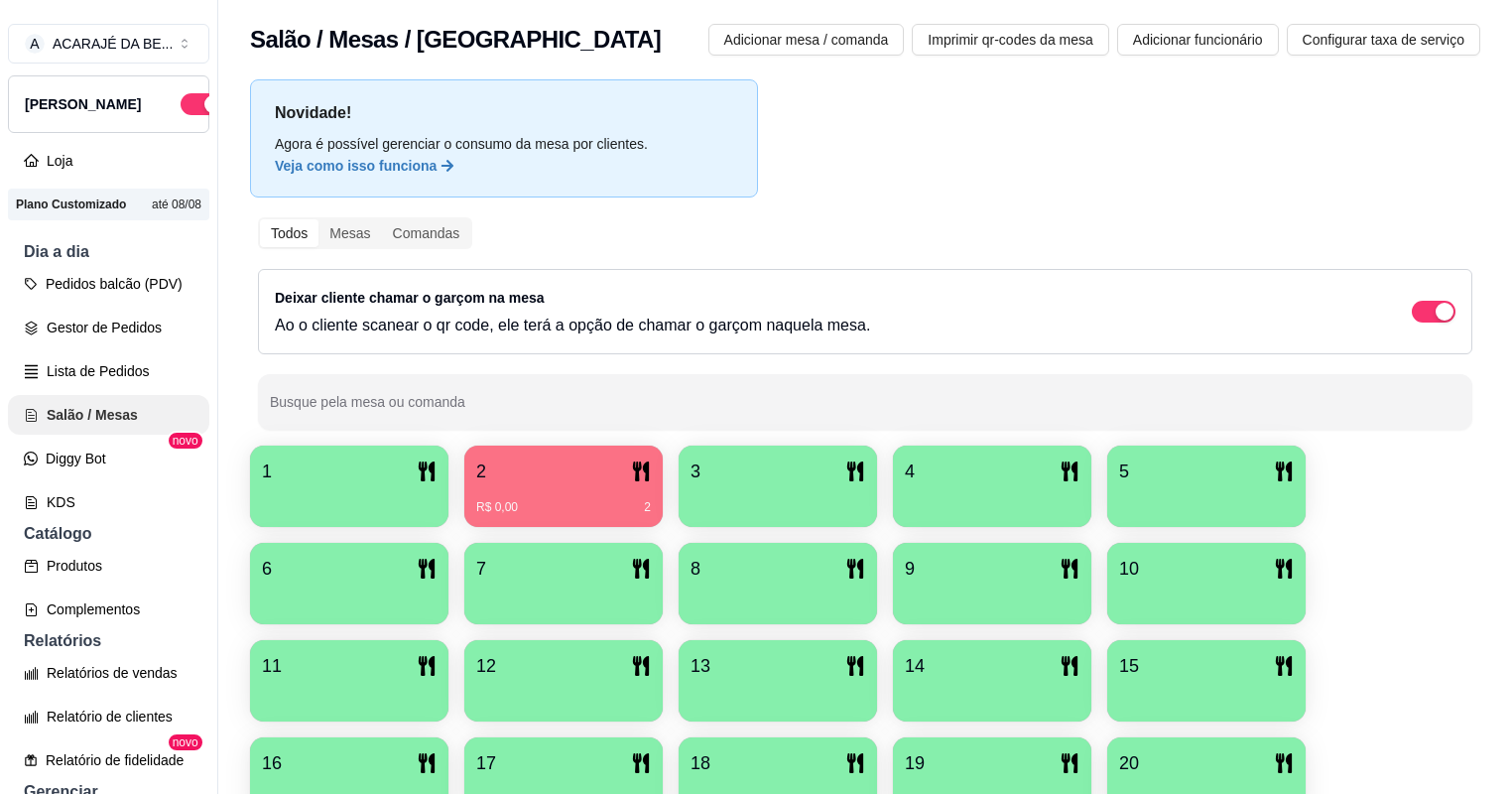 scroll, scrollTop: 0, scrollLeft: 0, axis: both 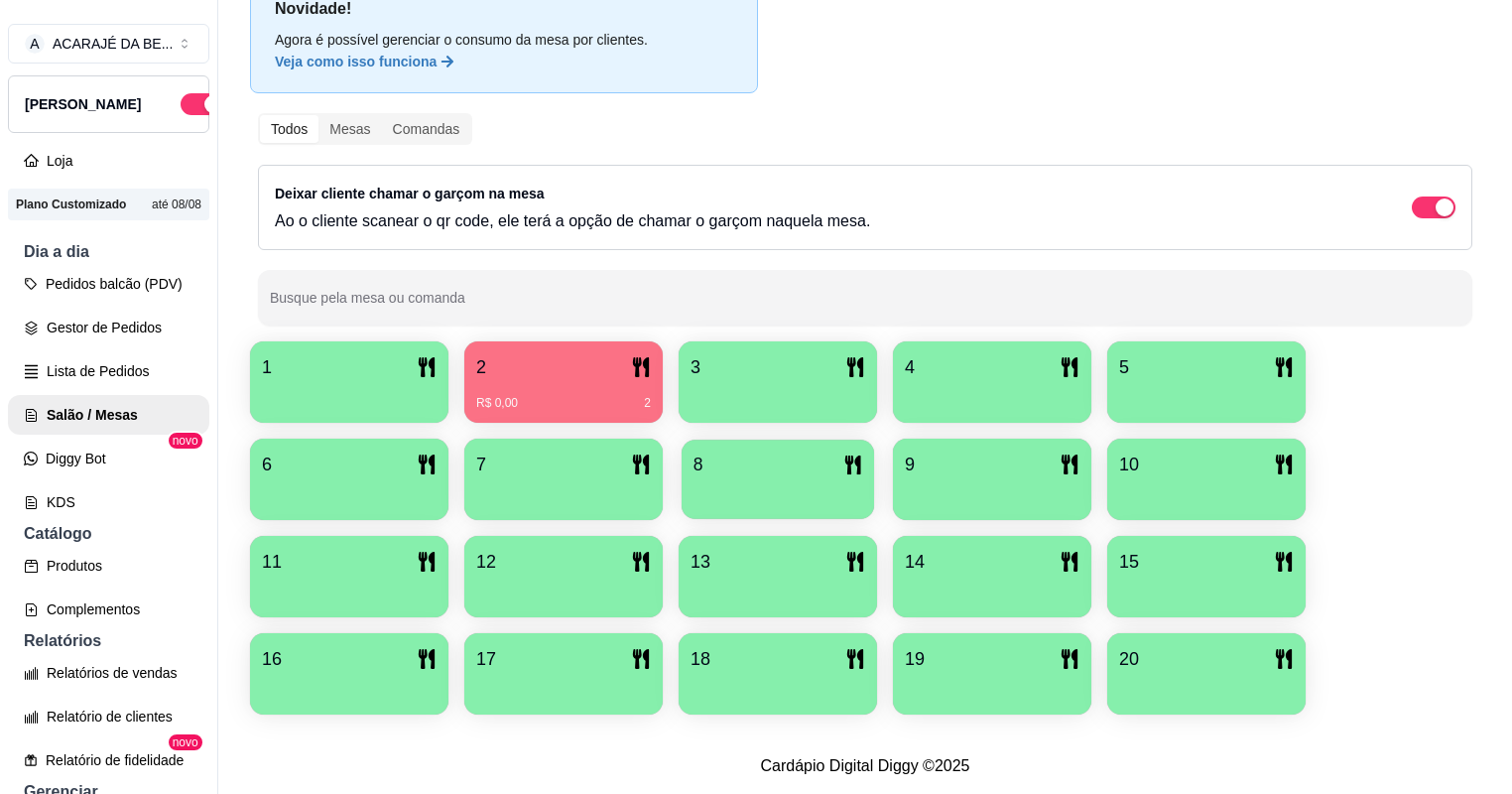 click at bounding box center [778, 492] 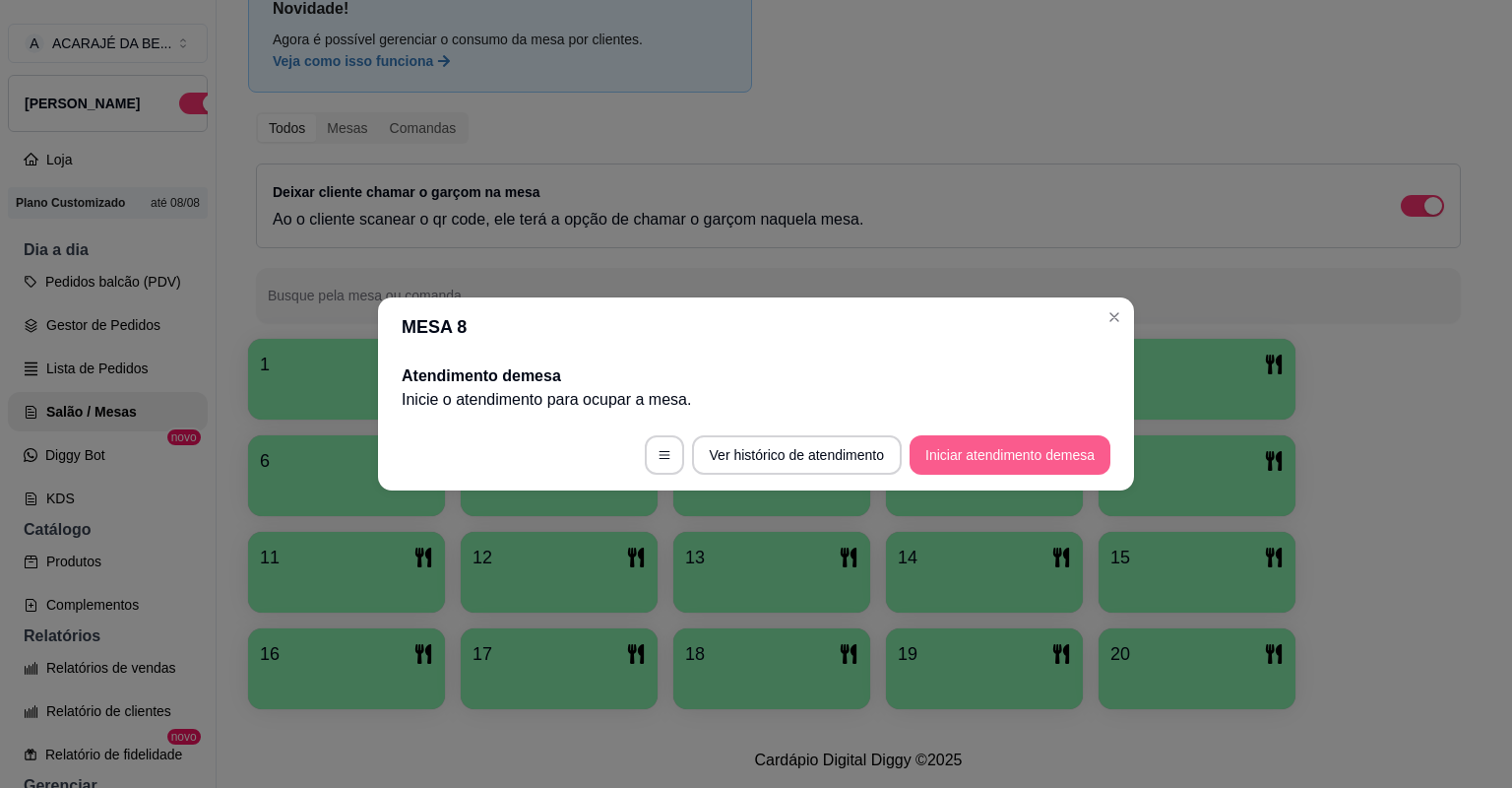 click on "Iniciar atendimento de  mesa" at bounding box center [1010, 455] 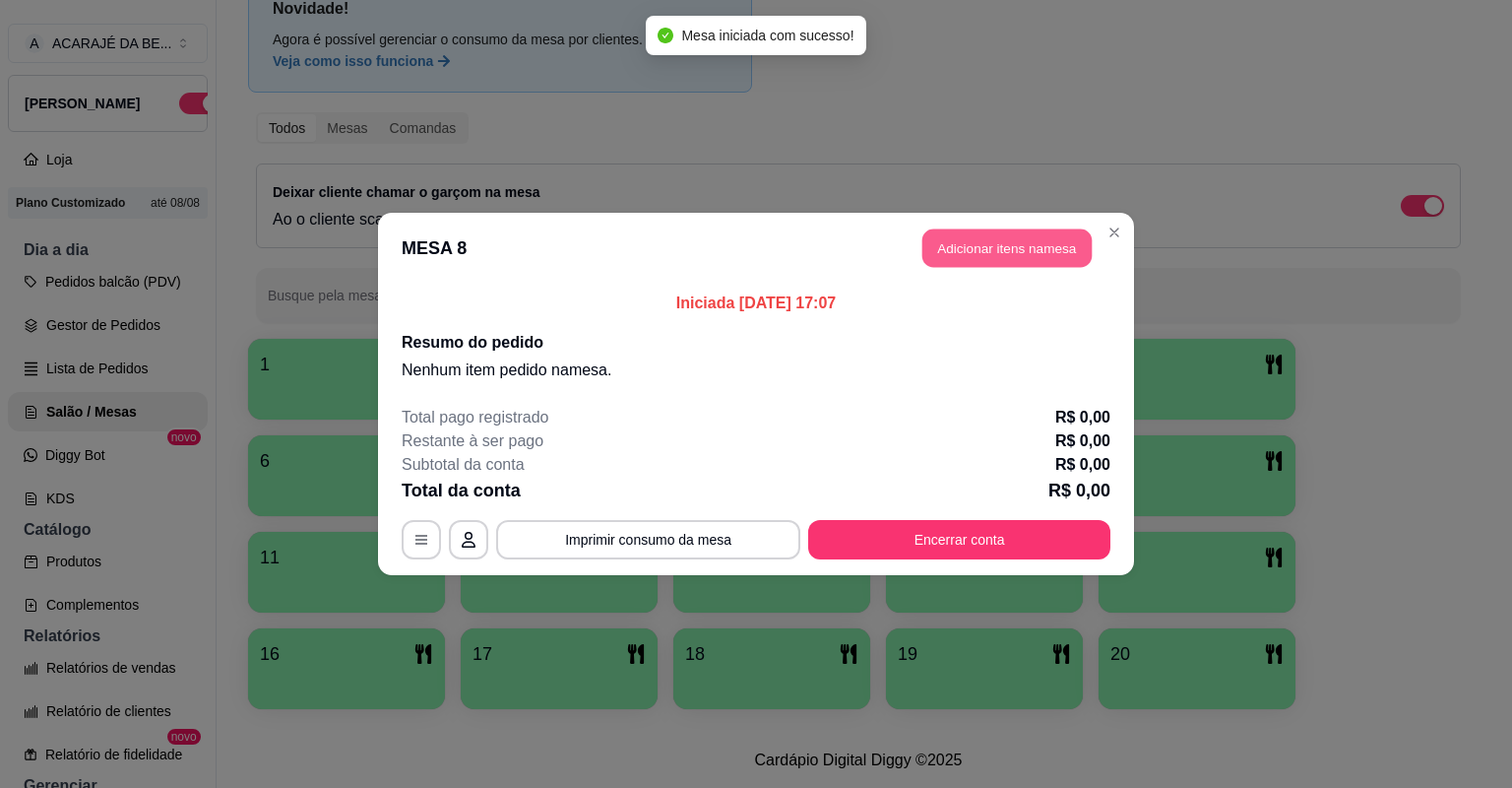 click on "Adicionar itens na  mesa" at bounding box center (1007, 248) 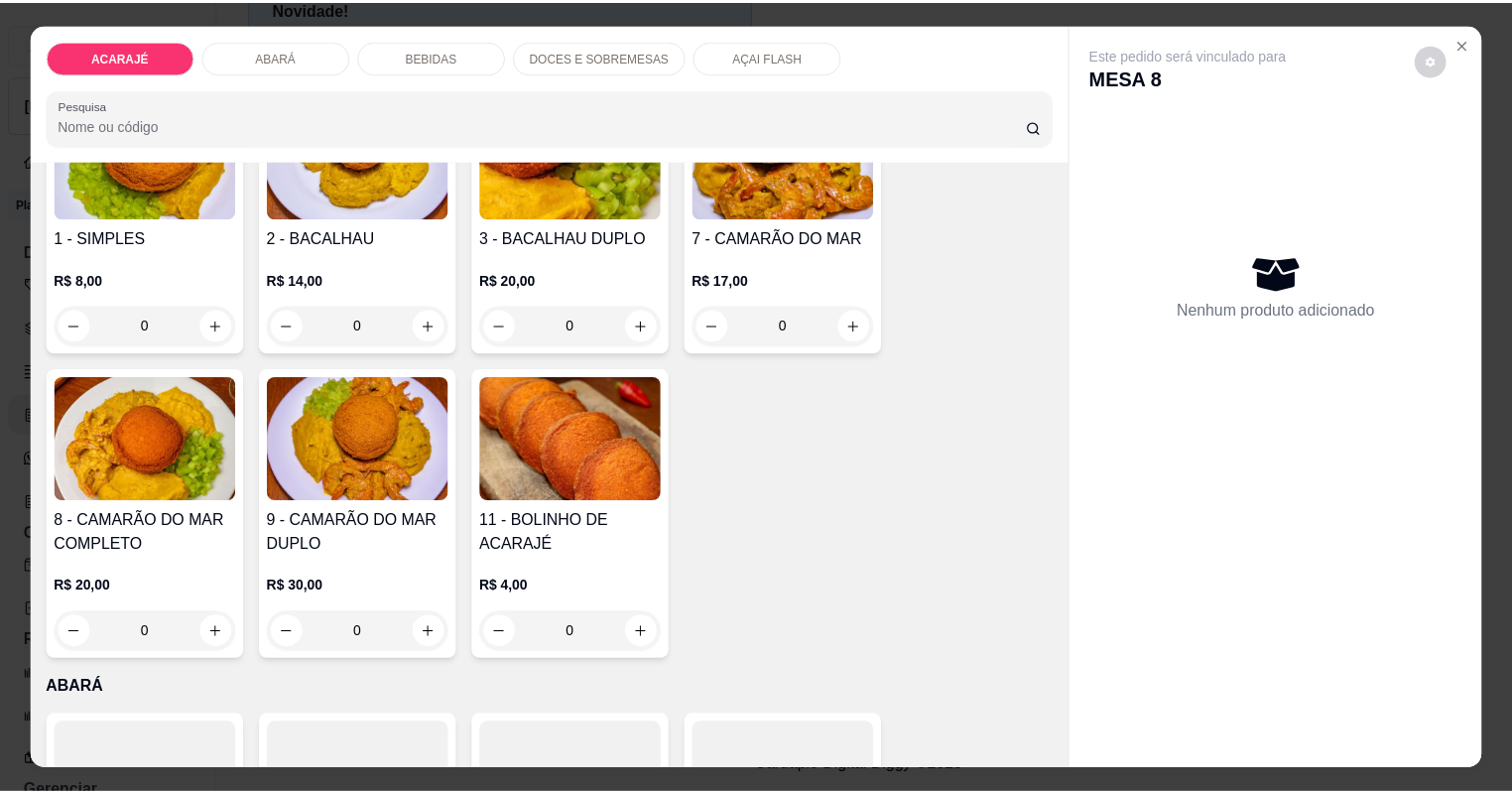 scroll, scrollTop: 238, scrollLeft: 0, axis: vertical 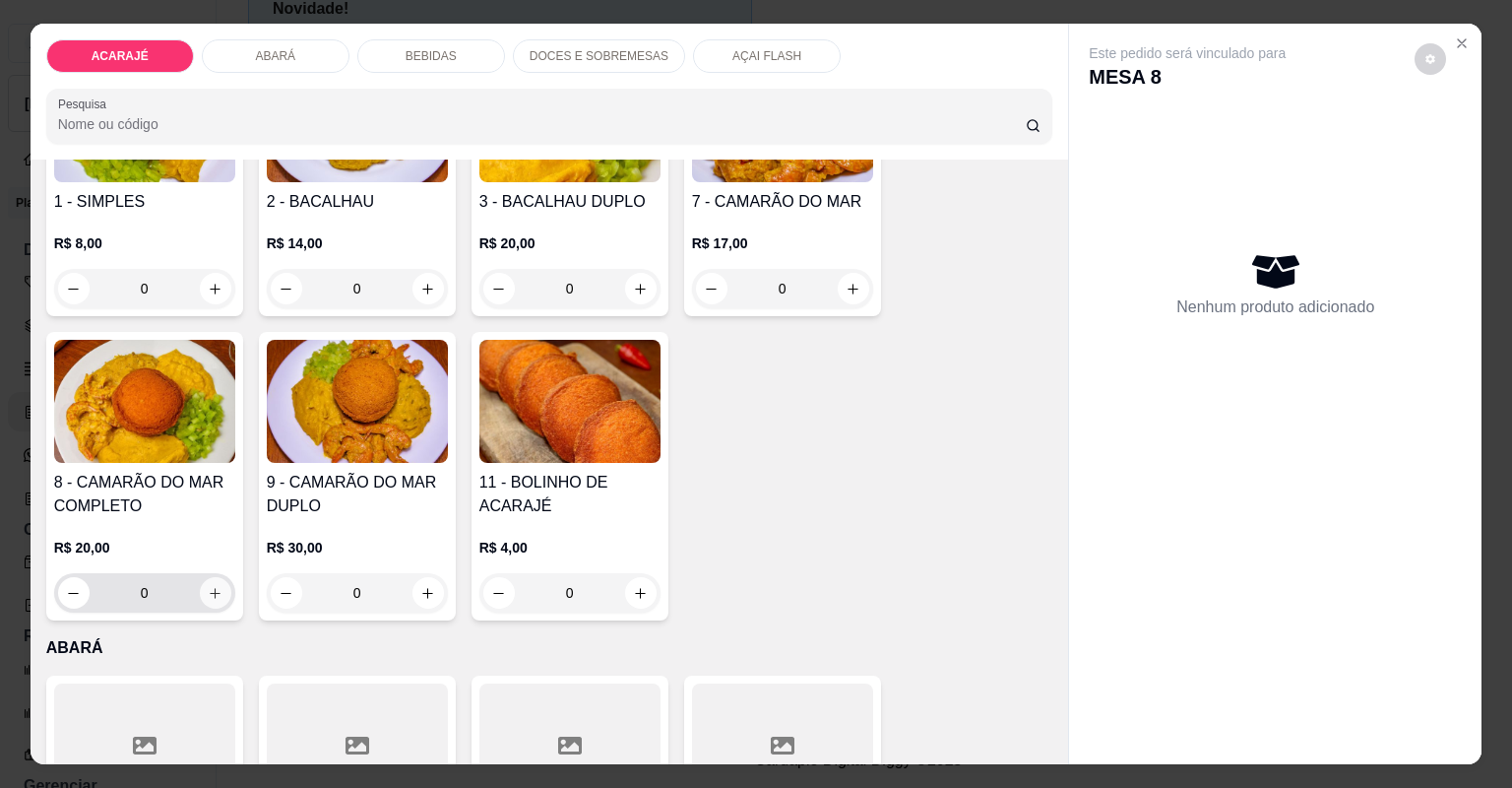 click 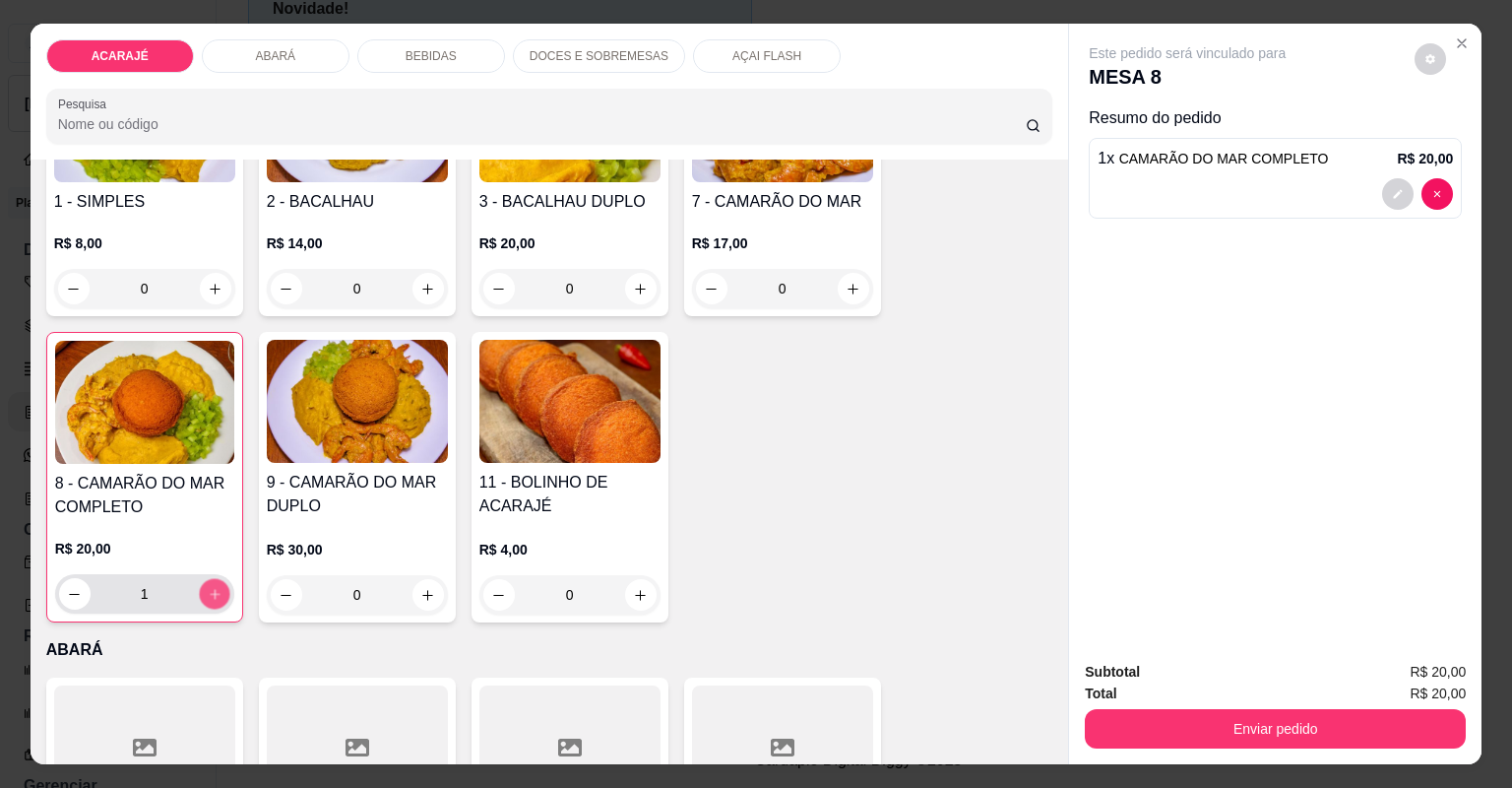 click 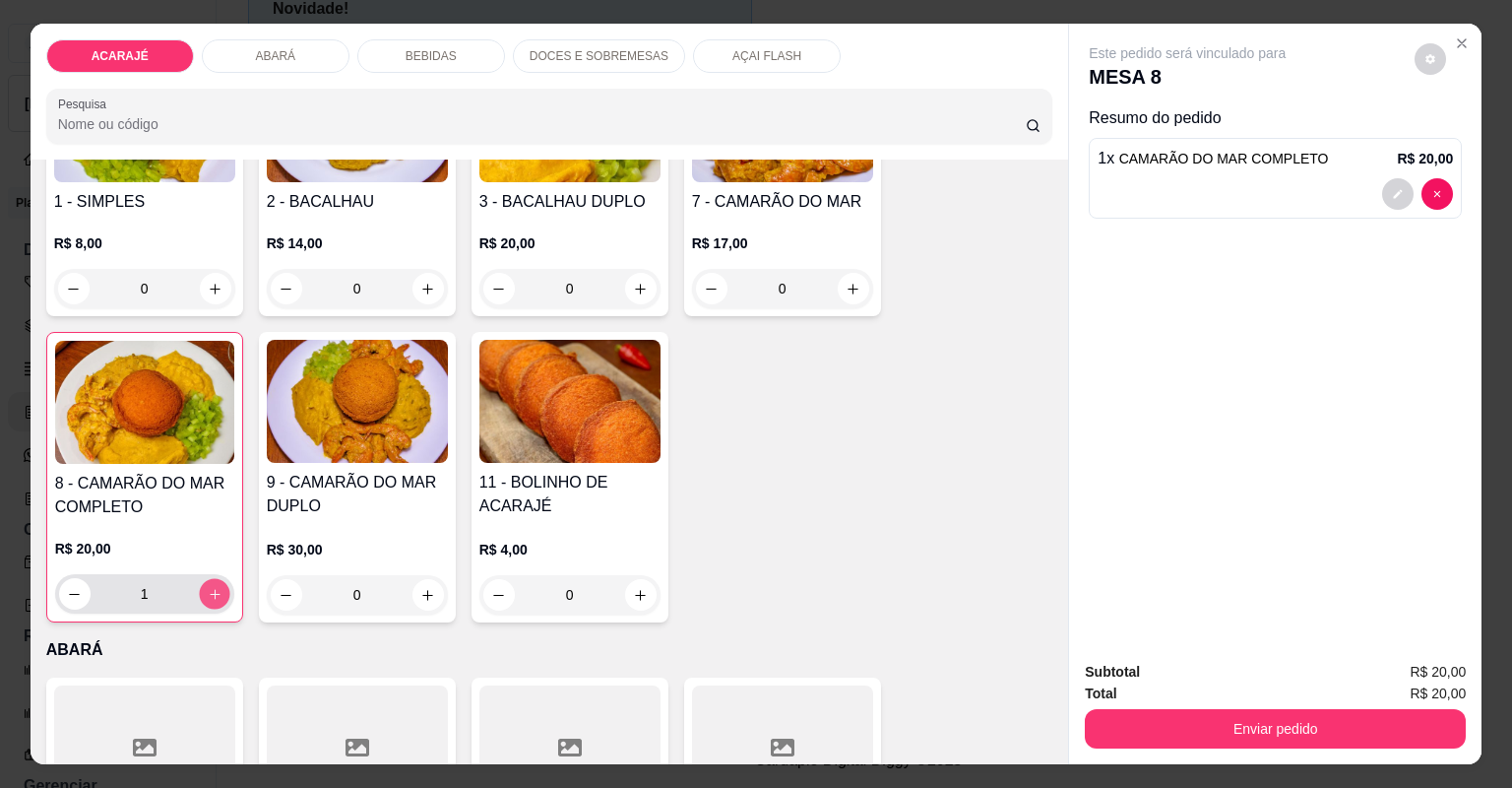 type on "2" 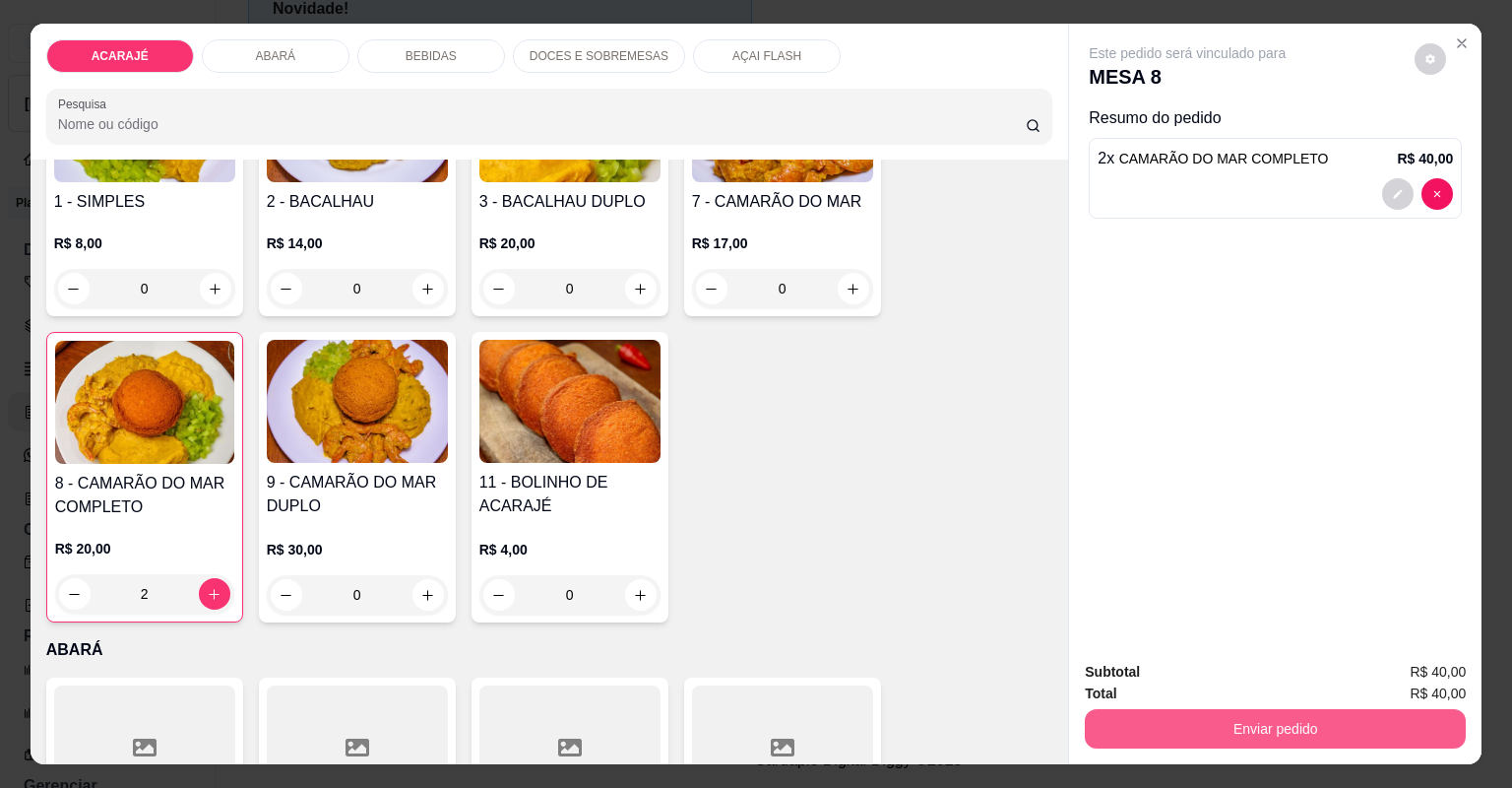click on "Enviar pedido" at bounding box center [1275, 729] 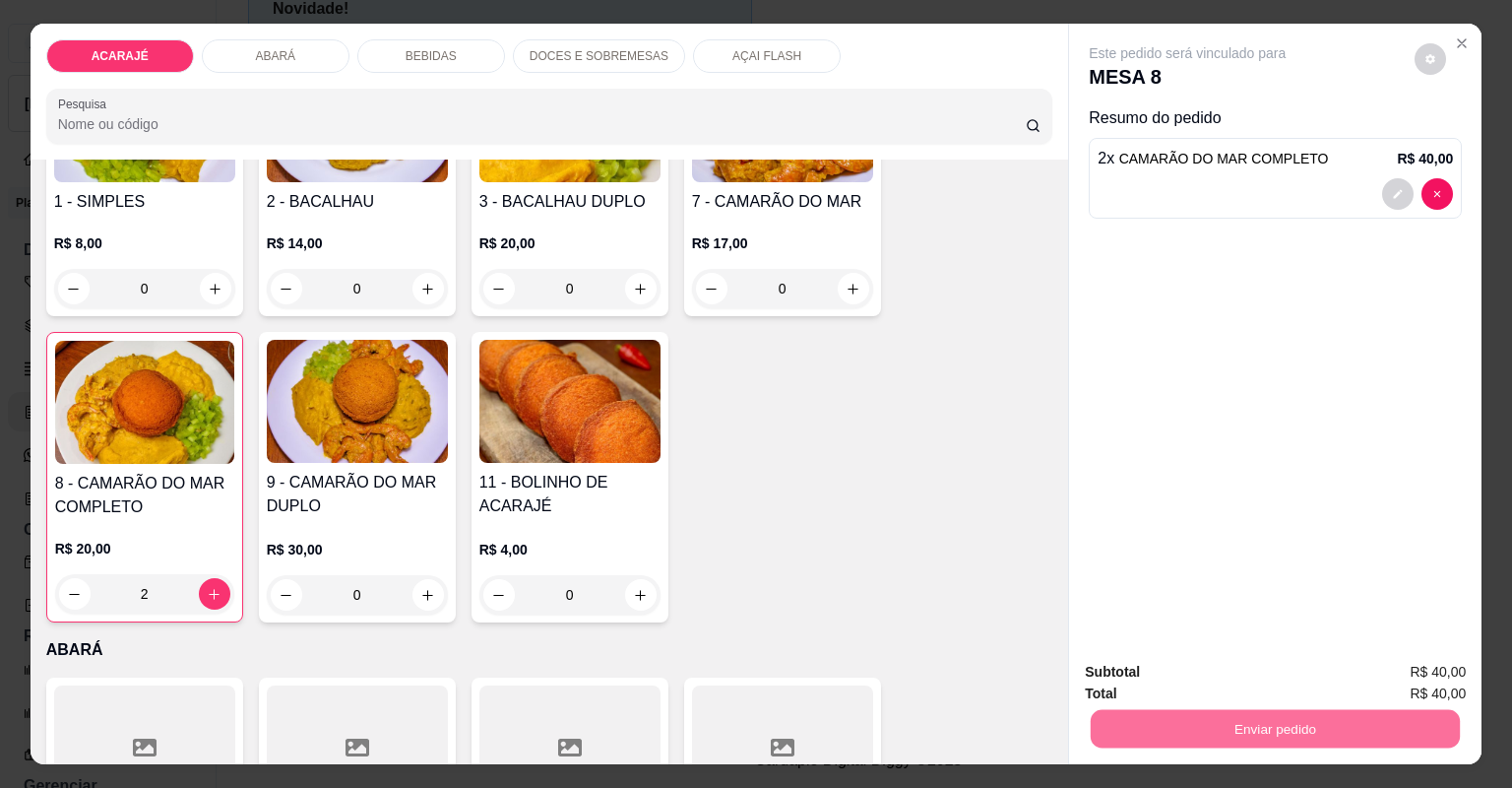 click on "Não registrar e enviar pedido" at bounding box center [1212, 680] 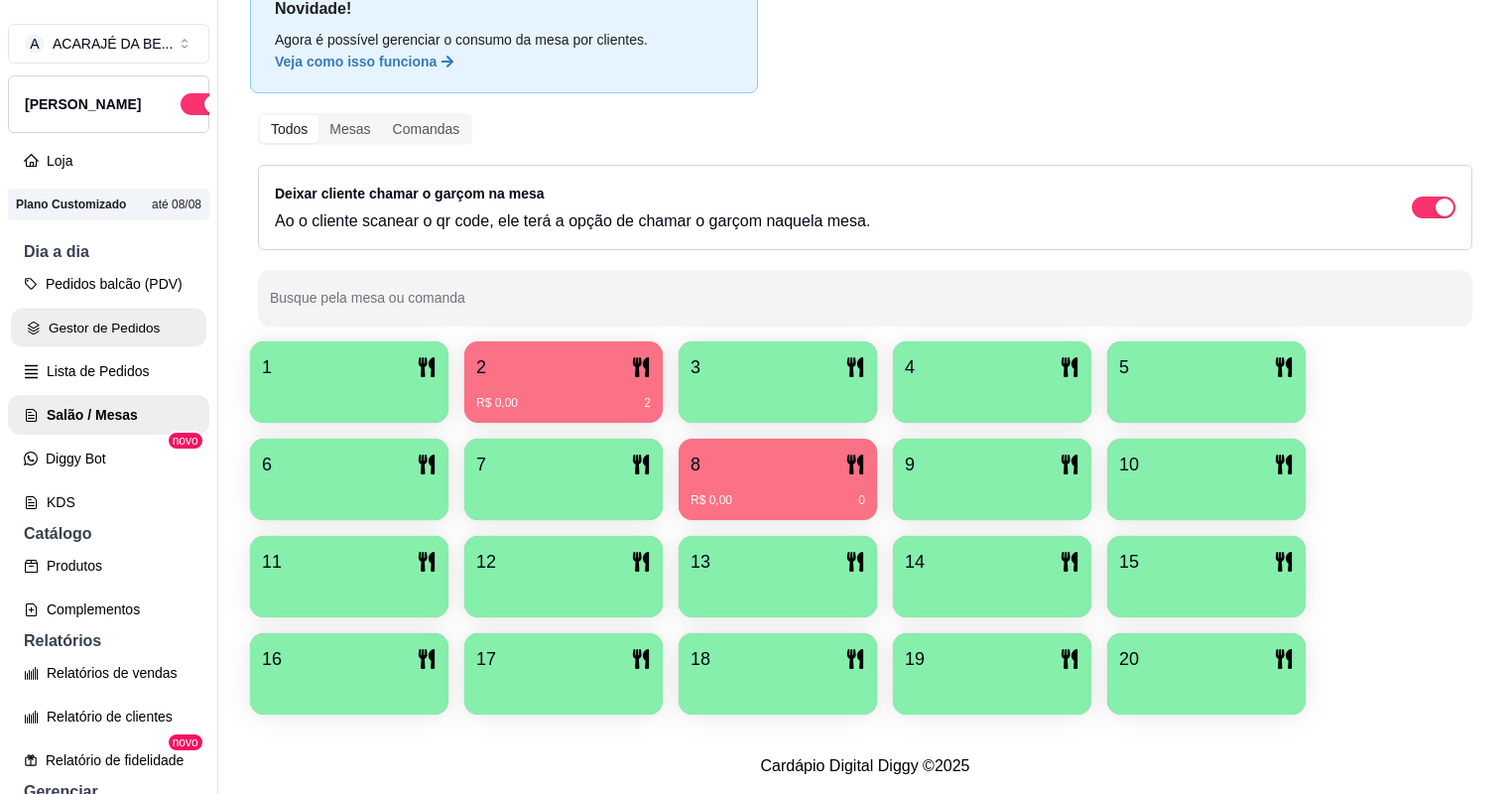 click on "Gestor de Pedidos" at bounding box center (108, 328) 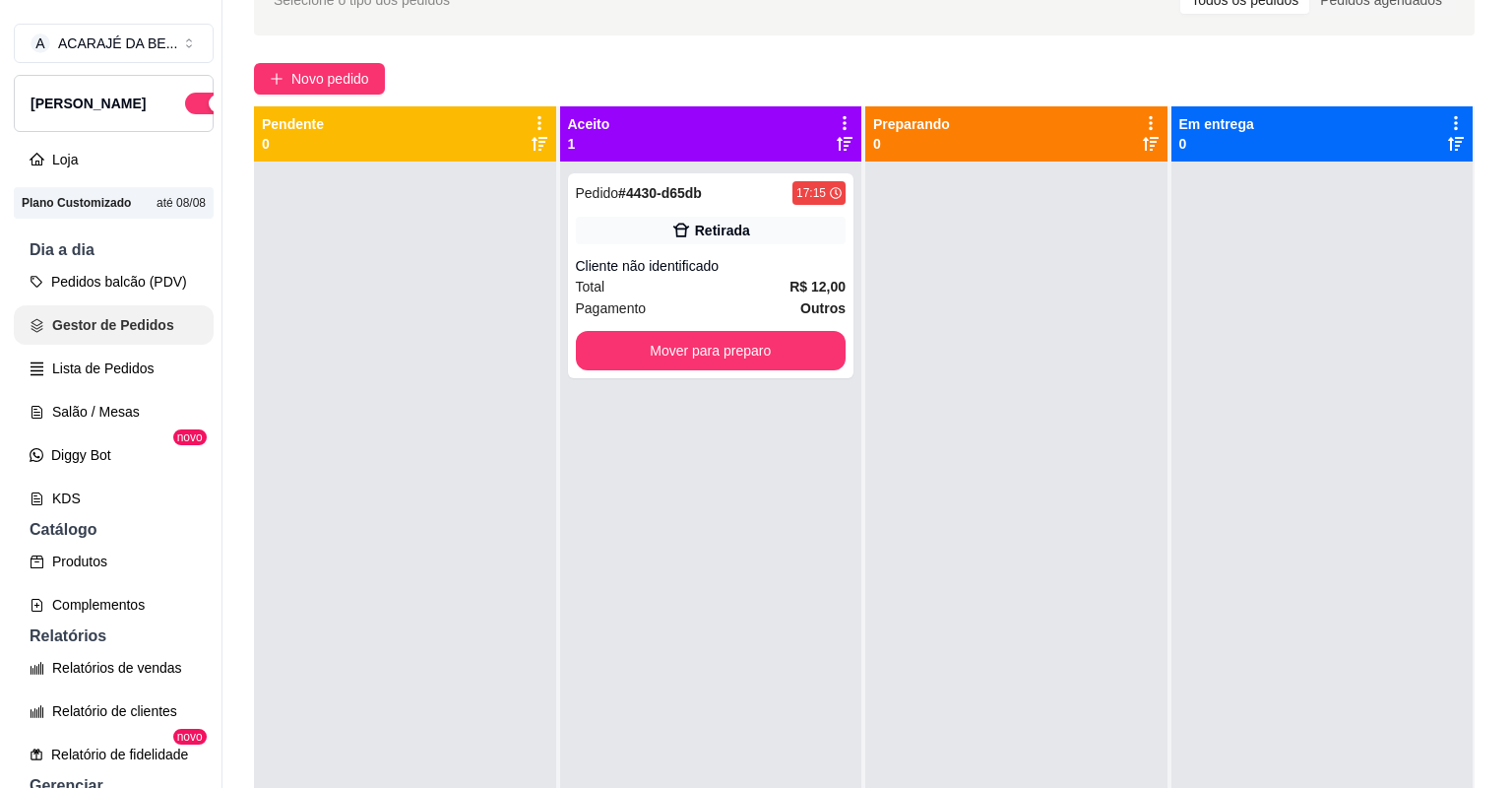scroll, scrollTop: 0, scrollLeft: 0, axis: both 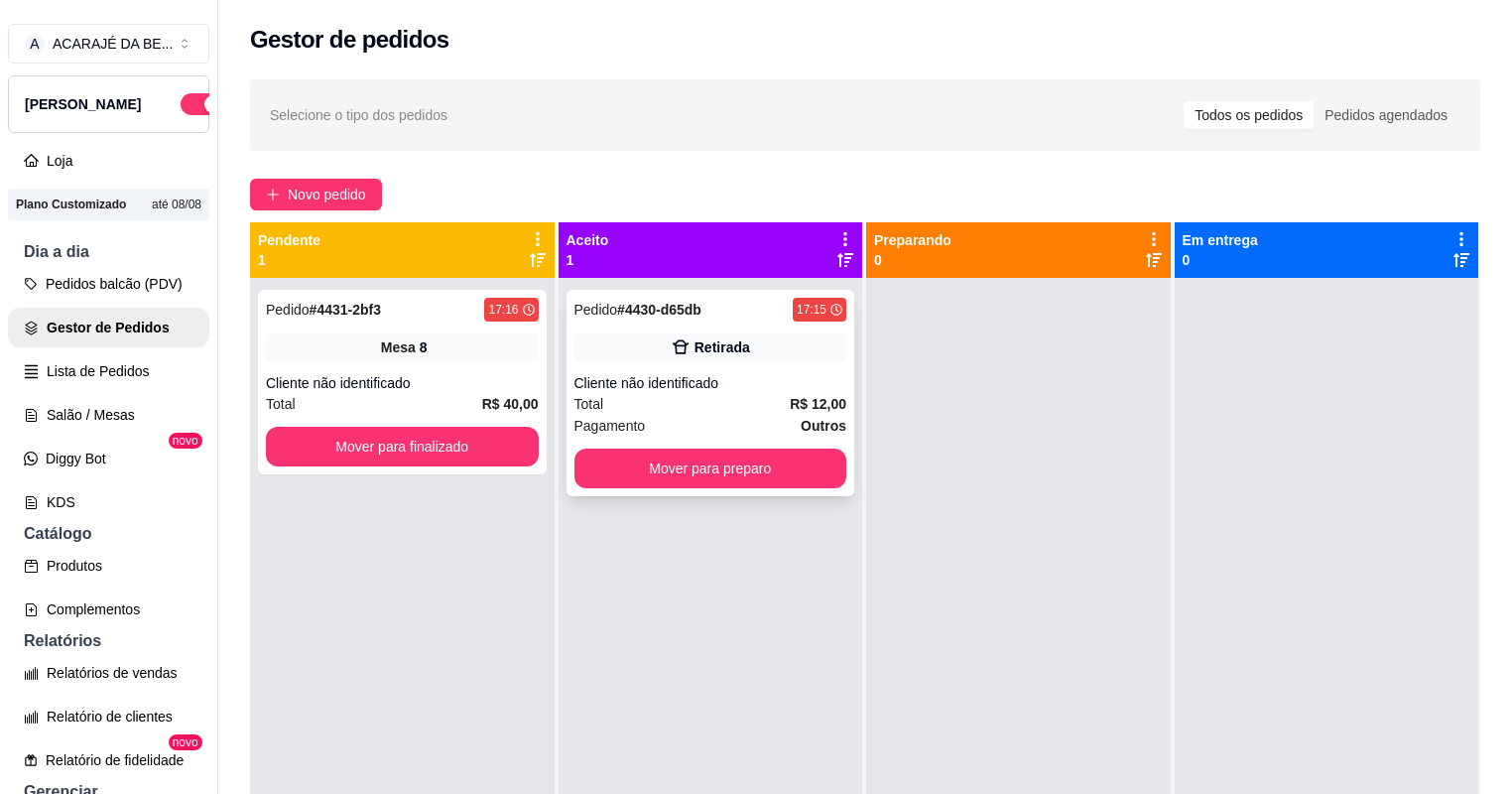 click on "Total R$ 12,00" at bounding box center (710, 404) 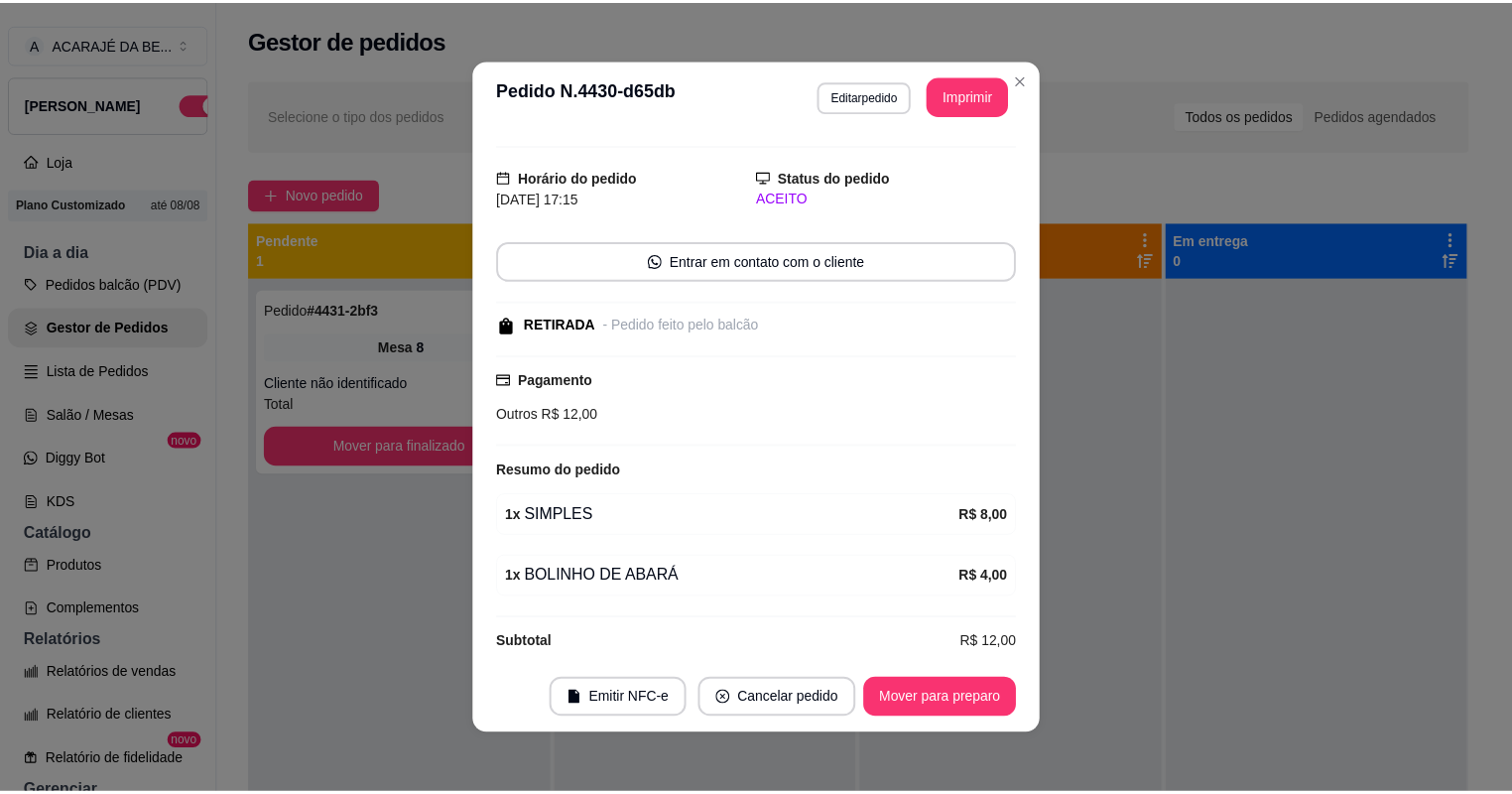 scroll, scrollTop: 56, scrollLeft: 0, axis: vertical 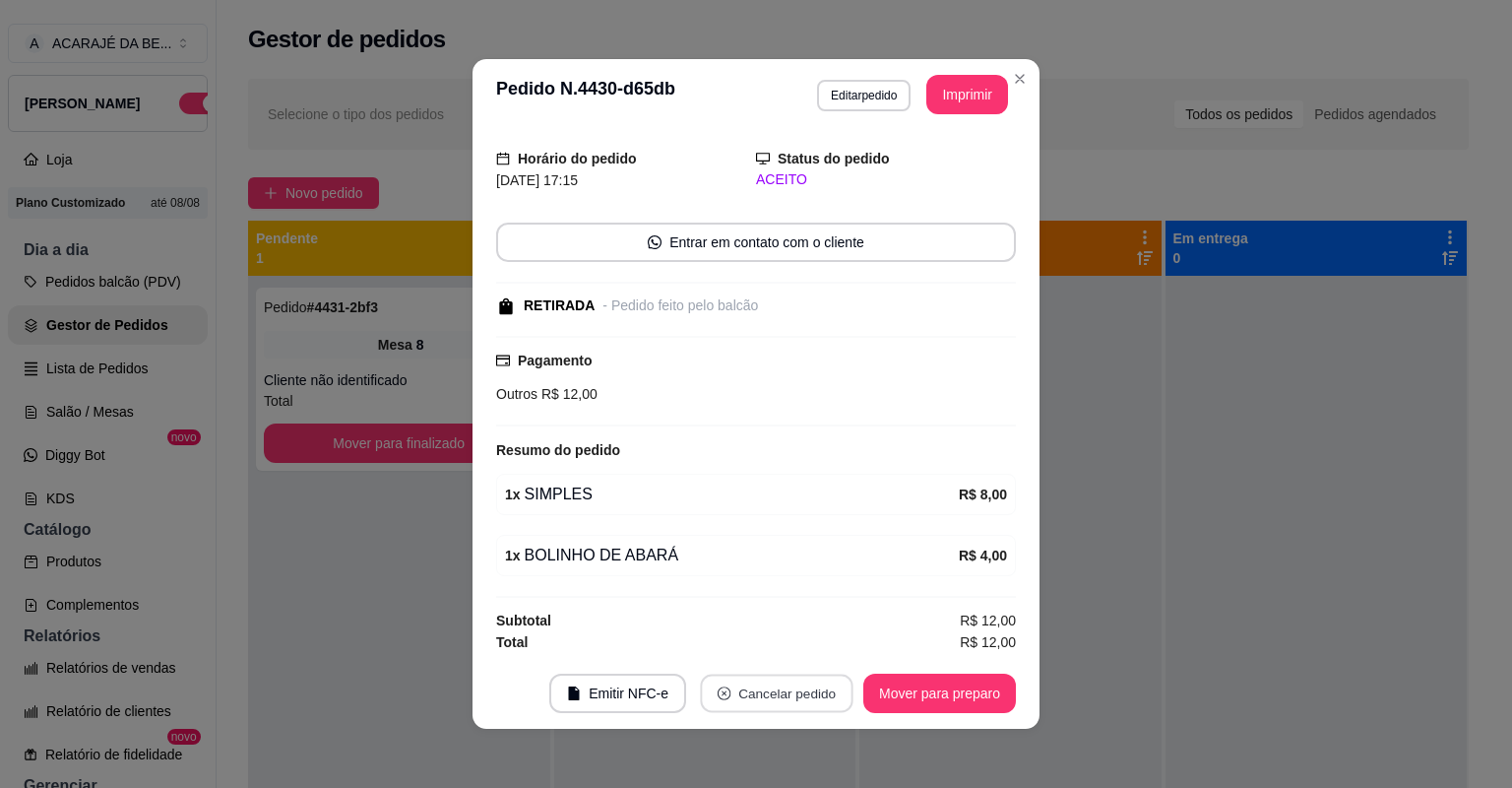 click on "Cancelar pedido" at bounding box center [776, 693] 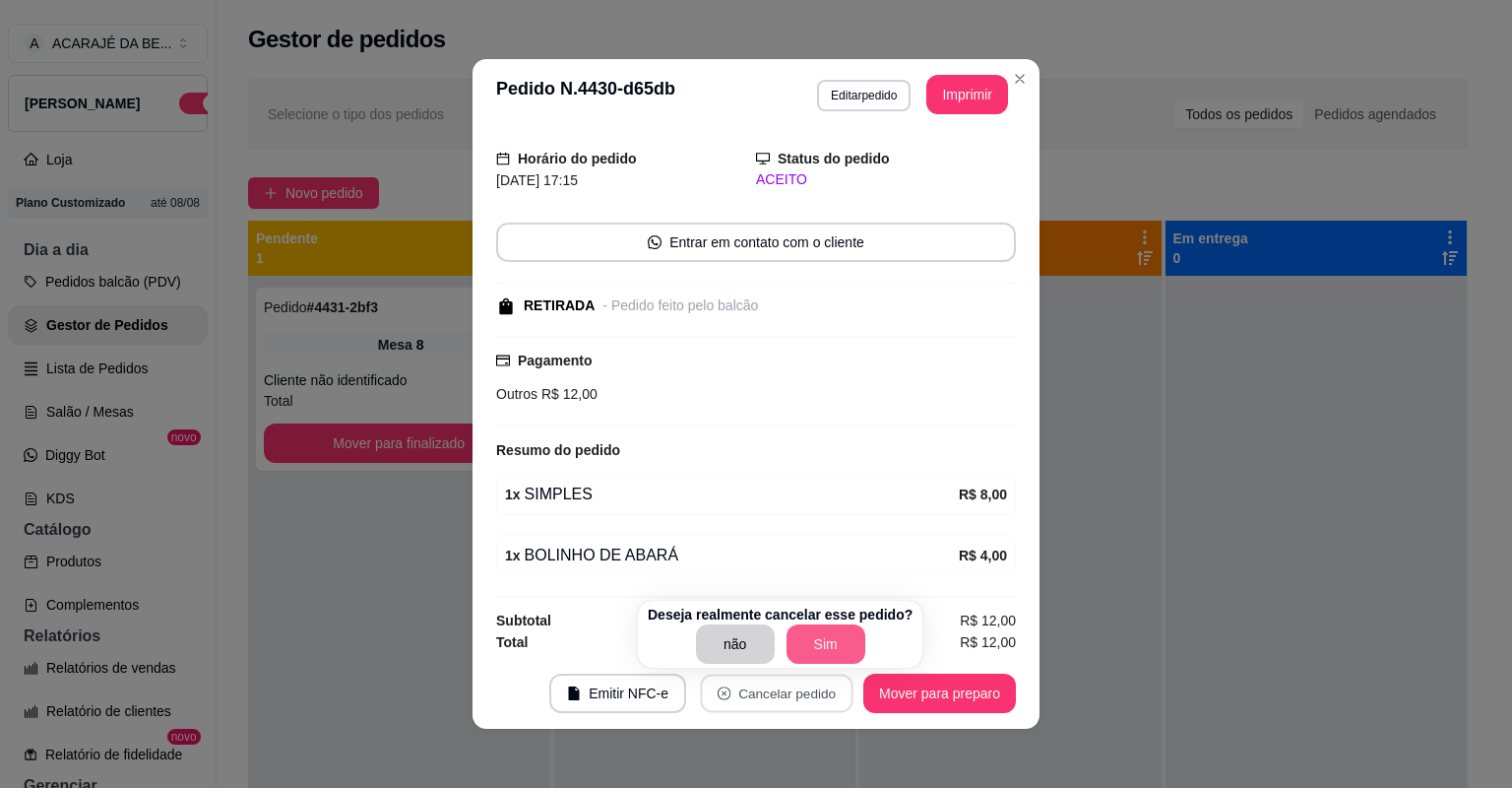click on "Sim" at bounding box center (826, 644) 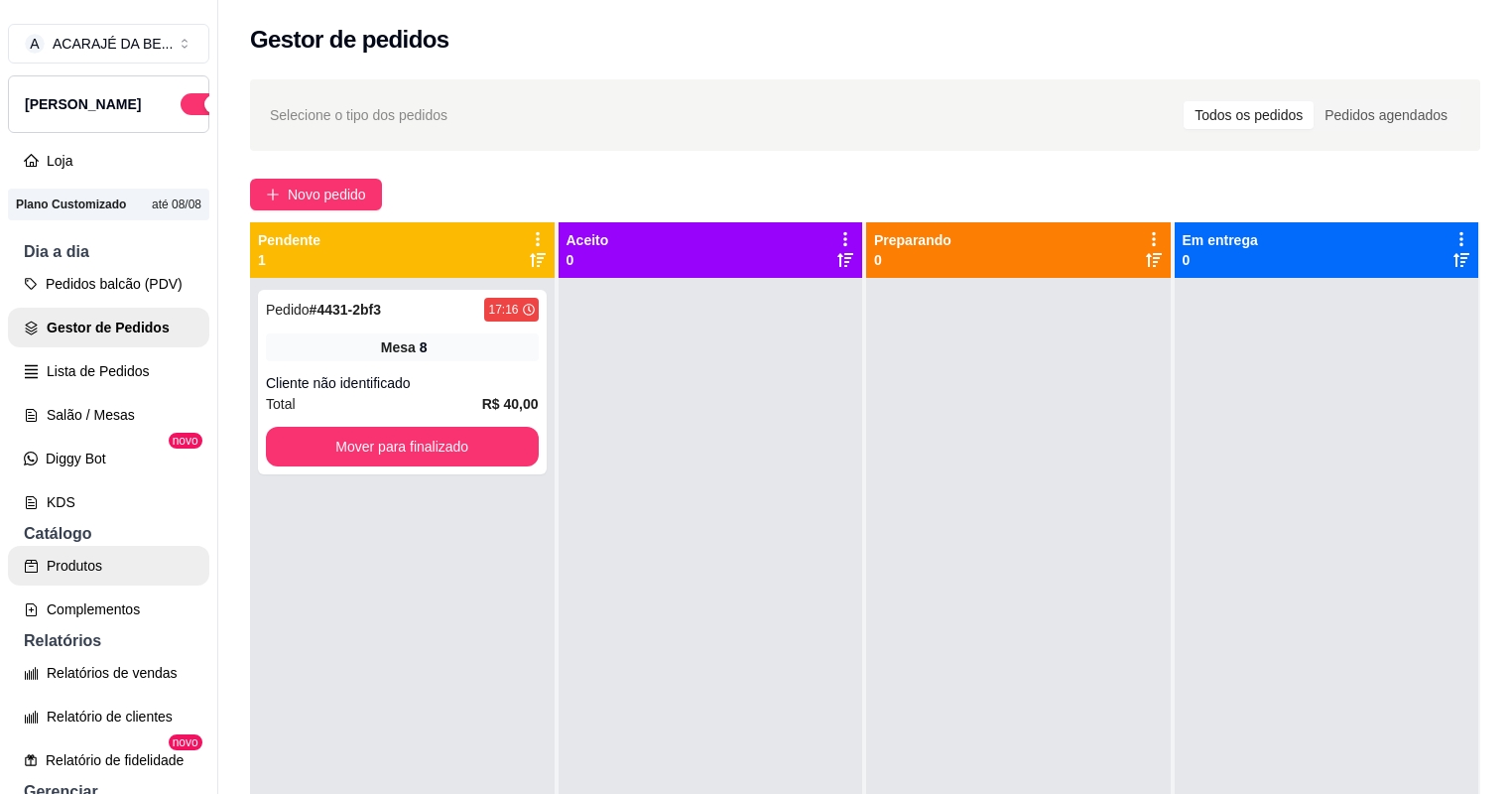 click on "Produtos" at bounding box center [108, 566] 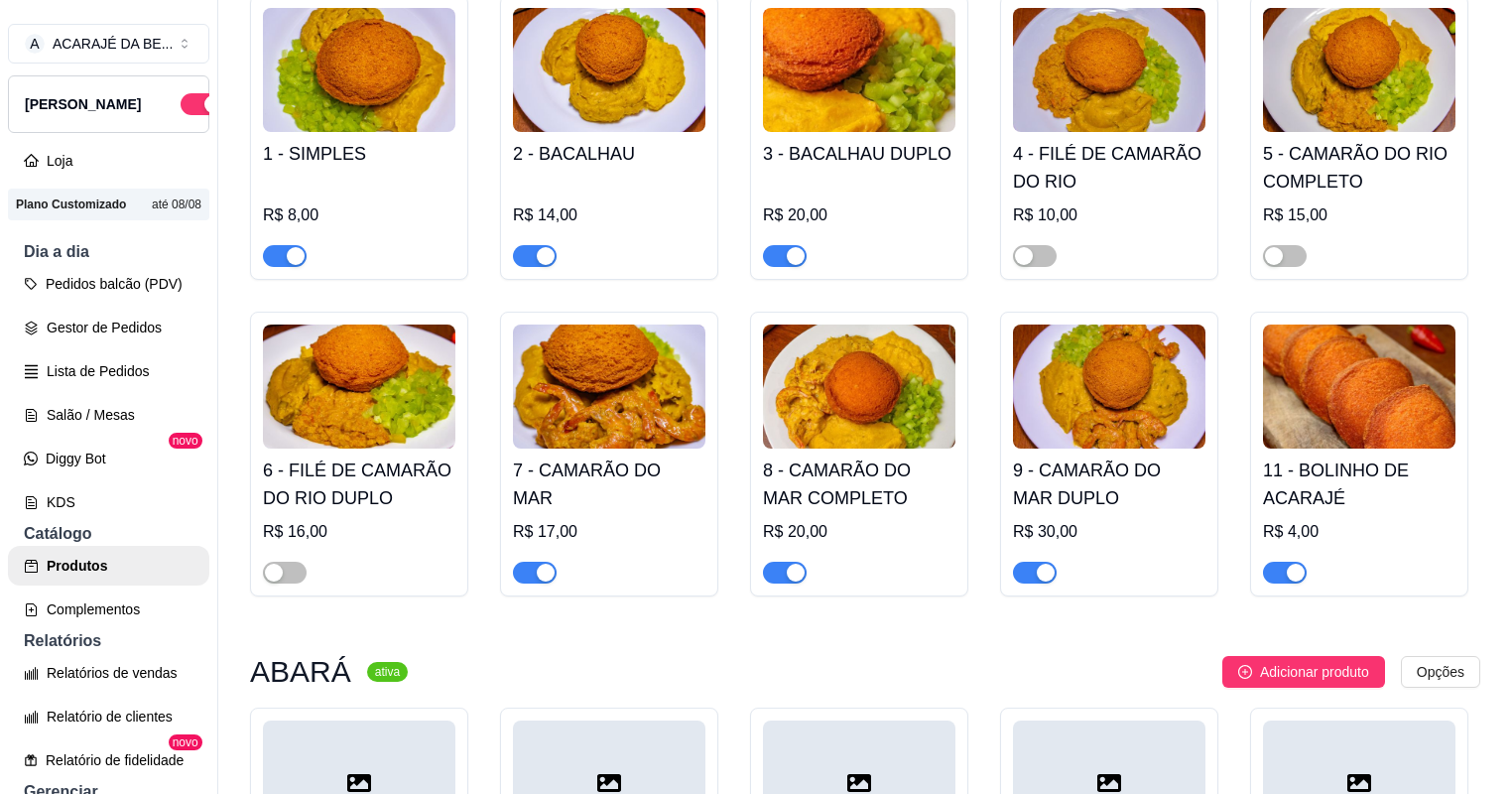 scroll, scrollTop: 238, scrollLeft: 0, axis: vertical 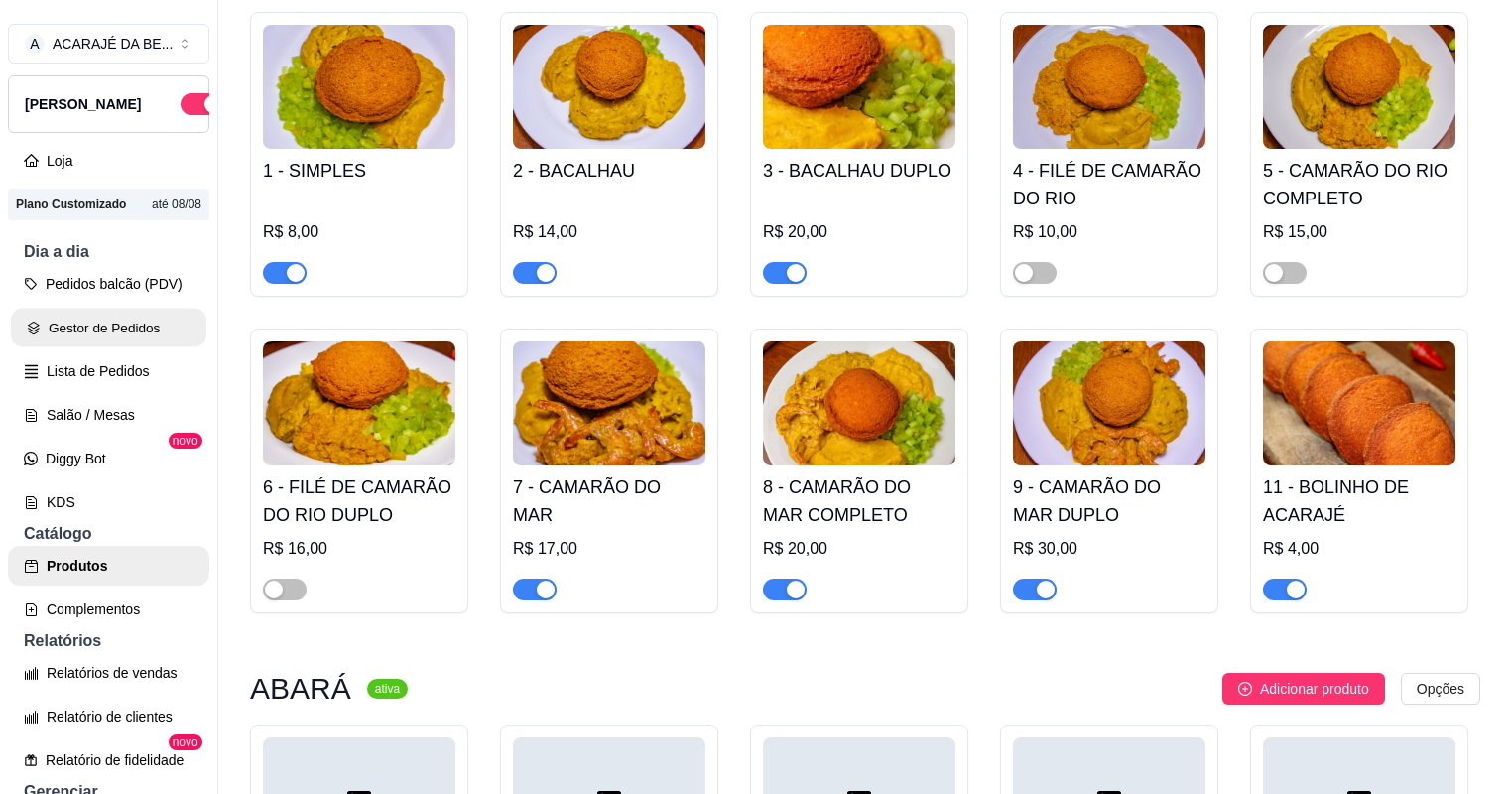 click on "Gestor de Pedidos" at bounding box center (108, 328) 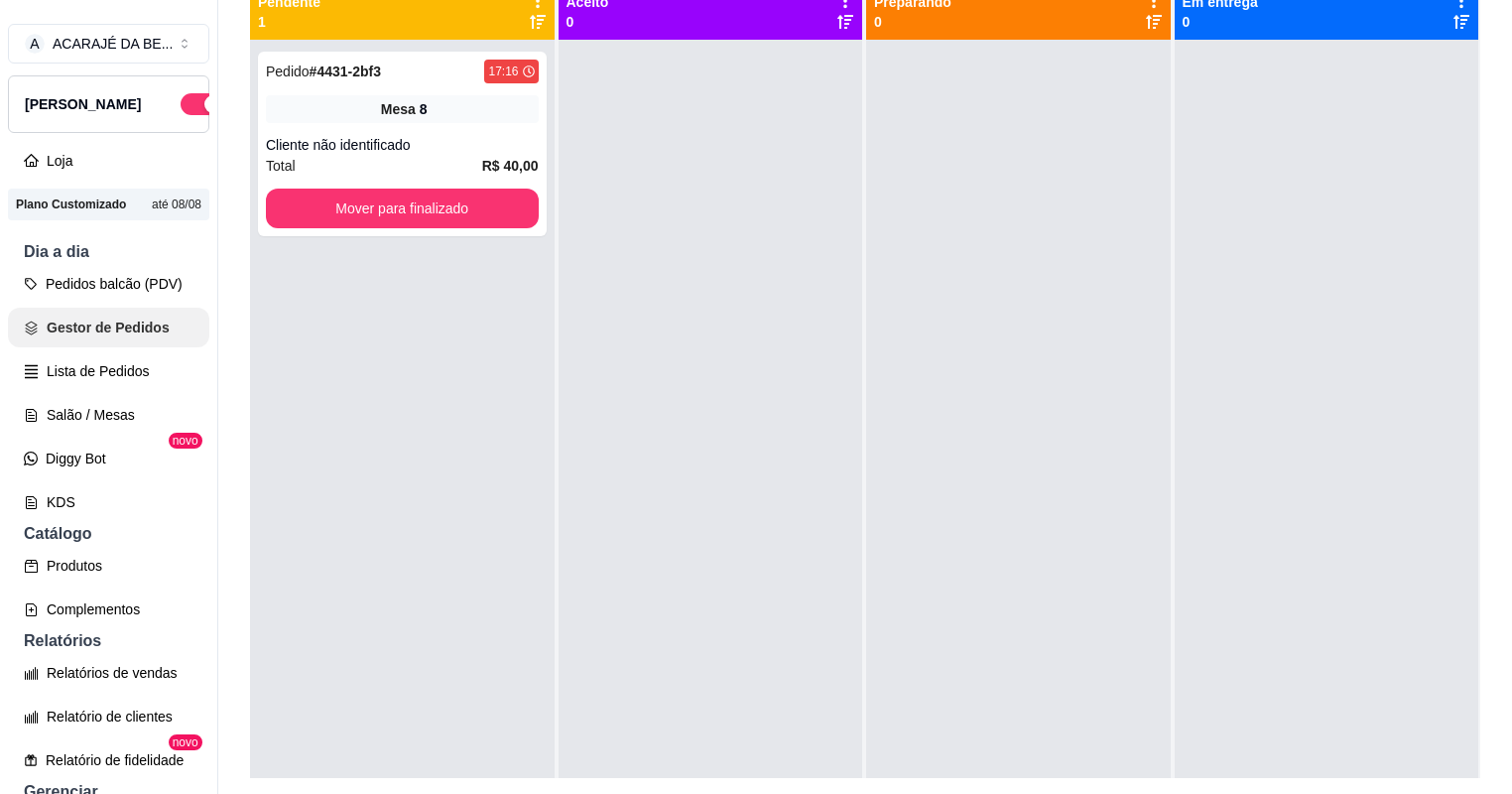 scroll, scrollTop: 0, scrollLeft: 0, axis: both 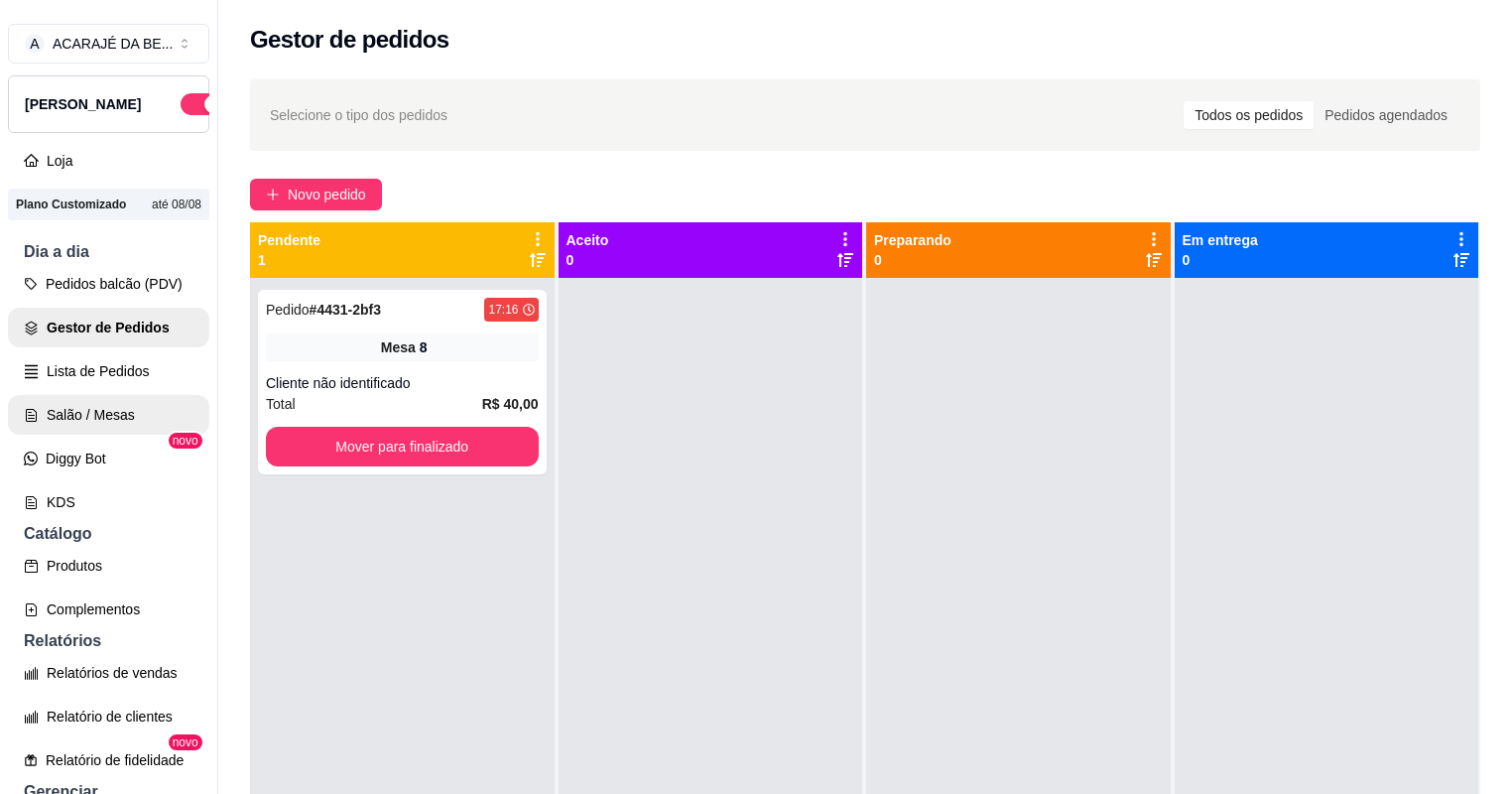 click on "Salão / Mesas" at bounding box center (108, 415) 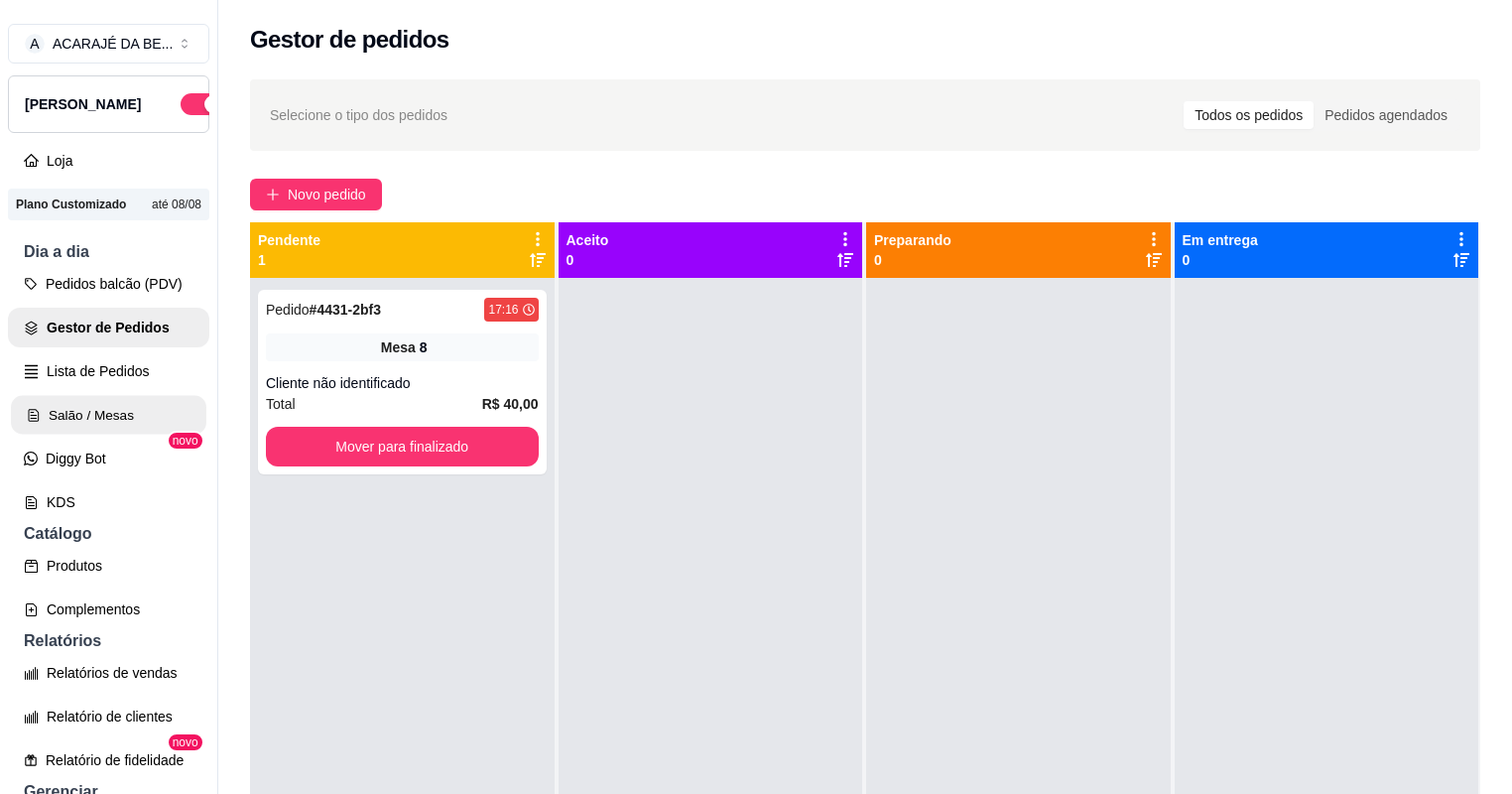 click on "Salão / Mesas" at bounding box center [108, 415] 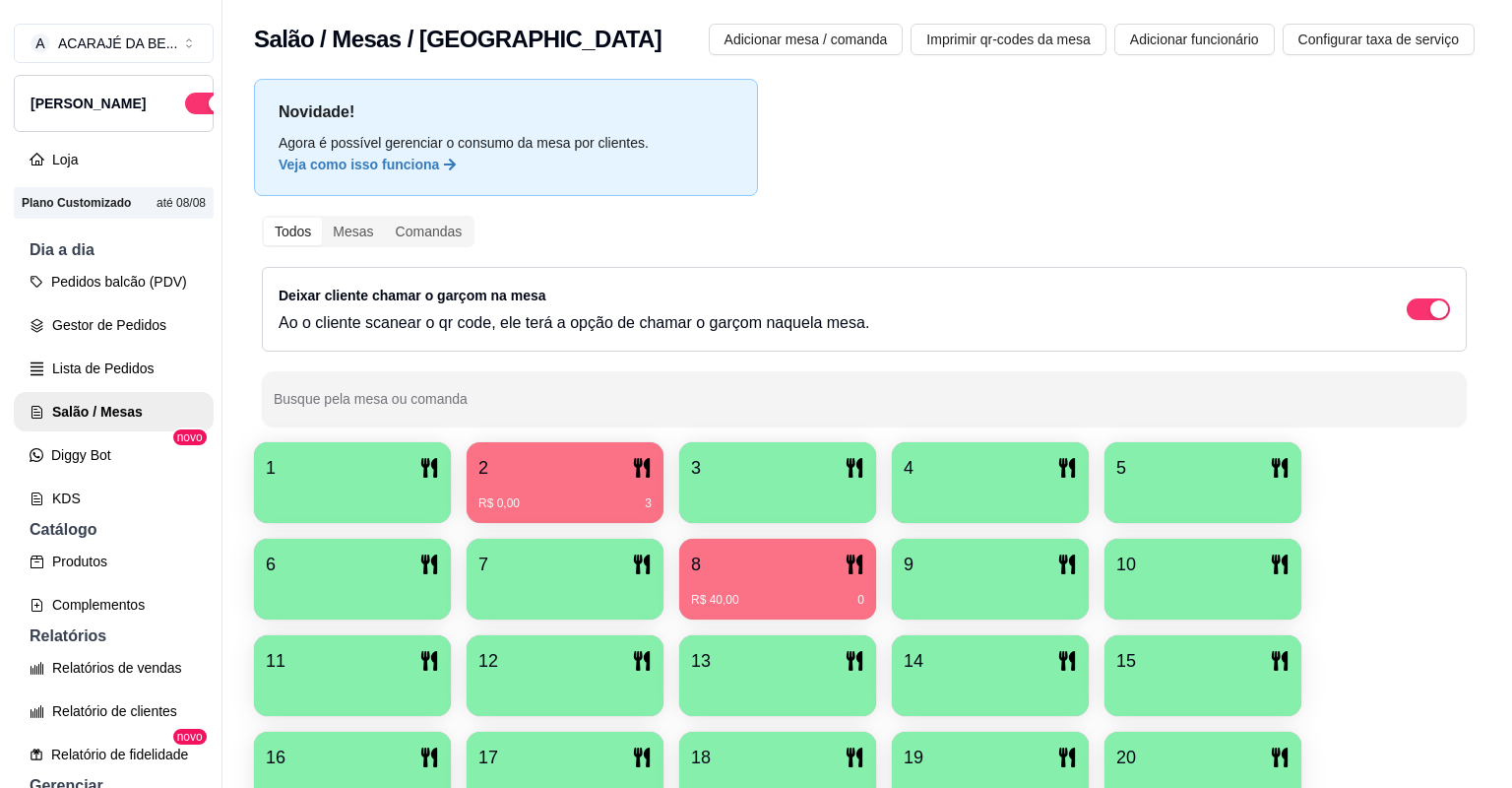 scroll, scrollTop: 114, scrollLeft: 0, axis: vertical 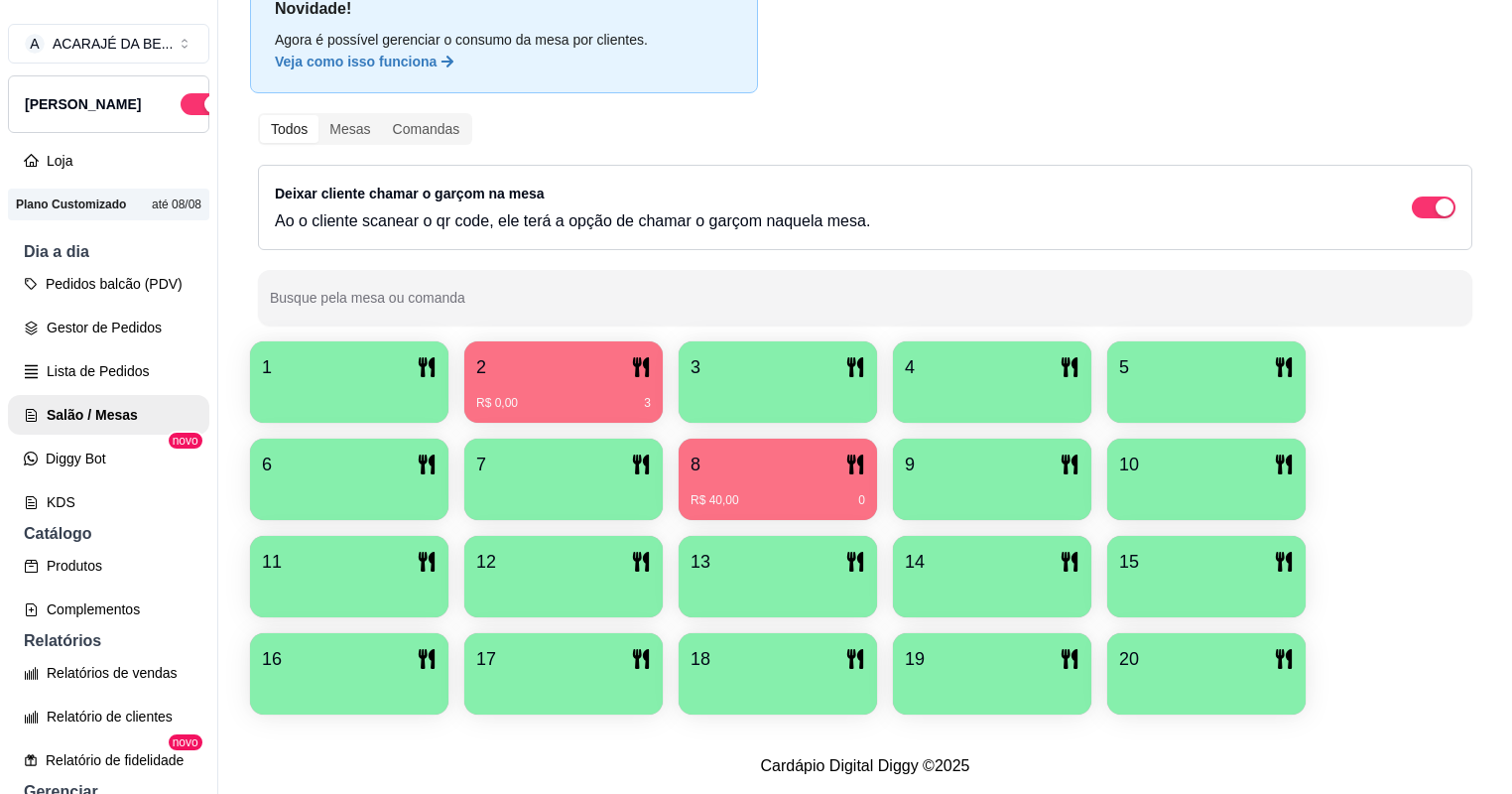 click on "16" at bounding box center [349, 659] 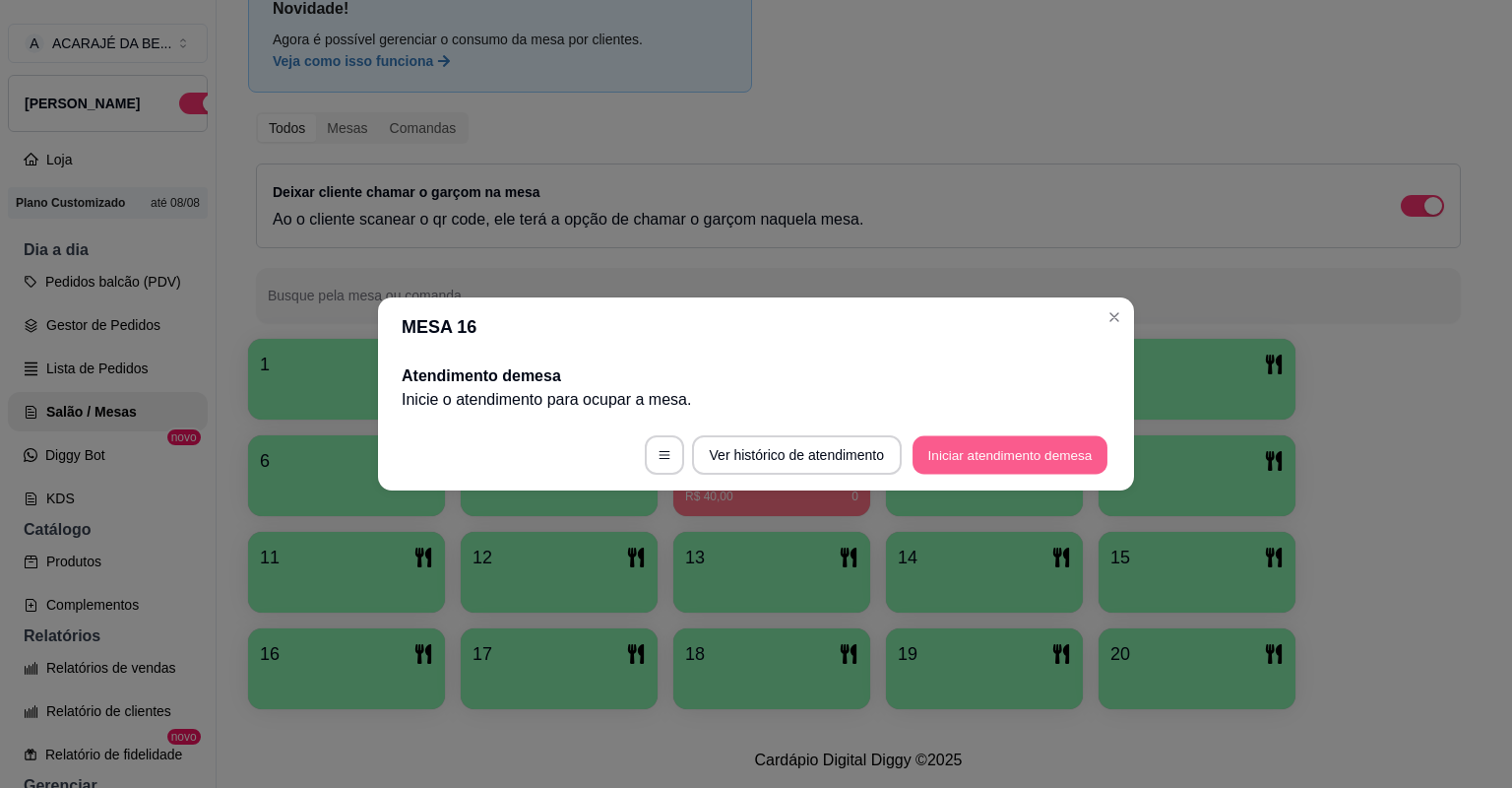 click on "Iniciar atendimento de  mesa" at bounding box center (1010, 455) 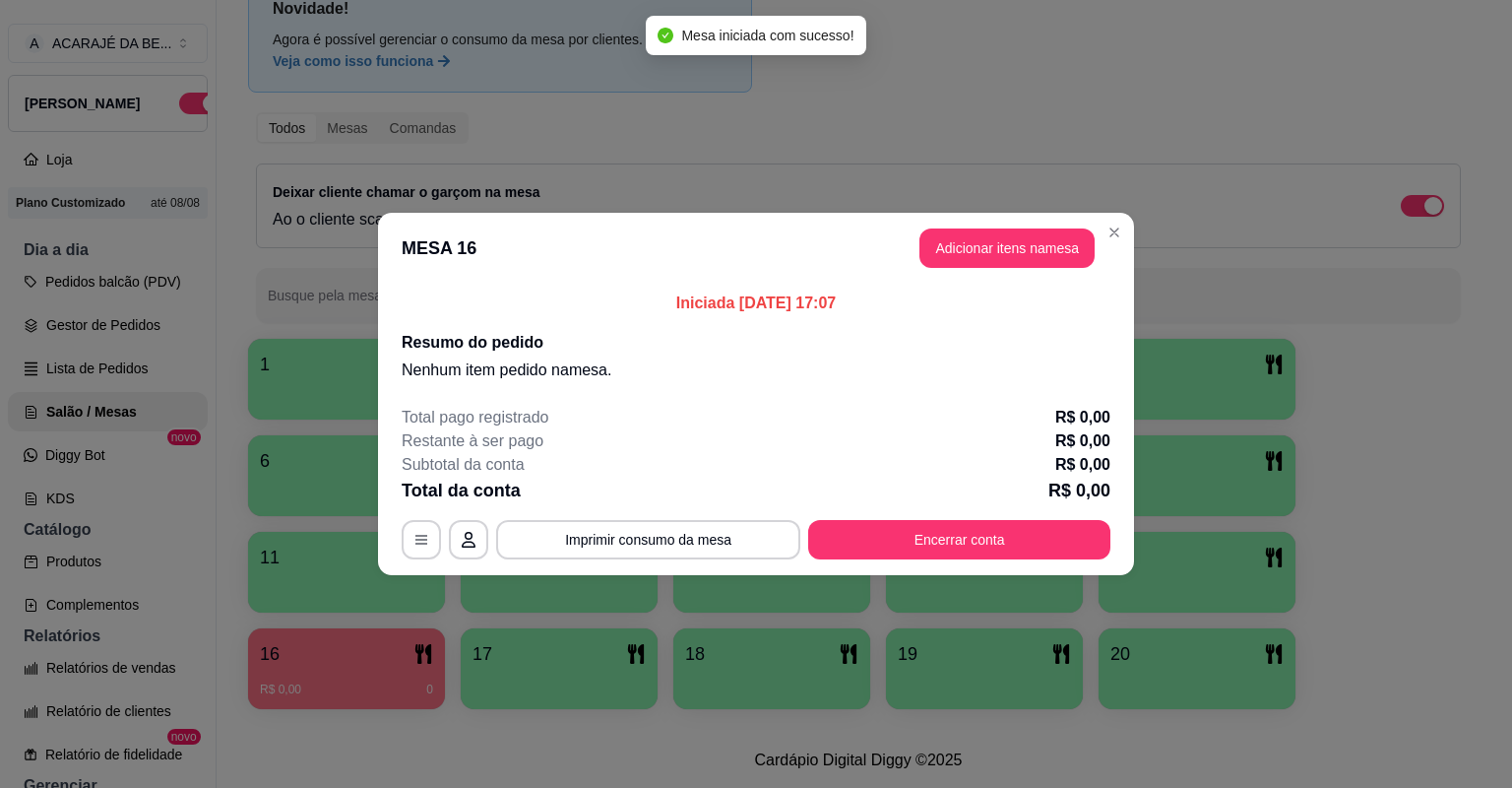 drag, startPoint x: 1018, startPoint y: 271, endPoint x: 1004, endPoint y: 274, distance: 14.3178211 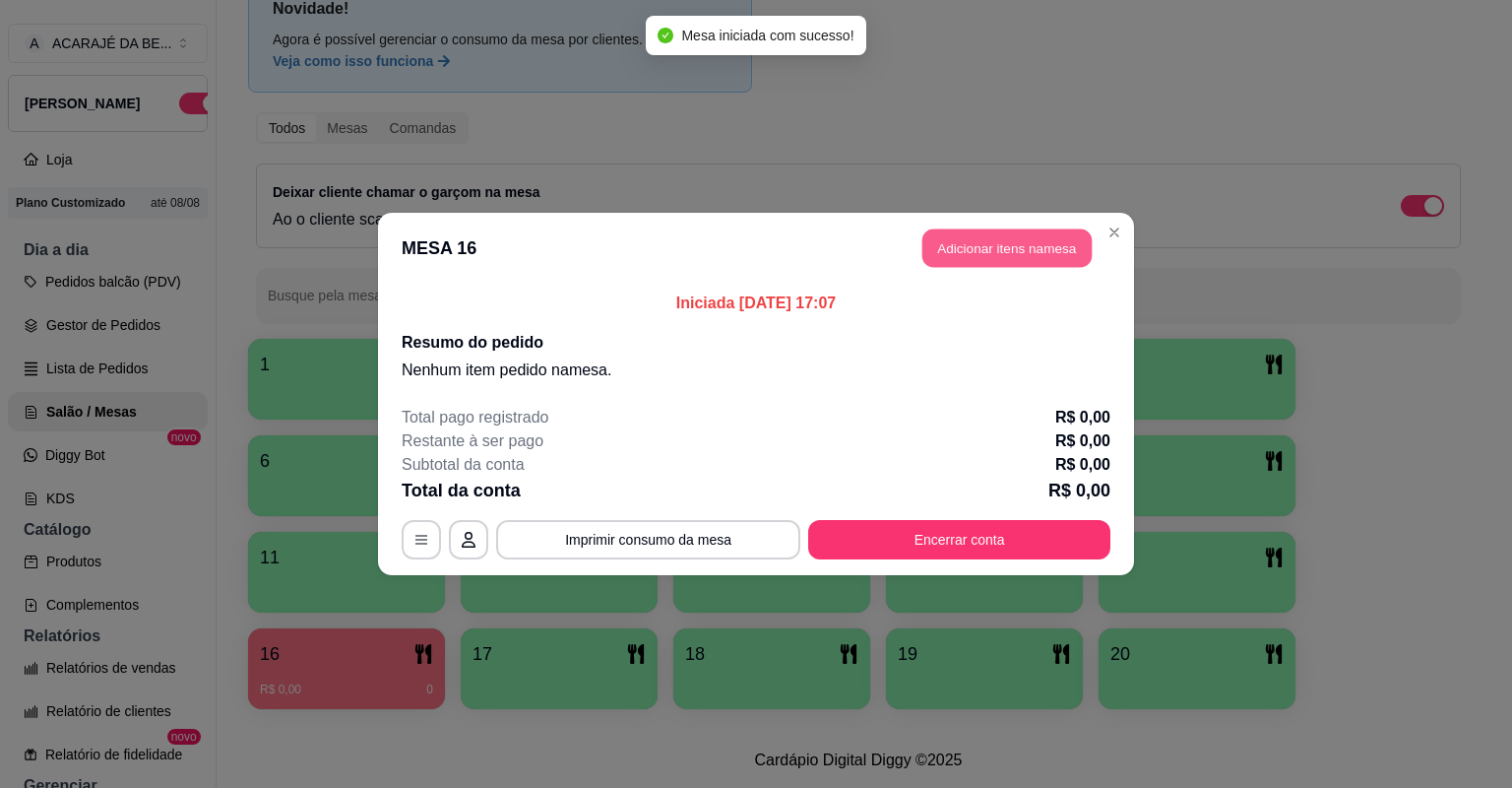click on "Adicionar itens na  mesa" at bounding box center [1007, 248] 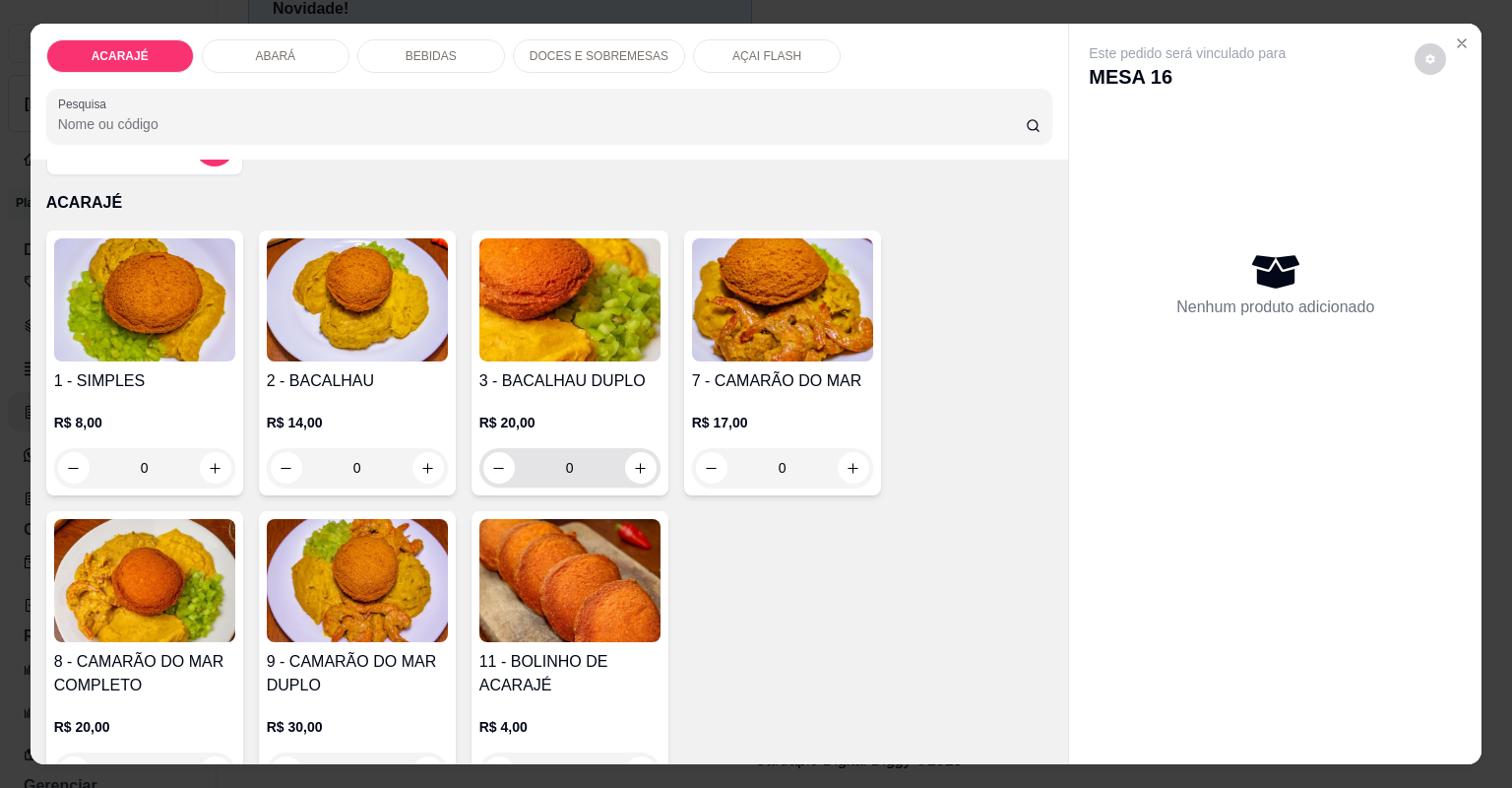 scroll, scrollTop: 0, scrollLeft: 0, axis: both 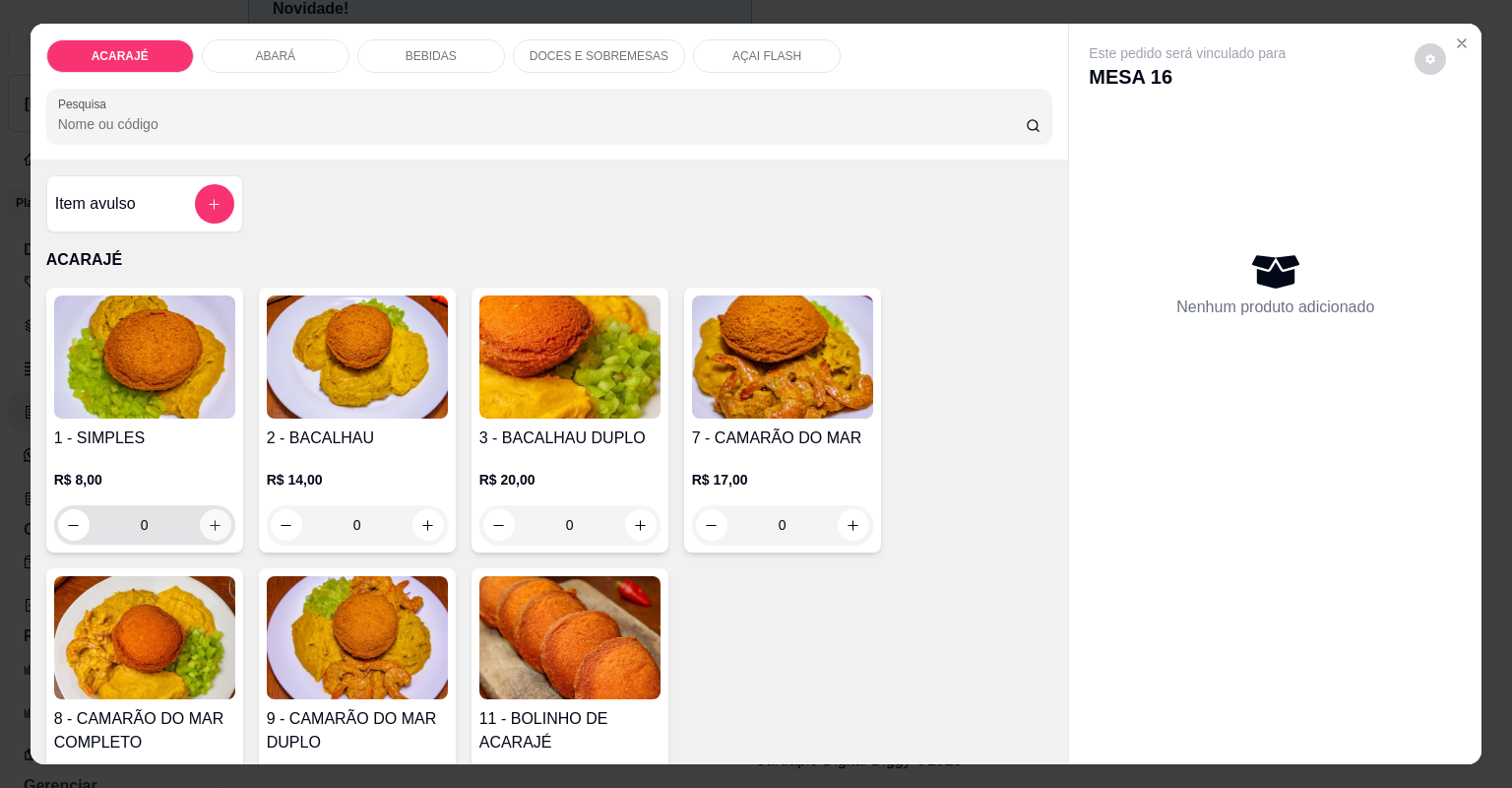 click 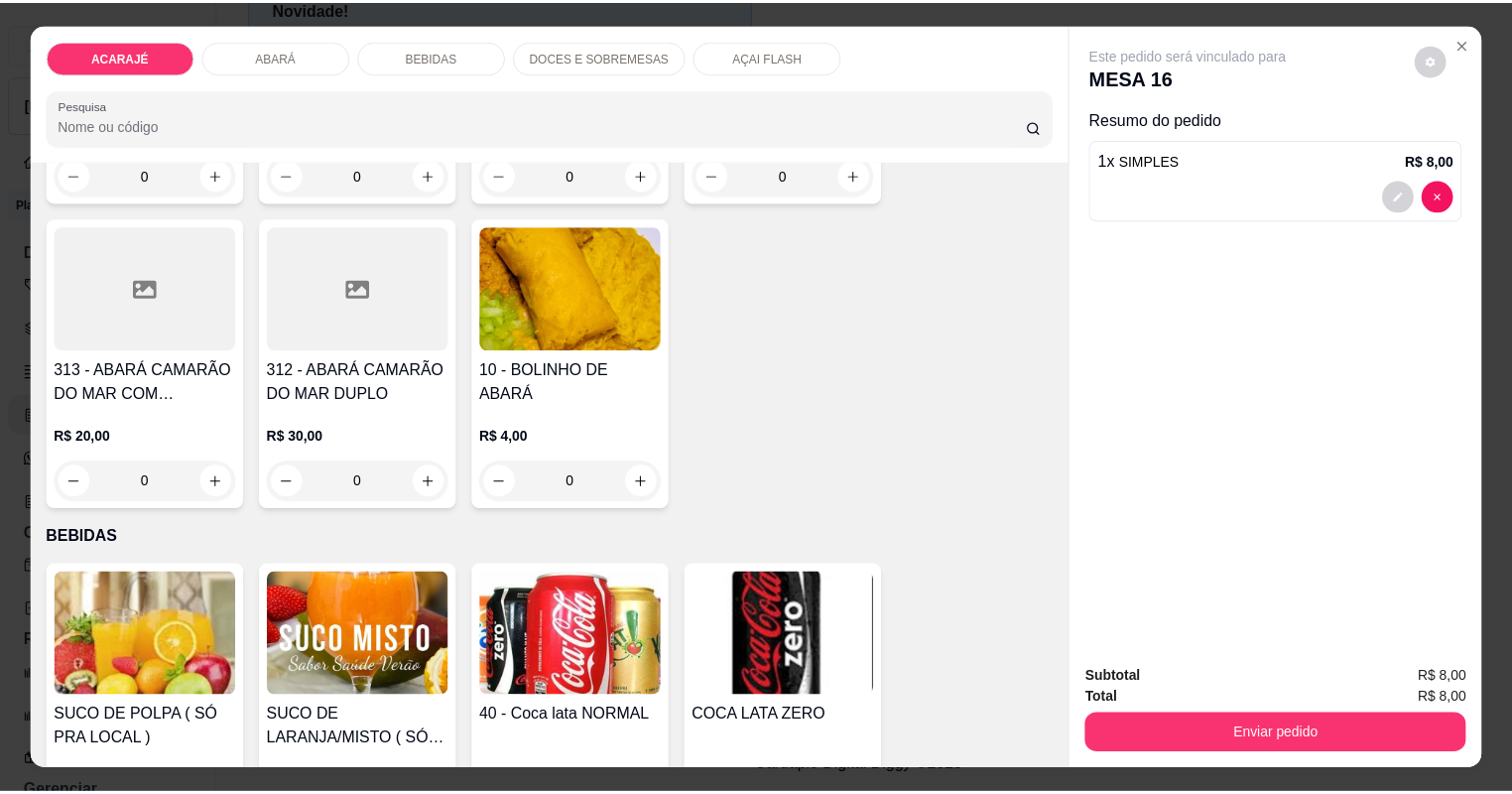 scroll, scrollTop: 1191, scrollLeft: 0, axis: vertical 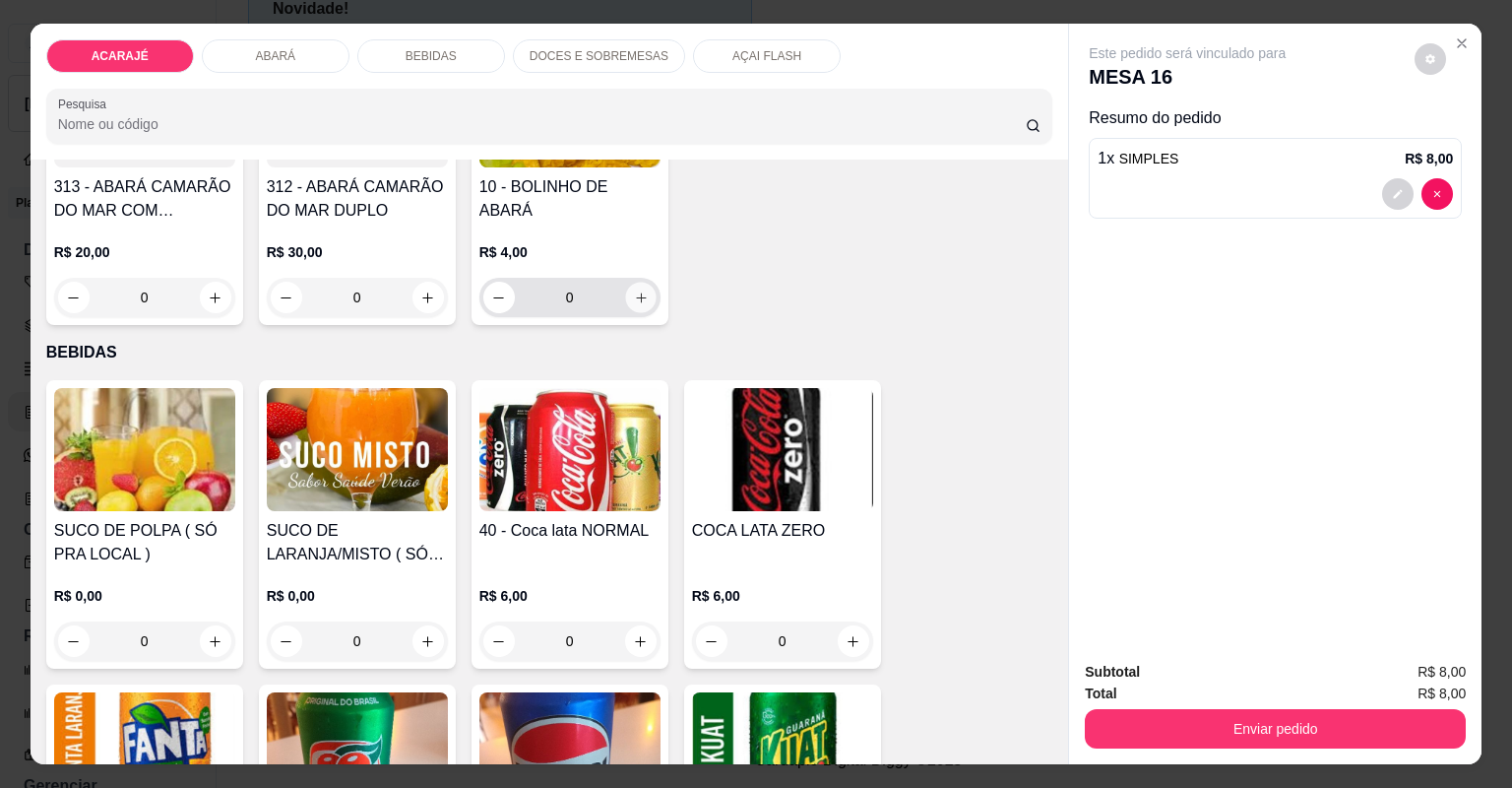 click 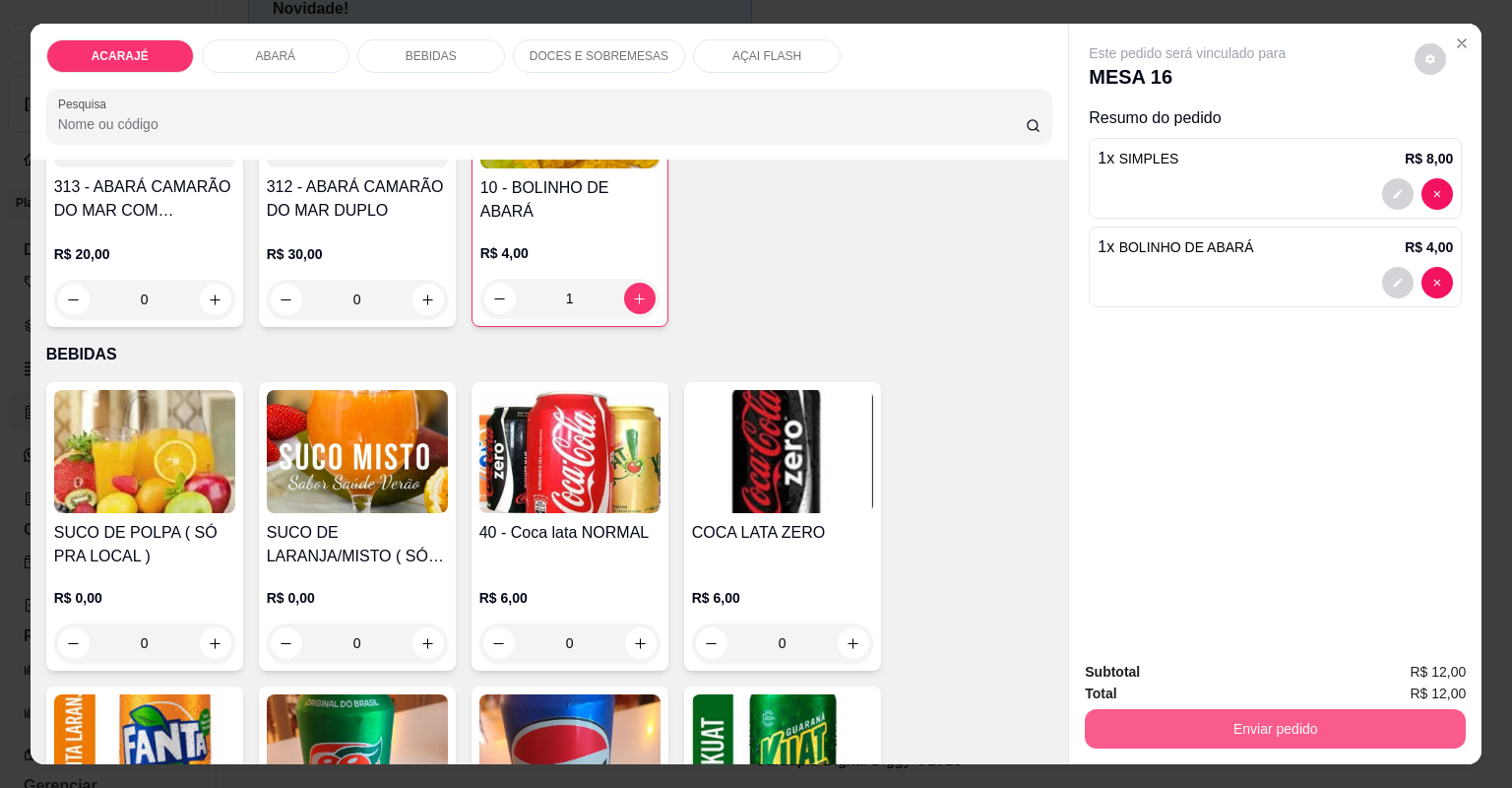 click on "Enviar pedido" at bounding box center [1275, 729] 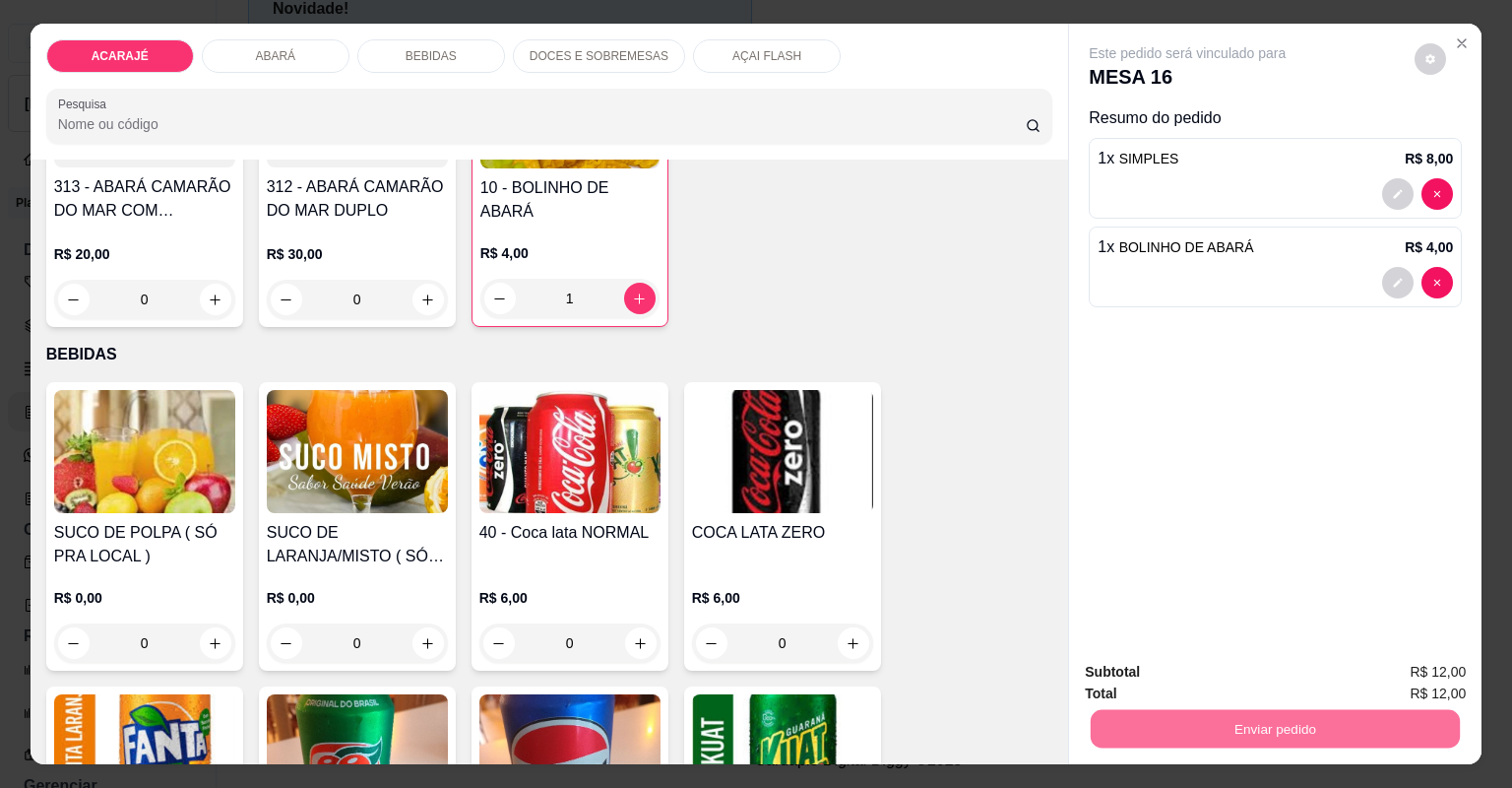 click on "Não registrar e enviar pedido" at bounding box center [1212, 680] 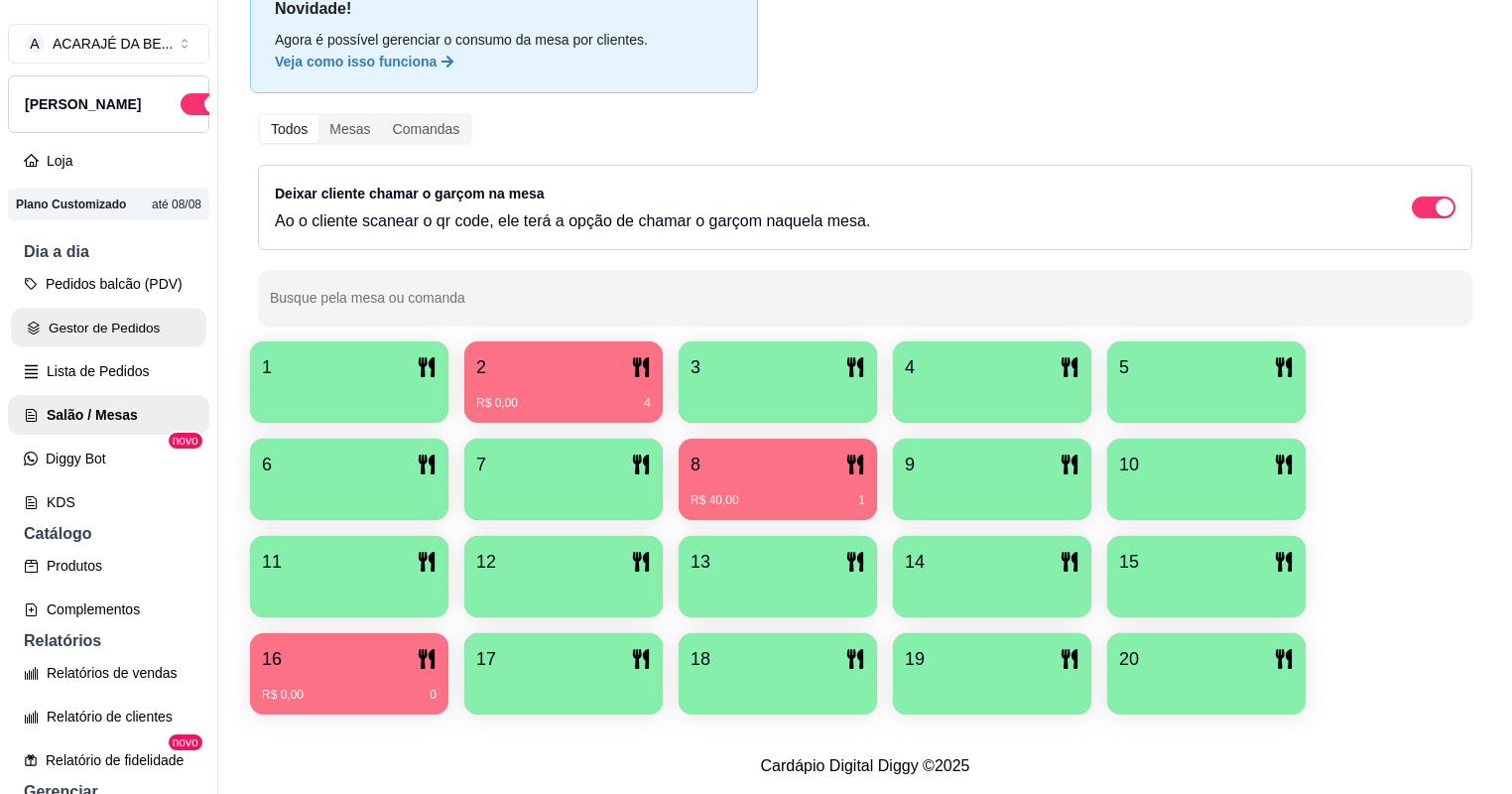 click on "Gestor de Pedidos" at bounding box center [108, 328] 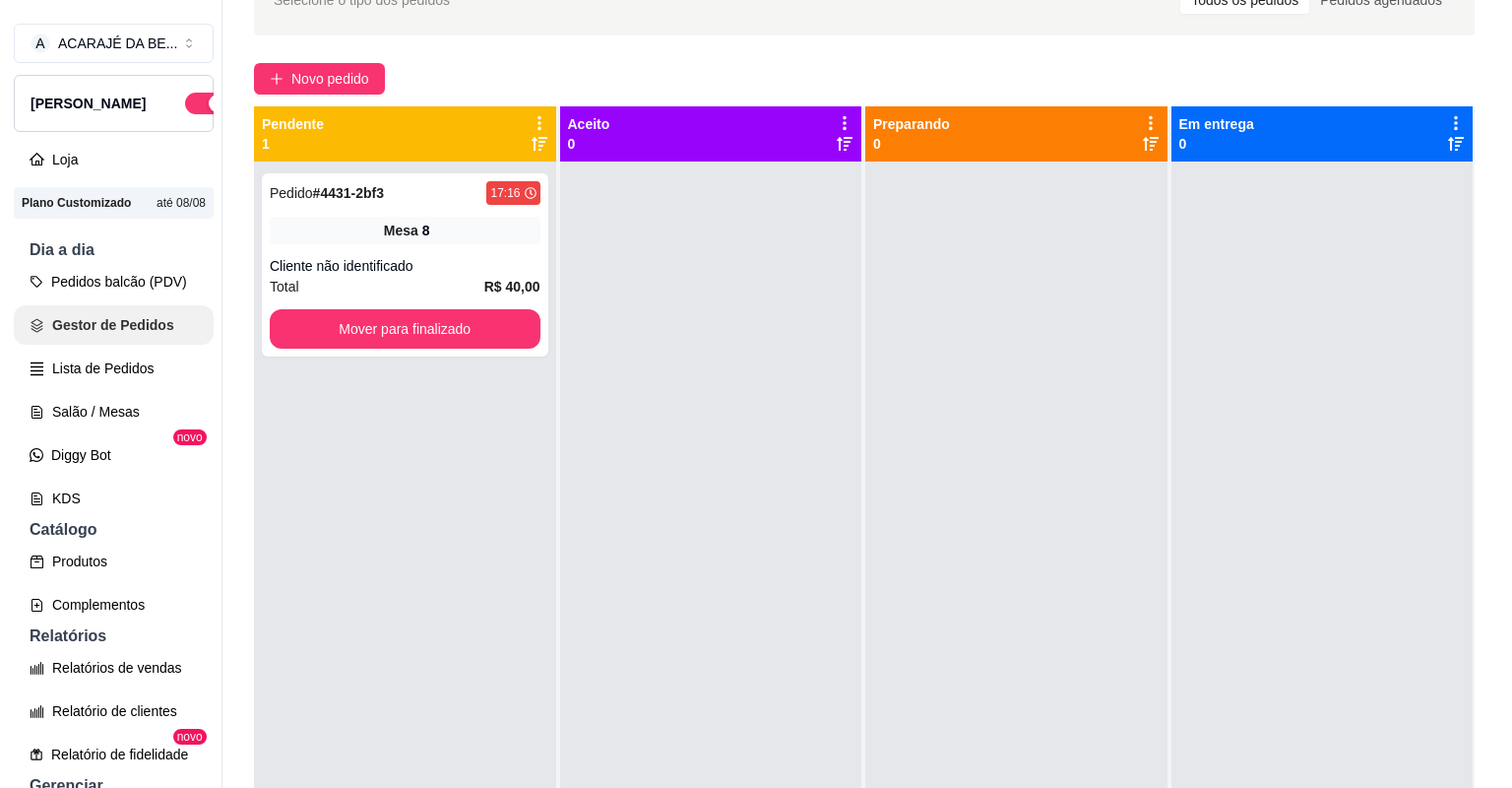 scroll, scrollTop: 0, scrollLeft: 0, axis: both 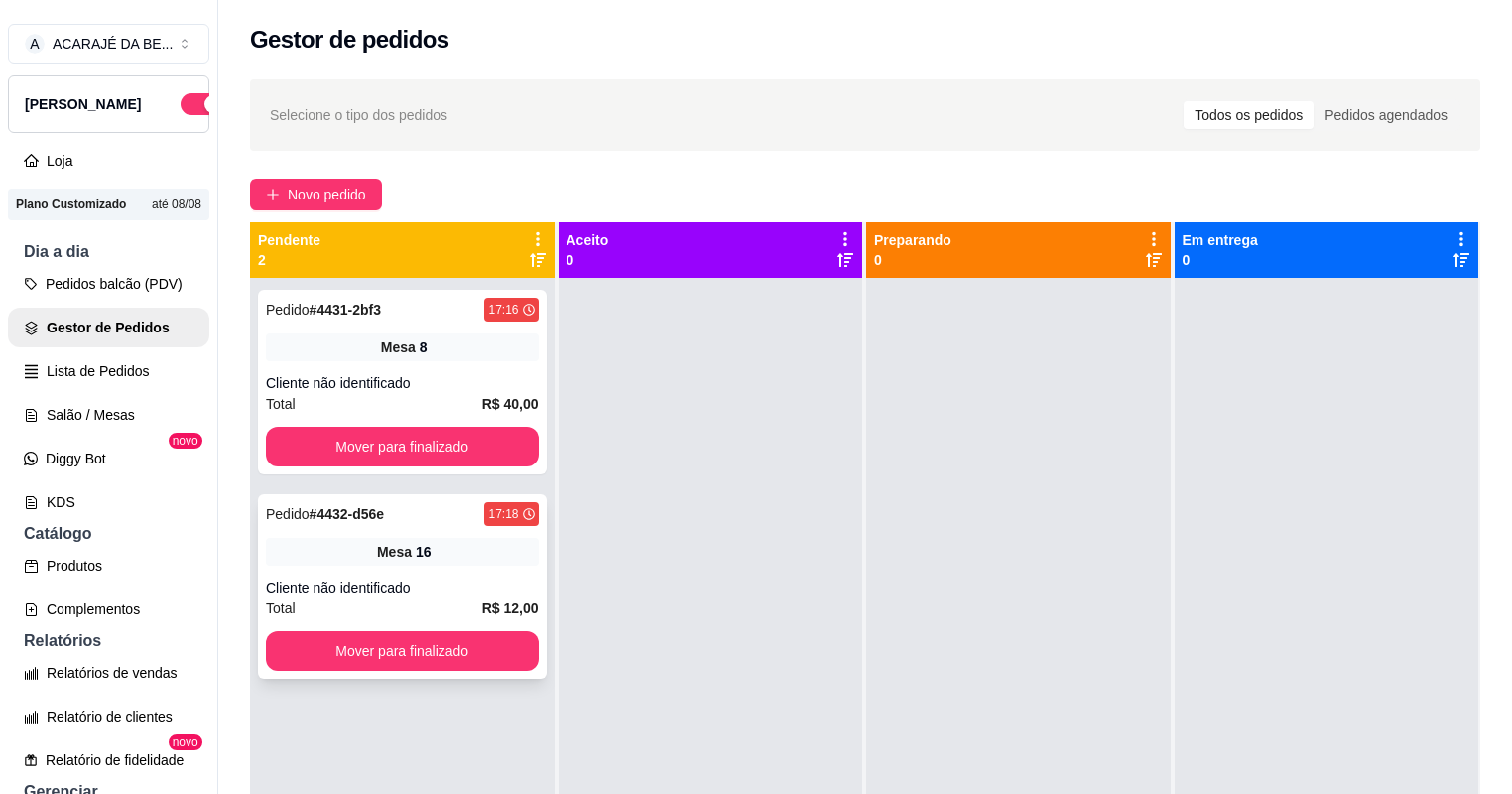 click on "Total R$ 12,00" at bounding box center [402, 608] 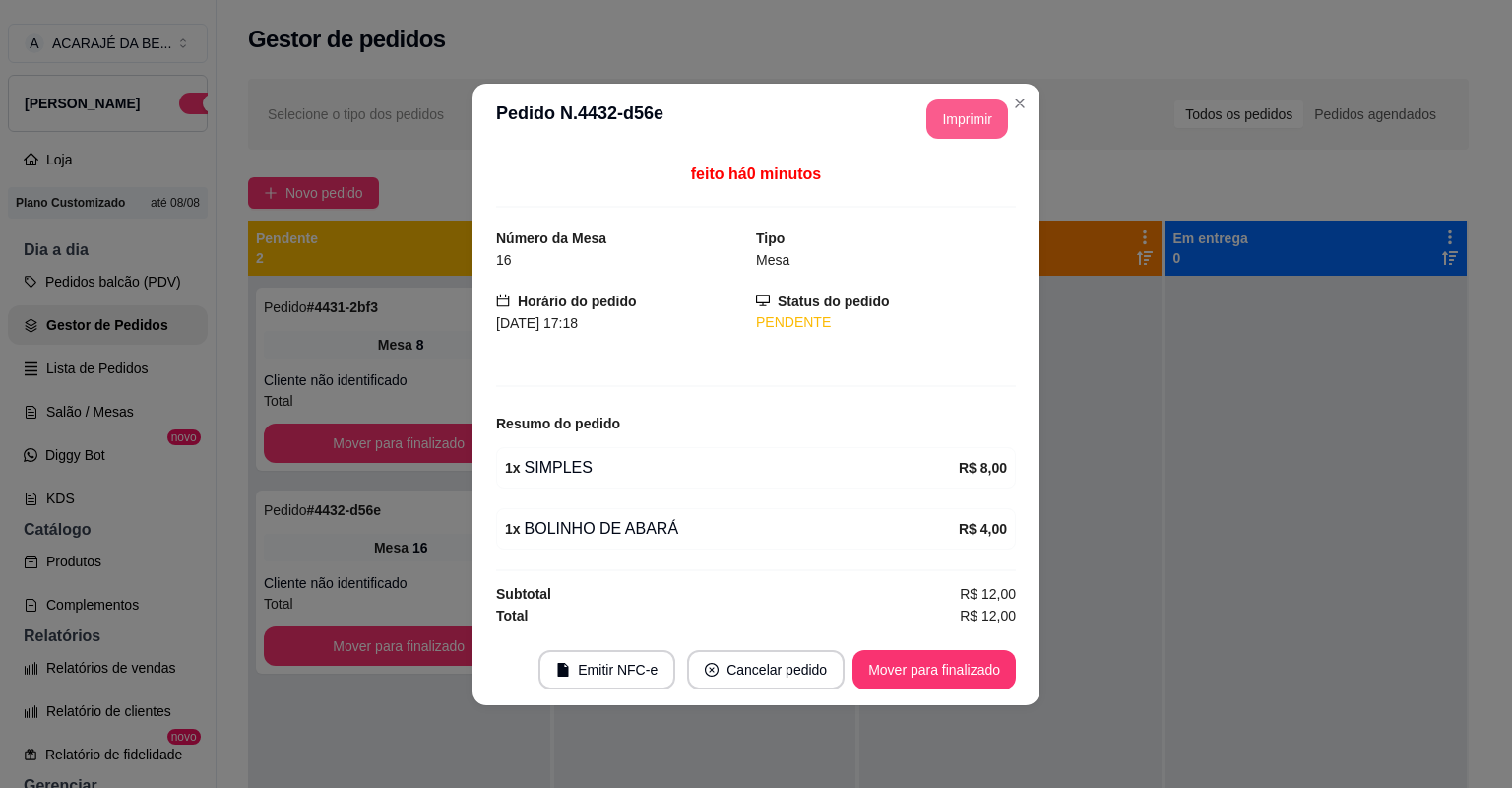click on "Imprimir" at bounding box center [967, 119] 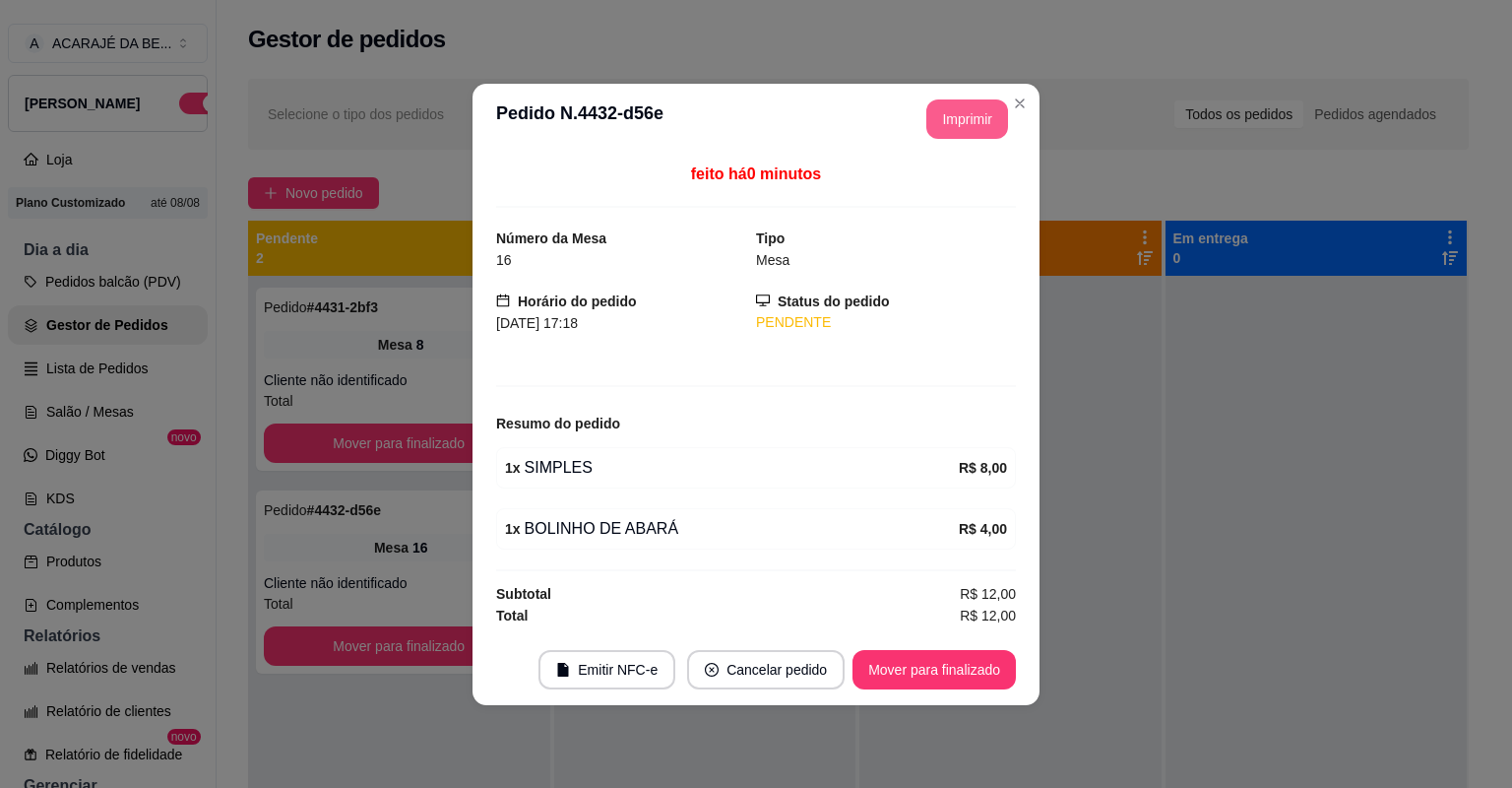 scroll, scrollTop: 0, scrollLeft: 0, axis: both 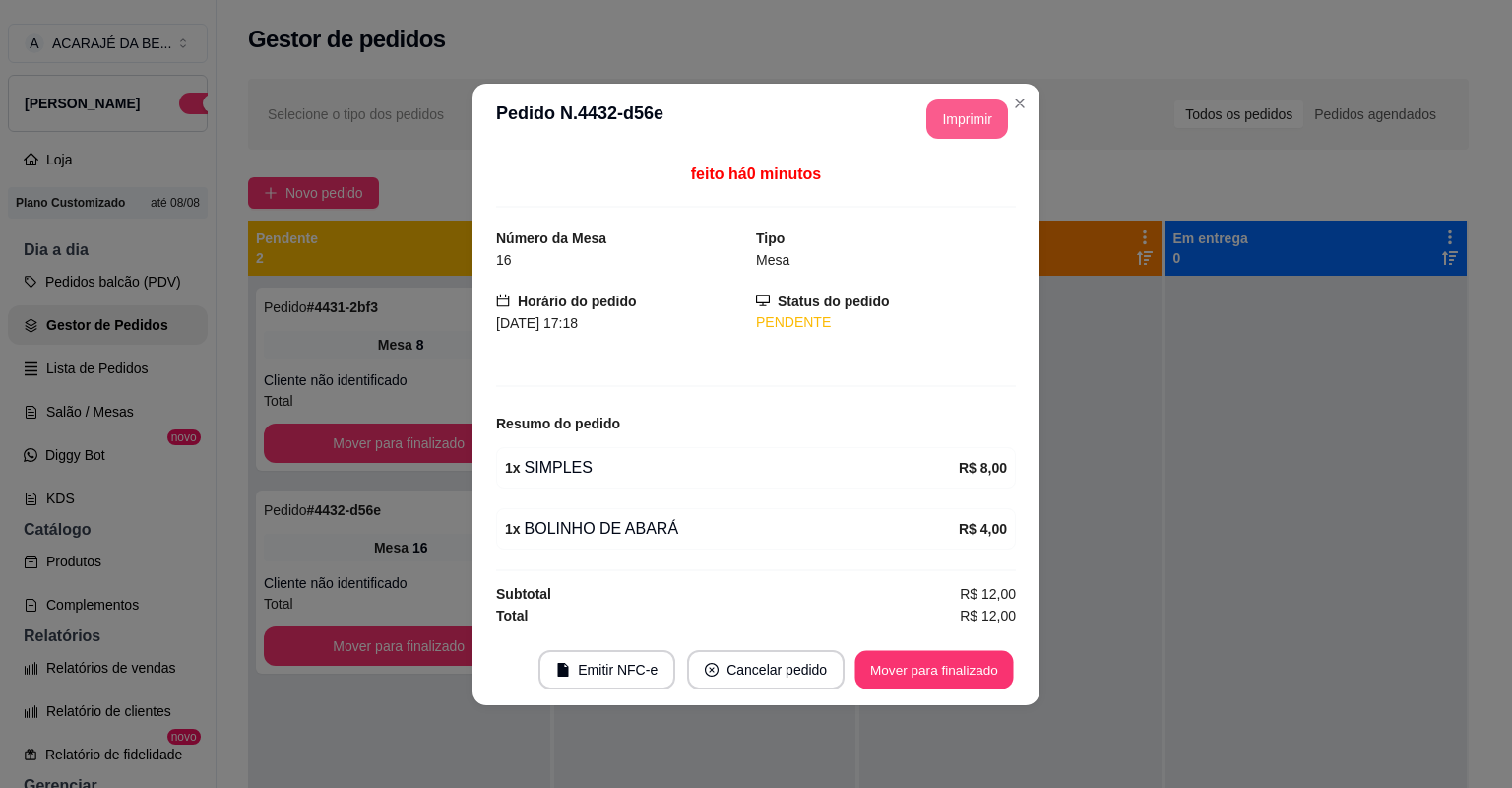 click on "Mover para finalizado" at bounding box center [934, 669] 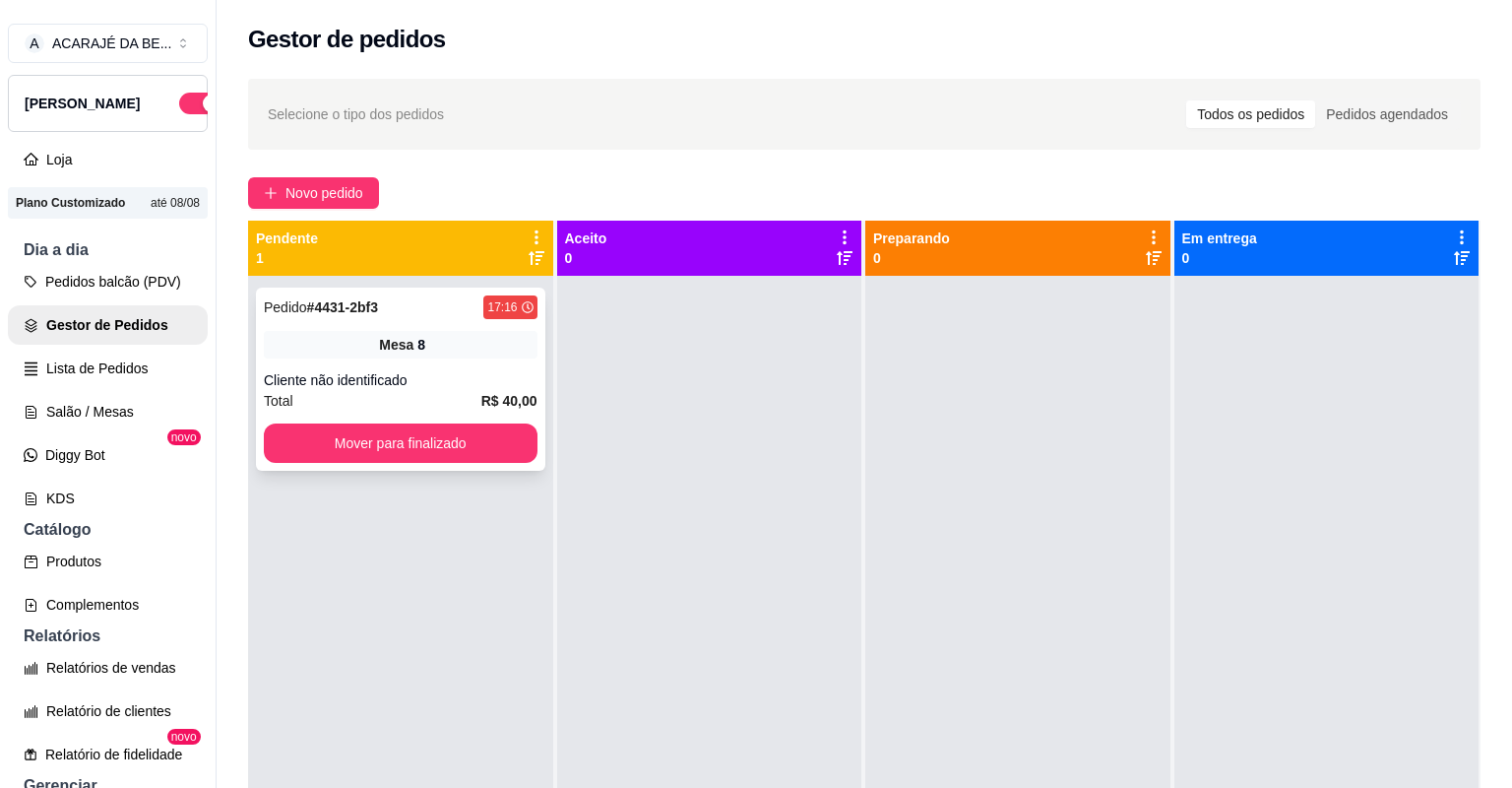 click on "Total R$ 40,00" at bounding box center [401, 401] 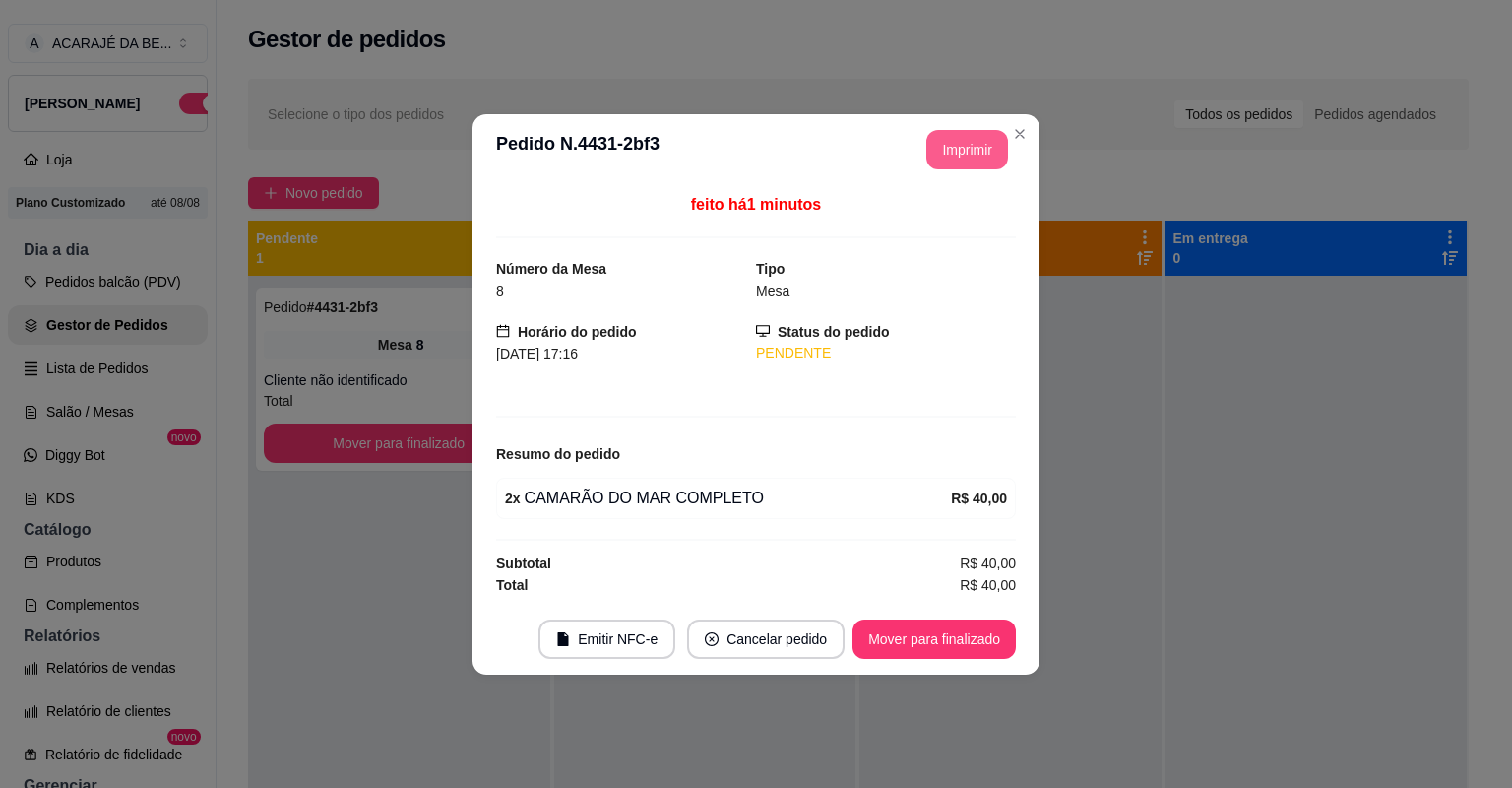 click on "Imprimir" at bounding box center [967, 150] 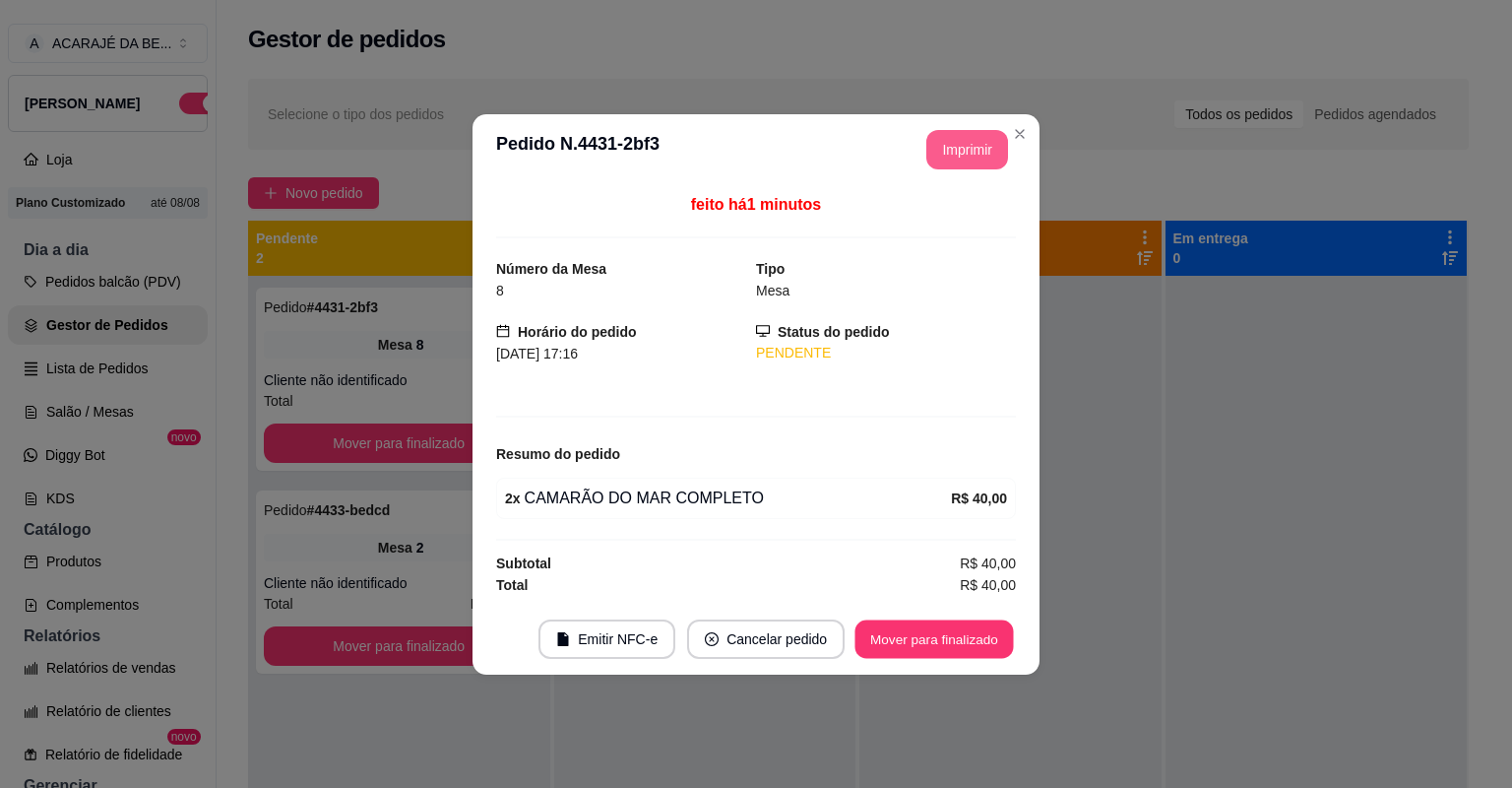 click on "Mover para finalizado" at bounding box center (934, 638) 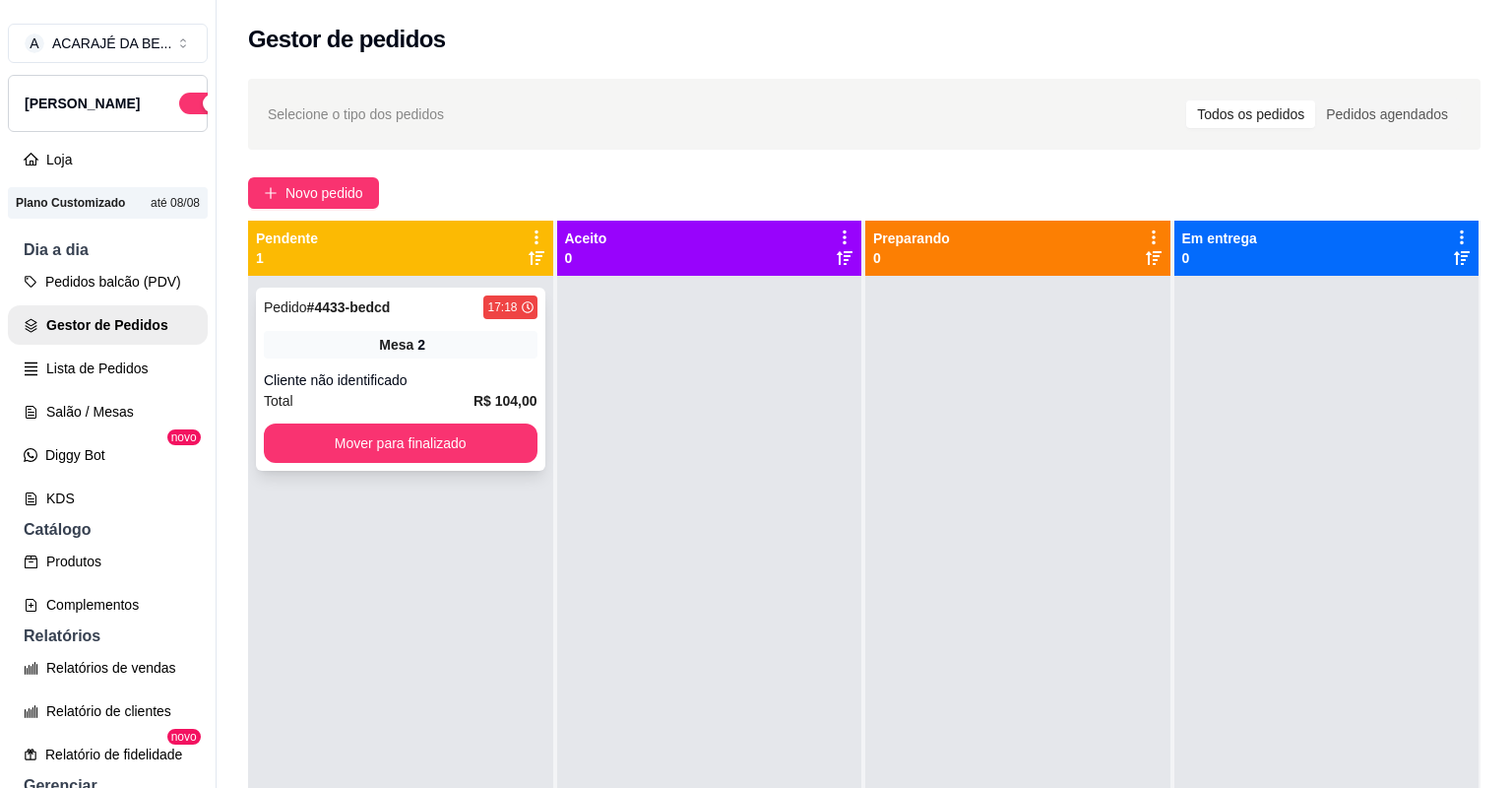 click on "Pedido  # 4433-bedcd 17:18 Mesa 2 Cliente não identificado Total R$ 104,00 Mover para finalizado" at bounding box center (401, 379) 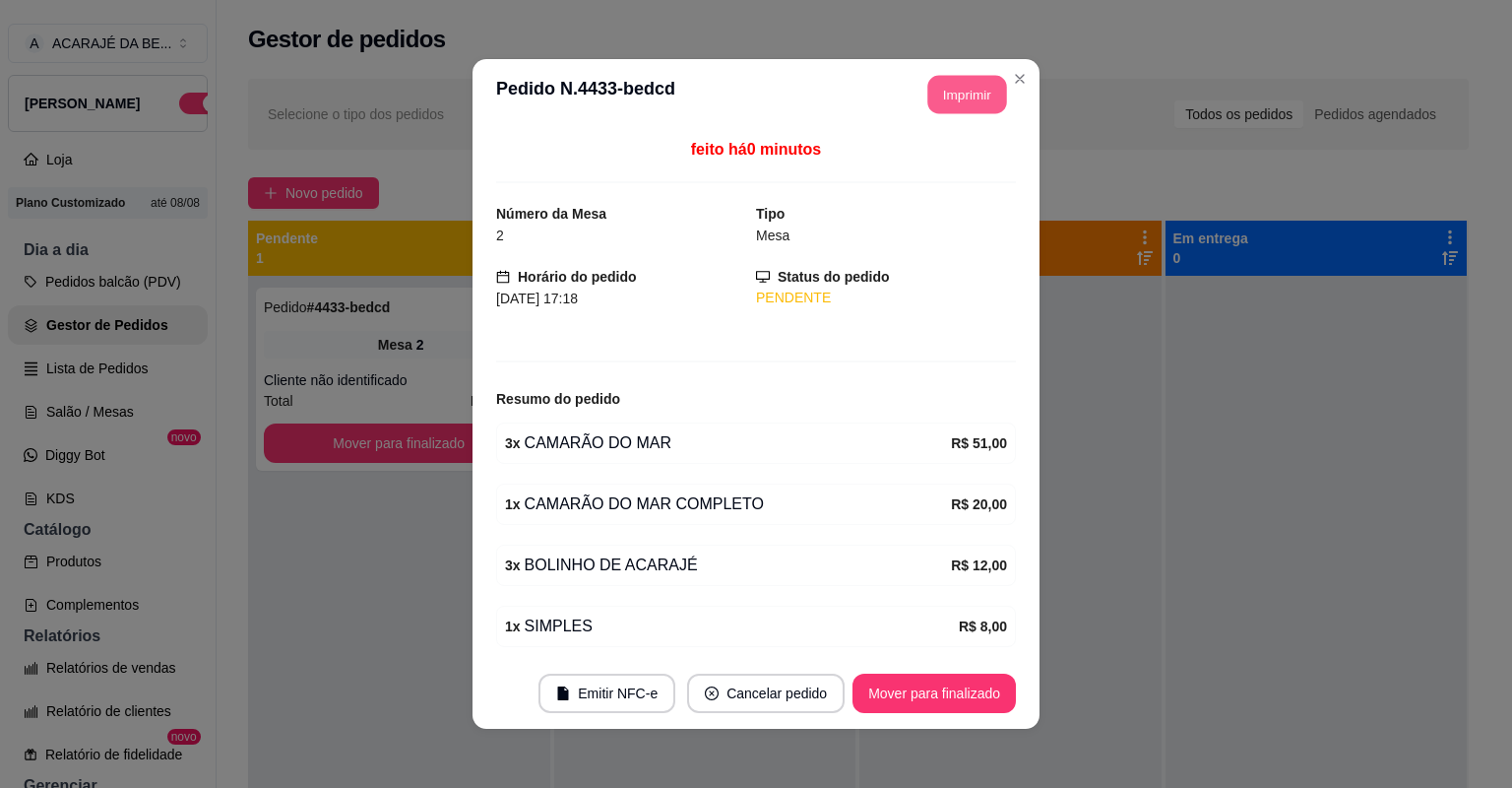 click on "Imprimir" at bounding box center [968, 95] 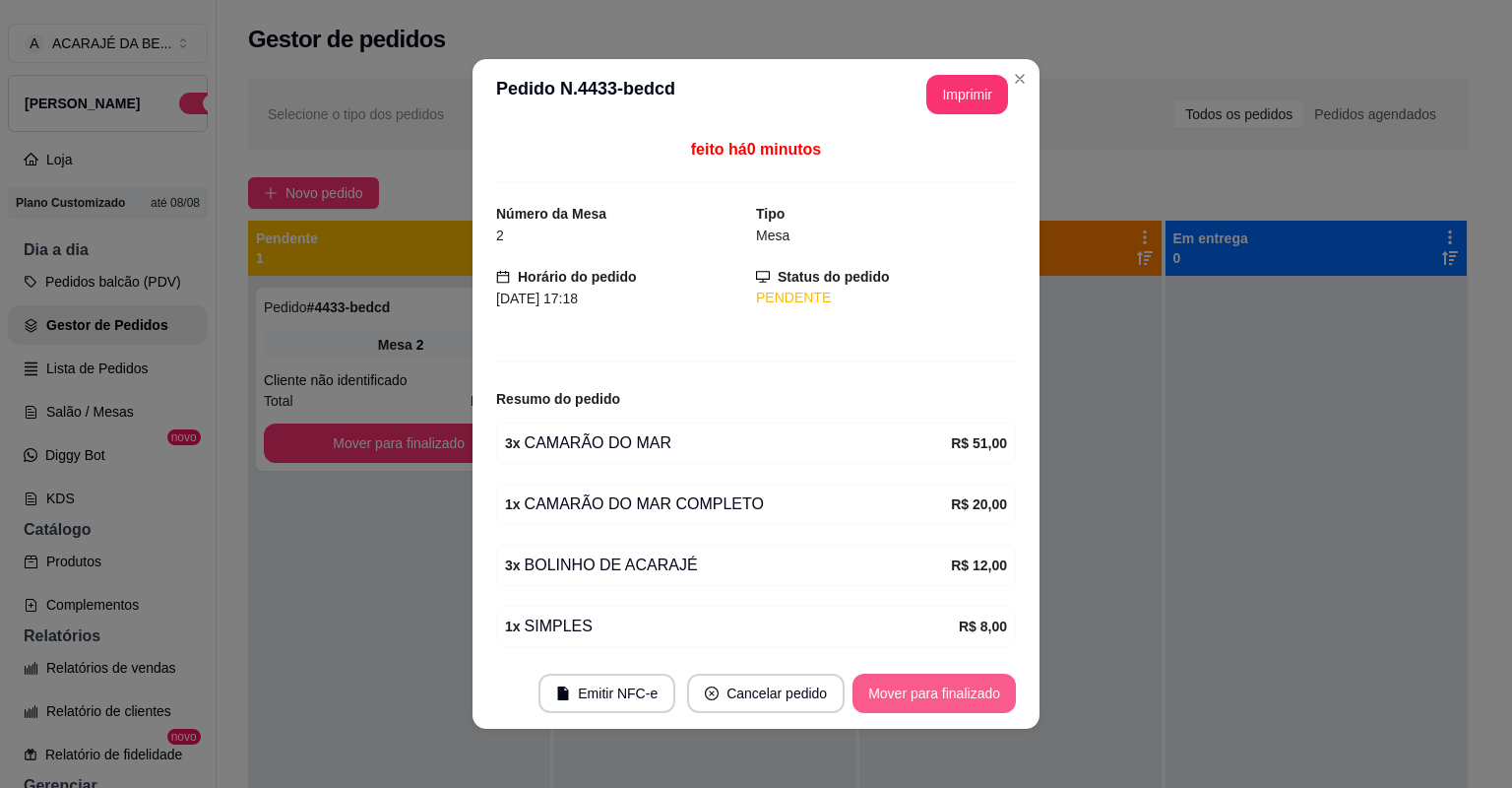 click on "Mover para finalizado" at bounding box center [934, 693] 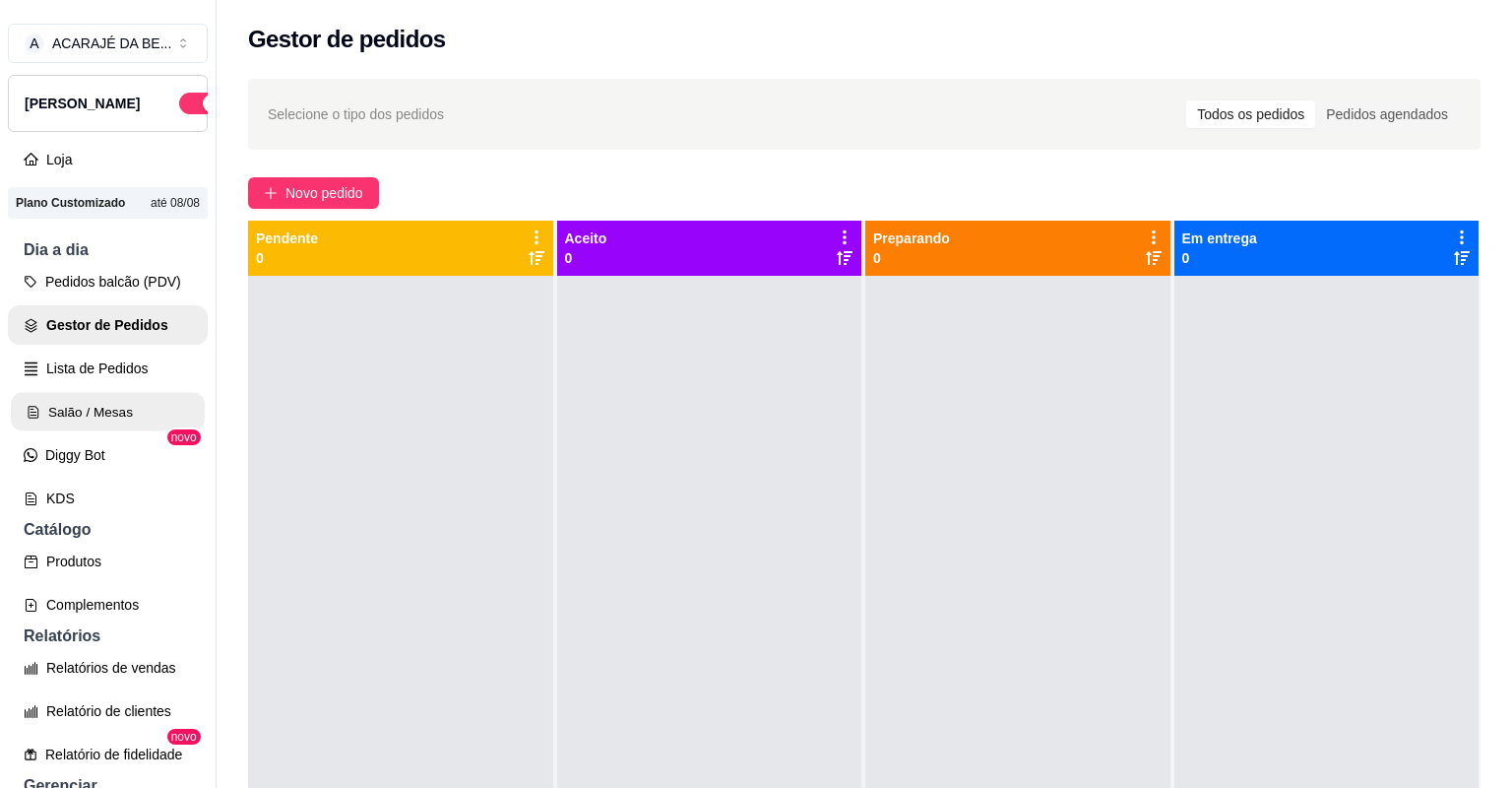 click on "Salão / Mesas" at bounding box center [107, 412] 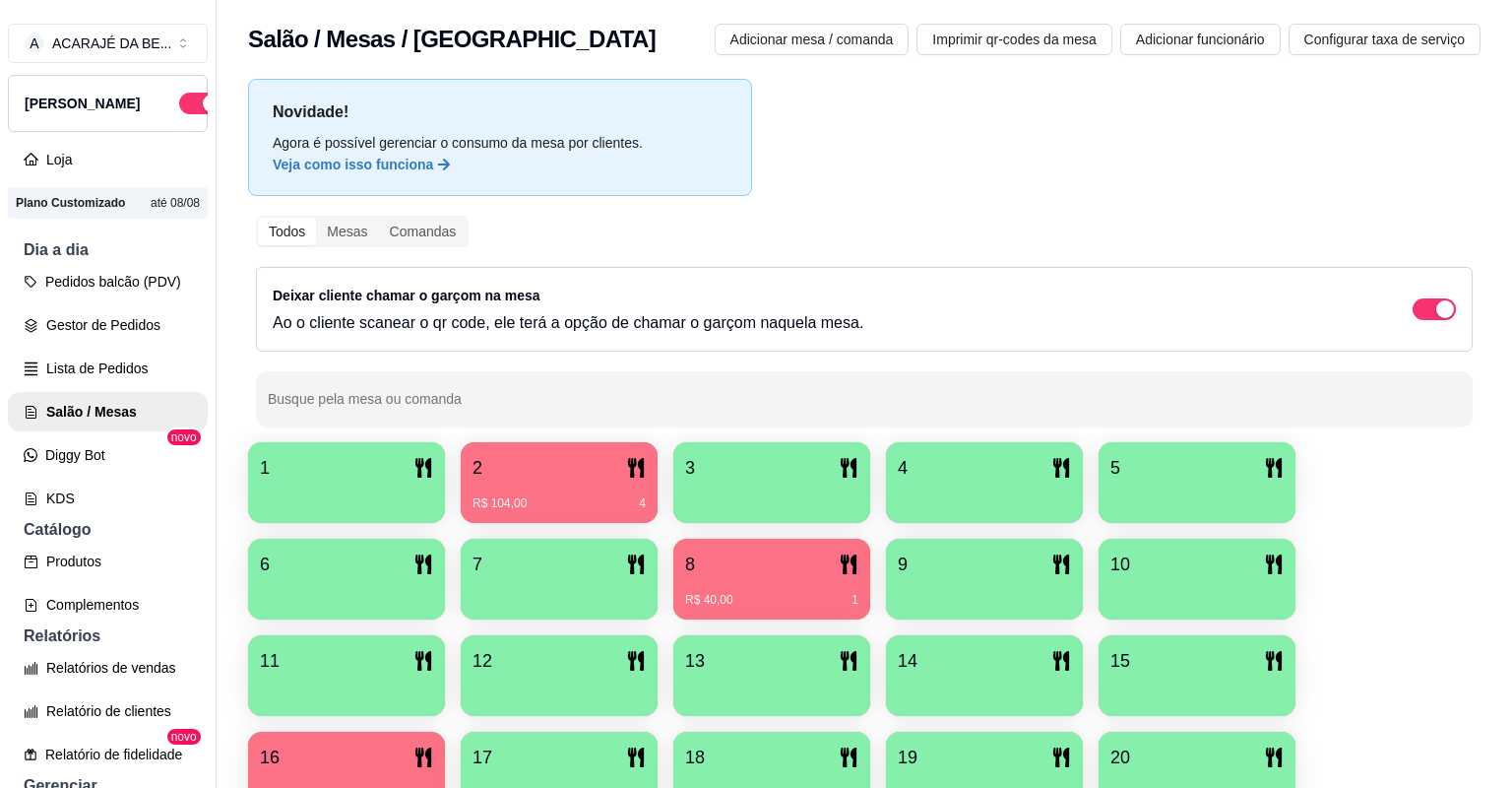click at bounding box center (559, 690) 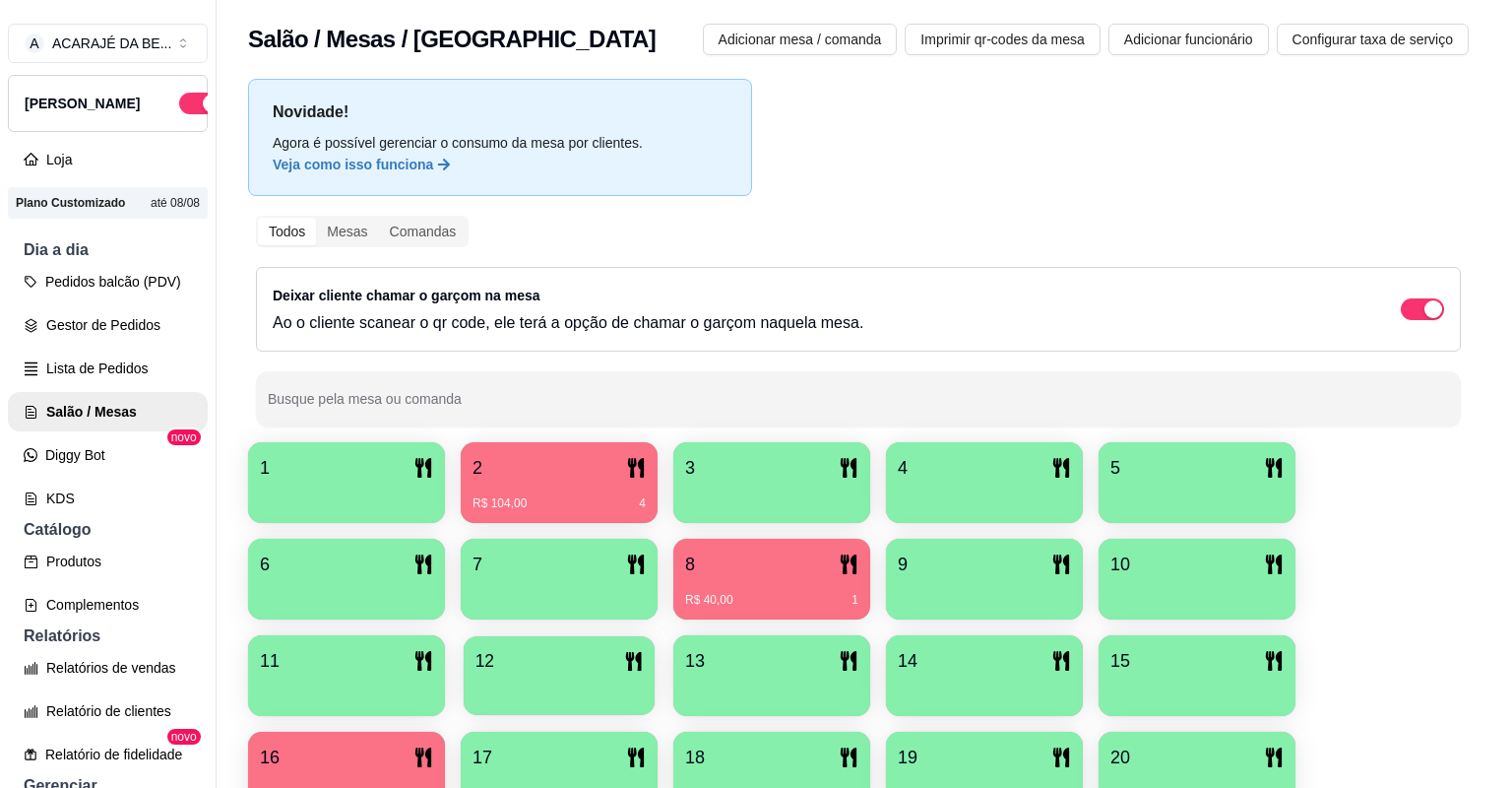 click on "A ACARAJÉ DA BE ... Loja Aberta Loja Plano Customizado até 08/08   Dia a dia Pedidos balcão (PDV) Gestor de Pedidos Lista de Pedidos Salão / Mesas Diggy Bot novo KDS Catálogo Produtos Complementos Relatórios Relatórios de vendas Relatório de clientes Relatório de fidelidade novo Gerenciar Entregadores novo Nota Fiscal (NFC-e) Controle de caixa Controle de fiado Cupons Clientes Estoque Configurações Diggy Planos Precisa de ajuda? Sair Salão / Mesas / Comandas Adicionar mesa / comanda Imprimir qr-codes da mesa Adicionar funcionário Configurar taxa de serviço Novidade! Agora é possível gerenciar o consumo da mesa por clientes.   Veja como isso funciona Todos Mesas Comandas Deixar cliente chamar o garçom na mesa Ao o cliente scanear o qr code, ele terá a opção de chamar o garçom naquela mesa. Busque pela mesa ou comanda
1 2 R$ 104,00 4 3 4 5 6 7 8 R$ 40,00 1 9 10 11 12 13 14 15 16 R$ 12,00 1 17 18 19 20 Cardápio Digital Diggy © 2025 MESA 12" at bounding box center [750, 394] 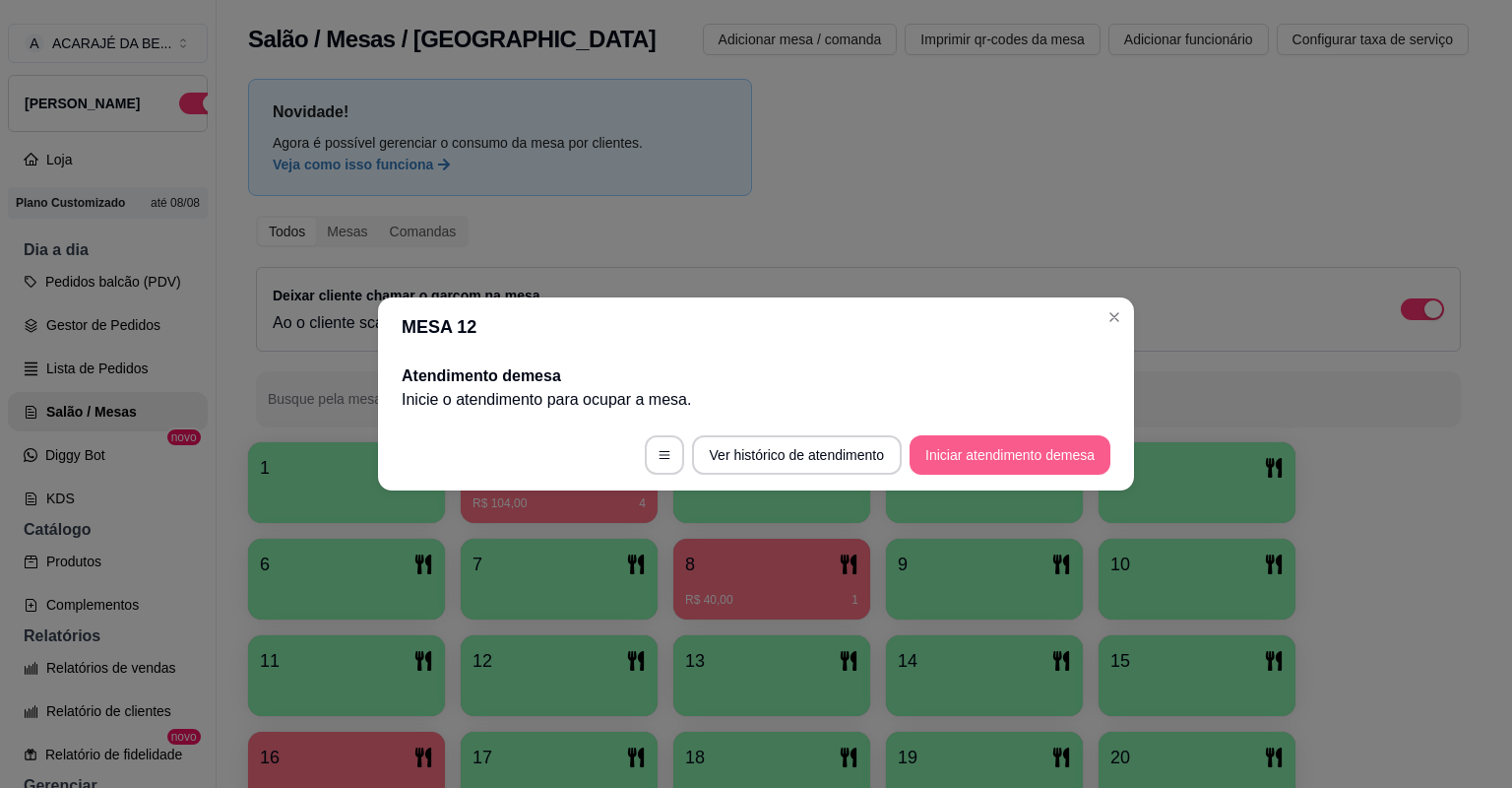 click on "Iniciar atendimento de  mesa" at bounding box center (1010, 455) 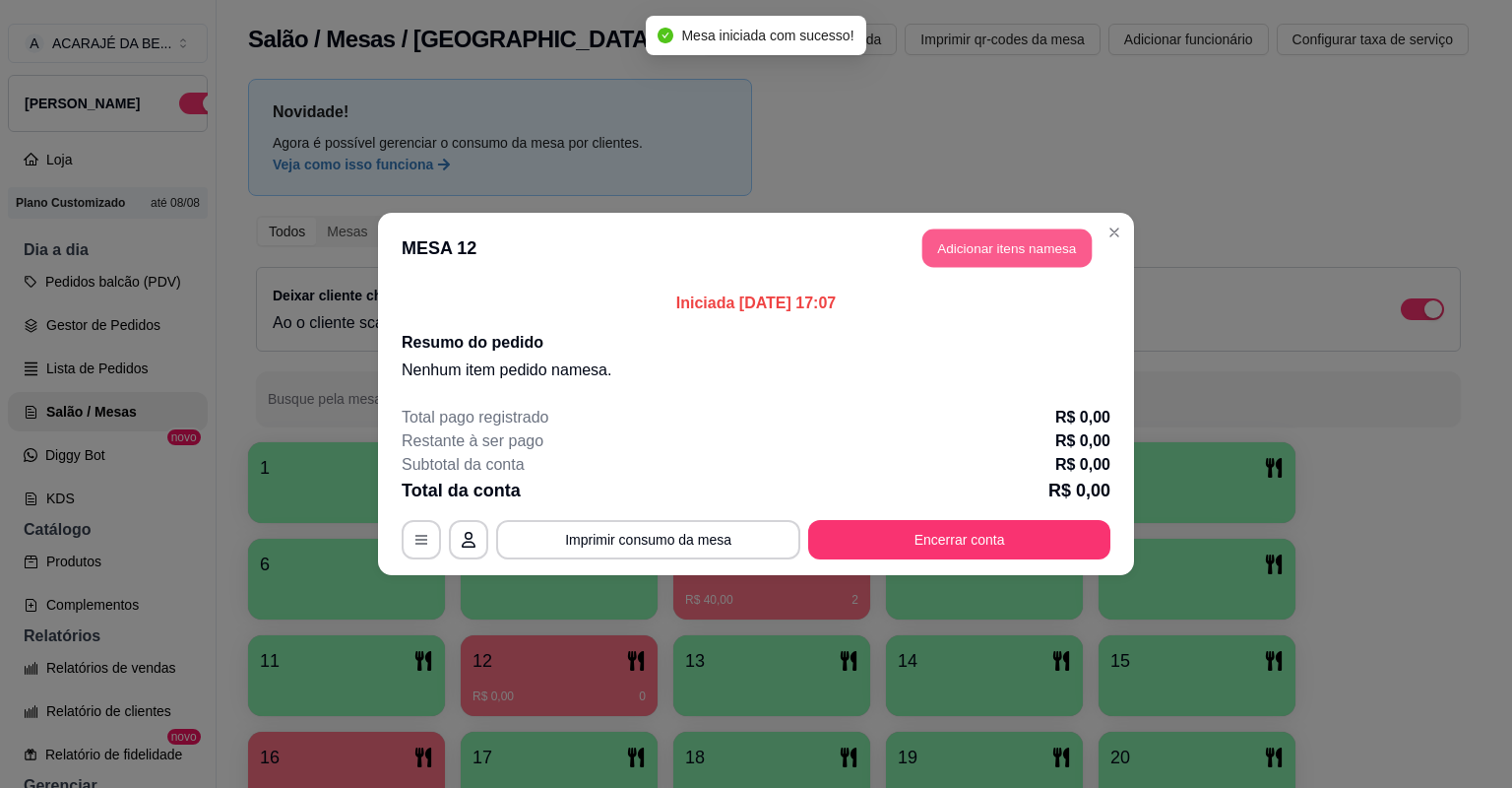 click on "Adicionar itens na  mesa" at bounding box center [1007, 248] 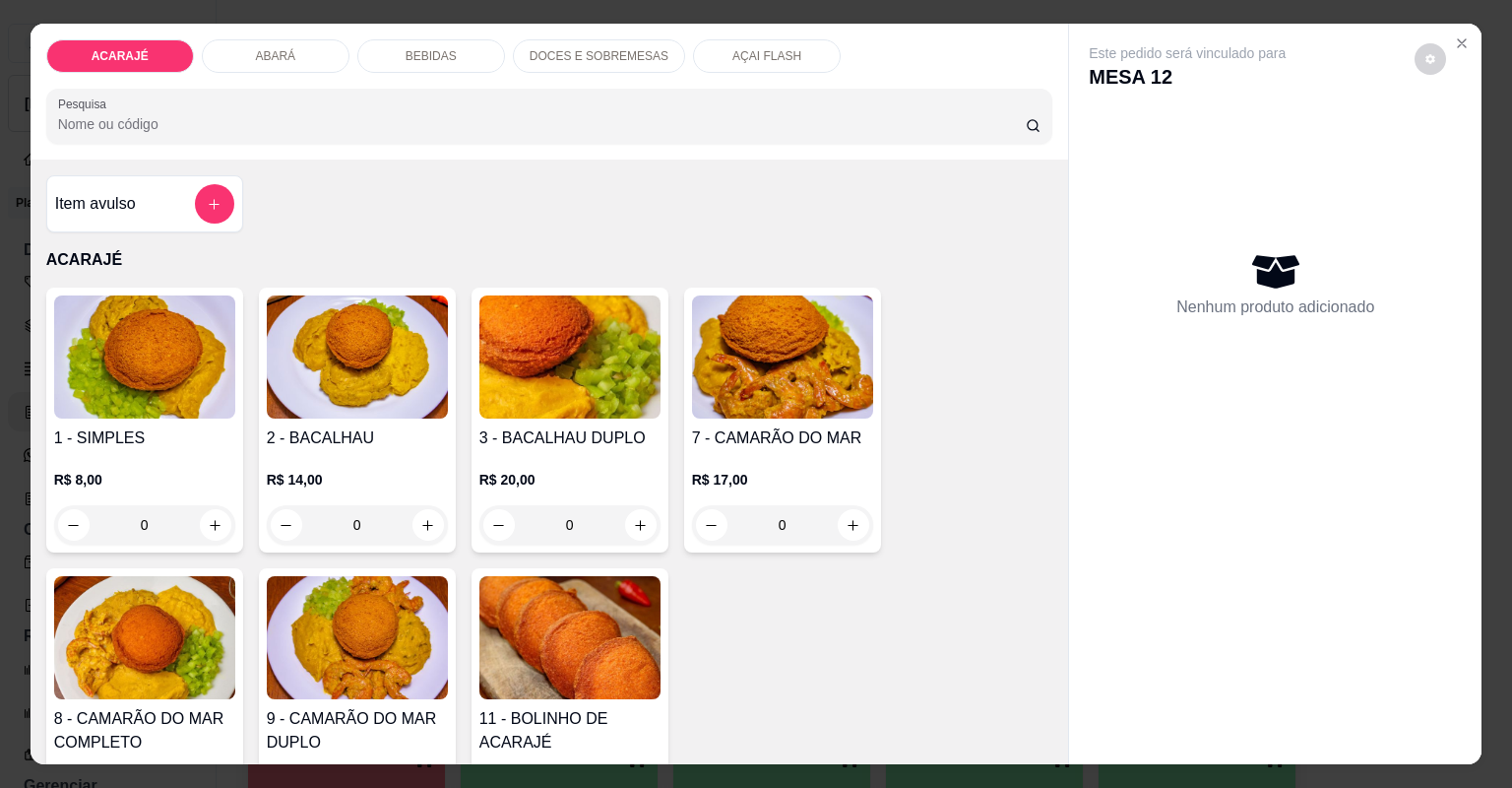 click 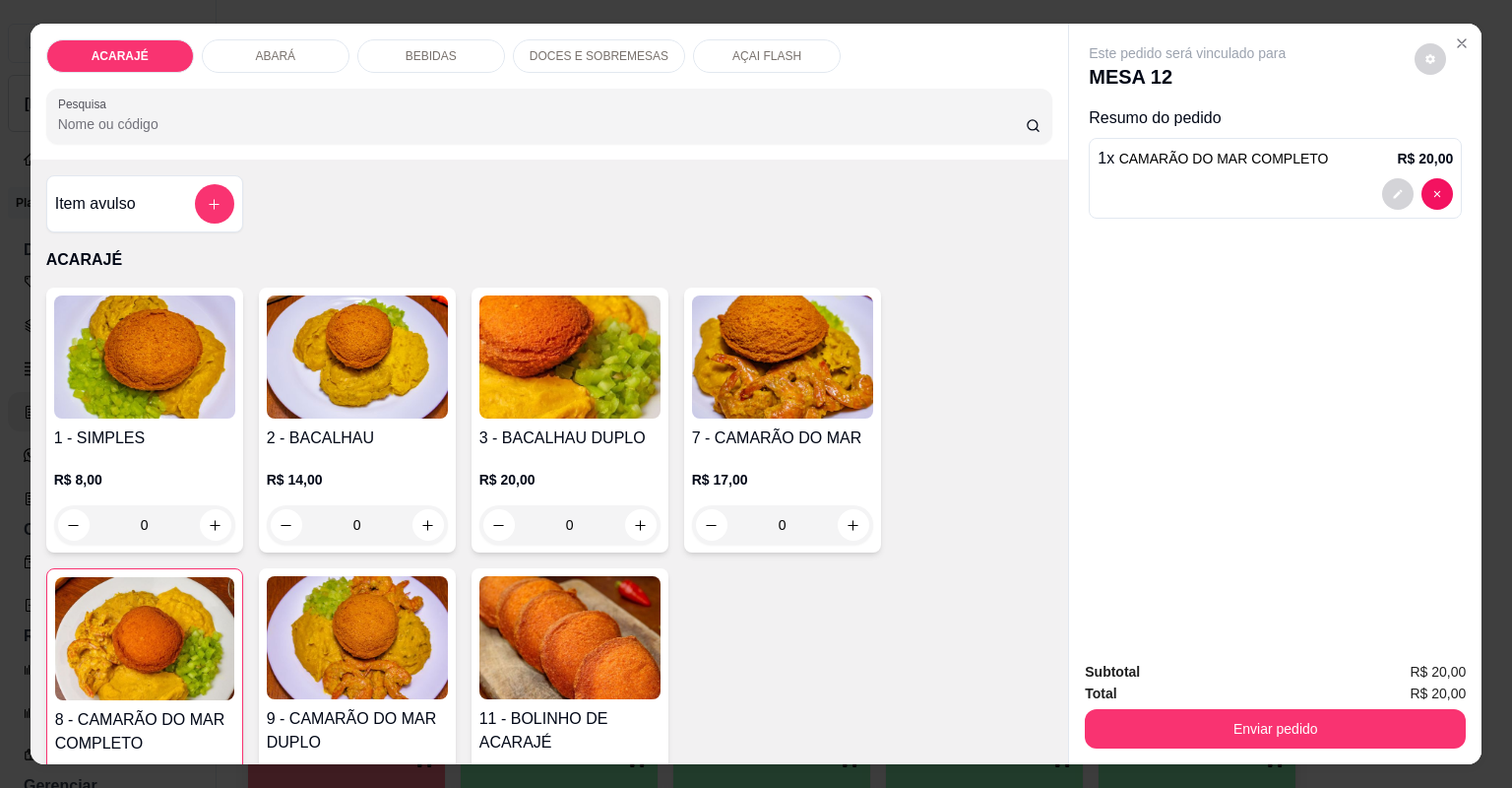 type on "1" 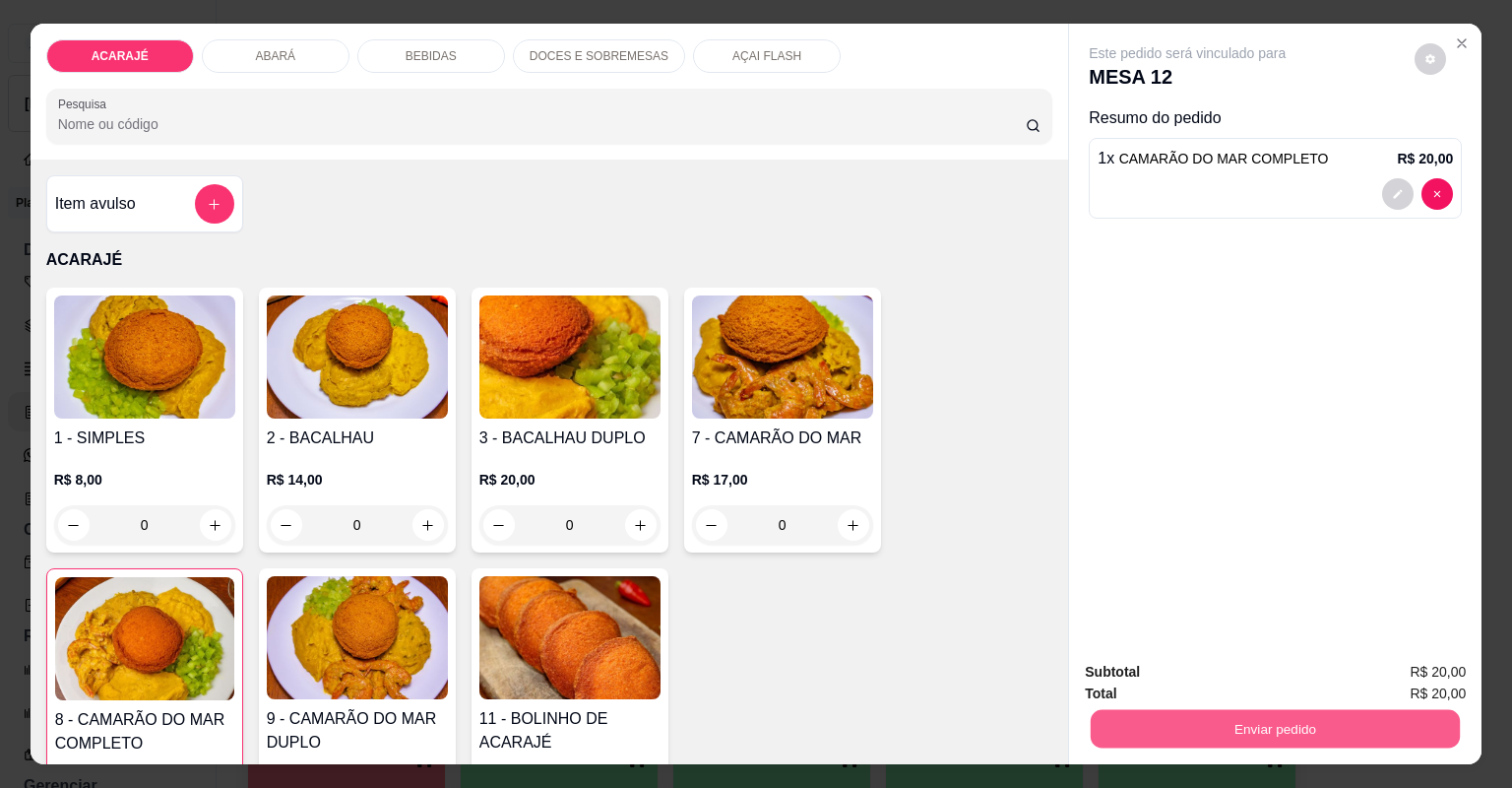click on "Enviar pedido" at bounding box center (1275, 729) 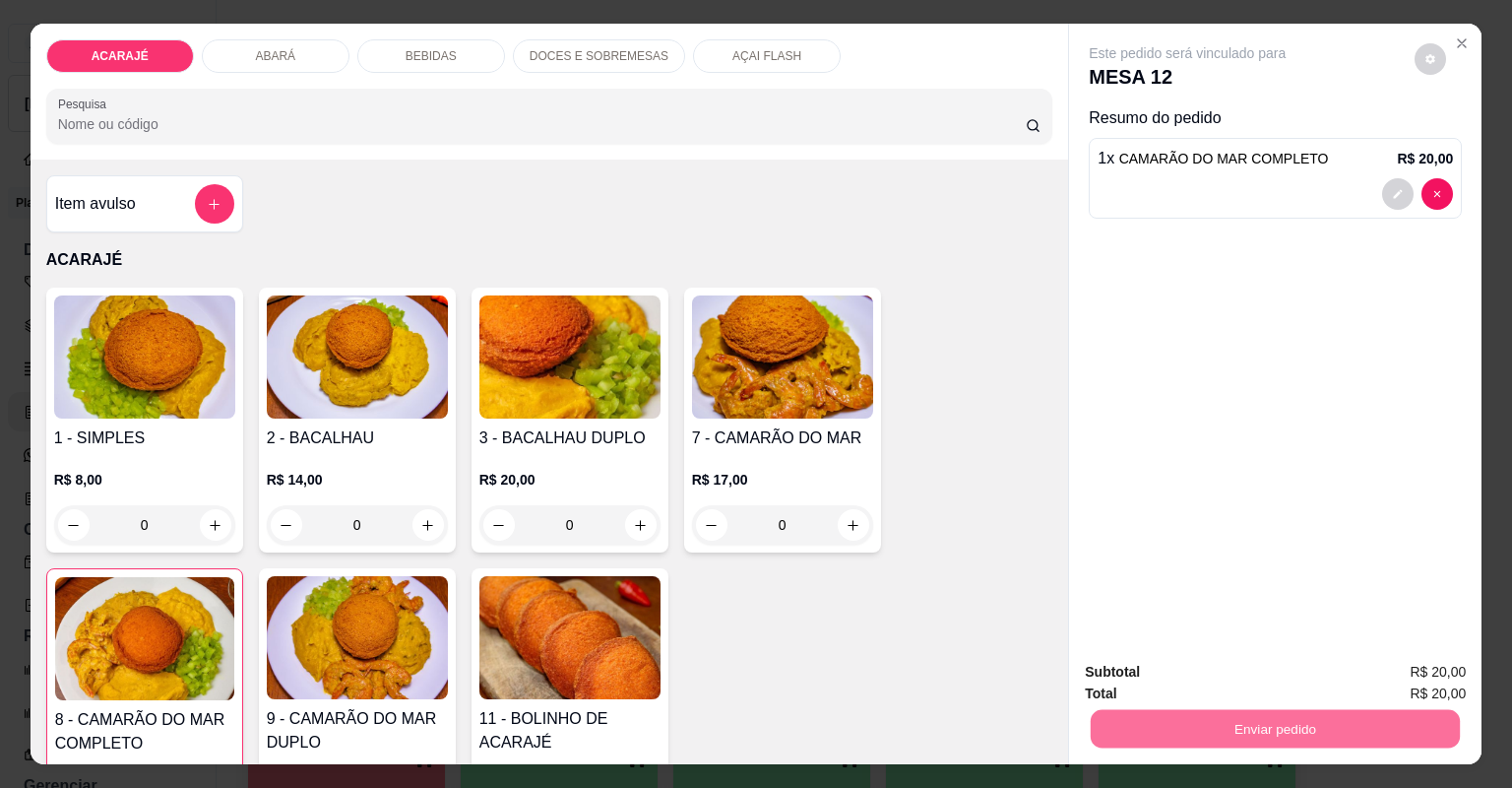 click on "Não registrar e enviar pedido" at bounding box center (1212, 681) 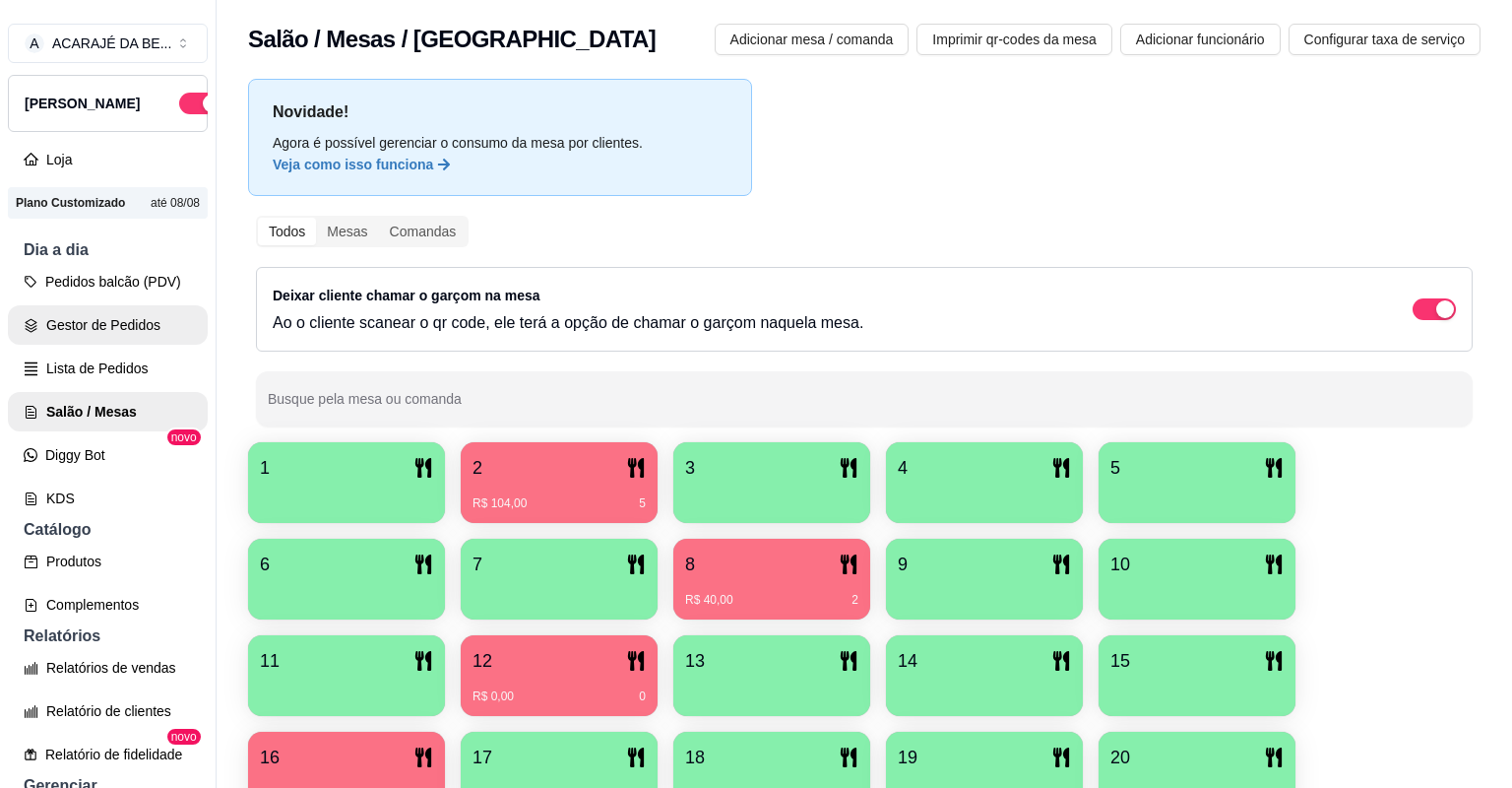 click on "Gestor de Pedidos" at bounding box center [107, 325] 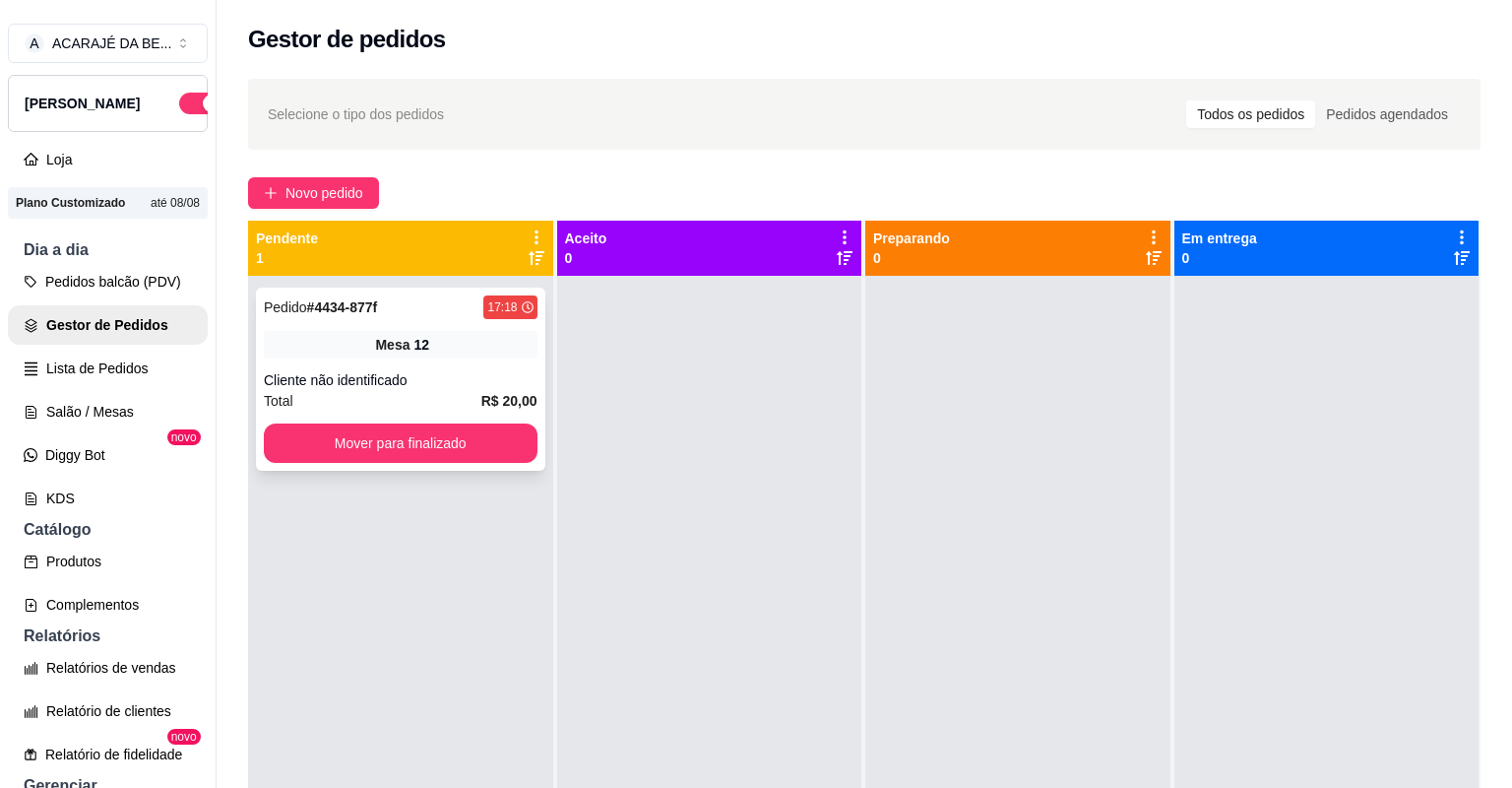 drag, startPoint x: 457, startPoint y: 361, endPoint x: 456, endPoint y: 380, distance: 19.026298 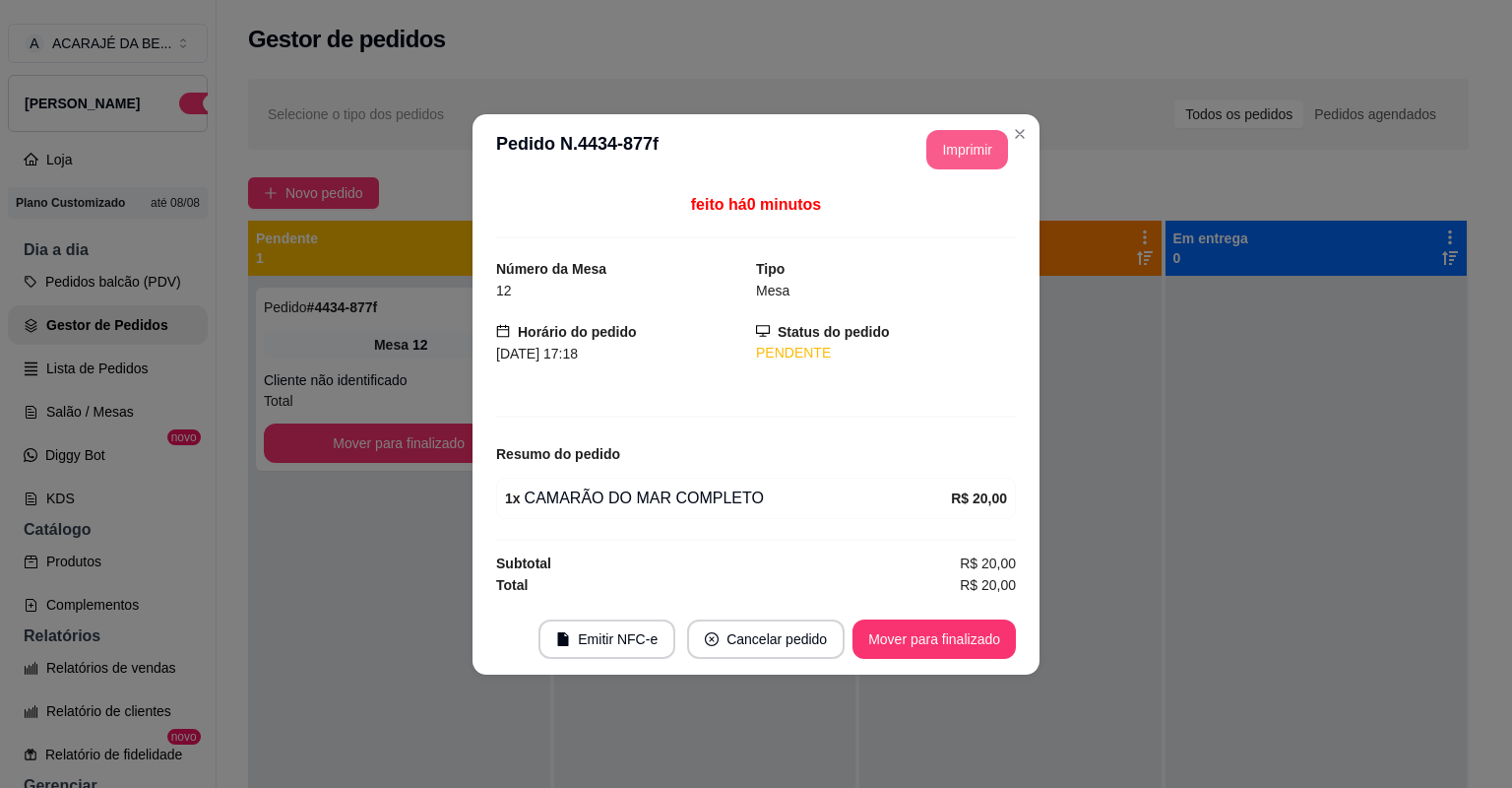click on "Imprimir" at bounding box center (967, 150) 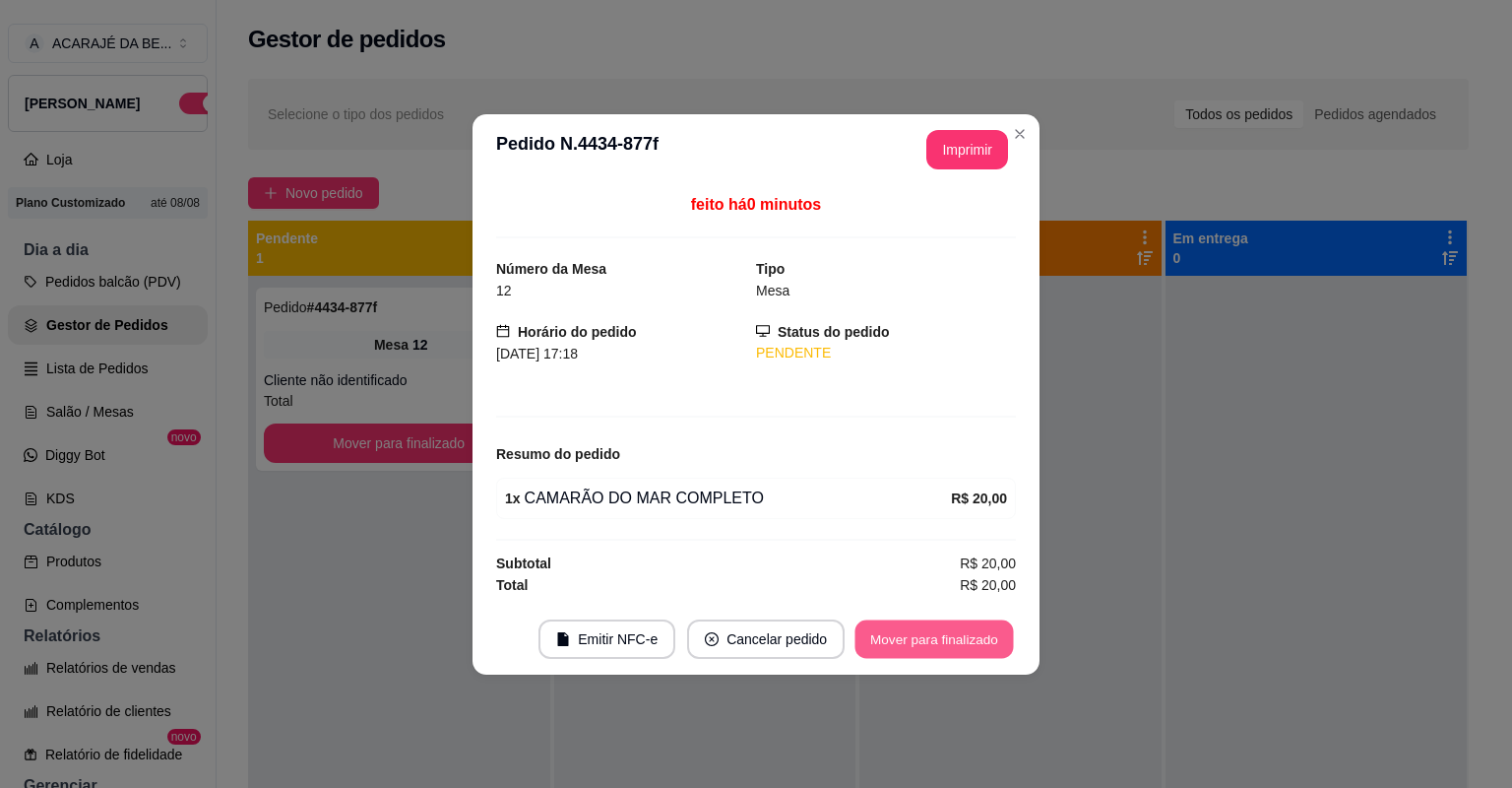 click on "Mover para finalizado" at bounding box center (934, 638) 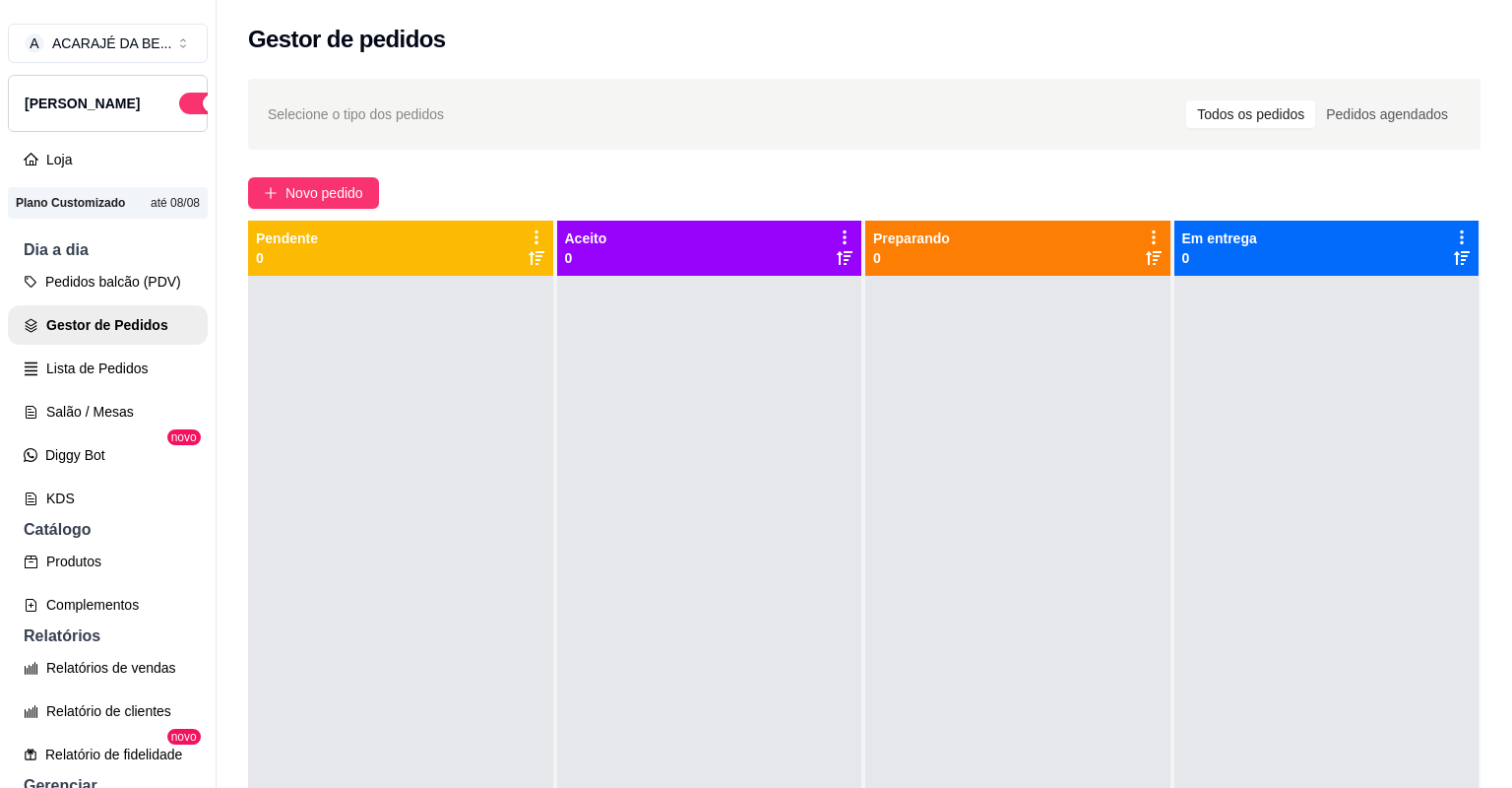 click on "Controle de caixa" at bounding box center [107, 904] 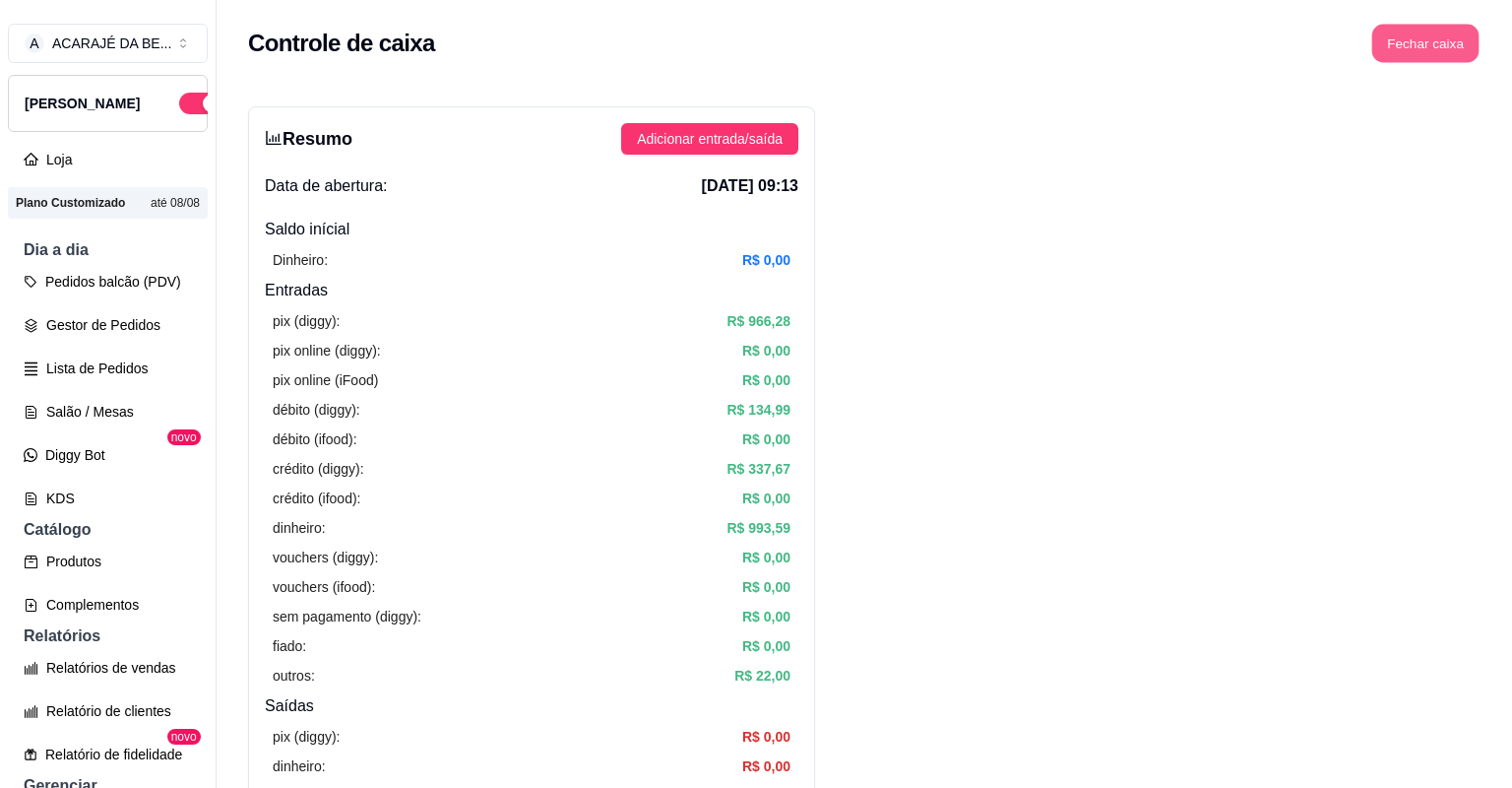 click on "Fechar caixa" at bounding box center (1425, 43) 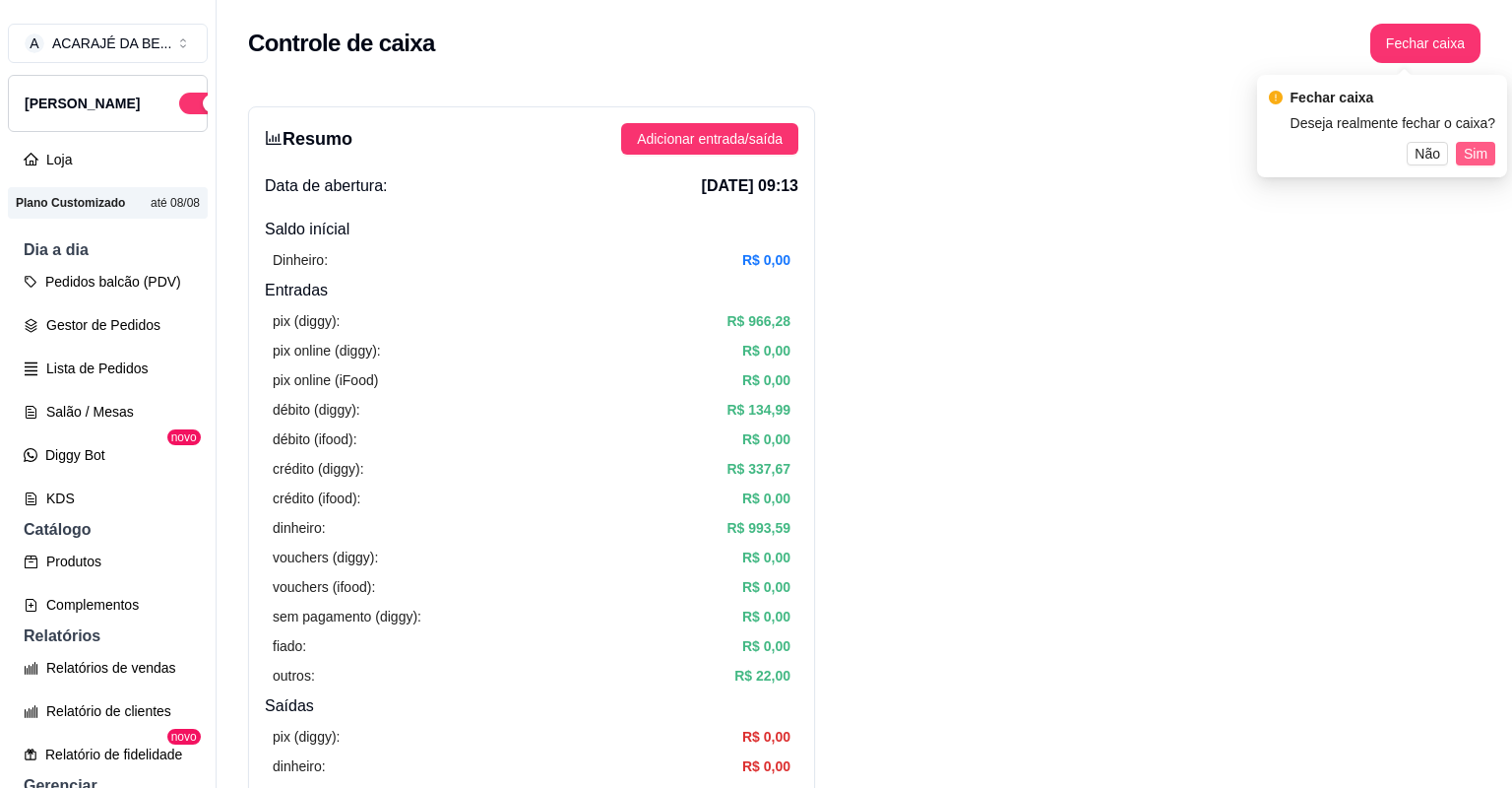 click on "Sim" at bounding box center [1476, 154] 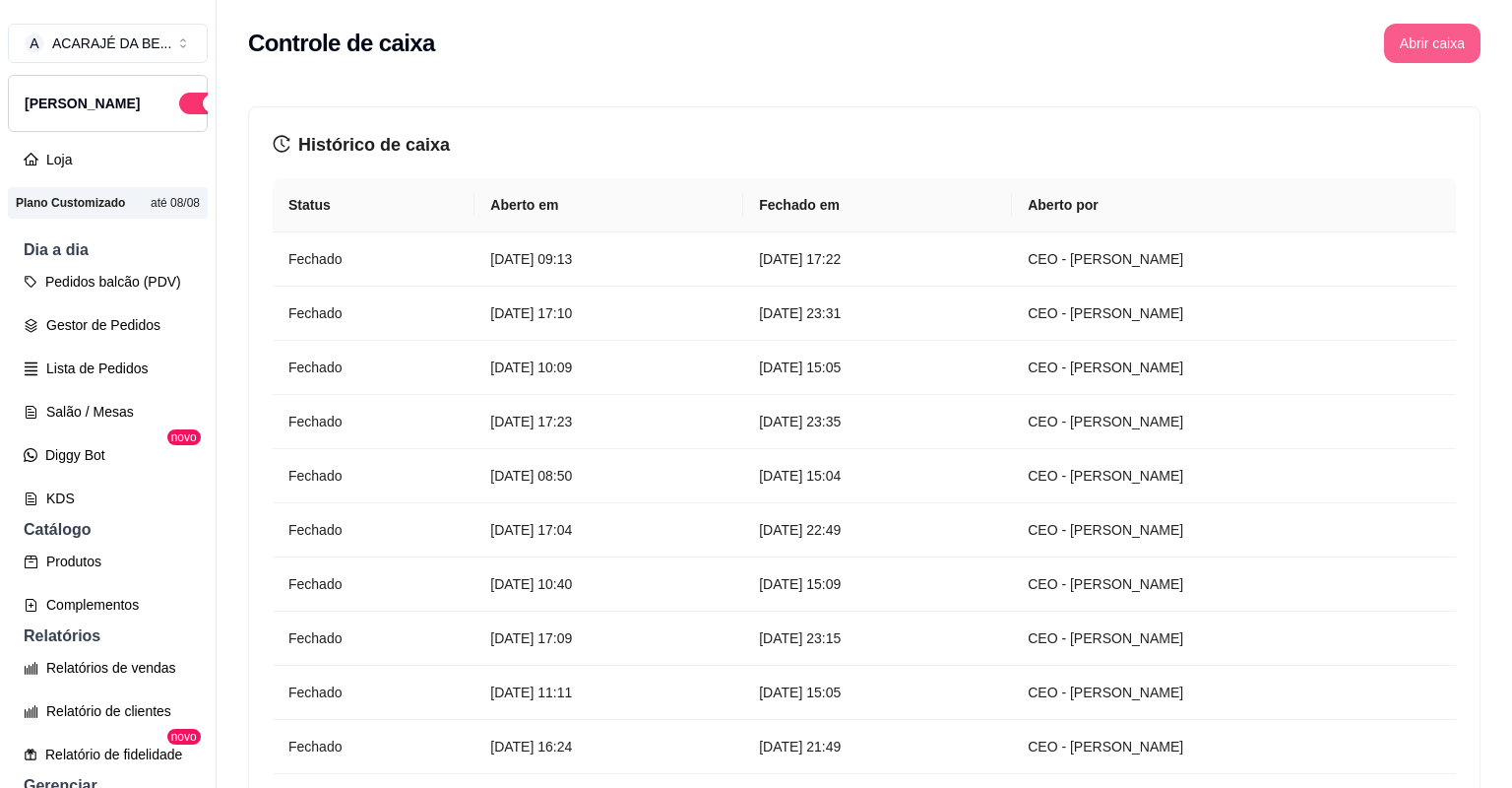 click on "Abrir caixa" at bounding box center [1432, 43] 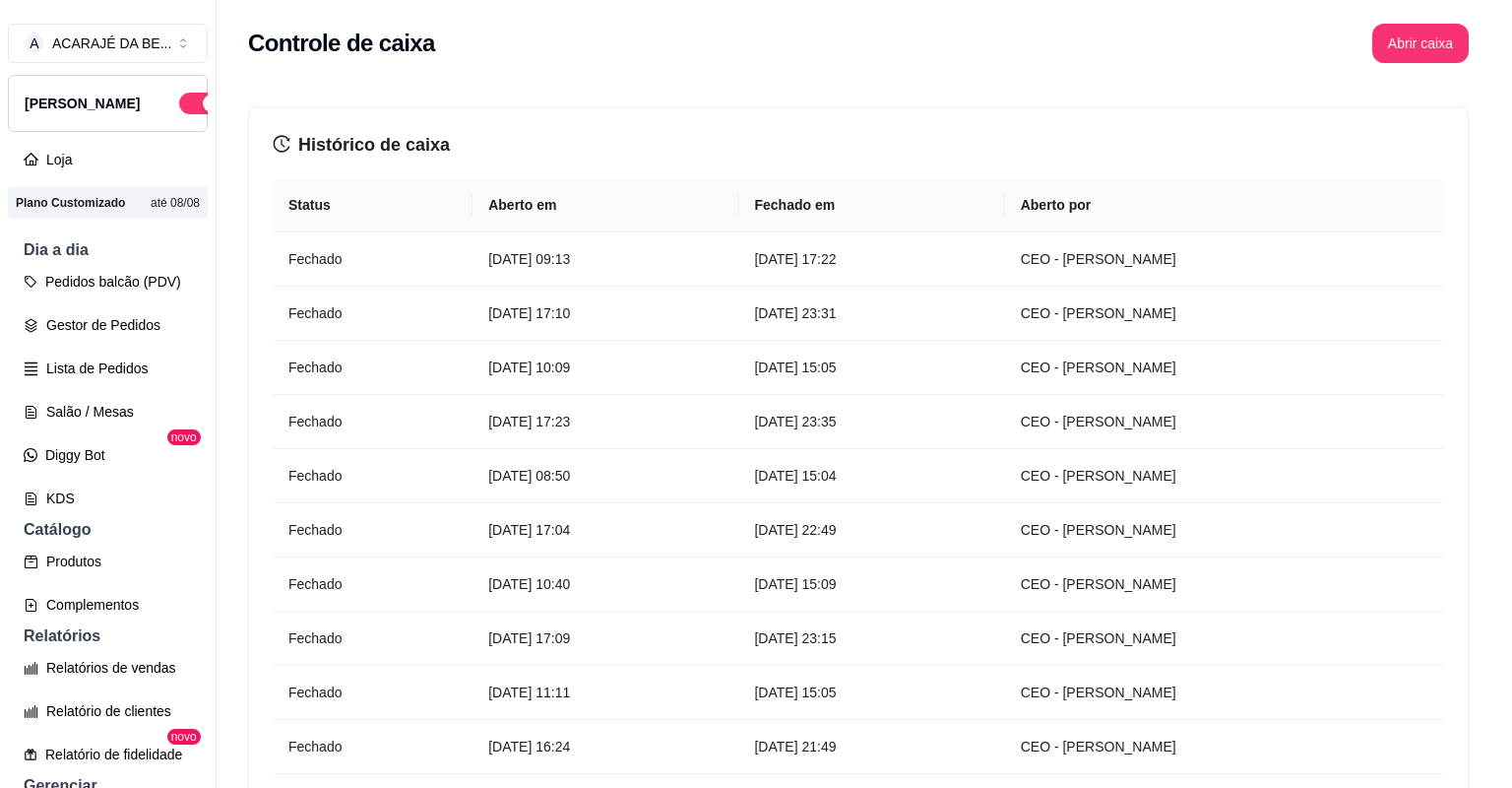 click on "Abrir caixa" at bounding box center [1420, 43] 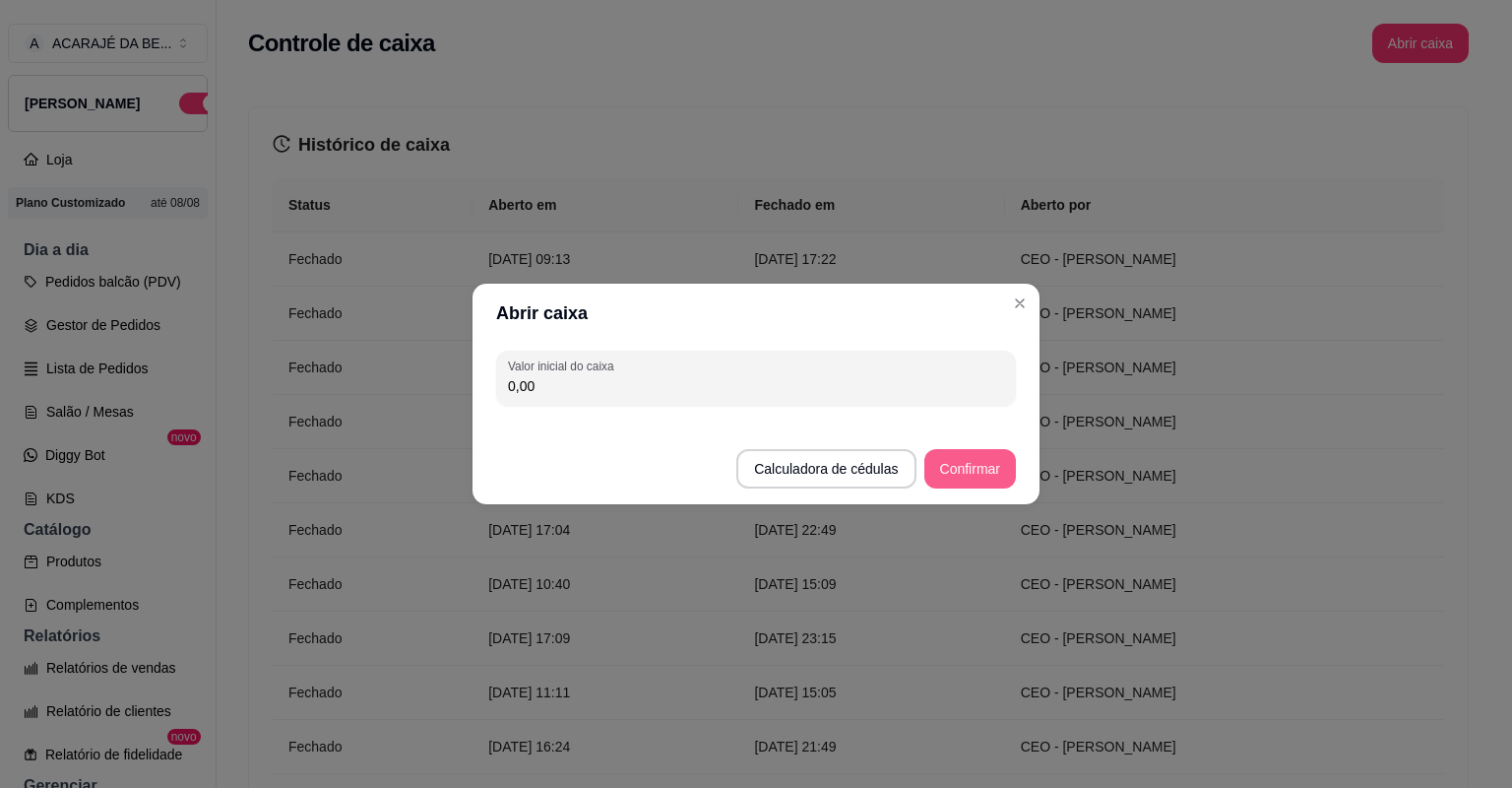 click on "Confirmar" at bounding box center (970, 469) 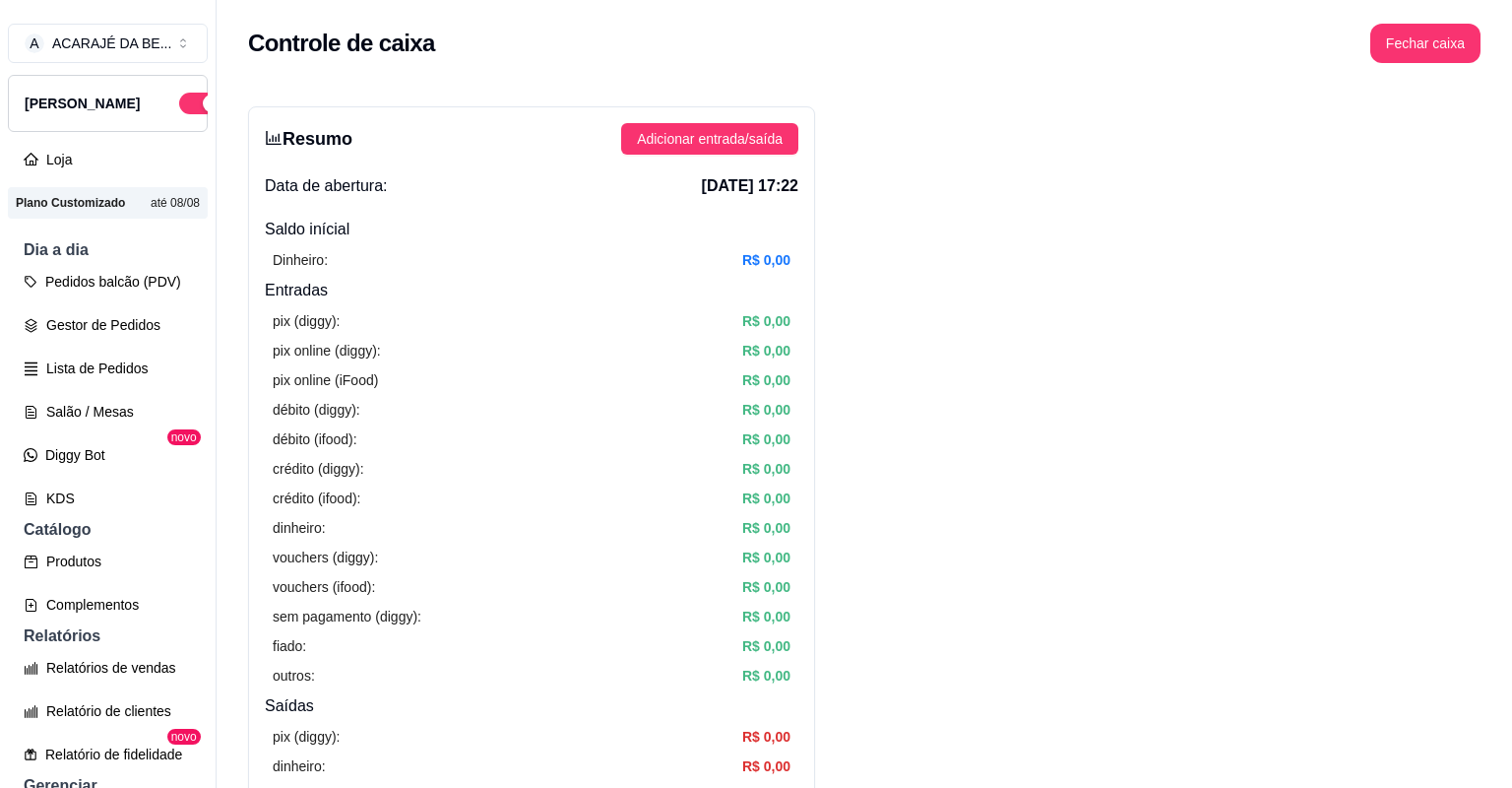 click on "Configurações" at bounding box center [107, 1121] 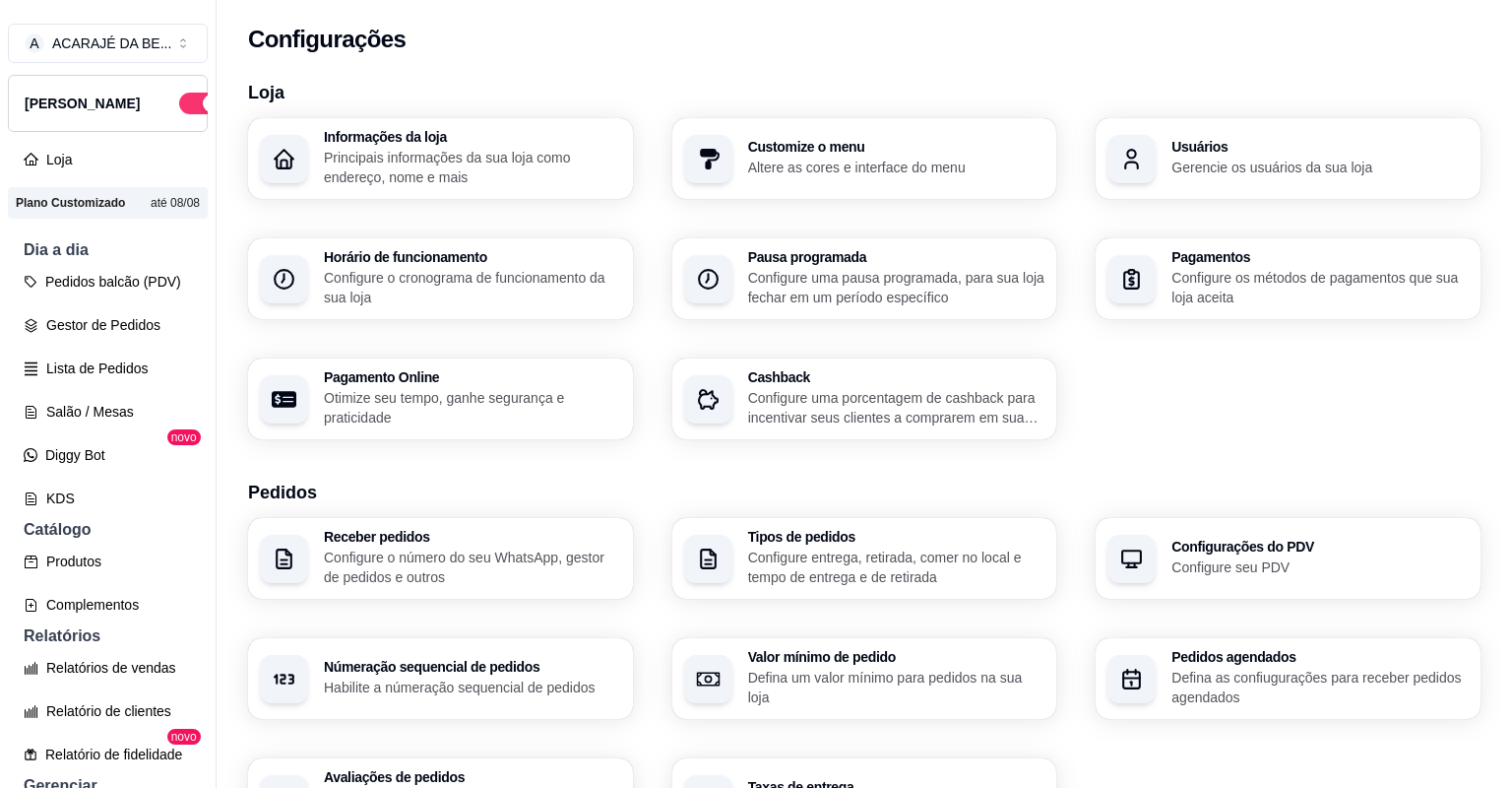 click on "Configure sua taxa de entrega para delivery" at bounding box center [897, 808] 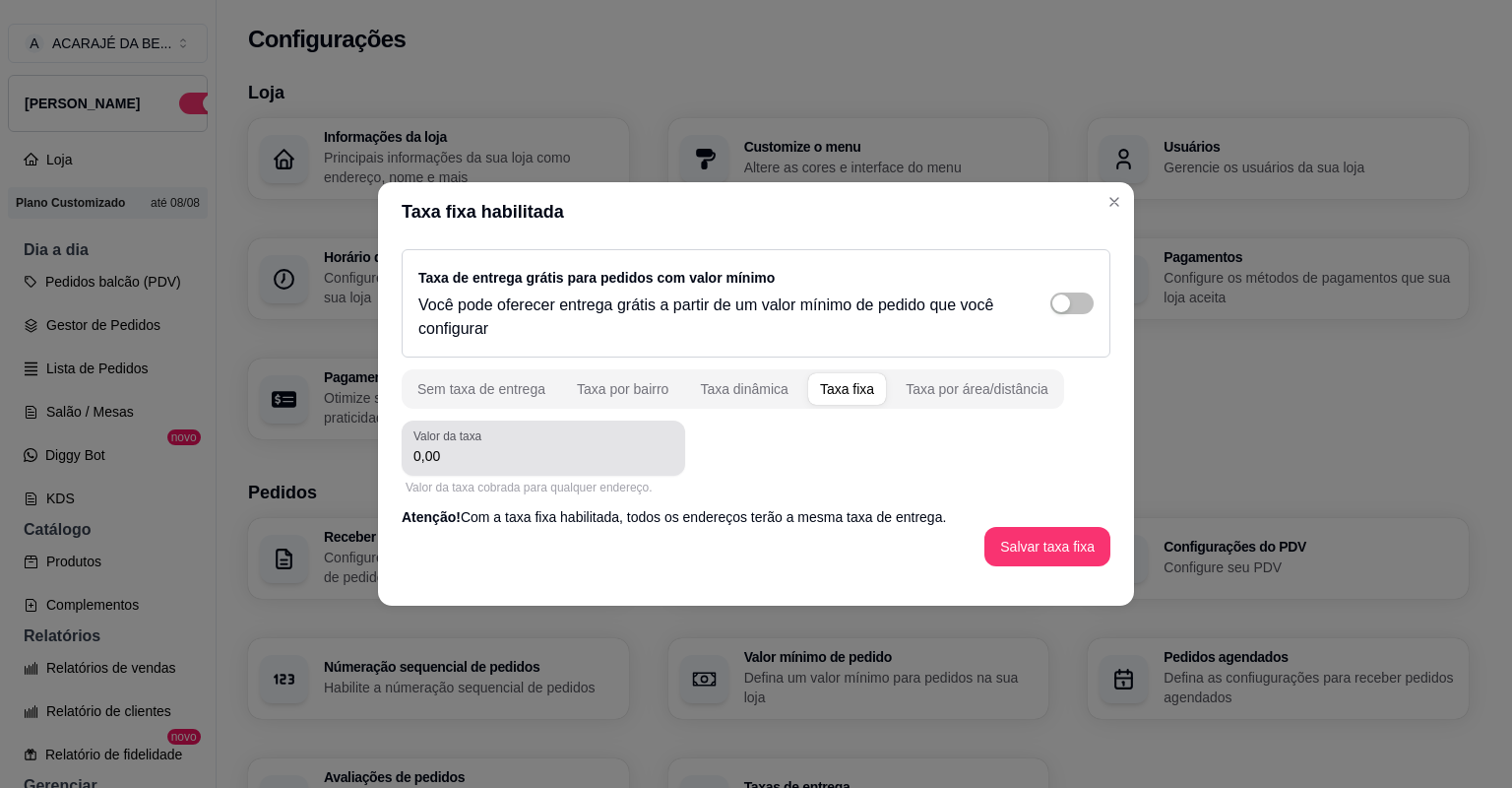 drag, startPoint x: 620, startPoint y: 453, endPoint x: 613, endPoint y: 467, distance: 15.652476 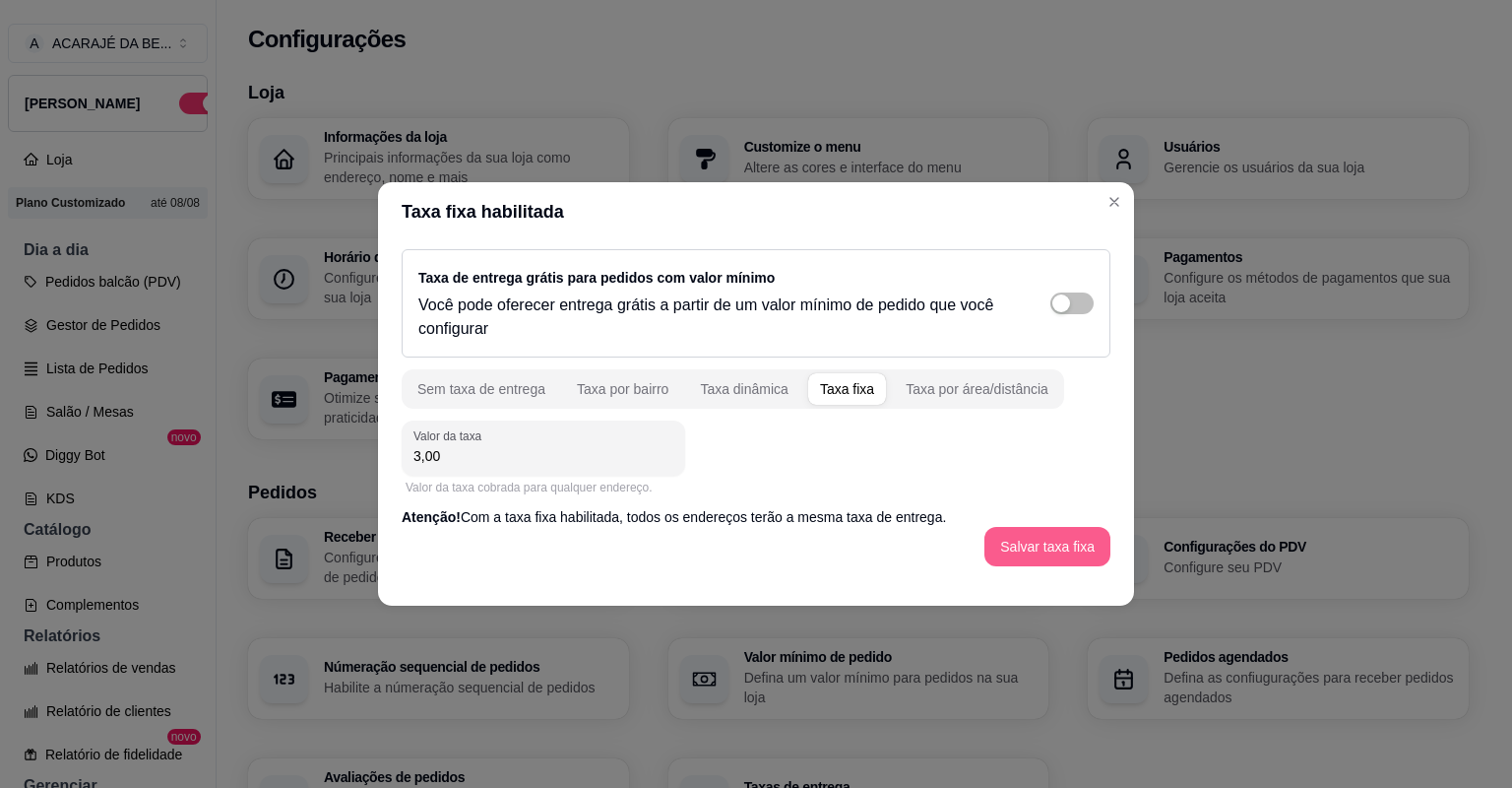 type on "3,00" 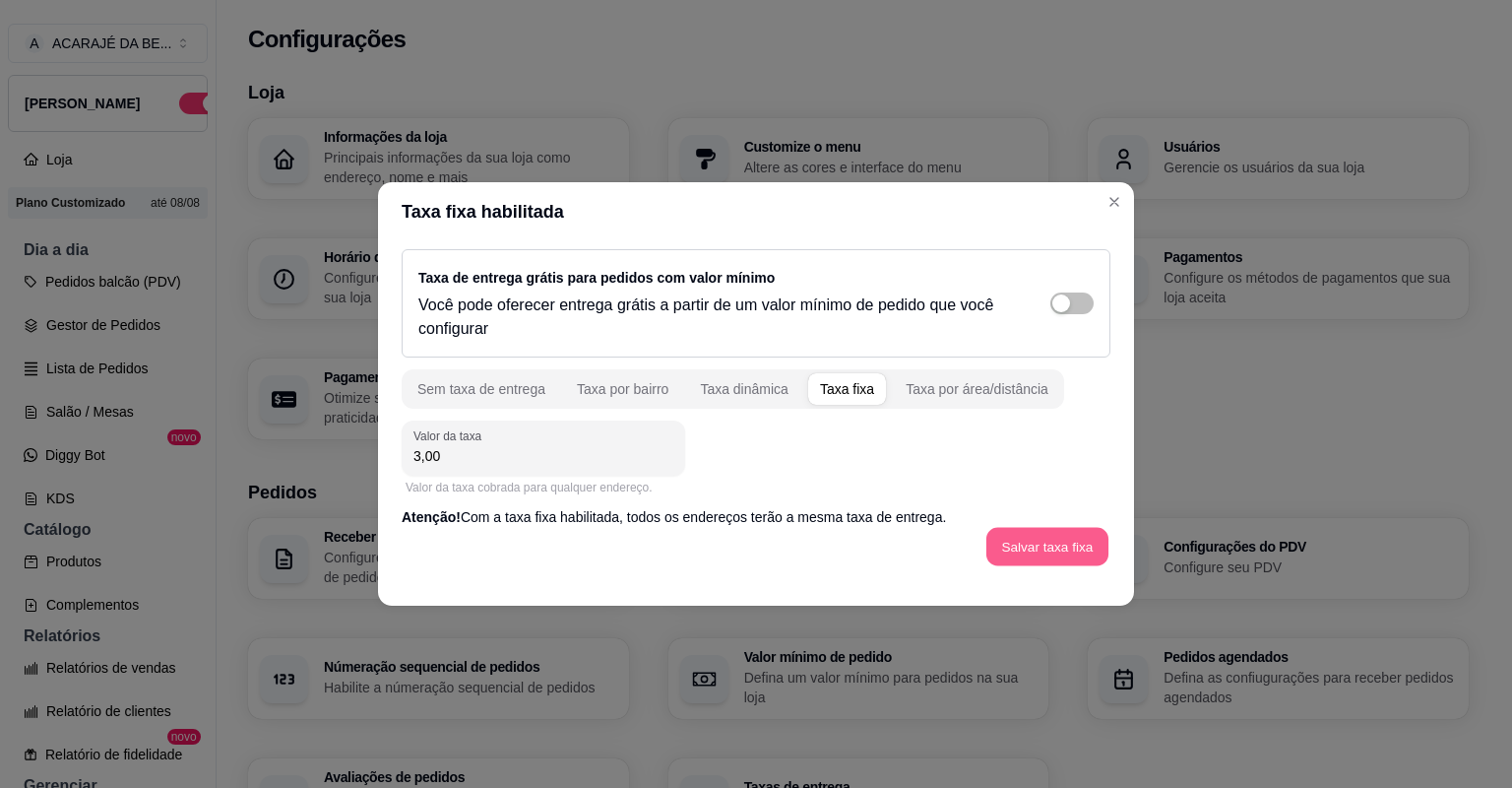 click on "Salvar taxa fixa" at bounding box center (1047, 547) 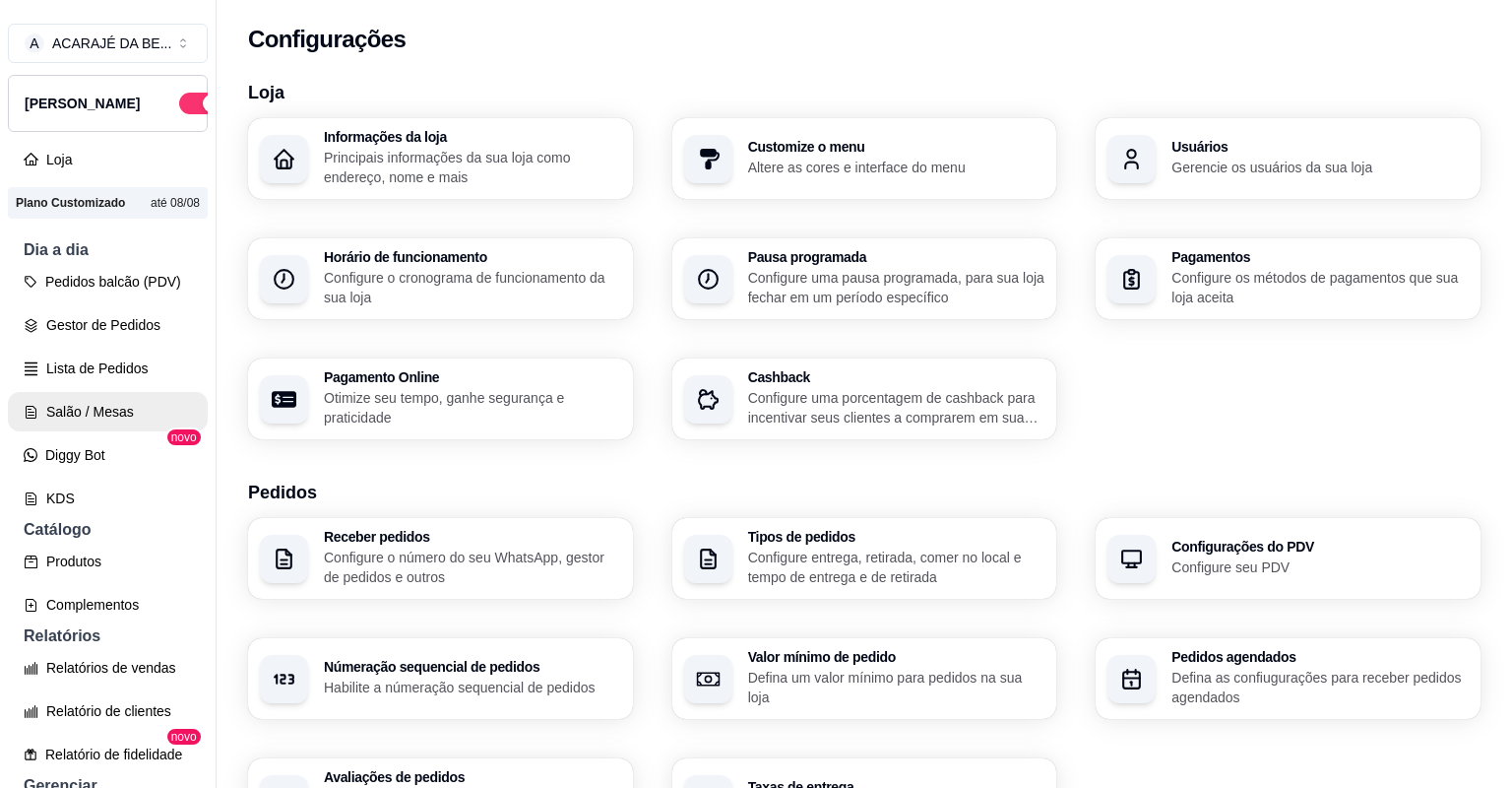 click on "Salão / Mesas" at bounding box center [107, 412] 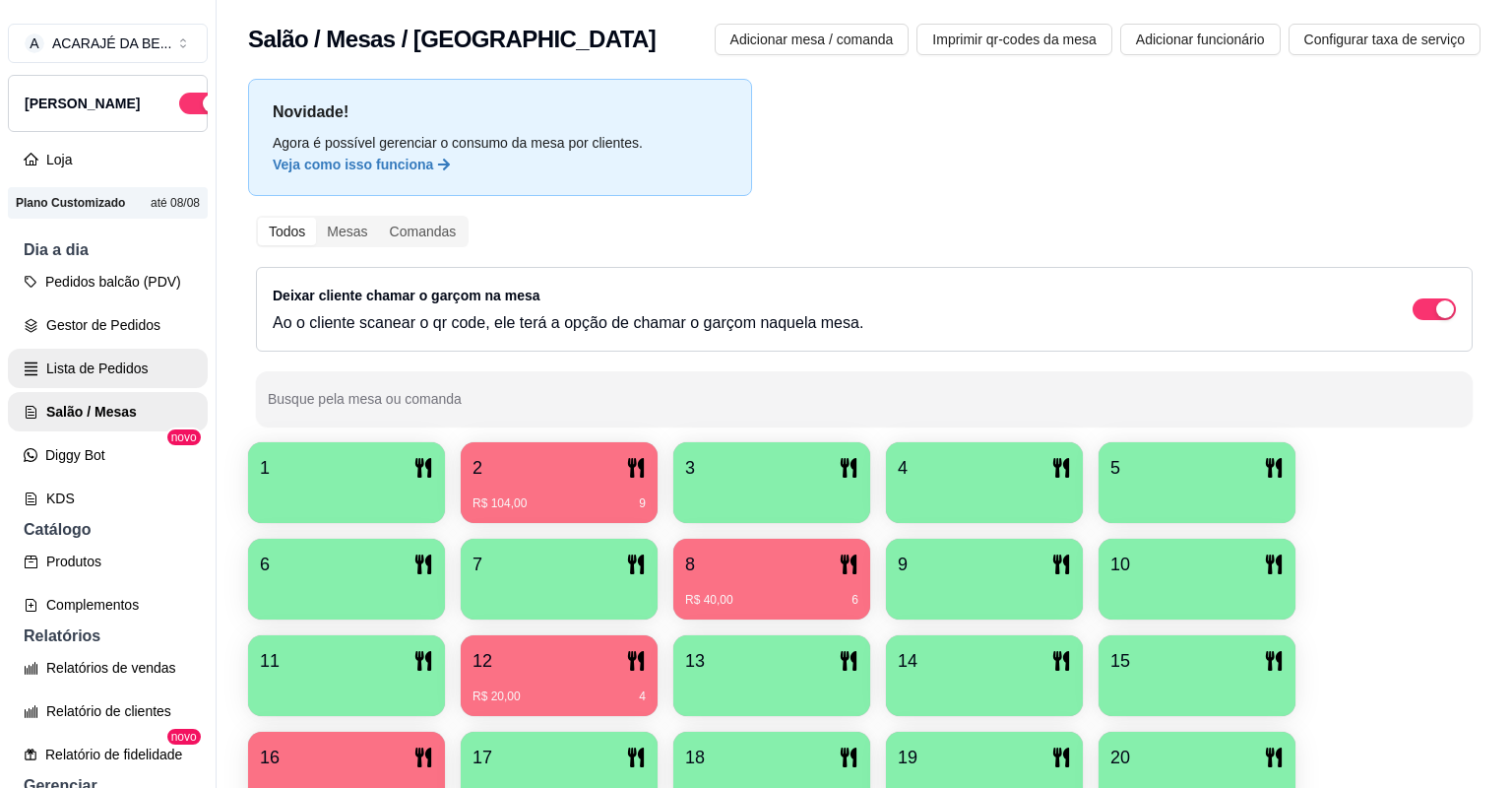 click on "Lista de Pedidos" at bounding box center (107, 368) 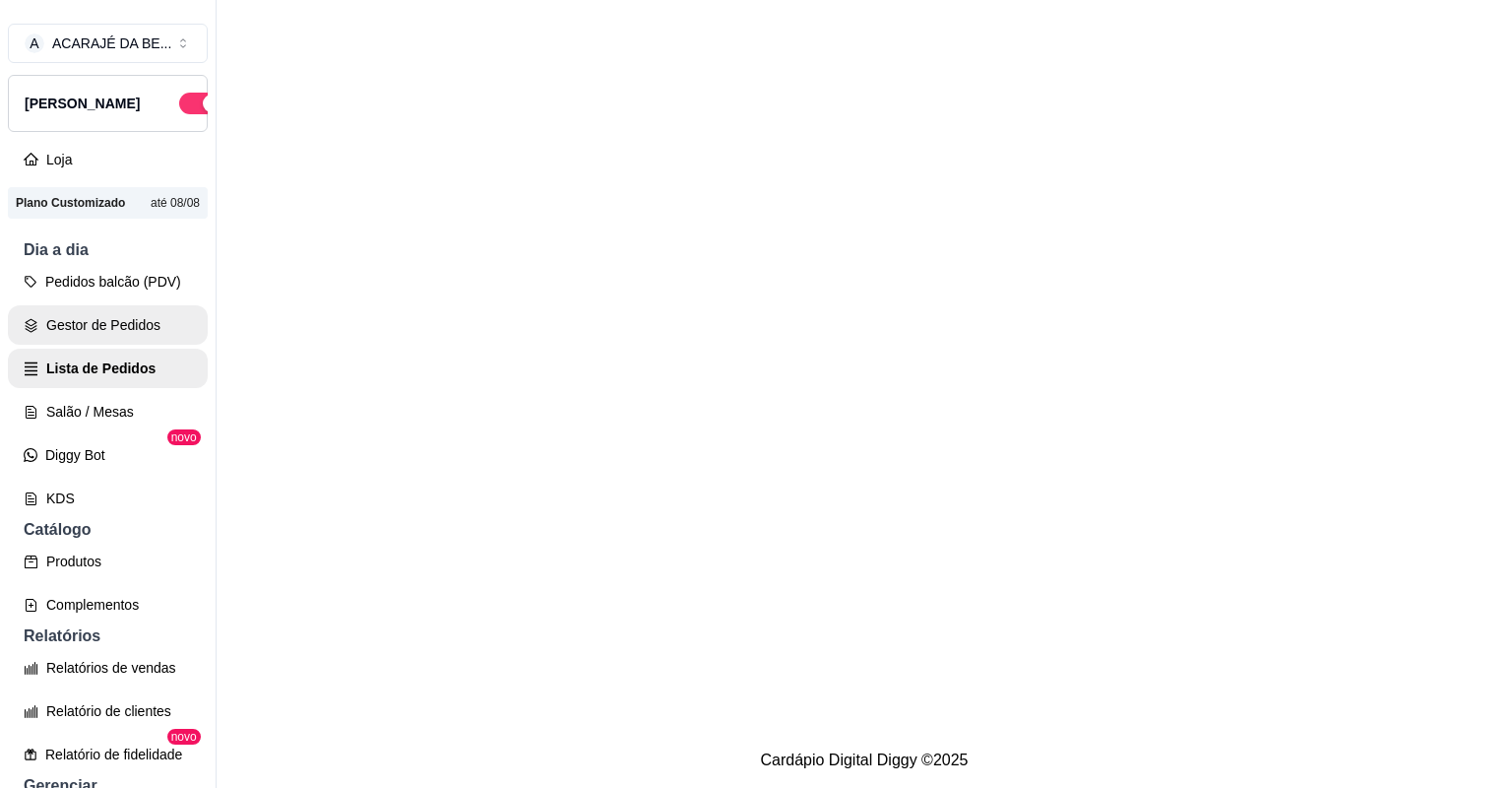 click on "Gestor de Pedidos" at bounding box center (107, 325) 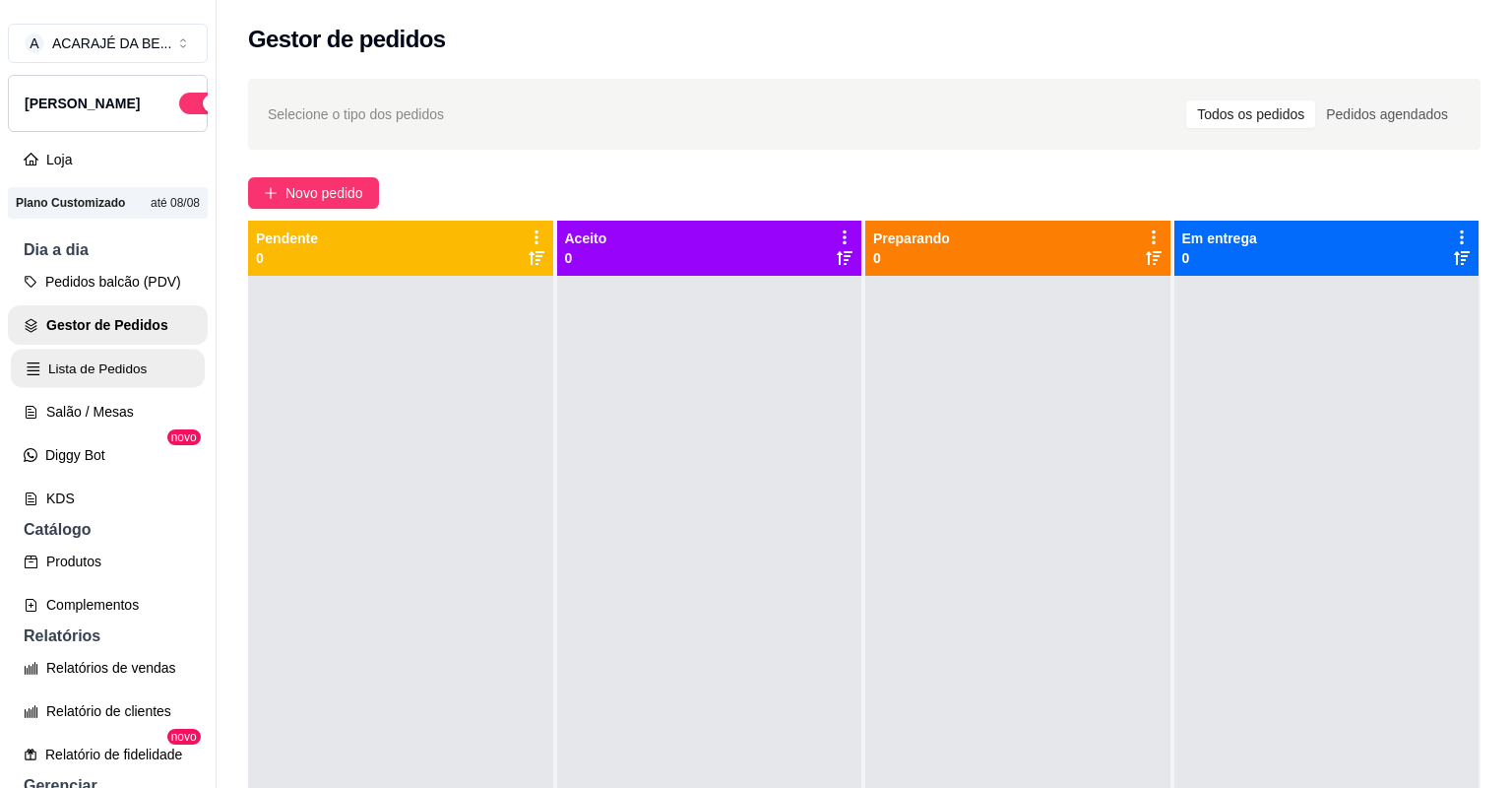 click on "Lista de Pedidos" at bounding box center [107, 368] 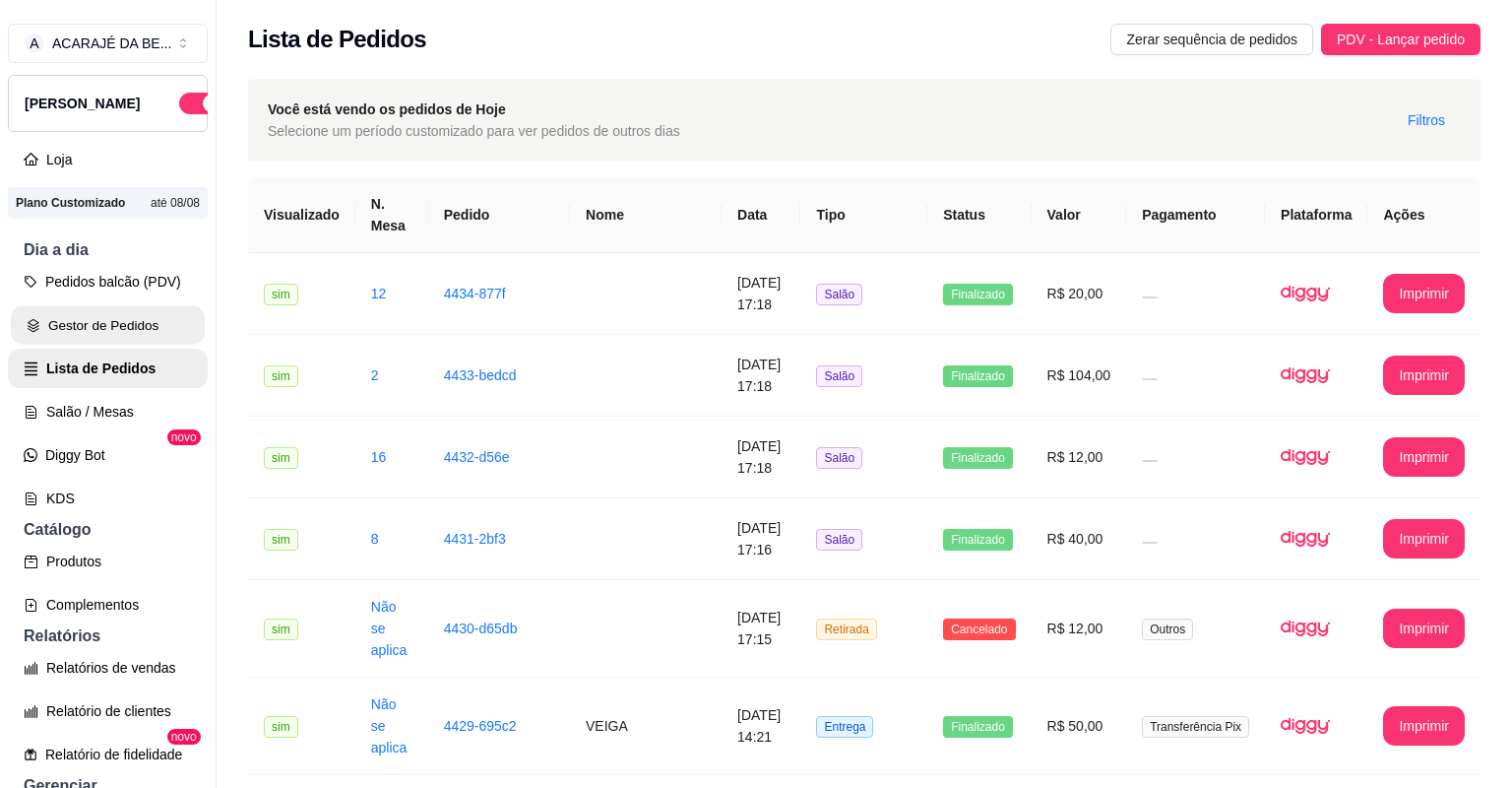 click on "Gestor de Pedidos" at bounding box center (107, 325) 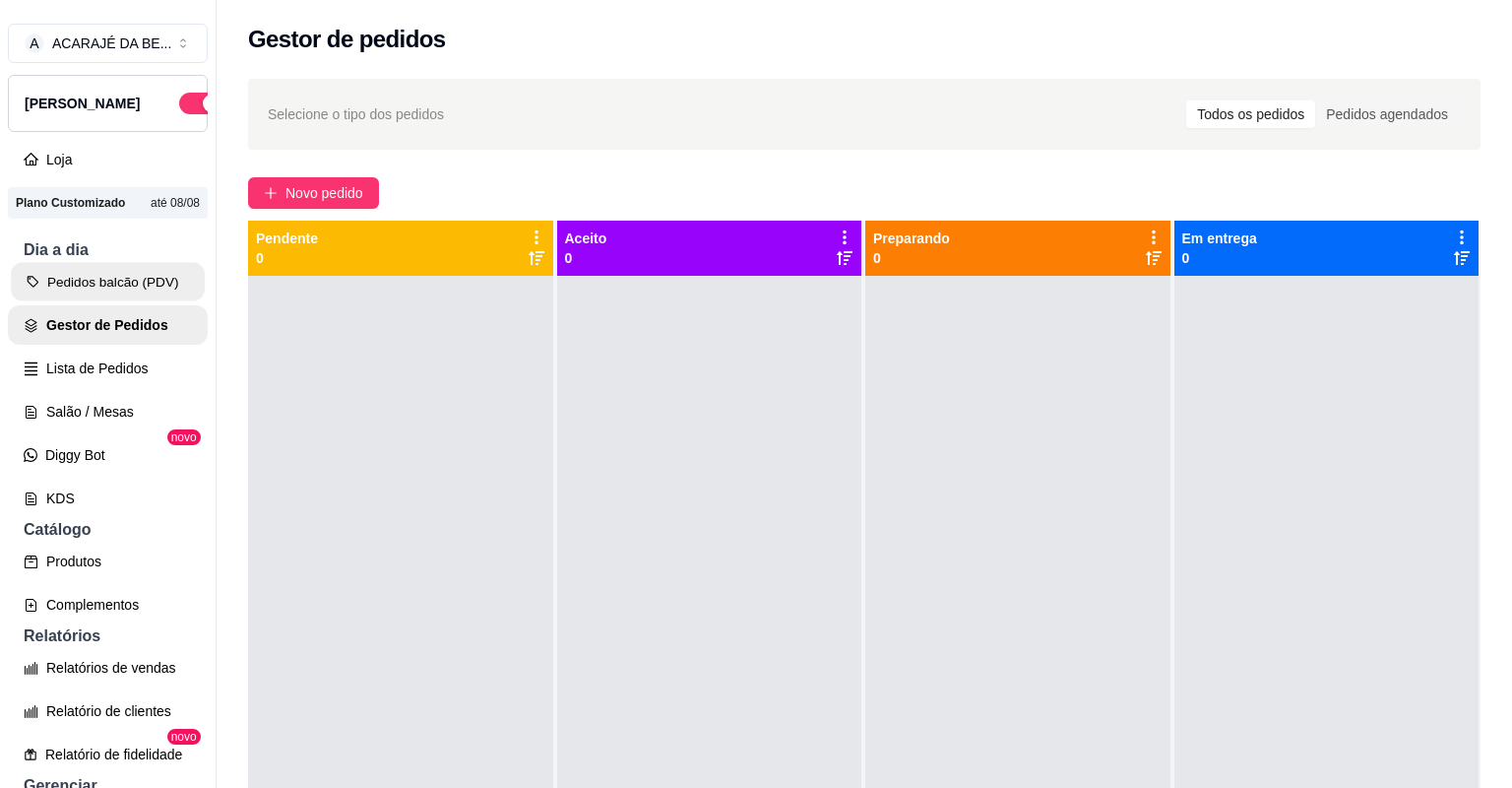 click on "Pedidos balcão (PDV)" at bounding box center (107, 282) 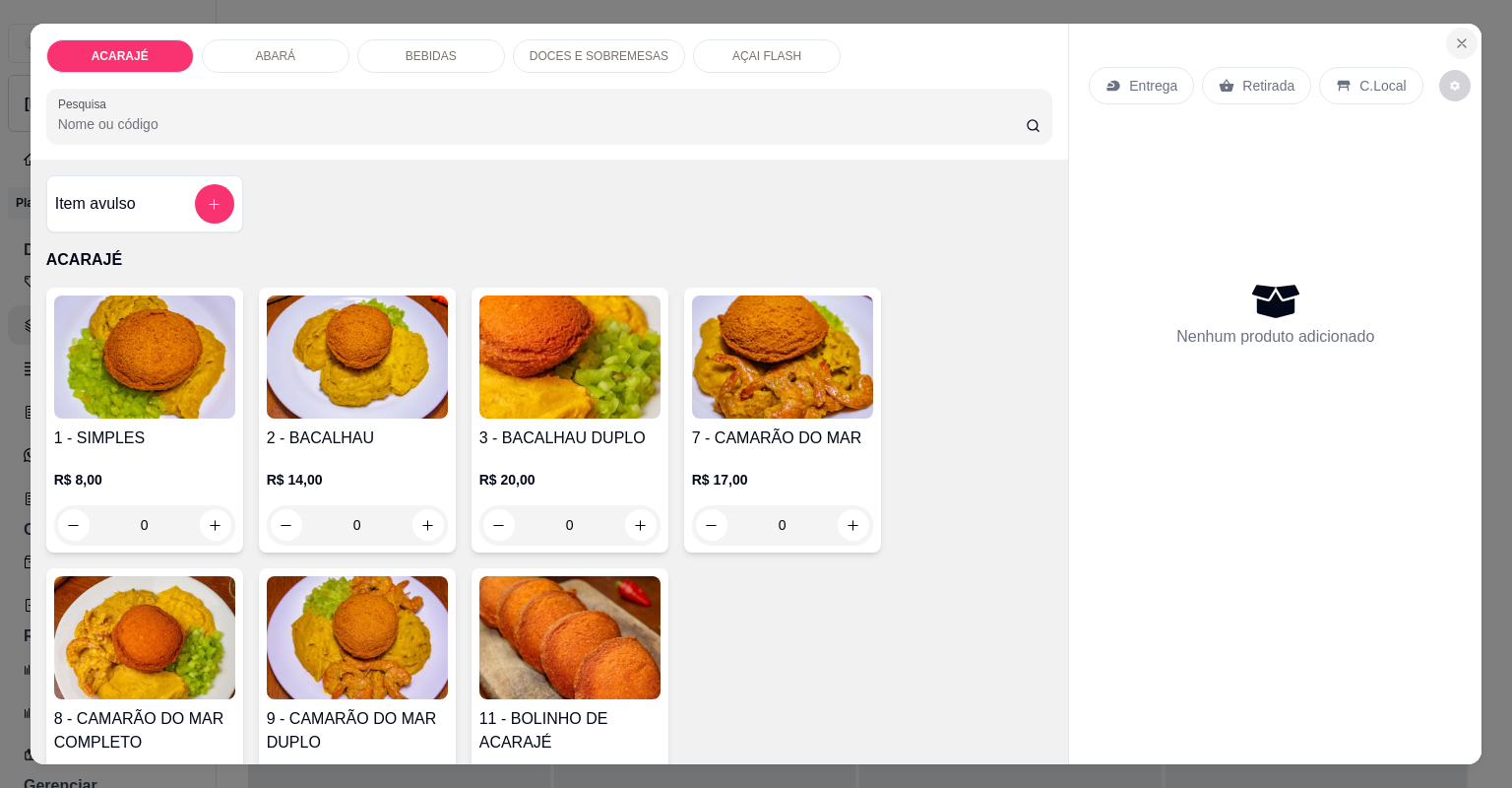 click 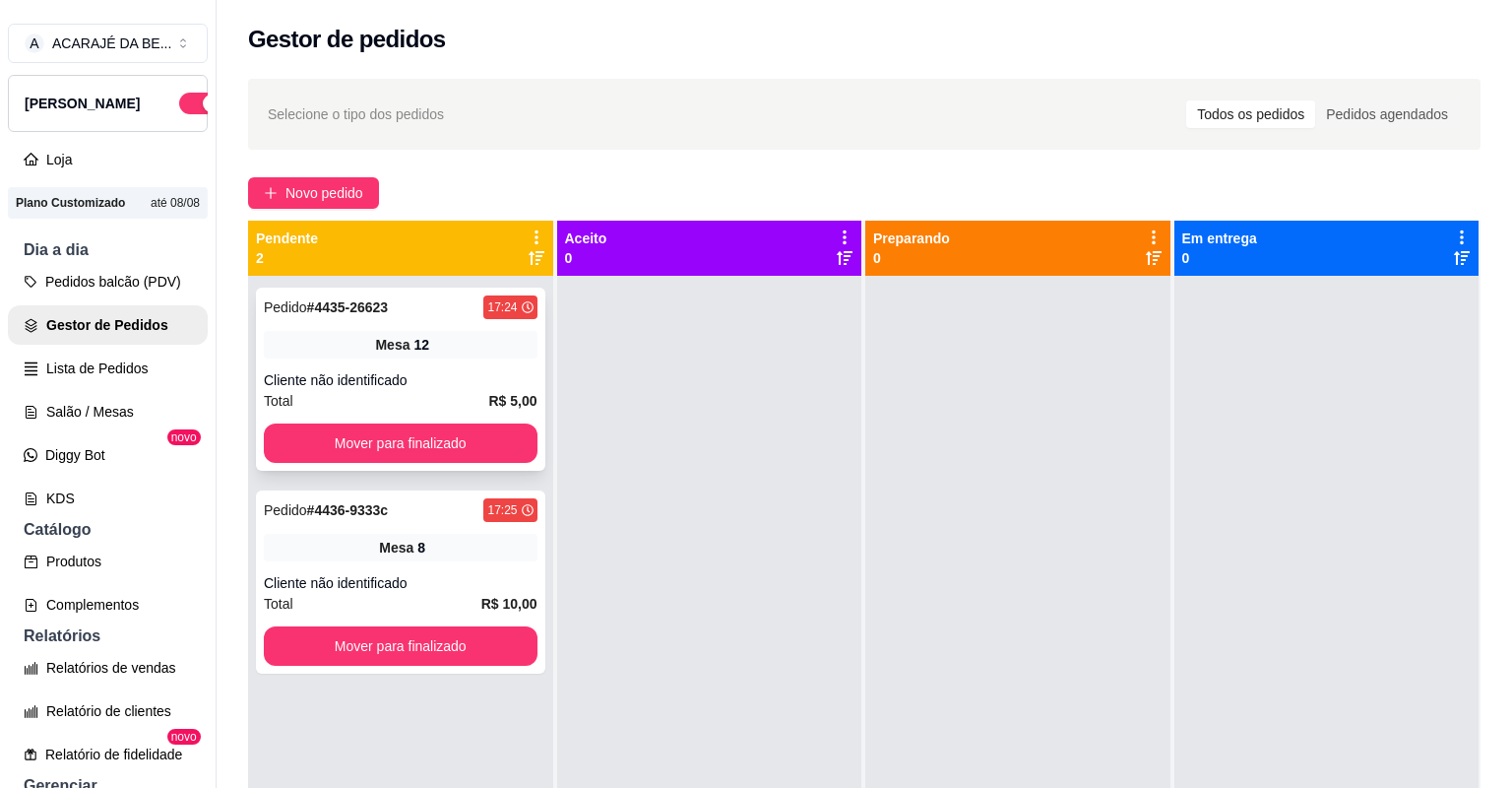 click on "Cliente não identificado" at bounding box center [401, 380] 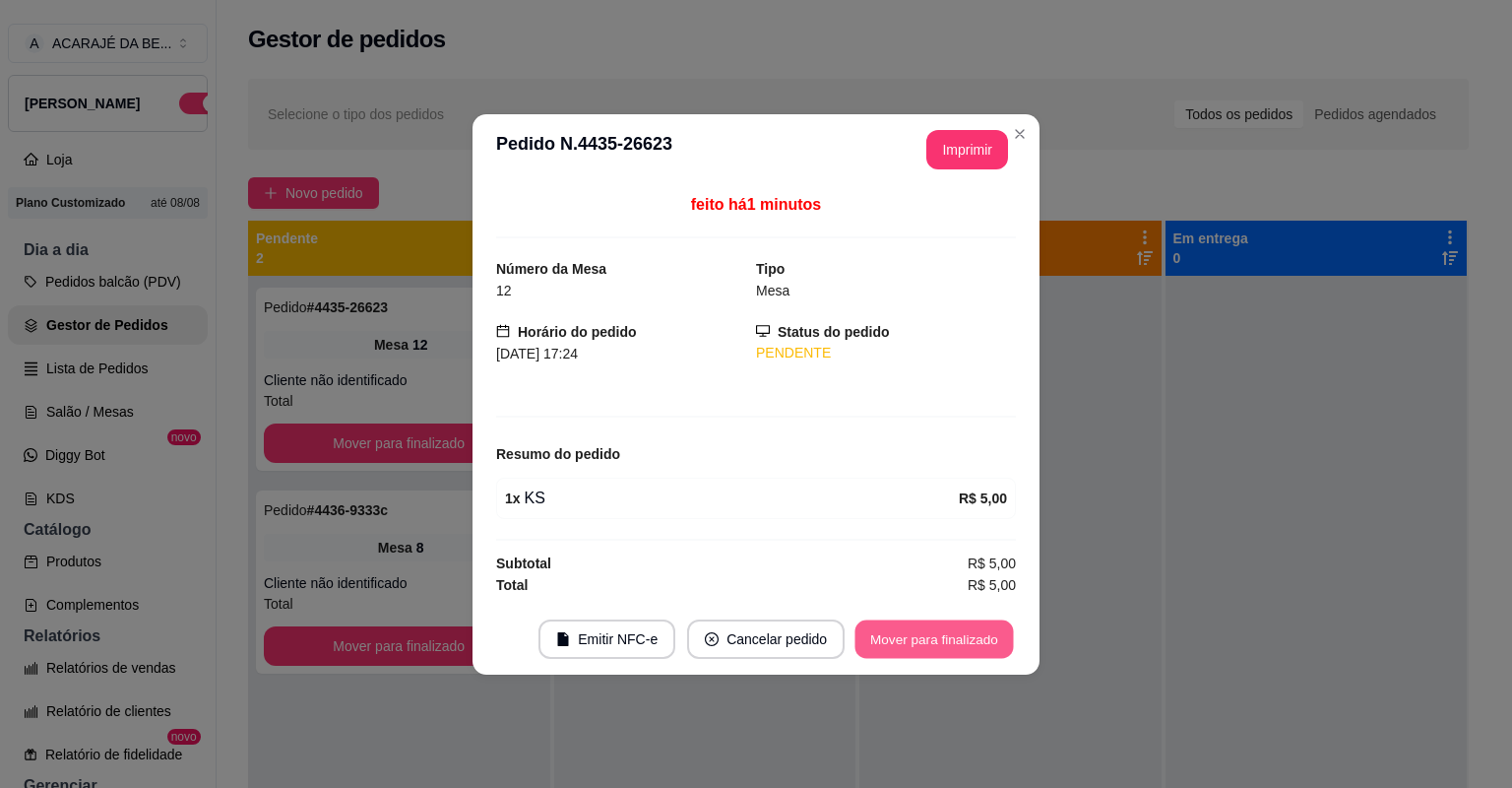 click on "Mover para finalizado" at bounding box center [934, 638] 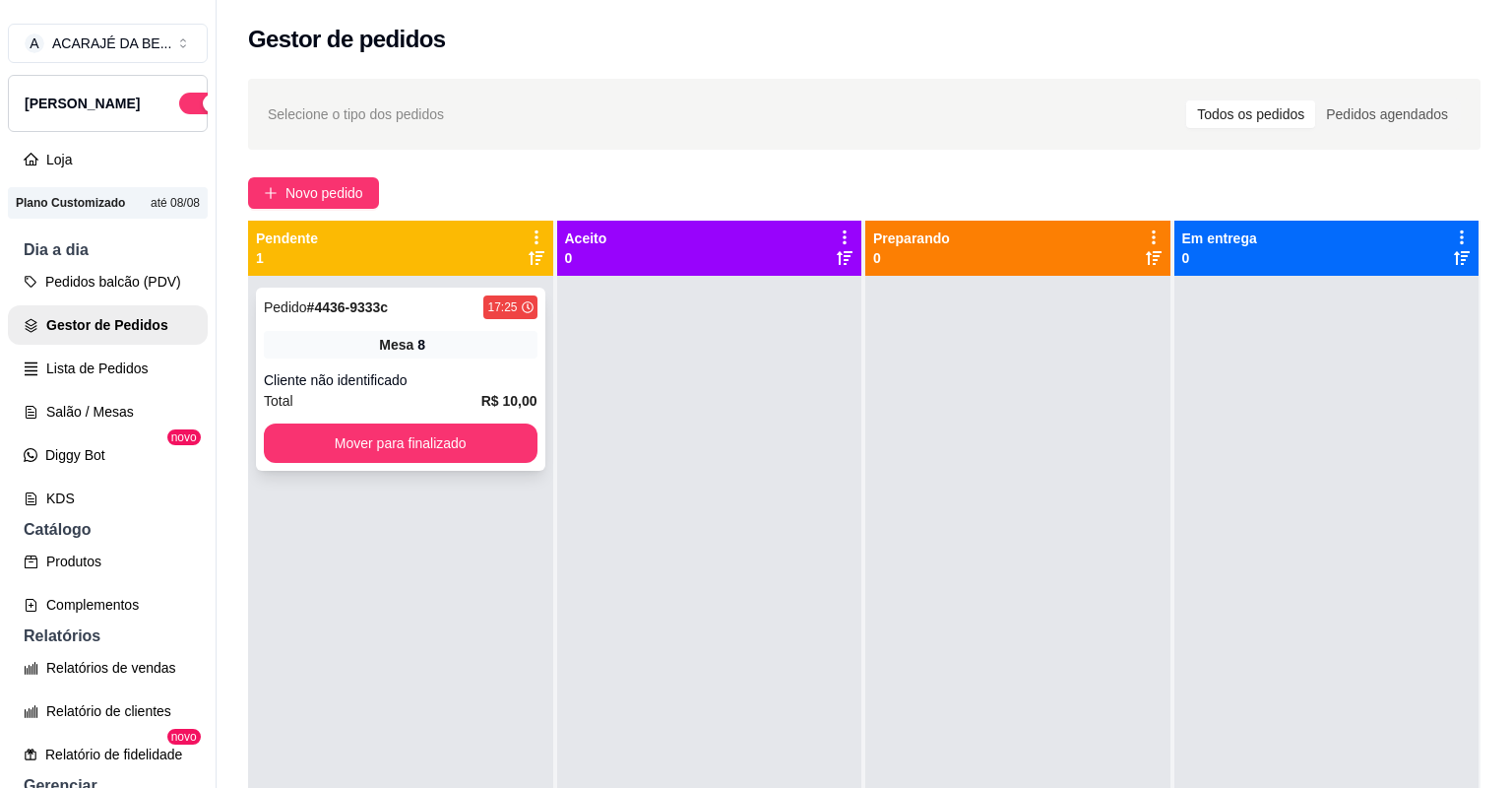 click on "R$ 10,00" at bounding box center [509, 401] 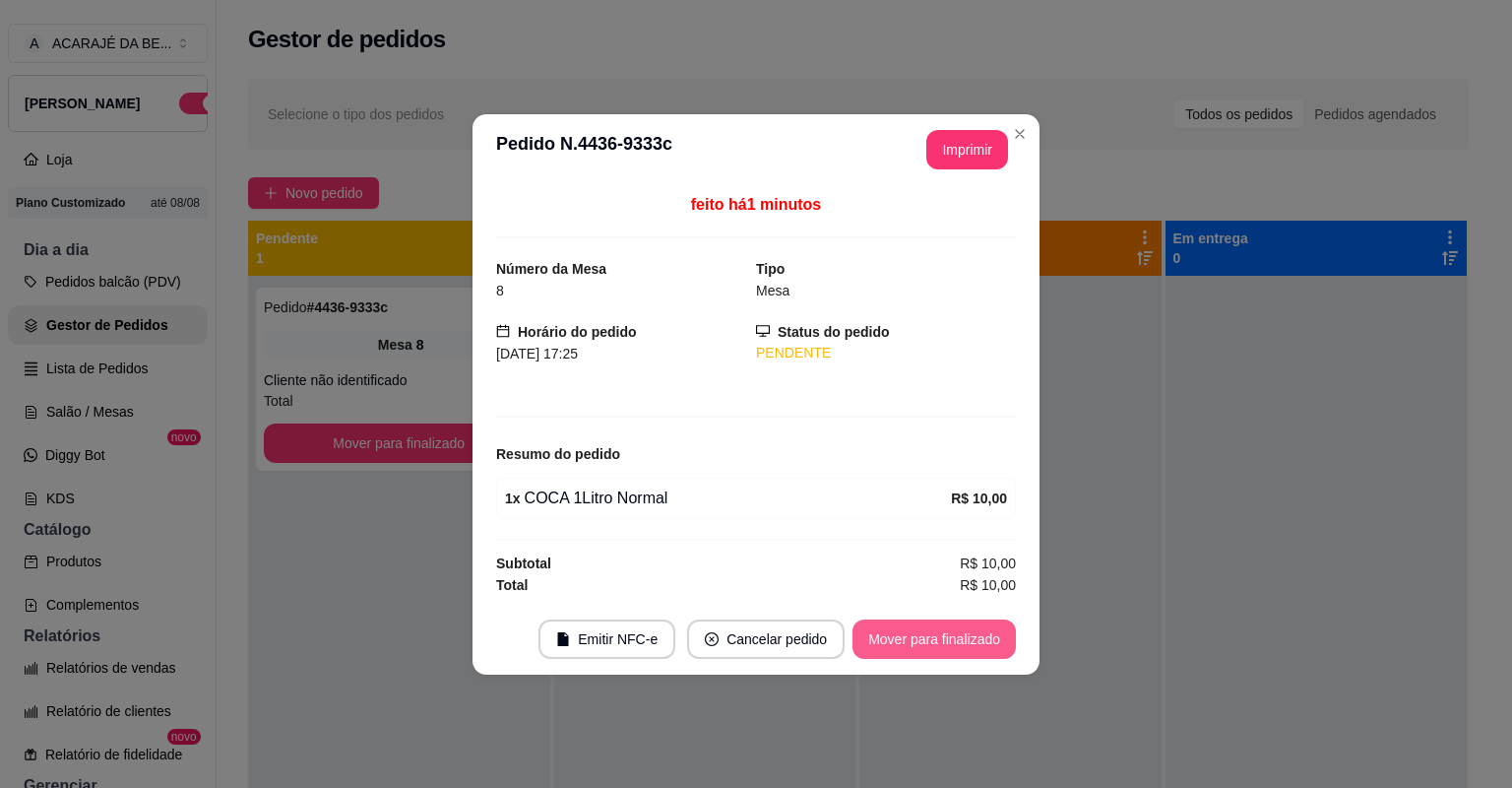 click on "Mover para finalizado" at bounding box center [934, 639] 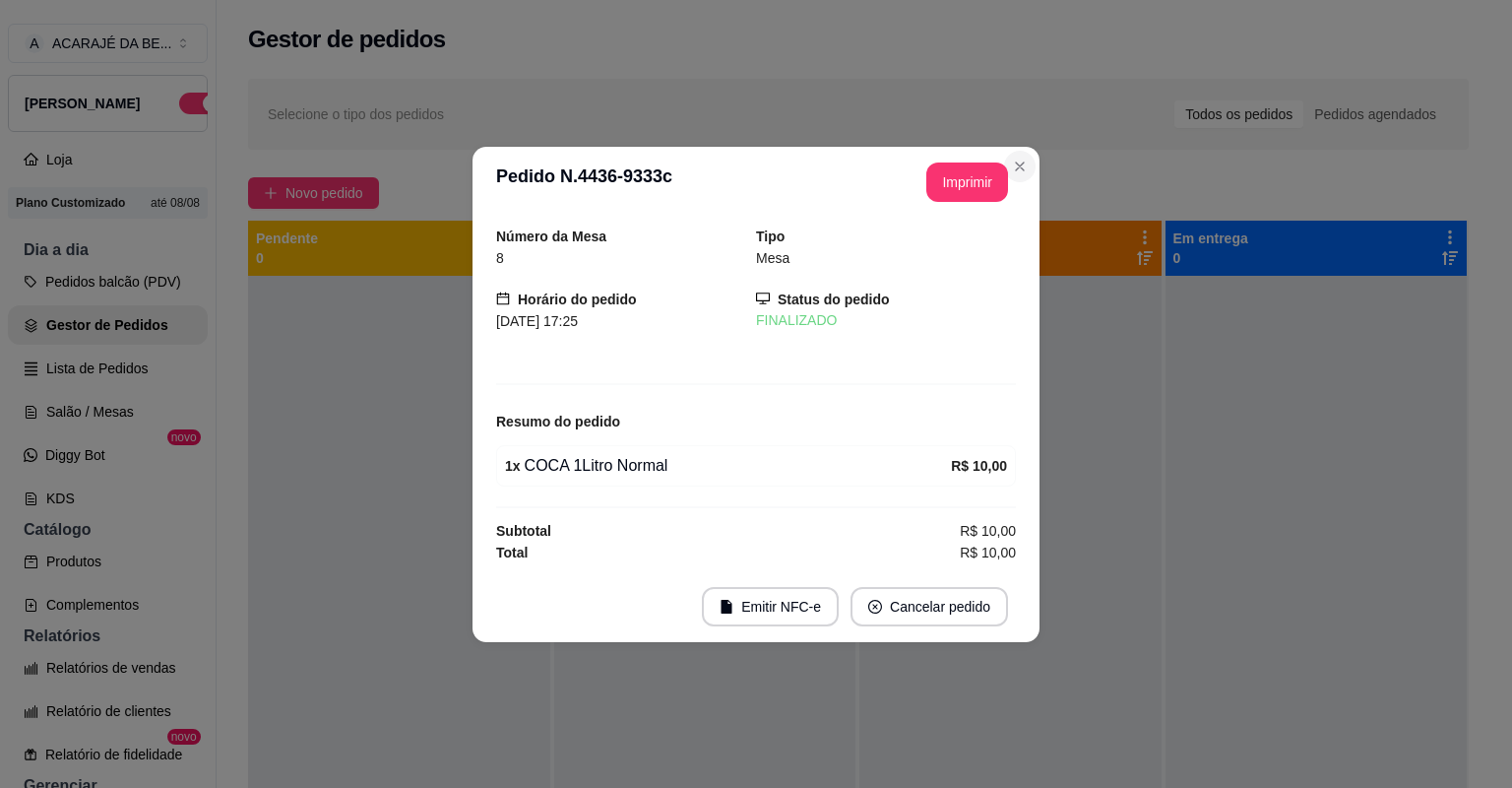 click on "Selecione o tipo dos pedidos Todos os pedidos Pedidos agendados Novo pedido Pendente 0 Aceito 0 Preparando 0 Em entrega 0" at bounding box center (858, 550) 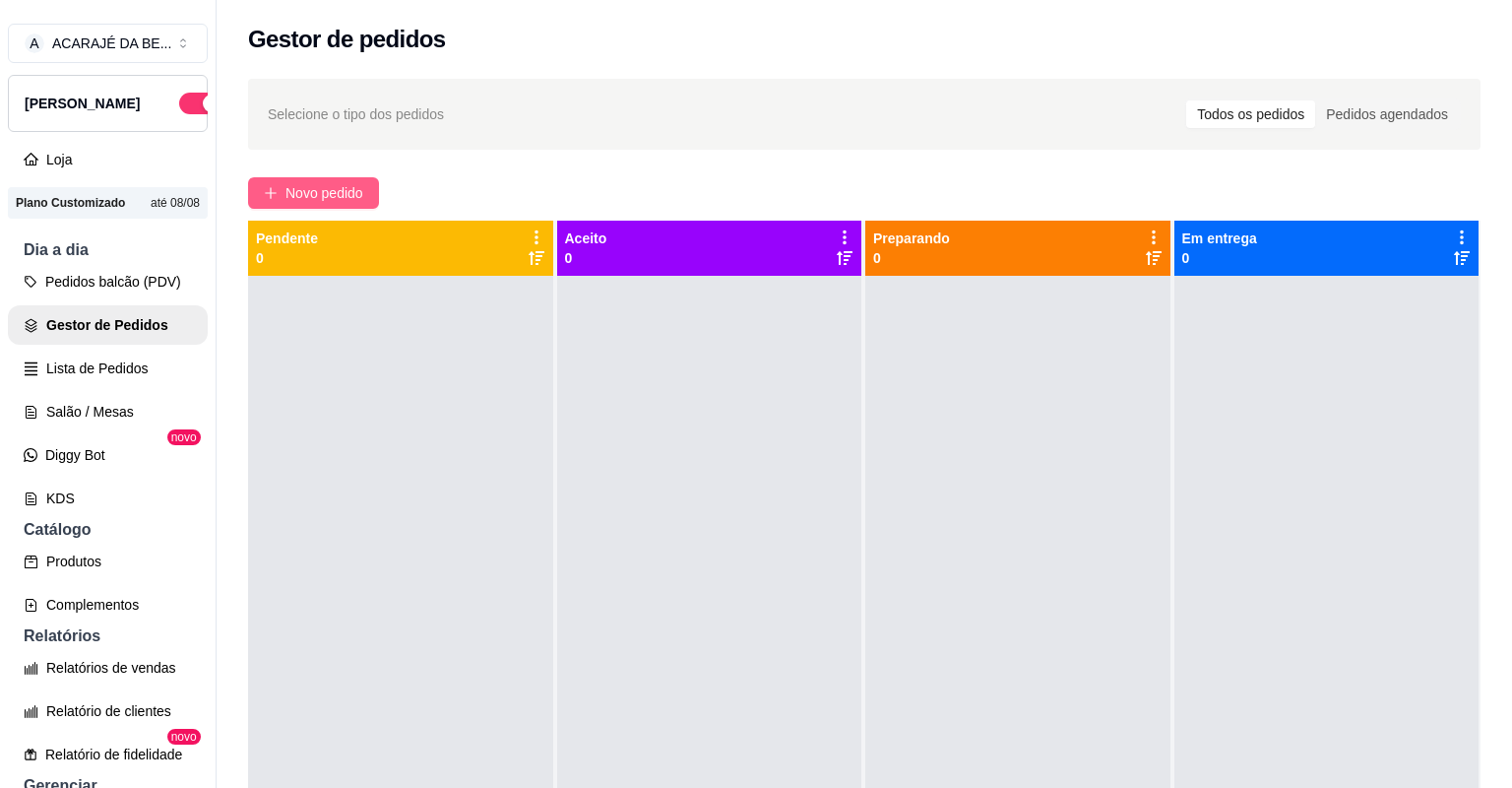 click on "Novo pedido" at bounding box center (324, 193) 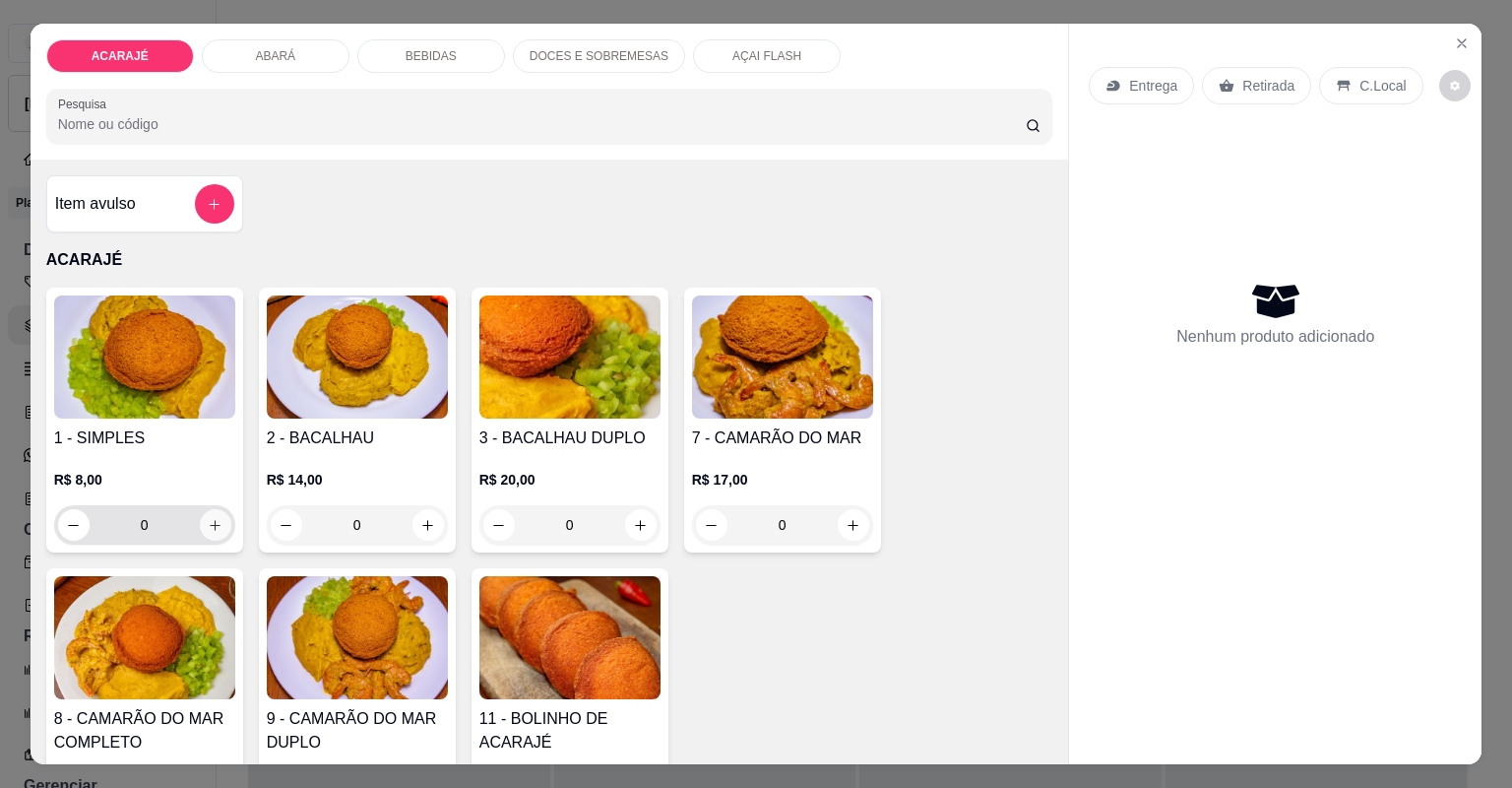 click 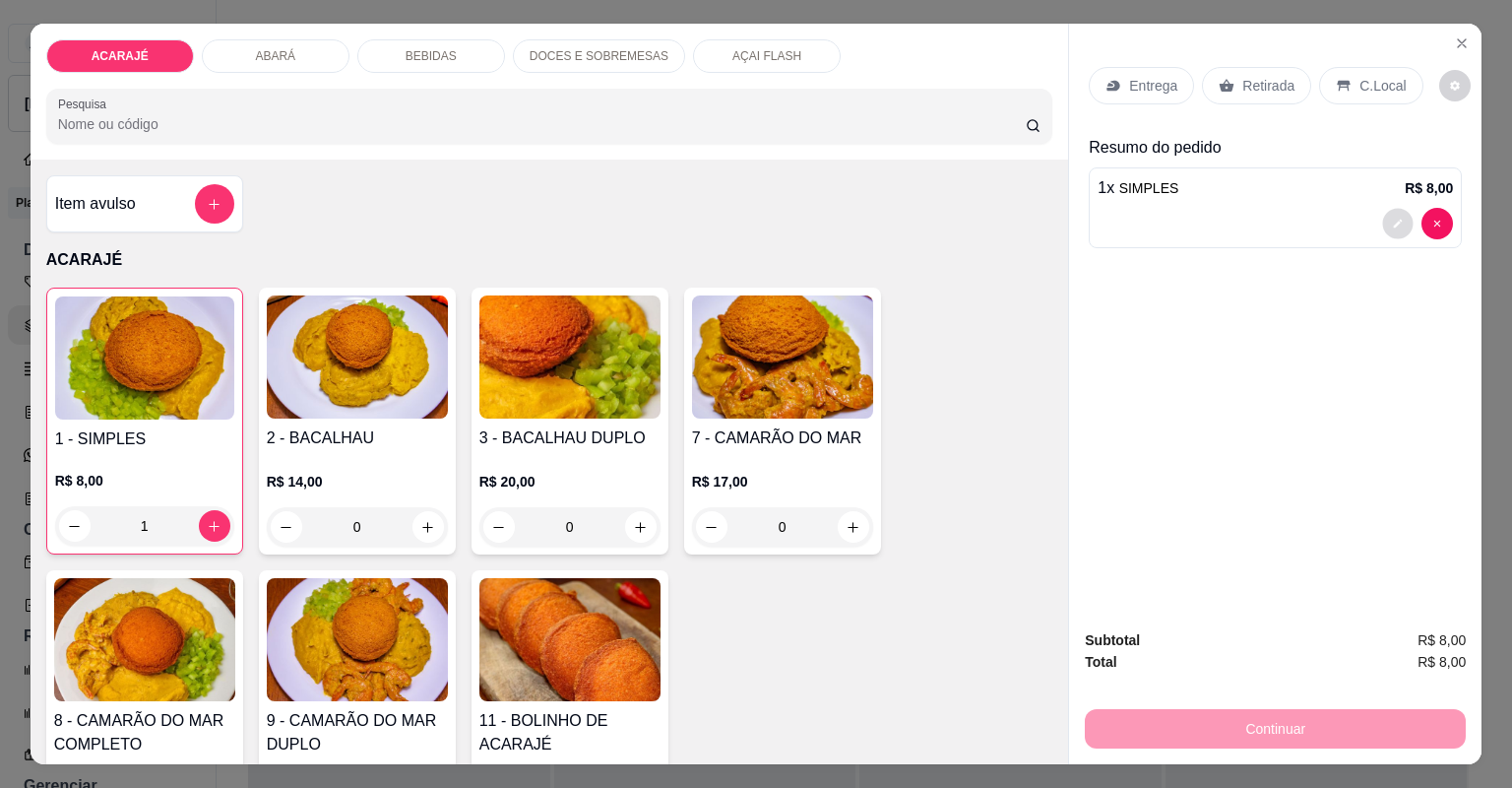 click 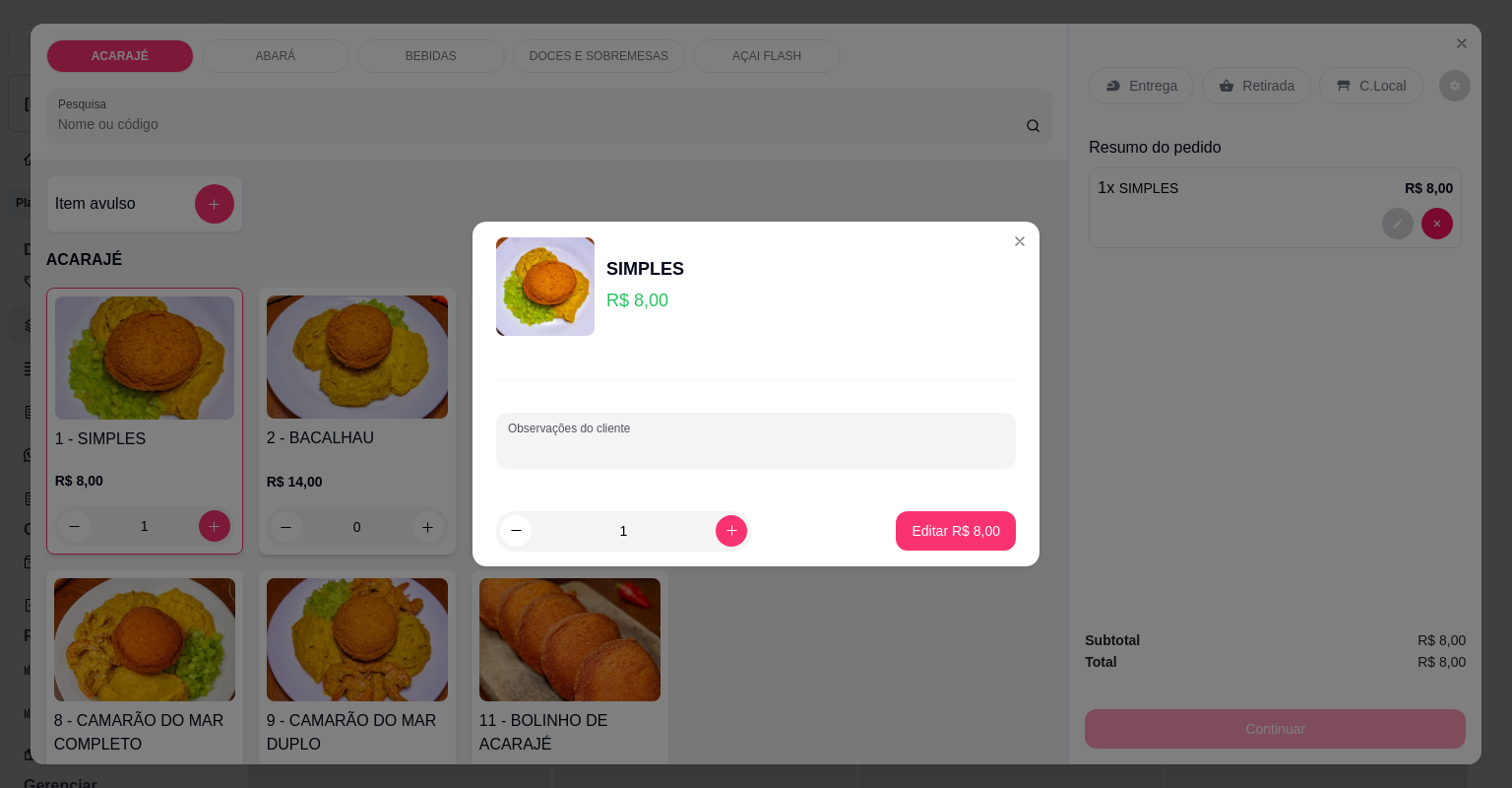 click on "Observações do cliente" at bounding box center (756, 448) 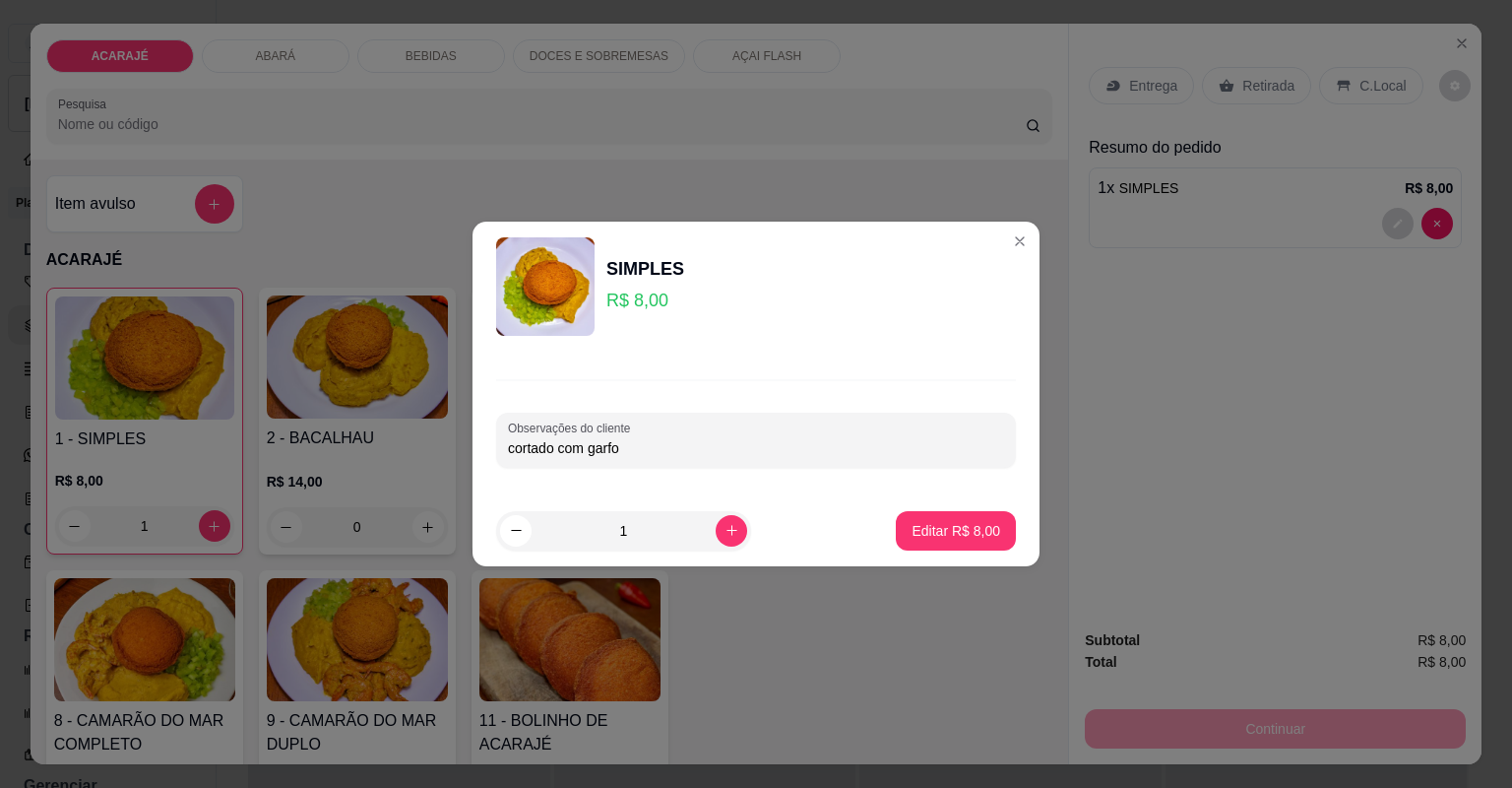 type on "cortado com garfo" 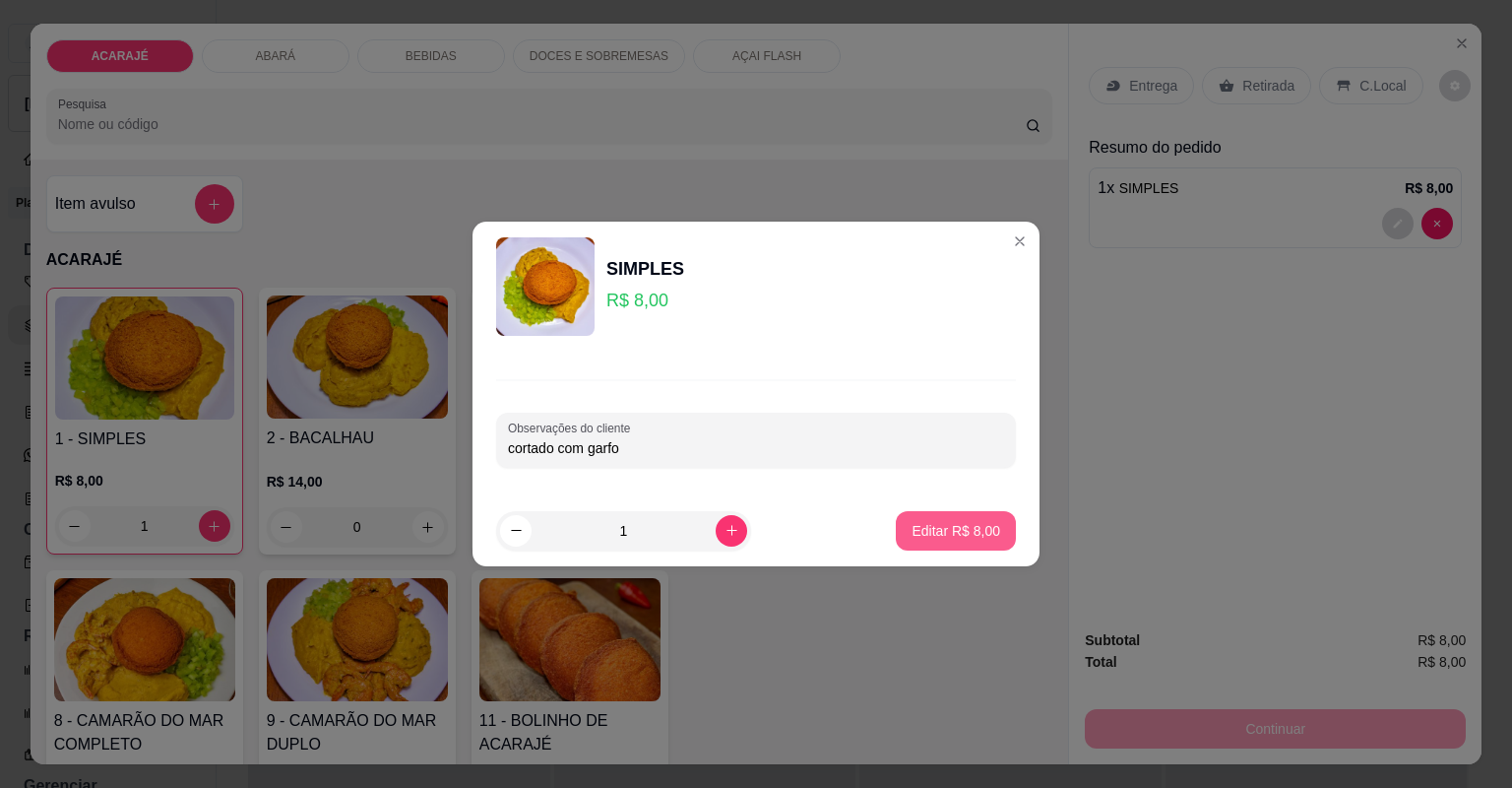 click on "Editar   R$ 8,00" at bounding box center [956, 531] 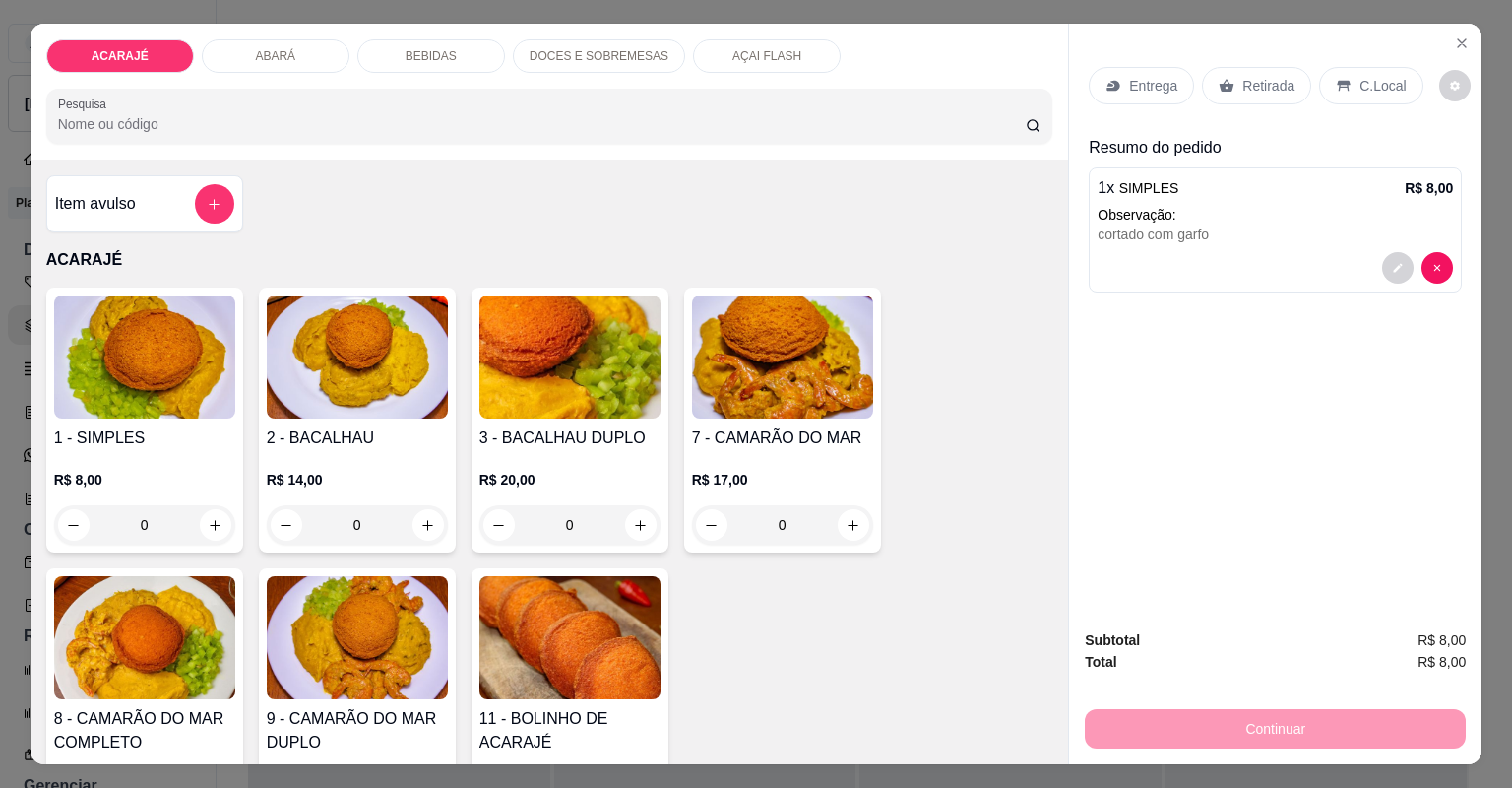 click on "Entrega" at bounding box center [1153, 86] 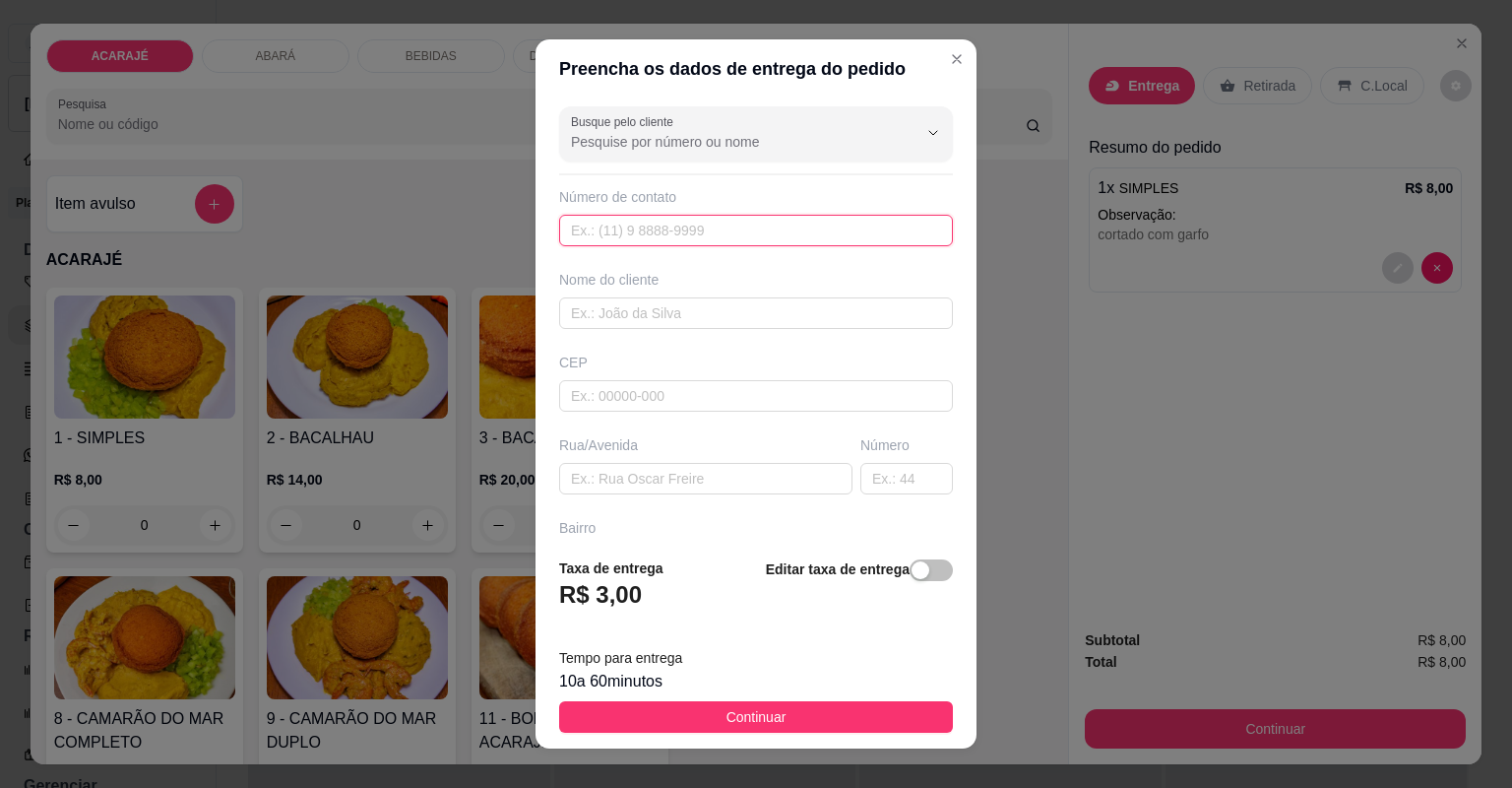 click at bounding box center [756, 230] 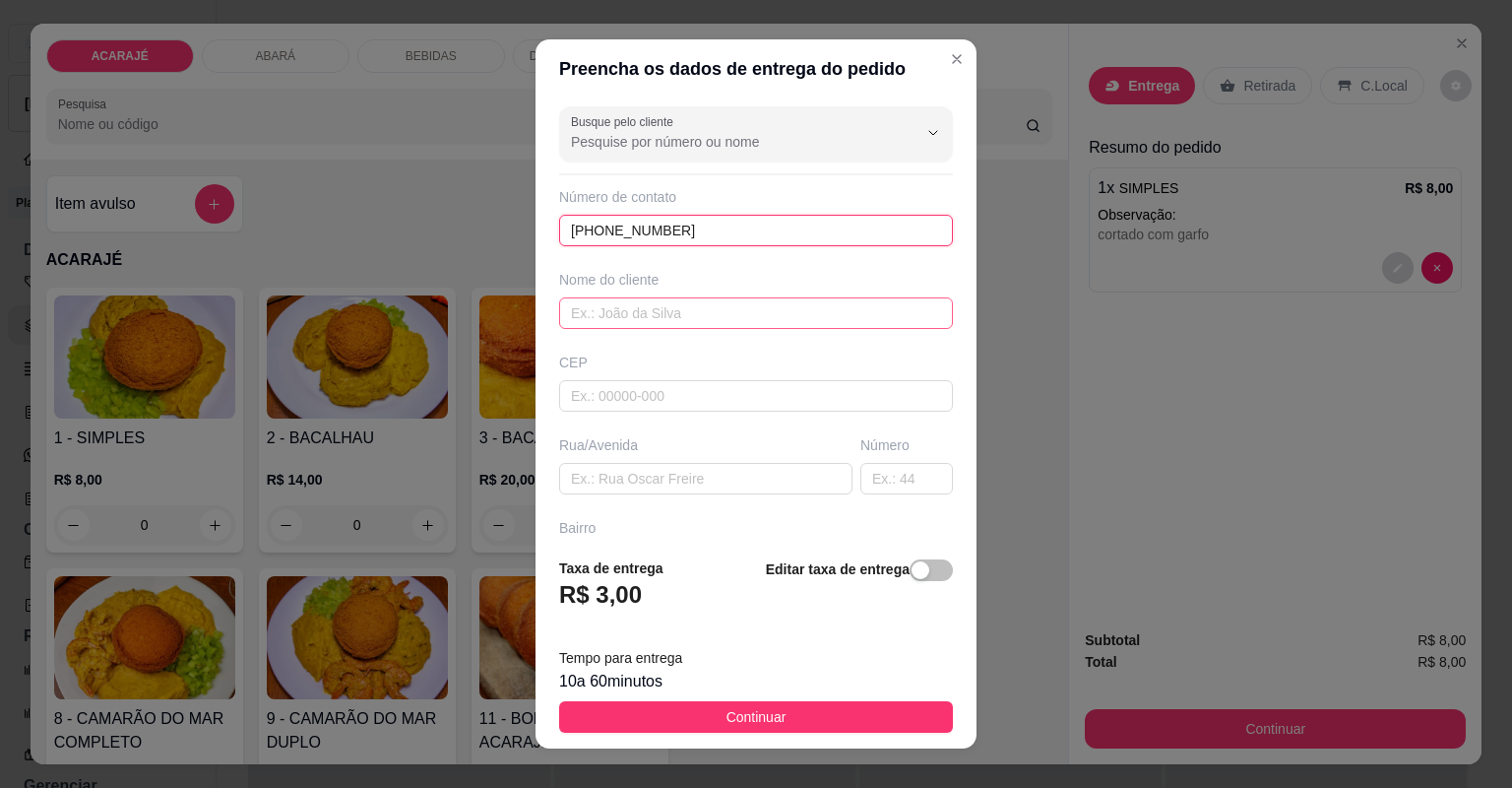 type on "[PHONE_NUMBER]" 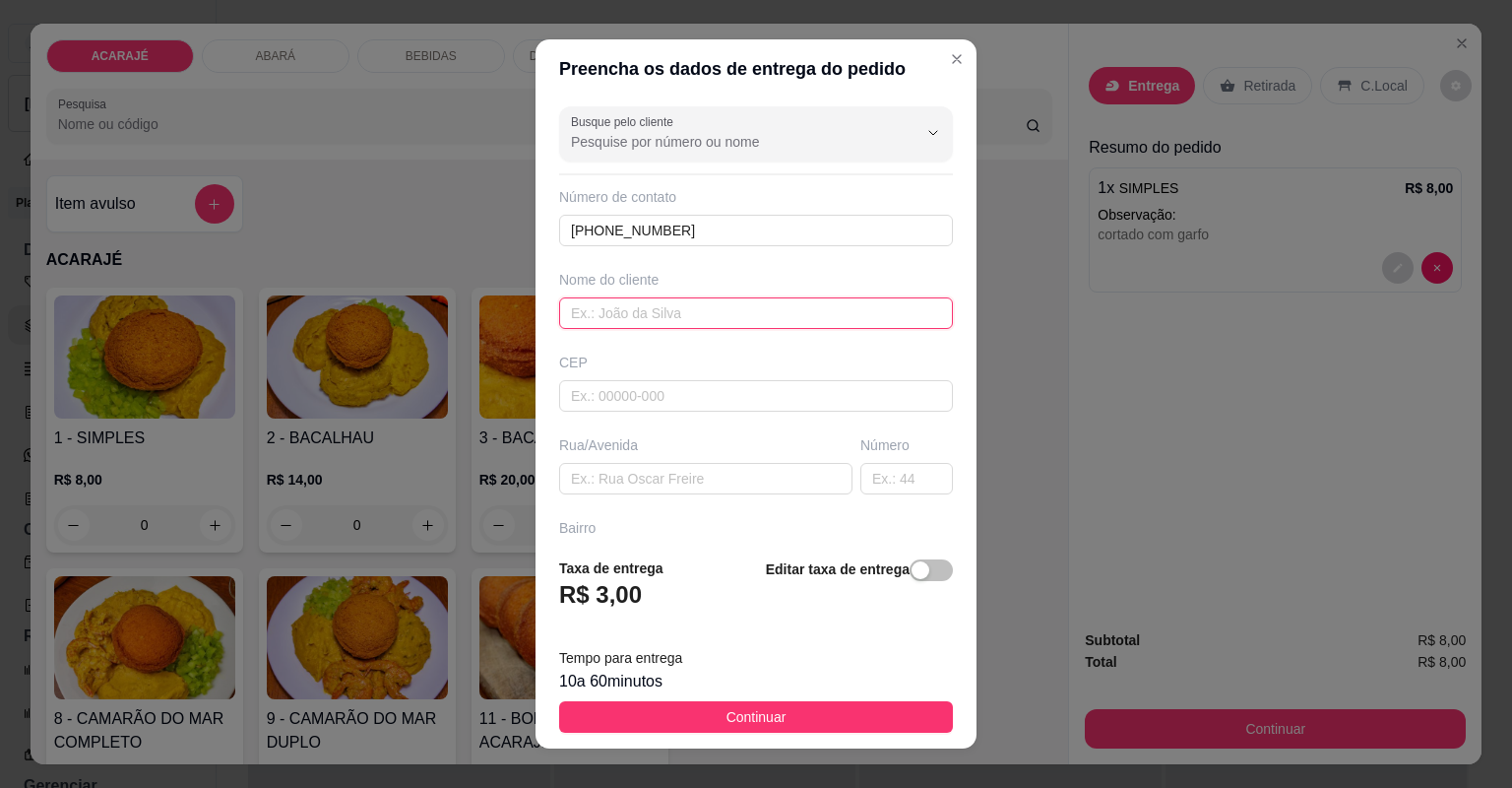 click at bounding box center [756, 313] 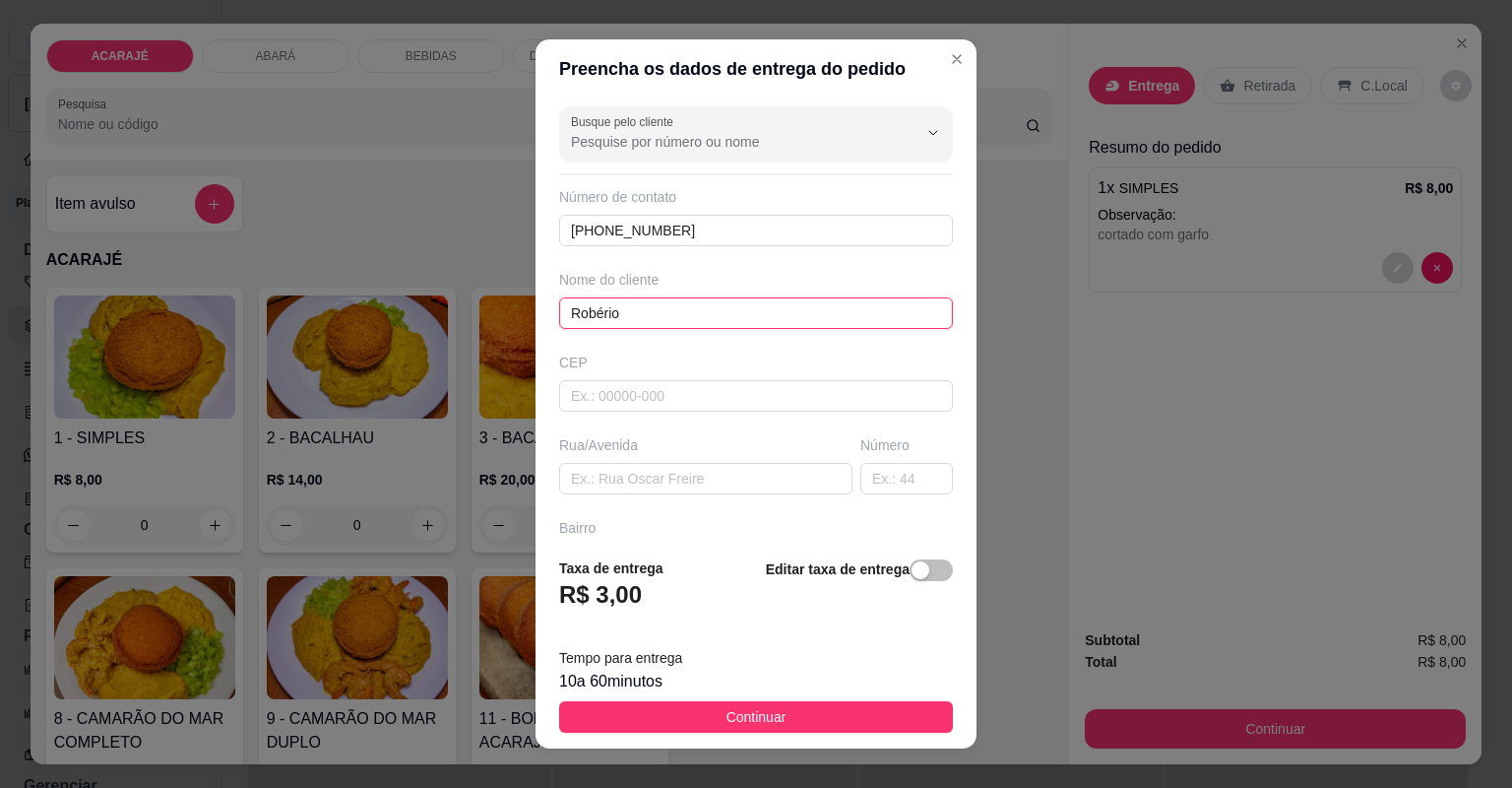 type on "Robério" 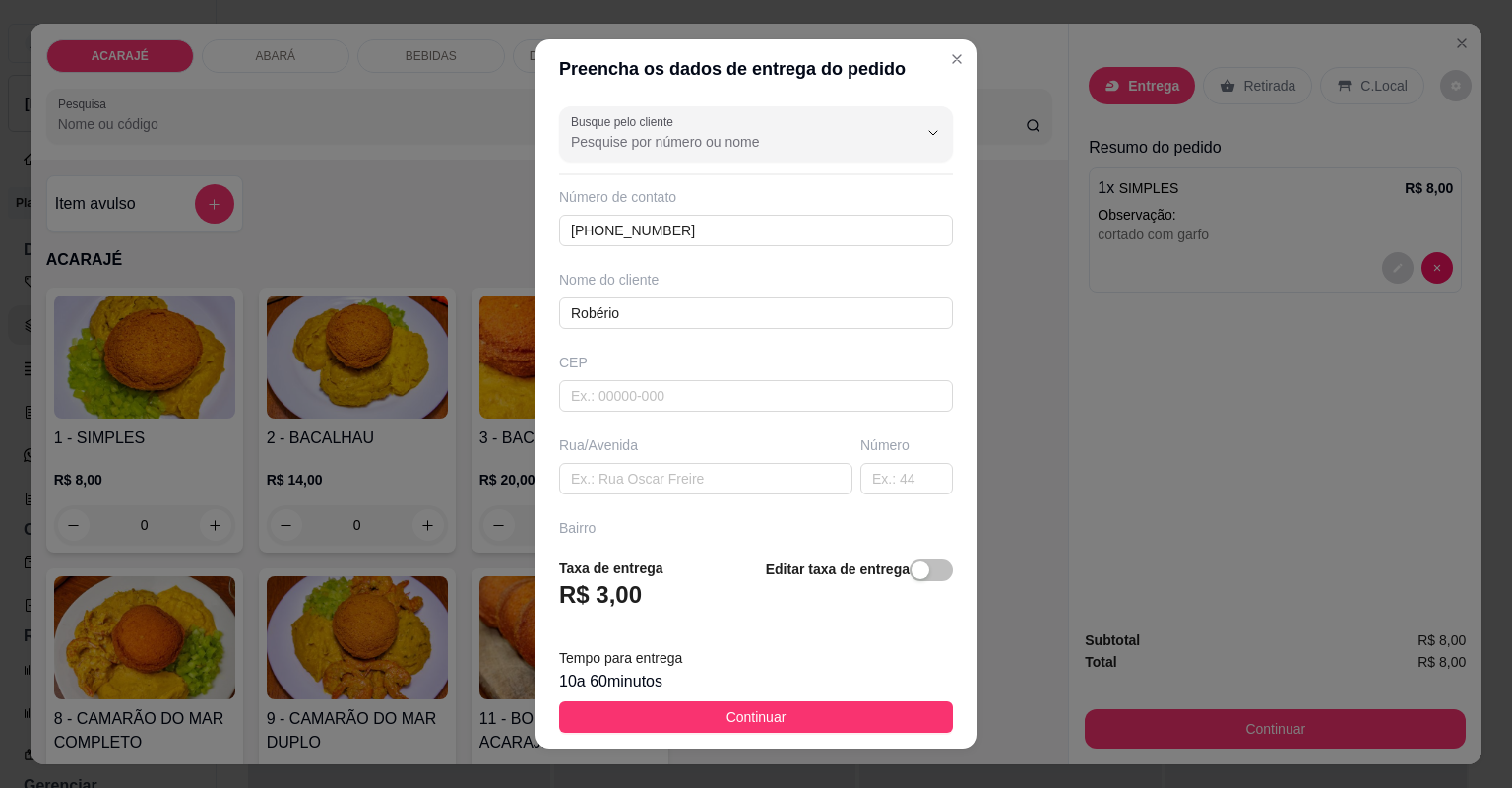 click on "Busque pelo cliente Número de contato [PHONE_NUMBER] Nome do cliente Robério CEP Rua/[GEOGRAPHIC_DATA]" at bounding box center [756, 320] 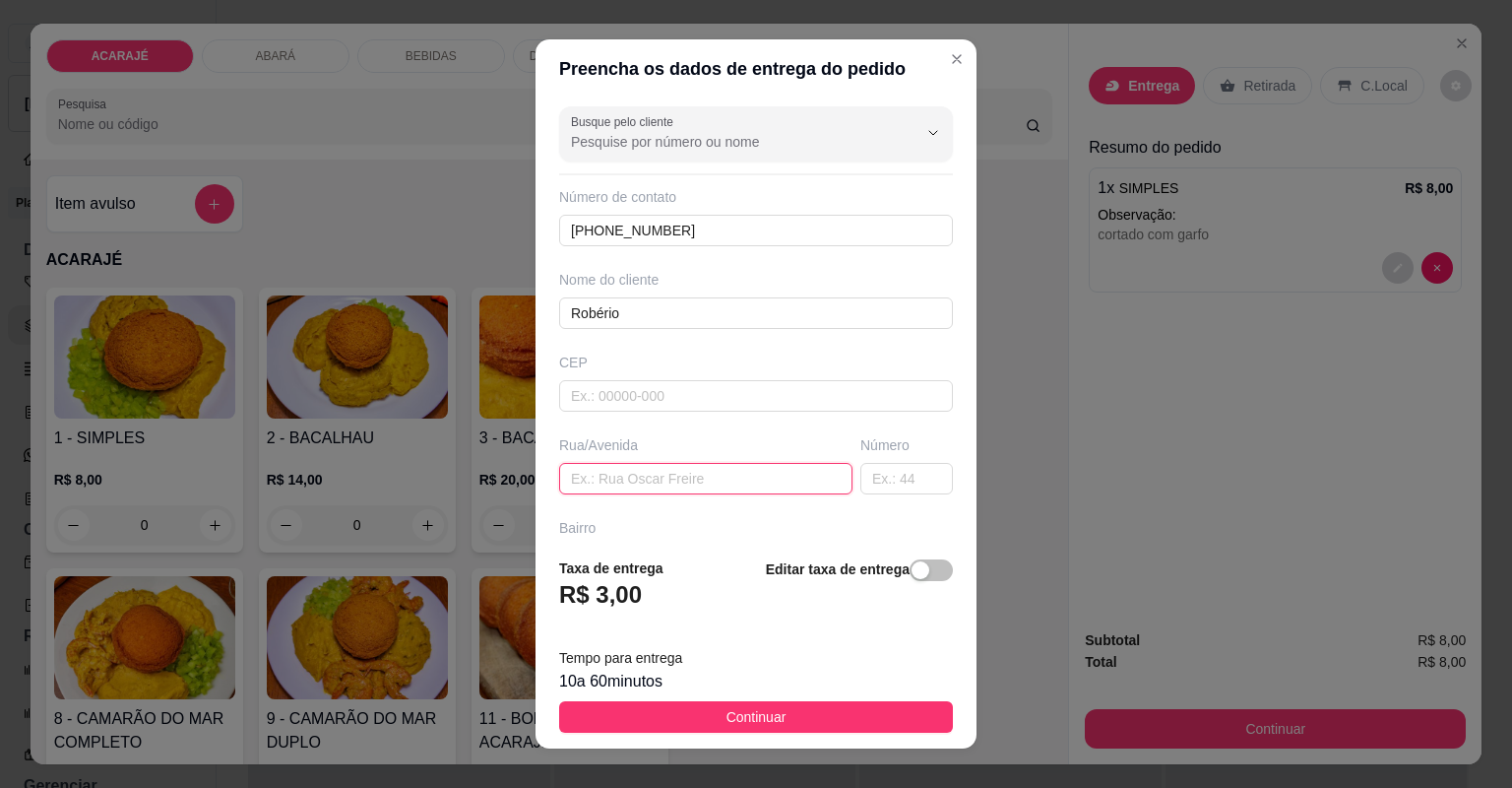 click at bounding box center [706, 479] 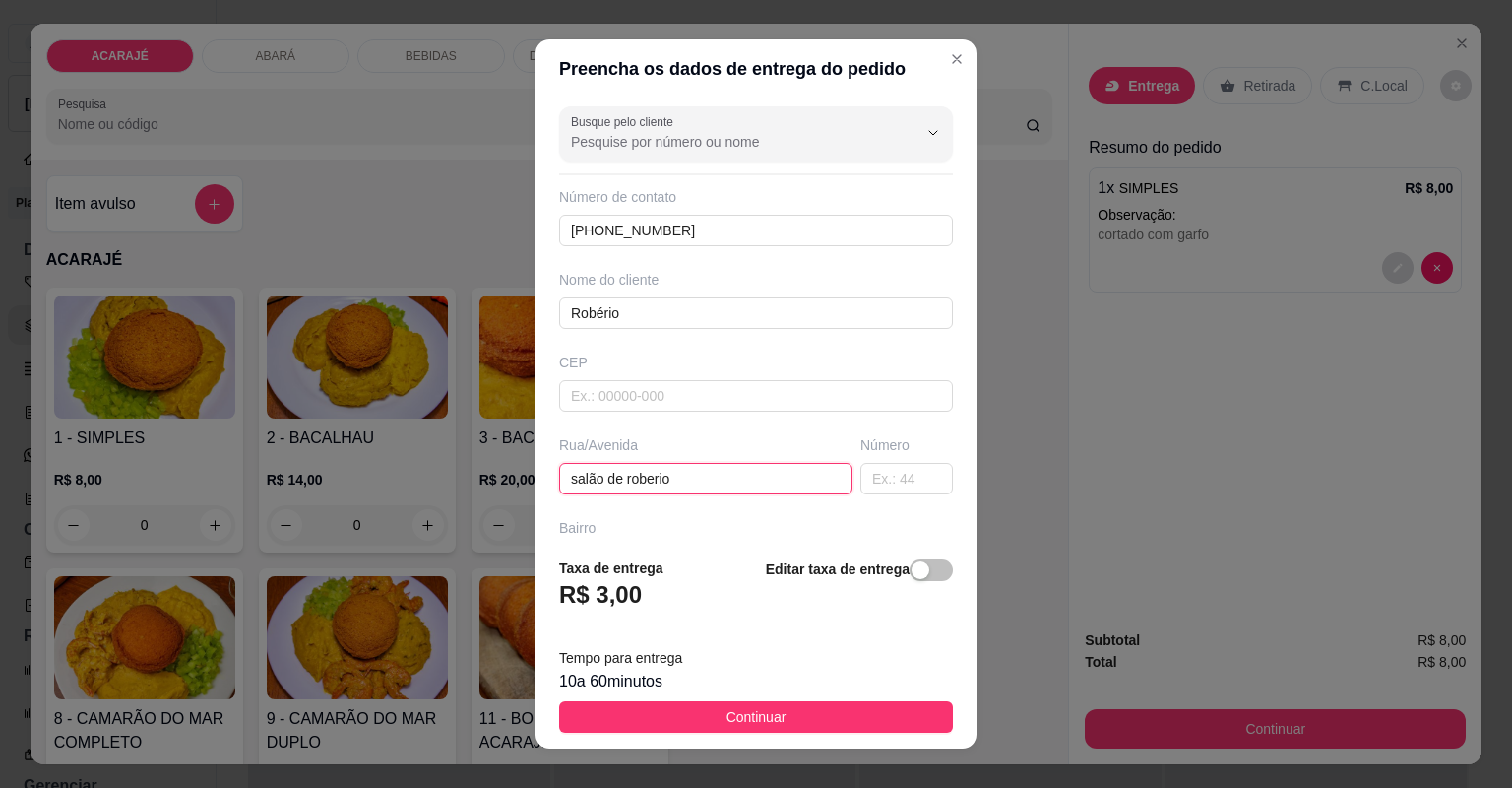 type on "salão de [PERSON_NAME]" 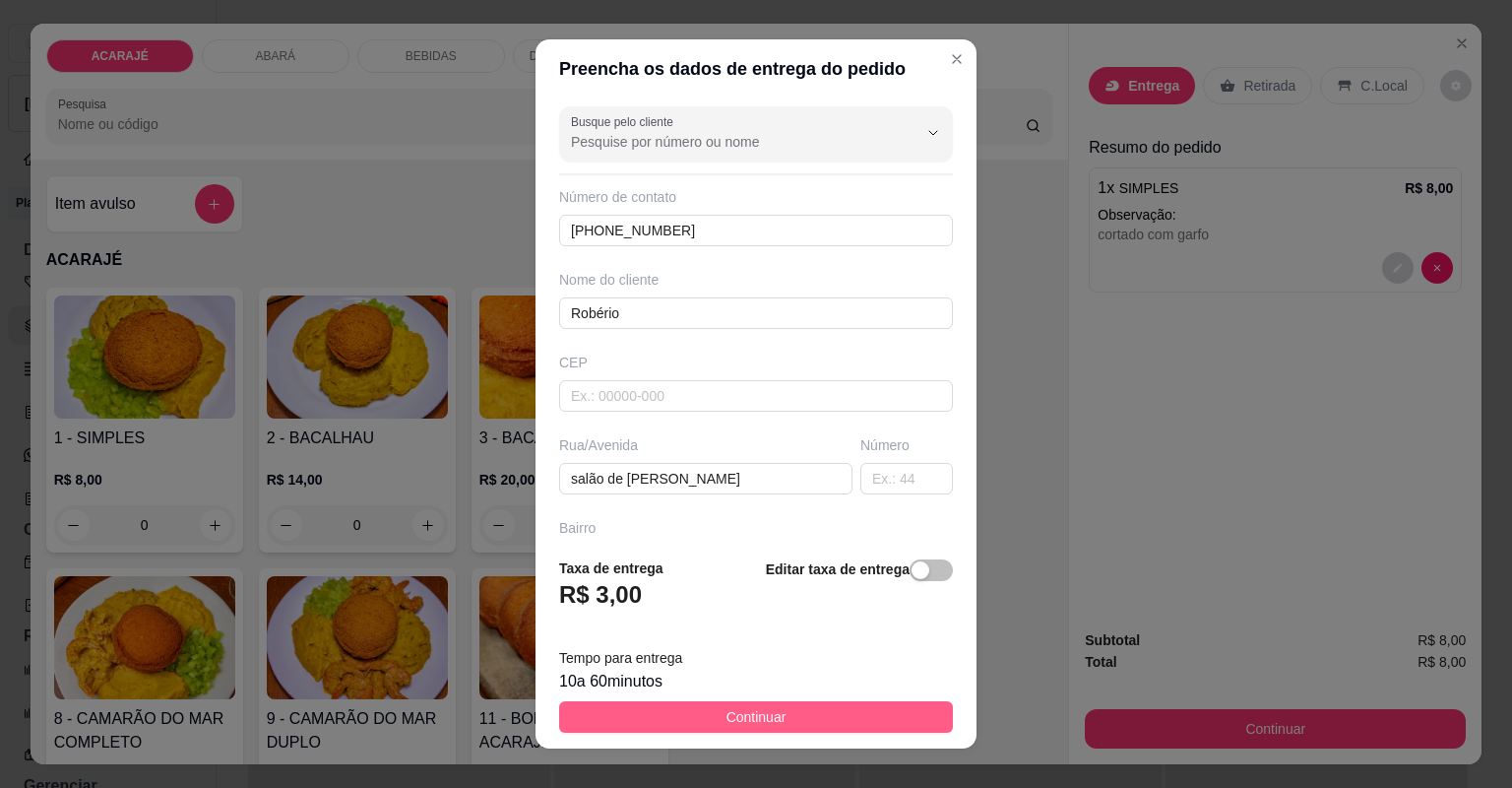 click on "Continuar" at bounding box center [756, 717] 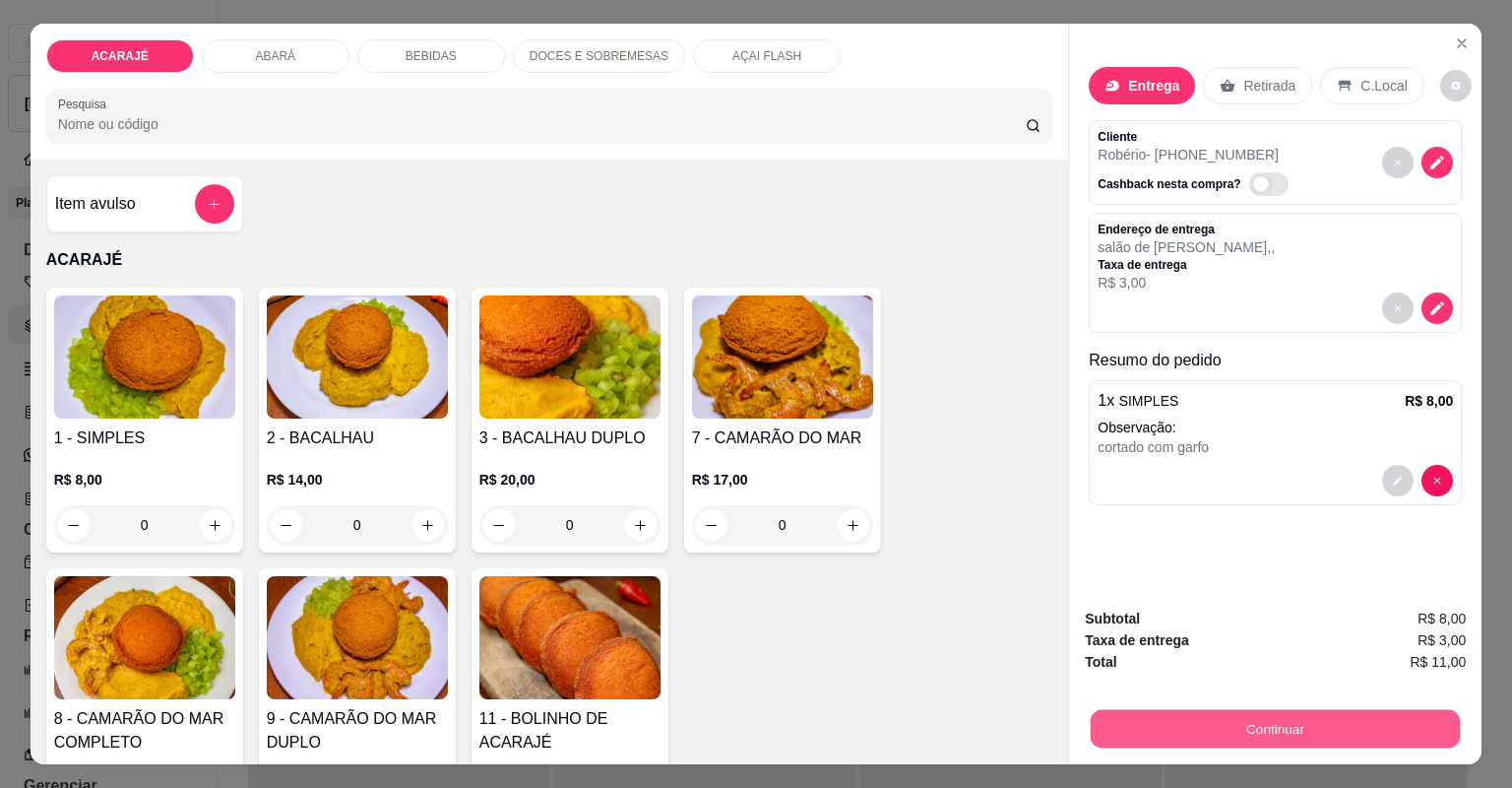 click on "Continuar" at bounding box center (1275, 729) 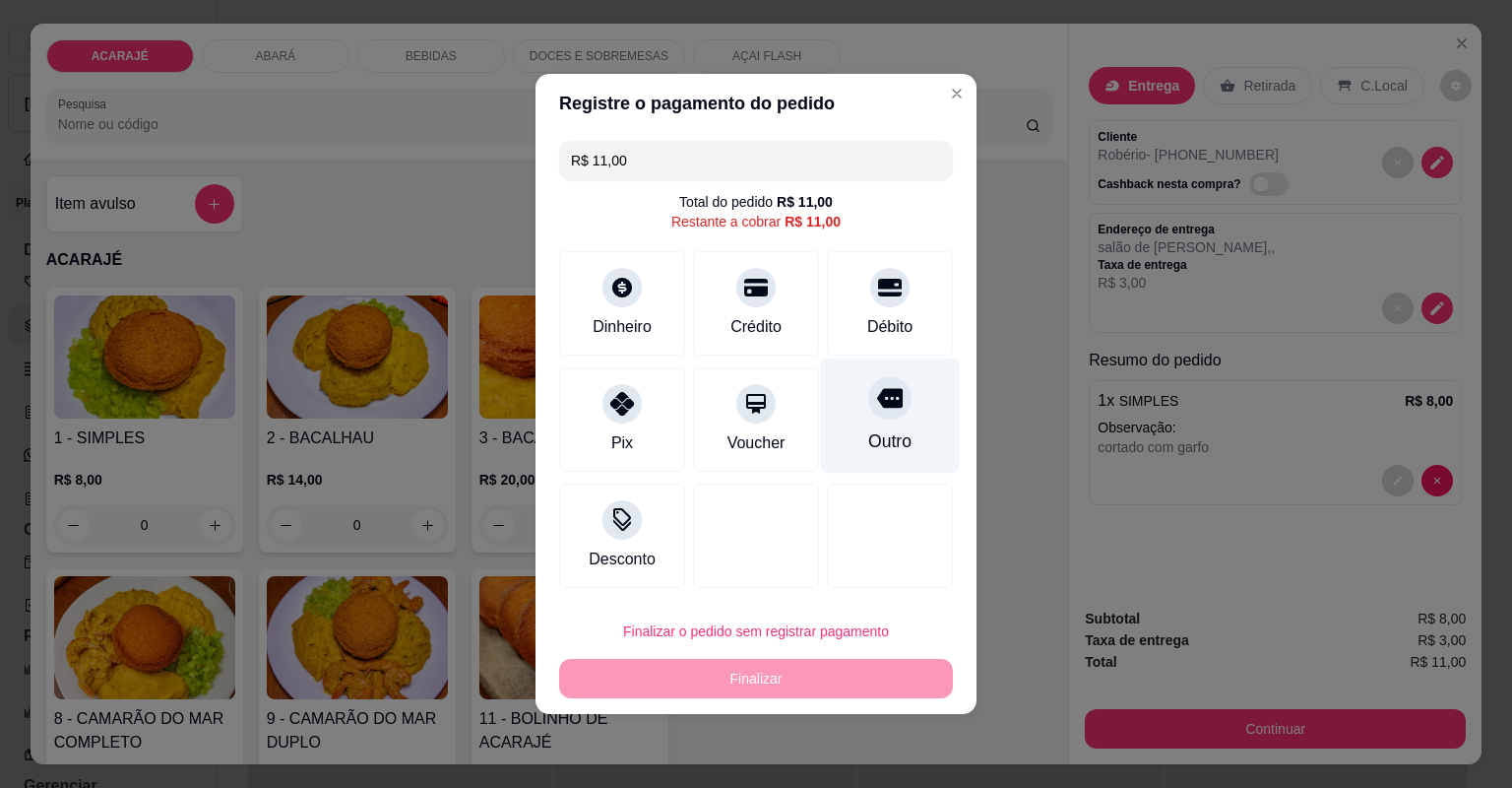 click on "Outro" at bounding box center [890, 416] 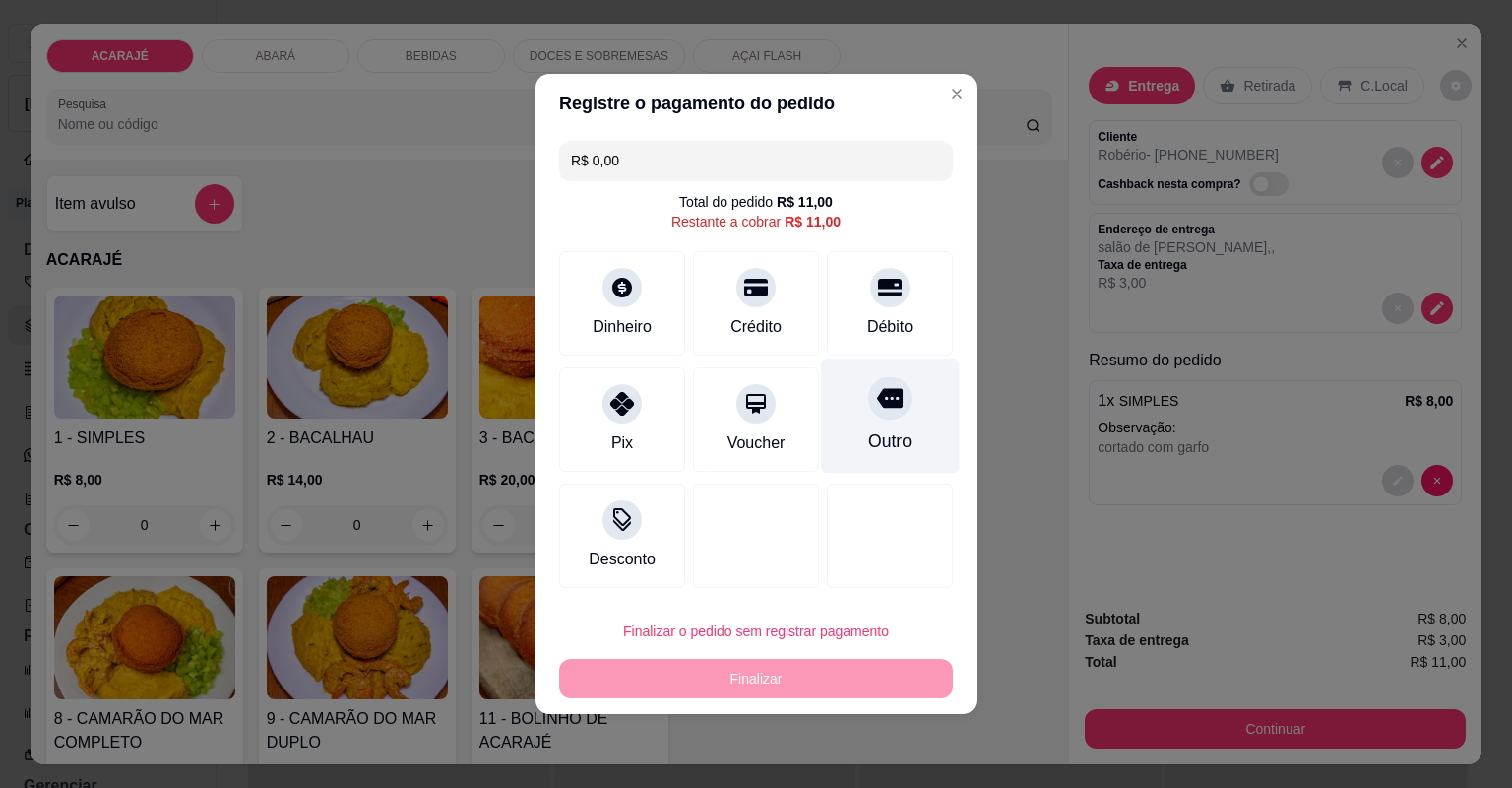 click on "Outro" at bounding box center [890, 416] 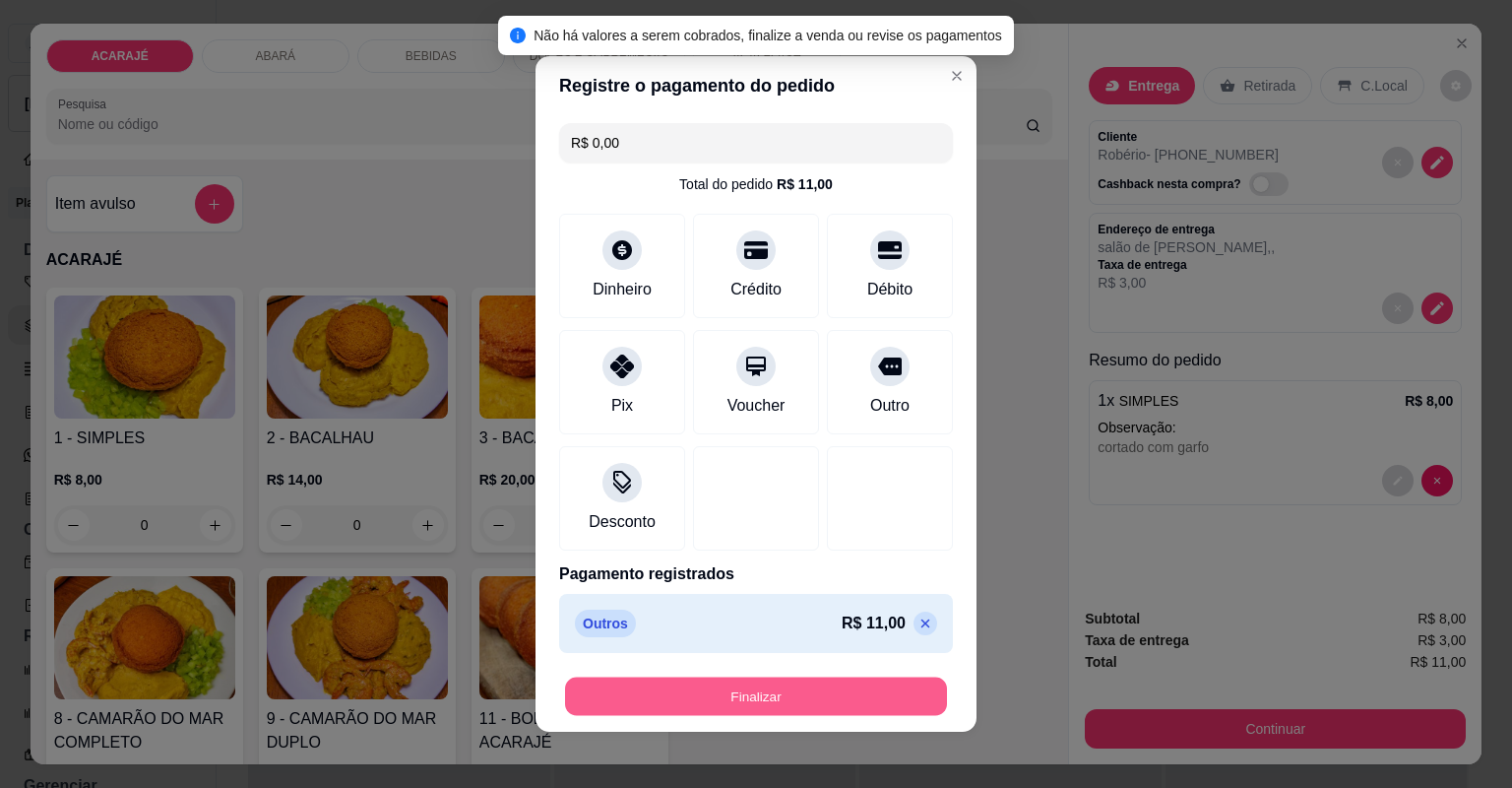 click on "Finalizar" at bounding box center (756, 696) 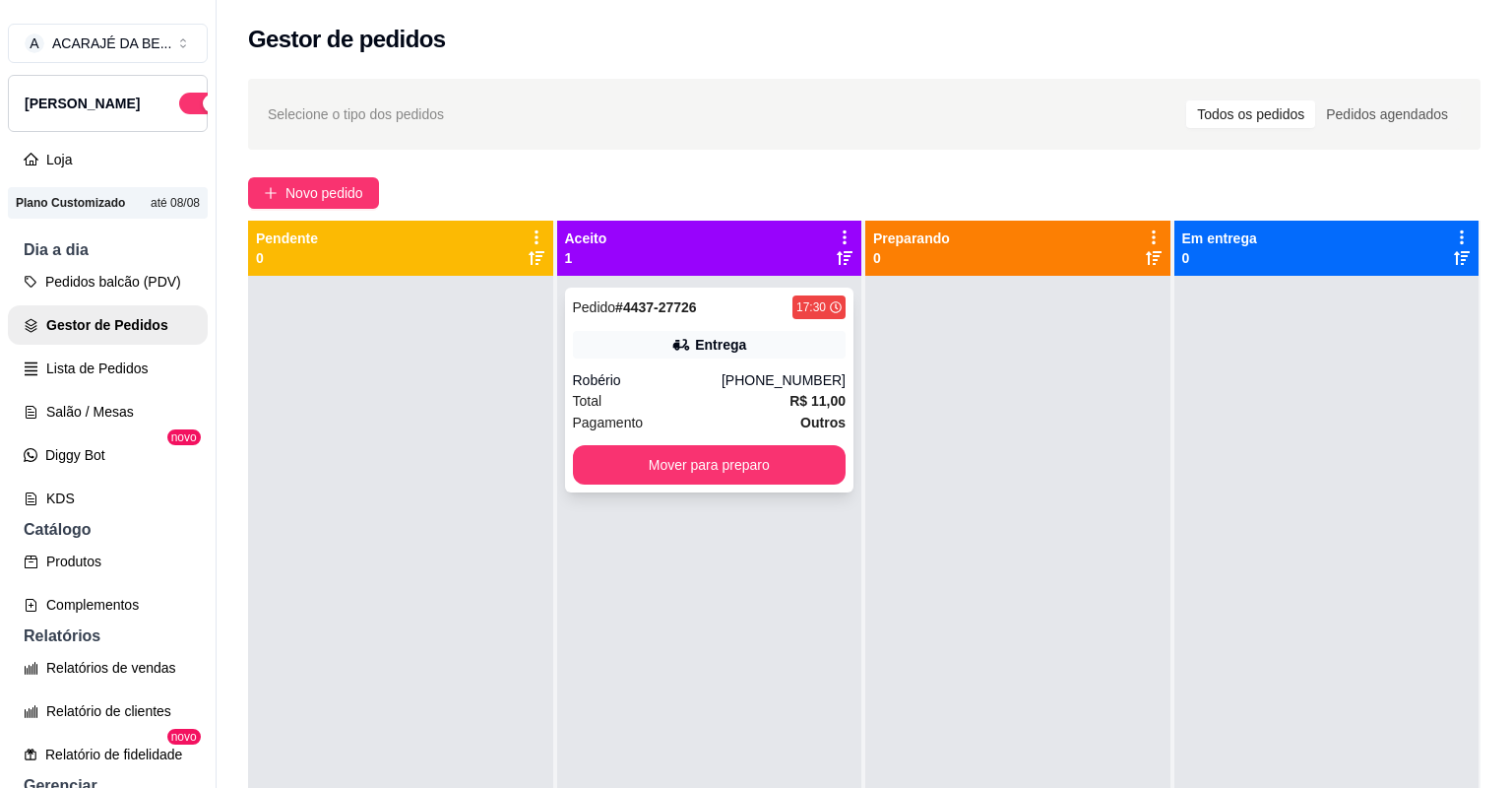 click on "Total R$ 11,00" at bounding box center [710, 401] 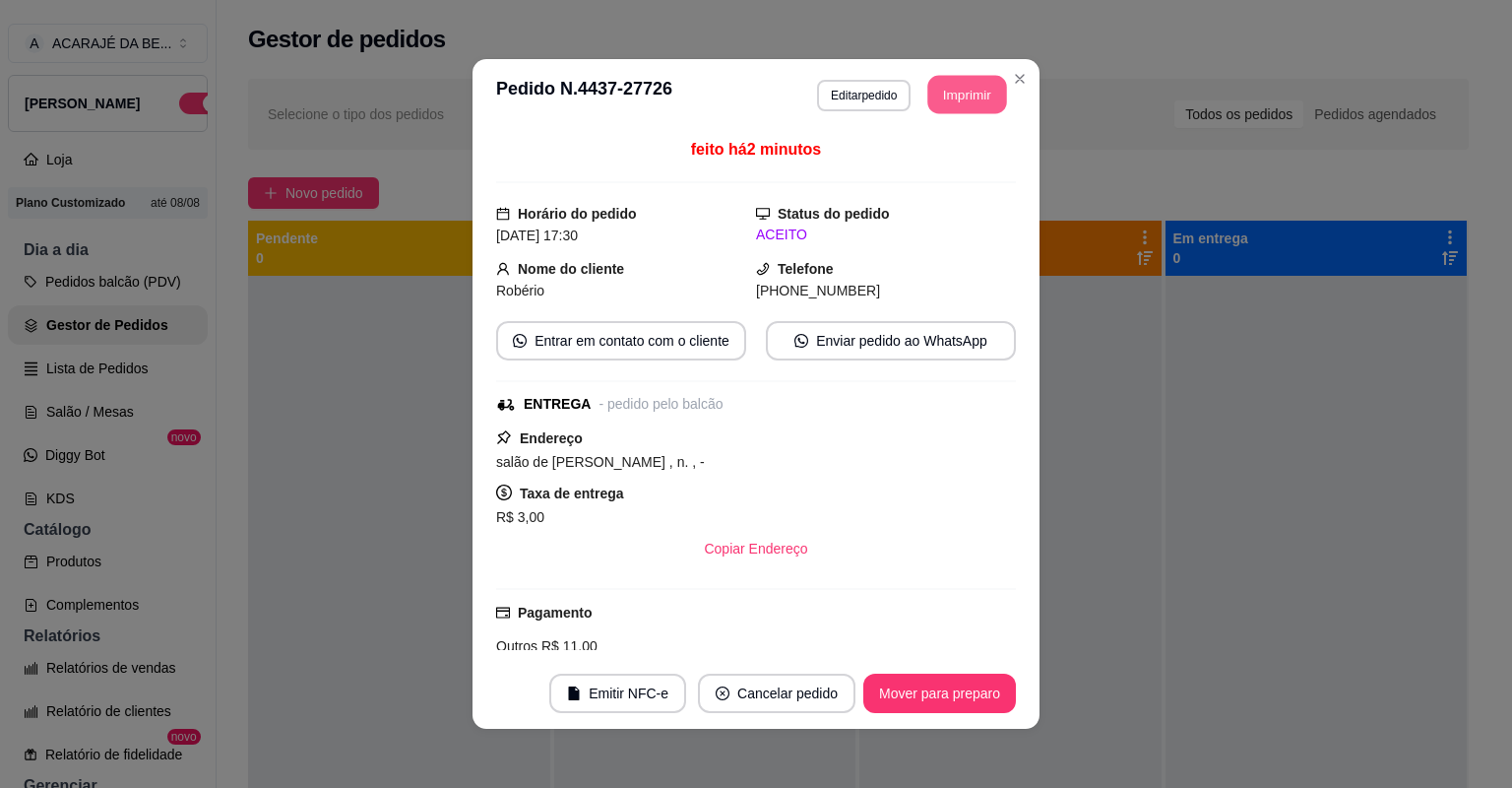 click on "Imprimir" at bounding box center [968, 95] 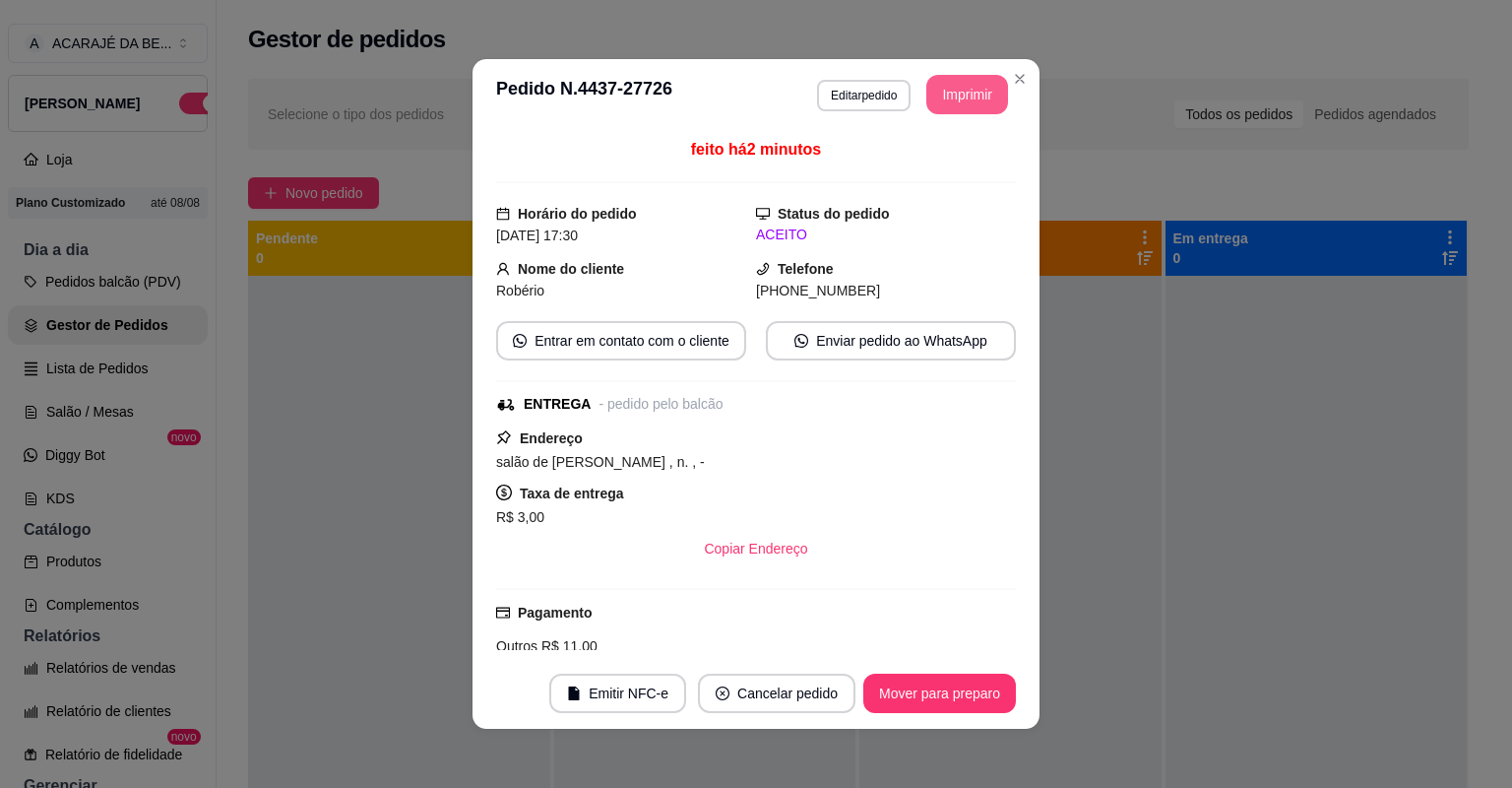 click on "Mover para preparo" at bounding box center [939, 693] 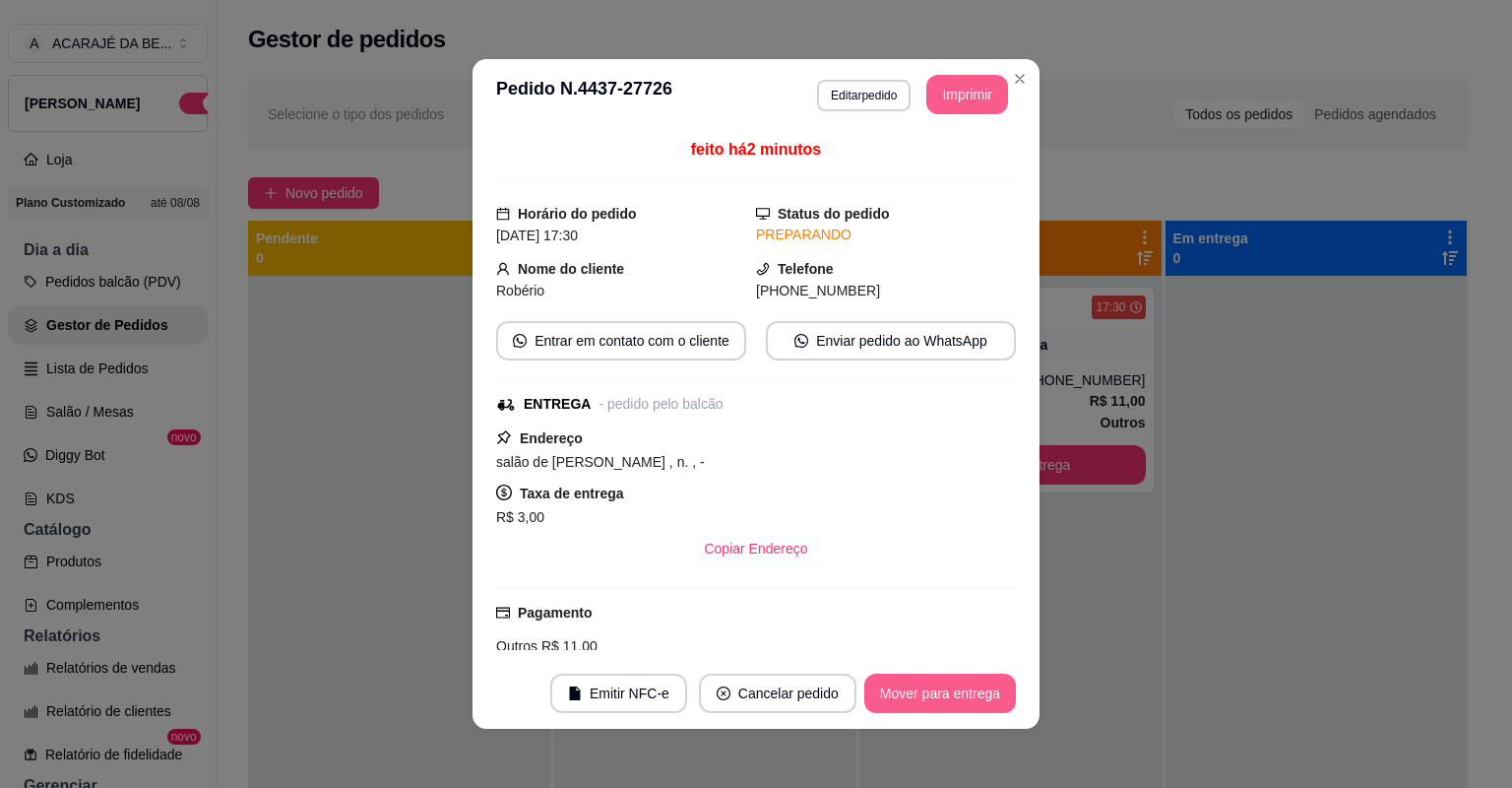 click on "Mover para entrega" at bounding box center [940, 693] 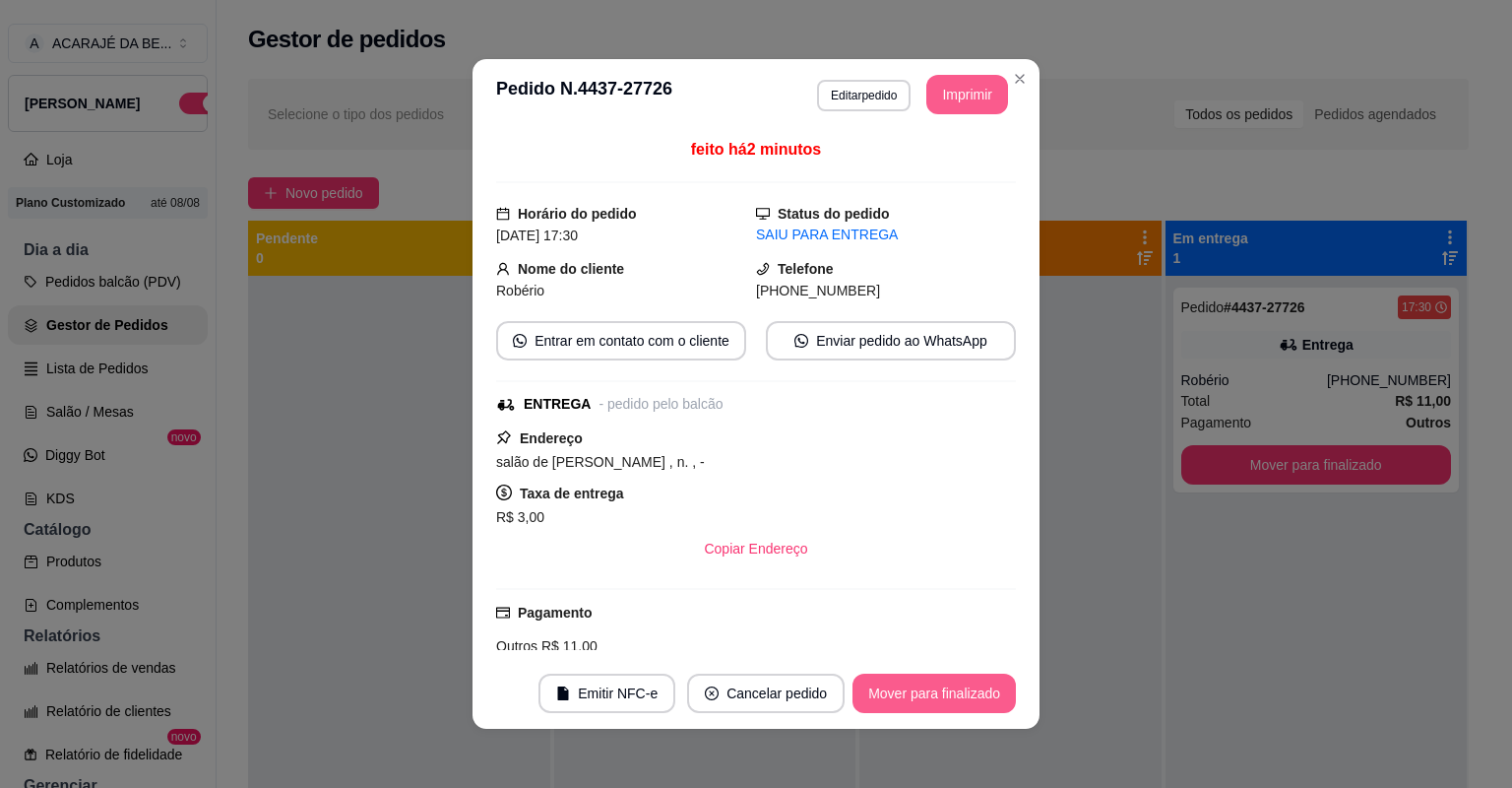 click on "Mover para finalizado" at bounding box center [934, 693] 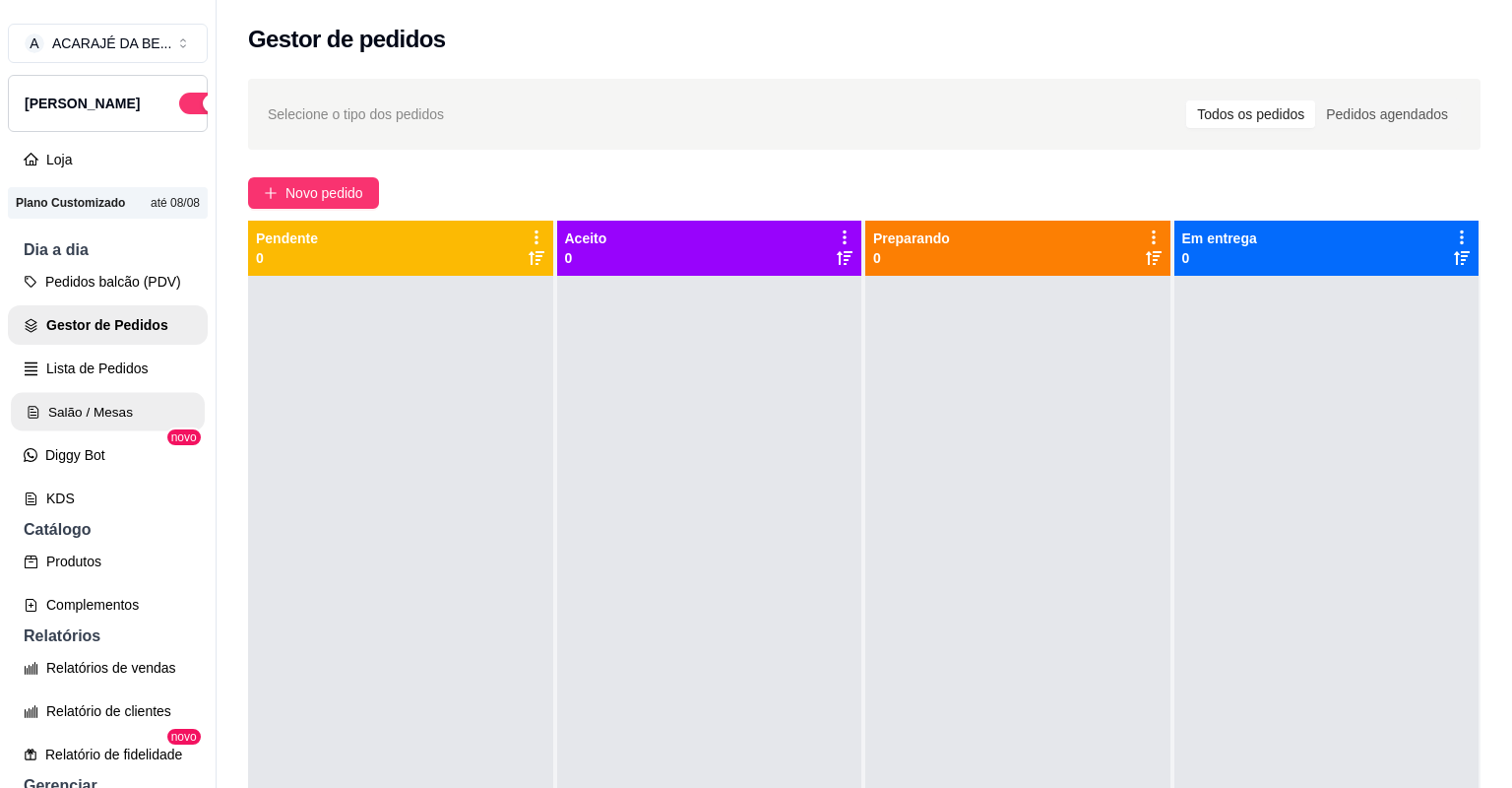 click on "Salão / Mesas" at bounding box center [107, 412] 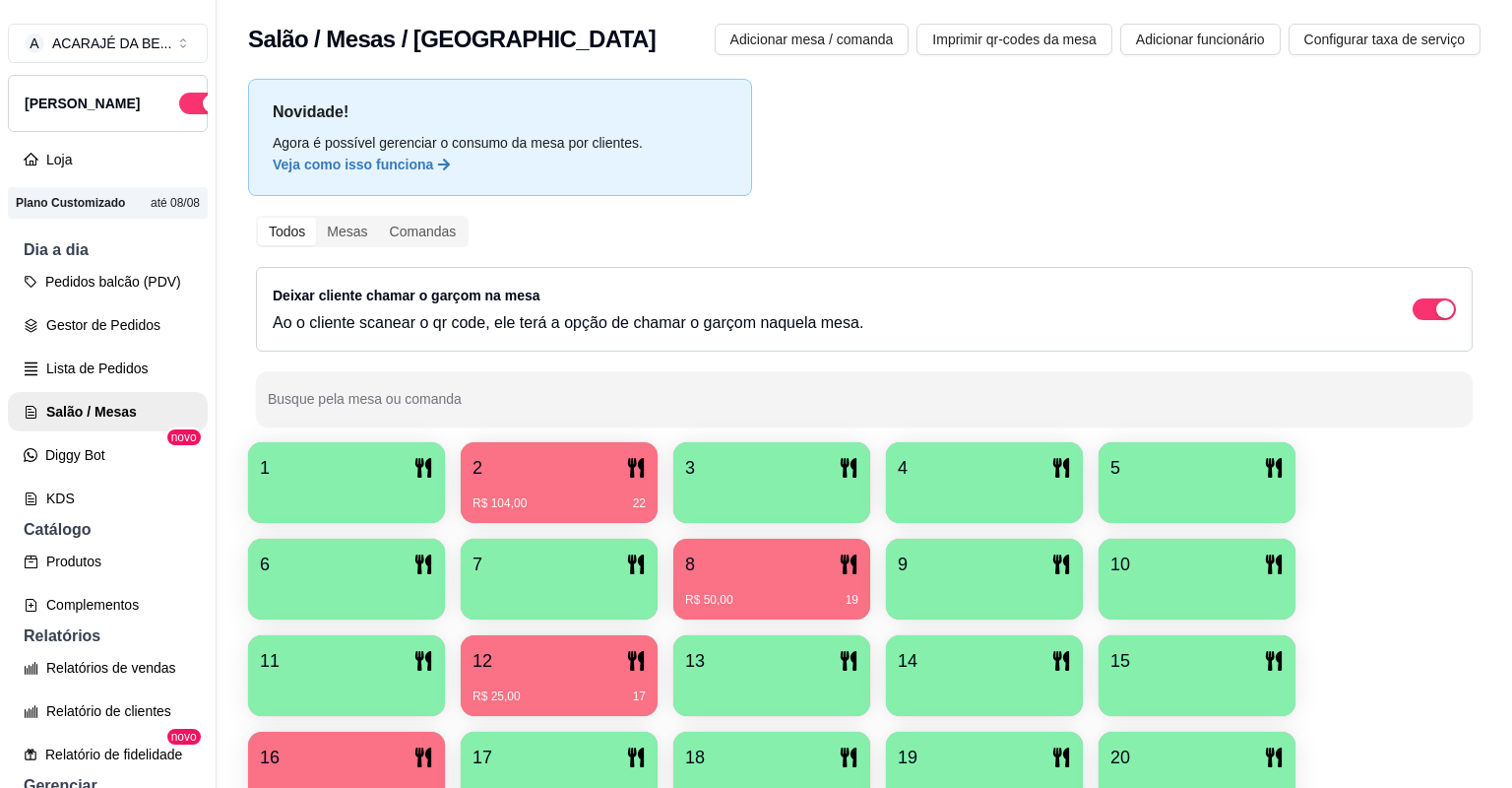 click on "12" at bounding box center [559, 661] 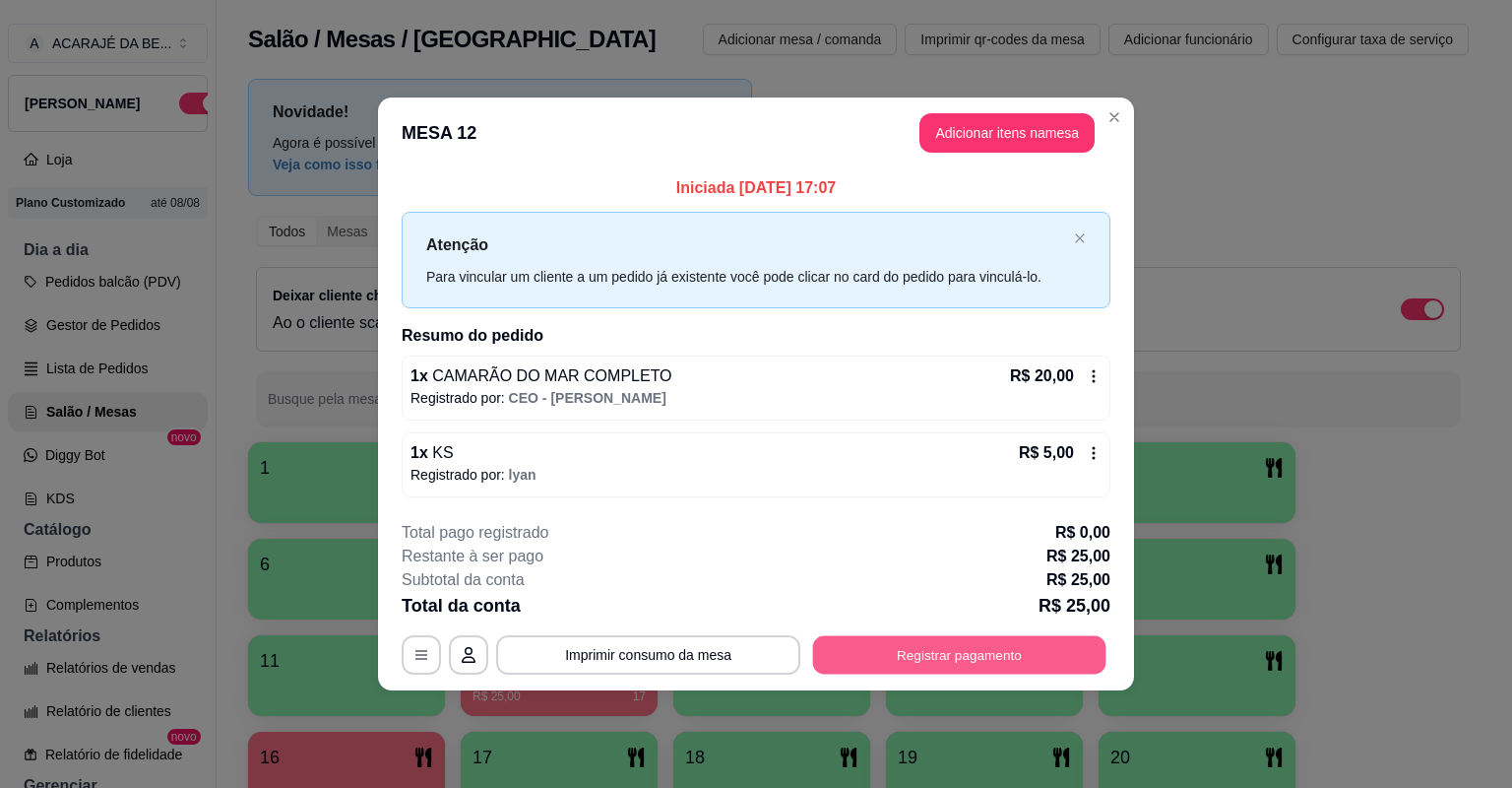 click on "Registrar pagamento" at bounding box center [960, 654] 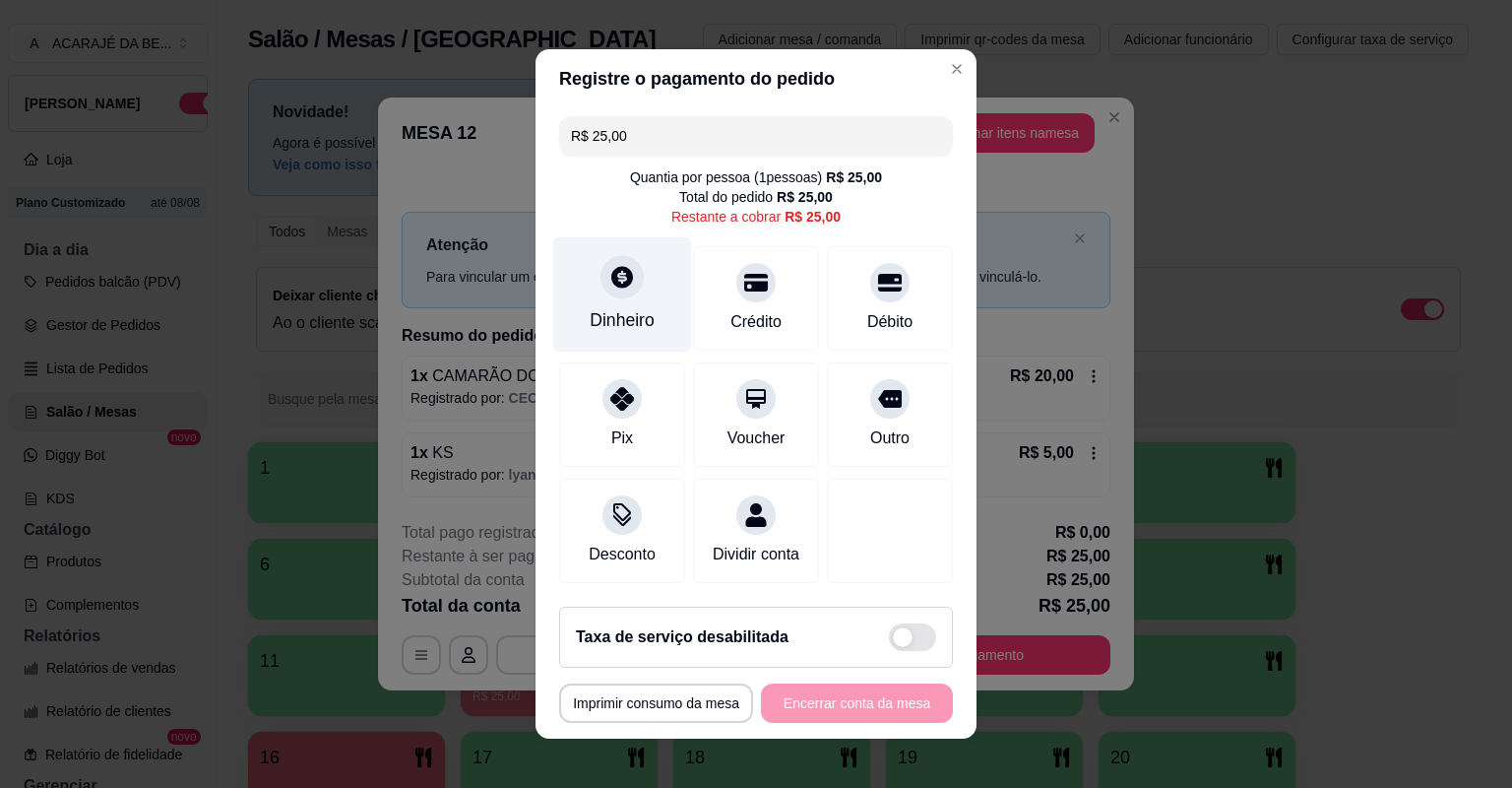 click on "Dinheiro" at bounding box center (622, 295) 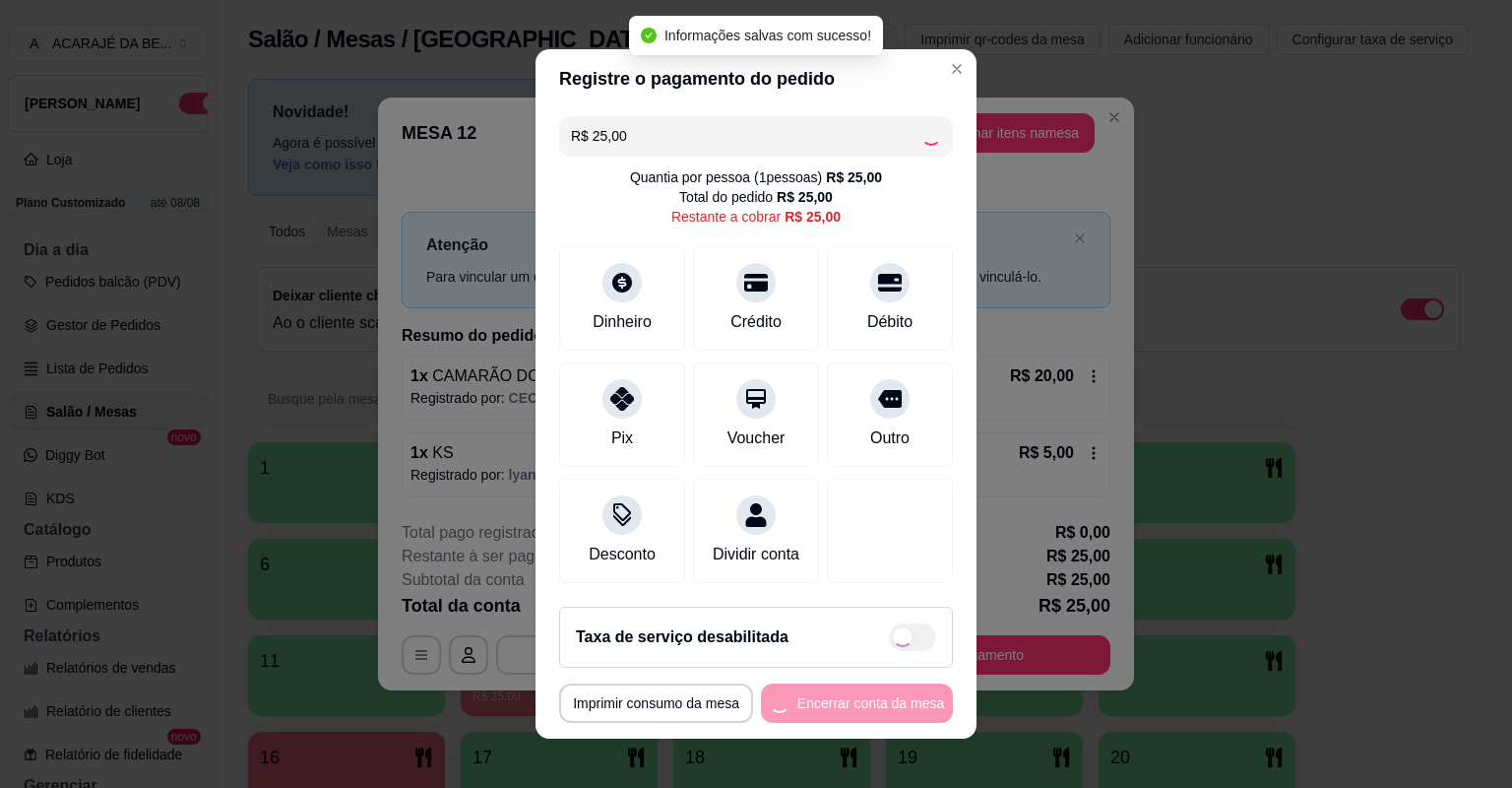 type on "R$ 0,00" 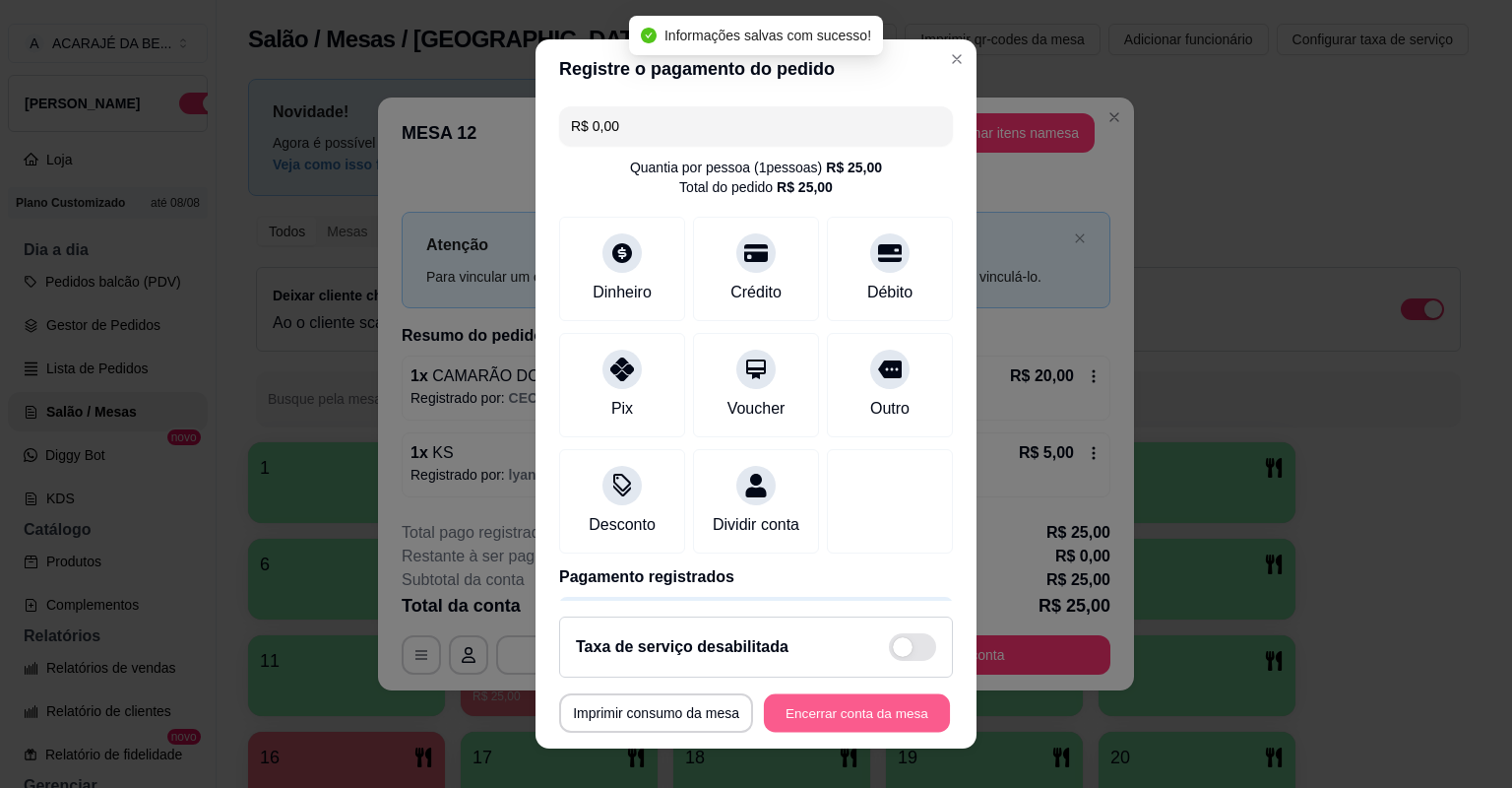 click on "Encerrar conta da mesa" at bounding box center [856, 713] 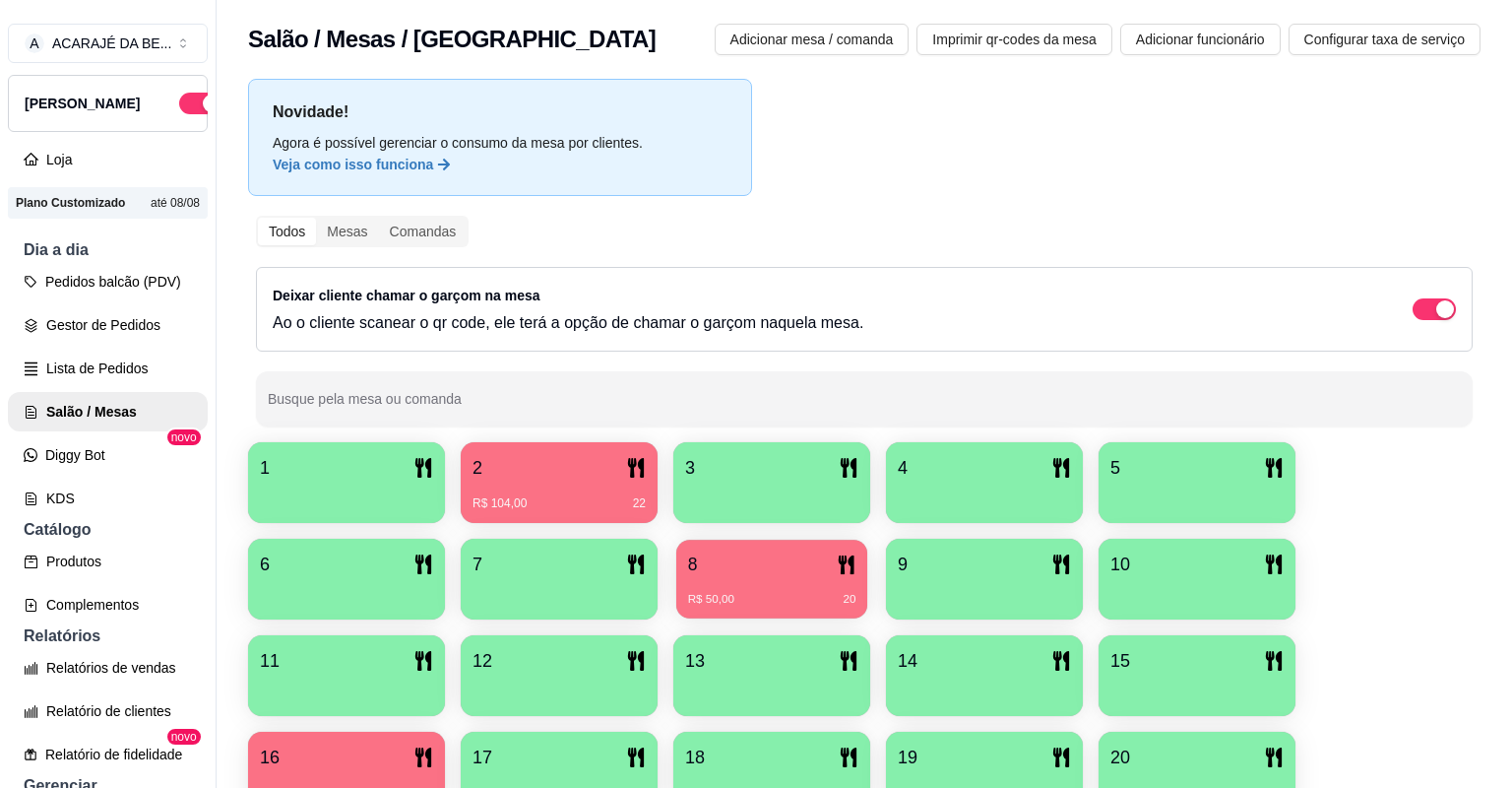 click on "8" at bounding box center [772, 564] 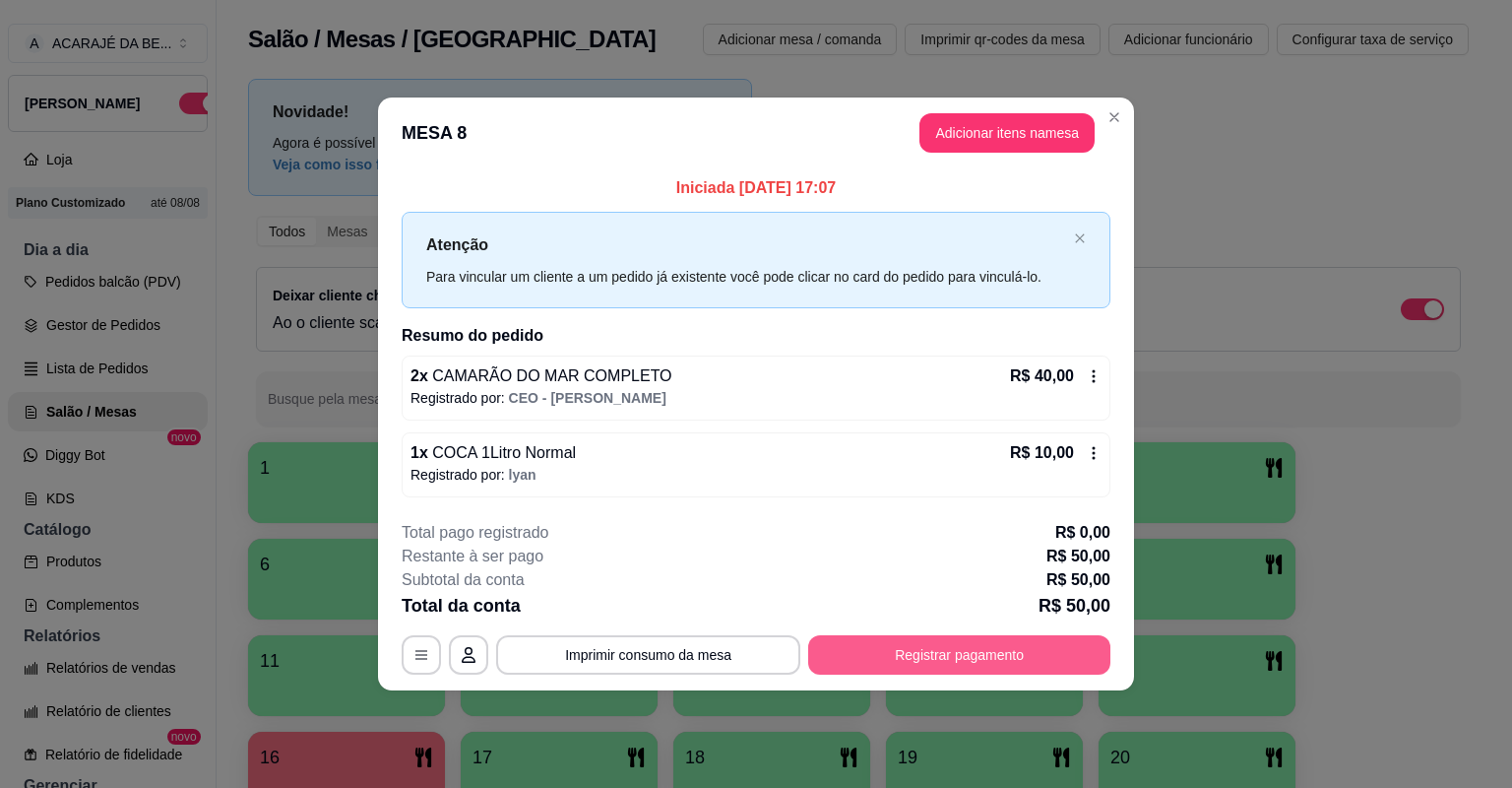 click on "Registrar pagamento" at bounding box center (959, 655) 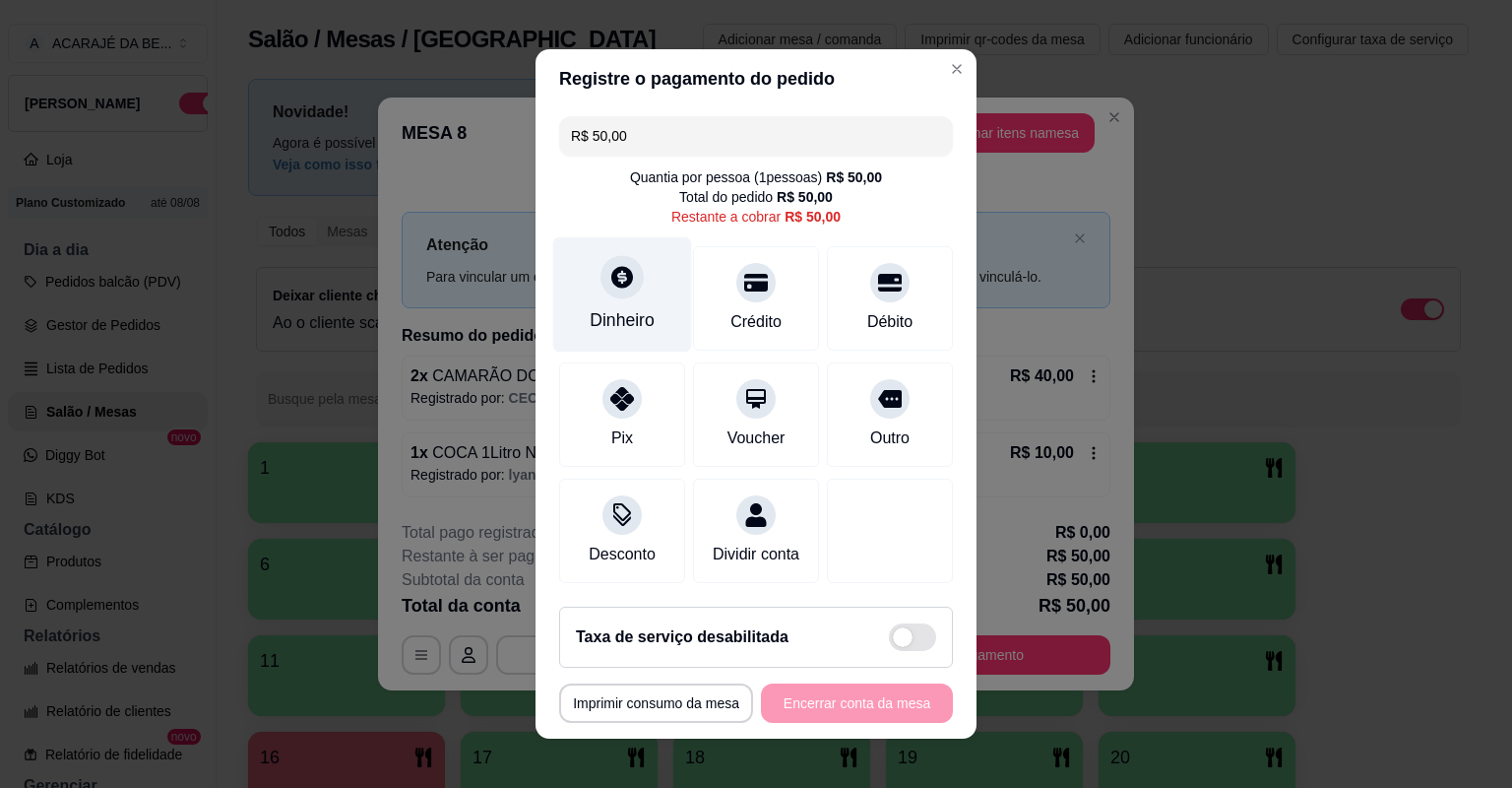 click at bounding box center [622, 277] 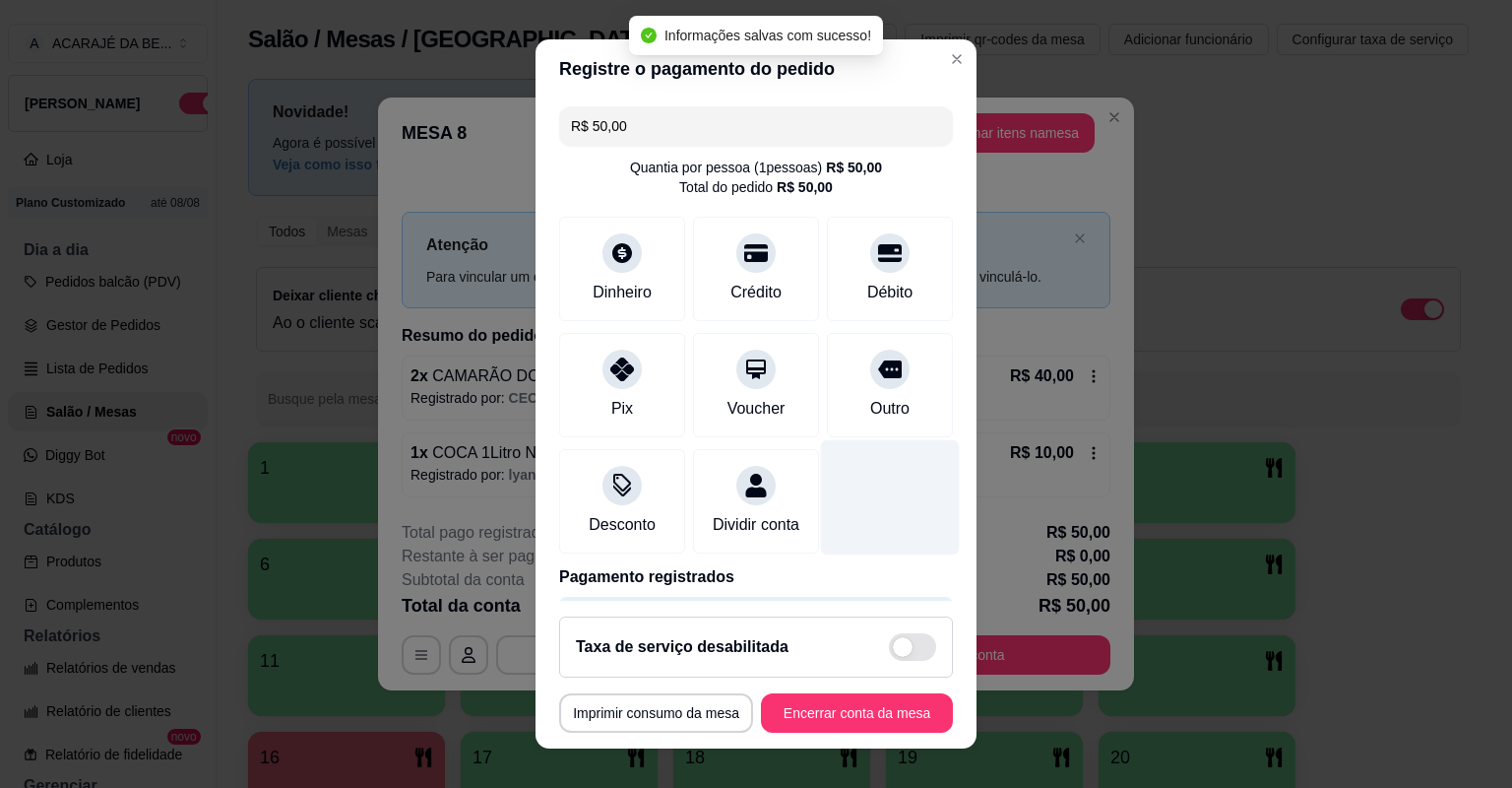 type on "R$ 0,00" 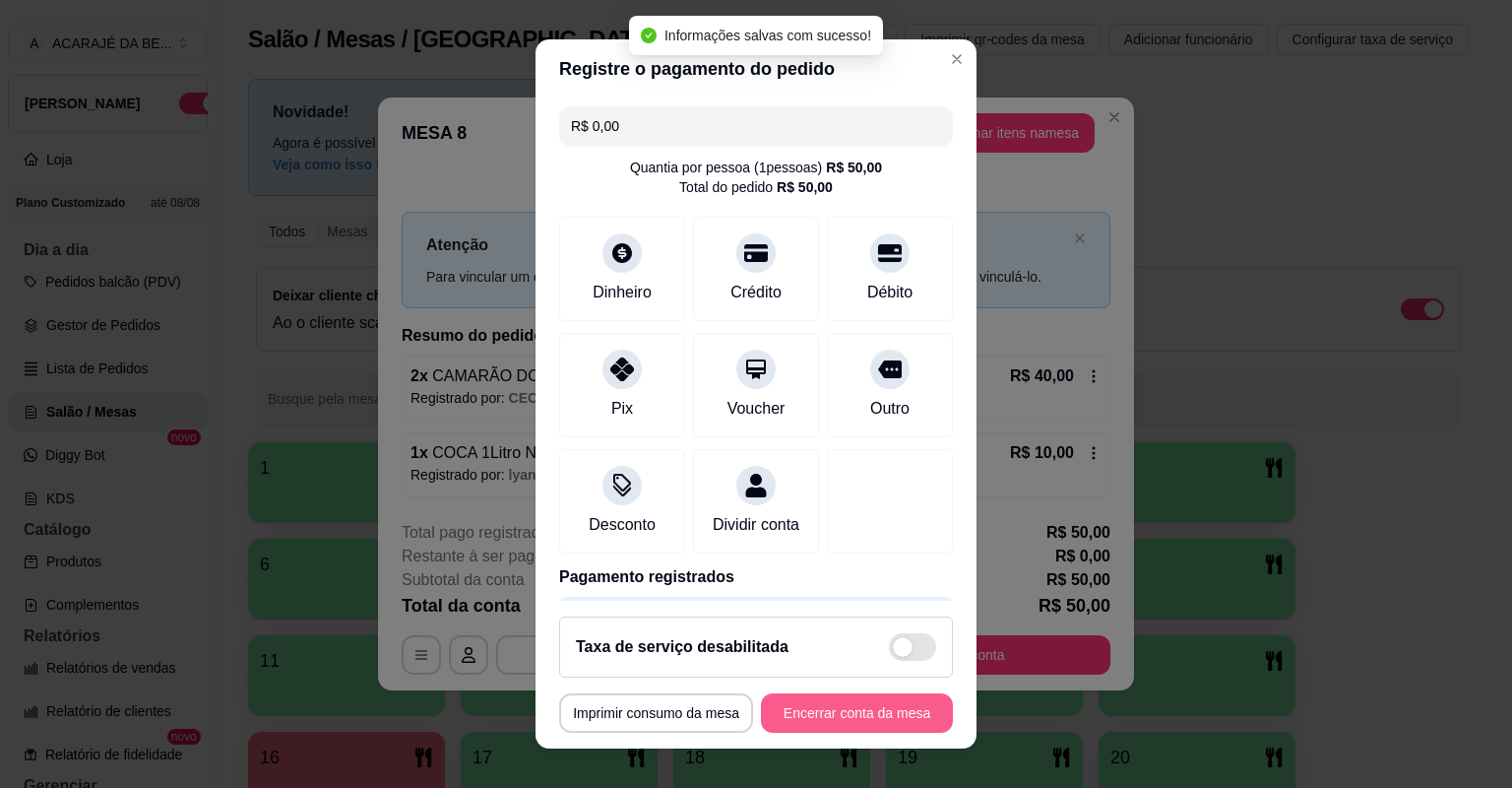 click on "Encerrar conta da mesa" at bounding box center (856, 713) 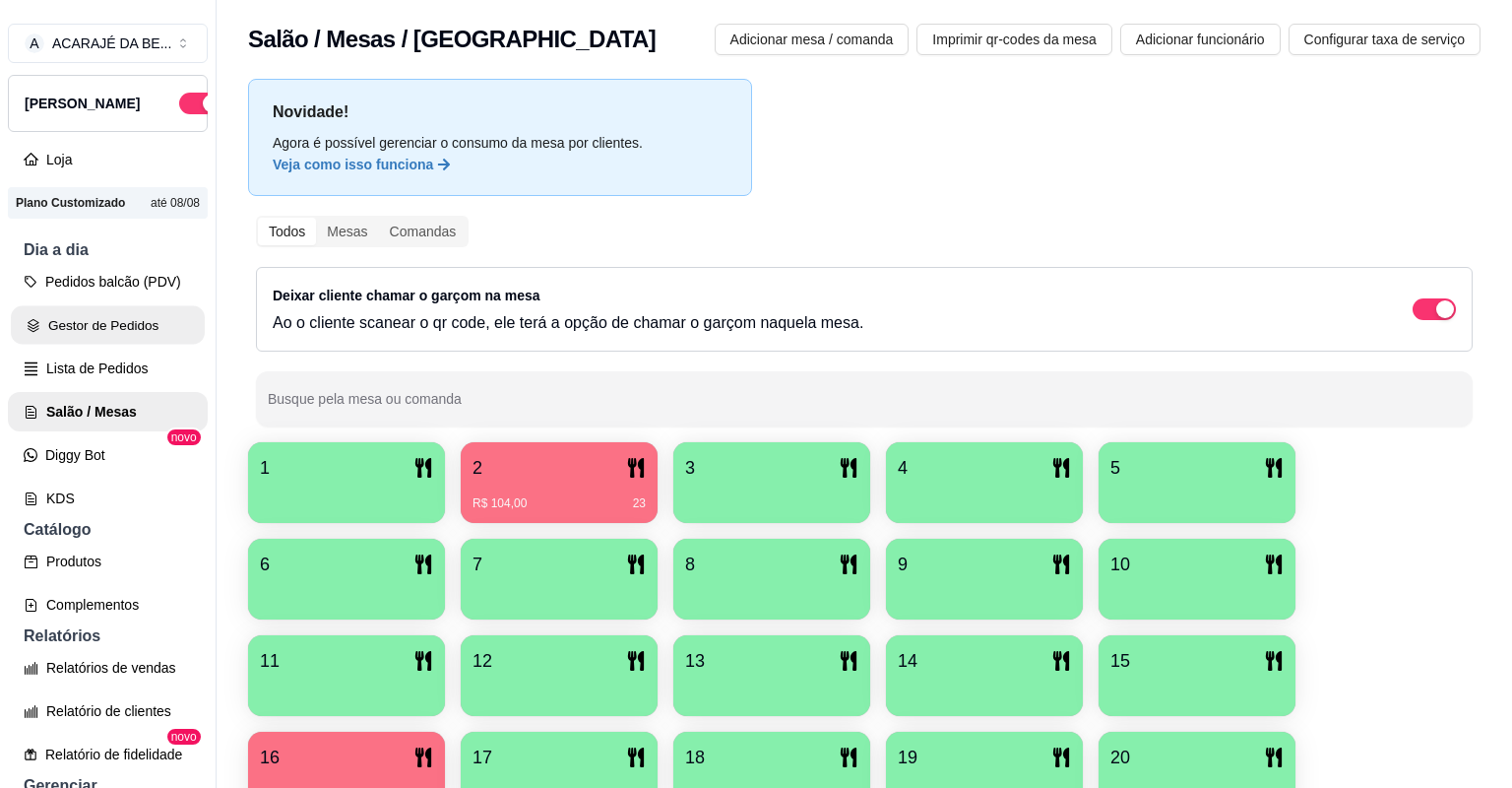 click on "Gestor de Pedidos" at bounding box center (107, 325) 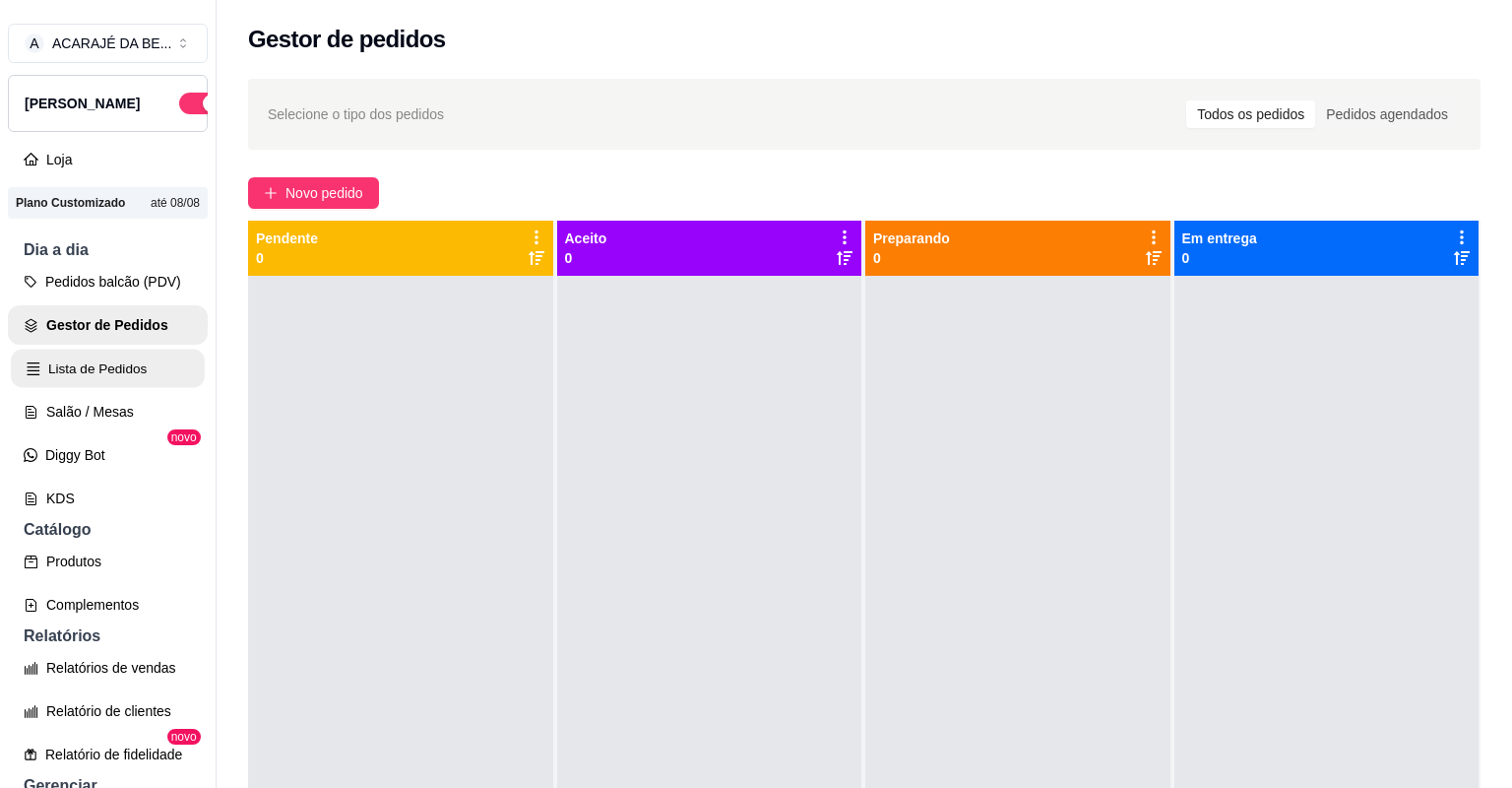 click on "Lista de Pedidos" at bounding box center (107, 368) 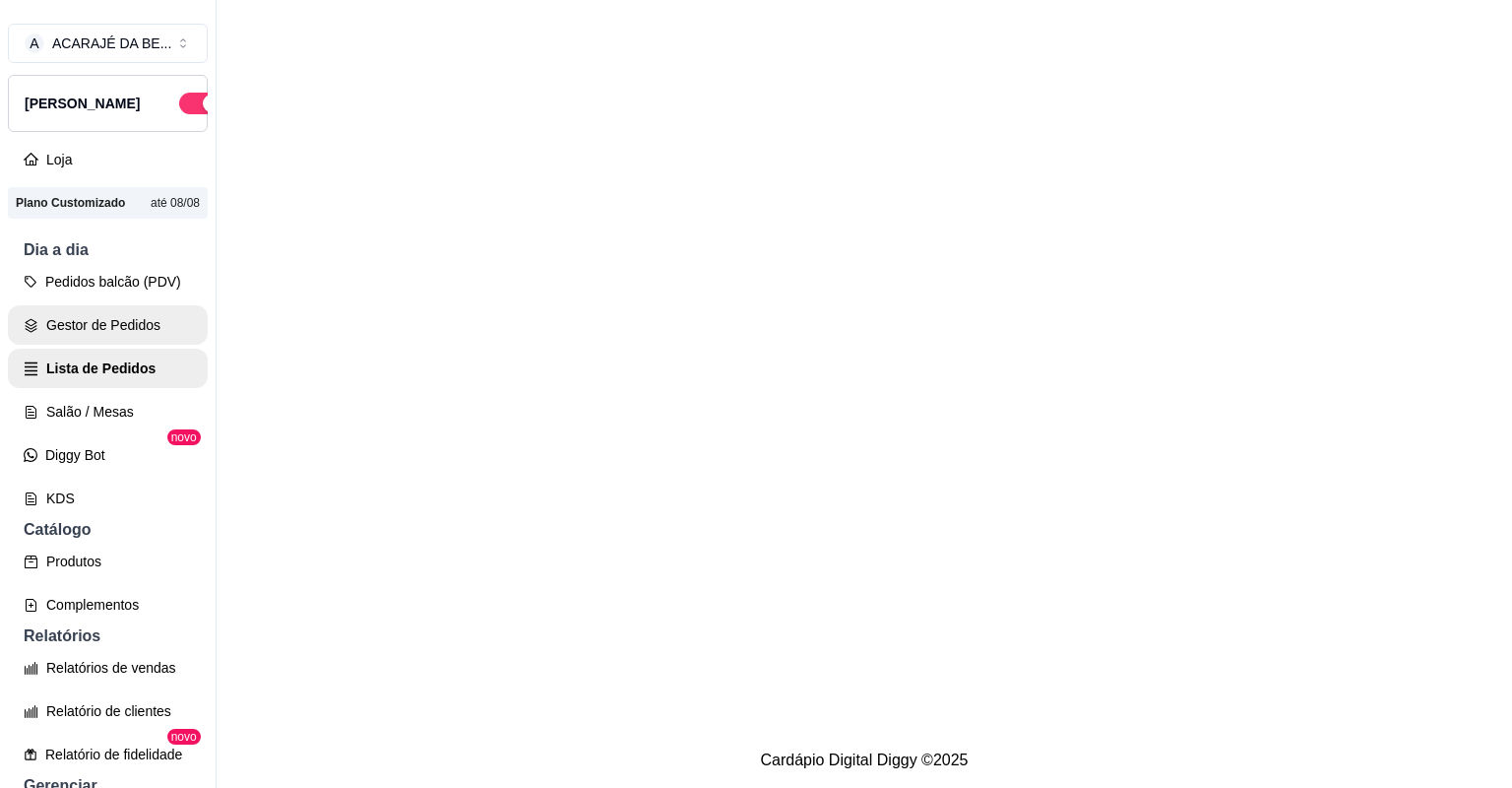 click on "Gestor de Pedidos" at bounding box center [107, 325] 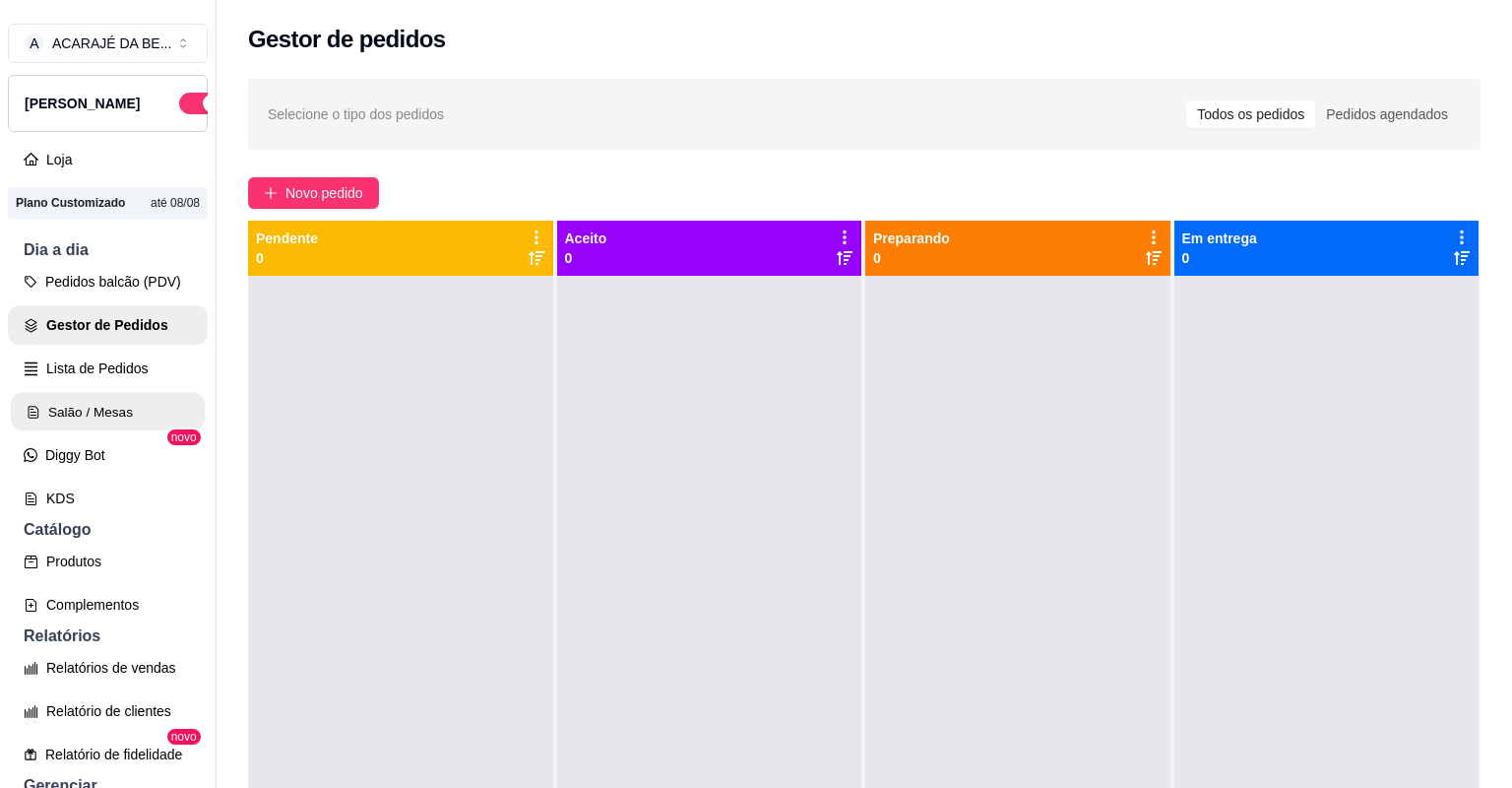click on "Salão / Mesas" at bounding box center (107, 412) 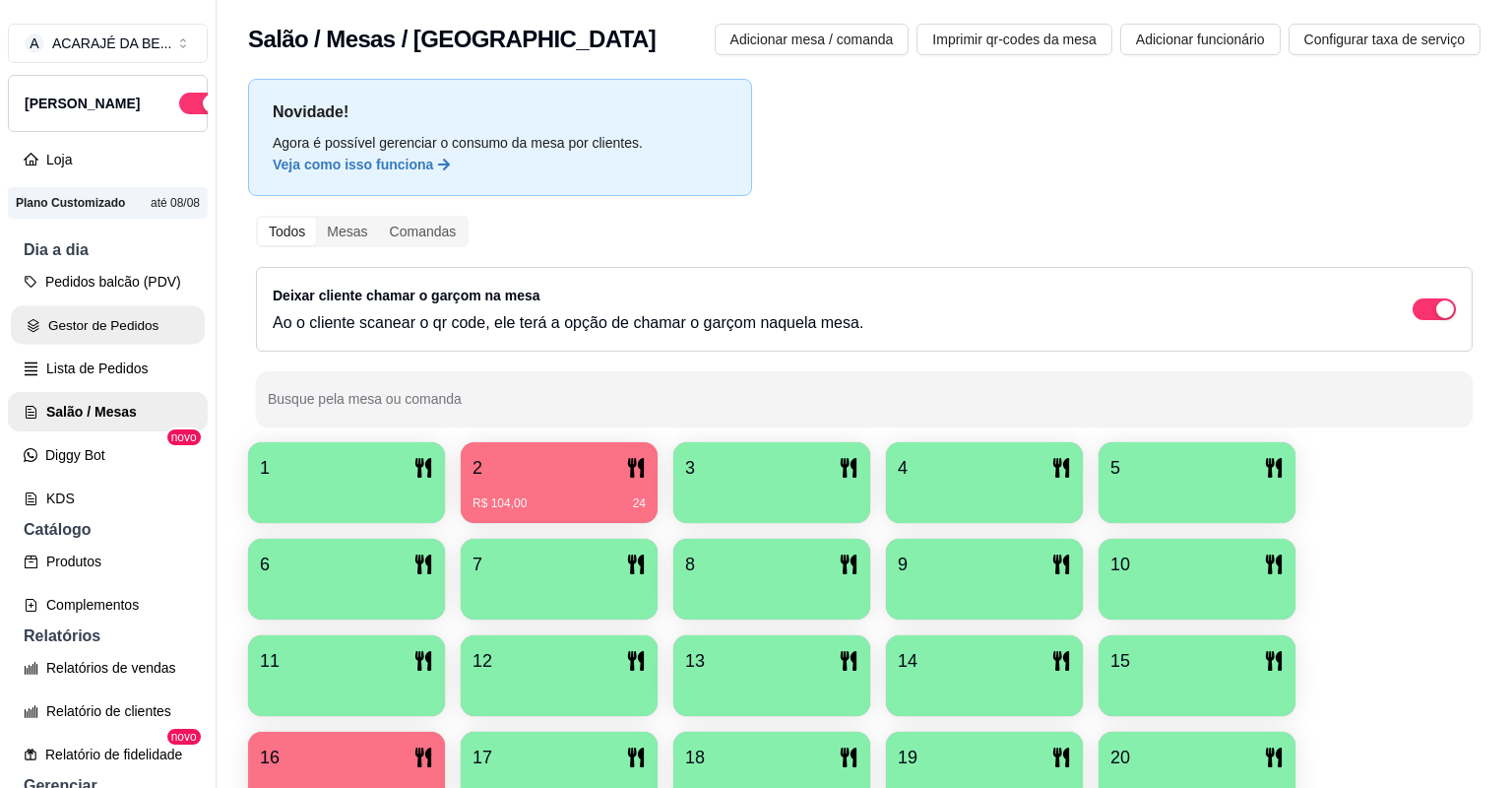 click on "Gestor de Pedidos" at bounding box center [107, 325] 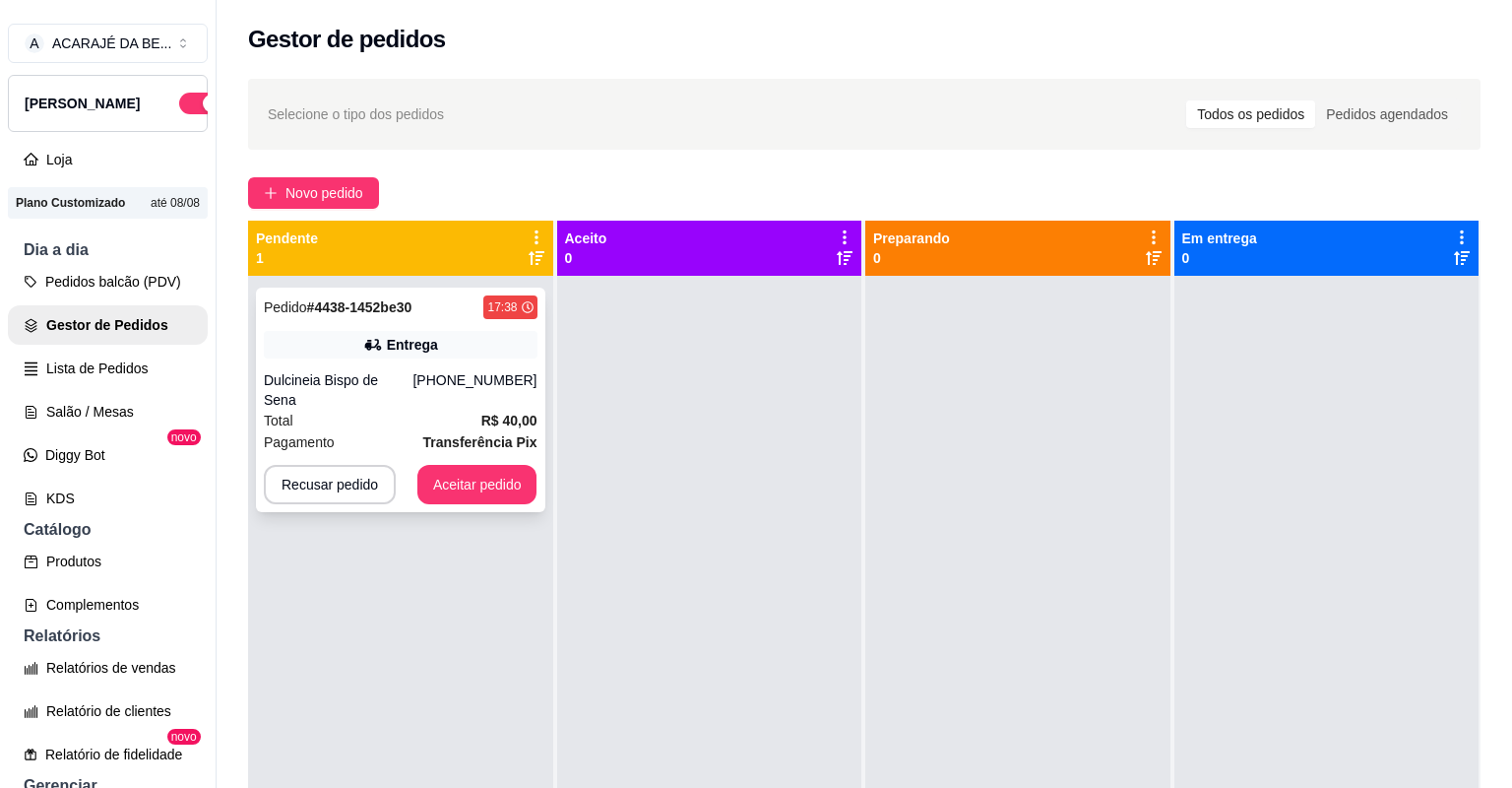 click on "Transferência Pix" at bounding box center [480, 442] 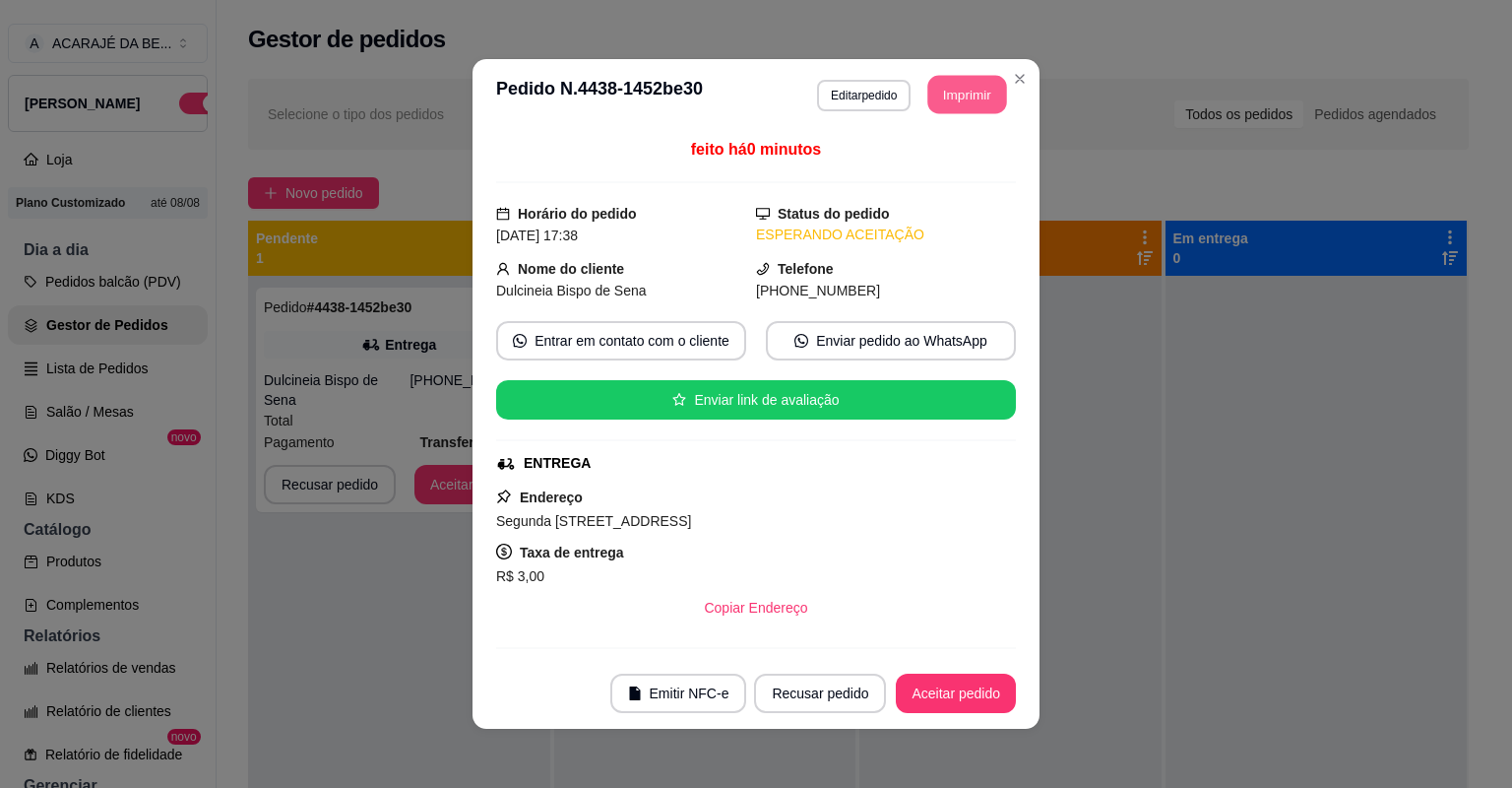 click on "Imprimir" at bounding box center (968, 95) 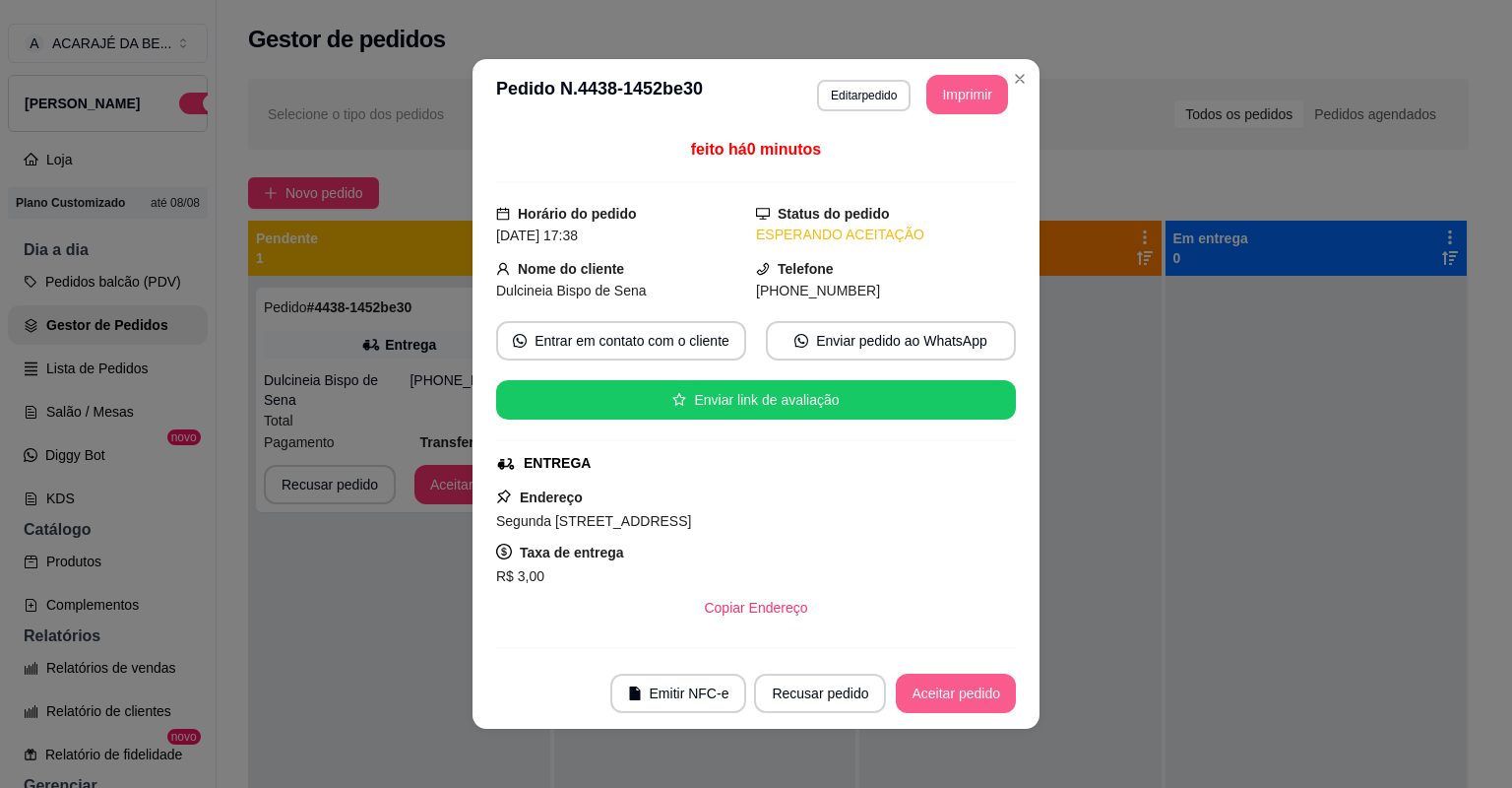 click on "Aceitar pedido" at bounding box center [956, 693] 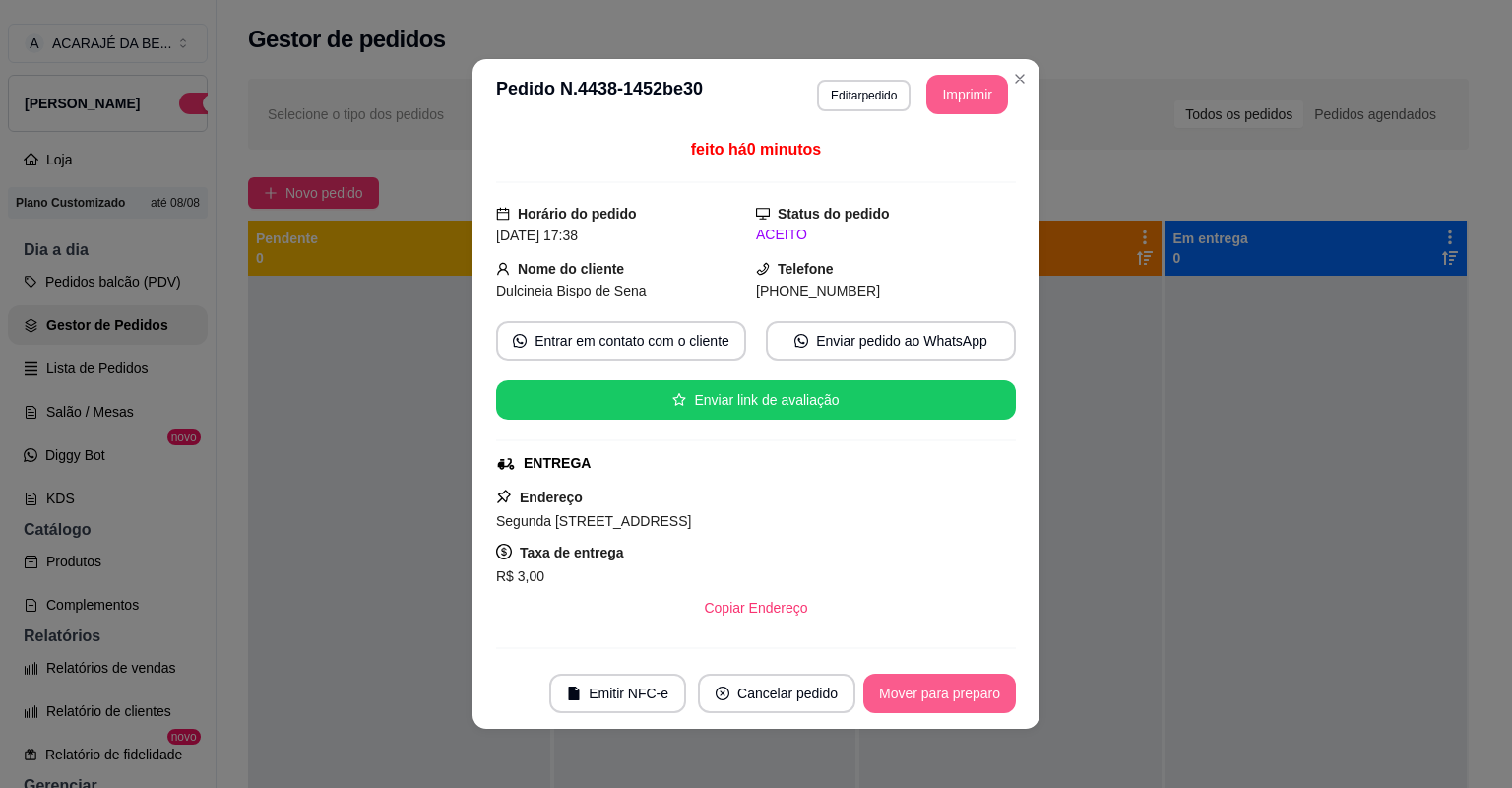 click on "Mover para preparo" at bounding box center (939, 693) 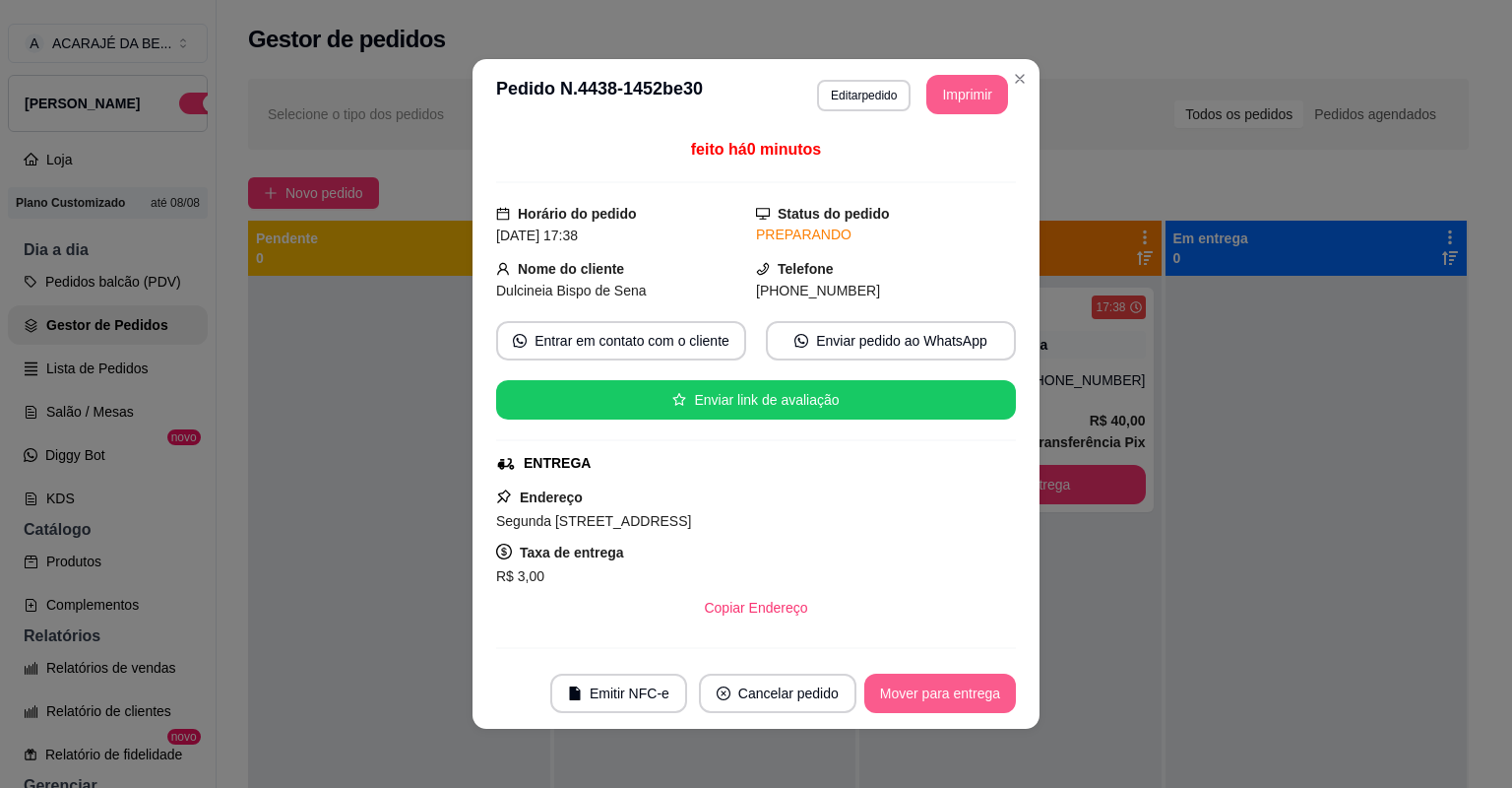 click on "Mover para entrega" at bounding box center (940, 693) 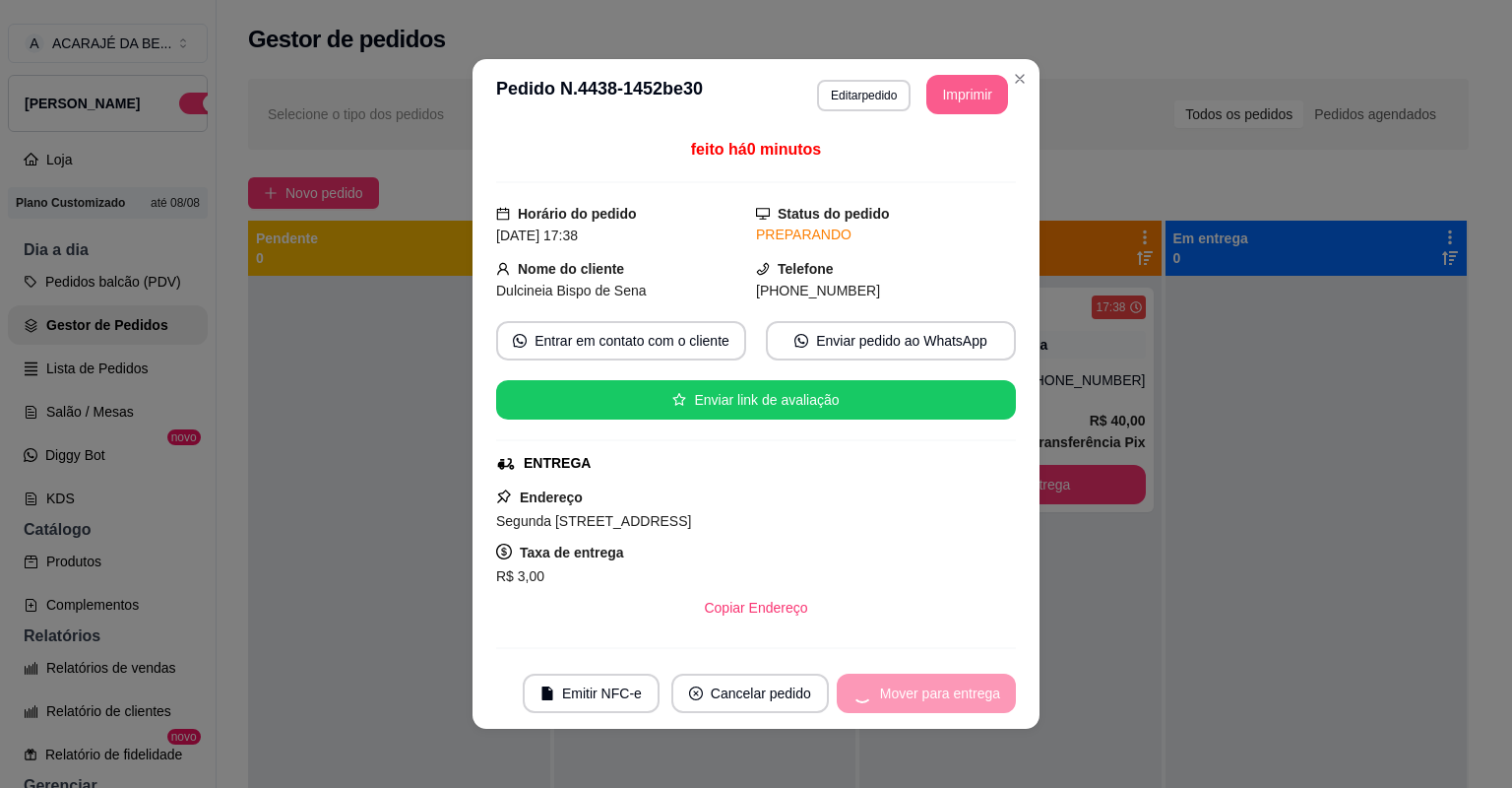 click on "Mover para entrega" at bounding box center [926, 693] 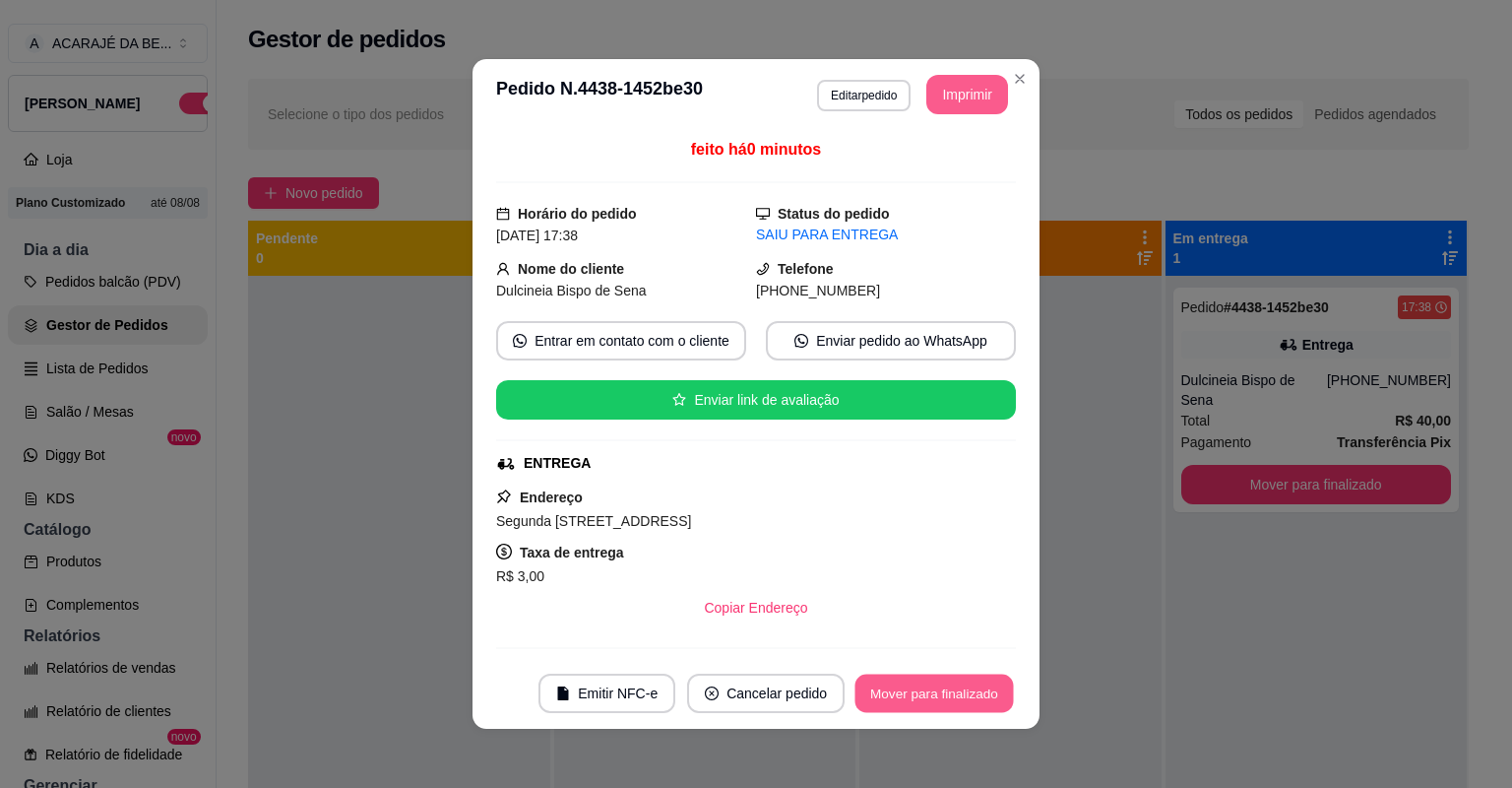 click on "Mover para finalizado" at bounding box center (934, 693) 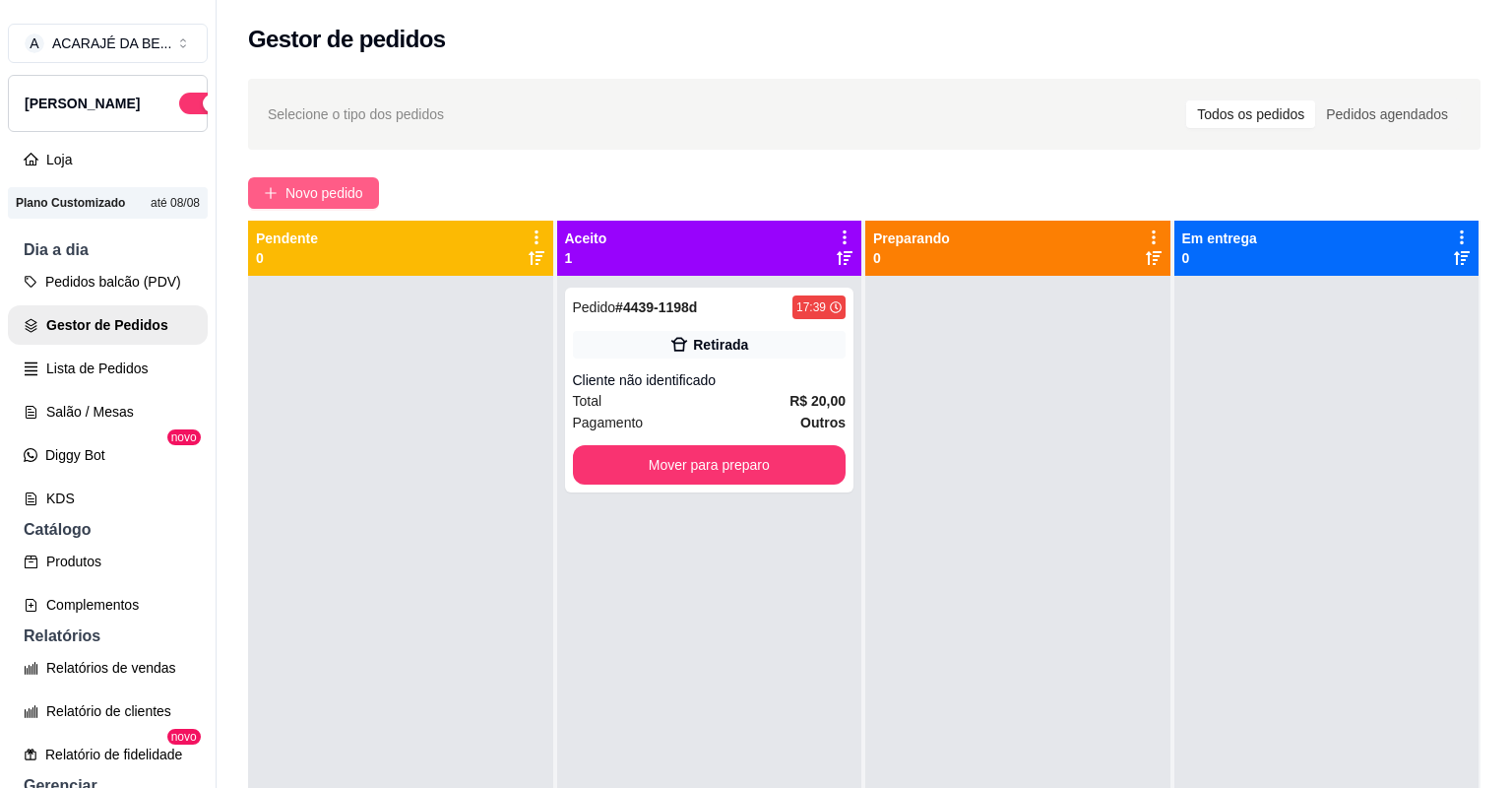 click on "Novo pedido" at bounding box center [313, 193] 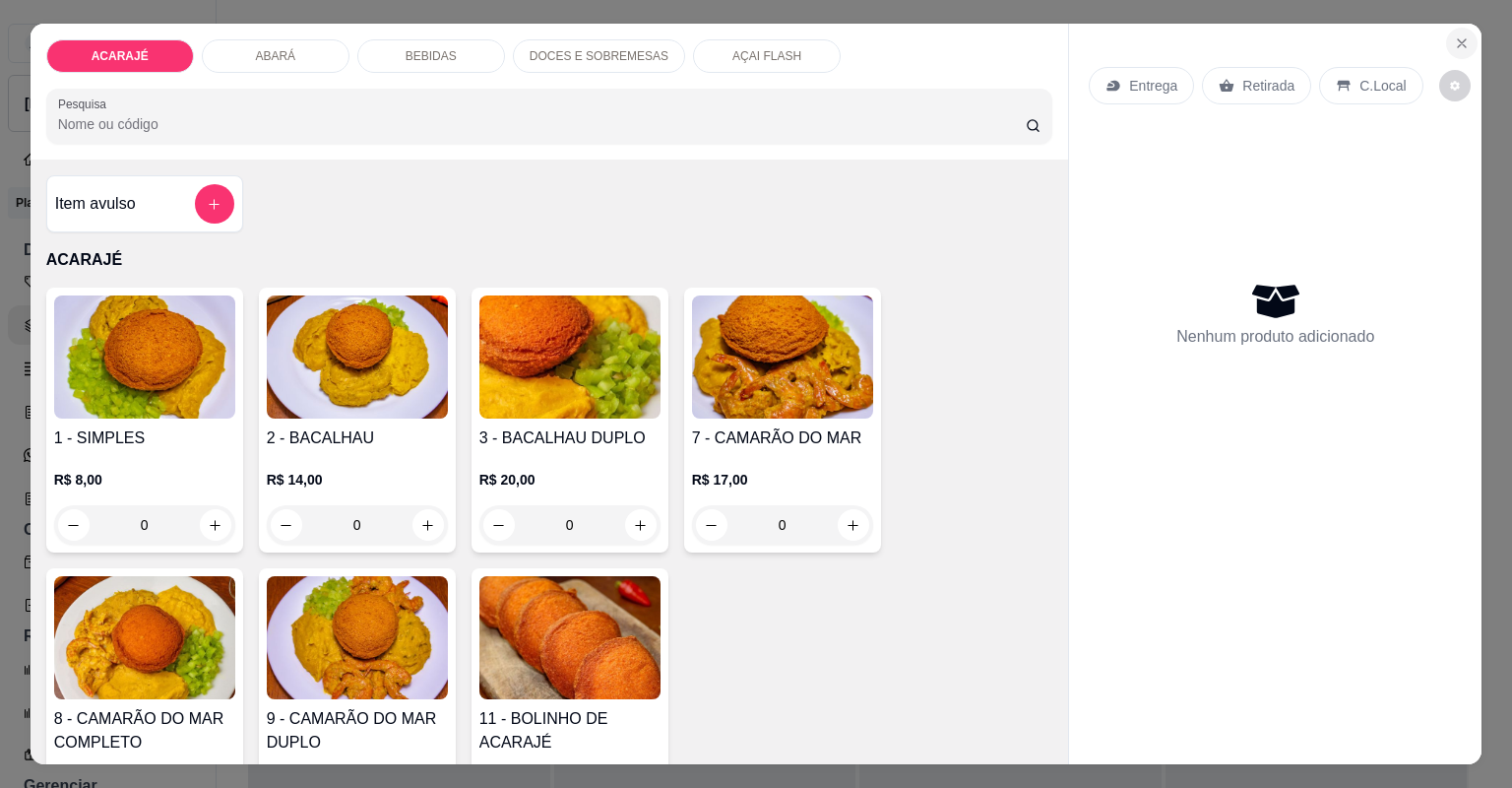 click 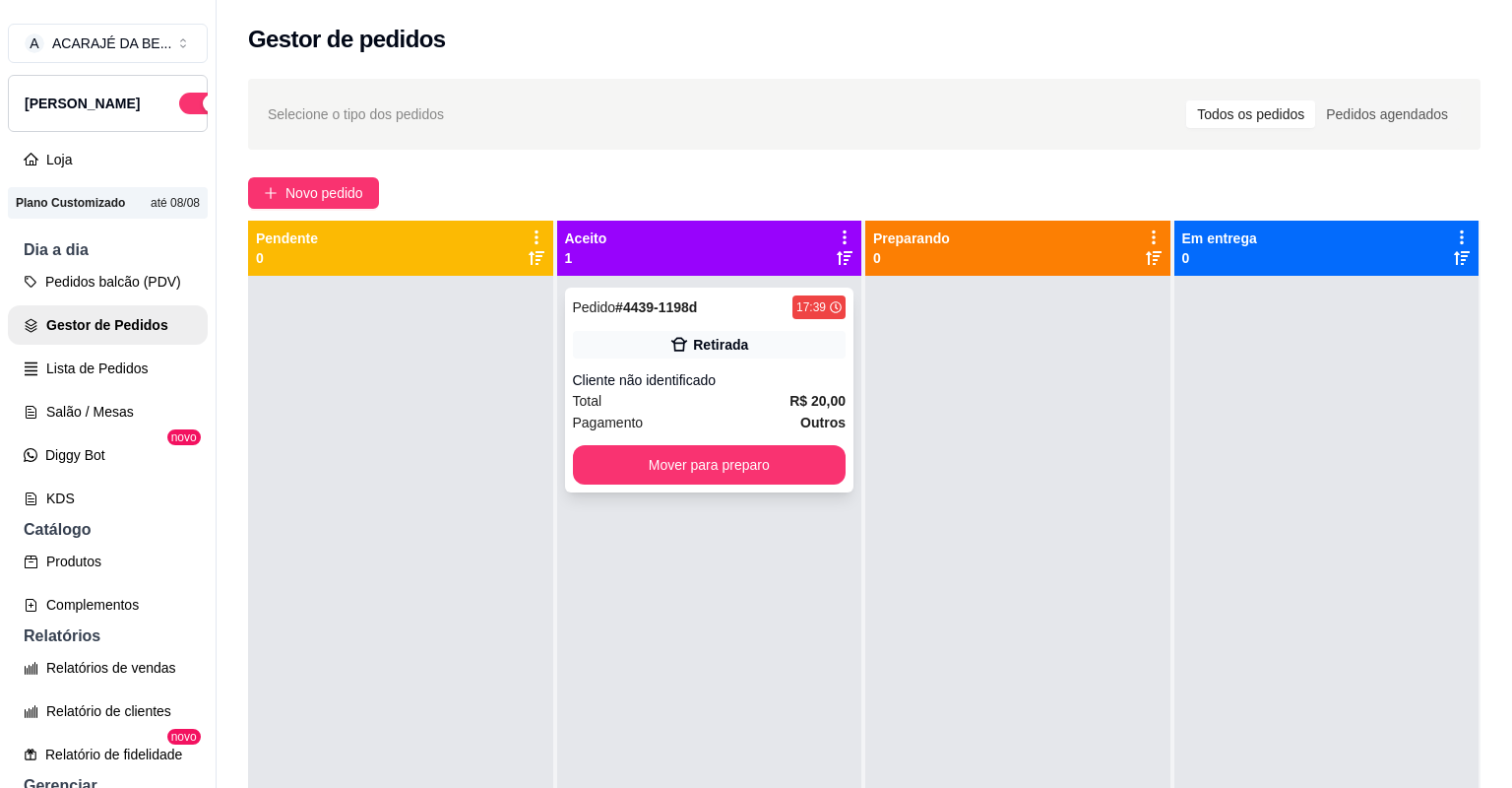 click on "Total R$ 20,00" at bounding box center [710, 401] 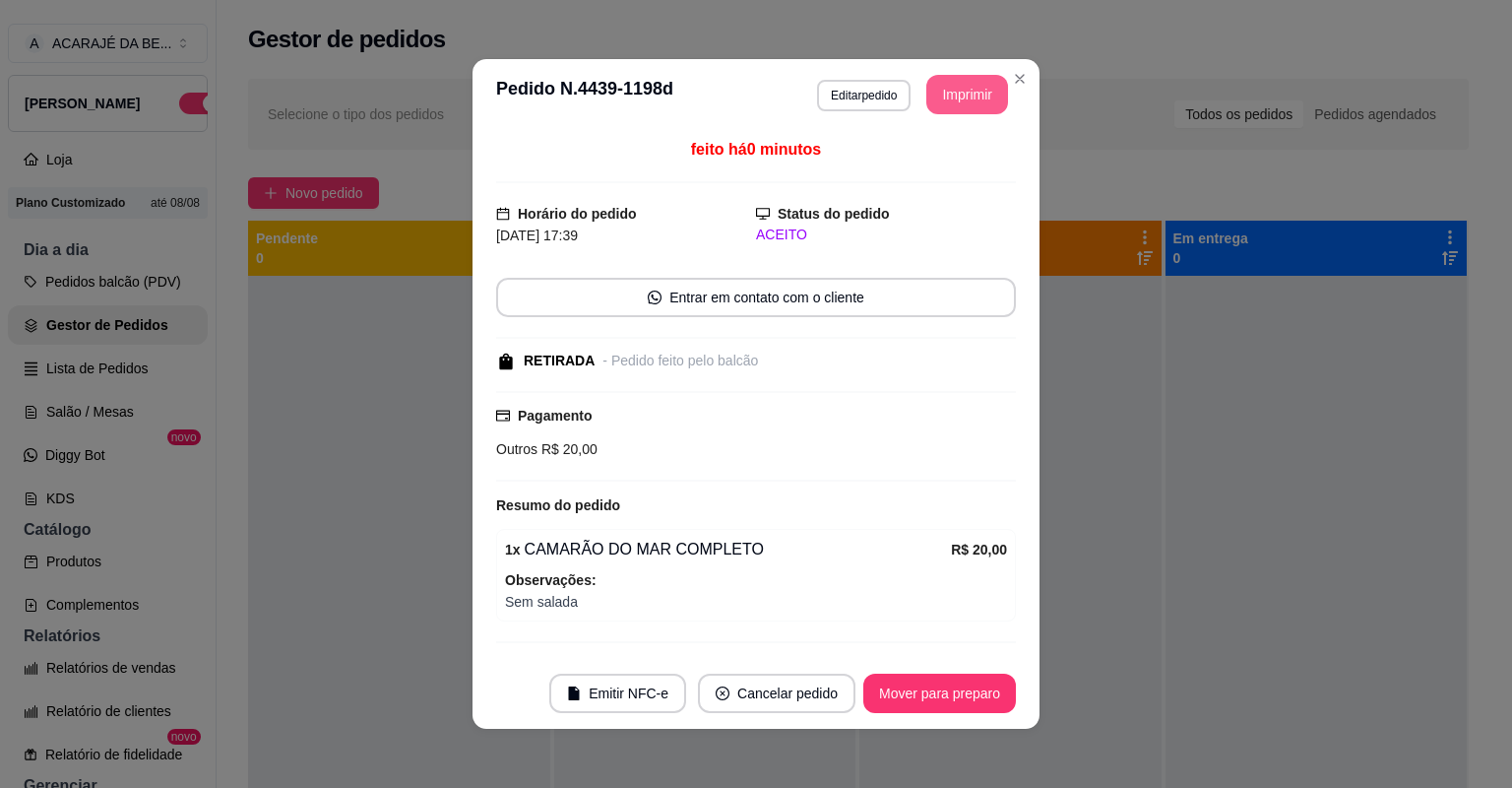 click on "Imprimir" at bounding box center [967, 95] 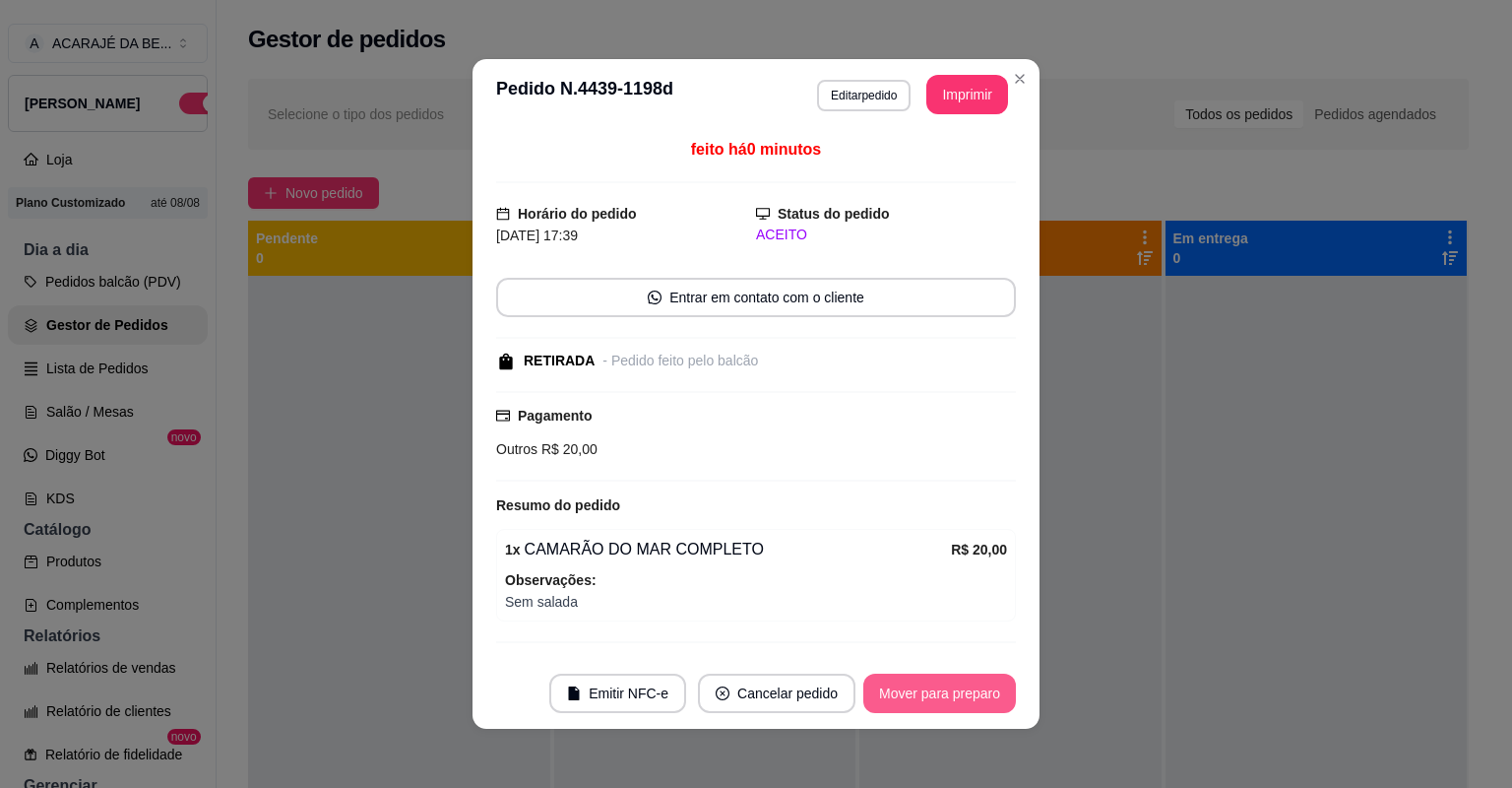 click on "Mover para preparo" at bounding box center [939, 693] 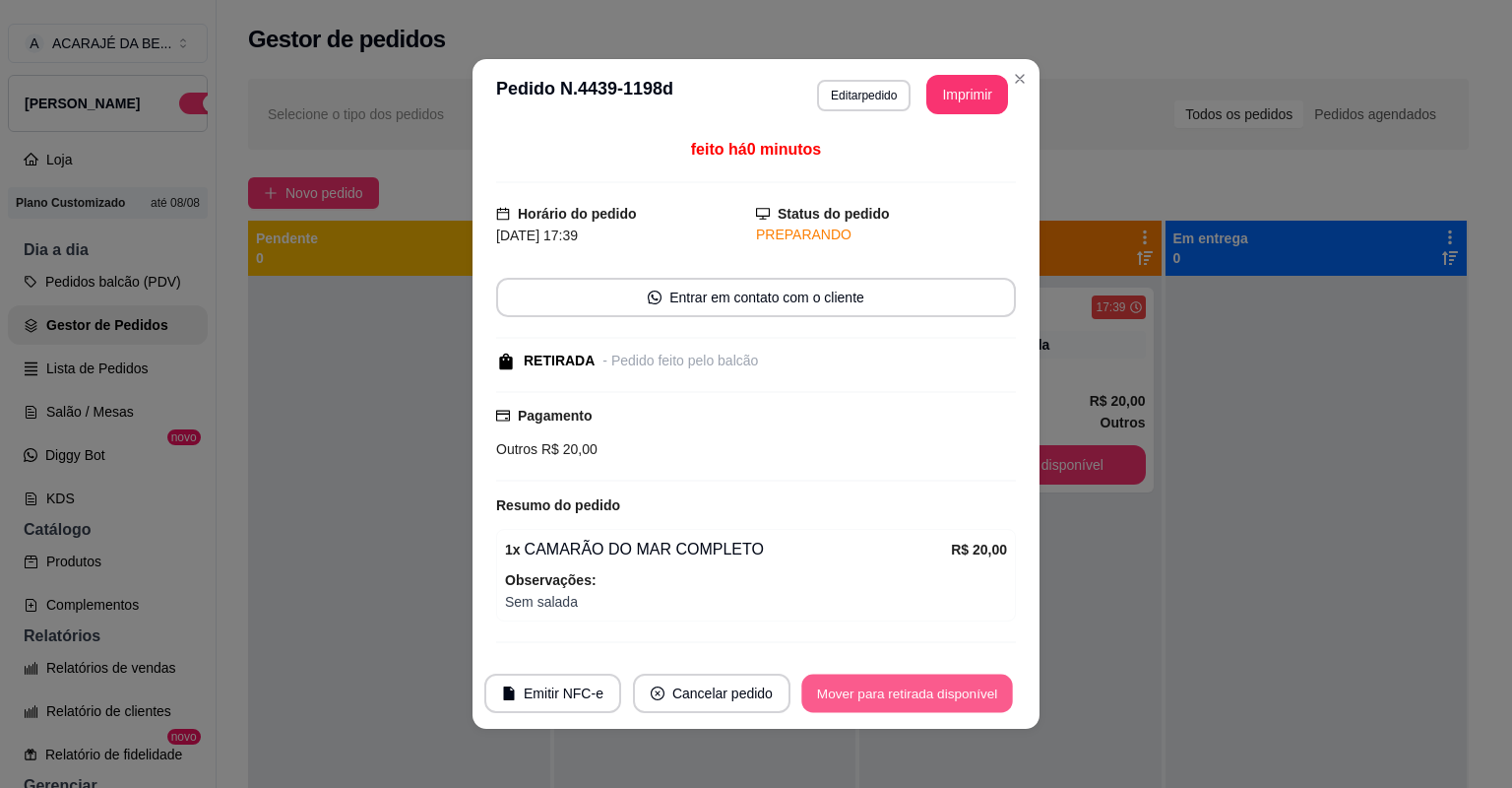 click on "Mover para retirada disponível" at bounding box center (907, 693) 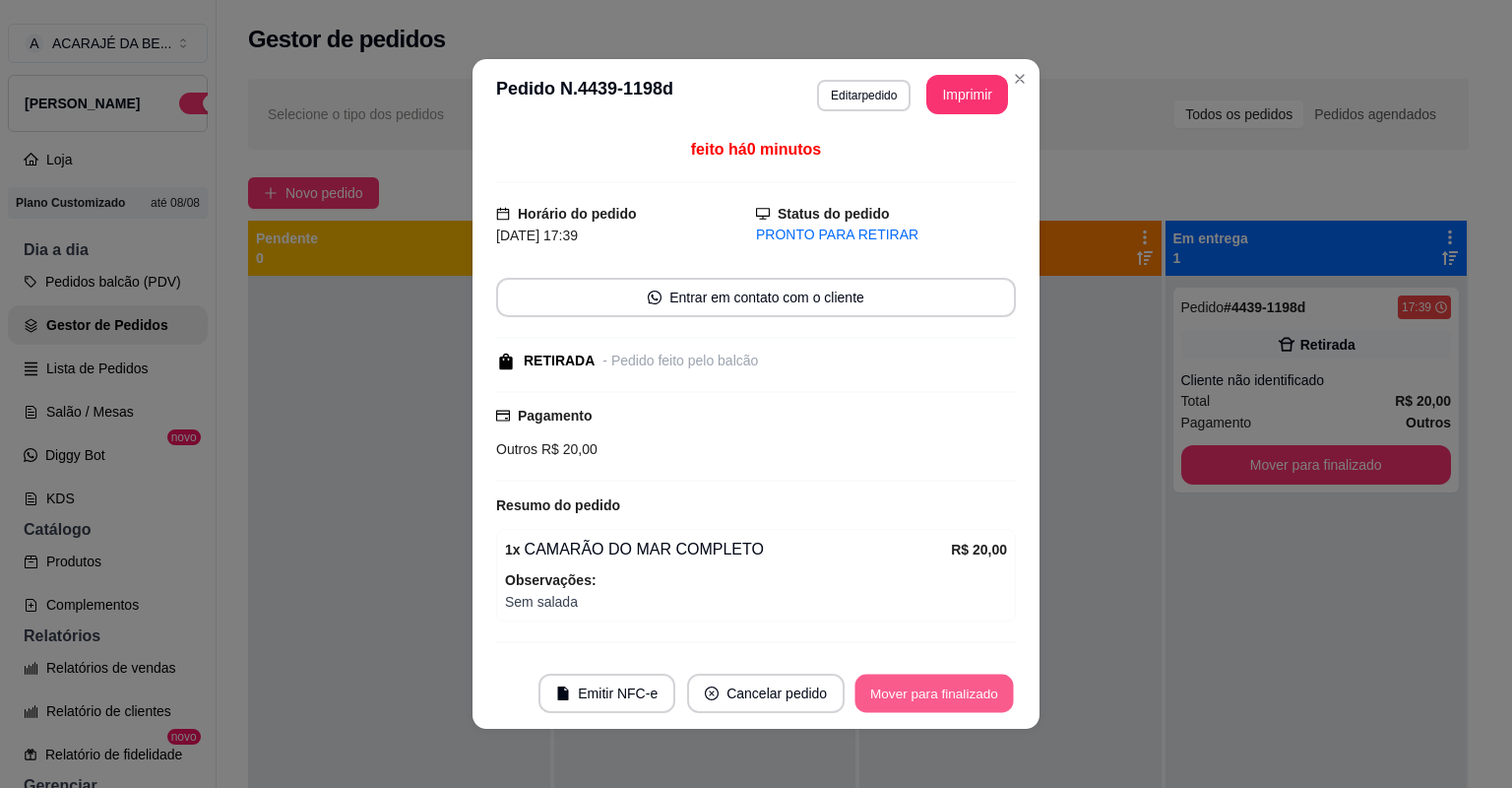 click on "Mover para finalizado" at bounding box center [934, 693] 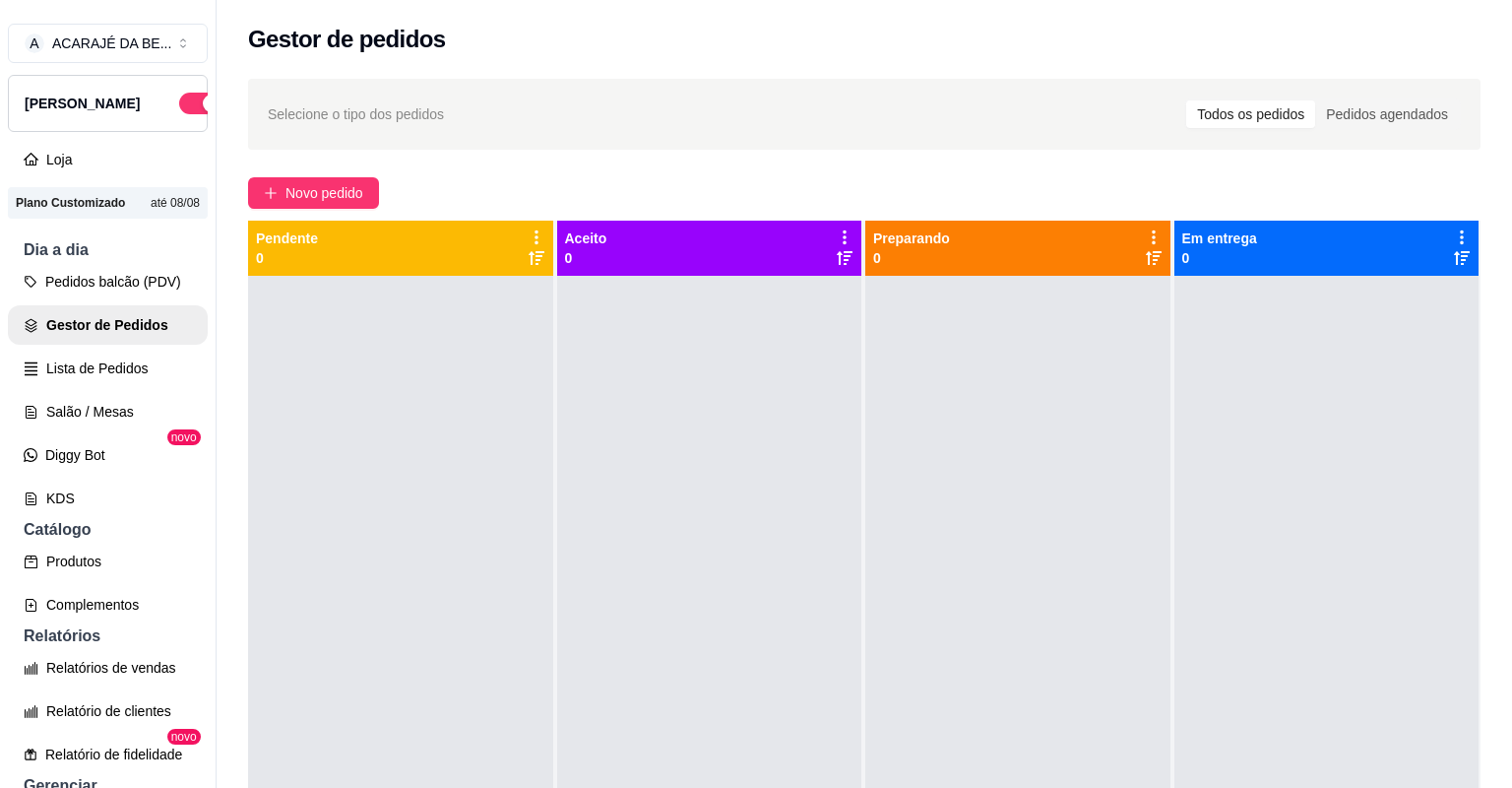 click at bounding box center (1018, 670) 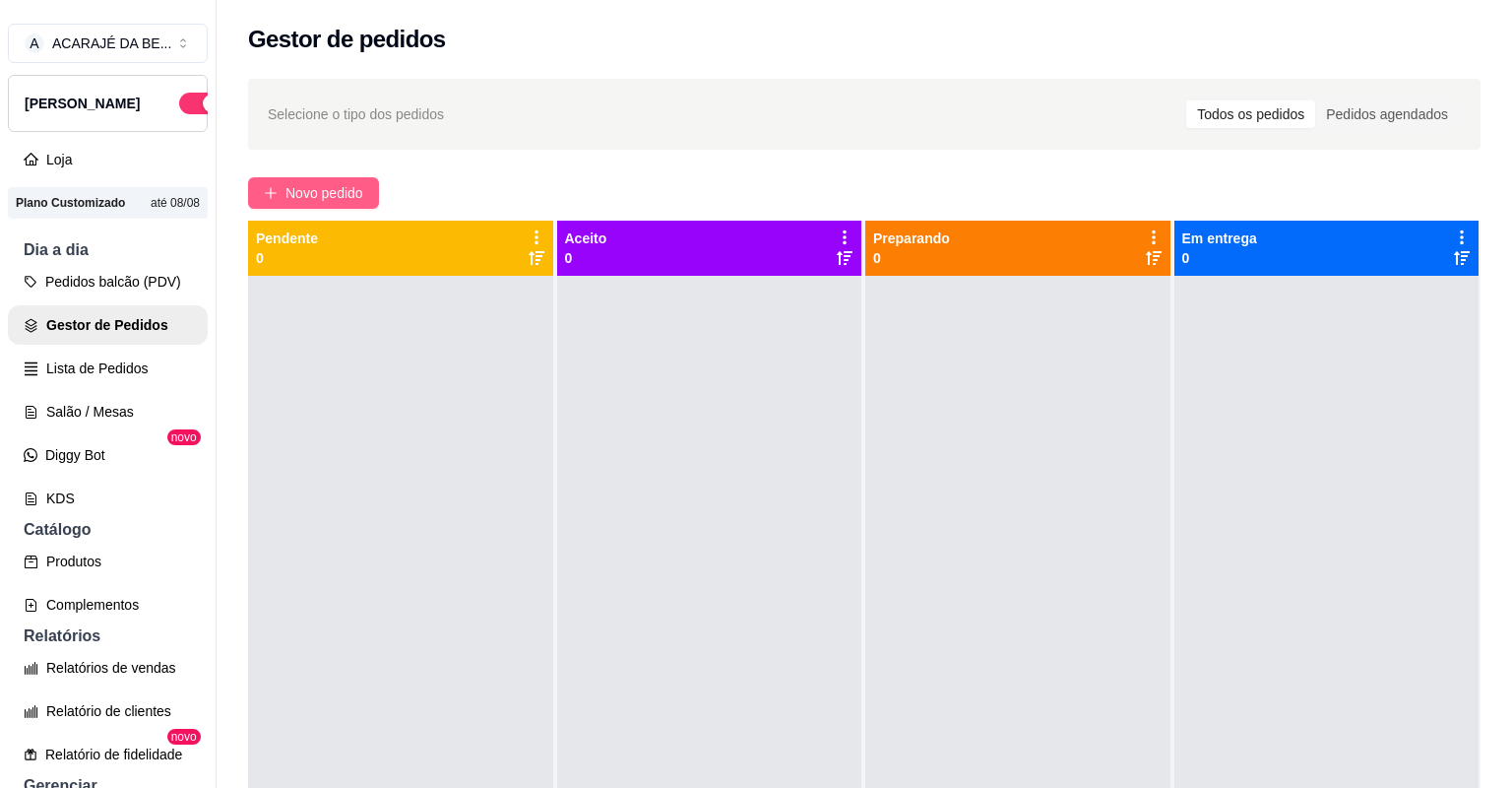 click on "Novo pedido" at bounding box center (324, 193) 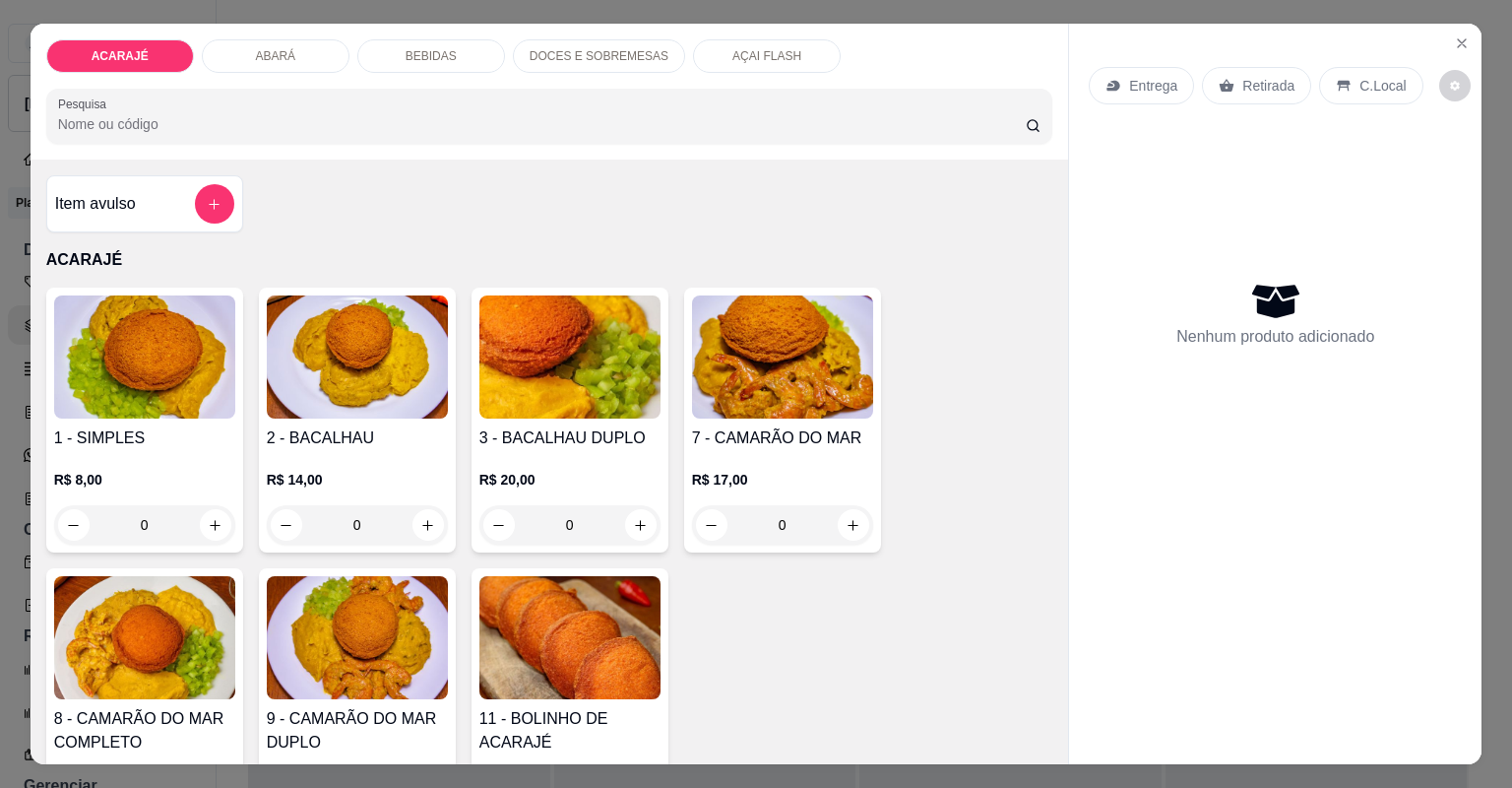 click 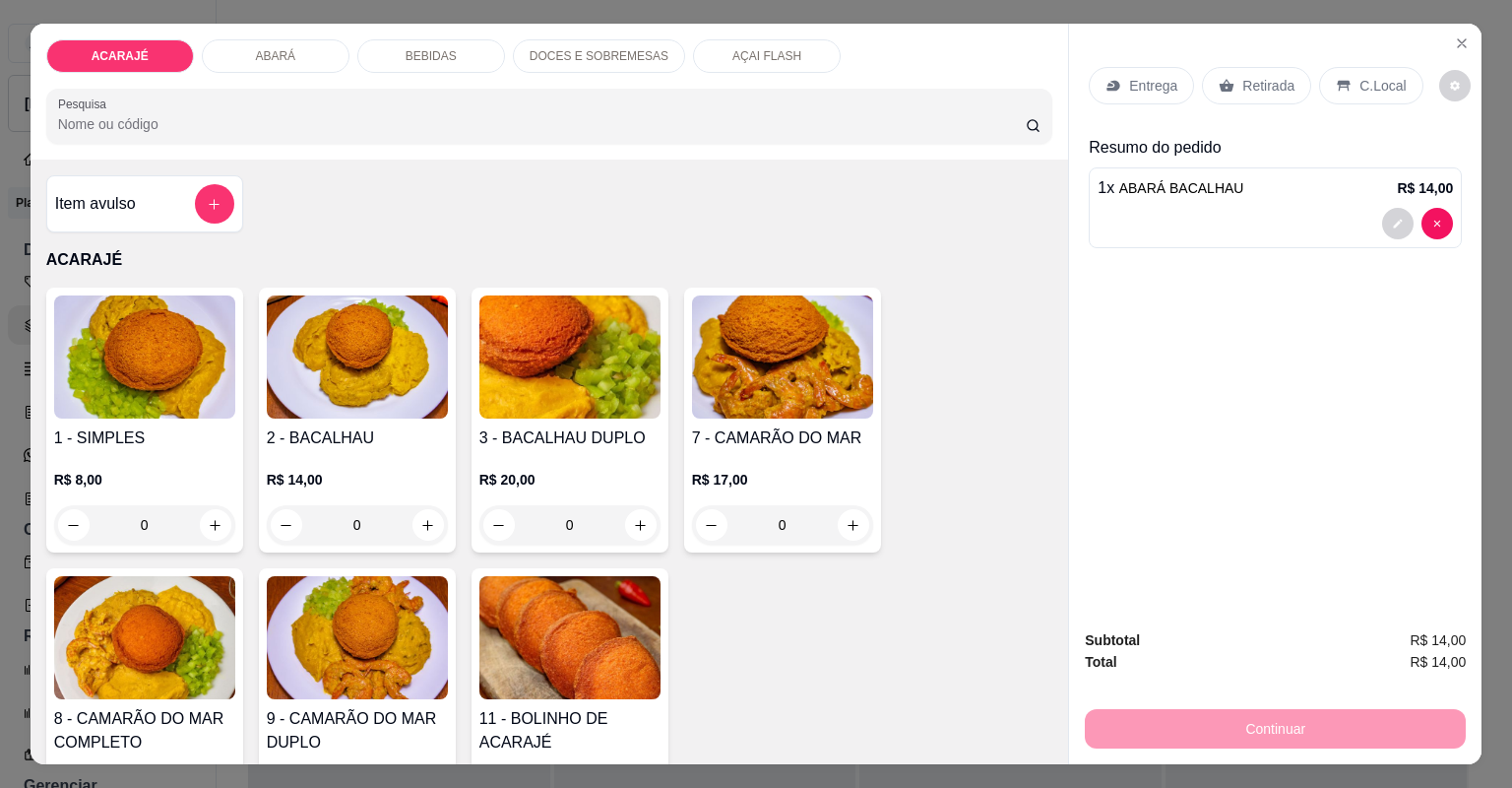 click on "Retirada" at bounding box center (1256, 86) 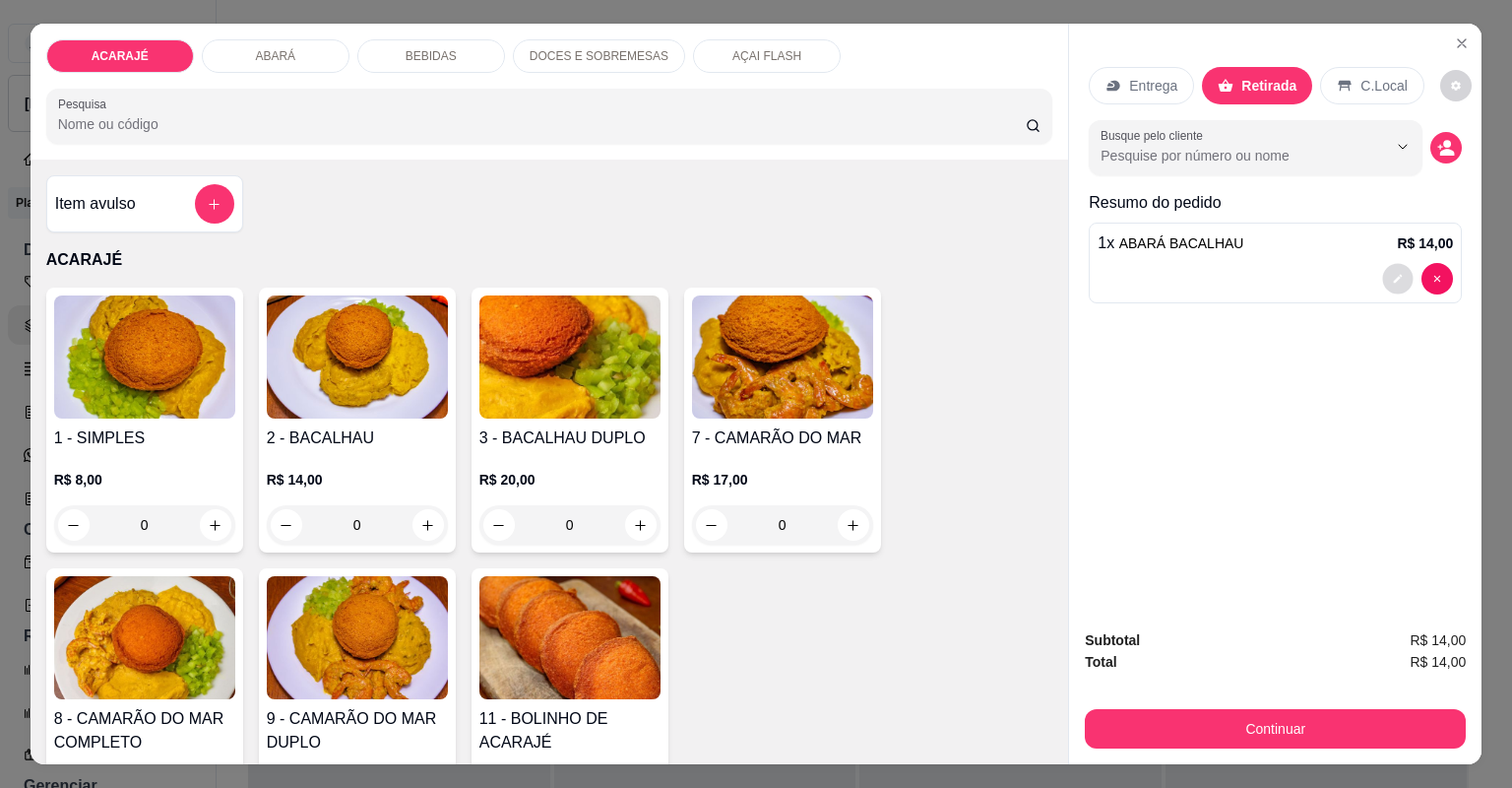 click 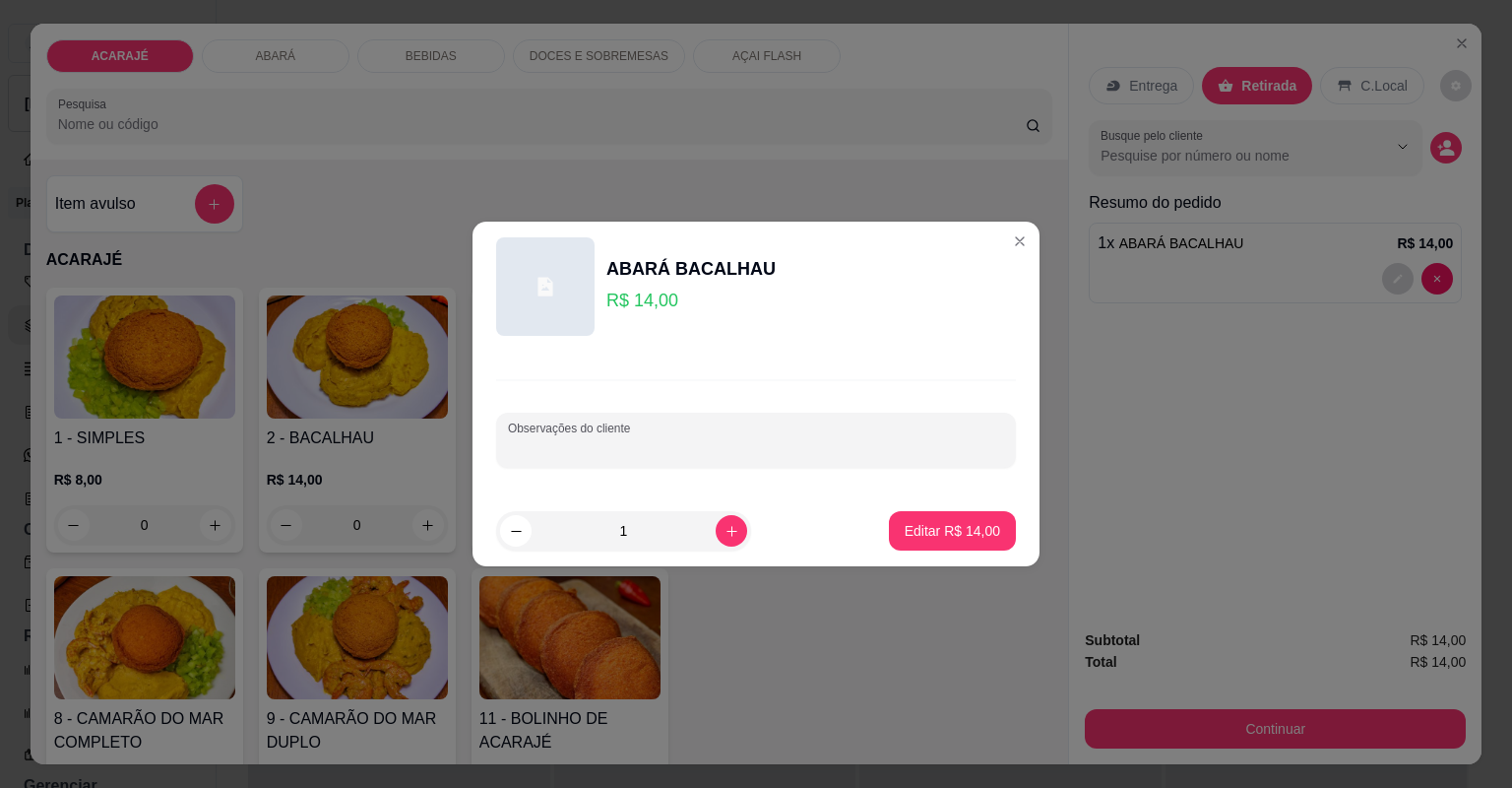 click on "Observações do cliente" at bounding box center [756, 448] 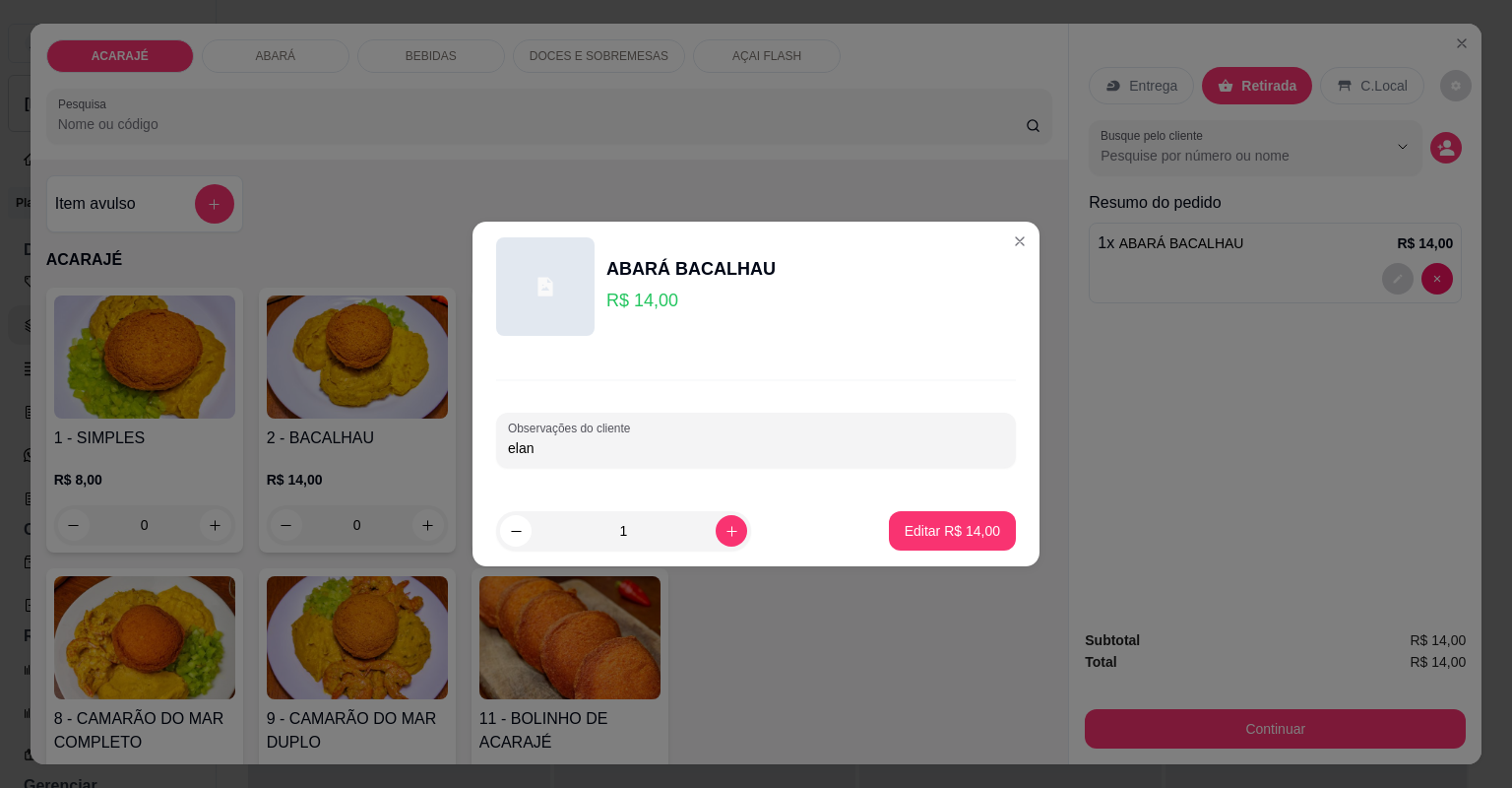 type on "elane" 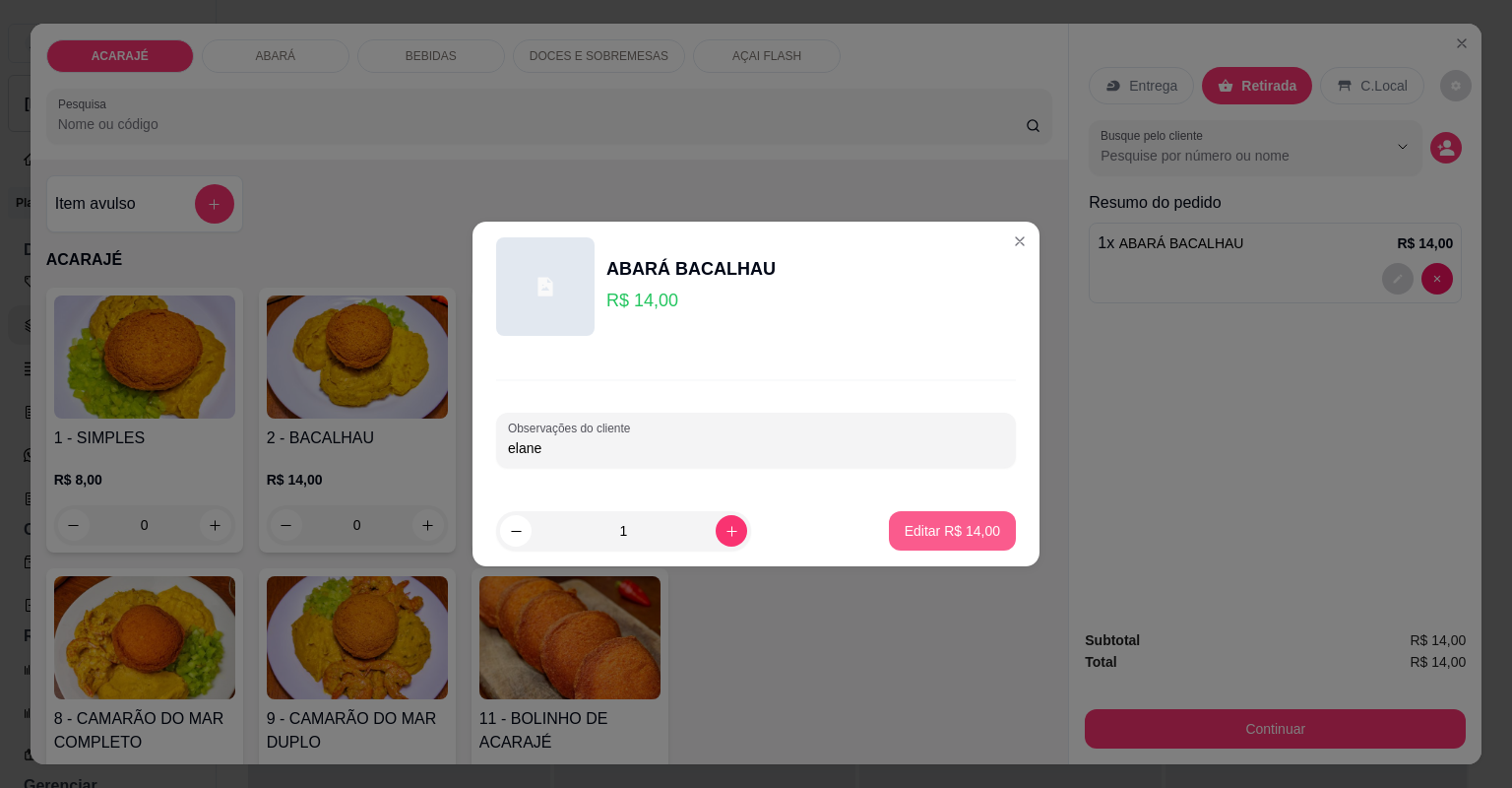 click on "Editar   R$ 14,00" at bounding box center [952, 531] 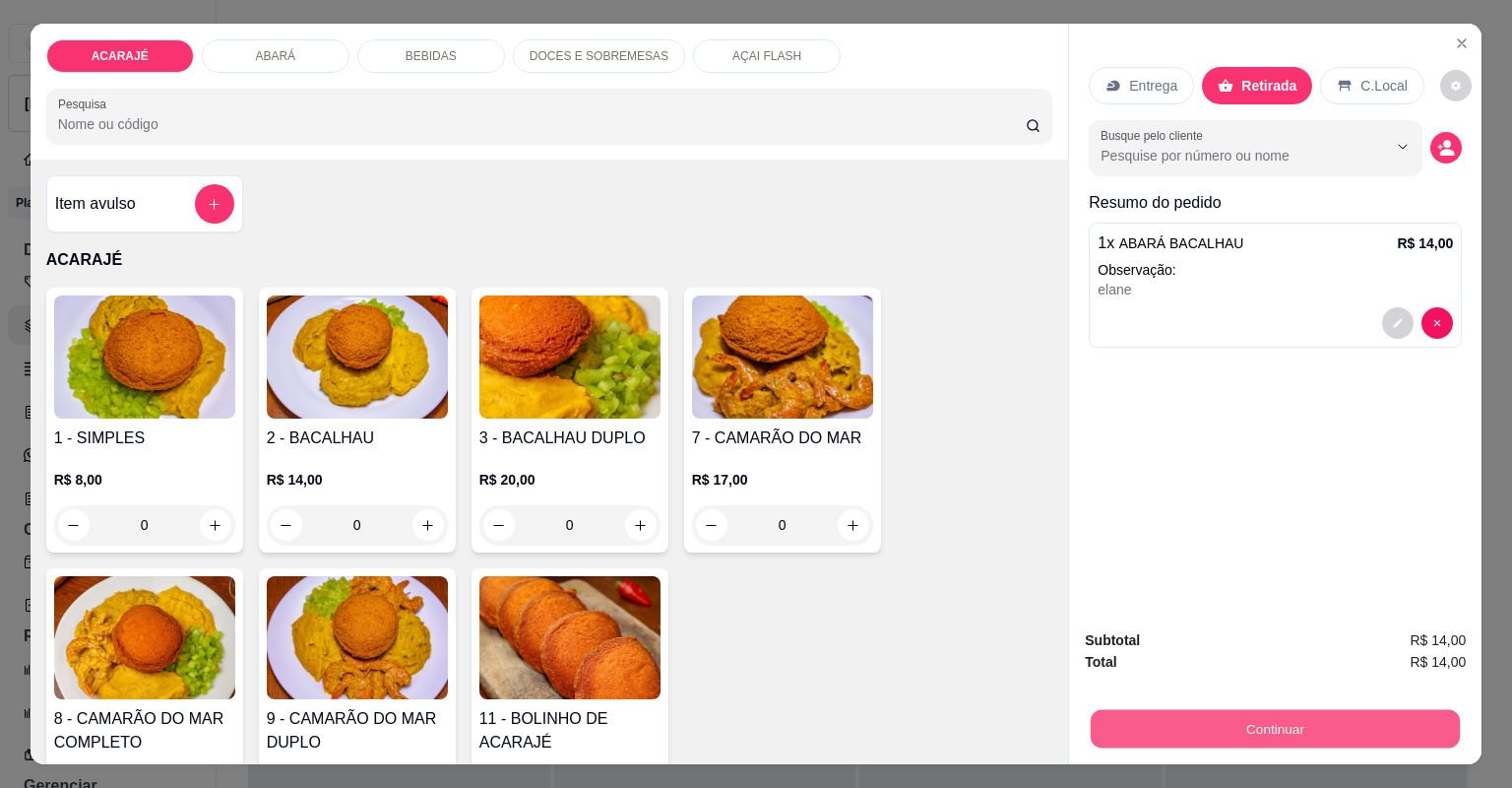 click on "Continuar" at bounding box center (1275, 729) 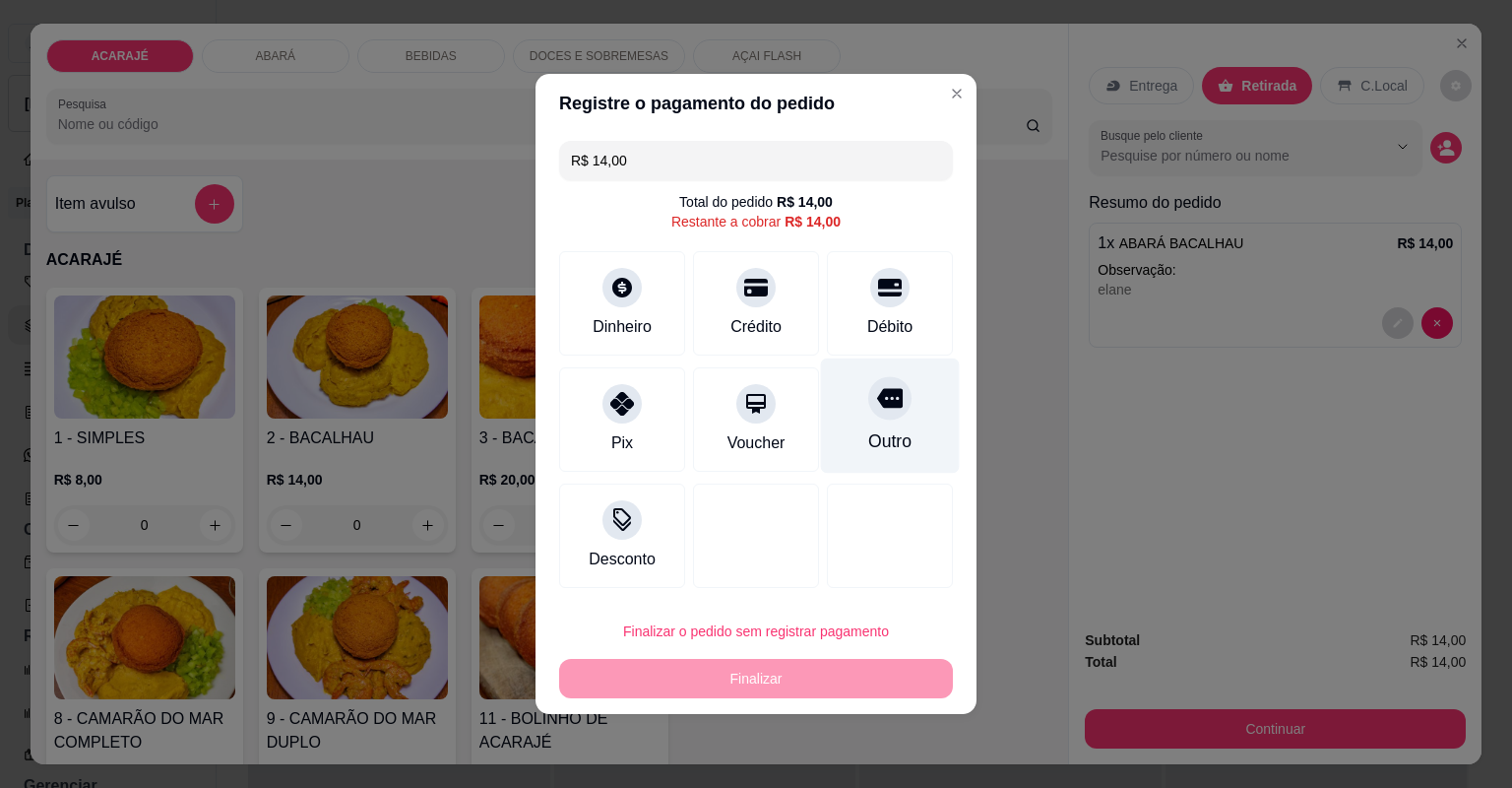 click on "Outro" at bounding box center (890, 416) 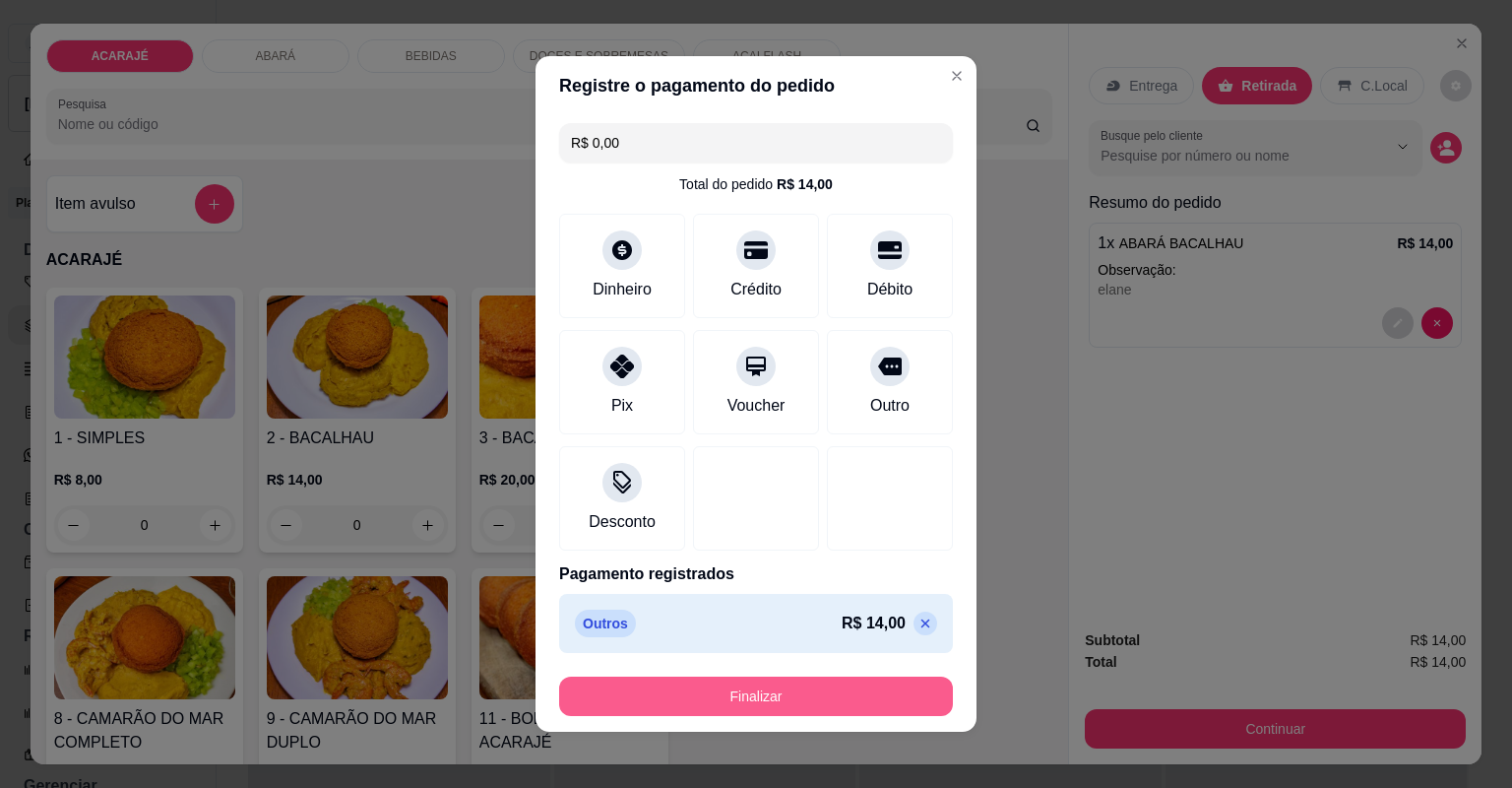 click on "Finalizar" at bounding box center [756, 696] 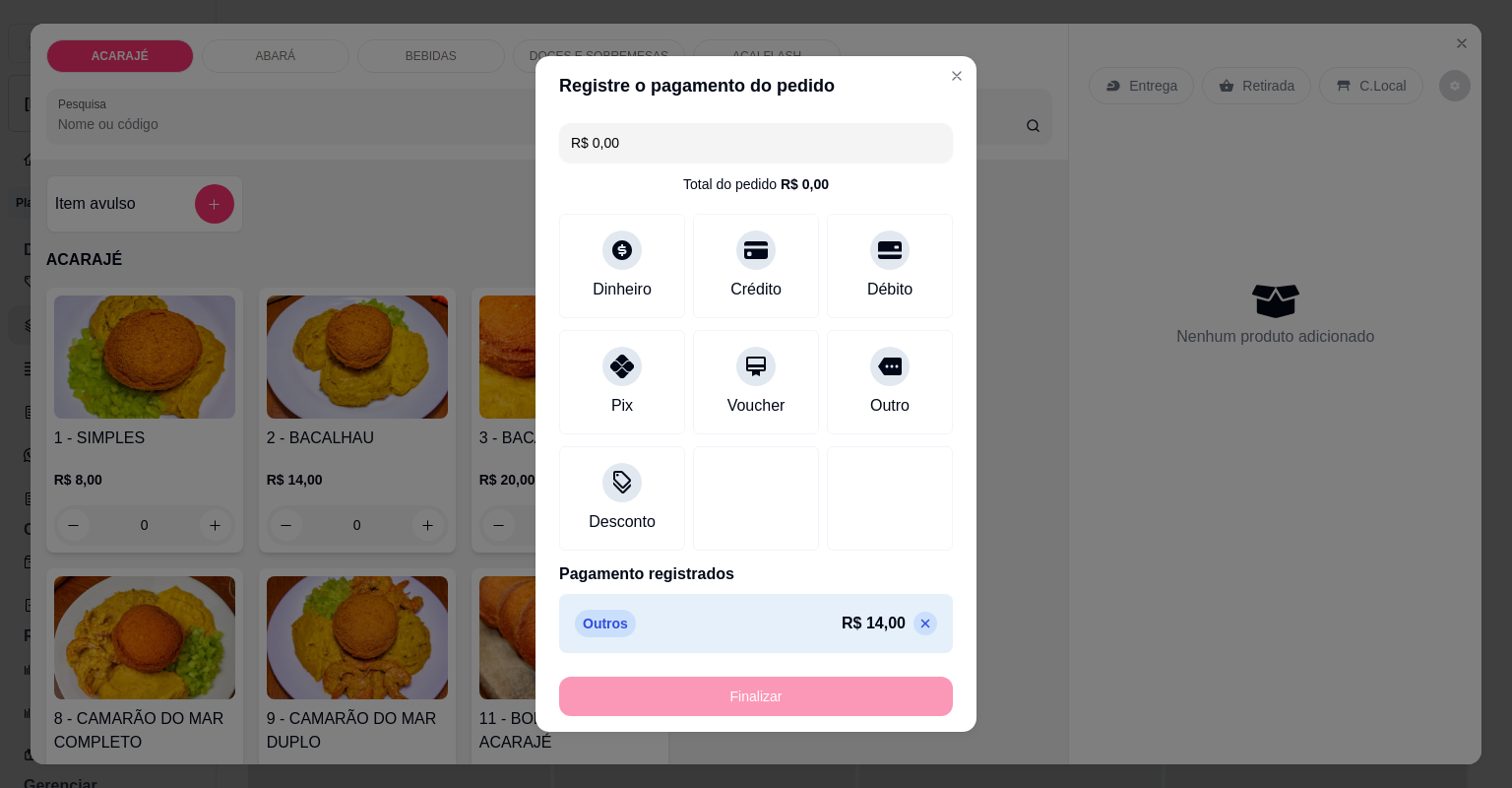 type on "-R$ 14,00" 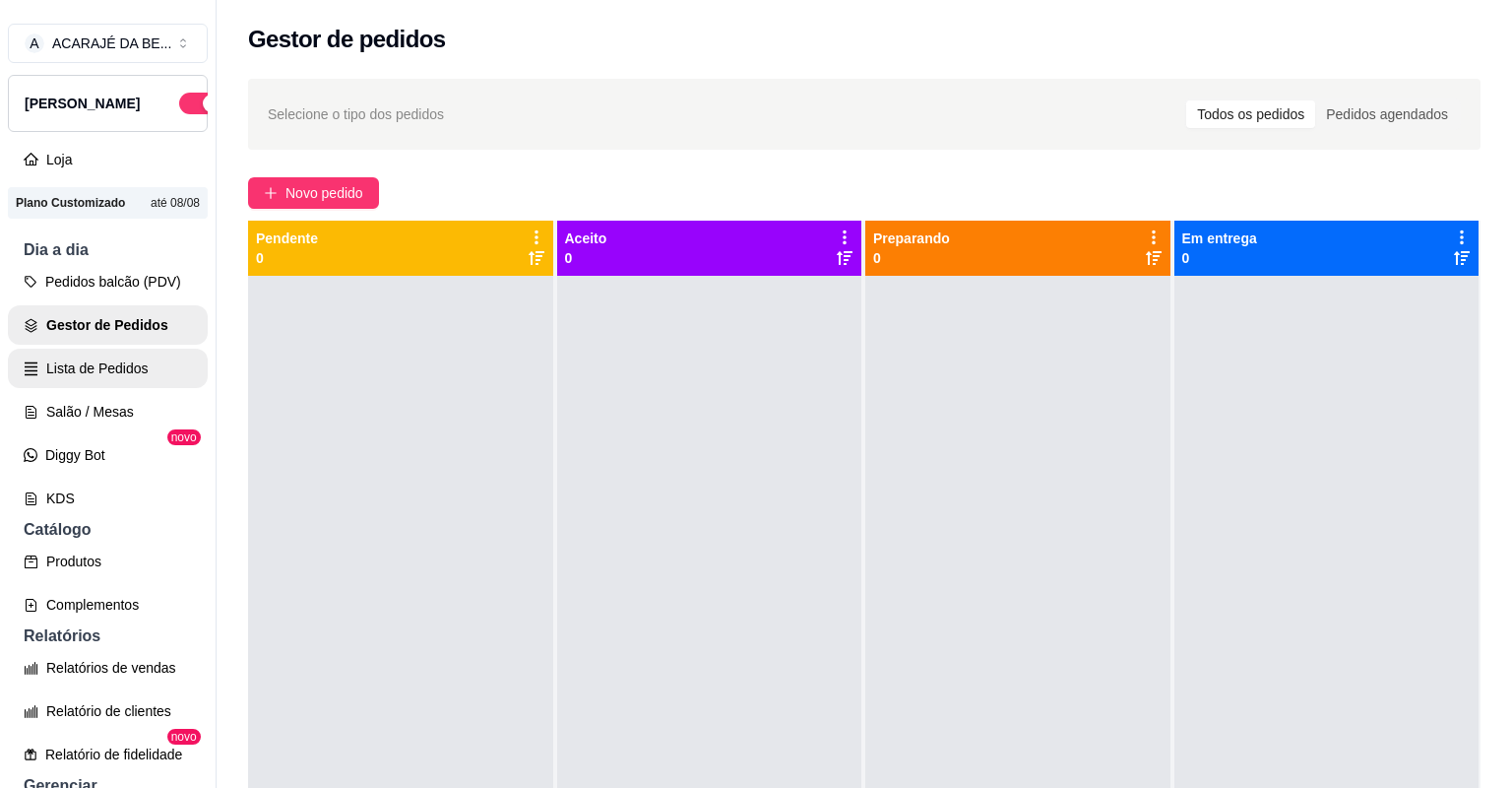 click on "Lista de Pedidos" at bounding box center [107, 368] 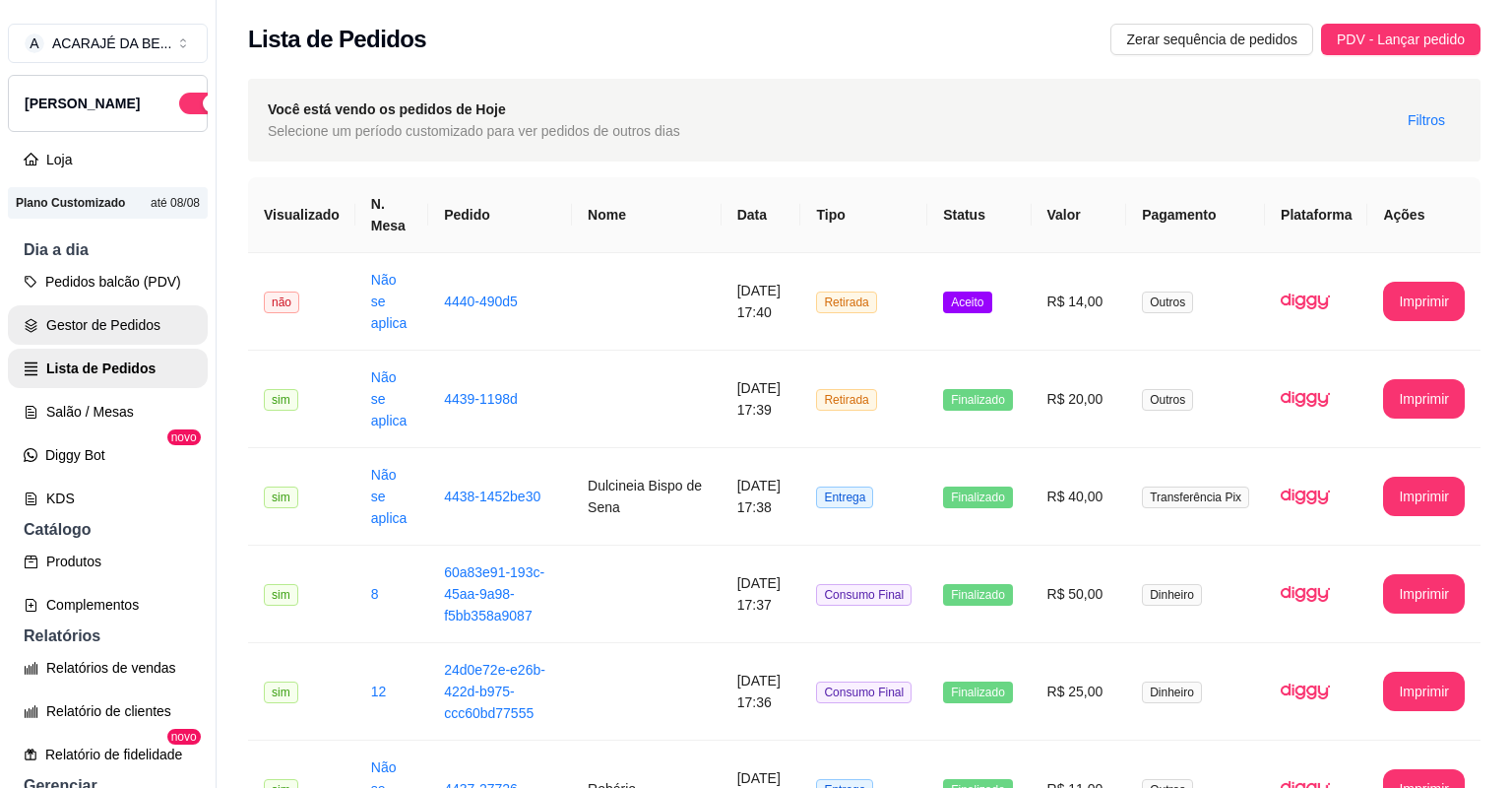click on "Gestor de Pedidos" at bounding box center [107, 325] 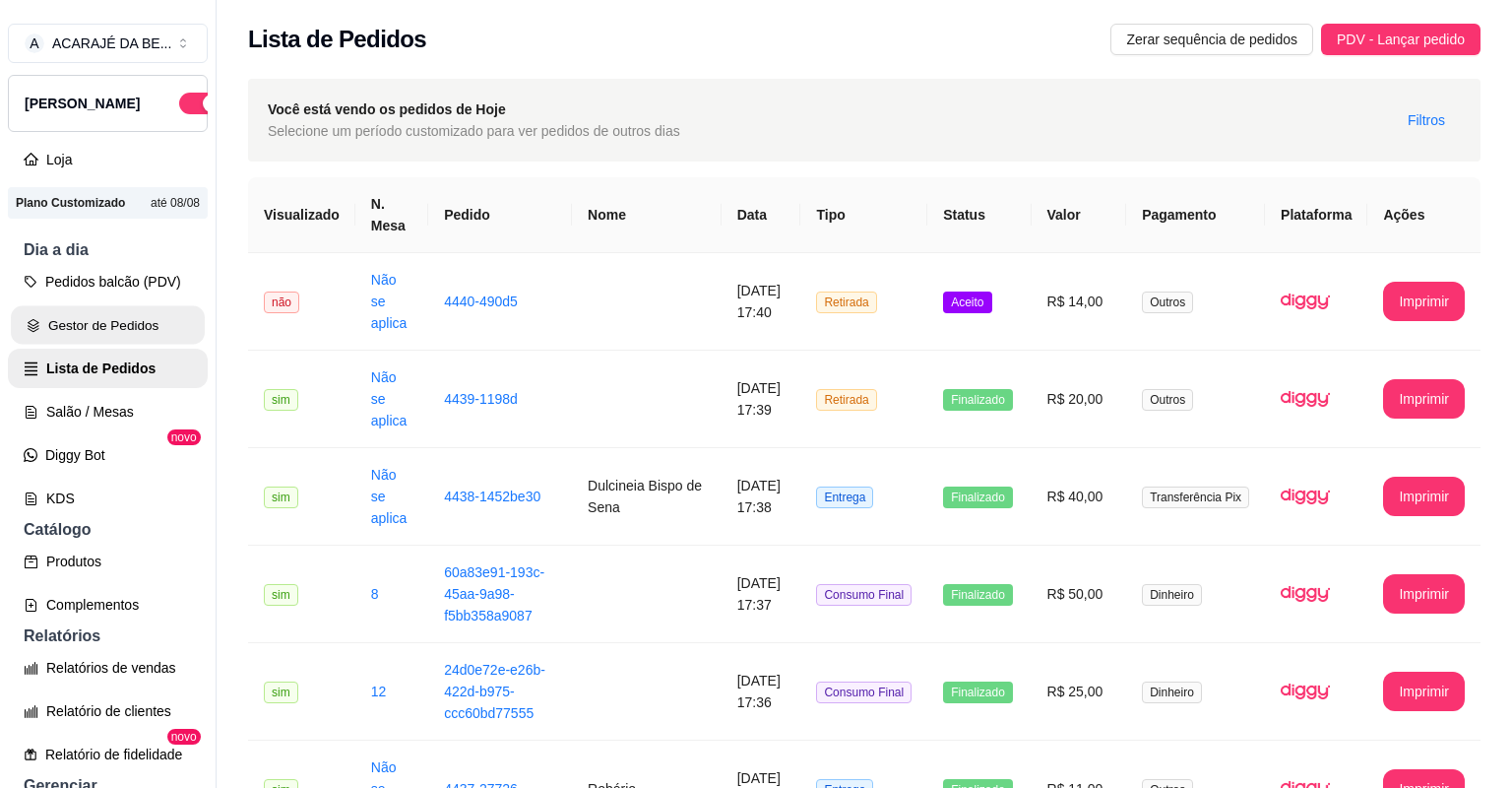 click on "Gestor de Pedidos" at bounding box center (107, 325) 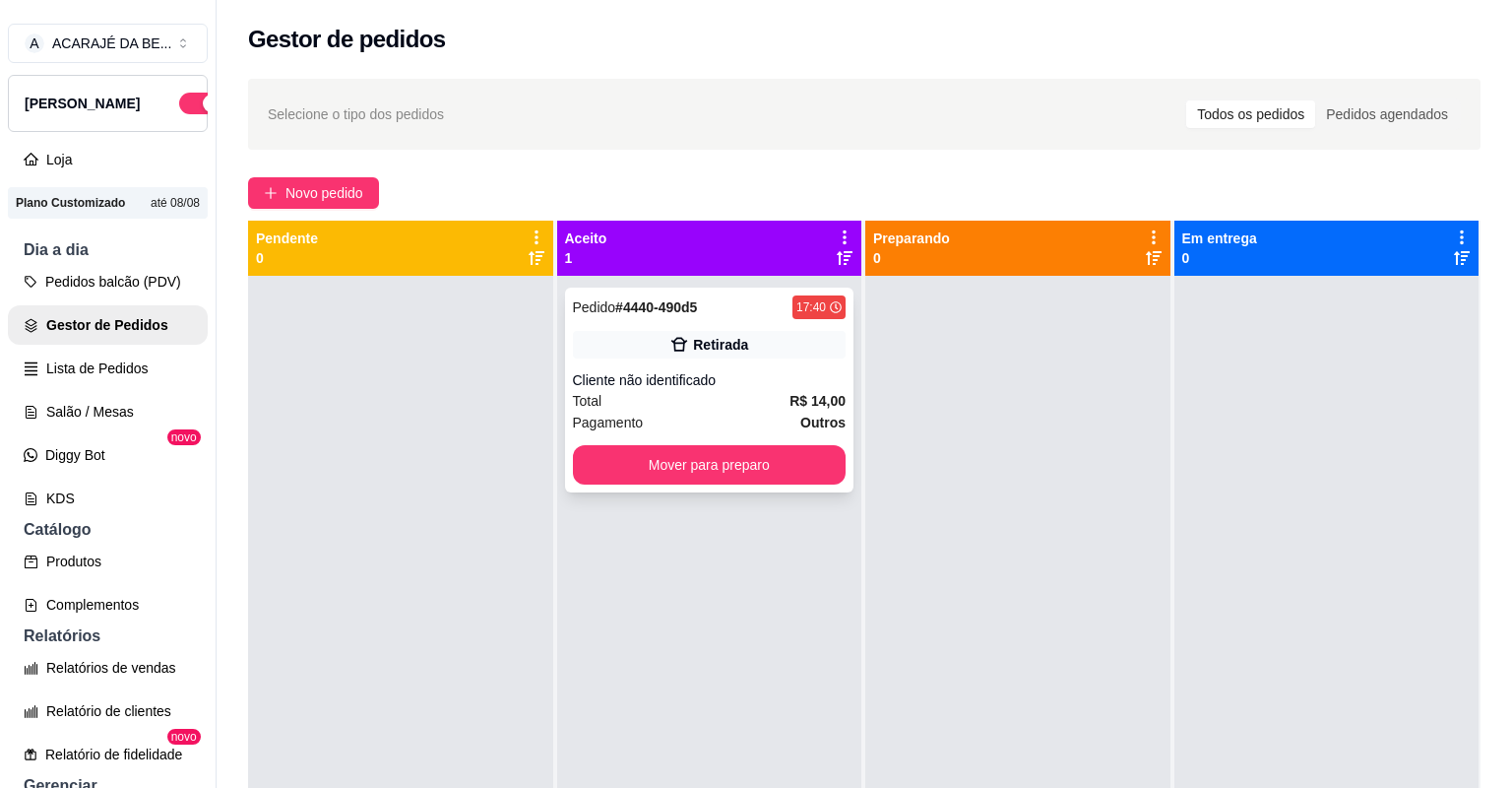 click on "Pagamento Outros" at bounding box center [710, 423] 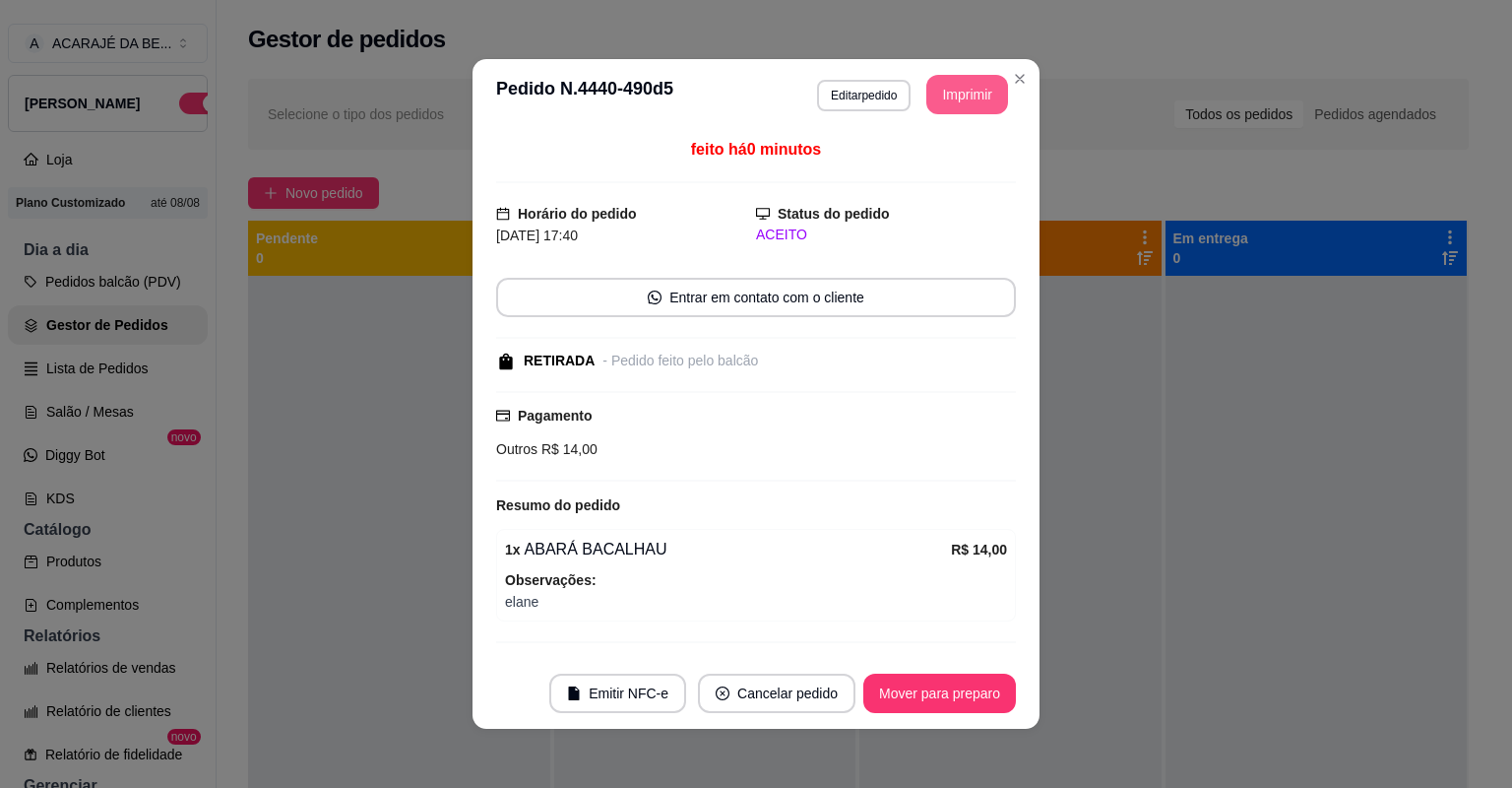 click on "Imprimir" at bounding box center [967, 95] 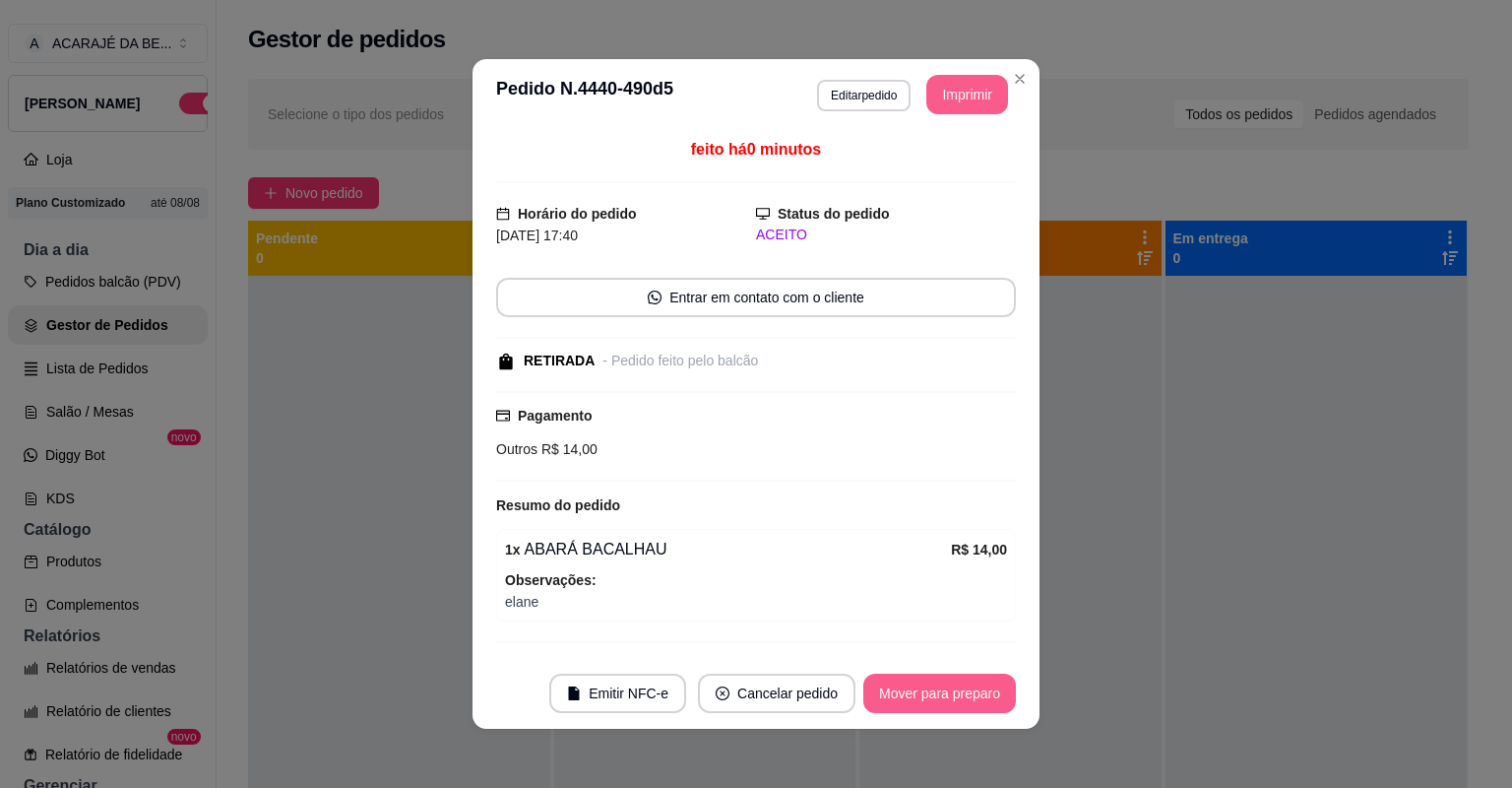 click on "Mover para preparo" at bounding box center (939, 693) 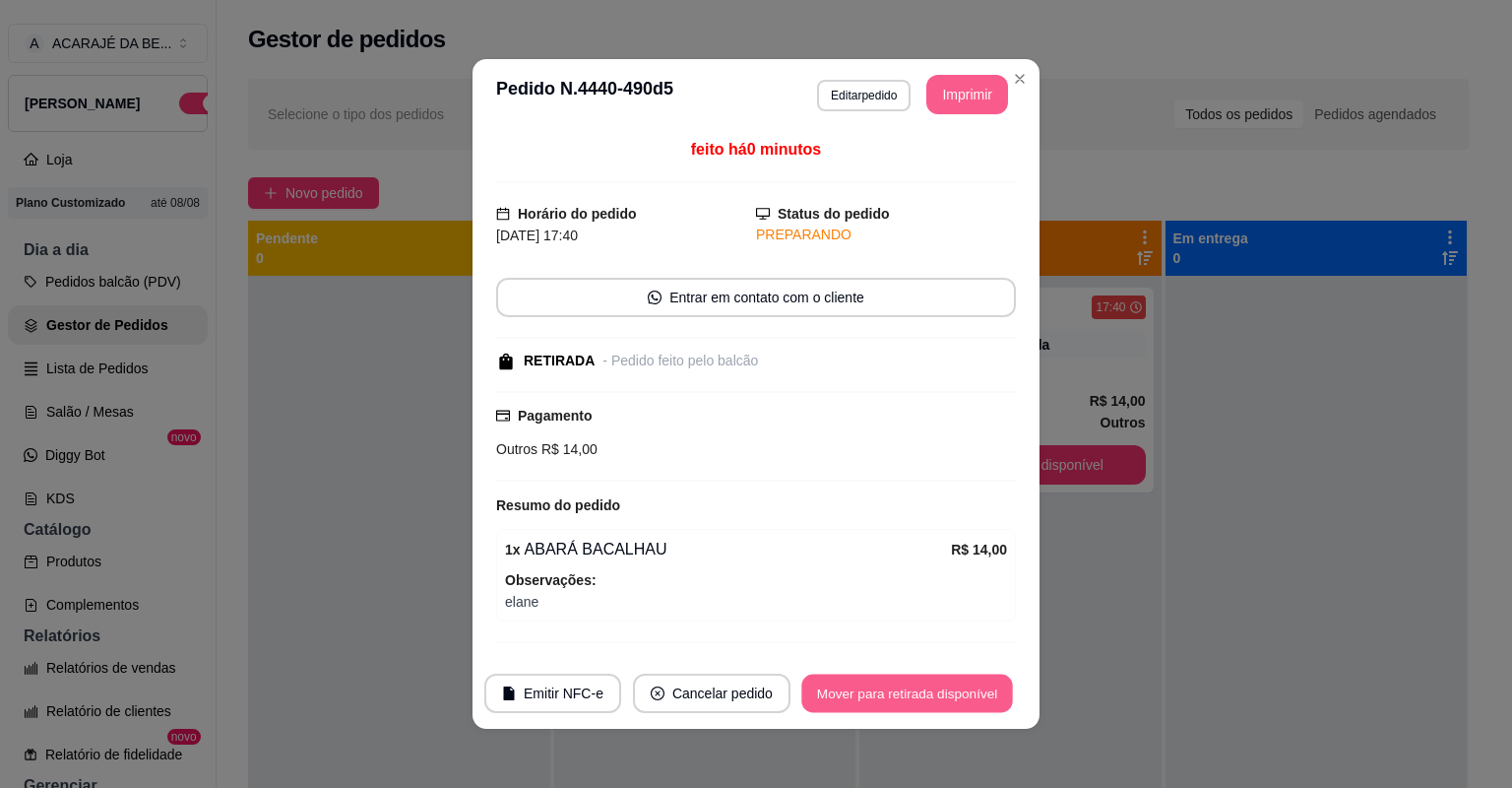 click on "Mover para retirada disponível" at bounding box center [907, 693] 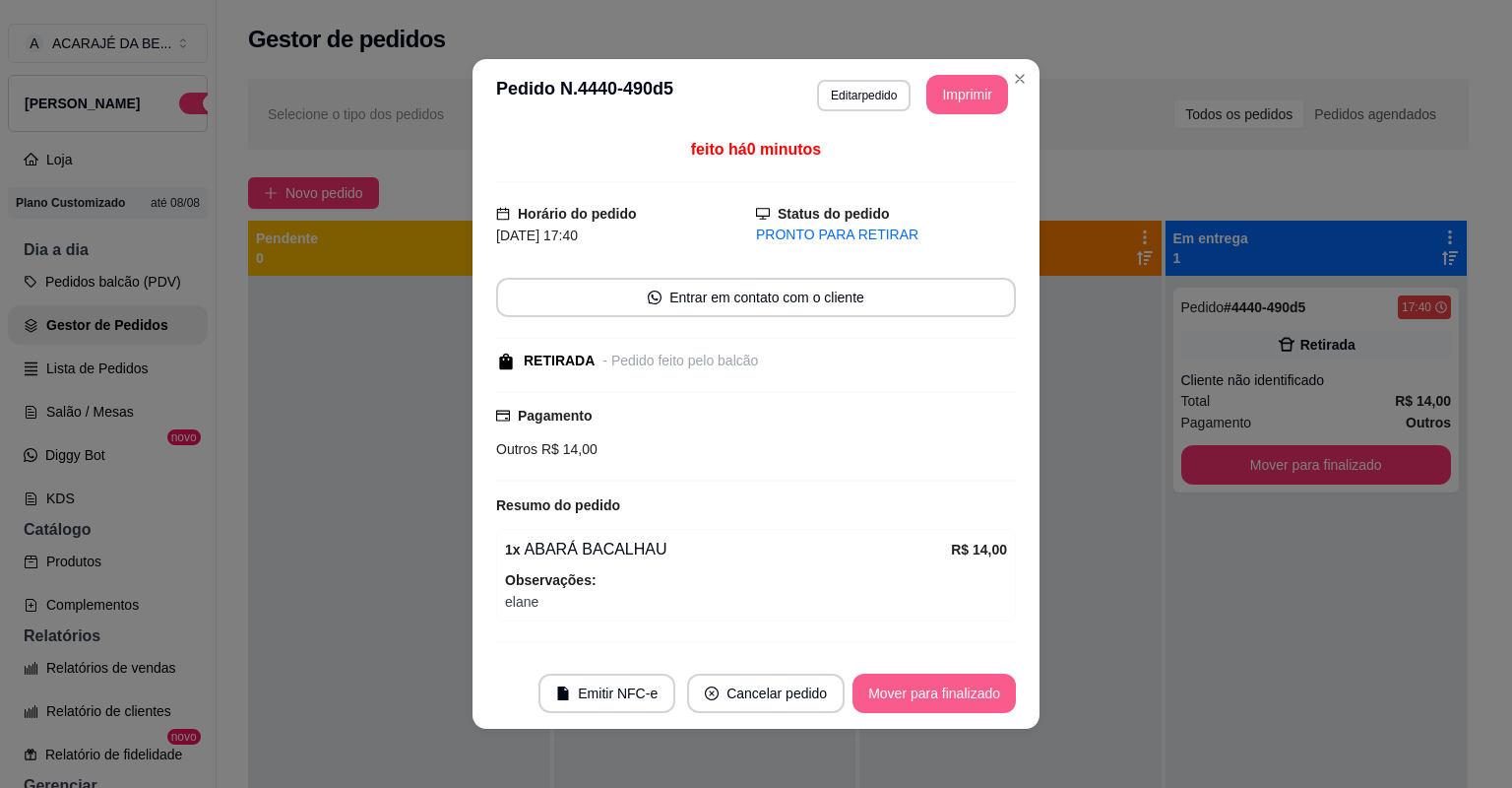 click on "Mover para finalizado" at bounding box center [934, 693] 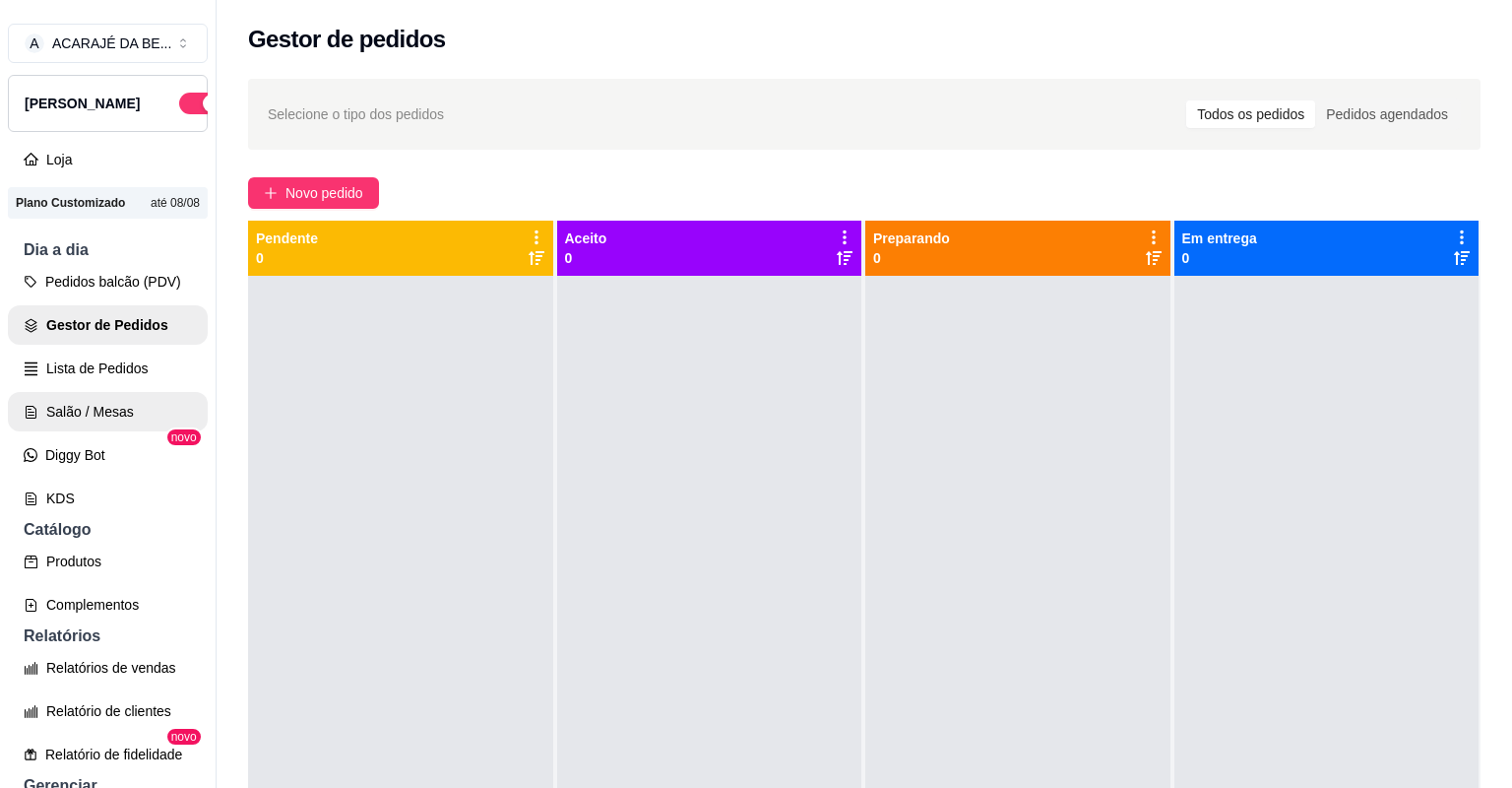 click on "Salão / Mesas" at bounding box center [107, 412] 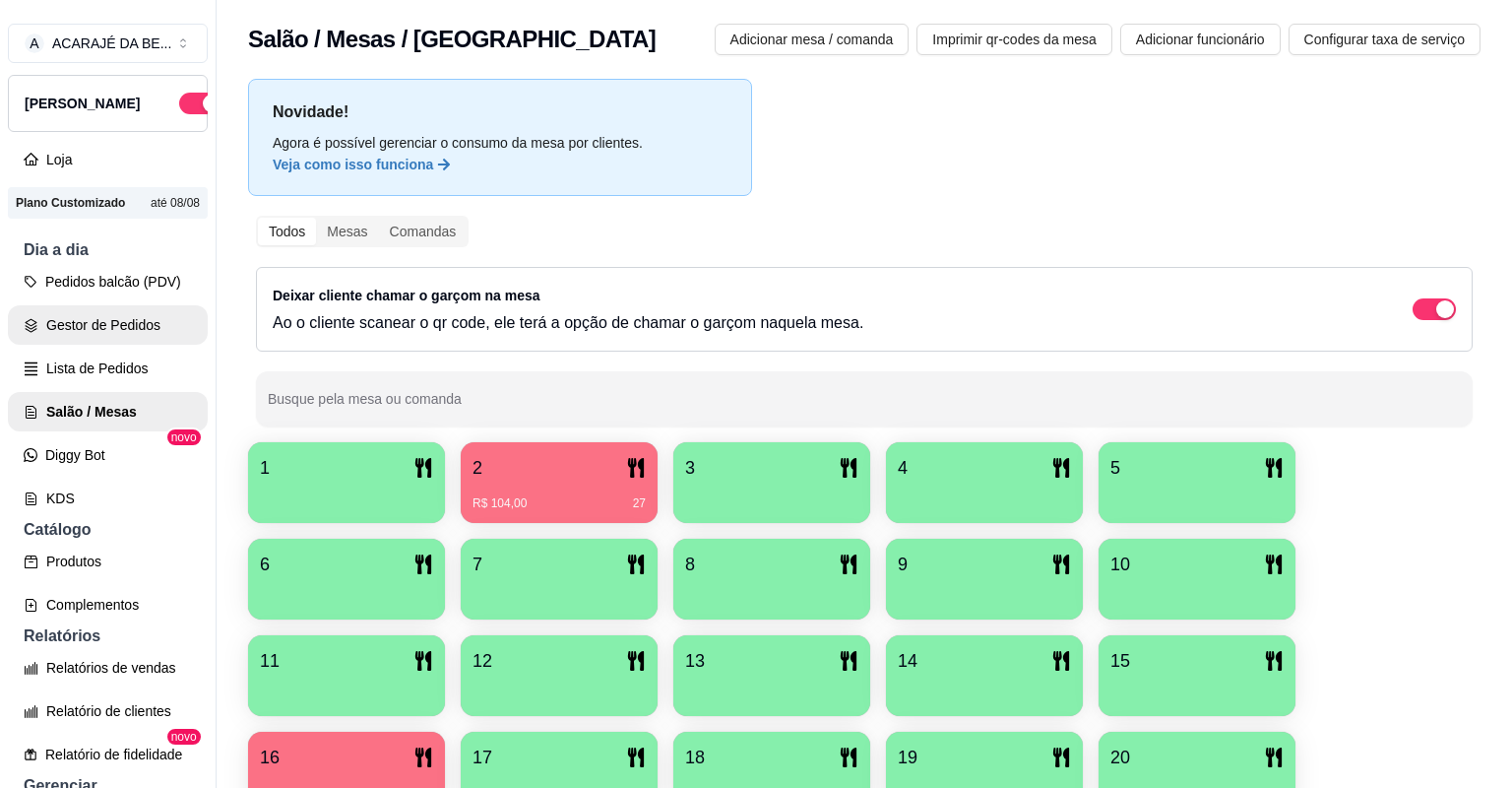 click on "Gestor de Pedidos" at bounding box center (107, 325) 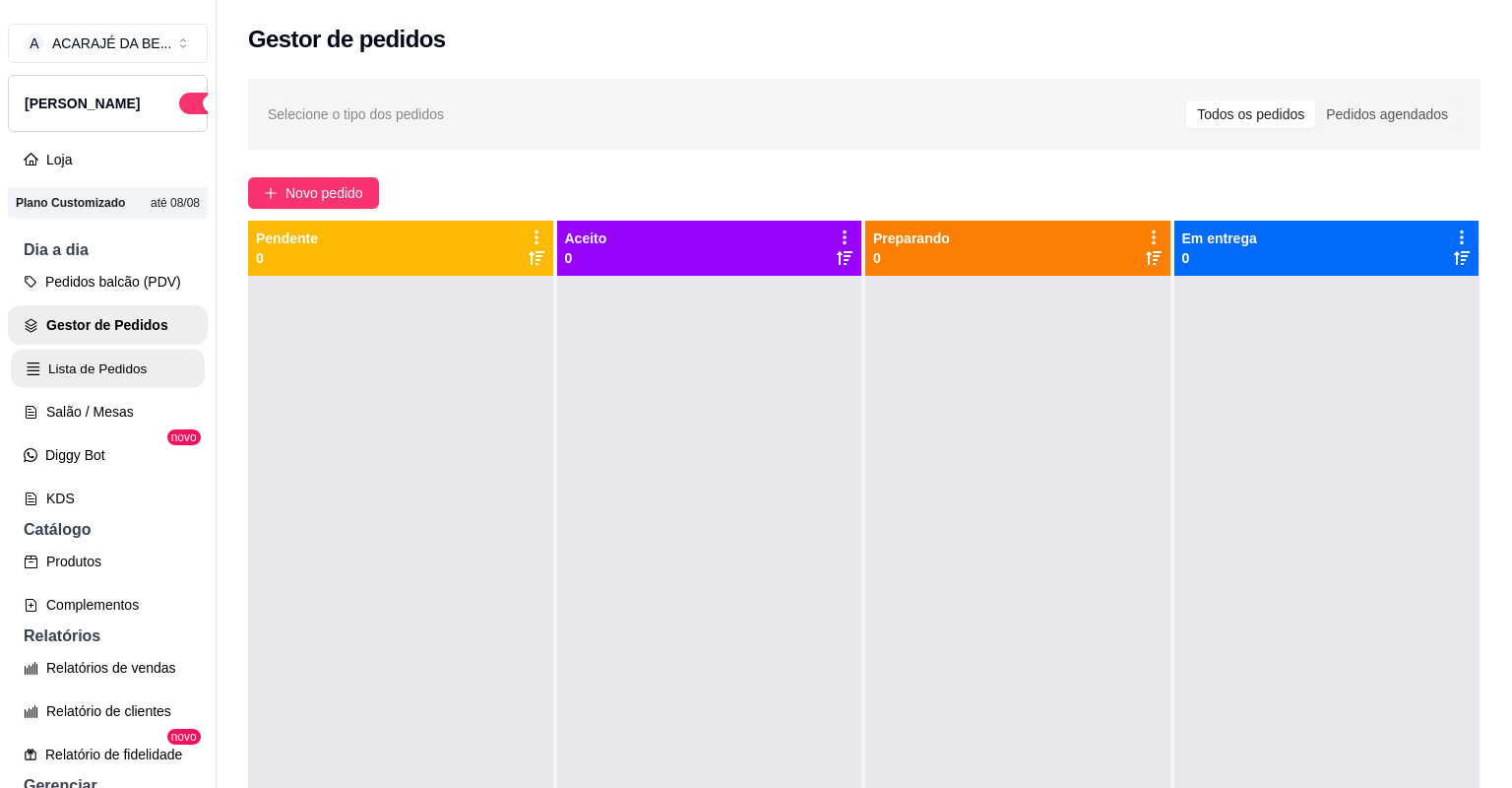 click on "Lista de Pedidos" at bounding box center (107, 368) 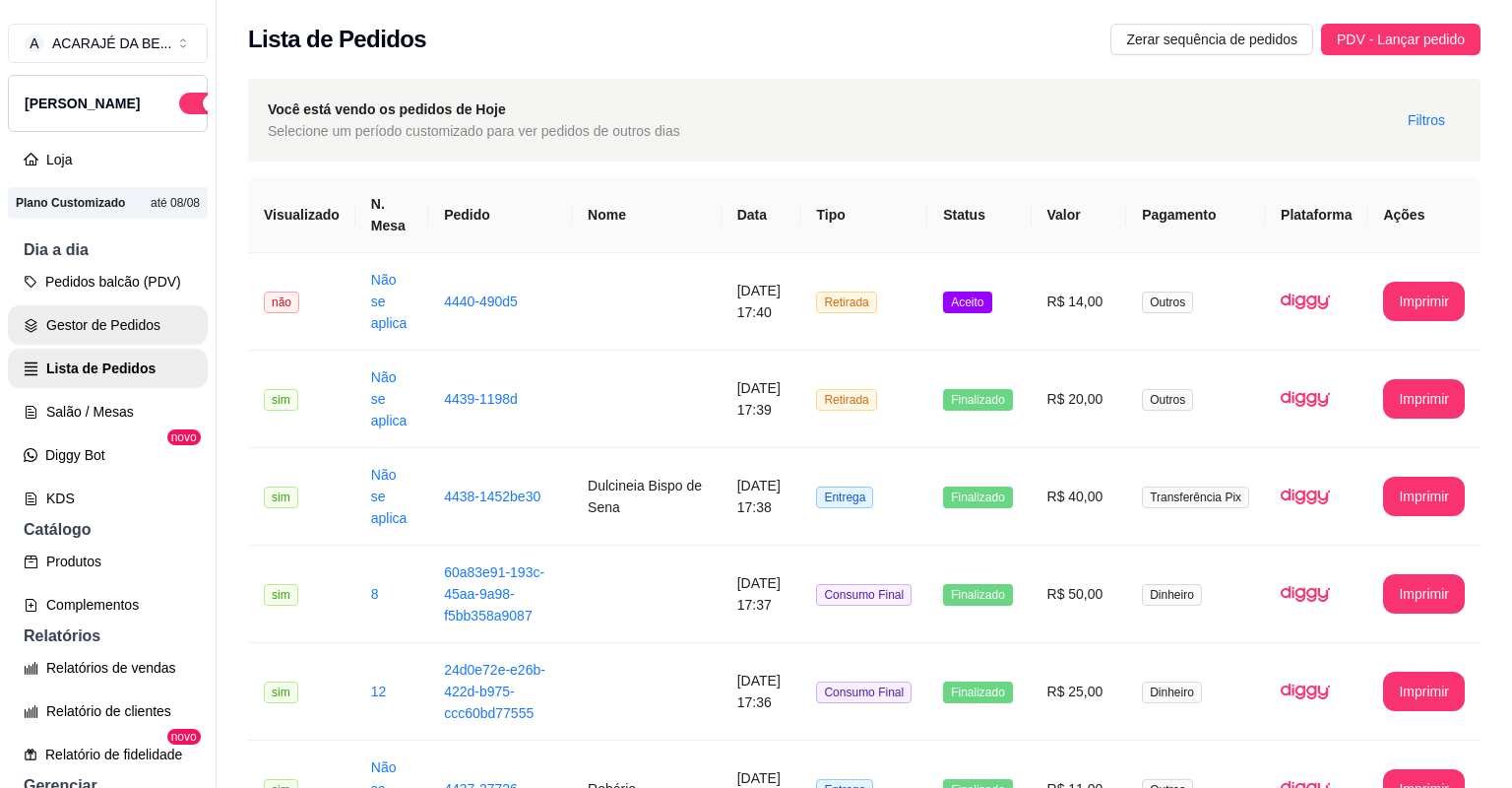 click on "Gestor de Pedidos" at bounding box center [107, 325] 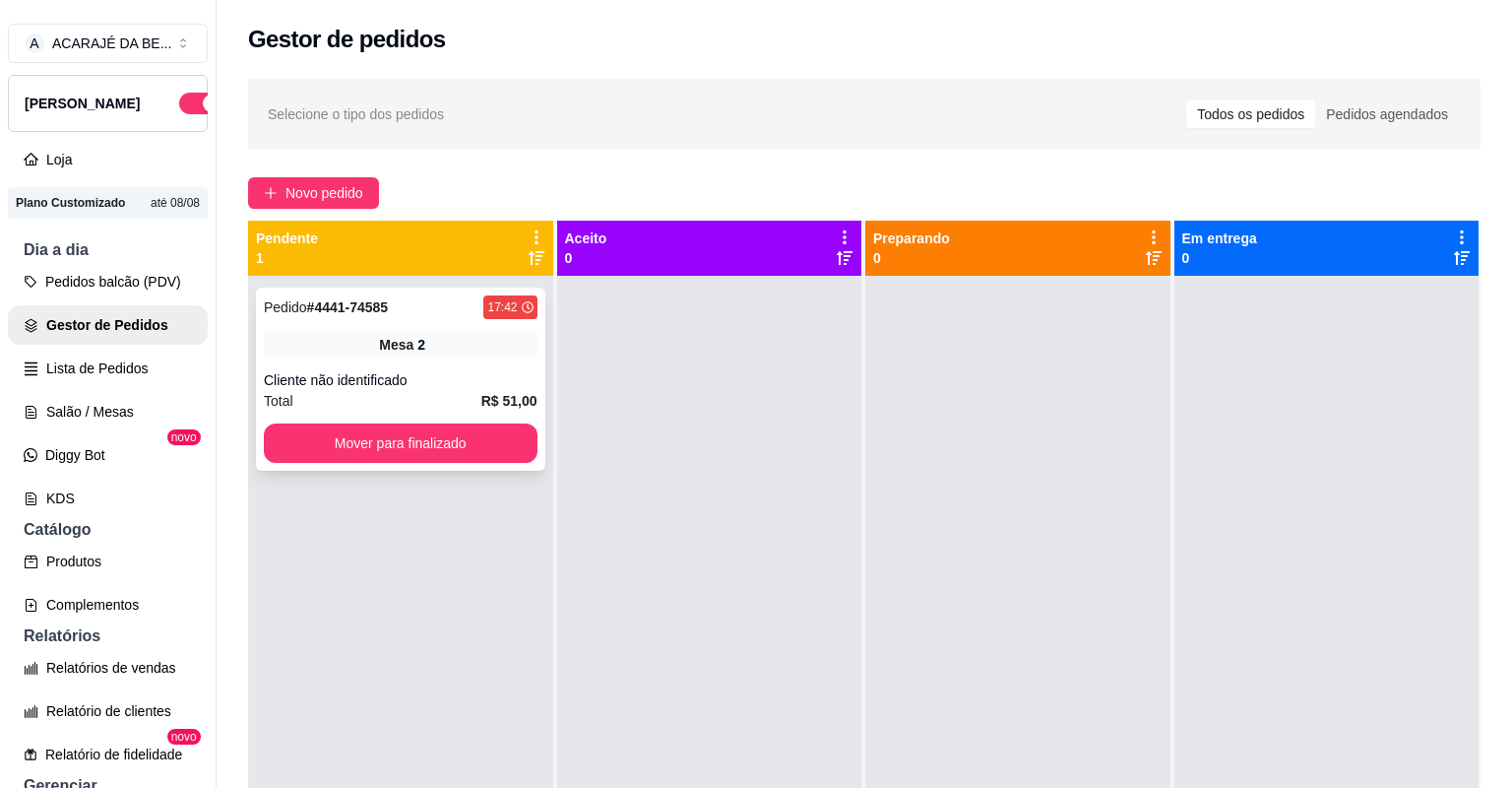 click on "R$ 51,00" at bounding box center (509, 401) 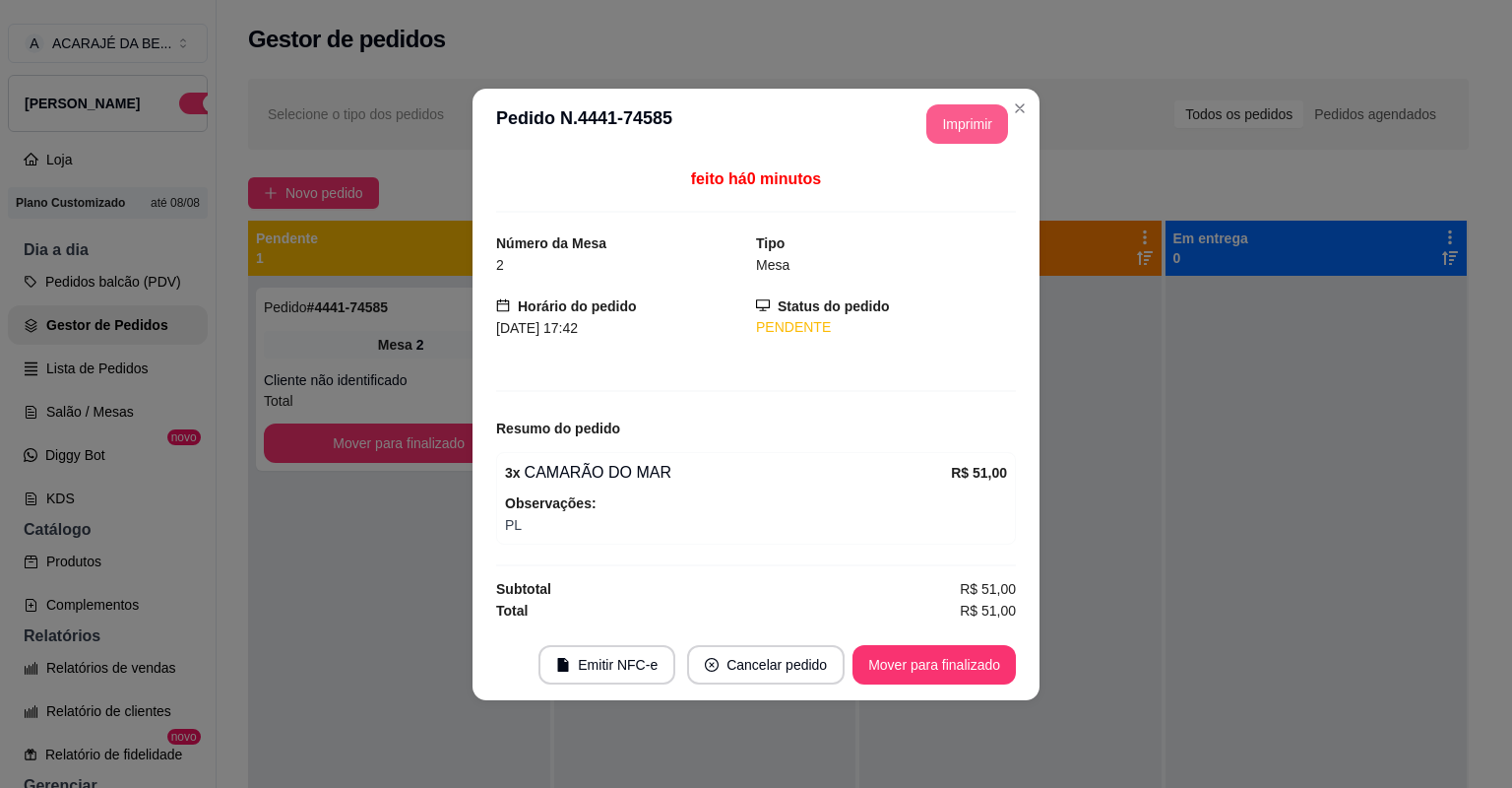 click on "Imprimir" at bounding box center (967, 124) 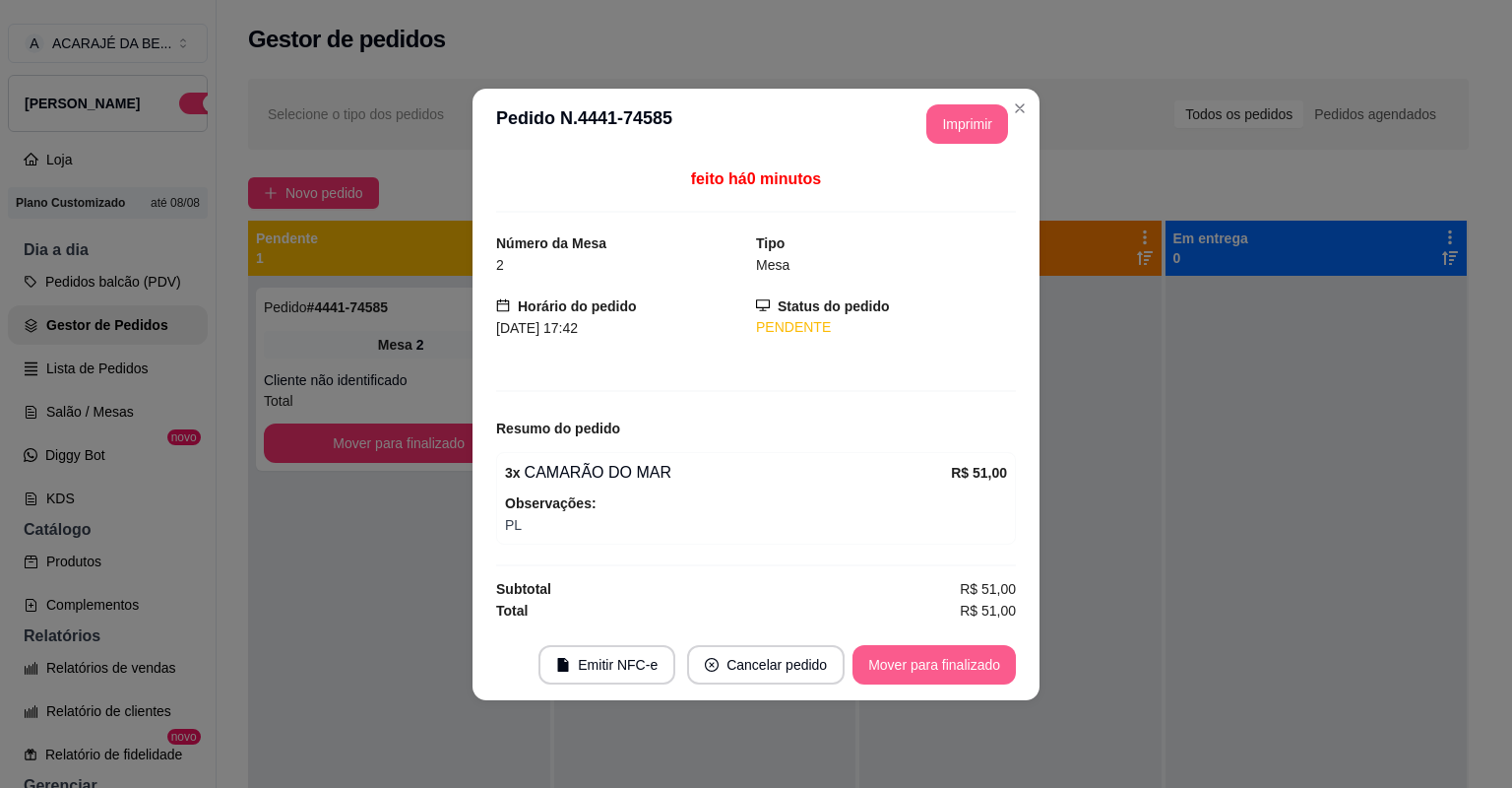 click on "Mover para finalizado" at bounding box center [934, 665] 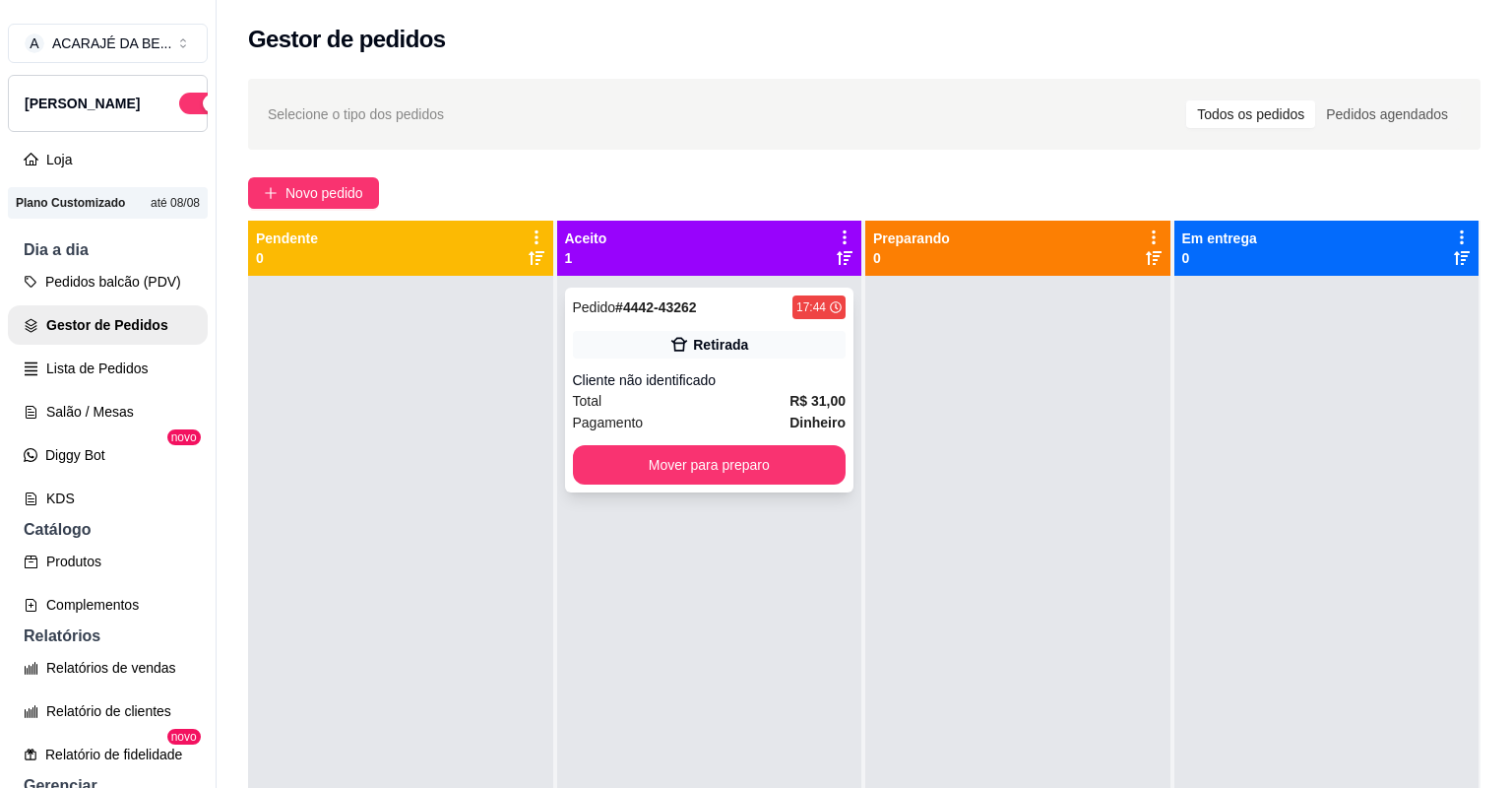 click on "Total R$ 31,00" at bounding box center [710, 401] 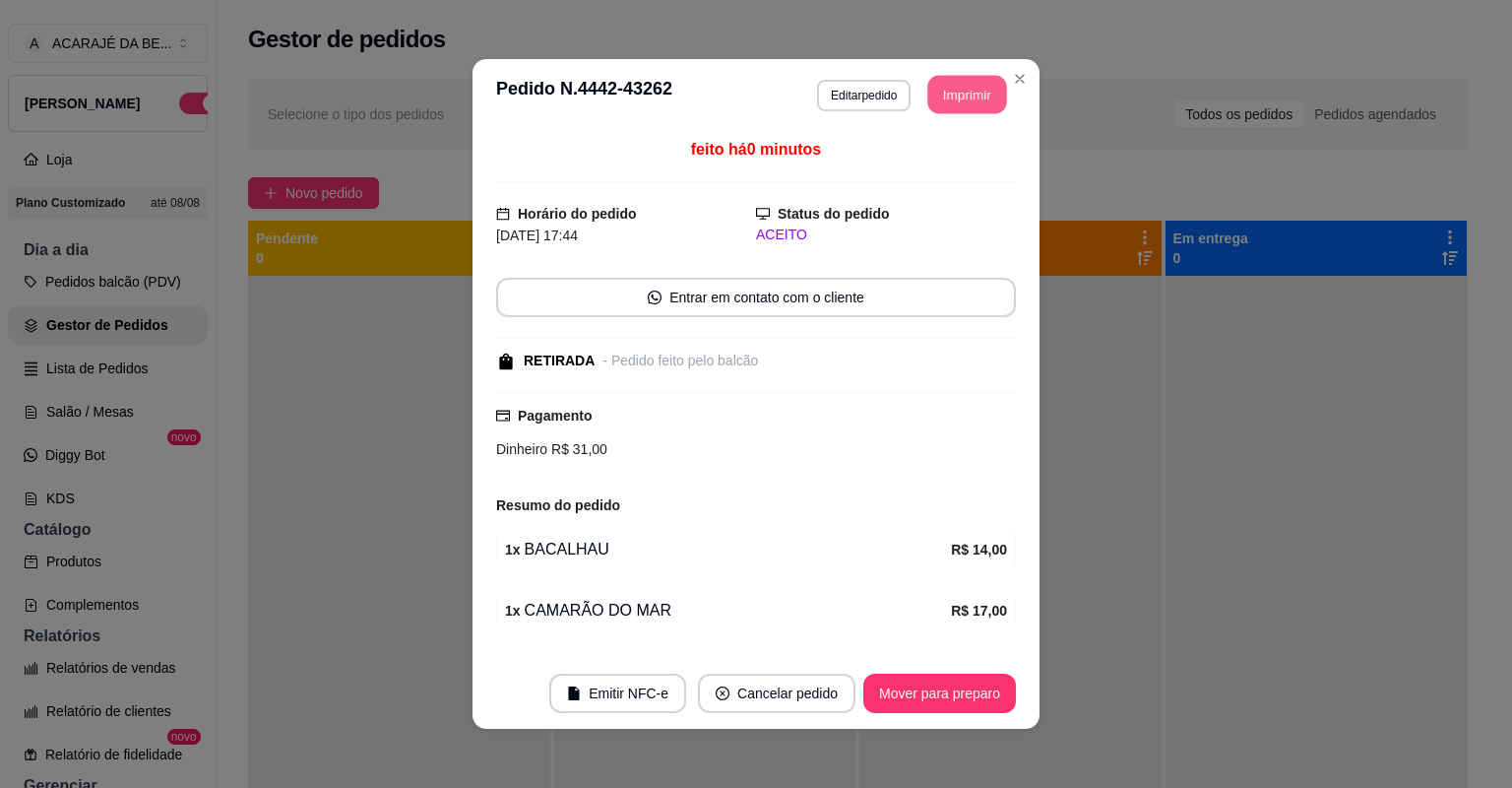 click on "Imprimir" at bounding box center (968, 95) 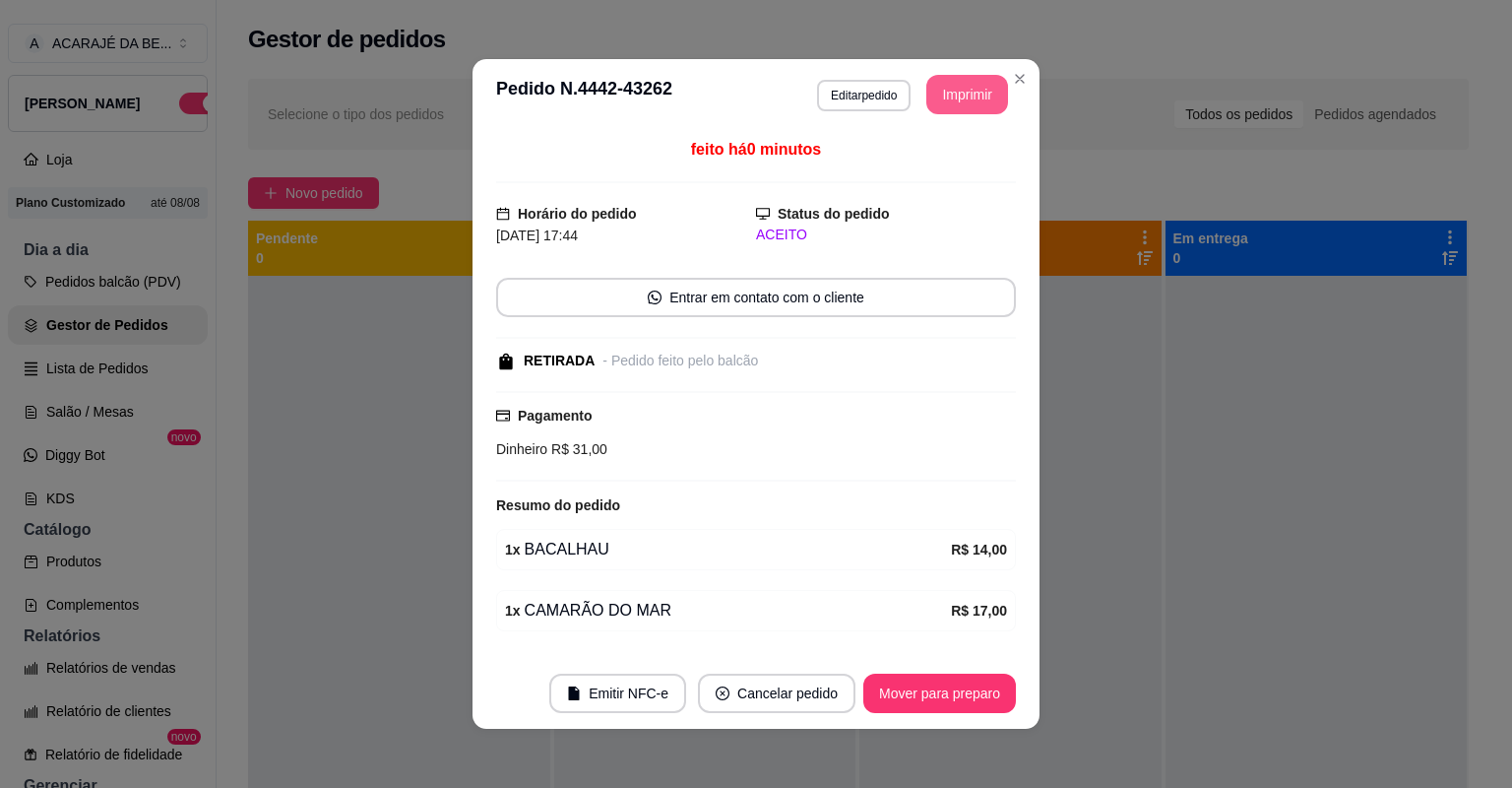 click on "Mover para preparo" at bounding box center (939, 693) 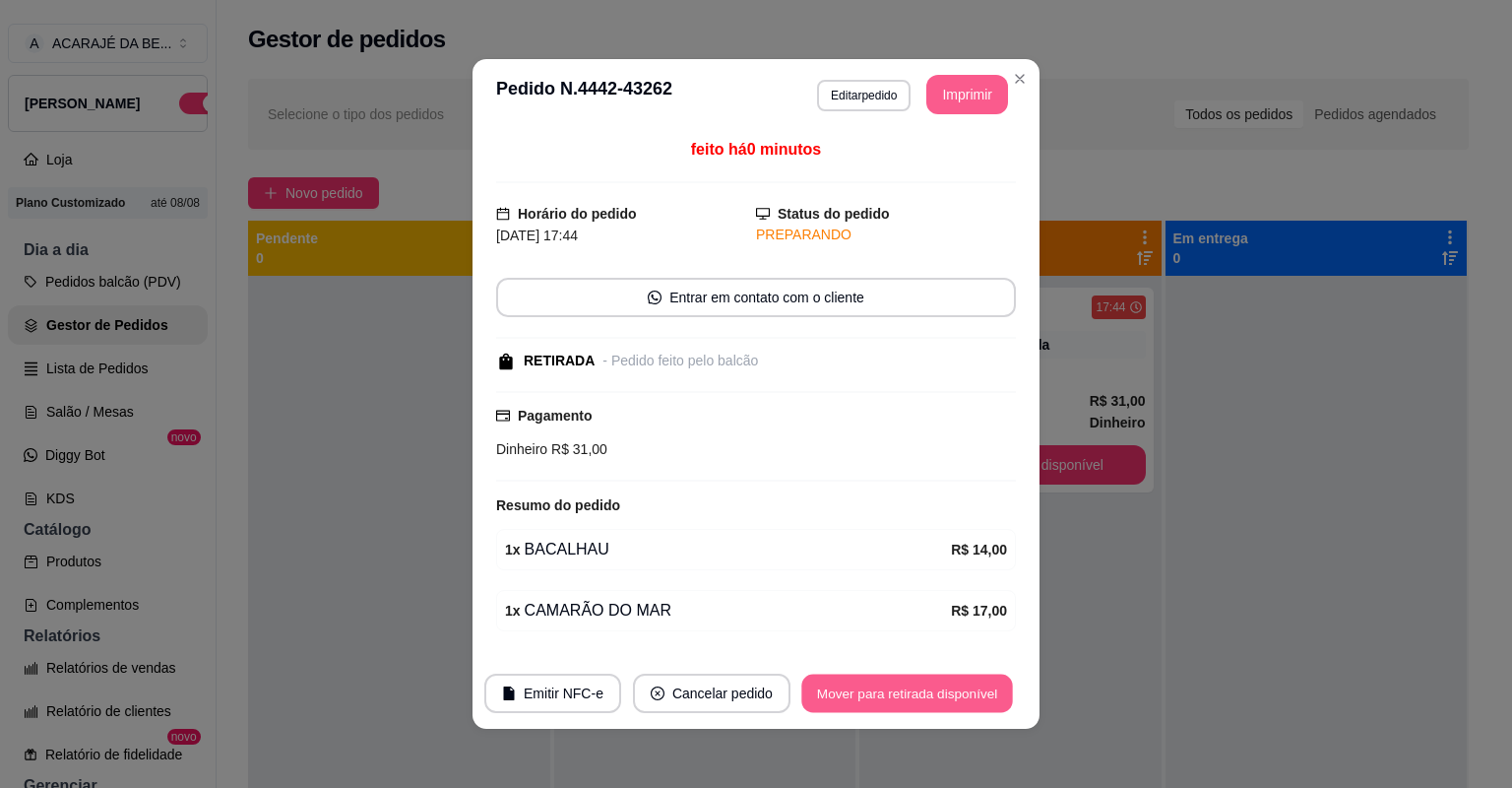 click on "Mover para retirada disponível" at bounding box center (907, 693) 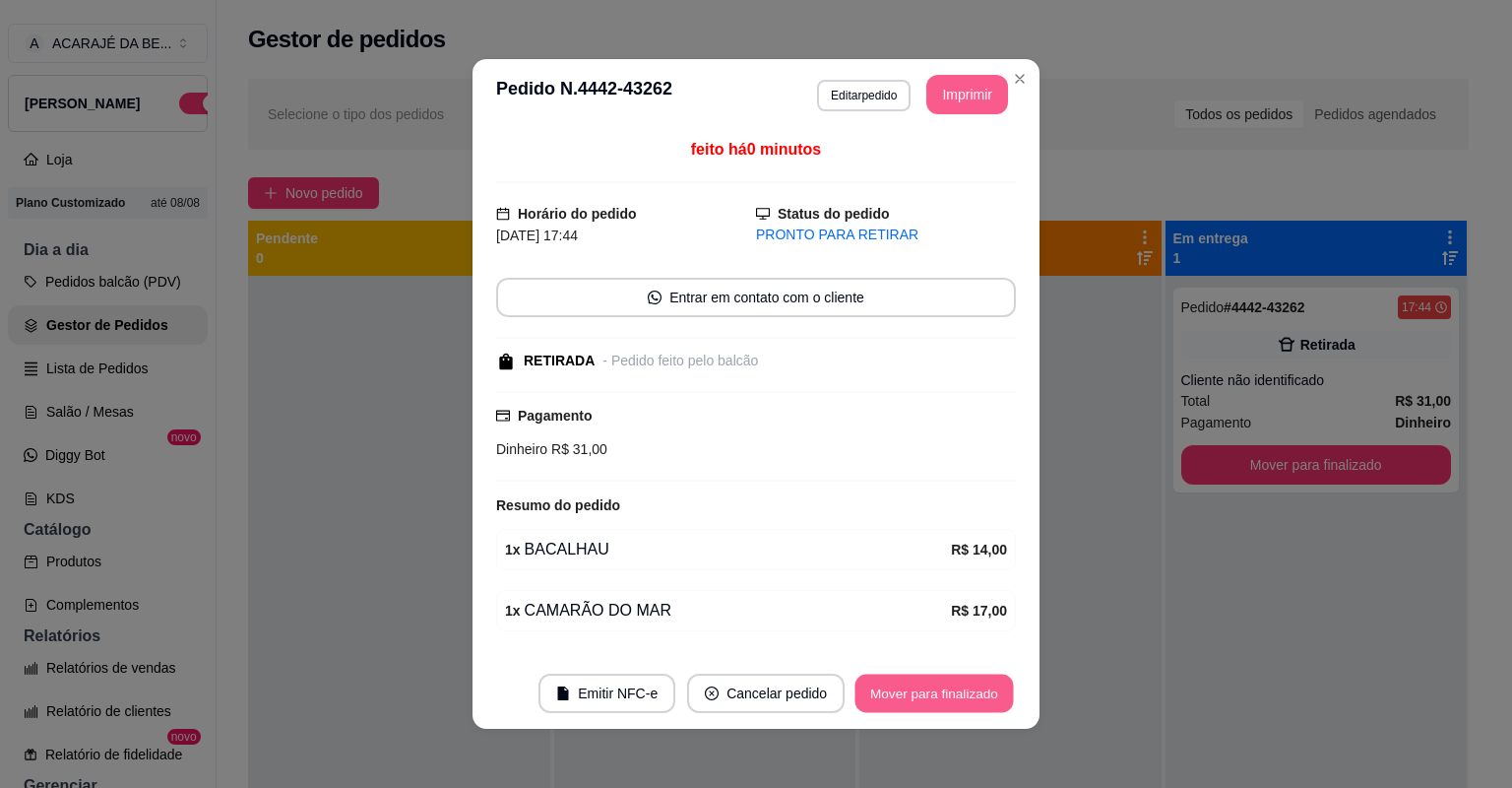 click on "Mover para finalizado" at bounding box center [934, 693] 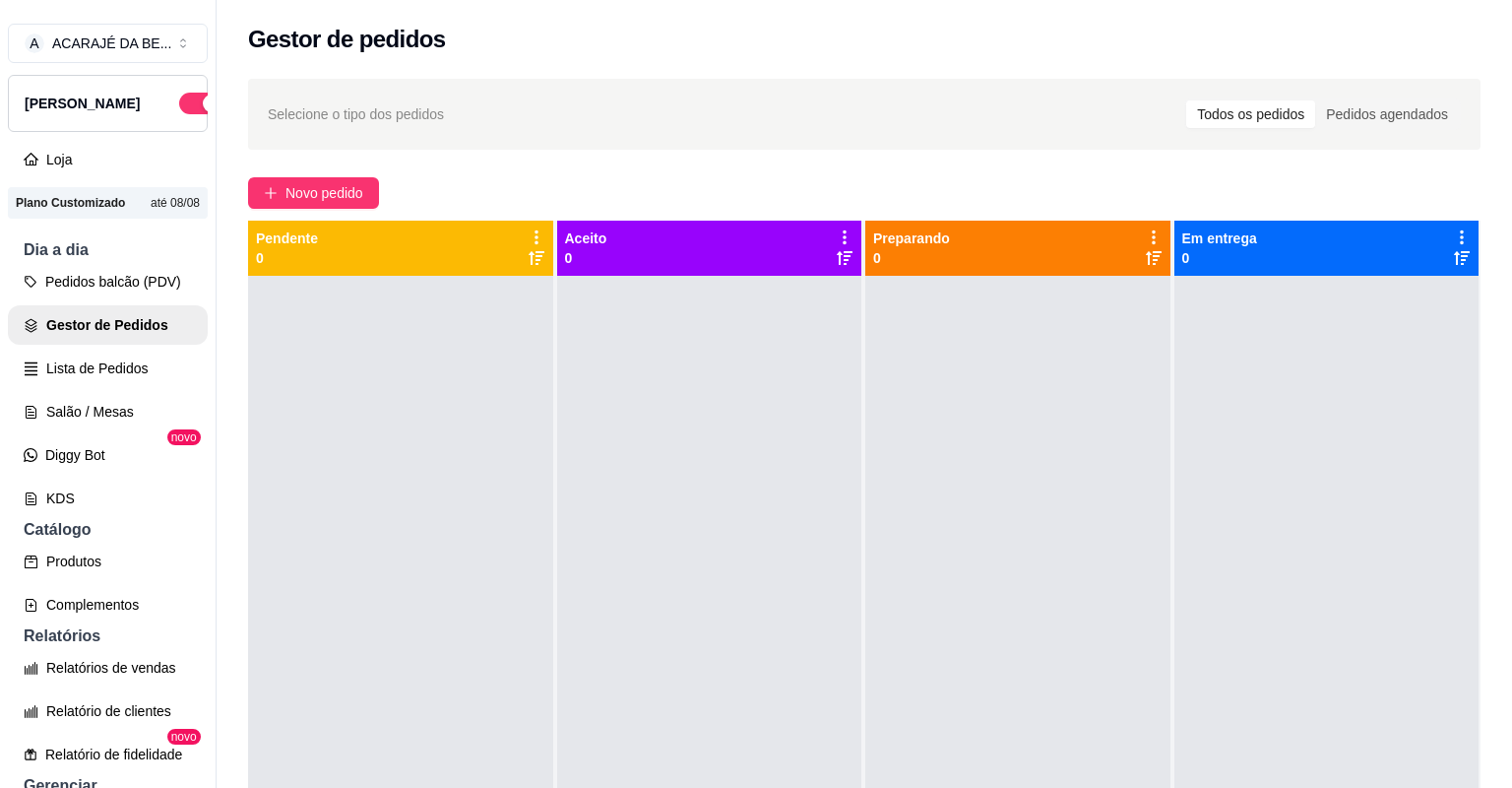 drag, startPoint x: 486, startPoint y: 201, endPoint x: 1130, endPoint y: 472, distance: 698.6966 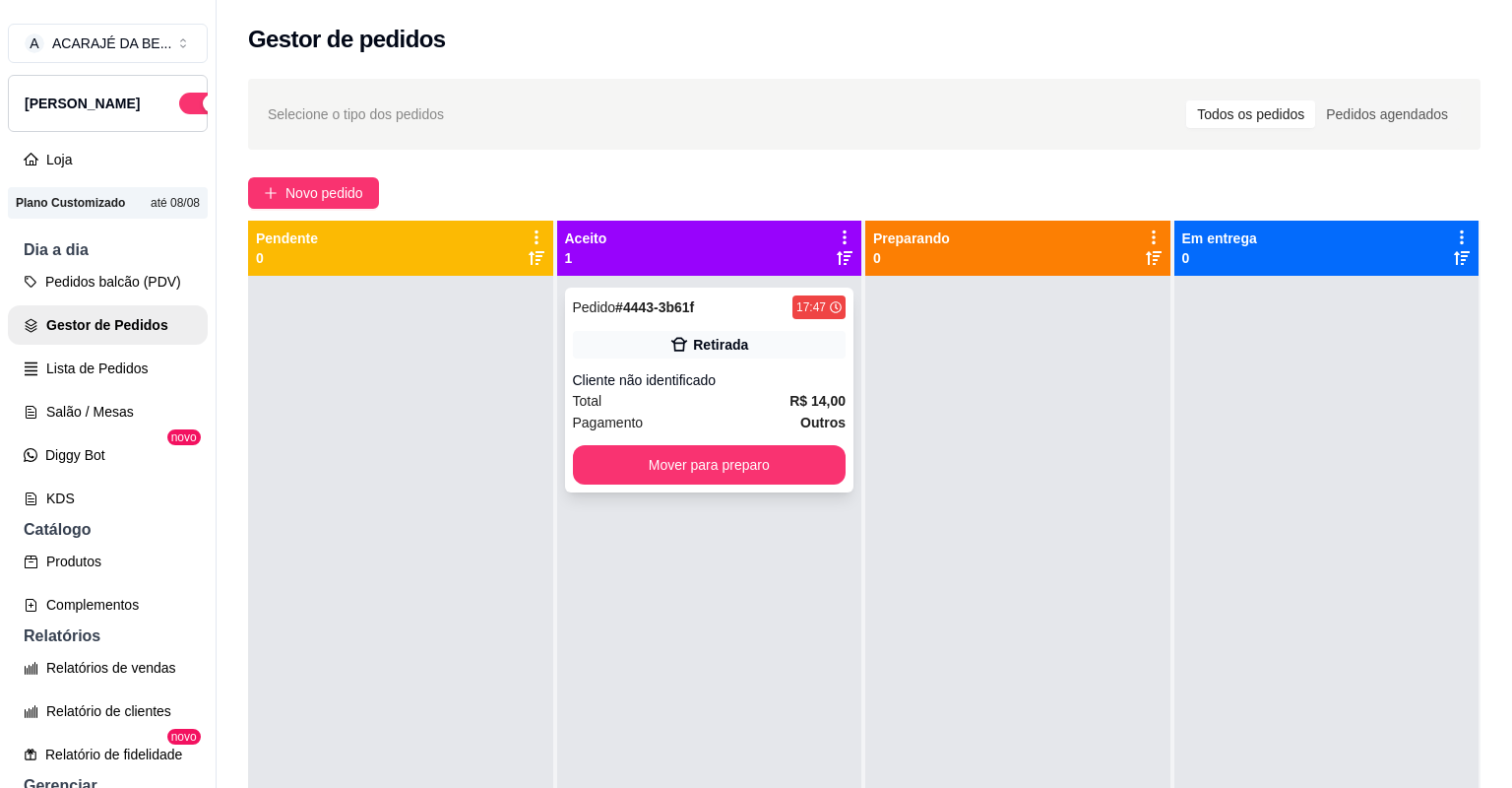 click on "Pagamento Outros" at bounding box center (710, 423) 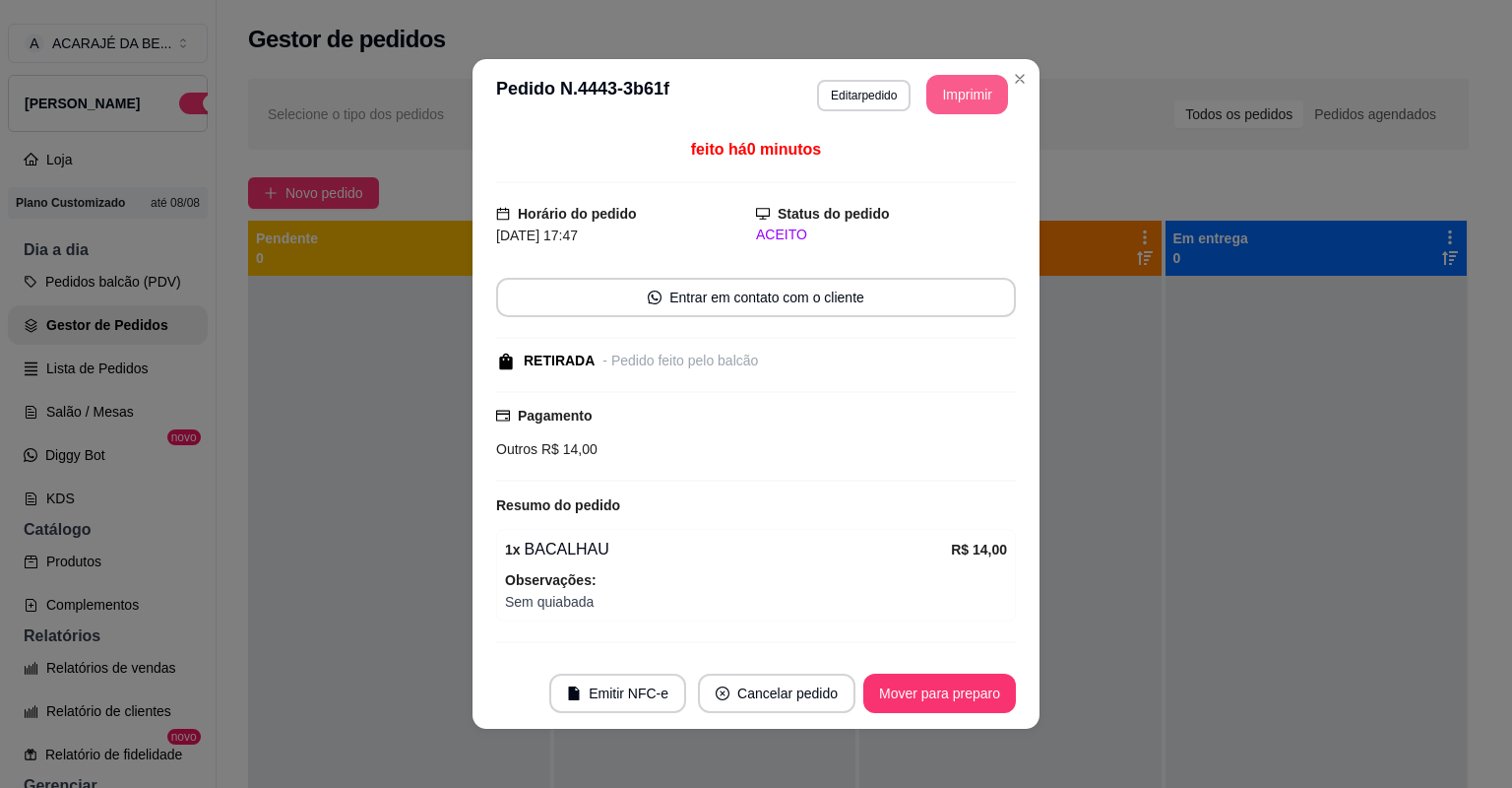 click on "Imprimir" at bounding box center (967, 95) 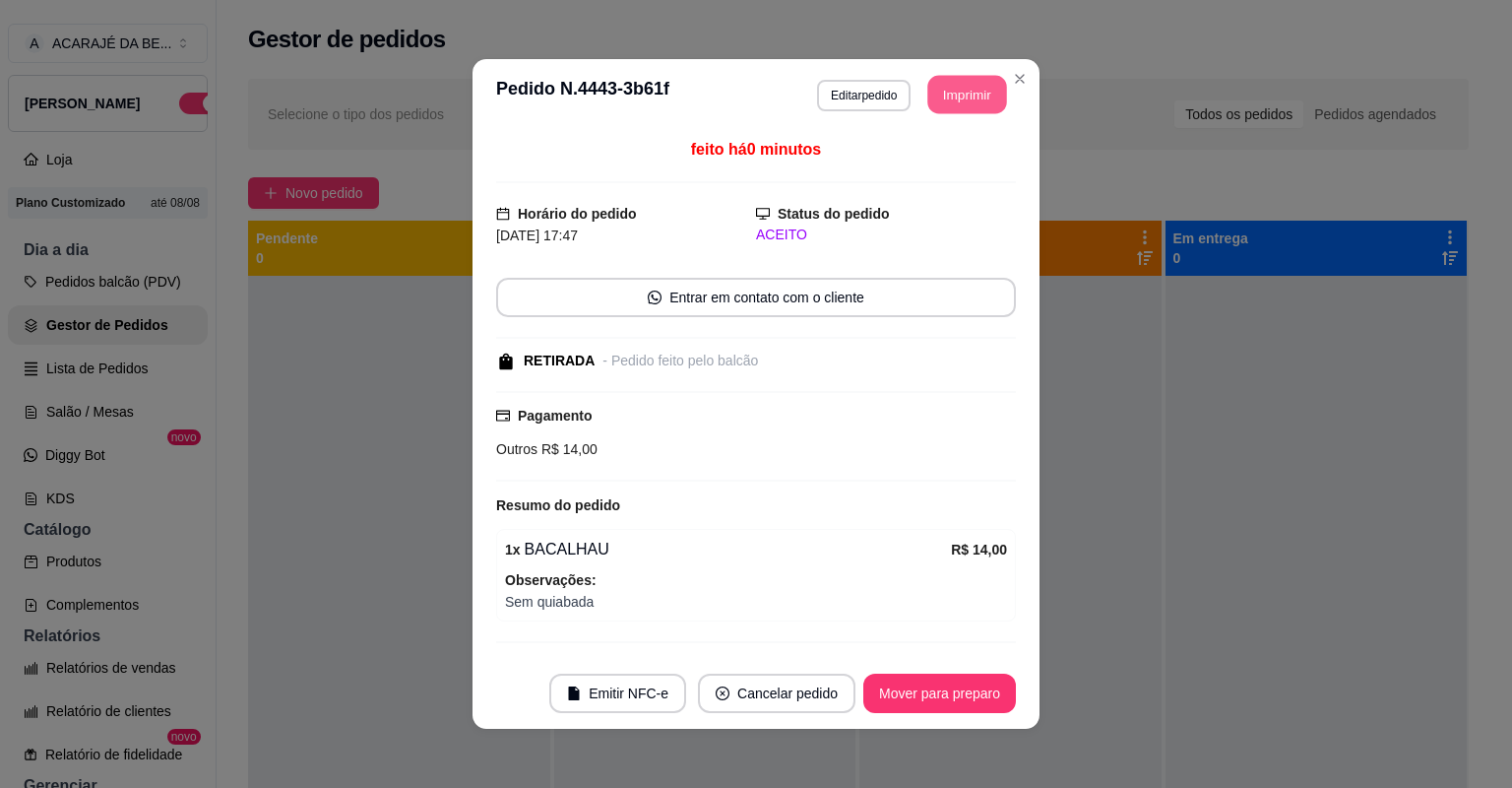 click on "Imprimir" at bounding box center [968, 95] 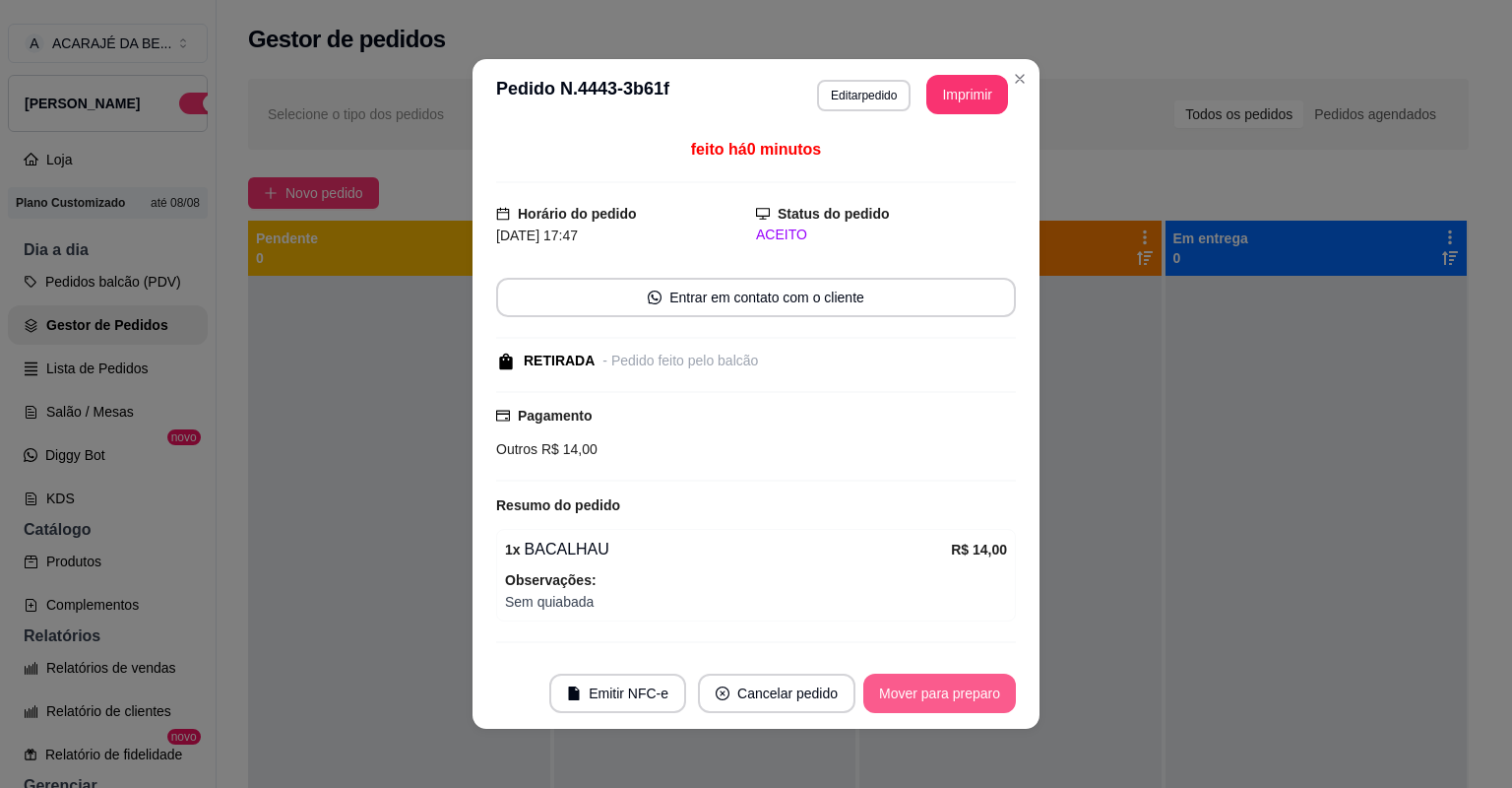 click on "Mover para preparo" at bounding box center [939, 693] 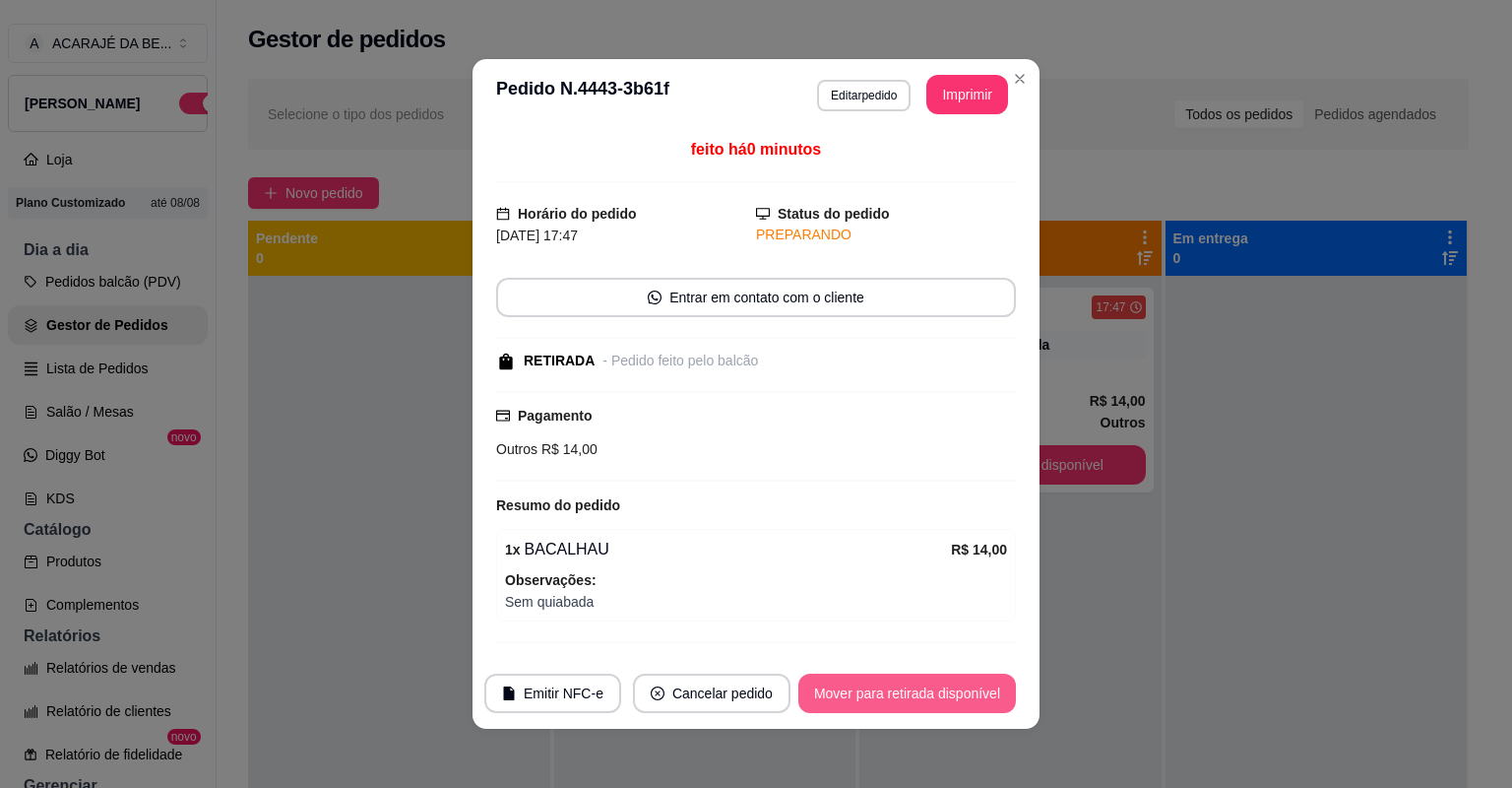 click on "Mover para retirada disponível" at bounding box center (907, 693) 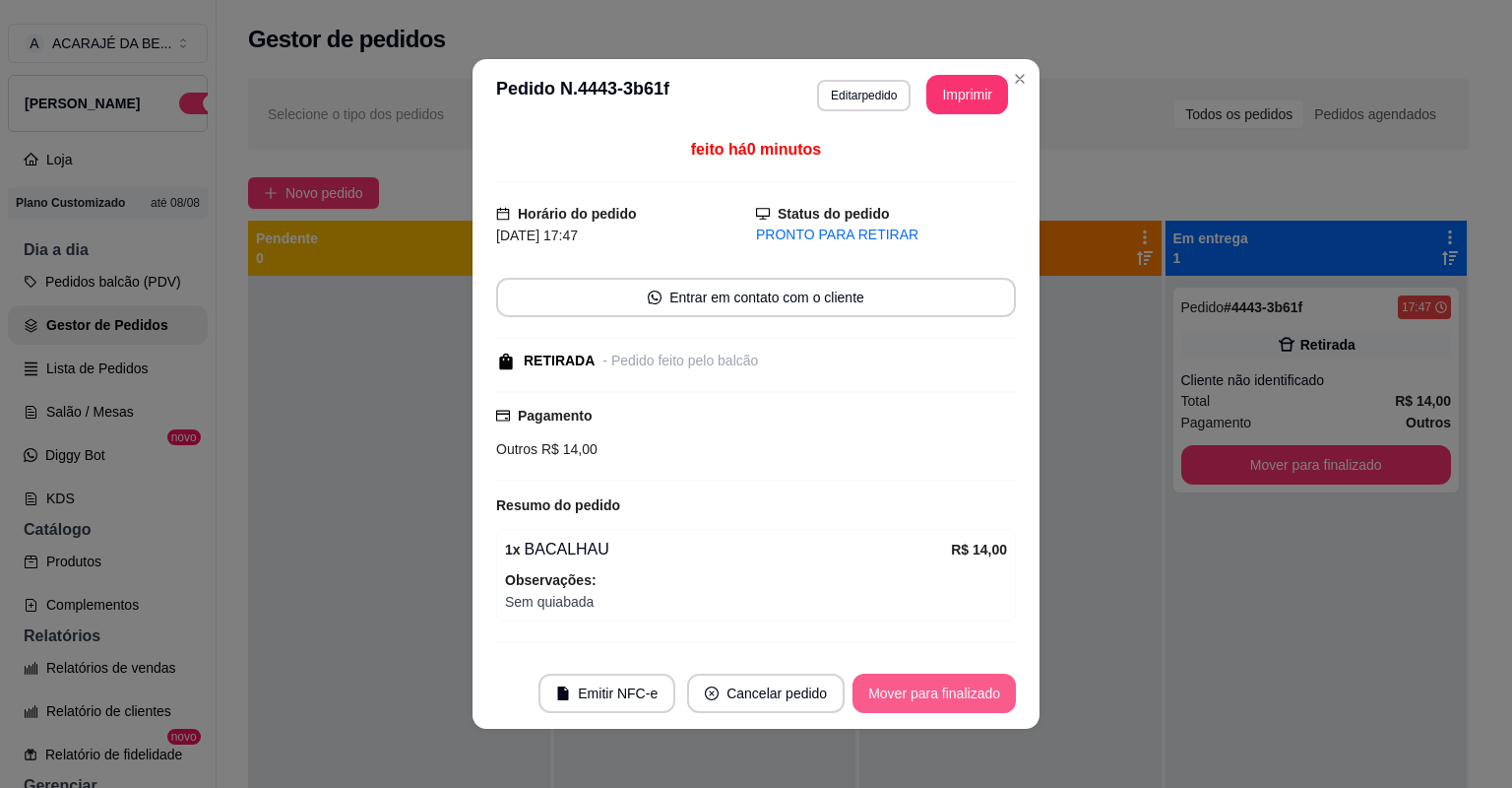 click on "Mover para finalizado" at bounding box center [934, 693] 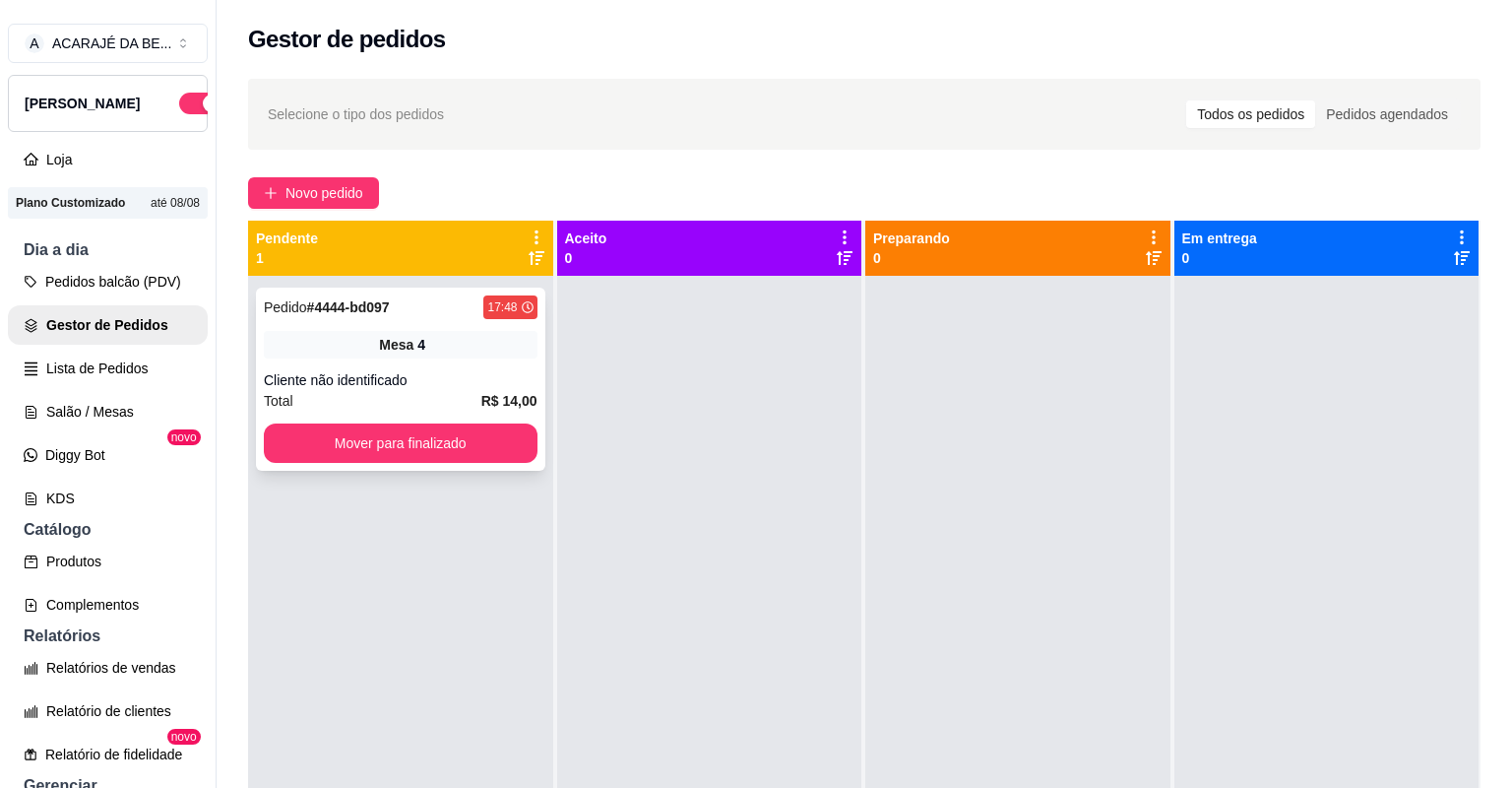 click on "R$ 14,00" at bounding box center (509, 401) 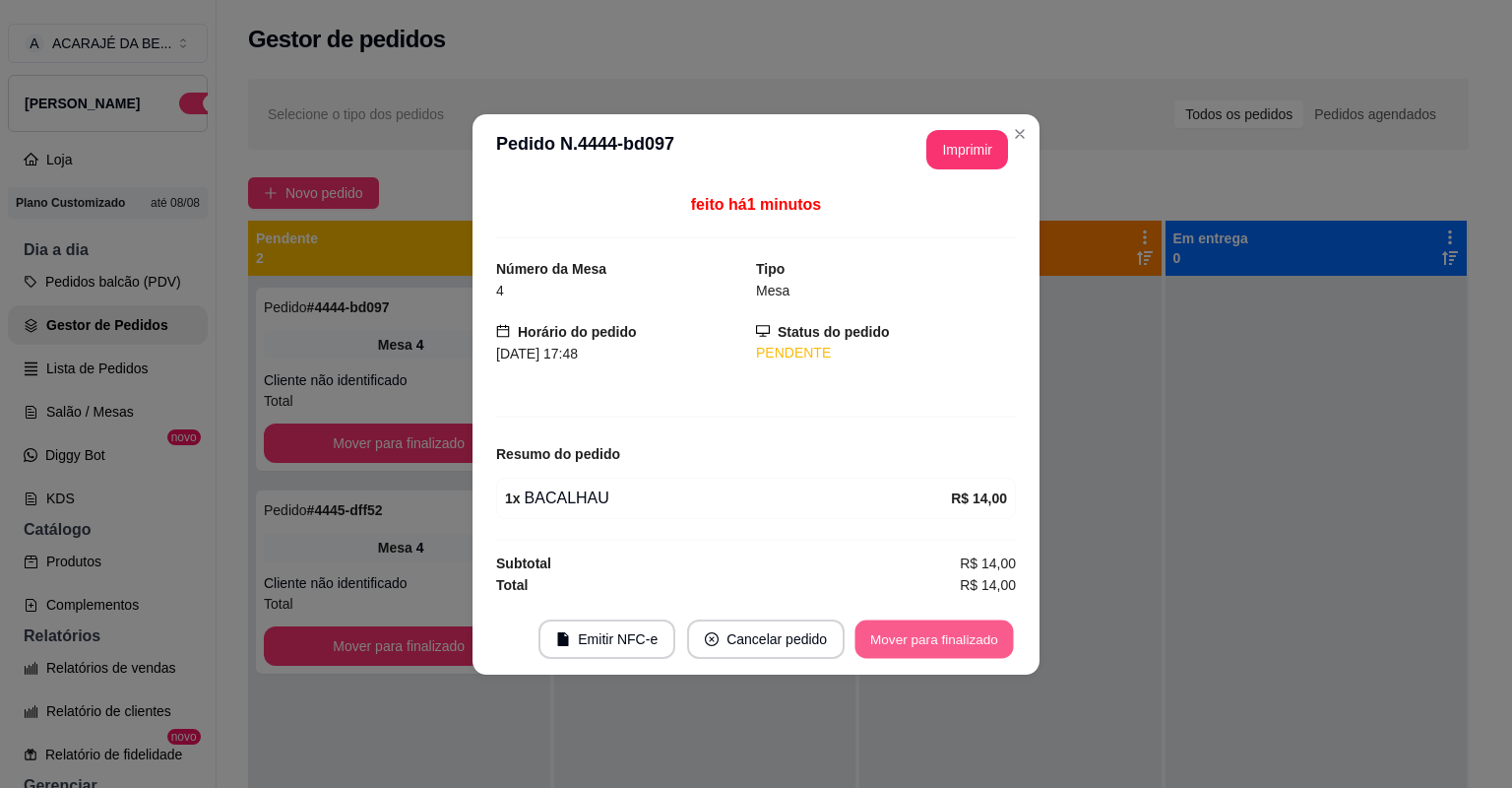 click on "Mover para finalizado" at bounding box center (934, 638) 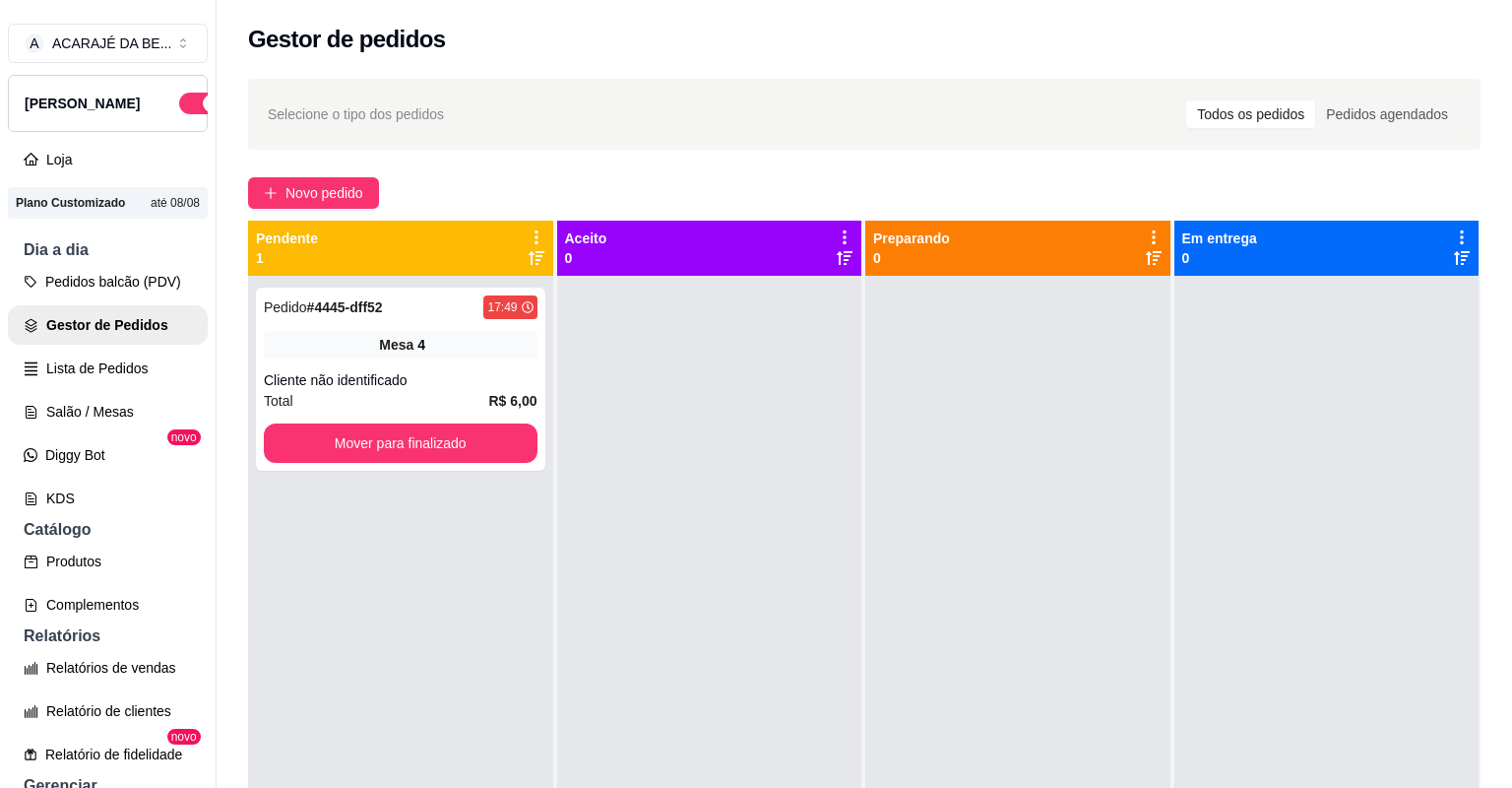 click on "Total R$ 6,00" at bounding box center (401, 401) 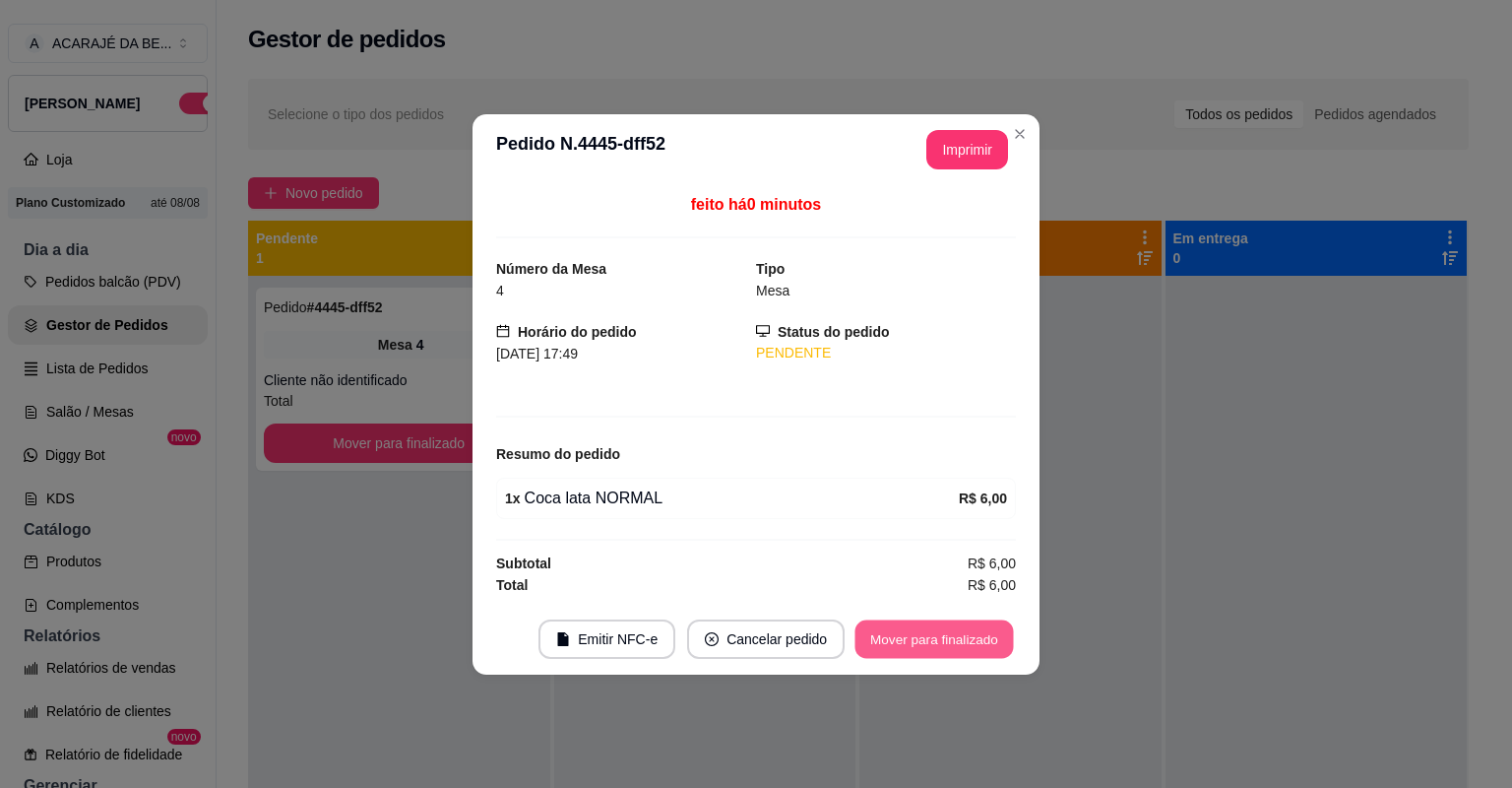 click on "Mover para finalizado" at bounding box center (934, 638) 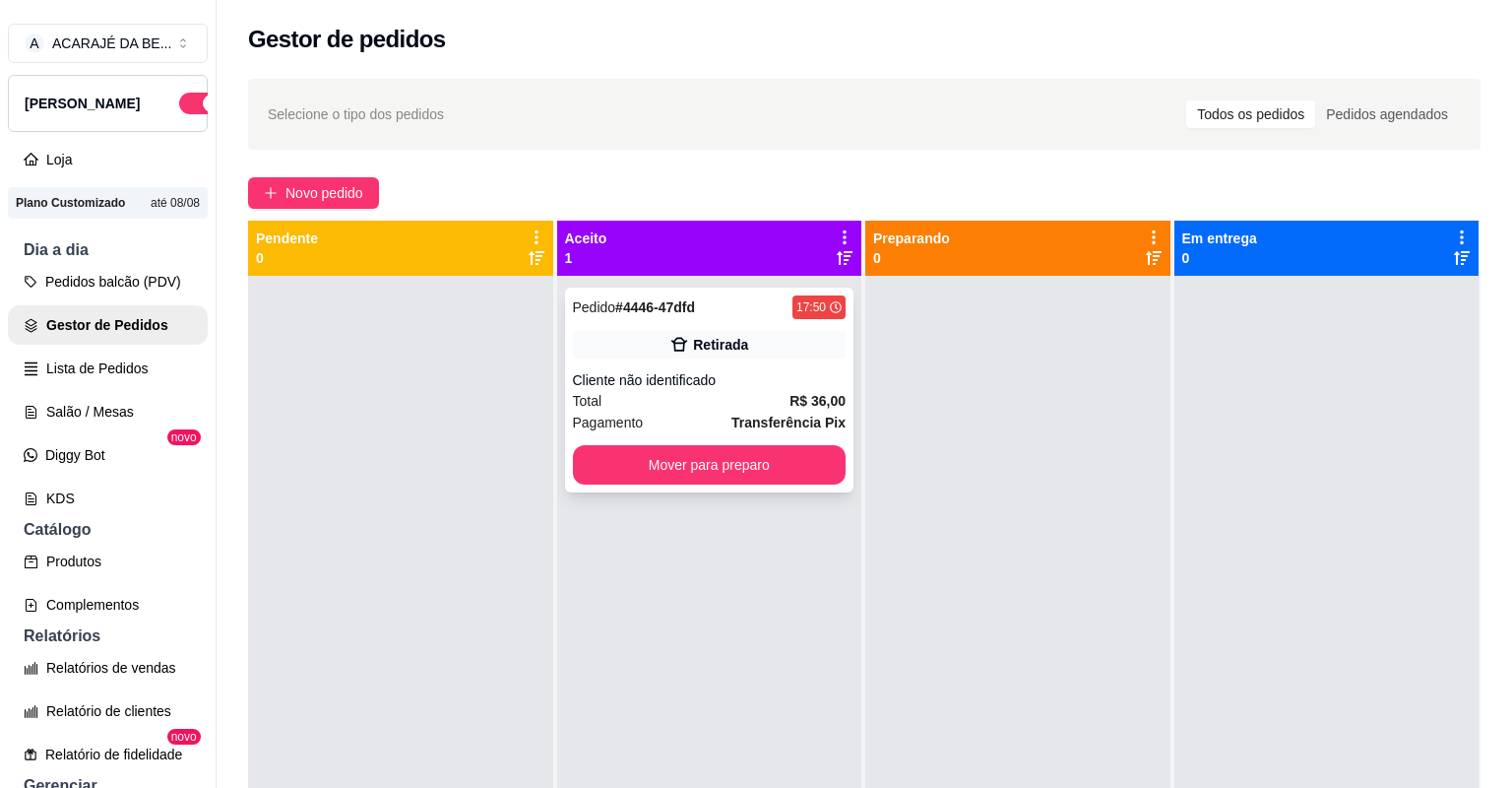 click on "Transferência Pix" at bounding box center [788, 423] 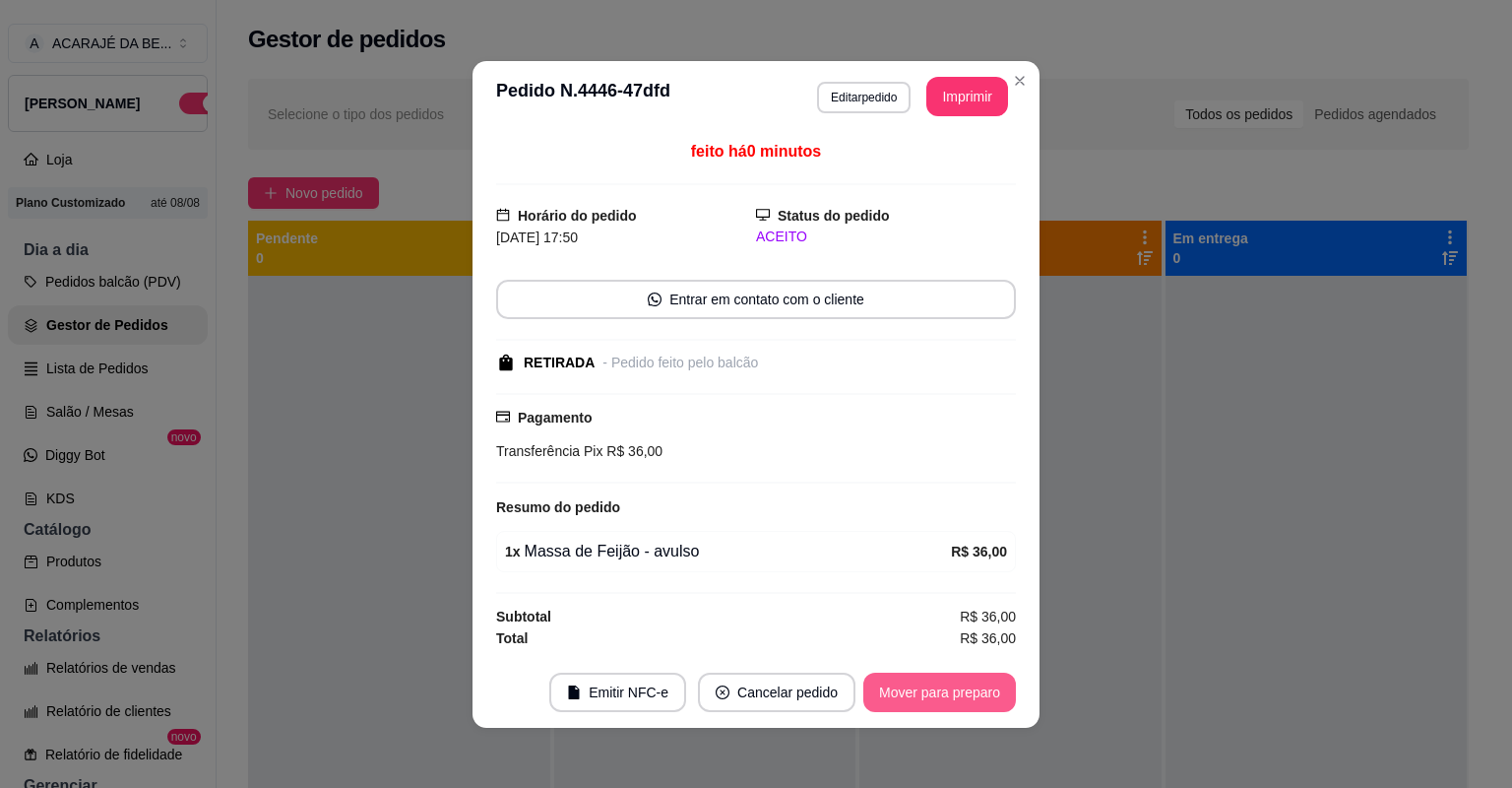 click on "Mover para preparo" at bounding box center (939, 692) 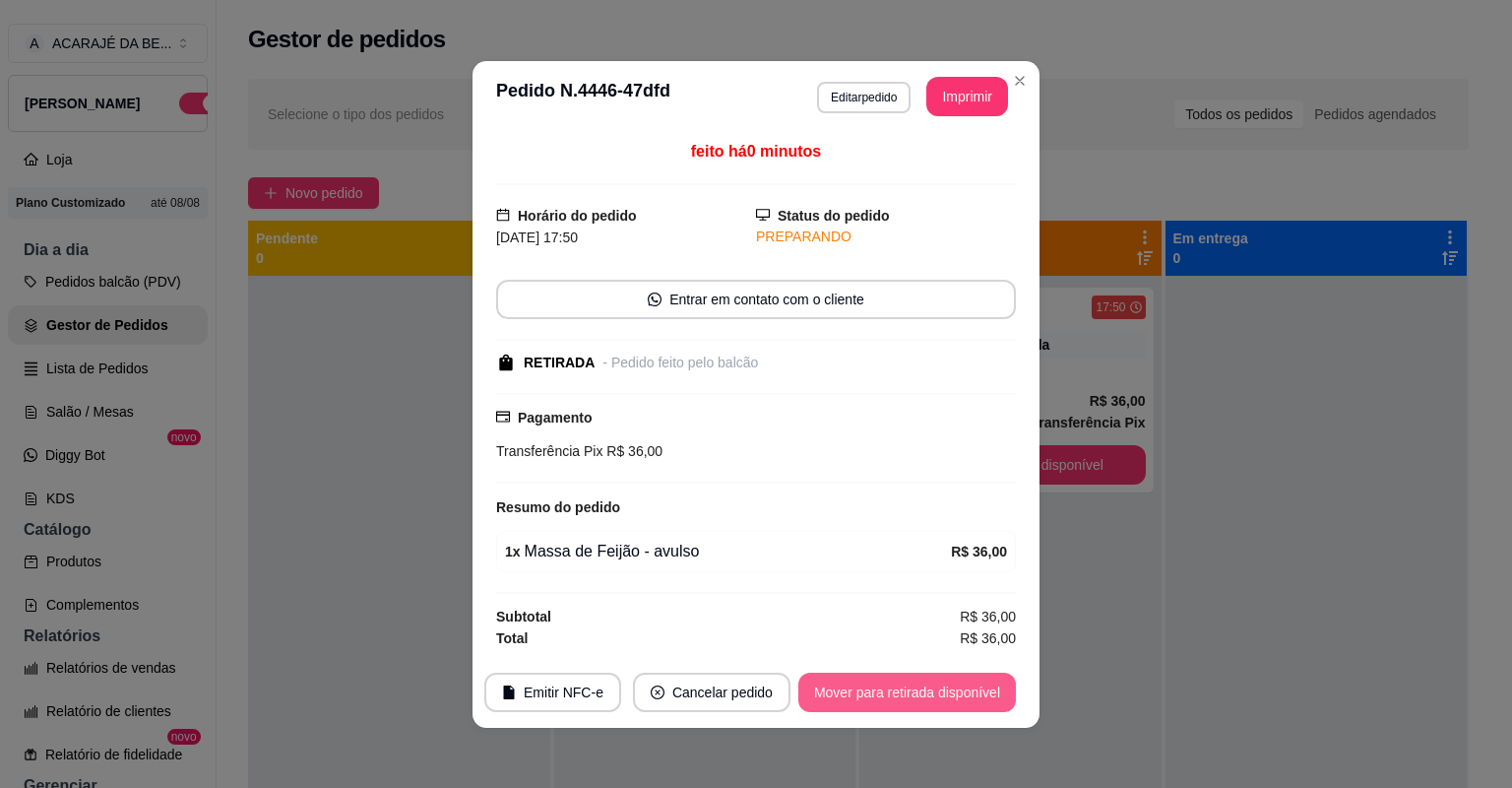 click on "Mover para retirada disponível" at bounding box center (907, 692) 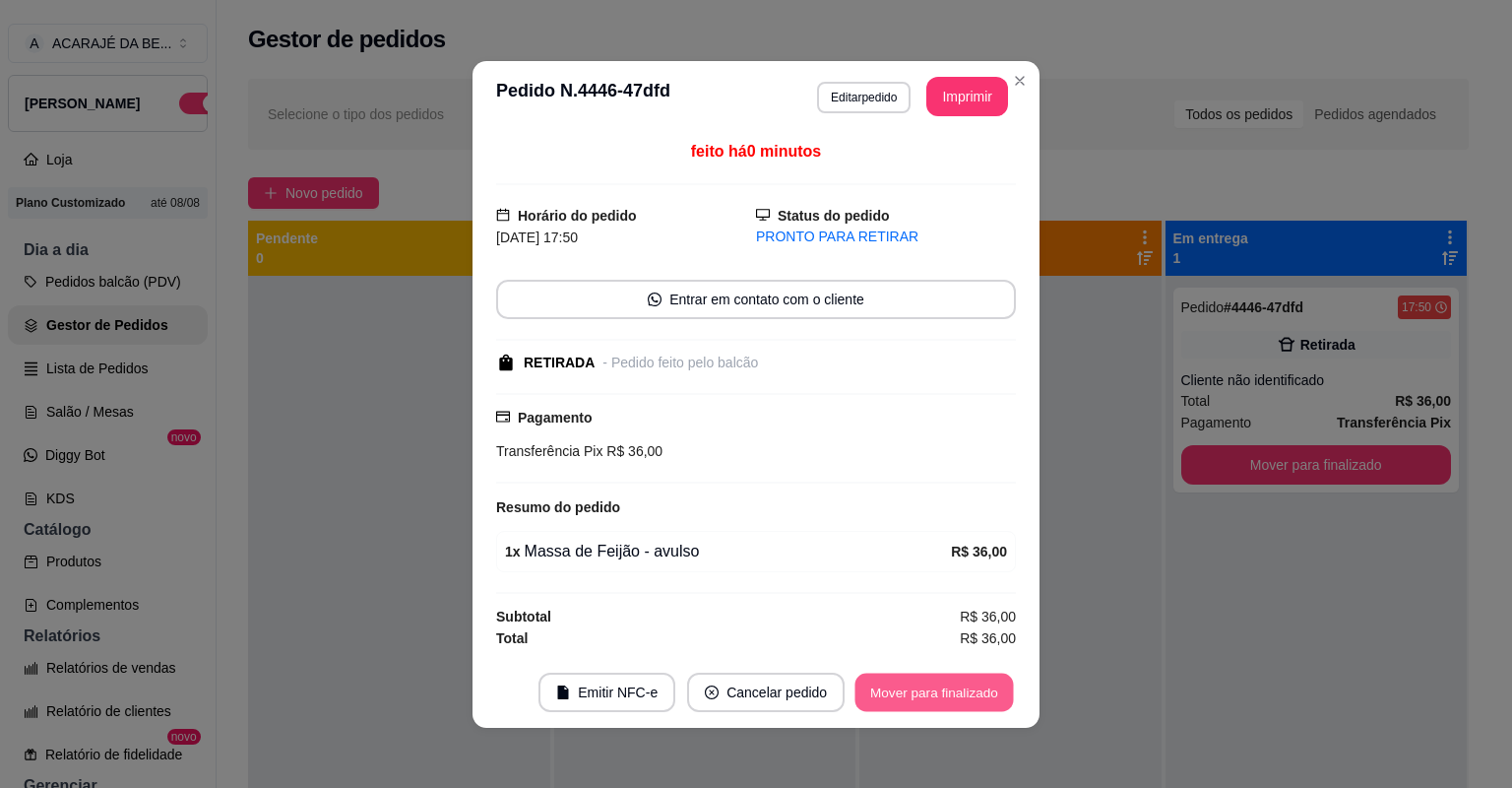 click on "Mover para finalizado" at bounding box center (934, 691) 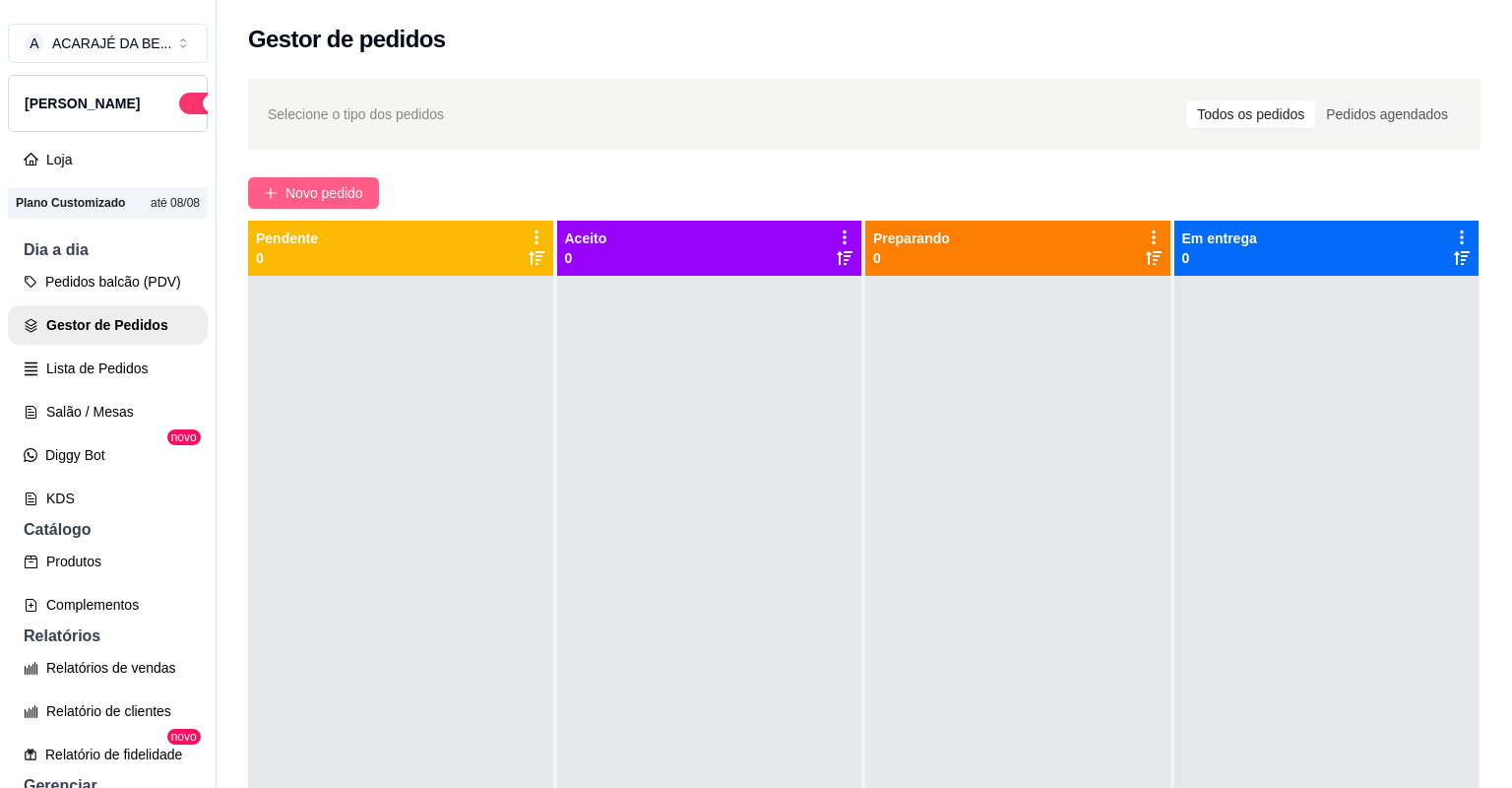 click on "Novo pedido" at bounding box center [324, 193] 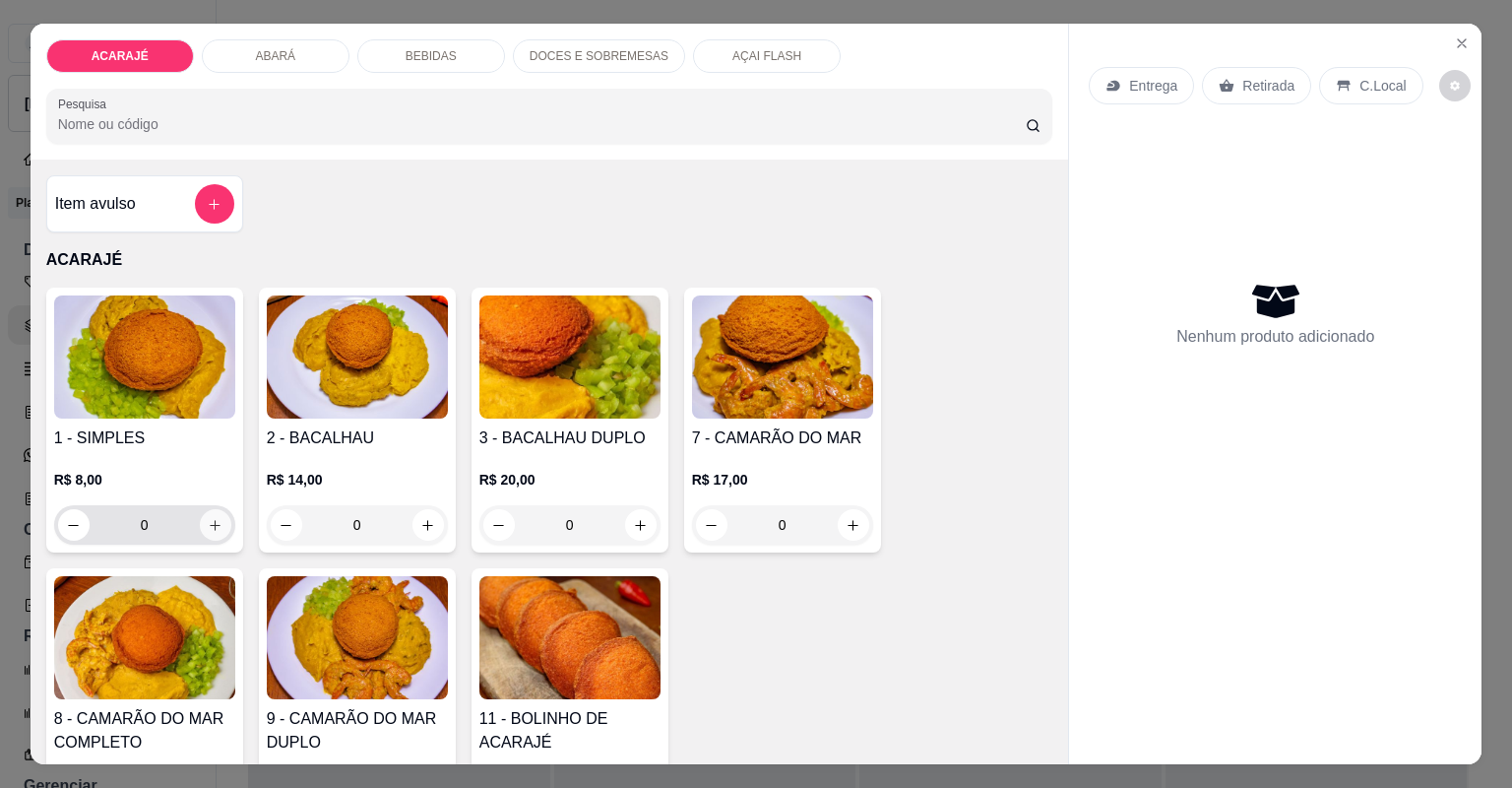 click 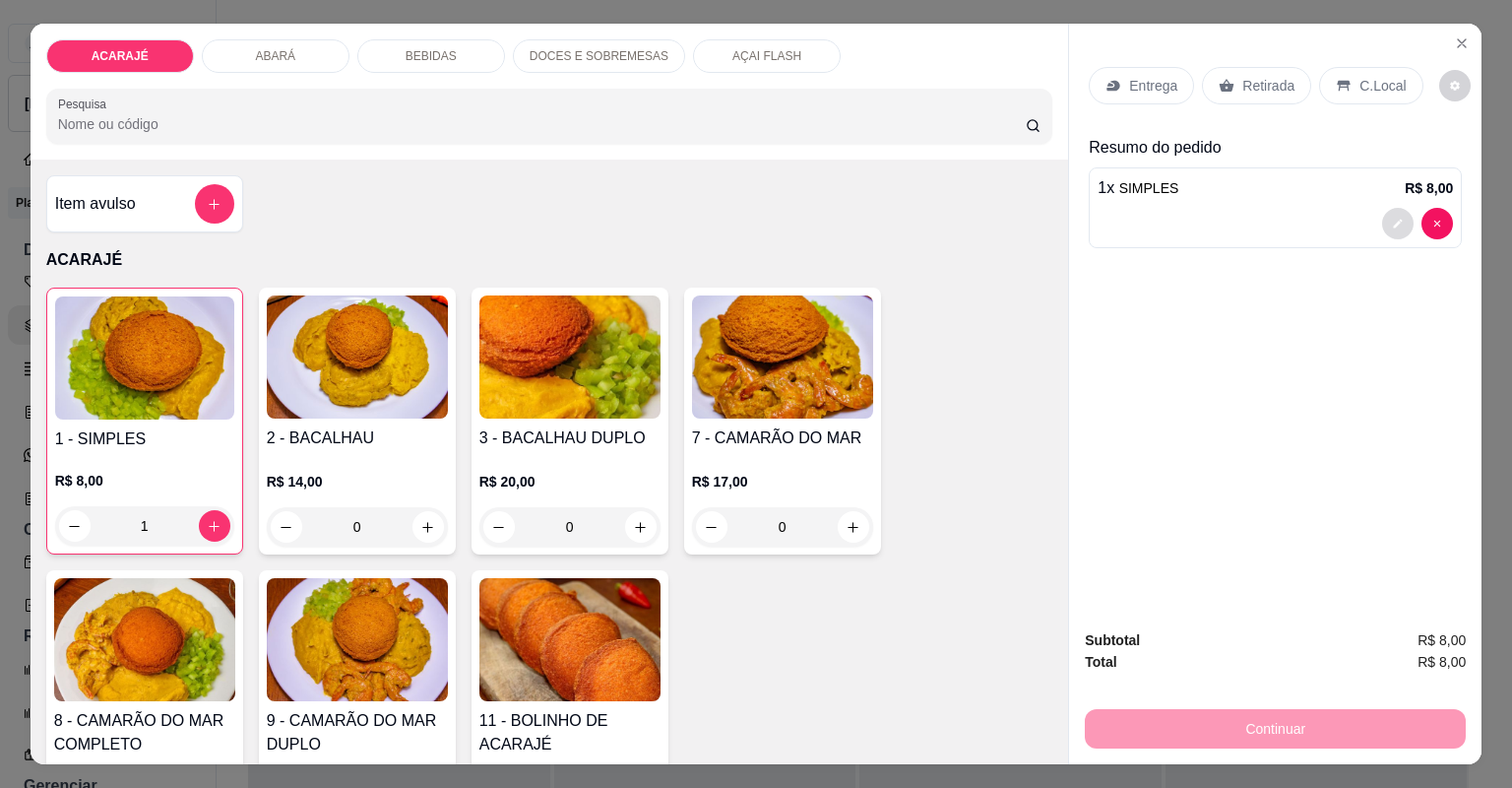 click 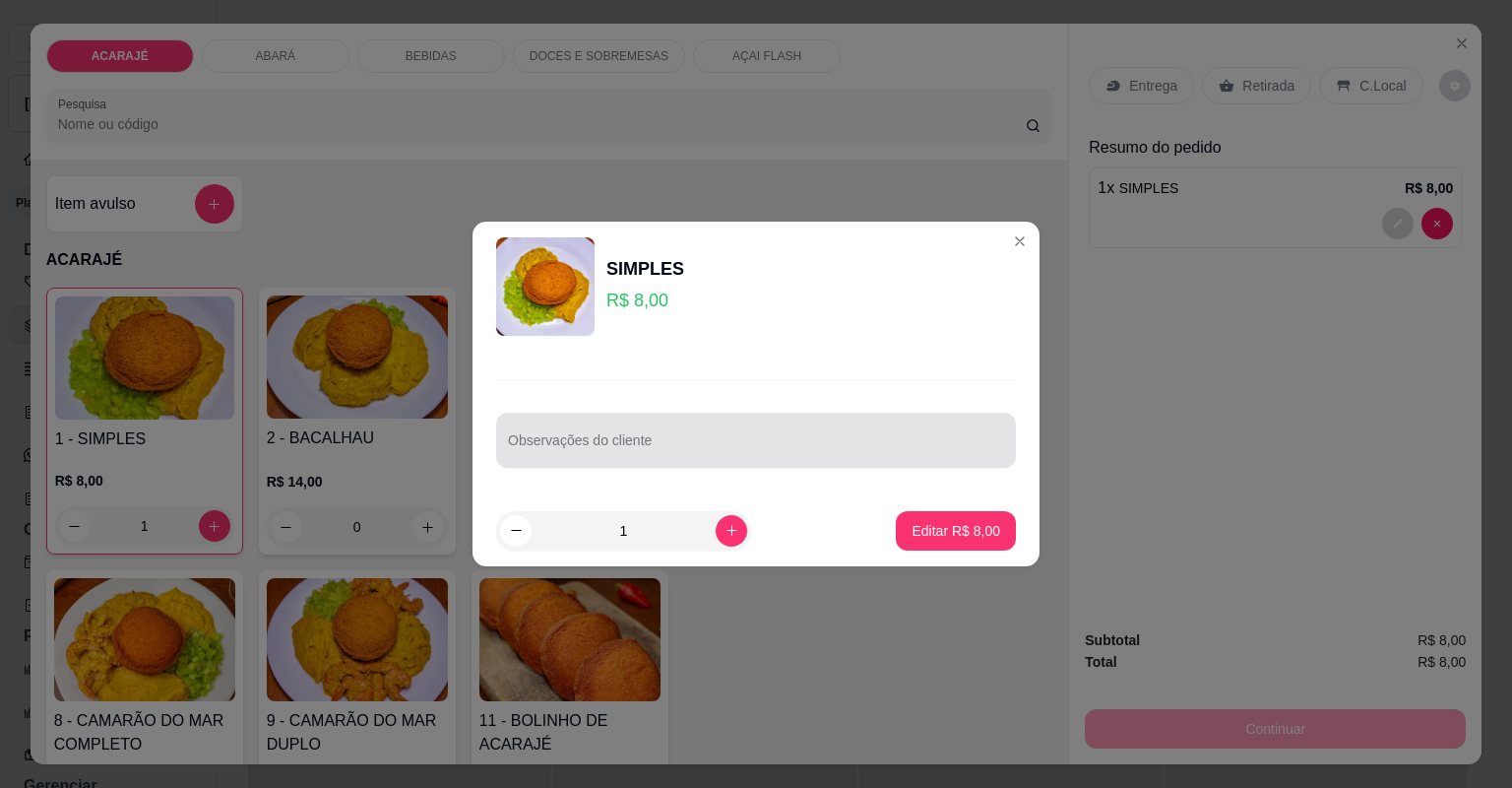 click at bounding box center (756, 440) 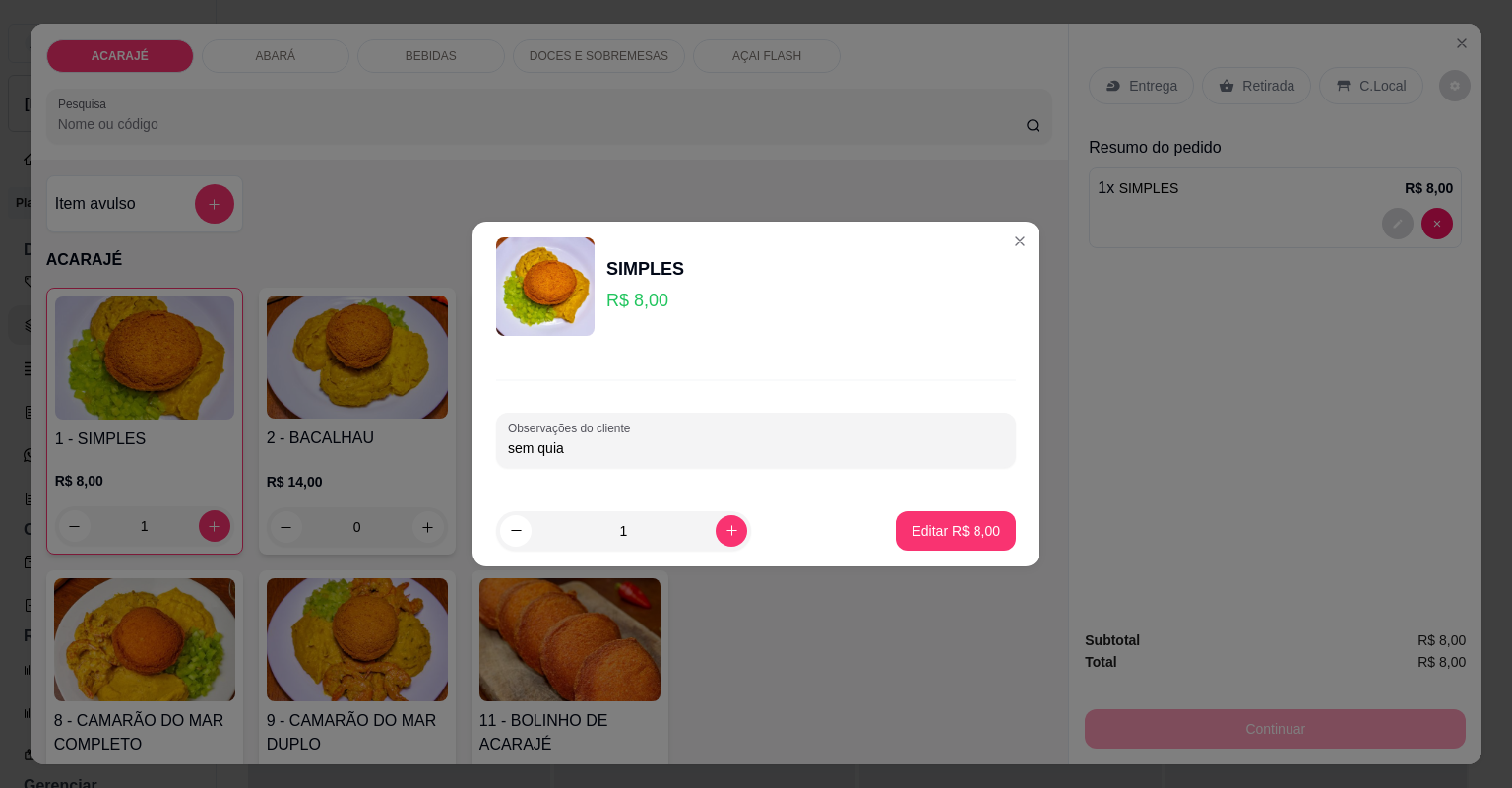 type on "sem quiab" 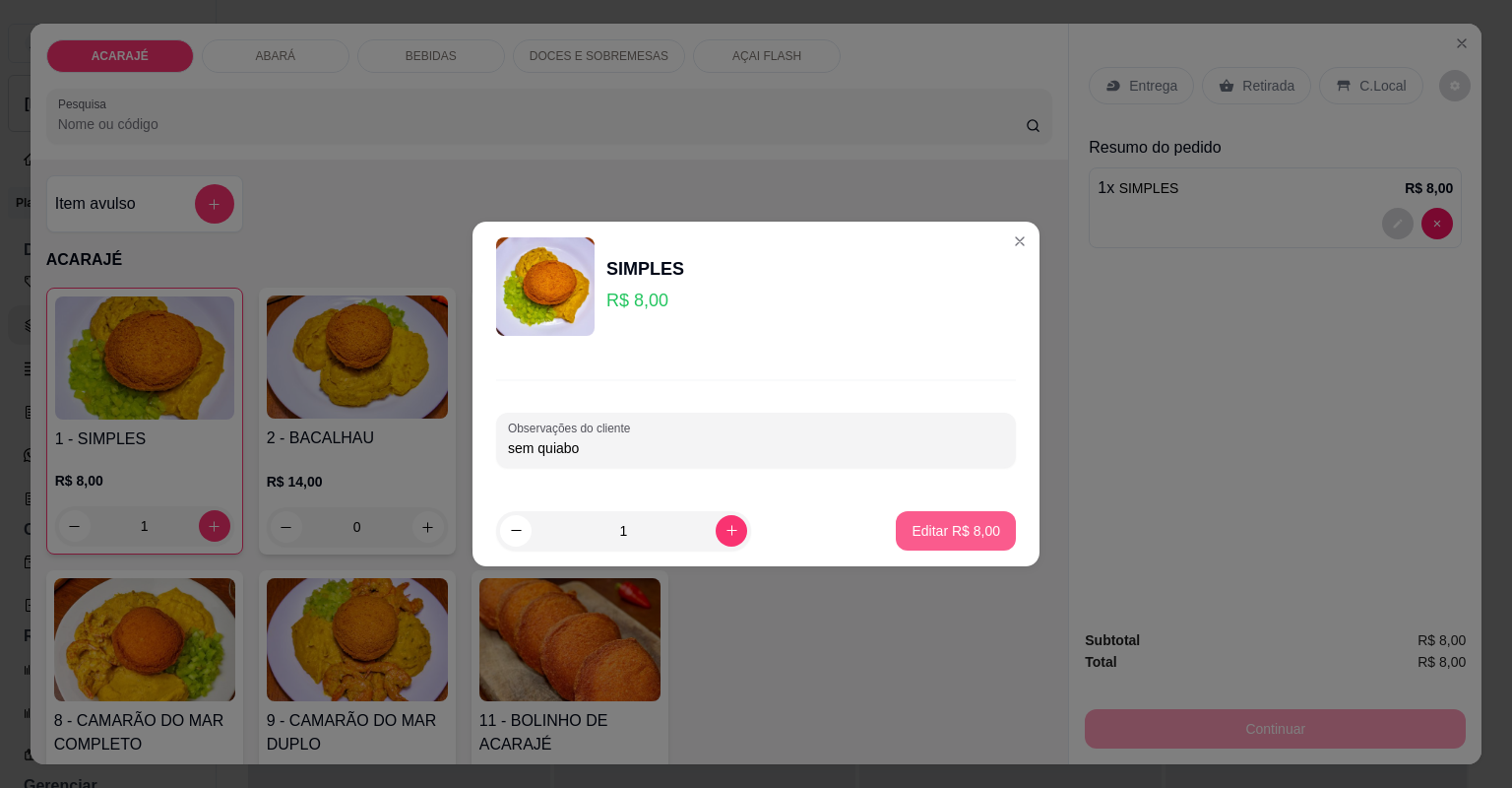 click on "Editar   R$ 8,00" at bounding box center [956, 531] 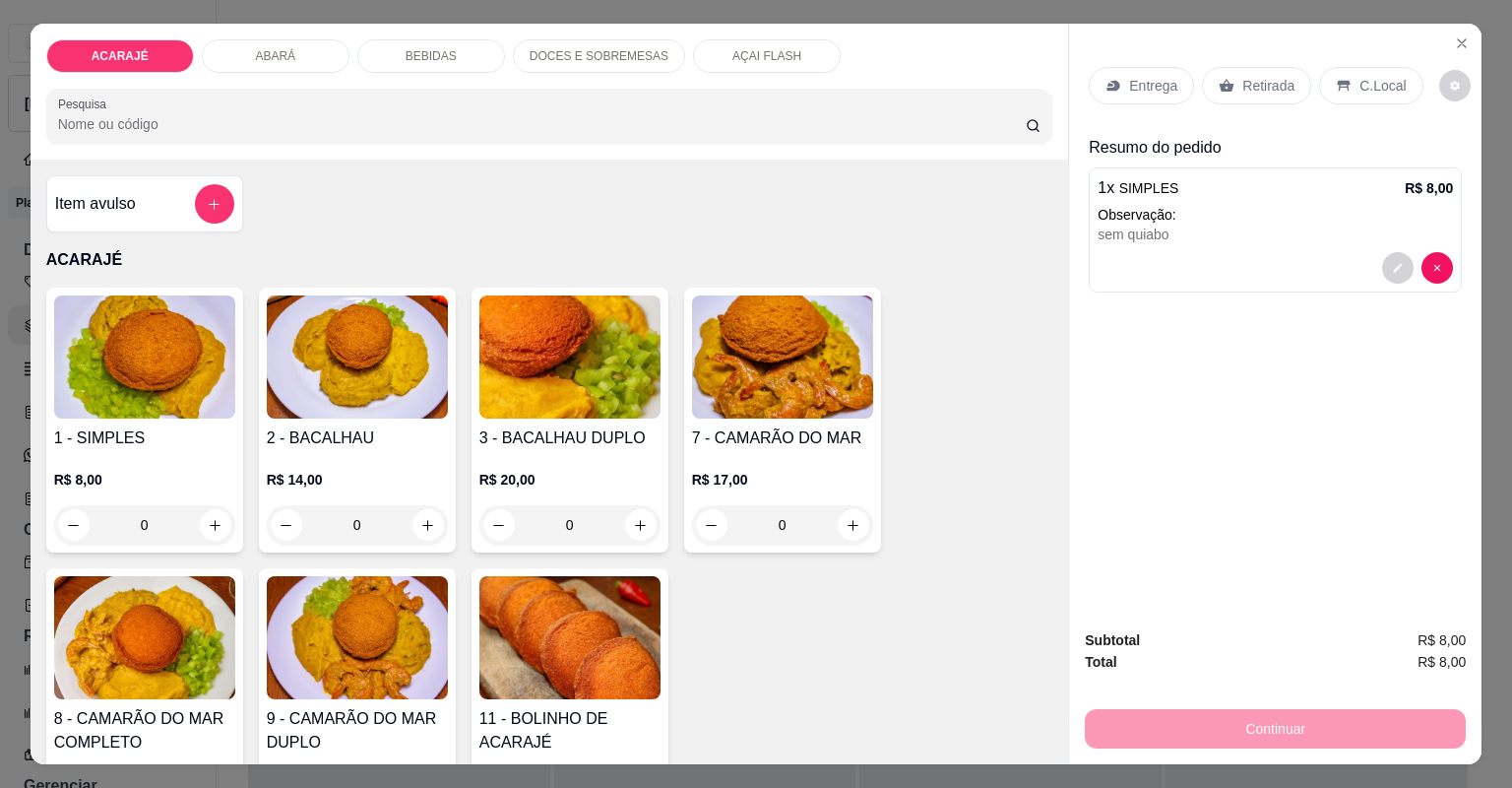 click on "Retirada" at bounding box center [1268, 86] 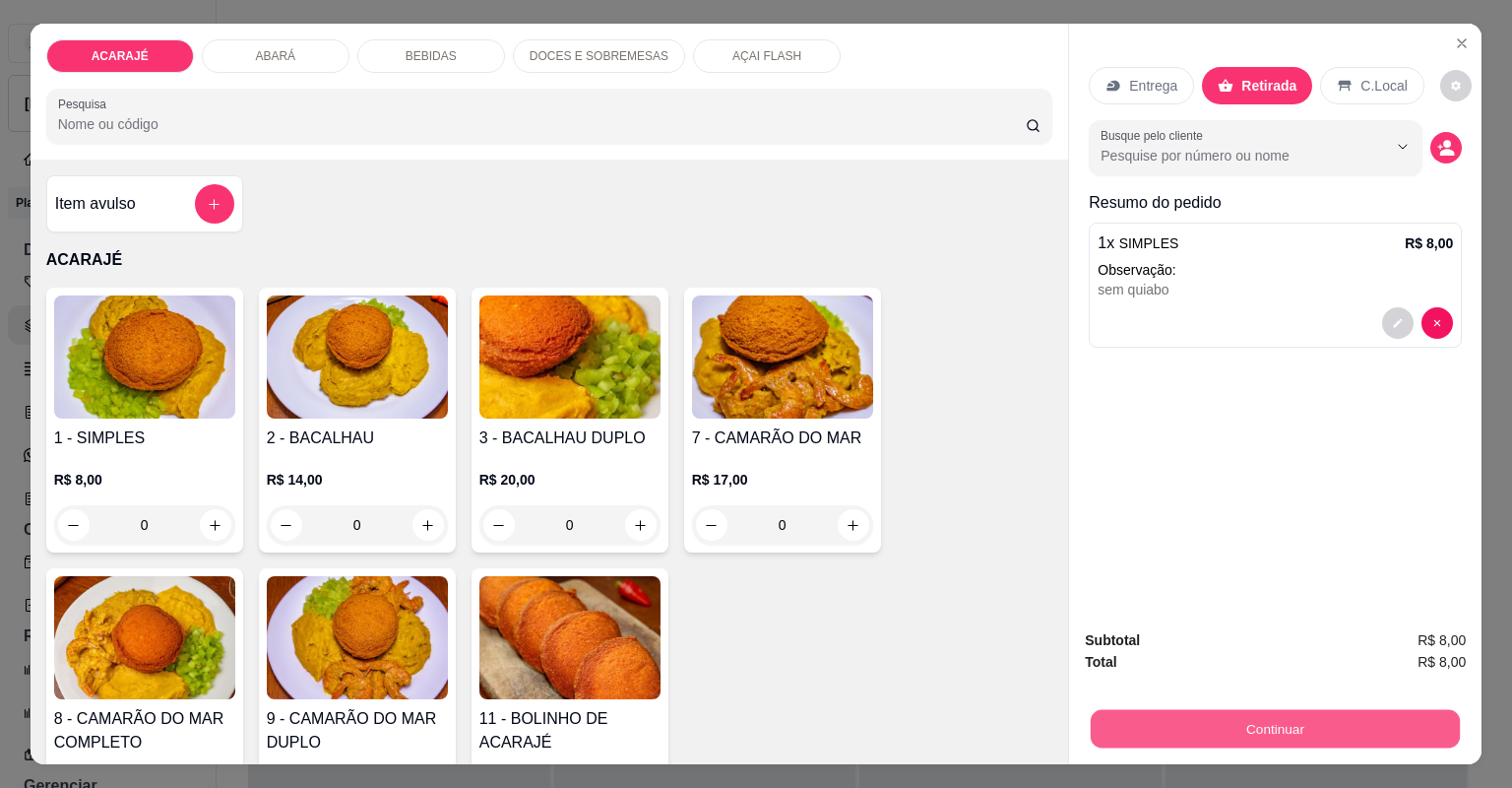 click on "Continuar" at bounding box center (1275, 729) 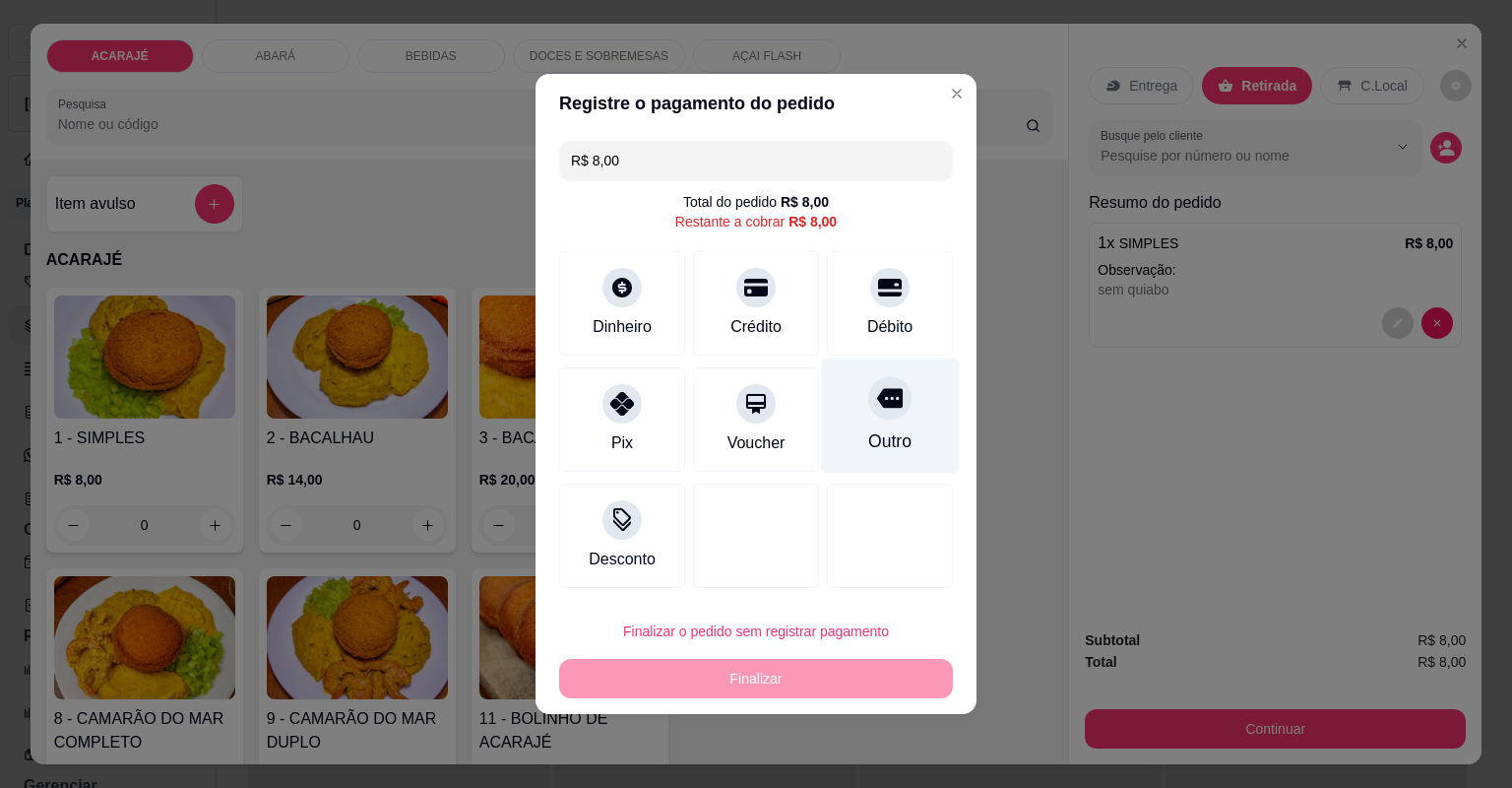 click on "Outro" at bounding box center (890, 441) 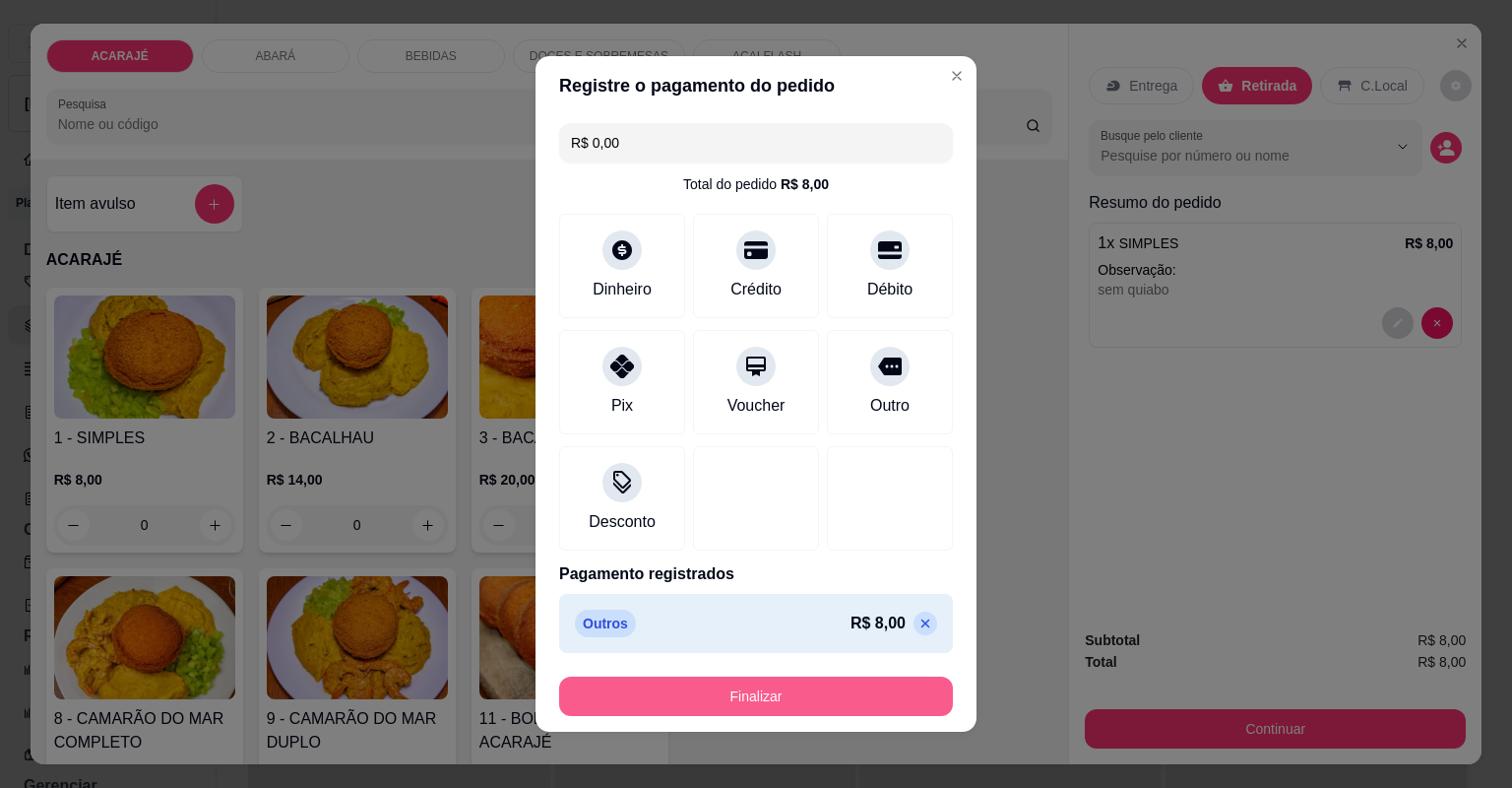 click on "Finalizar" at bounding box center (756, 696) 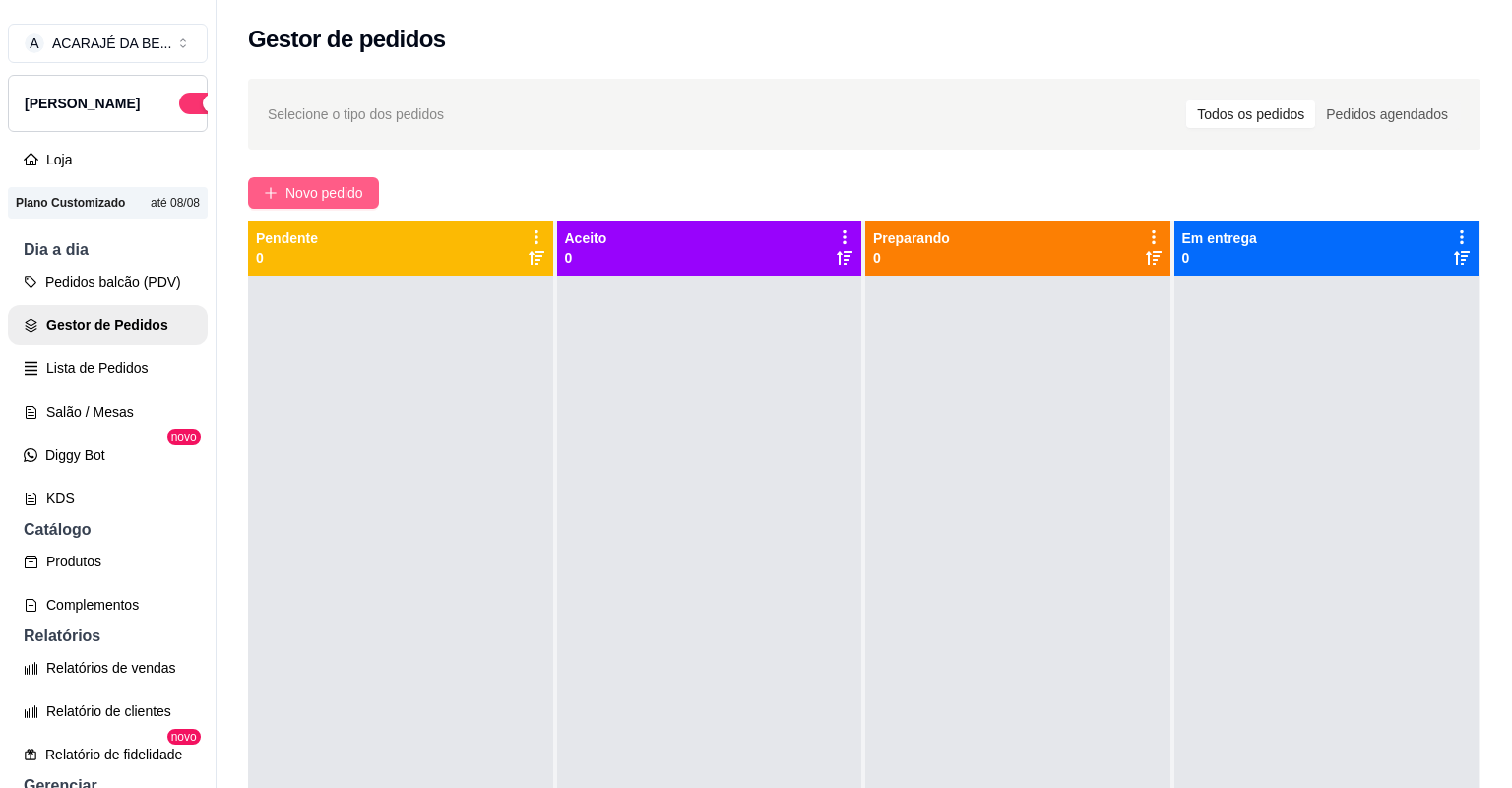 click on "Novo pedido" at bounding box center (324, 193) 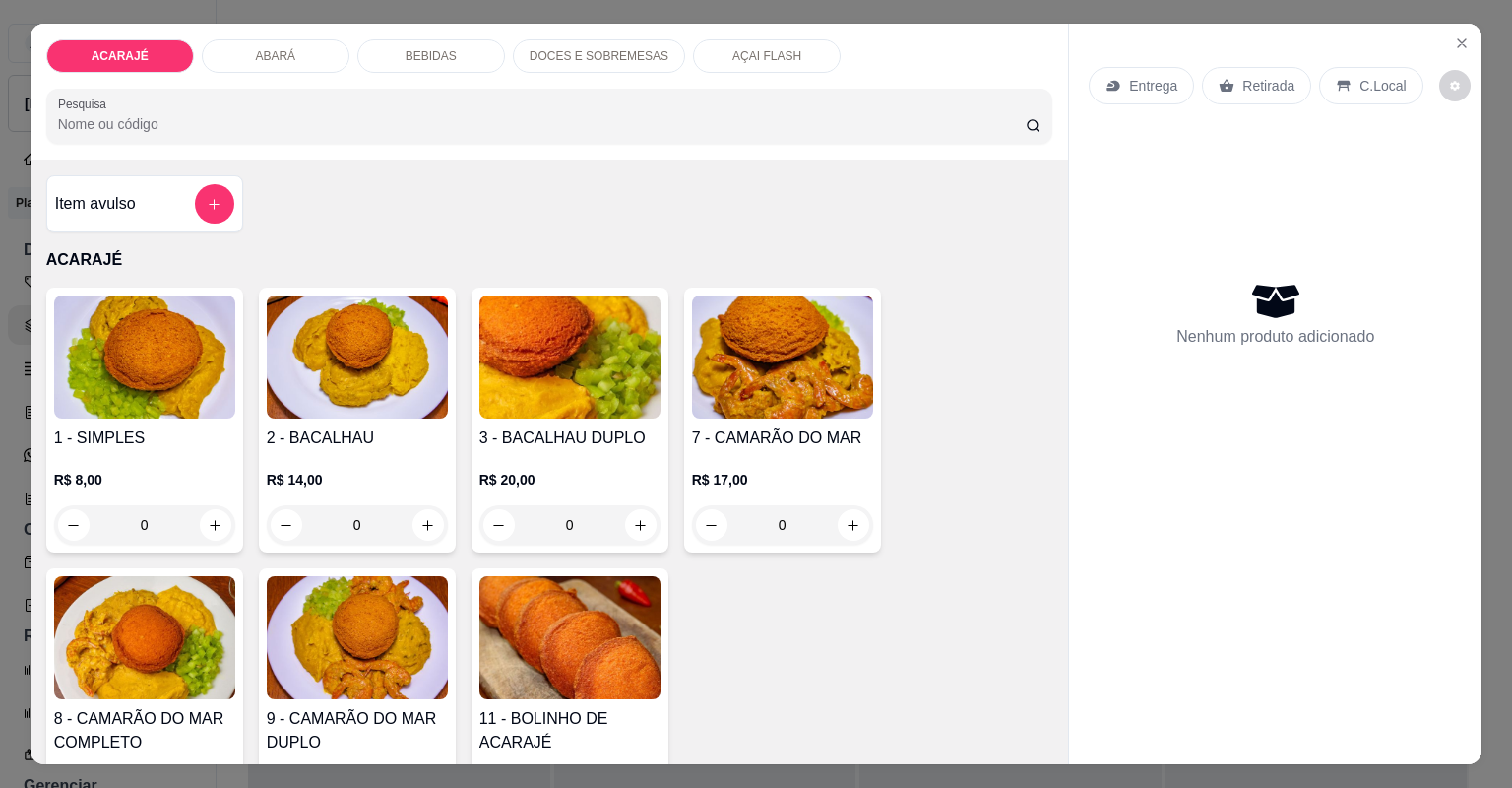 click 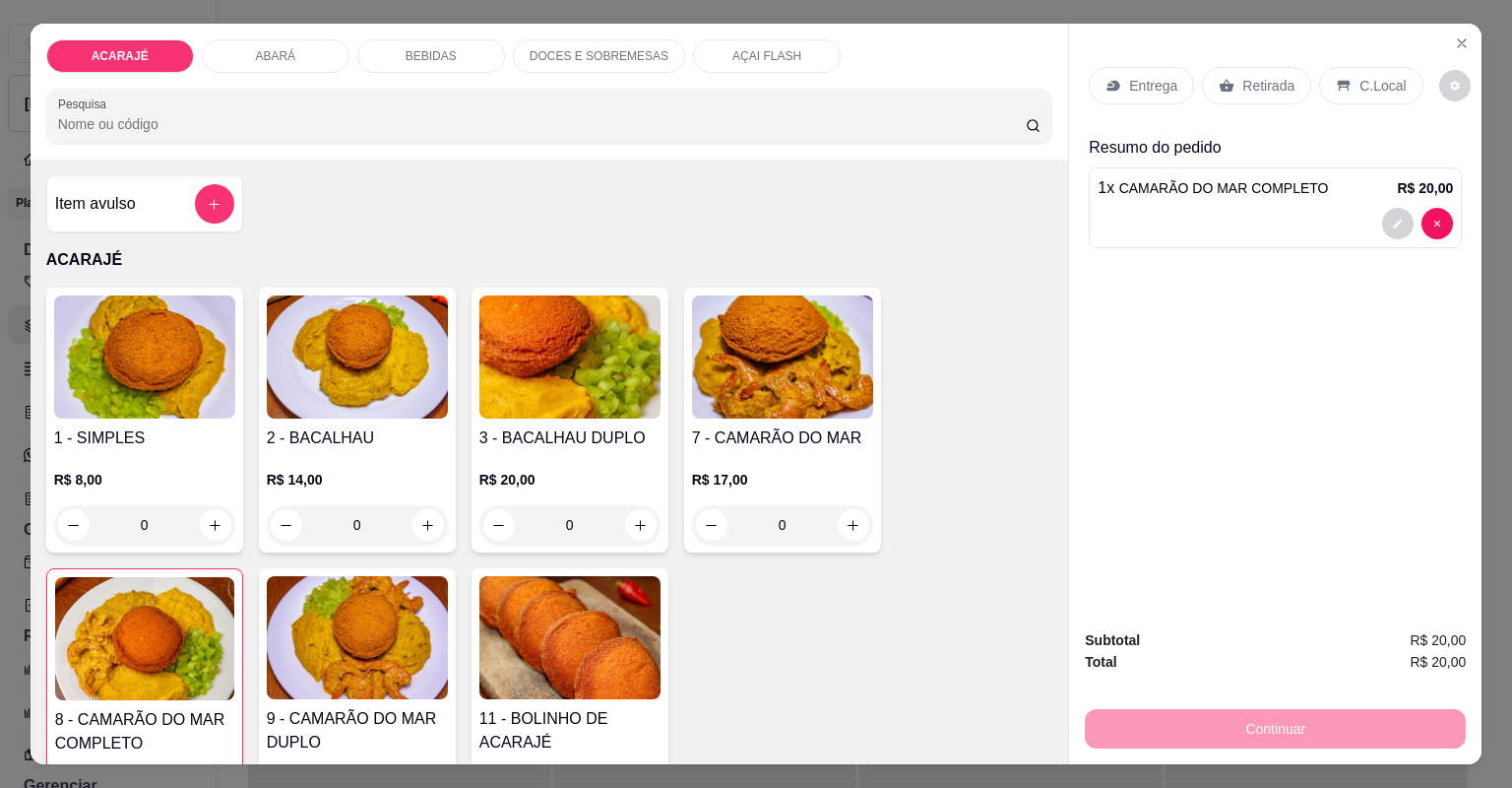 click 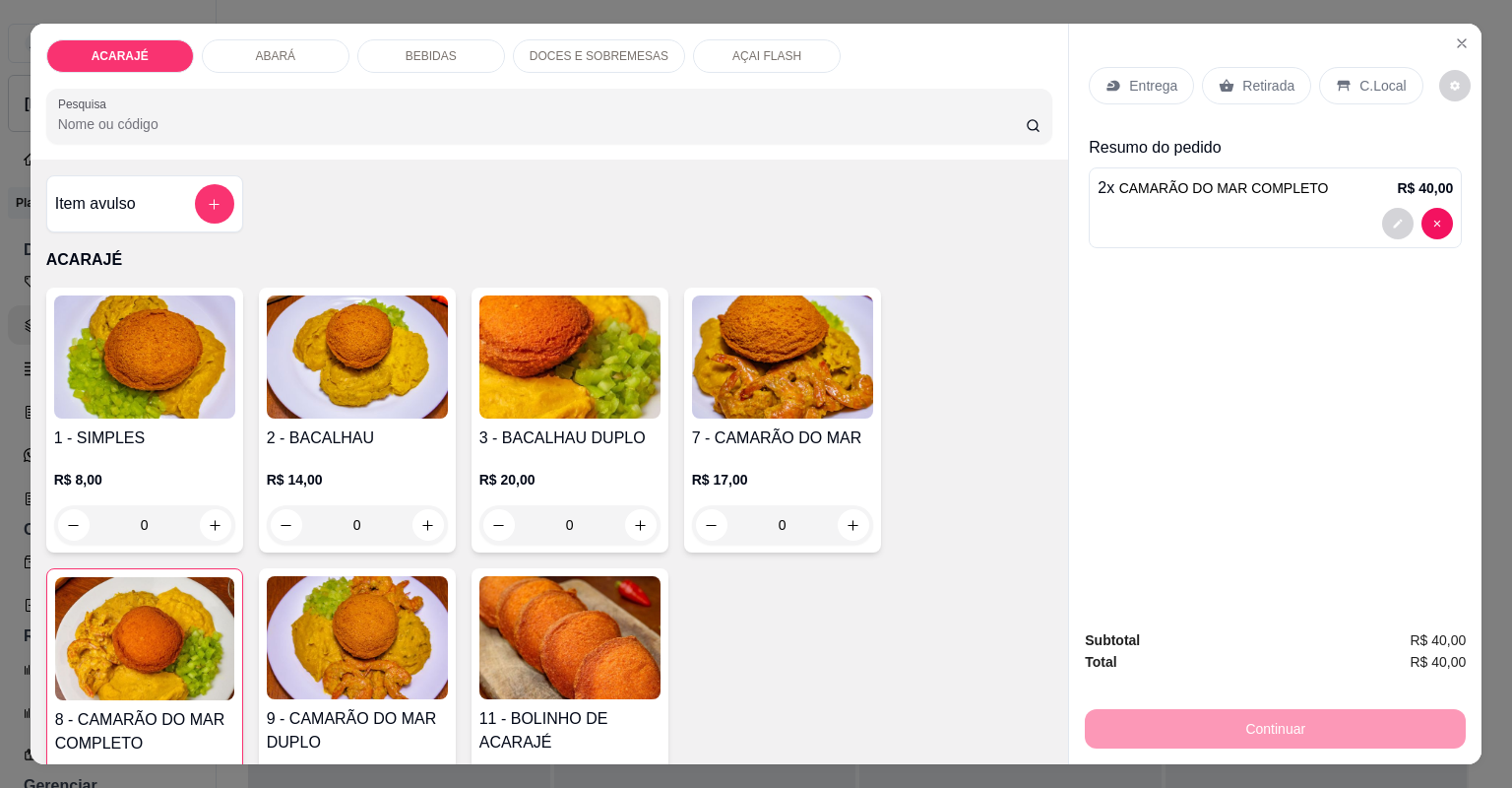 click 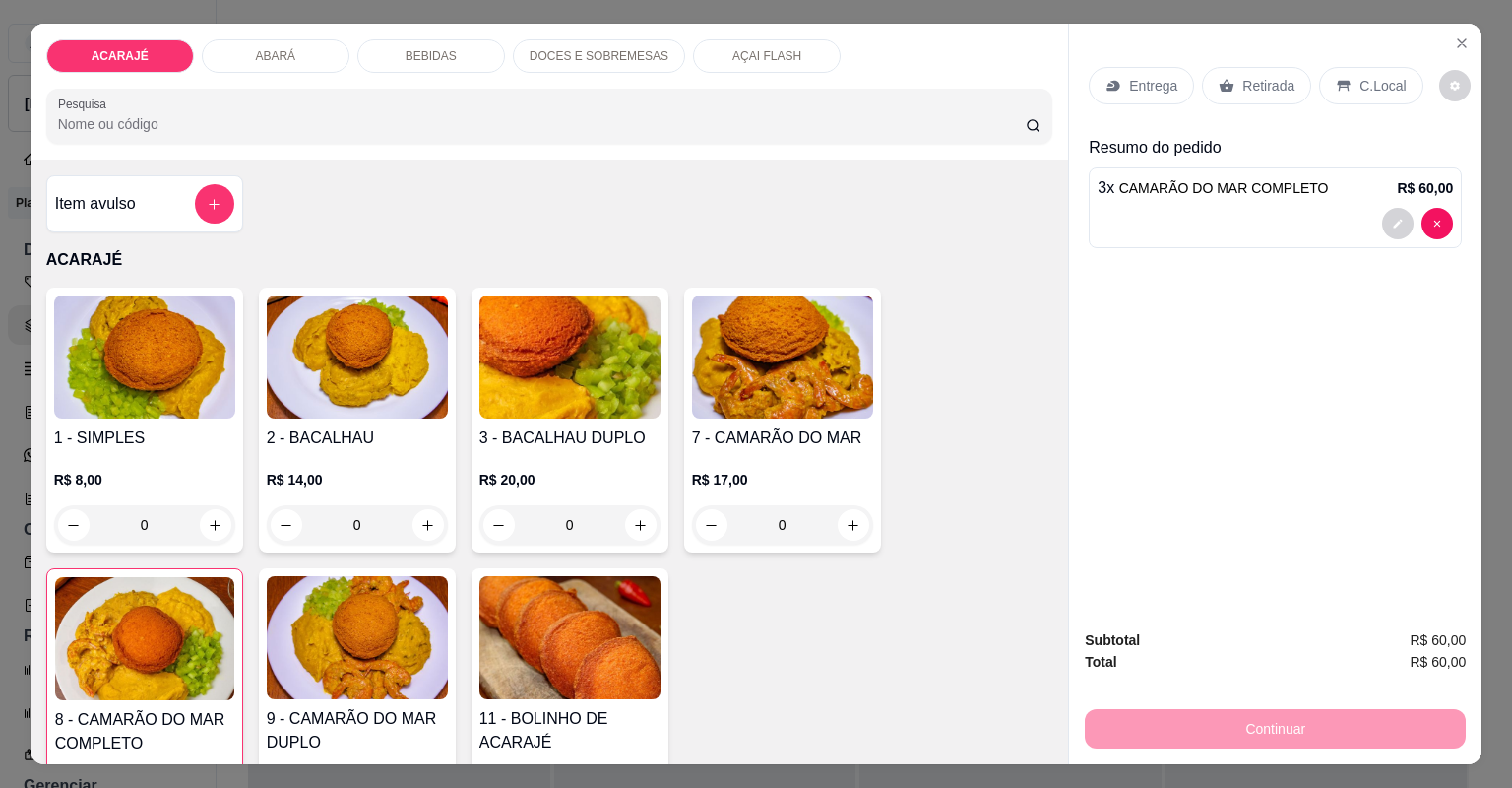 click 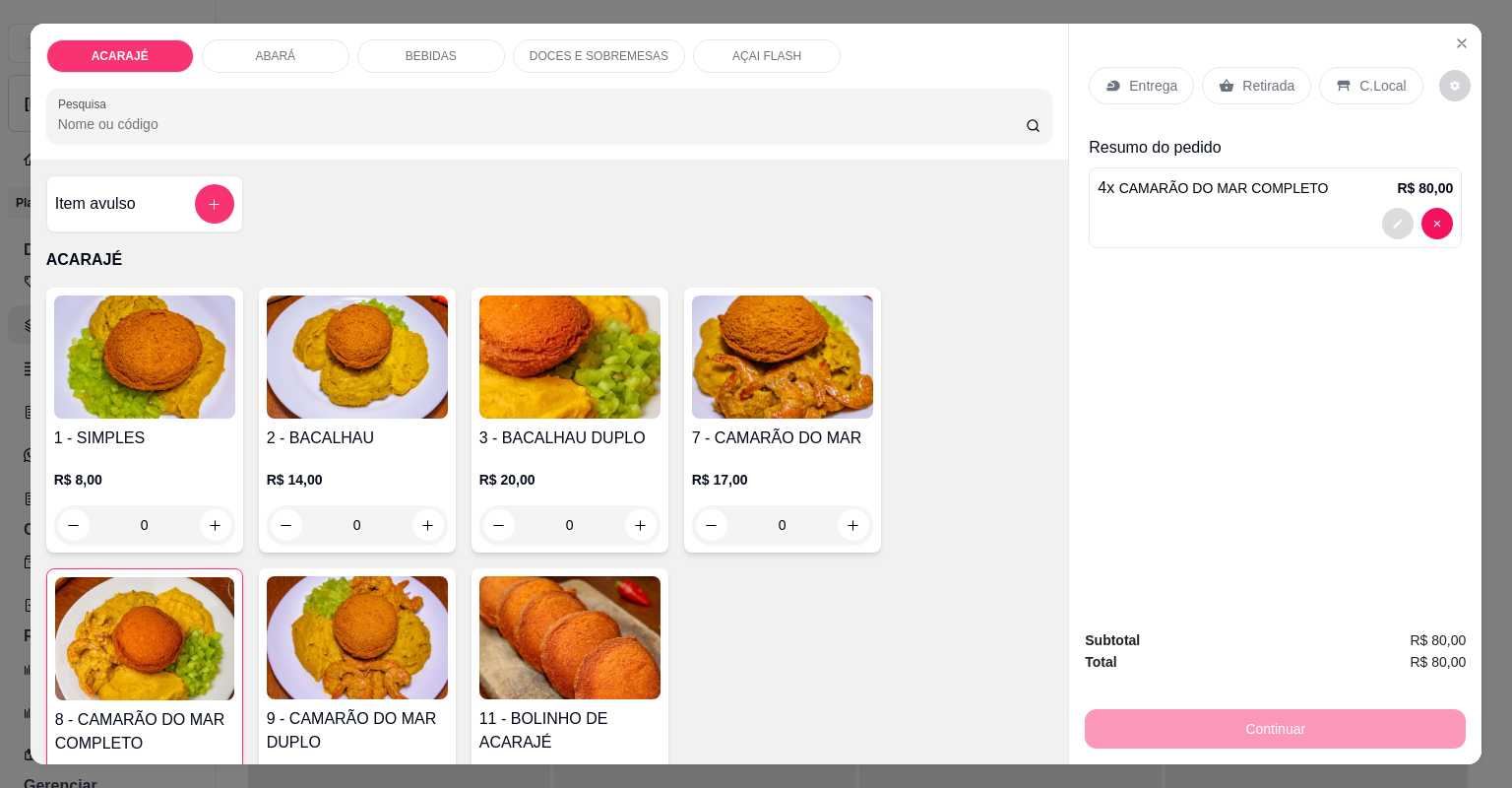 click at bounding box center [1398, 224] 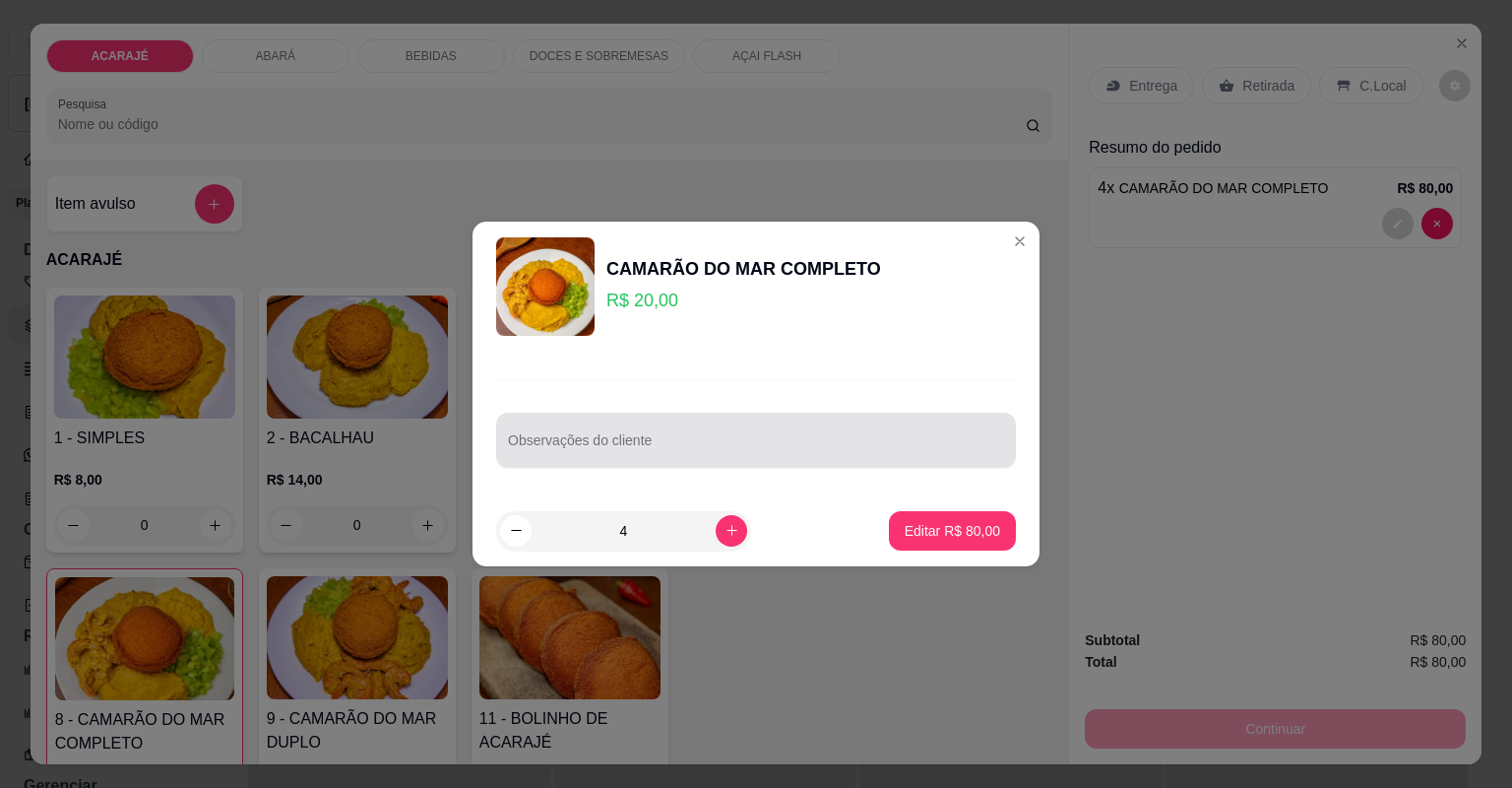 click at bounding box center [756, 440] 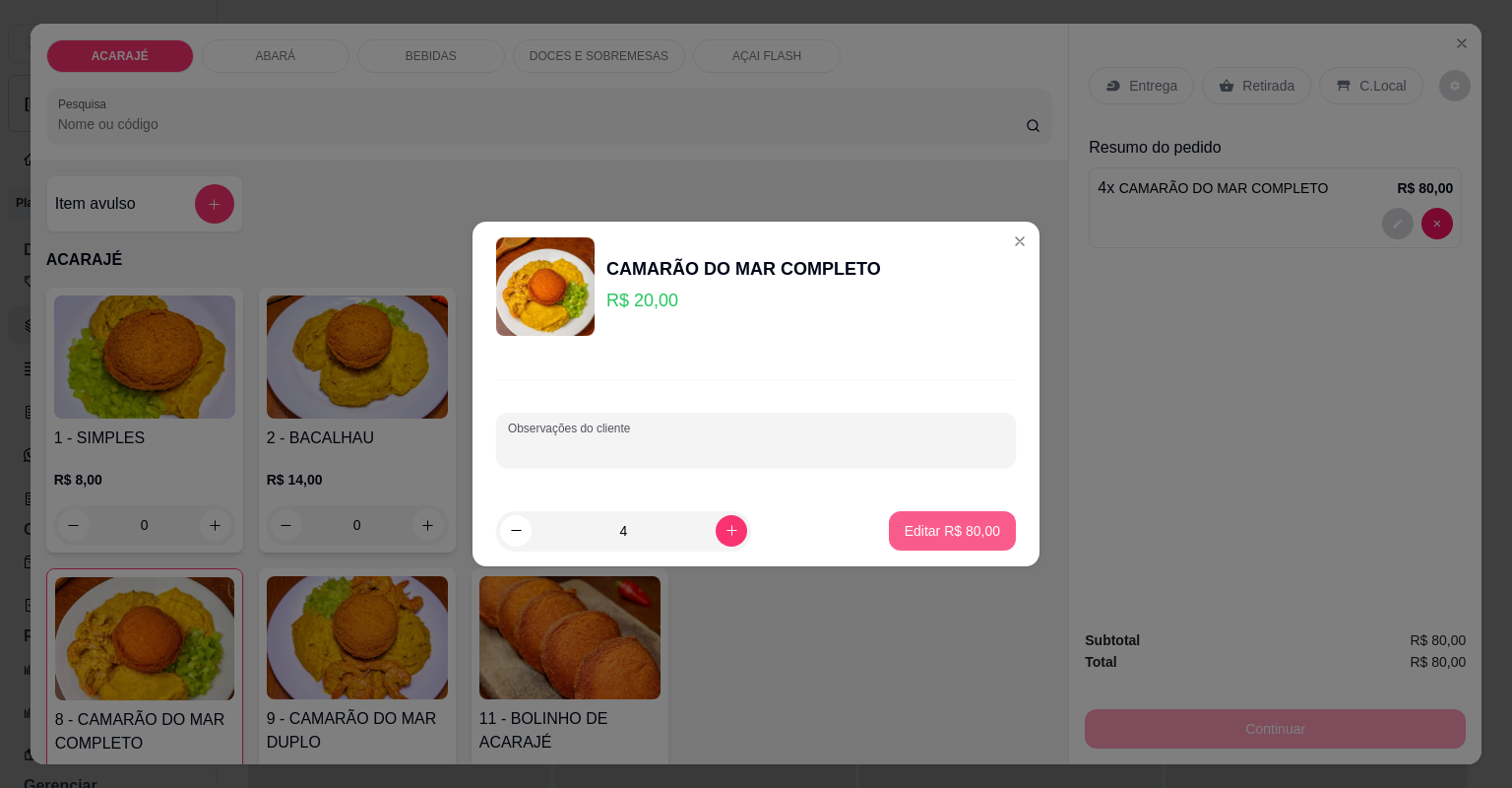 click on "Editar   R$ 80,00" at bounding box center [952, 531] 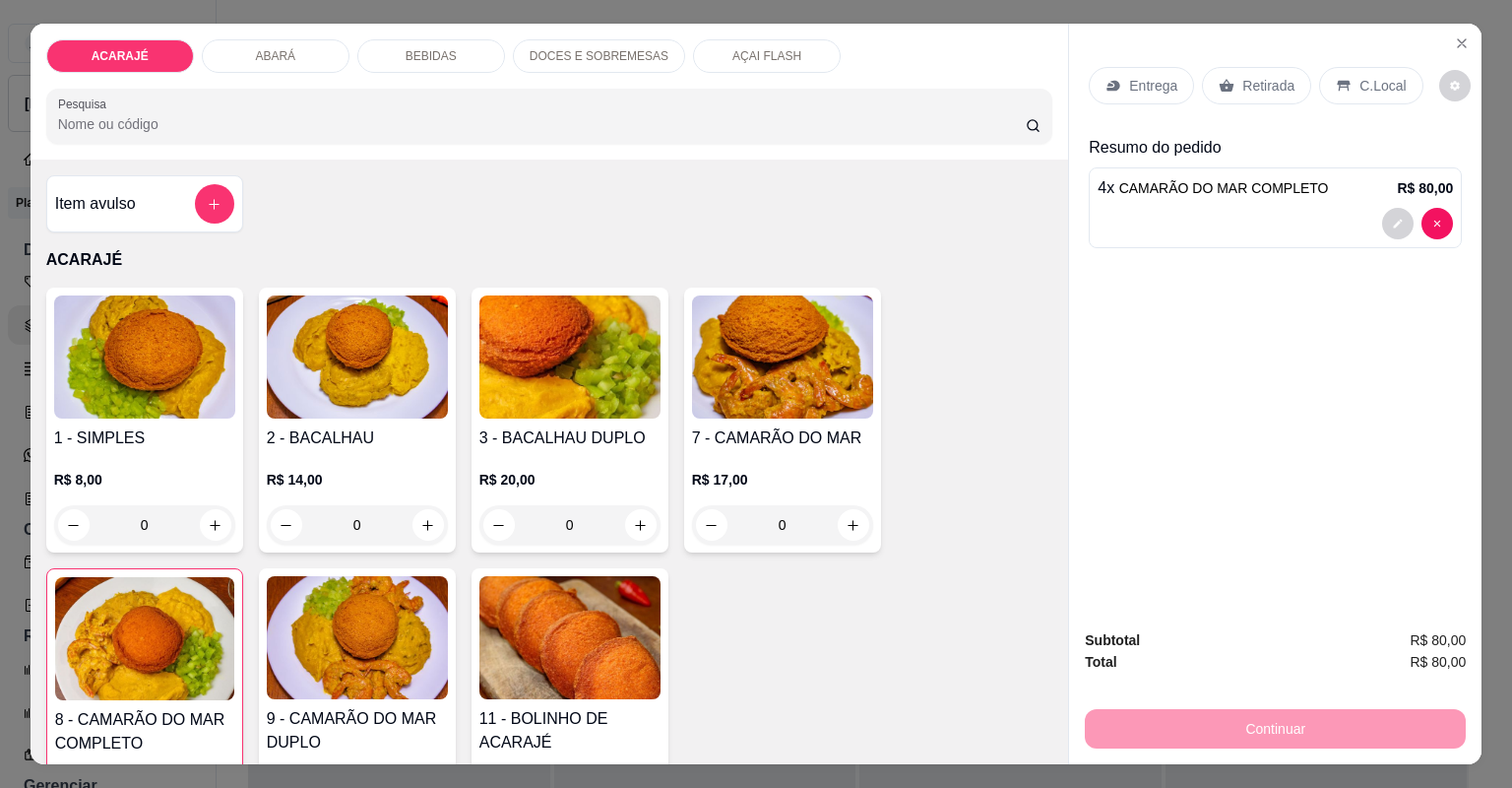 click on "Retirada" at bounding box center [1256, 86] 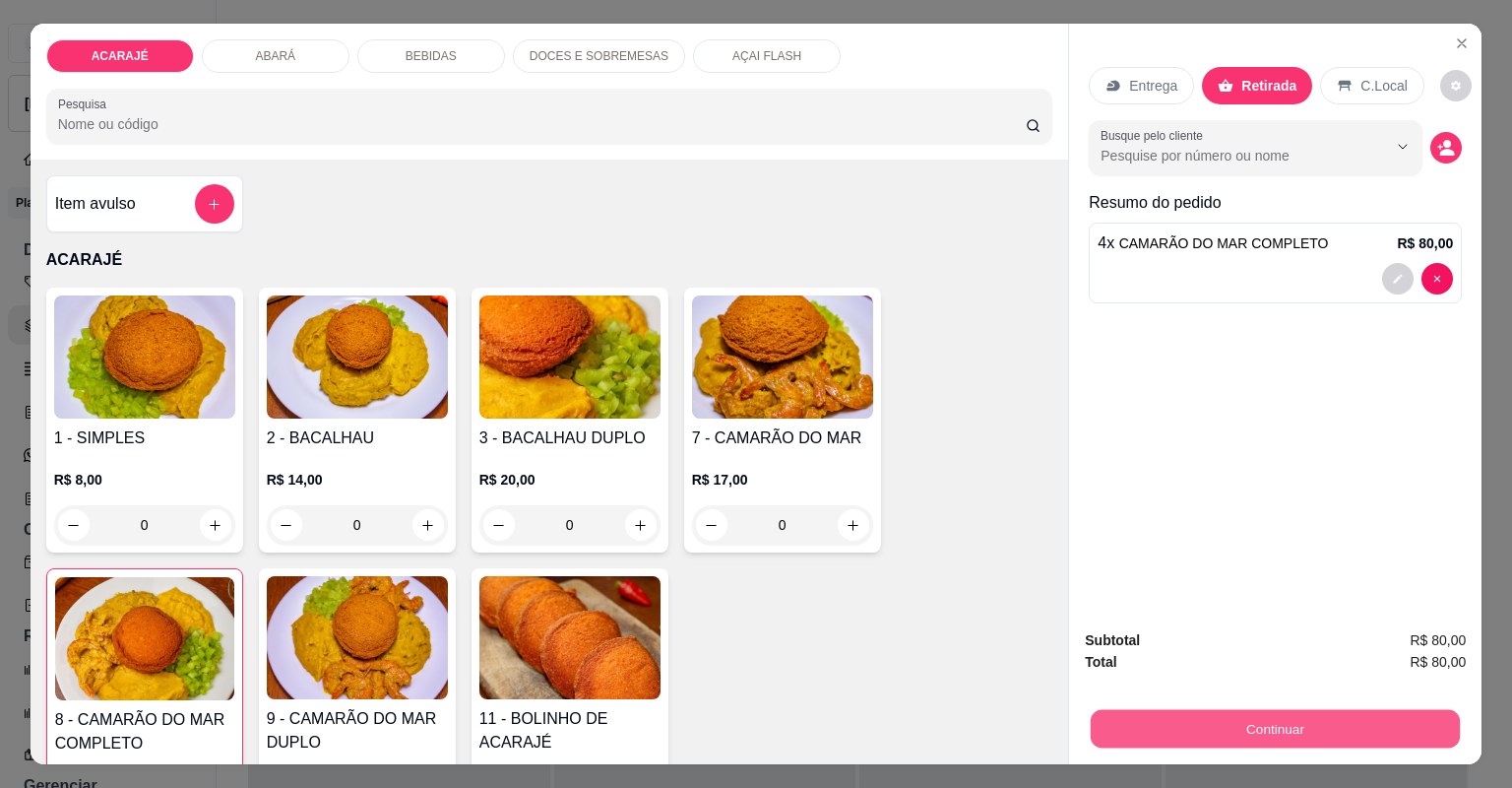 click on "Continuar" at bounding box center [1275, 729] 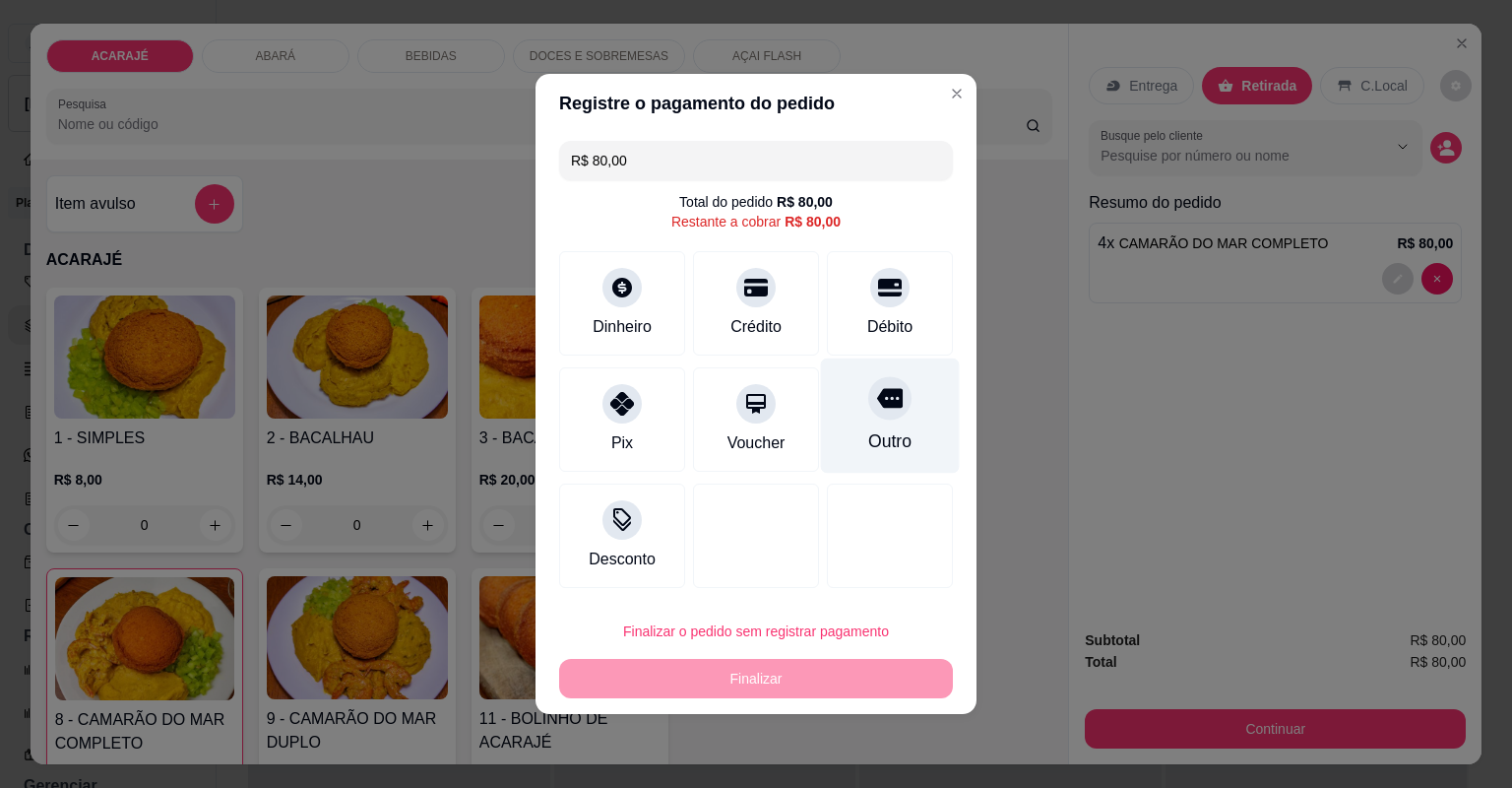 click on "Outro" at bounding box center [890, 441] 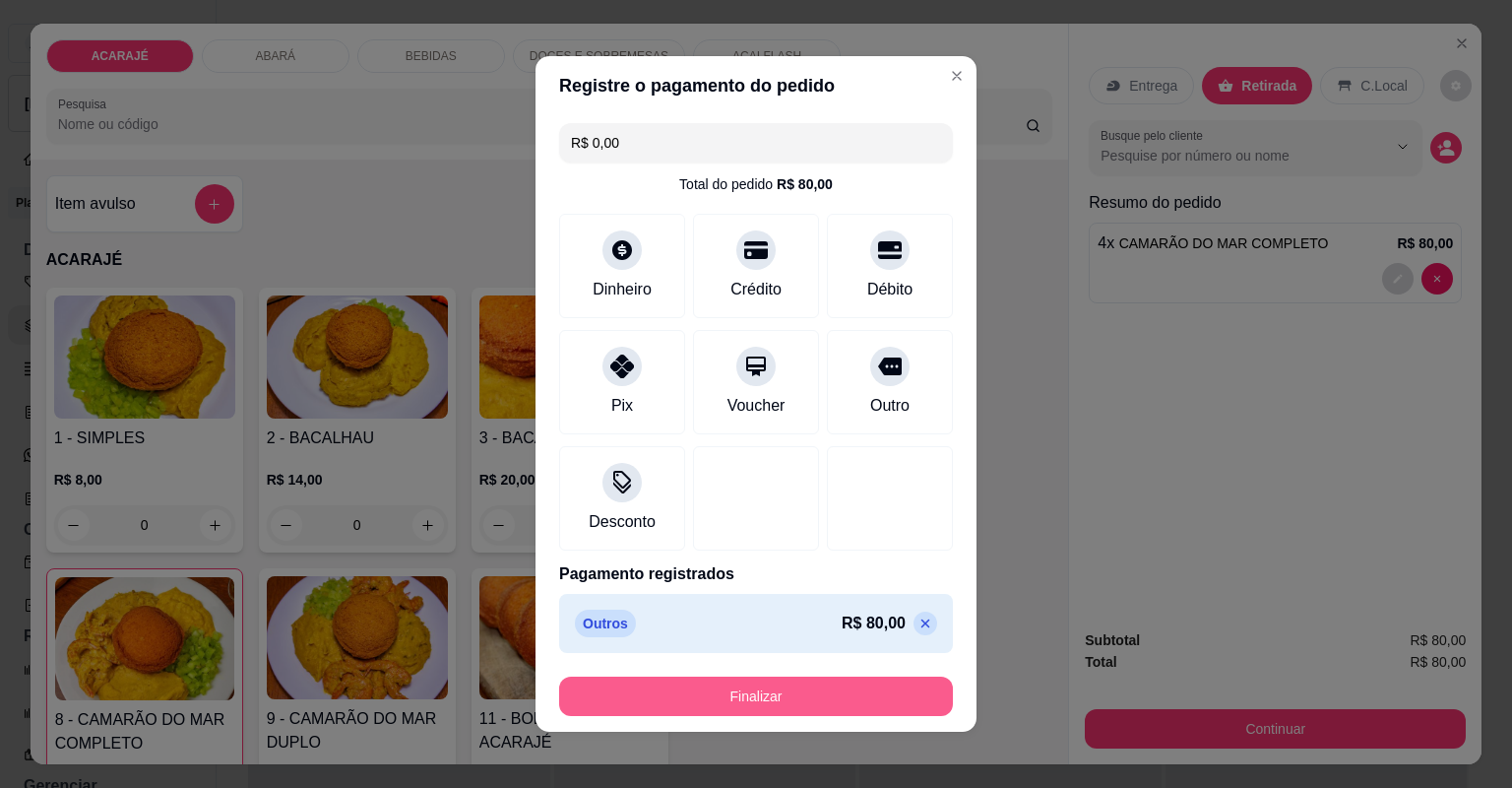 click on "Finalizar" at bounding box center [756, 696] 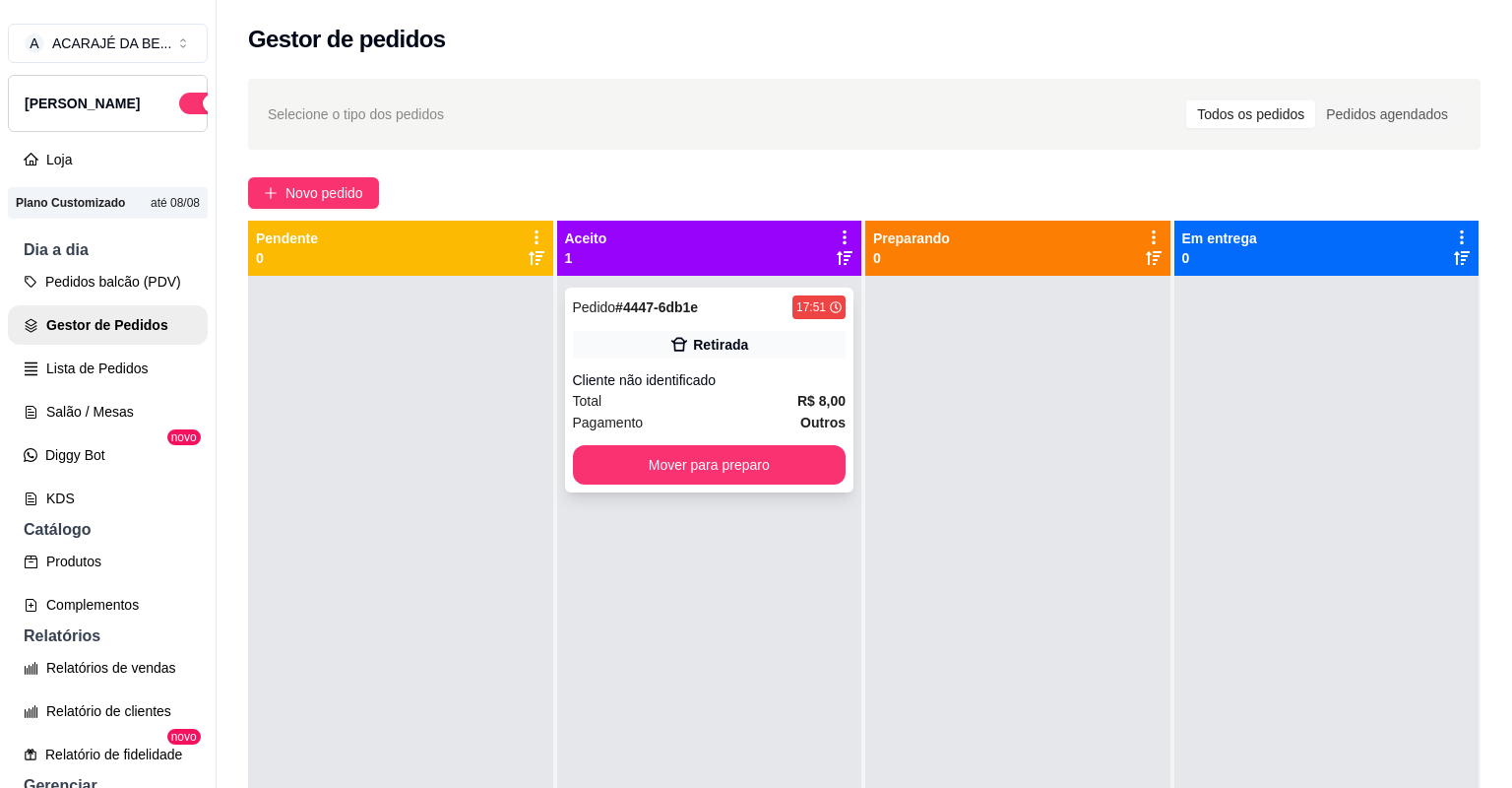 click on "Total R$ 8,00" at bounding box center (710, 401) 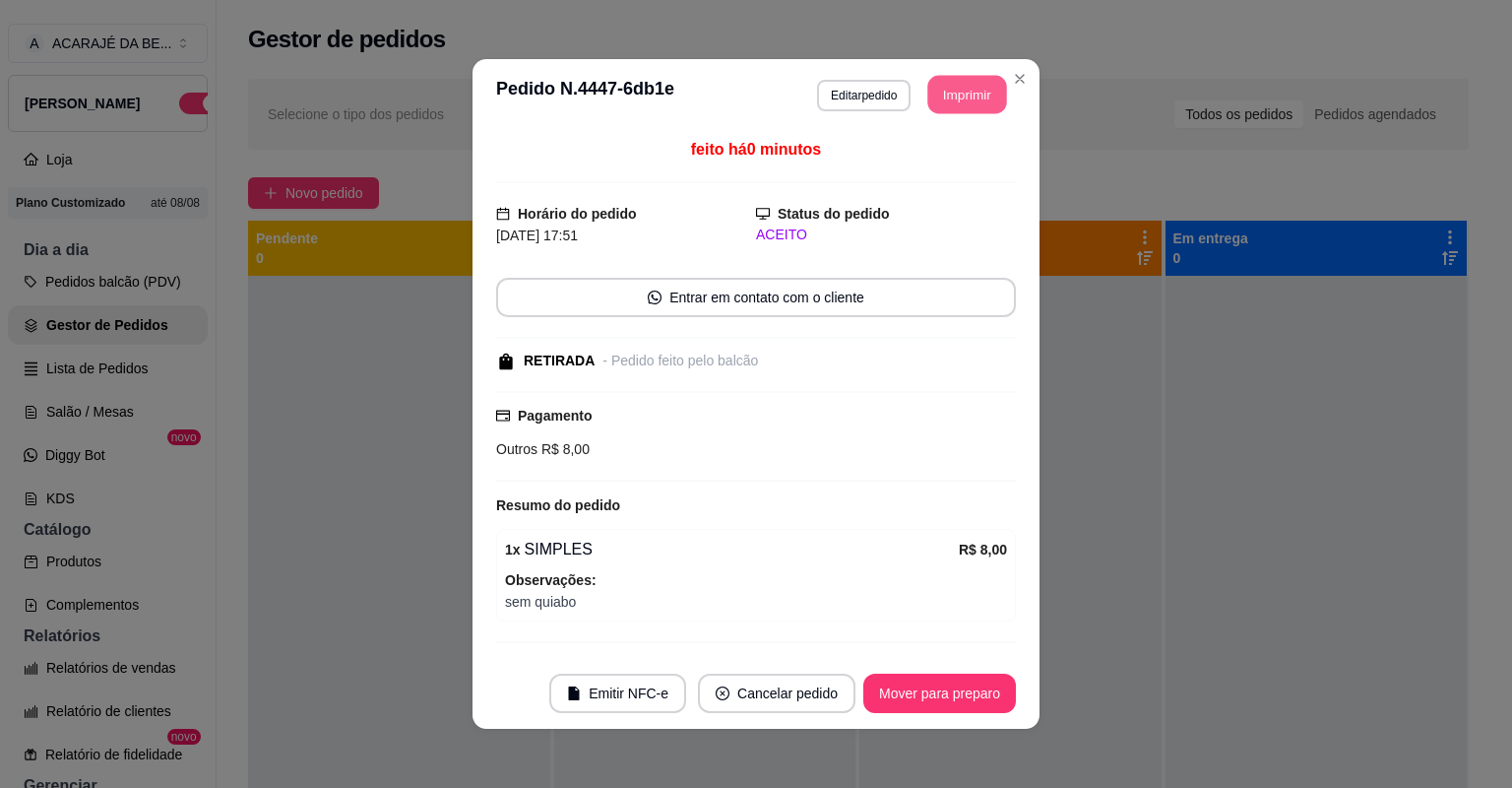 click on "Imprimir" at bounding box center (968, 95) 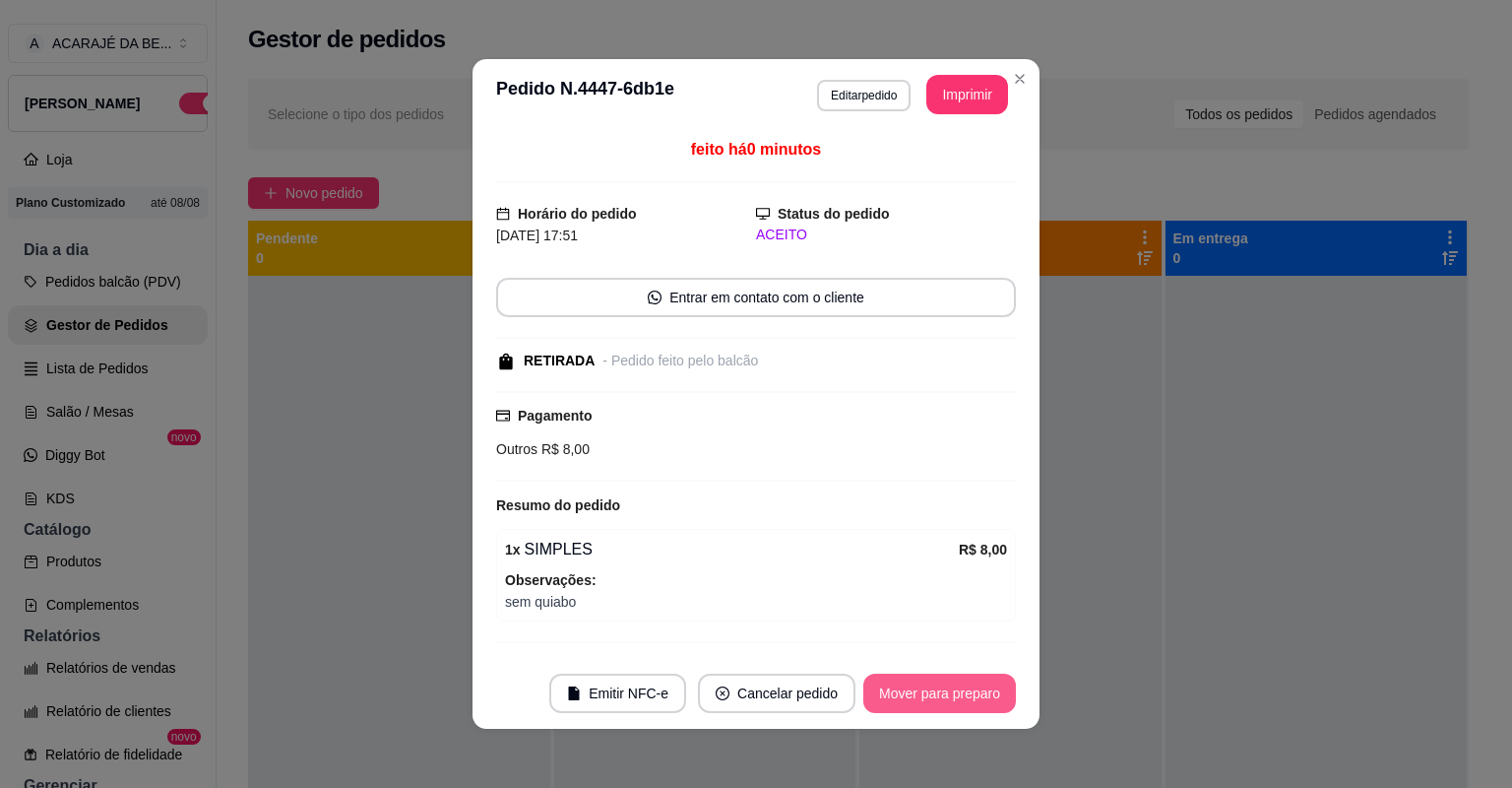 click on "Mover para preparo" at bounding box center [939, 693] 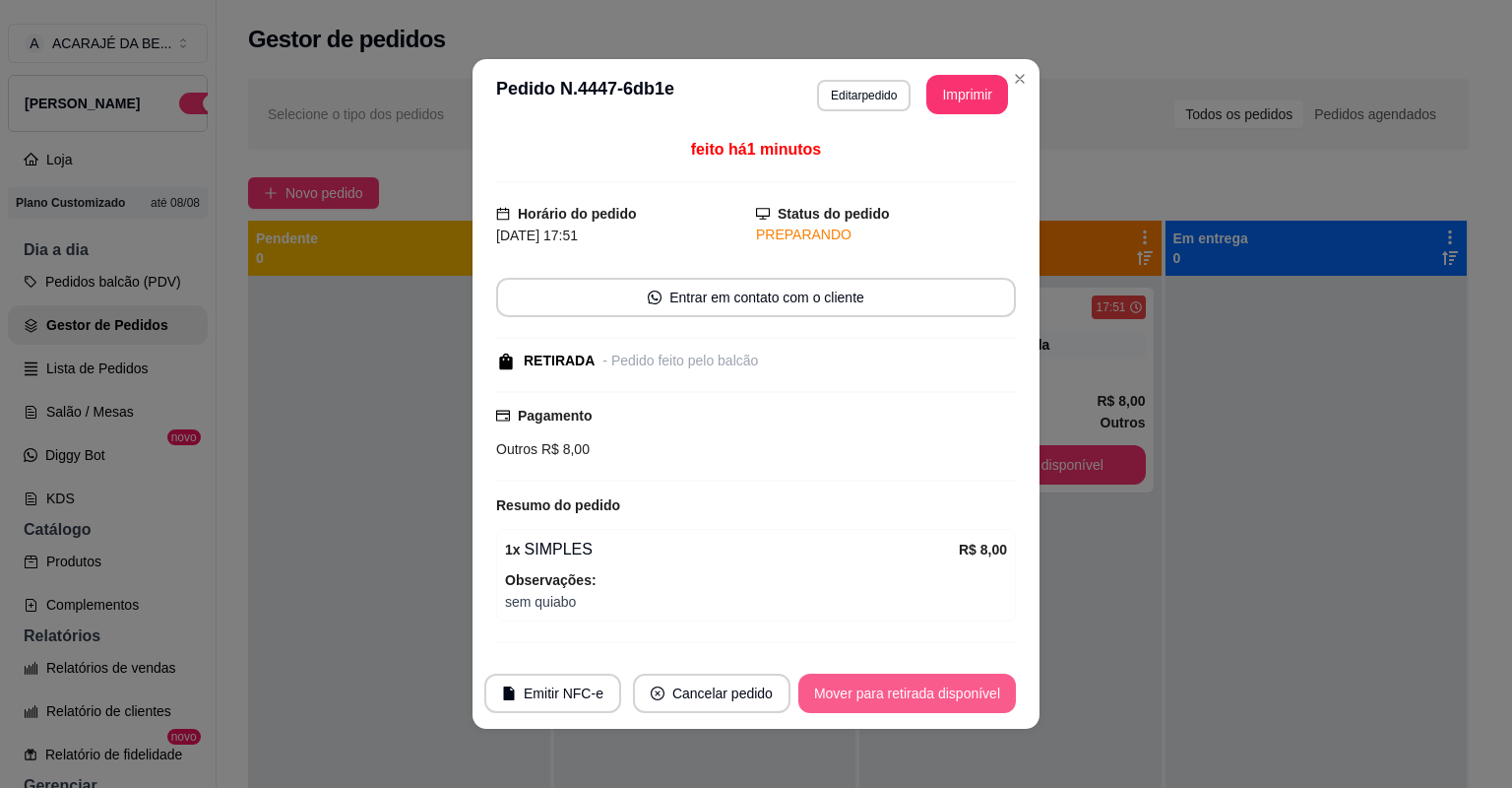 click on "Mover para retirada disponível" at bounding box center (907, 693) 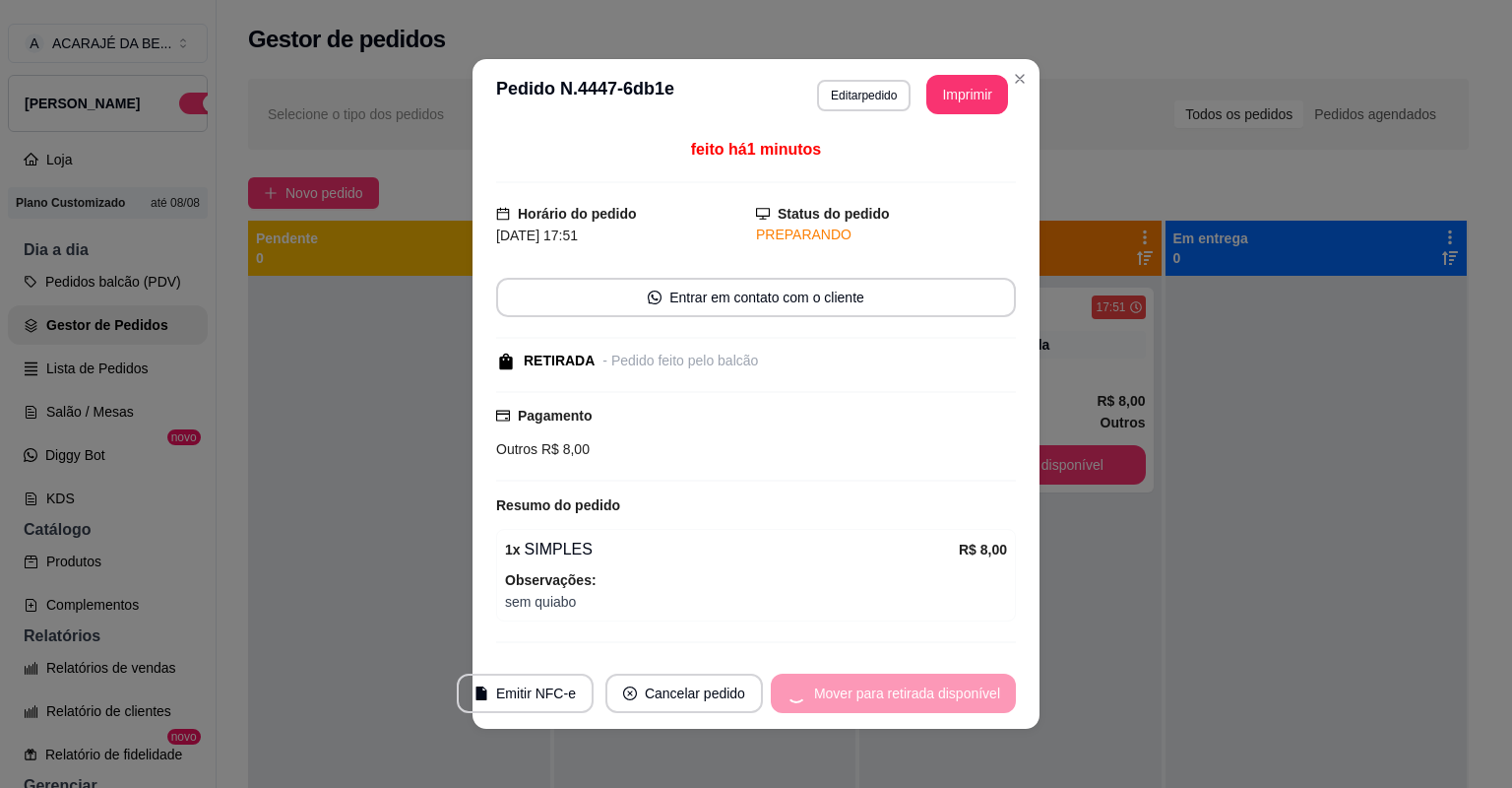 click on "Mover para retirada disponível" at bounding box center (893, 693) 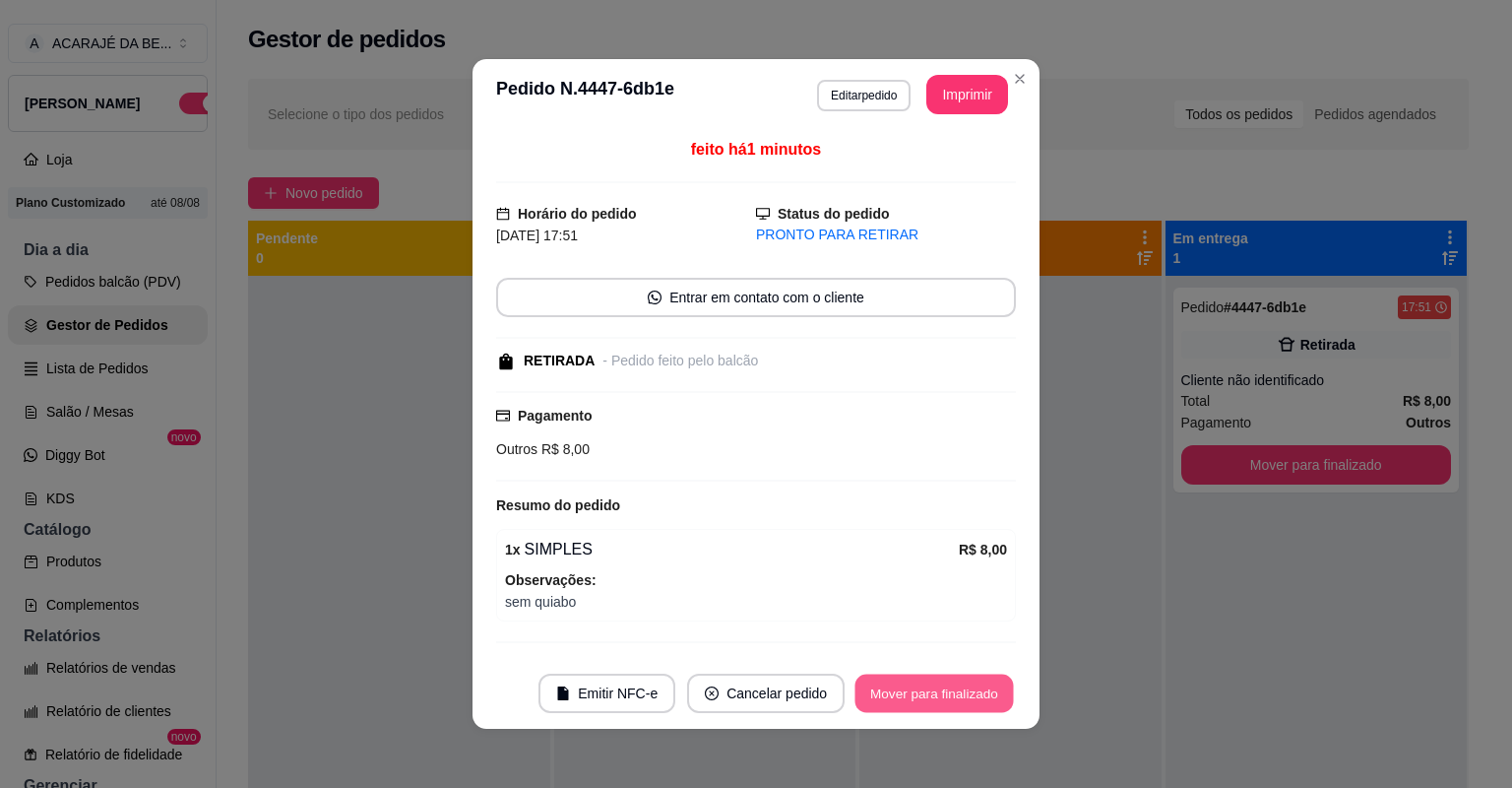 click on "Mover para finalizado" at bounding box center (934, 693) 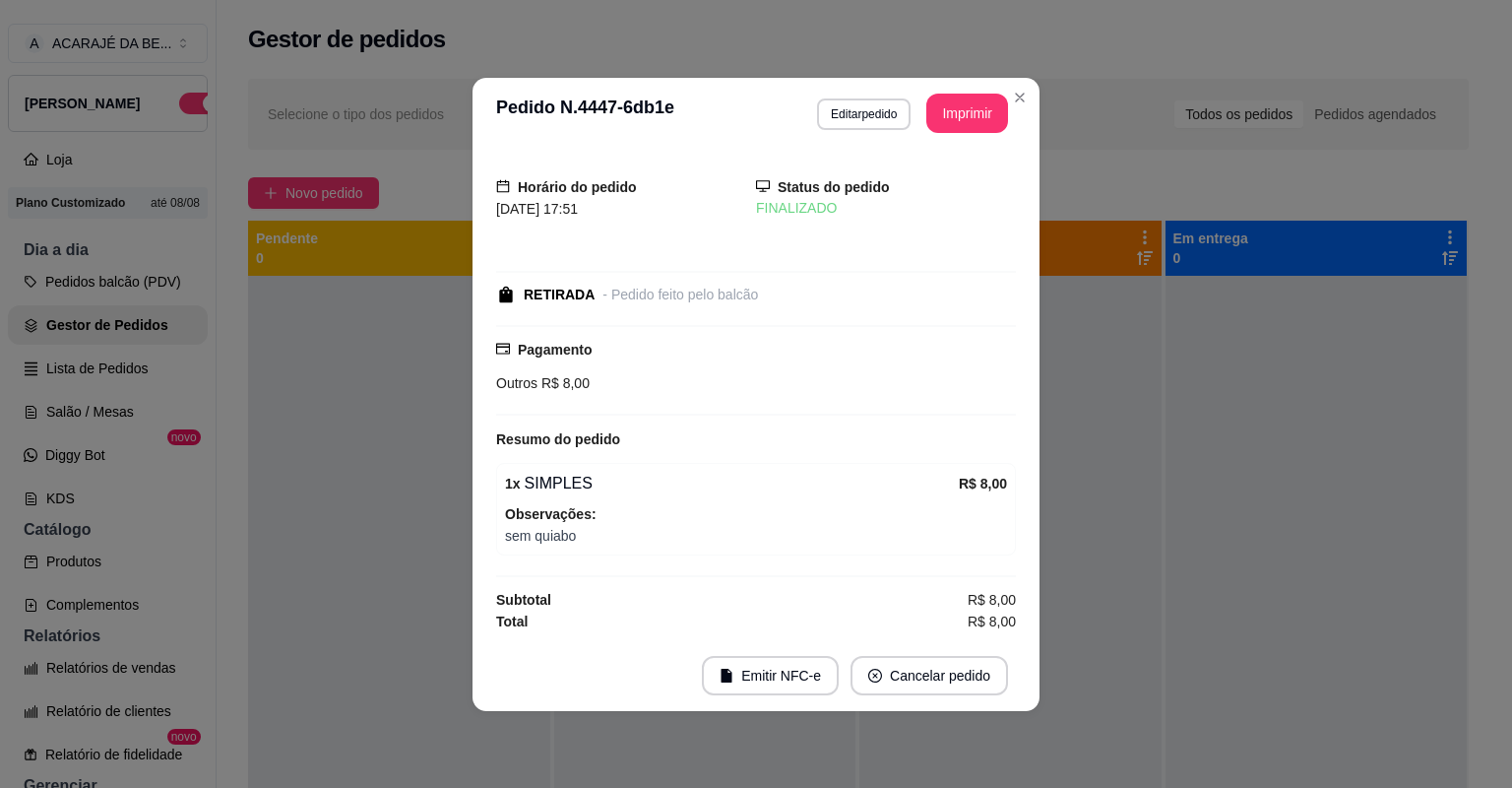 click on "Selecione o tipo dos pedidos Todos os pedidos Pedidos agendados" at bounding box center [858, 114] 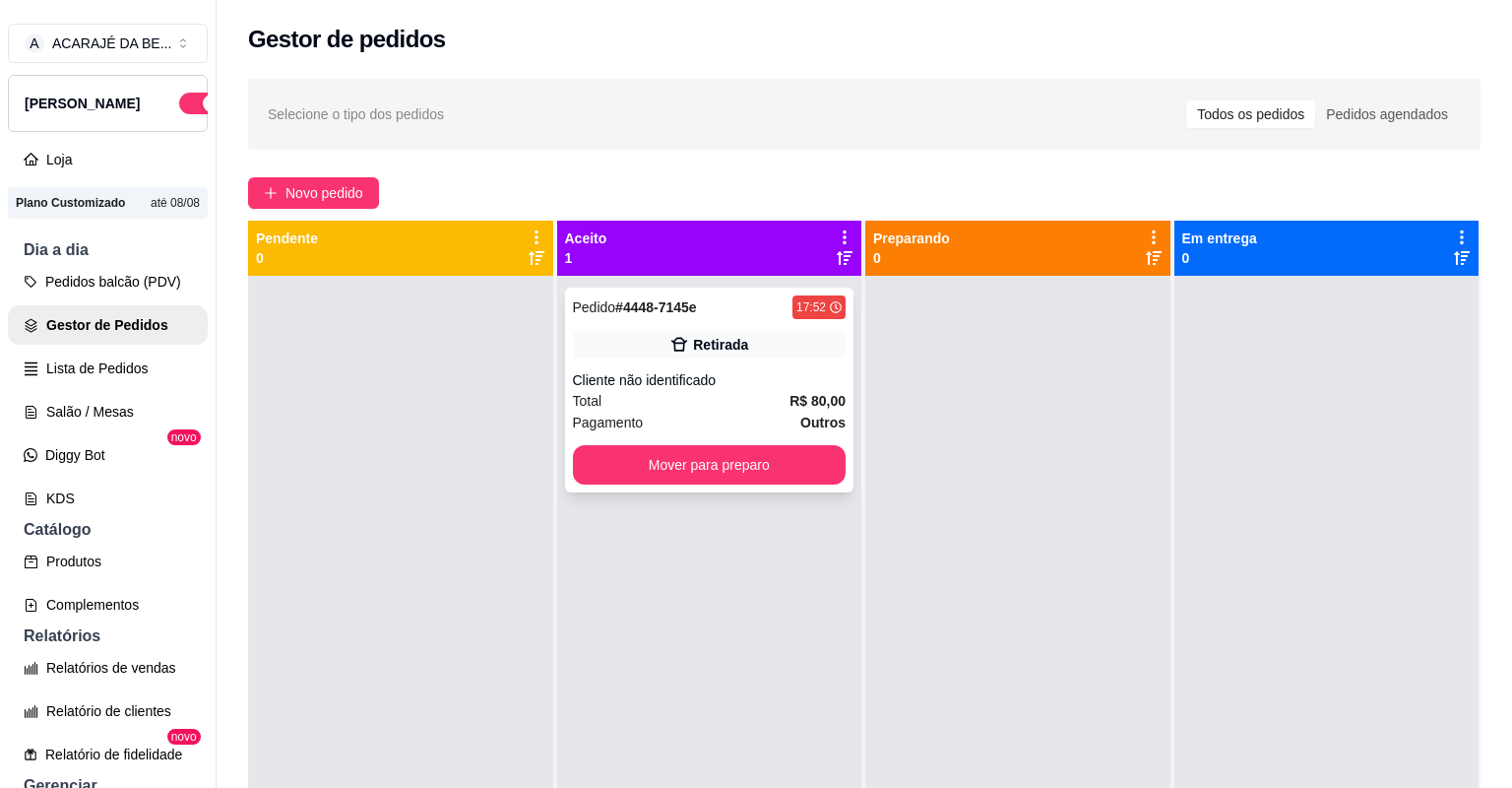 click on "Pagamento Outros" at bounding box center (710, 423) 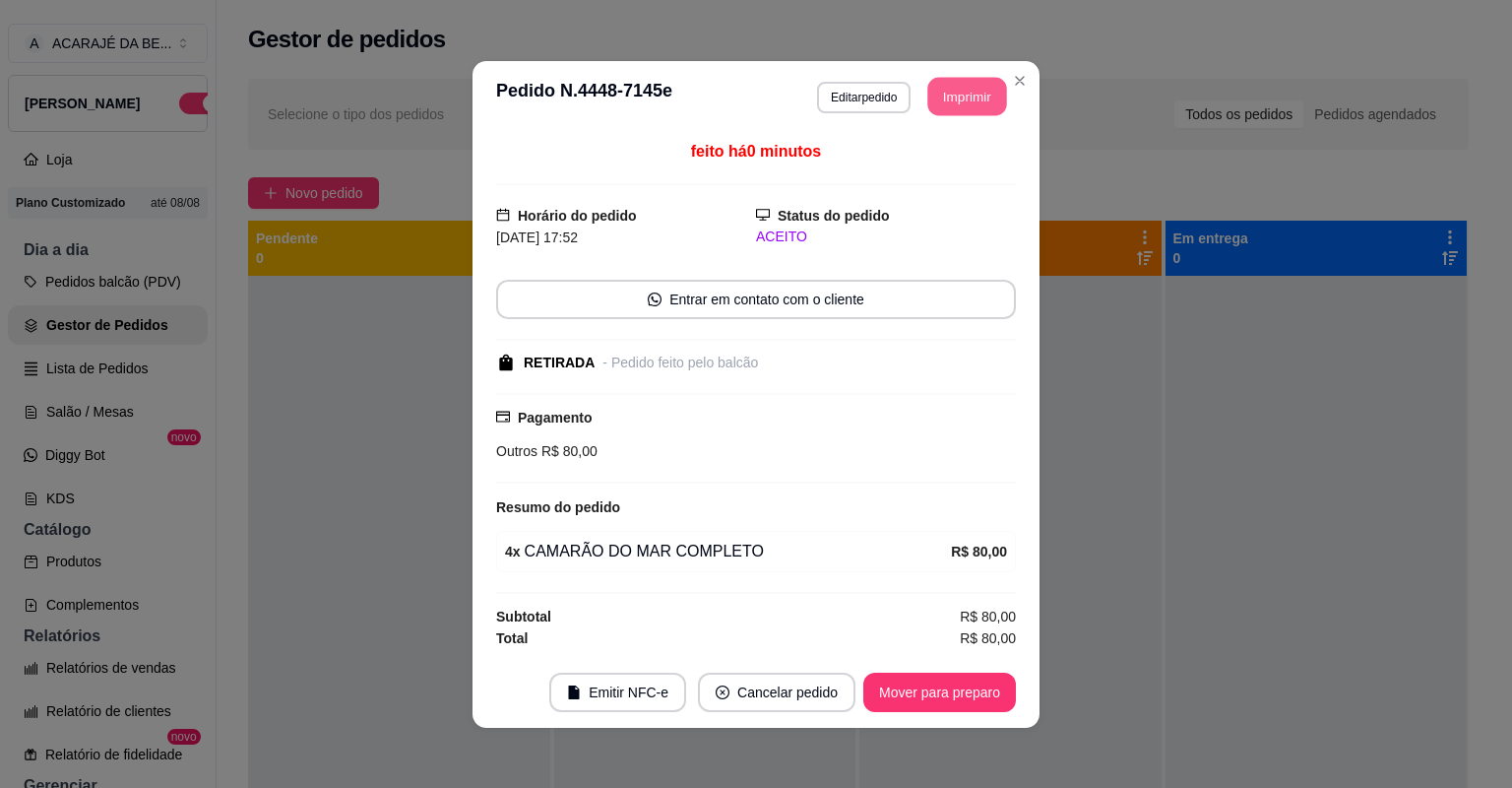click on "Imprimir" at bounding box center (968, 96) 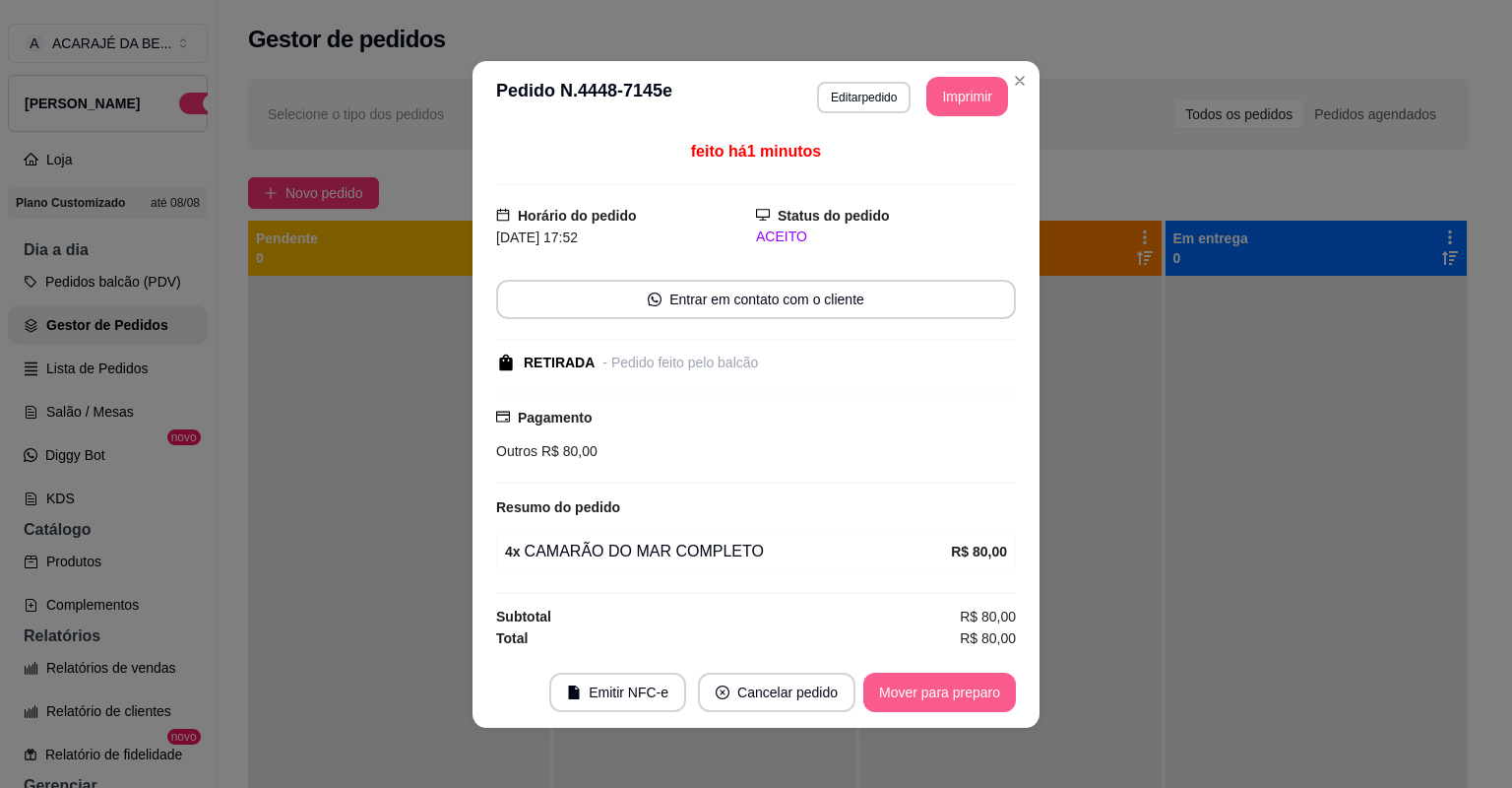 click on "Mover para preparo" at bounding box center [939, 692] 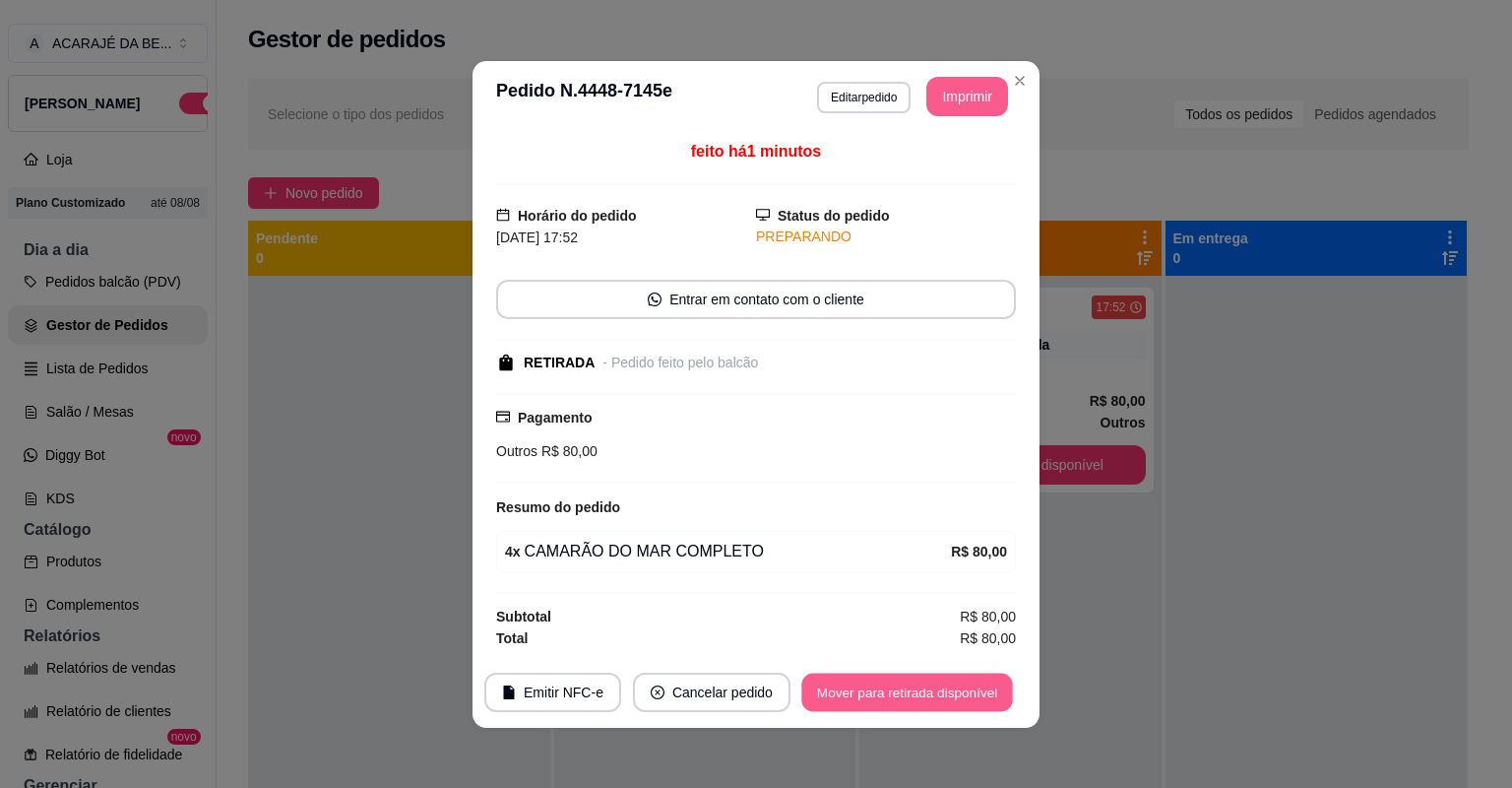 click on "Mover para retirada disponível" at bounding box center (907, 691) 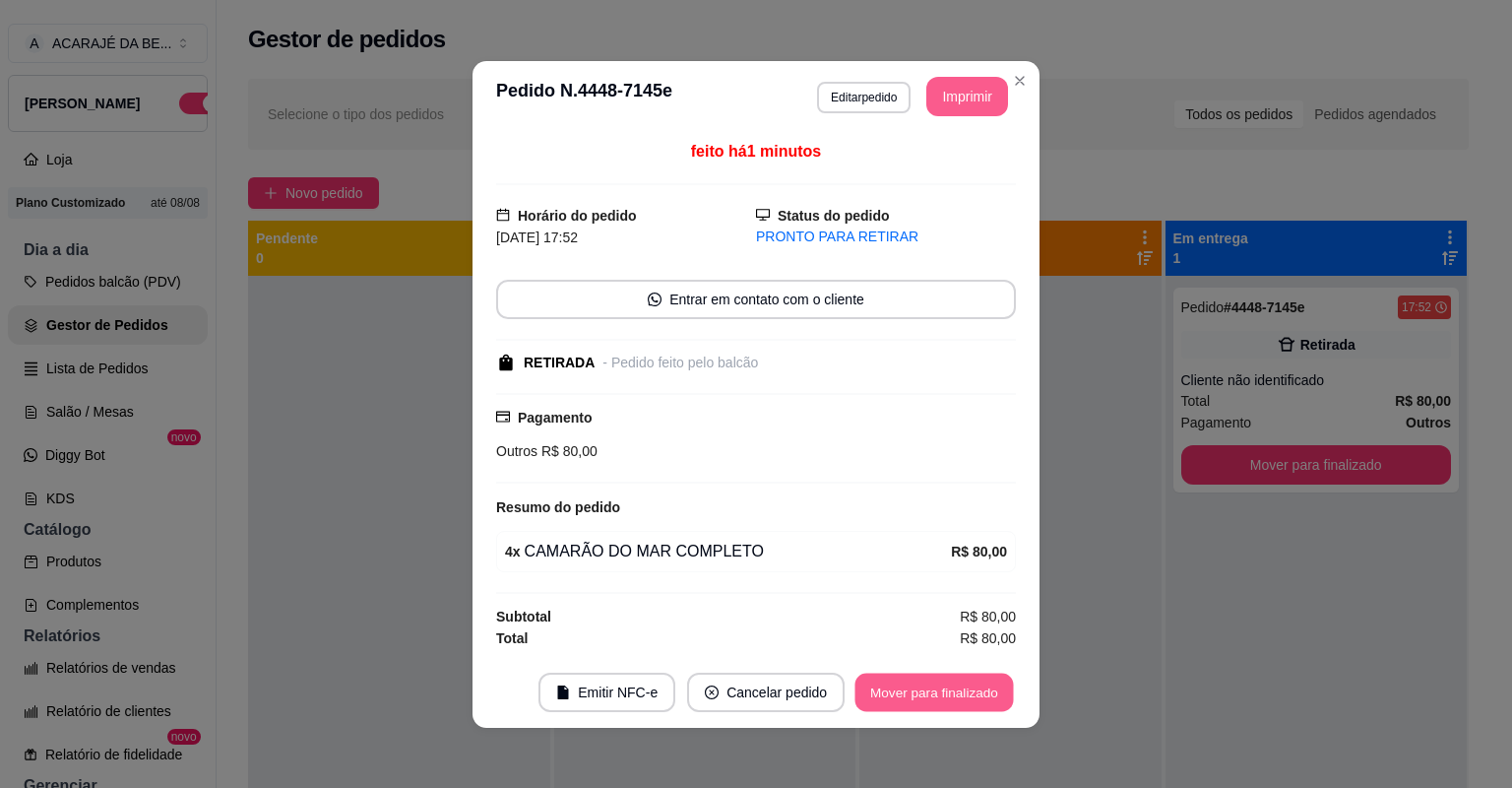 click on "Mover para finalizado" at bounding box center [934, 691] 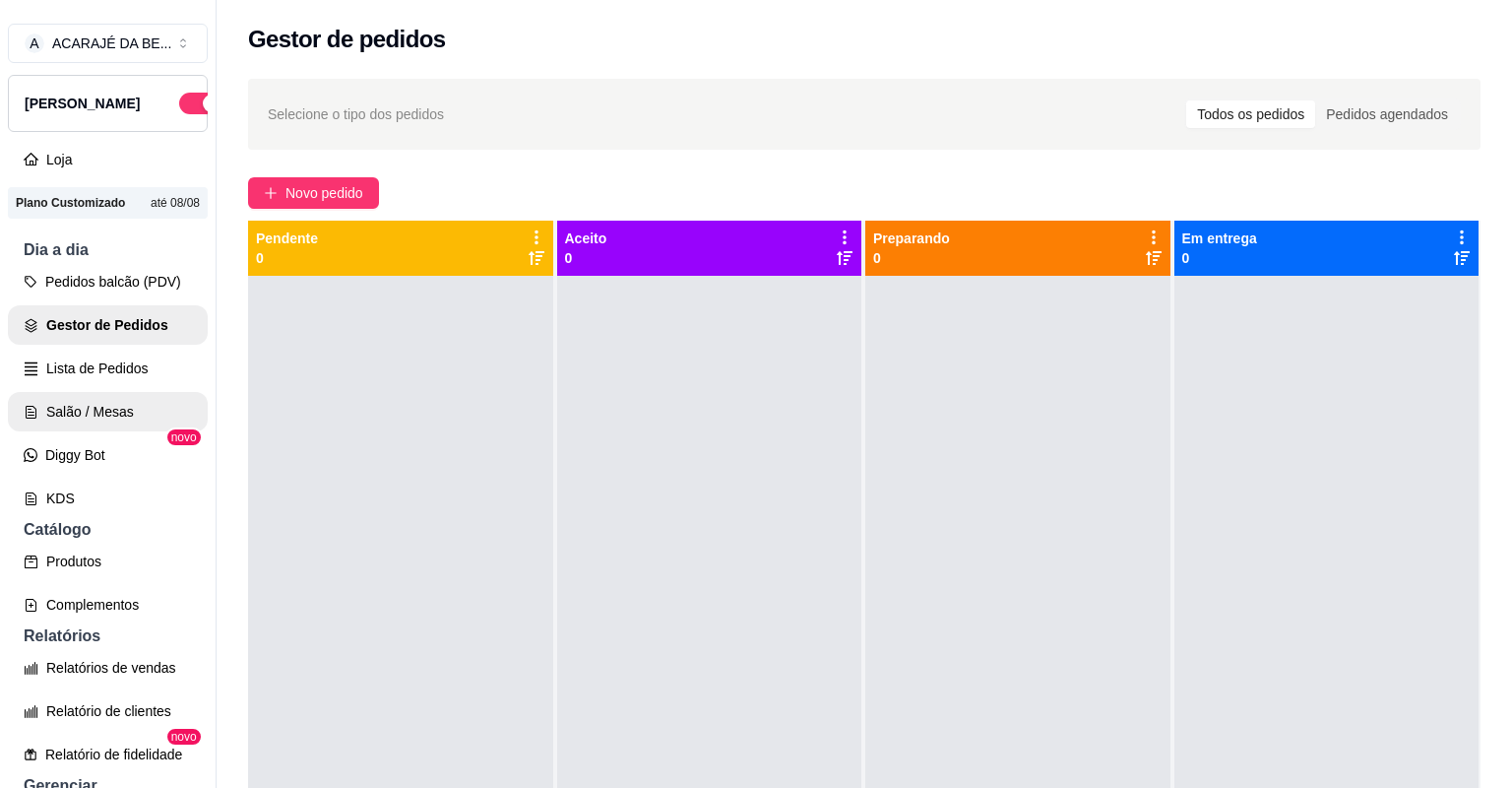click on "Salão / Mesas" at bounding box center [107, 412] 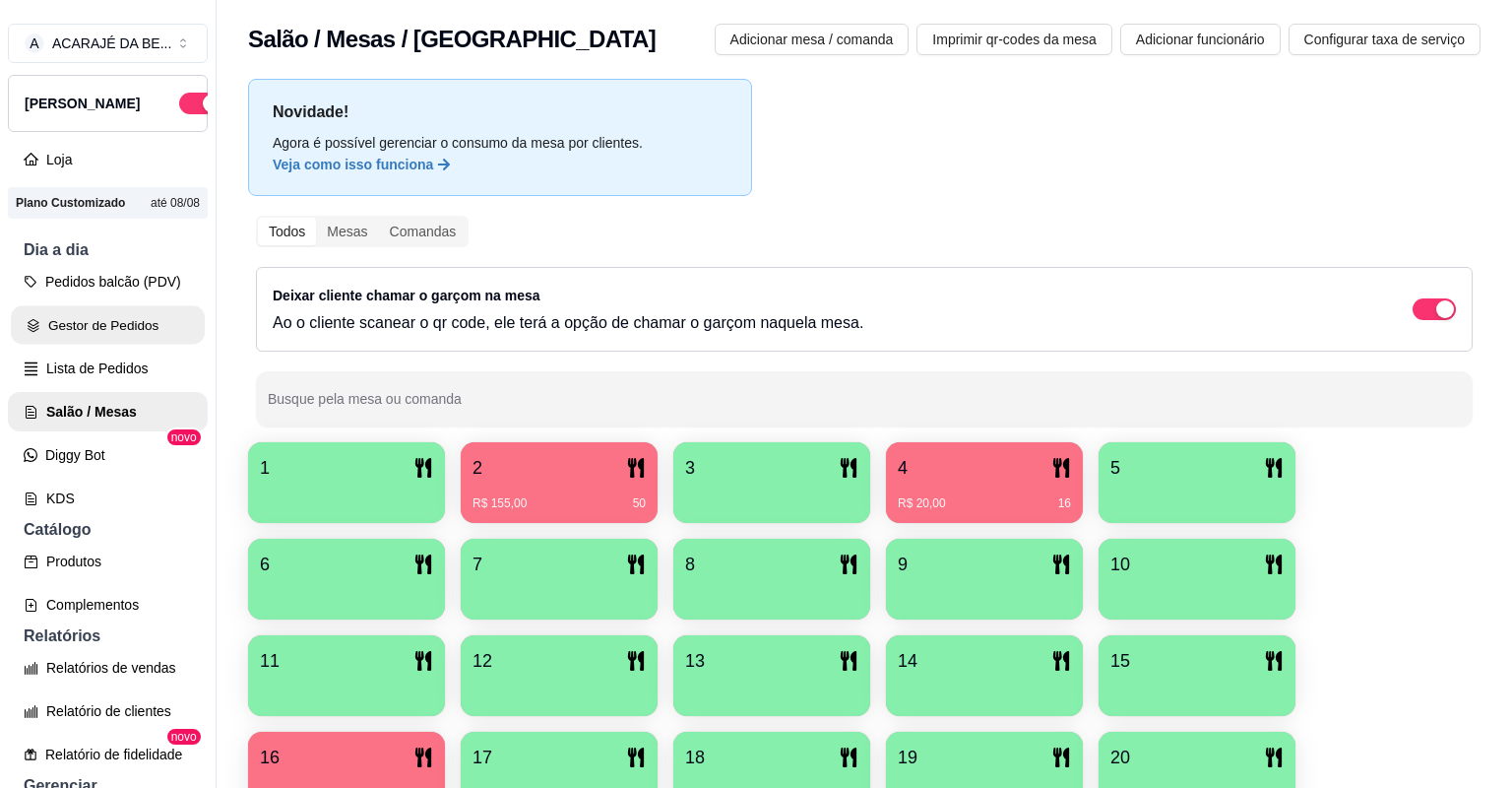 click on "Gestor de Pedidos" at bounding box center (107, 325) 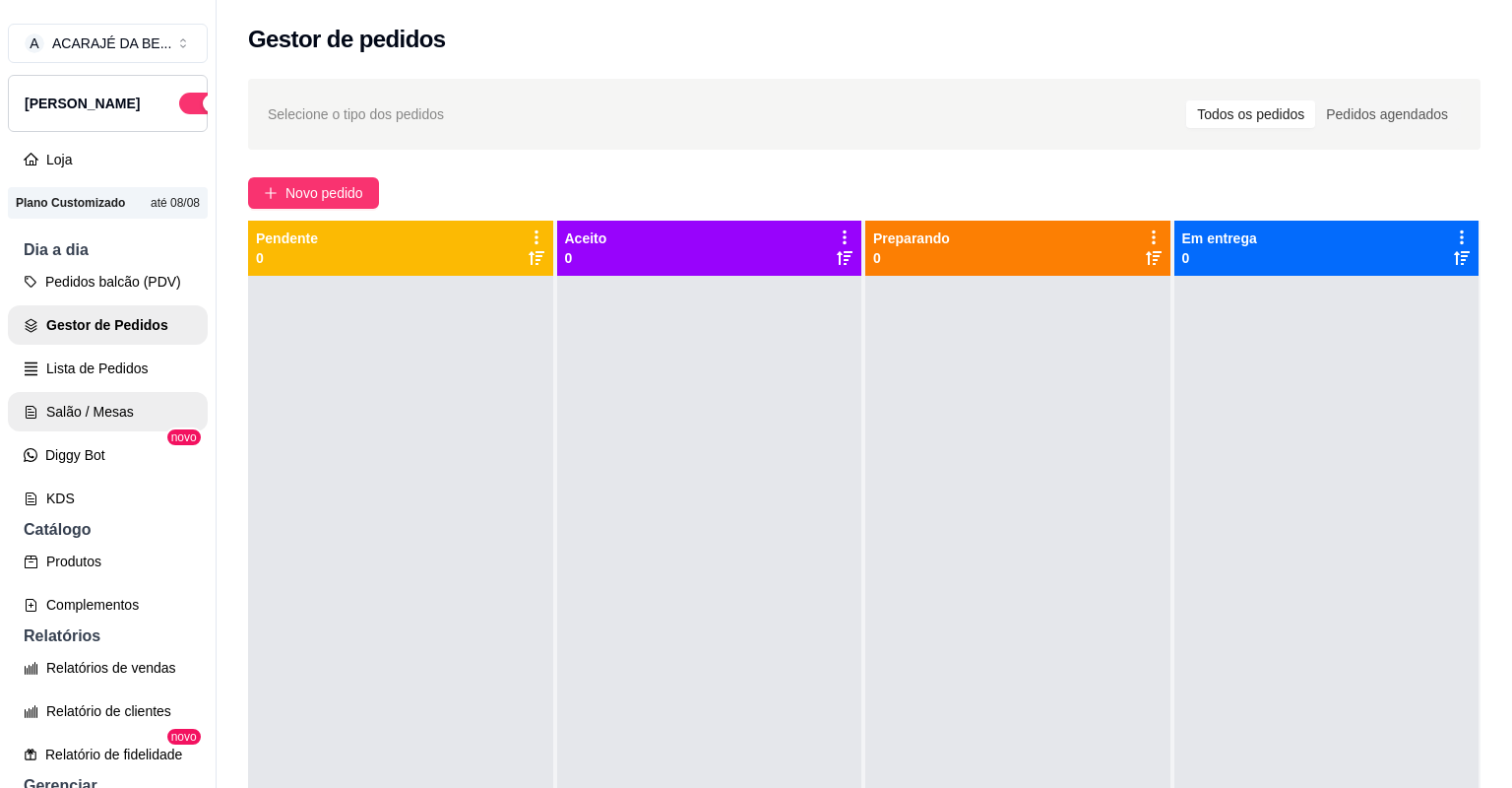 click on "Salão / Mesas" at bounding box center [107, 412] 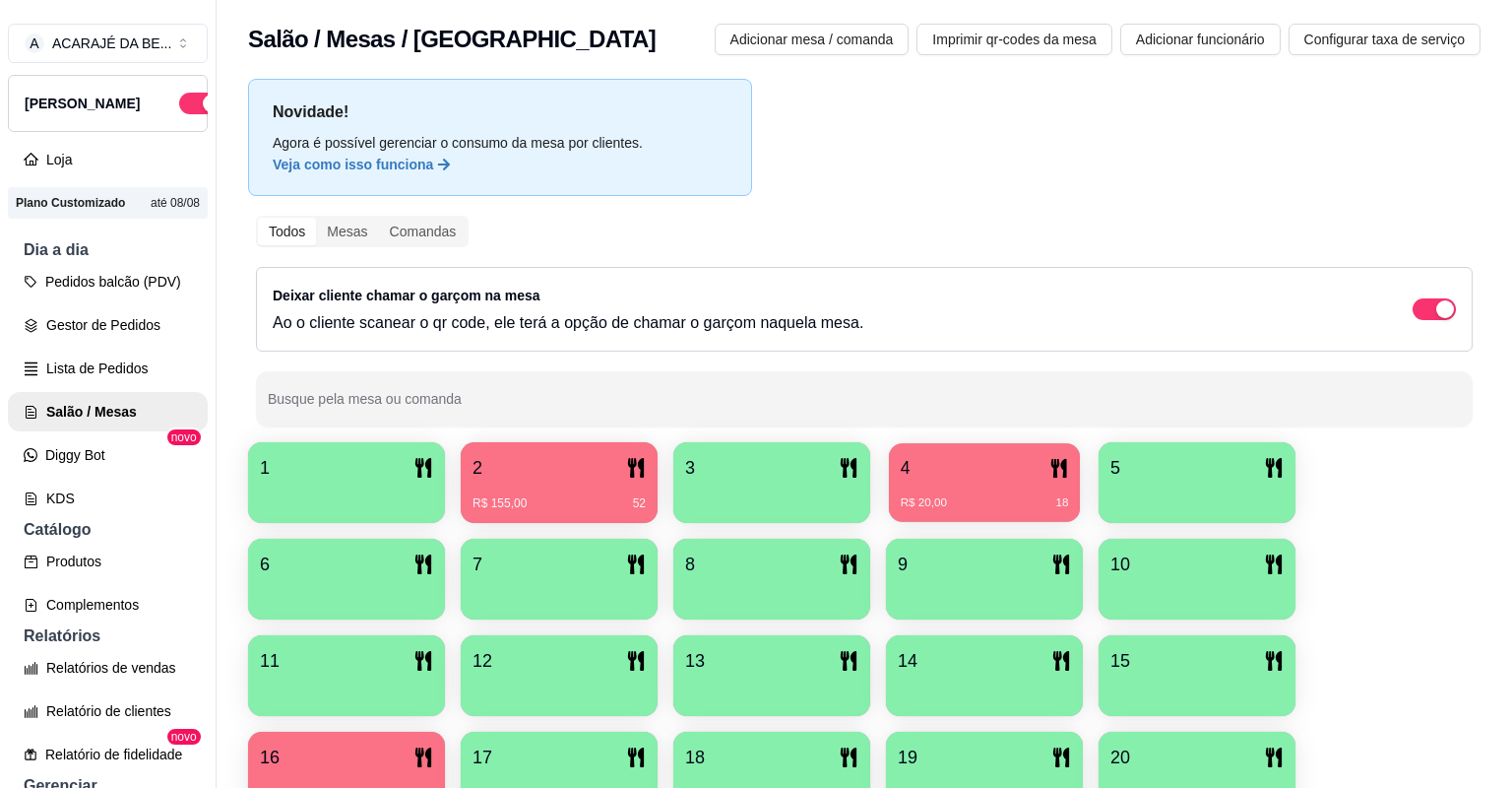 click on "R$ 20,00 18" at bounding box center [984, 495] 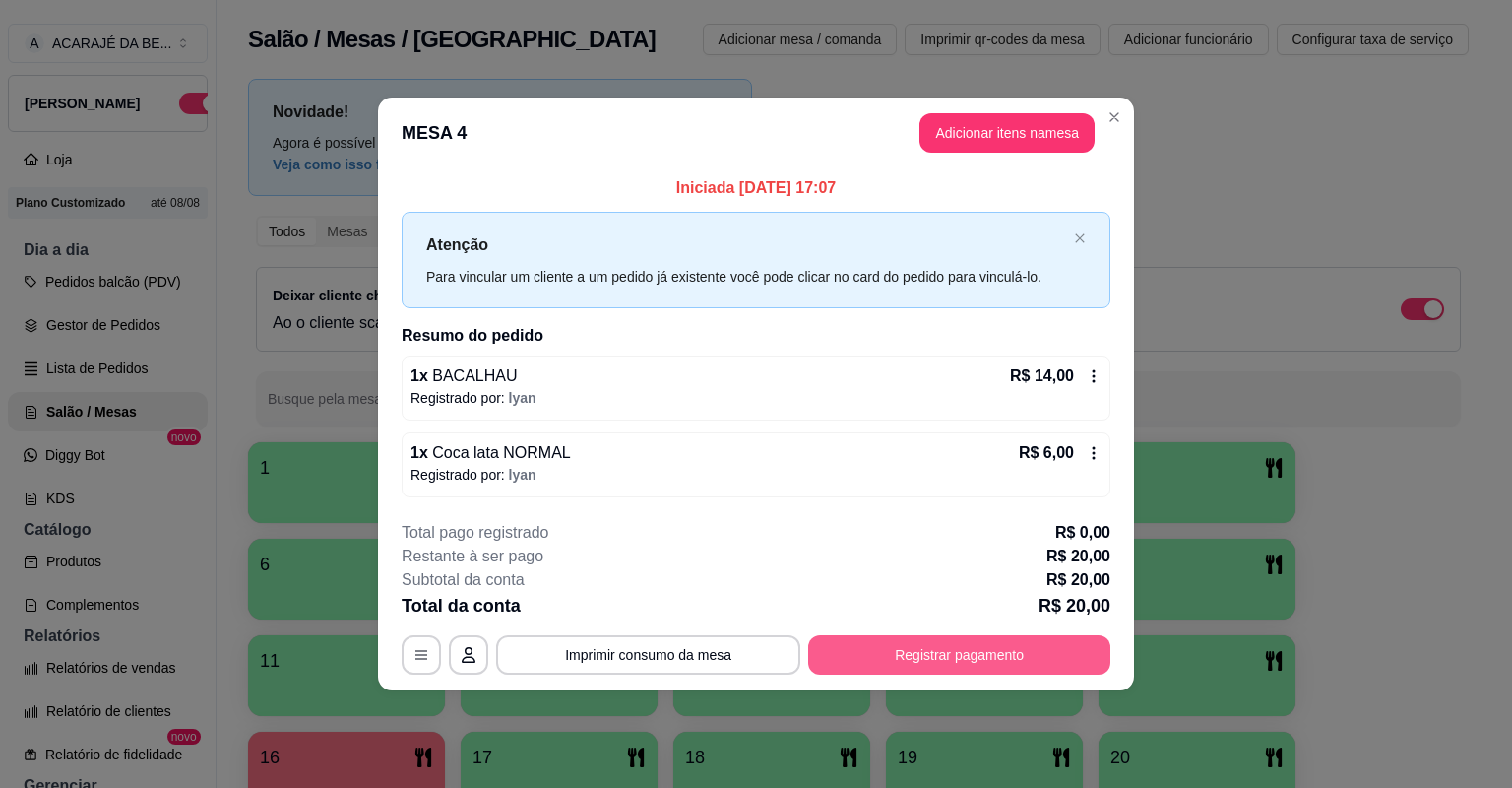 click on "Registrar pagamento" at bounding box center (959, 655) 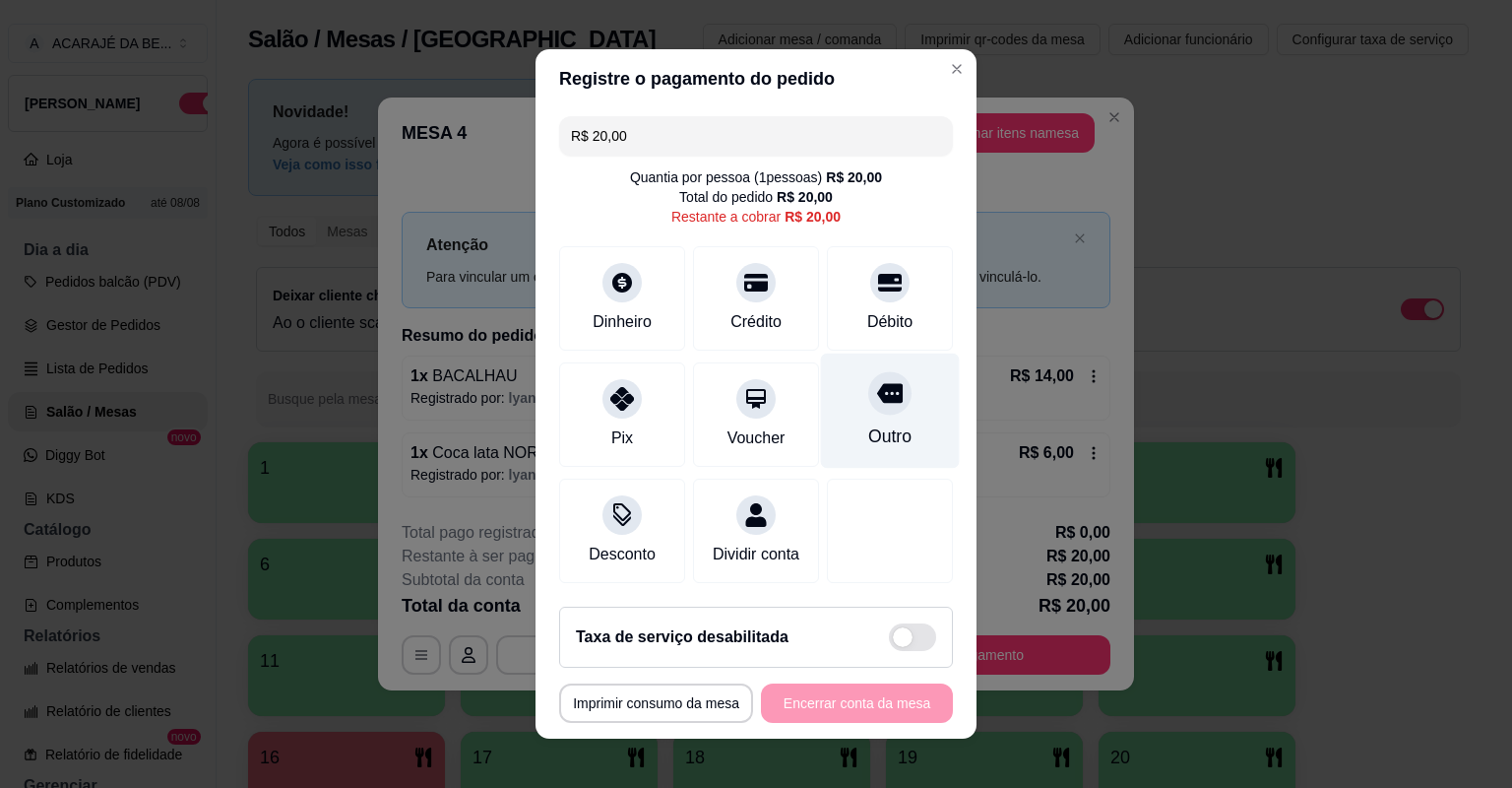 click on "Outro" at bounding box center [890, 436] 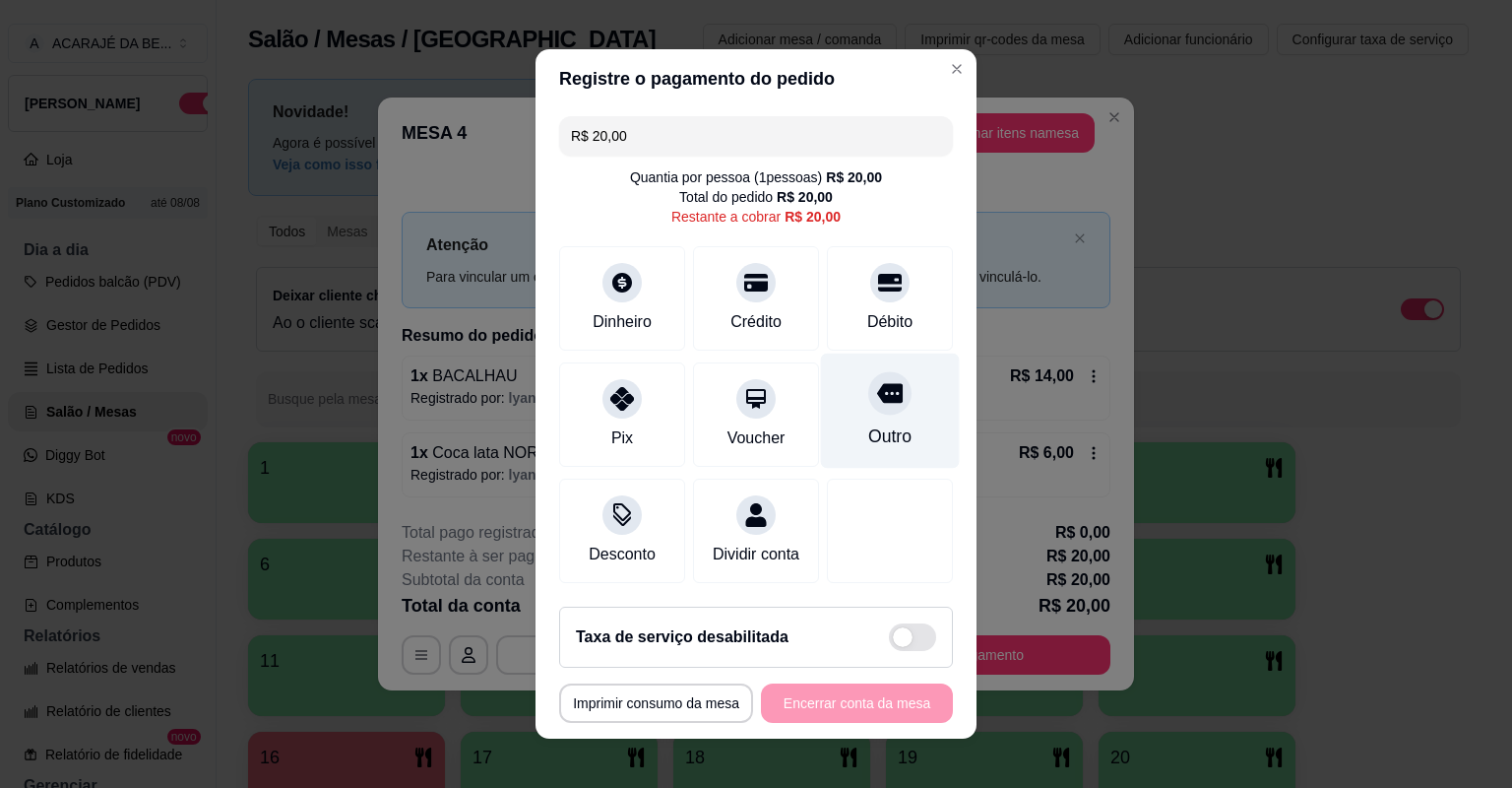click on "Outro" at bounding box center (890, 436) 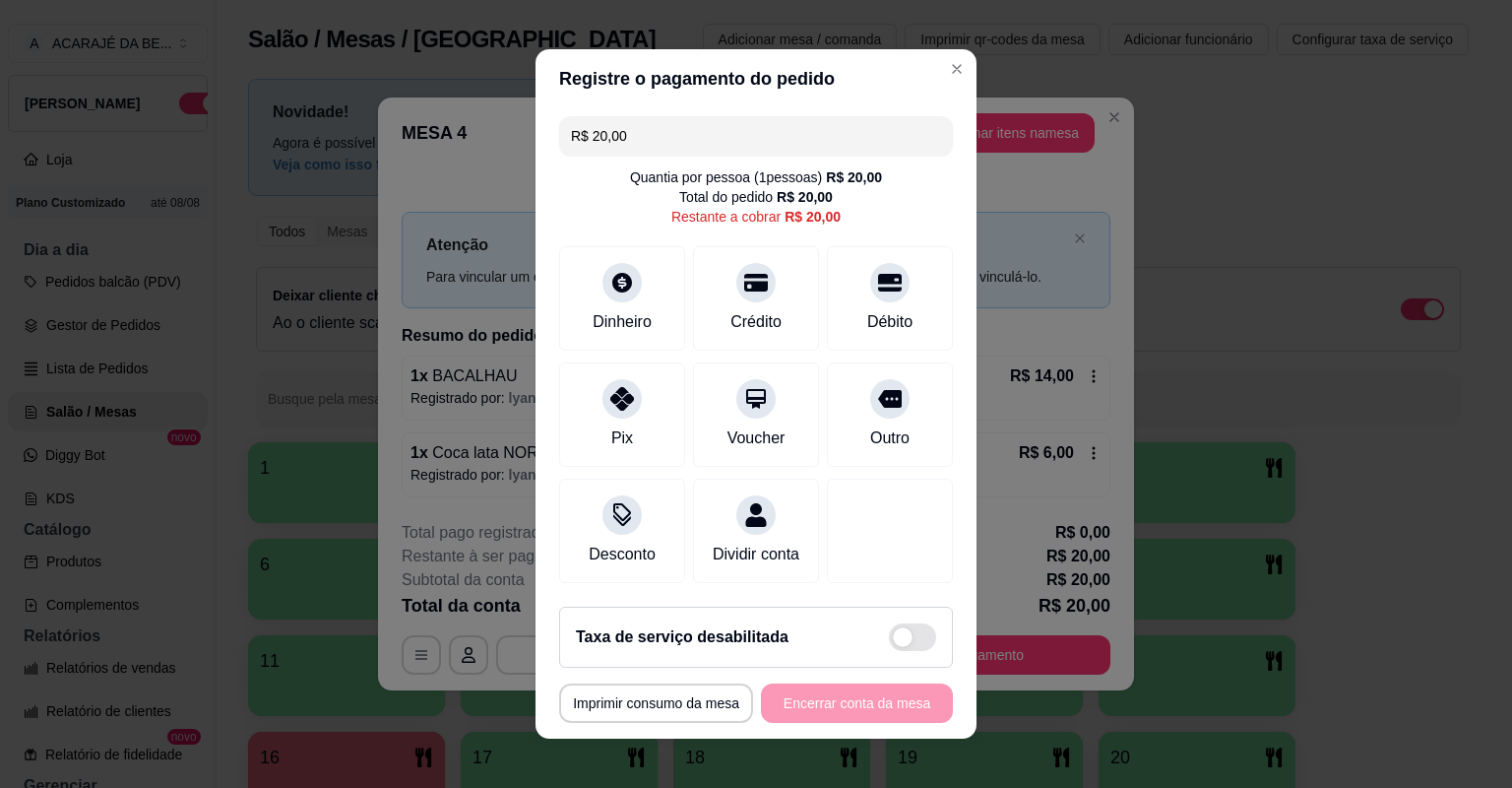 click on "**********" at bounding box center (756, 703) 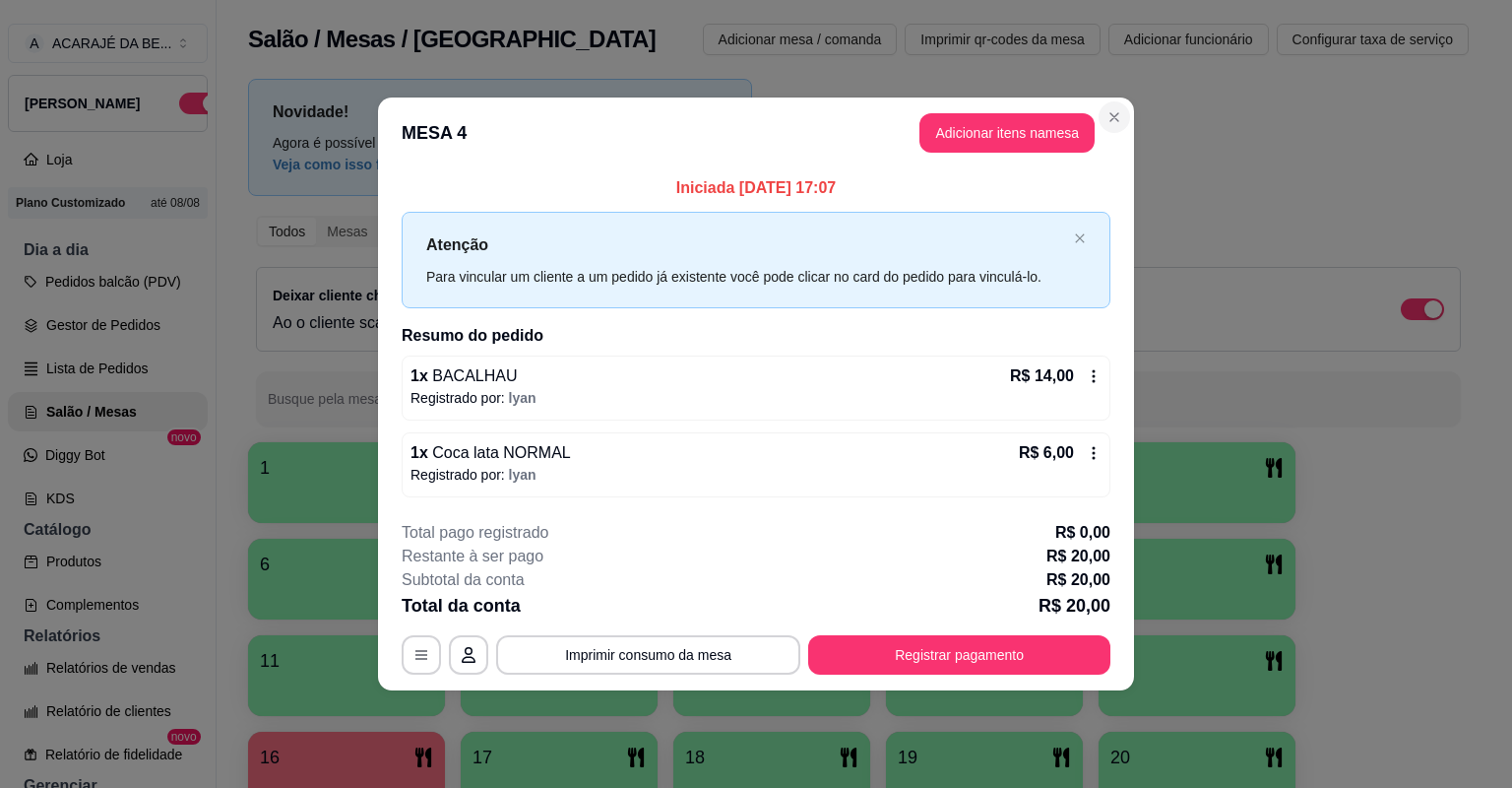 click on "Todos Mesas Comandas Deixar cliente chamar o garçom na mesa Ao o cliente scanear o qr code, ele terá a opção de chamar o garçom naquela mesa. Busque pela mesa ou comanda" at bounding box center (858, 321) 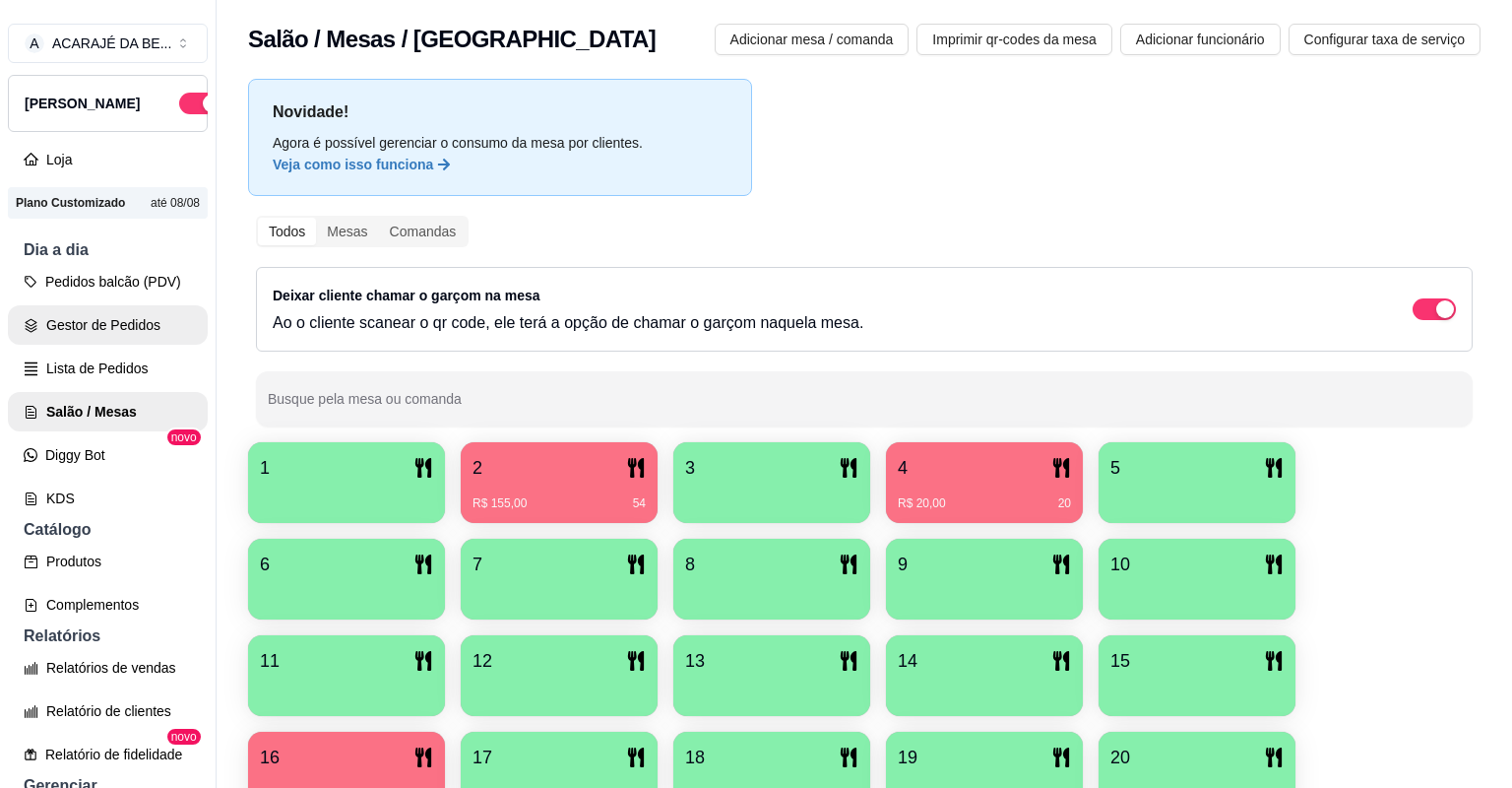 click on "Gestor de Pedidos" at bounding box center [107, 325] 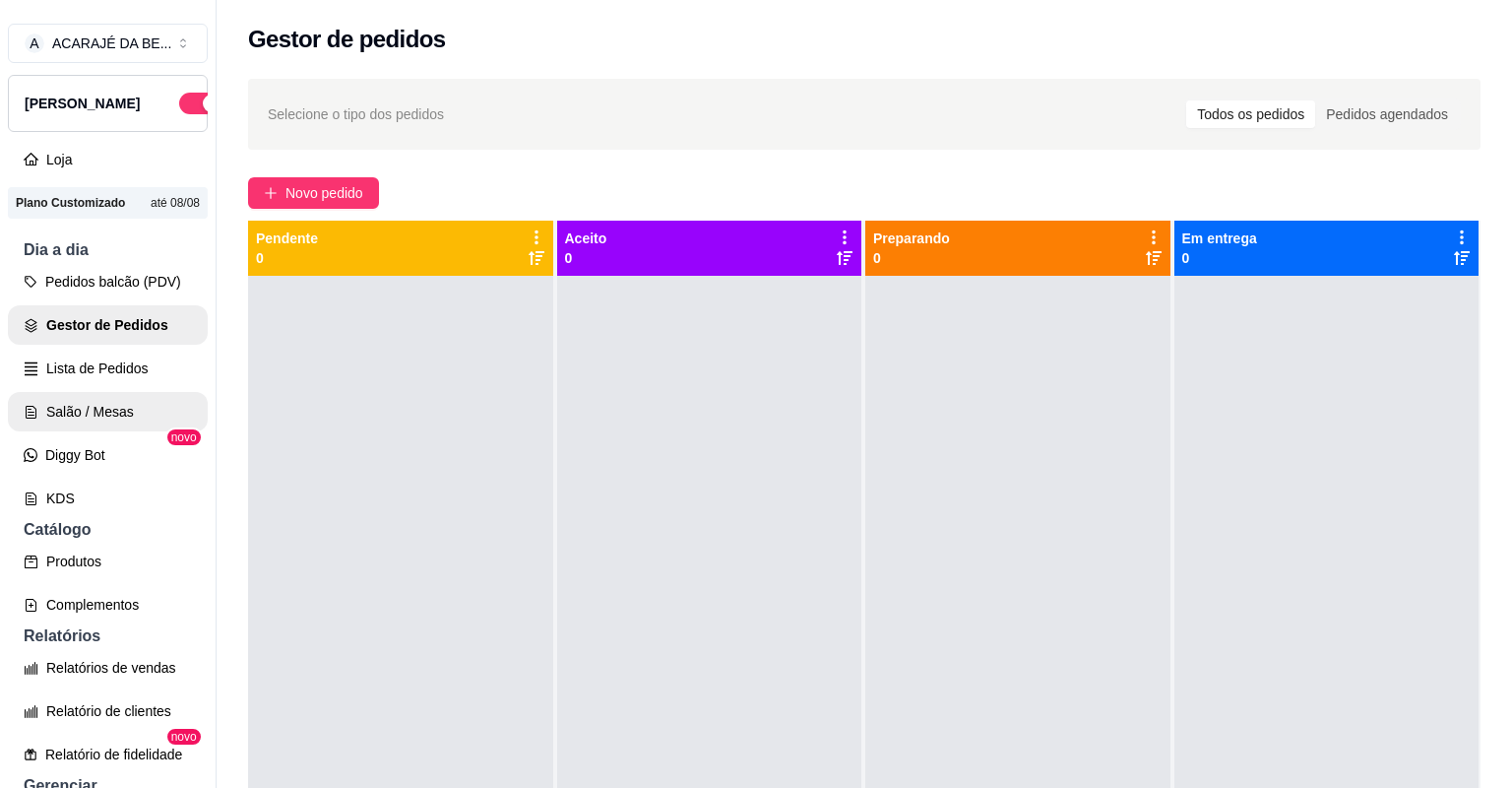click on "Salão / Mesas" at bounding box center (107, 412) 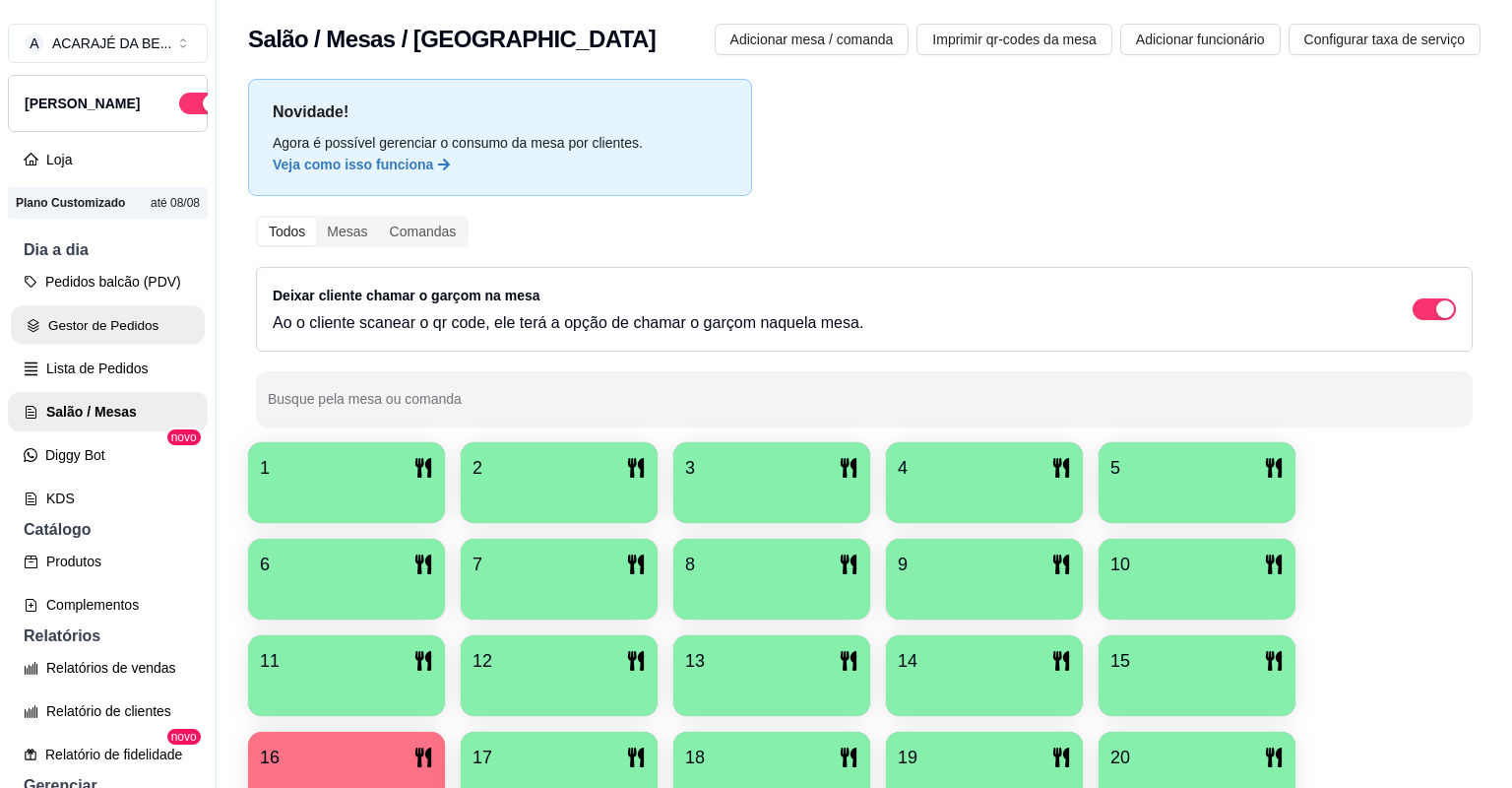 click on "Gestor de Pedidos" at bounding box center [107, 325] 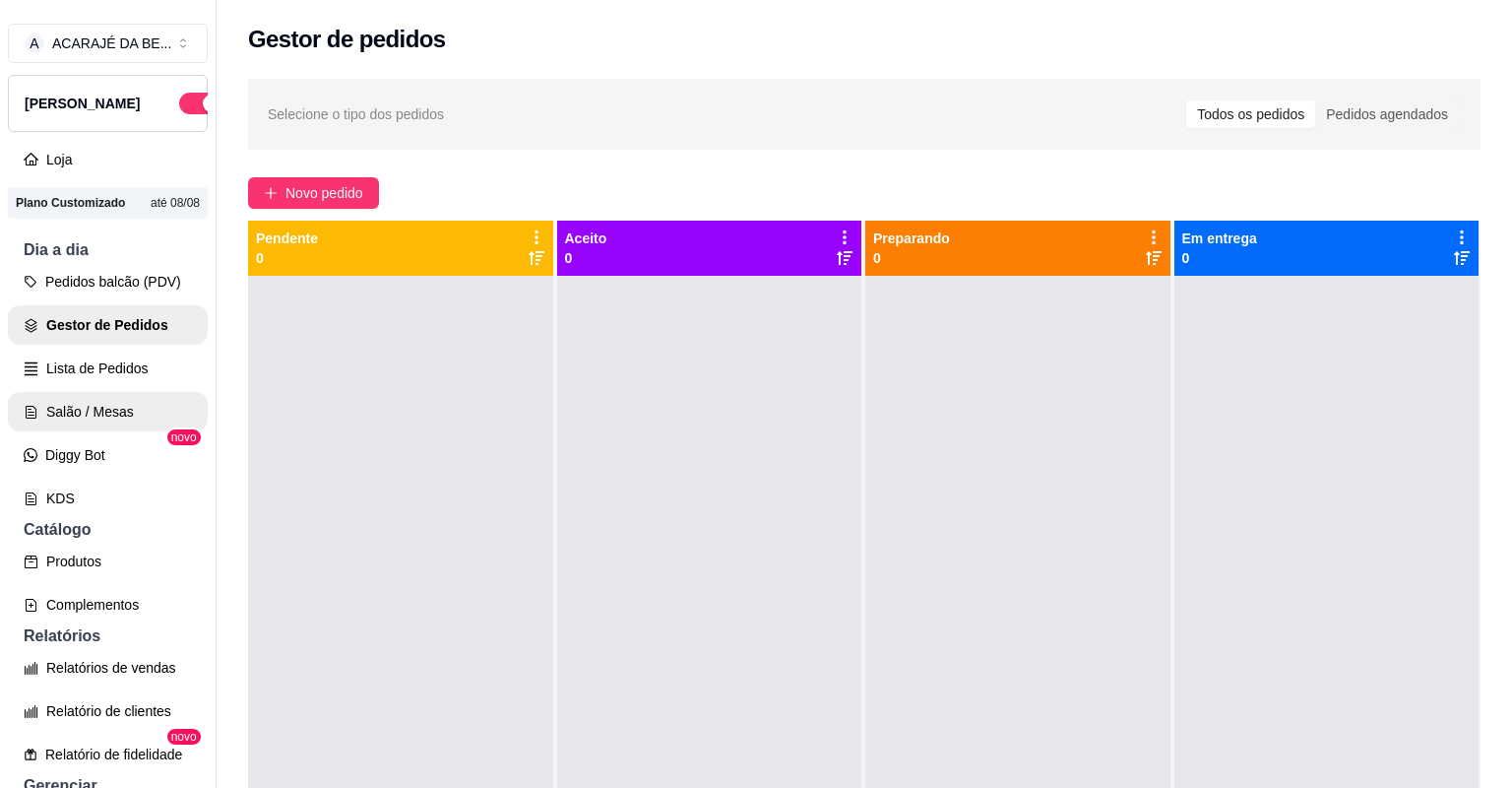 click on "Salão / Mesas" at bounding box center (107, 412) 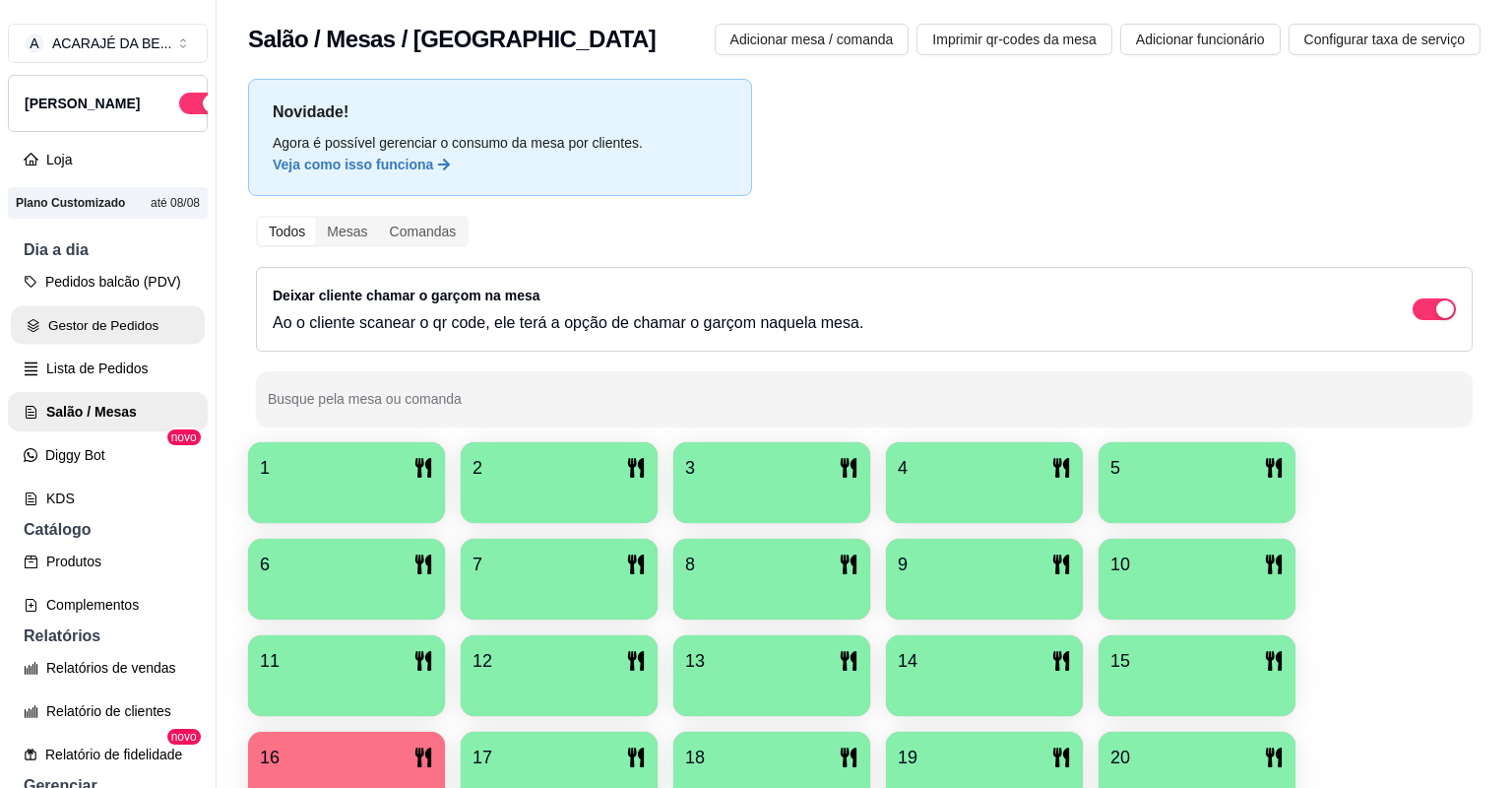 click on "Gestor de Pedidos" at bounding box center (107, 325) 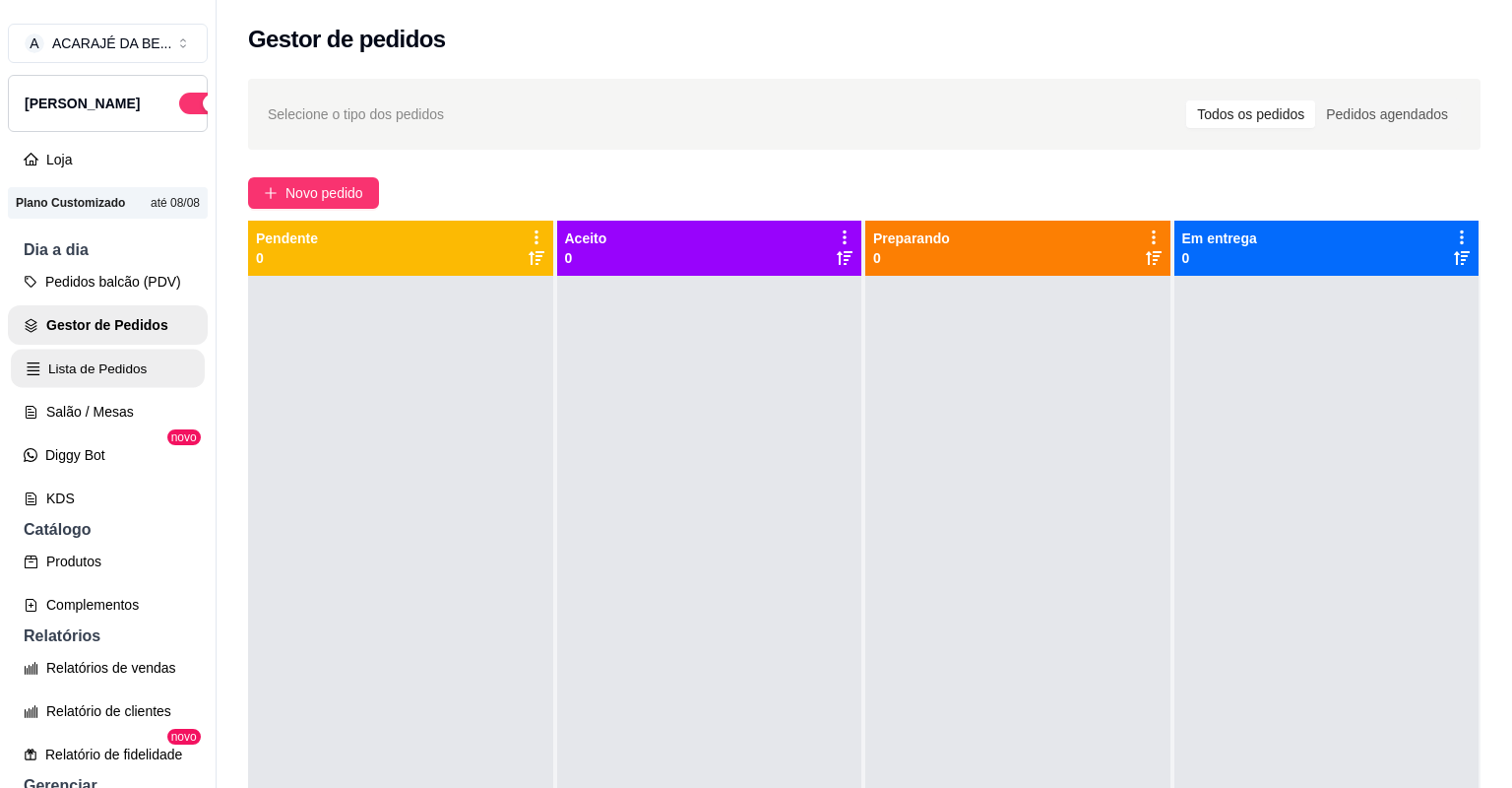 click on "Lista de Pedidos" at bounding box center [107, 368] 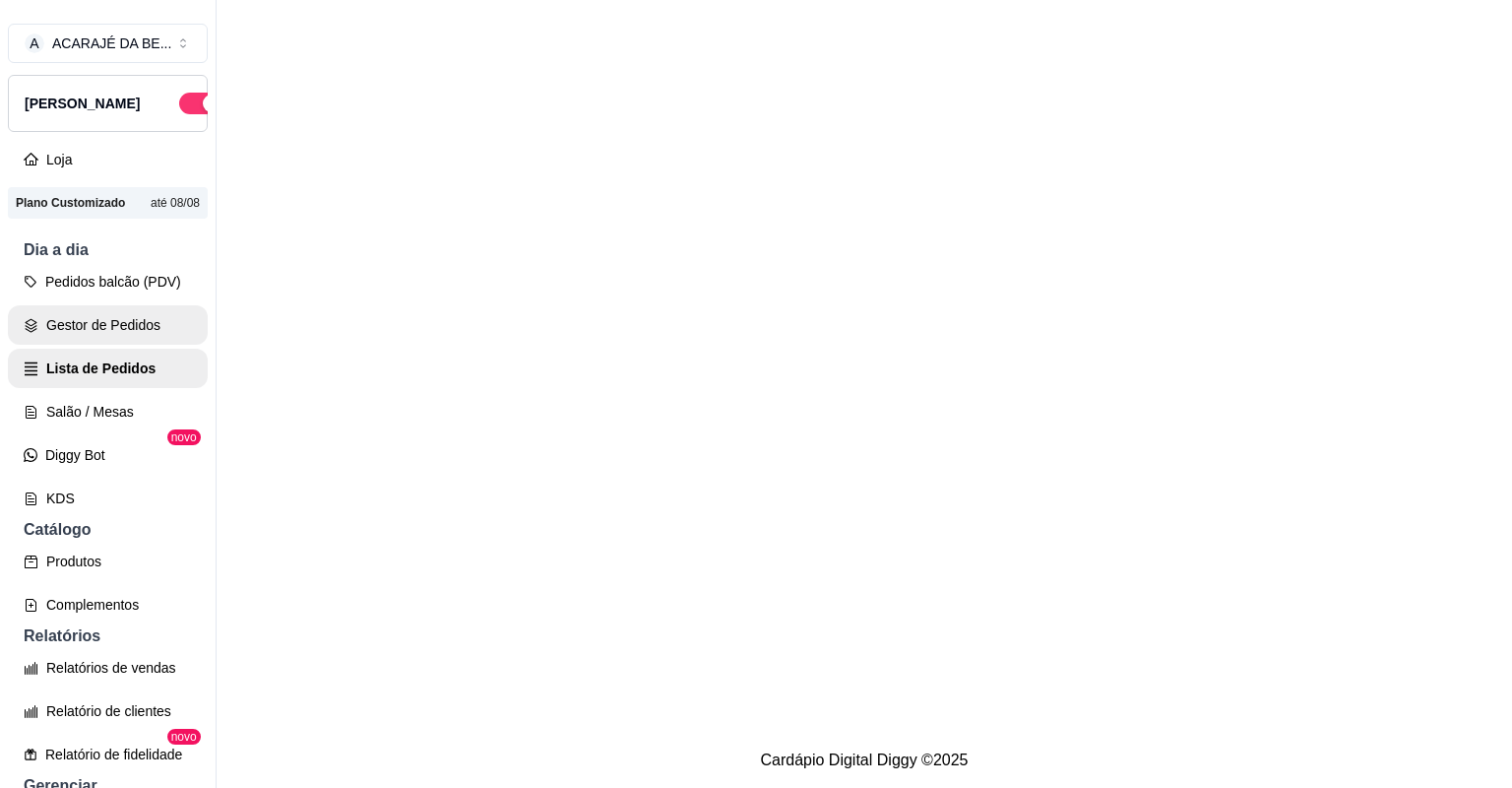 click on "Gestor de Pedidos" at bounding box center [107, 325] 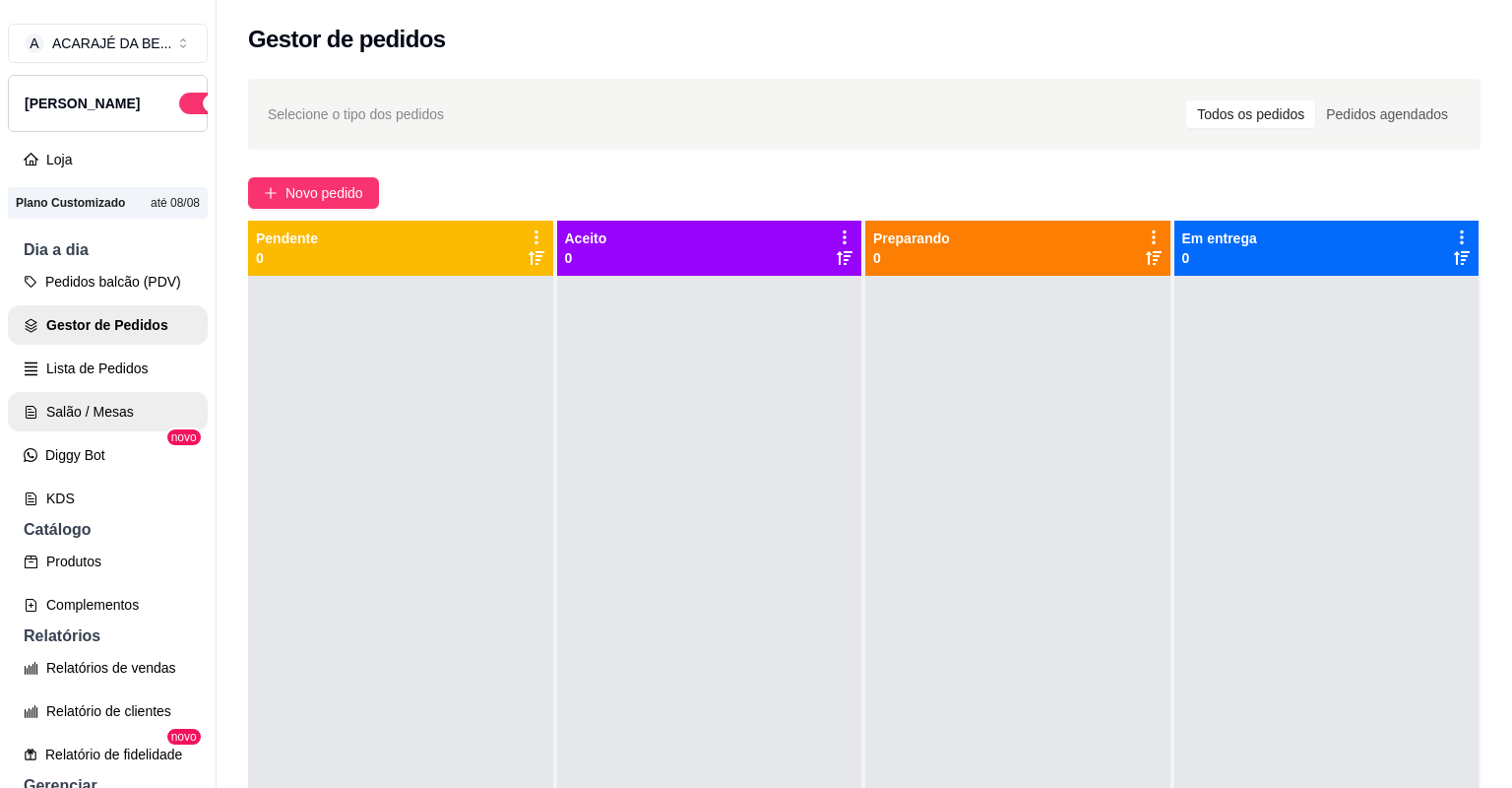 click on "Salão / Mesas" at bounding box center (107, 412) 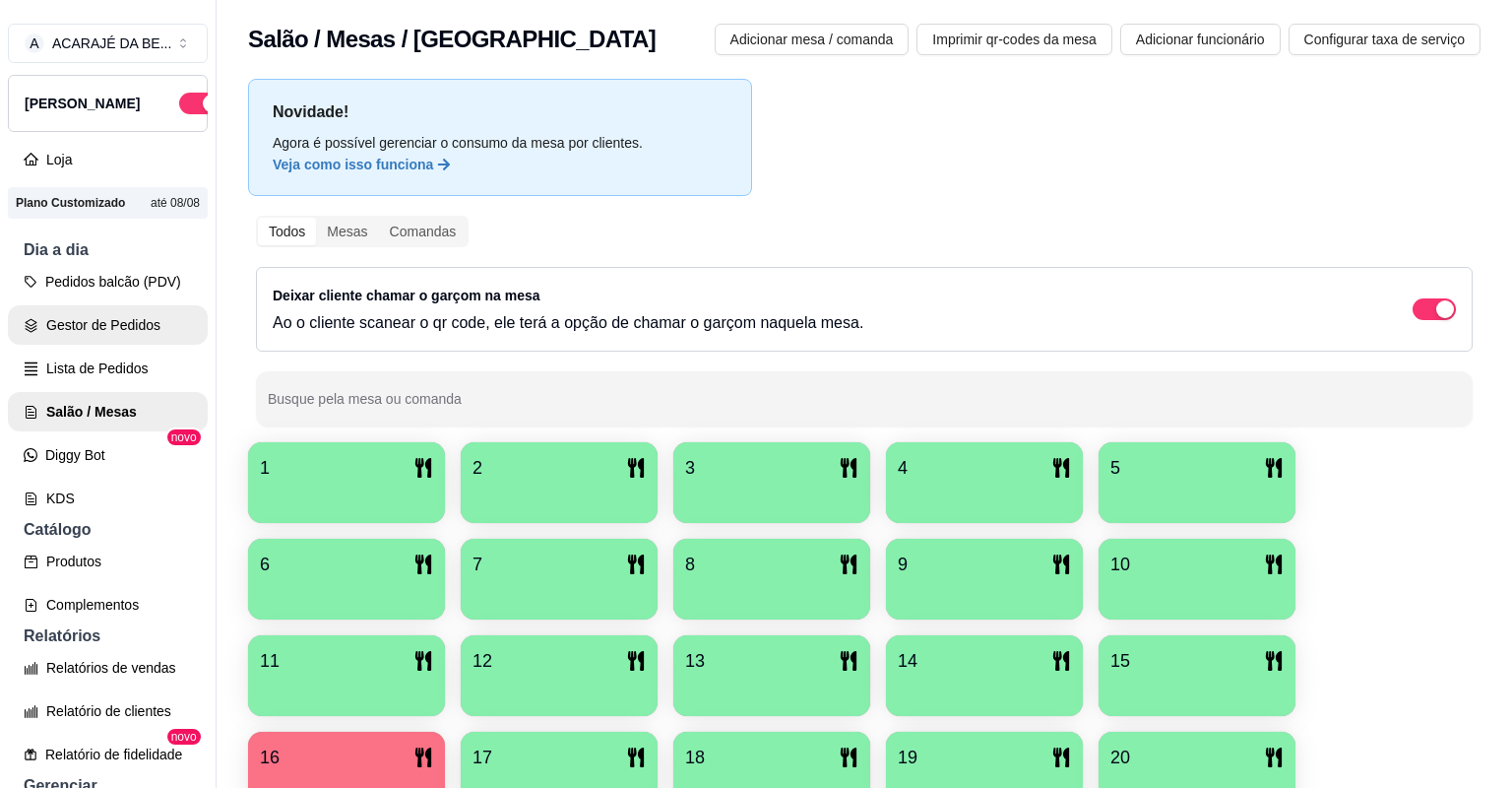 click on "Gestor de Pedidos" at bounding box center (107, 325) 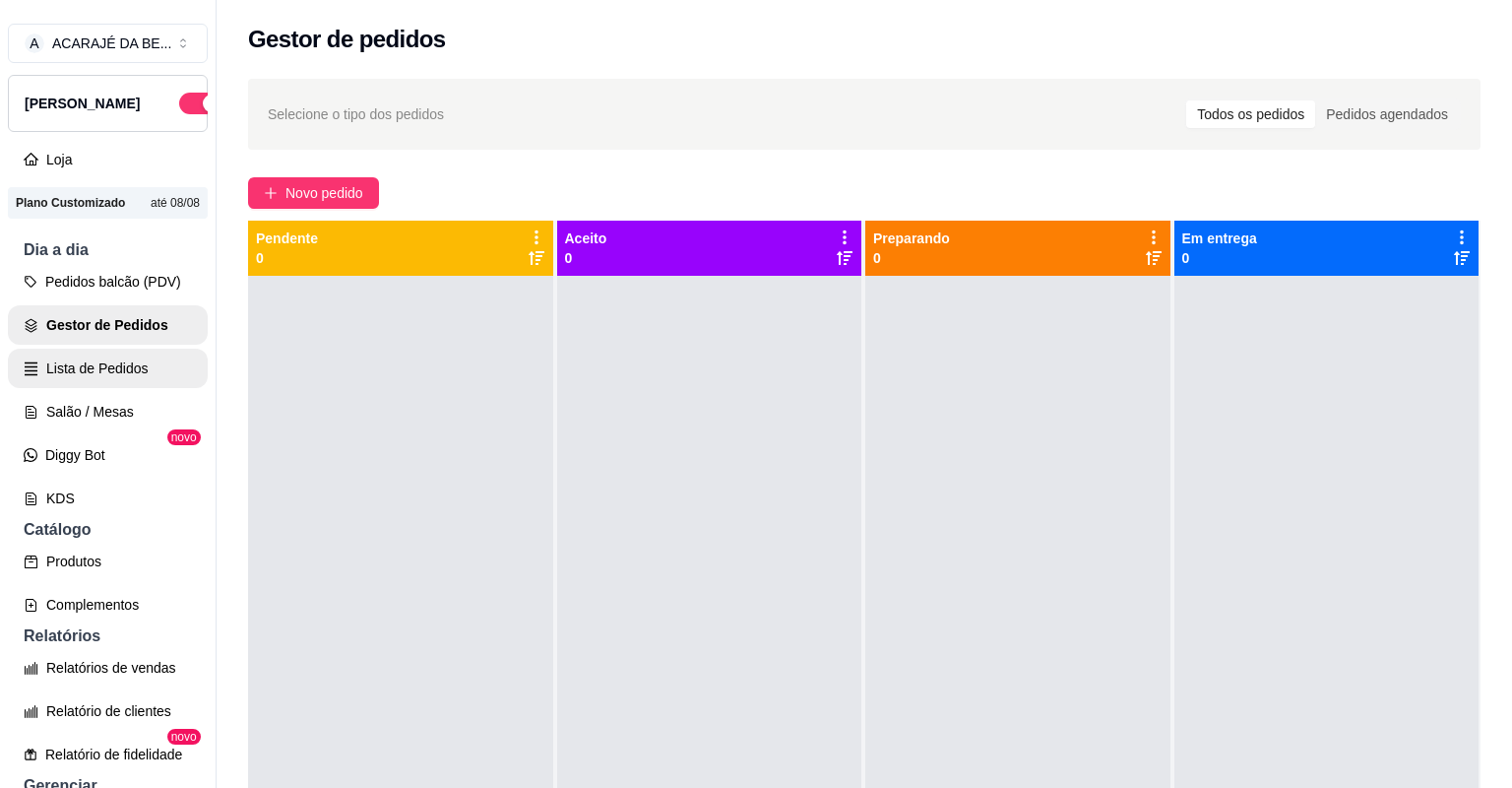 click on "Lista de Pedidos" at bounding box center [107, 368] 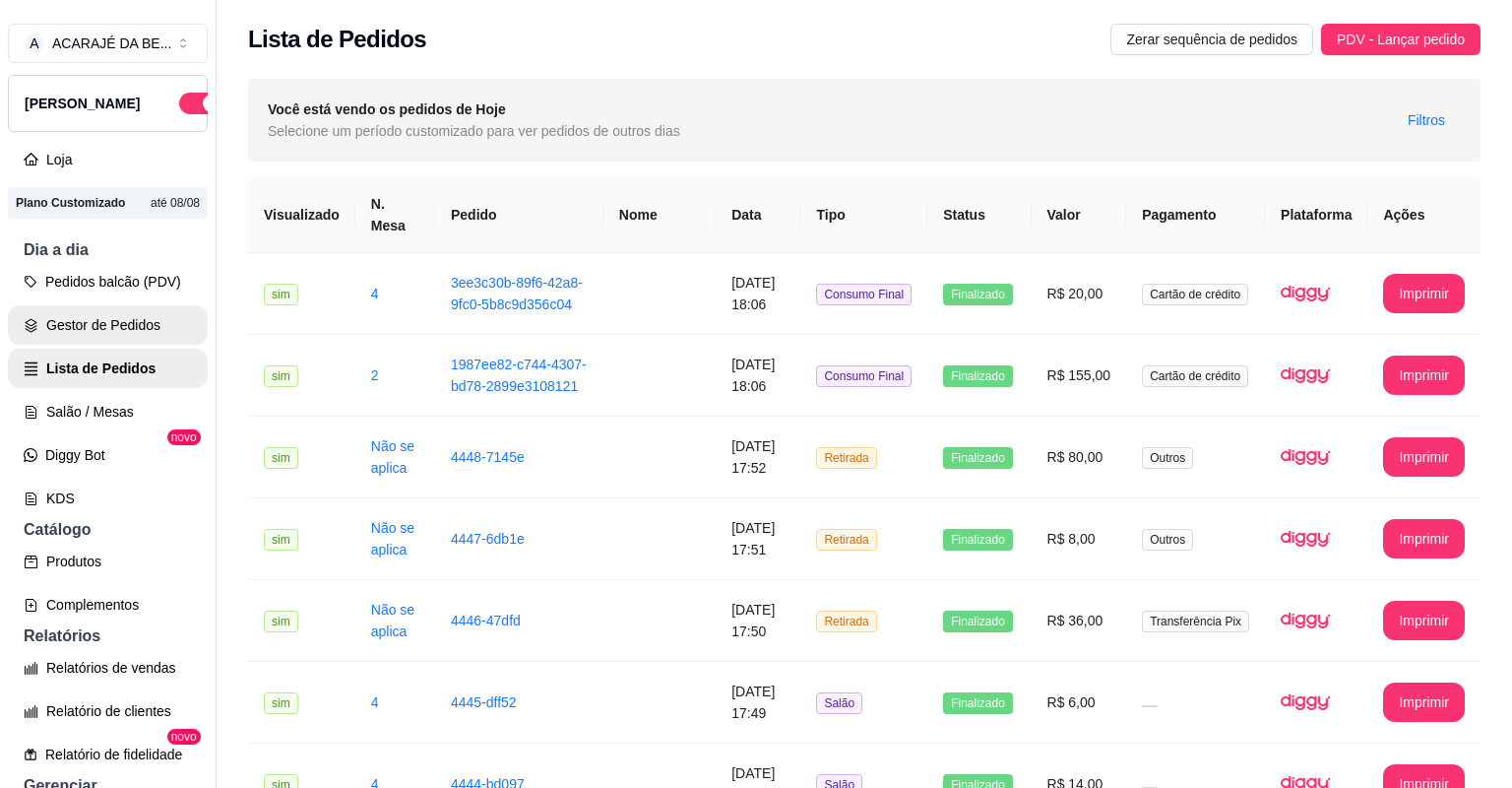 click on "Gestor de Pedidos" at bounding box center [107, 325] 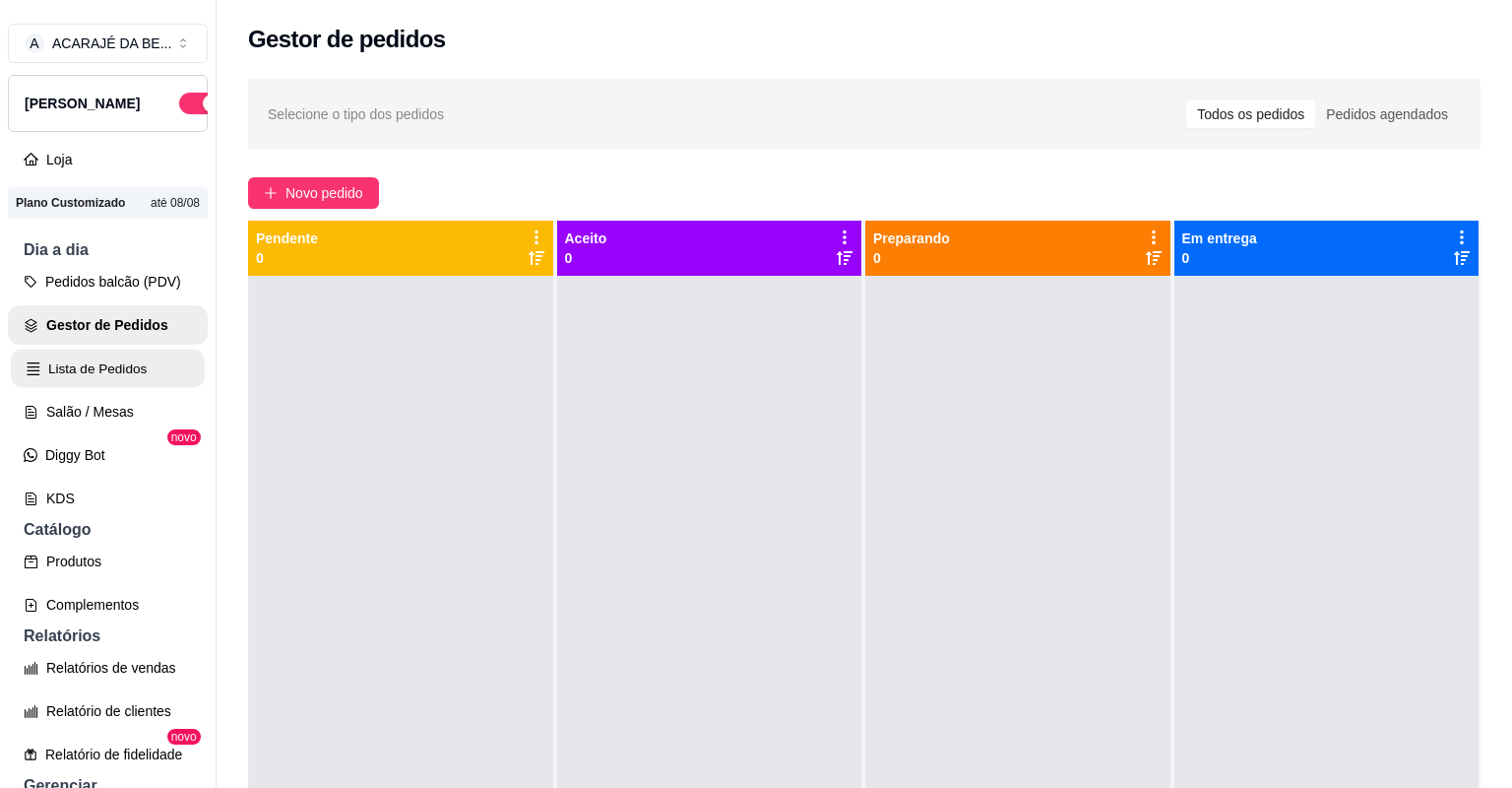 click on "Lista de Pedidos" at bounding box center [107, 368] 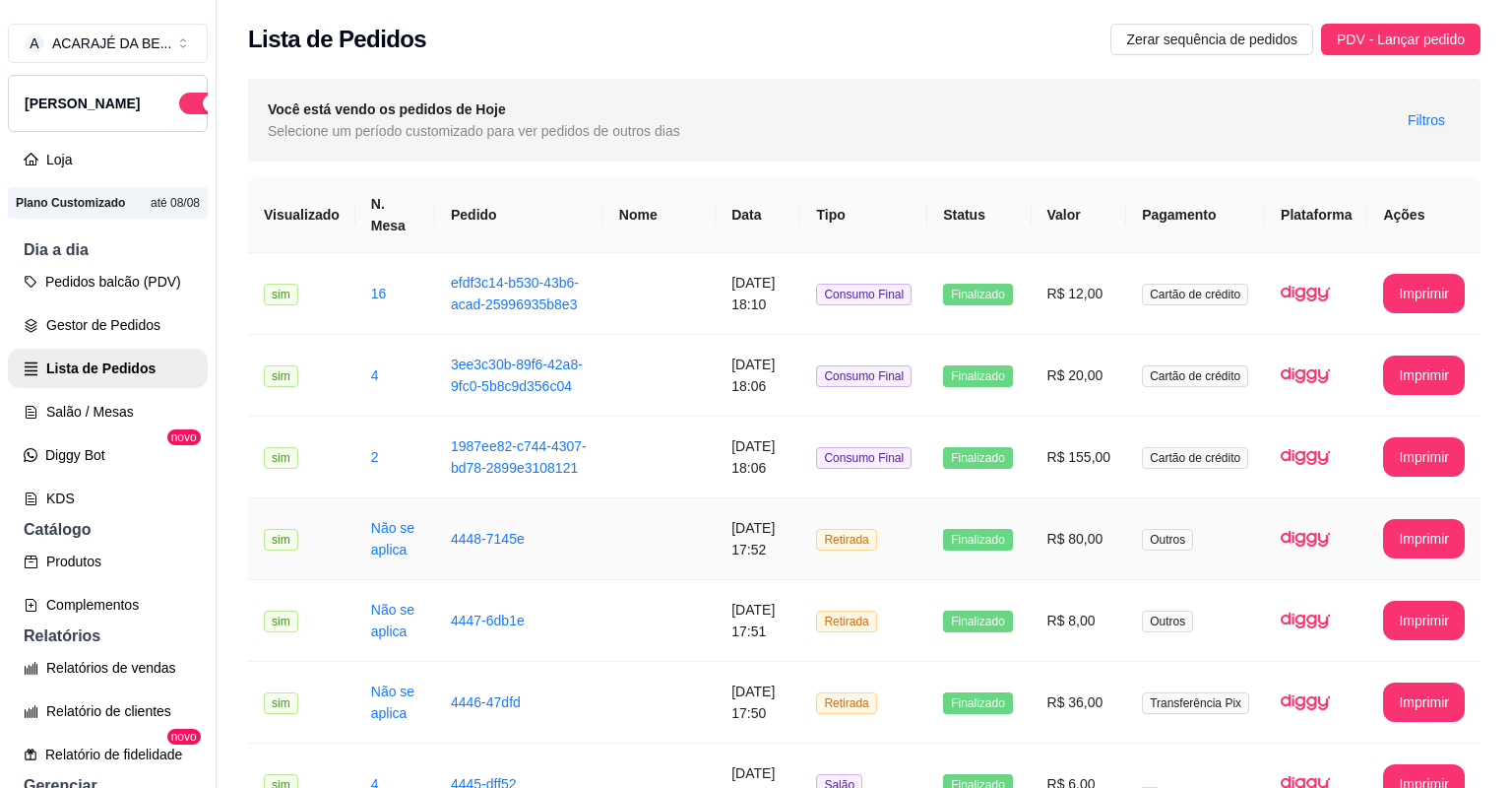 click on "Retirada" at bounding box center [863, 539] 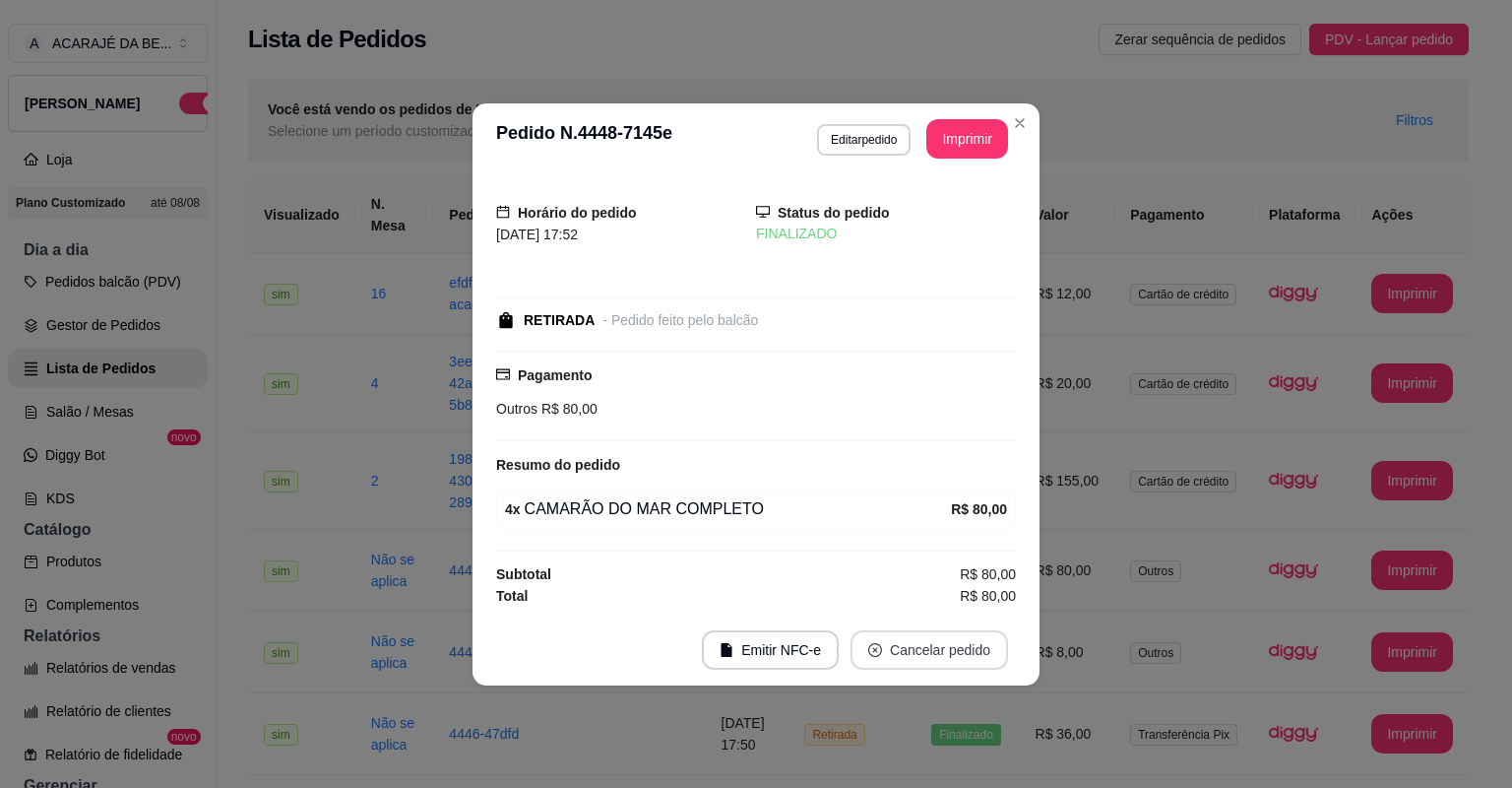 click 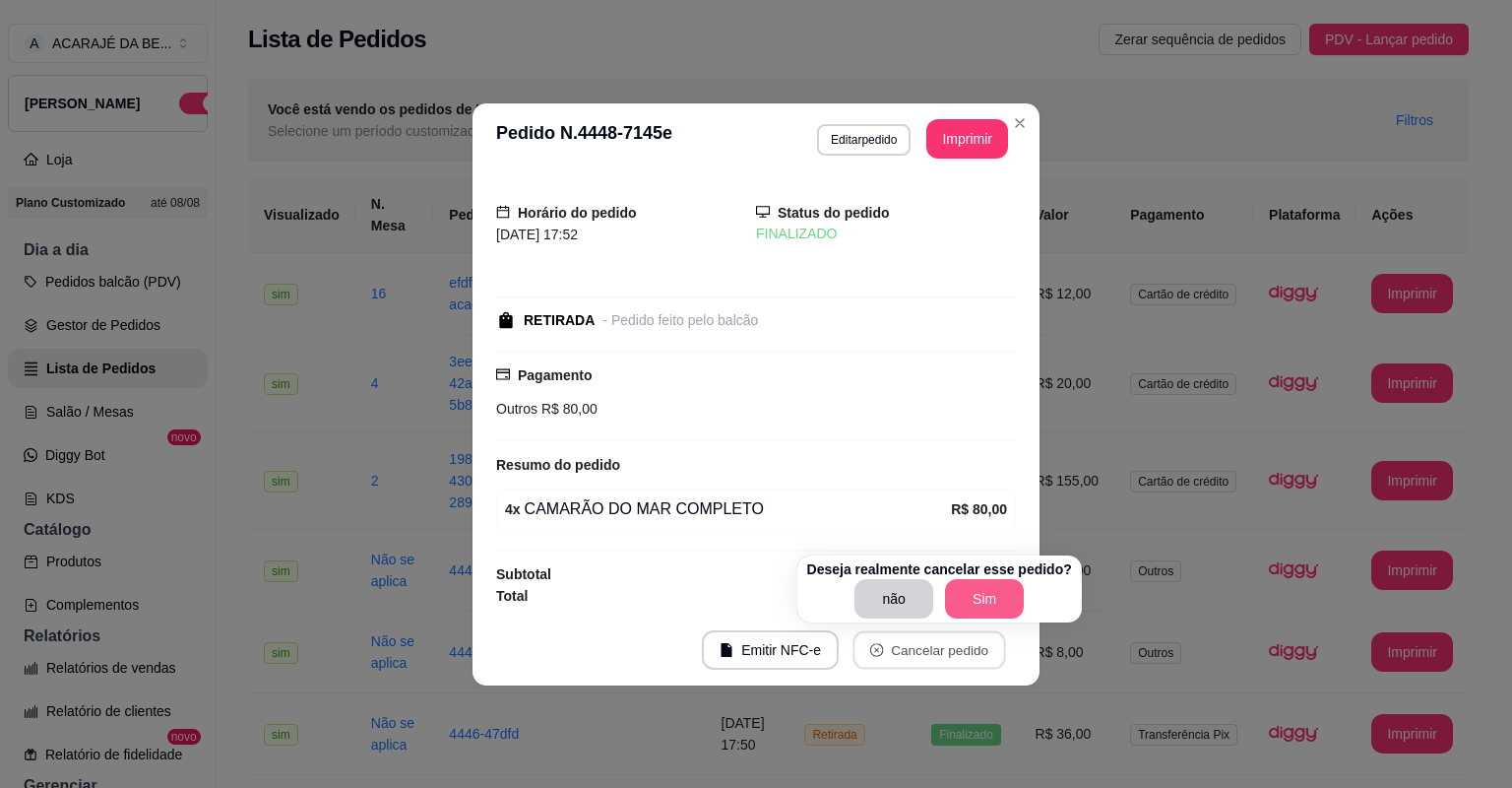 click on "Sim" at bounding box center (984, 599) 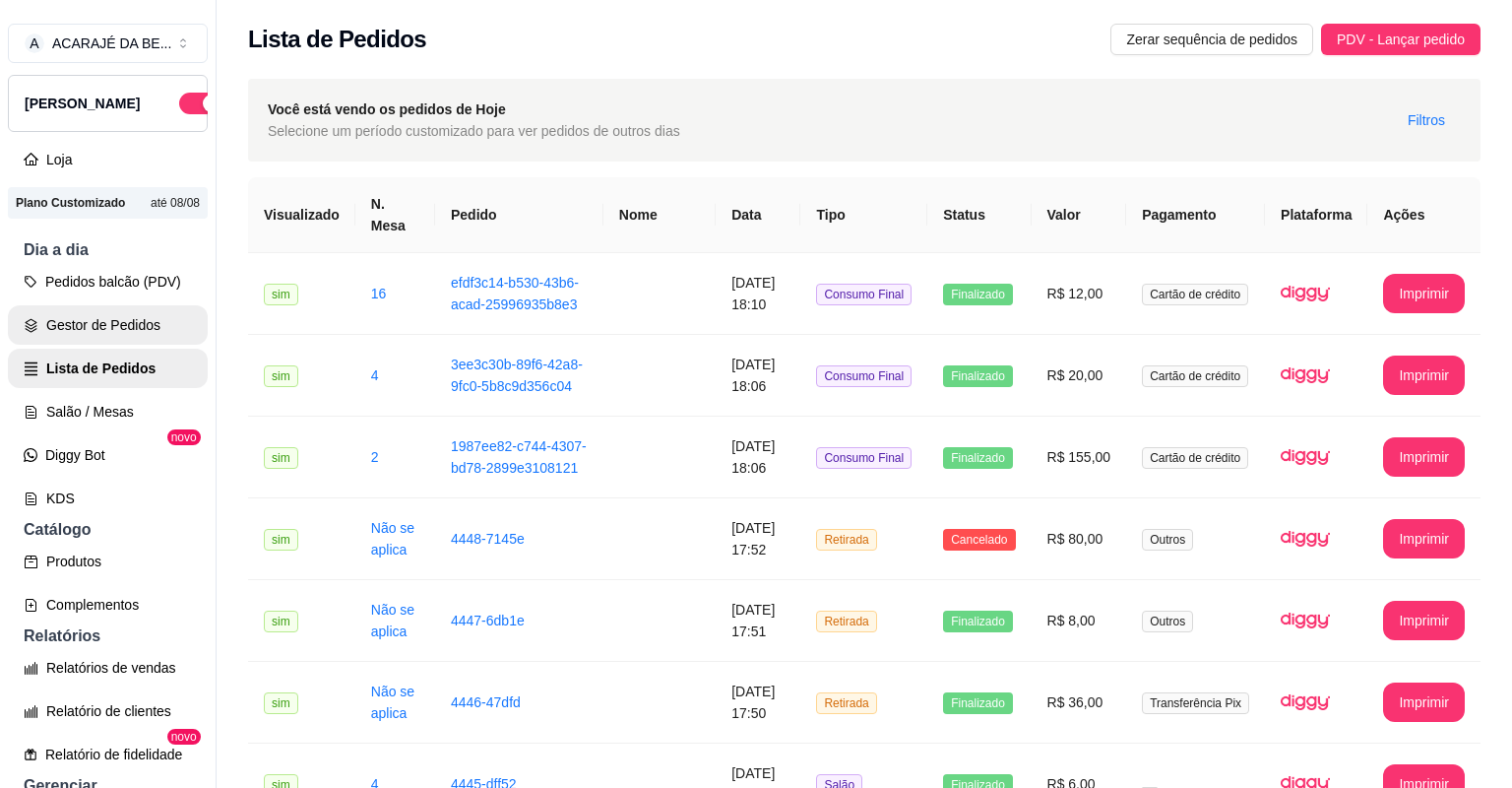 click on "Gestor de Pedidos" at bounding box center (107, 325) 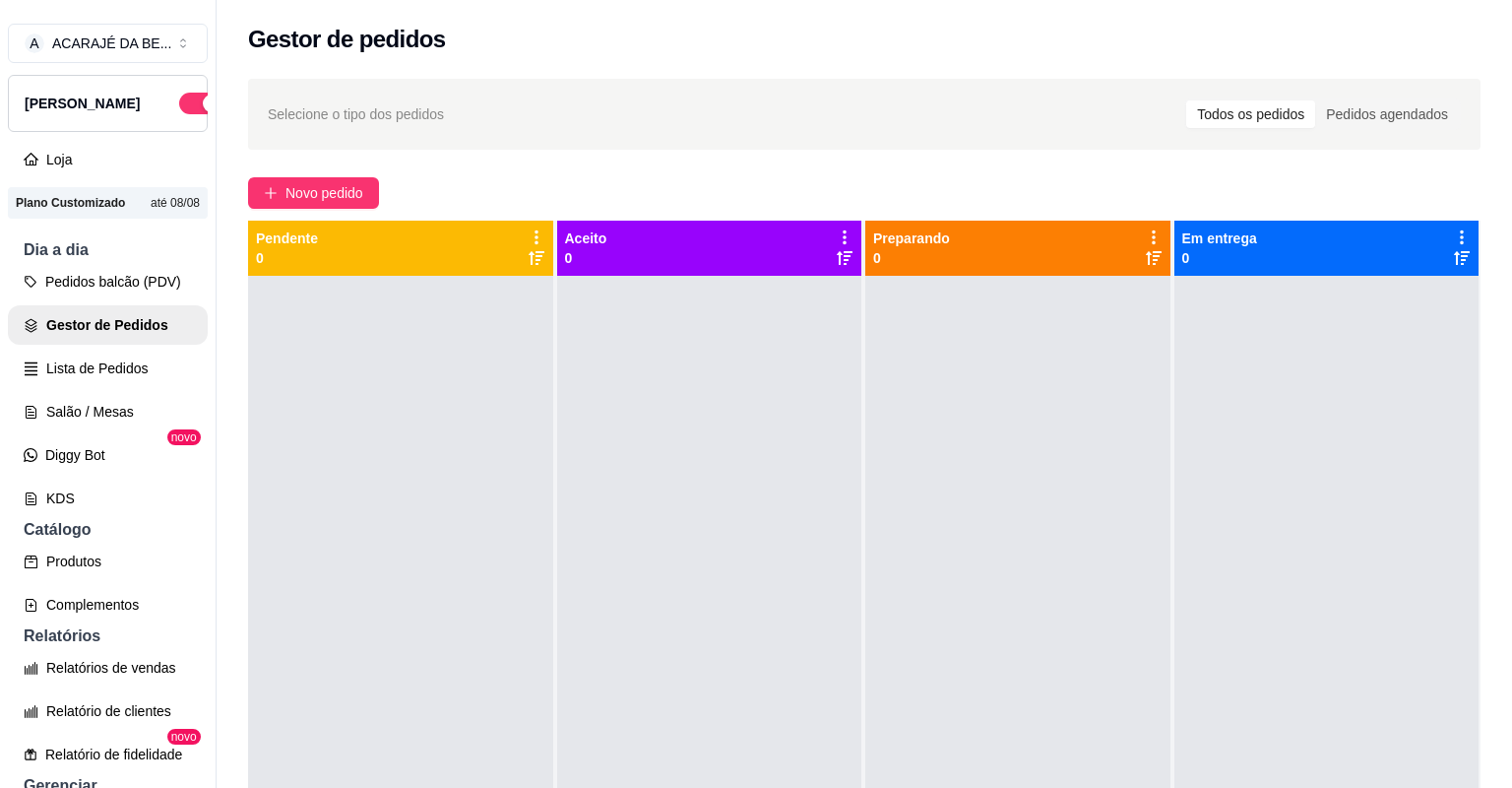 click on "Selecione o tipo dos pedidos Todos os pedidos Pedidos agendados Novo pedido Pendente 0 Aceito 0 Preparando 0 Em entrega 0" at bounding box center (864, 550) 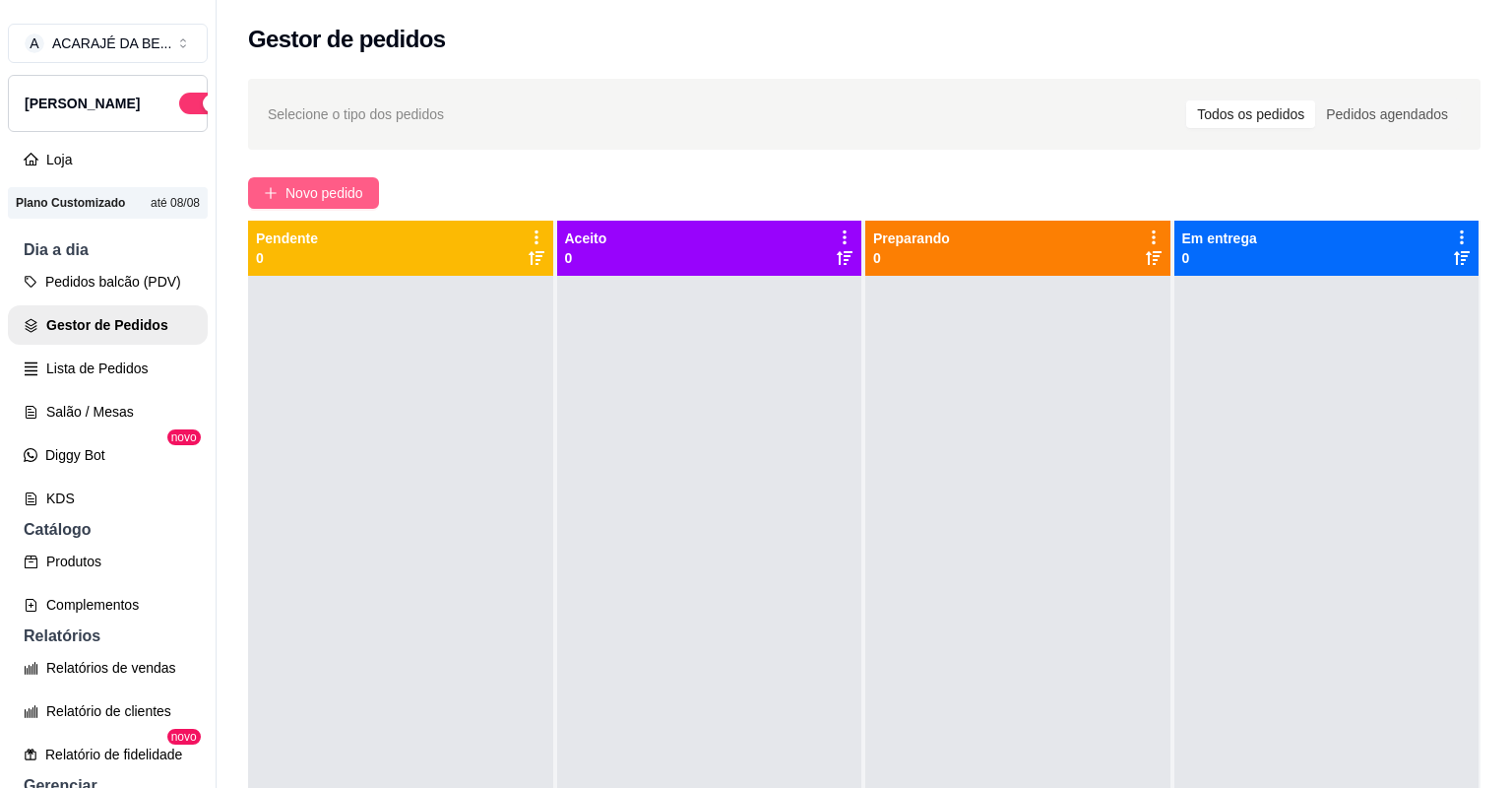 click on "Novo pedido" at bounding box center (324, 193) 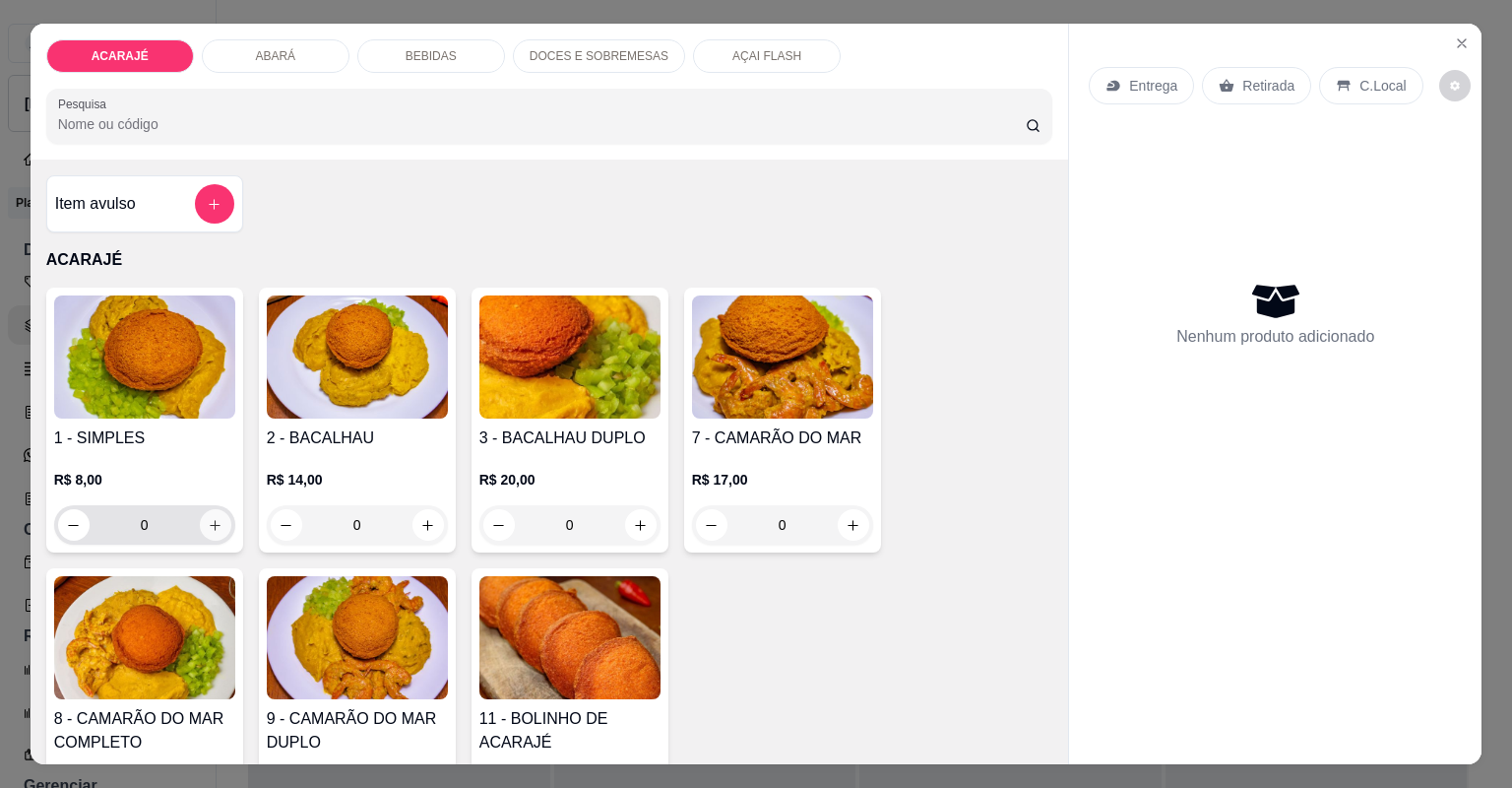 click at bounding box center [216, 525] 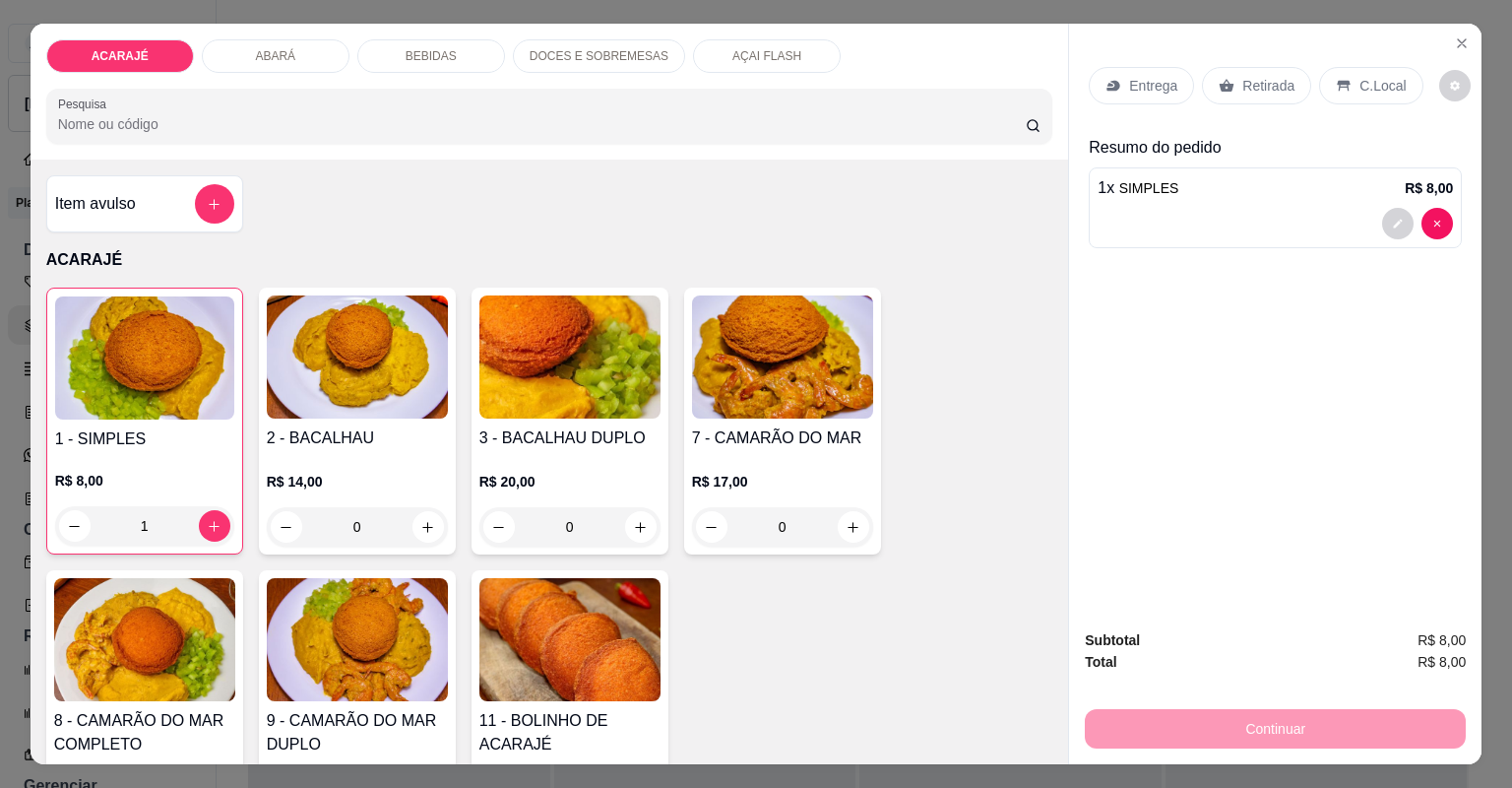 click on "Retirada" at bounding box center (1268, 86) 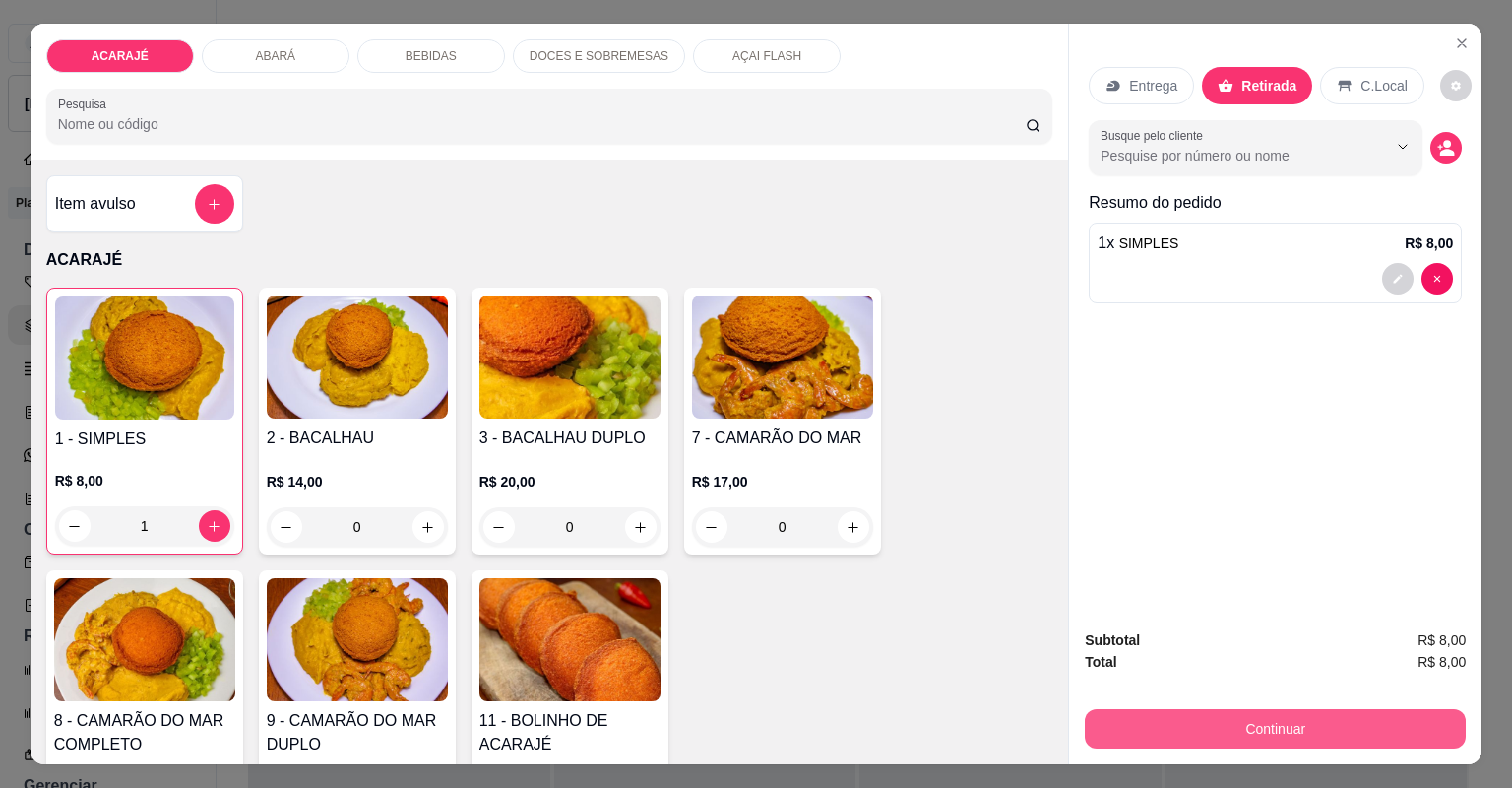 click on "Continuar" at bounding box center [1275, 729] 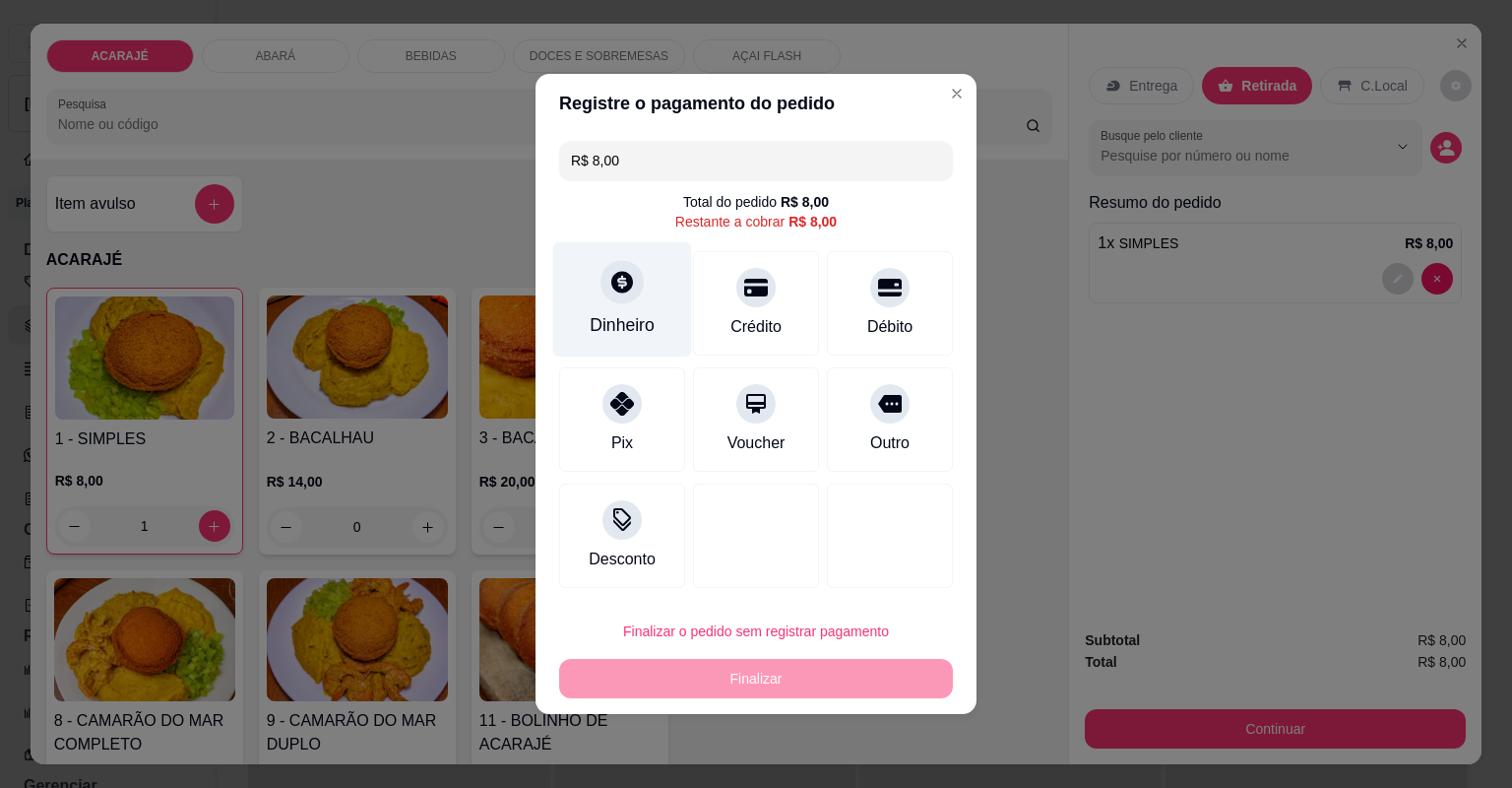 click on "Dinheiro" at bounding box center (622, 299) 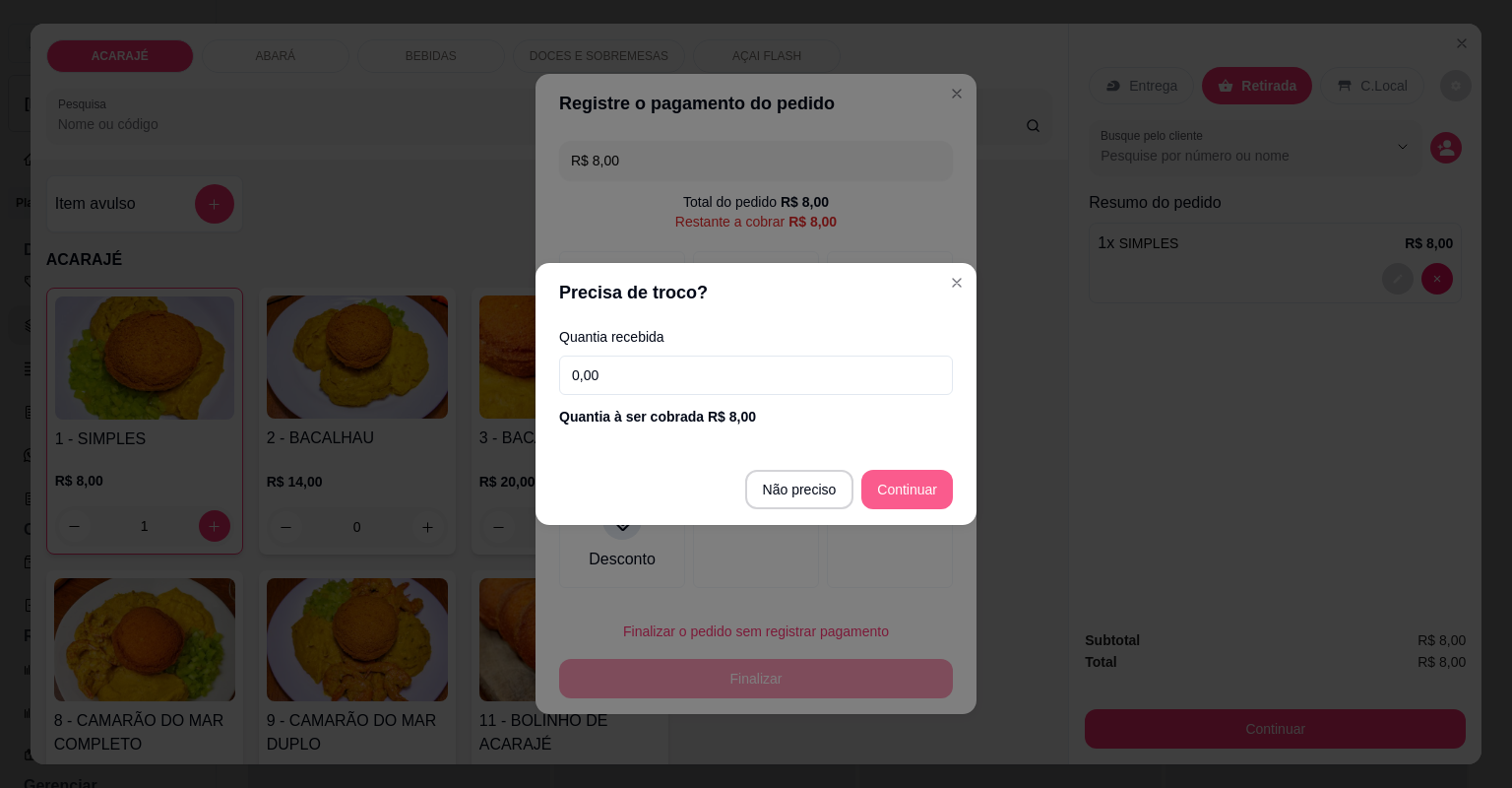 type on "R$ 0,00" 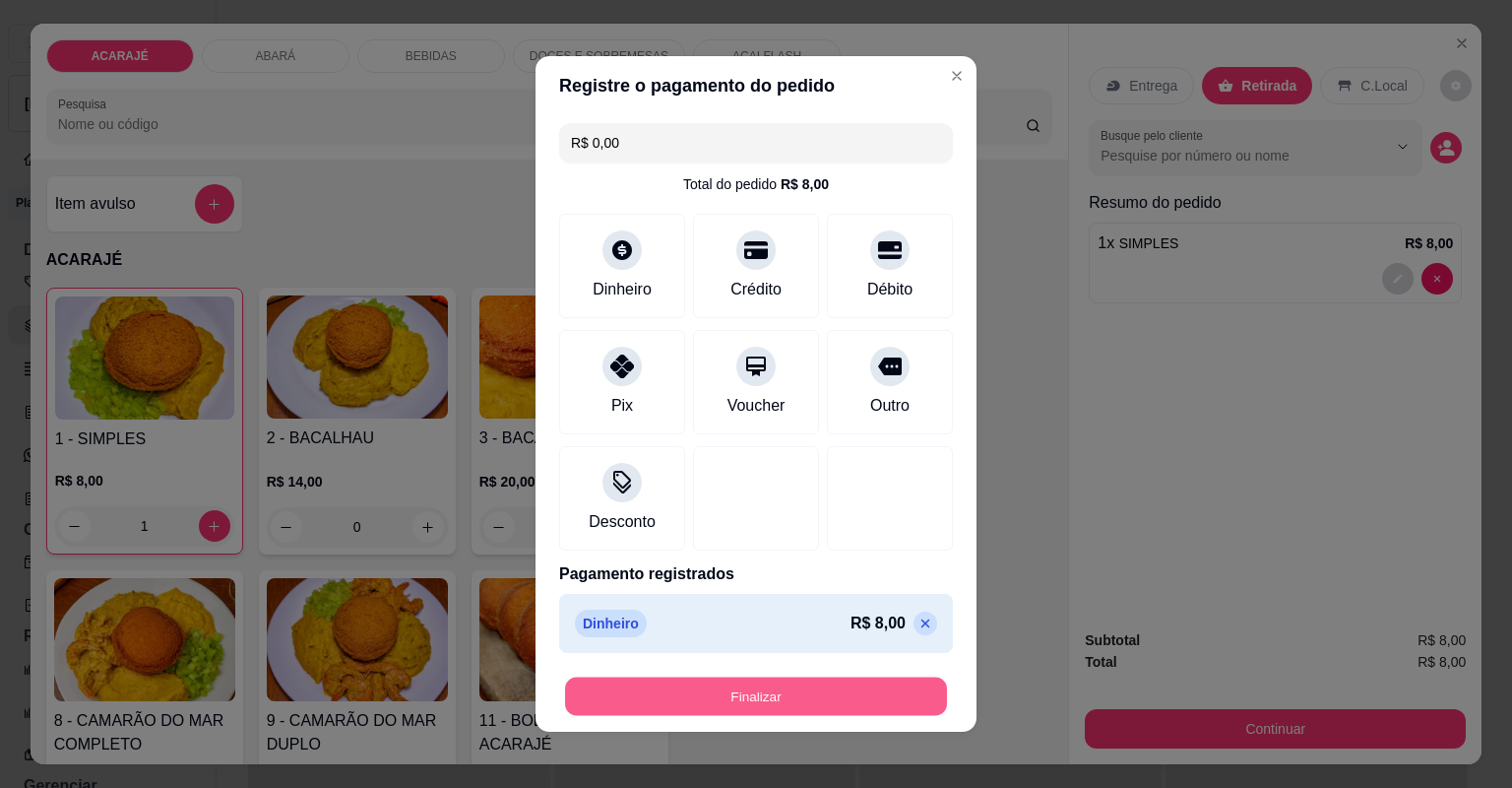 click on "Finalizar" at bounding box center (756, 696) 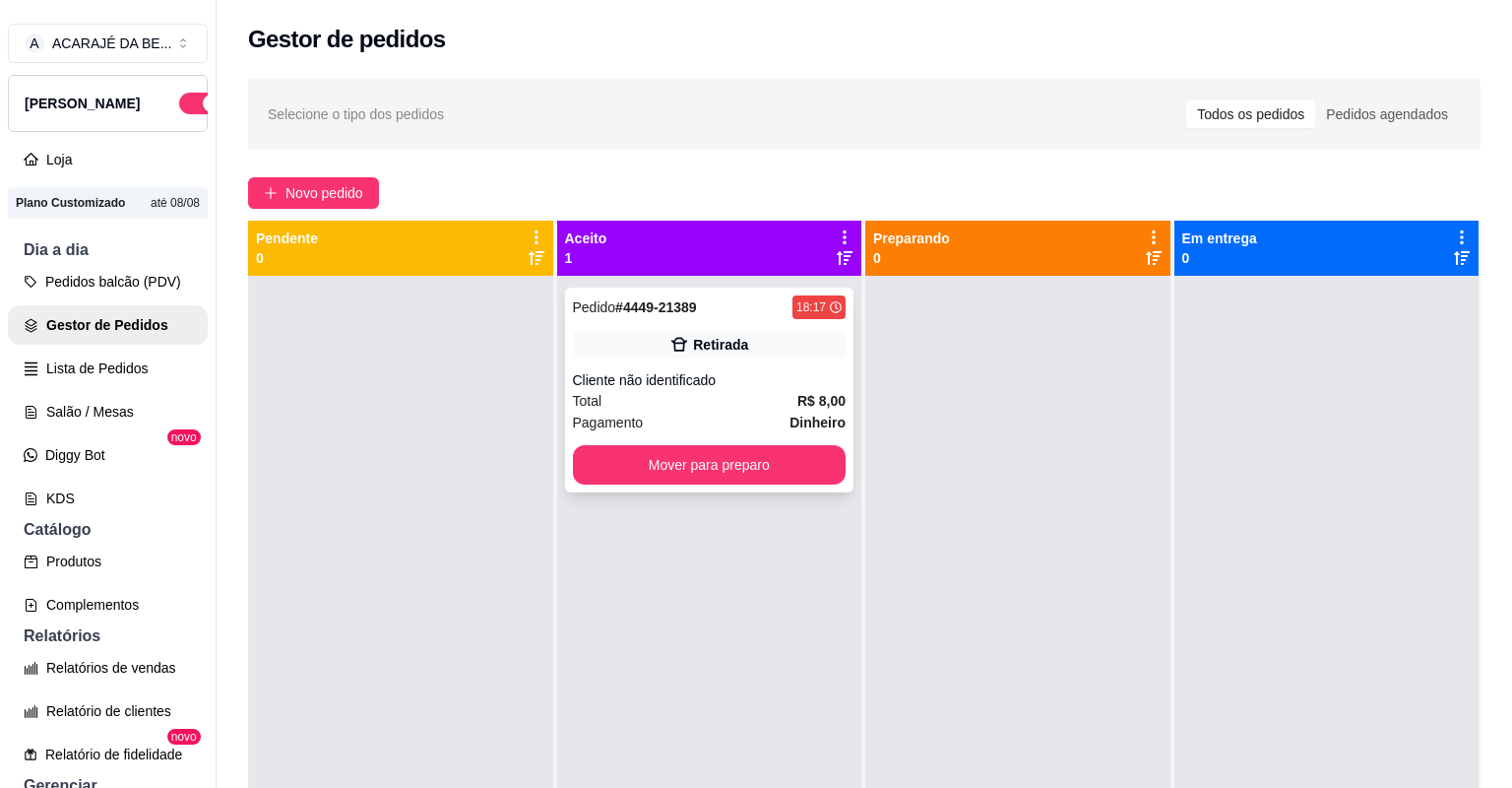 click on "Pagamento Dinheiro" at bounding box center [710, 423] 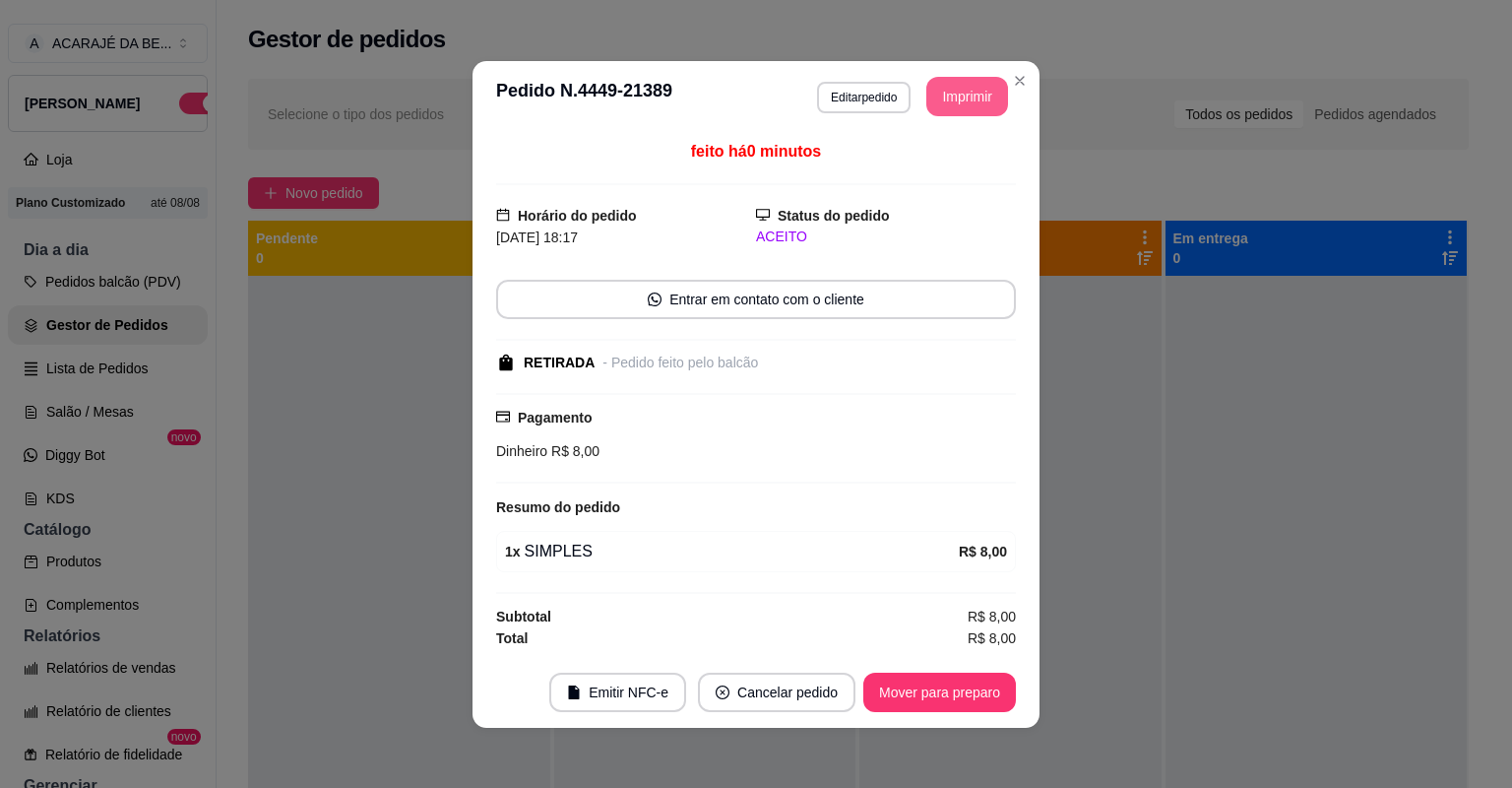 click on "Imprimir" at bounding box center [967, 97] 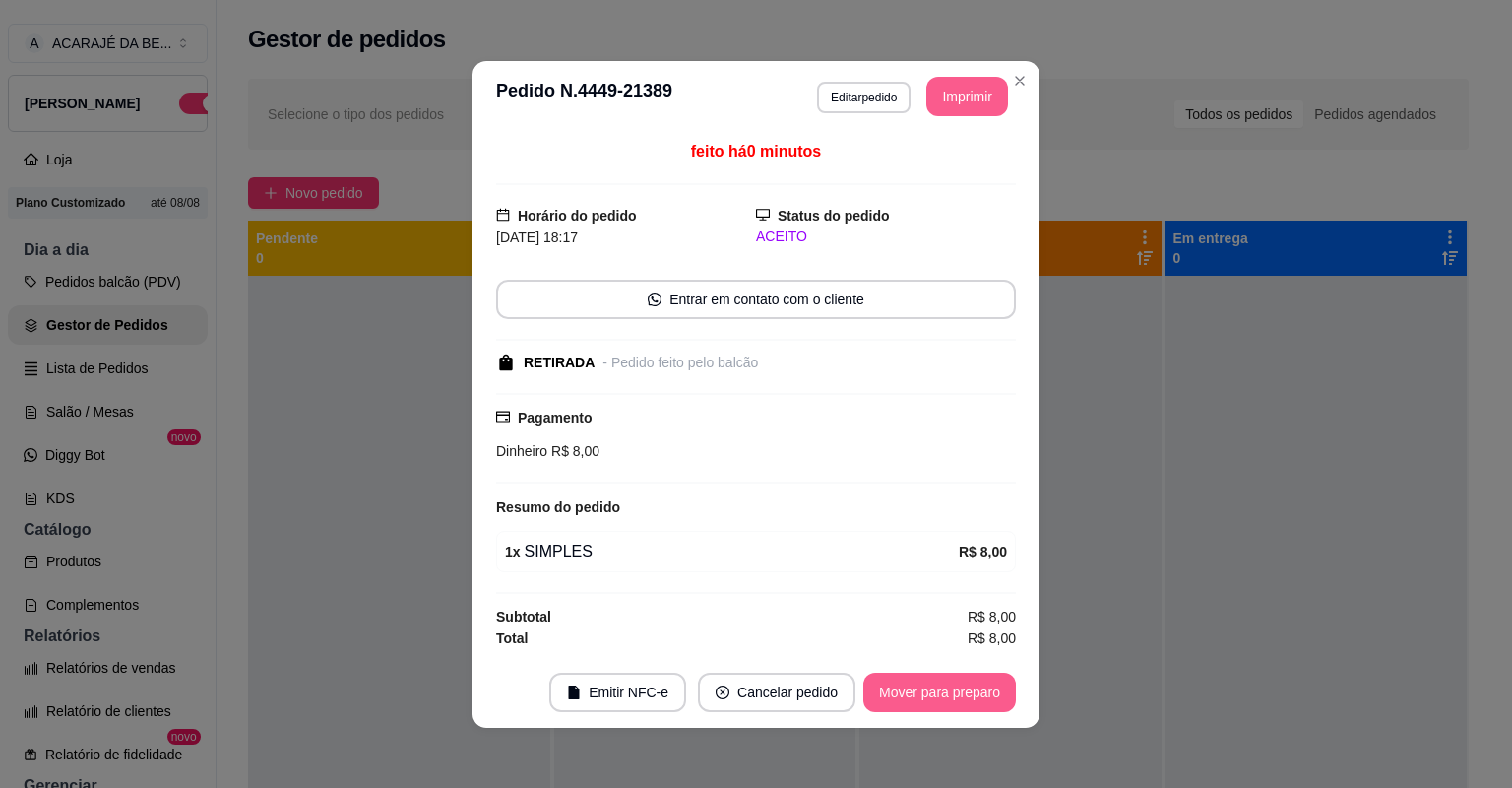 click on "Mover para preparo" at bounding box center [939, 692] 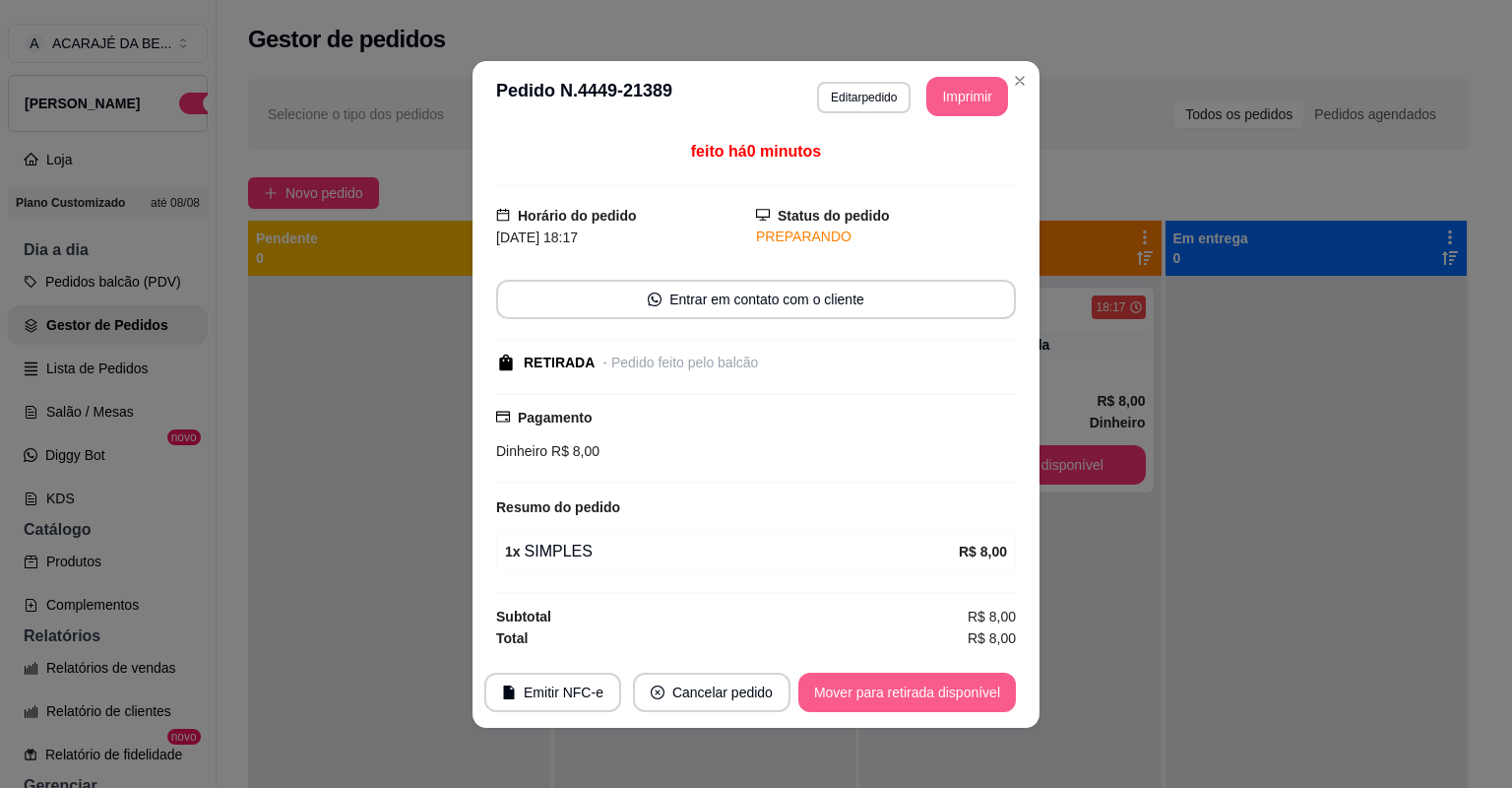click on "Mover para retirada disponível" at bounding box center [907, 692] 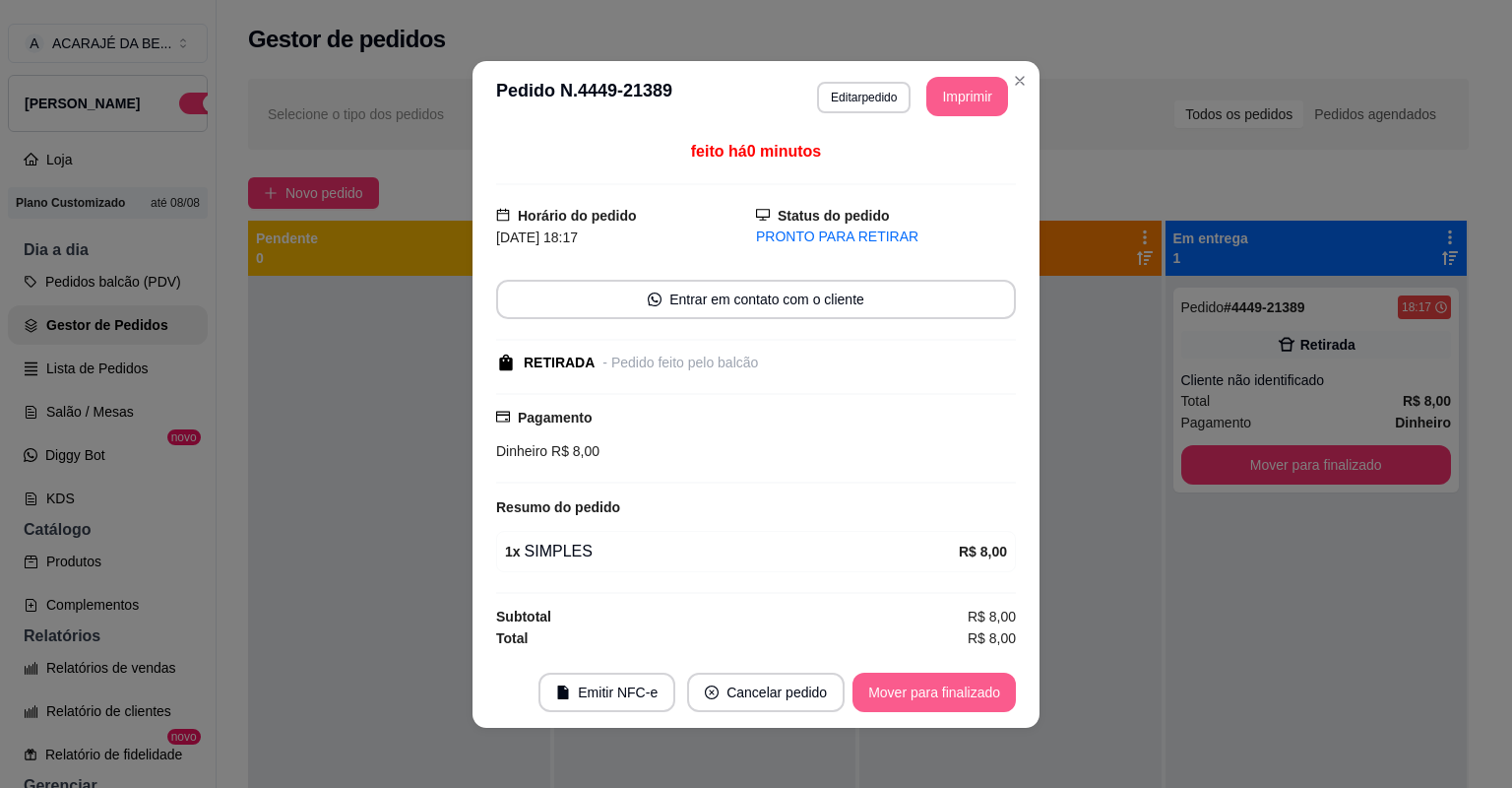 click on "Mover para finalizado" at bounding box center [934, 692] 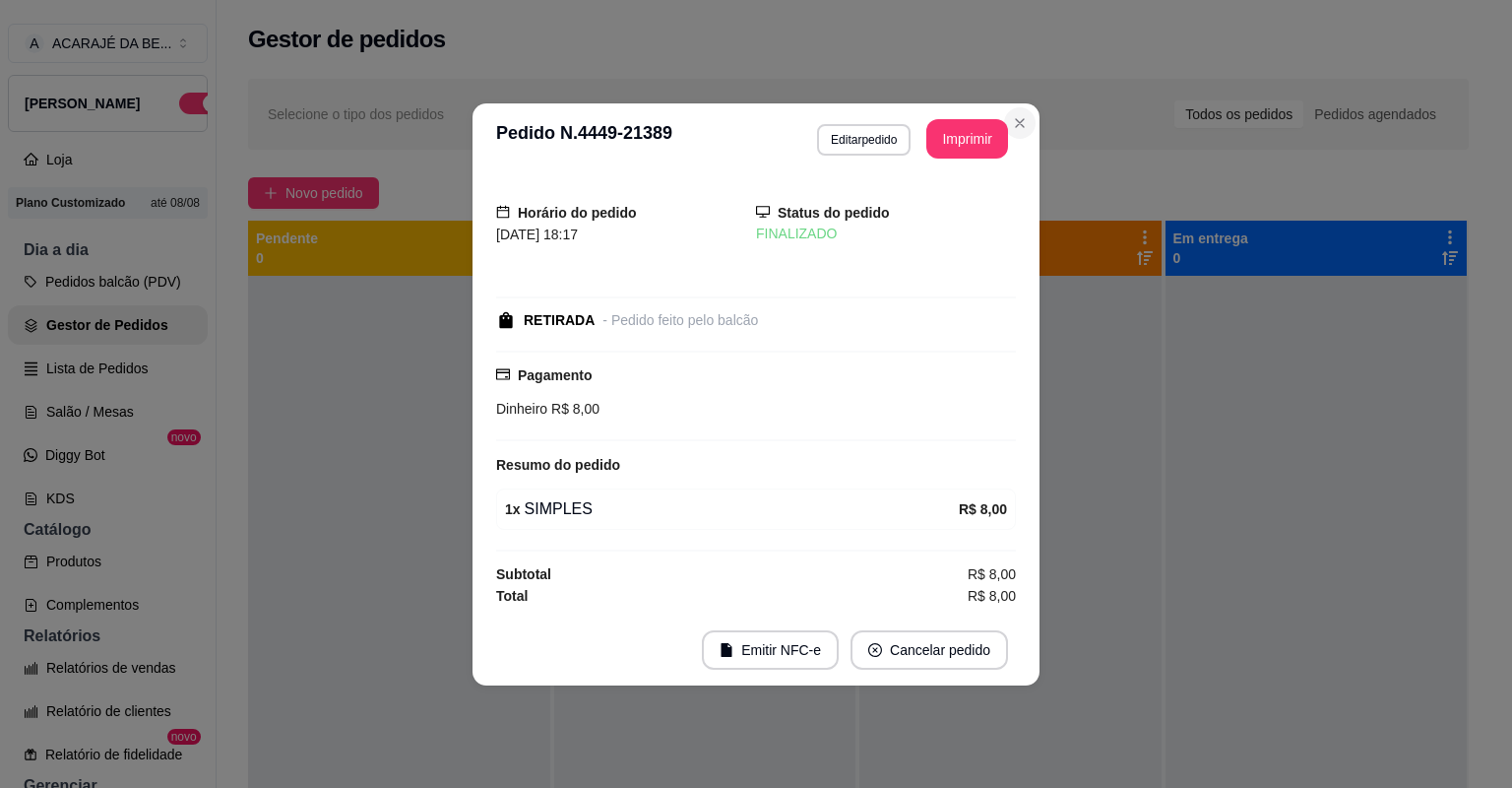 click on "Selecione o tipo dos pedidos Todos os pedidos Pedidos agendados" at bounding box center (858, 114) 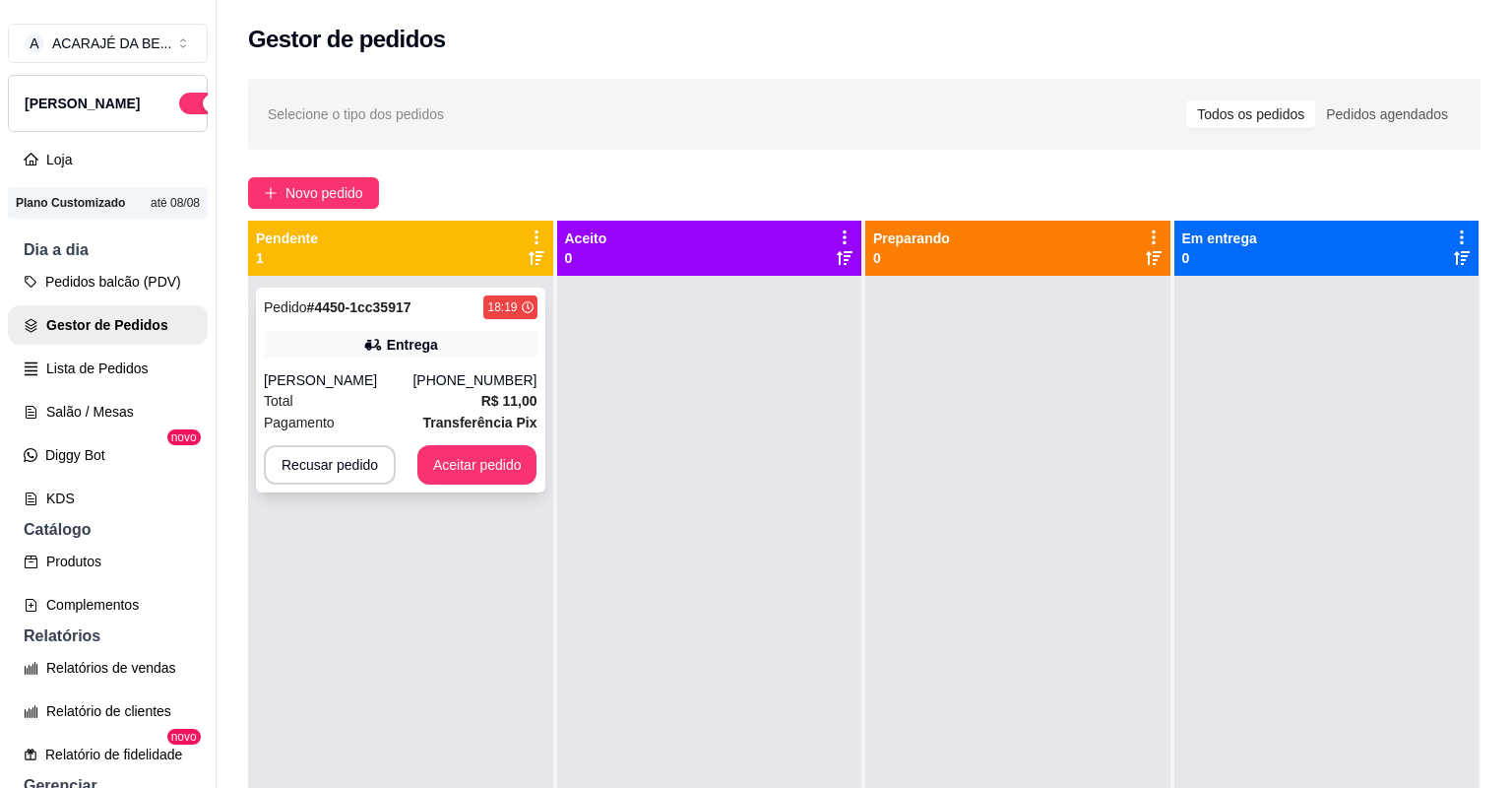 click on "Total R$ 11,00" at bounding box center (401, 401) 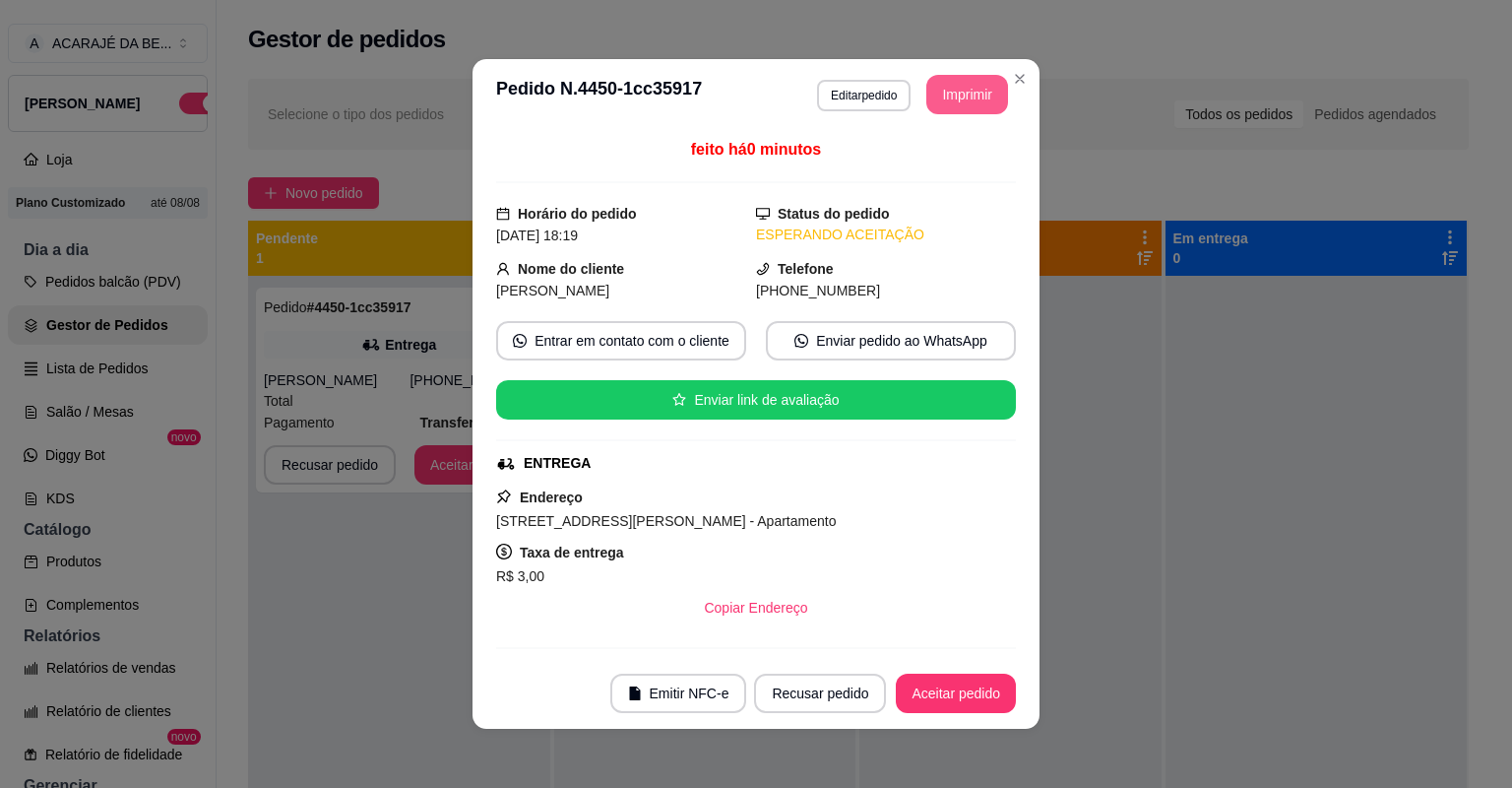 click on "Imprimir" at bounding box center (967, 95) 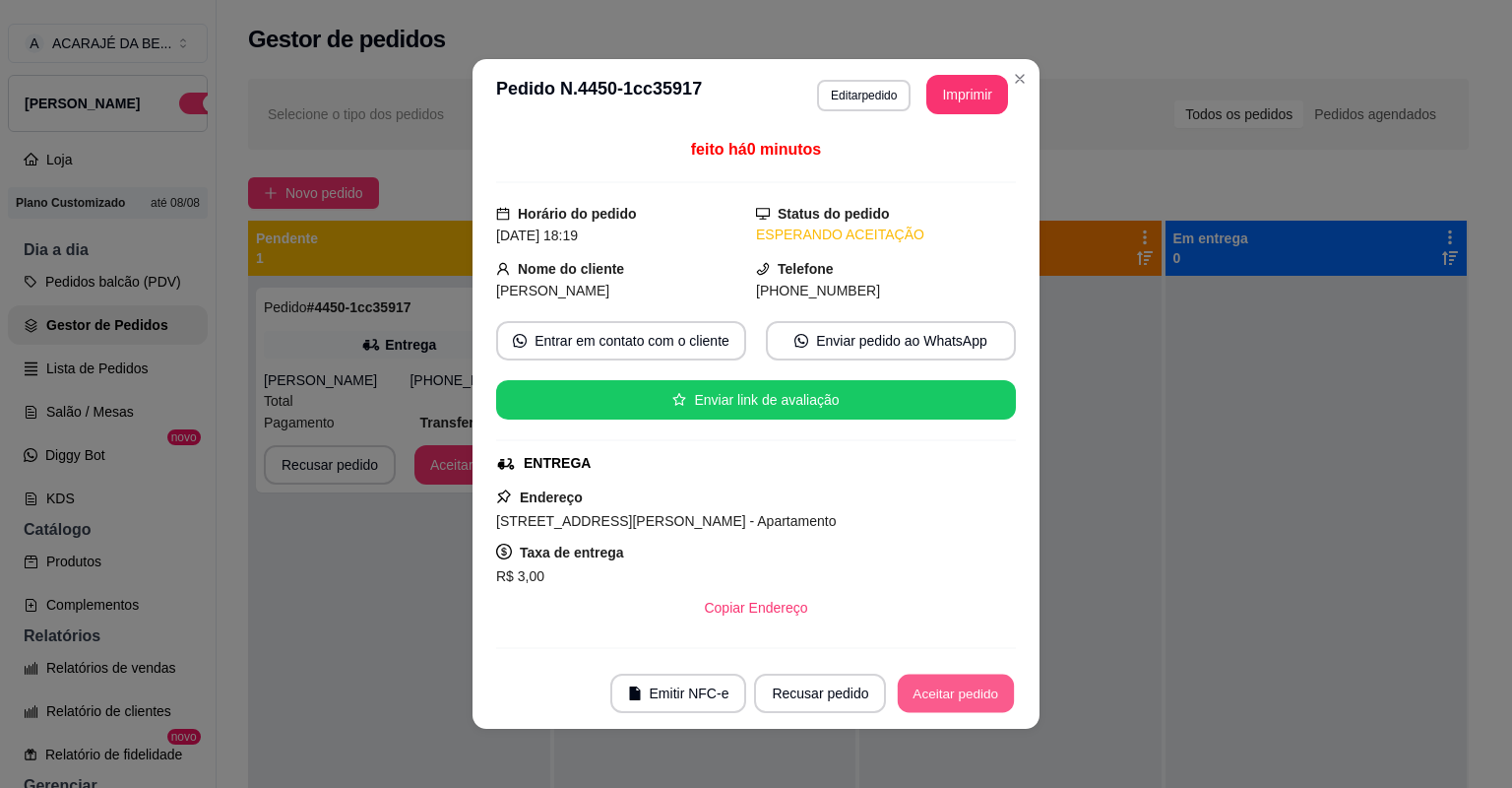 click on "Aceitar pedido" at bounding box center (956, 693) 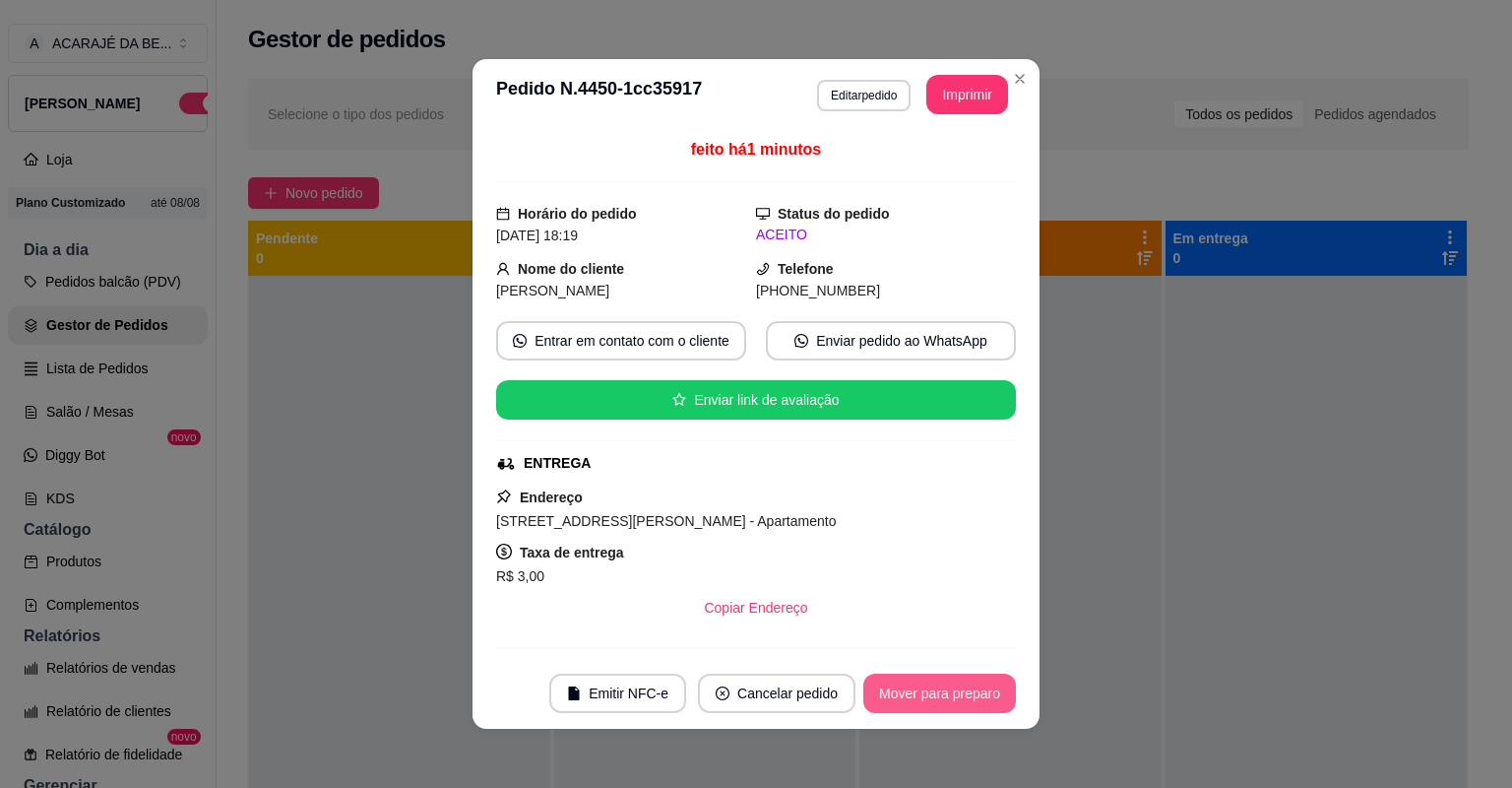 click on "Mover para preparo" at bounding box center (939, 693) 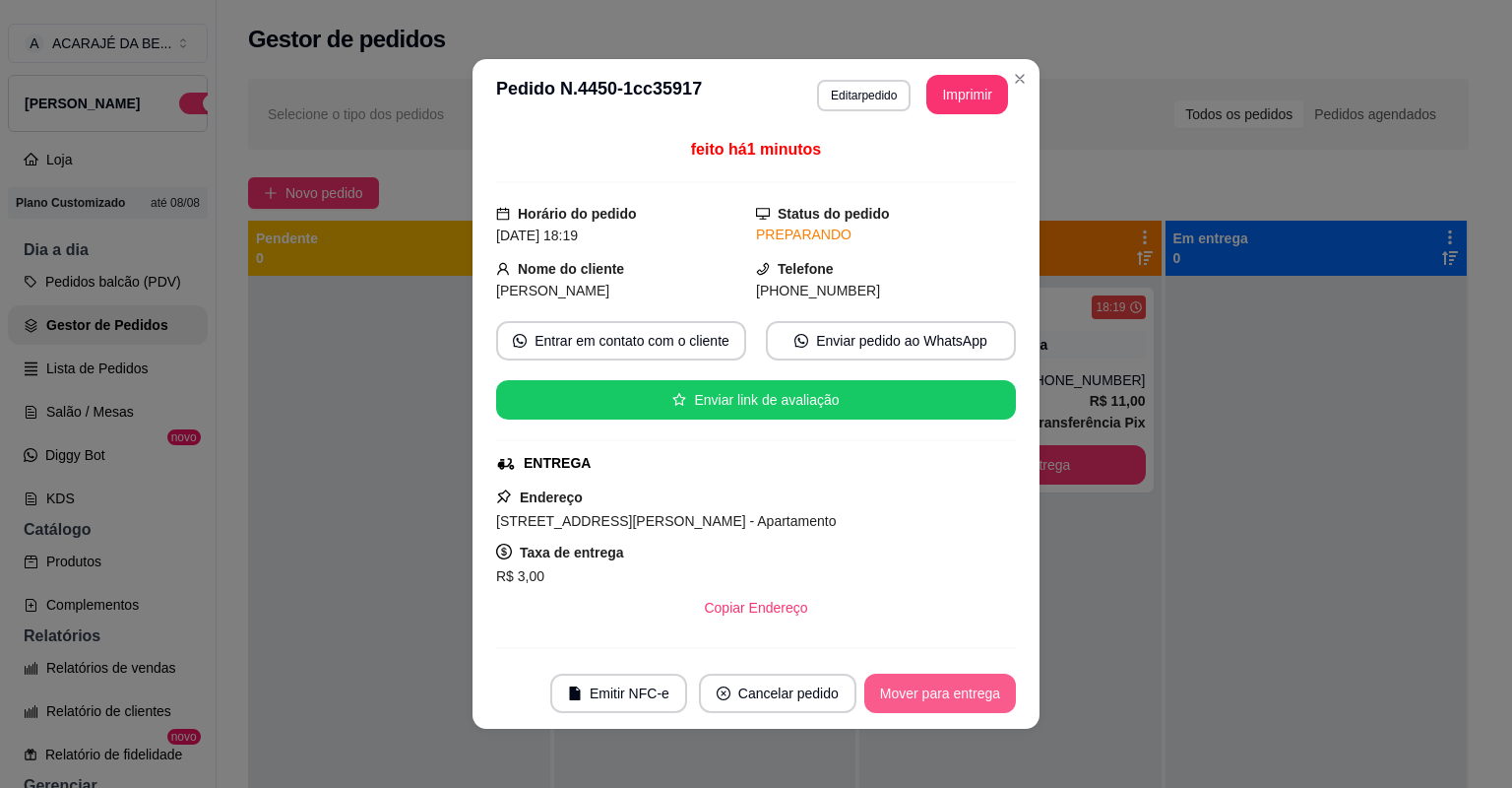 click on "Mover para entrega" at bounding box center [940, 693] 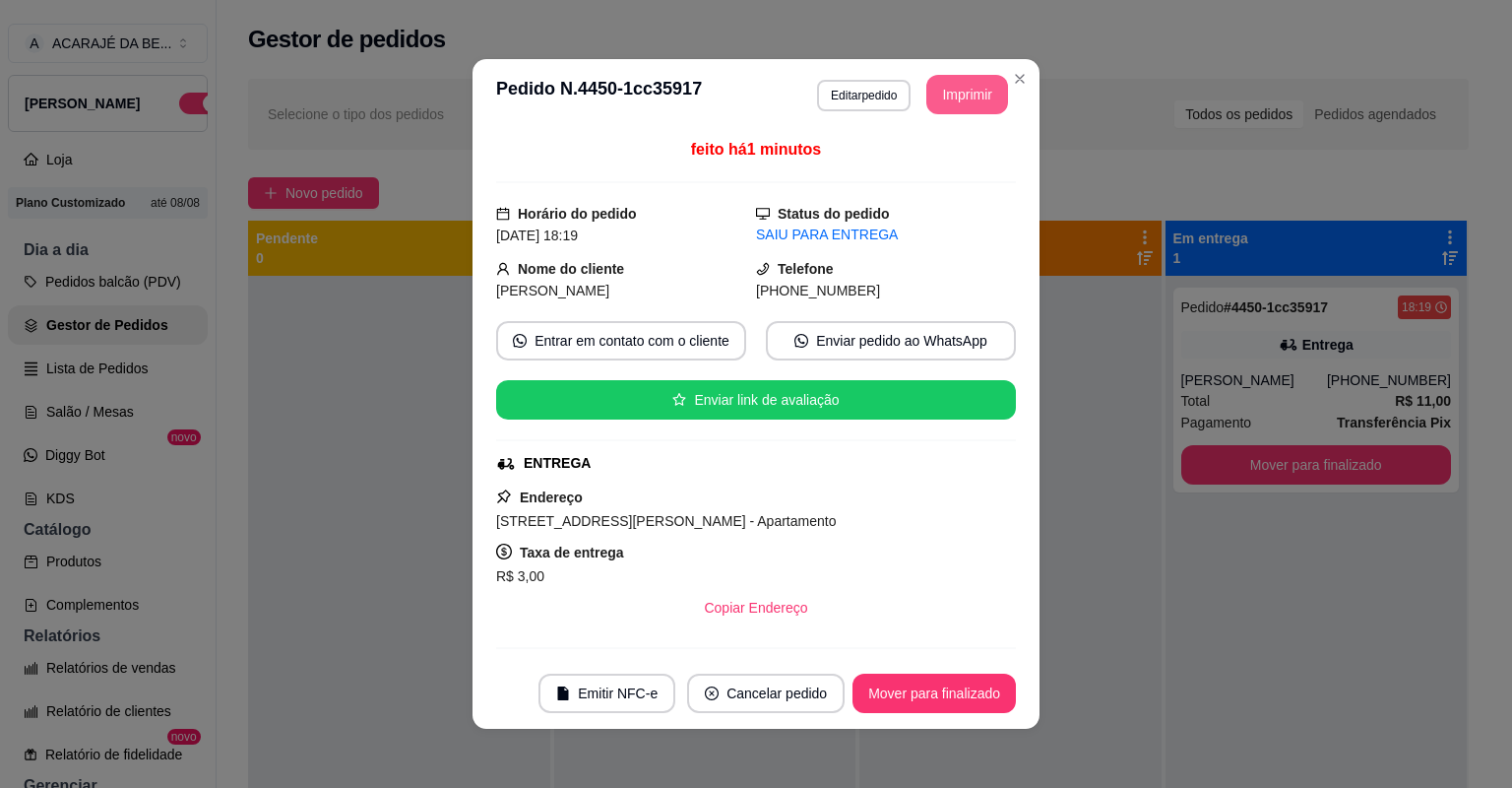 click on "Imprimir" at bounding box center (967, 95) 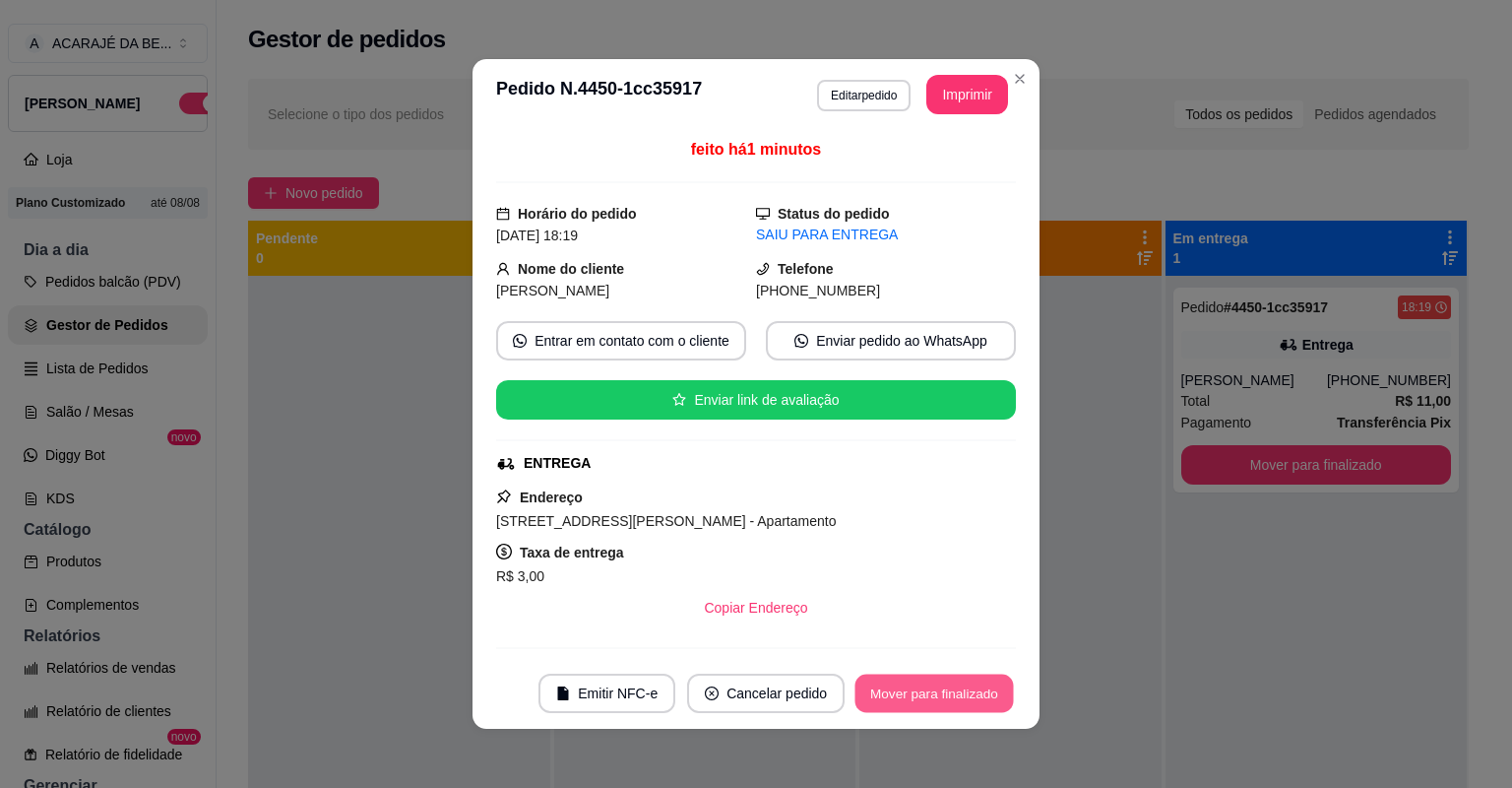 click on "Mover para finalizado" at bounding box center [934, 693] 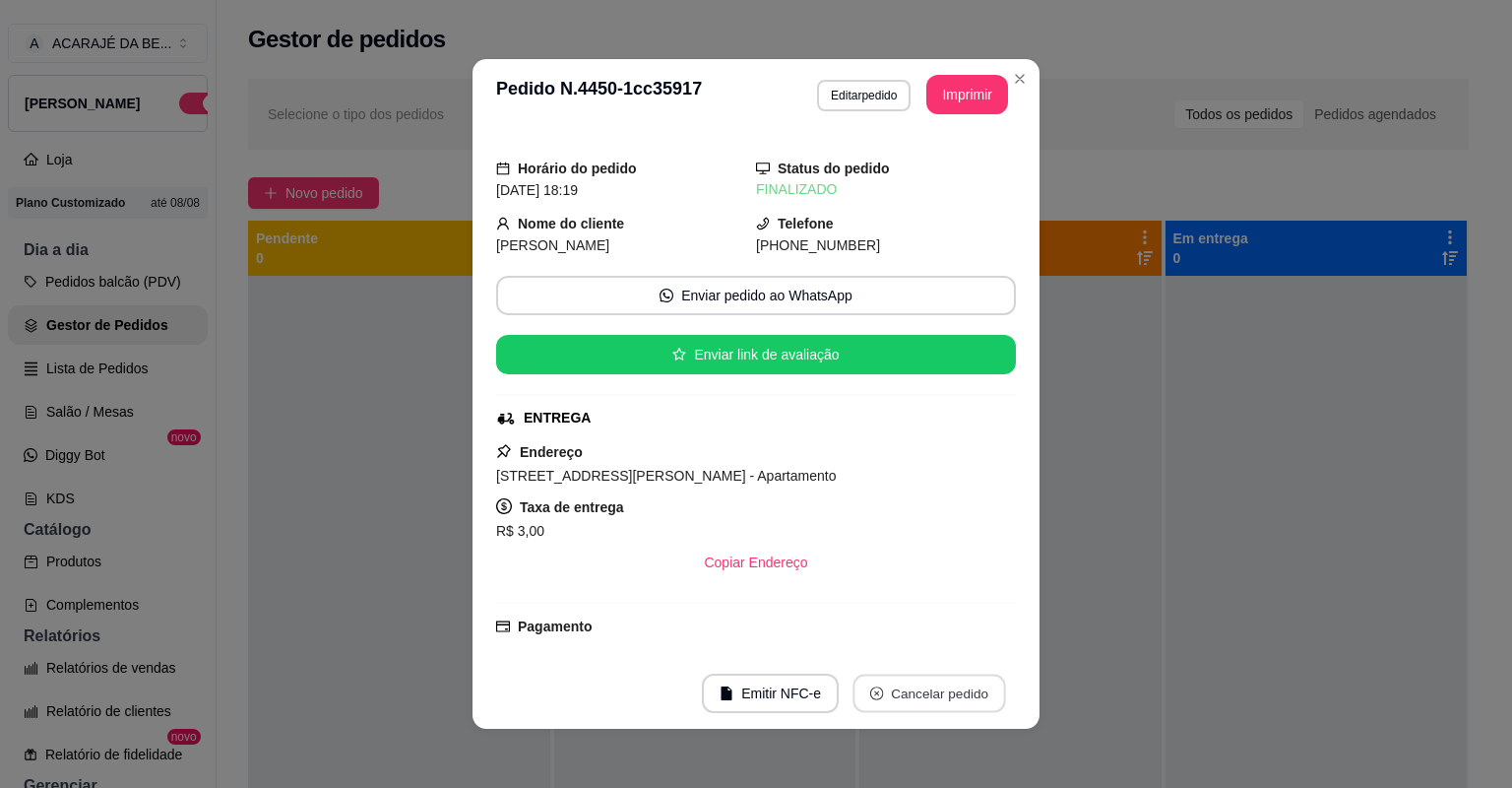 click on "Cancelar pedido" at bounding box center [928, 693] 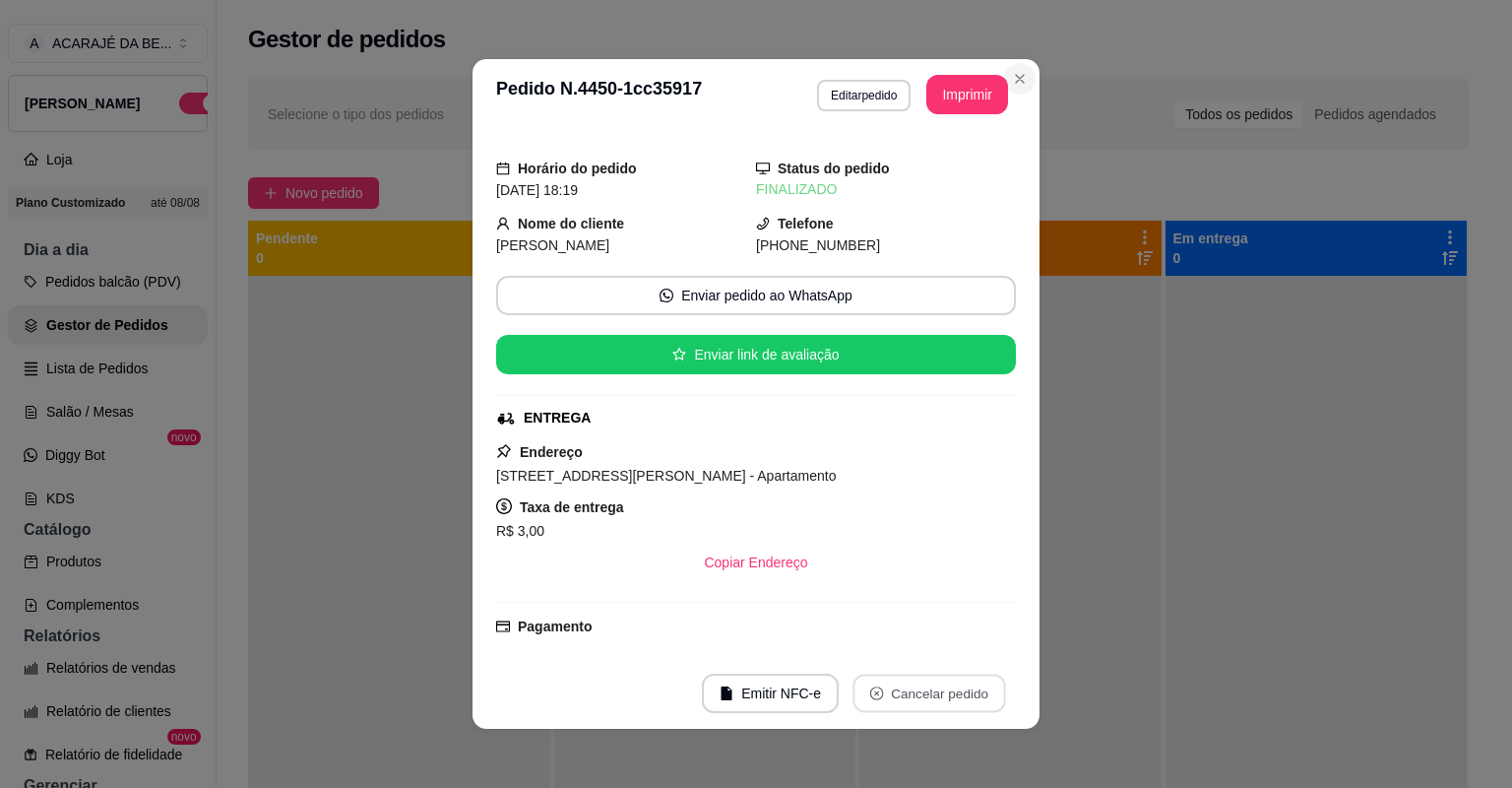 click 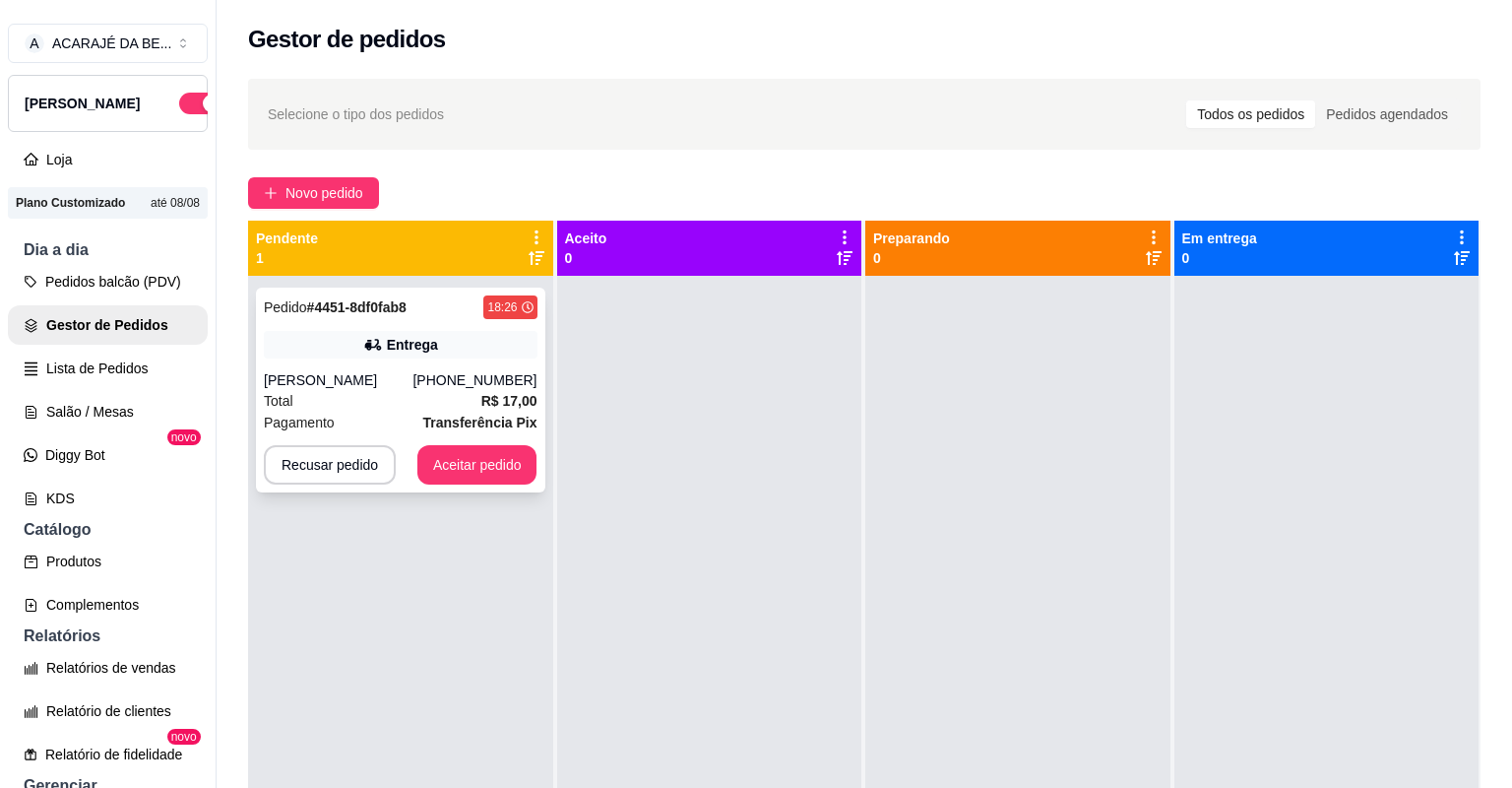click on "[PERSON_NAME]" at bounding box center (338, 380) 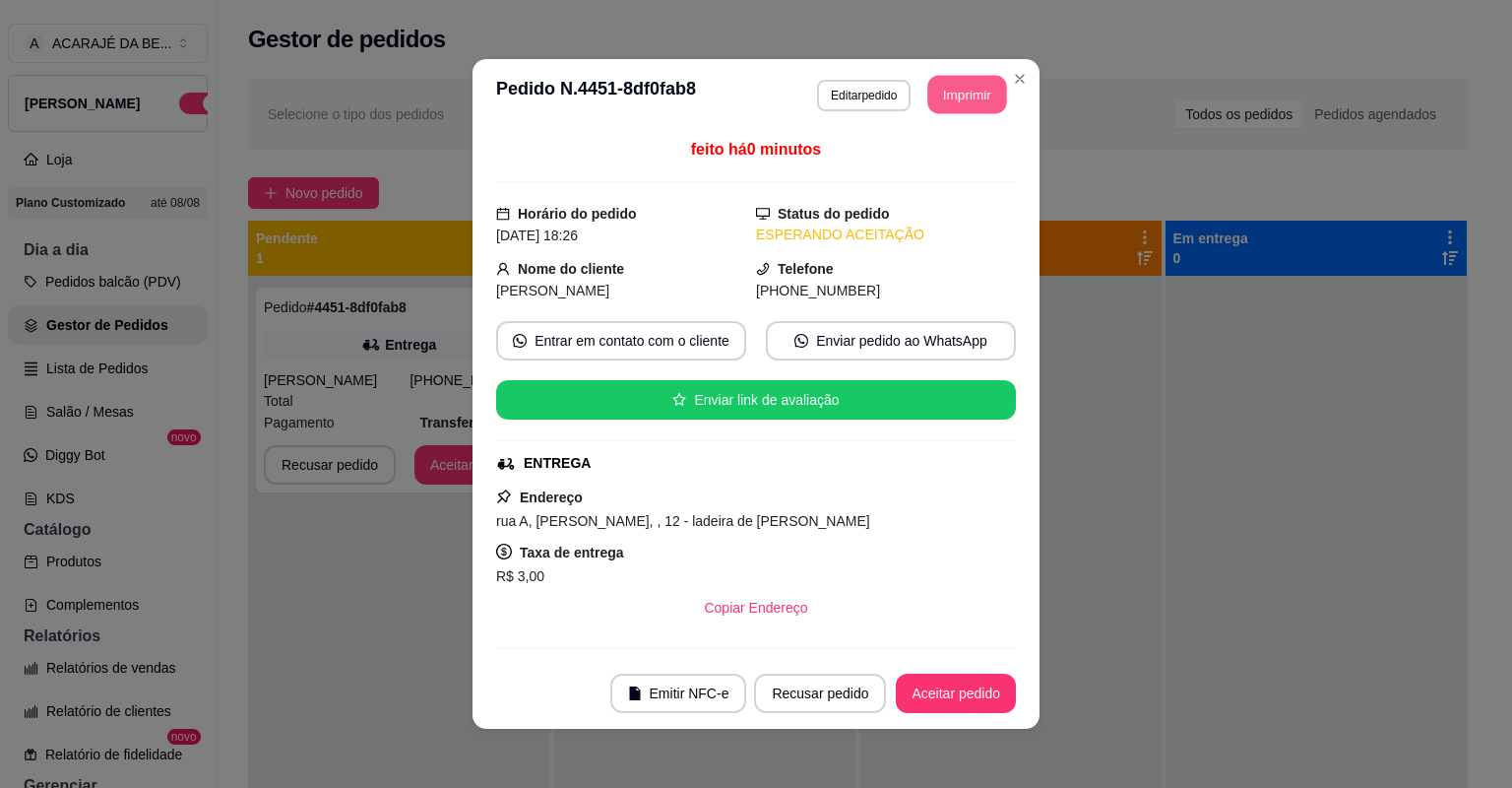 click on "Imprimir" at bounding box center (968, 95) 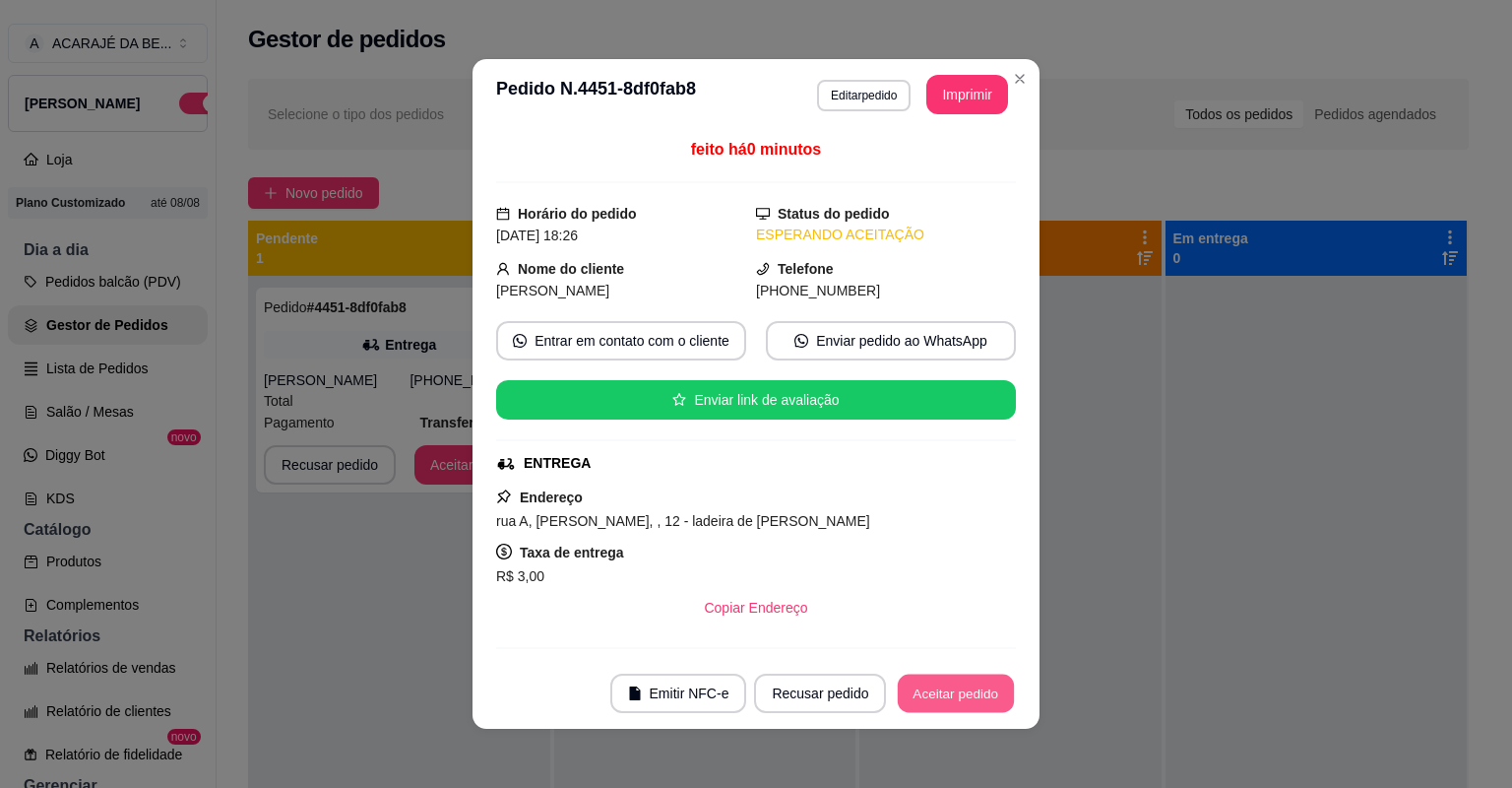 click on "Aceitar pedido" at bounding box center [956, 693] 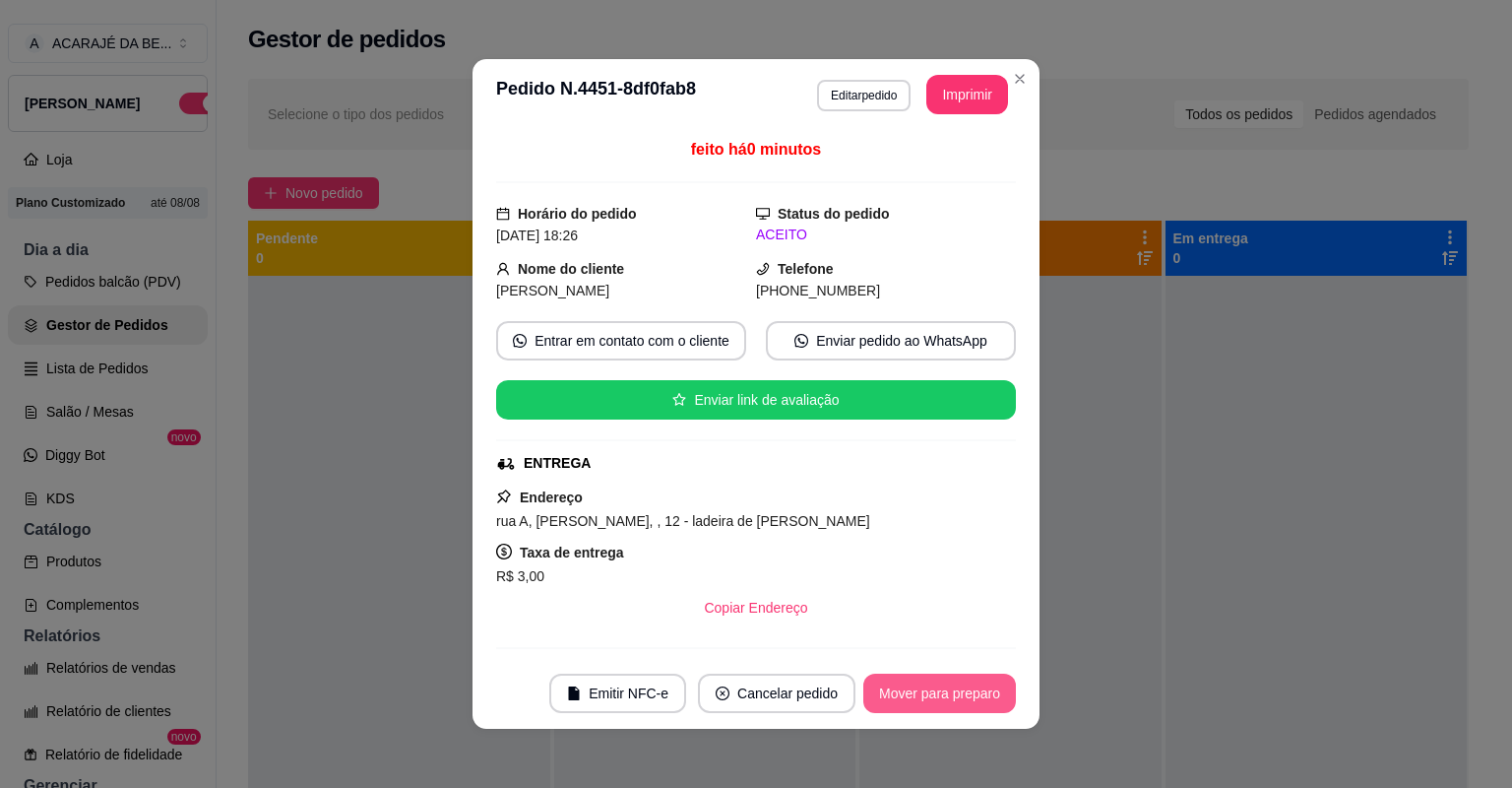 click on "Mover para preparo" at bounding box center [939, 693] 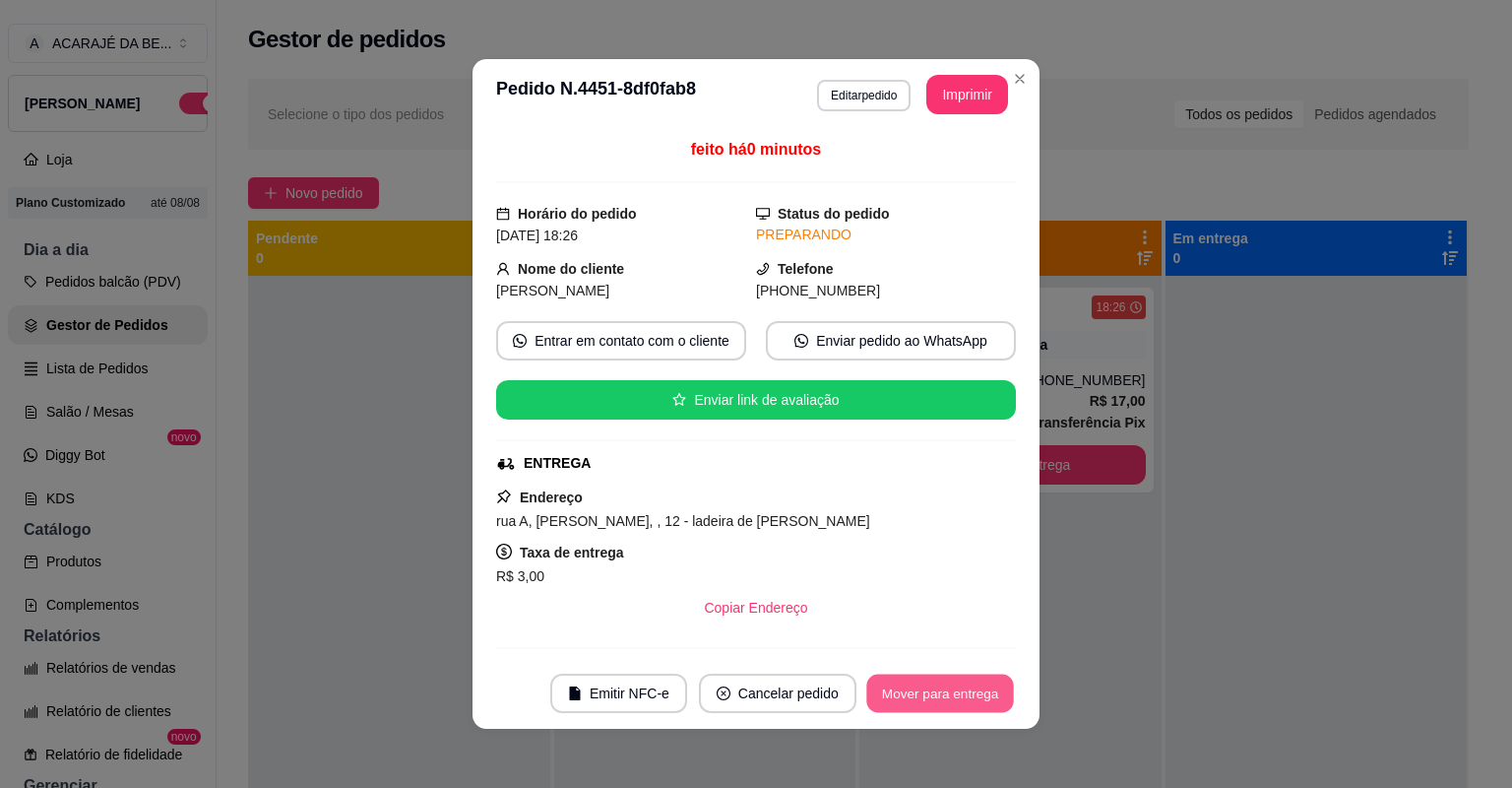 click on "Mover para entrega" at bounding box center [940, 693] 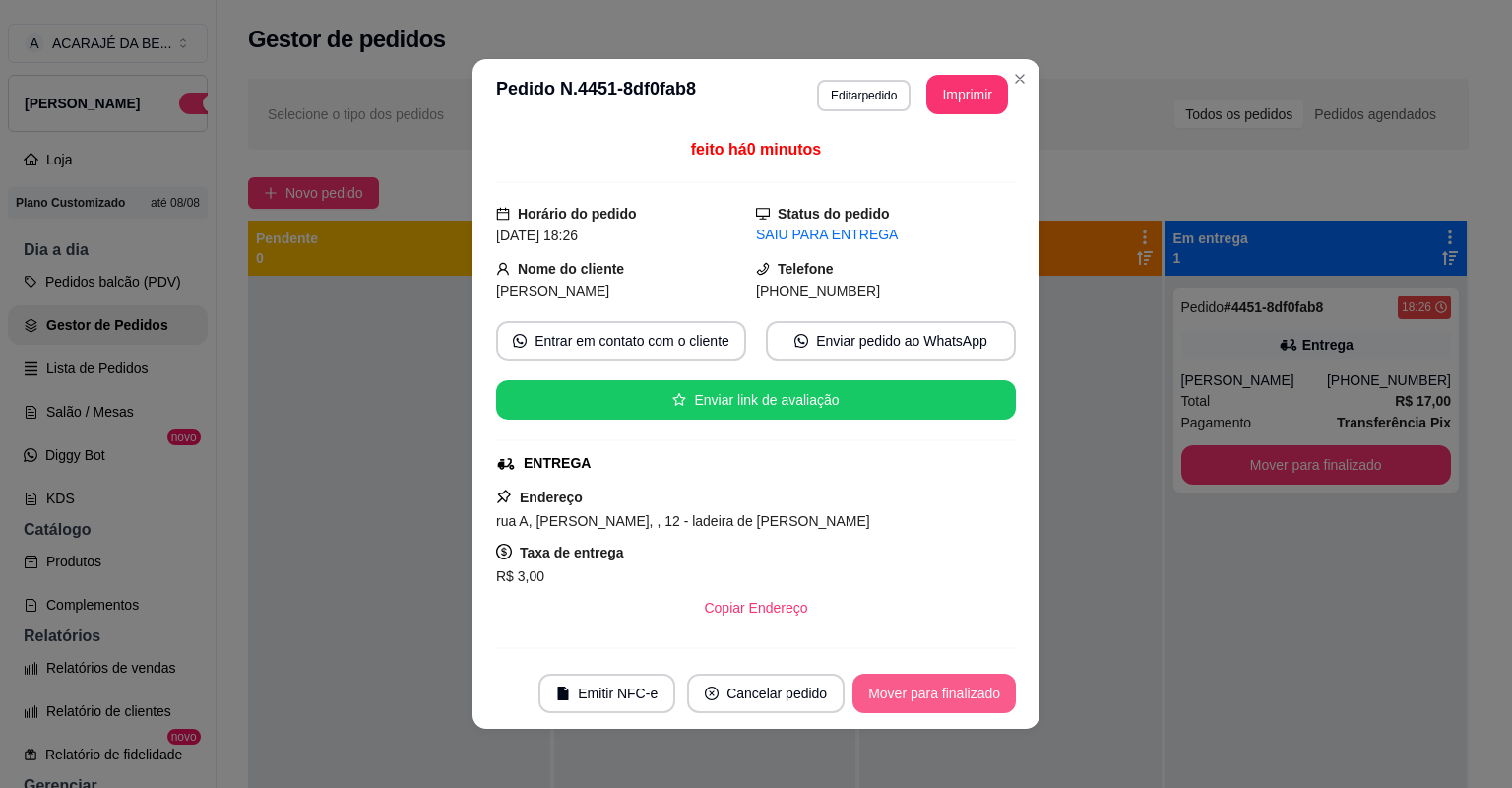 click on "Mover para finalizado" at bounding box center (934, 693) 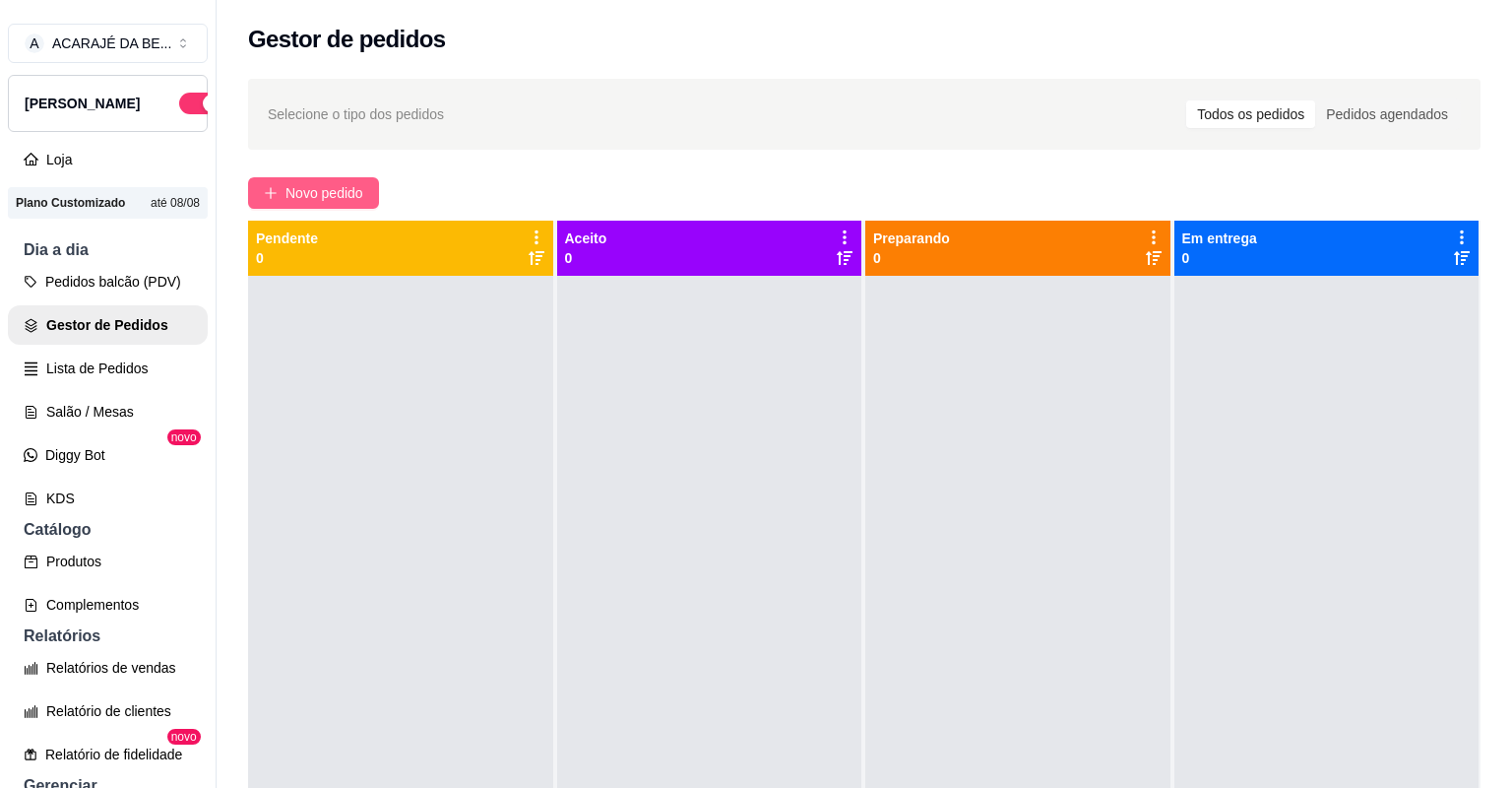click on "Novo pedido" at bounding box center (313, 193) 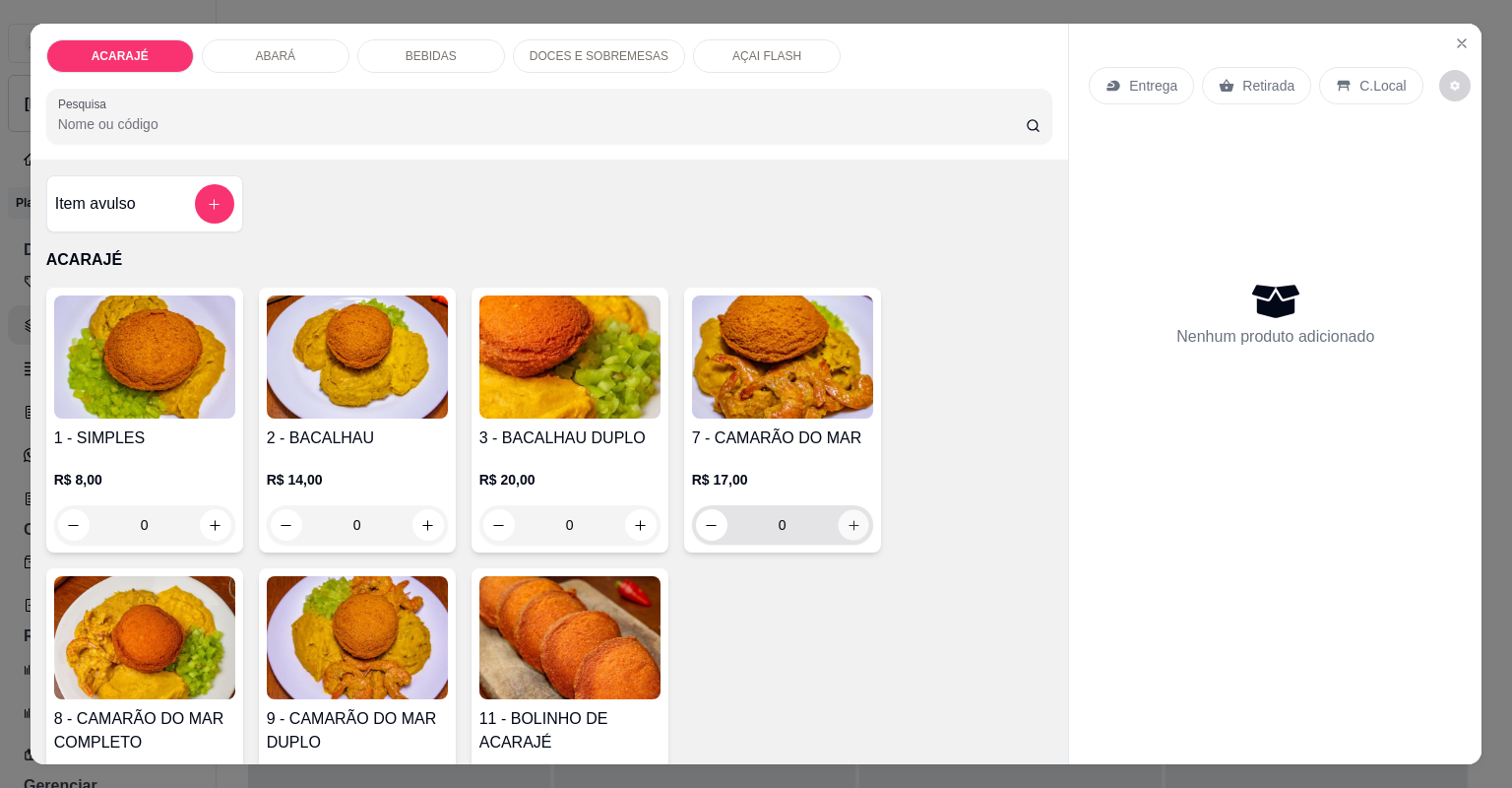 click 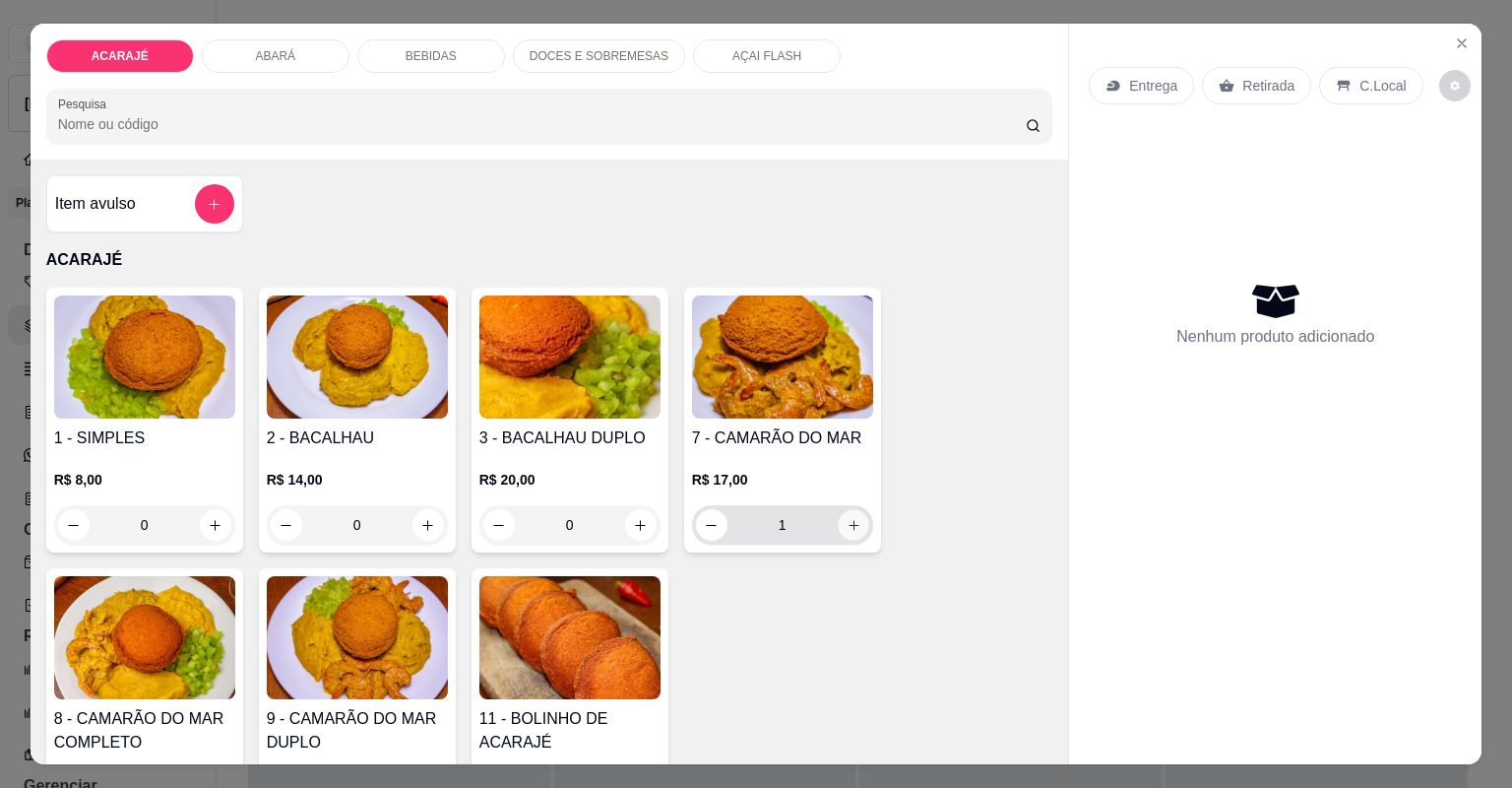 click at bounding box center [852, 524] 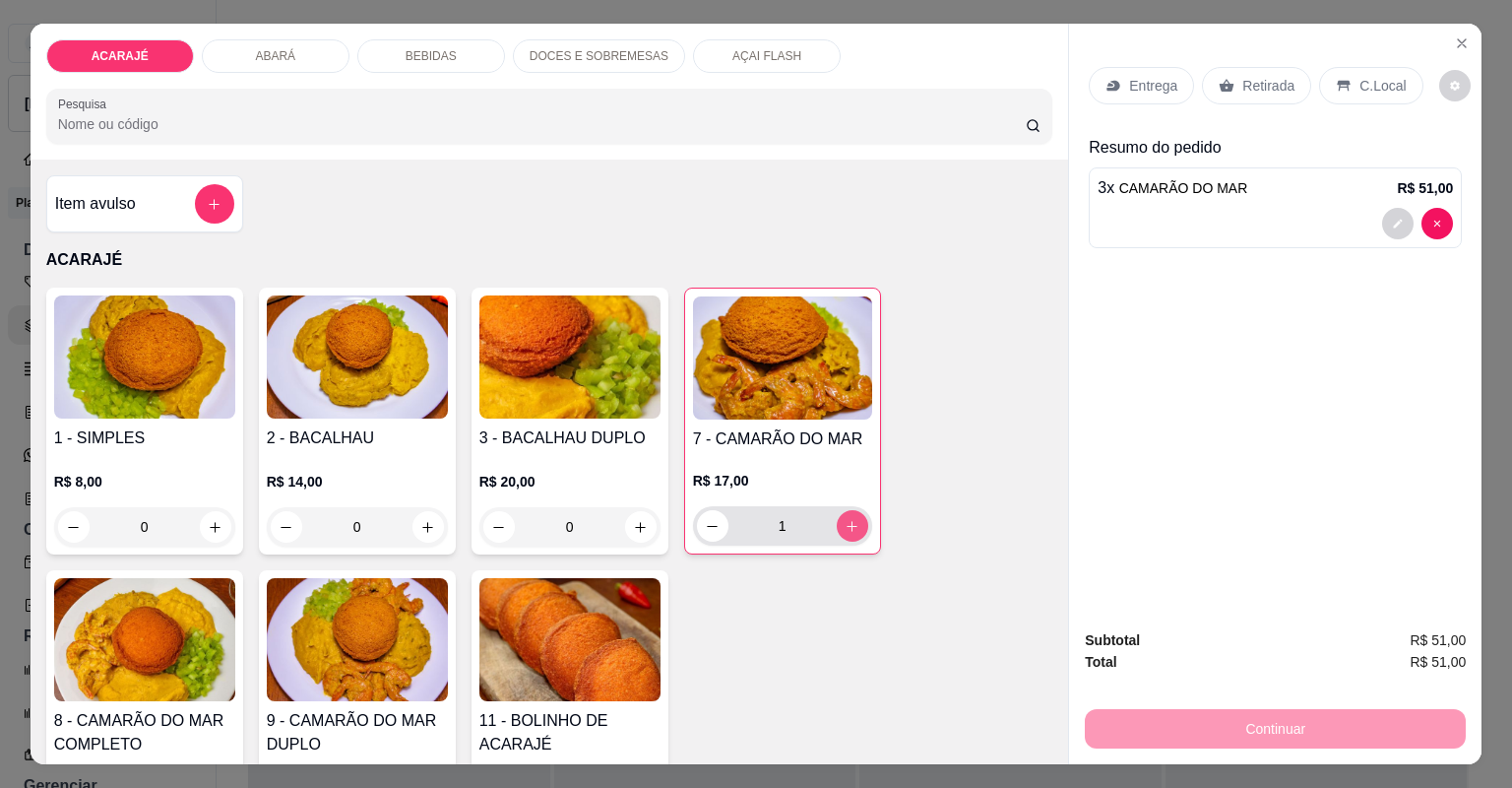 type on "3" 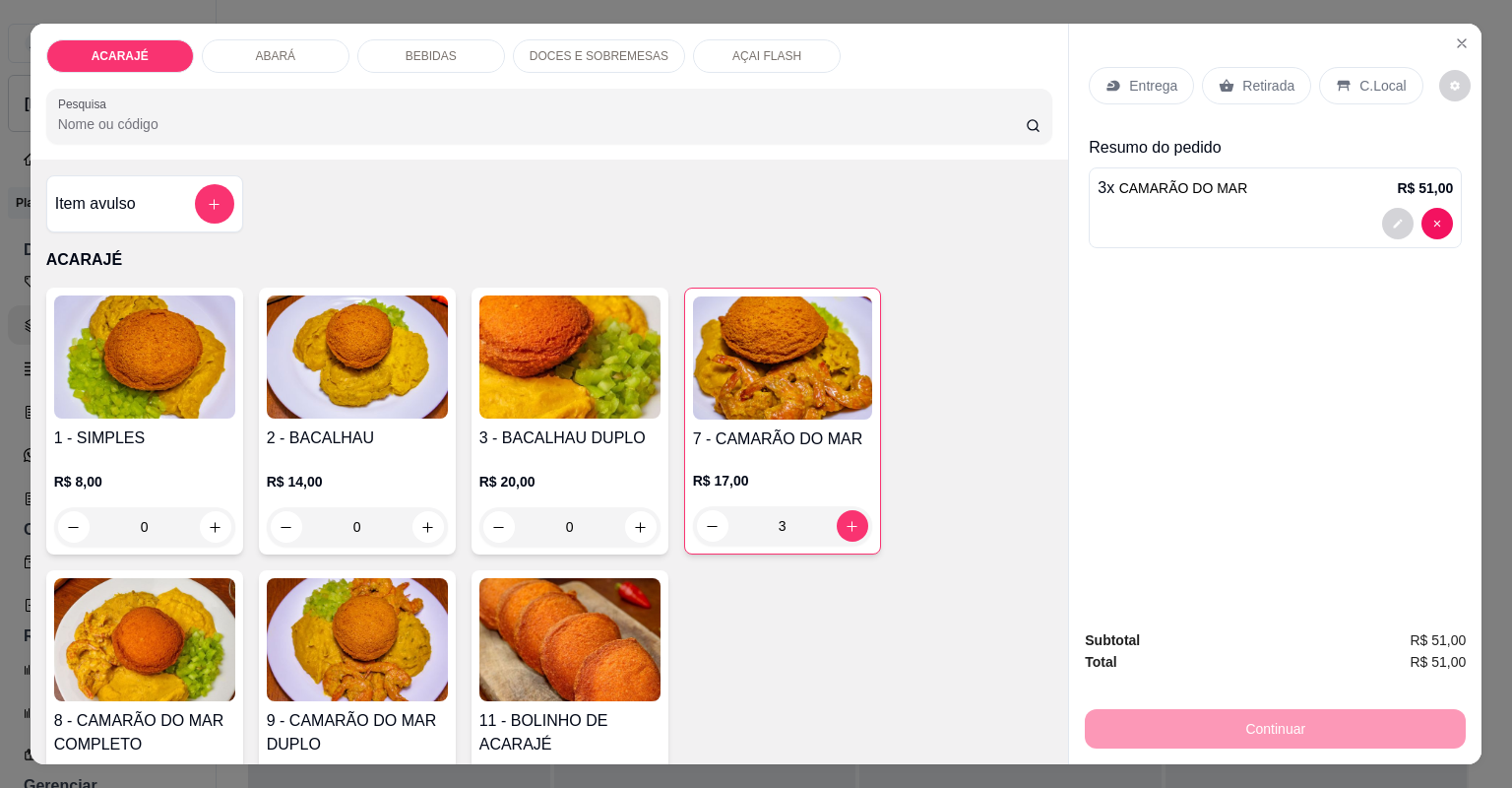click 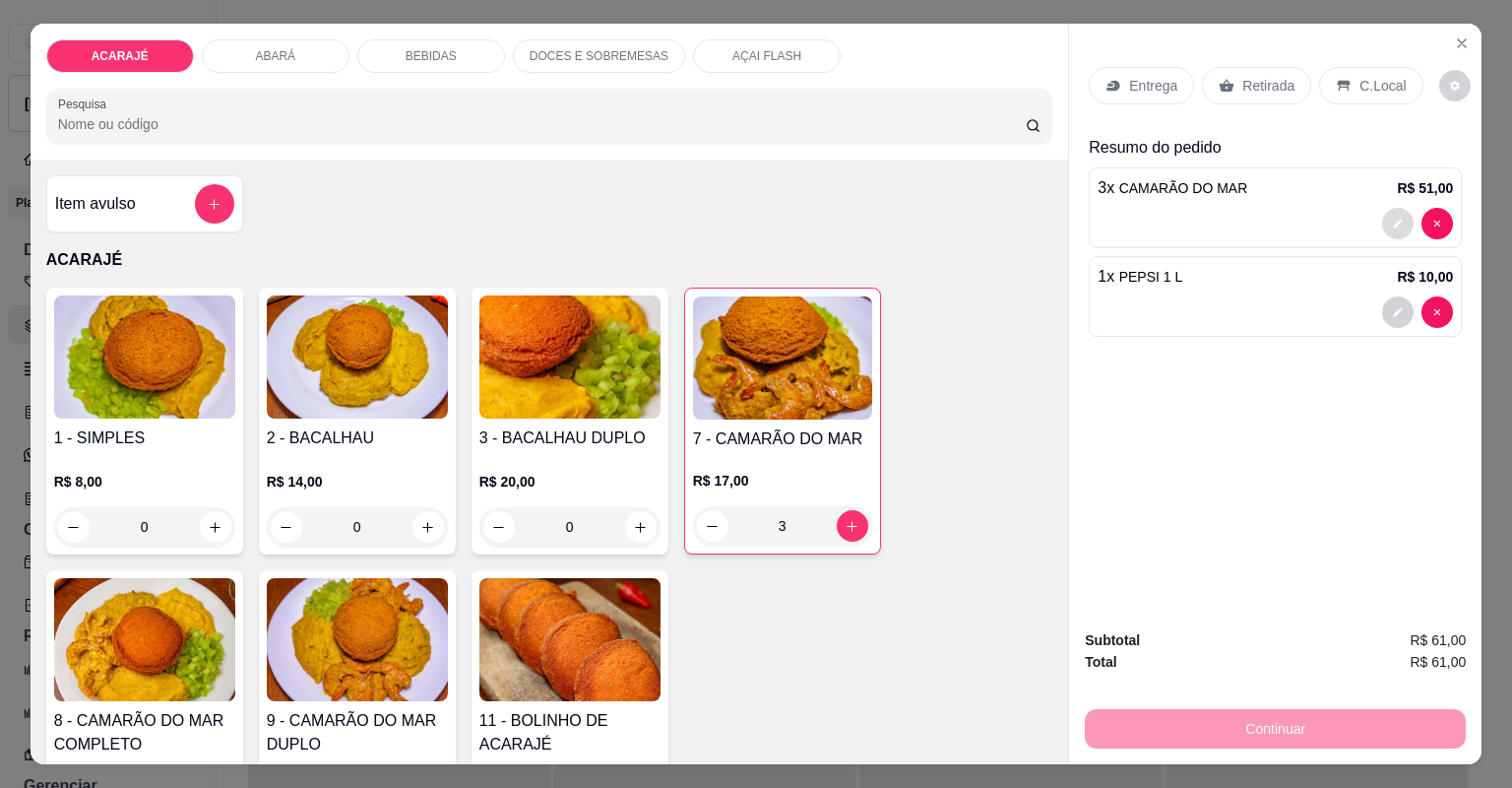 click at bounding box center (1398, 224) 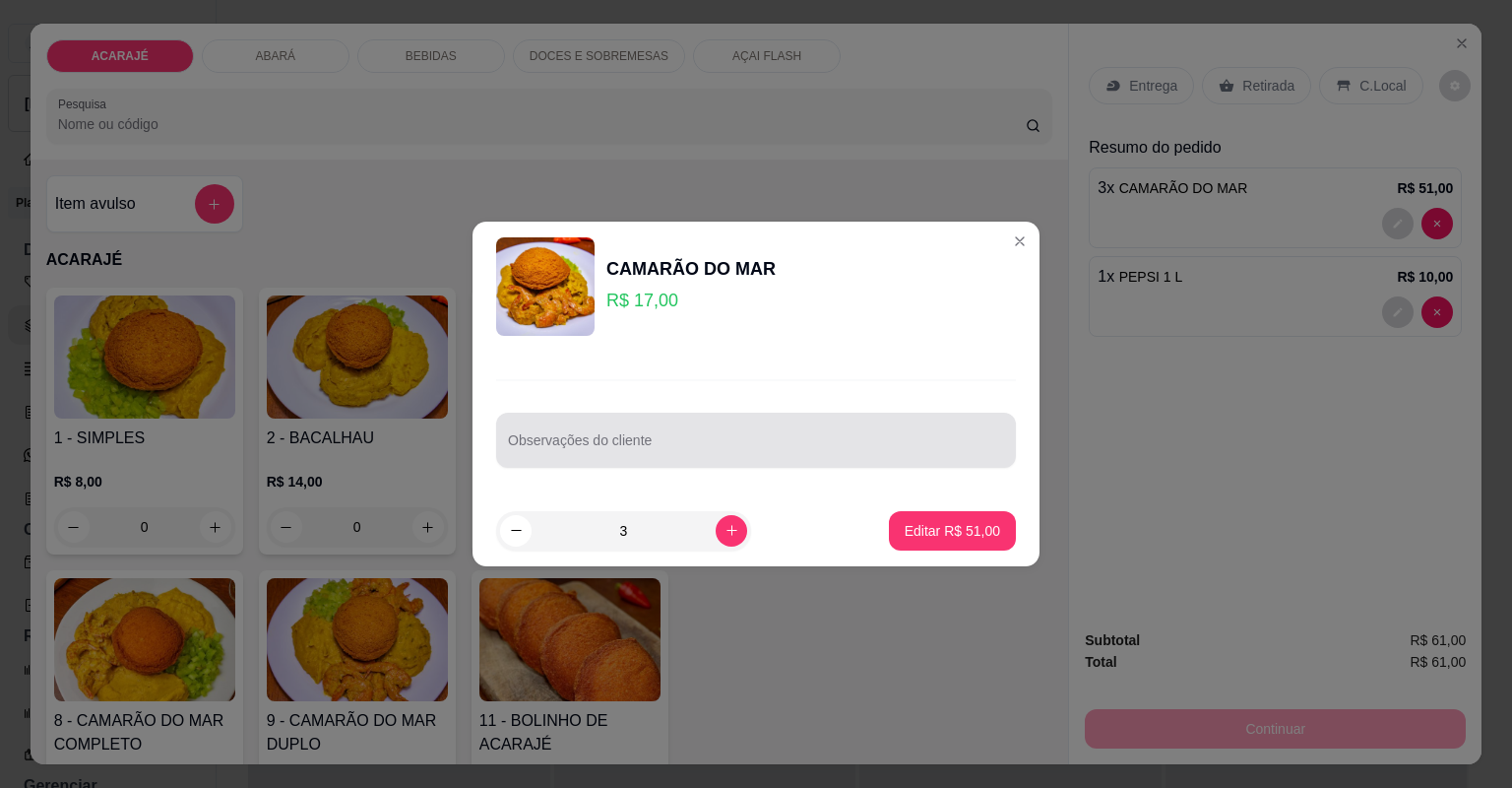 click at bounding box center (756, 440) 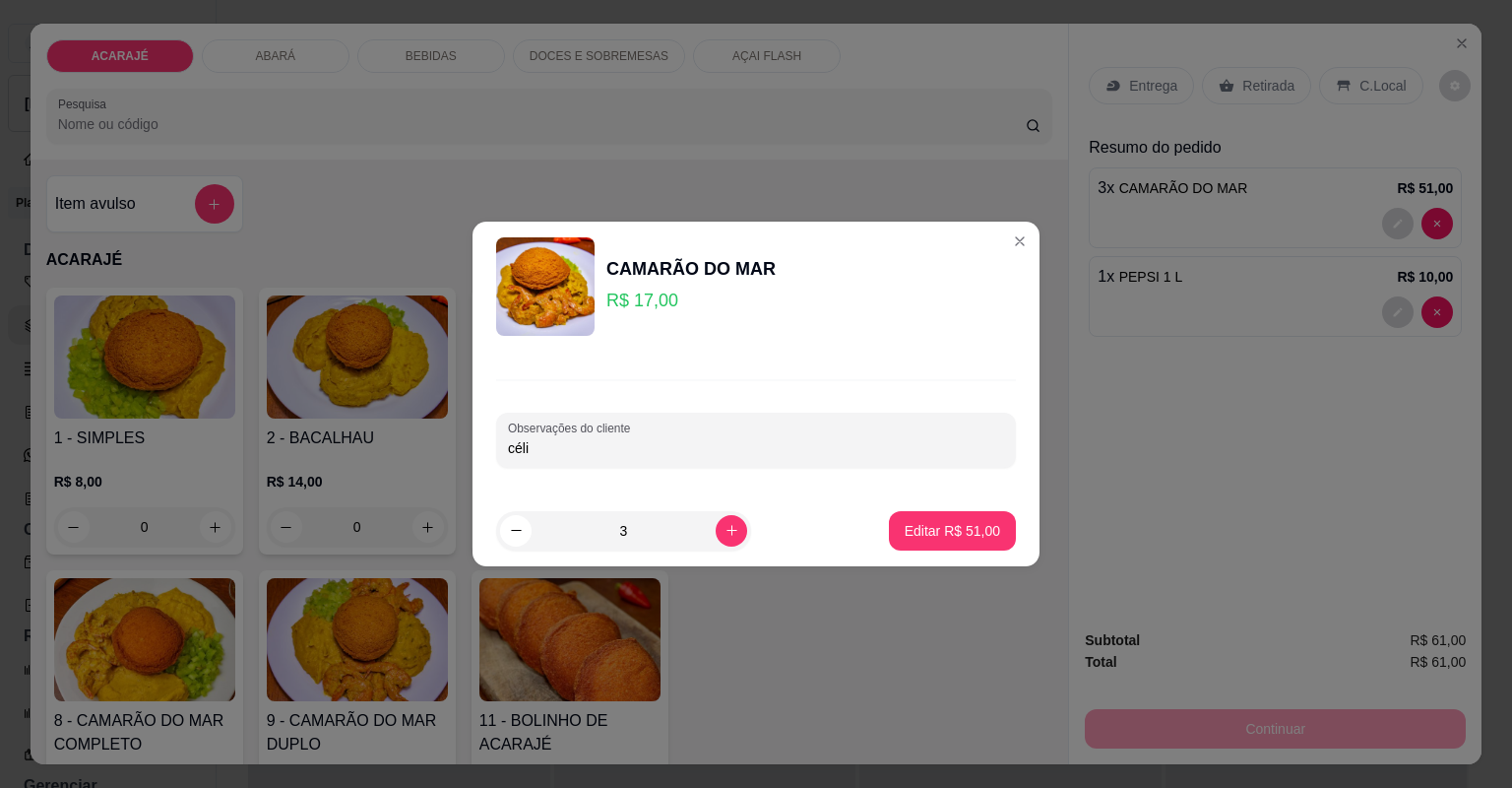 type on "célio" 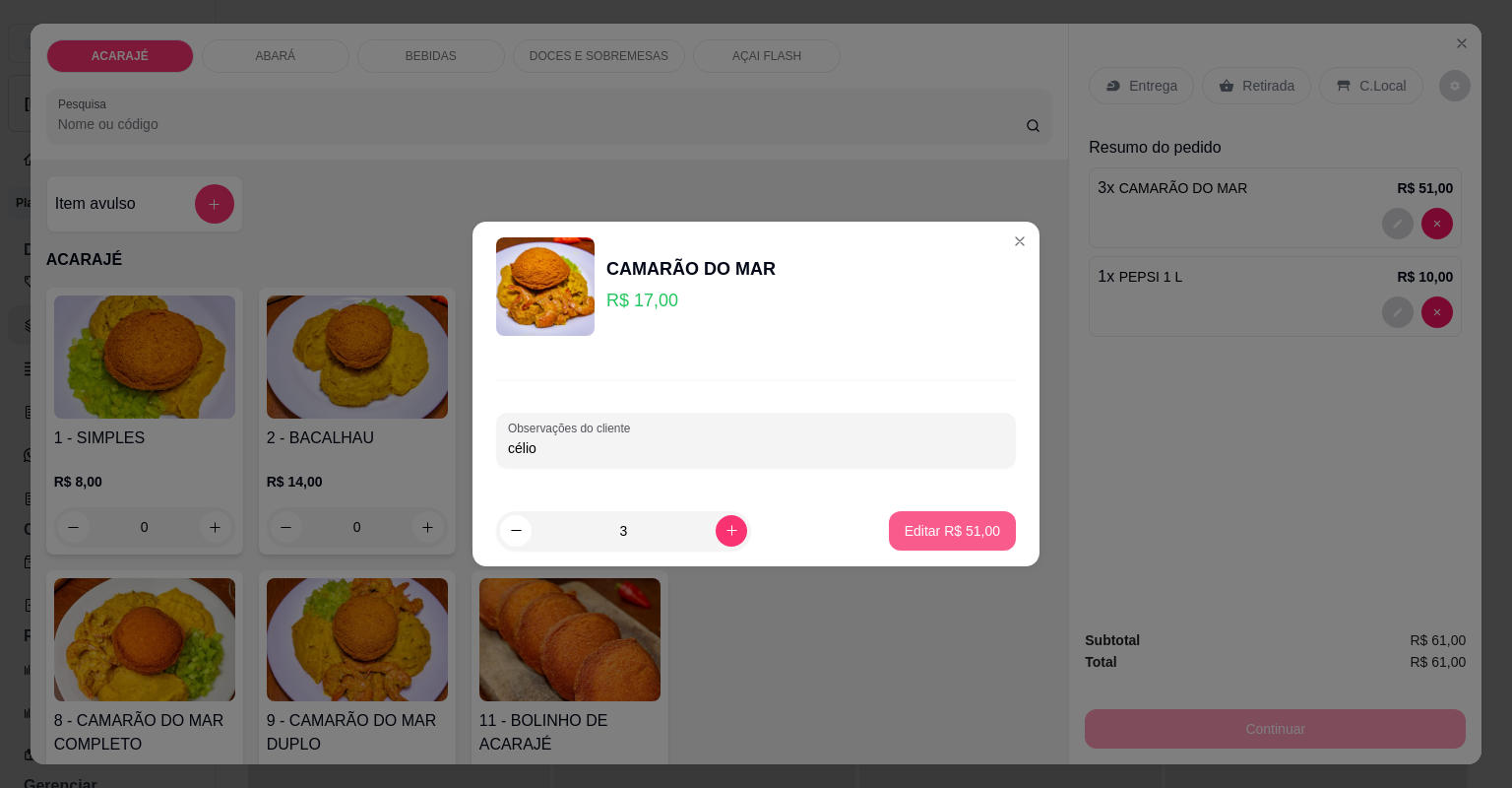 click on "Editar   R$ 51,00" at bounding box center [952, 531] 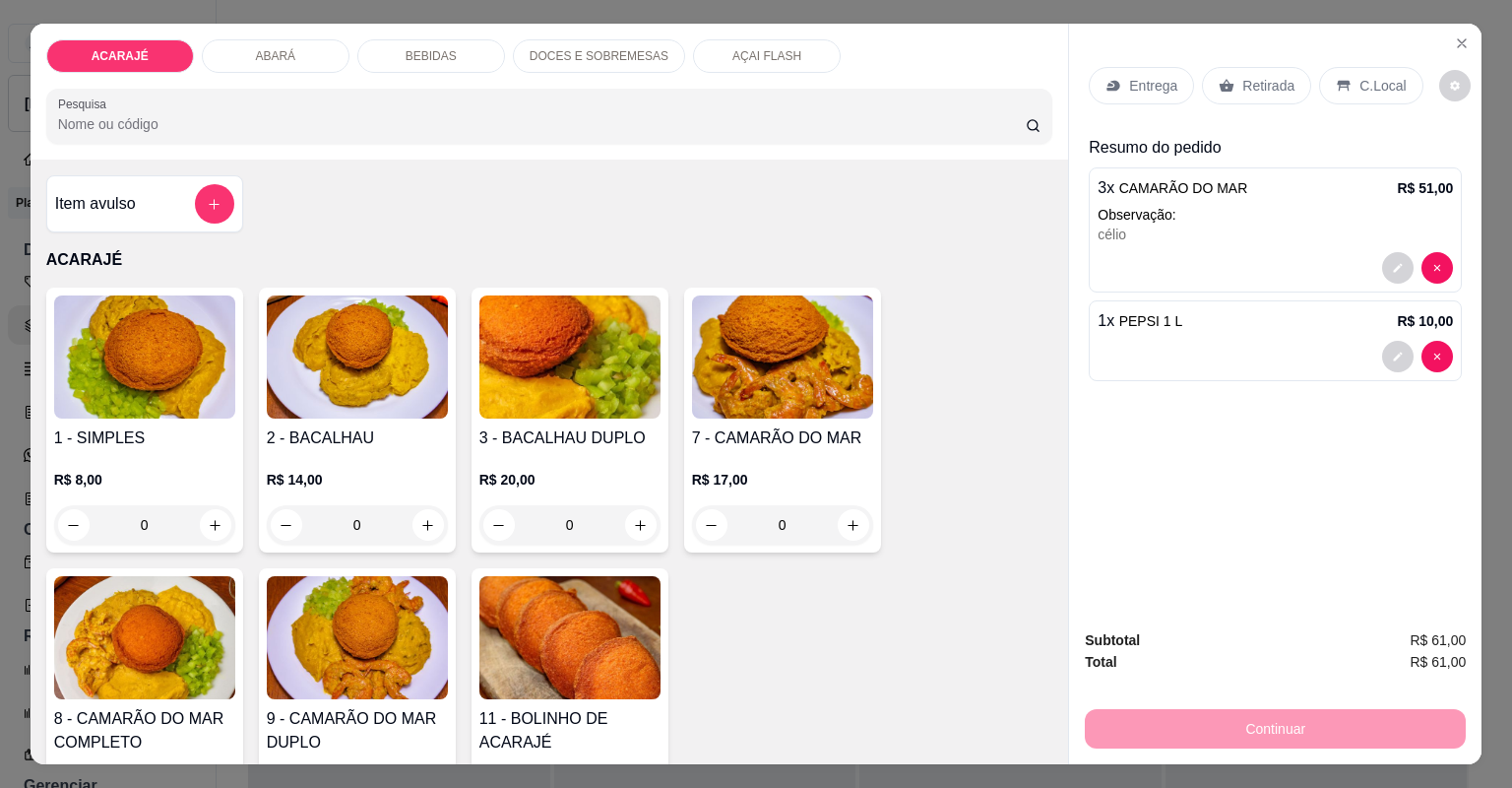 click on "Retirada" at bounding box center [1268, 86] 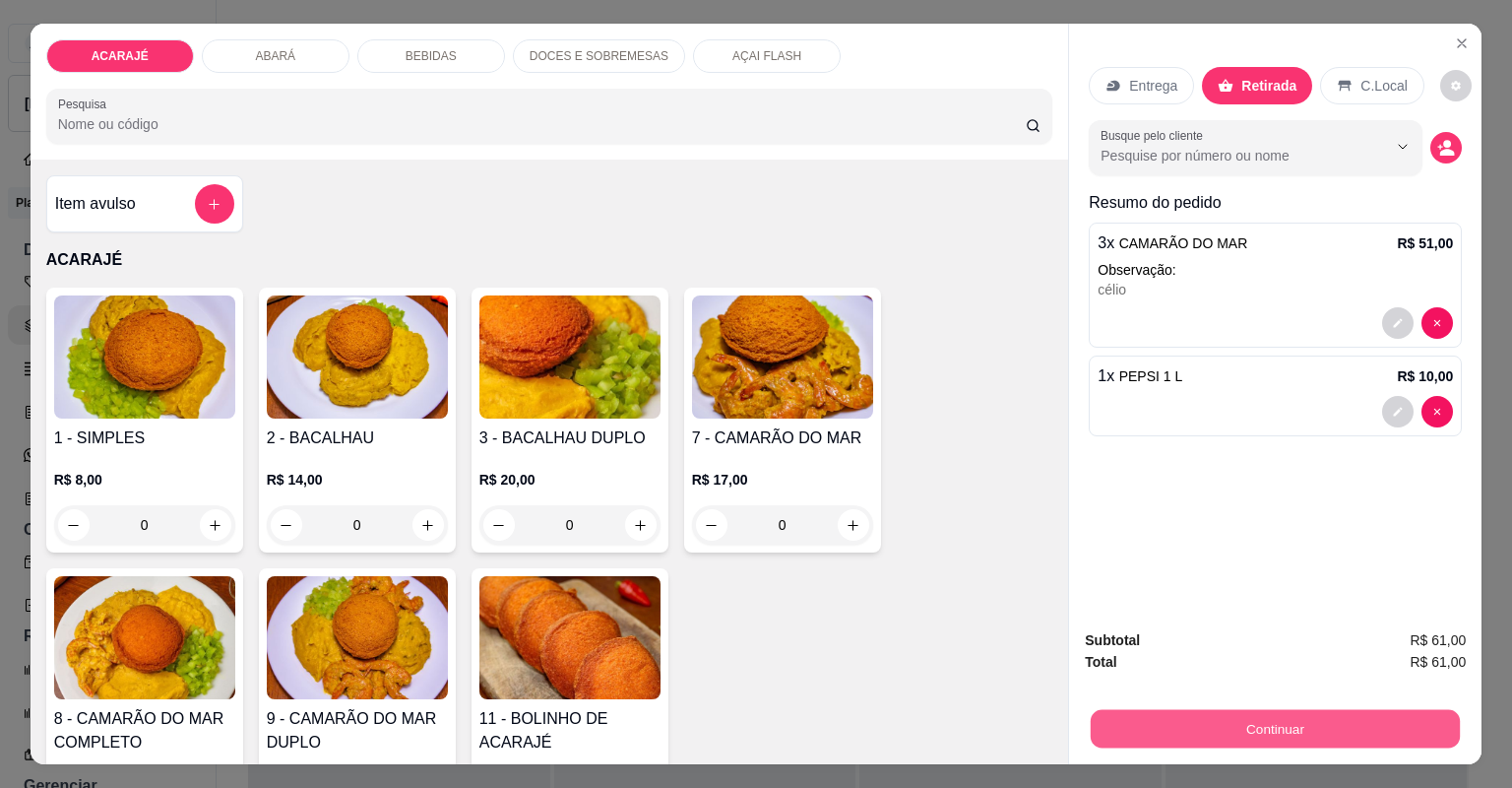 click on "Continuar" at bounding box center (1275, 729) 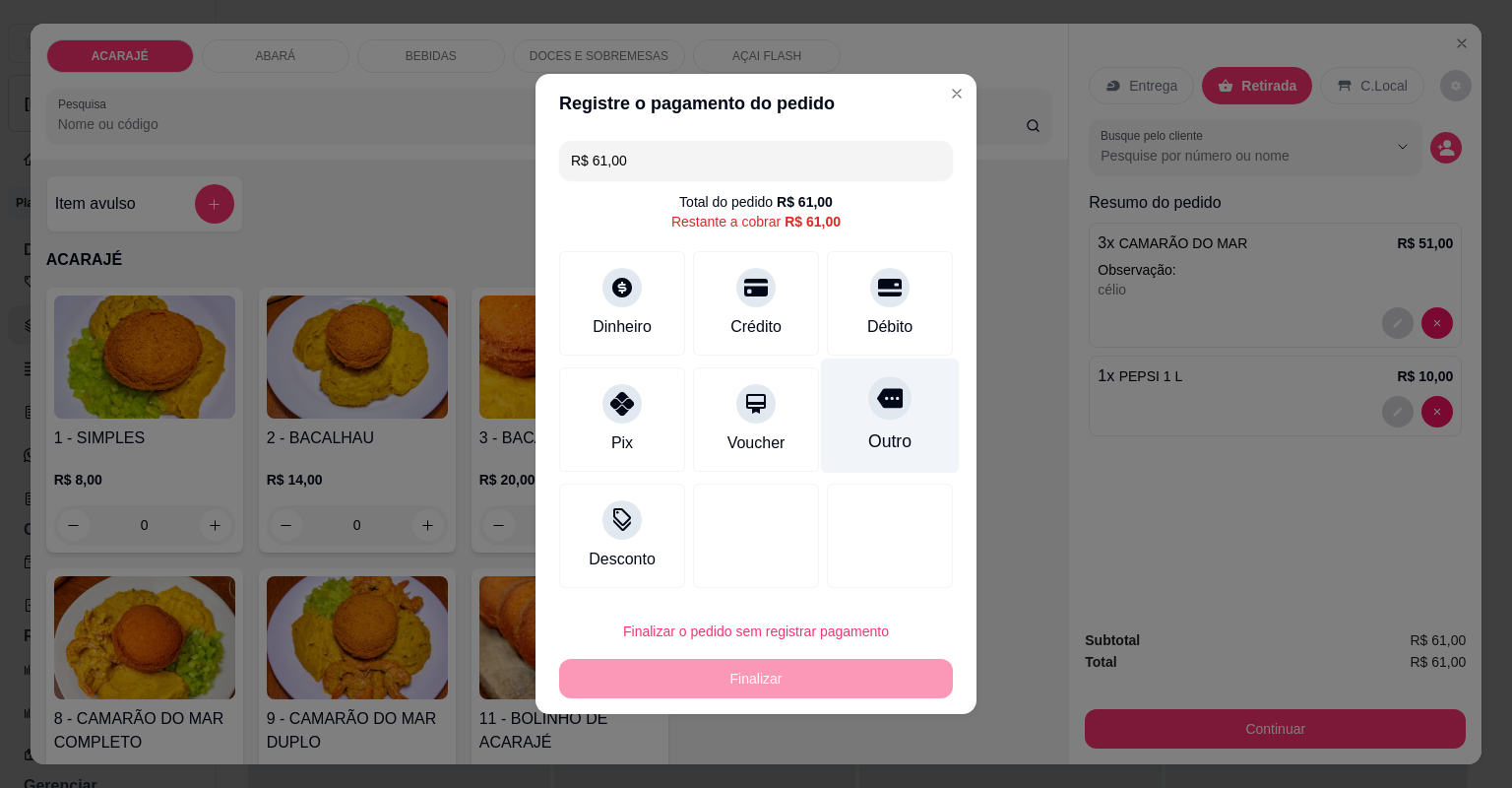 click on "Outro" at bounding box center (890, 441) 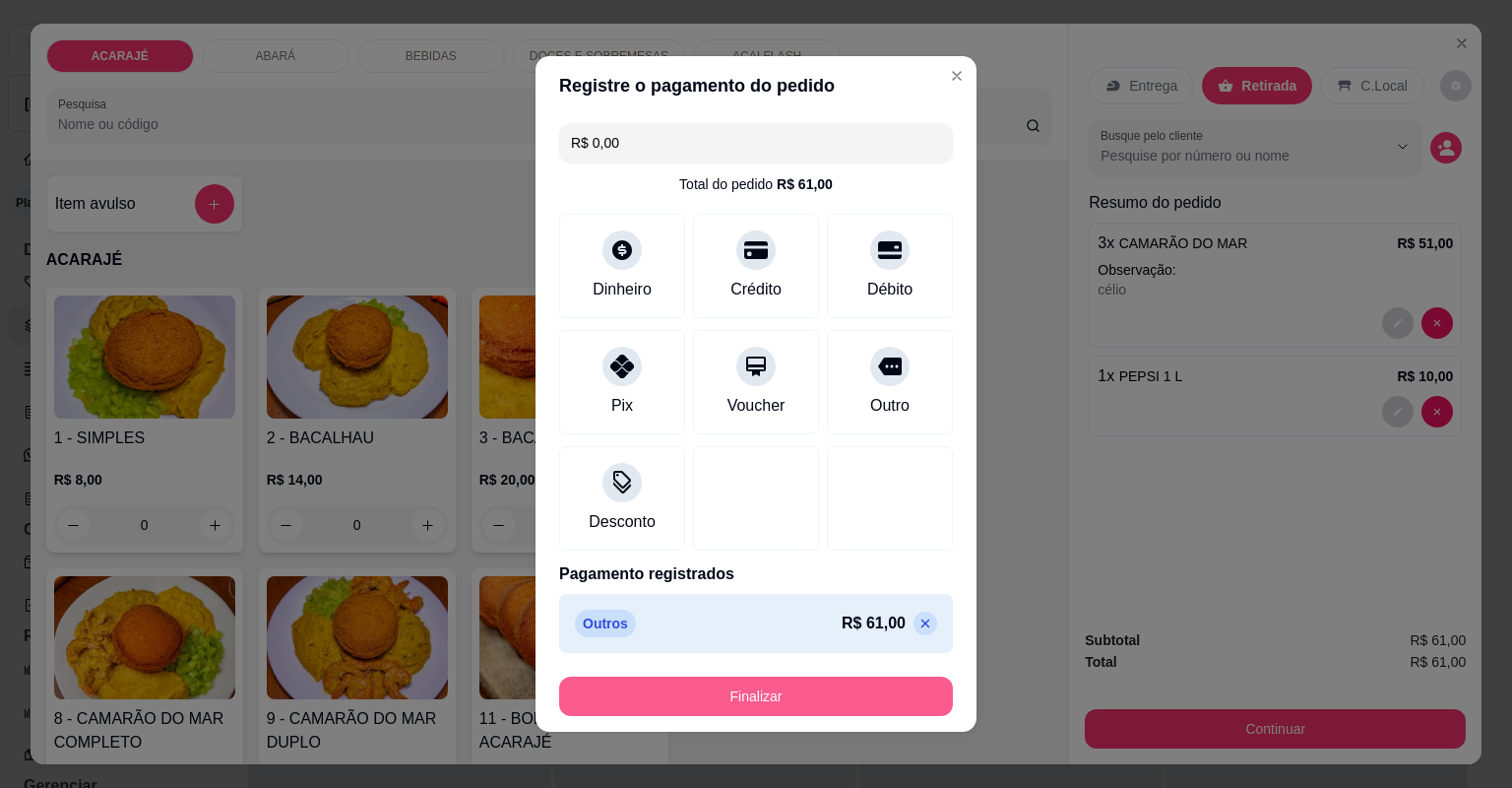 click on "Finalizar" at bounding box center (756, 696) 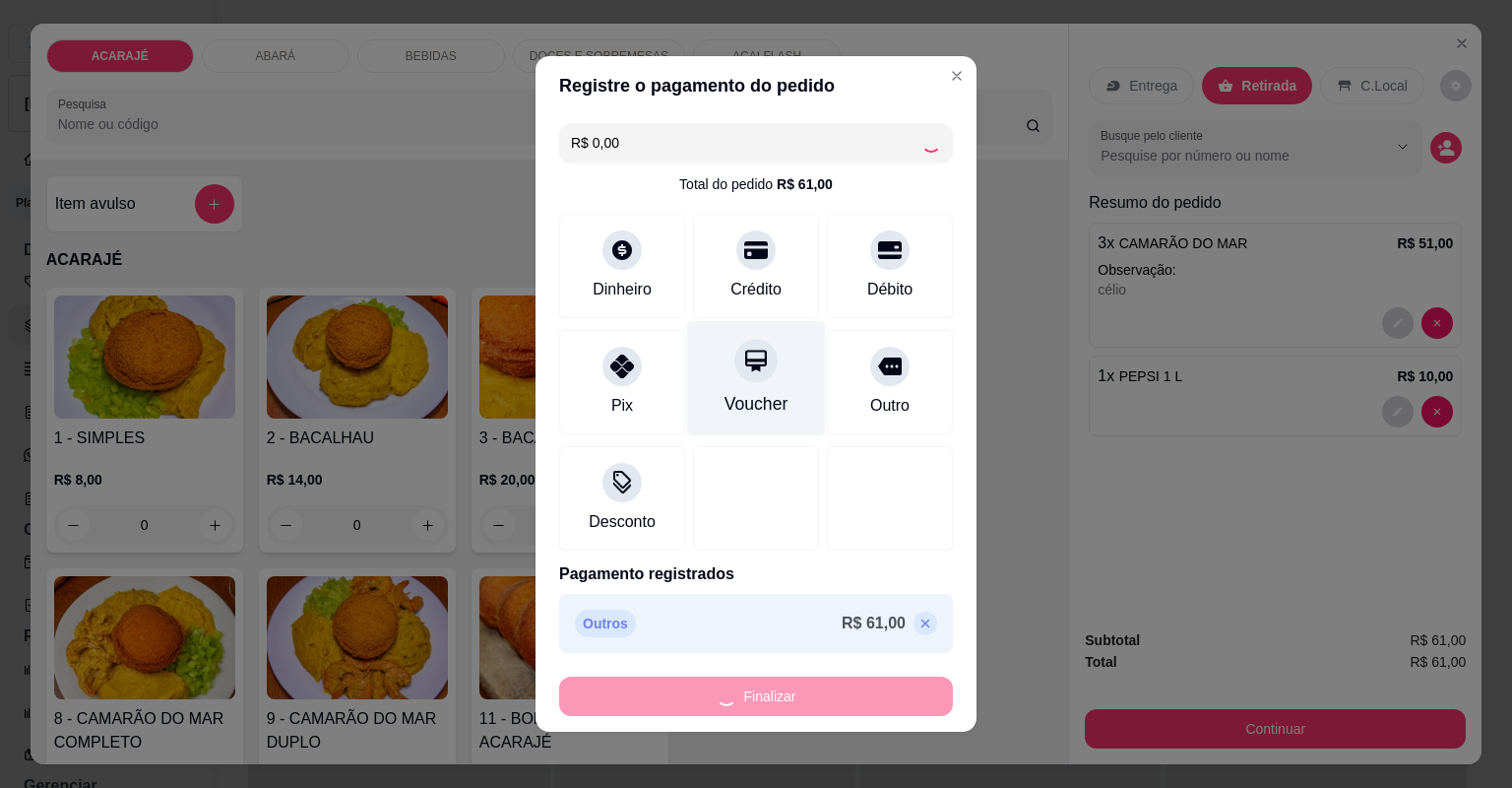 type on "0" 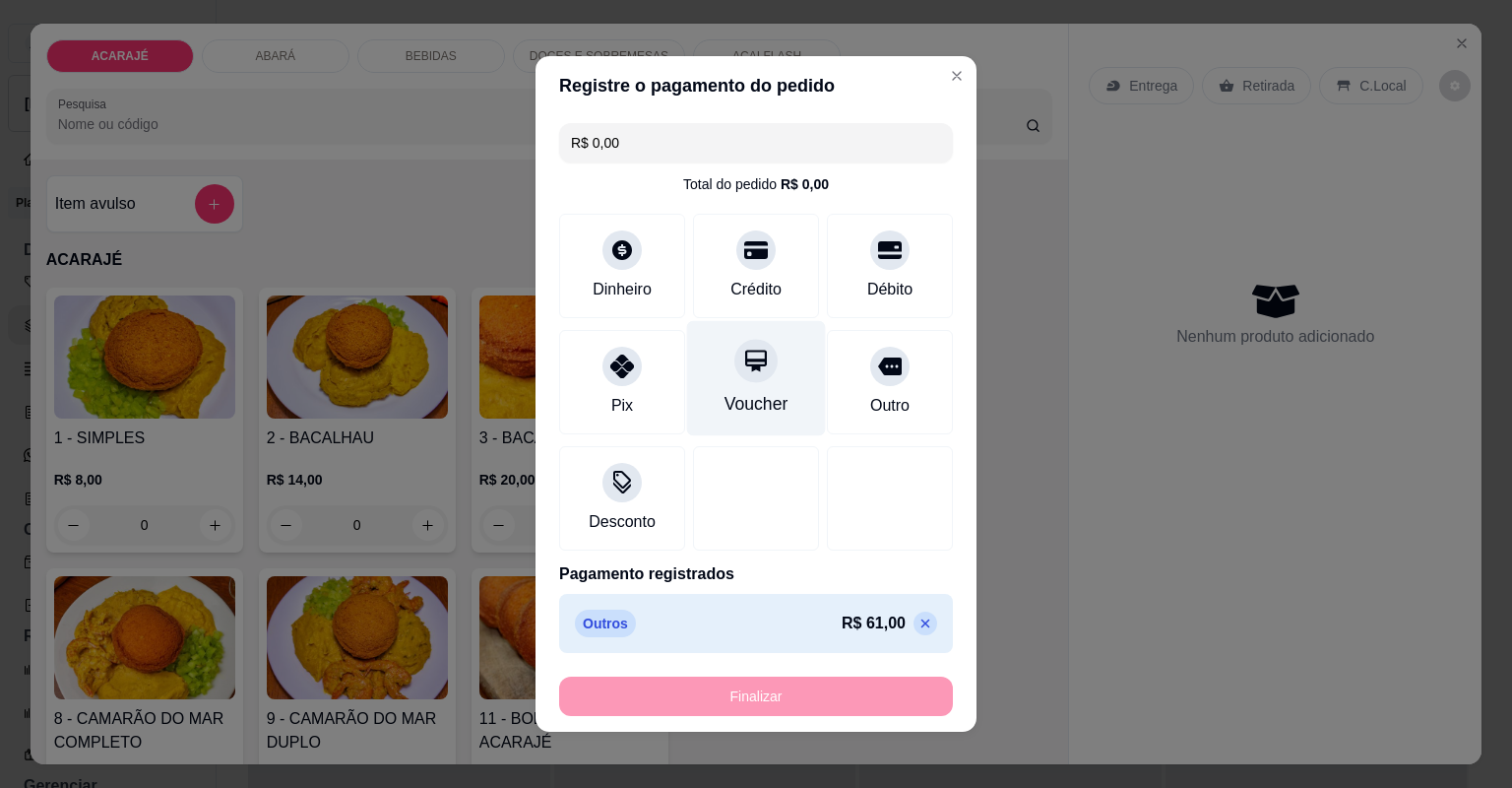 type on "-R$ 61,00" 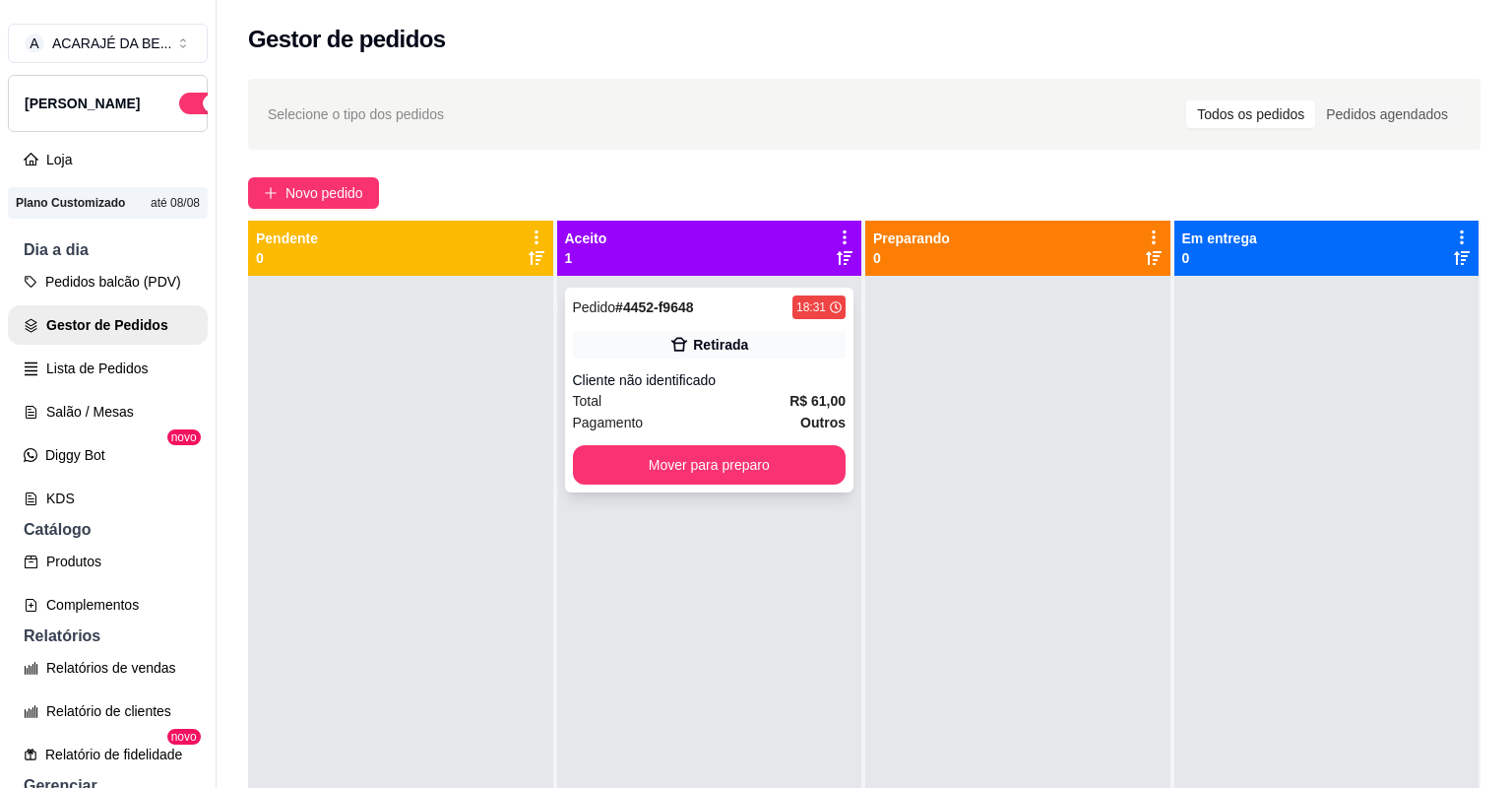 click on "Total R$ 61,00" at bounding box center [710, 401] 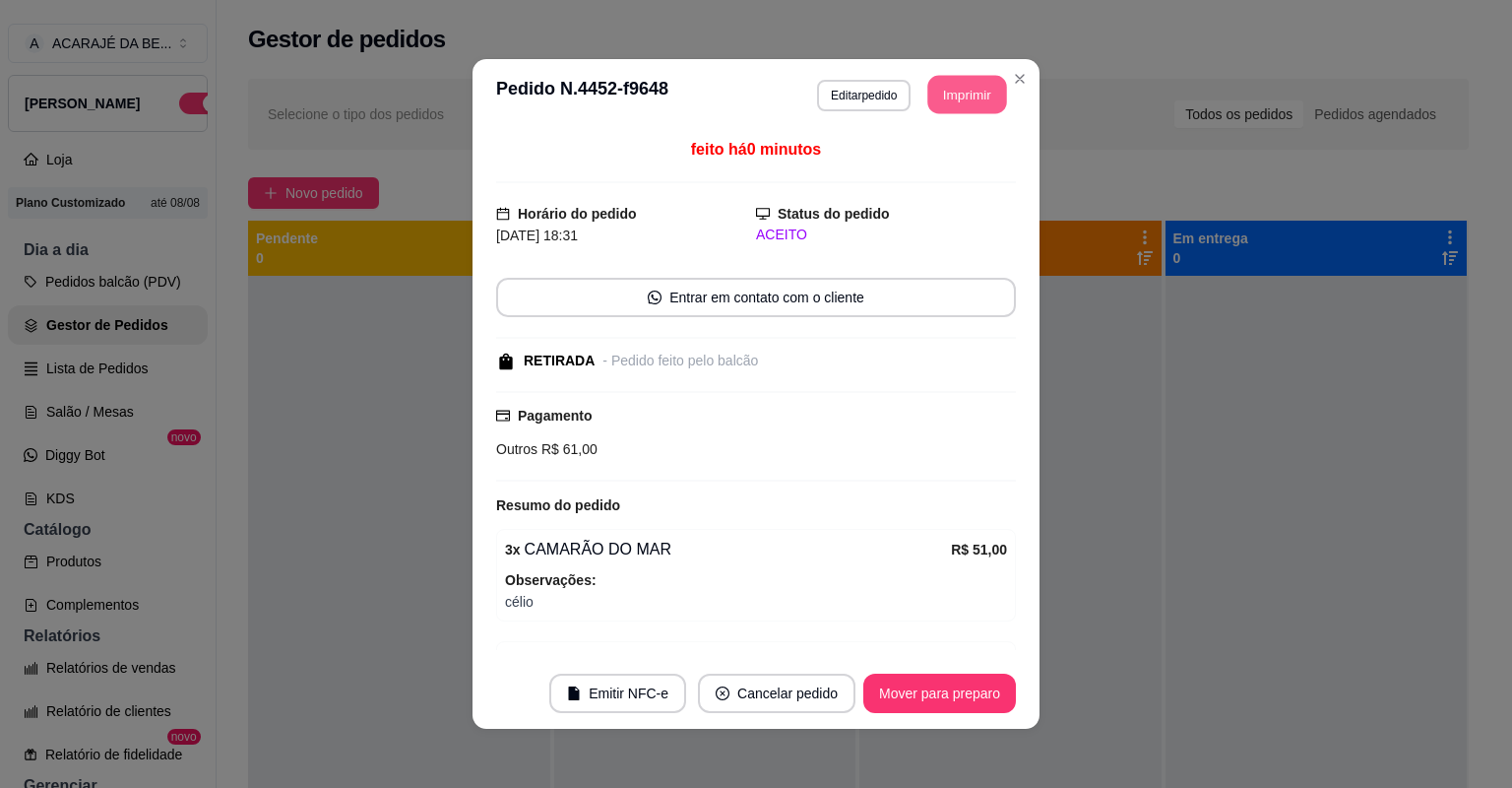 click on "Imprimir" at bounding box center [968, 95] 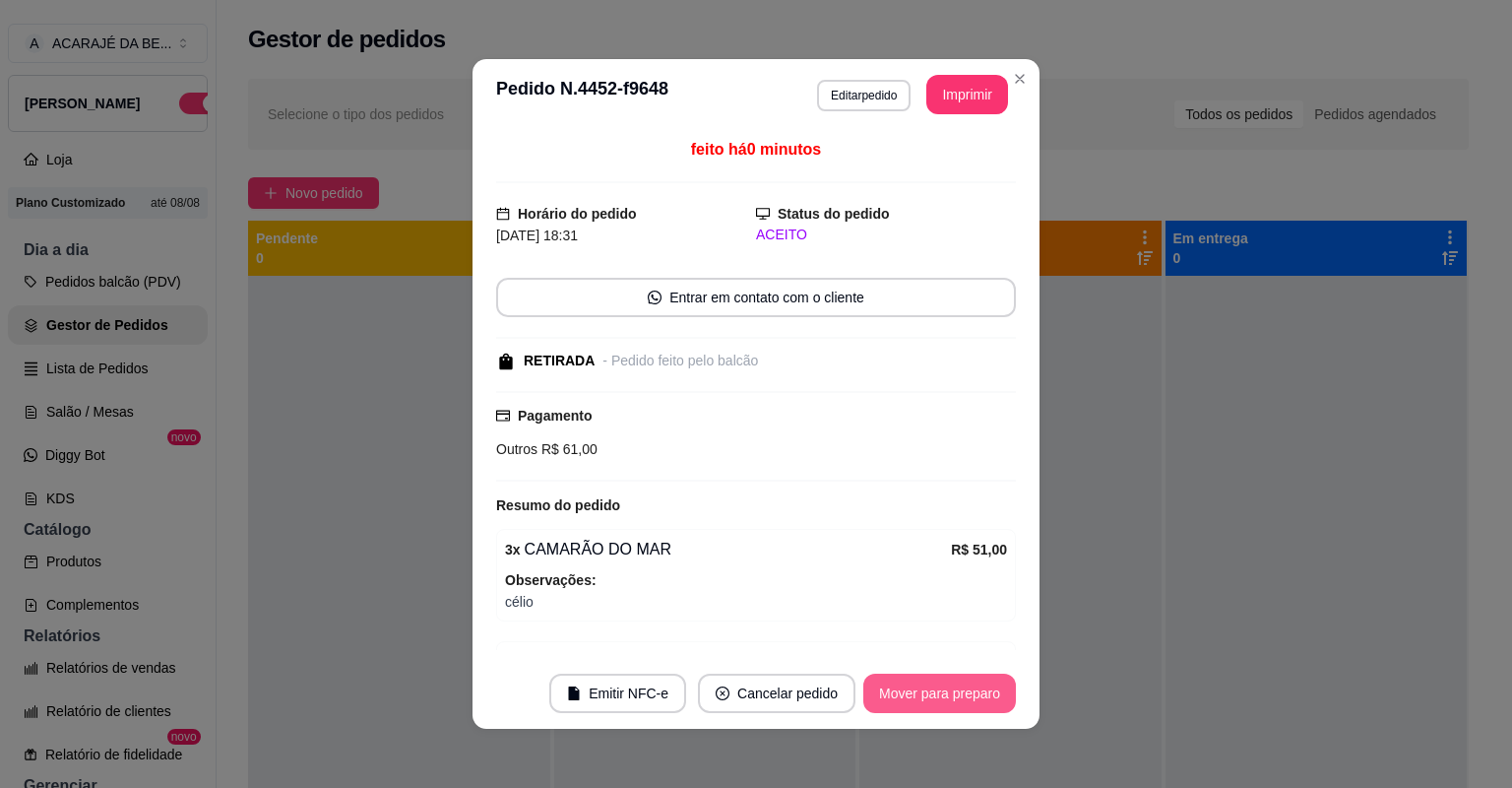 click on "Mover para preparo" at bounding box center [939, 693] 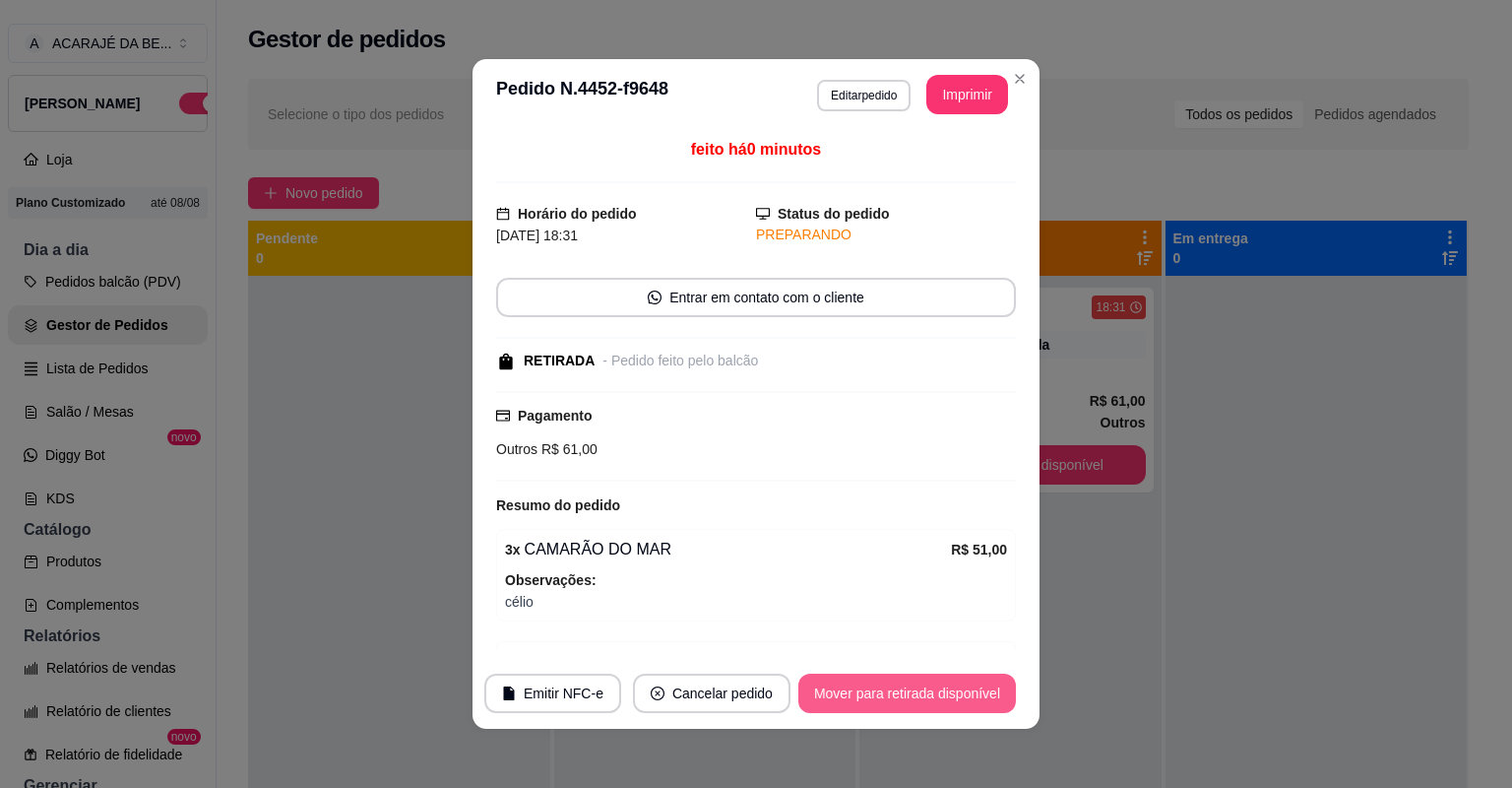 click on "Mover para retirada disponível" at bounding box center [907, 693] 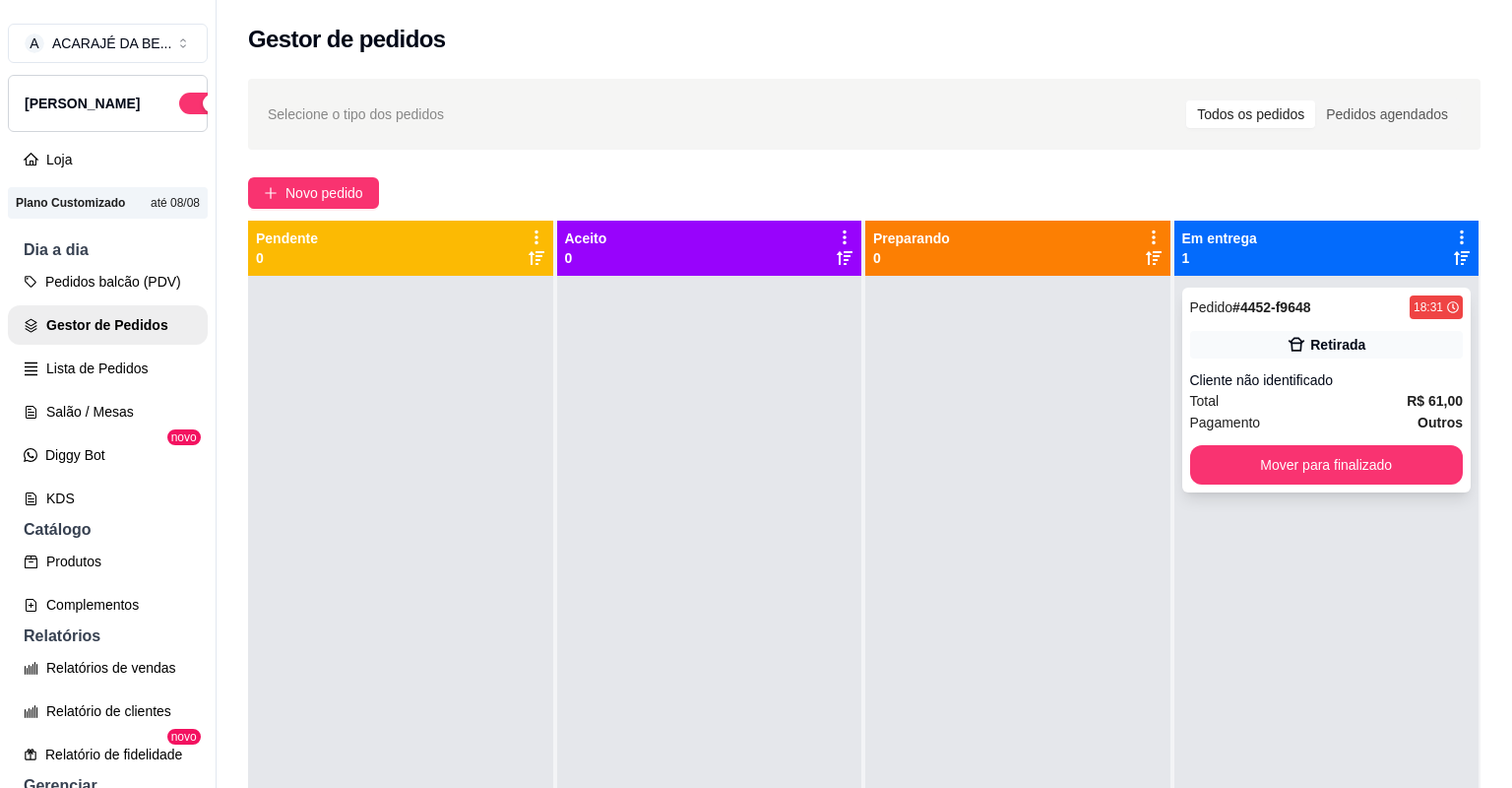 click on "Pagamento Outros" at bounding box center (1327, 423) 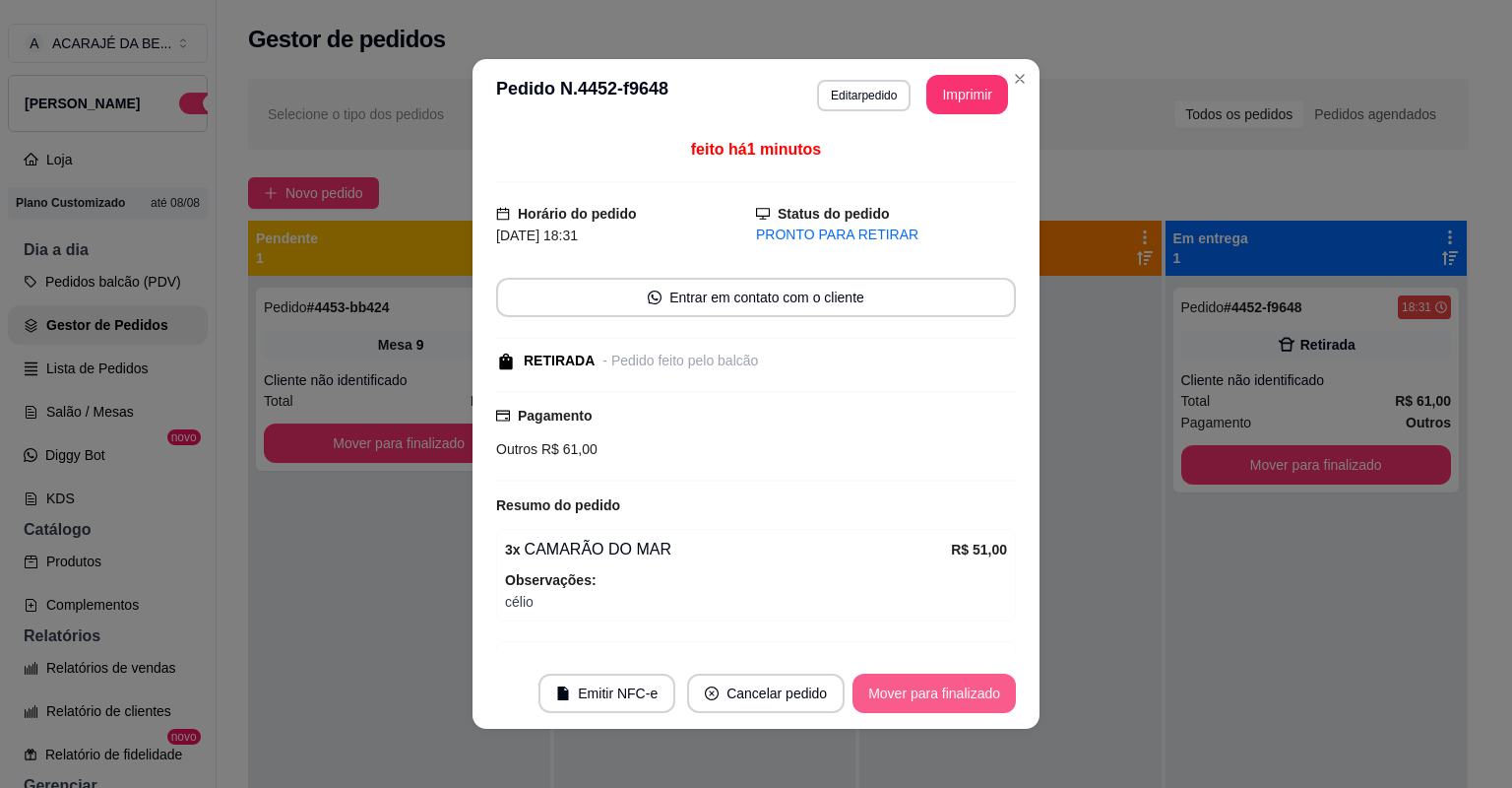 click on "Mover para finalizado" at bounding box center [934, 693] 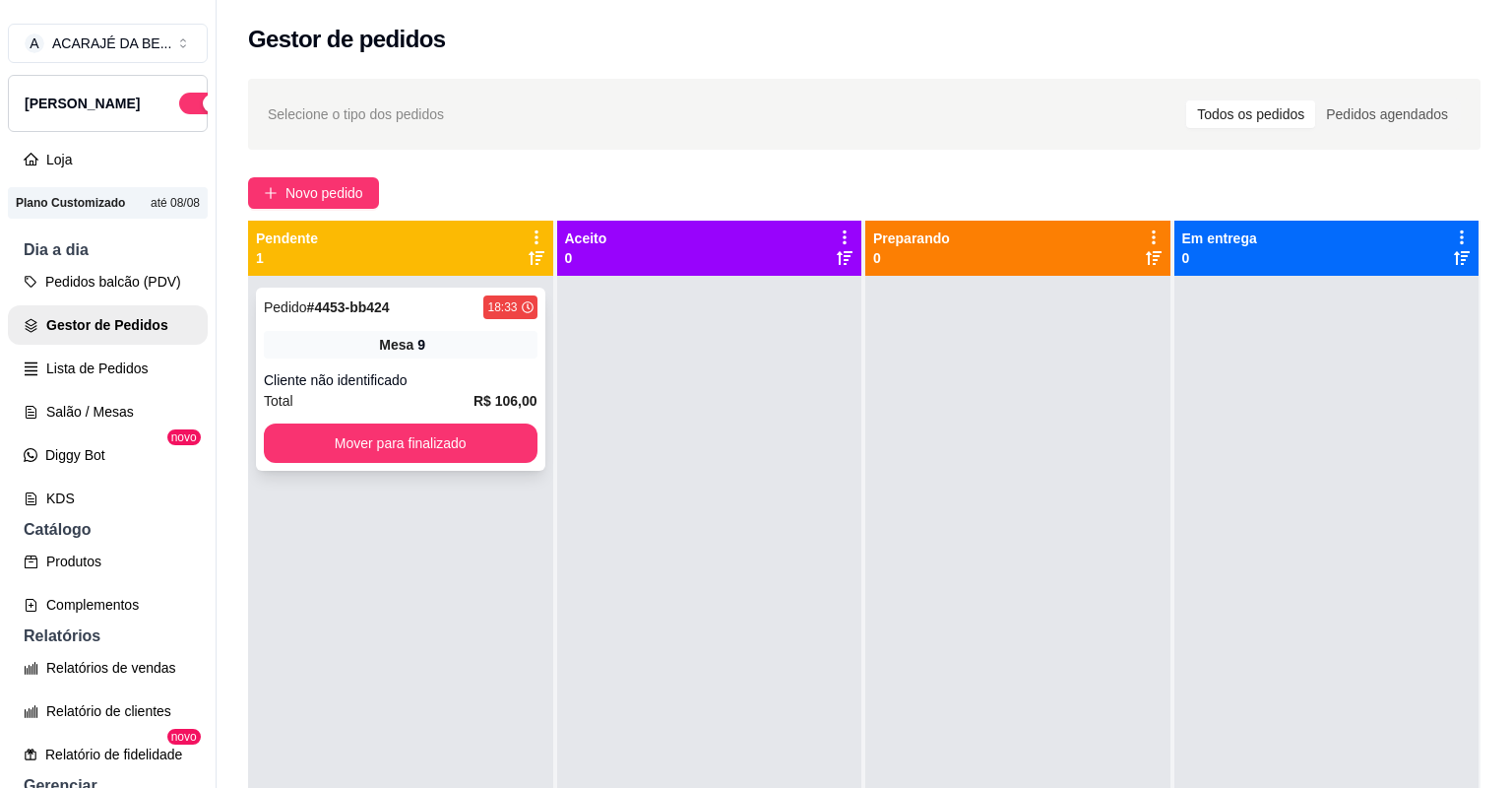 click on "Total R$ 106,00" at bounding box center (401, 401) 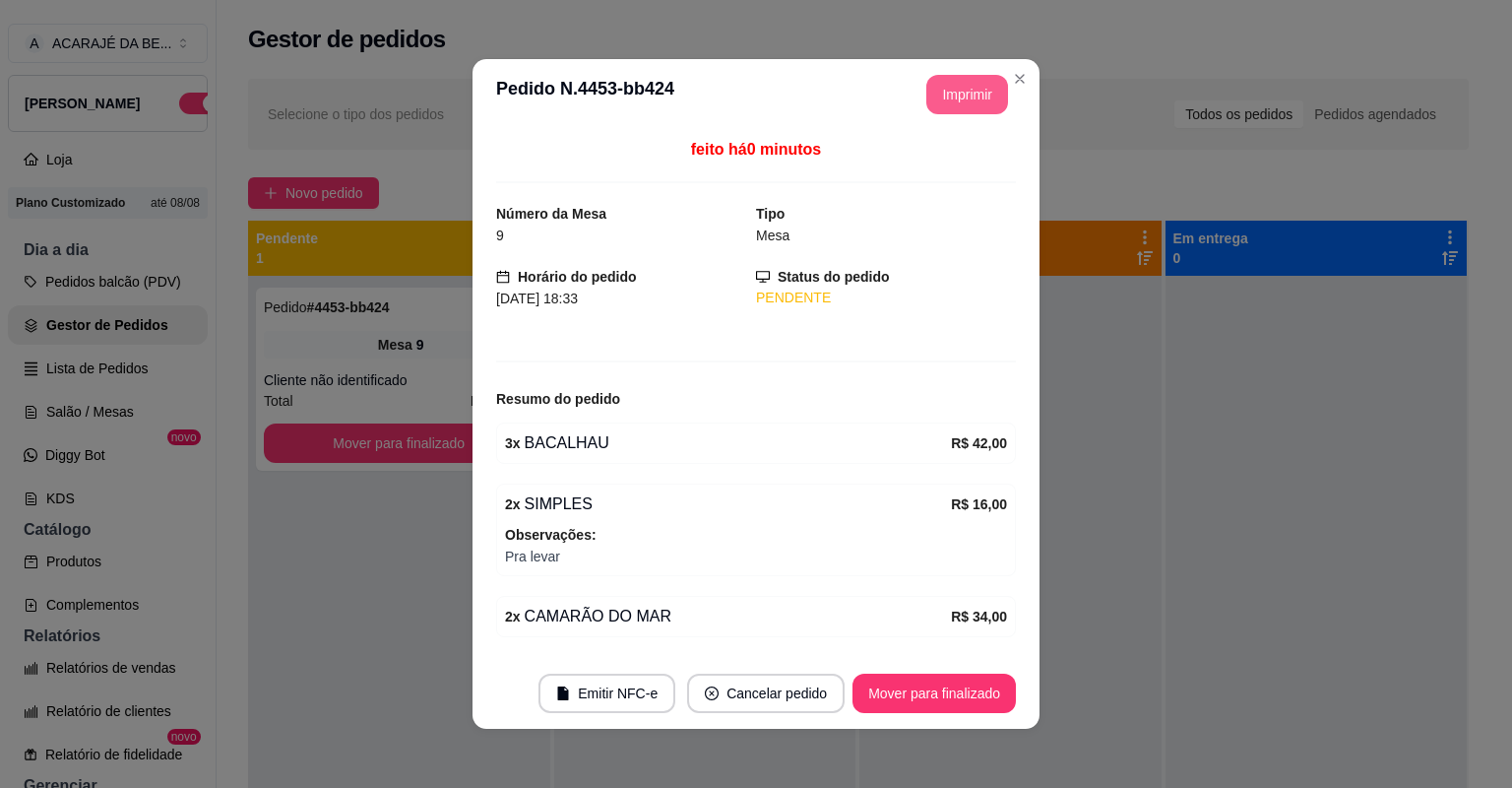 click on "Imprimir" at bounding box center [967, 95] 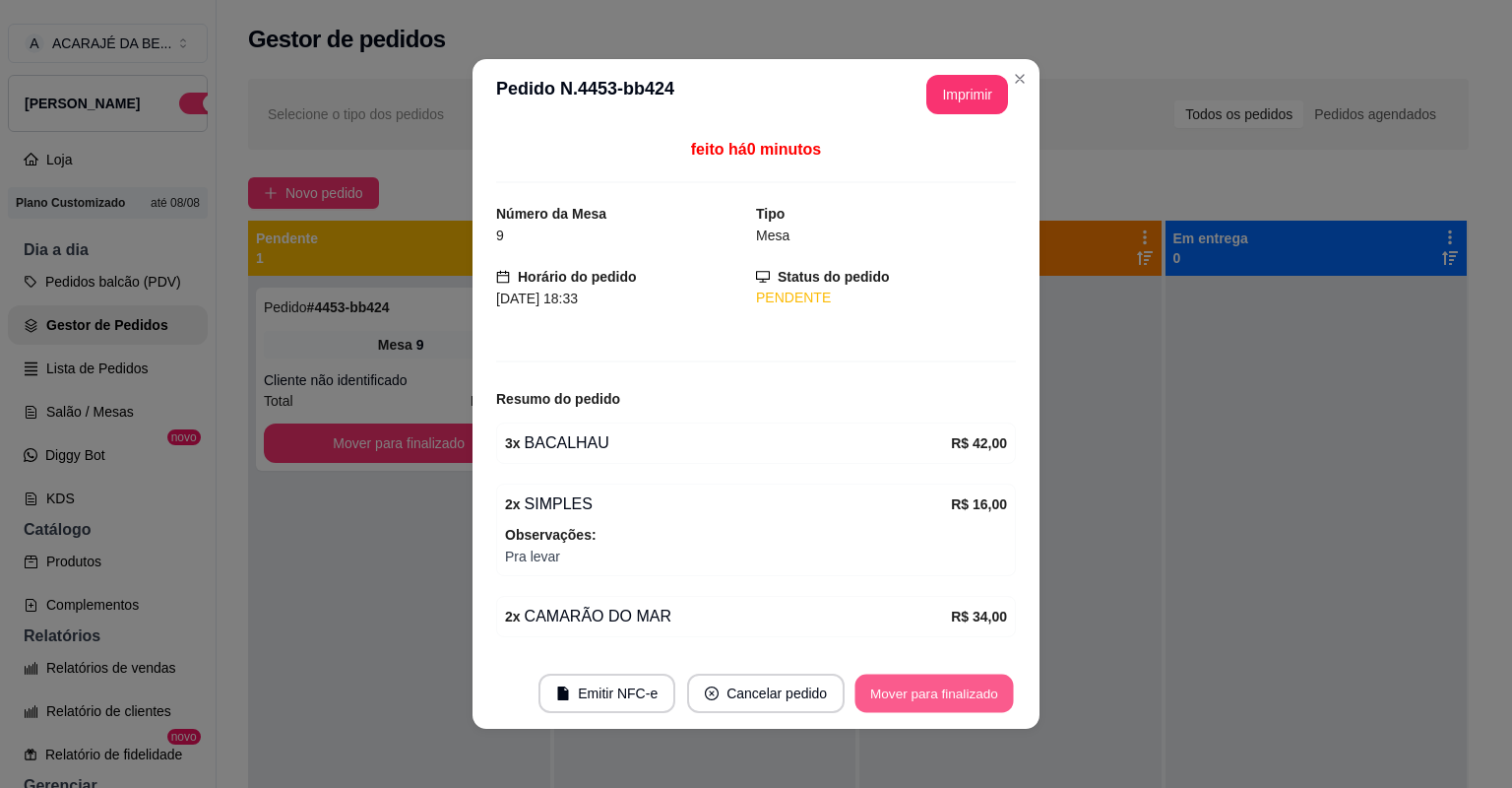 click on "Mover para finalizado" at bounding box center [934, 693] 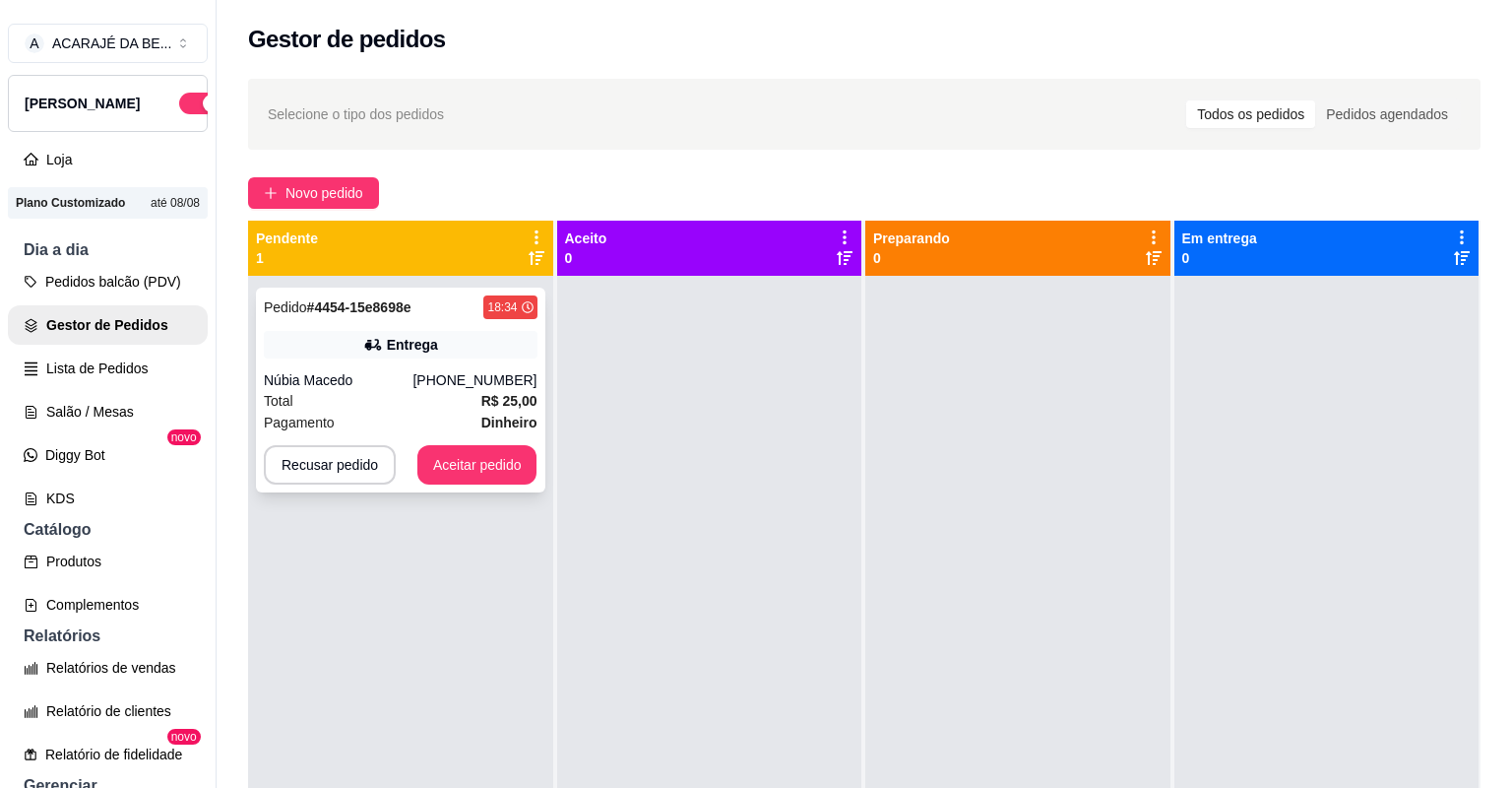 click on "Total R$ 25,00" at bounding box center [401, 401] 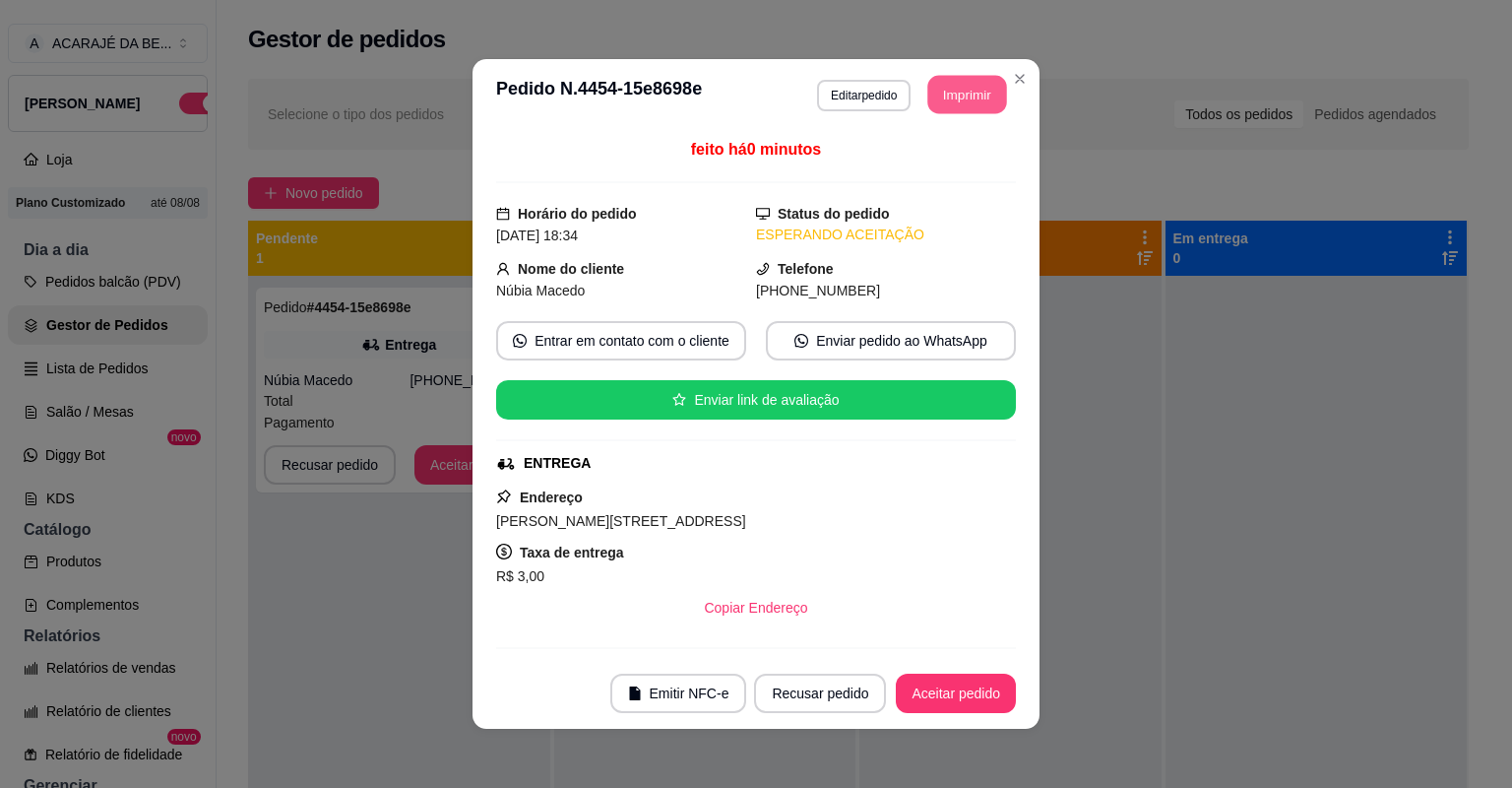 click on "Imprimir" at bounding box center [968, 95] 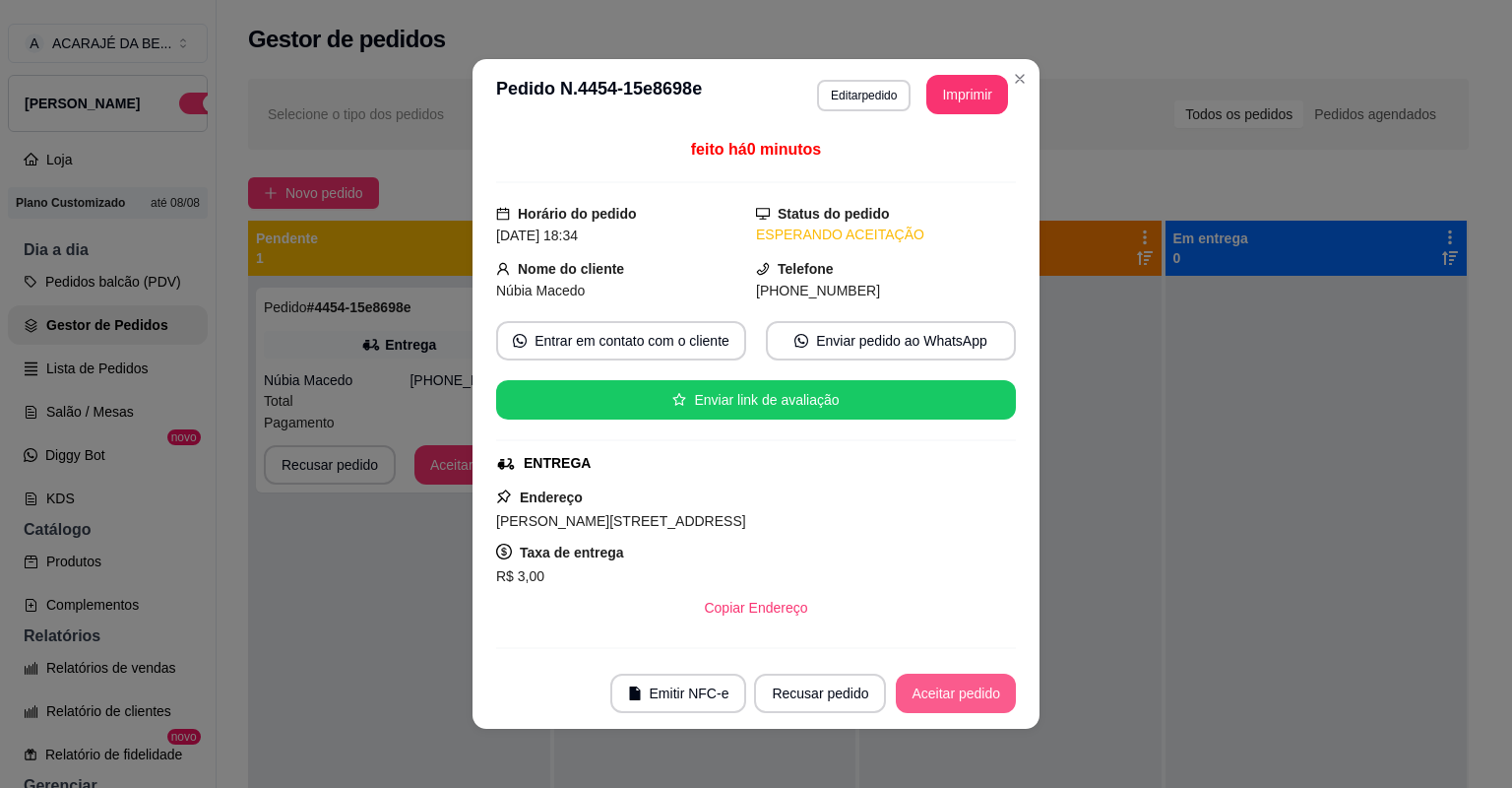 click on "Aceitar pedido" at bounding box center [956, 693] 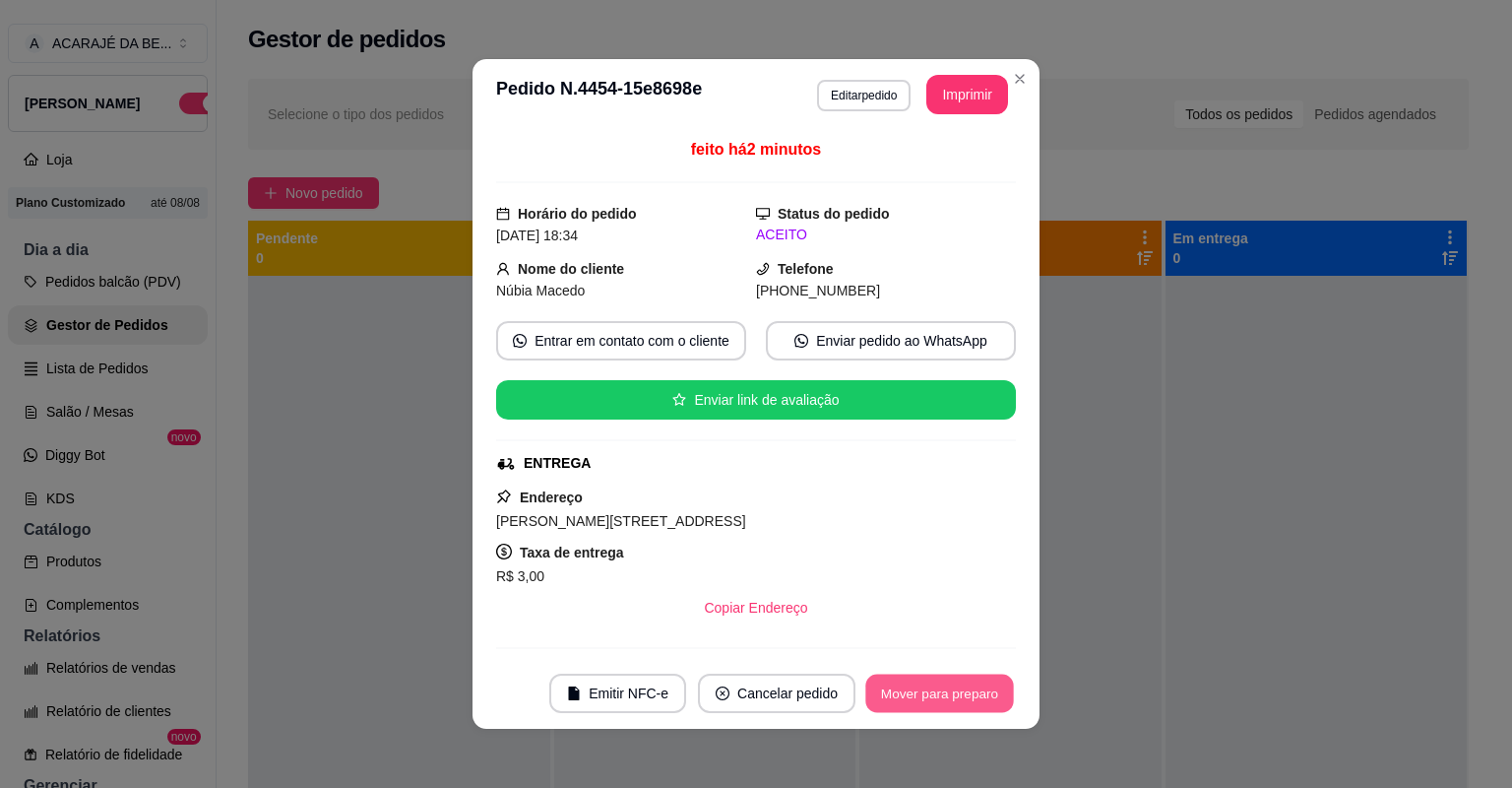 click on "Mover para preparo" at bounding box center [939, 693] 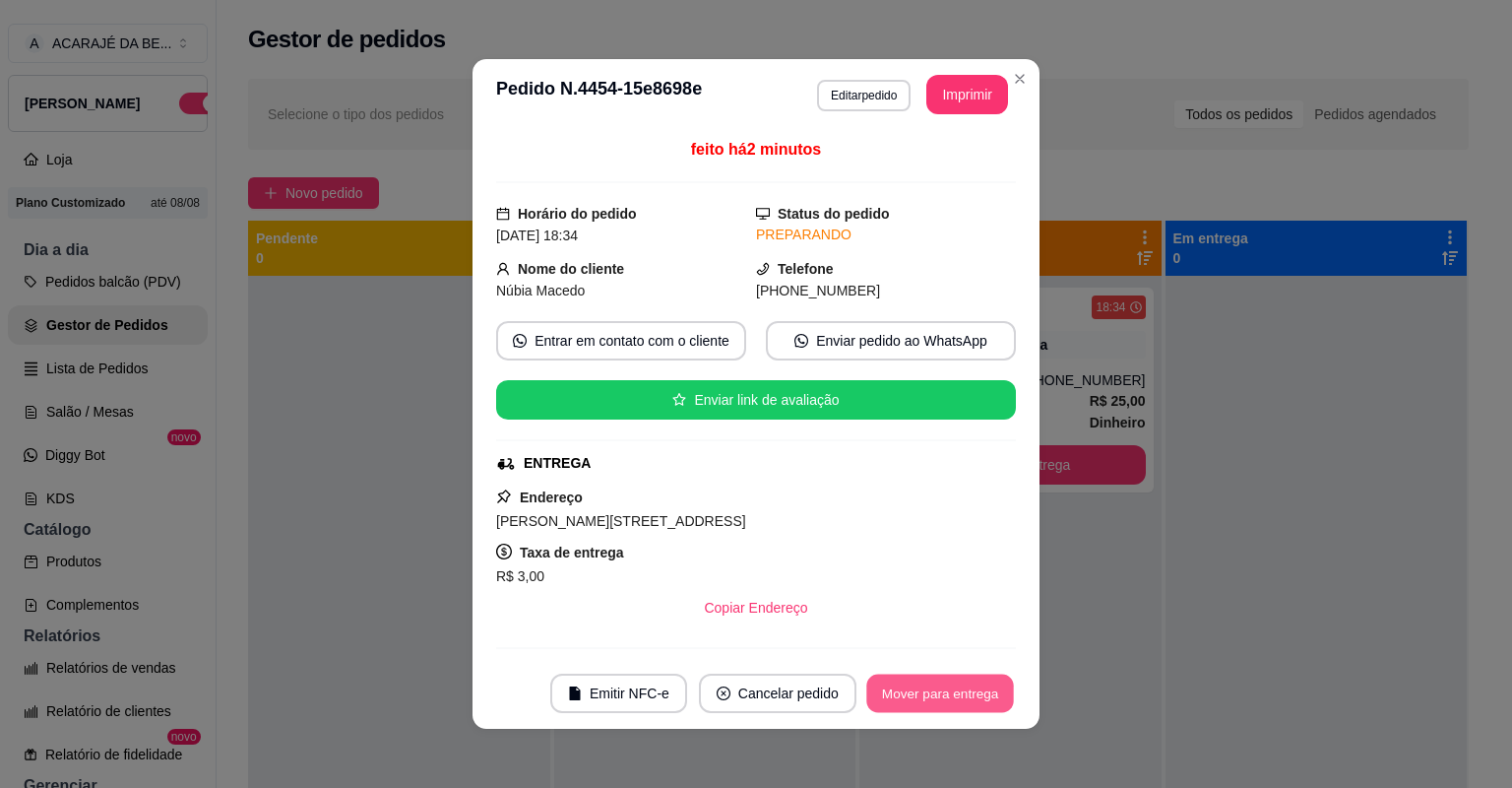 click on "Mover para entrega" at bounding box center [940, 693] 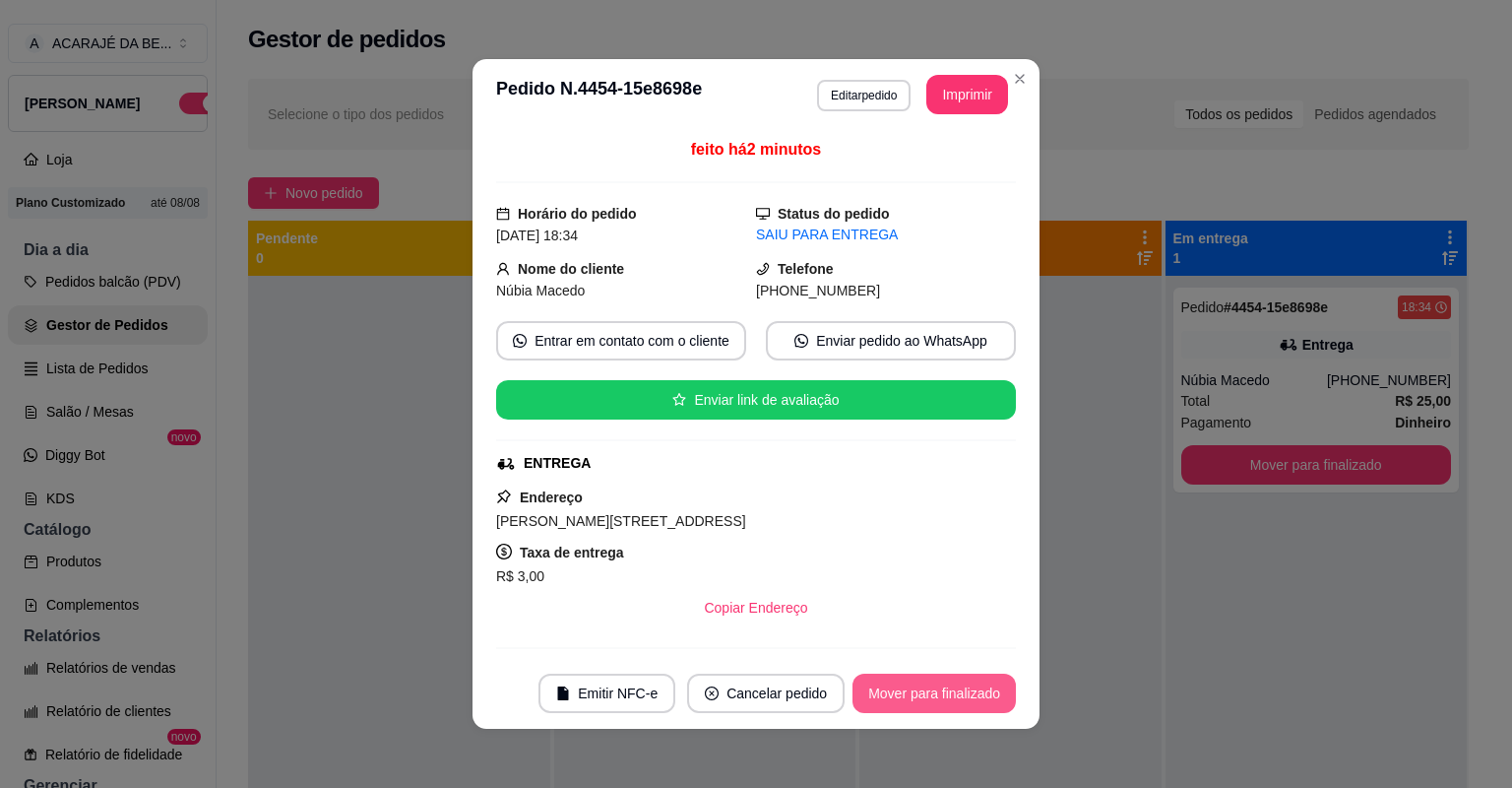 click on "Mover para finalizado" at bounding box center (934, 693) 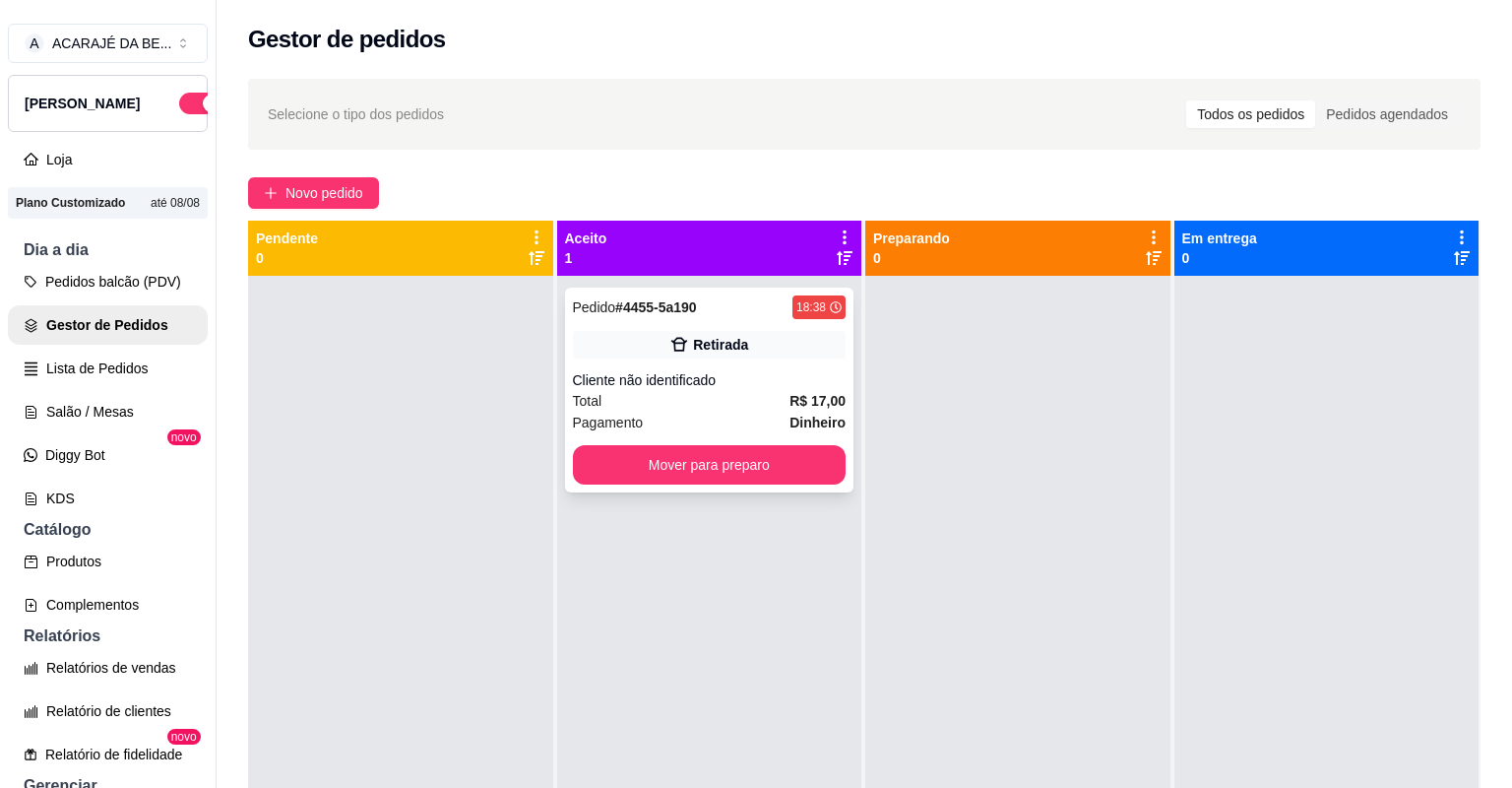click on "Cliente não identificado" at bounding box center (710, 380) 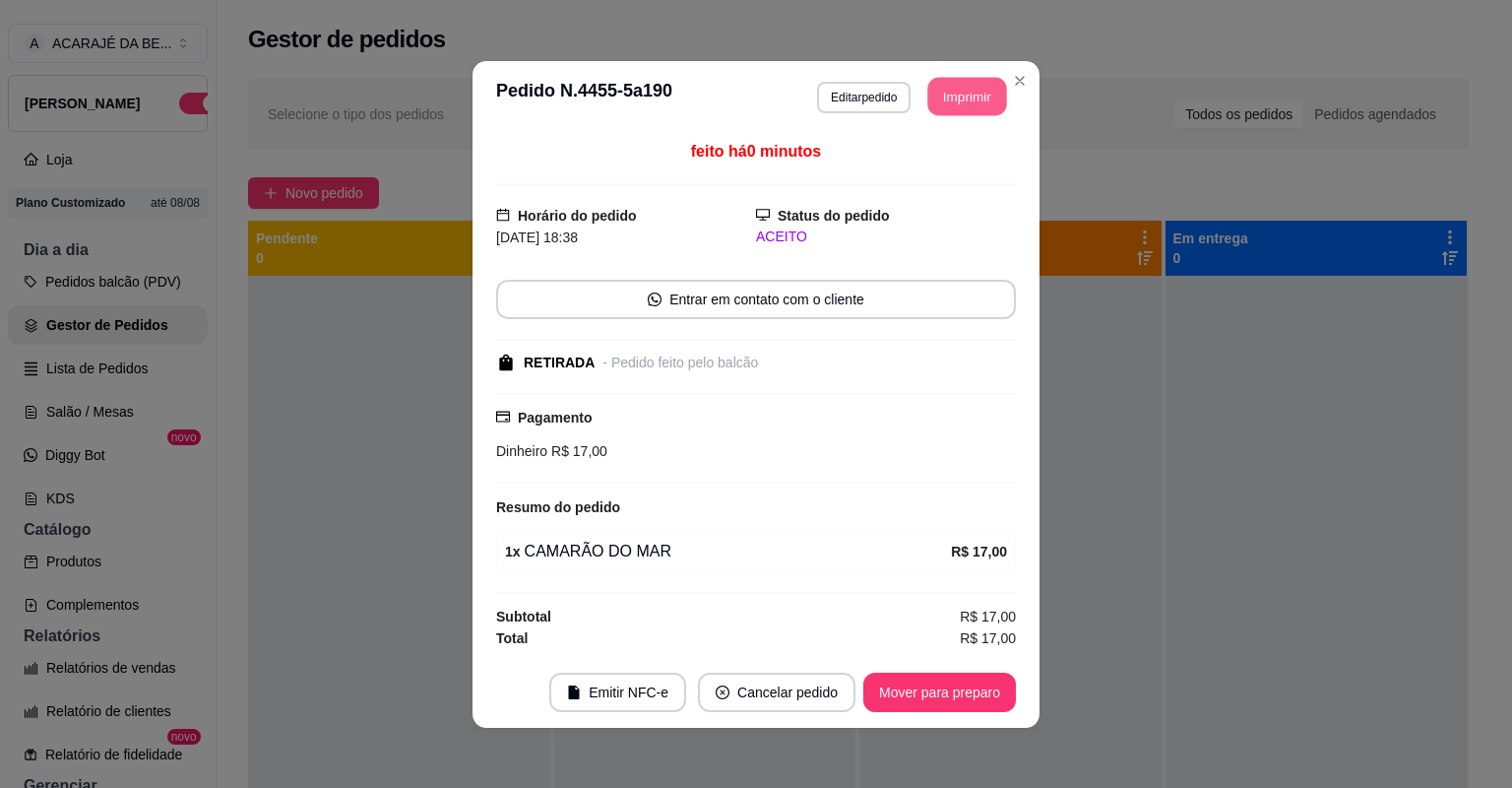 click on "Imprimir" at bounding box center (968, 96) 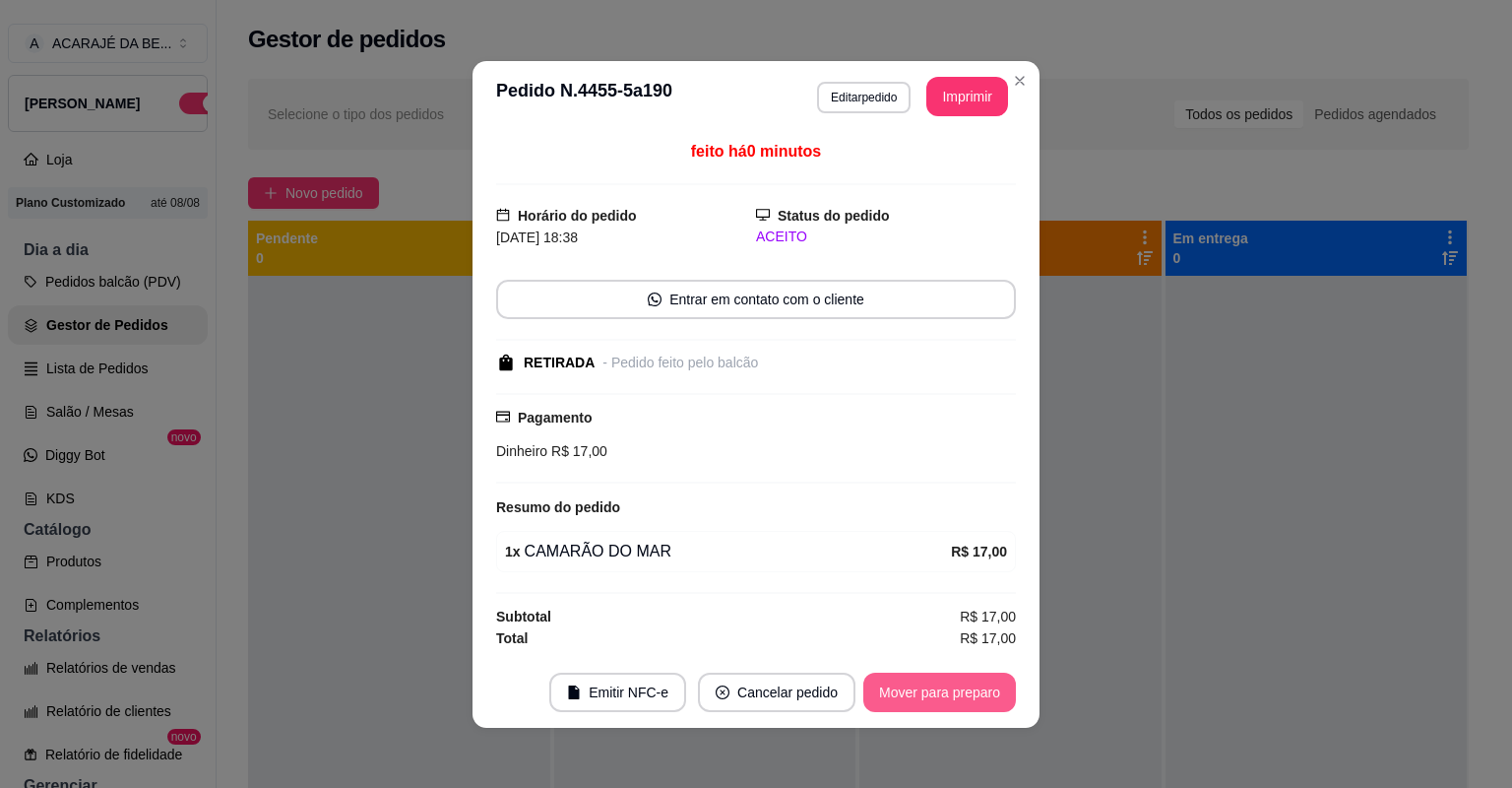 click on "Mover para preparo" at bounding box center [939, 692] 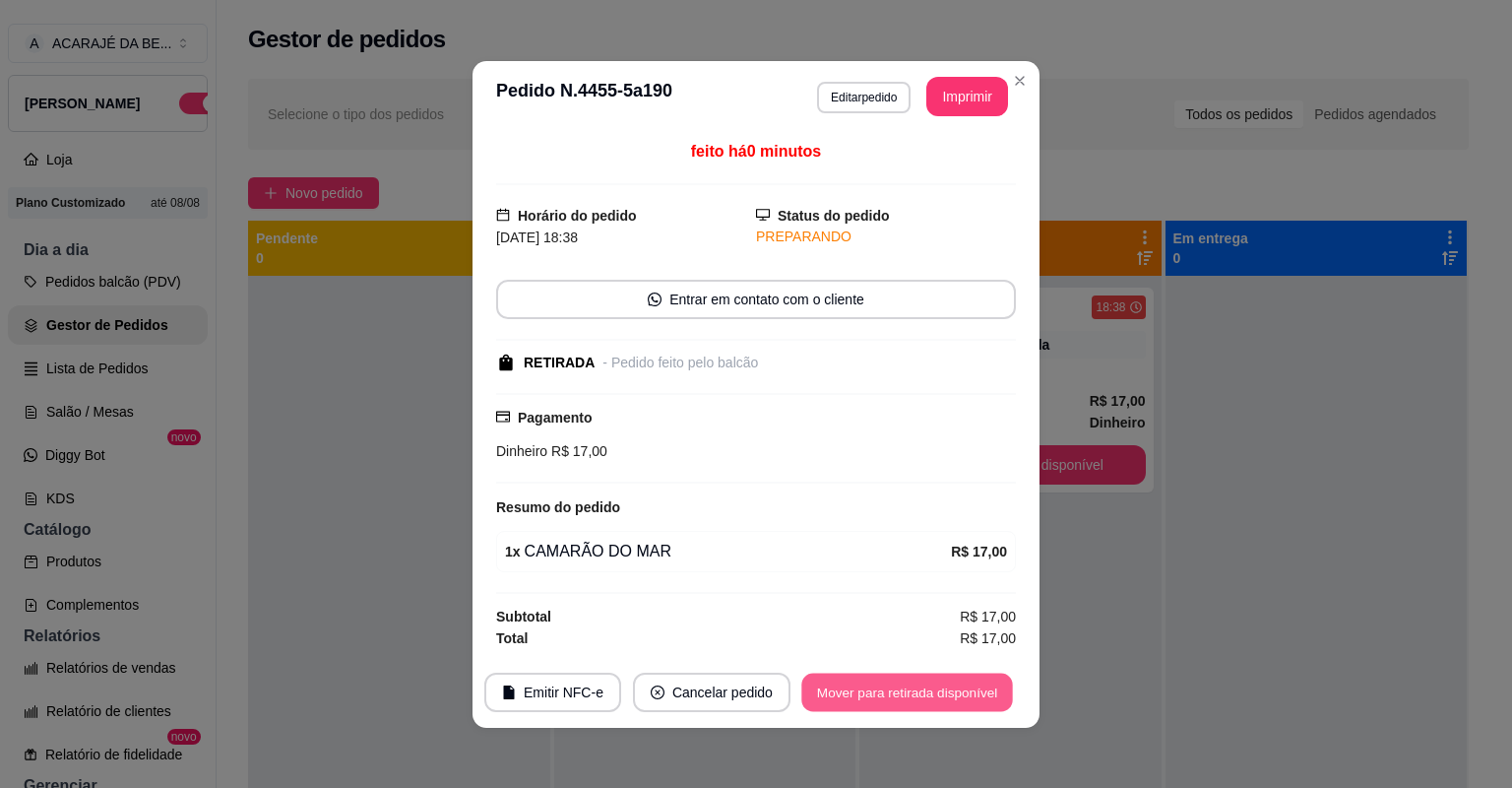 click on "Mover para retirada disponível" at bounding box center (907, 691) 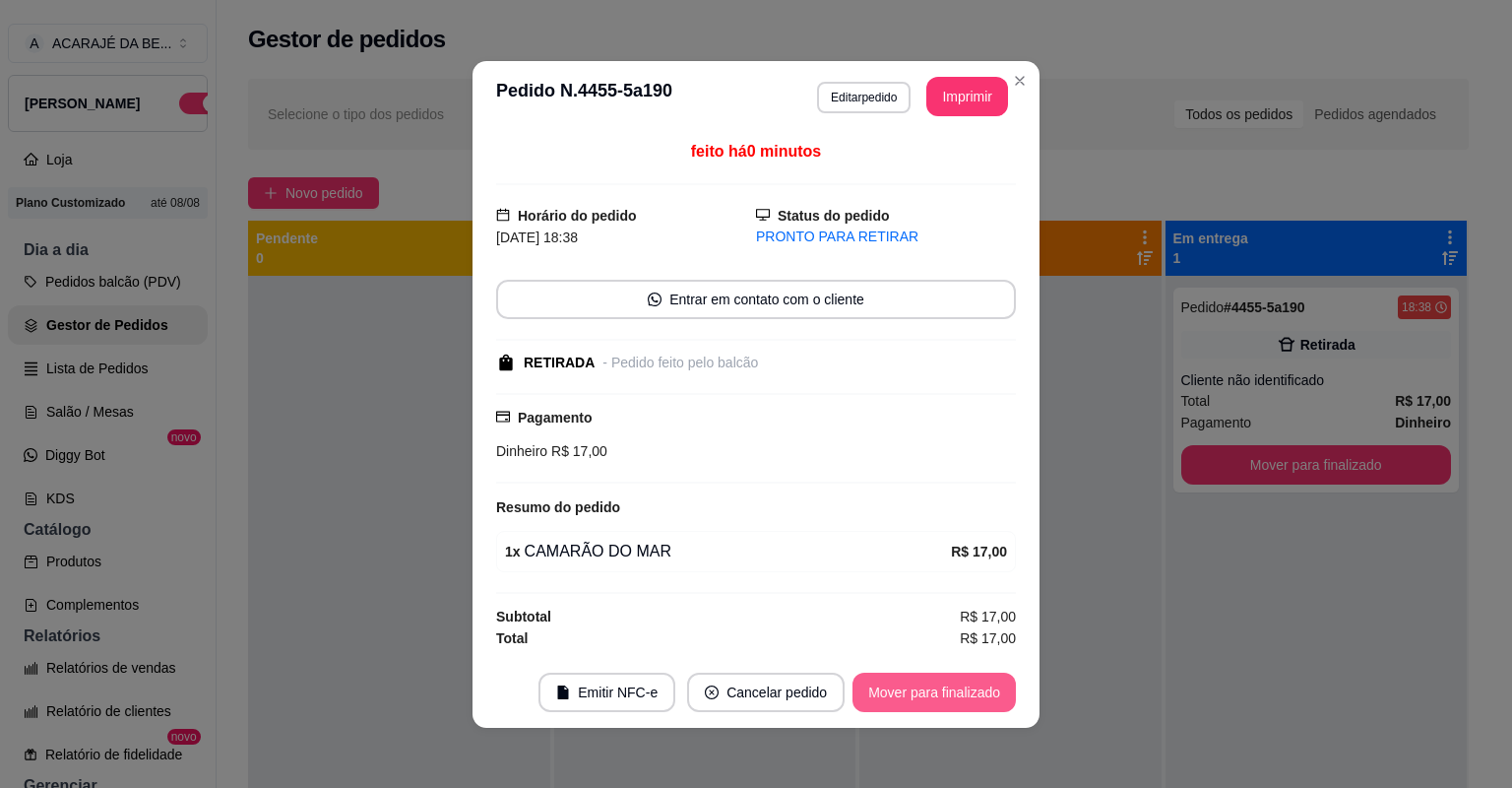 click on "Mover para finalizado" at bounding box center [934, 692] 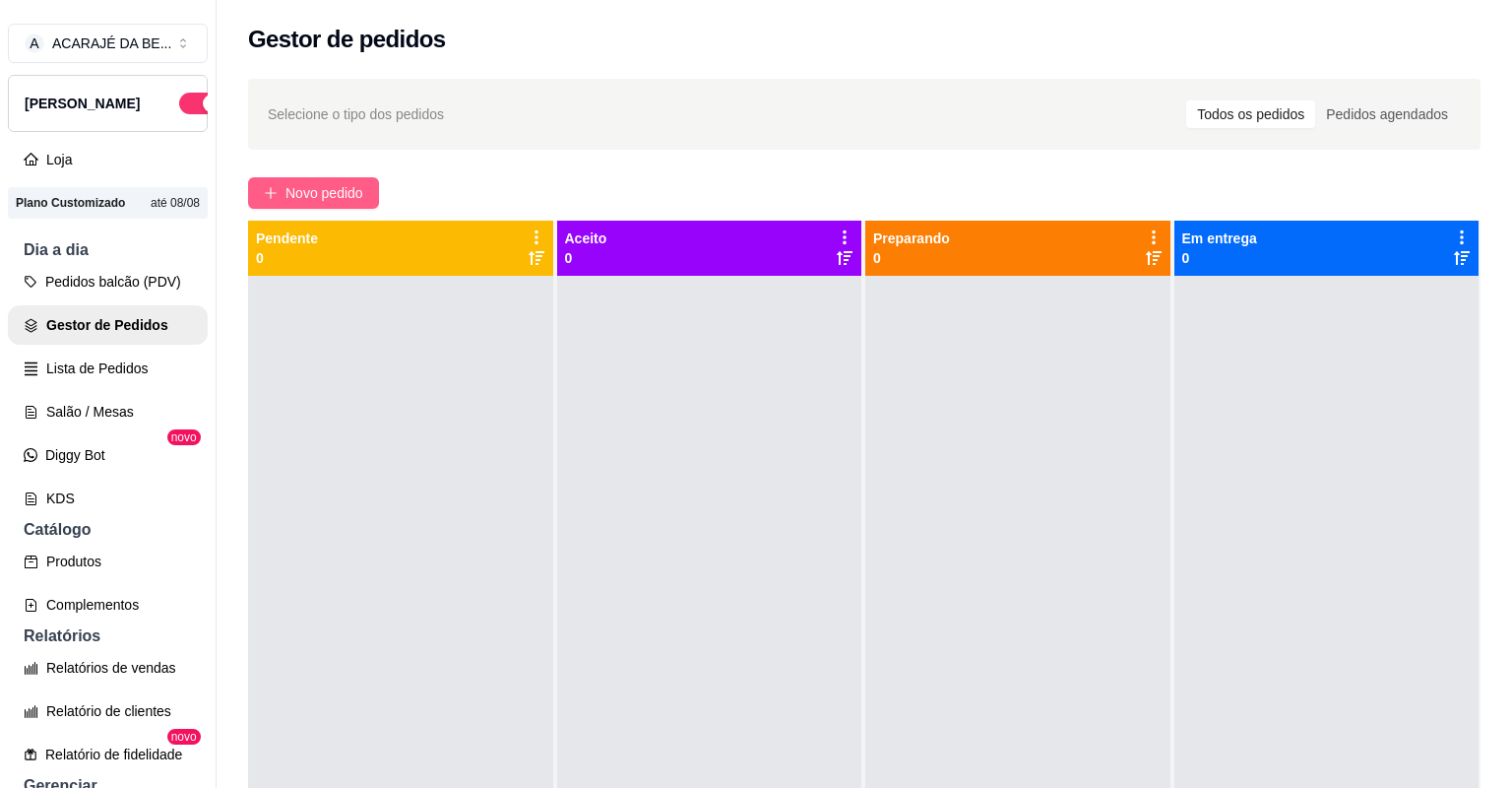 click on "Novo pedido" at bounding box center [313, 193] 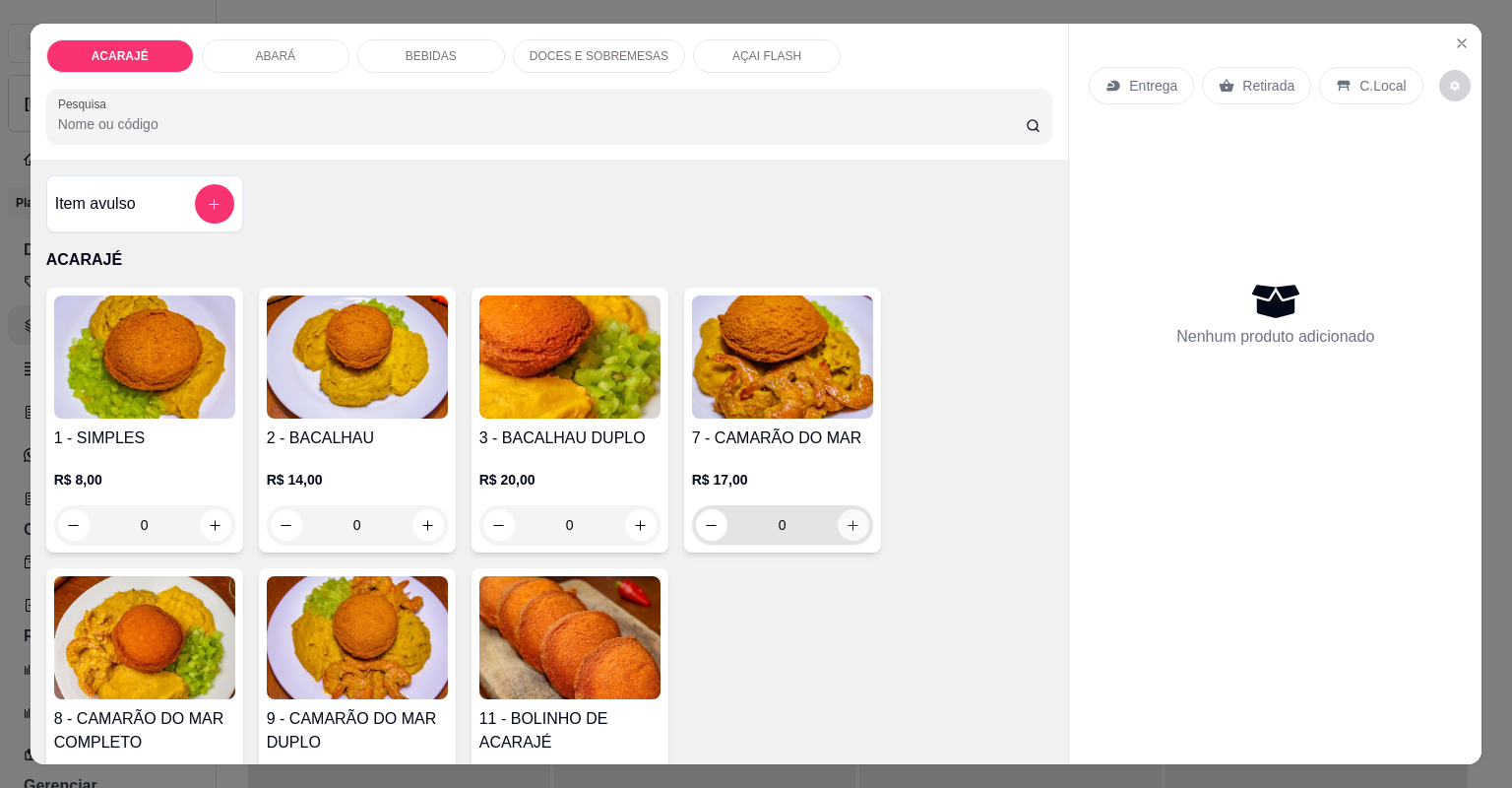 click 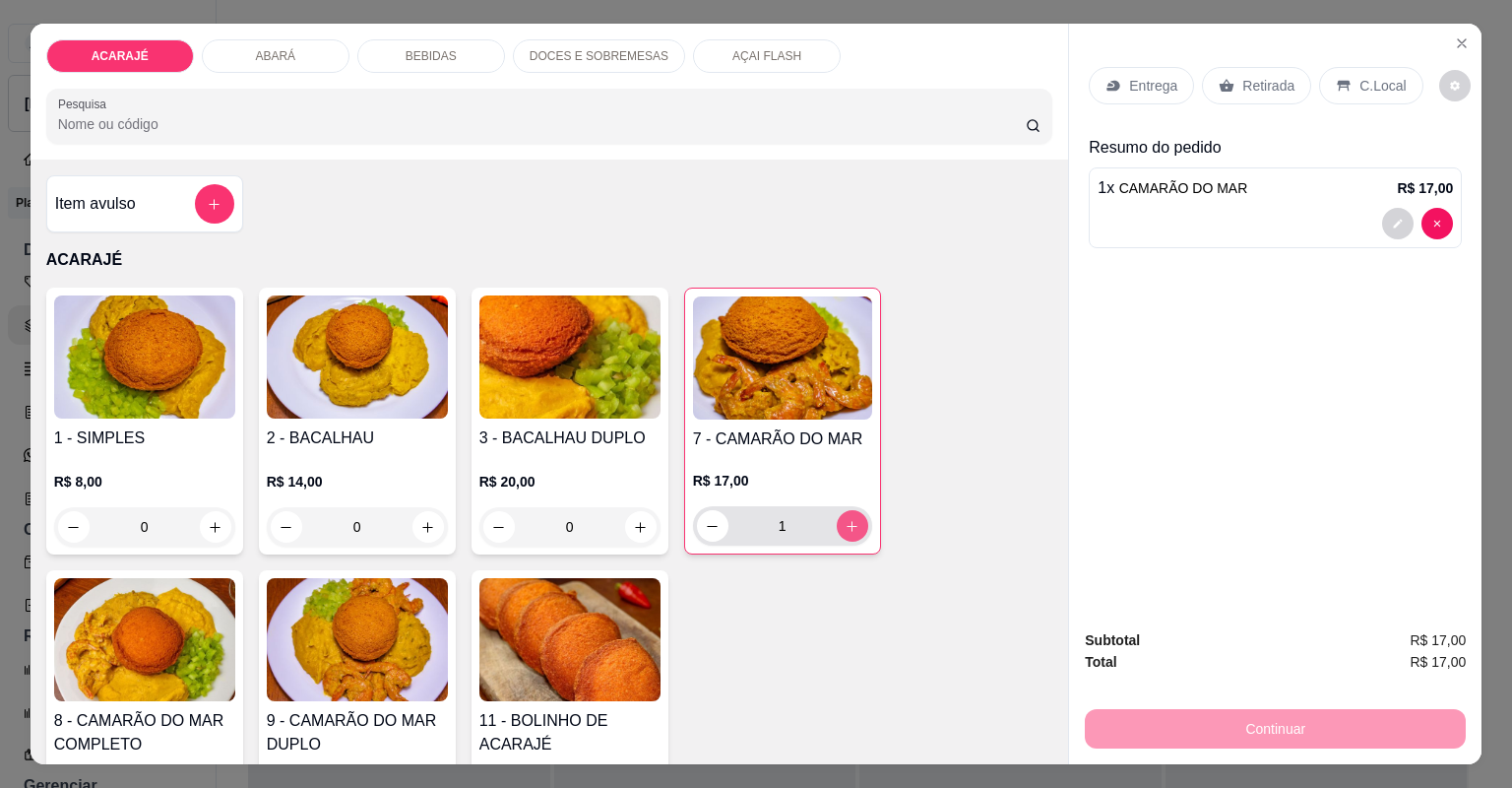 click 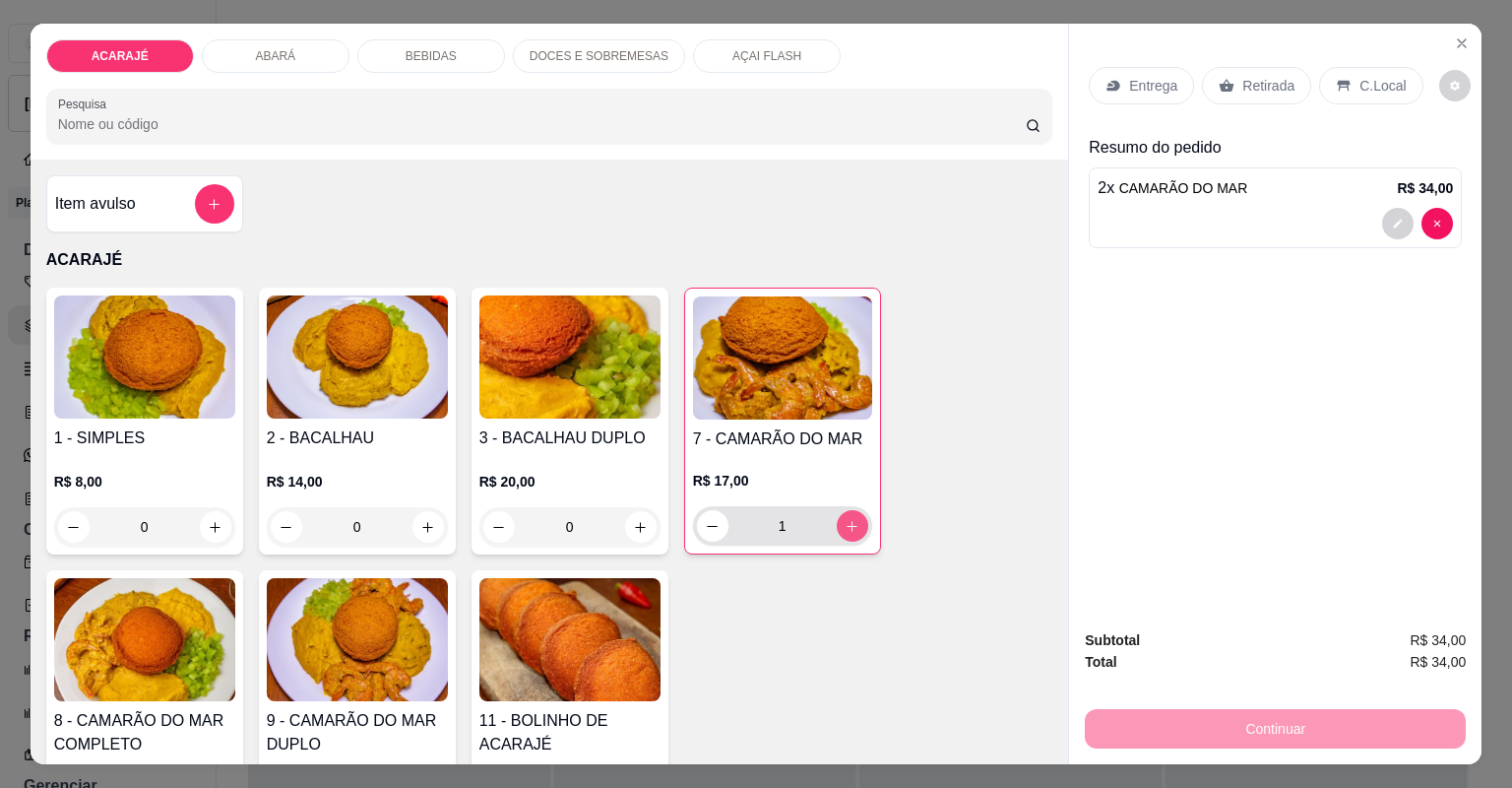 type on "2" 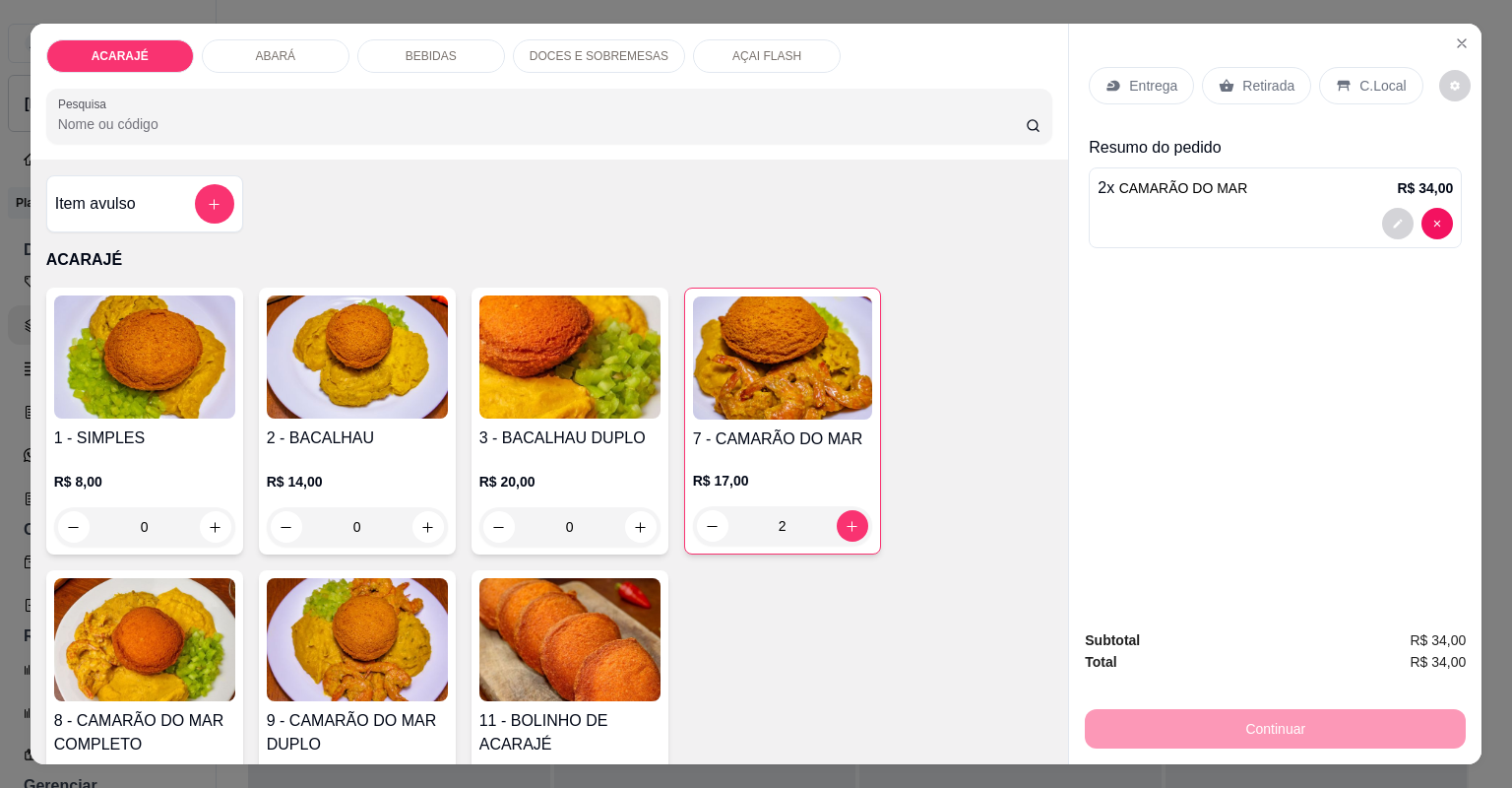 click on "Entrega" at bounding box center [1141, 86] 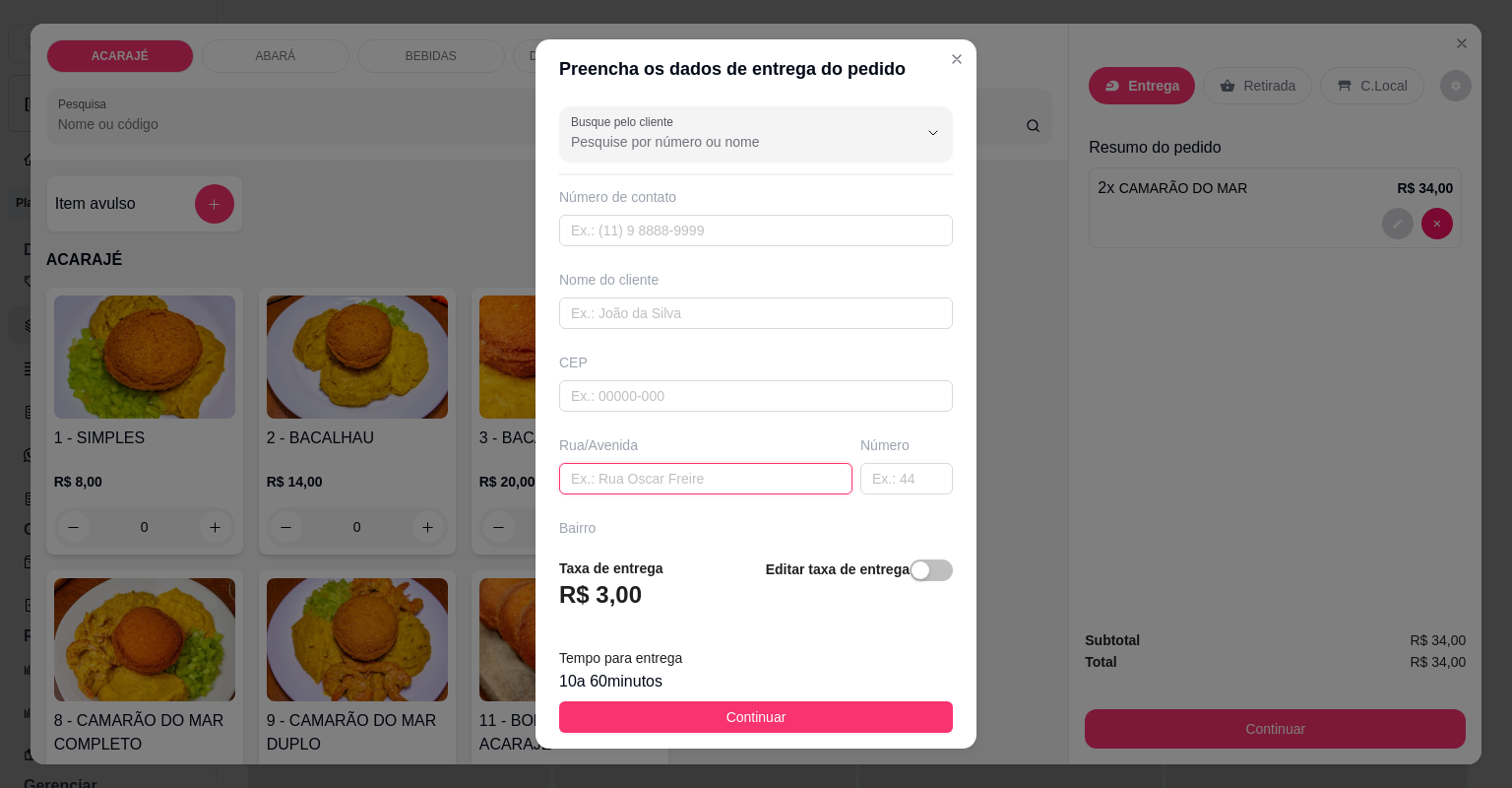 paste on "Rua [PERSON_NAME] do carmo  [PERSON_NAME] aderne  Número 61" 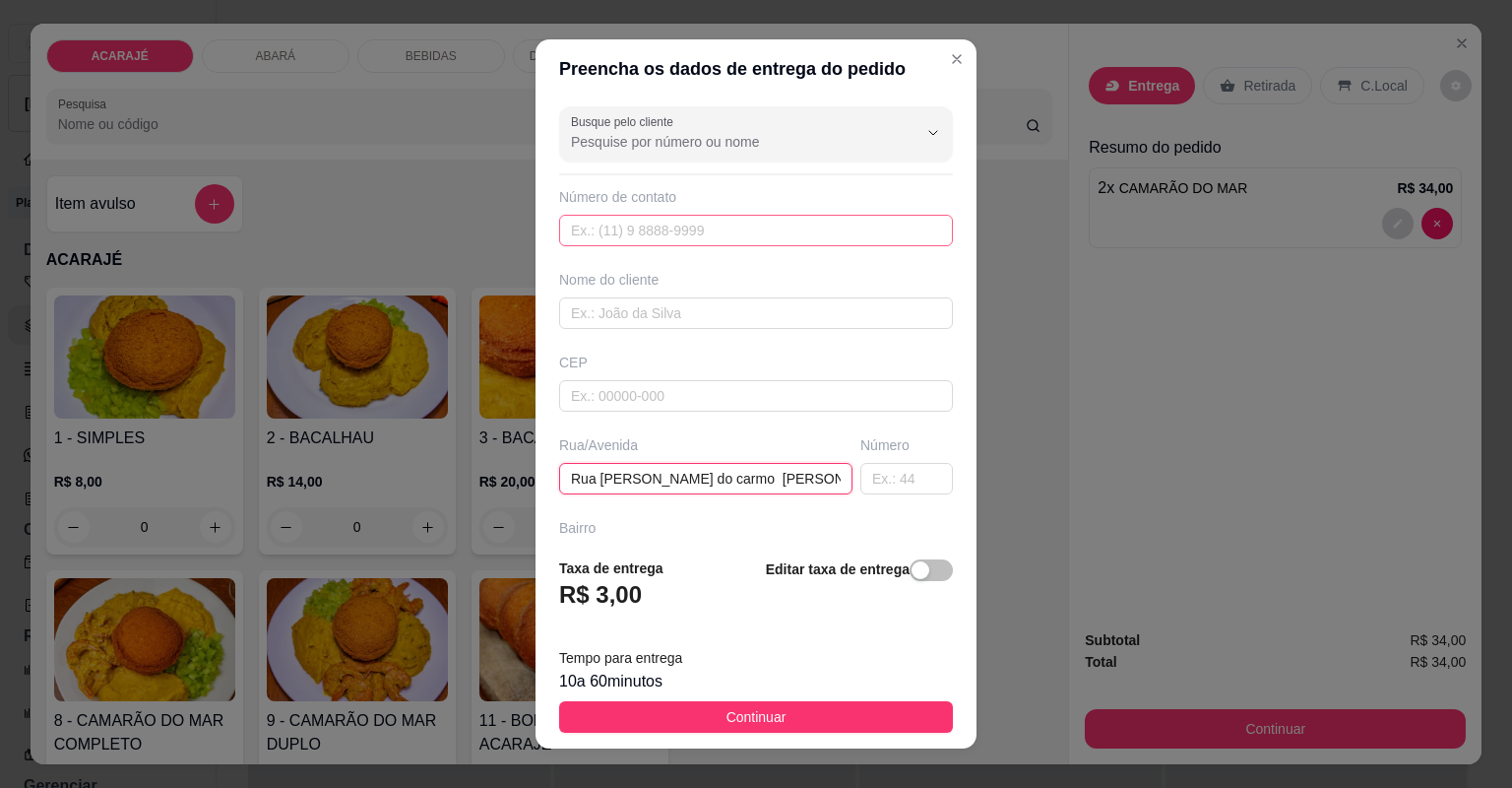 type on "Rua [PERSON_NAME] do carmo  [PERSON_NAME] aderne  Número 61" 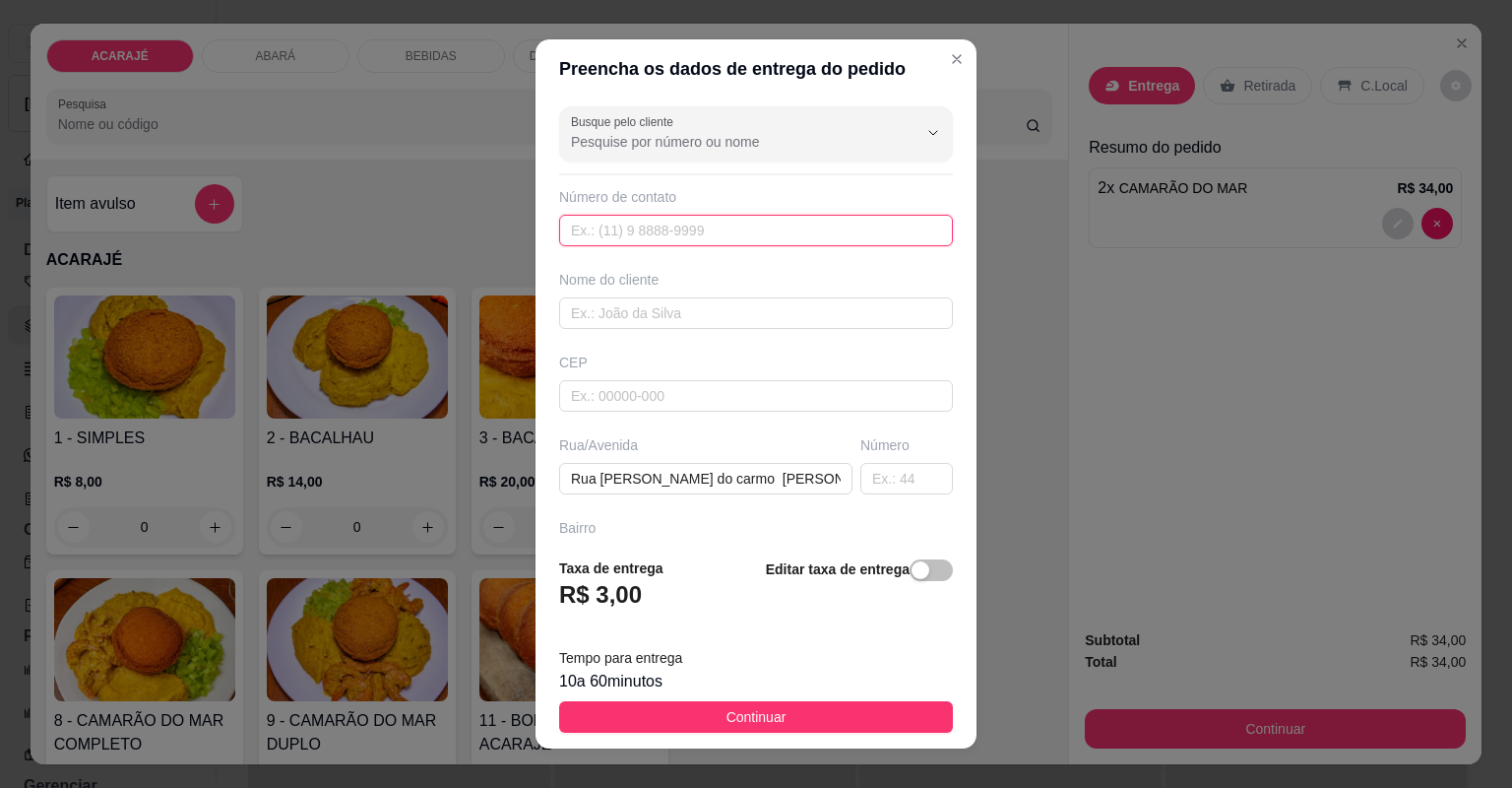 click at bounding box center (756, 230) 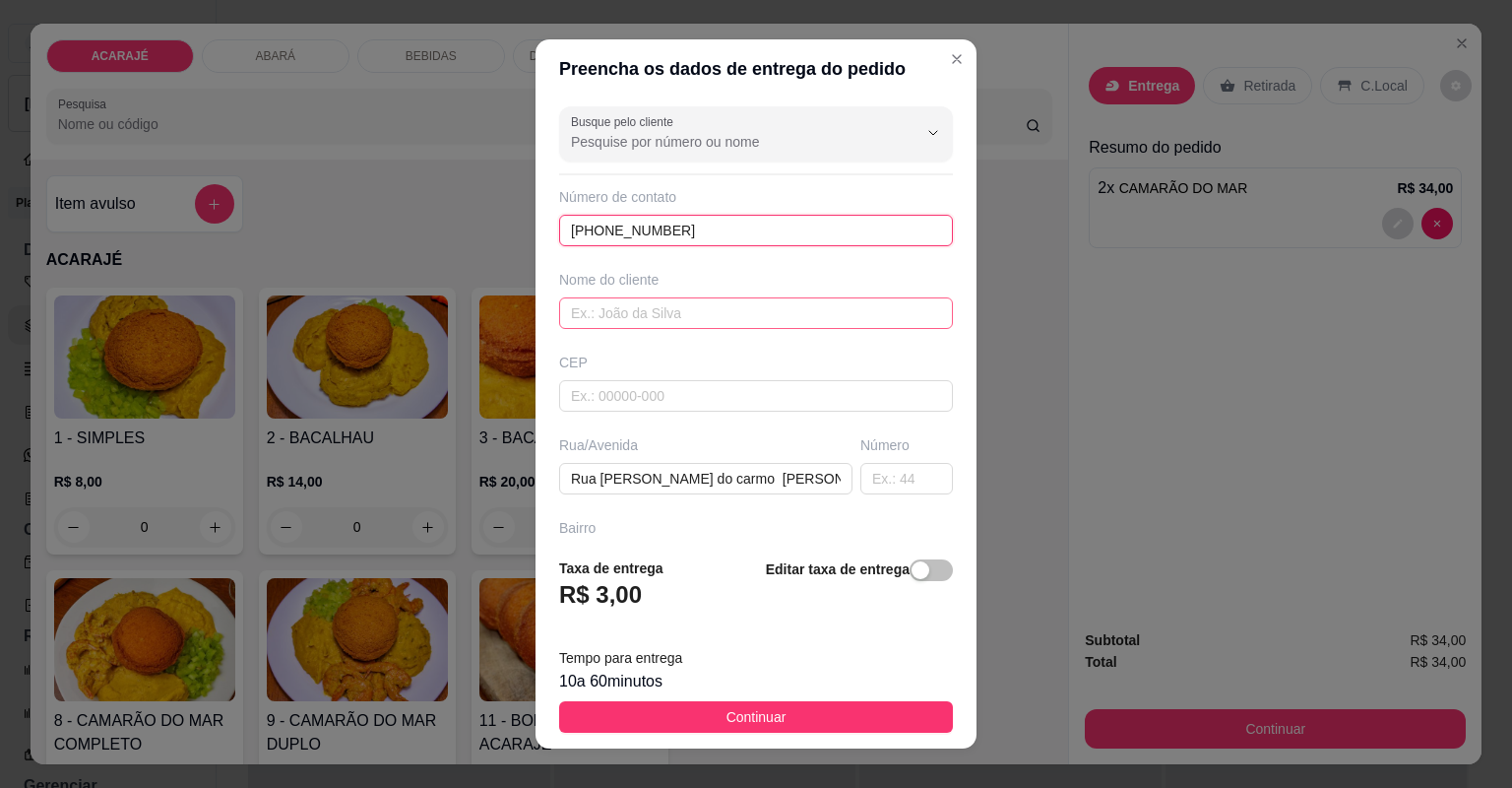 type on "[PHONE_NUMBER]" 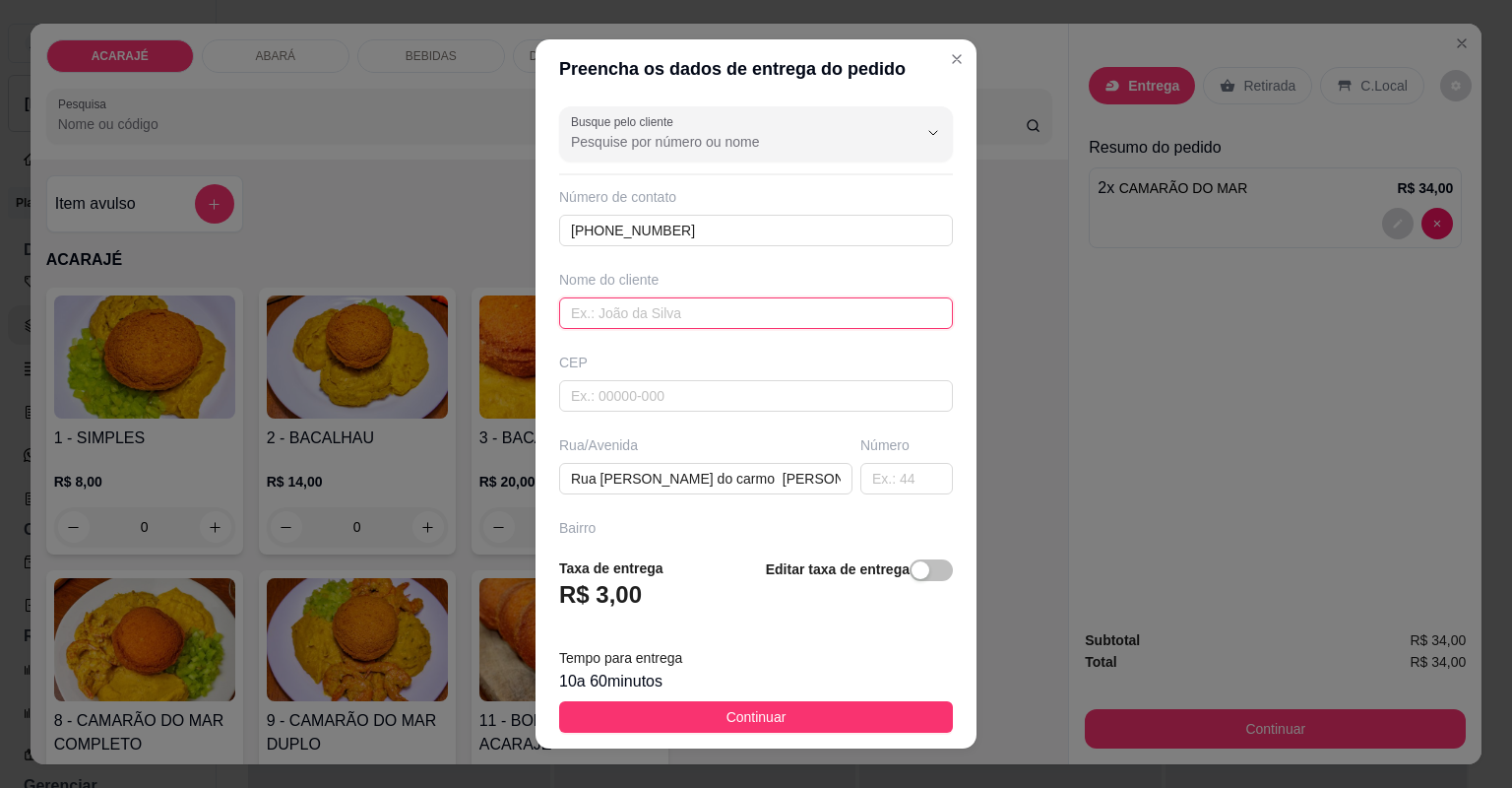 click at bounding box center [756, 313] 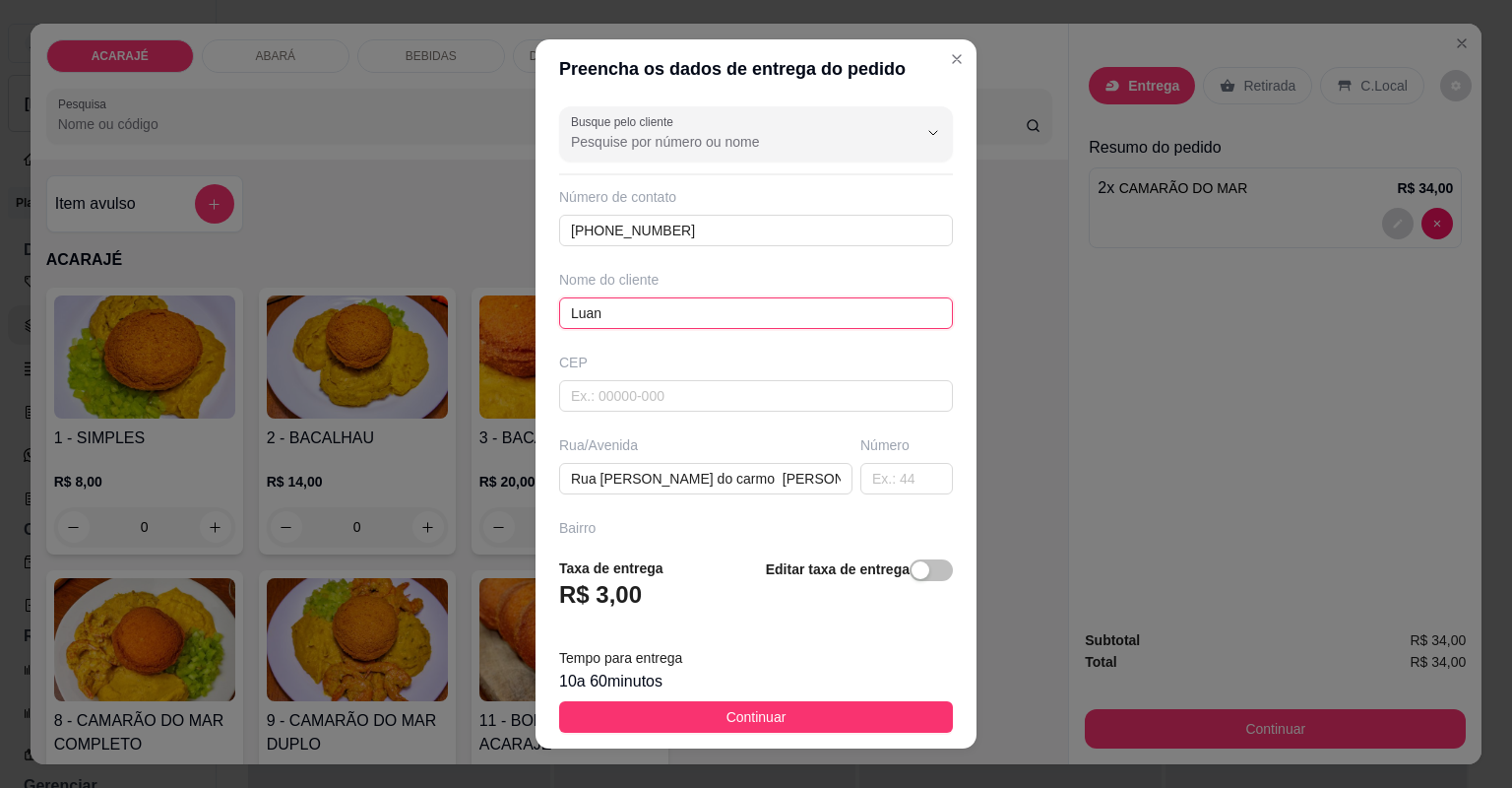 type on "Luana" 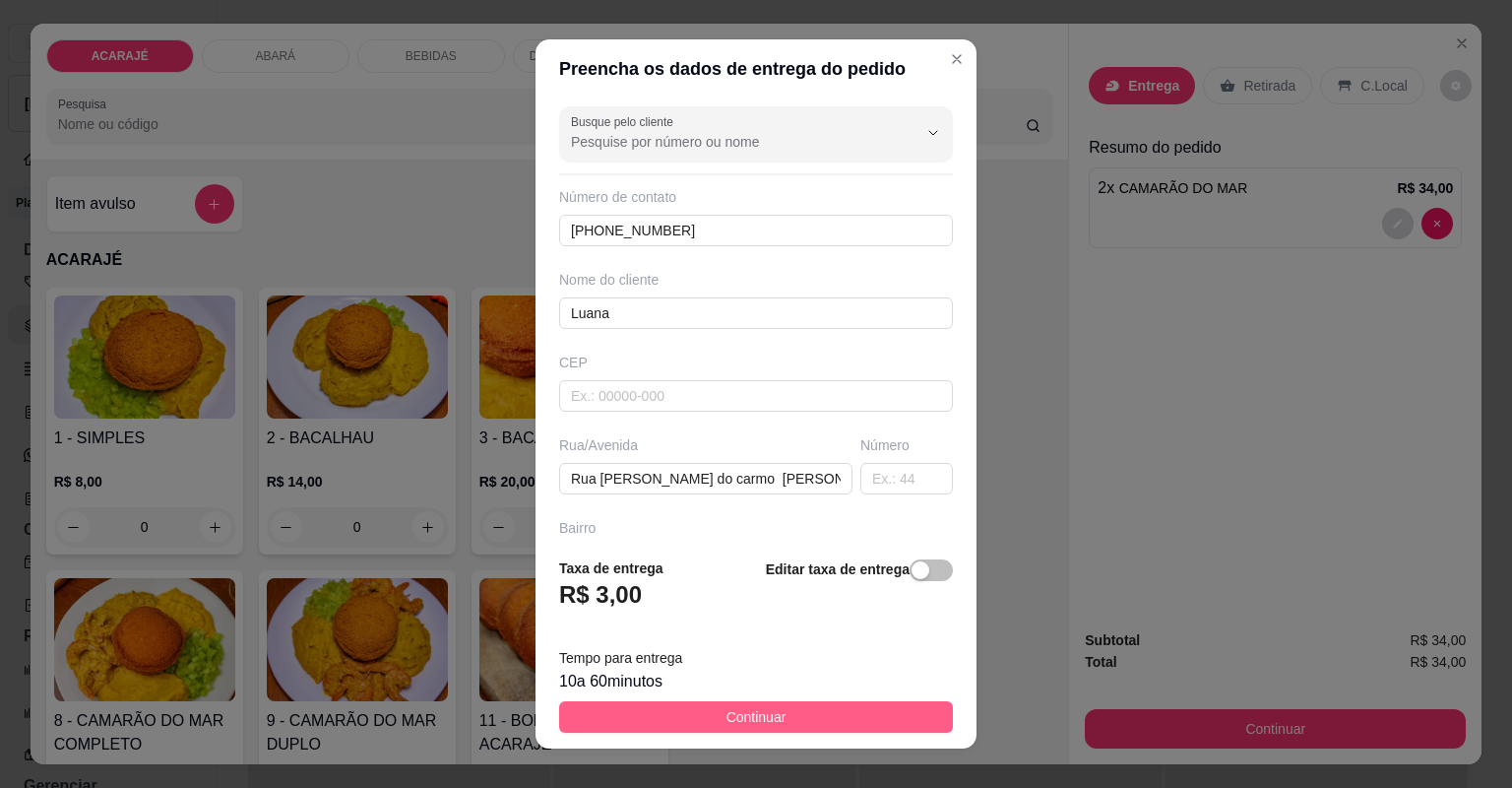 click on "Continuar" at bounding box center [756, 717] 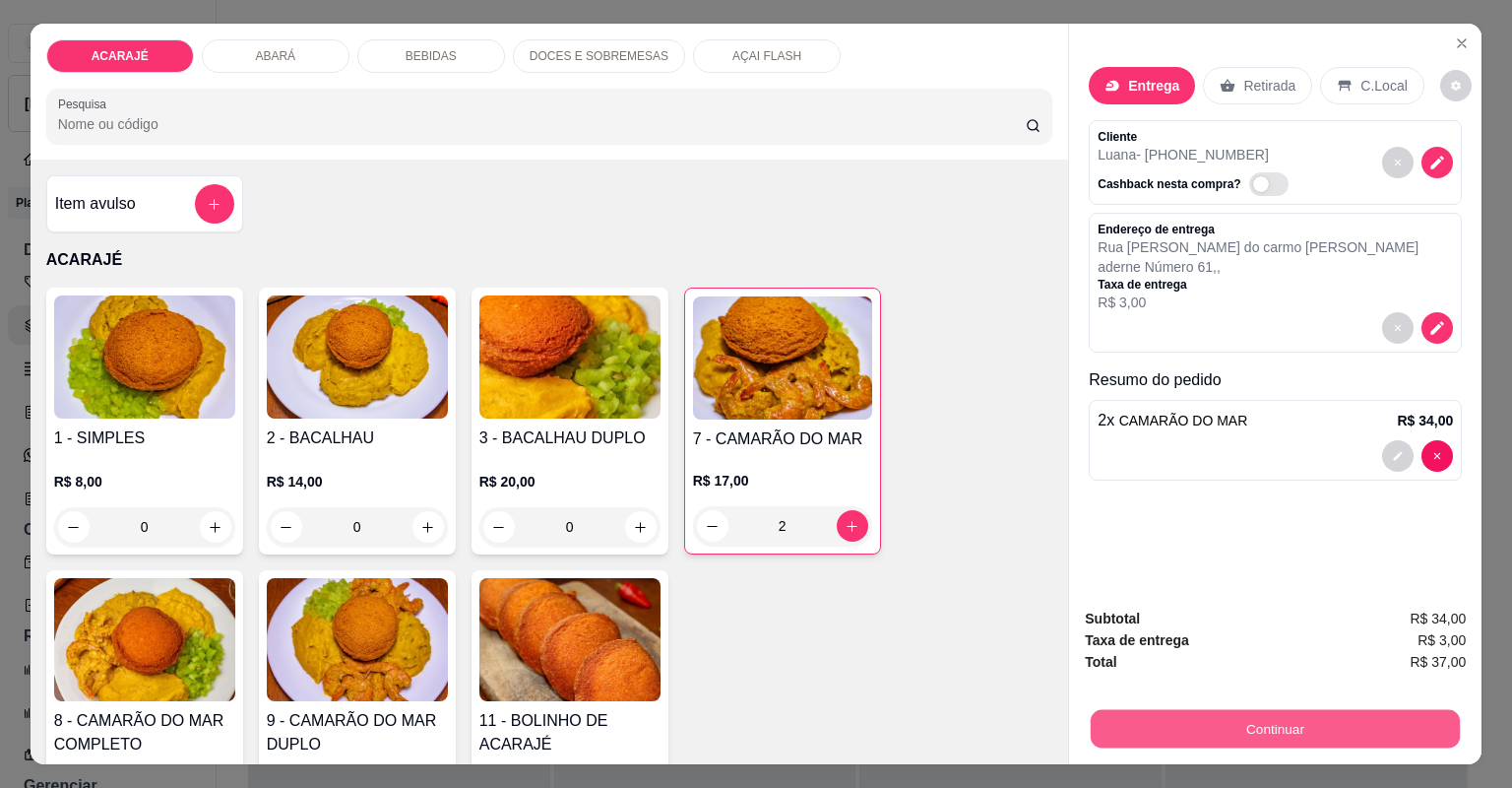 click on "Continuar" at bounding box center (1275, 729) 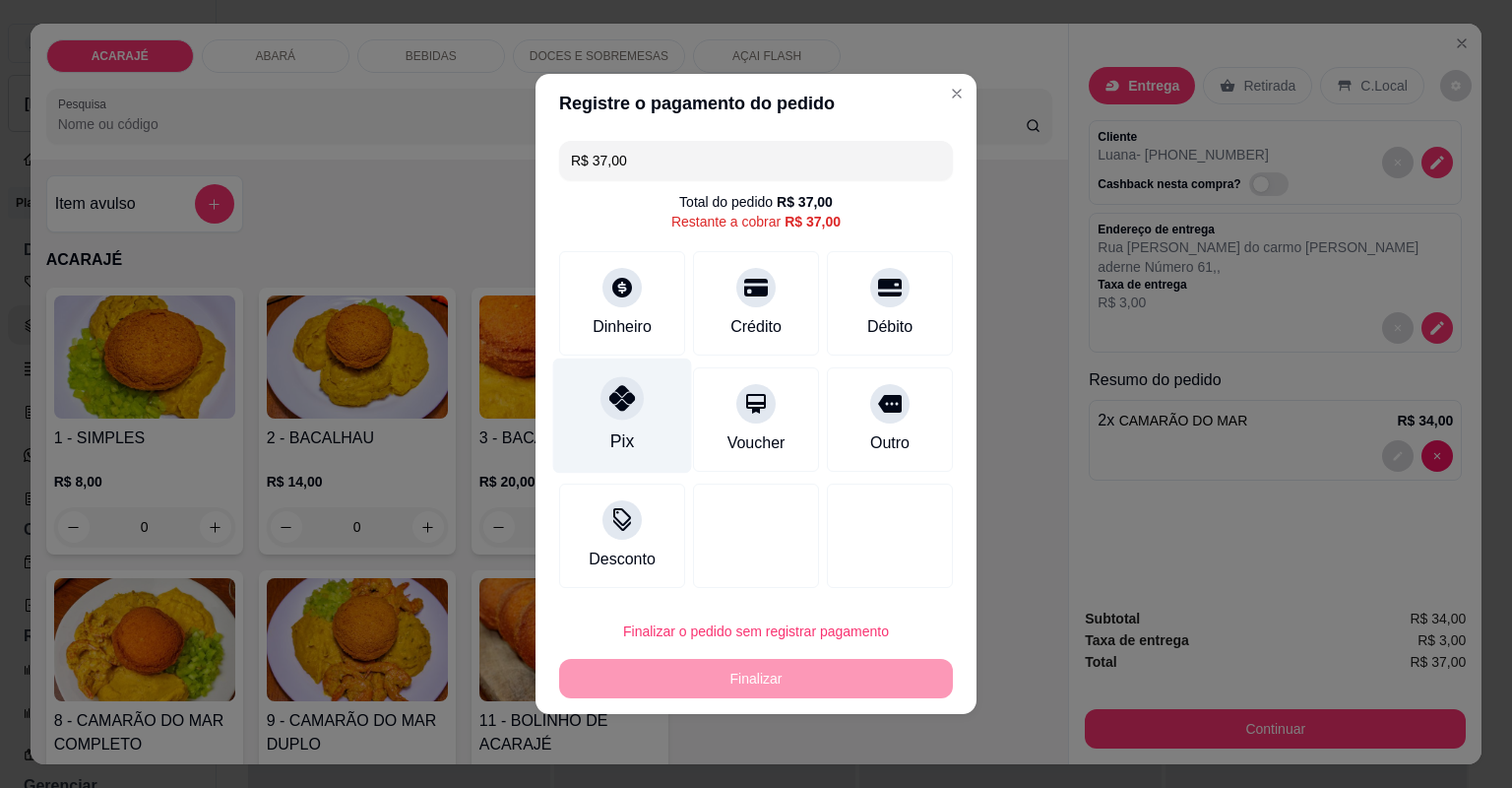 click on "Pix" at bounding box center (622, 441) 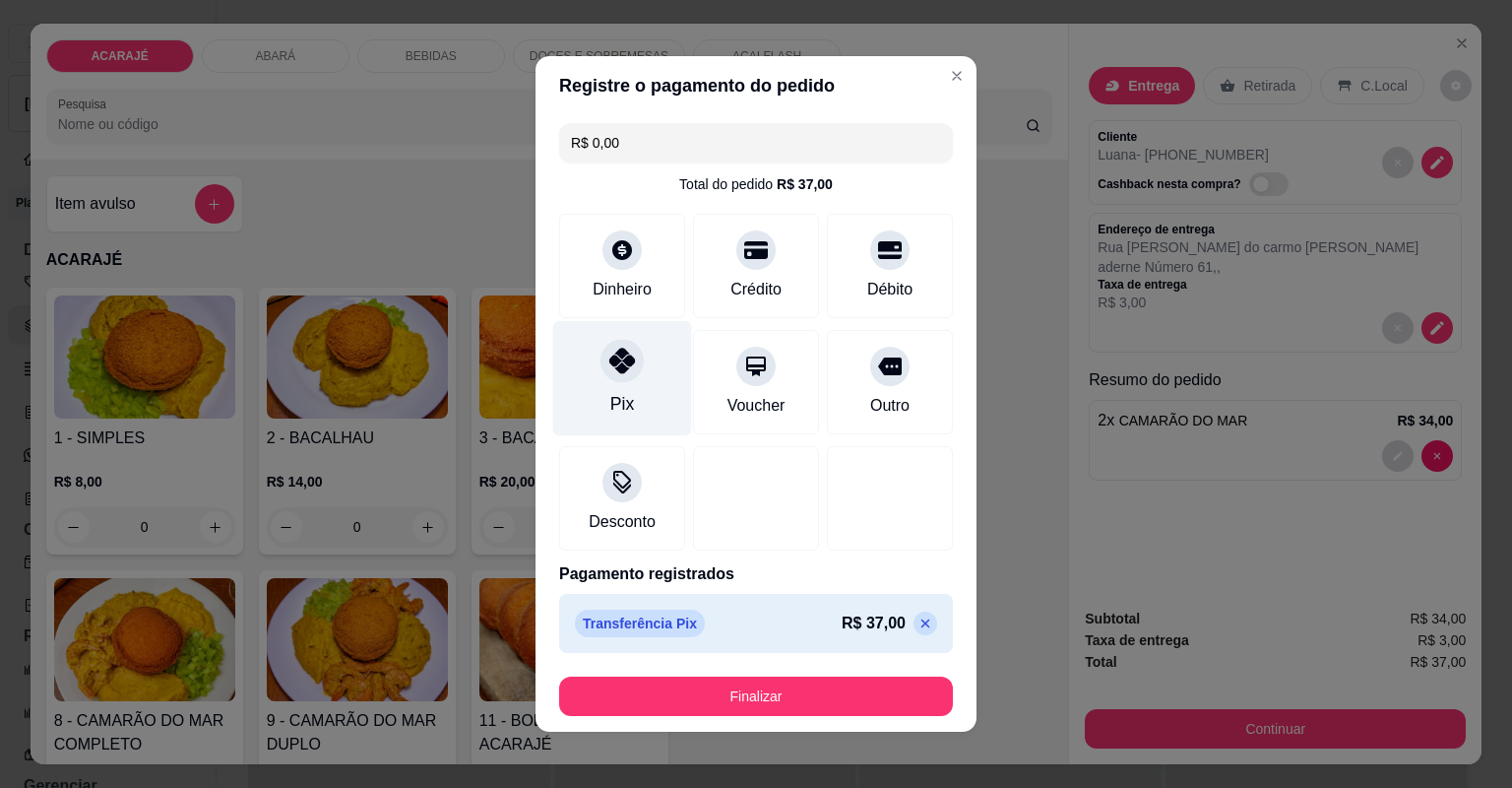 click on "Pix" at bounding box center [622, 378] 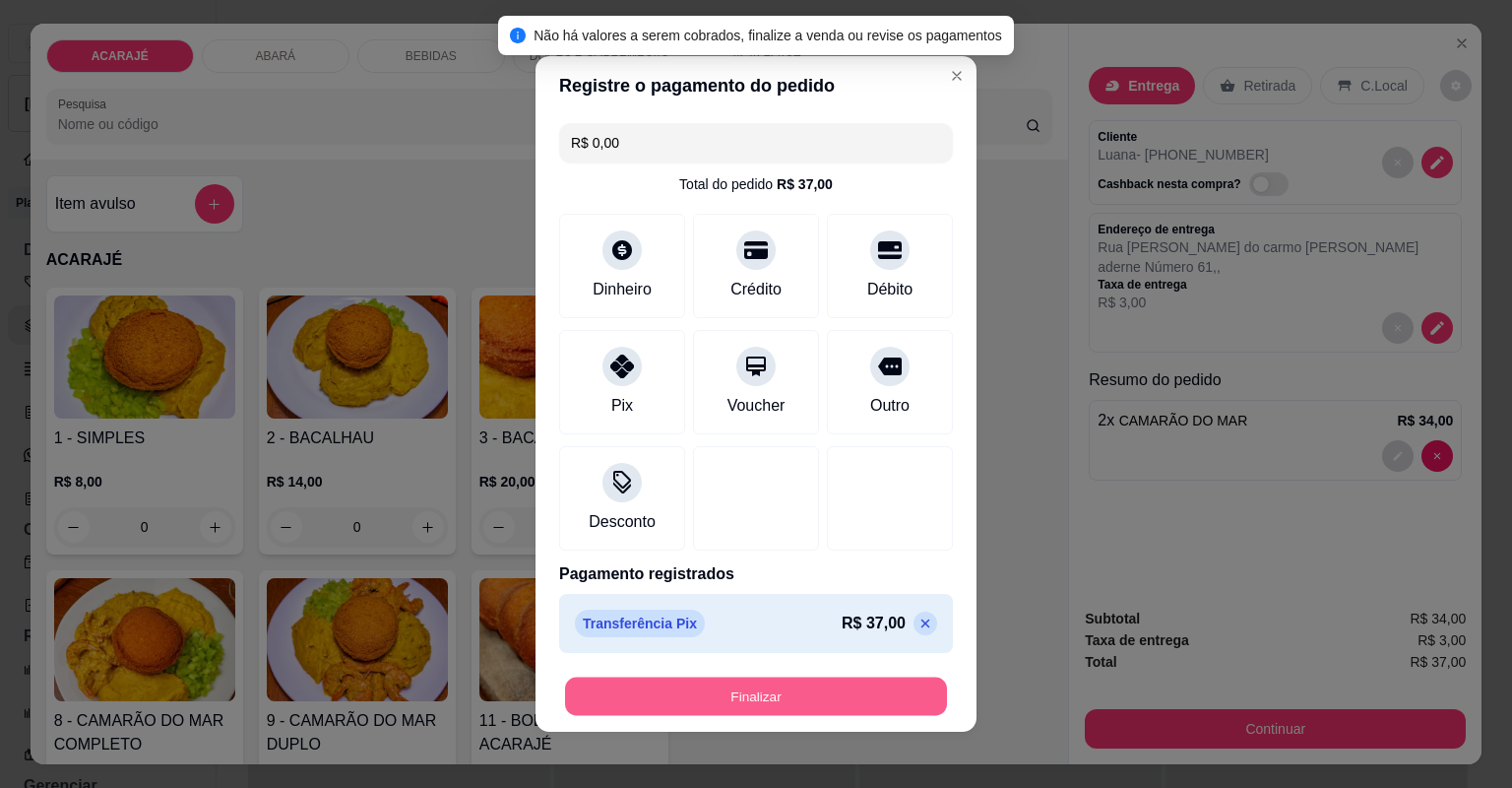 click on "Finalizar" at bounding box center [756, 696] 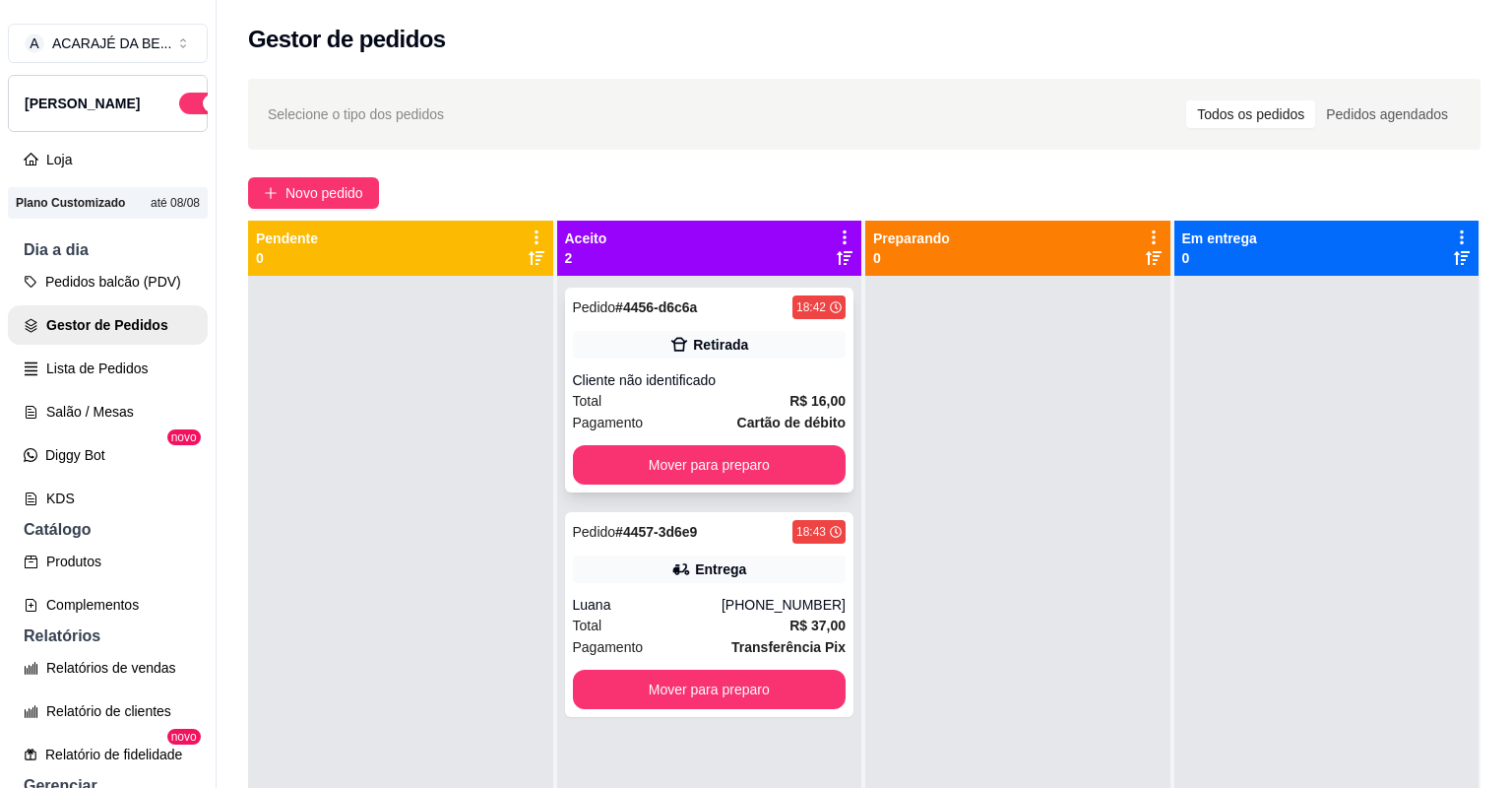 click on "R$ 16,00" at bounding box center (817, 401) 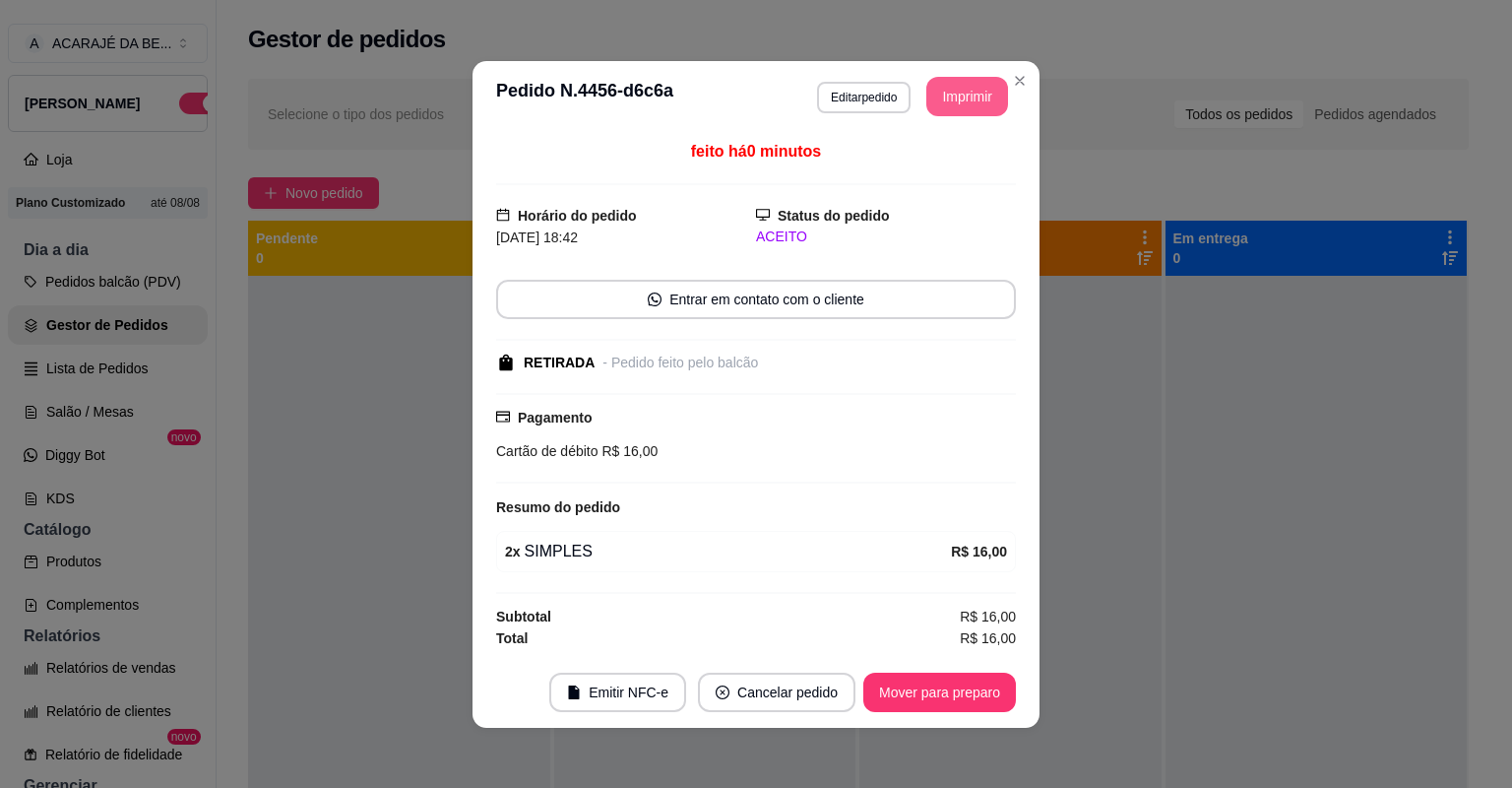click on "Imprimir" at bounding box center (967, 97) 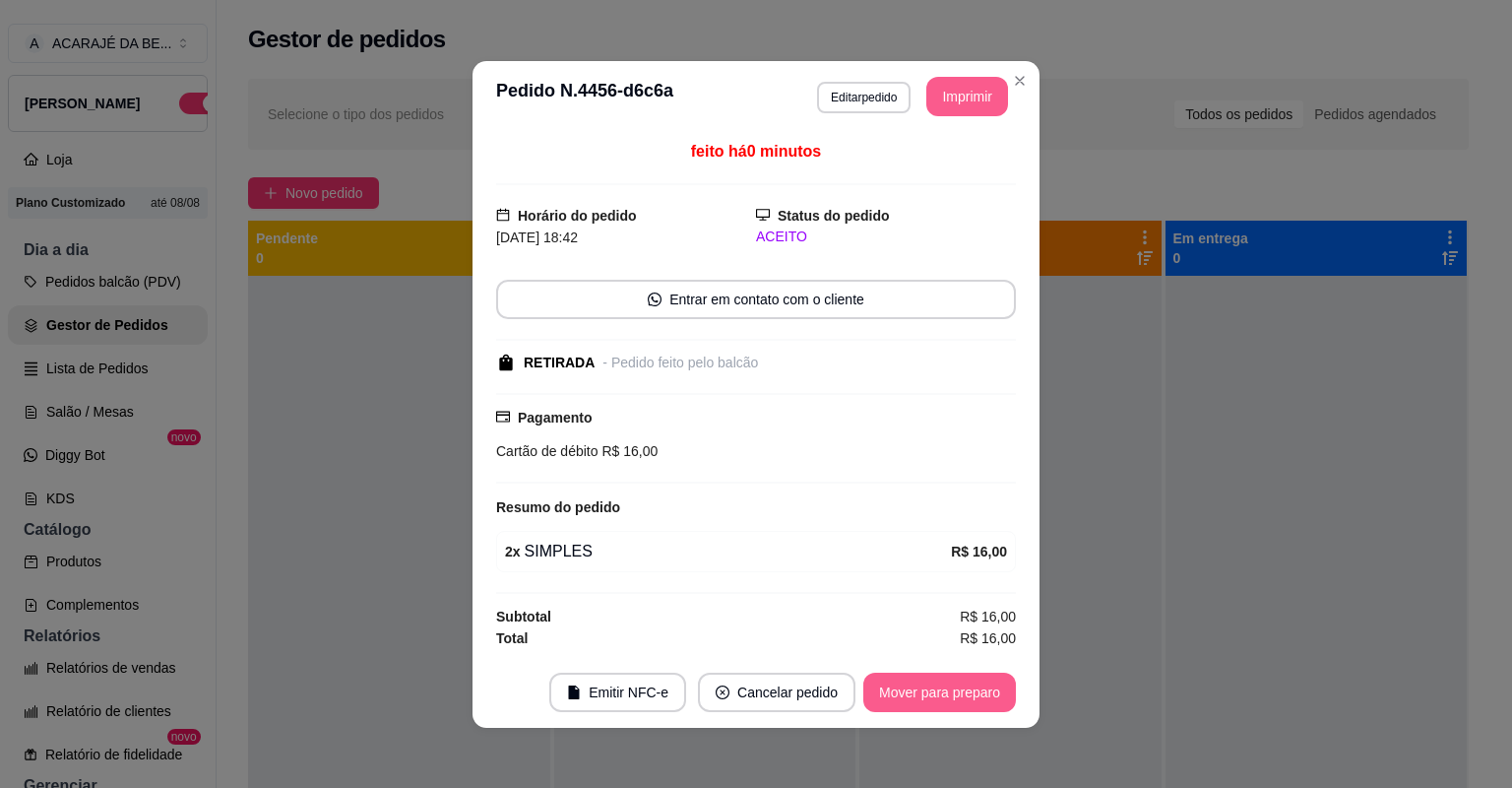 click on "Mover para preparo" at bounding box center (939, 692) 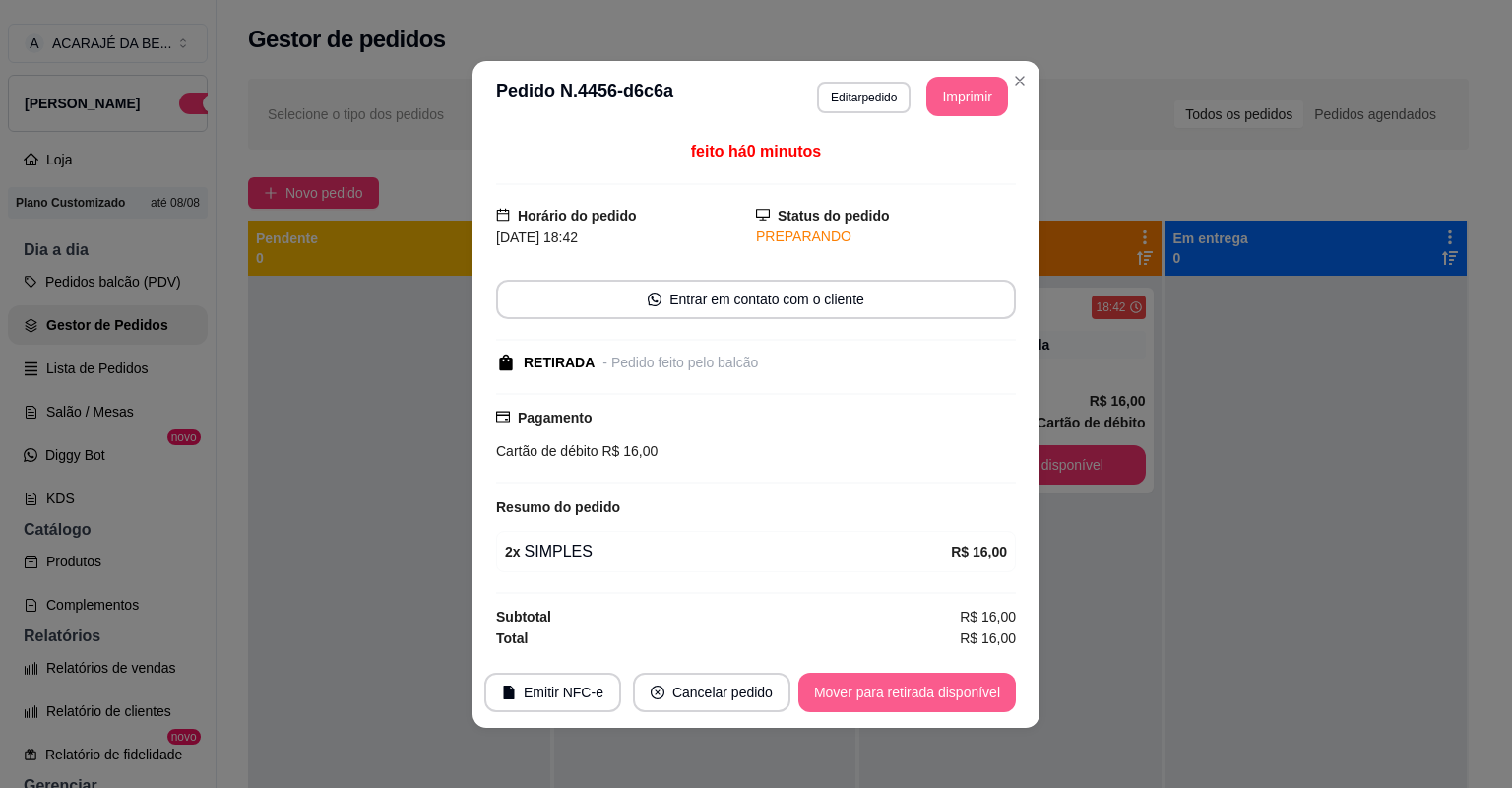 click on "Mover para retirada disponível" at bounding box center [907, 692] 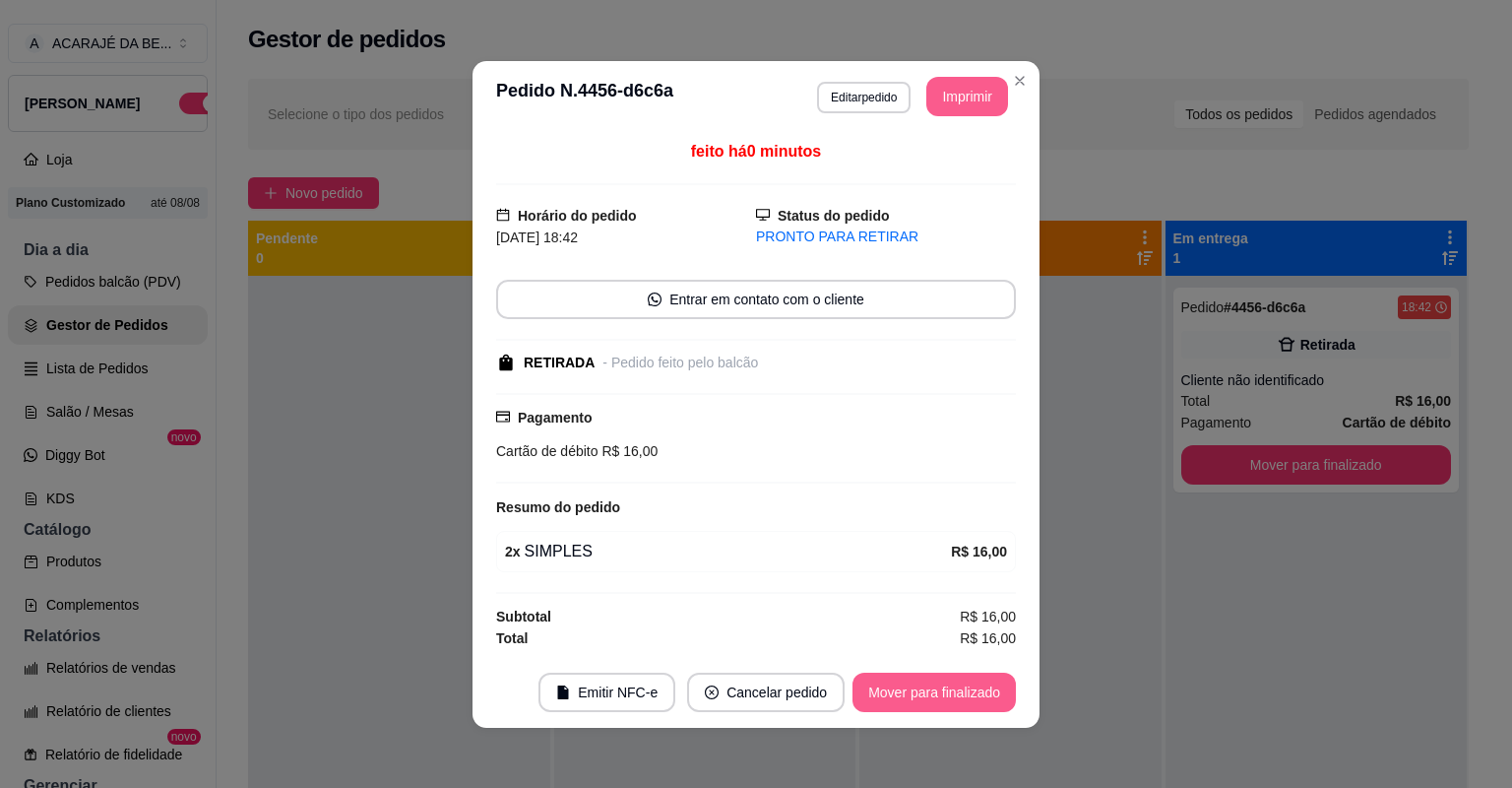 click on "Mover para finalizado" at bounding box center [934, 692] 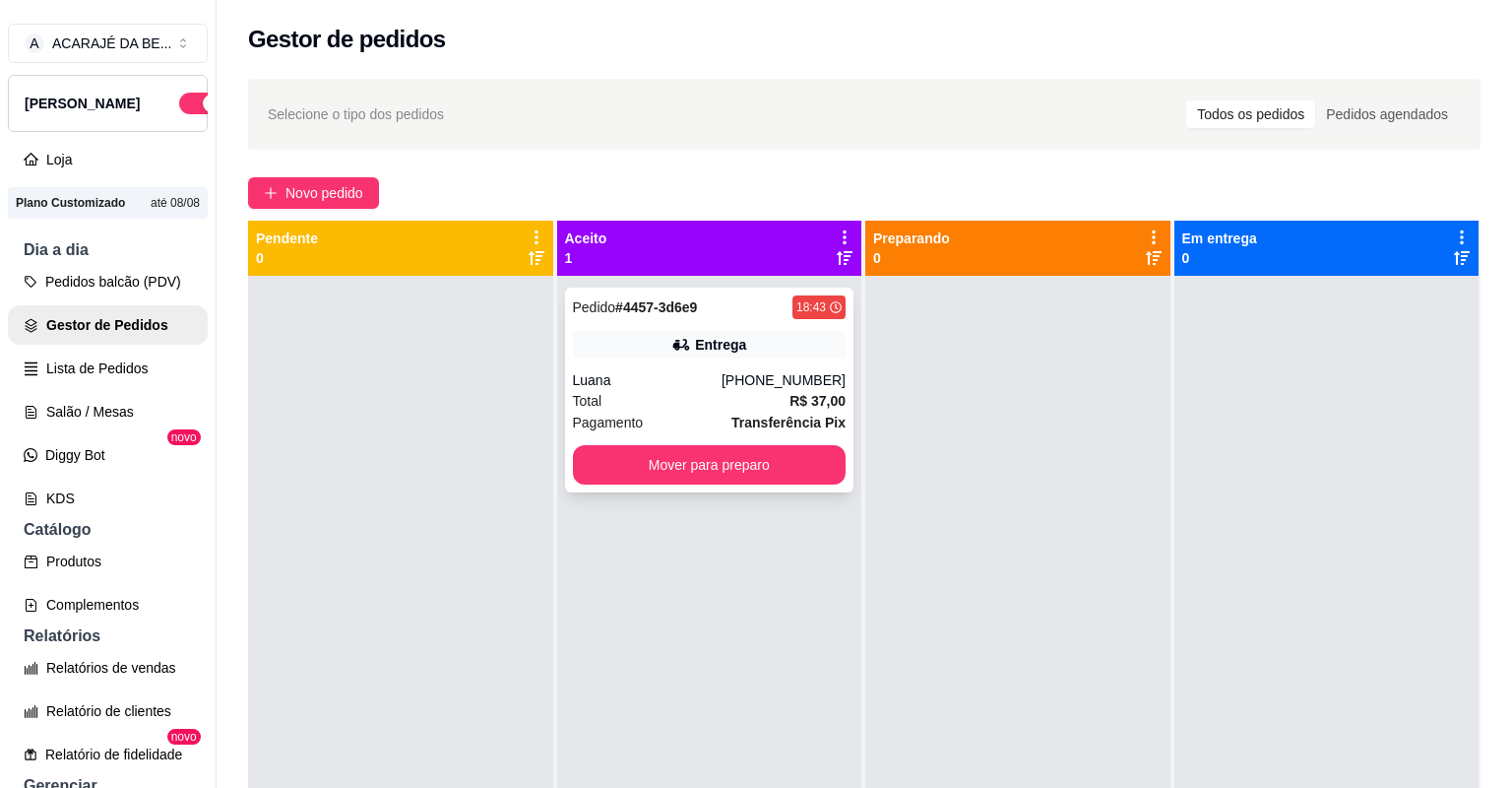 click on "Total R$ 37,00" at bounding box center [710, 401] 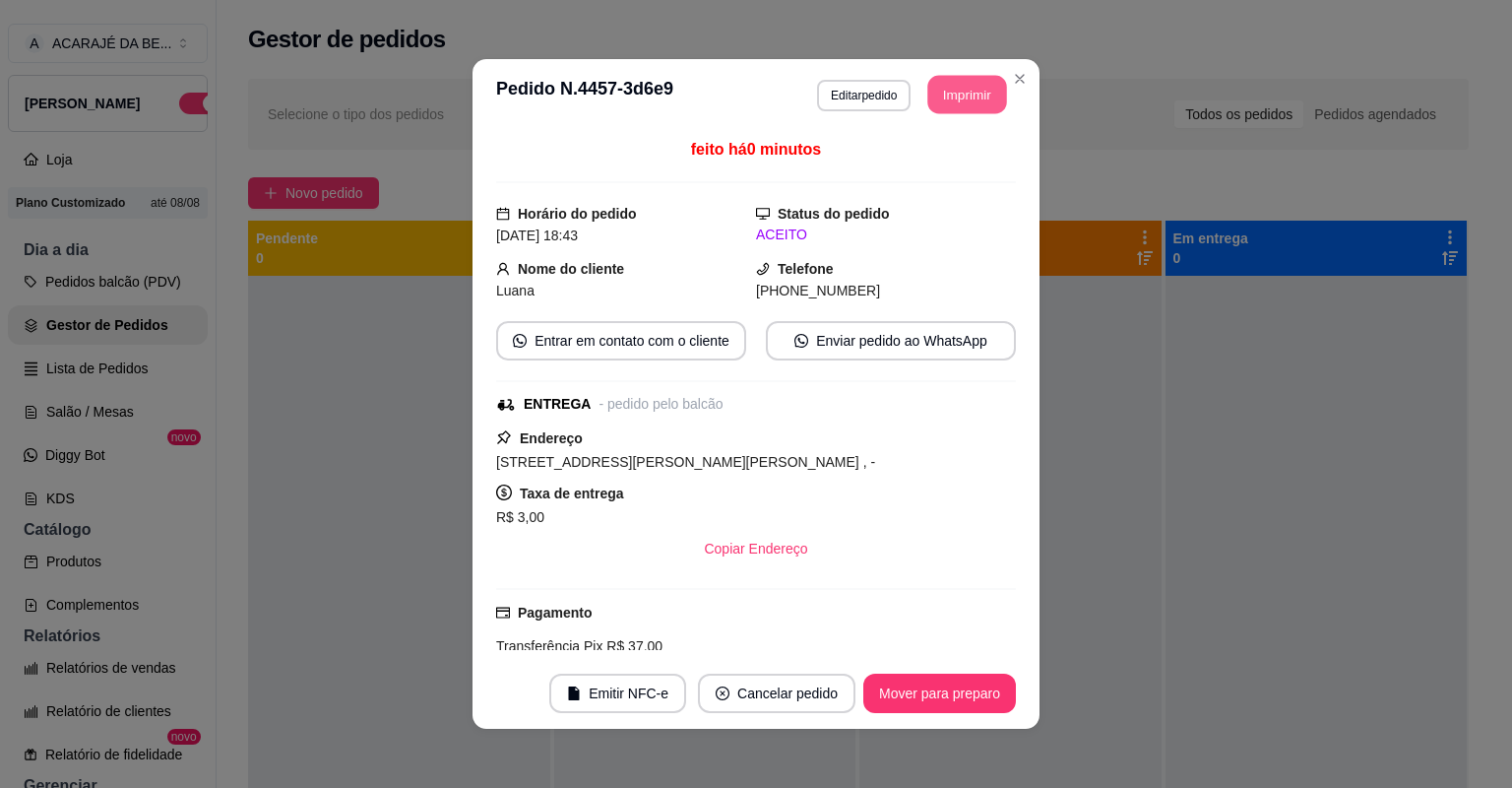 click on "Imprimir" at bounding box center [968, 95] 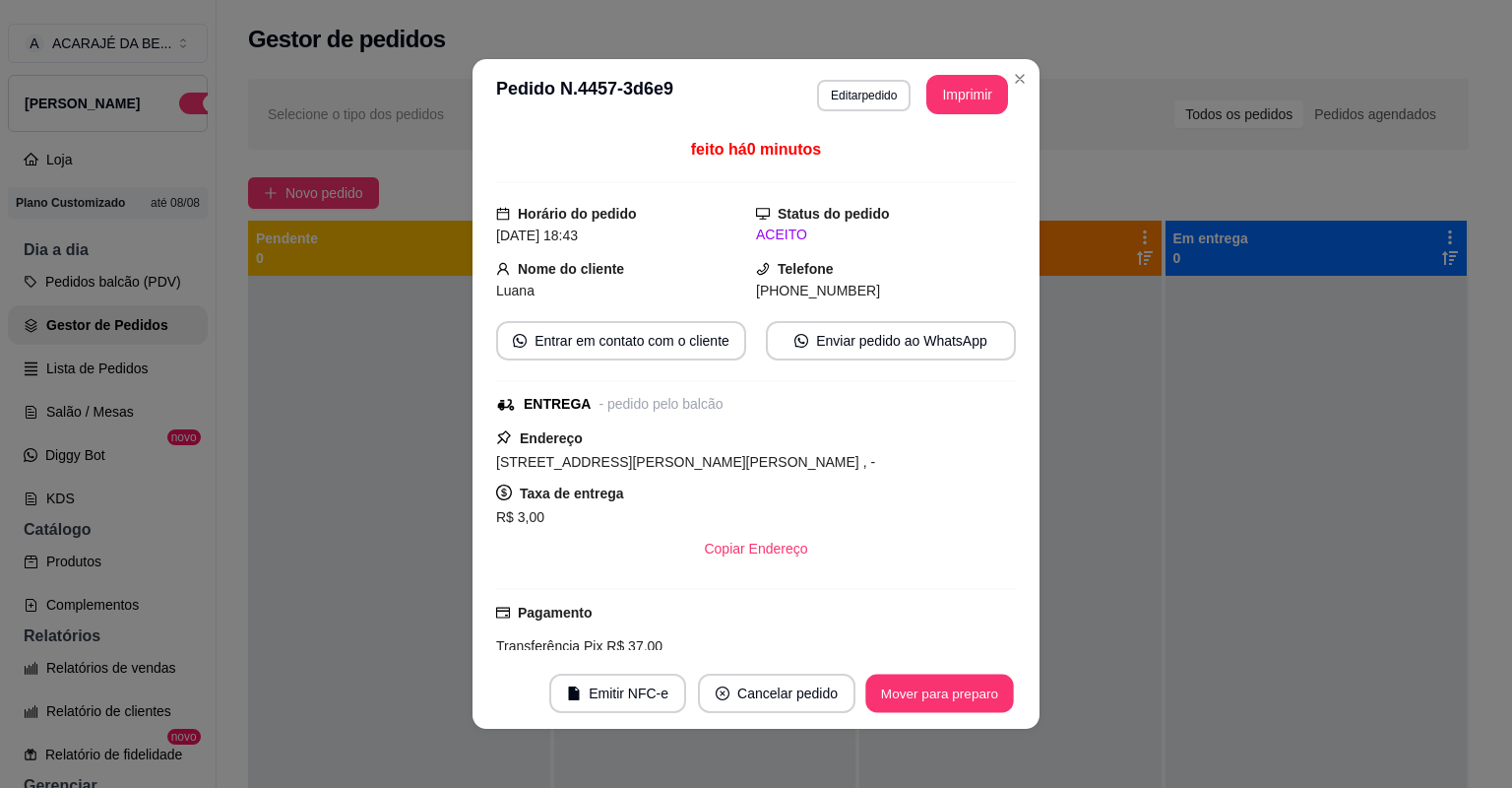click on "Mover para preparo" at bounding box center (939, 693) 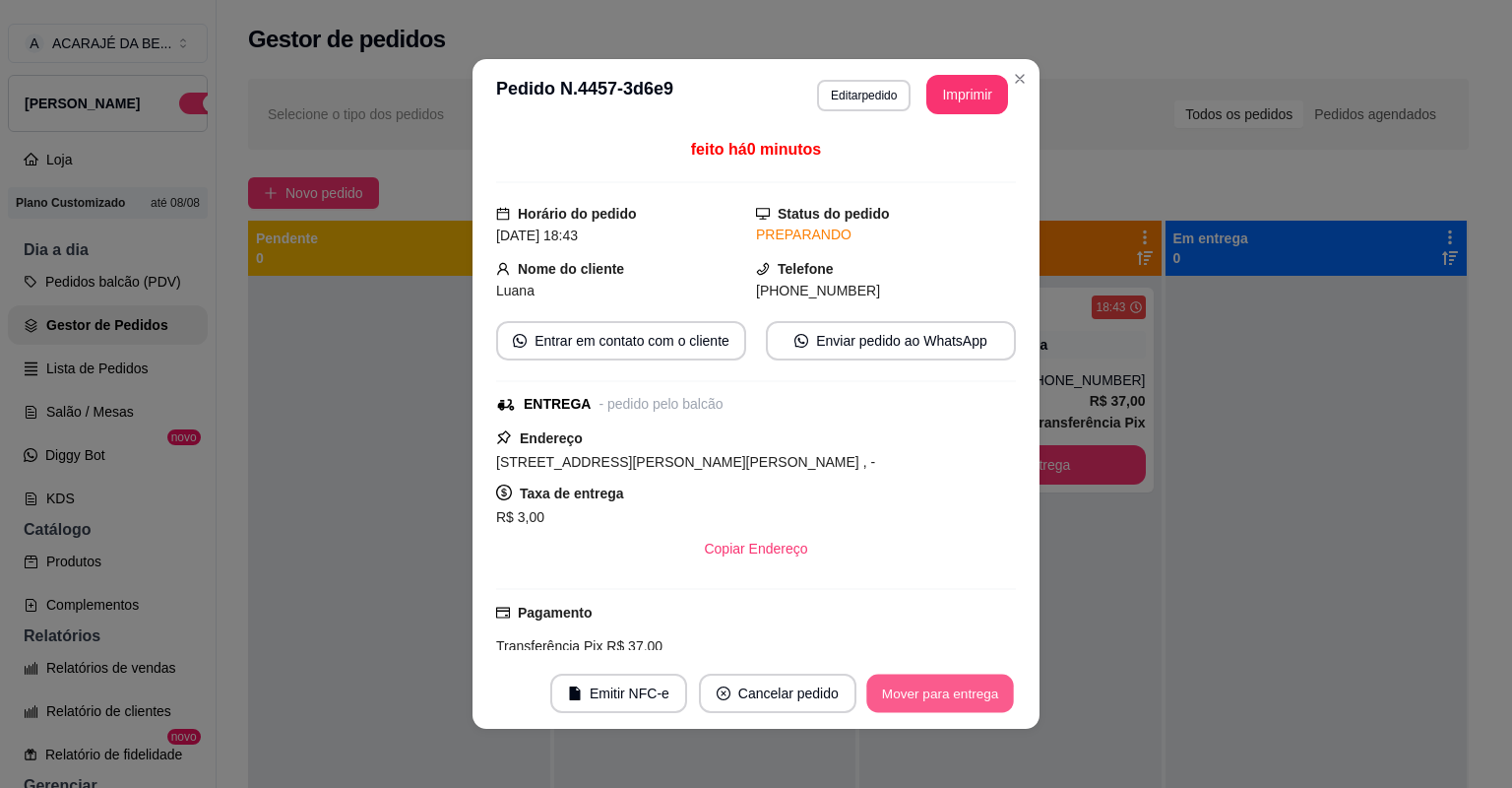click on "Mover para entrega" at bounding box center [940, 693] 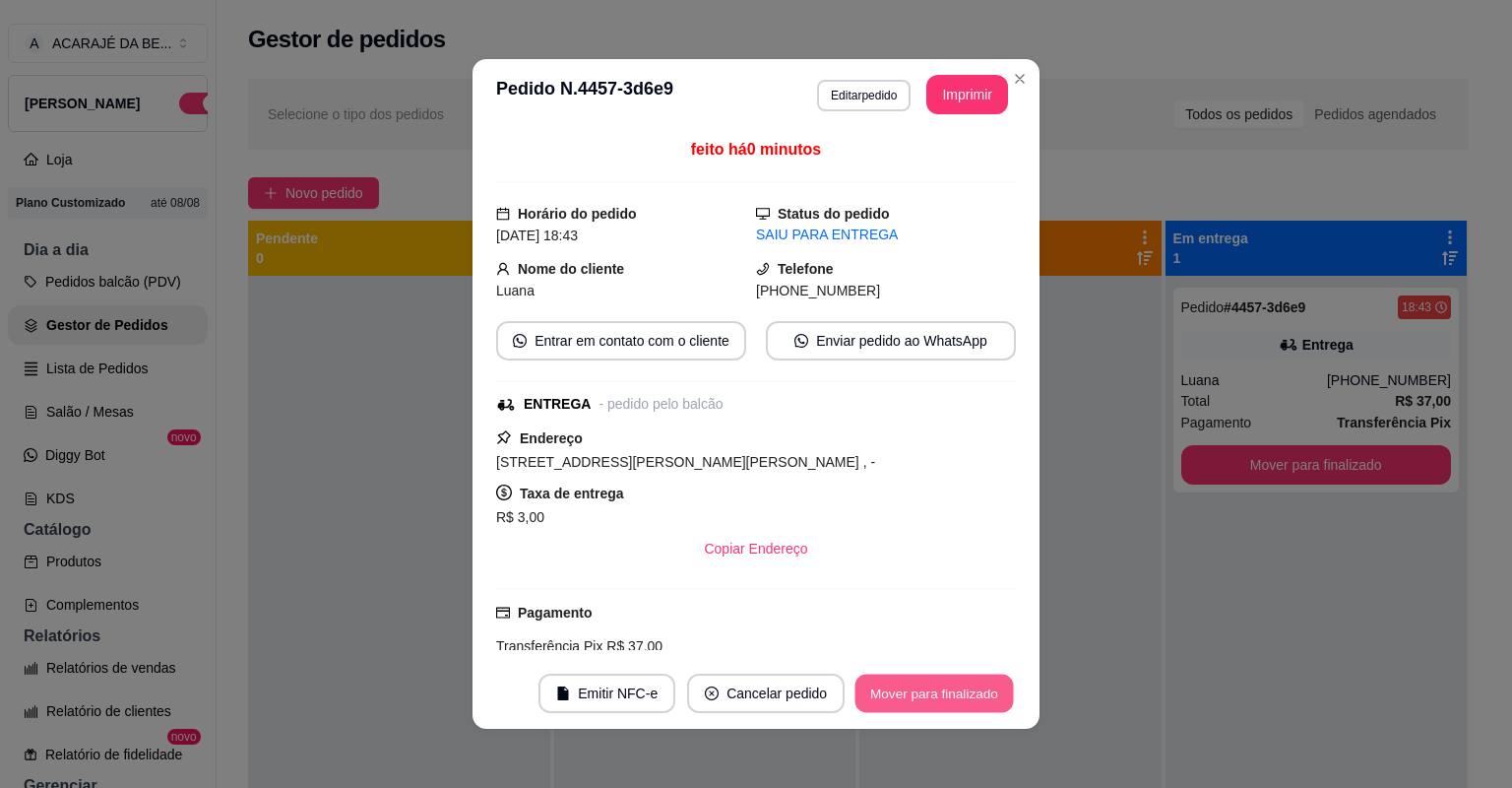 click on "Mover para finalizado" at bounding box center [934, 693] 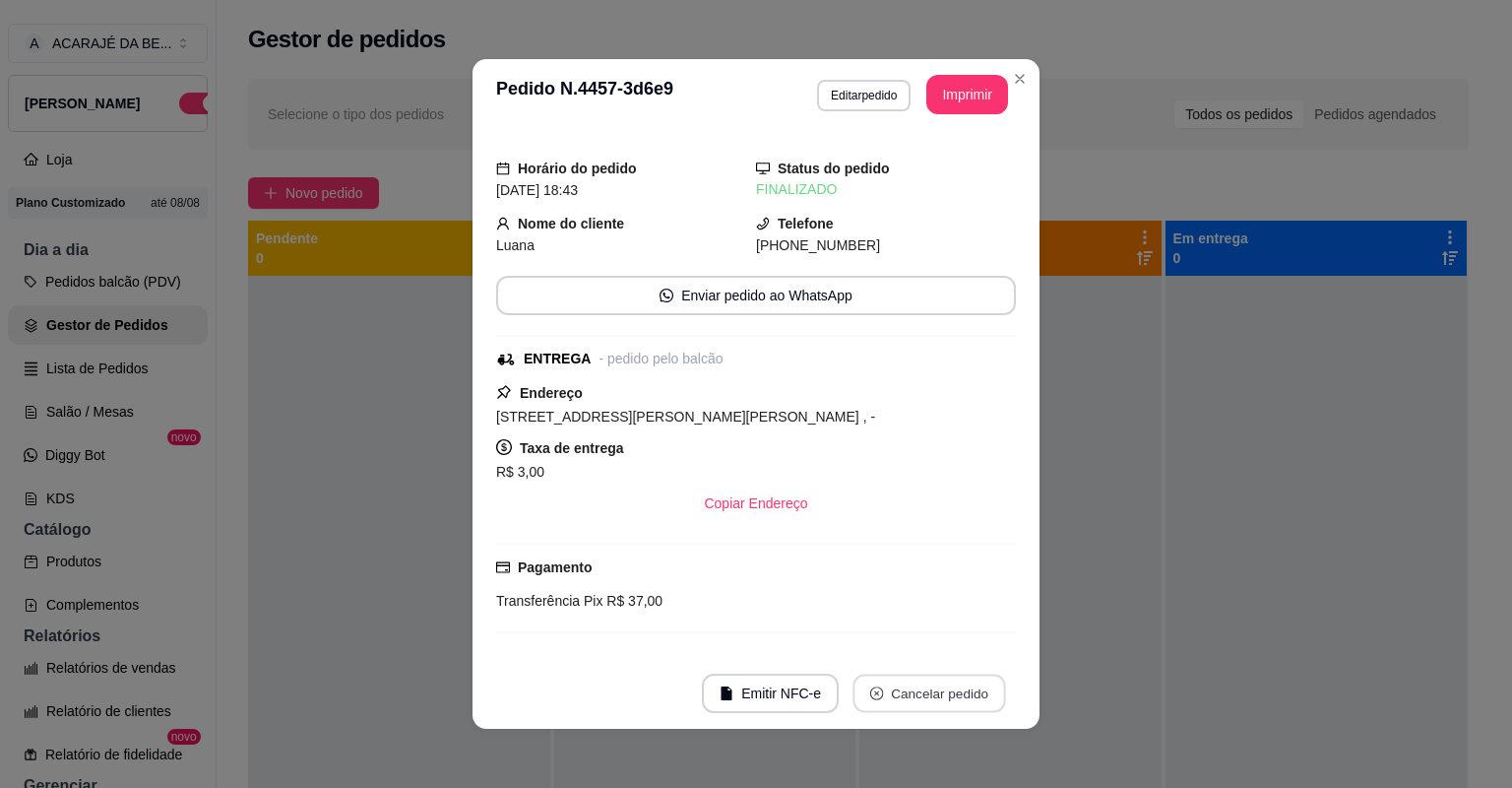 click on "Cancelar pedido" at bounding box center [928, 693] 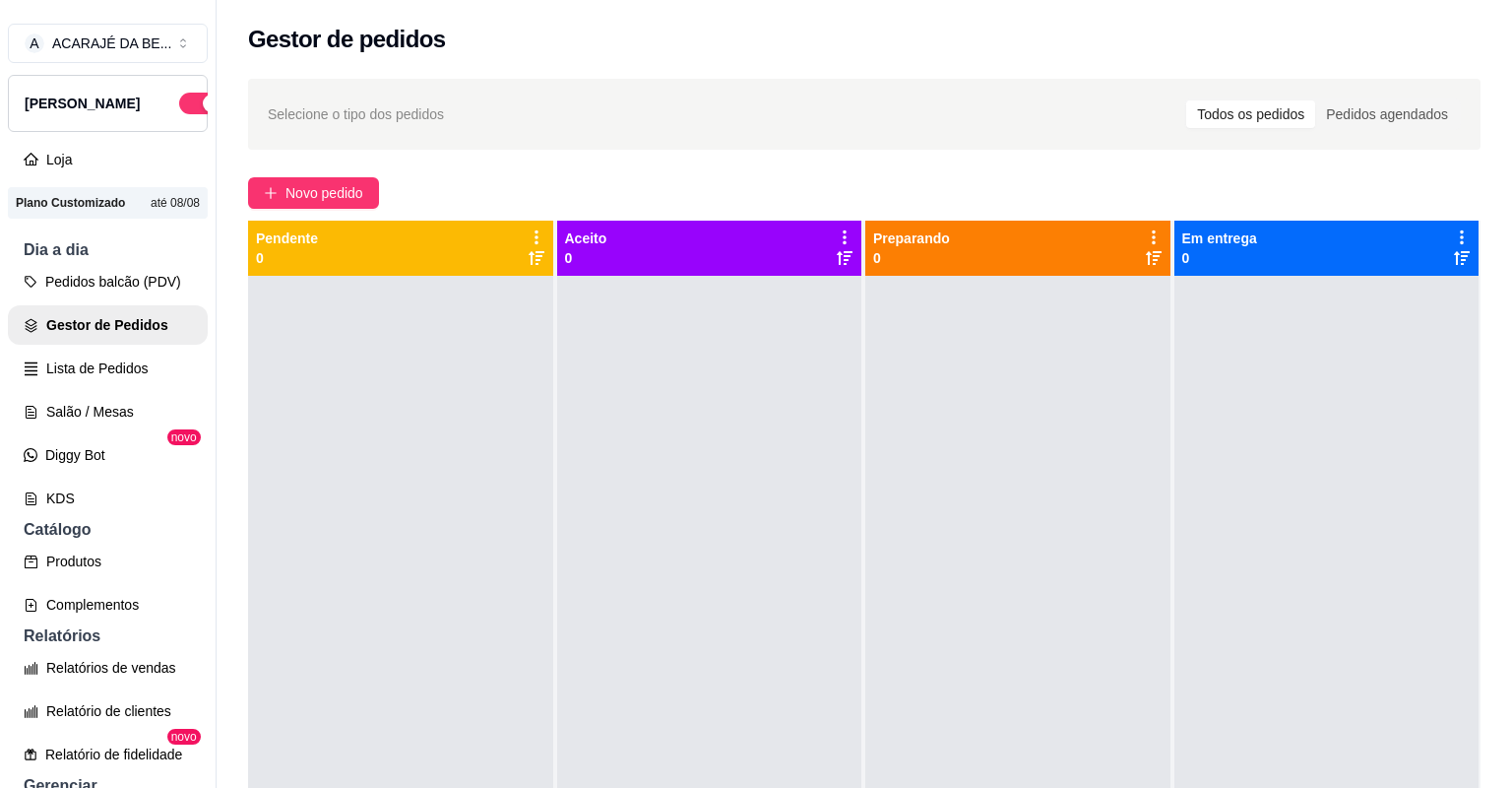 click at bounding box center [1018, 670] 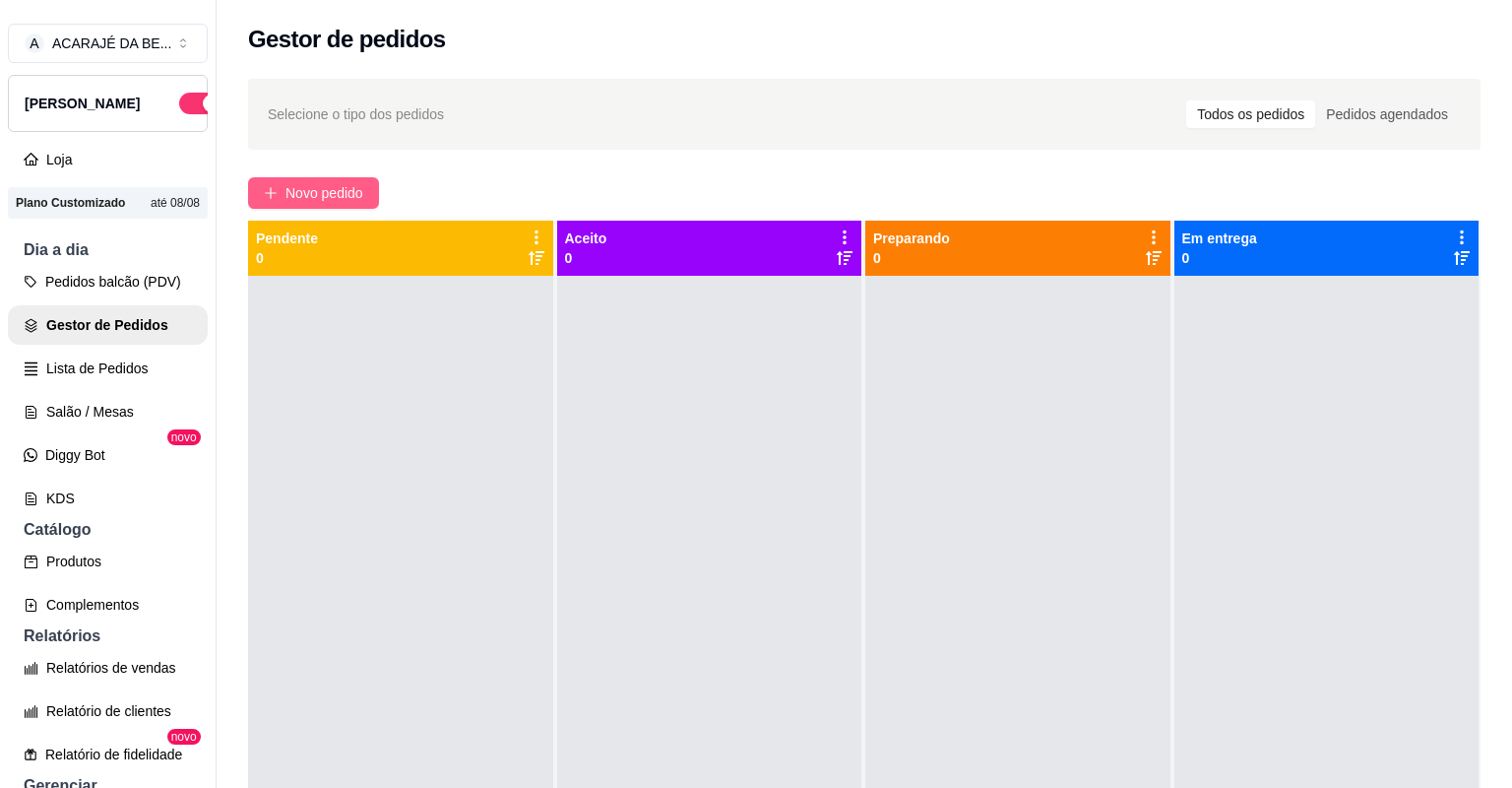 click on "Novo pedido" at bounding box center (313, 193) 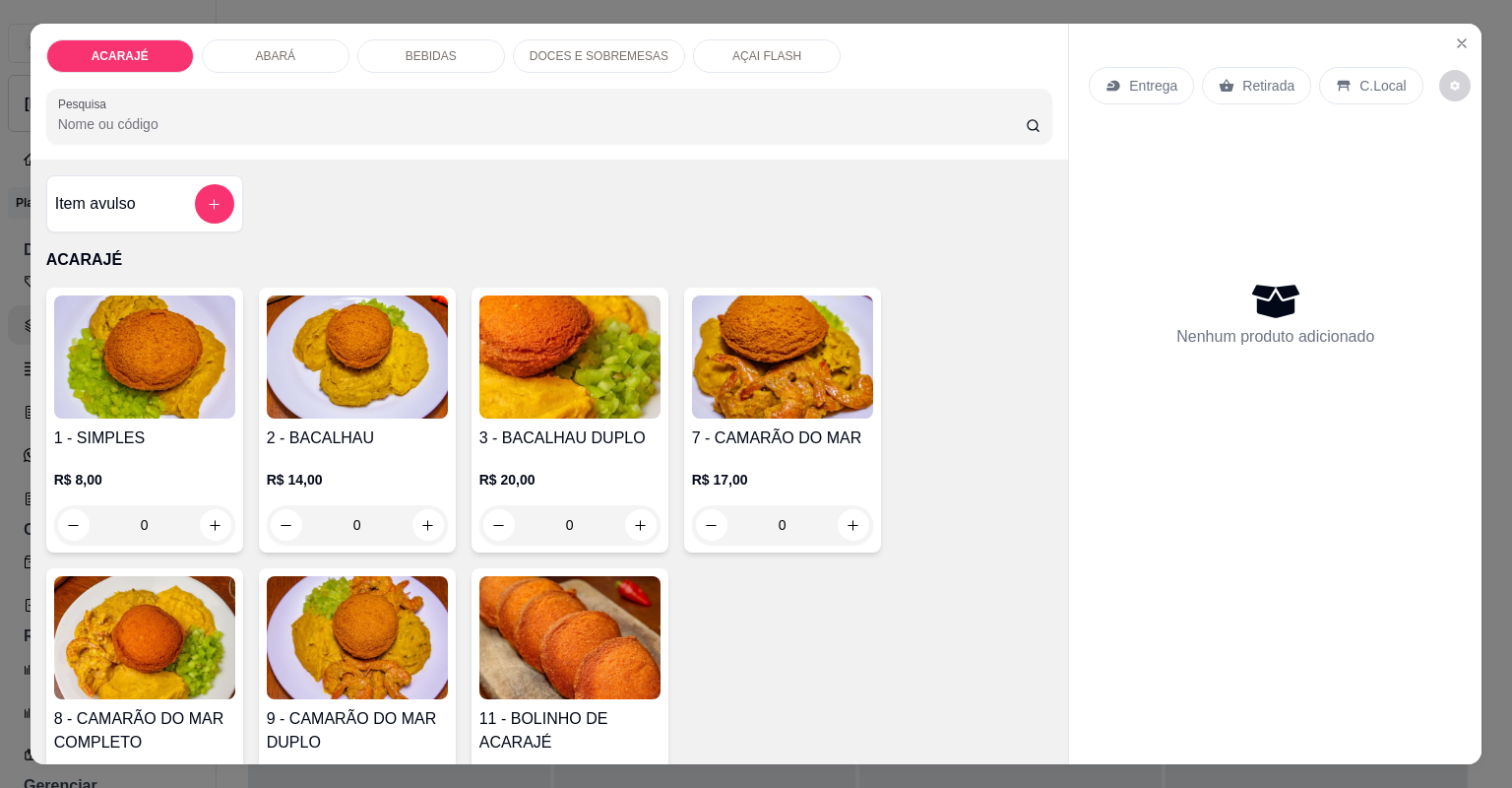 click 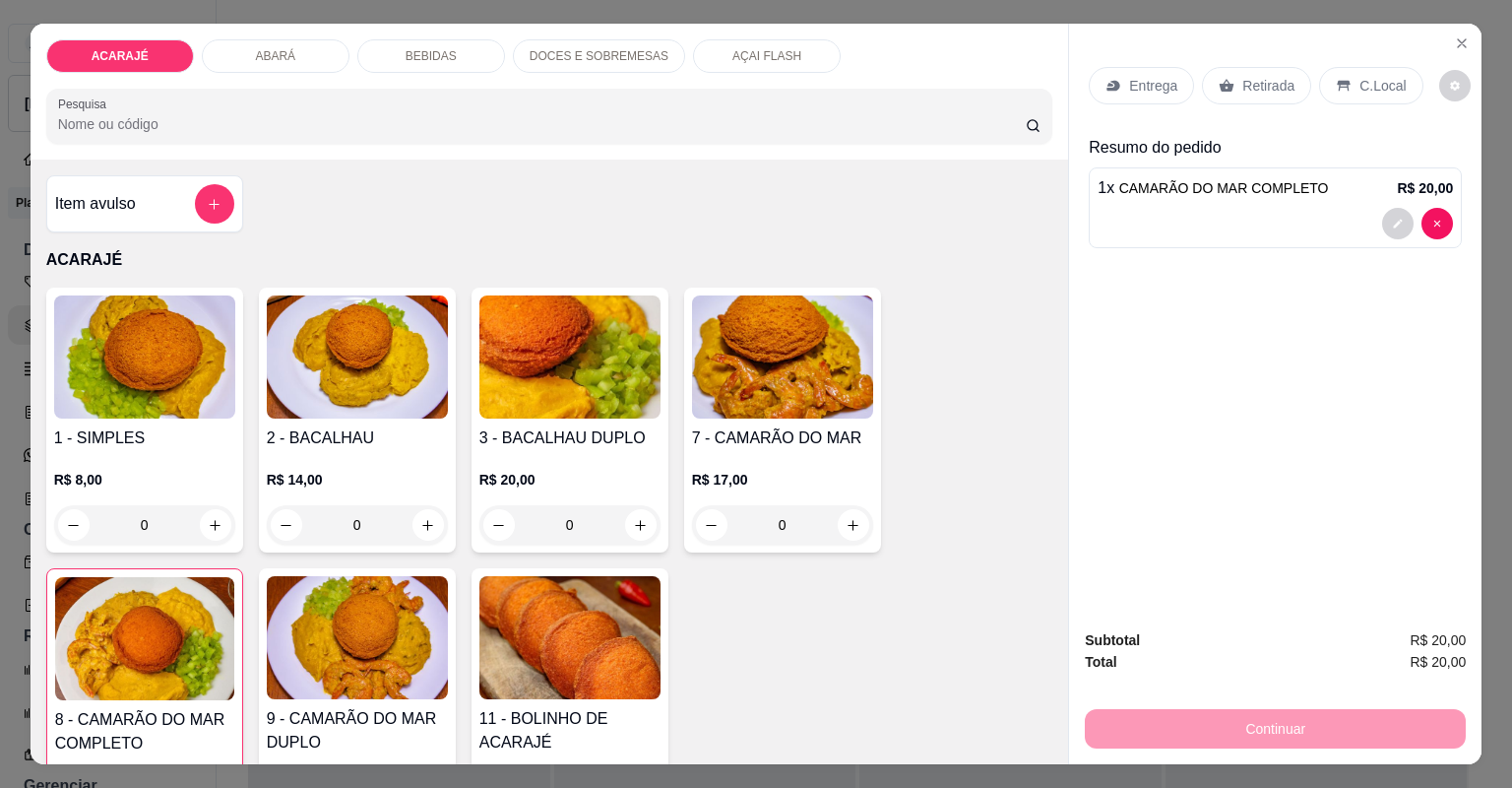 click 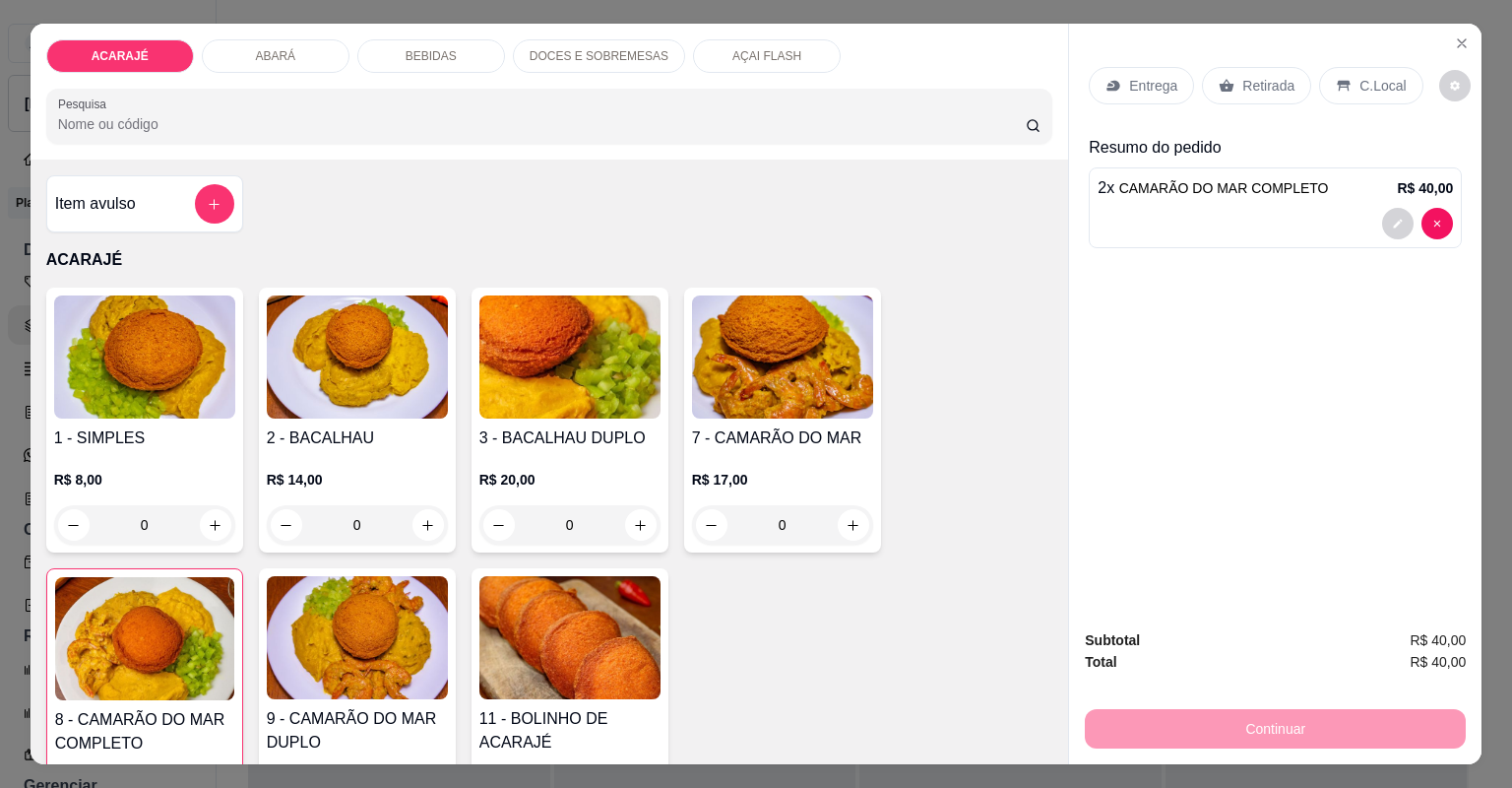 type on "2" 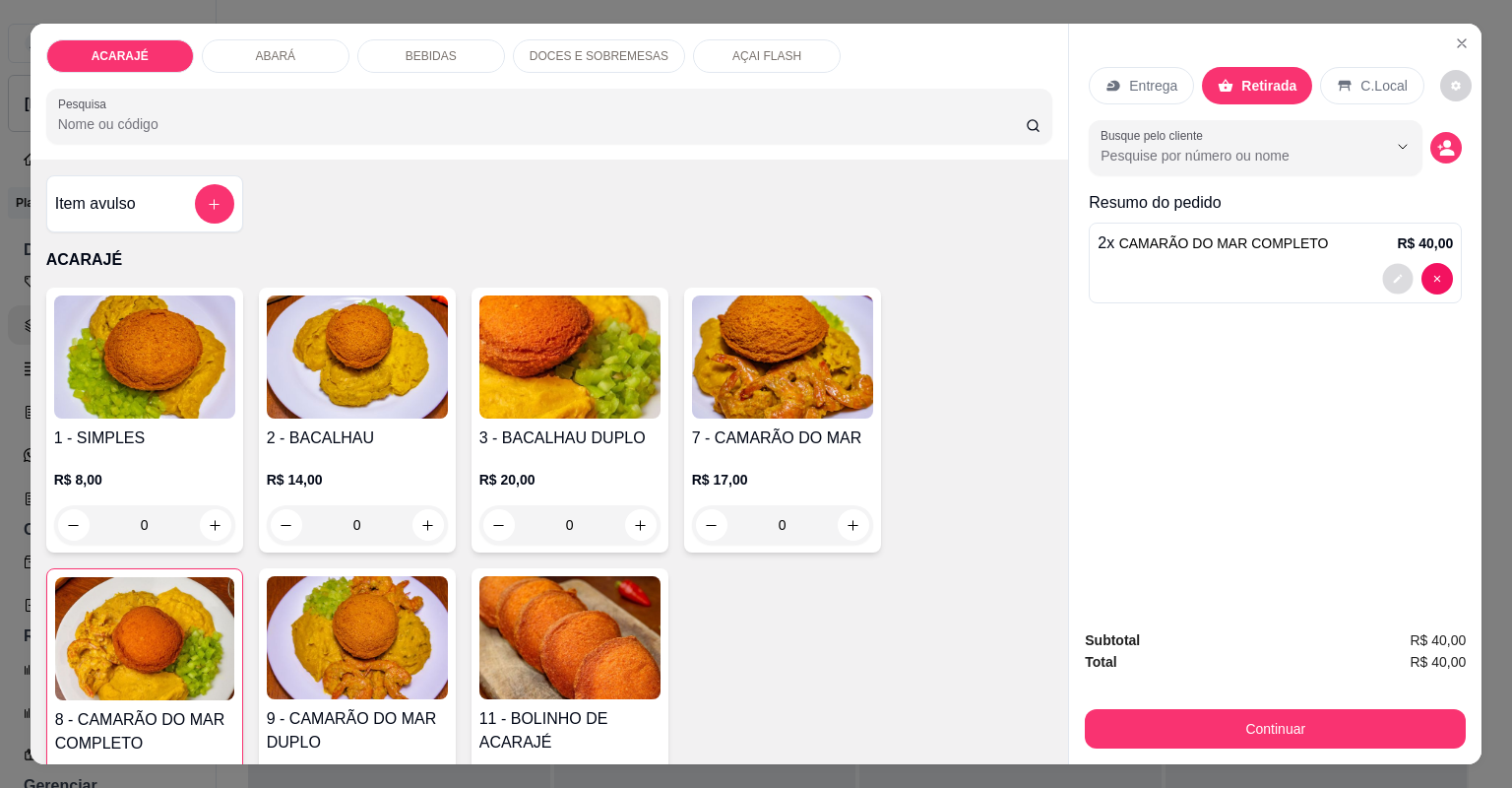 click at bounding box center [1398, 278] 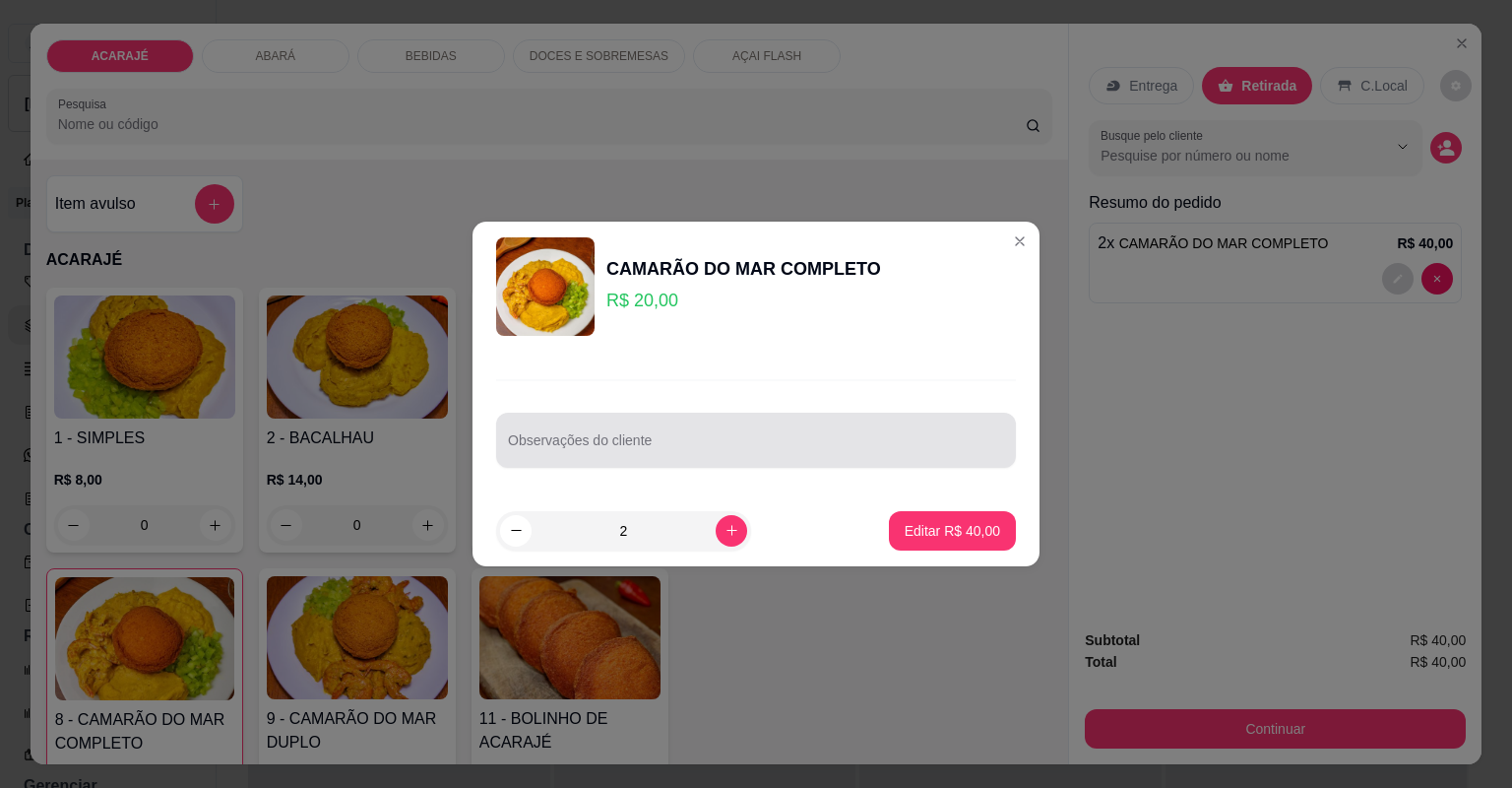 click at bounding box center [756, 440] 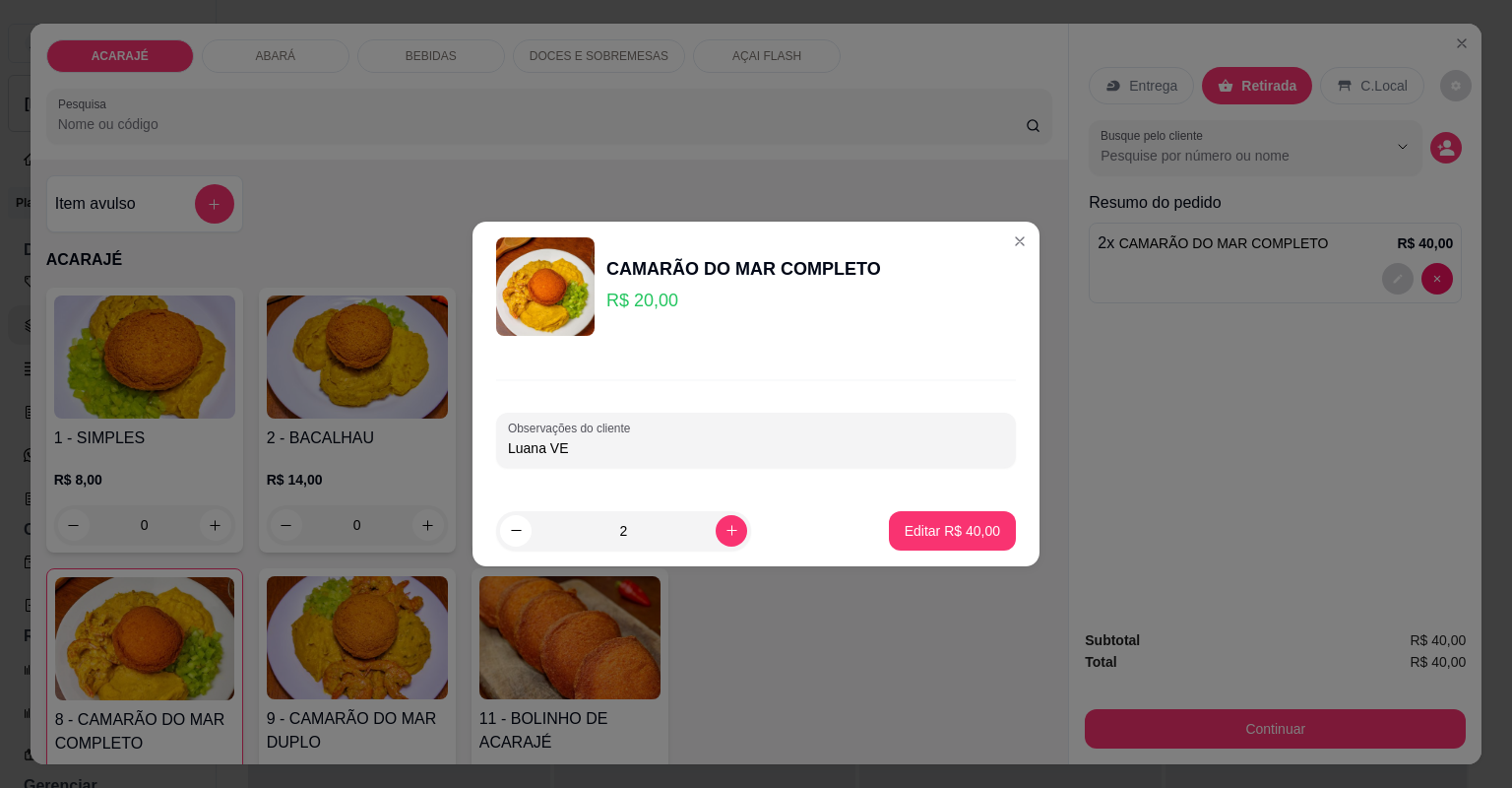 type on "[PERSON_NAME]" 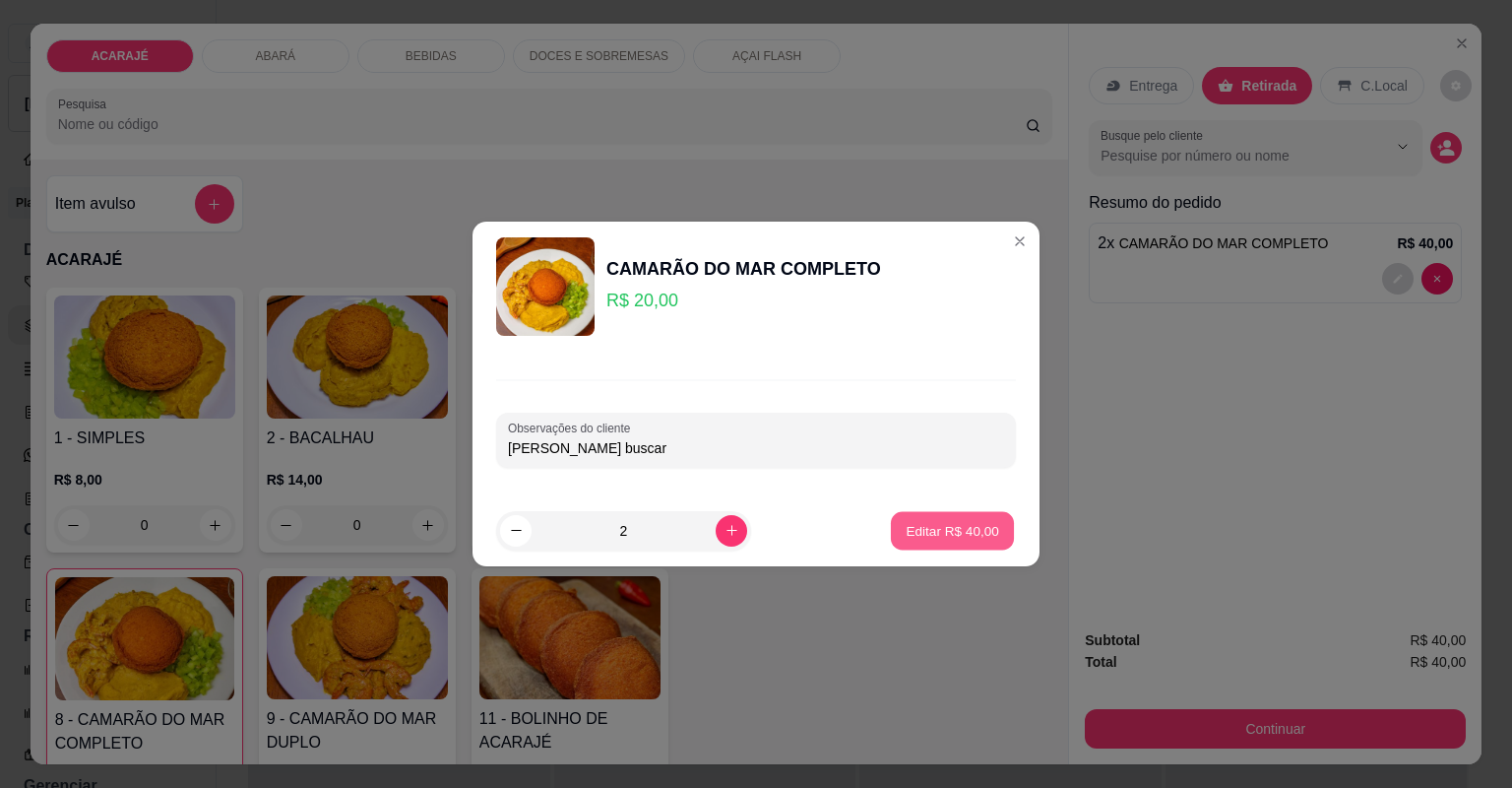 click on "Editar   R$ 40,00" at bounding box center (952, 530) 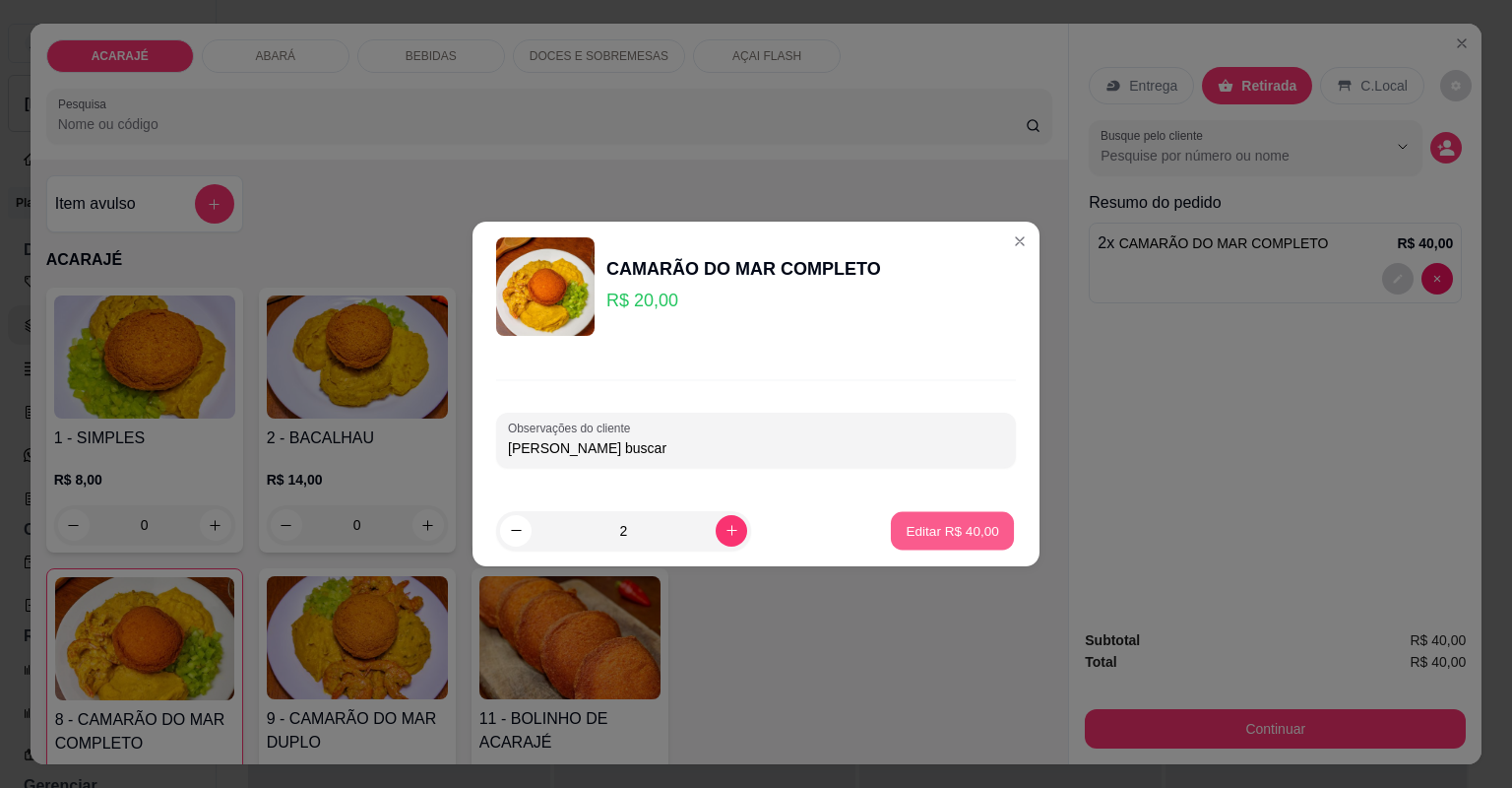 type on "0" 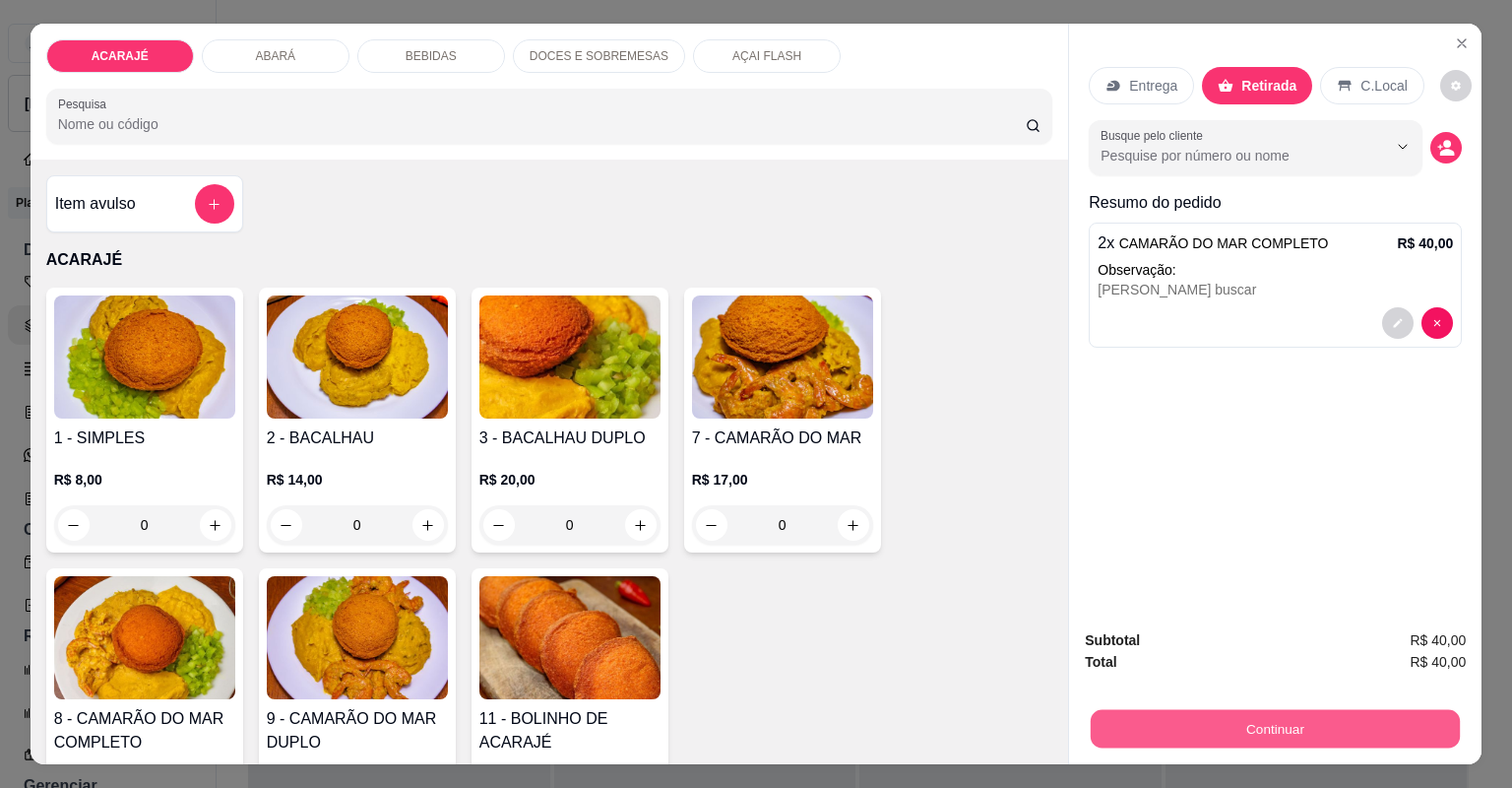 click on "Continuar" at bounding box center [1275, 729] 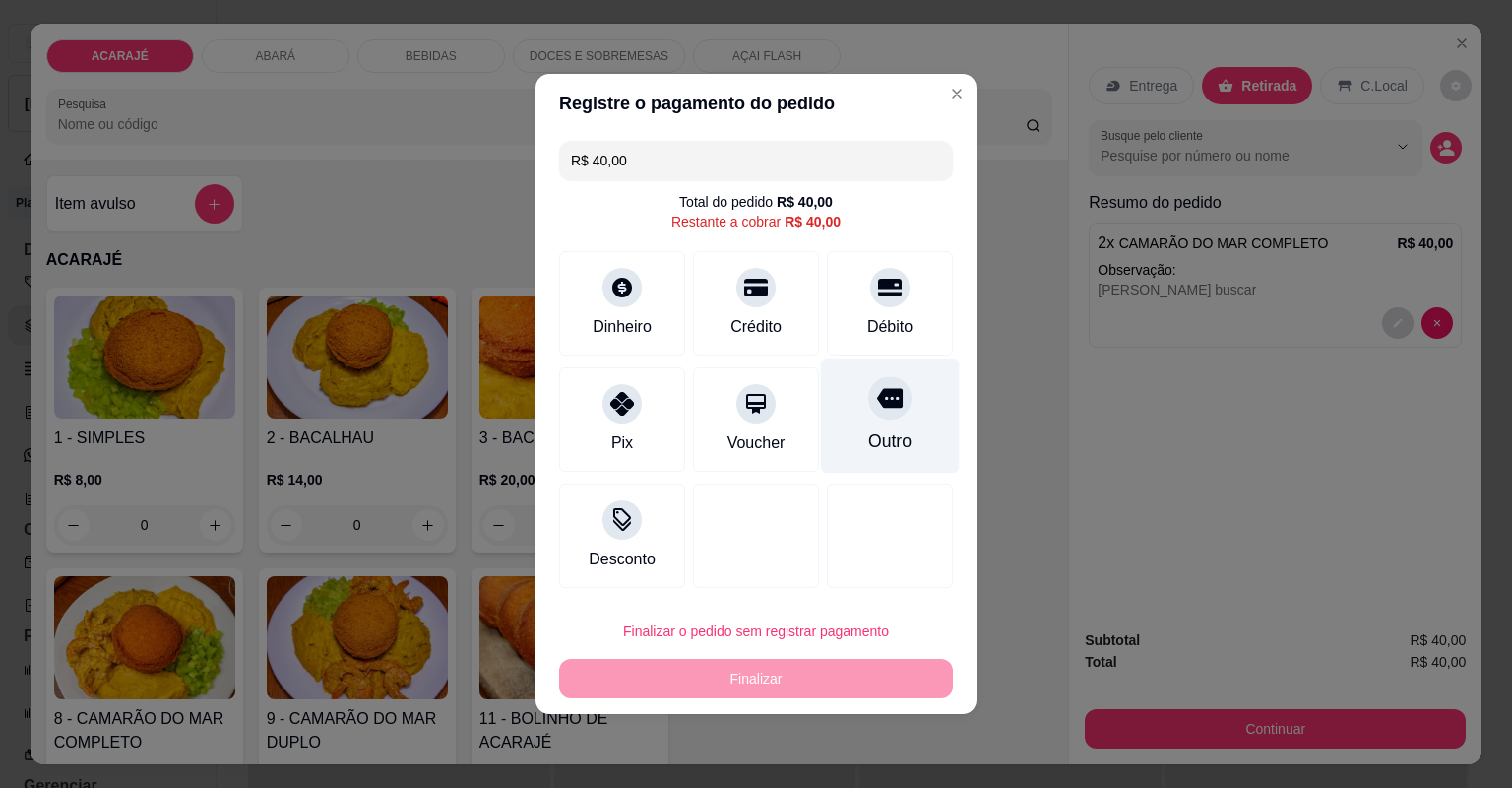 click on "Outro" at bounding box center [890, 416] 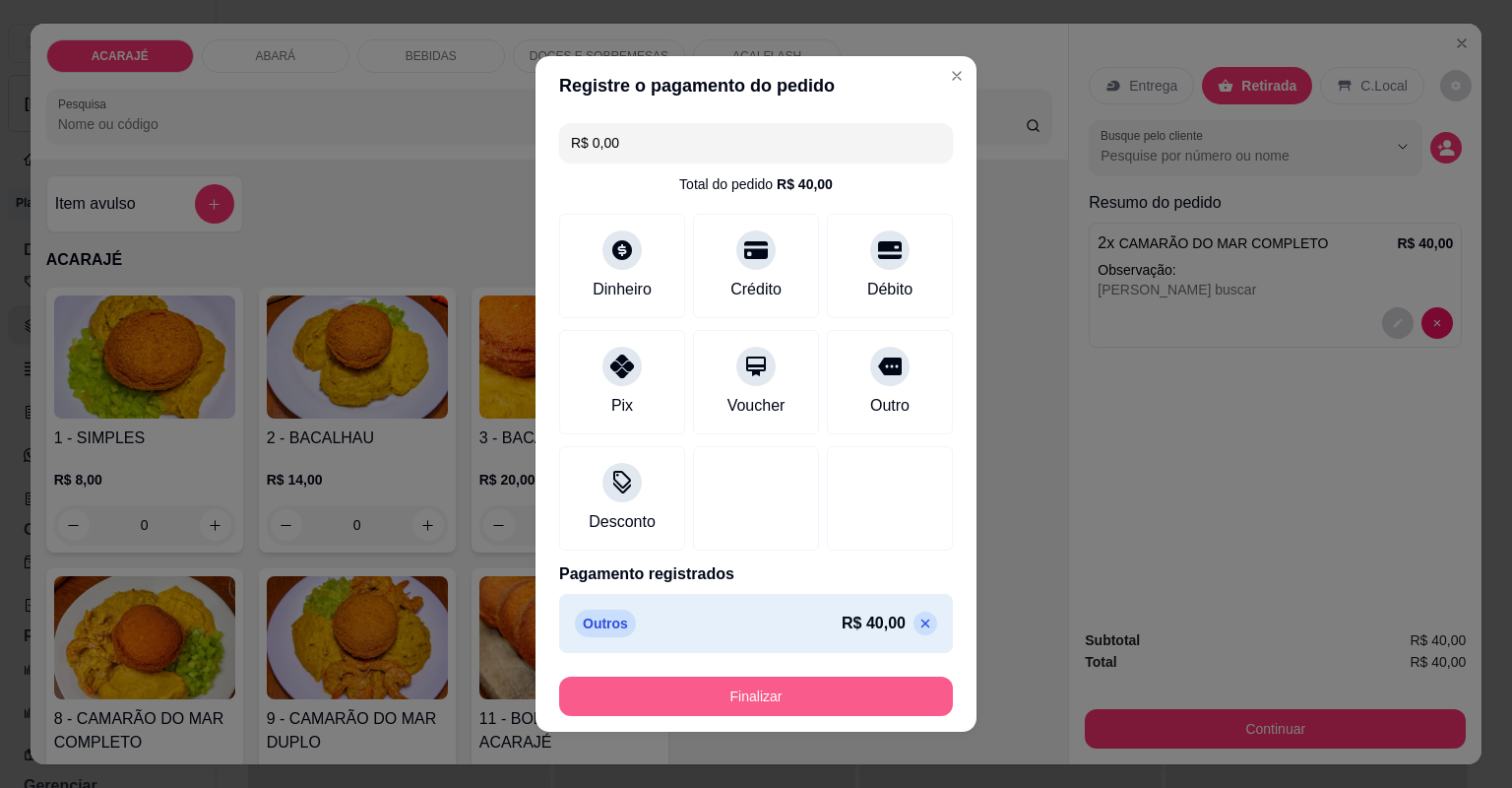 click on "Finalizar" at bounding box center (756, 696) 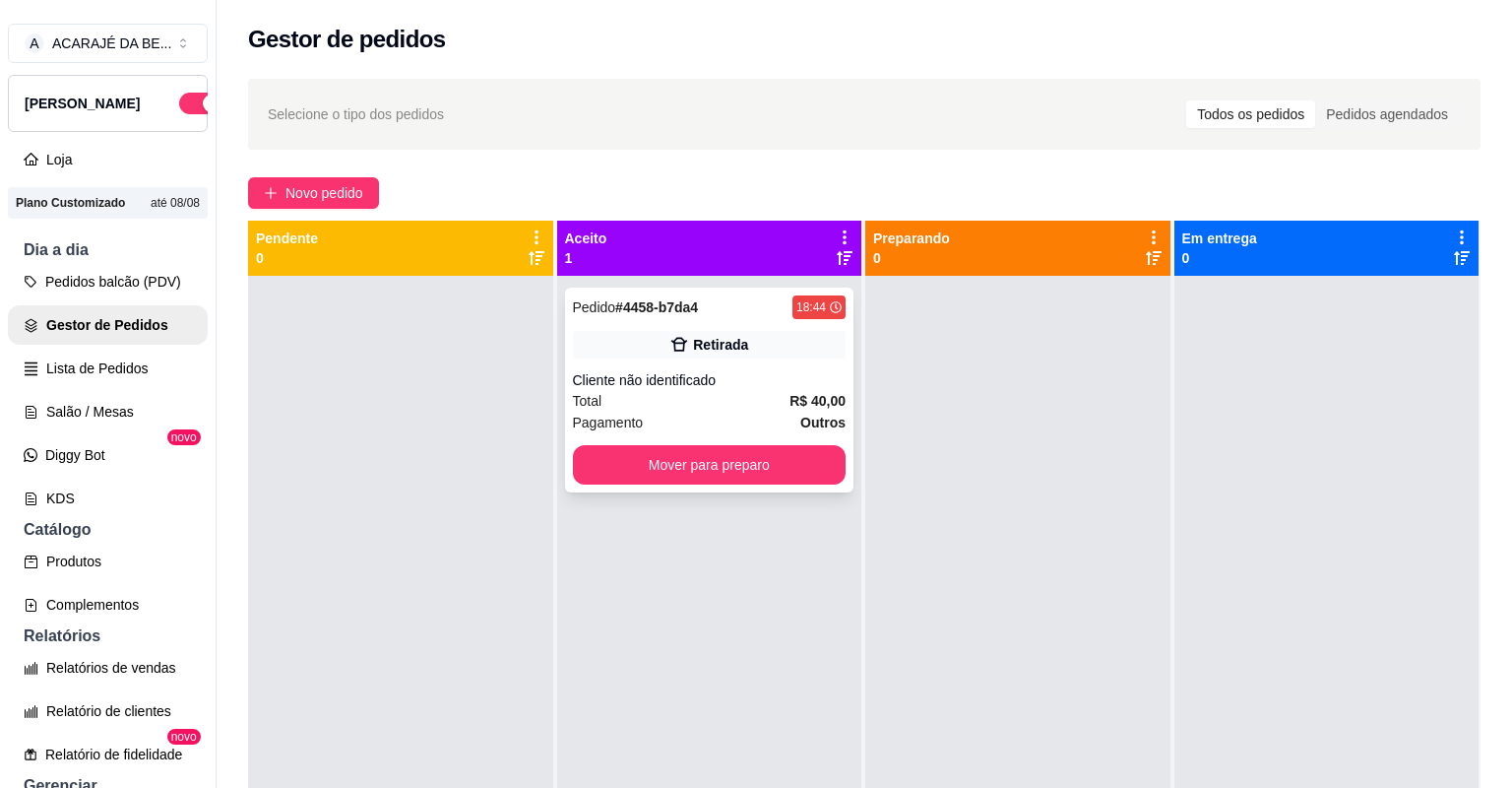click on "Total R$ 40,00" at bounding box center [710, 401] 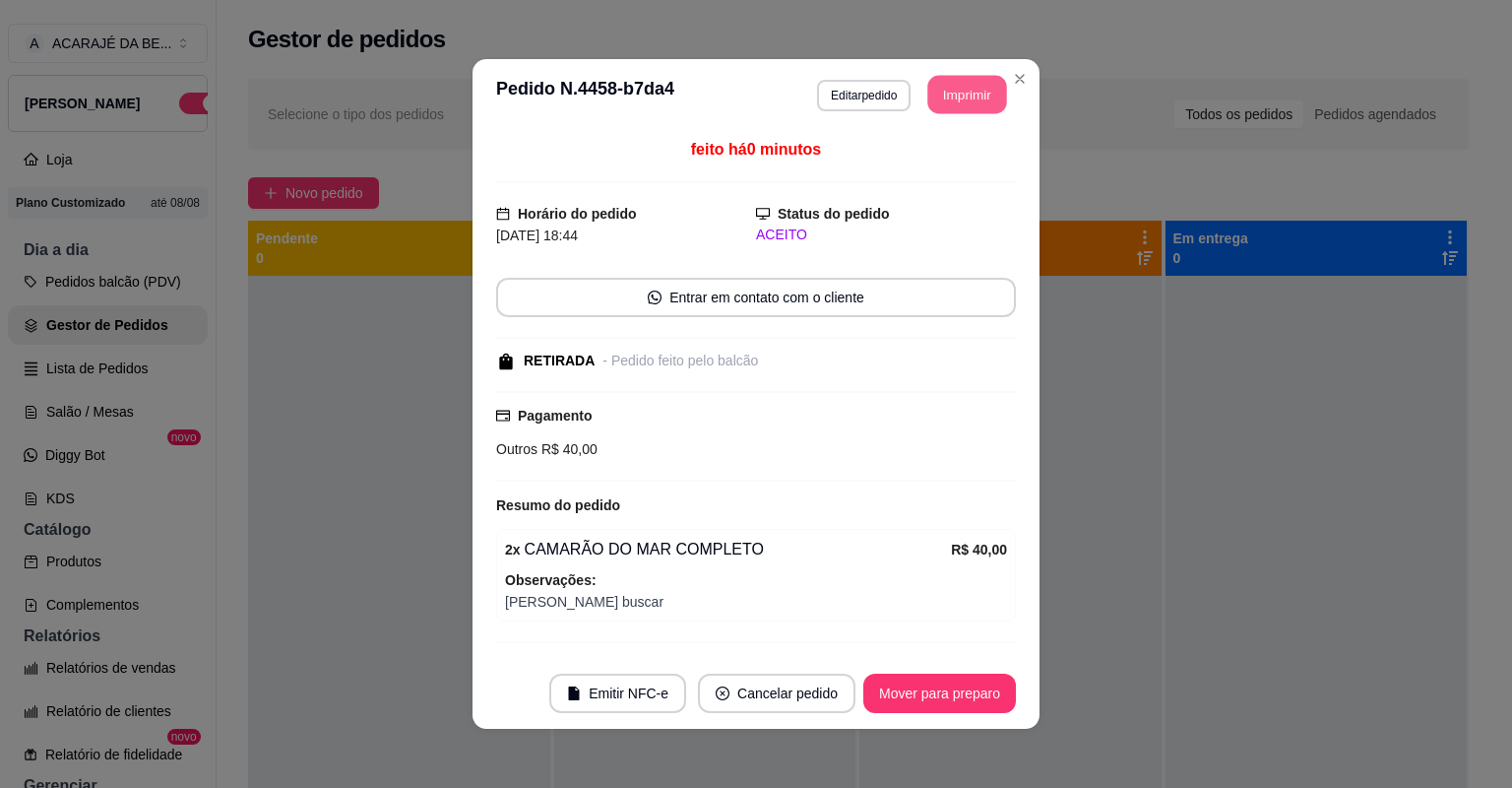click on "Imprimir" at bounding box center [968, 95] 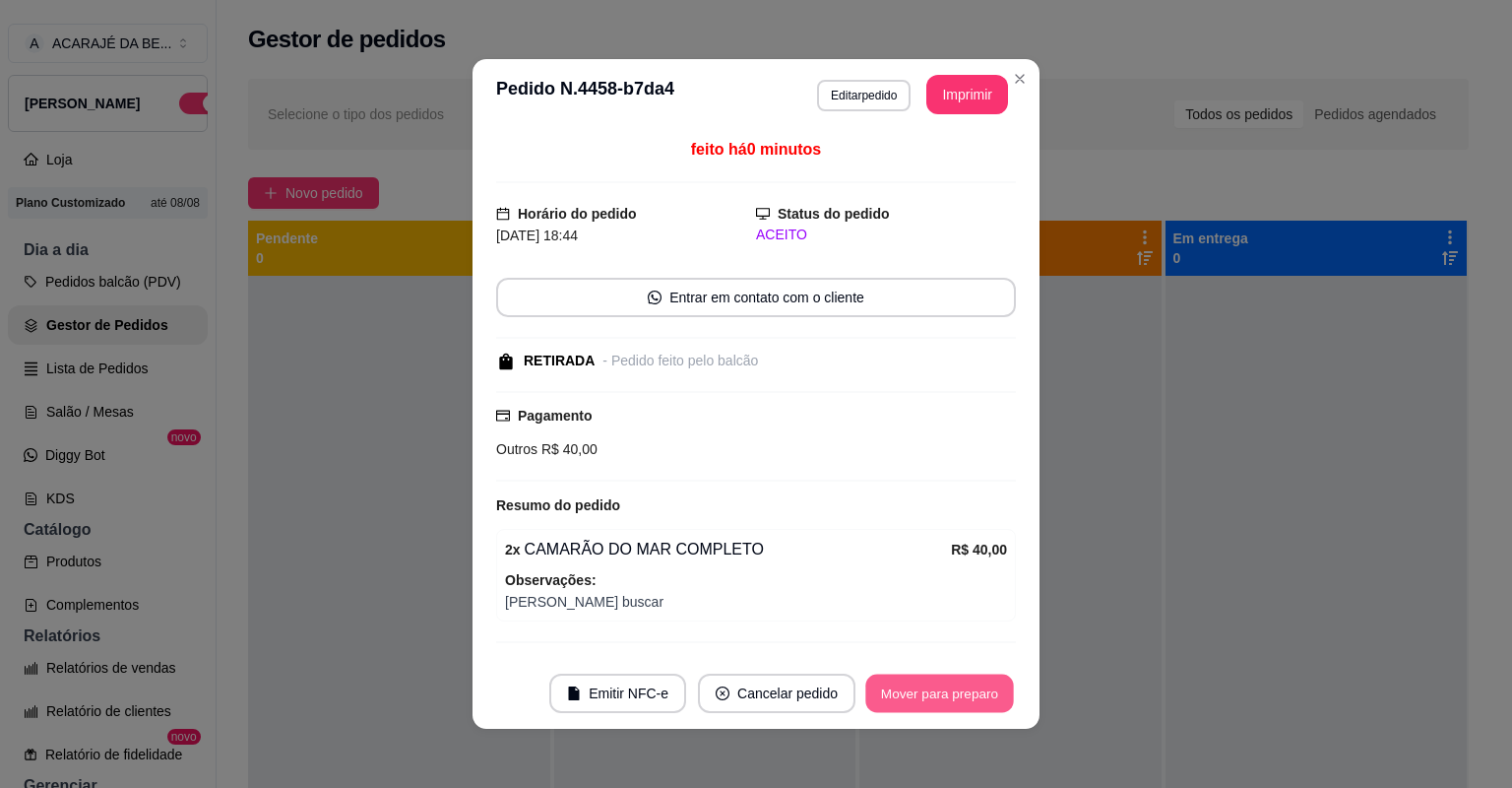 click on "Mover para preparo" at bounding box center [939, 693] 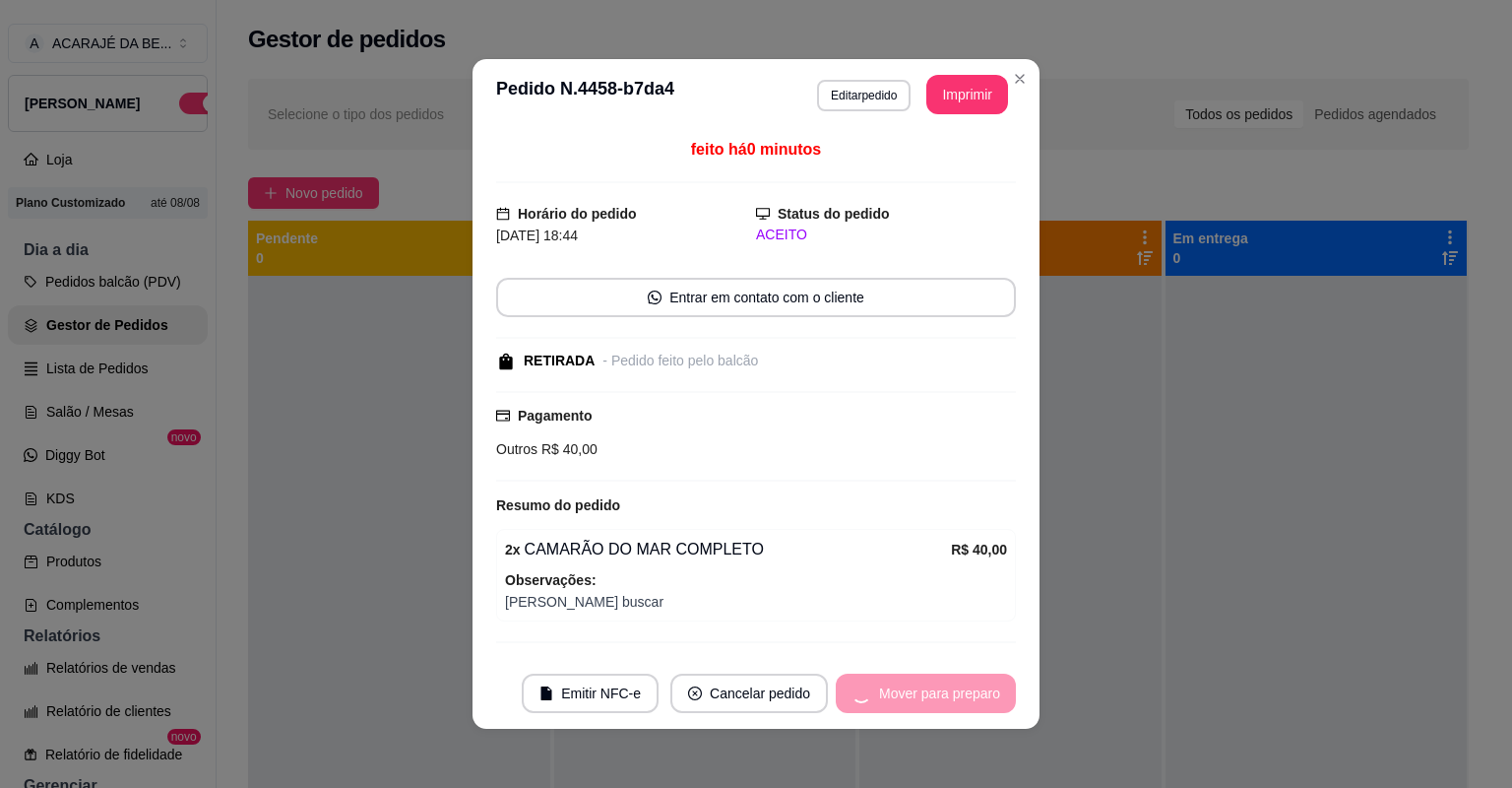 click on "Mover para preparo" at bounding box center [925, 693] 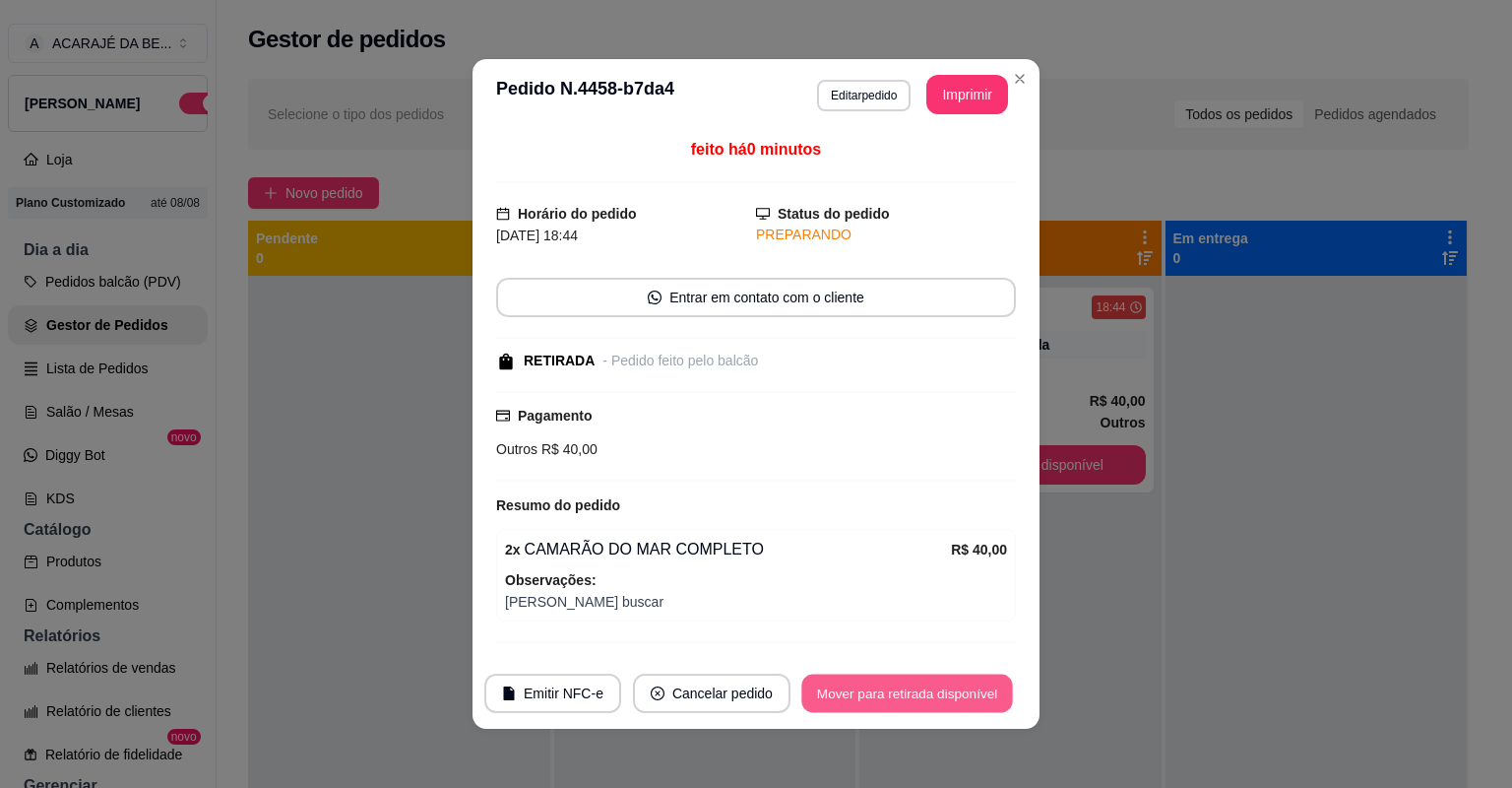 click on "Mover para retirada disponível" at bounding box center [907, 693] 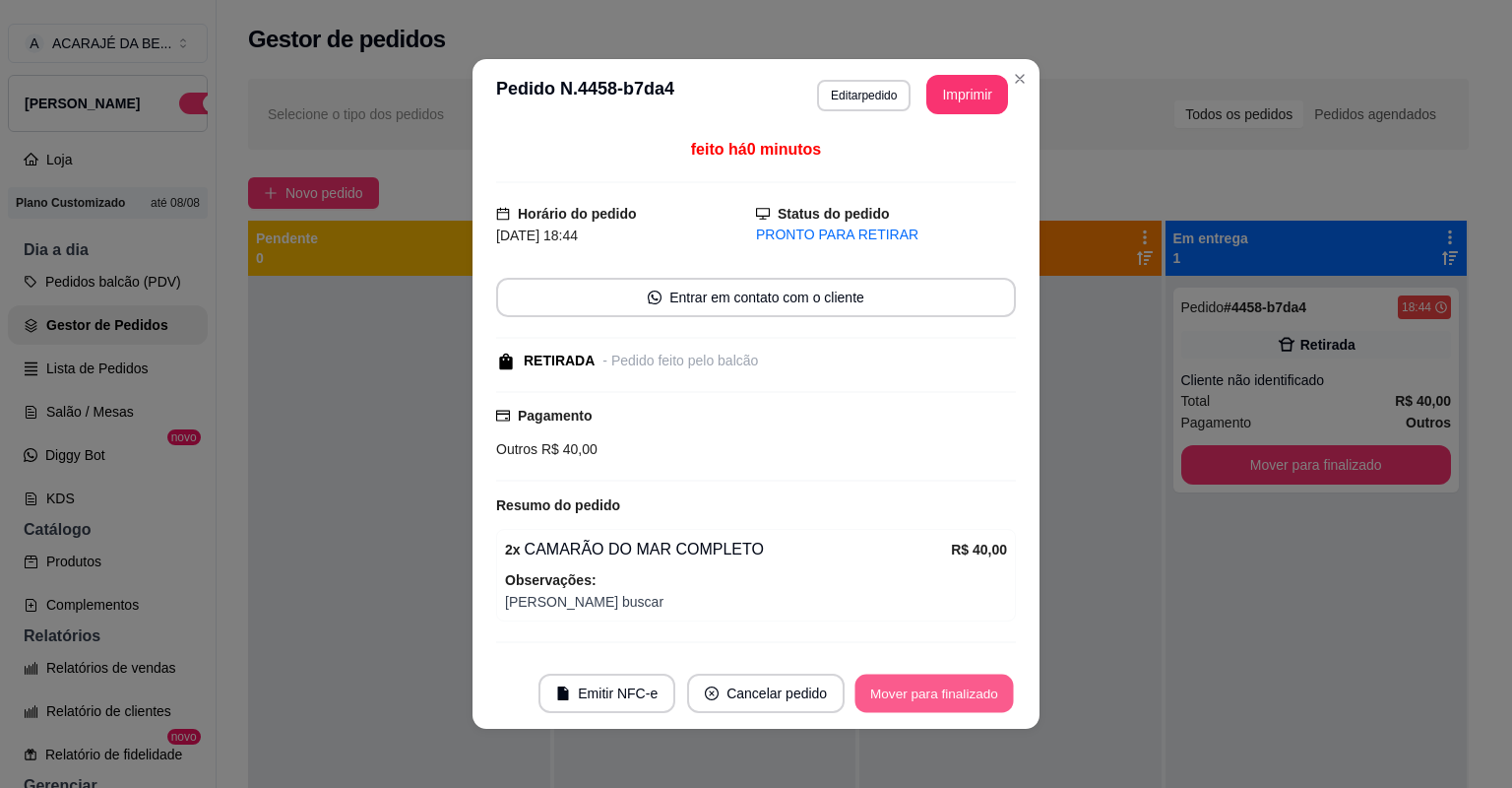 click on "Mover para finalizado" at bounding box center [934, 693] 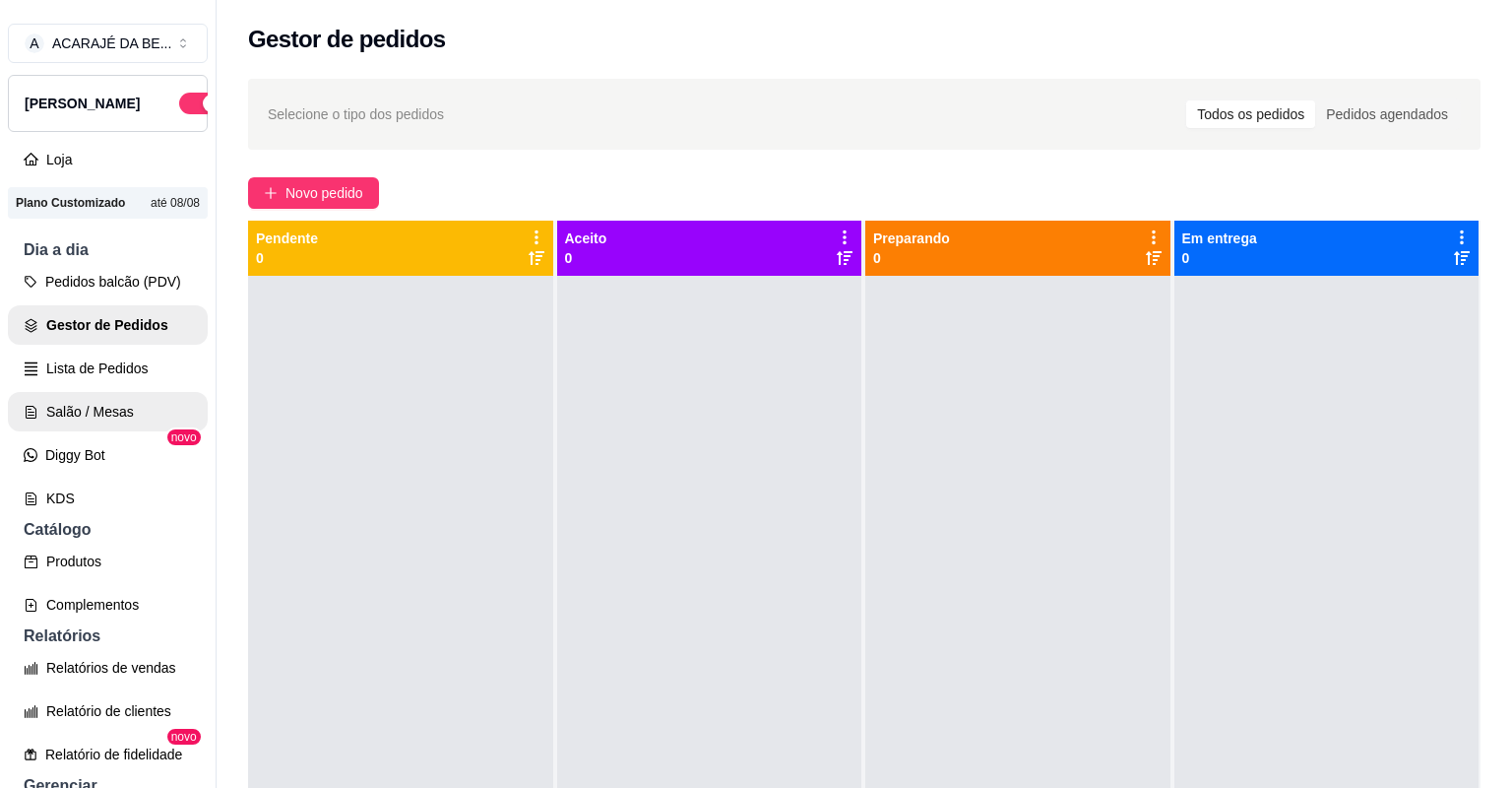 click on "Salão / Mesas" at bounding box center (107, 412) 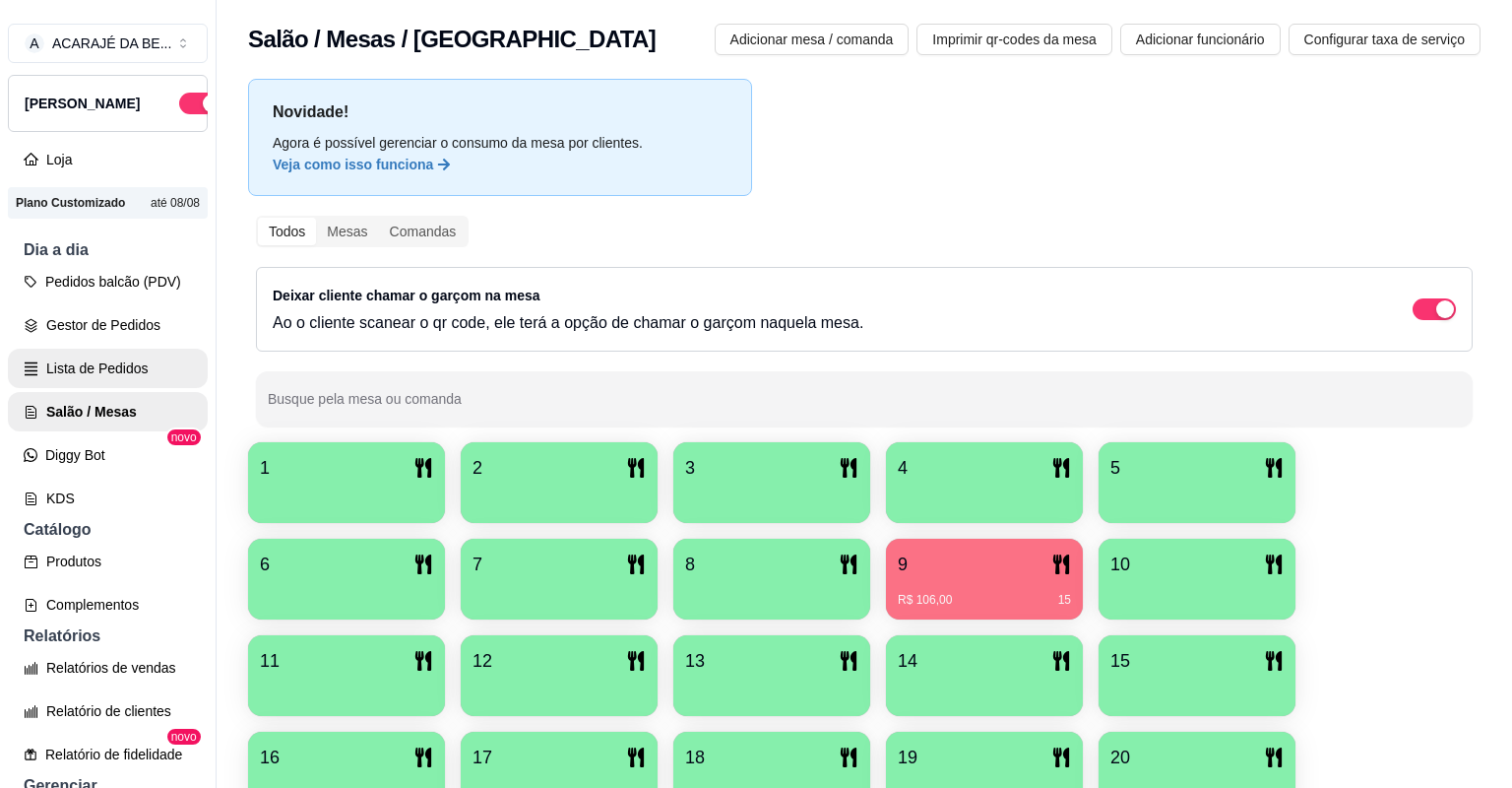 click on "Lista de Pedidos" at bounding box center (107, 368) 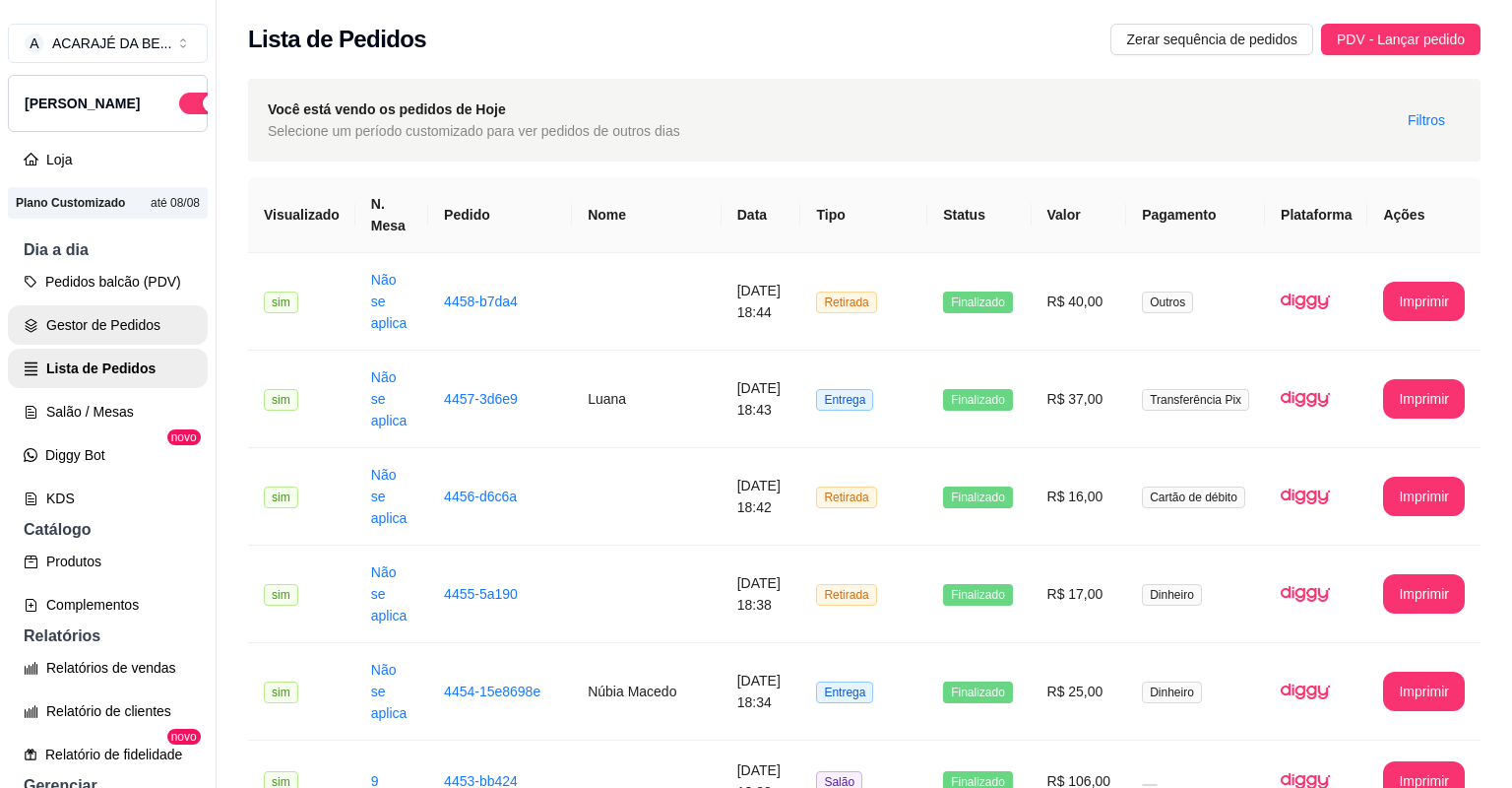 click on "Gestor de Pedidos" at bounding box center (107, 325) 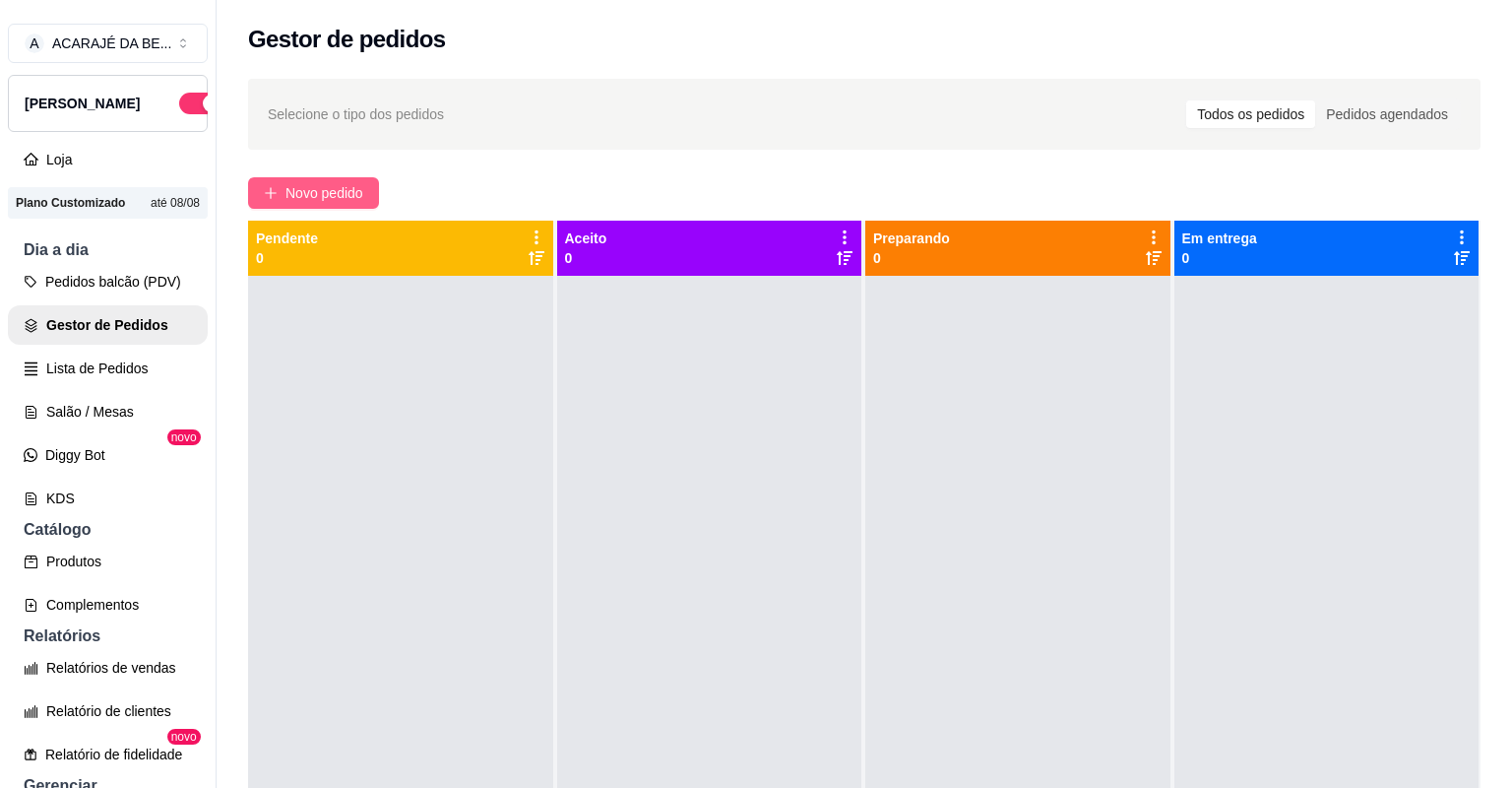 click on "Novo pedido" at bounding box center (324, 193) 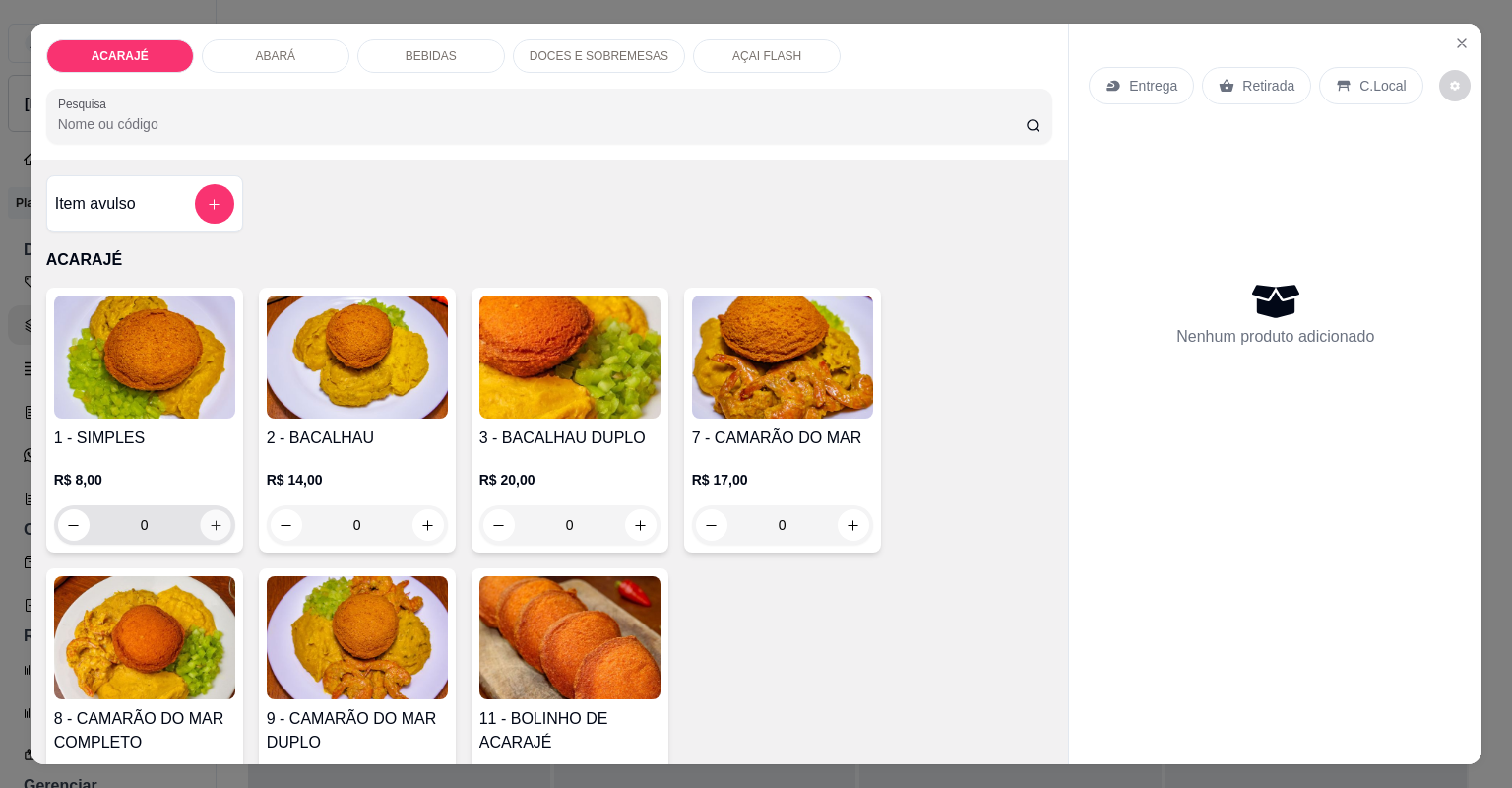 click at bounding box center (215, 524) 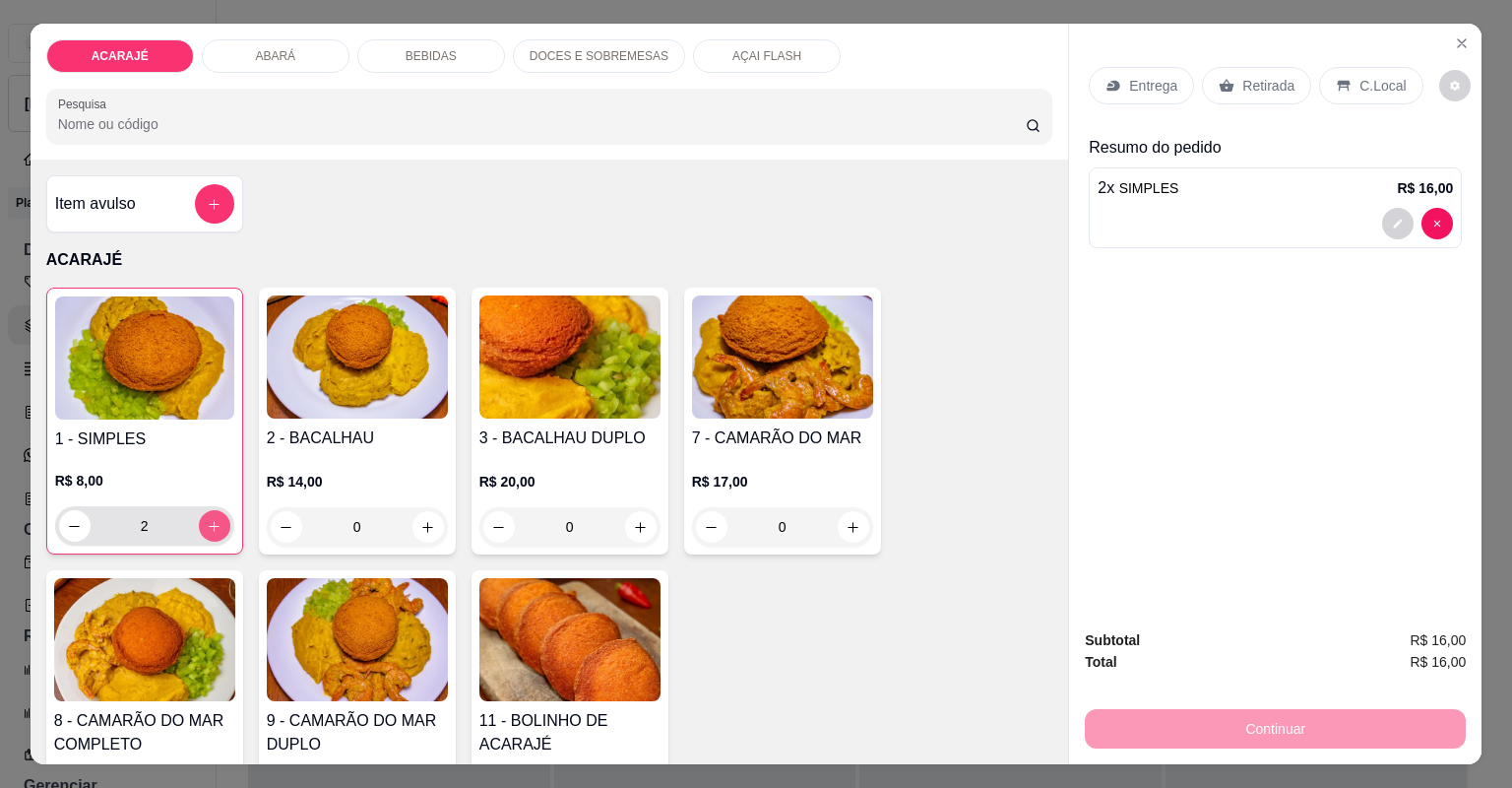 click at bounding box center [215, 526] 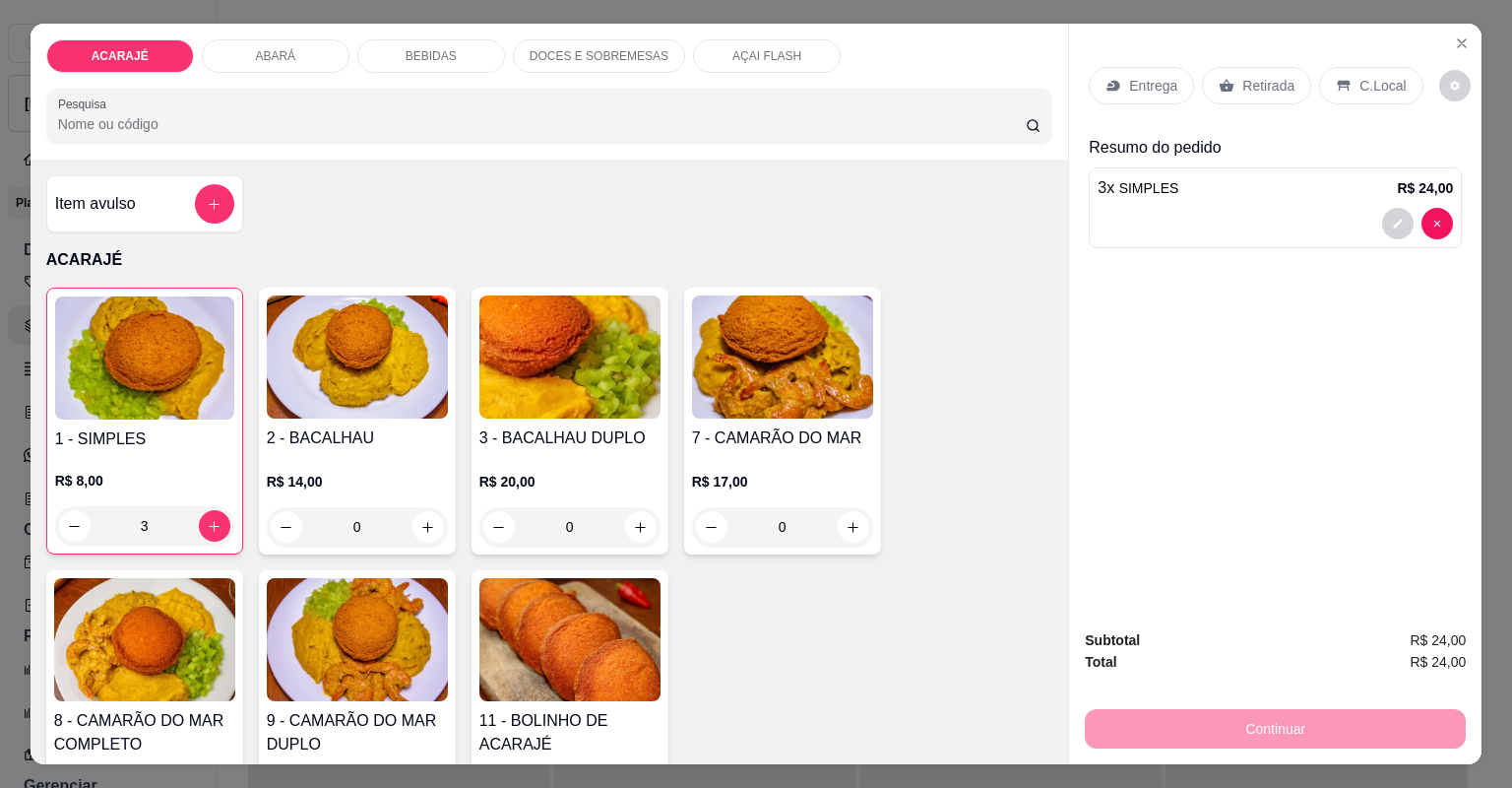 click on "Entrega" at bounding box center [1141, 86] 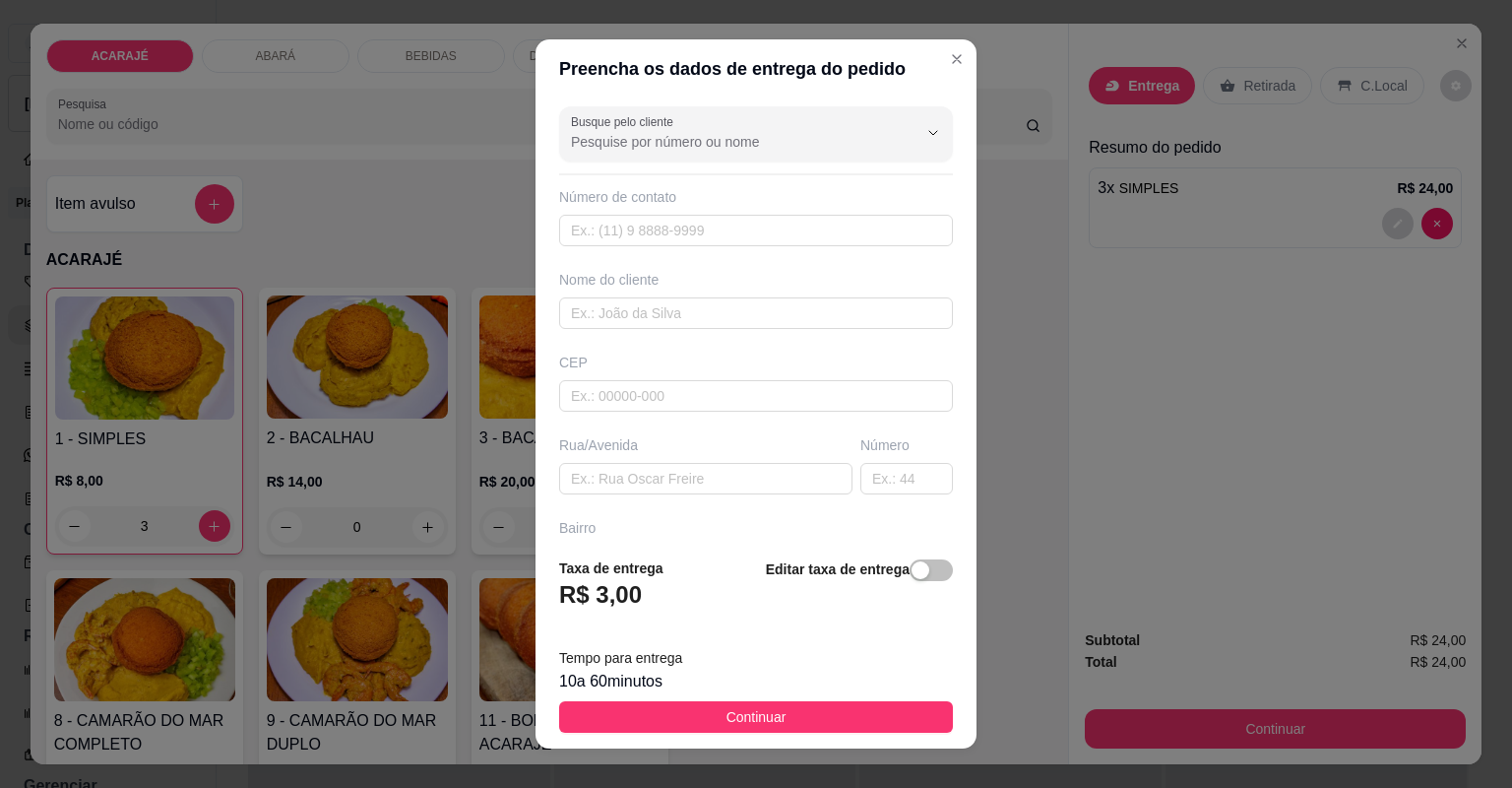 click on "Busque pelo cliente Número de contato Nome do cliente CEP Rua/[GEOGRAPHIC_DATA]" at bounding box center [756, 320] 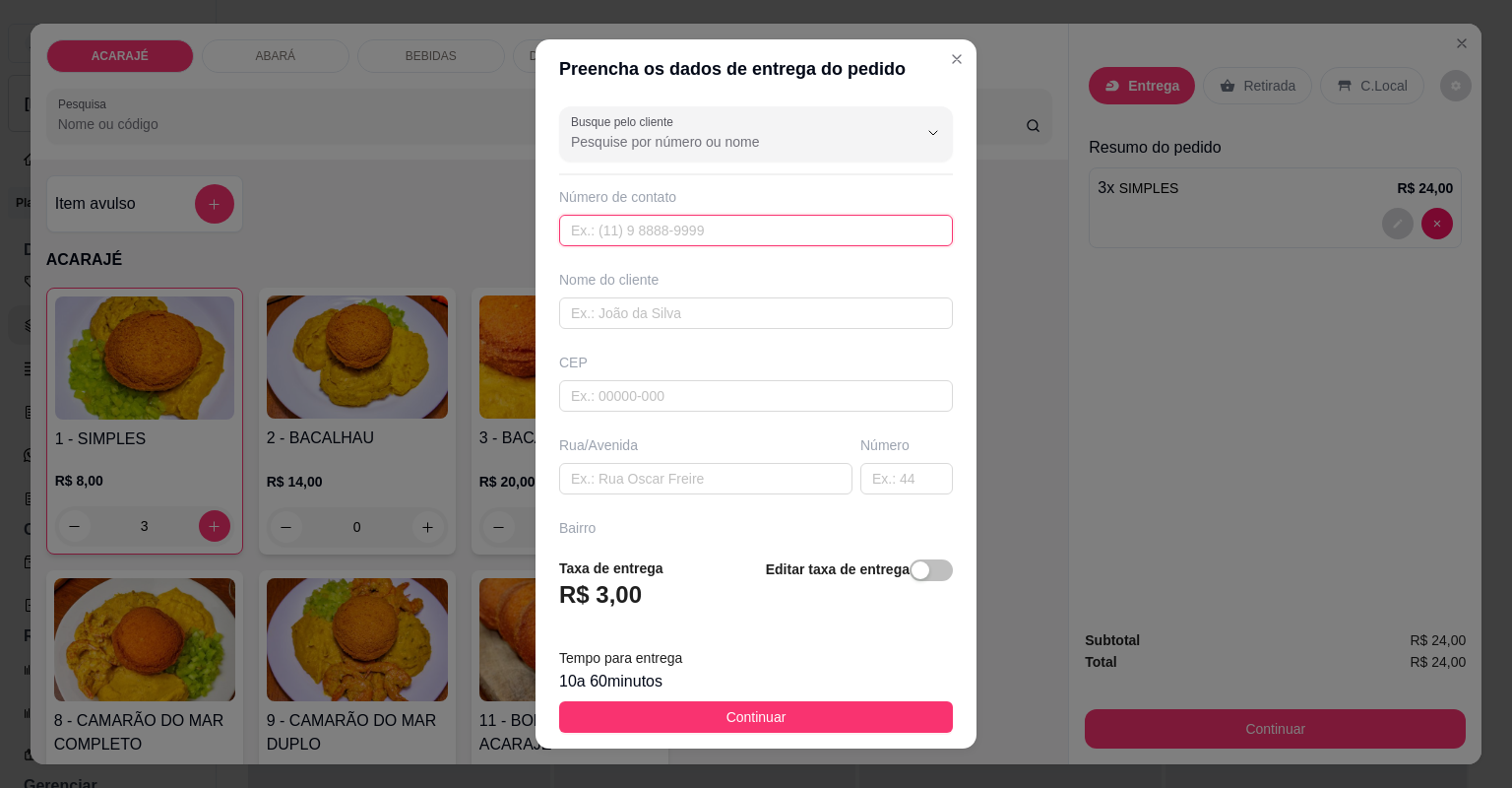 drag, startPoint x: 730, startPoint y: 229, endPoint x: 737, endPoint y: 220, distance: 11.401754 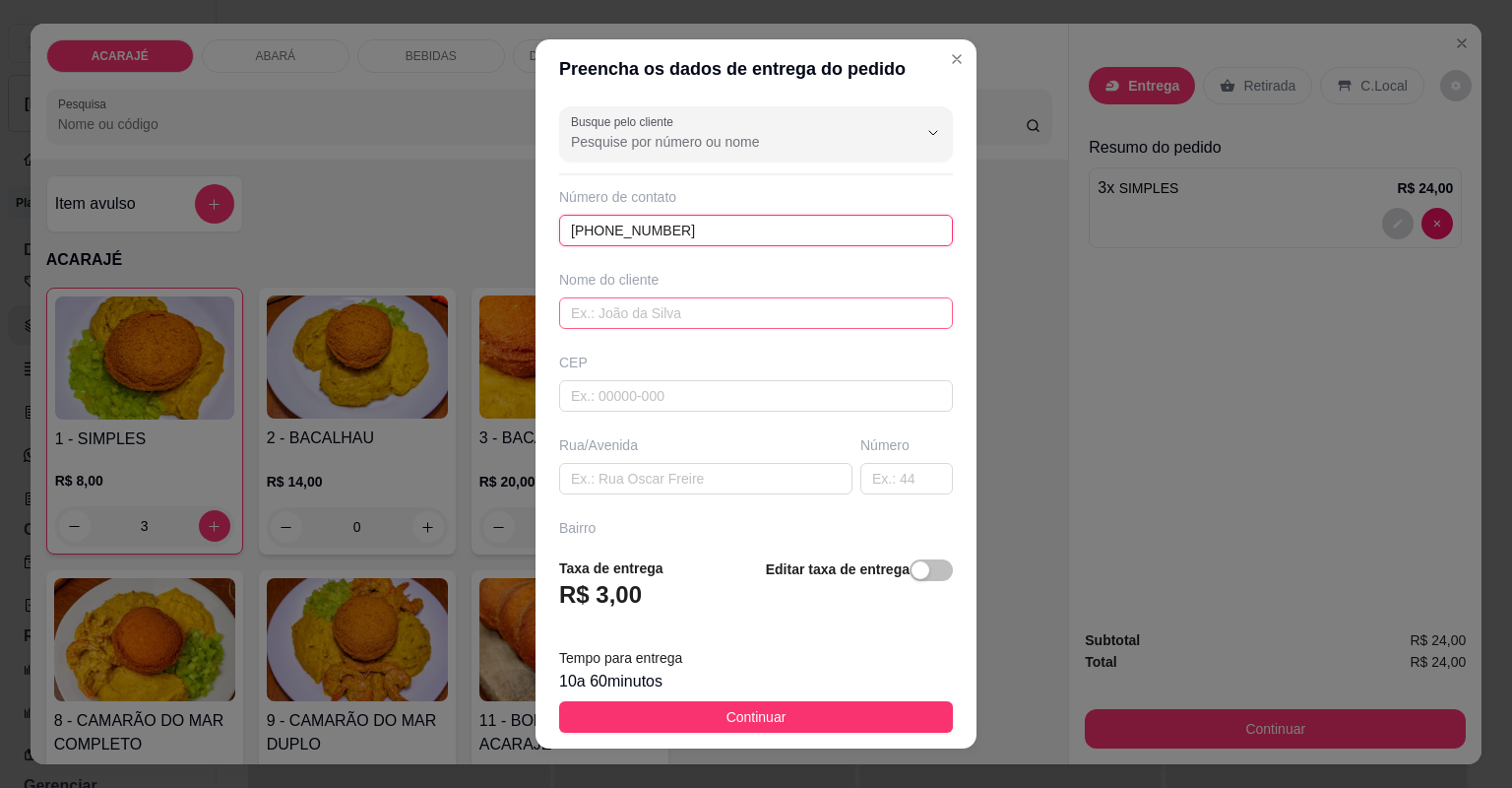 type on "[PHONE_NUMBER]" 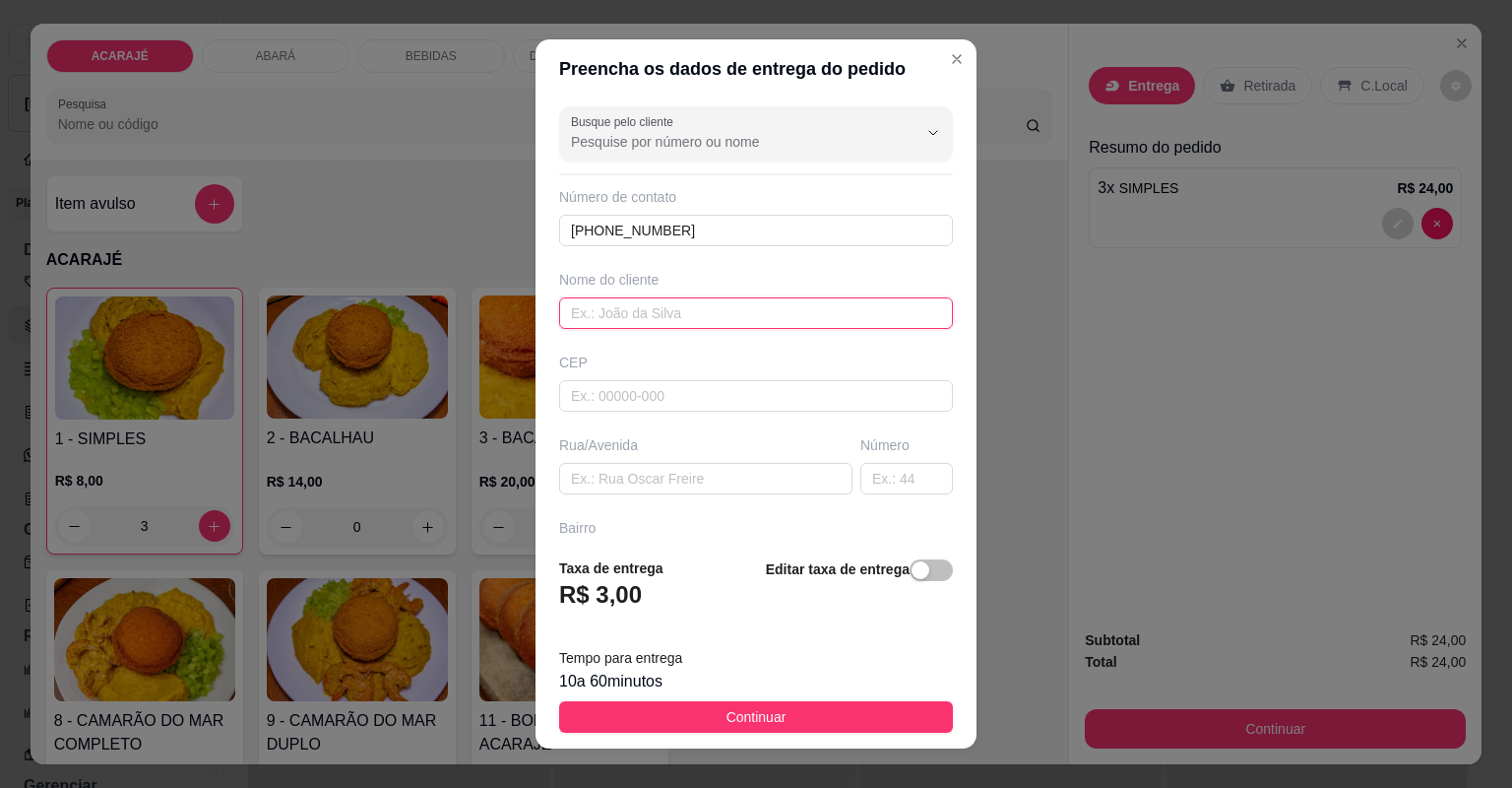 click at bounding box center (756, 313) 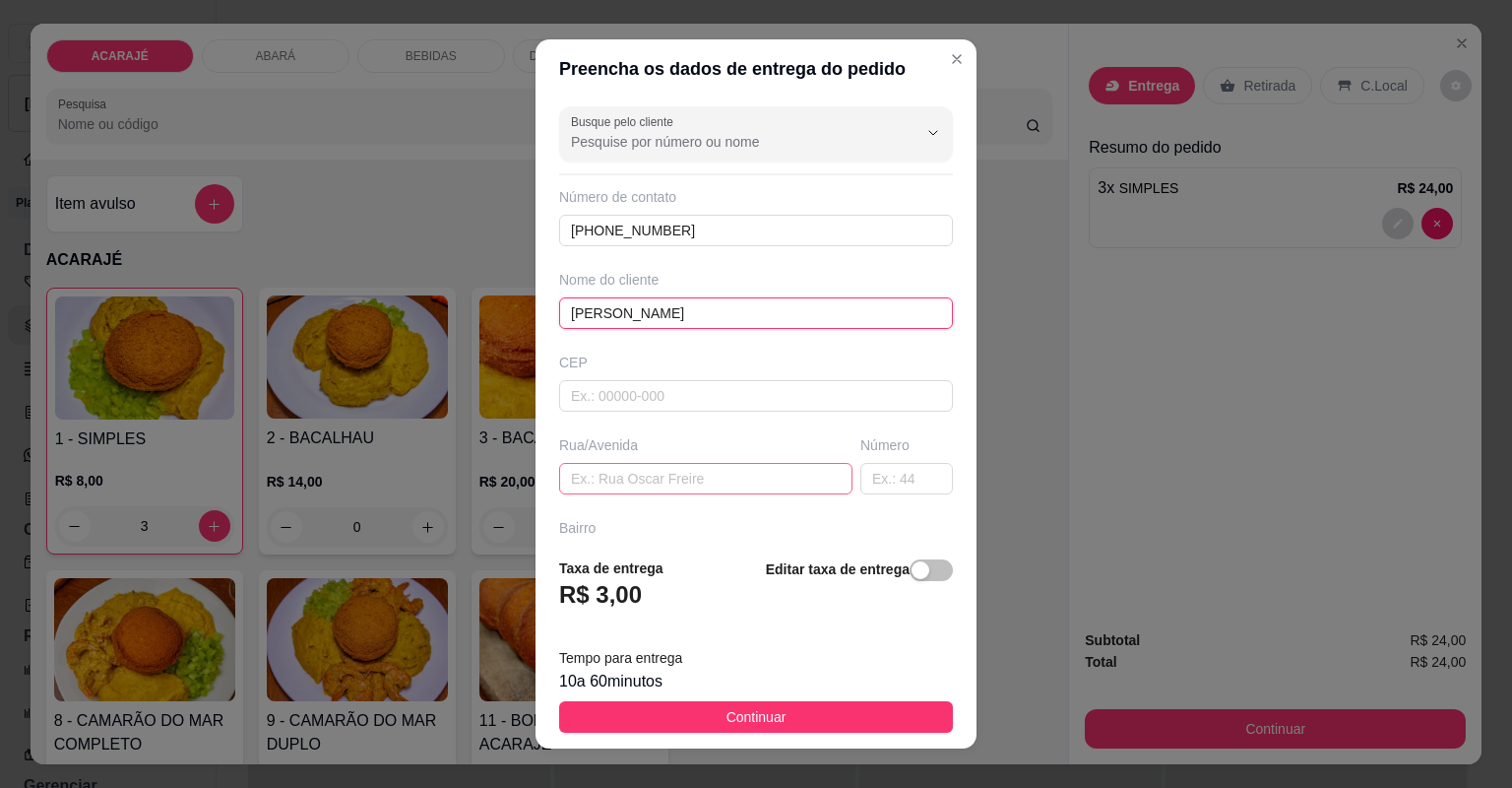 type on "[PERSON_NAME]" 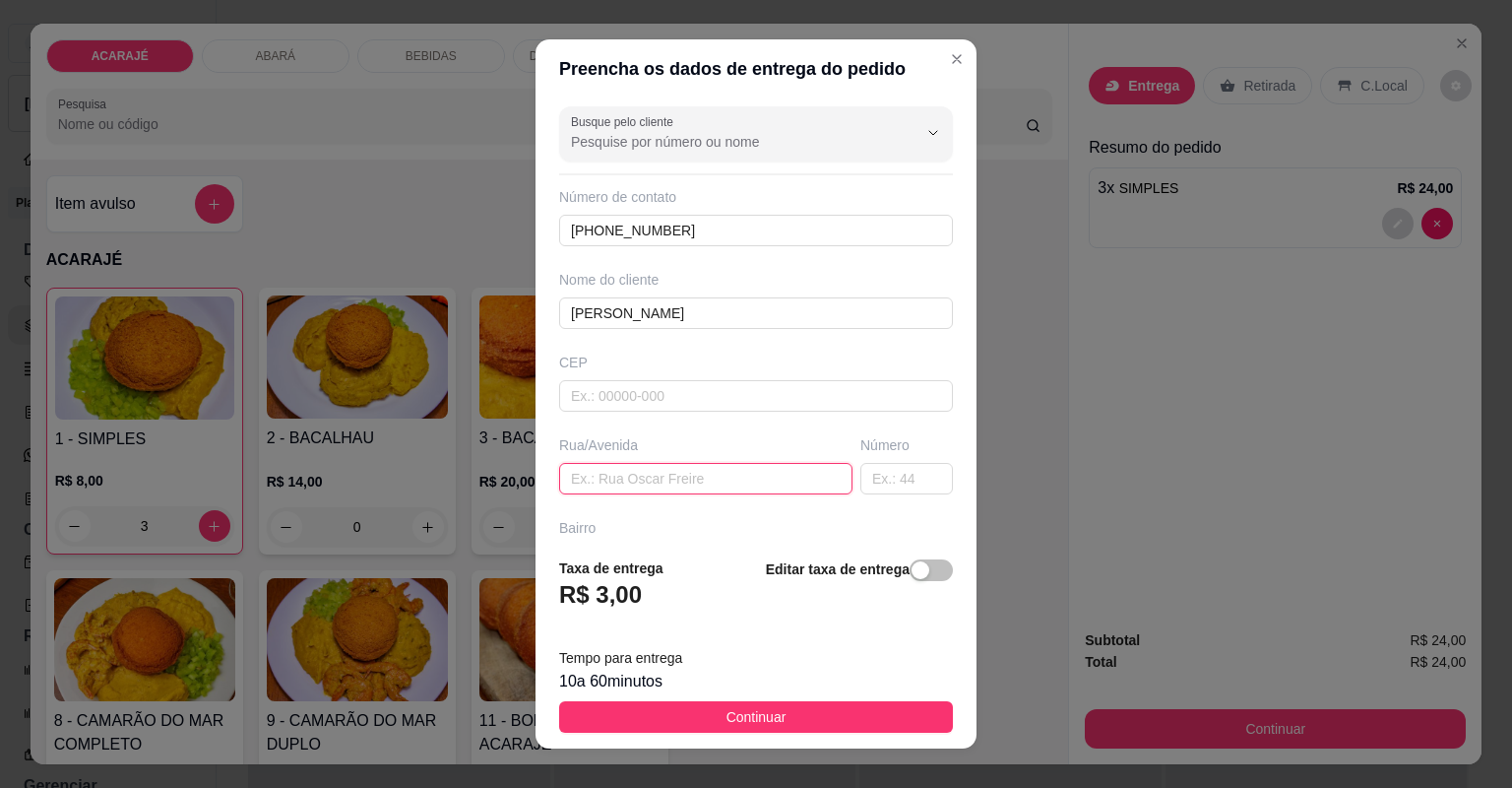 click at bounding box center (706, 479) 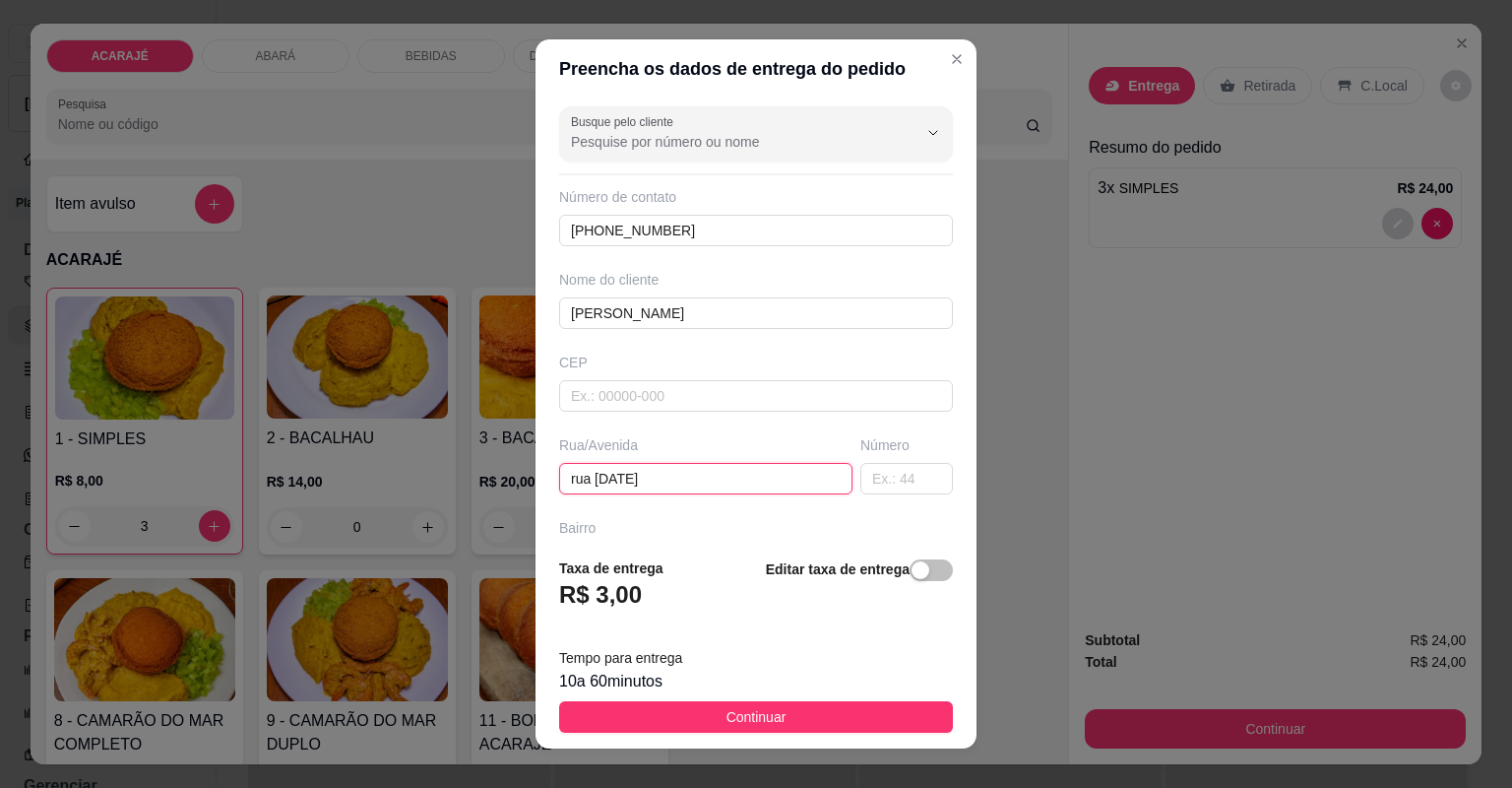 type on "rua [DATE]" 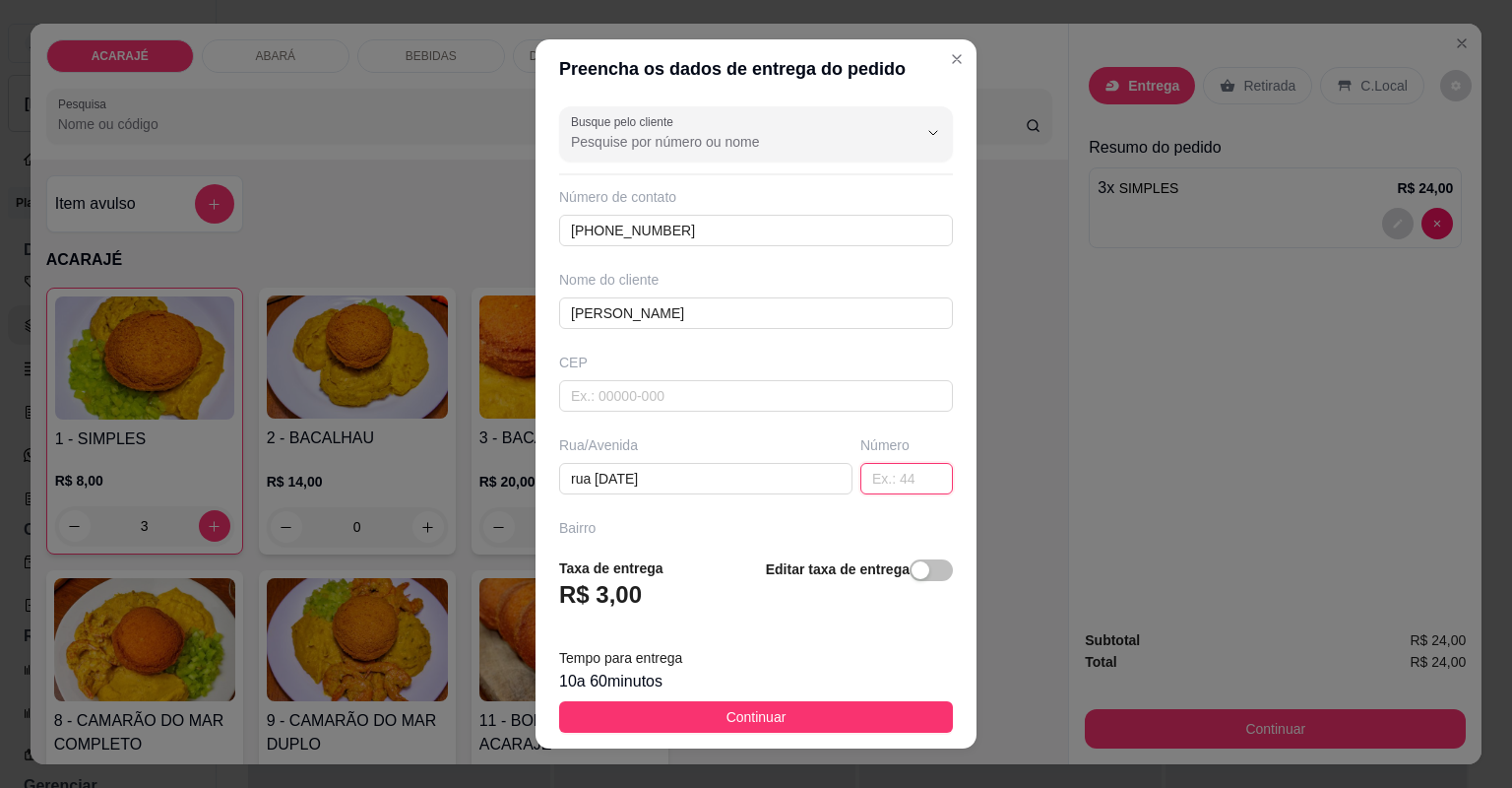 click at bounding box center (907, 479) 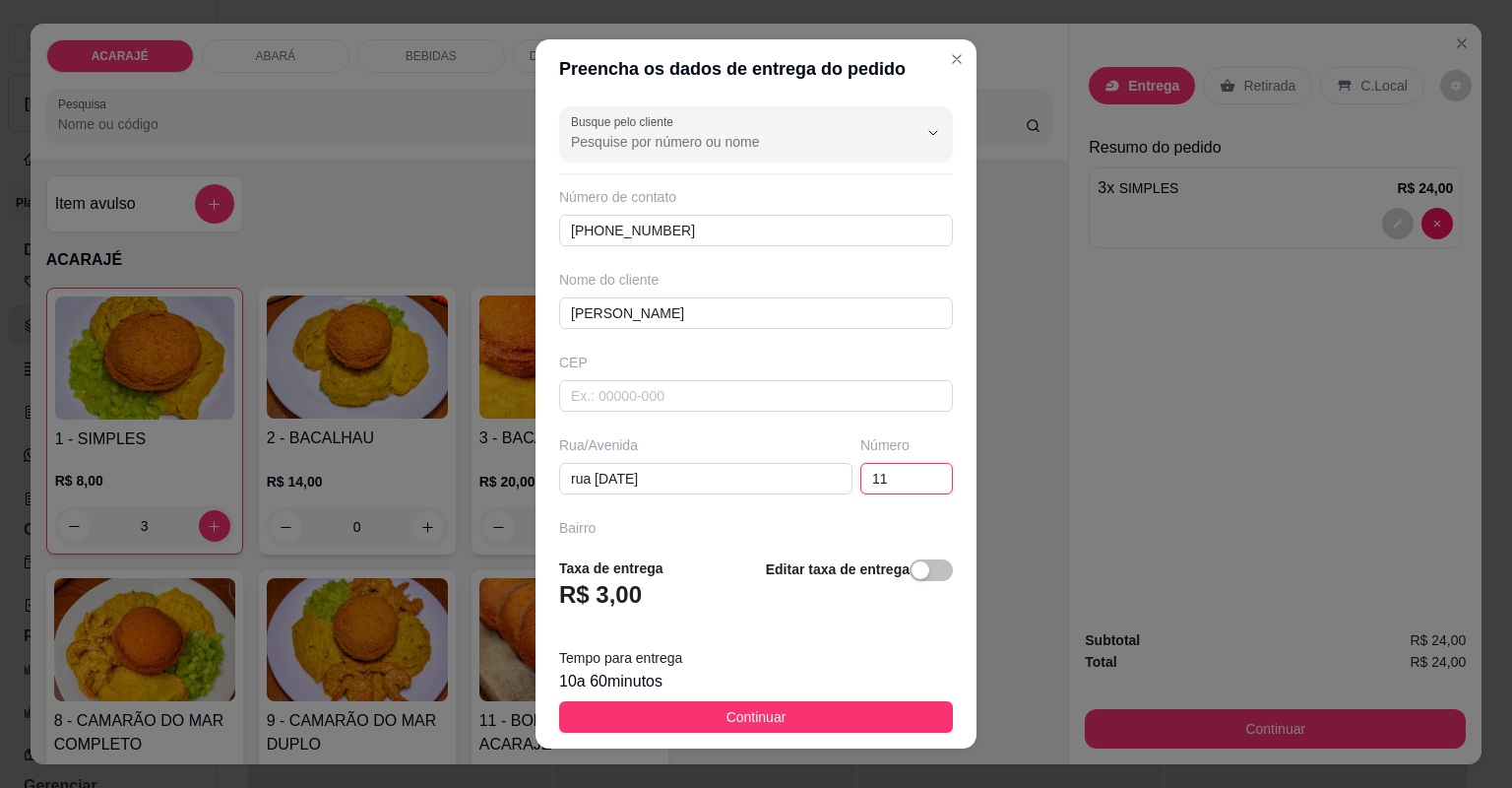 type on "111" 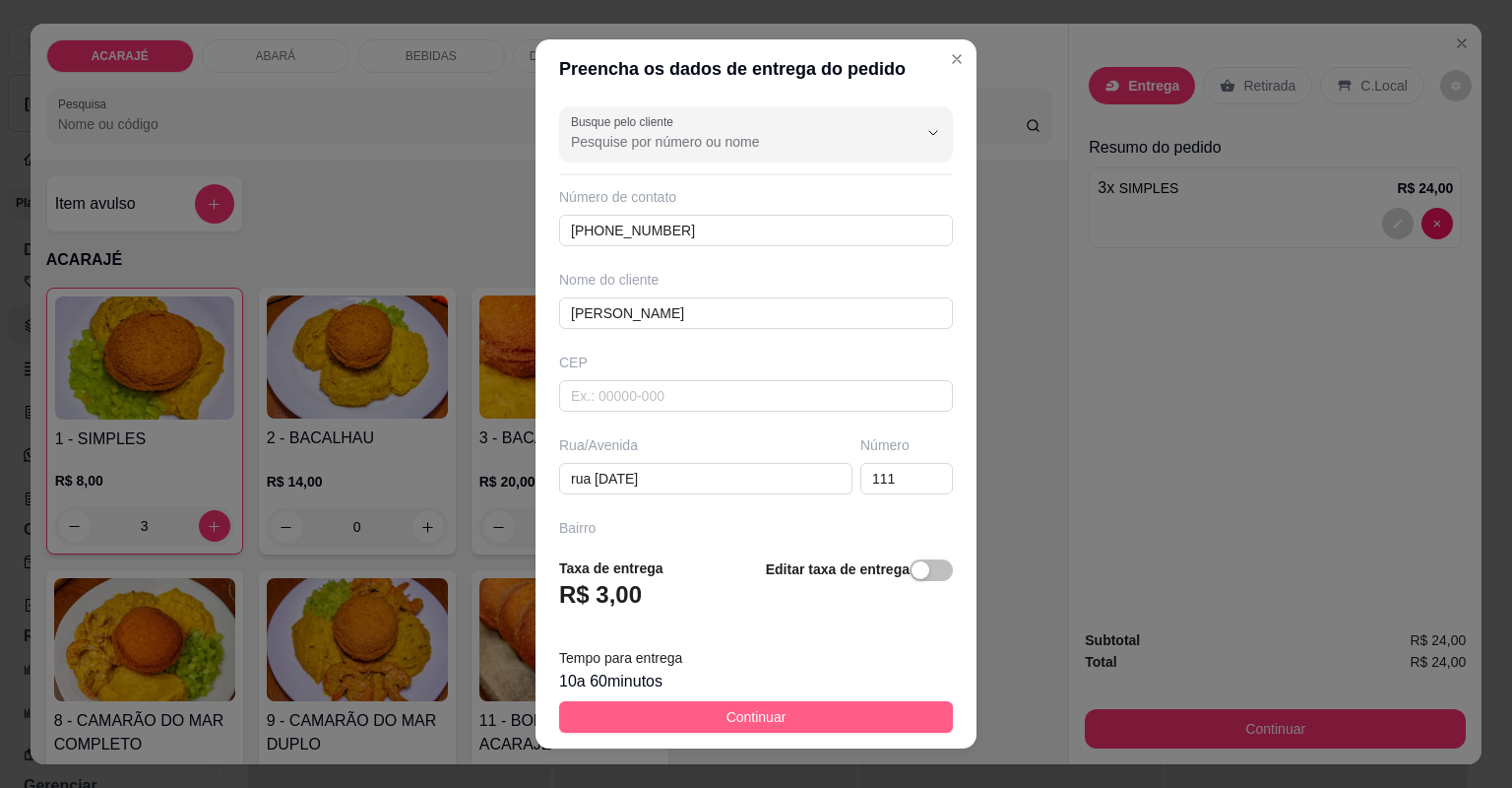 click on "Continuar" at bounding box center (756, 717) 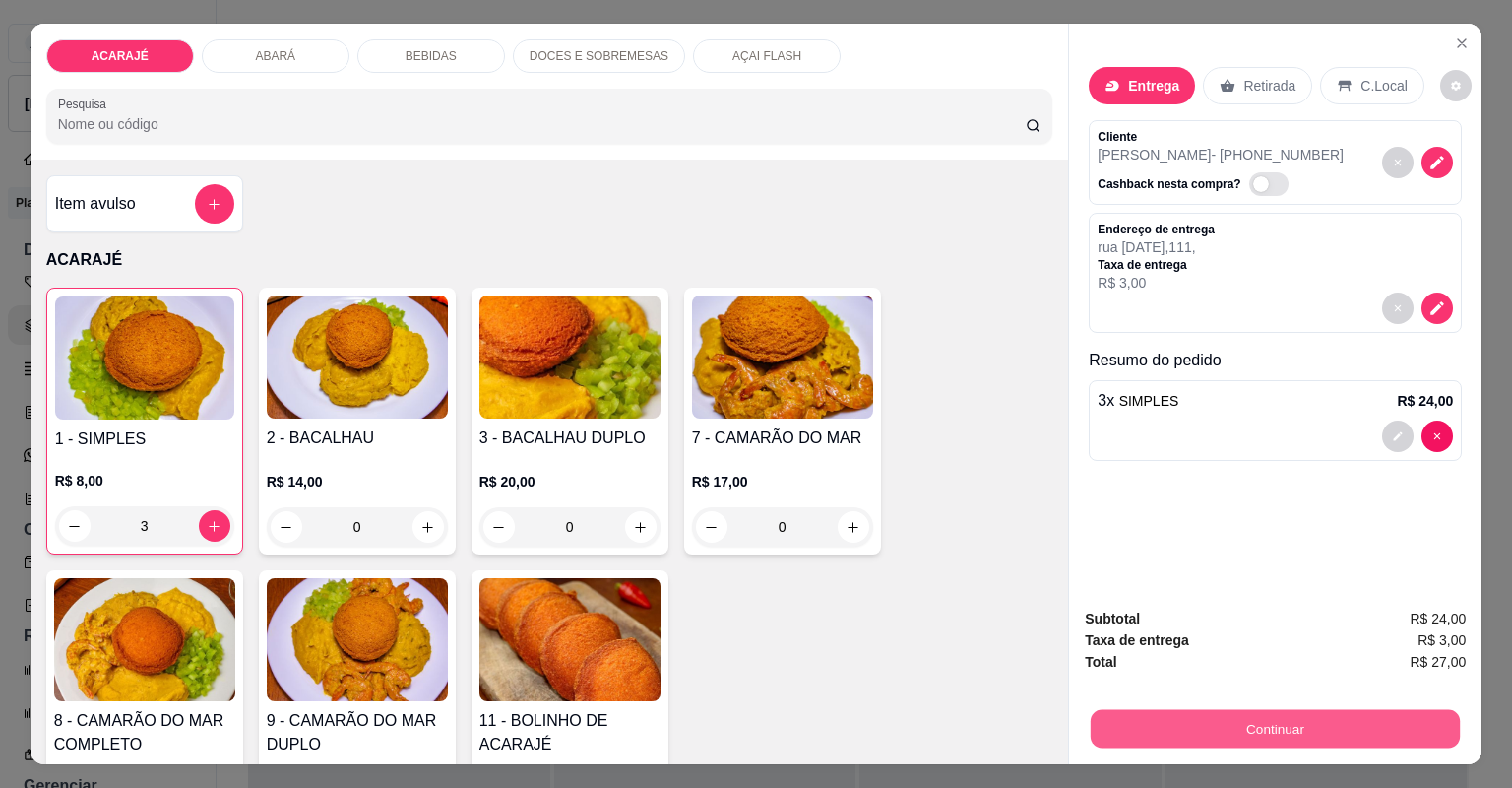 click on "Continuar" at bounding box center [1275, 729] 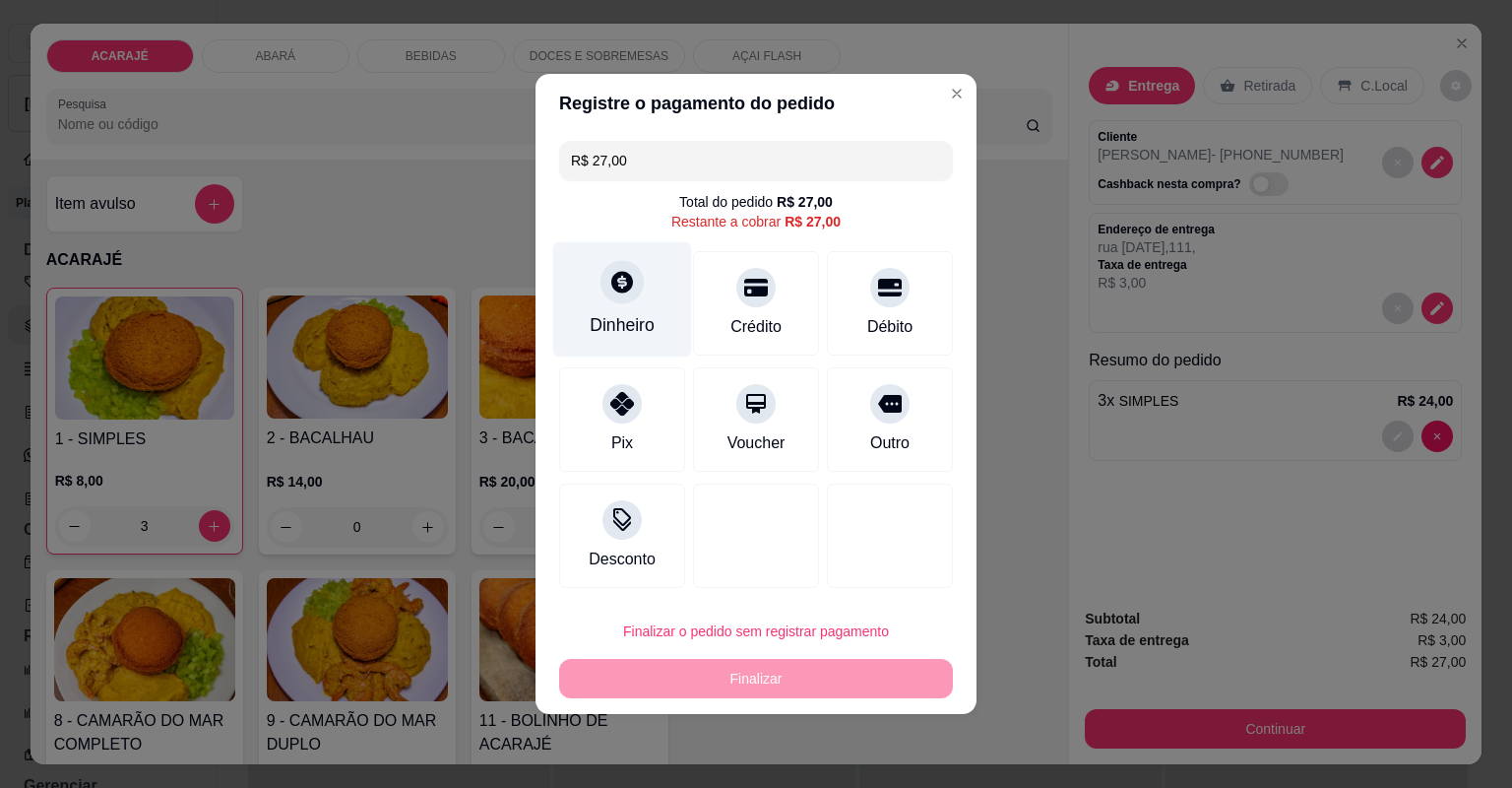 click on "Dinheiro" at bounding box center [622, 325] 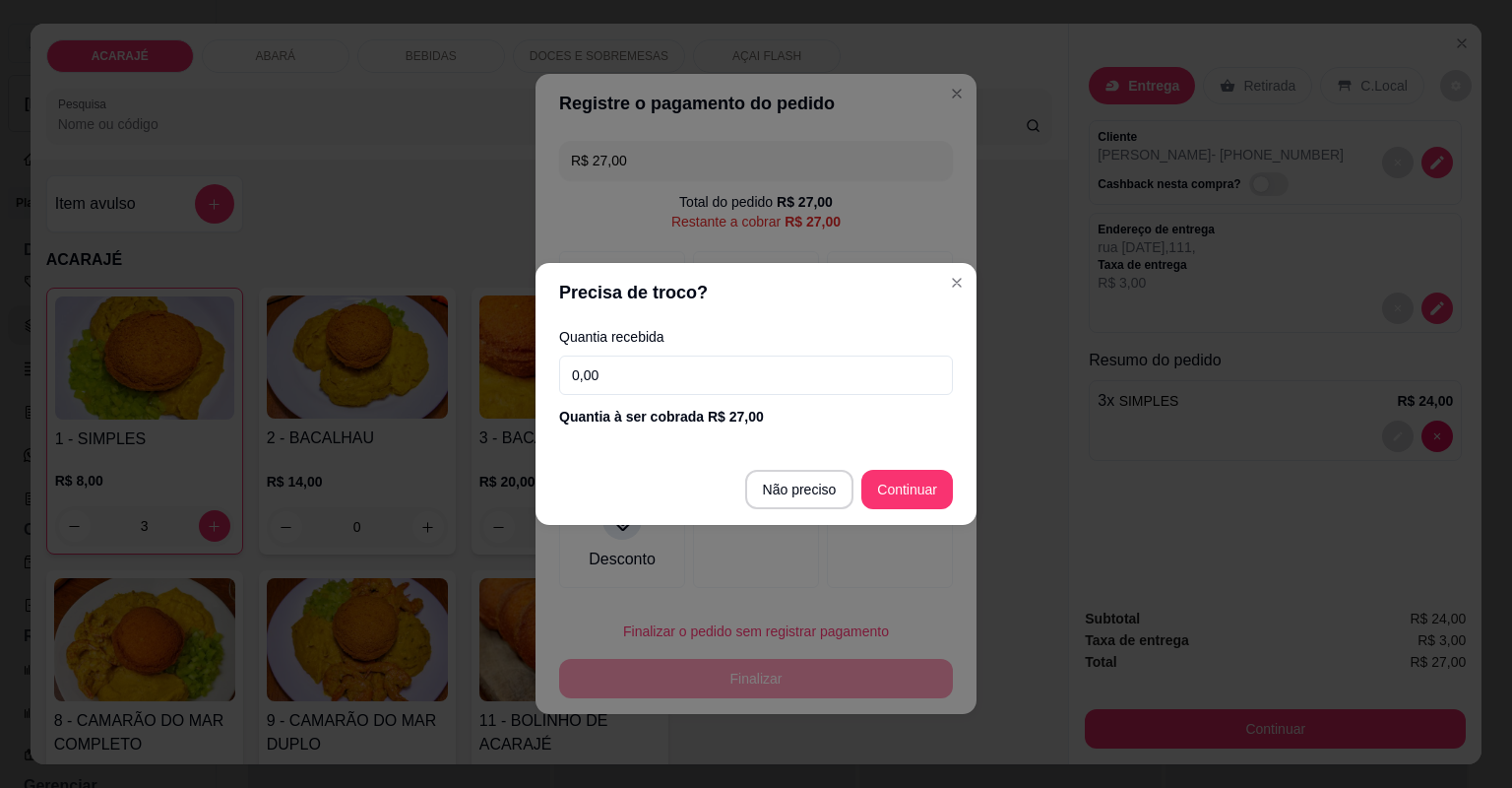 click on "0,00" at bounding box center (756, 375) 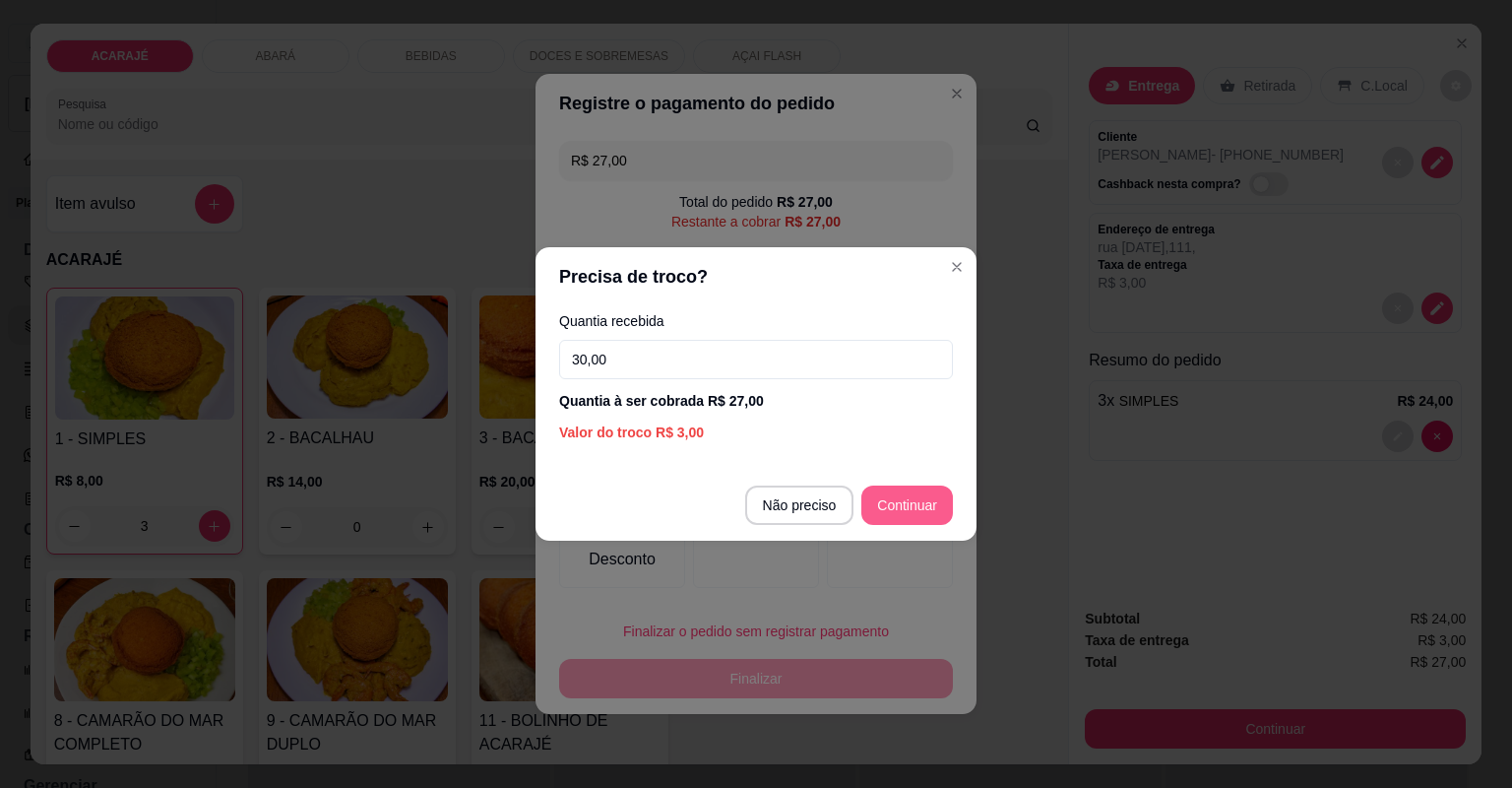 type on "R$ 0,00" 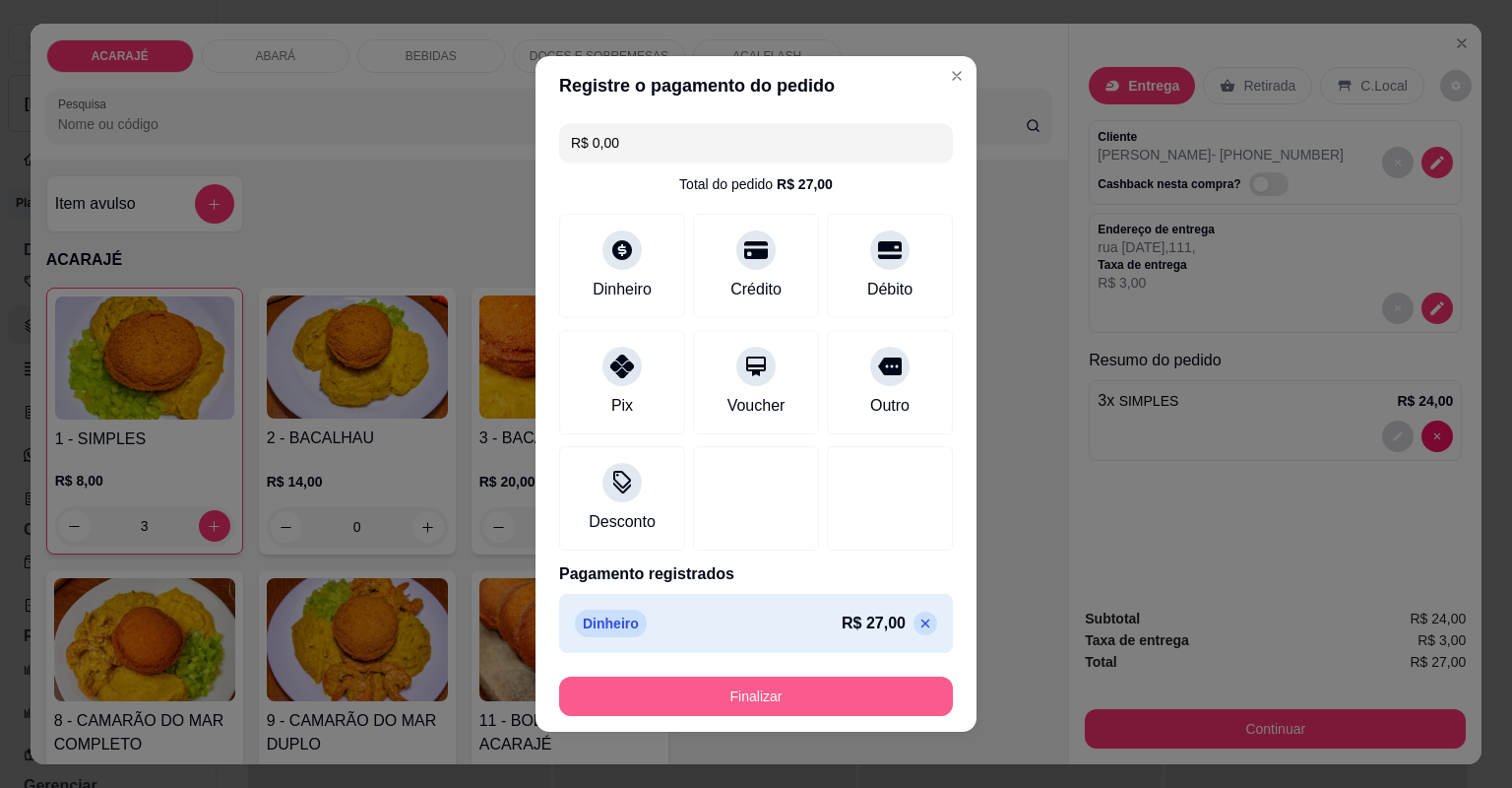 click on "Finalizar" at bounding box center [756, 696] 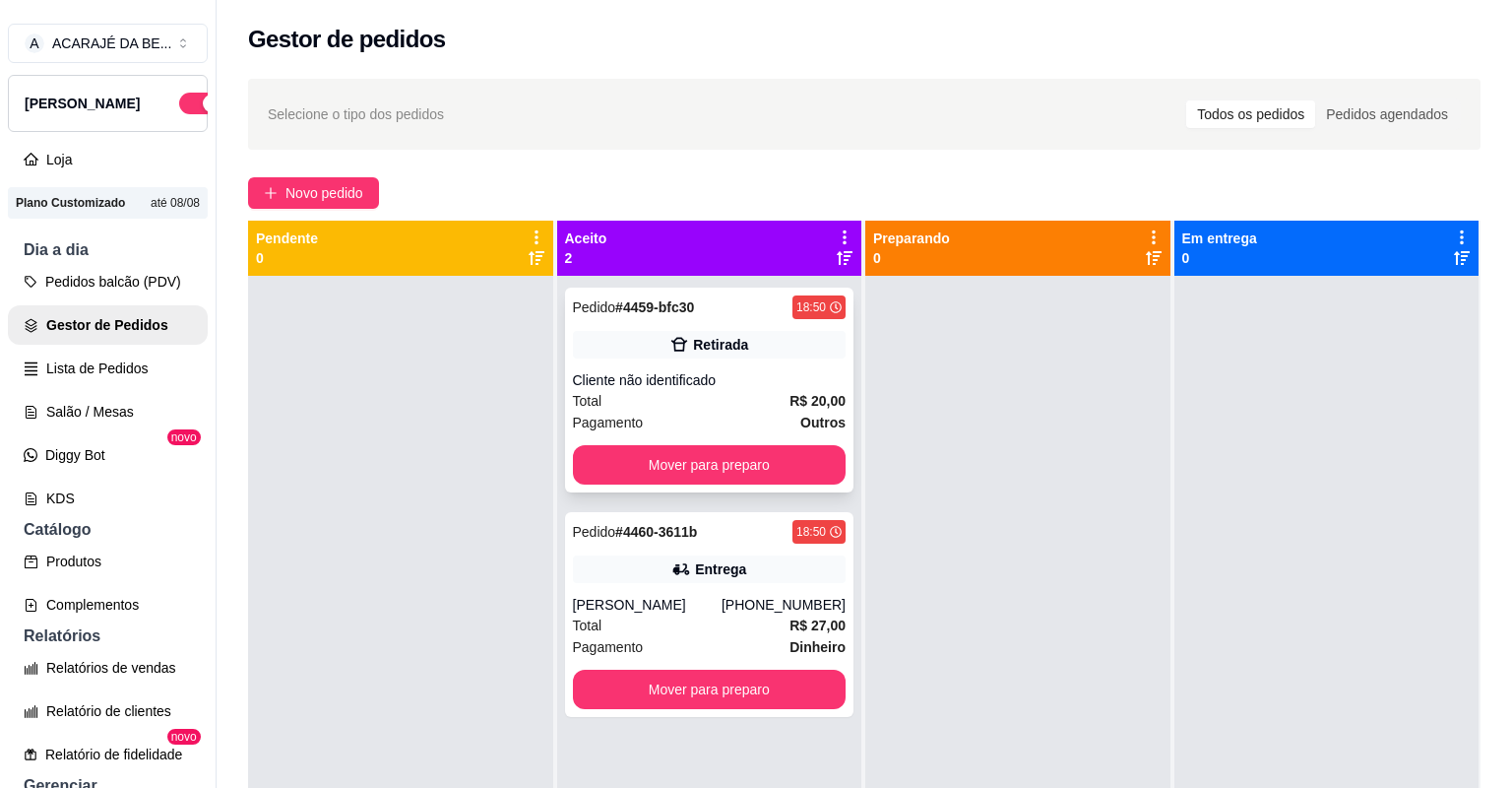 click on "Cliente não identificado" at bounding box center [710, 380] 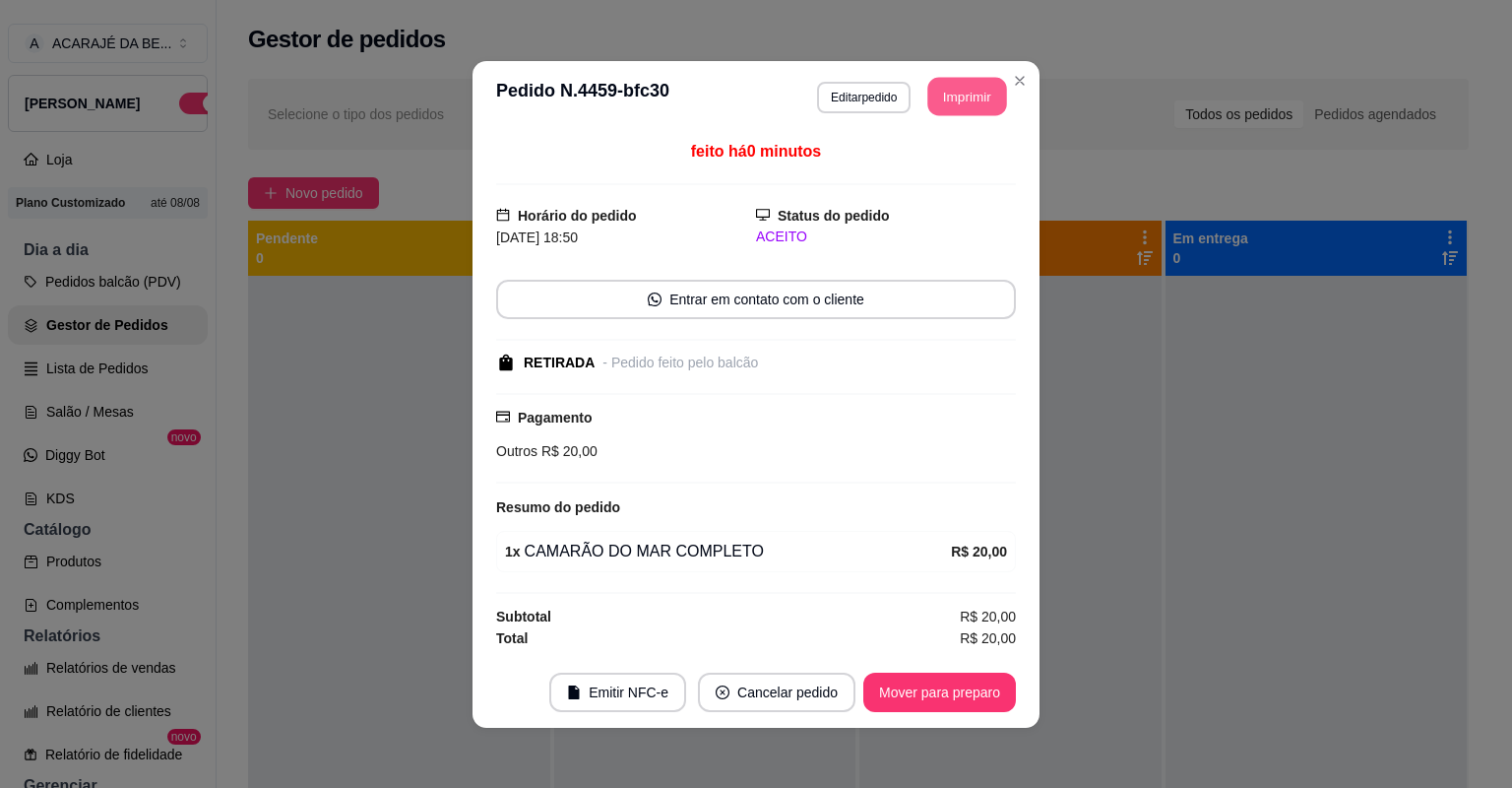 click on "Imprimir" at bounding box center (968, 96) 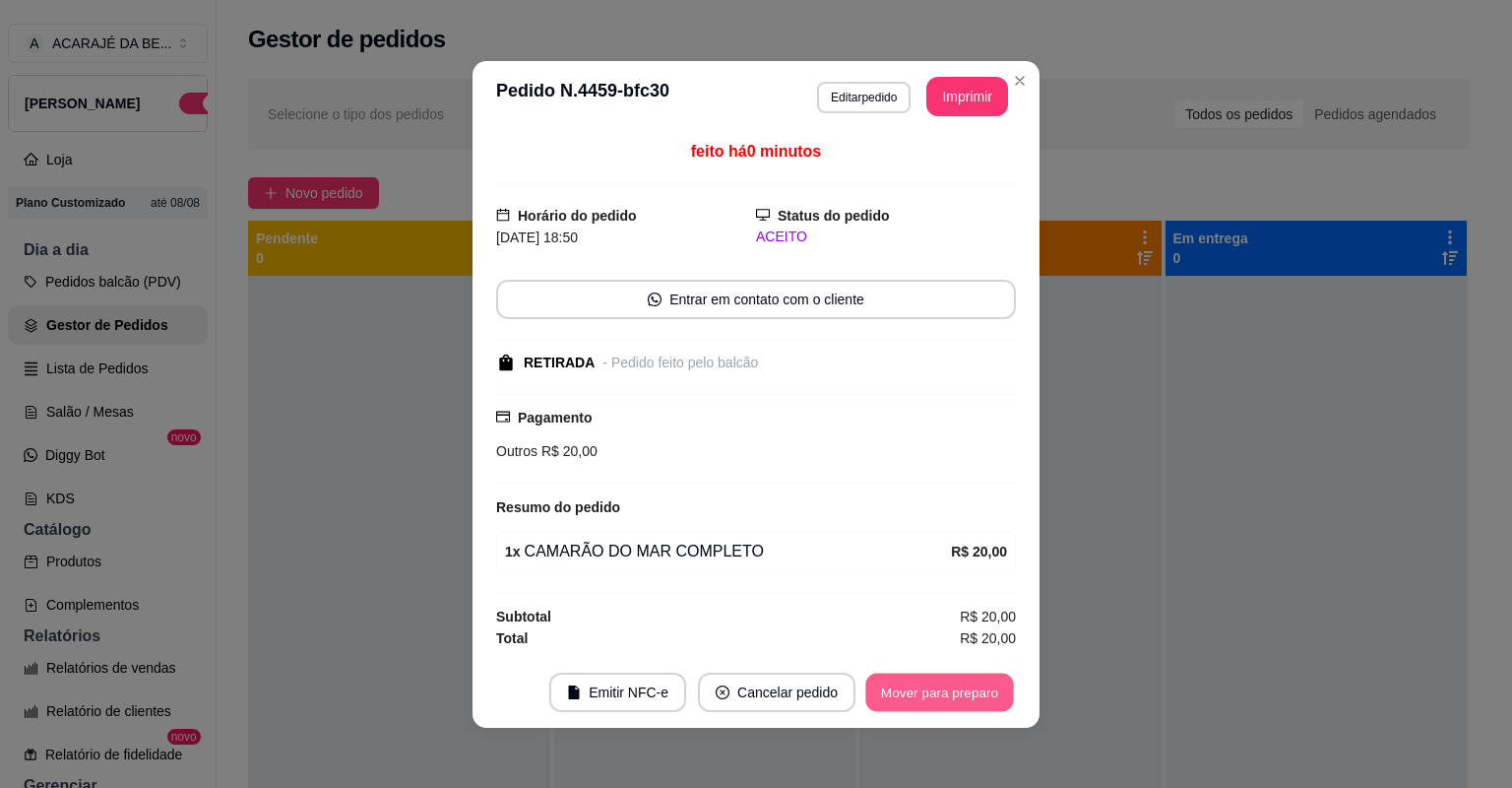 click on "Mover para preparo" at bounding box center [939, 691] 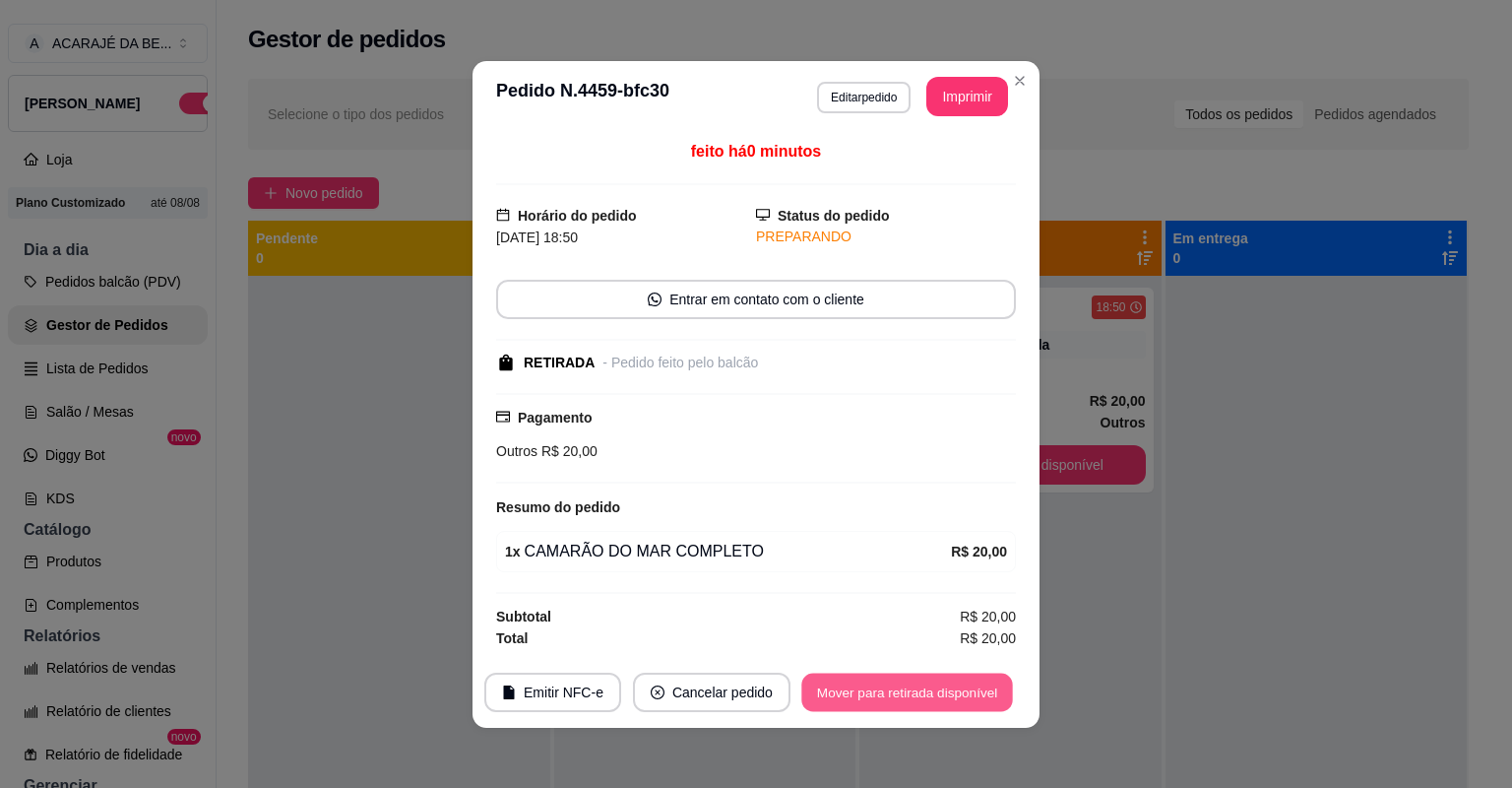 click on "Mover para retirada disponível" at bounding box center [907, 691] 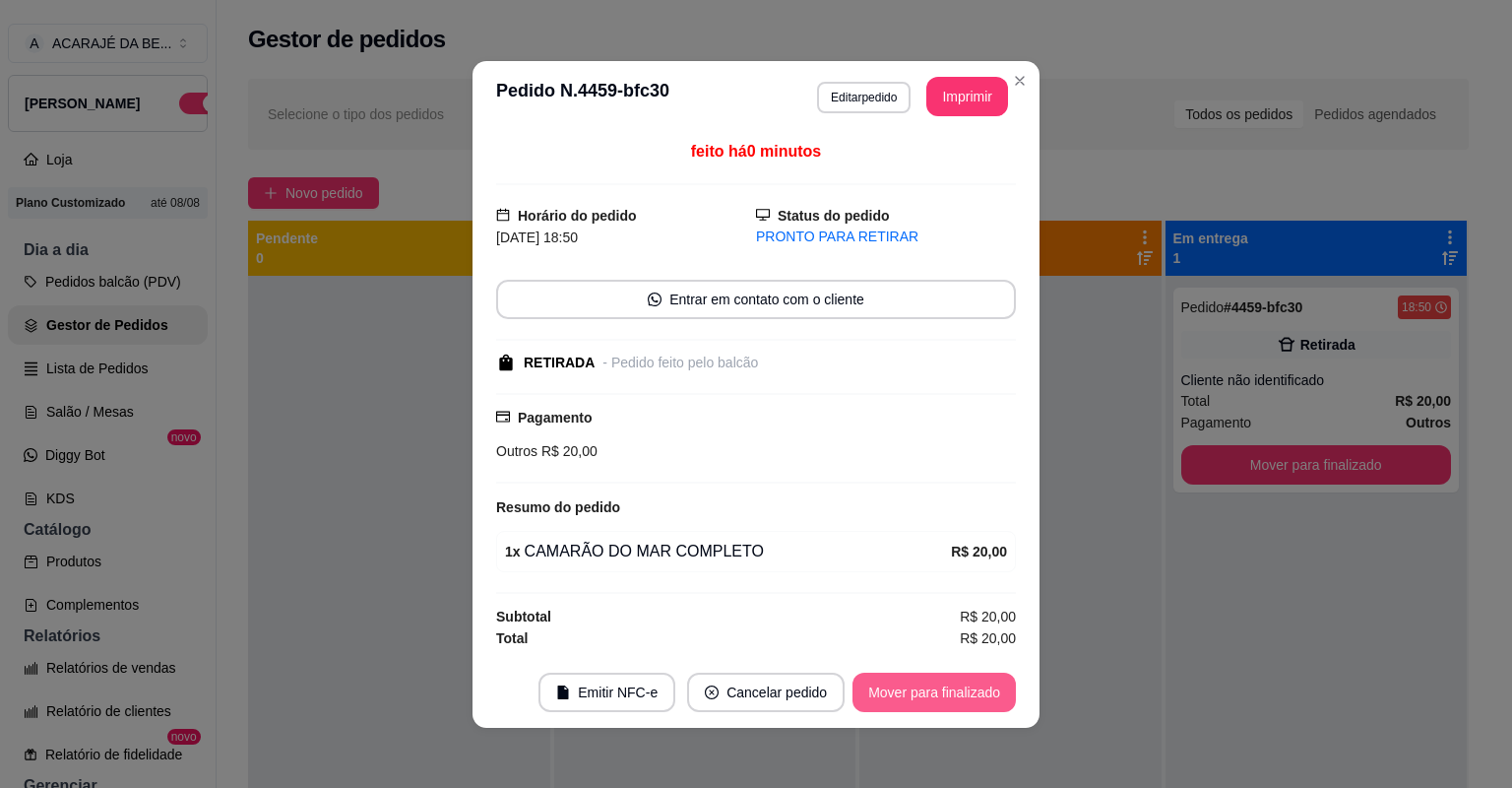 click on "Mover para finalizado" at bounding box center (934, 692) 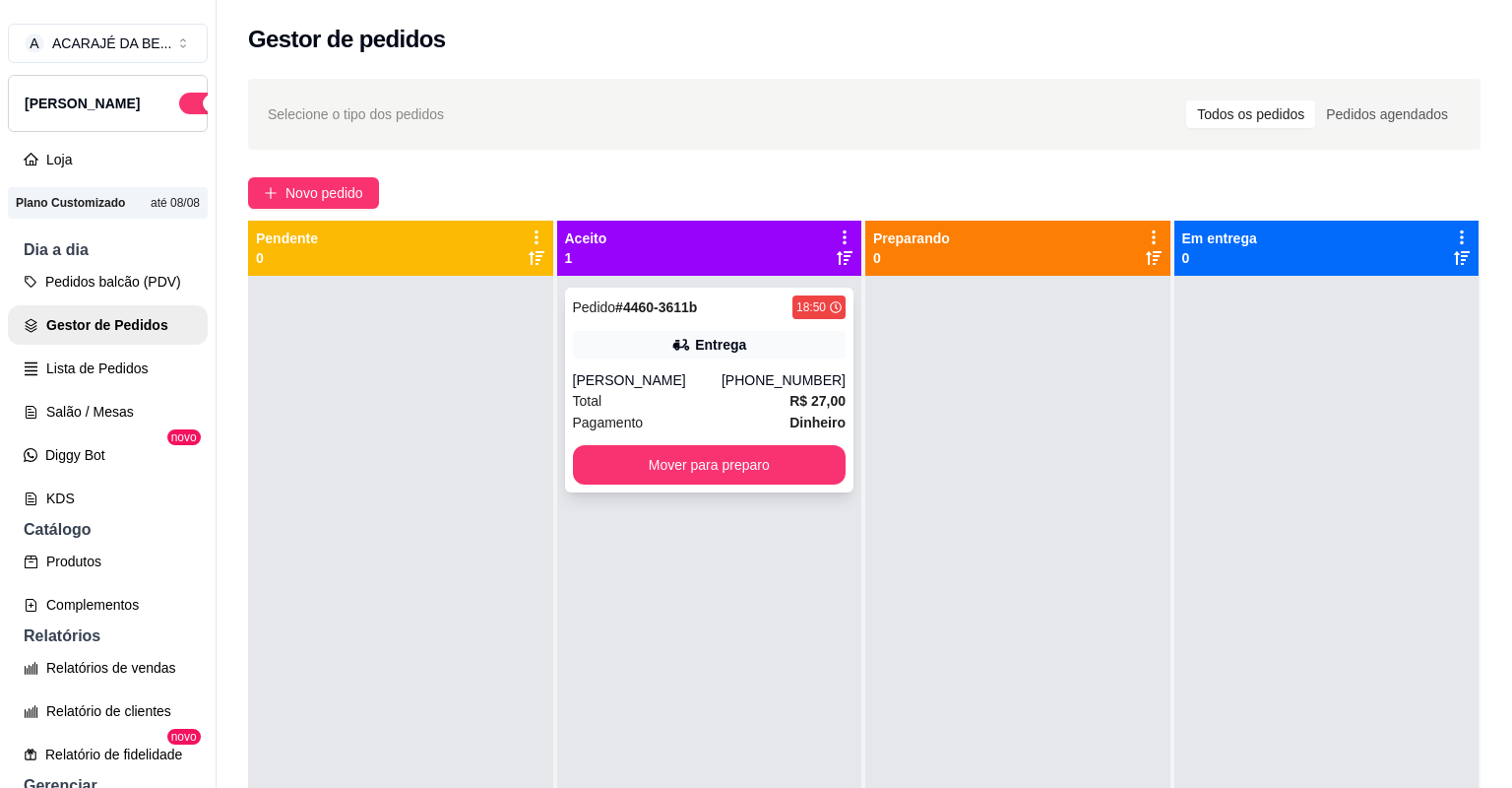 click on "Pagamento Dinheiro" at bounding box center (710, 423) 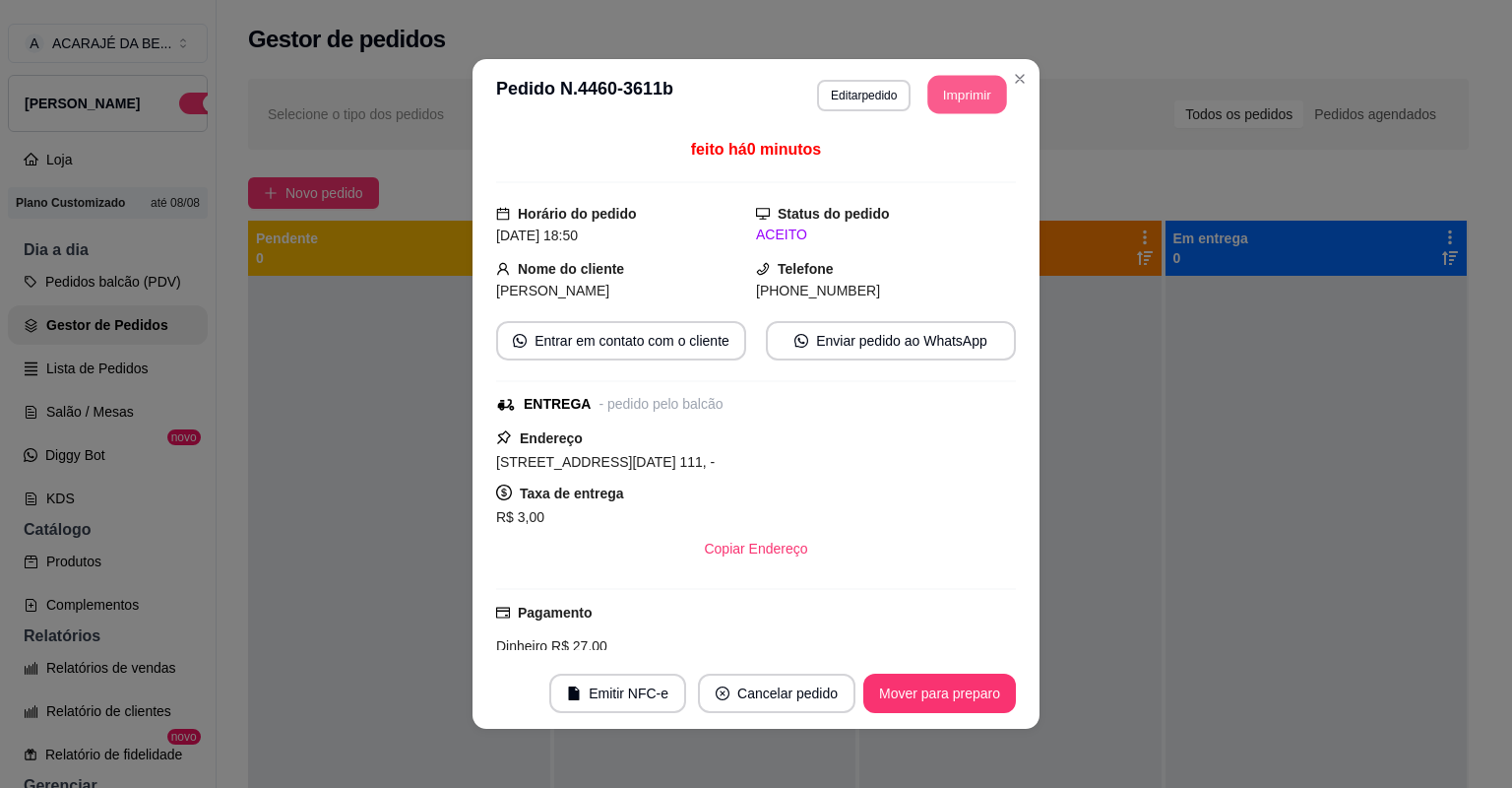 click on "Imprimir" at bounding box center [968, 95] 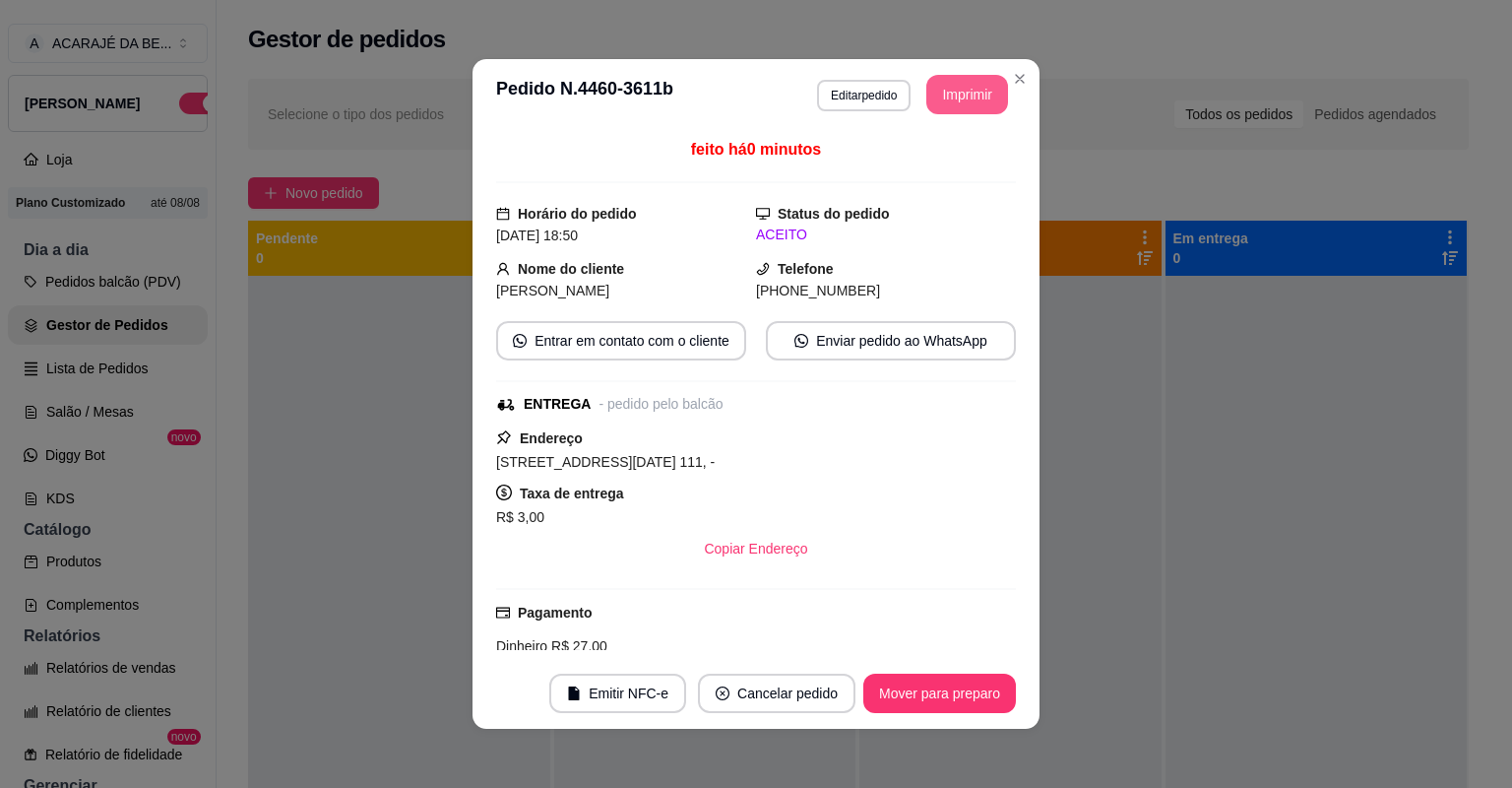 click on "Mover para preparo" at bounding box center (939, 693) 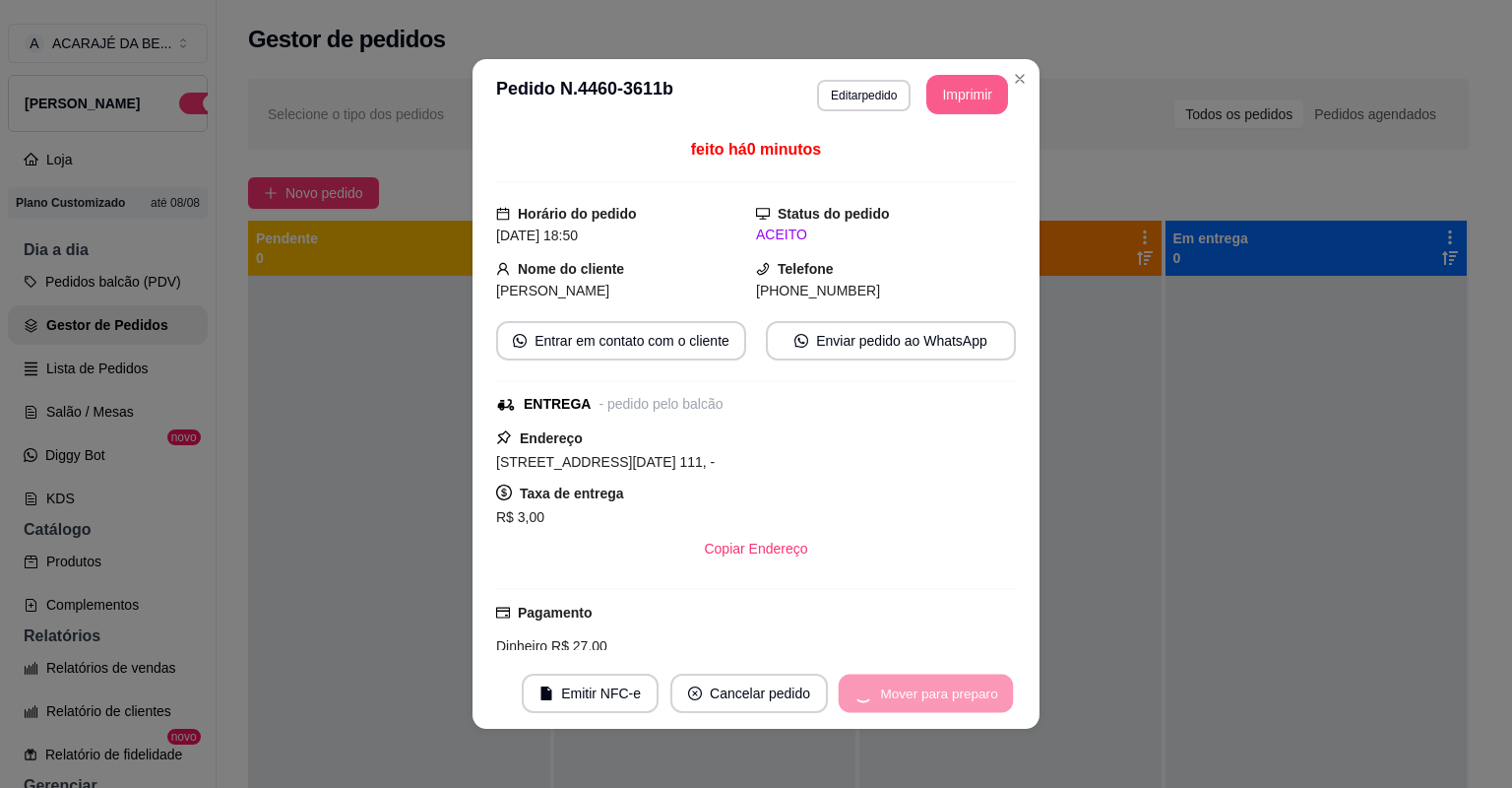 click on "Mover para preparo" at bounding box center [925, 693] 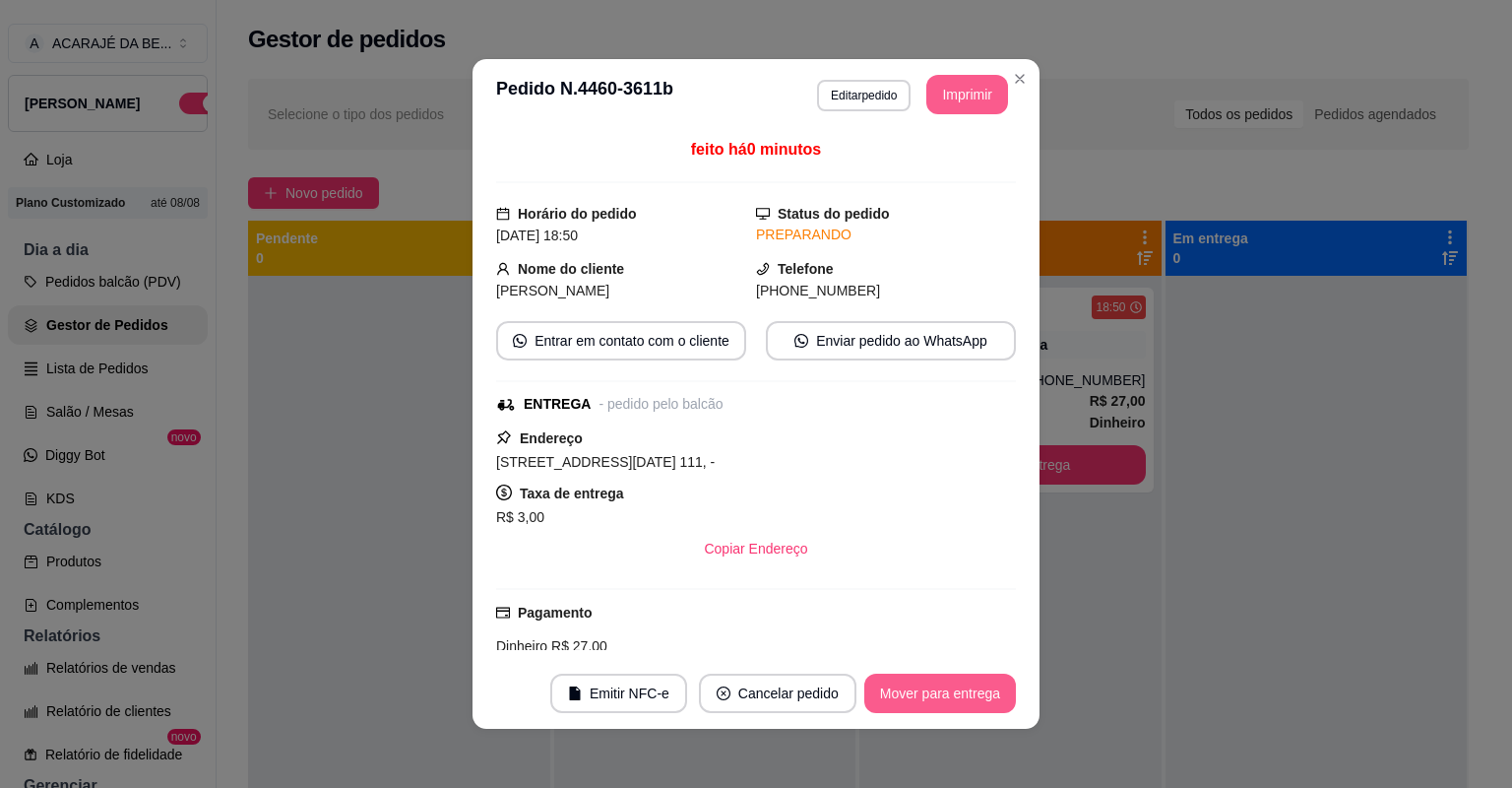 click on "Mover para entrega" at bounding box center [940, 693] 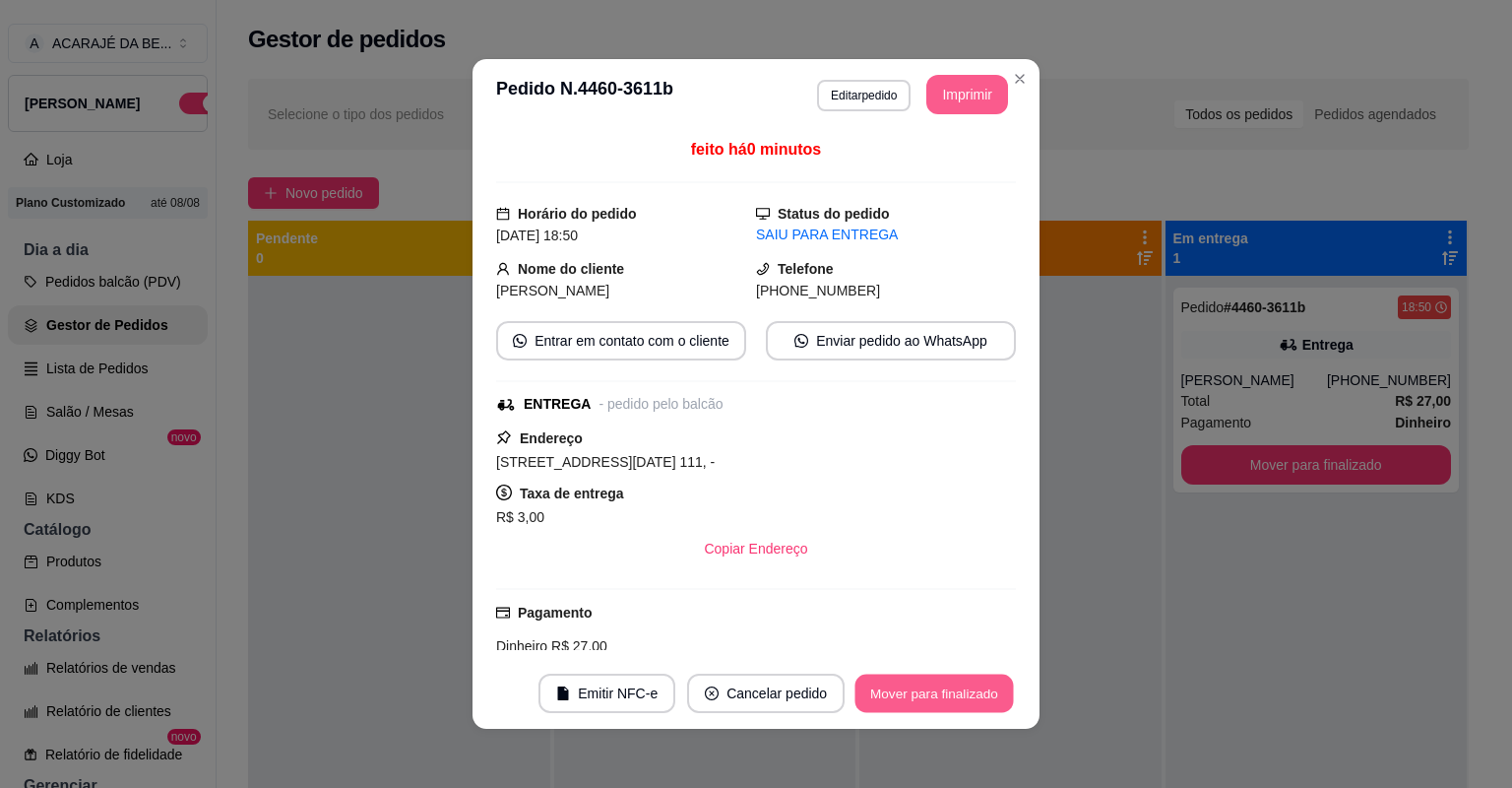 click on "Mover para finalizado" at bounding box center (934, 693) 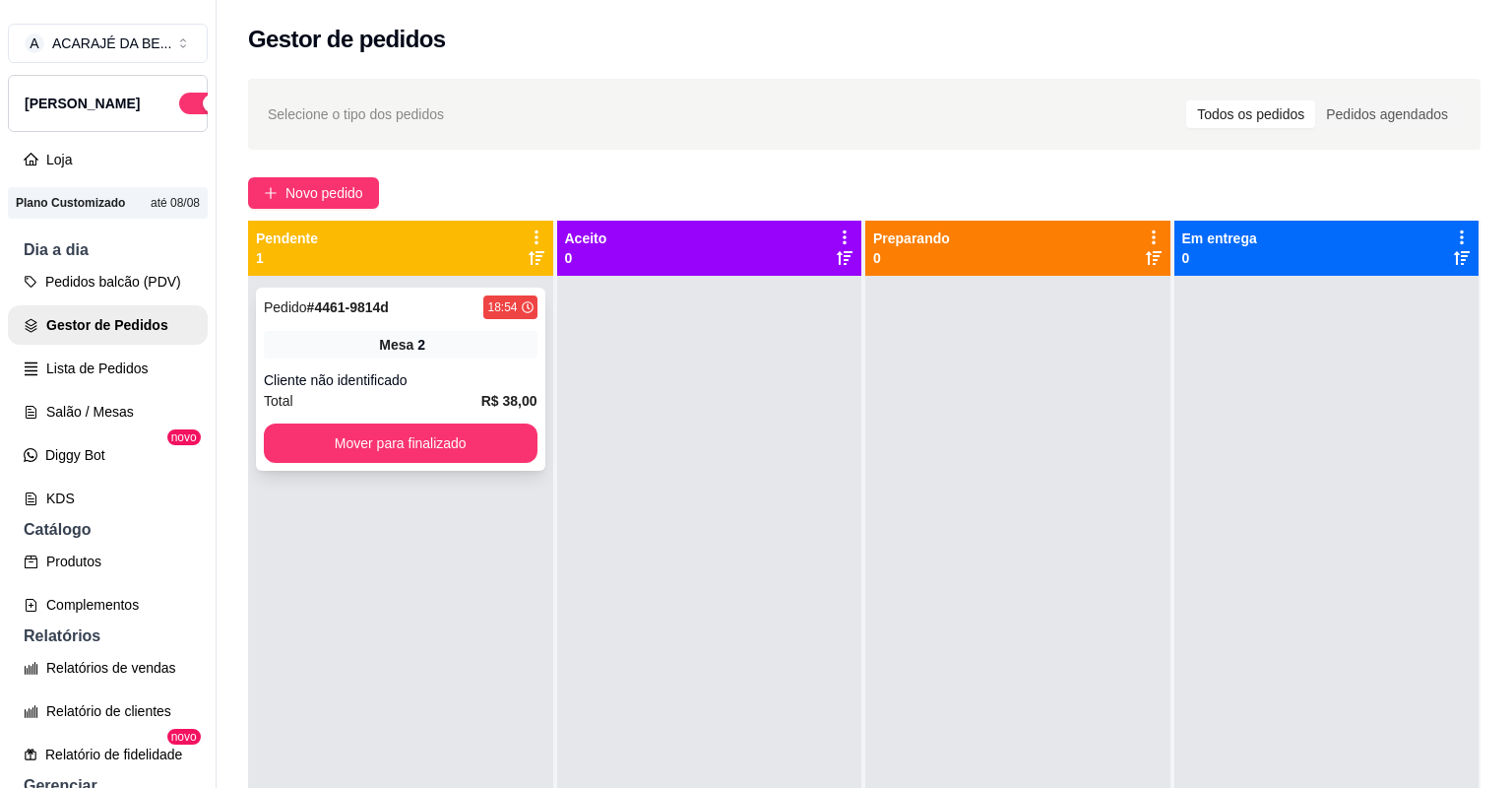 click on "Cliente não identificado" at bounding box center (401, 380) 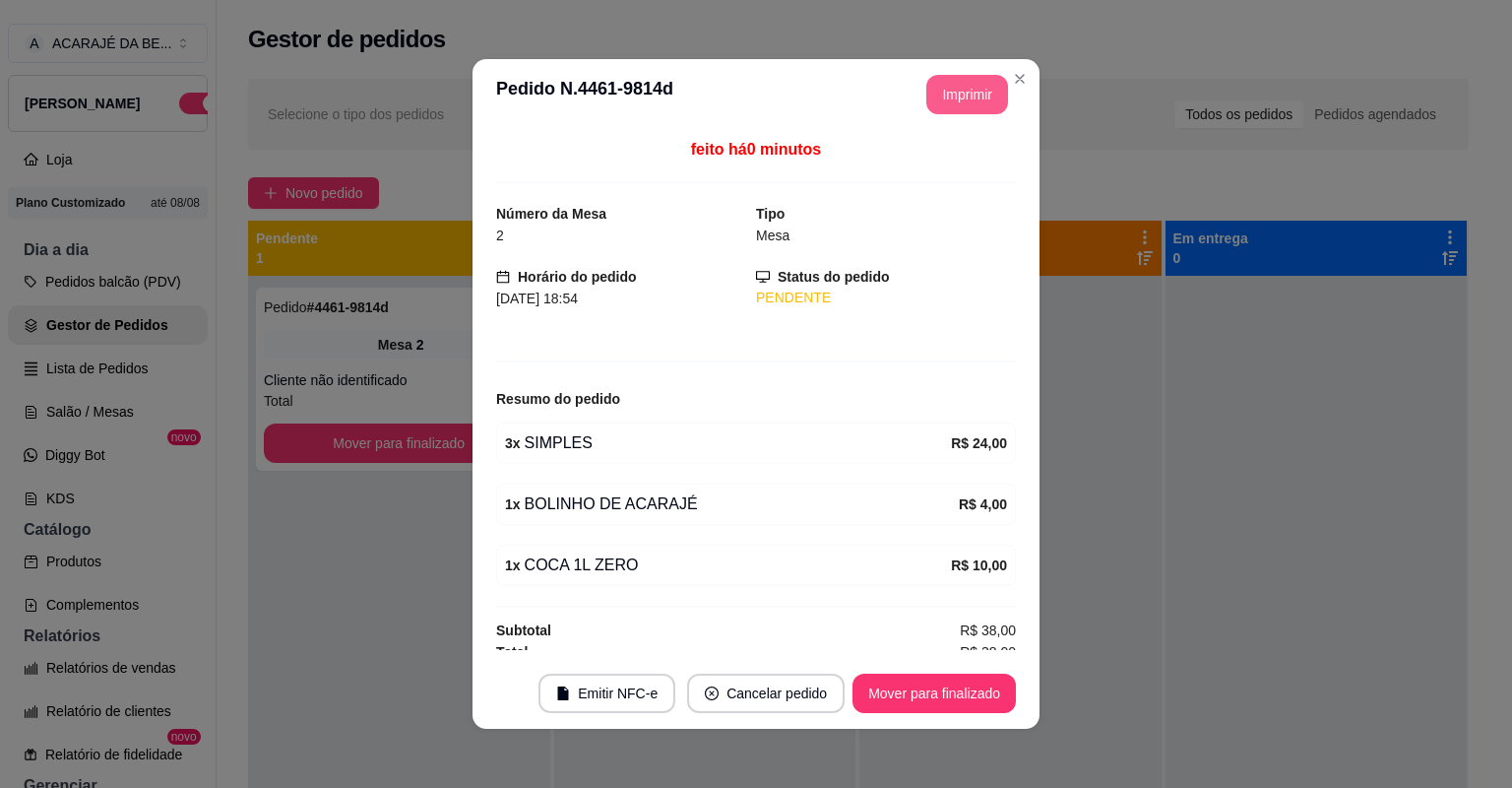 click on "Imprimir" at bounding box center (967, 95) 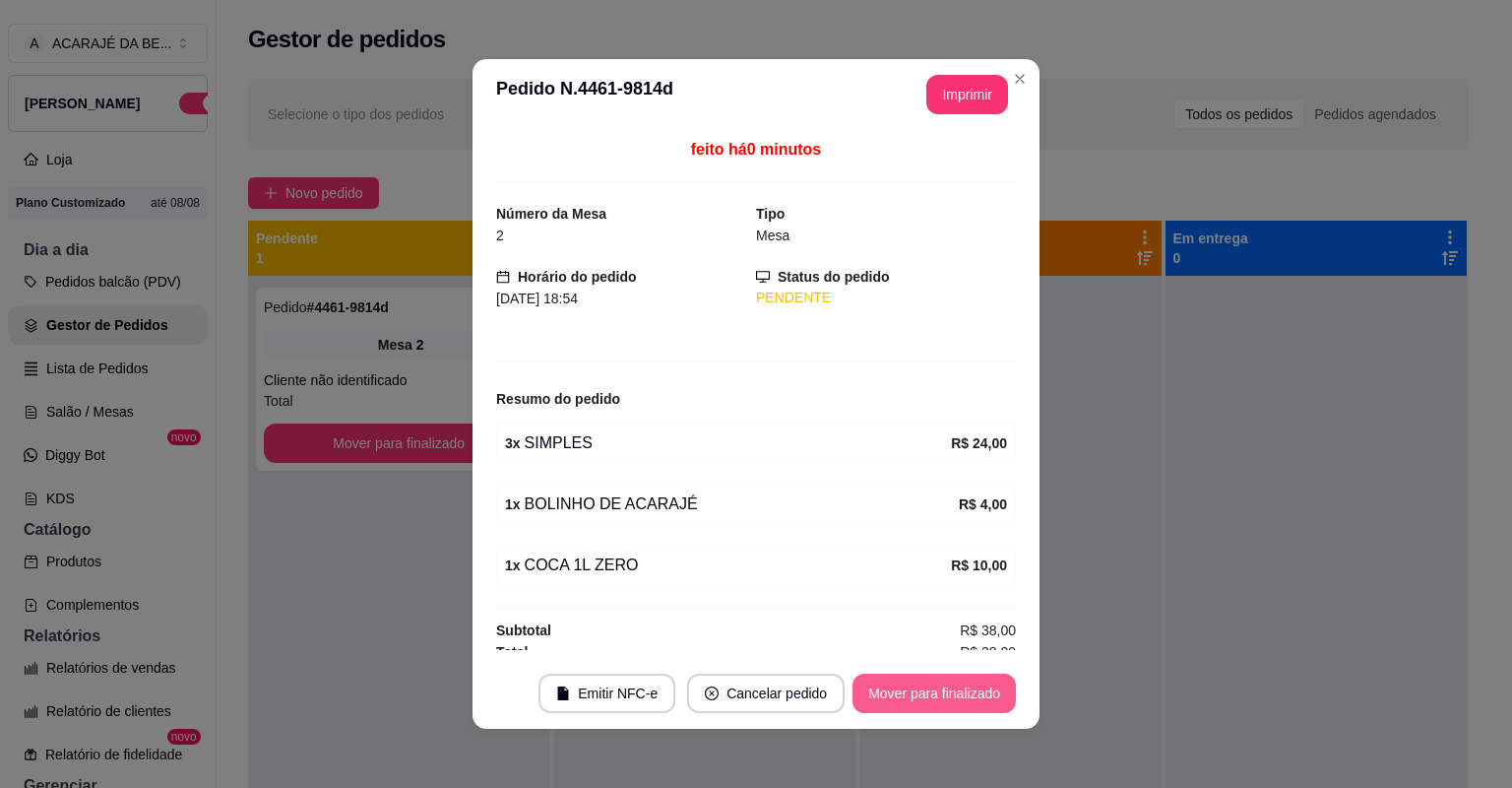 click on "Mover para finalizado" at bounding box center [934, 693] 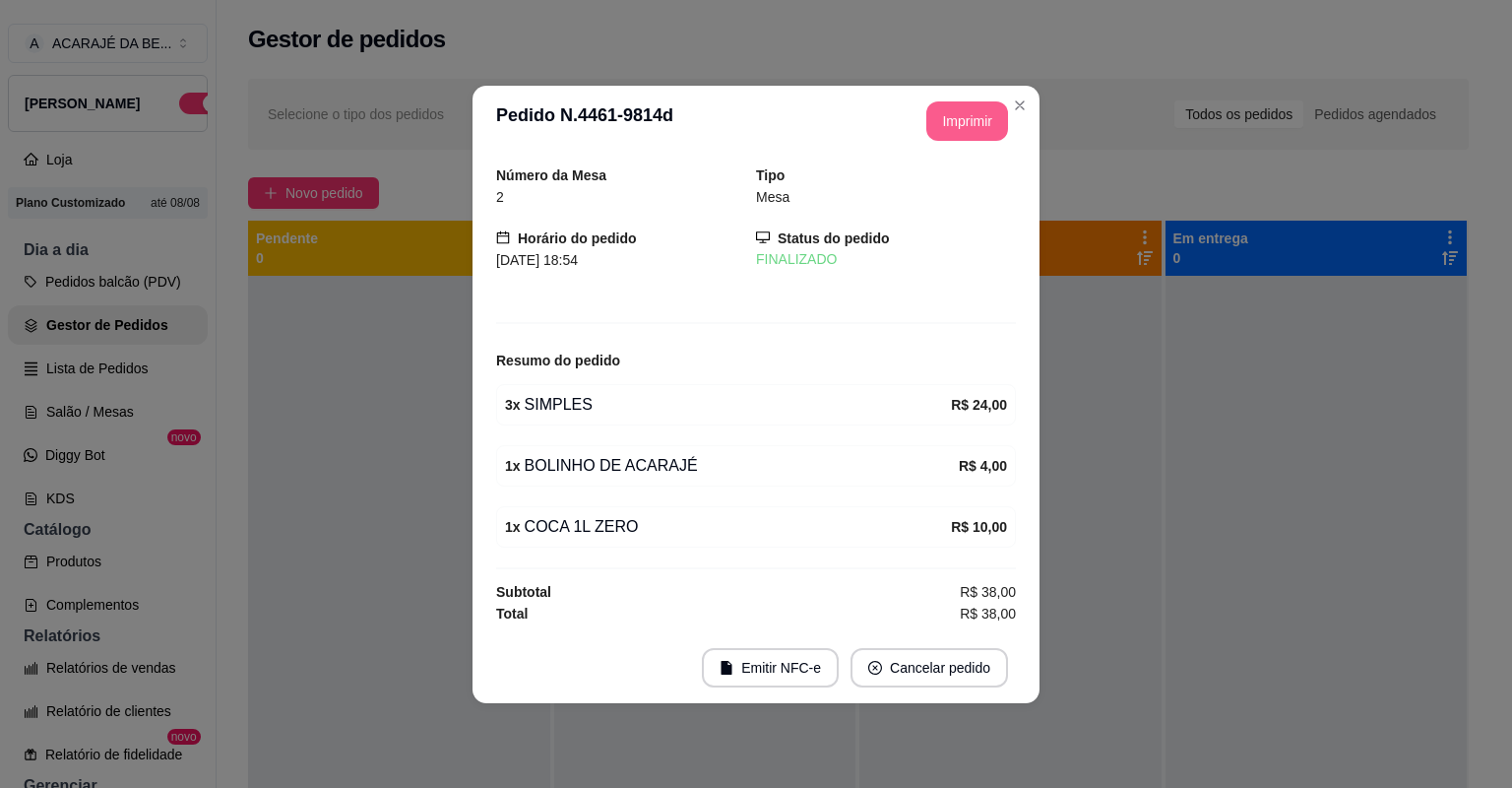 click on "Imprimir" at bounding box center [967, 121] 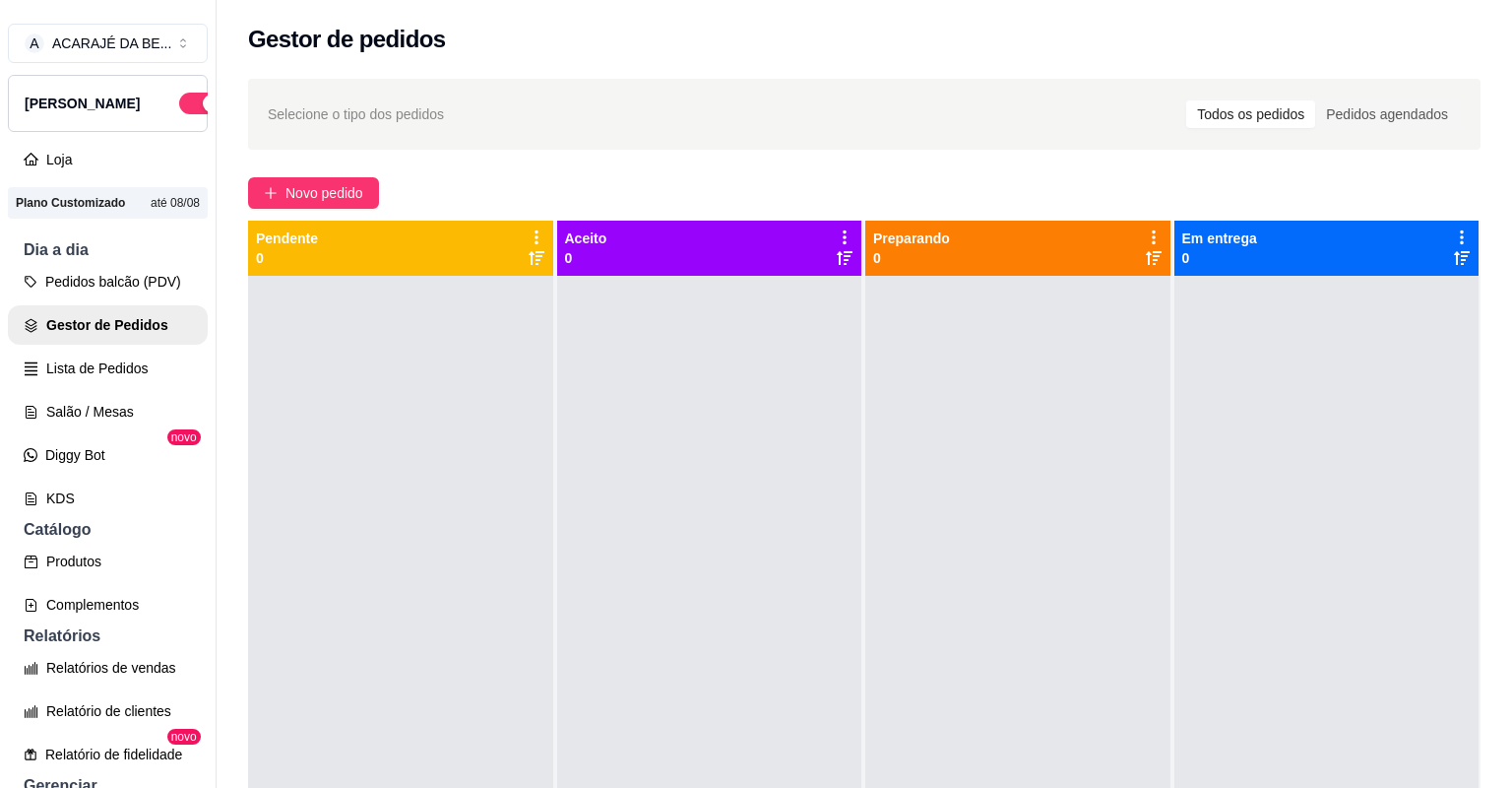 click on "Selecione o tipo dos pedidos Todos os pedidos Pedidos agendados" at bounding box center [864, 114] 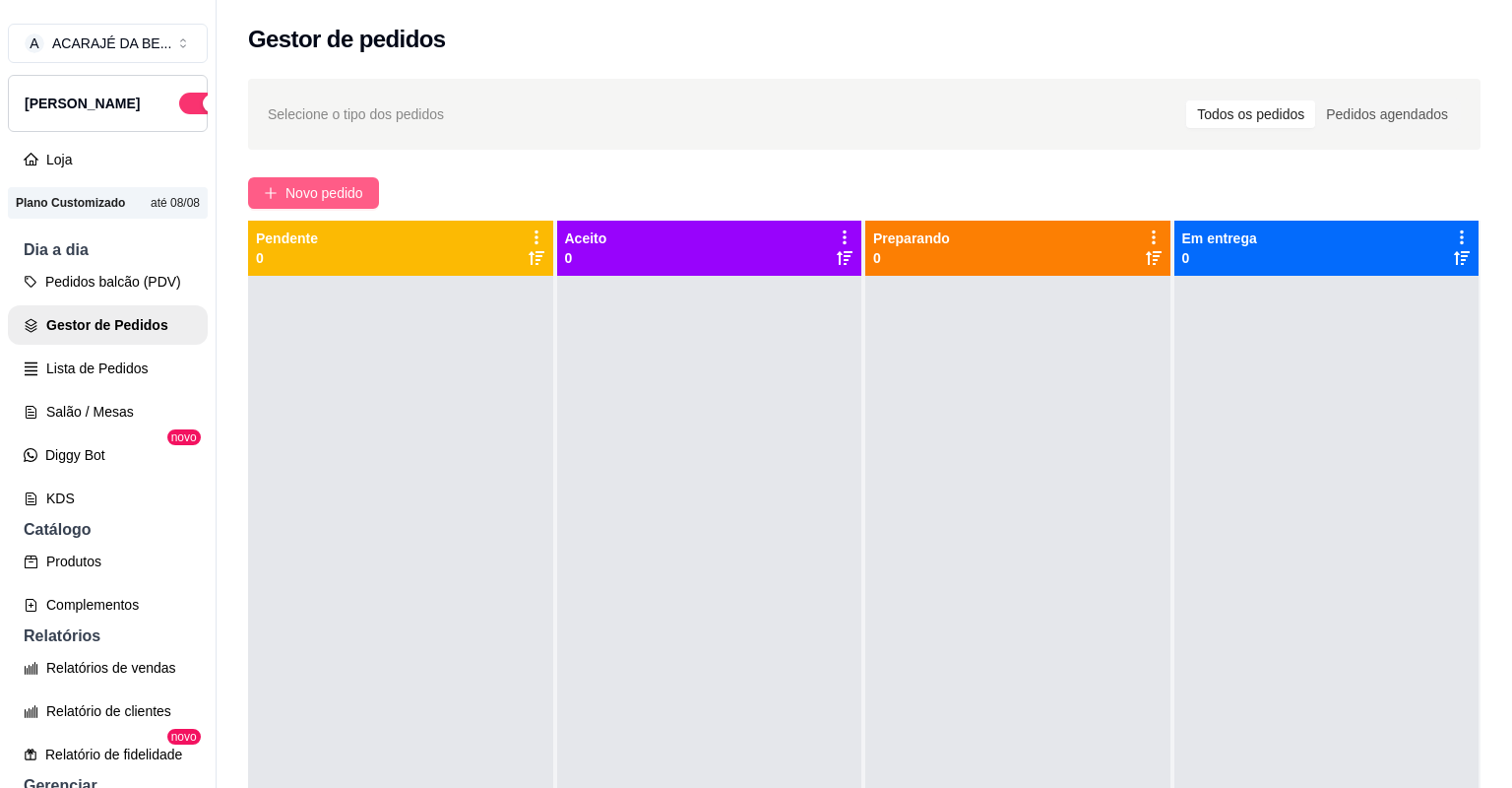 click on "Novo pedido" at bounding box center [313, 193] 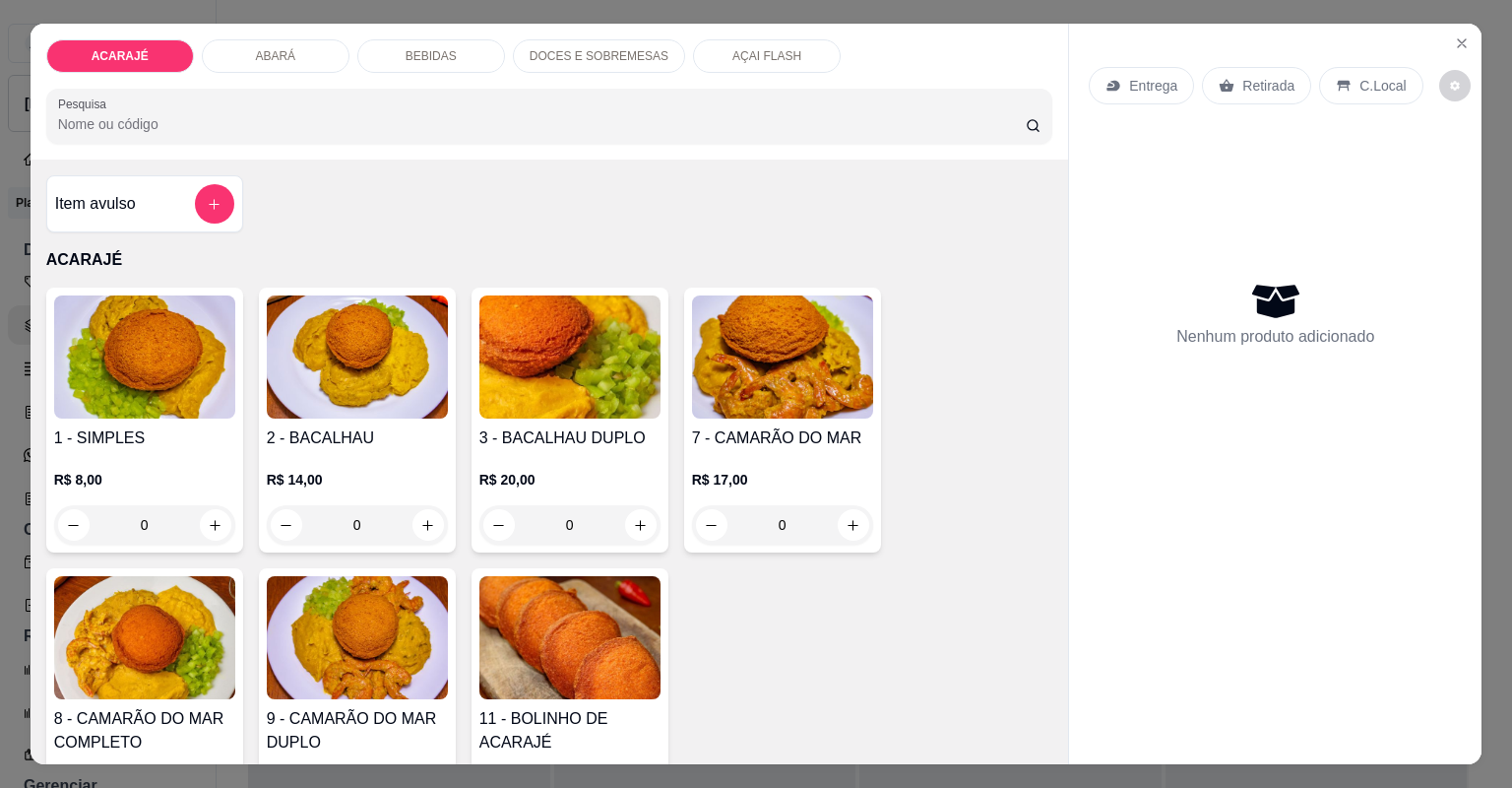 click at bounding box center (215, 1477) 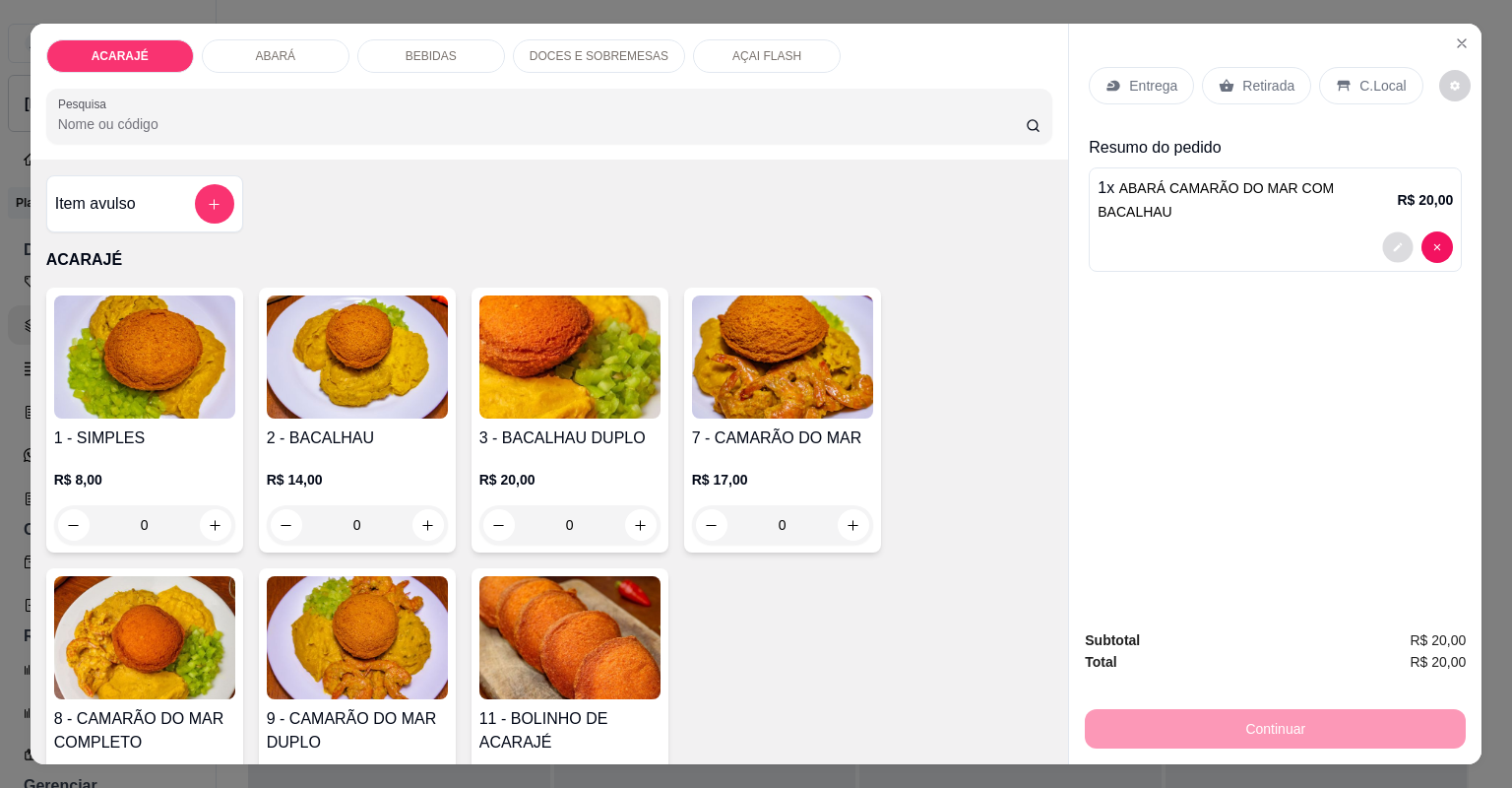 click at bounding box center [1398, 246] 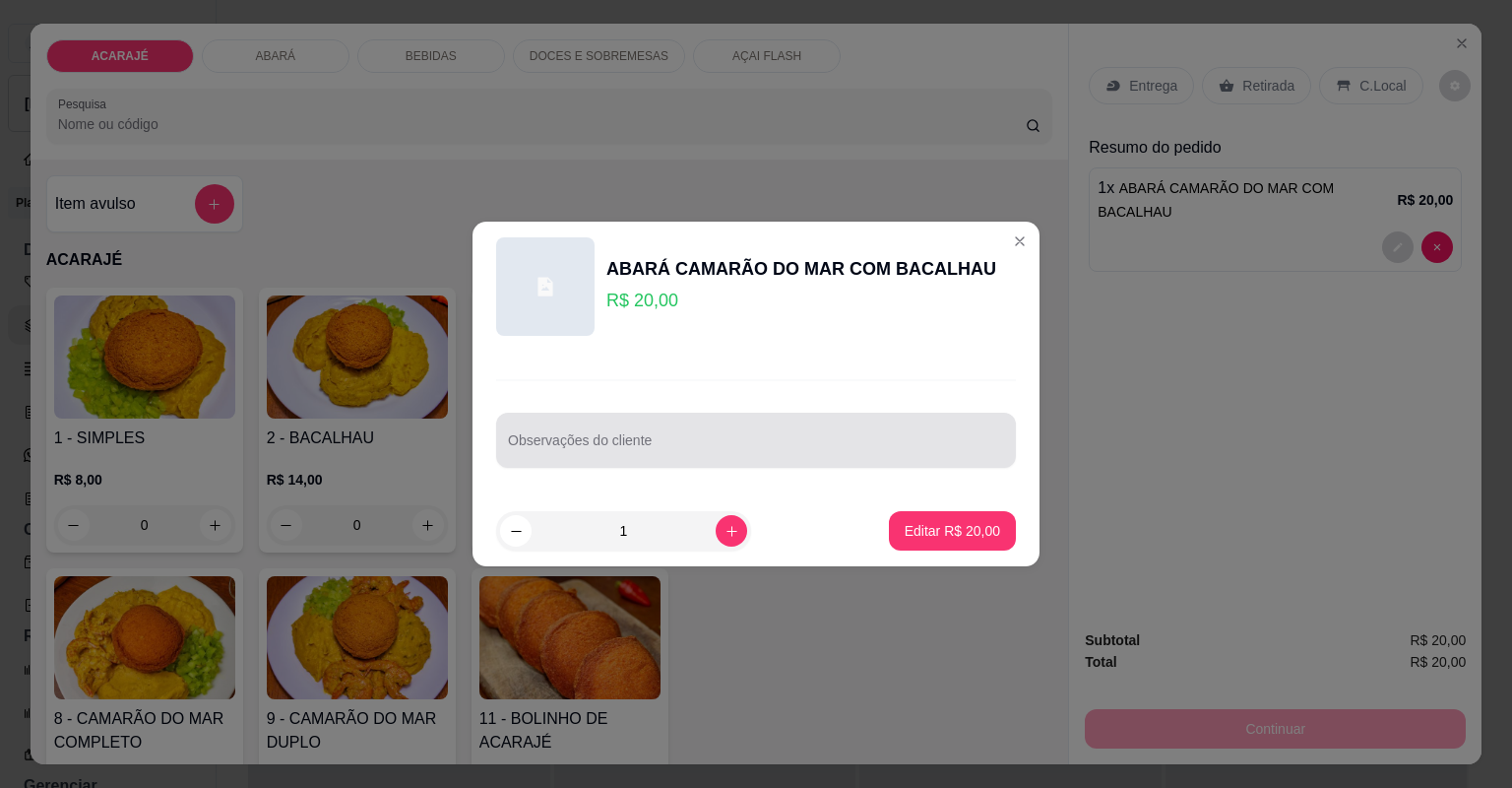 click at bounding box center (756, 440) 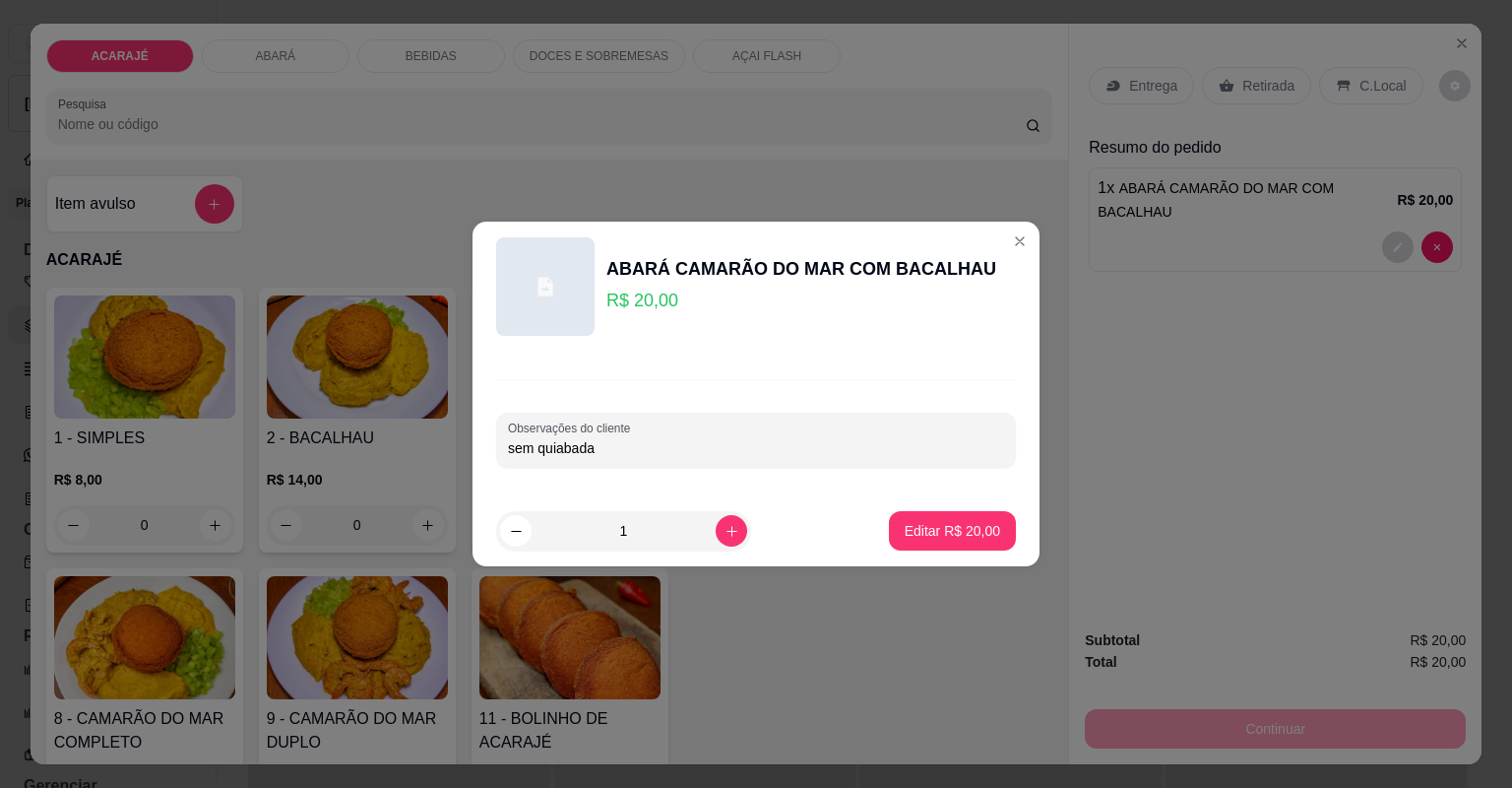 type on "sem quiabada" 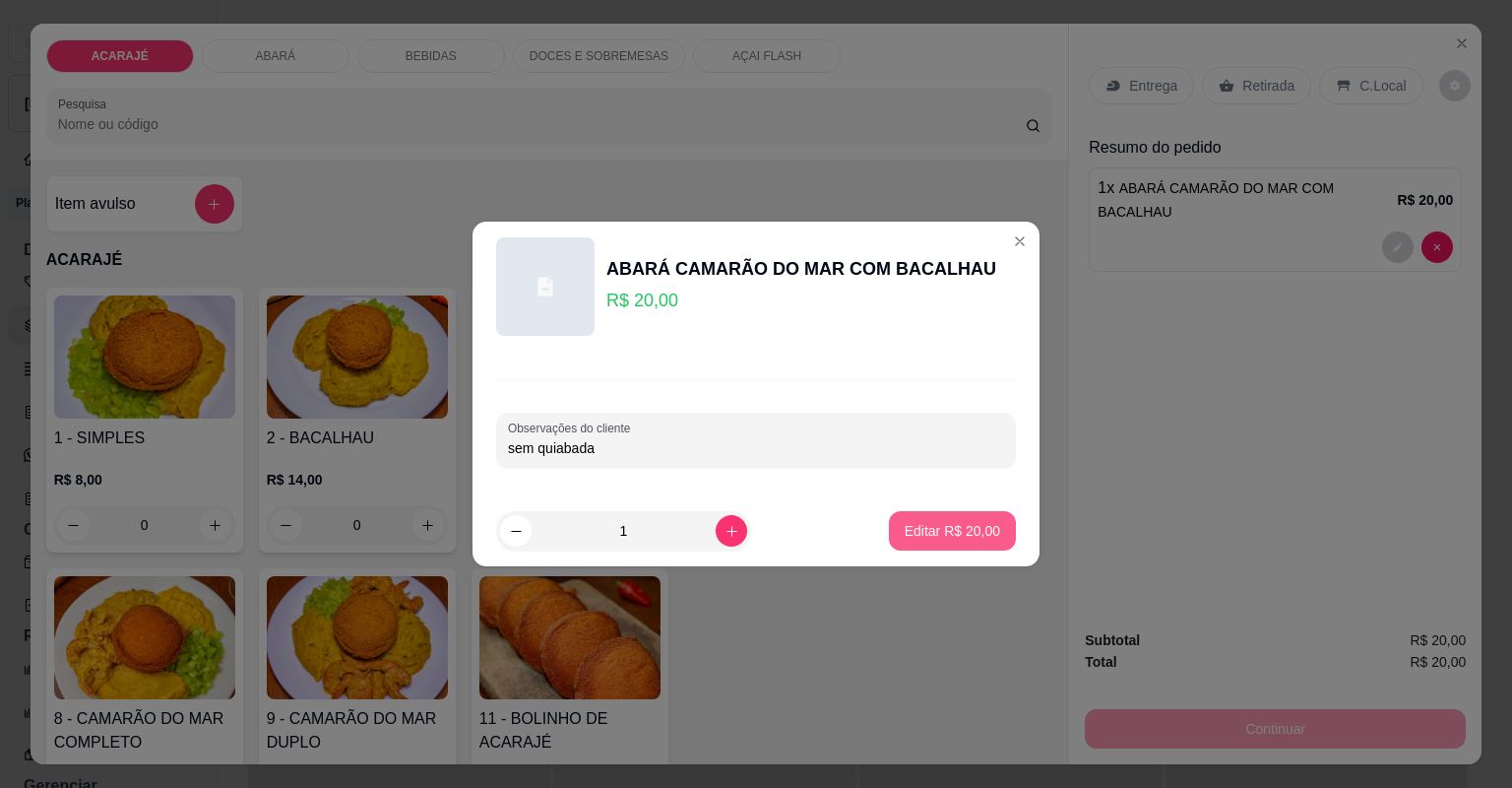 click on "Editar   R$ 20,00" at bounding box center [952, 531] 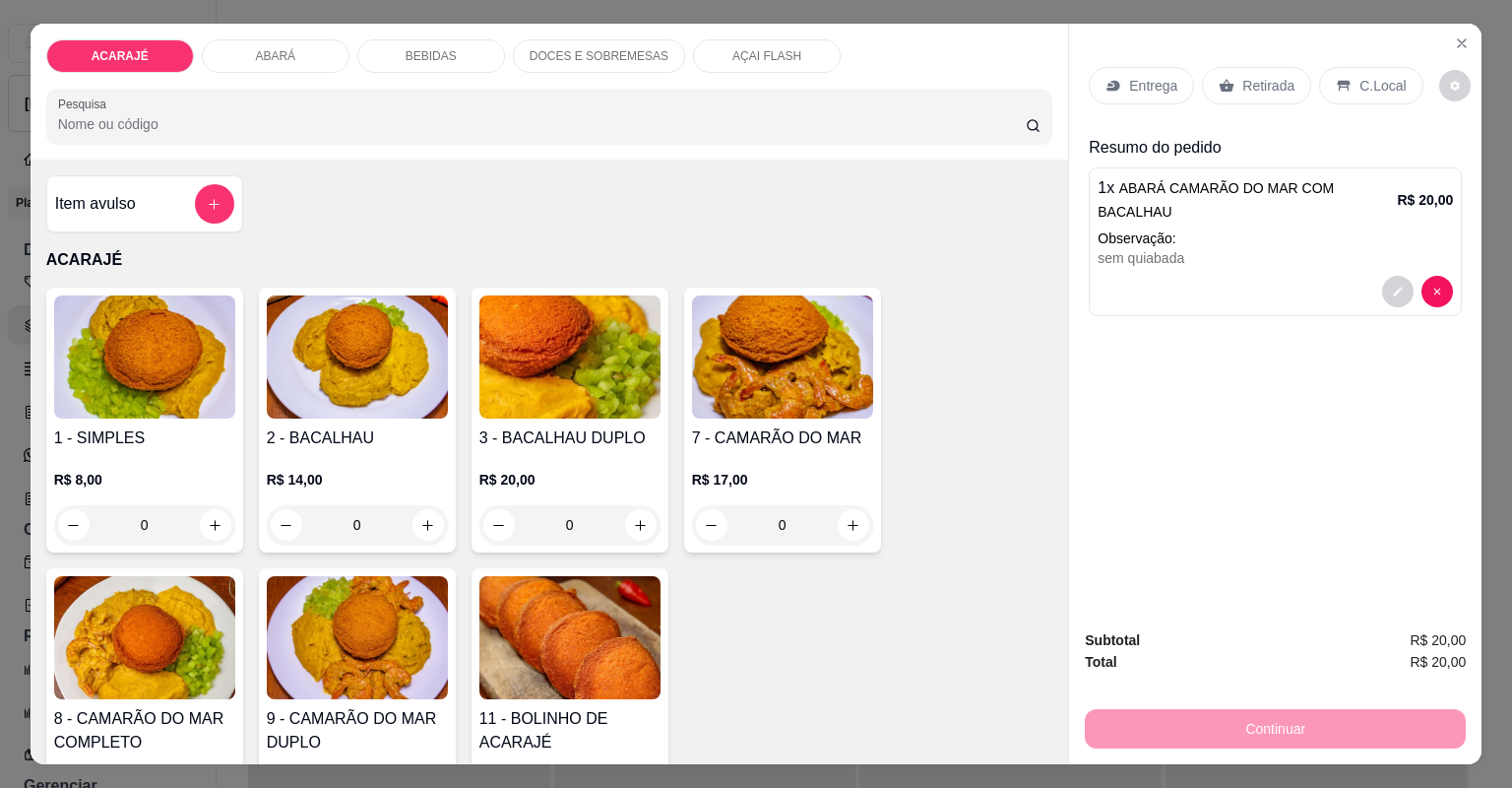 click 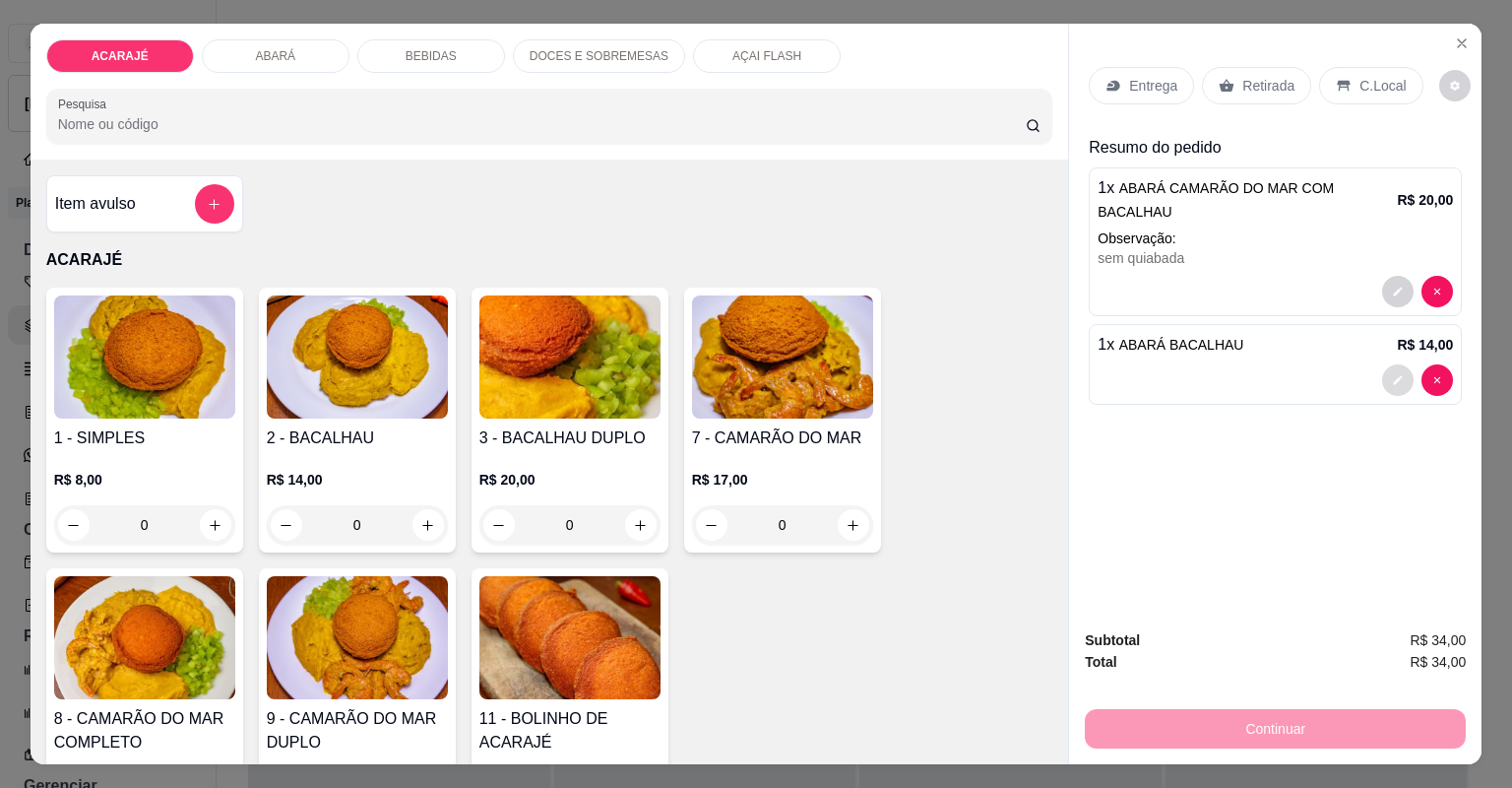 click at bounding box center [1275, 380] 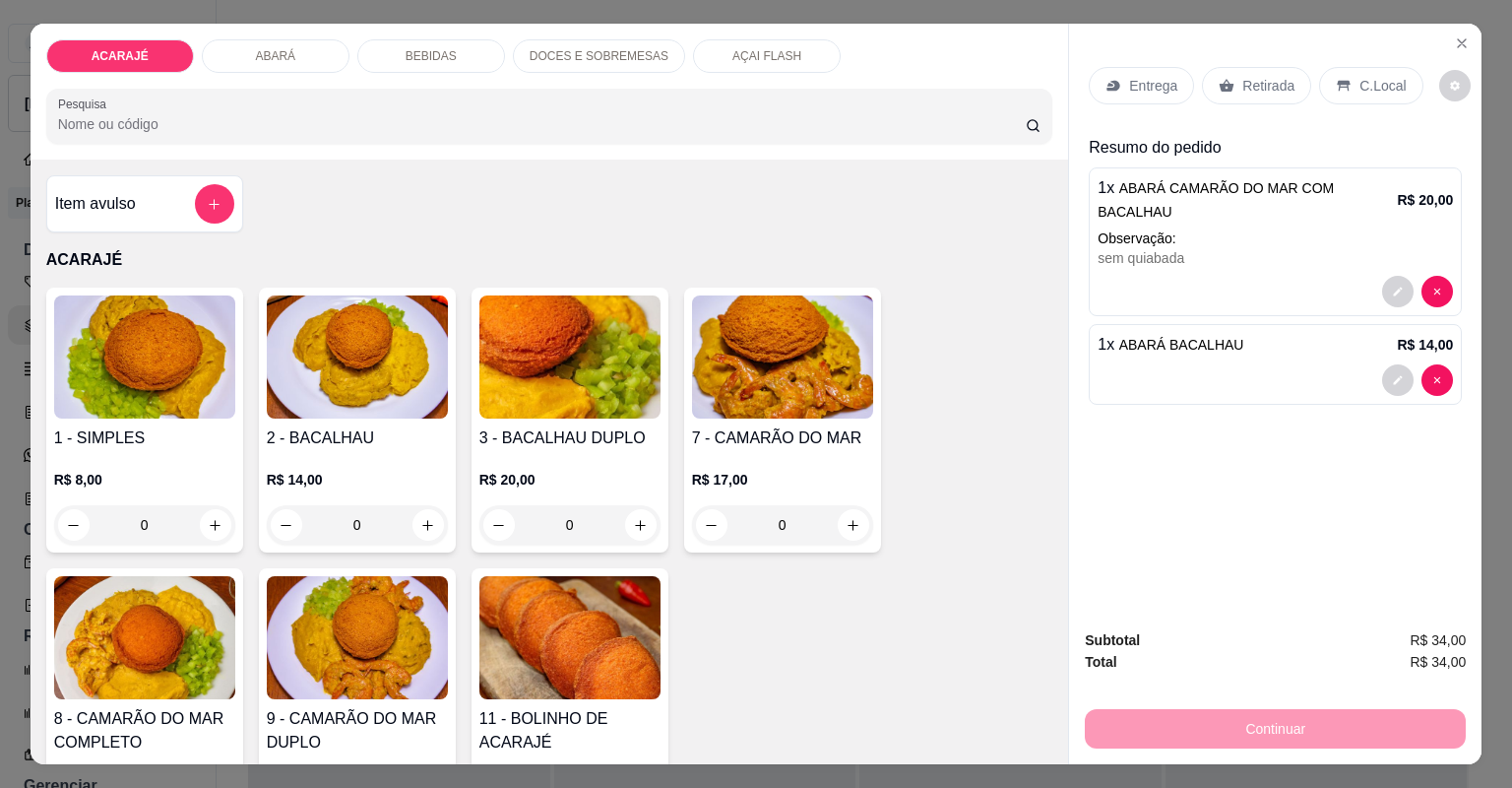click on "R$ 17,00" at bounding box center [783, 1130] 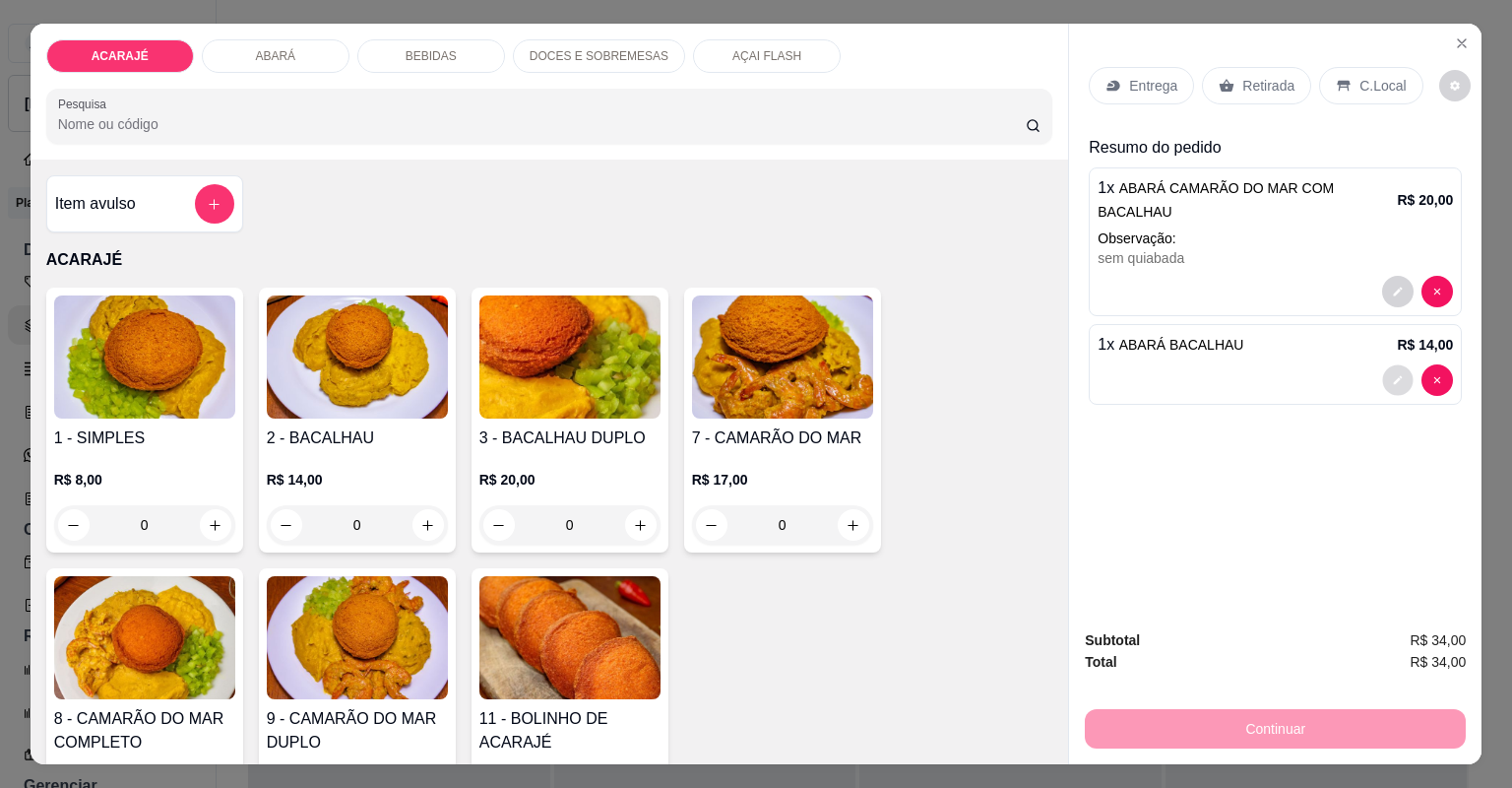 click at bounding box center [1398, 379] 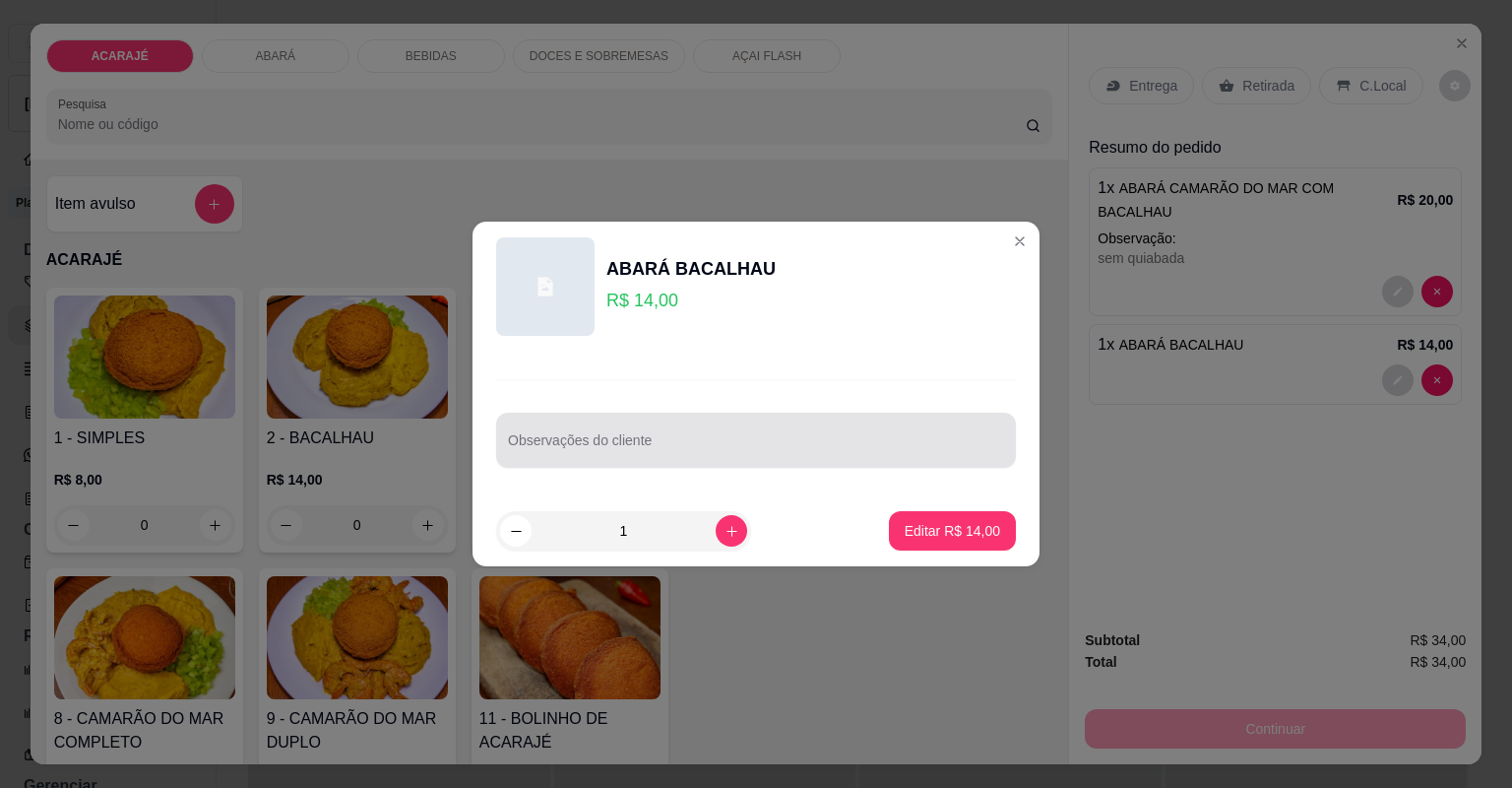 click on "Observações do cliente" at bounding box center [756, 440] 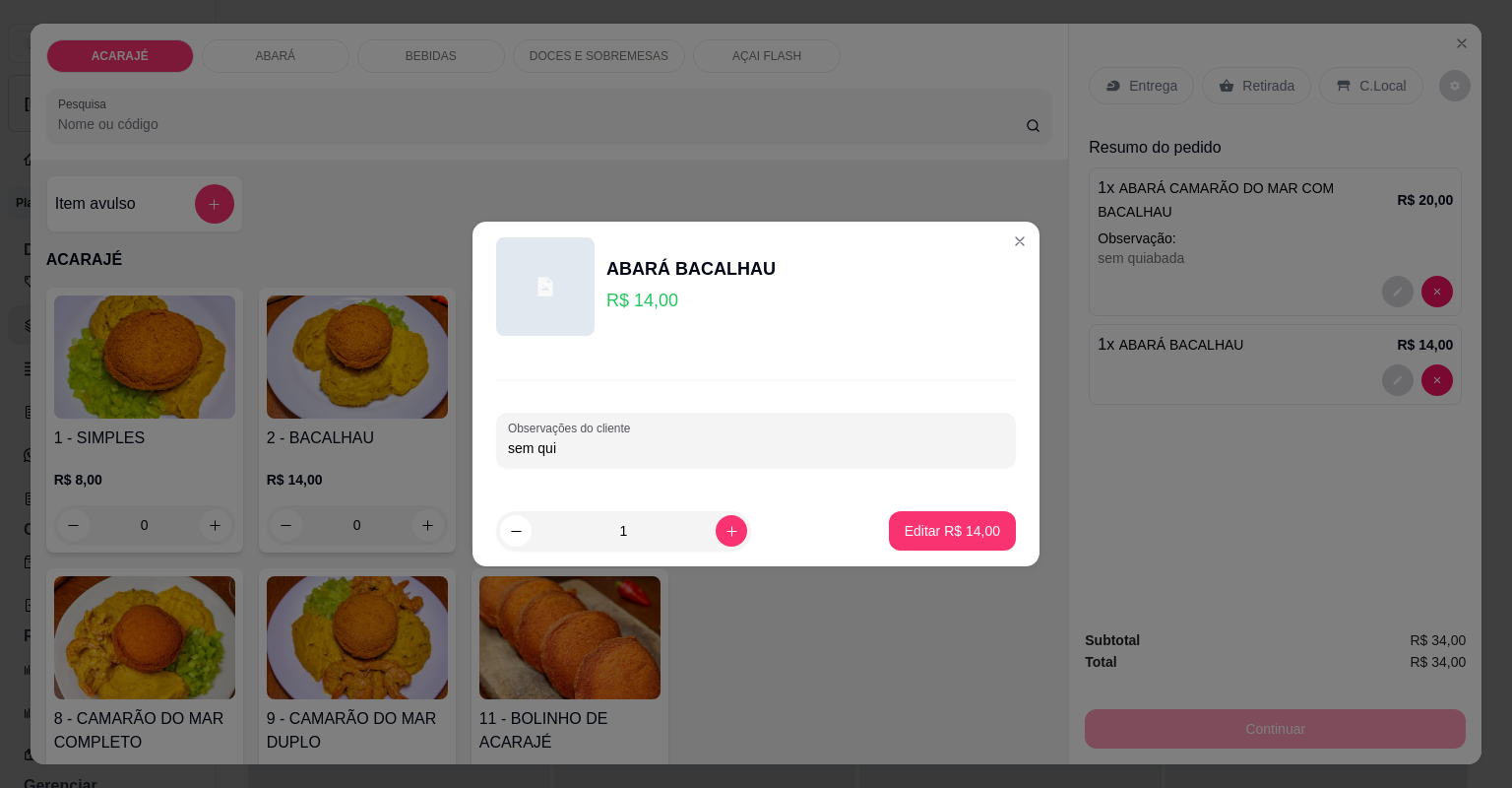 type on "sem quia" 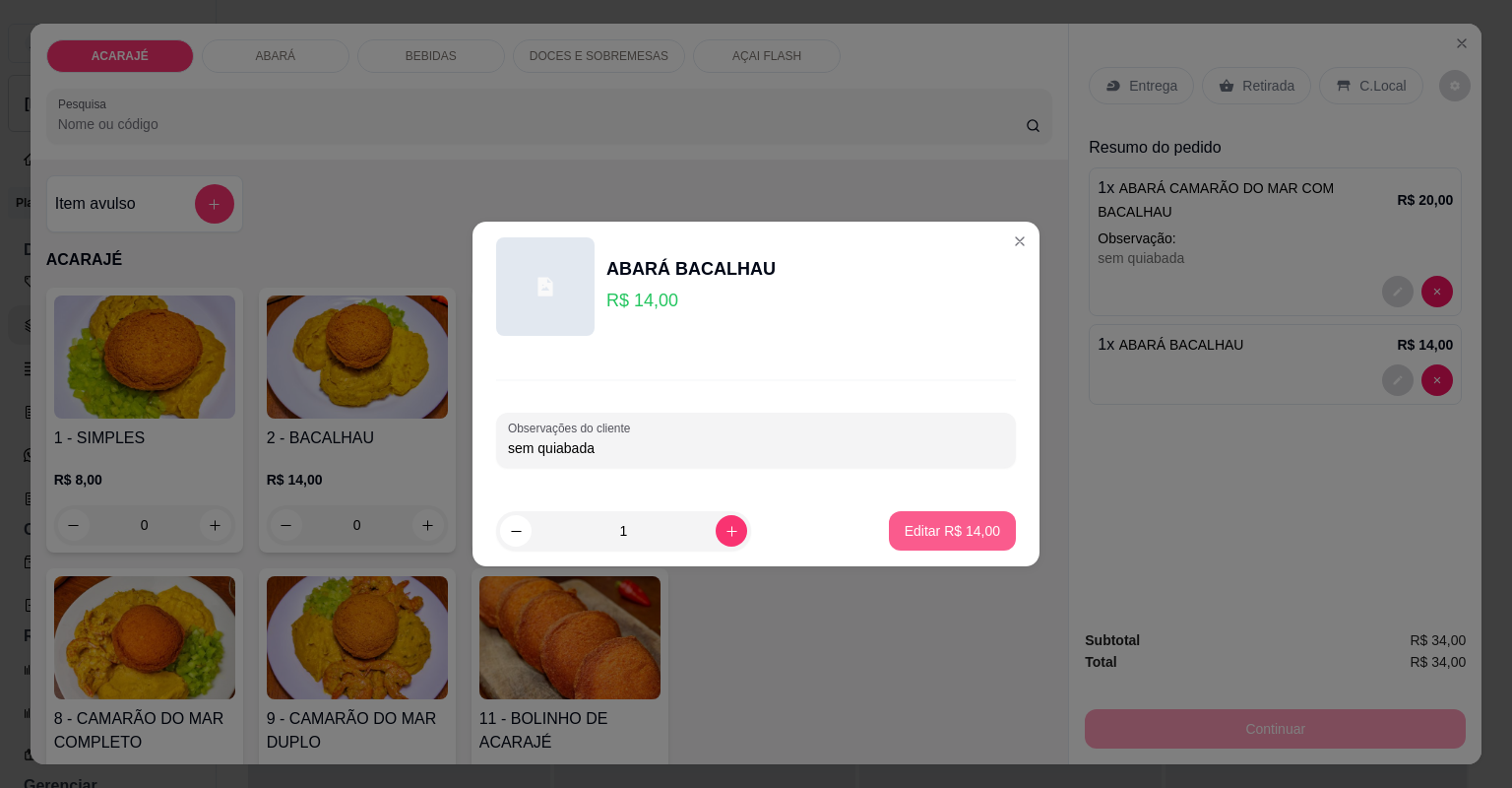 click on "Editar   R$ 14,00" at bounding box center (952, 531) 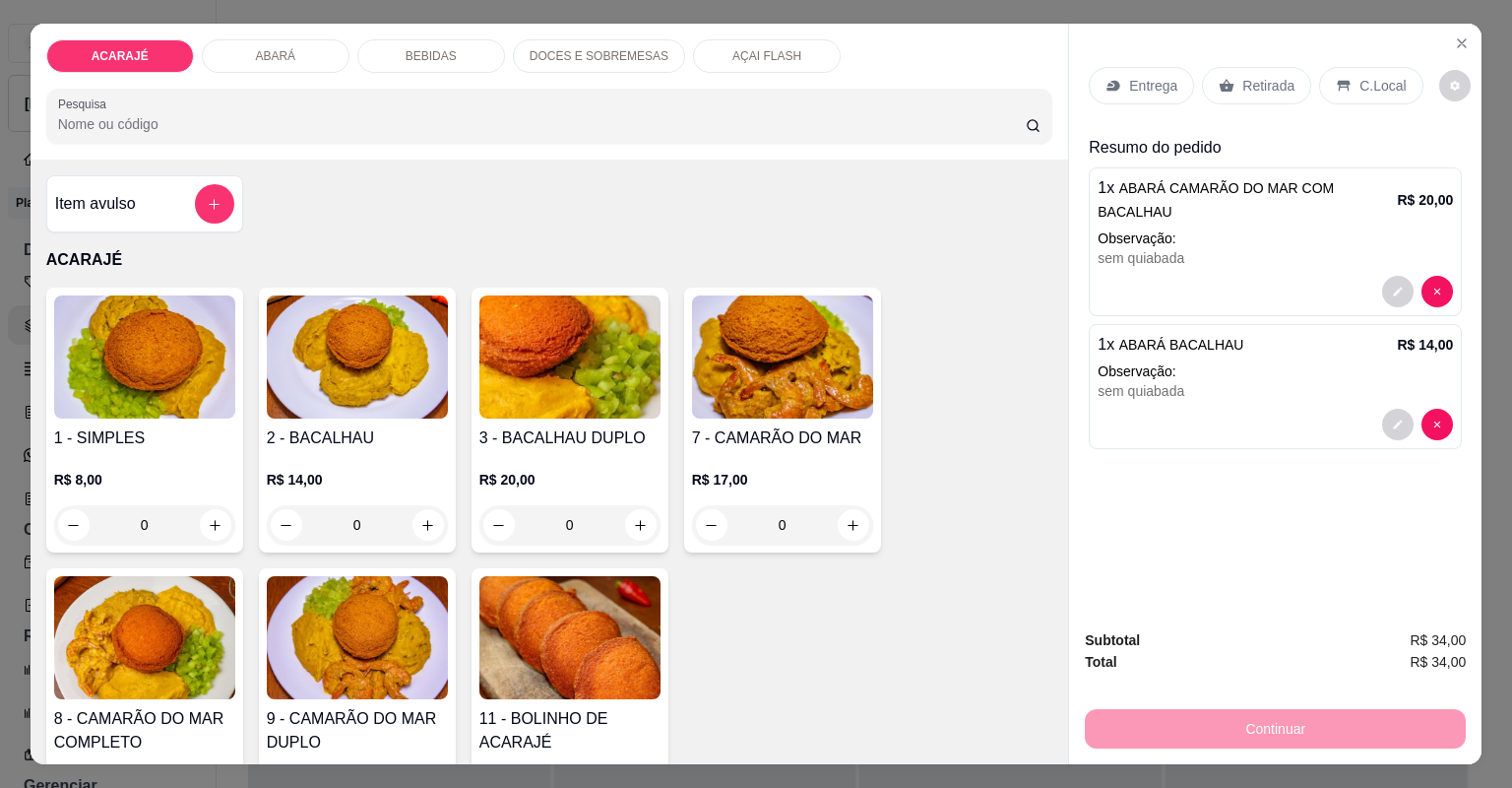 click on "Retirada" at bounding box center [1256, 86] 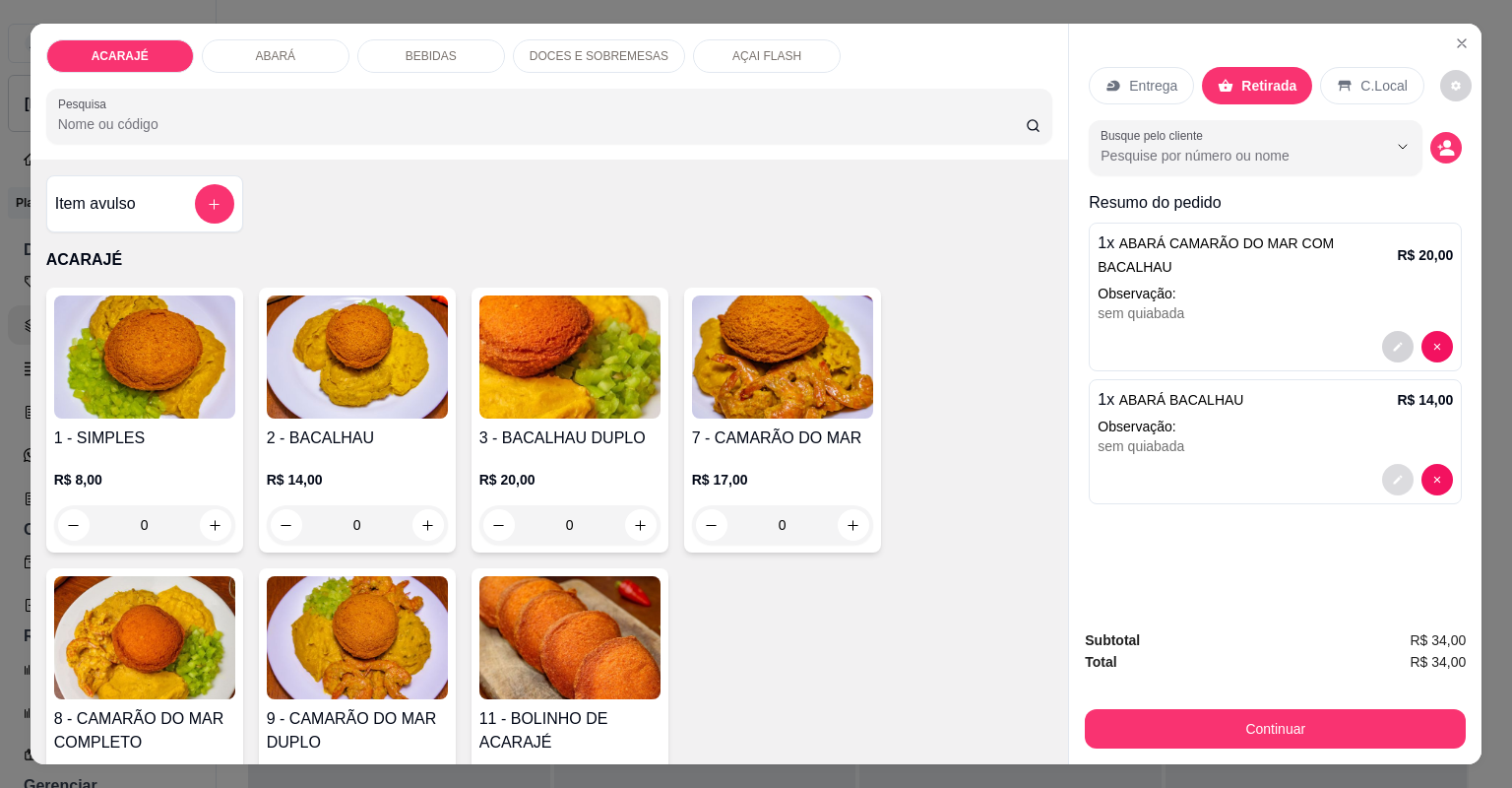 click at bounding box center (1398, 480) 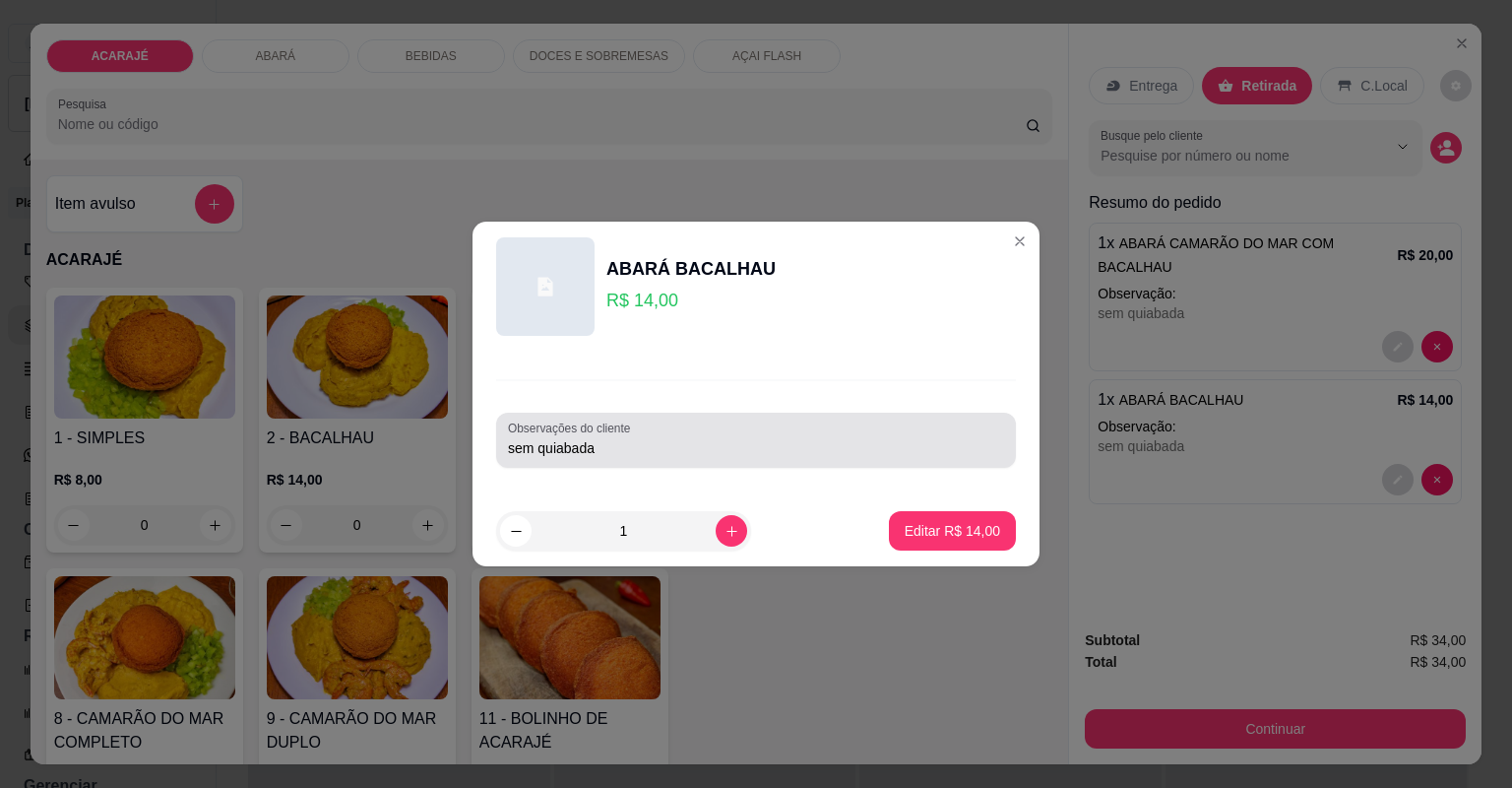 click on "sem quiabada" at bounding box center [756, 440] 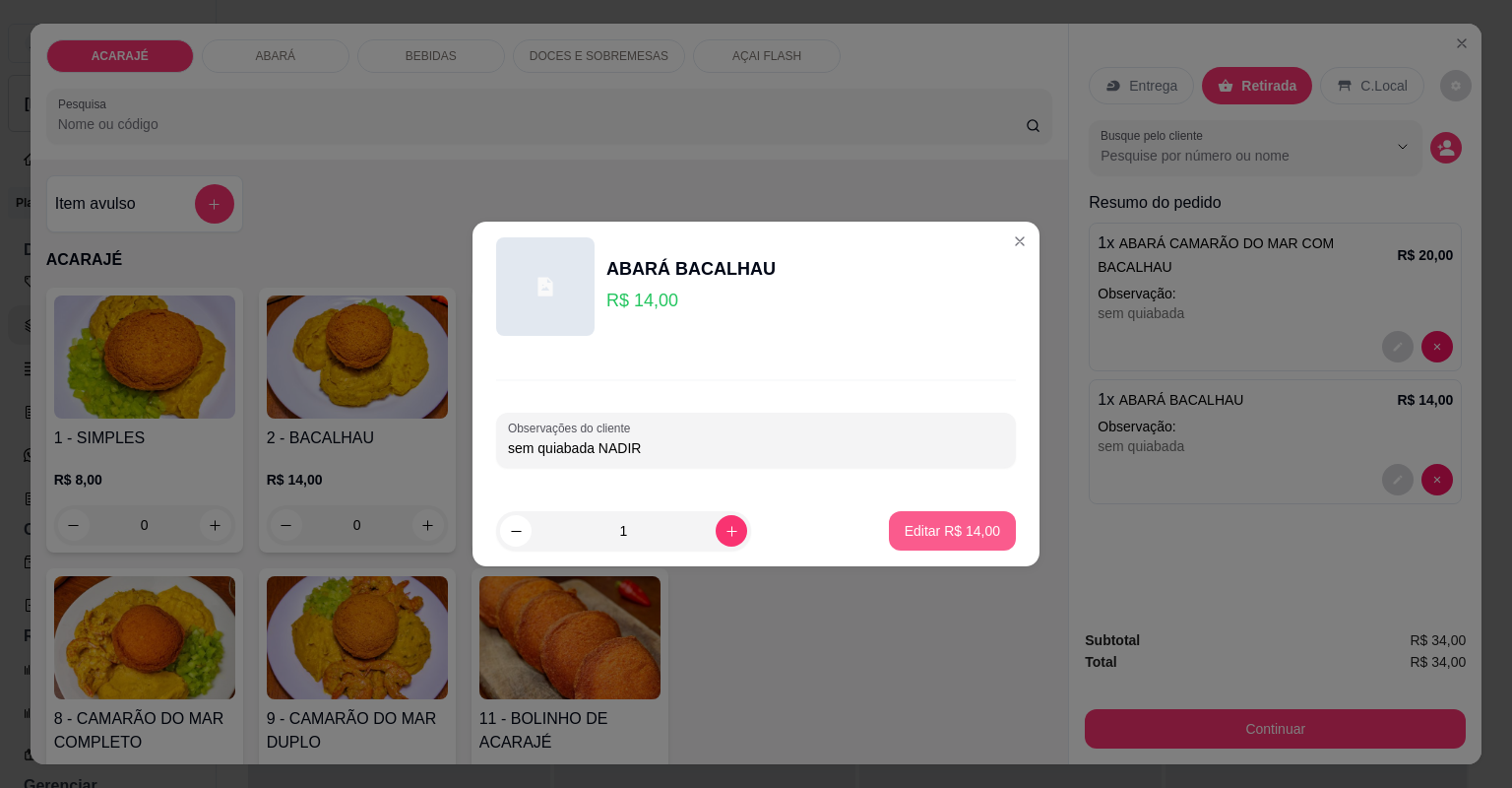click on "Editar   R$ 14,00" at bounding box center (952, 531) 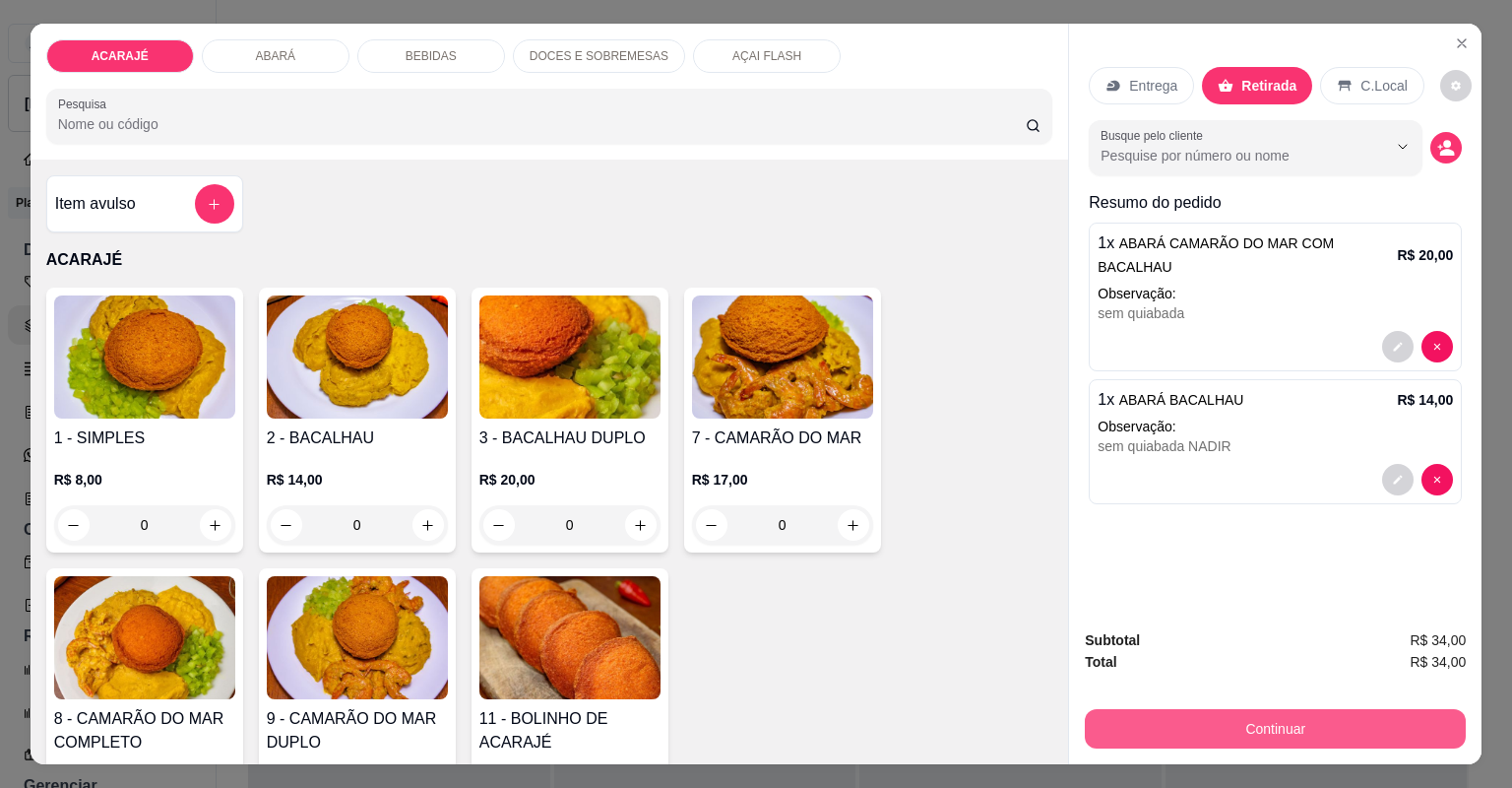click on "Continuar" at bounding box center (1275, 729) 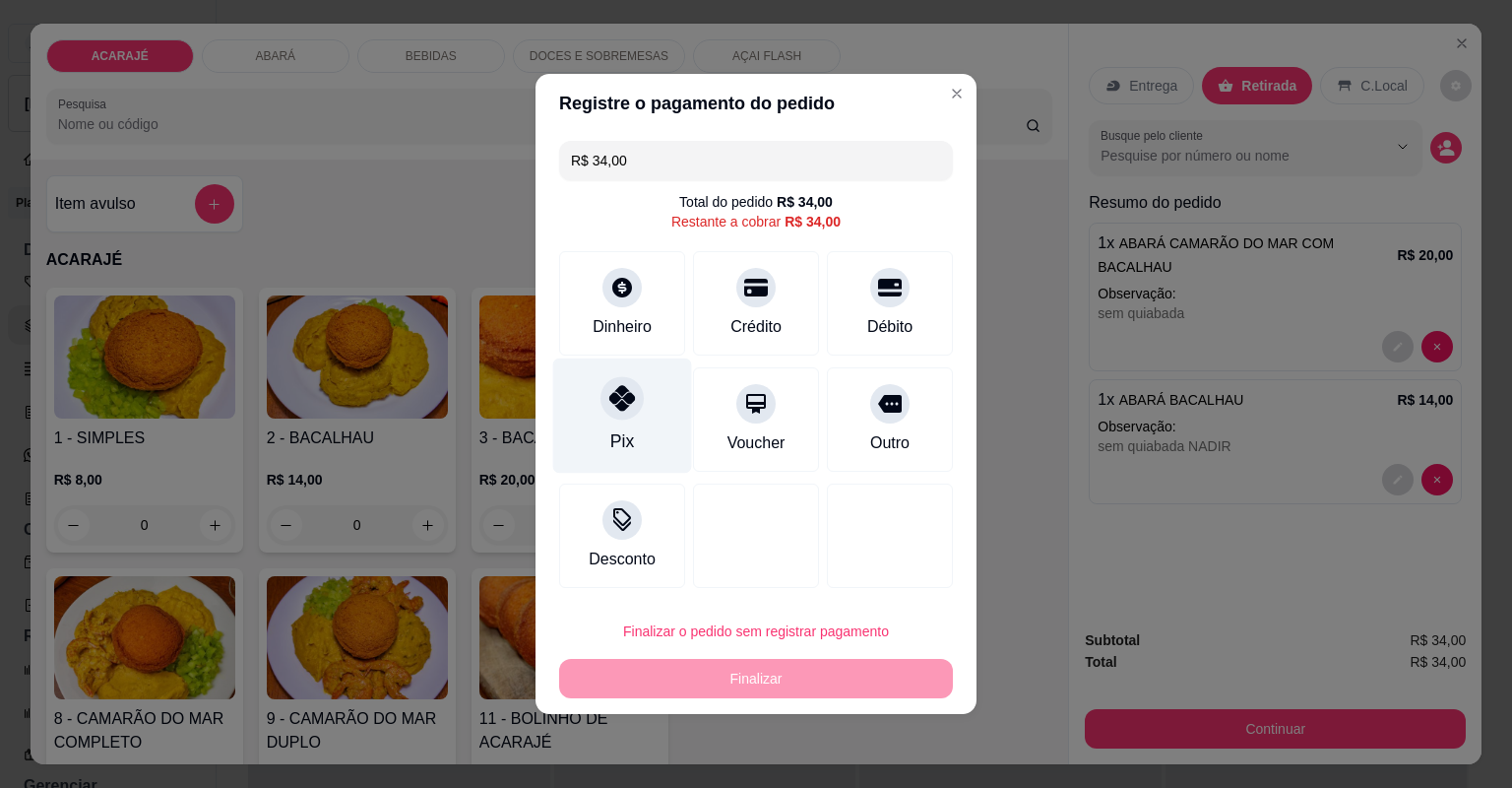 click on "Pix" at bounding box center (622, 416) 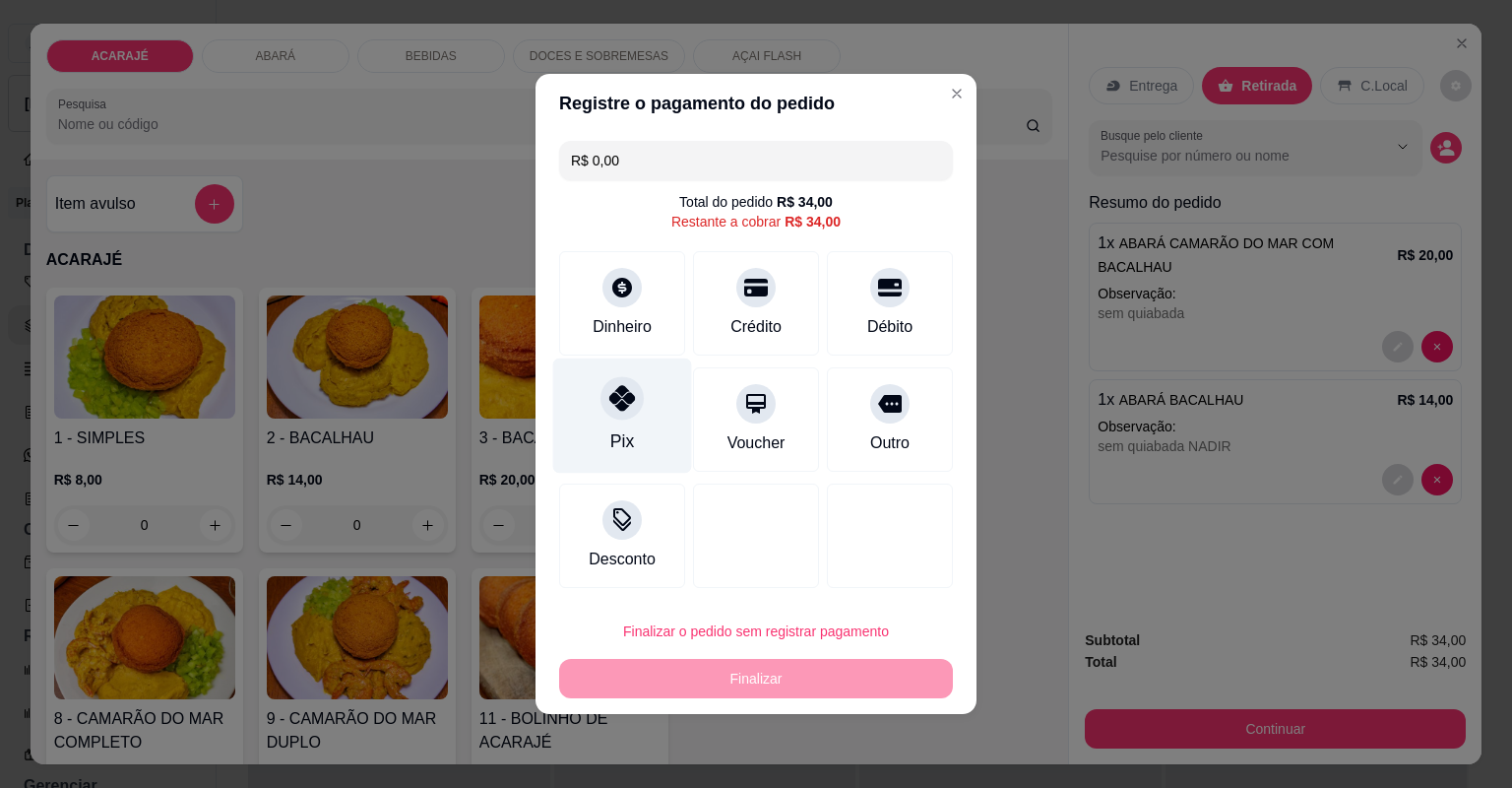 click on "Pix" at bounding box center (622, 416) 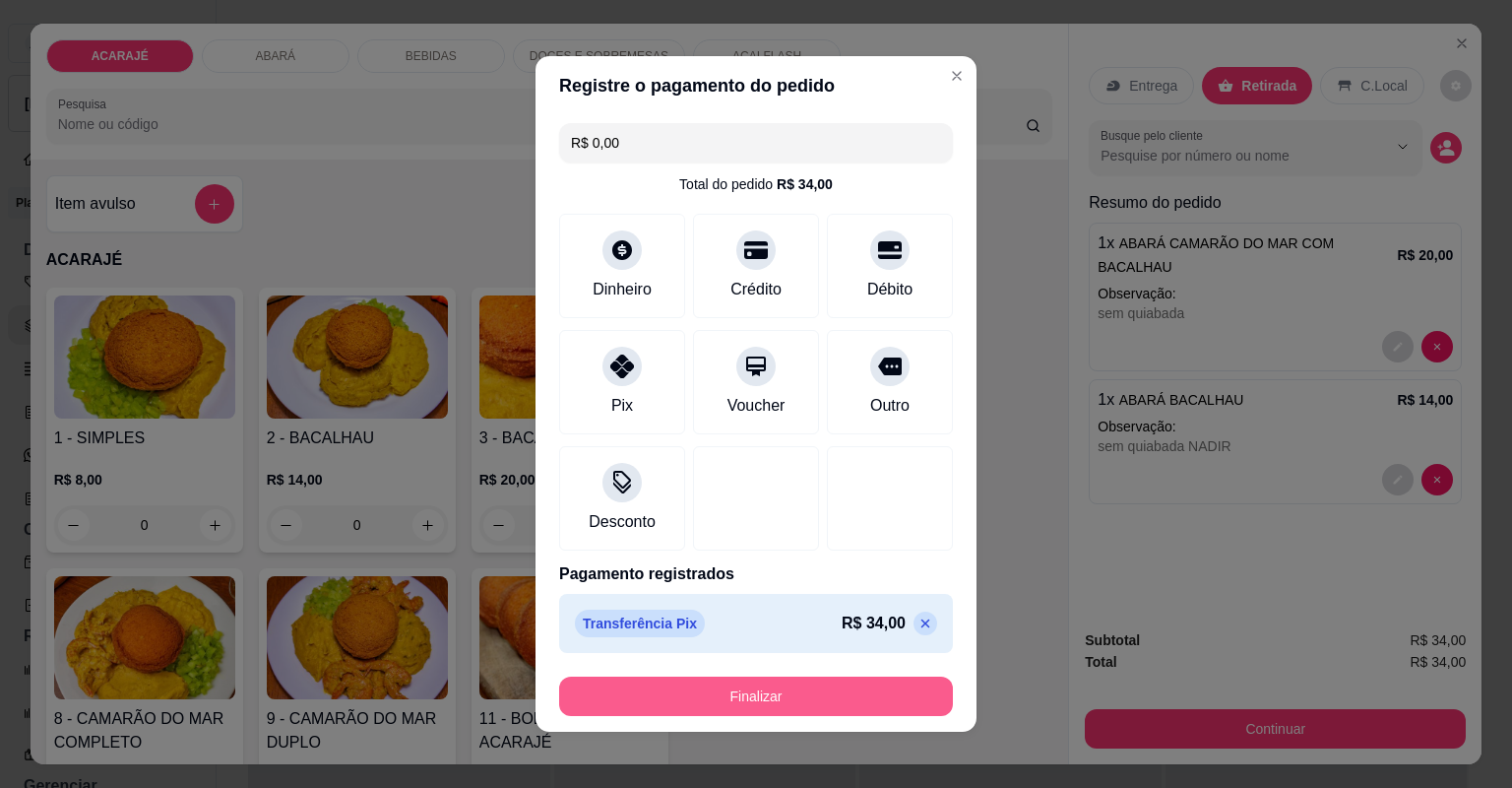 click on "Finalizar" at bounding box center [756, 696] 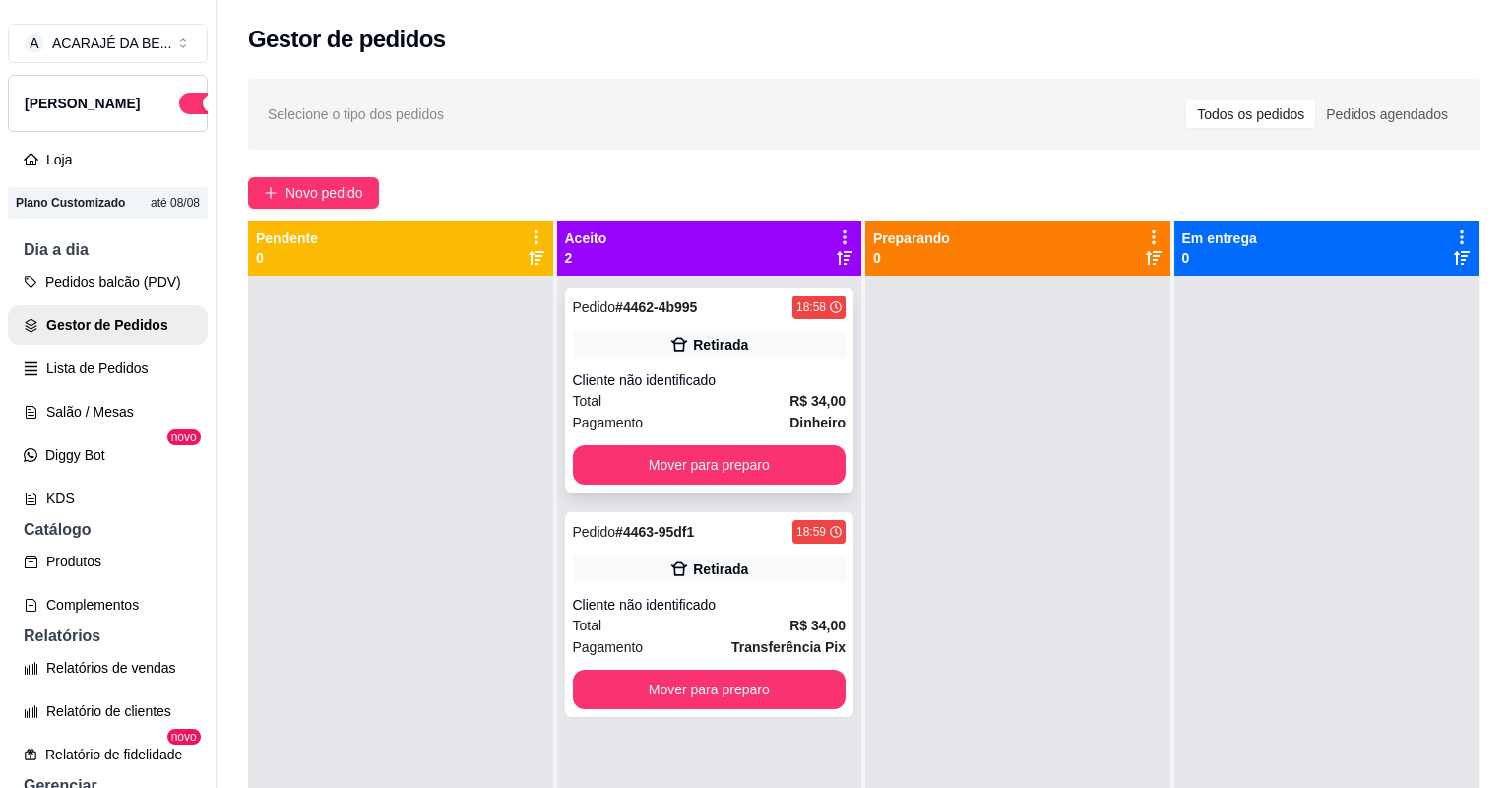 click on "Total R$ 34,00" at bounding box center [710, 401] 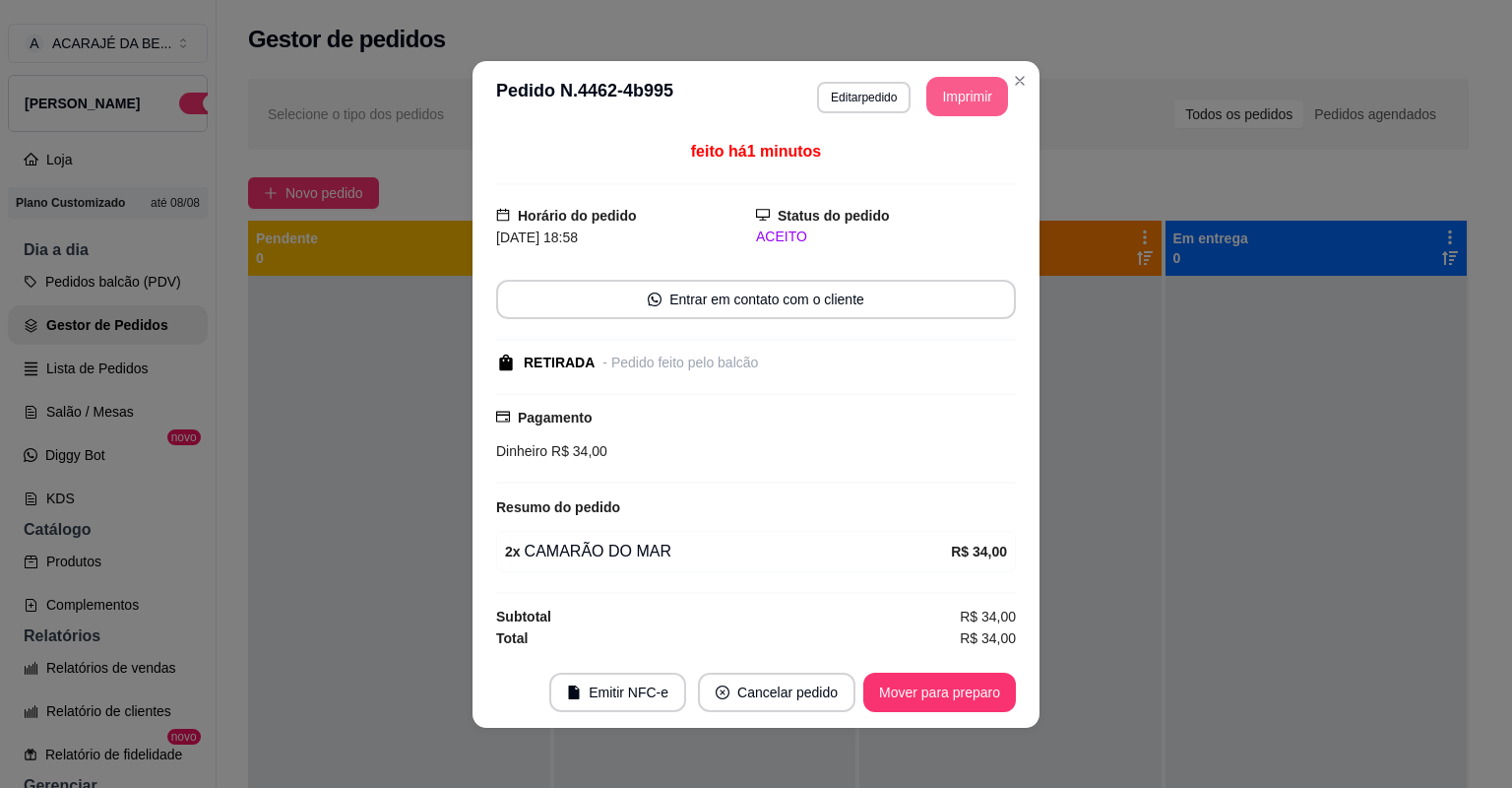click on "Imprimir" at bounding box center [967, 97] 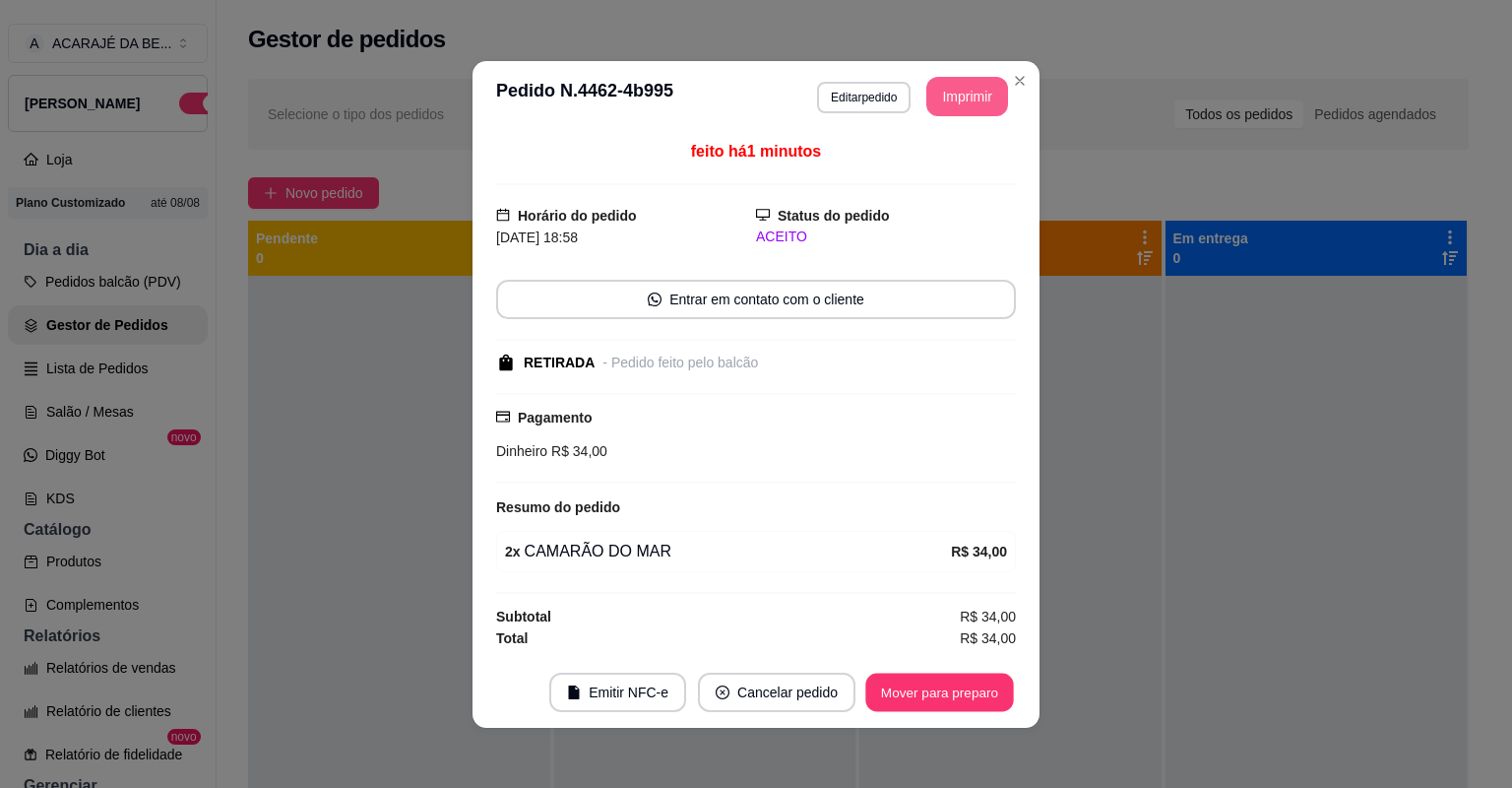 click on "Mover para preparo" at bounding box center (939, 691) 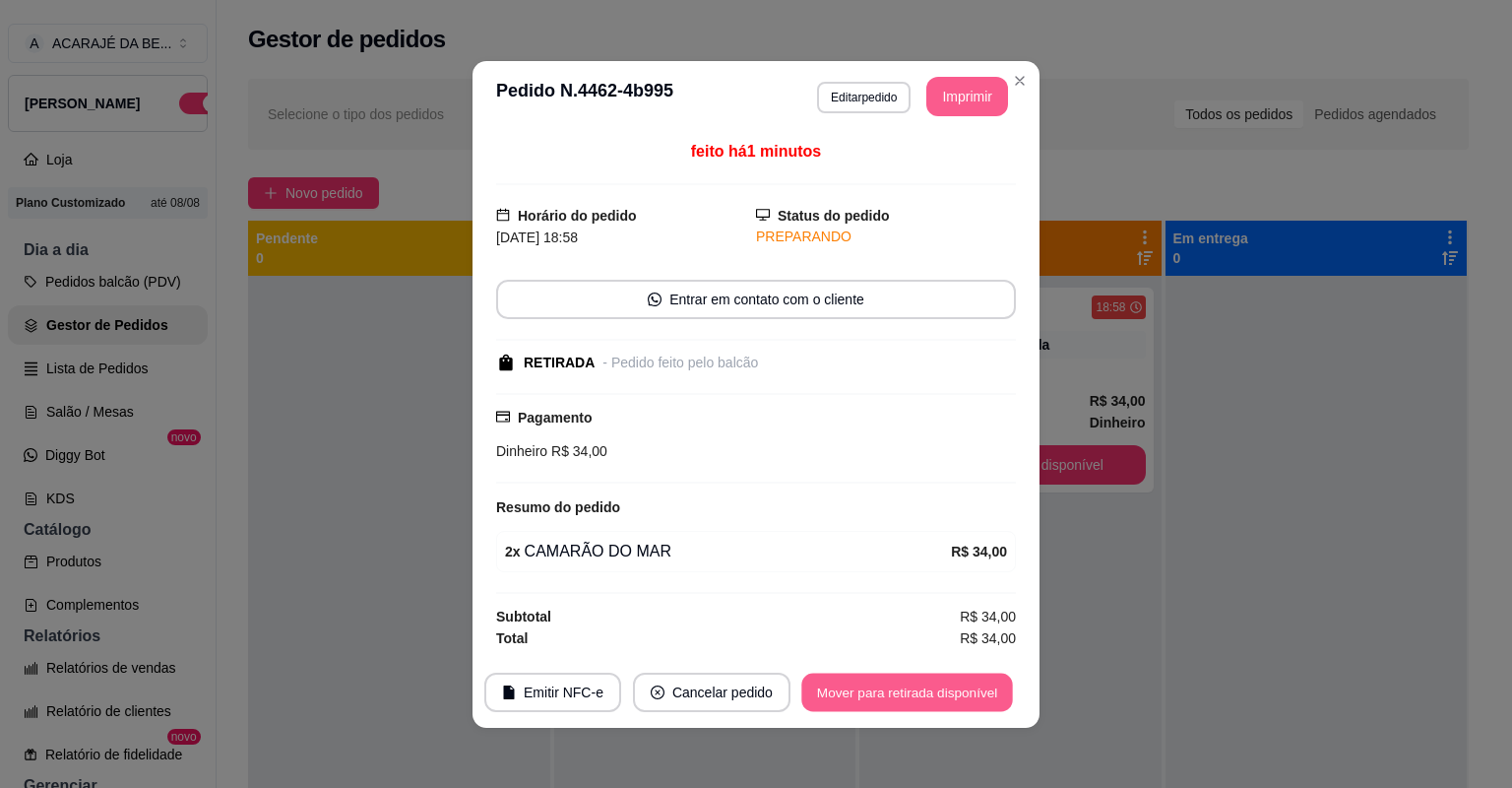 click on "Mover para retirada disponível" at bounding box center [907, 691] 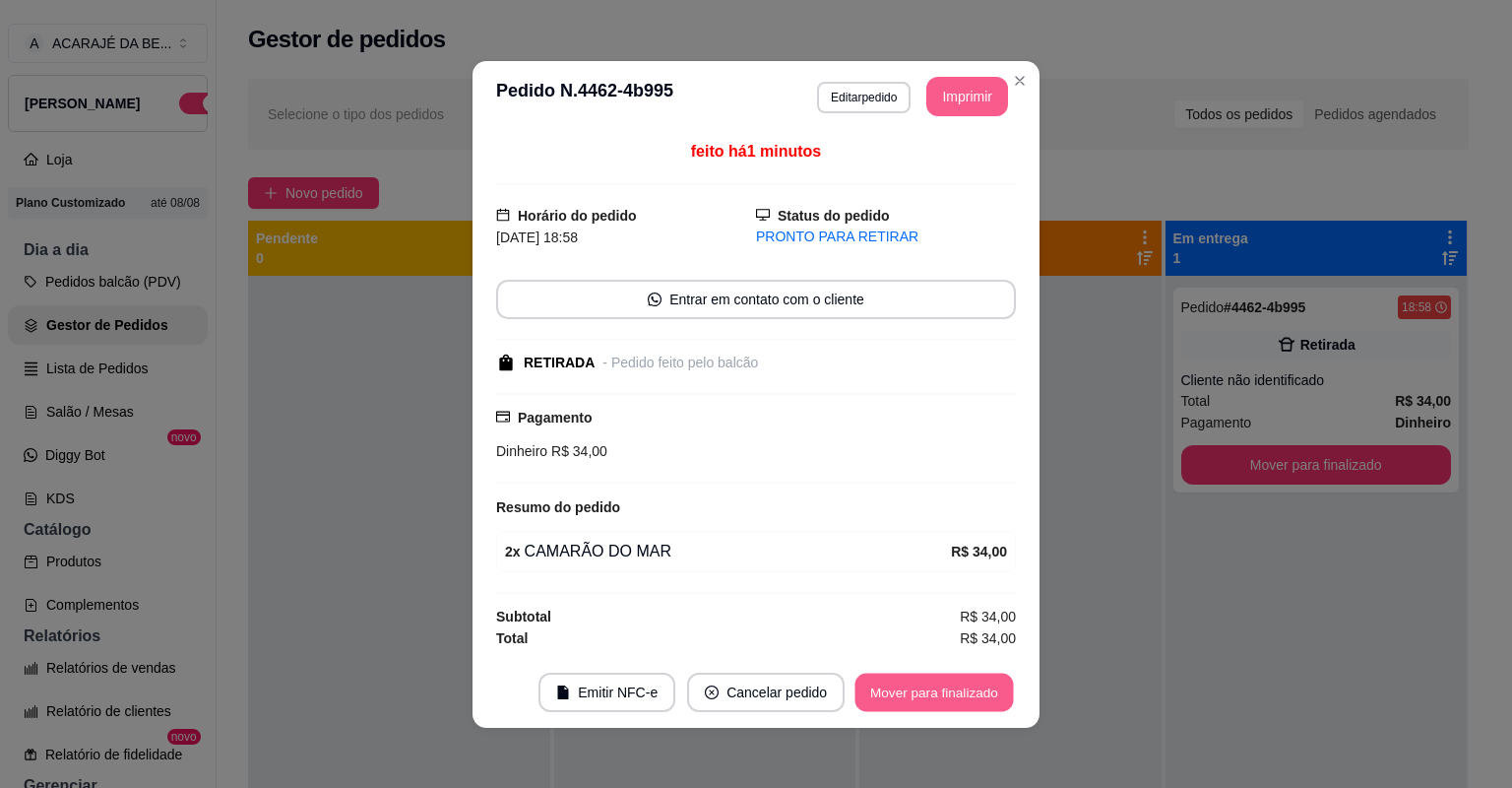 click on "Mover para finalizado" at bounding box center [934, 691] 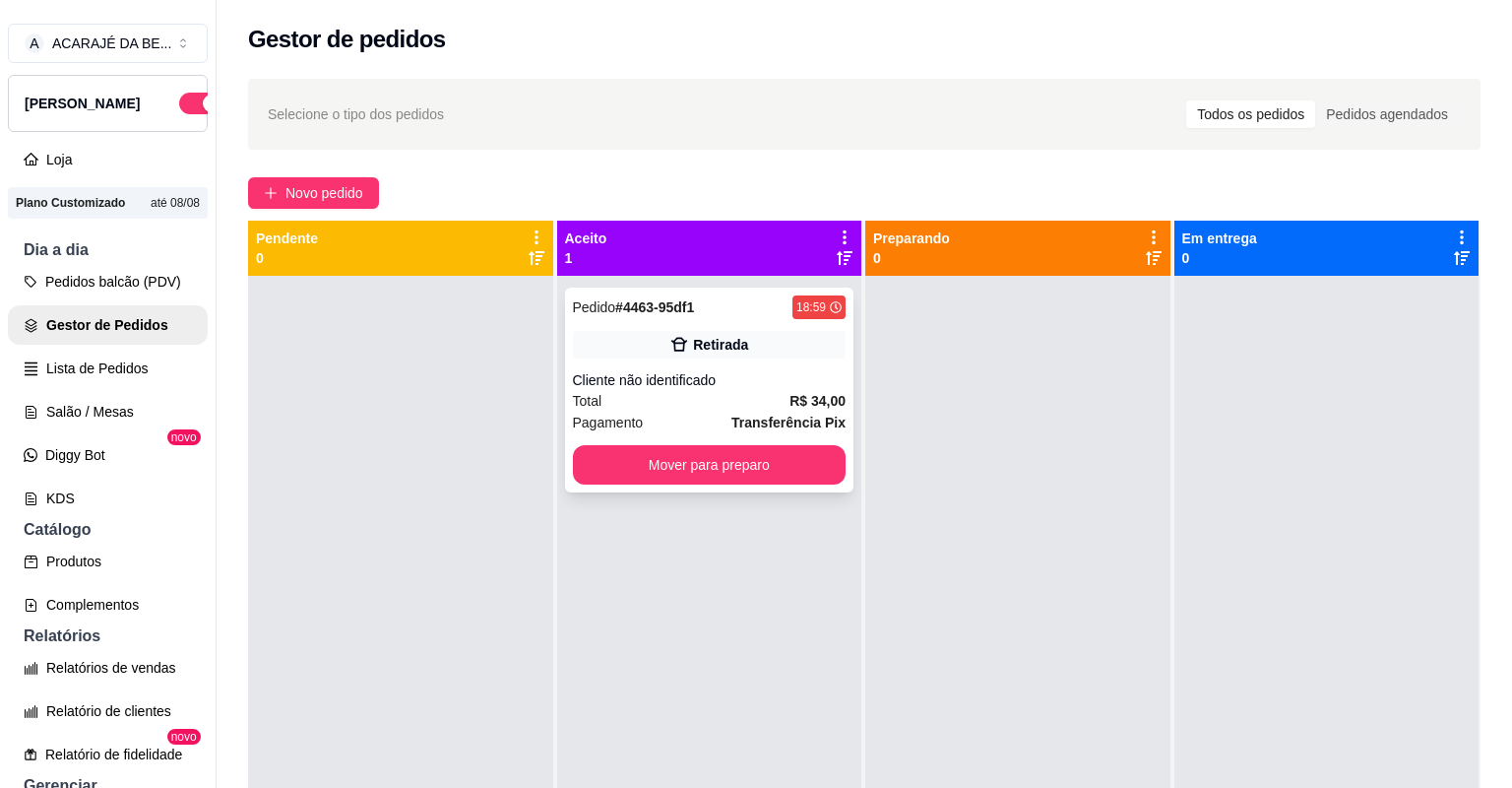 click on "Pedido  # 4463-95df1 18:59 Retirada Cliente não identificado Total R$ 34,00 Pagamento Transferência Pix Mover para preparo" at bounding box center (710, 390) 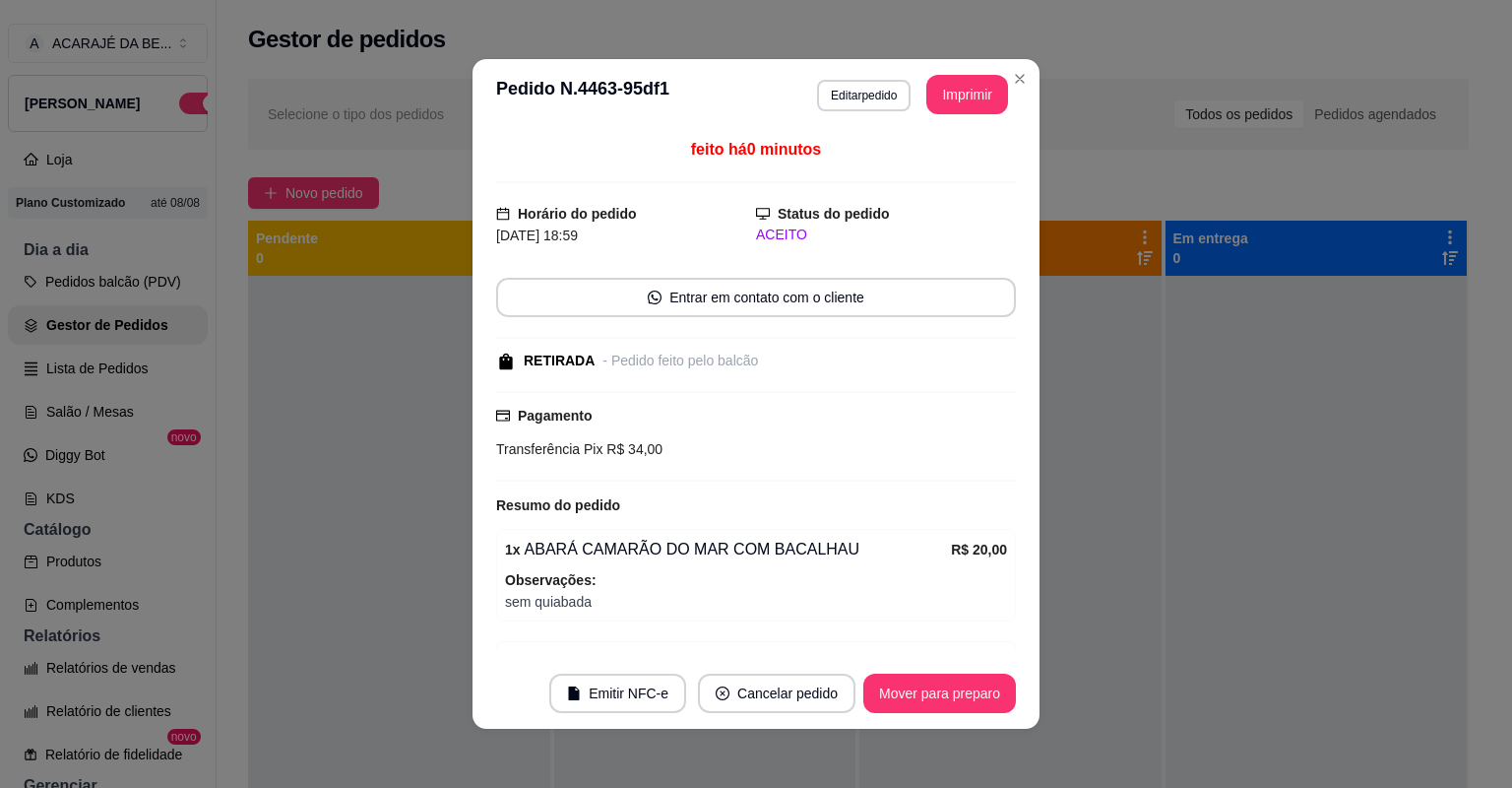 click on "Imprimir" at bounding box center [967, 95] 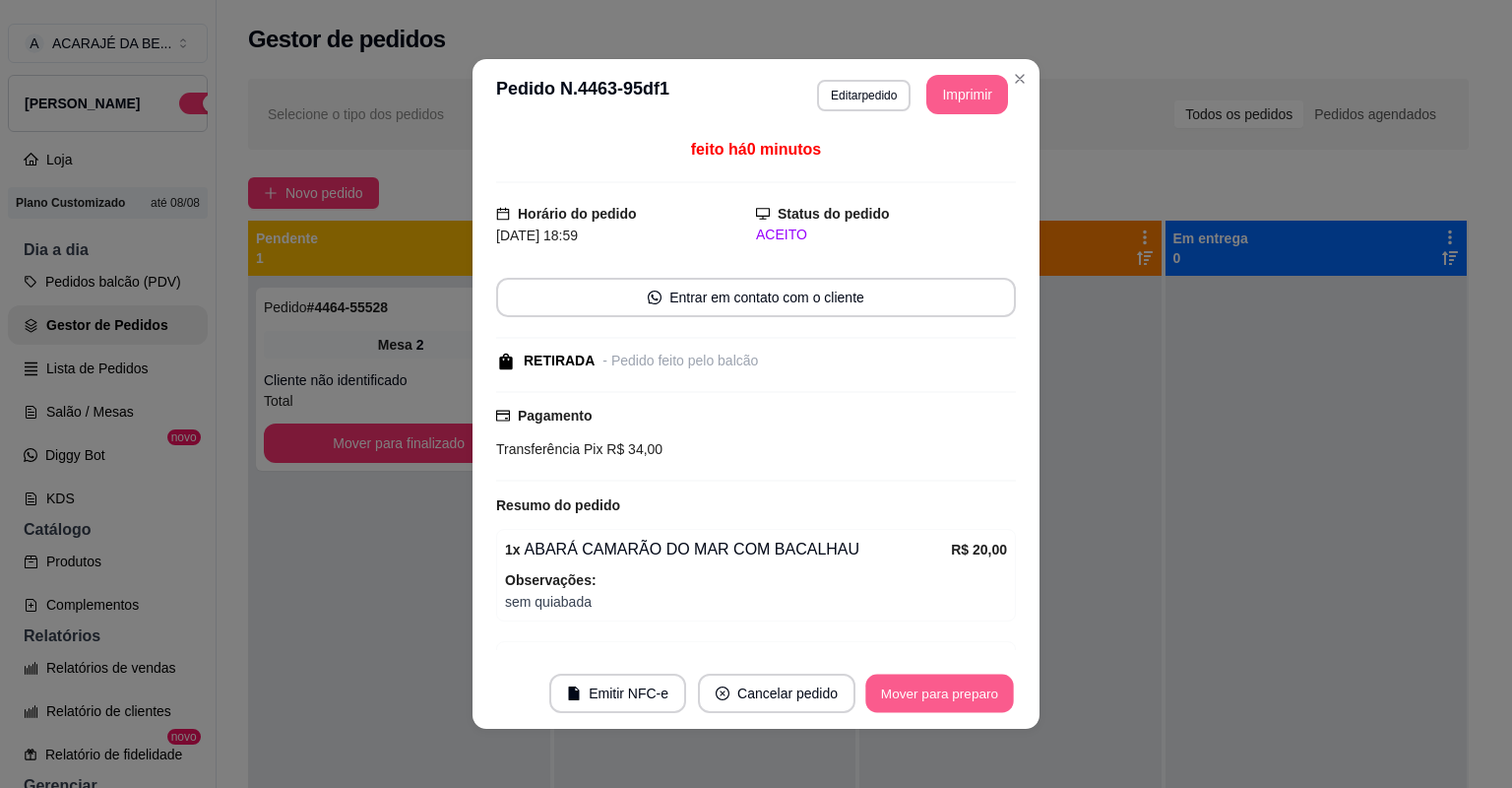 click on "Mover para preparo" at bounding box center (939, 693) 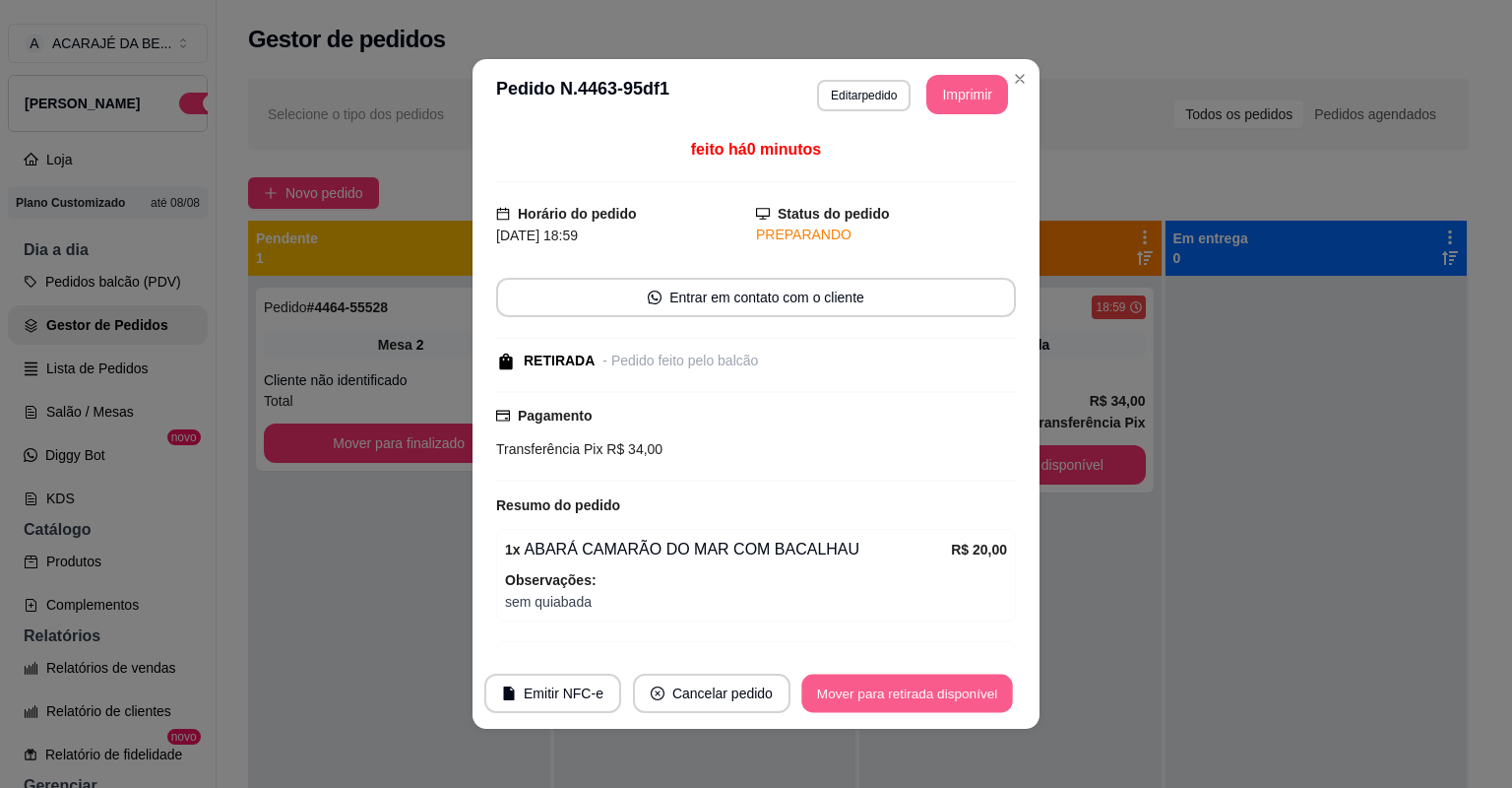 click on "Mover para retirada disponível" at bounding box center [907, 693] 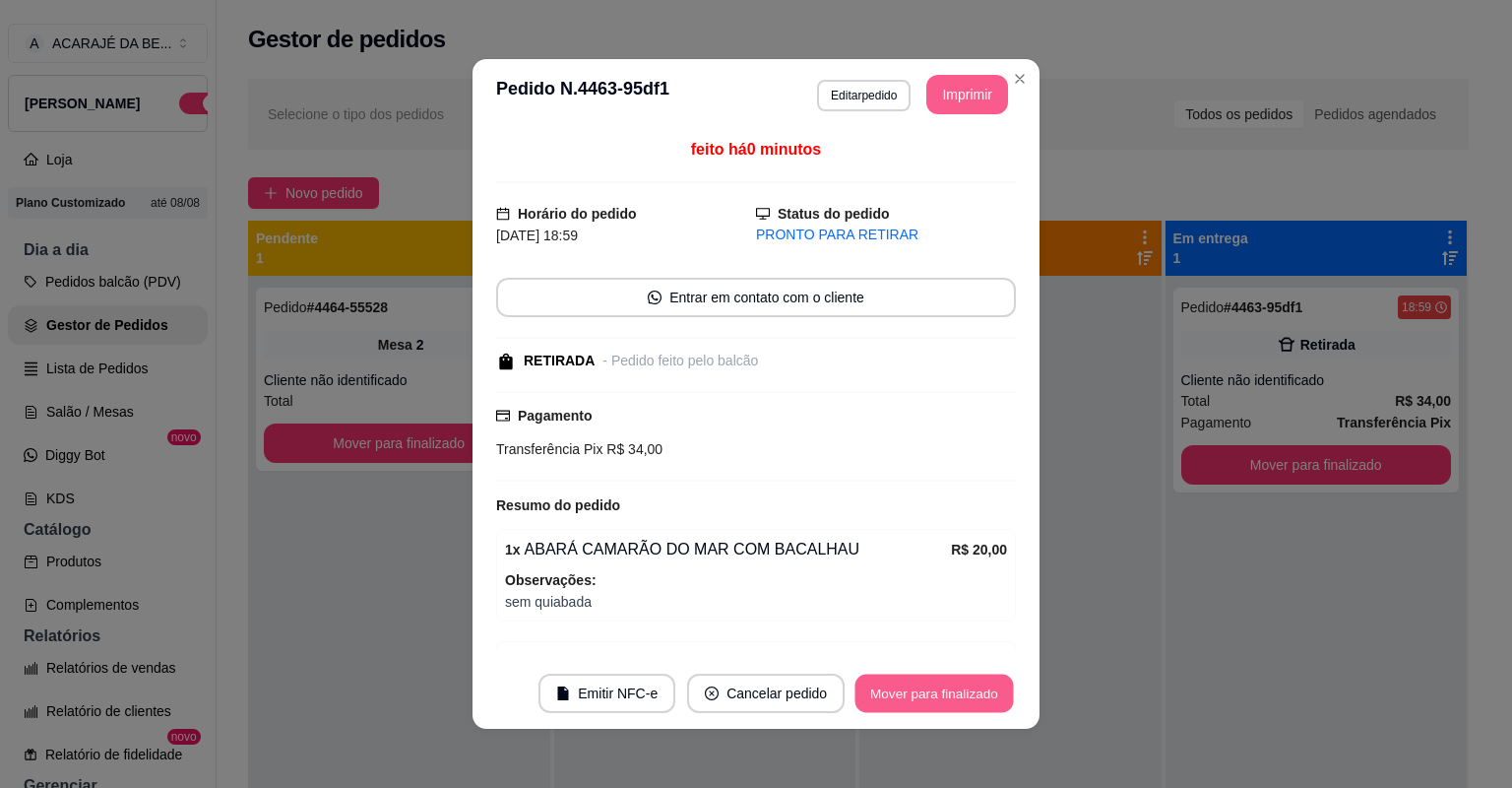 click on "Mover para finalizado" at bounding box center [934, 693] 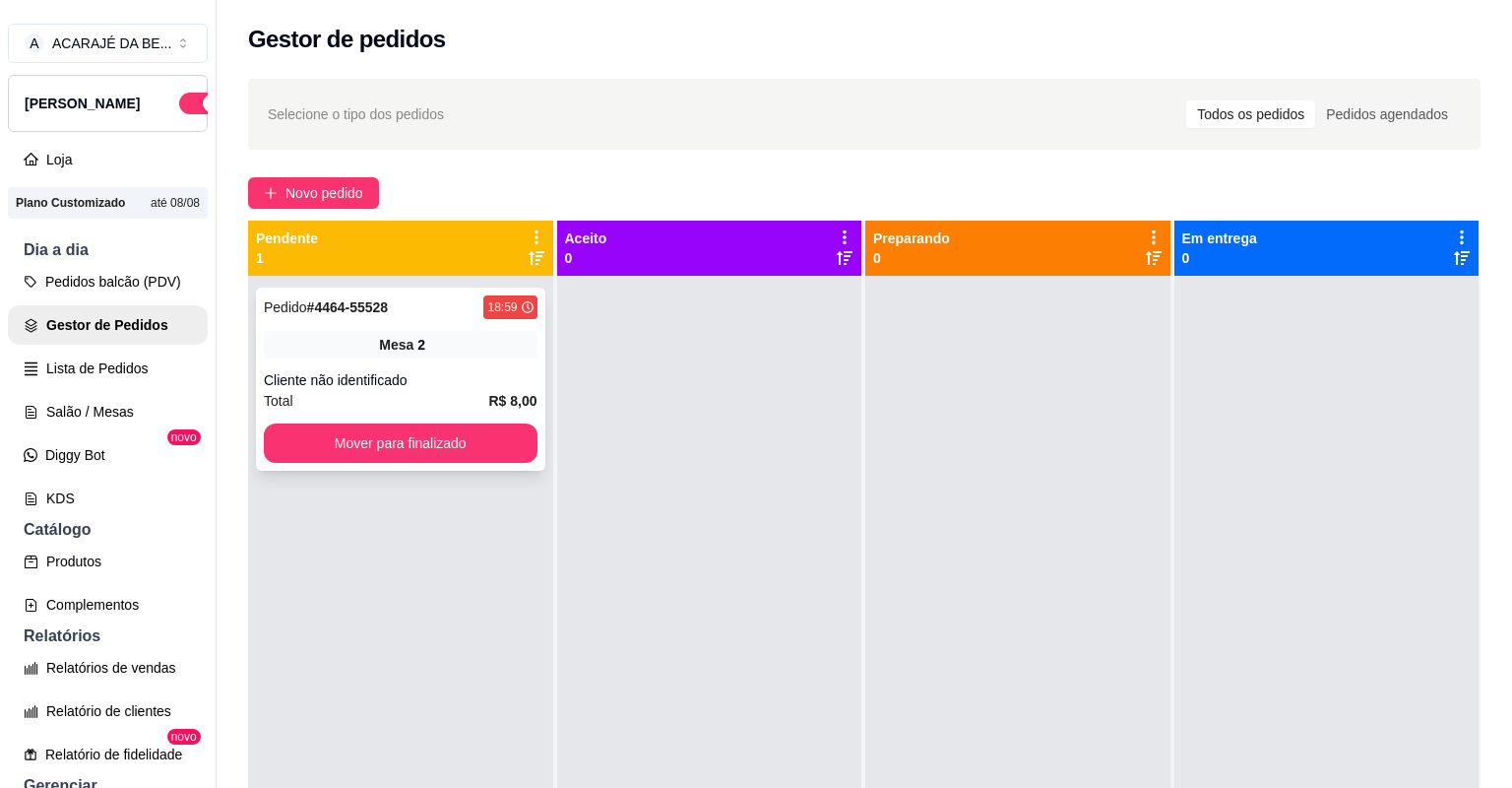 click on "Pedido  # 4464-55528 18:59 Mesa 2 Cliente não identificado Total R$ 8,00 Mover para finalizado" at bounding box center (401, 379) 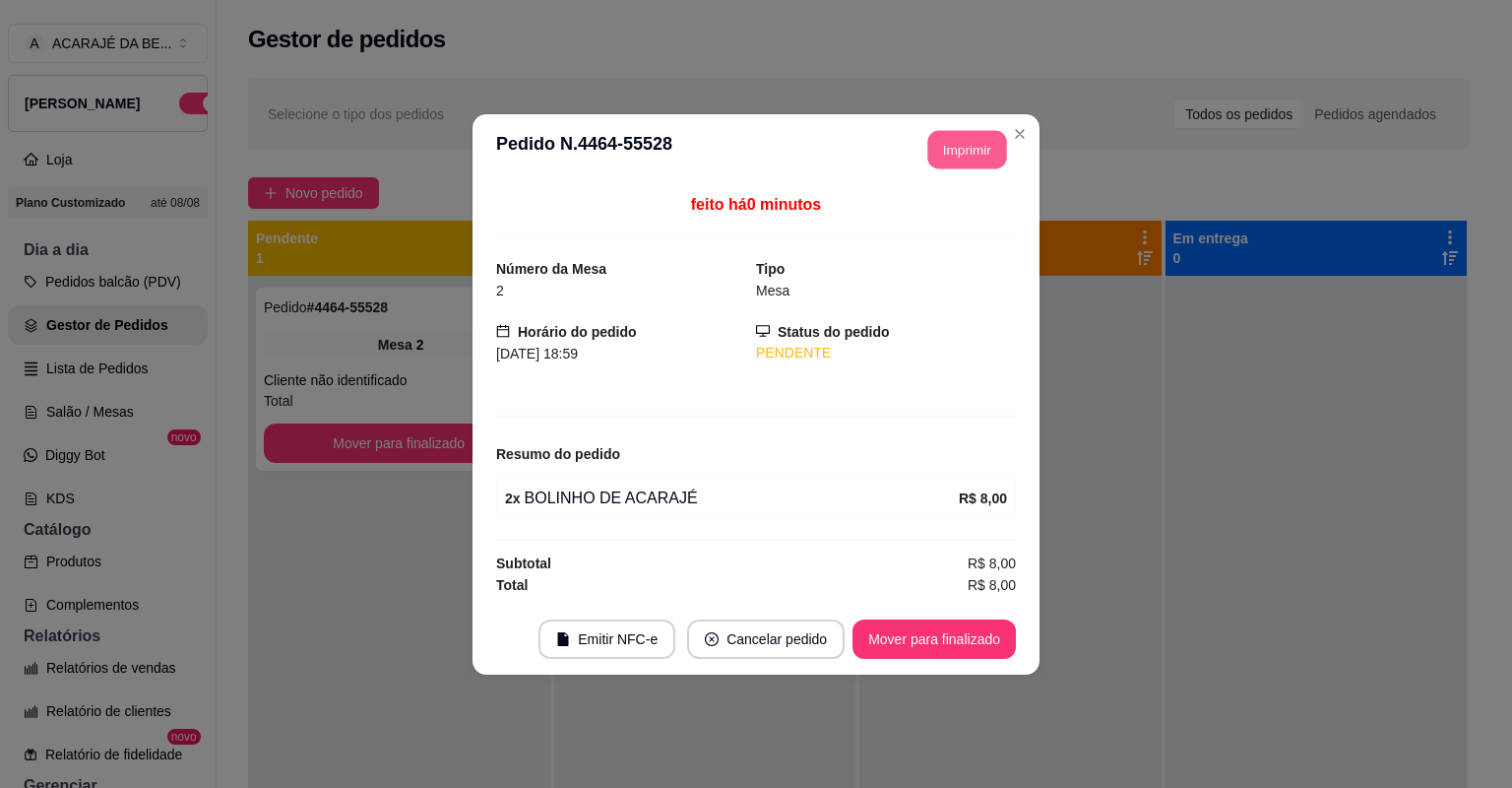 click on "Imprimir" at bounding box center (968, 149) 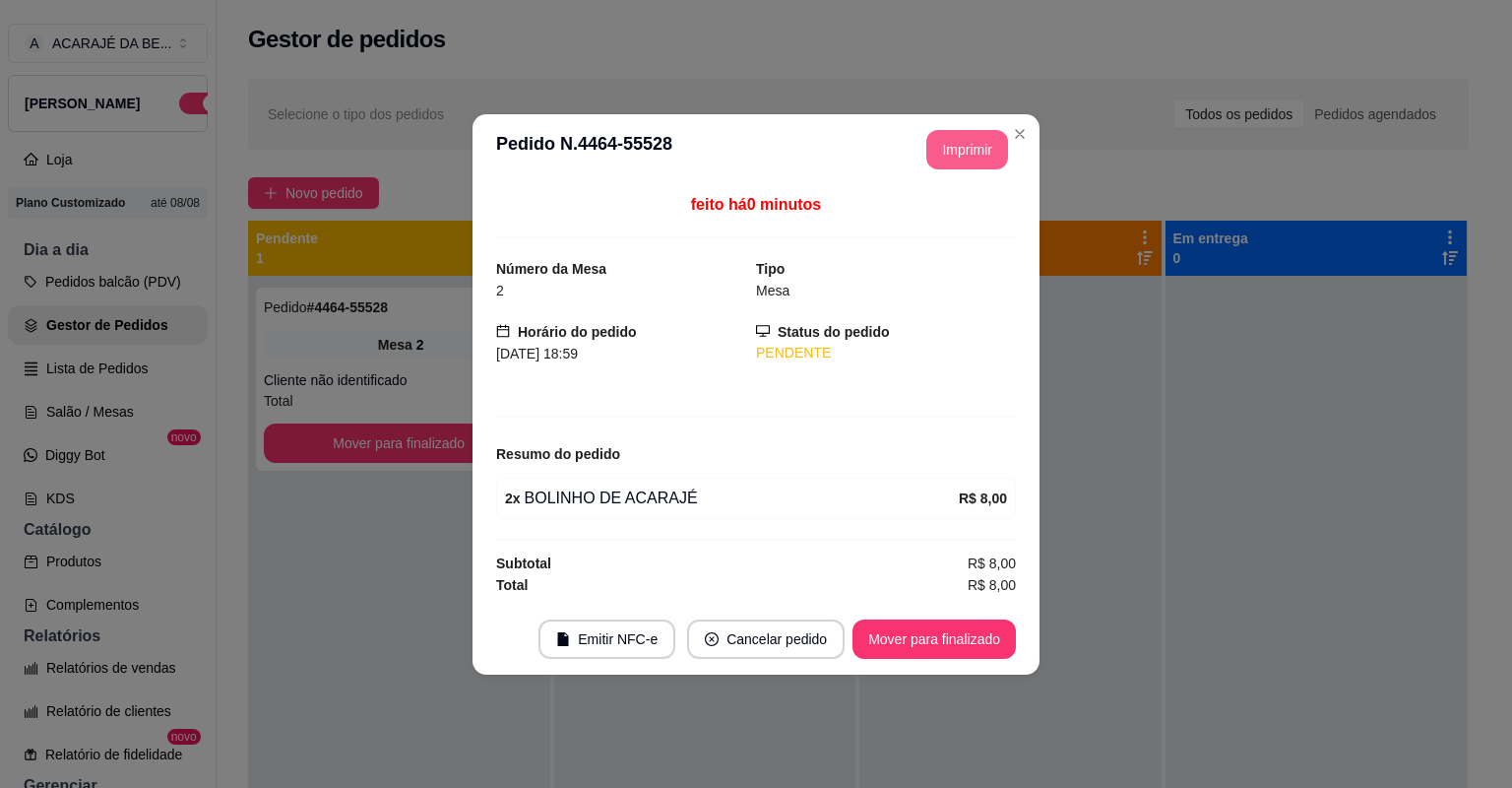 click on "Mover para finalizado" at bounding box center [934, 639] 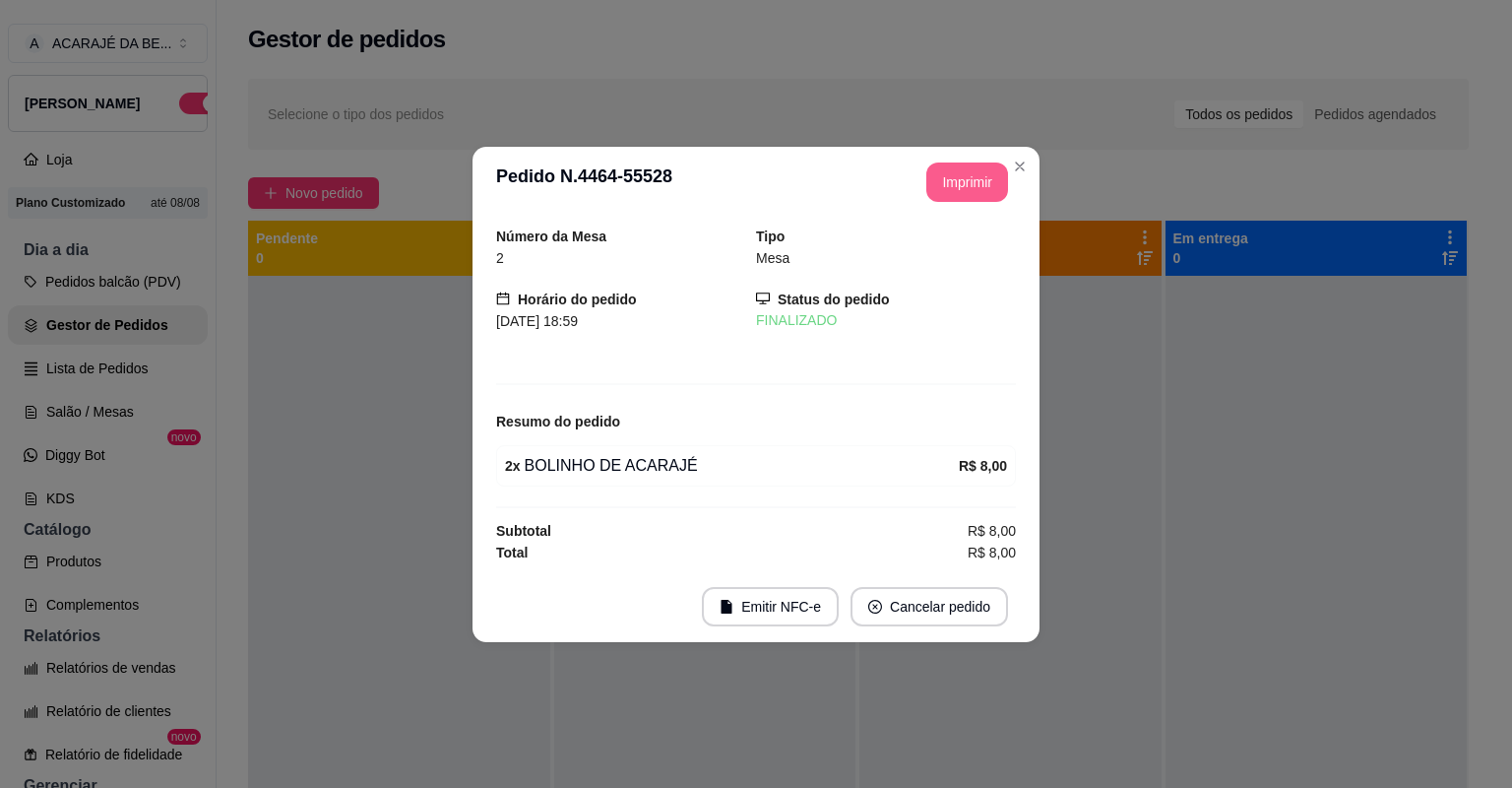 click on "Selecione o tipo dos pedidos Todos os pedidos Pedidos agendados Novo pedido Pendente 0 Aceito 0 Preparando 0 Em entrega 0" at bounding box center (858, 550) 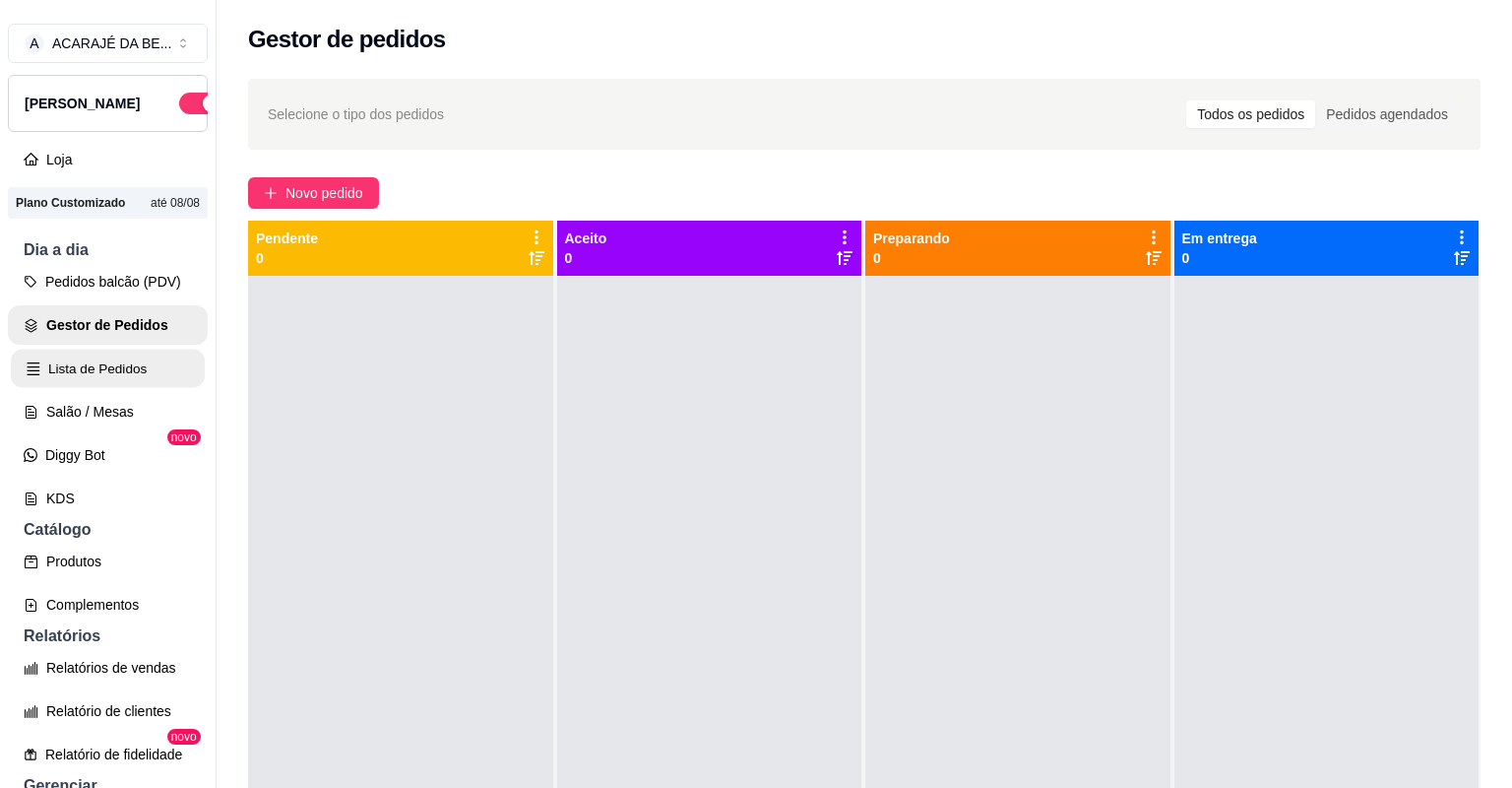 click on "Lista de Pedidos" at bounding box center (107, 368) 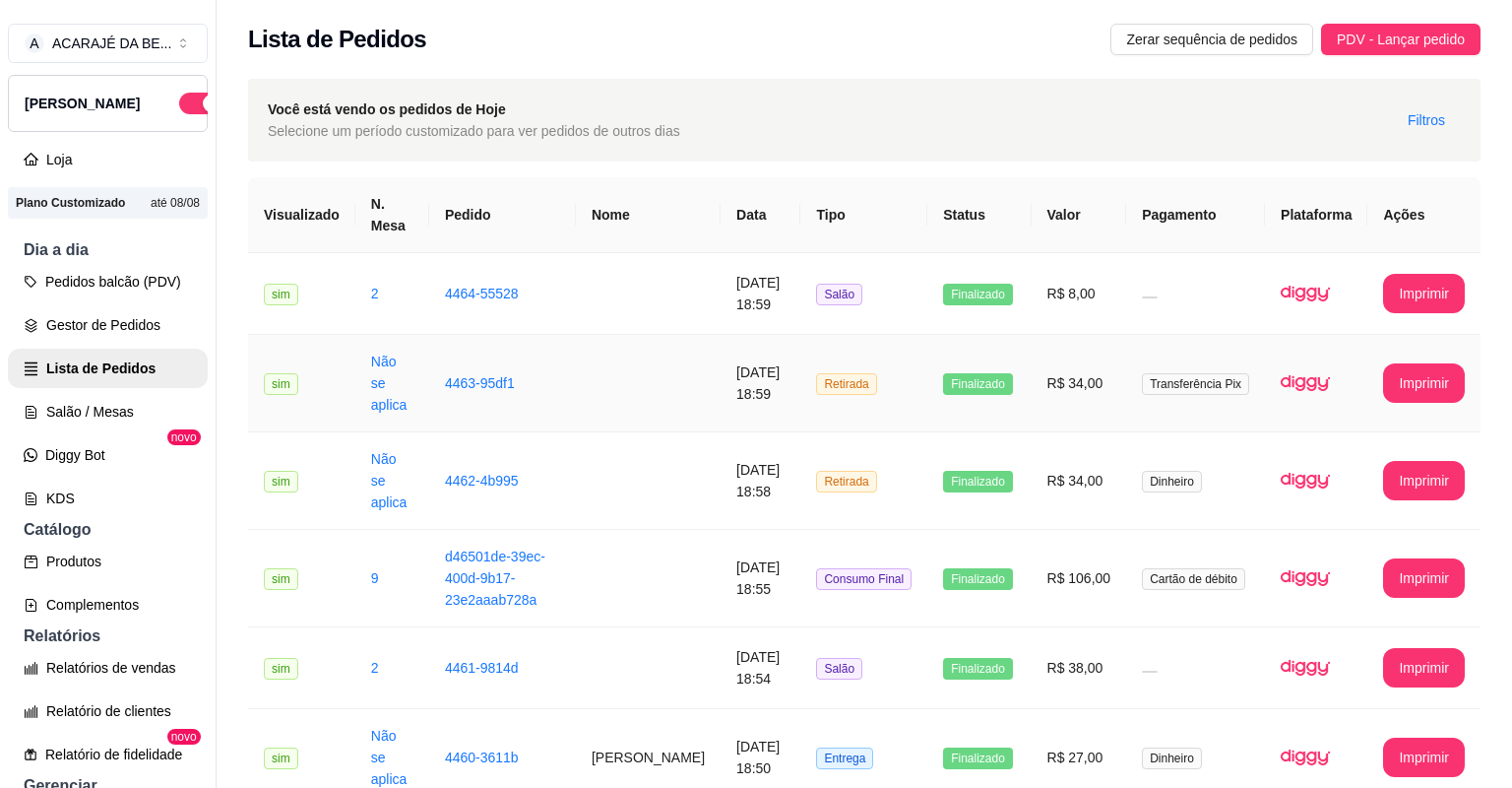 click on "R$ 34,00" at bounding box center (1079, 383) 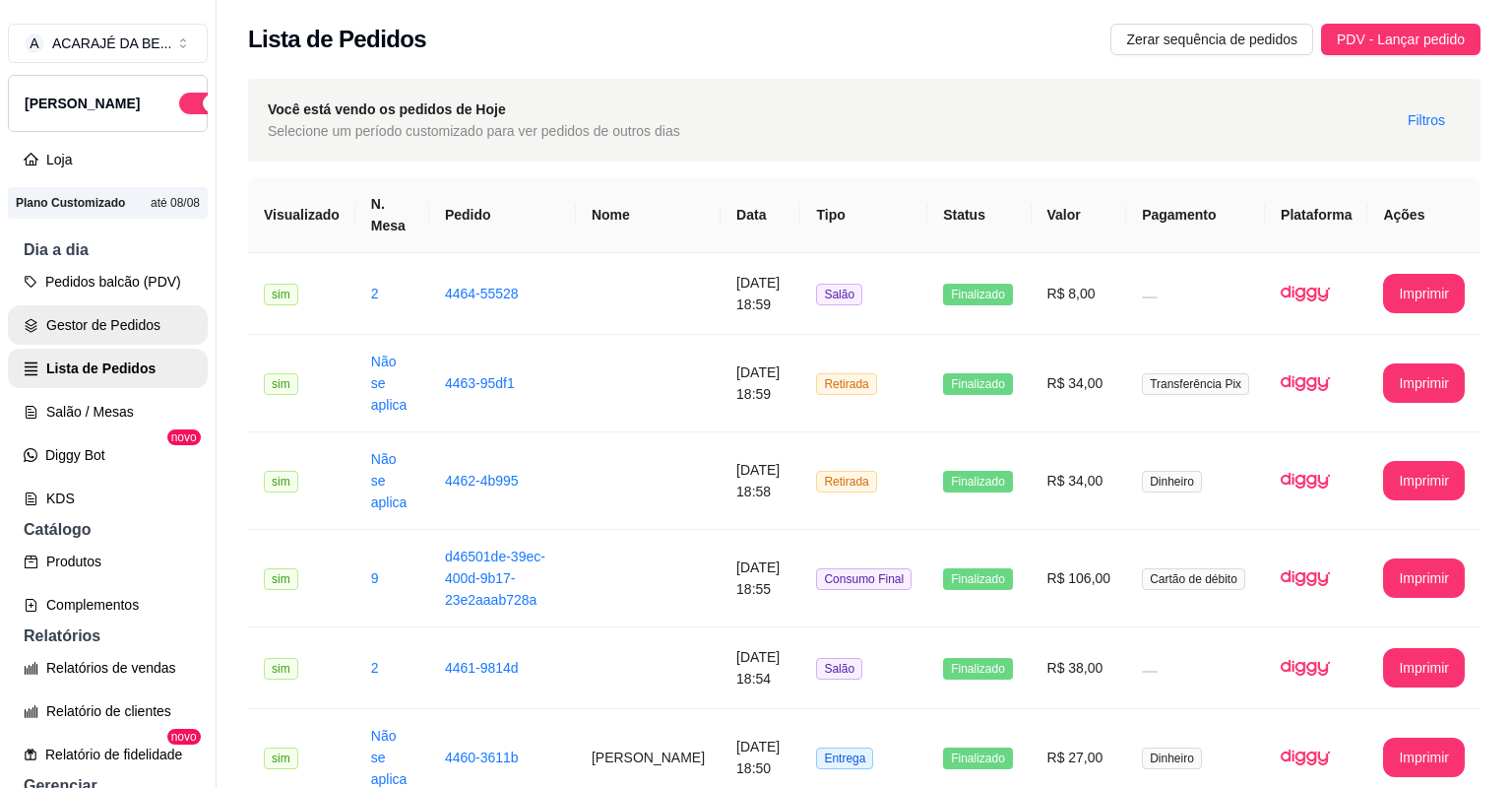 click on "Gestor de Pedidos" at bounding box center (107, 325) 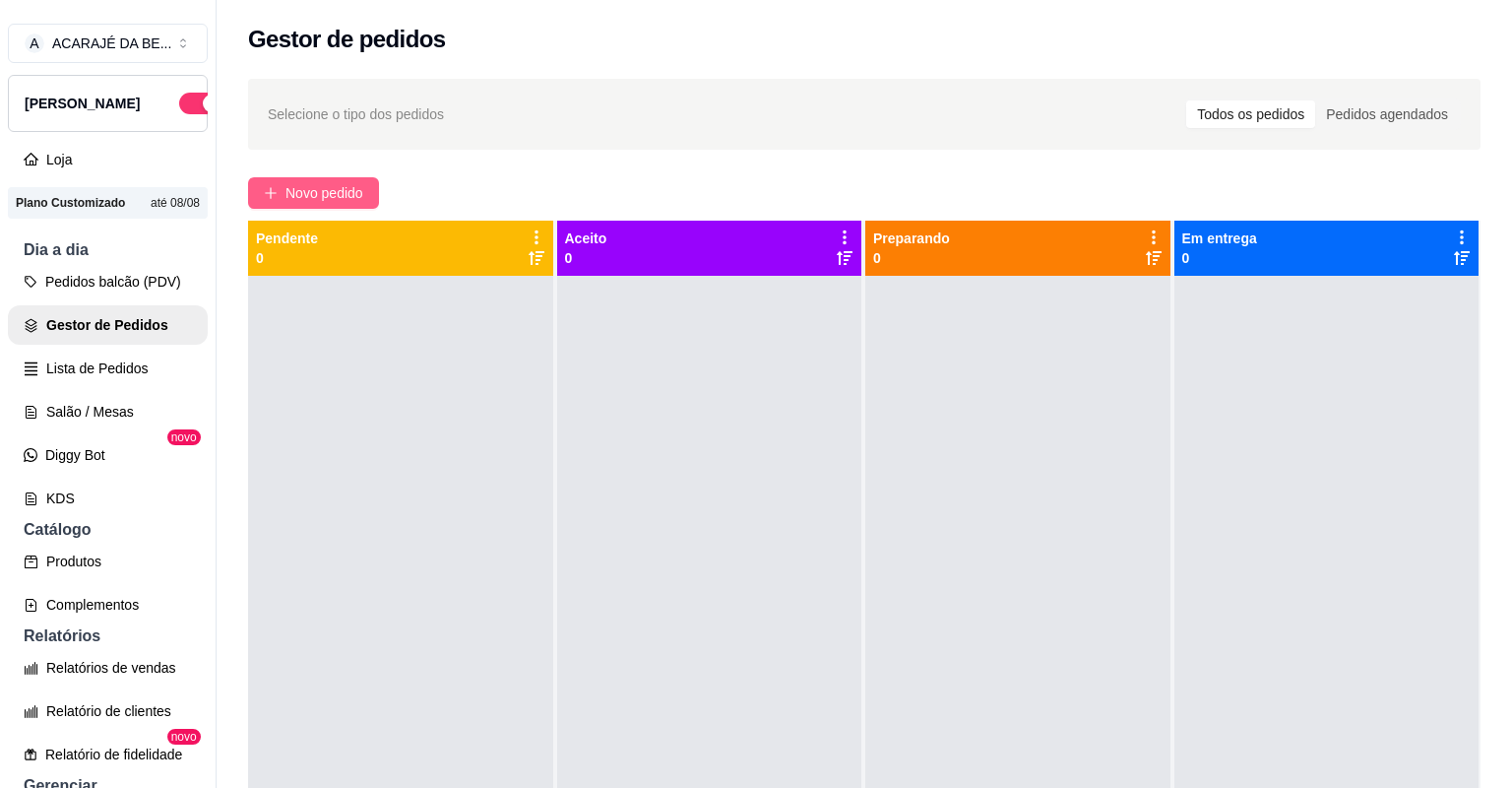 click on "Novo pedido" at bounding box center (313, 193) 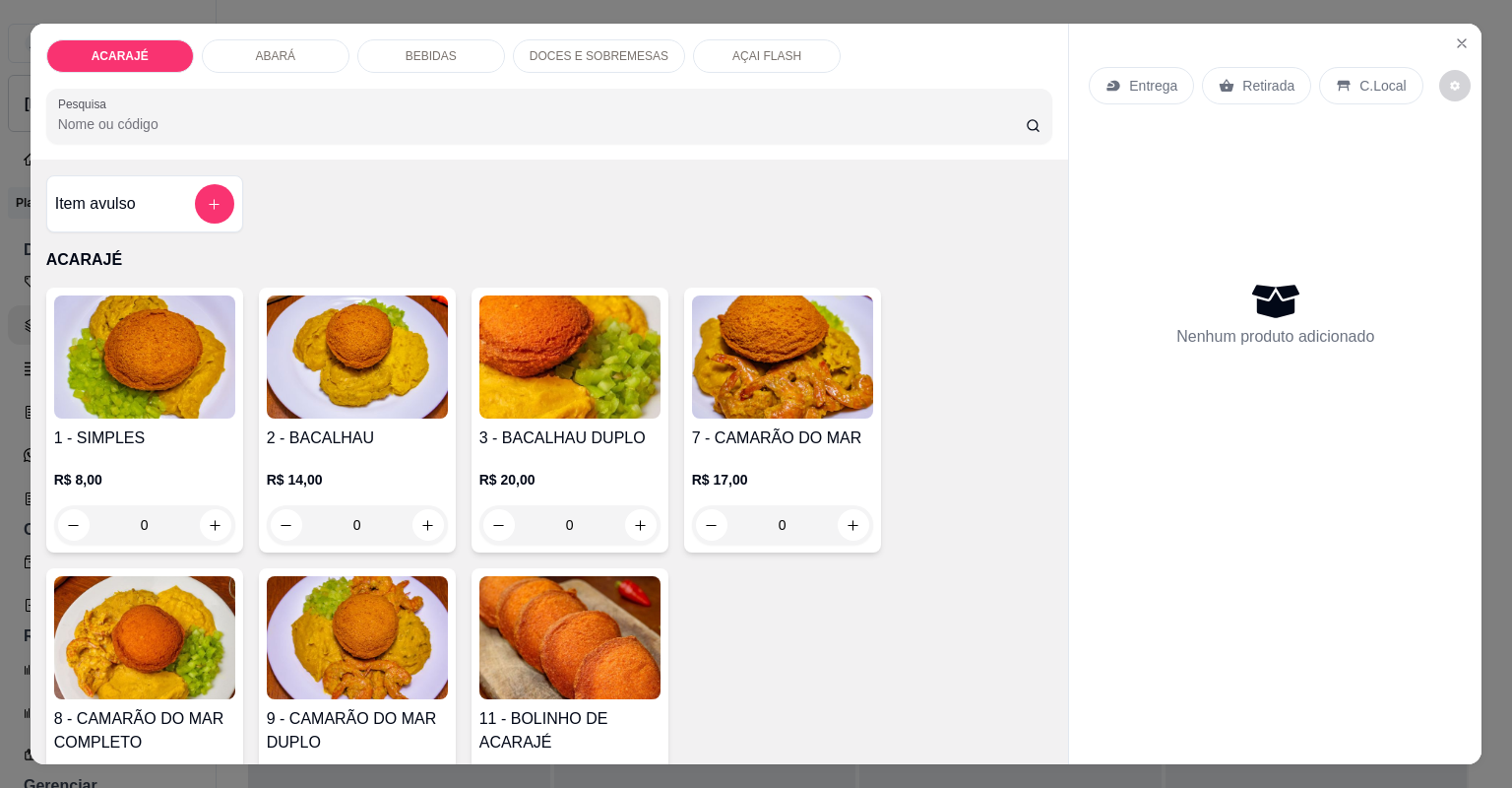 click 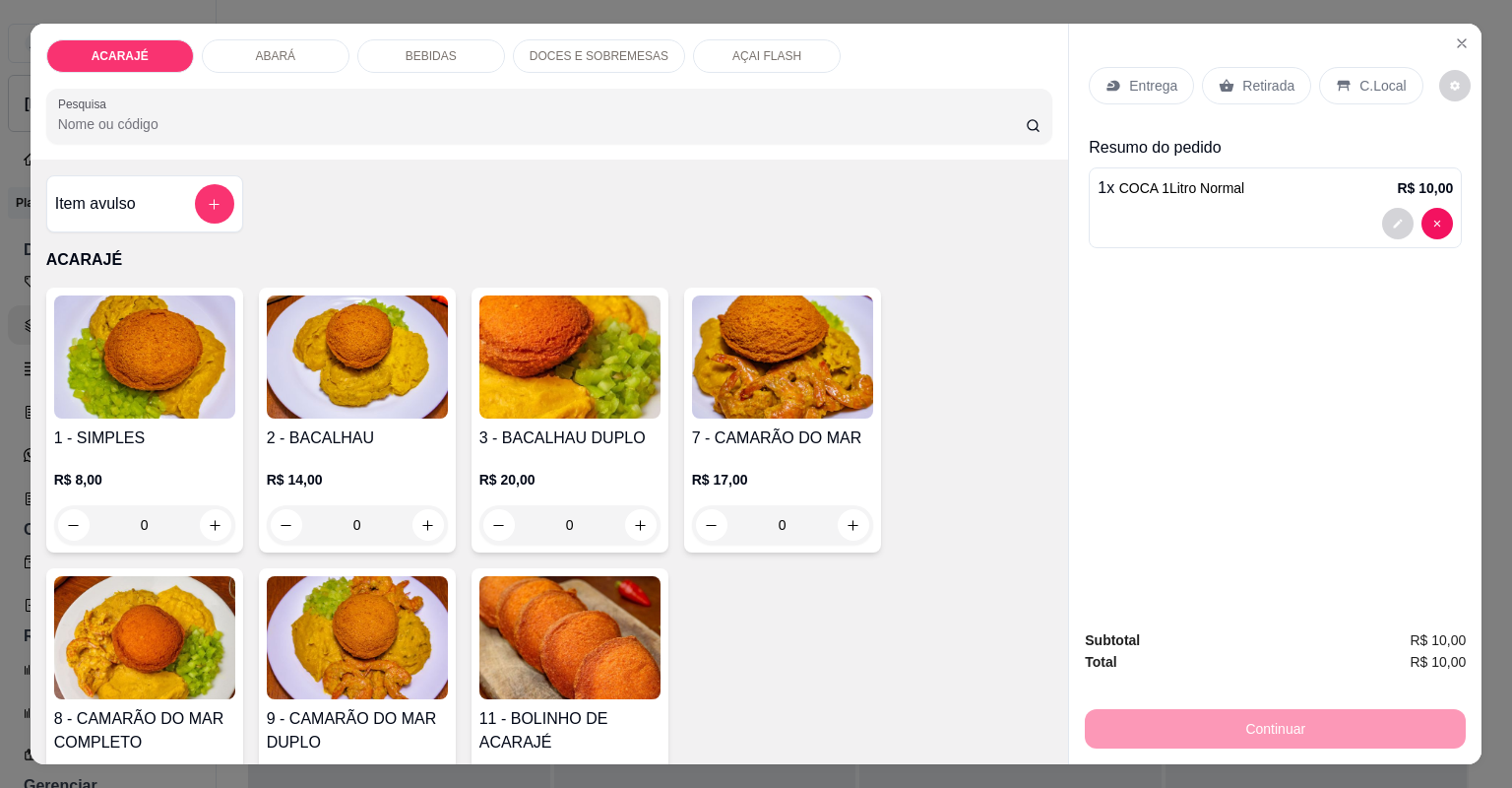 click on "Retirada" at bounding box center [1256, 86] 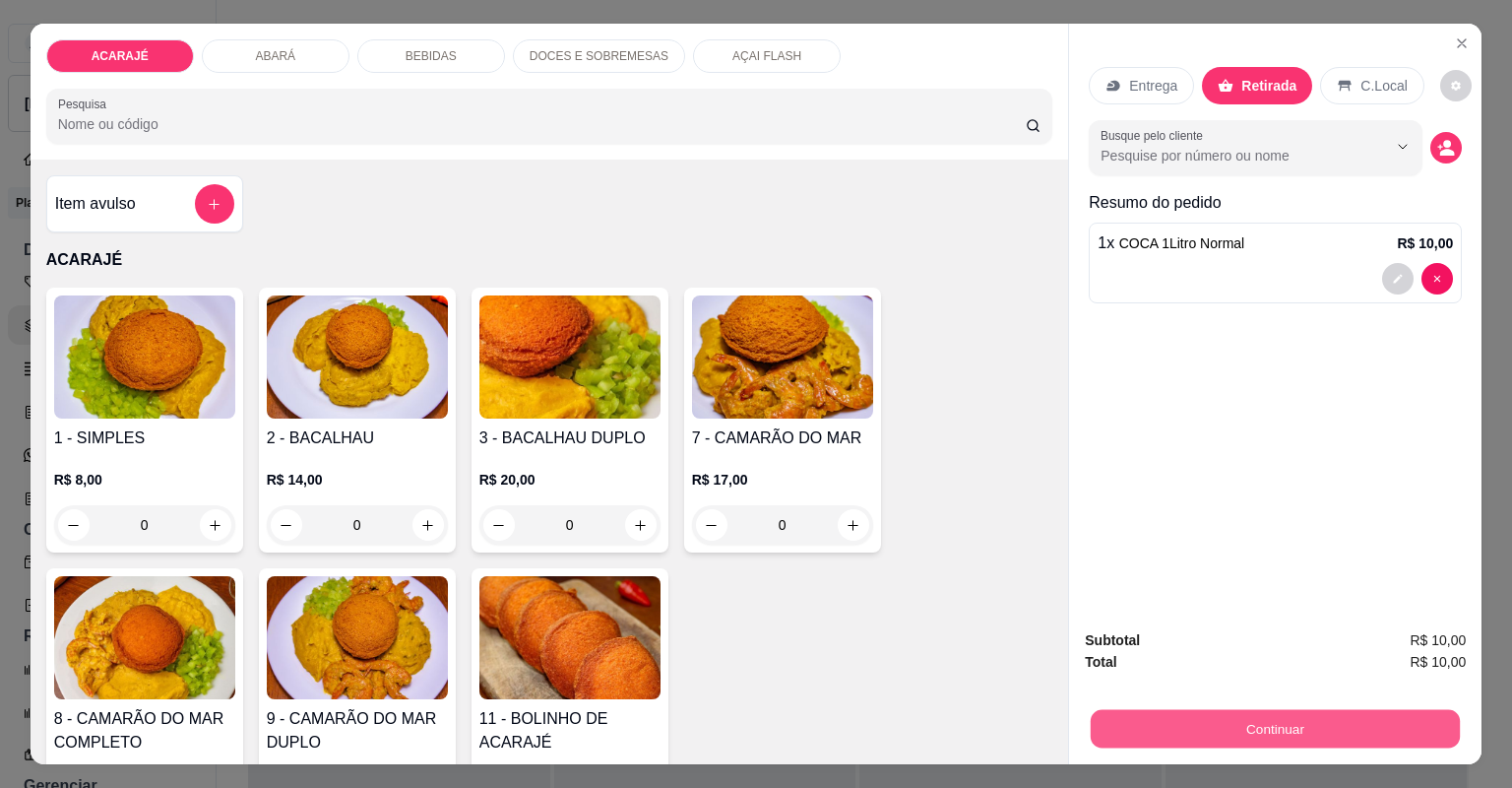 click on "Continuar" at bounding box center [1275, 729] 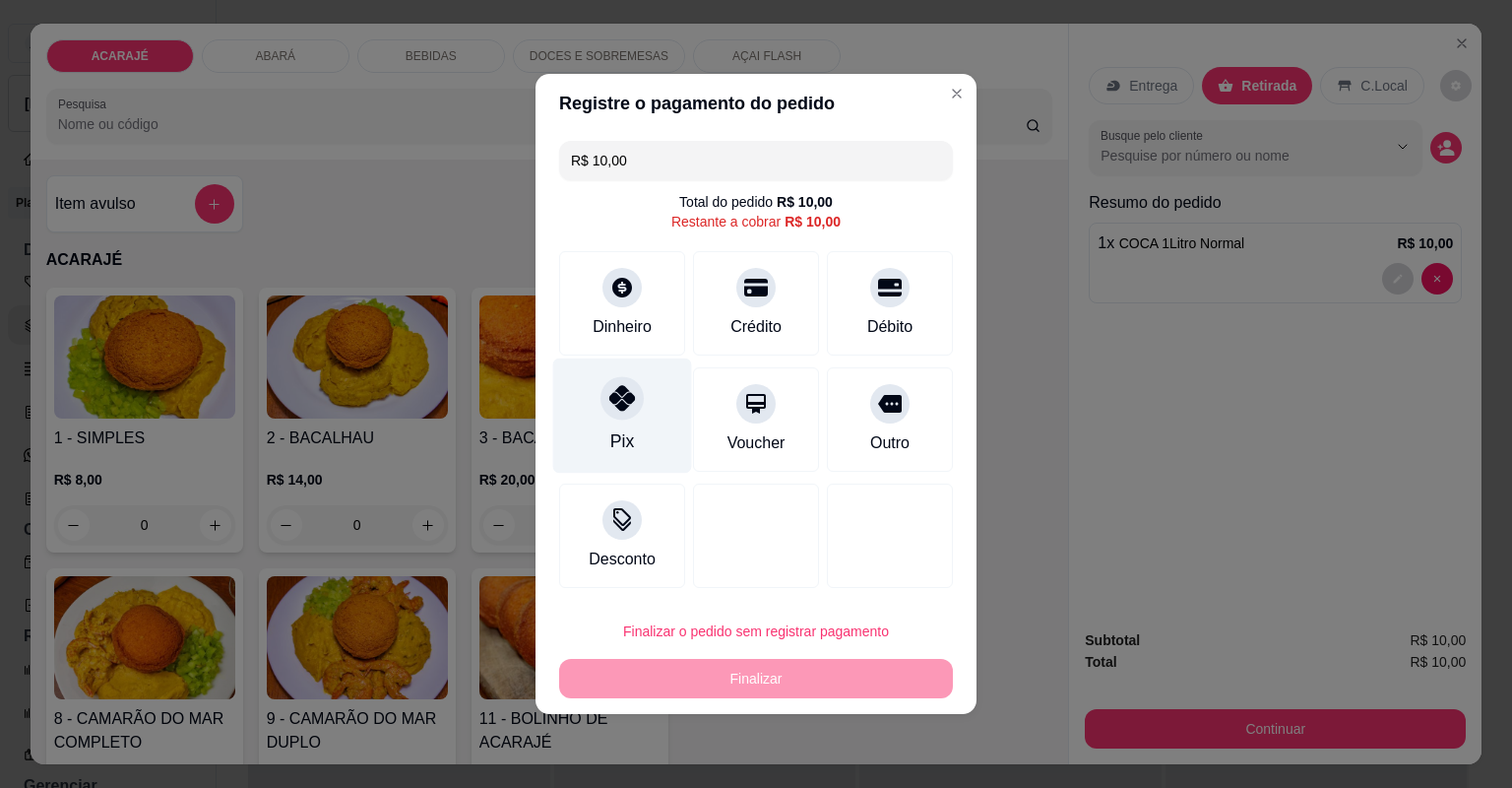click at bounding box center (622, 398) 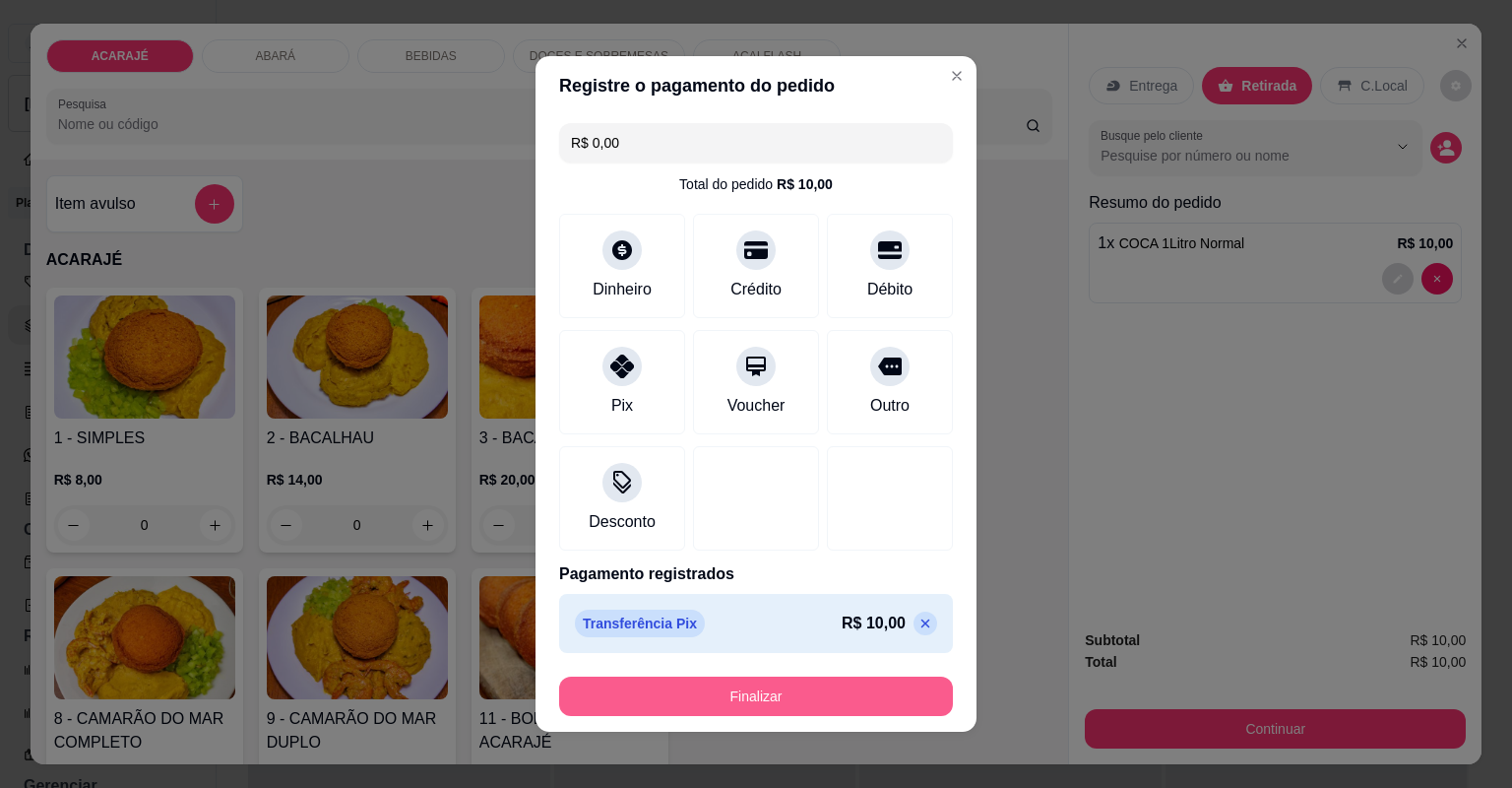 click on "Finalizar" at bounding box center [756, 696] 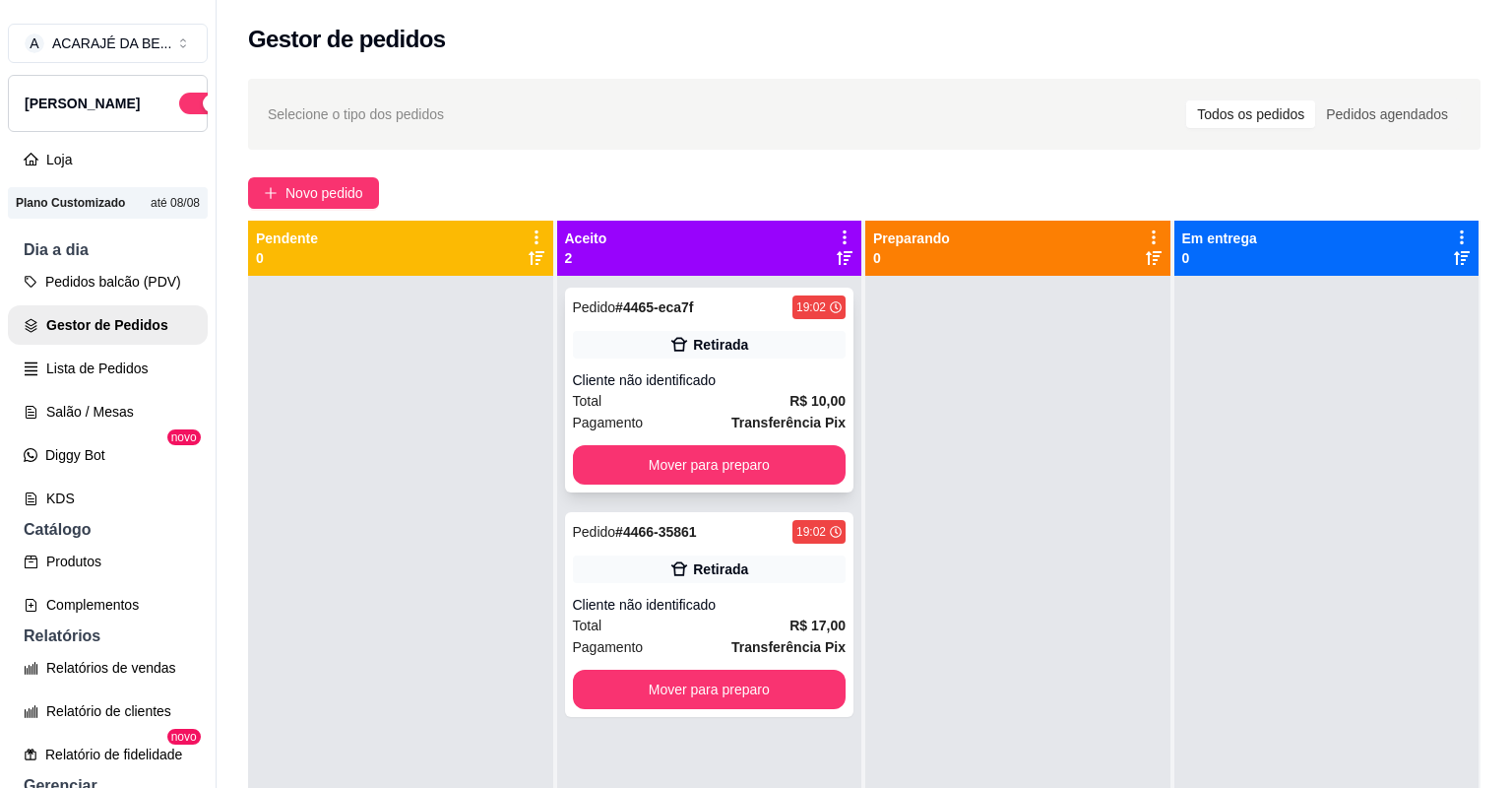 click on "Total R$ 10,00" at bounding box center [710, 401] 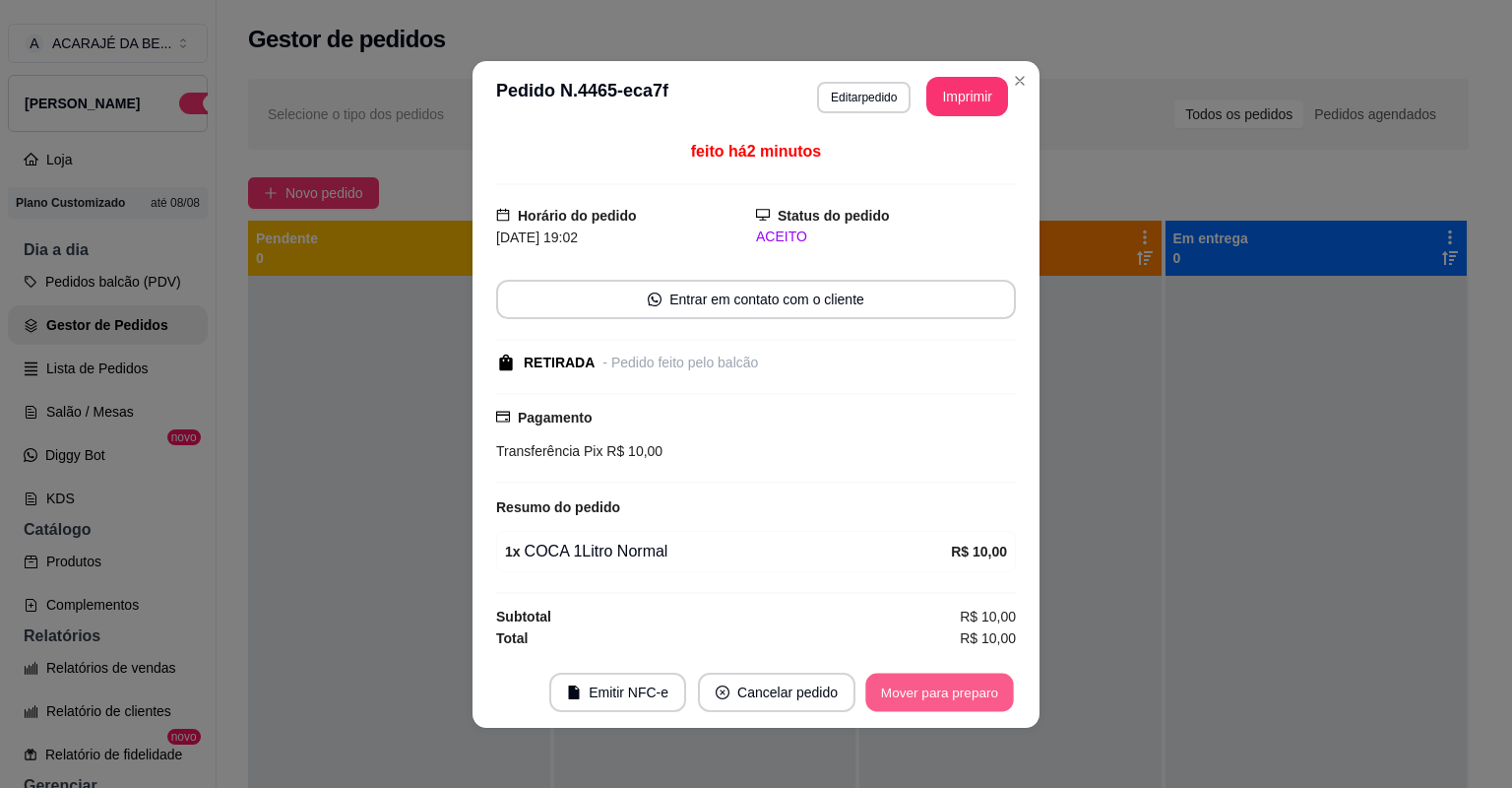 click on "Mover para preparo" at bounding box center (939, 691) 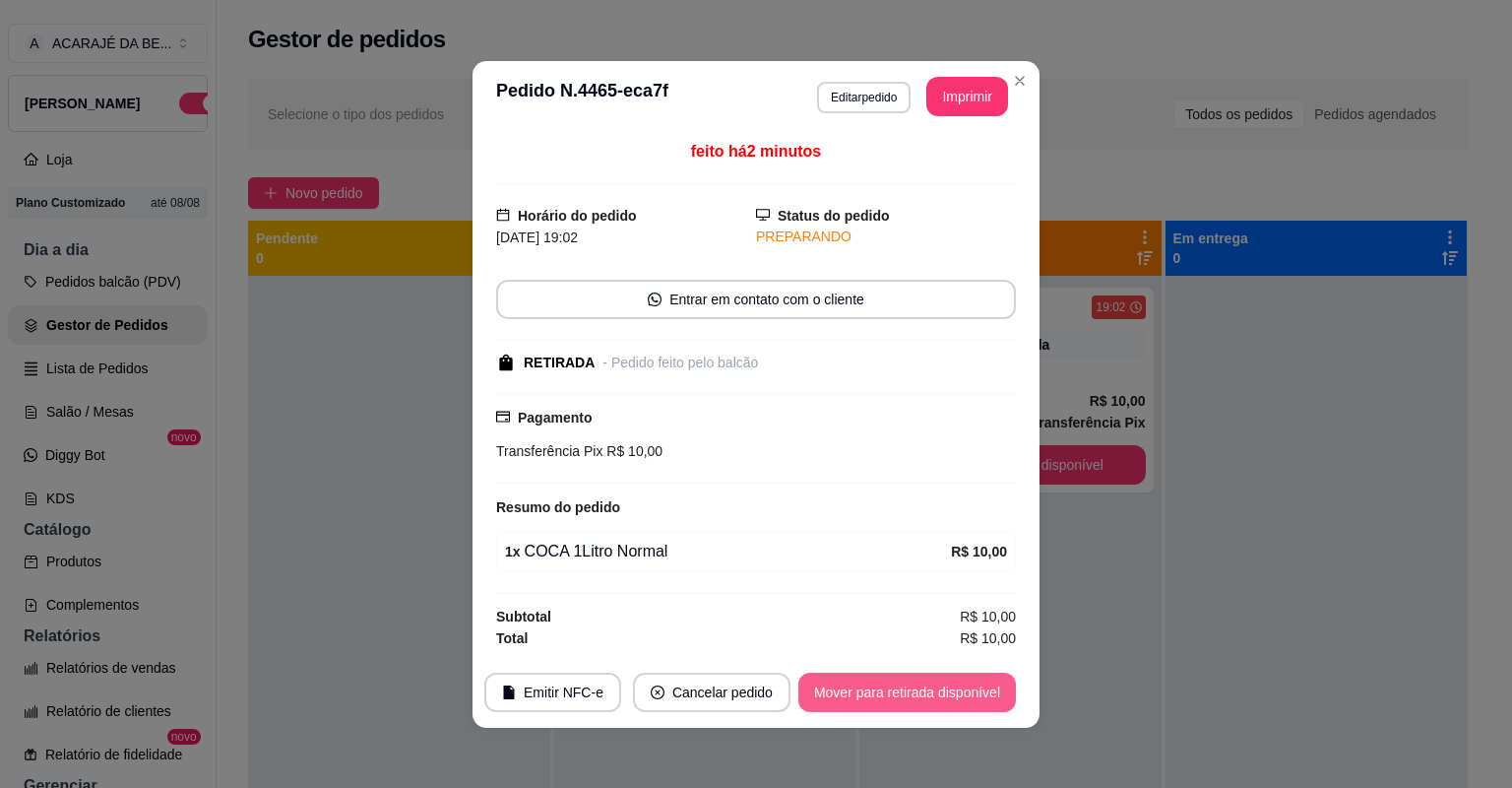 click on "Mover para retirada disponível" at bounding box center (907, 692) 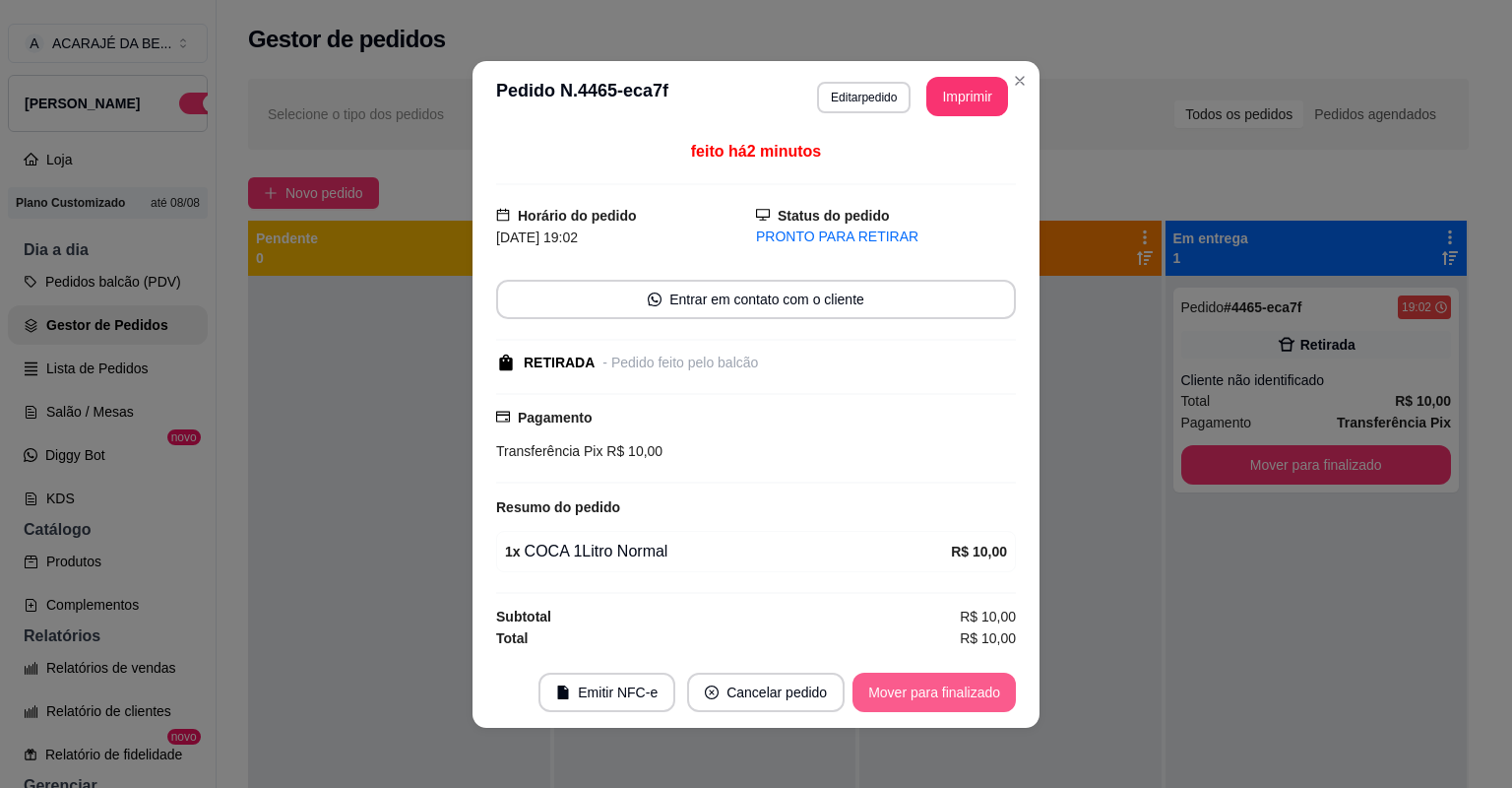 click on "Mover para finalizado" at bounding box center (934, 692) 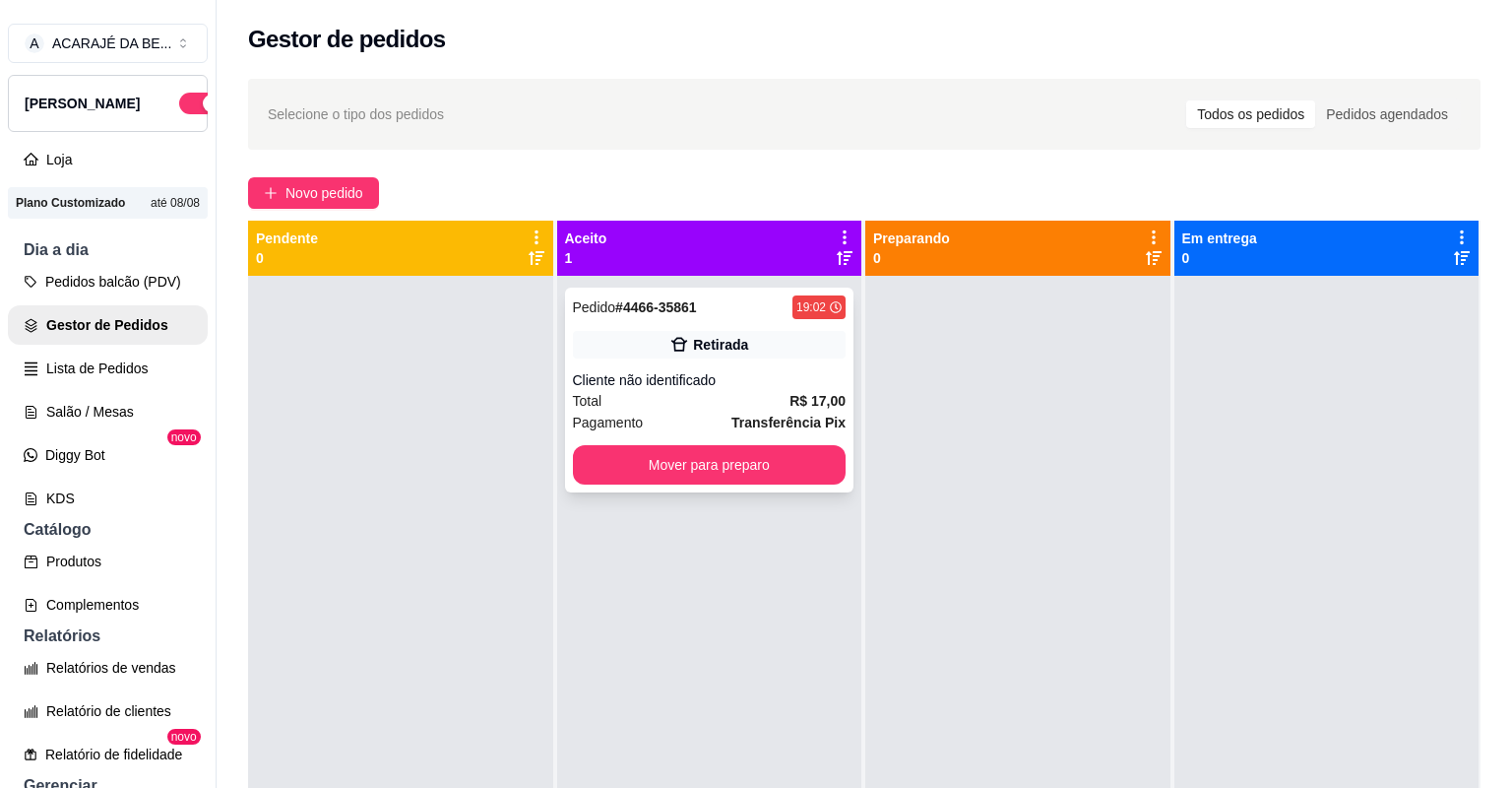 click on "Pagamento Transferência Pix" at bounding box center (710, 423) 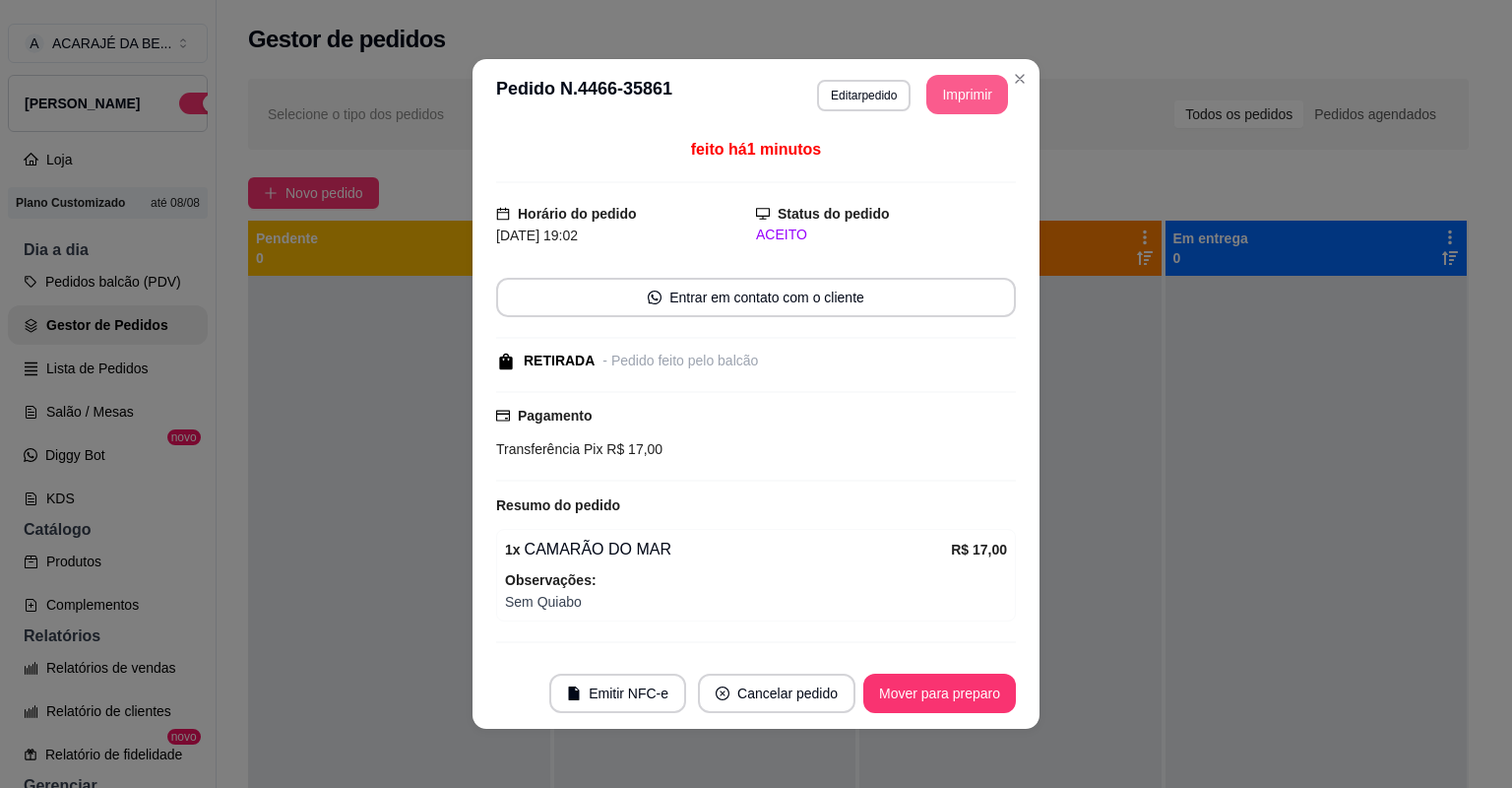click on "Imprimir" at bounding box center [967, 95] 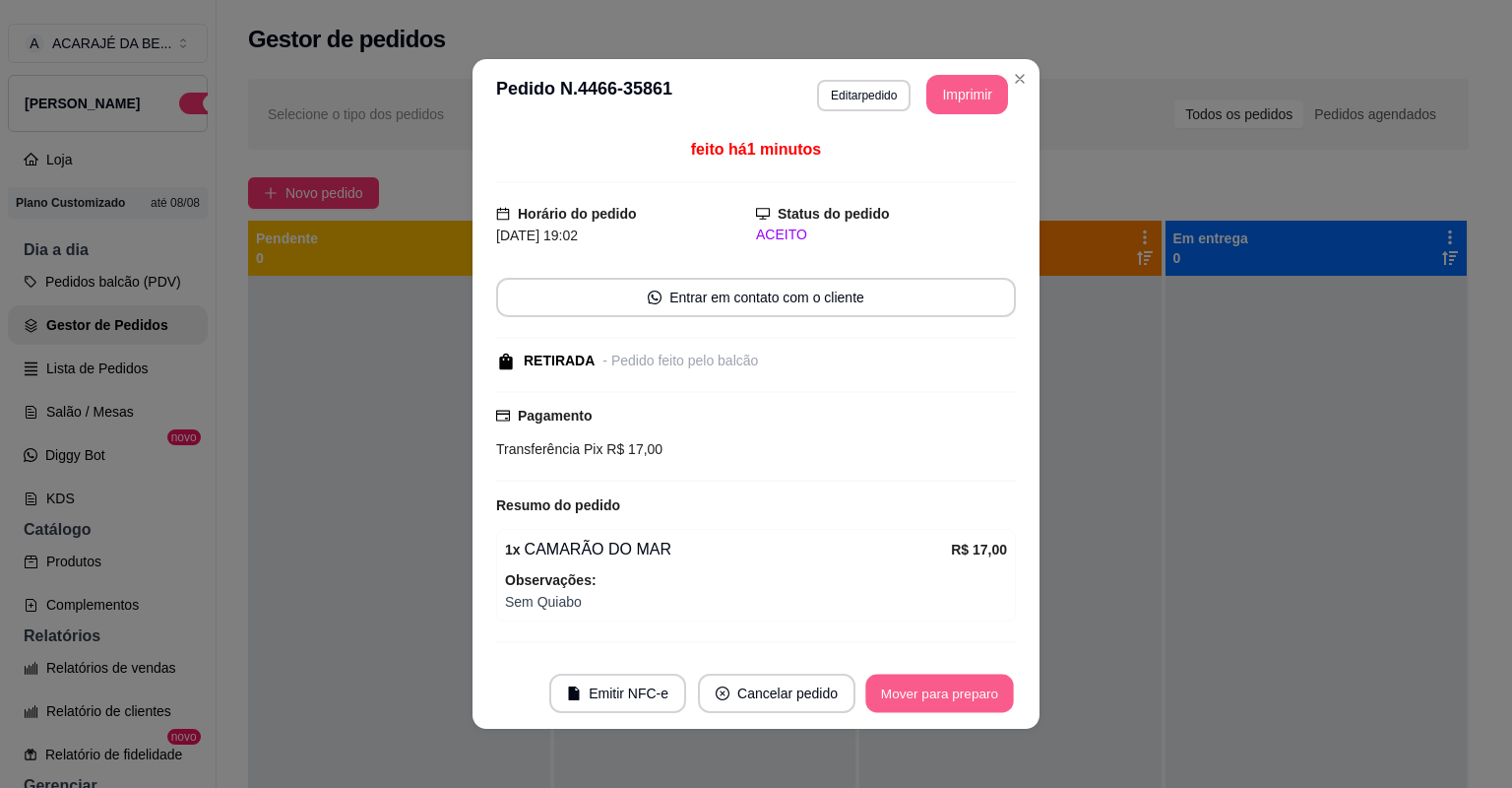 click on "Mover para preparo" at bounding box center (939, 693) 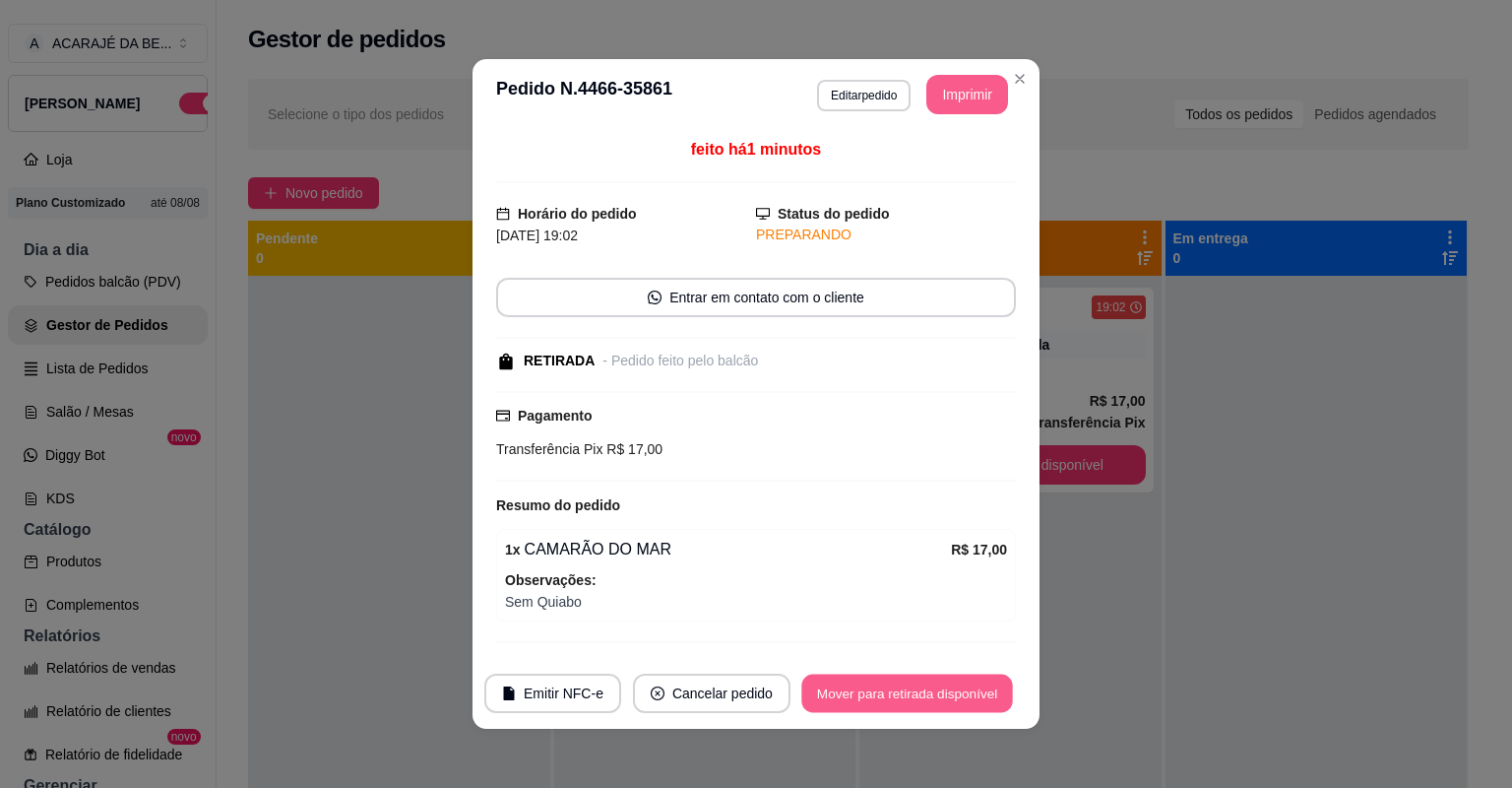 click on "Mover para retirada disponível" at bounding box center (907, 693) 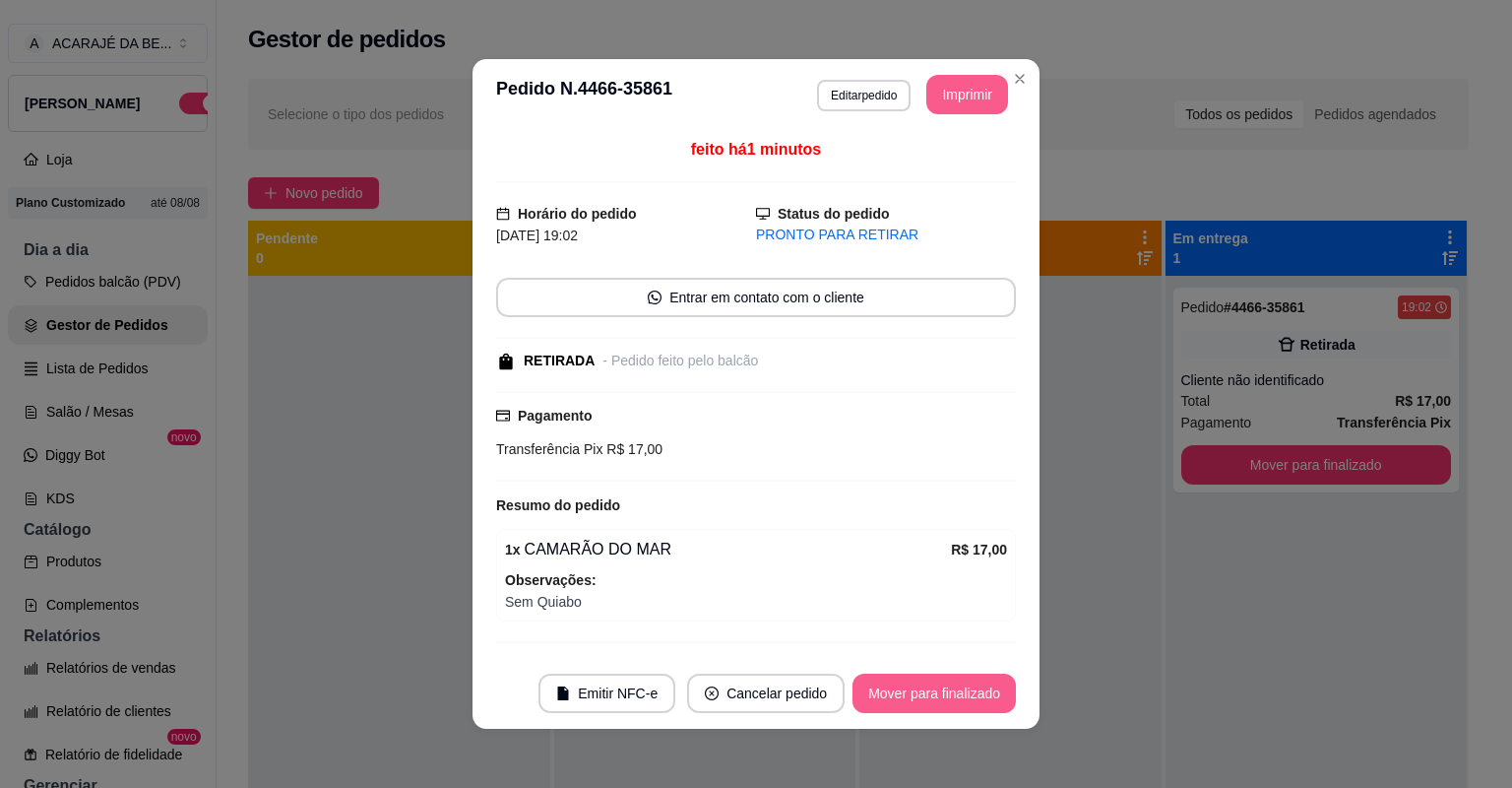 click on "Mover para finalizado" at bounding box center [934, 693] 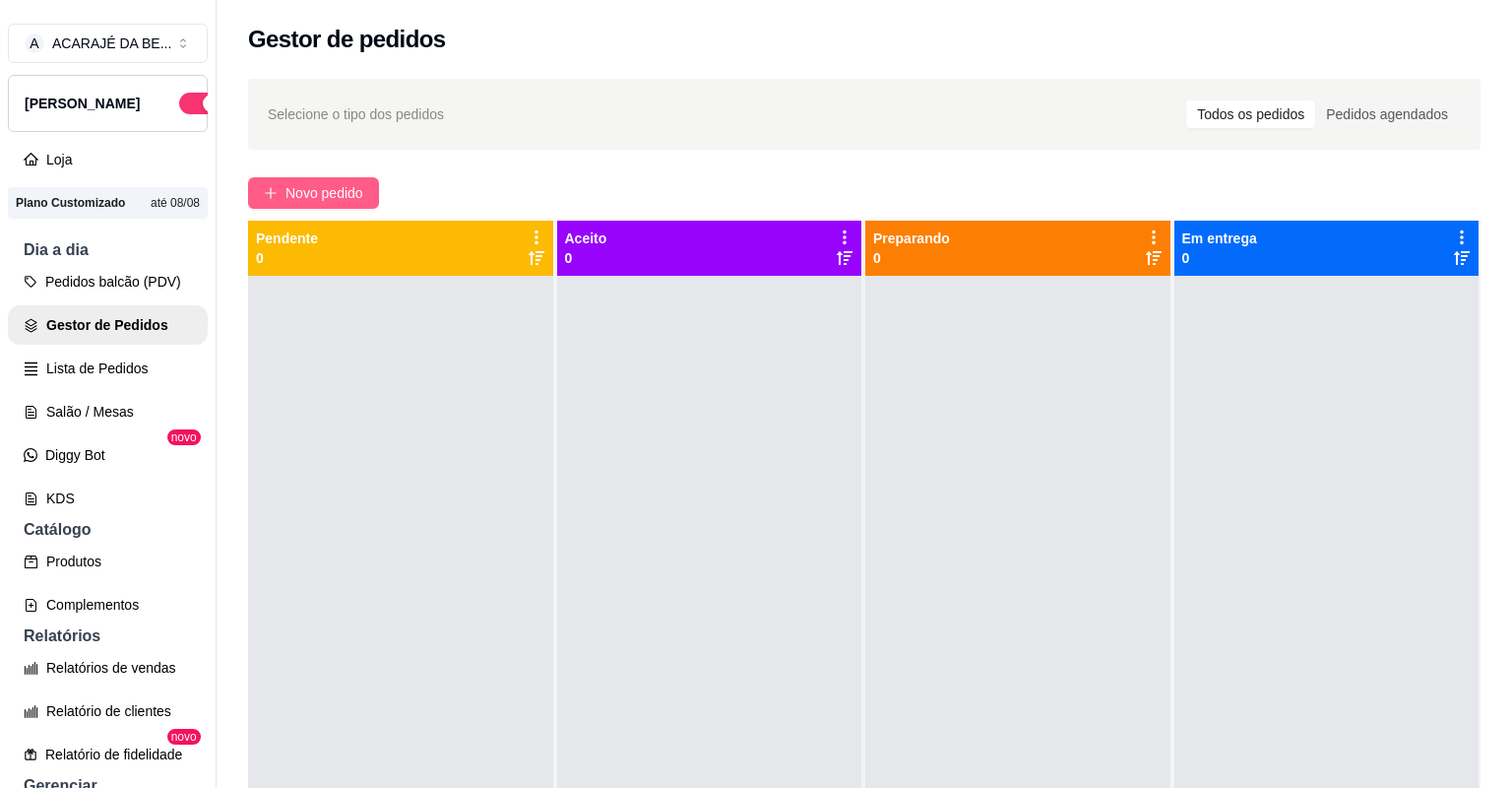 click on "Novo pedido" at bounding box center (324, 193) 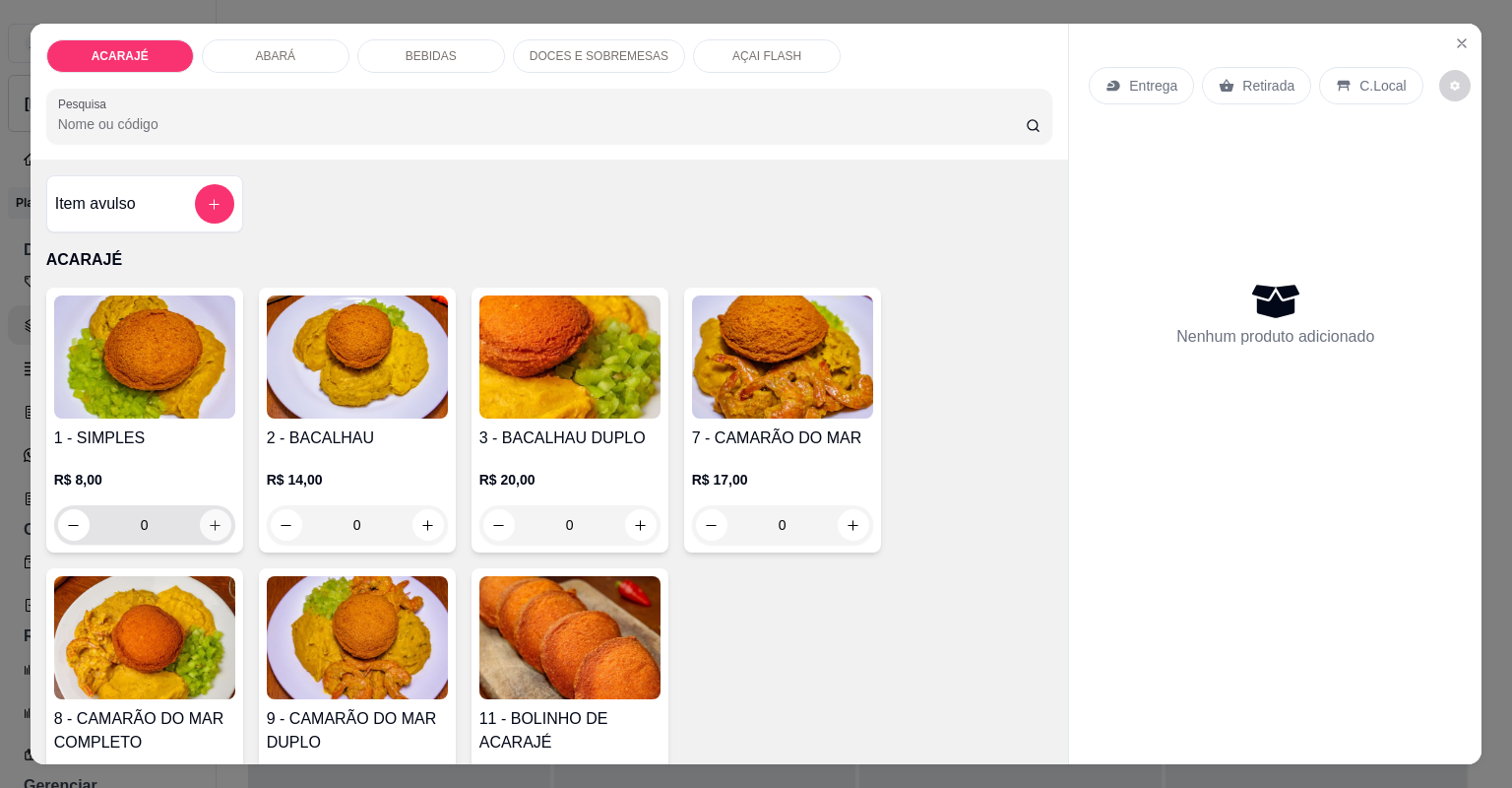 click 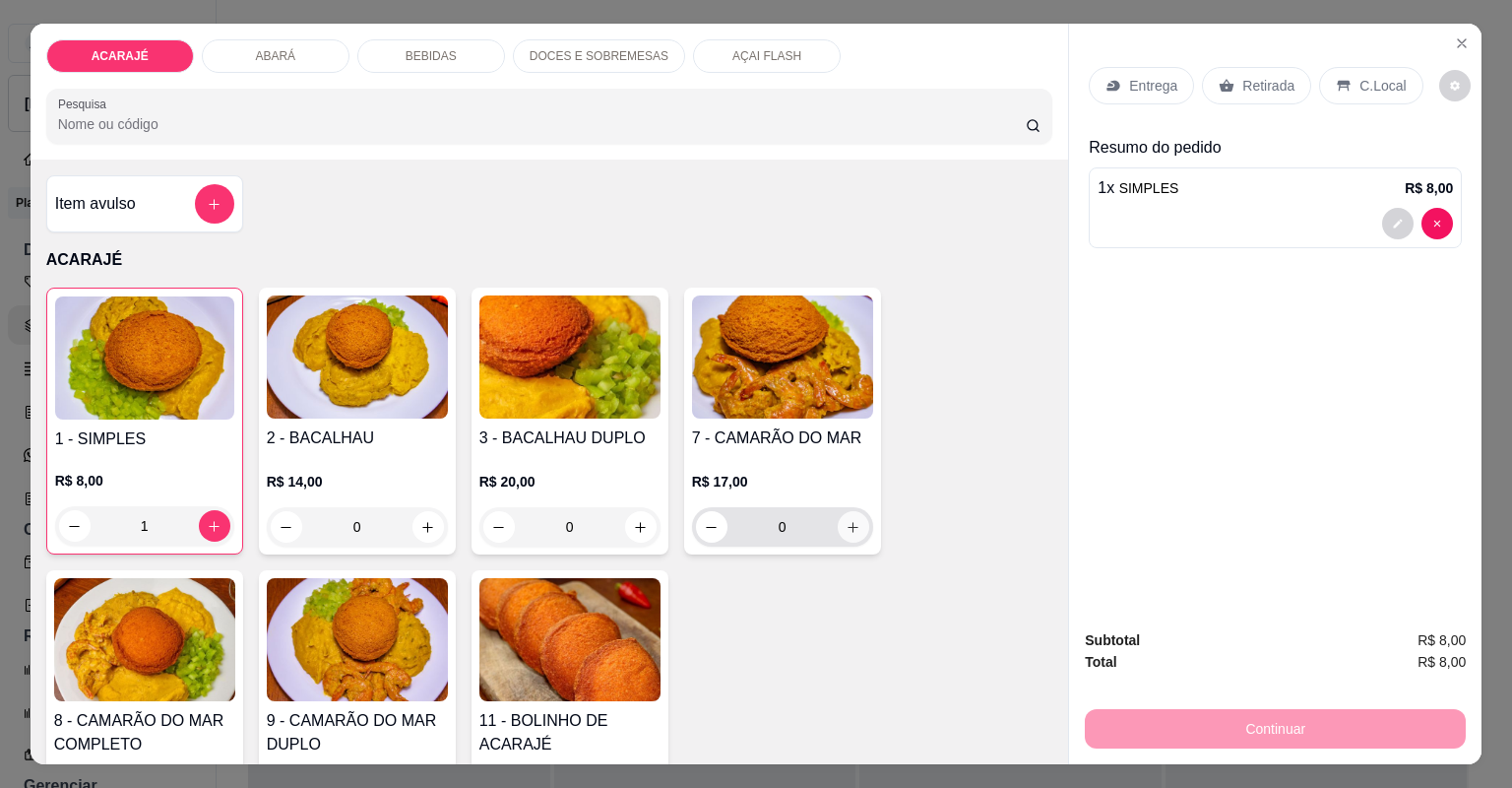 click 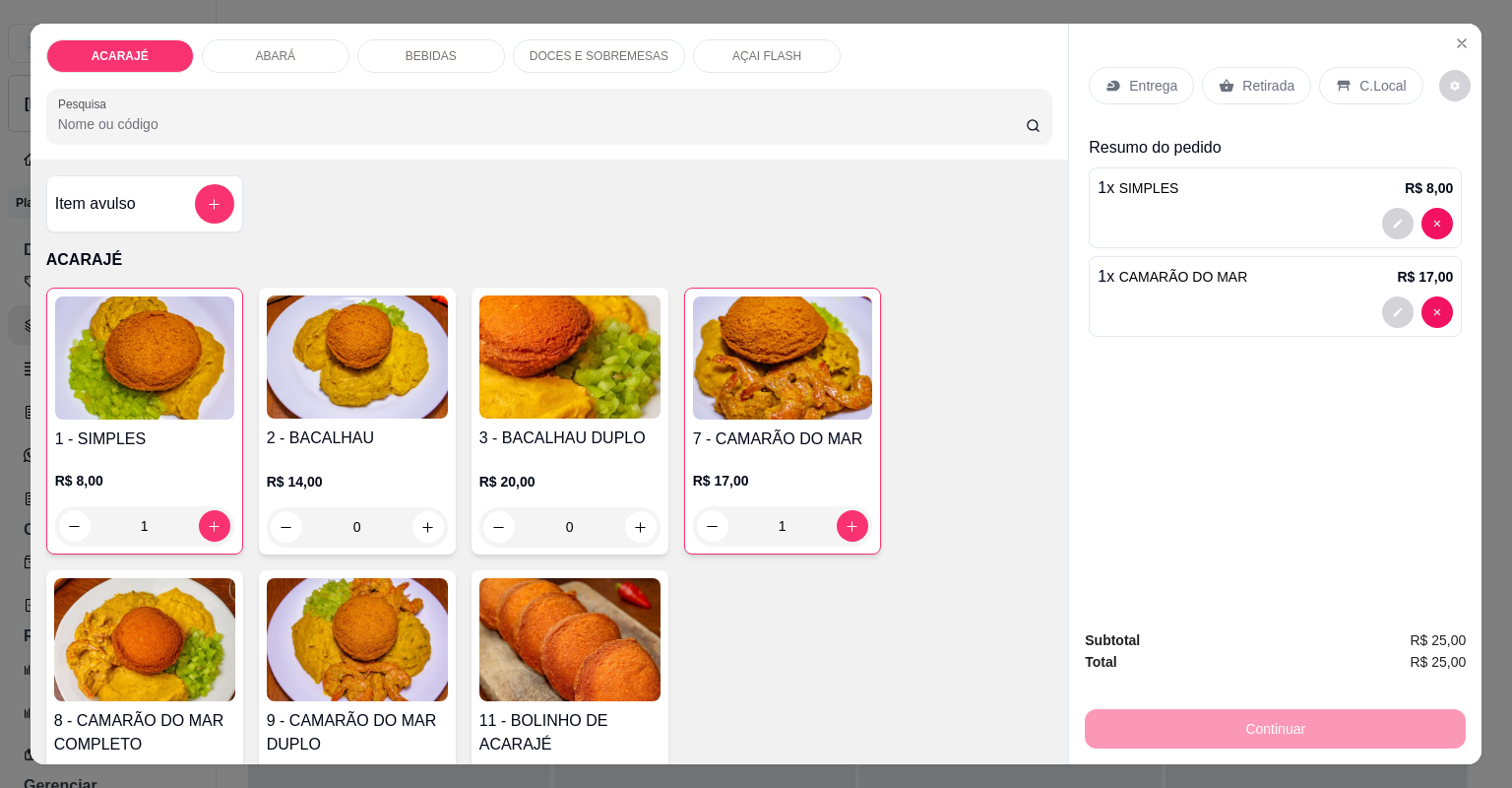 click on "Retirada" at bounding box center [1268, 86] 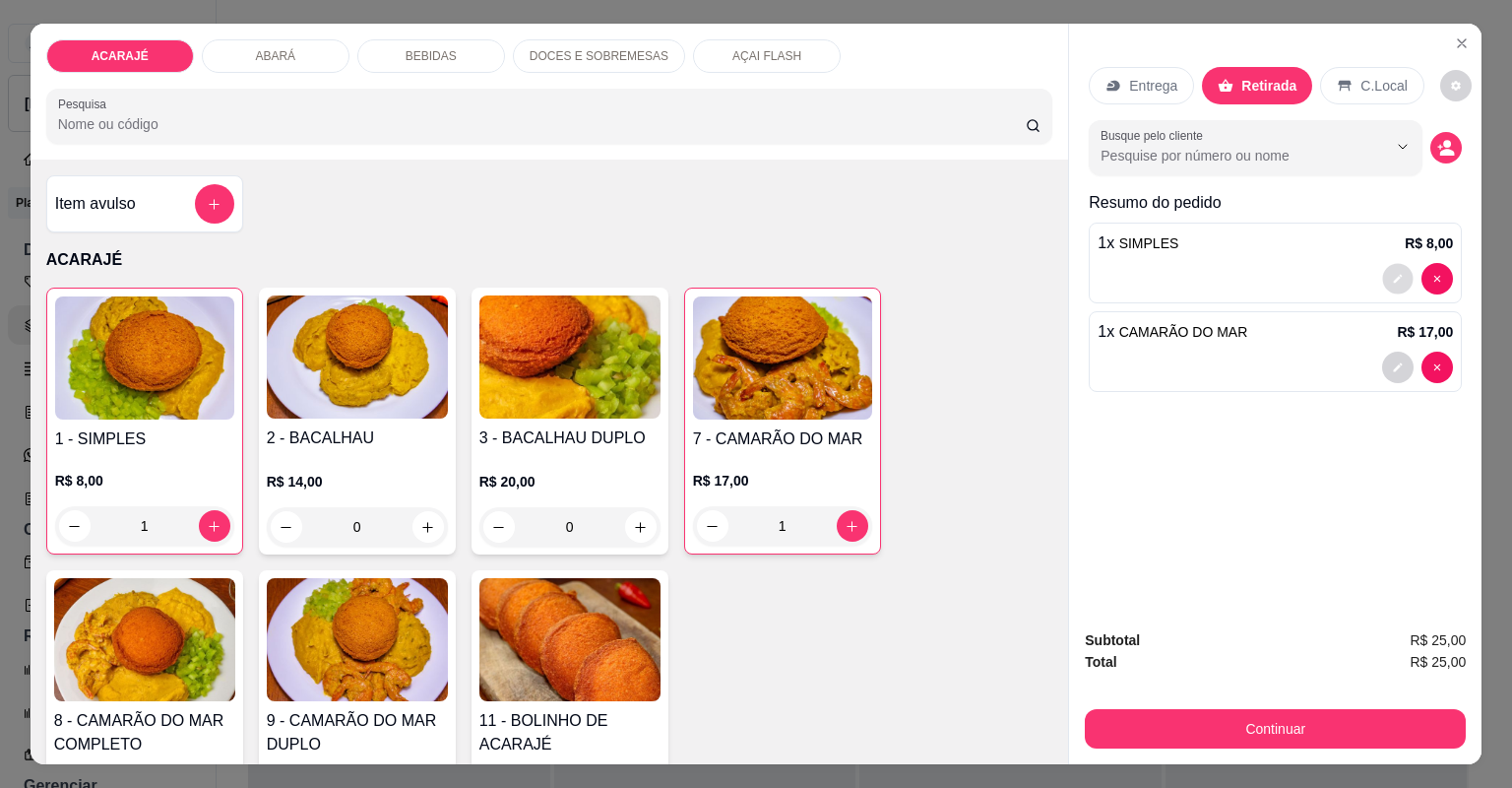 click 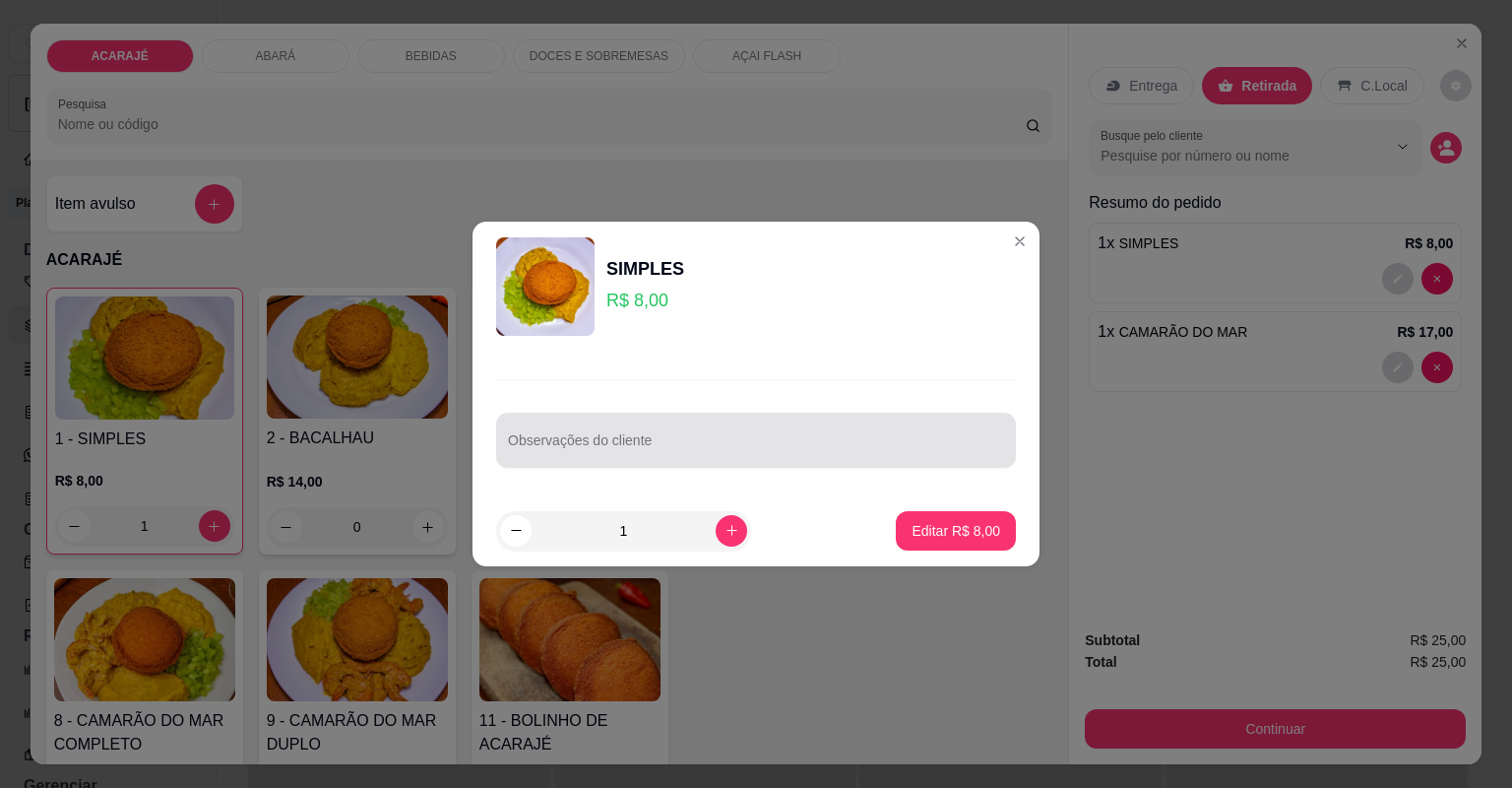 click at bounding box center (756, 440) 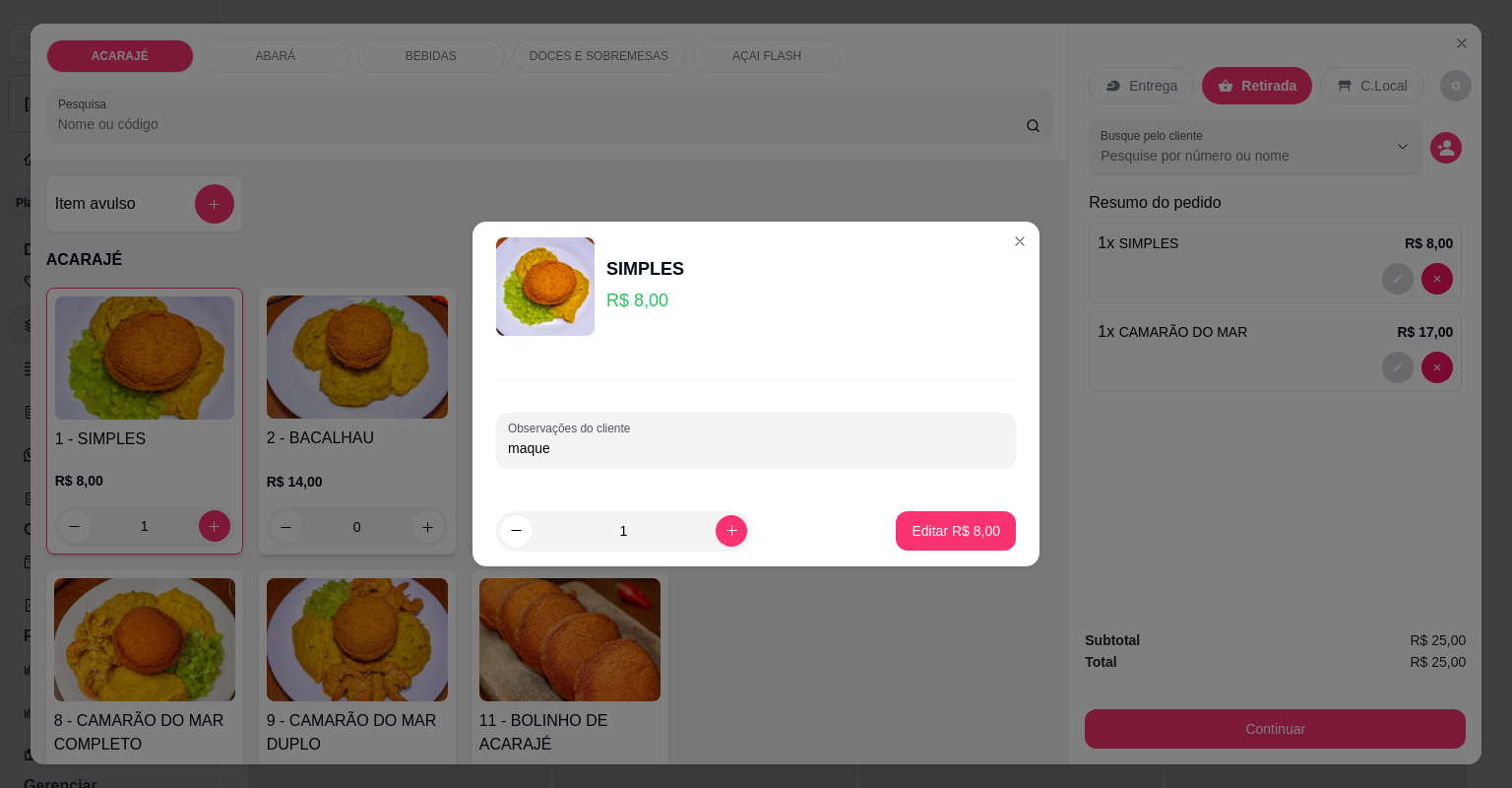 type on "maques" 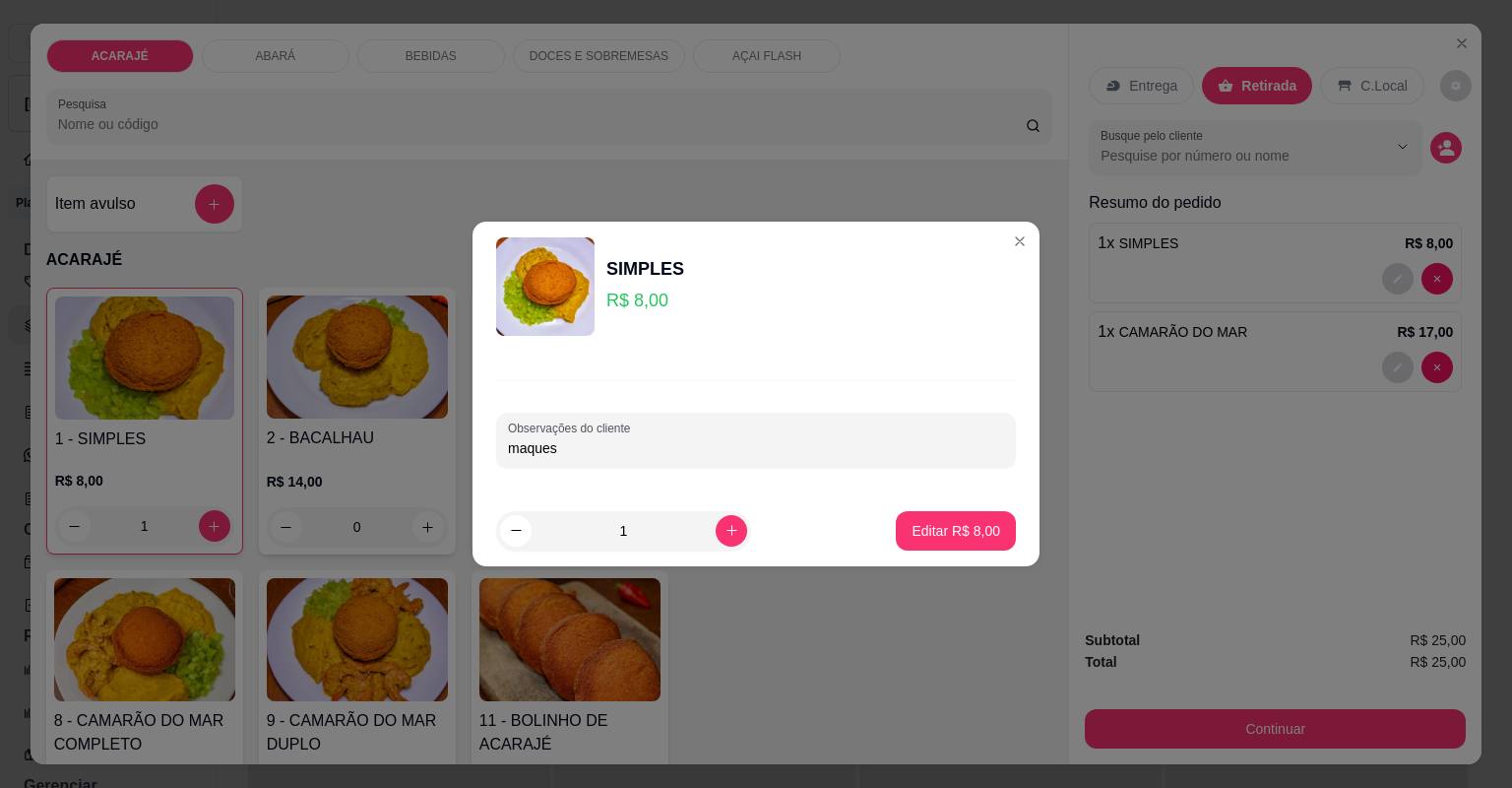 click on "maques" at bounding box center [756, 448] 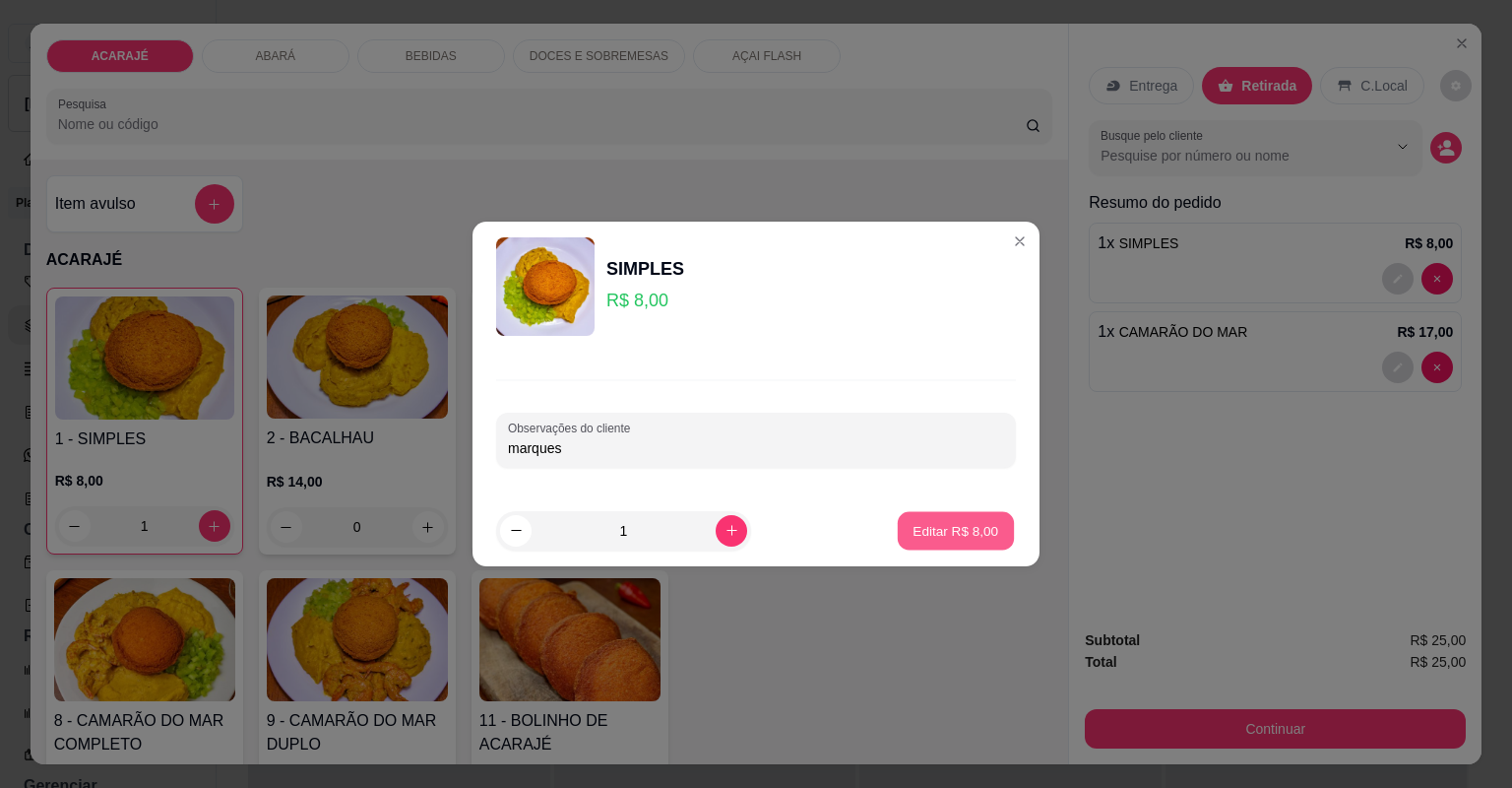 click on "Editar   R$ 8,00" at bounding box center (956, 530) 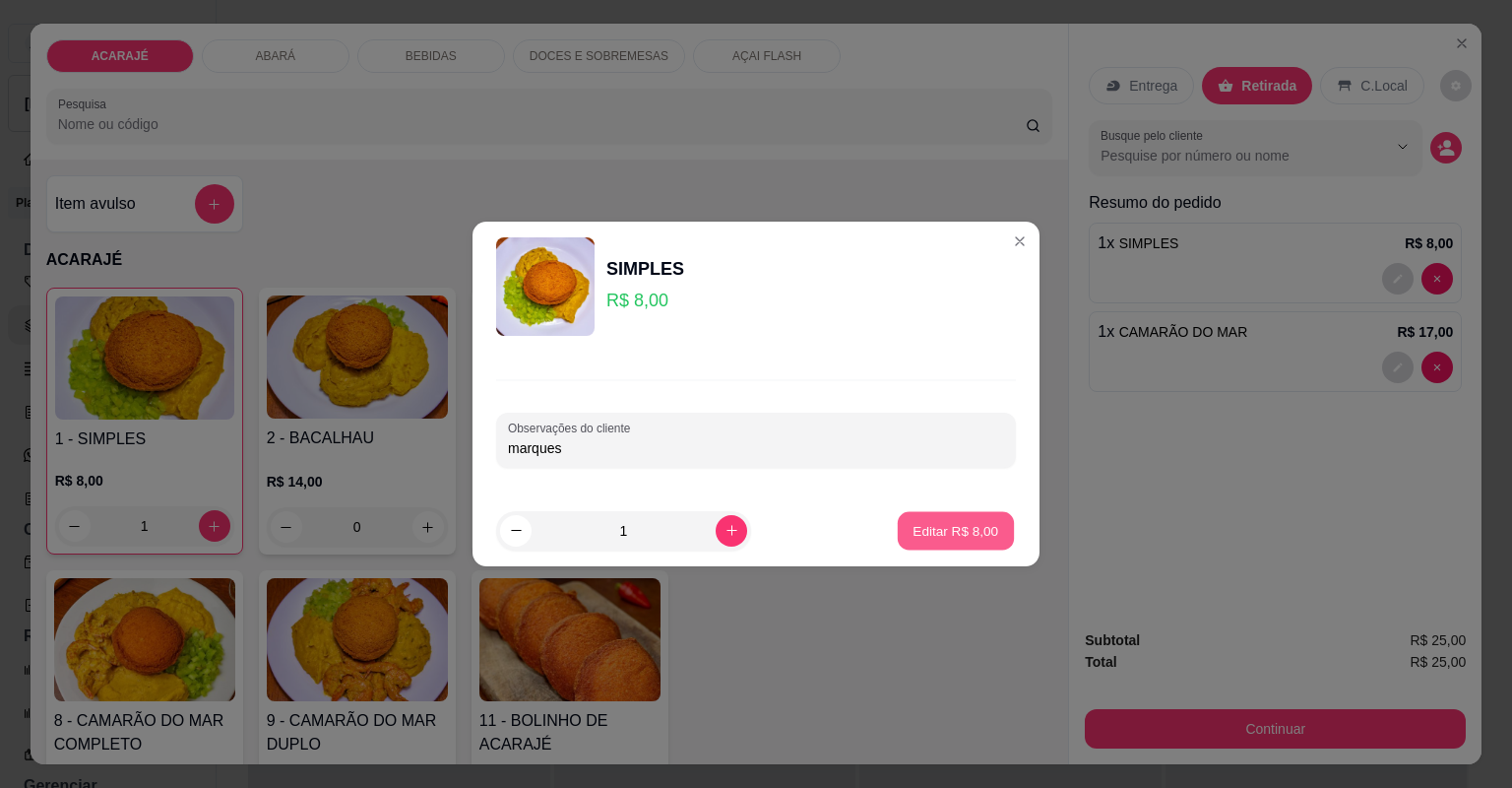 type on "0" 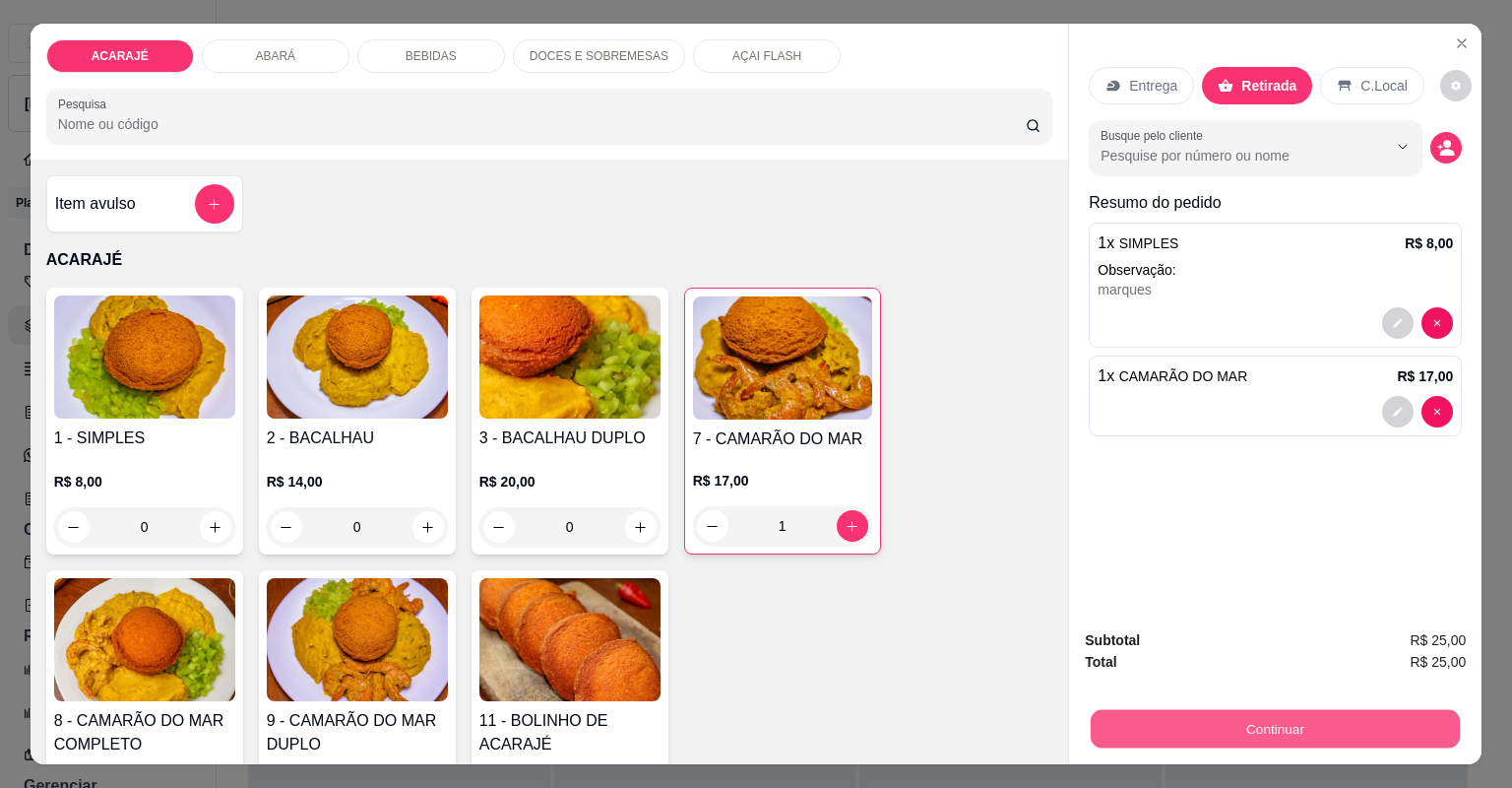 click on "Continuar" at bounding box center [1275, 729] 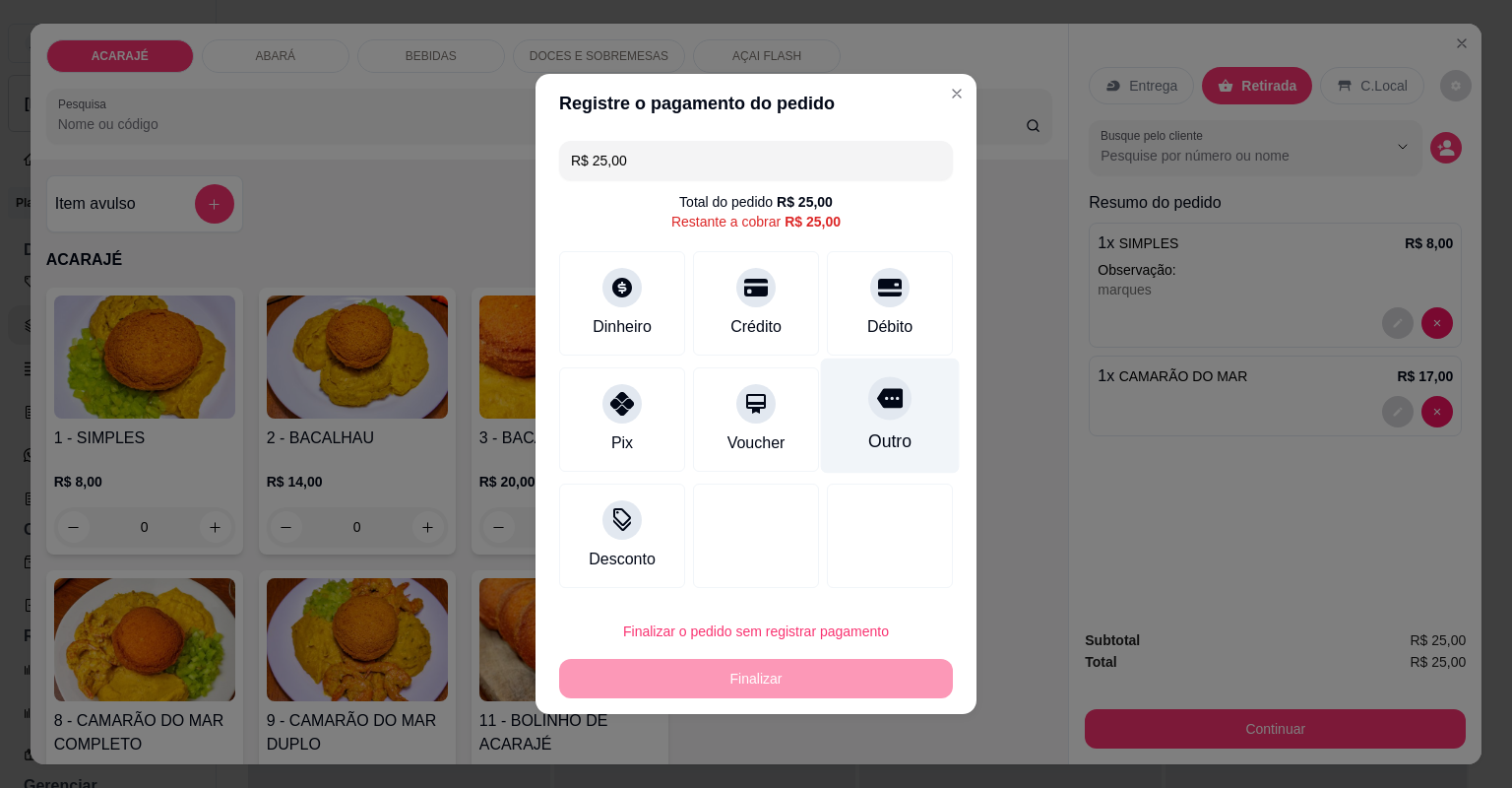 click on "Outro" at bounding box center (890, 441) 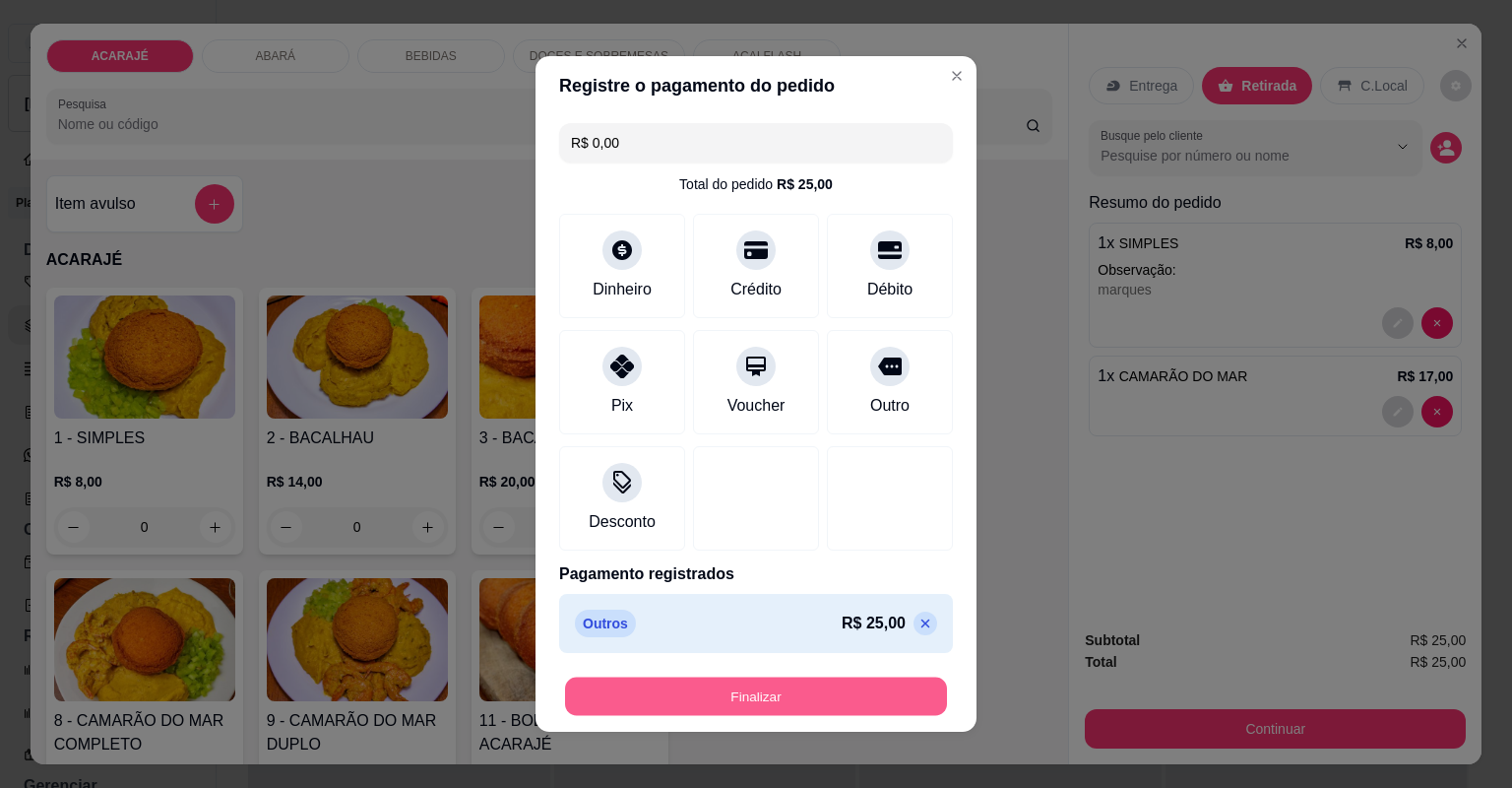 click on "Finalizar" at bounding box center (756, 696) 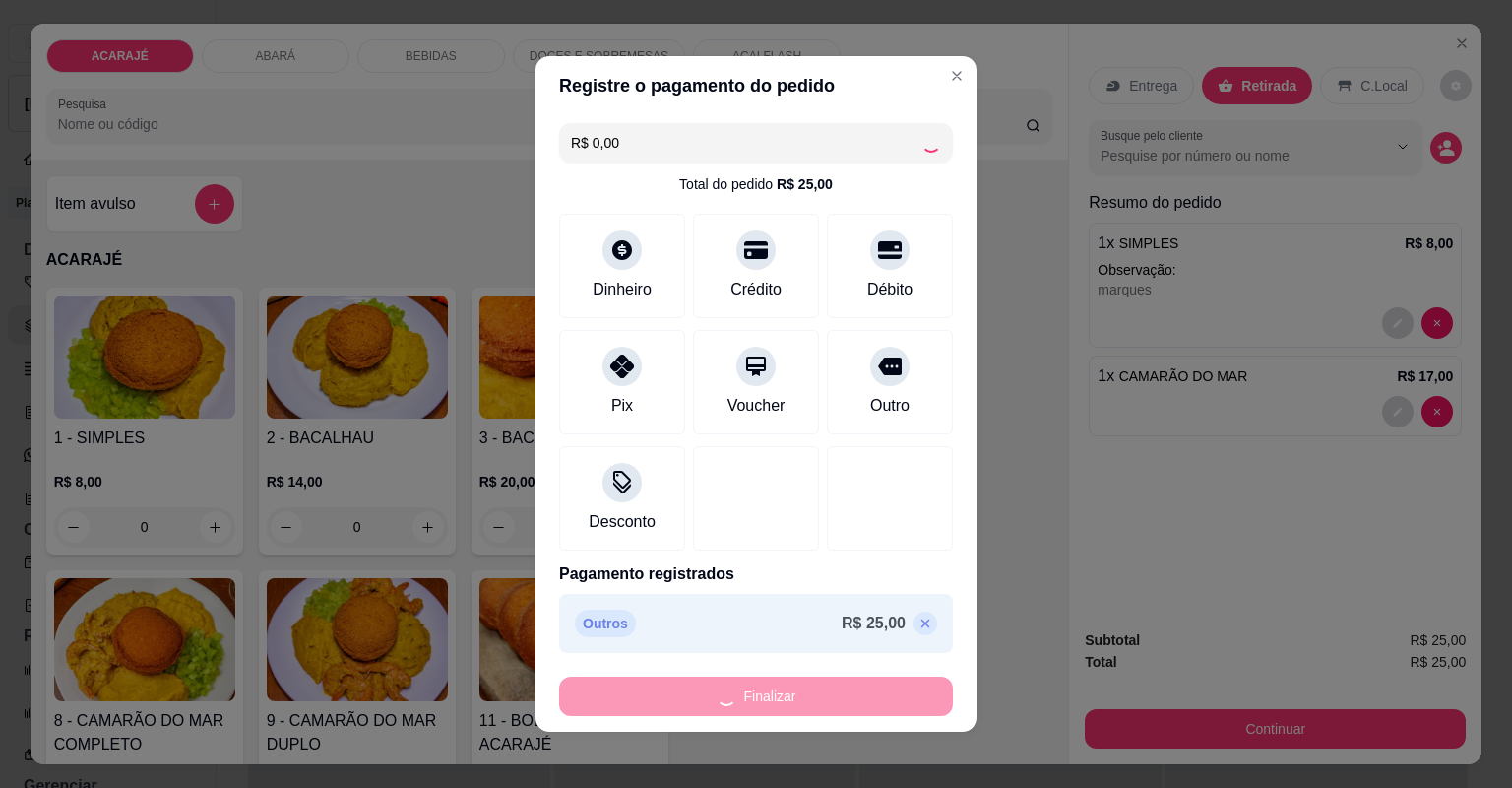 type on "0" 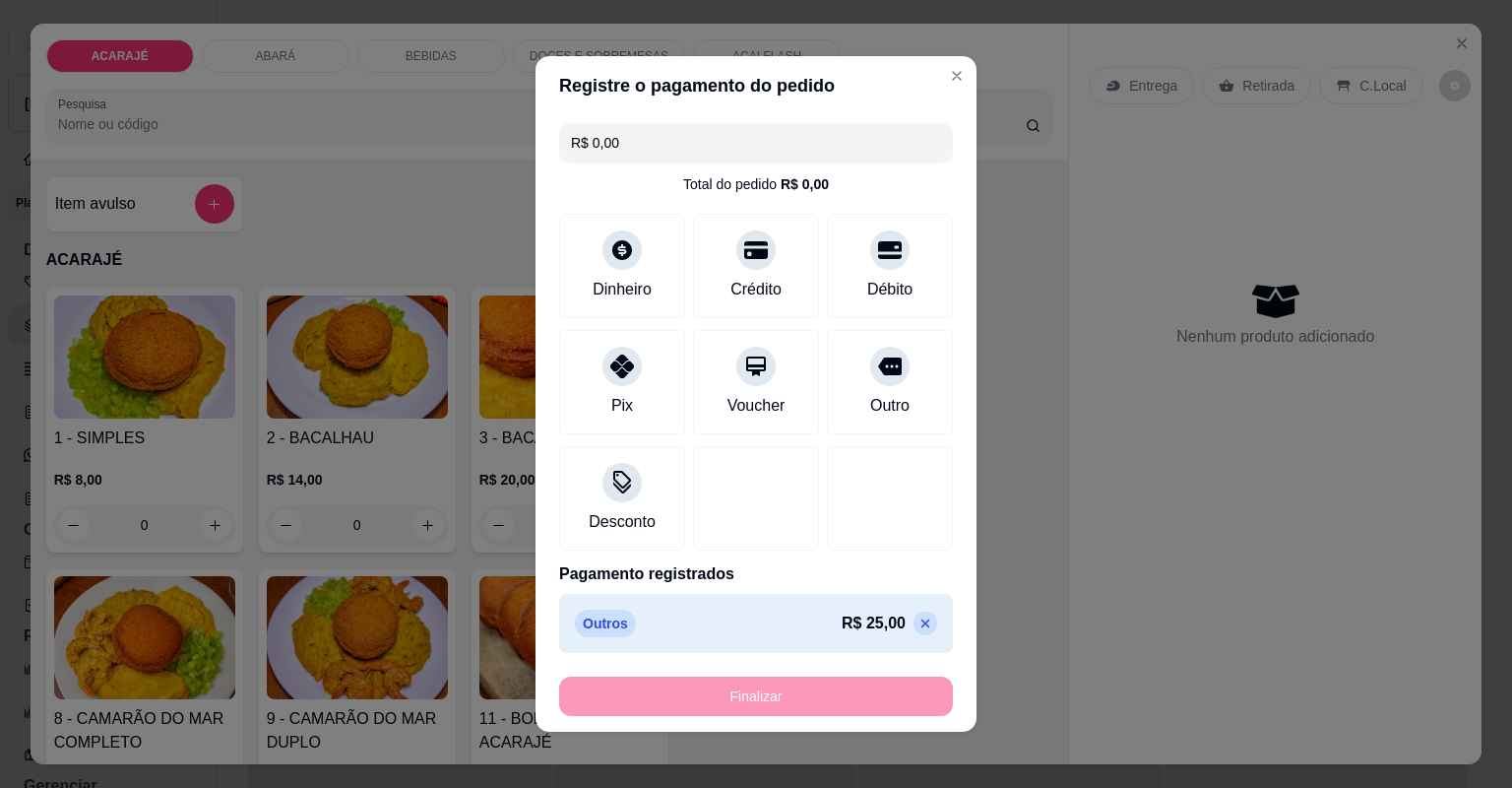 type on "-R$ 25,00" 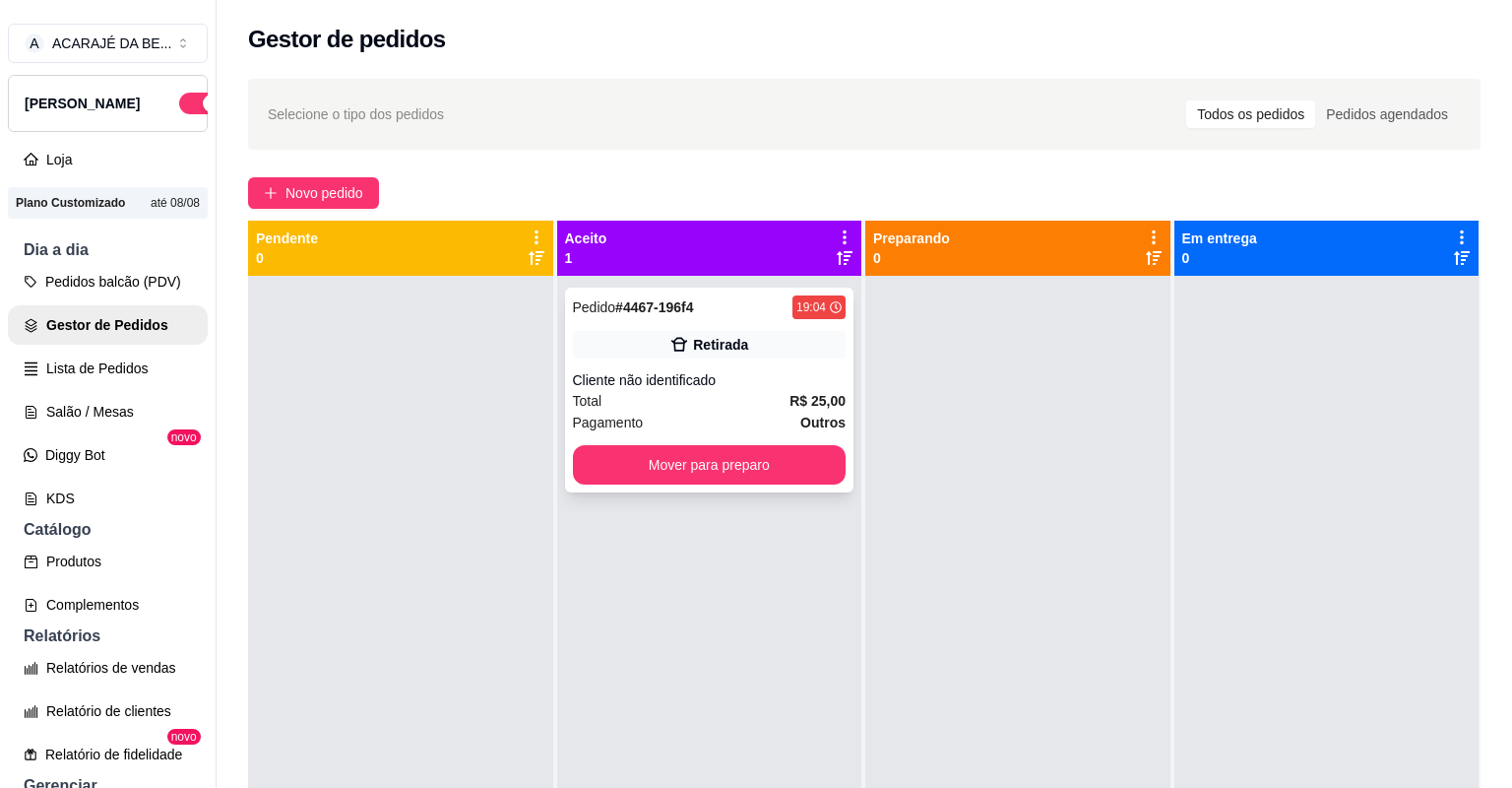 drag, startPoint x: 667, startPoint y: 417, endPoint x: 686, endPoint y: 397, distance: 27.58623 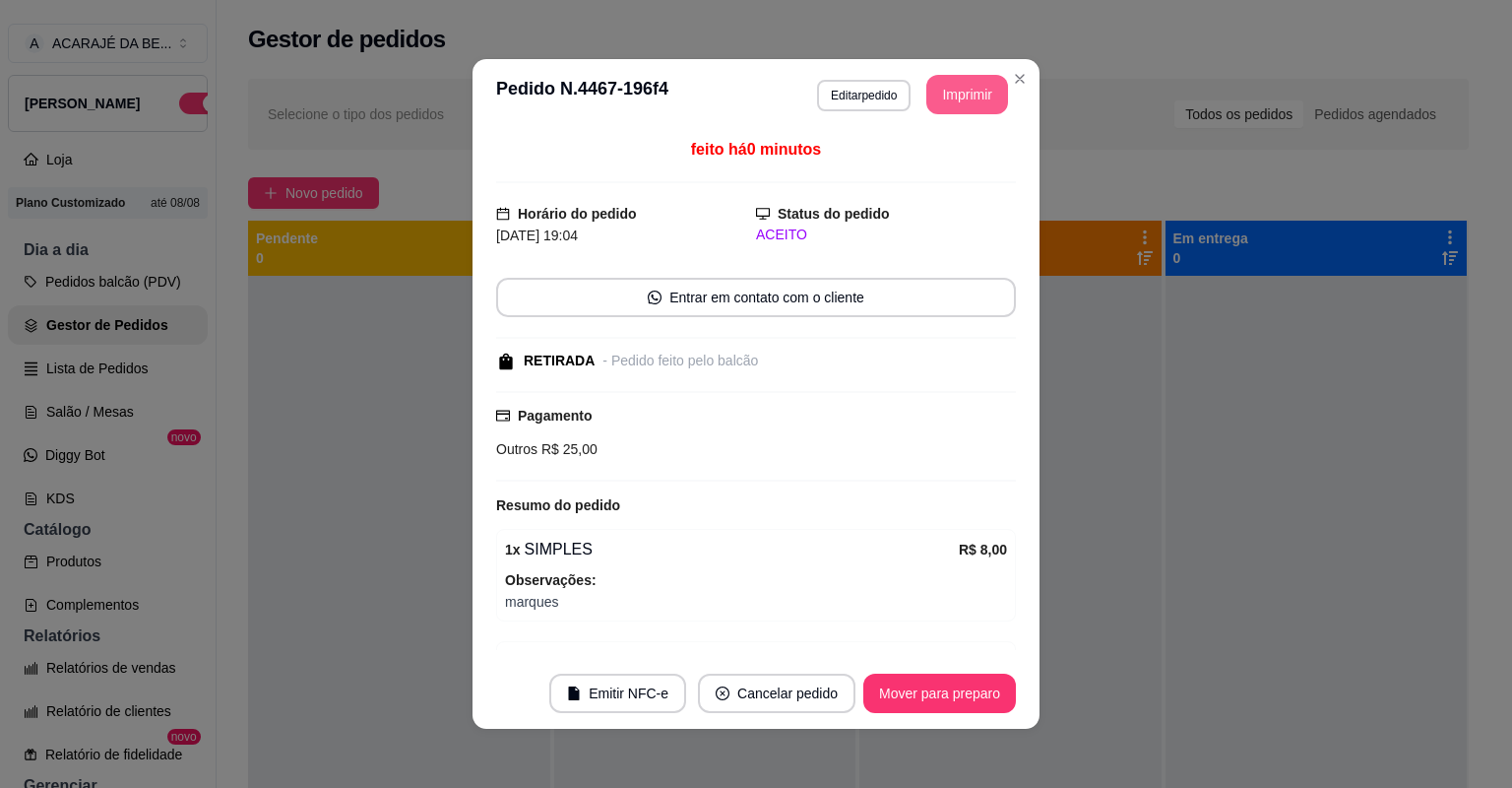 click on "Imprimir" at bounding box center [967, 95] 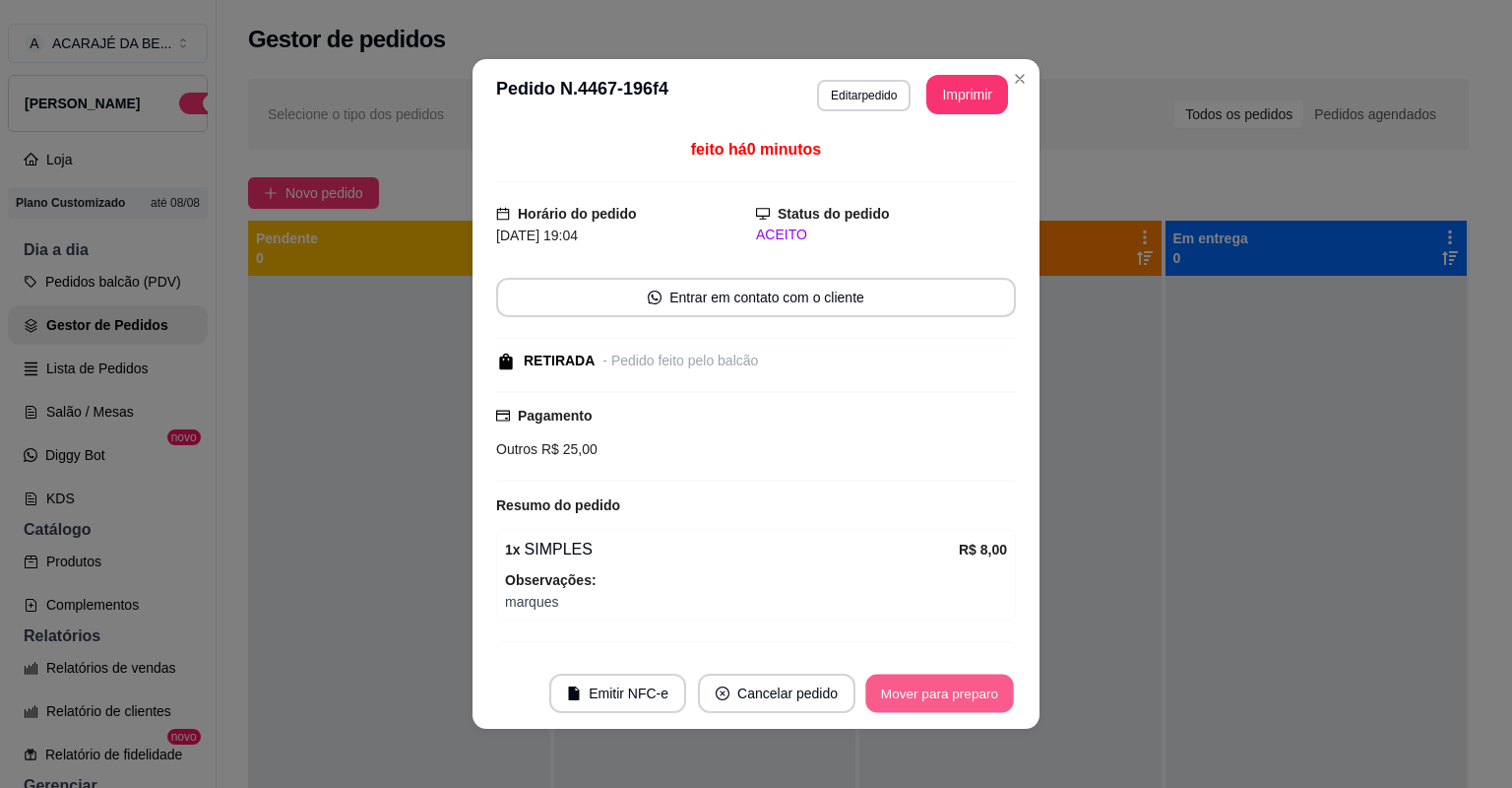 click on "Mover para preparo" at bounding box center [939, 693] 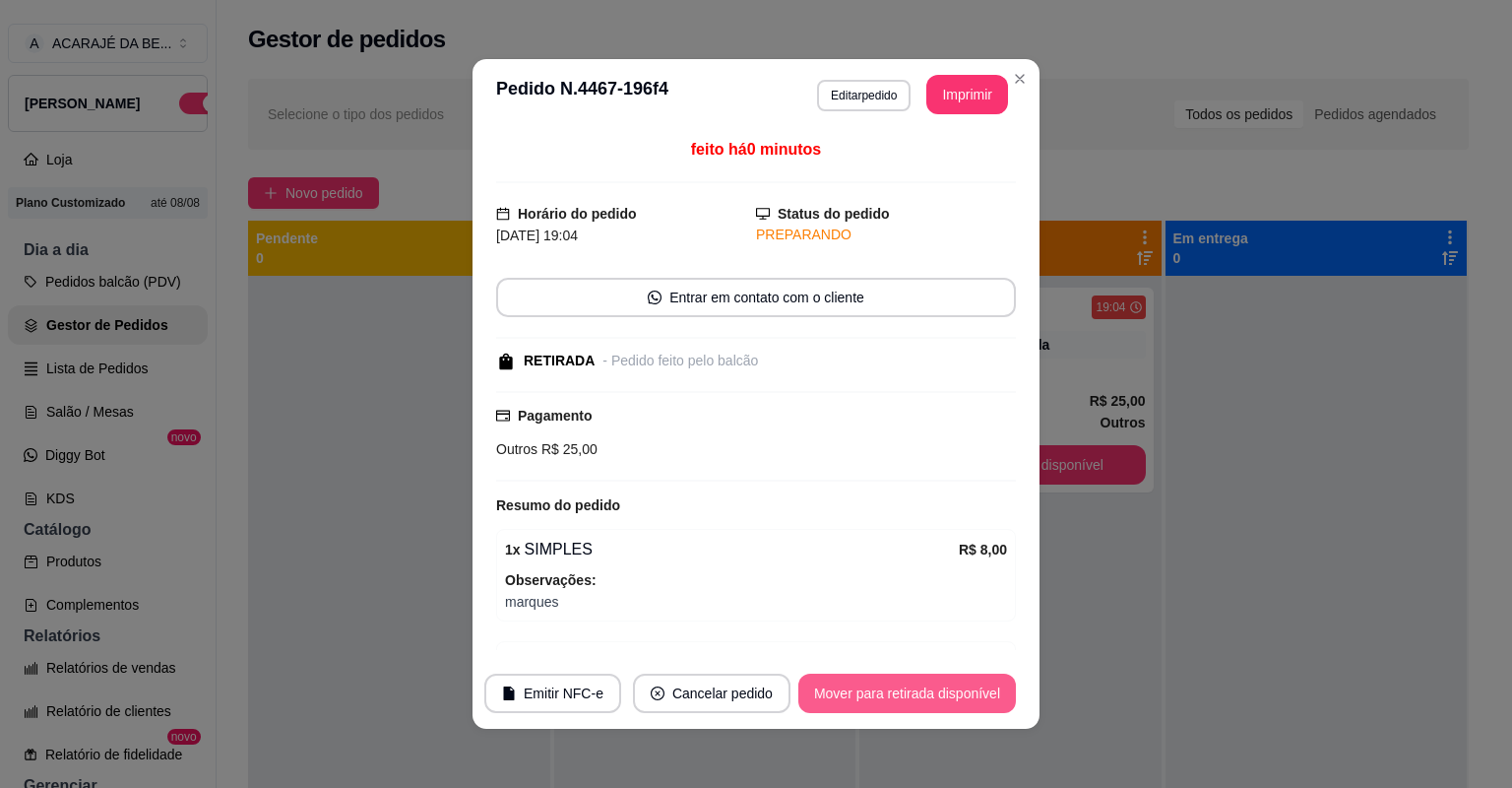click on "Mover para retirada disponível" at bounding box center [907, 693] 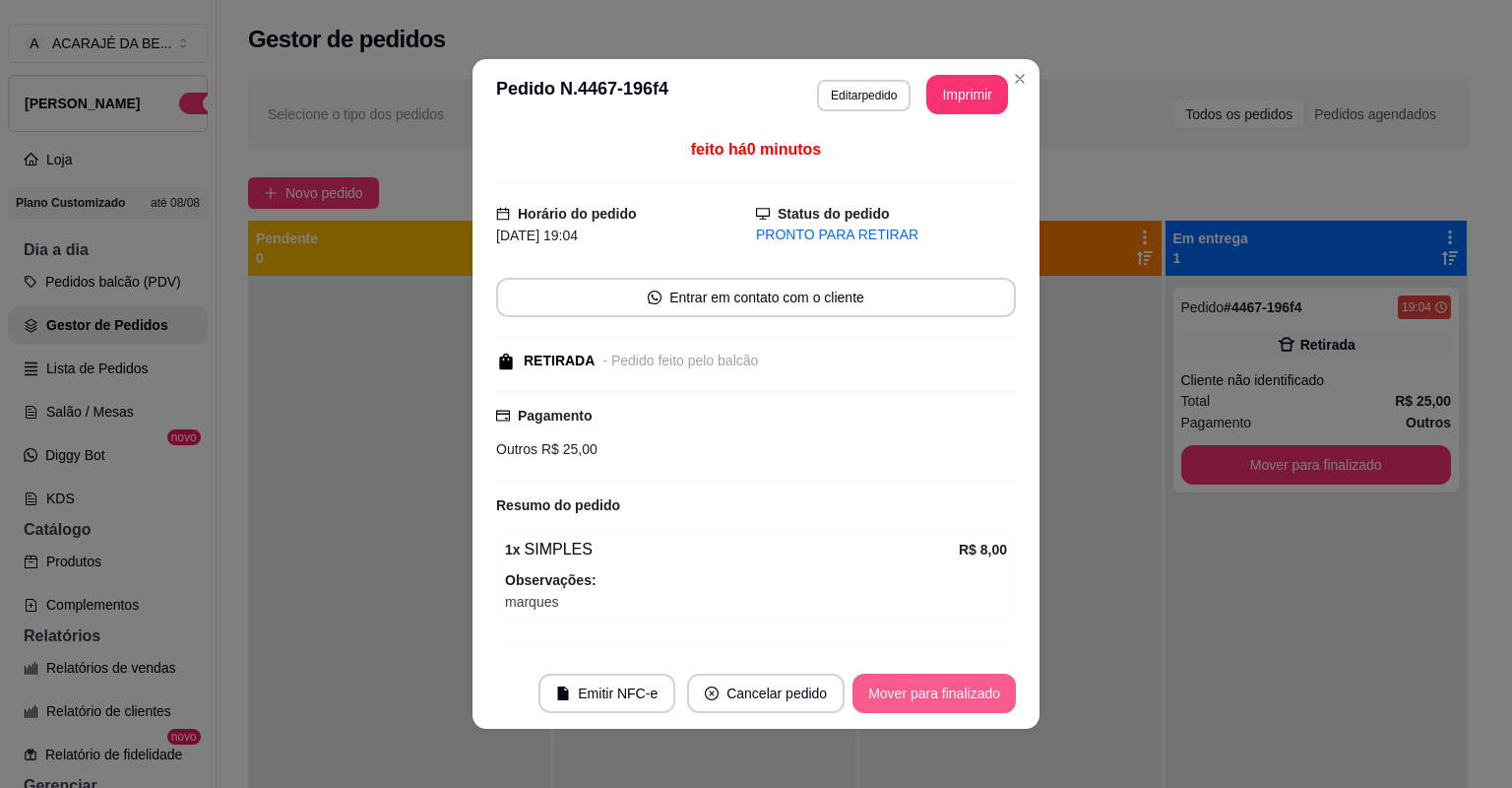 click on "Mover para finalizado" at bounding box center [934, 693] 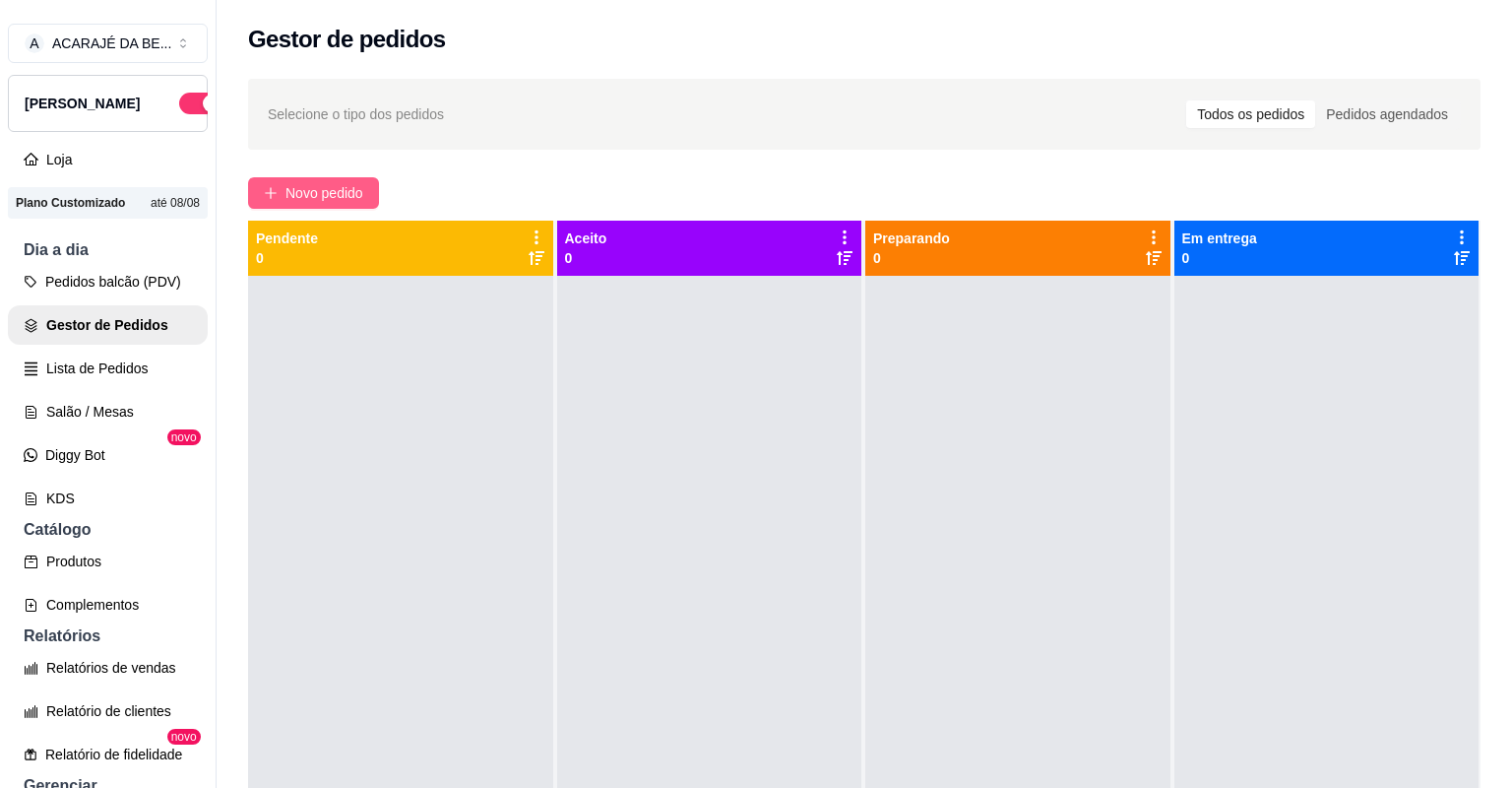 click on "Novo pedido" at bounding box center (324, 193) 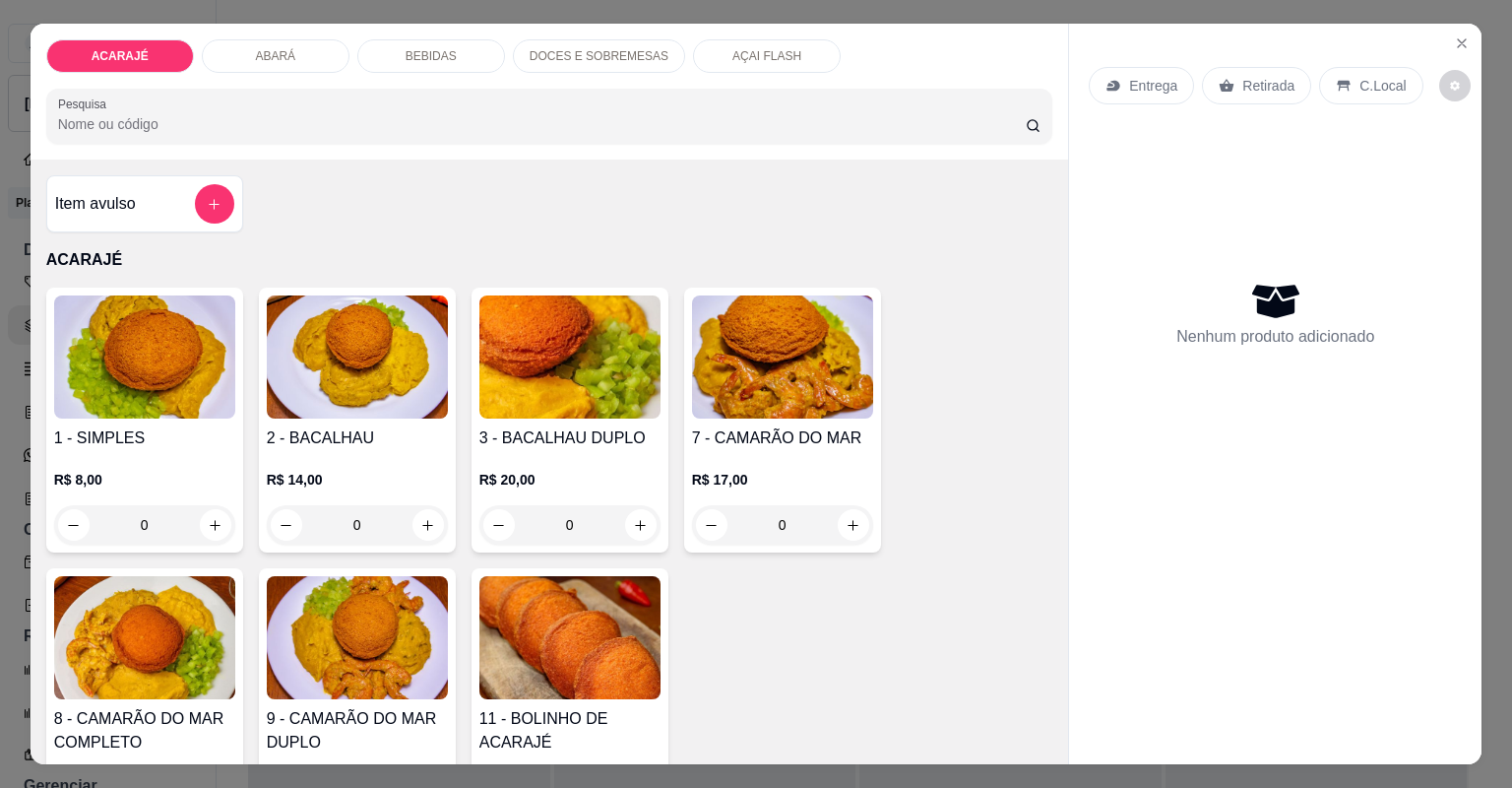click 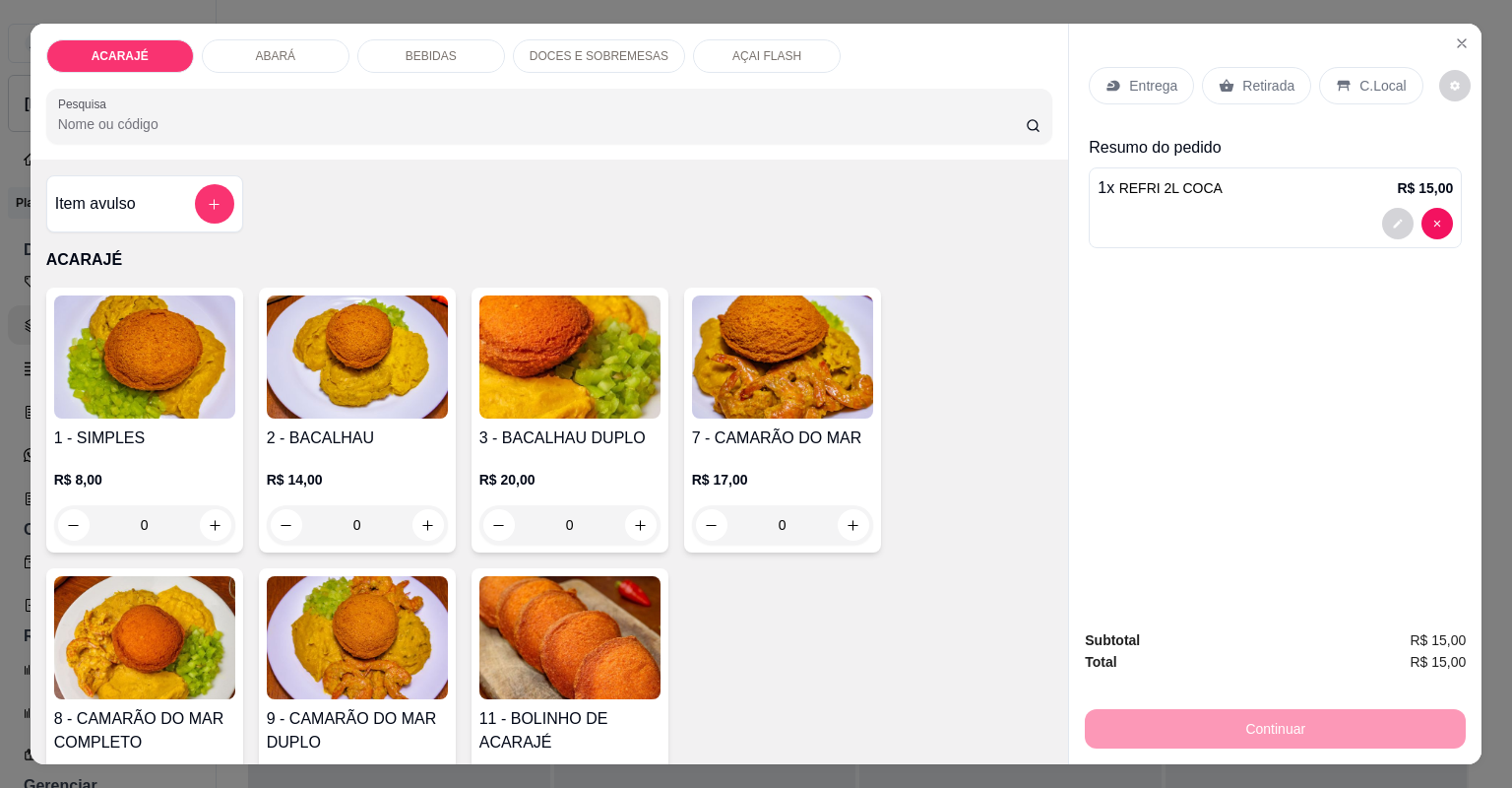 click on "Retirada" at bounding box center [1268, 86] 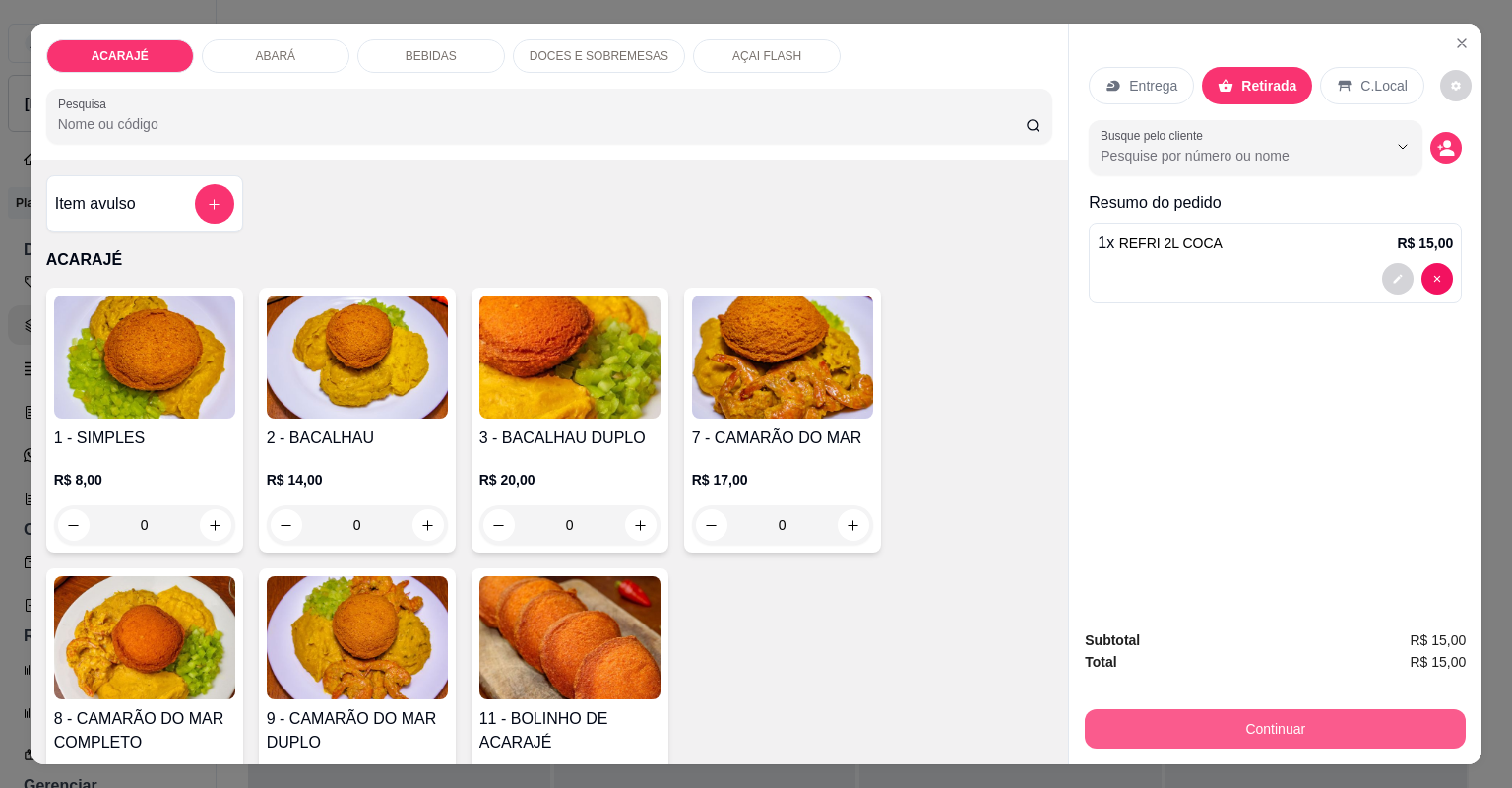 click on "Continuar" at bounding box center [1275, 729] 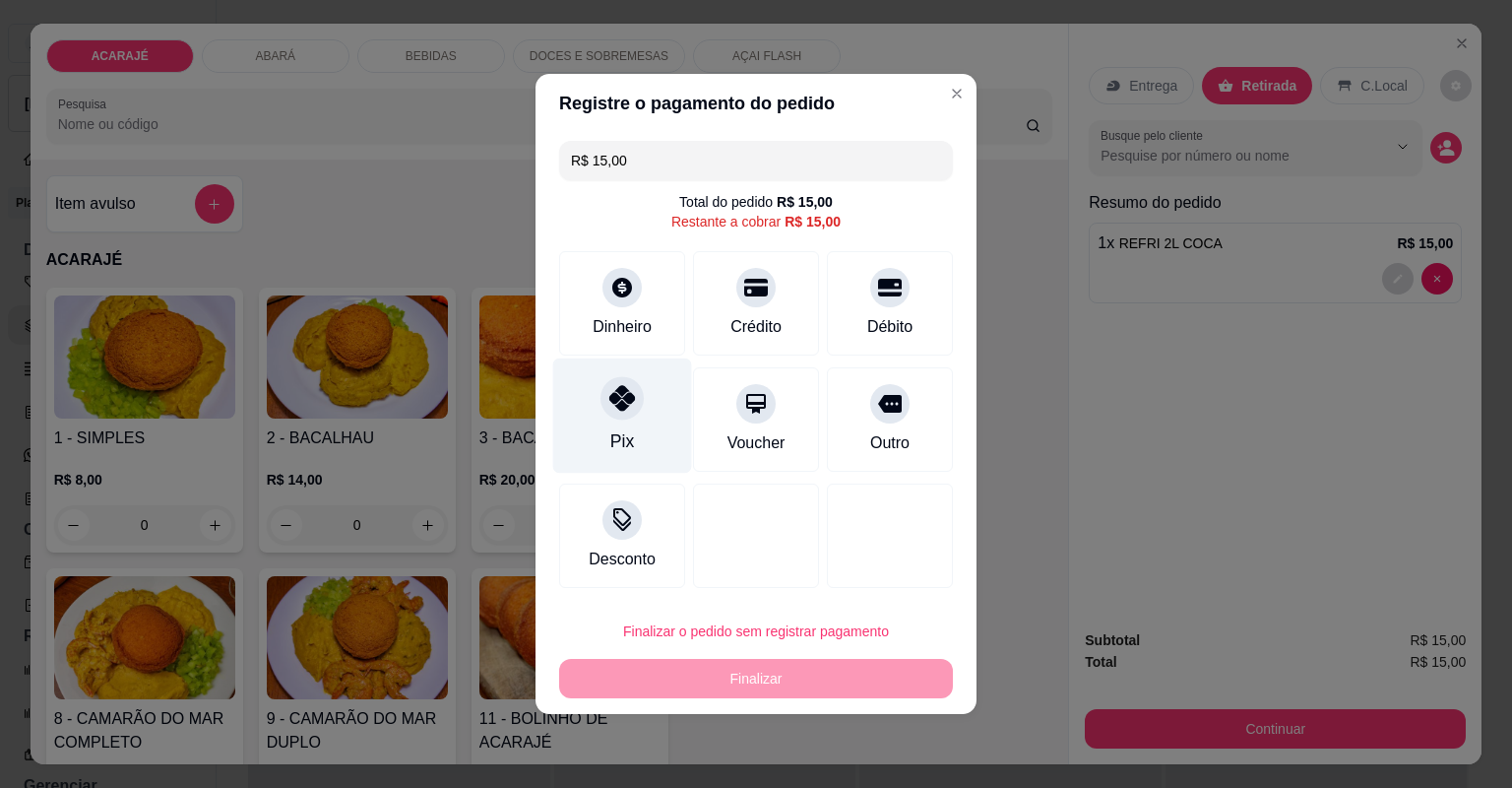 click on "Pix" at bounding box center [622, 441] 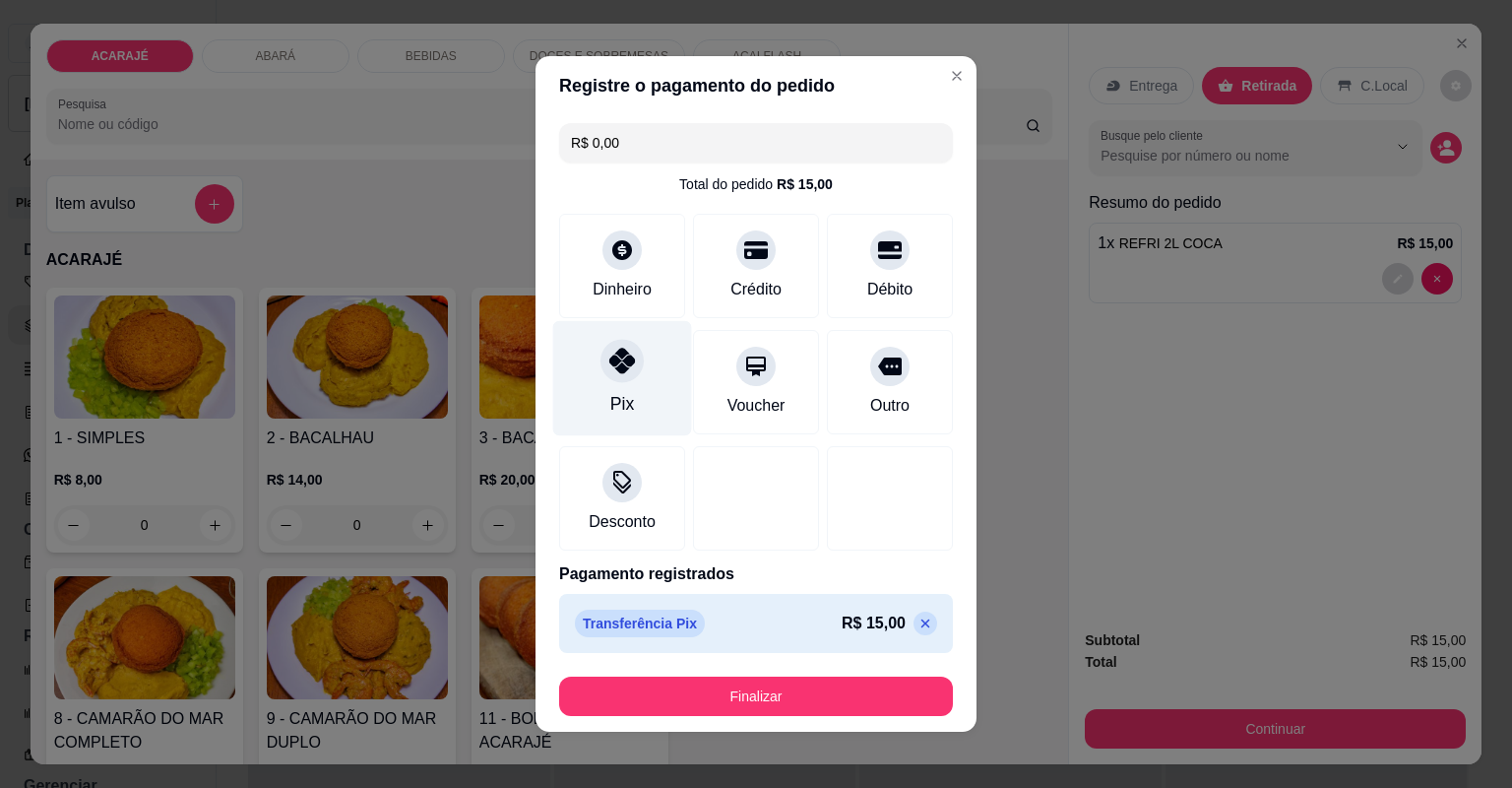 type on "R$ 0,00" 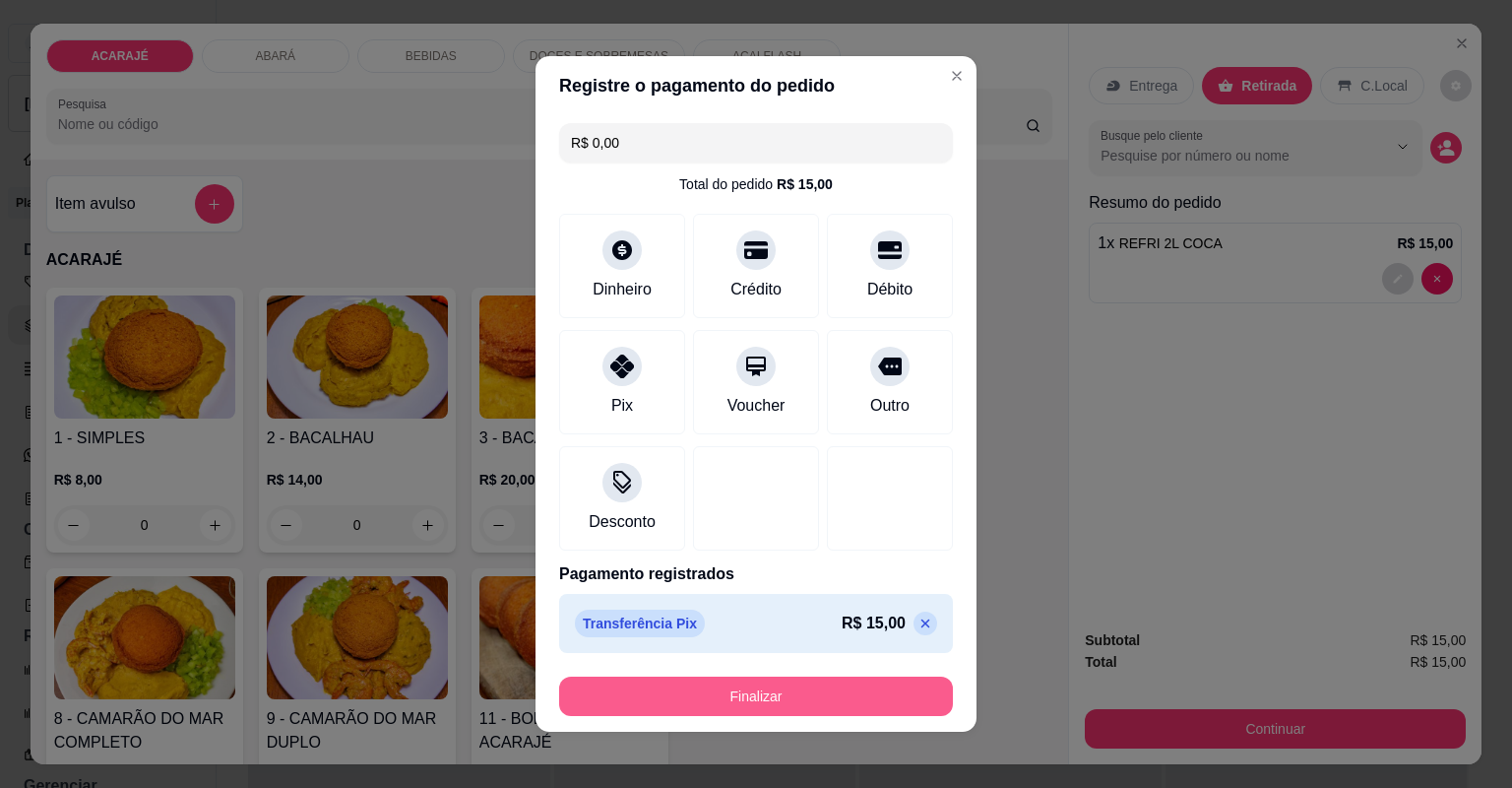 click on "Finalizar" at bounding box center (756, 696) 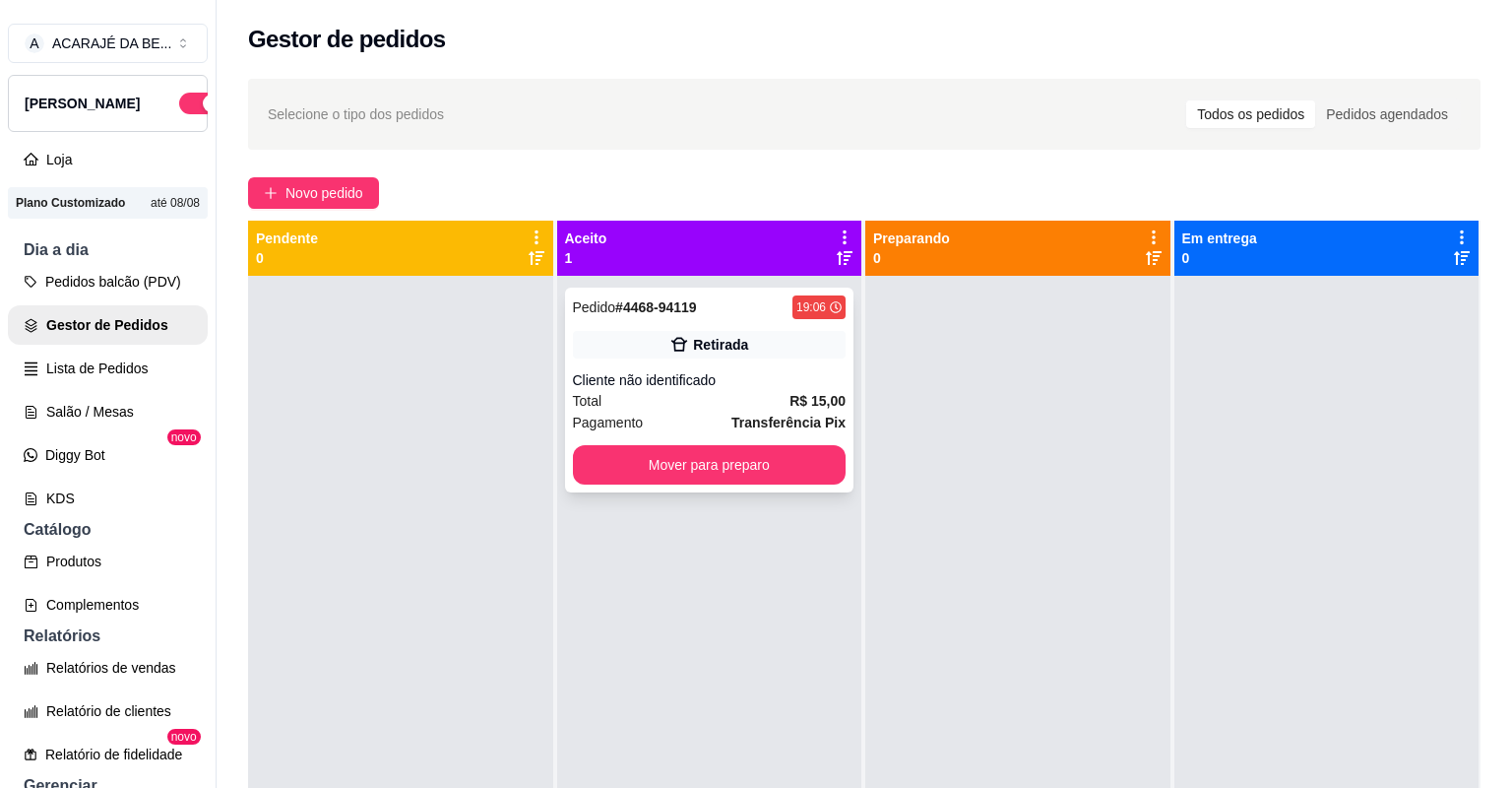 click on "Pagamento Transferência Pix" at bounding box center [710, 423] 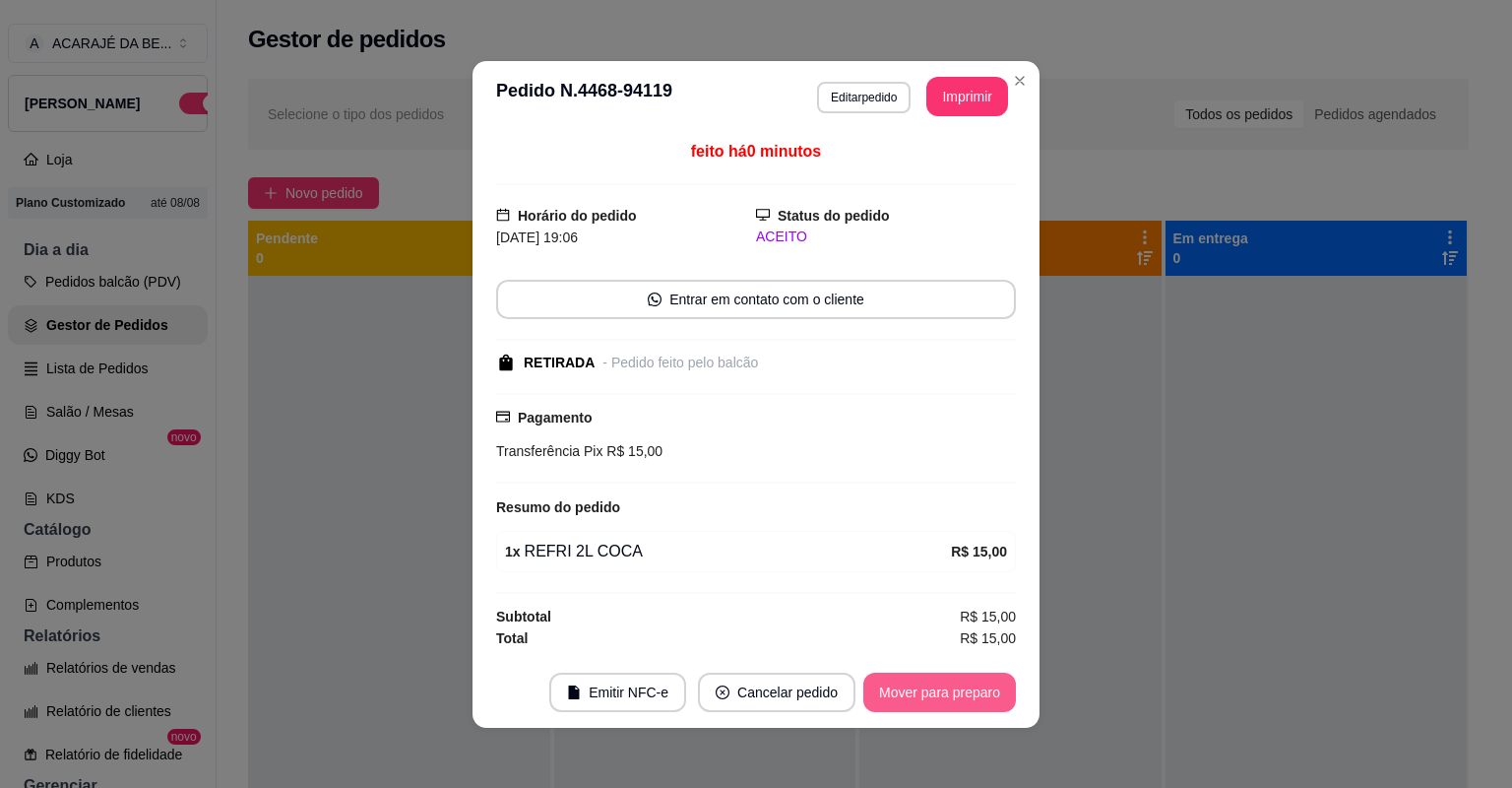 click on "Mover para preparo" at bounding box center (939, 692) 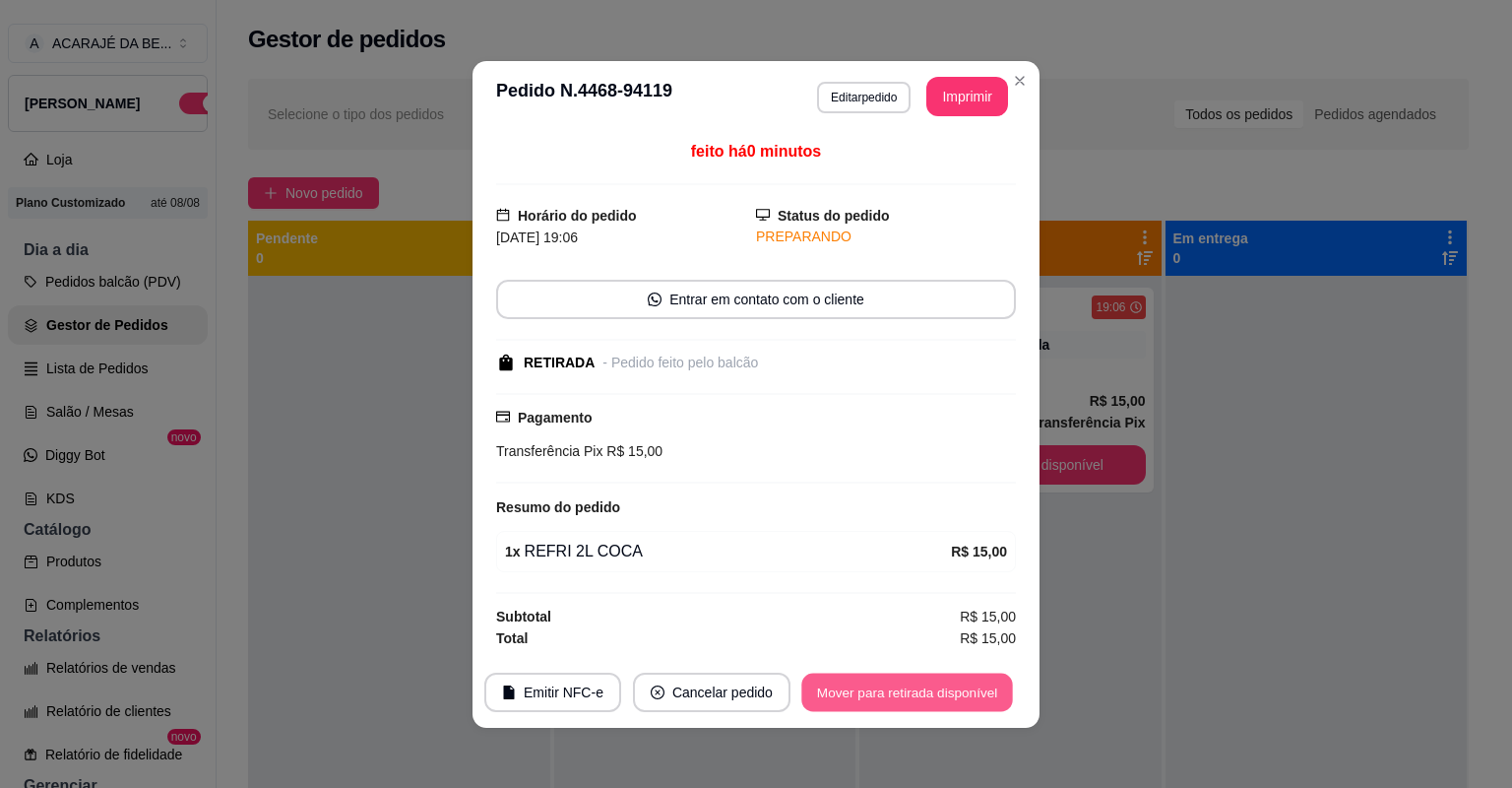 click on "Mover para retirada disponível" at bounding box center (907, 691) 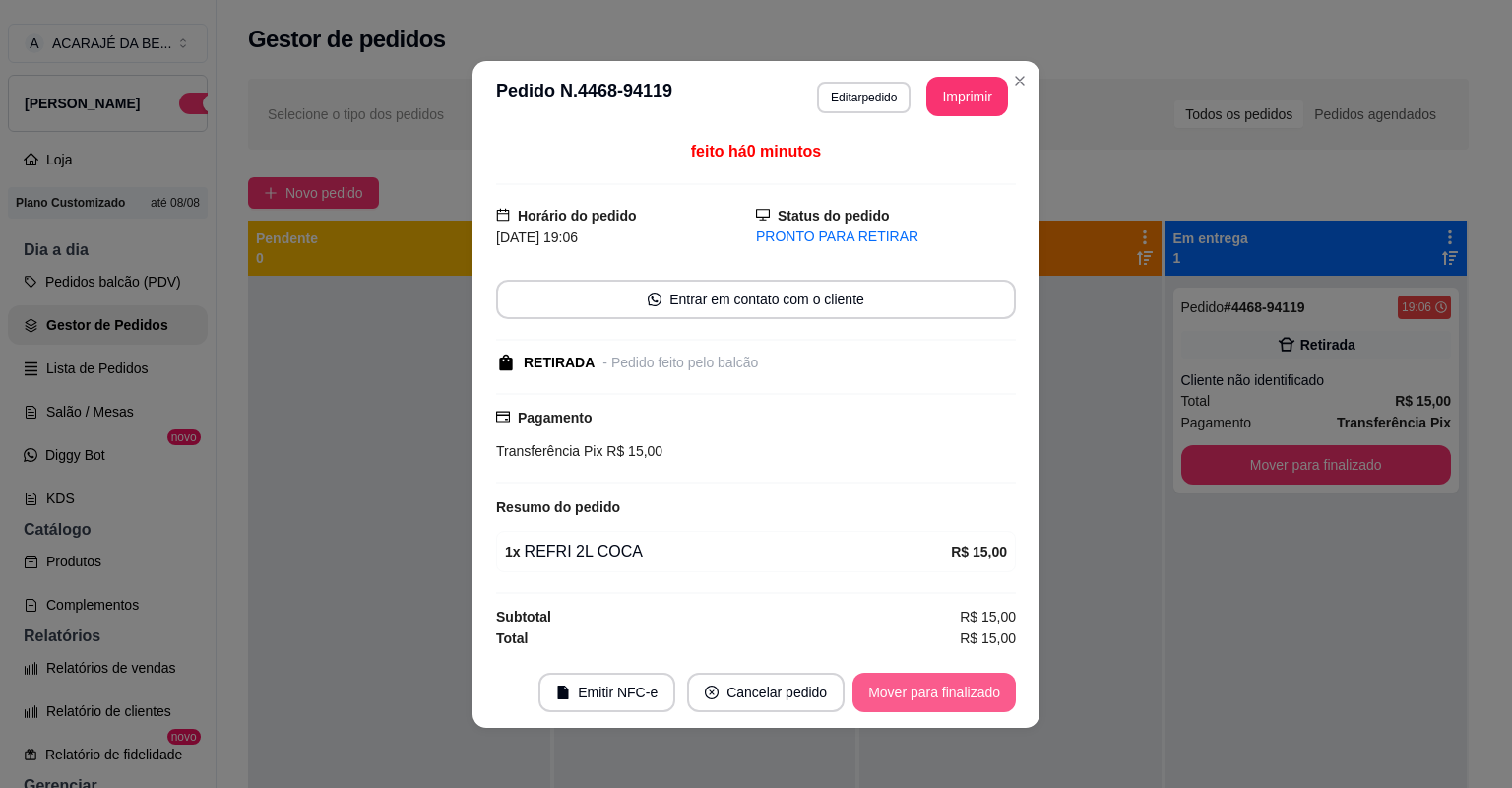 click on "Mover para finalizado" at bounding box center (934, 692) 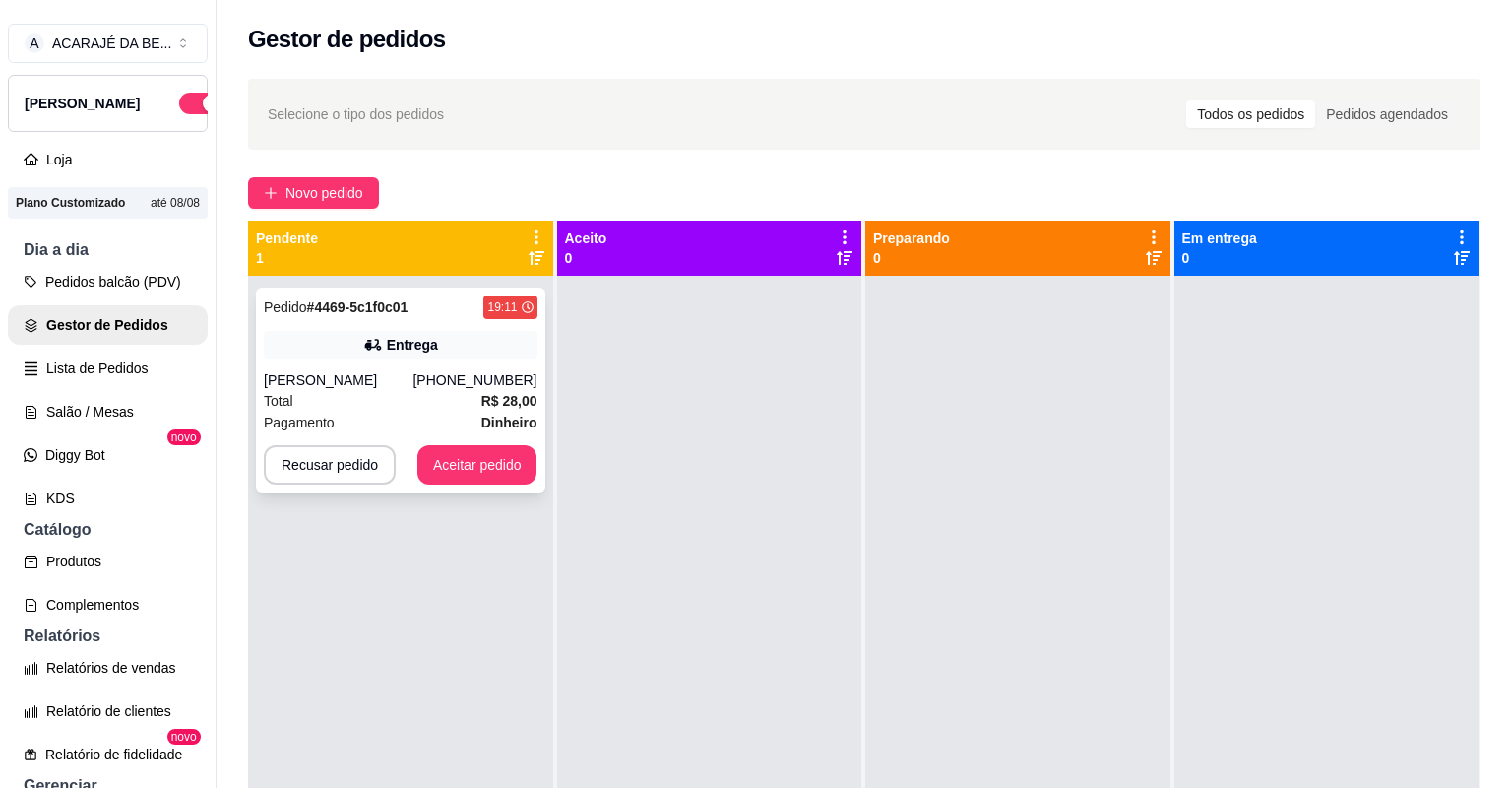 click on "[PERSON_NAME]" at bounding box center [338, 380] 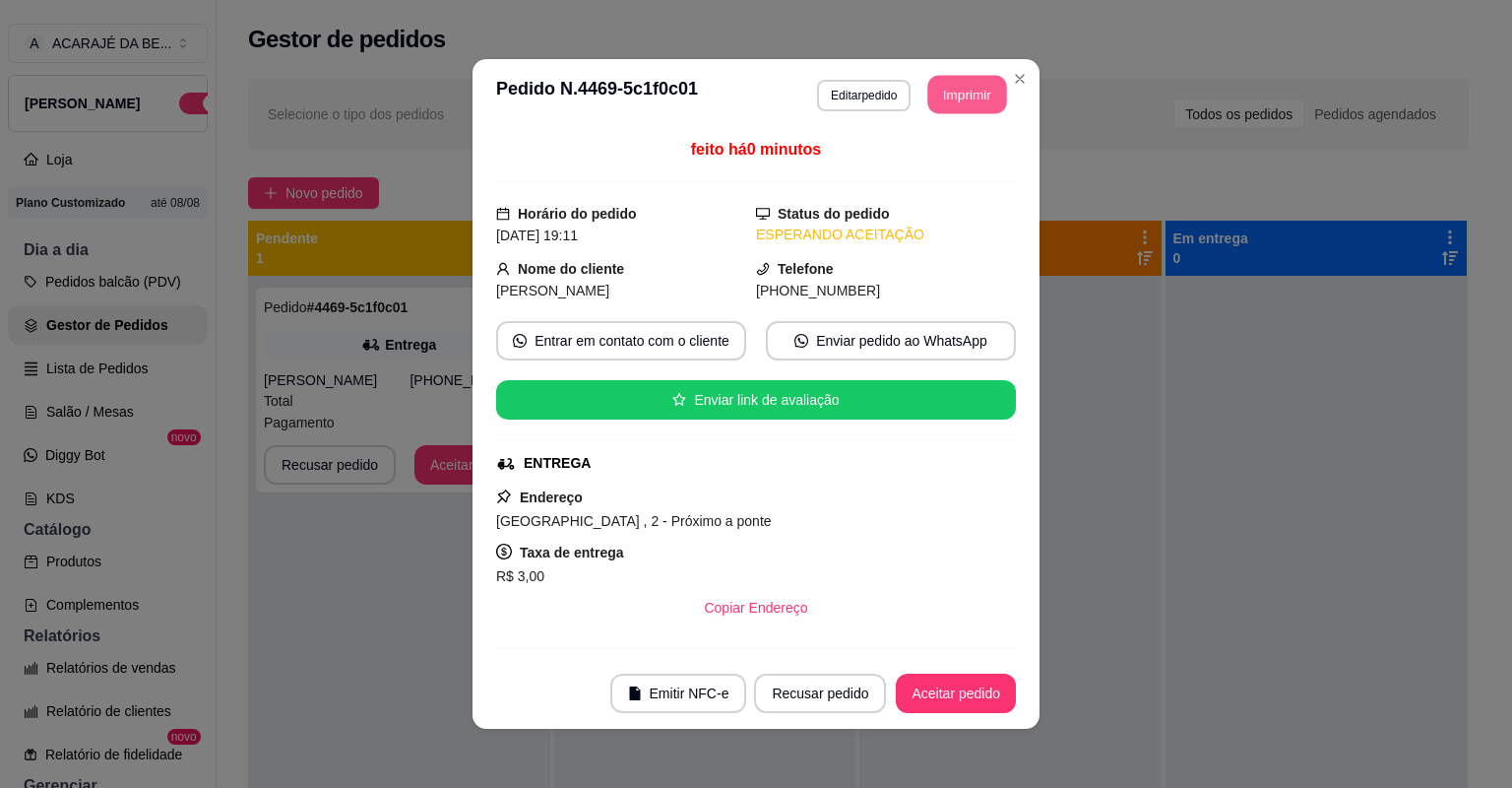 click on "Imprimir" at bounding box center [968, 95] 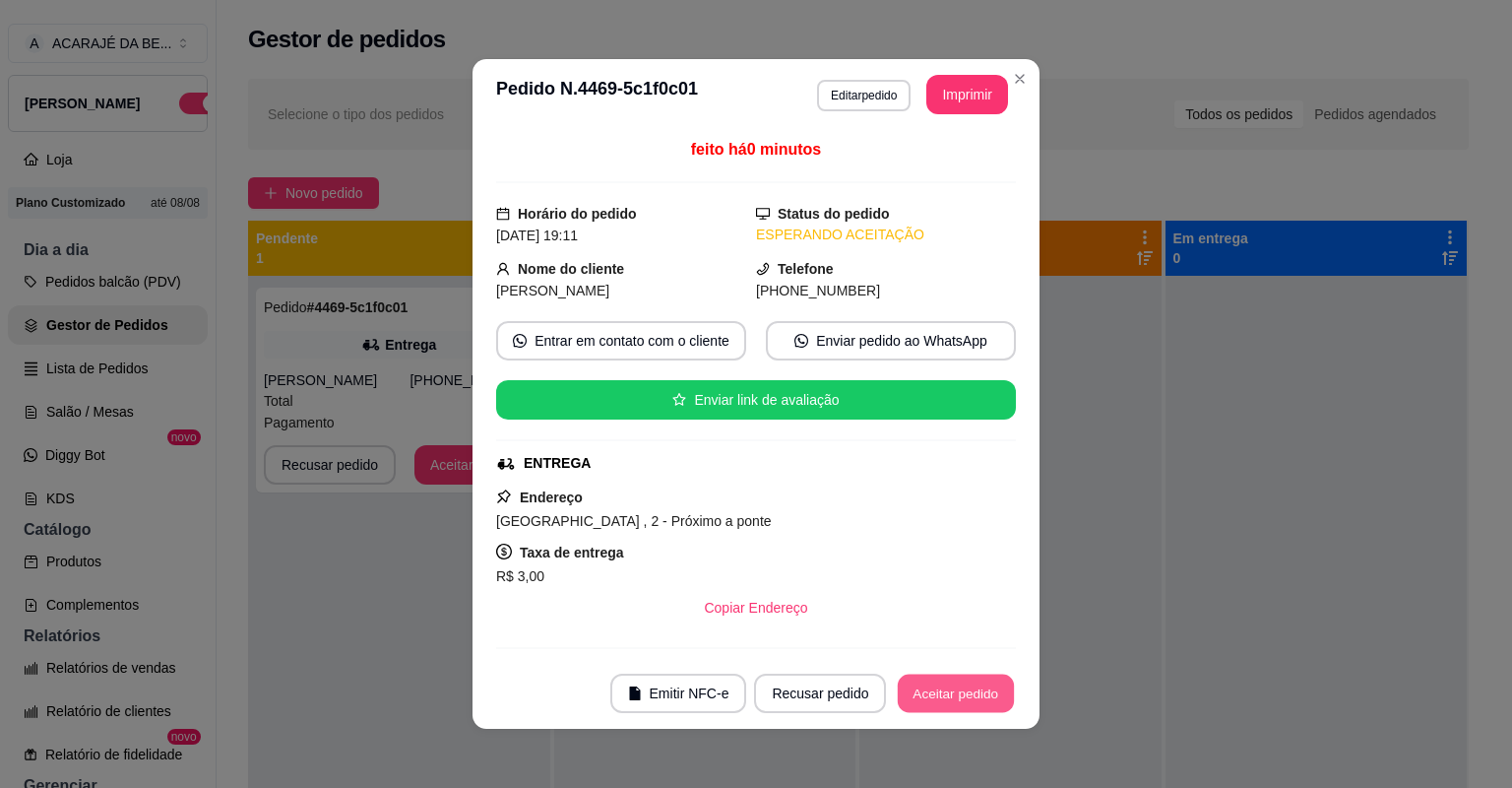 click on "Aceitar pedido" at bounding box center [956, 693] 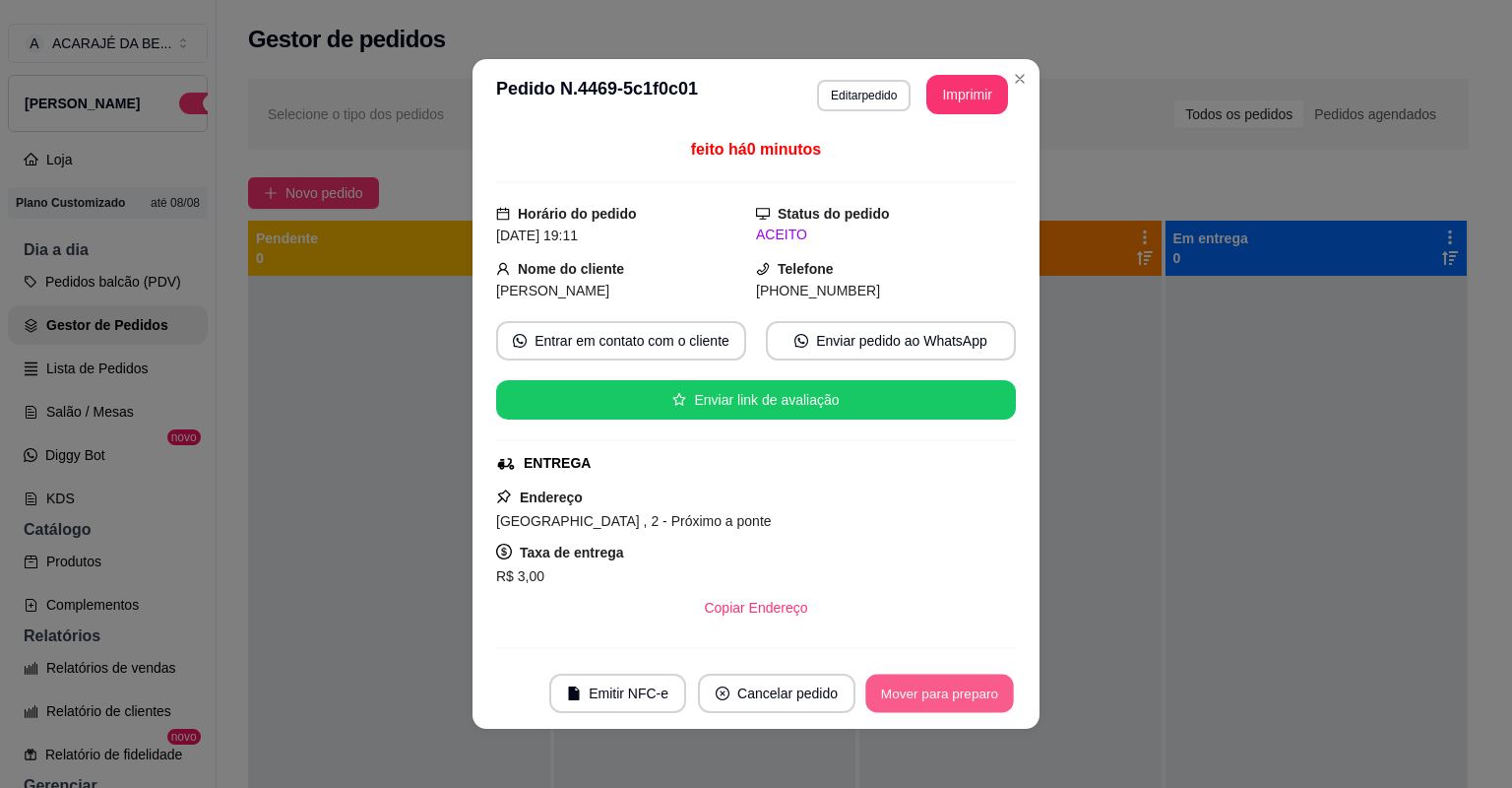click on "Mover para preparo" at bounding box center (939, 693) 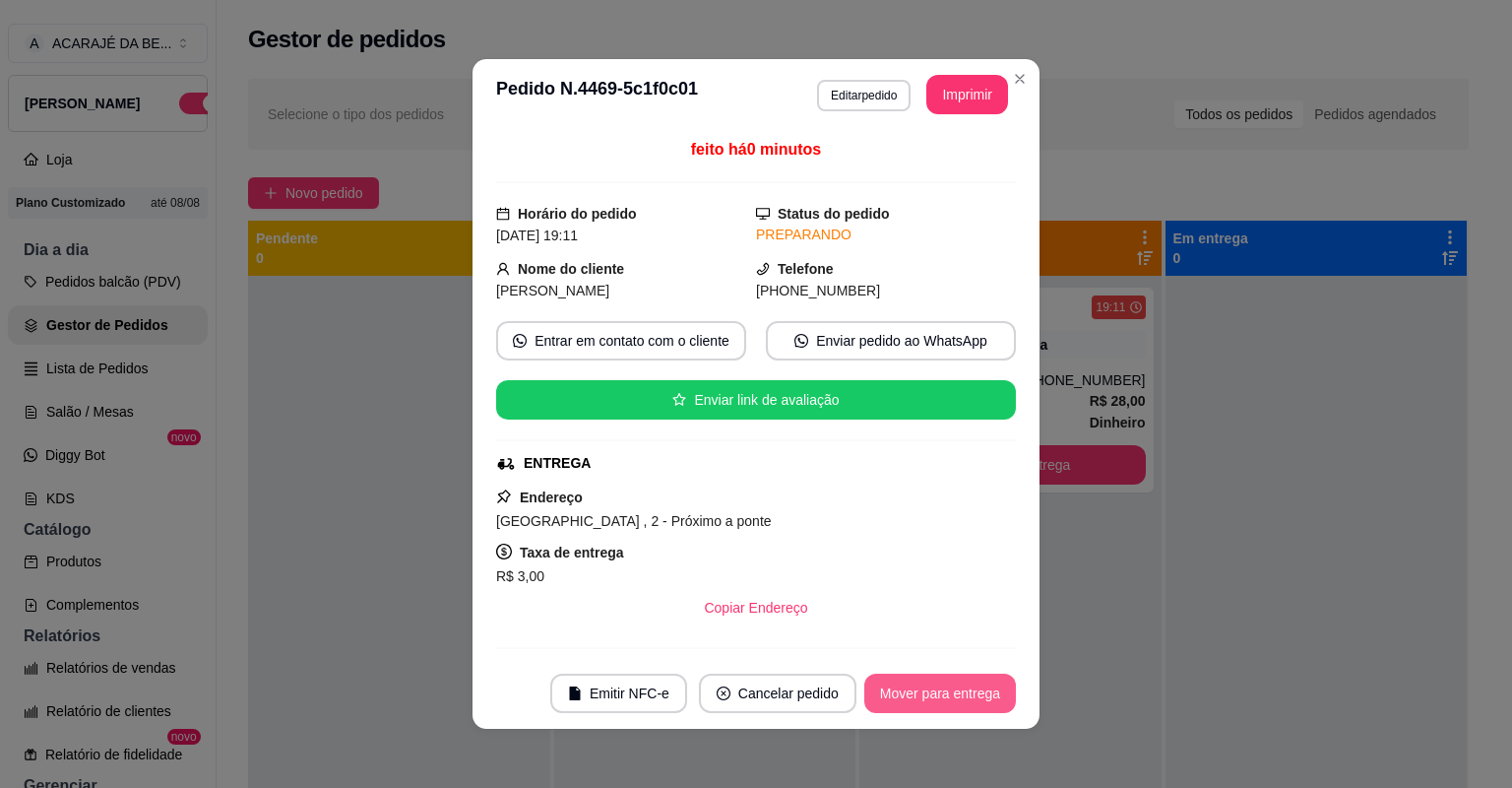 click on "Mover para entrega" at bounding box center [940, 693] 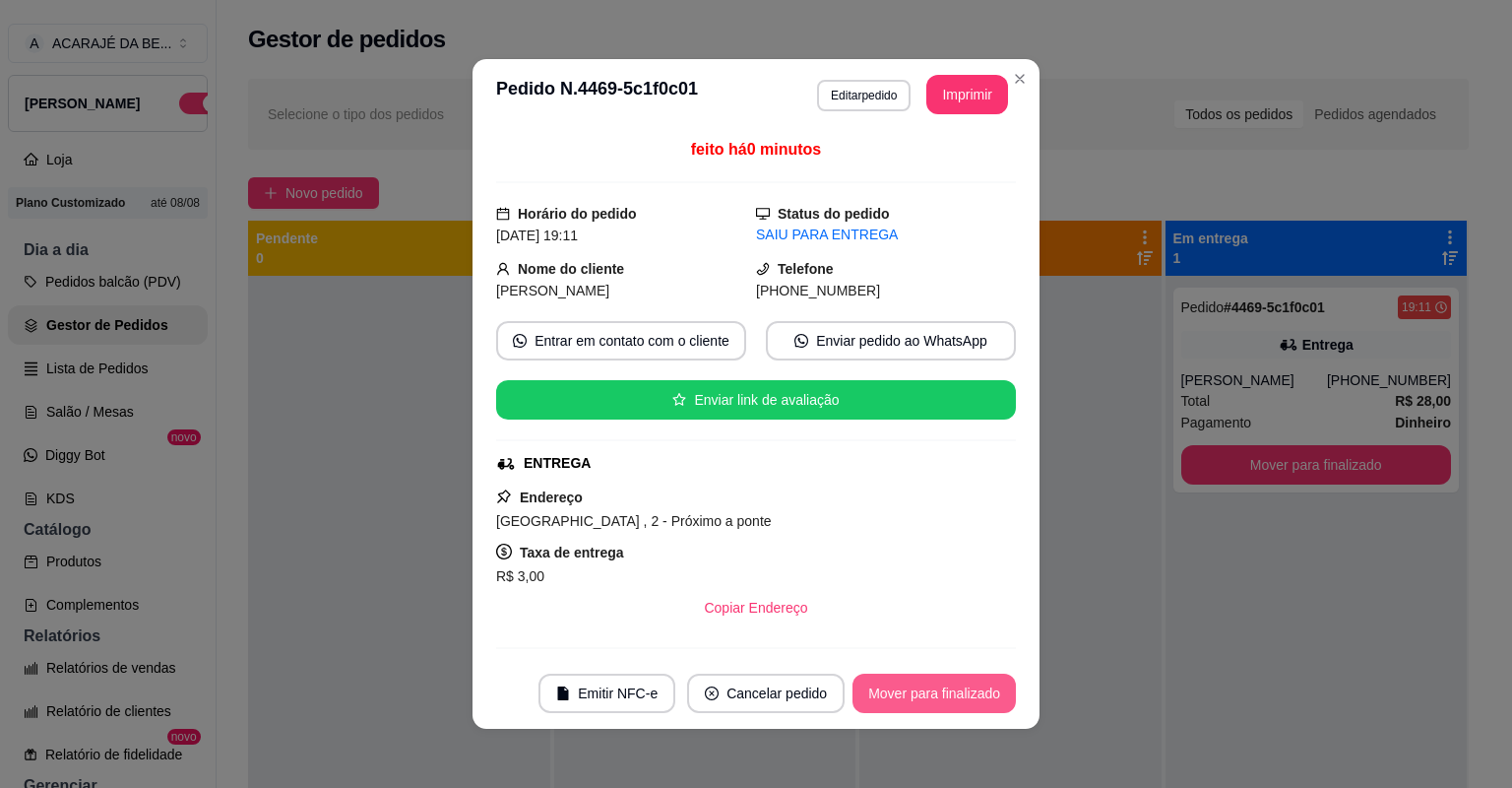 click on "Mover para finalizado" at bounding box center [934, 693] 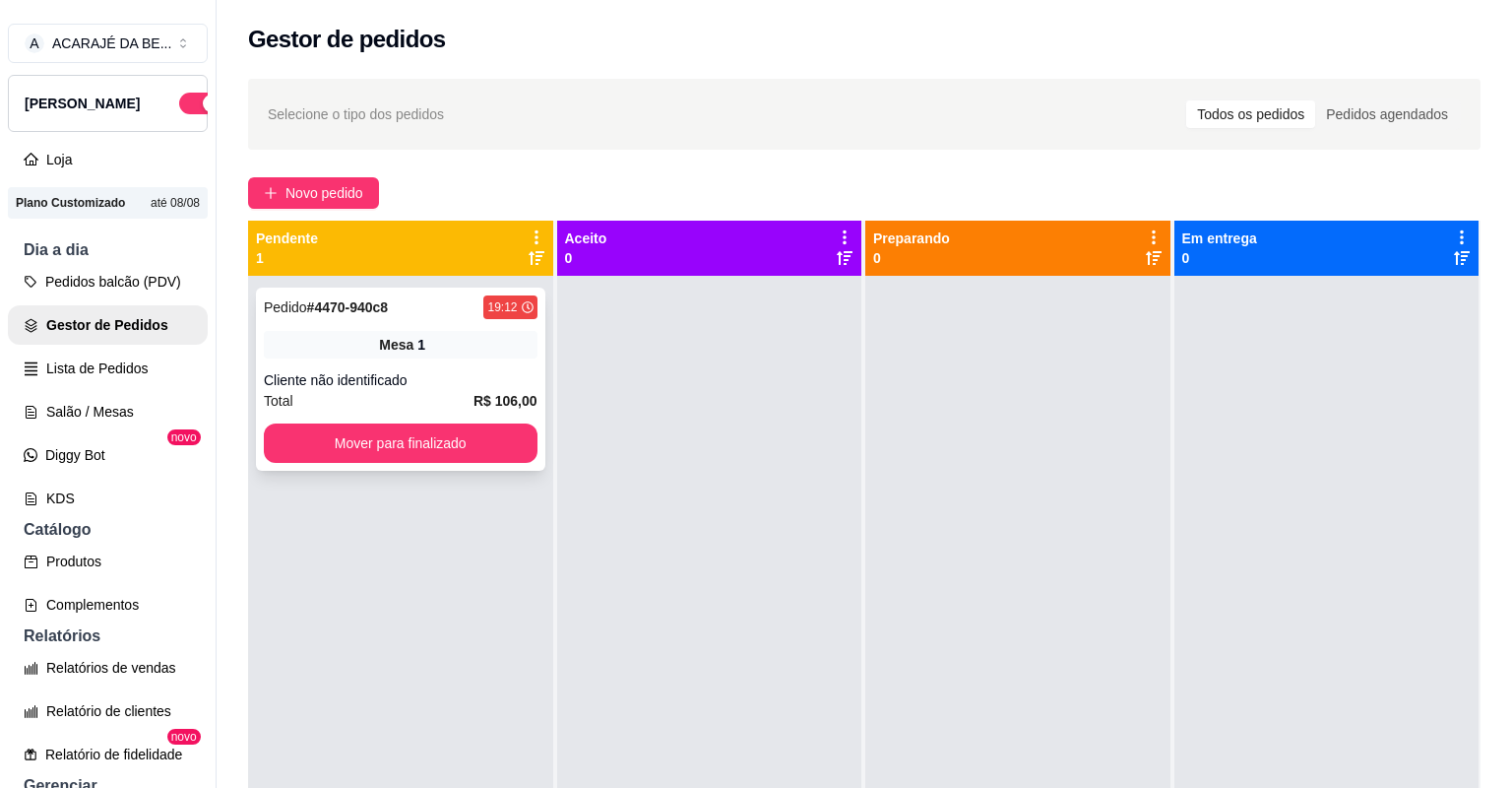 click on "Pedido  # 4470-940c8 19:12 Mesa 1 Cliente não identificado Total R$ 106,00 Mover para finalizado" at bounding box center [401, 379] 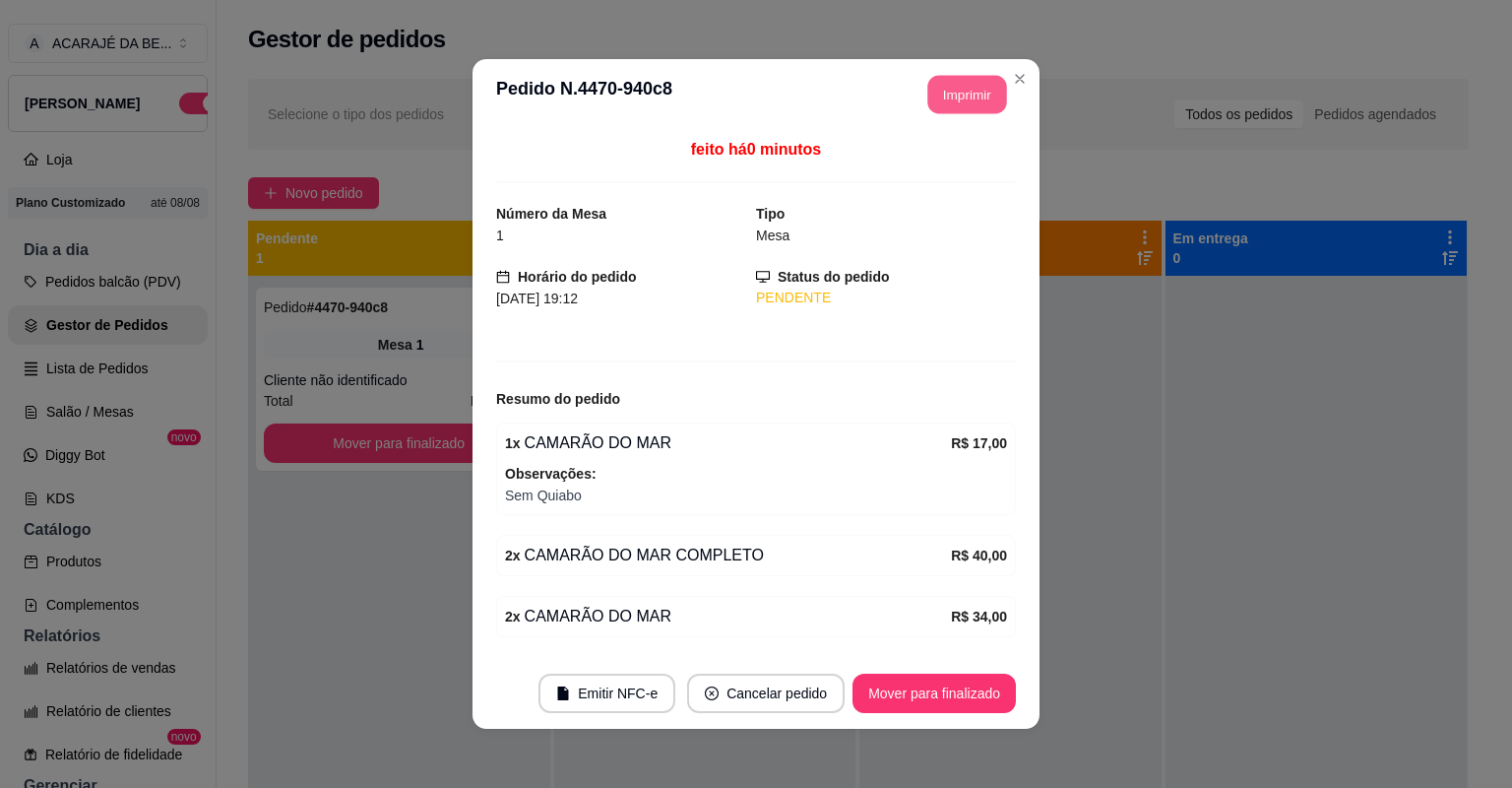 click on "Imprimir" at bounding box center [968, 95] 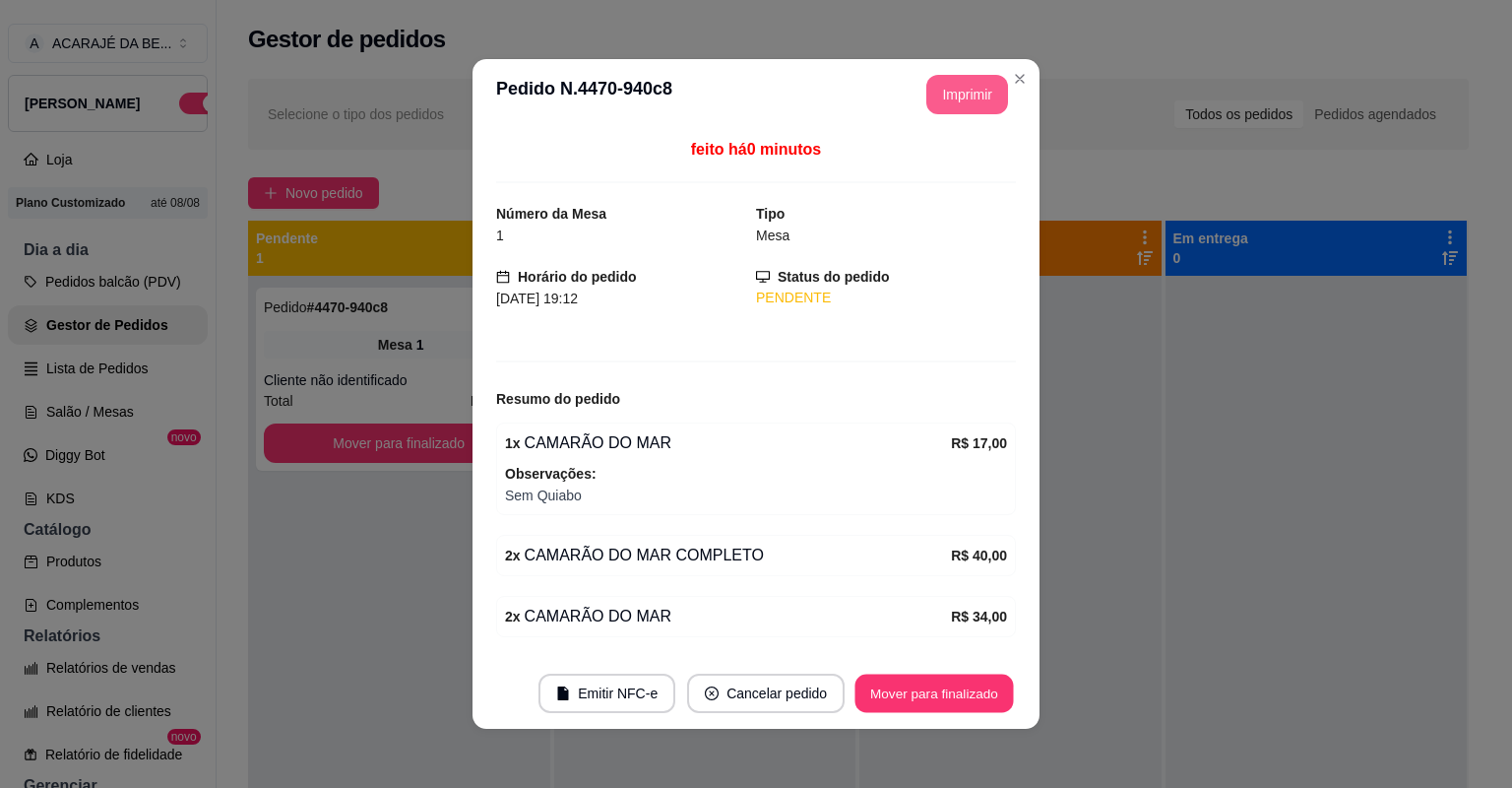 click on "Mover para finalizado" at bounding box center (934, 693) 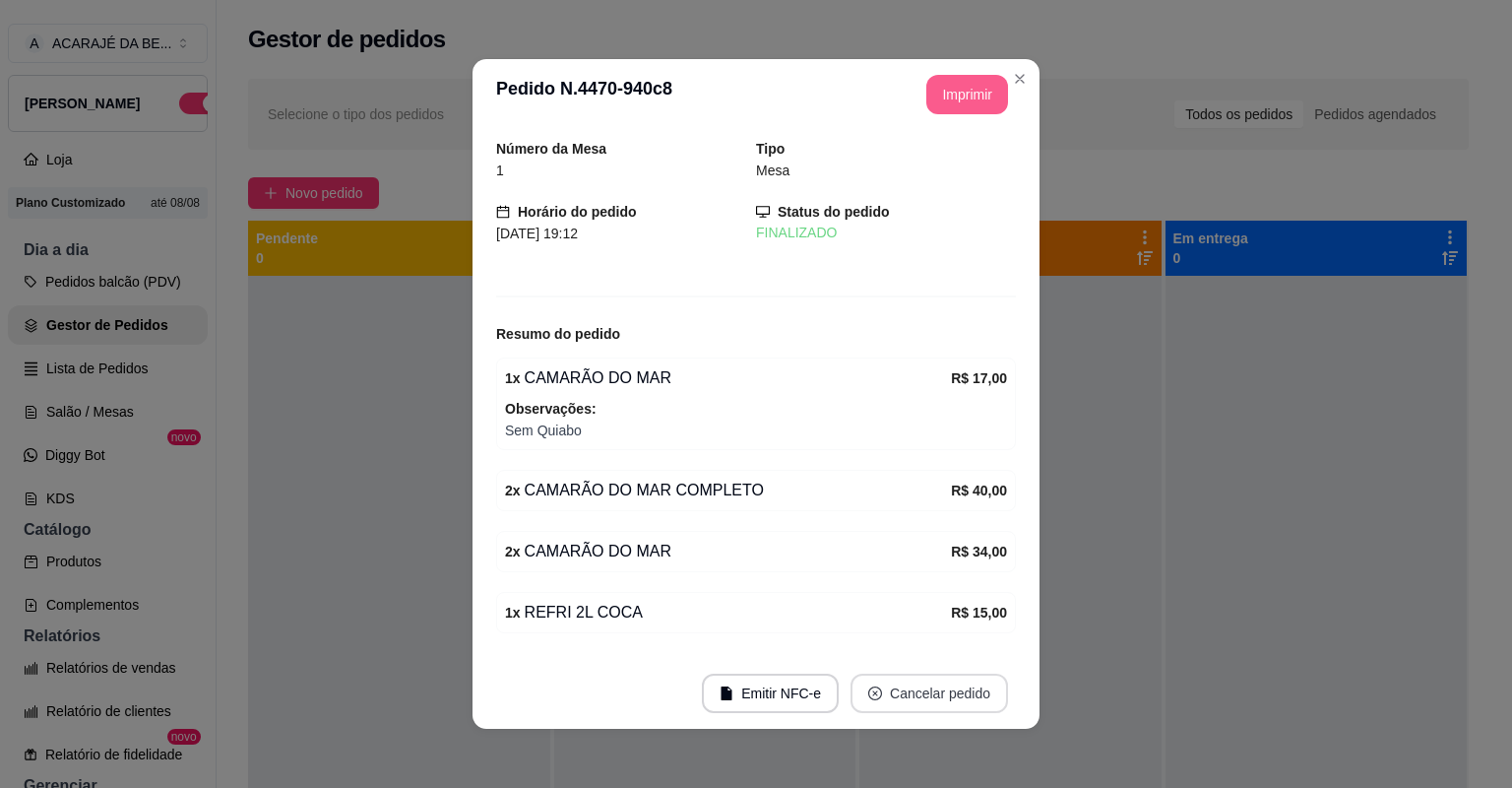 click on "Cancelar pedido" at bounding box center (929, 693) 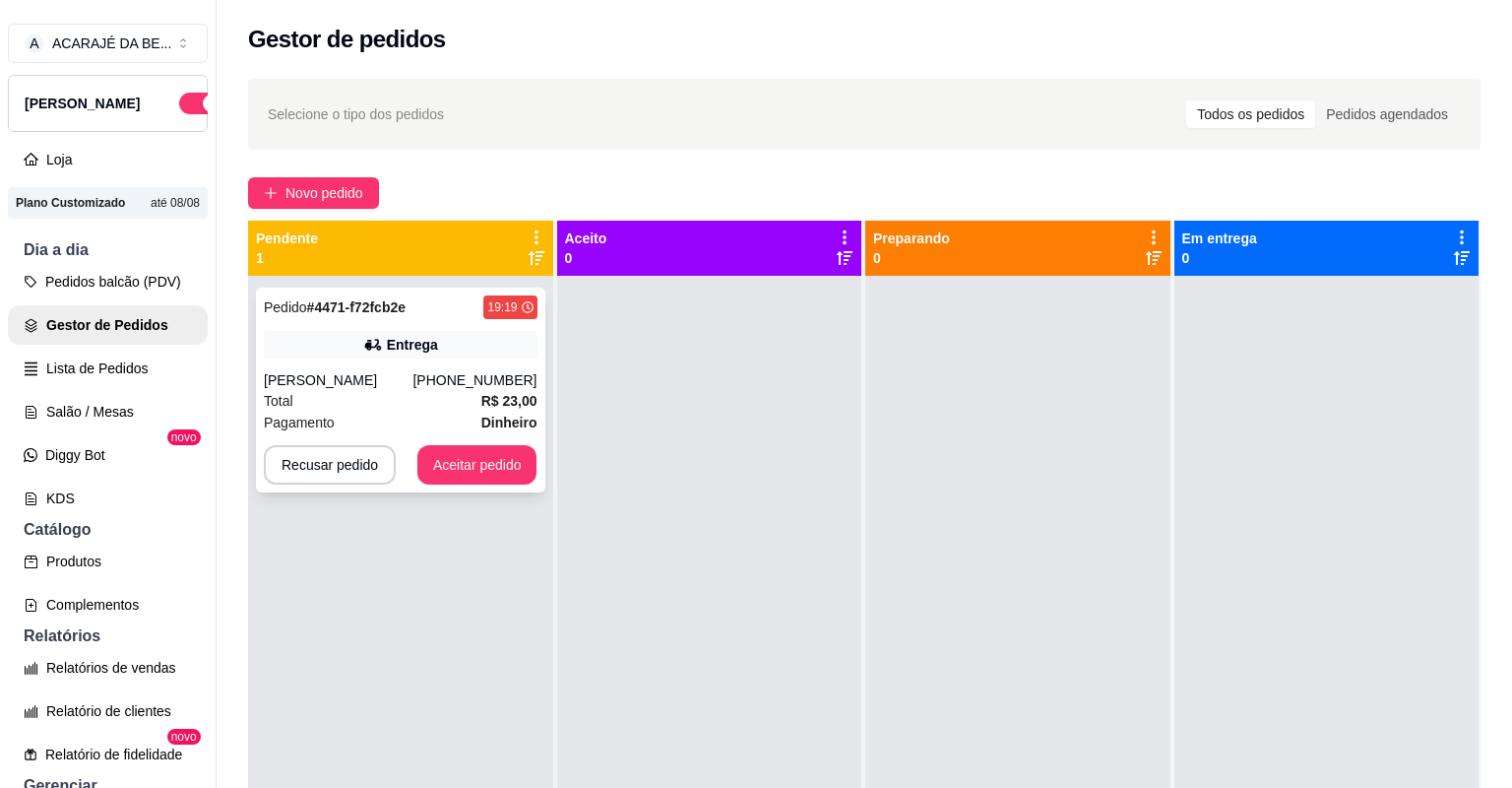 click on "Total R$ 23,00" at bounding box center (401, 401) 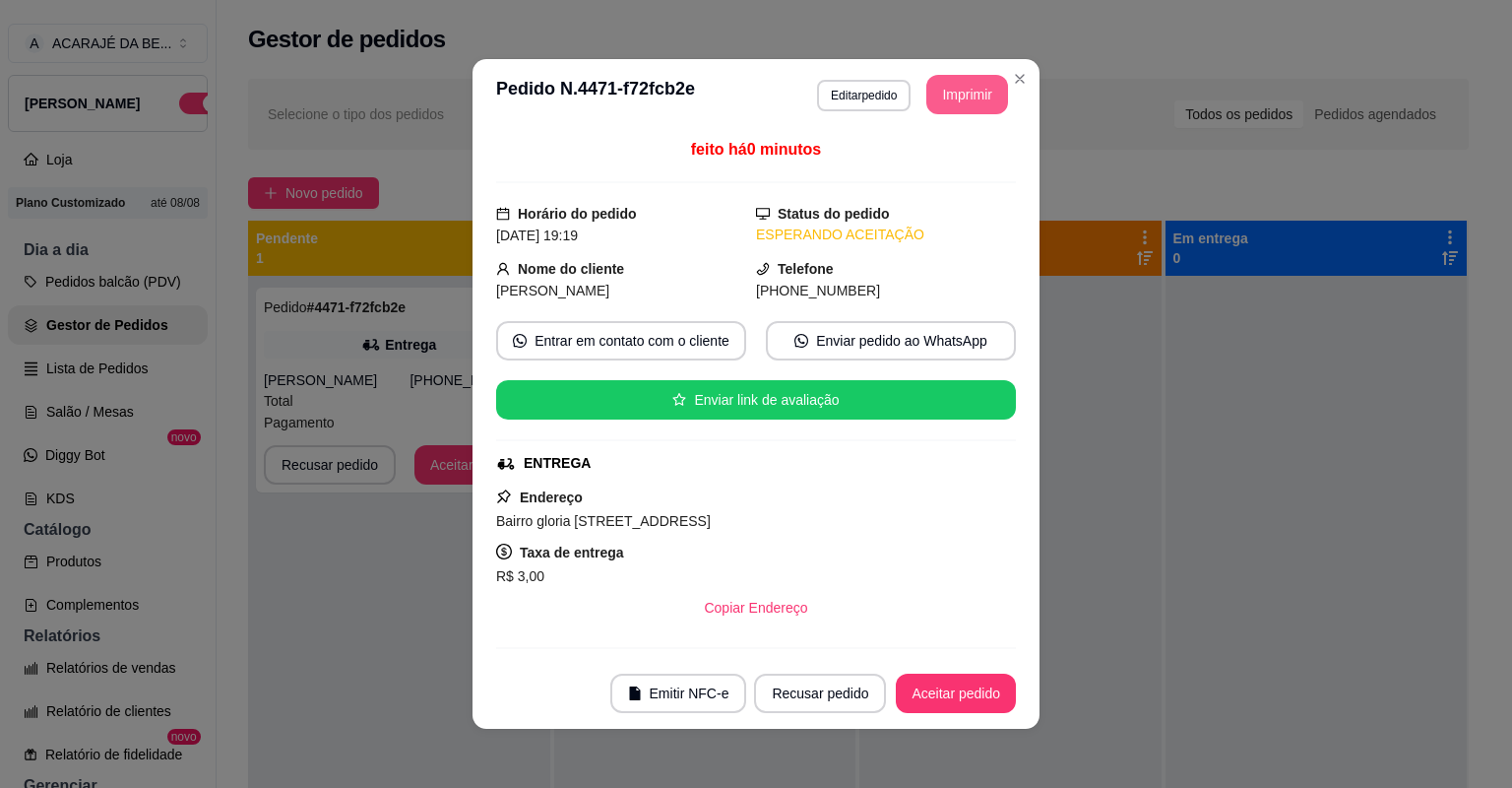 click on "Imprimir" at bounding box center [967, 95] 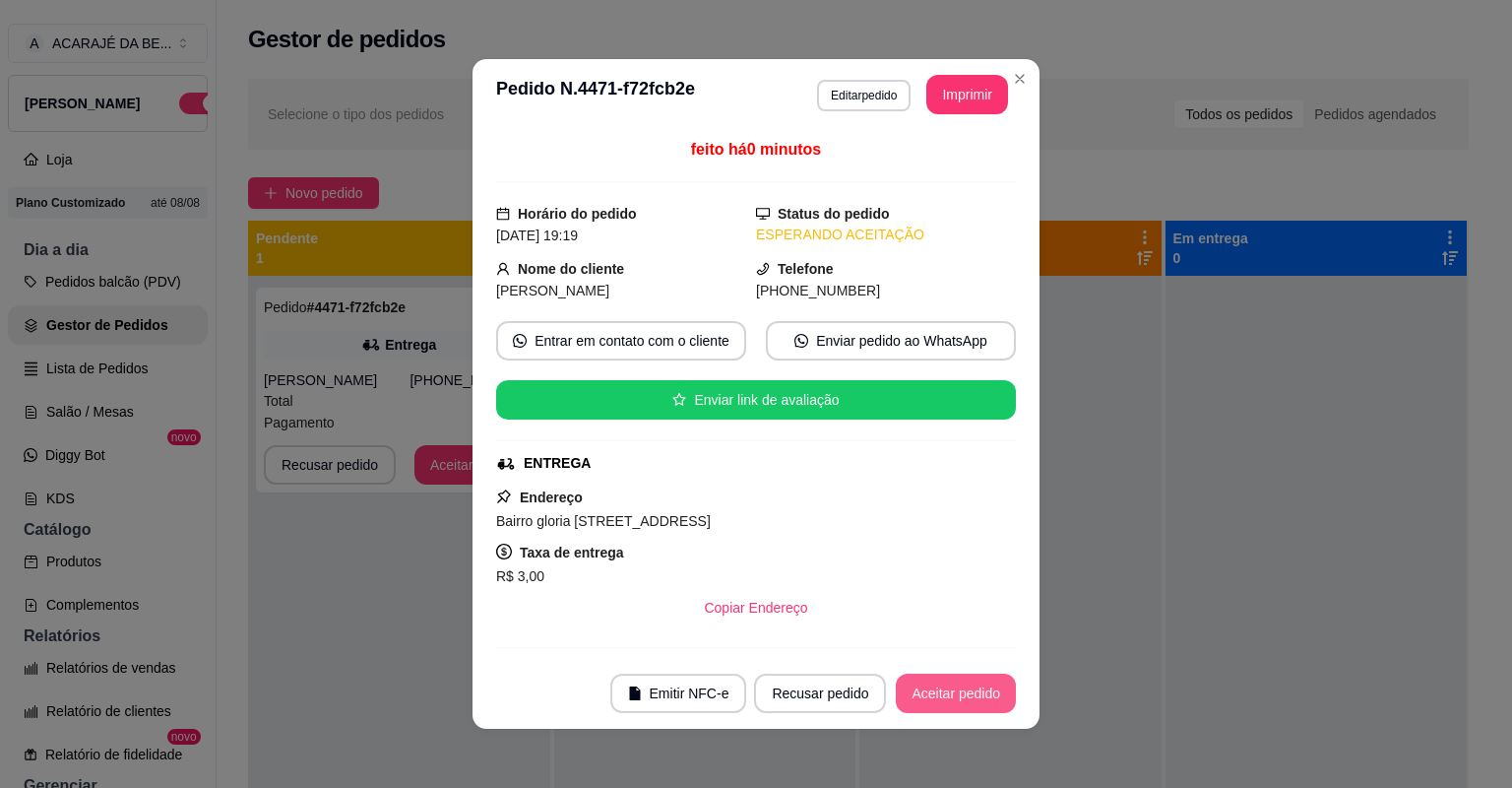 click on "Aceitar pedido" at bounding box center (956, 693) 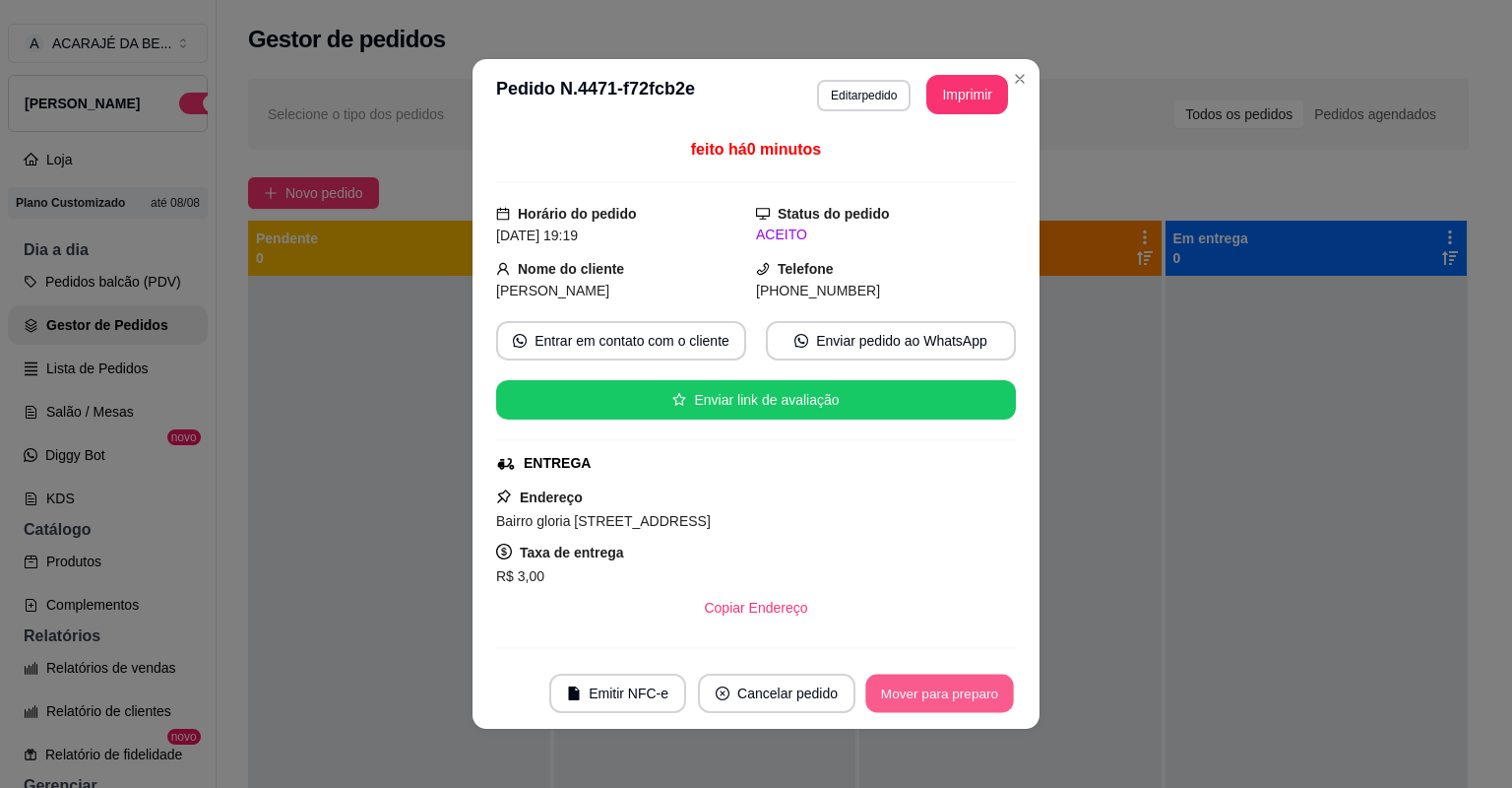 click on "Mover para preparo" at bounding box center (939, 693) 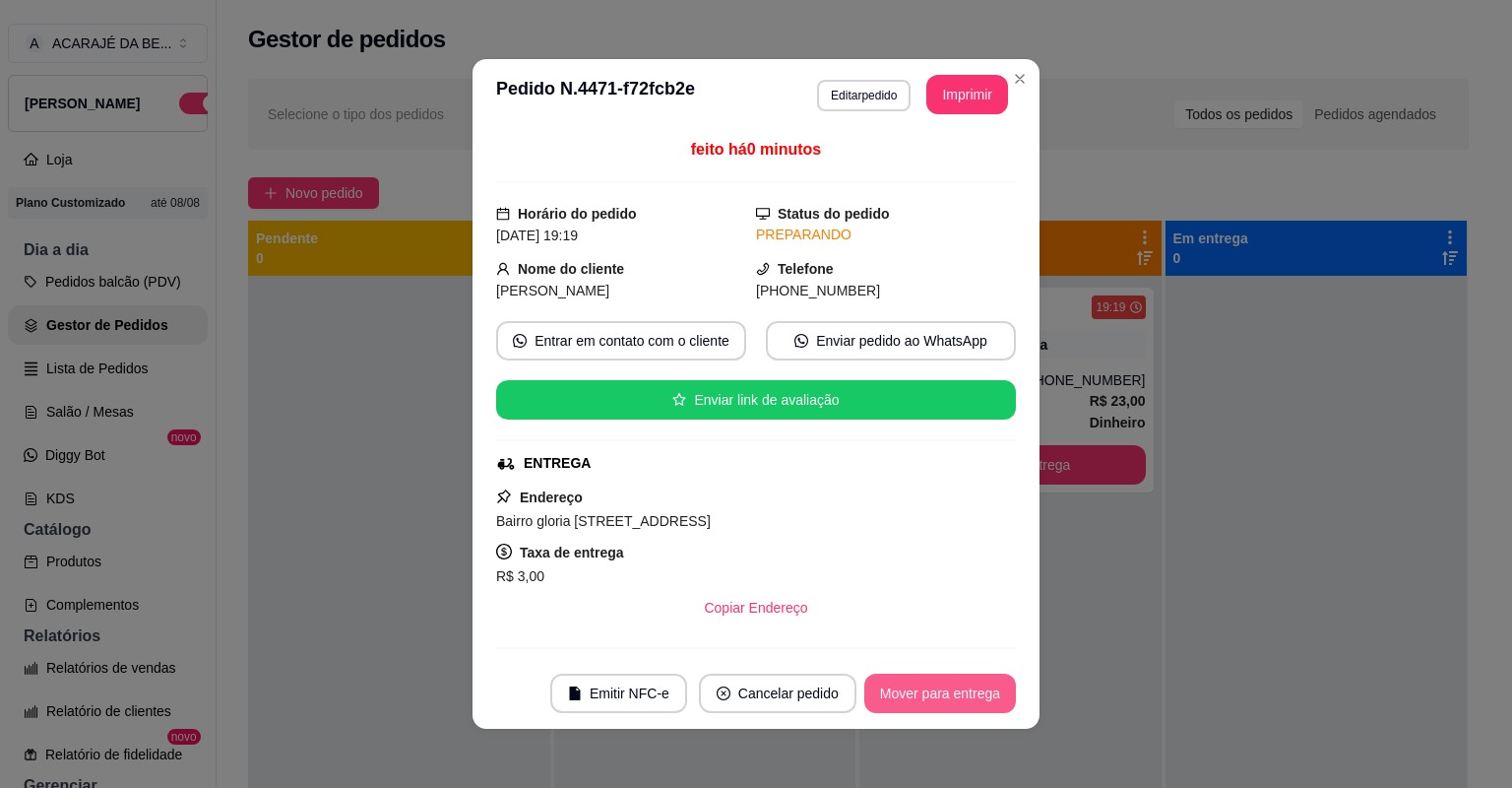 click on "Mover para entrega" at bounding box center (940, 693) 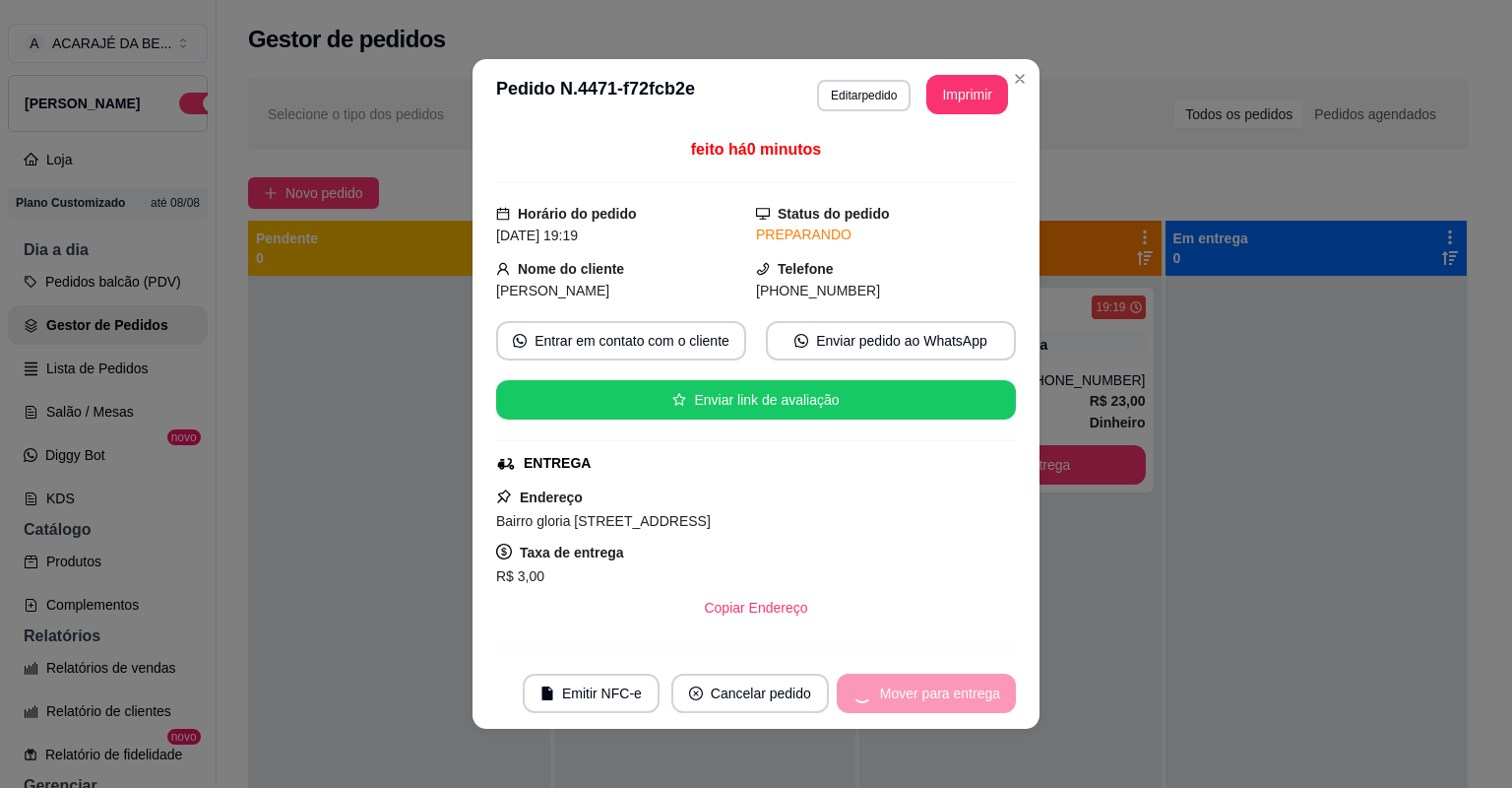 click on "Mover para entrega" at bounding box center [926, 693] 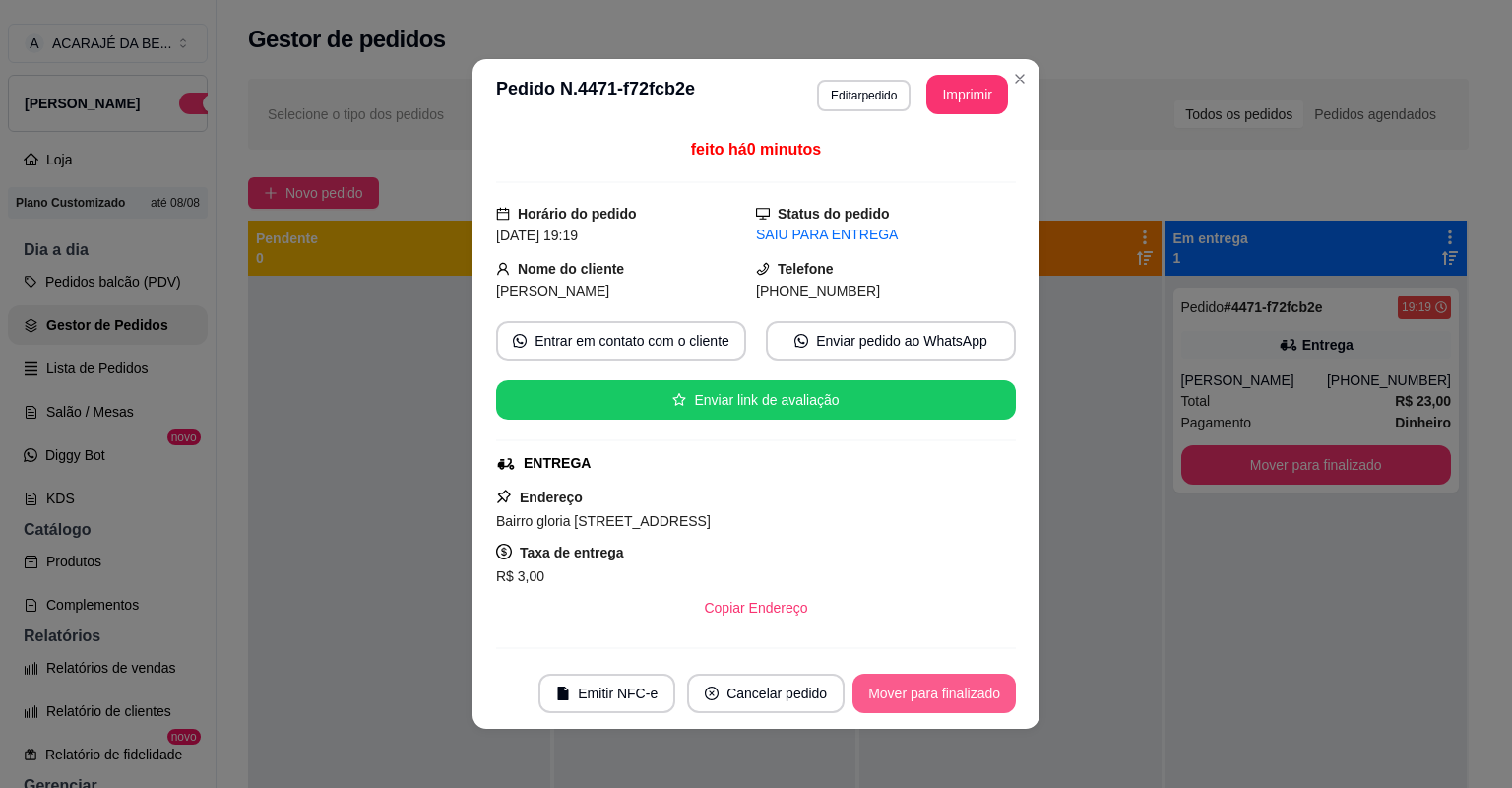 click on "Mover para finalizado" at bounding box center [934, 693] 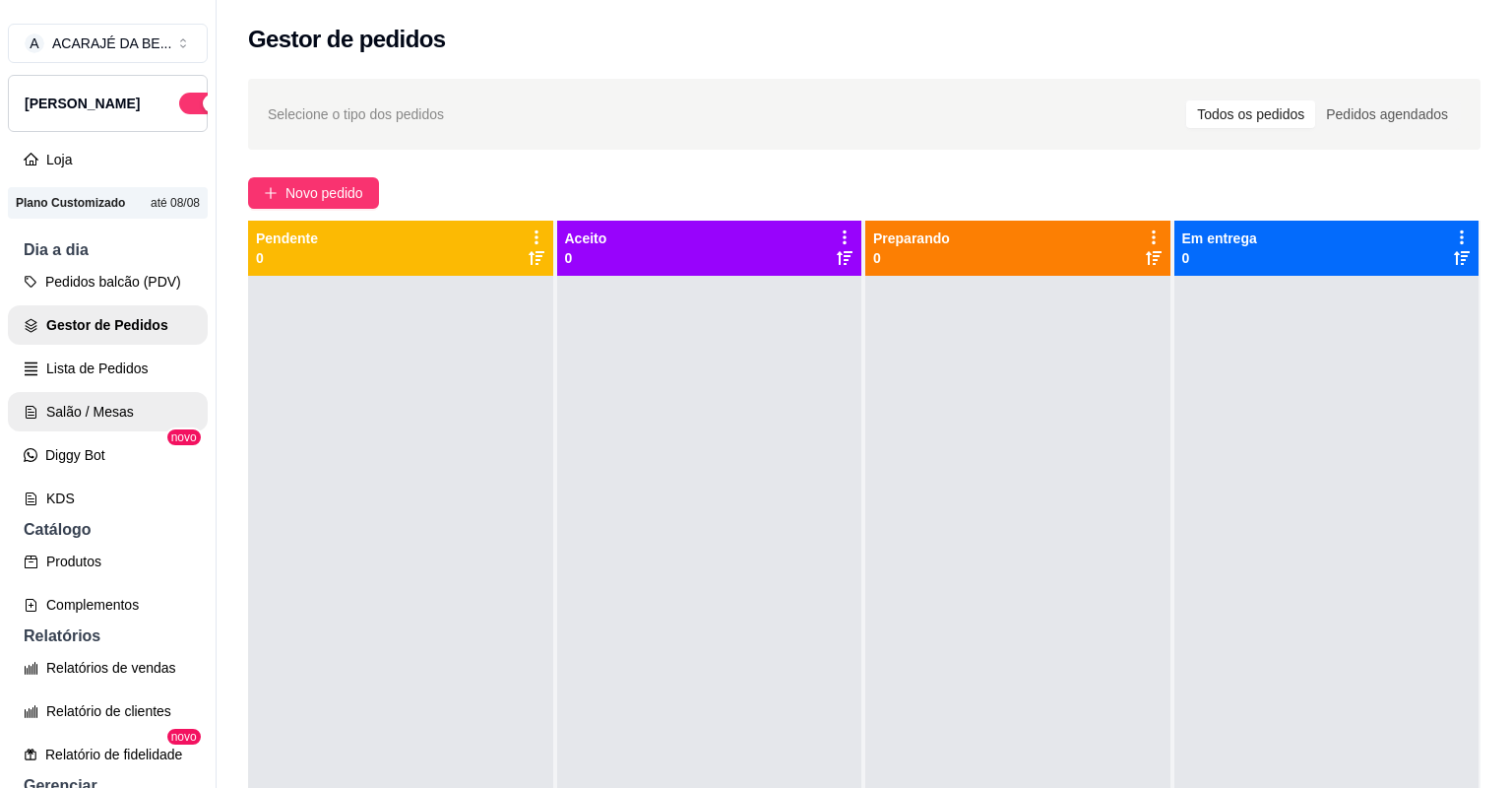 click on "Salão / Mesas" at bounding box center (107, 412) 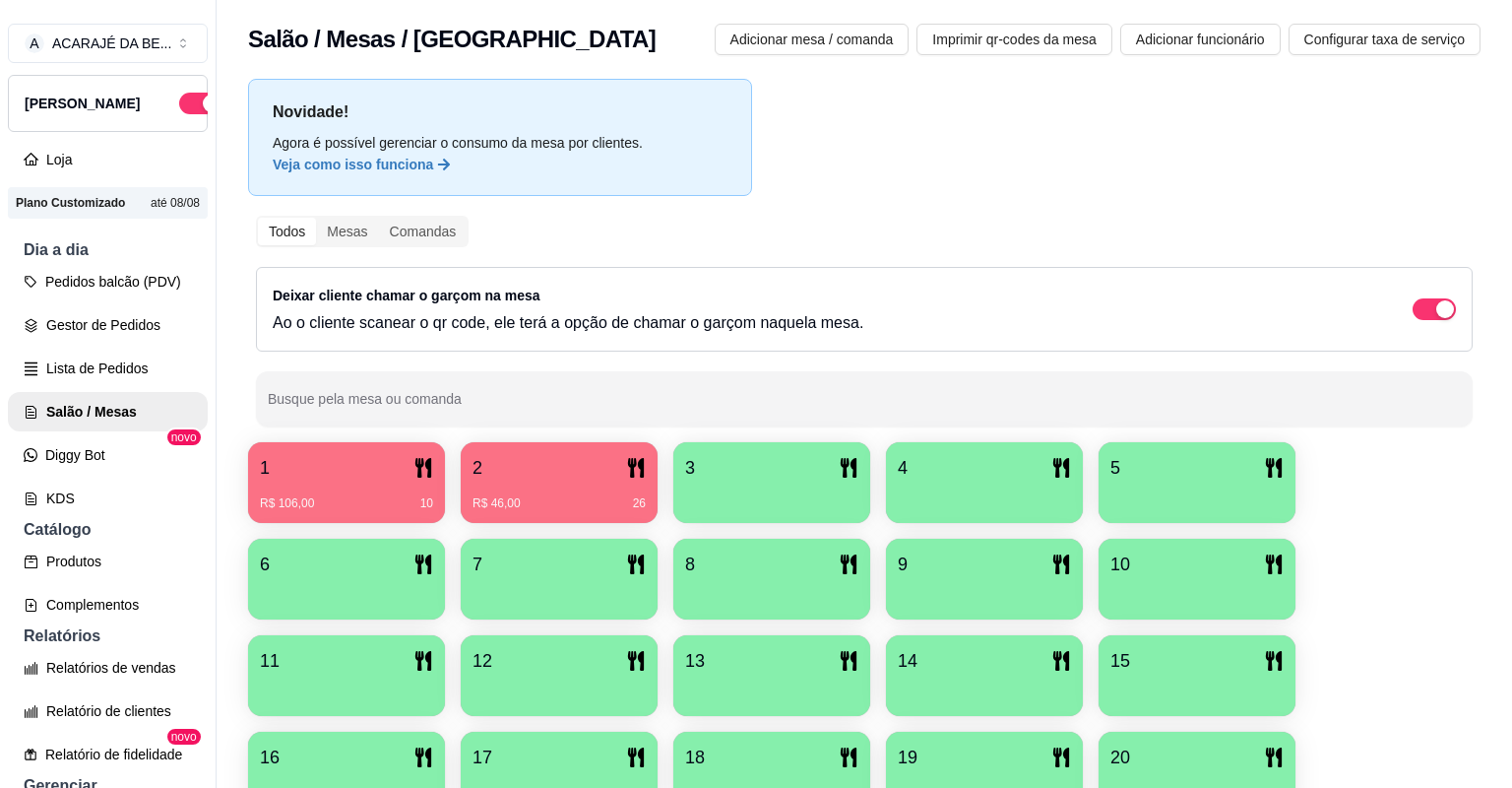 click on "1" at bounding box center [346, 468] 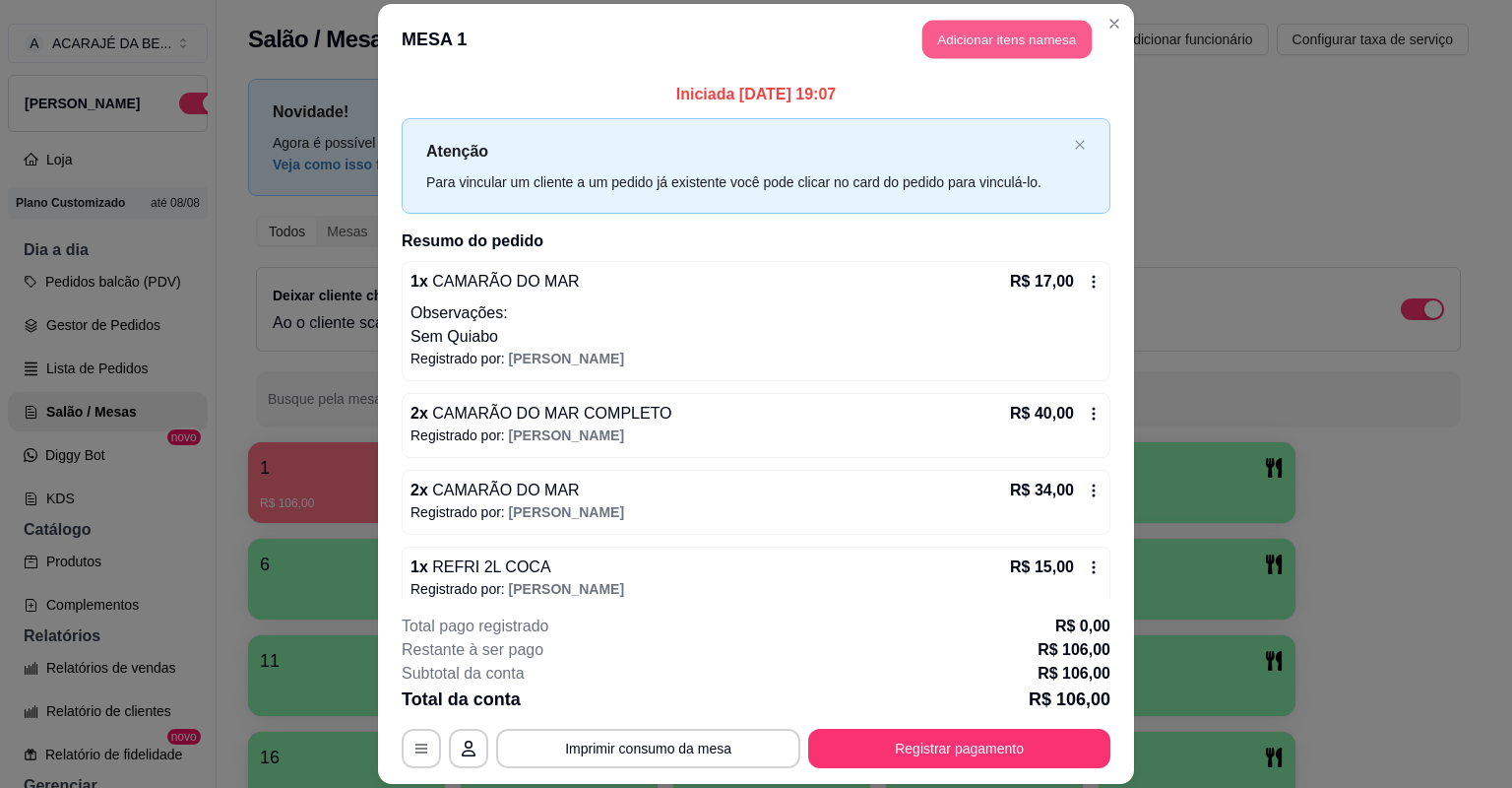 click on "Adicionar itens na  mesa" at bounding box center (1007, 39) 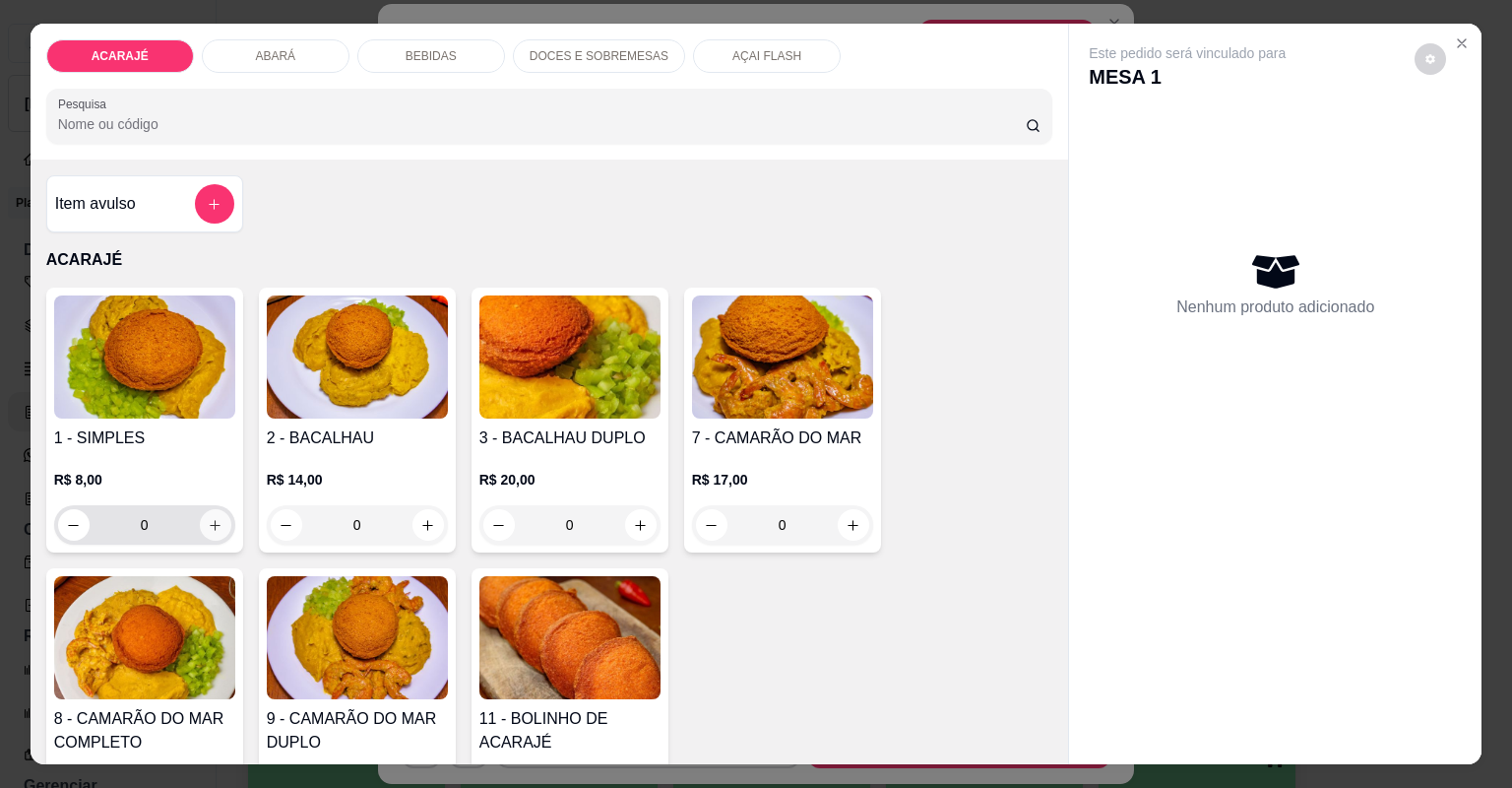click 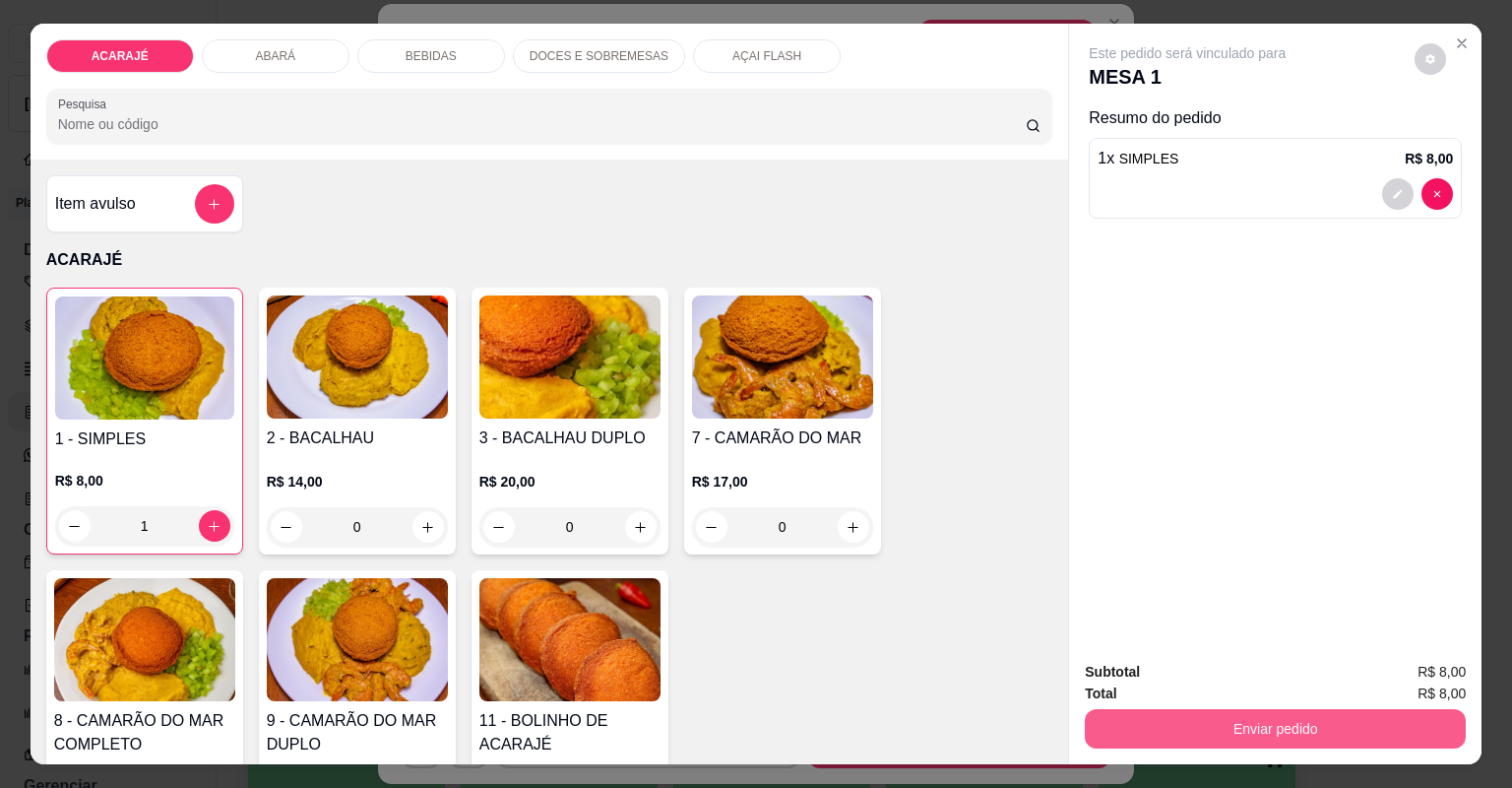 click on "Enviar pedido" at bounding box center (1275, 729) 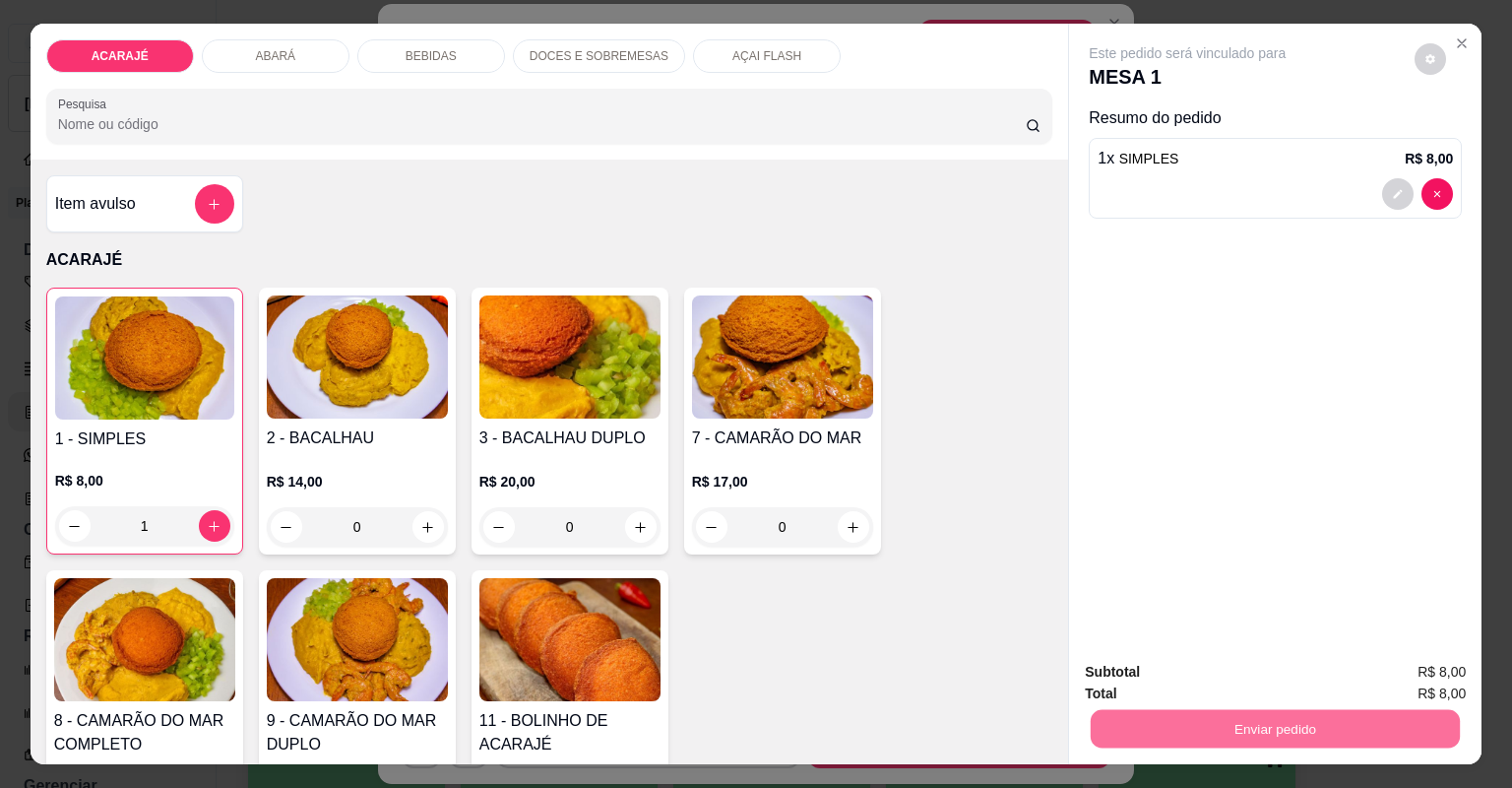 click on "Não registrar e enviar pedido" at bounding box center (1212, 680) 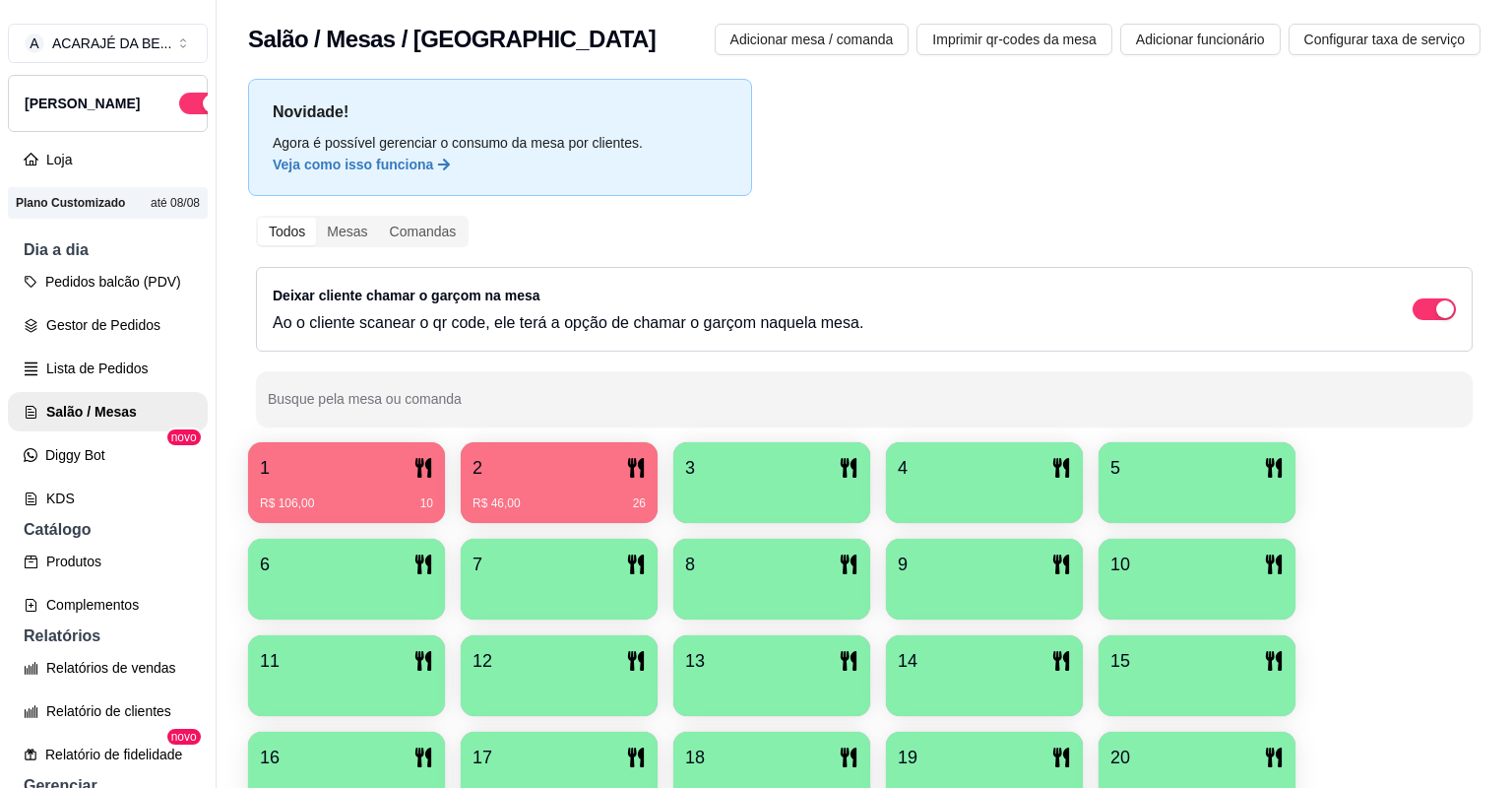 drag, startPoint x: 0, startPoint y: 330, endPoint x: 28, endPoint y: 319, distance: 30.083218 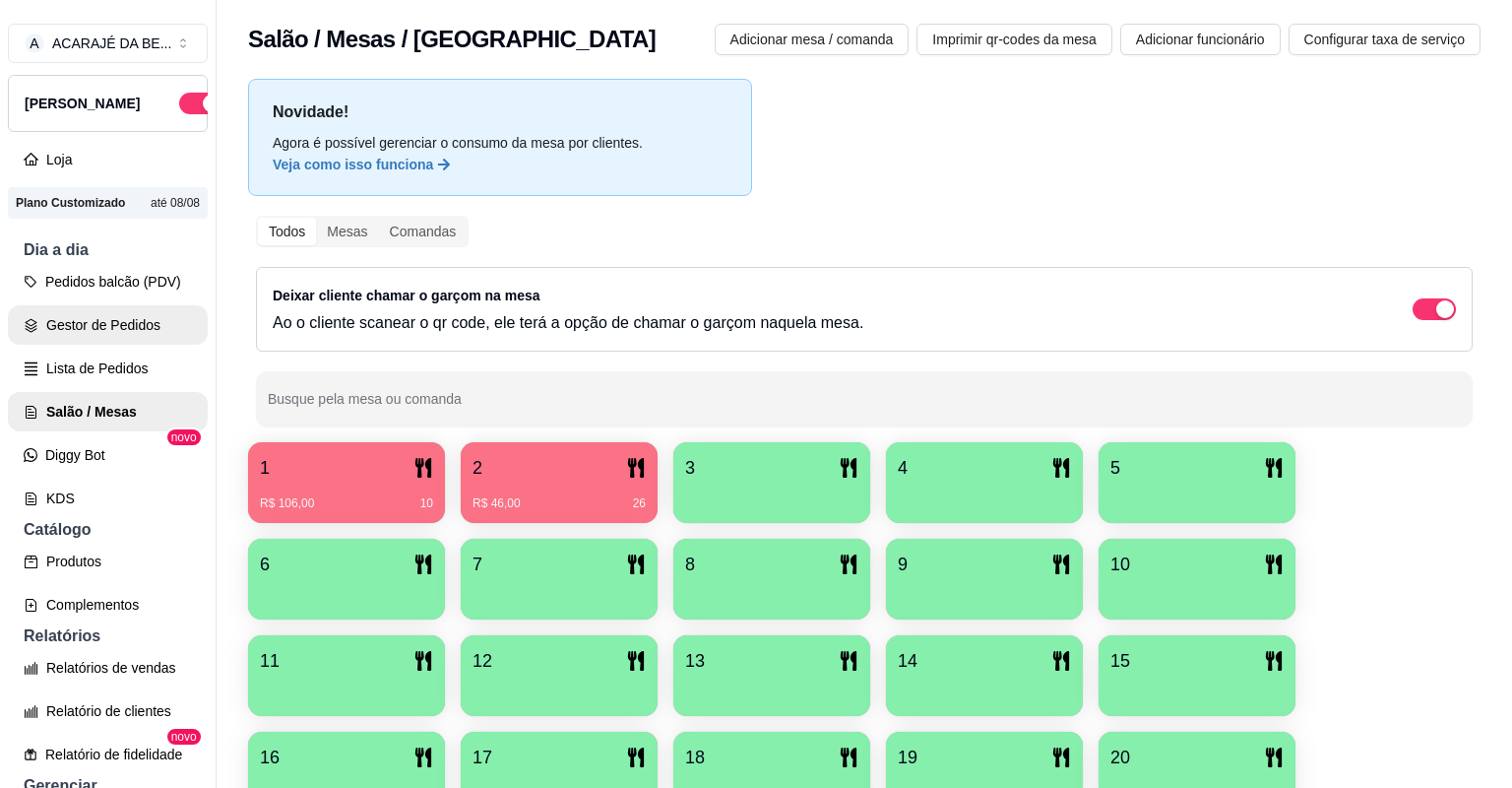click 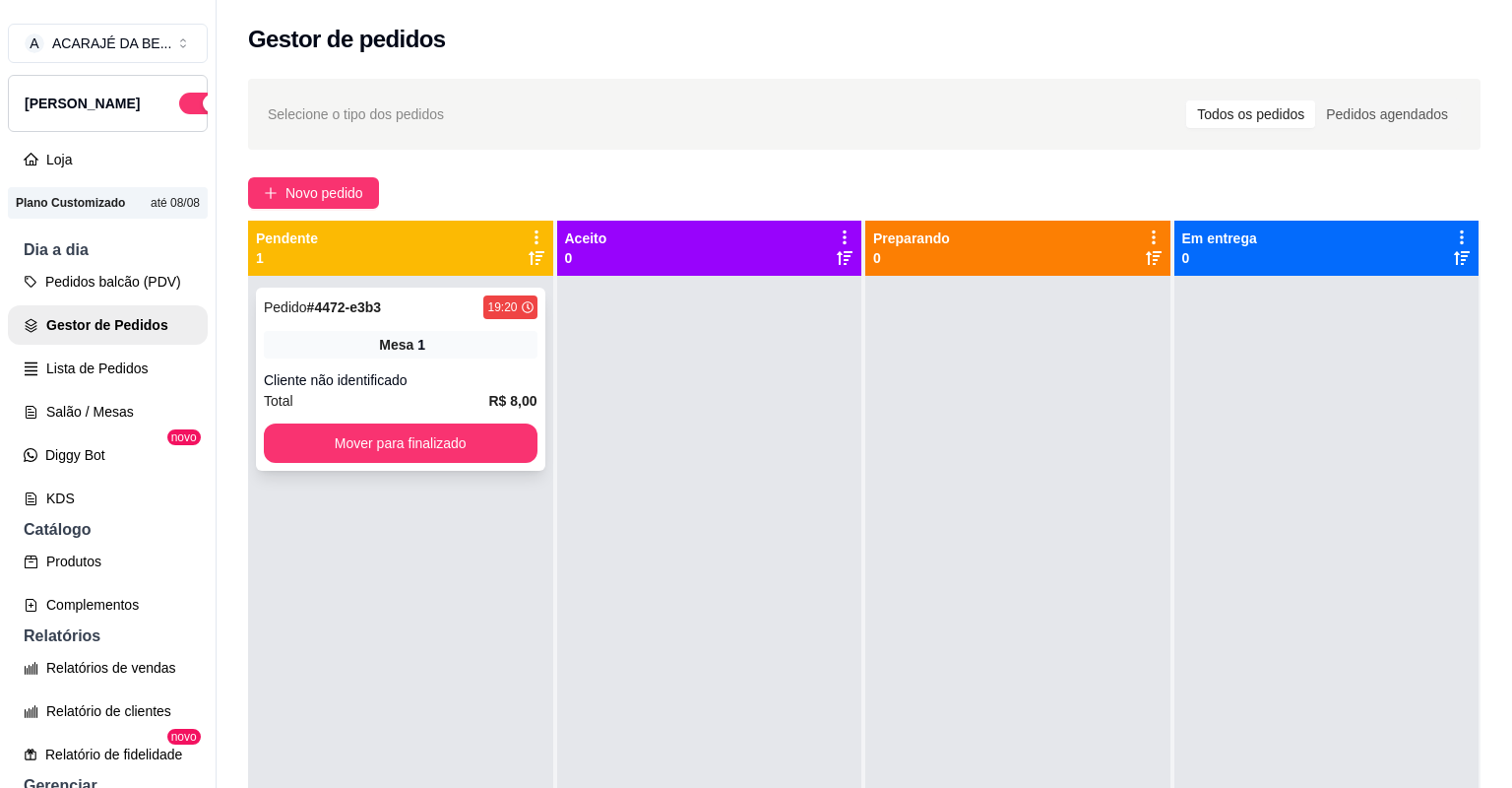 click on "Cliente não identificado" at bounding box center [401, 380] 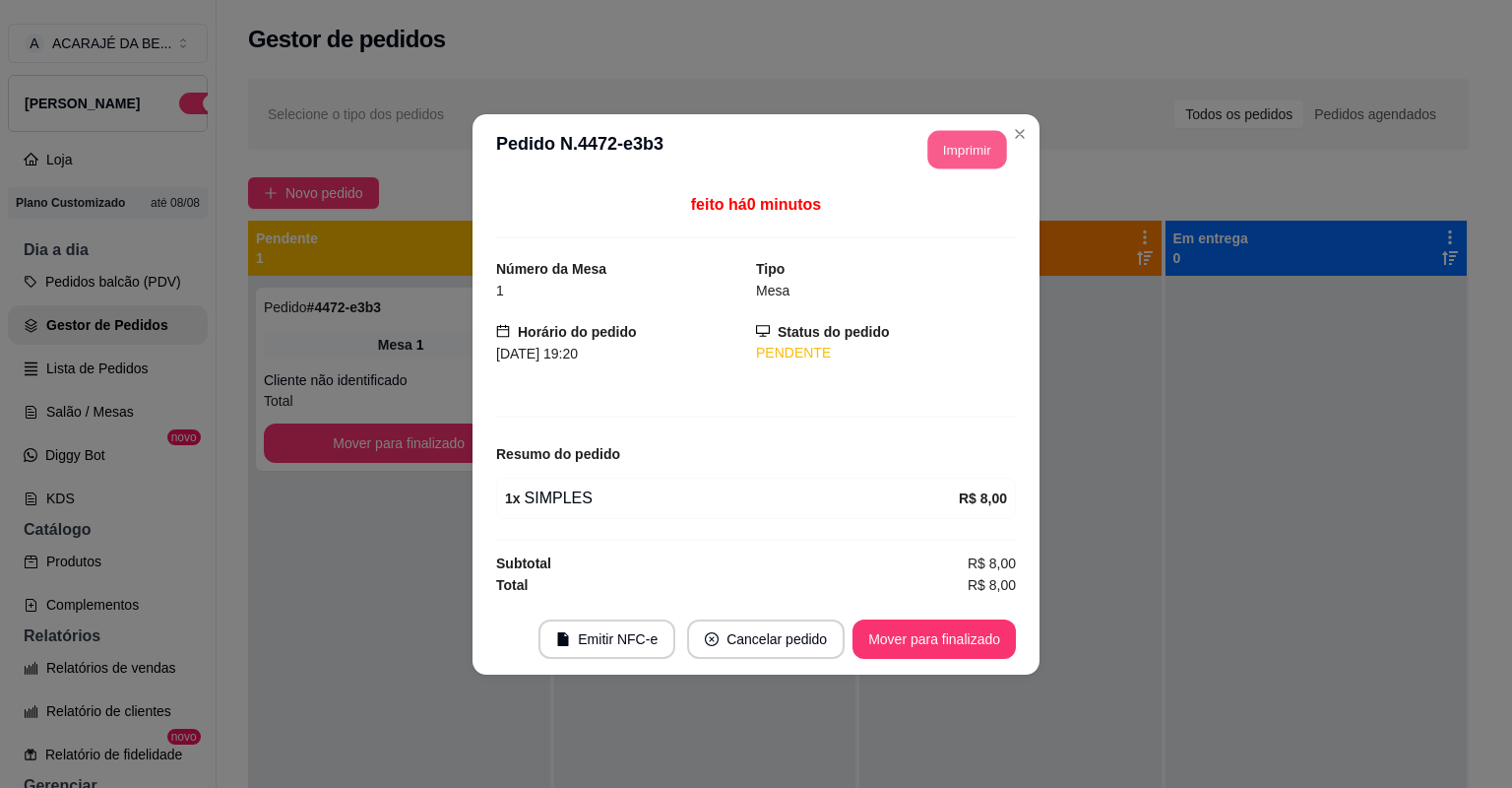 click on "Imprimir" at bounding box center (968, 149) 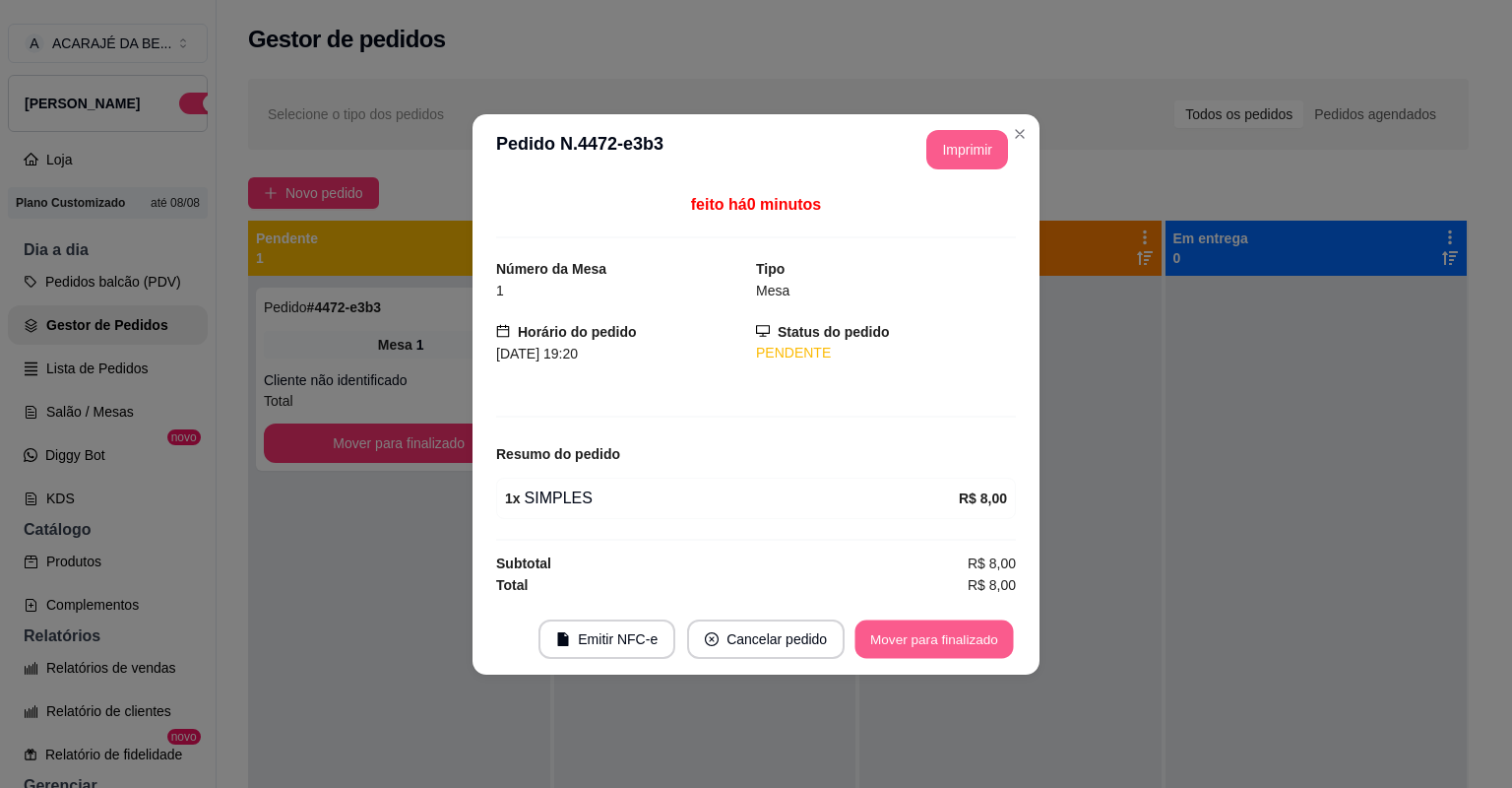 click on "Mover para finalizado" at bounding box center [934, 638] 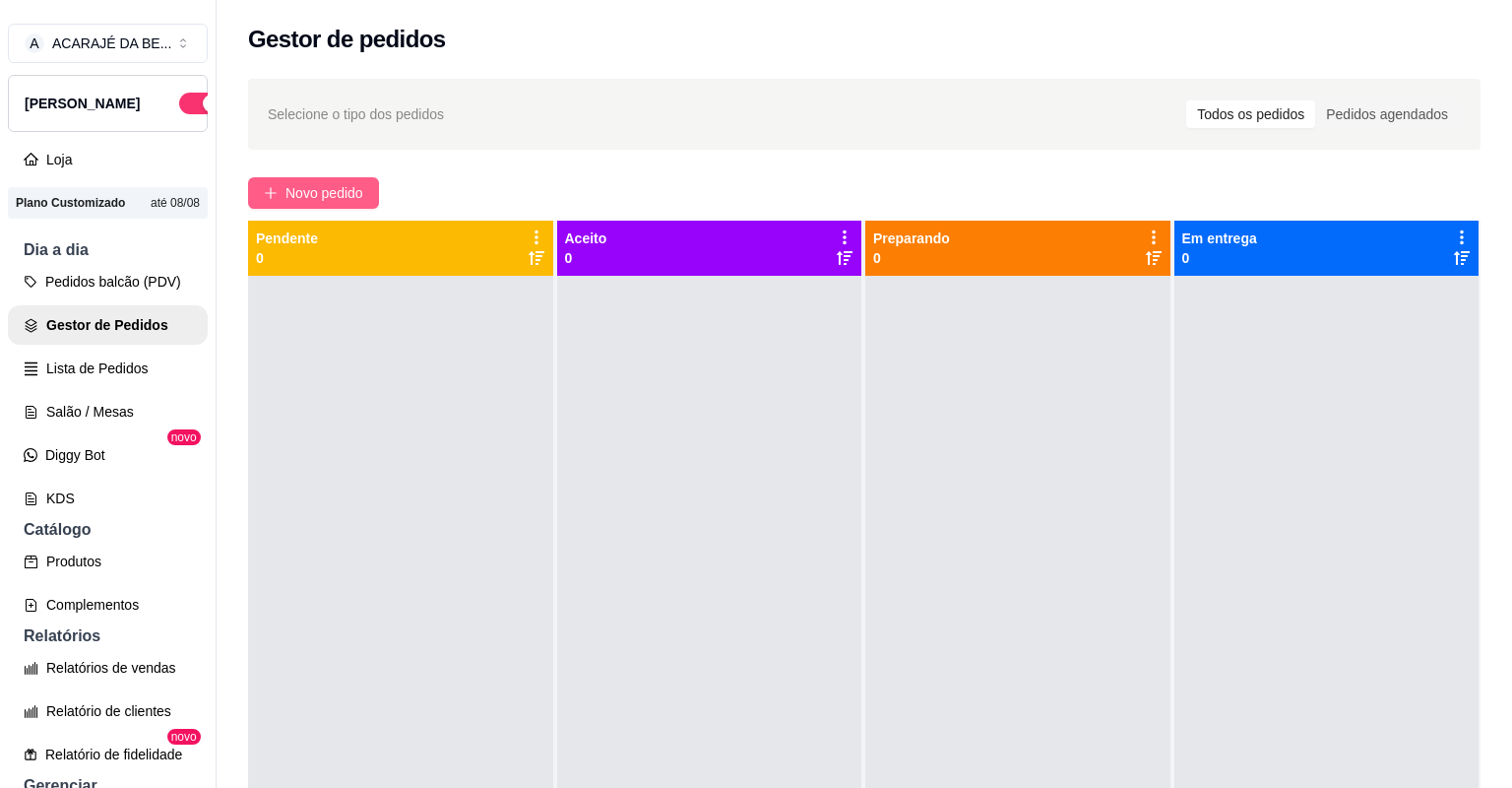 click on "Novo pedido" at bounding box center (324, 193) 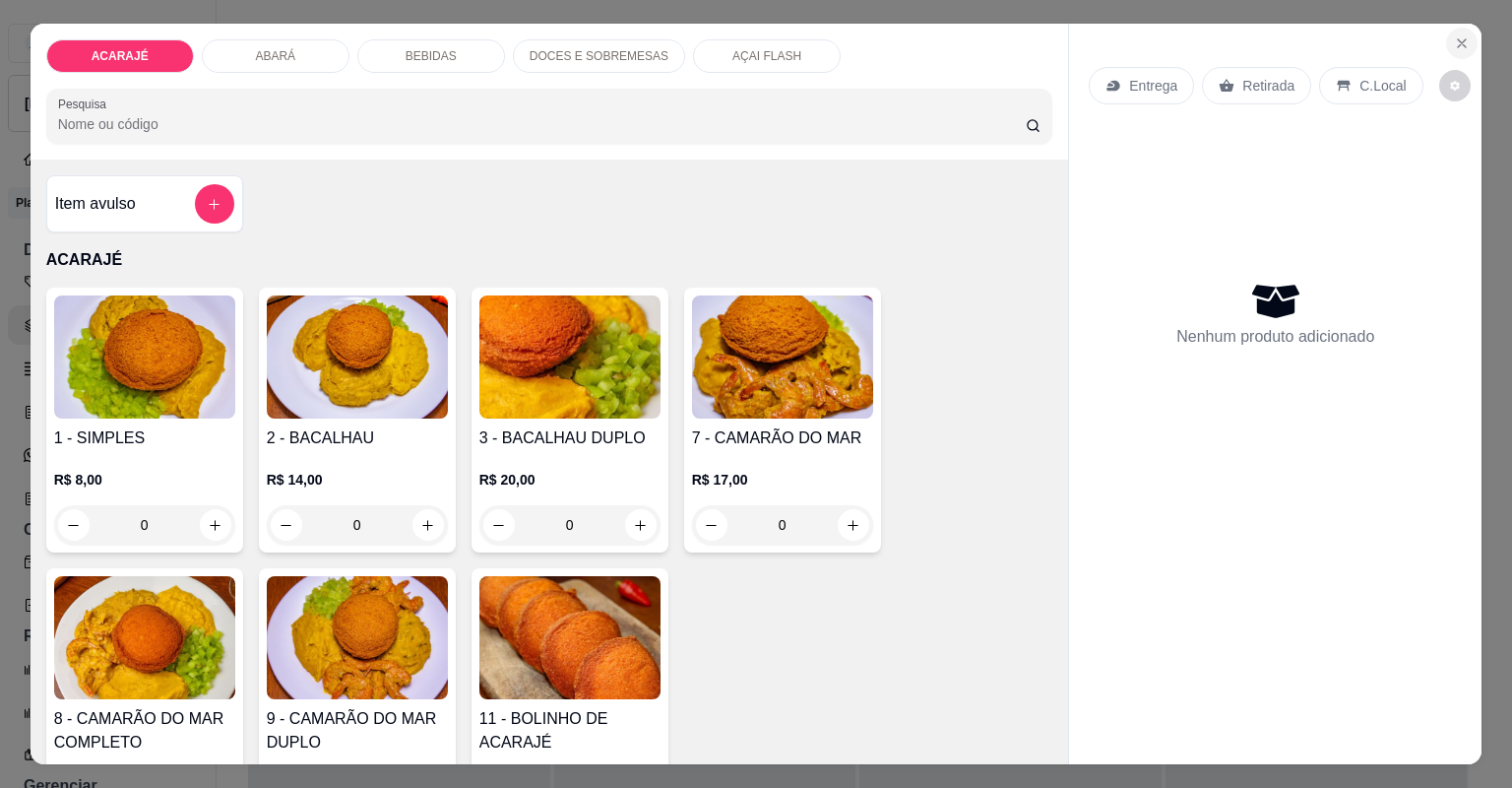 click 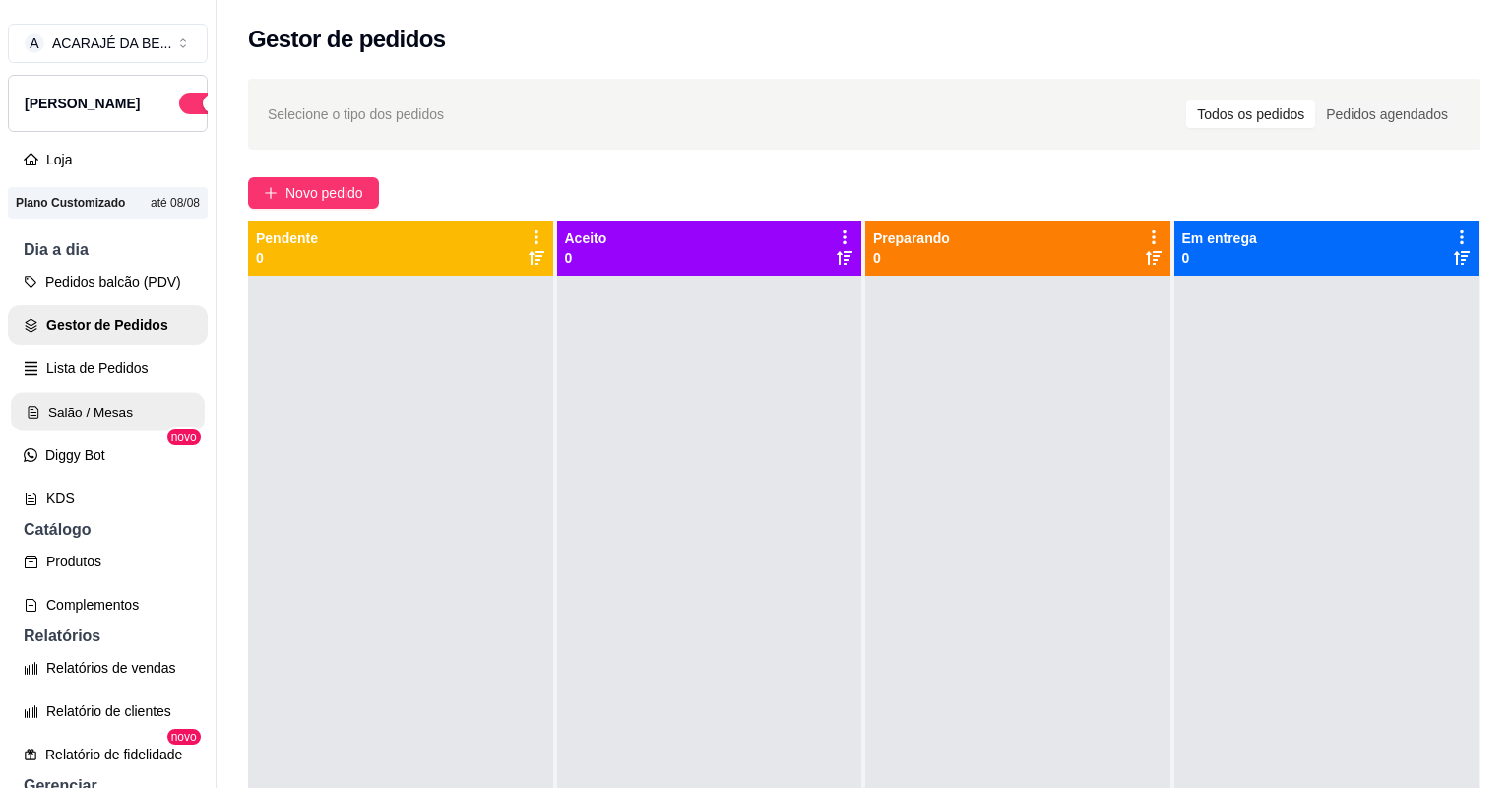 click on "Salão / Mesas" at bounding box center (107, 412) 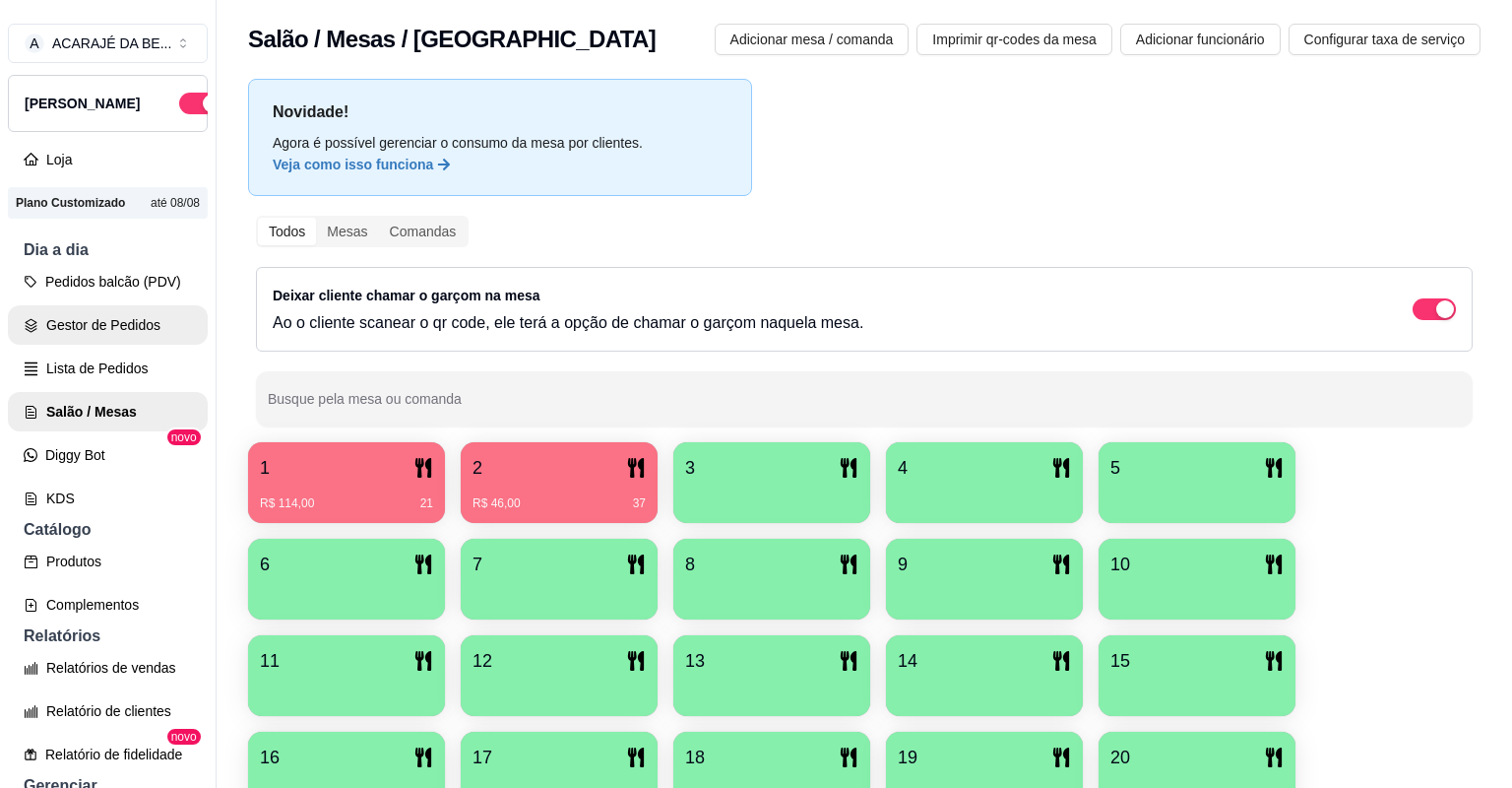 click on "Gestor de Pedidos" at bounding box center (107, 325) 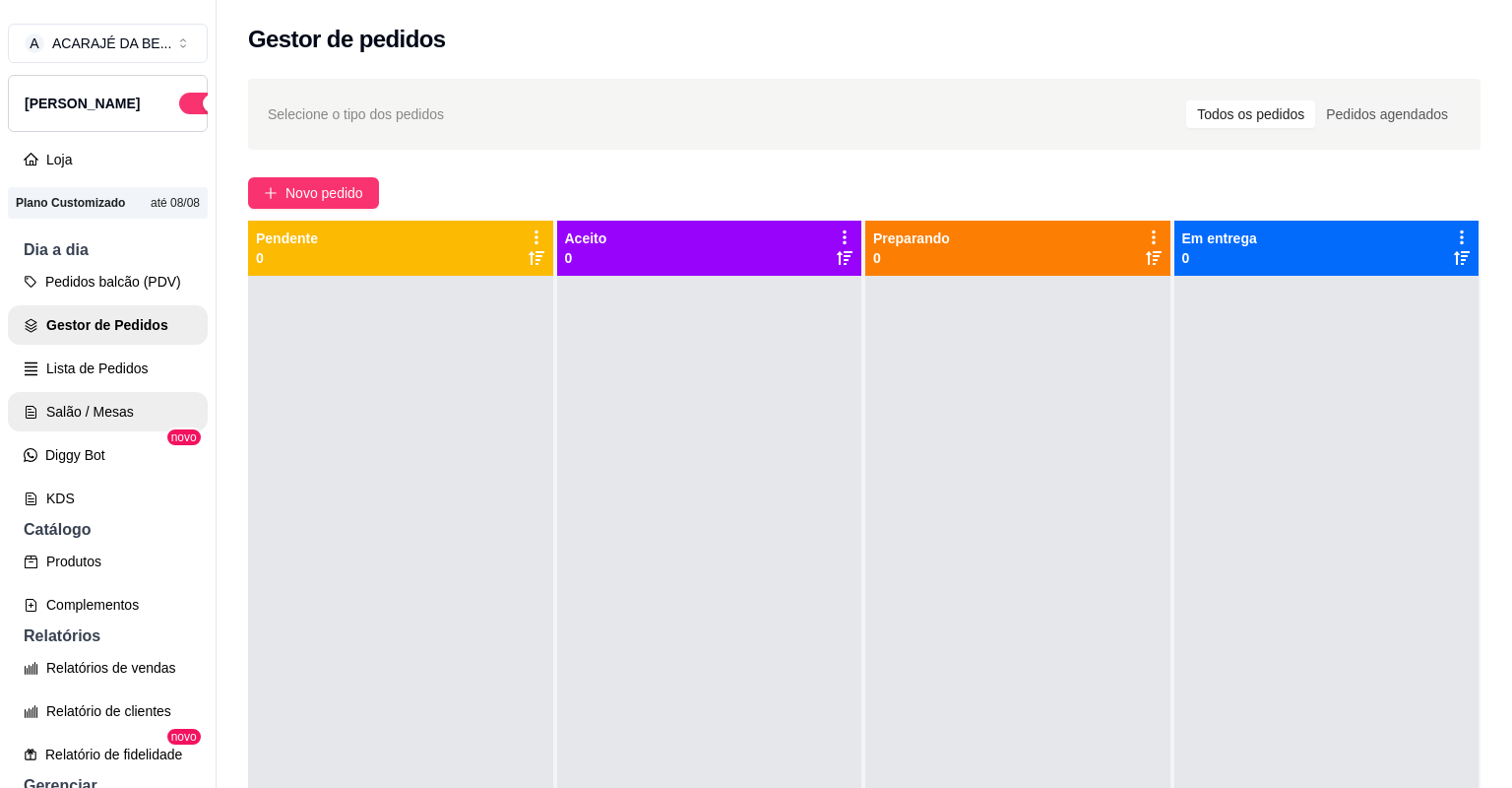 click on "Salão / Mesas" at bounding box center (107, 412) 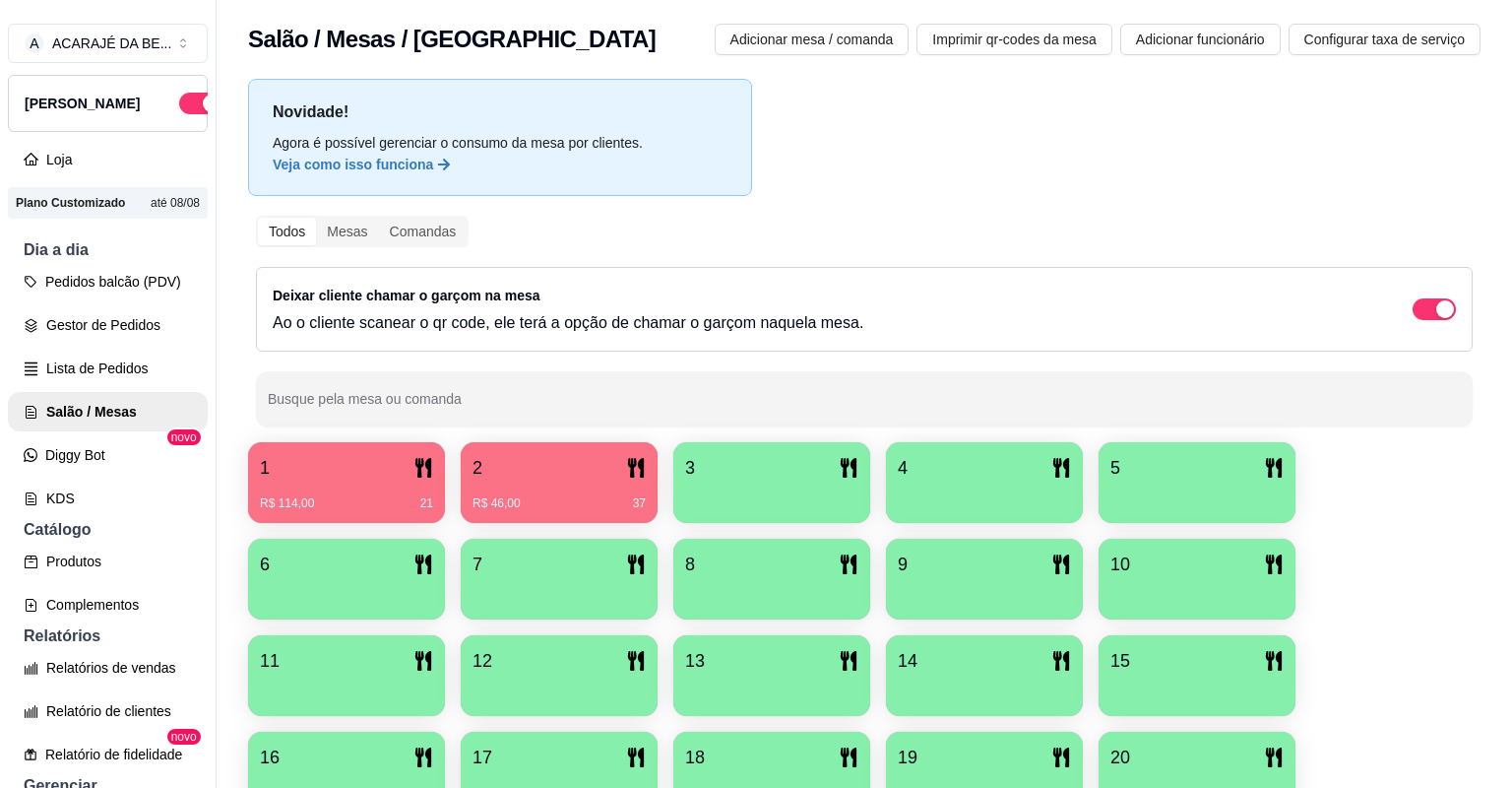 click on "R$ 46,00 37" at bounding box center (559, 496) 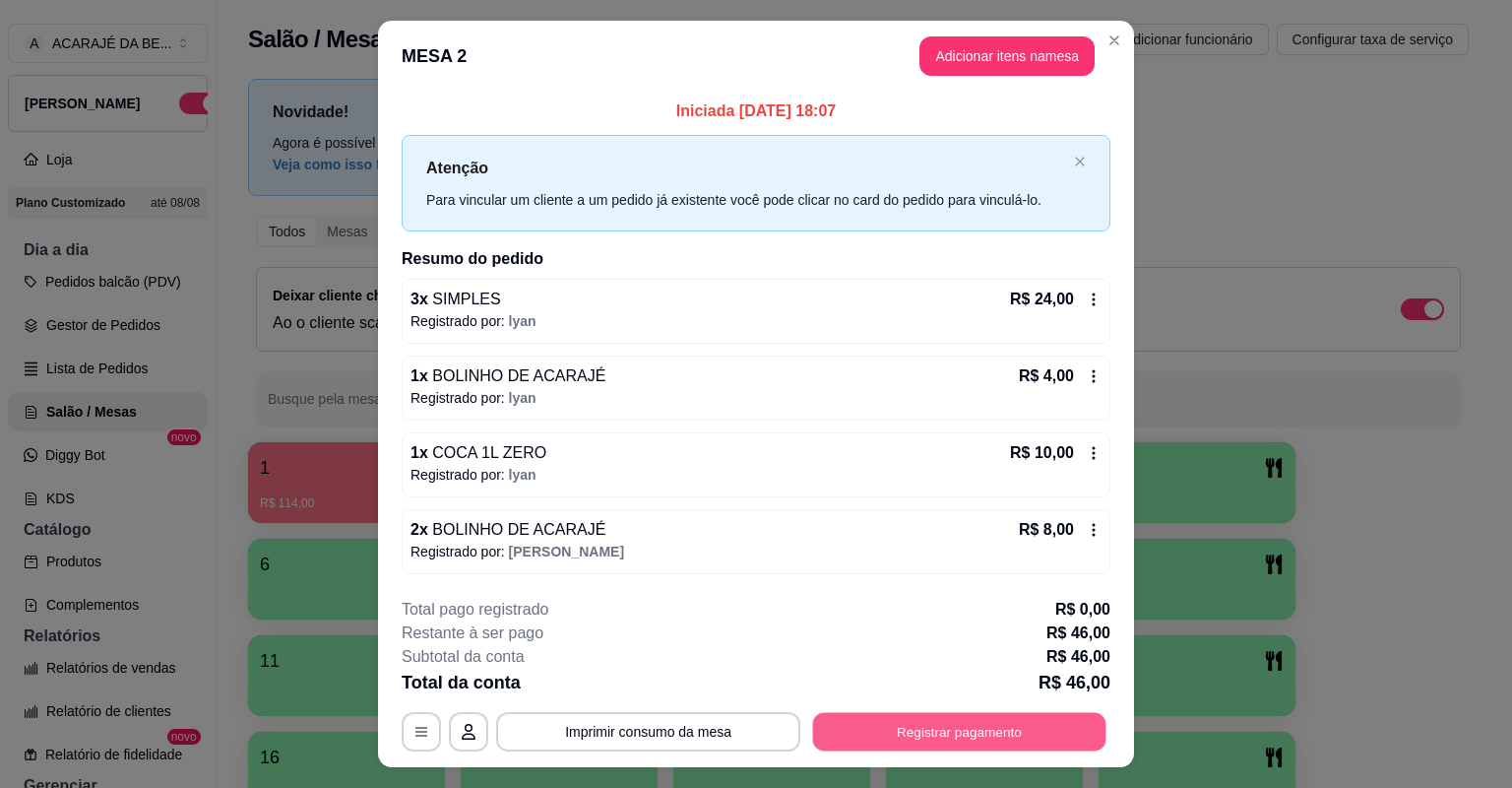 click on "Registrar pagamento" at bounding box center (960, 731) 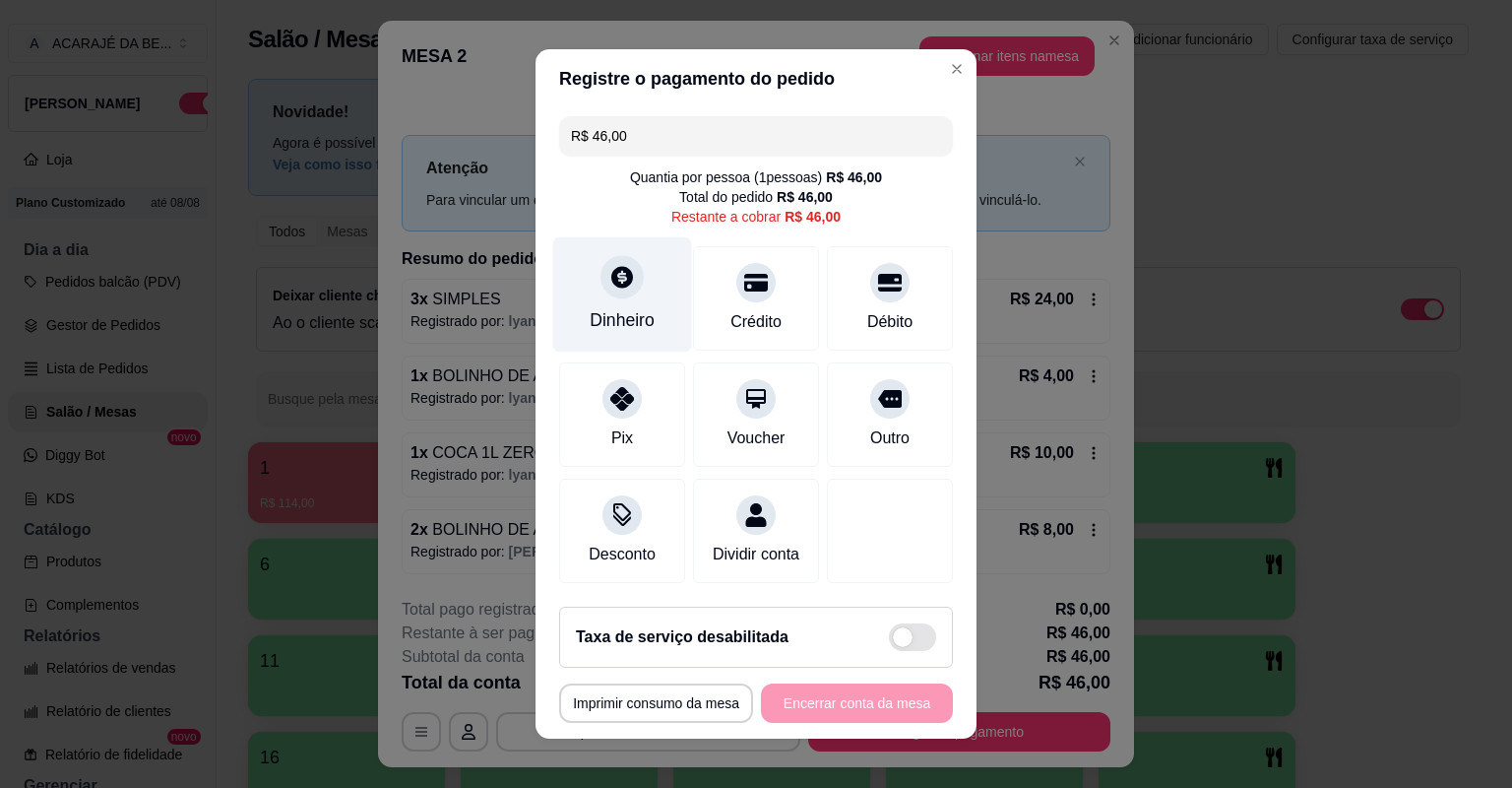 click on "Dinheiro" at bounding box center (622, 320) 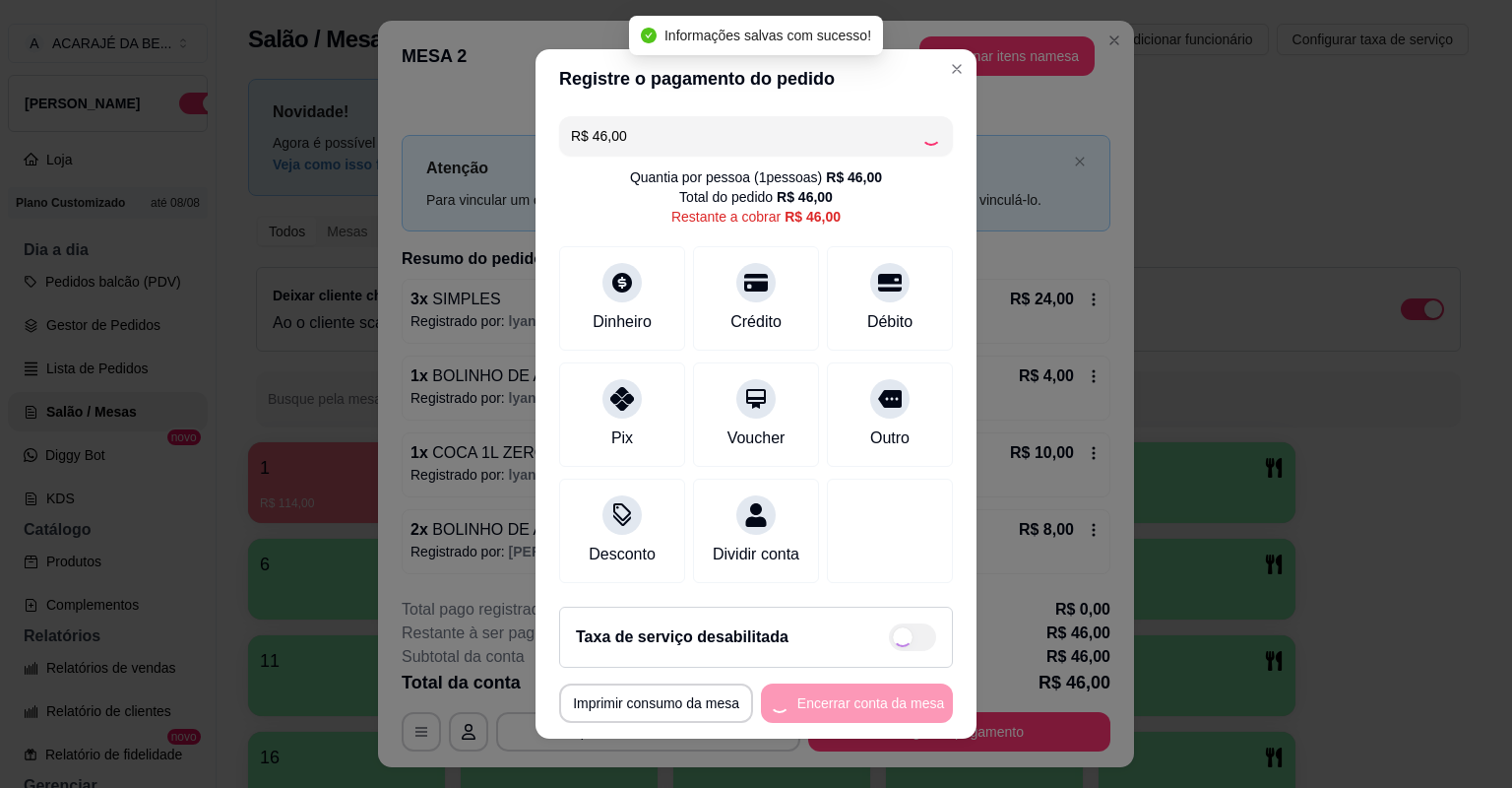 type on "R$ 0,00" 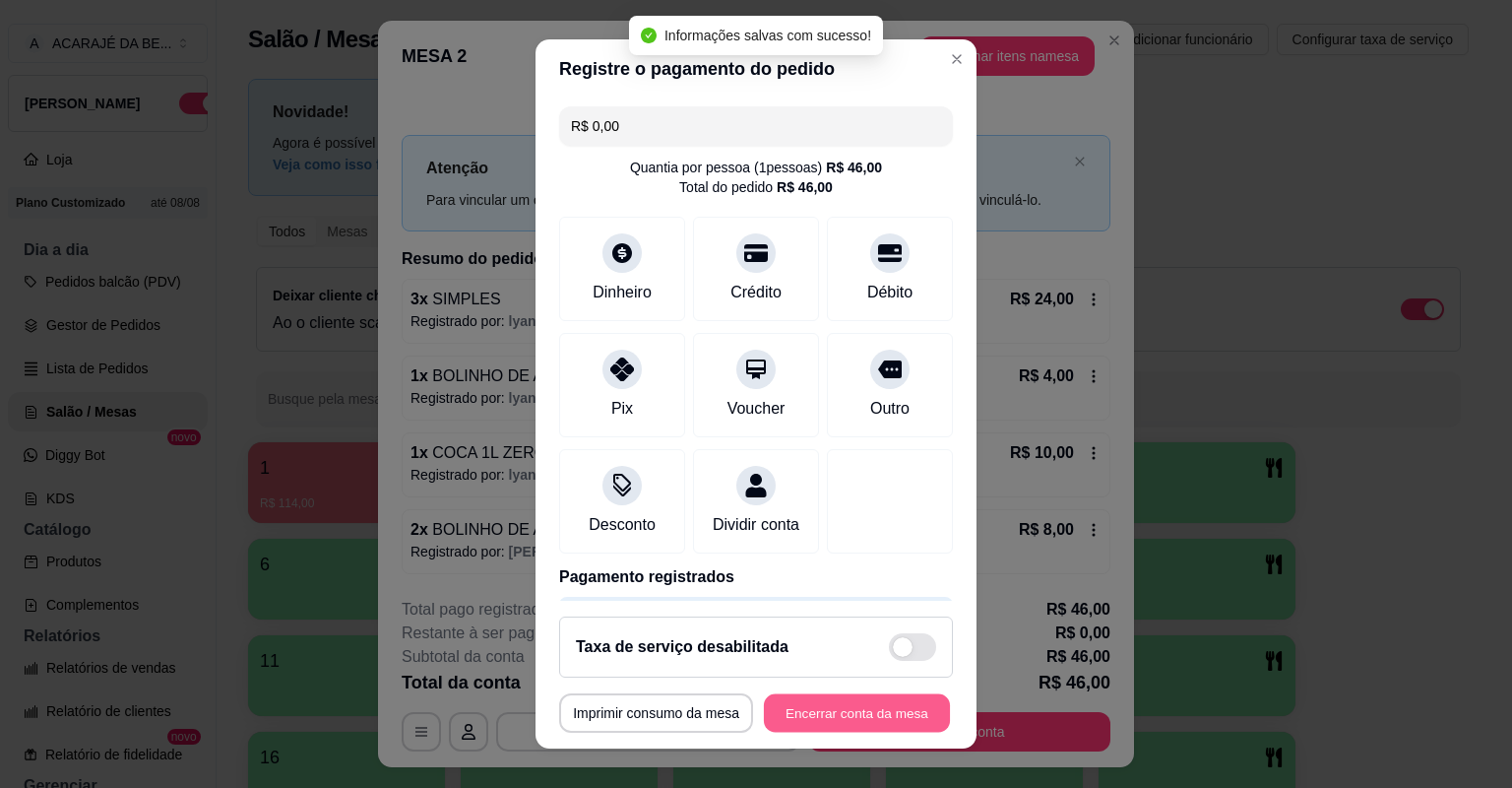 click on "Encerrar conta da mesa" at bounding box center (856, 713) 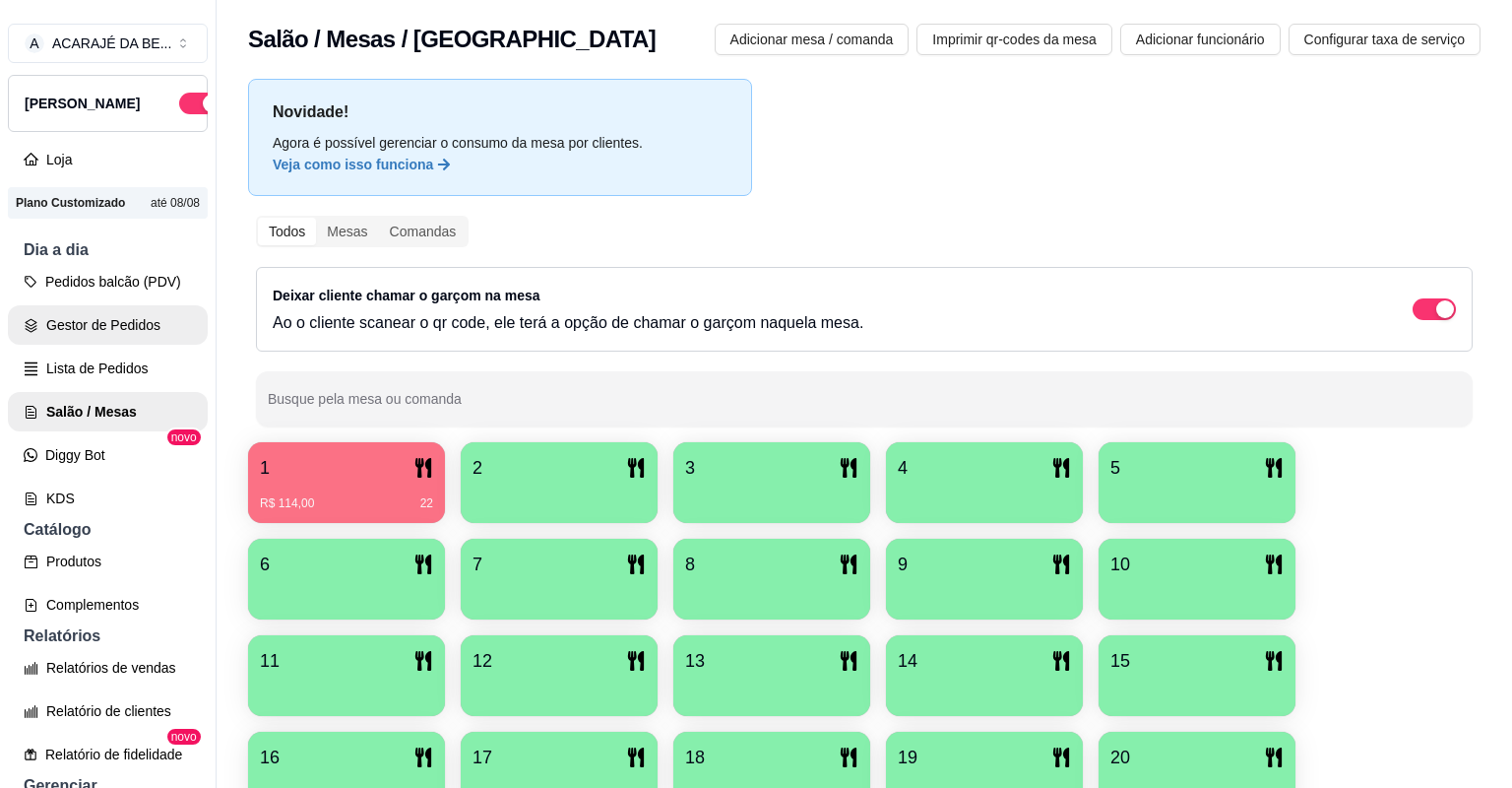 click on "Gestor de Pedidos" at bounding box center (107, 325) 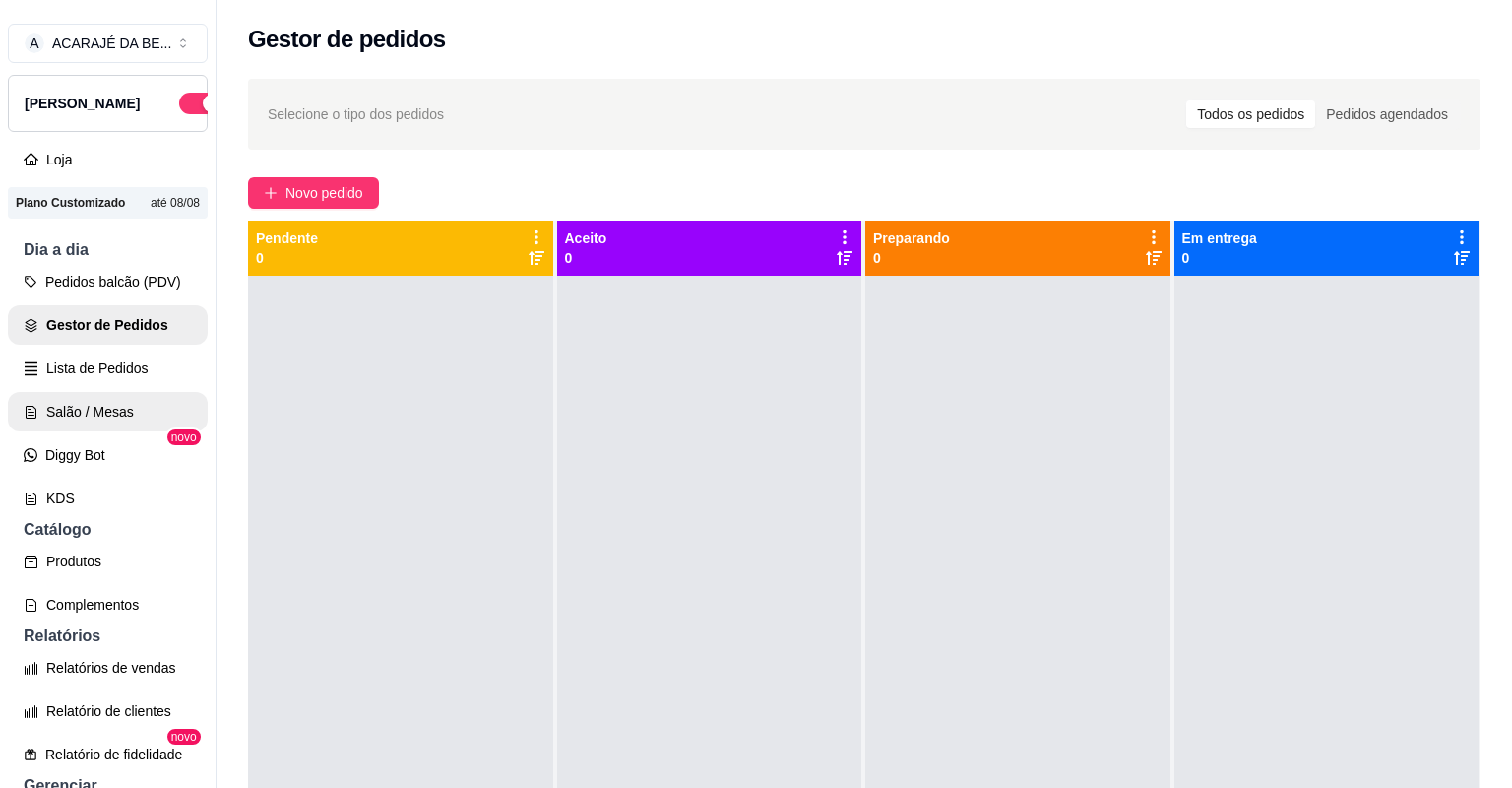 click on "Salão / Mesas" at bounding box center [107, 412] 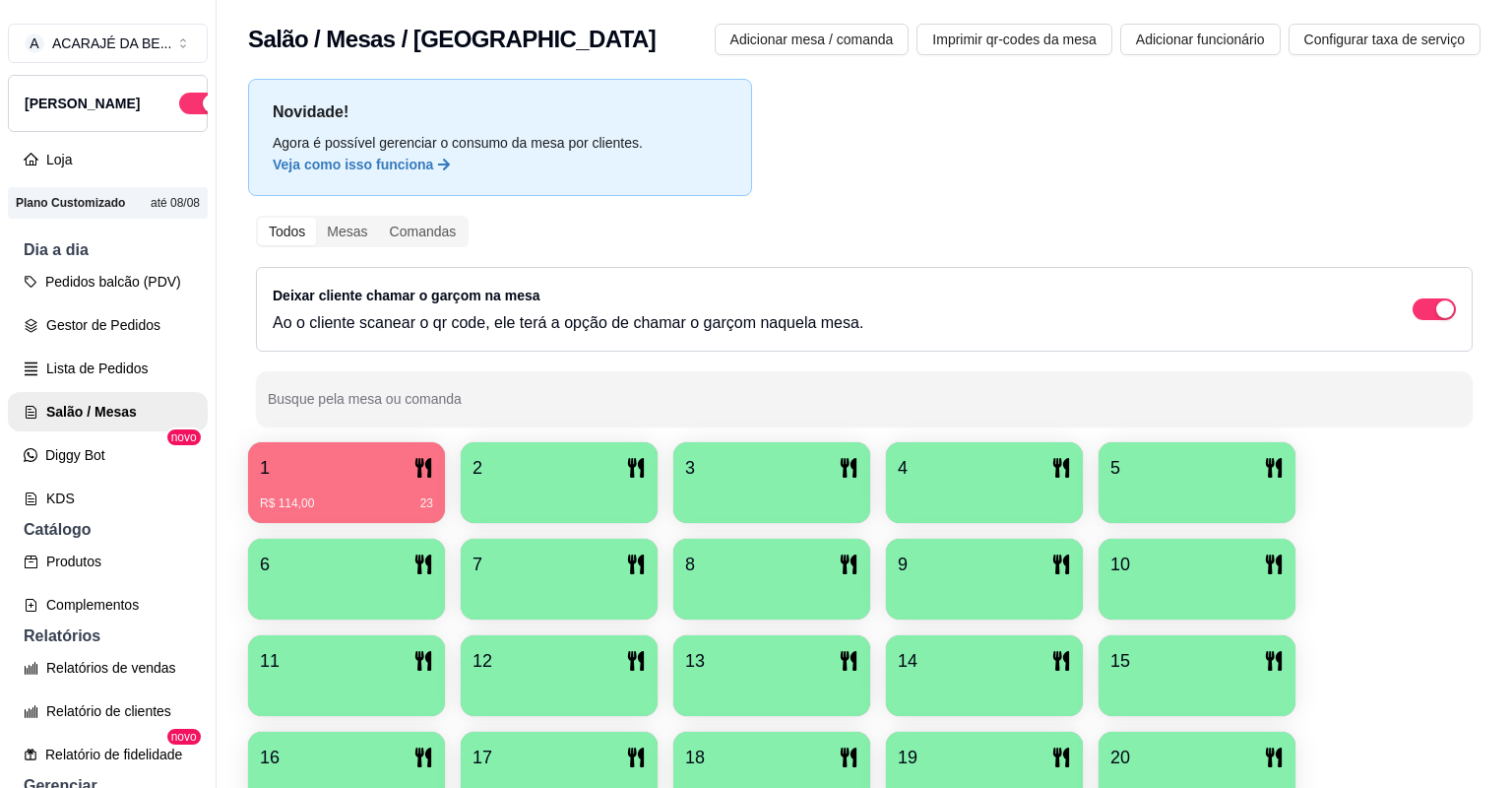 click on "1" at bounding box center (346, 468) 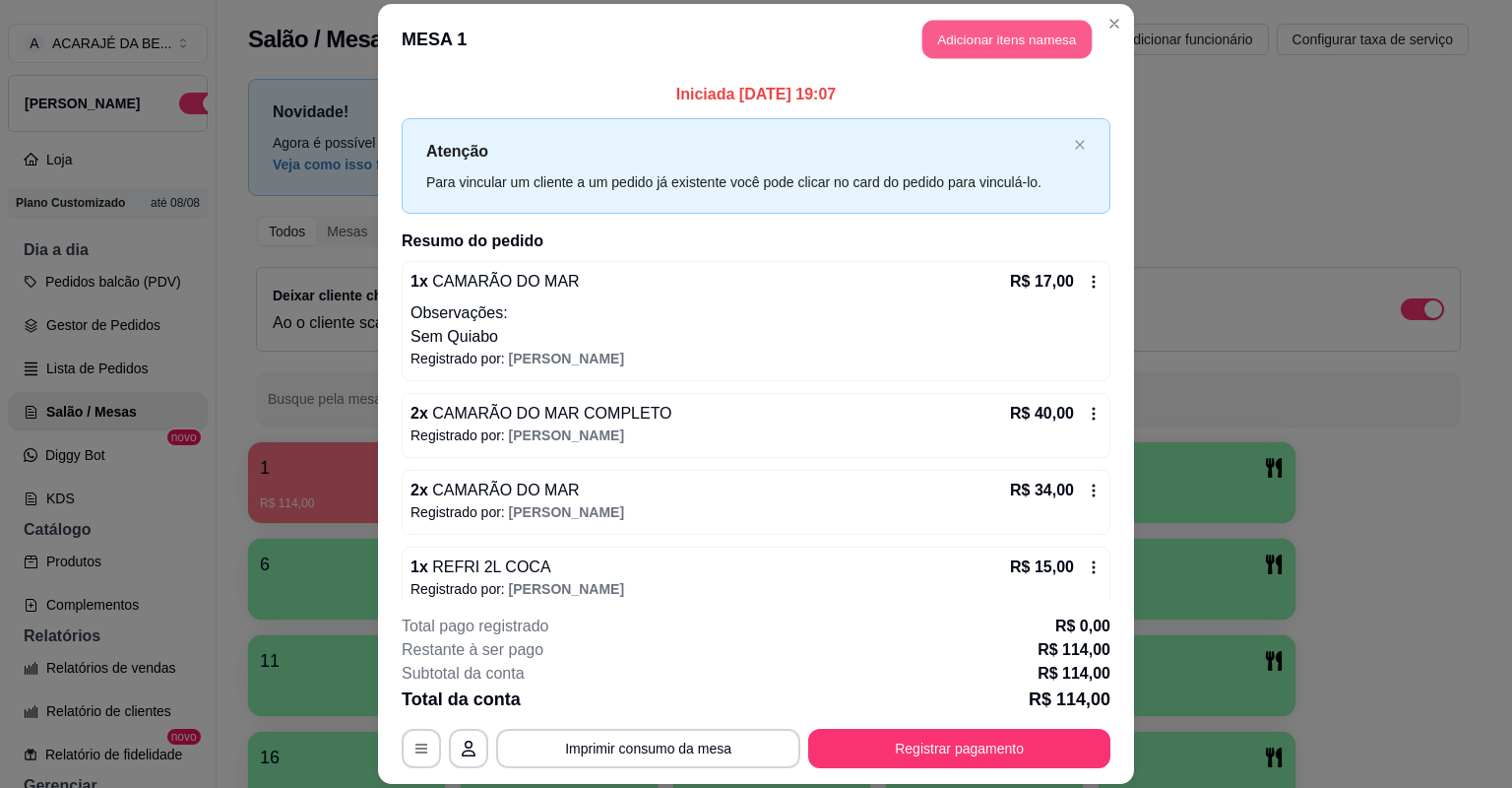 click on "Adicionar itens na  mesa" at bounding box center [1007, 39] 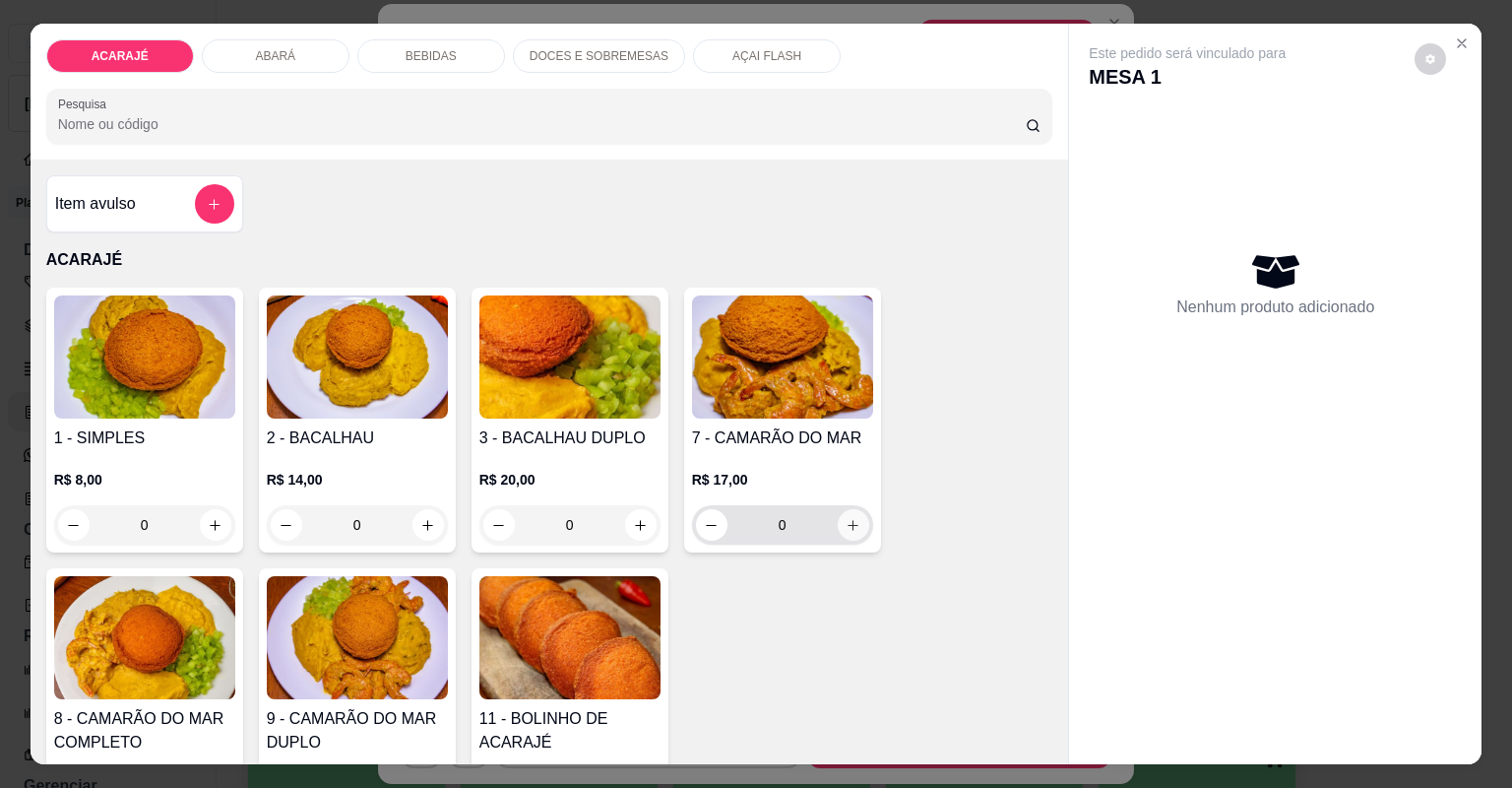 click 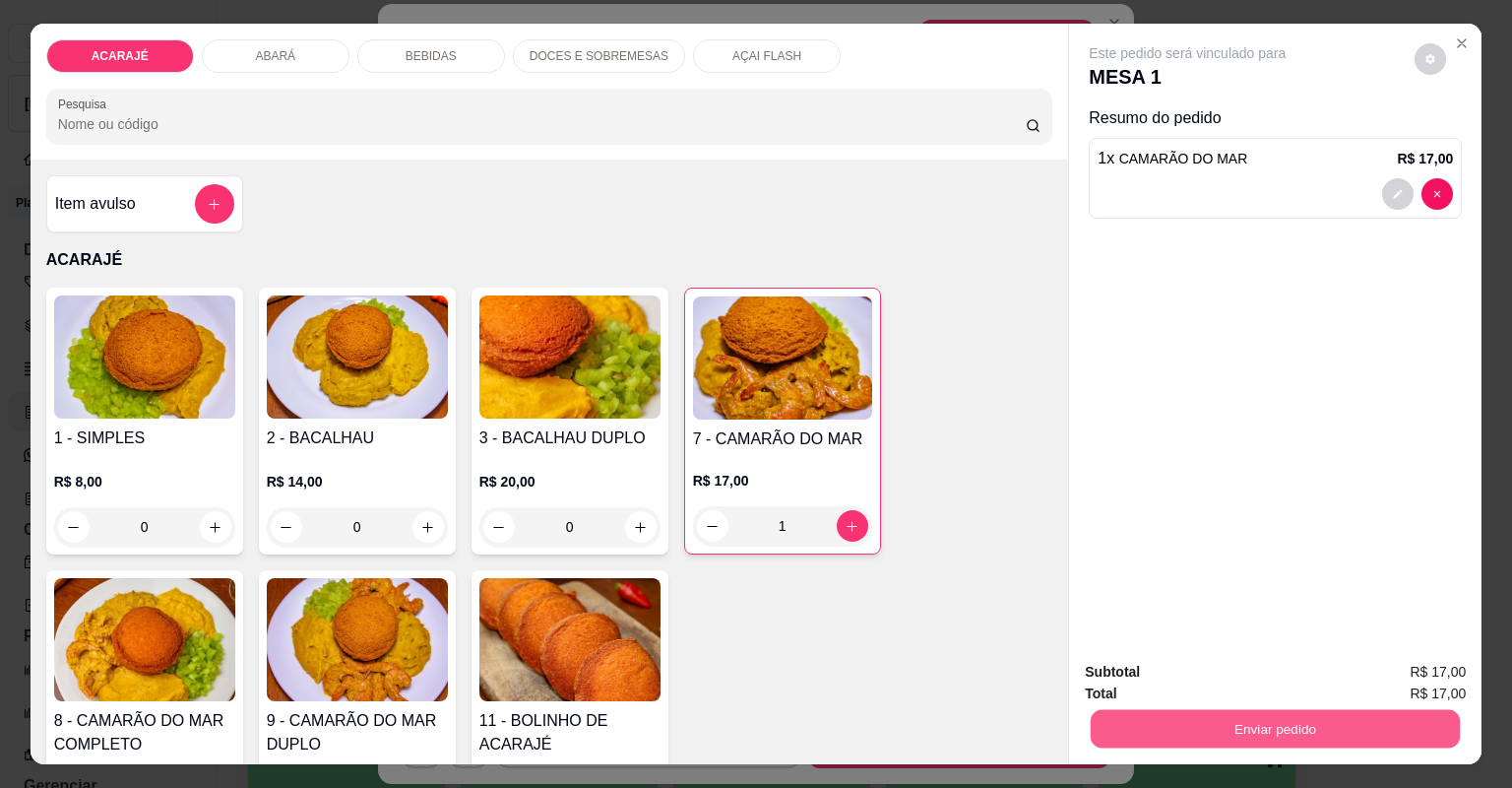 click on "Enviar pedido" at bounding box center [1275, 729] 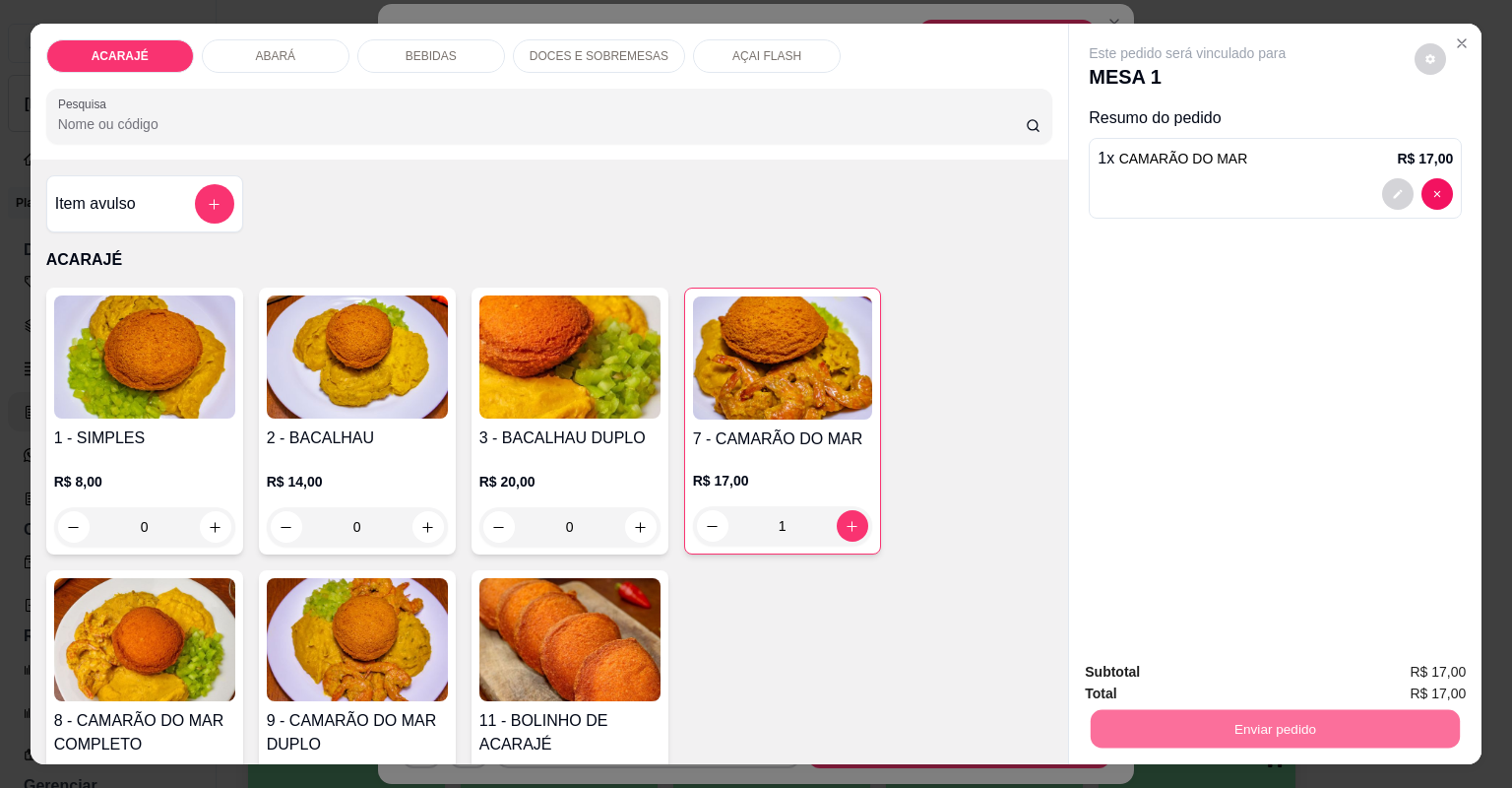 click on "Não registrar e enviar pedido" at bounding box center [1212, 681] 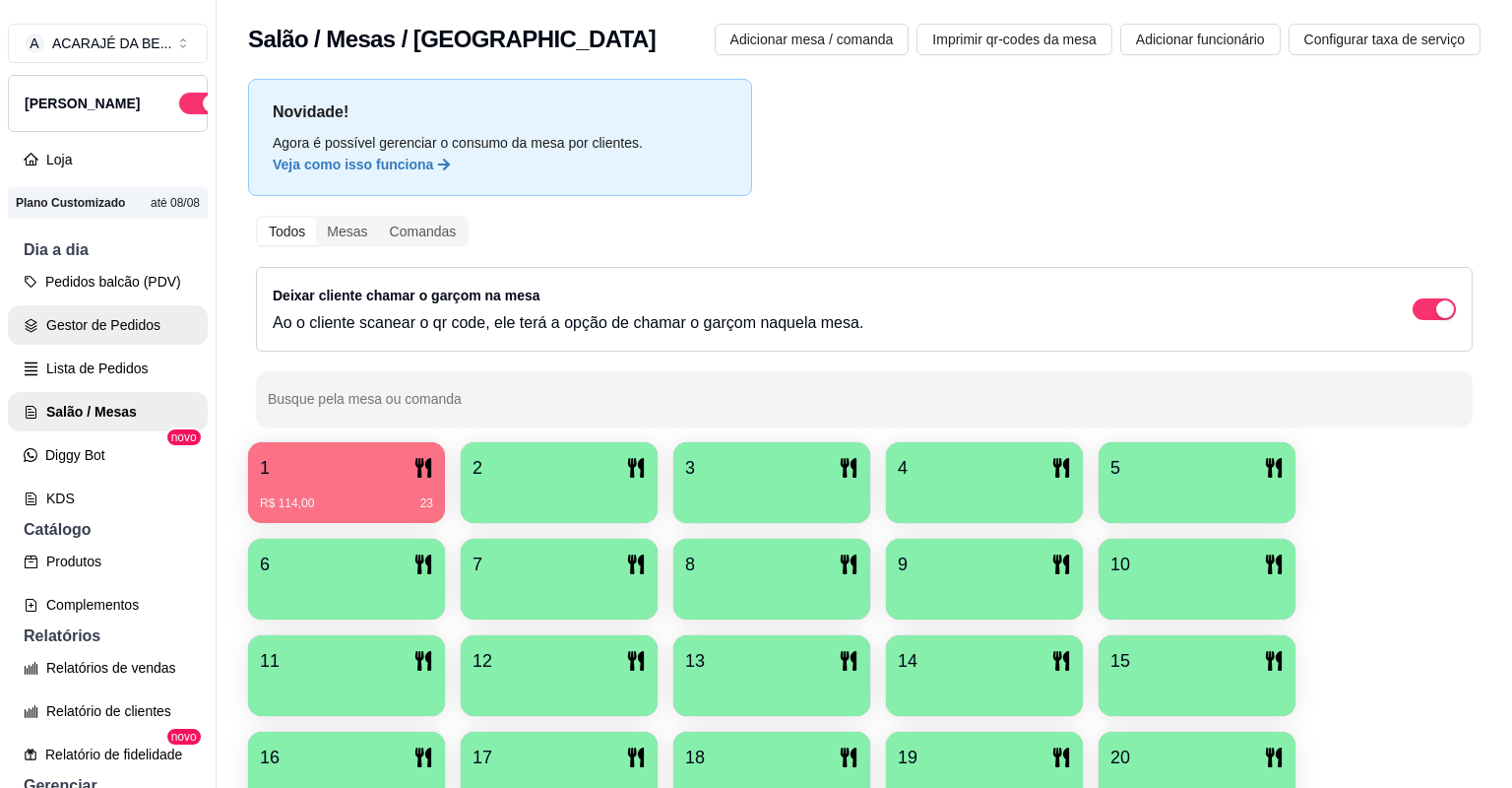 click on "Gestor de Pedidos" at bounding box center [107, 325] 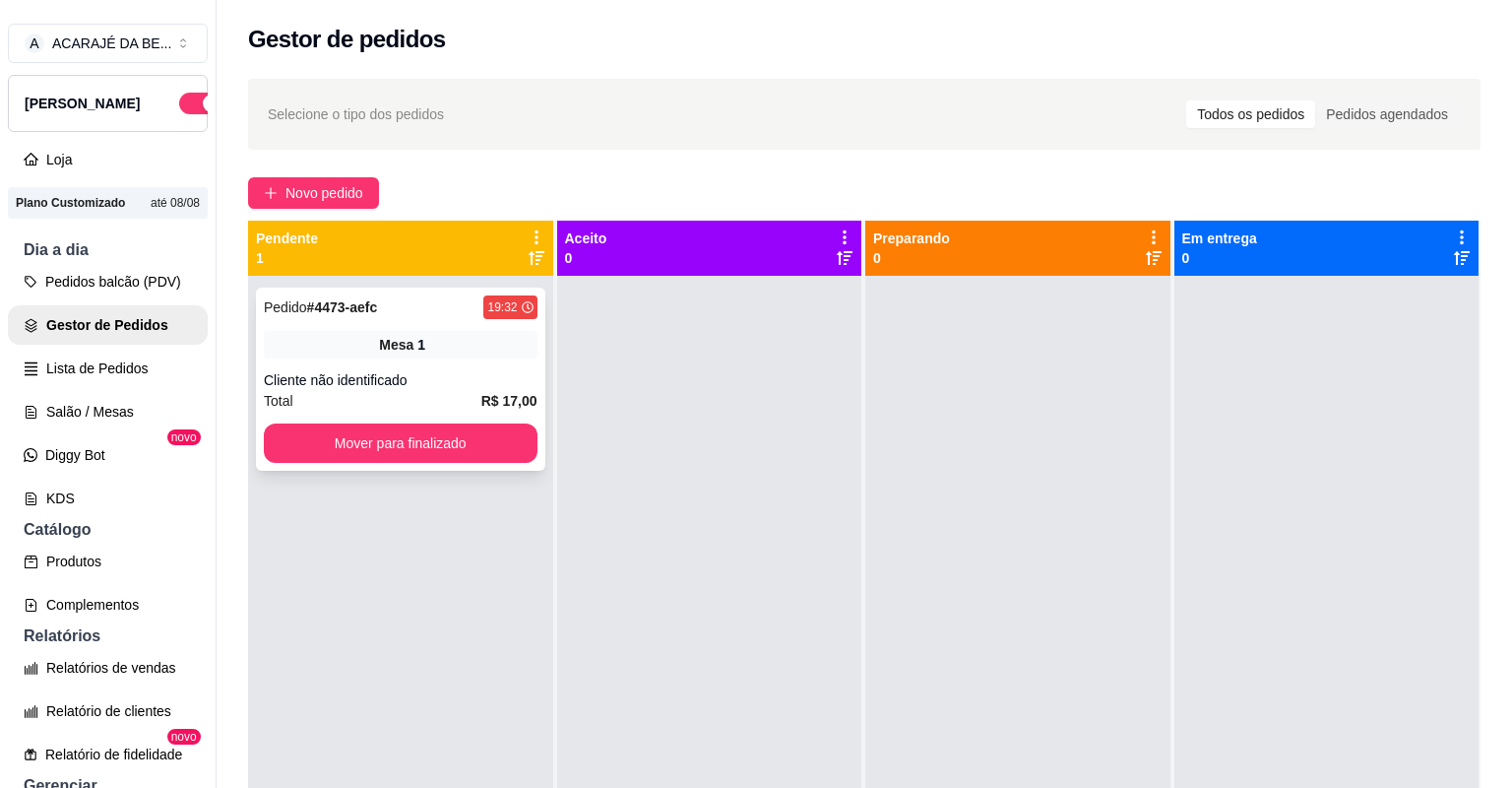 click on "R$ 17,00" at bounding box center [509, 401] 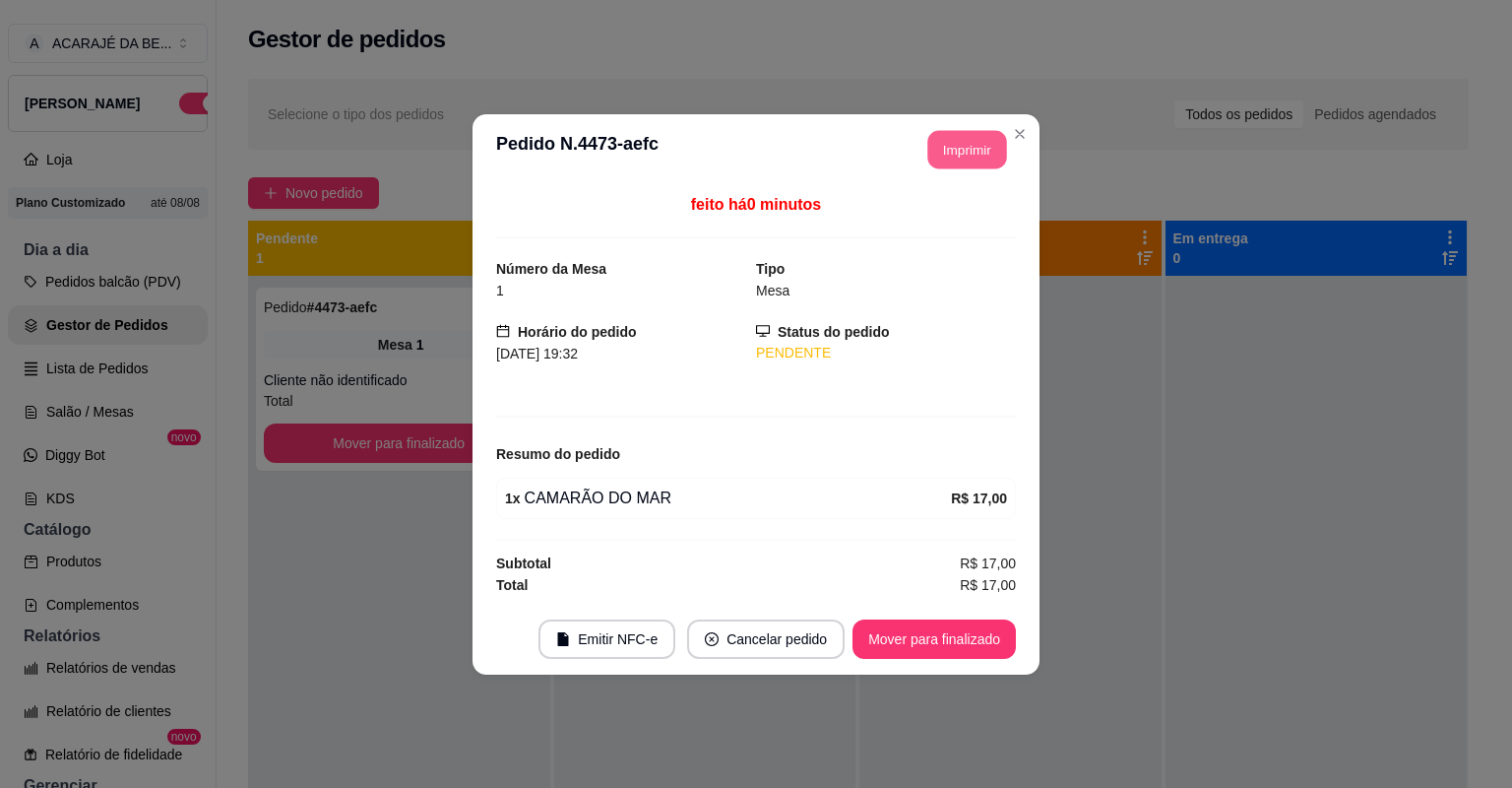 click on "Imprimir" at bounding box center (968, 149) 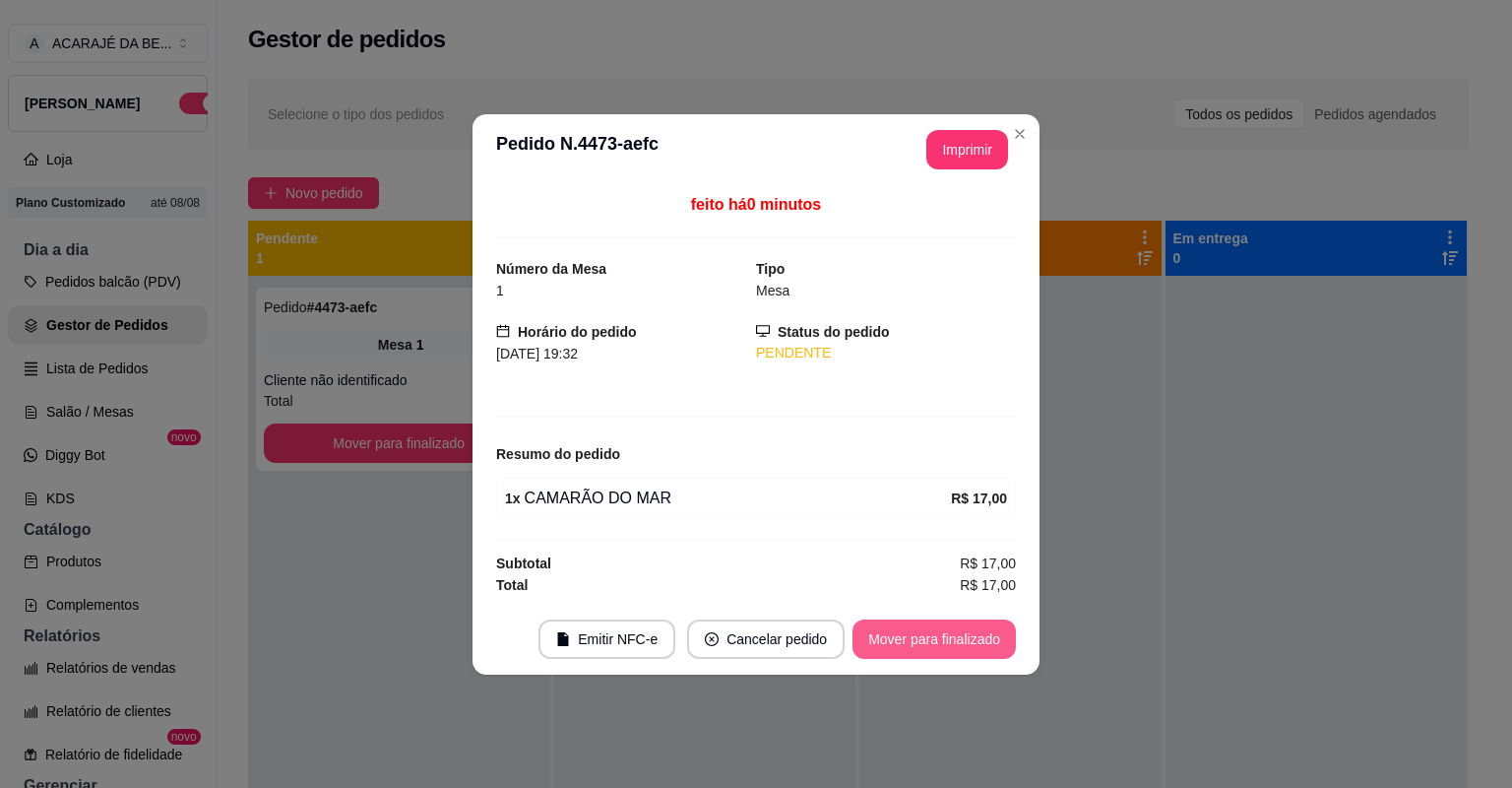 click on "Mover para finalizado" at bounding box center (934, 639) 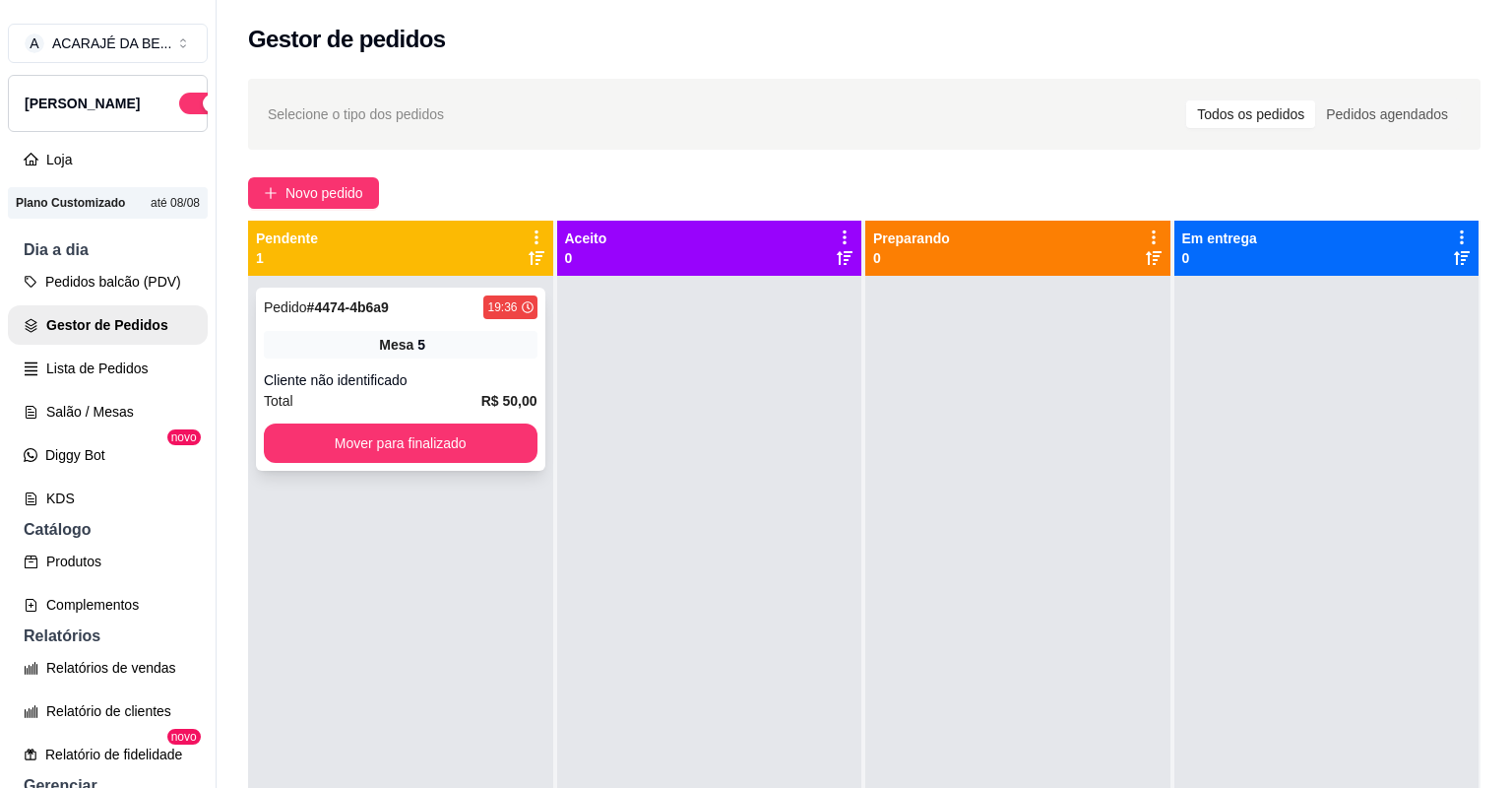 click on "Cliente não identificado" at bounding box center [401, 380] 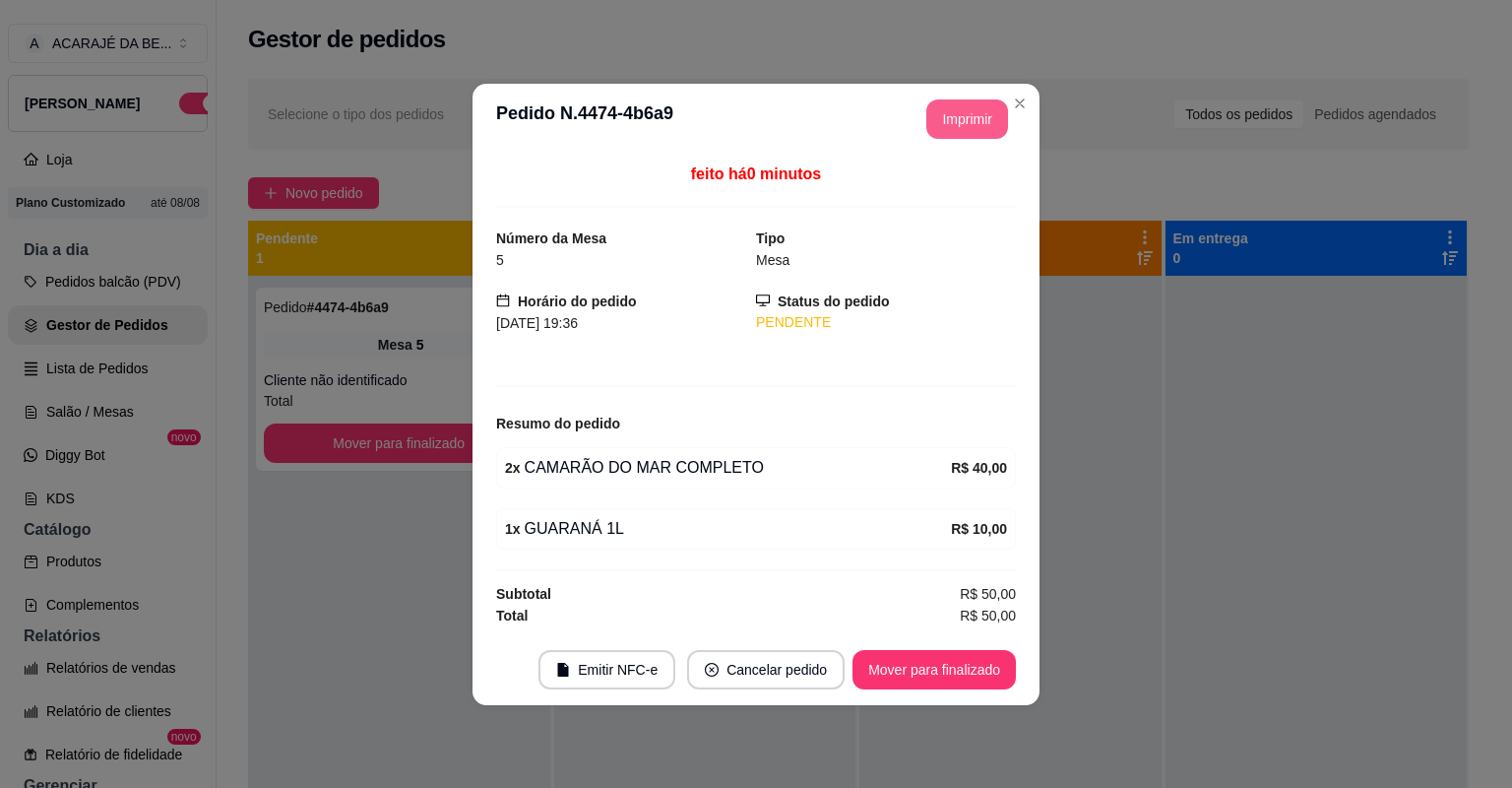 click on "Imprimir" at bounding box center [967, 119] 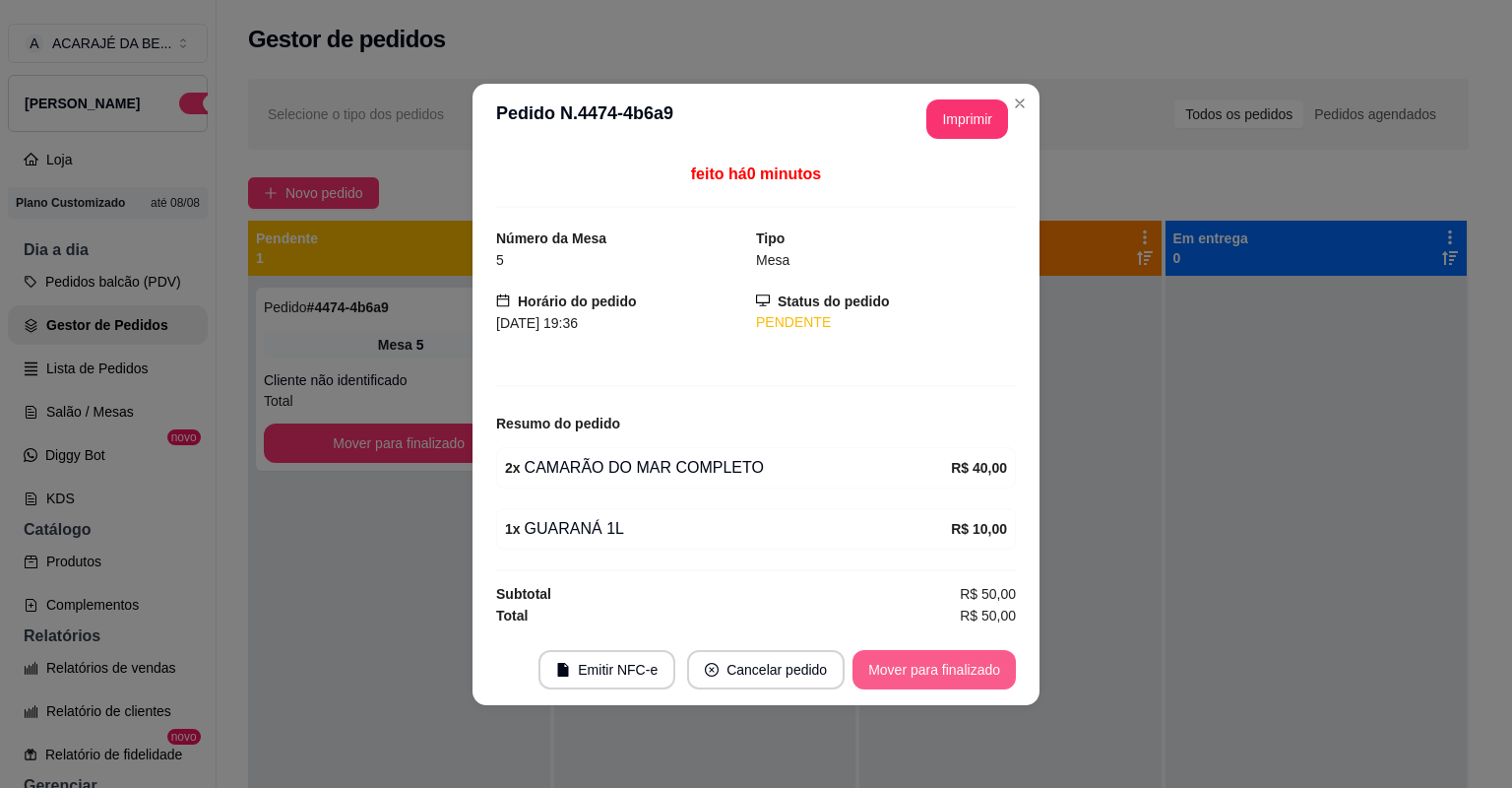 click on "Mover para finalizado" at bounding box center [934, 670] 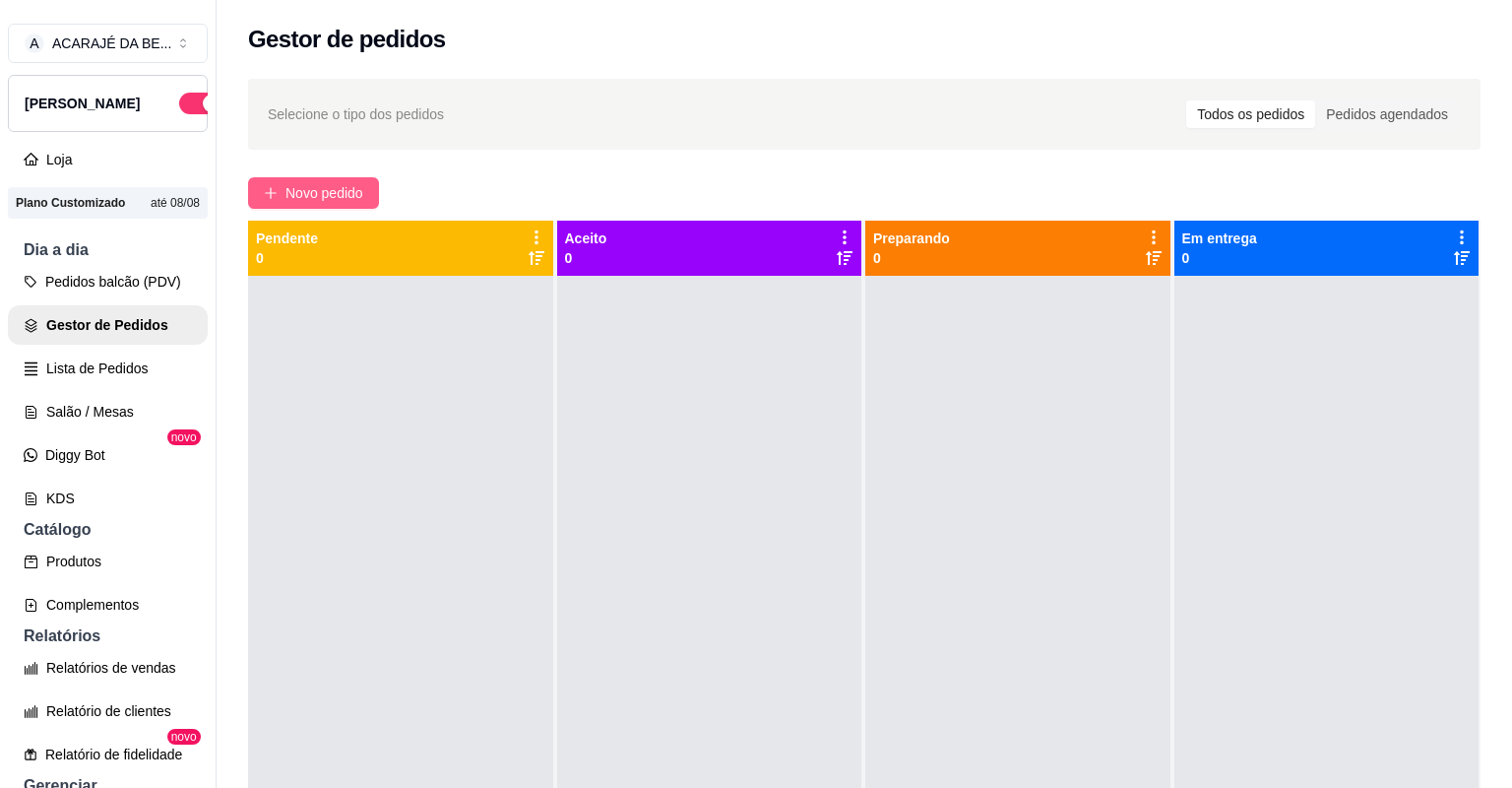 click on "Novo pedido" at bounding box center (324, 193) 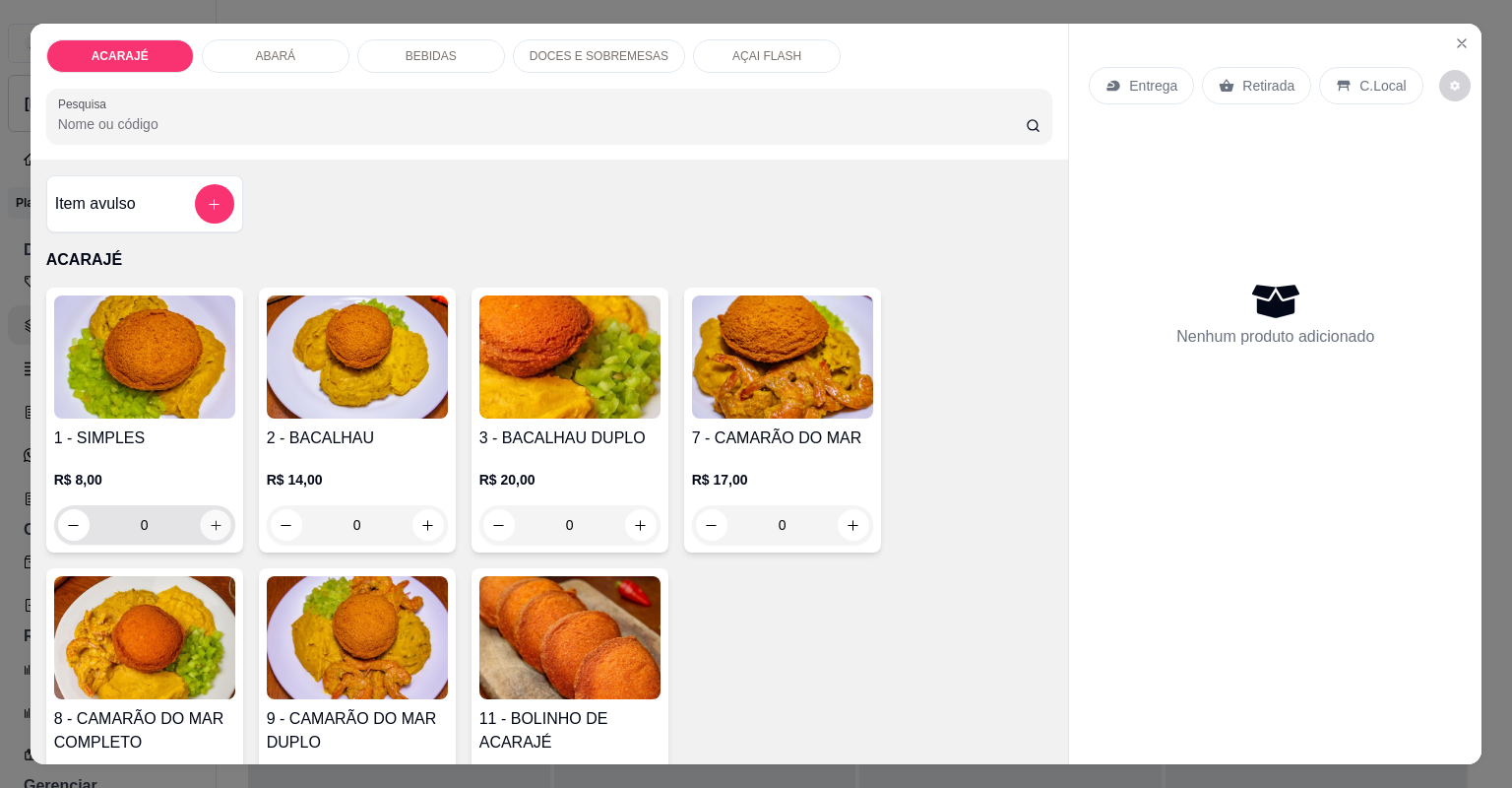 click 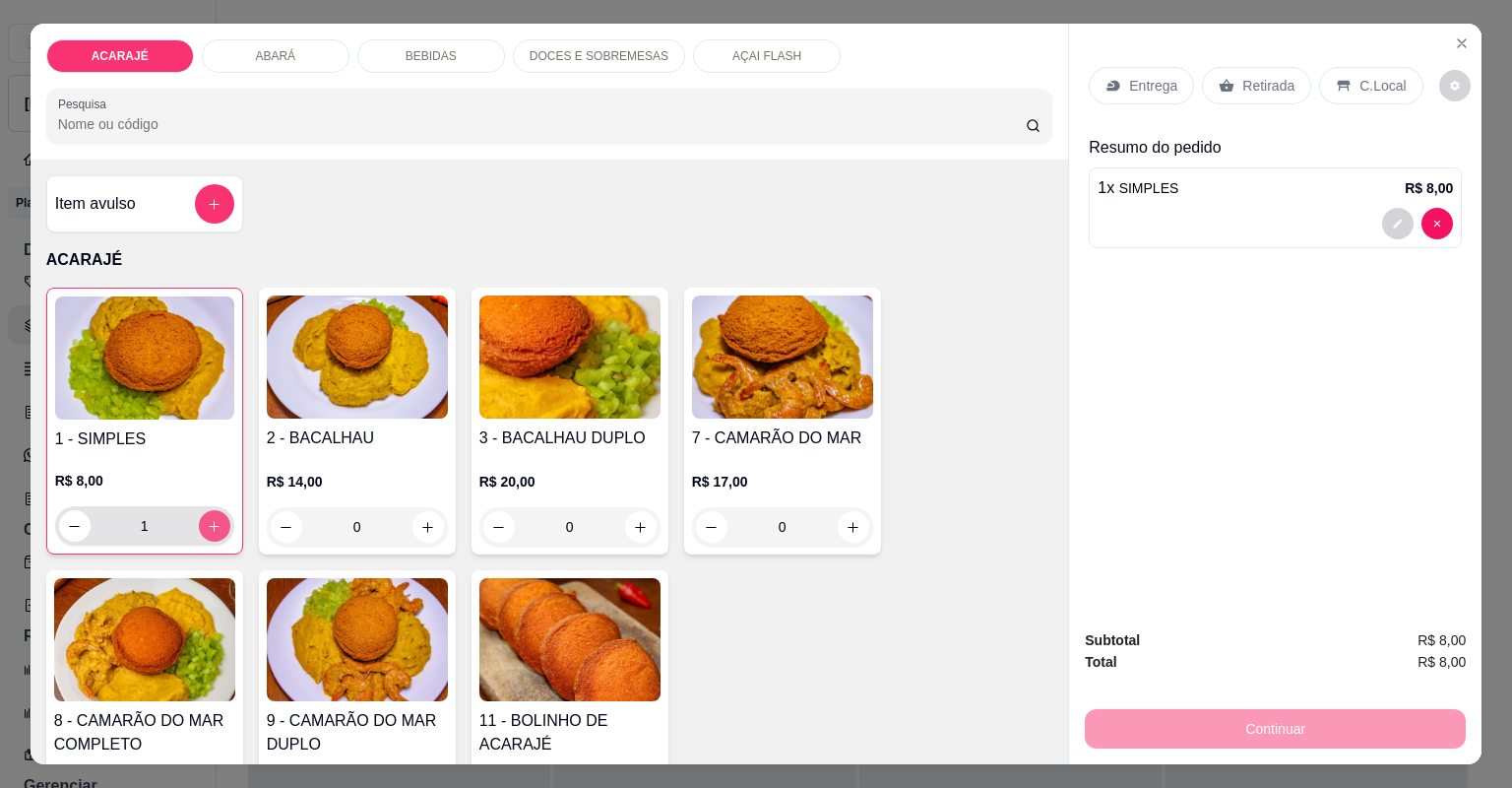 click 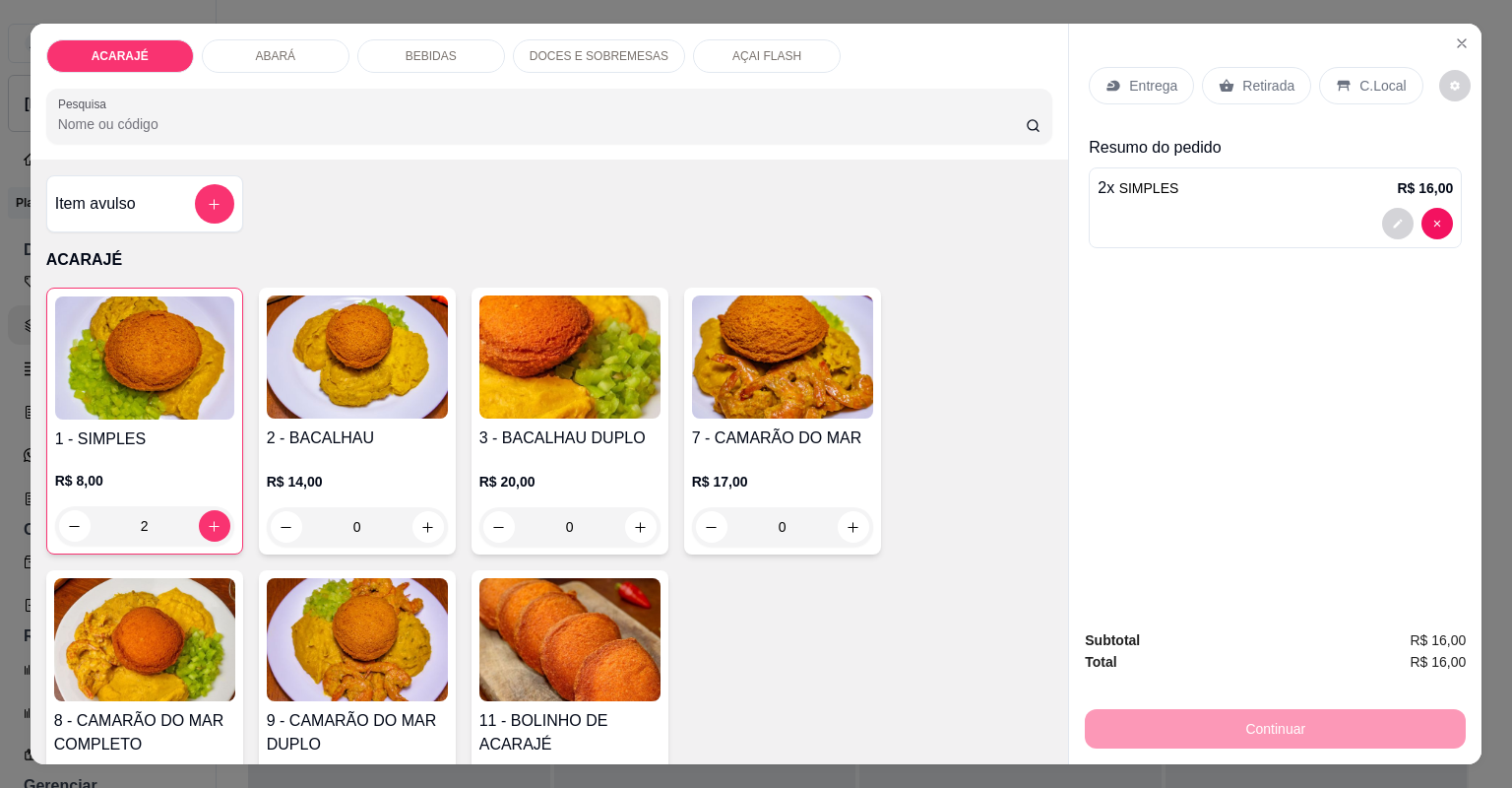 click at bounding box center (216, 1175) 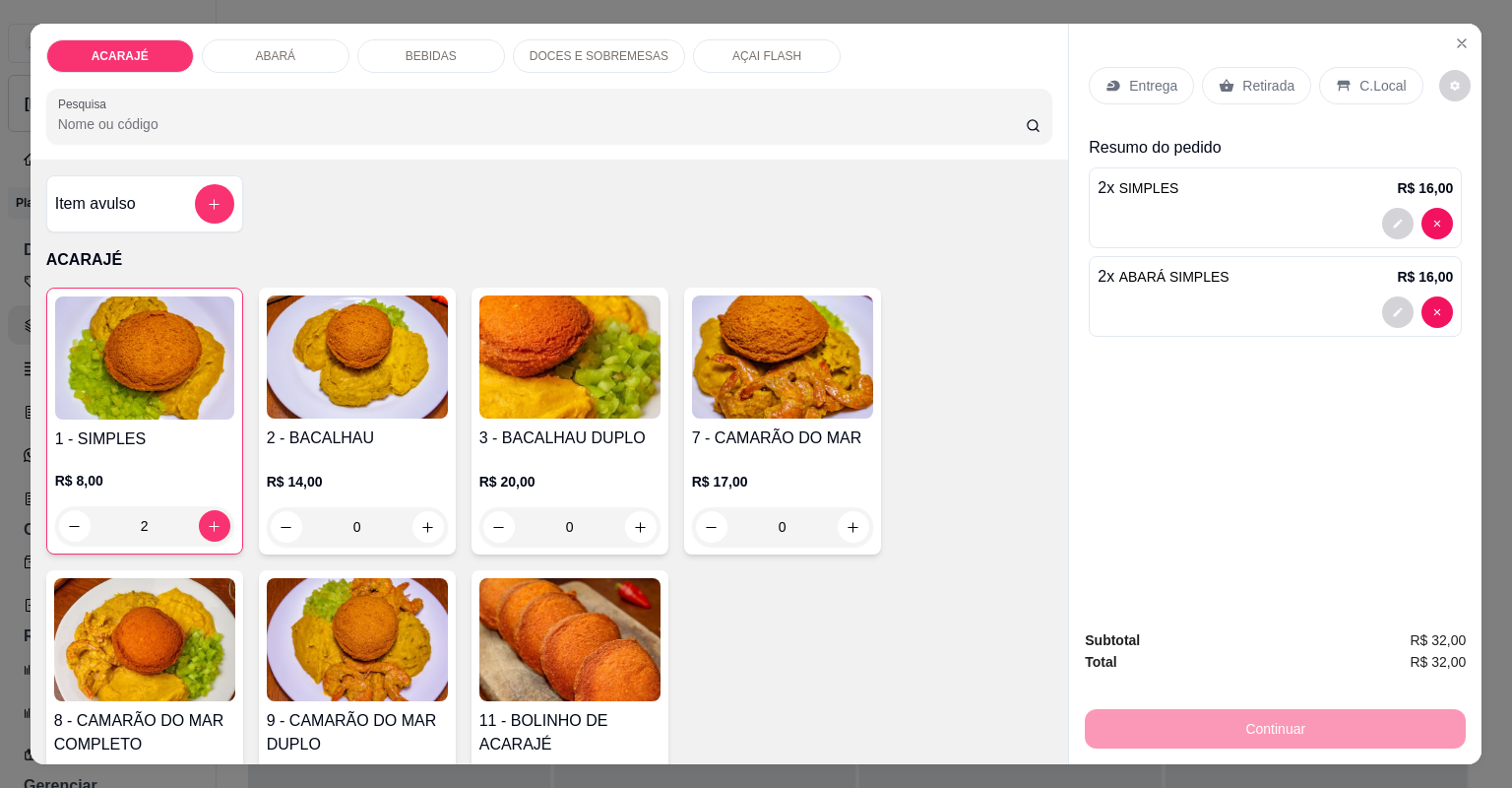 click at bounding box center (74, 1173) 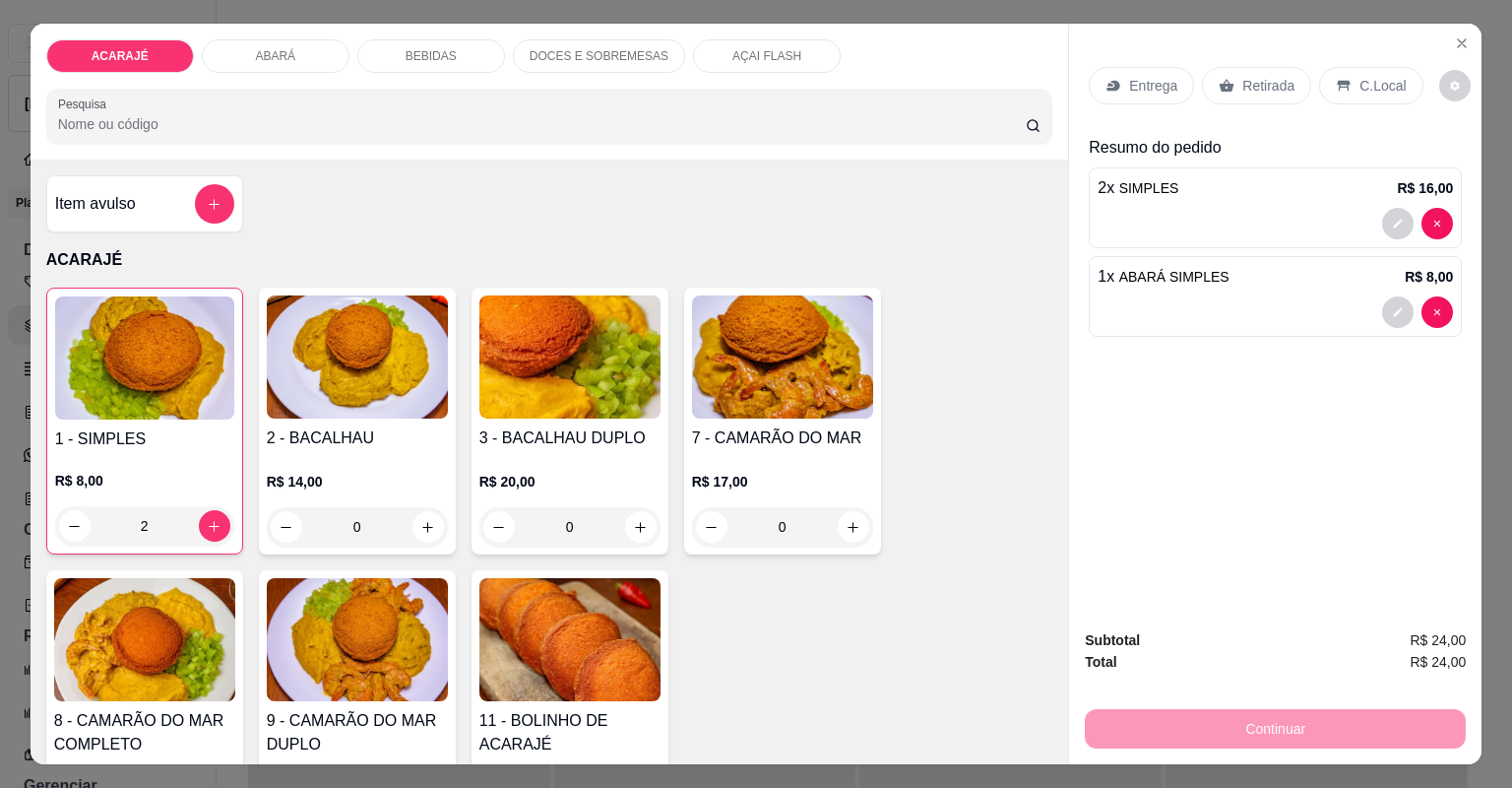 click 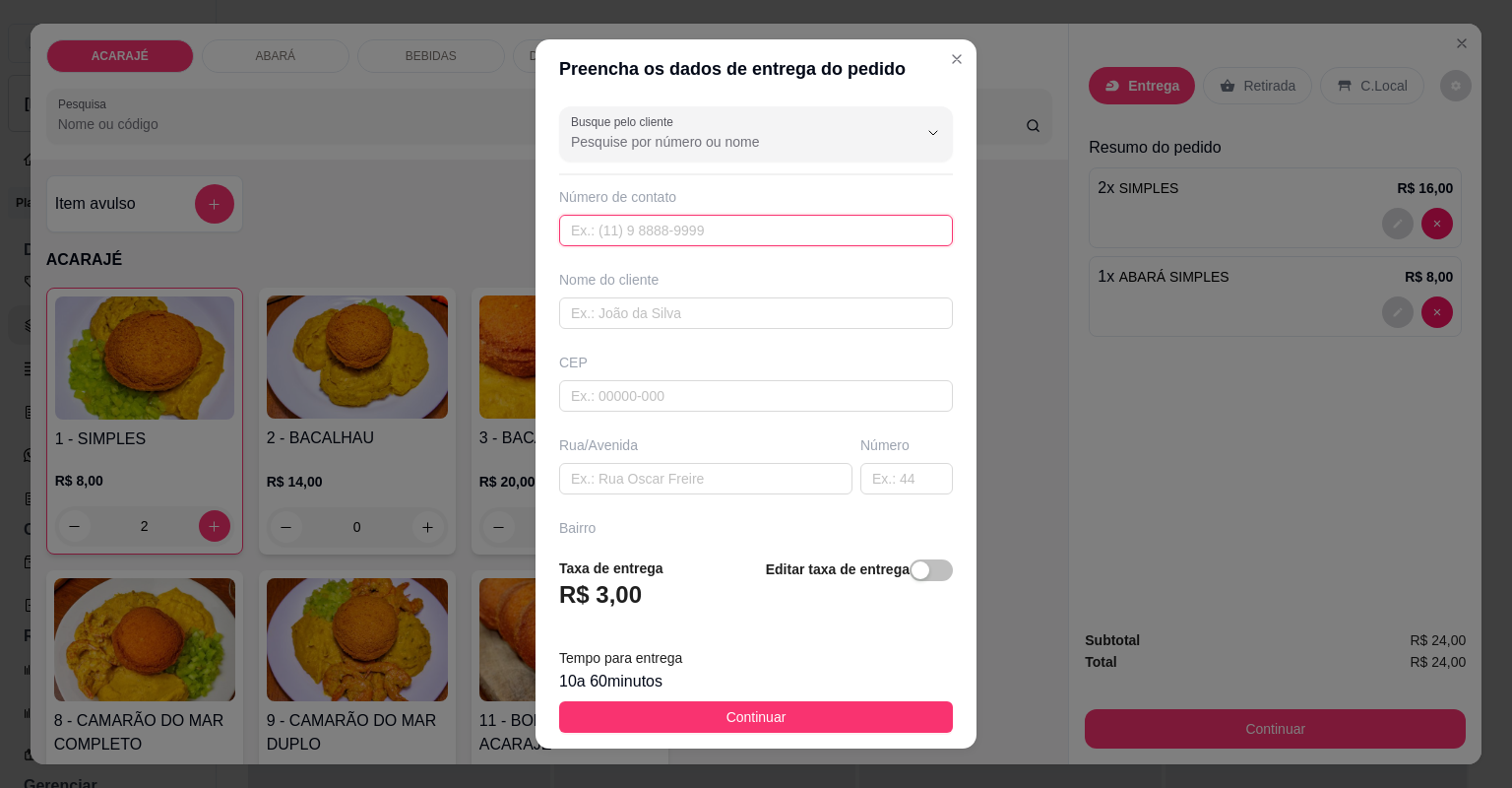 click at bounding box center [756, 230] 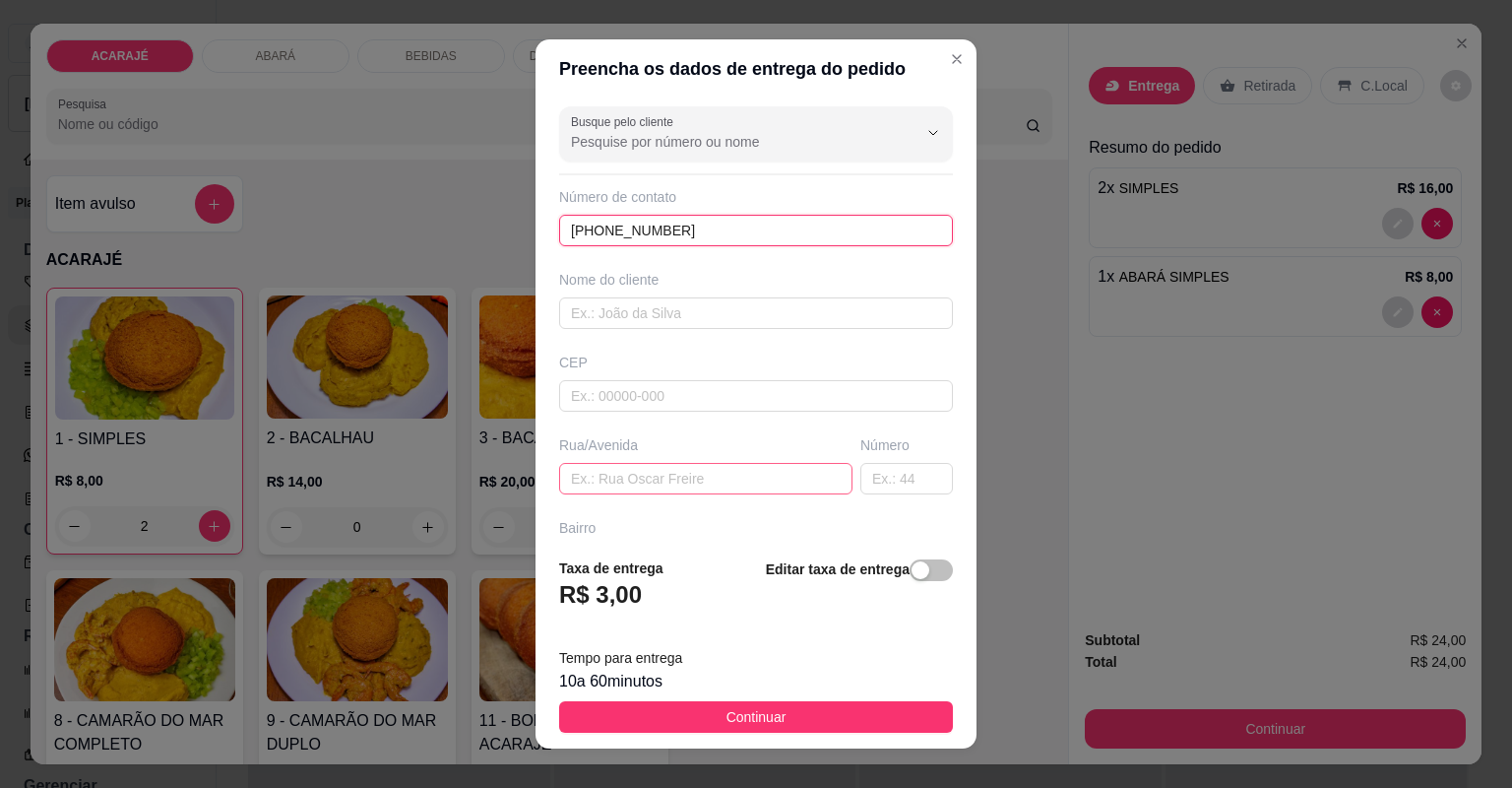 type on "[PHONE_NUMBER]" 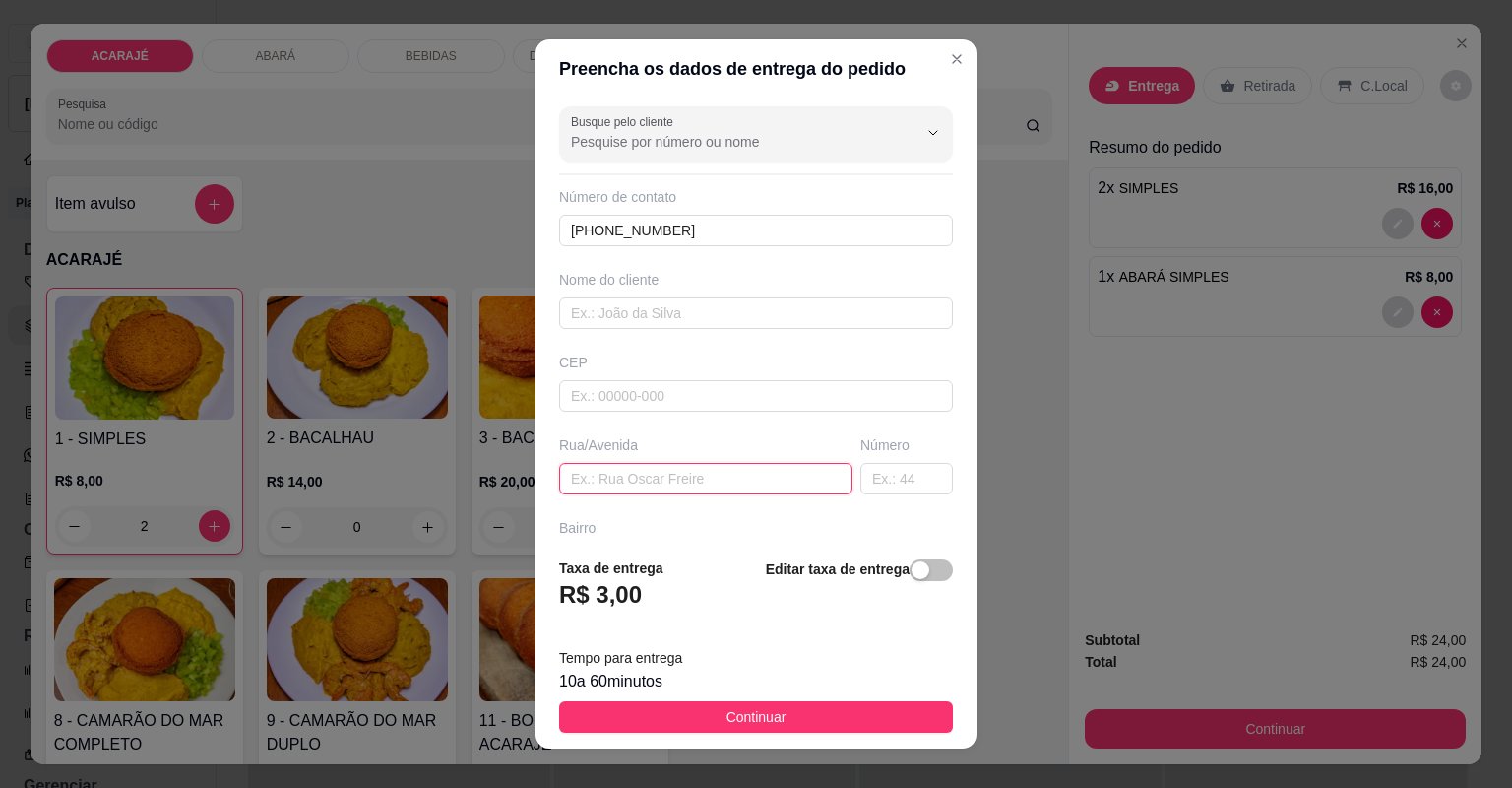 paste on "É aqui próximo à [DEMOGRAPHIC_DATA] [DEMOGRAPHIC_DATA] aqui no Londrina aqui ó a casa não tem número não pode trazer aqui próximo à [DEMOGRAPHIC_DATA] [DEMOGRAPHIC_DATA] aqui em cima aqui ó" 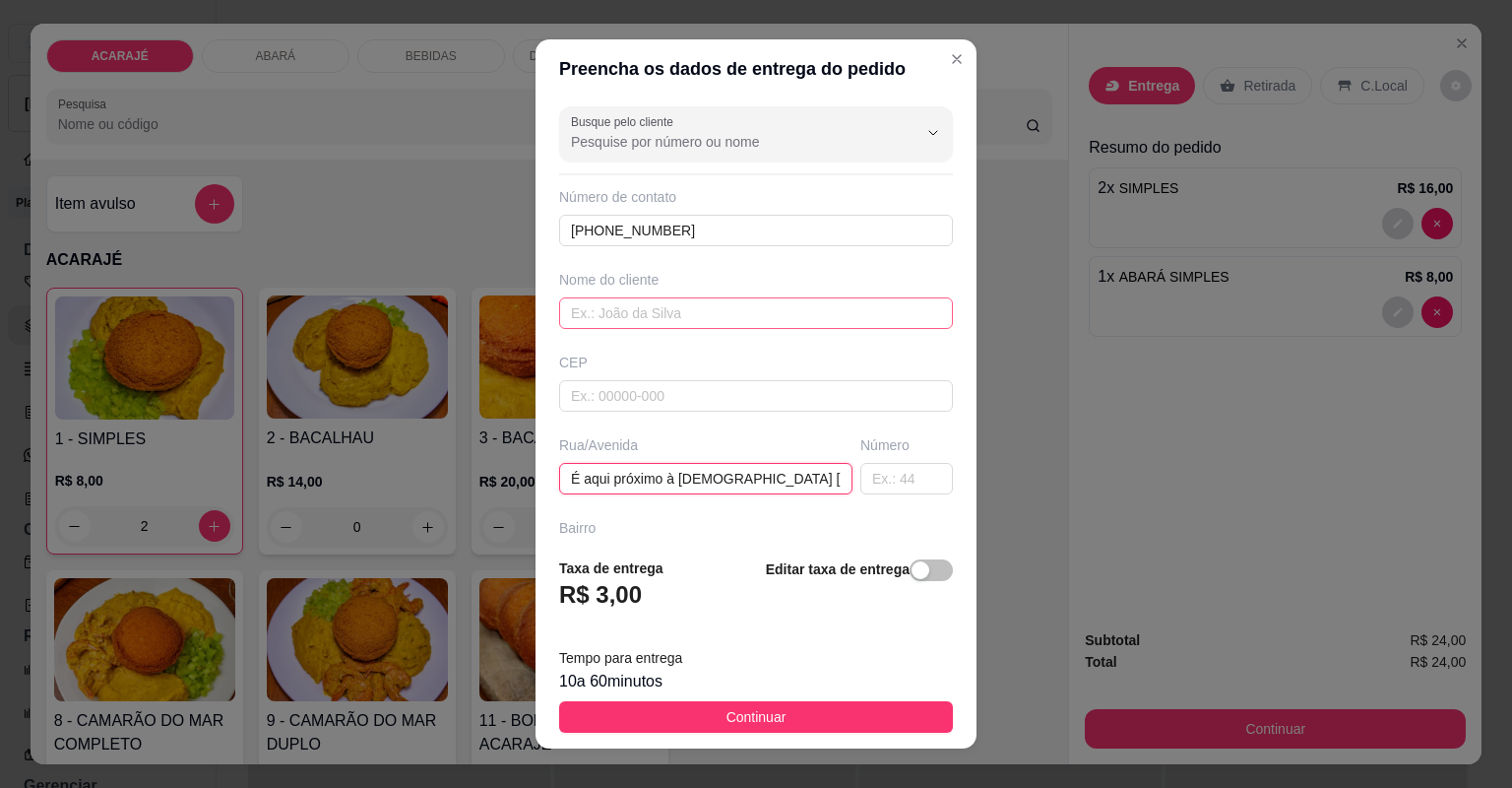 type on "É aqui próximo à [DEMOGRAPHIC_DATA] [DEMOGRAPHIC_DATA] aqui no Londrina aqui ó a casa não tem número não pode trazer aqui próximo à [DEMOGRAPHIC_DATA] [DEMOGRAPHIC_DATA] aqui em cima aqui ó" 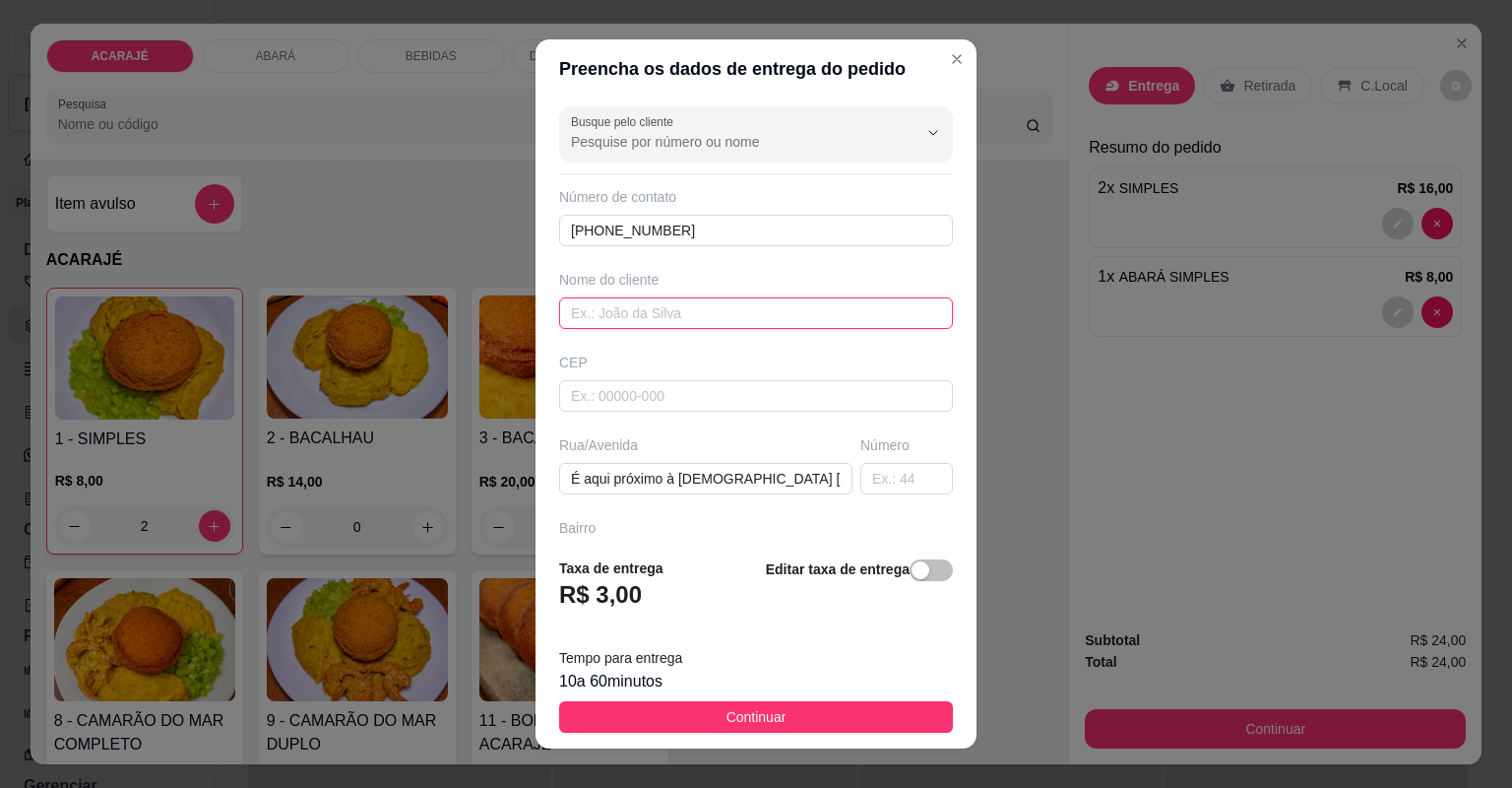 click at bounding box center [756, 313] 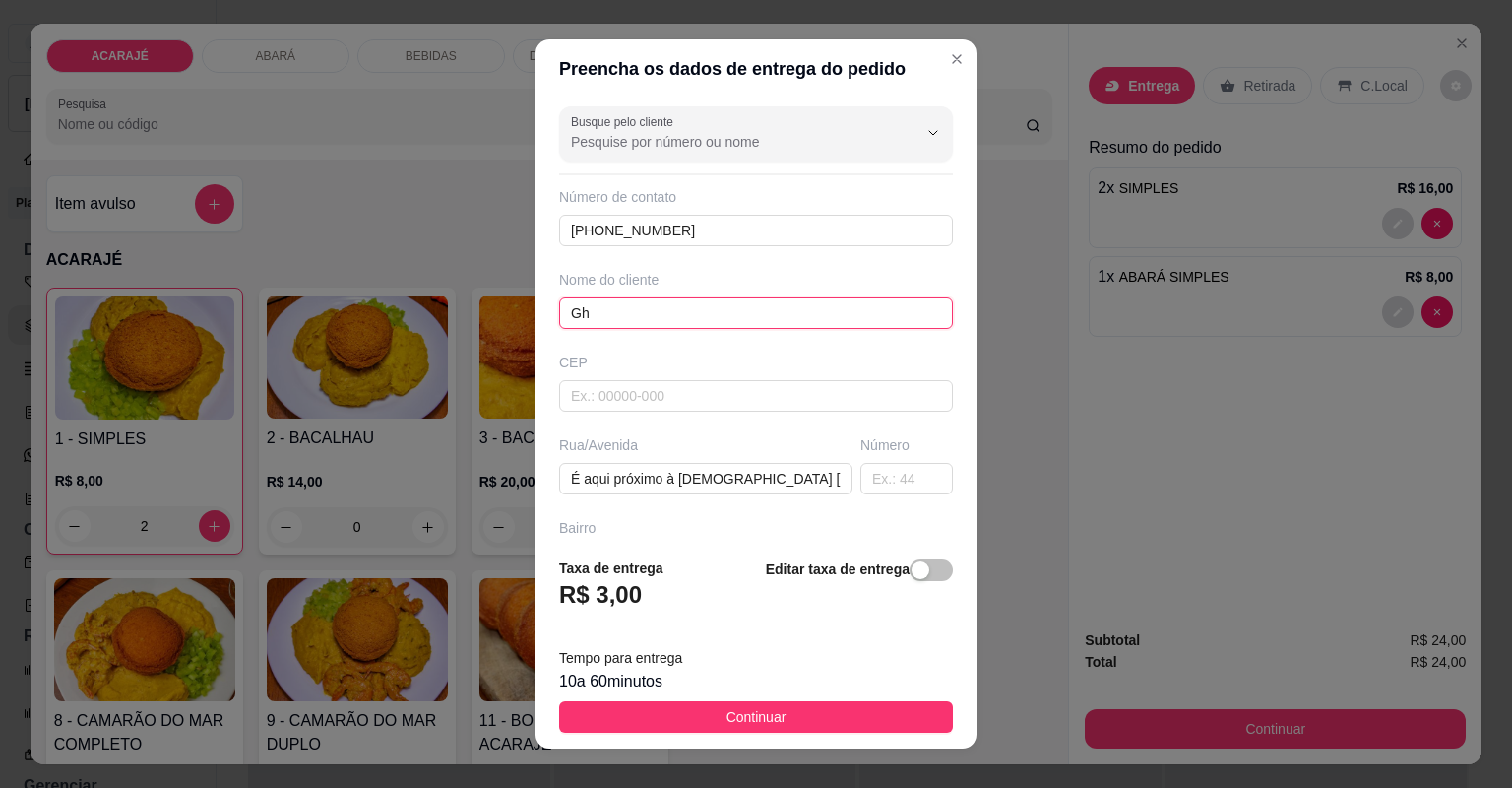 type on "Gh" 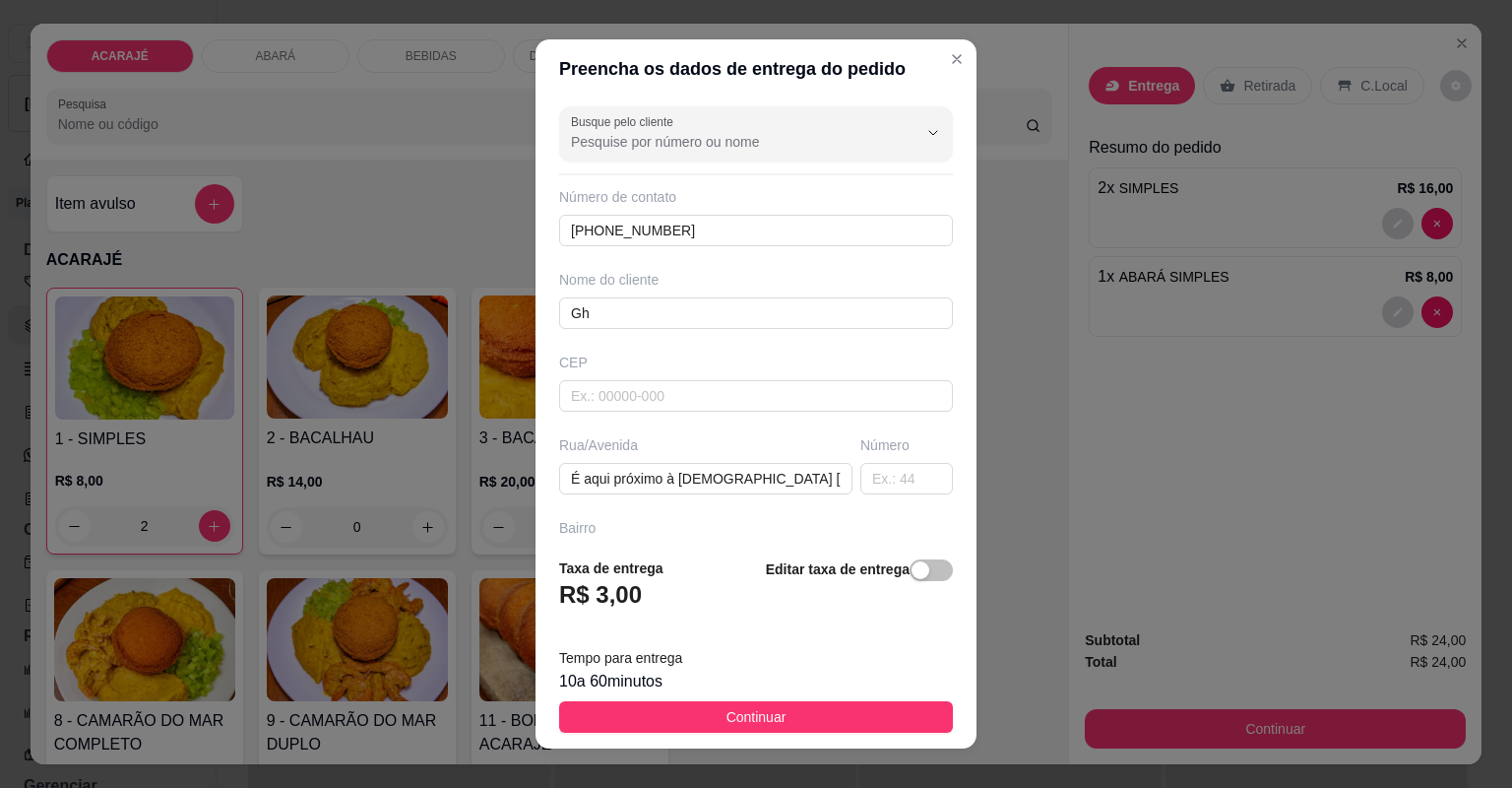 click at bounding box center (756, 727) 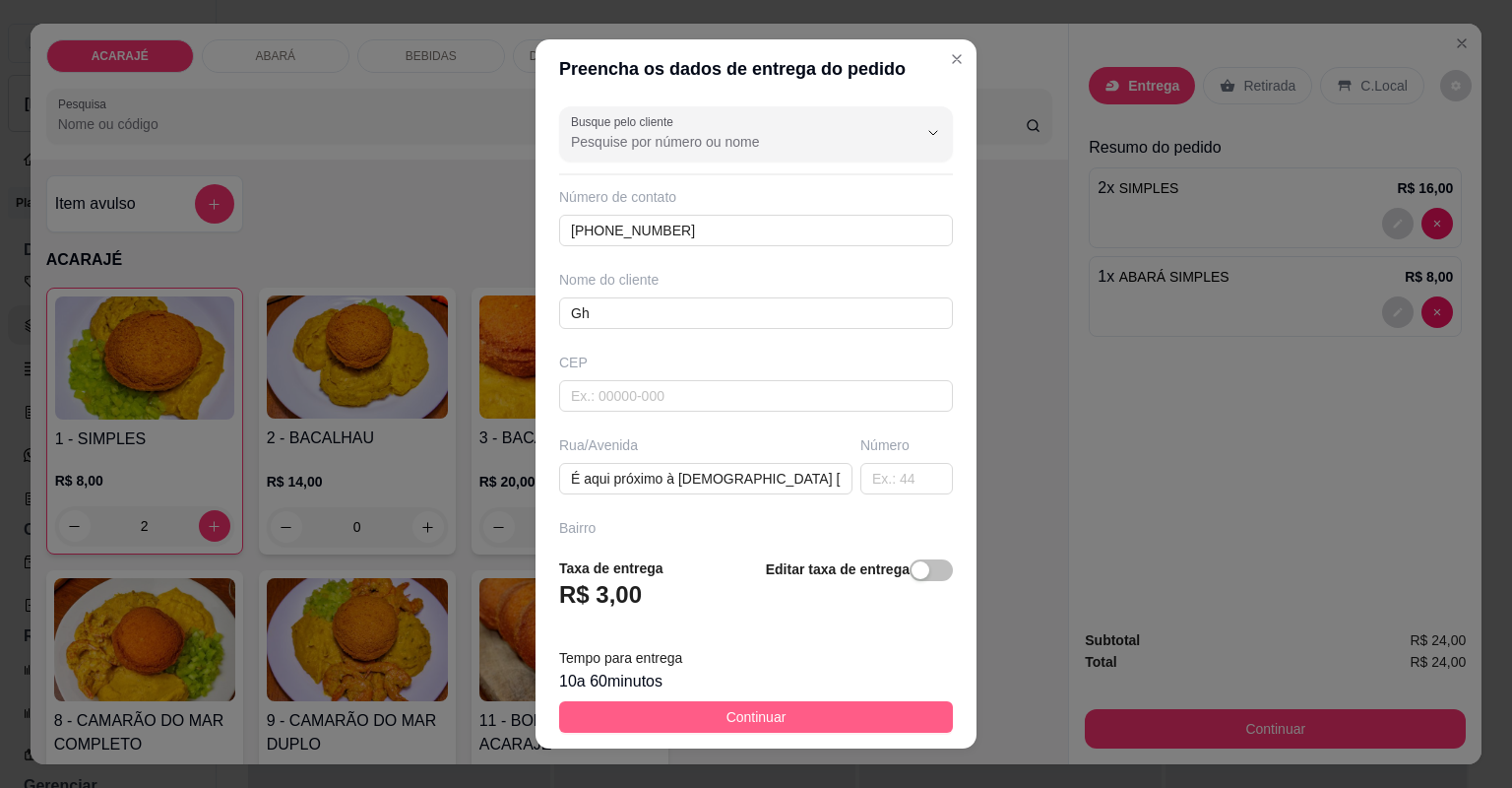 click on "Continuar" at bounding box center (756, 717) 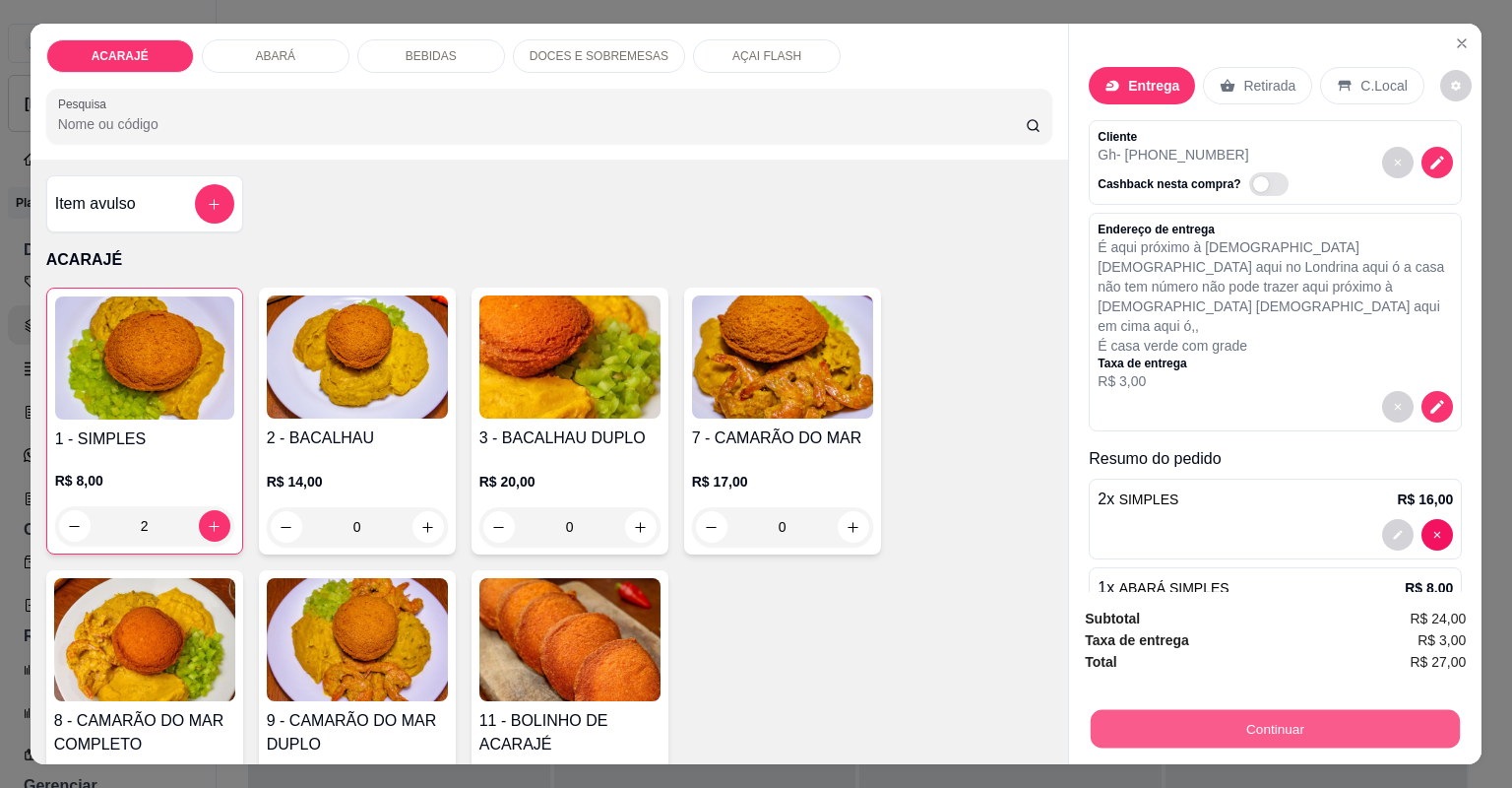 click on "Continuar" at bounding box center (1275, 729) 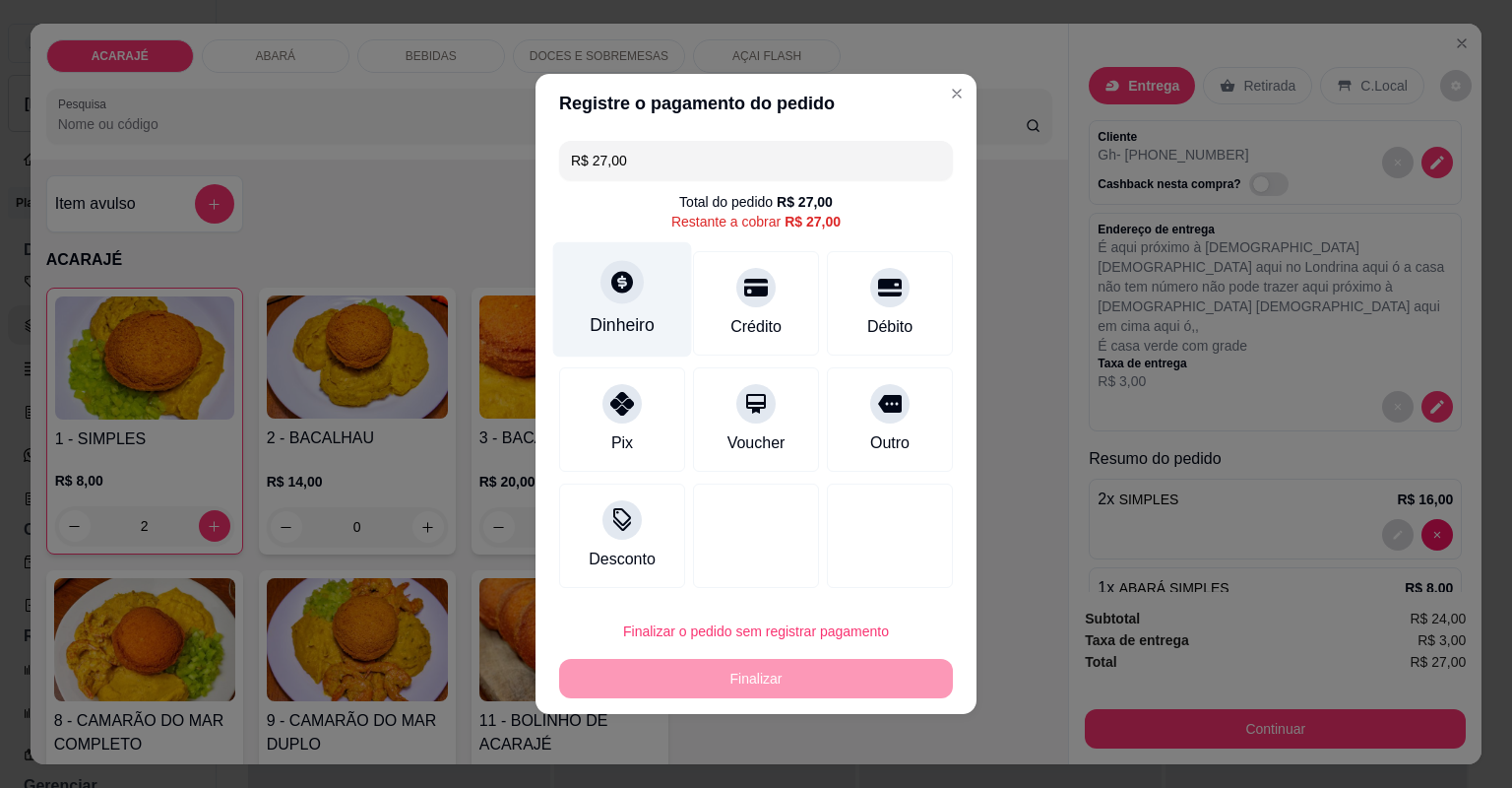 click on "Dinheiro" at bounding box center (622, 325) 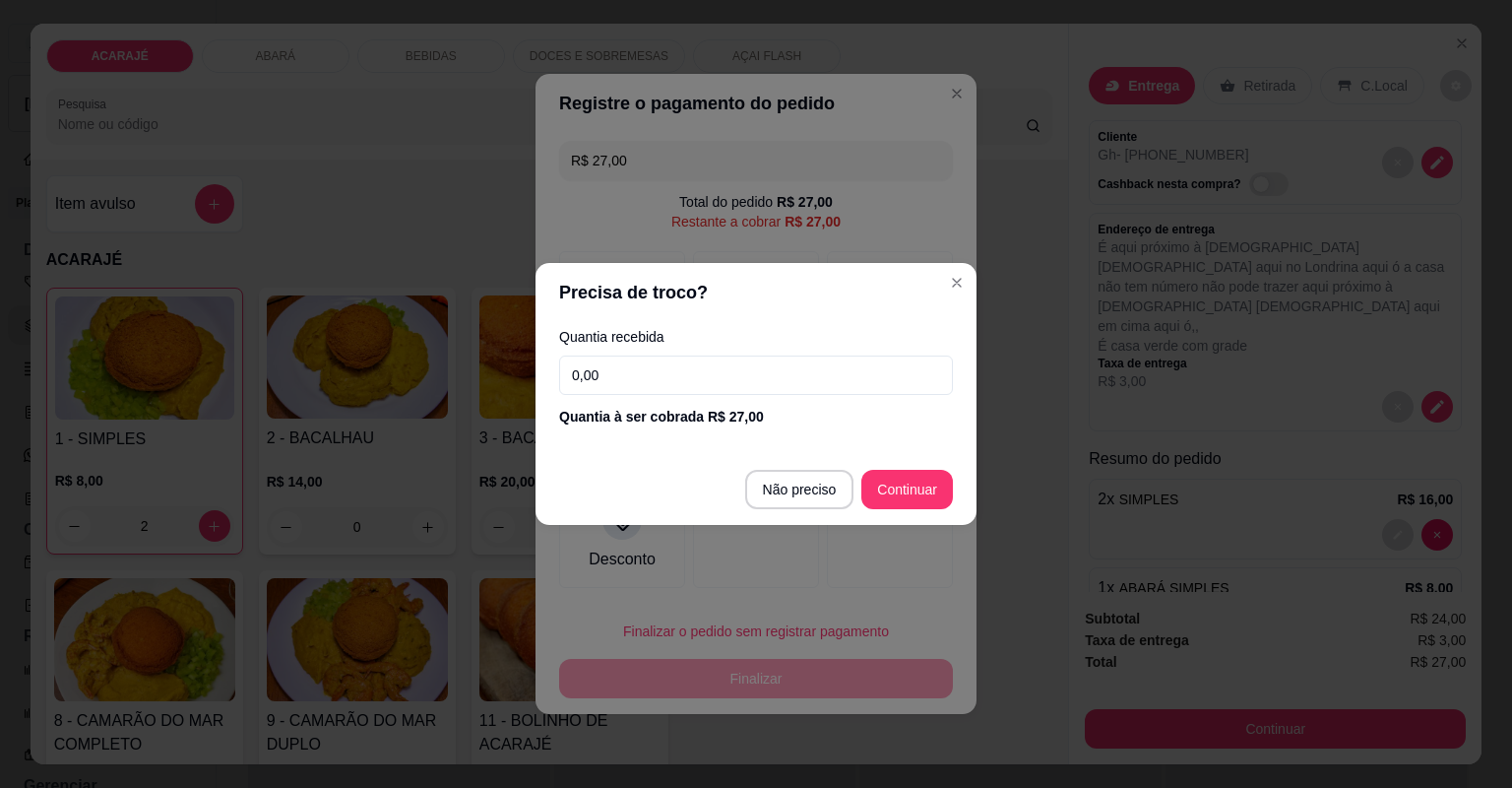 click on "0,00" at bounding box center [756, 375] 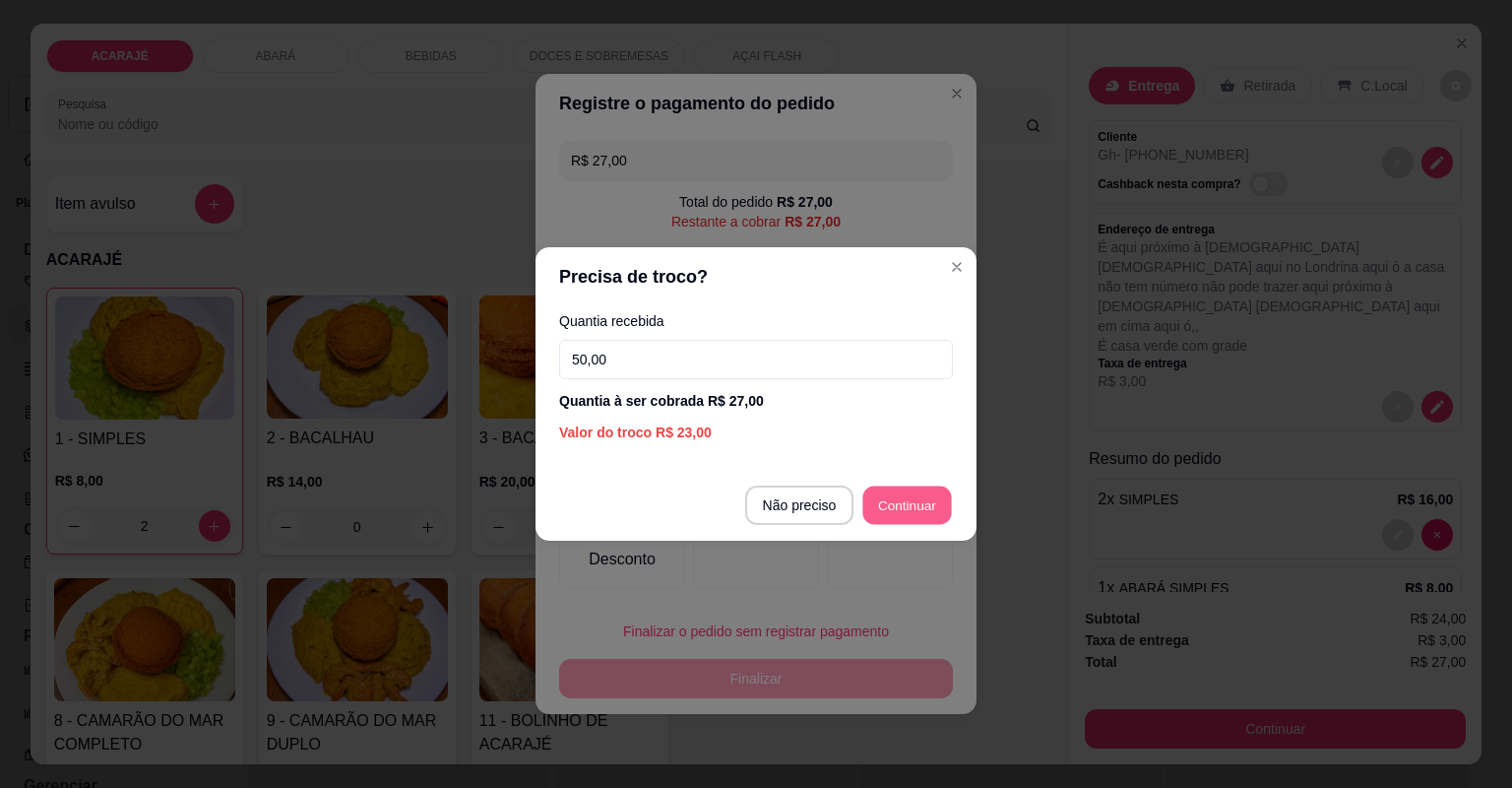type on "R$ 0,00" 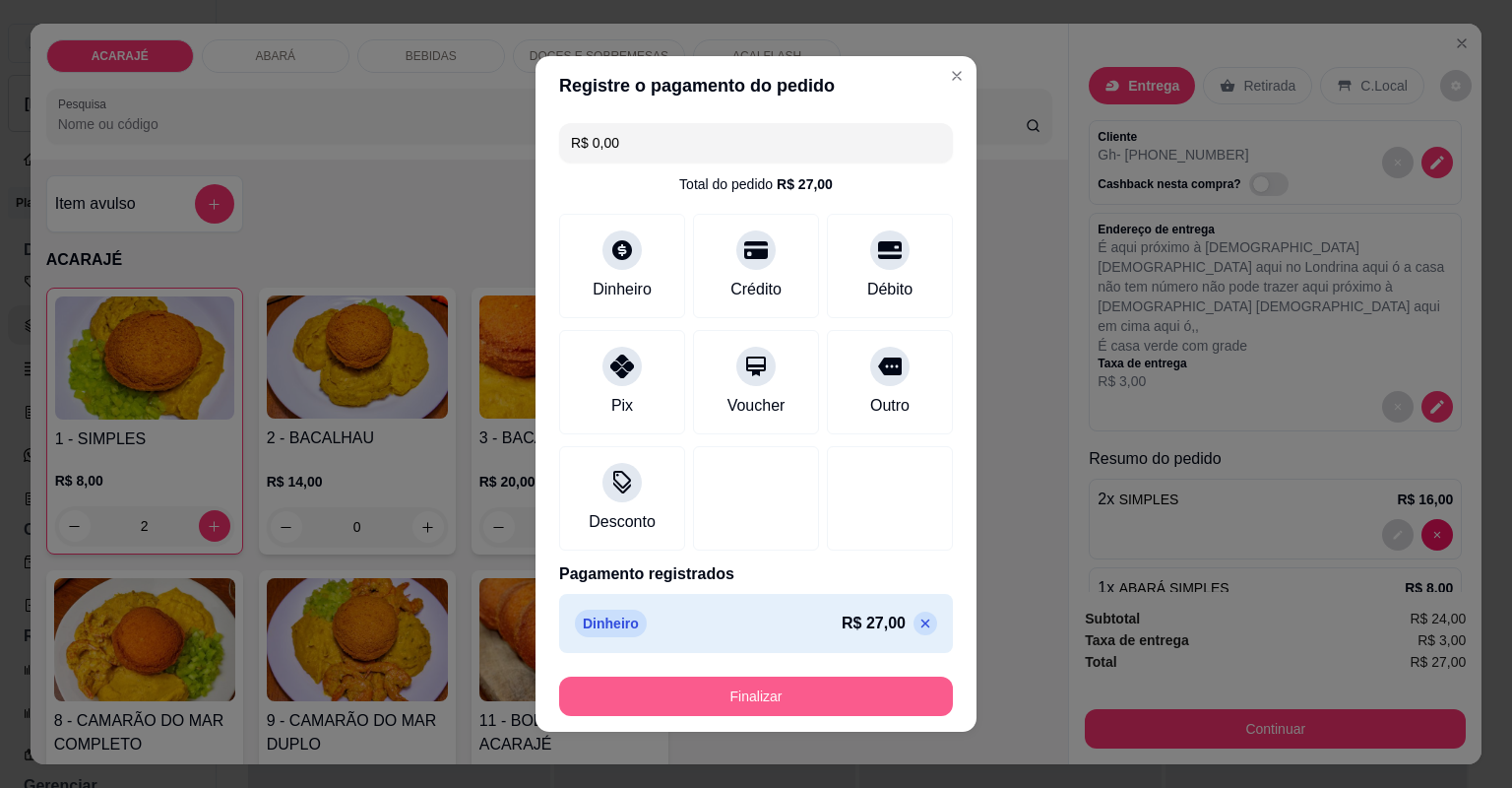 click on "Finalizar" at bounding box center [756, 696] 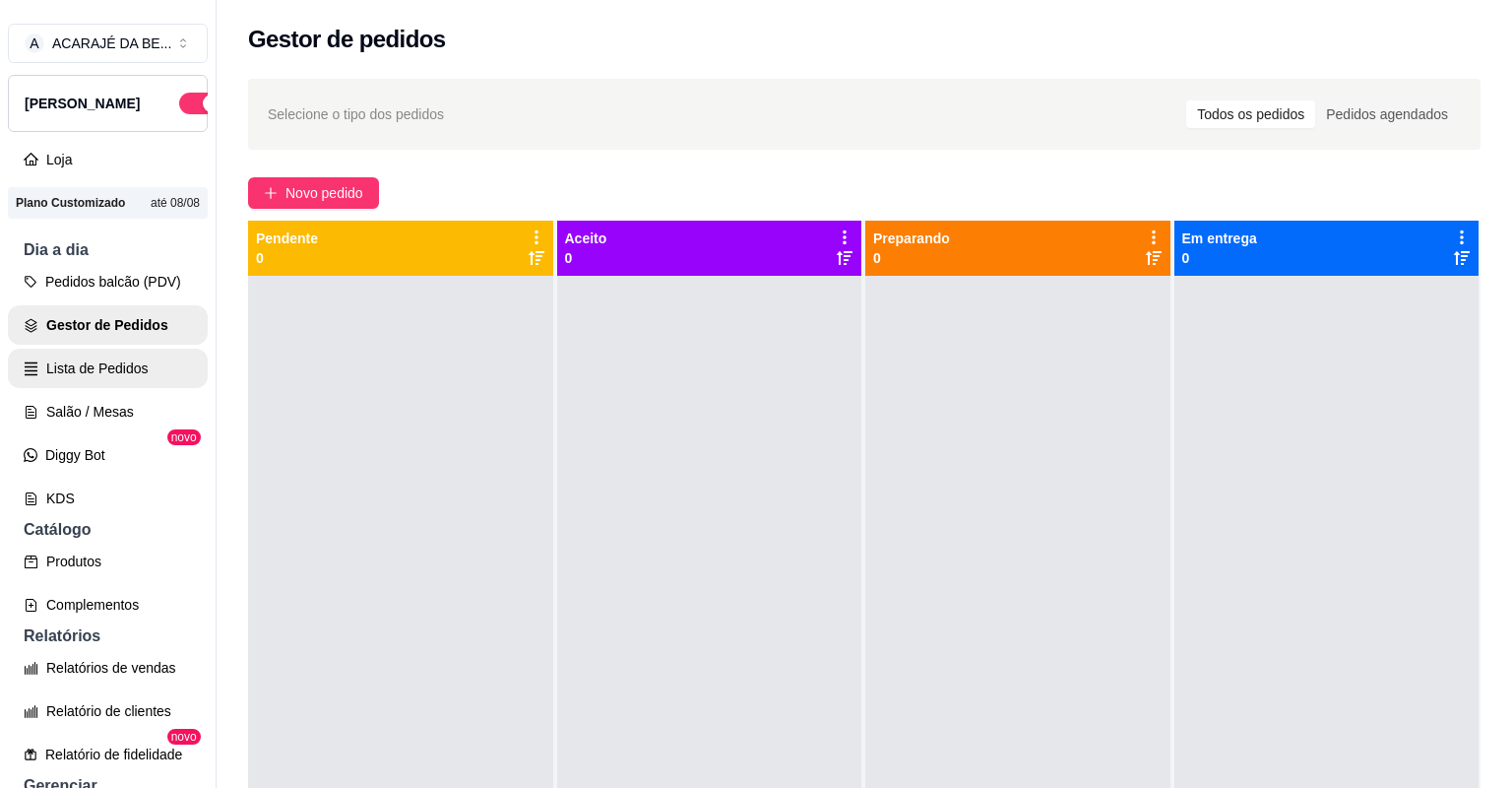 click on "Lista de Pedidos" at bounding box center [107, 368] 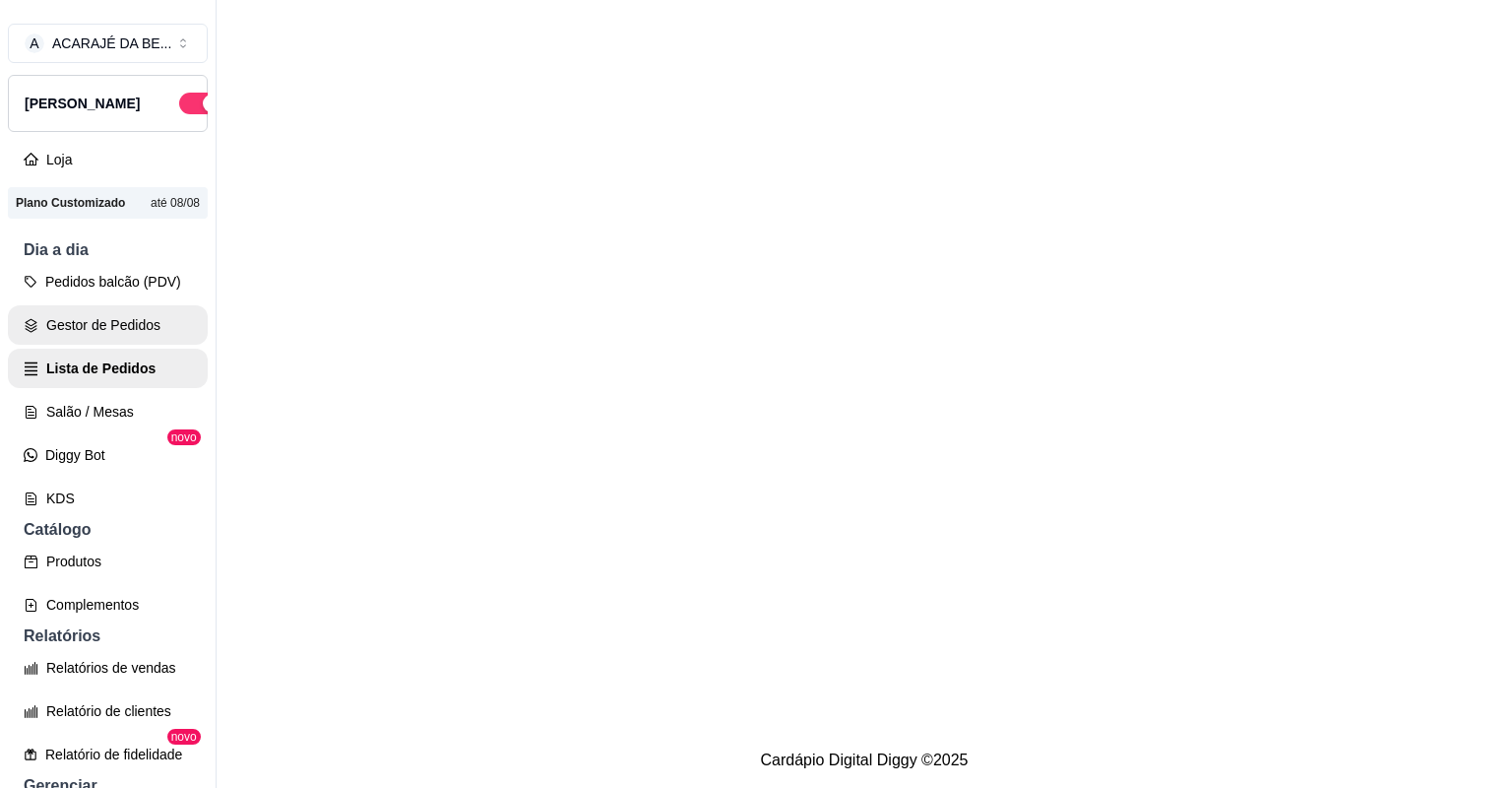 click on "Gestor de Pedidos" at bounding box center [107, 325] 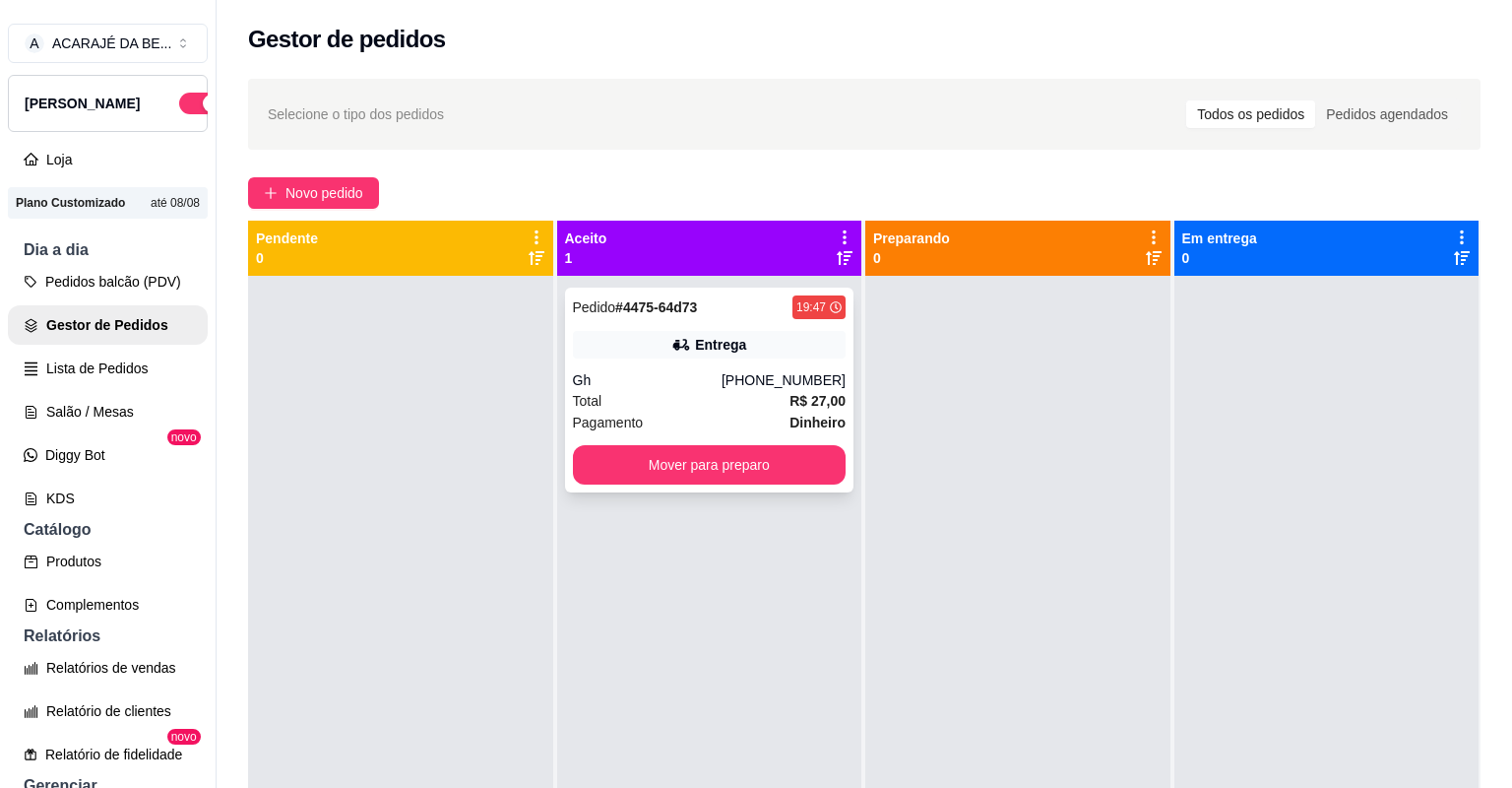 click on "Pagamento Dinheiro" at bounding box center [710, 423] 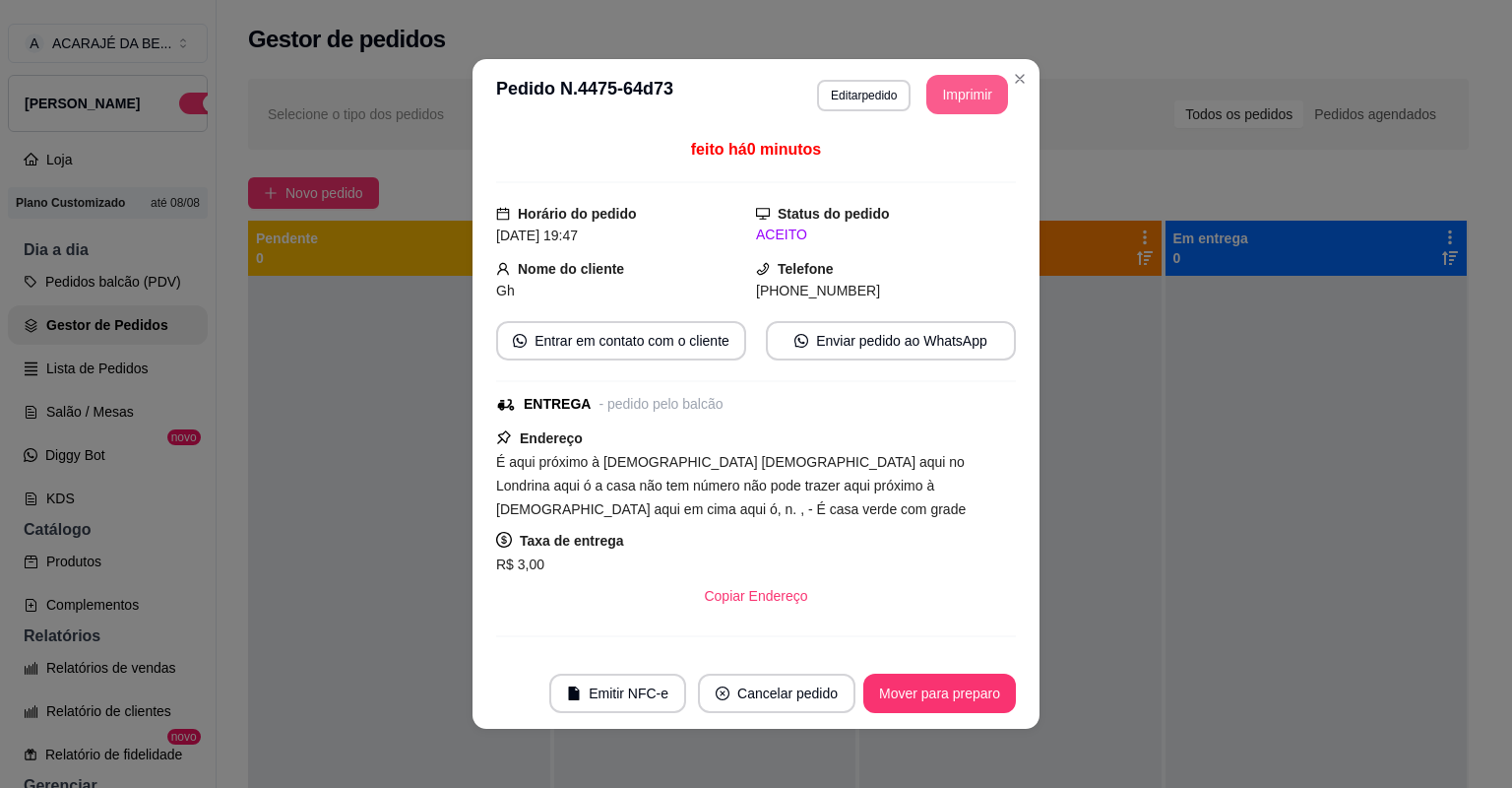 click on "Imprimir" at bounding box center (967, 95) 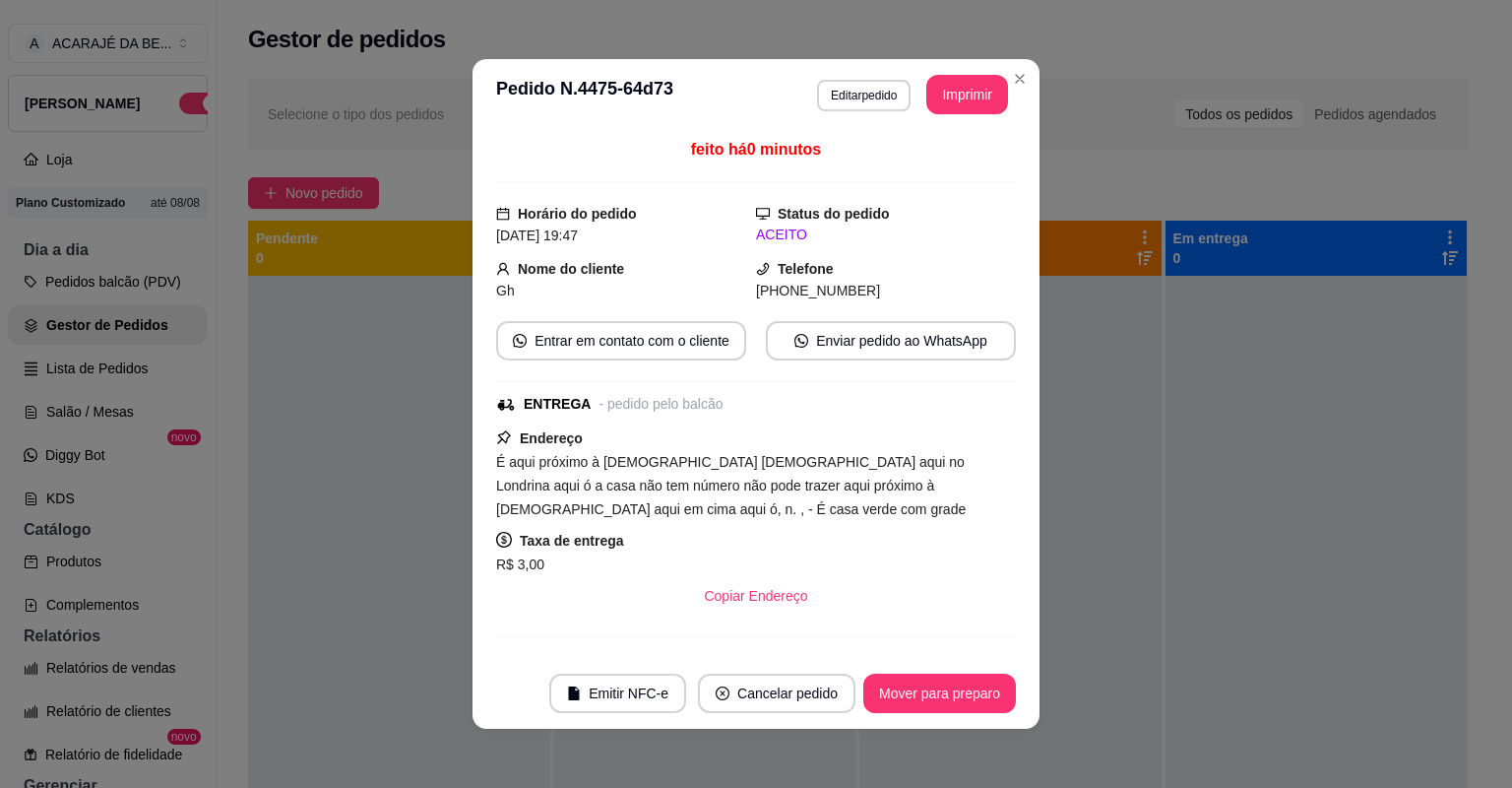click on "Mover para preparo" at bounding box center [939, 693] 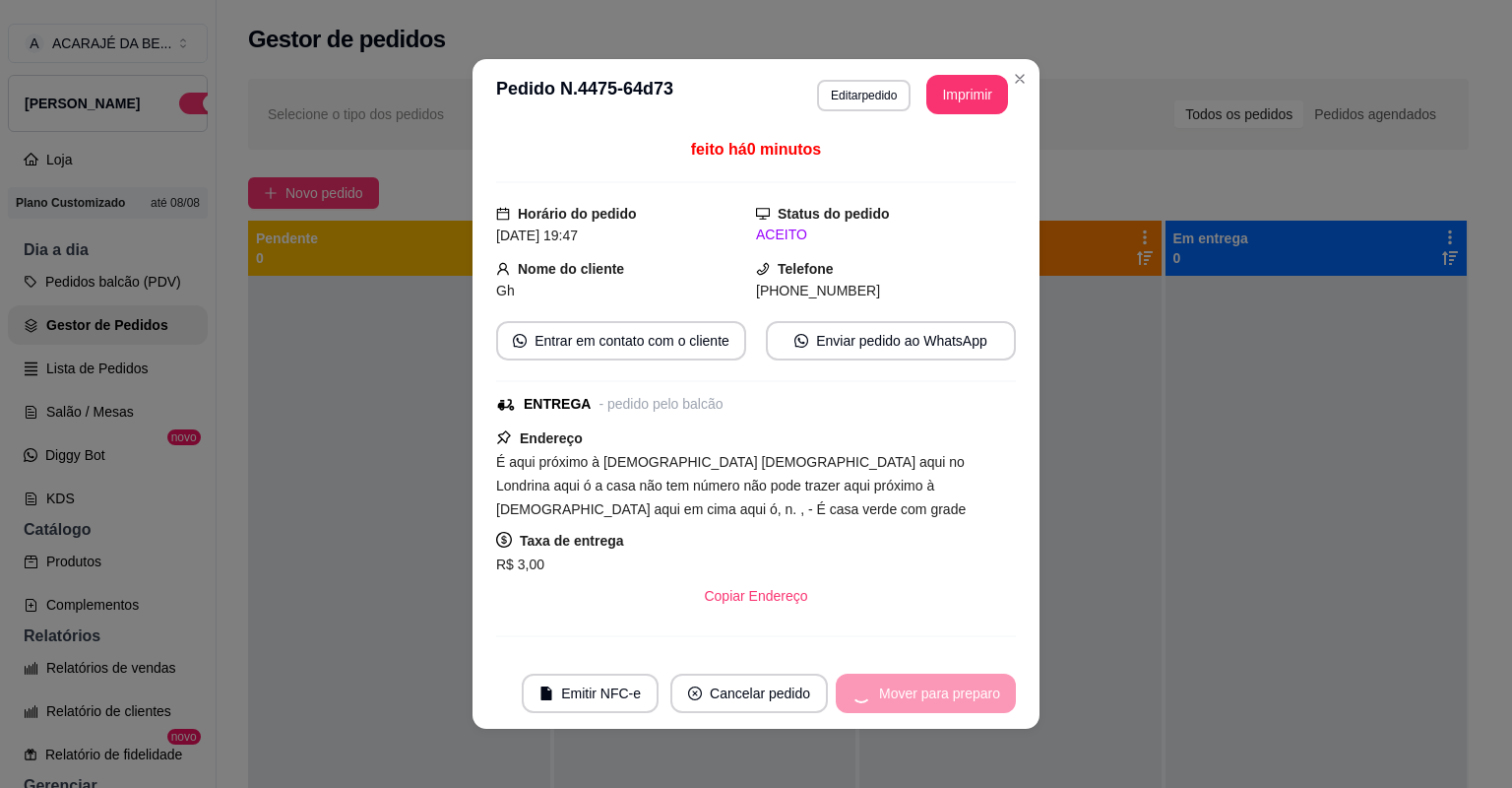 click on "Mover para preparo" at bounding box center [925, 693] 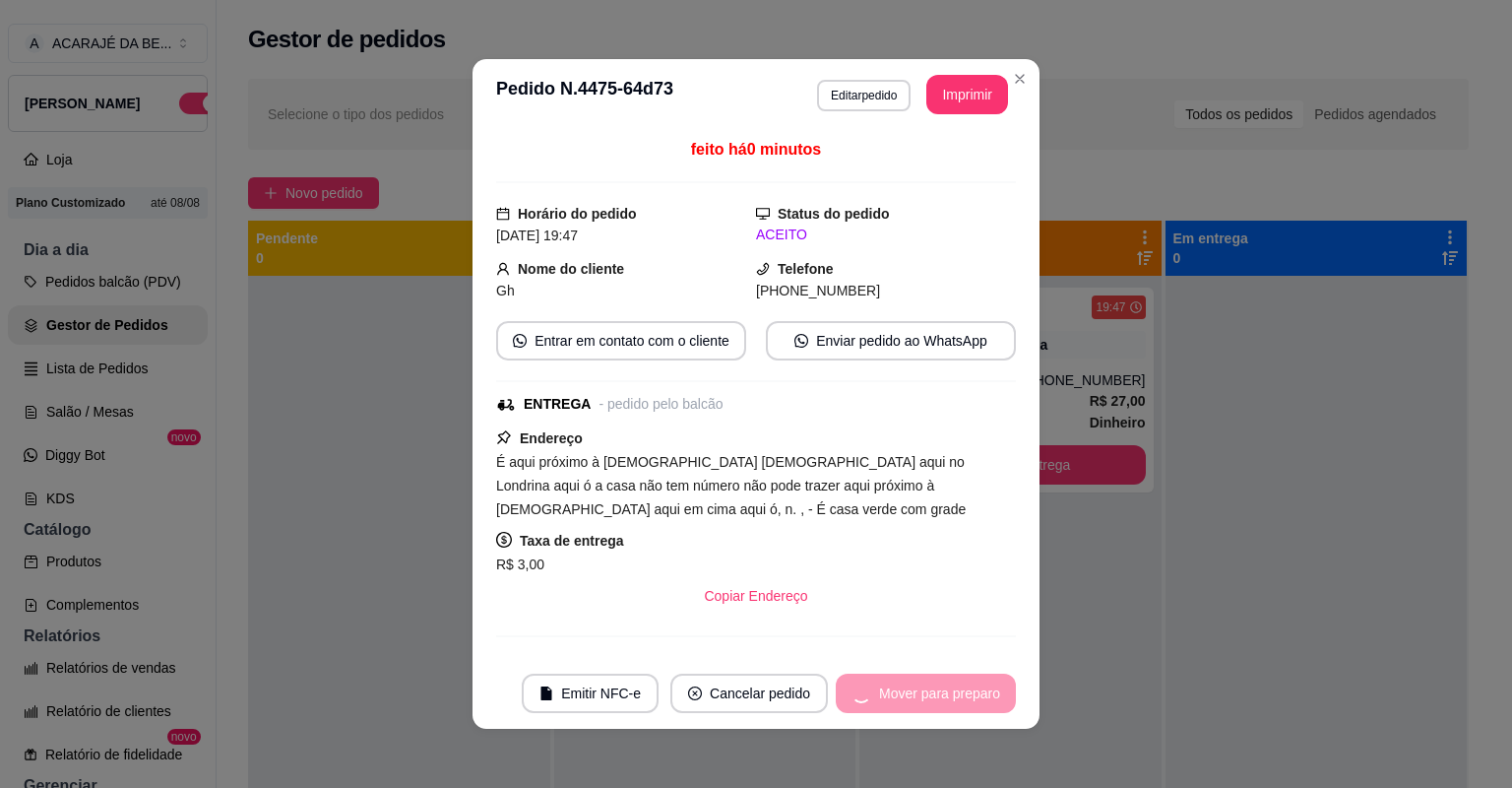 drag, startPoint x: 965, startPoint y: 126, endPoint x: 917, endPoint y: 693, distance: 569.0281 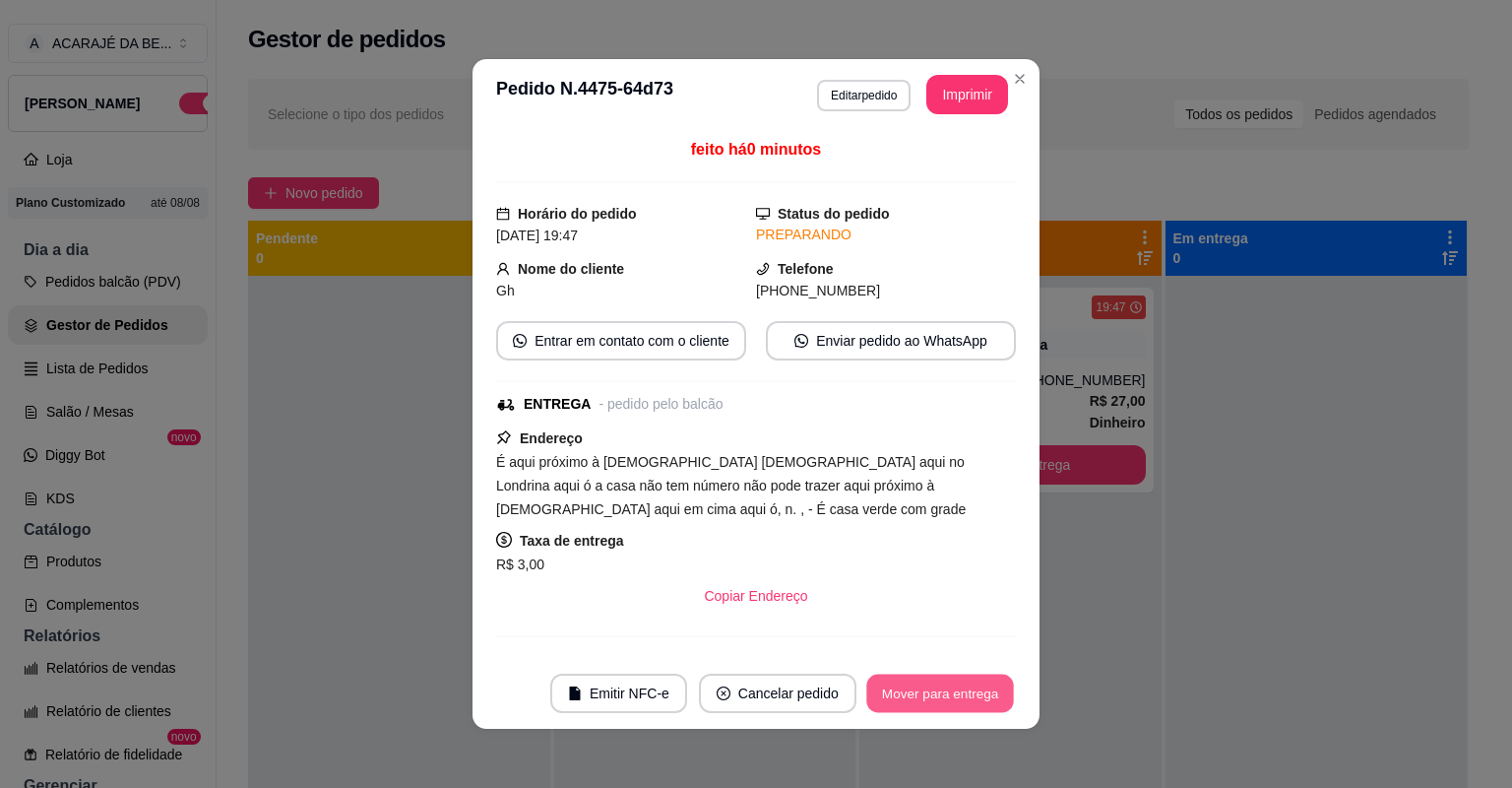 click on "Mover para entrega" at bounding box center (940, 693) 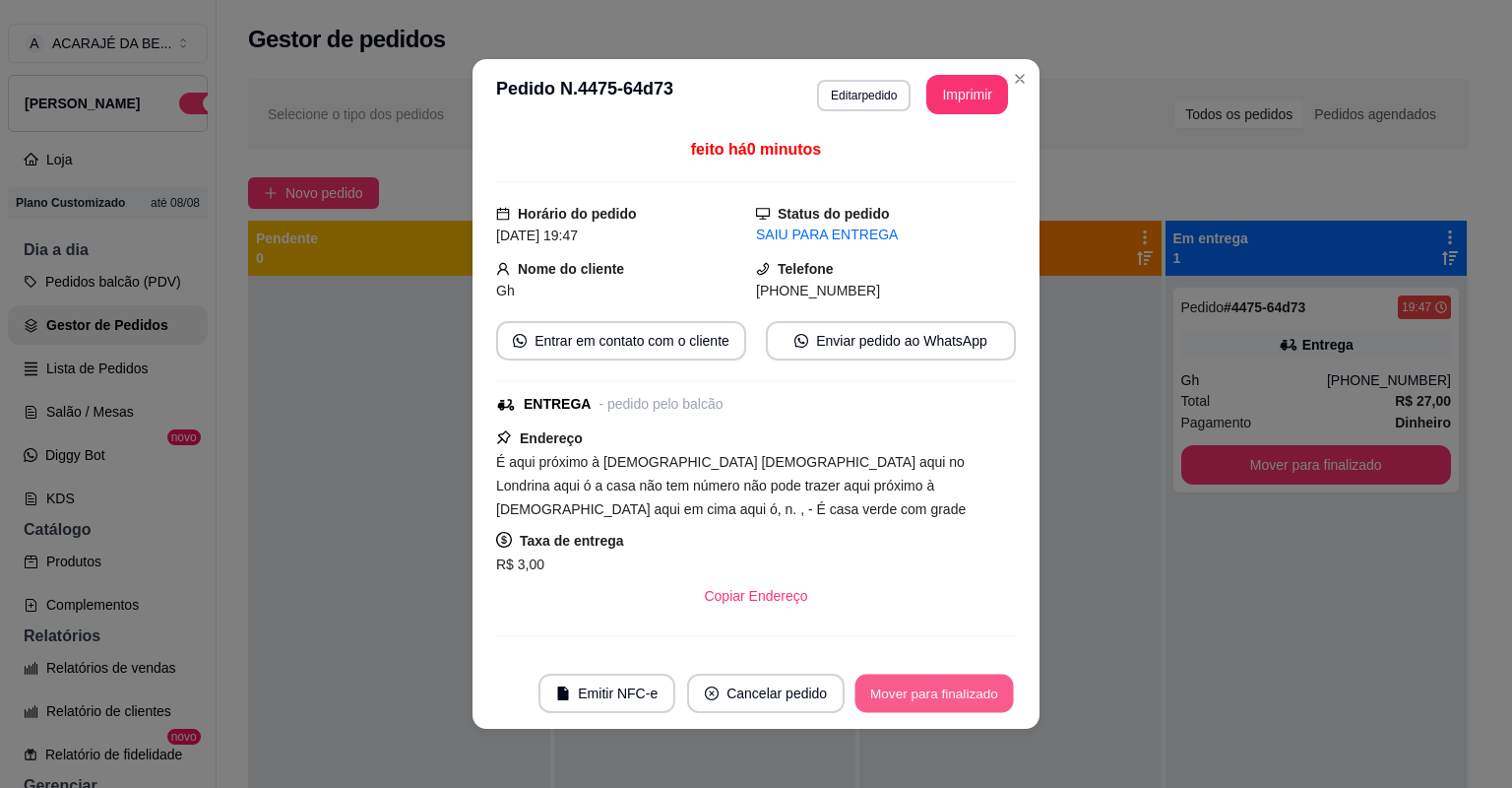 click on "Mover para finalizado" at bounding box center [934, 693] 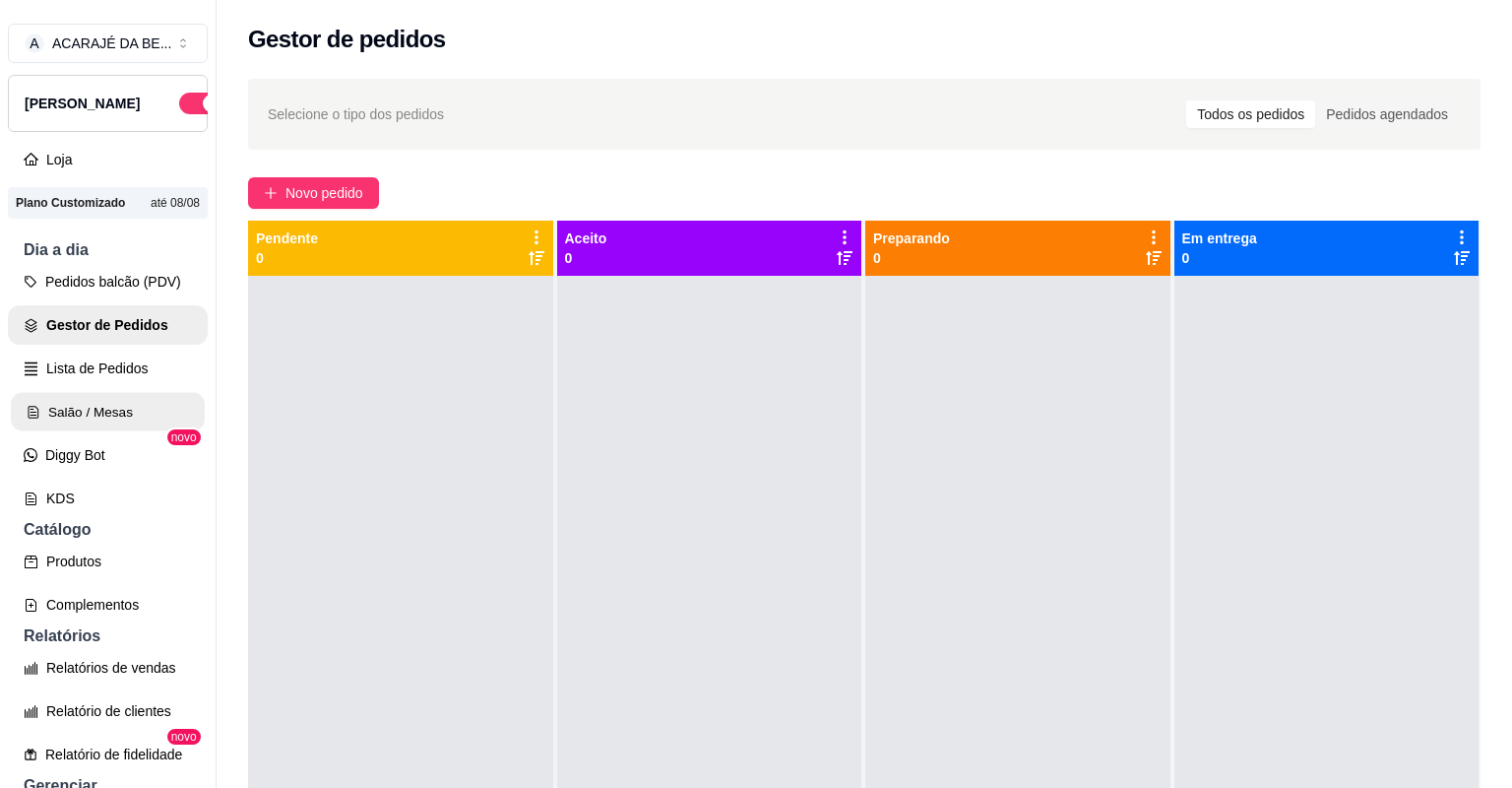 click on "Salão / Mesas" at bounding box center [107, 412] 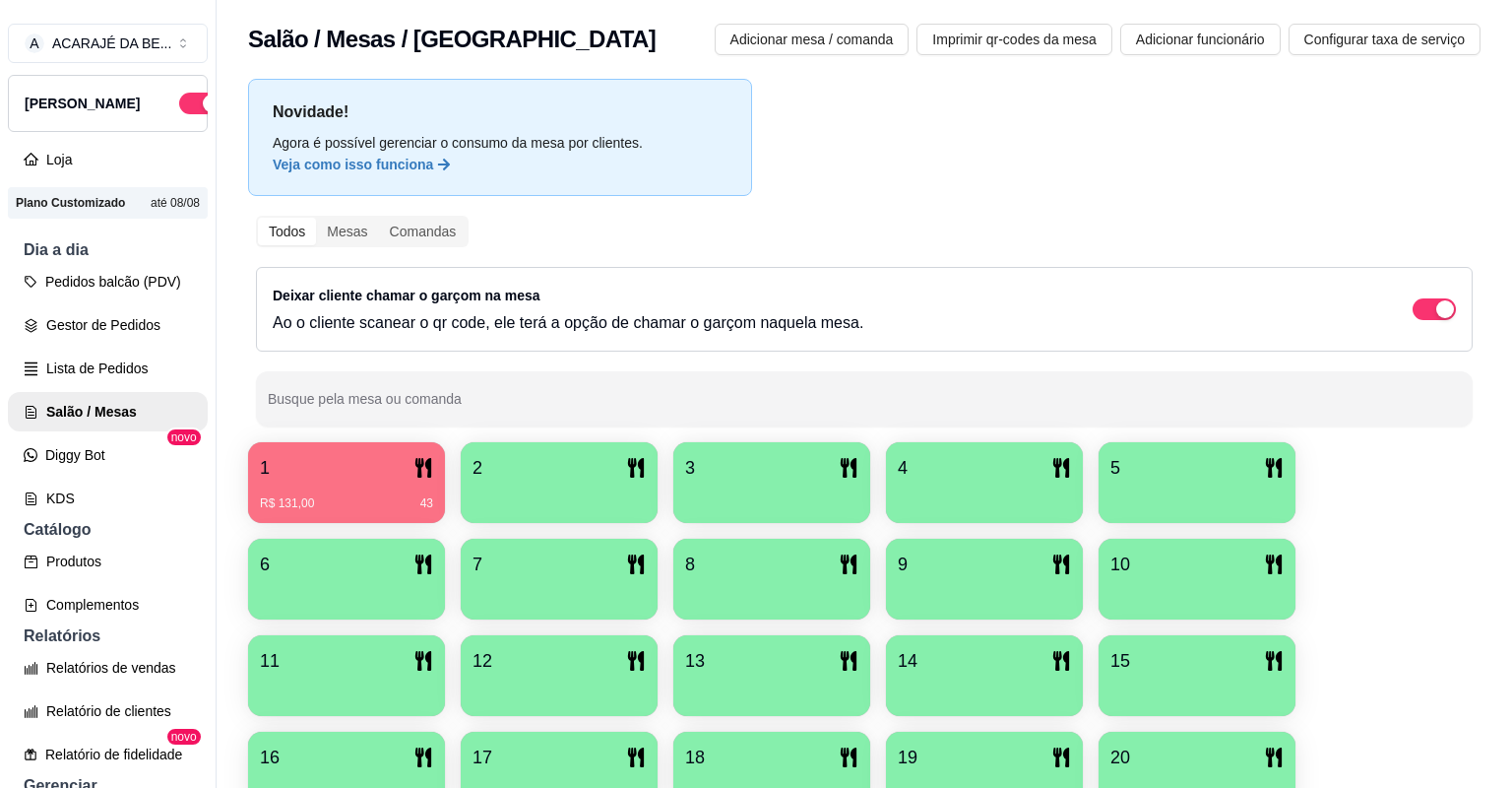 click on "1" at bounding box center [346, 468] 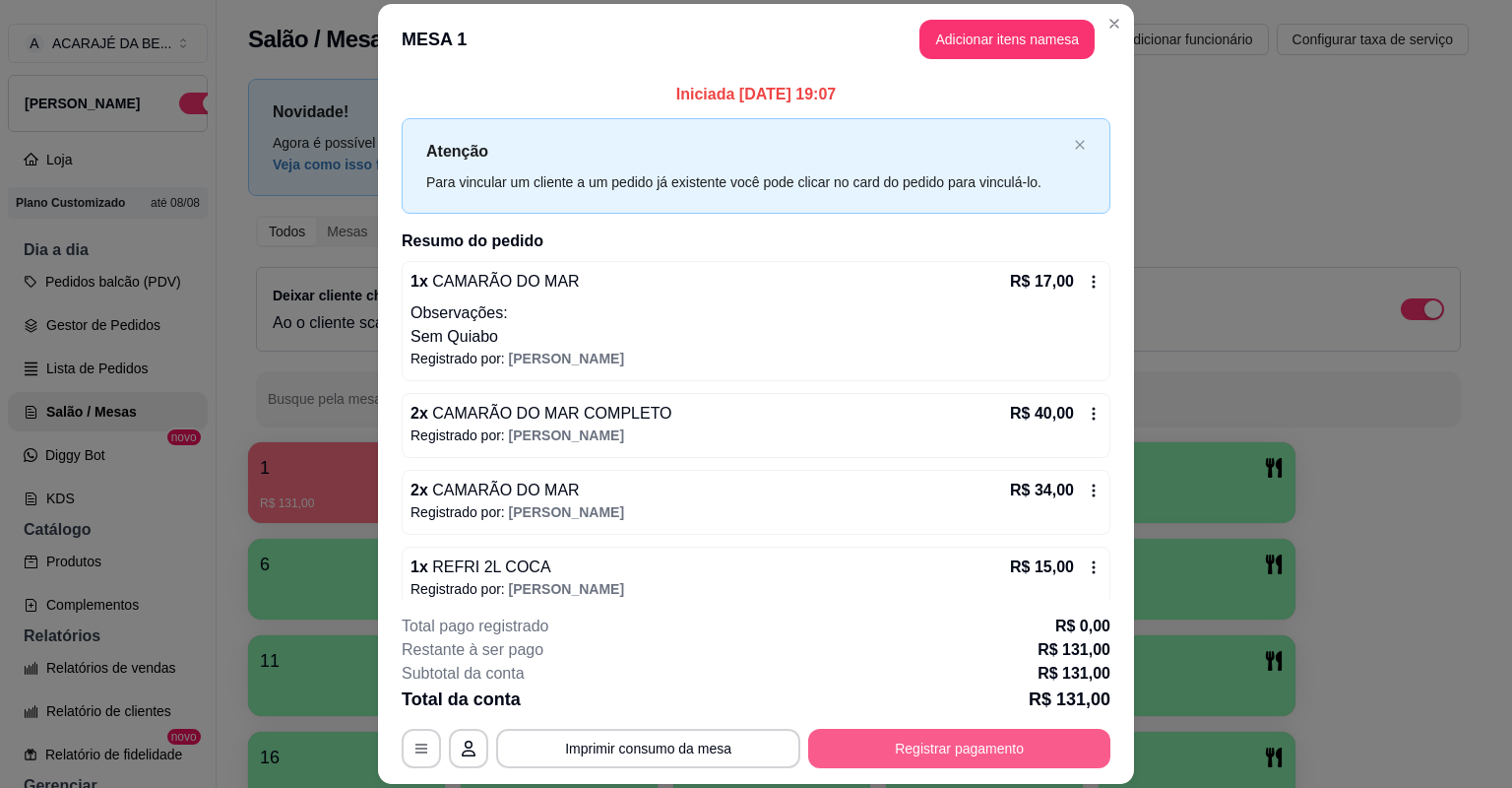 click on "Registrar pagamento" at bounding box center (959, 749) 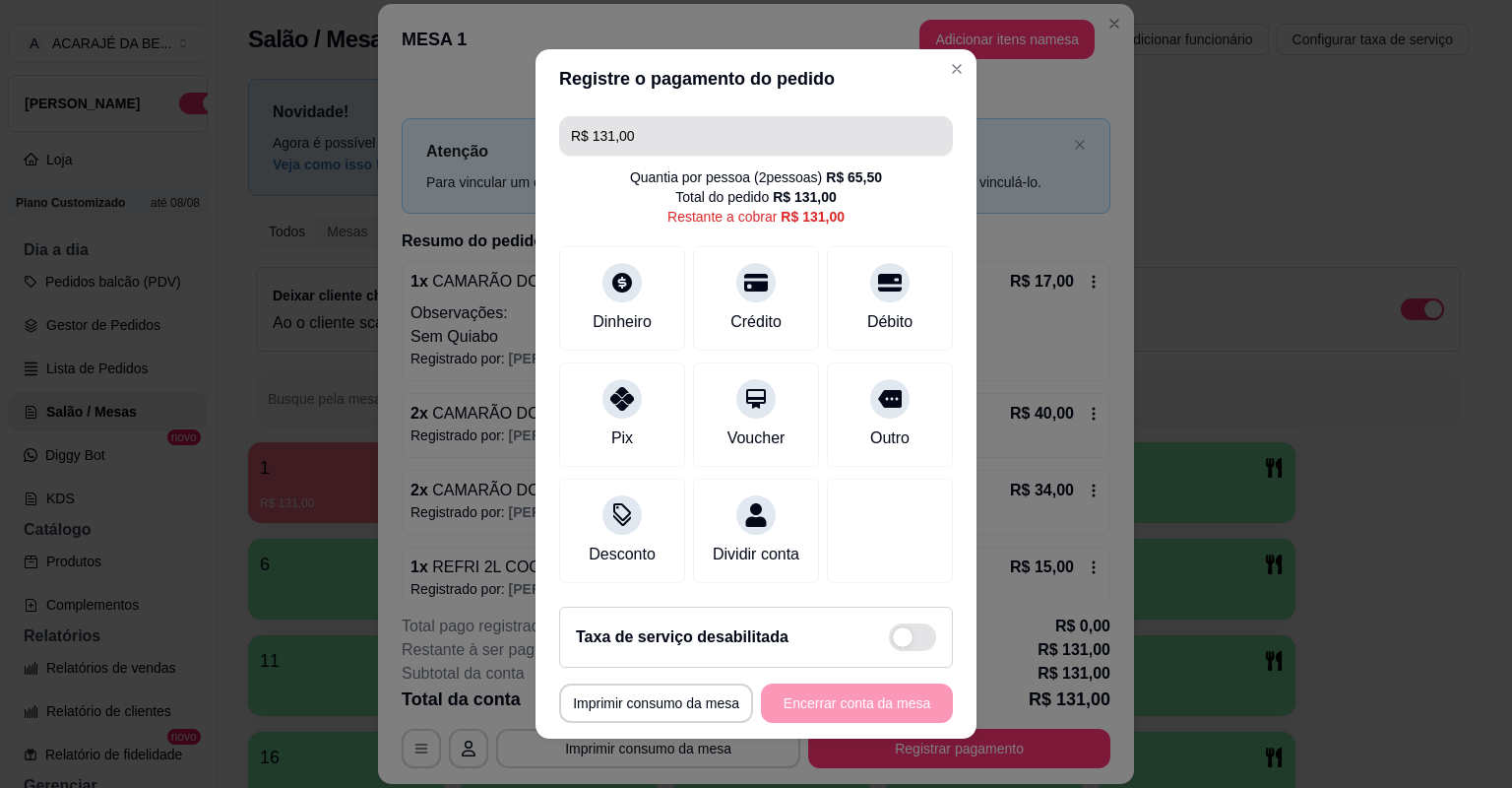 drag, startPoint x: 705, startPoint y: 166, endPoint x: 673, endPoint y: 150, distance: 35.77709 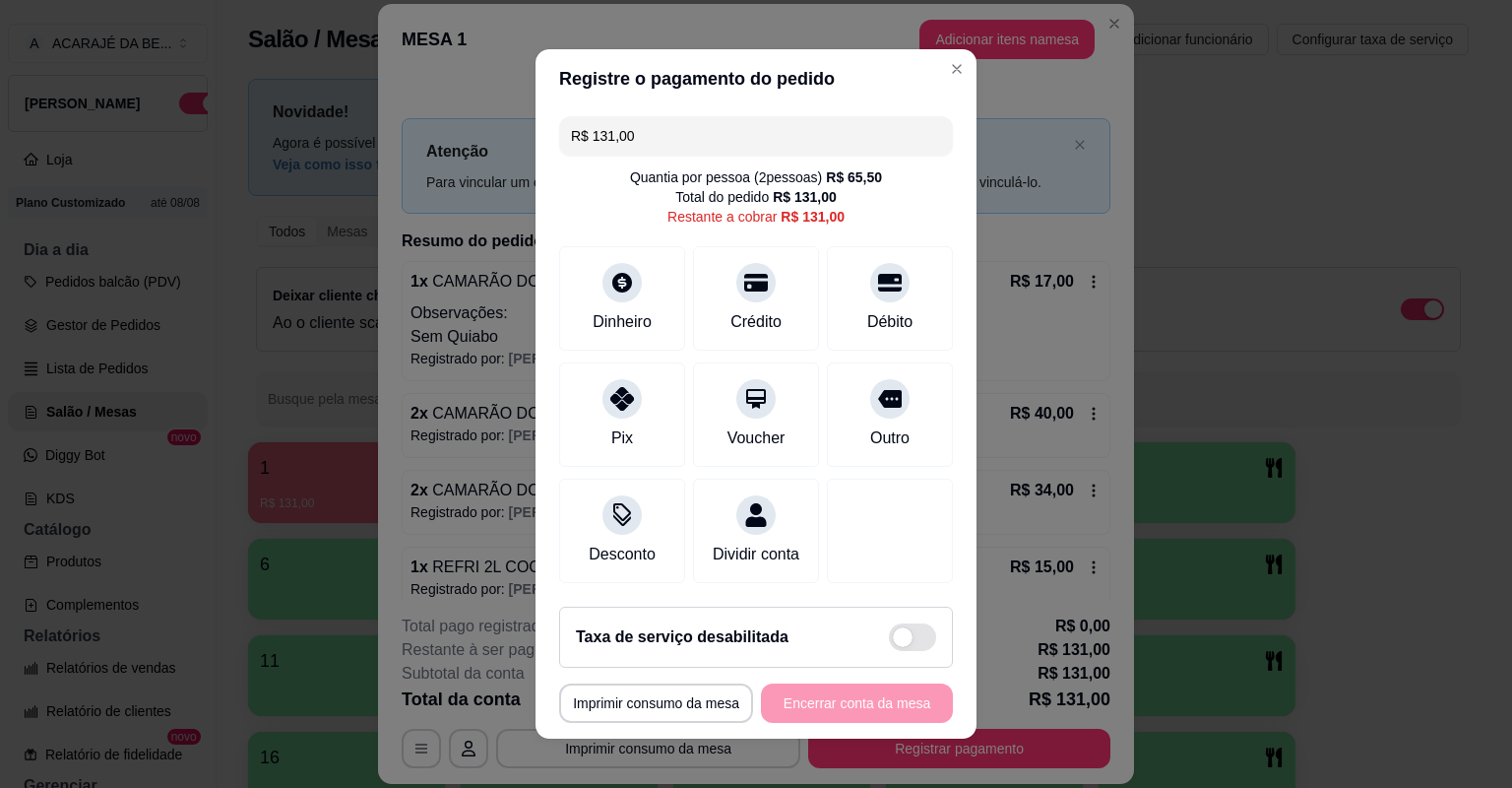 click on "R$ 131,00" at bounding box center [756, 136] 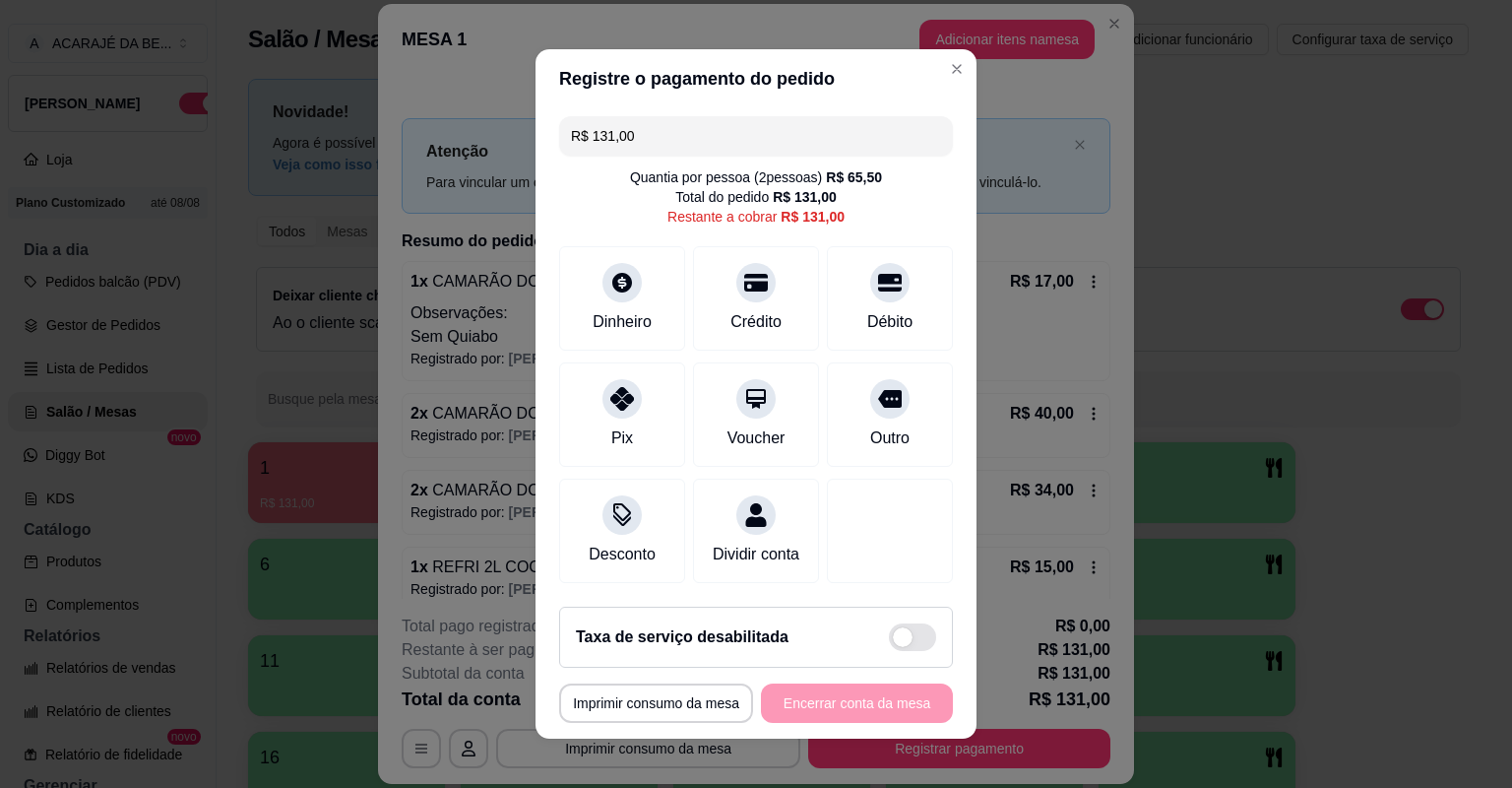 drag, startPoint x: 606, startPoint y: 134, endPoint x: 587, endPoint y: 137, distance: 19.23538 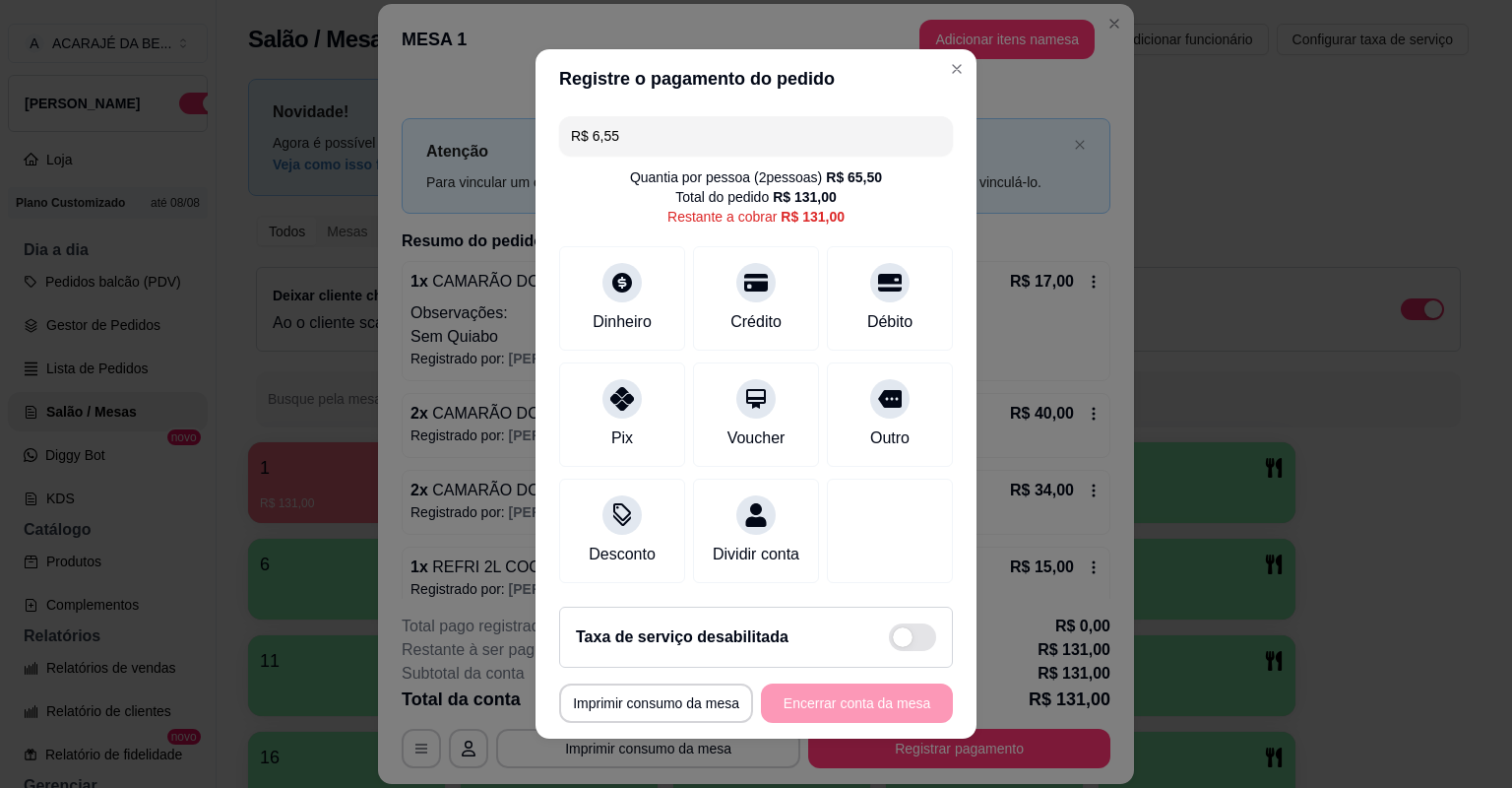 type on "R$ 65,50" 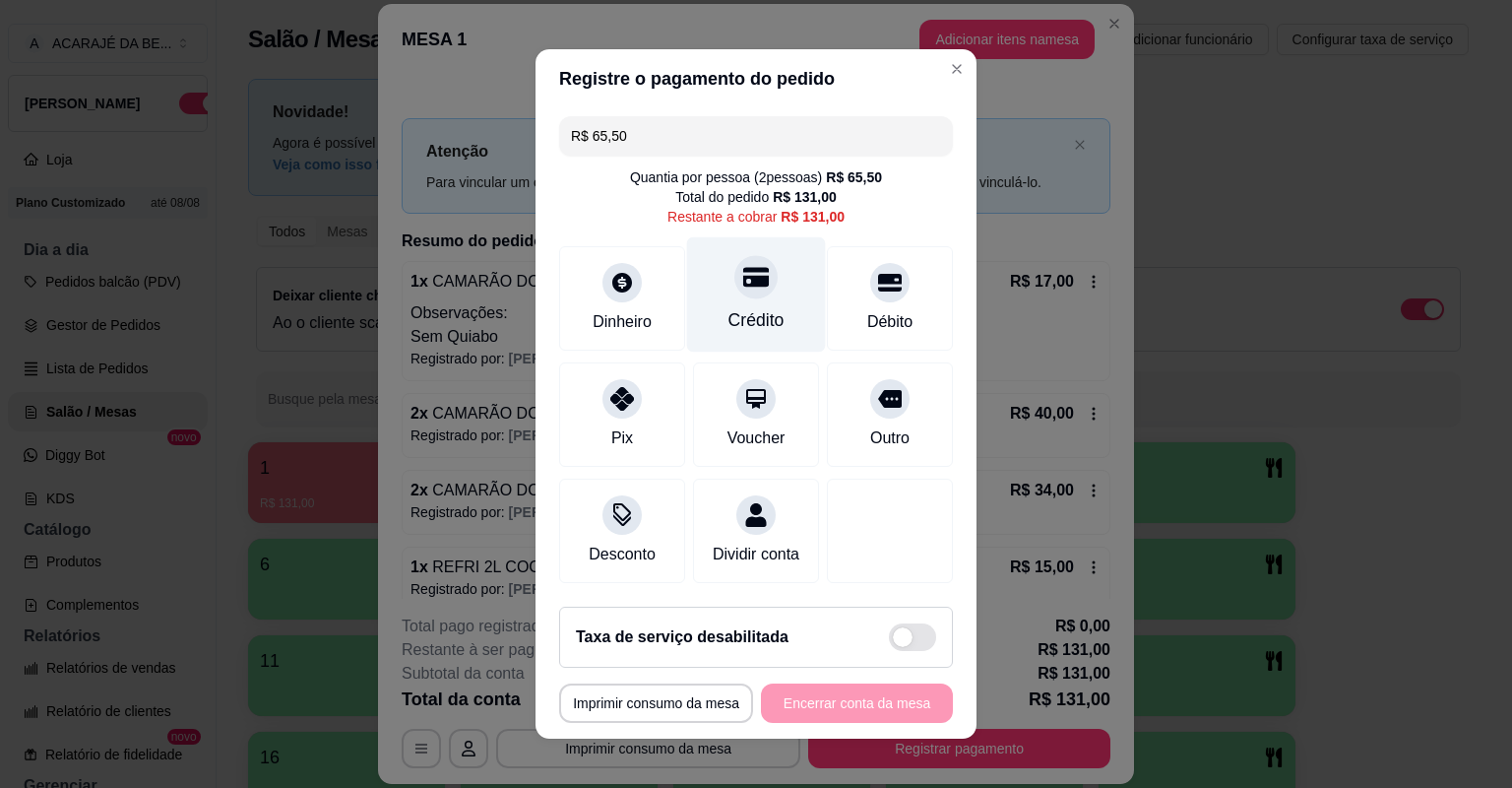 click on "Crédito" at bounding box center (756, 295) 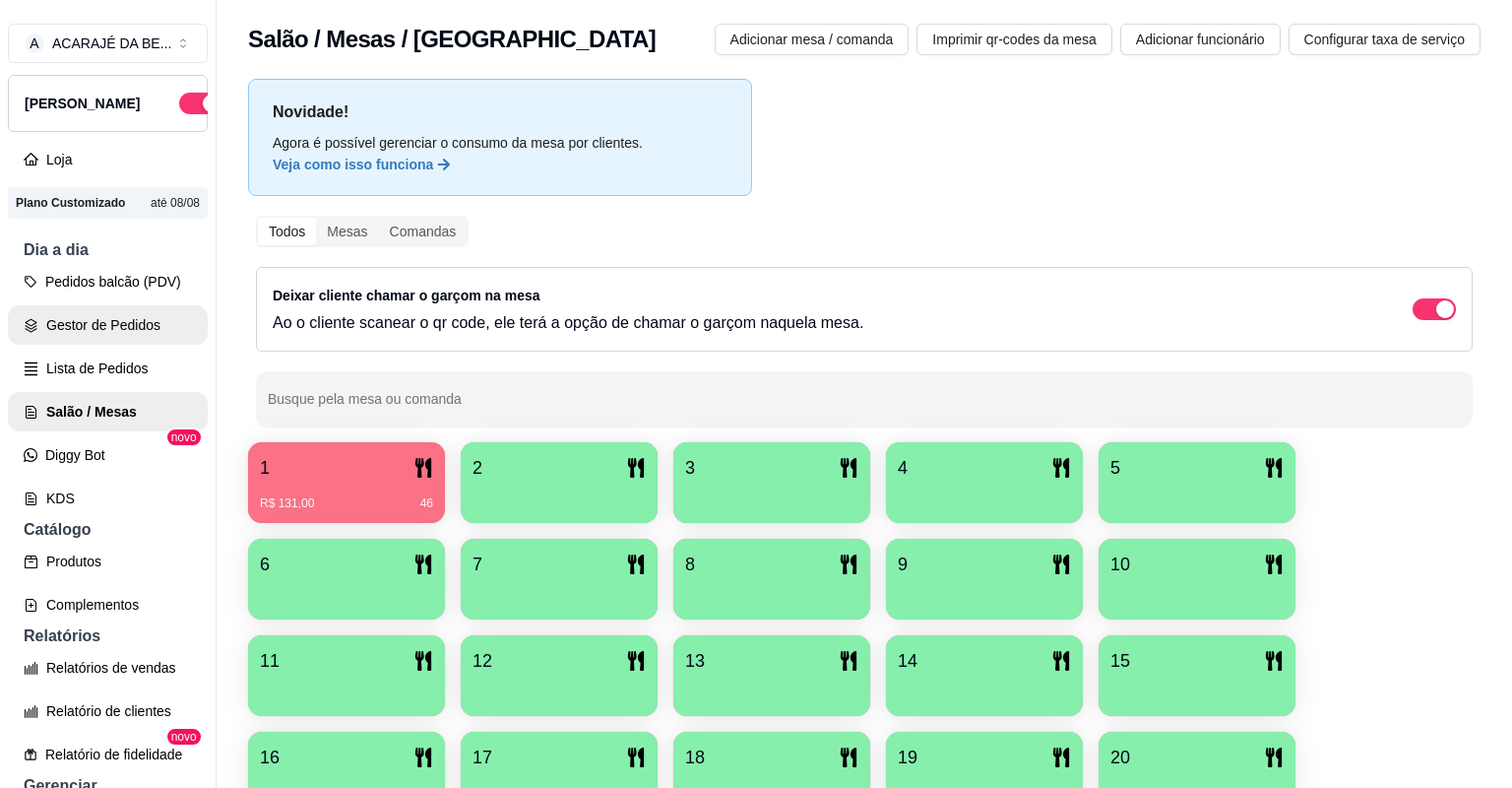 click on "Gestor de Pedidos" at bounding box center (107, 325) 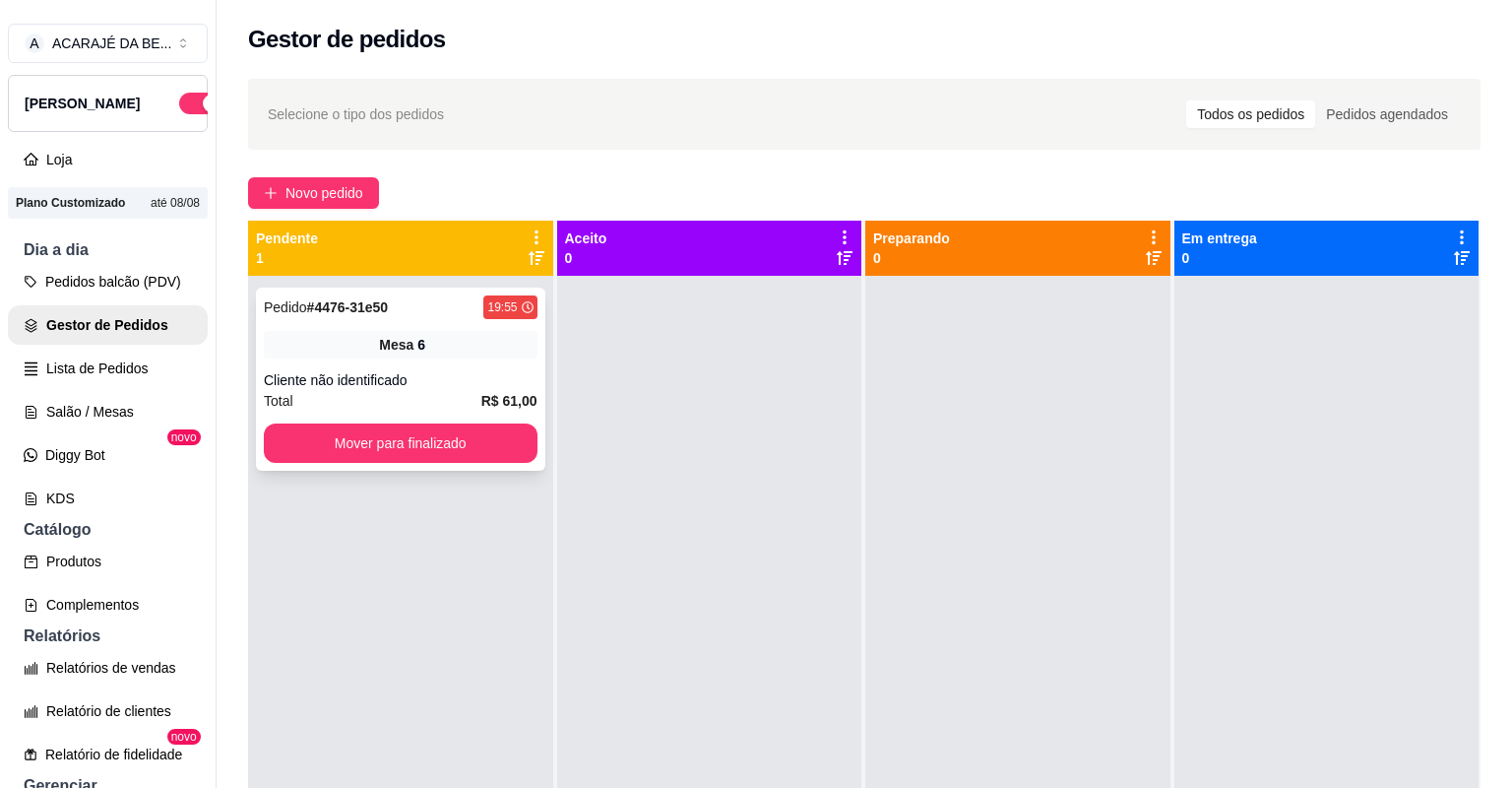 click on "Pedido  # 4476-31e50 19:55 Mesa 6 Cliente não identificado Total R$ 61,00 Mover para finalizado" at bounding box center [401, 379] 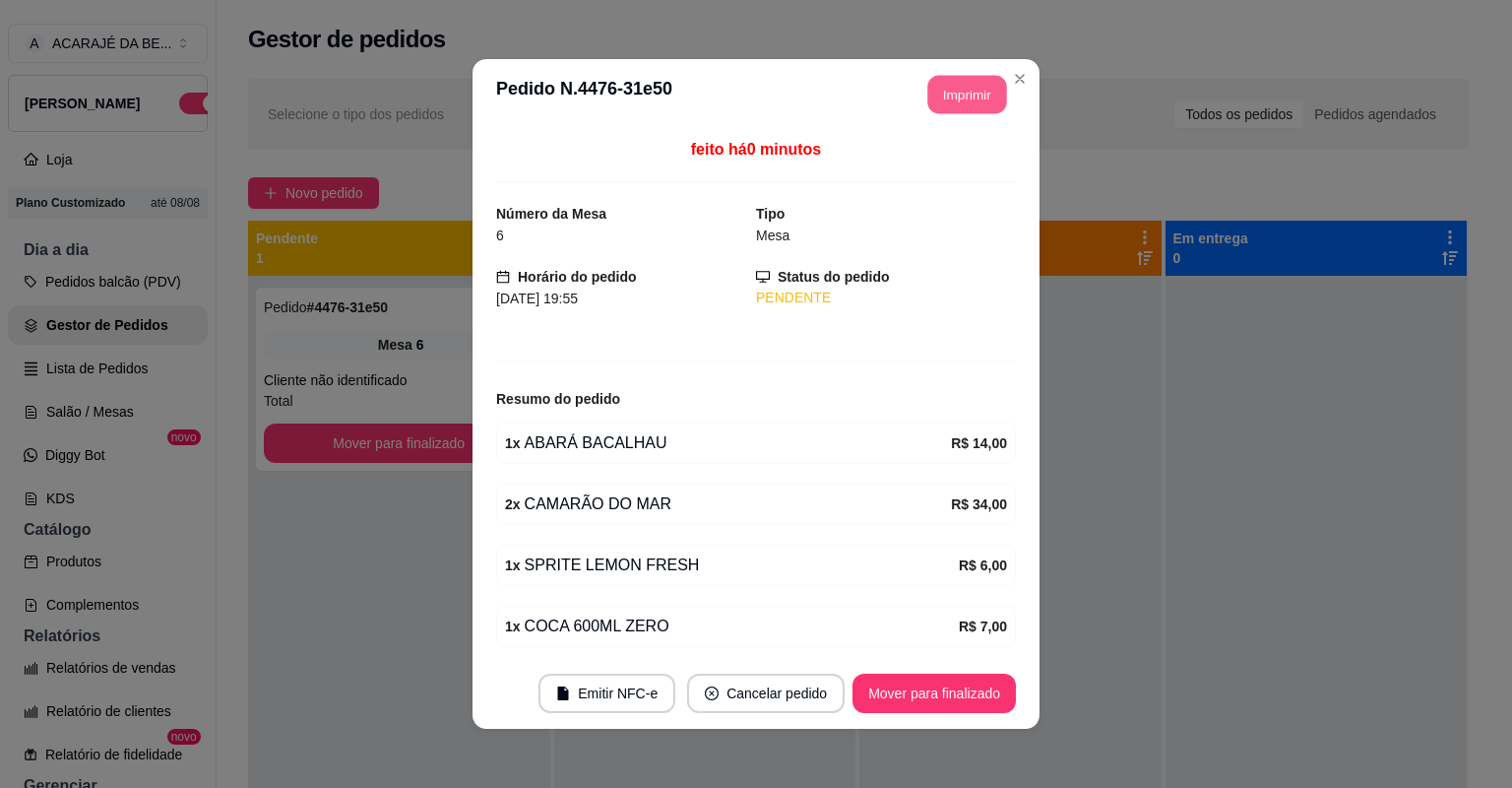 click on "Imprimir" at bounding box center [968, 95] 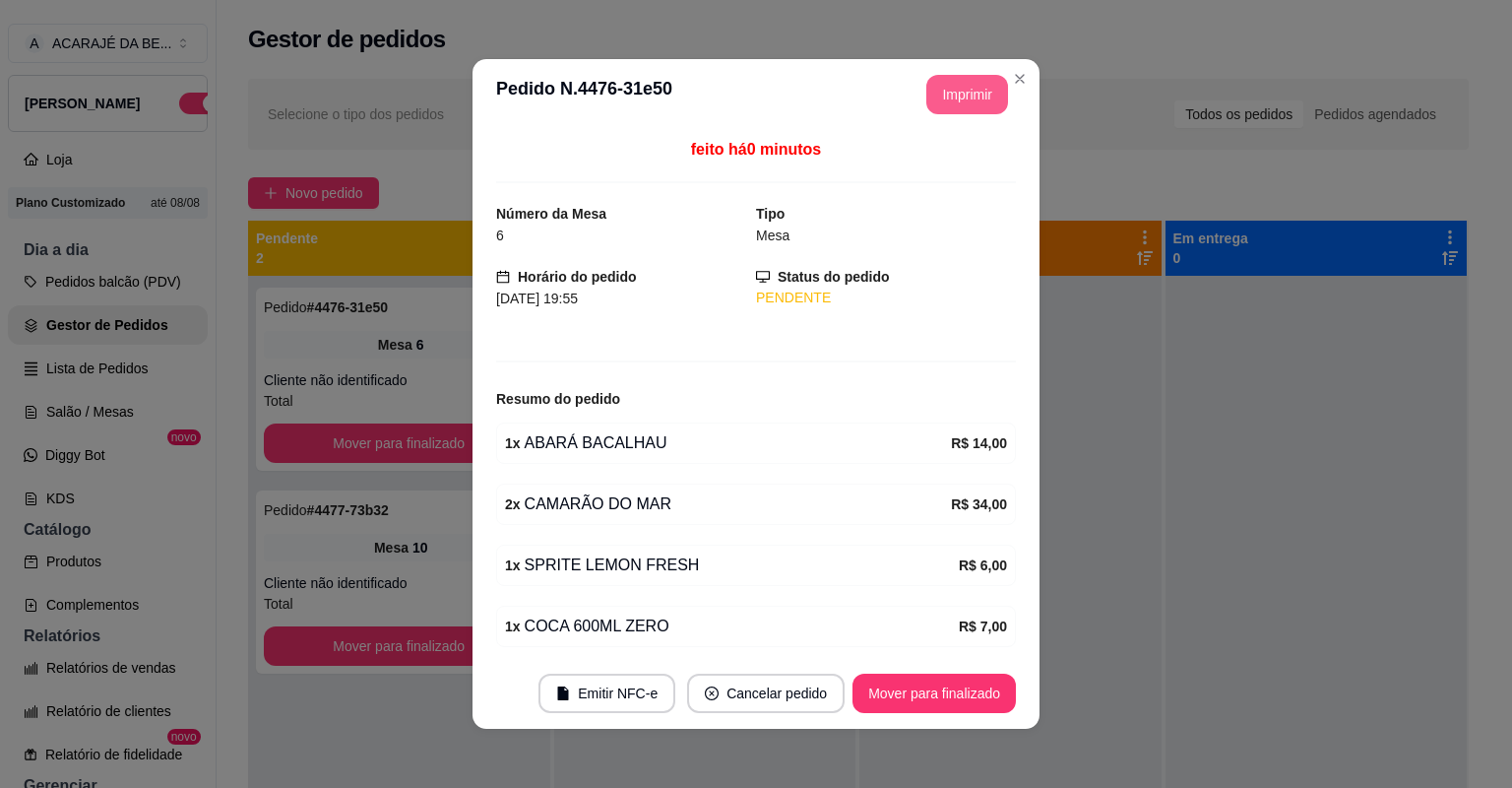 click on "Imprimir" at bounding box center (967, 95) 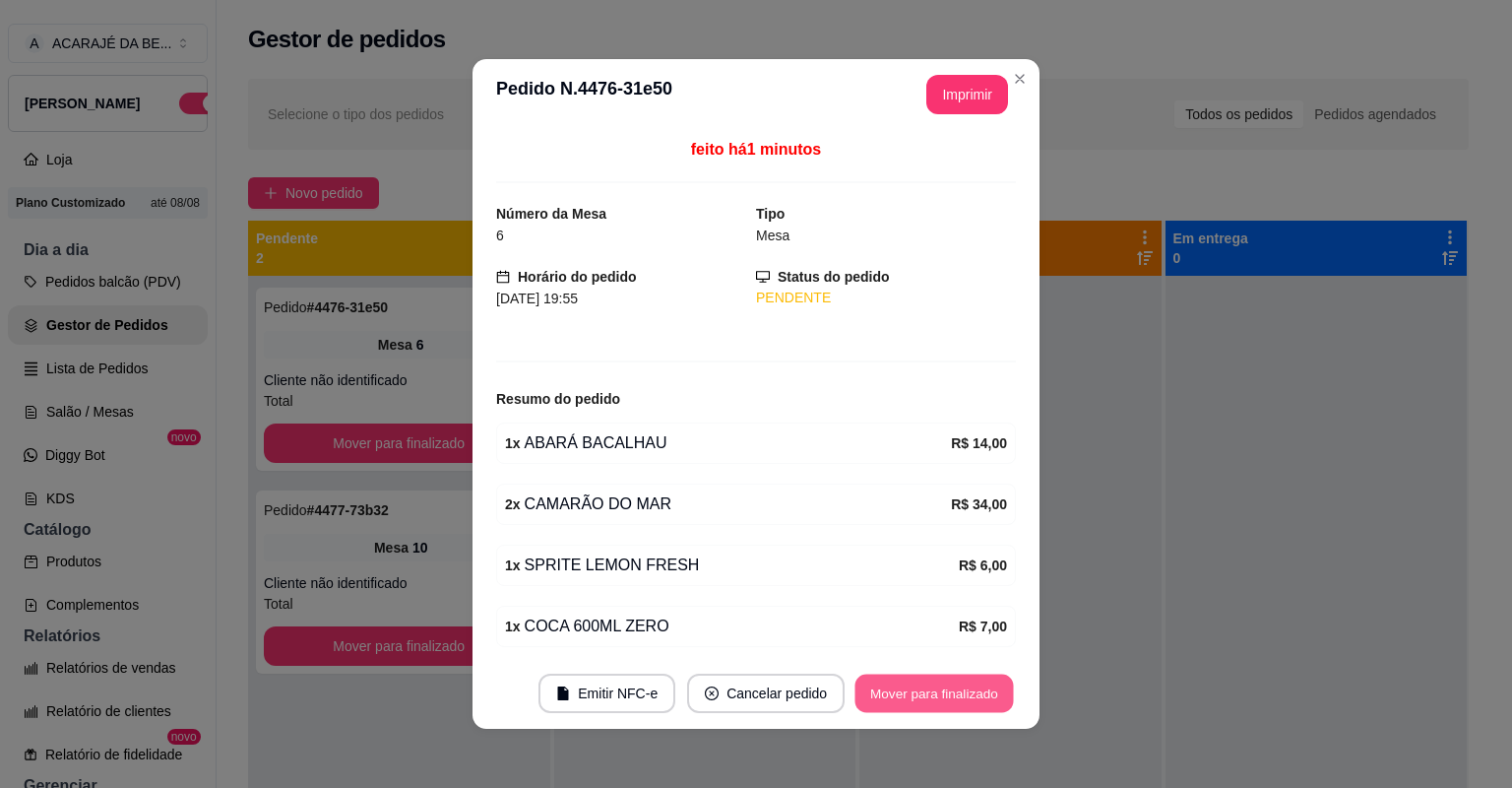 click on "Mover para finalizado" at bounding box center (934, 693) 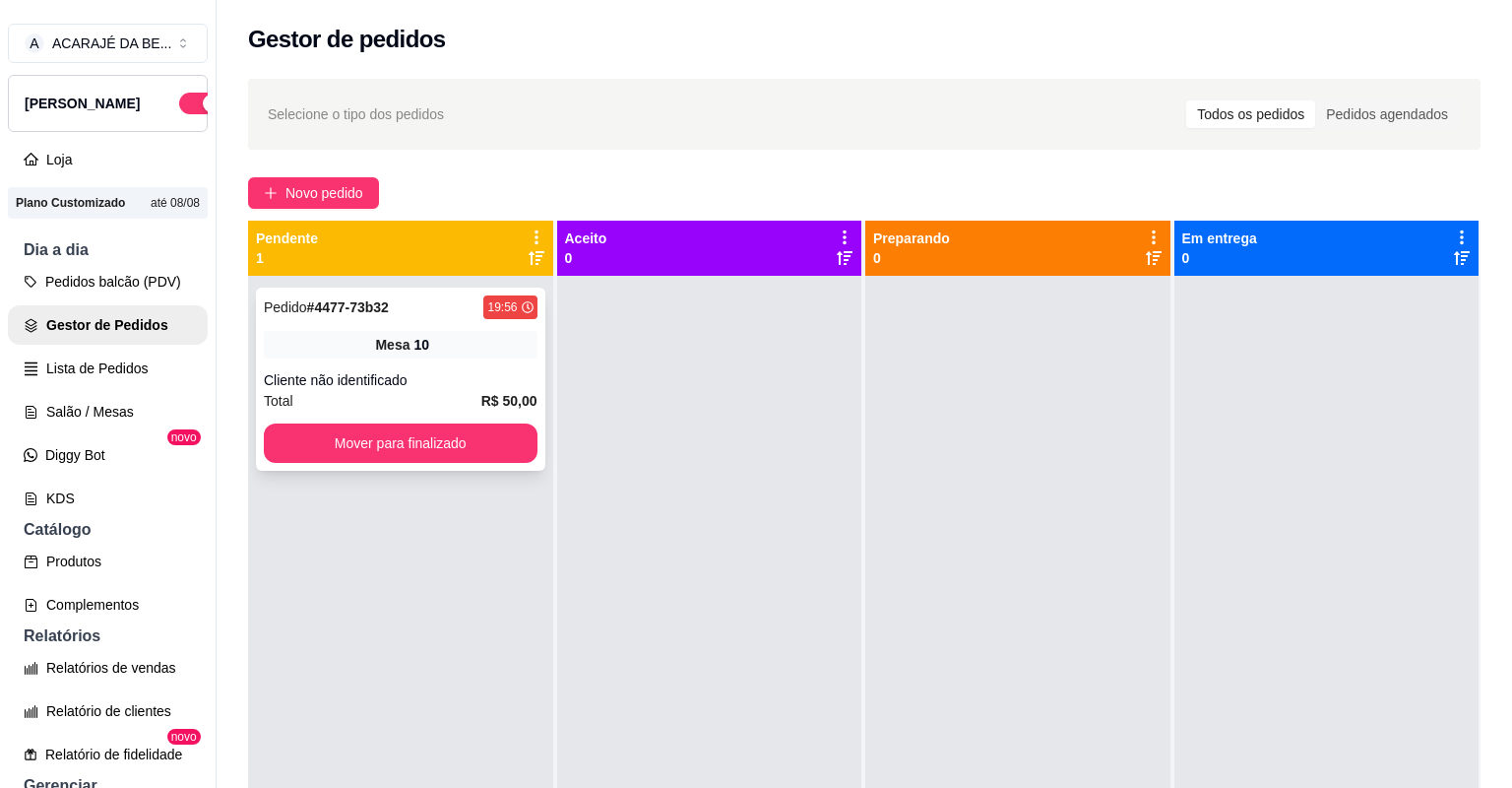 click on "Cliente não identificado" at bounding box center (401, 380) 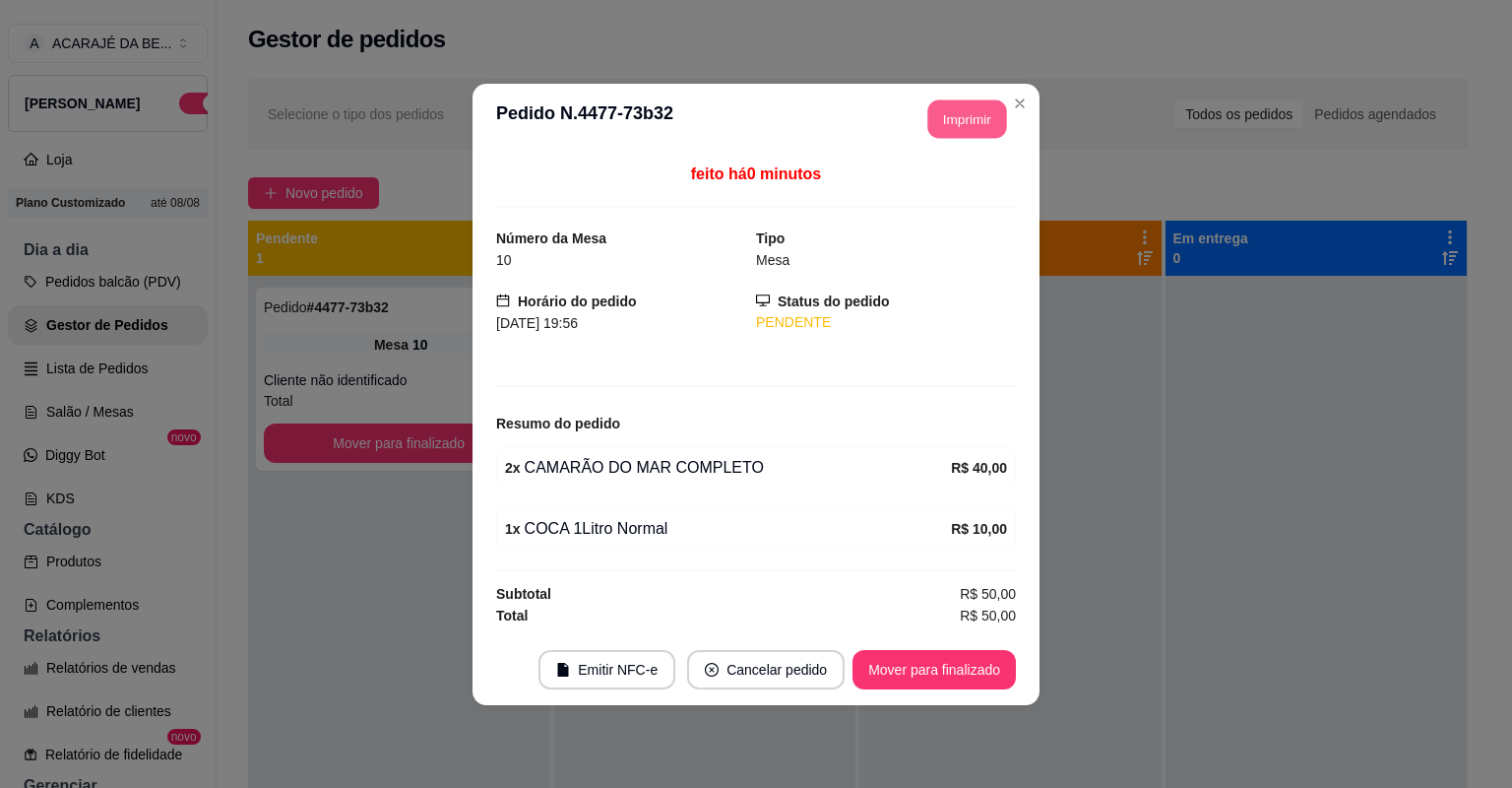 click on "Imprimir" at bounding box center [968, 118] 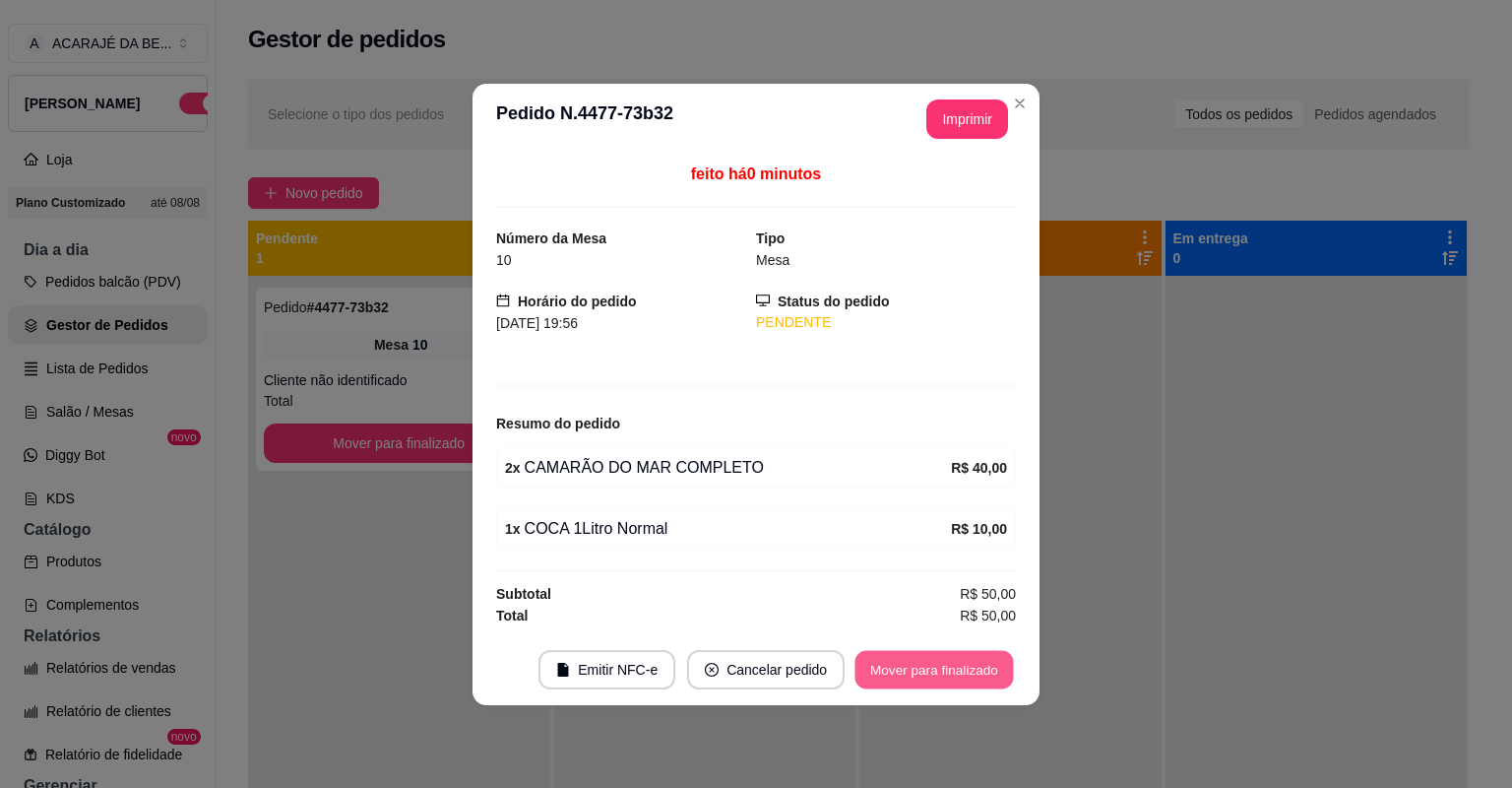 click on "Mover para finalizado" at bounding box center [934, 669] 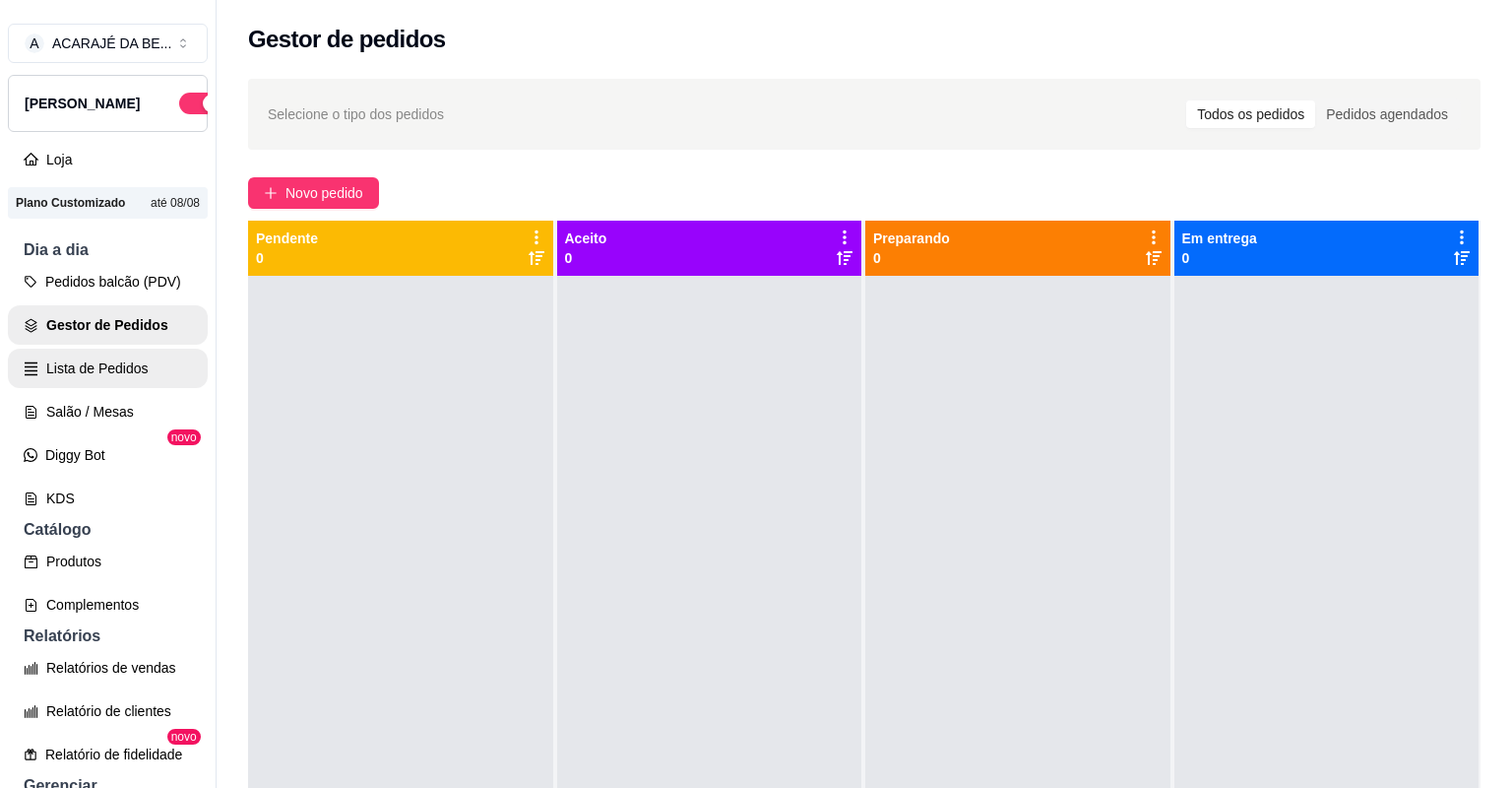 click on "Lista de Pedidos" at bounding box center [107, 368] 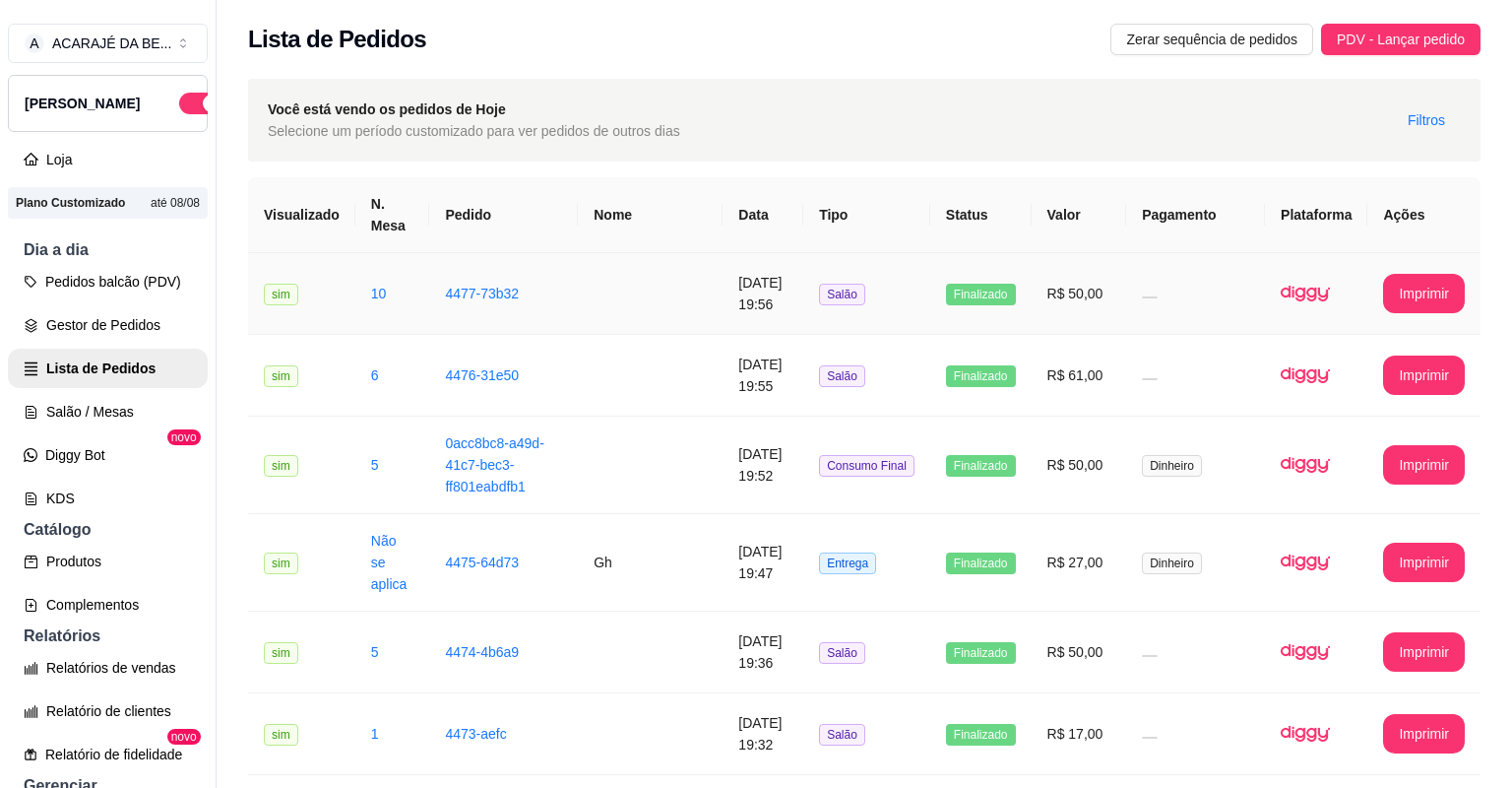 click at bounding box center [650, 294] 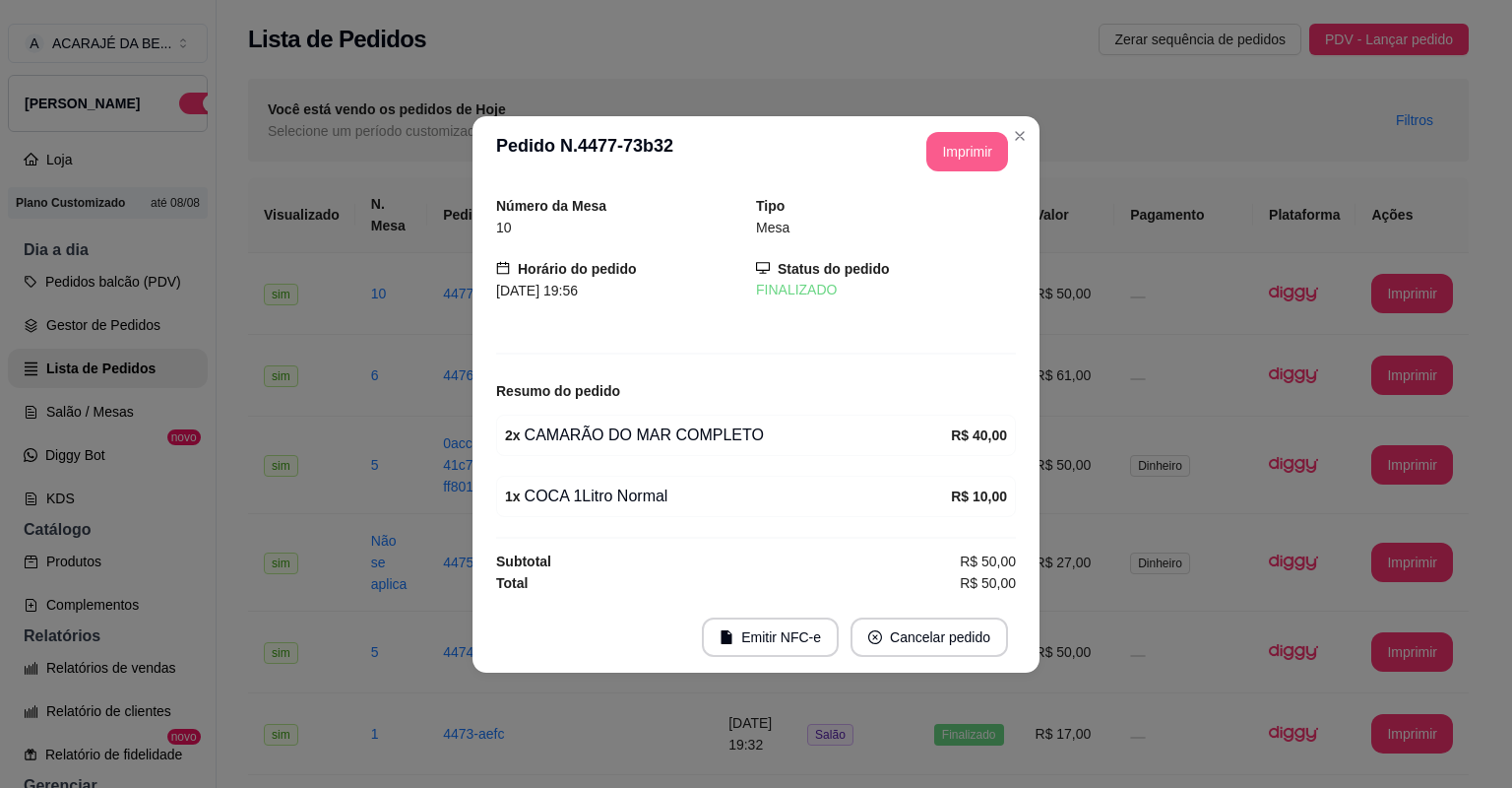 click on "Imprimir" at bounding box center (967, 152) 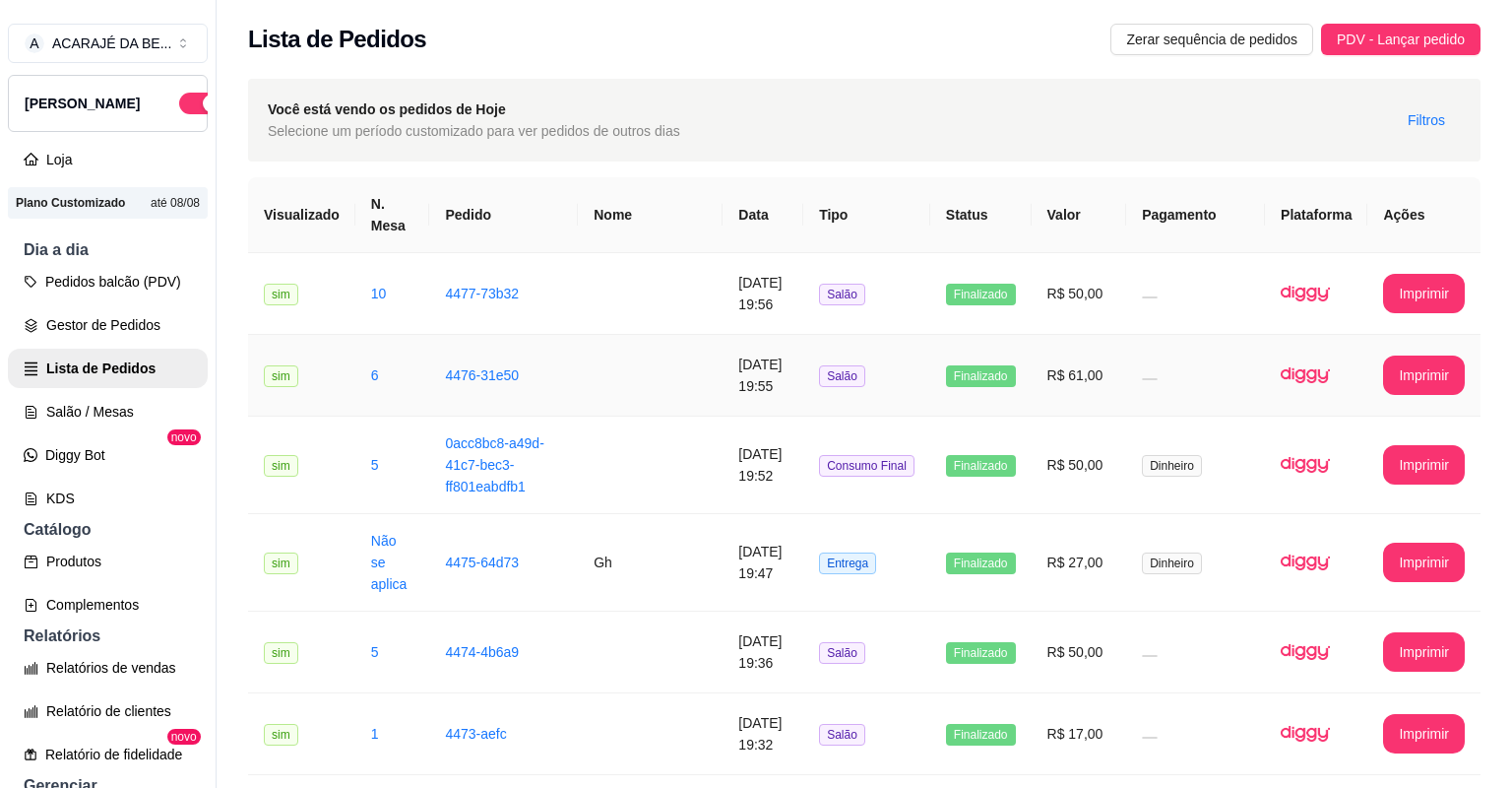 click on "Salão" at bounding box center [866, 375] 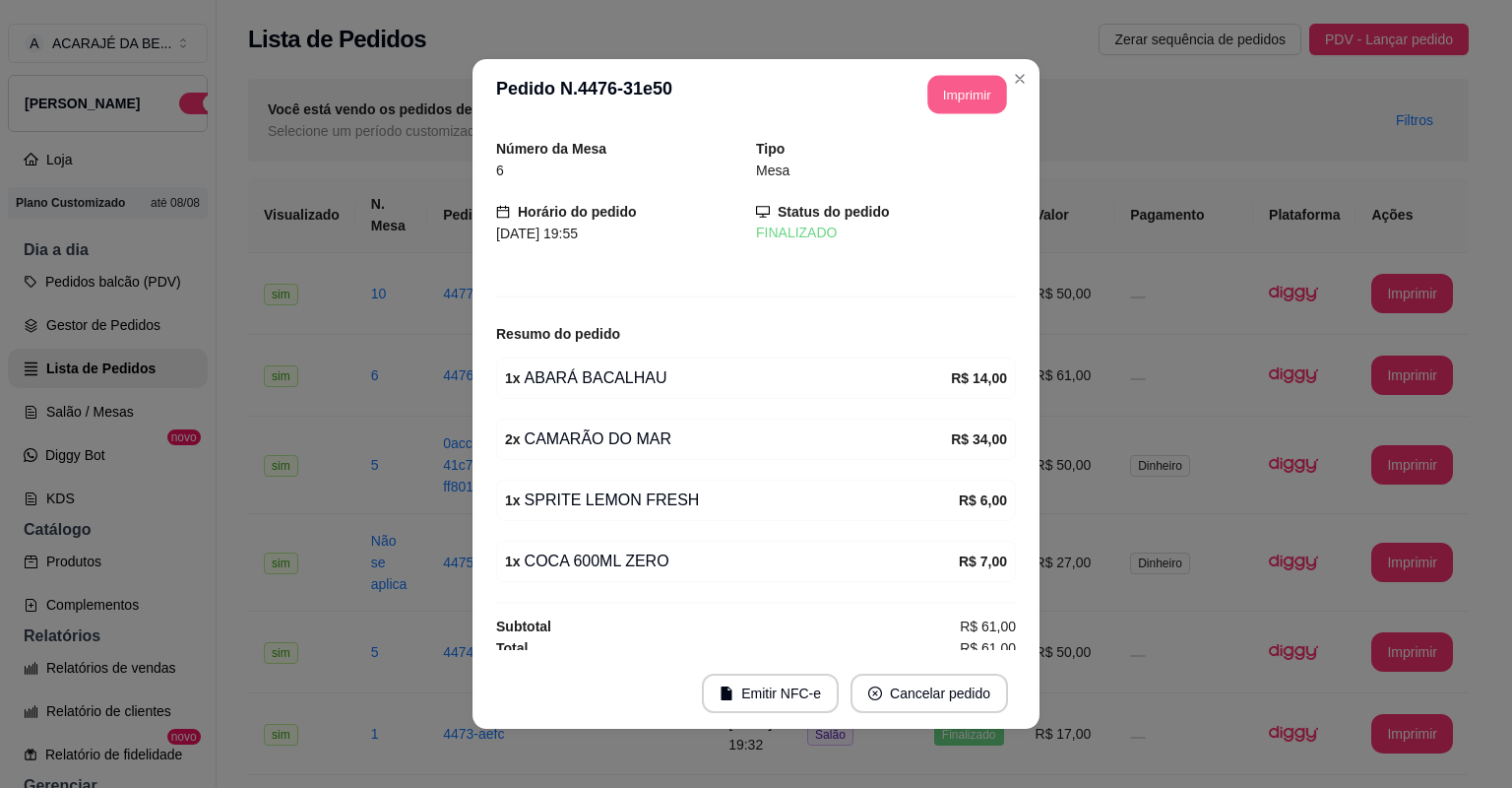 click on "Imprimir" at bounding box center [968, 95] 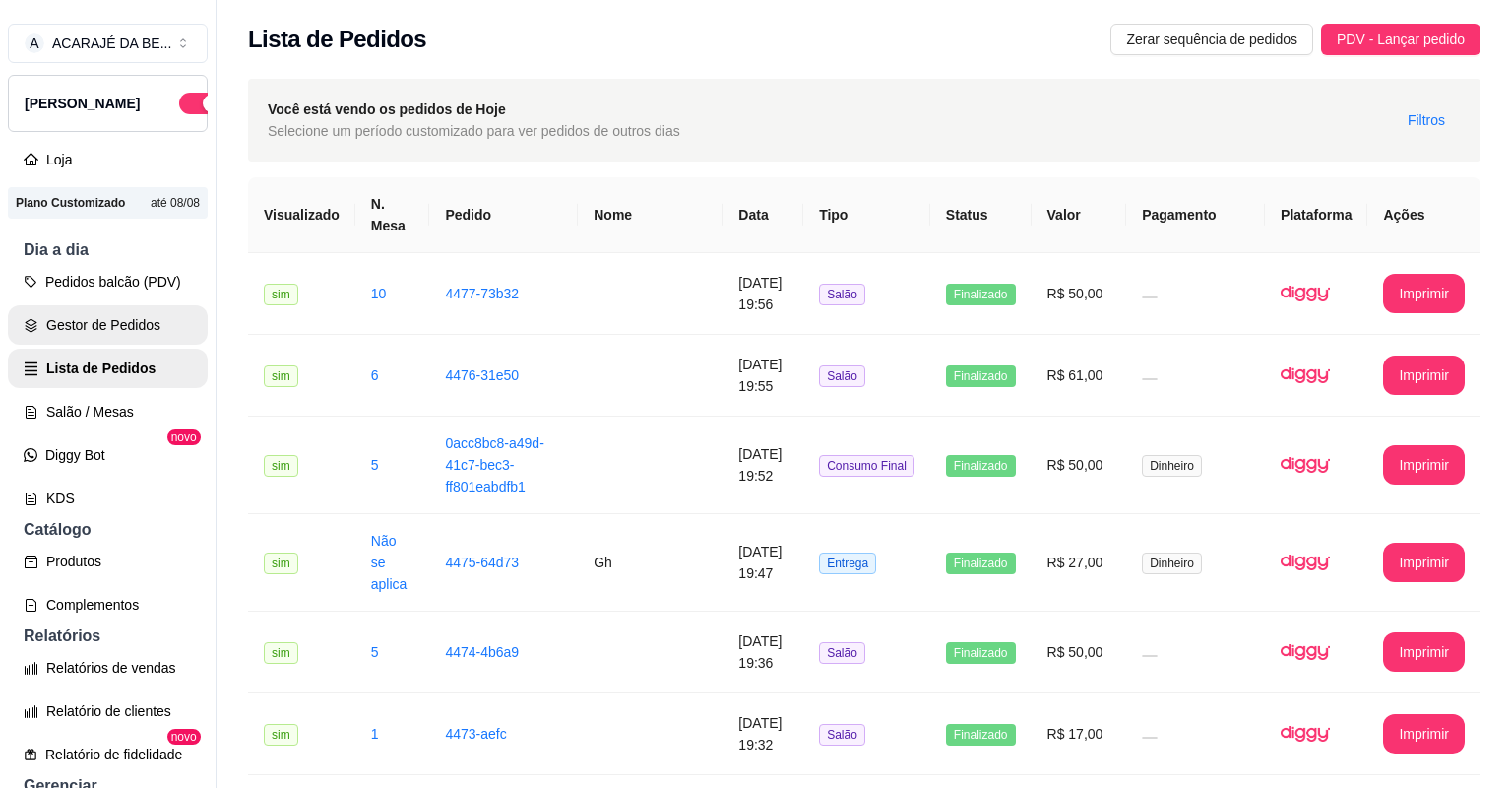 click on "Gestor de Pedidos" at bounding box center [107, 325] 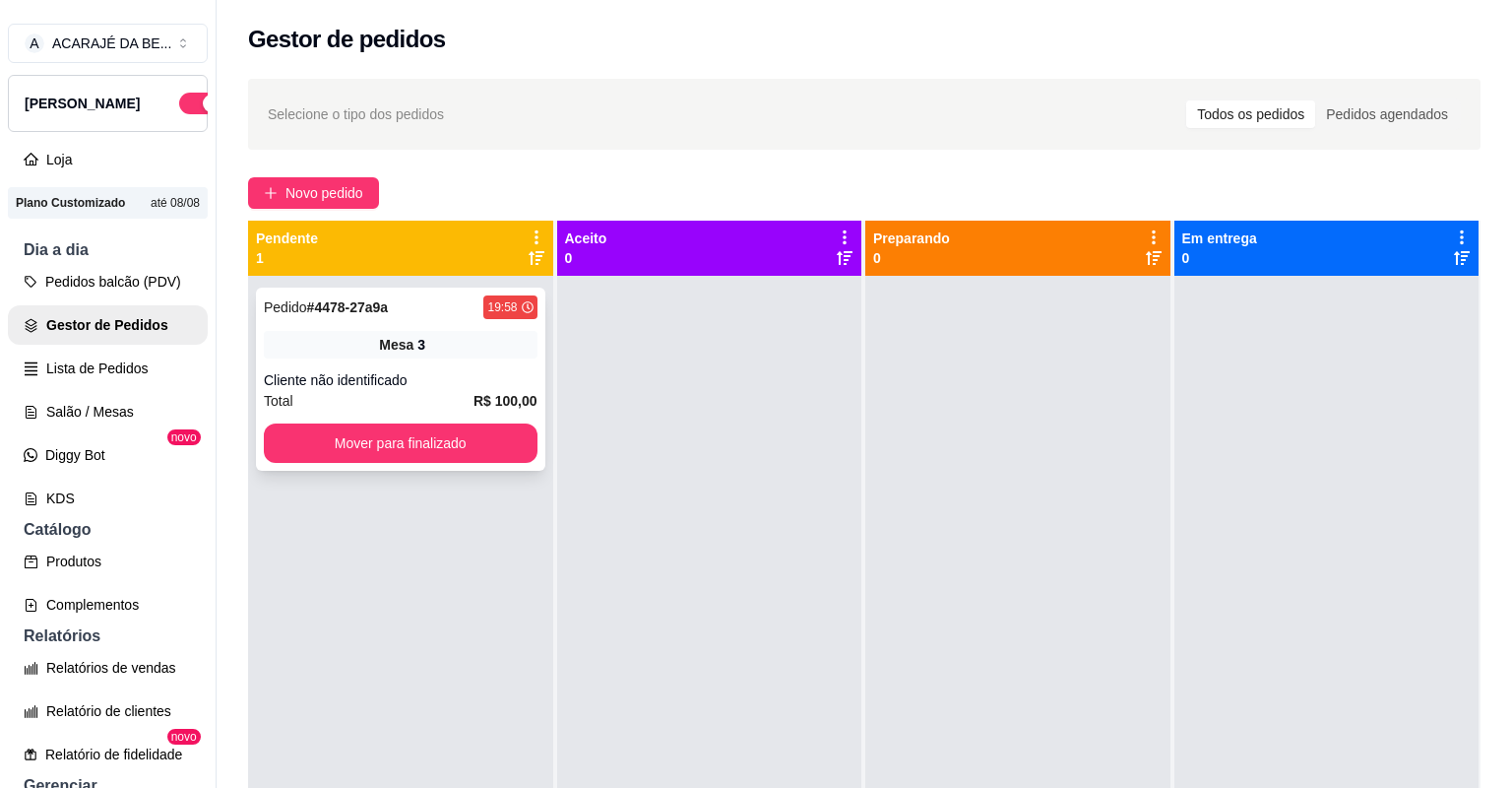 click on "R$ 100,00" at bounding box center (505, 401) 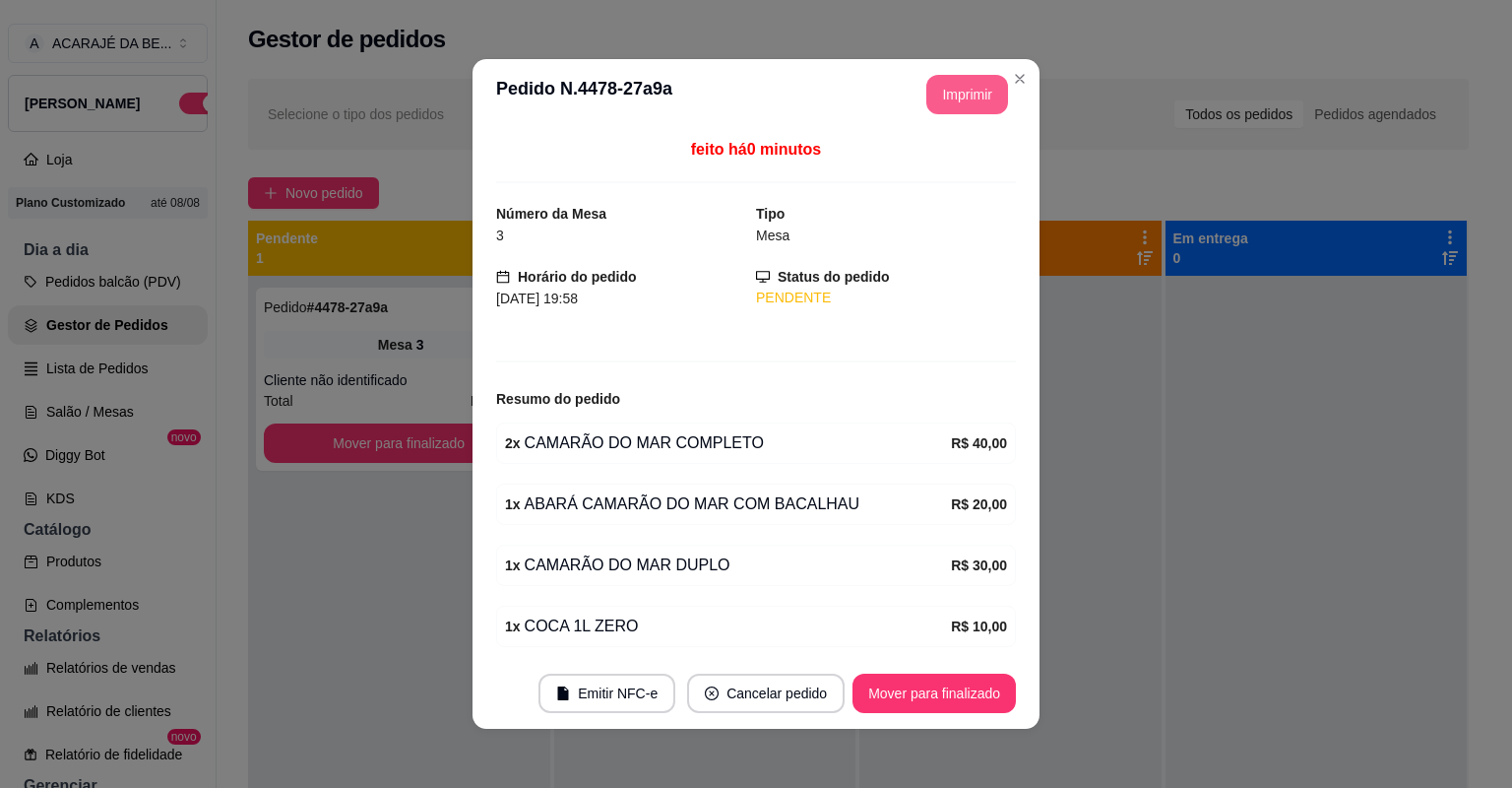 click on "Imprimir" at bounding box center [967, 95] 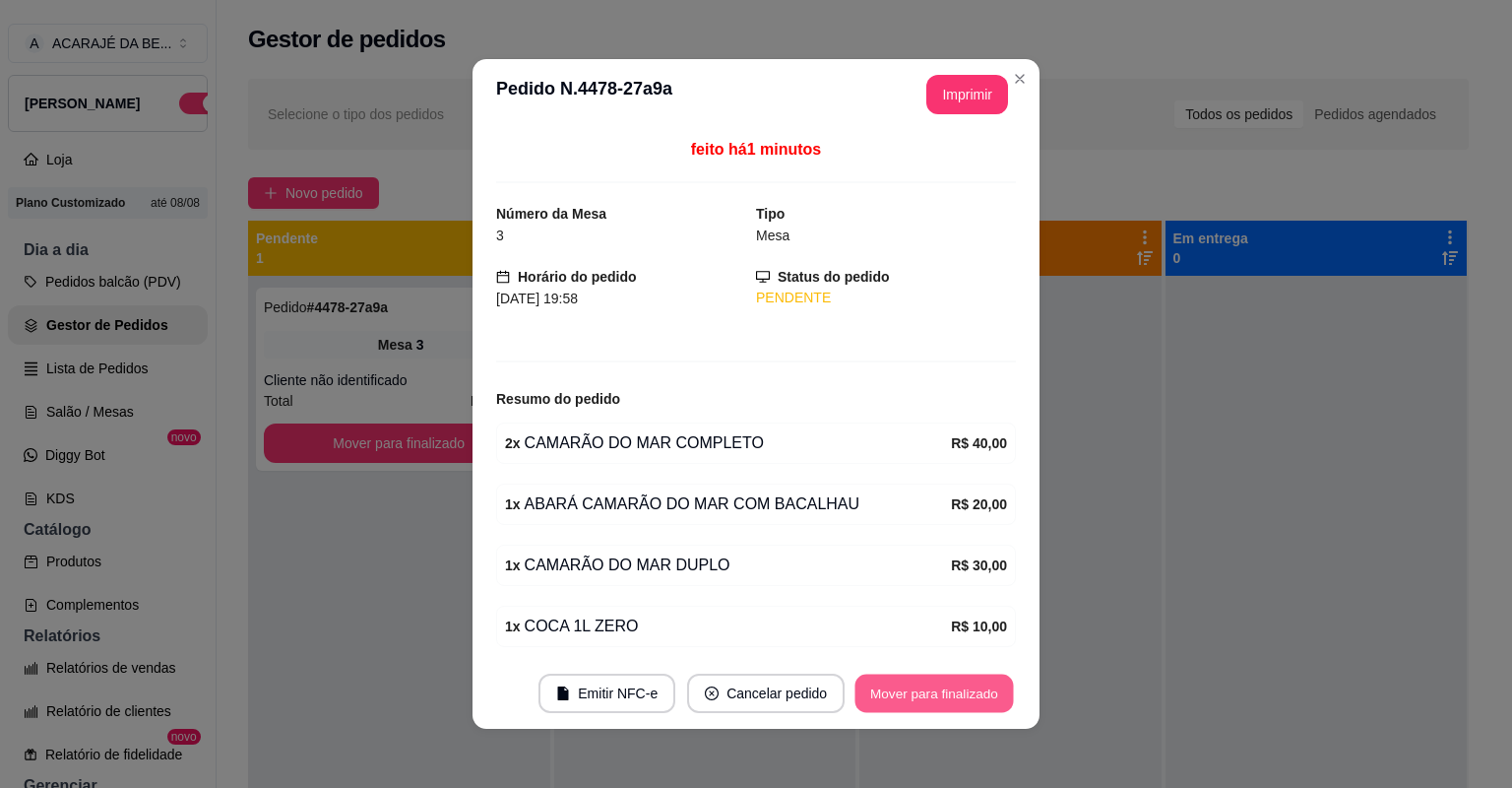 click on "Mover para finalizado" at bounding box center [934, 693] 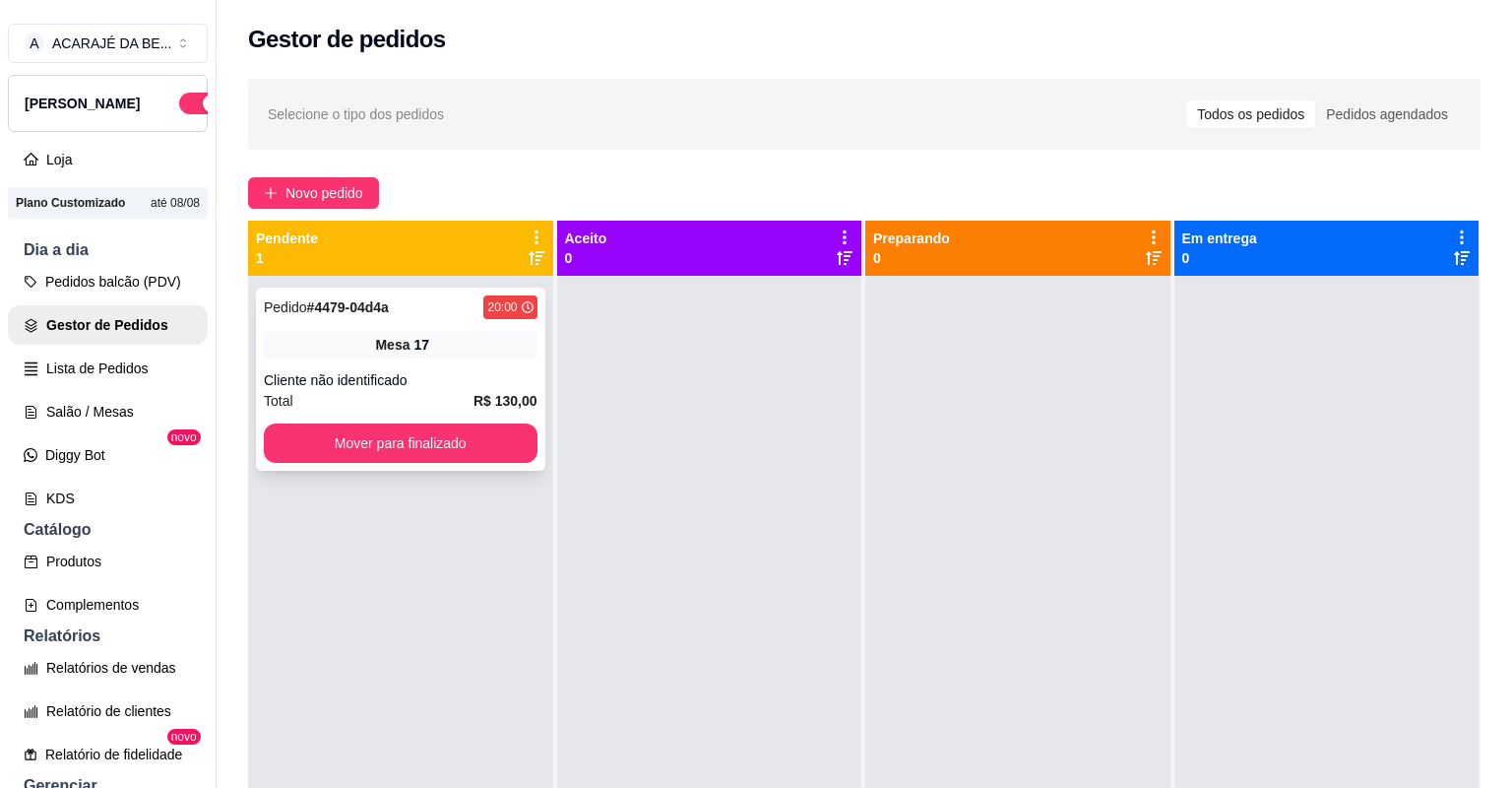 click on "Cliente não identificado" at bounding box center [401, 380] 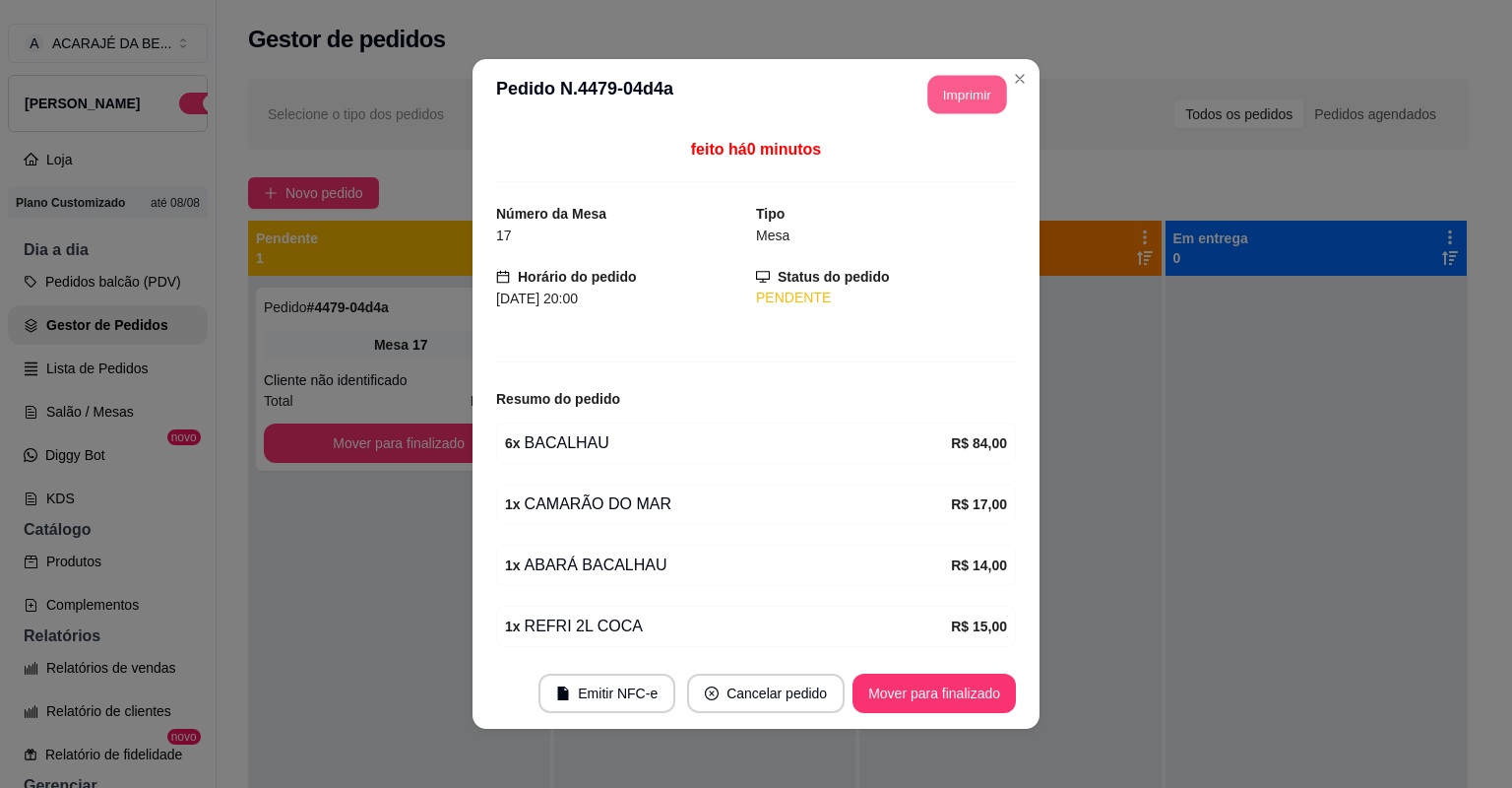 click on "Imprimir" at bounding box center [968, 95] 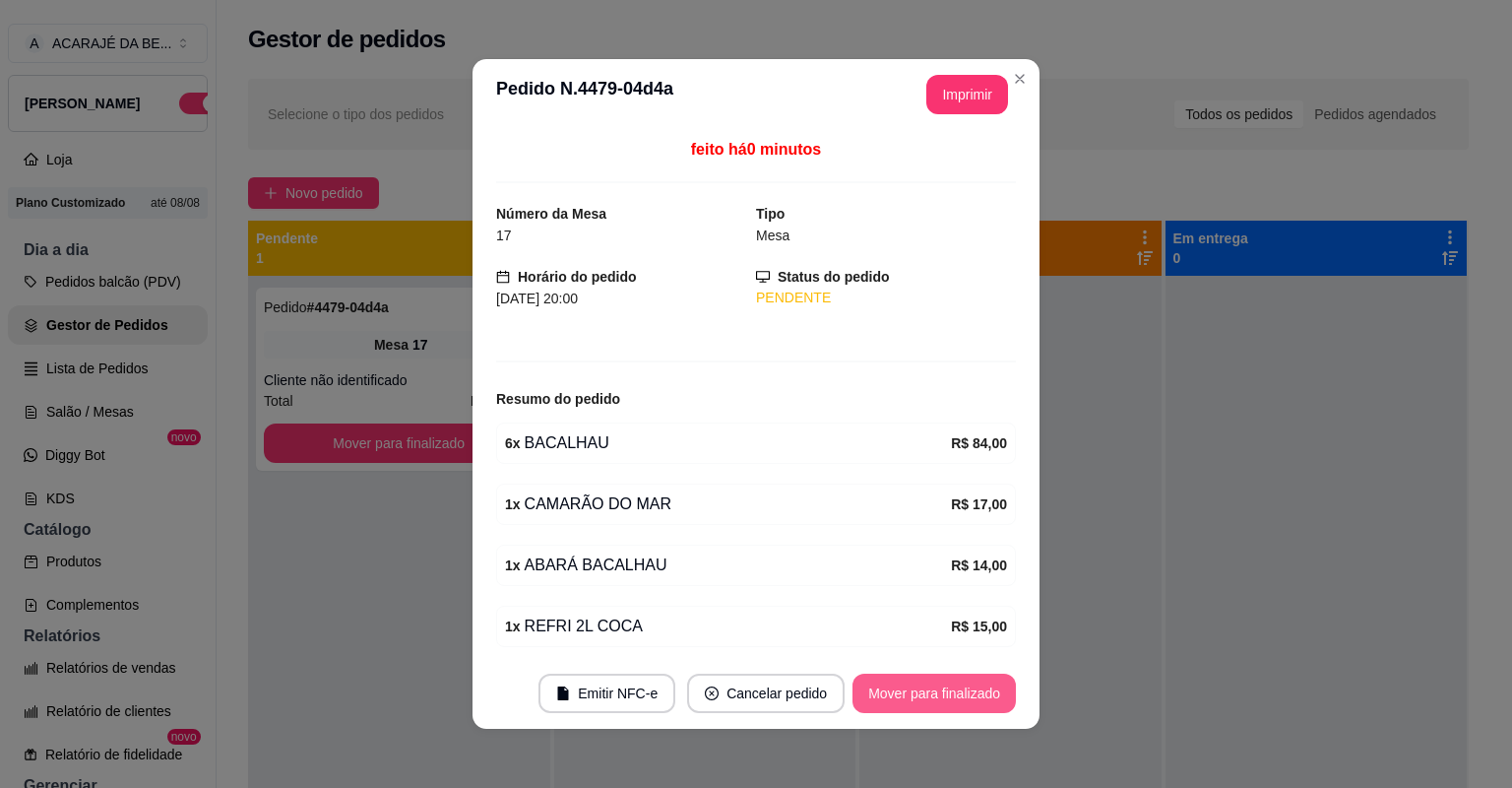 click on "Mover para finalizado" at bounding box center [934, 693] 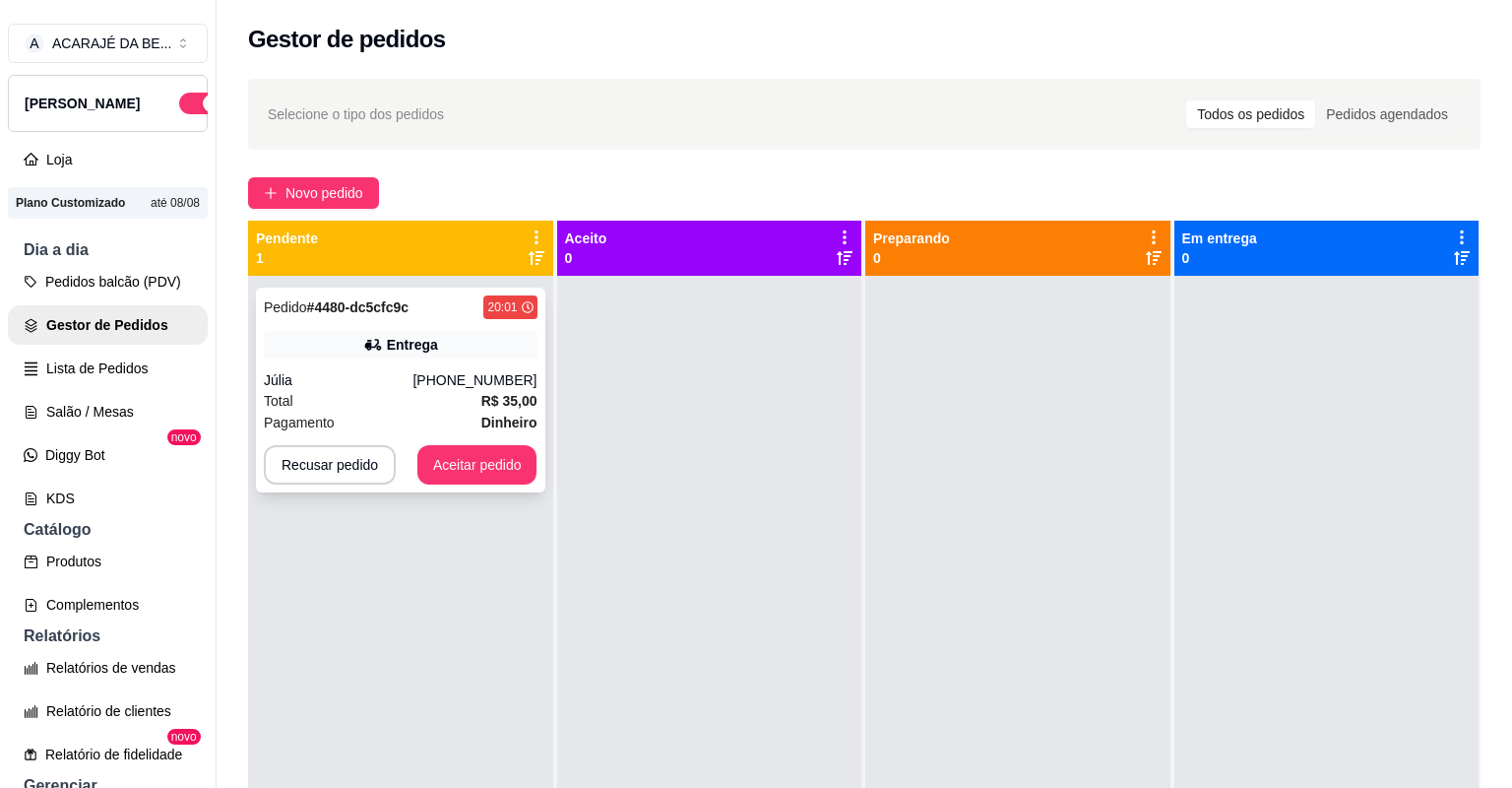 click on "Pagamento Dinheiro" at bounding box center (401, 423) 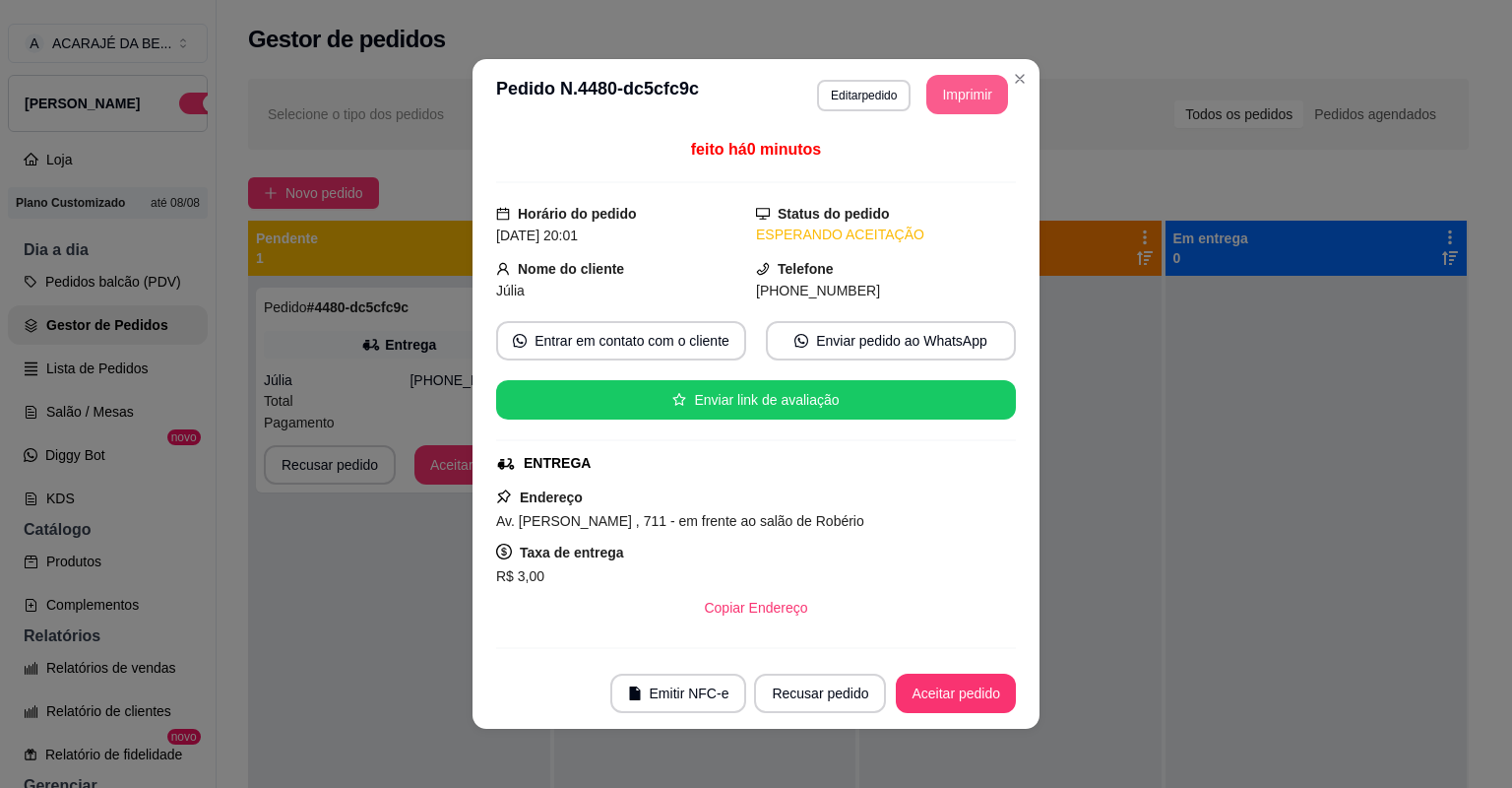 click on "Imprimir" at bounding box center (967, 95) 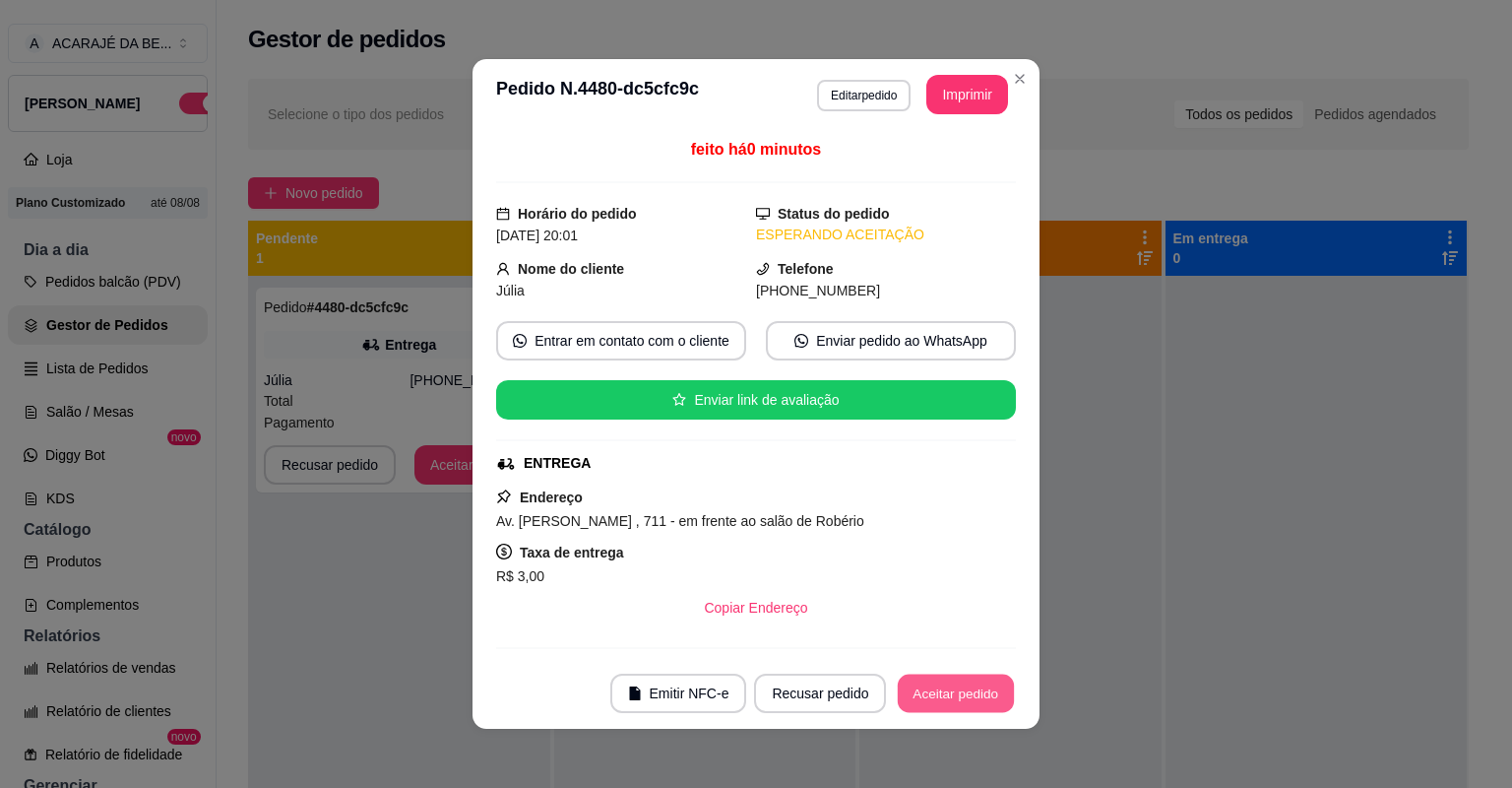 click on "Aceitar pedido" at bounding box center [956, 693] 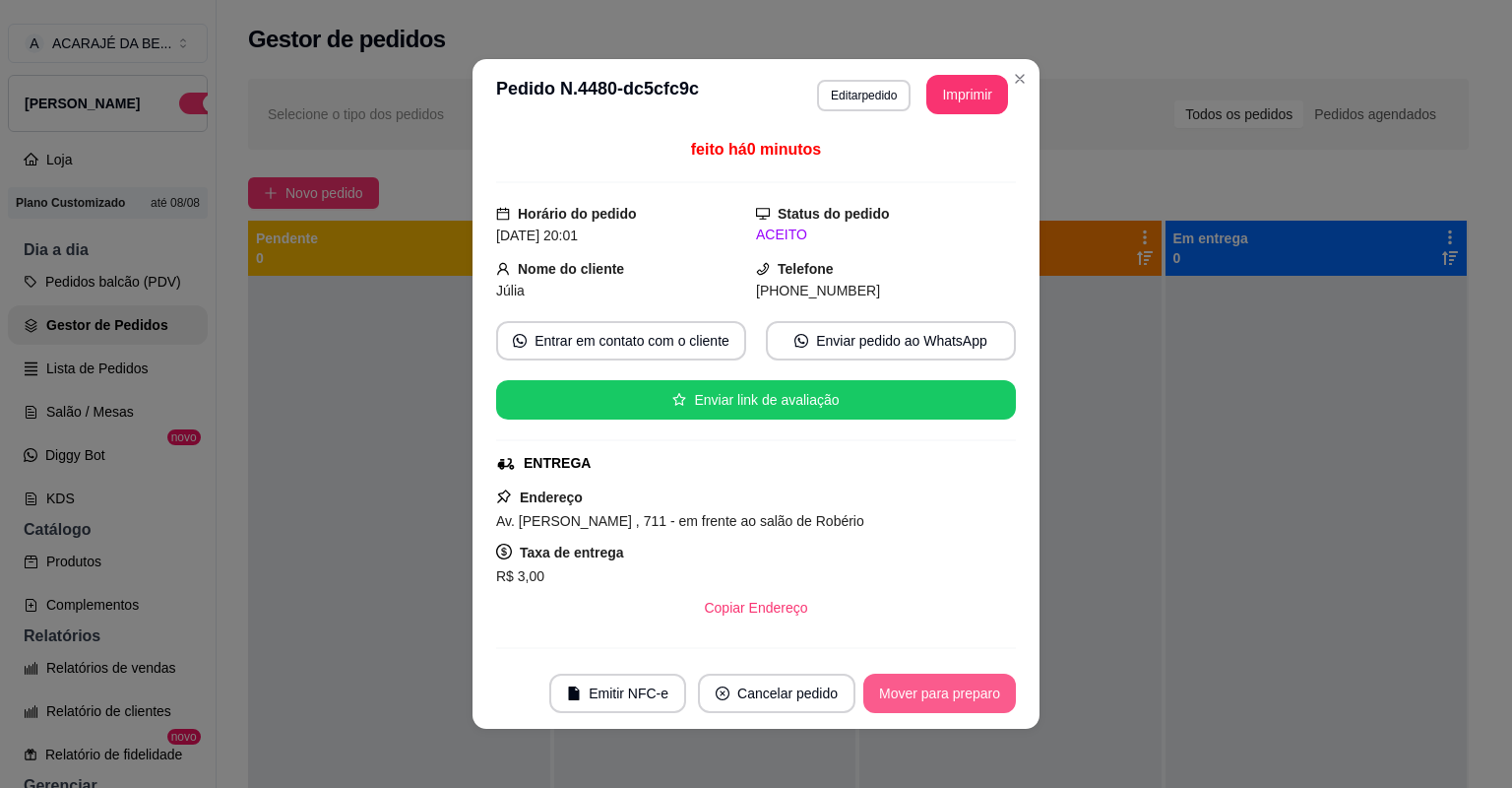 click on "Mover para preparo" at bounding box center [939, 693] 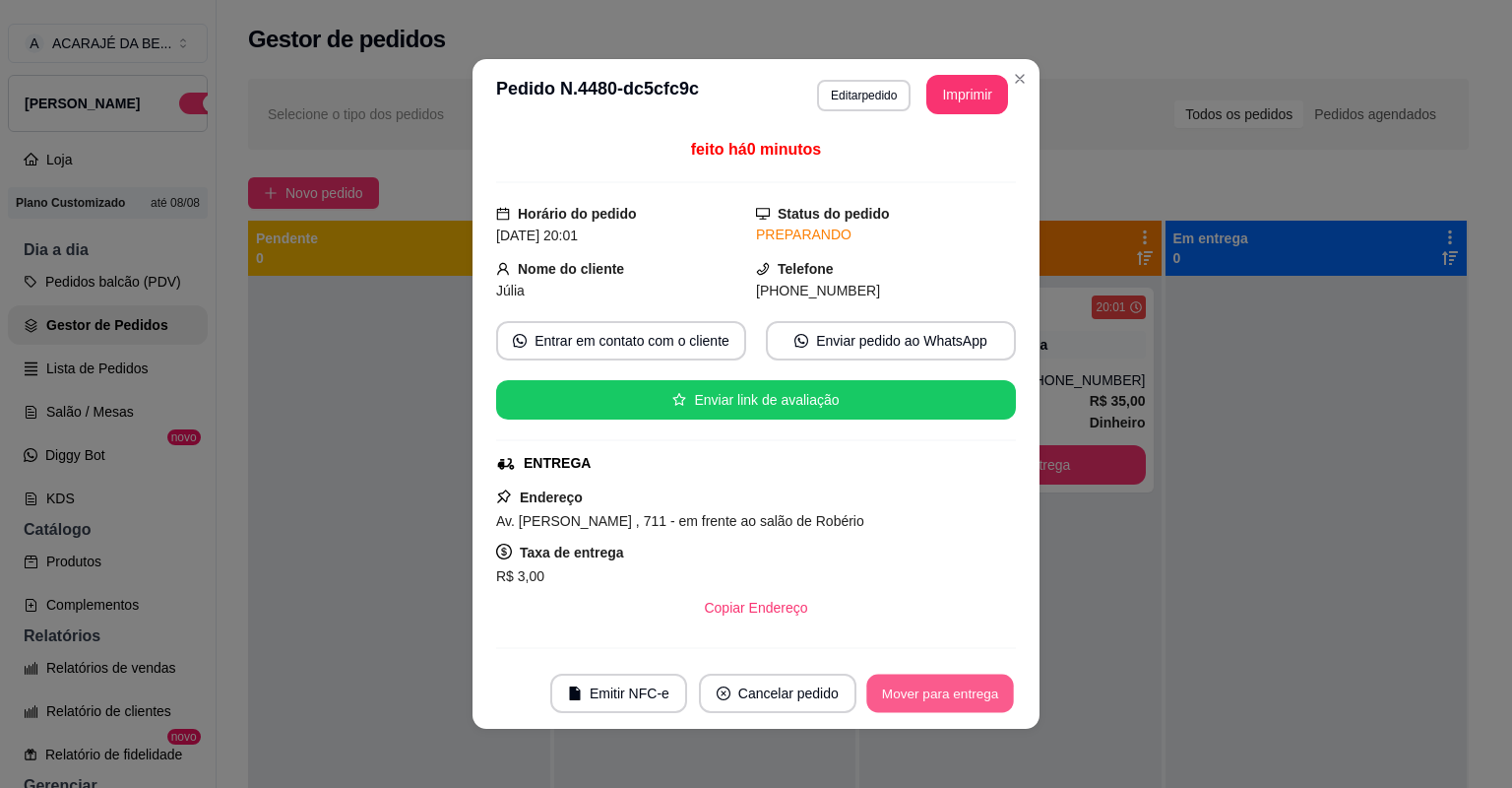 click on "Mover para entrega" at bounding box center [940, 693] 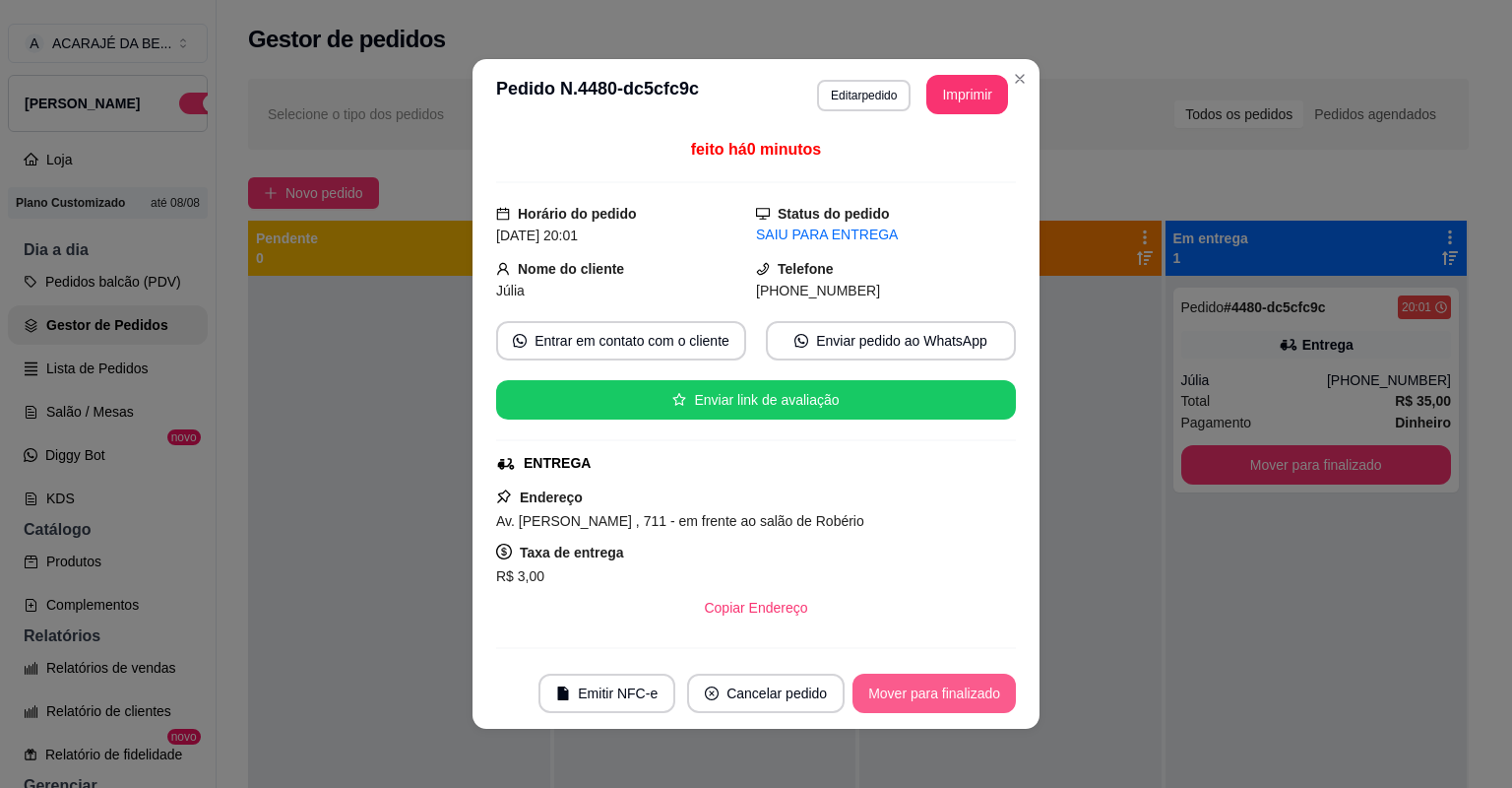 click on "Mover para finalizado" at bounding box center [934, 693] 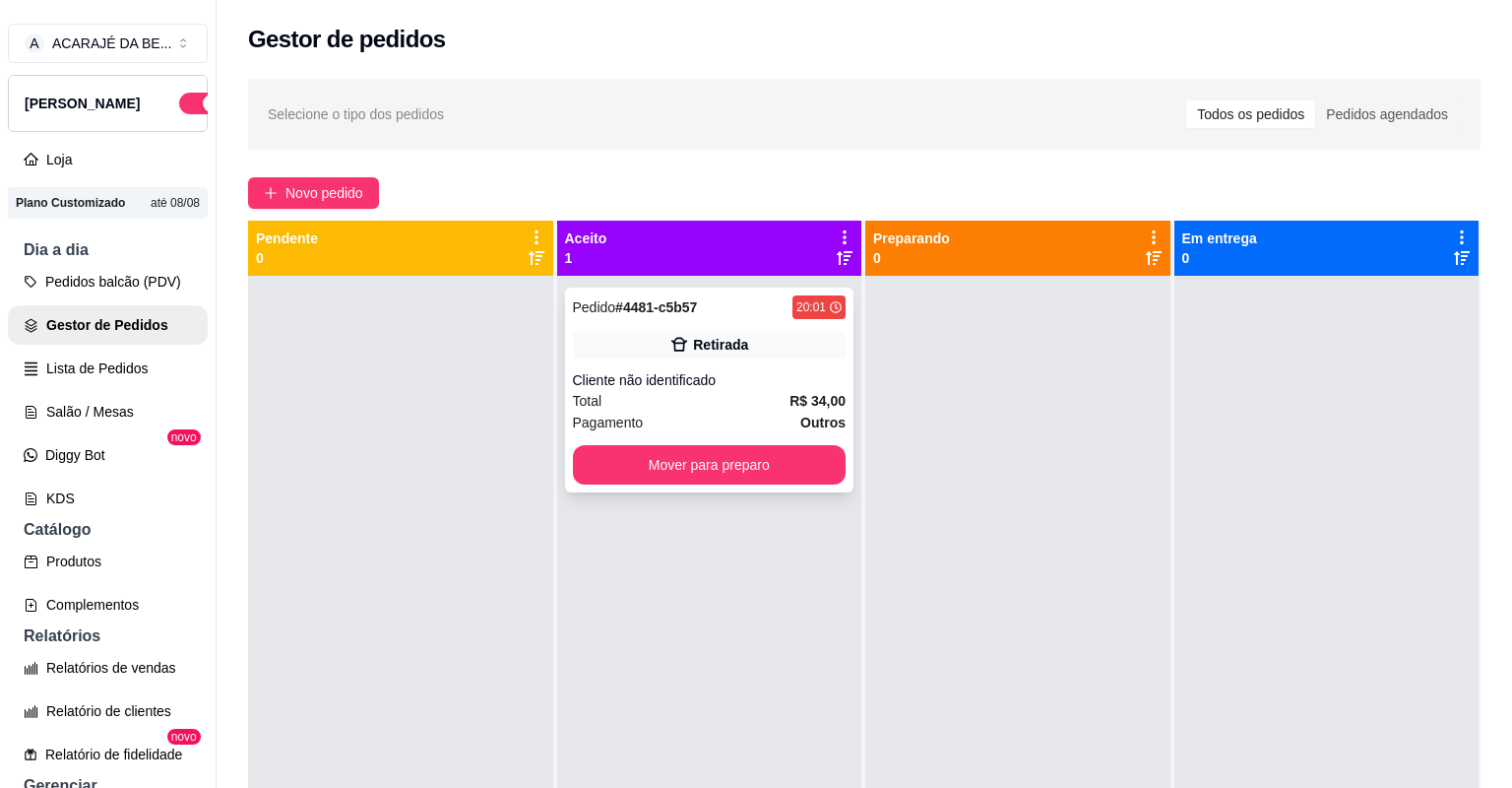 click on "Total R$ 34,00" at bounding box center [710, 401] 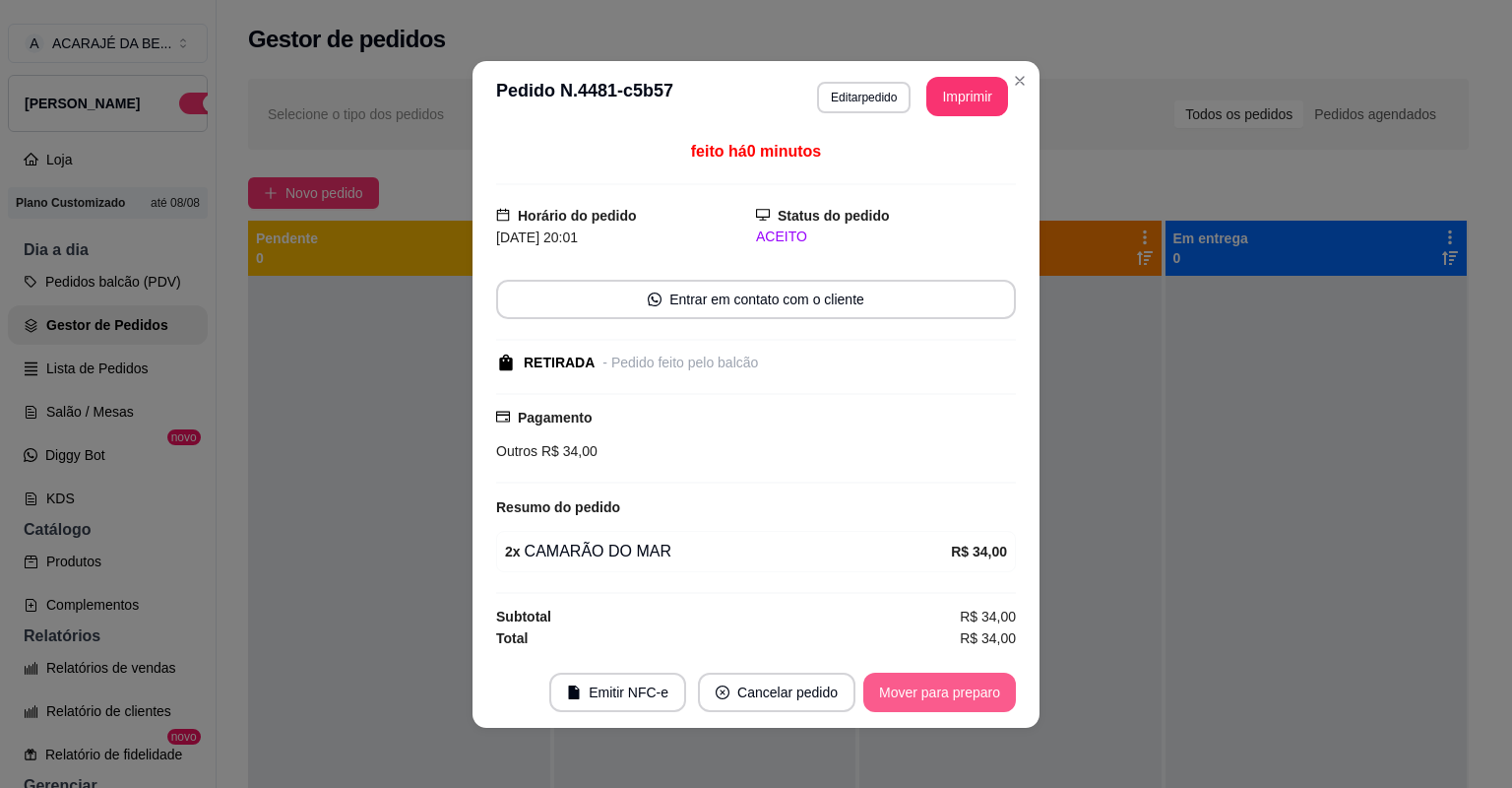 click on "Mover para preparo" at bounding box center (939, 692) 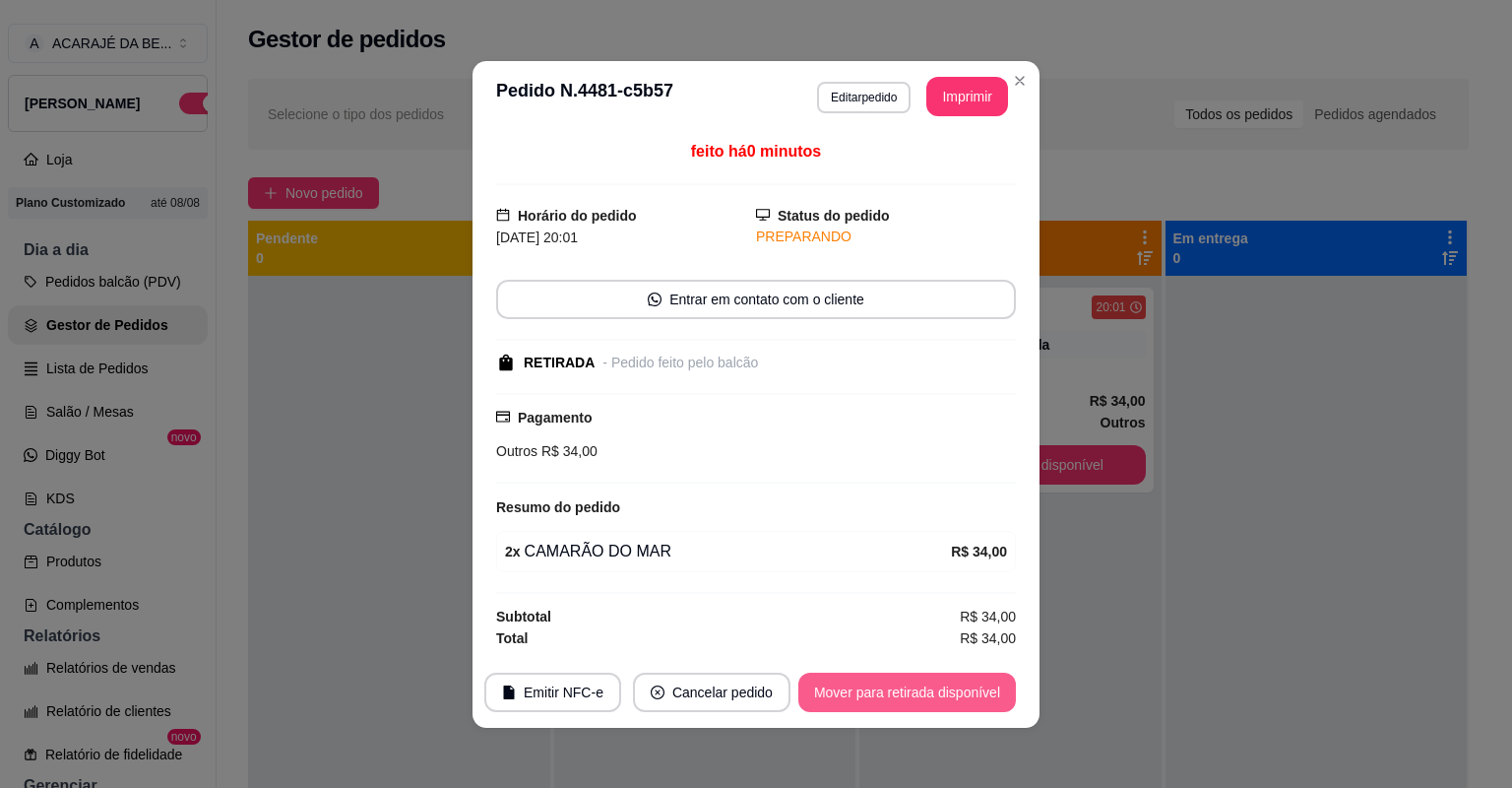 click on "Mover para retirada disponível" at bounding box center (907, 692) 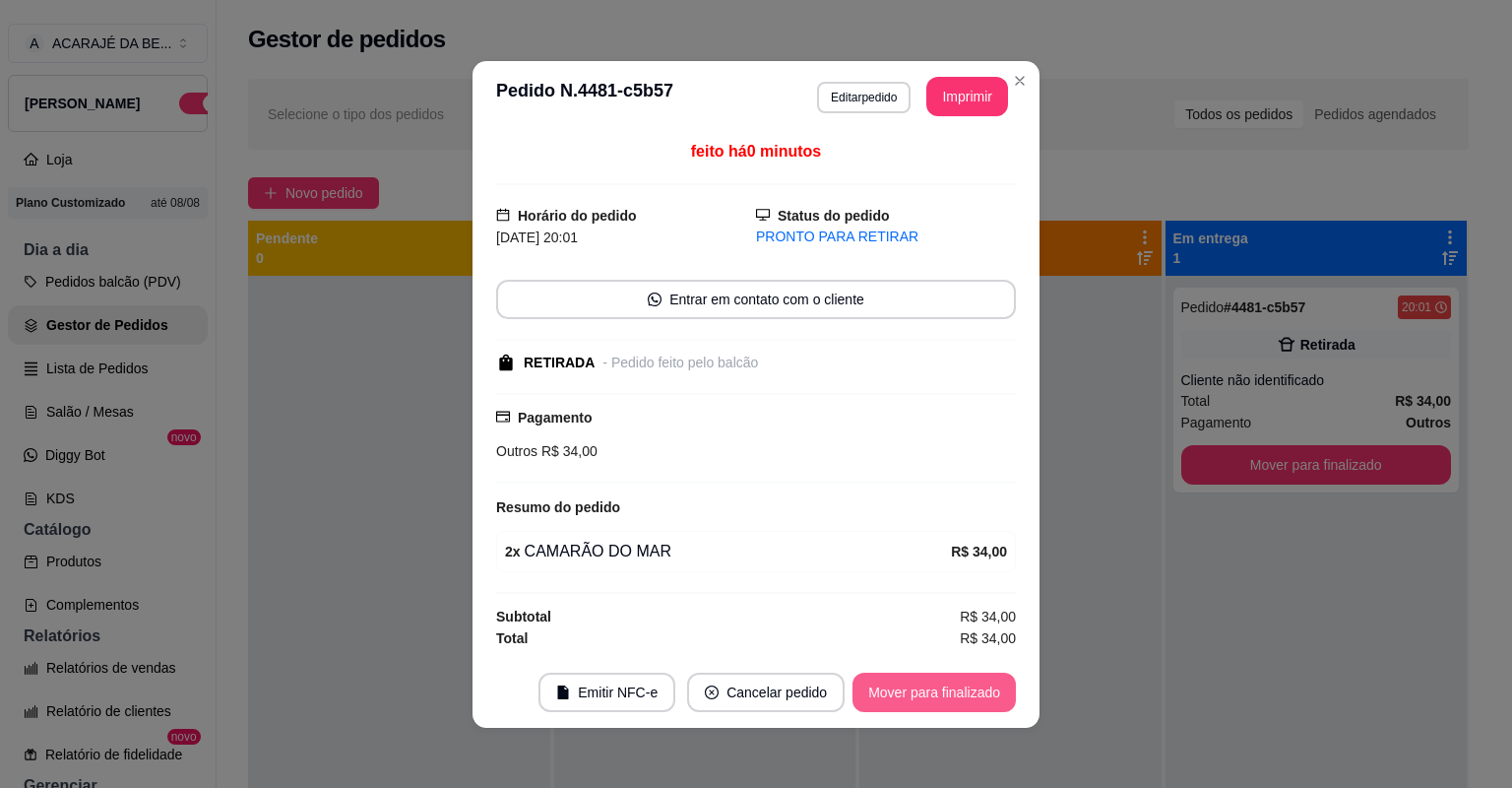 click on "Mover para finalizado" at bounding box center [934, 692] 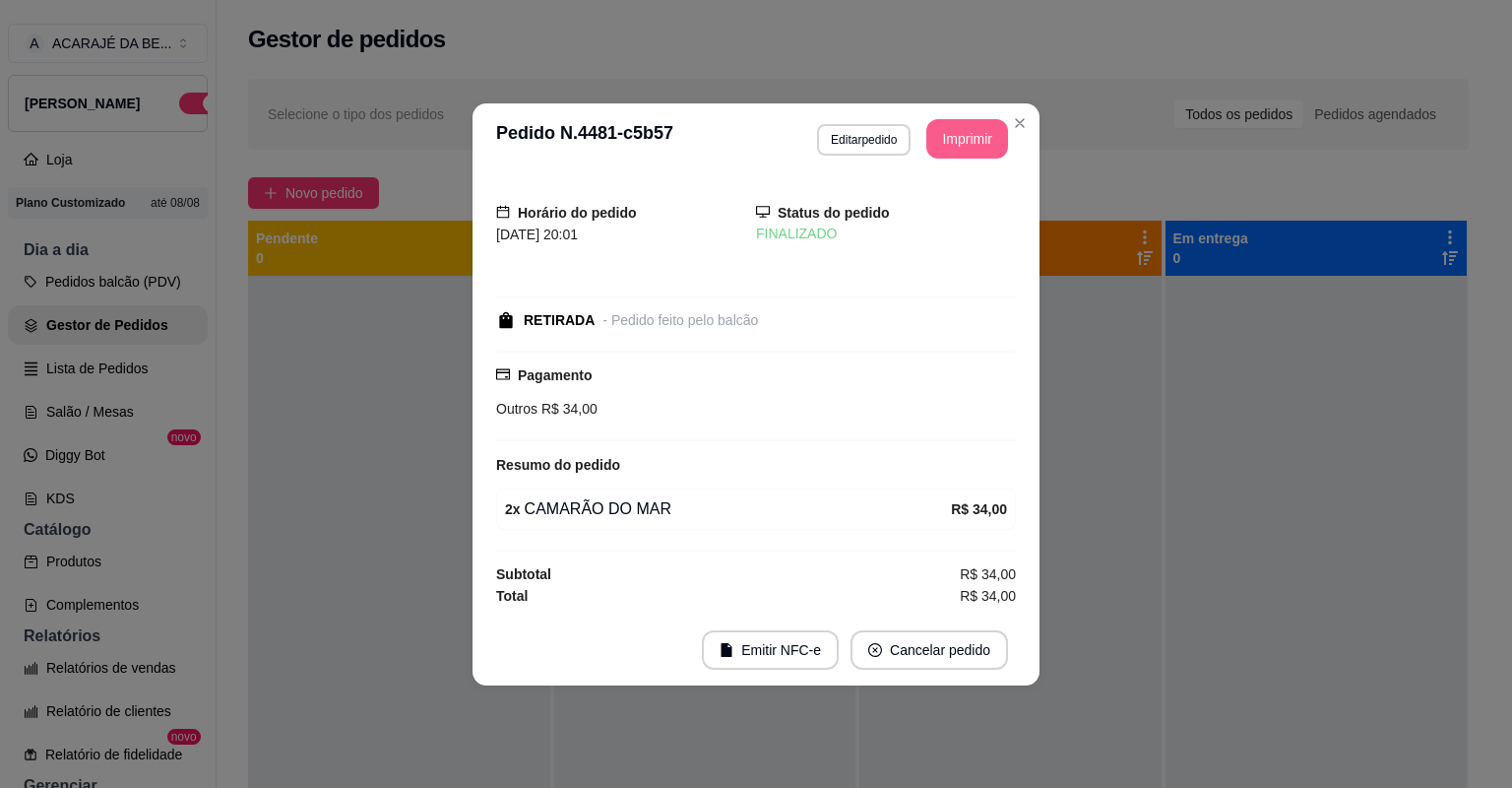 click on "Imprimir" at bounding box center [967, 139] 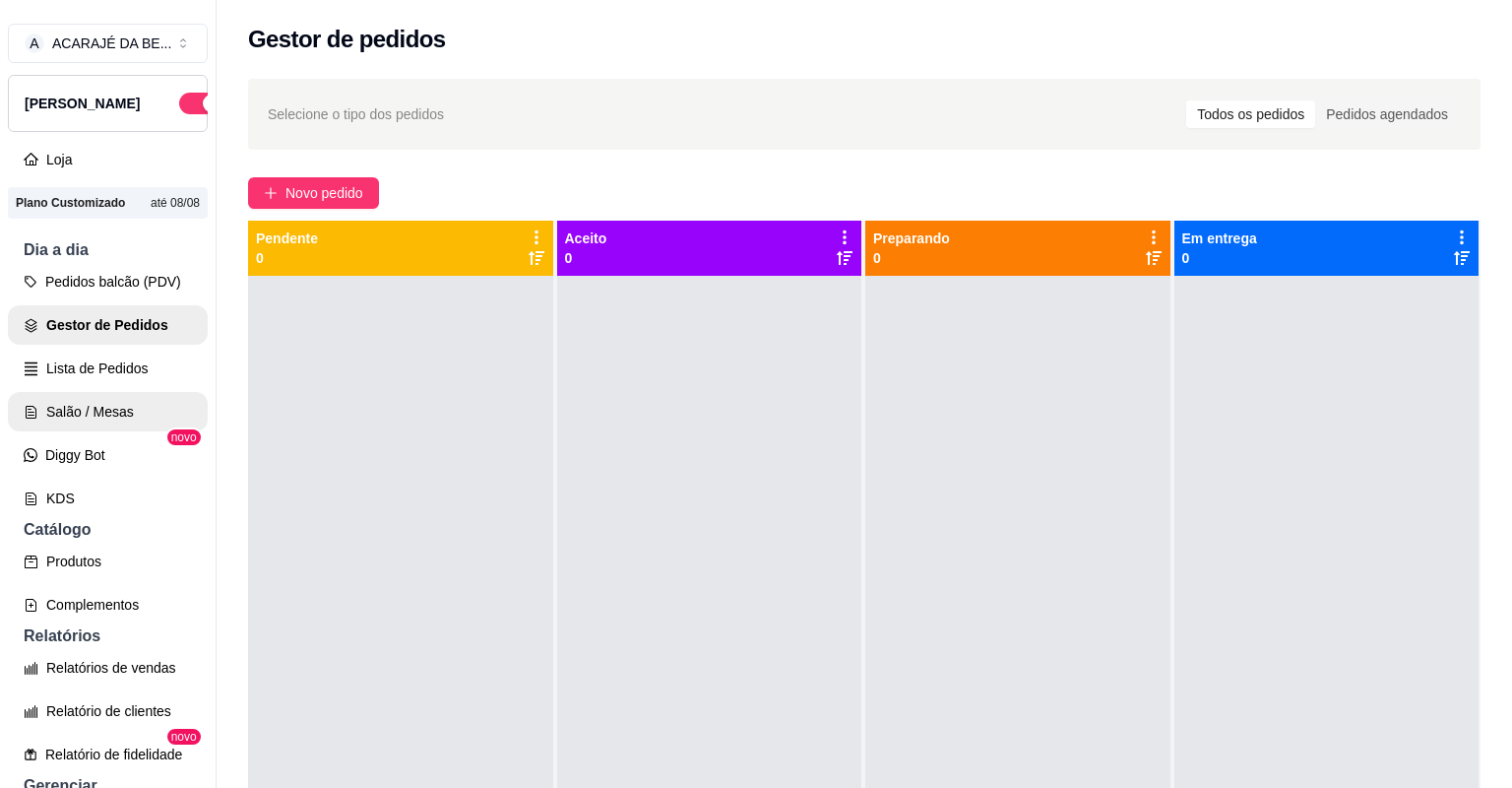 click on "Salão / Mesas" at bounding box center [107, 412] 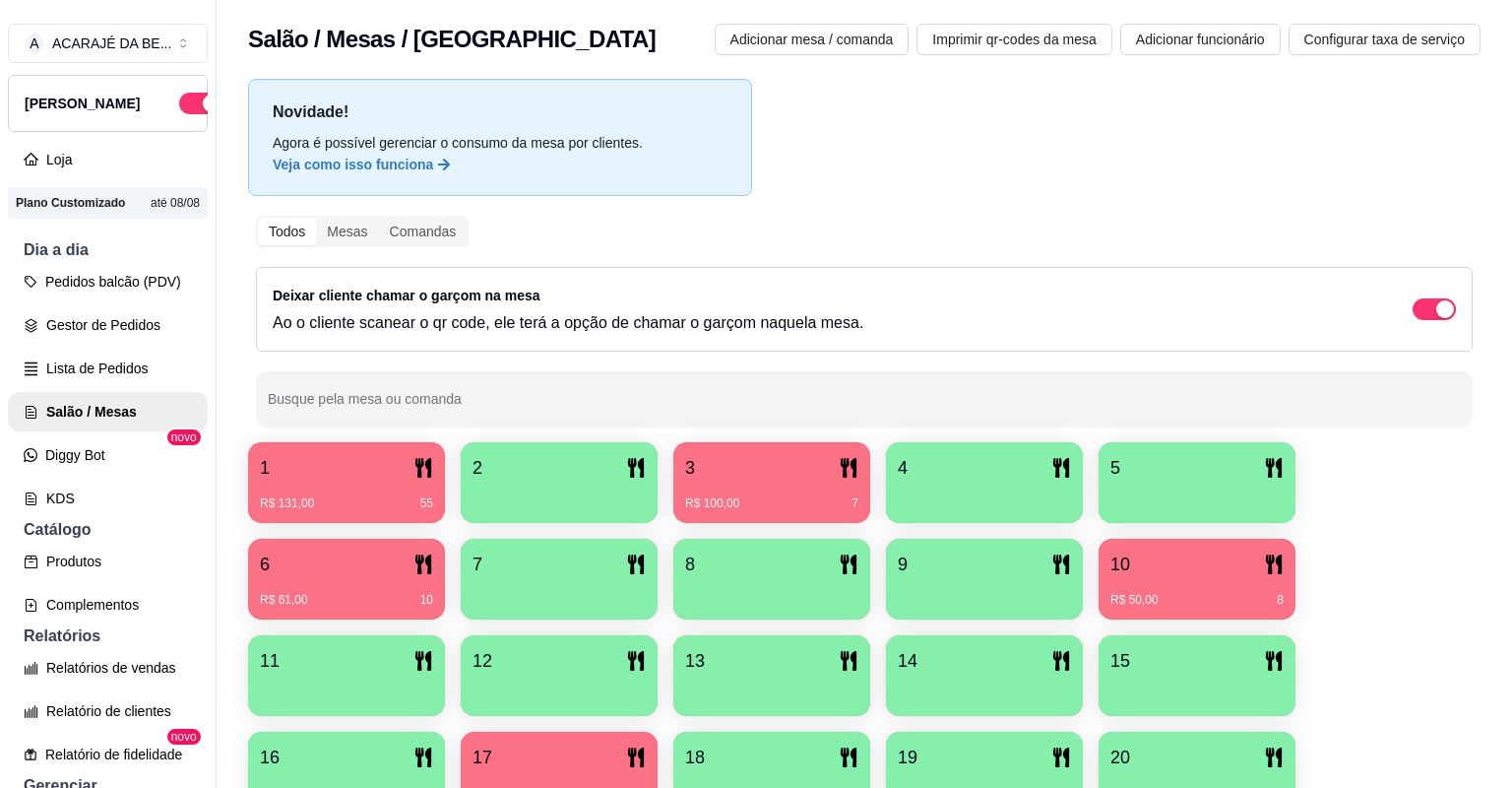 click on "R$ 130,00 6" at bounding box center (559, 786) 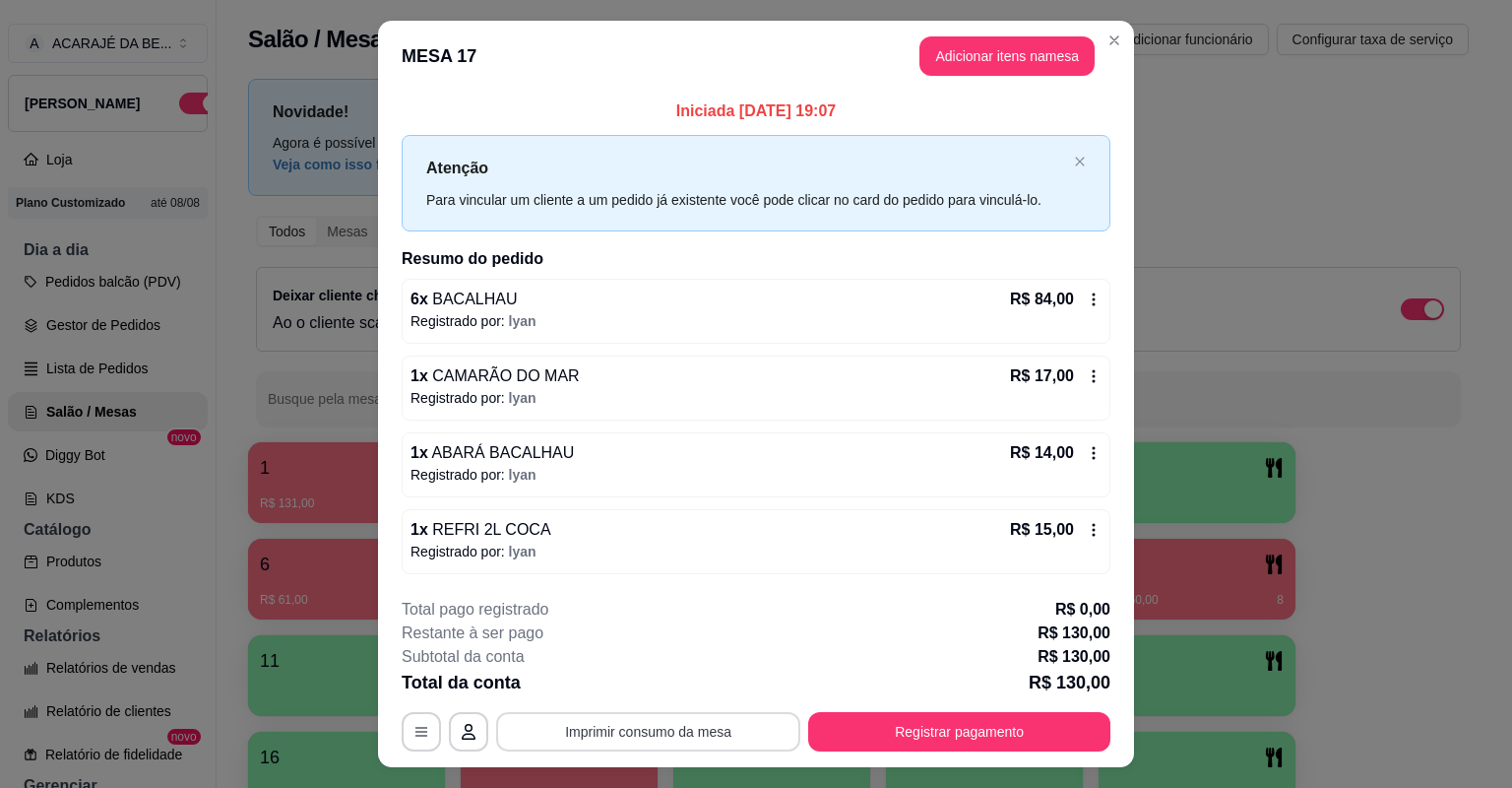 click on "Imprimir consumo da mesa" at bounding box center (648, 732) 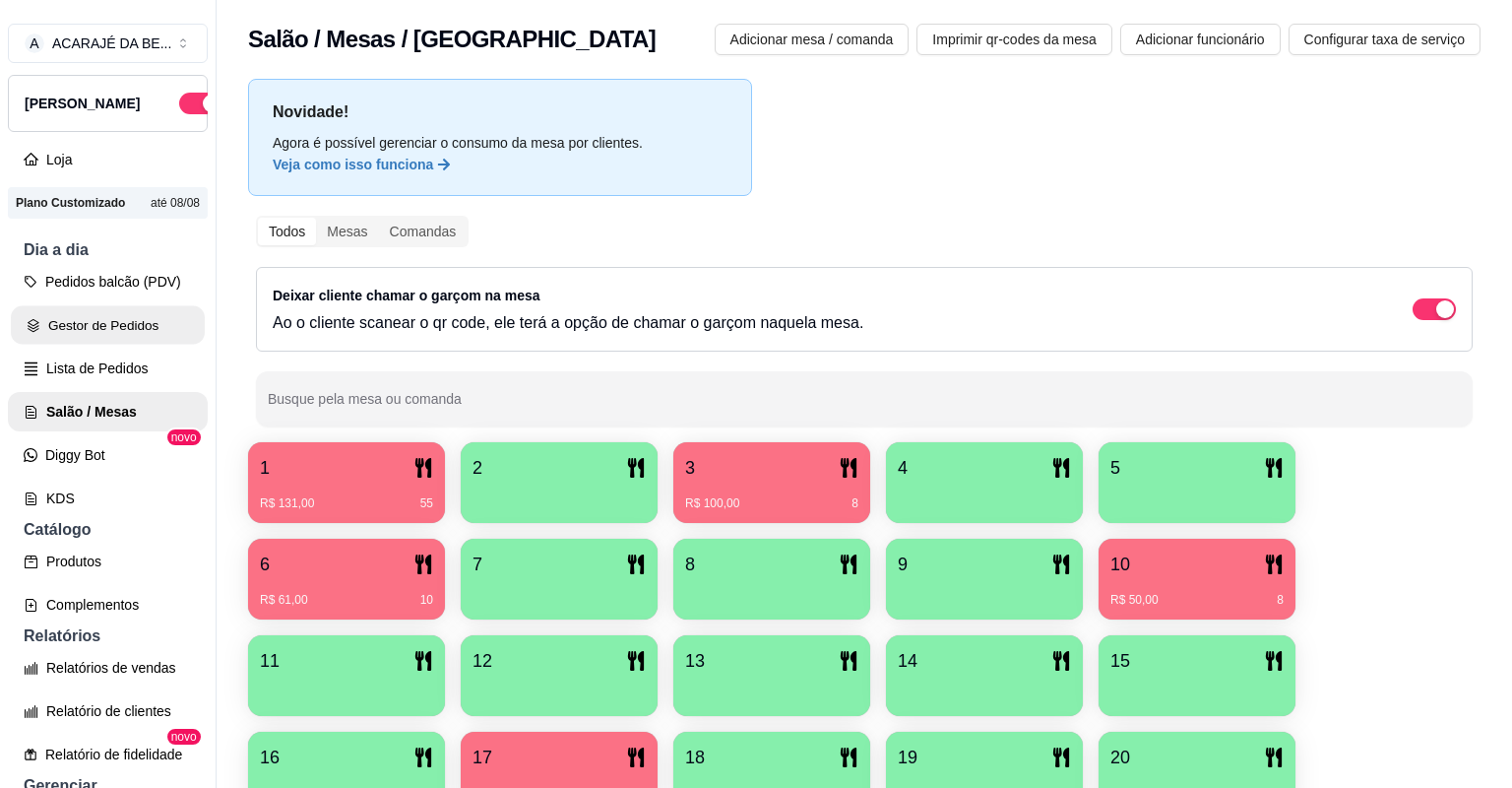 click on "Gestor de Pedidos" at bounding box center [107, 325] 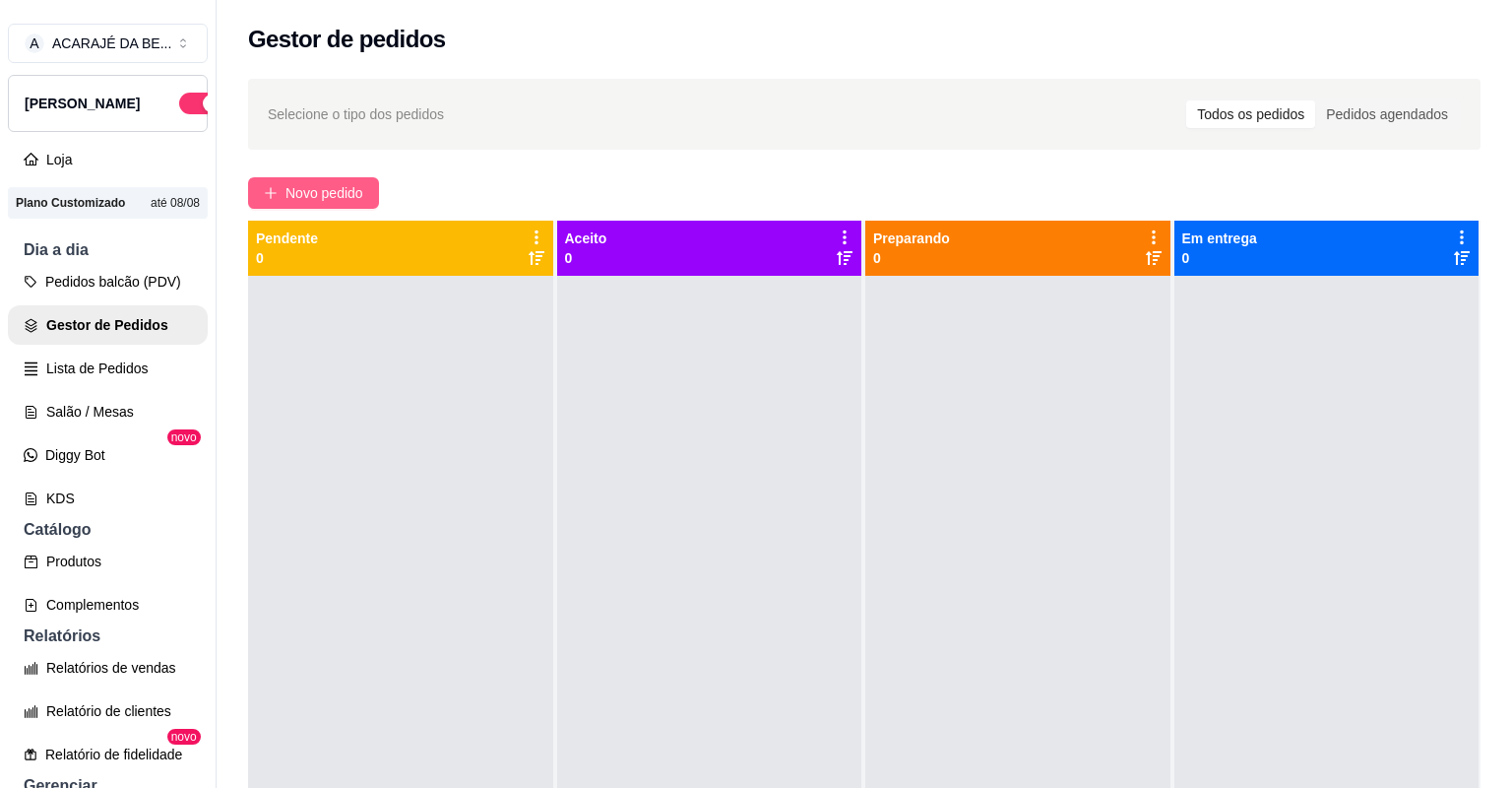 click on "Novo pedido" at bounding box center [324, 193] 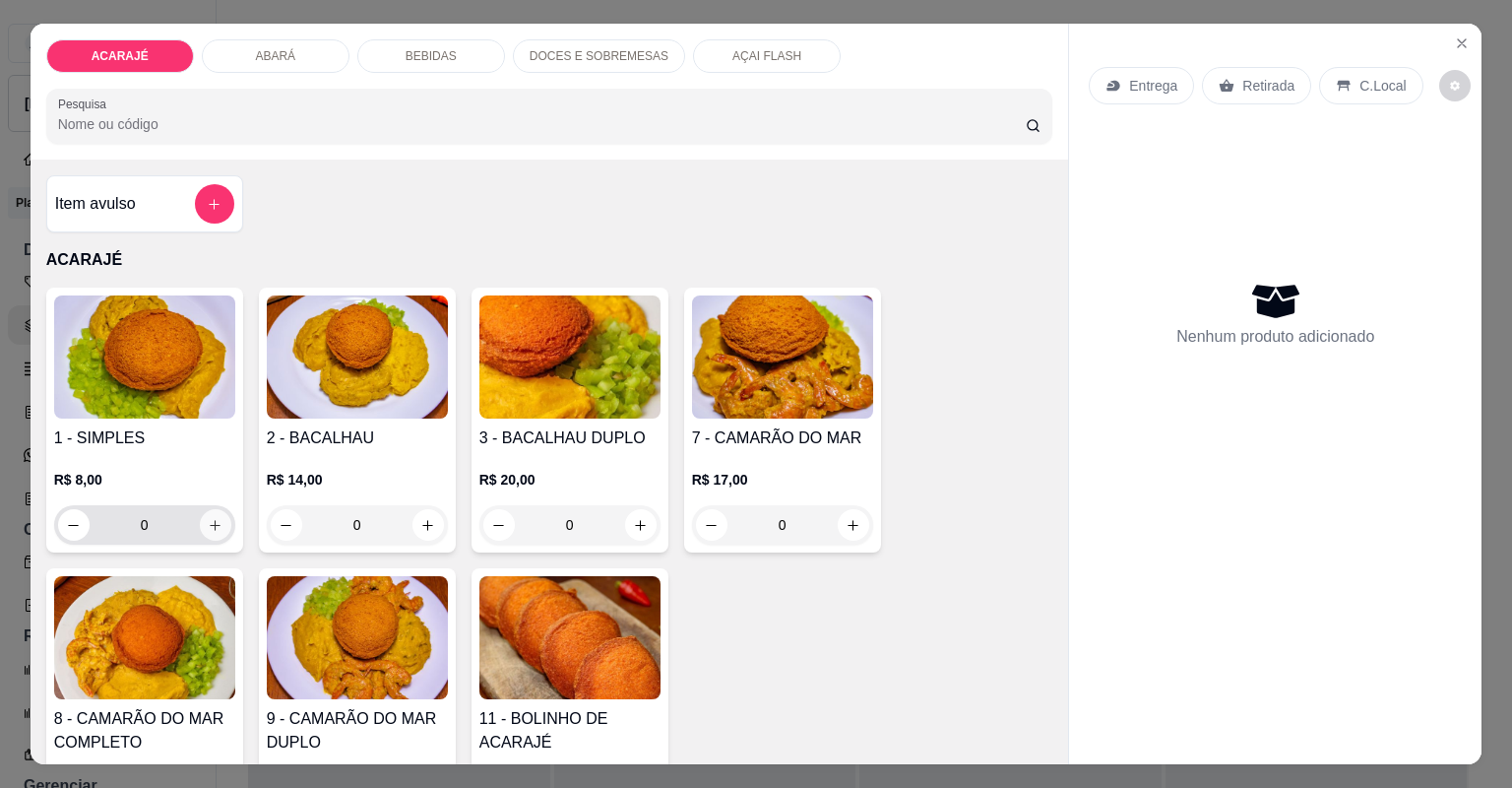 click 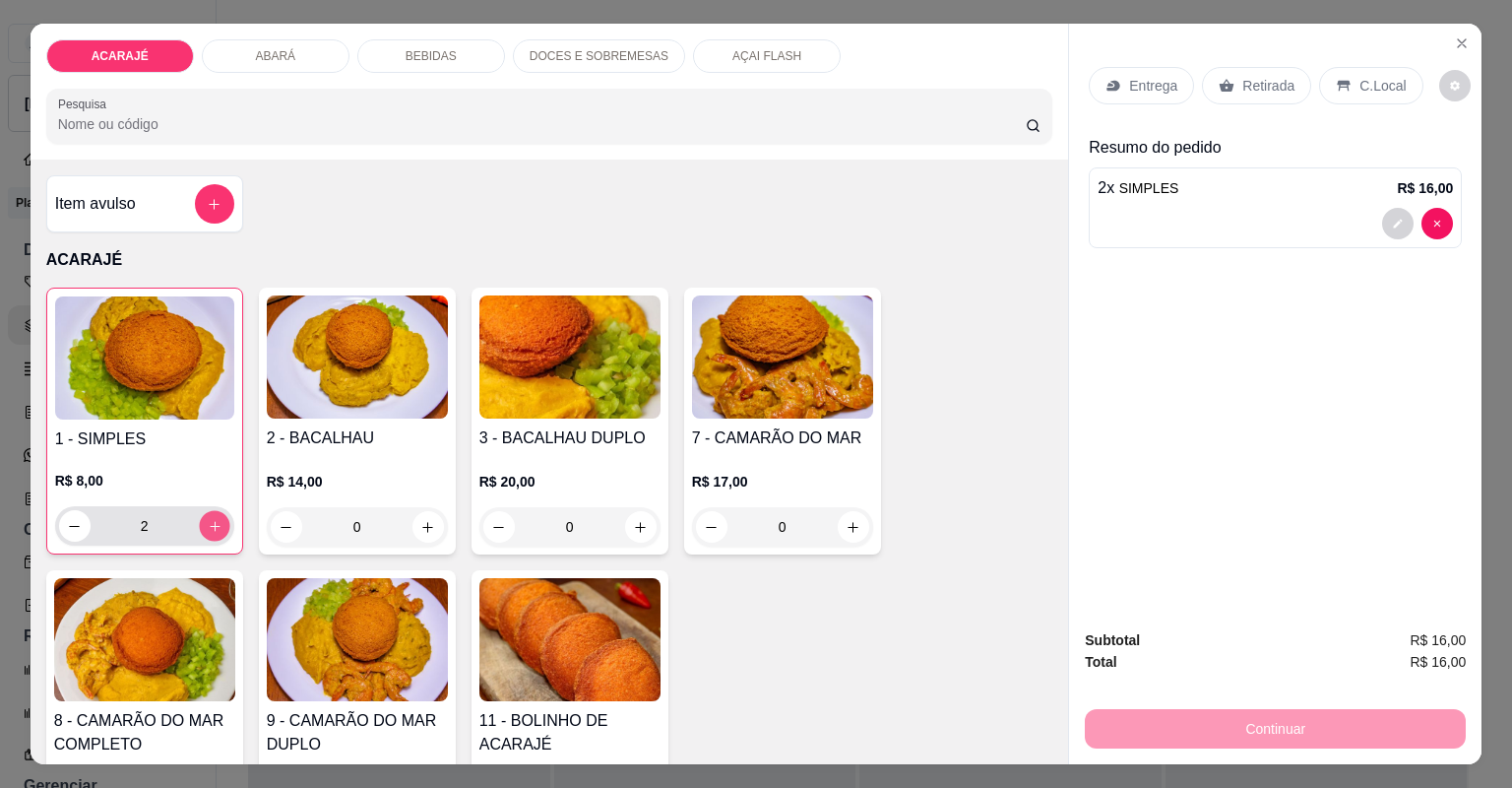 click 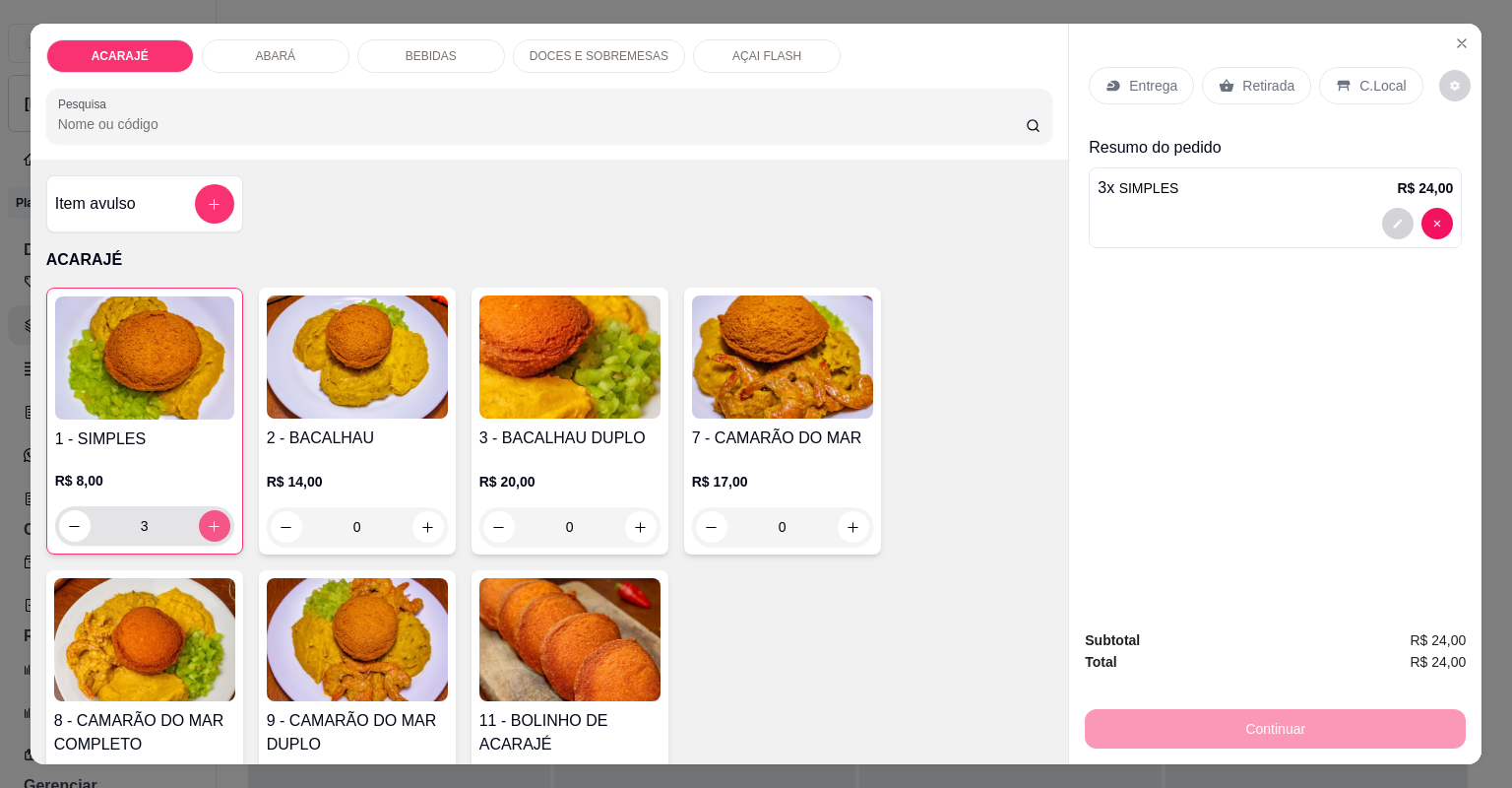 click 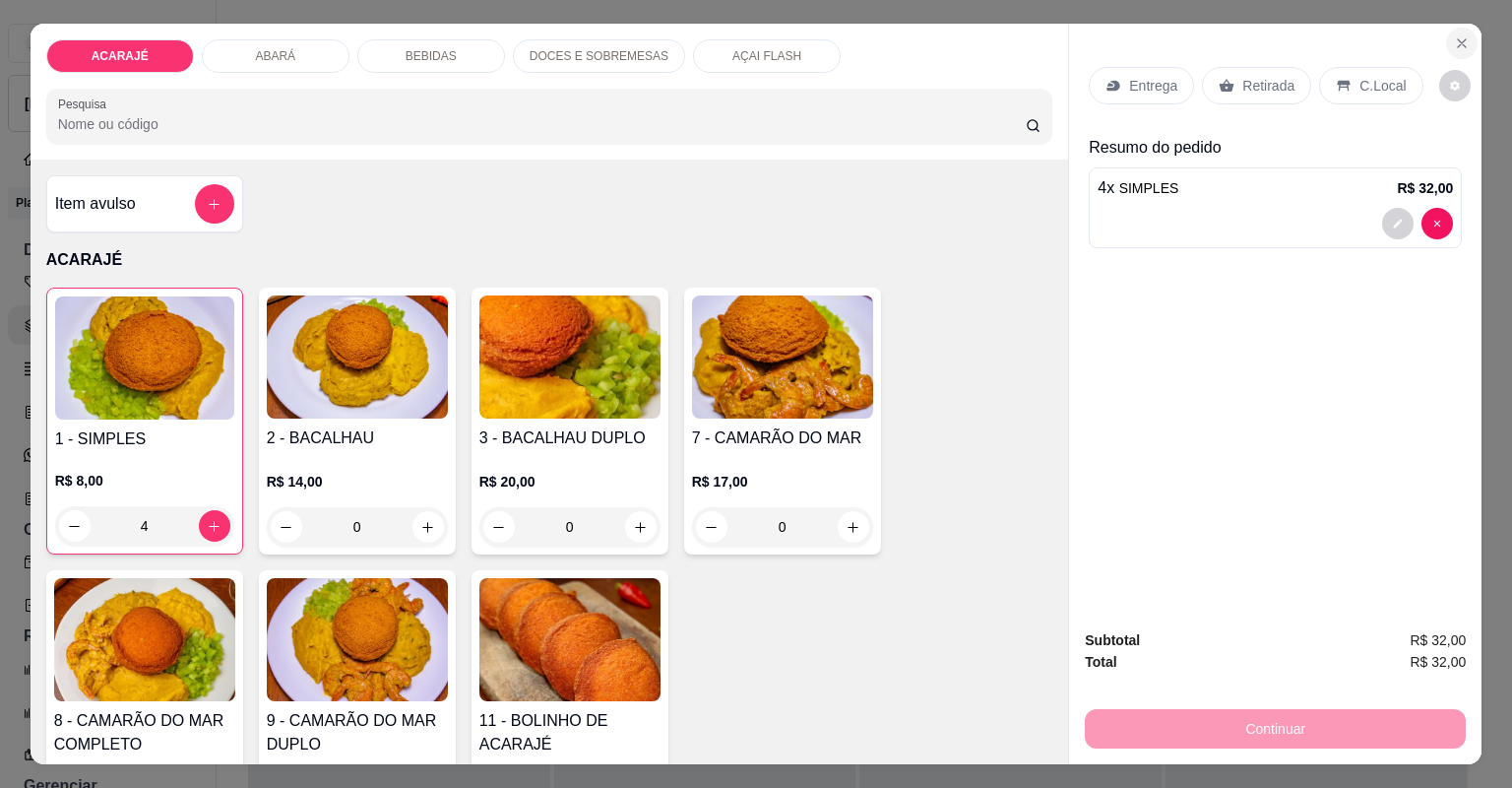 click 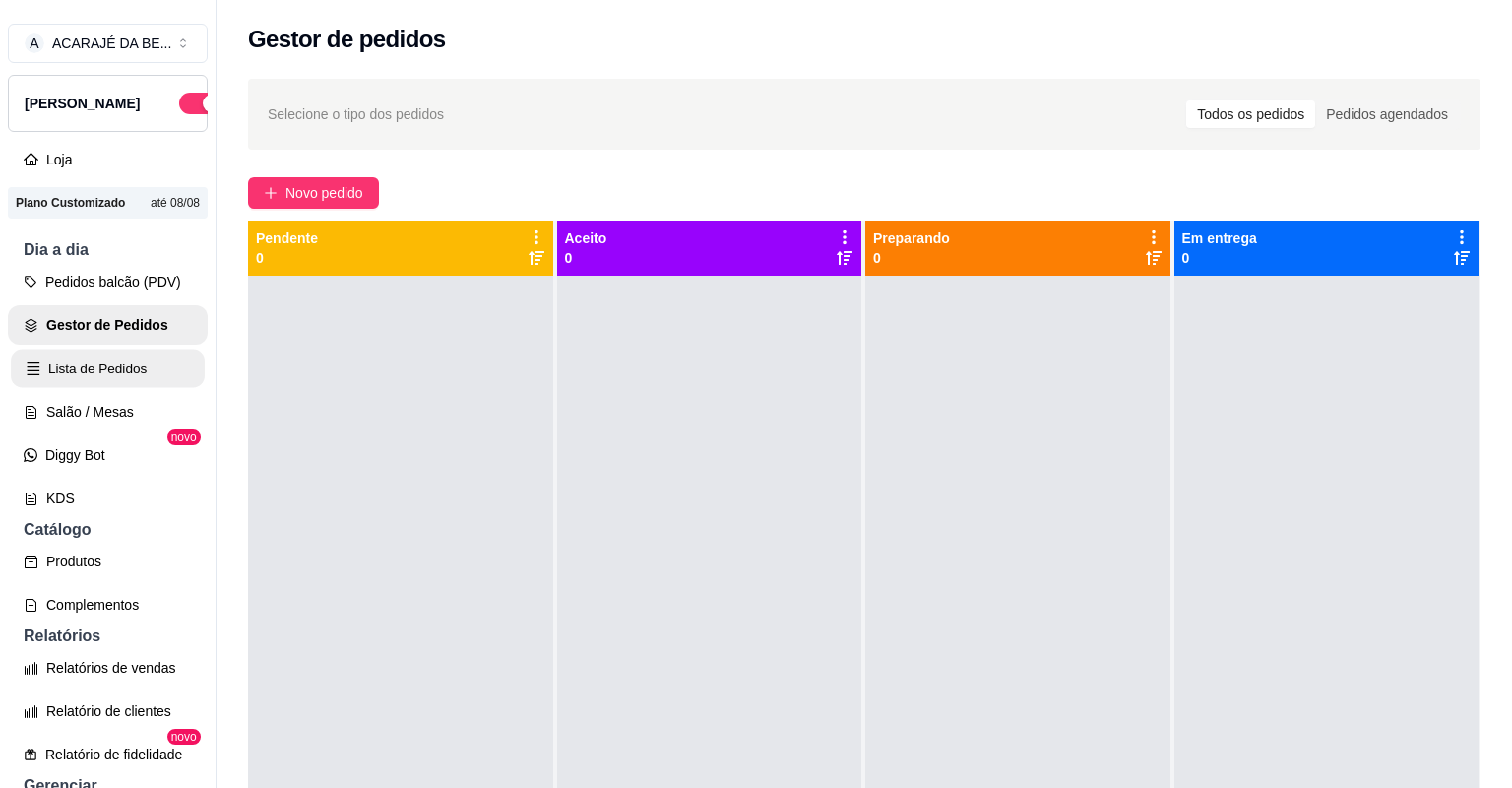 click on "Lista de Pedidos" at bounding box center (107, 368) 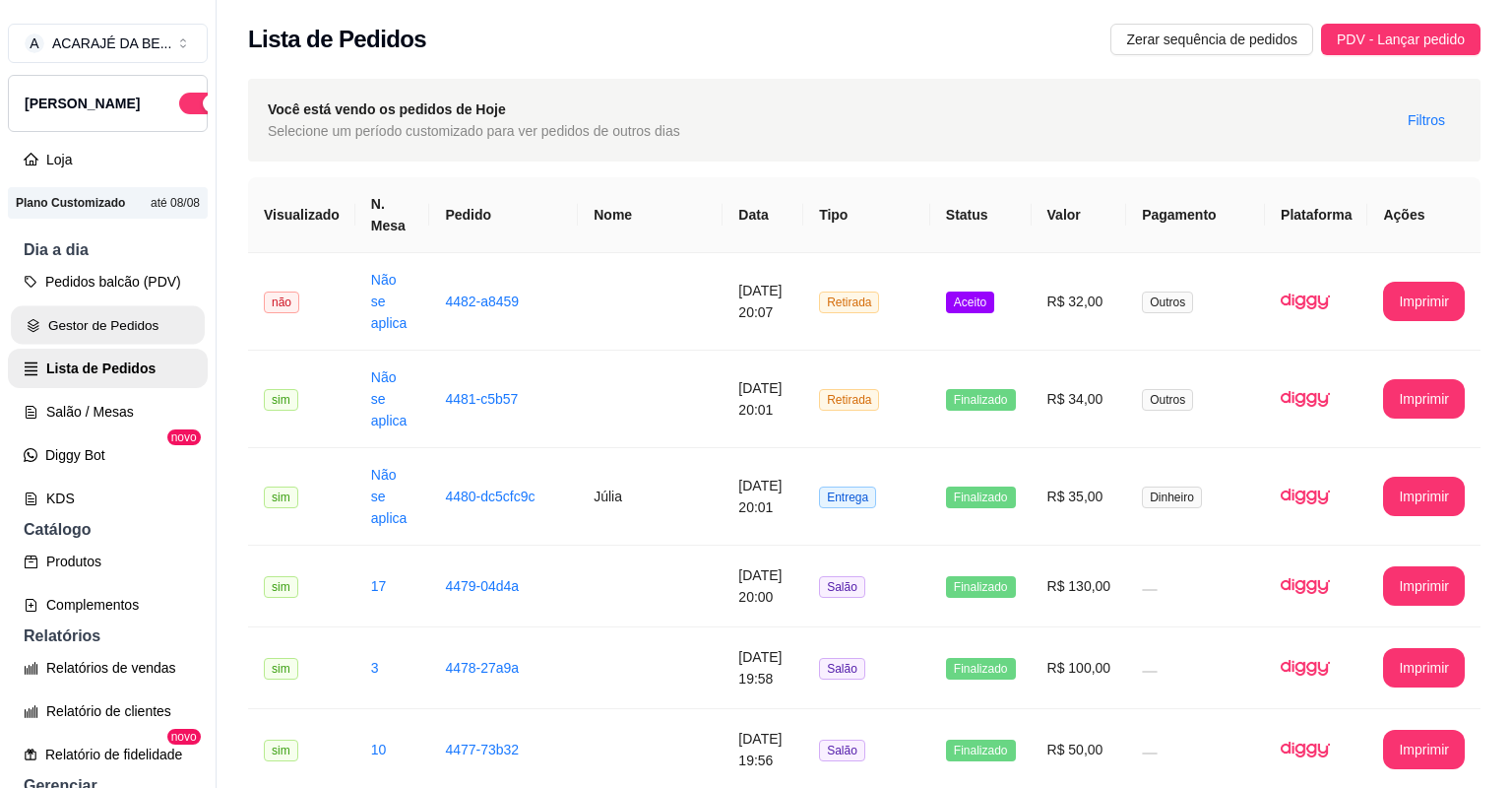 click on "Gestor de Pedidos" at bounding box center (107, 325) 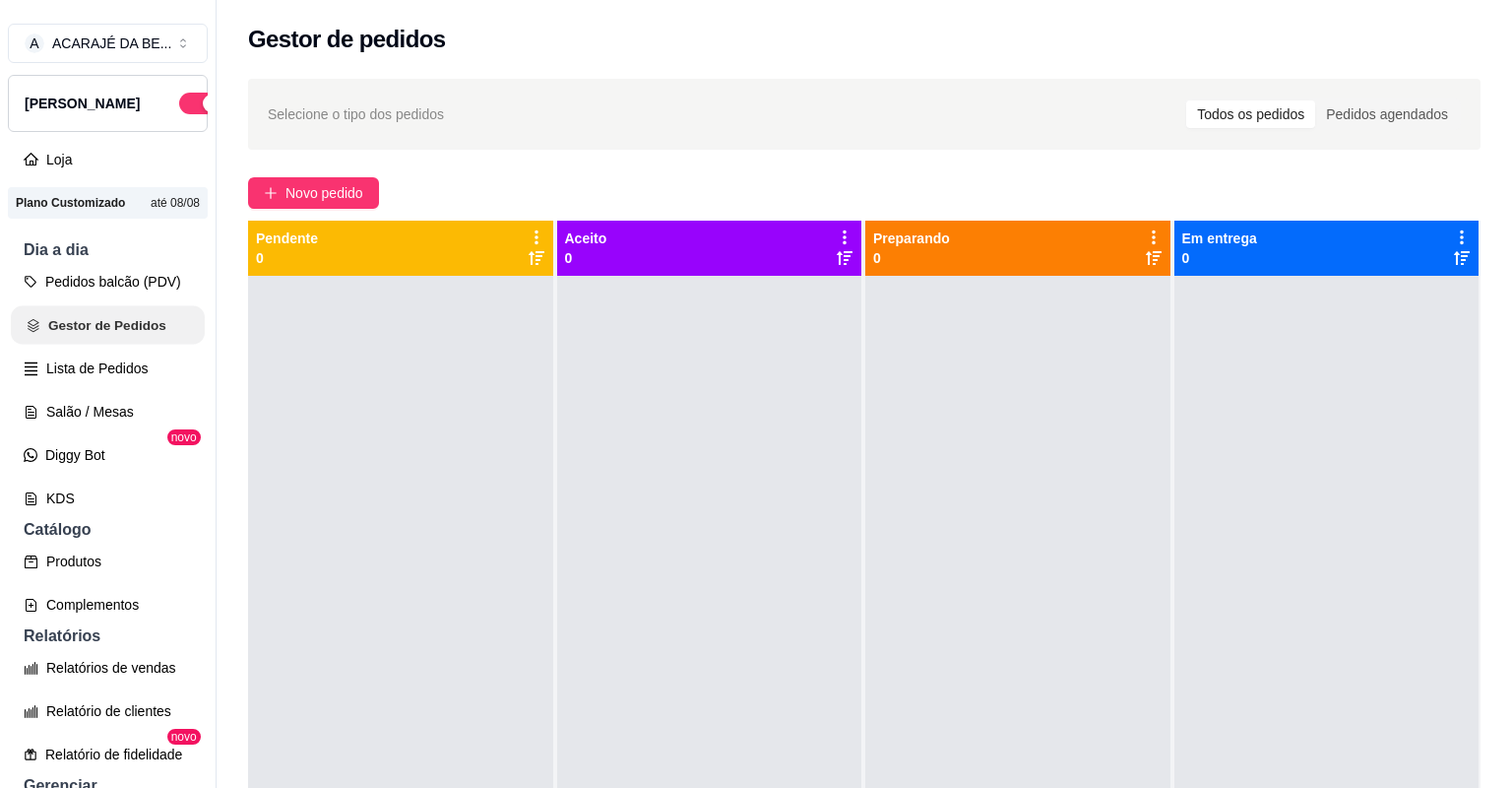 click on "Gestor de Pedidos" at bounding box center [107, 325] 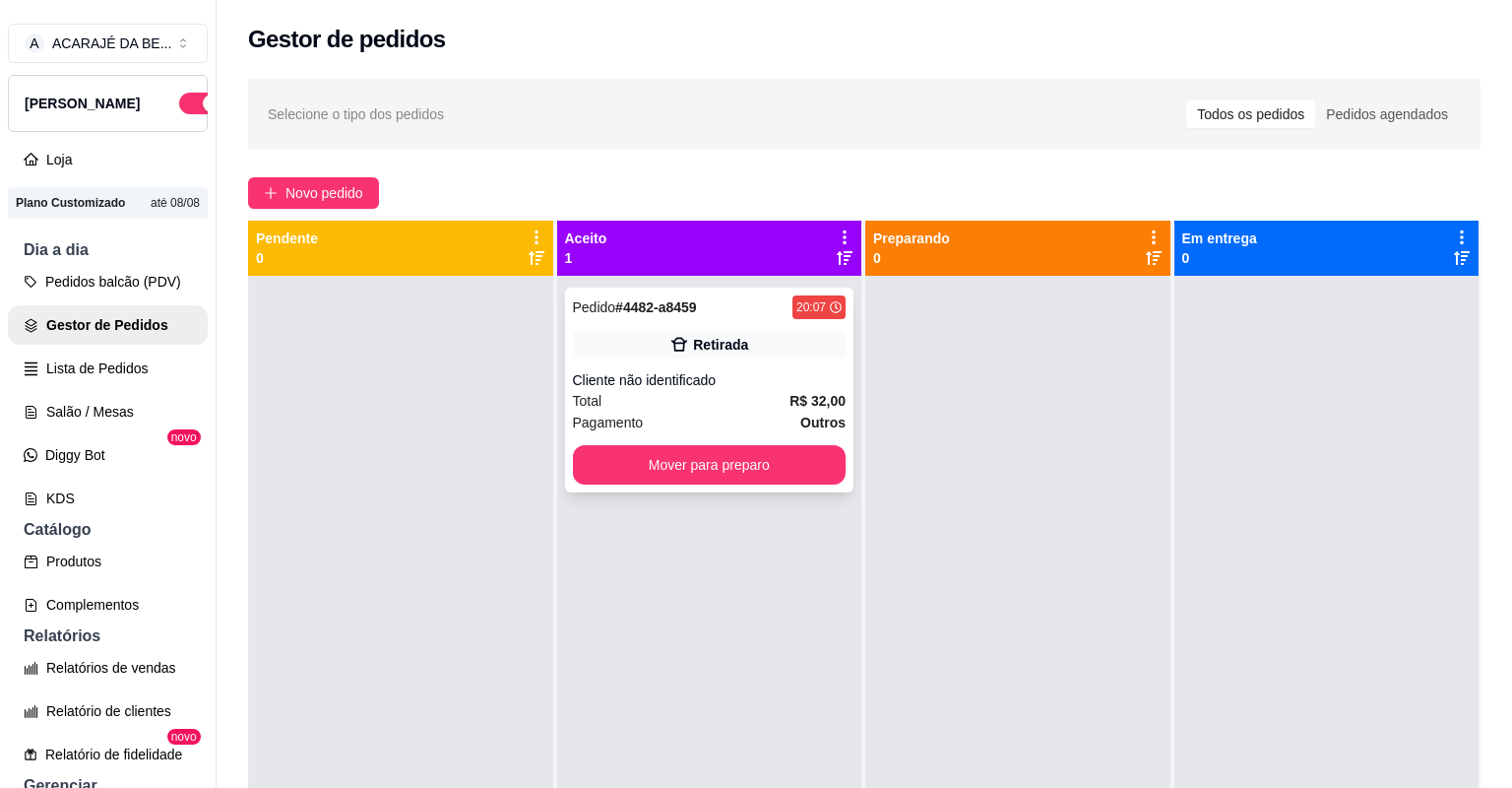click on "Total R$ 32,00" at bounding box center (710, 401) 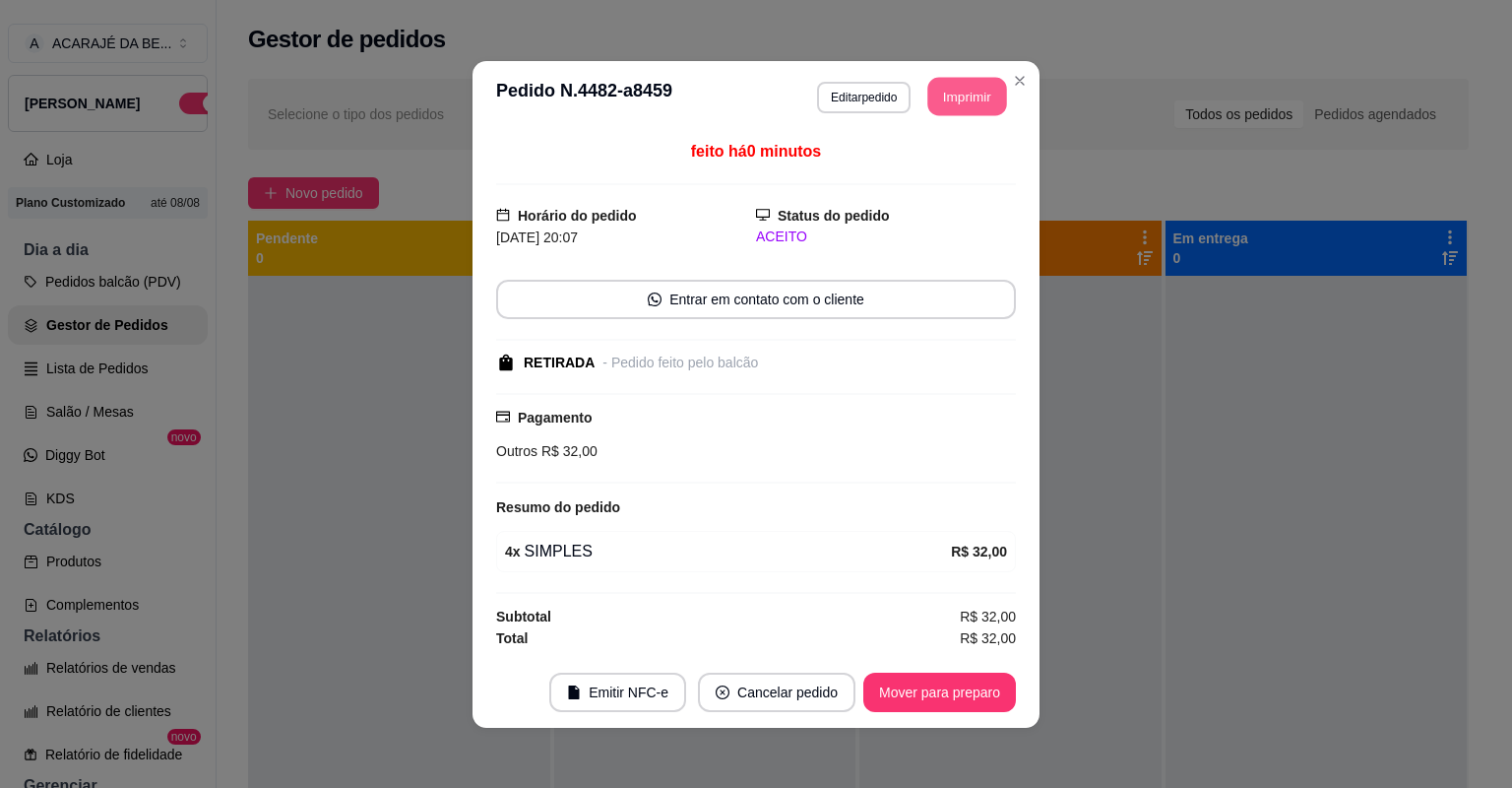 click on "Imprimir" at bounding box center [968, 96] 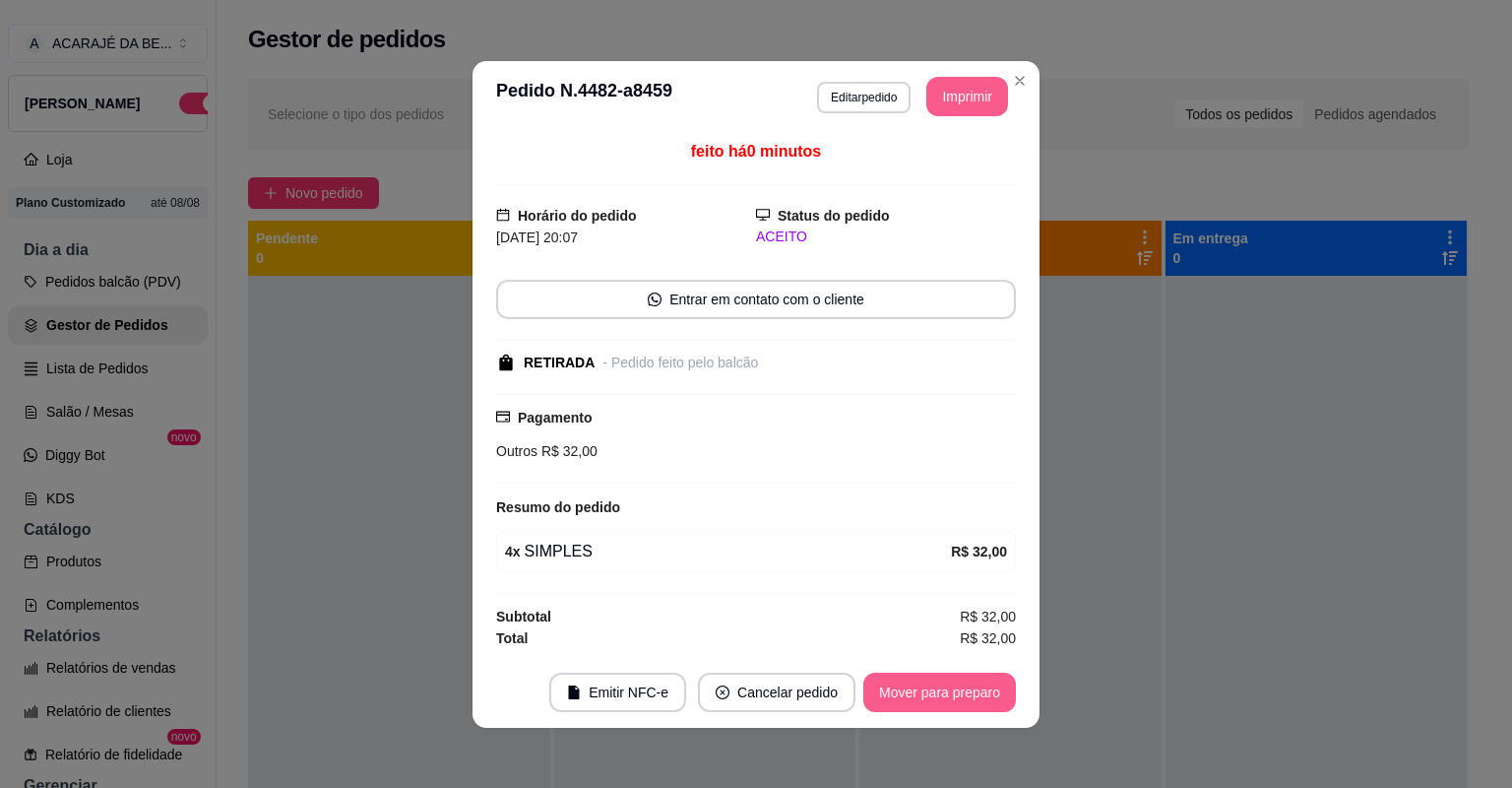 click on "Mover para preparo" at bounding box center (939, 692) 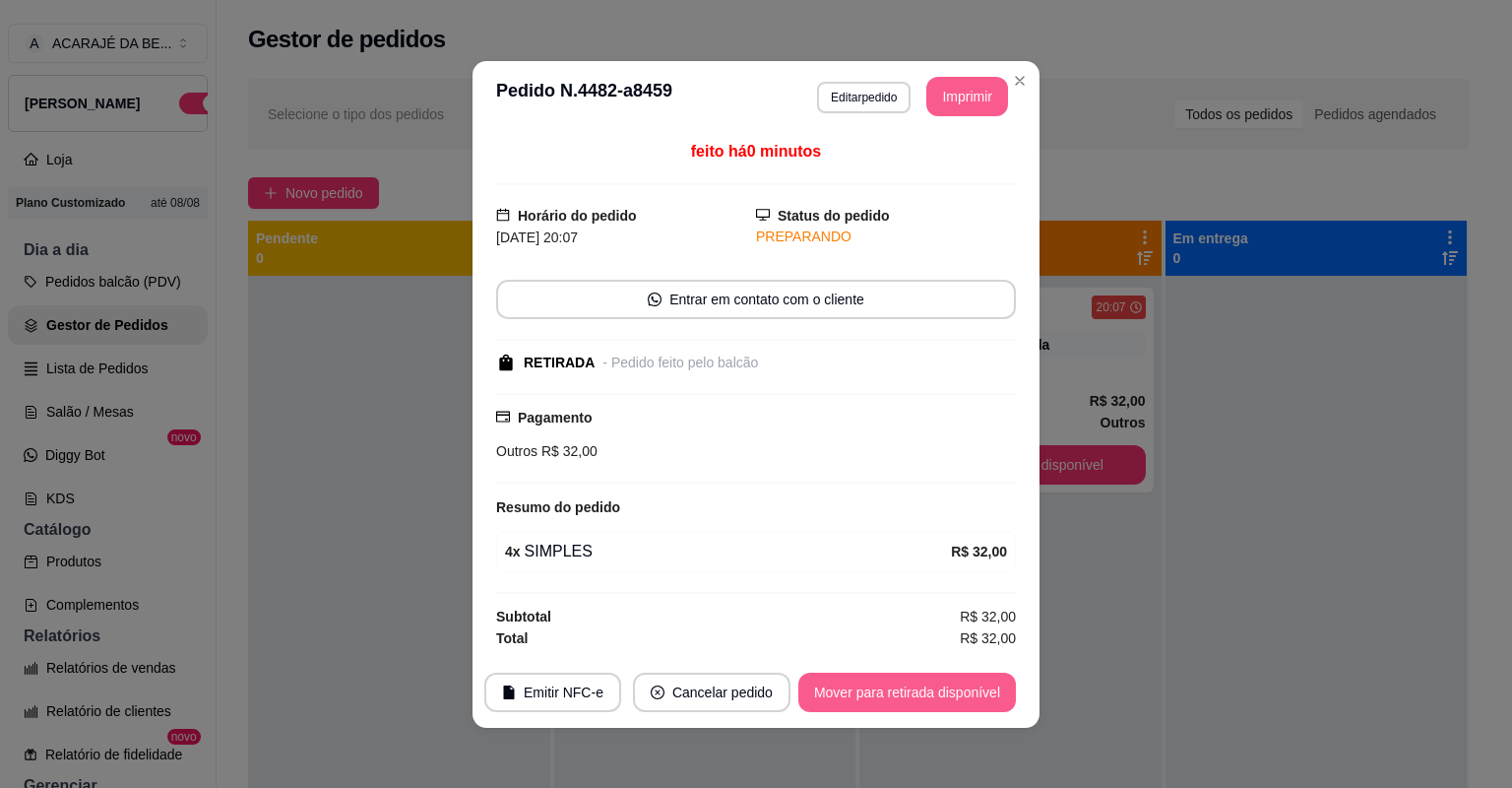 click on "Mover para retirada disponível" at bounding box center (907, 692) 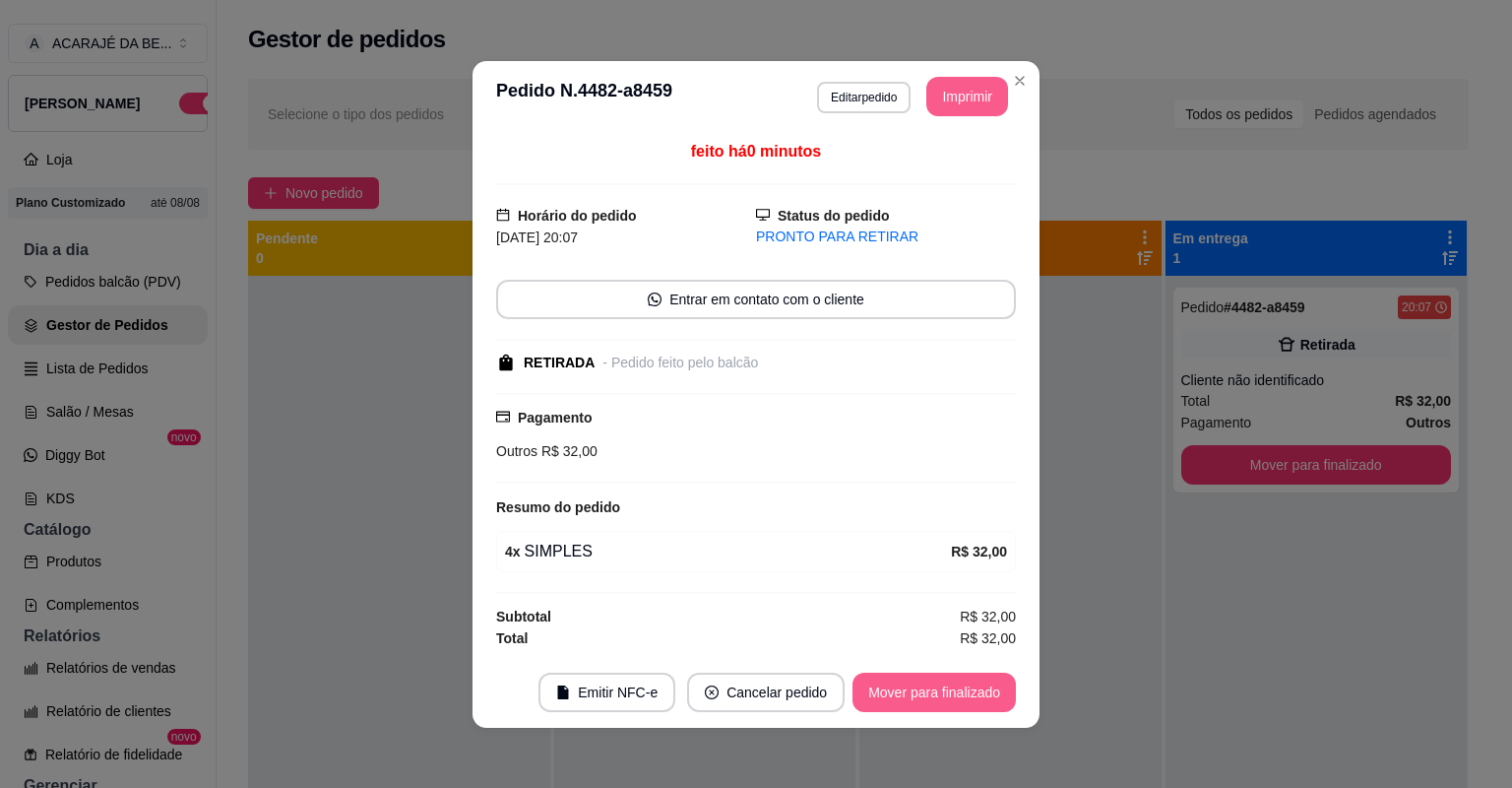 click on "Mover para finalizado" at bounding box center (934, 692) 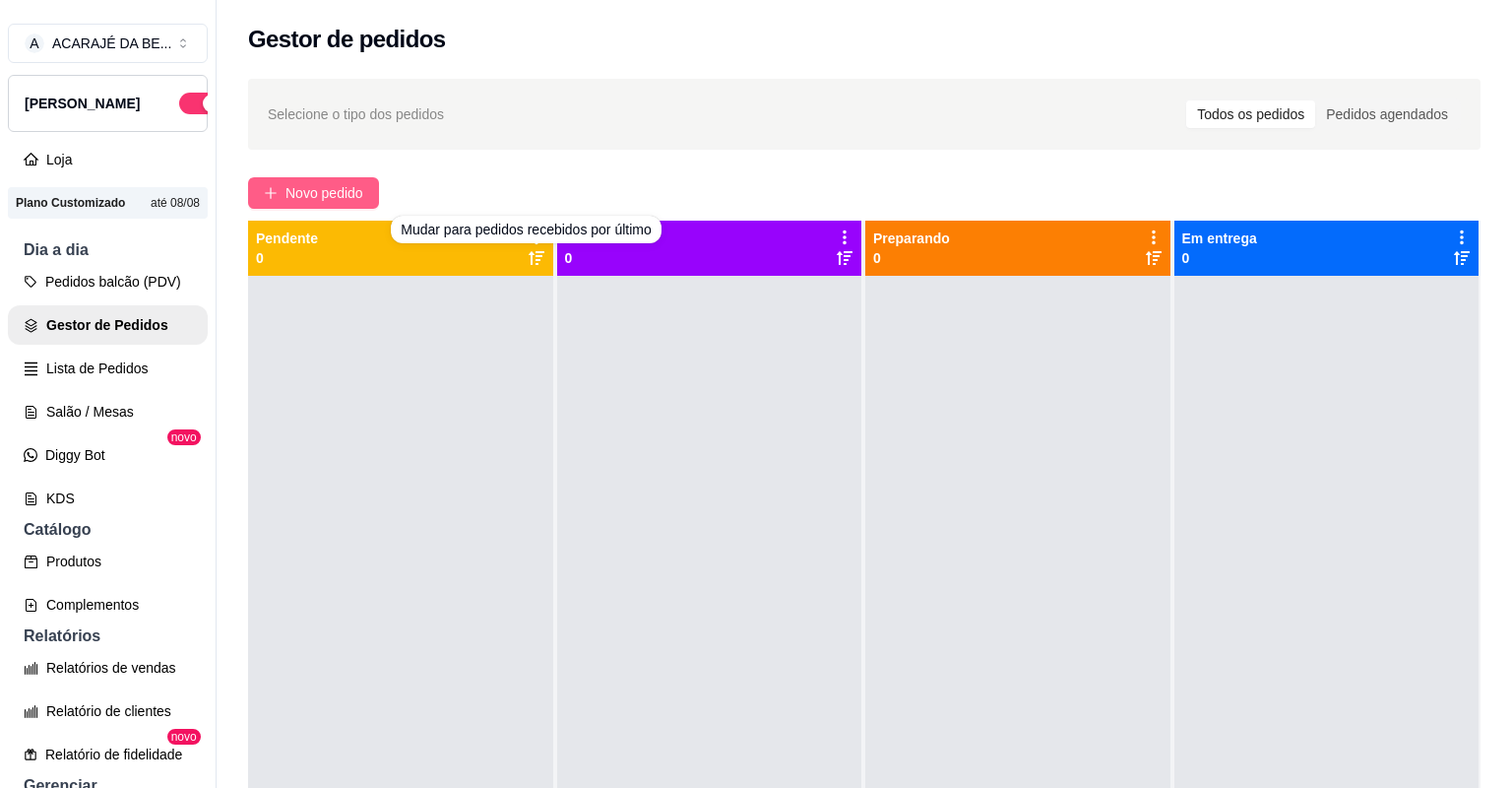 click on "Novo pedido" at bounding box center (324, 193) 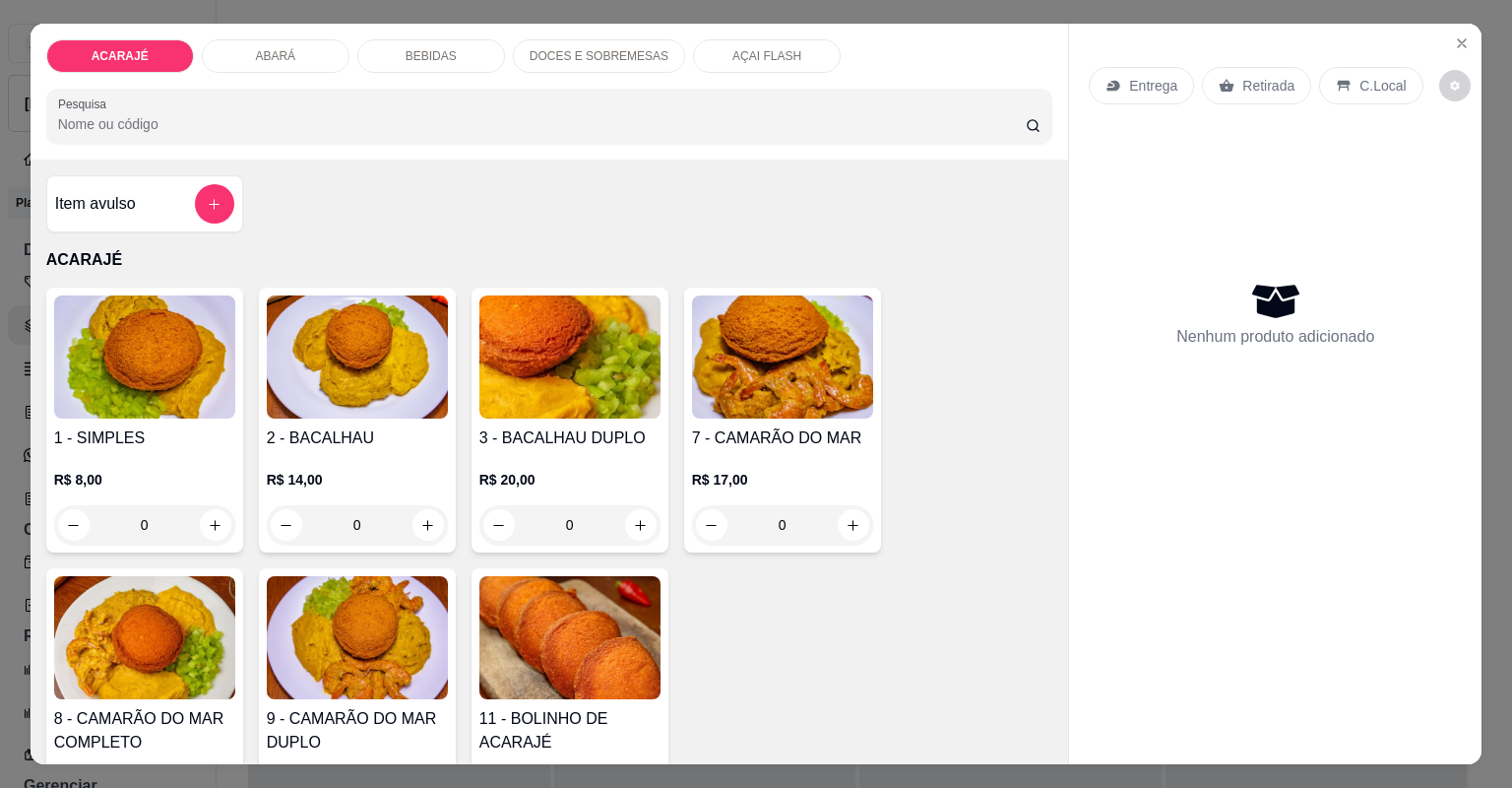 click on "0" at bounding box center [145, 525] 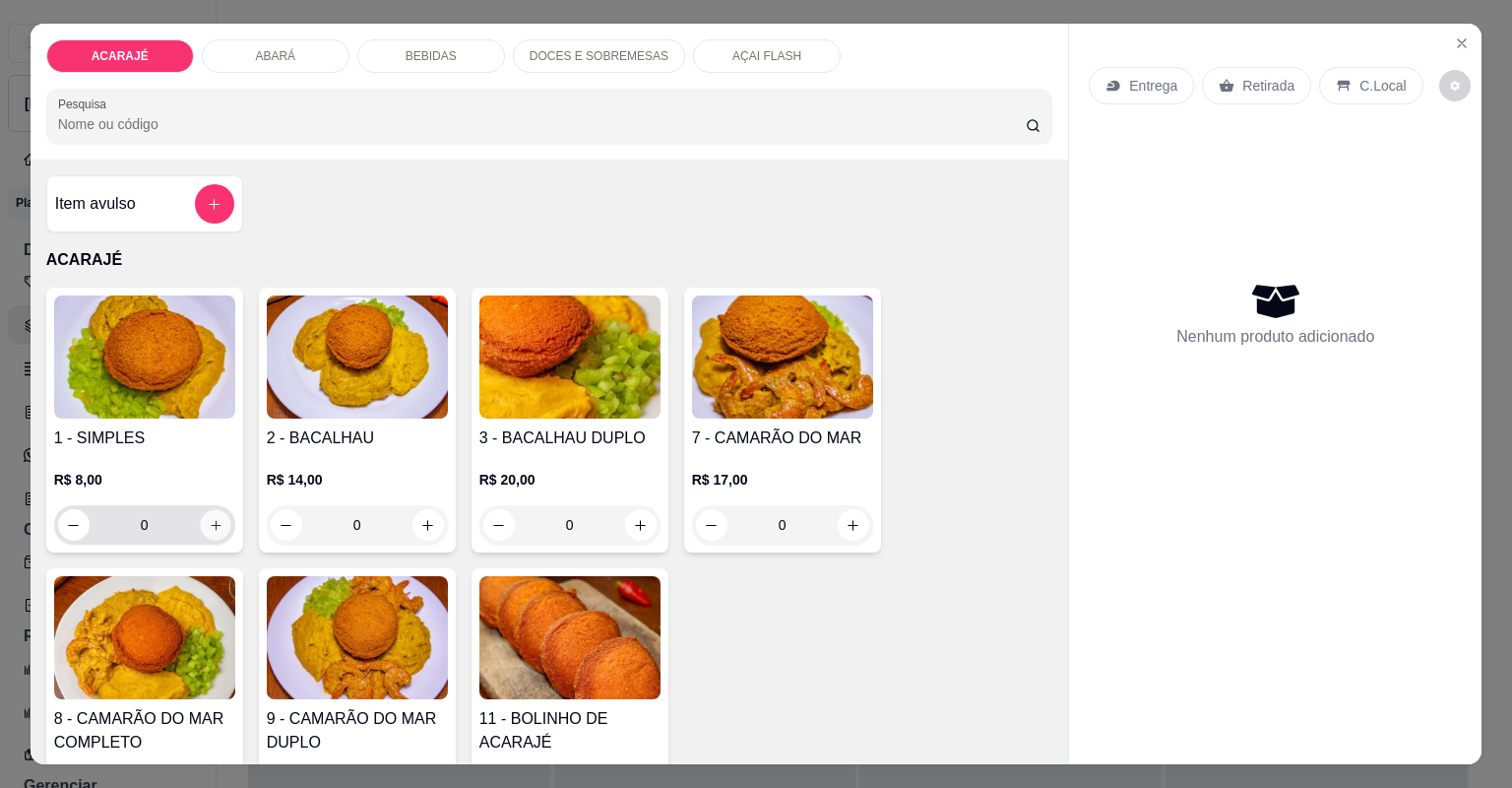 click 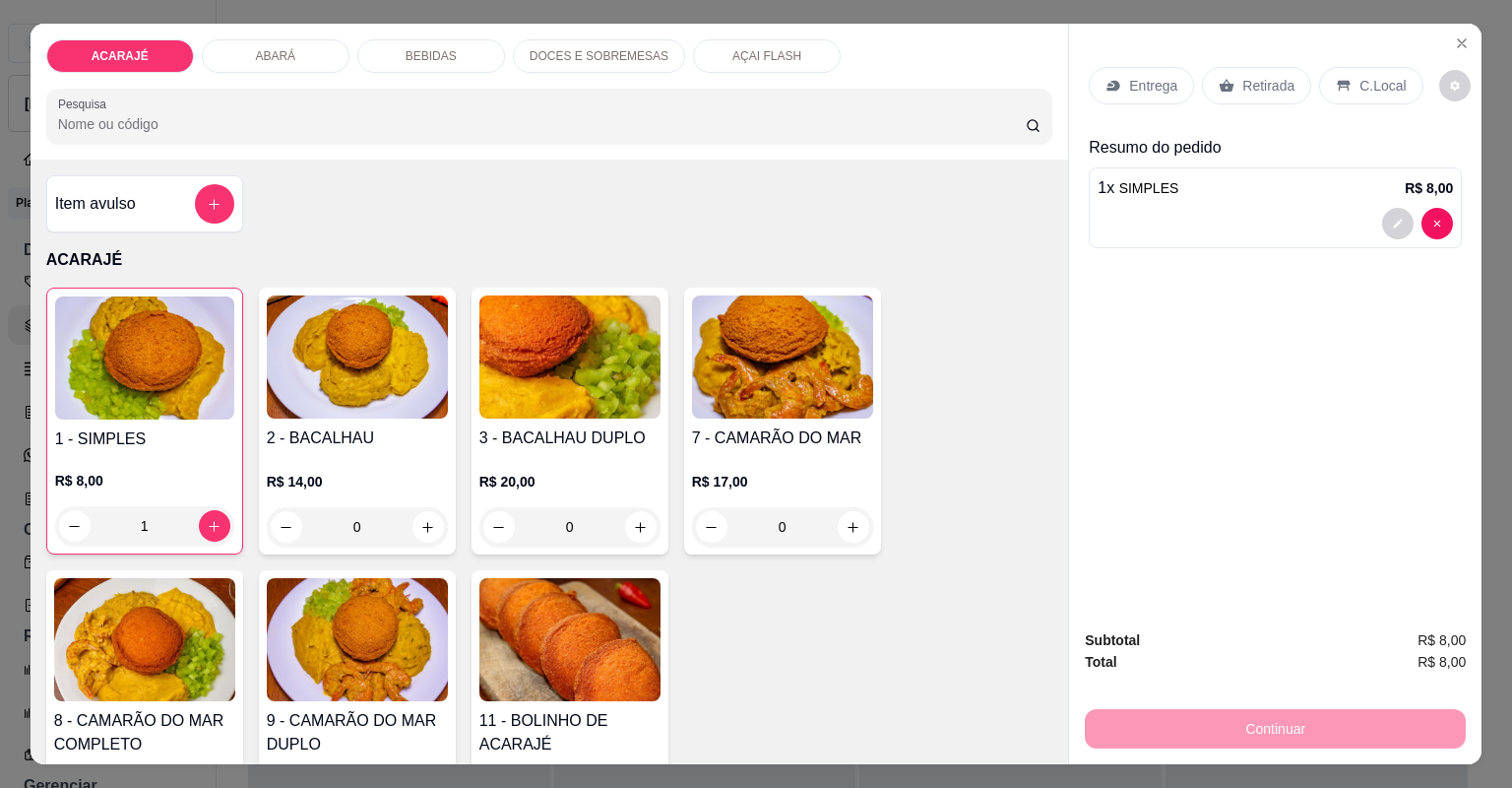 click on "Retirada" at bounding box center (1268, 86) 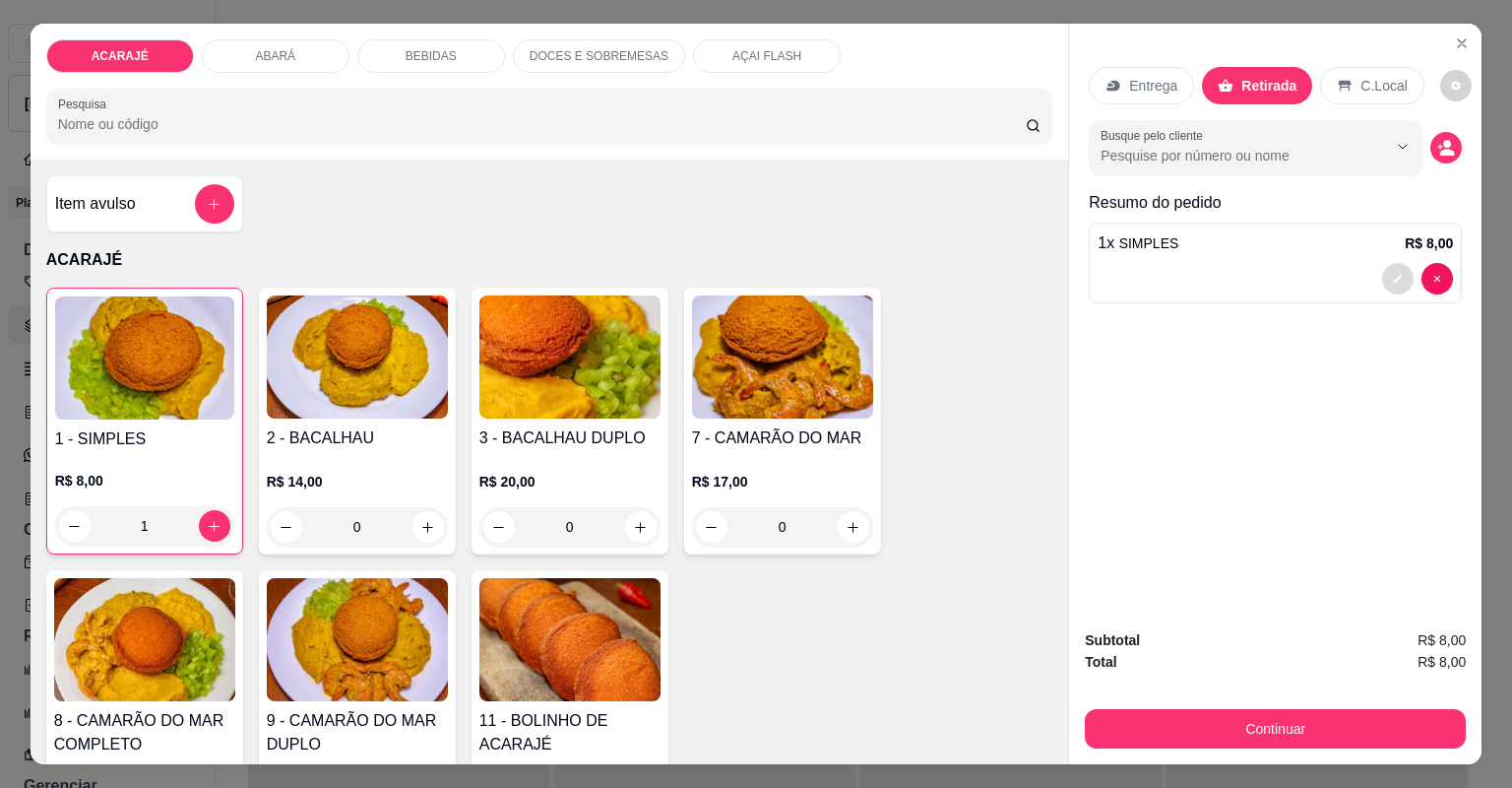 click 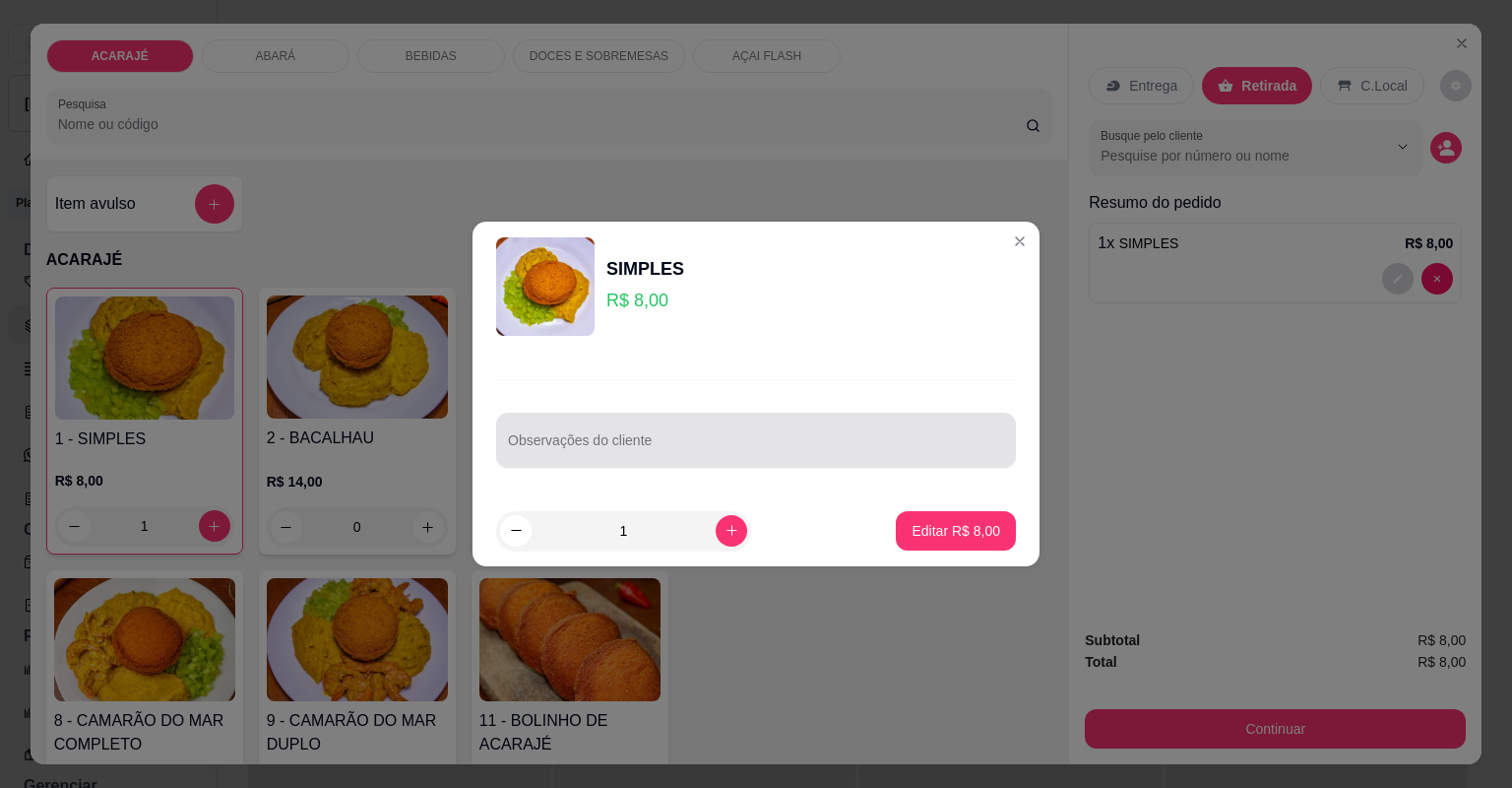 click at bounding box center [756, 440] 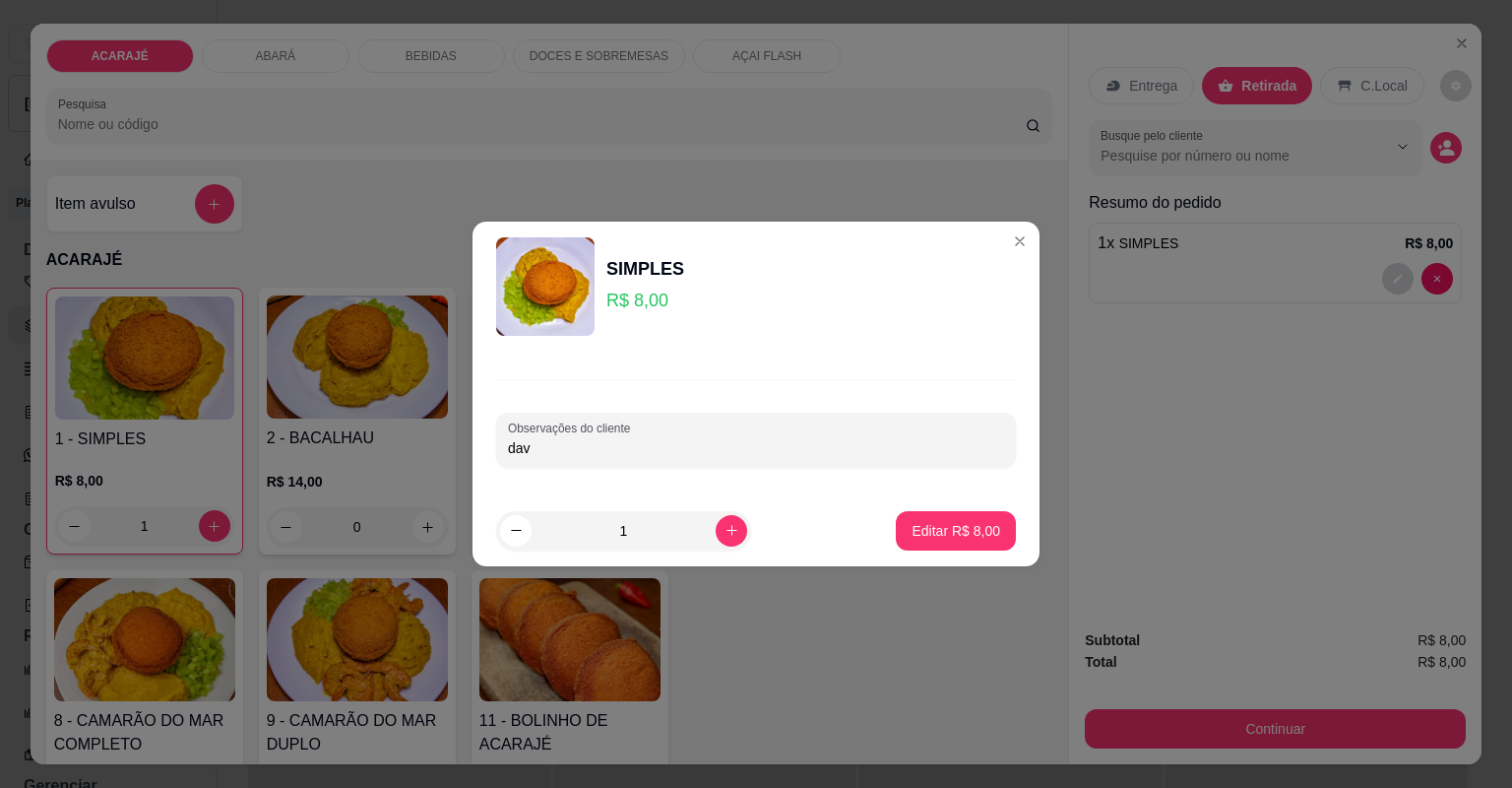 type on "davi" 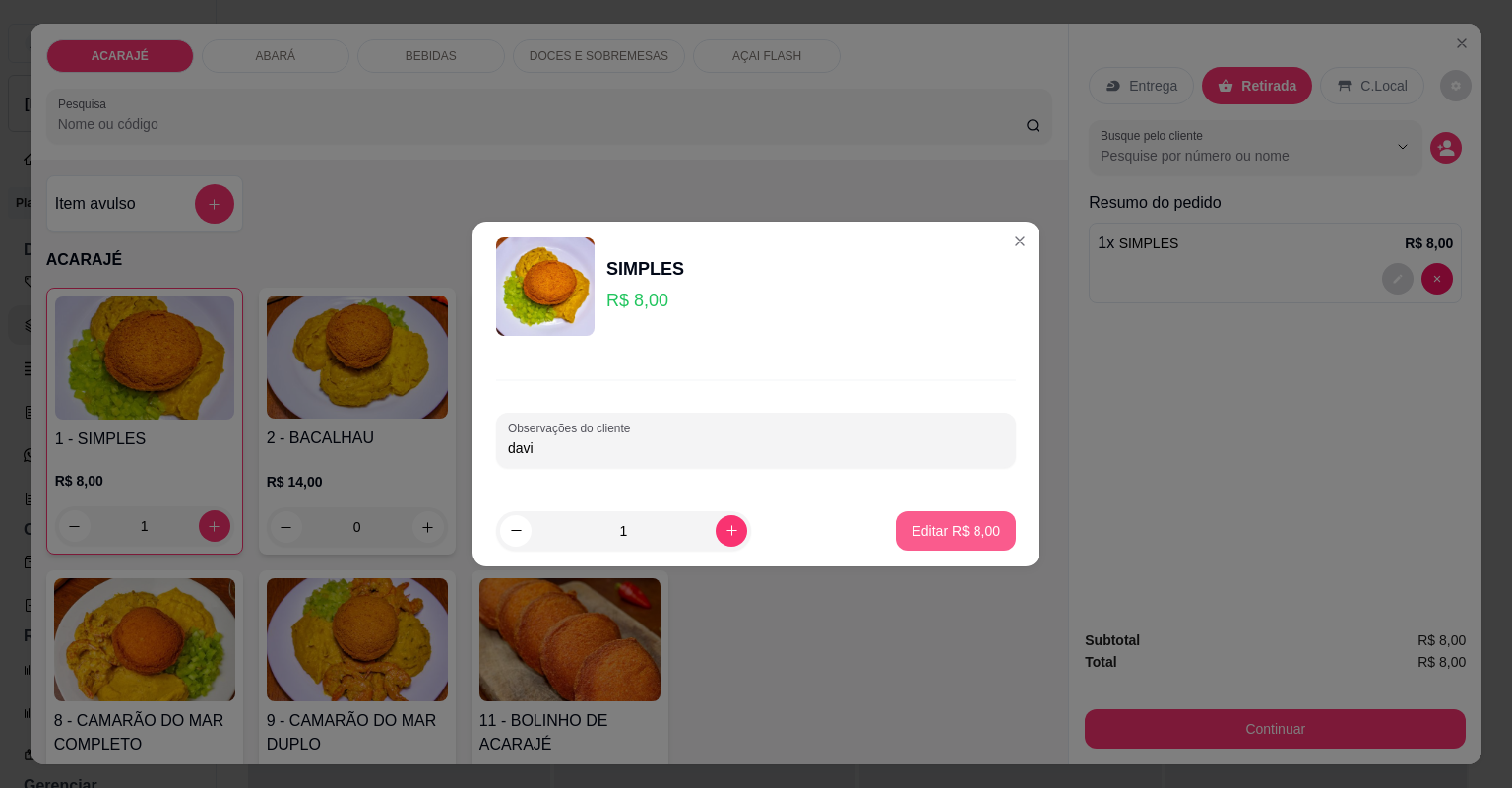 click on "Editar   R$ 8,00" at bounding box center [956, 531] 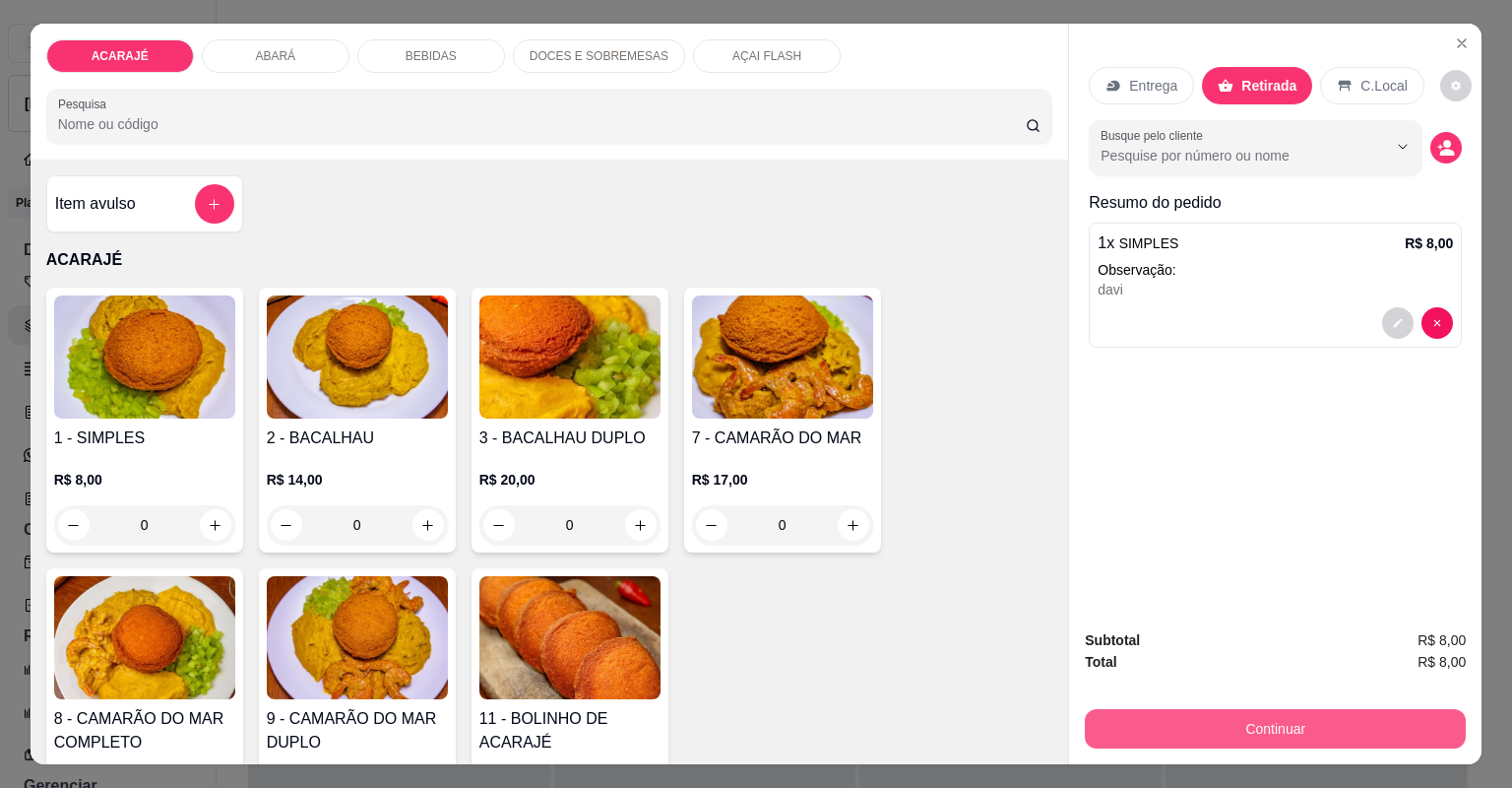 click on "Continuar" at bounding box center [1275, 729] 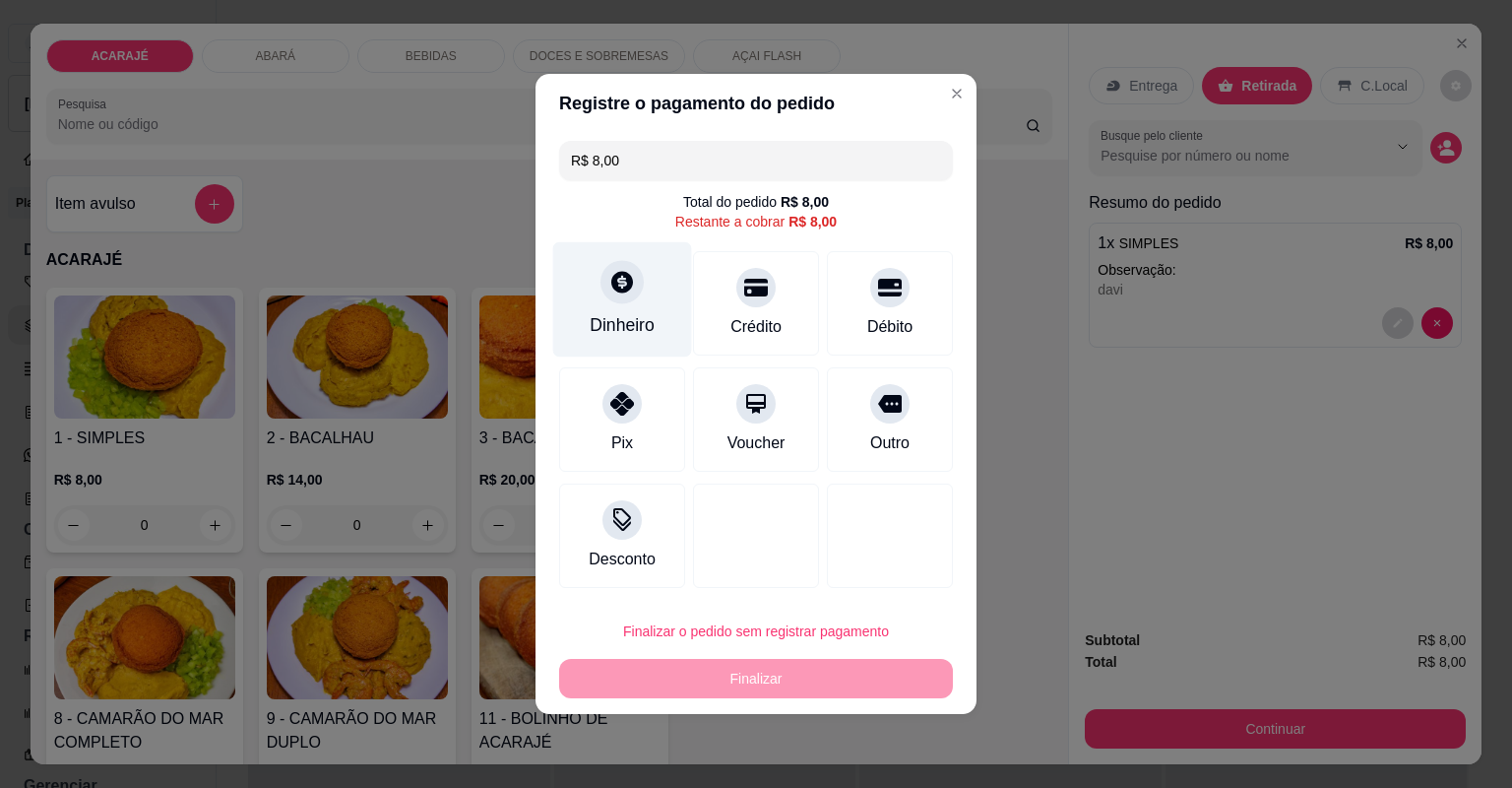 click on "Dinheiro" at bounding box center (622, 299) 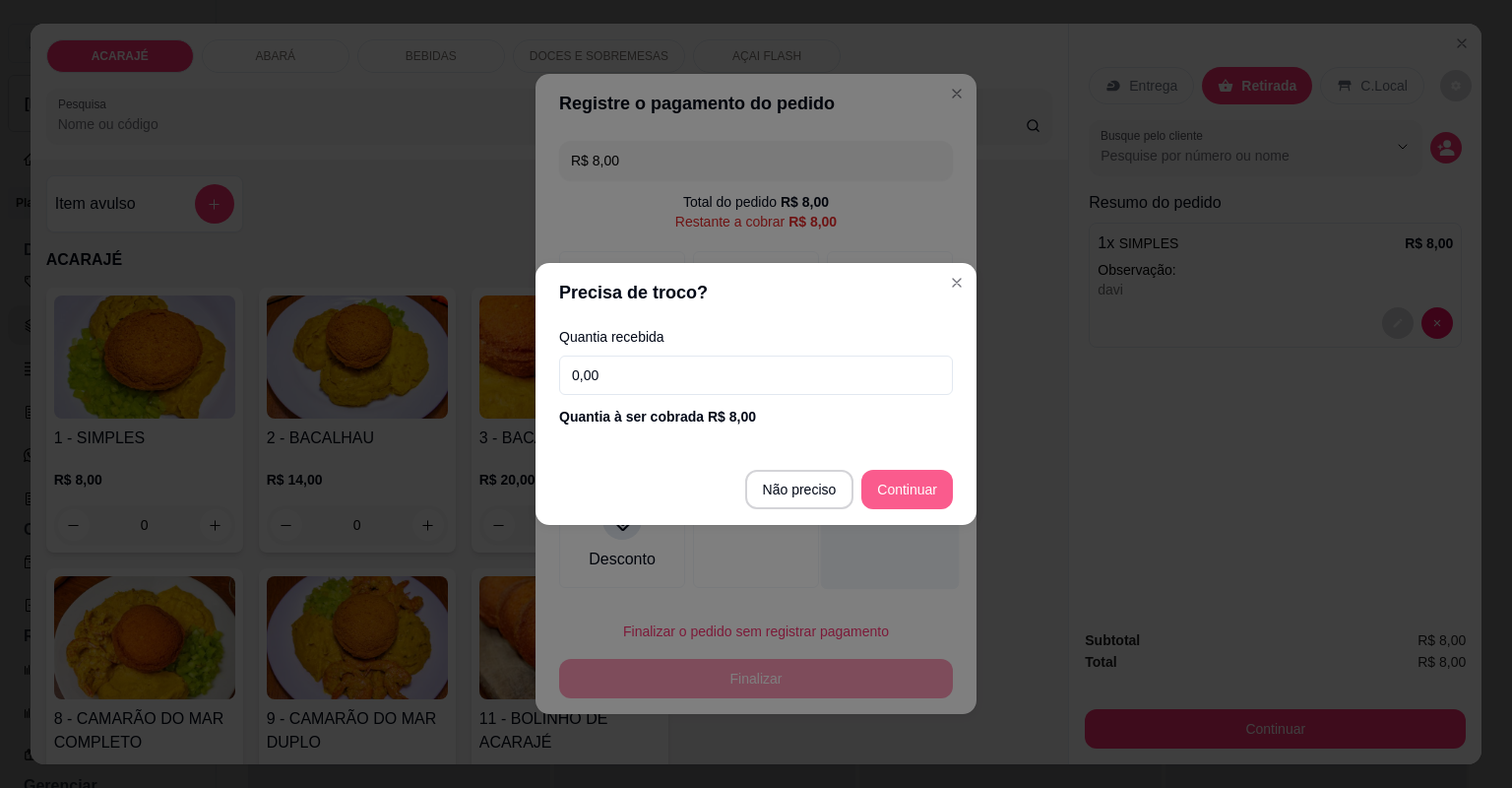 type on "R$ 0,00" 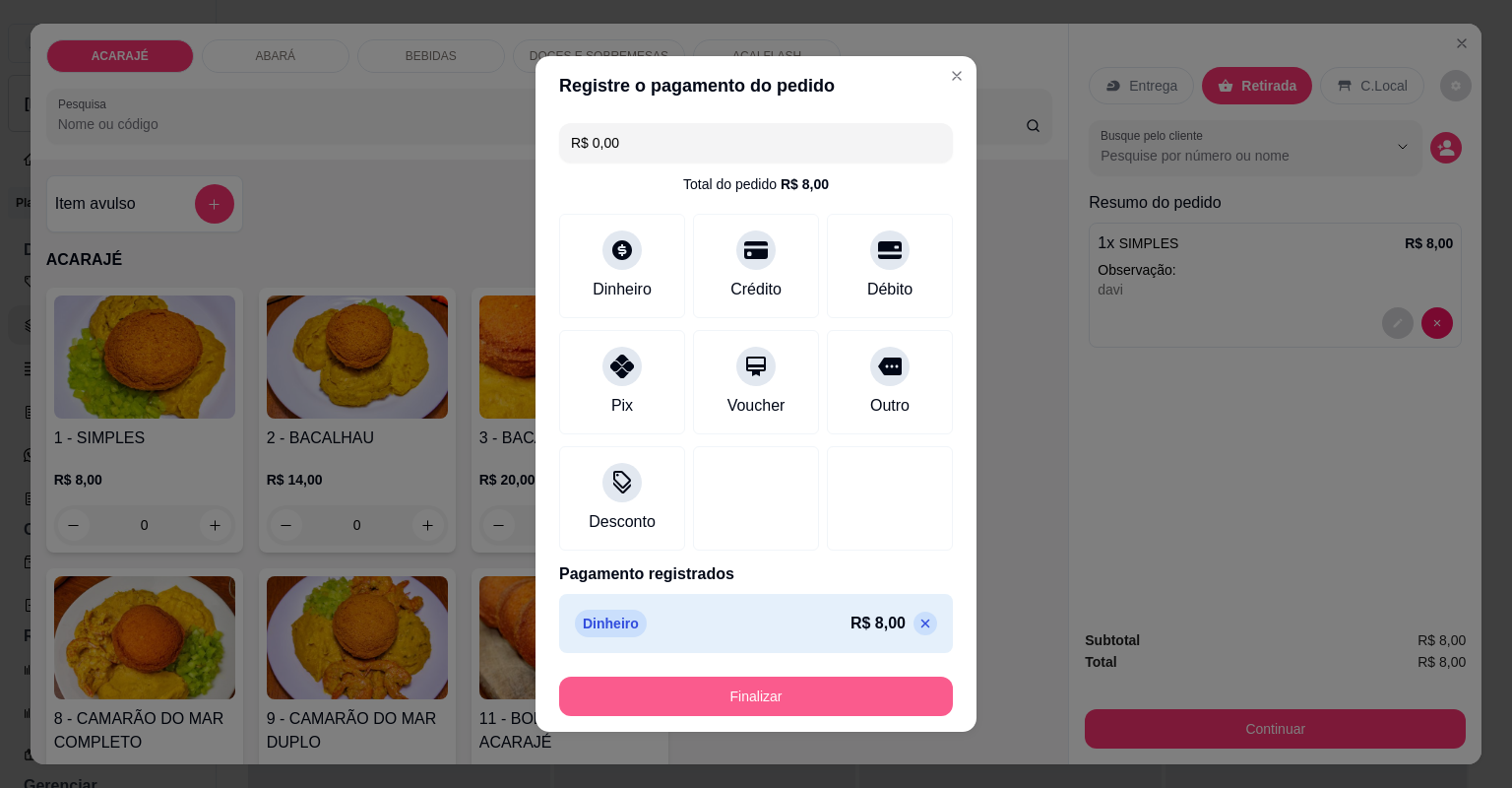 click on "Finalizar" at bounding box center [756, 696] 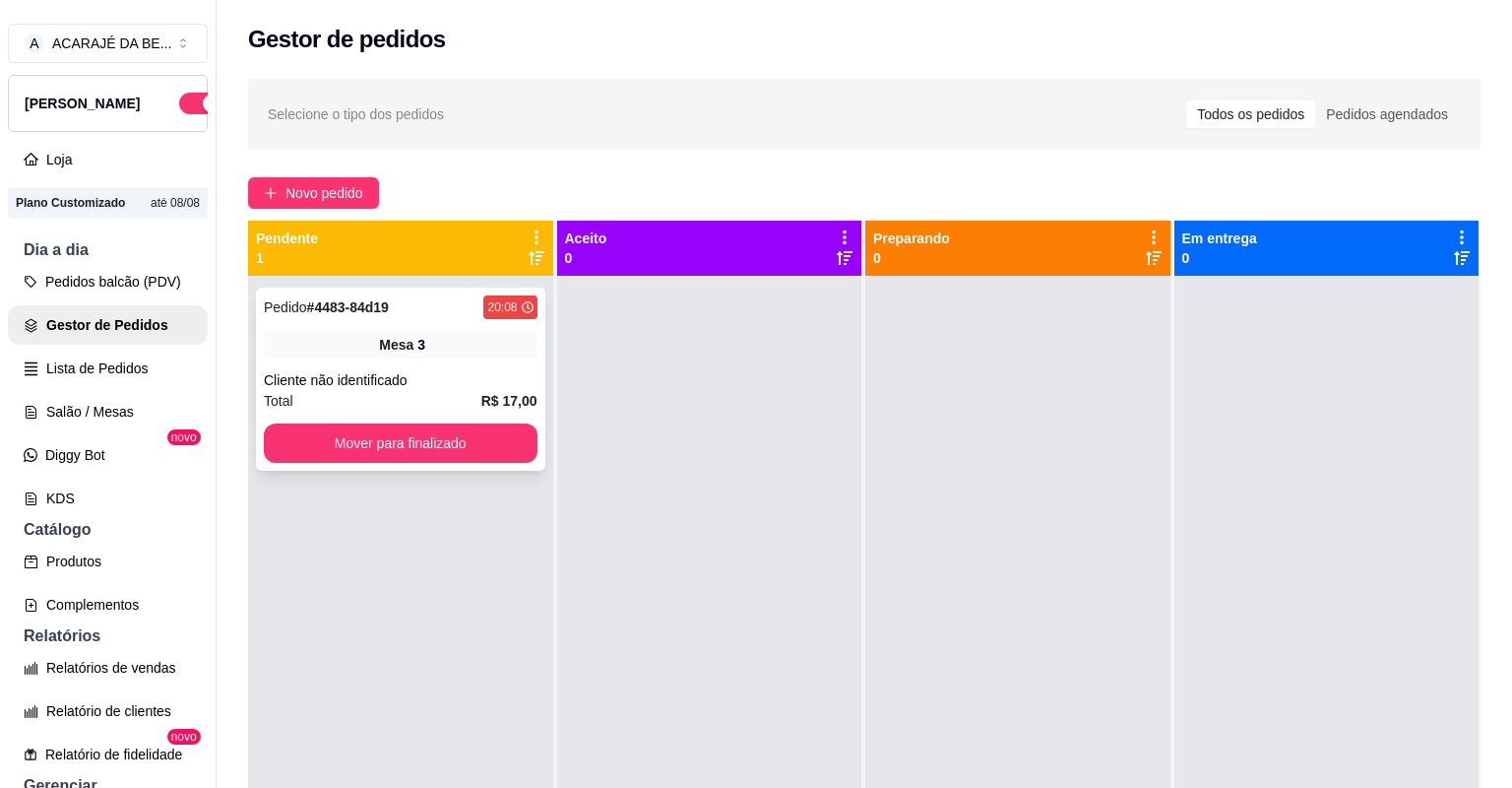 click on "Cliente não identificado" at bounding box center (401, 380) 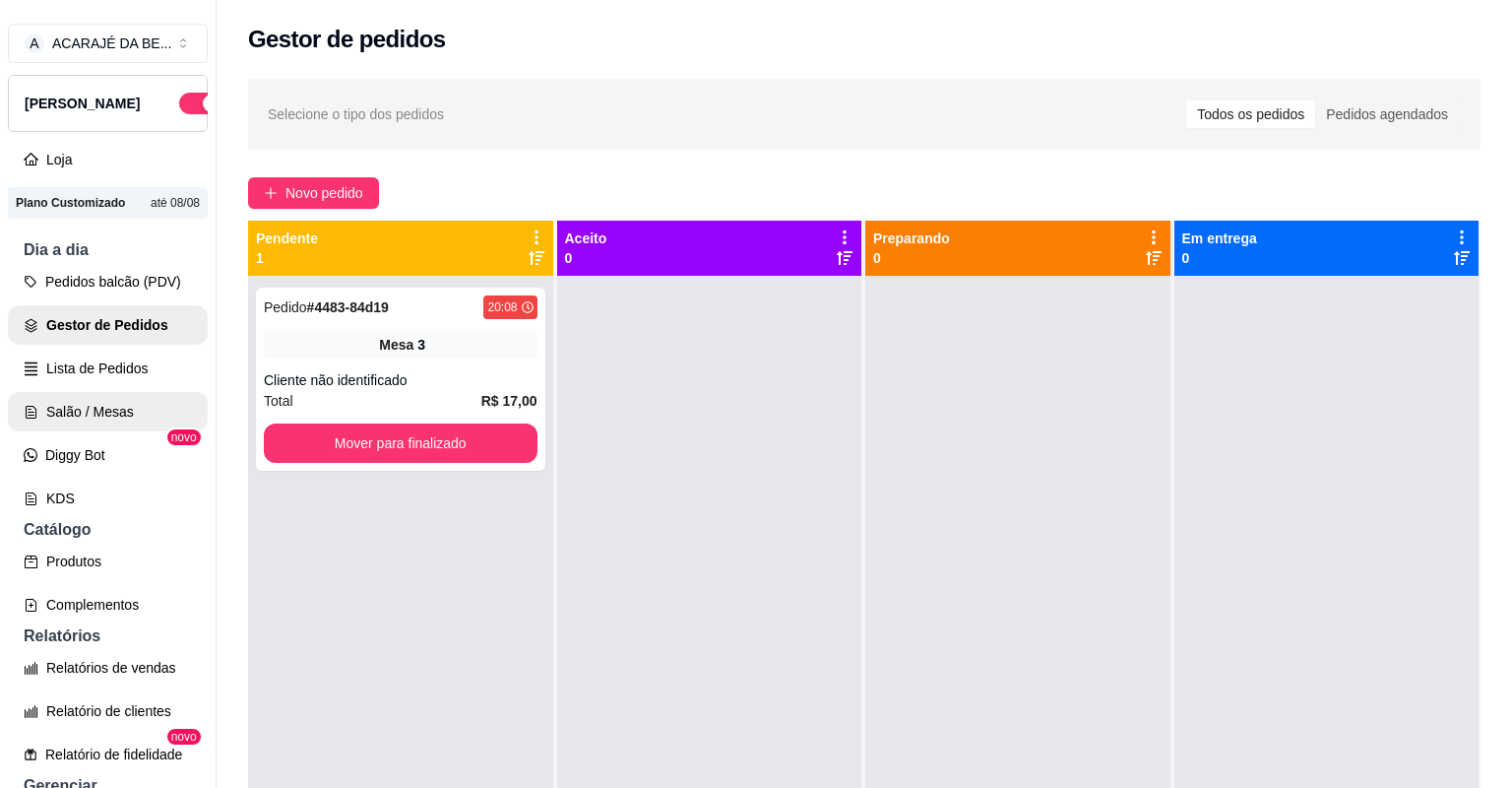 click on "Pedidos balcão (PDV) Gestor de Pedidos Lista de Pedidos Salão / Mesas Diggy Bot novo KDS" at bounding box center [107, 390] 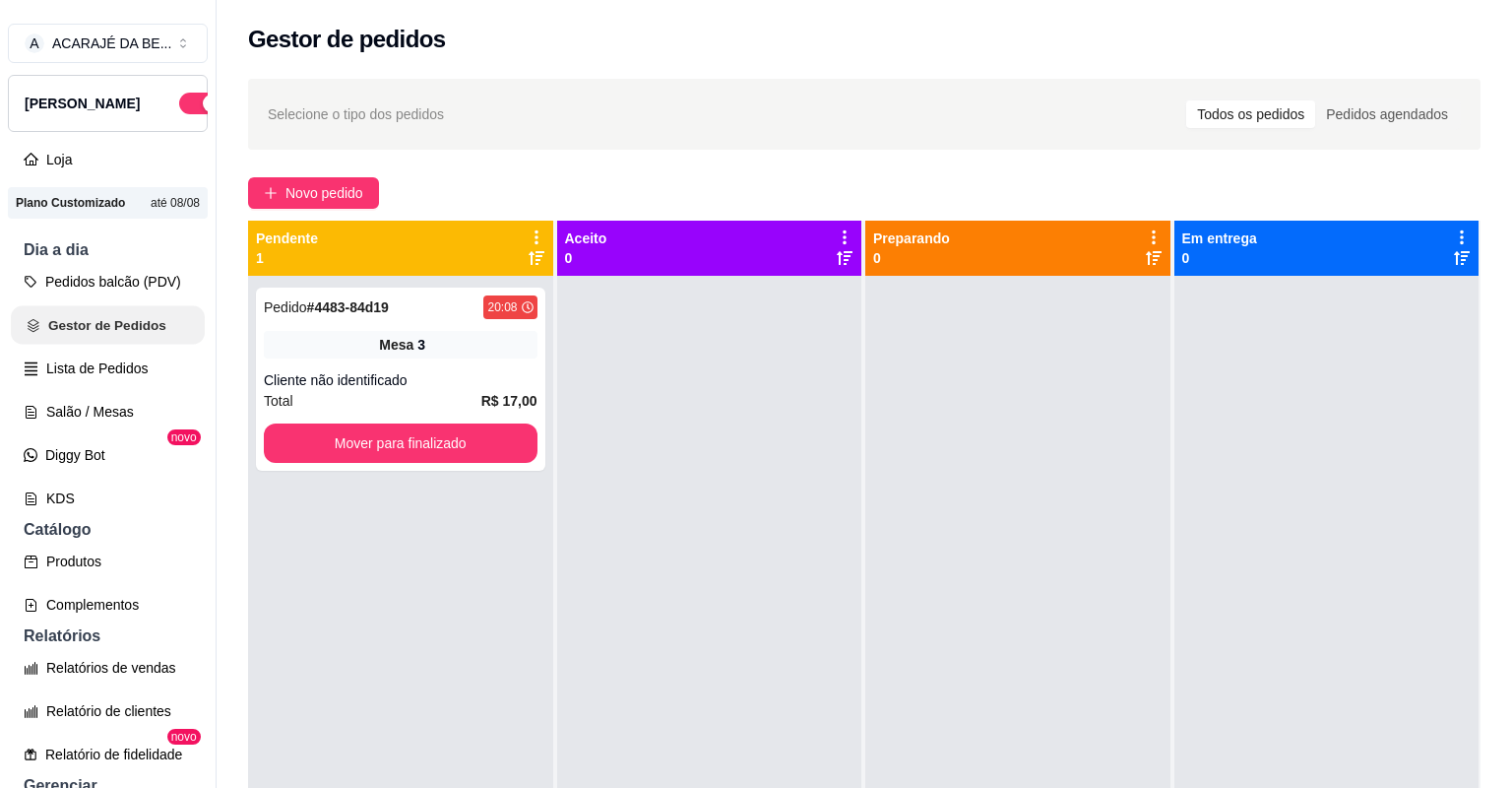 click on "Gestor de Pedidos" at bounding box center (107, 325) 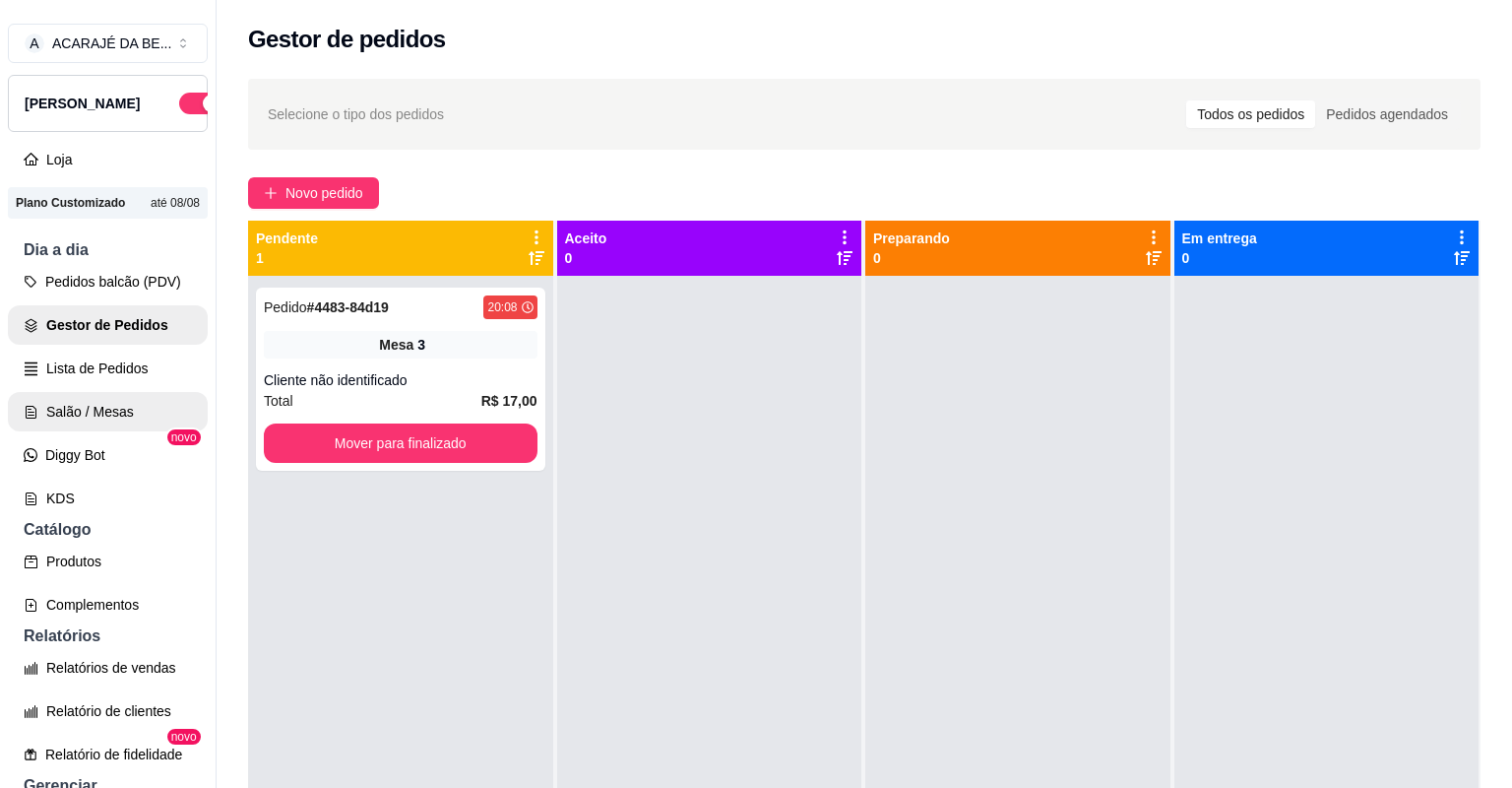 click on "Salão / Mesas" at bounding box center (107, 412) 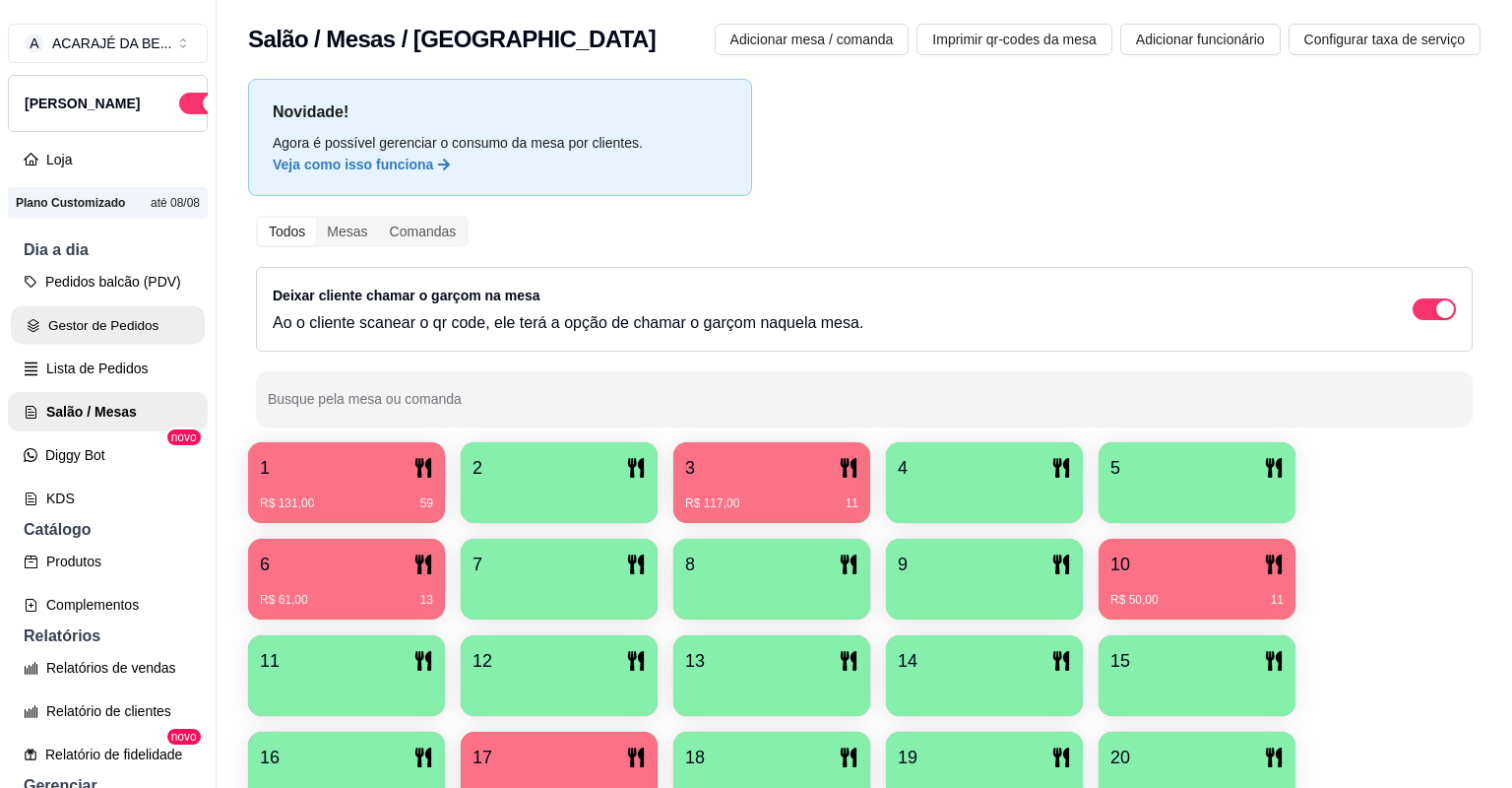 click on "Gestor de Pedidos" at bounding box center [107, 325] 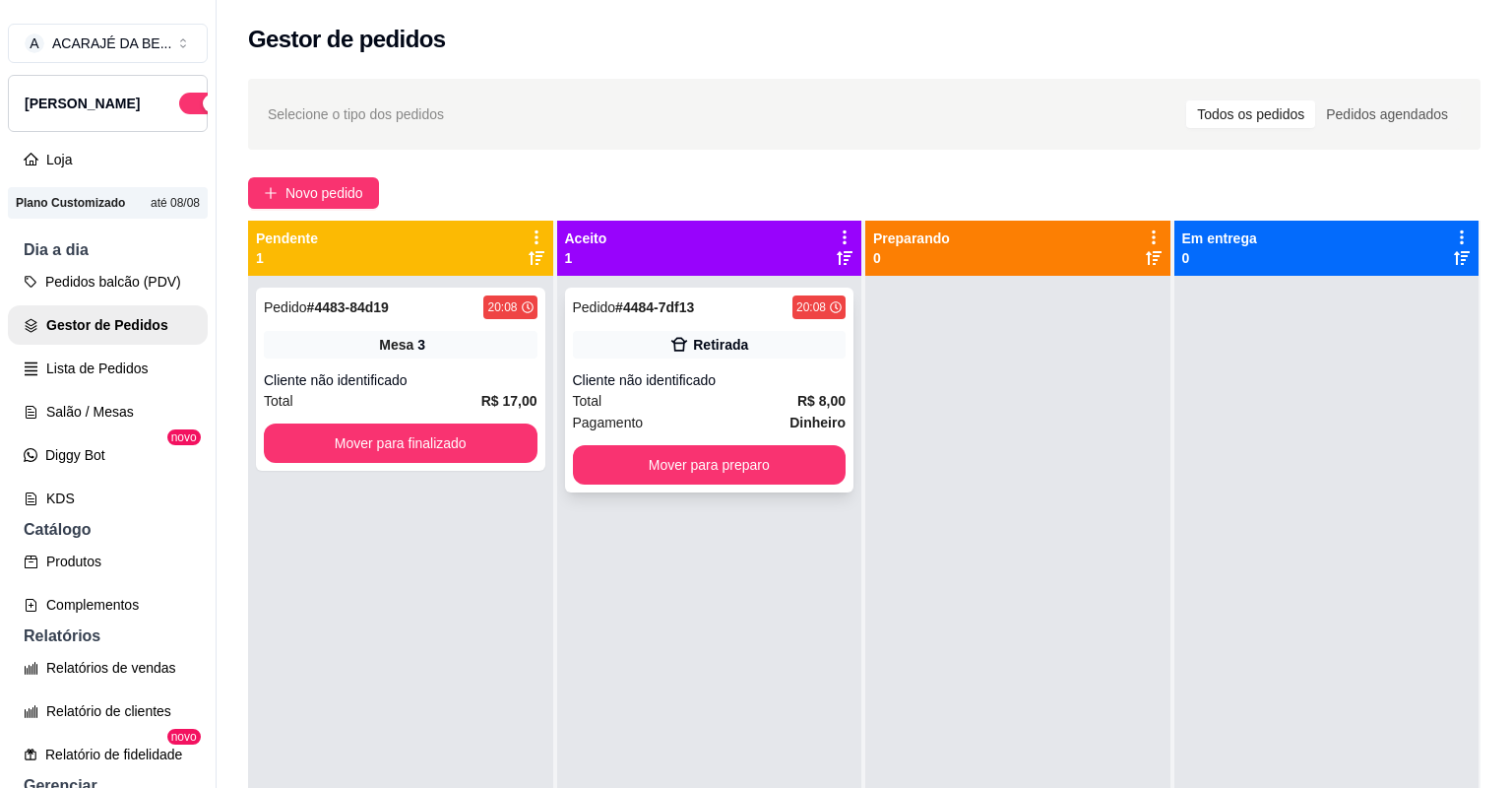 click on "Pedido  # 4484-7df13 20:08 Retirada Cliente não identificado Total R$ 8,00 Pagamento Dinheiro Mover para preparo" at bounding box center [710, 390] 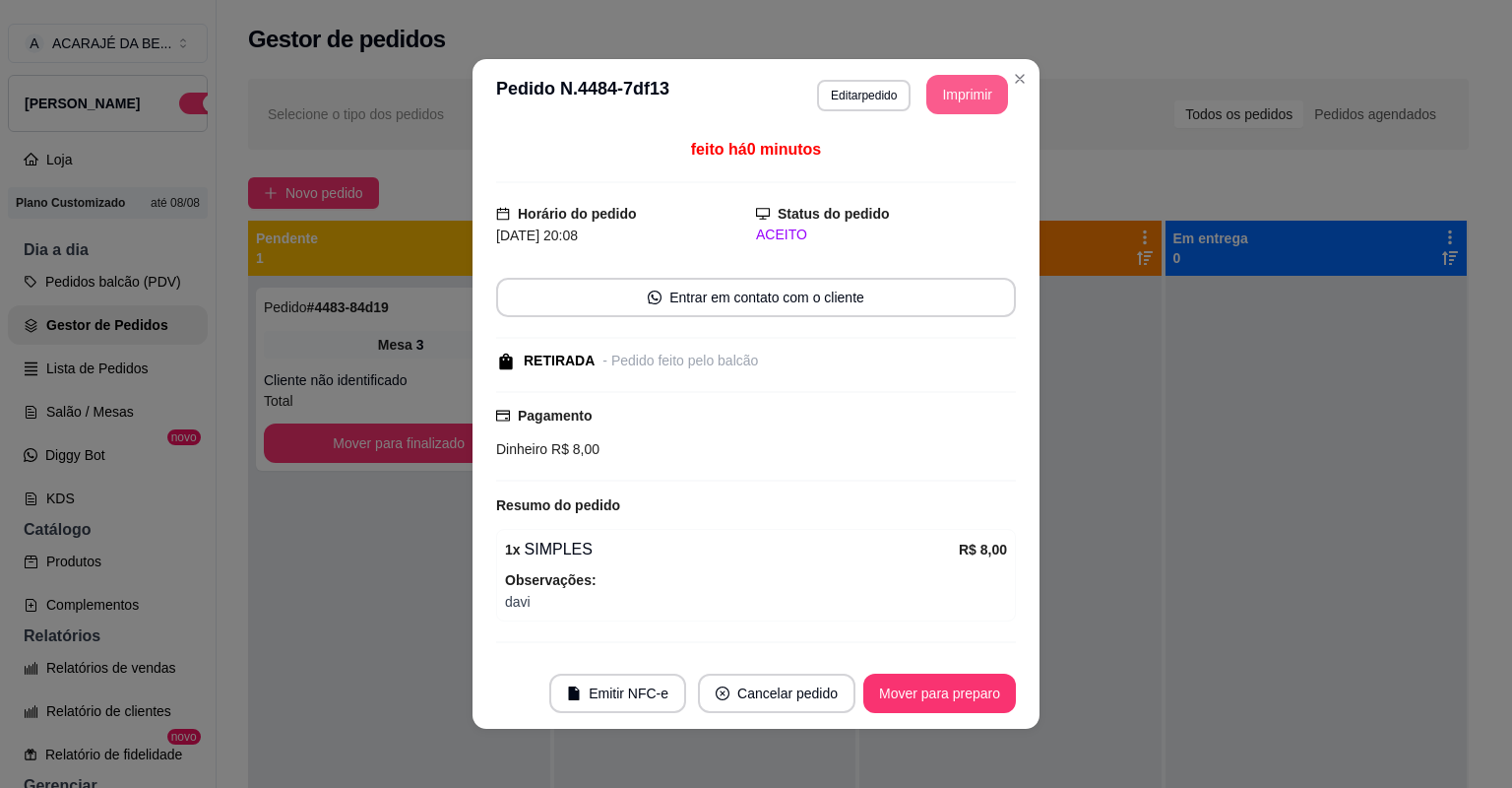 click on "Imprimir" at bounding box center (967, 95) 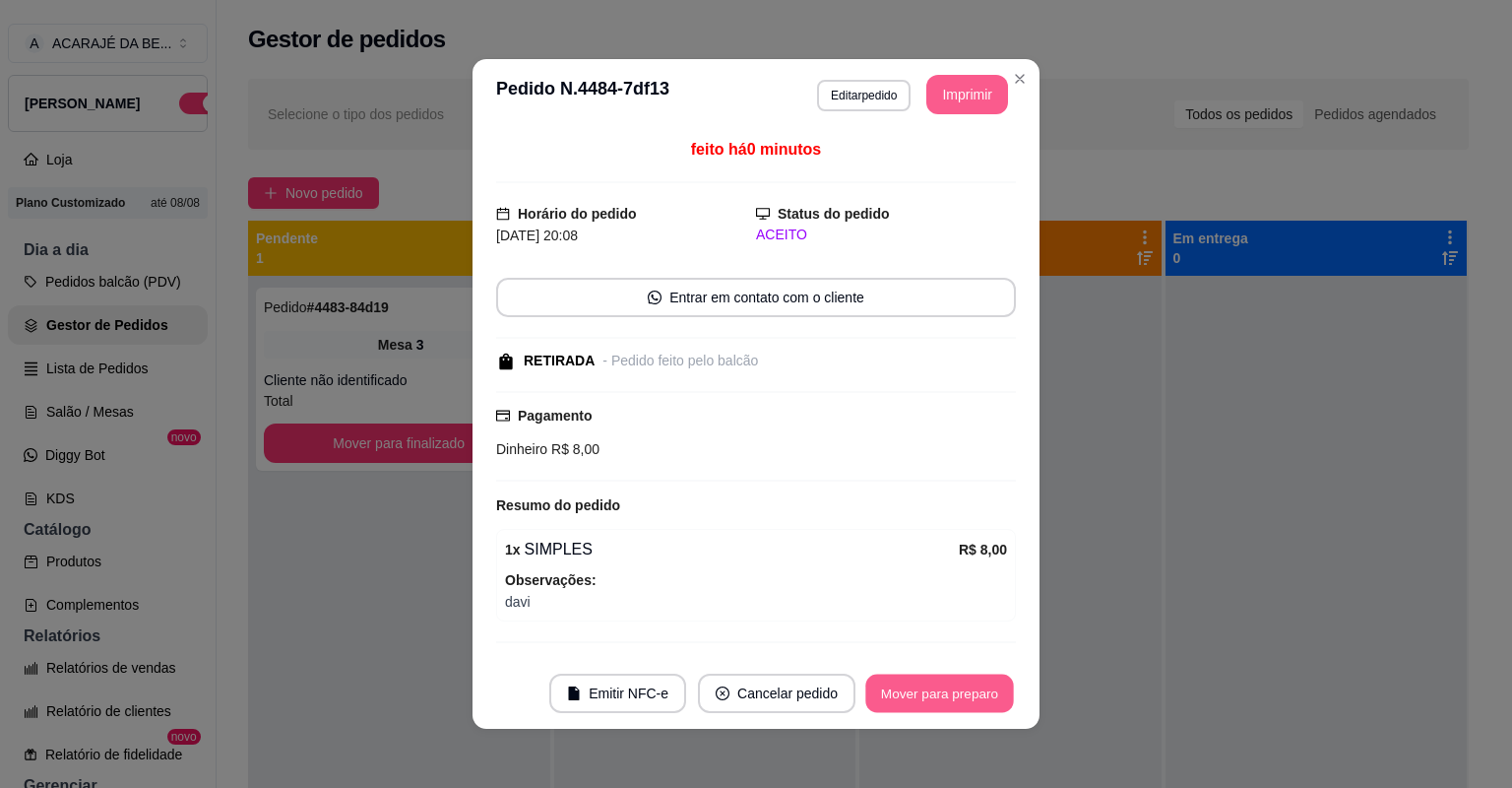 click on "Mover para preparo" at bounding box center (939, 693) 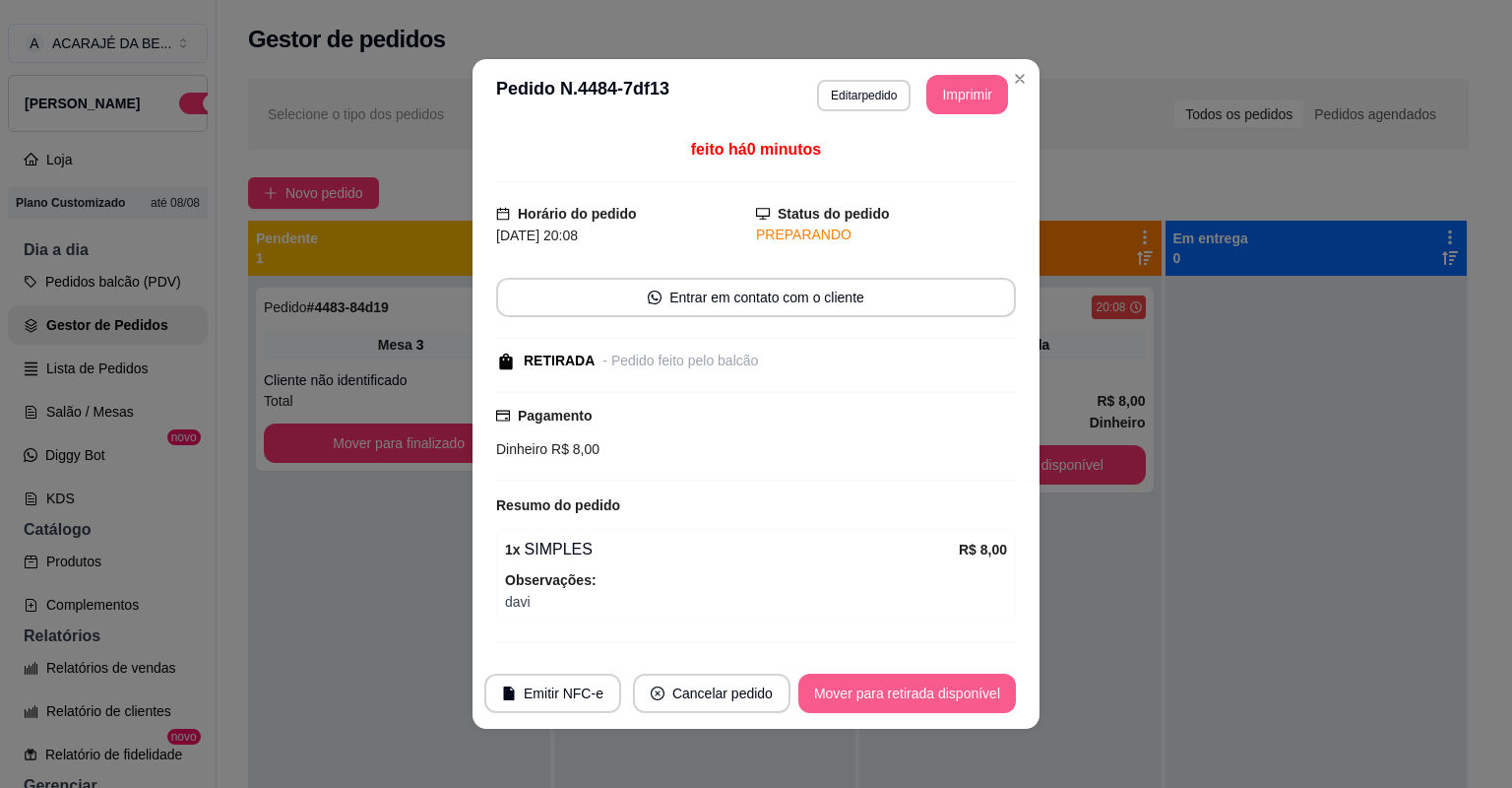click on "Mover para retirada disponível" at bounding box center (907, 693) 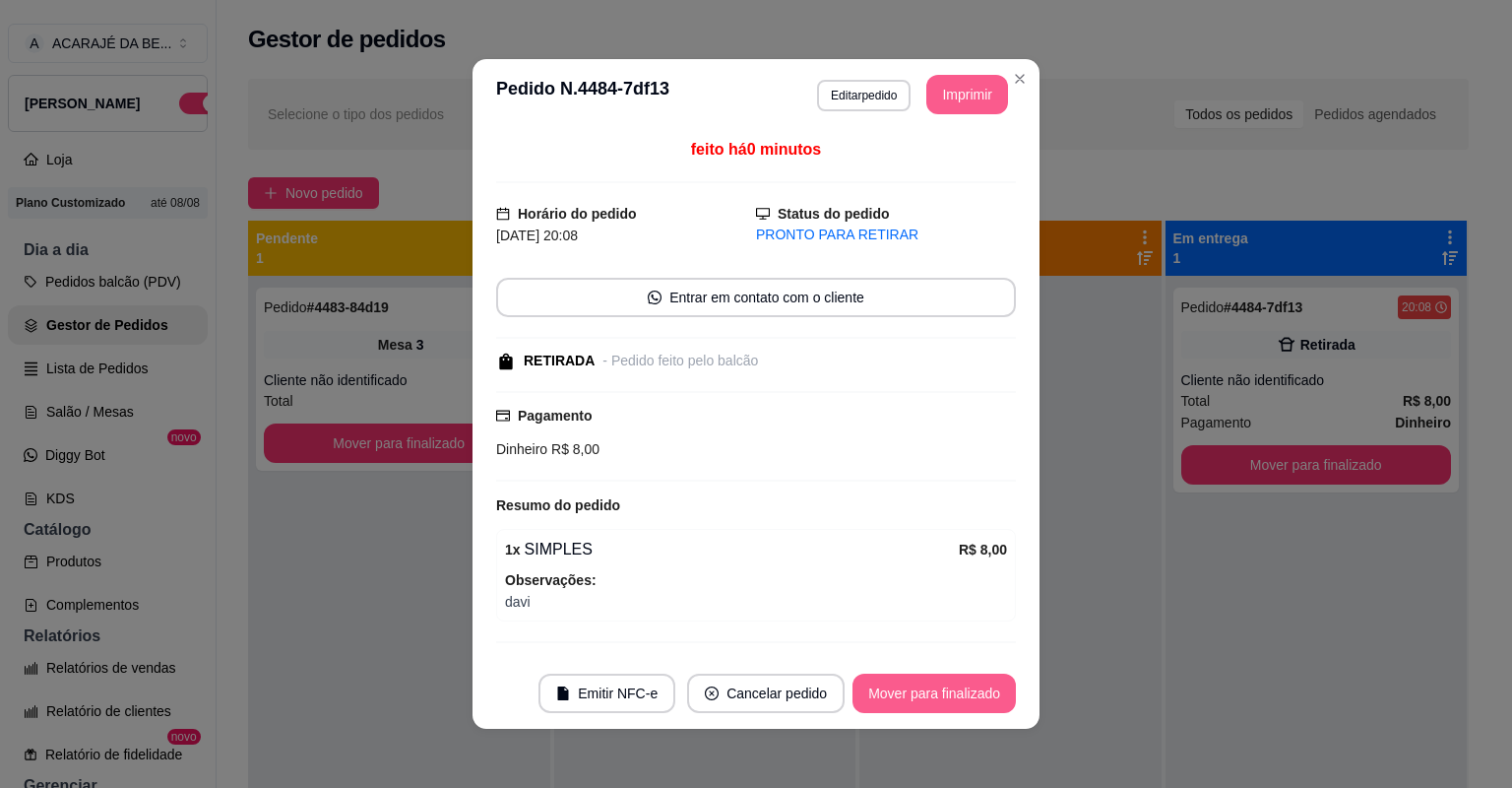 click on "Mover para finalizado" at bounding box center [934, 693] 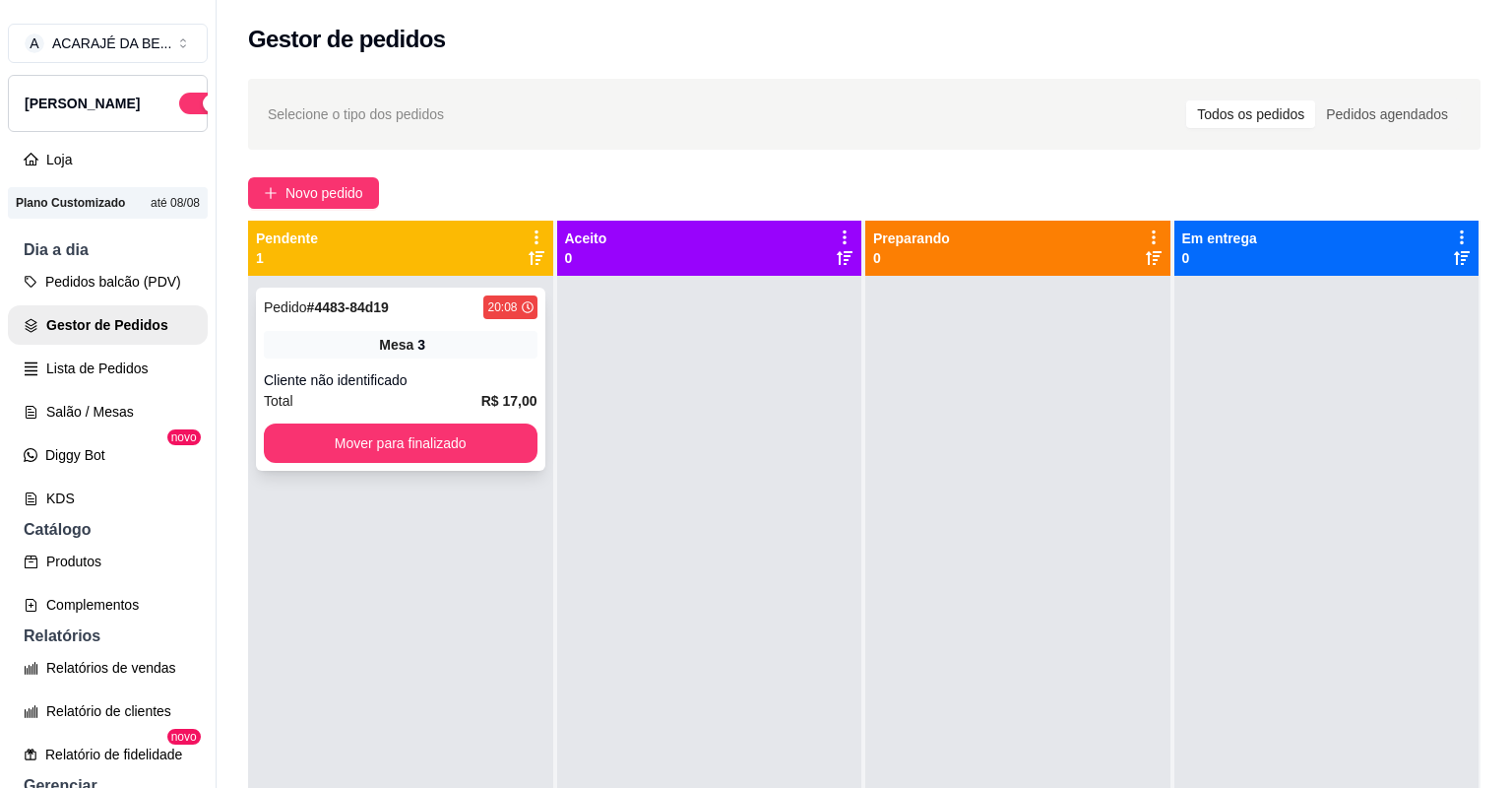click on "Cliente não identificado" at bounding box center (401, 380) 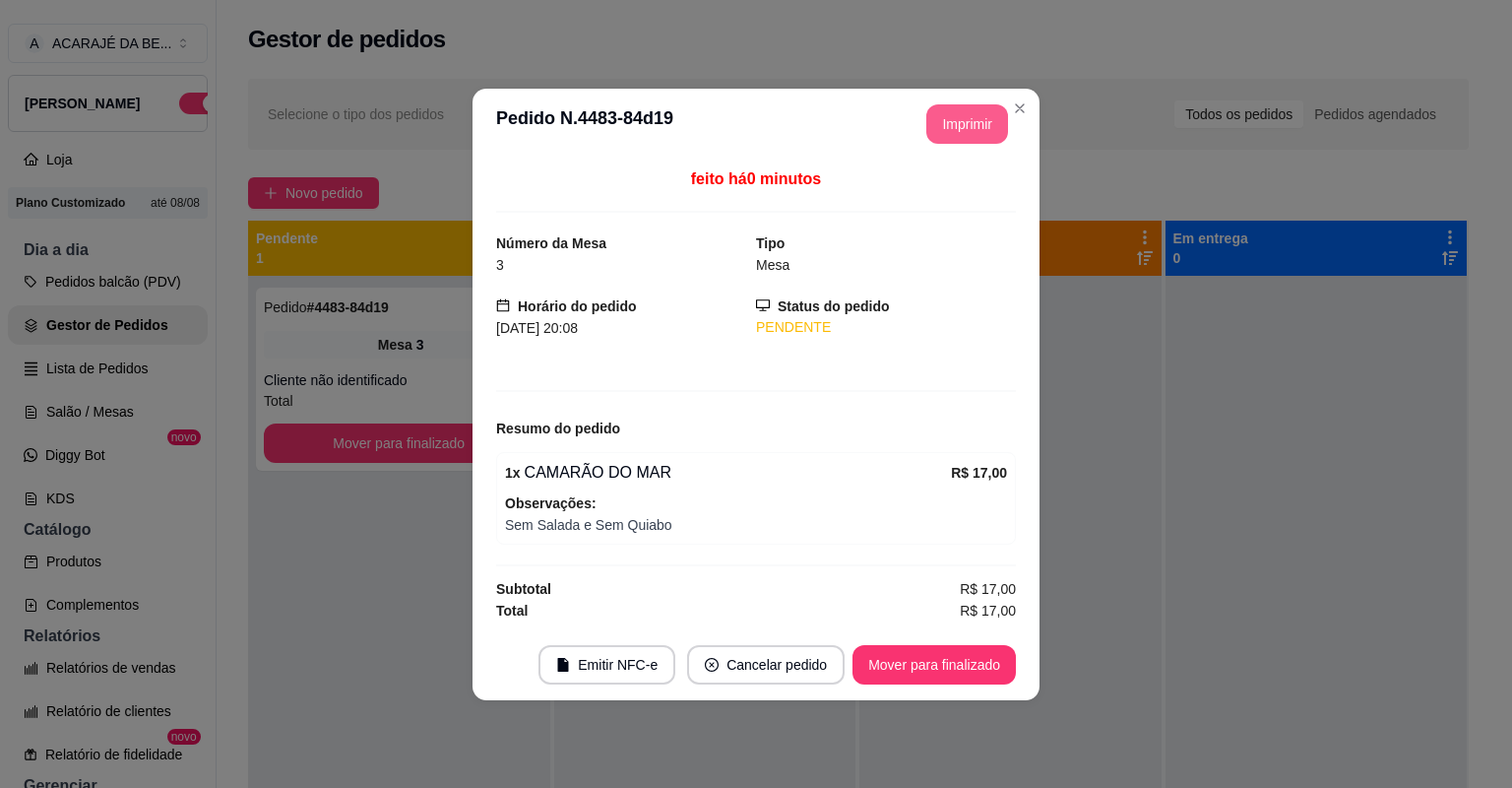 click on "Imprimir" at bounding box center (967, 124) 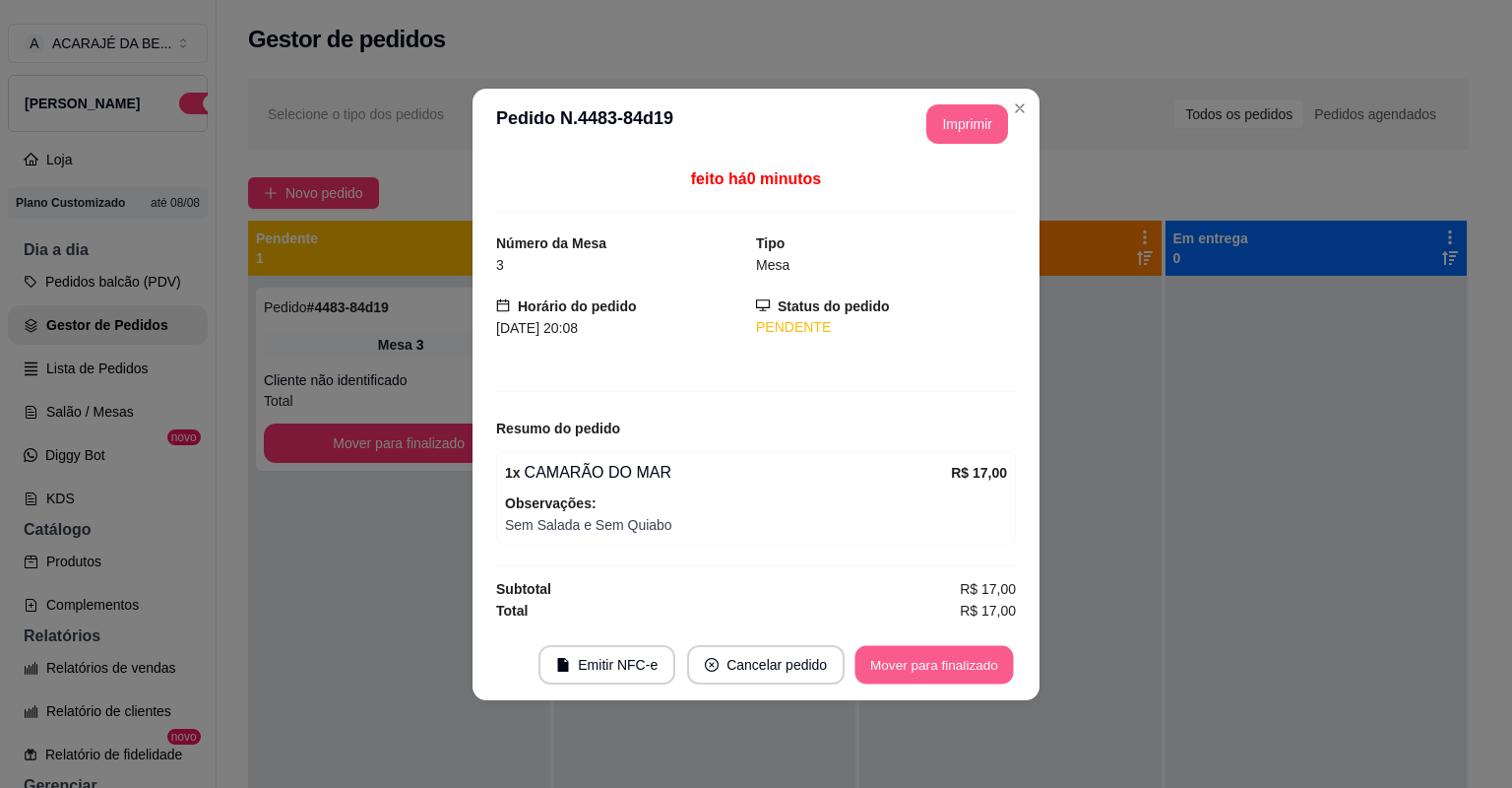 click on "Mover para finalizado" at bounding box center (934, 664) 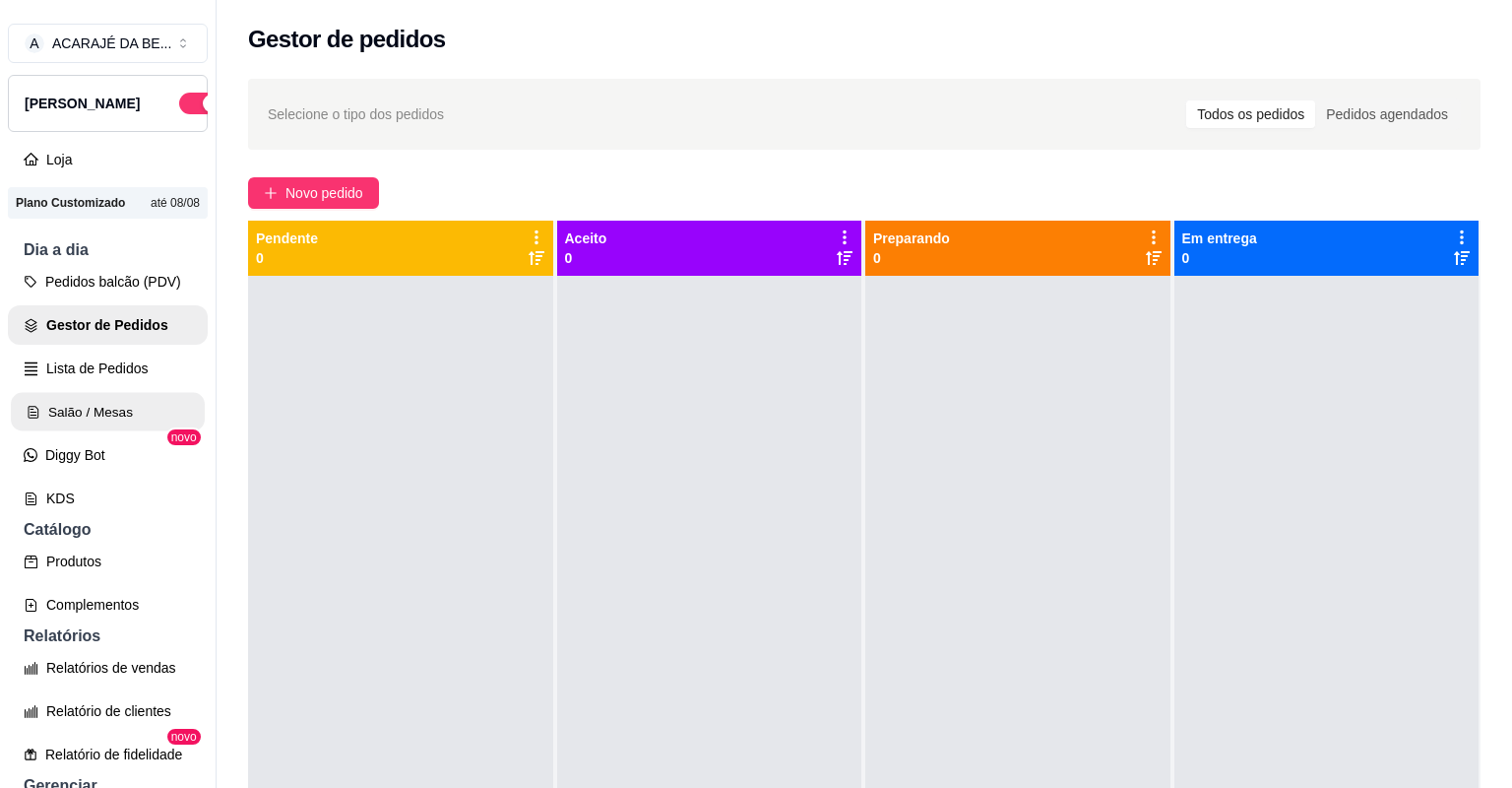 click on "Salão / Mesas" at bounding box center [107, 412] 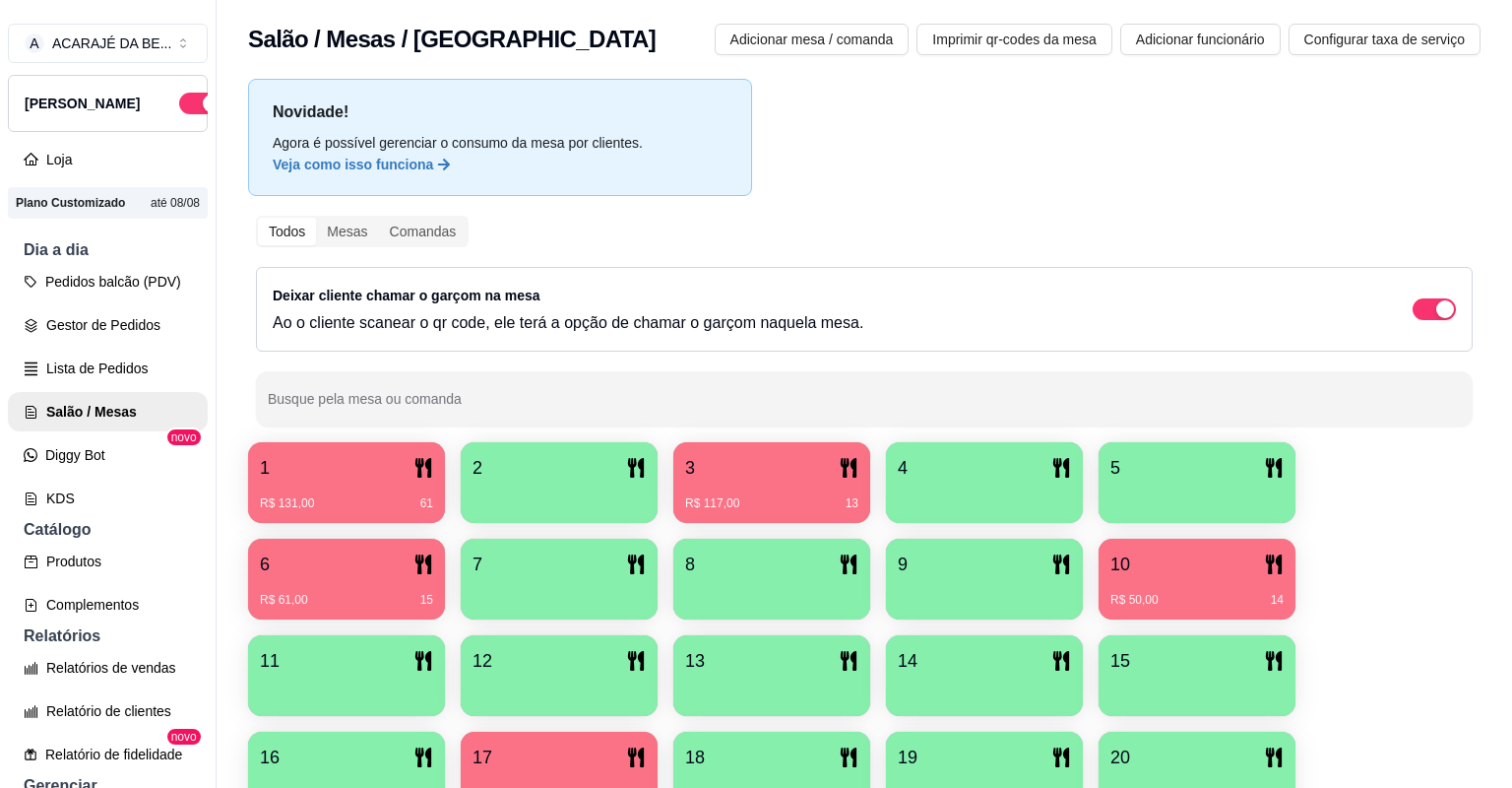 click on "17" at bounding box center [559, 757] 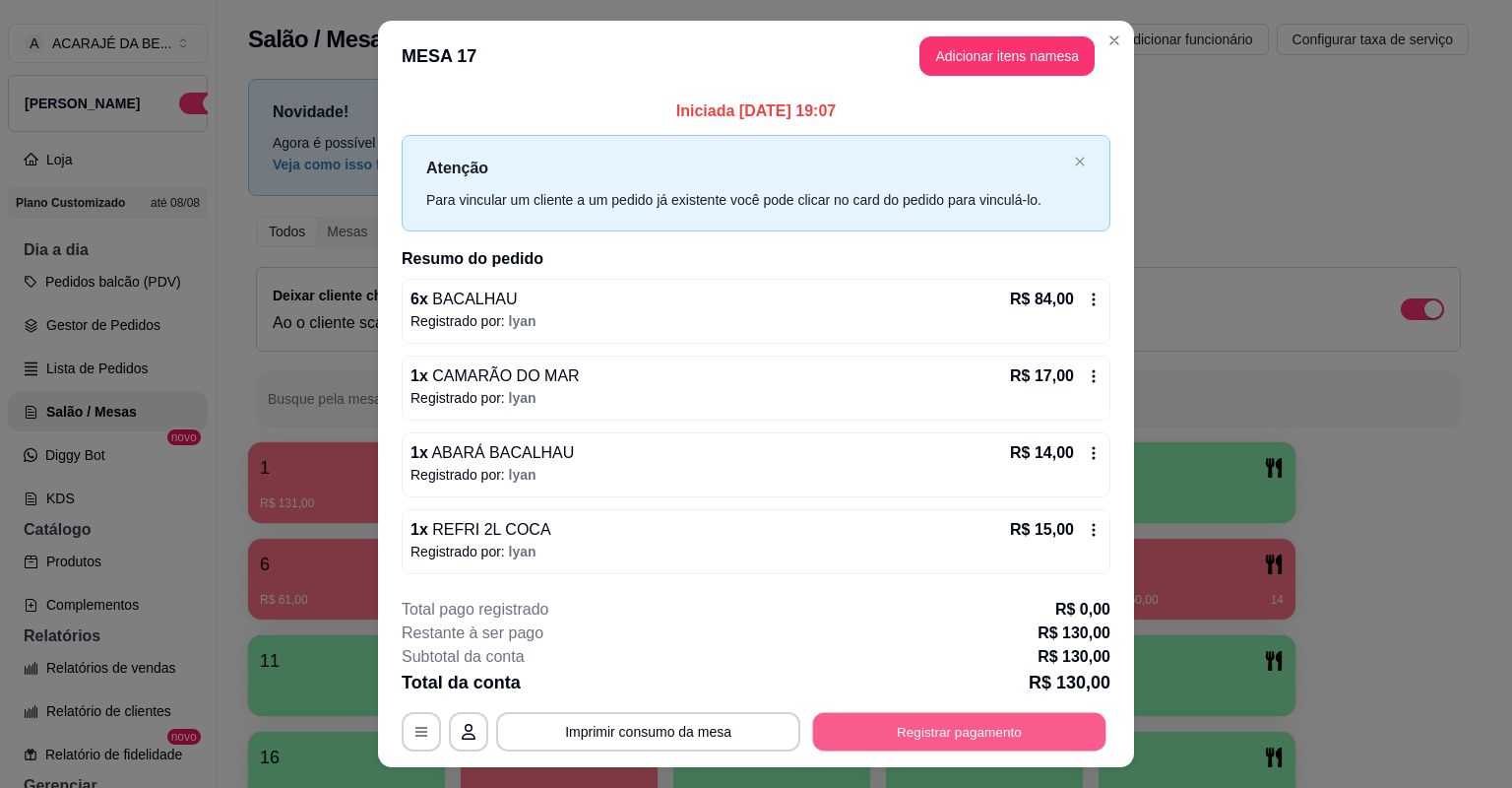 click on "Registrar pagamento" at bounding box center (960, 731) 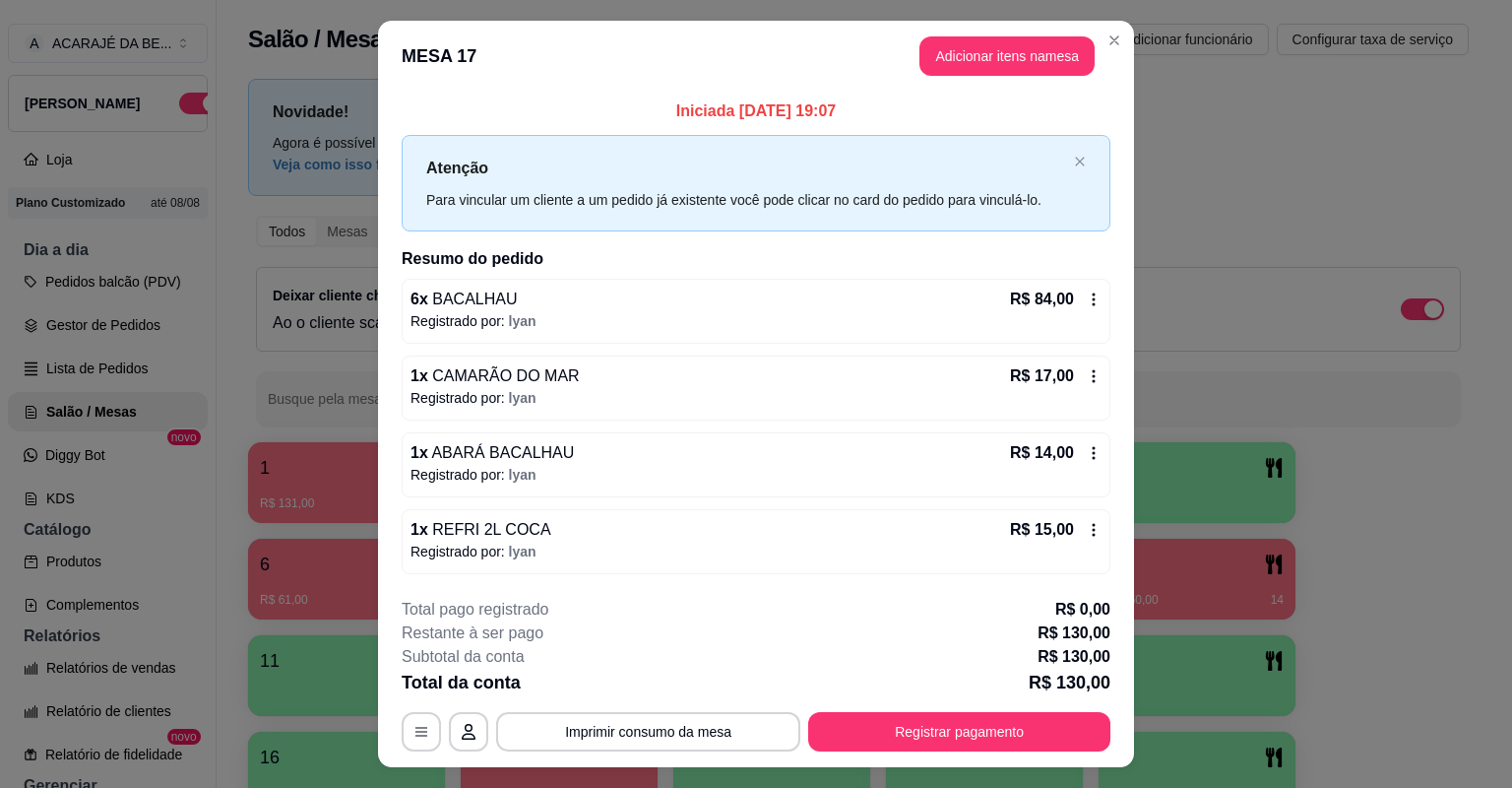 click 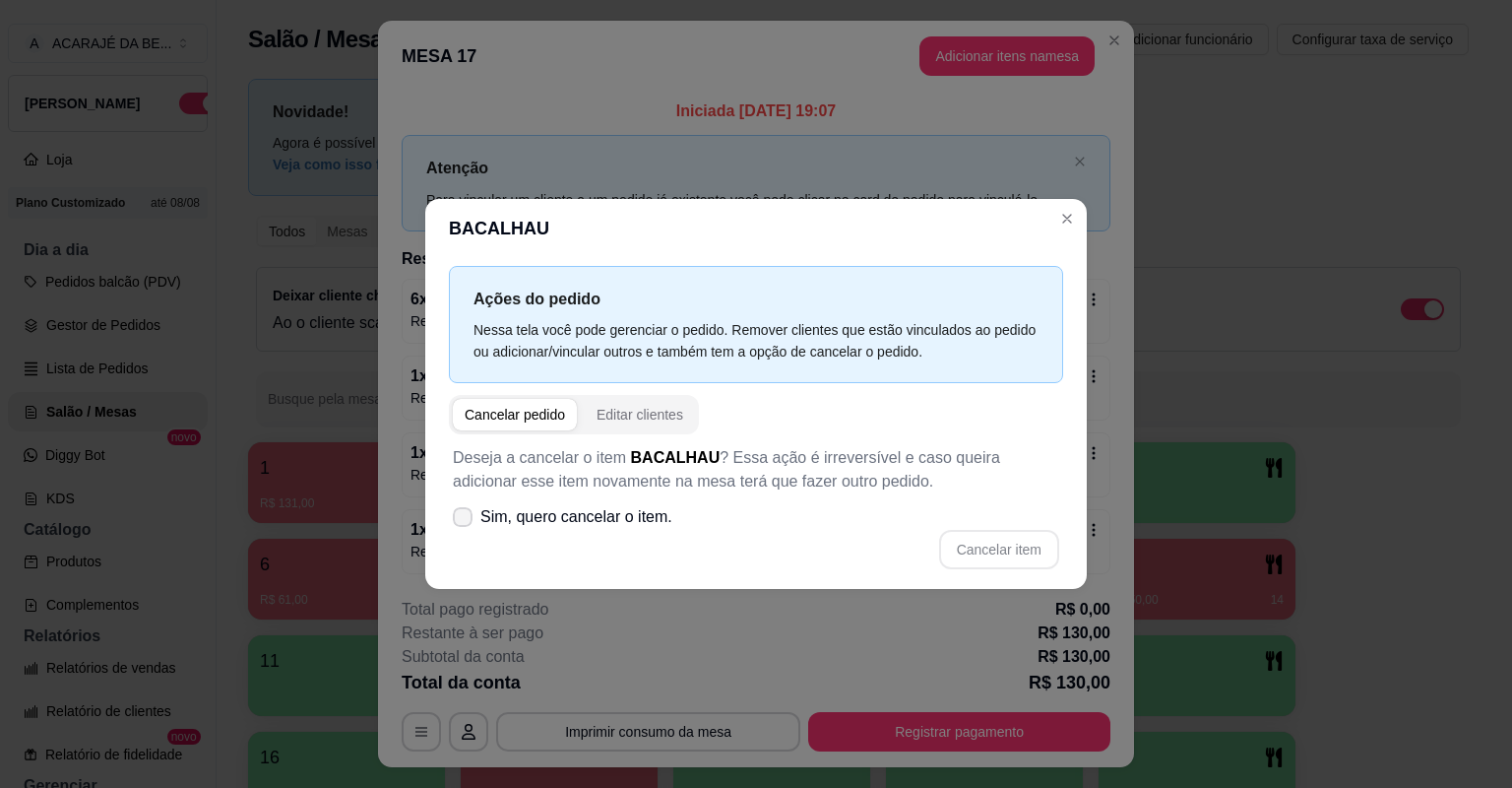 click on "Sim, quero cancelar o item." at bounding box center (576, 517) 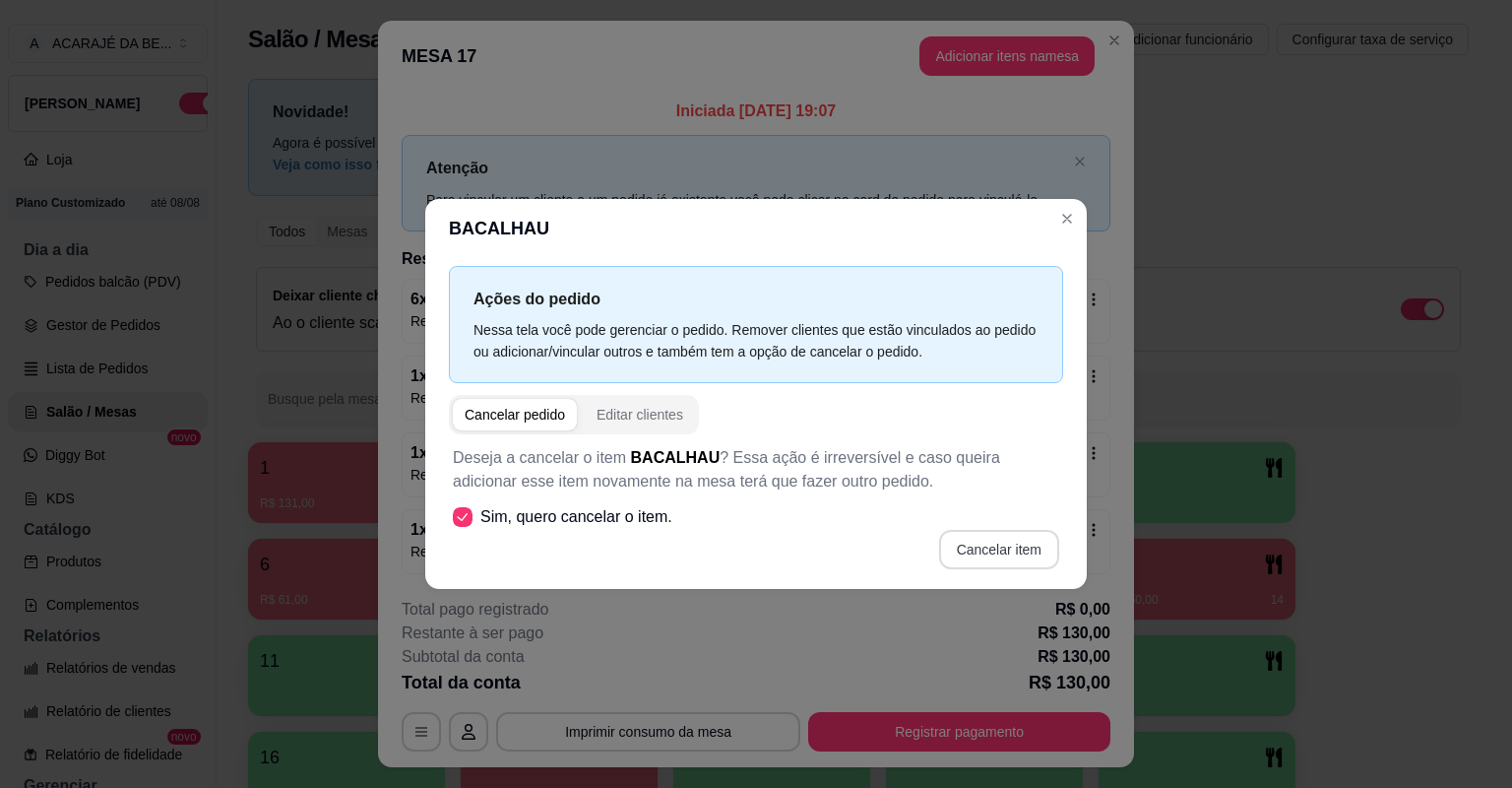 click on "Cancelar item" at bounding box center [999, 550] 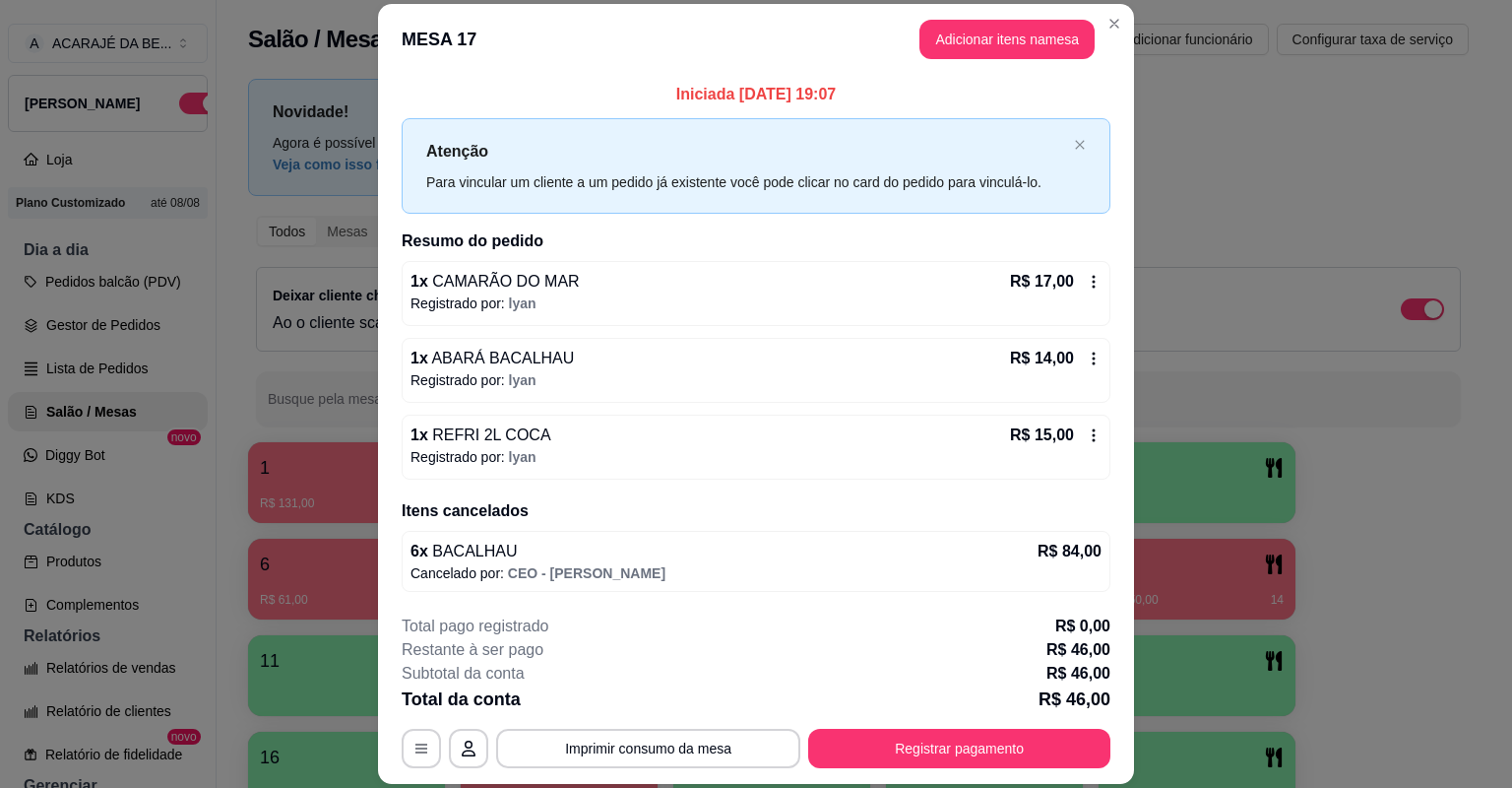 click 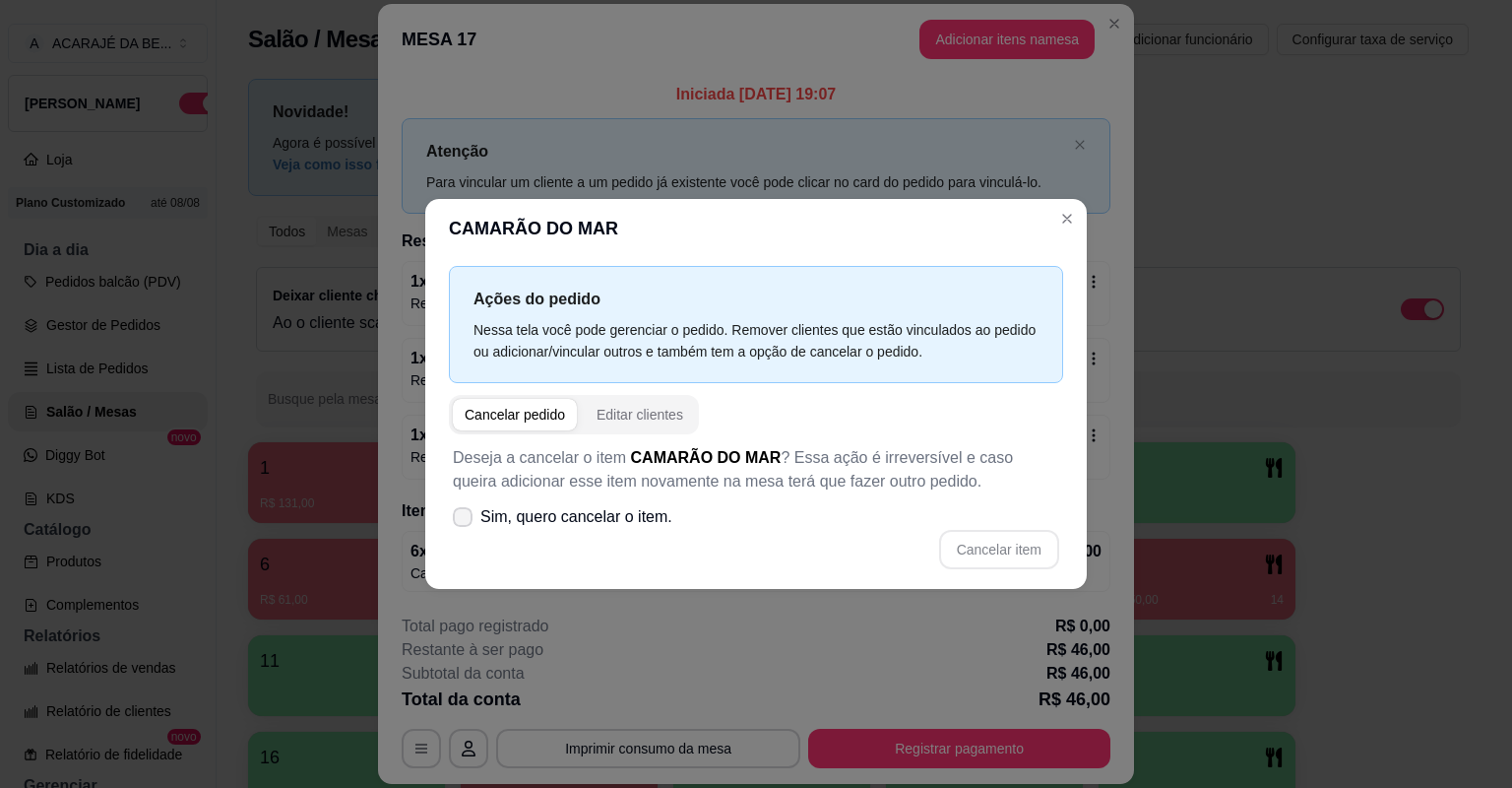 click on "Sim, quero cancelar o item." at bounding box center (576, 517) 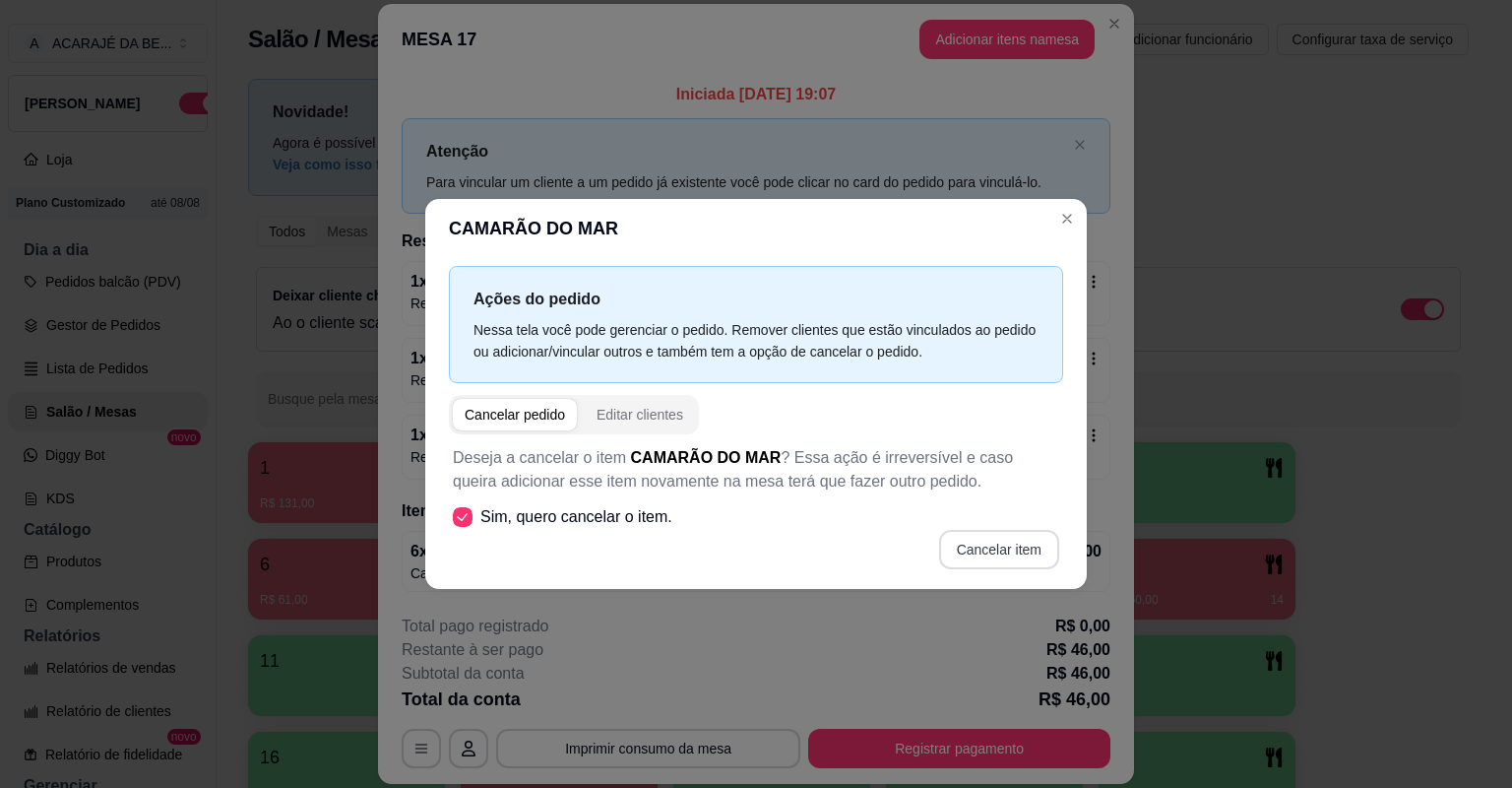 click on "Cancelar item" at bounding box center (999, 550) 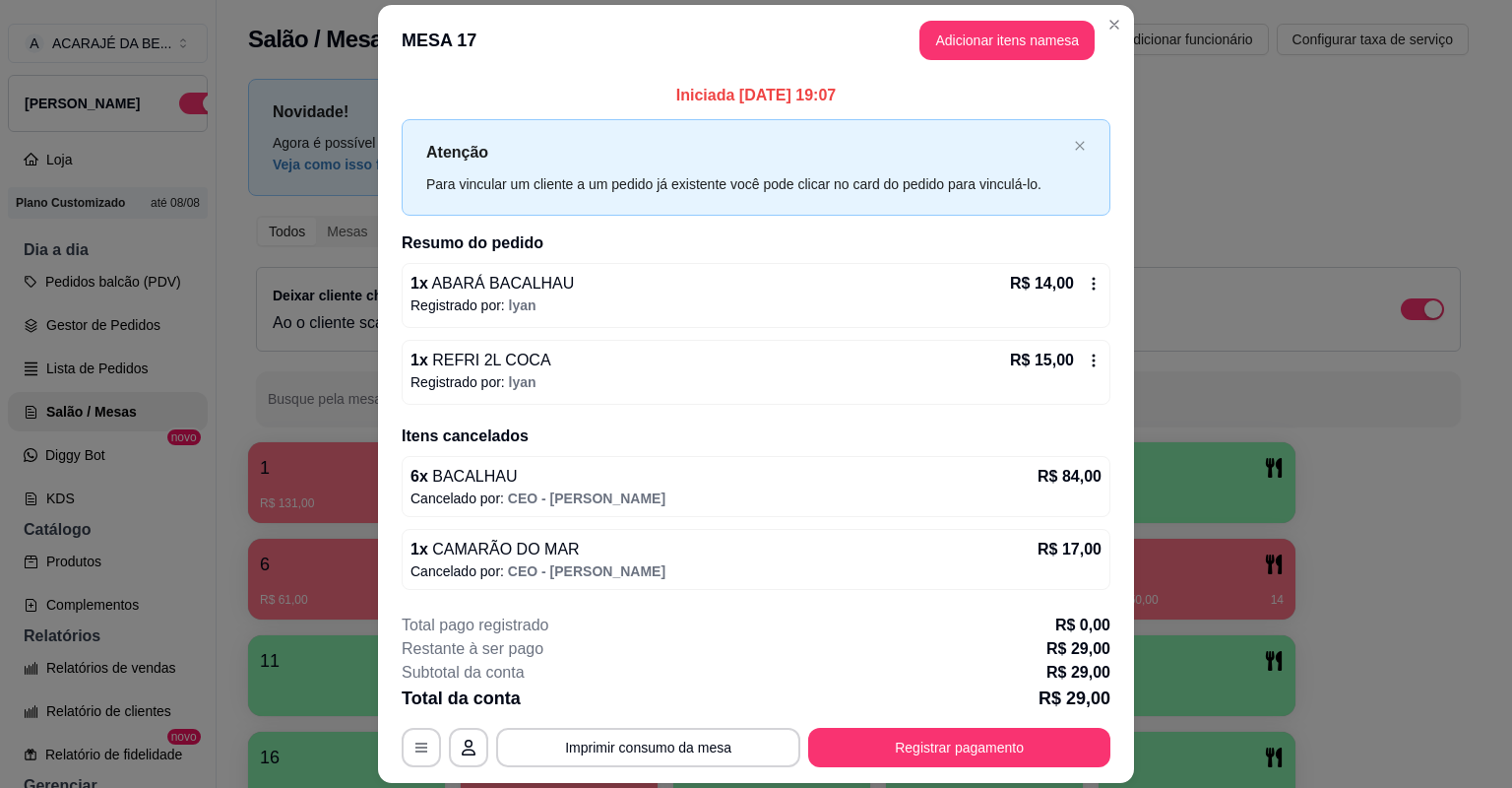 click 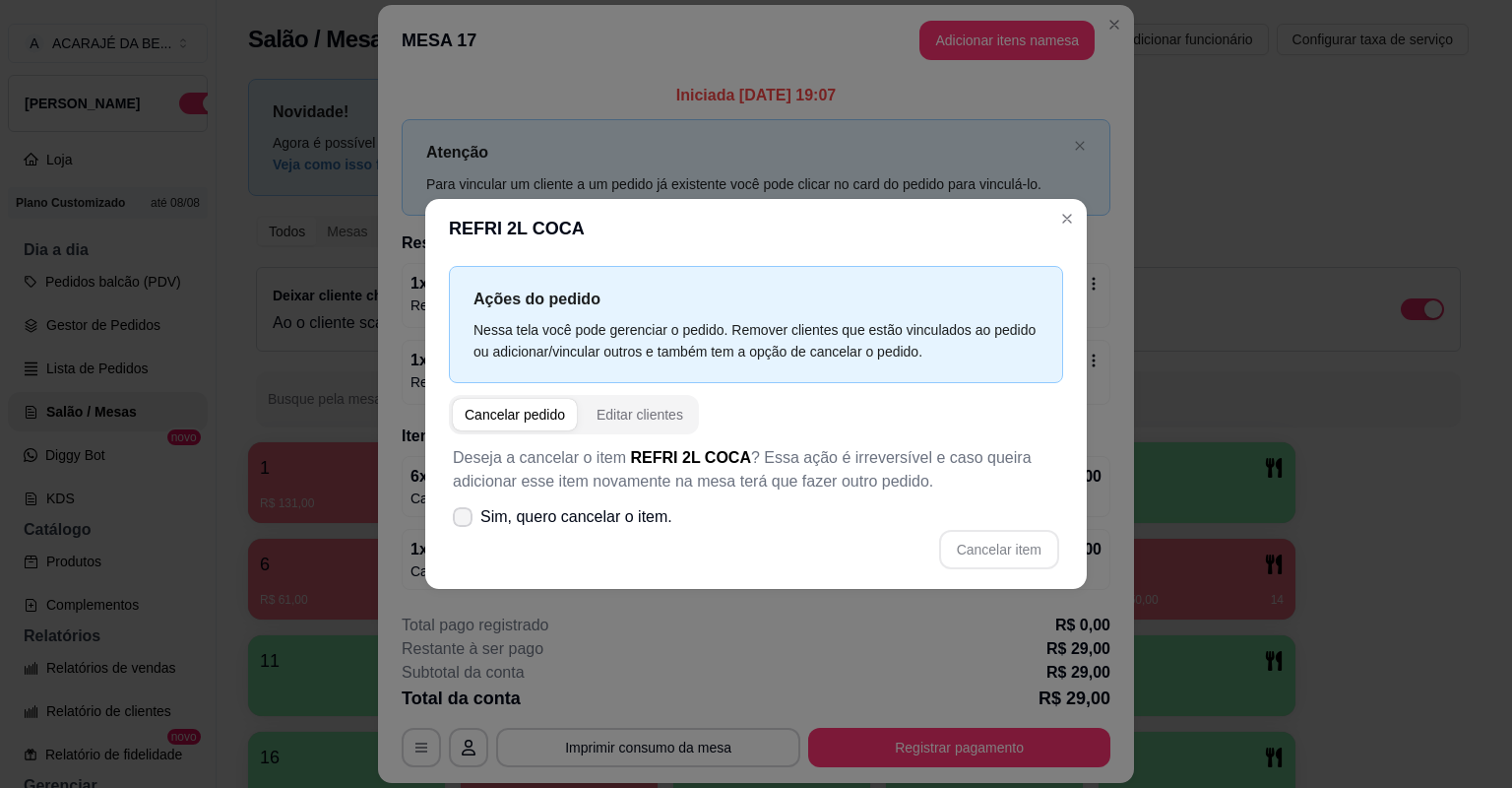 click on "Sim, quero cancelar o item." at bounding box center (562, 517) 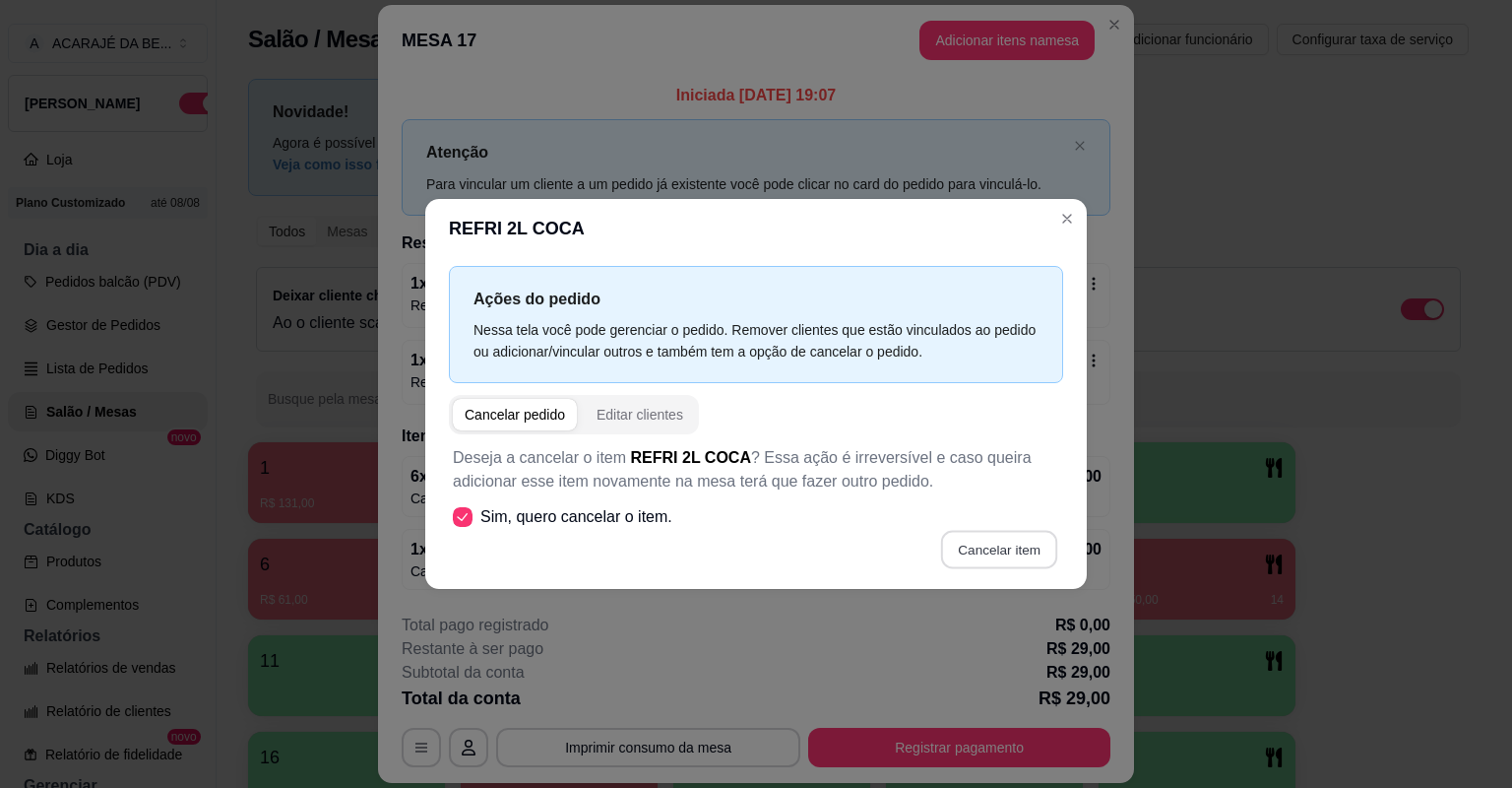 click on "Cancelar item" at bounding box center [998, 550] 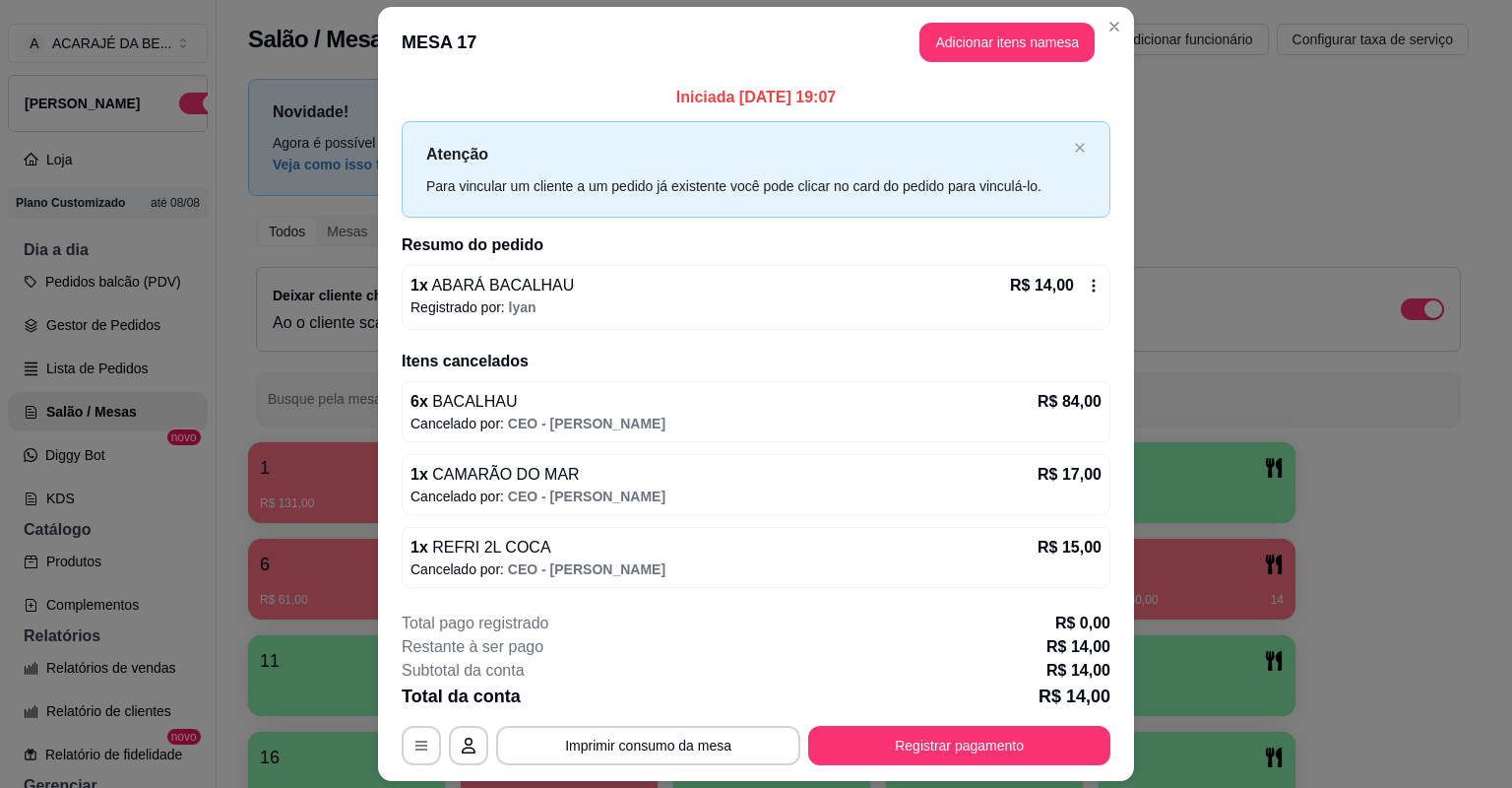 click 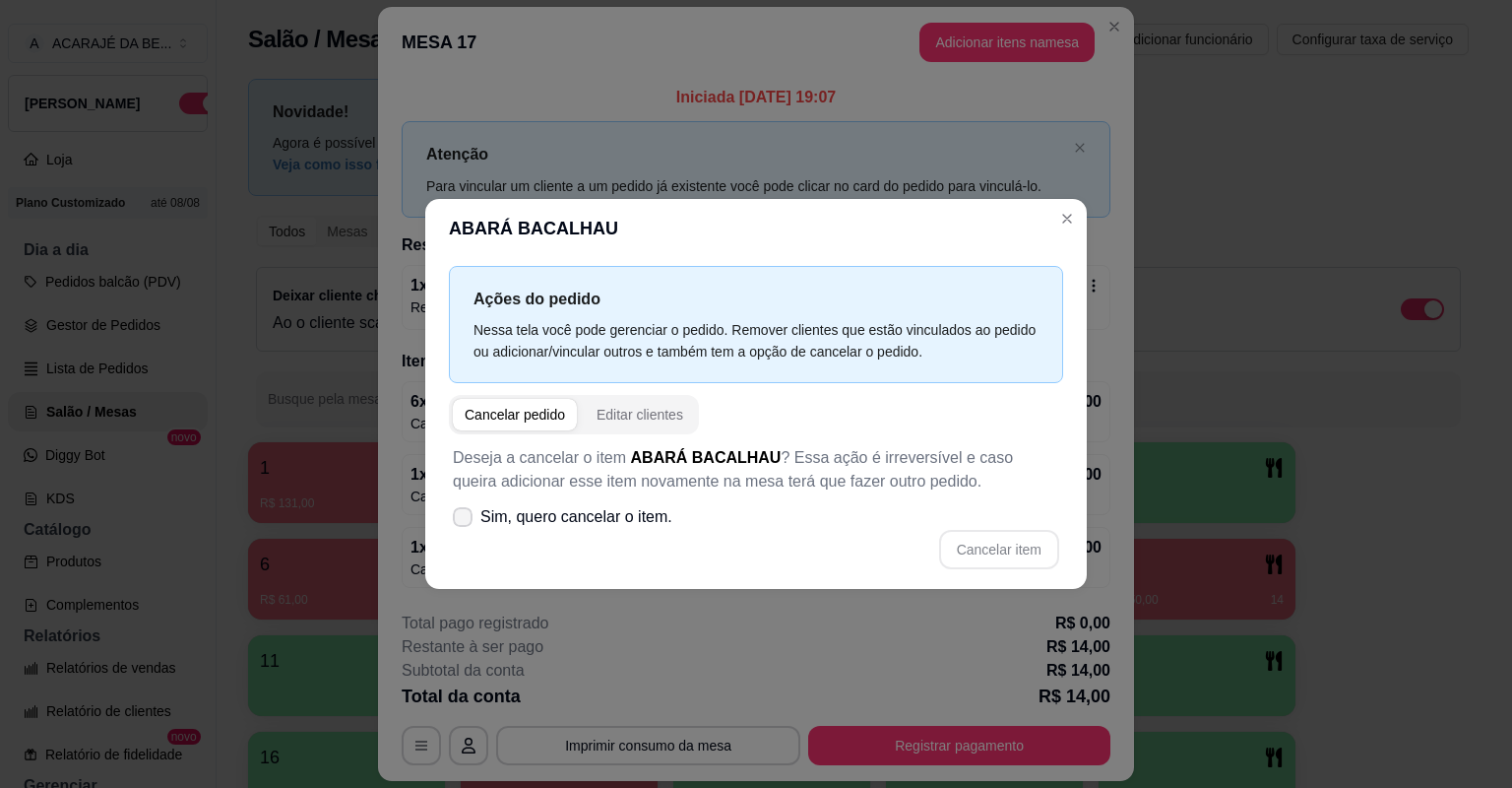 click on "Sim, quero cancelar o item." at bounding box center (576, 517) 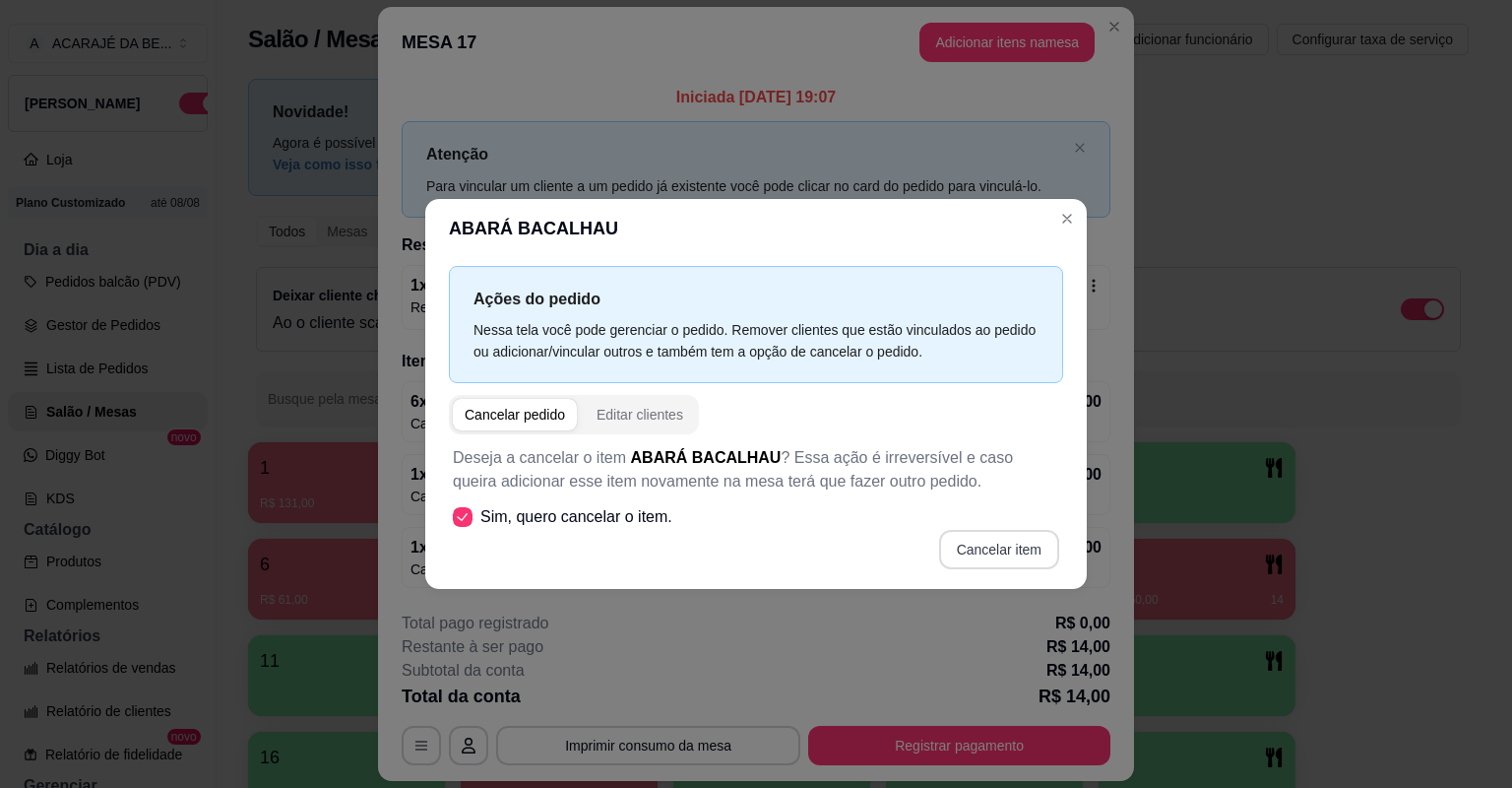 click on "Cancelar item" at bounding box center (999, 550) 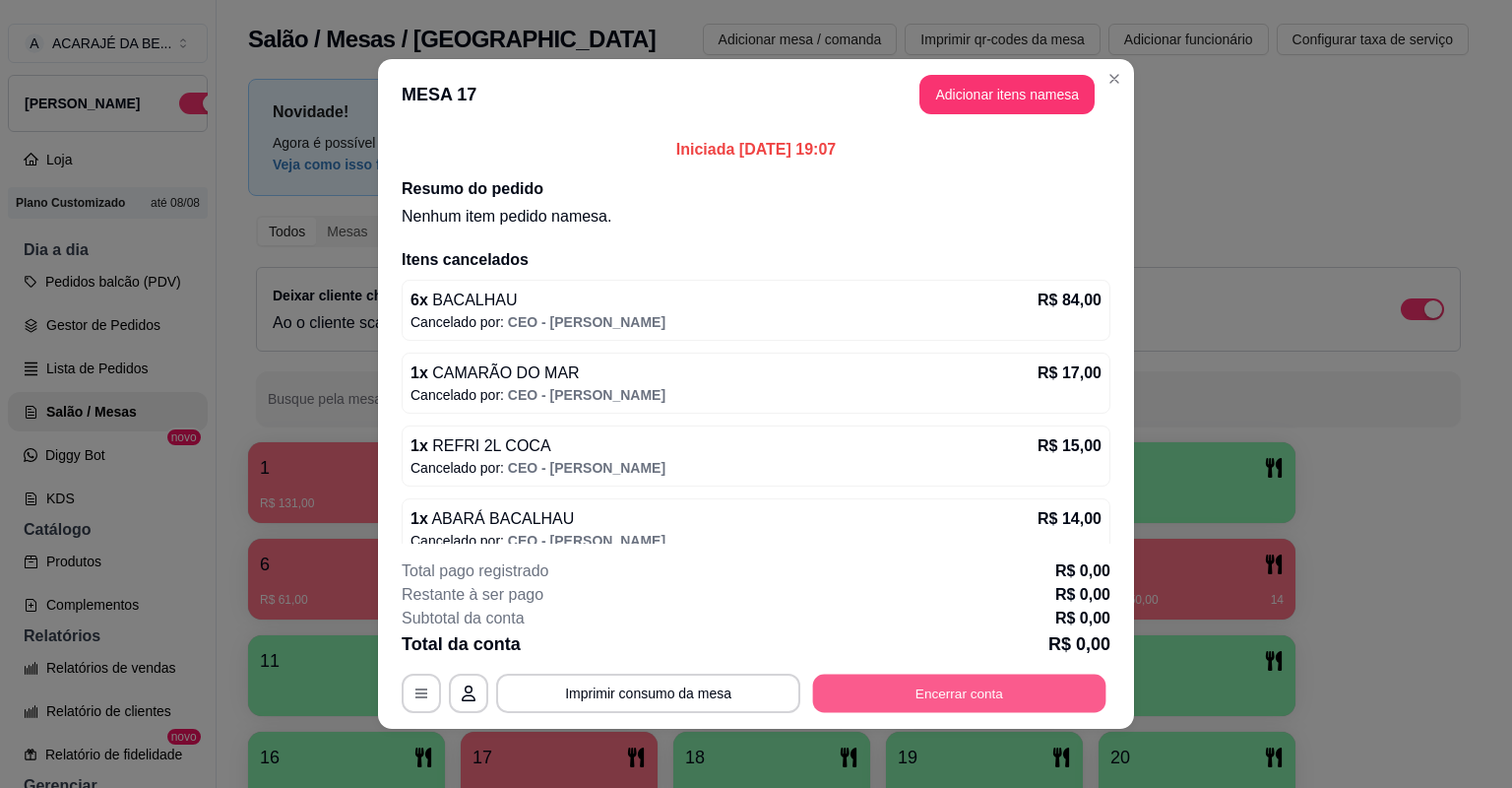click on "Encerrar conta" at bounding box center (960, 693) 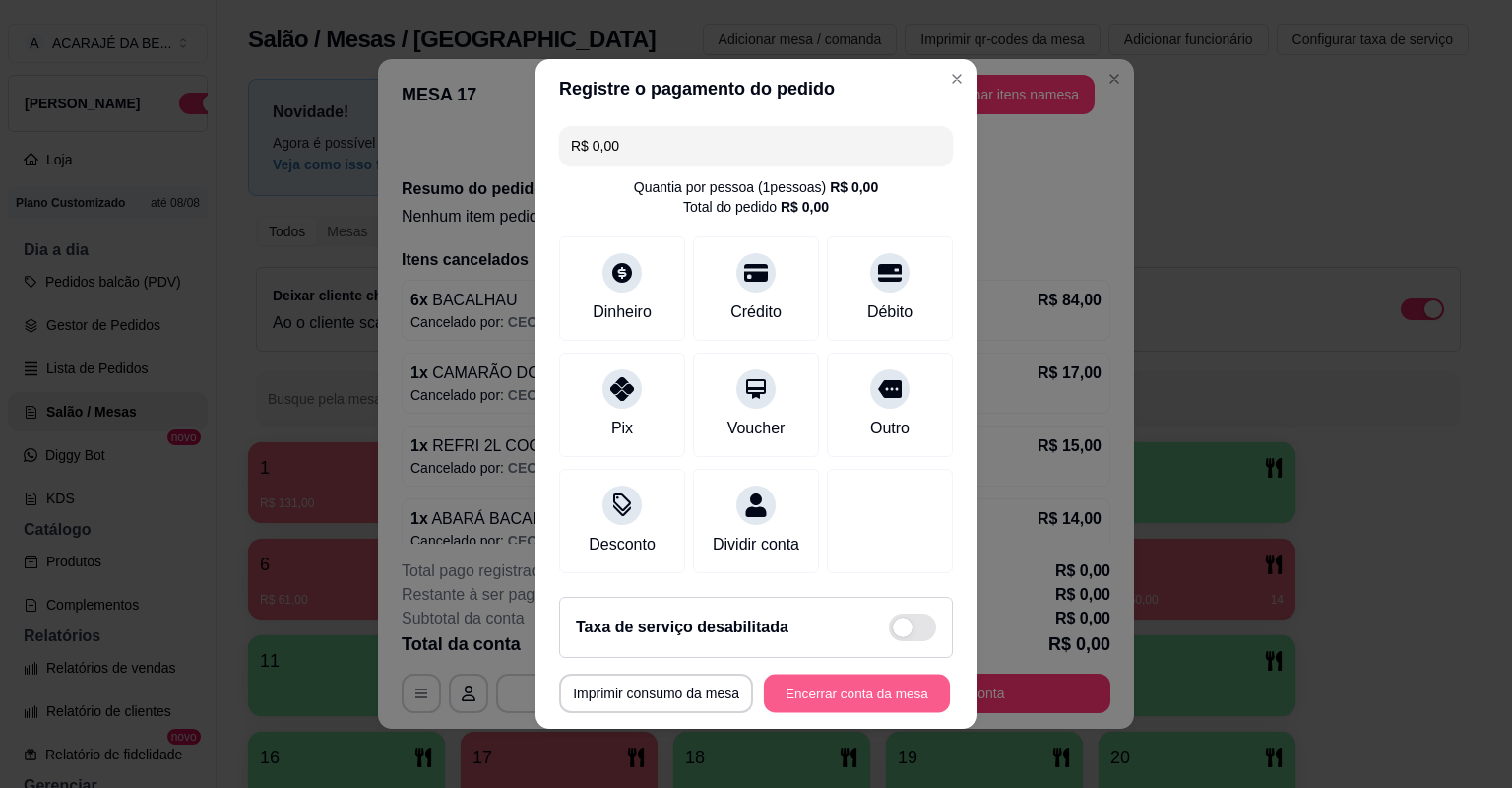 click on "Encerrar conta da mesa" at bounding box center (856, 693) 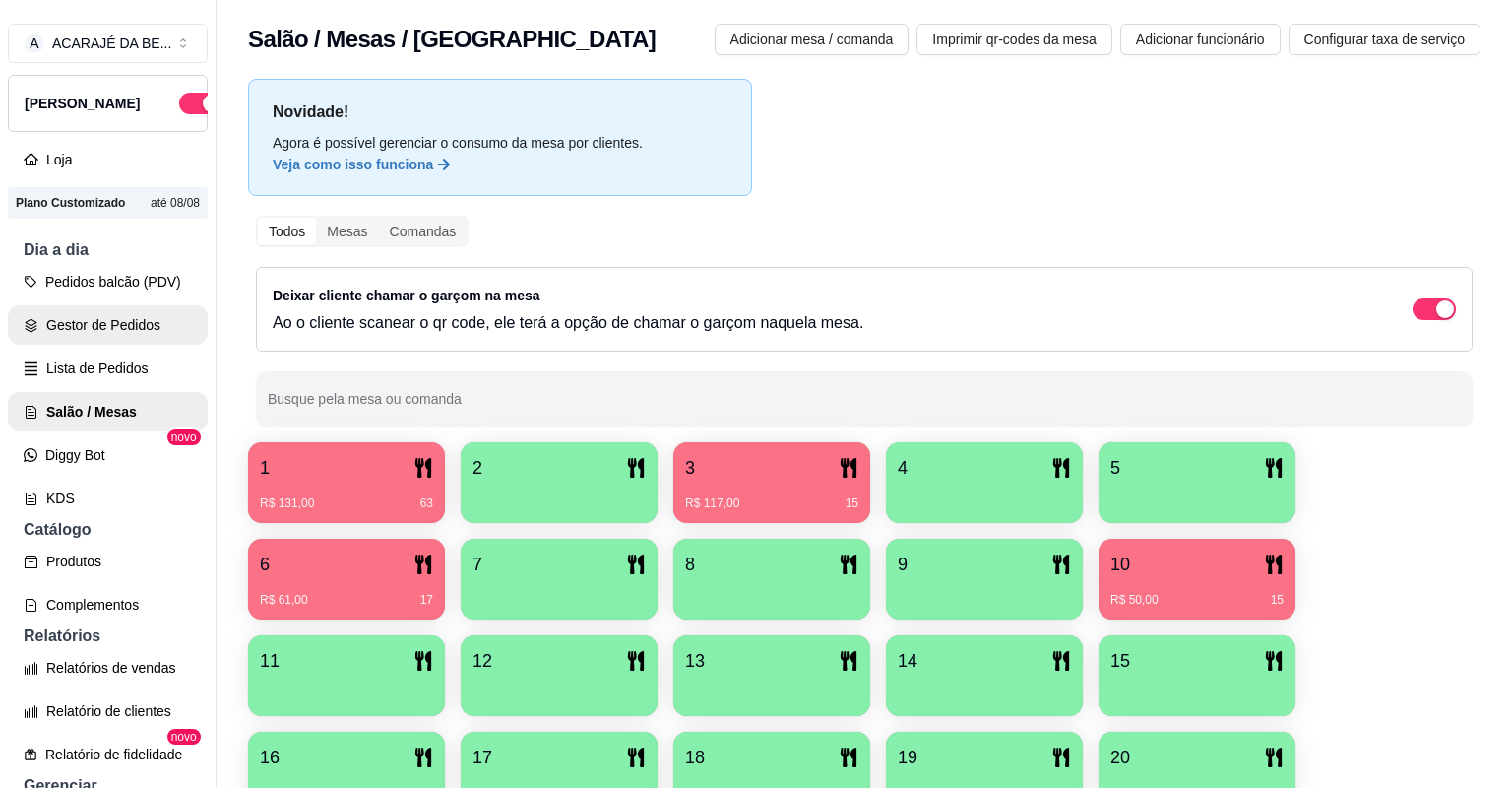 click on "Gestor de Pedidos" at bounding box center [107, 325] 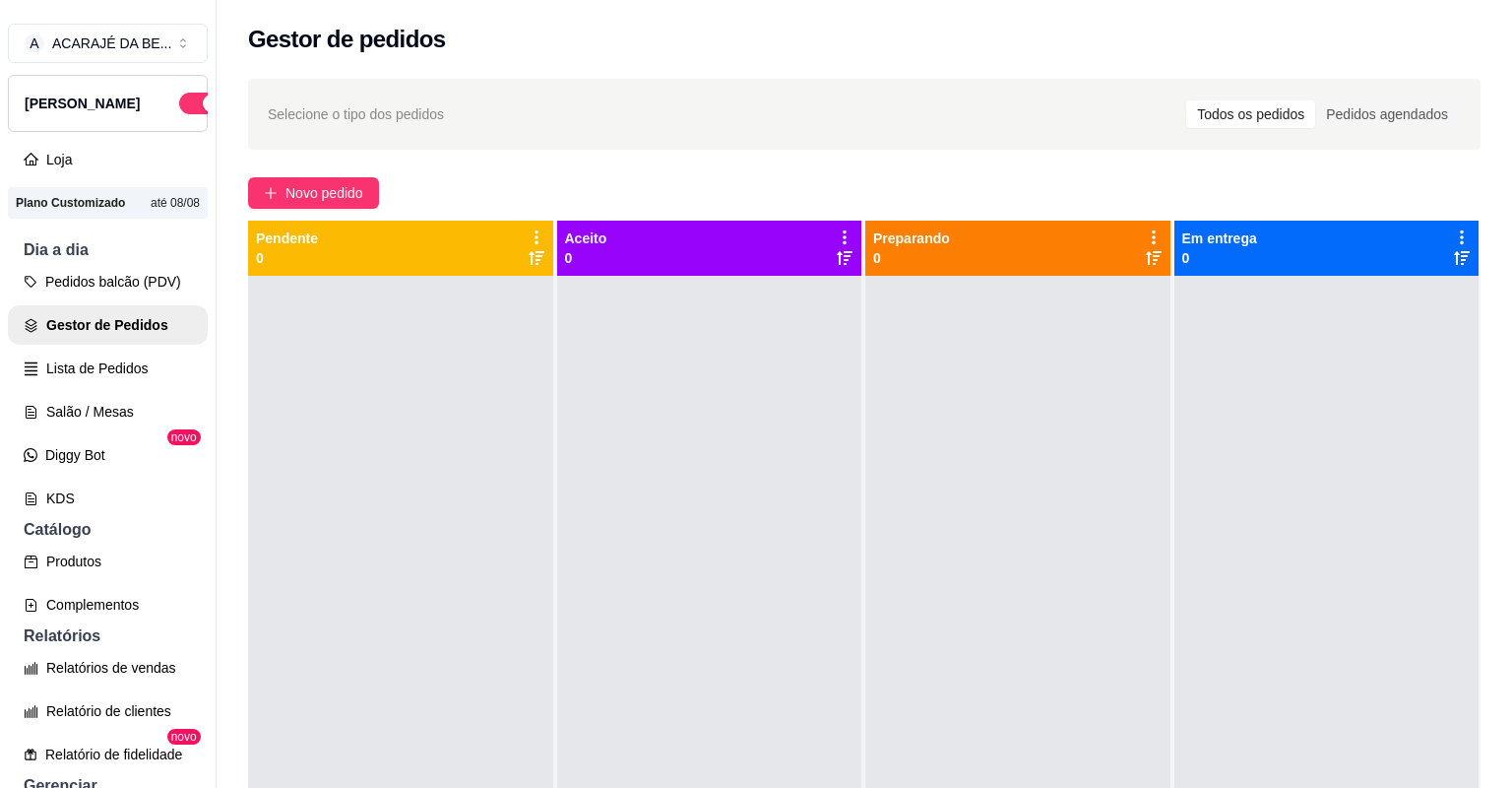 click on "Controle de caixa" at bounding box center (107, 904) 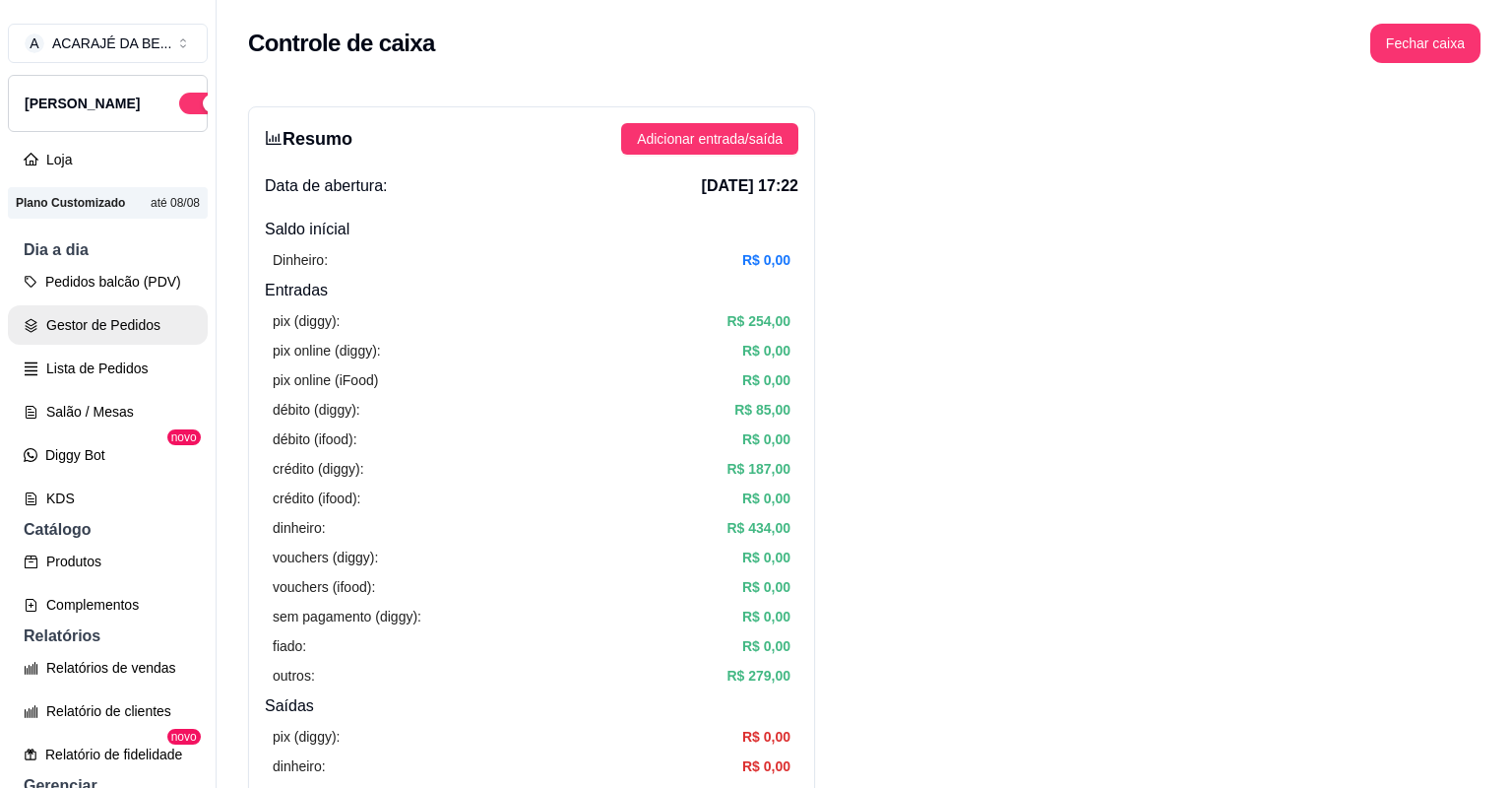 click on "Gestor de Pedidos" at bounding box center [107, 325] 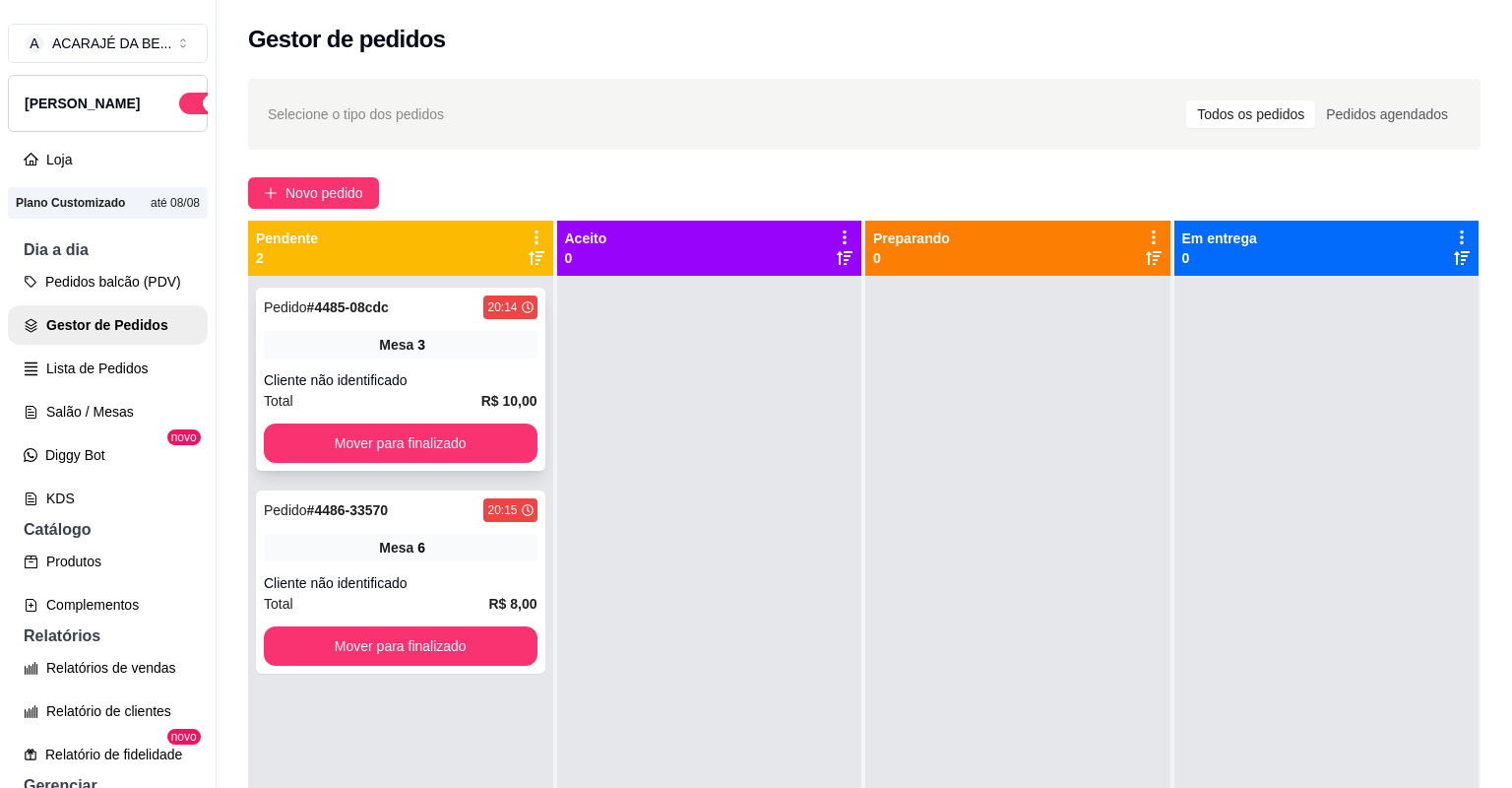 click on "Total R$ 10,00" at bounding box center (401, 401) 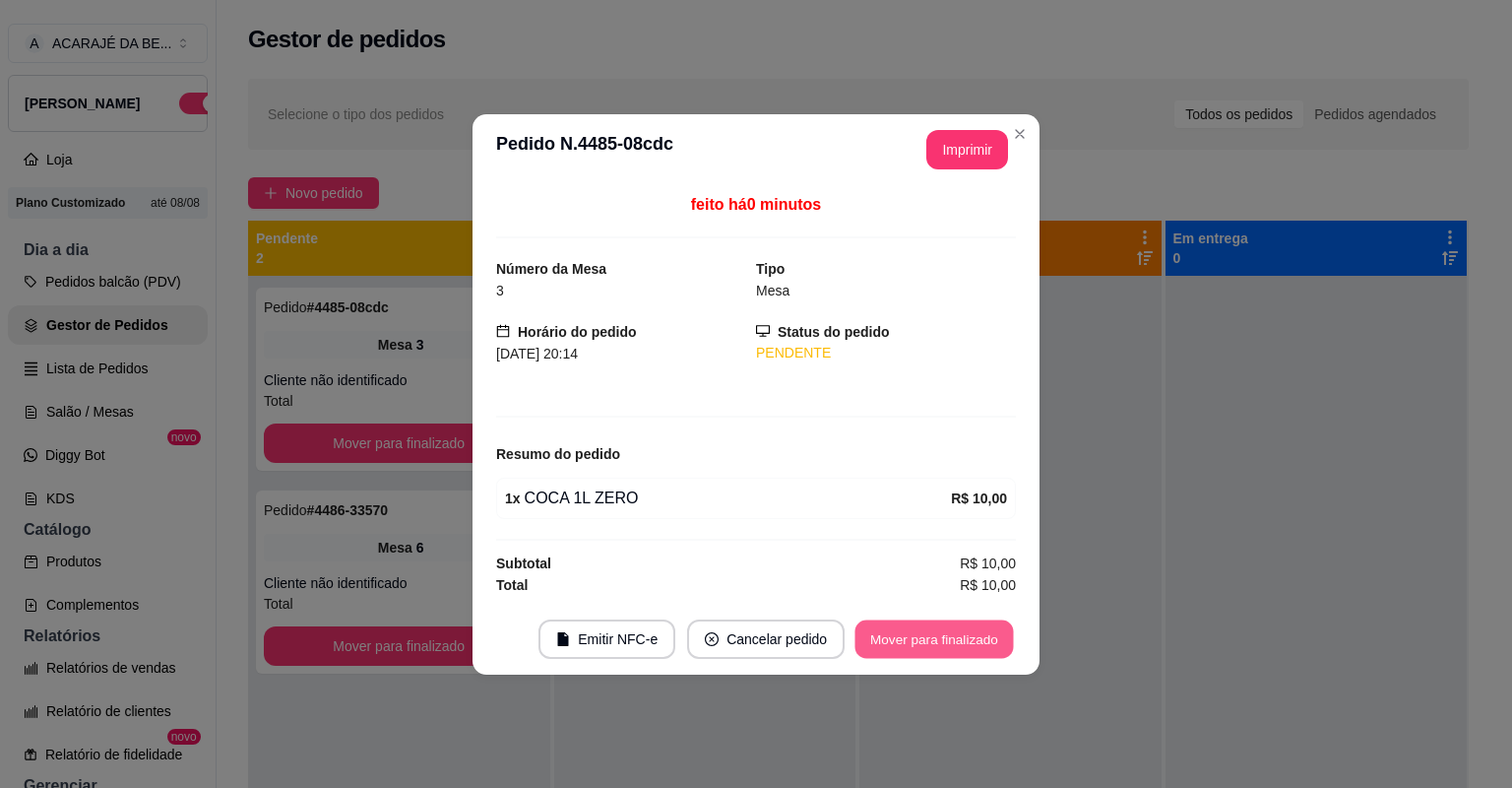 click on "Mover para finalizado" at bounding box center (934, 638) 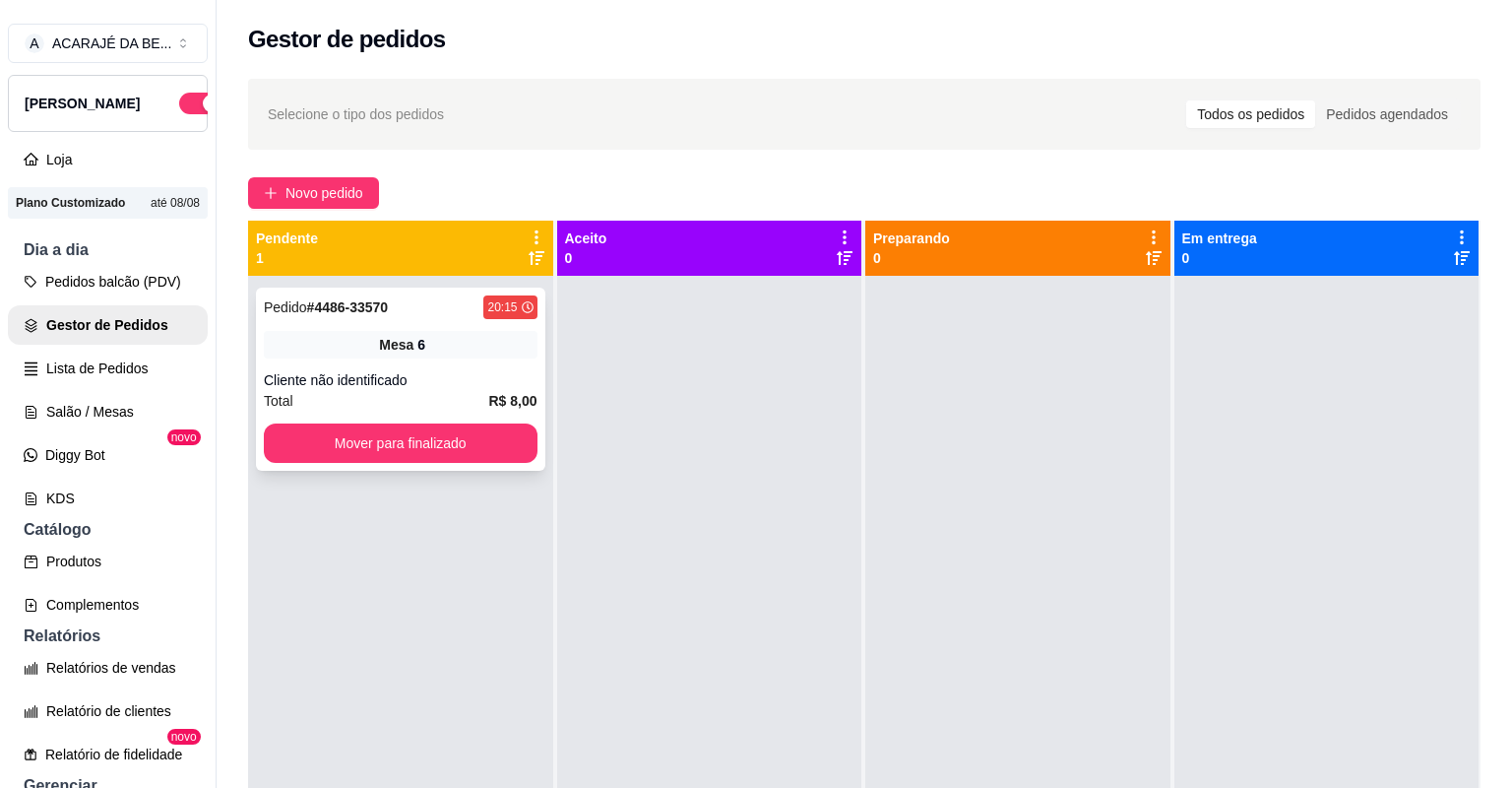click on "Cliente não identificado" at bounding box center [401, 380] 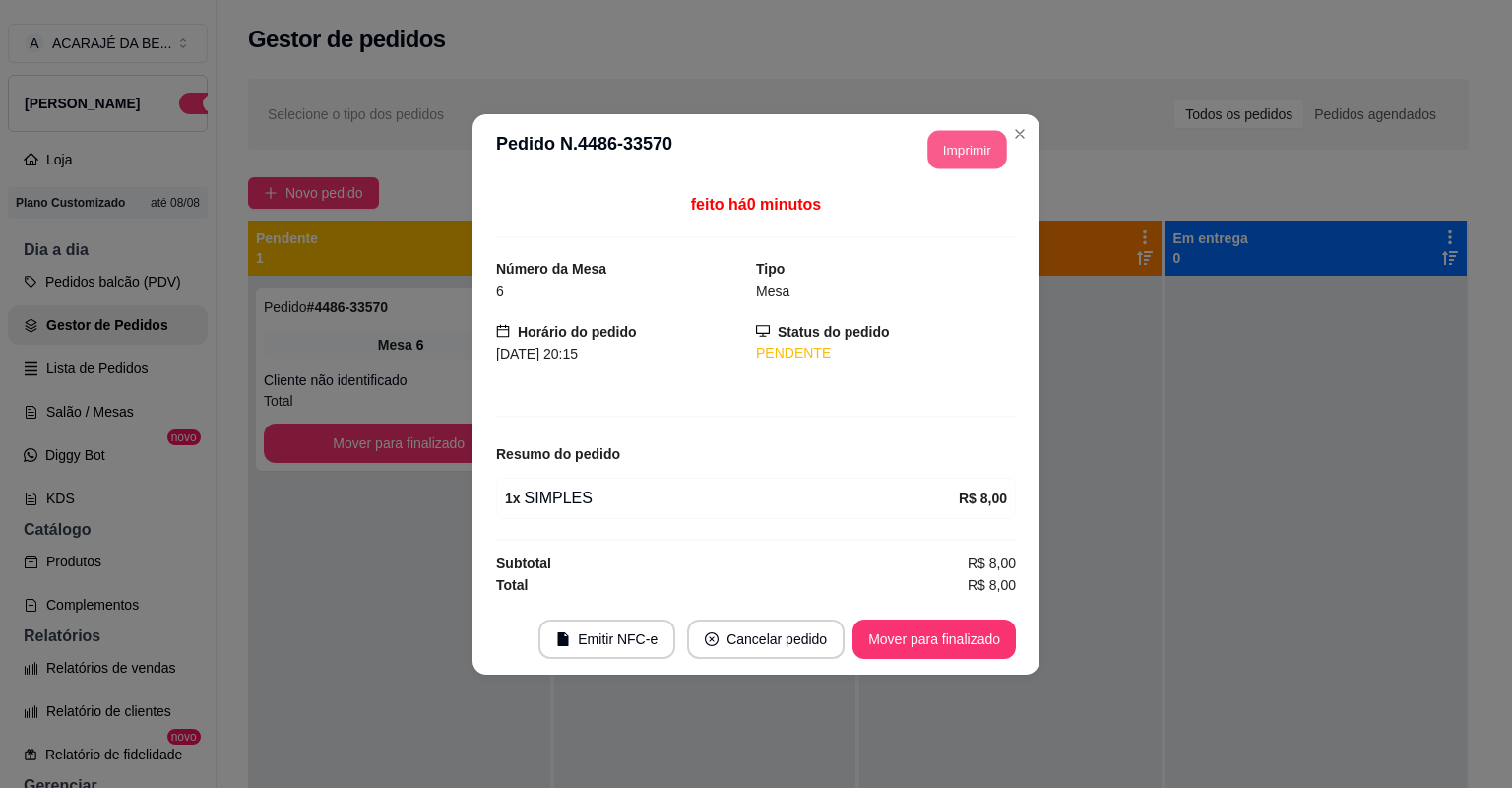 click on "Imprimir" at bounding box center [968, 149] 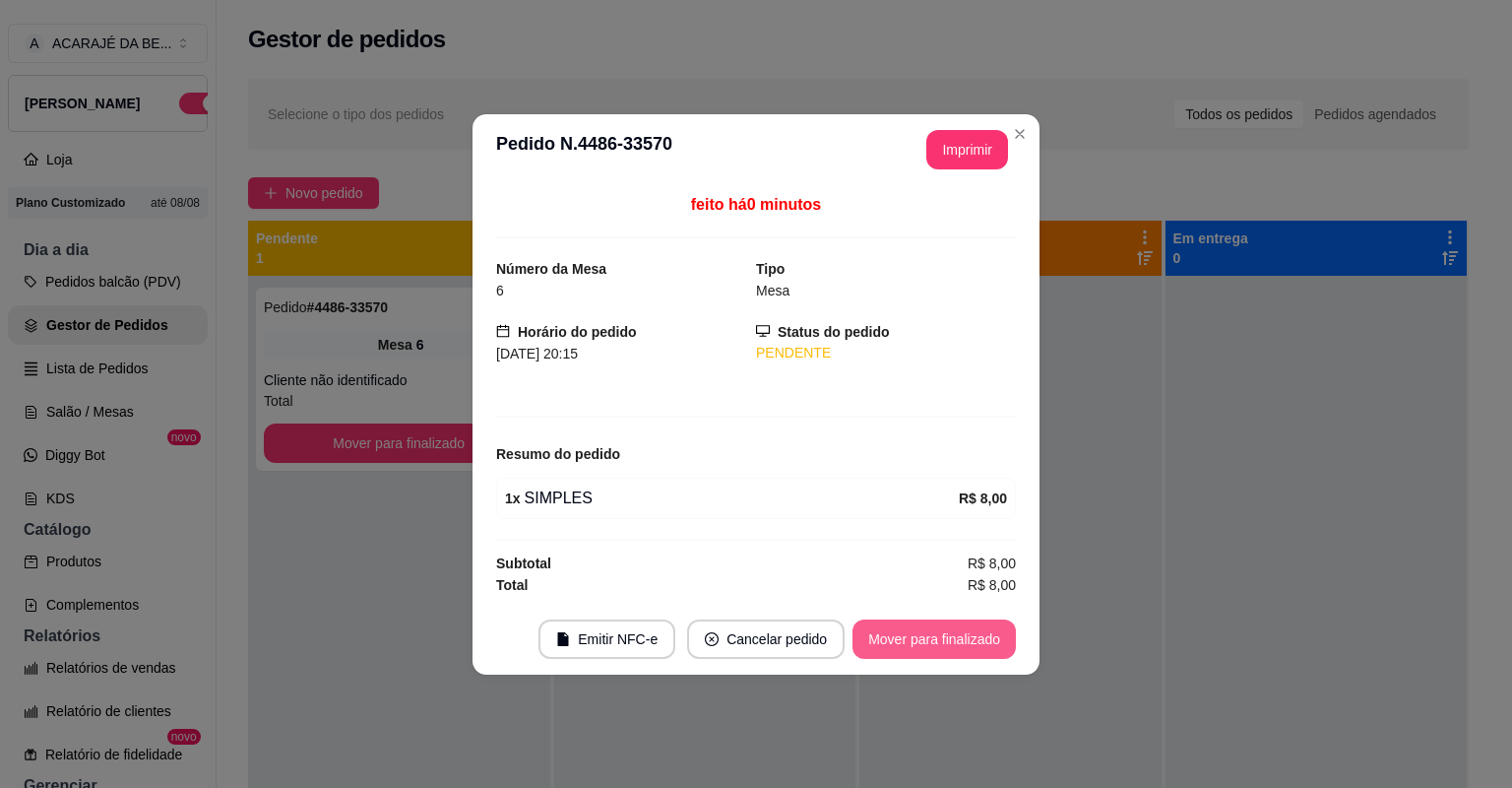 click on "Mover para finalizado" at bounding box center [934, 639] 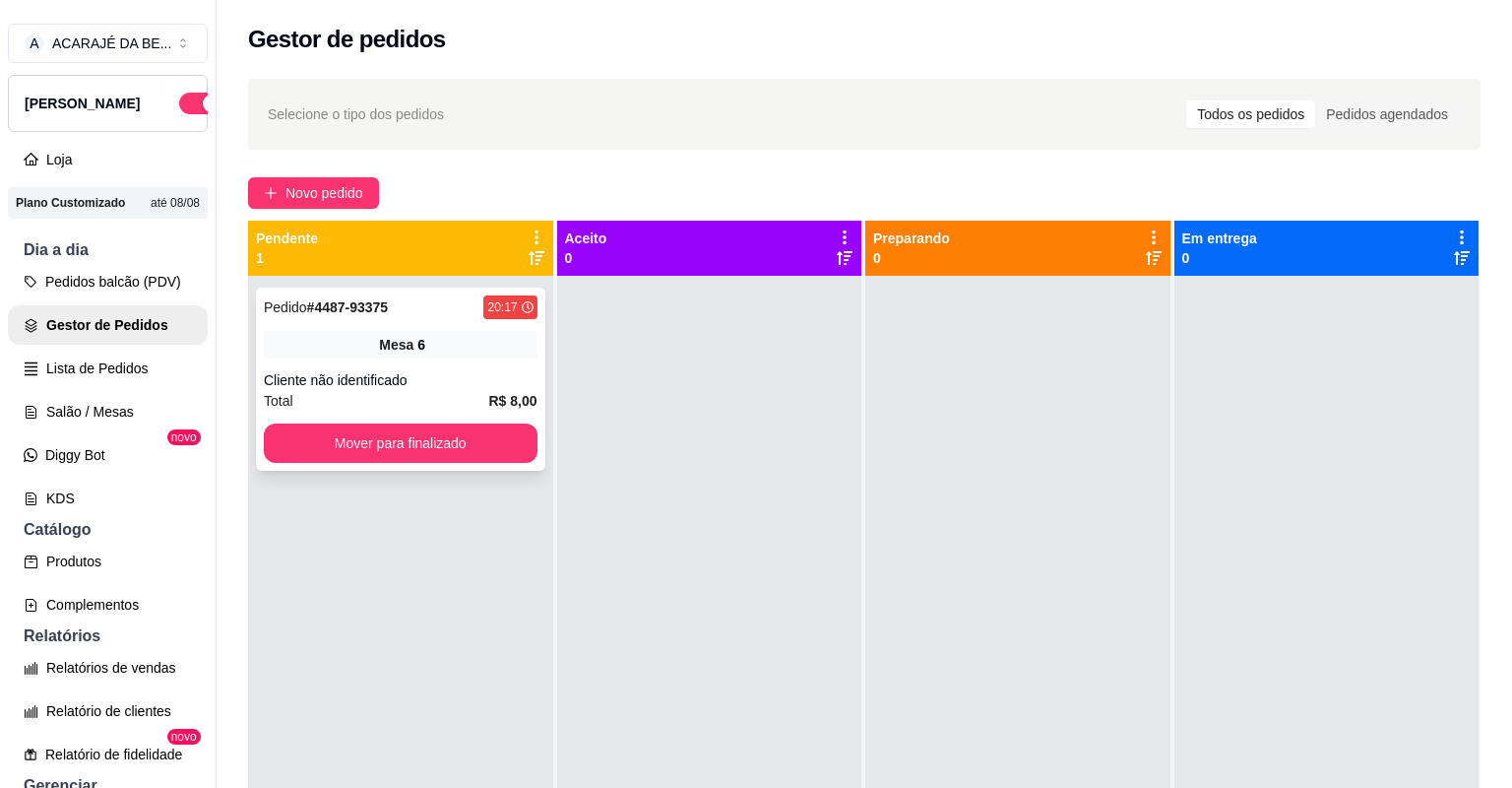 click on "Cliente não identificado" at bounding box center (401, 380) 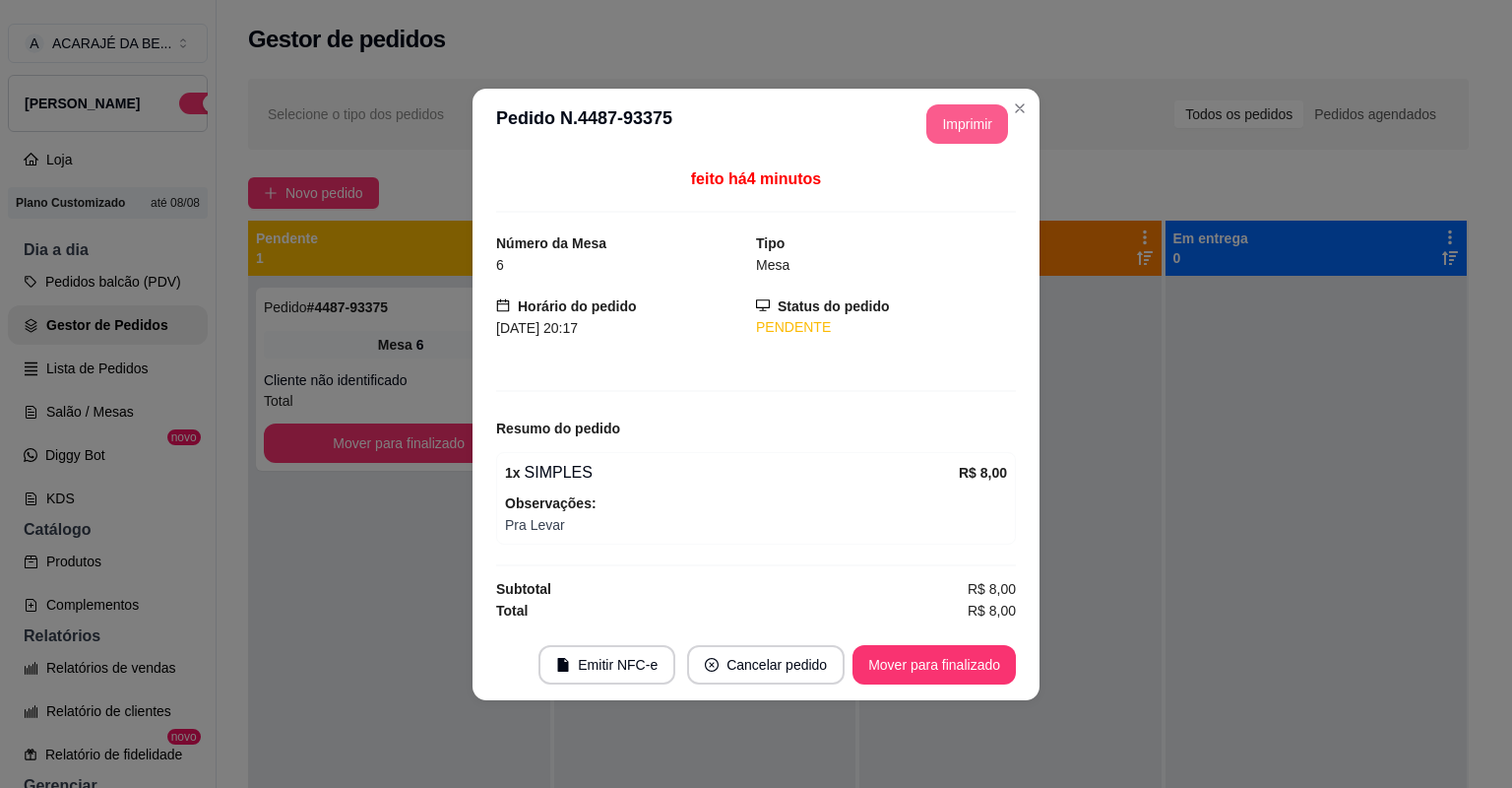 click on "Imprimir" at bounding box center (967, 124) 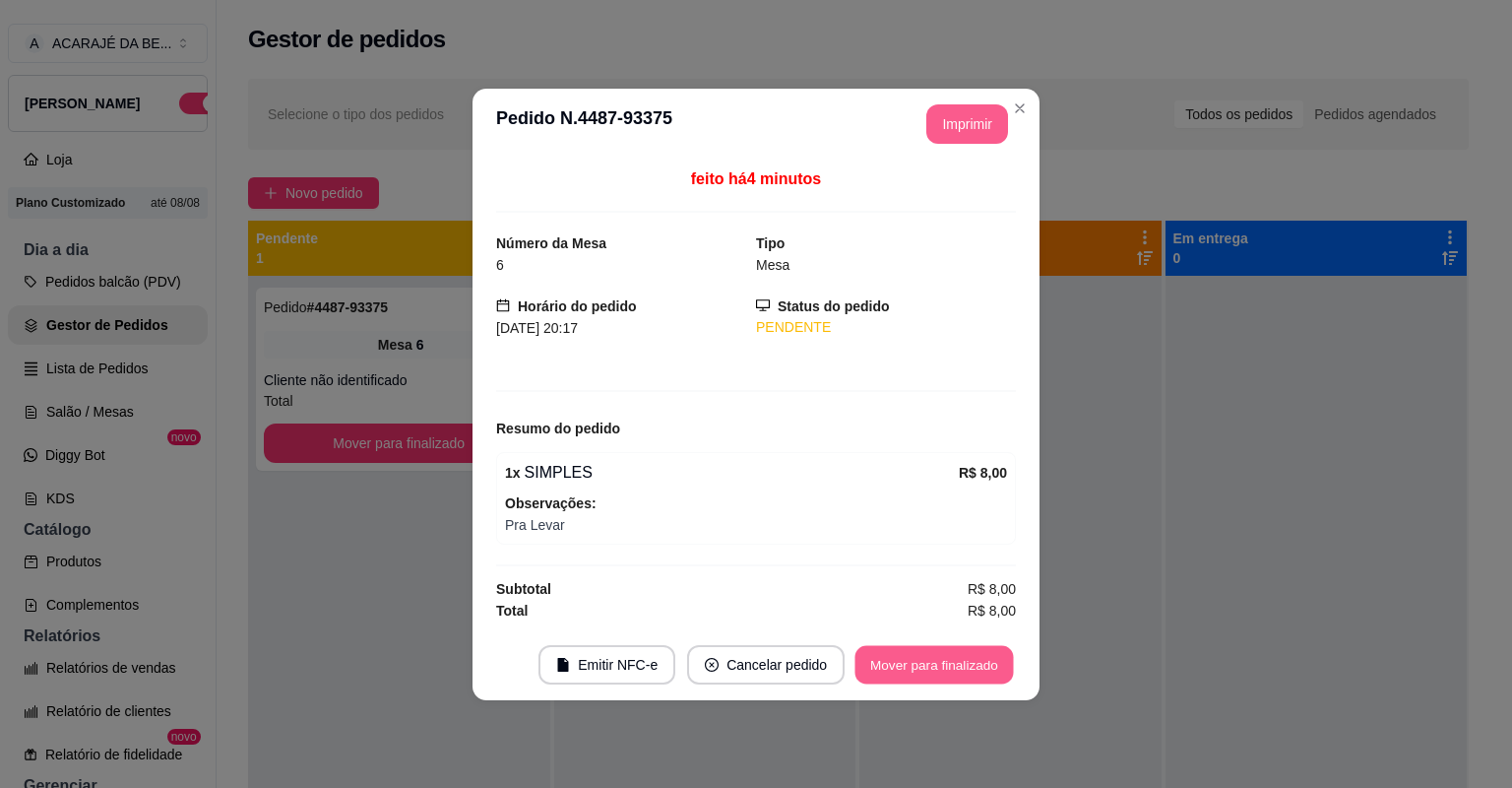click on "Mover para finalizado" at bounding box center (934, 664) 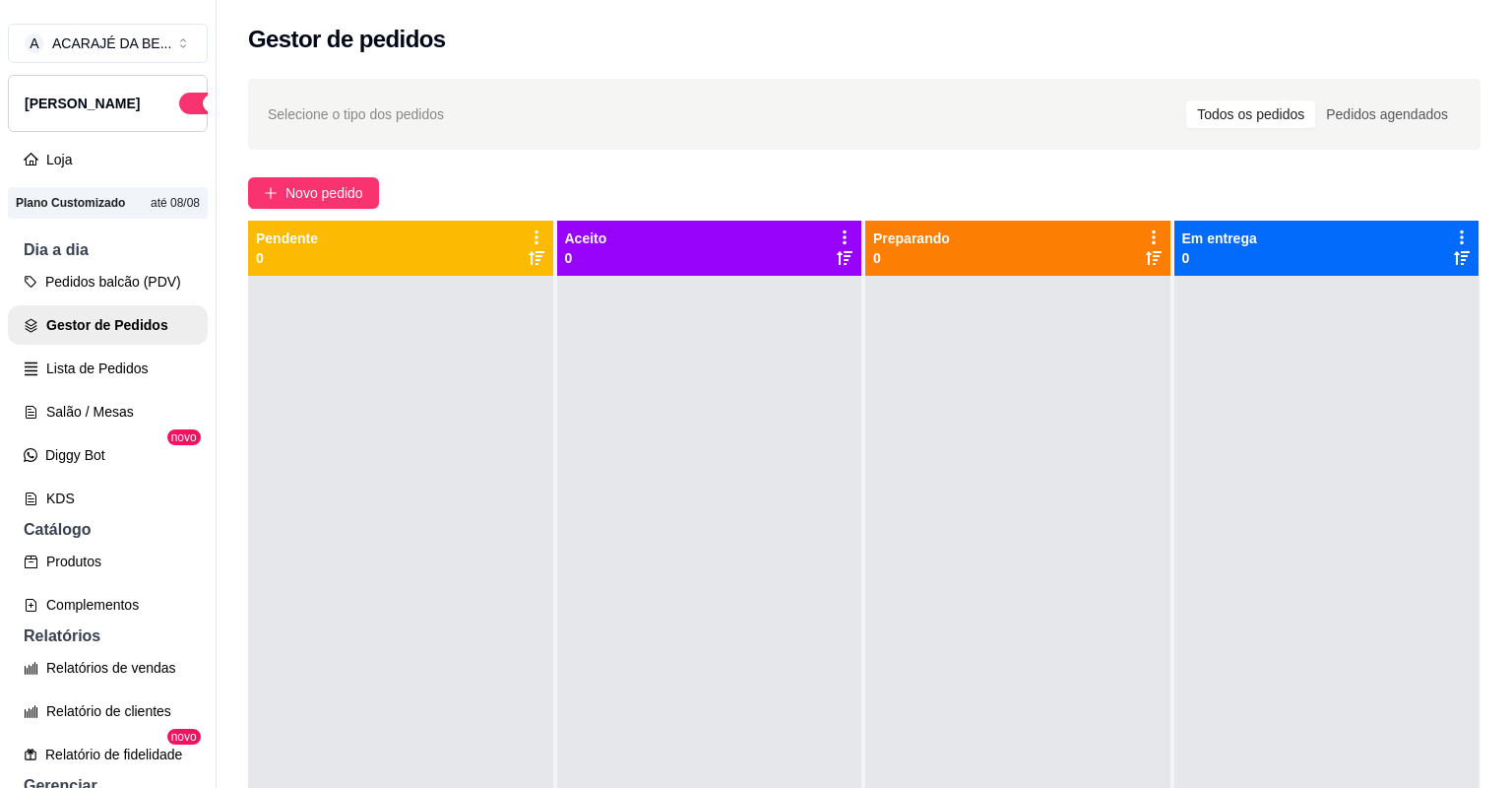 click on "Selecione o tipo dos pedidos Todos os pedidos Pedidos agendados Novo pedido Pendente 0 Aceito 0 Preparando 0 Em entrega 0" at bounding box center [864, 550] 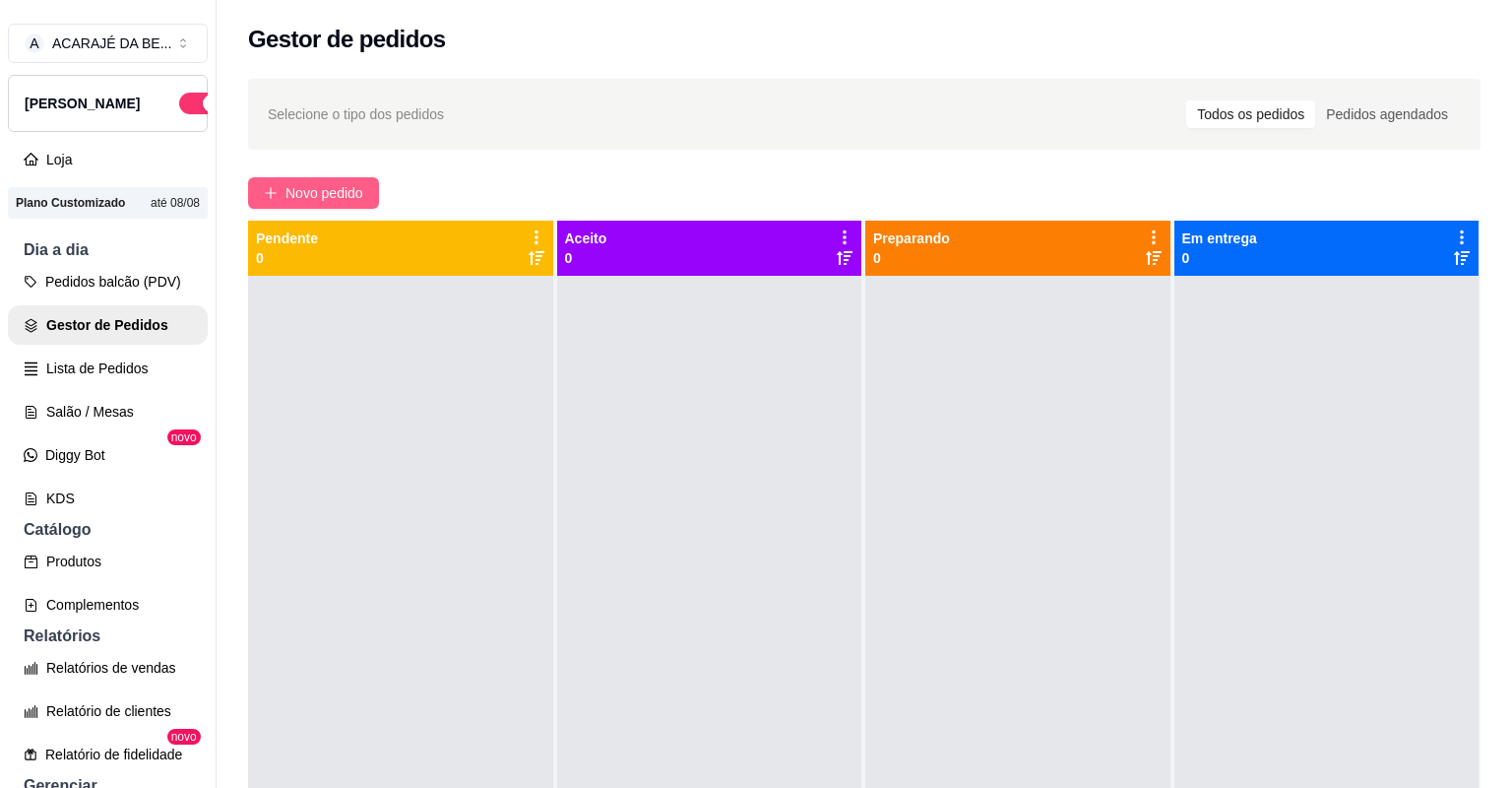 click on "Novo pedido" at bounding box center (313, 193) 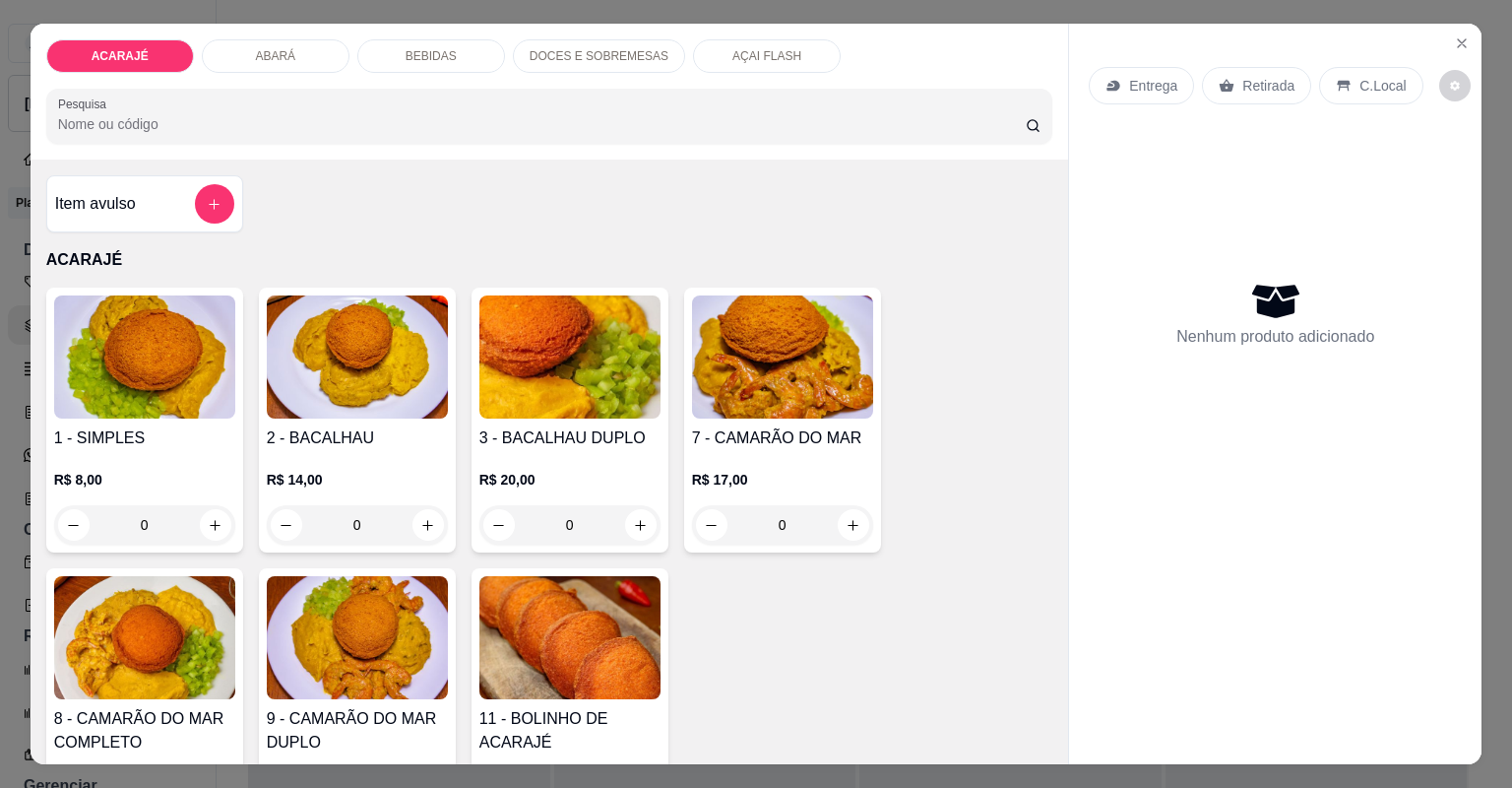 click 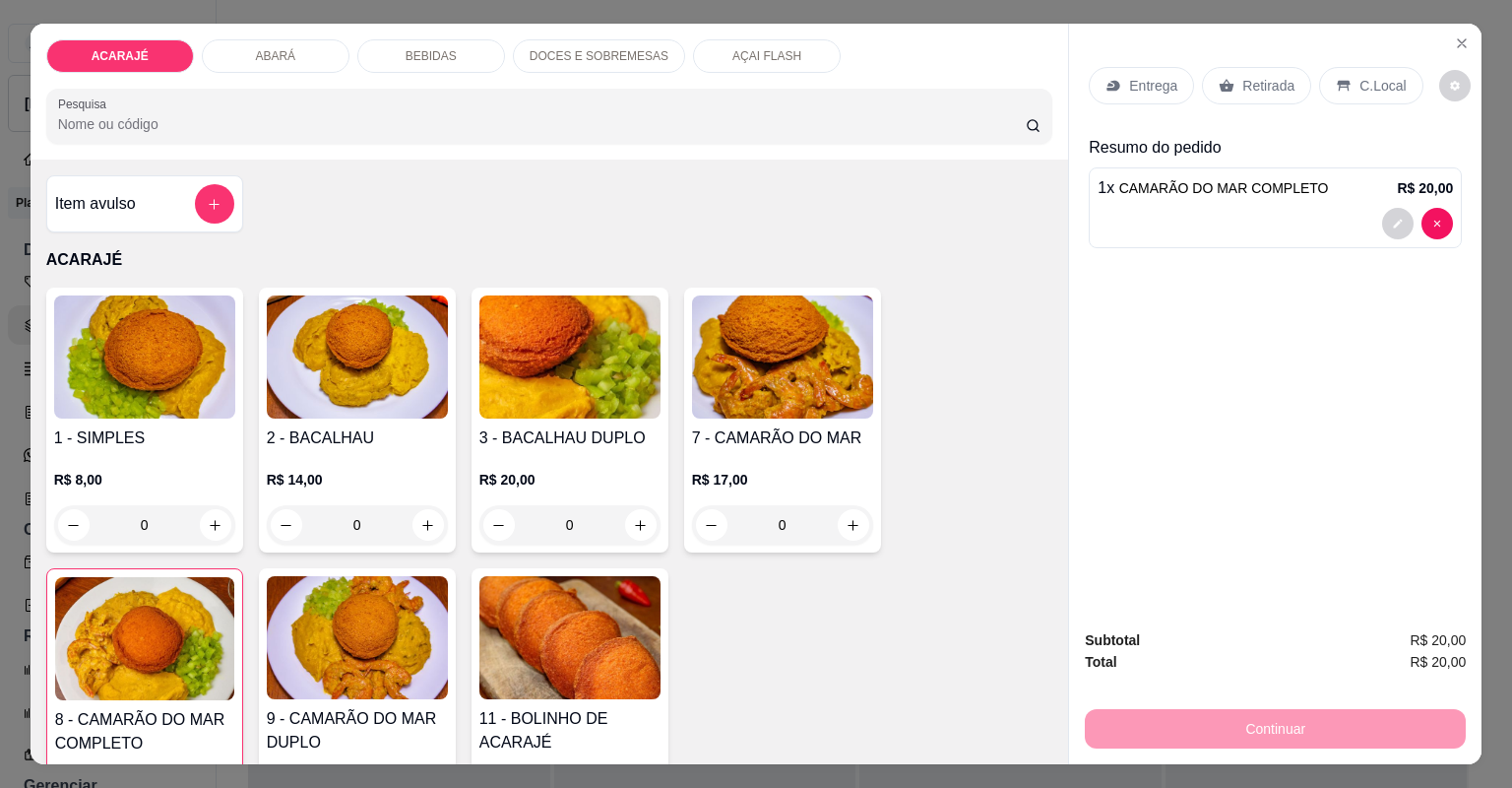 click on "Entrega" at bounding box center (1153, 86) 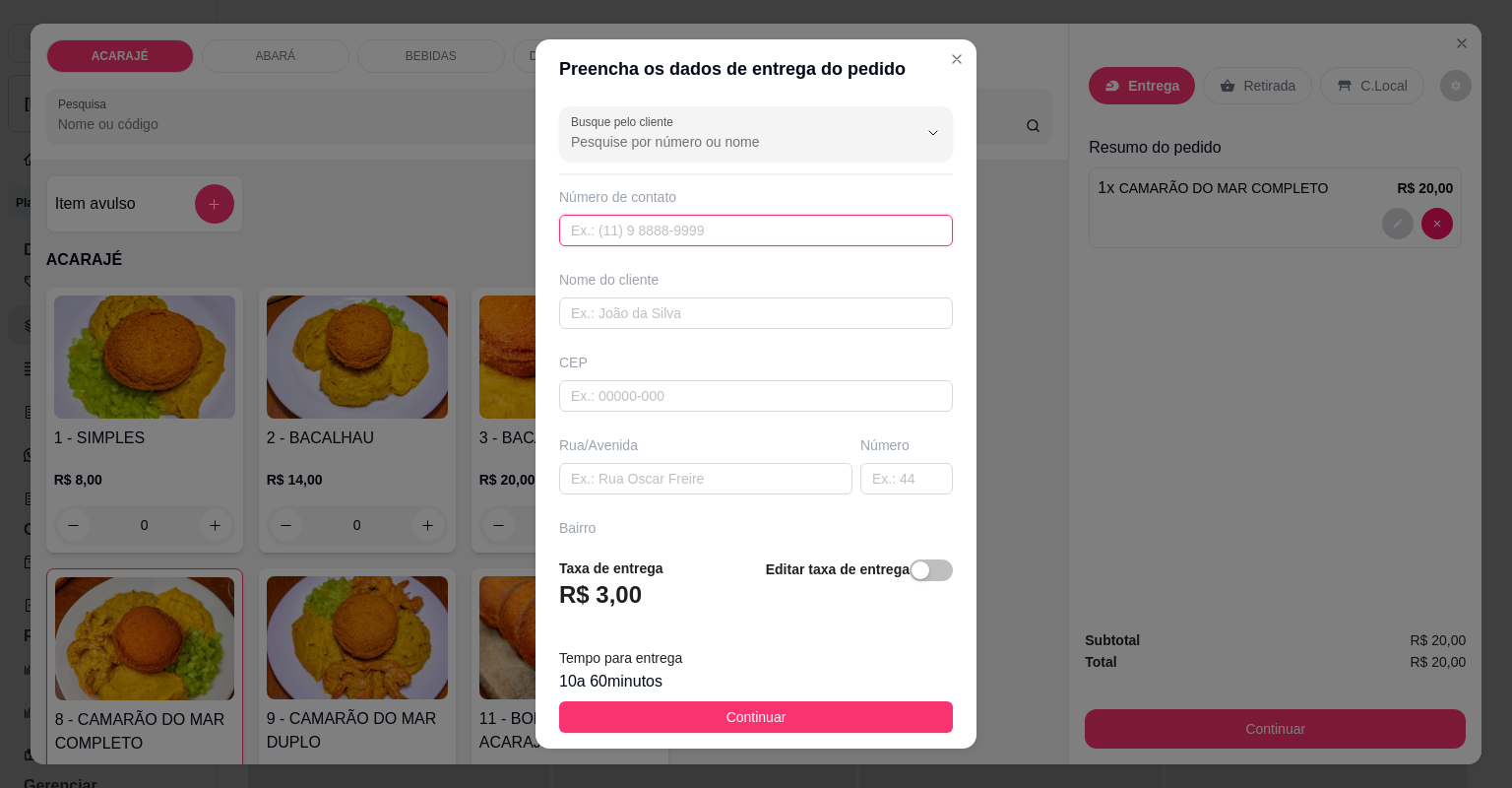 click at bounding box center (756, 230) 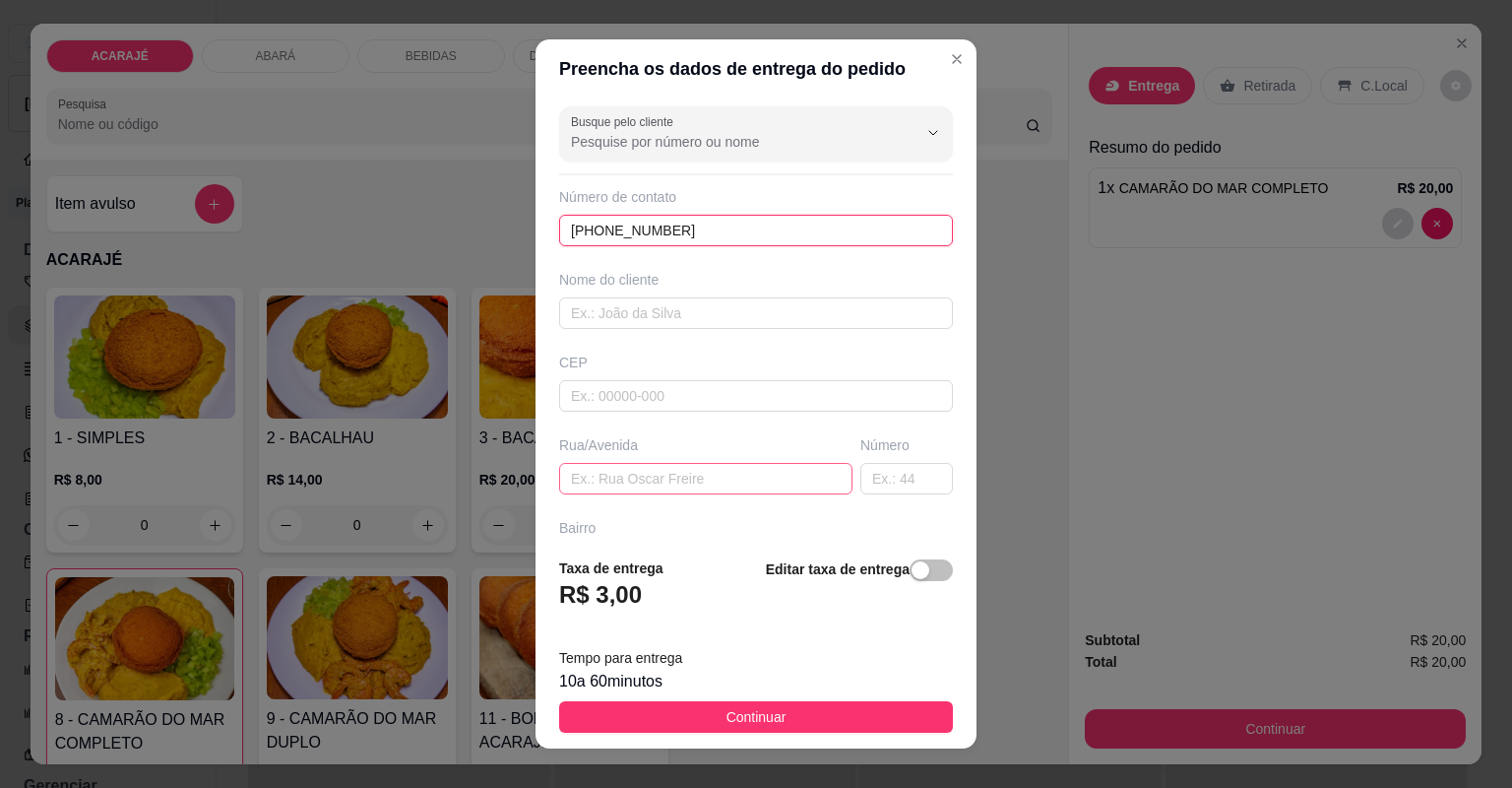 type on "[PHONE_NUMBER]" 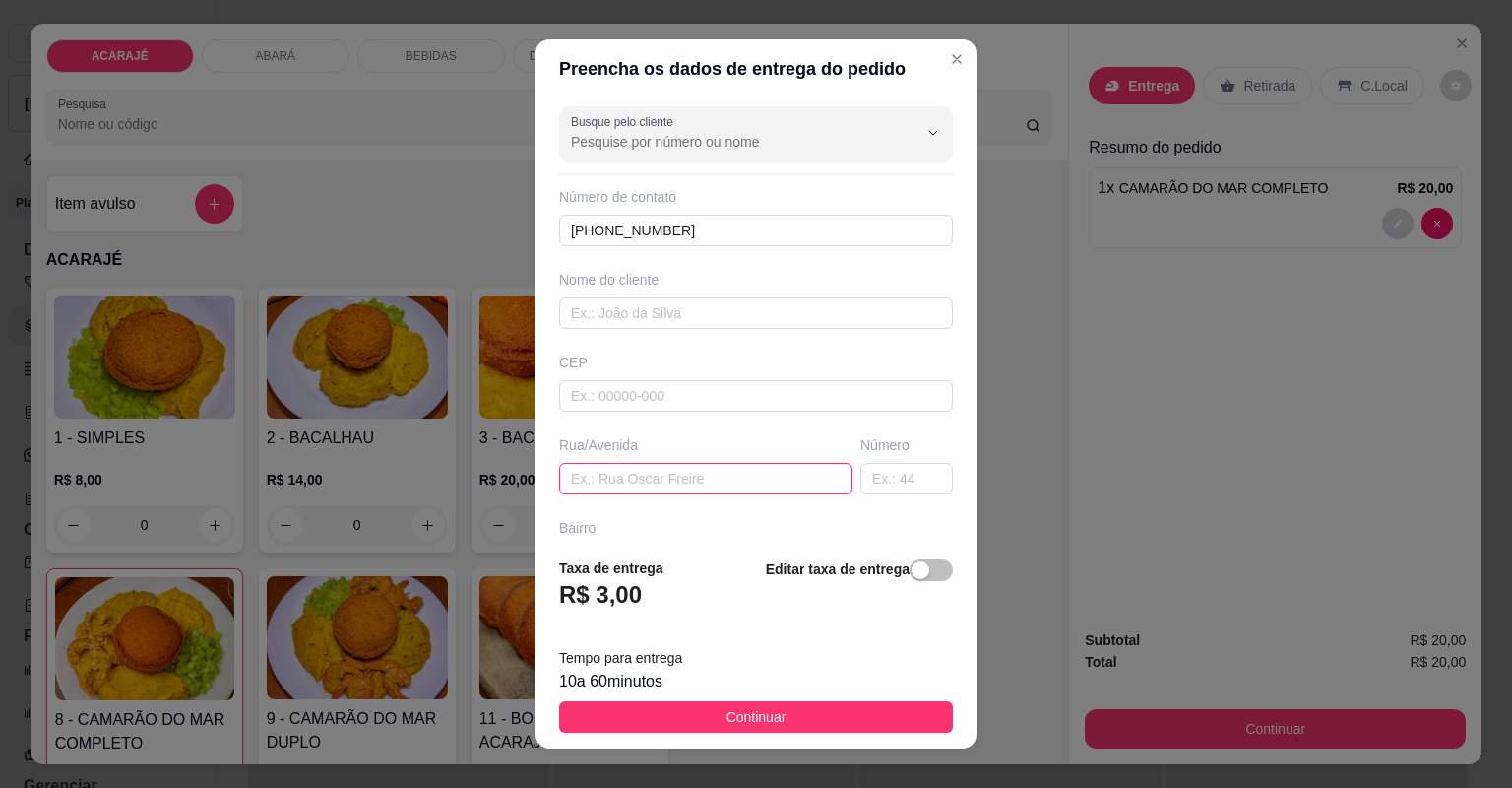 click at bounding box center (706, 479) 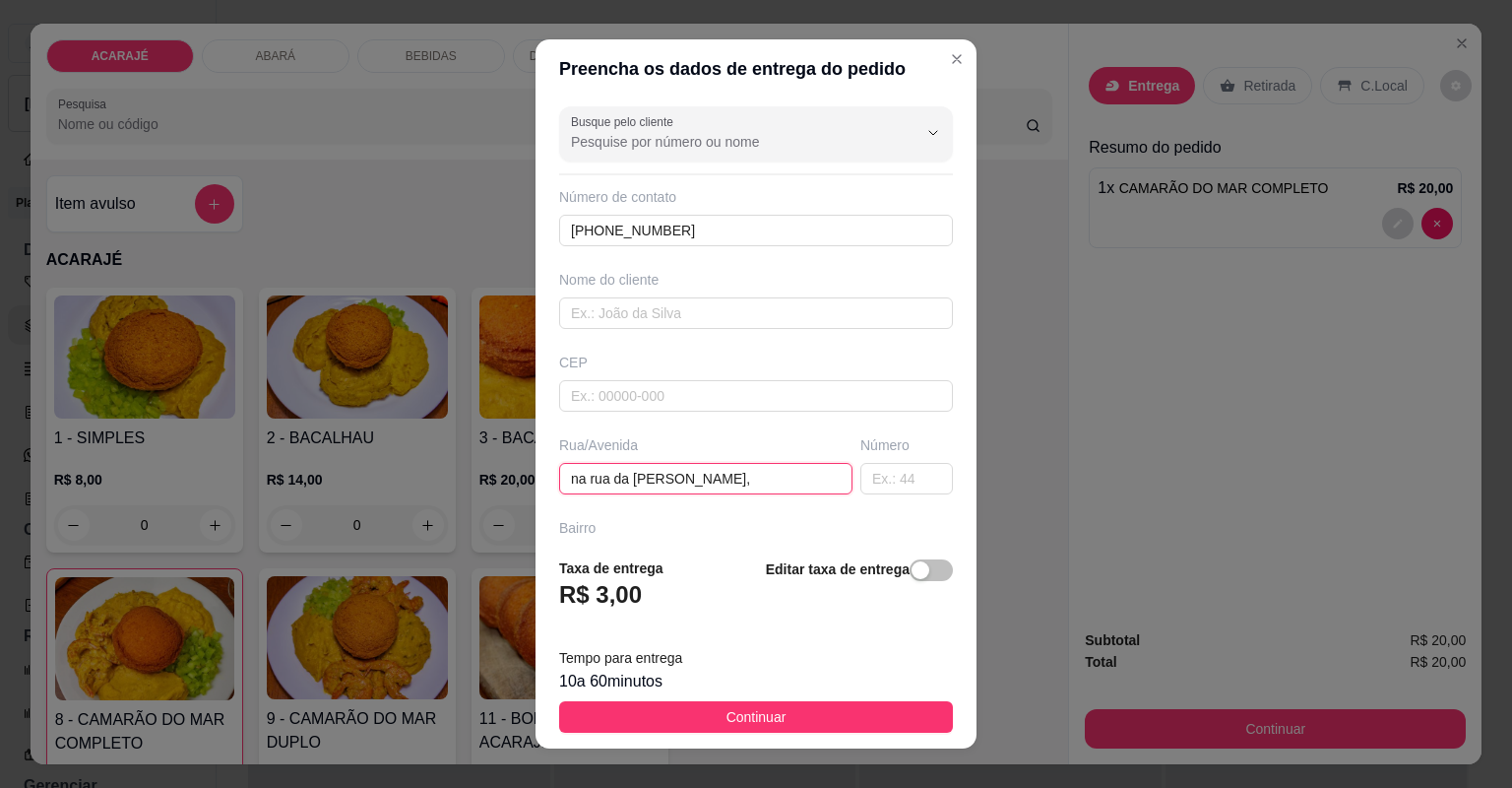 click on "na rua da [PERSON_NAME]," at bounding box center (706, 479) 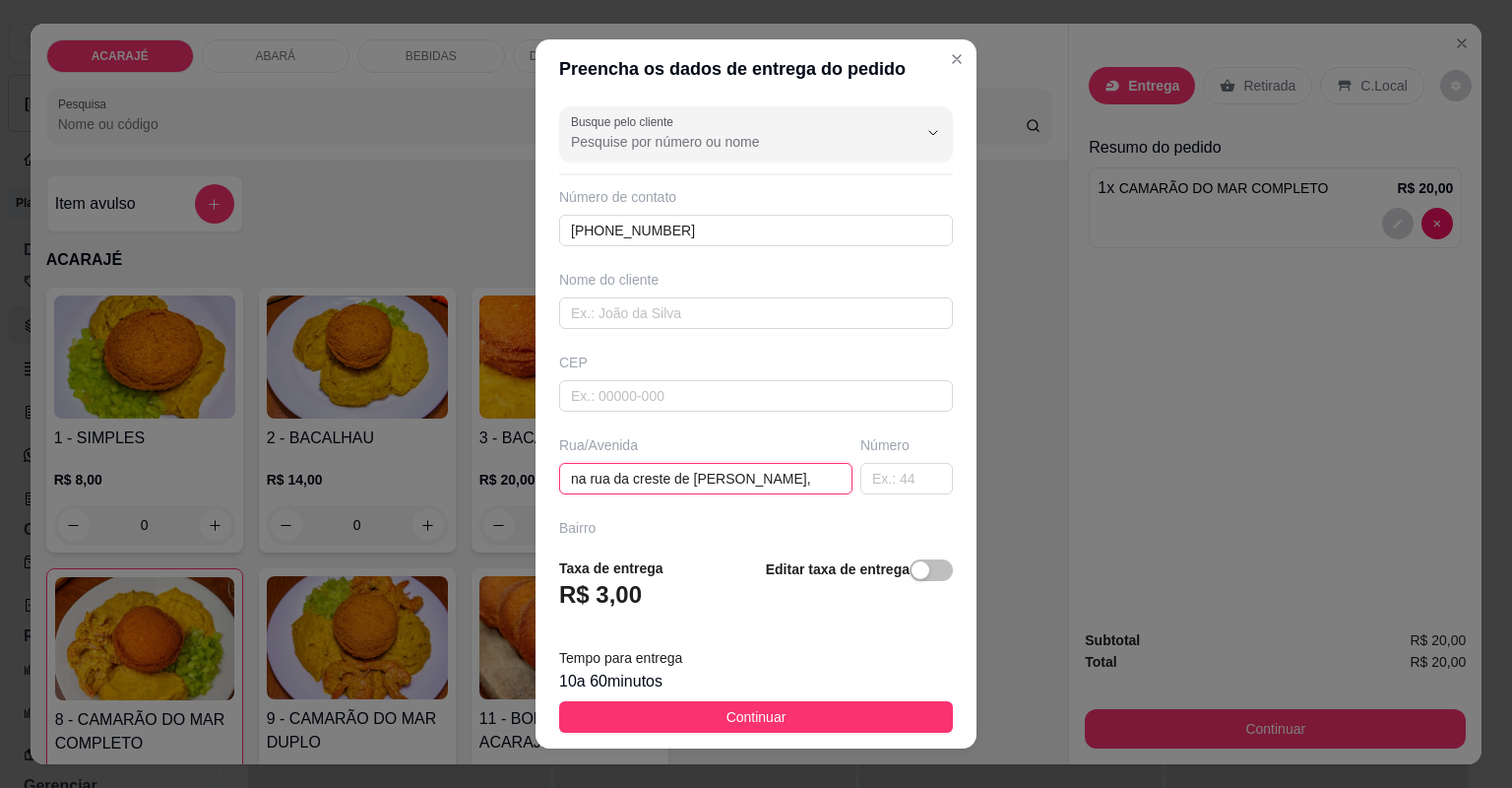 click on "na rua da creste de [PERSON_NAME]," at bounding box center (706, 479) 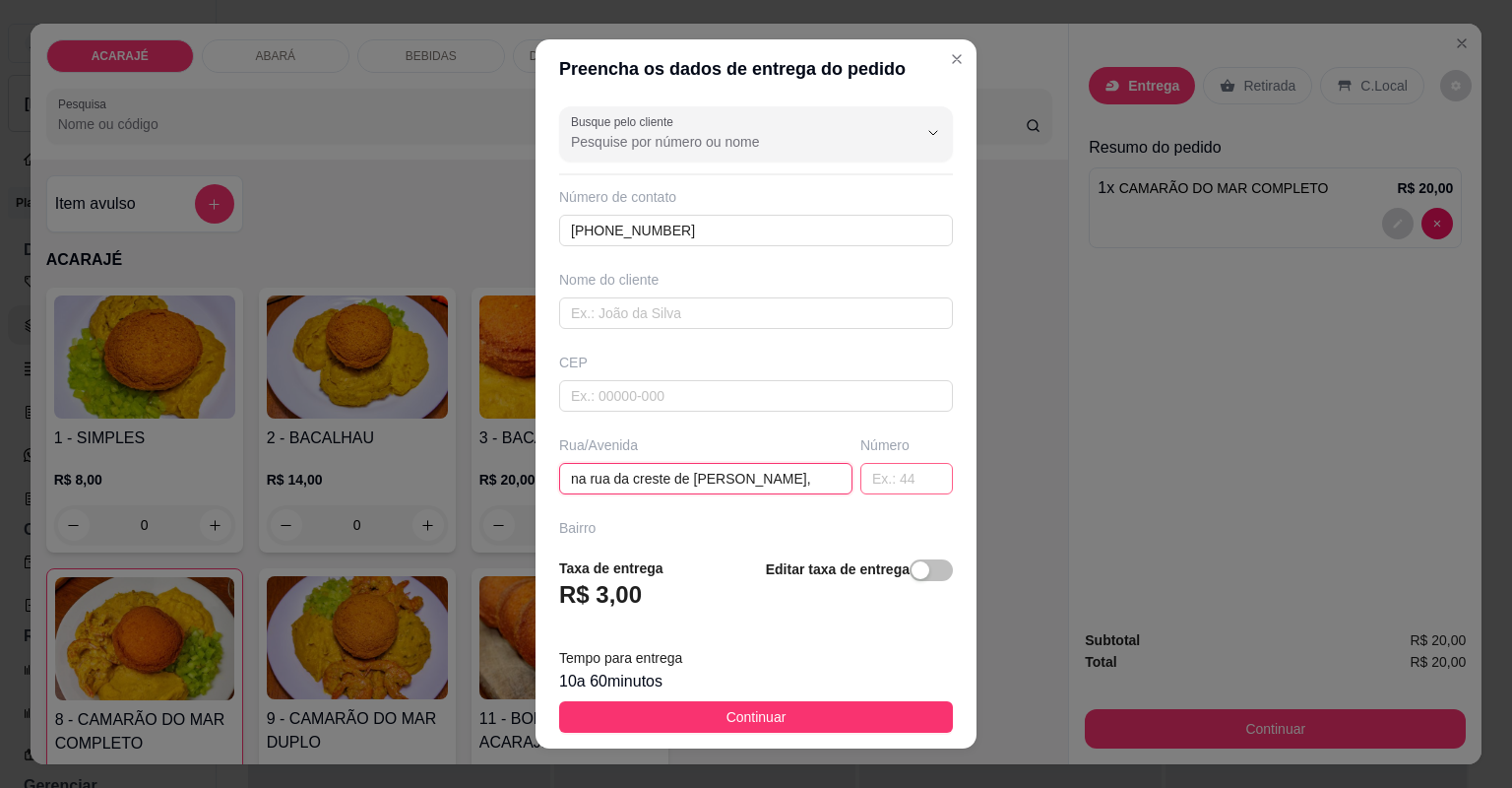 type on "na rua da creste de [PERSON_NAME]," 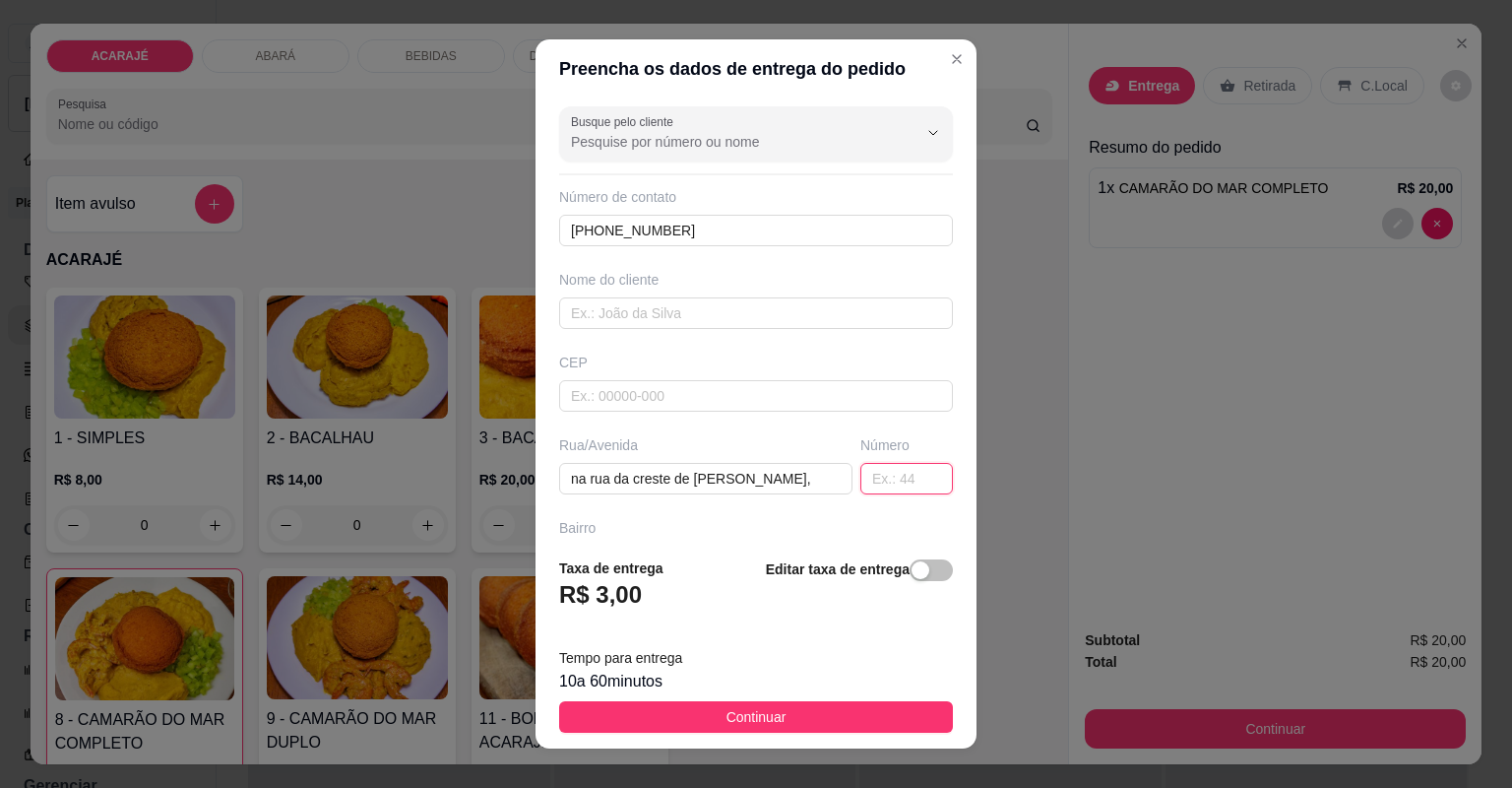 click at bounding box center [907, 479] 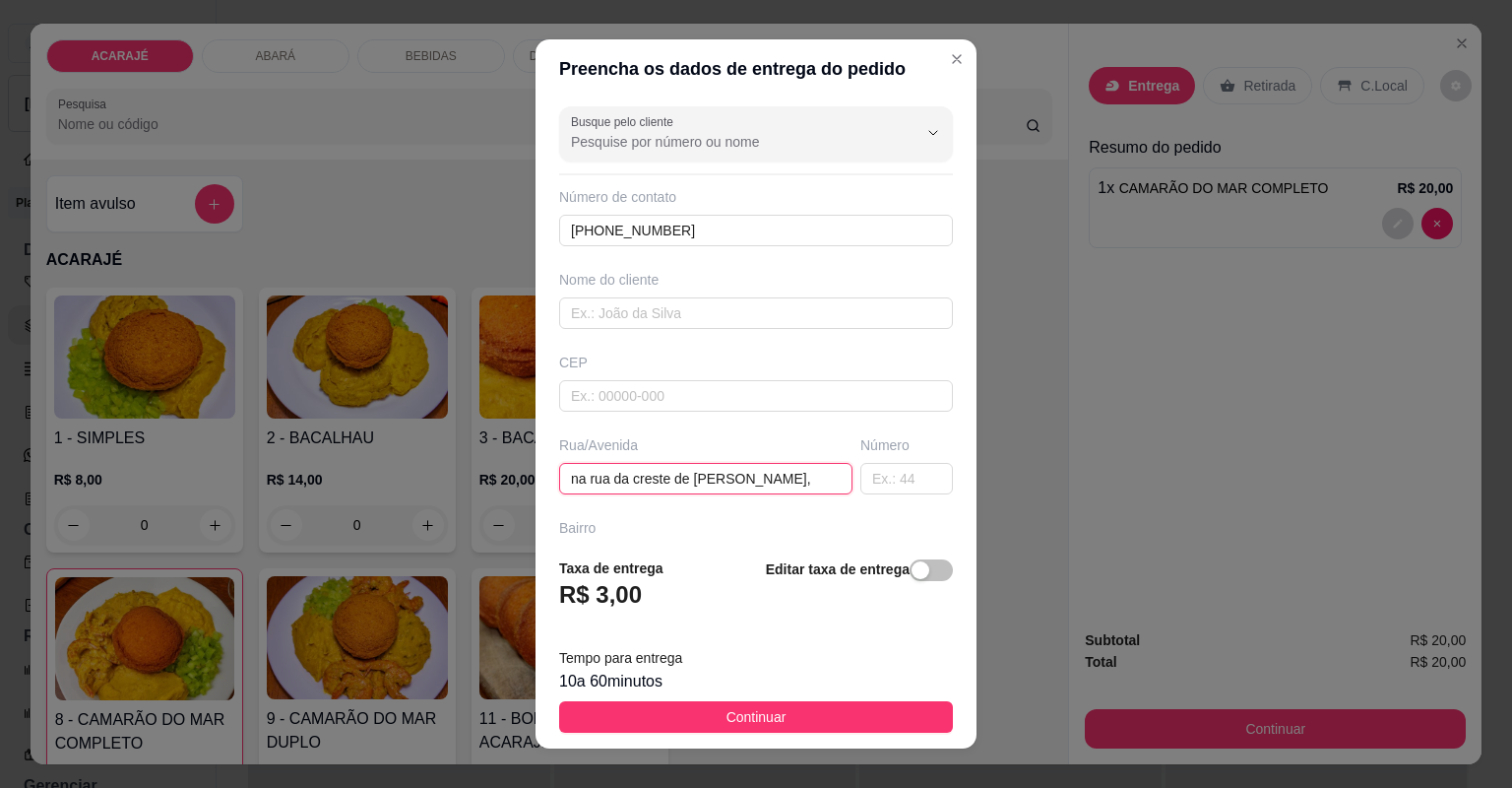 click on "na rua da creste de [PERSON_NAME]," at bounding box center (706, 479) 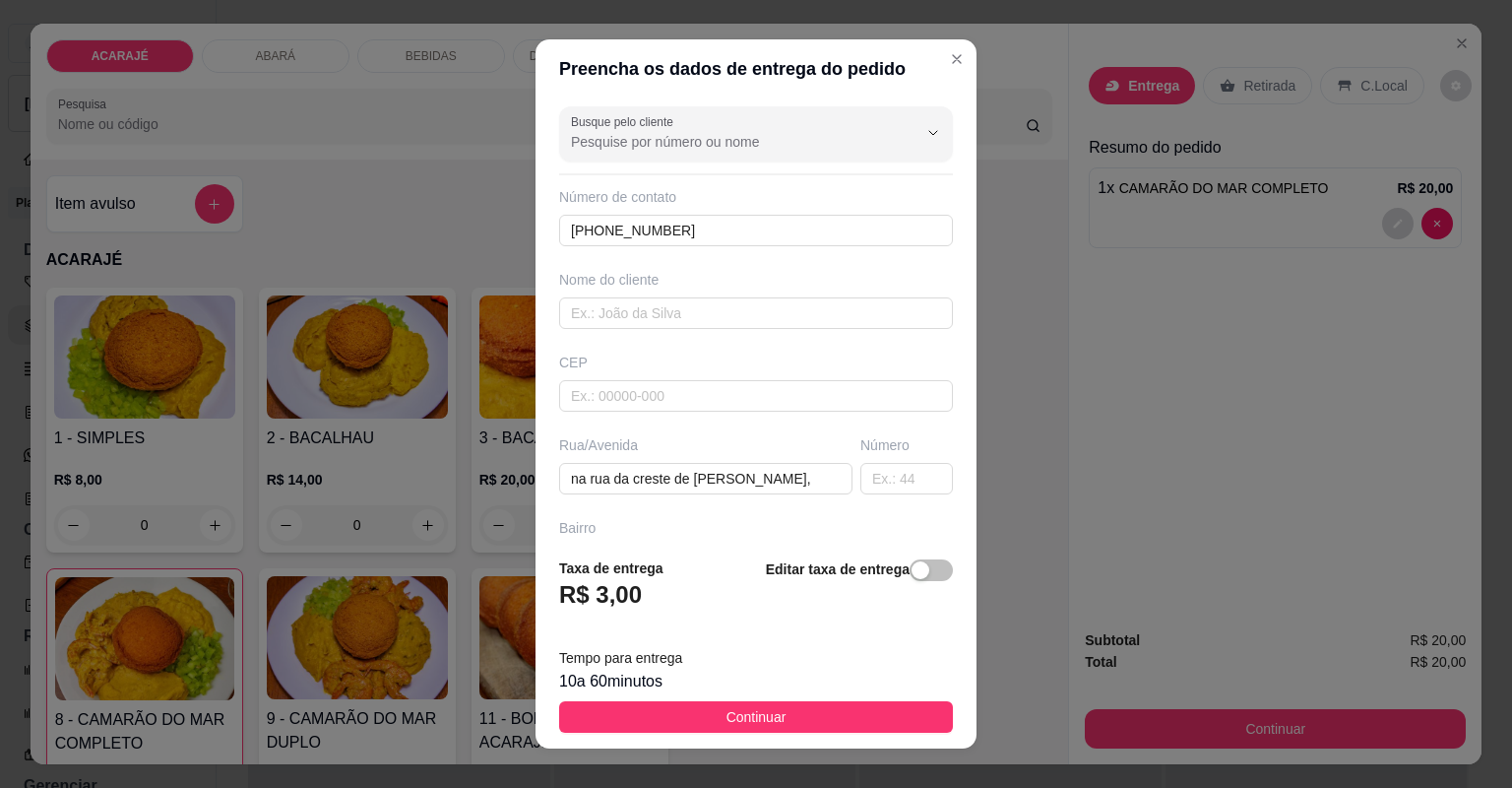click at bounding box center (756, 727) 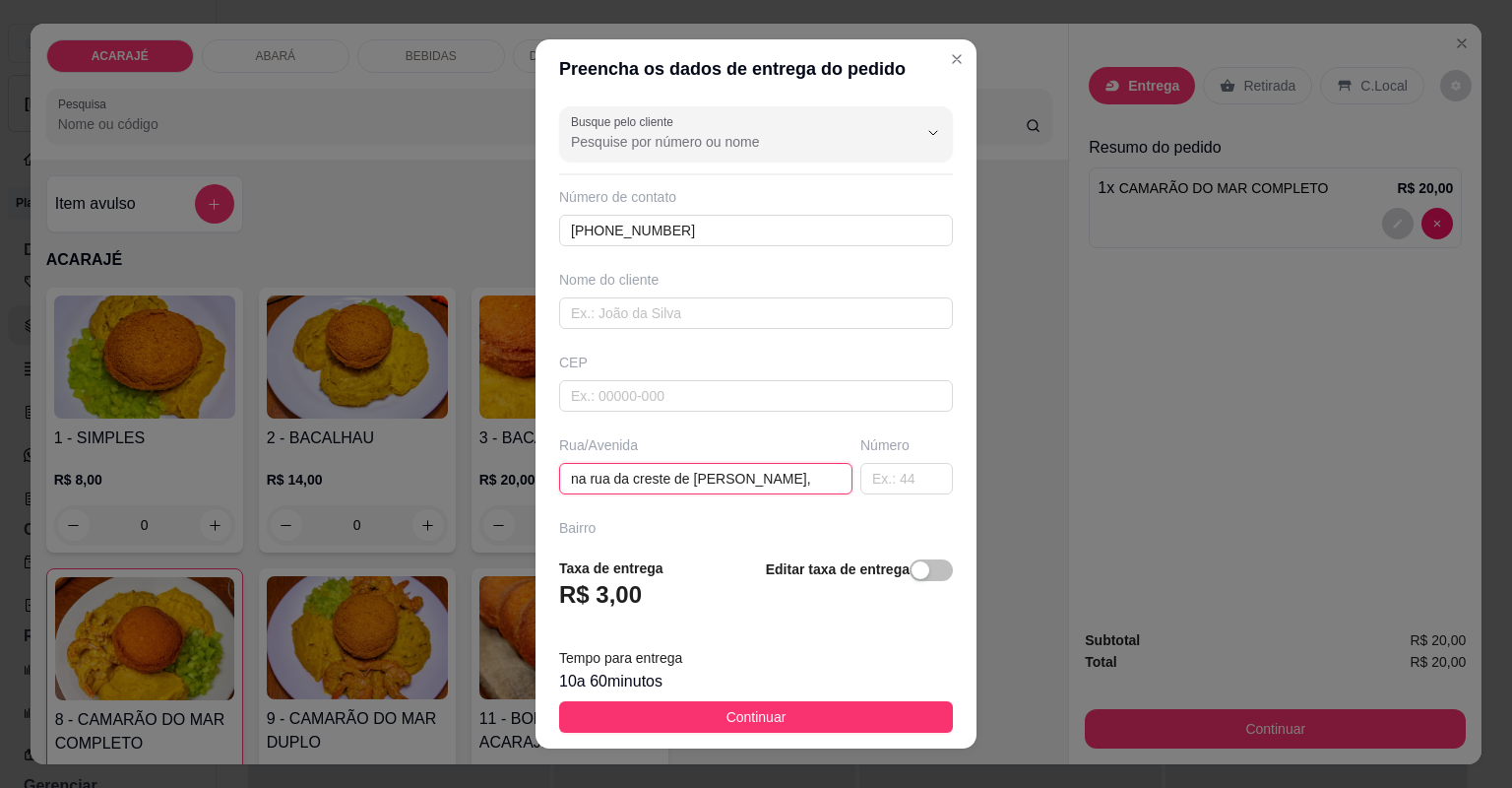 click on "na rua da creste de [PERSON_NAME]," at bounding box center [706, 479] 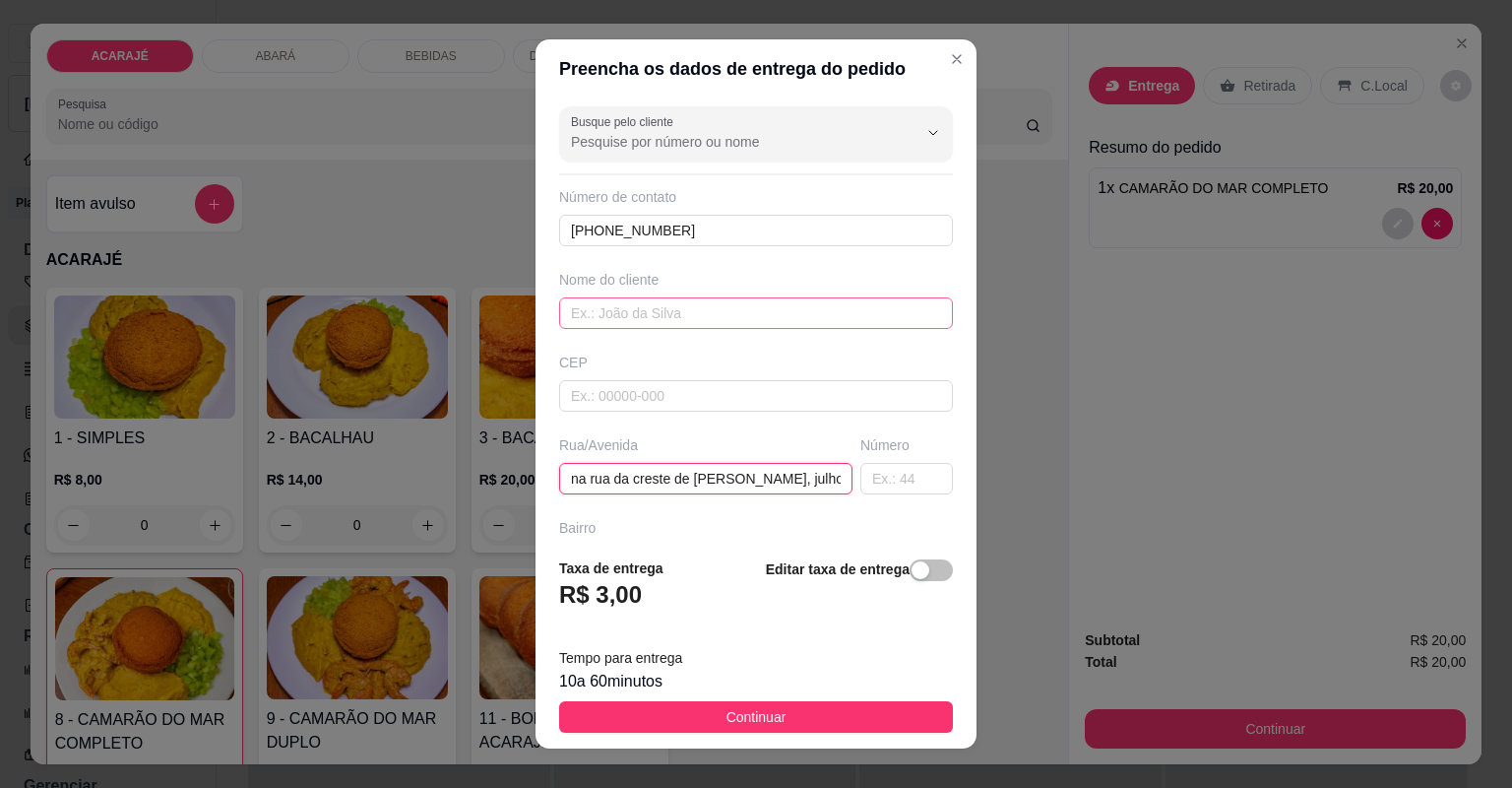 type on "na rua da creste de [PERSON_NAME], julho [PERSON_NAME]" 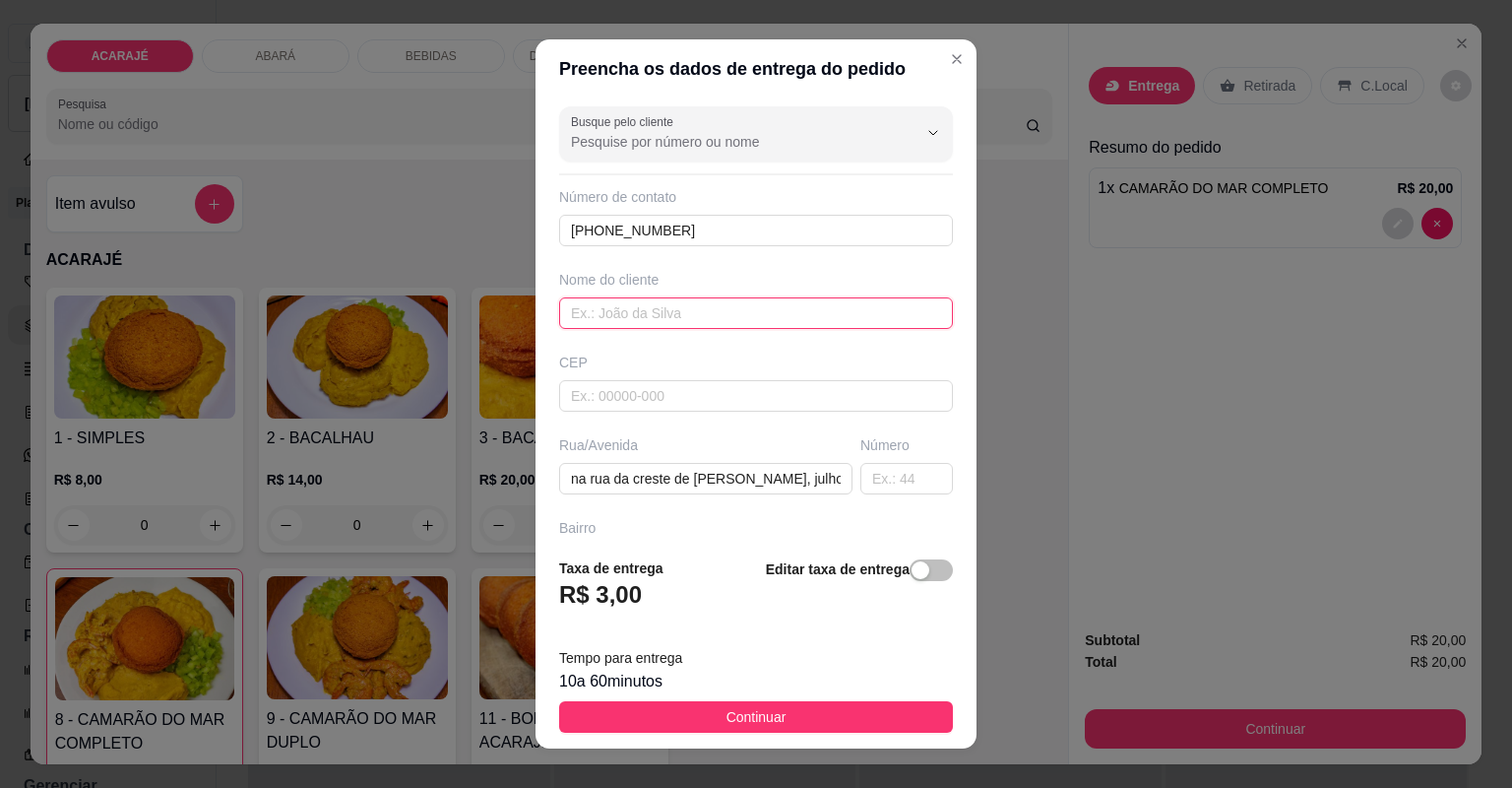 click at bounding box center [756, 313] 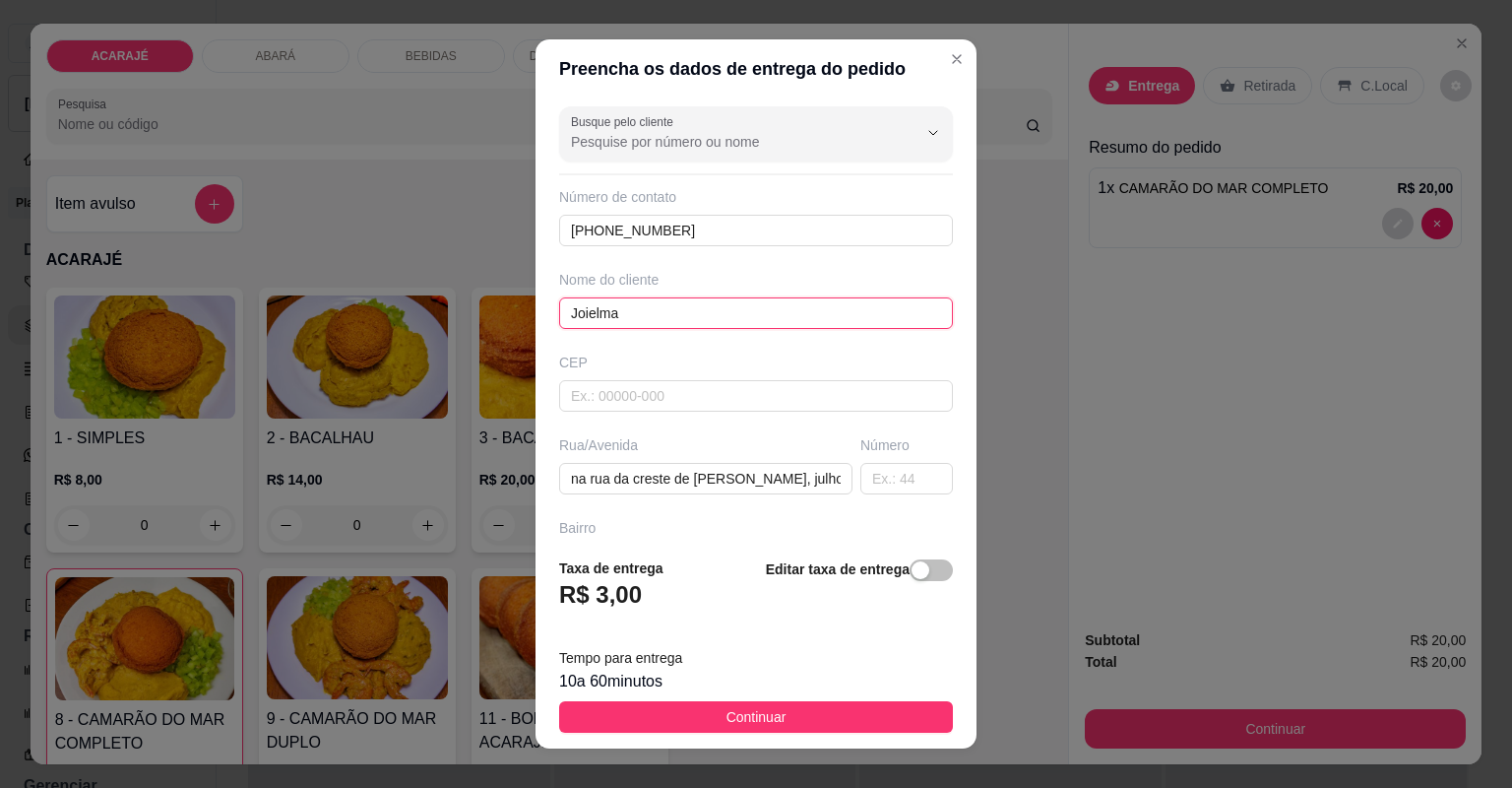 type on "Joielma" 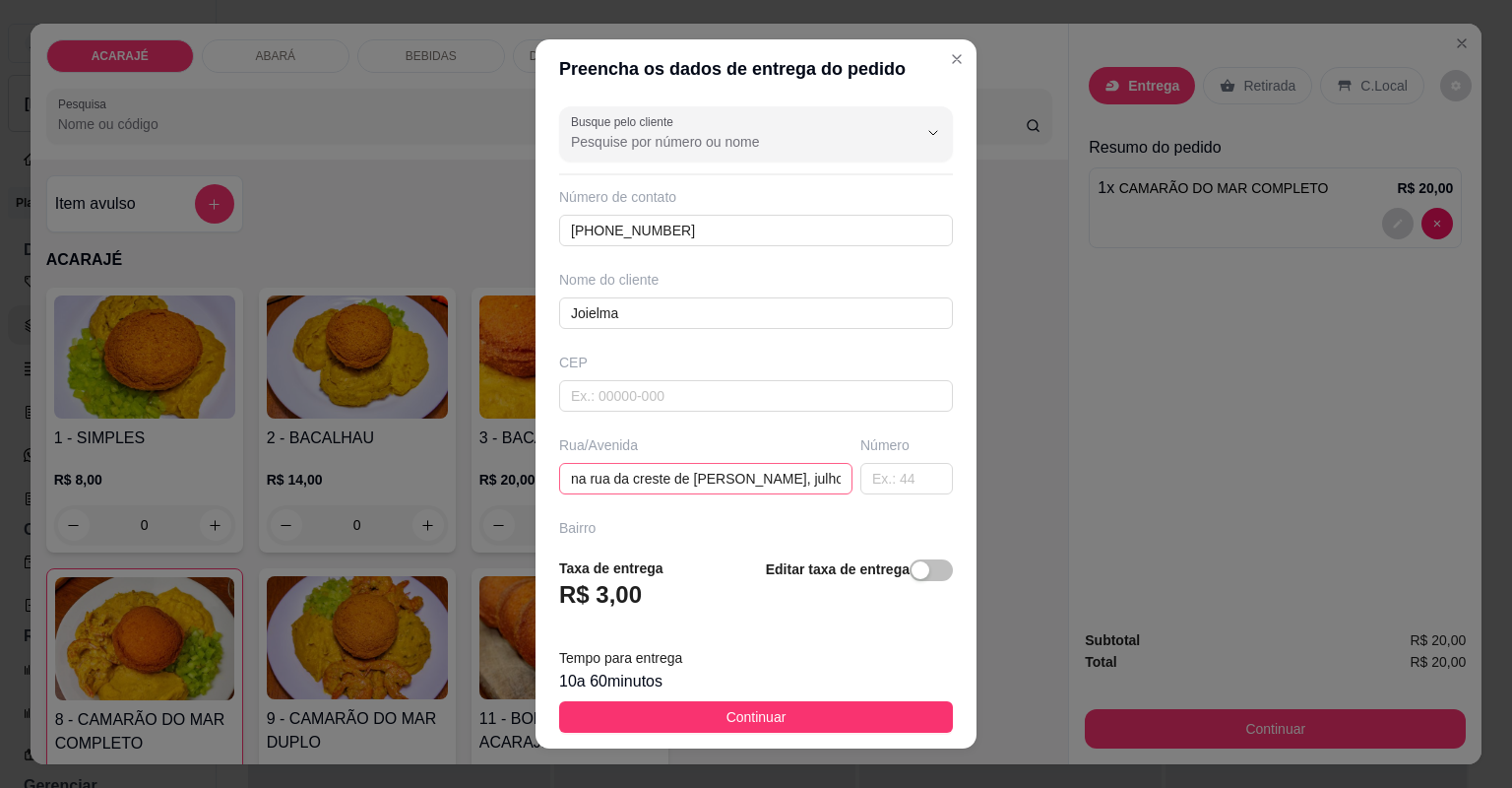 drag, startPoint x: 808, startPoint y: 497, endPoint x: 808, endPoint y: 482, distance: 15 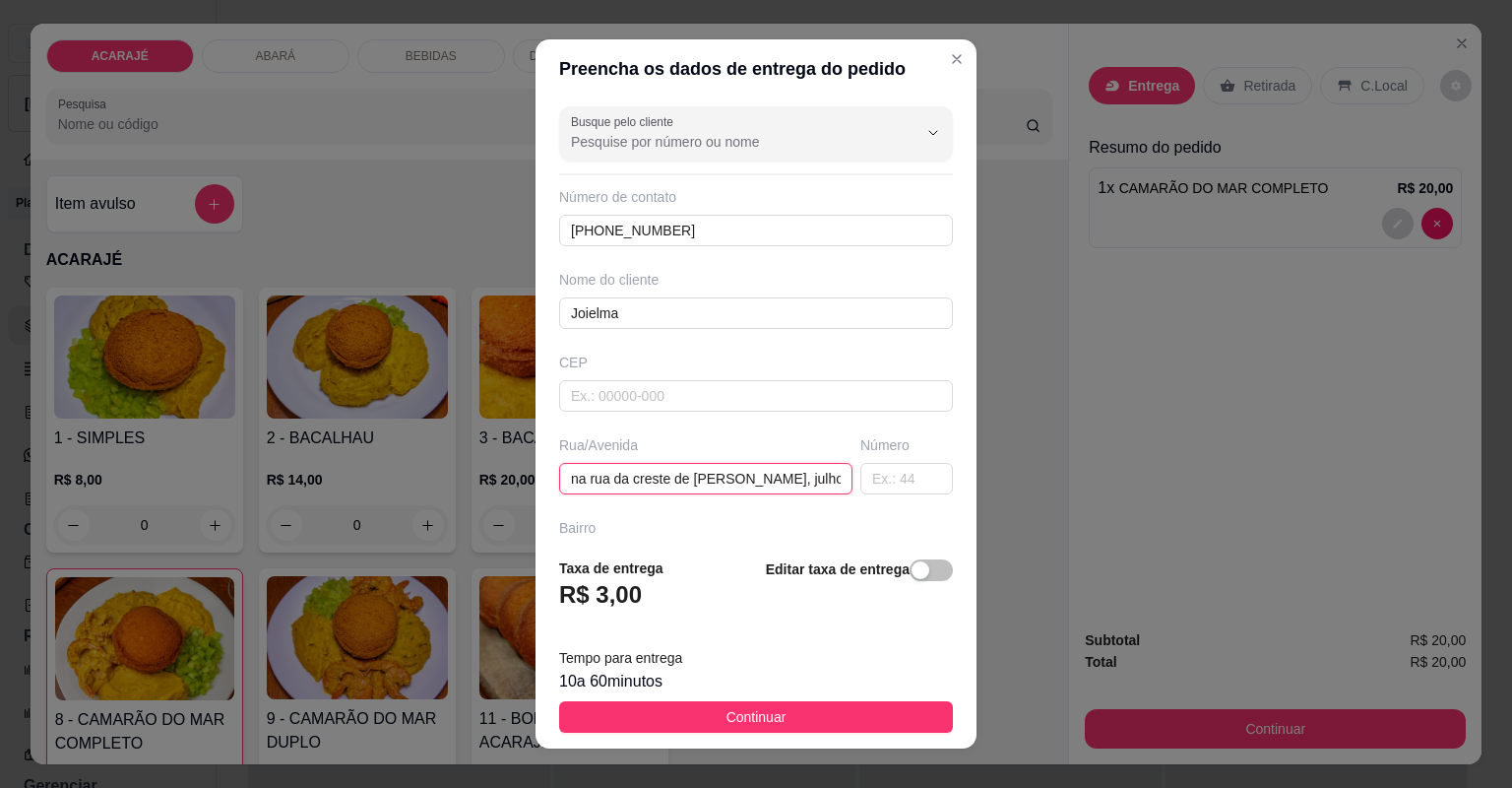 click on "na rua da creste de [PERSON_NAME], julho [PERSON_NAME]" at bounding box center [706, 479] 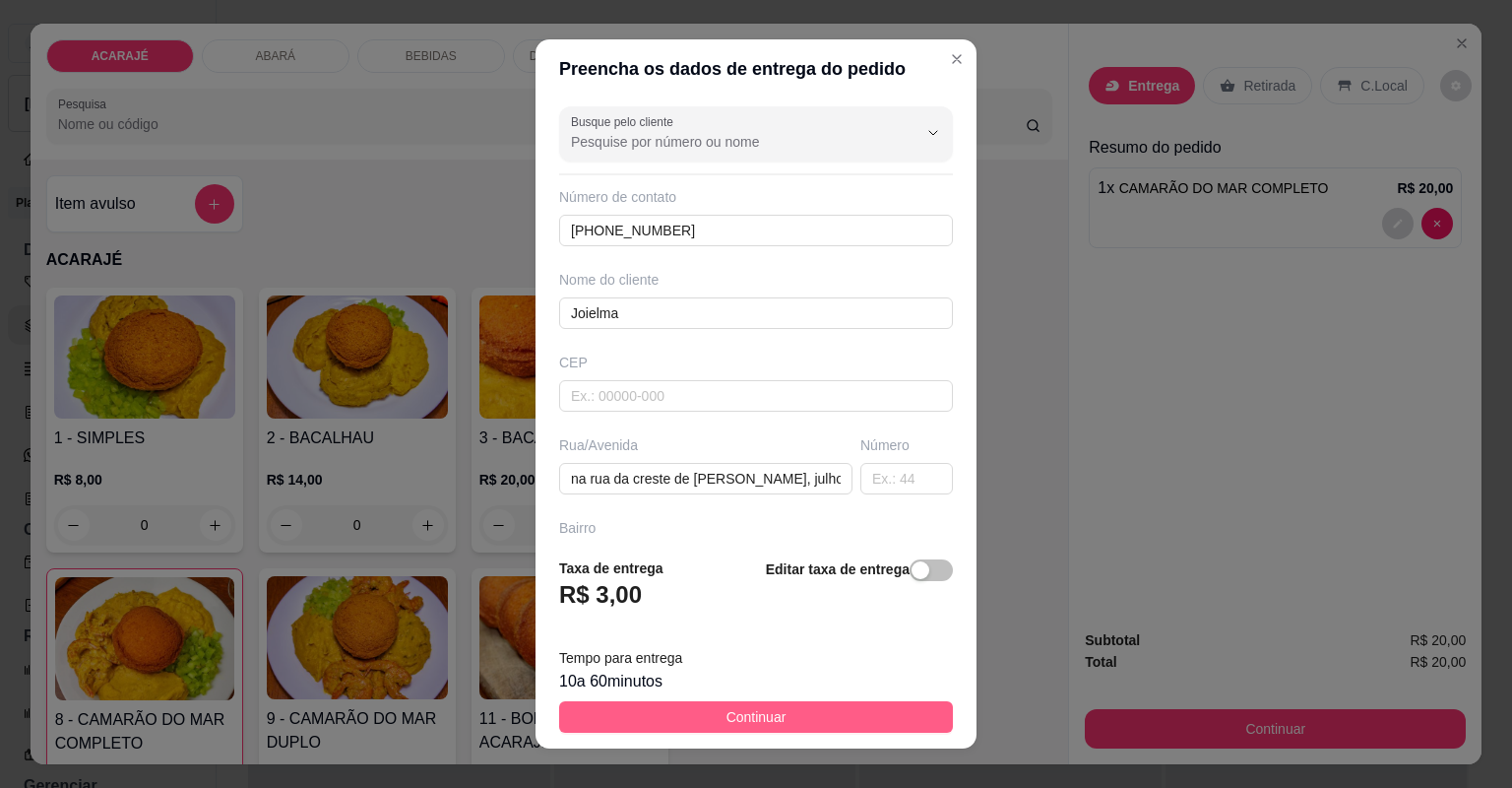 click on "Continuar" at bounding box center (756, 717) 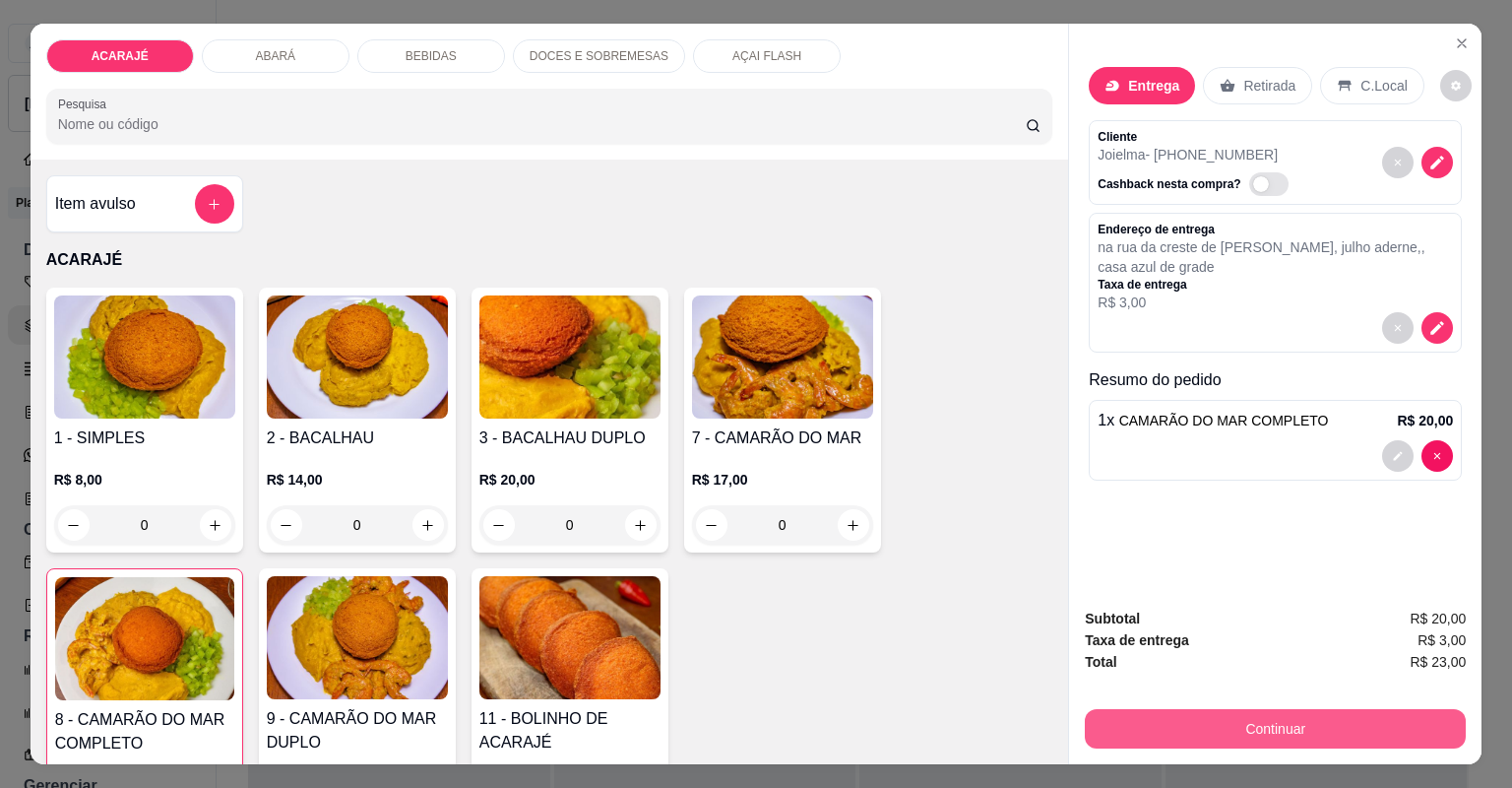 click on "Continuar" at bounding box center (1275, 729) 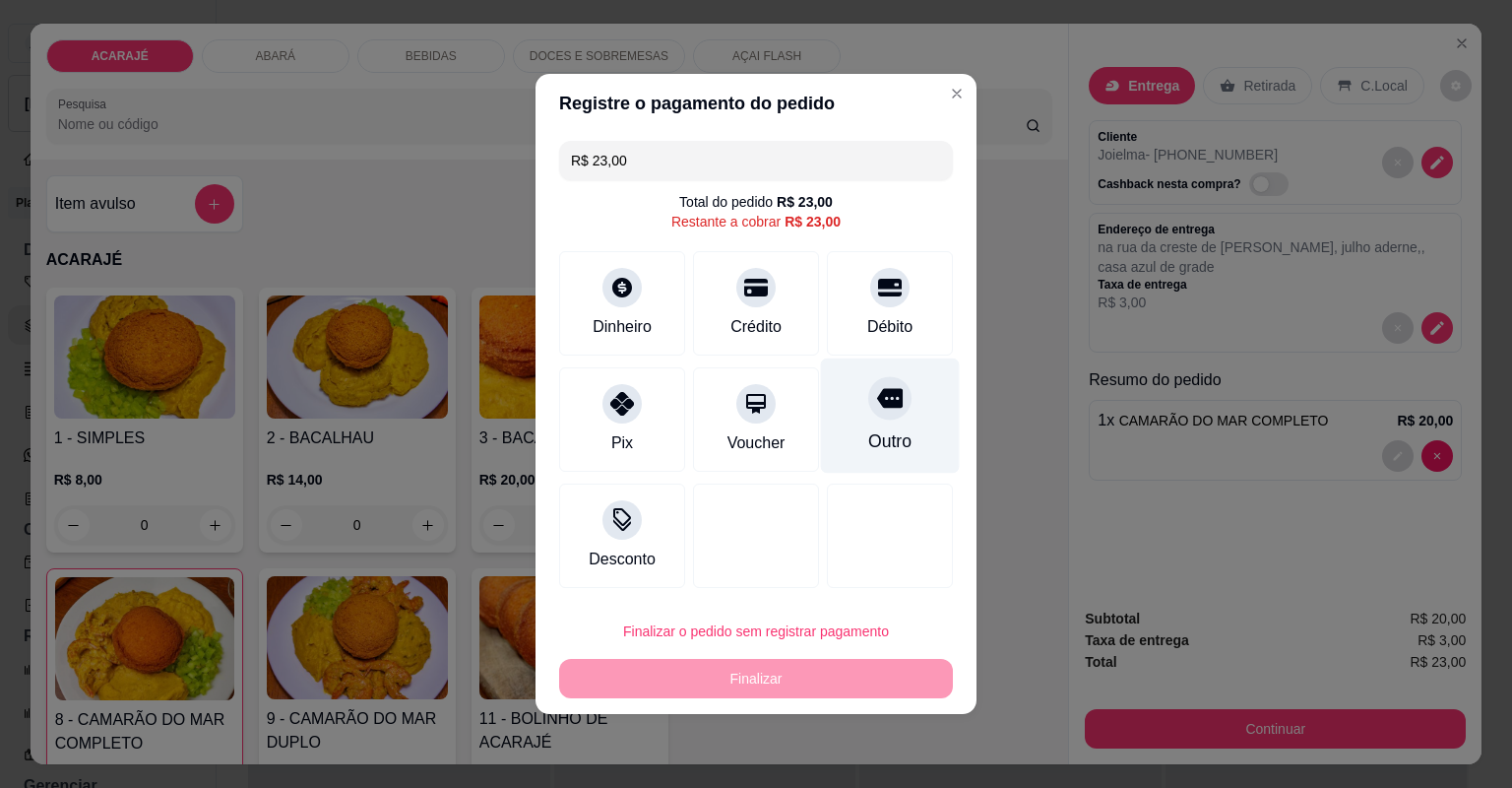 click 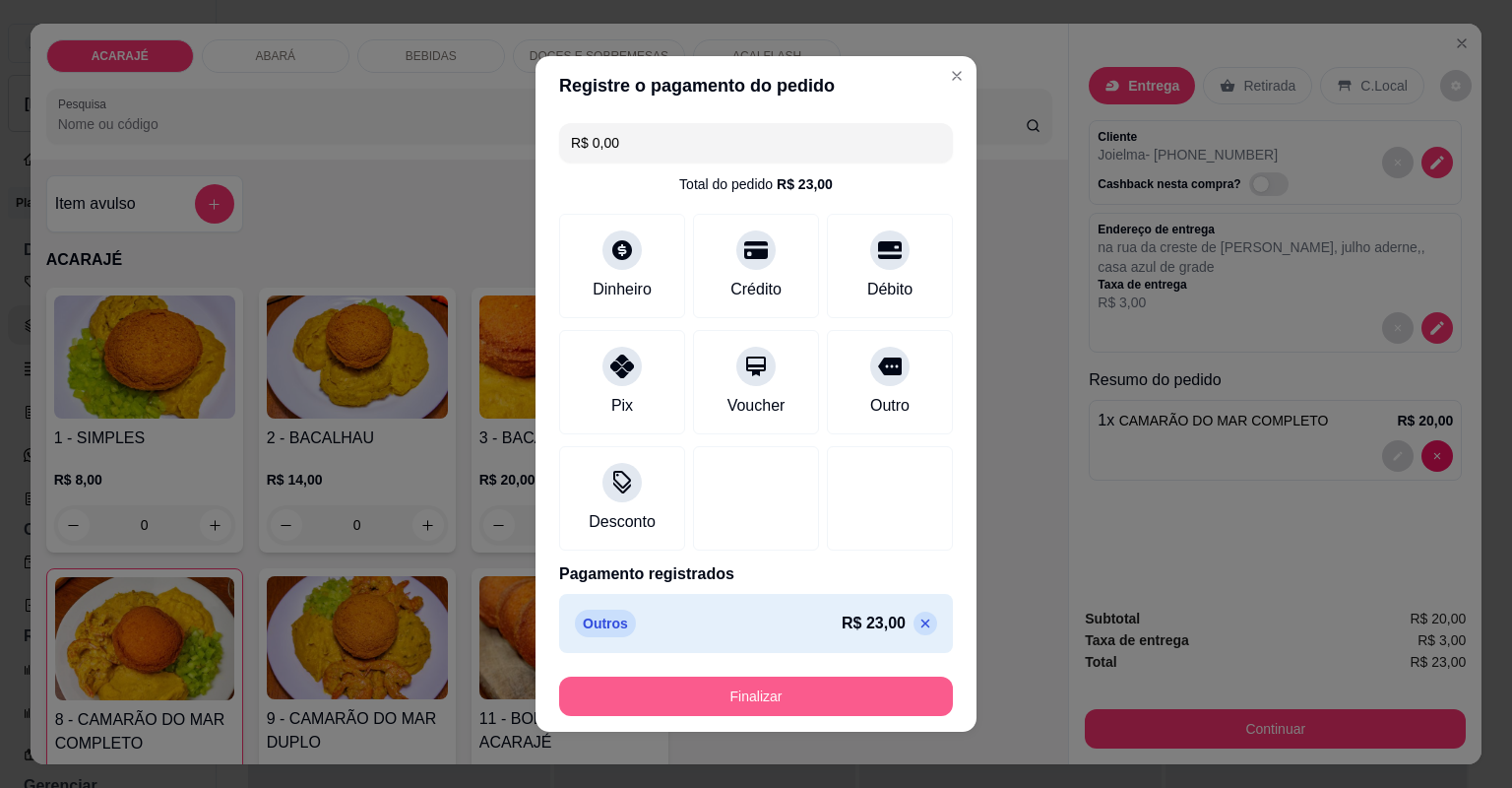 click on "Finalizar" at bounding box center (756, 696) 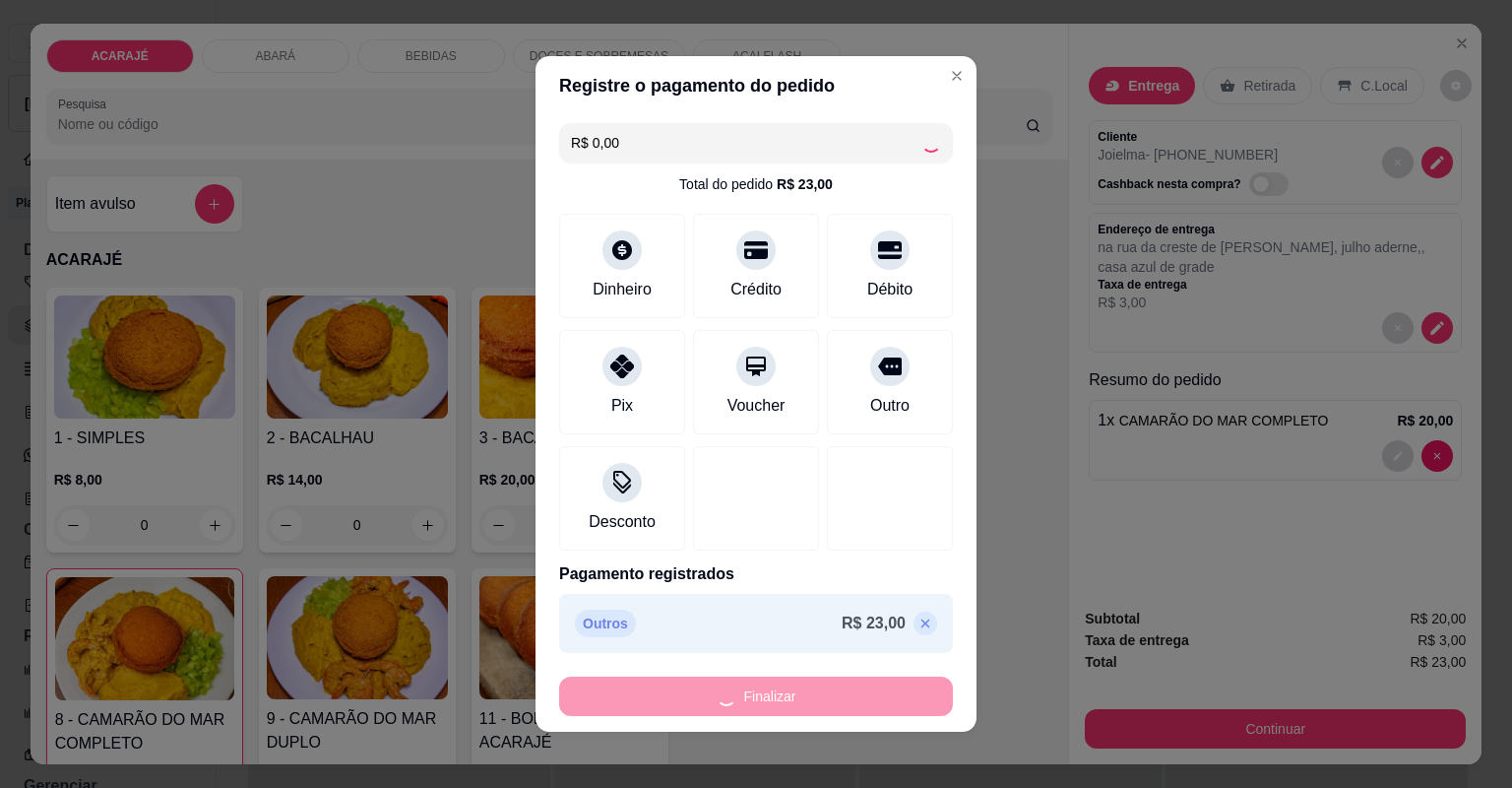 type on "0" 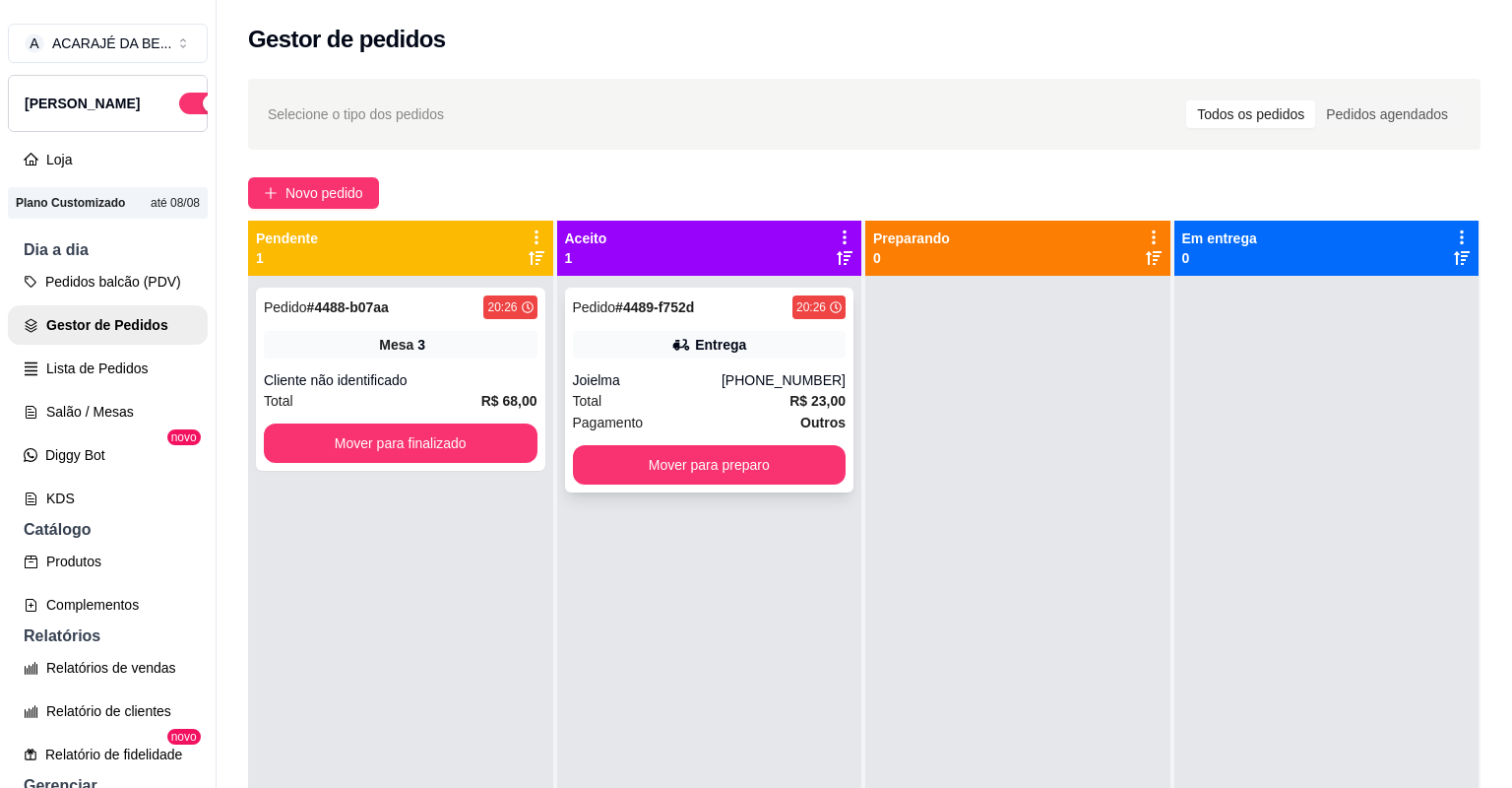 click on "Total R$ 23,00" at bounding box center (710, 401) 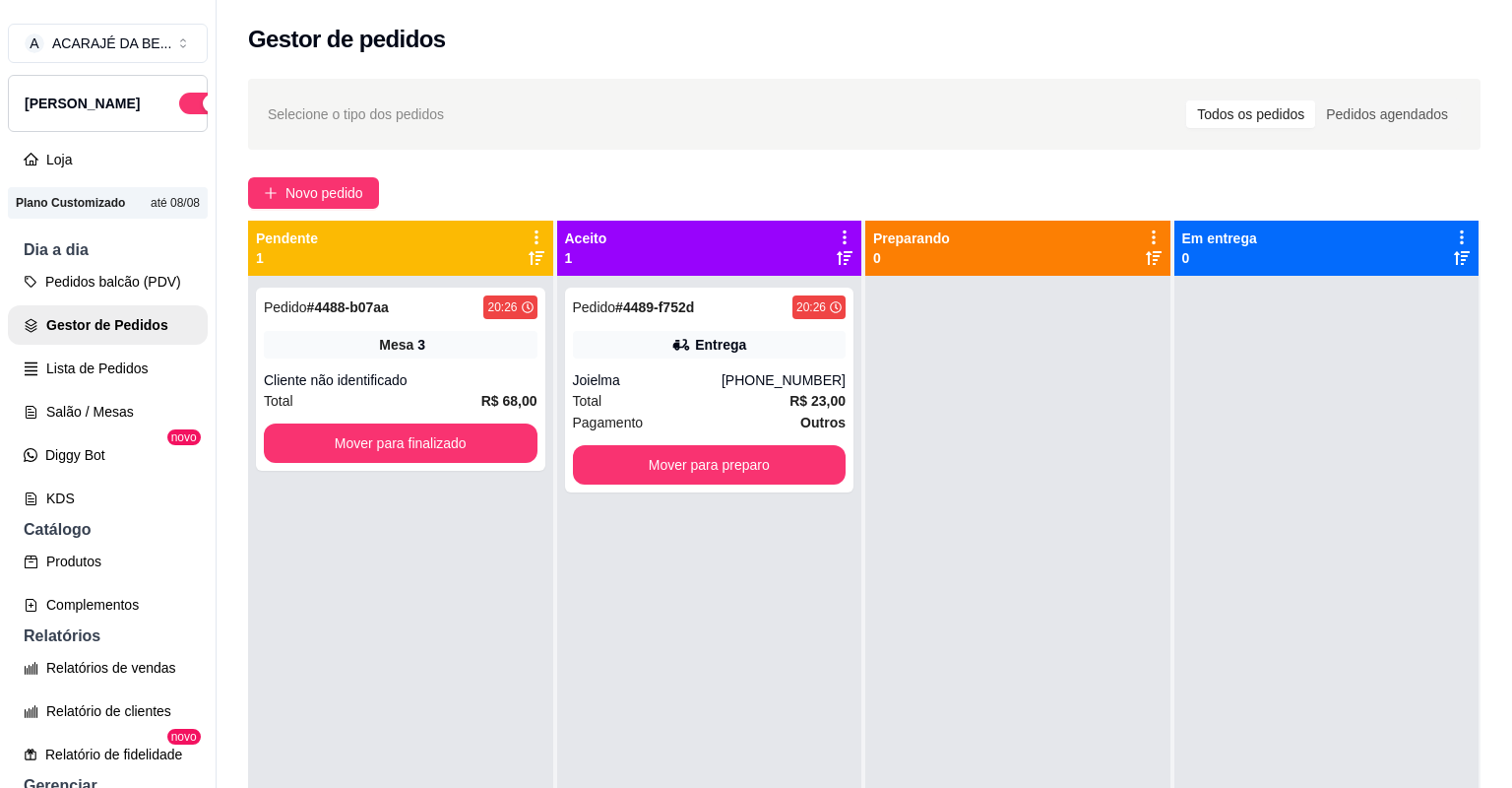 click on "Pedido  # 4488-b07aa 20:26 Mesa 3 Cliente não identificado Total R$ 68,00 Mover para finalizado" at bounding box center (401, 379) 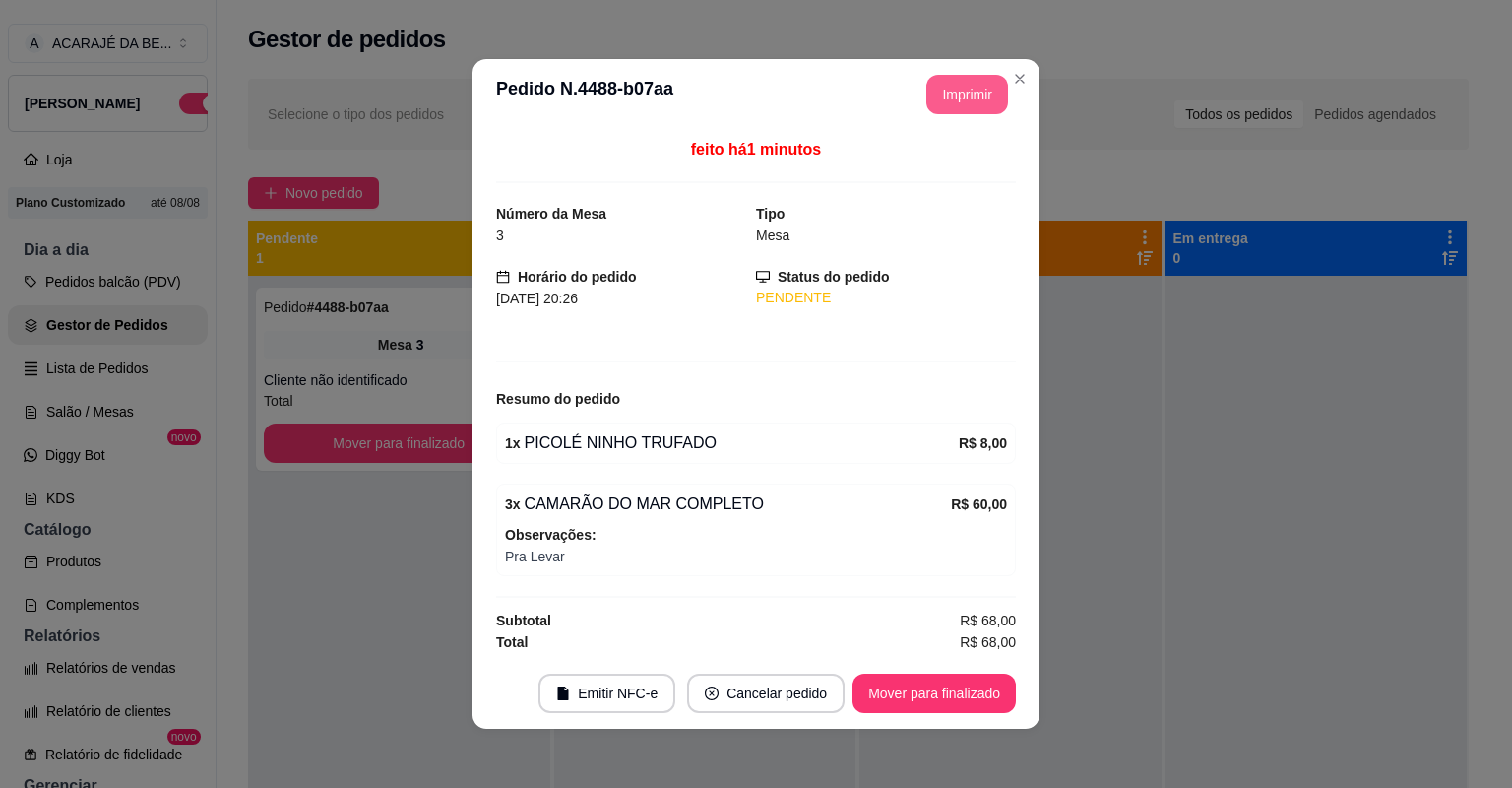 click on "Imprimir" at bounding box center (967, 95) 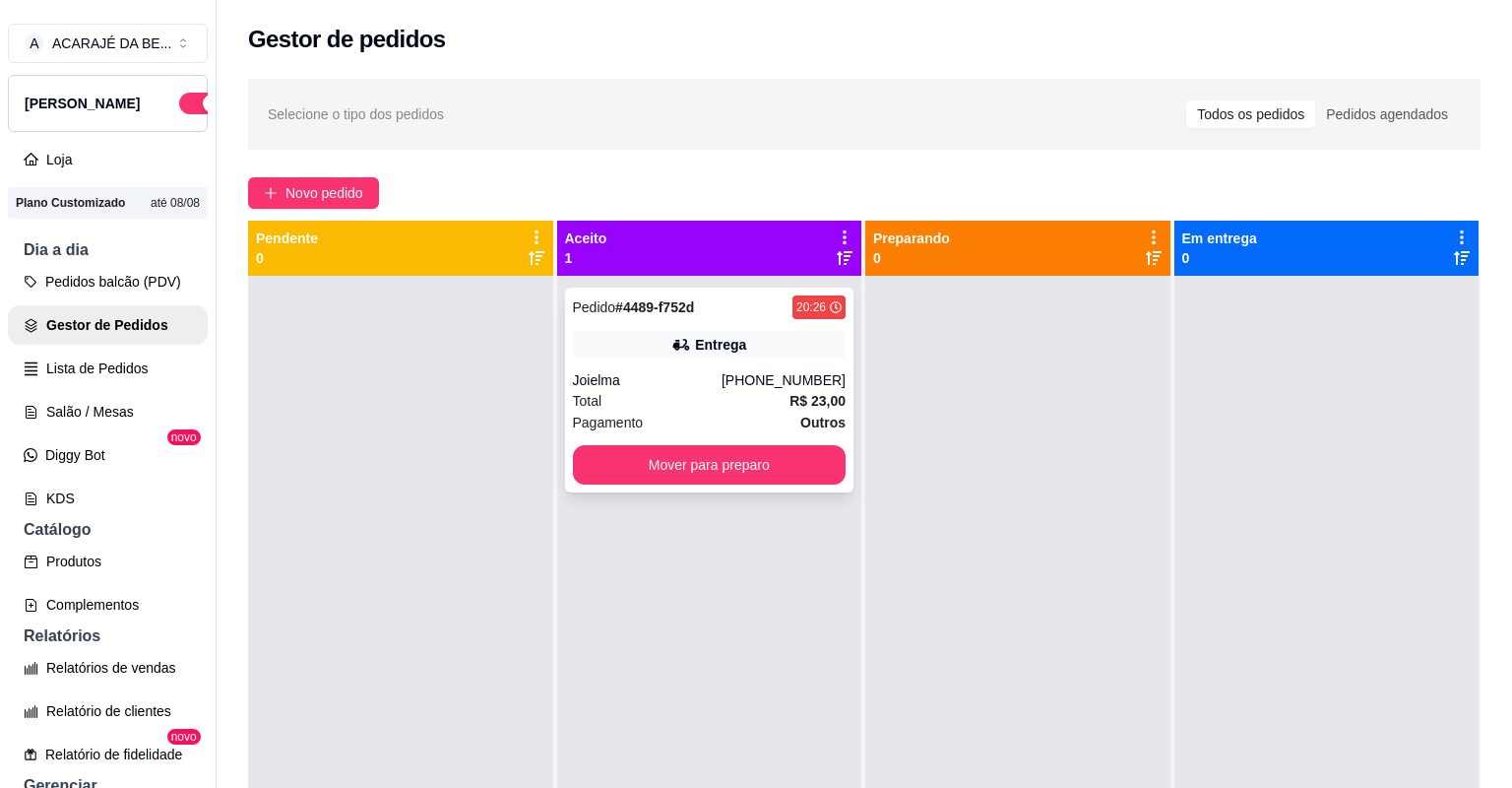 click on "Pagamento Outros" at bounding box center [710, 423] 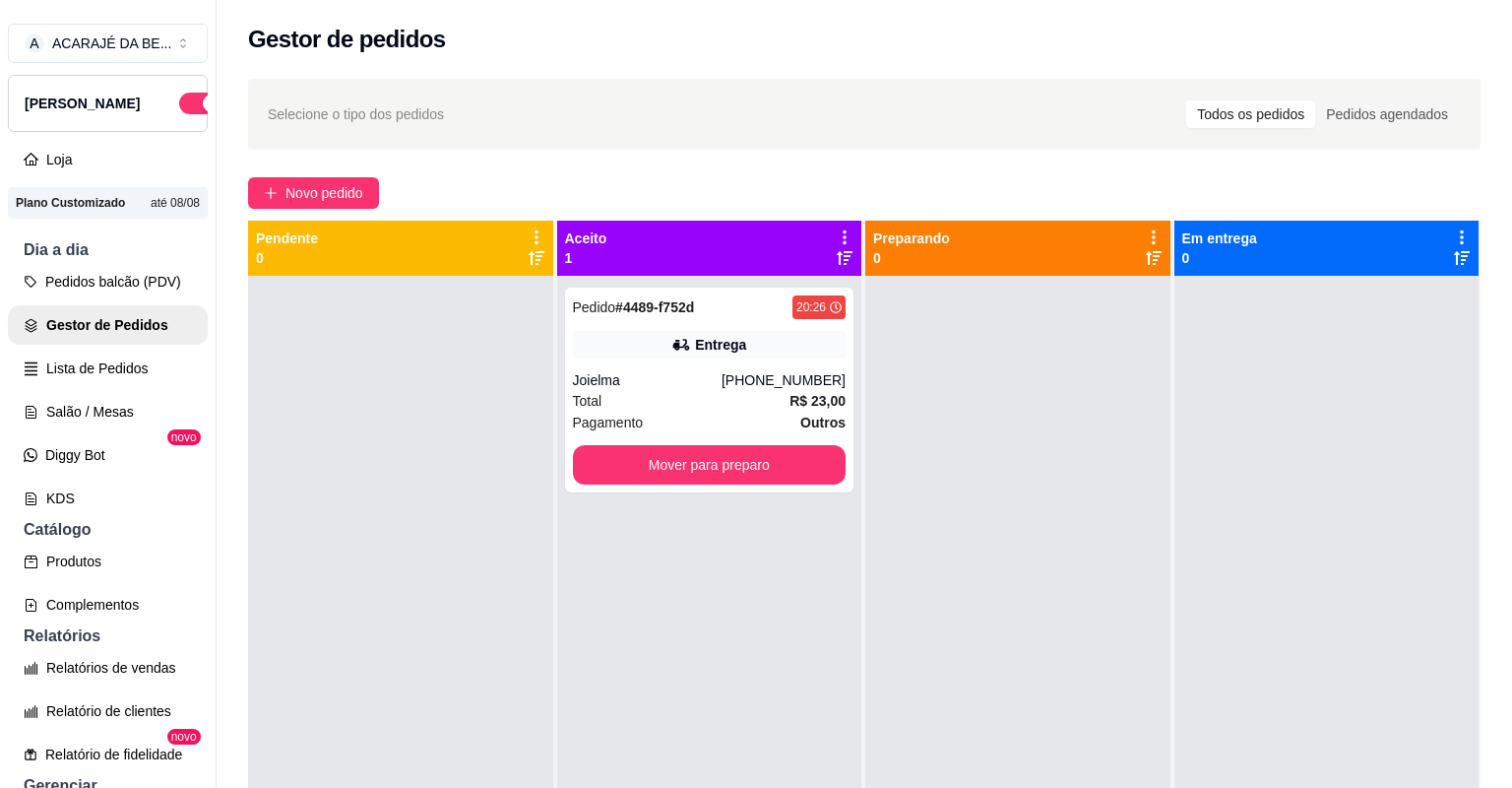 click on "Selecione o tipo dos pedidos Todos os pedidos Pedidos agendados" at bounding box center (864, 114) 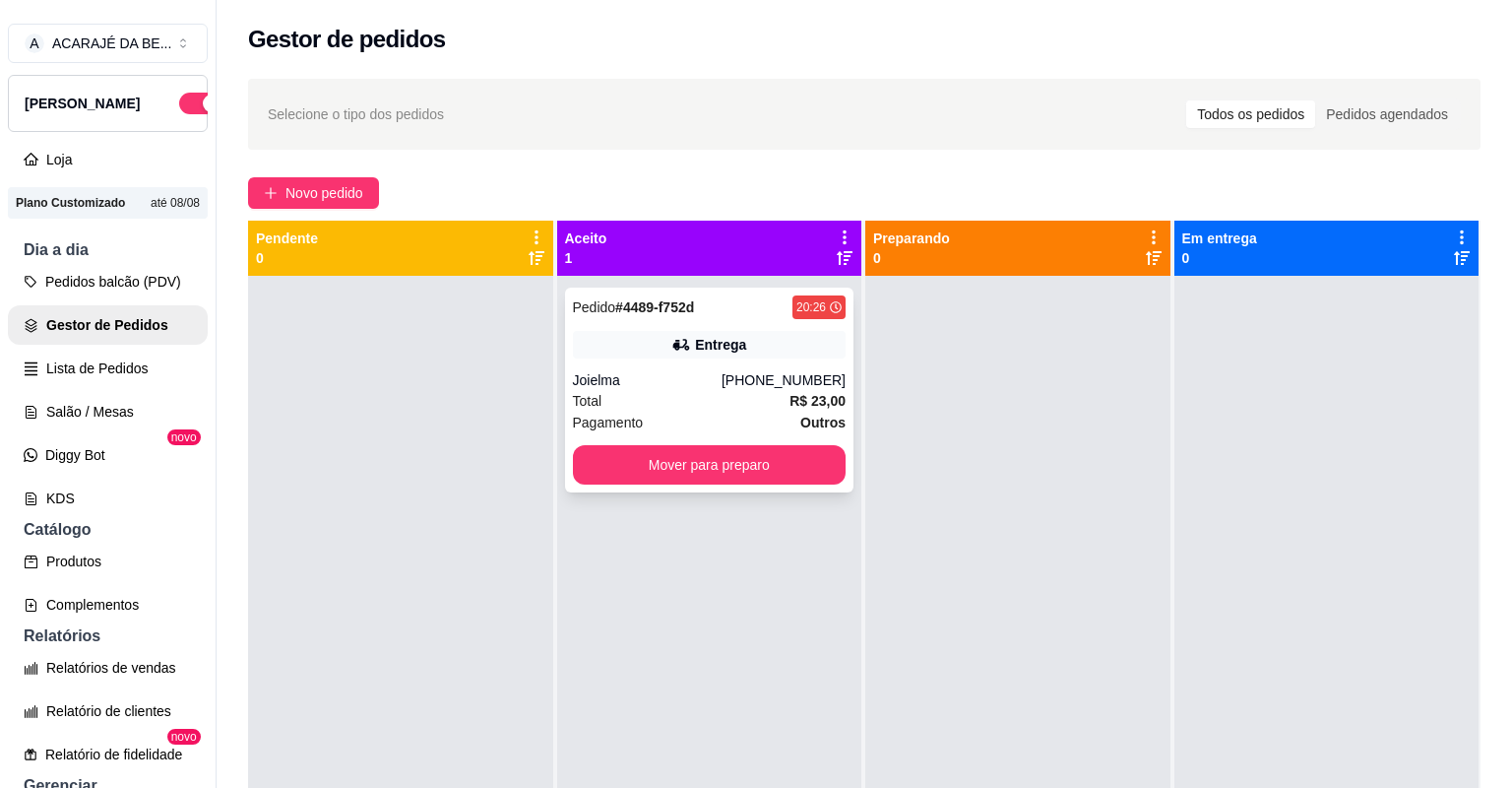 click on "[PHONE_NUMBER]" at bounding box center (784, 380) 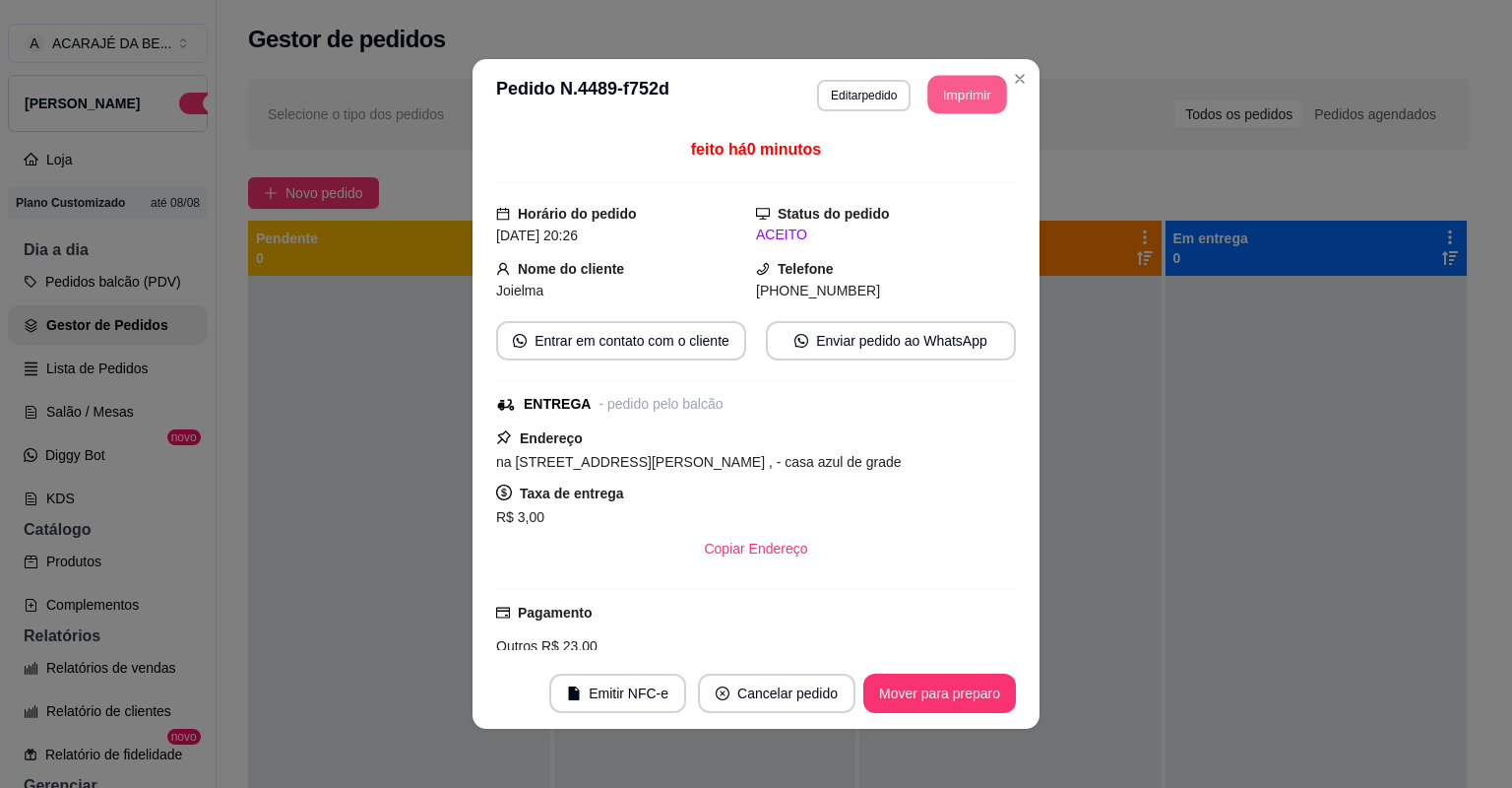 click on "Imprimir" at bounding box center (968, 95) 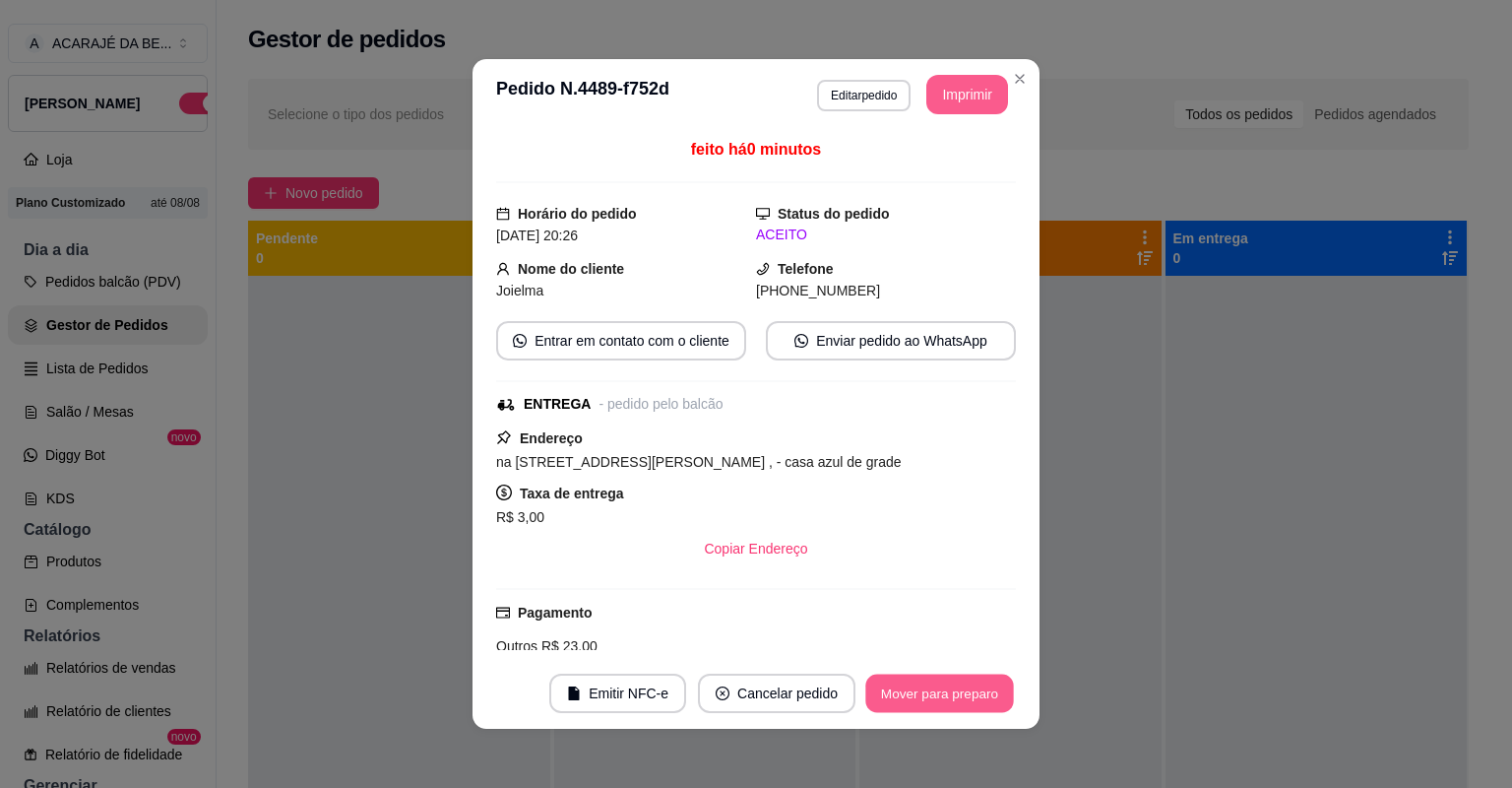 click on "Mover para preparo" at bounding box center [939, 693] 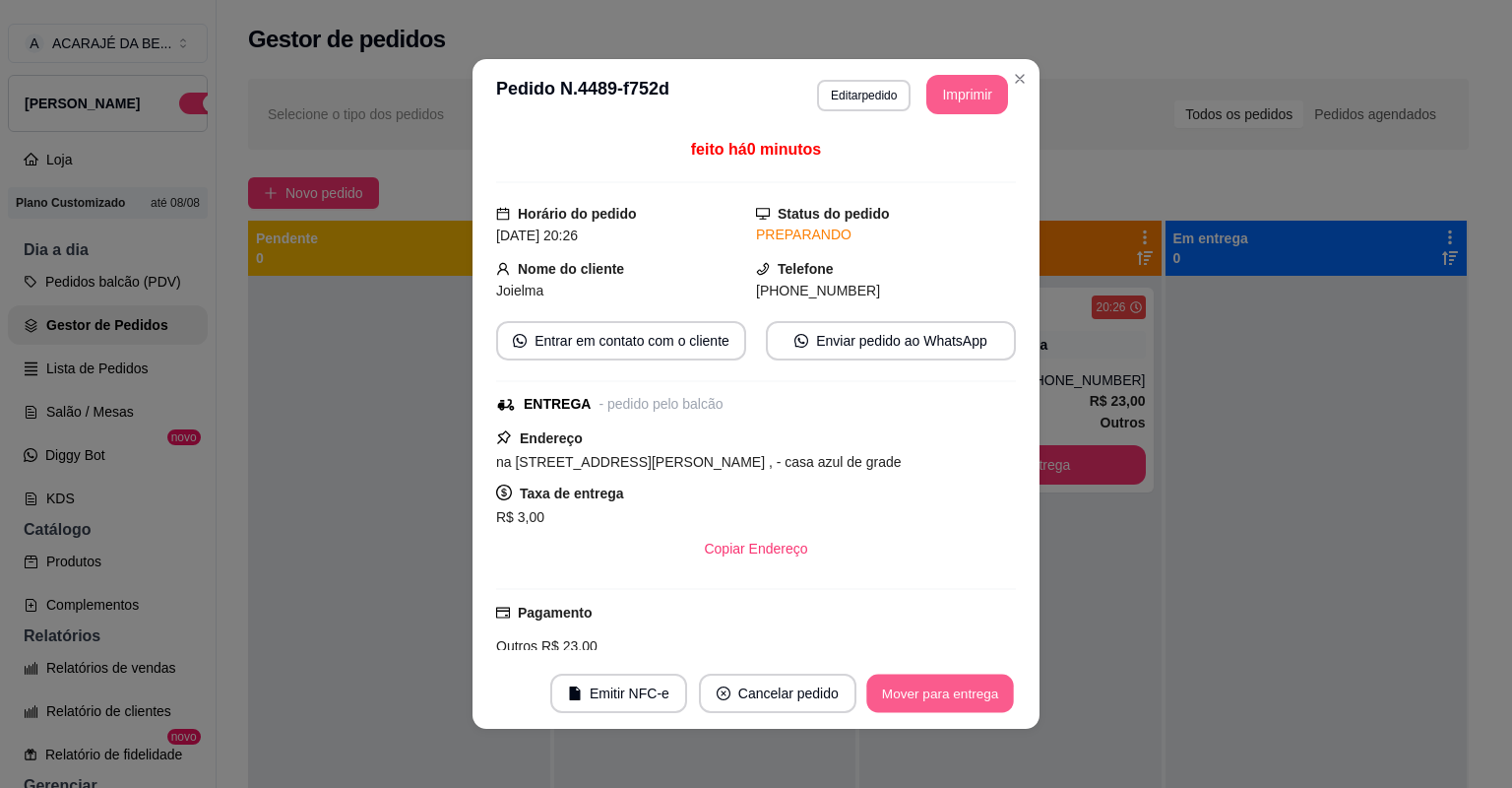click on "Mover para entrega" at bounding box center (940, 693) 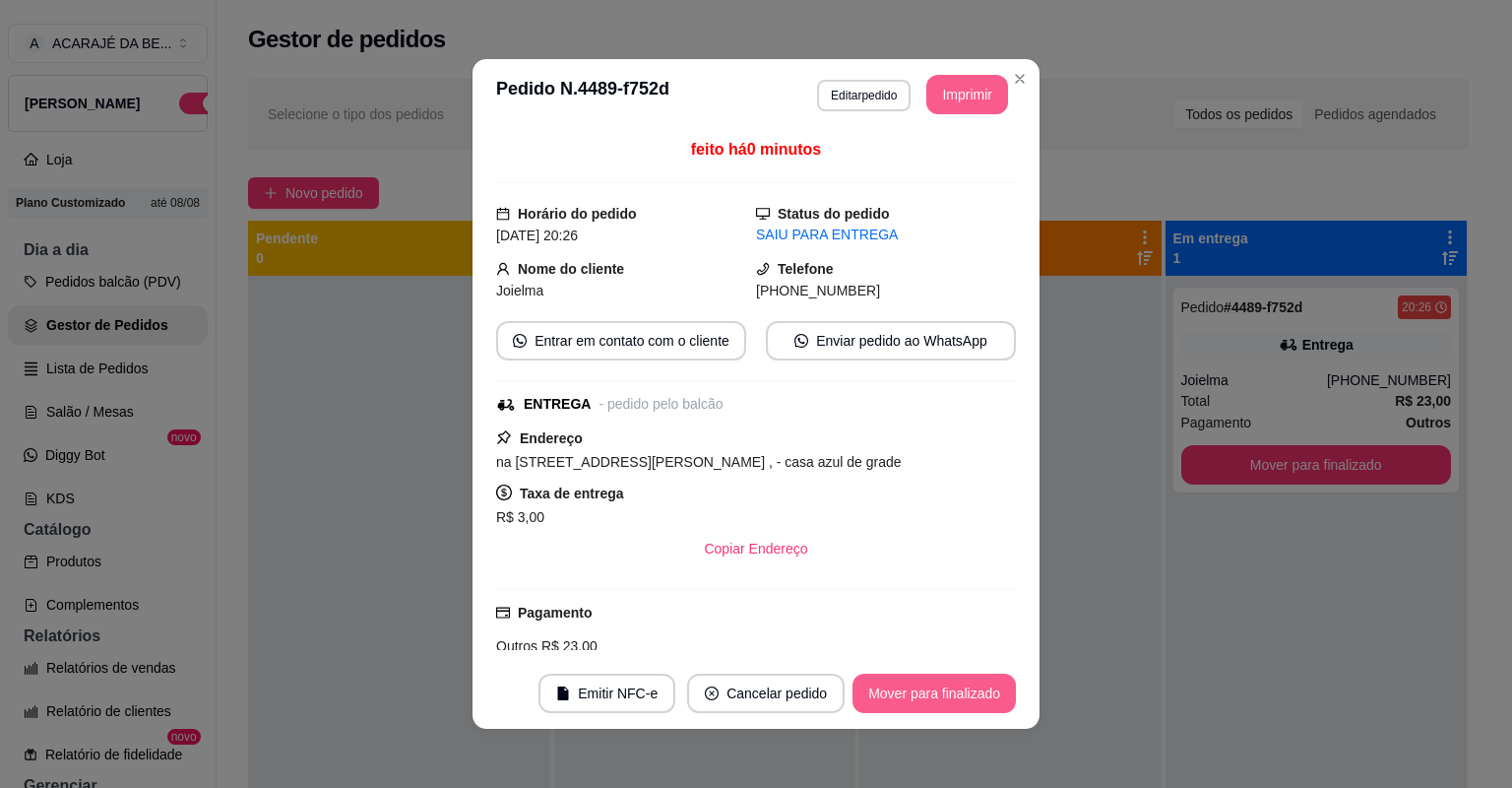 click on "Mover para finalizado" at bounding box center (934, 693) 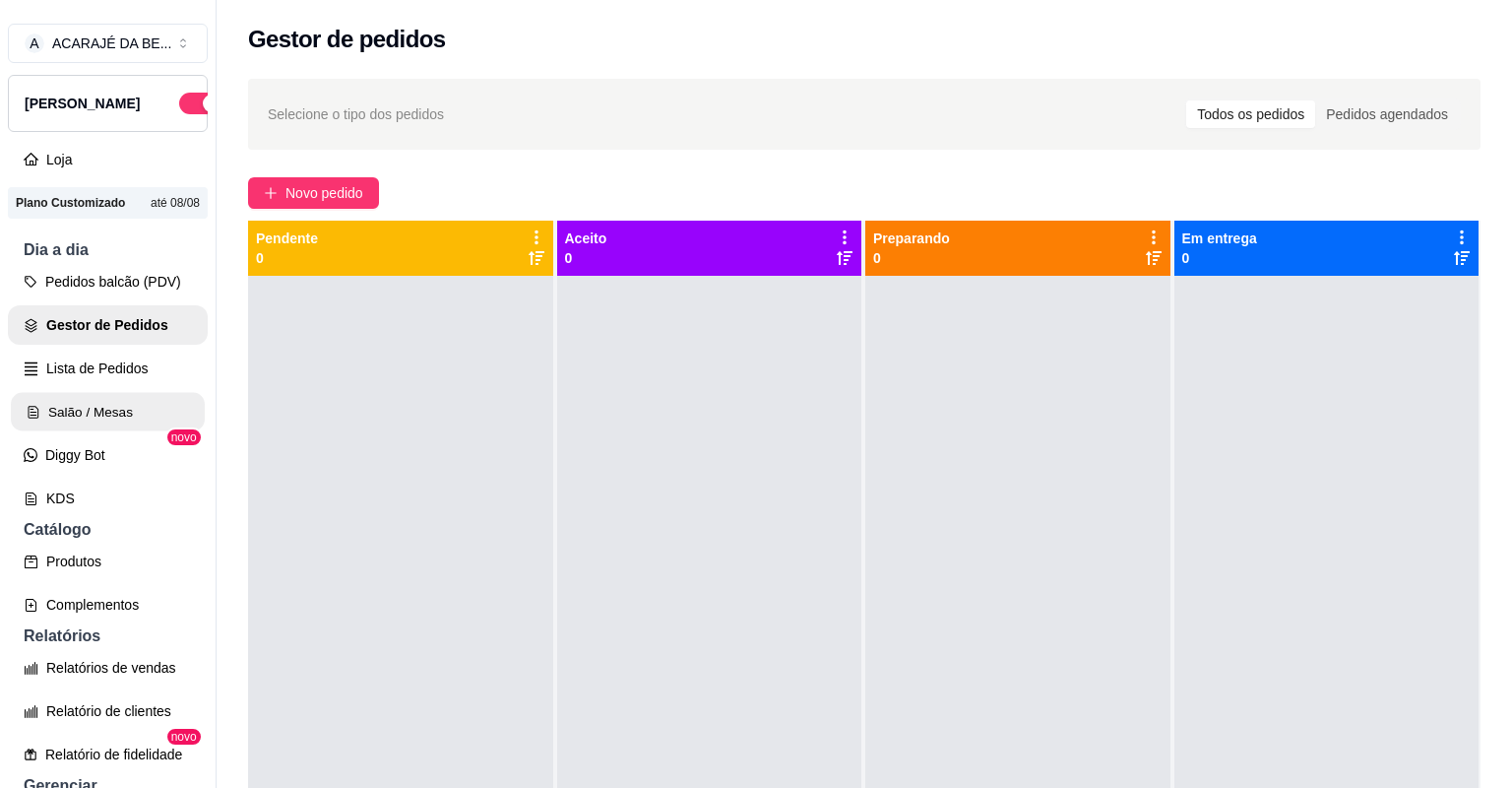 click on "Salão / Mesas" at bounding box center [107, 412] 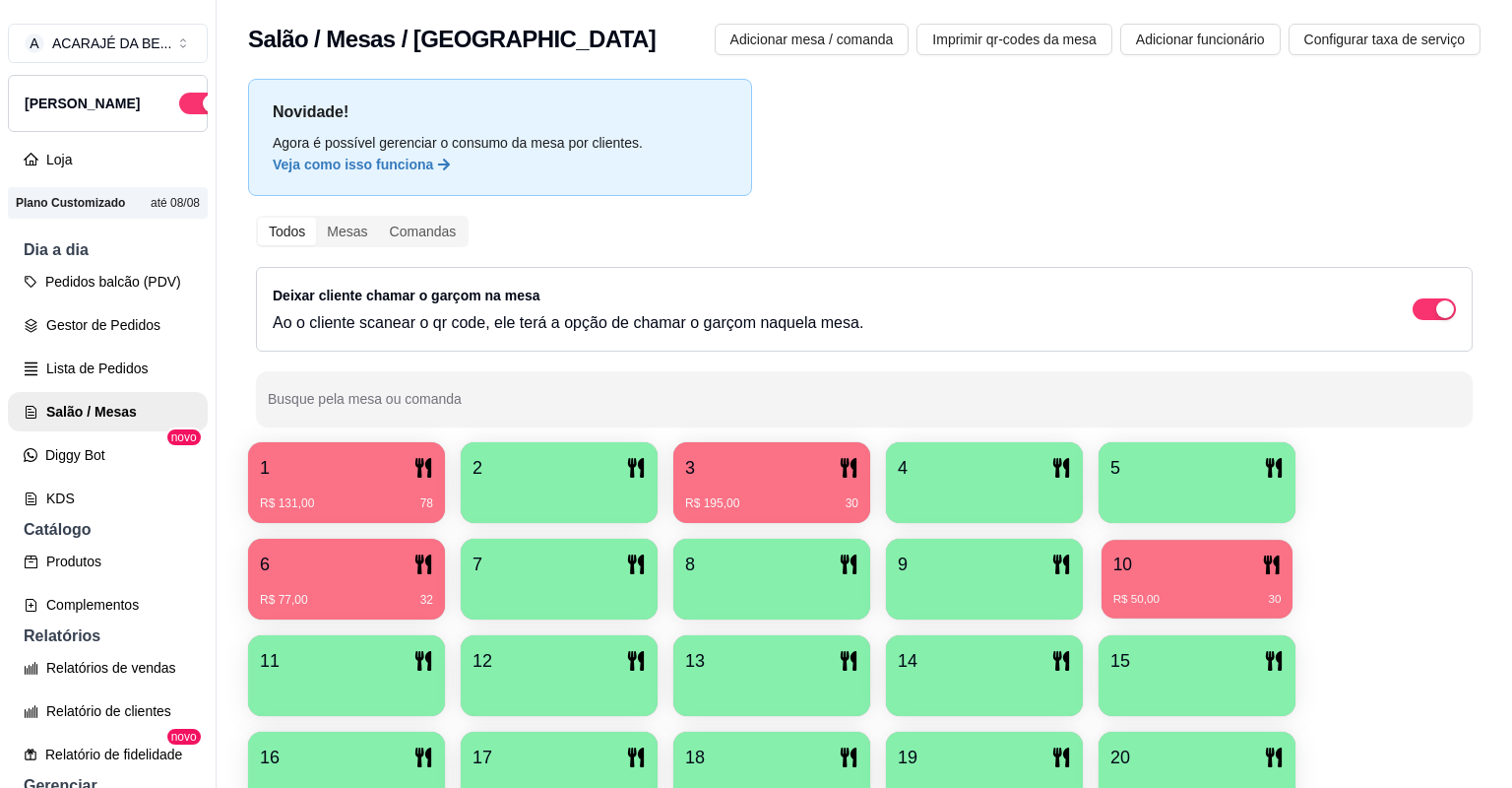 click on "10" at bounding box center (1197, 564) 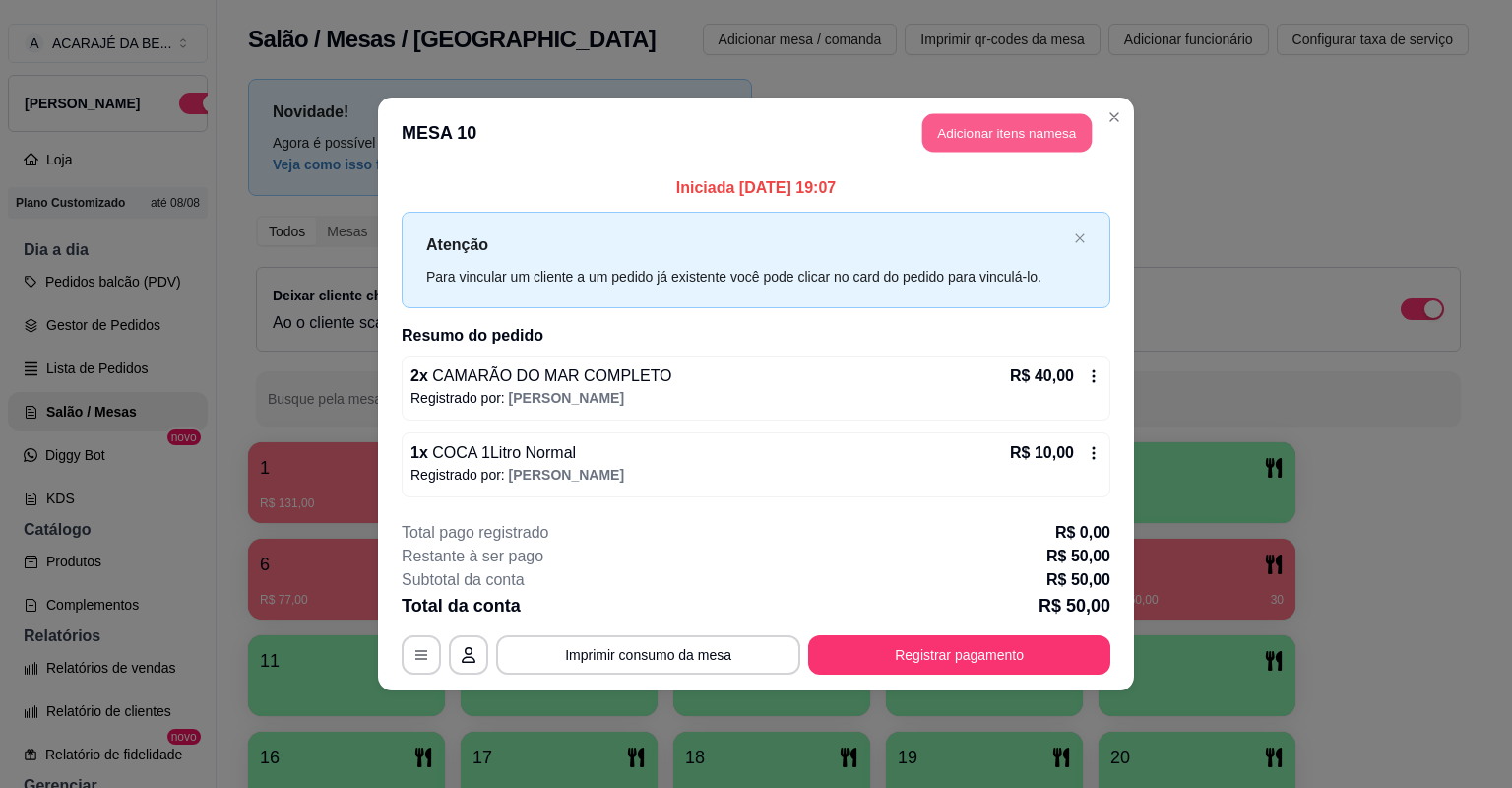 click on "Adicionar itens na  mesa" at bounding box center (1007, 133) 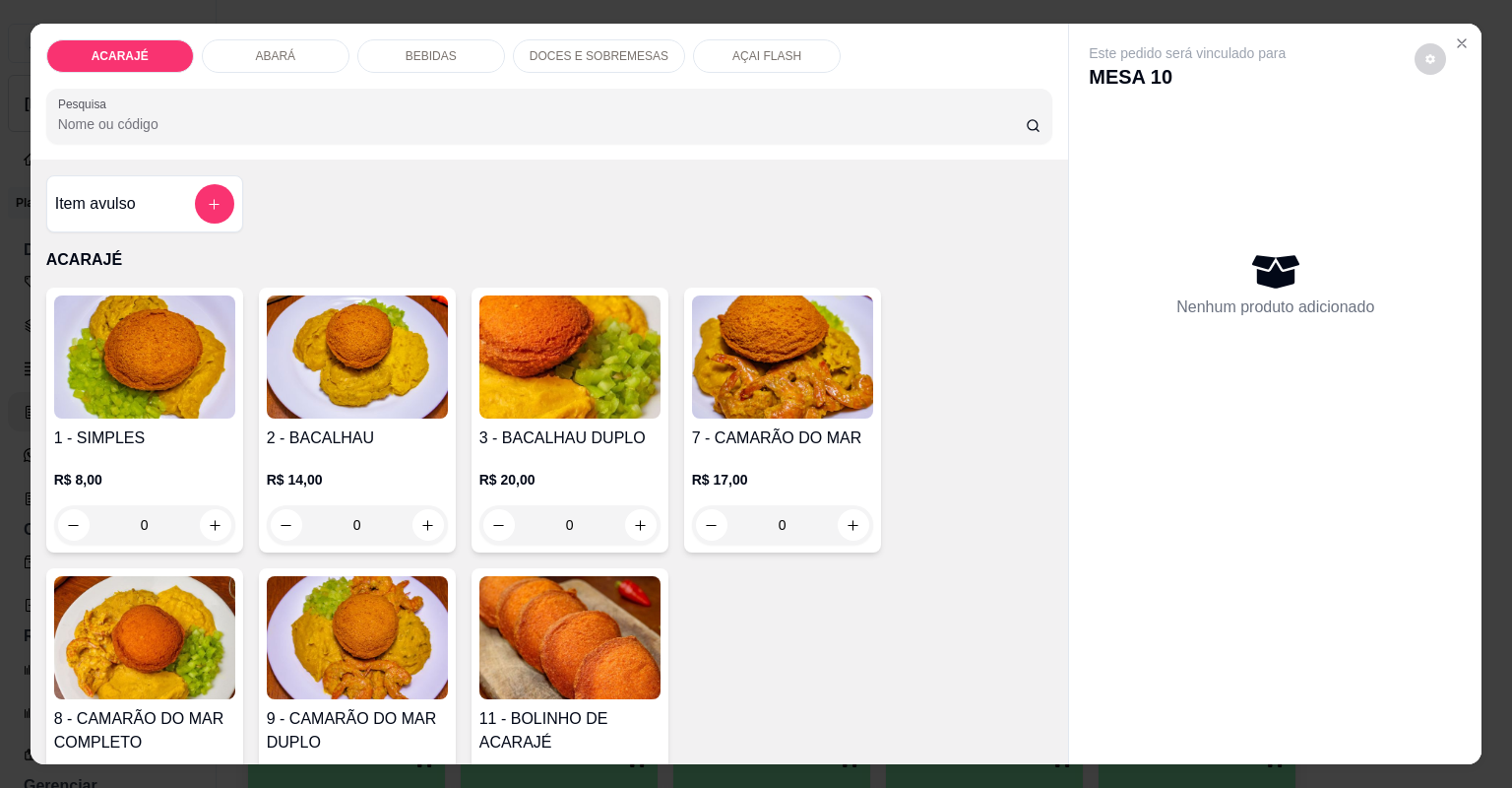 click at bounding box center (216, 829) 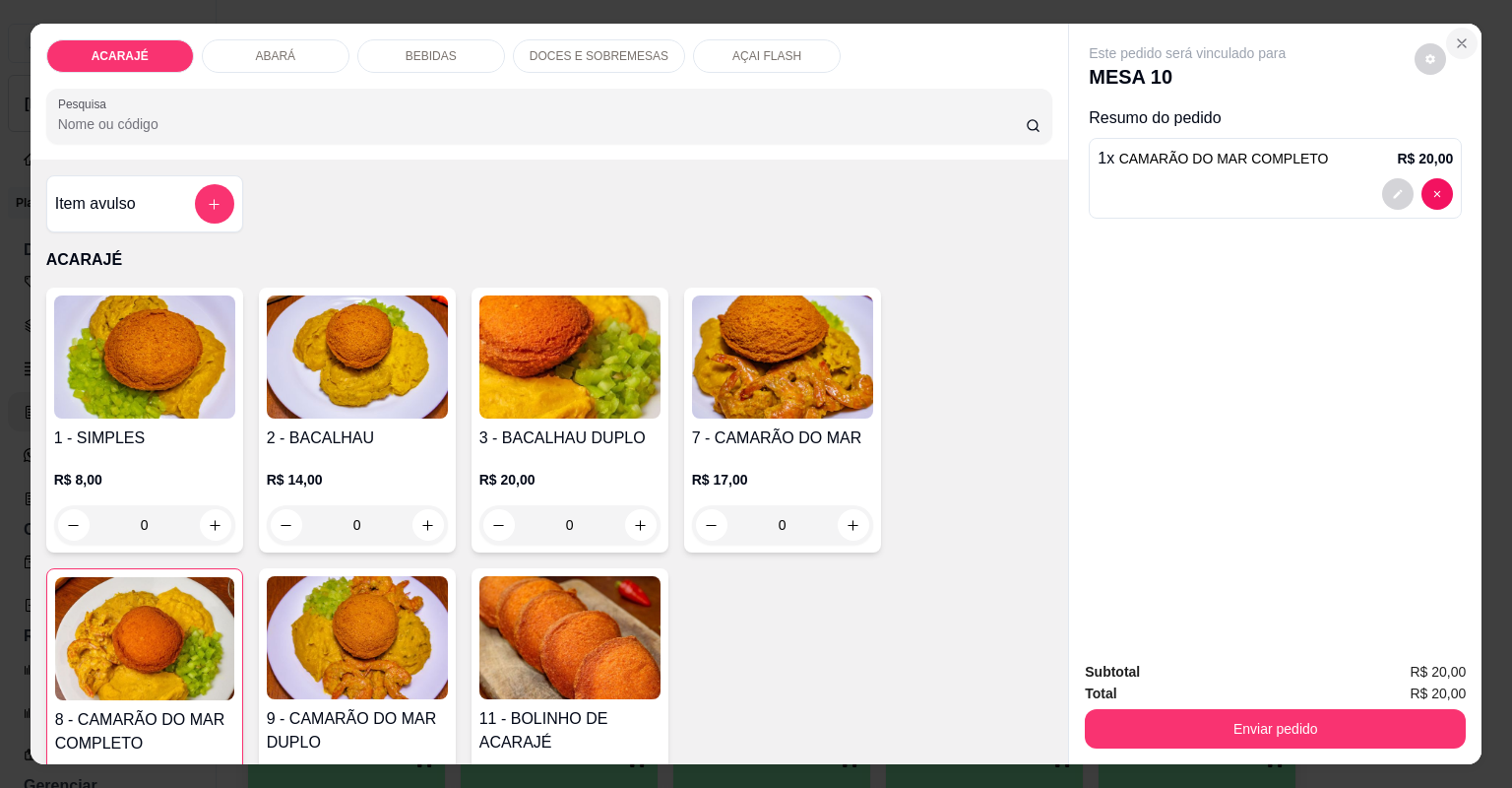 click 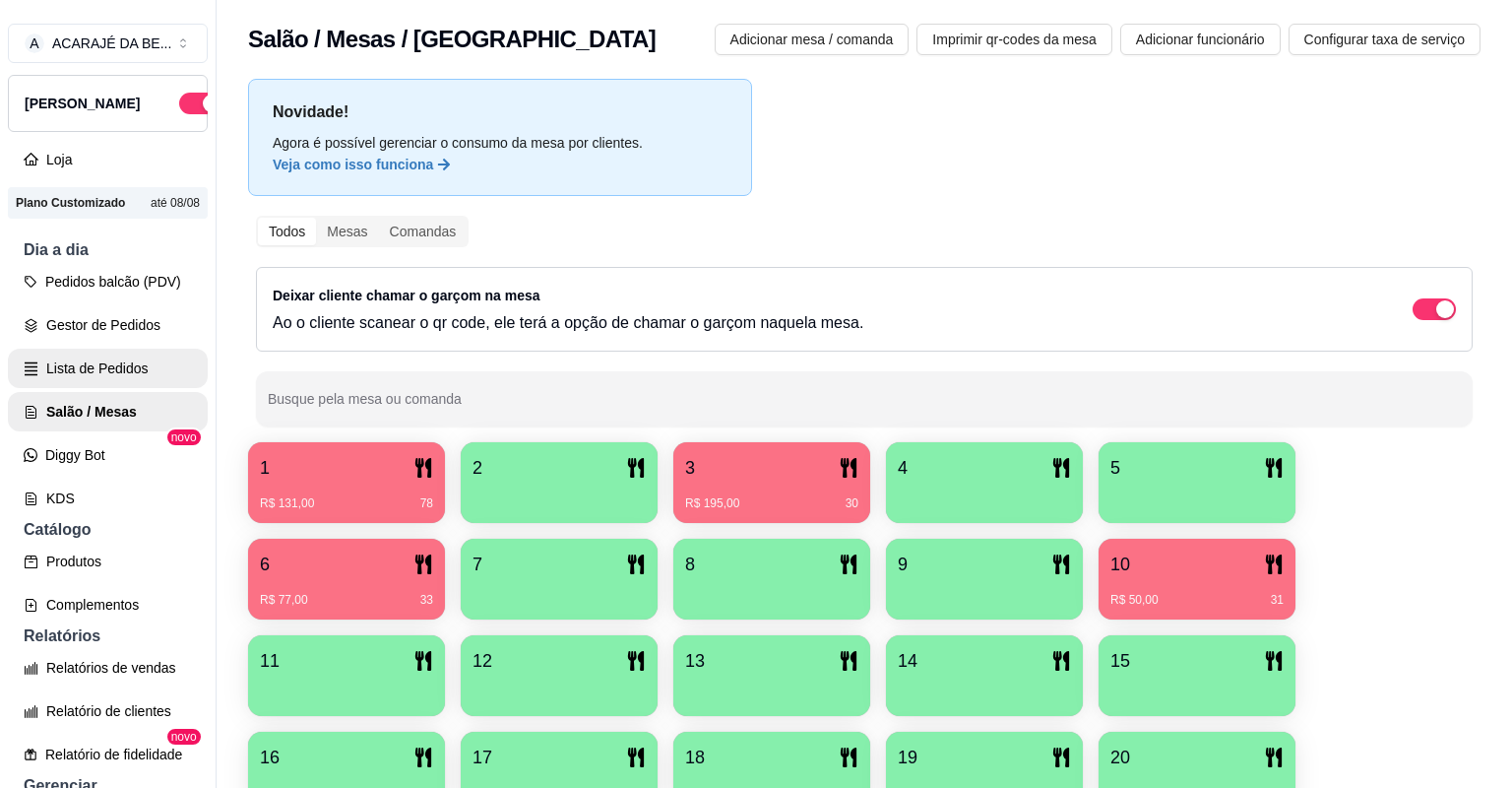 click on "Lista de Pedidos" at bounding box center (107, 368) 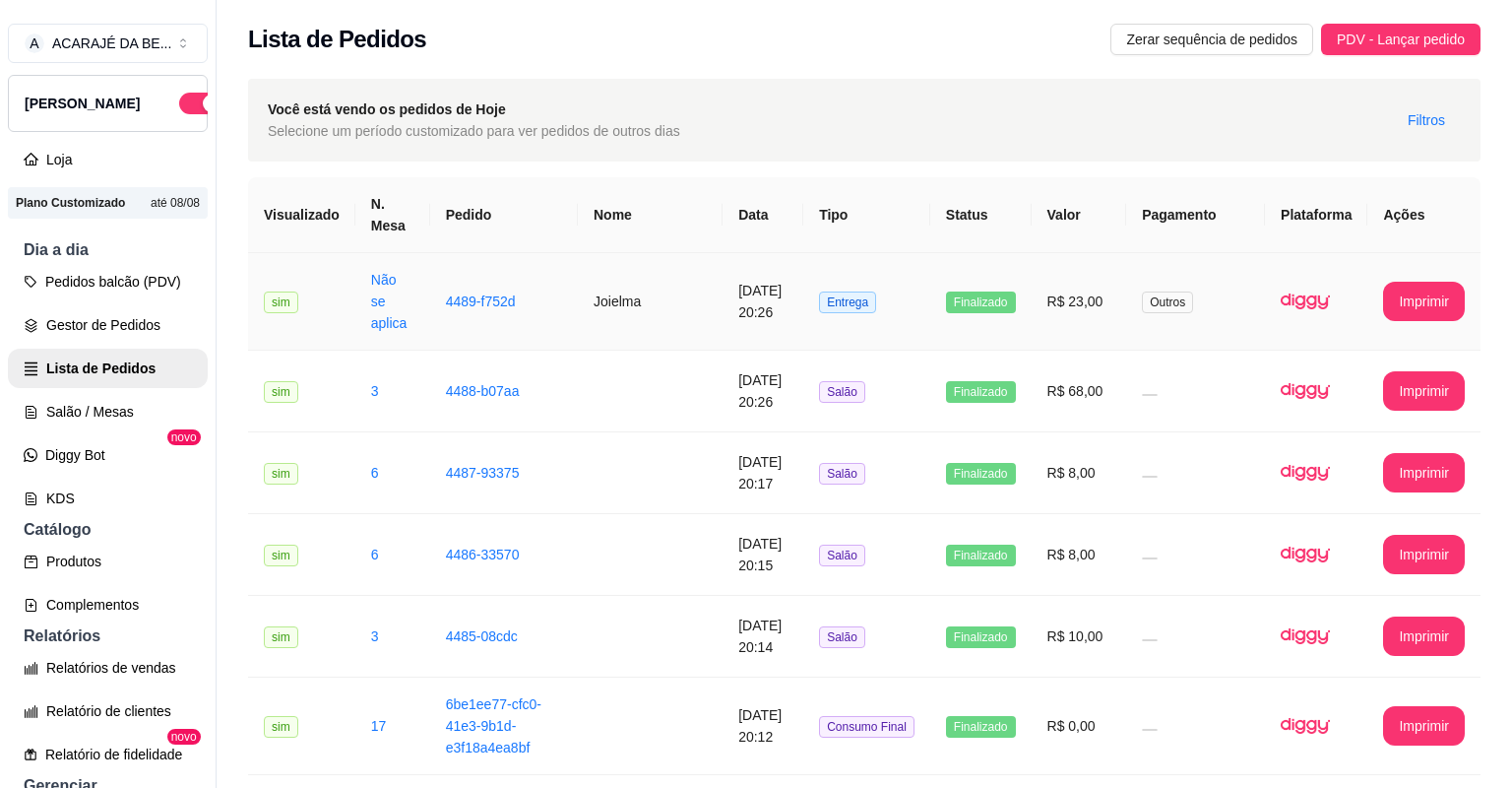 click on "Entrega" at bounding box center (866, 301) 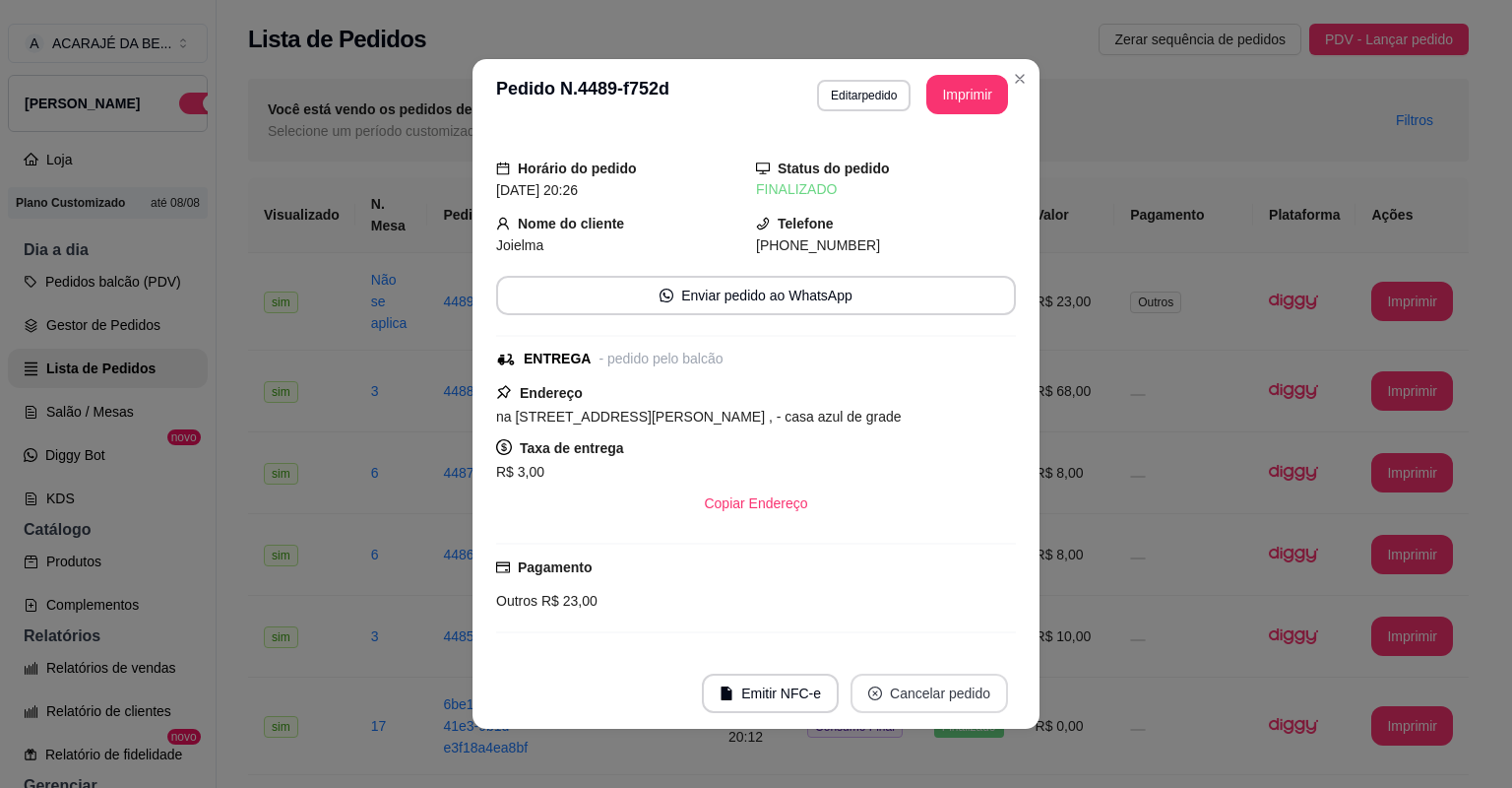 click on "Cancelar pedido" at bounding box center [929, 693] 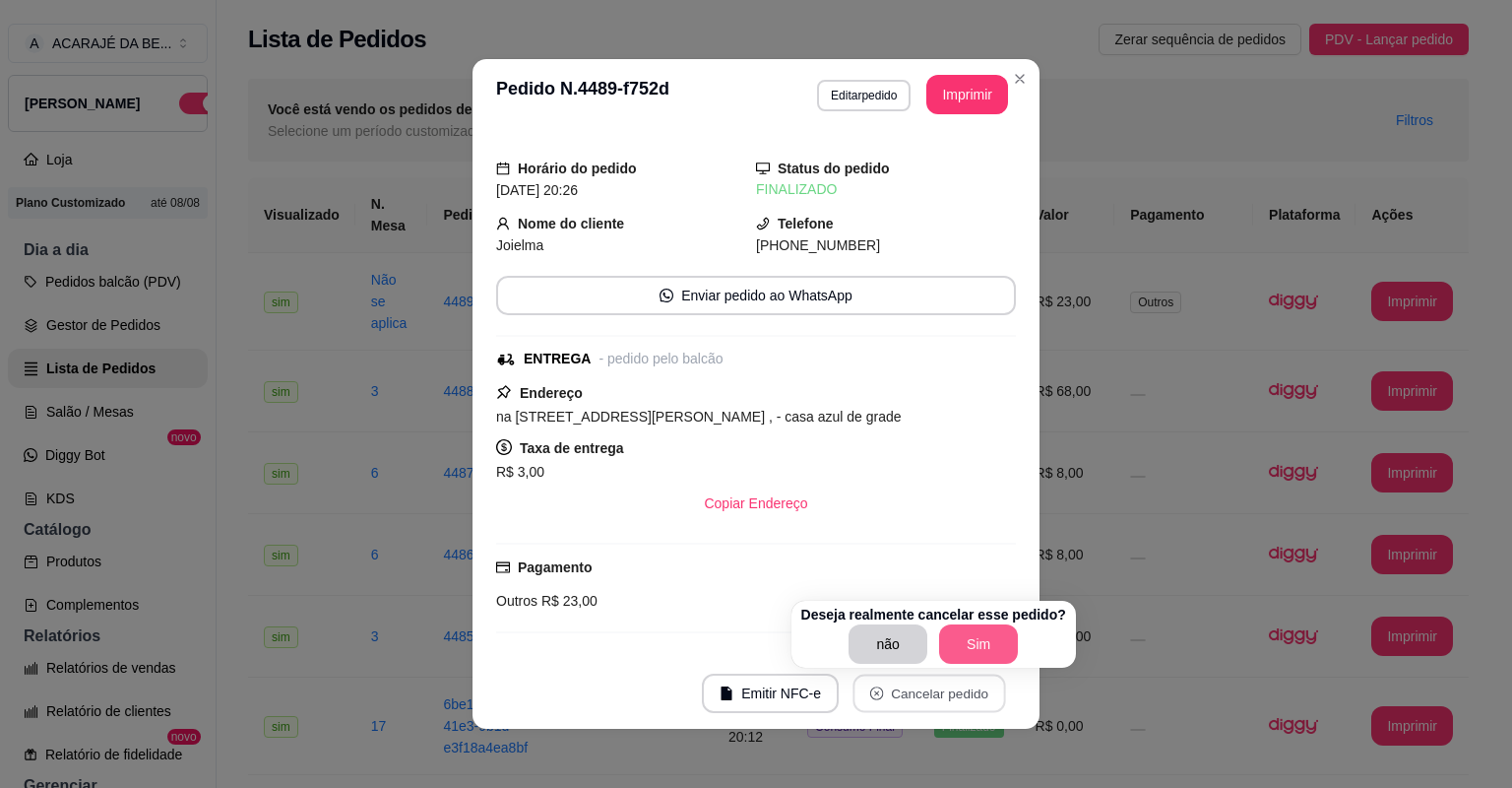 click on "Sim" at bounding box center [978, 644] 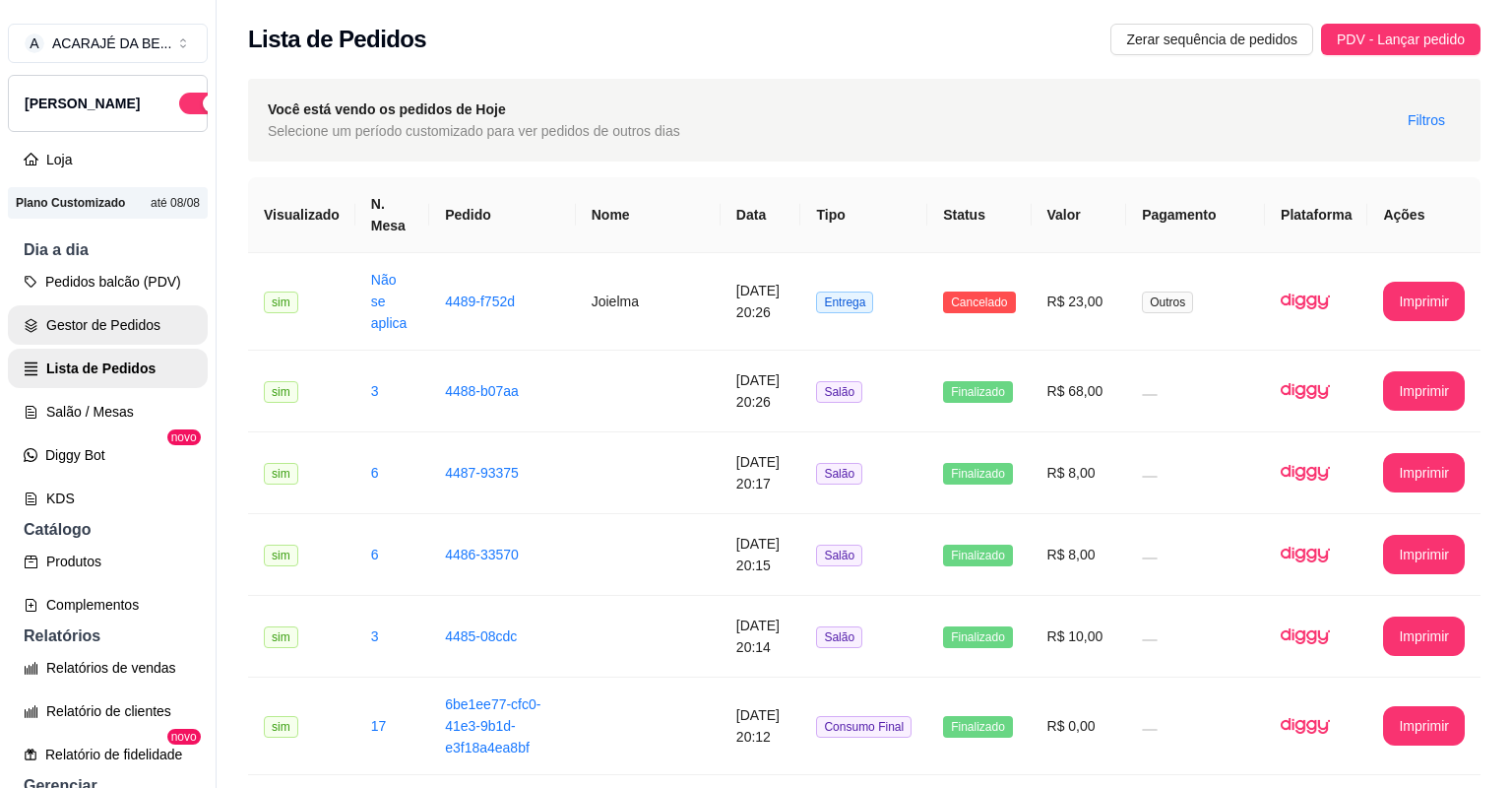 click on "Gestor de Pedidos" at bounding box center [107, 325] 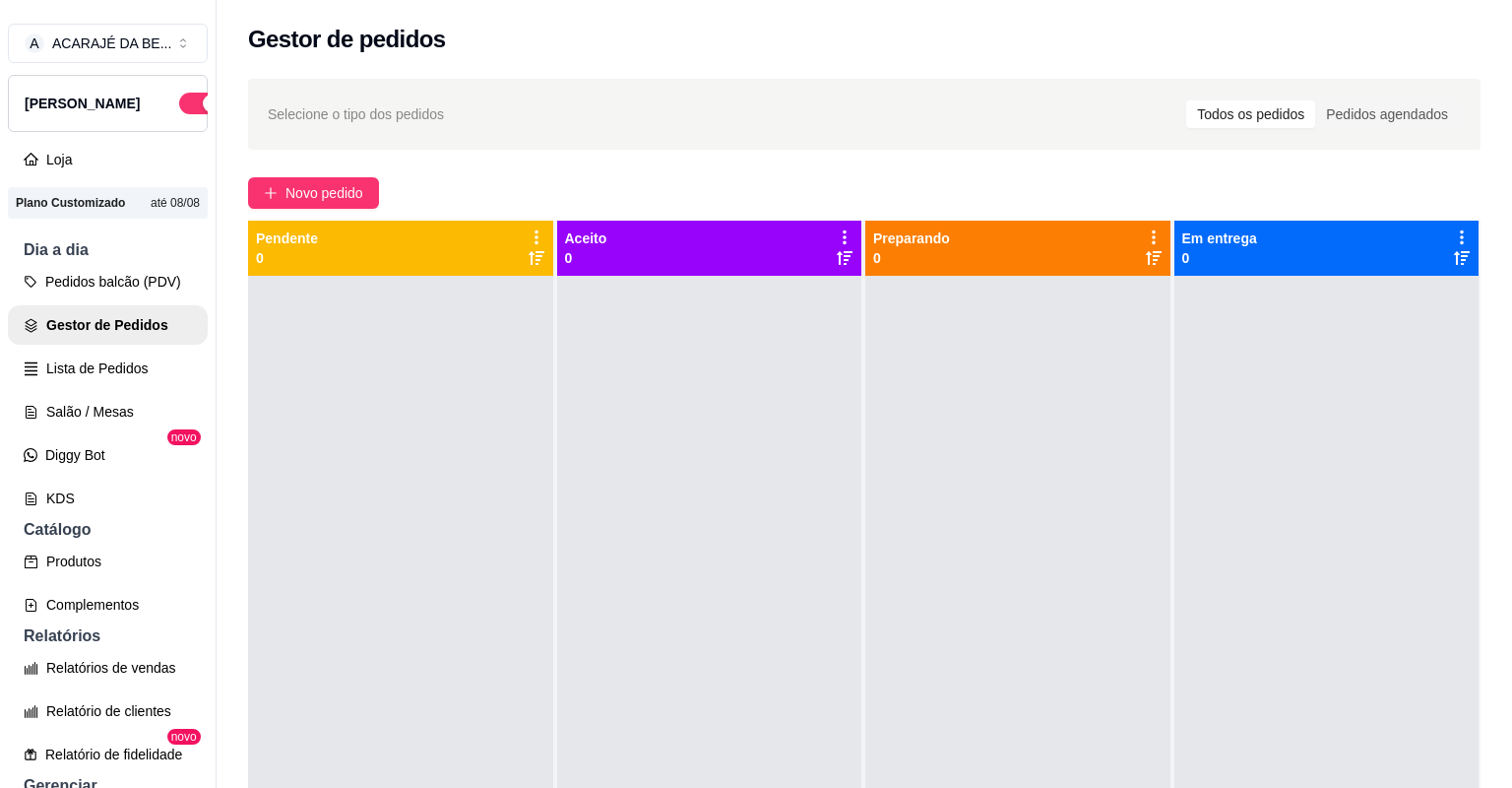 click on "Selecione o tipo dos pedidos Todos os pedidos Pedidos agendados Novo pedido Pendente 0 Aceito 0 Preparando 0 Em entrega 0" at bounding box center (864, 550) 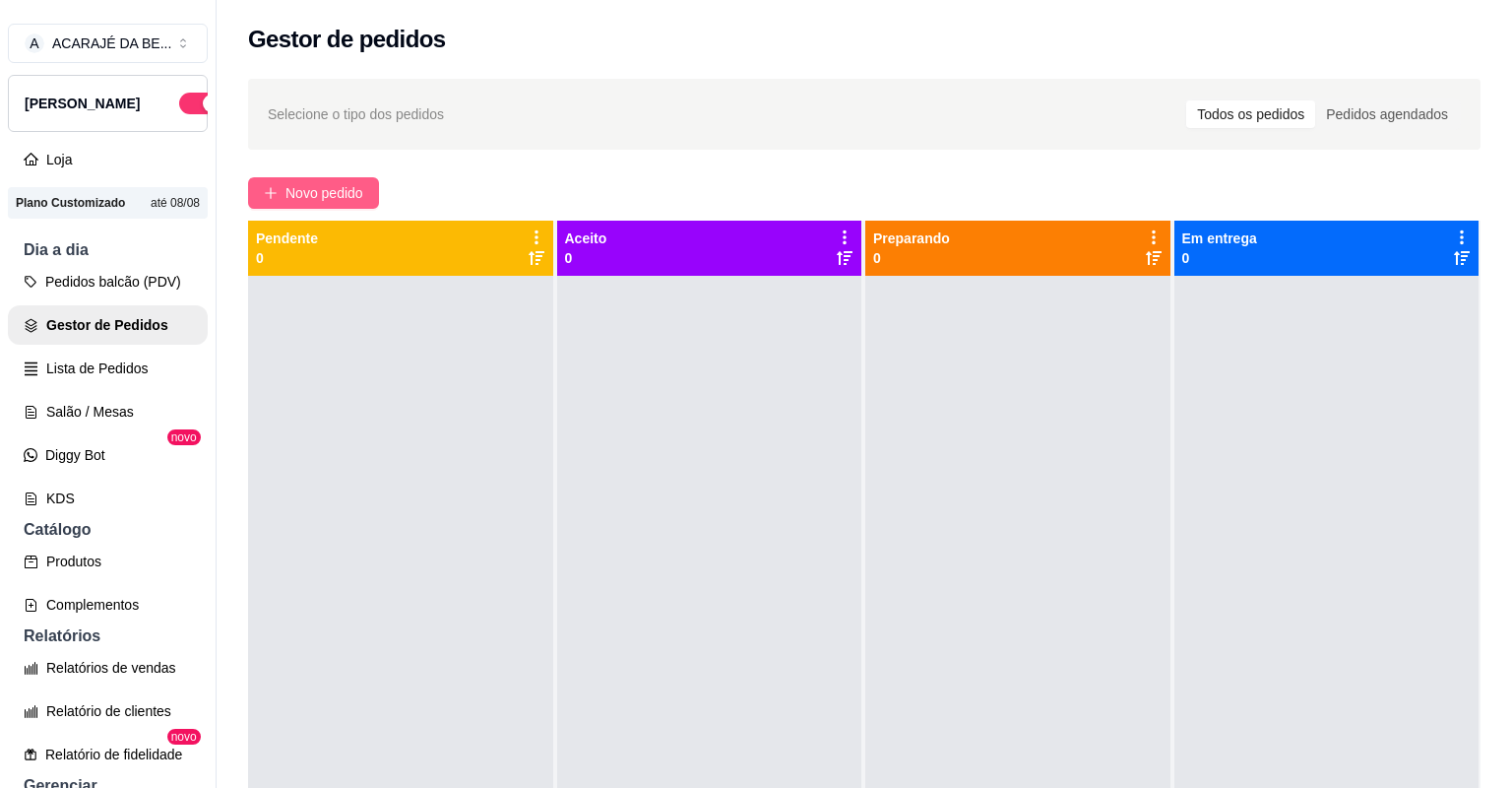 click on "Novo pedido" at bounding box center (324, 193) 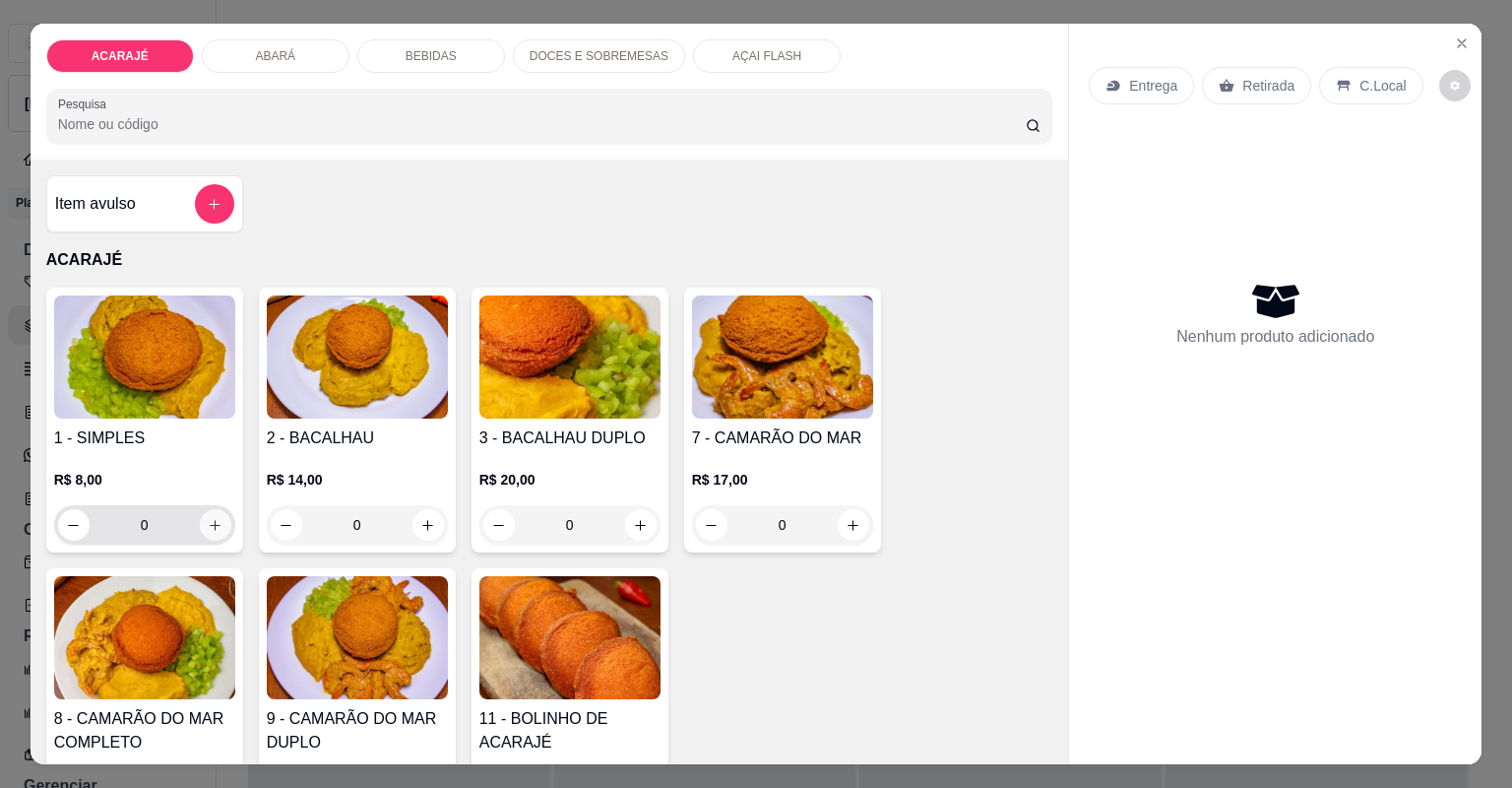 click 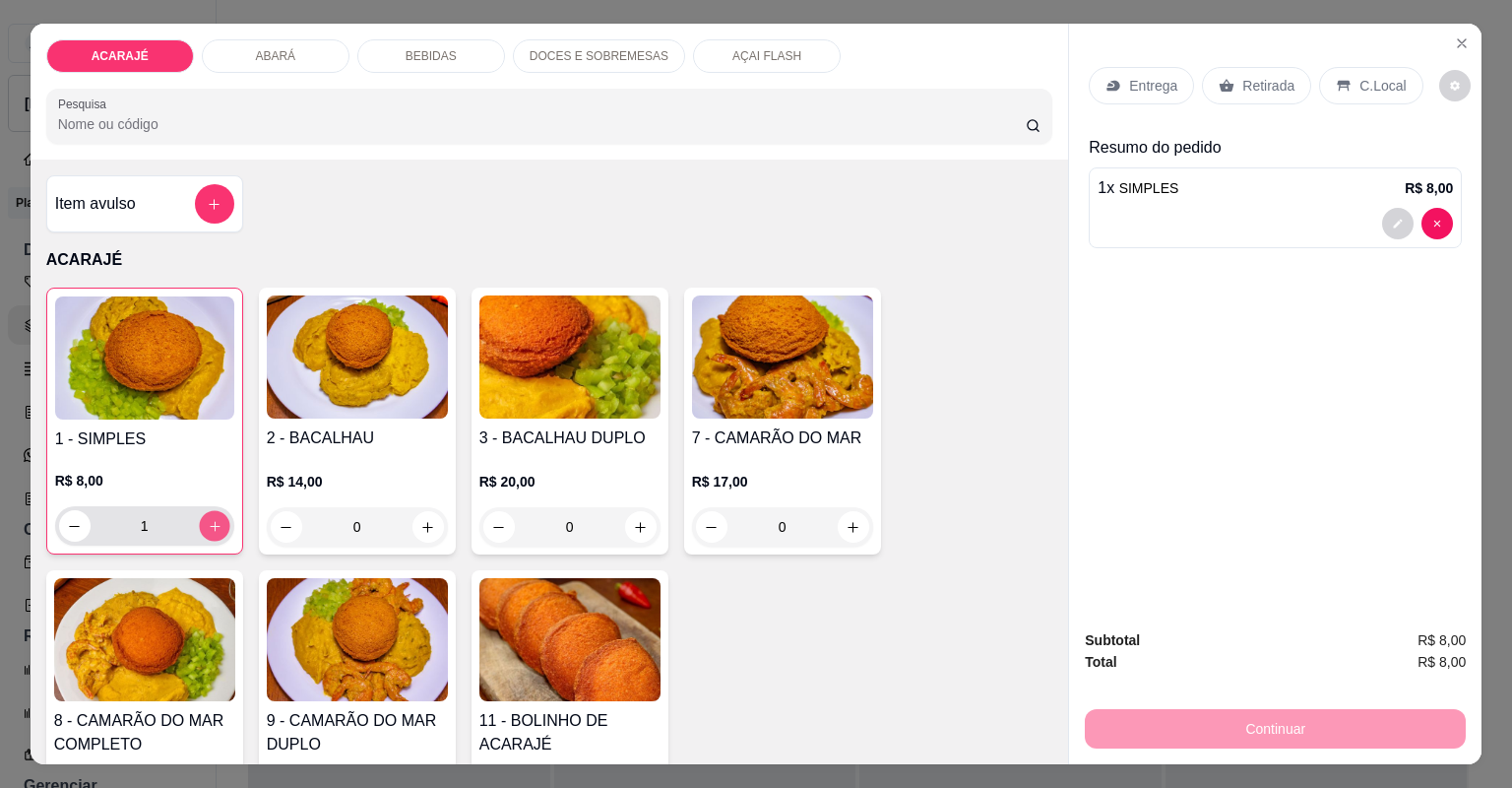 click 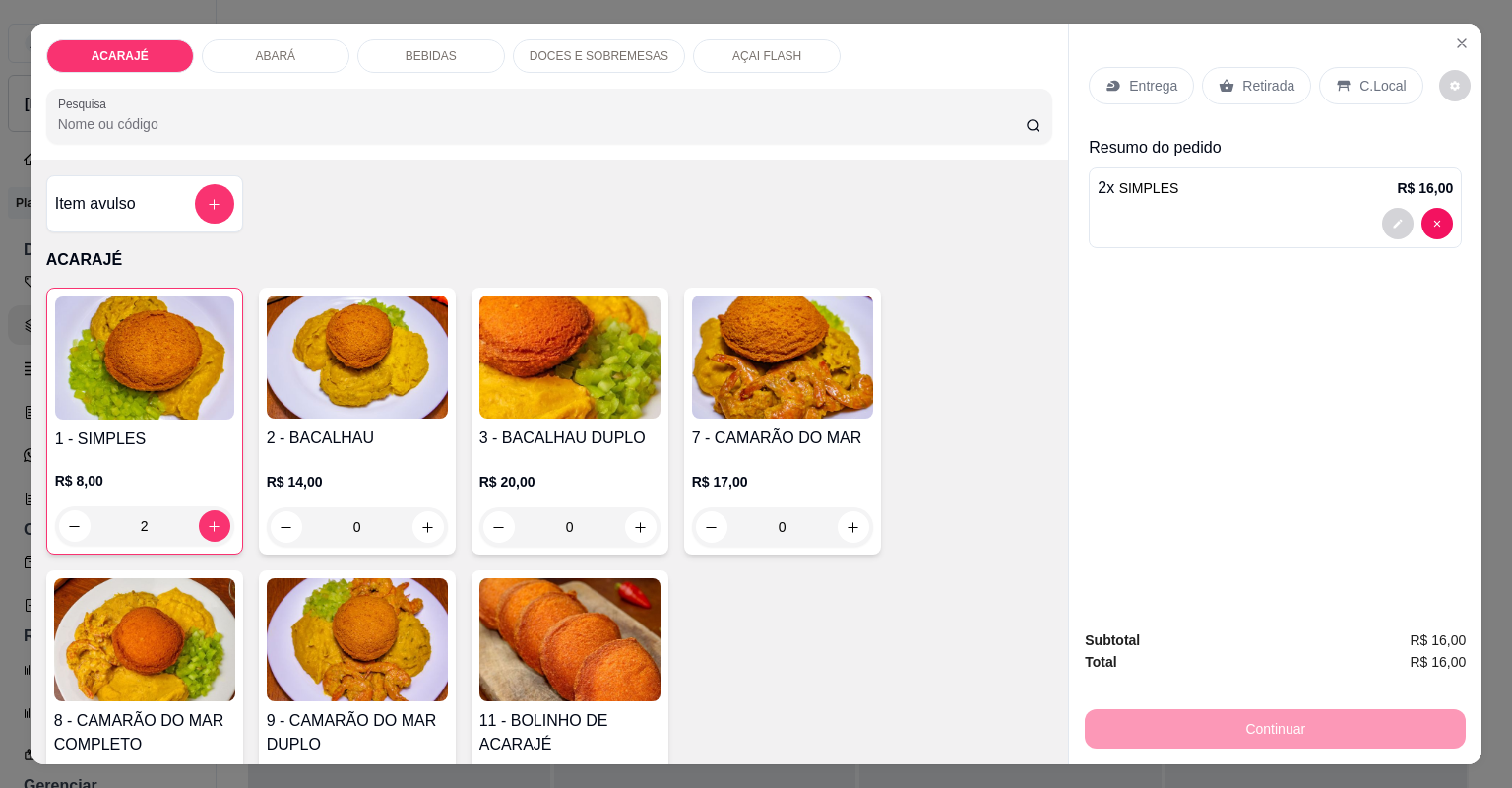 click 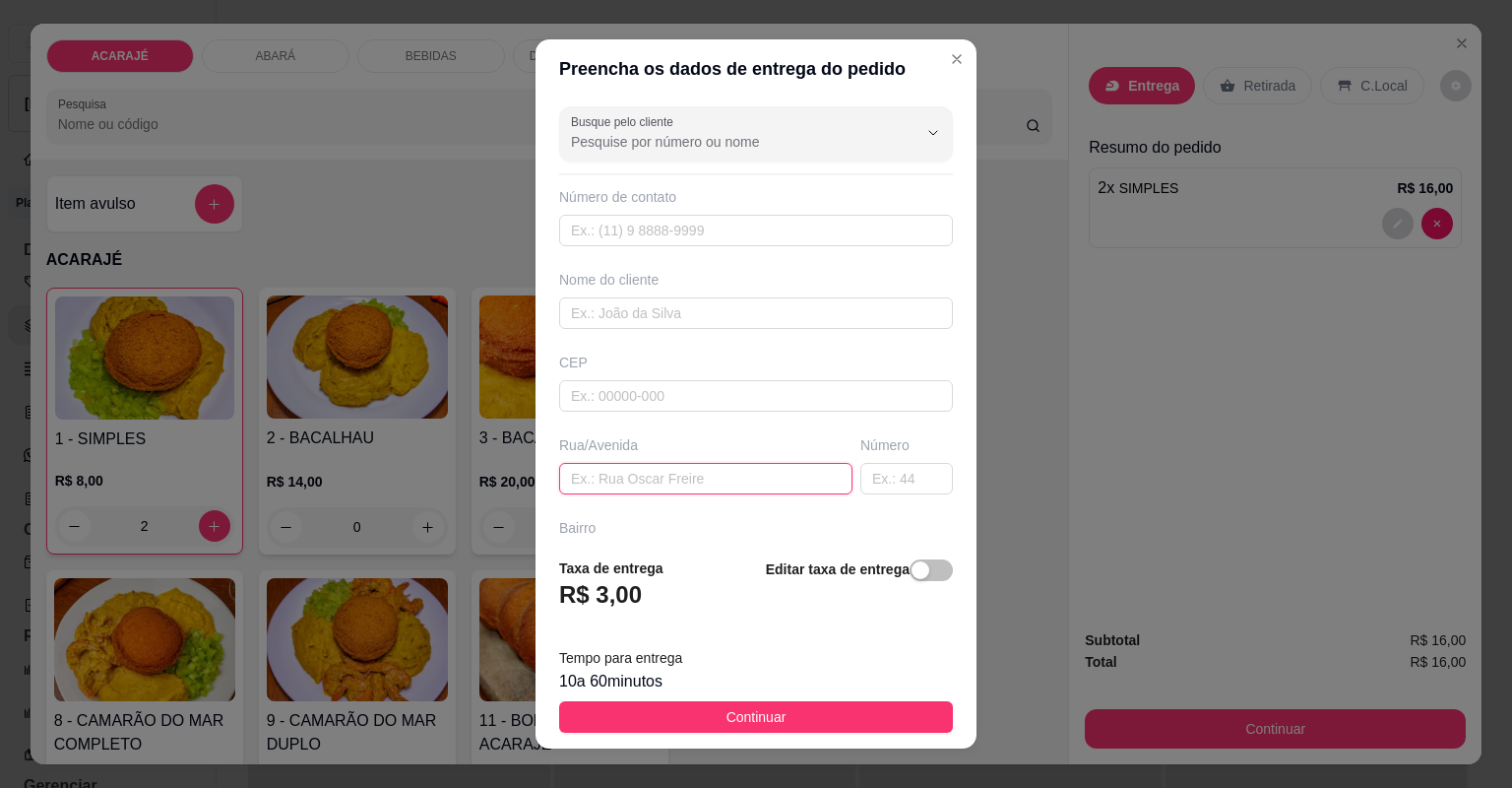 paste on "Entrega aqui no Camamuzinho bairro [GEOGRAPHIC_DATA][STREET_ADDRESS] tem um [GEOGRAPHIC_DATA] em frente a casa troco pra 100 pfvr" 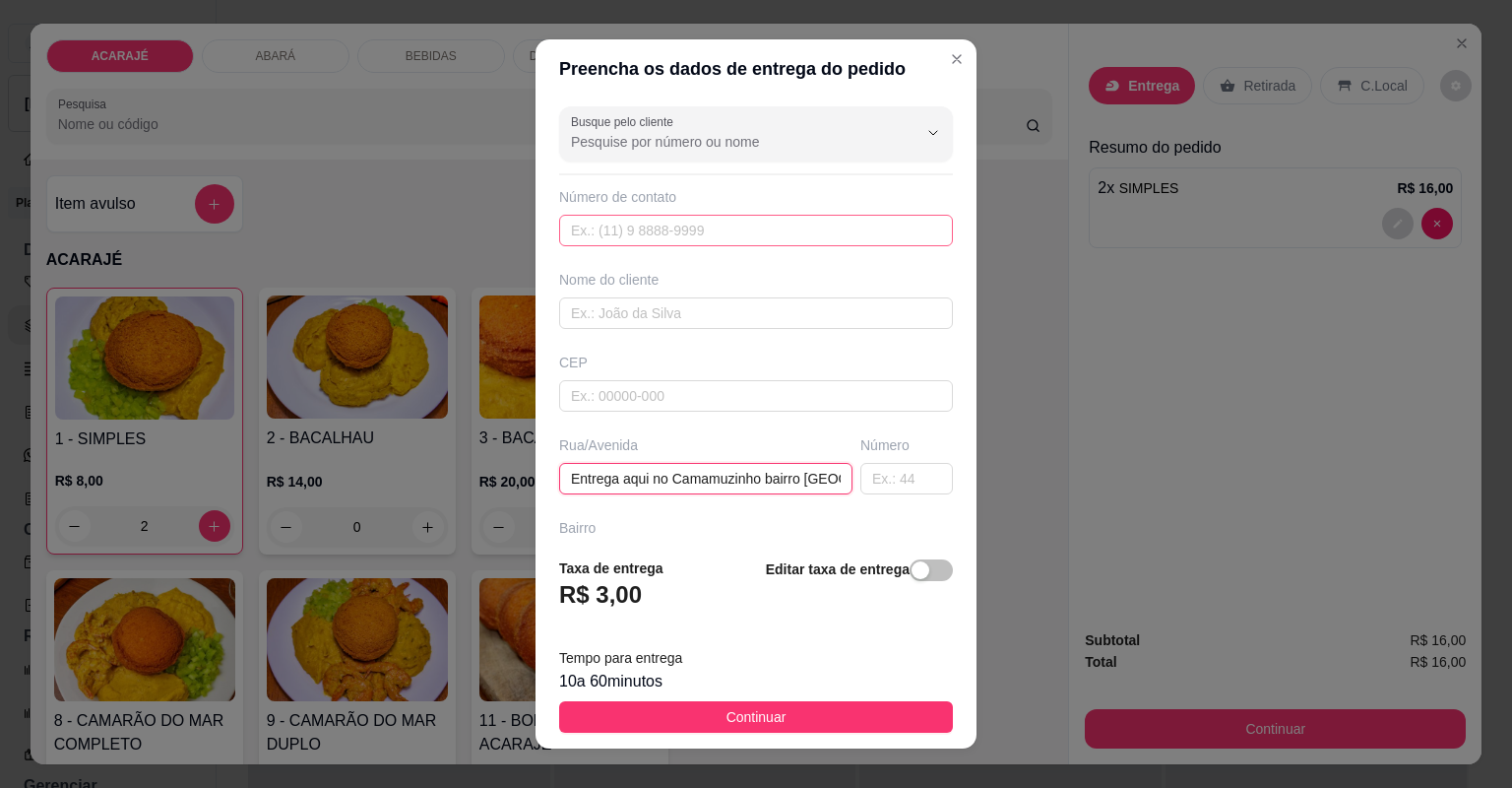 type on "Entrega aqui no Camamuzinho bairro [GEOGRAPHIC_DATA][STREET_ADDRESS] tem um [GEOGRAPHIC_DATA] em frente a casa troco pra 100 pfvr" 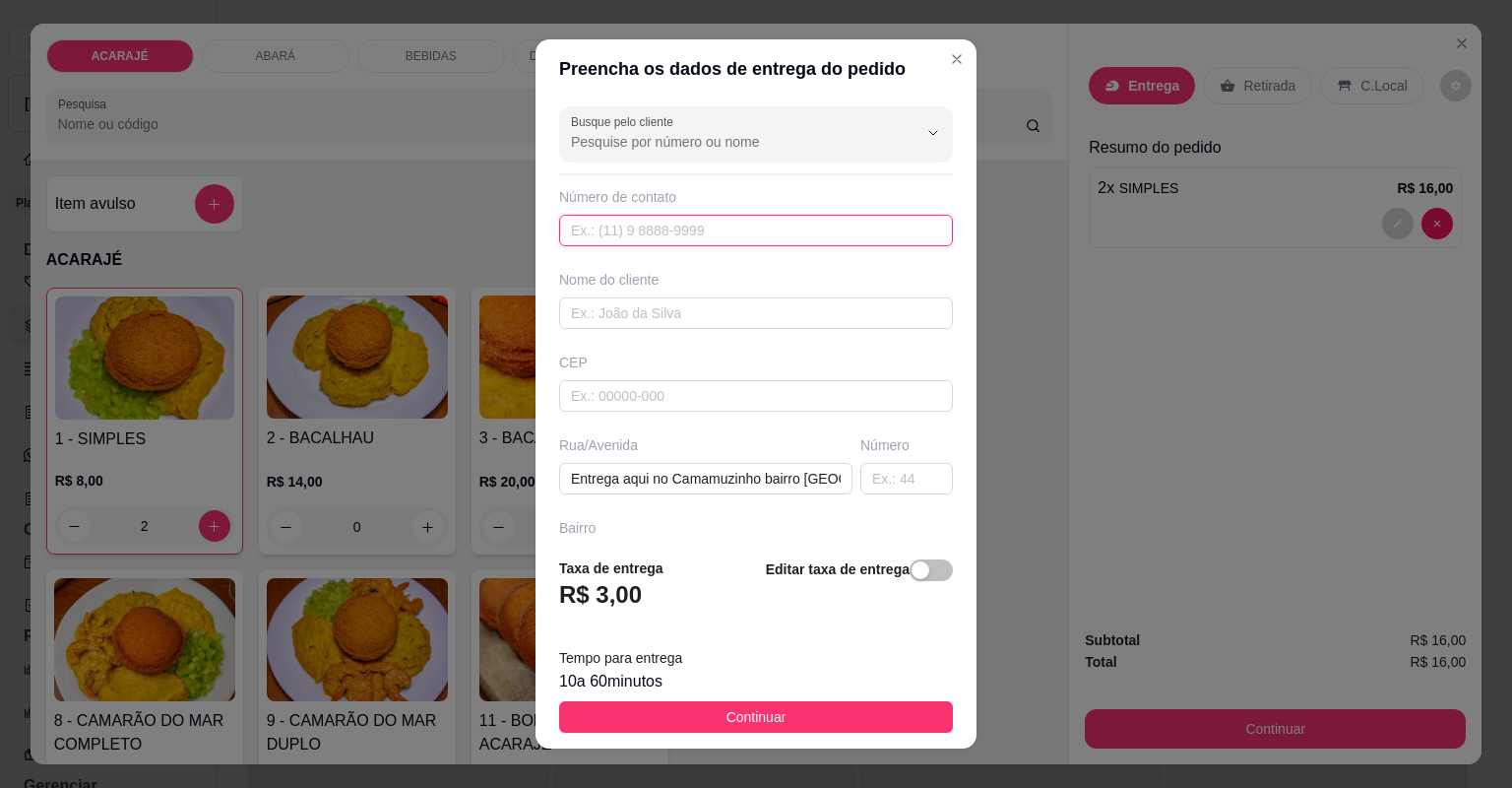click at bounding box center [756, 230] 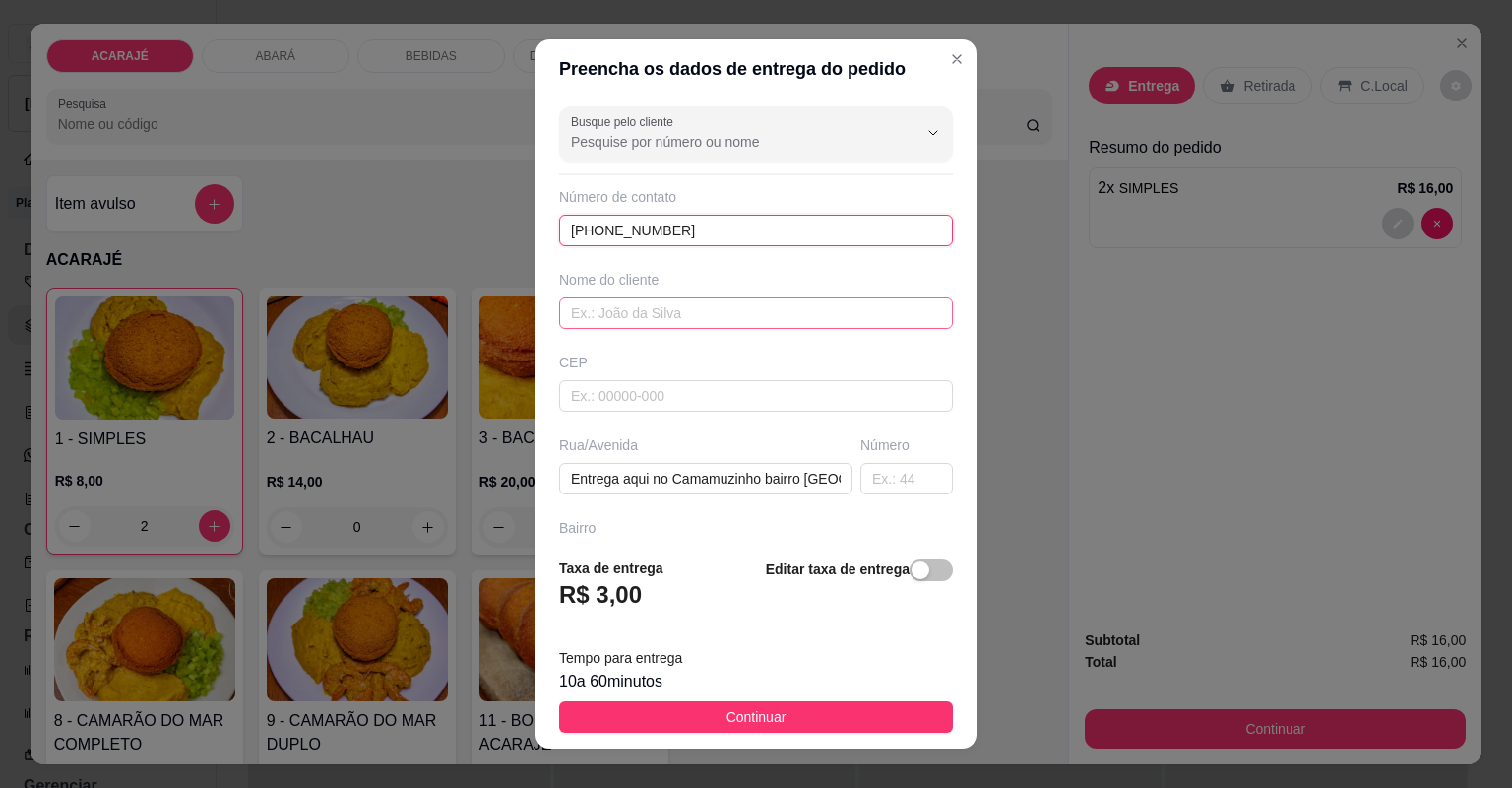 type on "[PHONE_NUMBER]" 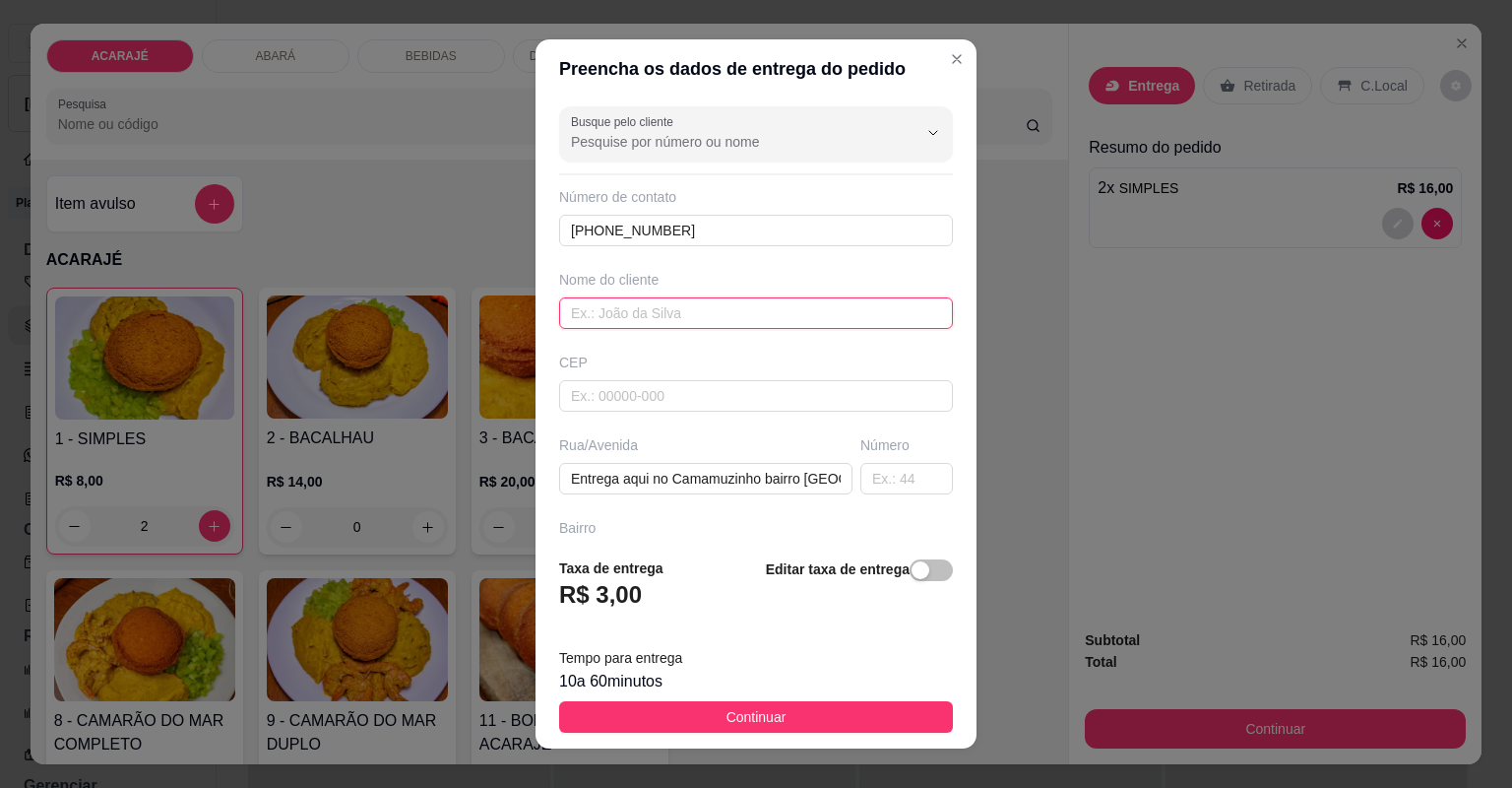 click at bounding box center [756, 313] 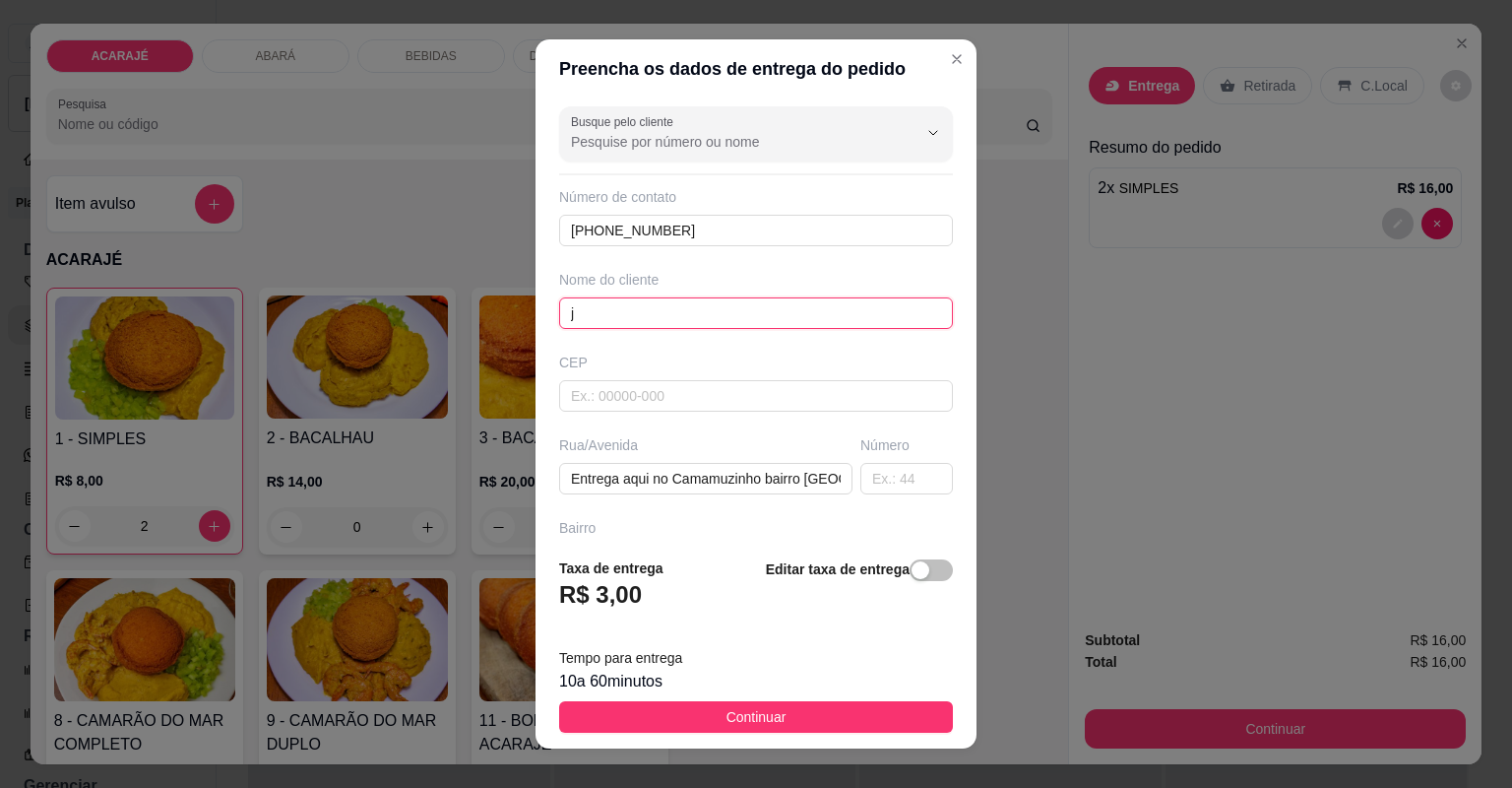 type on "ju" 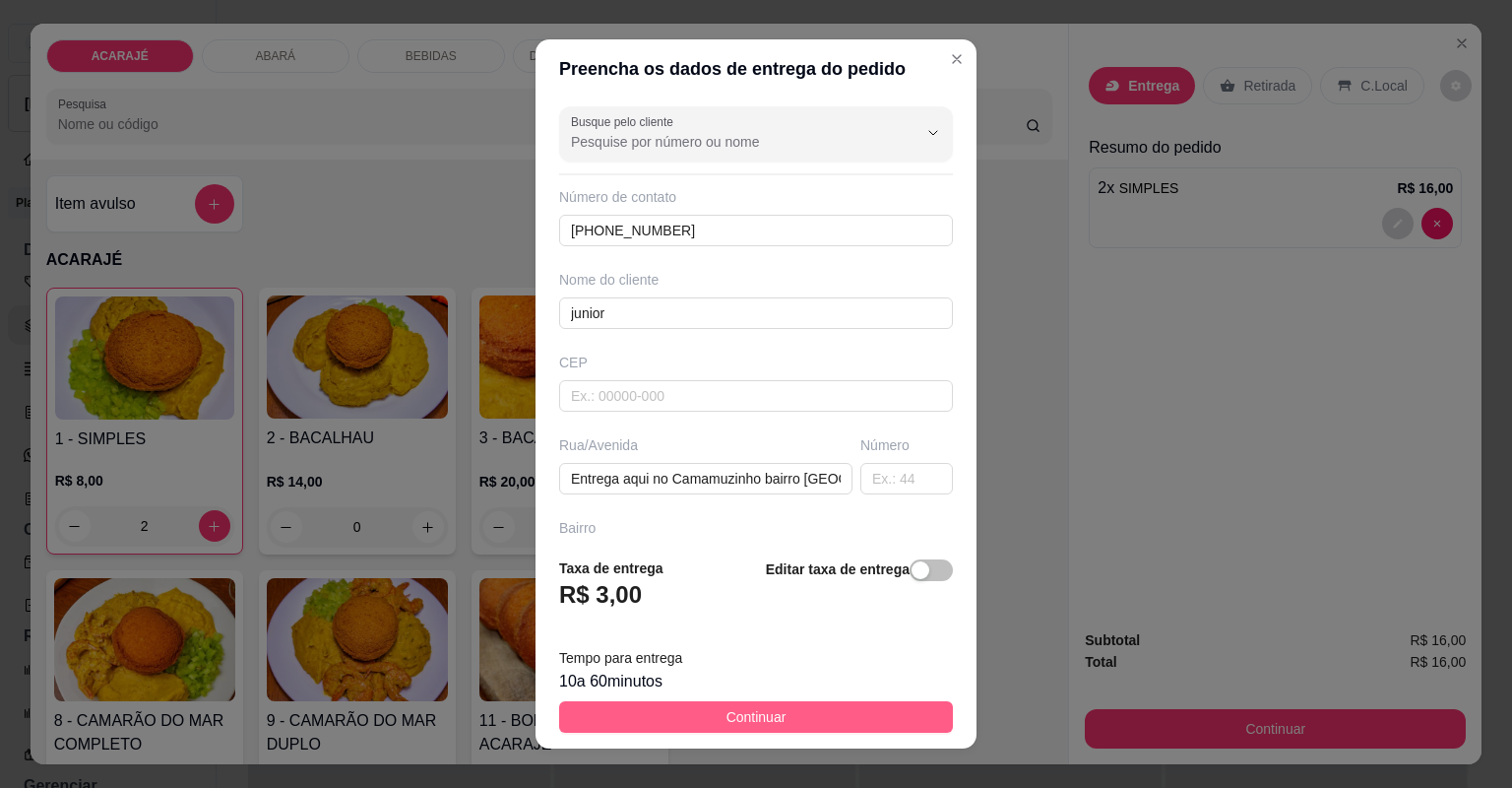 click on "Continuar" at bounding box center (756, 717) 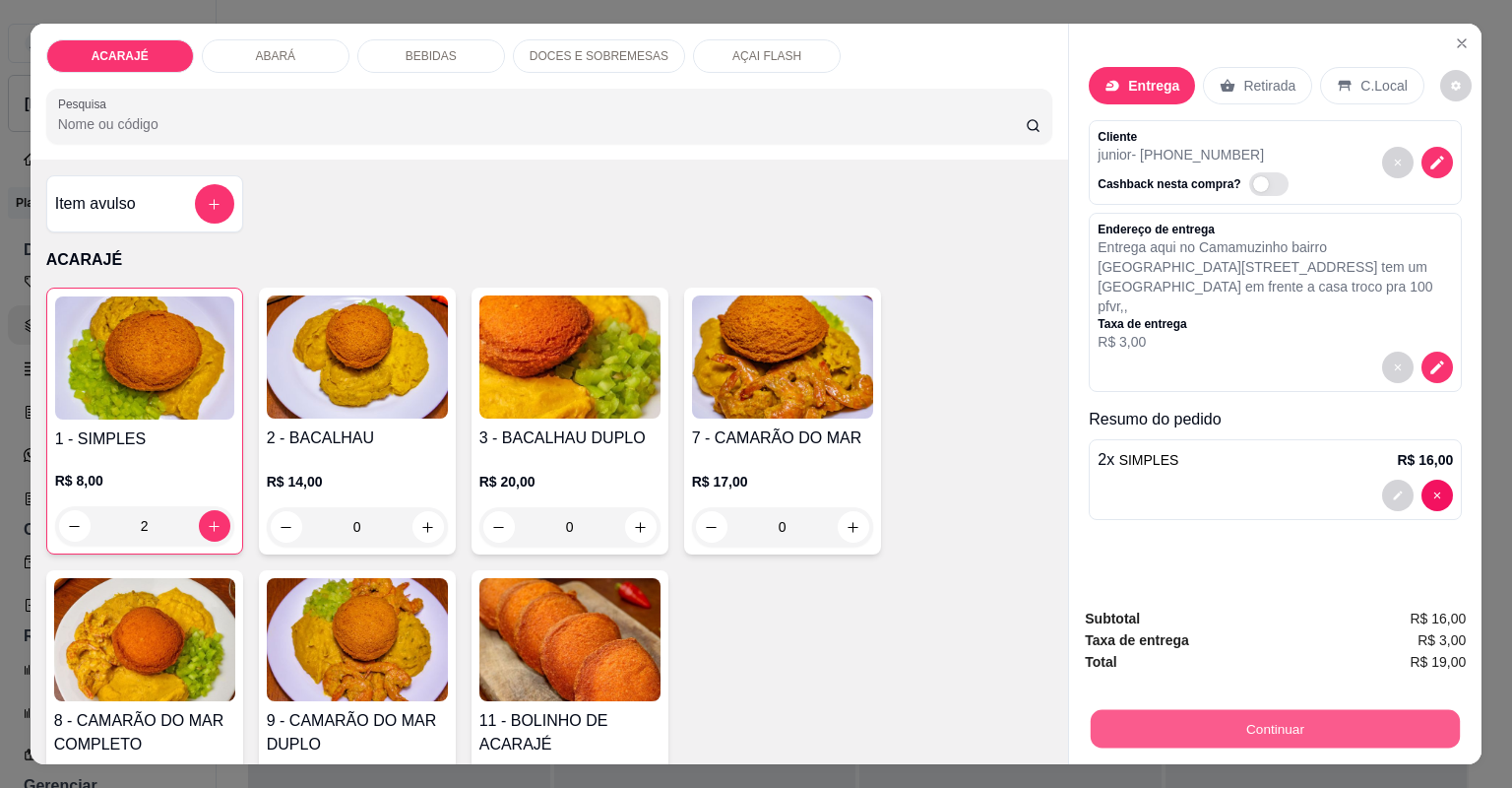 click on "Continuar" at bounding box center [1275, 729] 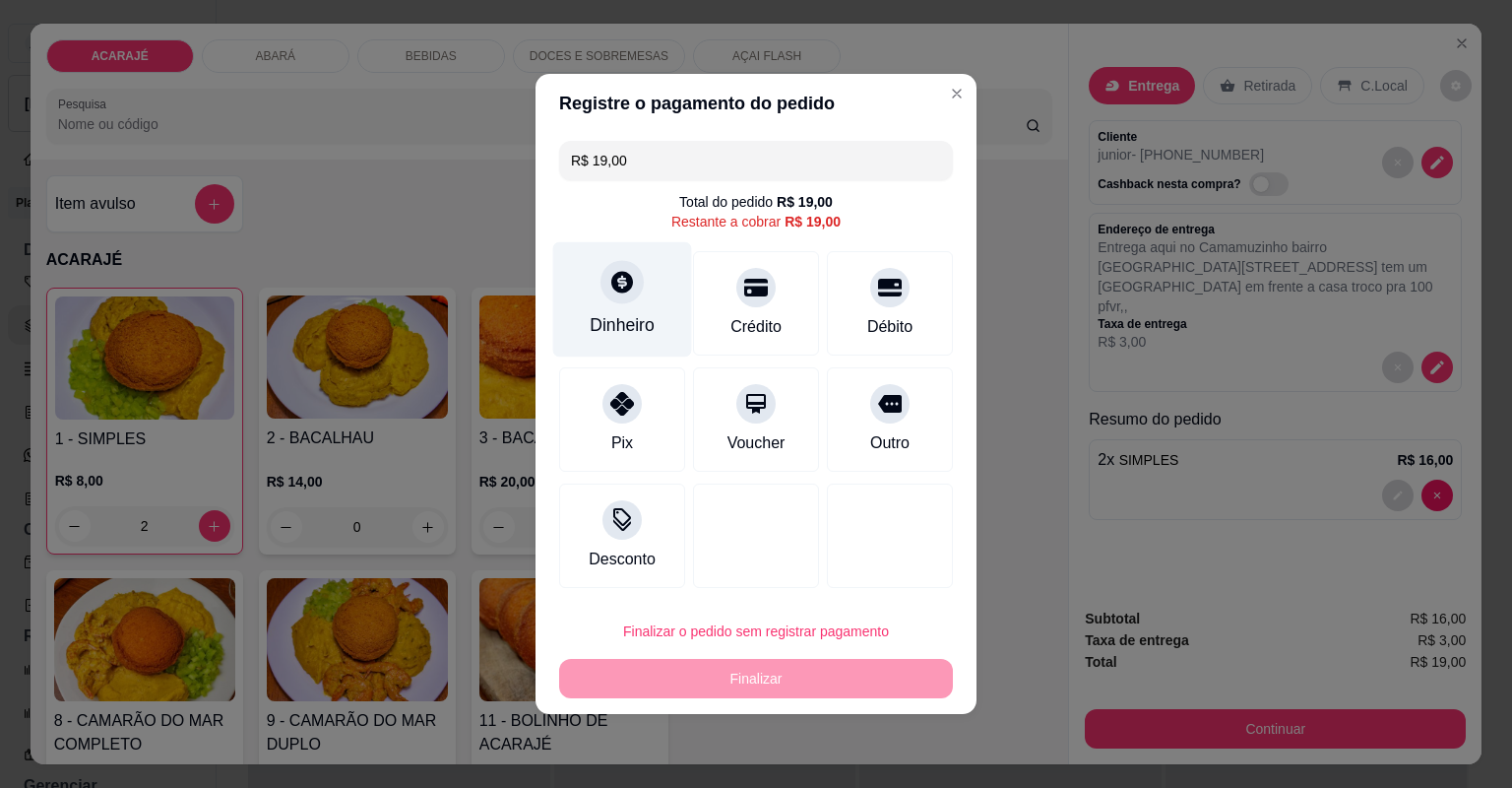 click 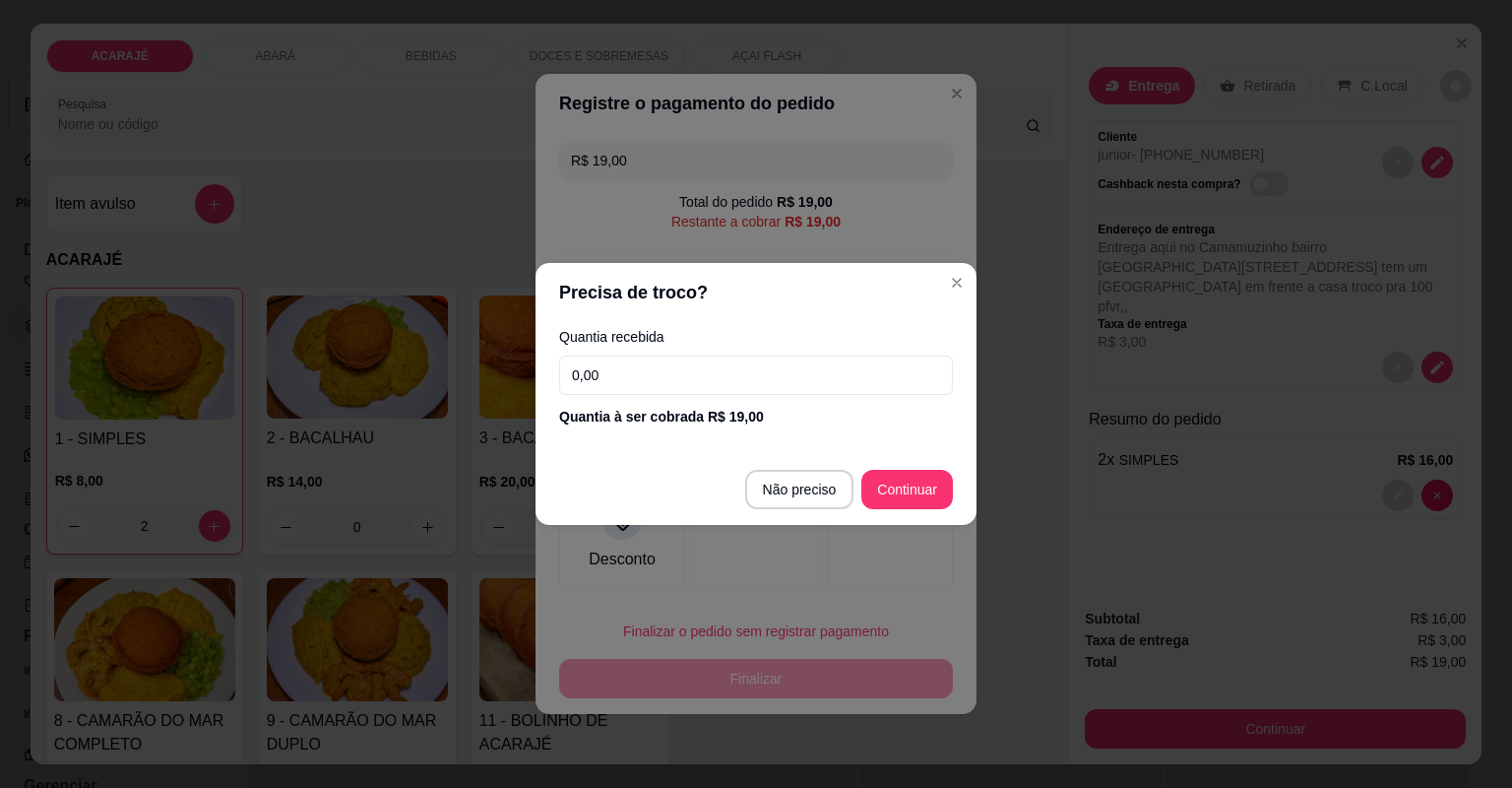 click on "0,00" at bounding box center [756, 375] 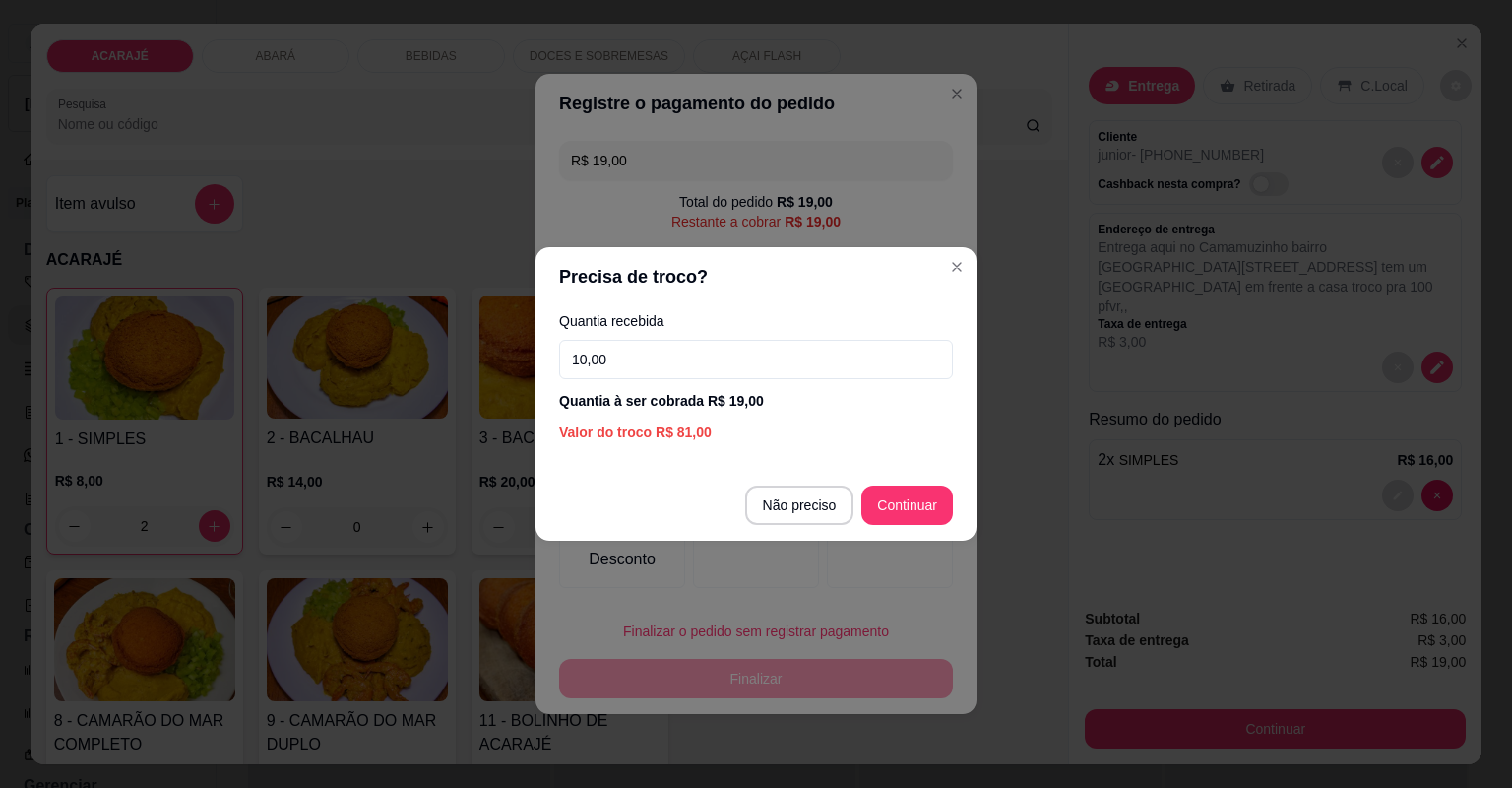 type on "100,00" 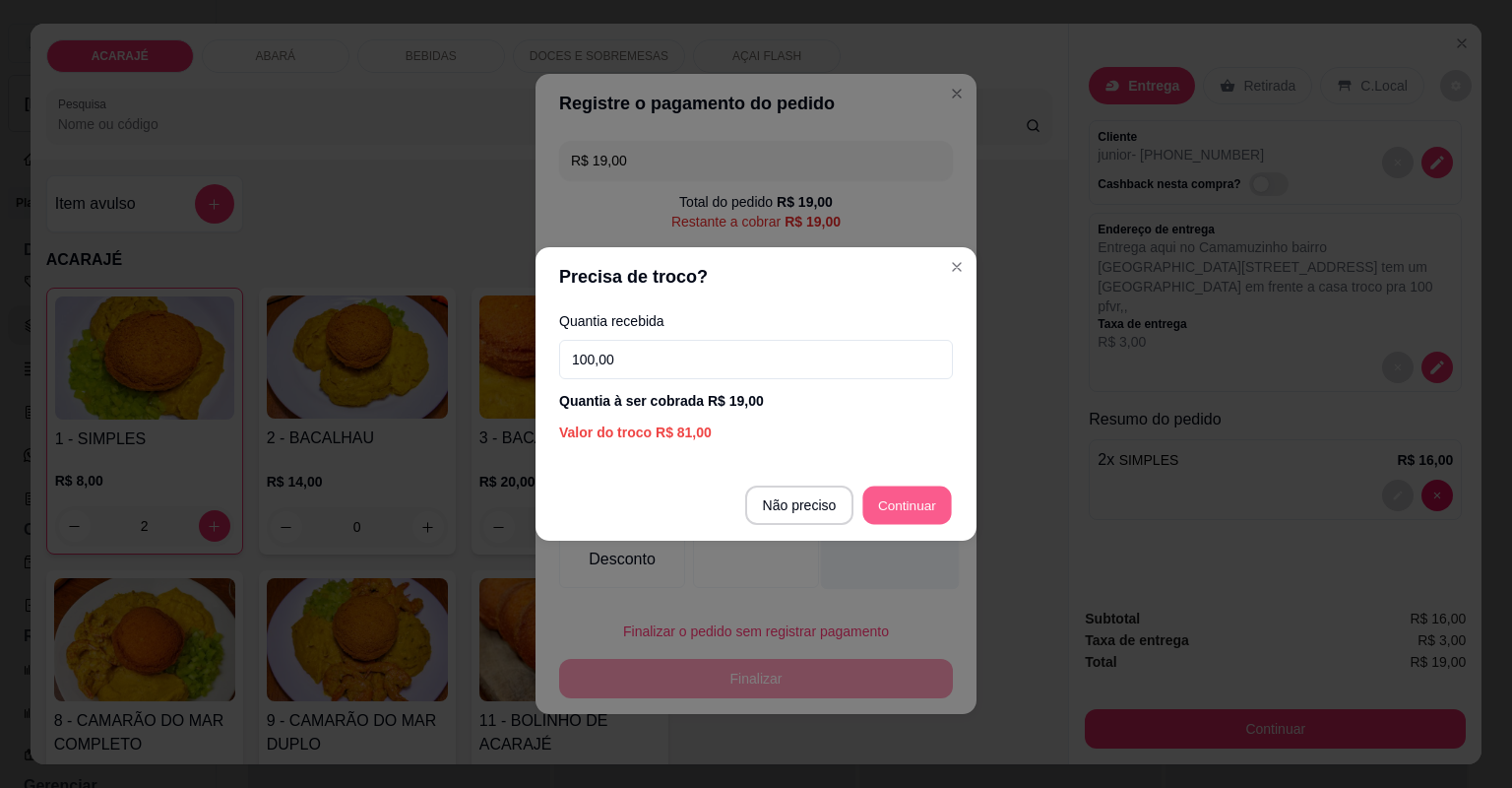 type on "R$ 0,00" 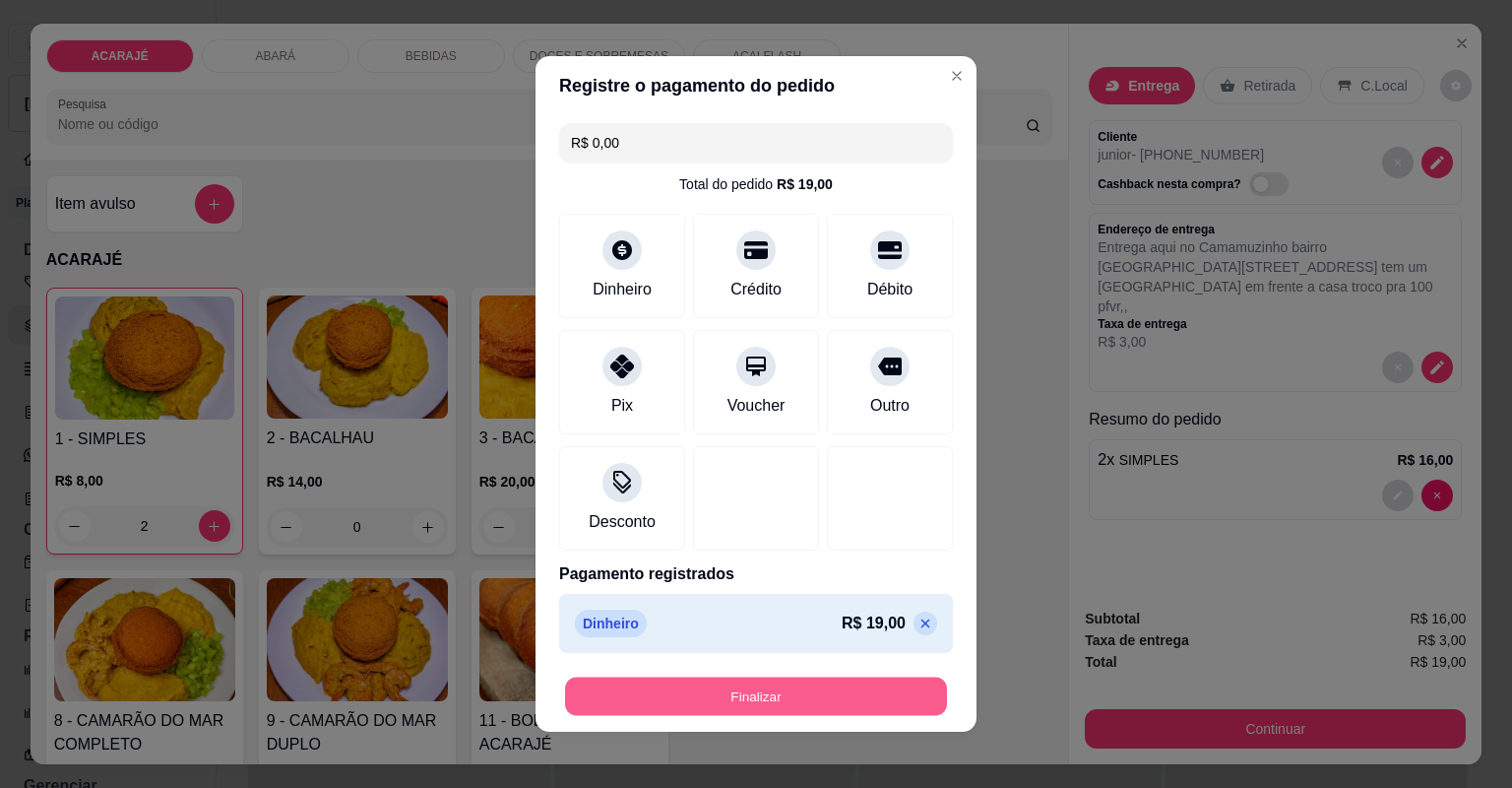 click on "Finalizar" at bounding box center (756, 696) 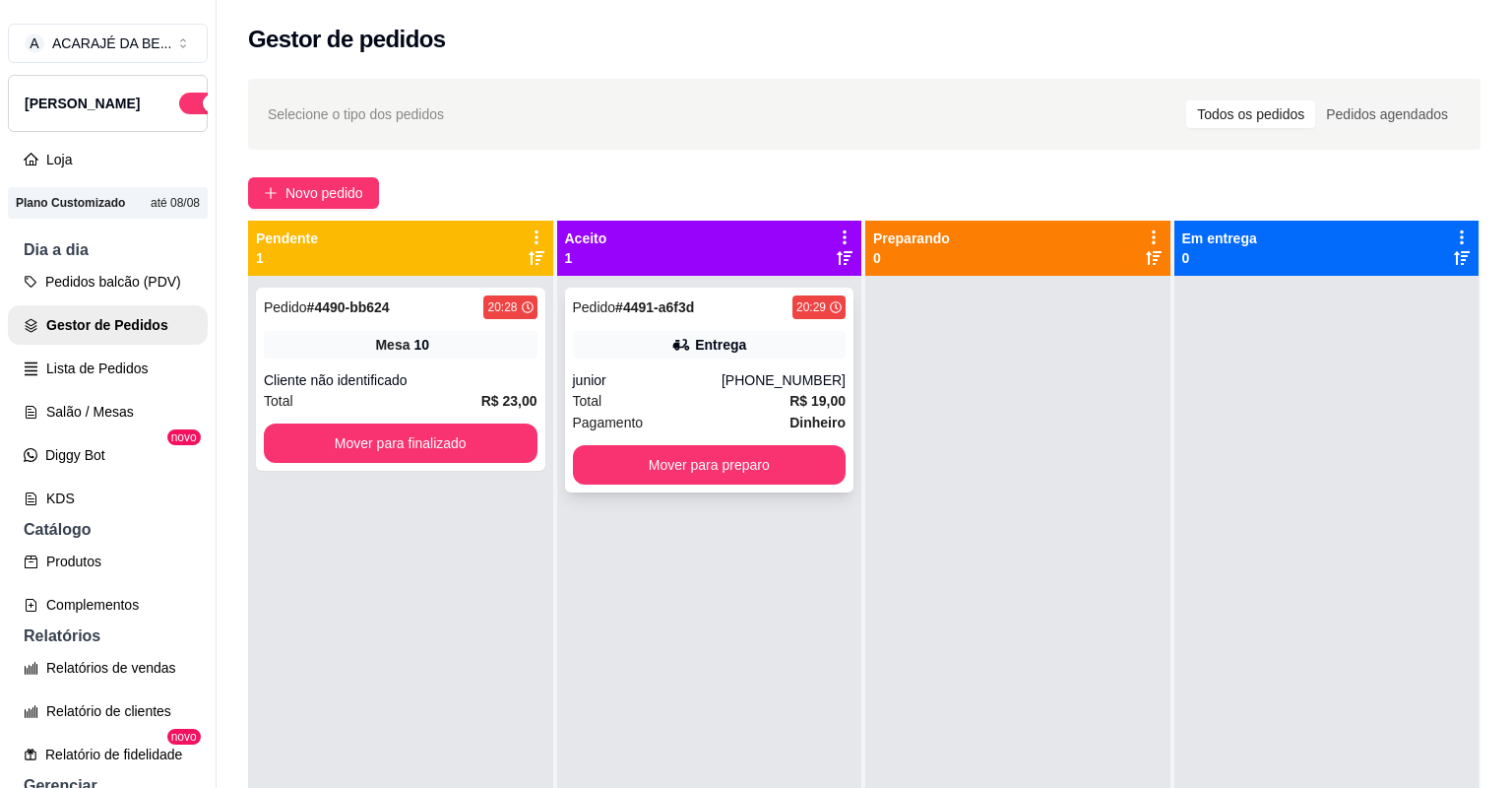 click on "Pagamento Dinheiro" at bounding box center (710, 423) 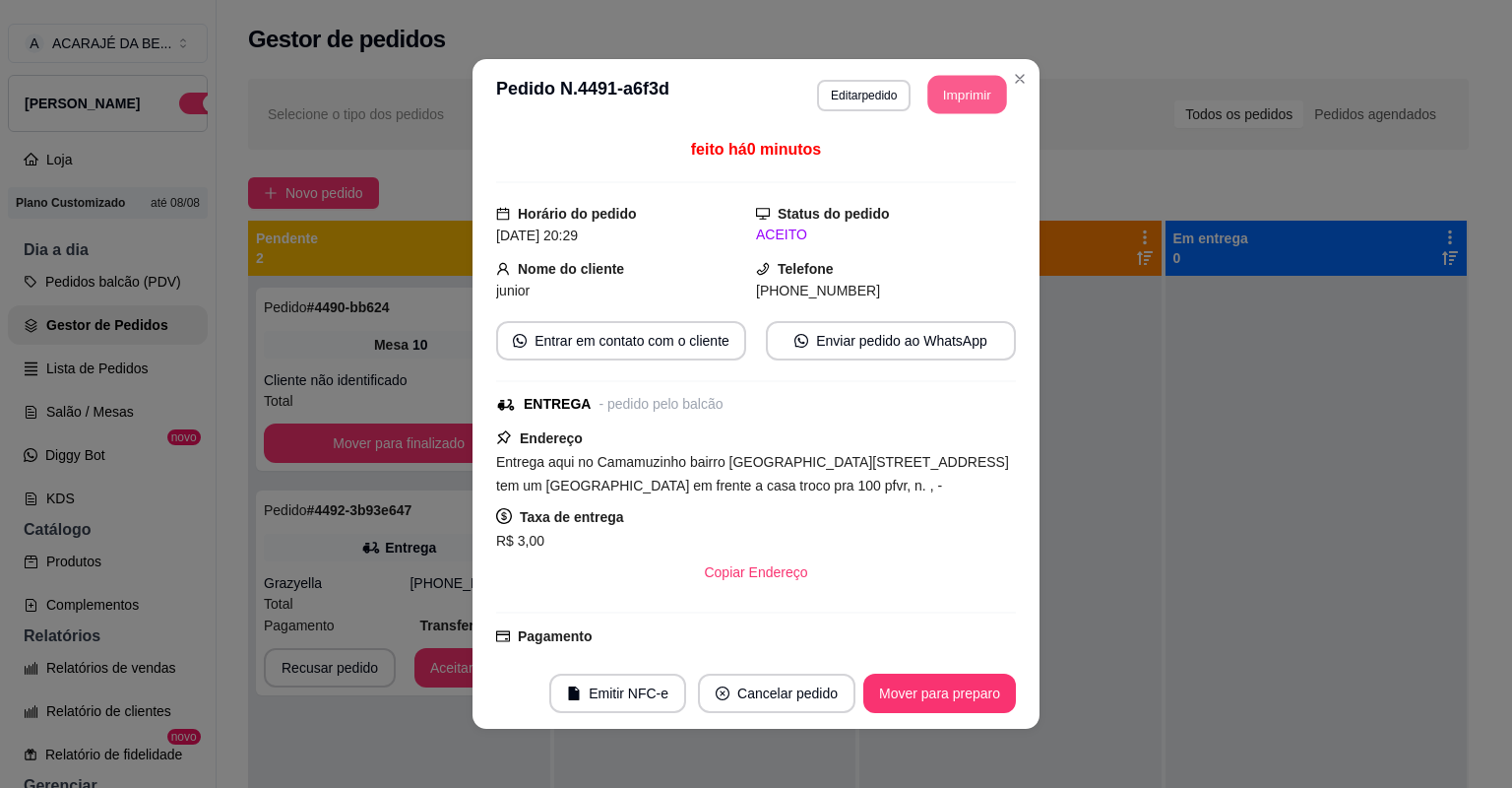 click on "Imprimir" at bounding box center [968, 95] 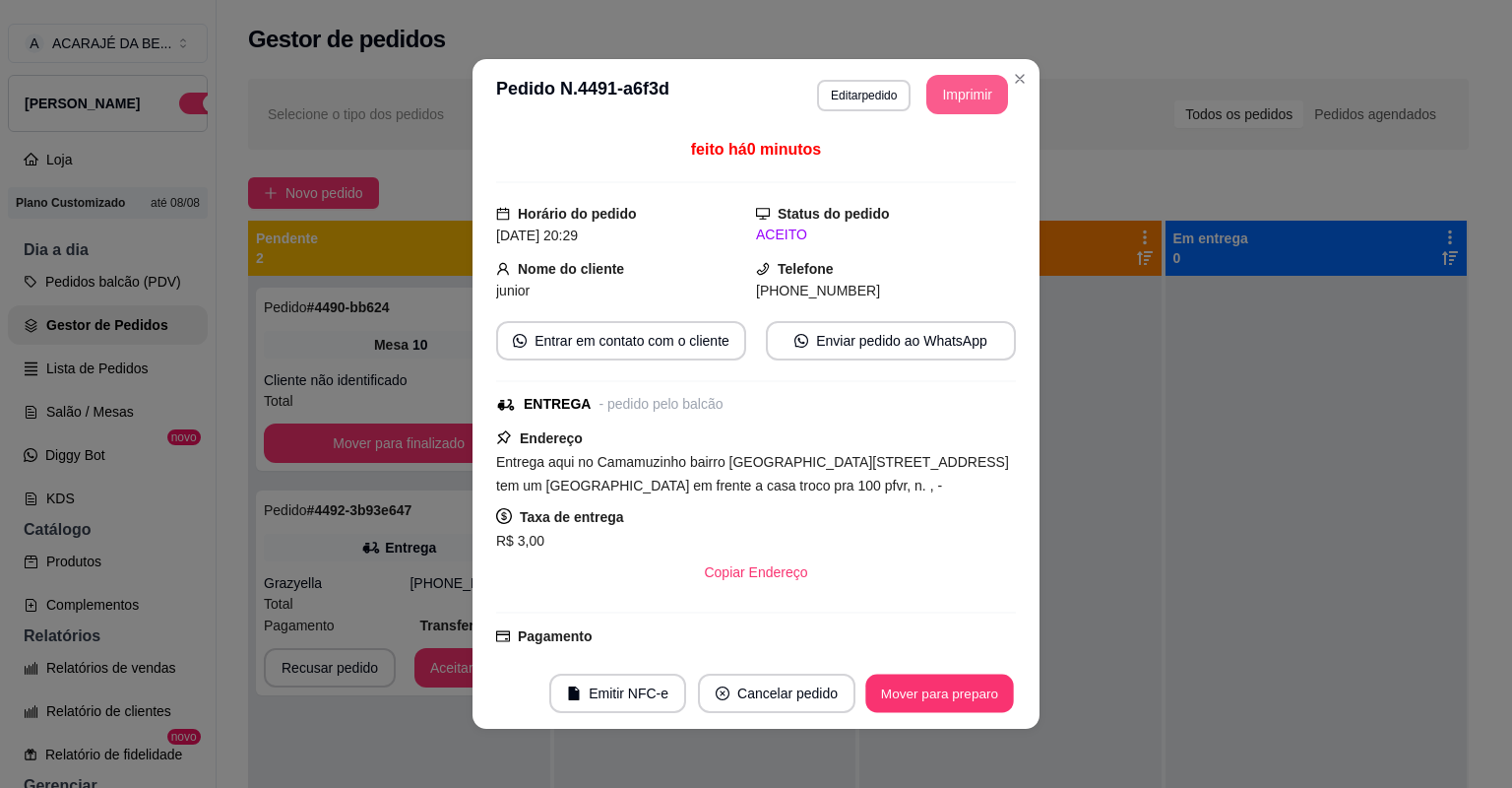 click on "Mover para preparo" at bounding box center [939, 693] 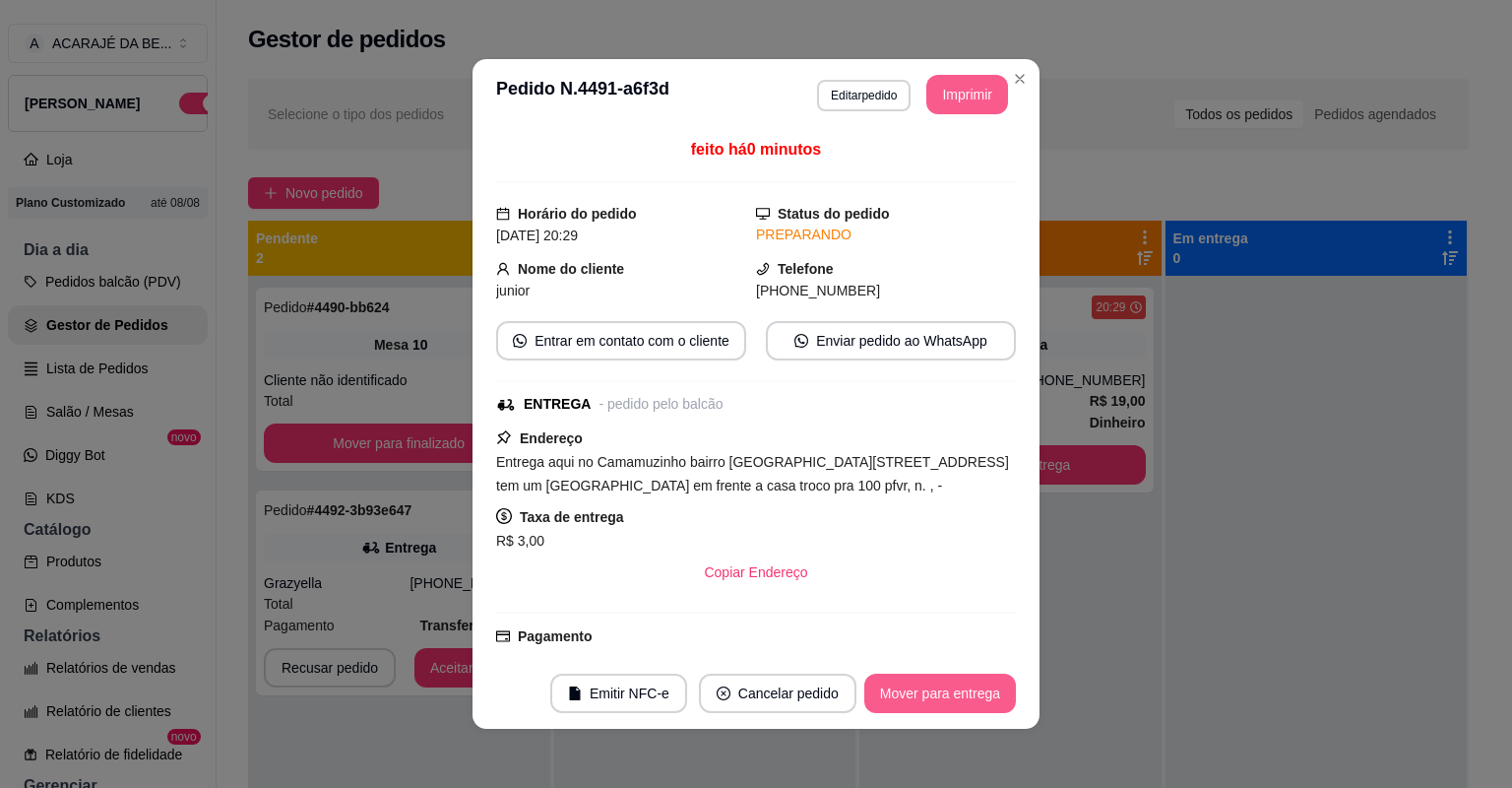 click on "Mover para entrega" at bounding box center (940, 693) 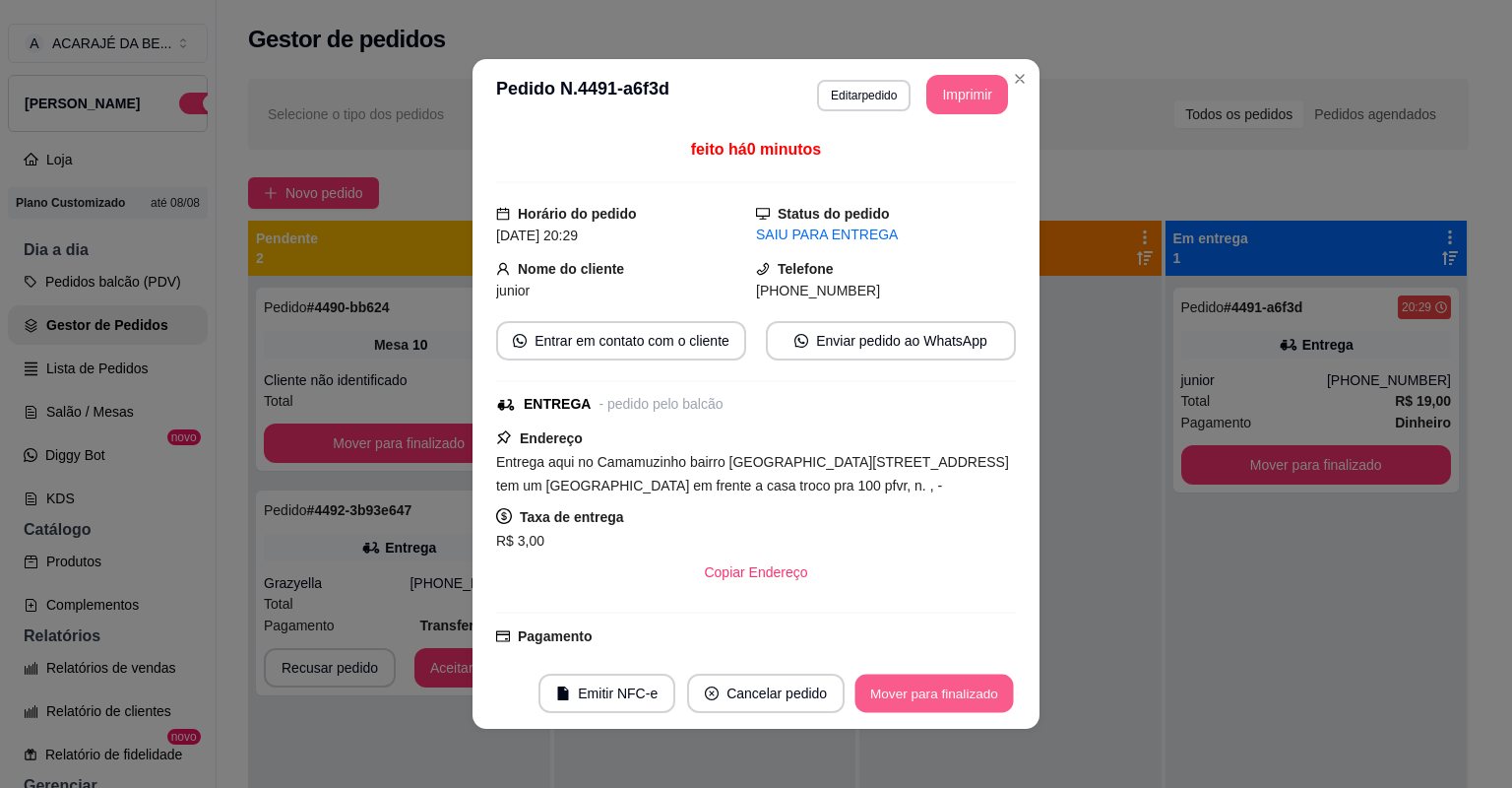 click on "Mover para finalizado" at bounding box center (934, 693) 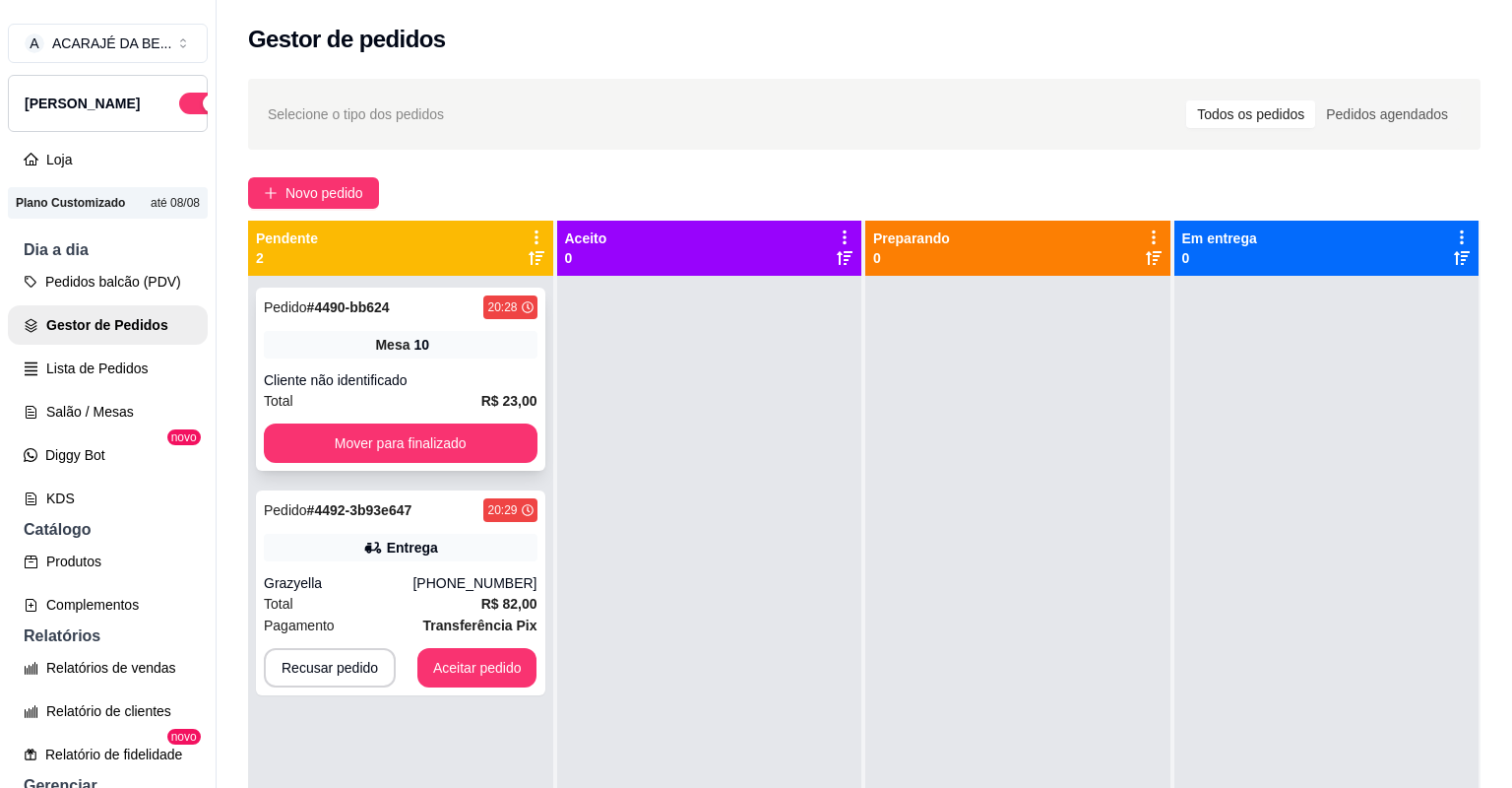 click on "Cliente não identificado" at bounding box center (401, 380) 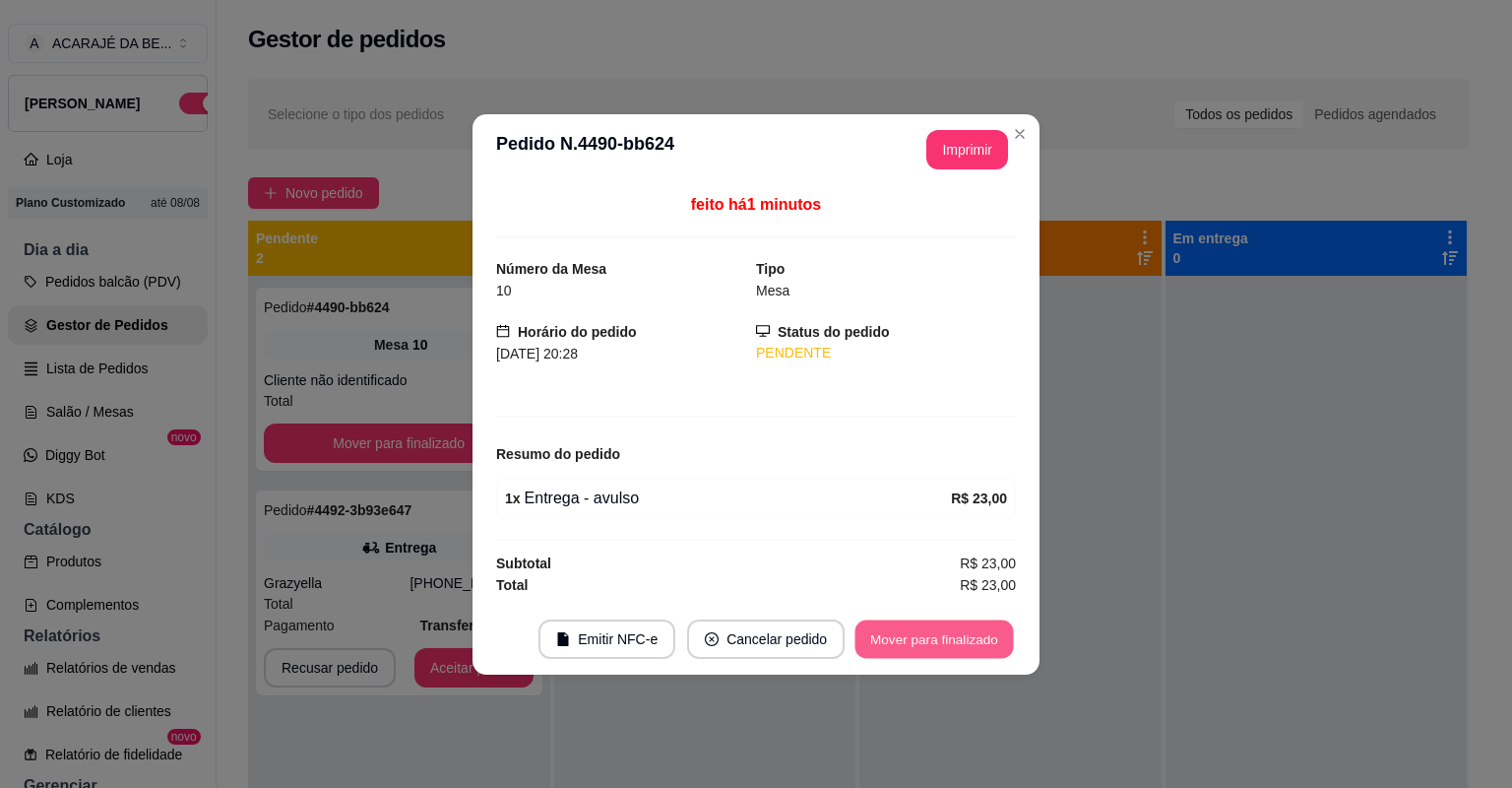 click on "Mover para finalizado" at bounding box center (934, 638) 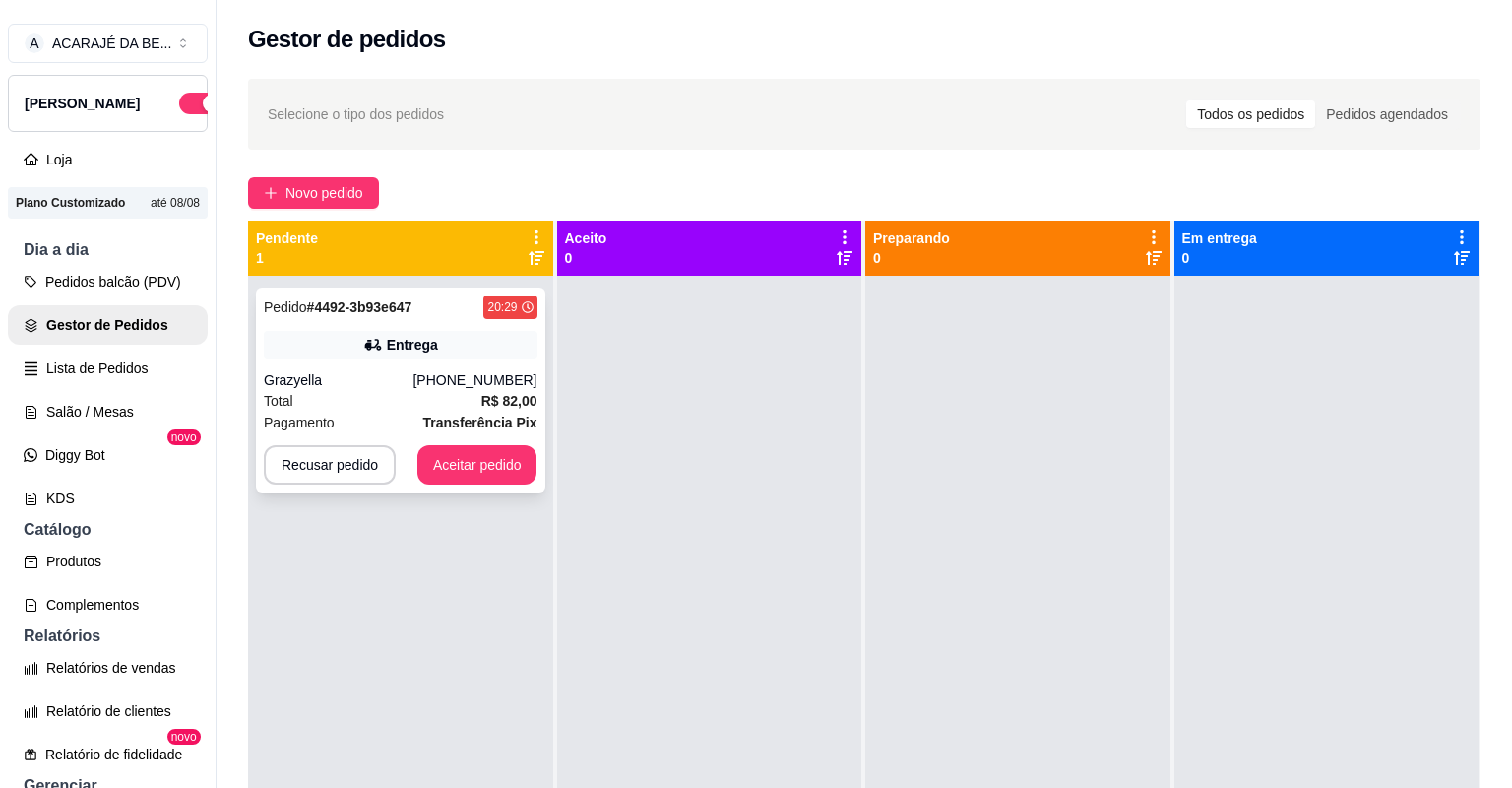 click on "Total R$ 82,00" at bounding box center [401, 401] 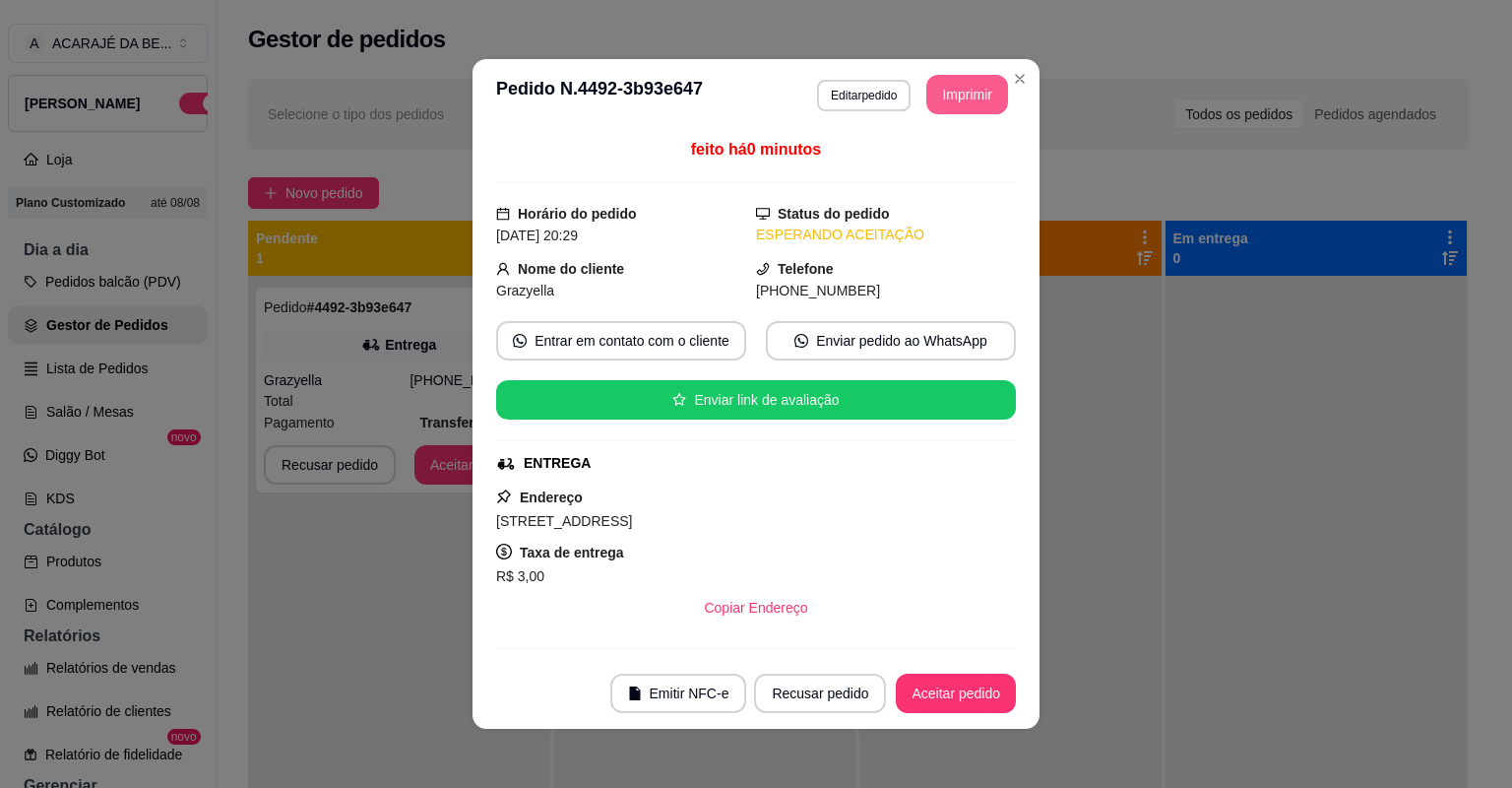 click on "Imprimir" at bounding box center (967, 95) 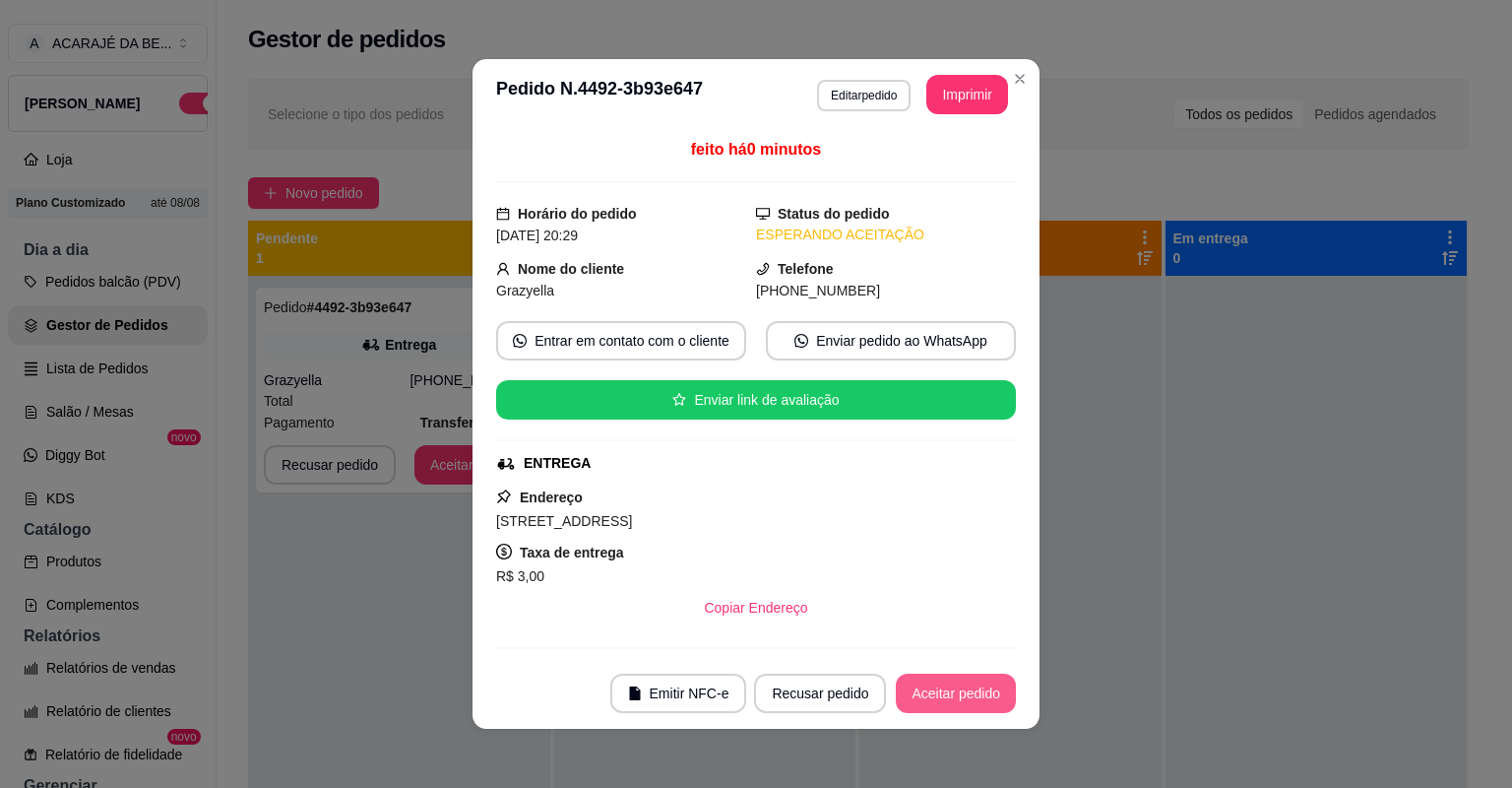 click on "Aceitar pedido" at bounding box center (956, 693) 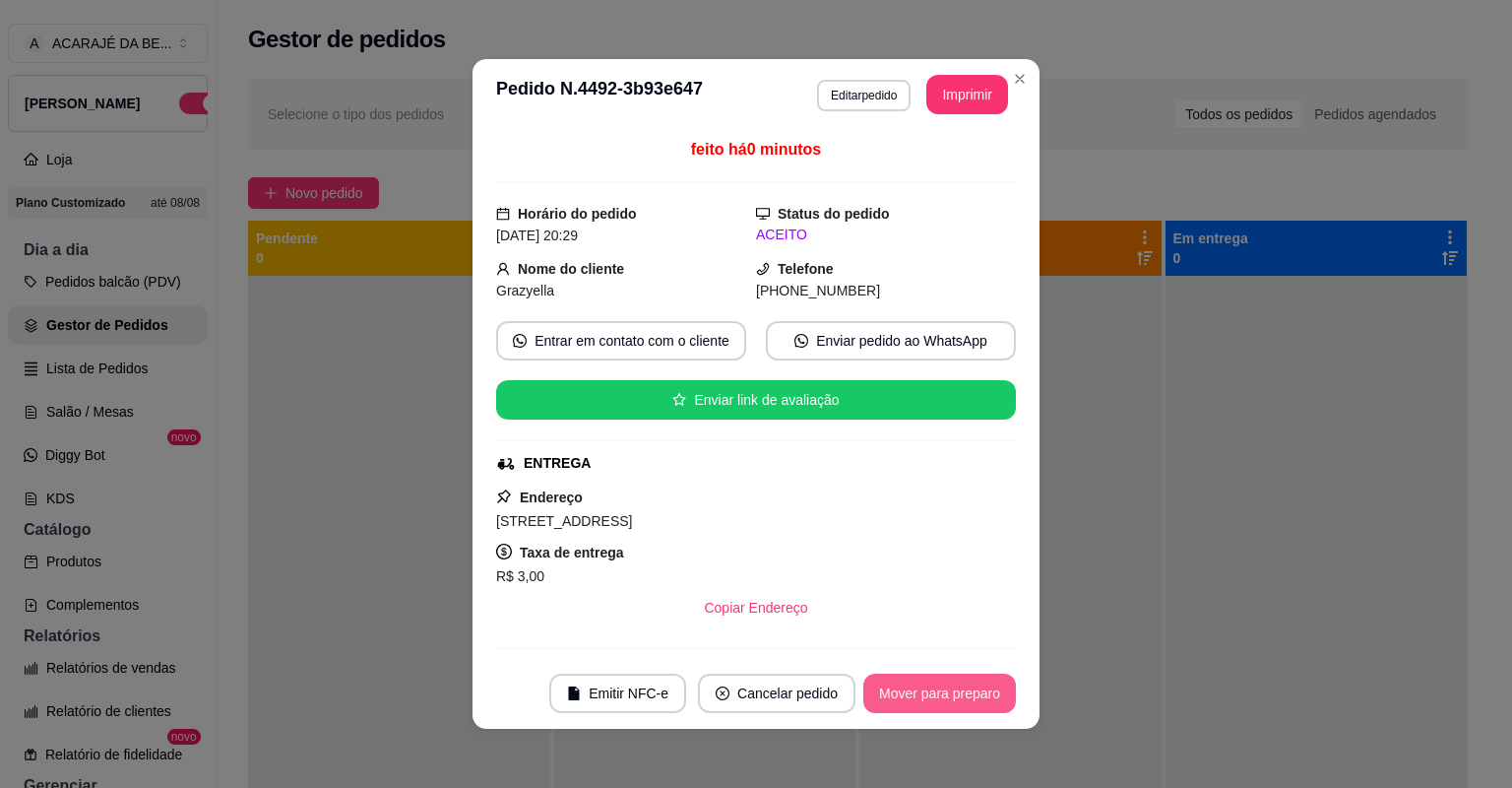 click on "Mover para preparo" at bounding box center (939, 693) 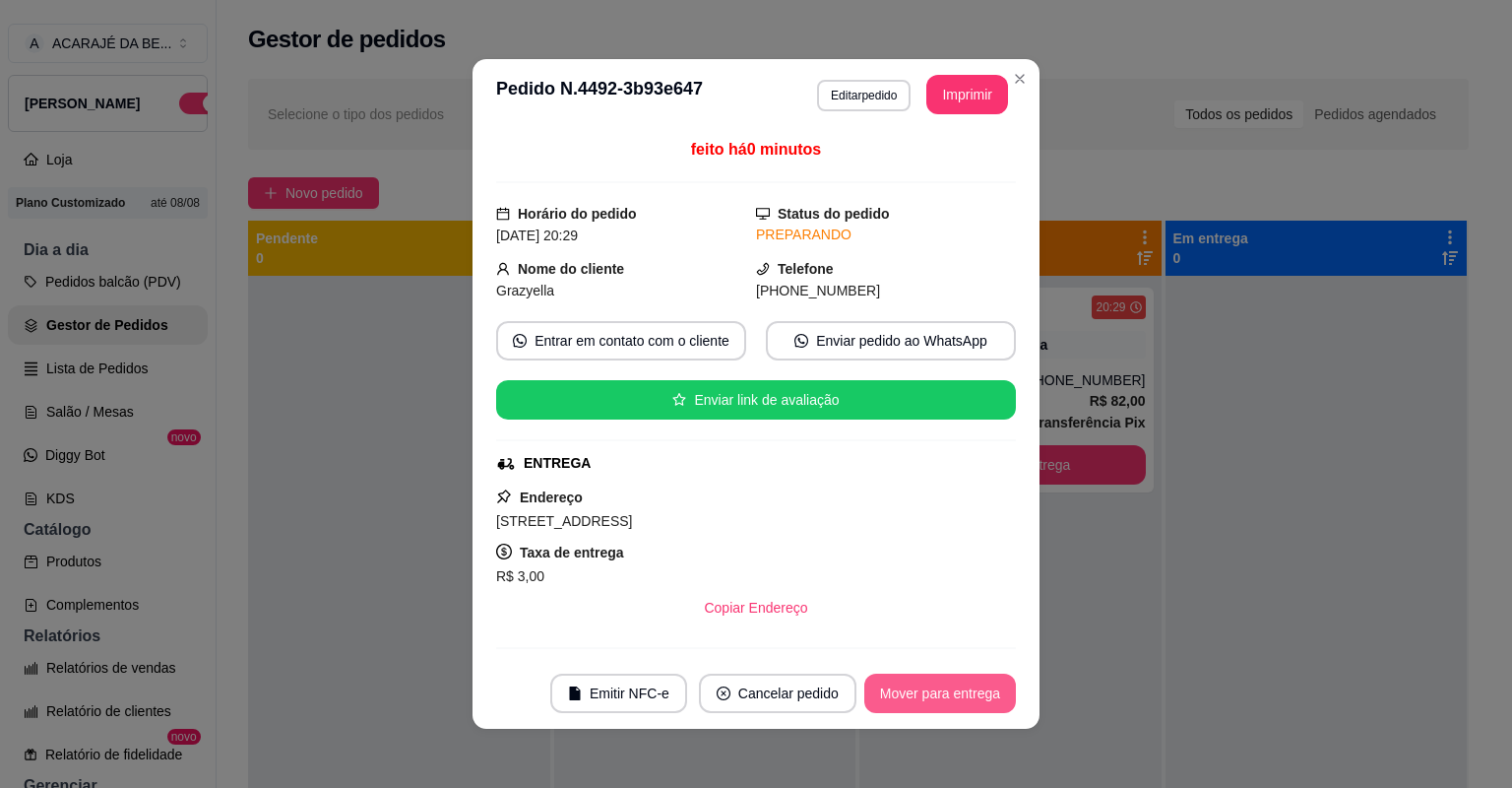 click on "Mover para entrega" at bounding box center (940, 693) 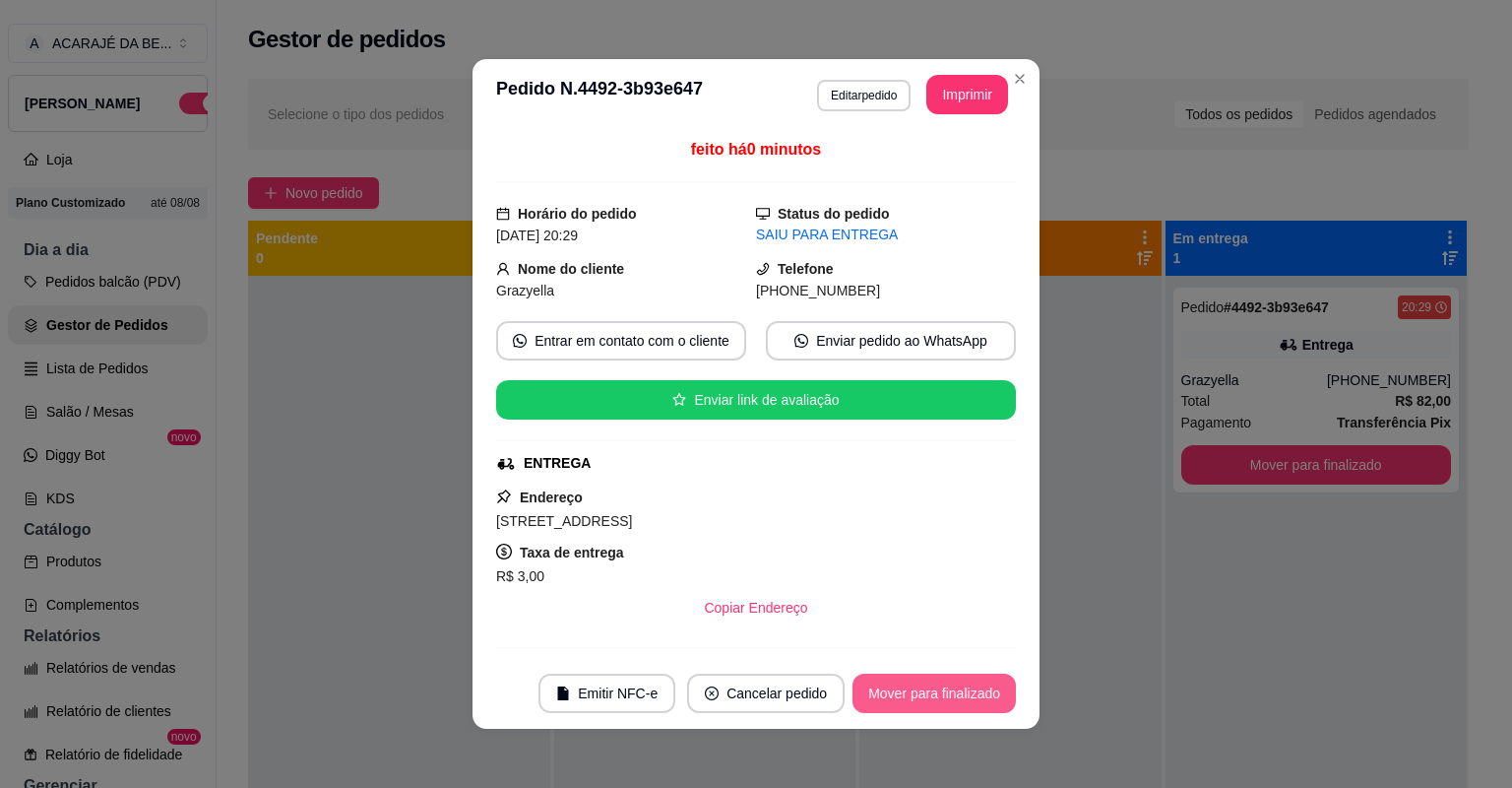 click on "Mover para finalizado" at bounding box center (934, 693) 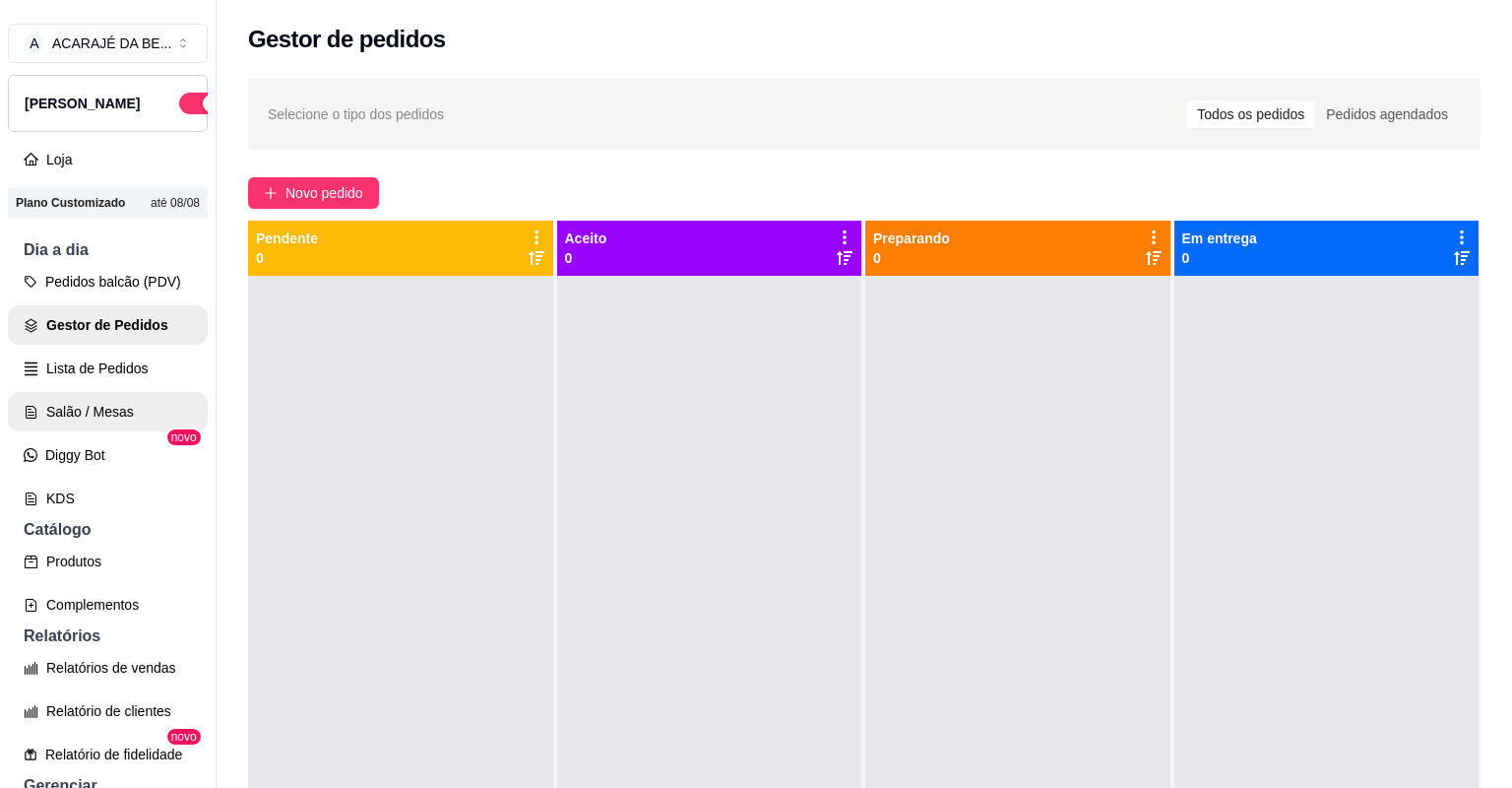 click on "Salão / Mesas" at bounding box center [107, 412] 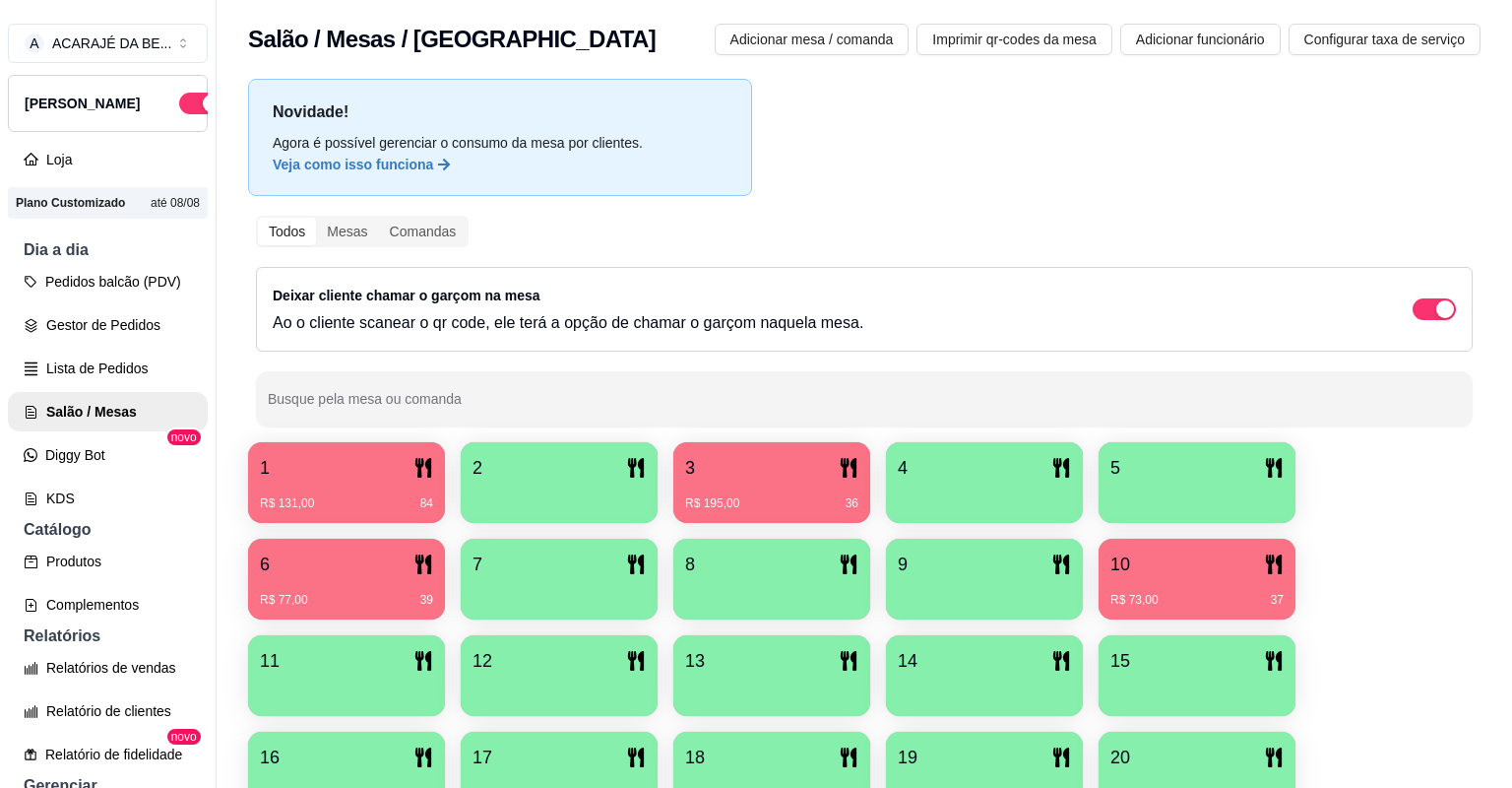 click on "R$ 73,00 37" at bounding box center [1197, 600] 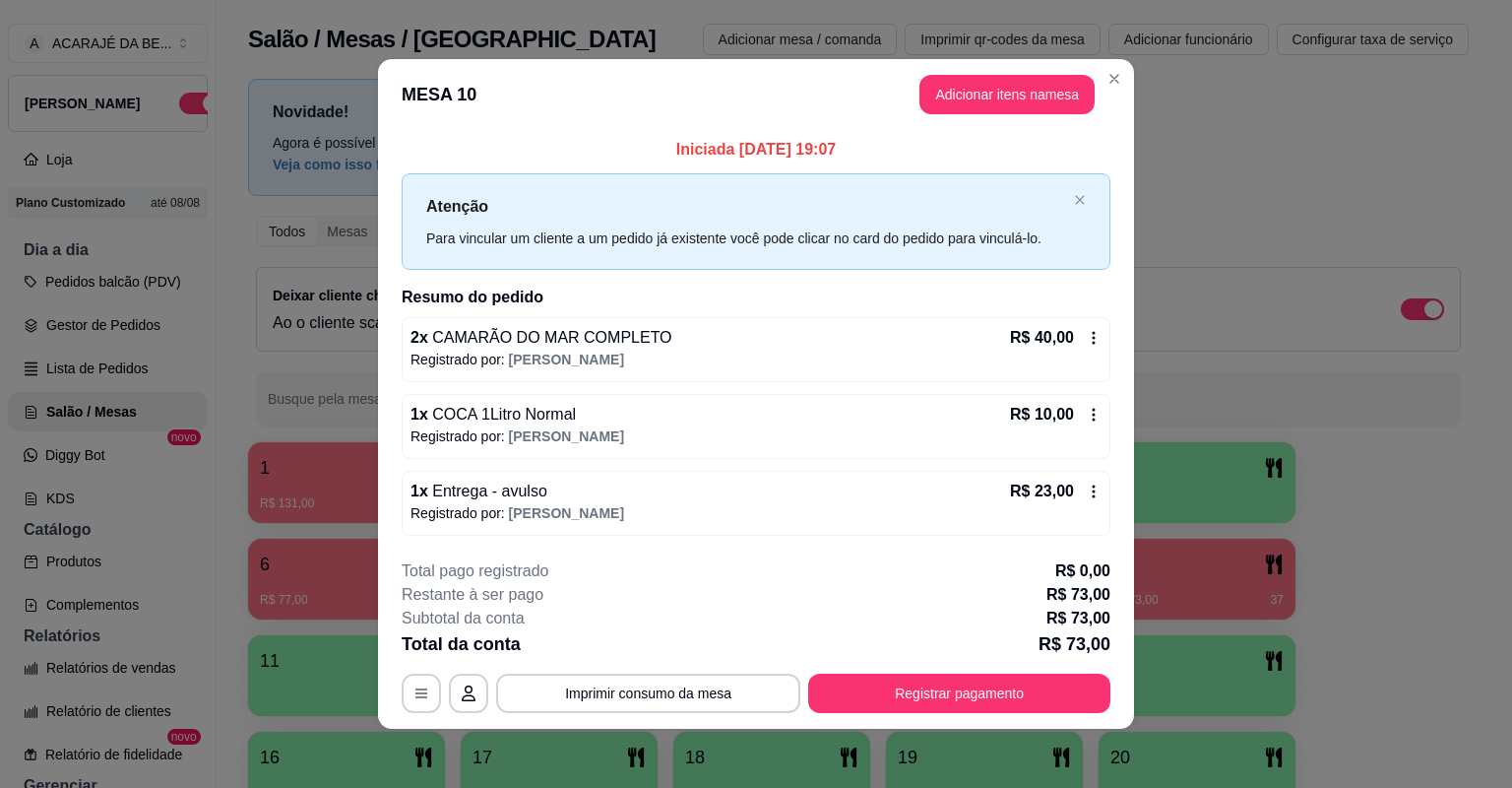 click on "Registrado por:   [PERSON_NAME]" at bounding box center [756, 513] 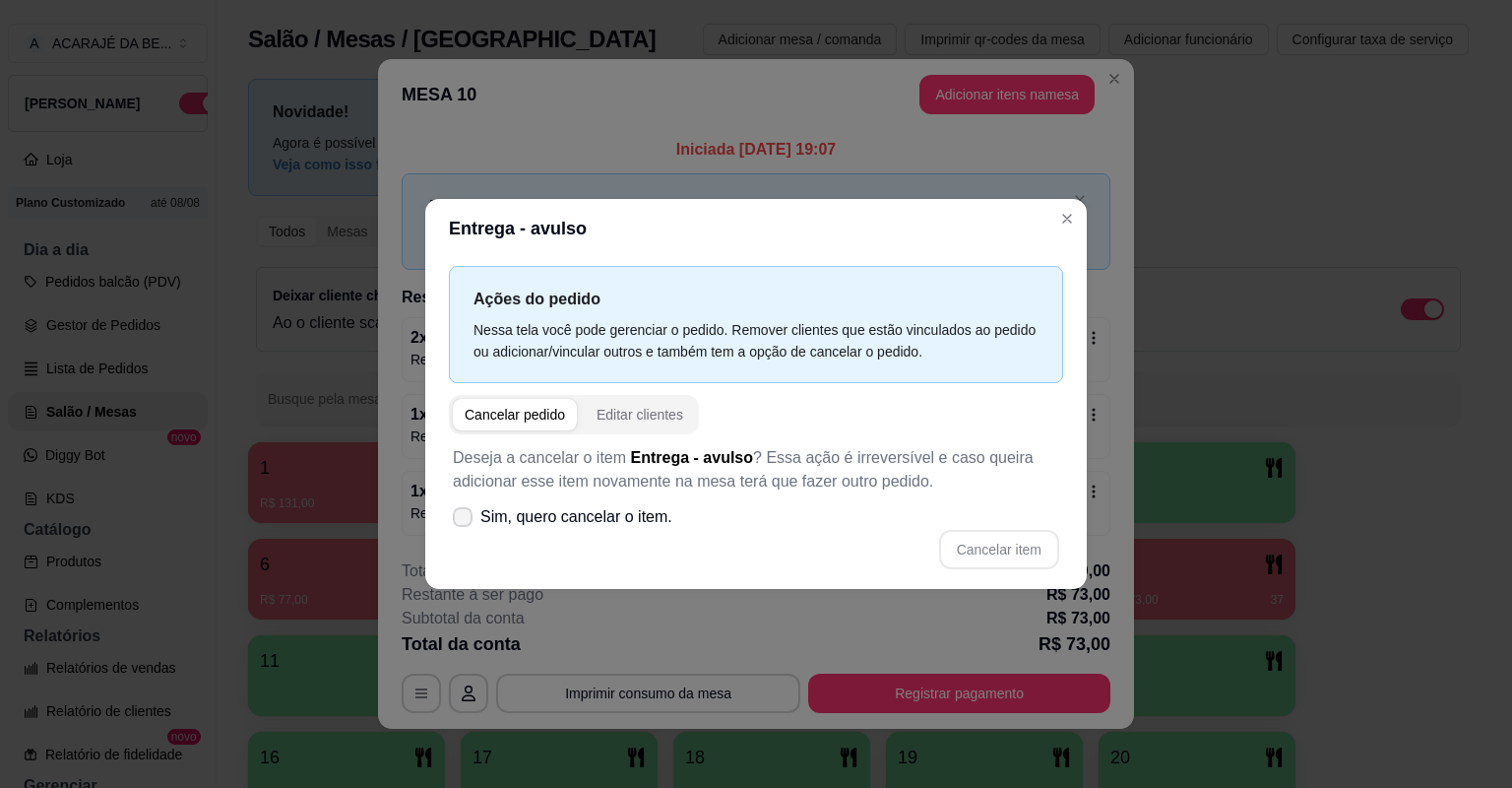 click 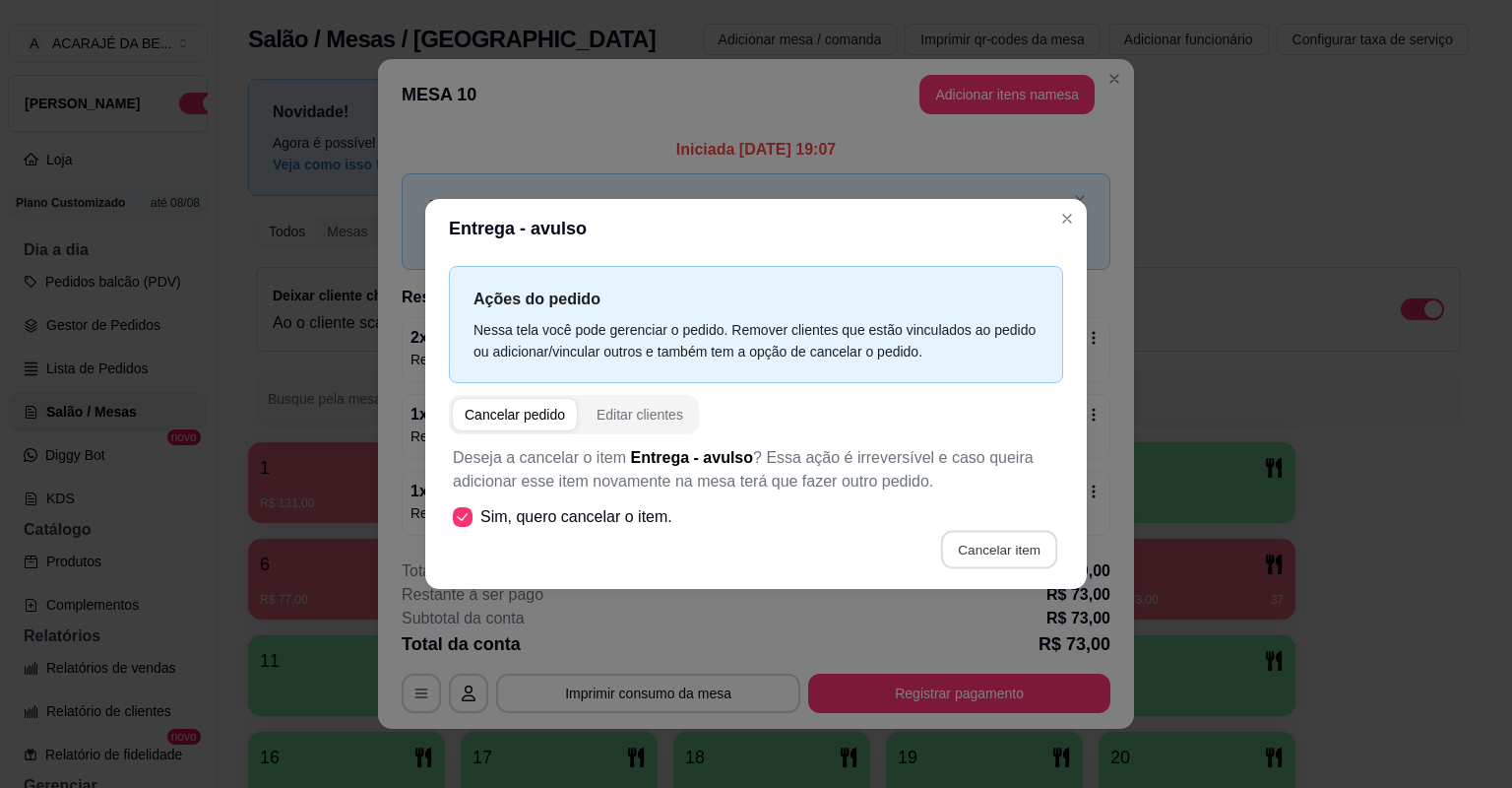 click on "Cancelar item" at bounding box center [998, 550] 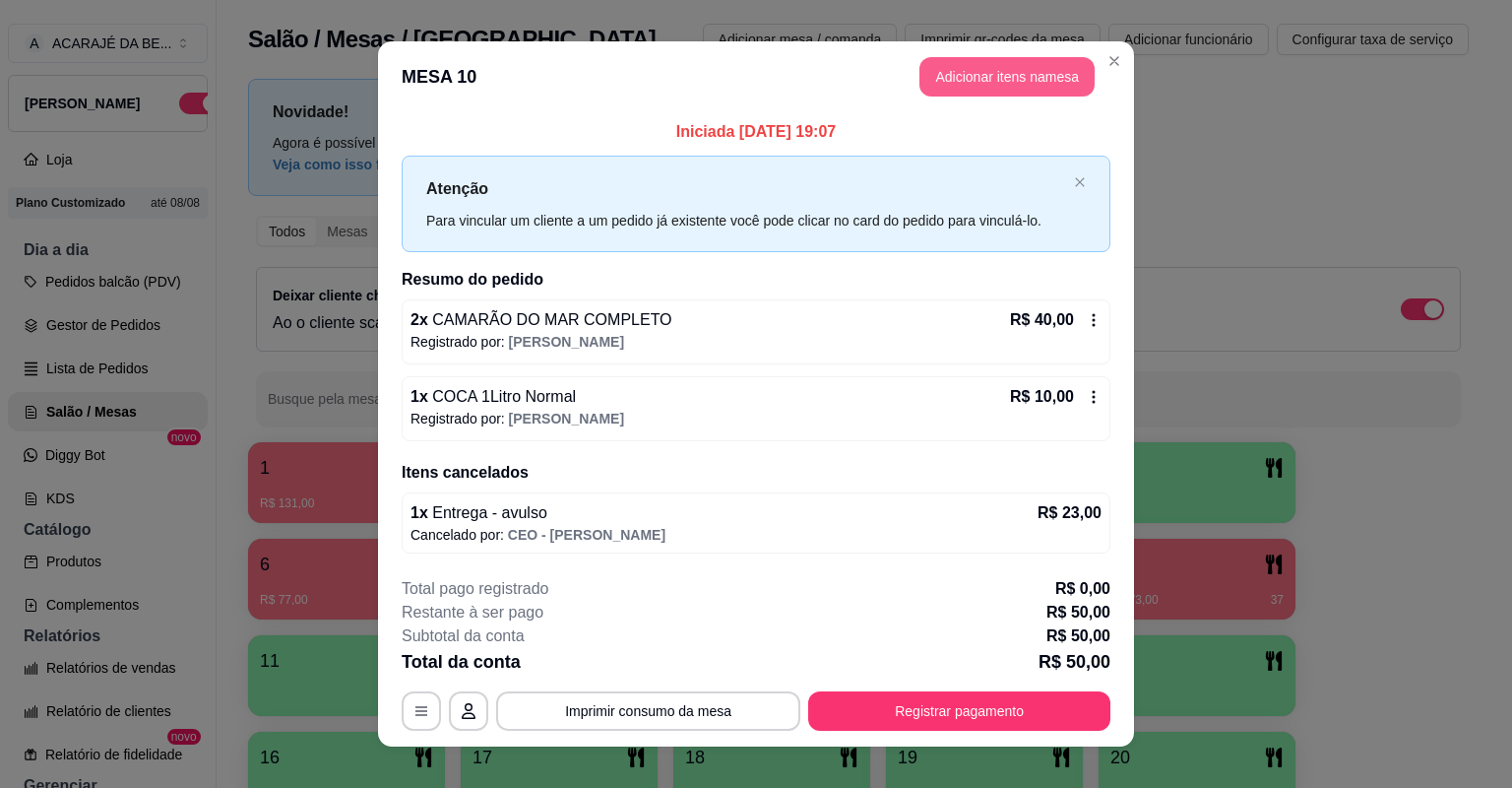 click on "Adicionar itens na  mesa" at bounding box center [1007, 77] 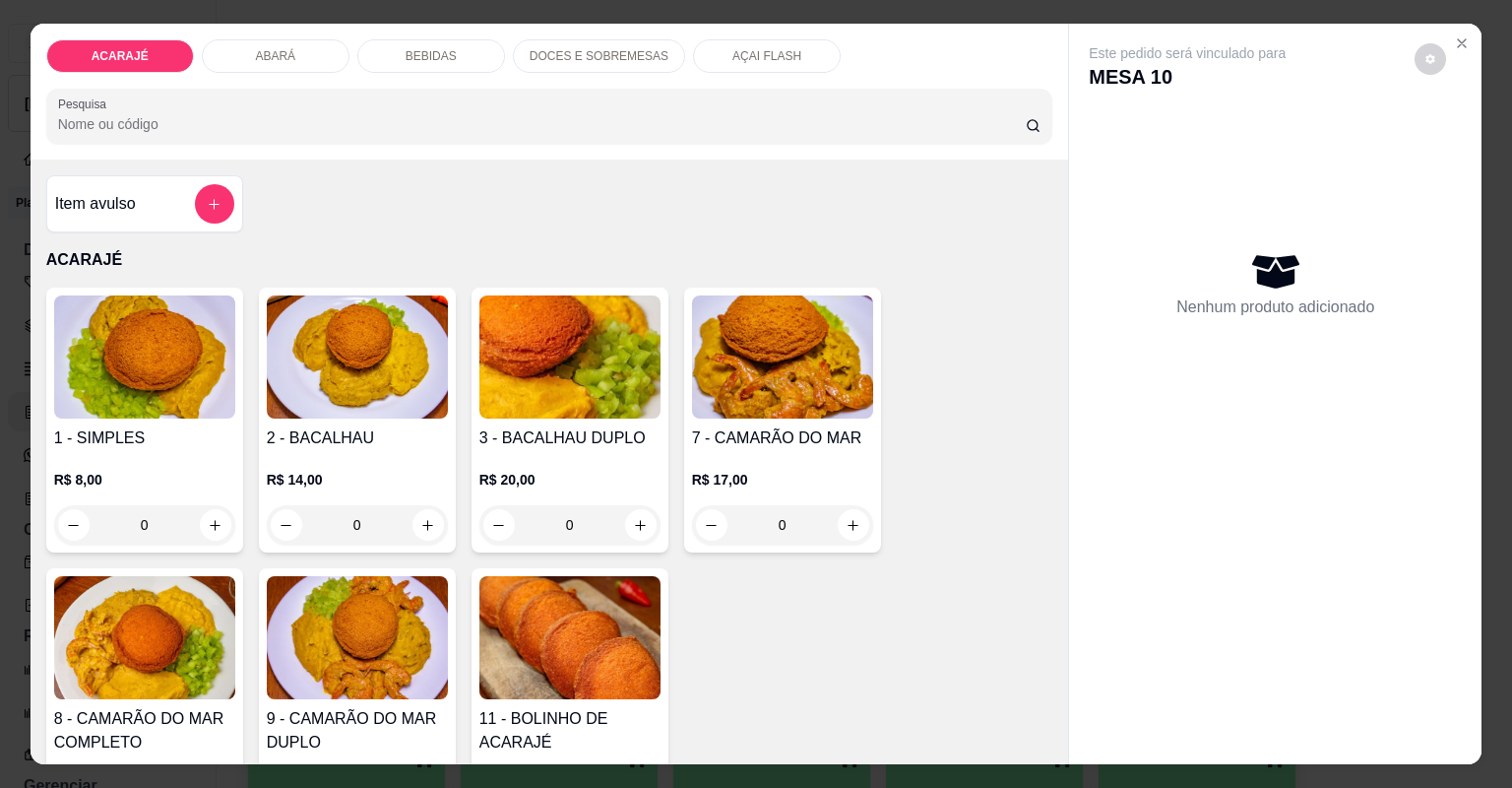click 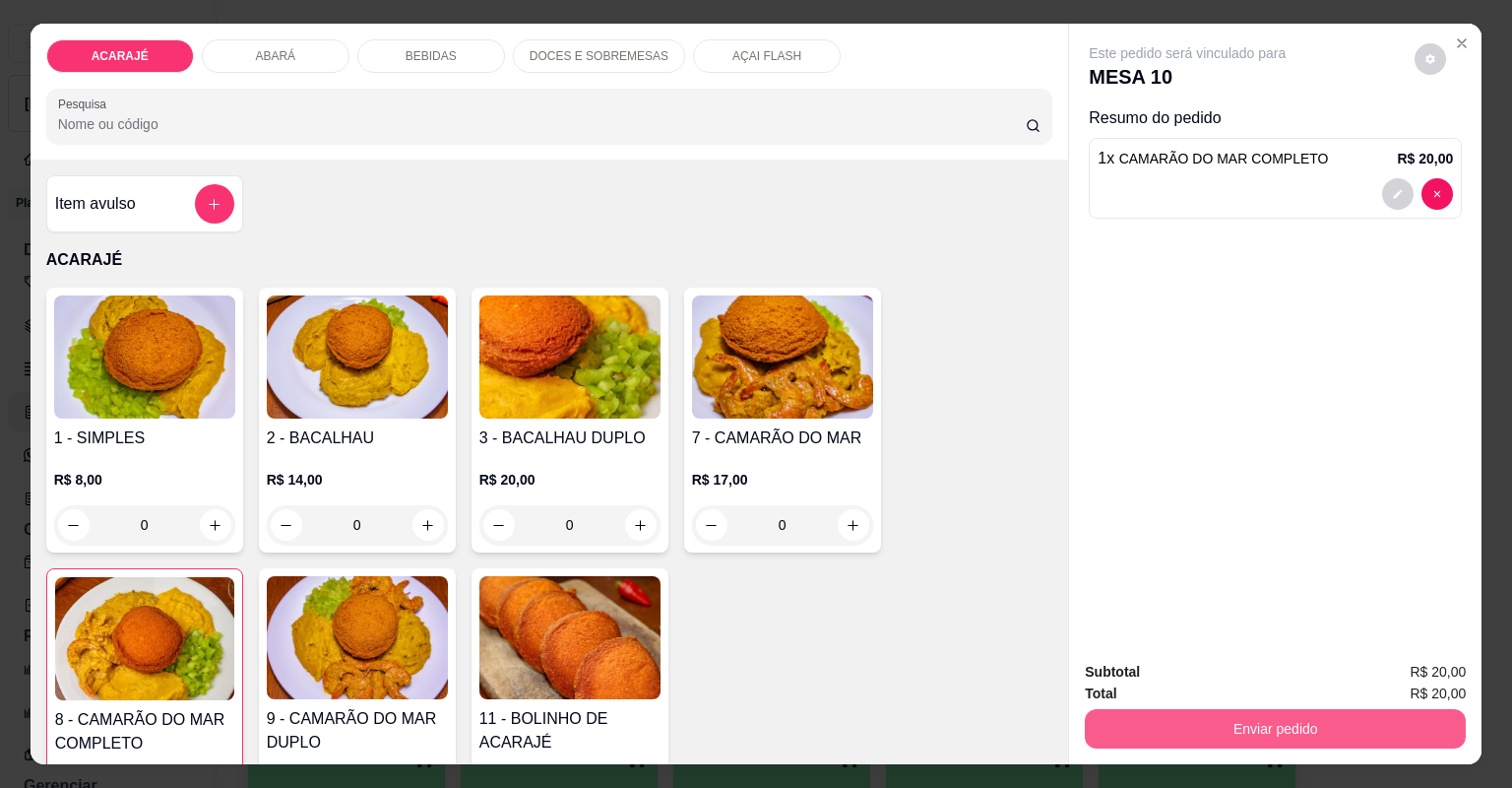 click on "Enviar pedido" at bounding box center (1275, 729) 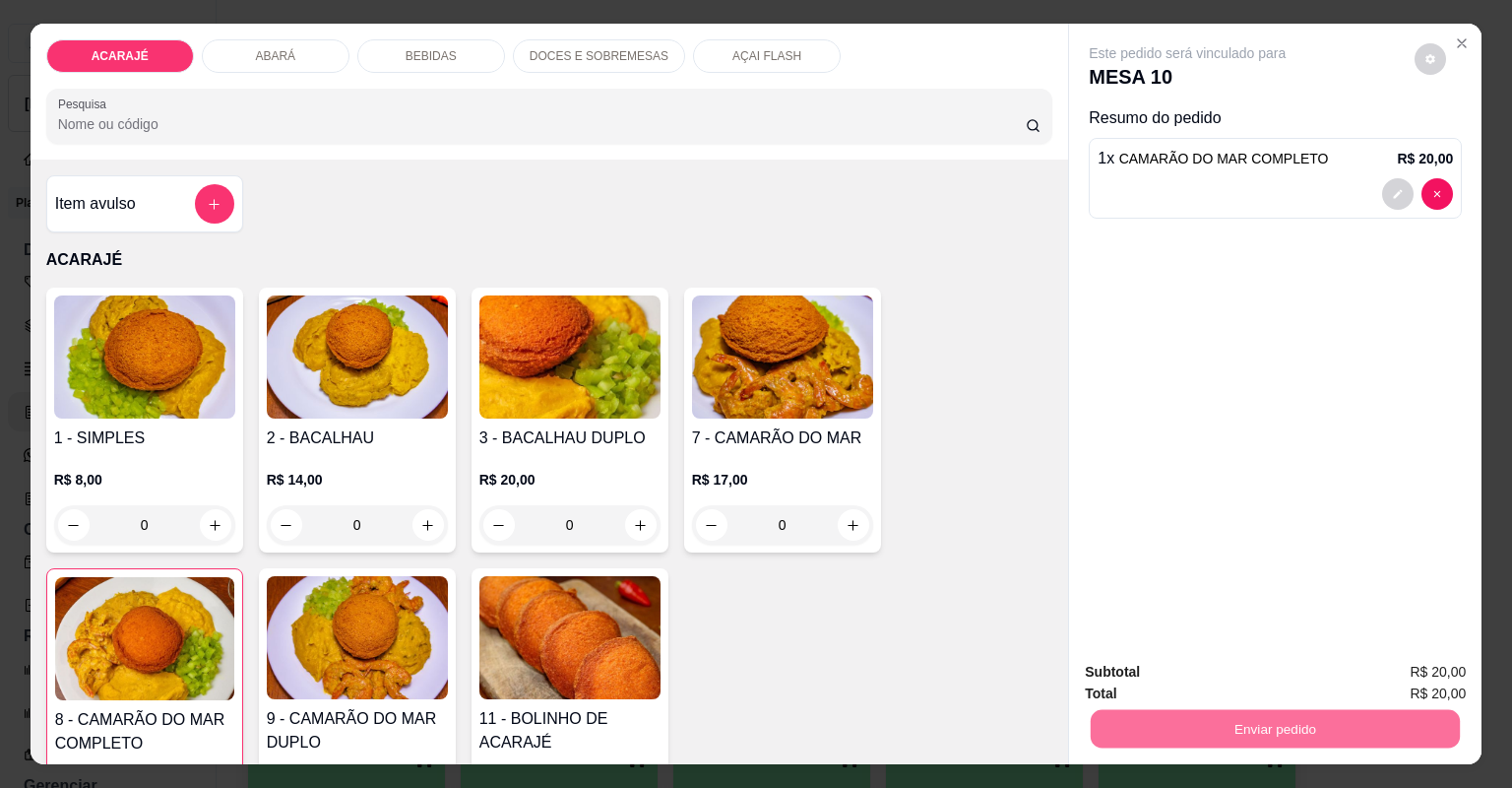 click on "Não registrar e enviar pedido" at bounding box center (1212, 680) 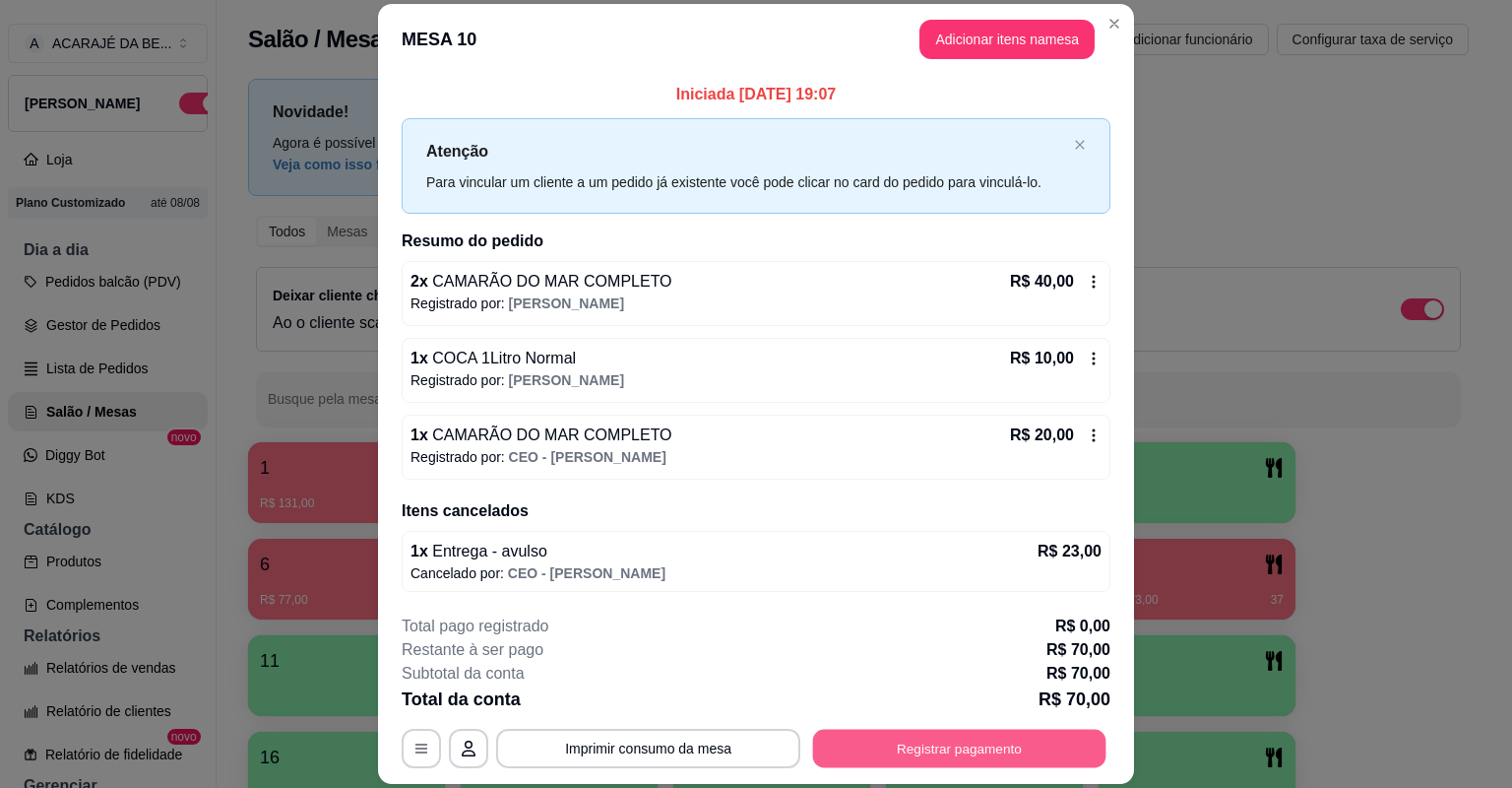 click on "Registrar pagamento" at bounding box center (960, 749) 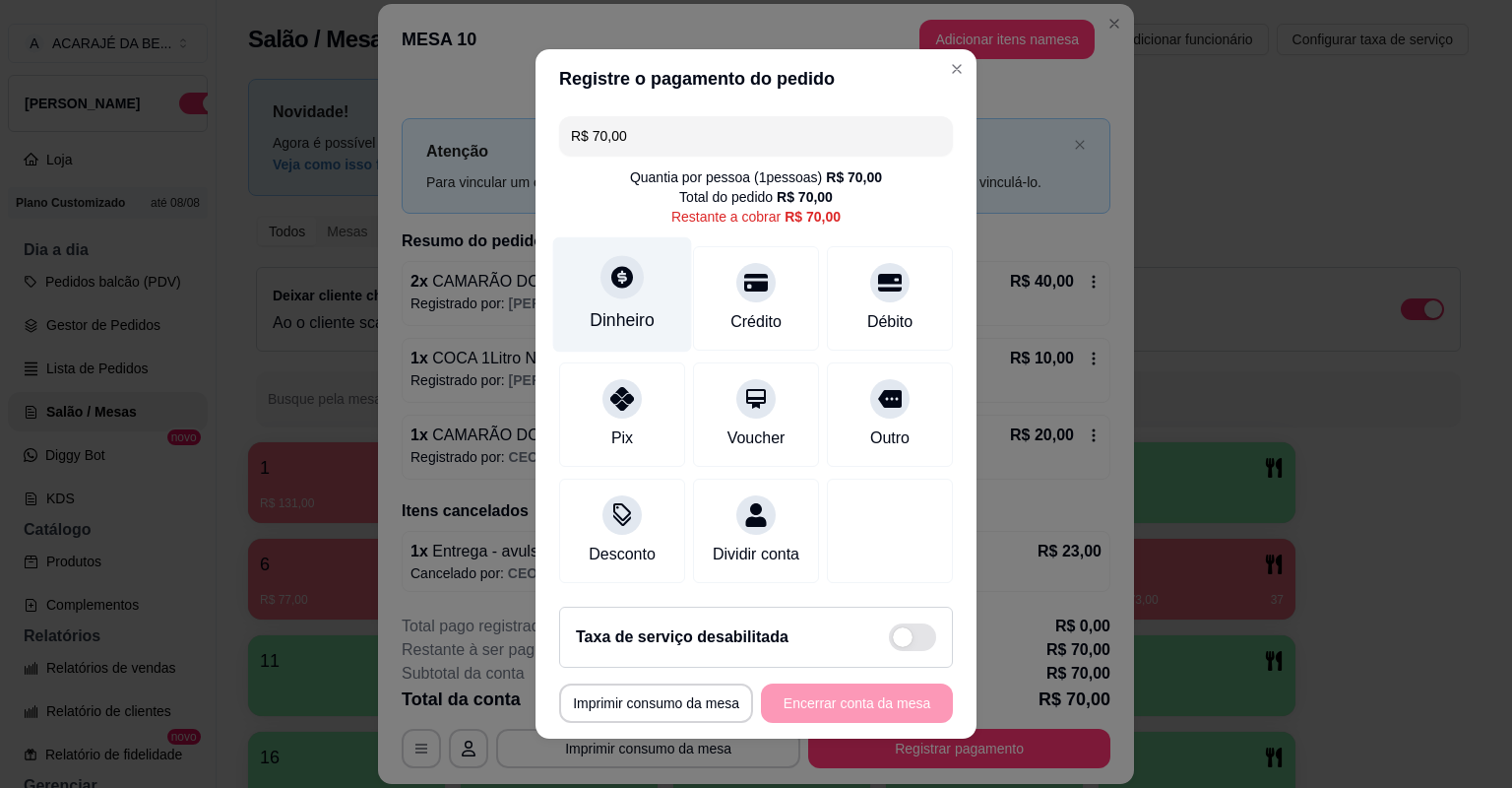 click on "Dinheiro" at bounding box center [622, 320] 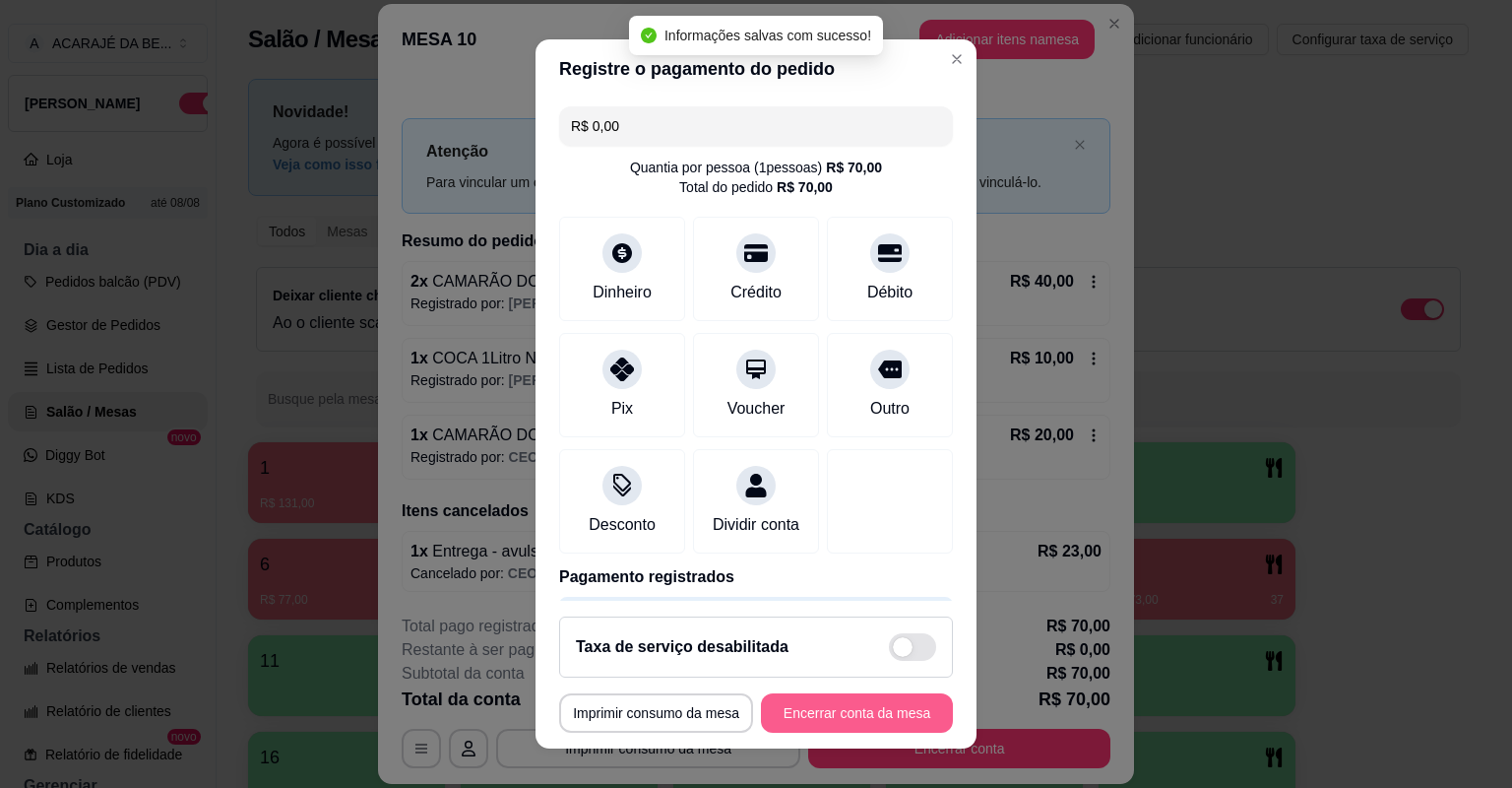 click on "Encerrar conta da mesa" at bounding box center [856, 713] 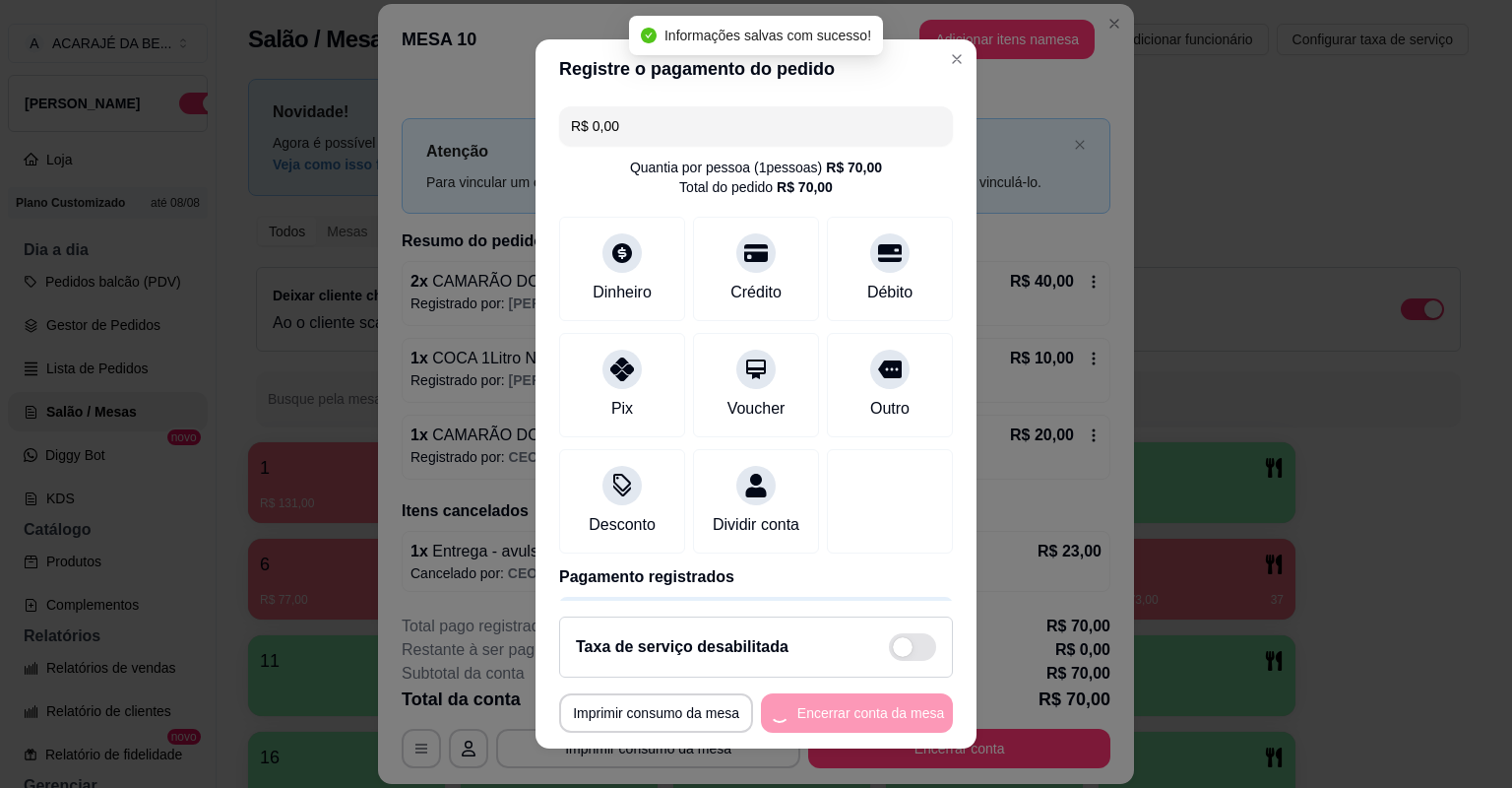 click on "**********" at bounding box center [756, 713] 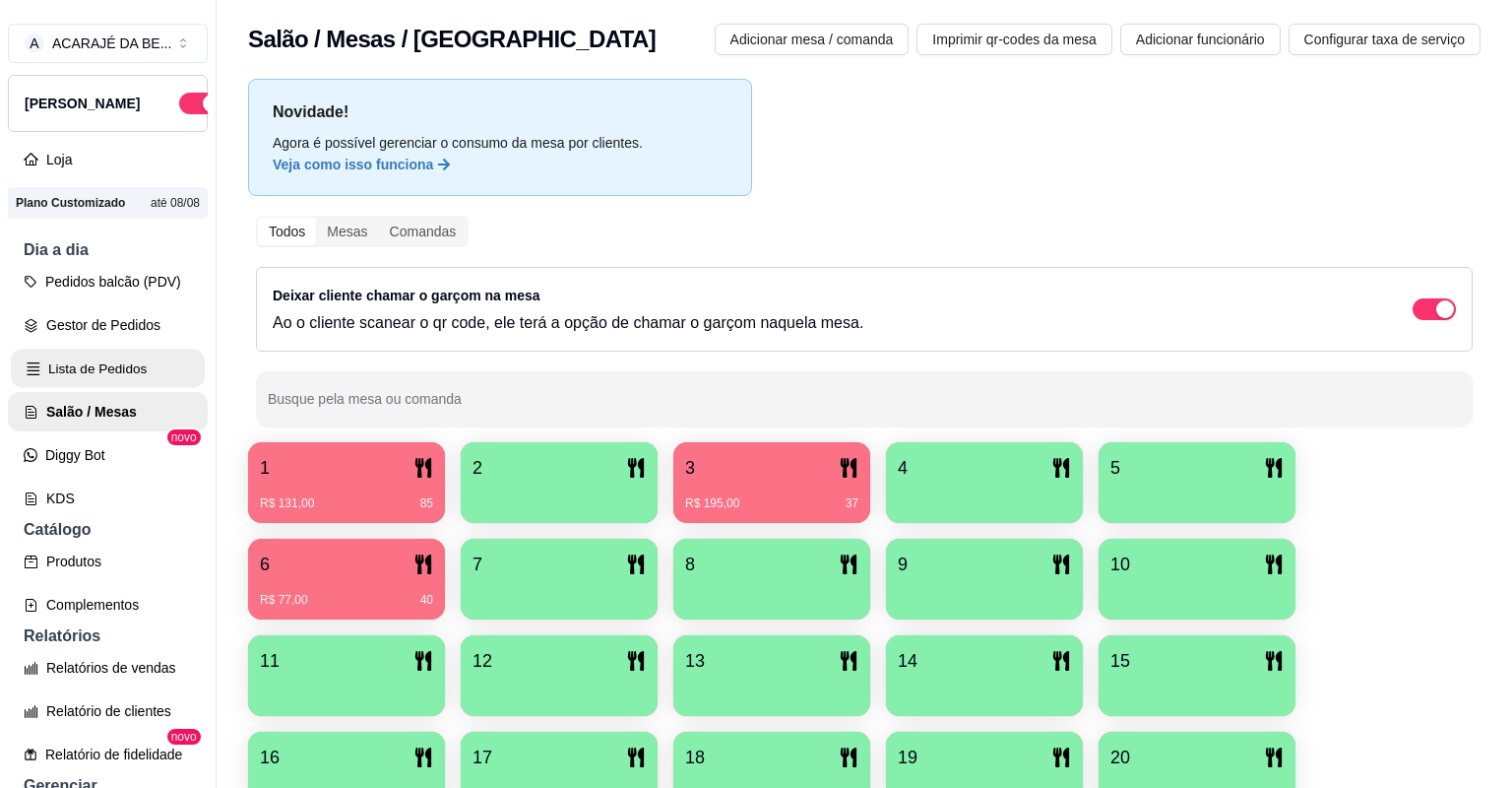 click on "Lista de Pedidos" at bounding box center [107, 368] 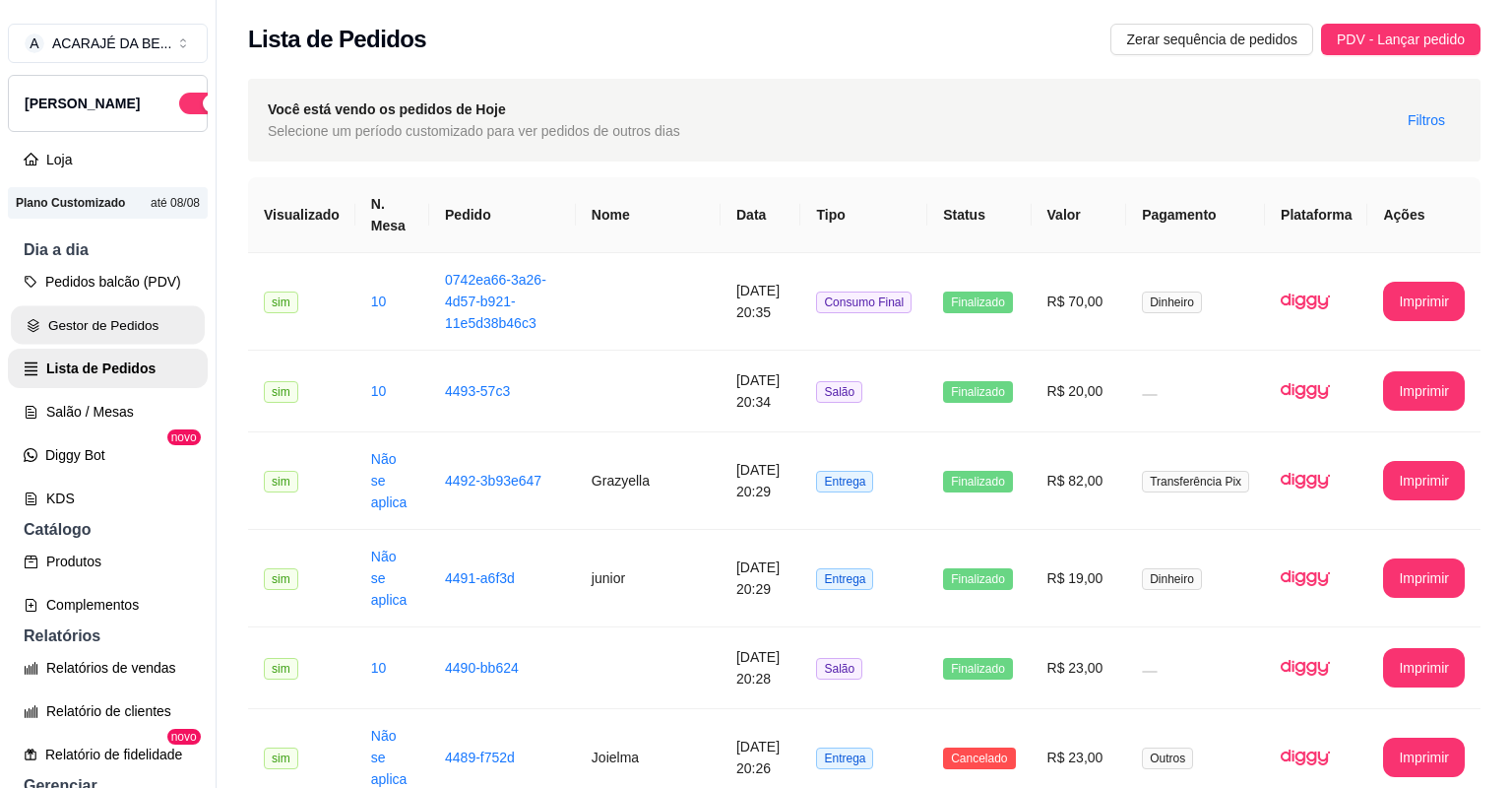 click on "Gestor de Pedidos" at bounding box center (107, 325) 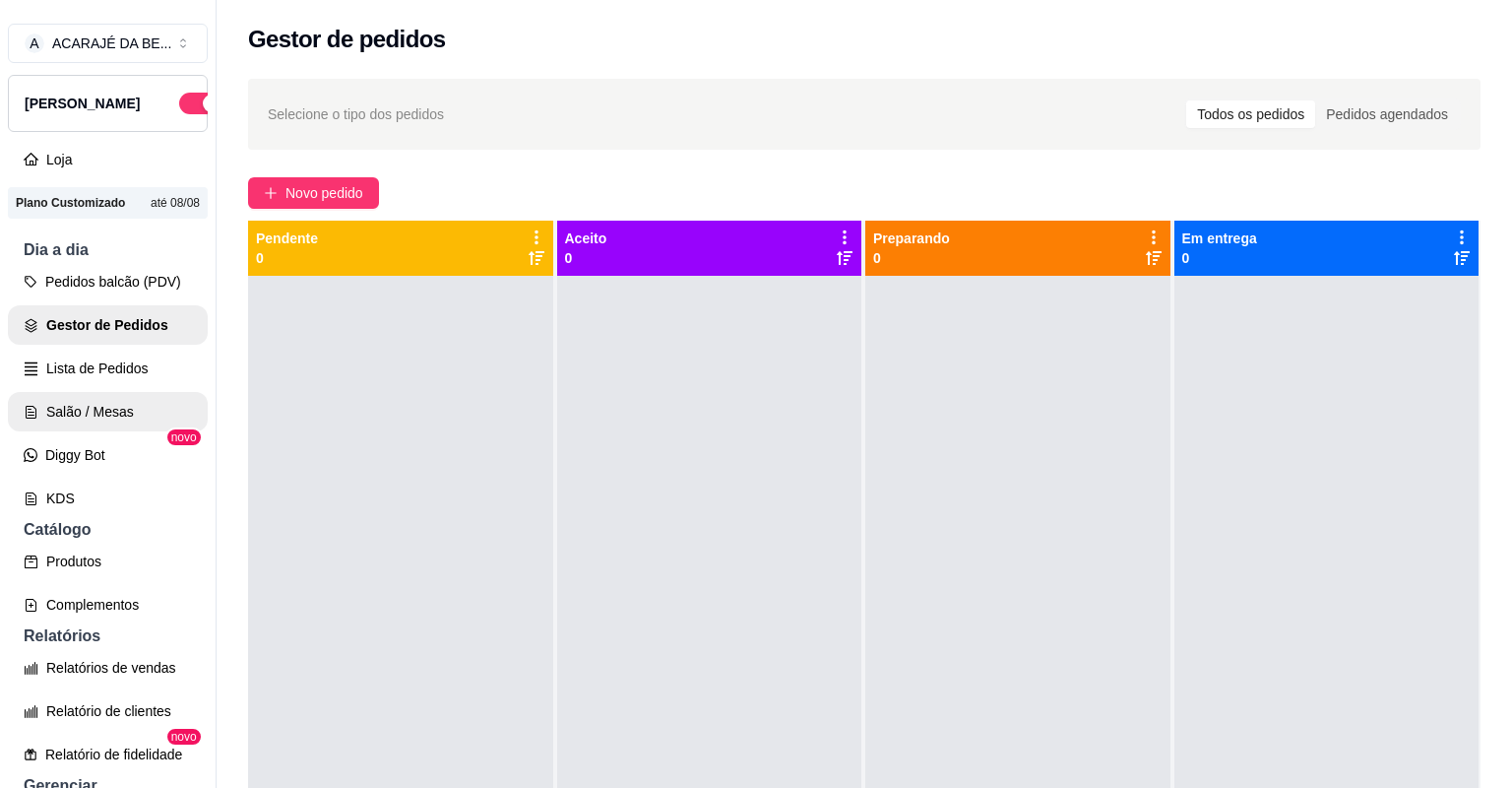 click on "Salão / Mesas" at bounding box center [107, 412] 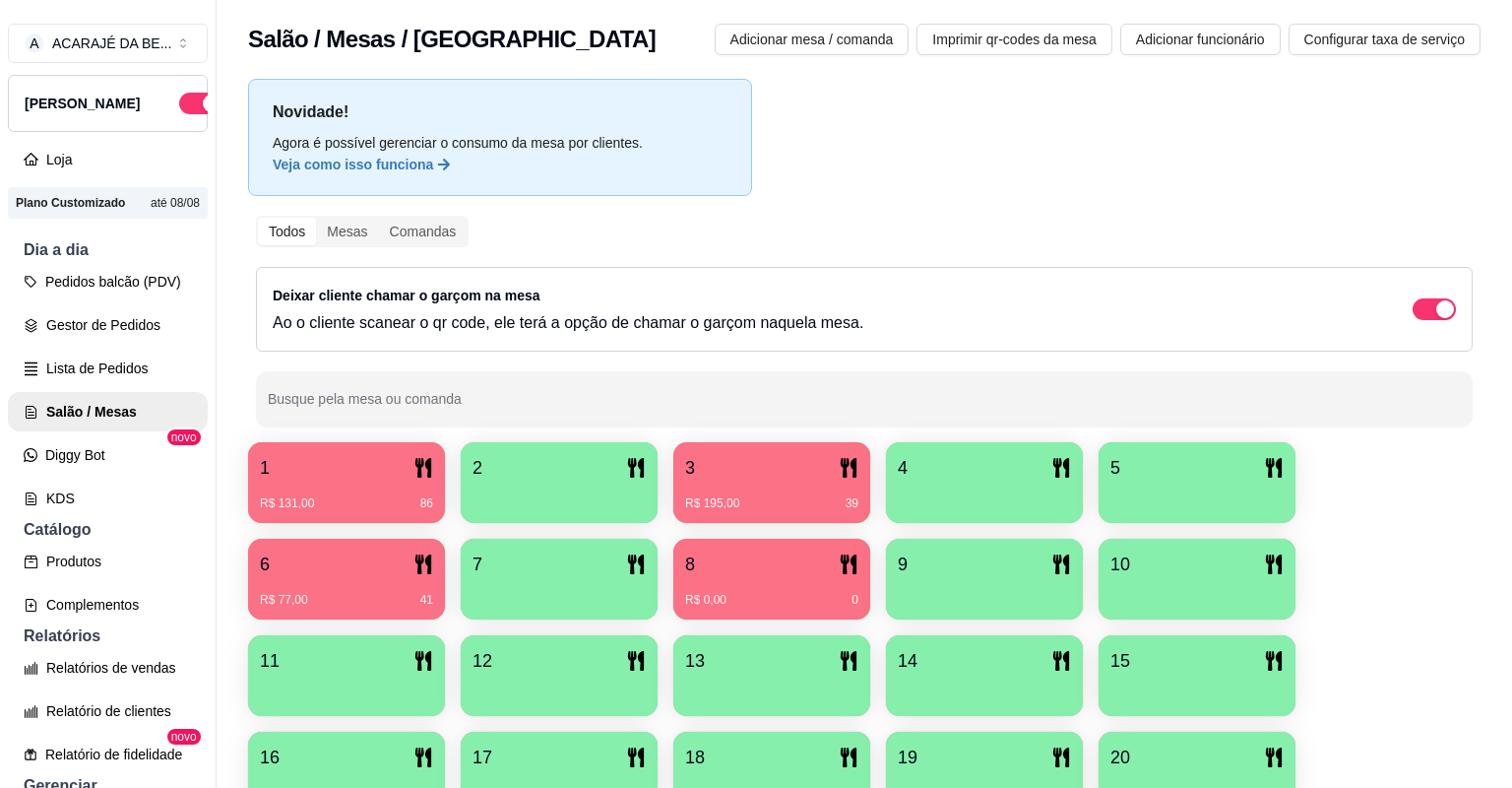 click on "3" at bounding box center [772, 468] 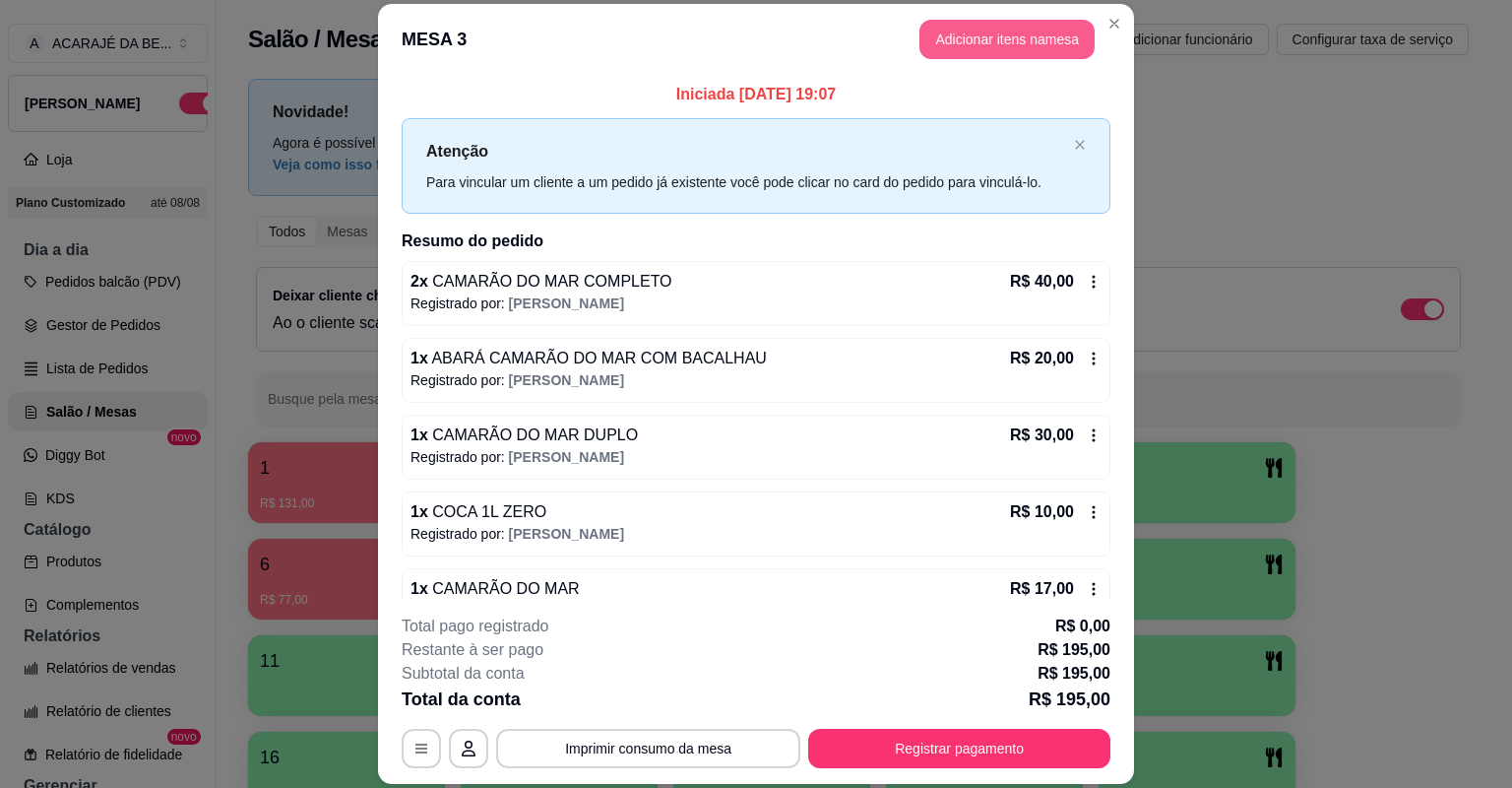click on "Adicionar itens na  mesa" at bounding box center [1007, 39] 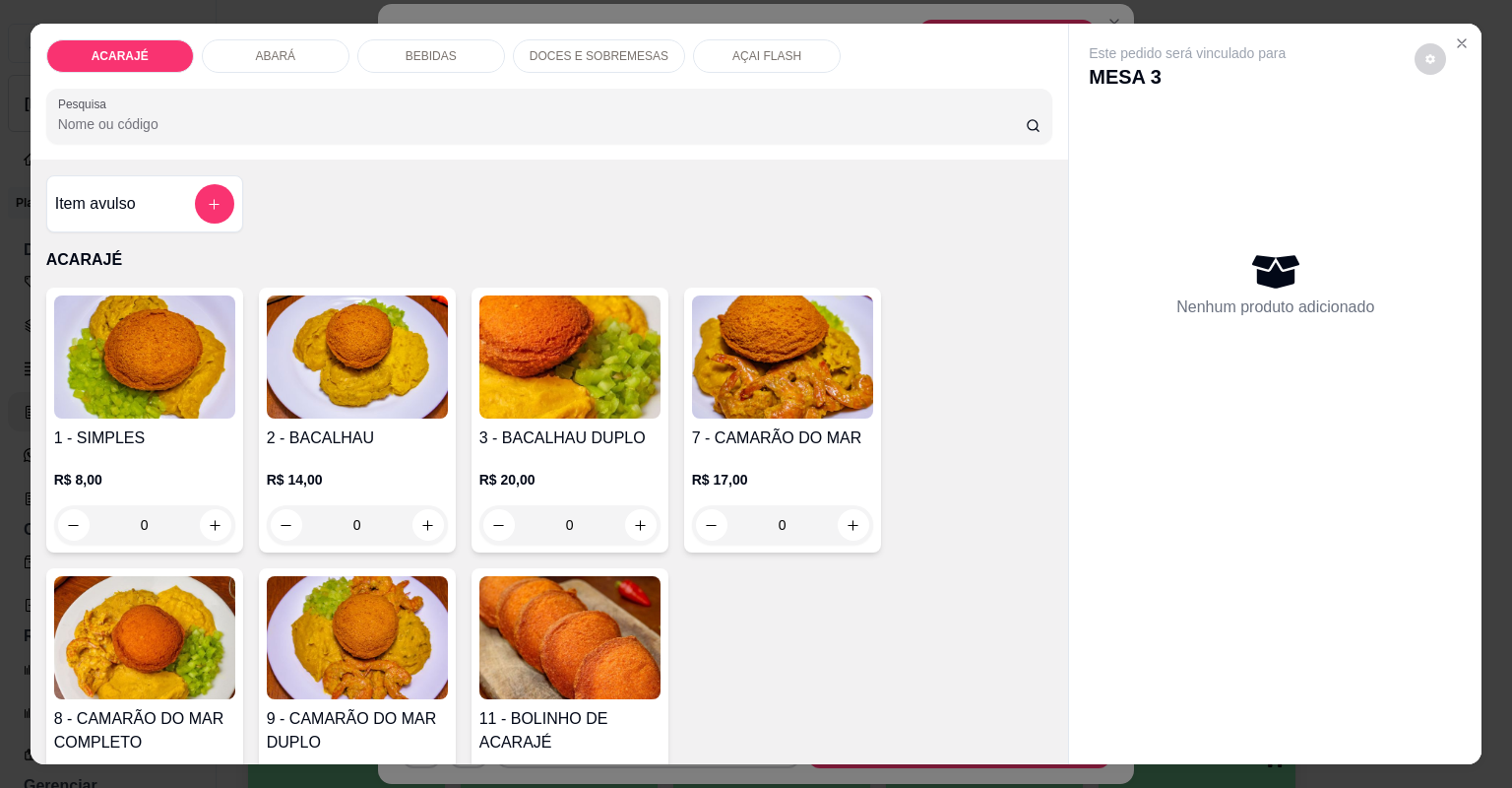 click 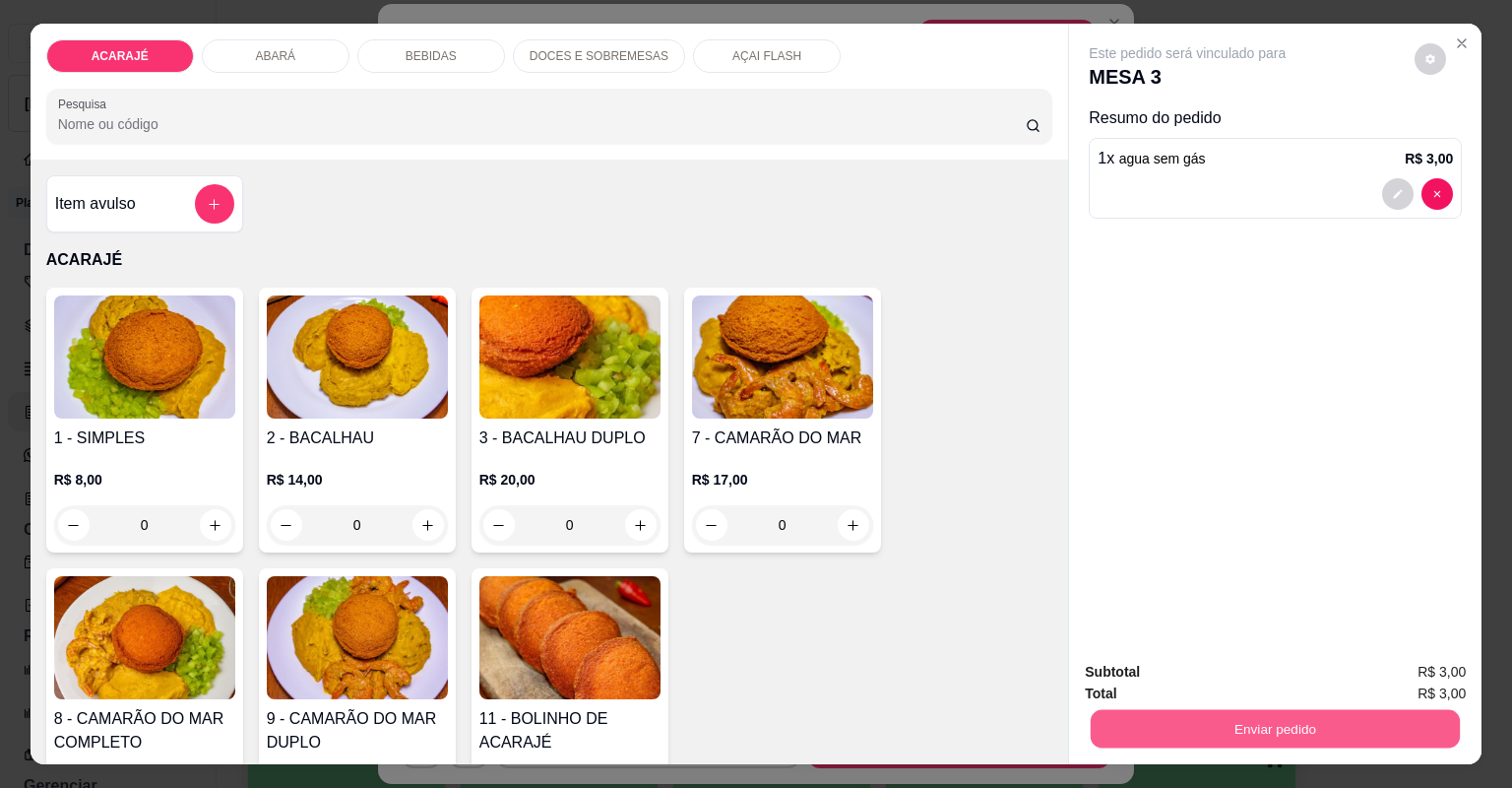 click on "Enviar pedido" at bounding box center (1275, 729) 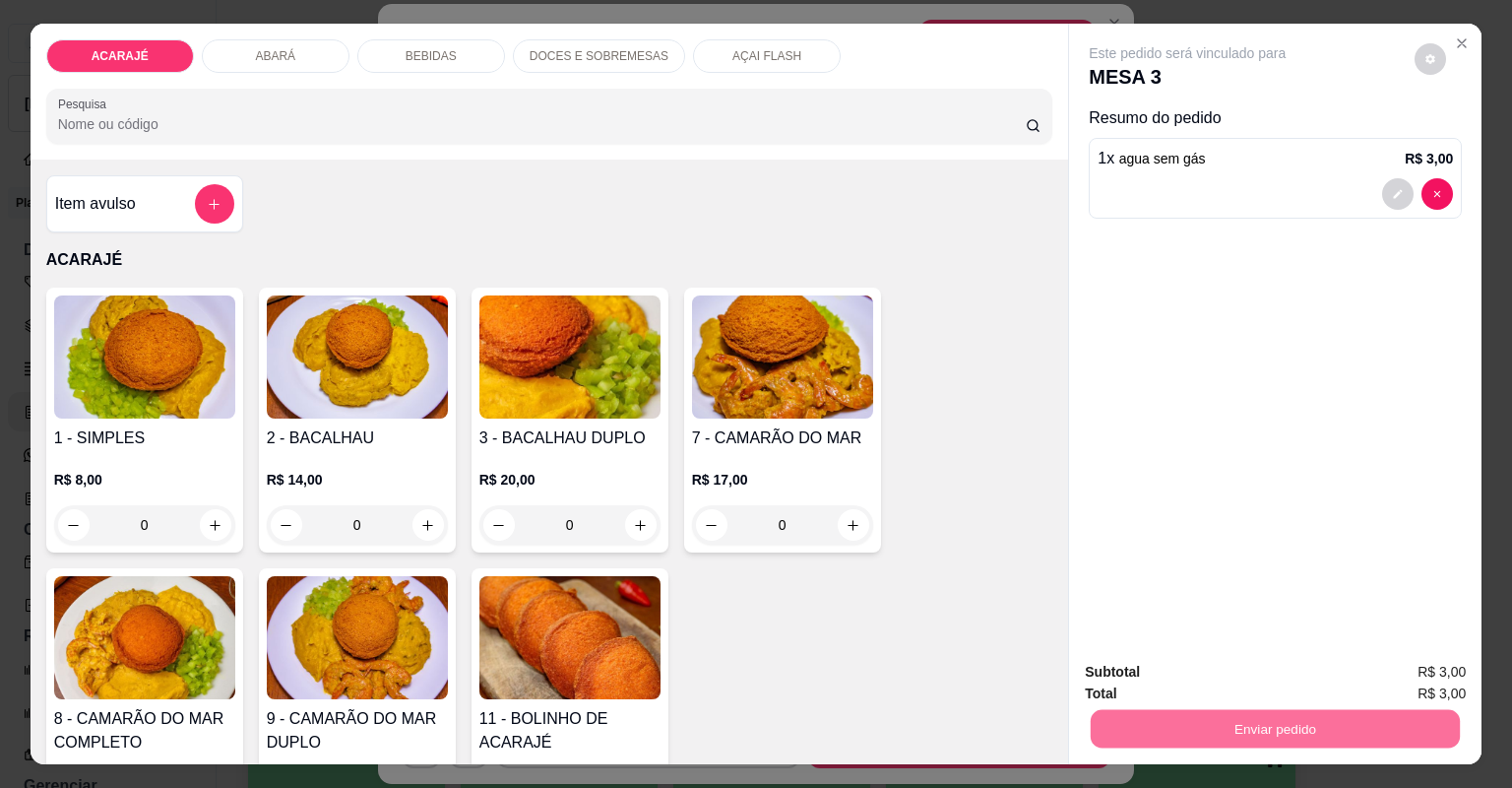 click on "Não registrar e enviar pedido" at bounding box center (1212, 680) 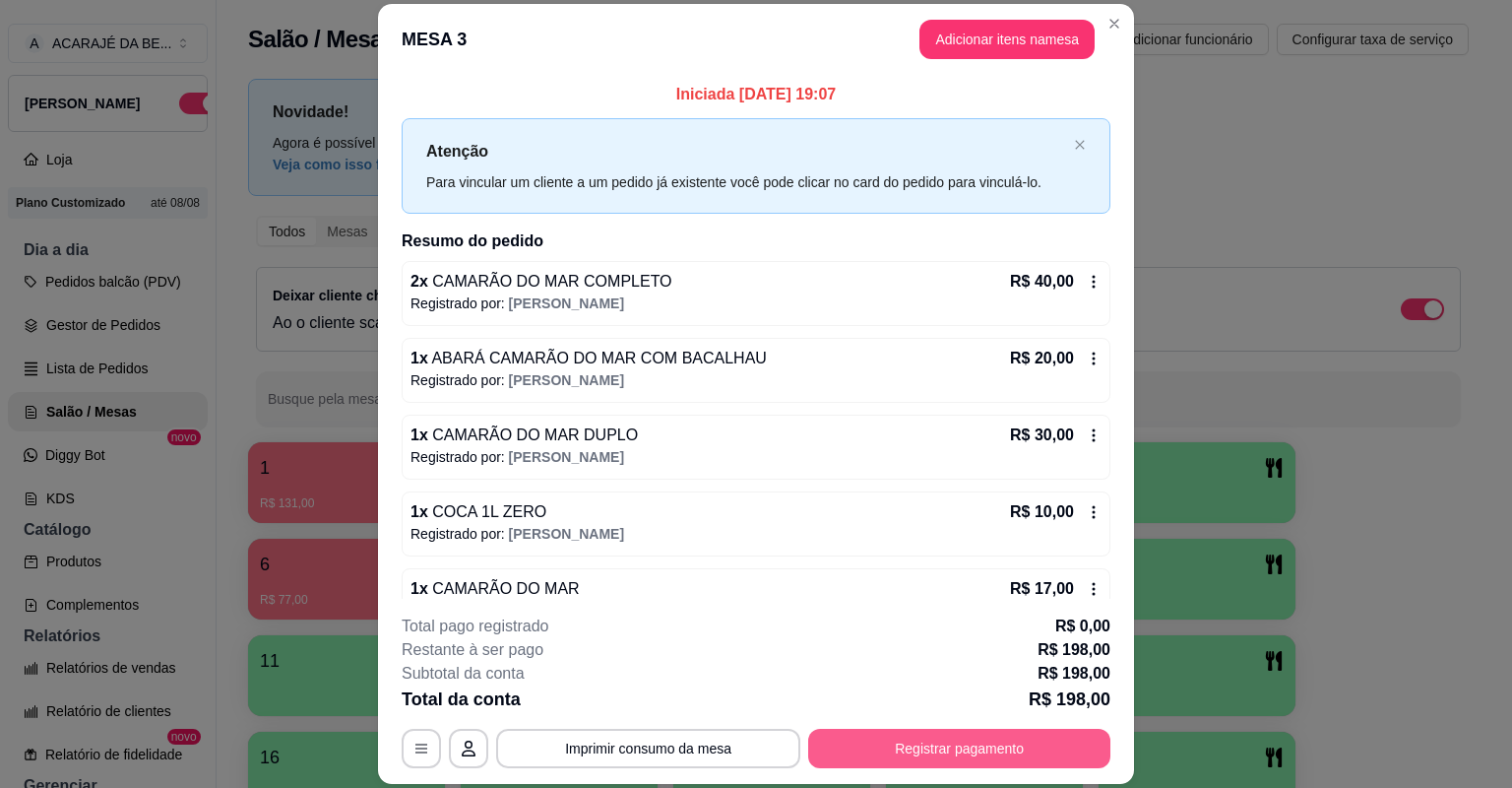 click on "Registrar pagamento" at bounding box center [959, 749] 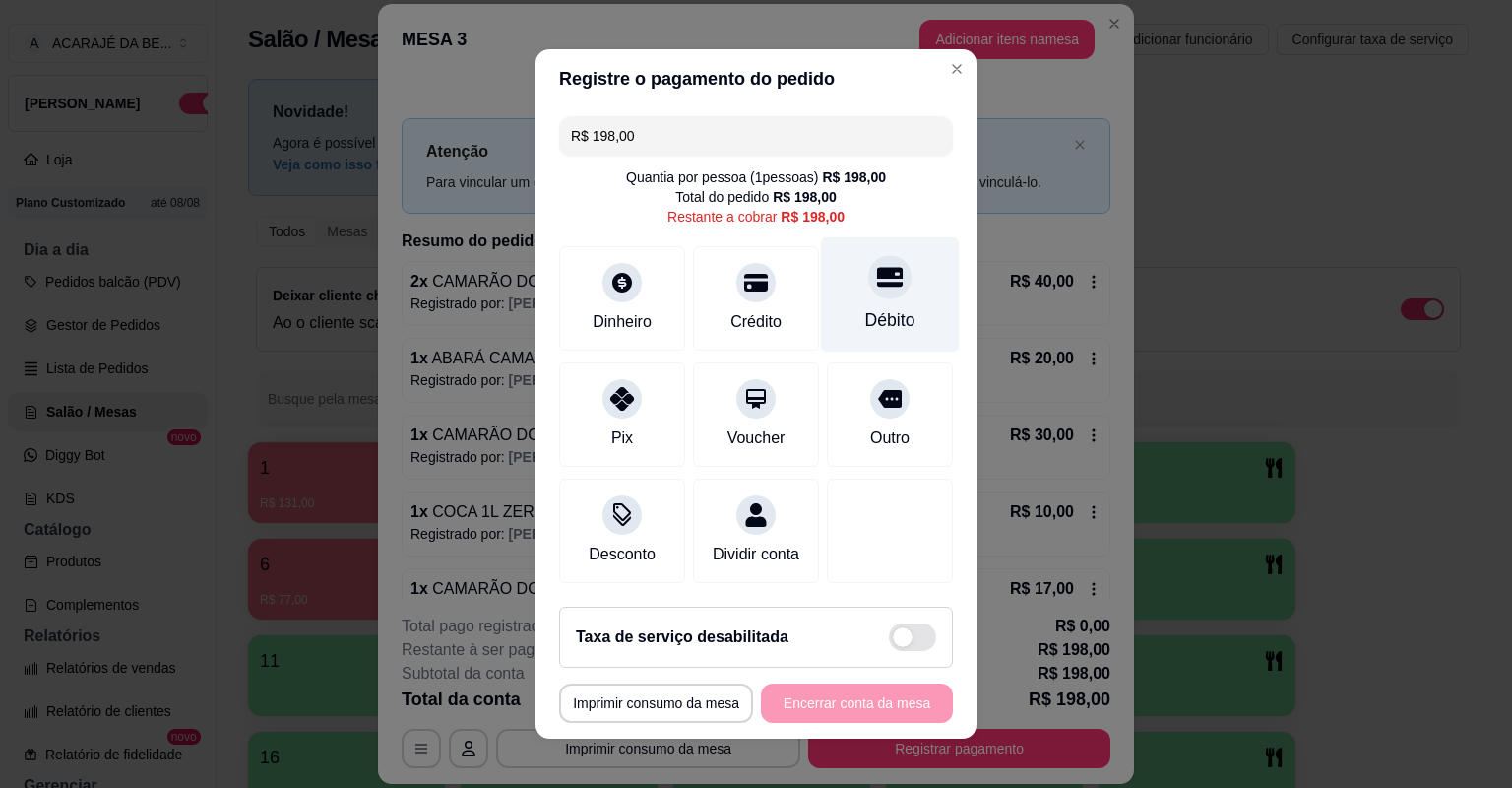 click 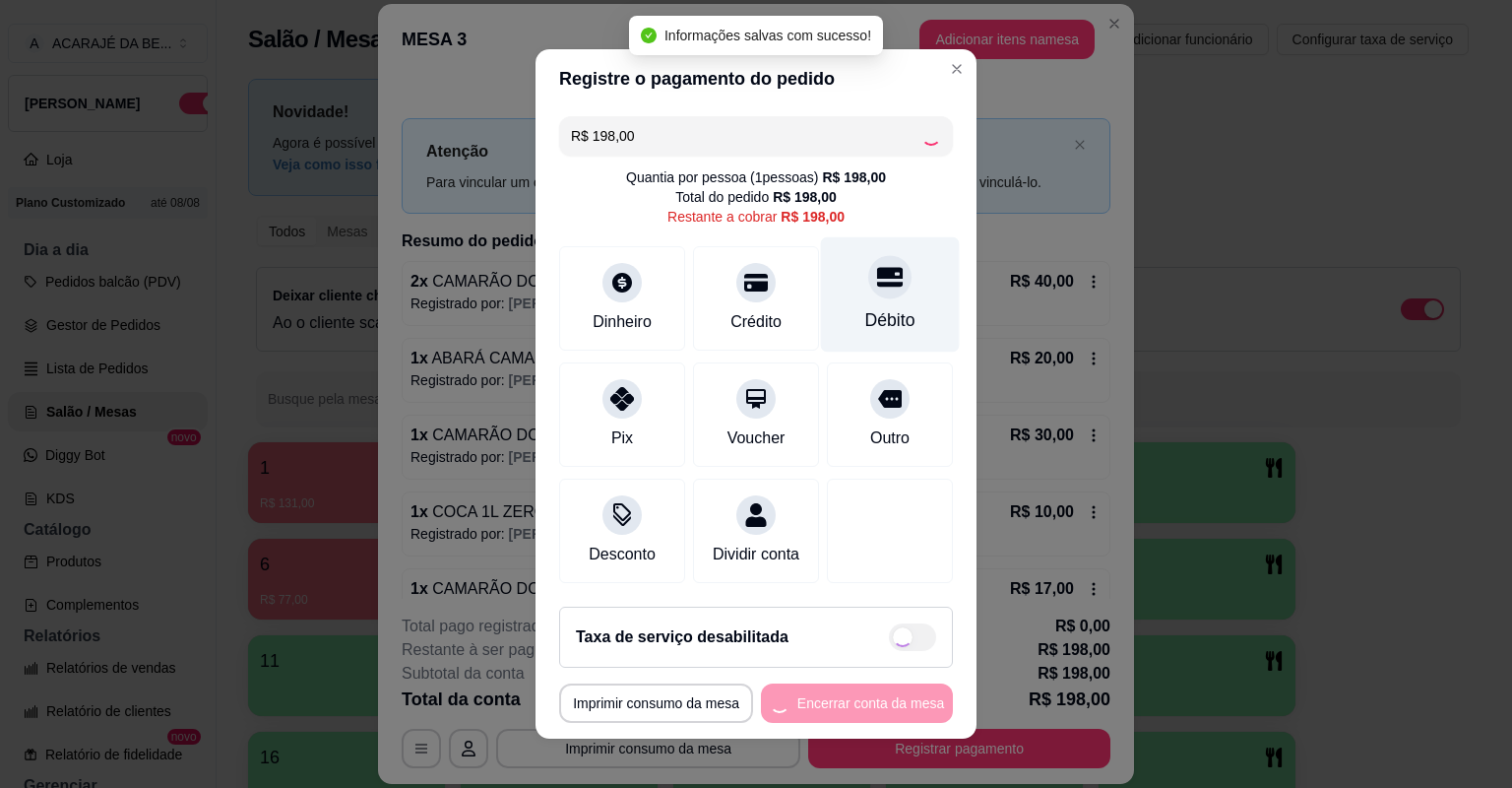 type on "R$ 0,00" 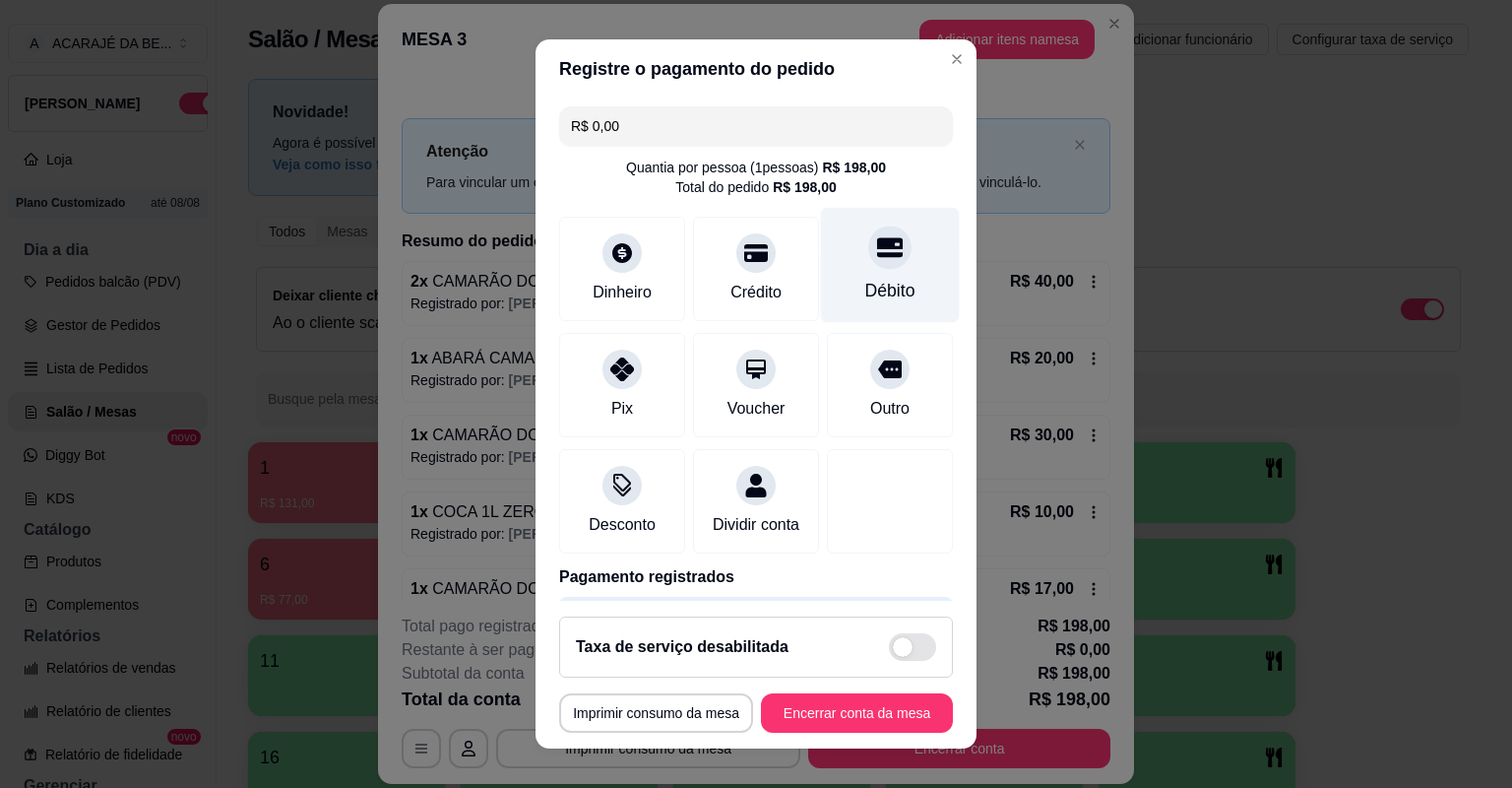 click on "Débito" at bounding box center [890, 265] 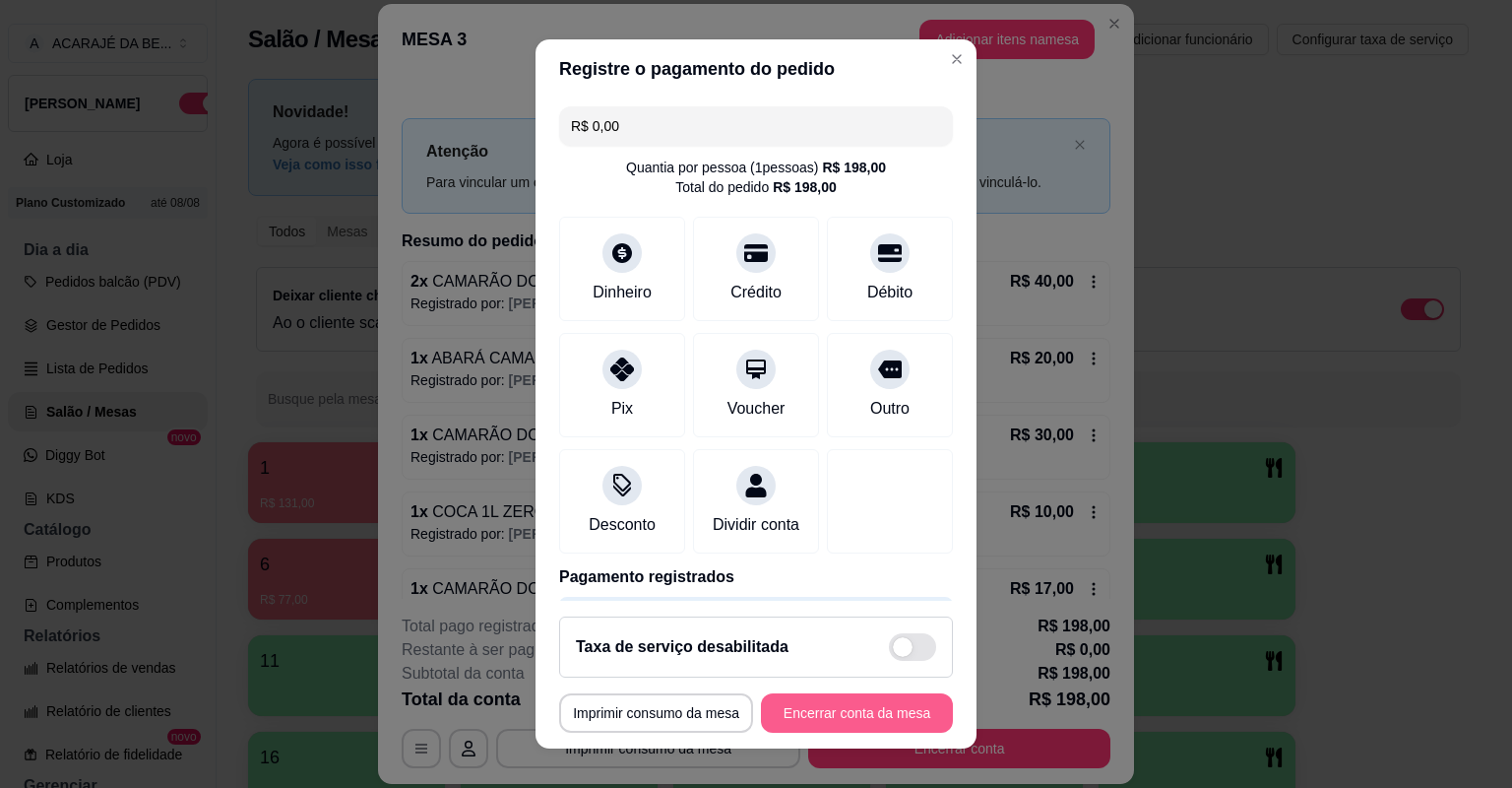 click on "Encerrar conta da mesa" at bounding box center [856, 713] 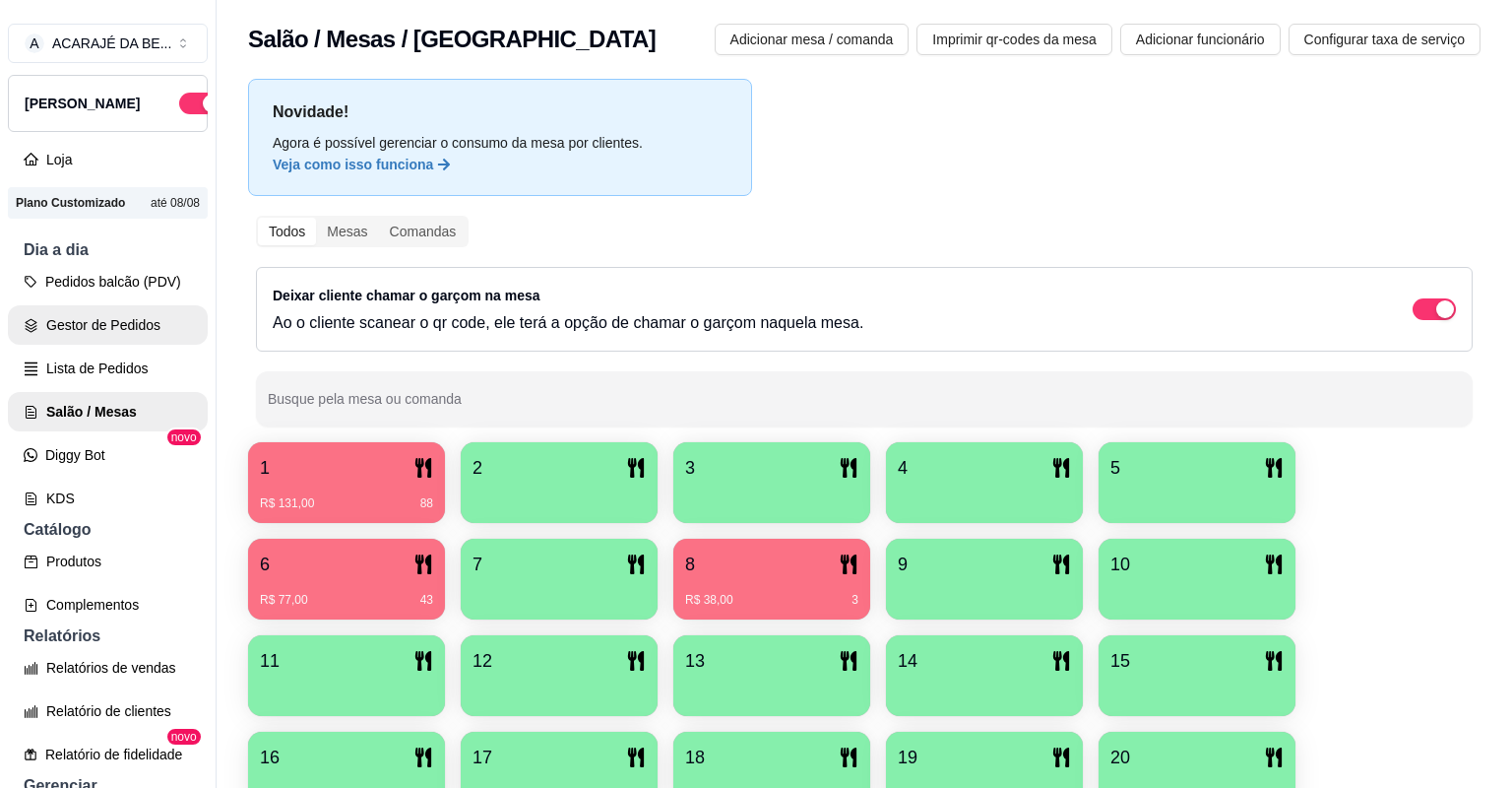 click on "Gestor de Pedidos" at bounding box center [107, 325] 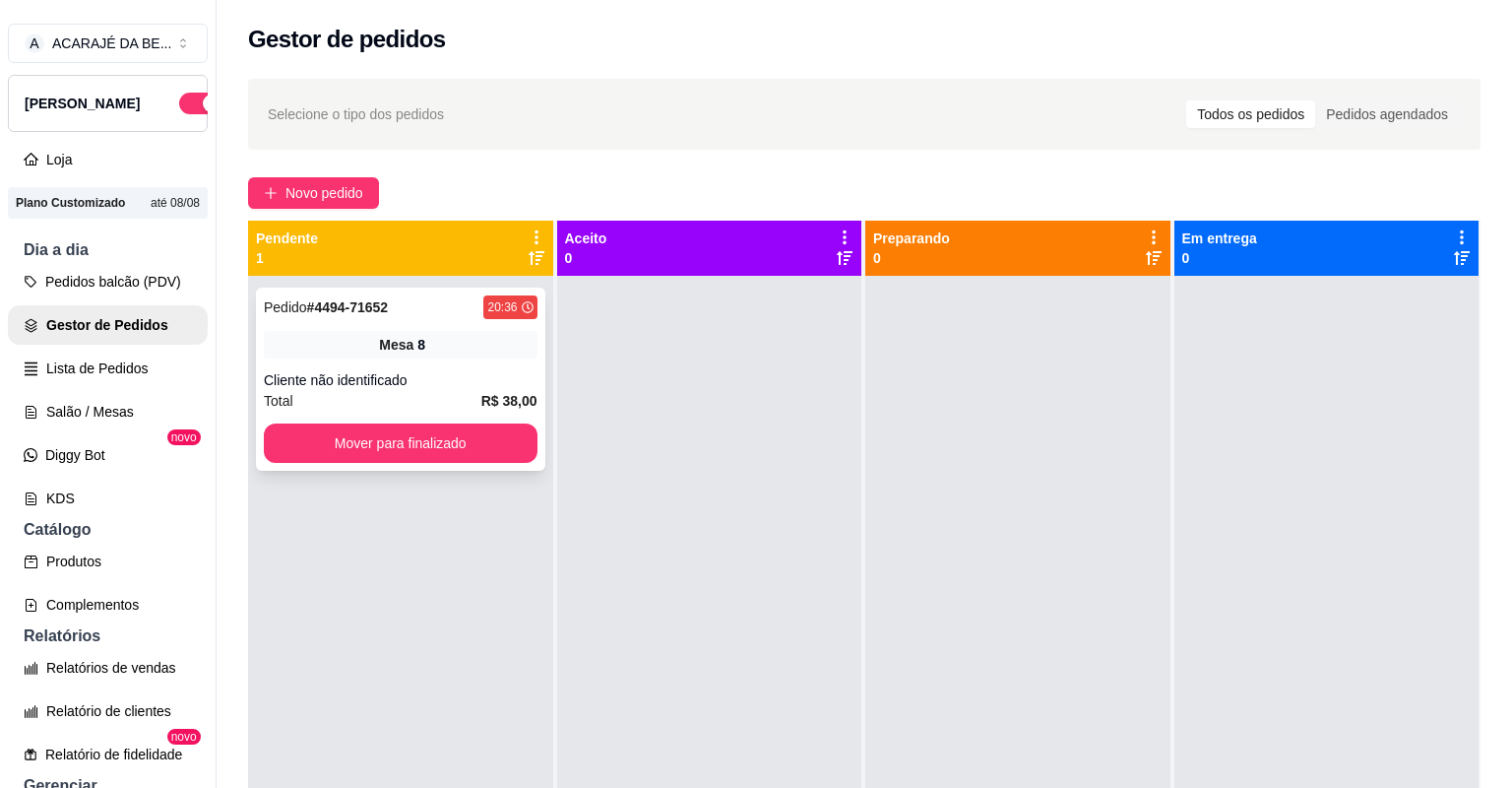 click on "Total R$ 38,00" at bounding box center (401, 401) 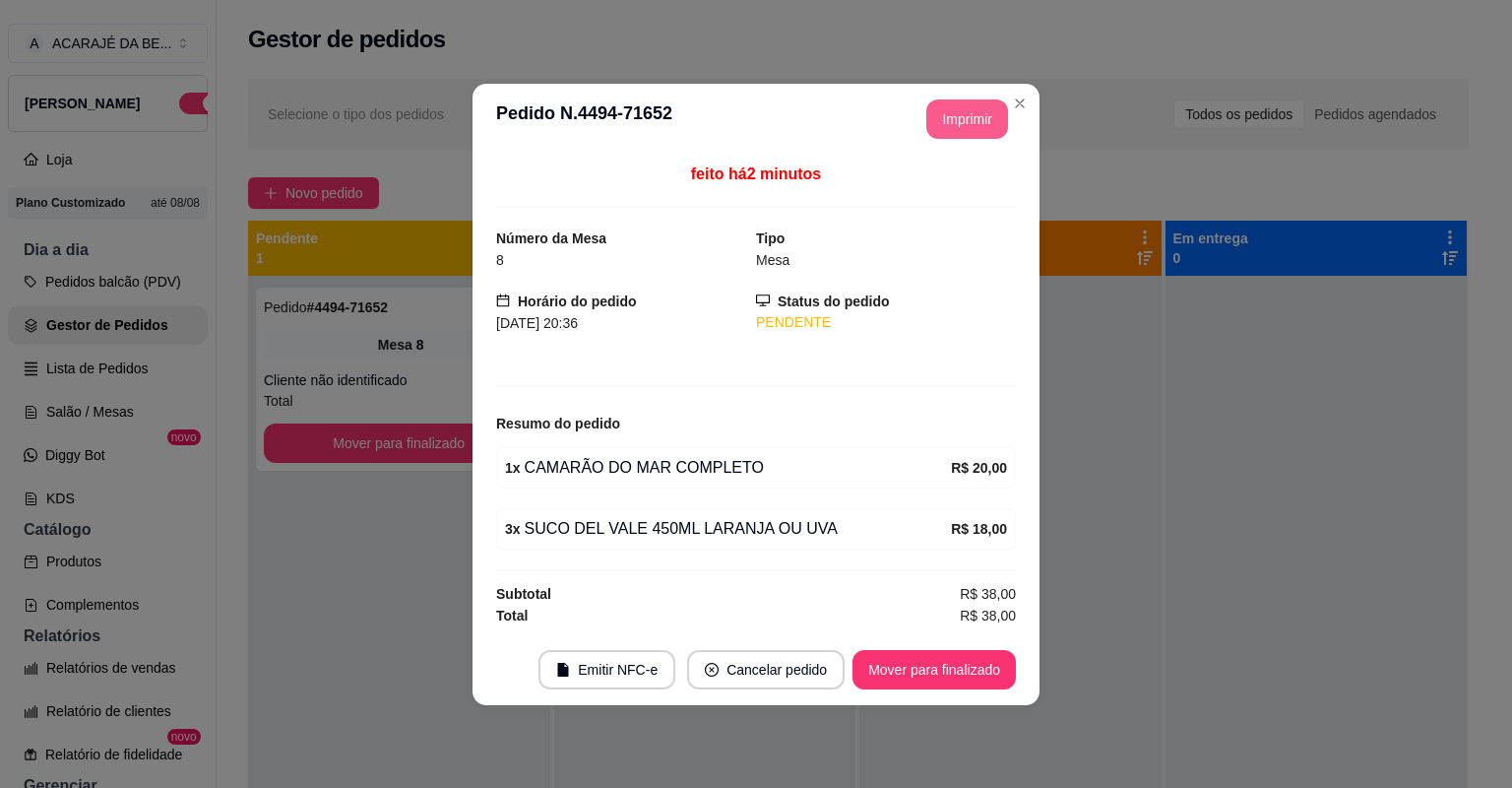 click on "Imprimir" at bounding box center [967, 119] 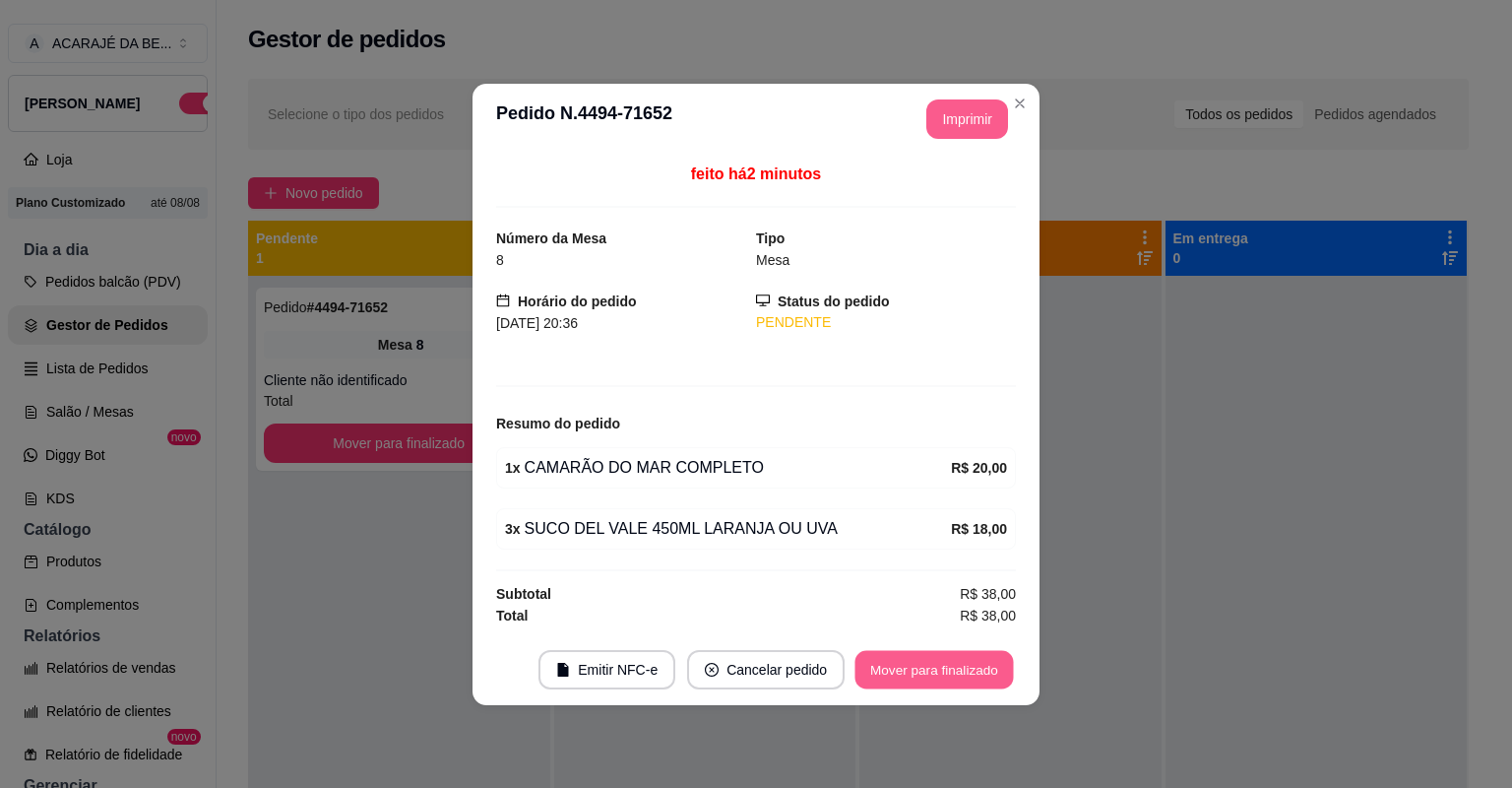 click on "Mover para finalizado" at bounding box center [934, 669] 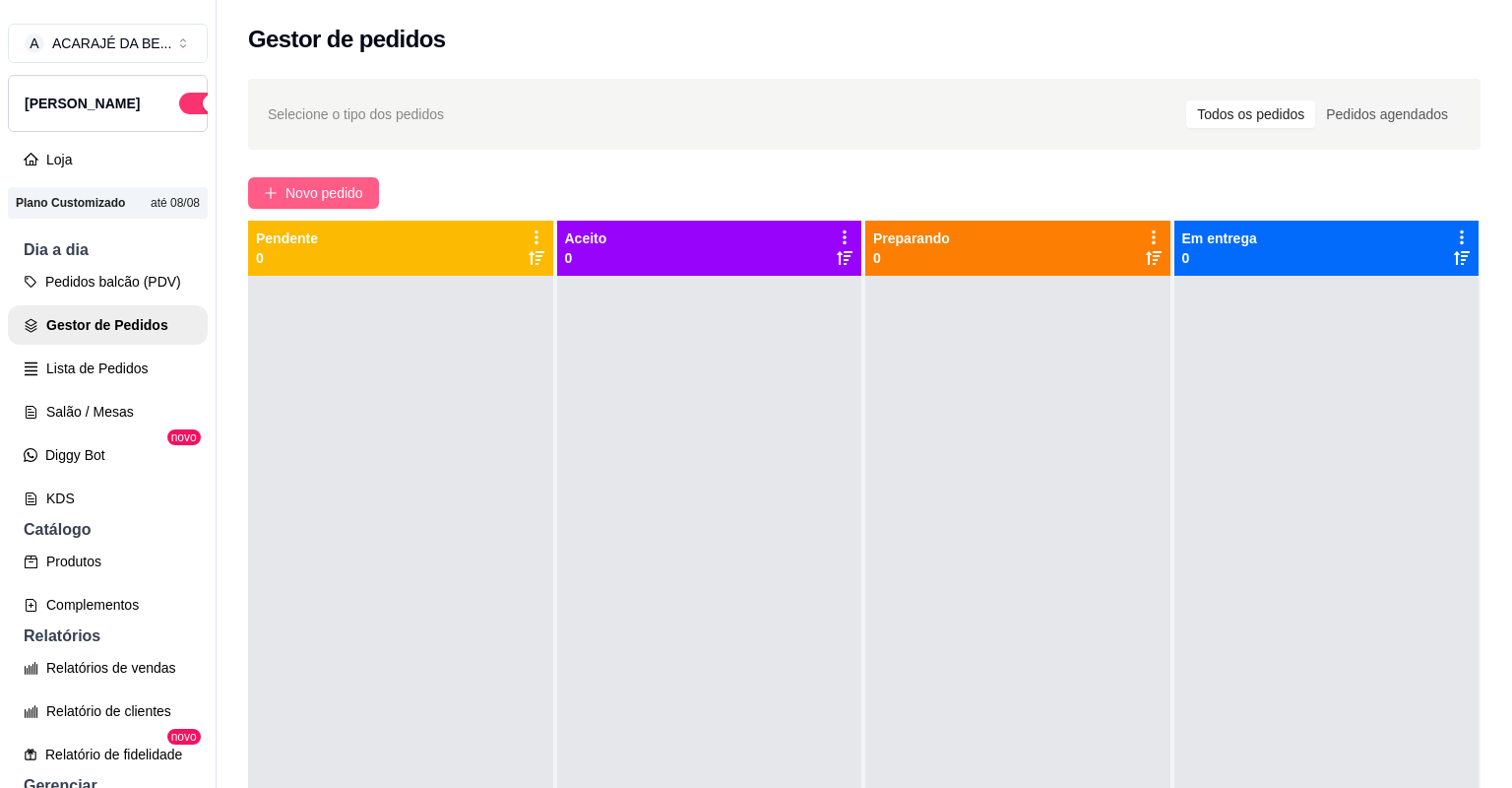 click on "Novo pedido" at bounding box center (324, 193) 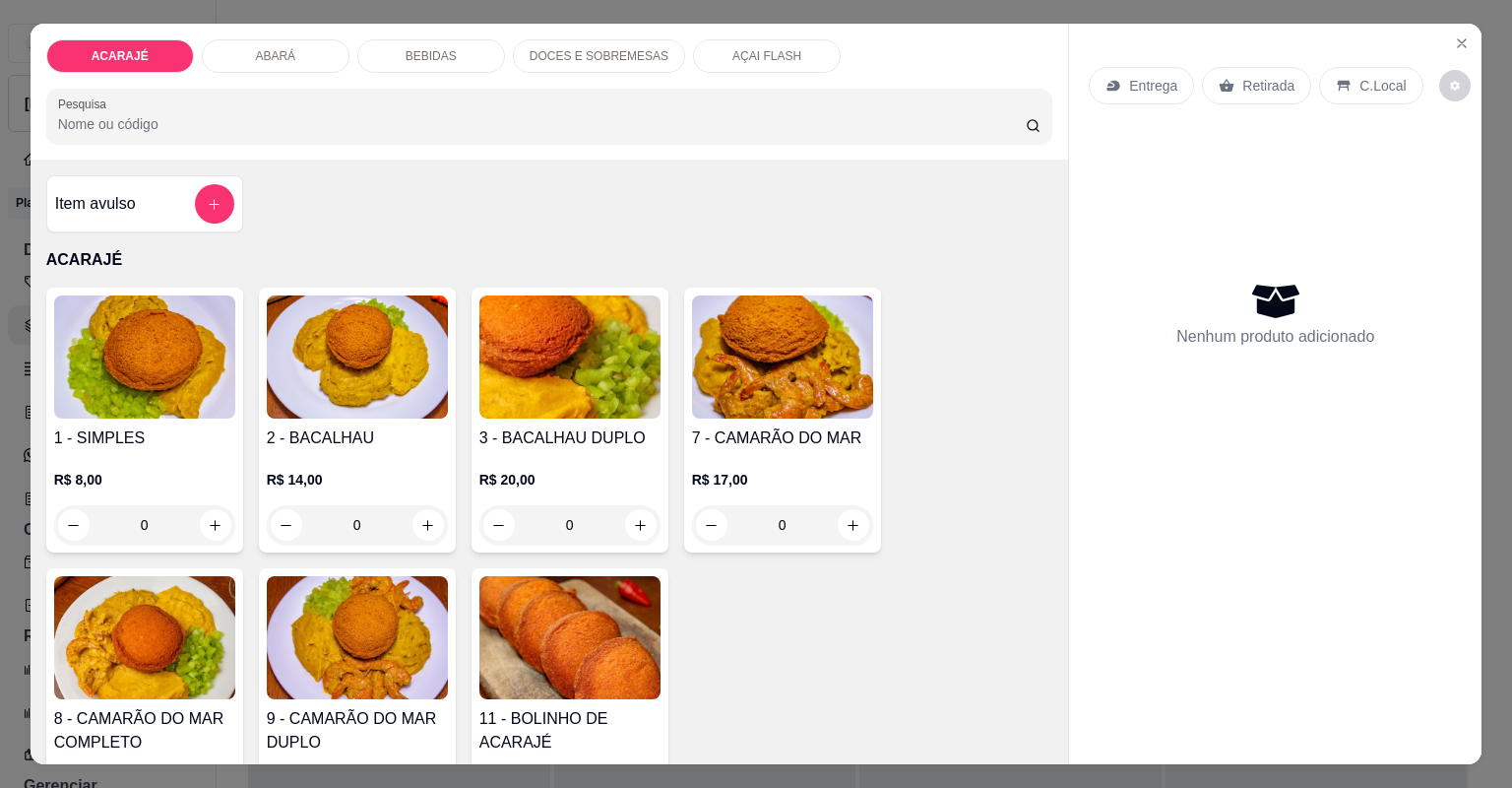 click 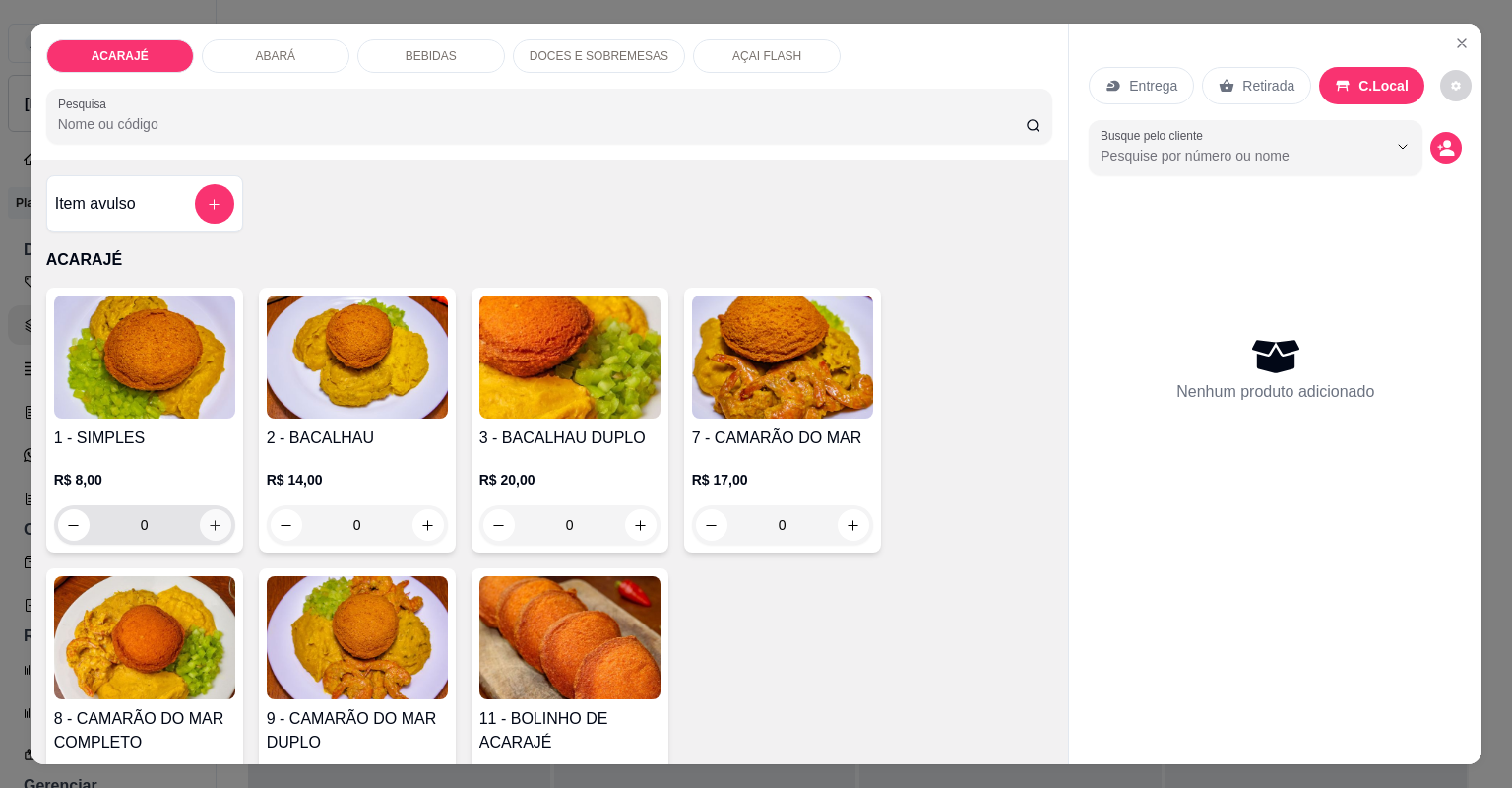 click 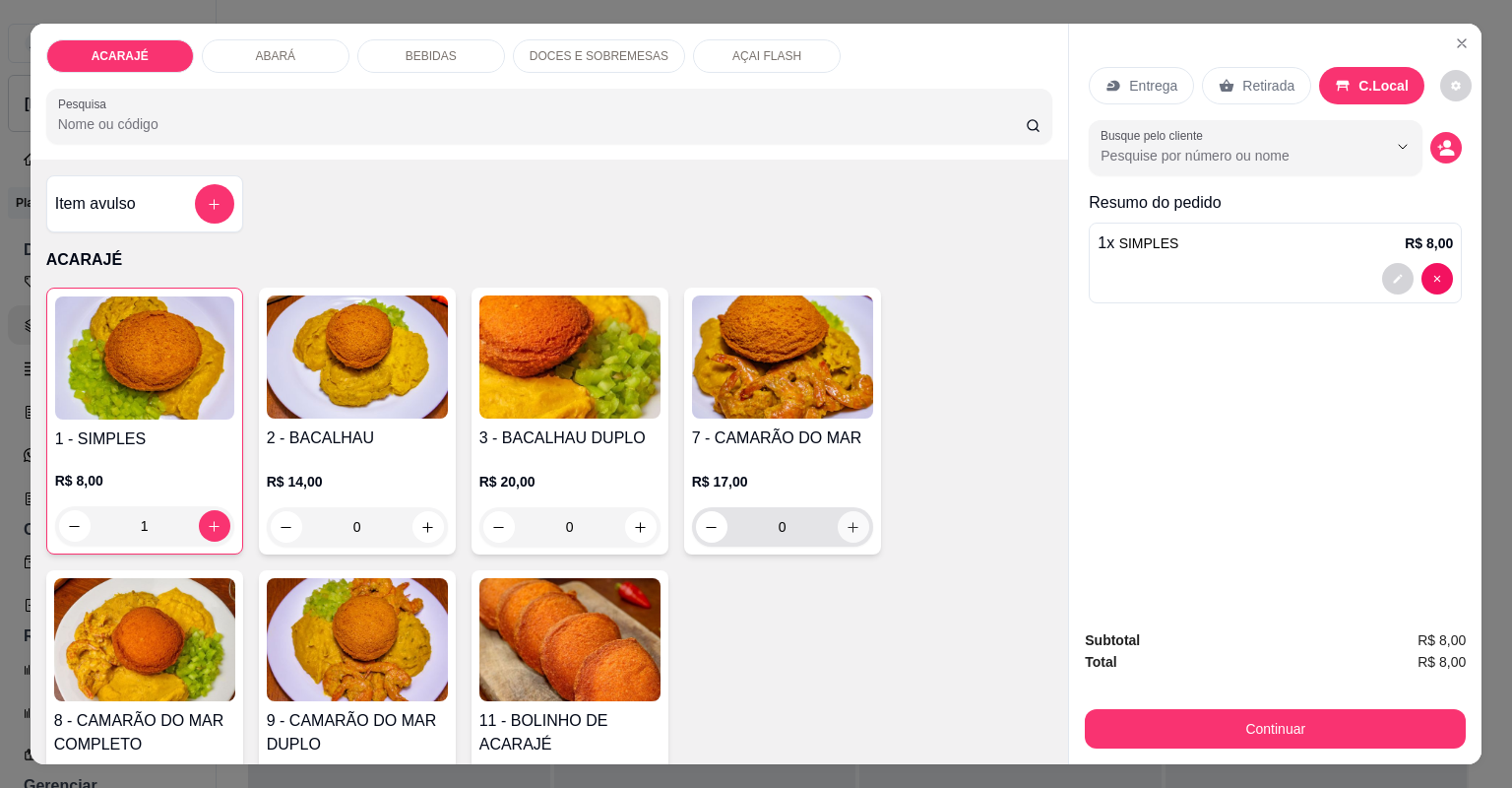 click 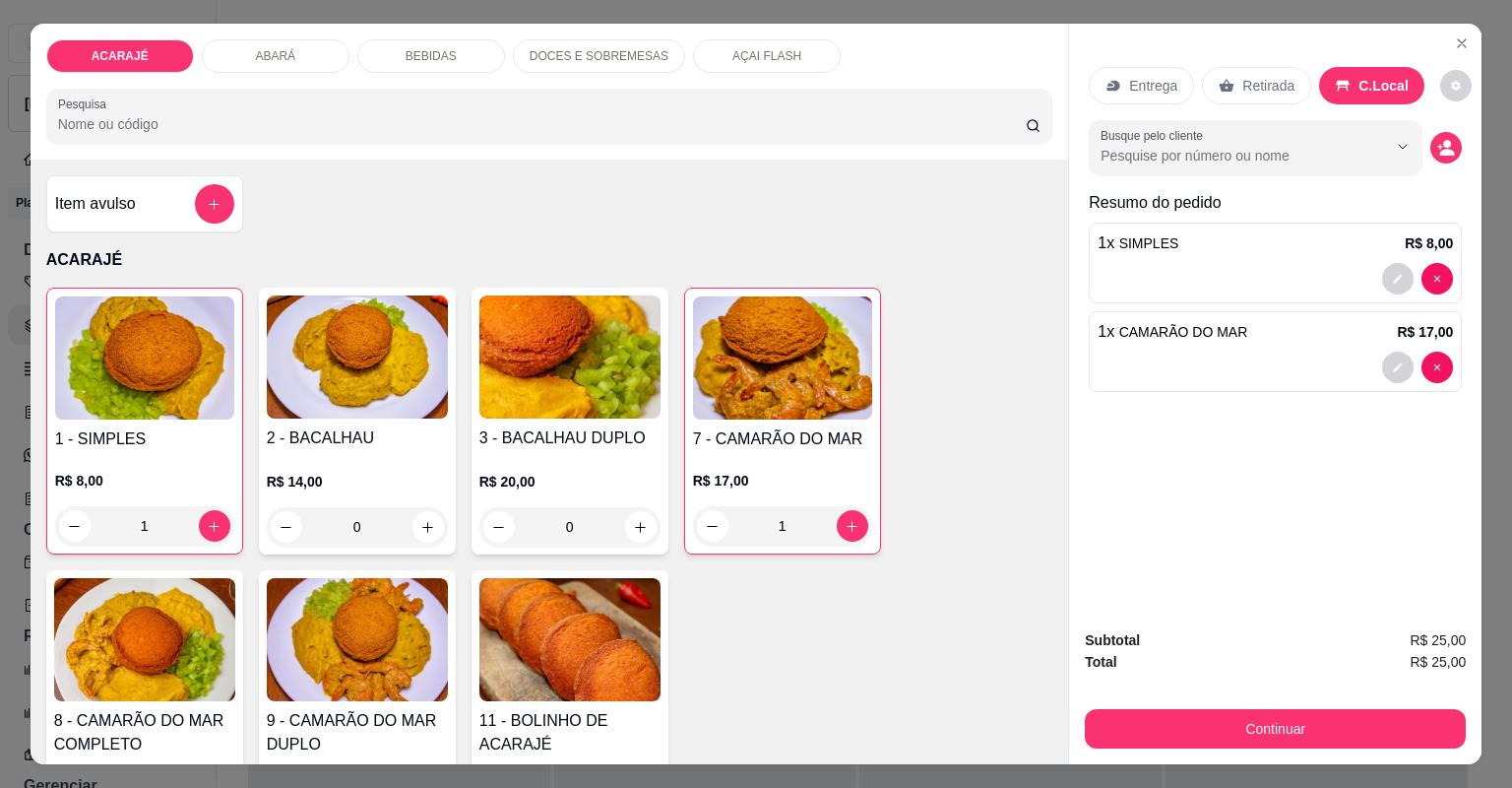 click on "Entrega" at bounding box center [1141, 86] 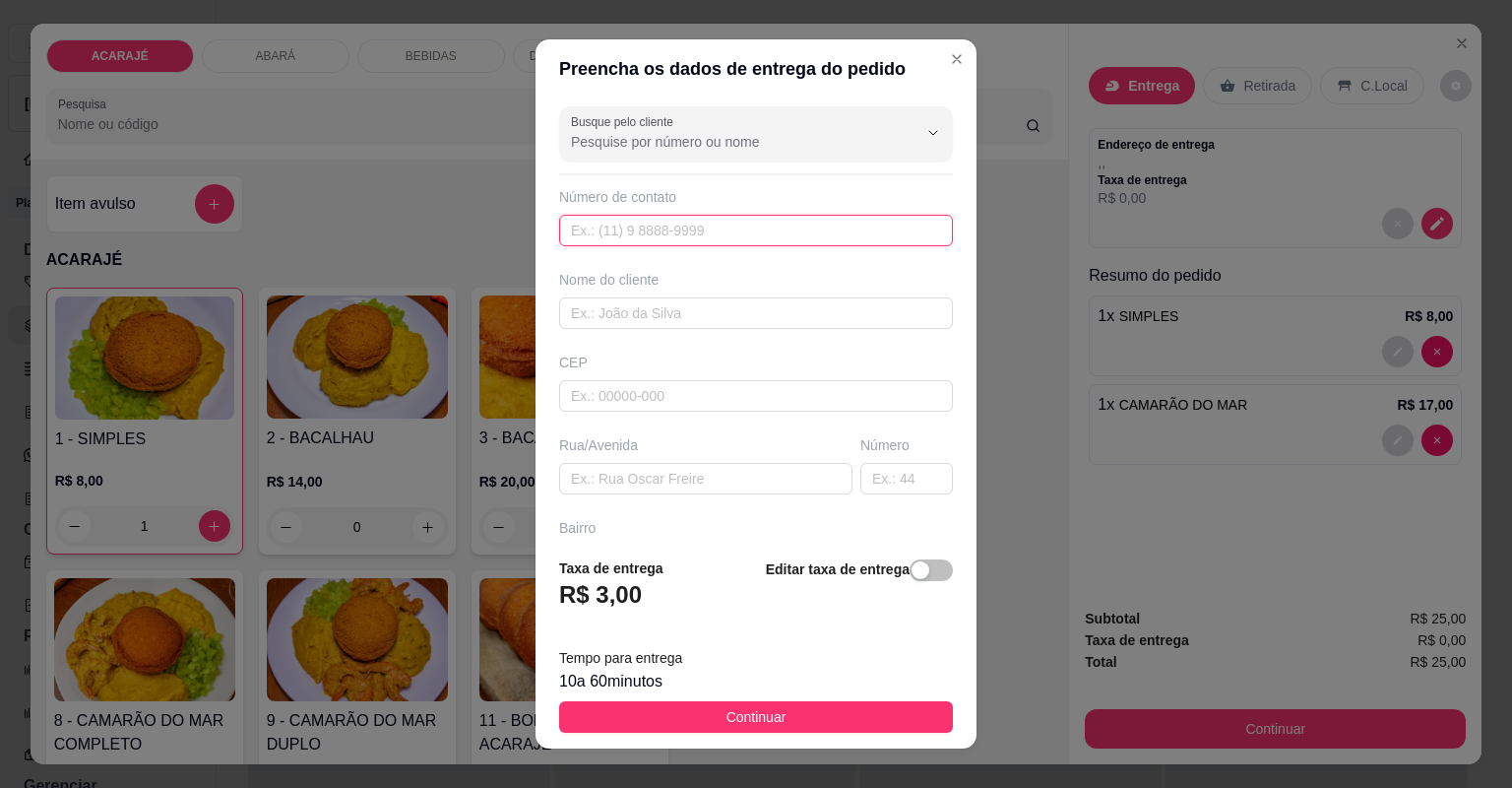click at bounding box center (756, 230) 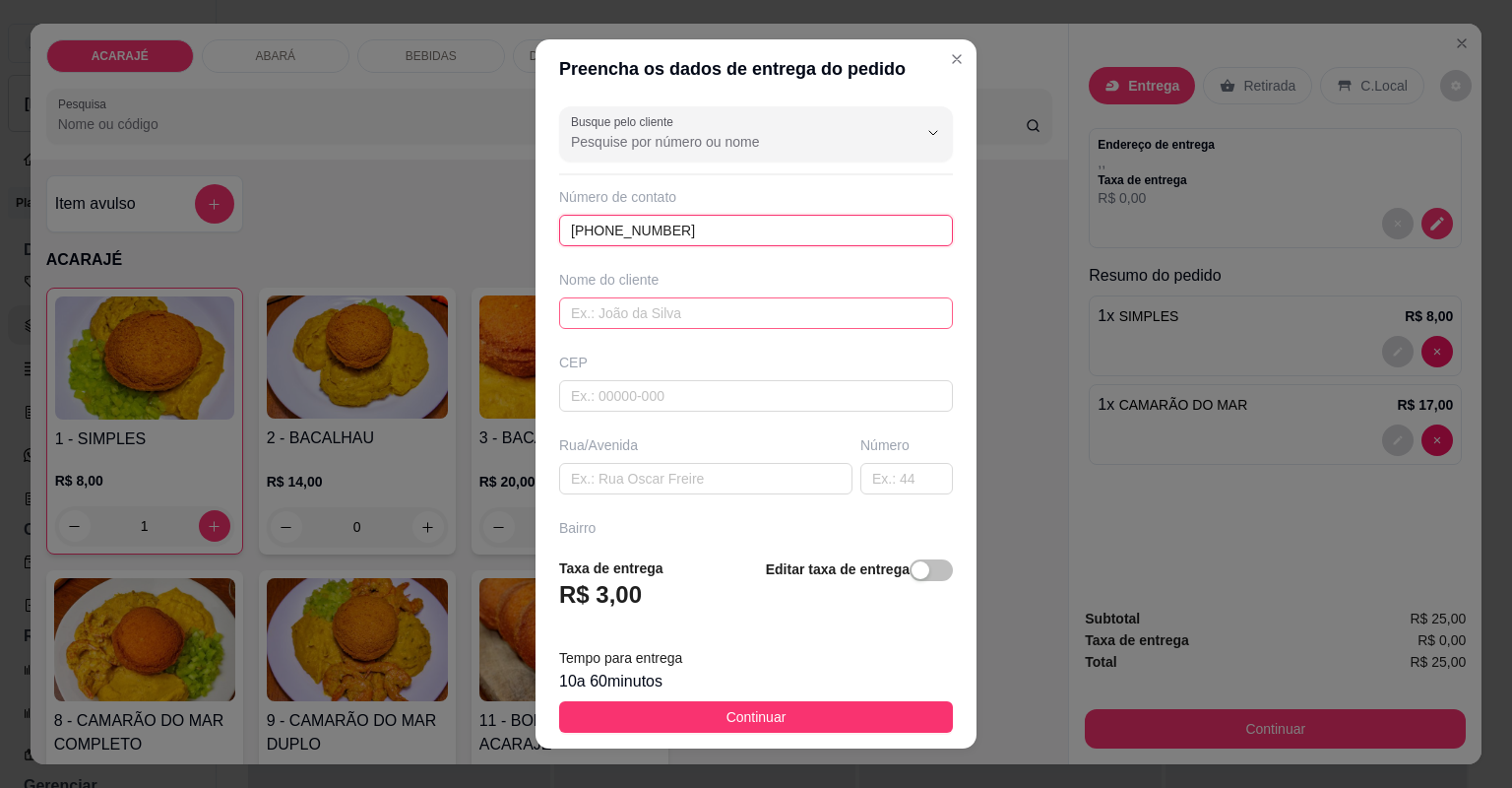 type on "[PHONE_NUMBER]" 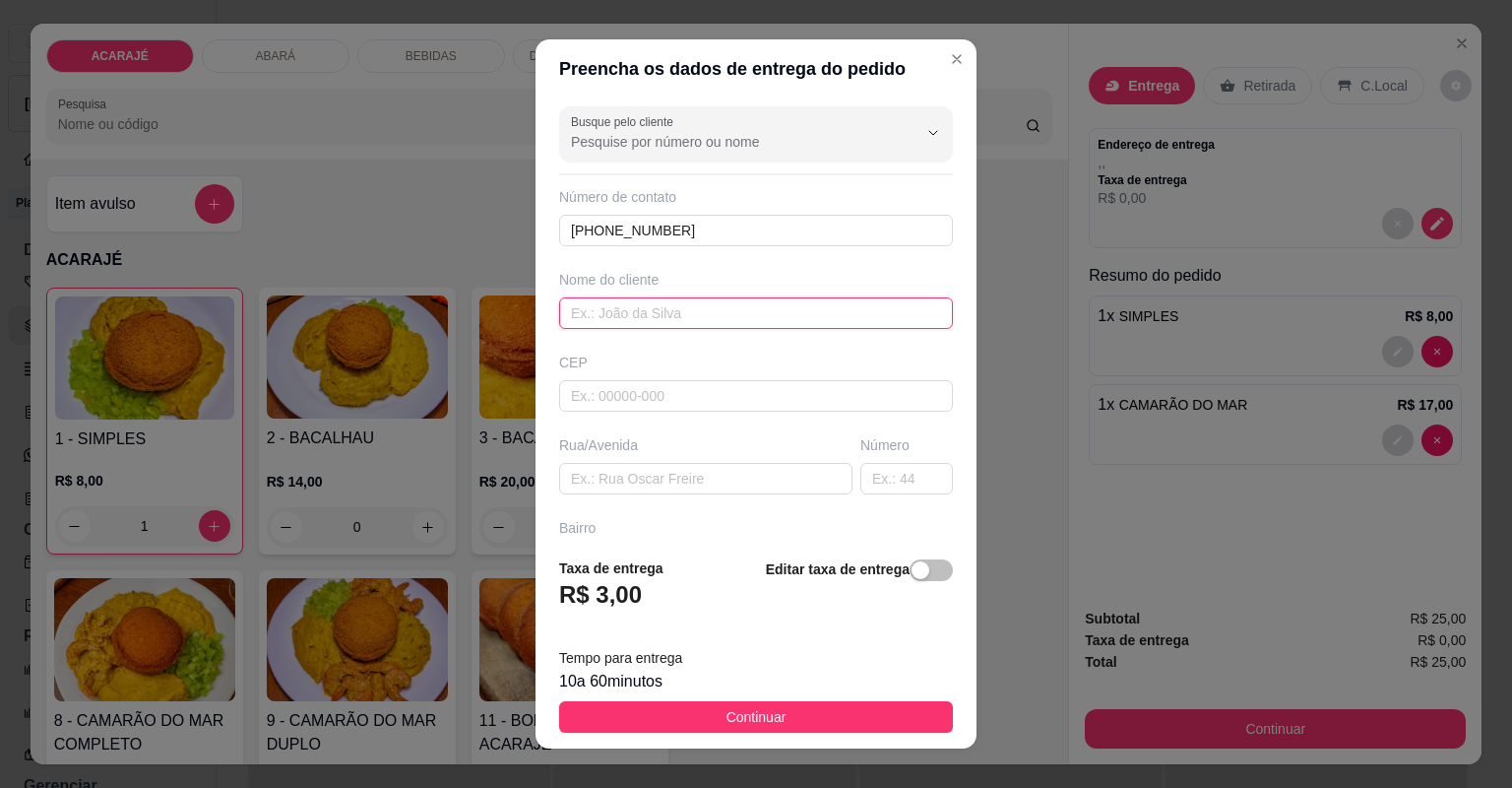 click at bounding box center (756, 313) 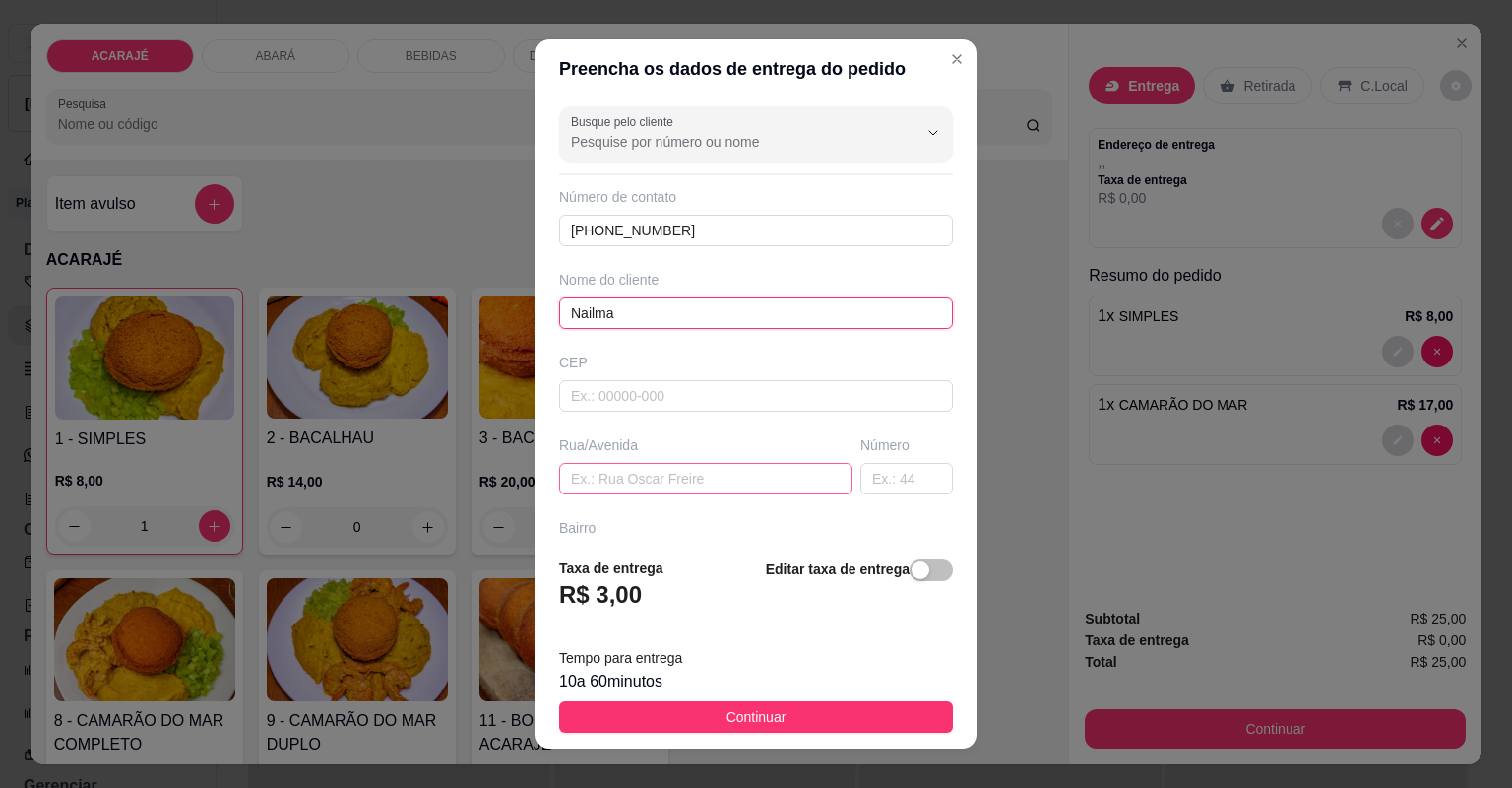 type on "Nailma" 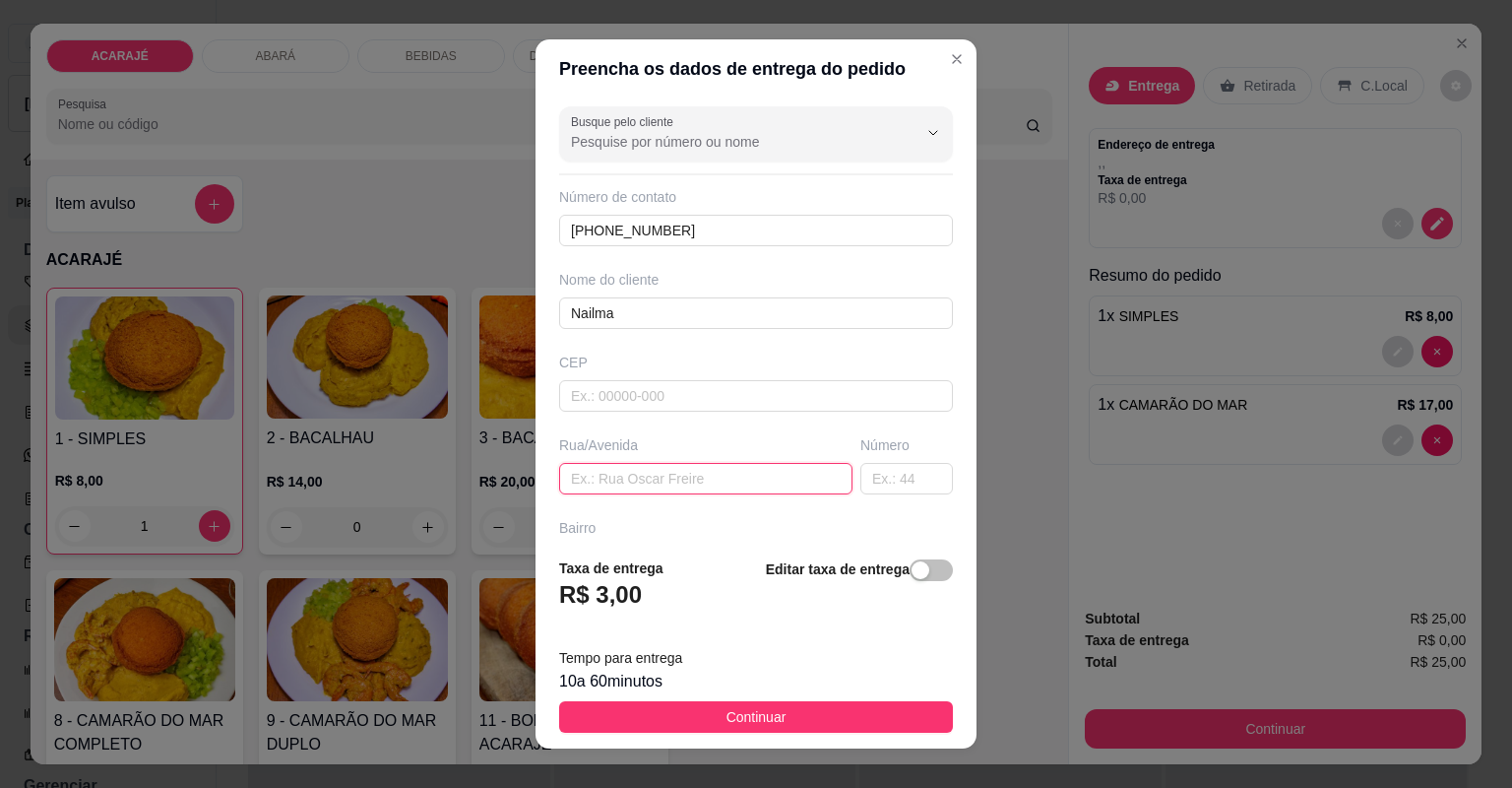 click at bounding box center [706, 479] 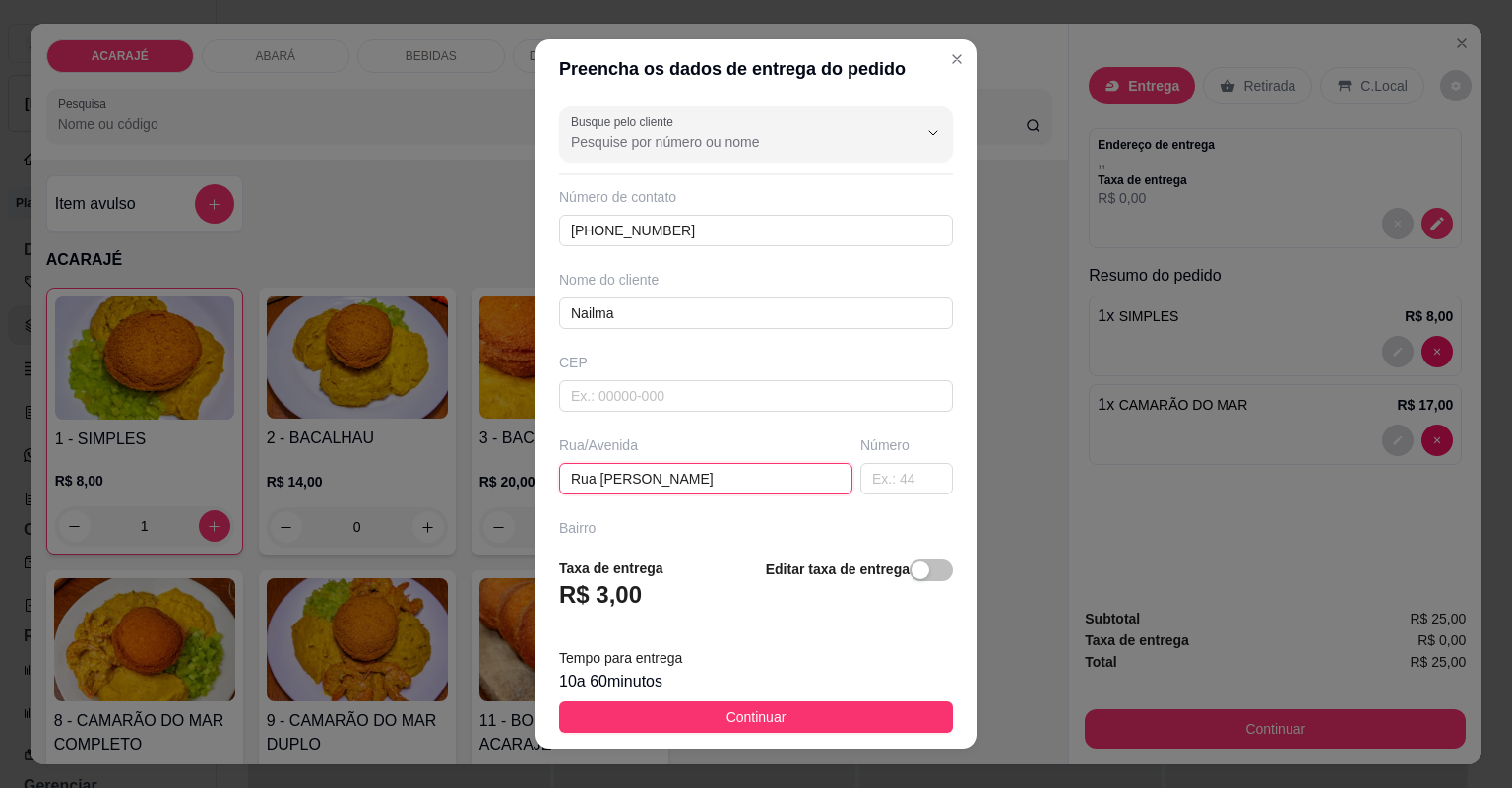 type on "Rua [PERSON_NAME]" 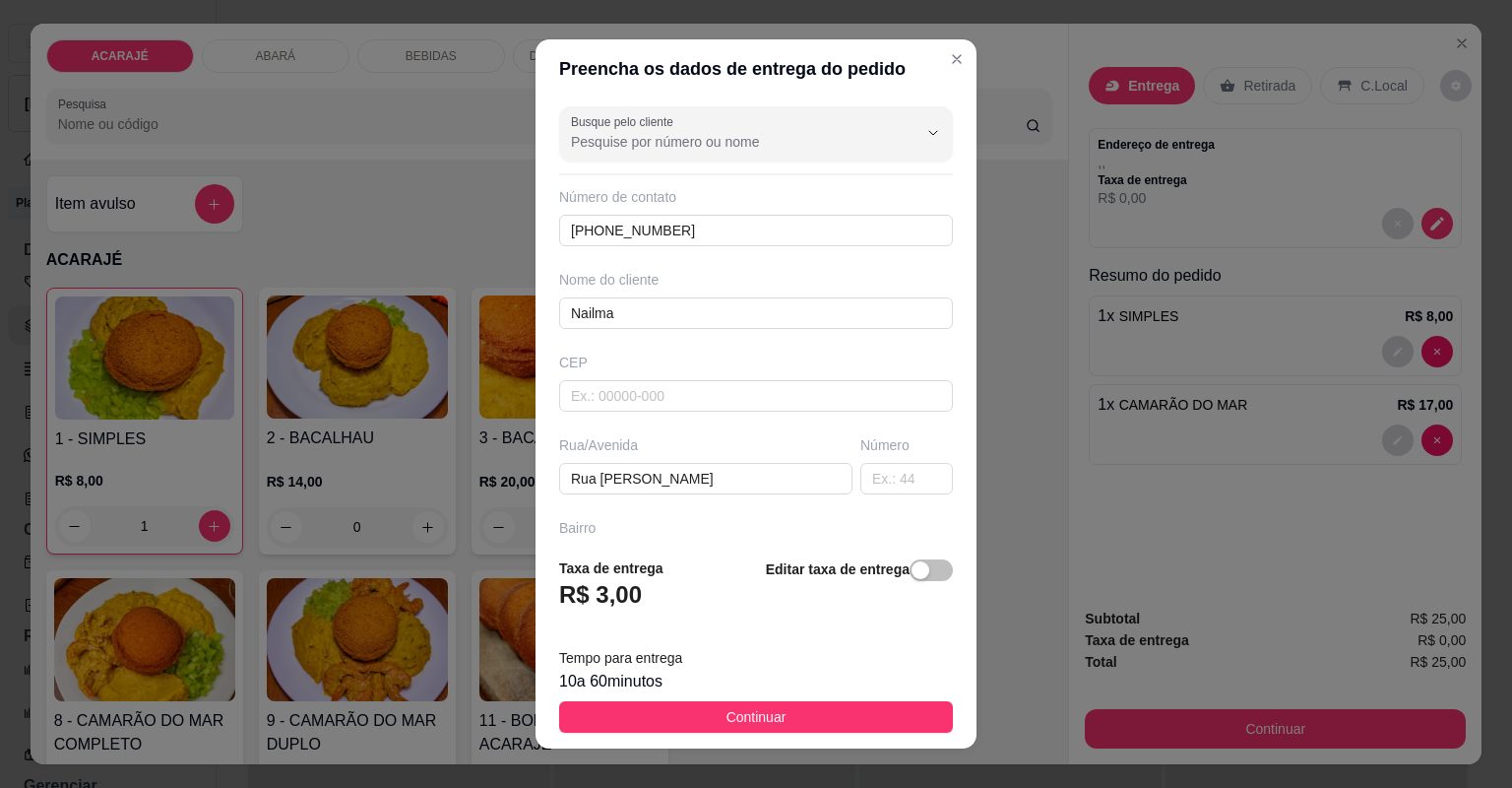 click on "Busque pelo cliente Número de contato [PHONE_NUMBER] Nome do cliente Nailma CEP Rua/[GEOGRAPHIC_DATA][PERSON_NAME]" at bounding box center [756, 320] 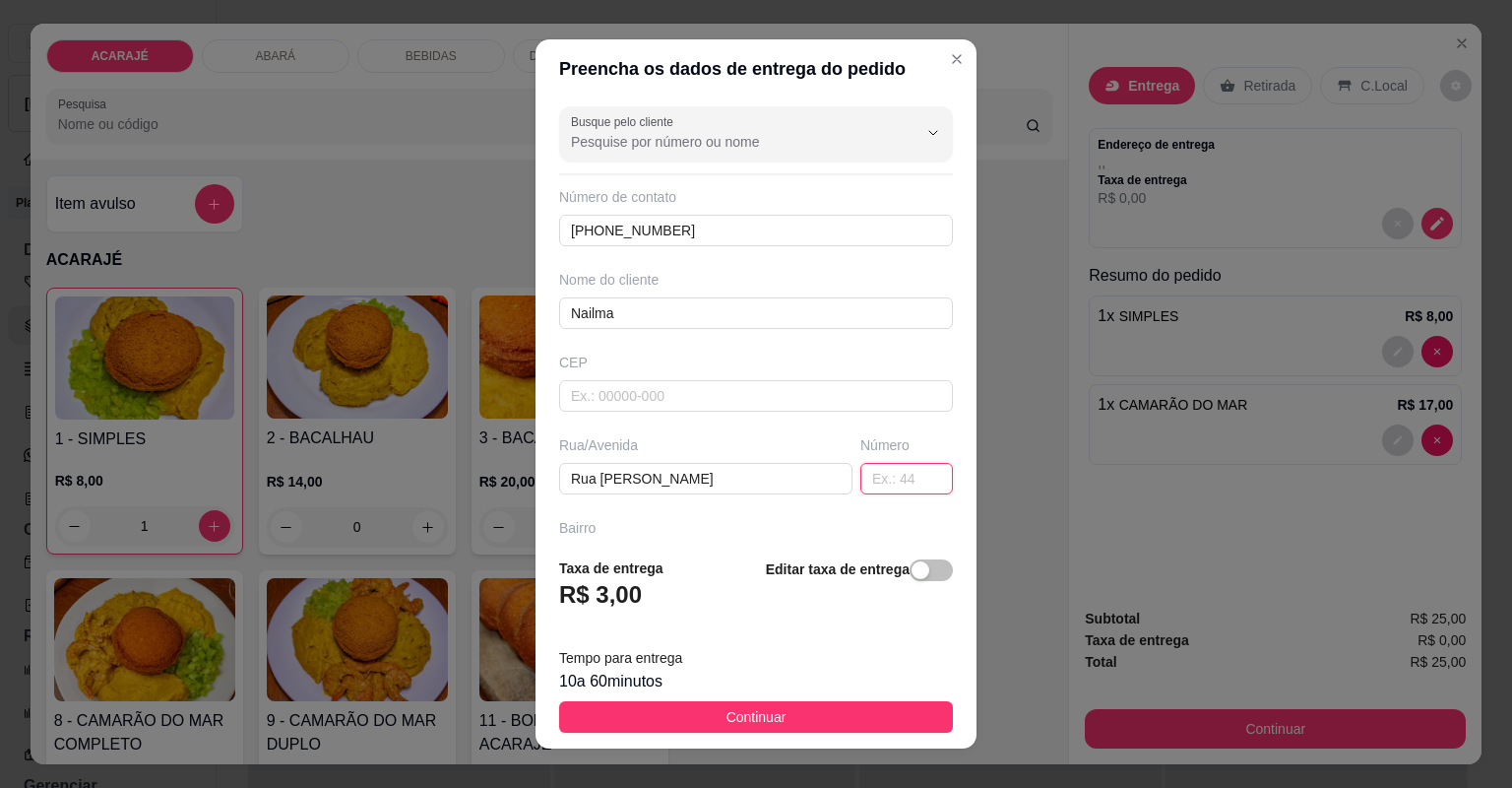 click at bounding box center (907, 479) 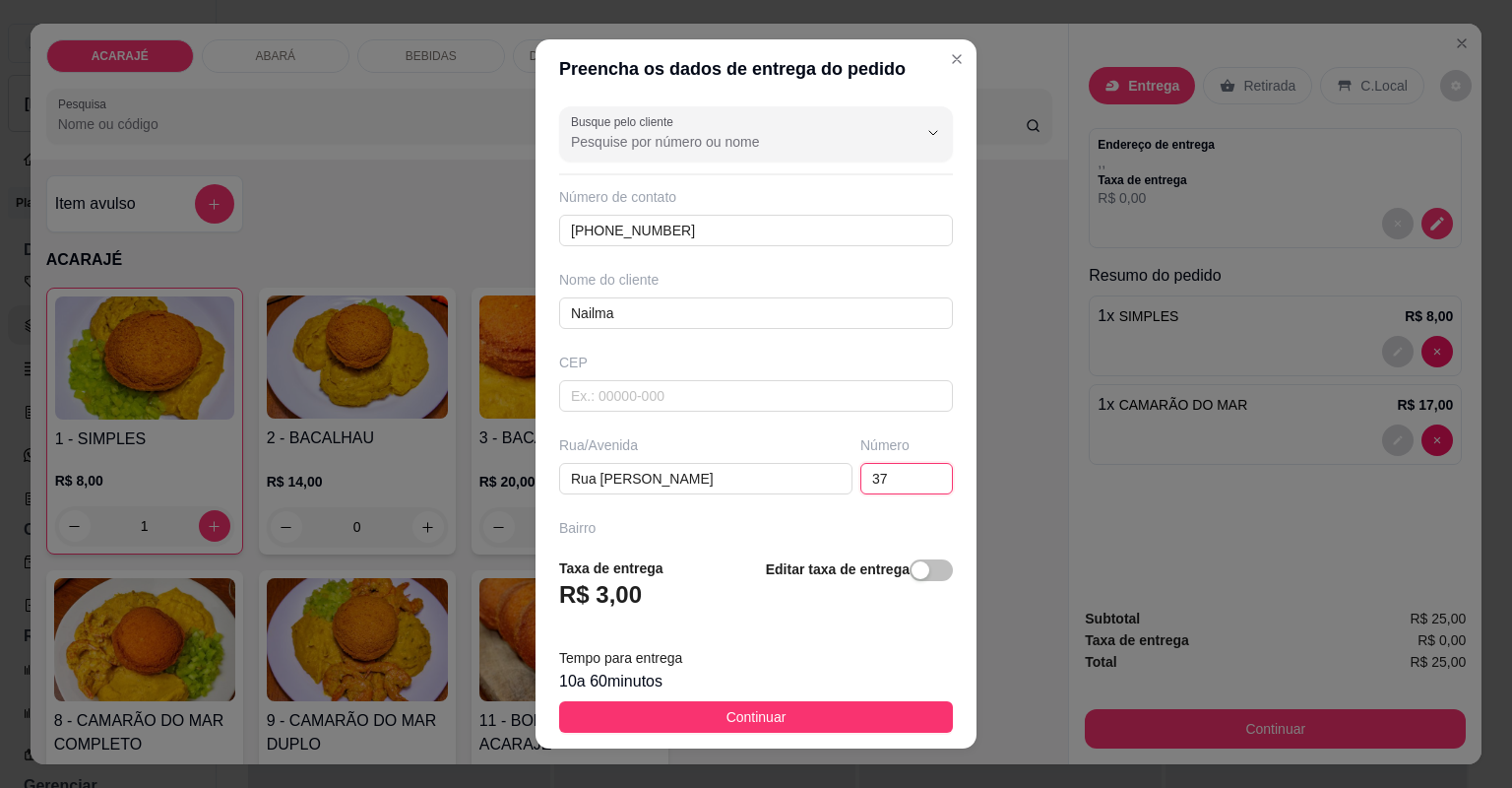 type on "37" 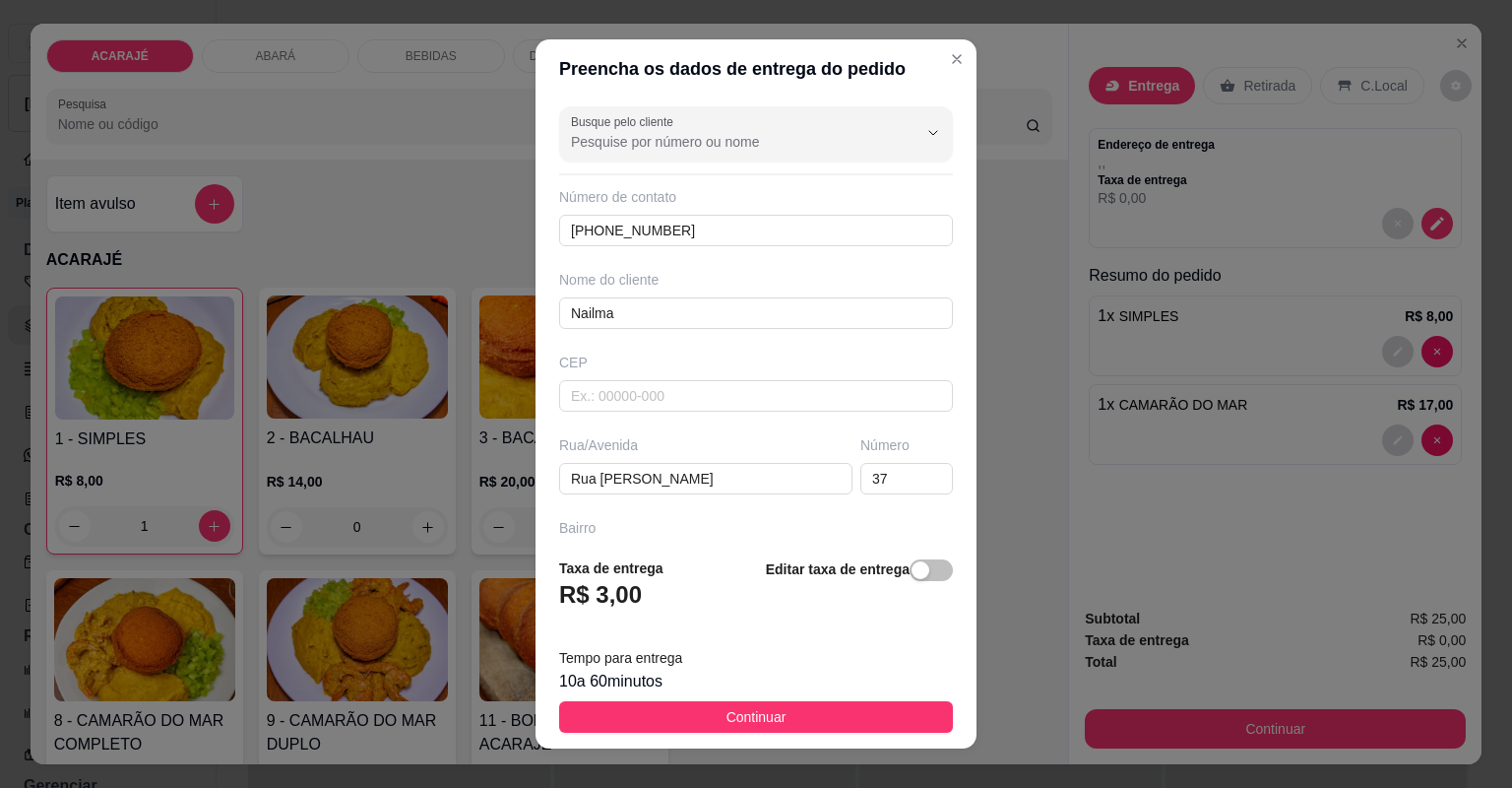 click at bounding box center (756, 561) 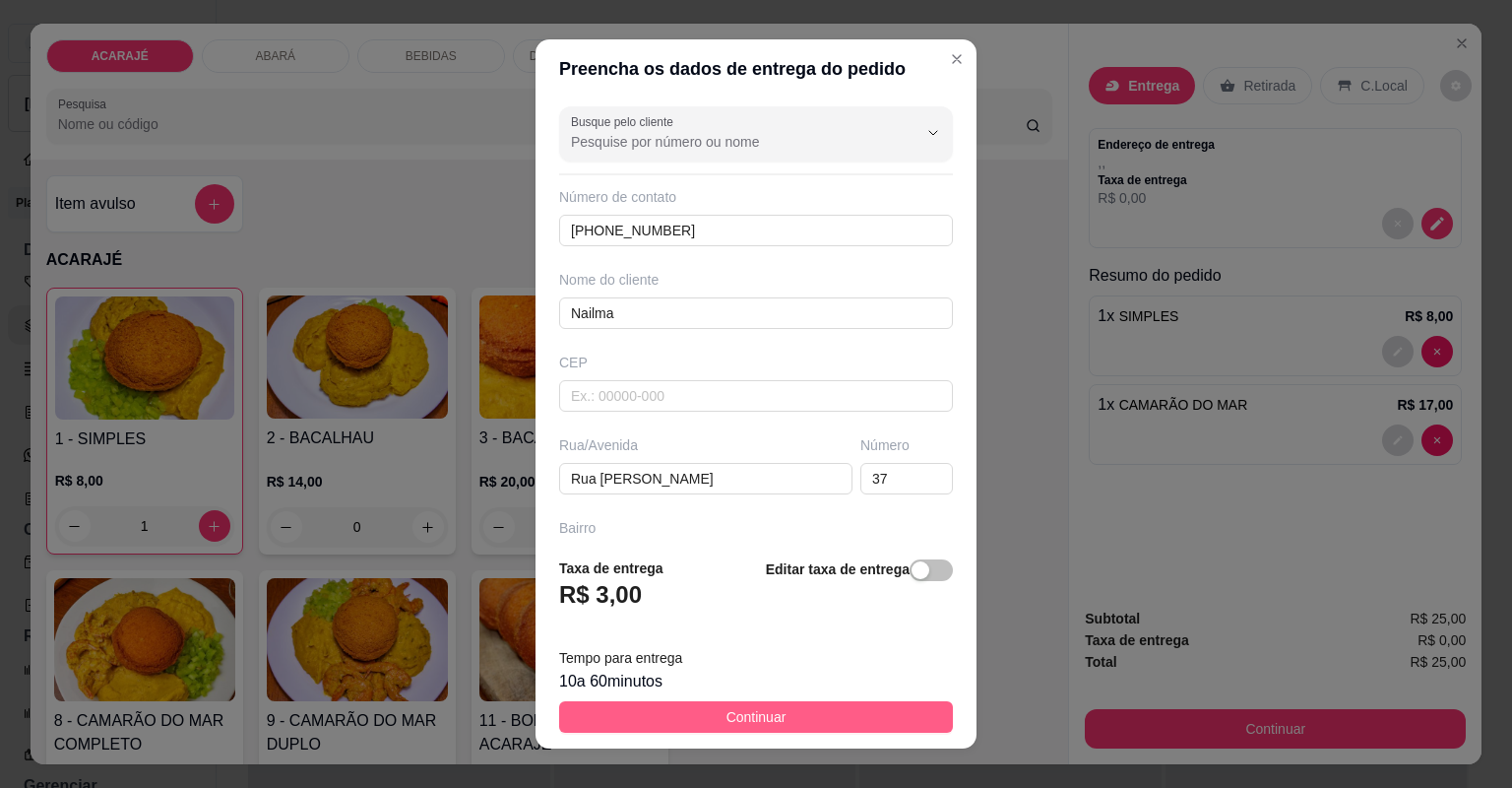 click on "Continuar" at bounding box center (756, 717) 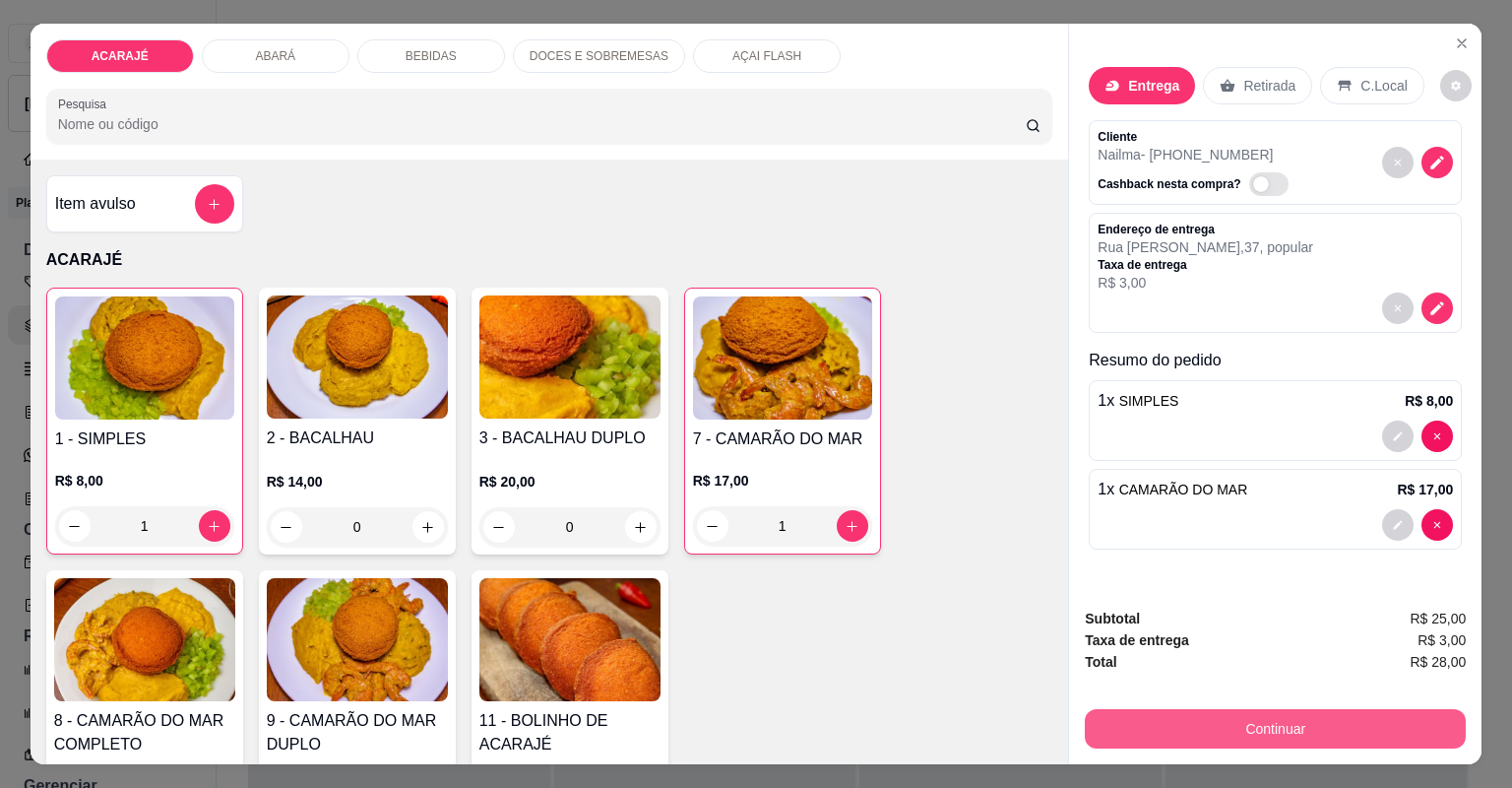 click on "Continuar" at bounding box center [1275, 729] 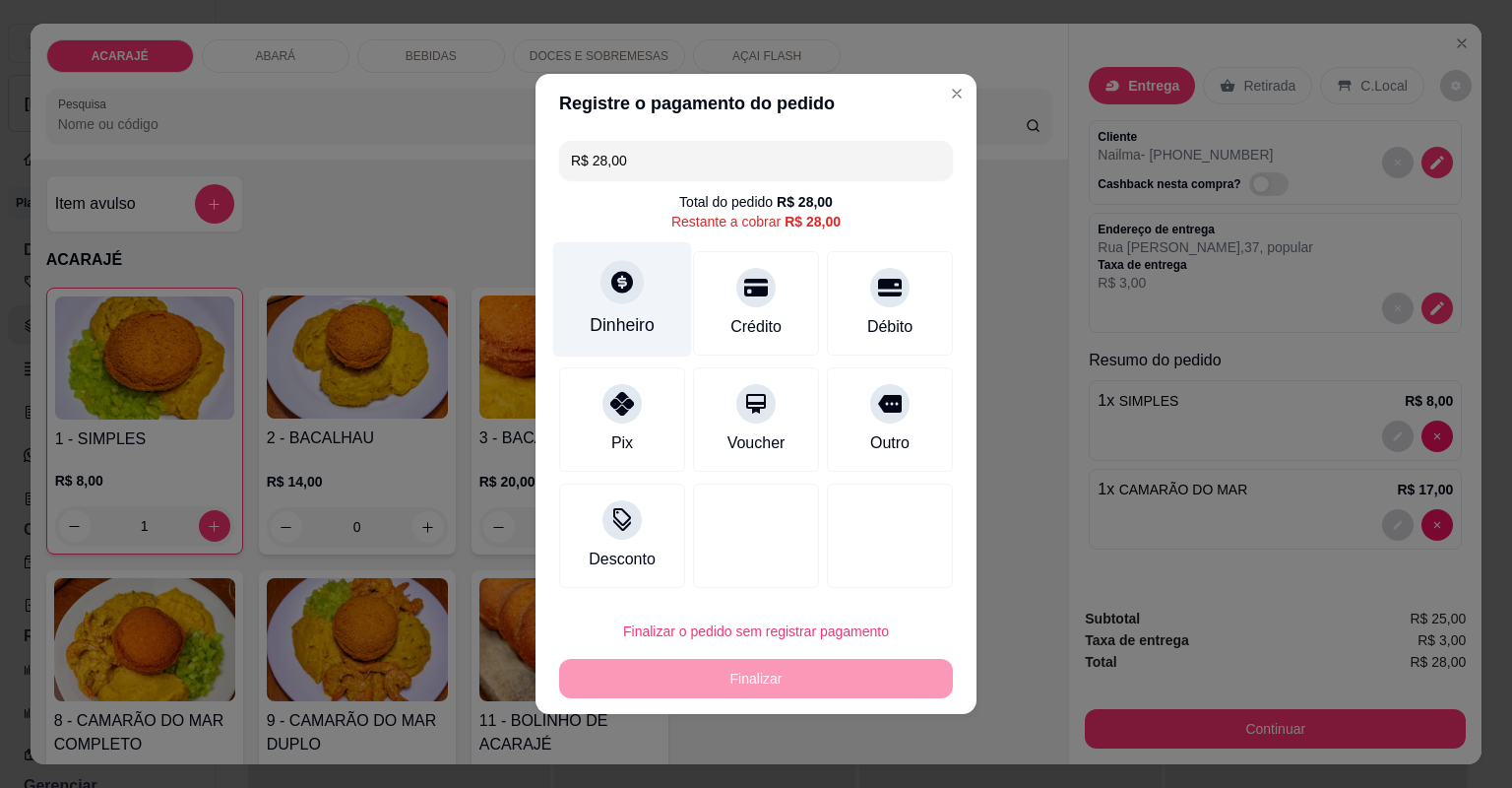 click 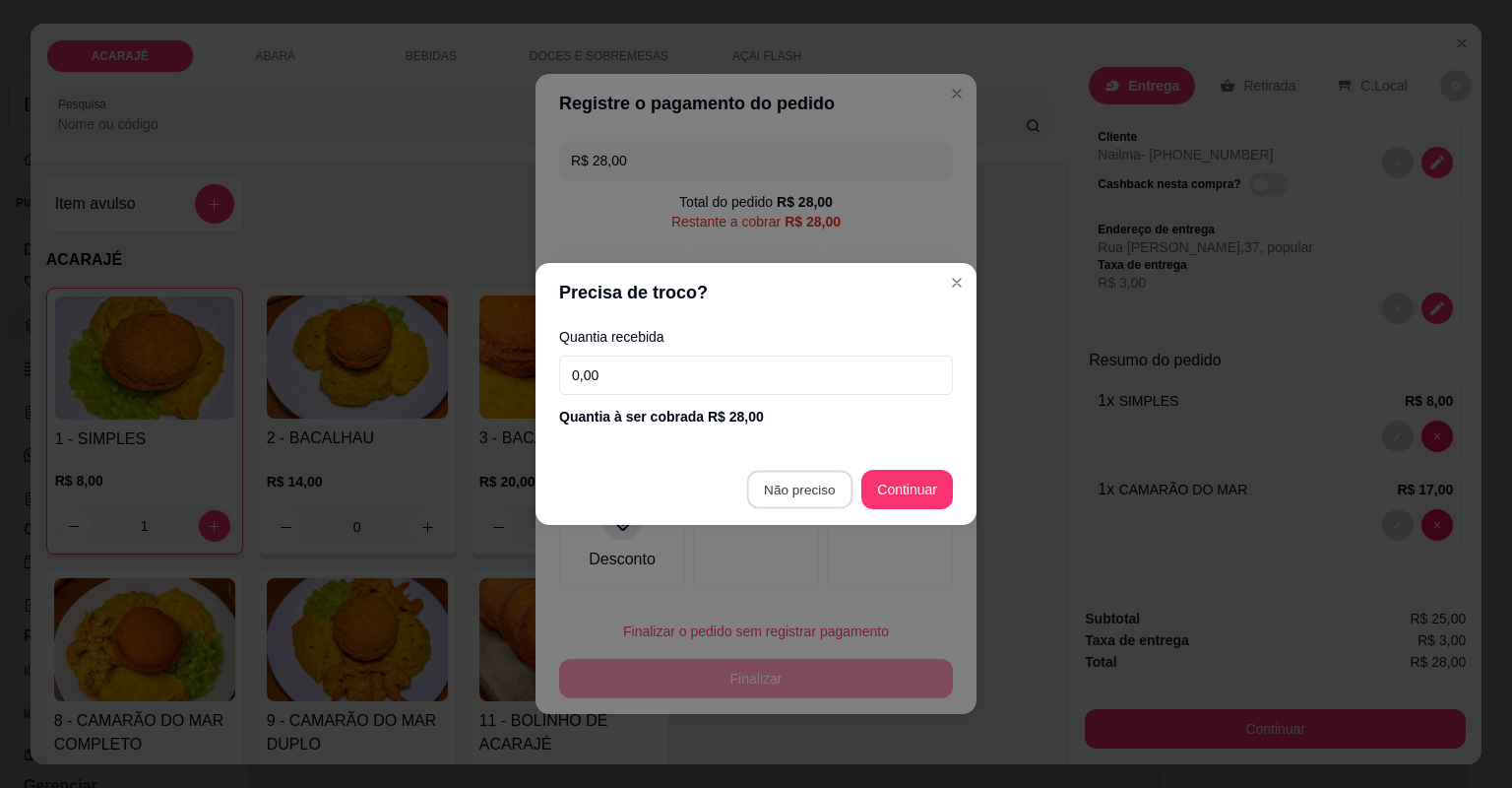 type on "R$ 0,00" 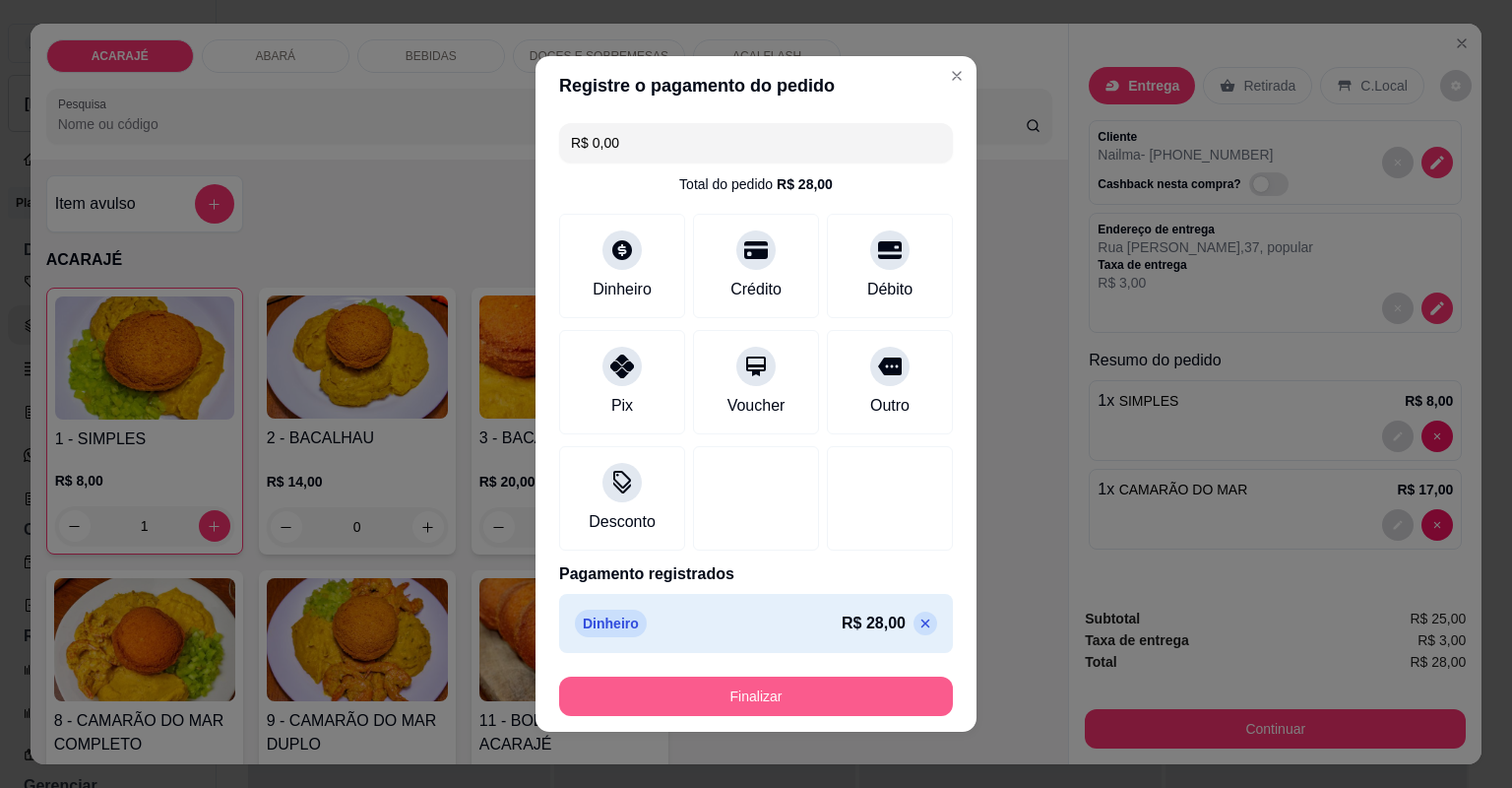 click on "Finalizar" at bounding box center [756, 696] 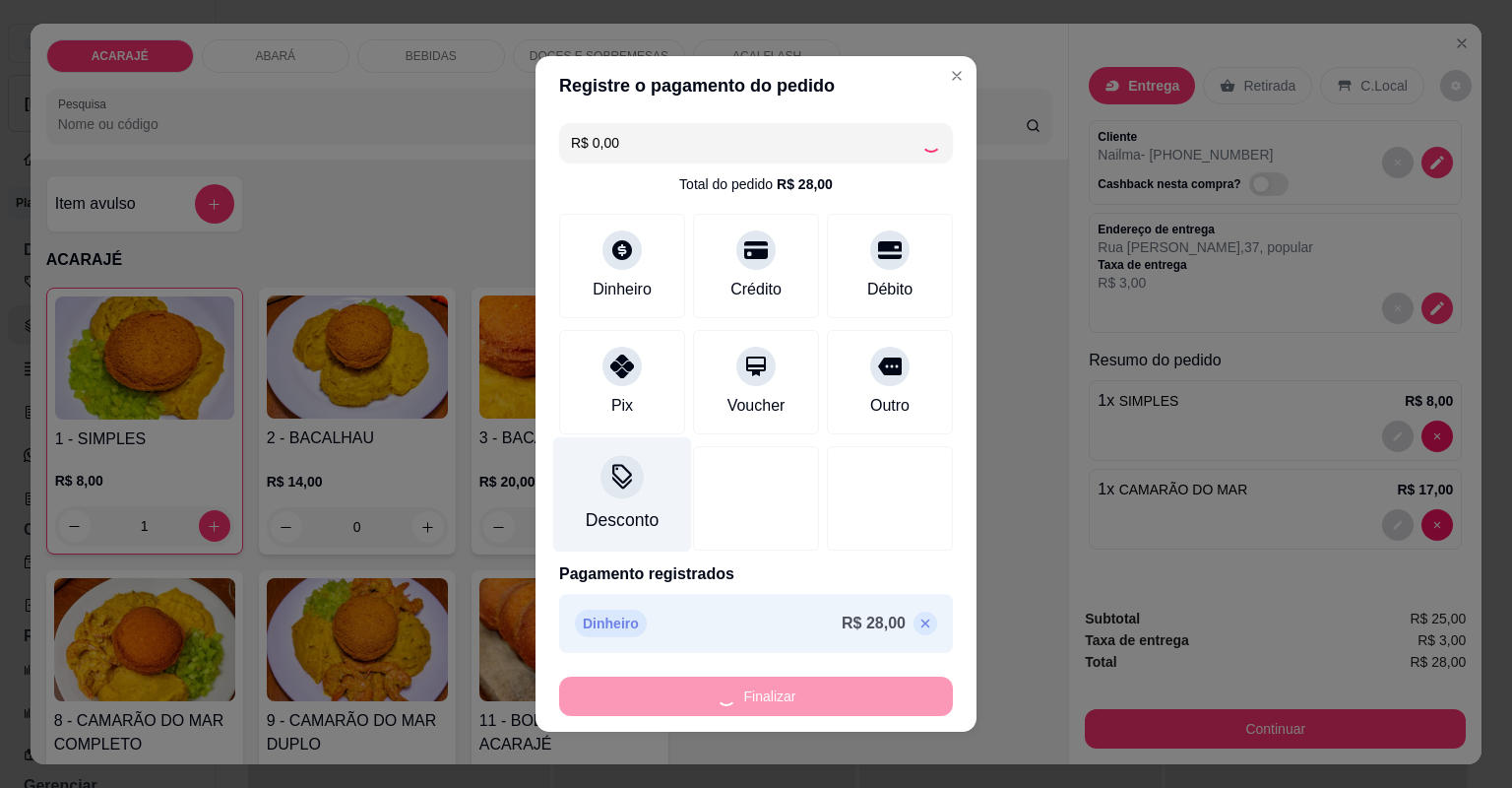 type on "0" 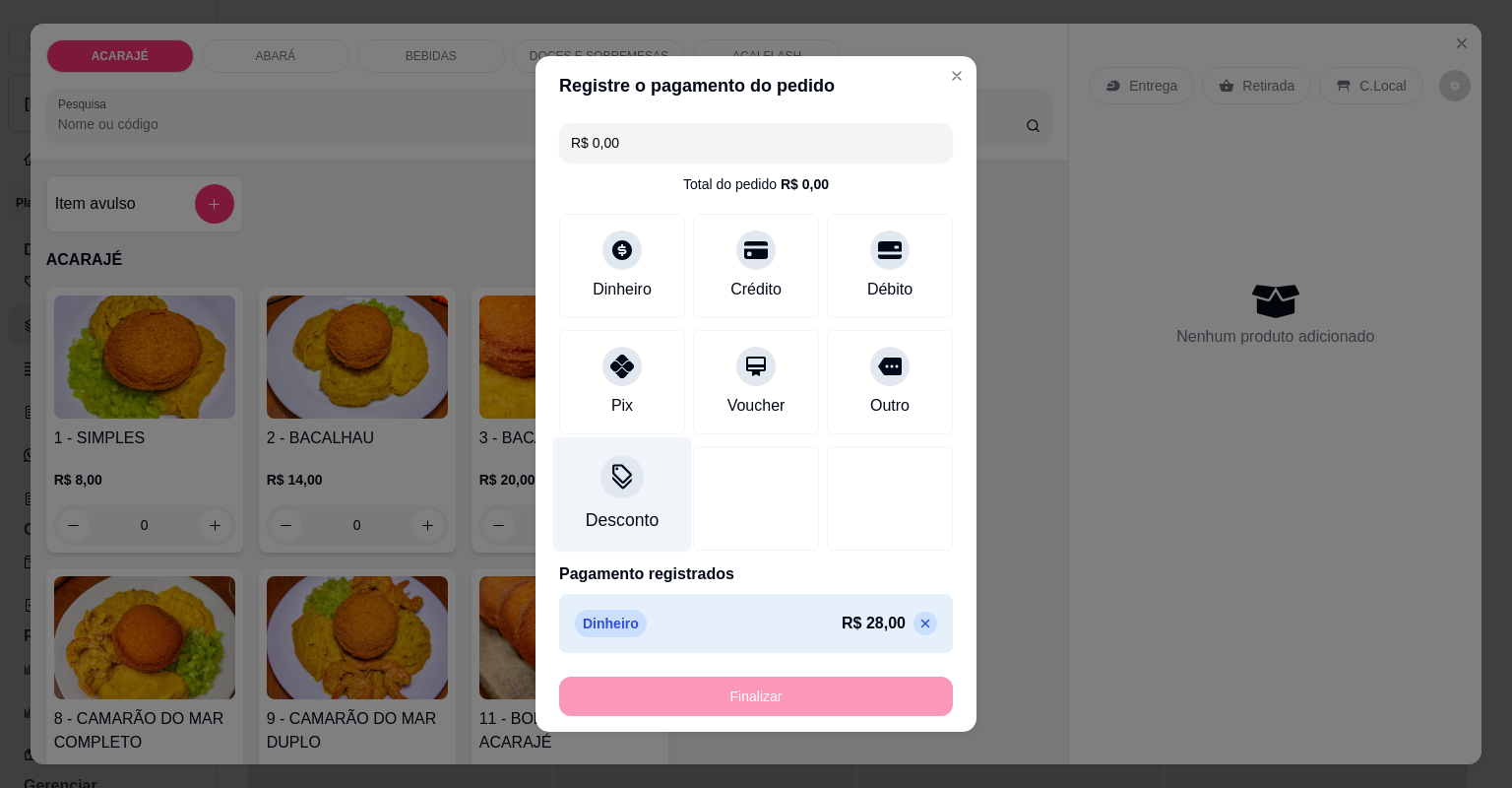 type on "-R$ 28,00" 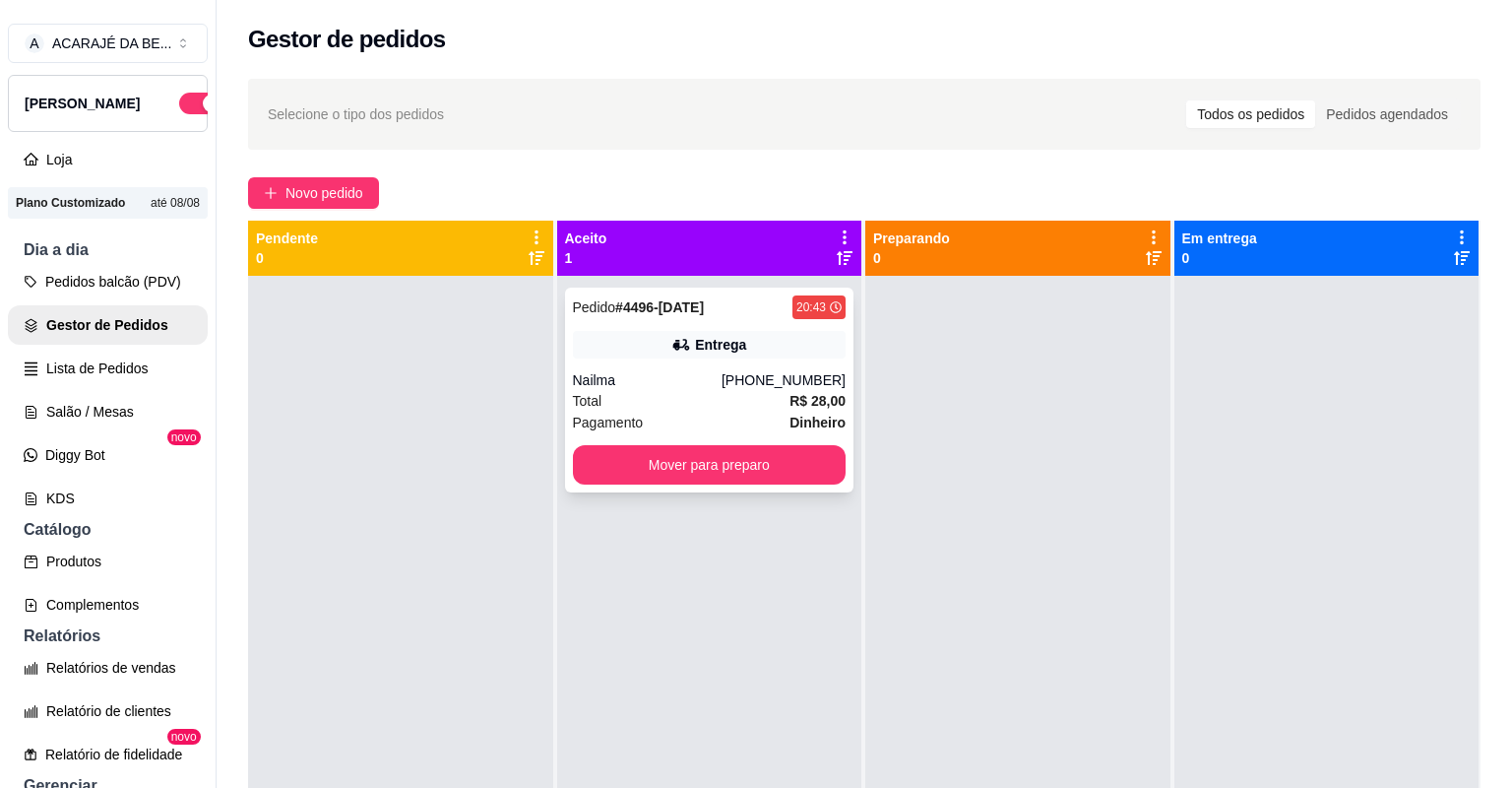 drag, startPoint x: 714, startPoint y: 418, endPoint x: 725, endPoint y: 414, distance: 11.7047 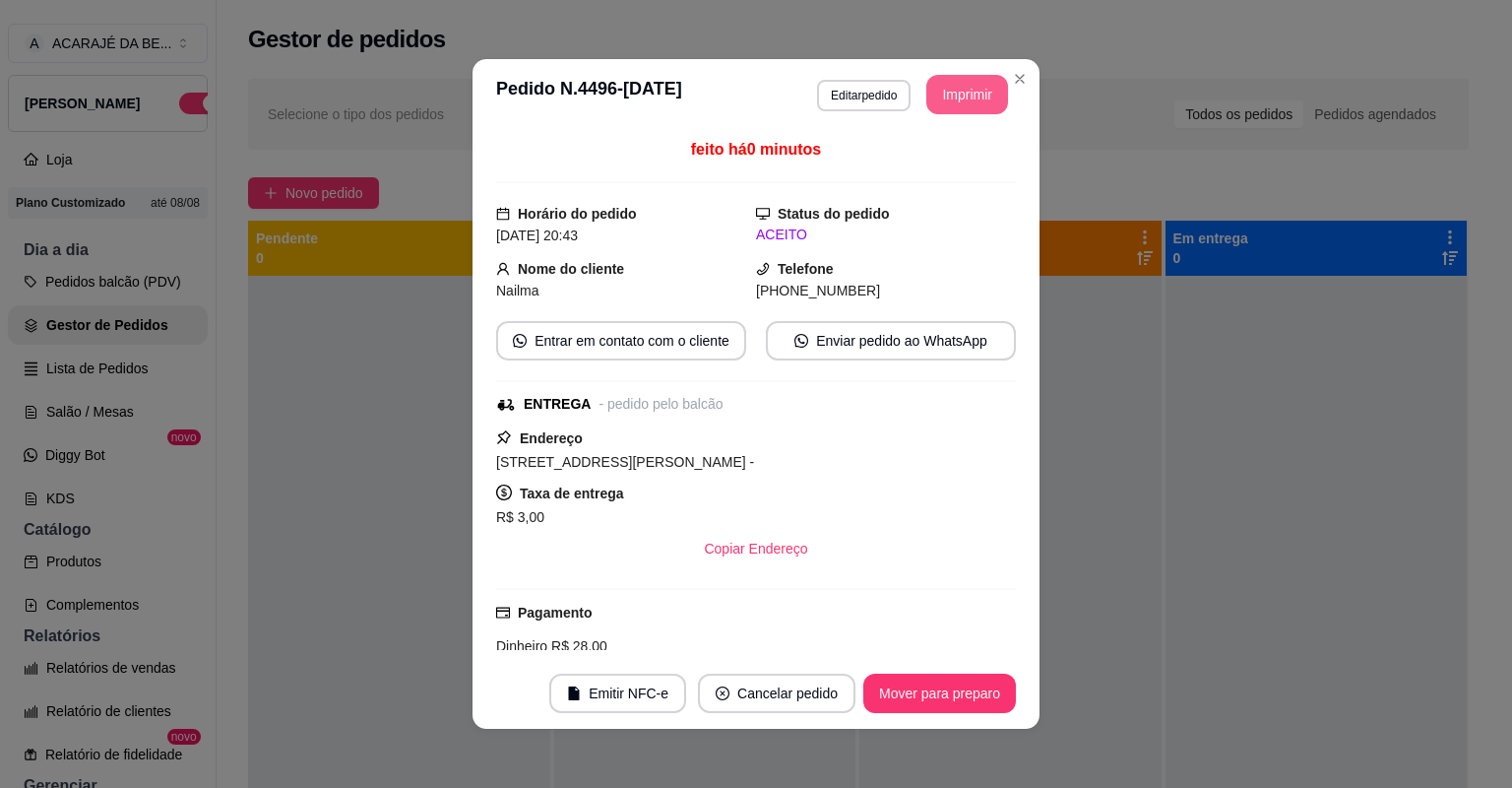 click on "Imprimir" at bounding box center [967, 95] 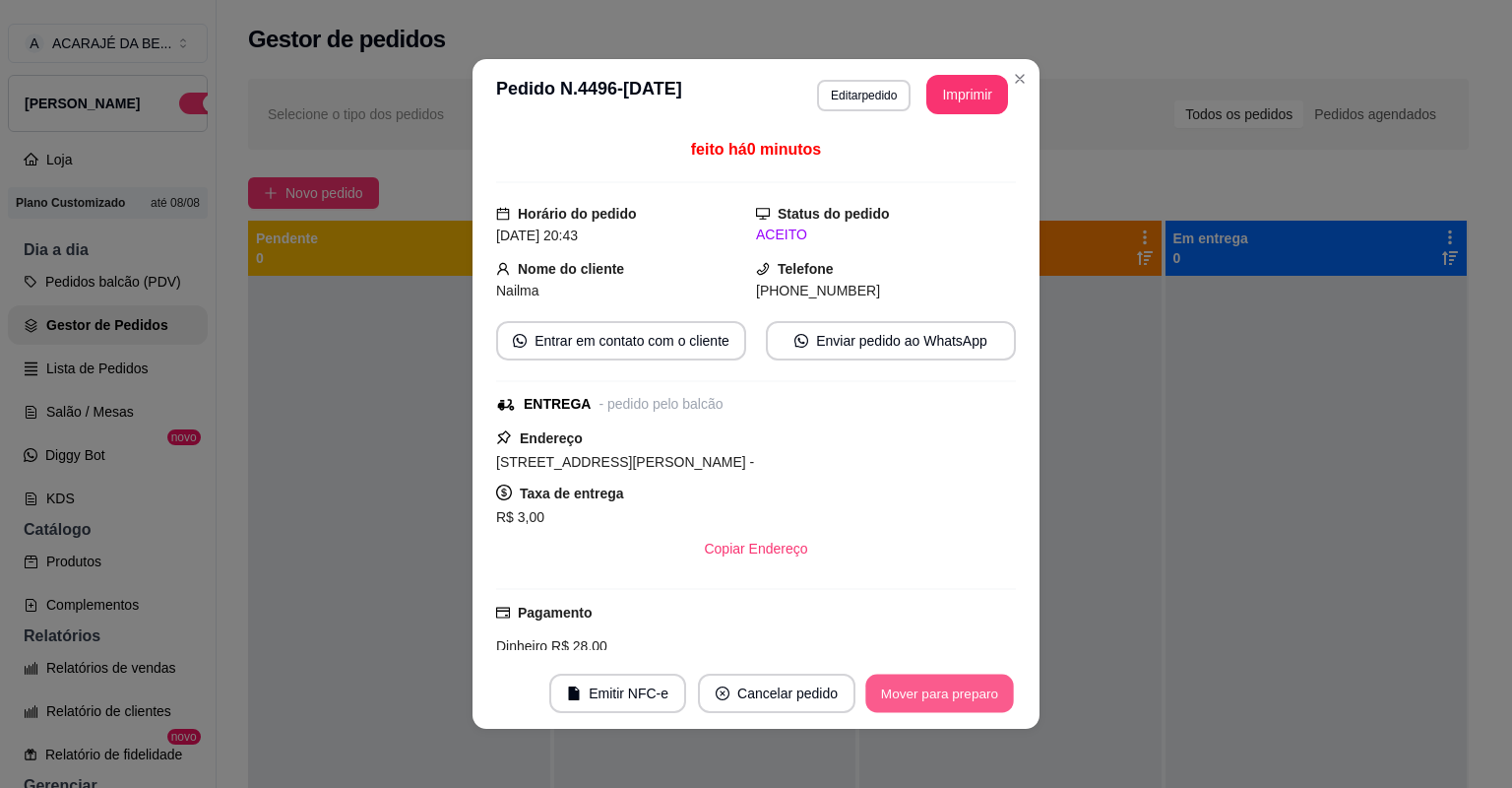 click on "Mover para preparo" at bounding box center [939, 693] 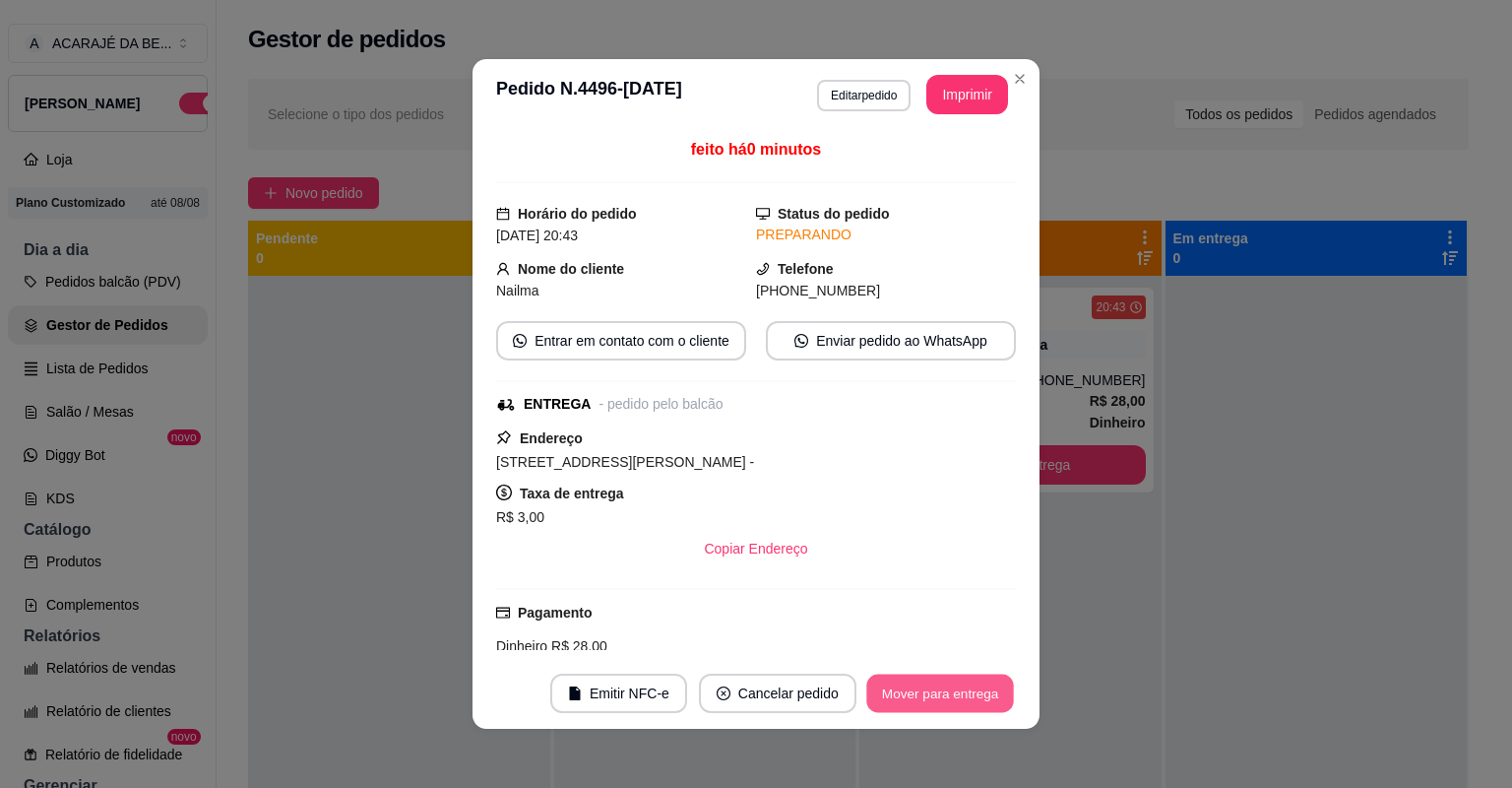 click on "Mover para entrega" at bounding box center [940, 693] 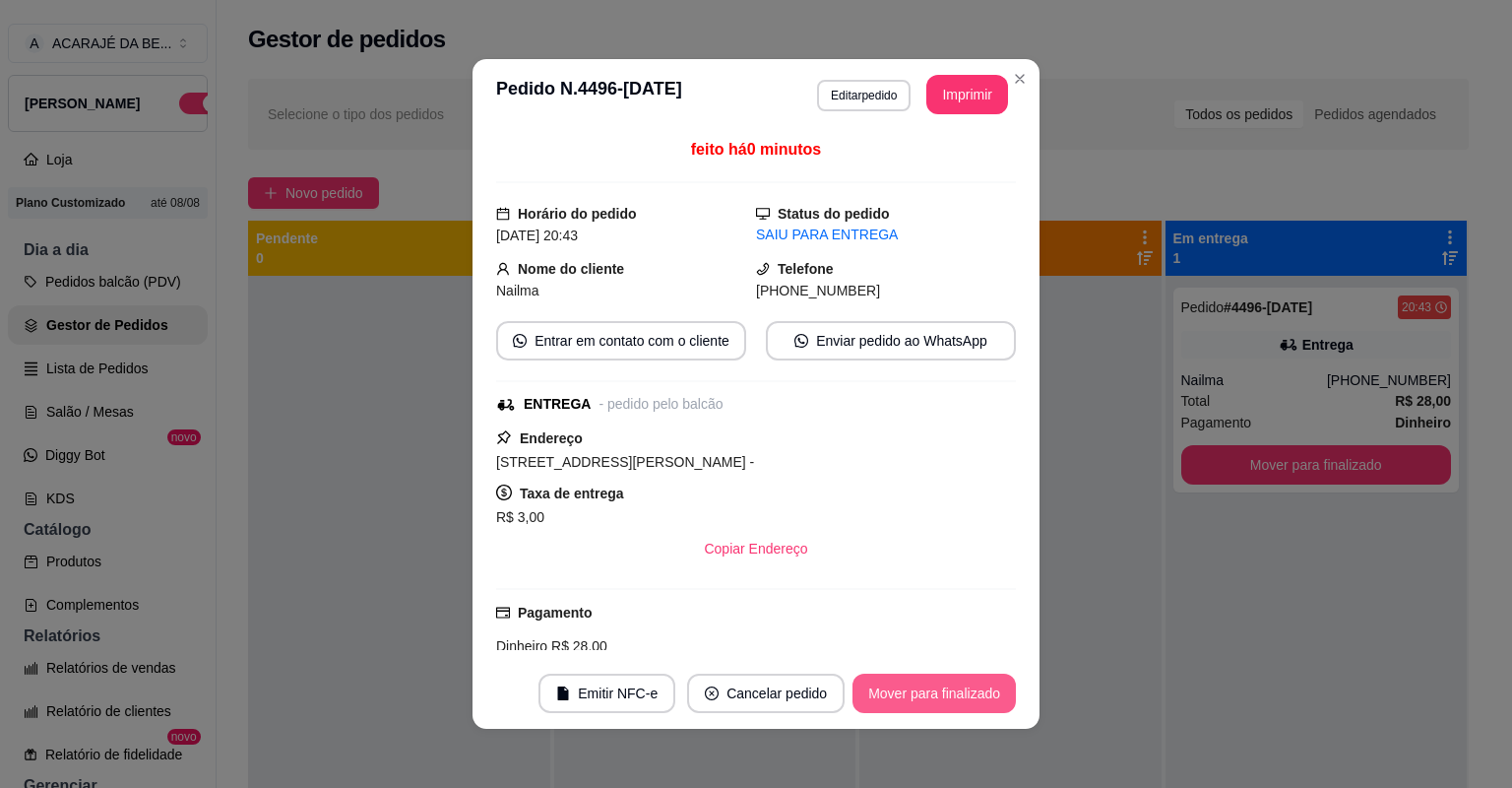 click on "Mover para finalizado" at bounding box center (934, 693) 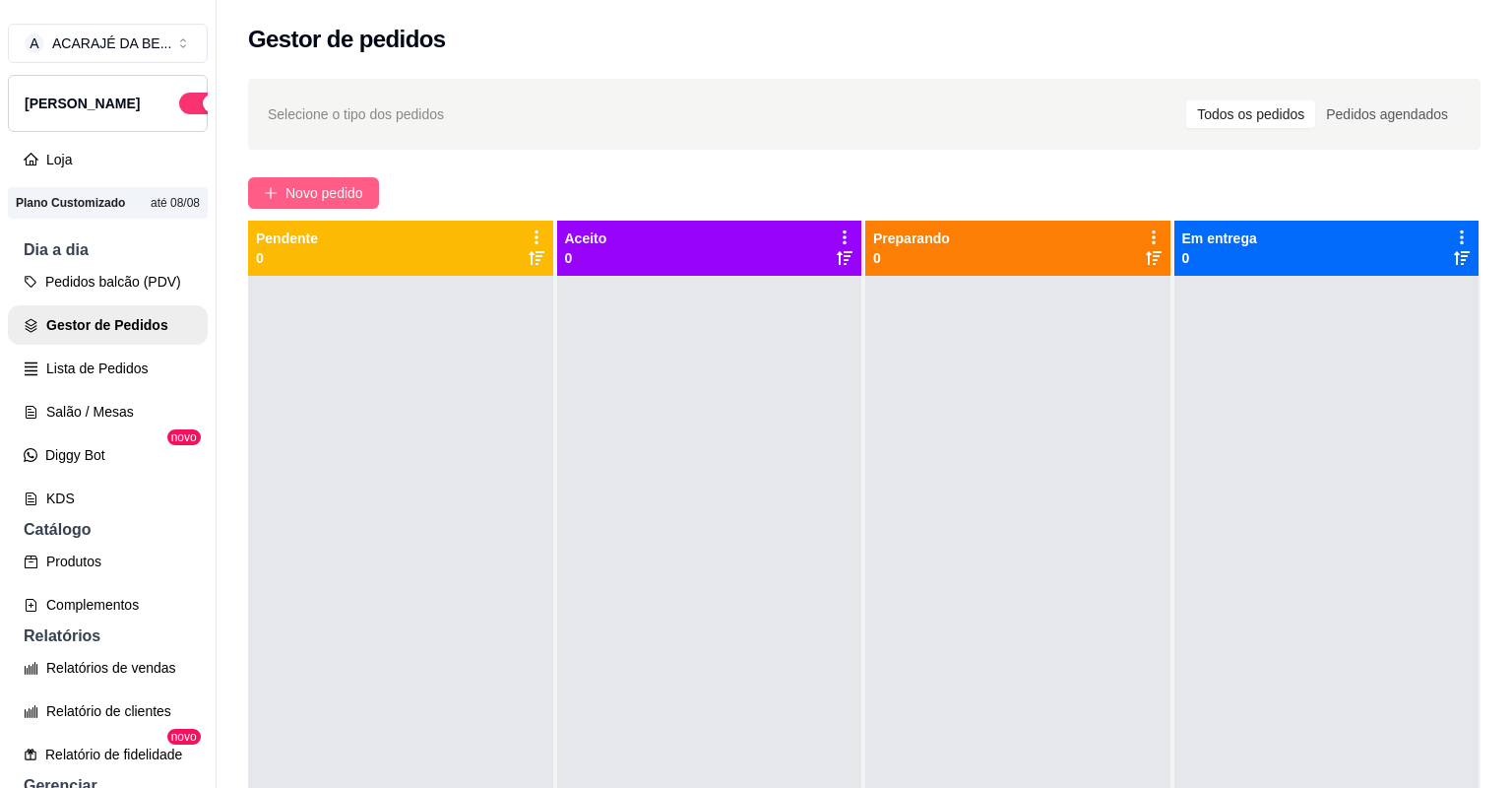click on "Novo pedido" at bounding box center (324, 193) 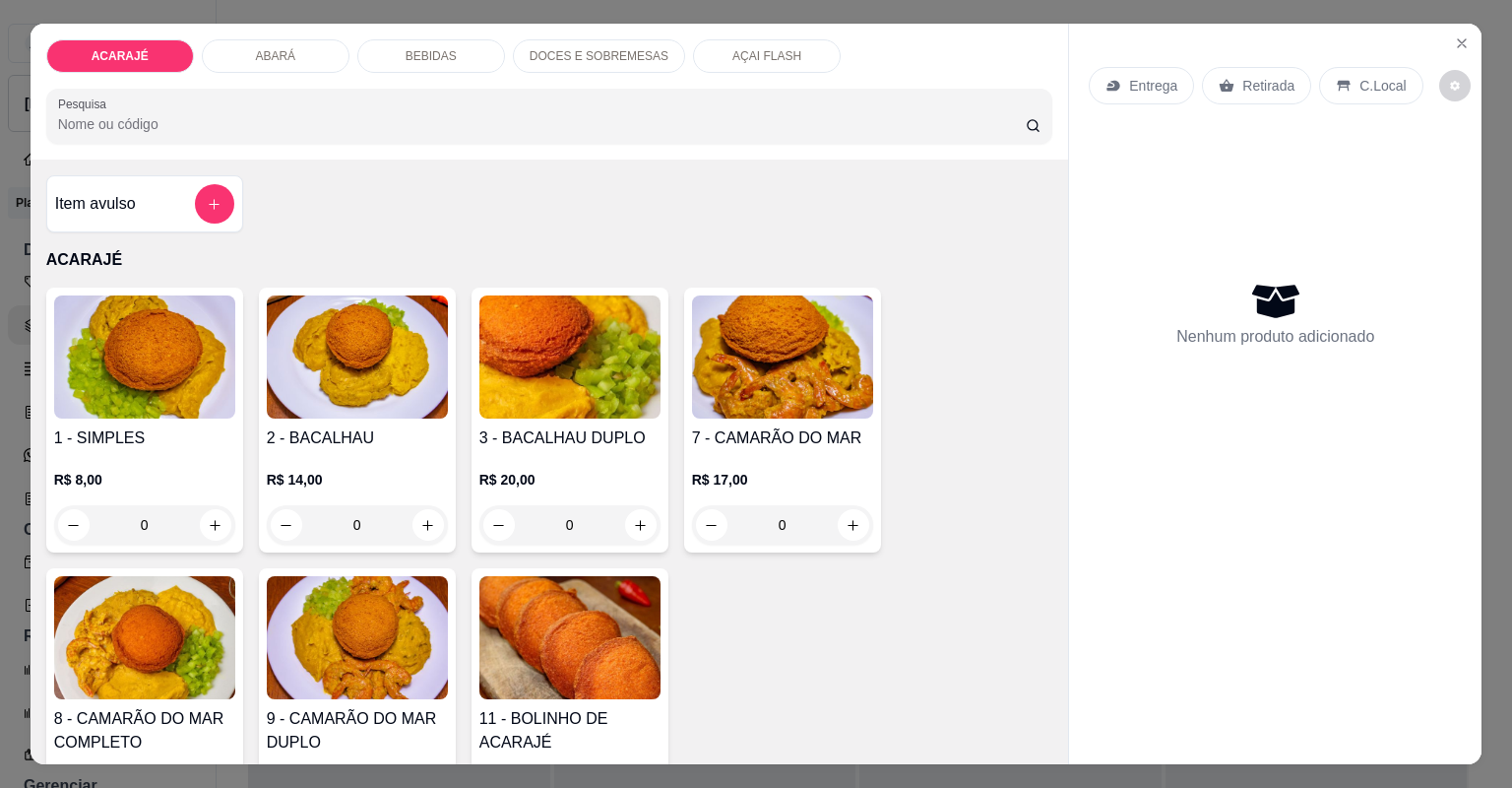 click at bounding box center [853, 1173] 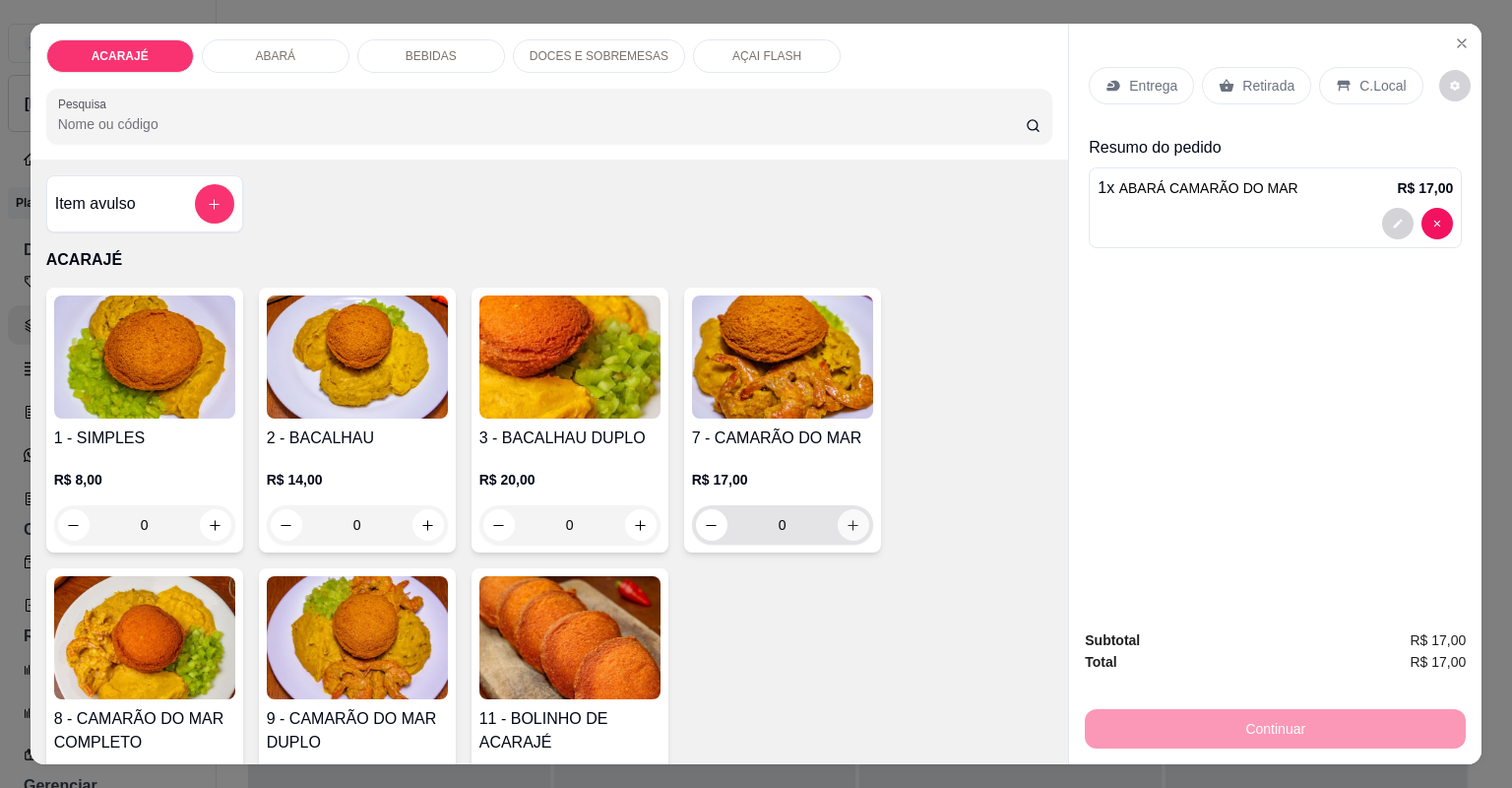 click 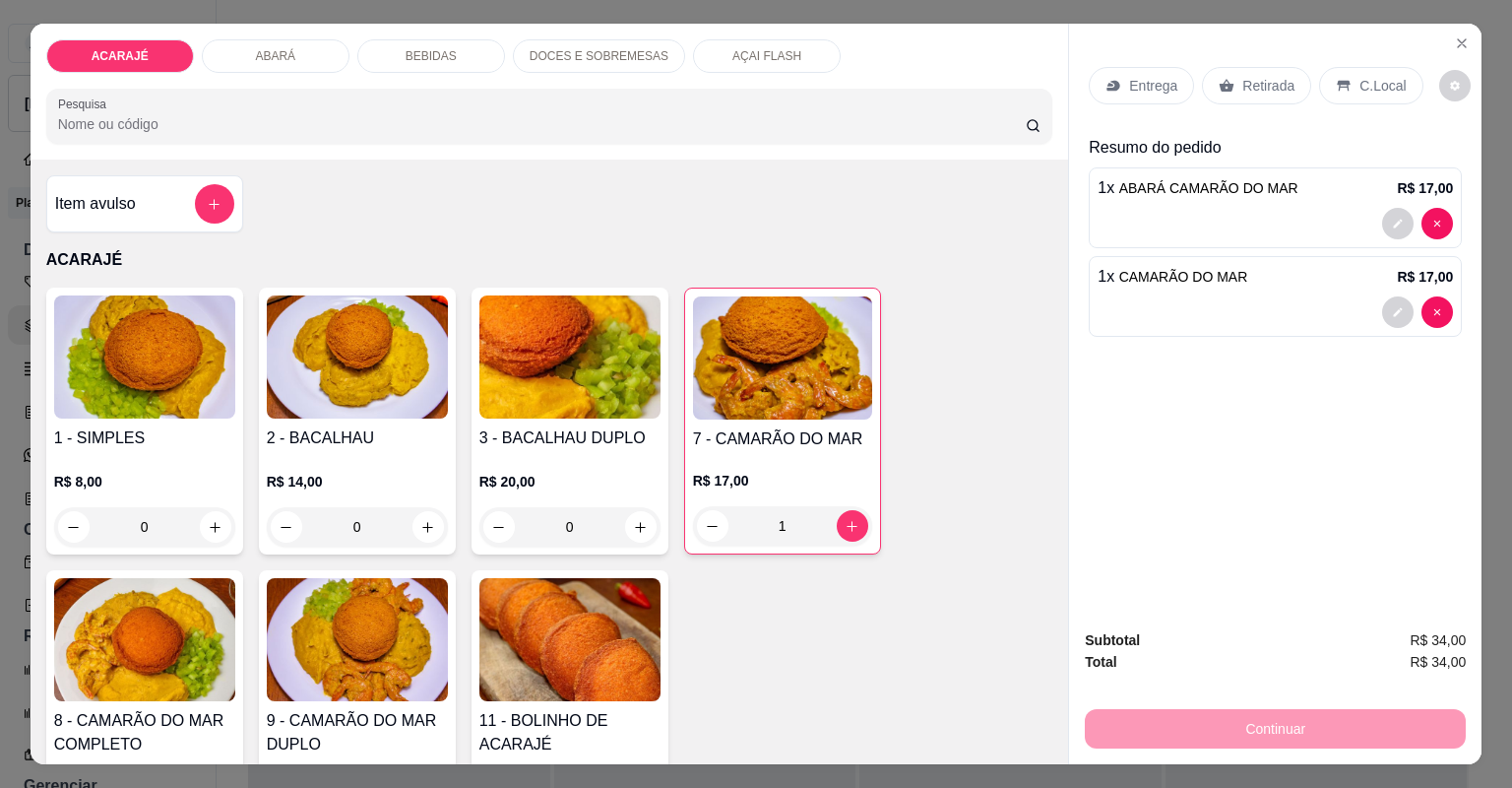 click at bounding box center [640, 830] 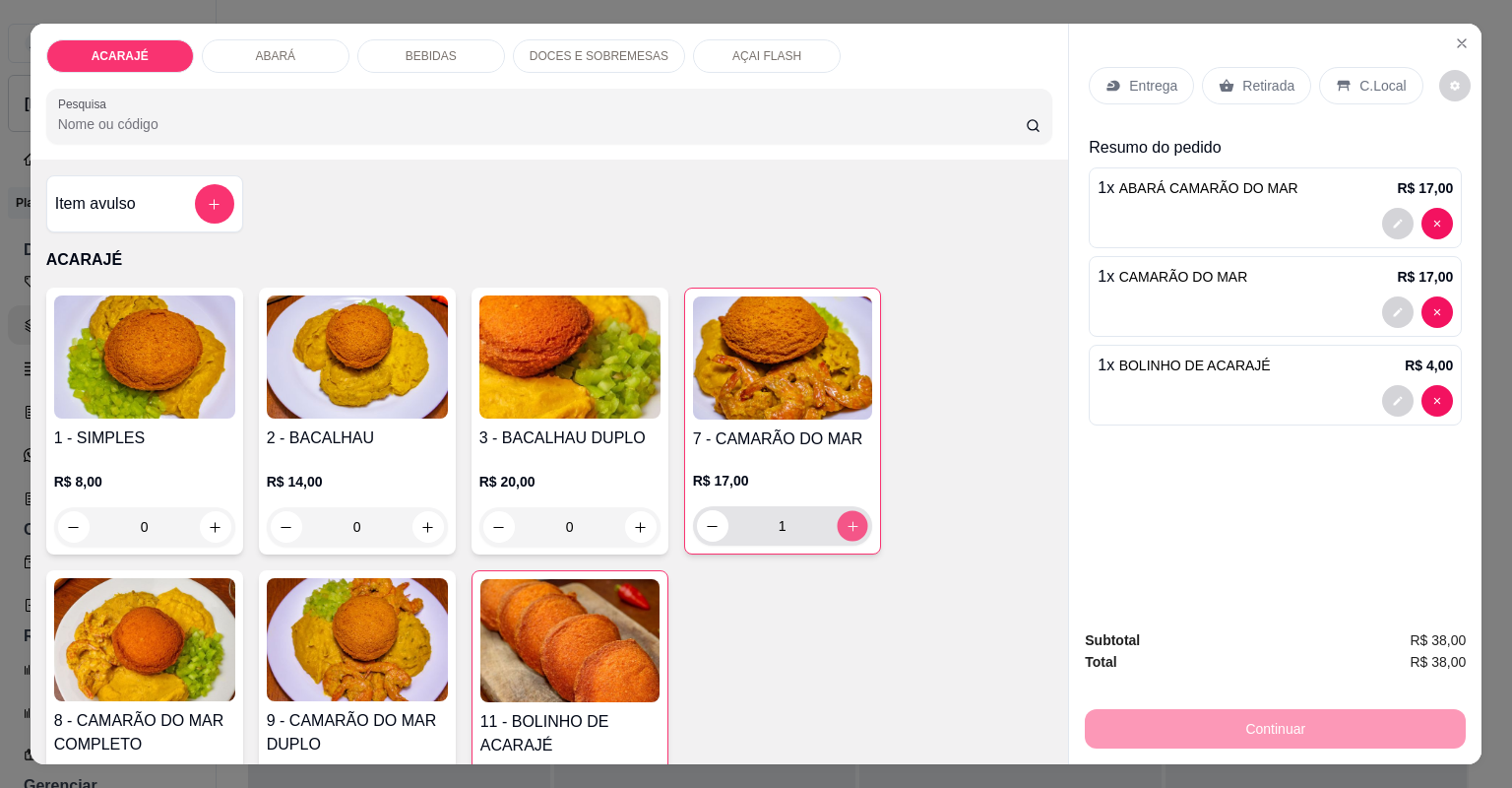 click 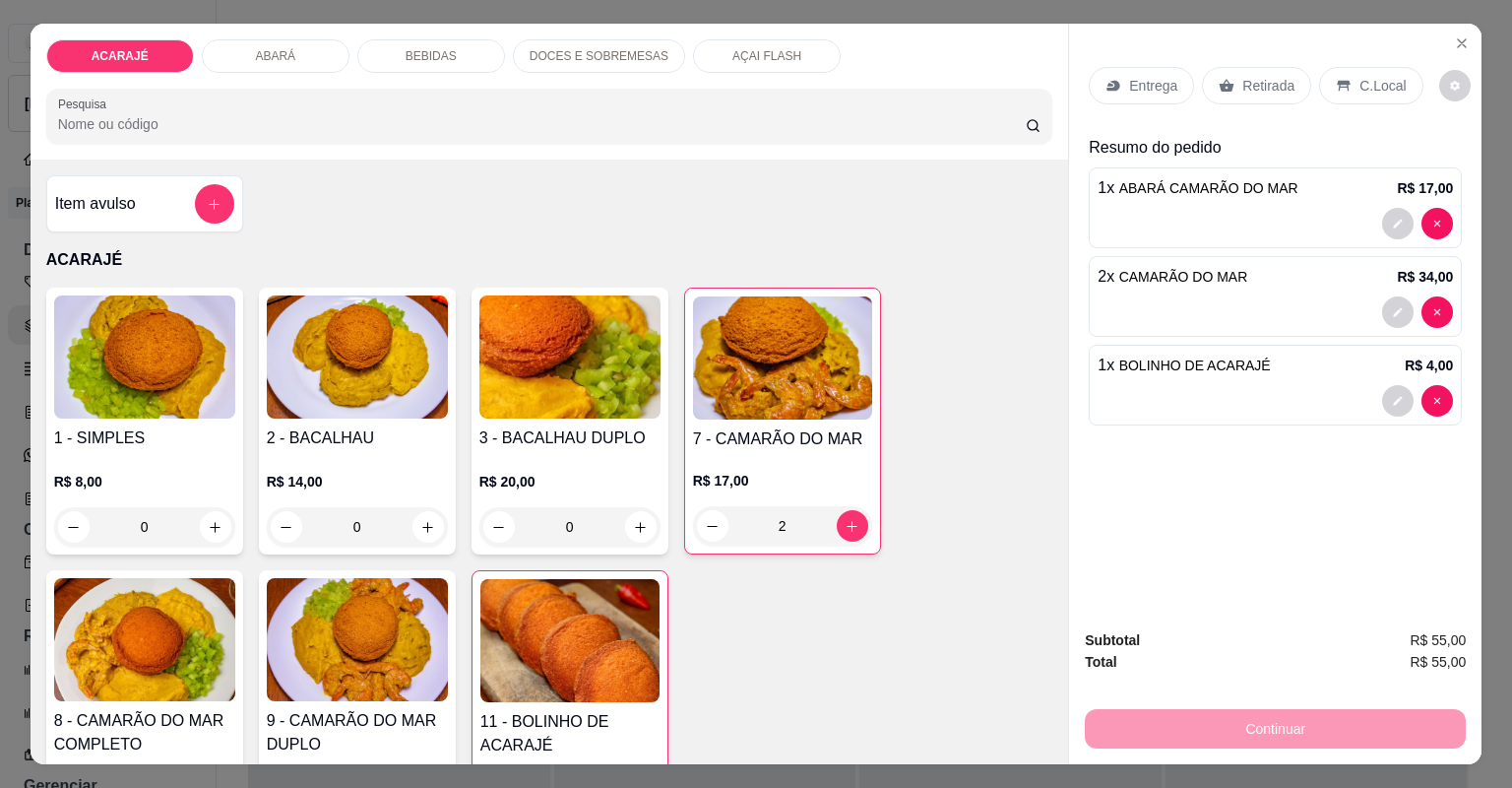 click at bounding box center (641, 1483) 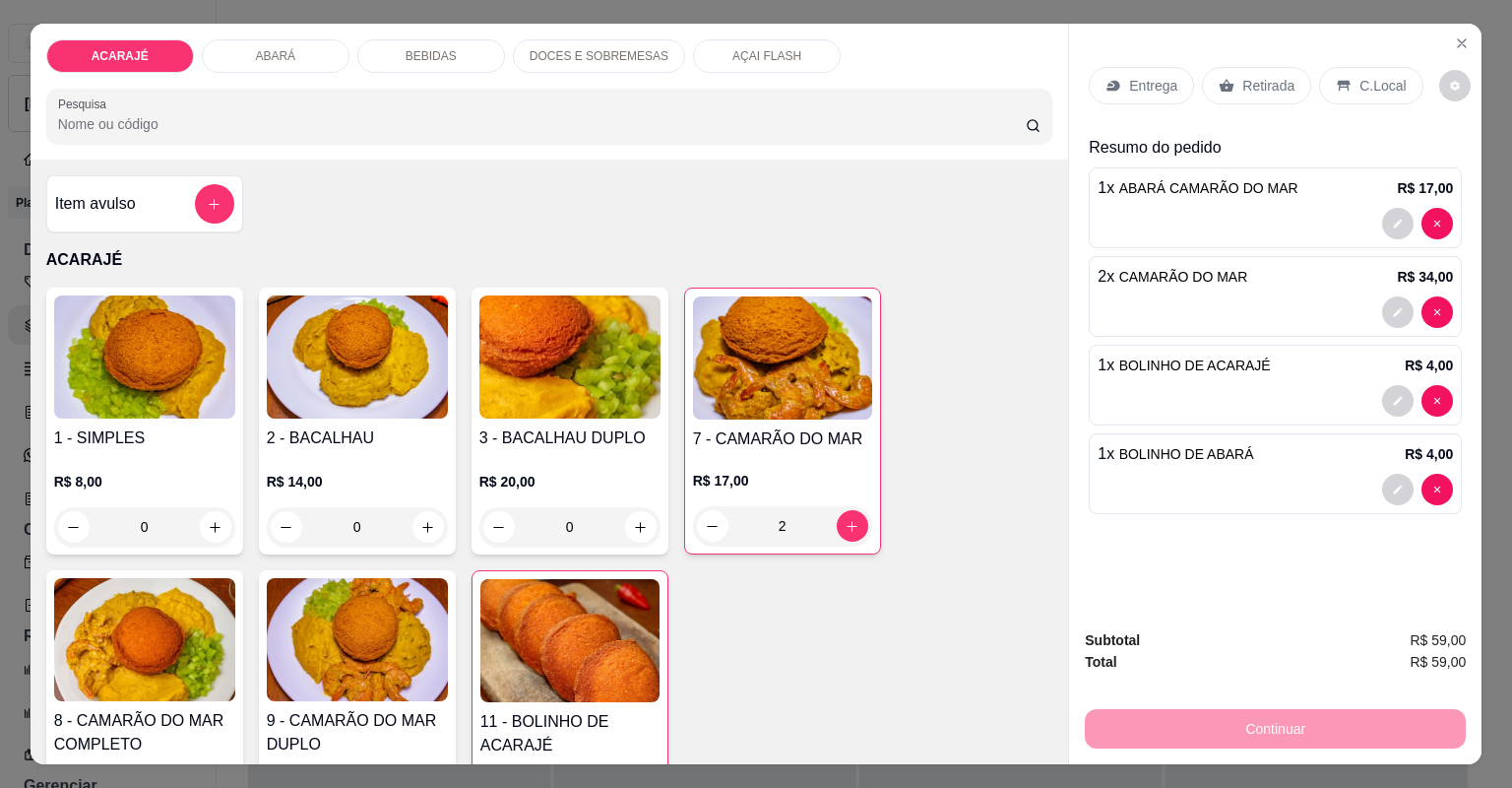 click on "Entrega" at bounding box center [1153, 86] 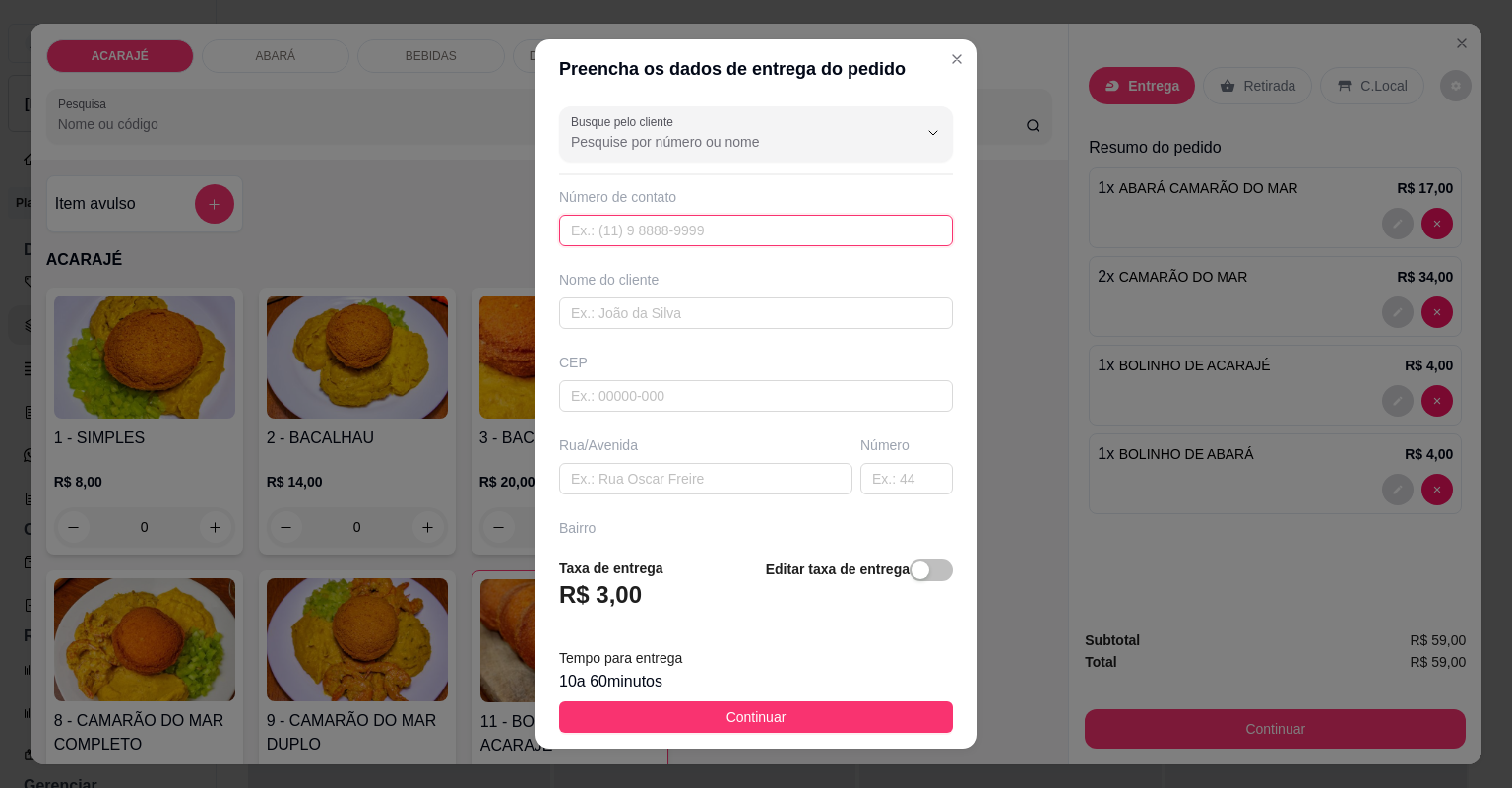 click at bounding box center (756, 230) 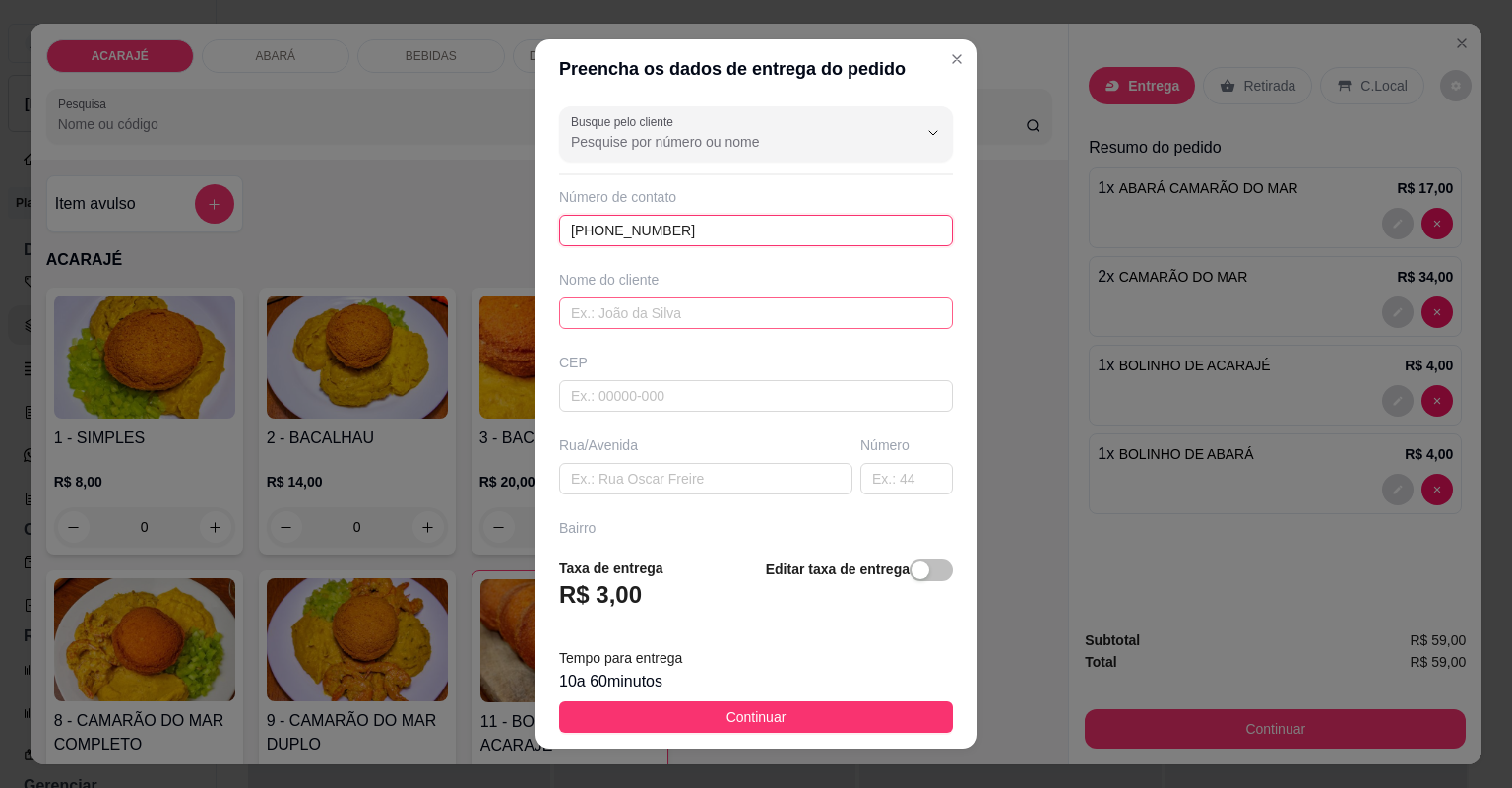type on "[PHONE_NUMBER]" 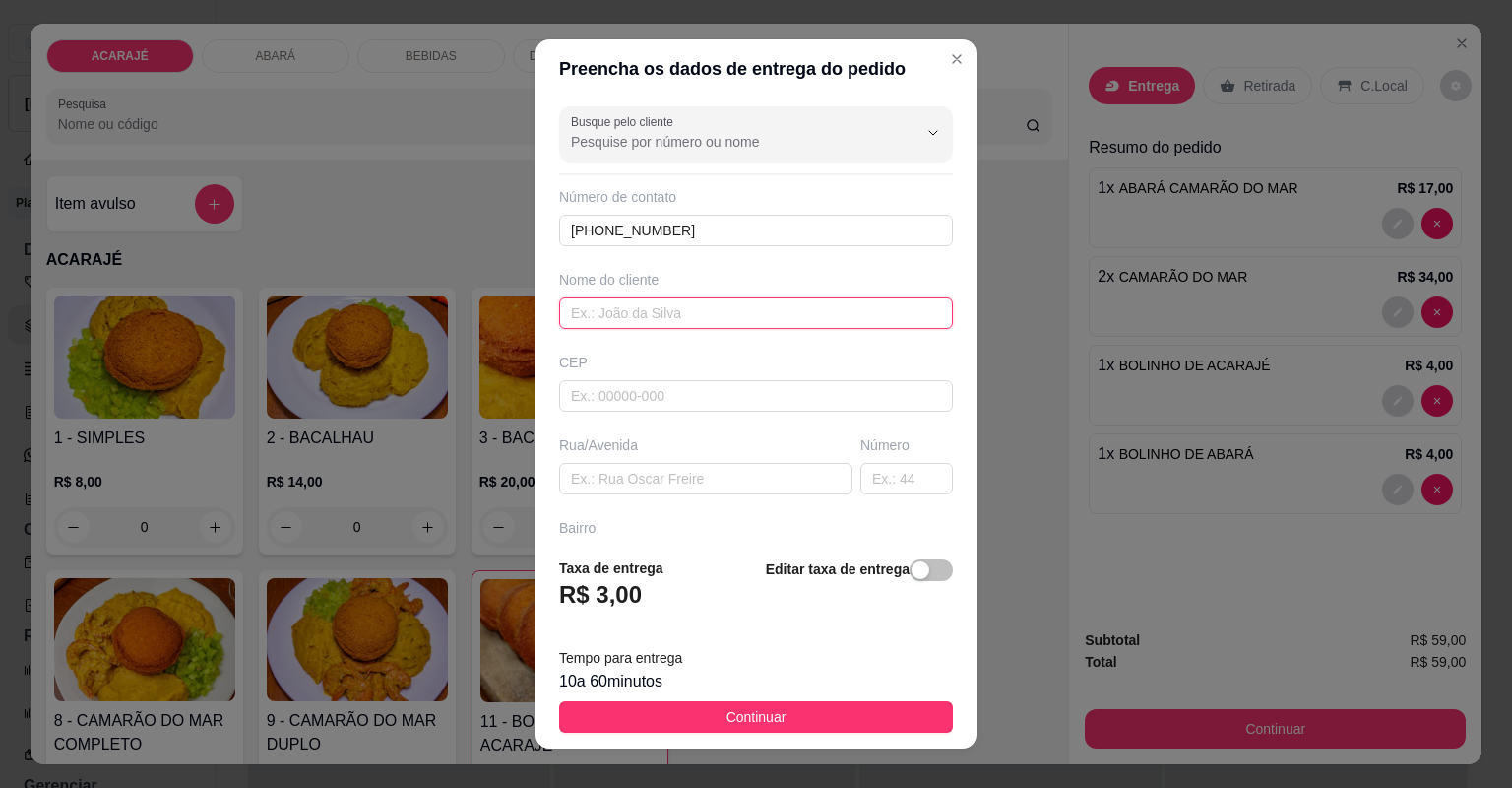 click at bounding box center (756, 313) 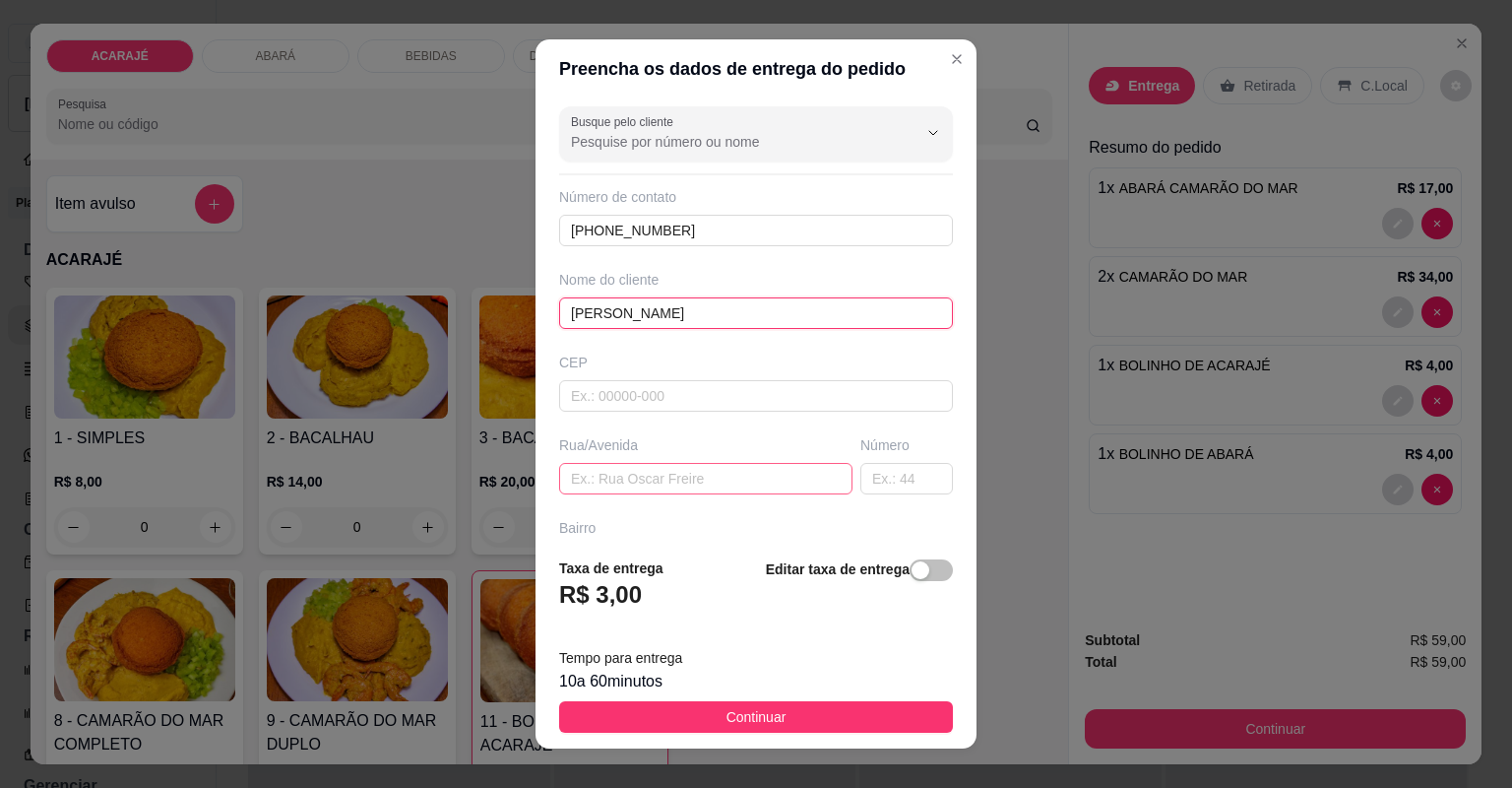 type on "[PERSON_NAME]" 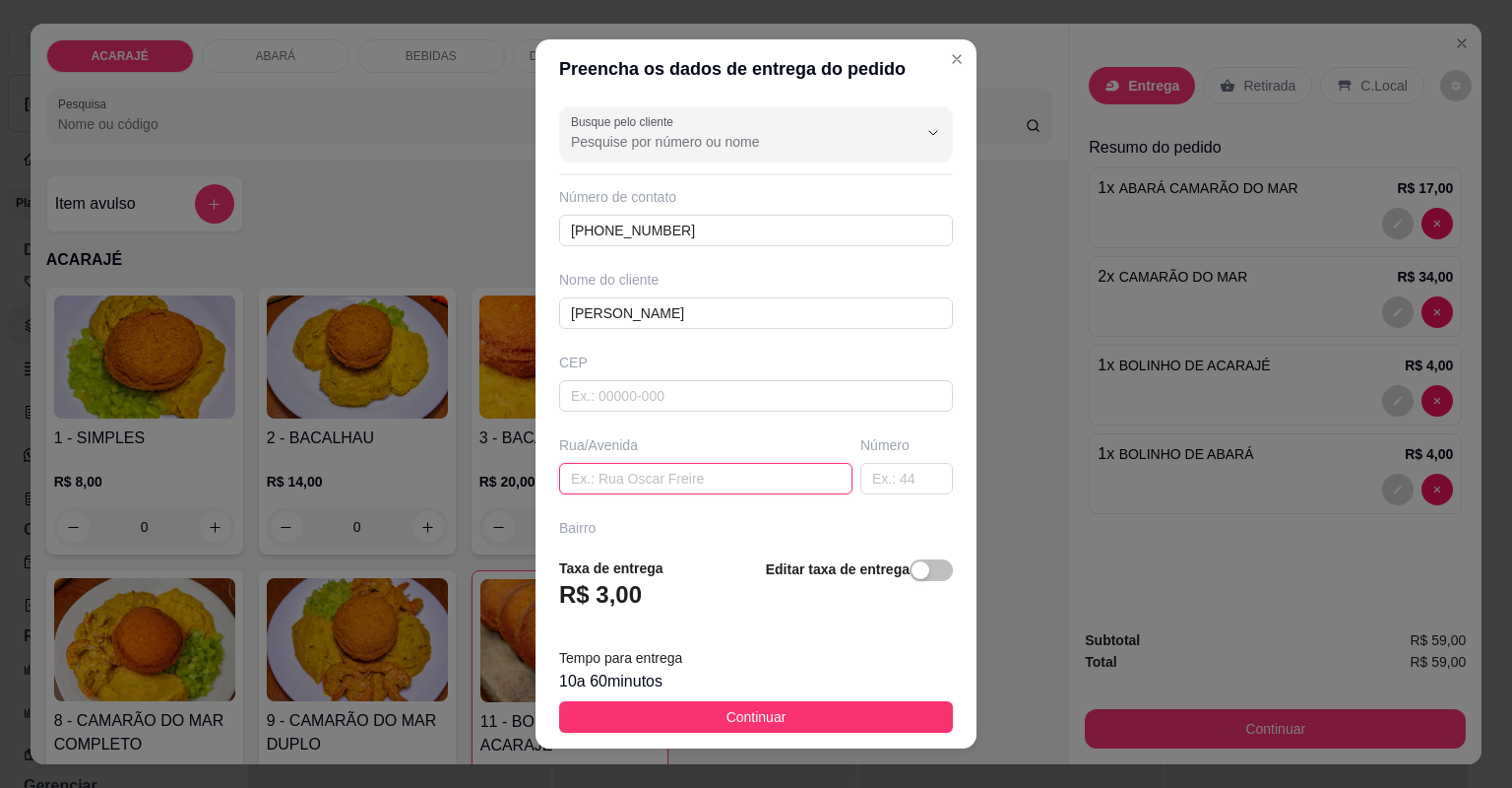 click at bounding box center (706, 479) 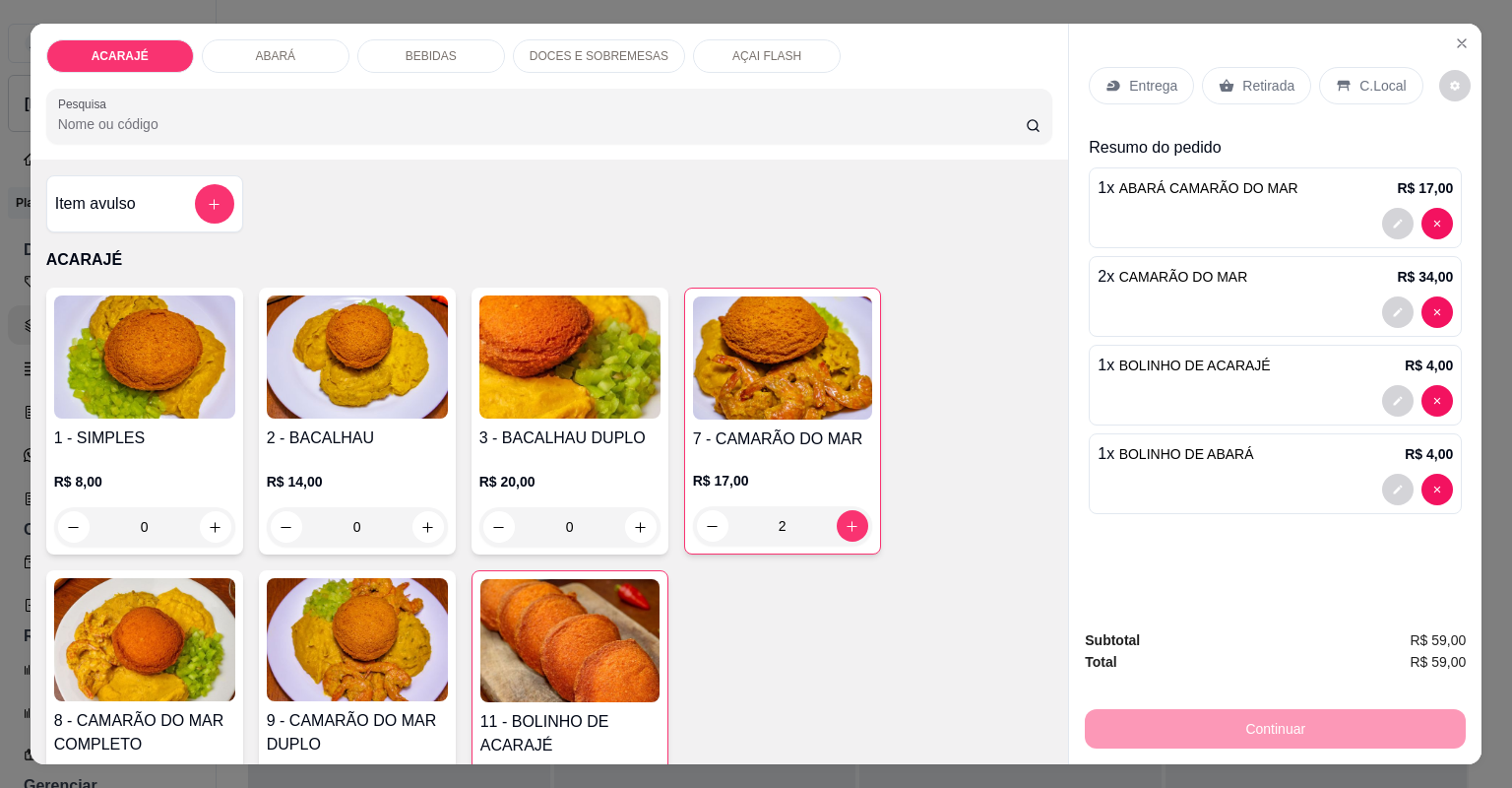 click on "Subtotal R$ 59,00" at bounding box center (1275, 640) 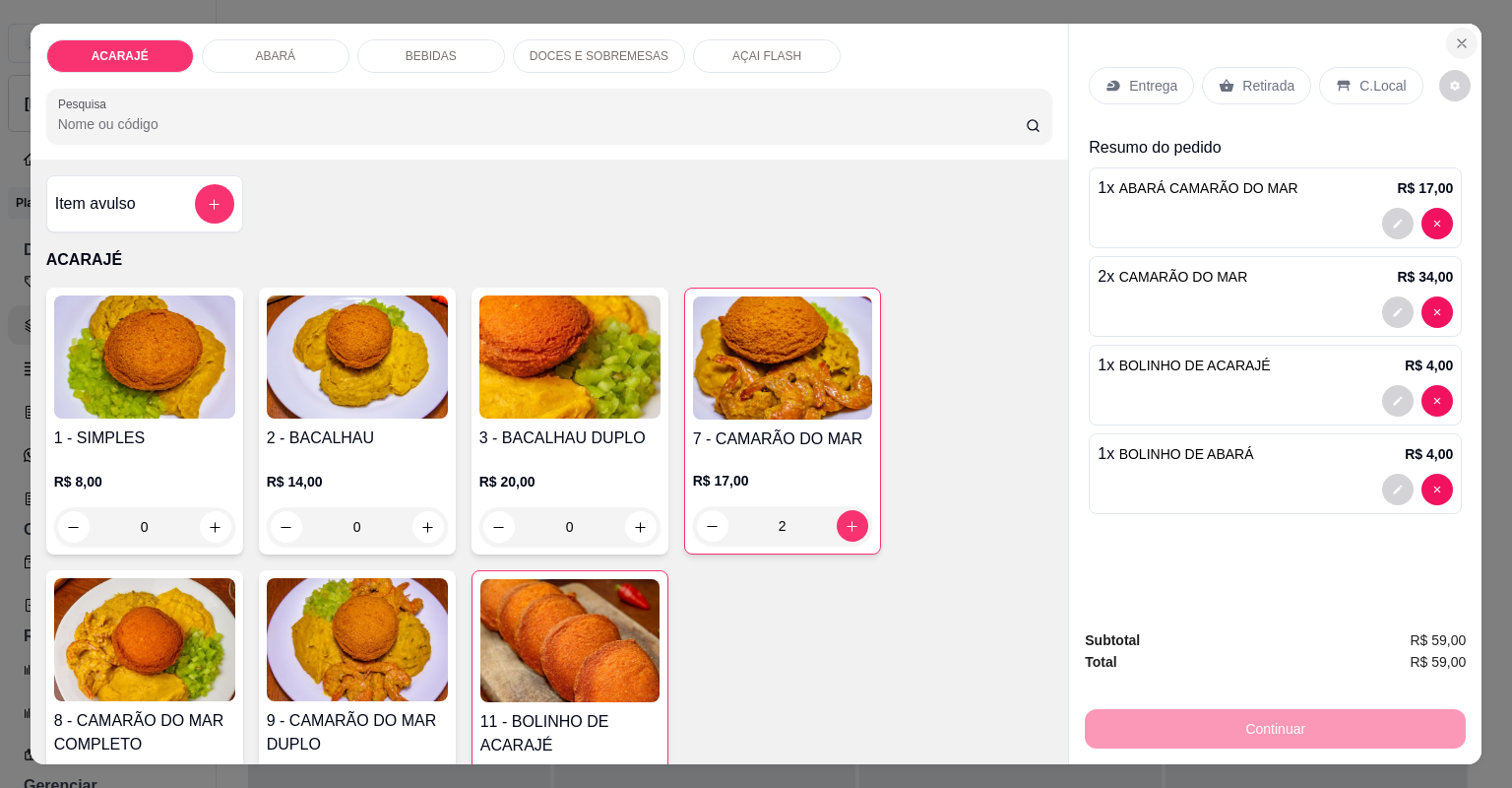 click 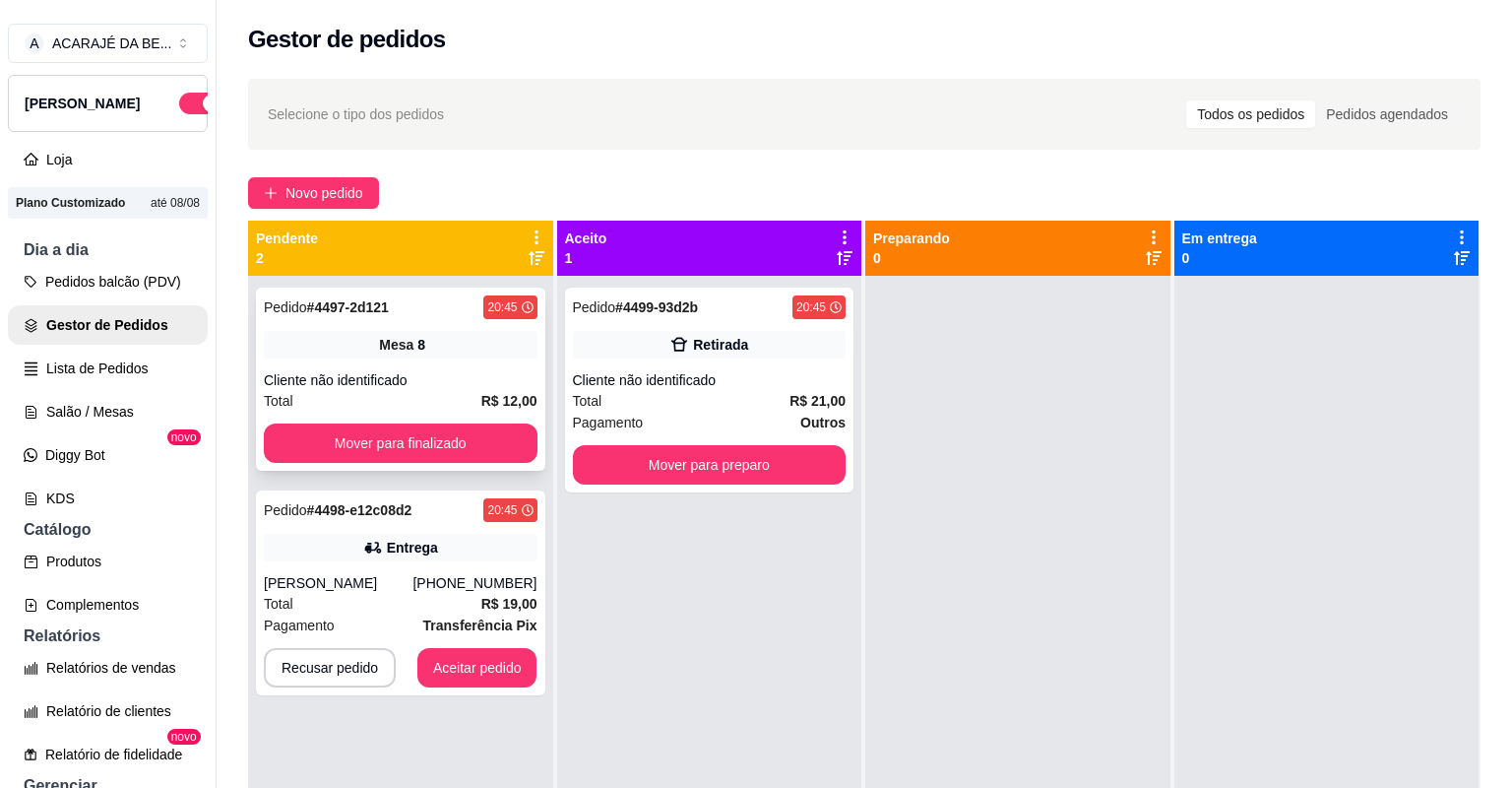 click on "Cliente não identificado" at bounding box center [401, 380] 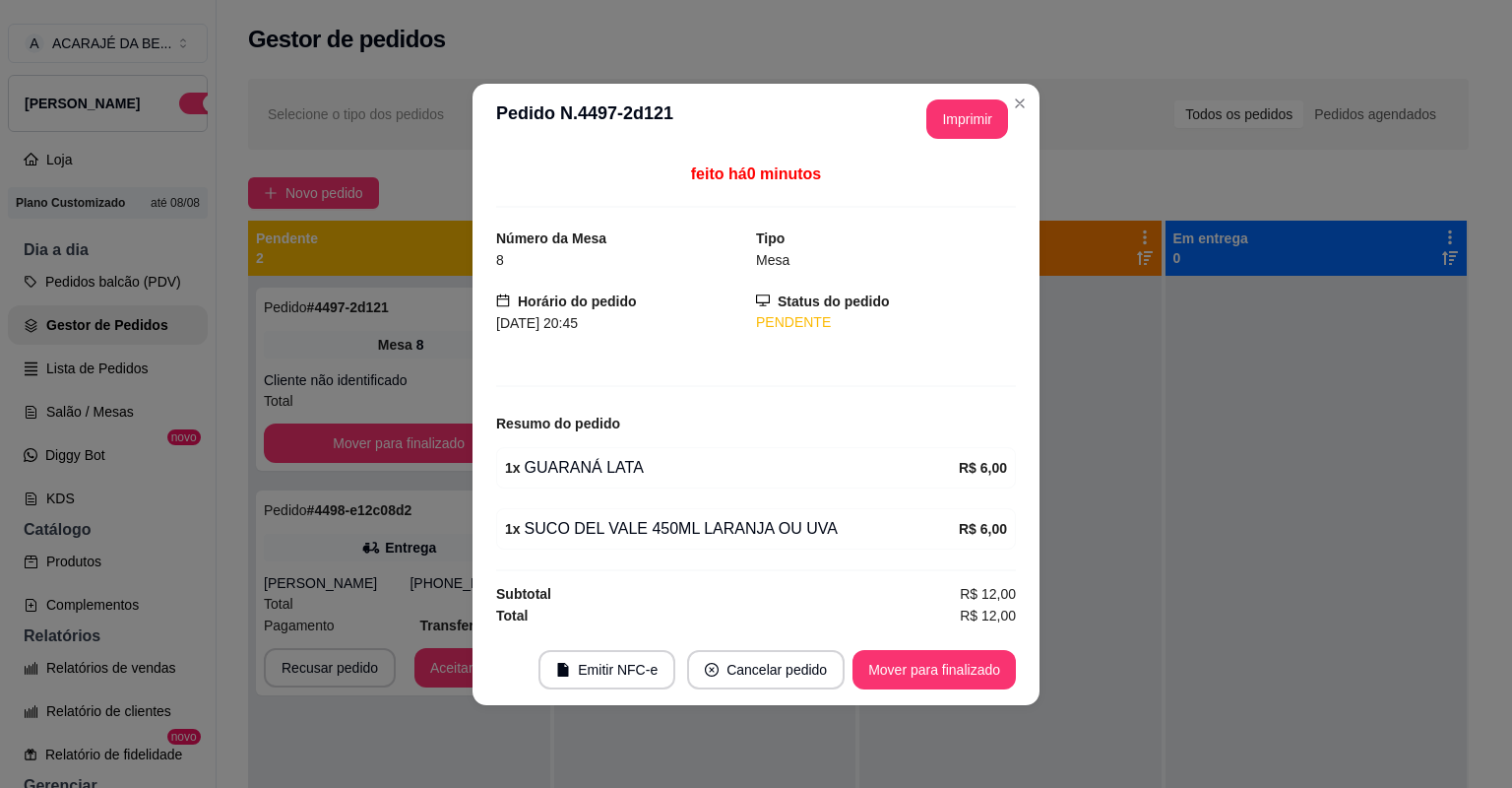 click on "1 x     GUARANÁ LATA" at bounding box center [731, 468] 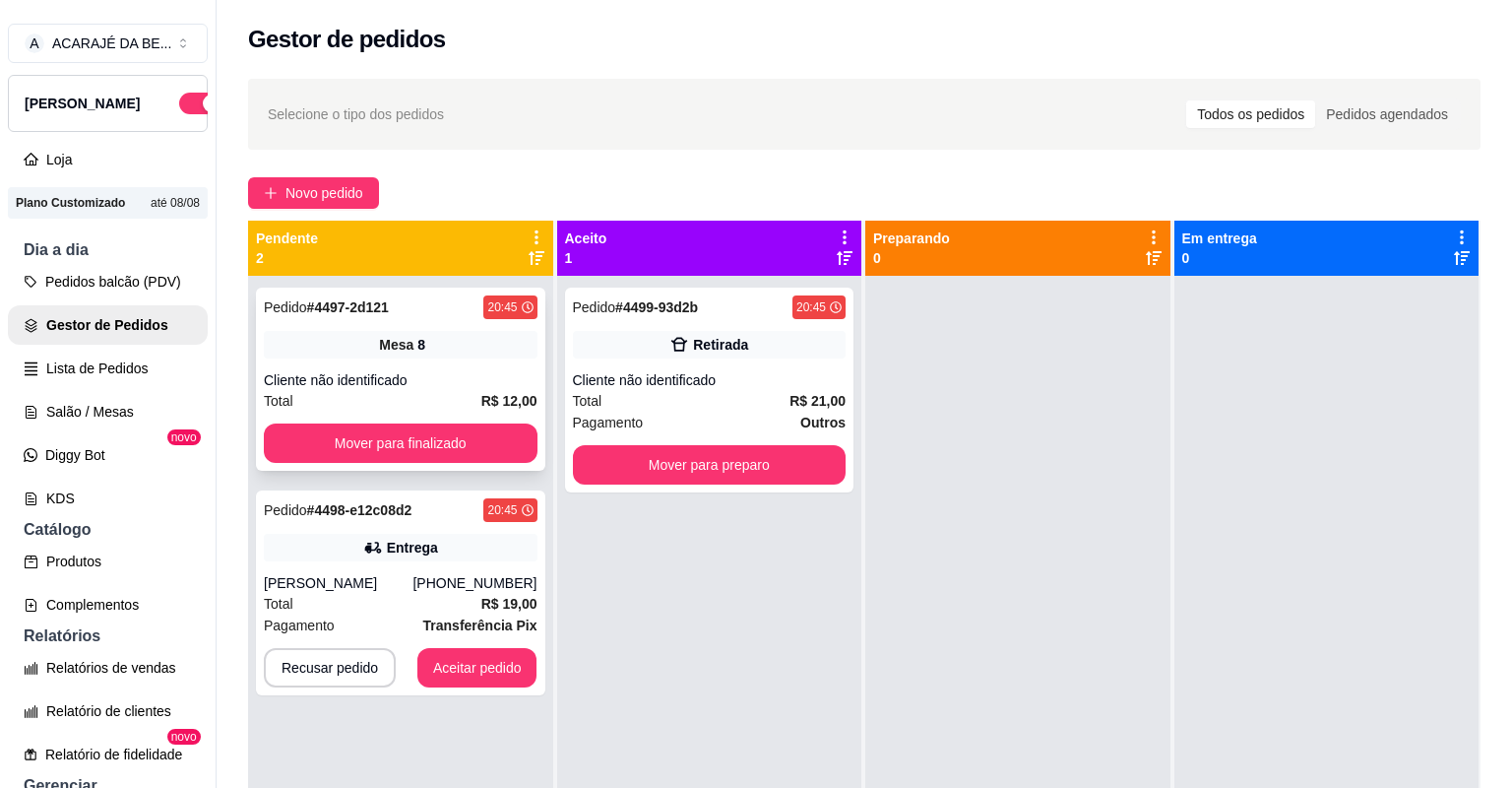 click on "Pedido  # 4497-2d121 20:45 Mesa 8 Cliente não identificado Total R$ 12,00 Mover para finalizado" at bounding box center (401, 379) 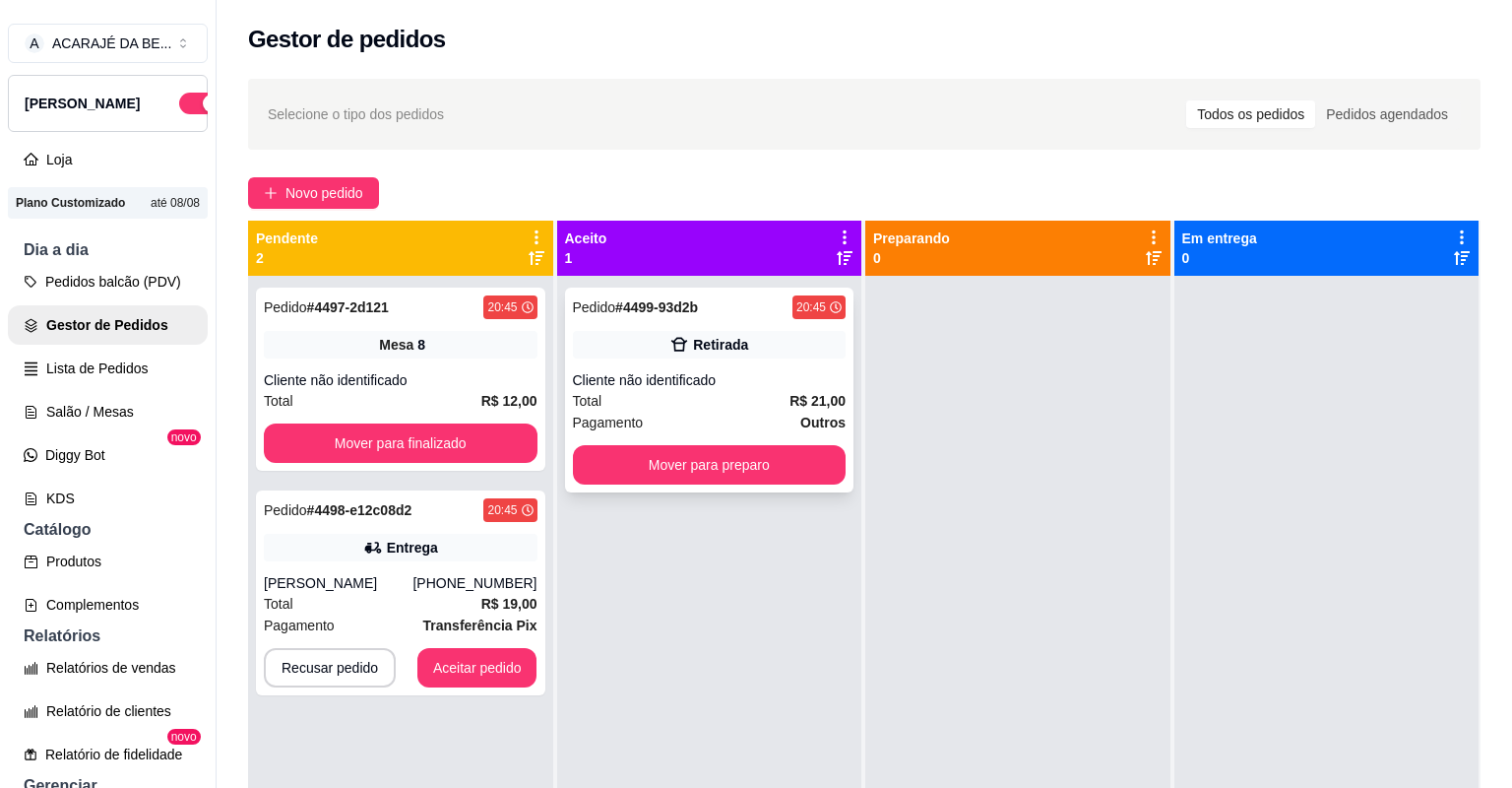 click on "Total R$ 21,00" at bounding box center (710, 401) 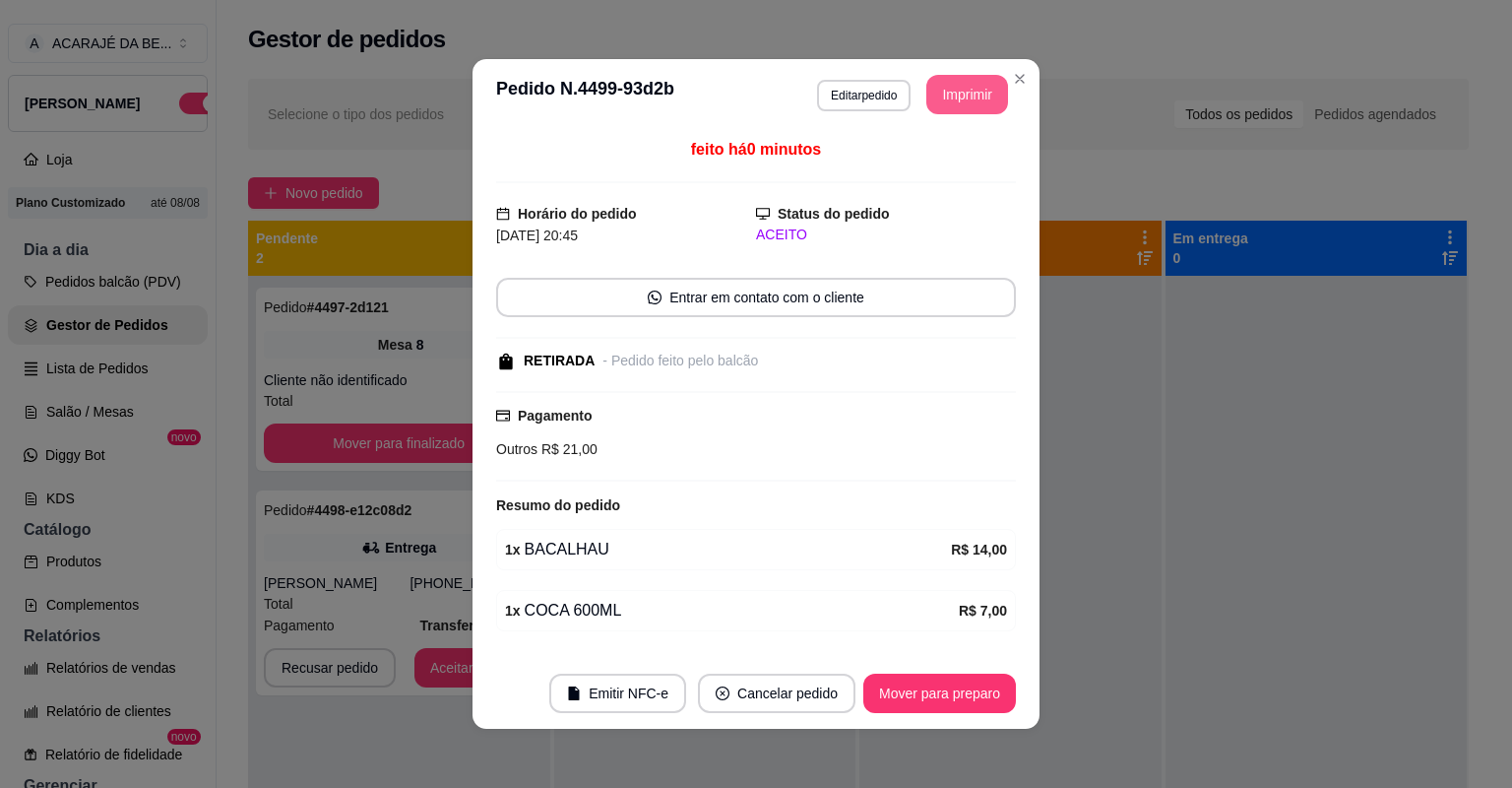 click on "Imprimir" at bounding box center [967, 95] 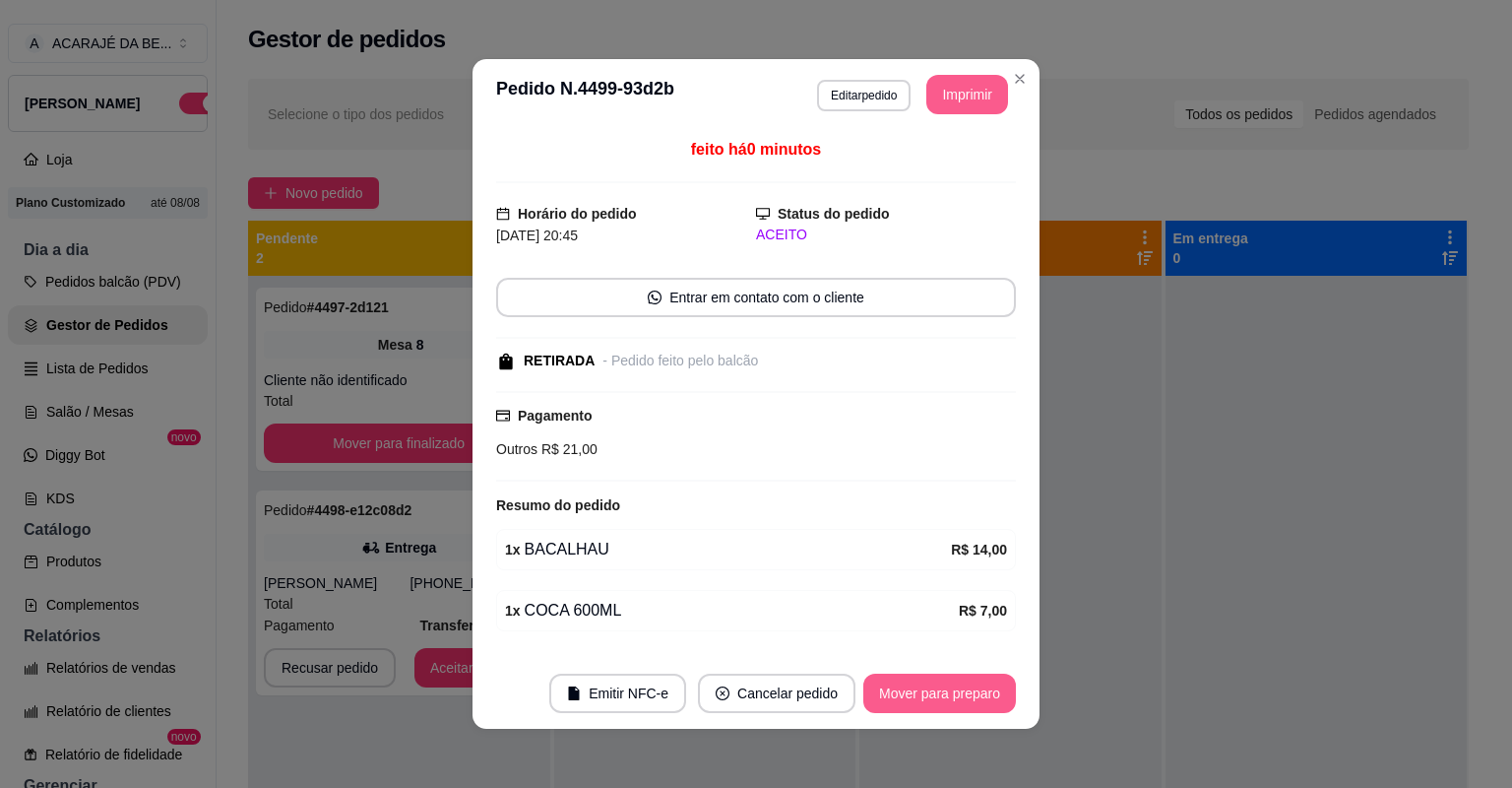 click on "Mover para preparo" at bounding box center [939, 693] 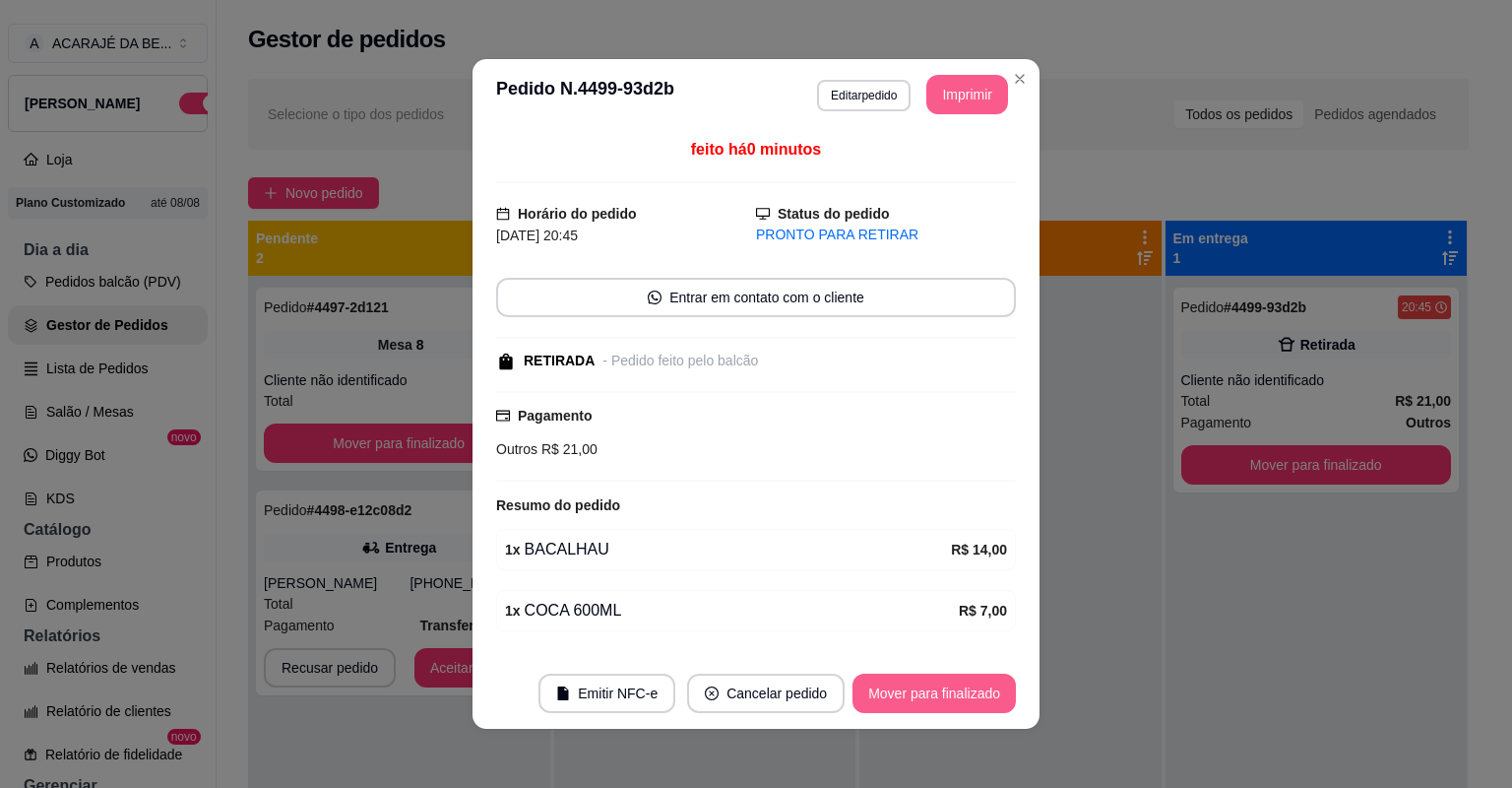 click on "Mover para finalizado" at bounding box center [934, 693] 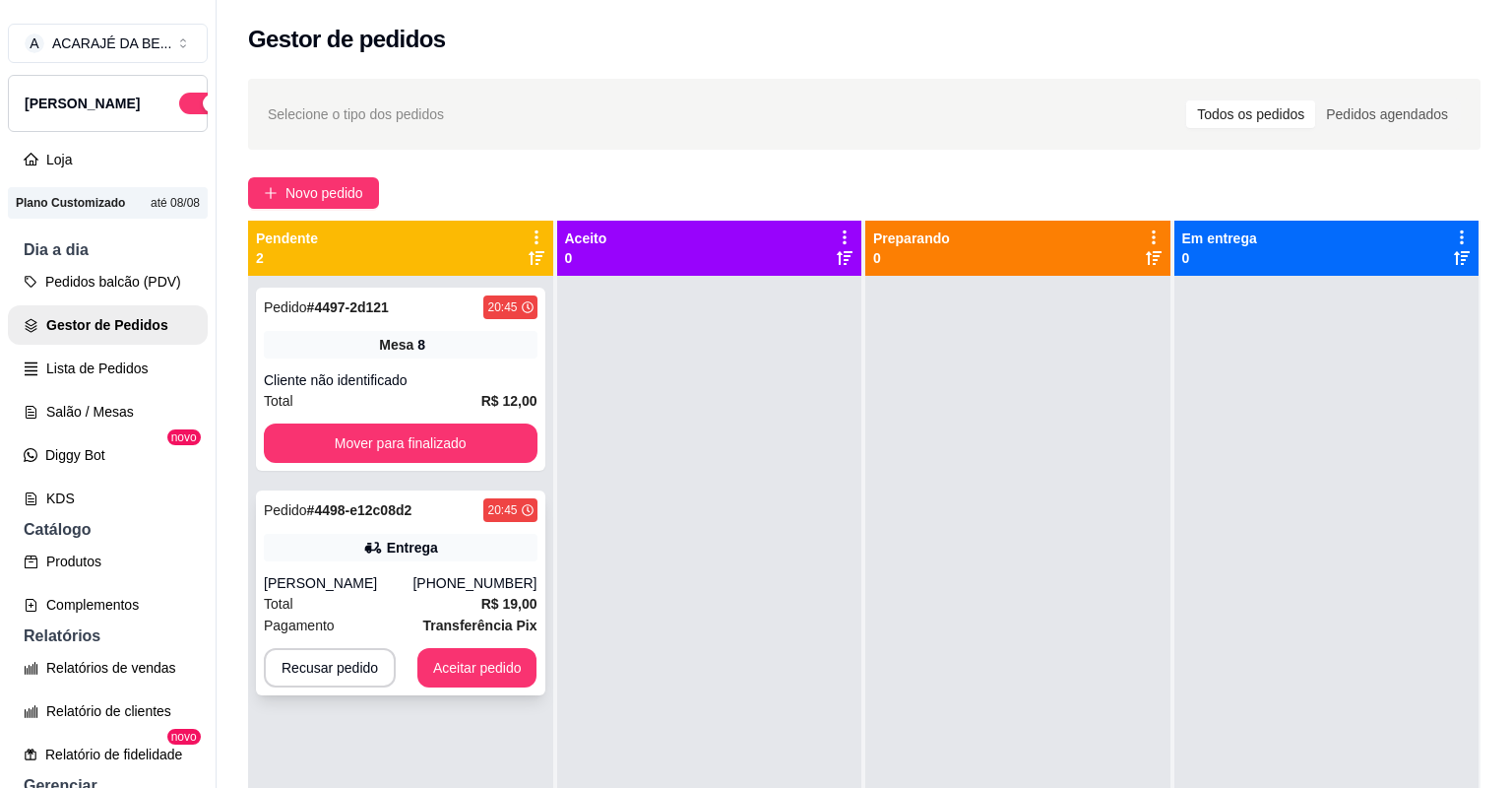 click on "Total R$ 19,00" at bounding box center [401, 604] 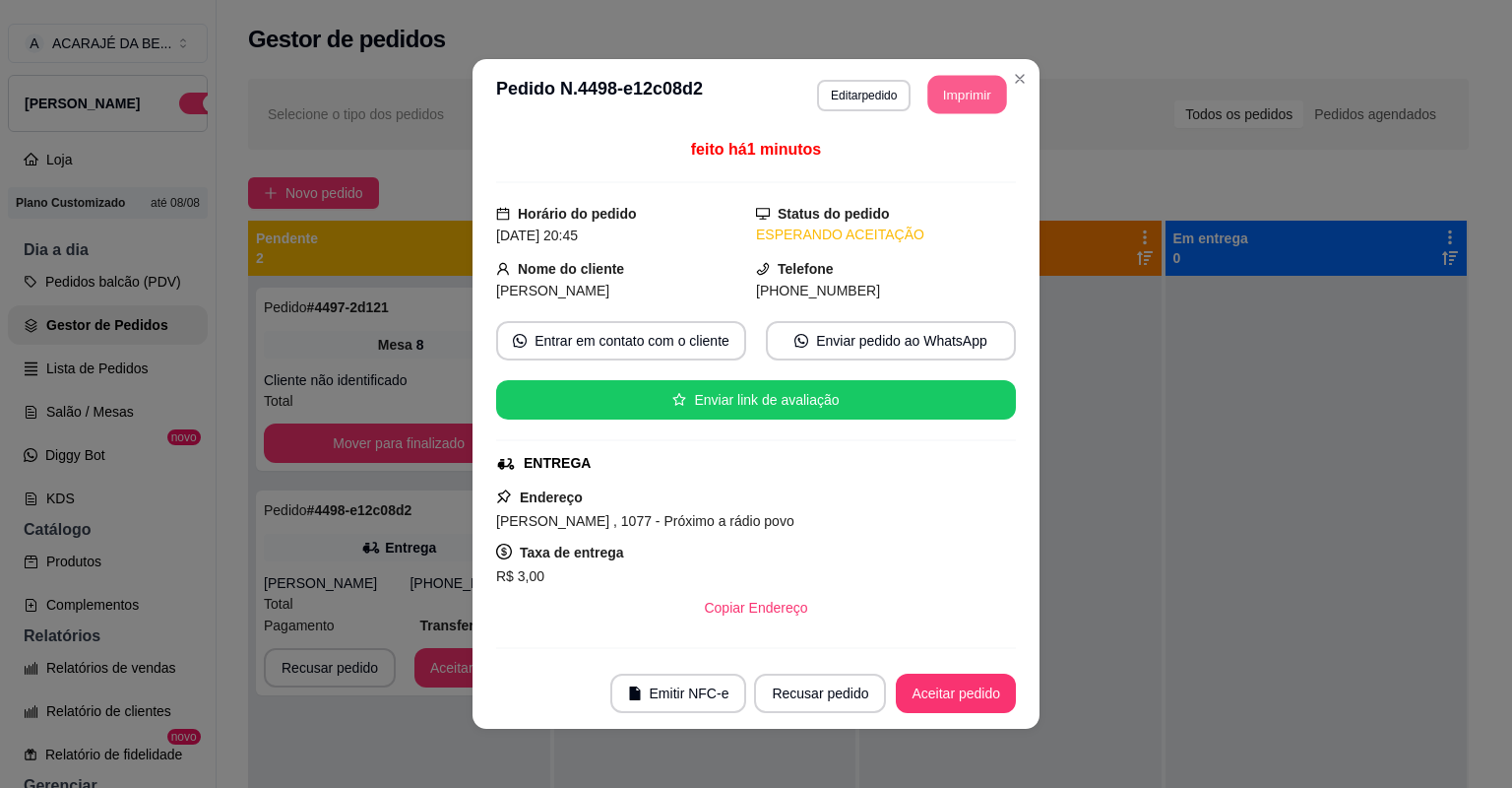 click on "Imprimir" at bounding box center (968, 95) 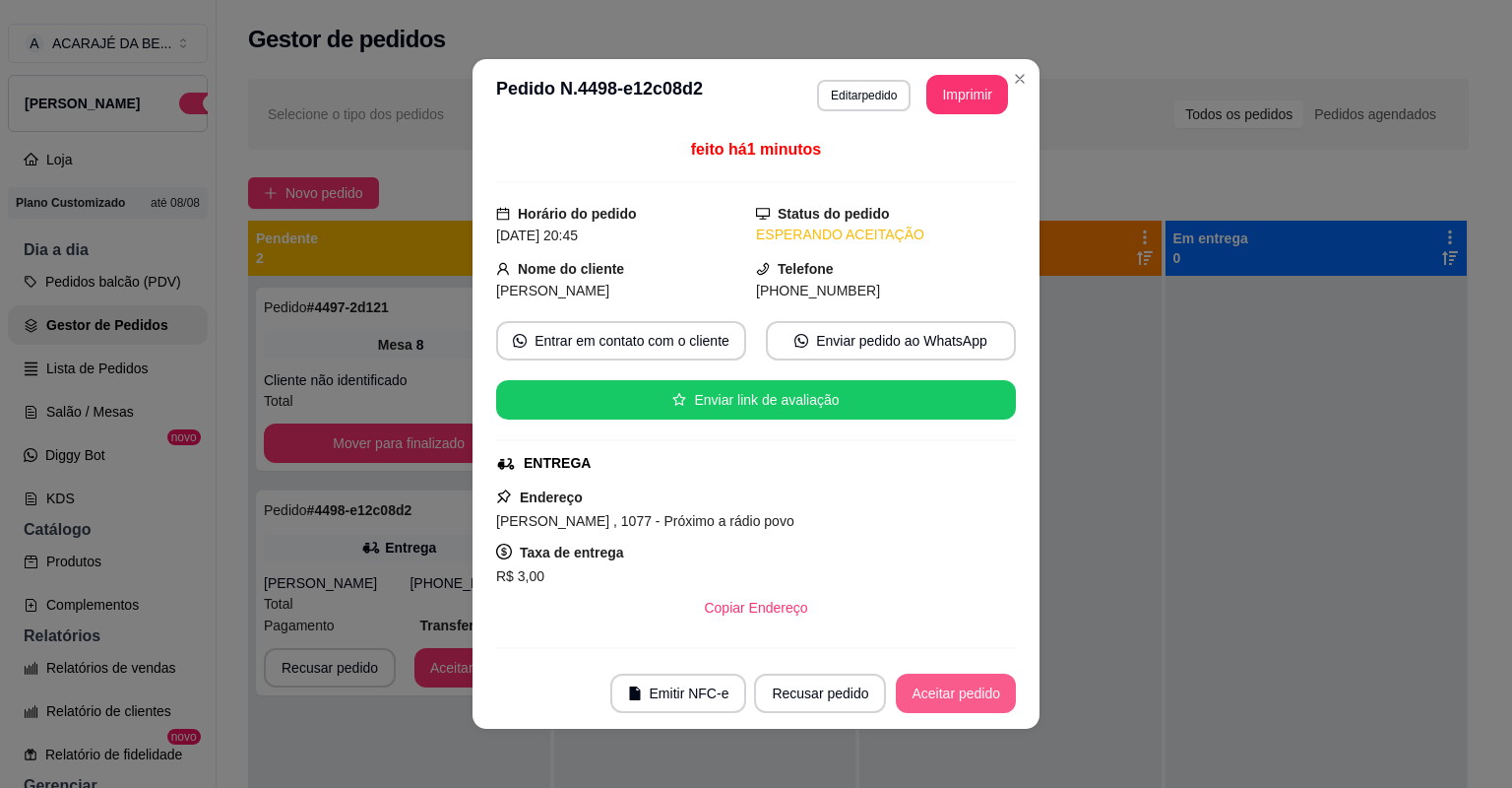 click on "Aceitar pedido" at bounding box center [956, 693] 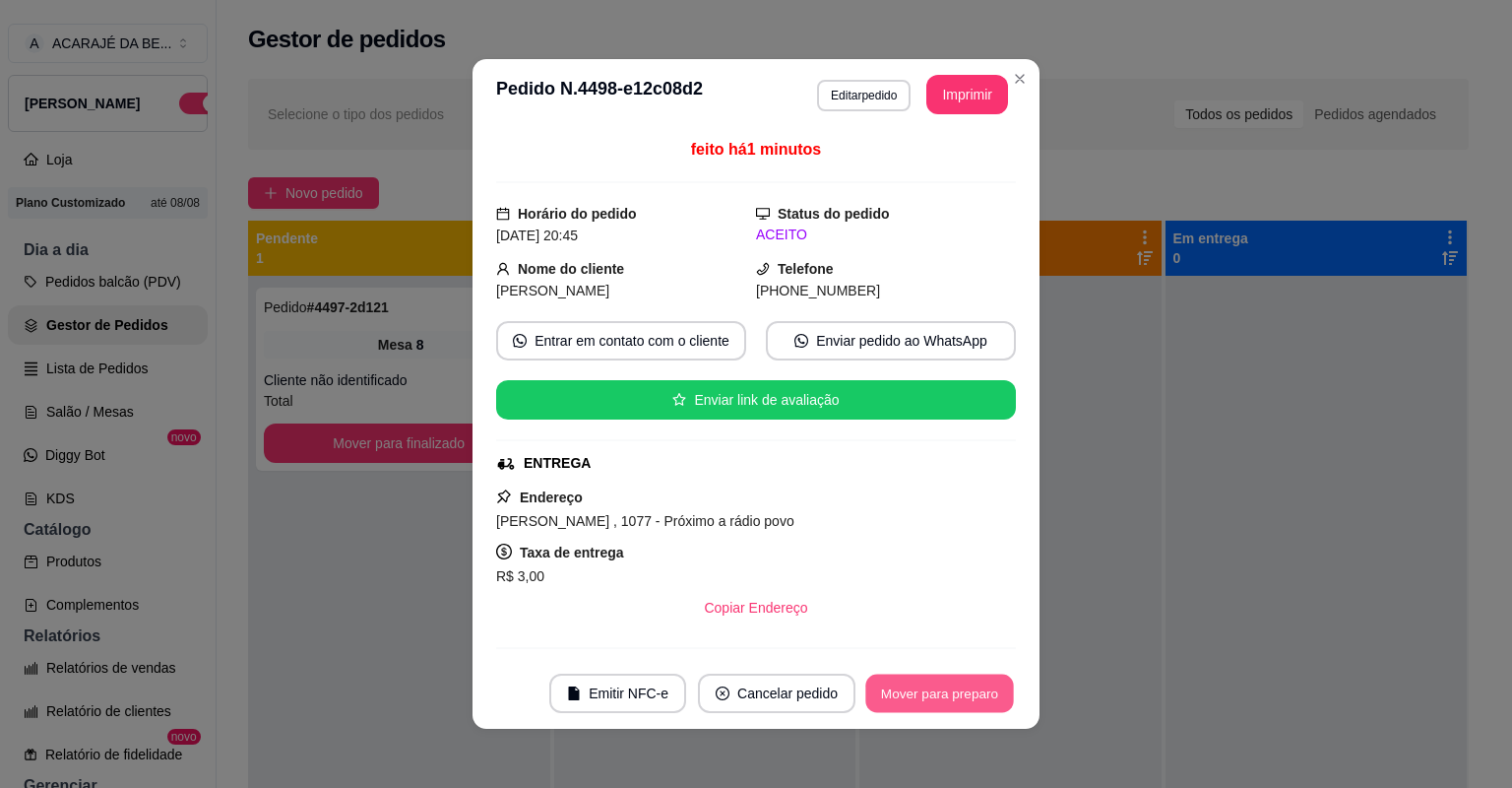 click on "Mover para preparo" at bounding box center (939, 693) 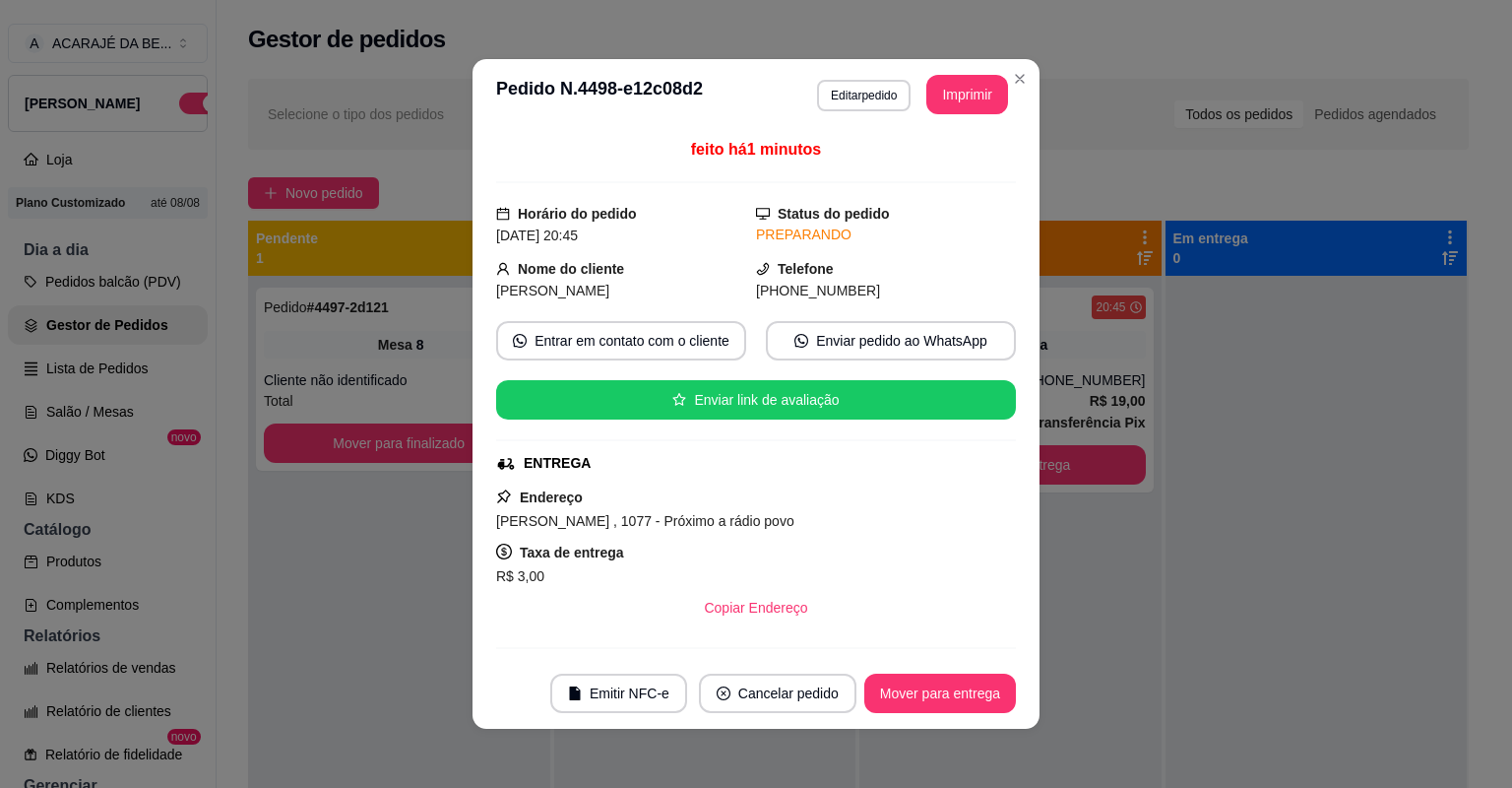 click on "Emitir NFC-e Cancelar pedido Mover para entrega" at bounding box center [756, 693] 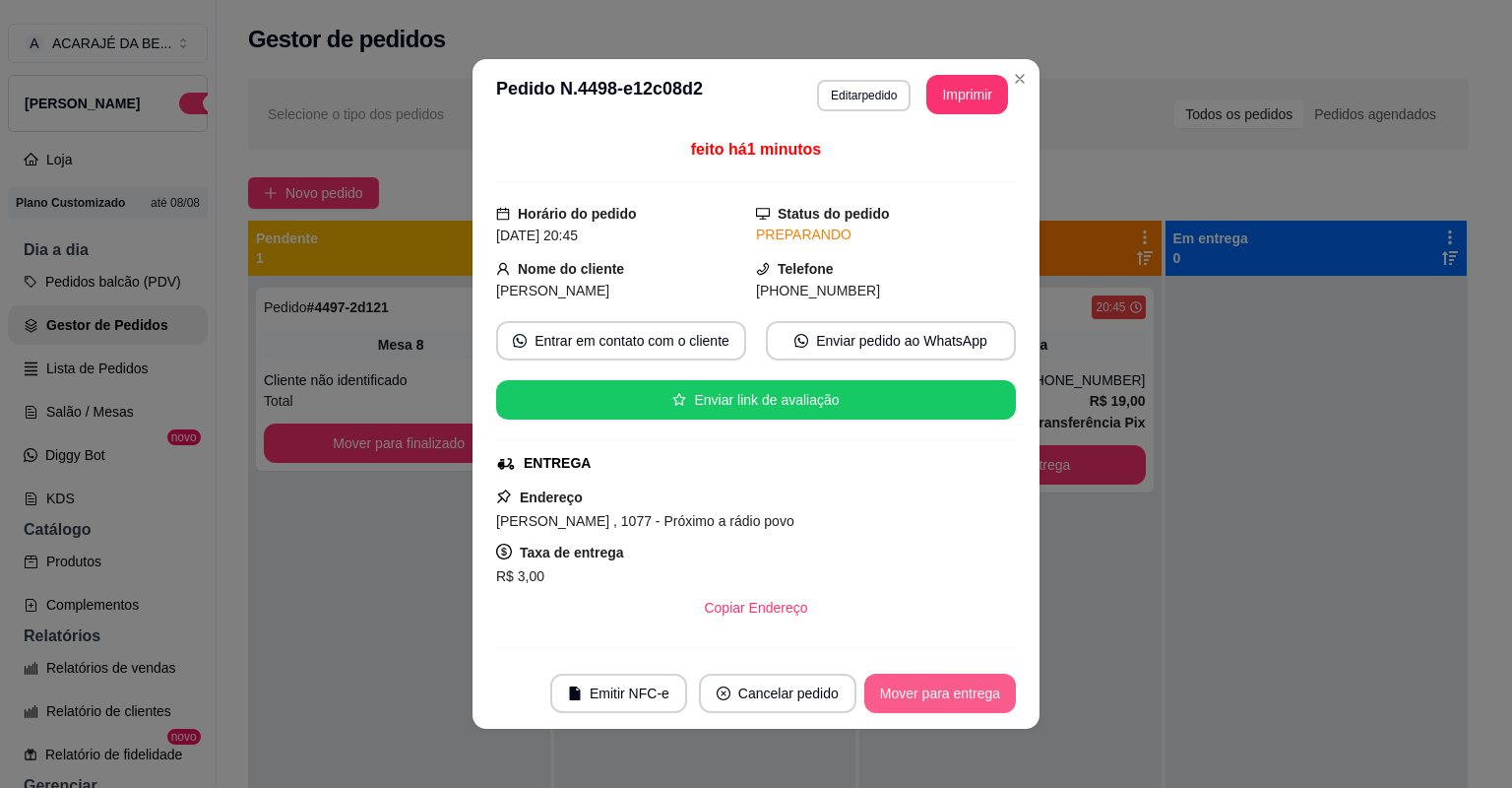 click on "Mover para entrega" at bounding box center (940, 693) 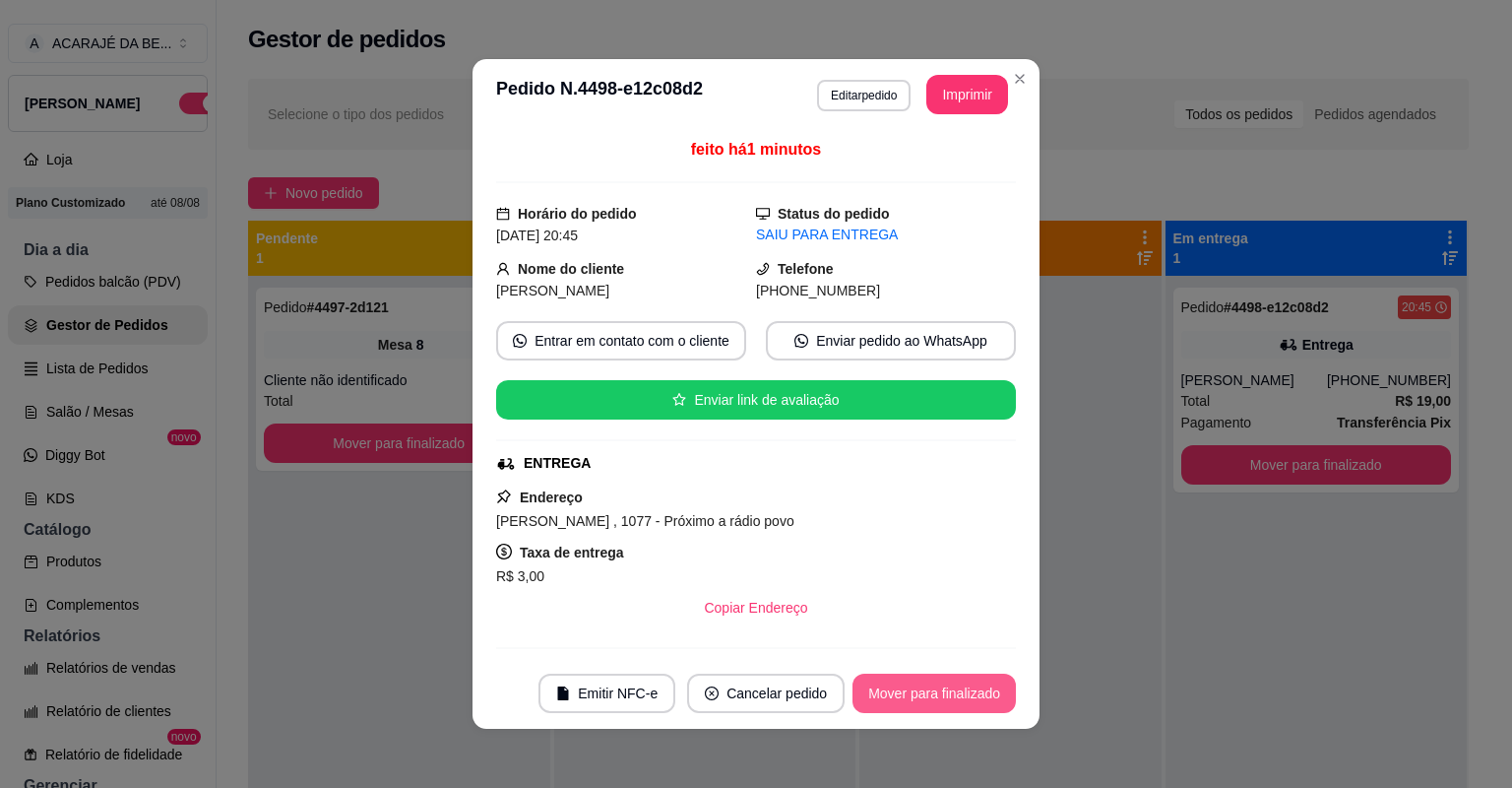 click on "Mover para finalizado" at bounding box center [934, 693] 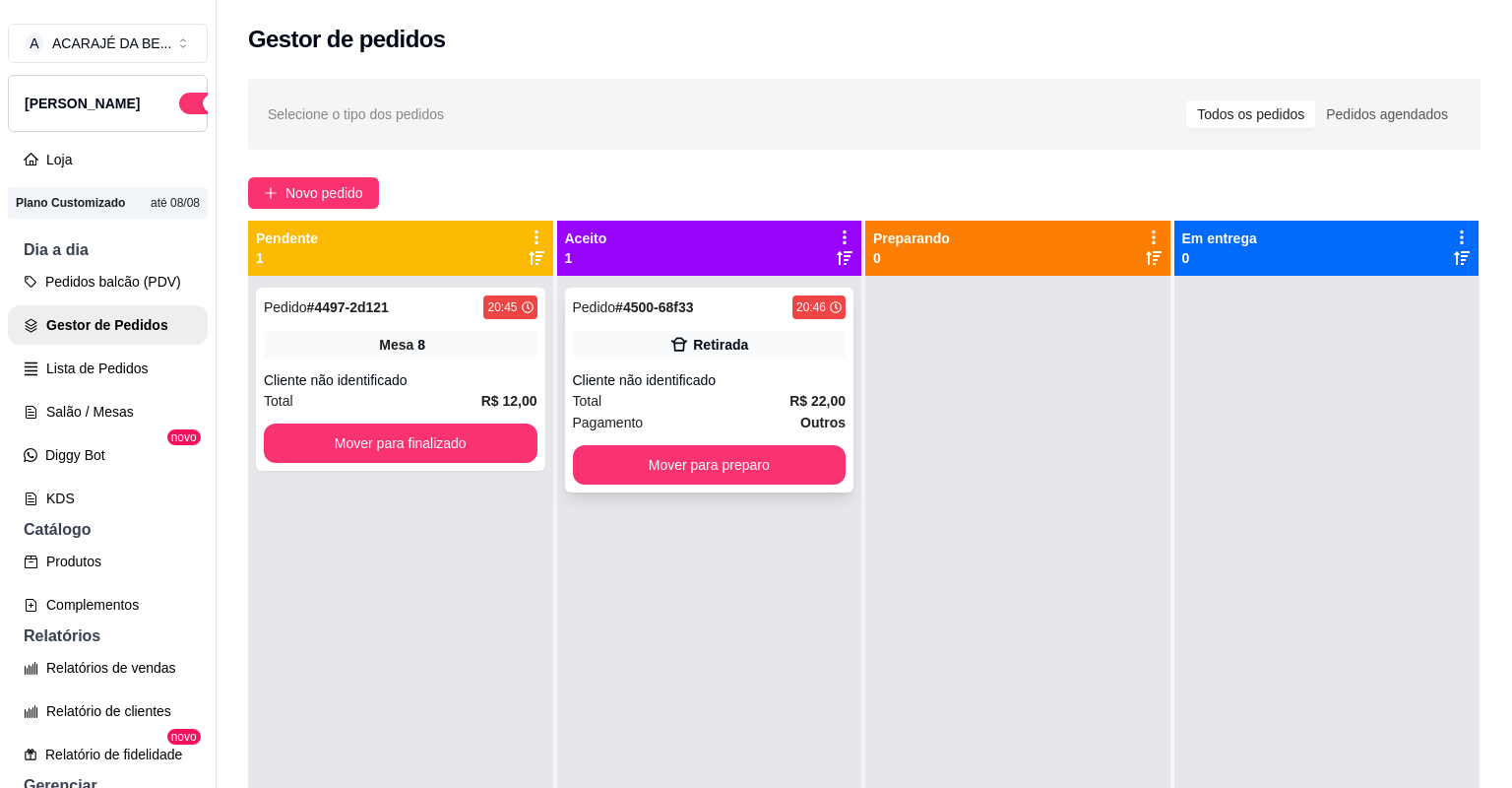 click on "Pagamento" at bounding box center [608, 423] 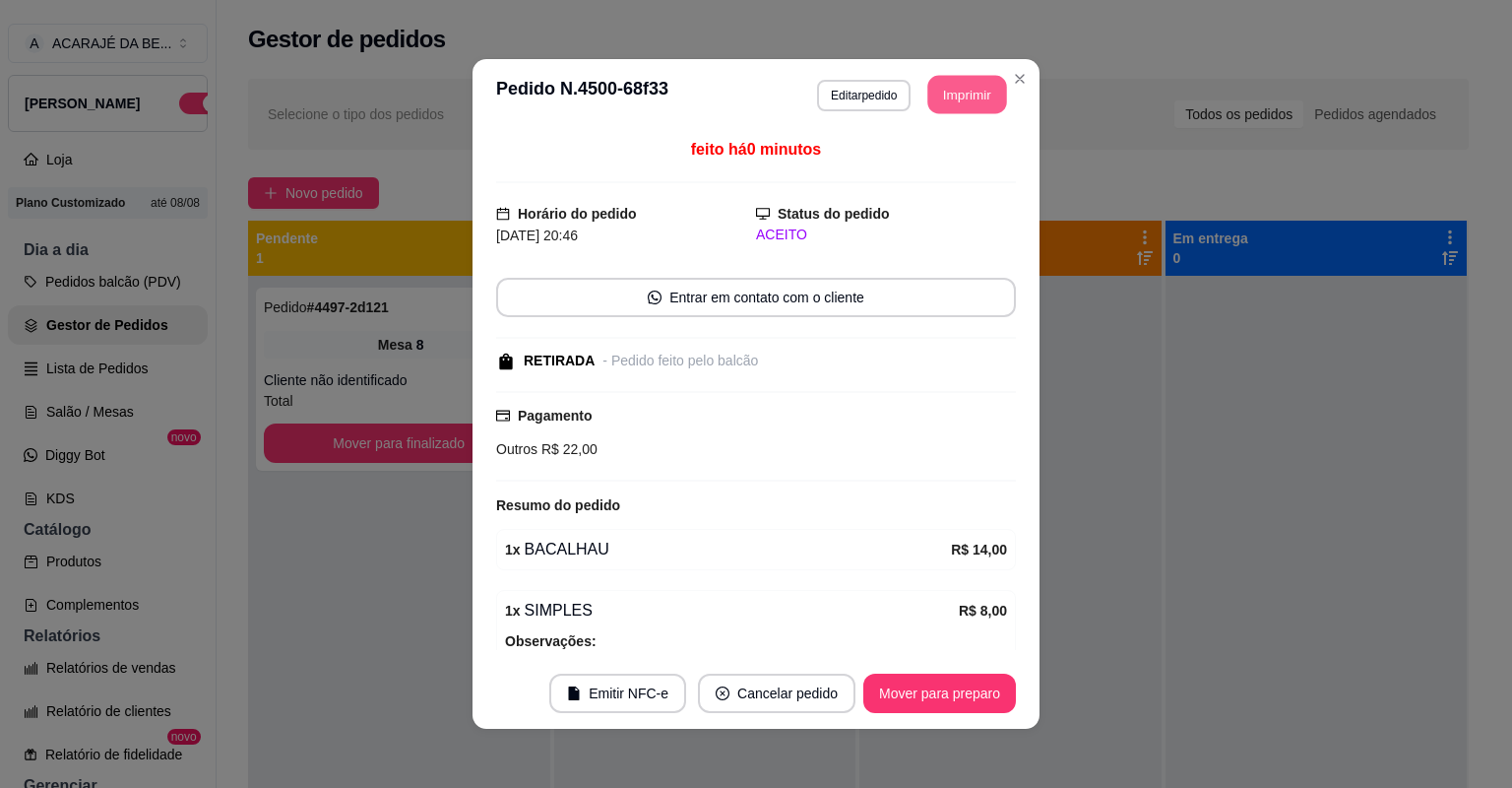 click on "Imprimir" at bounding box center (968, 95) 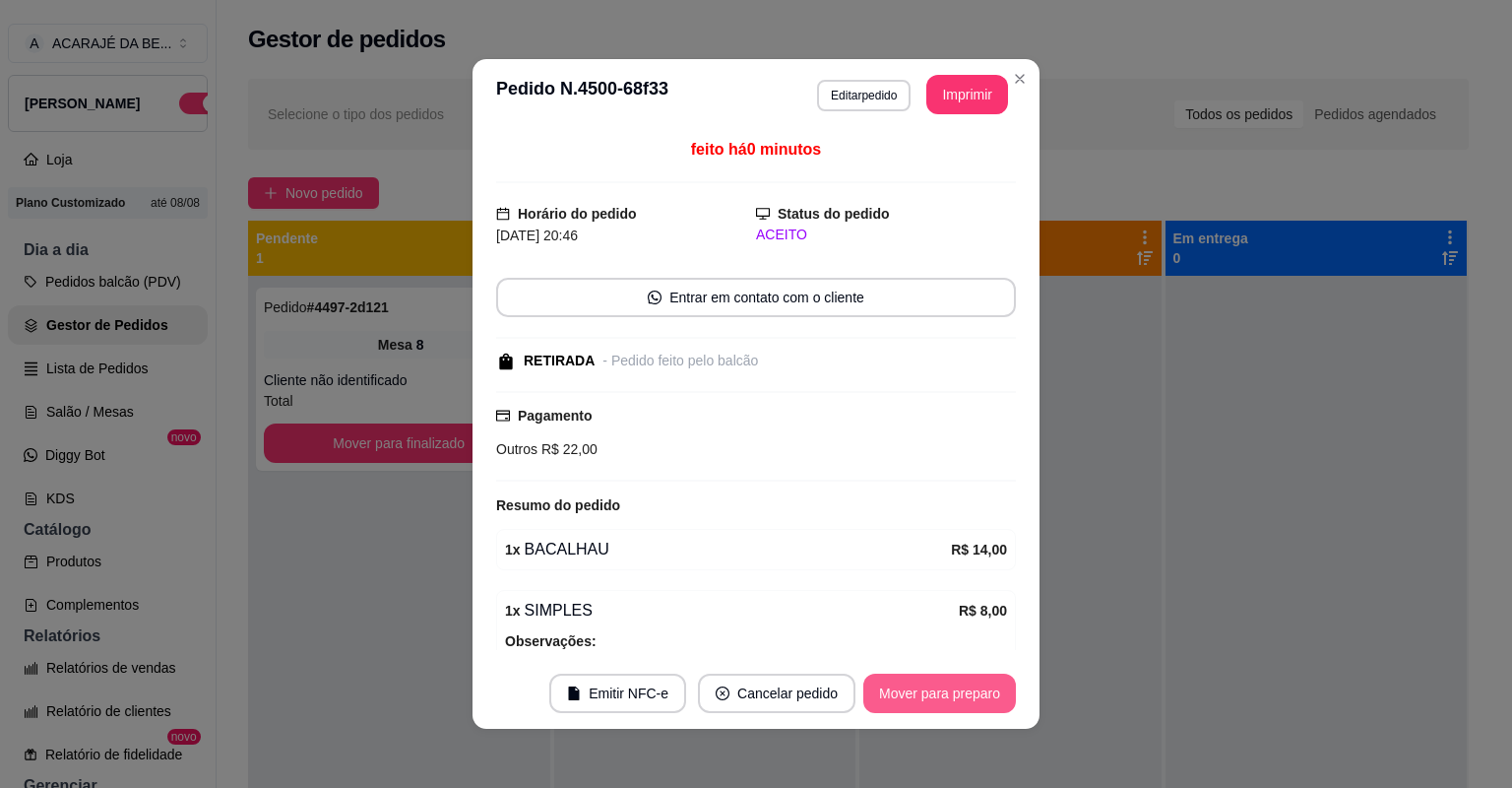 click on "Mover para preparo" at bounding box center [939, 693] 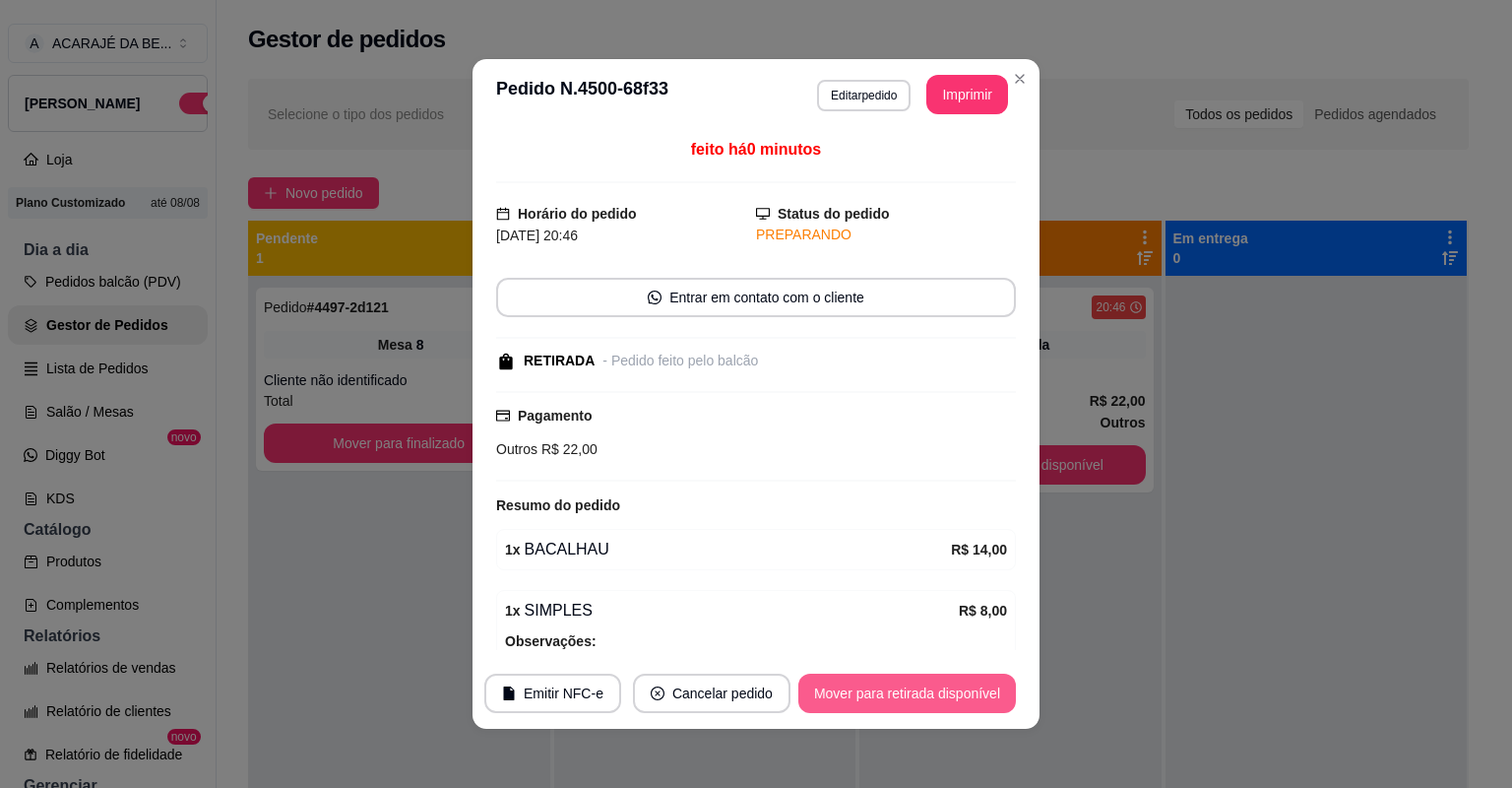 click on "Mover para retirada disponível" at bounding box center [907, 693] 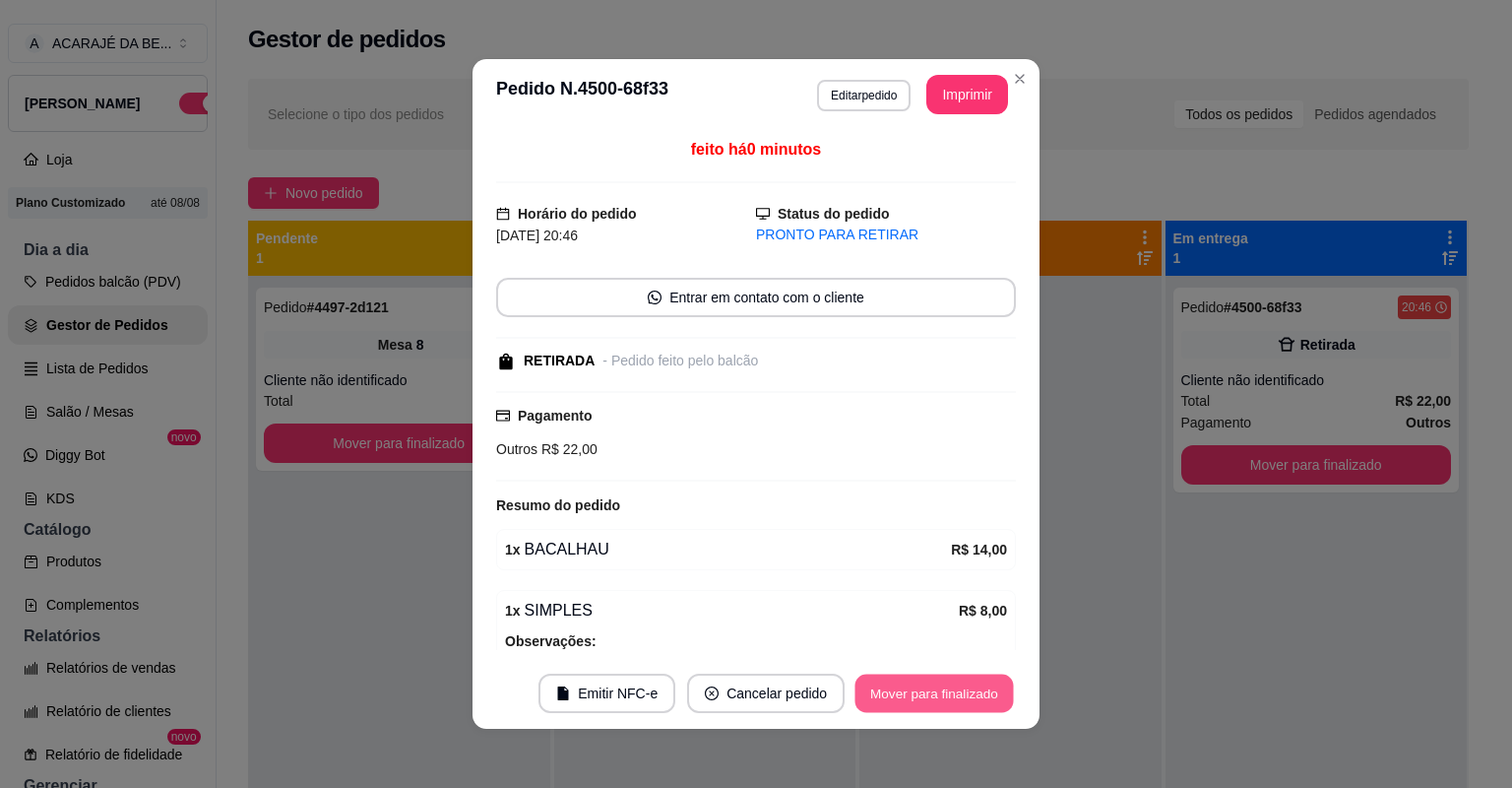 click on "Mover para finalizado" at bounding box center (934, 693) 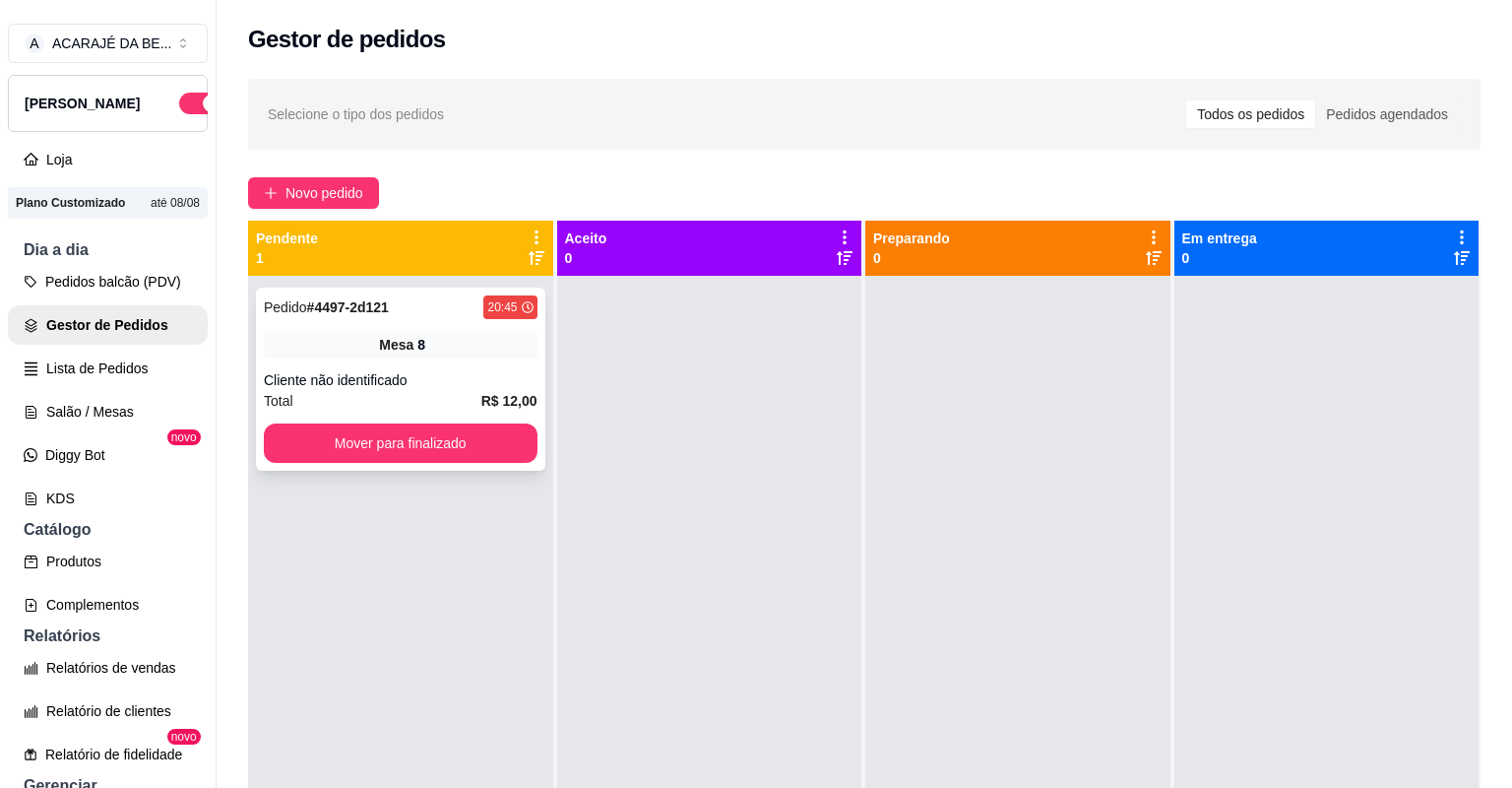 click on "Total R$ 12,00" at bounding box center (401, 401) 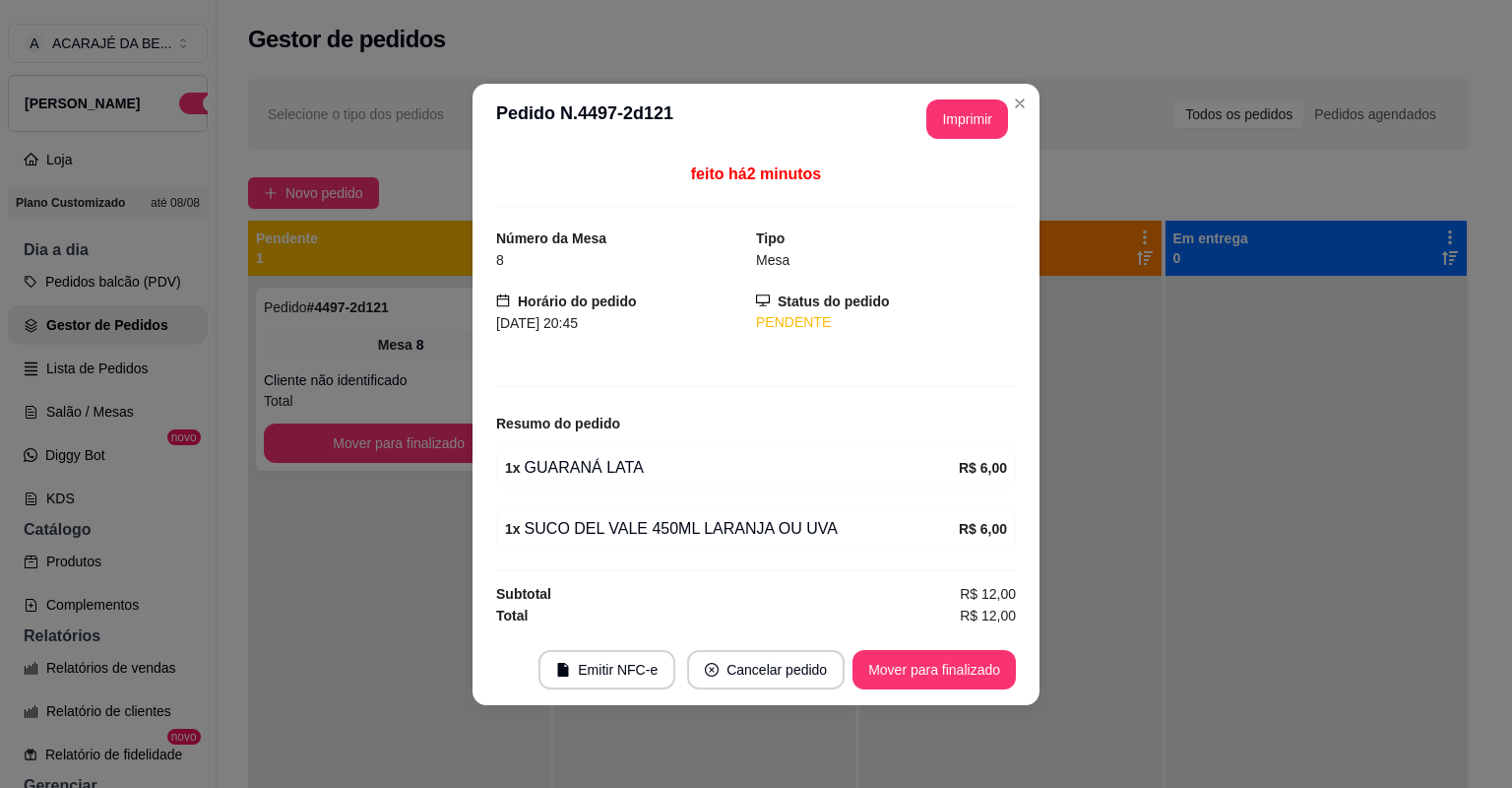 click on "1 x     GUARANÁ LATA" at bounding box center [731, 468] 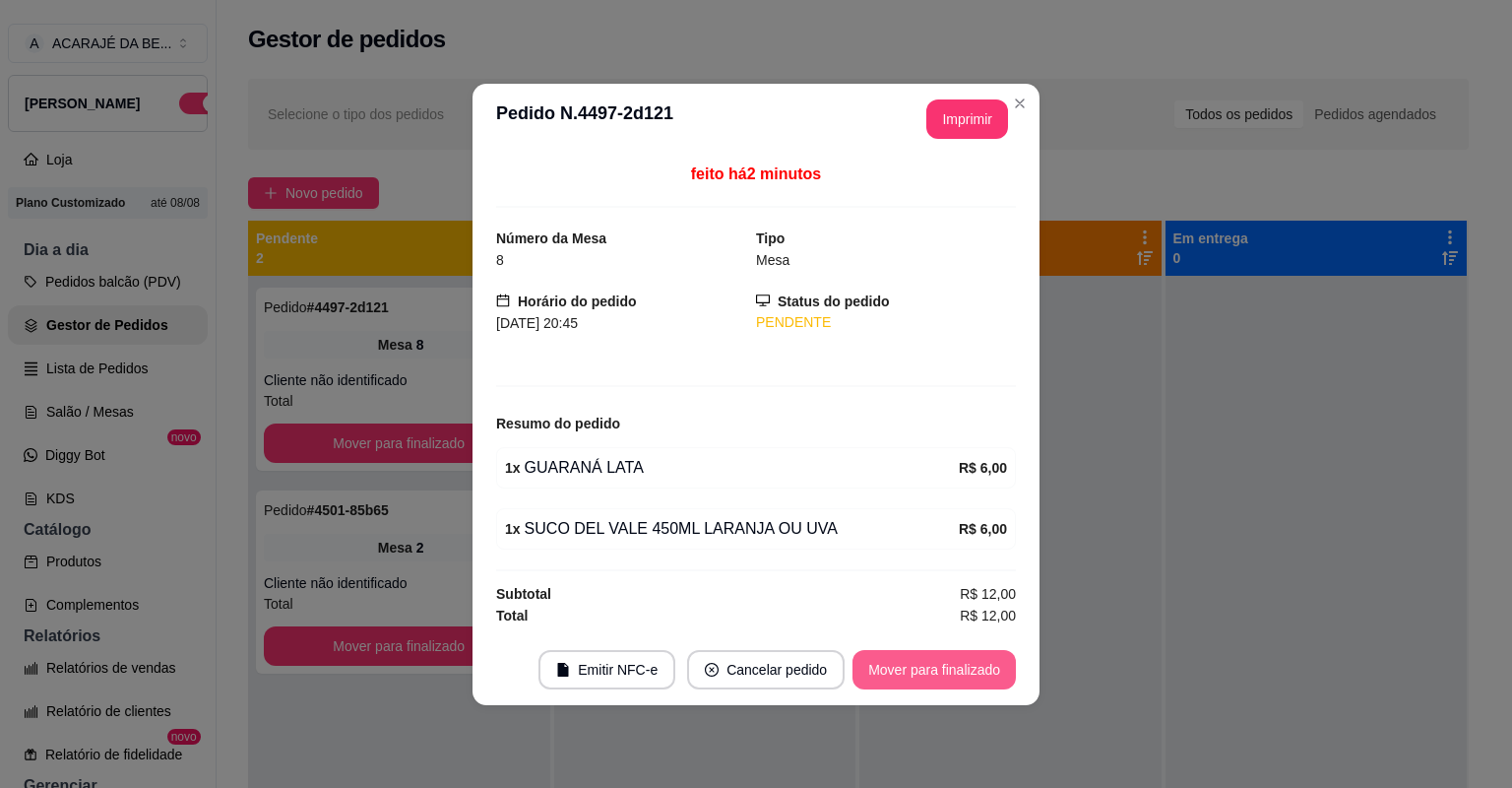 click on "Mover para finalizado" at bounding box center [934, 670] 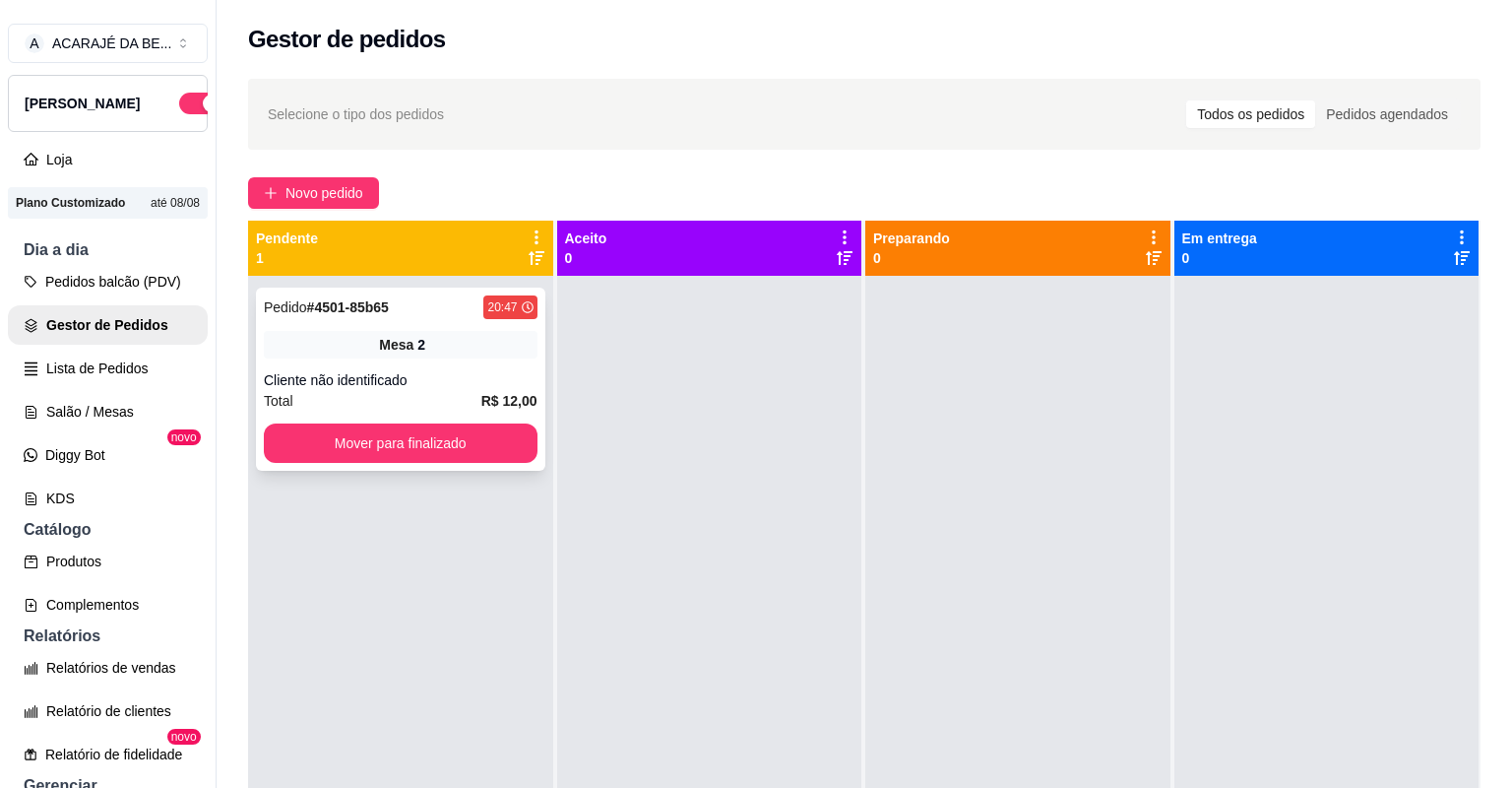 click on "Cliente não identificado" at bounding box center (401, 380) 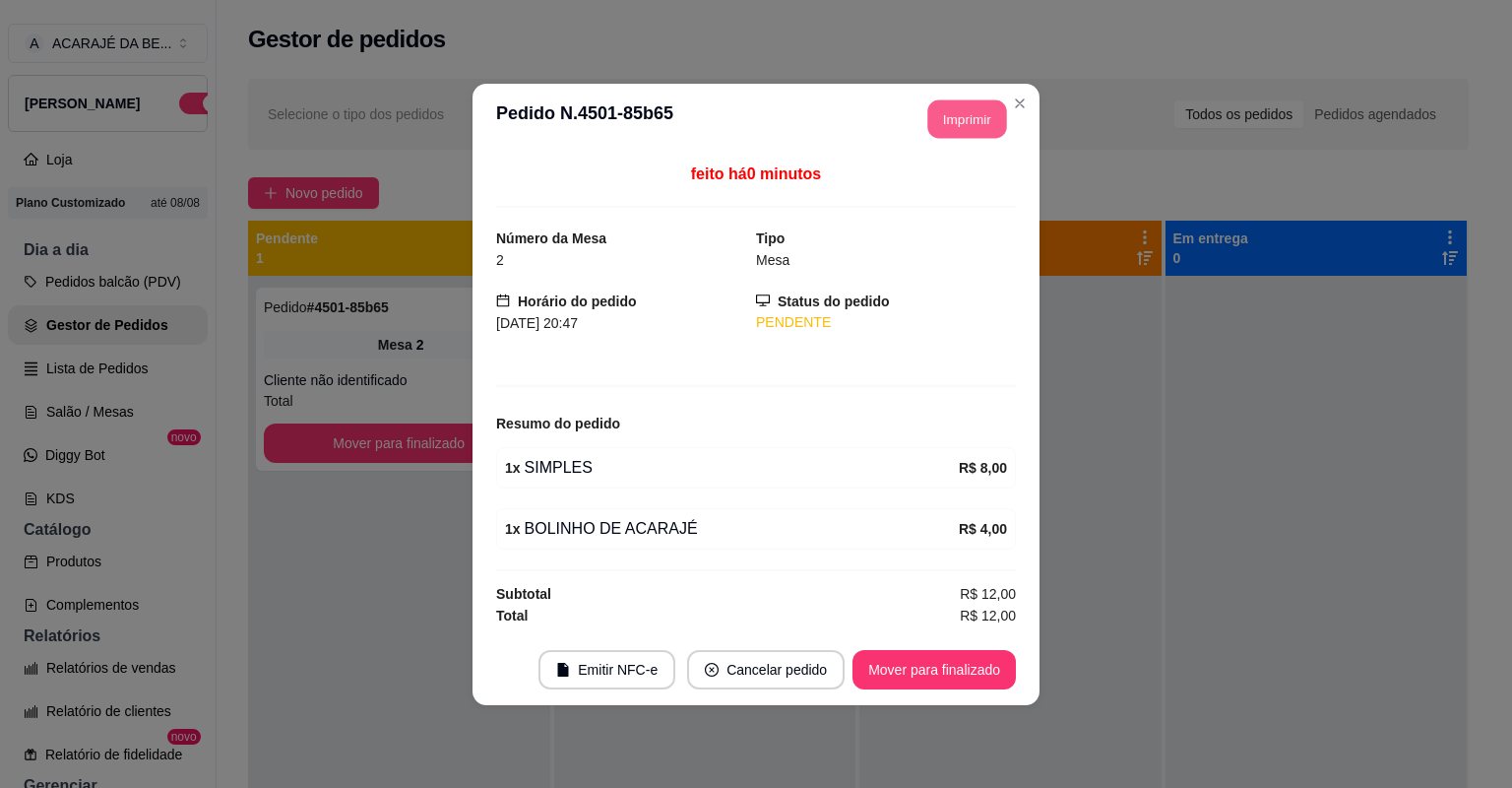 click on "Imprimir" at bounding box center (968, 118) 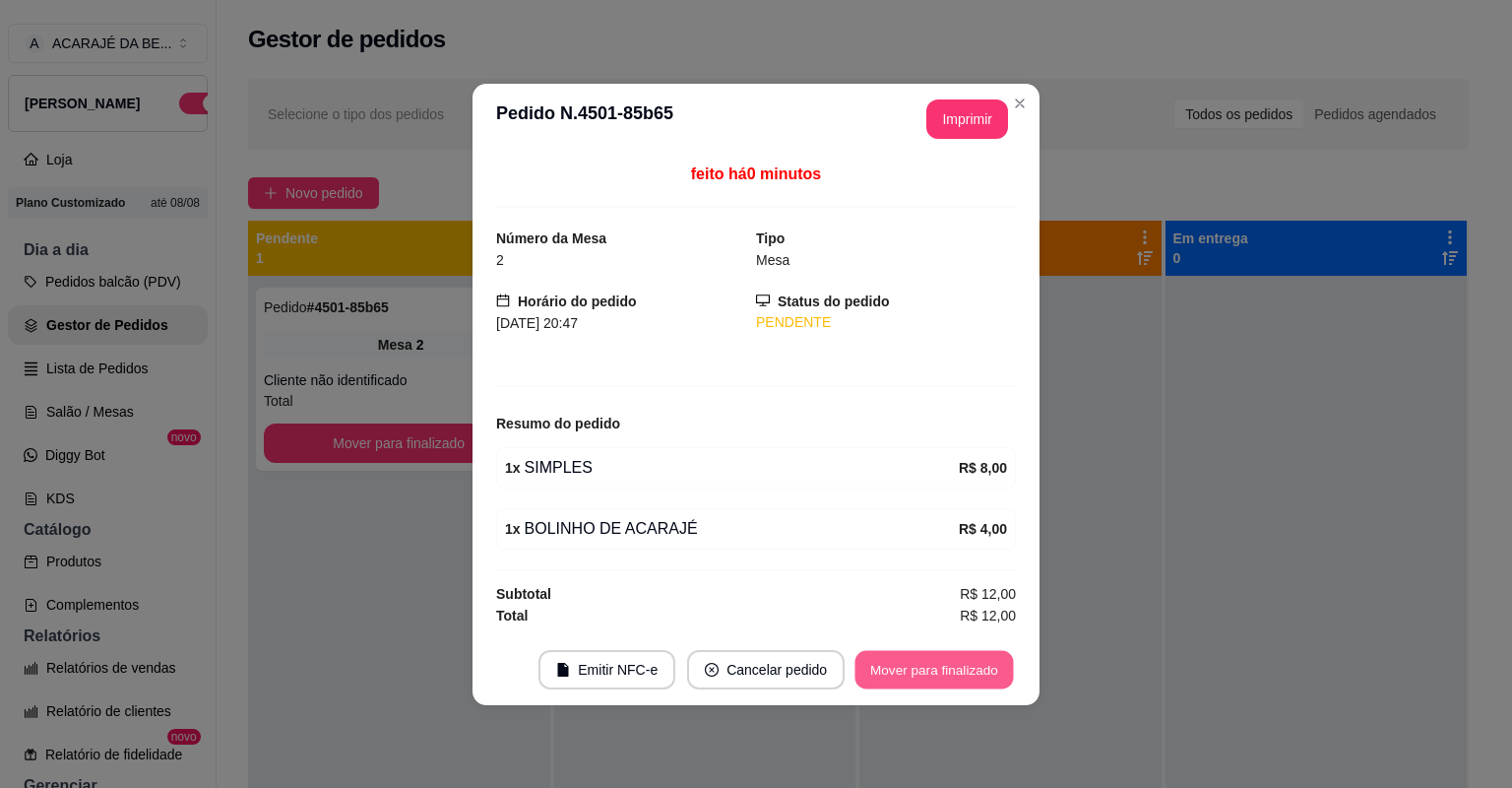click on "Mover para finalizado" at bounding box center [934, 669] 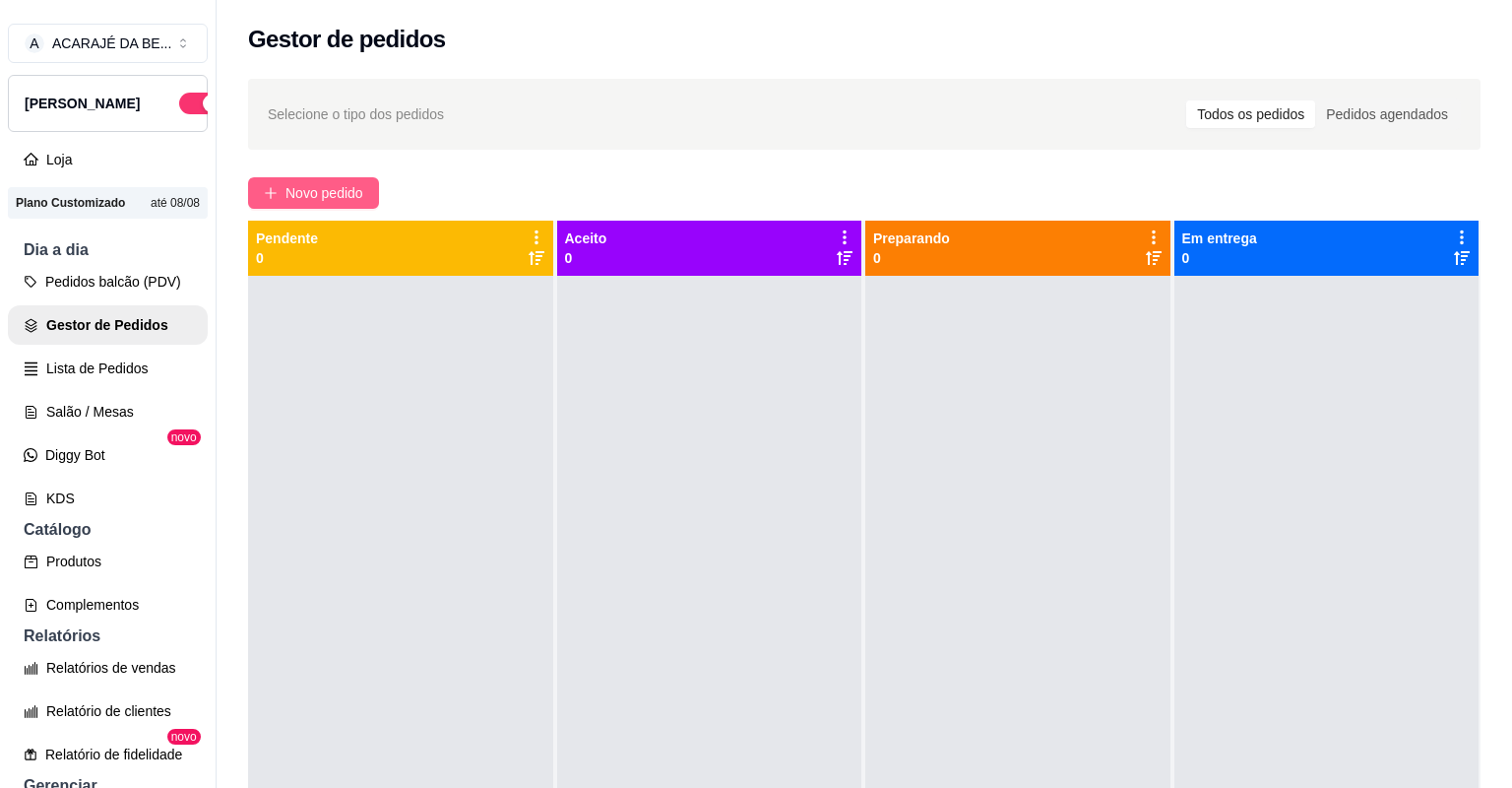 click on "Novo pedido" at bounding box center (324, 193) 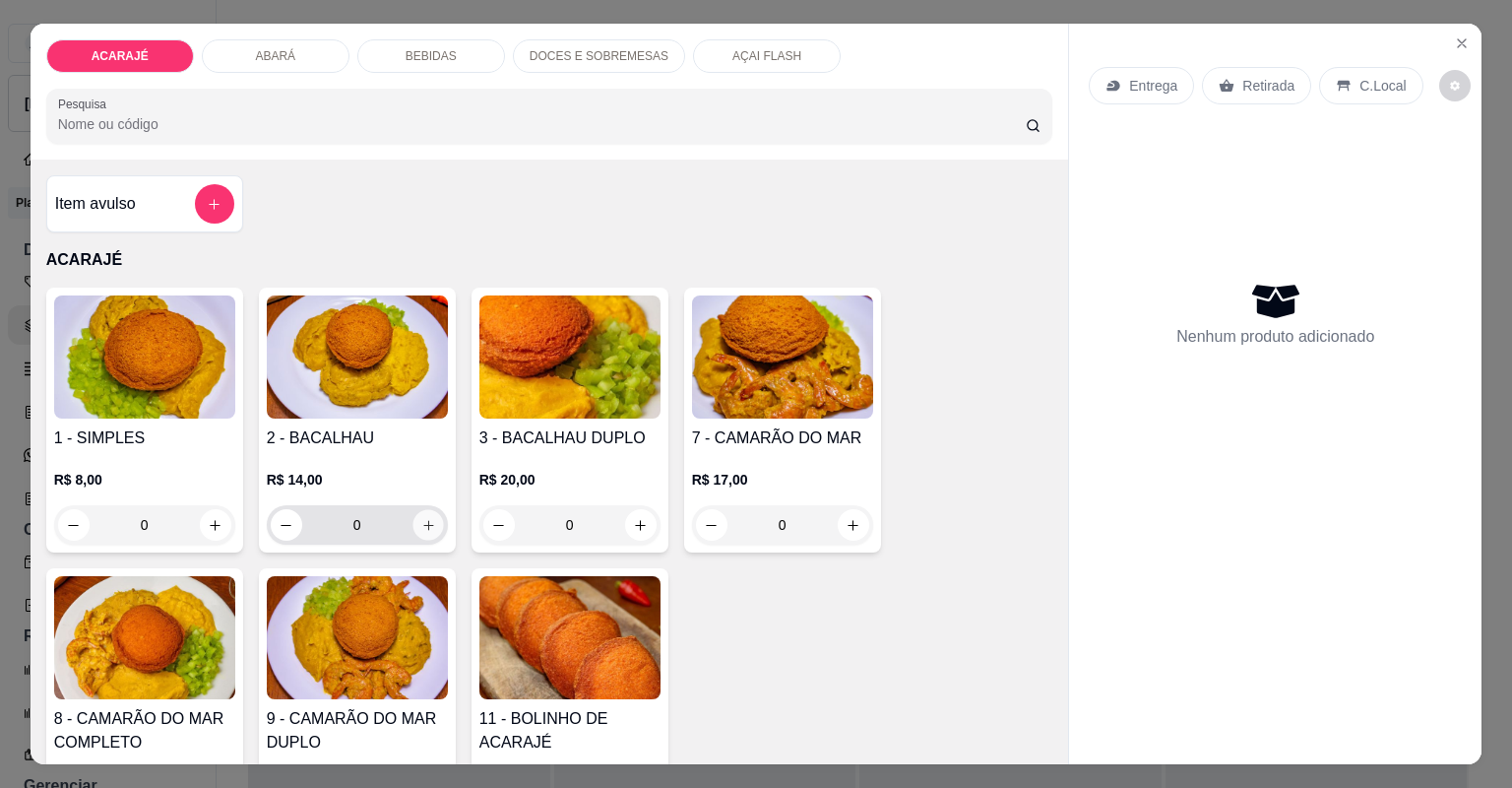 click 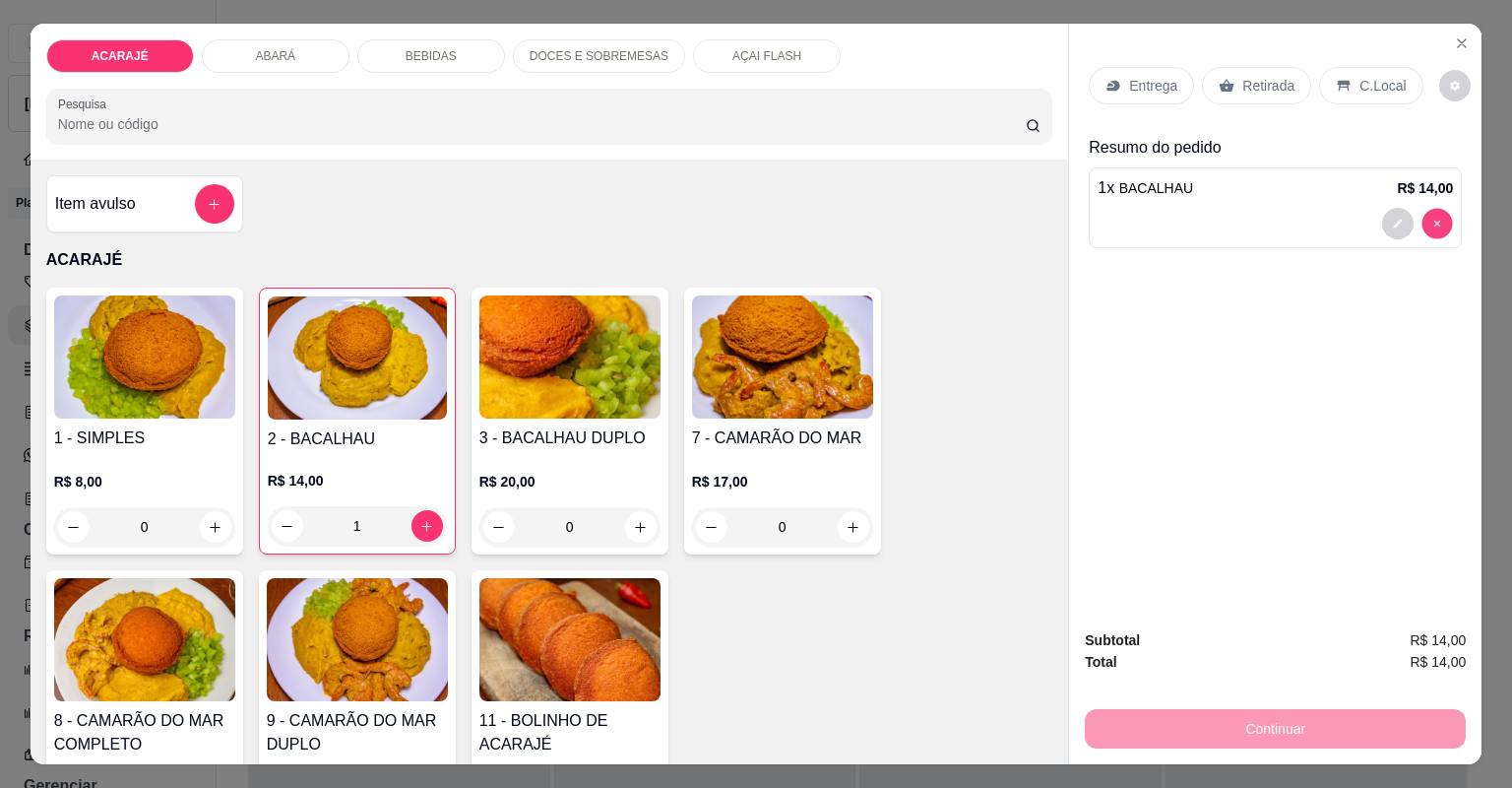 type on "0" 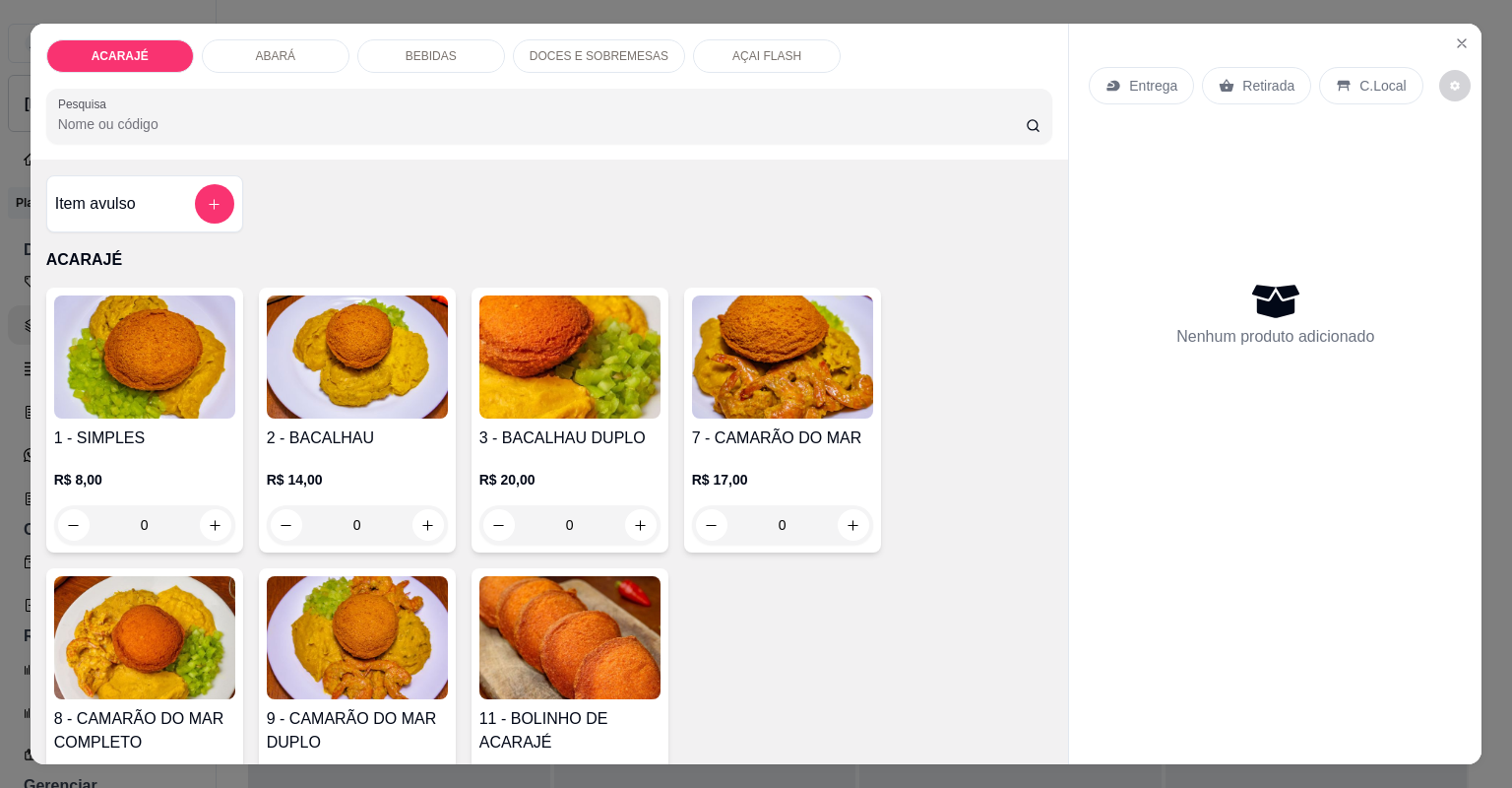 click 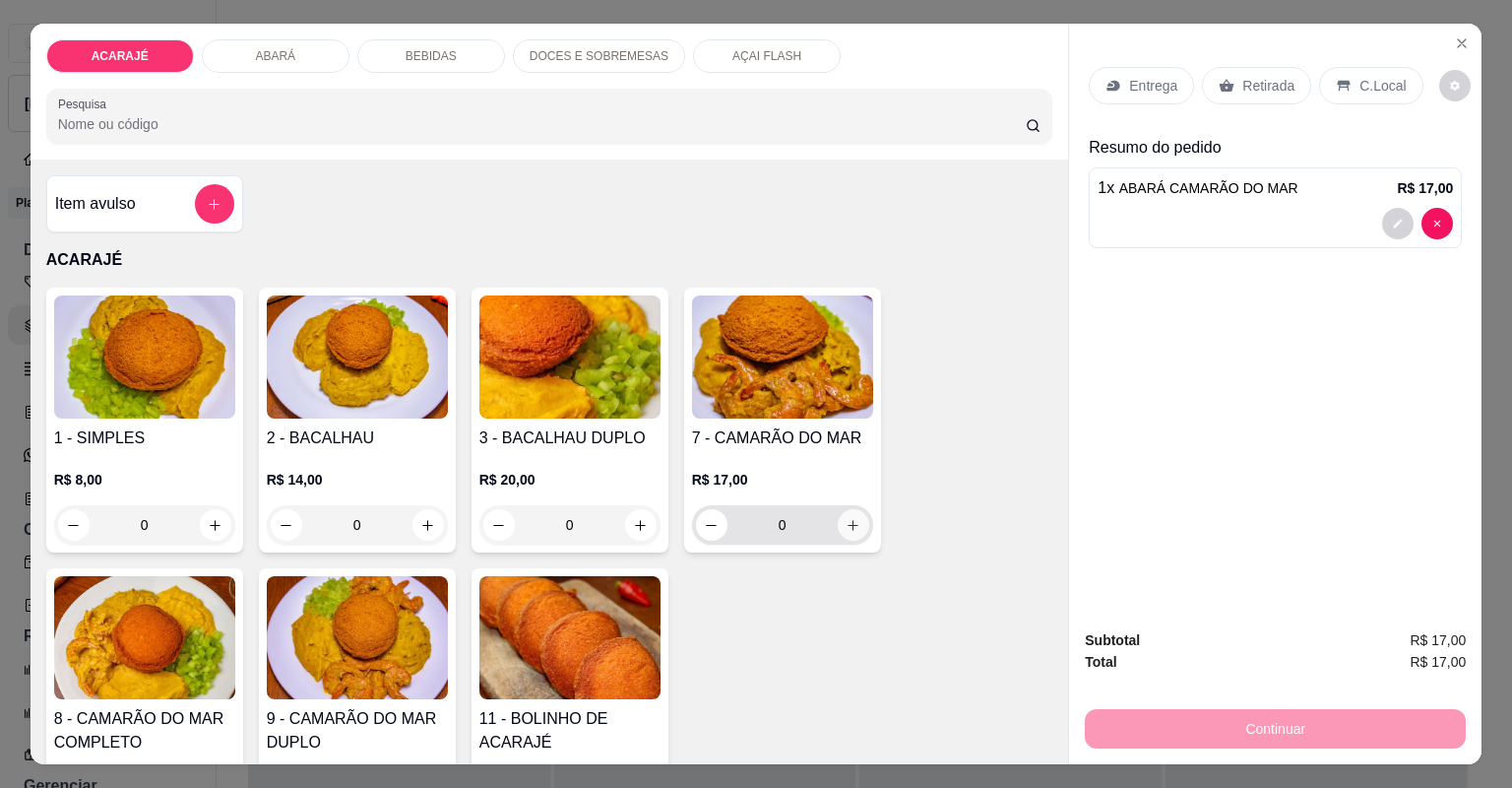 click 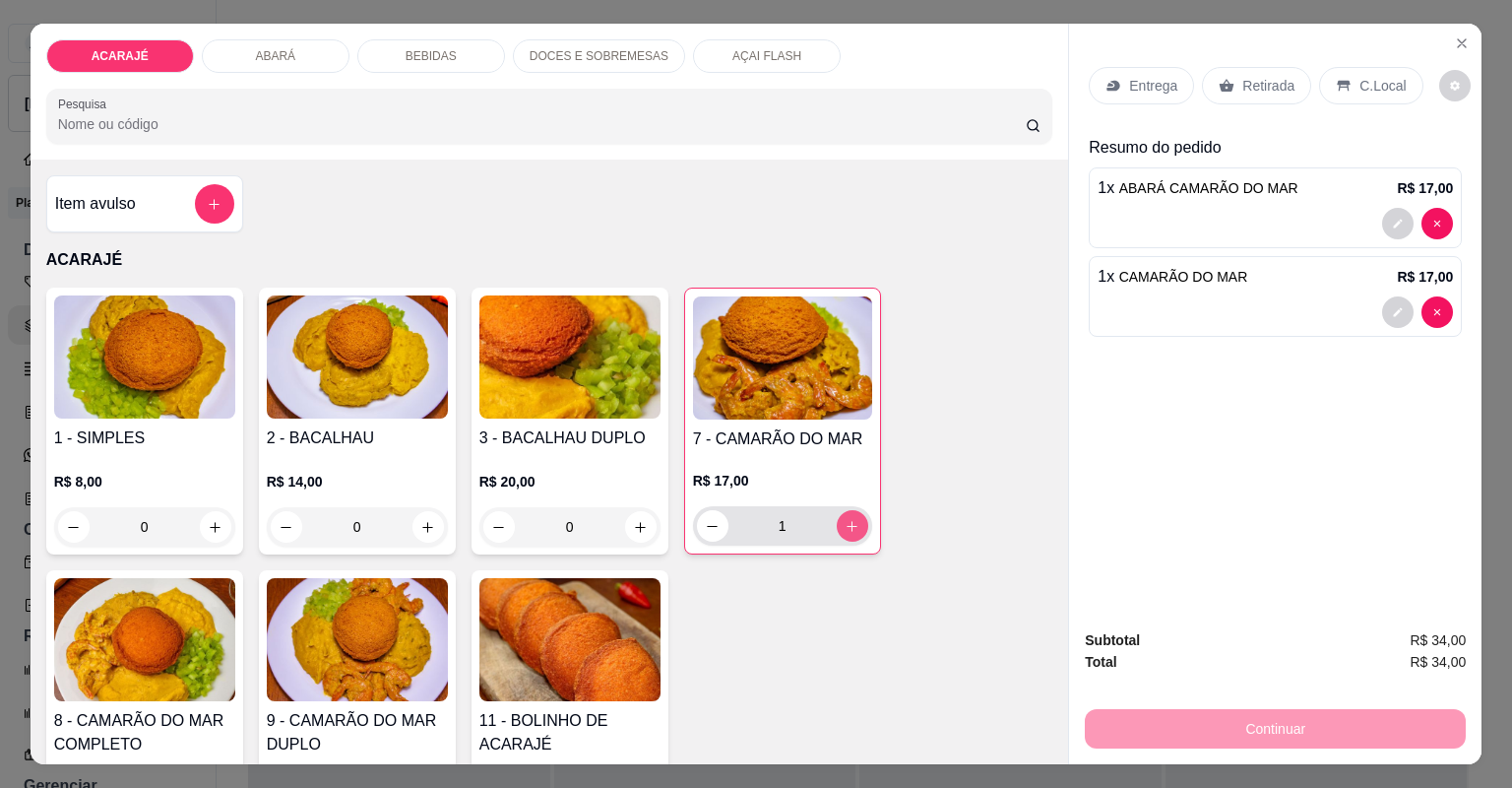 type on "1" 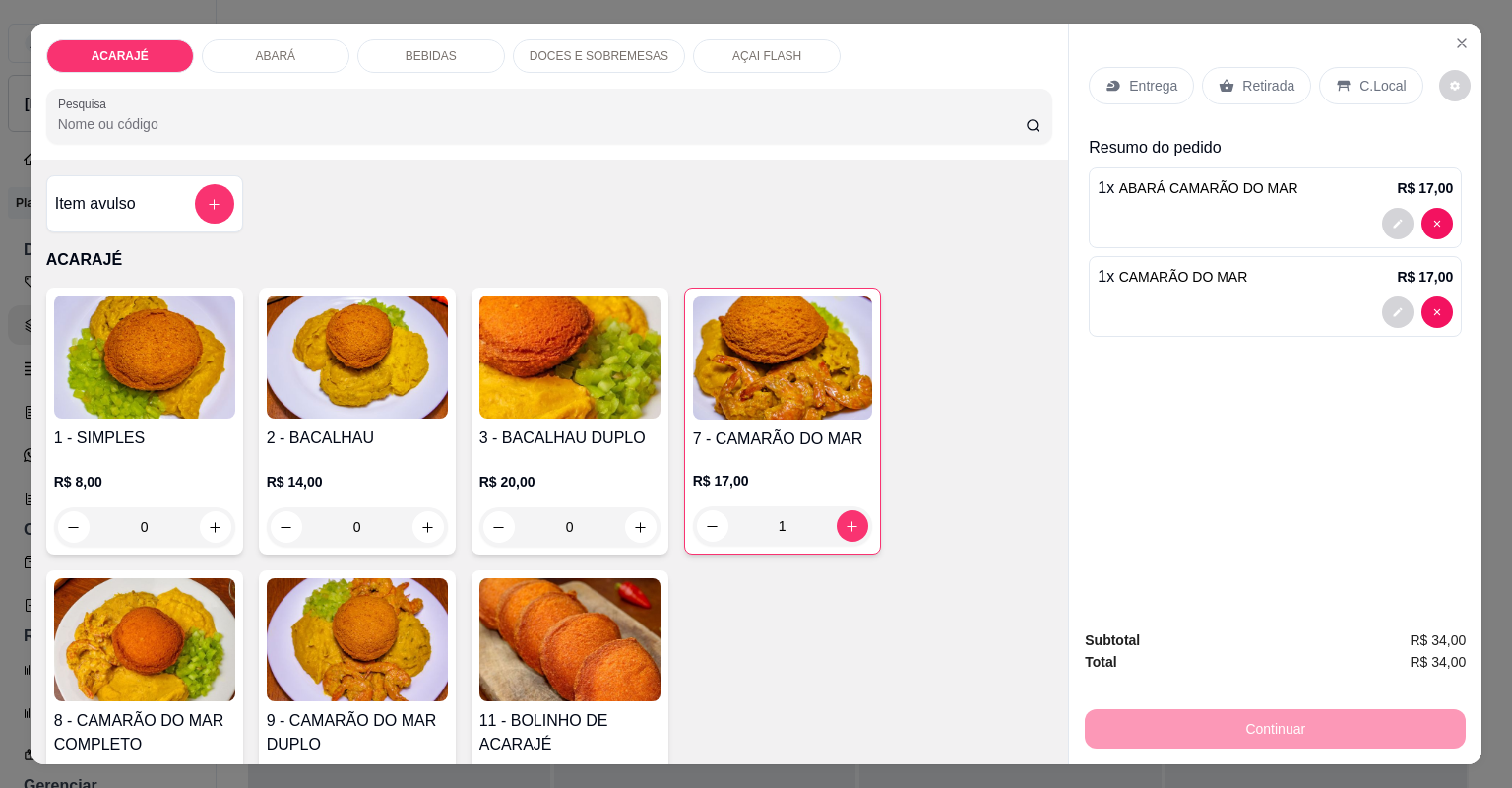 click at bounding box center [641, 831] 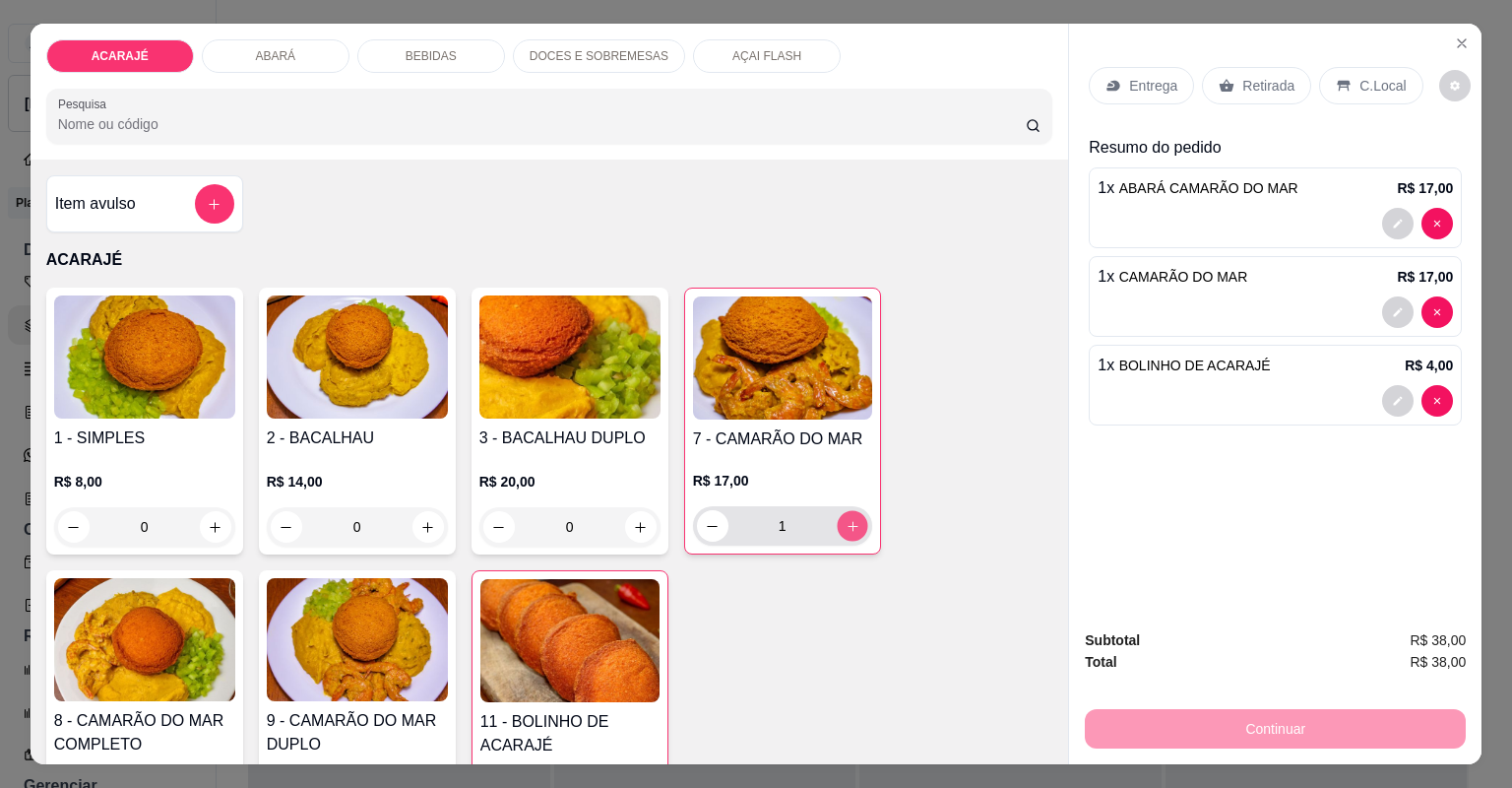 click 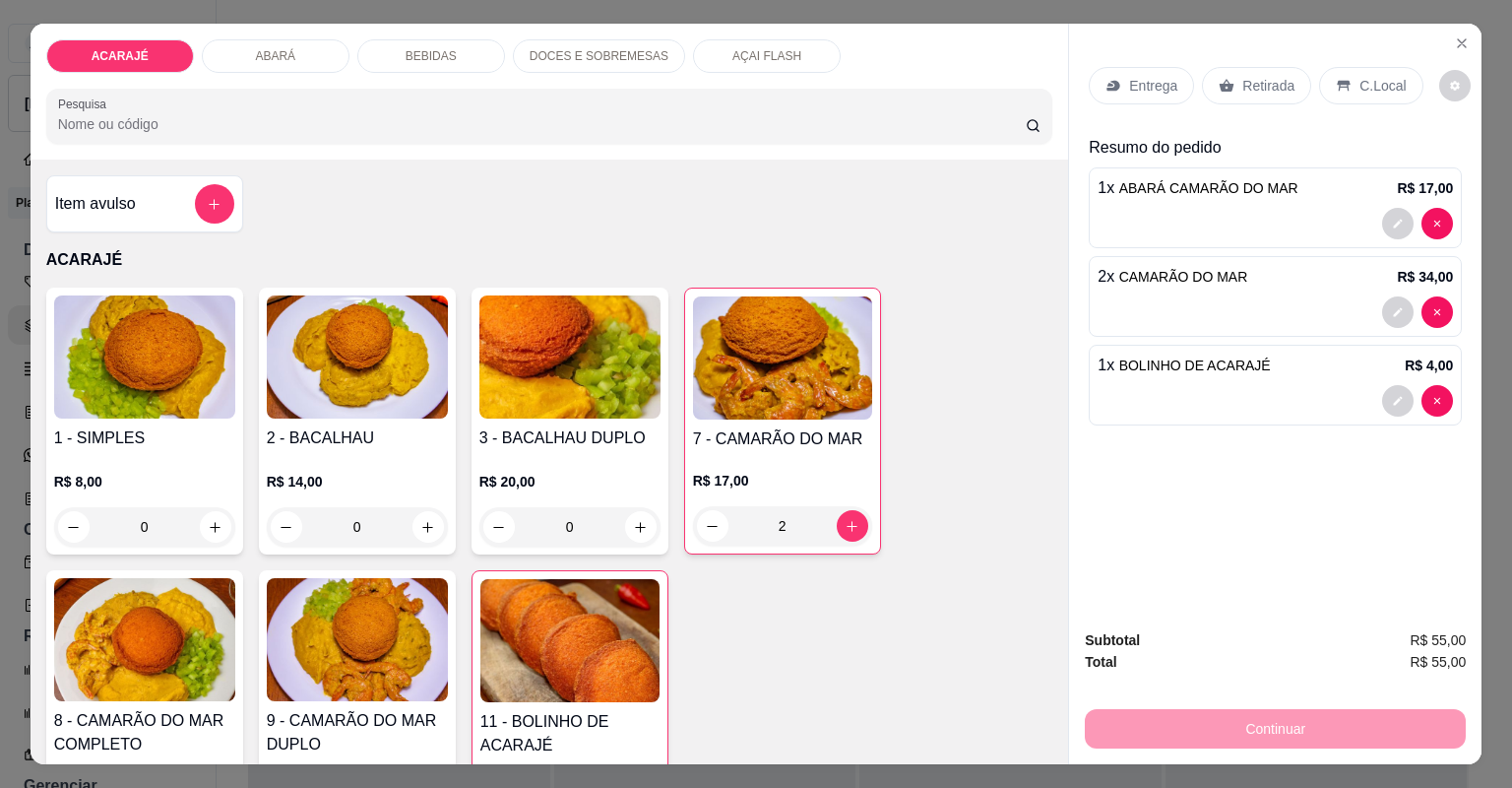 click at bounding box center (640, 1482) 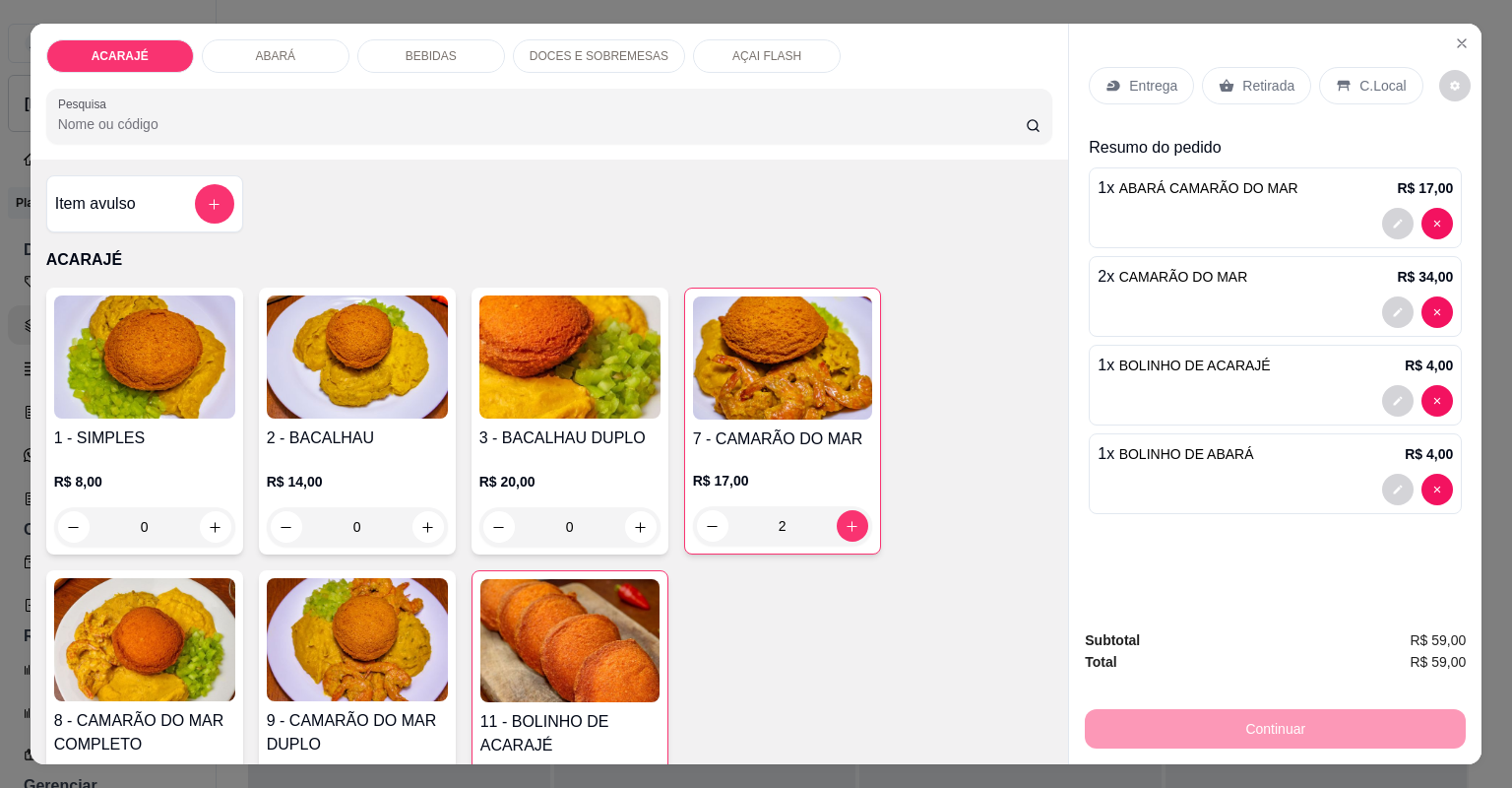 click on "Entrega" at bounding box center [1153, 86] 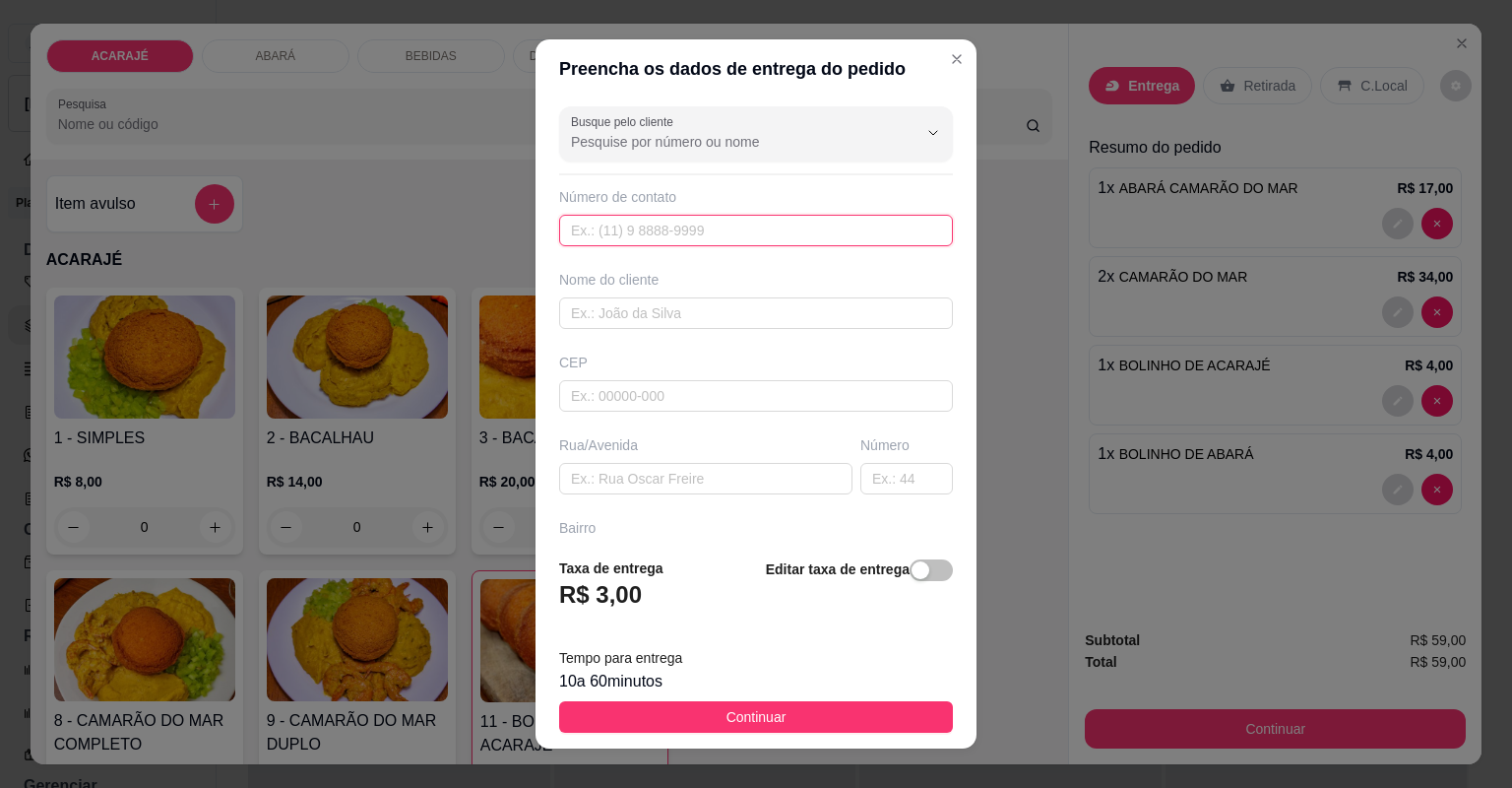 click at bounding box center (756, 230) 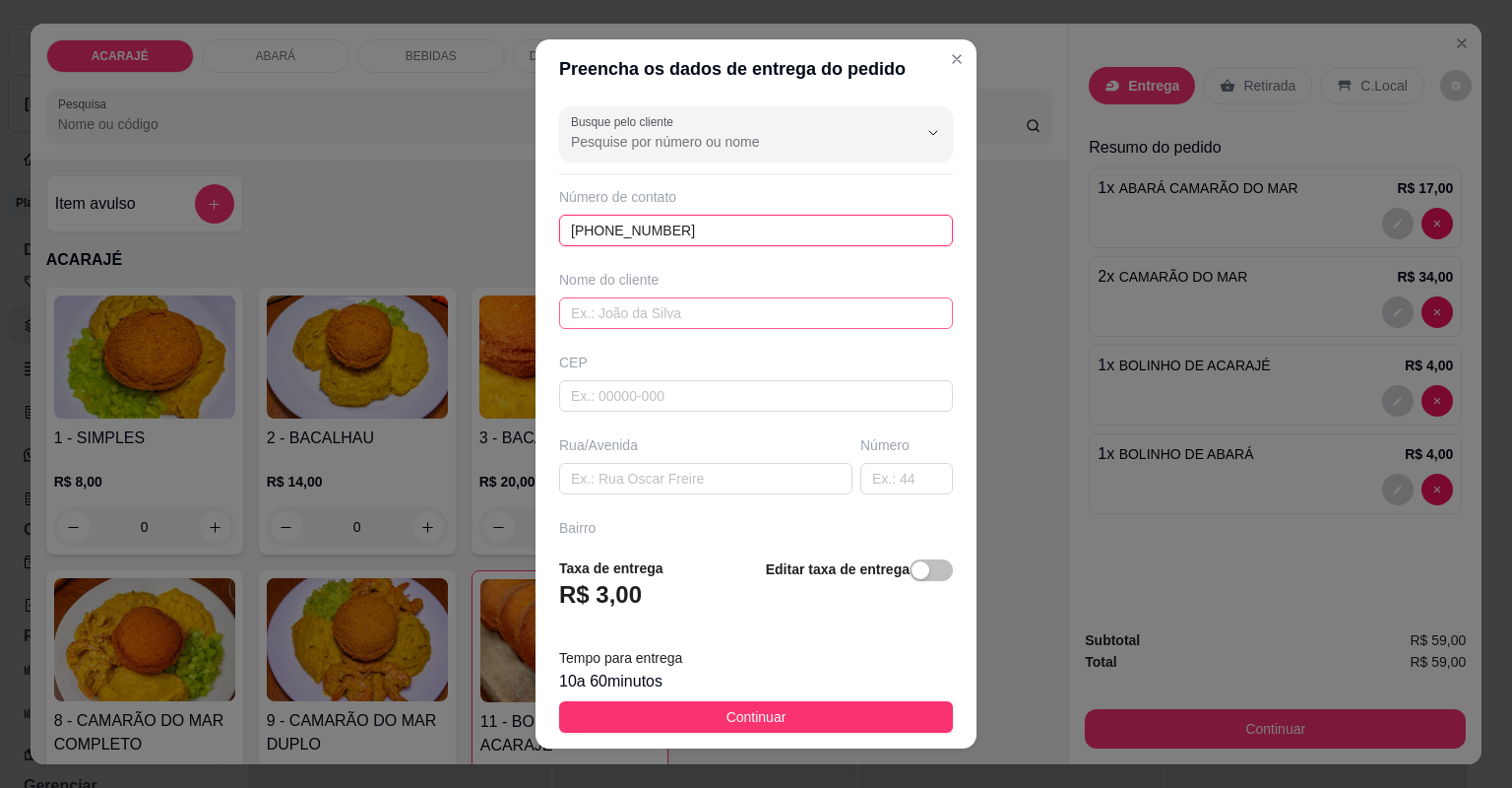type on "[PHONE_NUMBER]" 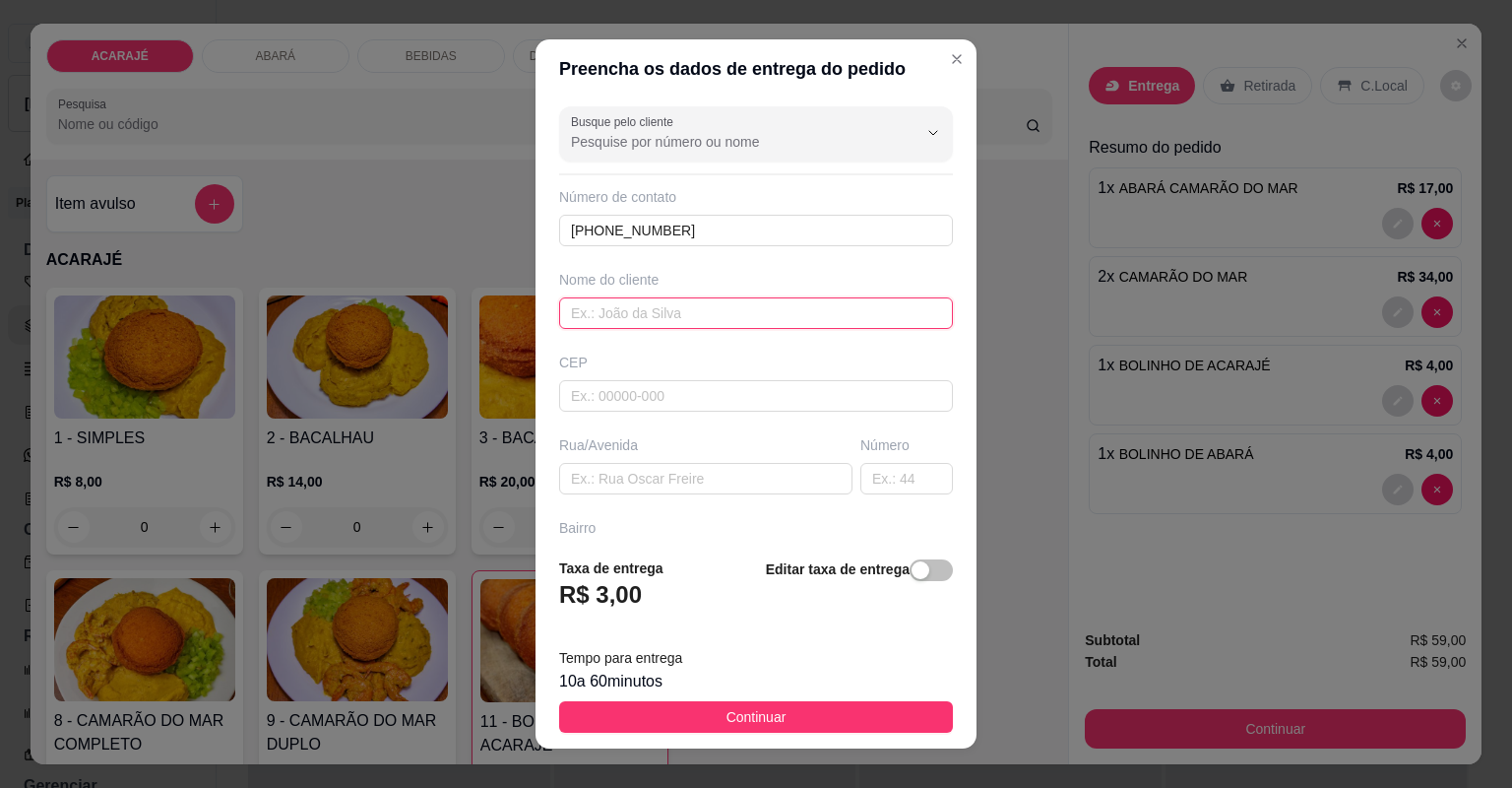 click at bounding box center (756, 313) 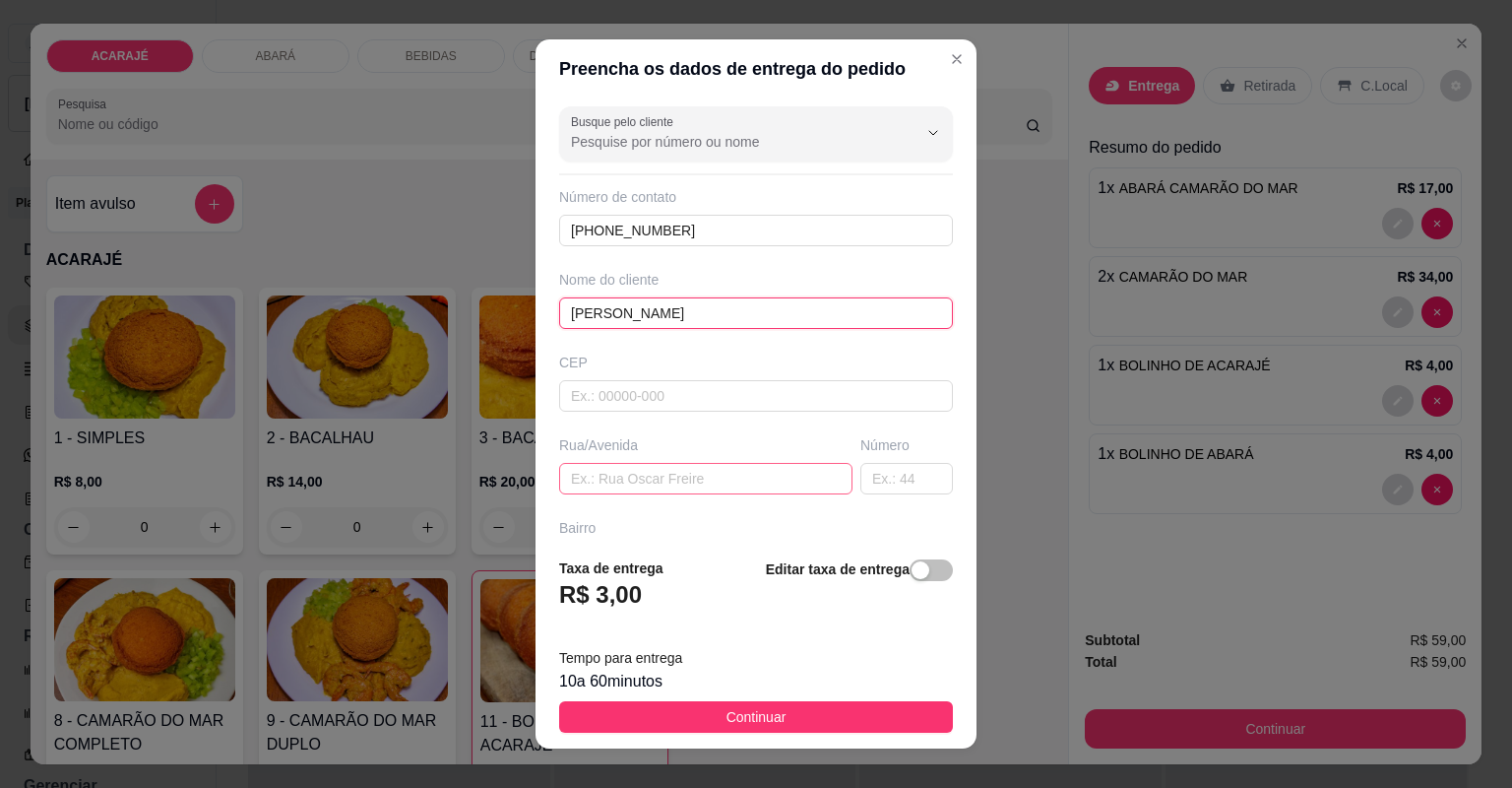 type on "[PERSON_NAME]" 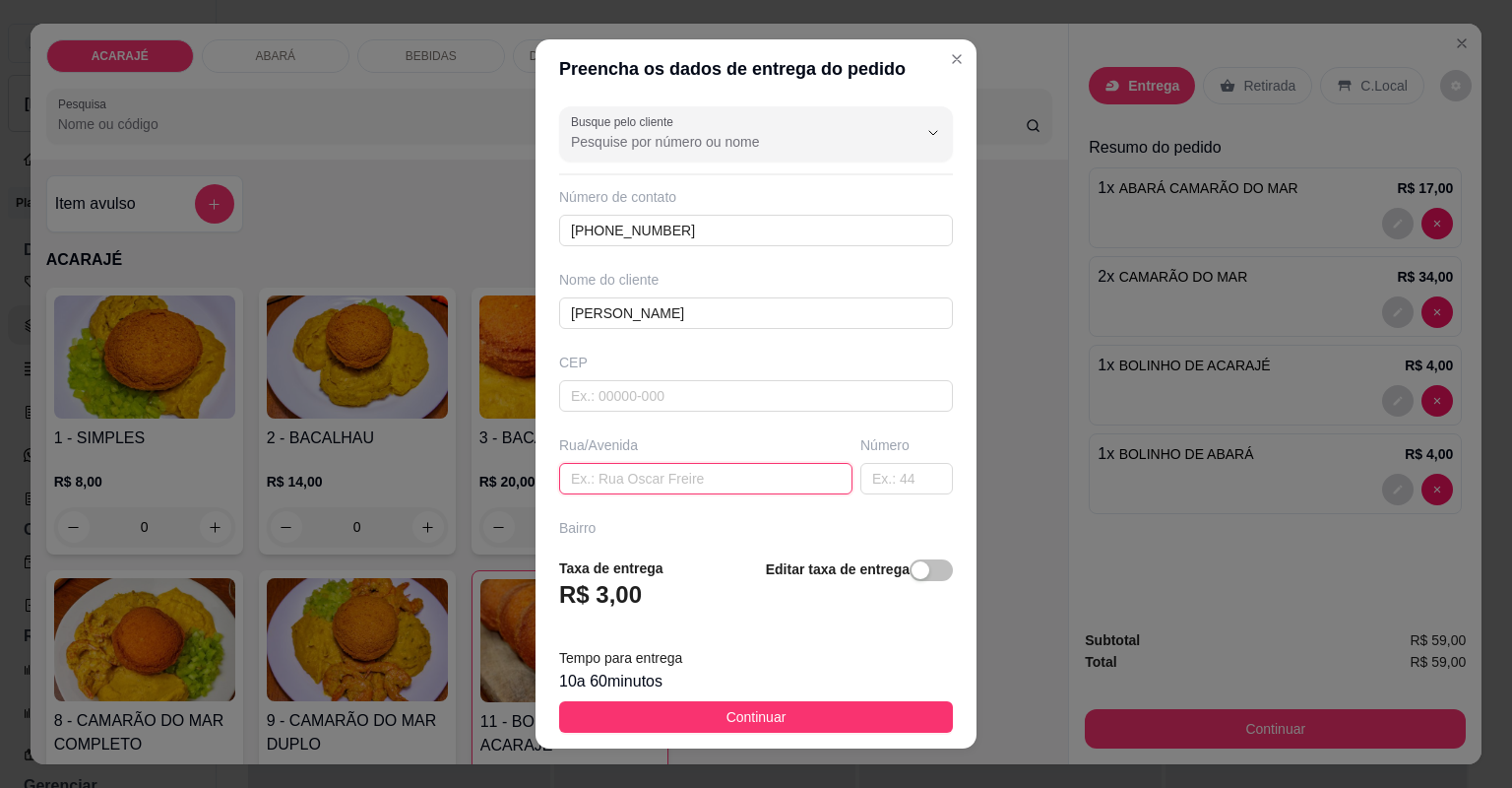 click at bounding box center [706, 479] 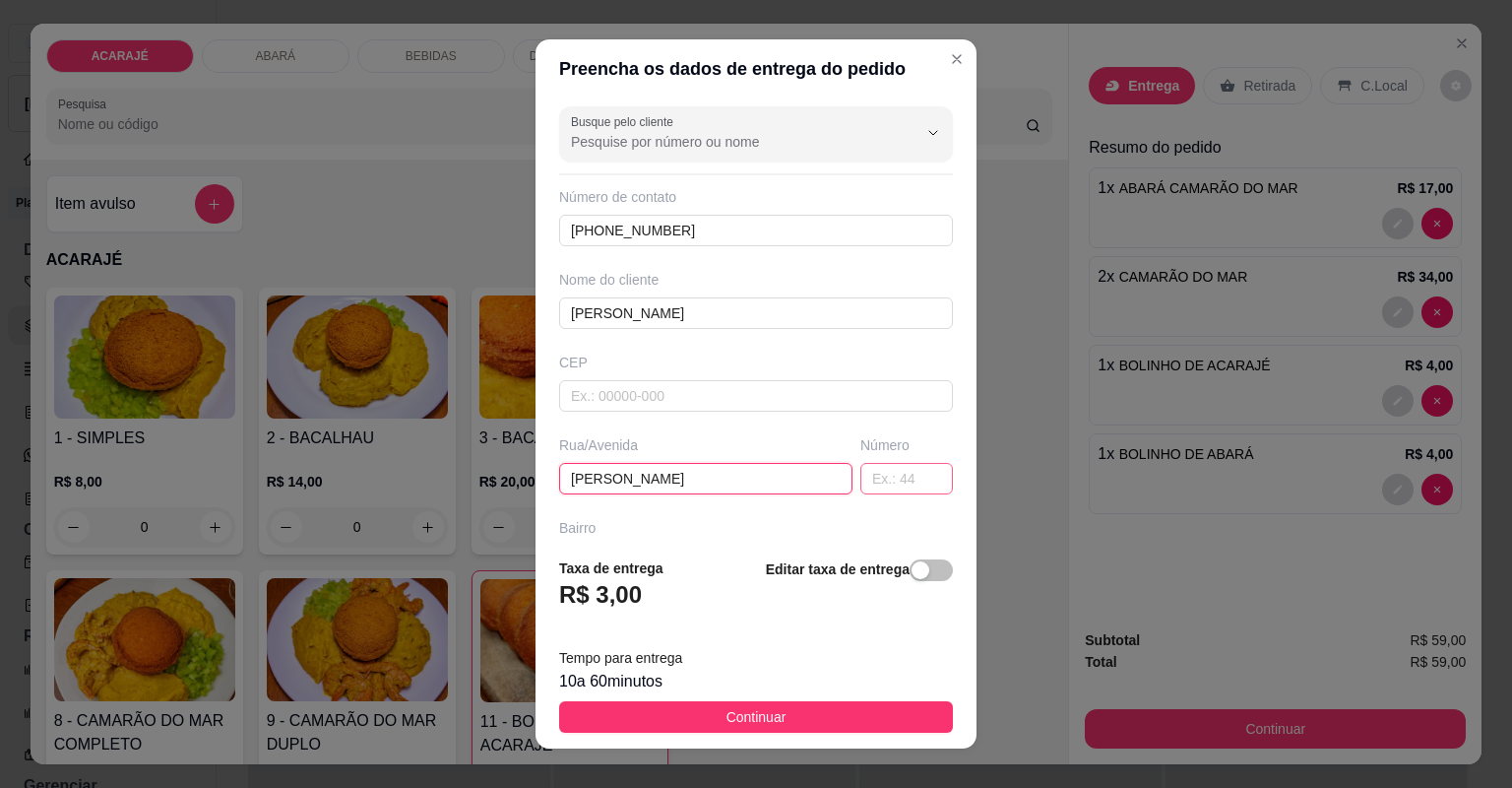 type on "[PERSON_NAME]" 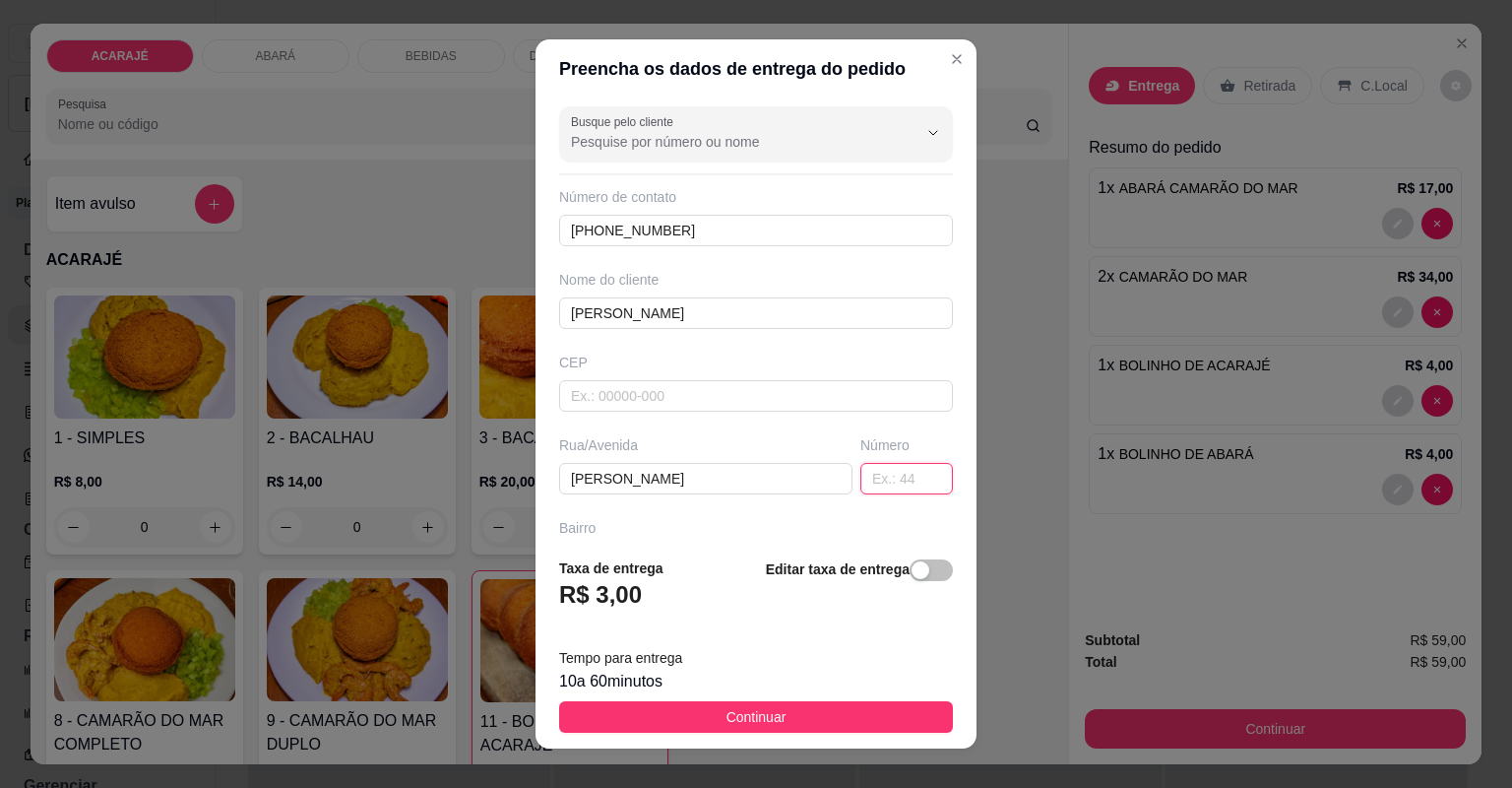 drag, startPoint x: 904, startPoint y: 481, endPoint x: 884, endPoint y: 487, distance: 20.880613 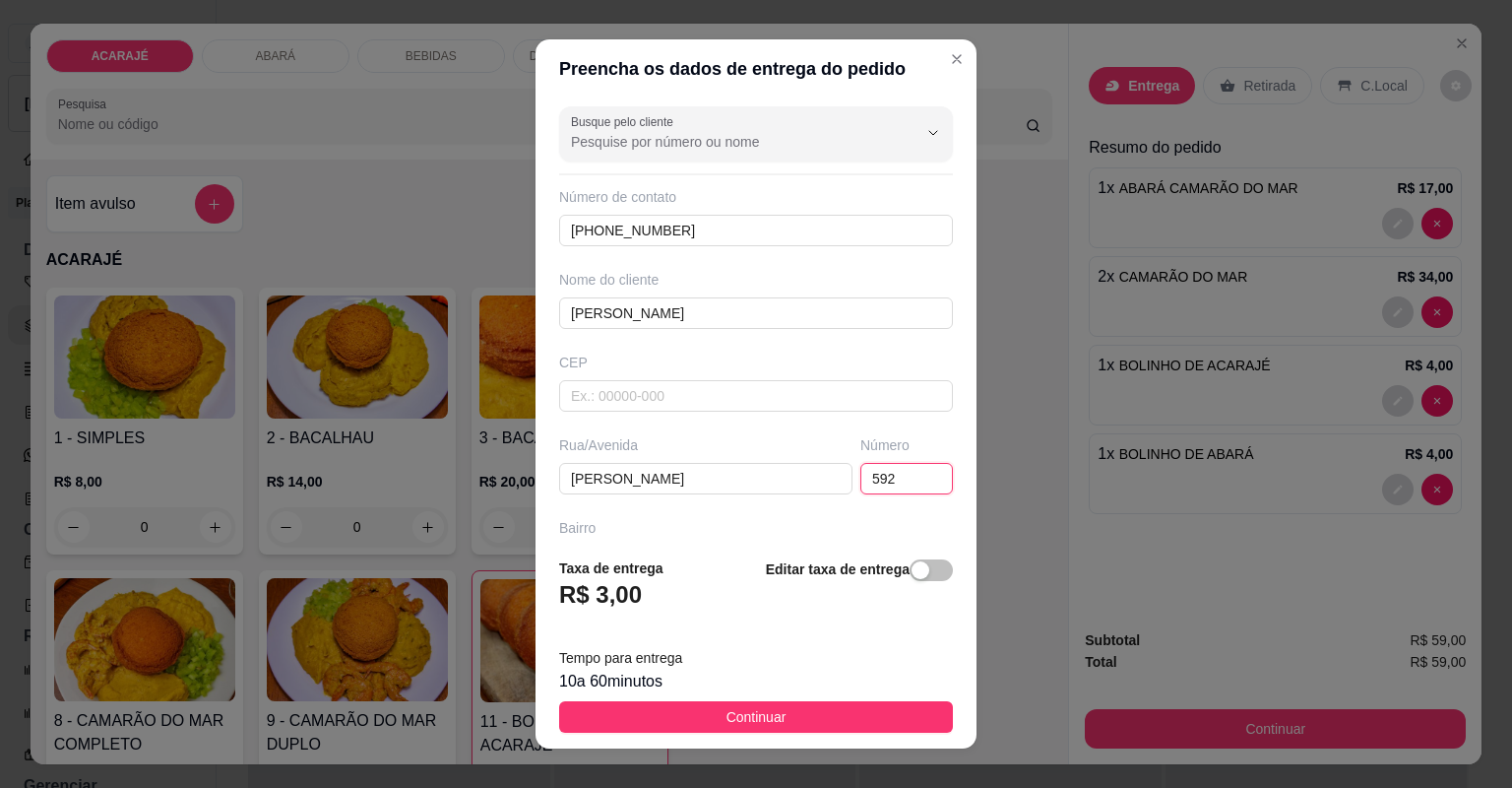 type on "592" 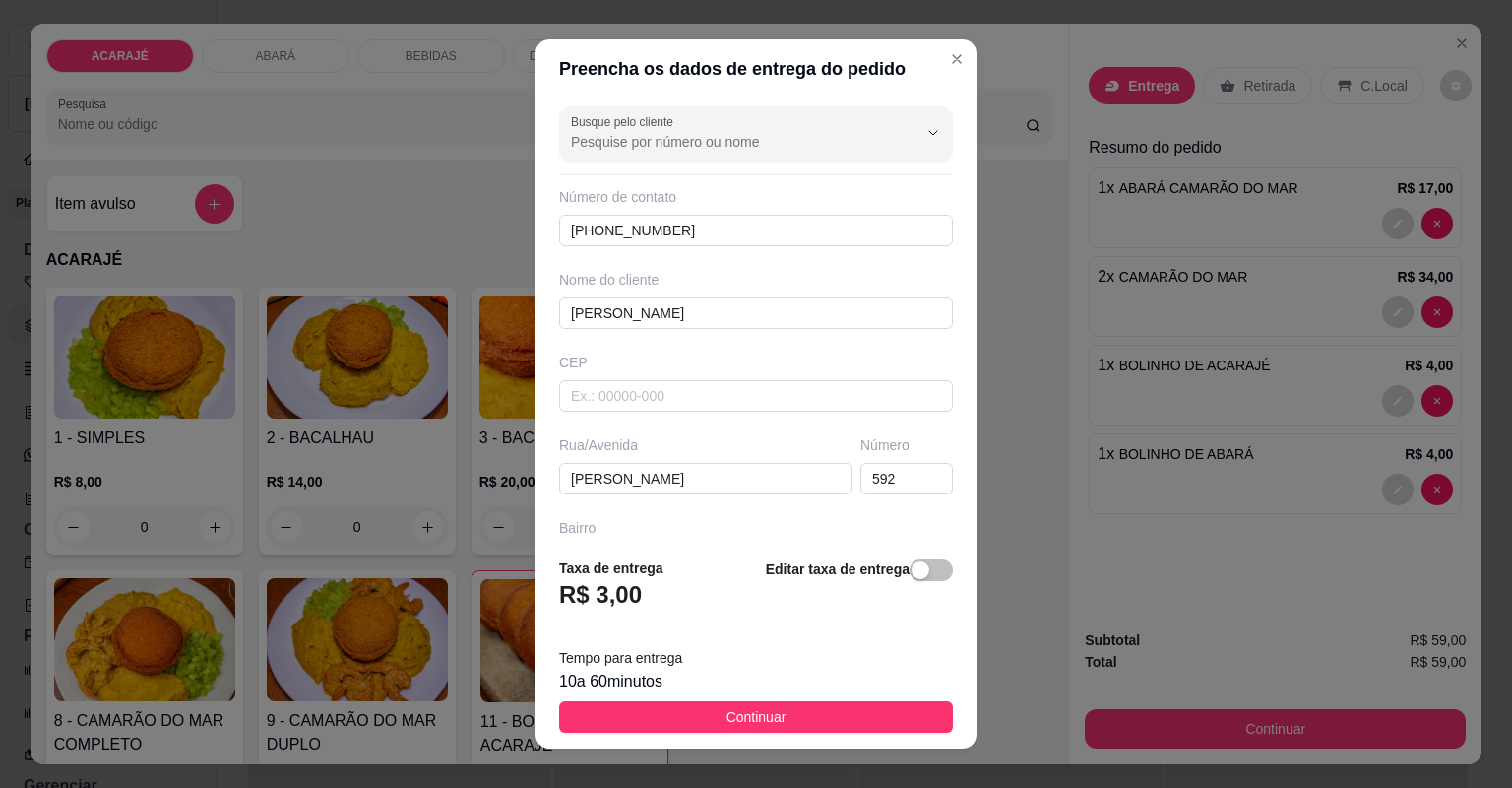 click at bounding box center [756, 727] 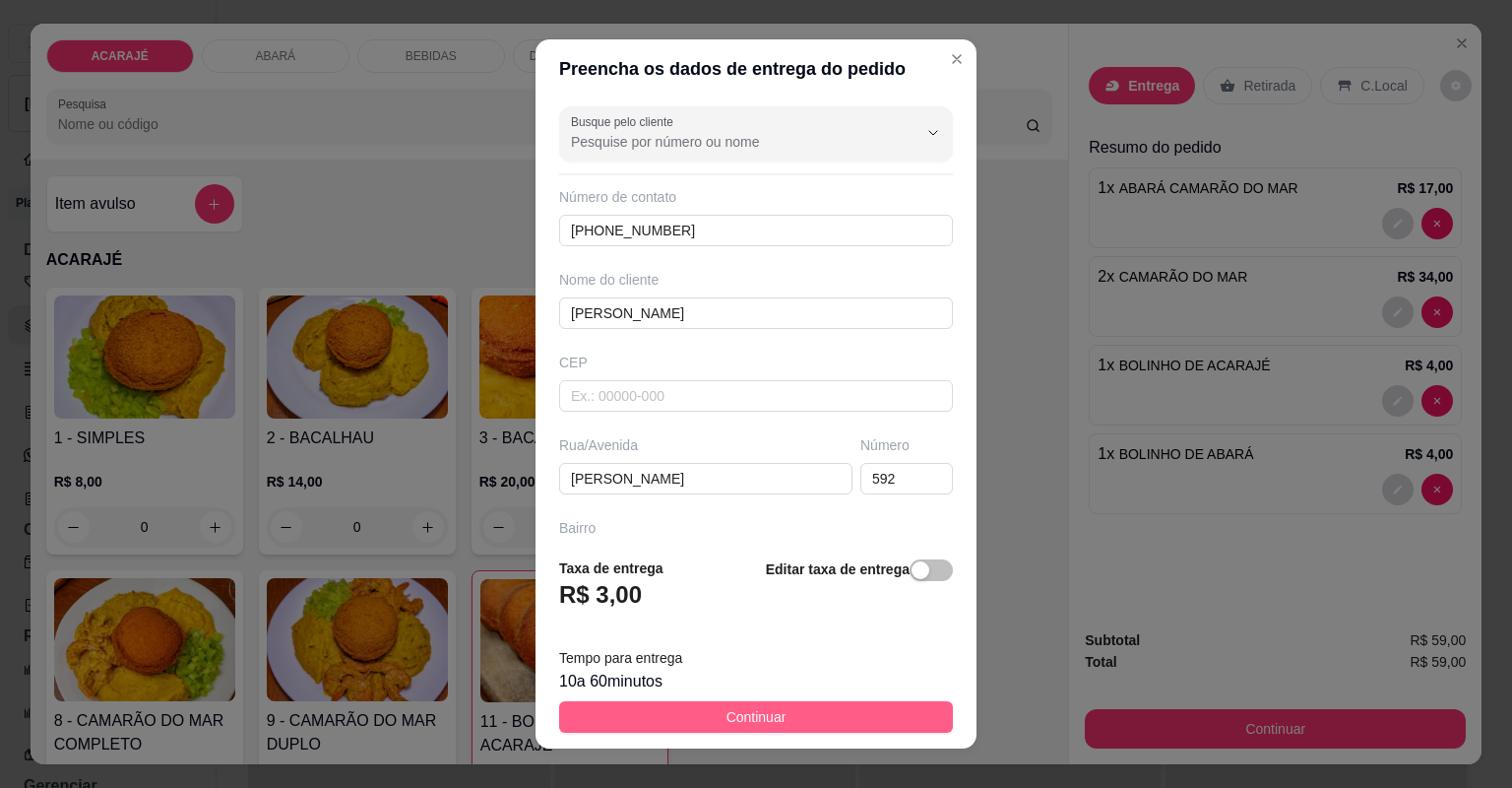 click on "Continuar" at bounding box center (756, 717) 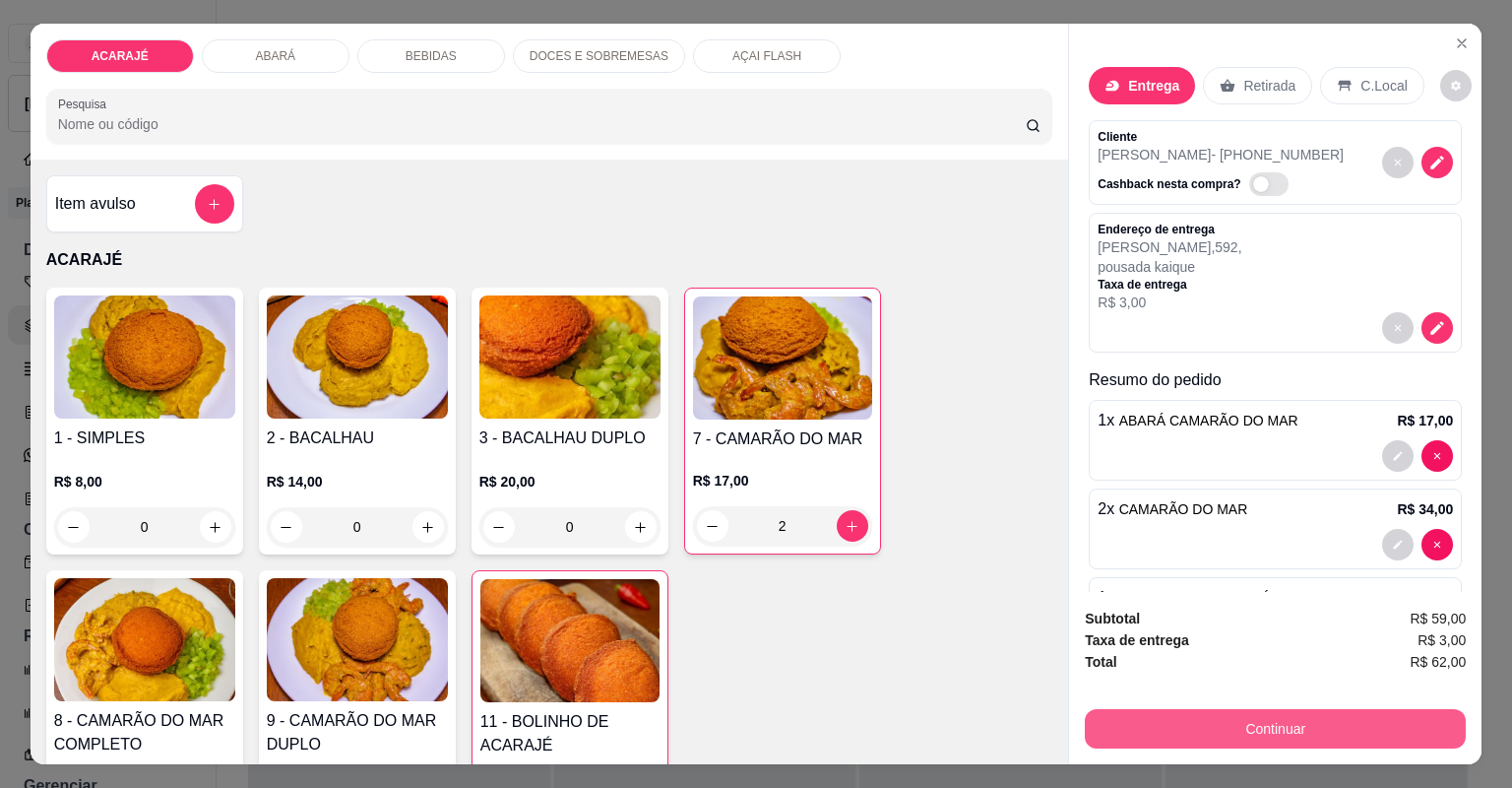 click on "Continuar" at bounding box center [1275, 729] 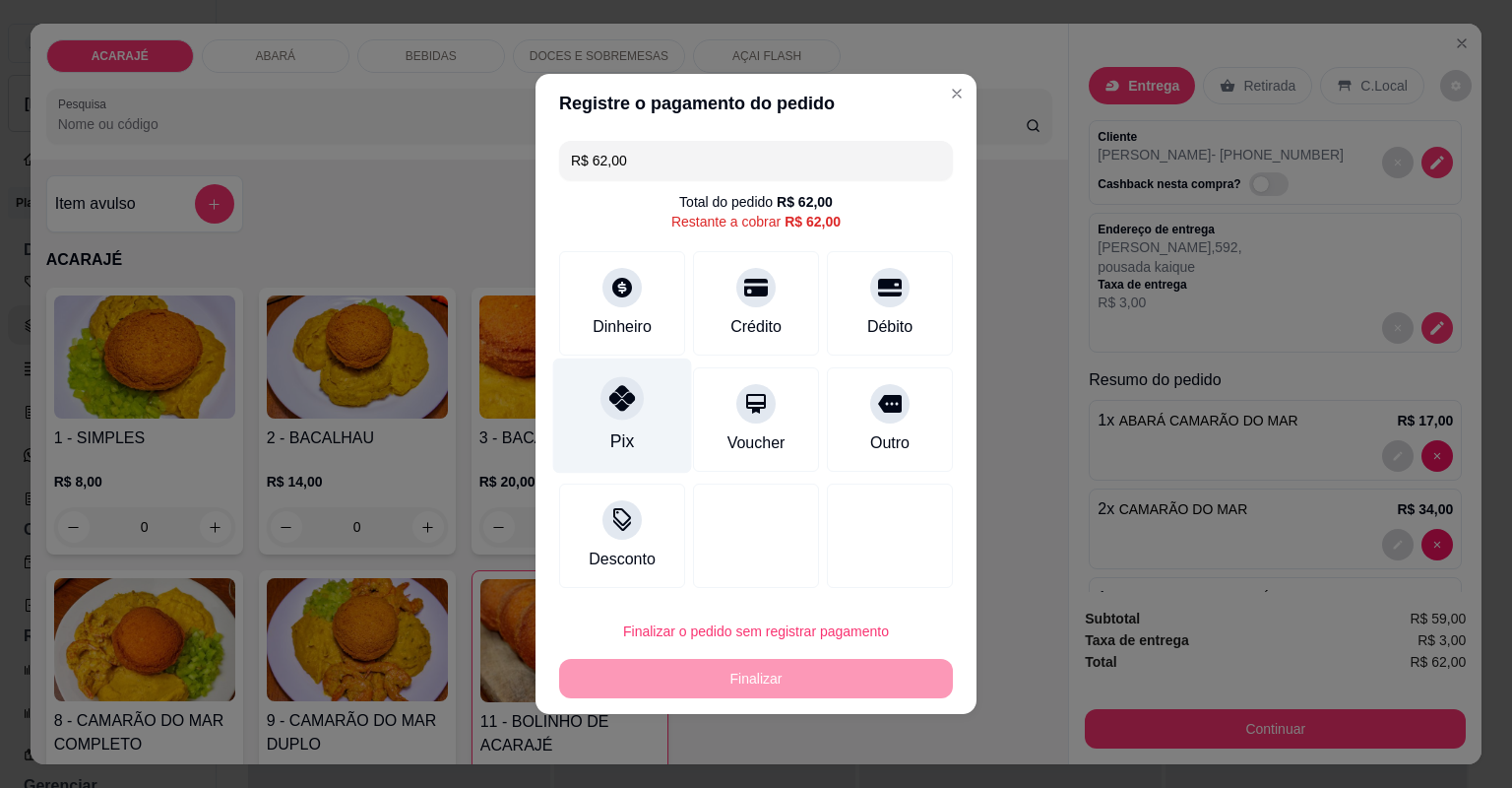 click on "Pix" at bounding box center (622, 416) 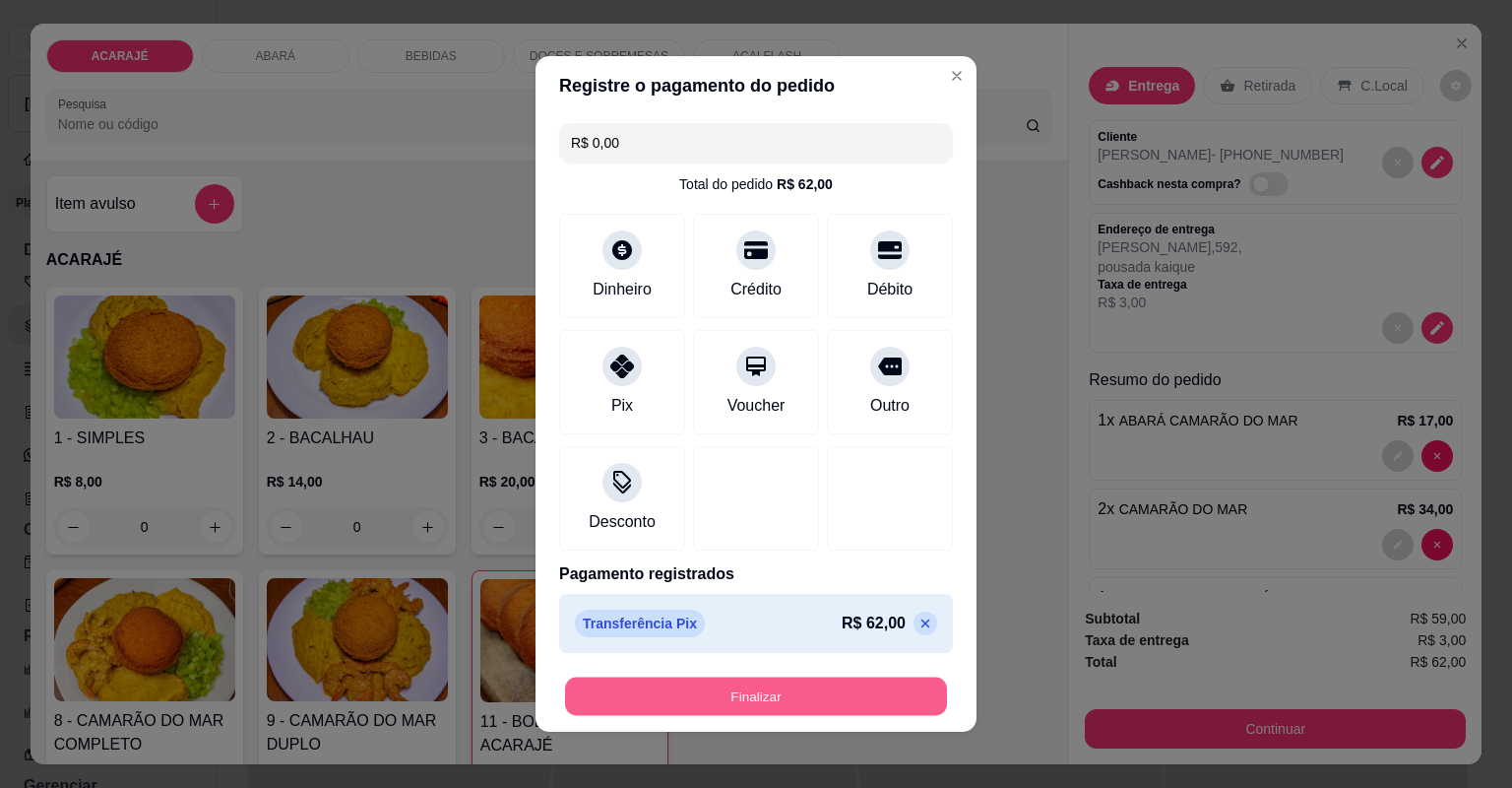 click on "Finalizar" at bounding box center (756, 696) 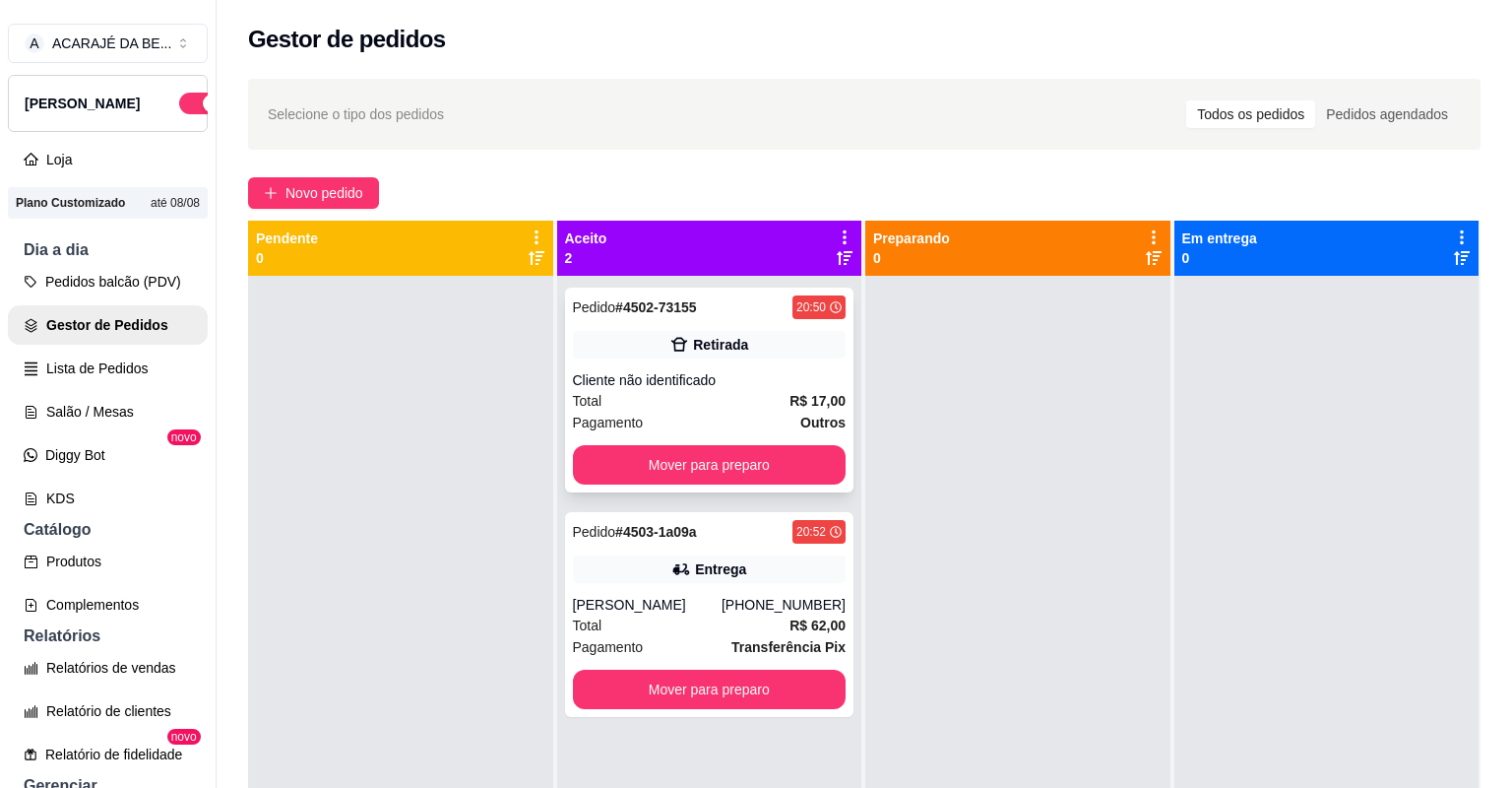 click on "Total R$ 17,00" at bounding box center [710, 401] 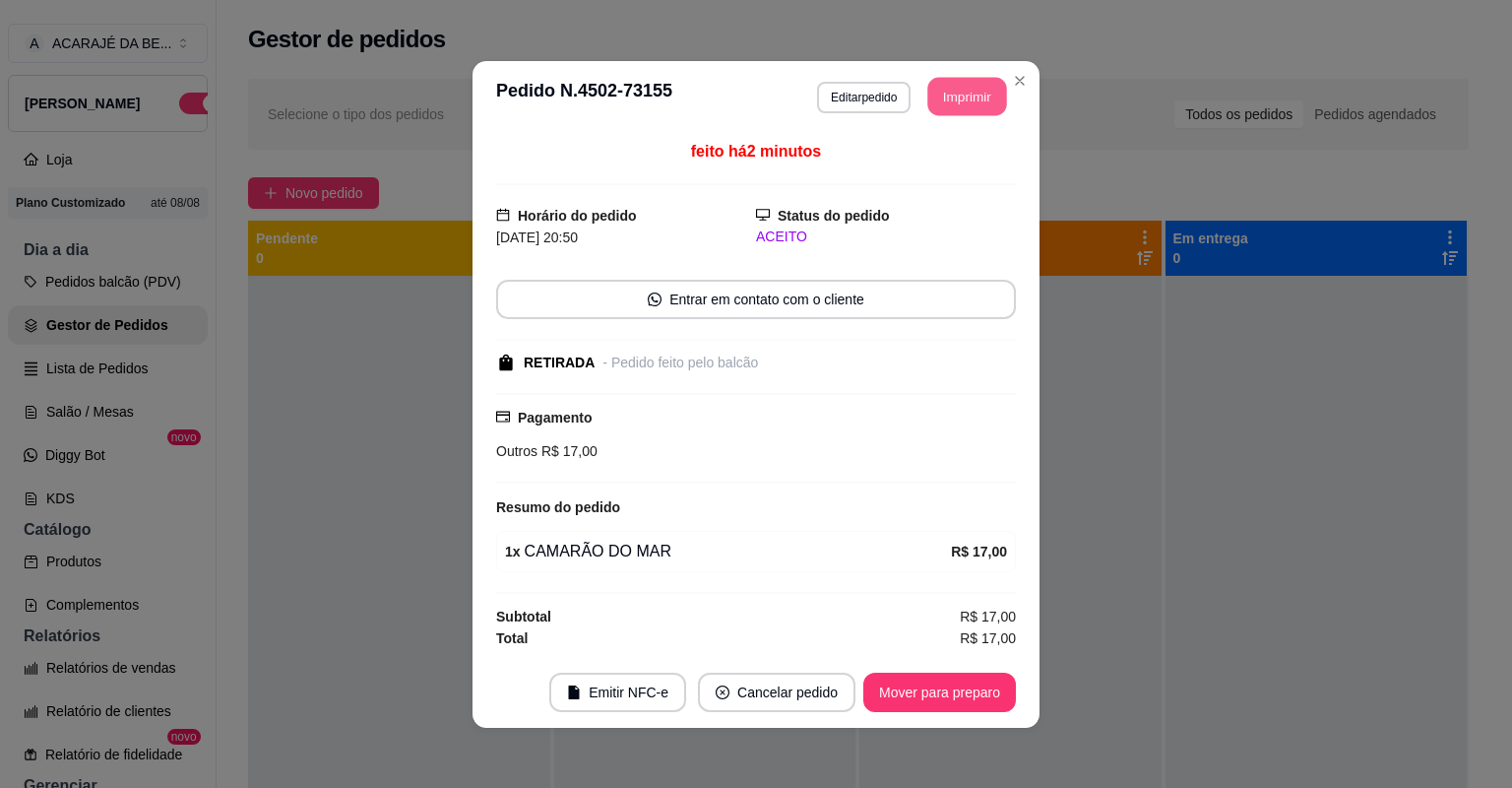 click on "Imprimir" at bounding box center [968, 96] 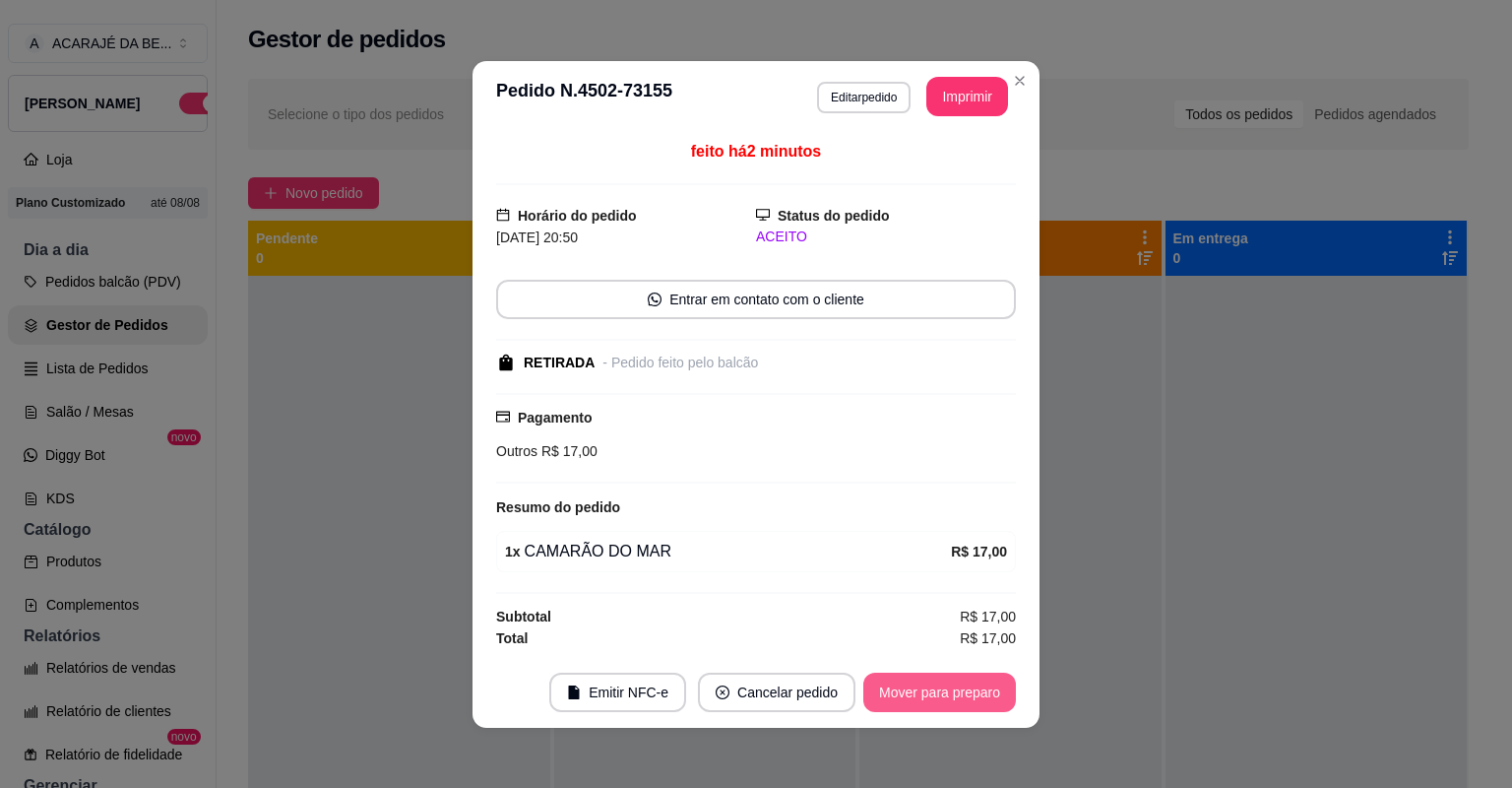 click on "Mover para preparo" at bounding box center [939, 692] 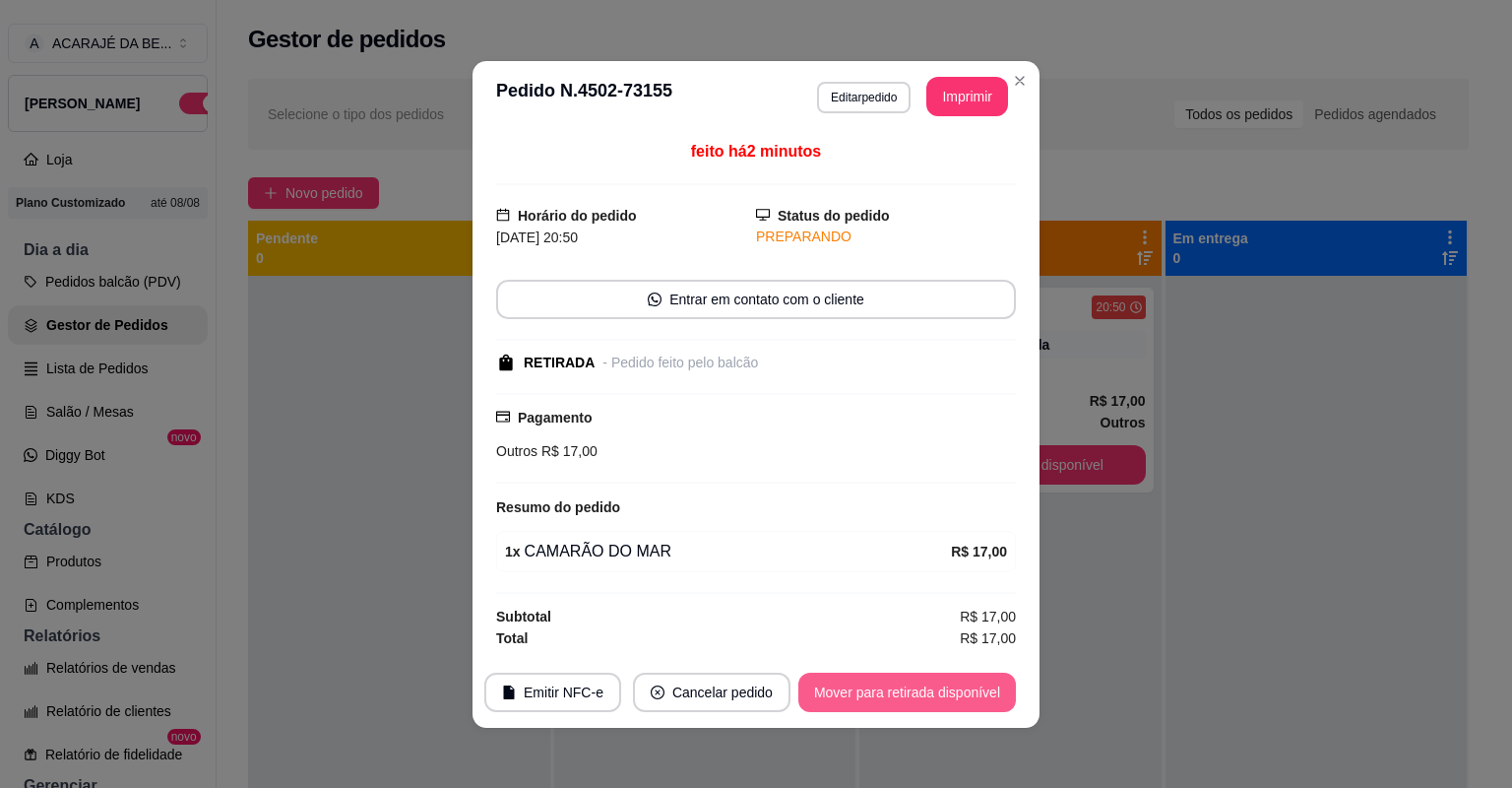 click on "Mover para retirada disponível" at bounding box center [907, 692] 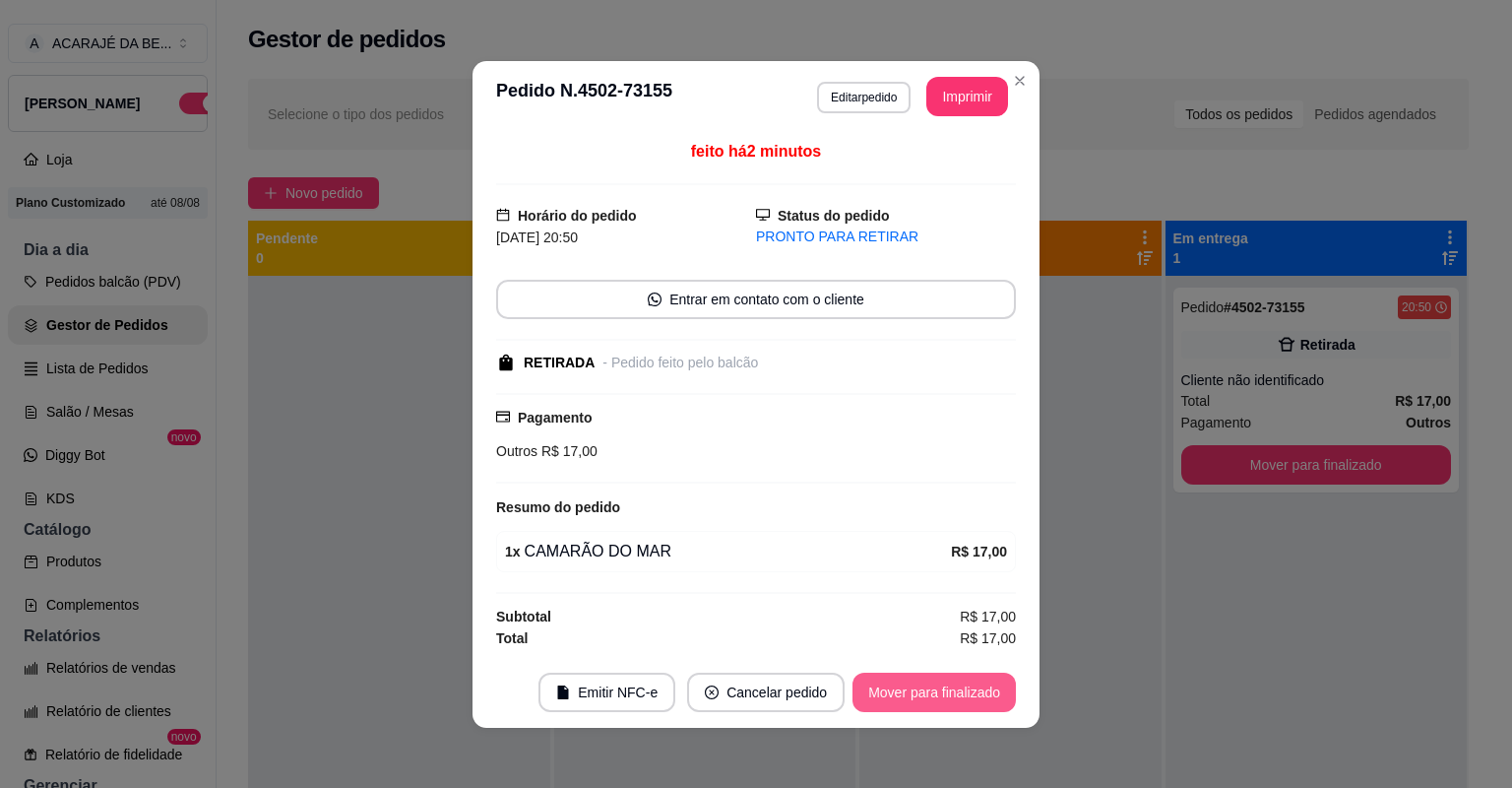 click on "Mover para finalizado" at bounding box center (934, 692) 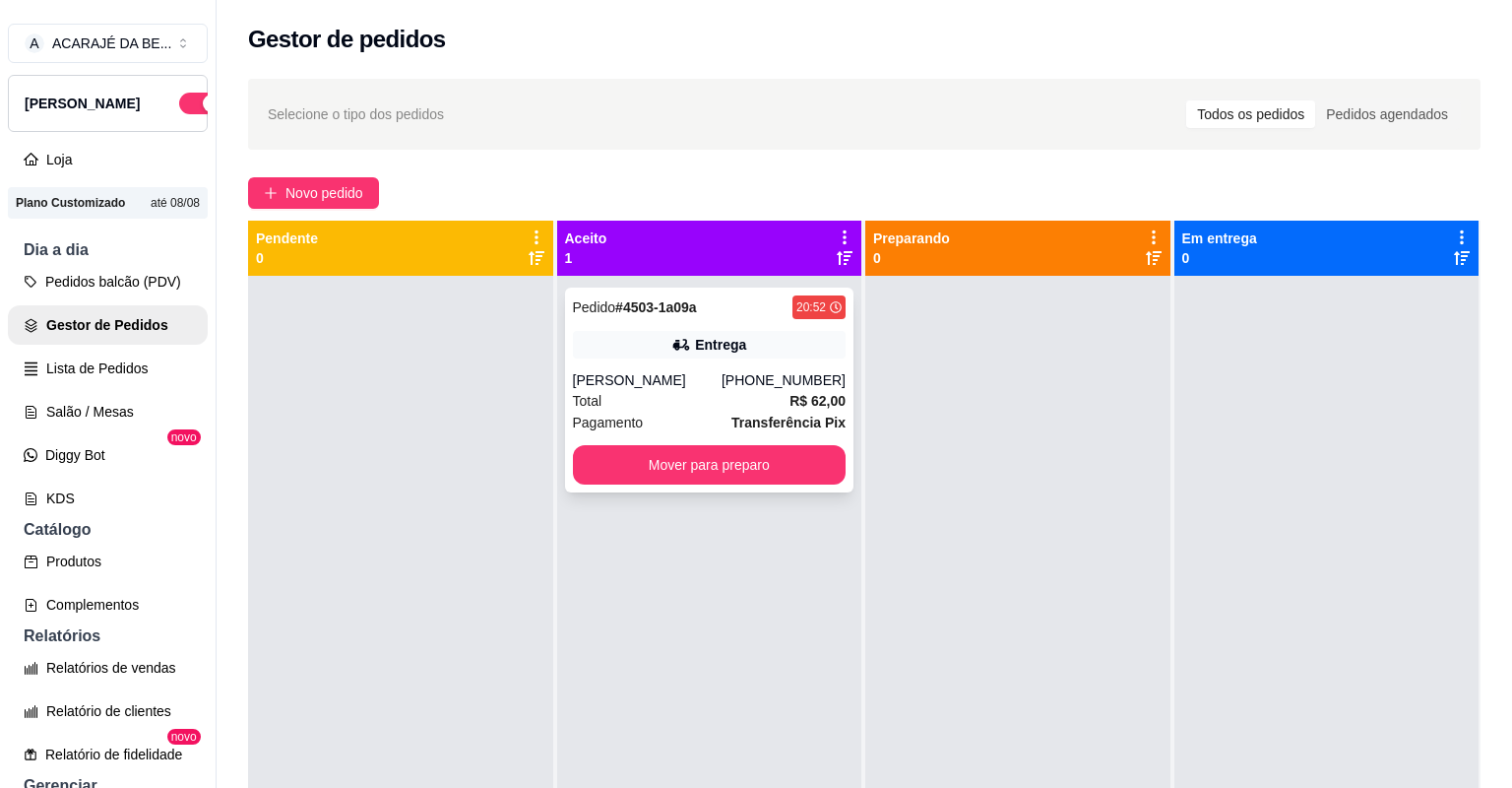 click on "Total R$ 62,00" at bounding box center (710, 401) 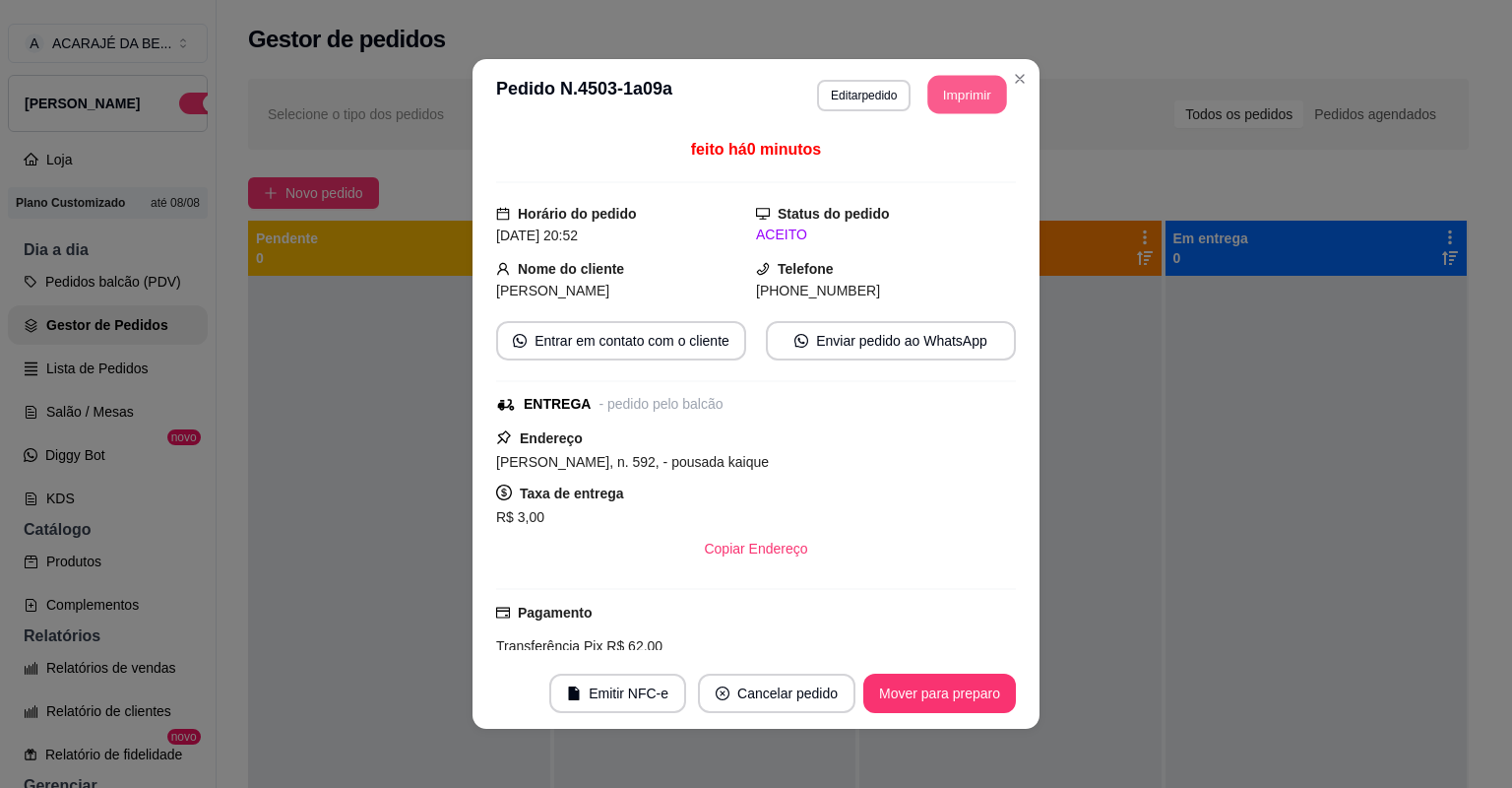 click on "Imprimir" at bounding box center (968, 95) 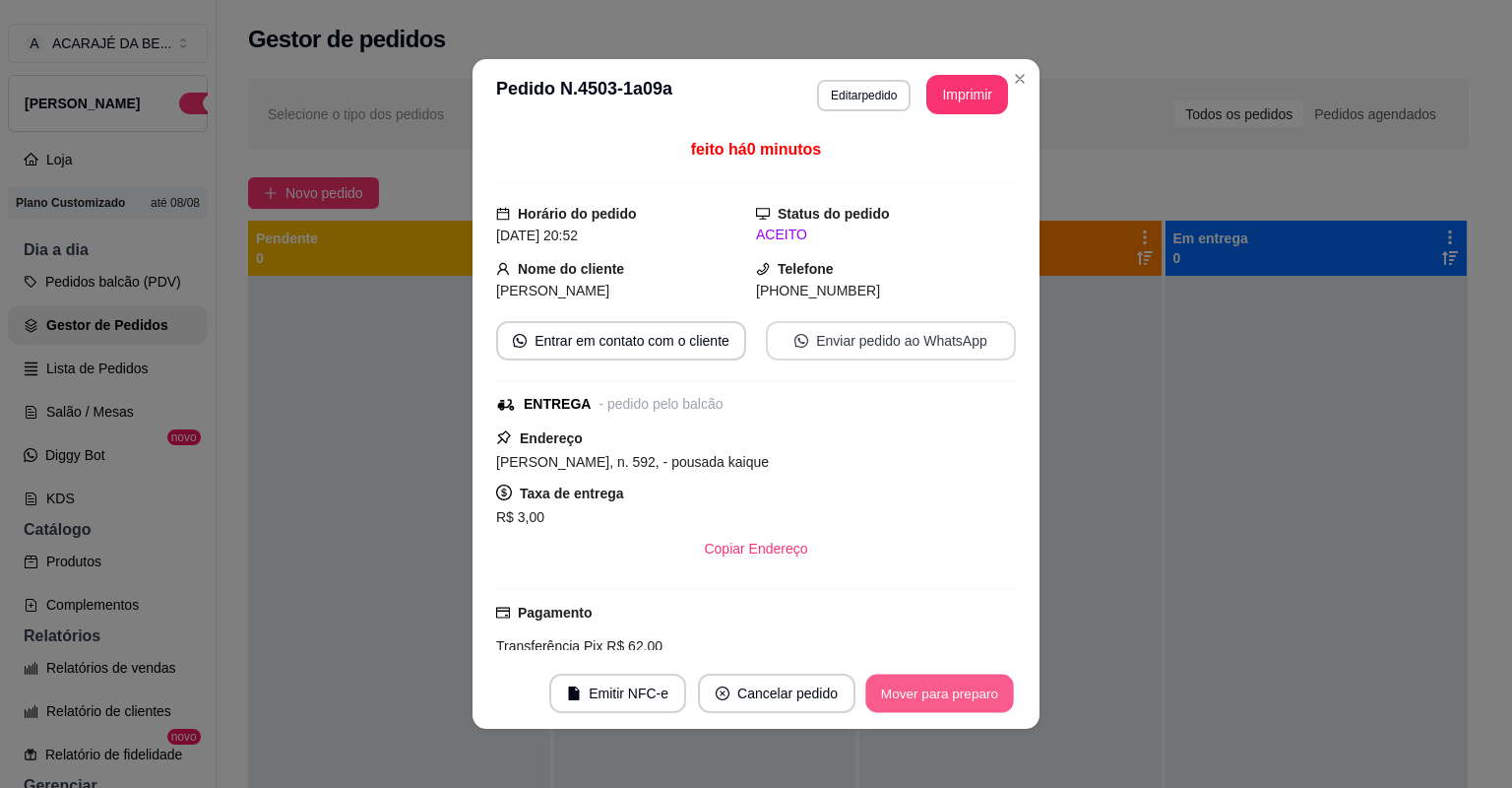 click on "Mover para preparo" at bounding box center (939, 693) 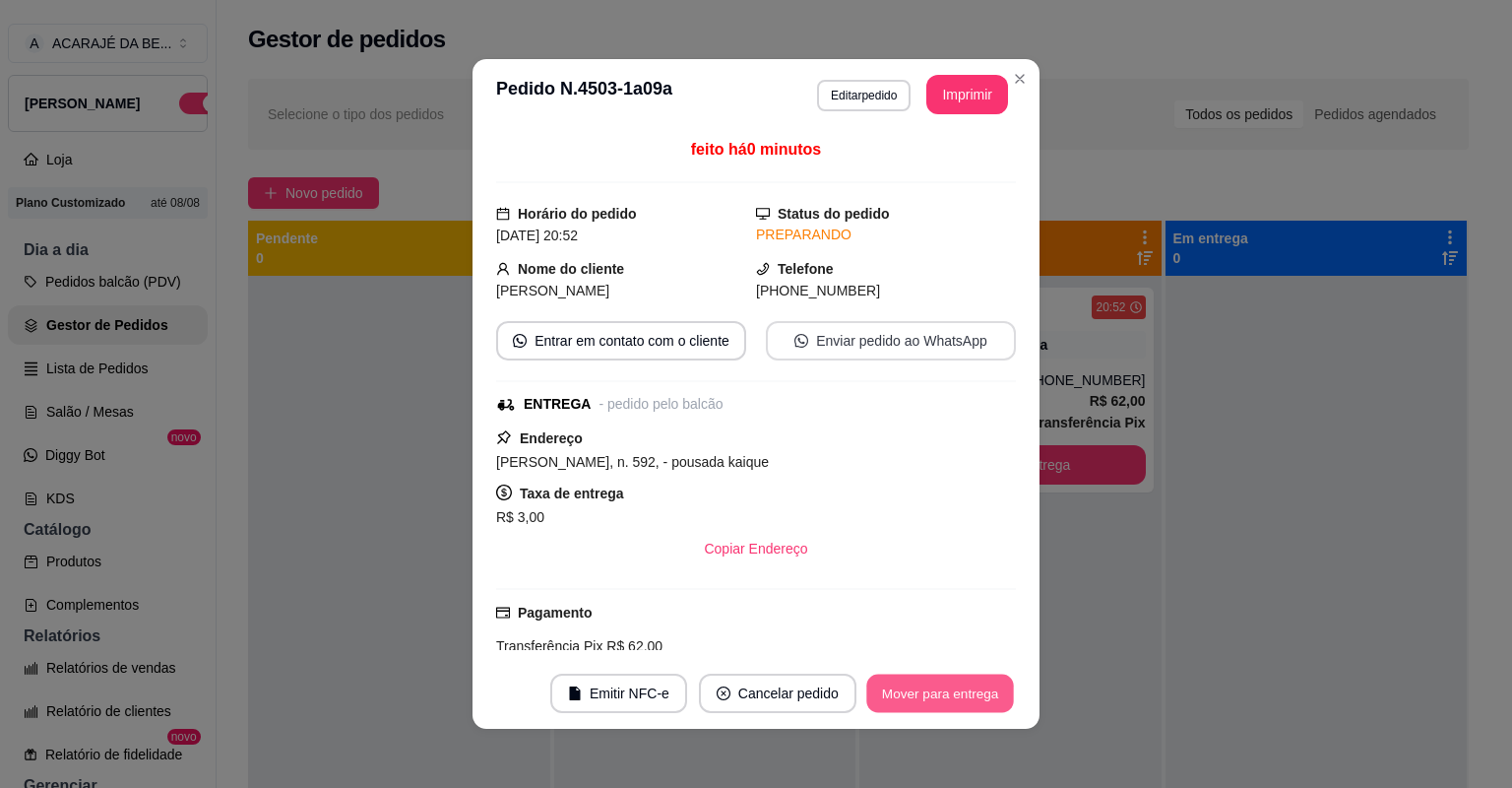 click on "Mover para entrega" at bounding box center [940, 693] 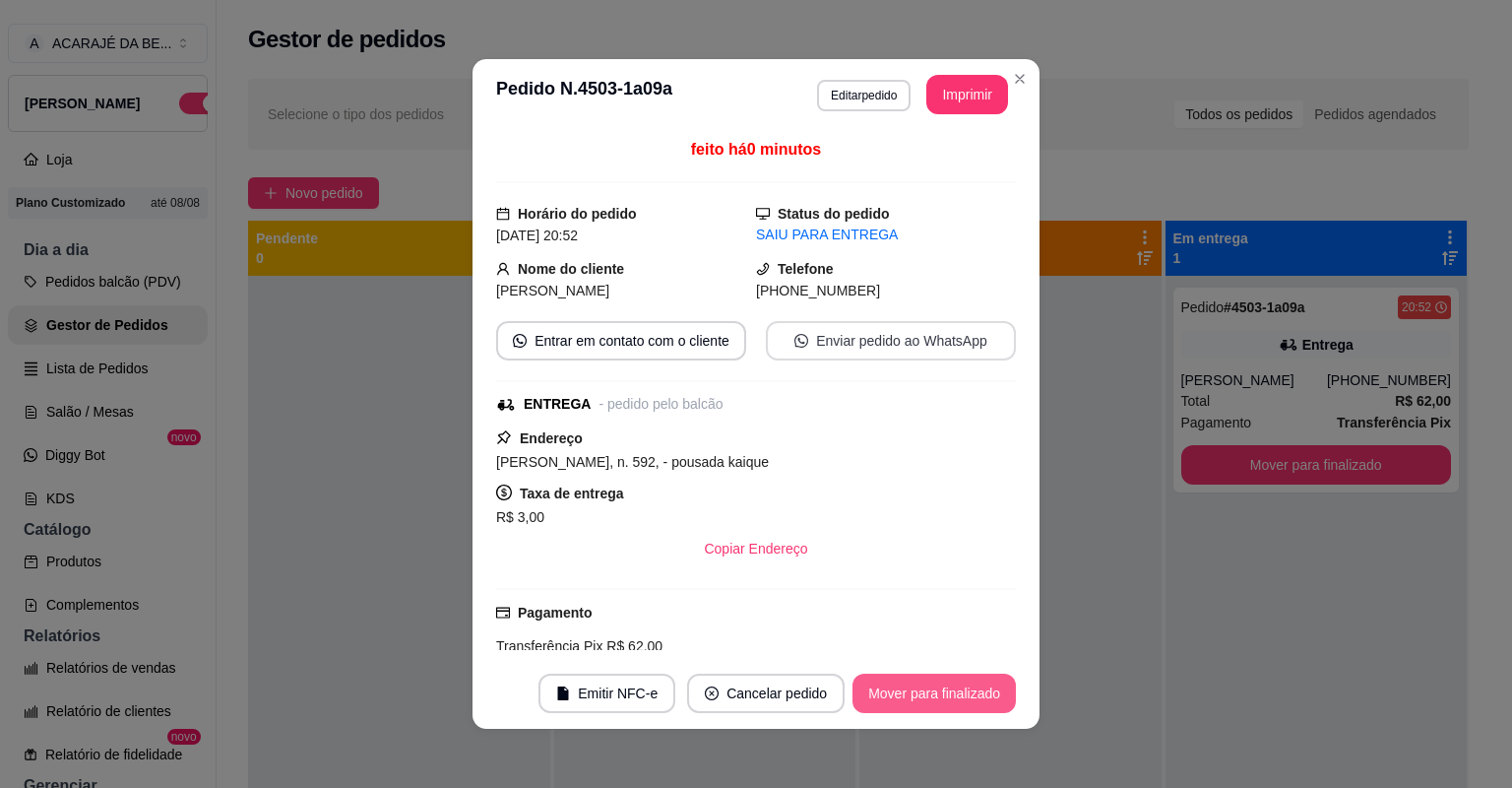 click on "Mover para finalizado" at bounding box center [934, 693] 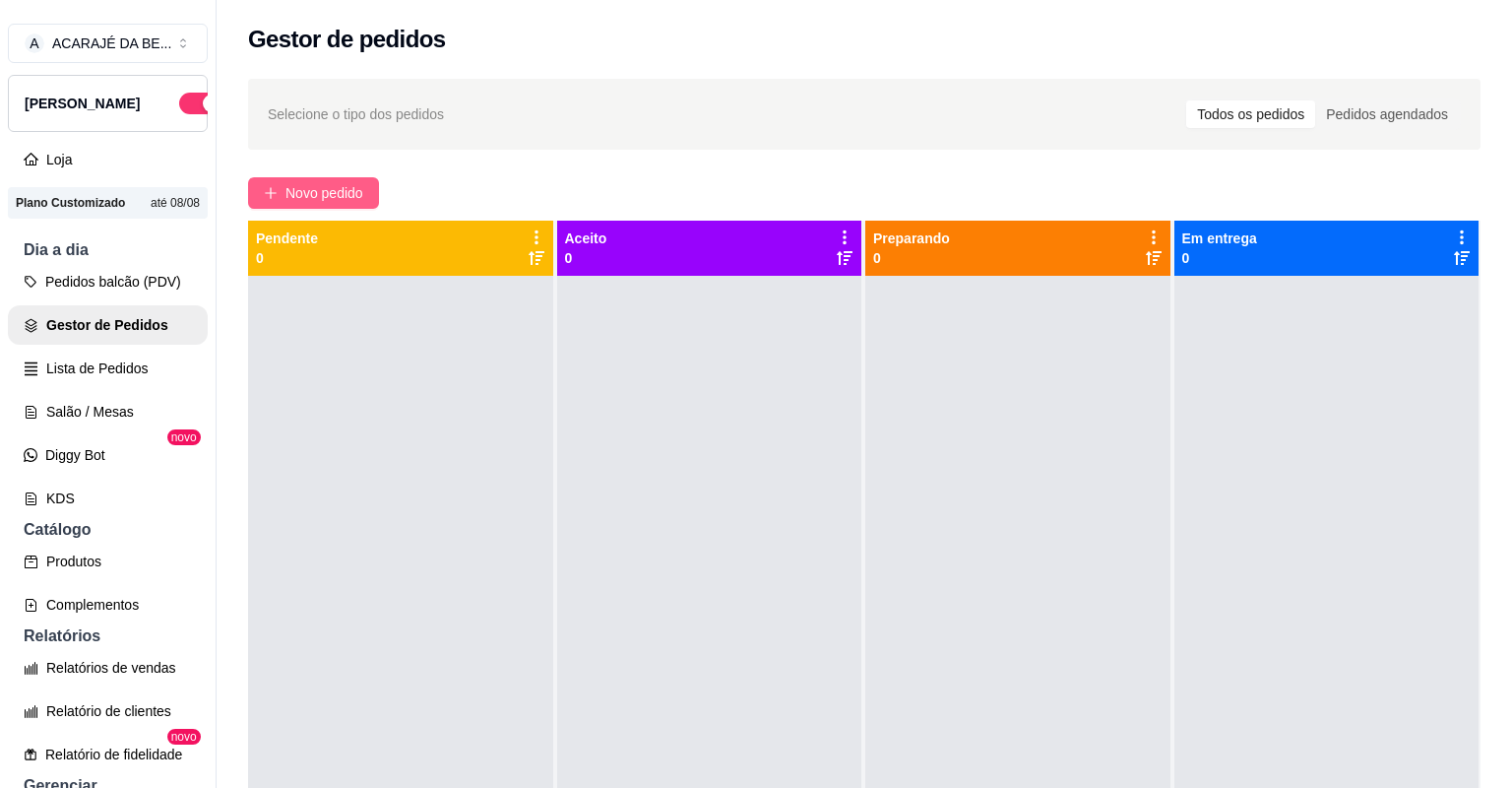 click on "Novo pedido" at bounding box center [313, 193] 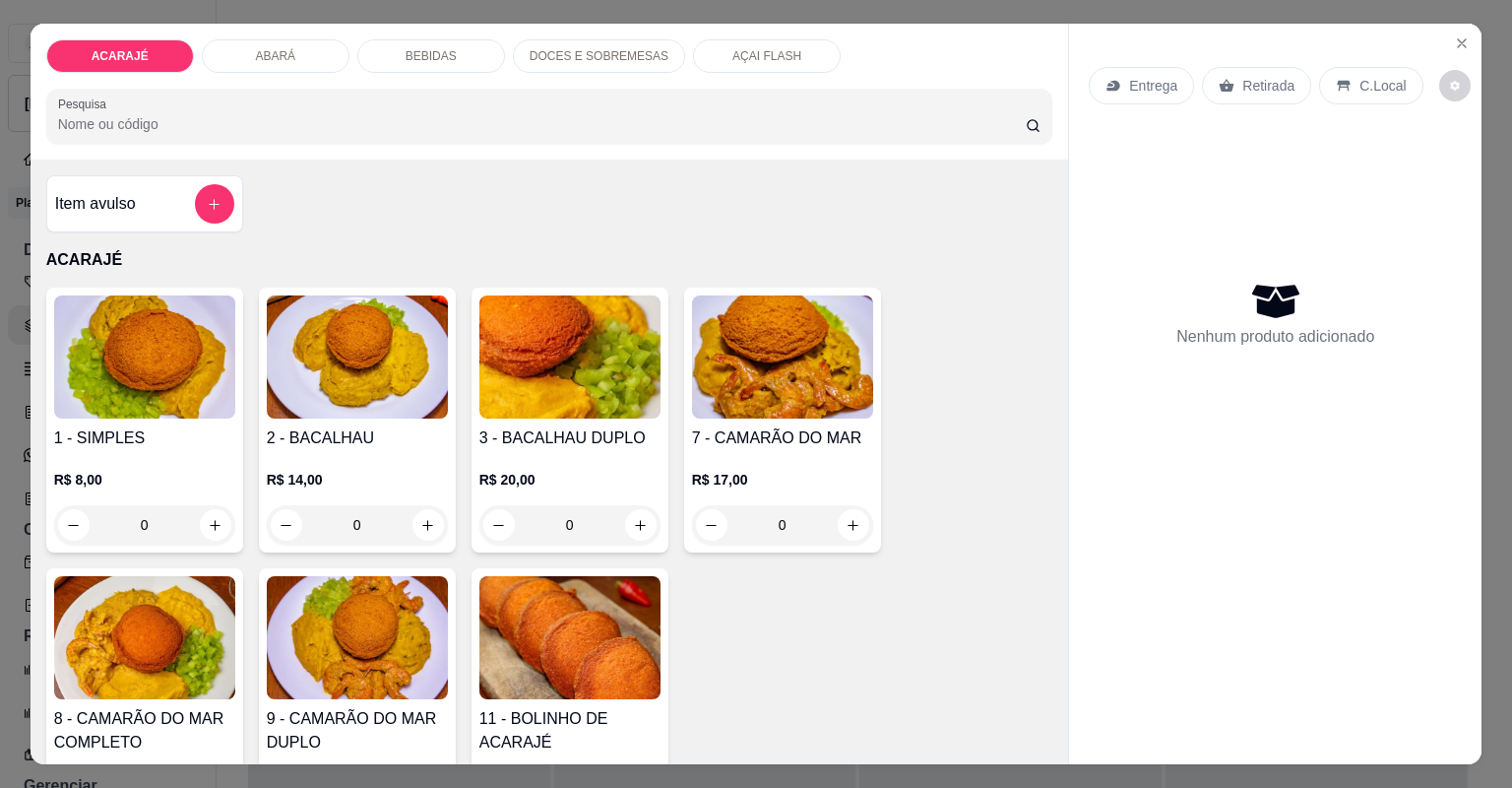 click 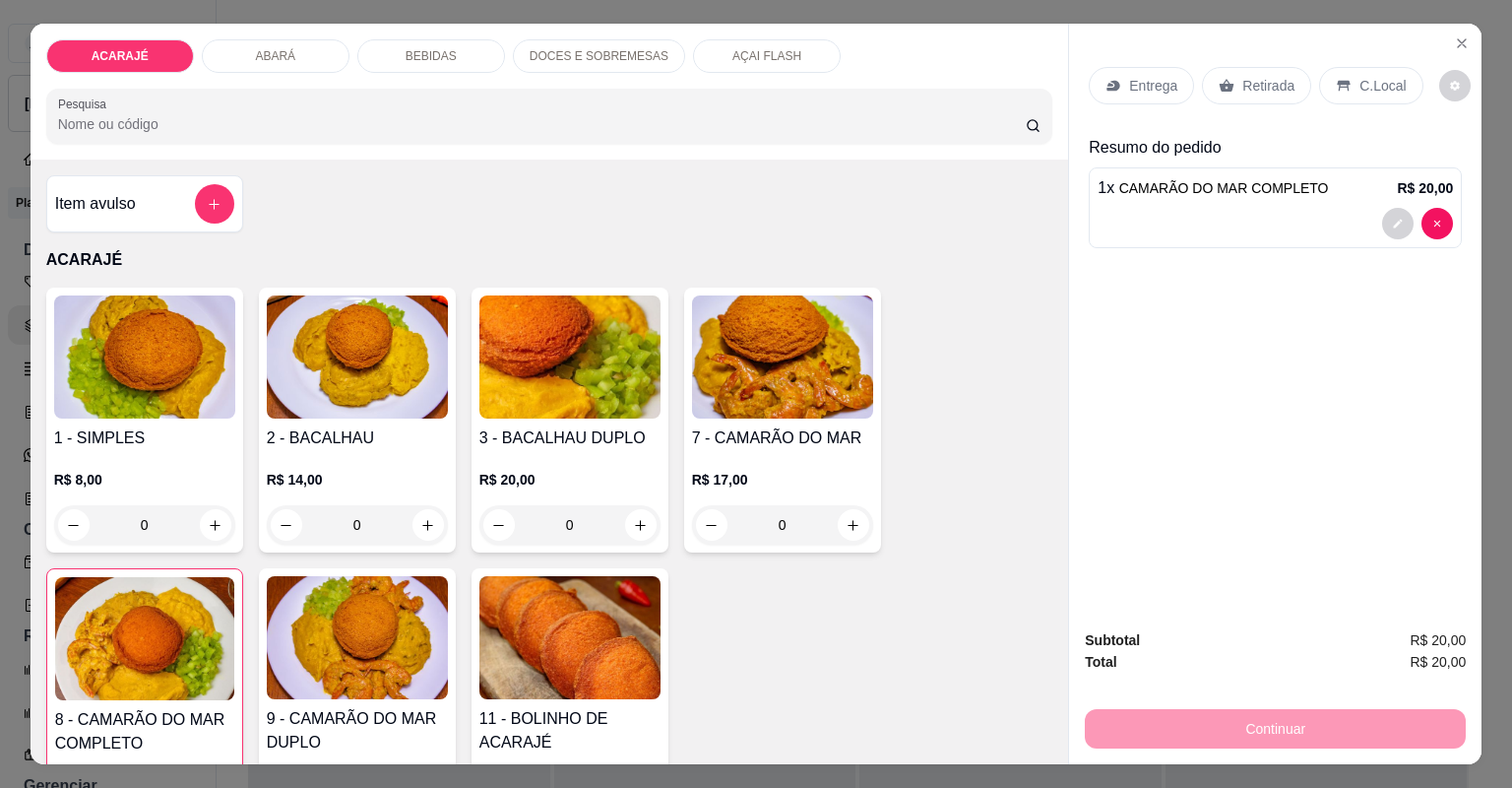 click on "Resumo do pedido 1 x   CAMARÃO DO MAR COMPLETO  R$ 20,00" at bounding box center (1275, 196) 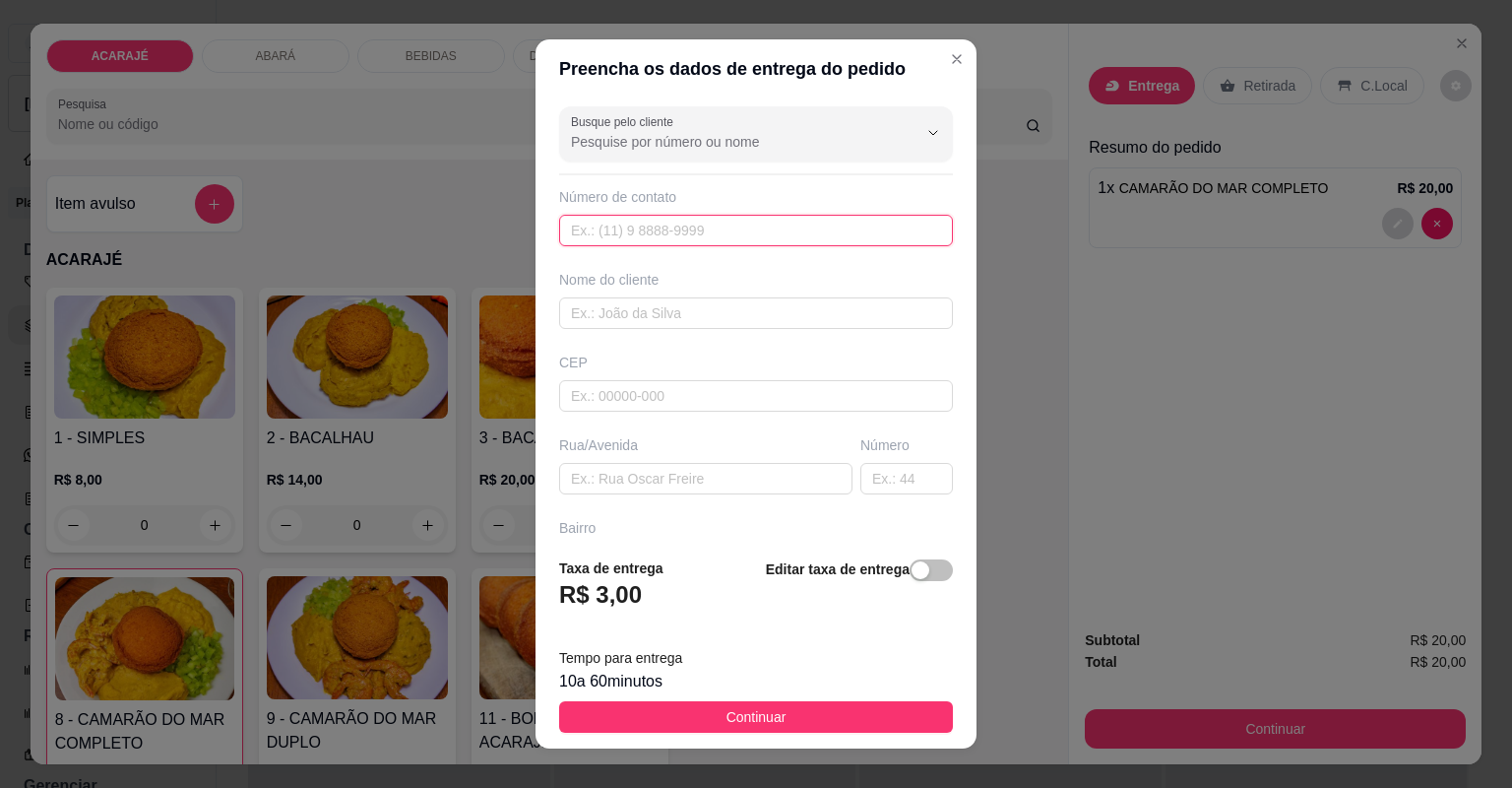 click at bounding box center (756, 230) 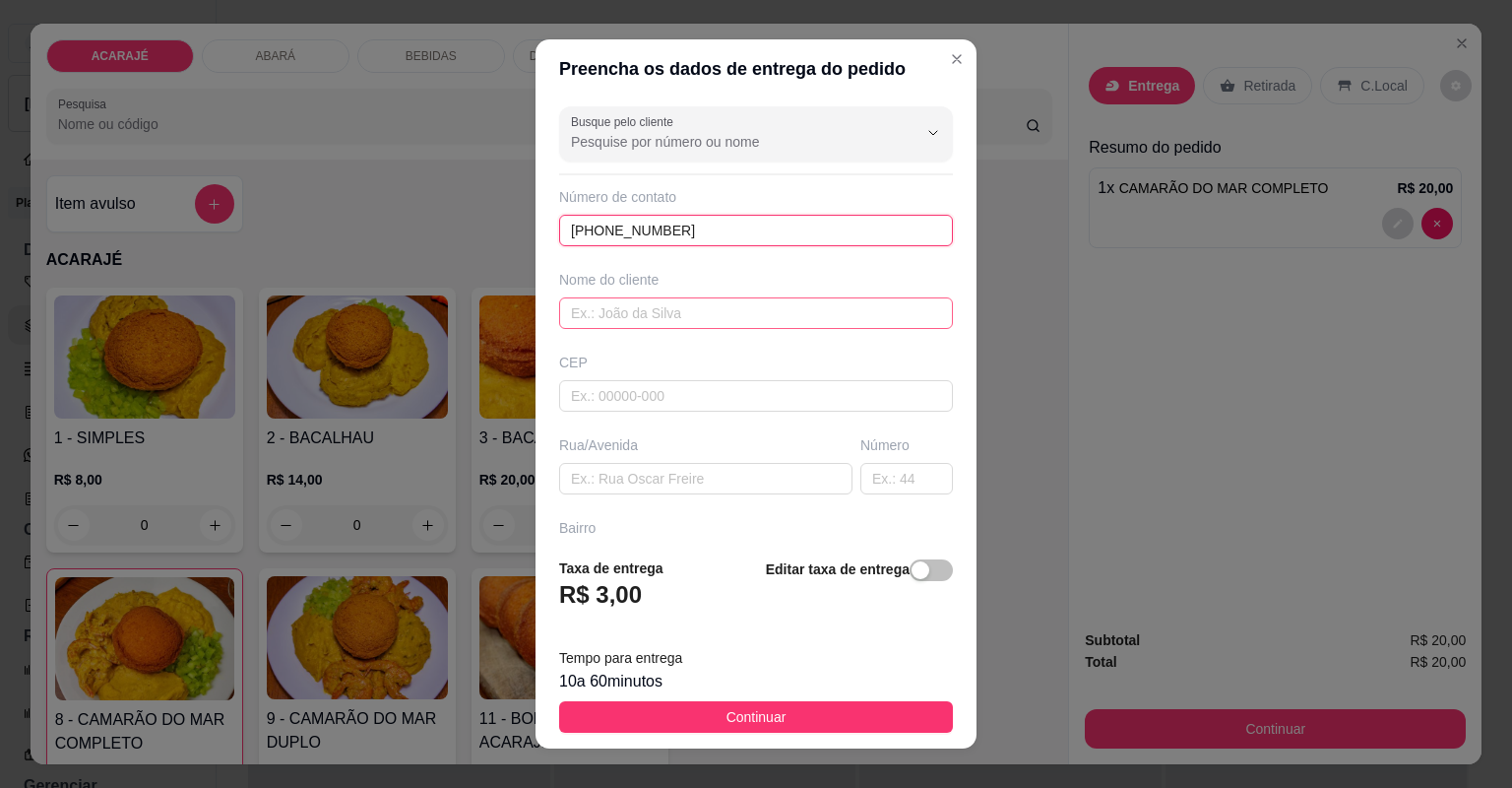 type on "[PHONE_NUMBER]" 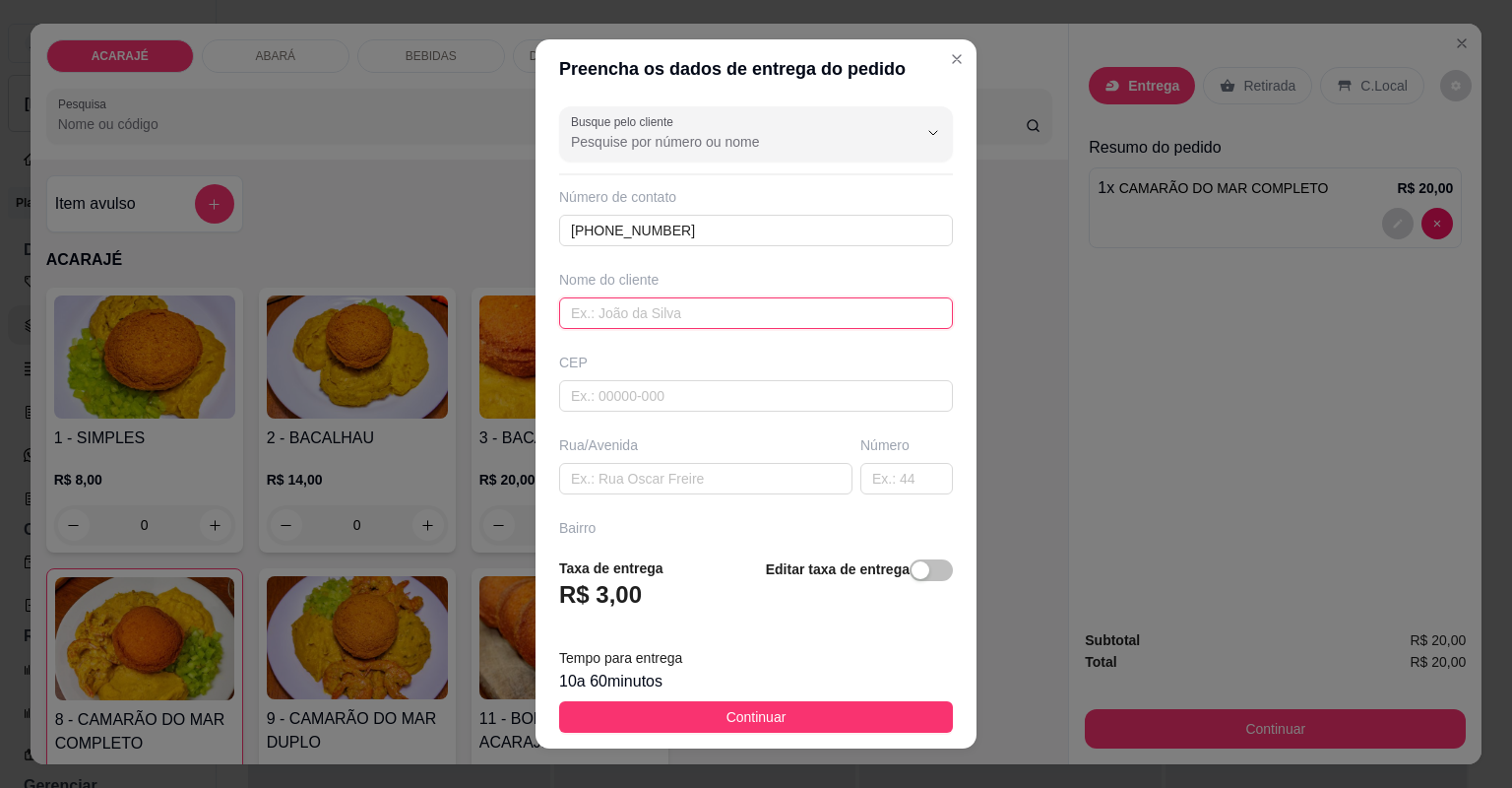 drag, startPoint x: 654, startPoint y: 311, endPoint x: 586, endPoint y: 347, distance: 76.94154 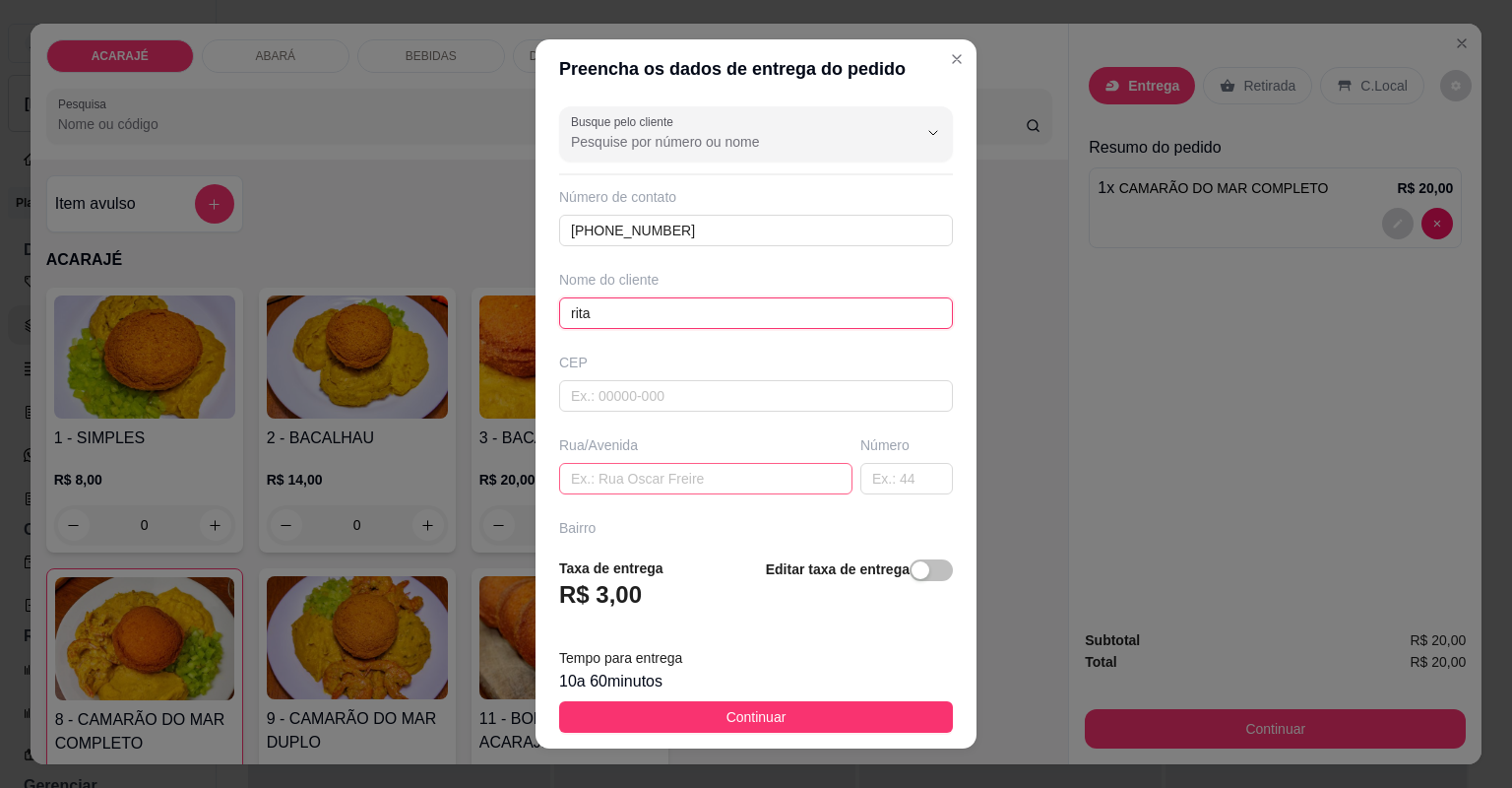 type on "rita" 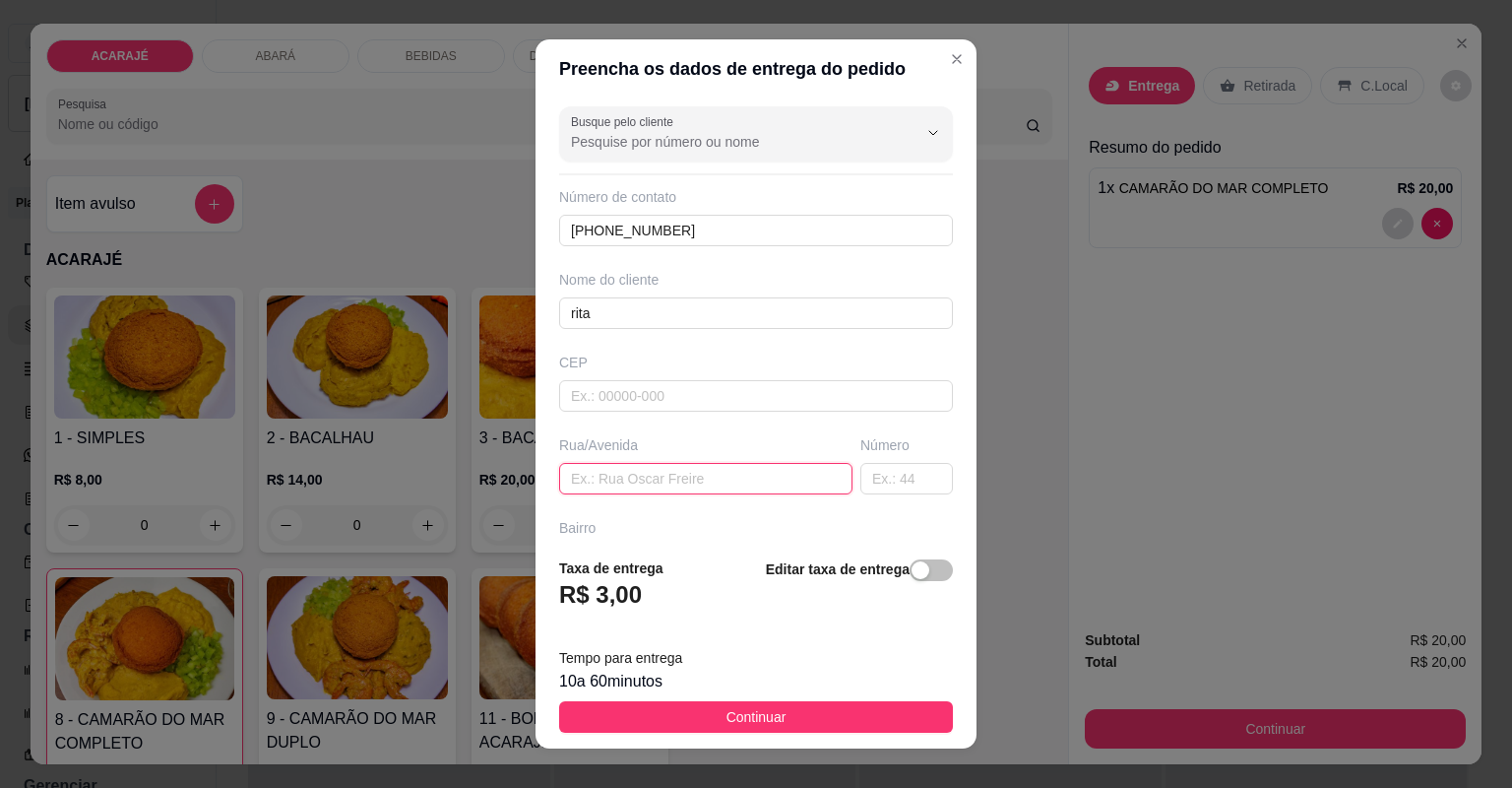 drag, startPoint x: 585, startPoint y: 468, endPoint x: 580, endPoint y: 489, distance: 21.587033 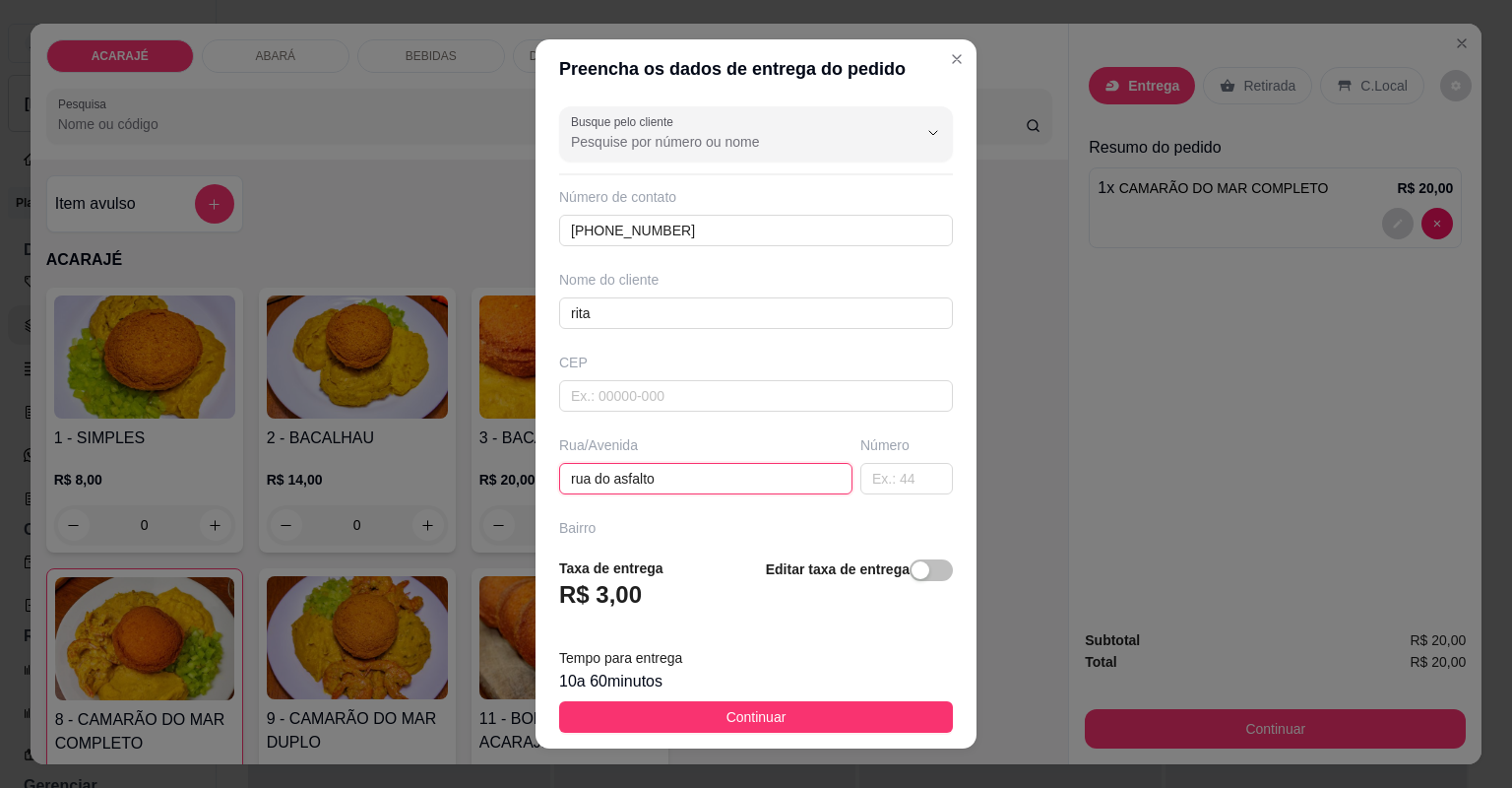 type on "rua do asfalto" 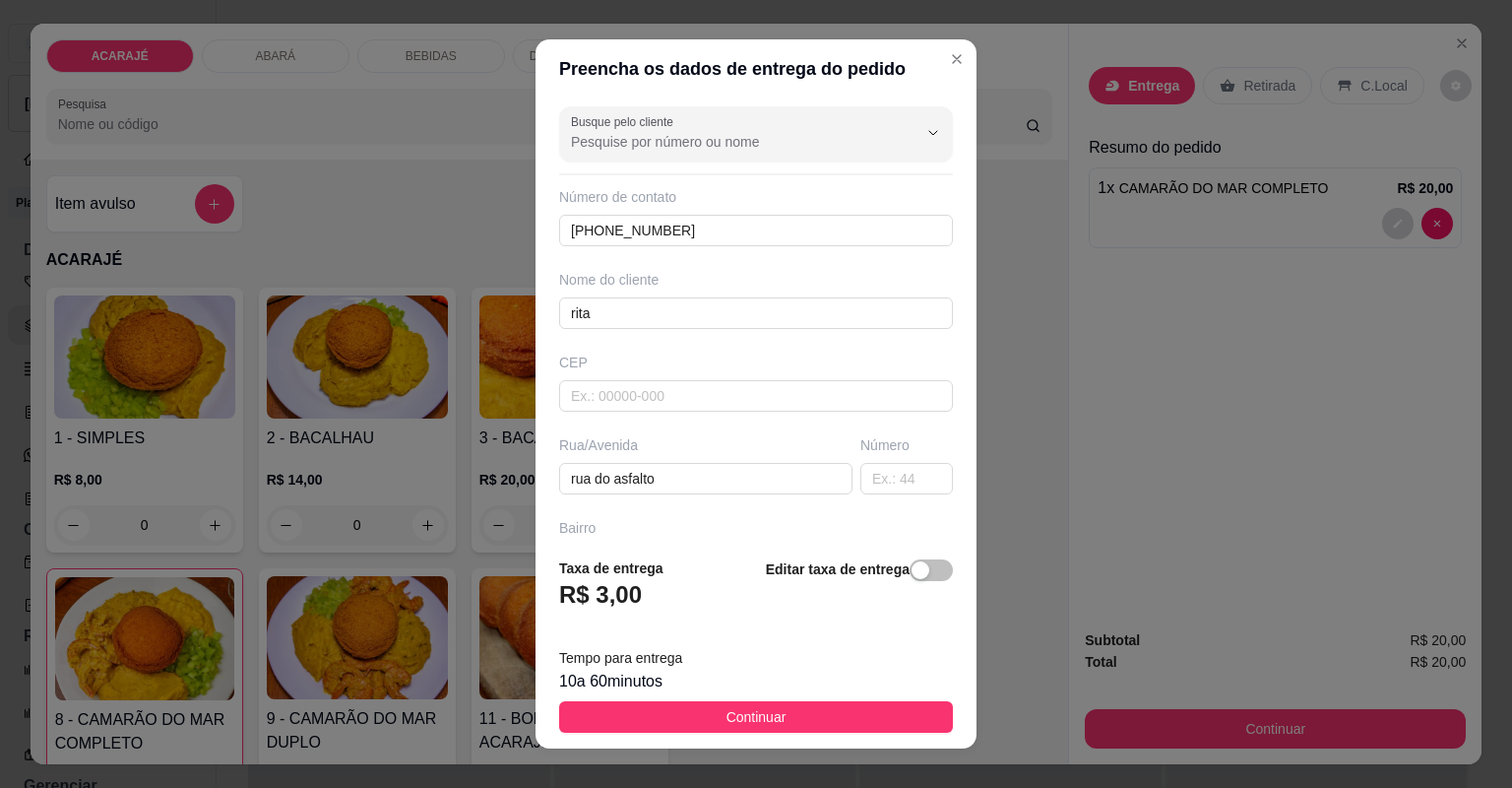 click at bounding box center (756, 727) 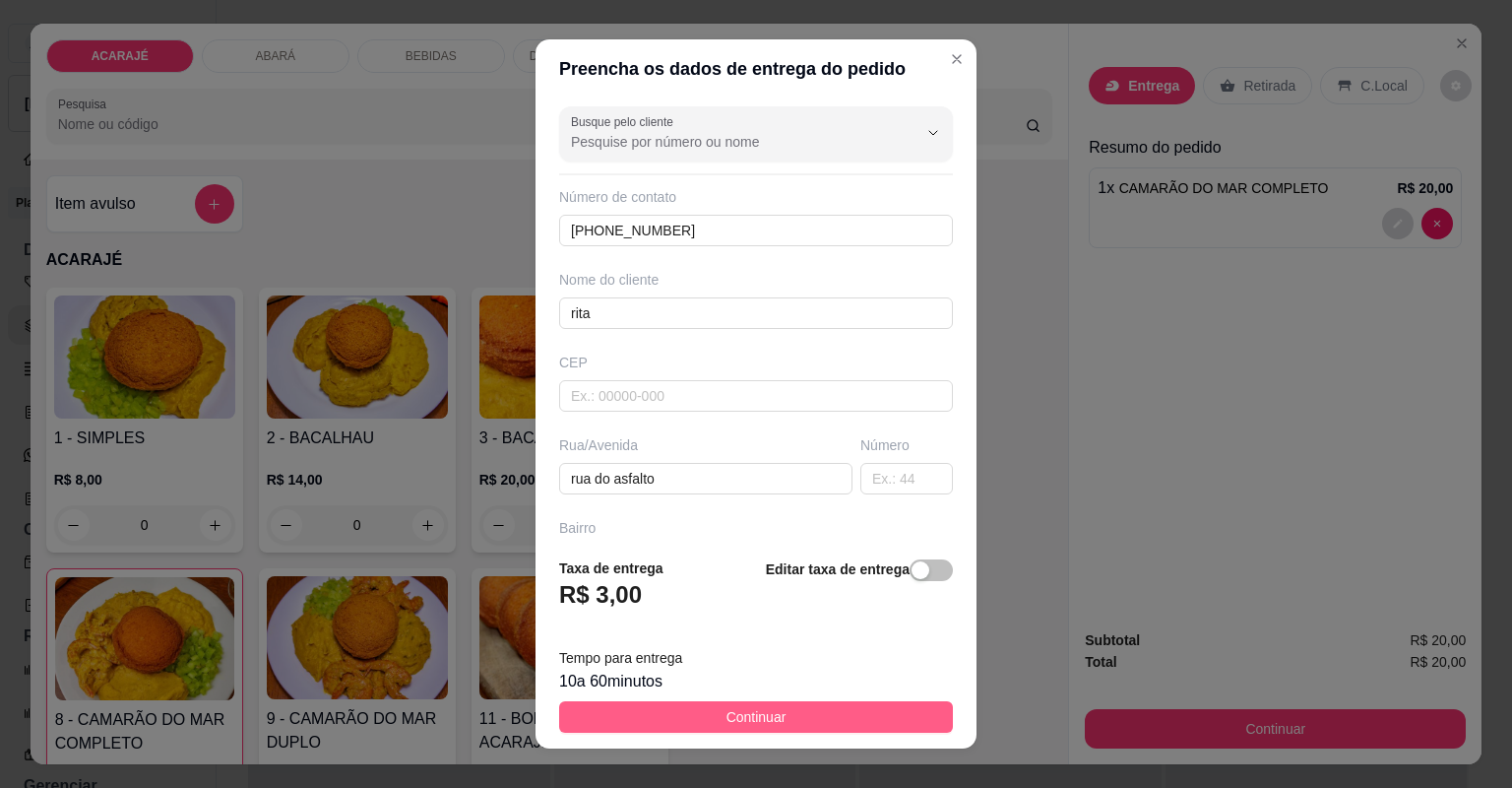 click on "Continuar" at bounding box center [756, 717] 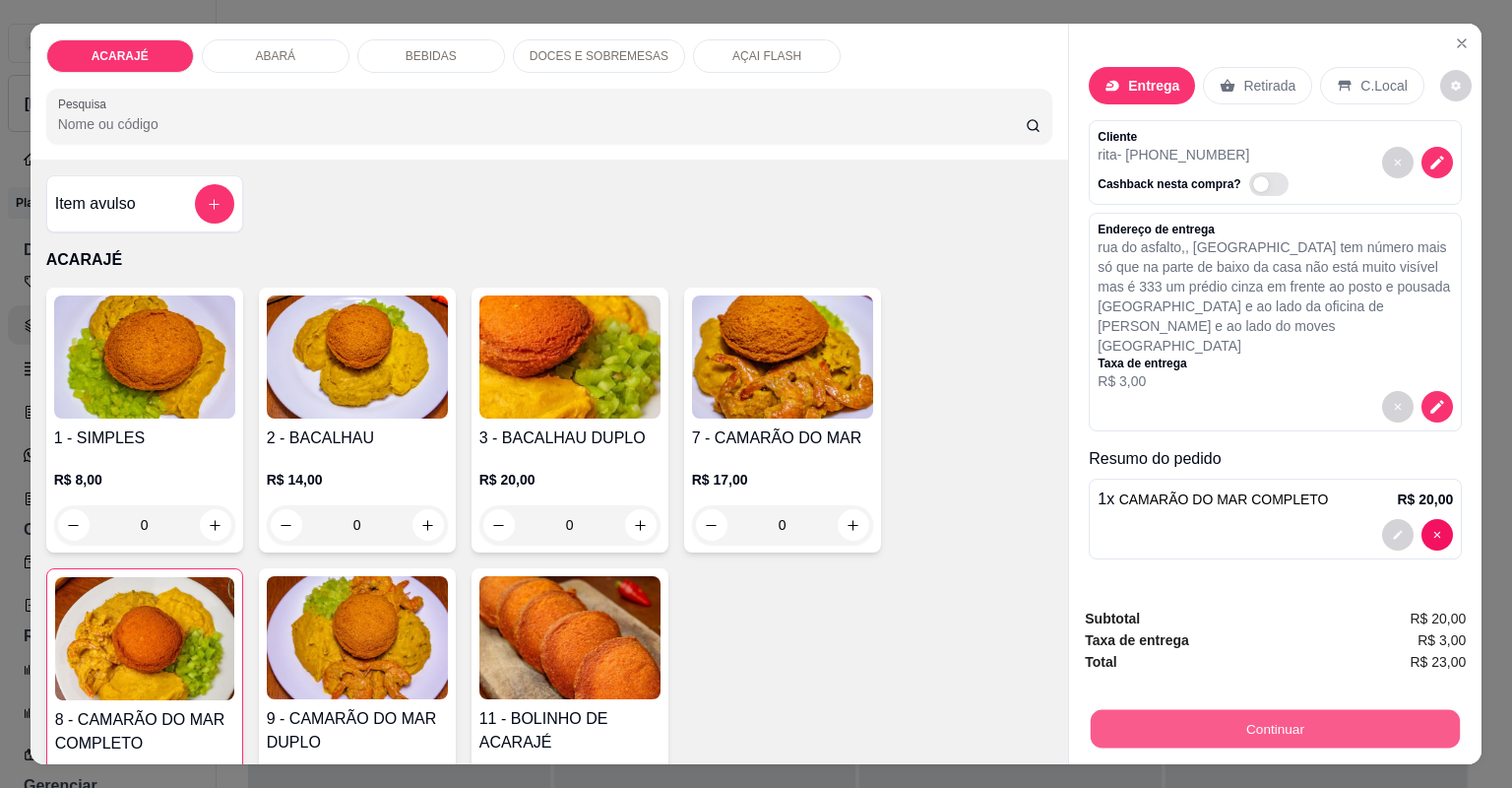 click on "Continuar" at bounding box center (1275, 729) 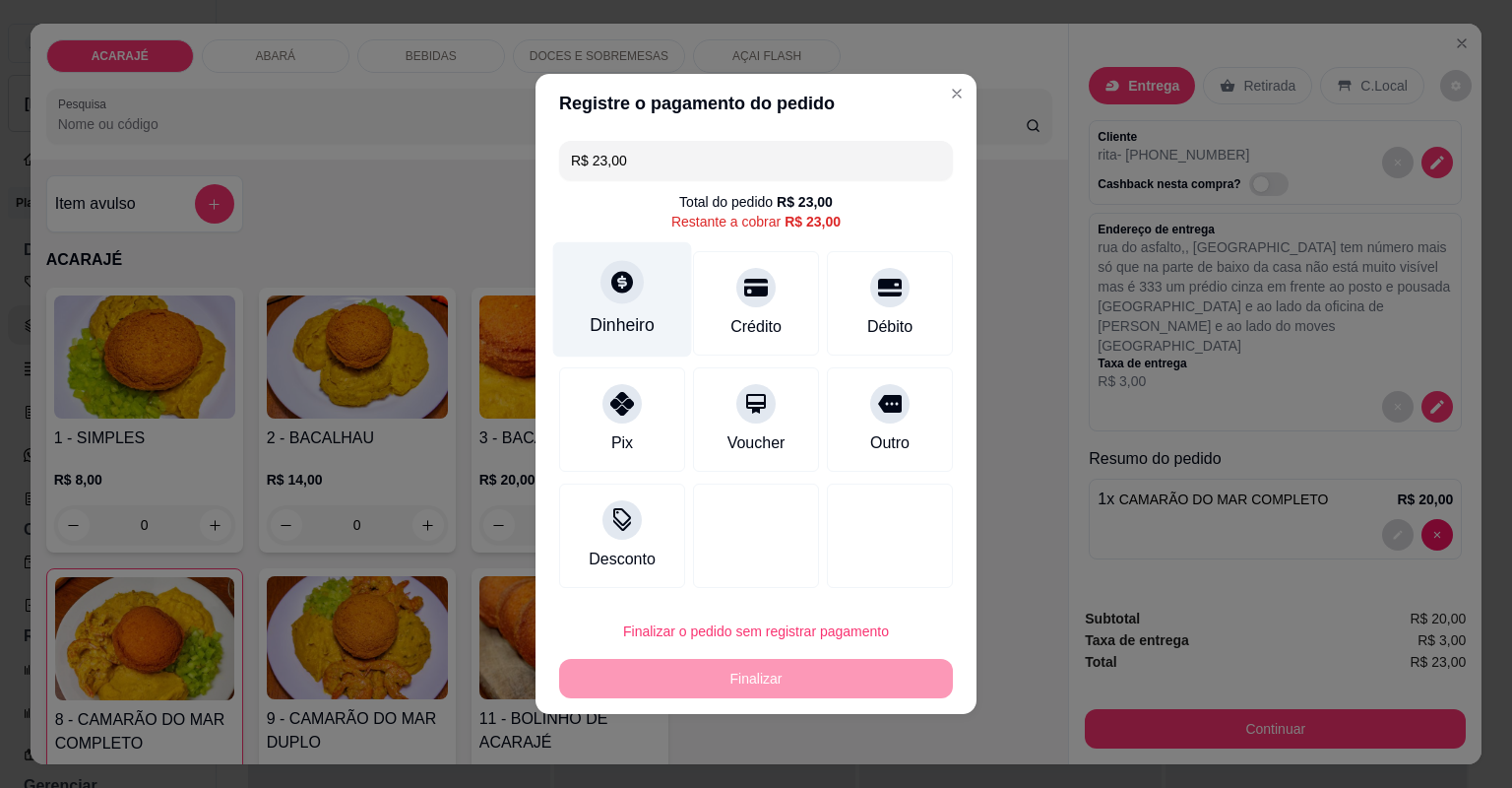 click on "Dinheiro" at bounding box center [622, 325] 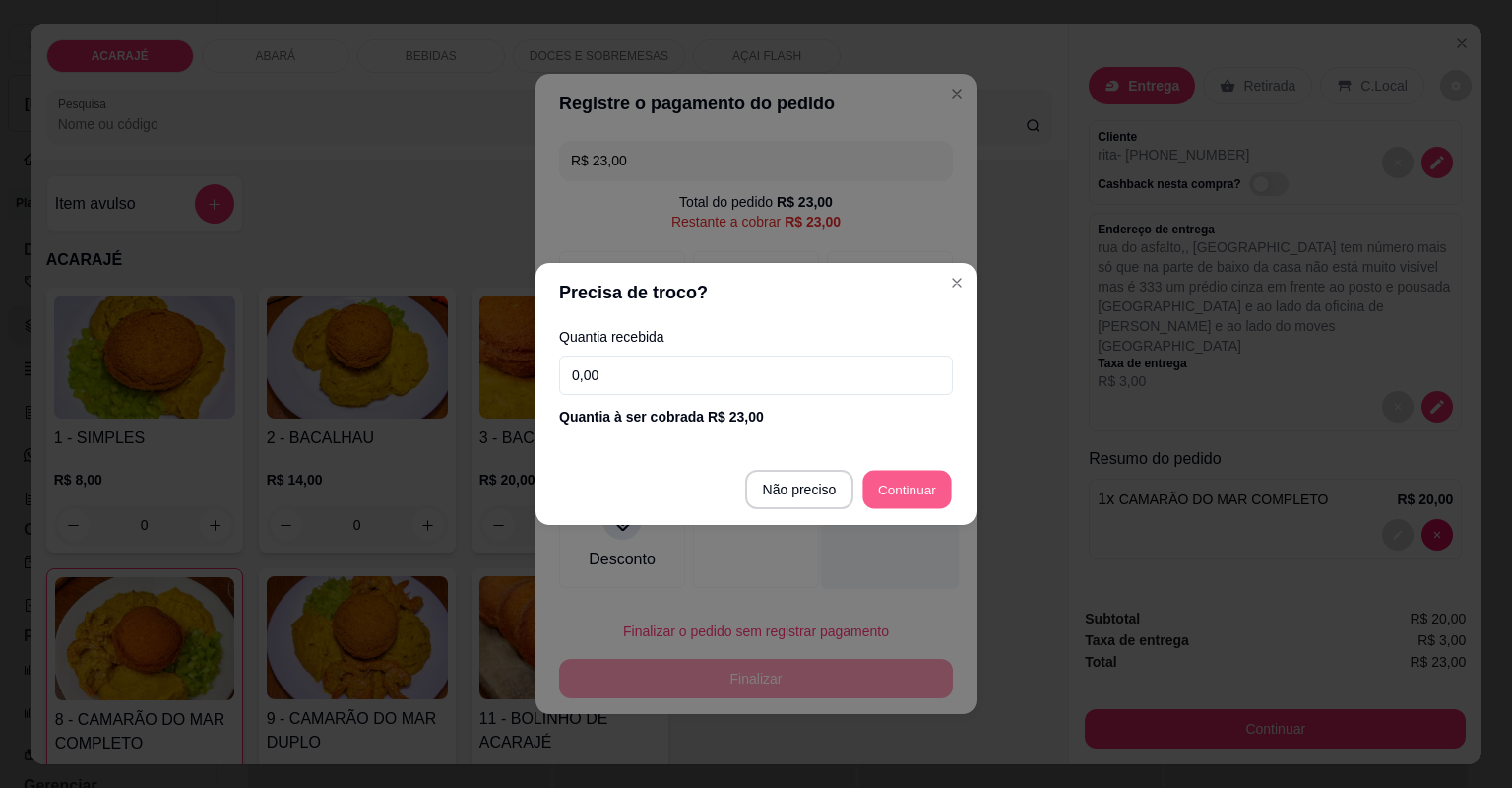 type on "R$ 0,00" 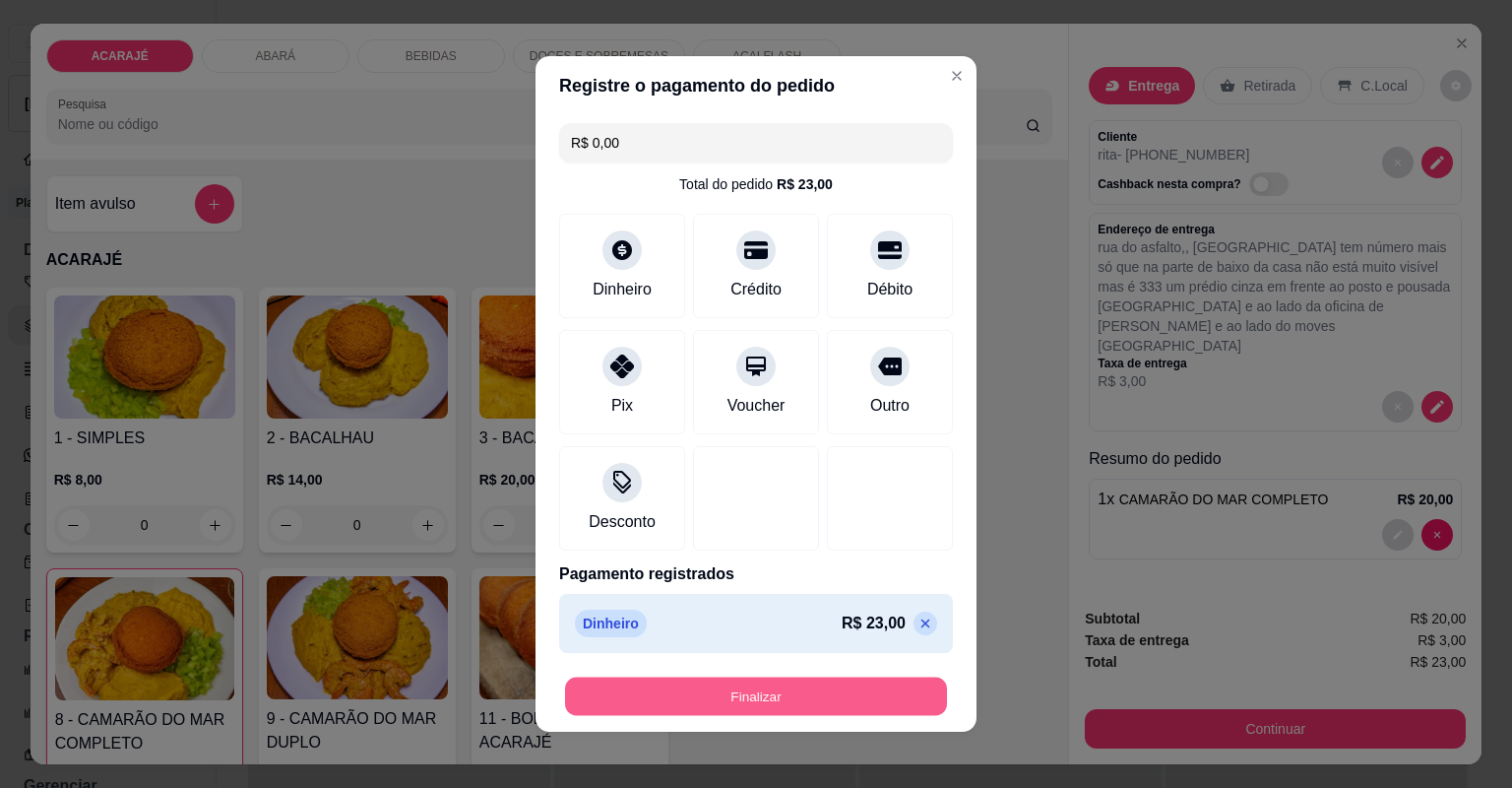click on "Finalizar" at bounding box center (756, 696) 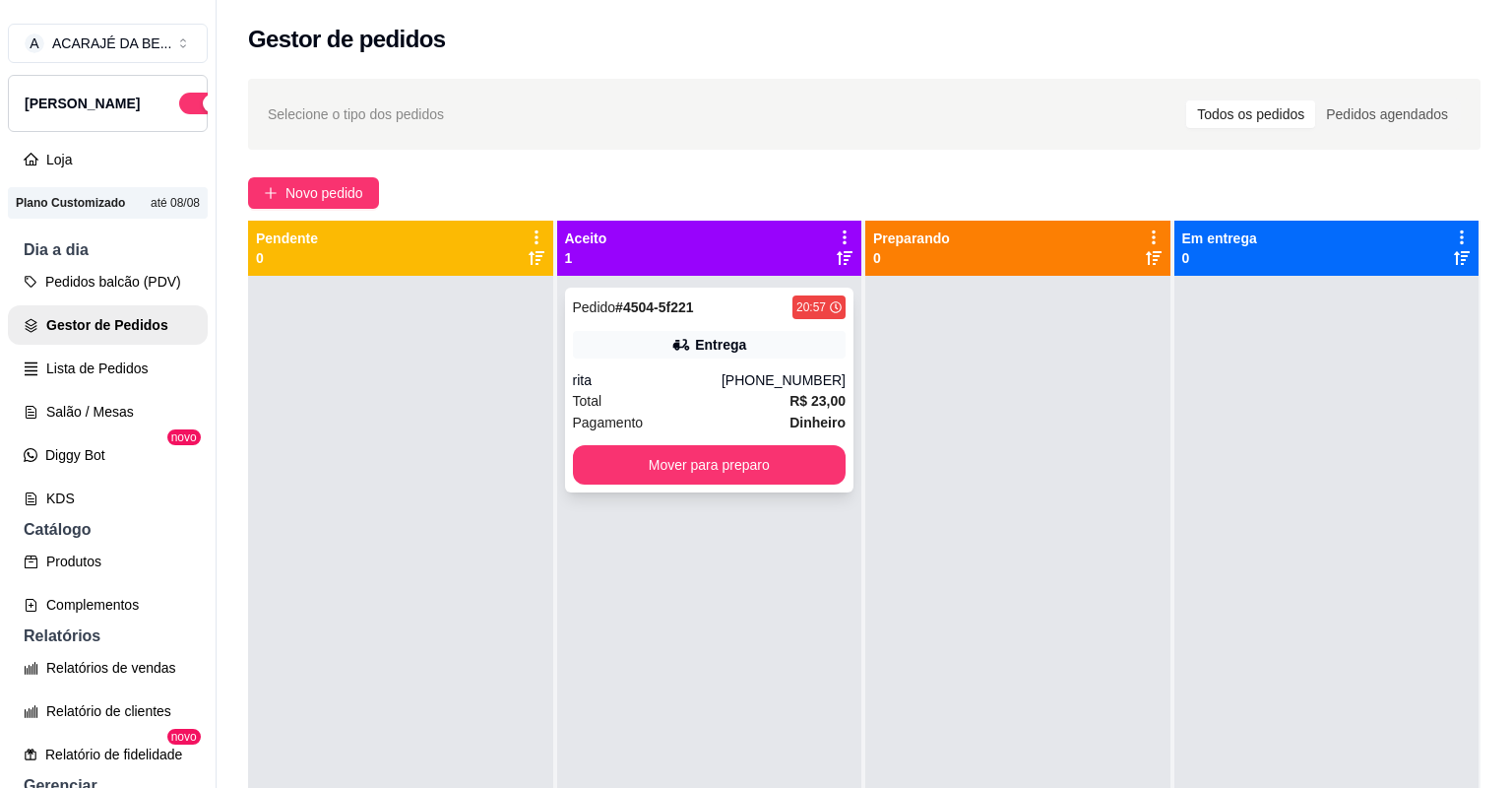 click on "[PHONE_NUMBER]" at bounding box center [784, 380] 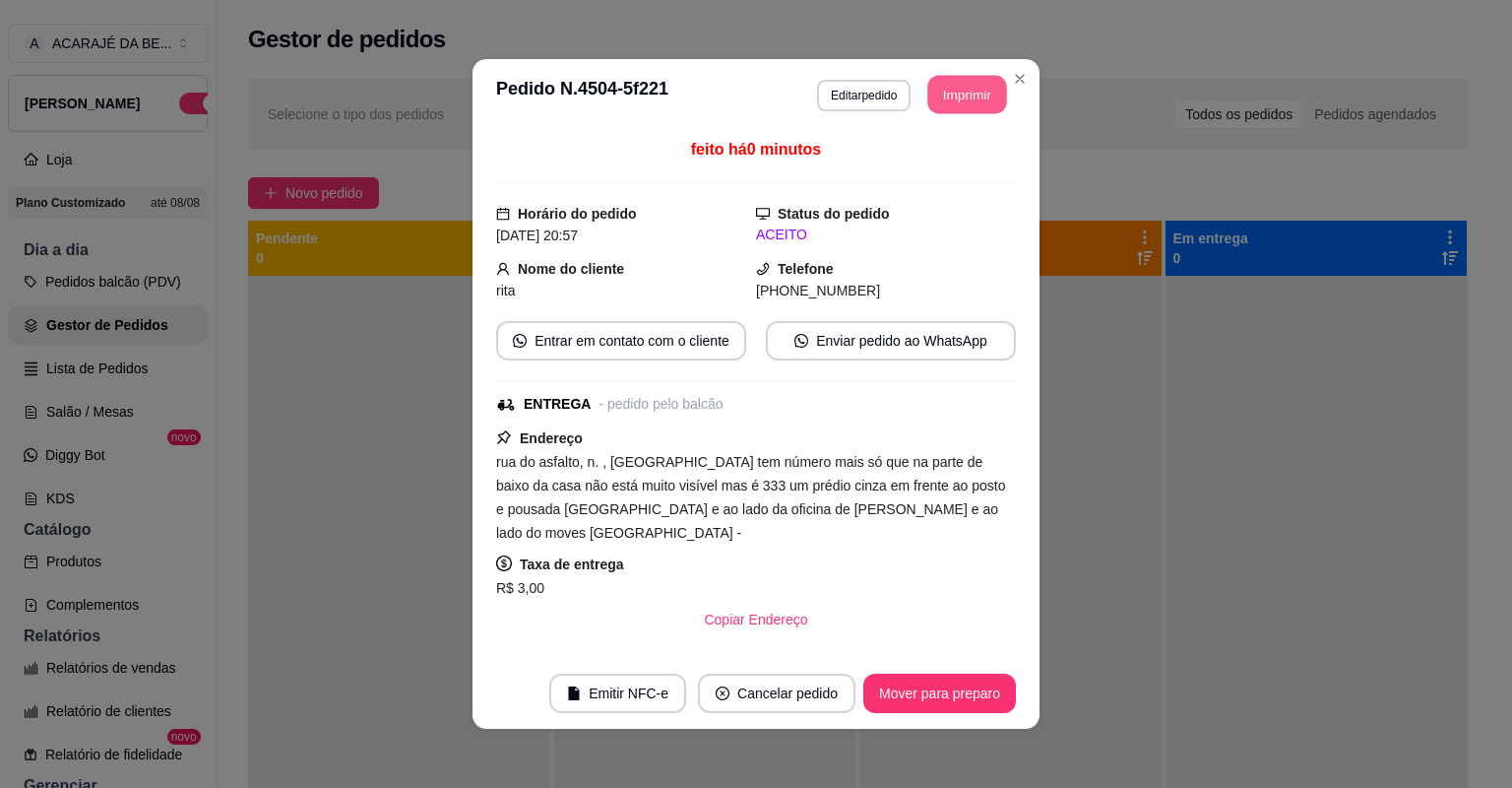 click on "Imprimir" at bounding box center [968, 95] 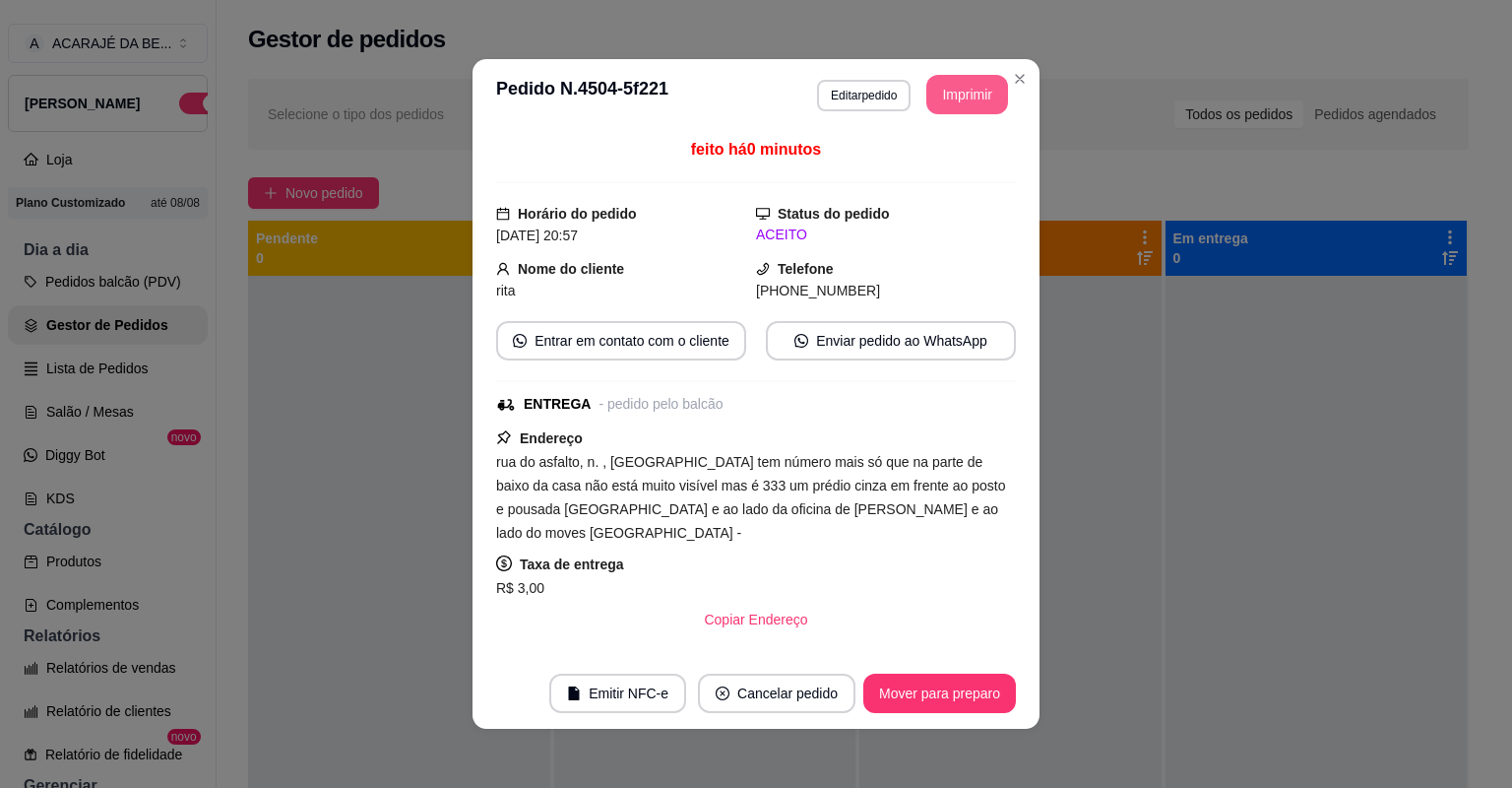click on "Mover para preparo" at bounding box center (939, 693) 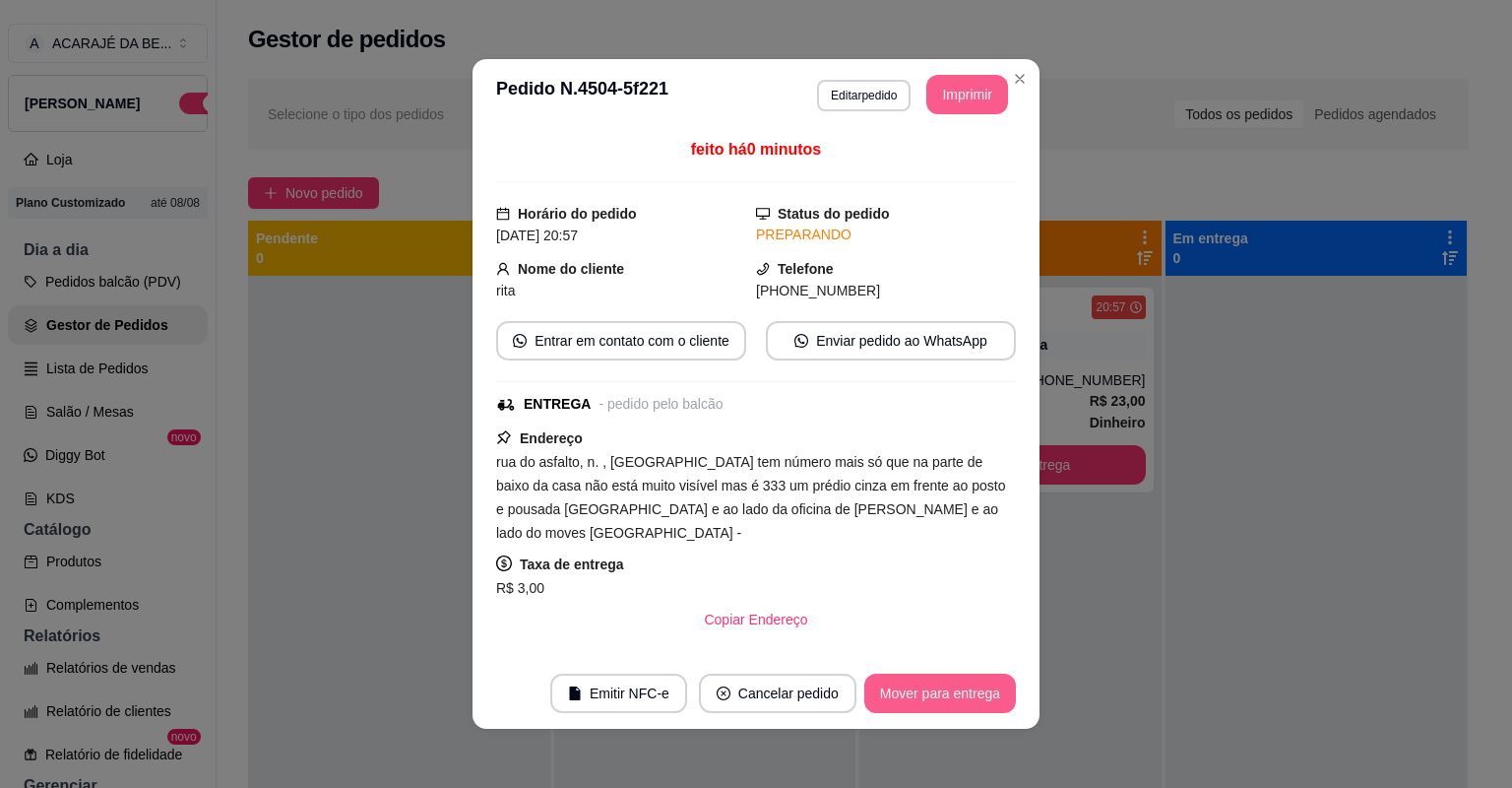 click on "Mover para entrega" at bounding box center (940, 693) 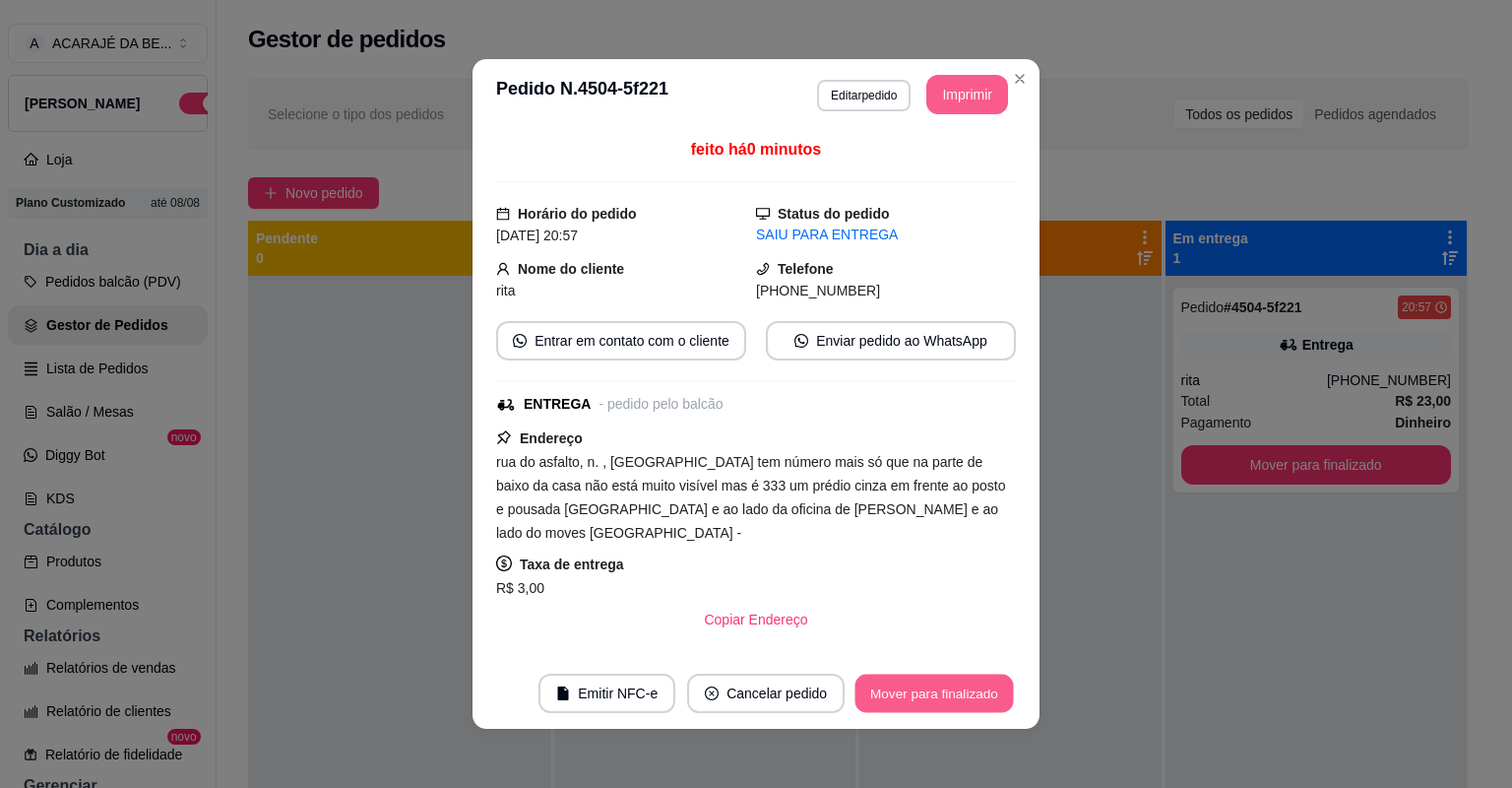 click on "Mover para finalizado" at bounding box center [934, 693] 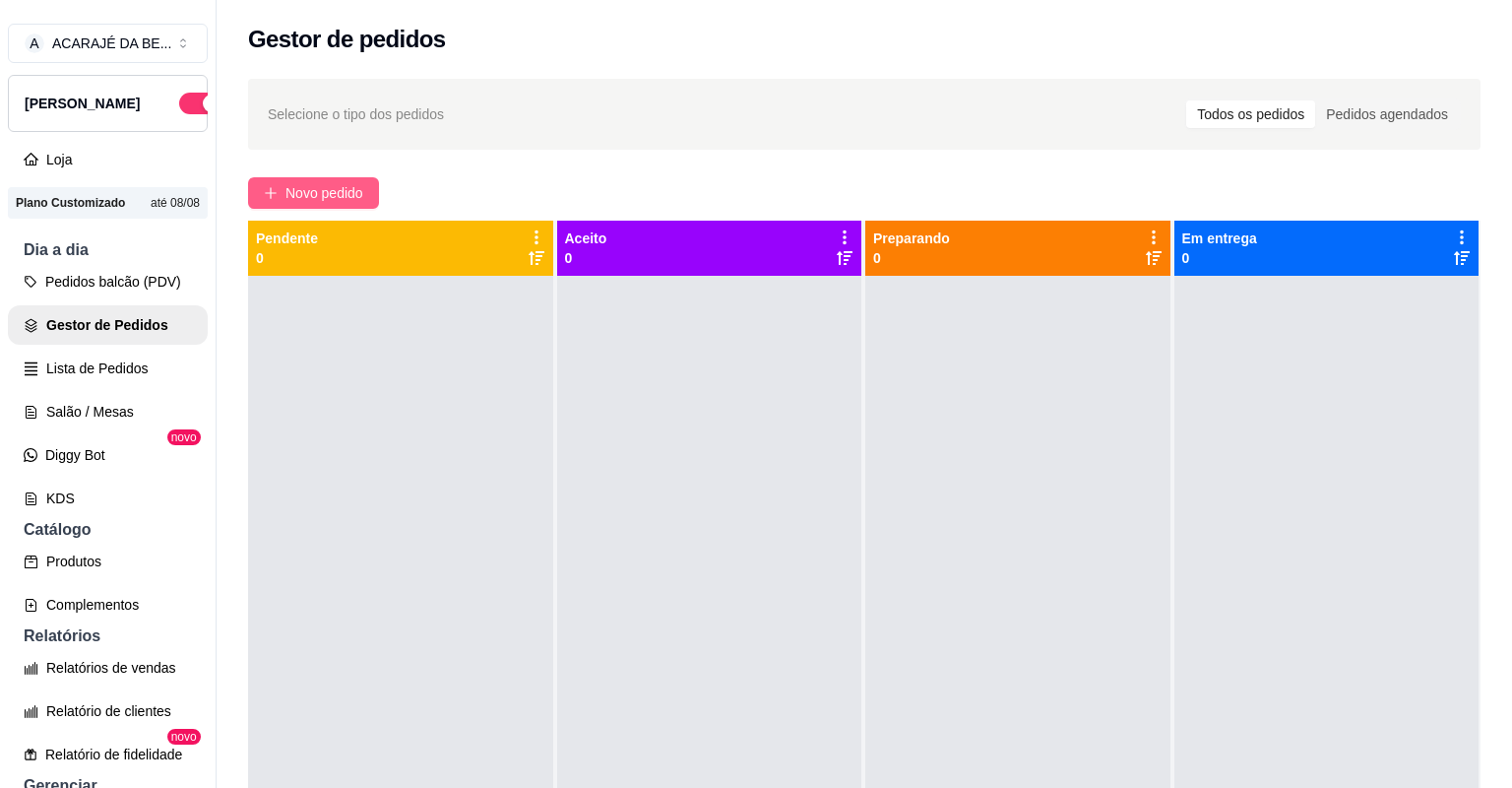 click on "Novo pedido" at bounding box center (324, 193) 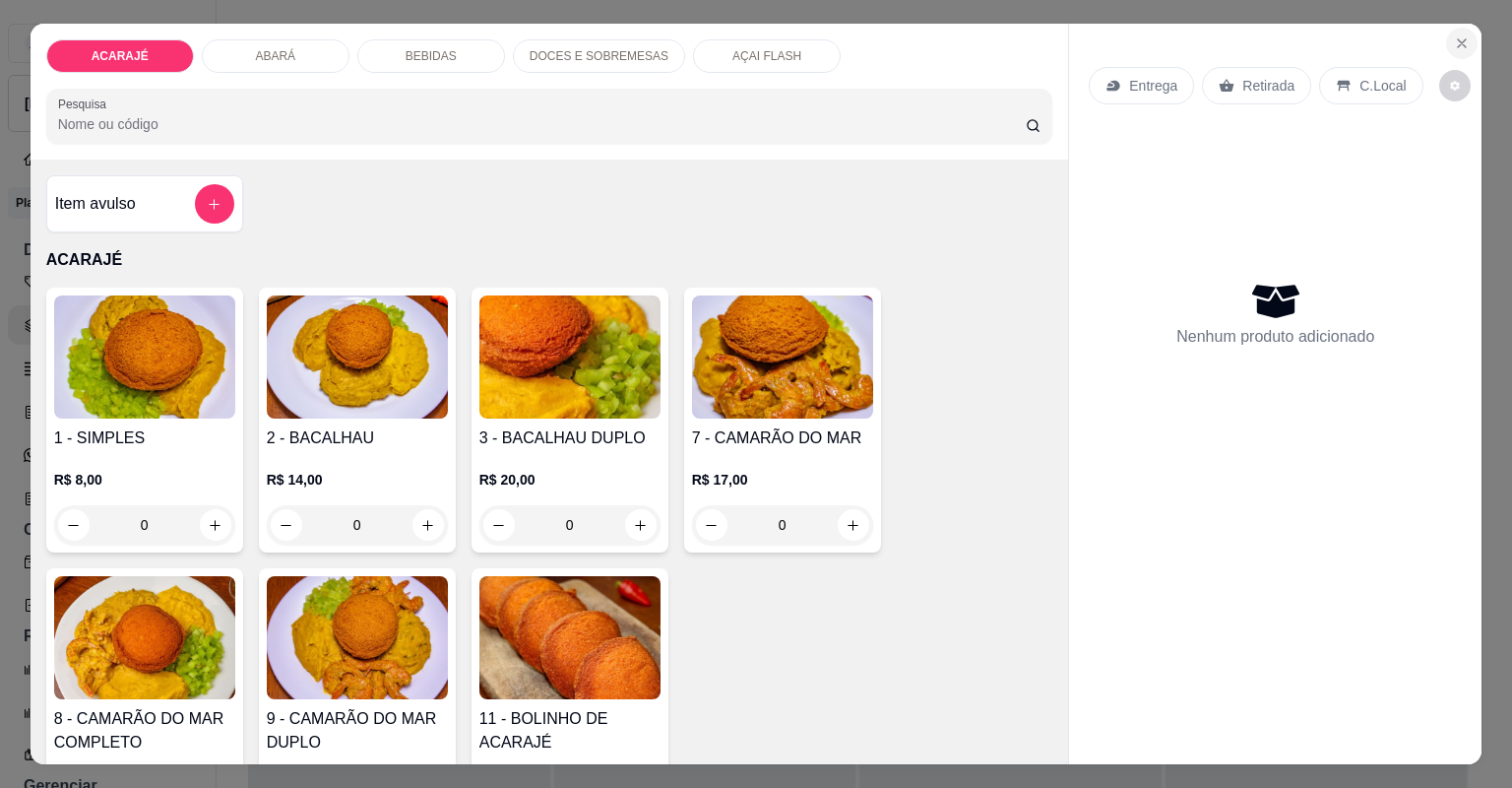 click 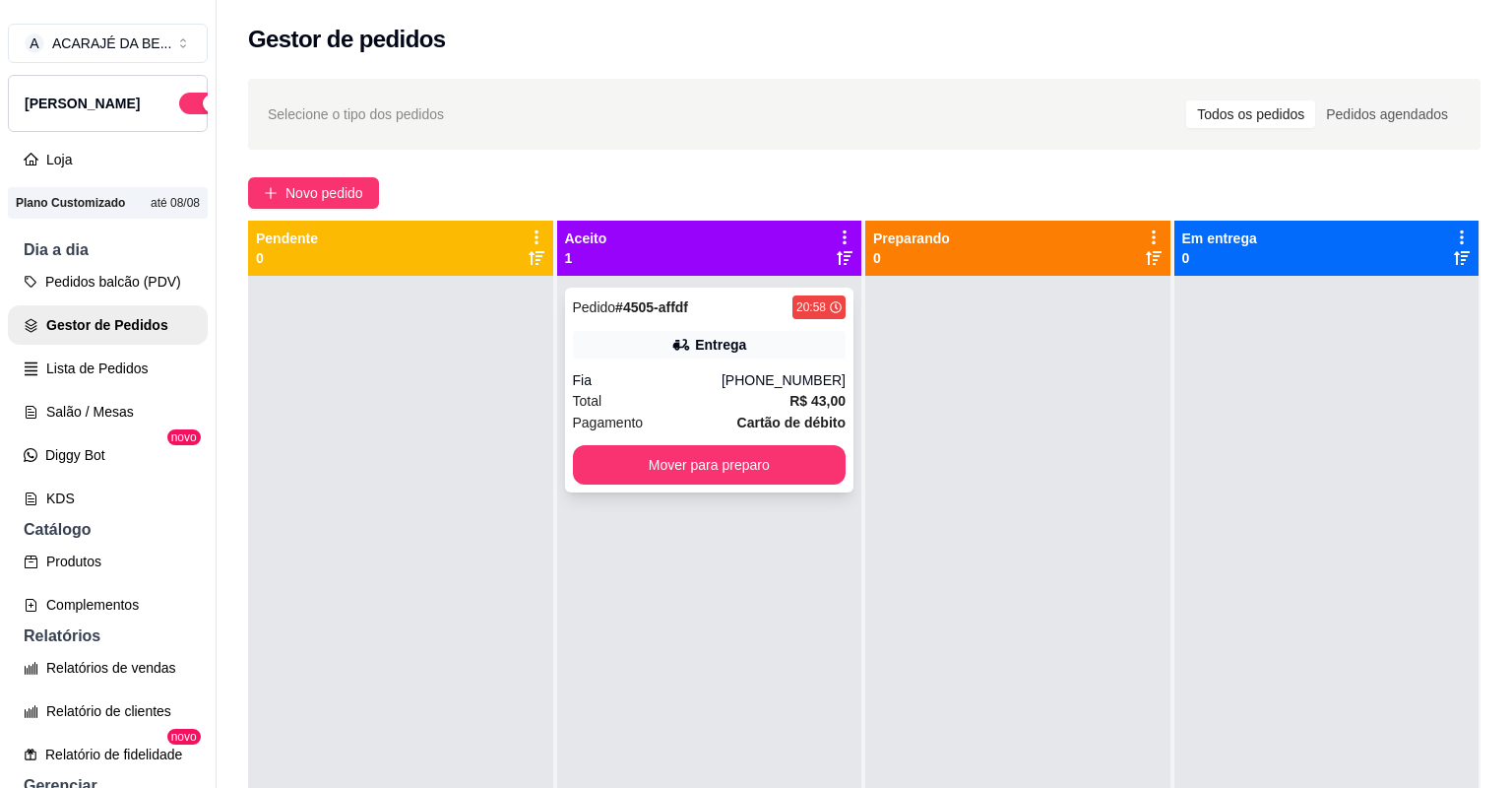 click on "Total R$ 43,00" at bounding box center [710, 401] 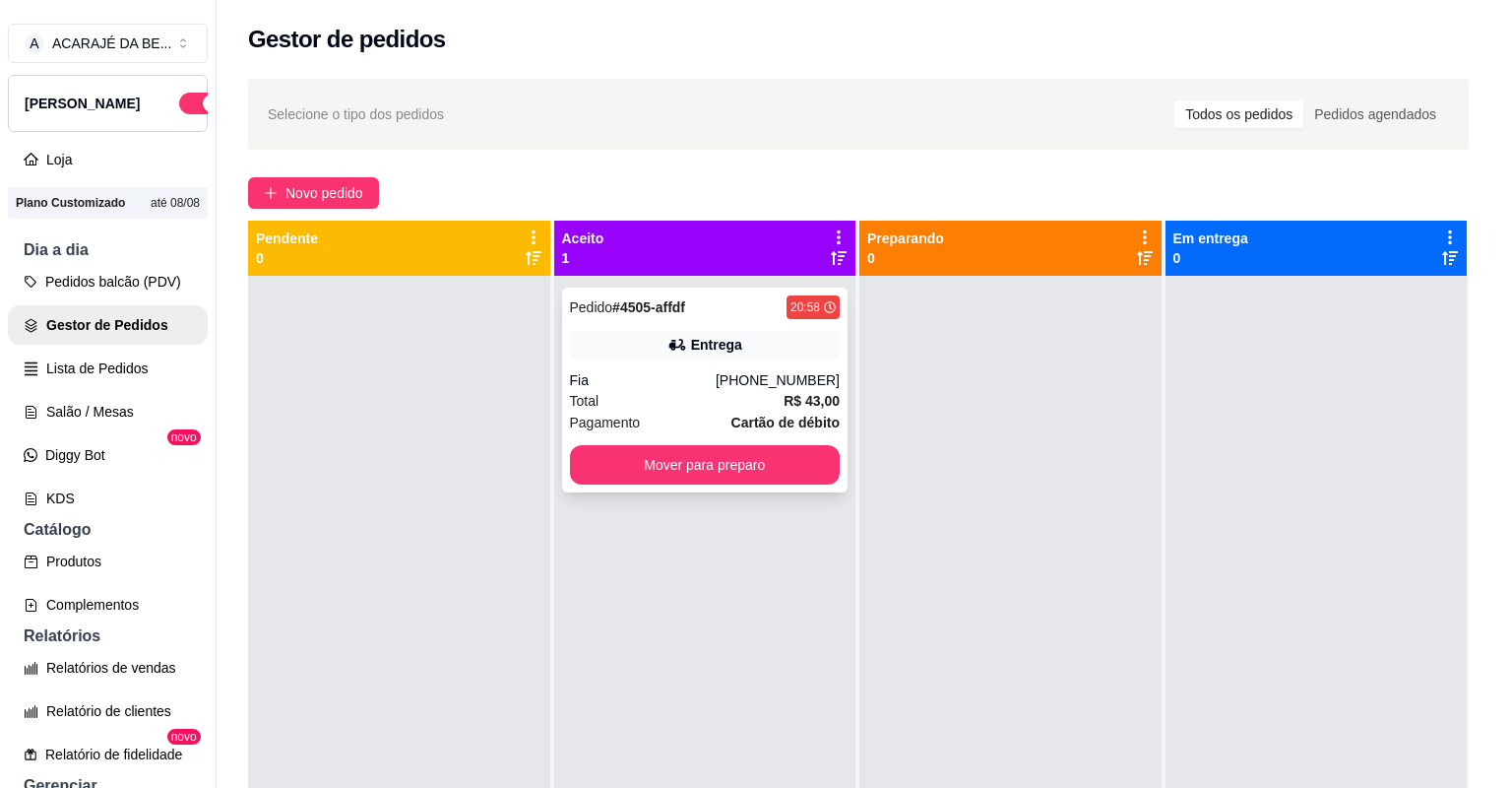 click on "- pedido pelo balcão" at bounding box center [659, 404] 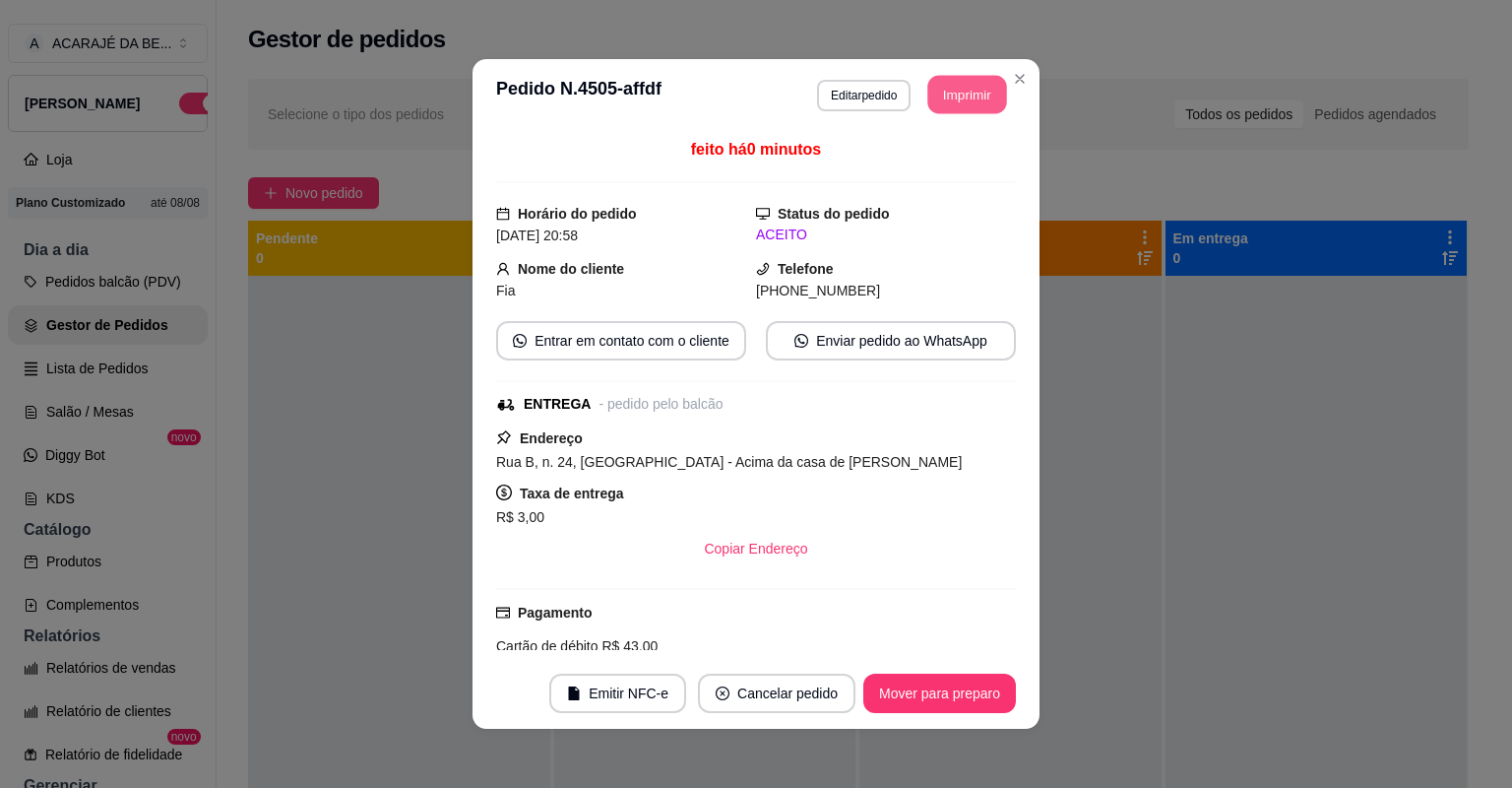 click on "Imprimir" at bounding box center [968, 95] 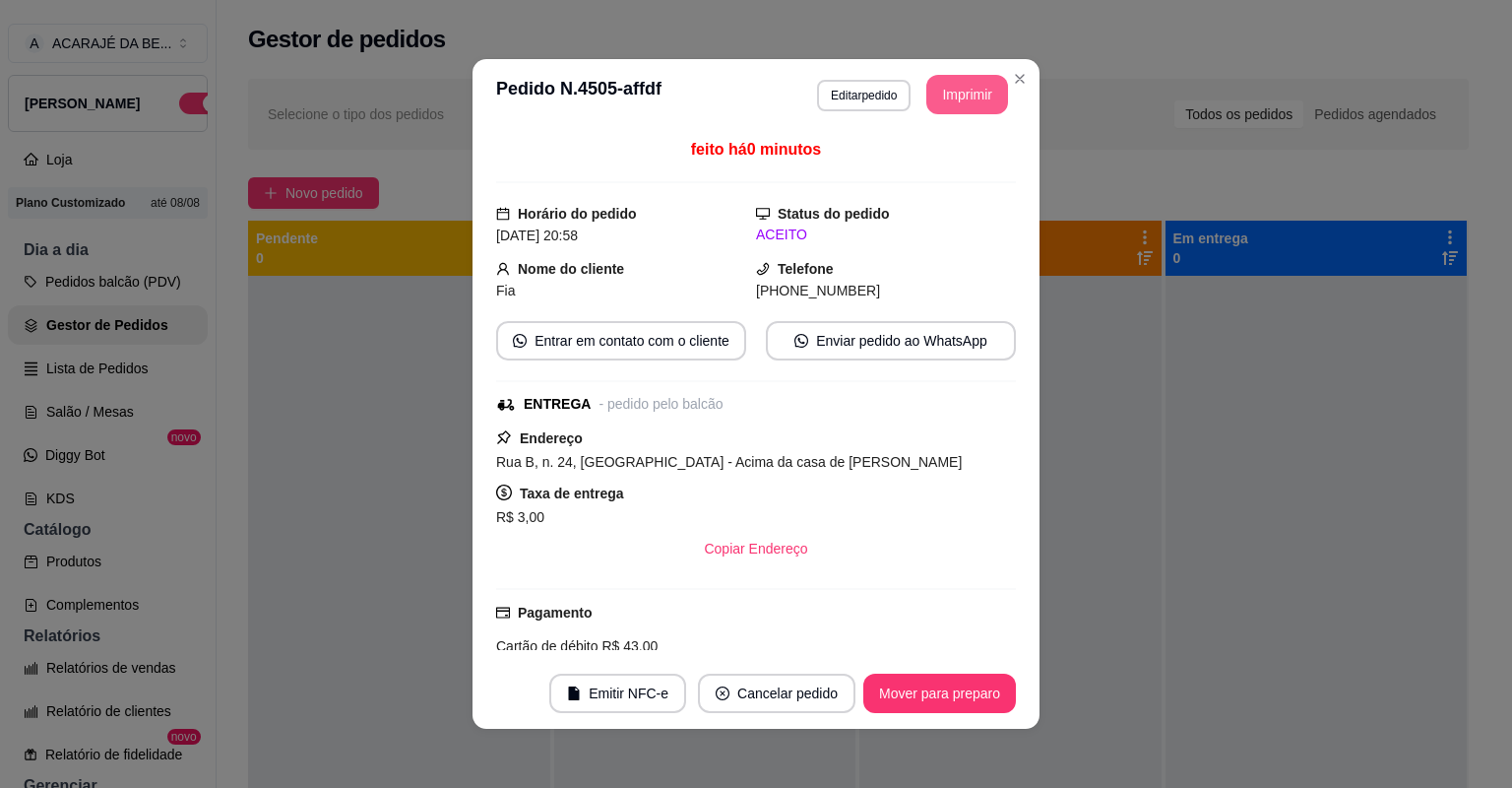click on "Mover para preparo" at bounding box center (939, 693) 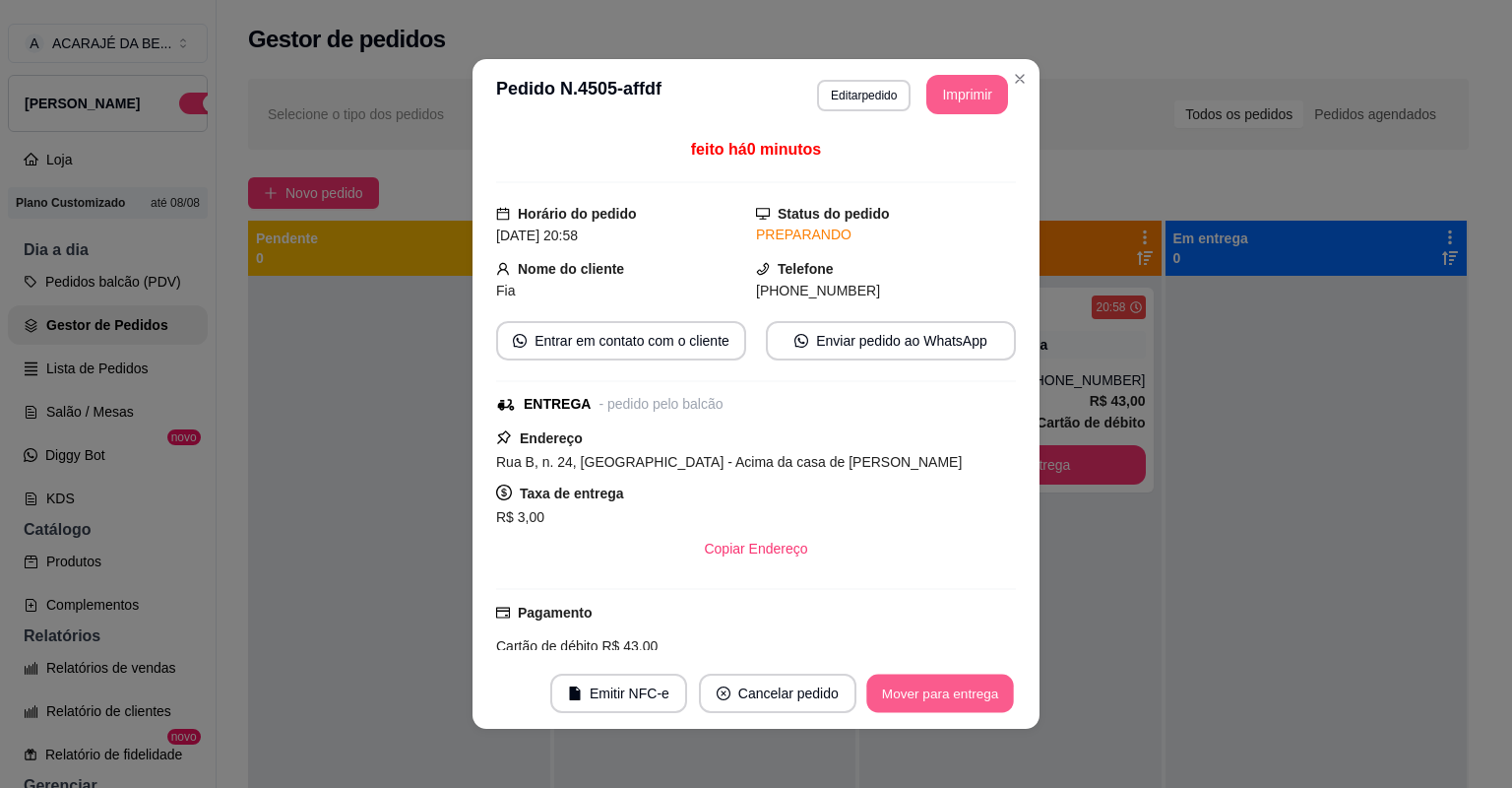 click on "Mover para entrega" at bounding box center (940, 693) 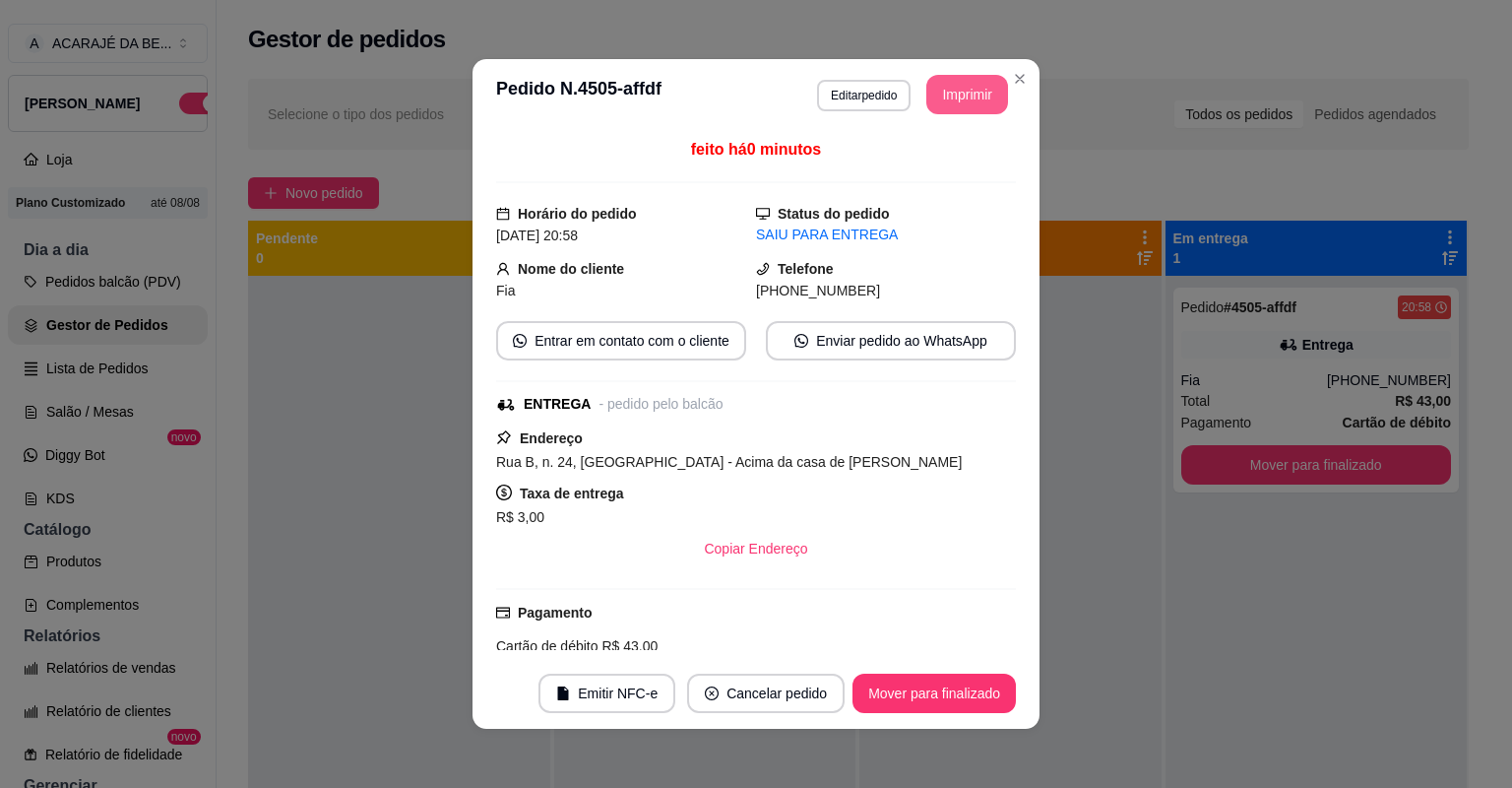 click on "feito há  0   minutos Horário do pedido [DATE] 20:58 Status do pedido SAIU PARA ENTREGA Nome do cliente Fia Telefone [PHONE_NUMBER] Entrar em contato com o cliente Enviar pedido ao WhatsApp ENTREGA - pedido pelo balcão Endereço  Rua B, n. 24, Bairro Novo Camamuzinho  -  Acima da casa de dora Taxa de entrega  R$ 3,00 Copiar Endereço Pagamento Cartão de débito   R$ 43,00 Resumo do pedido 5 x     SIMPLES  R$ 40,00 Subtotal R$ 40,00 Total R$ 43,00" at bounding box center (756, 394) 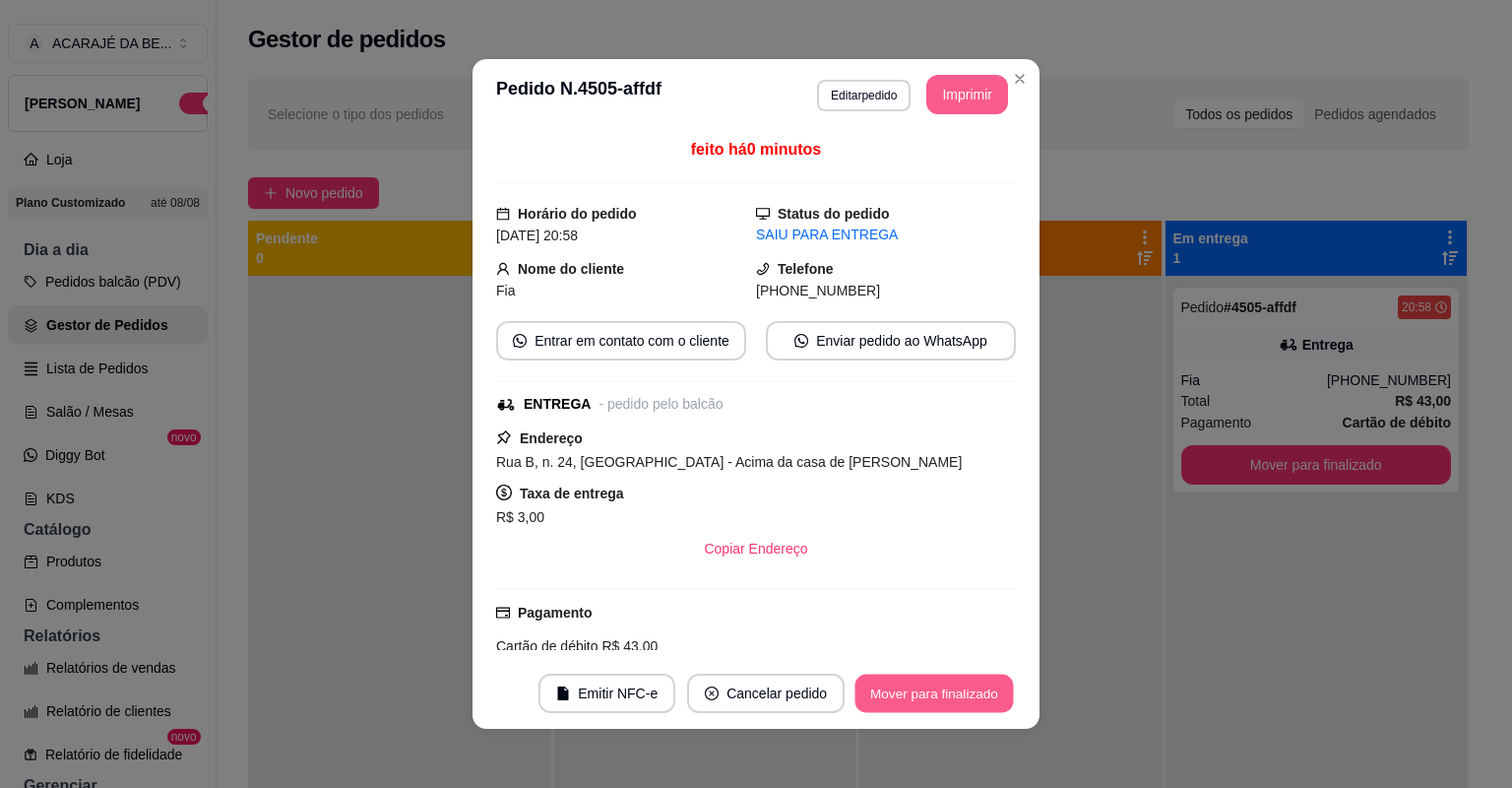 click on "Mover para finalizado" at bounding box center [934, 693] 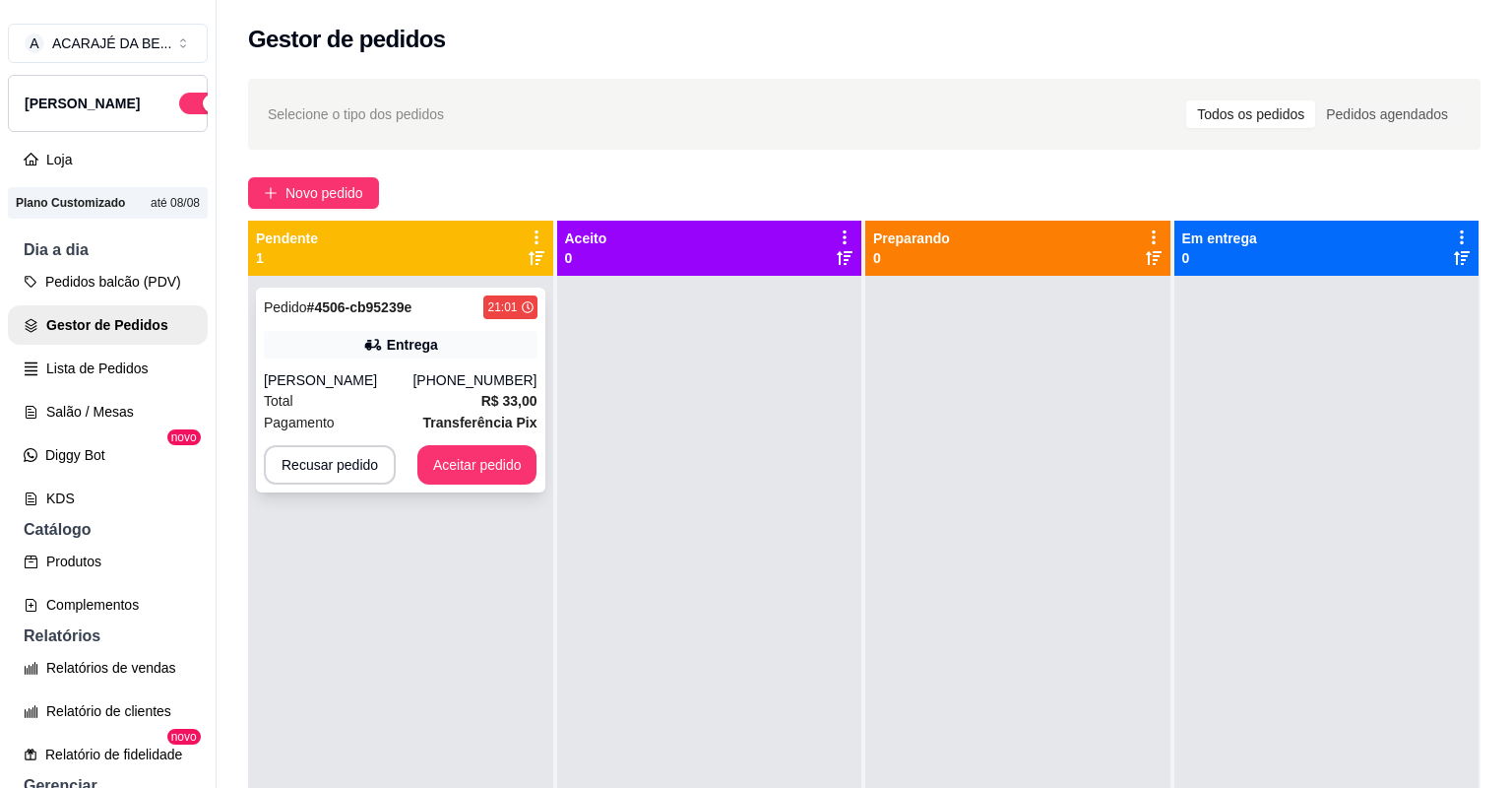 click on "Transferência Pix" at bounding box center (480, 423) 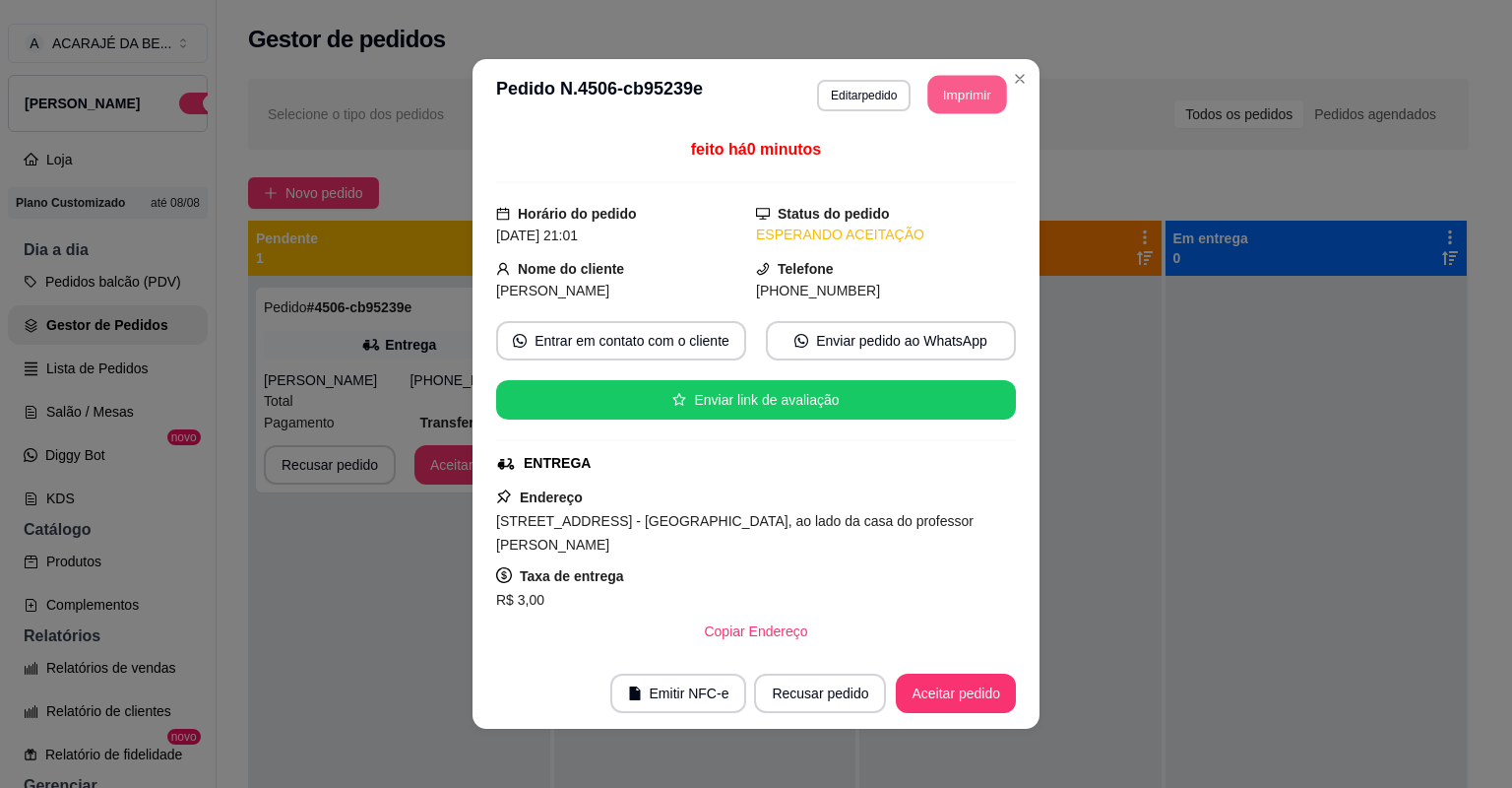 click on "Imprimir" at bounding box center [968, 95] 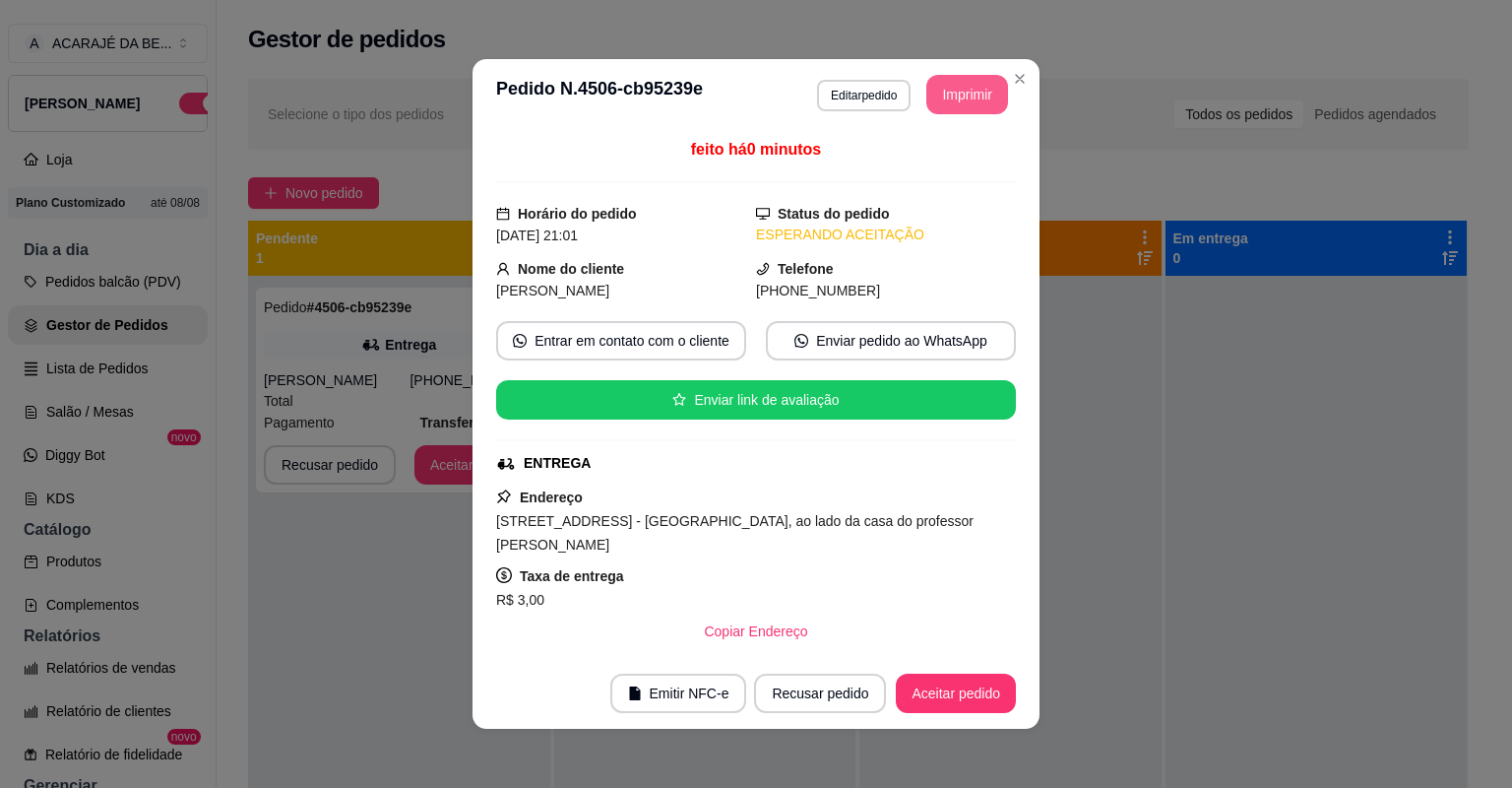 click on "Aceitar pedido" at bounding box center (956, 693) 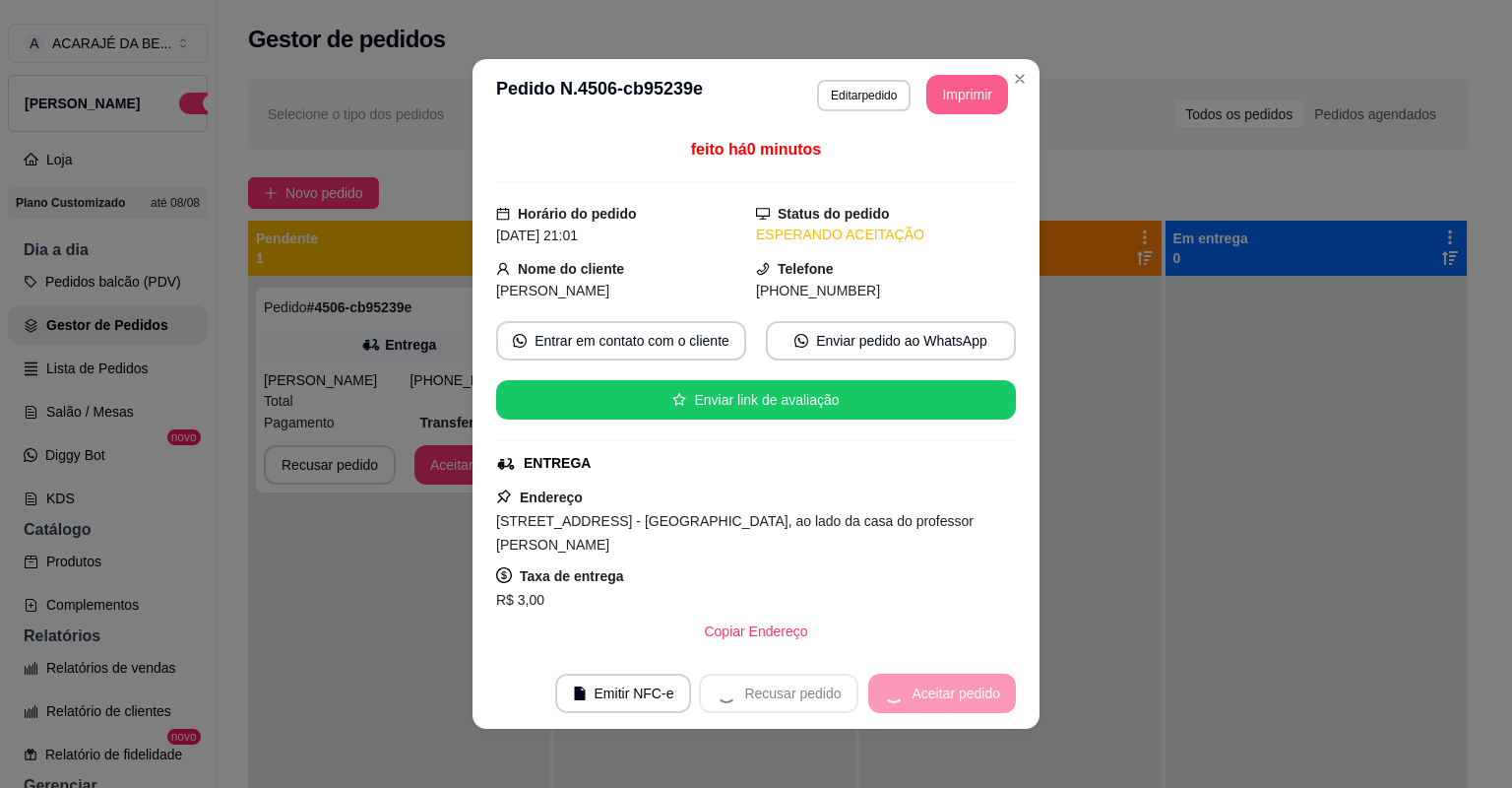 click on "Recusar pedido Aceitar pedido" at bounding box center (857, 693) 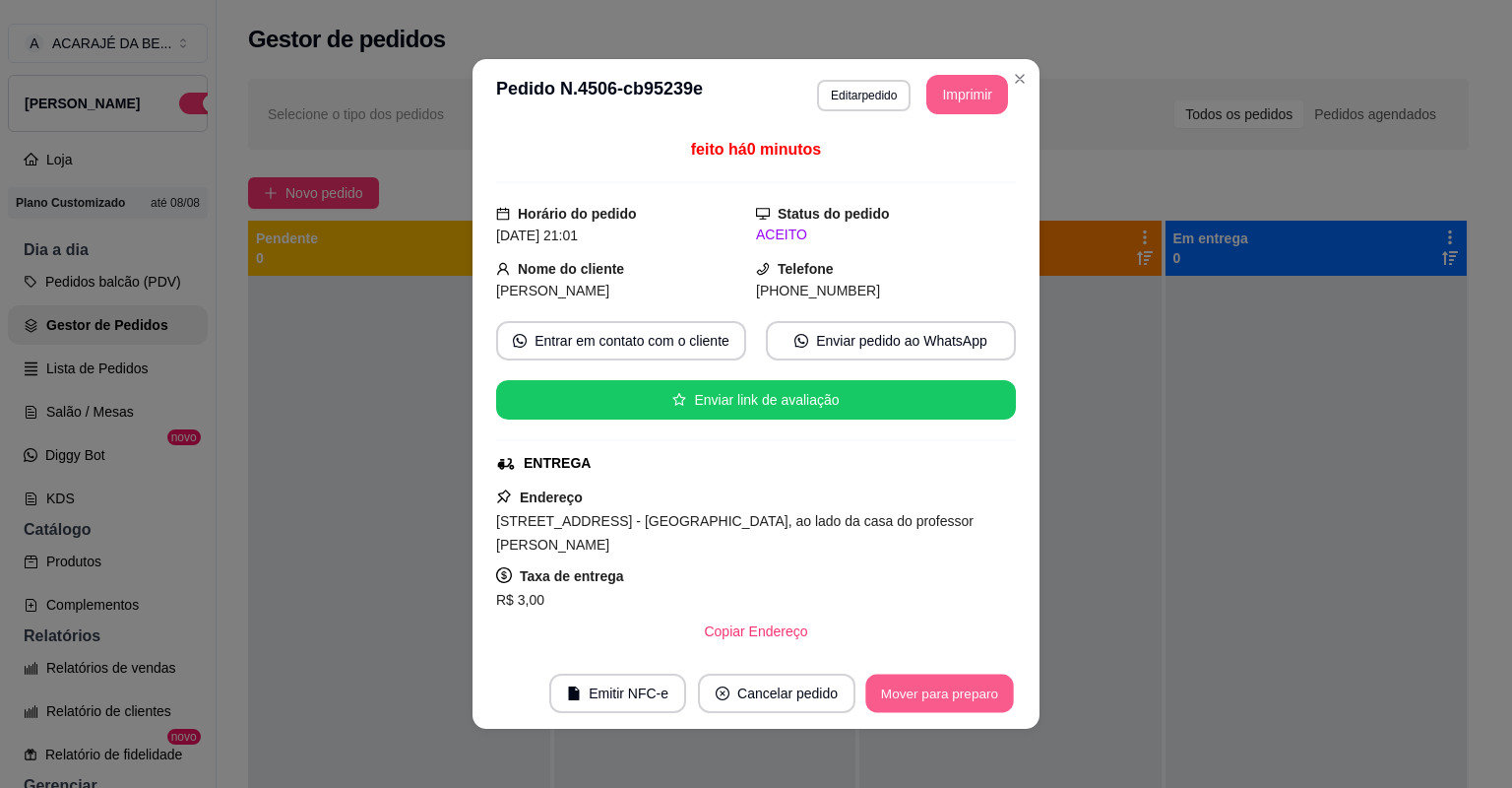 click on "Mover para preparo" at bounding box center (939, 693) 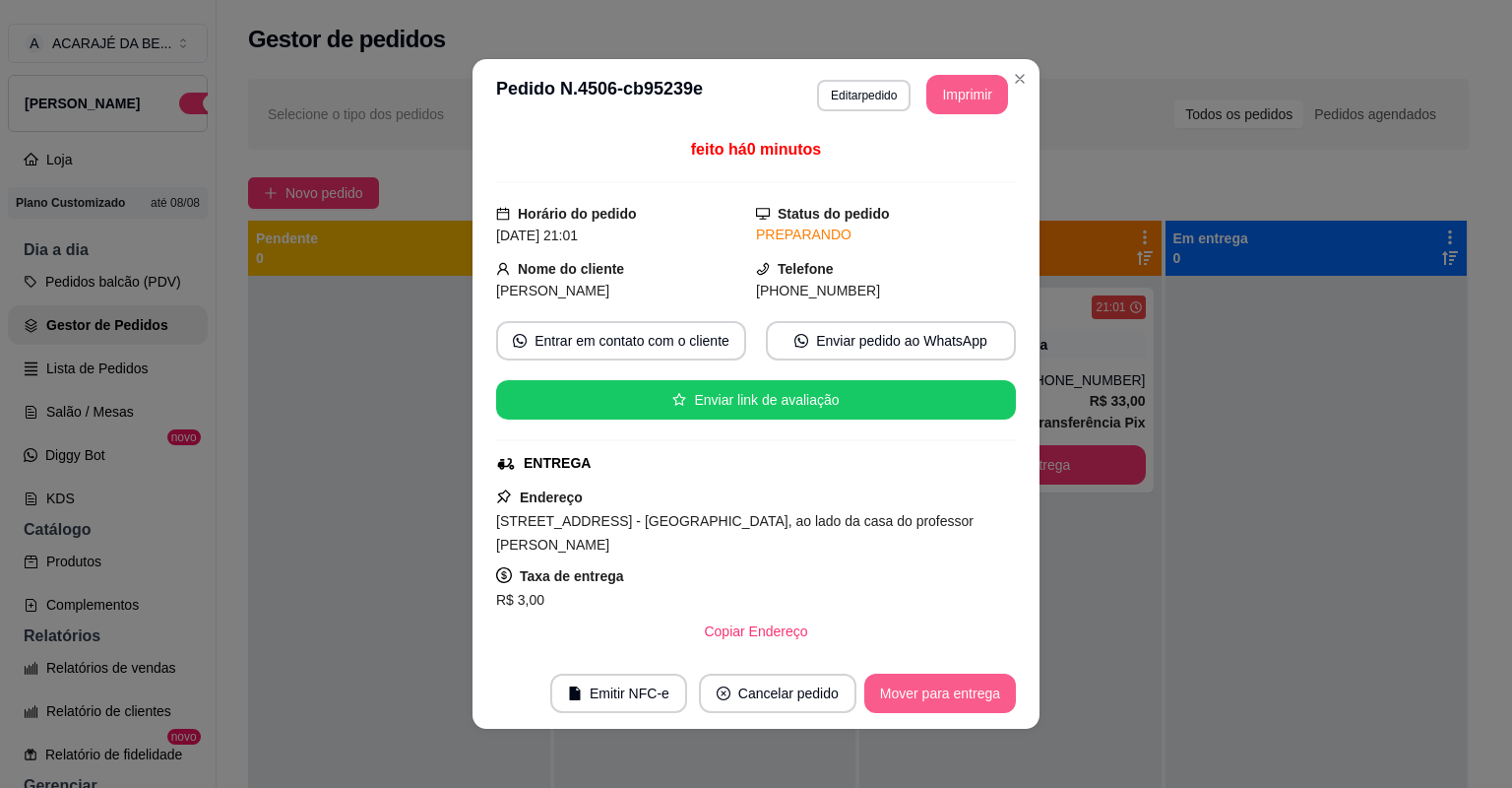 click on "Mover para entrega" at bounding box center [940, 693] 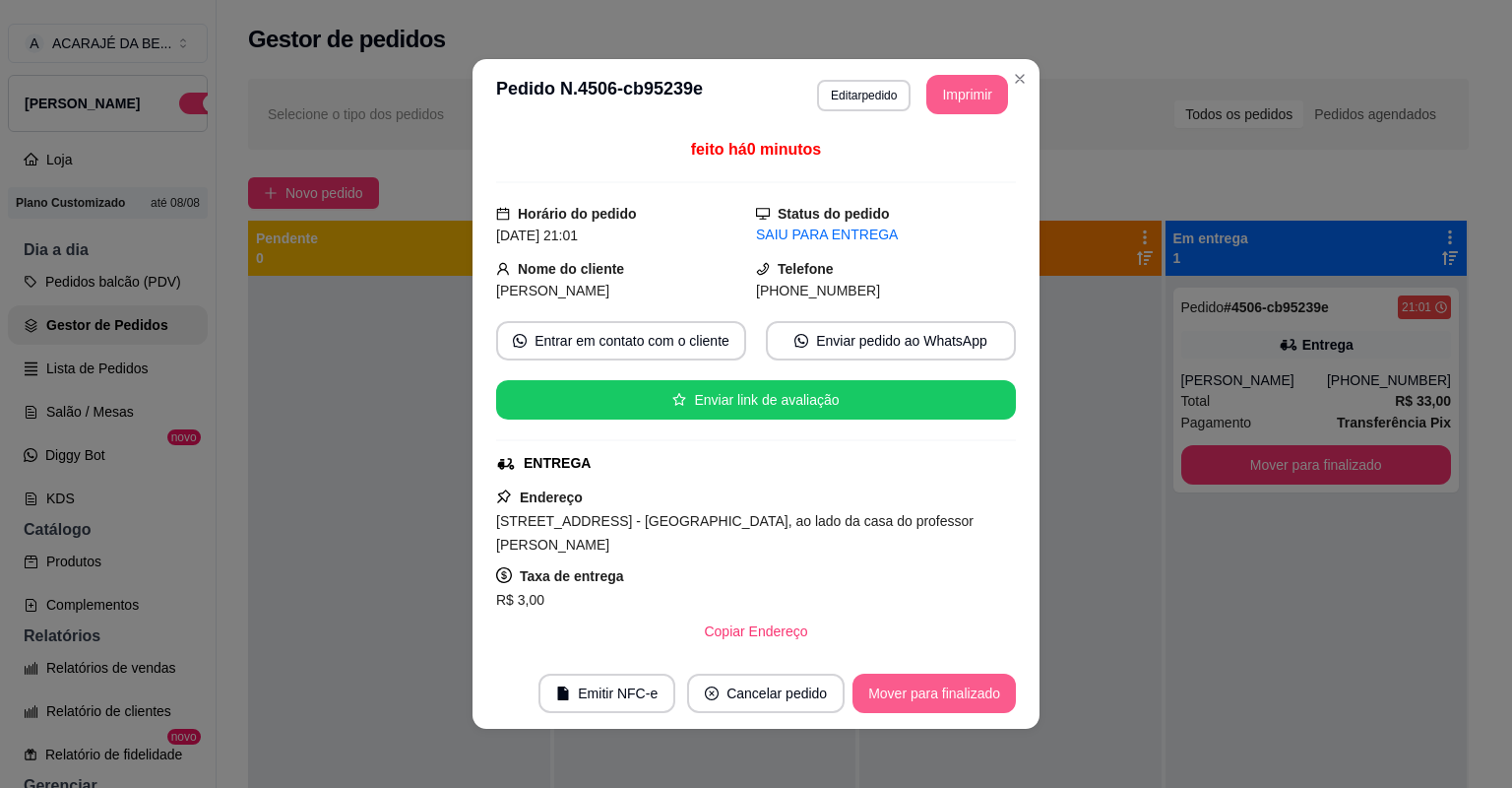 click on "Mover para finalizado" at bounding box center [934, 693] 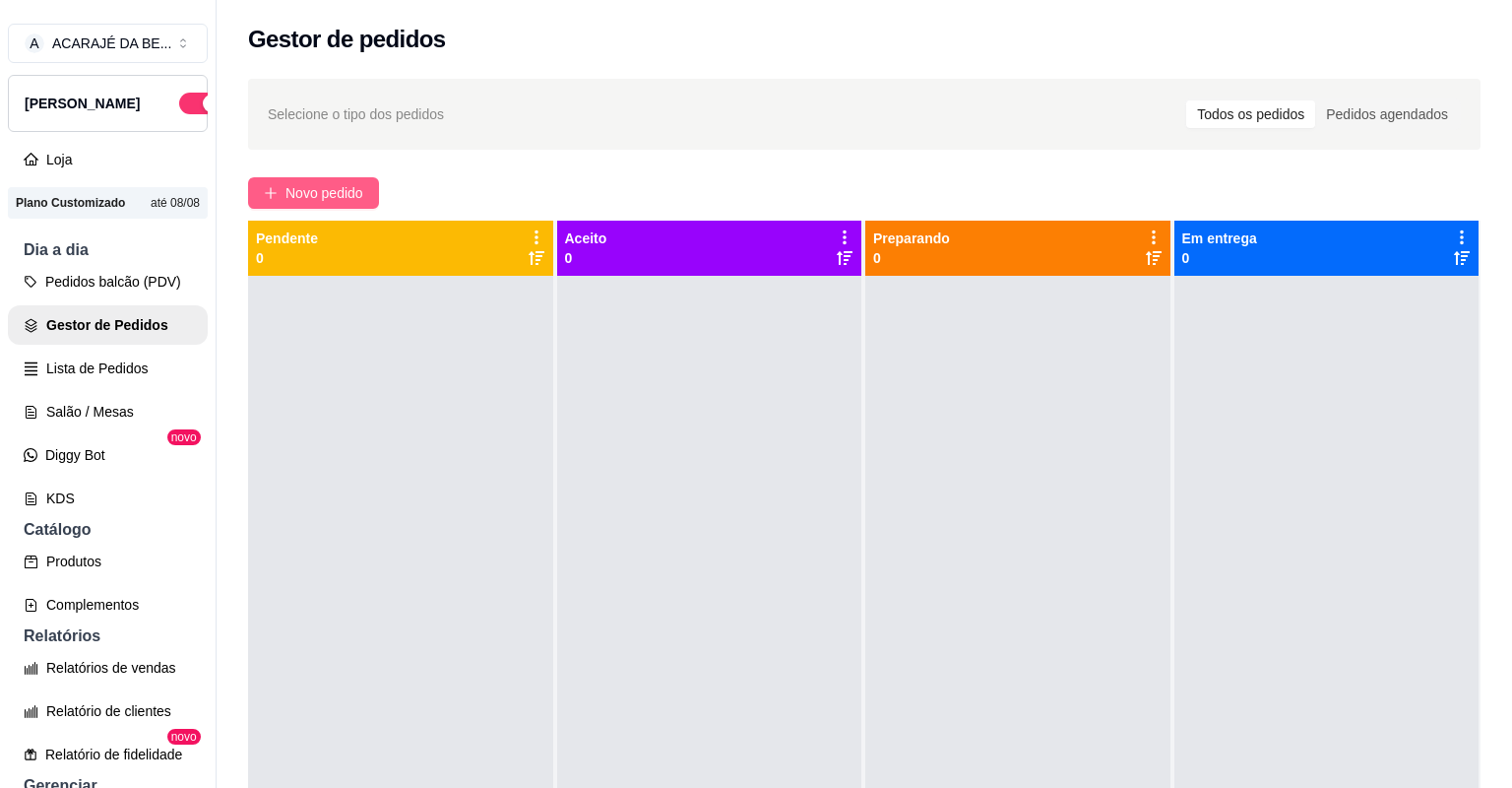 click on "Novo pedido" at bounding box center [324, 193] 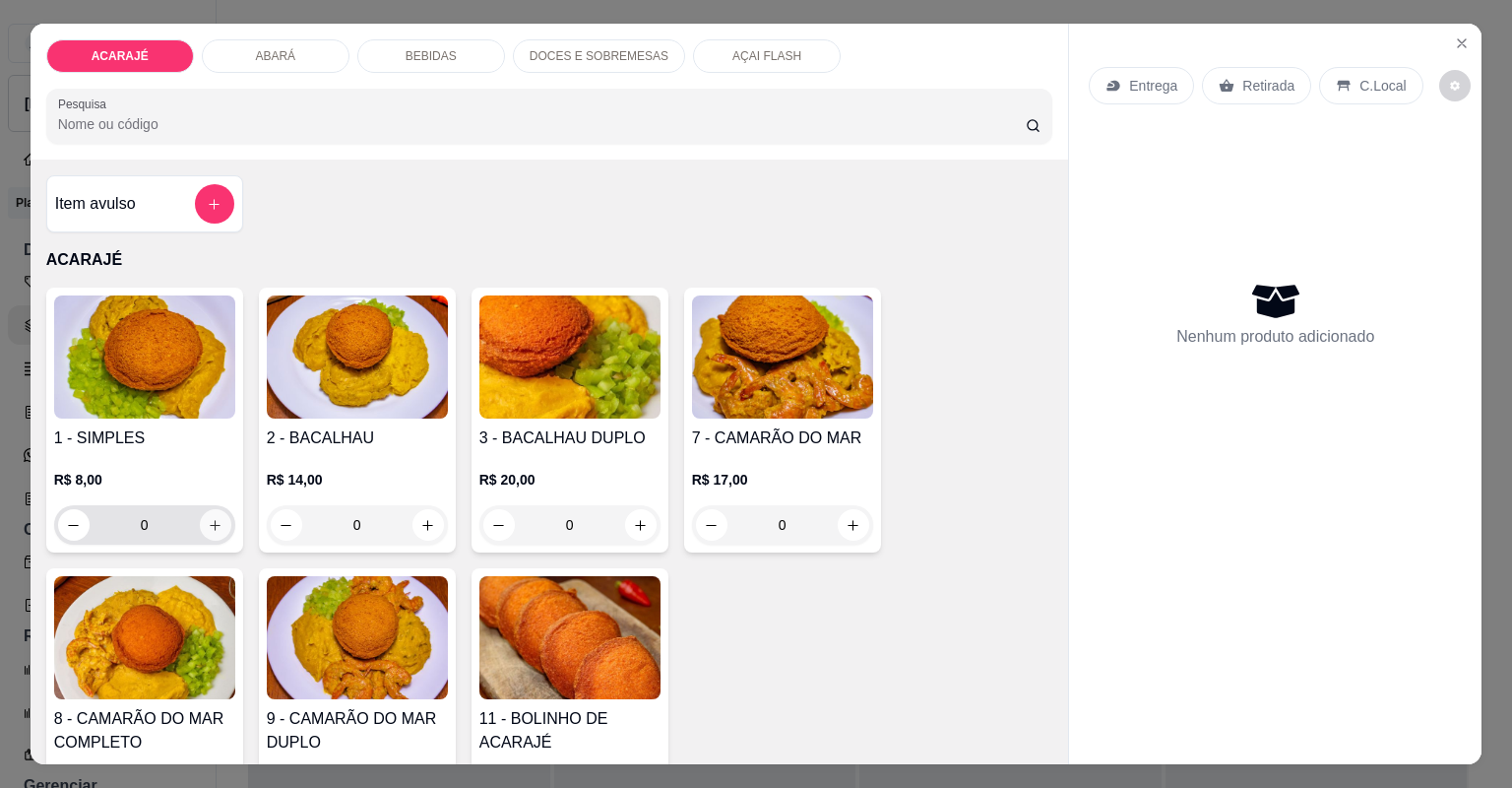 click 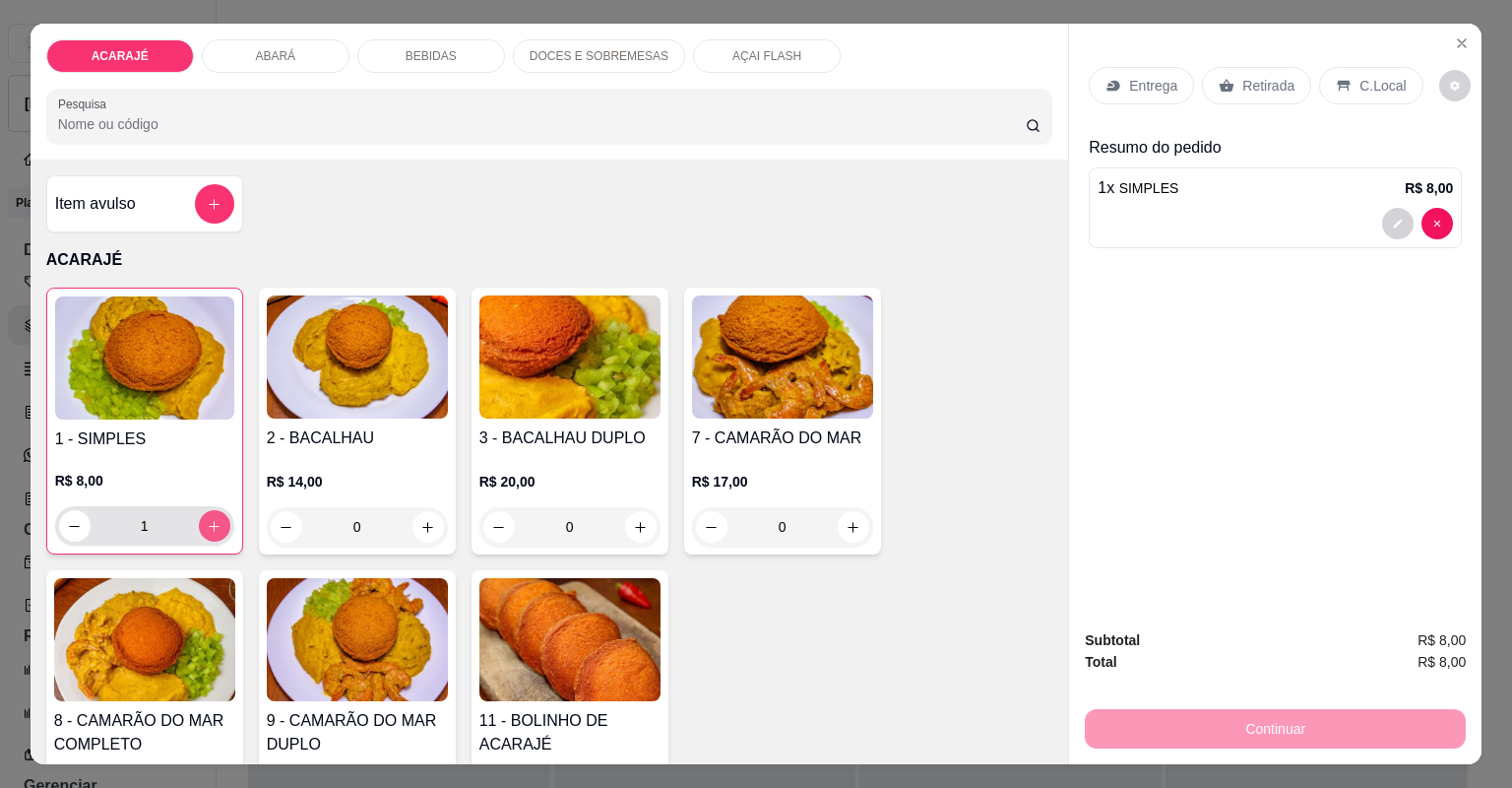 type on "1" 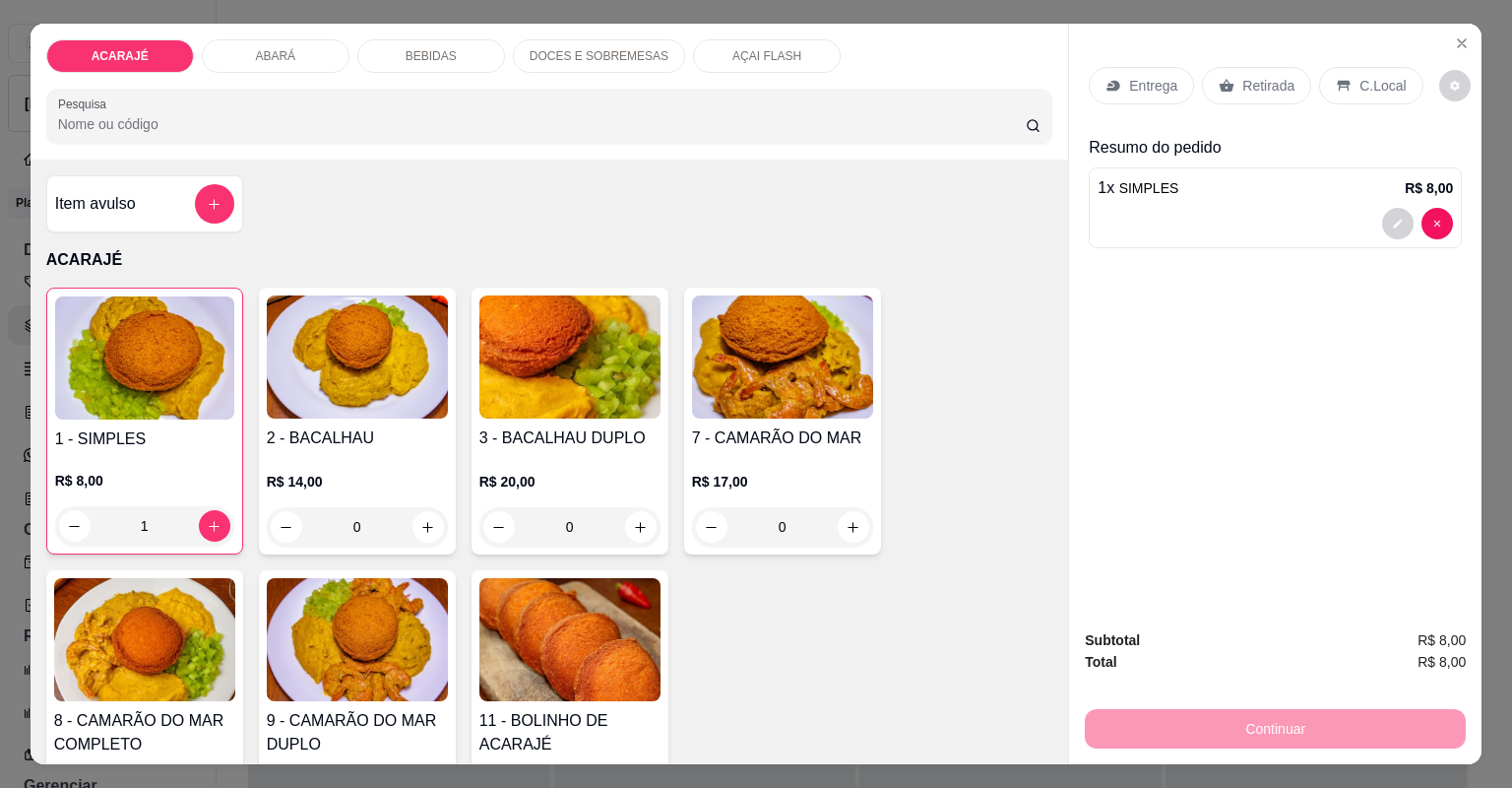 click on "Retirada" at bounding box center [1268, 86] 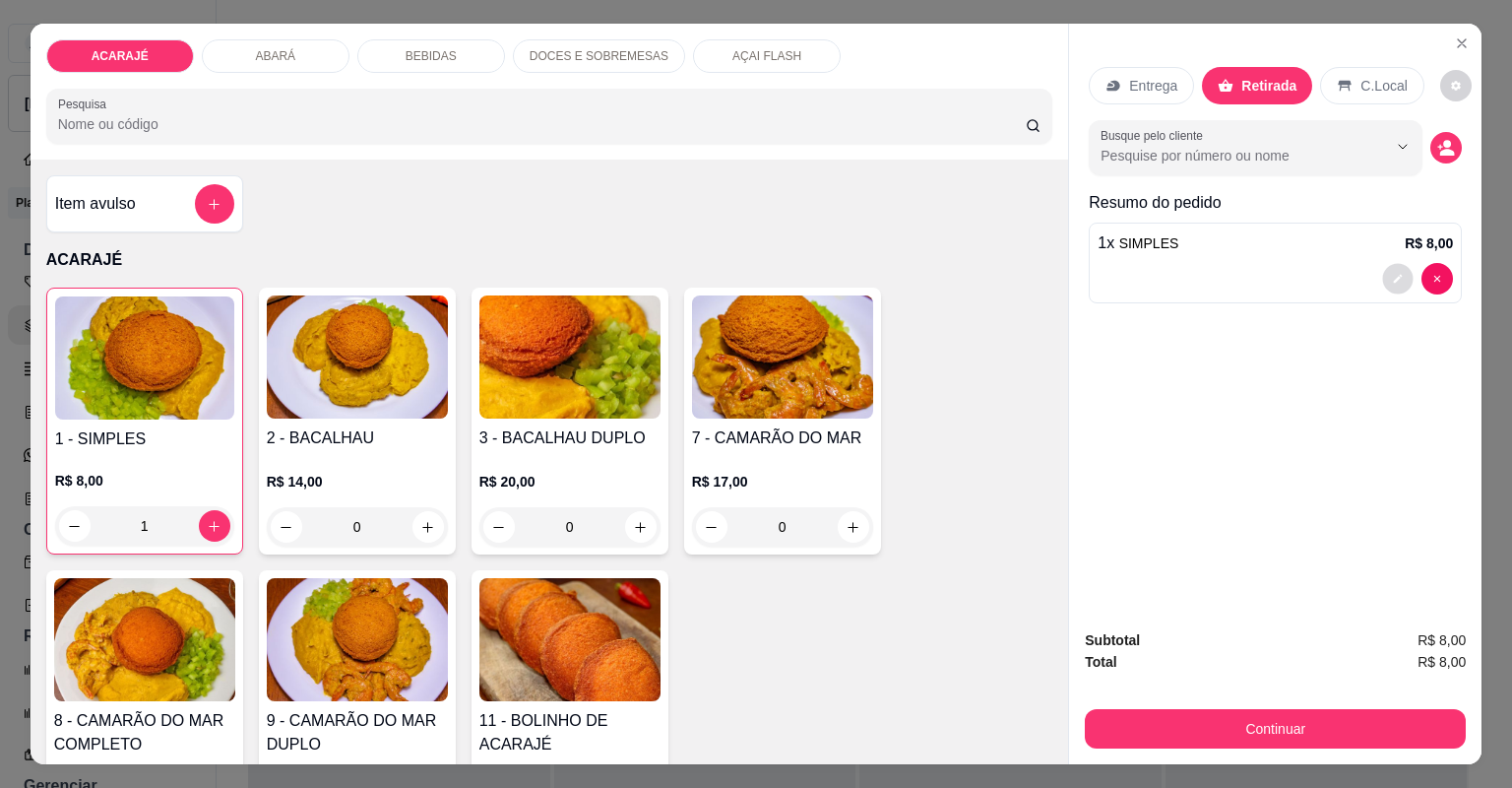 click at bounding box center [1398, 278] 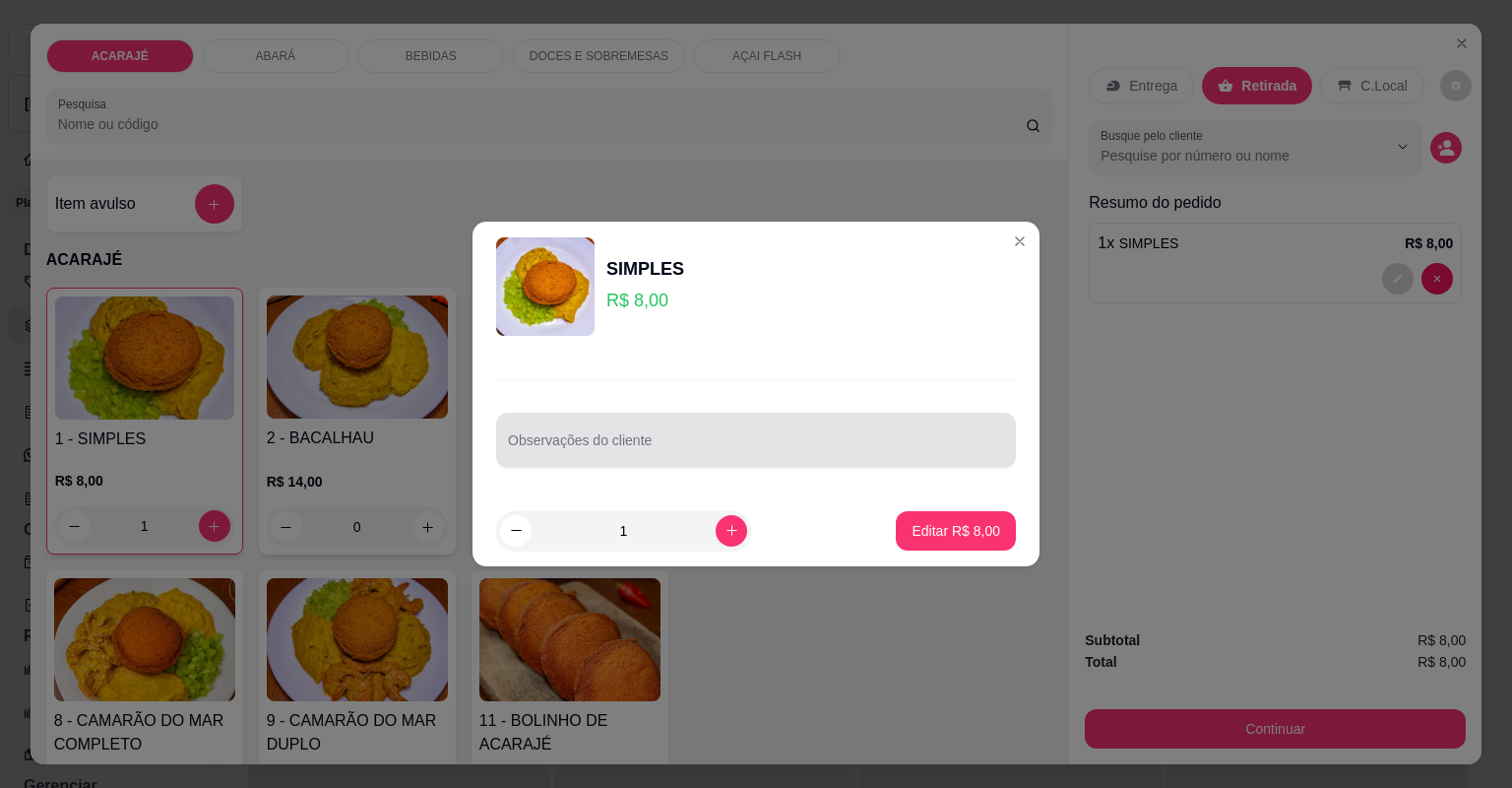 click on "Observações do cliente" at bounding box center (756, 448) 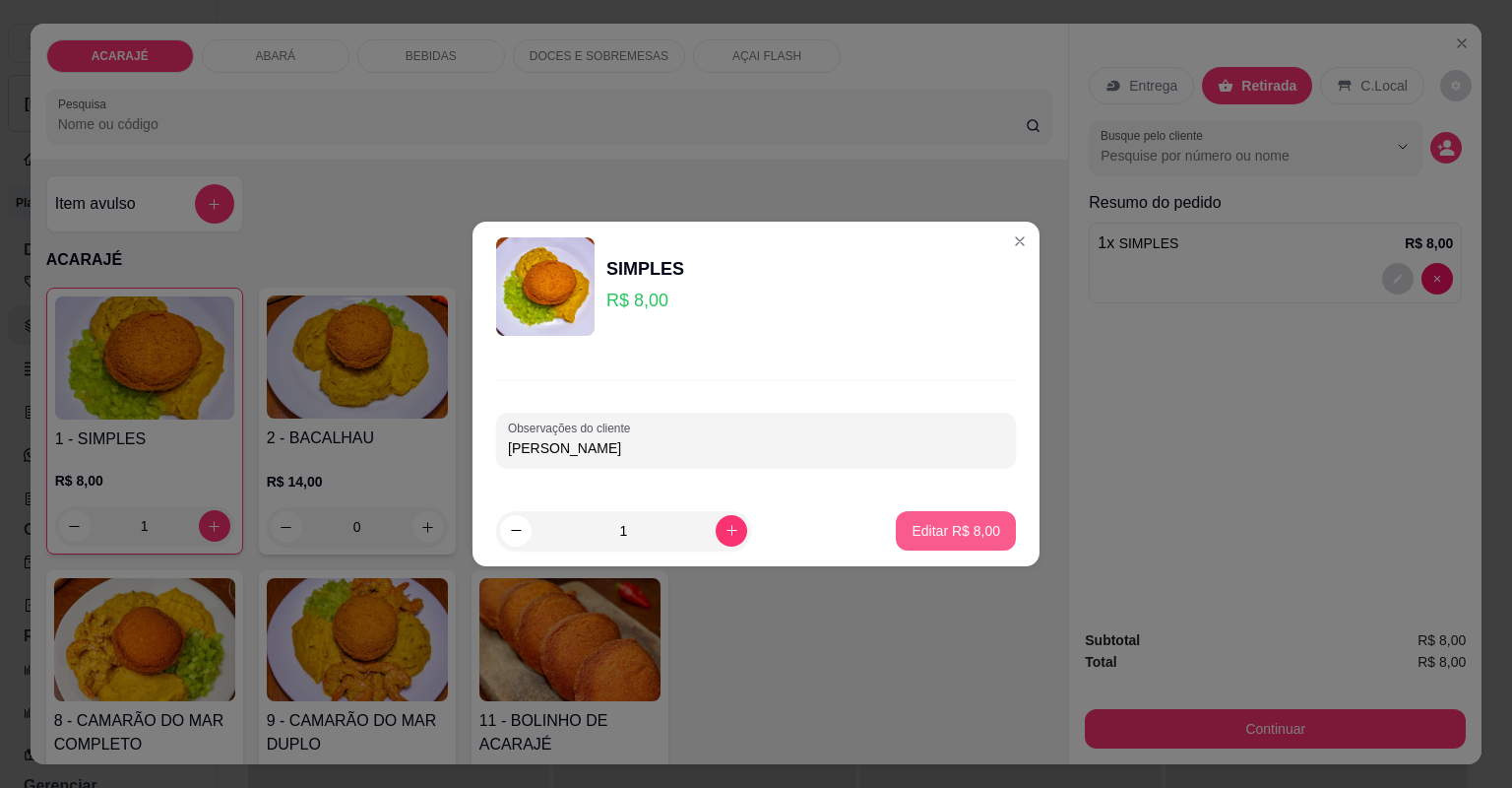 type on "[PERSON_NAME]" 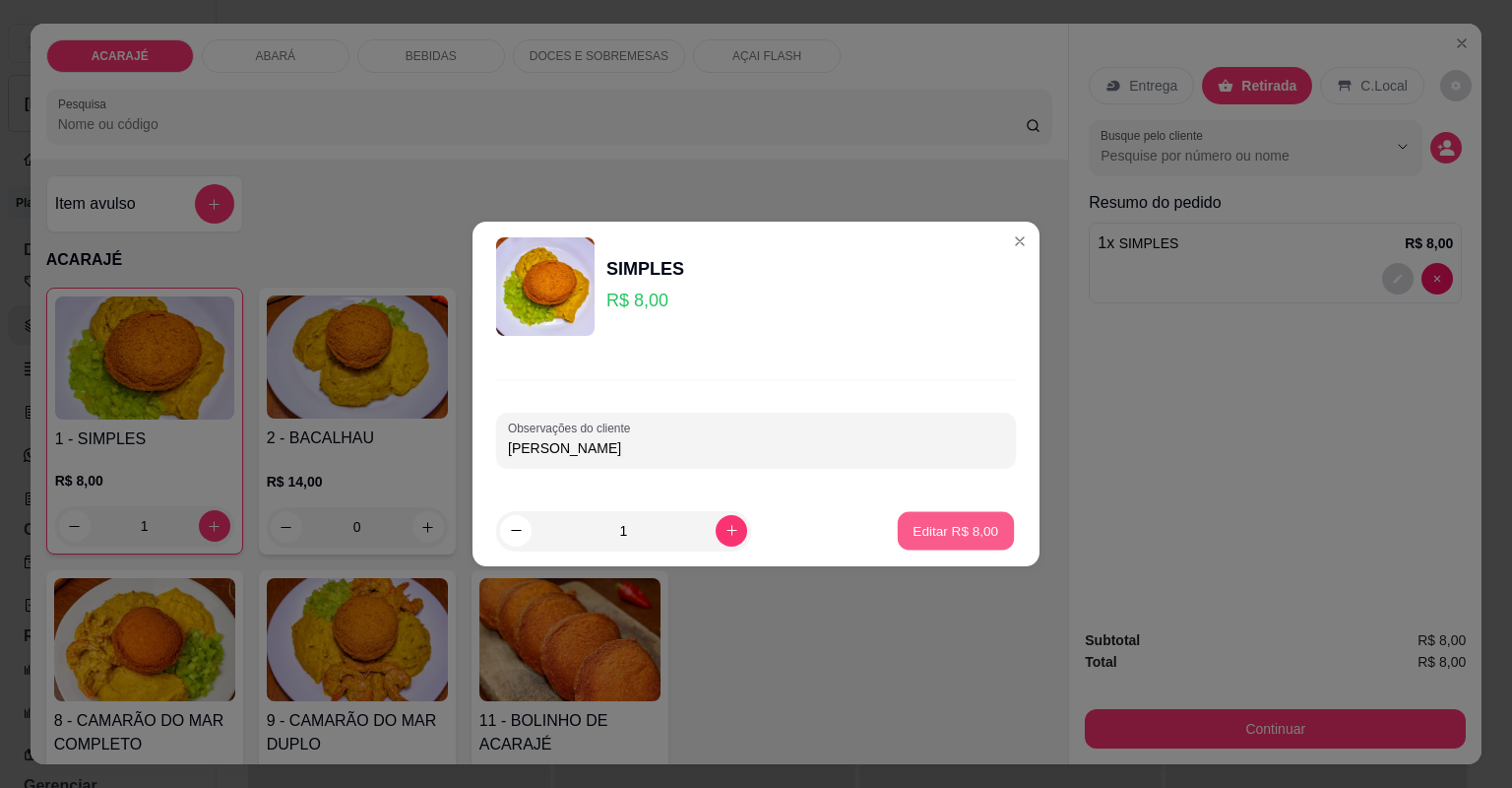click on "Editar   R$ 8,00" at bounding box center [956, 530] 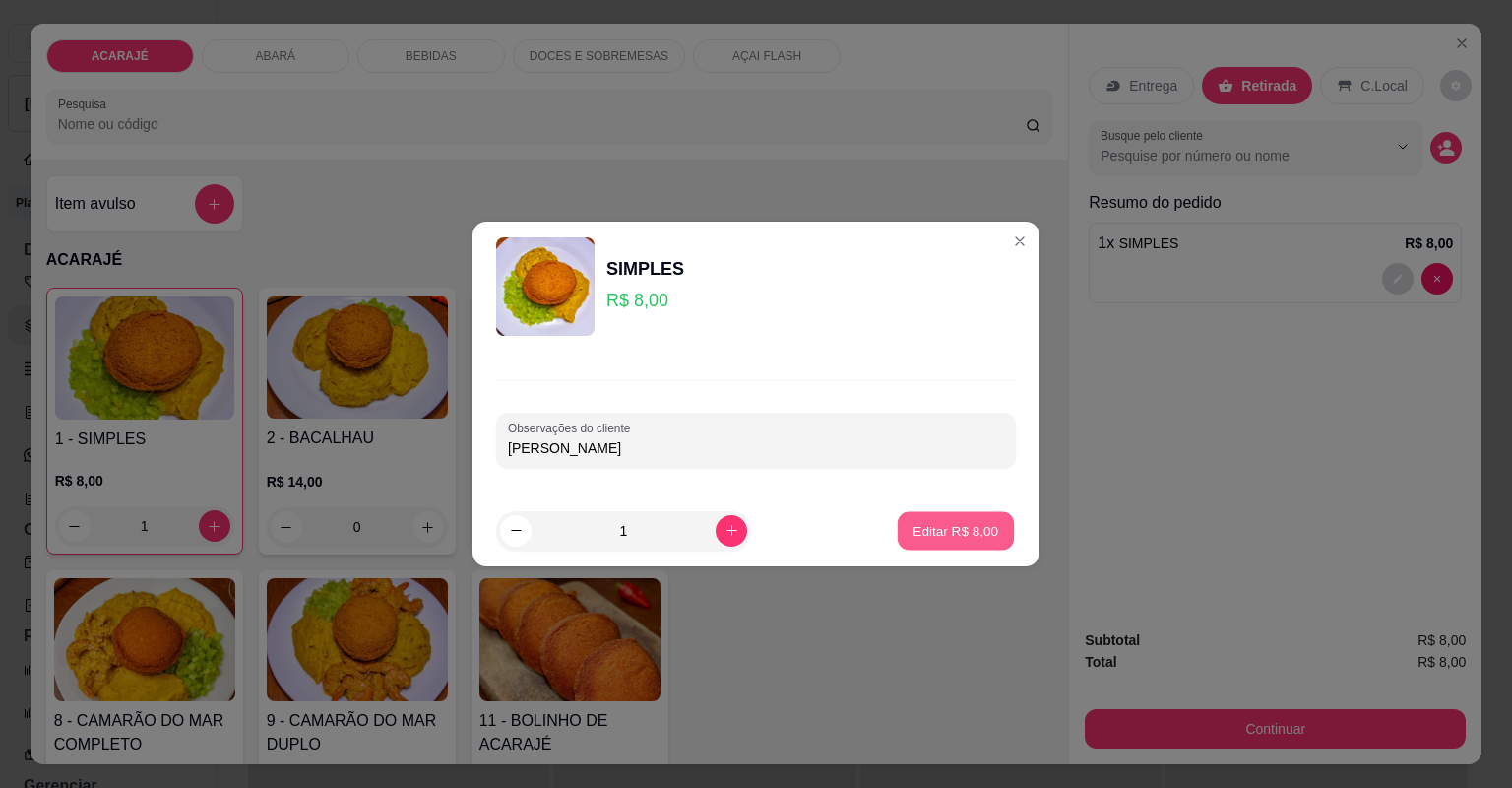 type on "0" 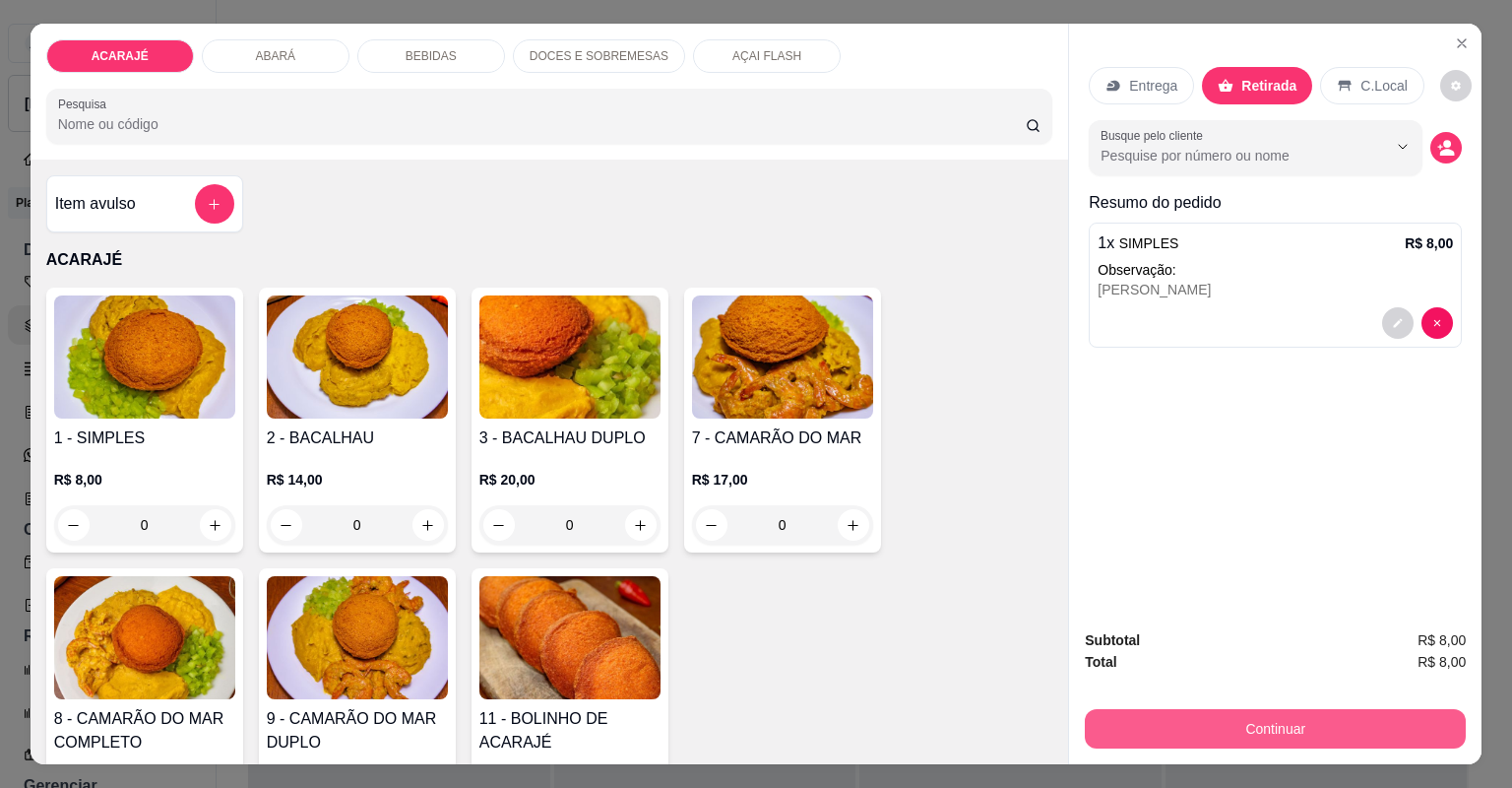 click on "Continuar" at bounding box center (1275, 729) 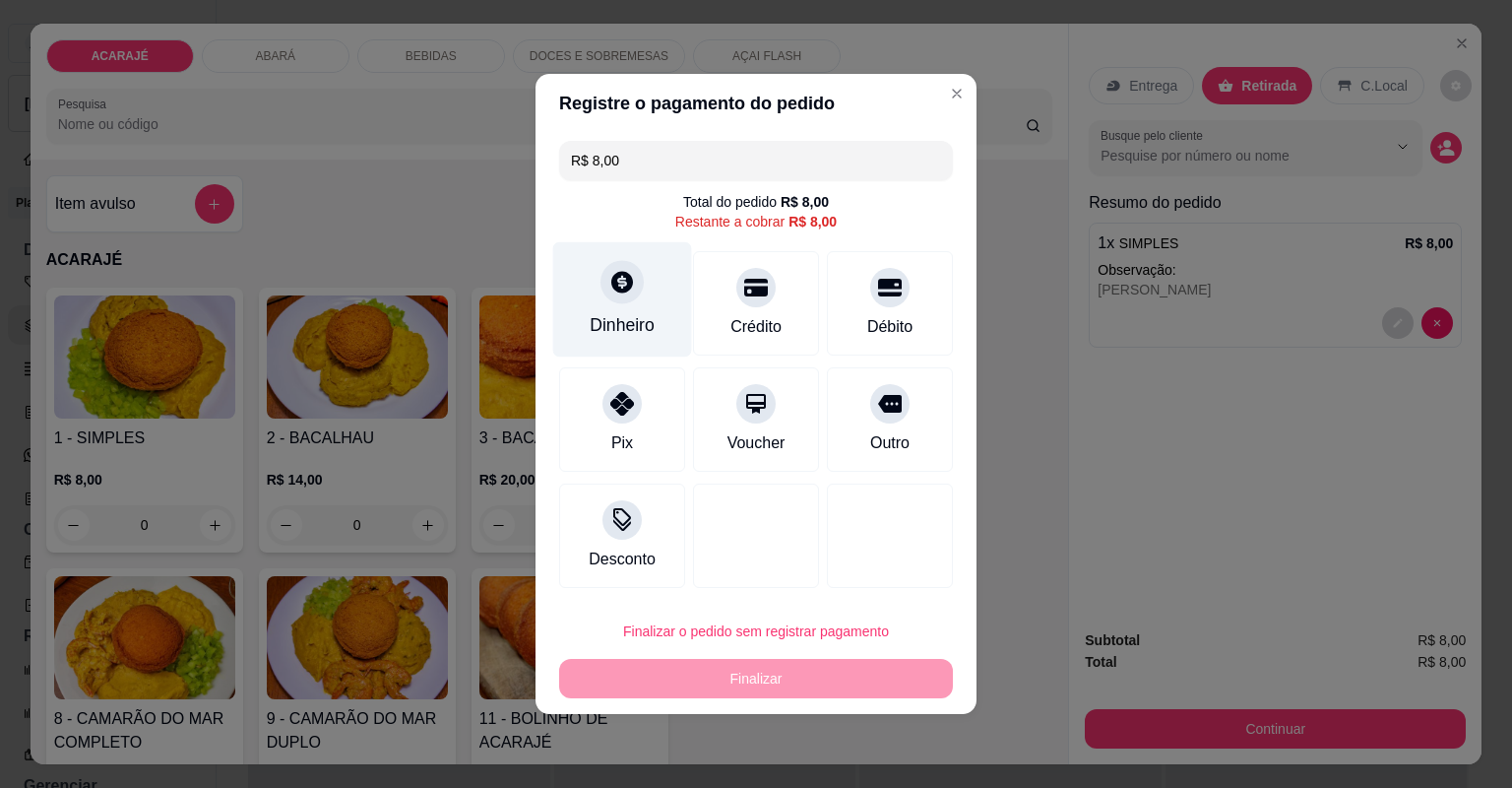 click on "Dinheiro" at bounding box center (622, 299) 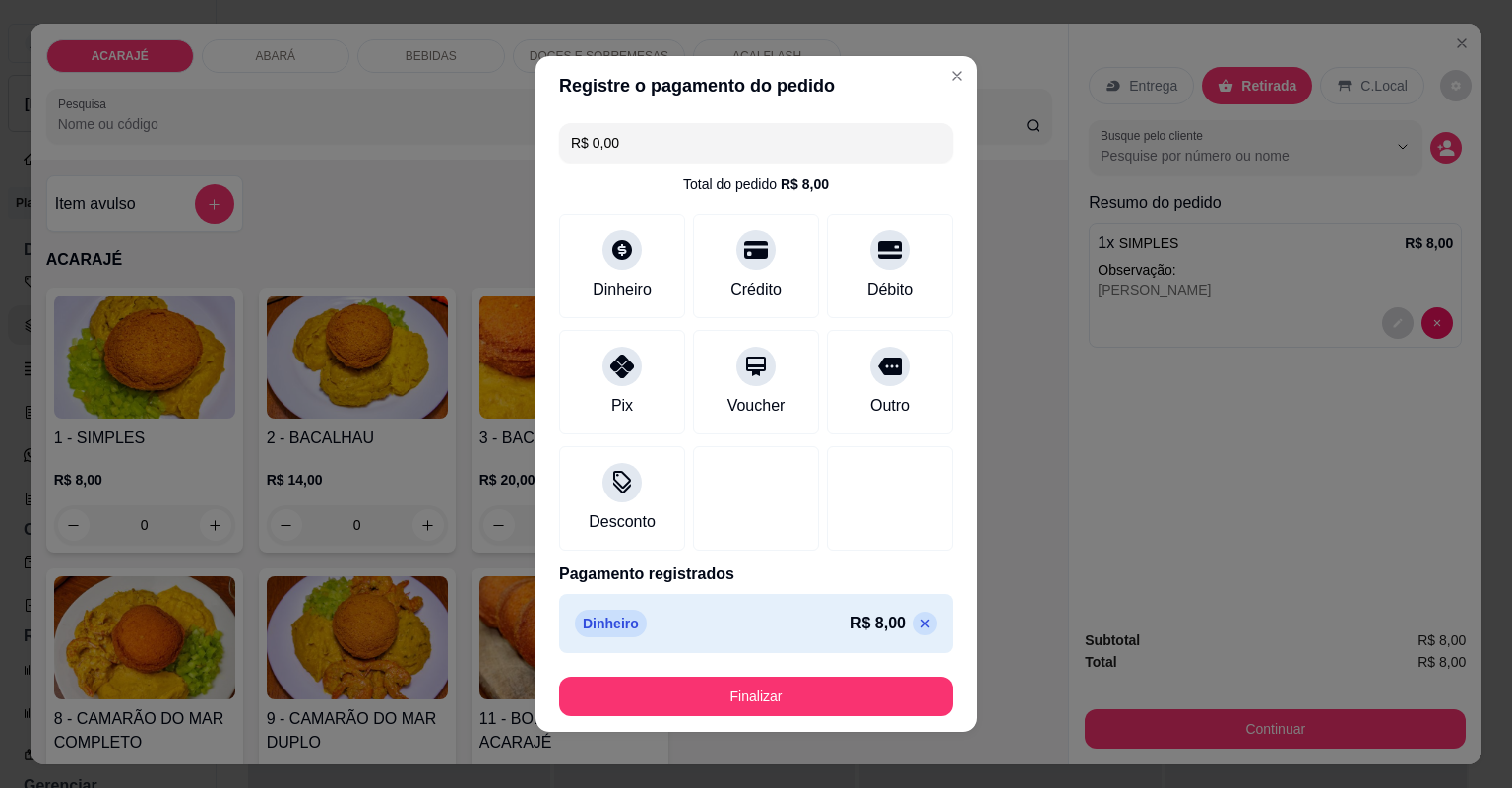 type on "R$ 0,00" 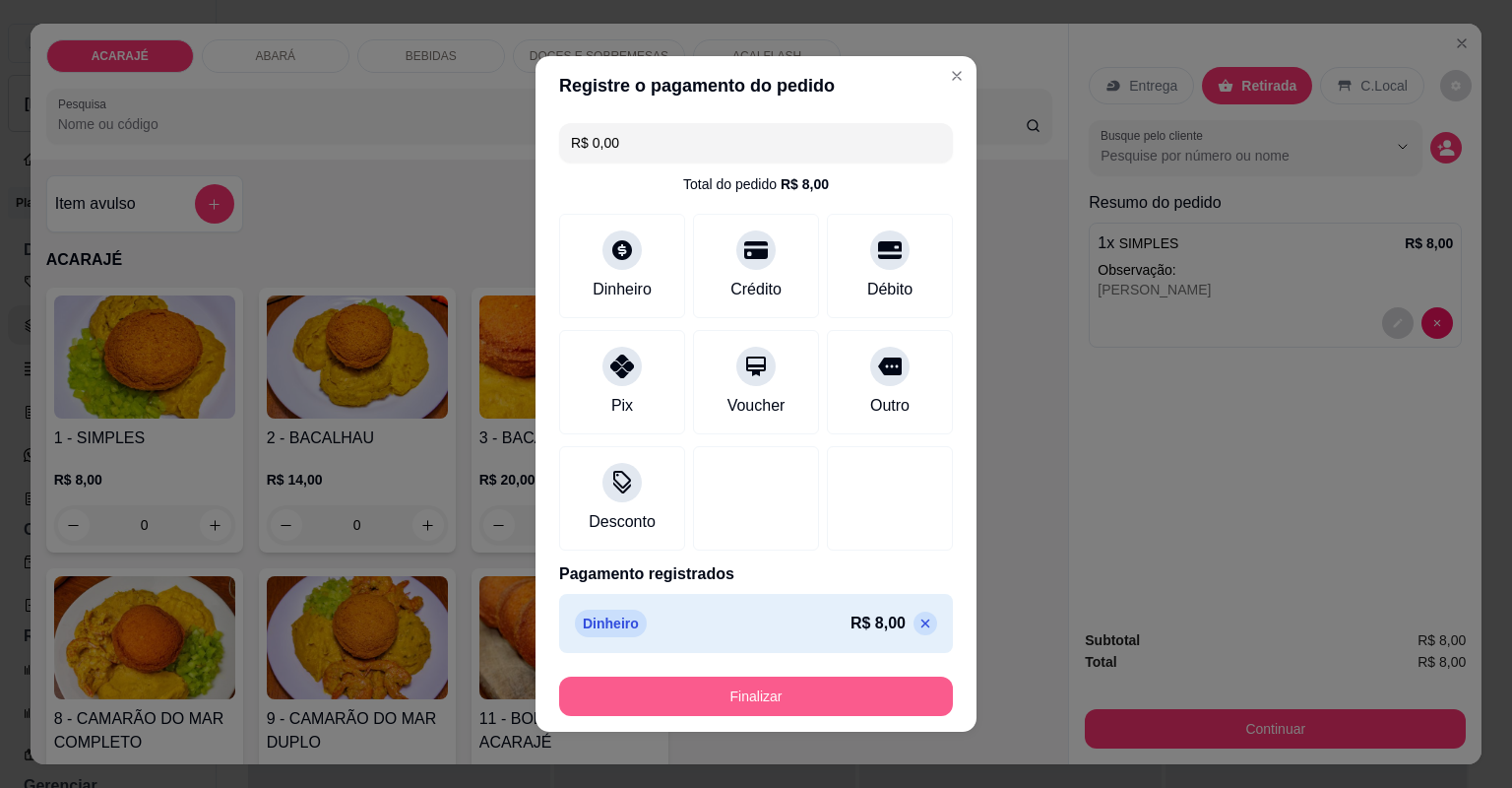 click on "Finalizar" at bounding box center (756, 696) 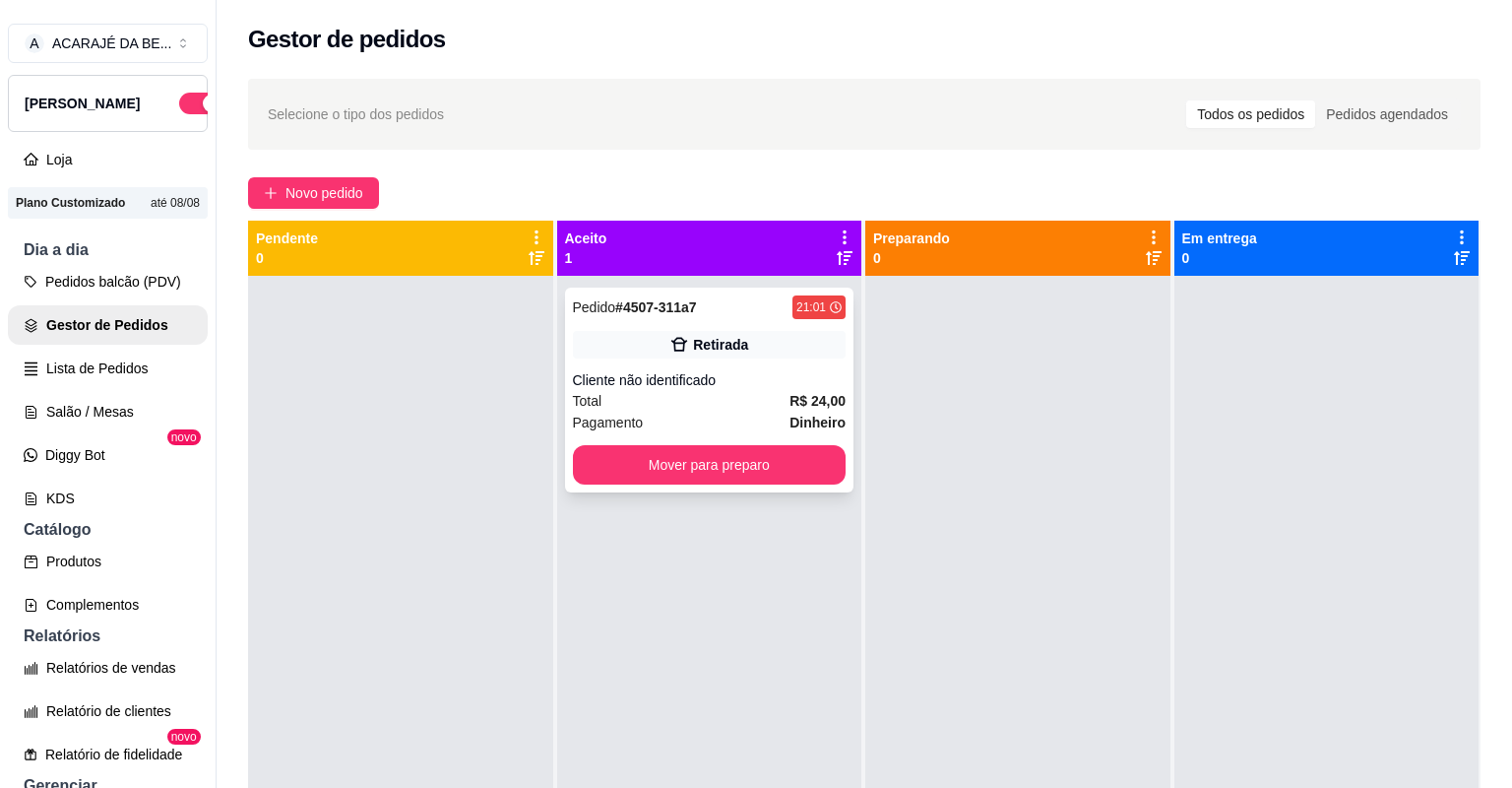click on "Pagamento Dinheiro" at bounding box center [710, 423] 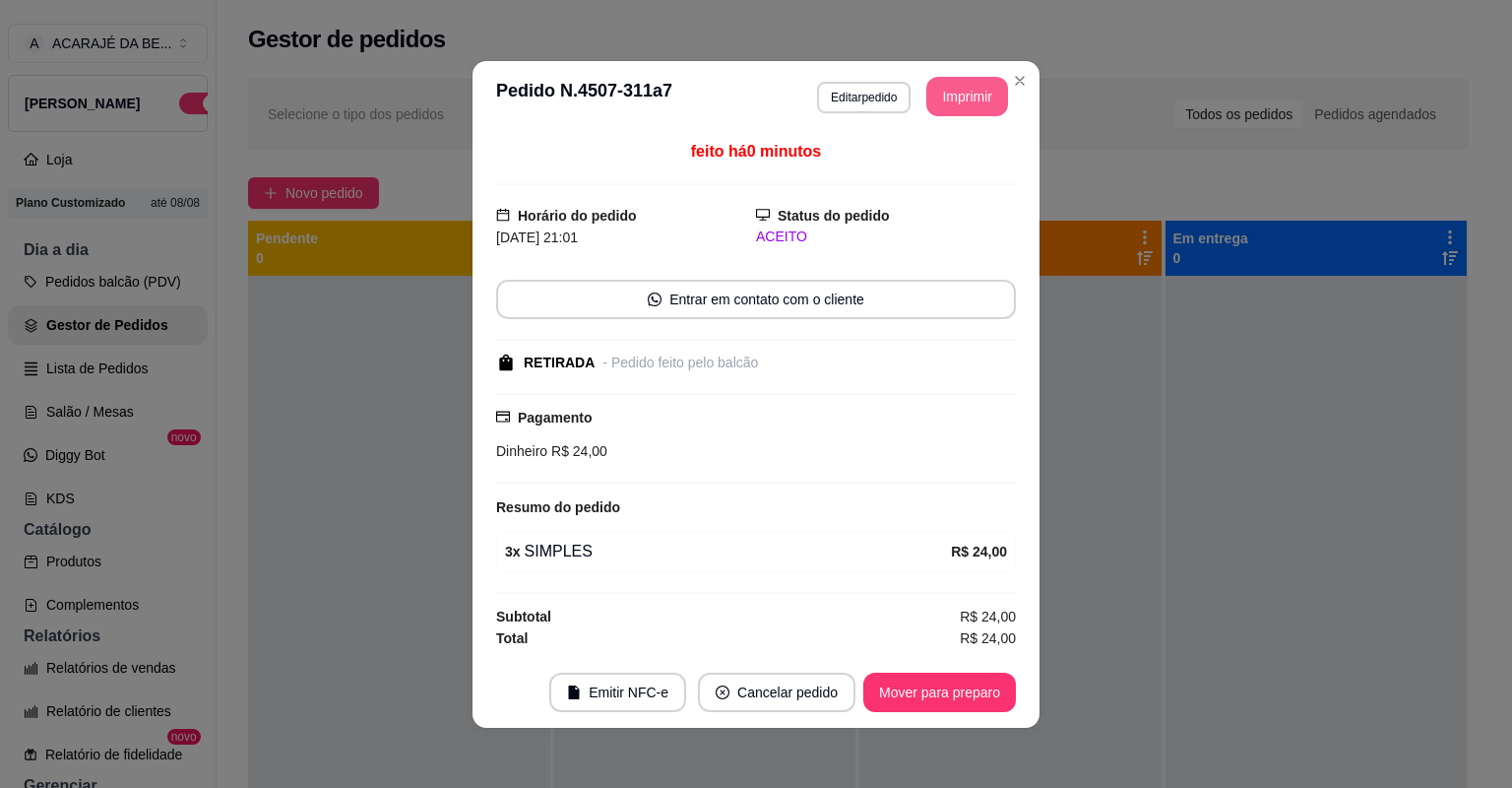 click on "Imprimir" at bounding box center (967, 97) 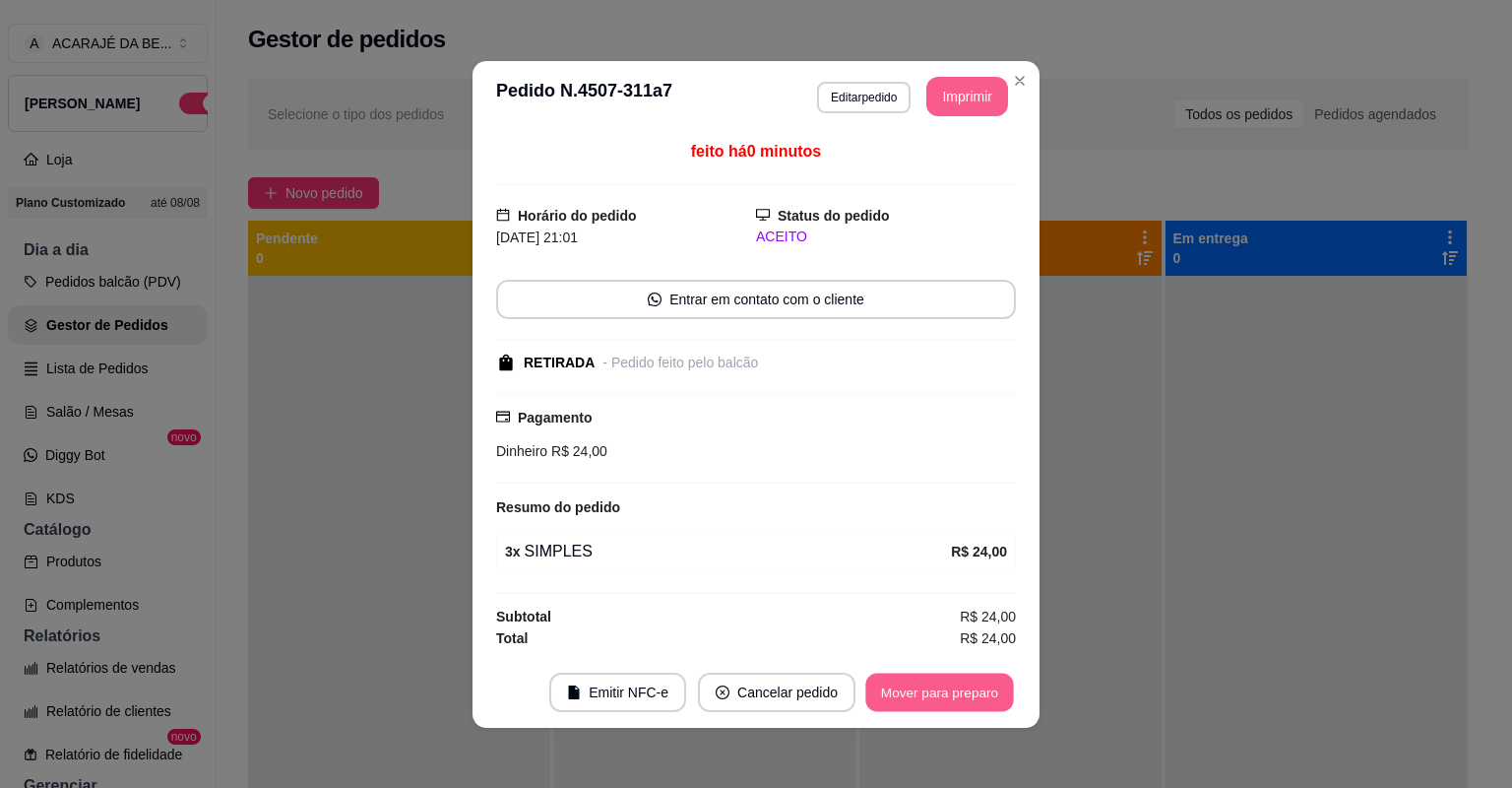 click on "Mover para preparo" at bounding box center [939, 691] 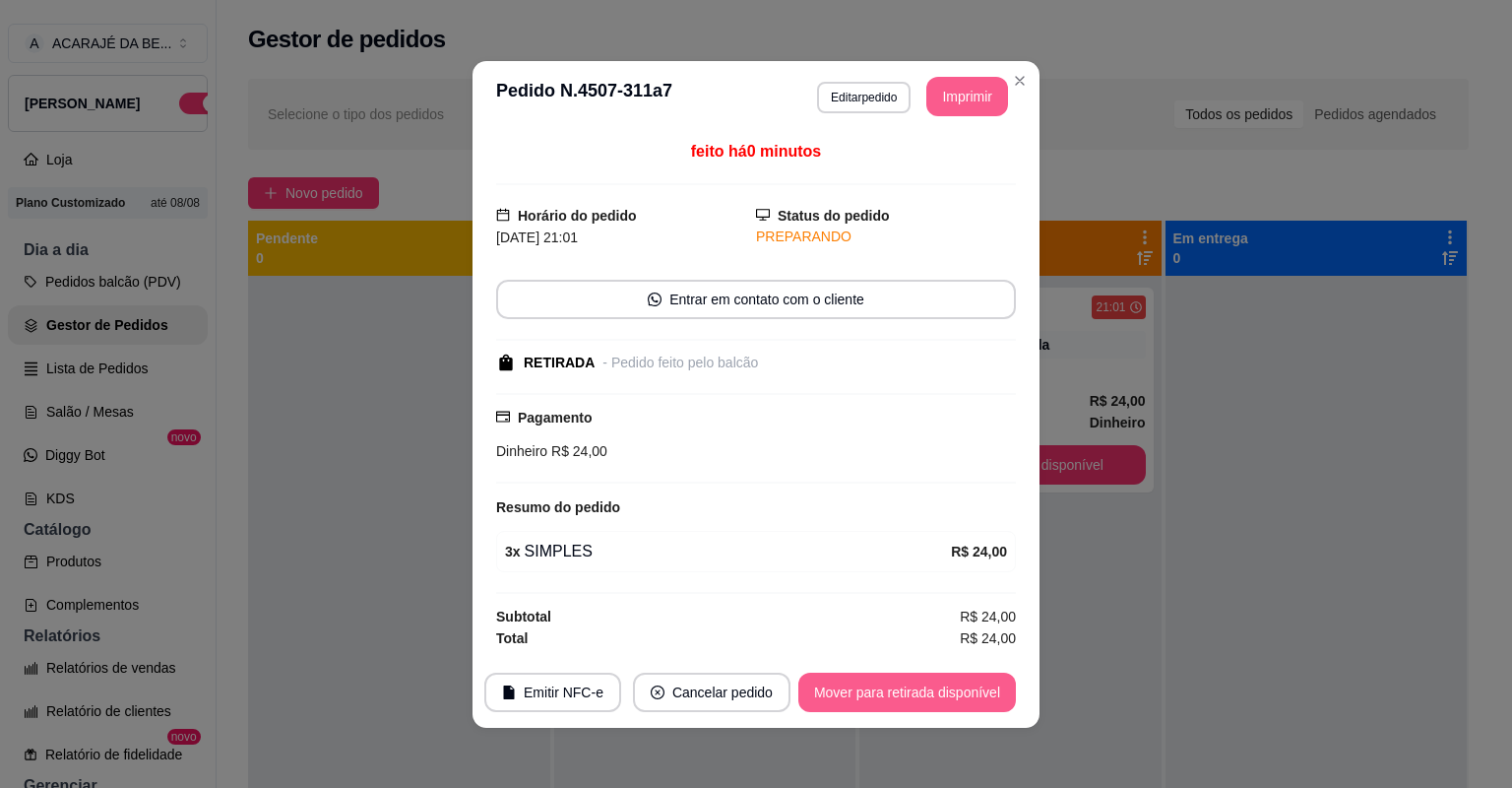 click on "Mover para retirada disponível" at bounding box center (907, 692) 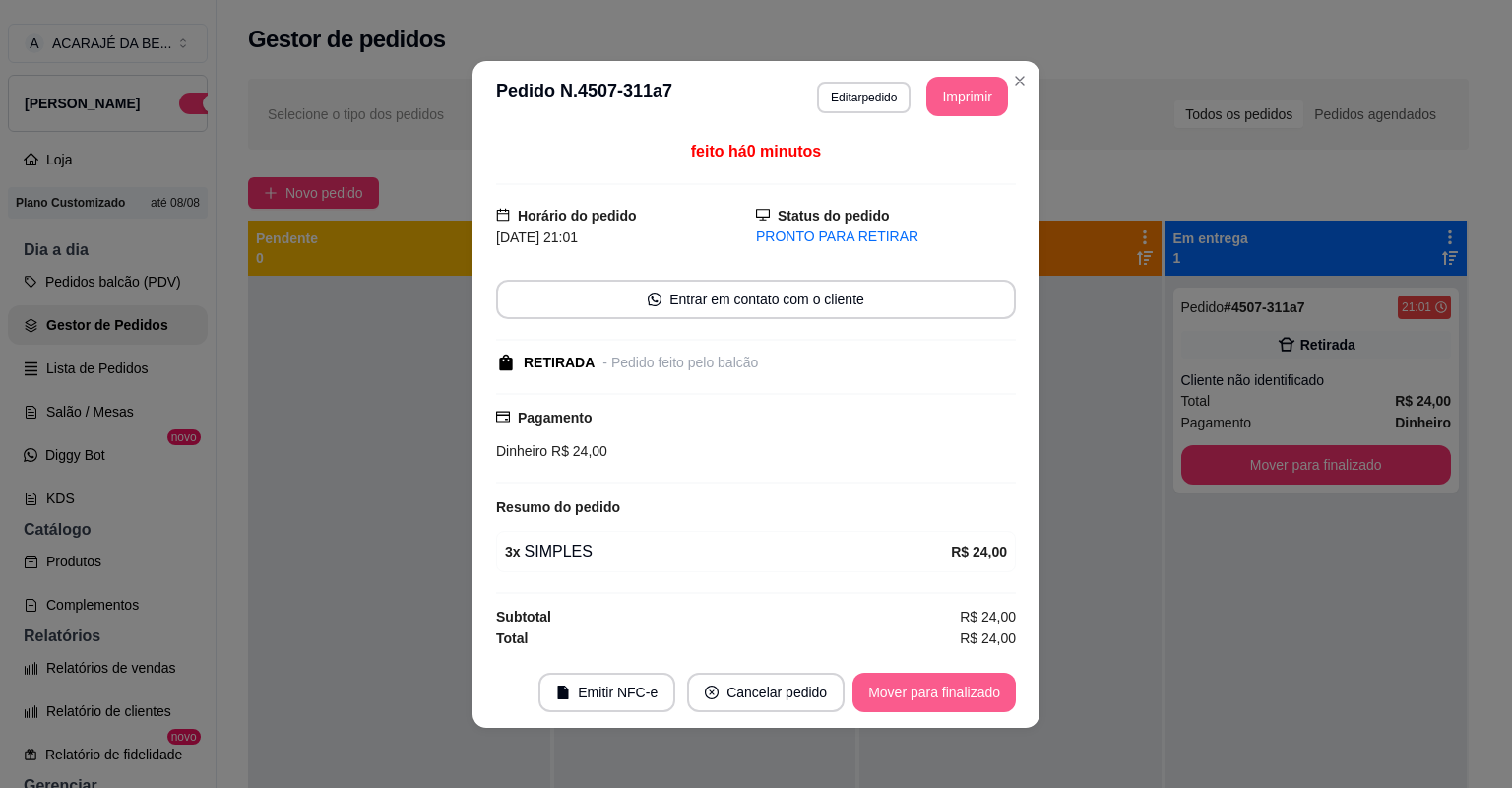 click on "Mover para finalizado" at bounding box center [934, 692] 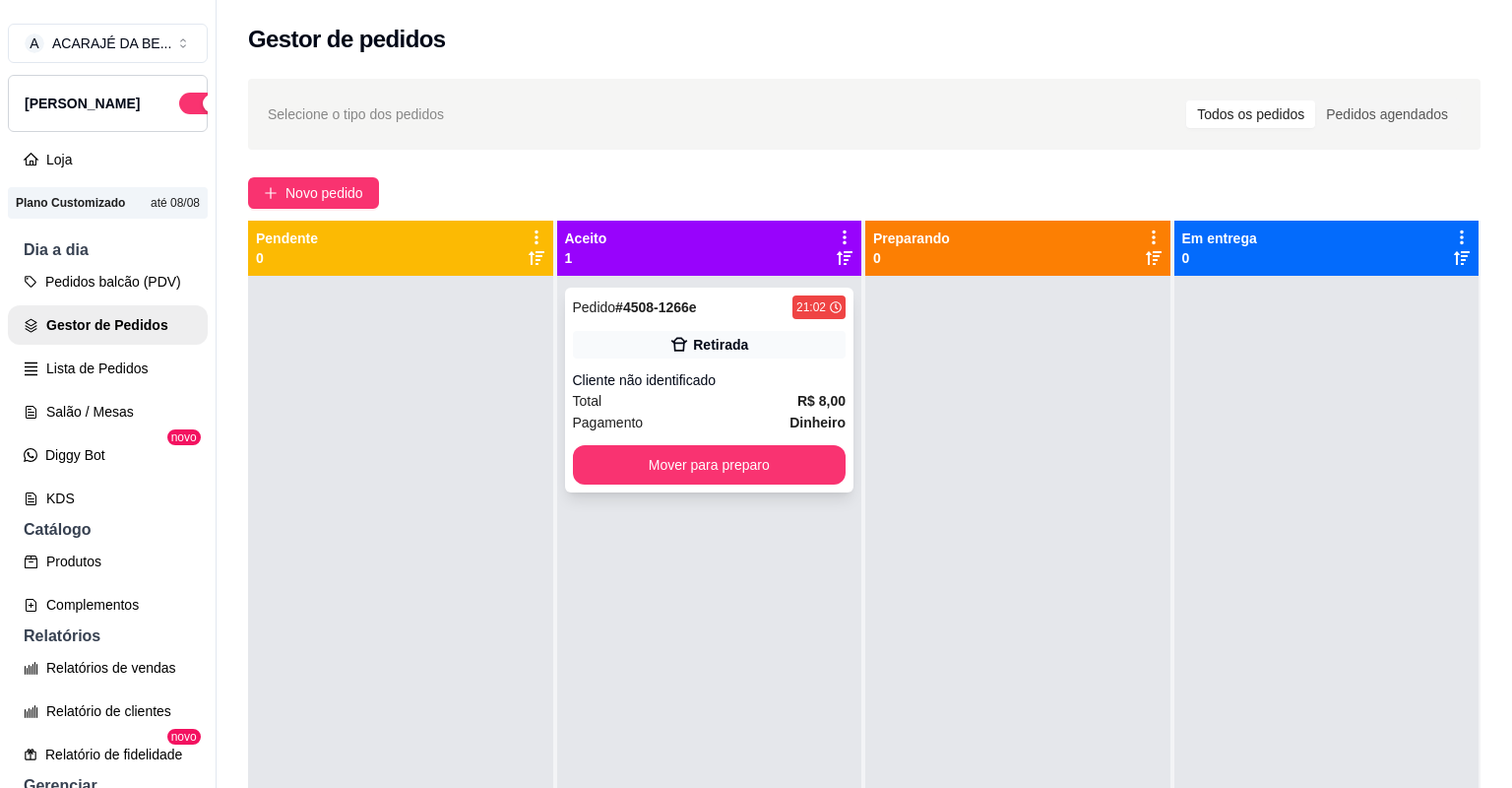 click on "Total R$ 8,00" at bounding box center (710, 401) 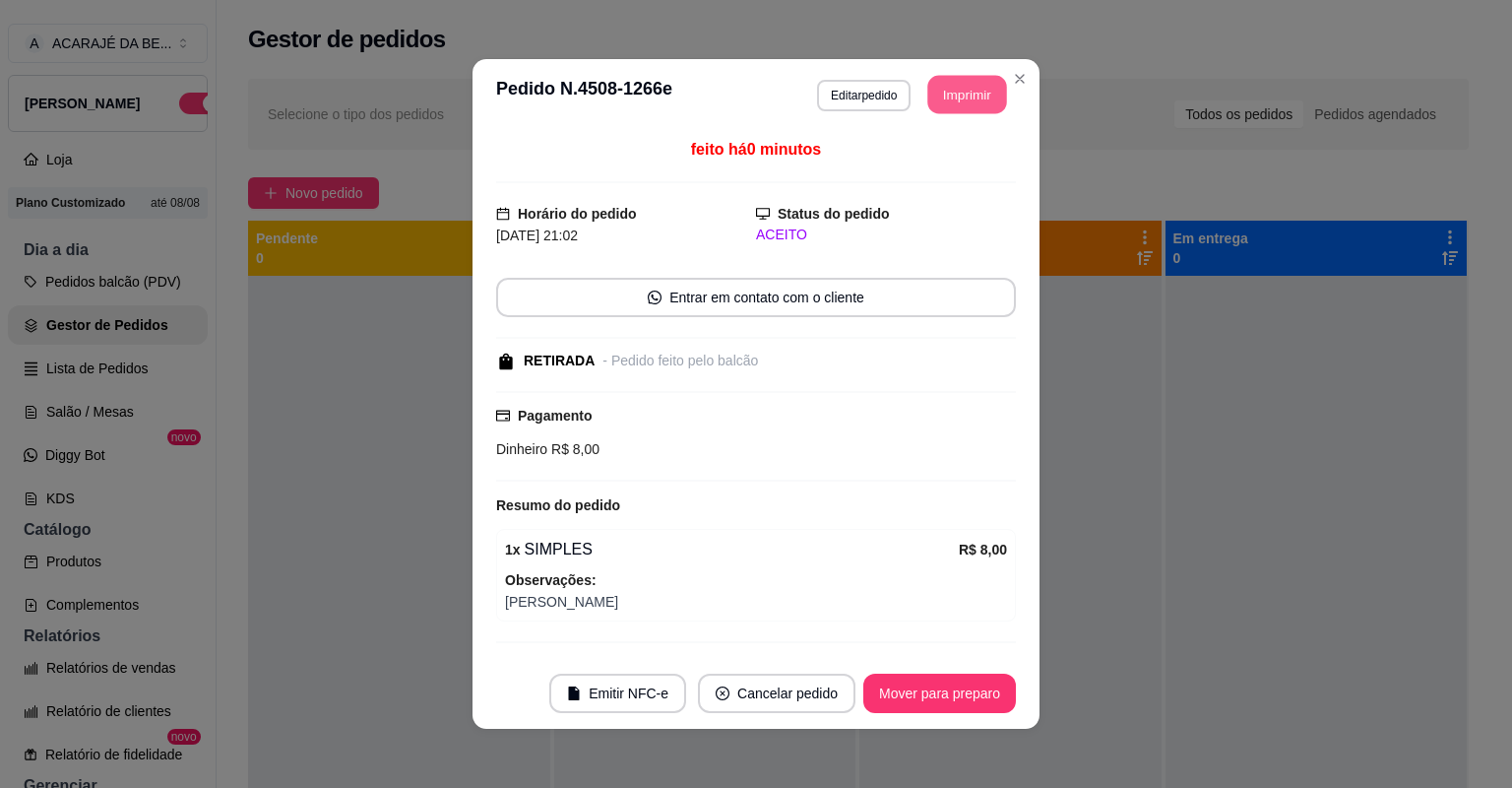 click on "Imprimir" at bounding box center (968, 95) 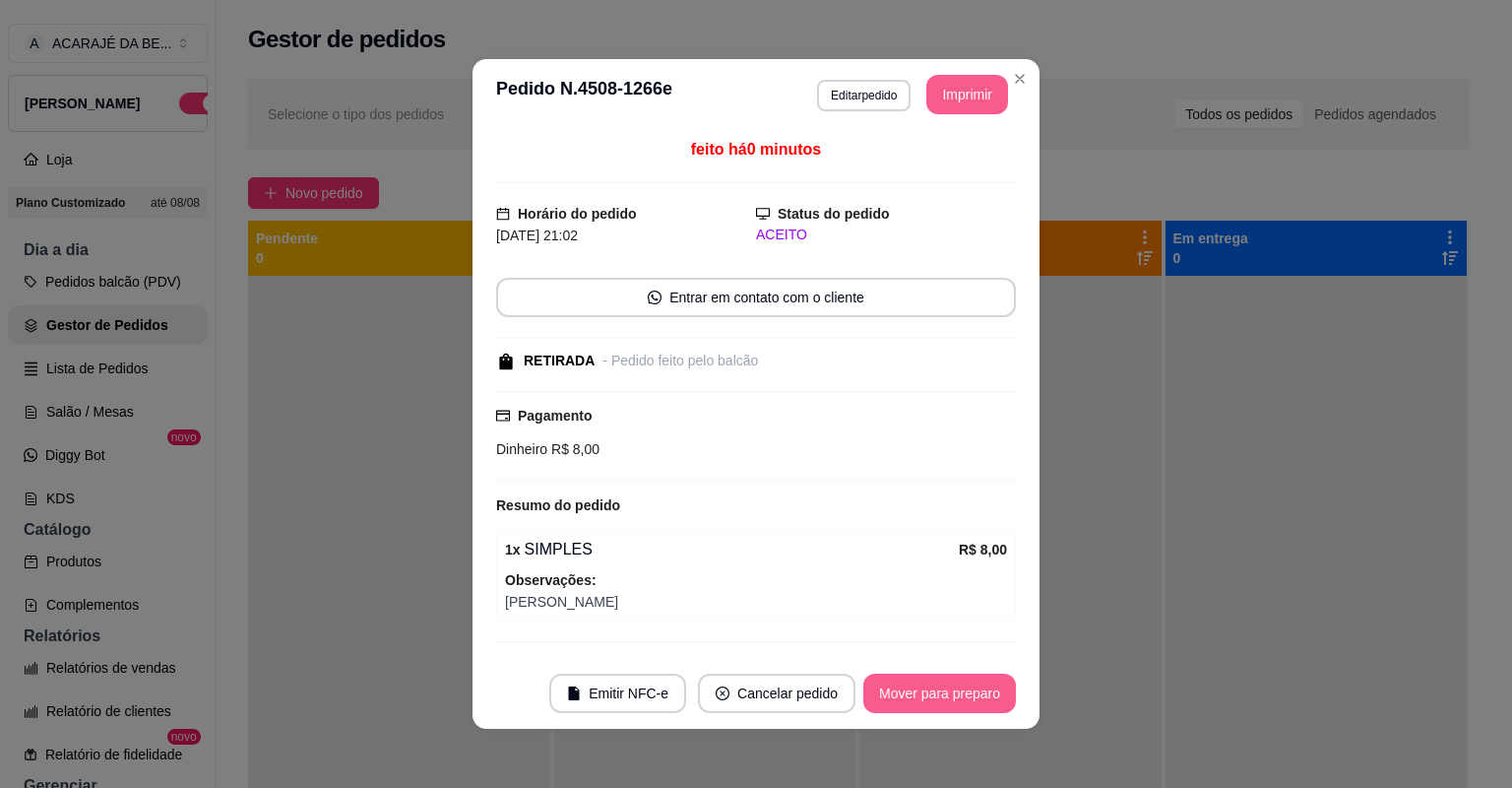click on "Mover para preparo" at bounding box center [939, 693] 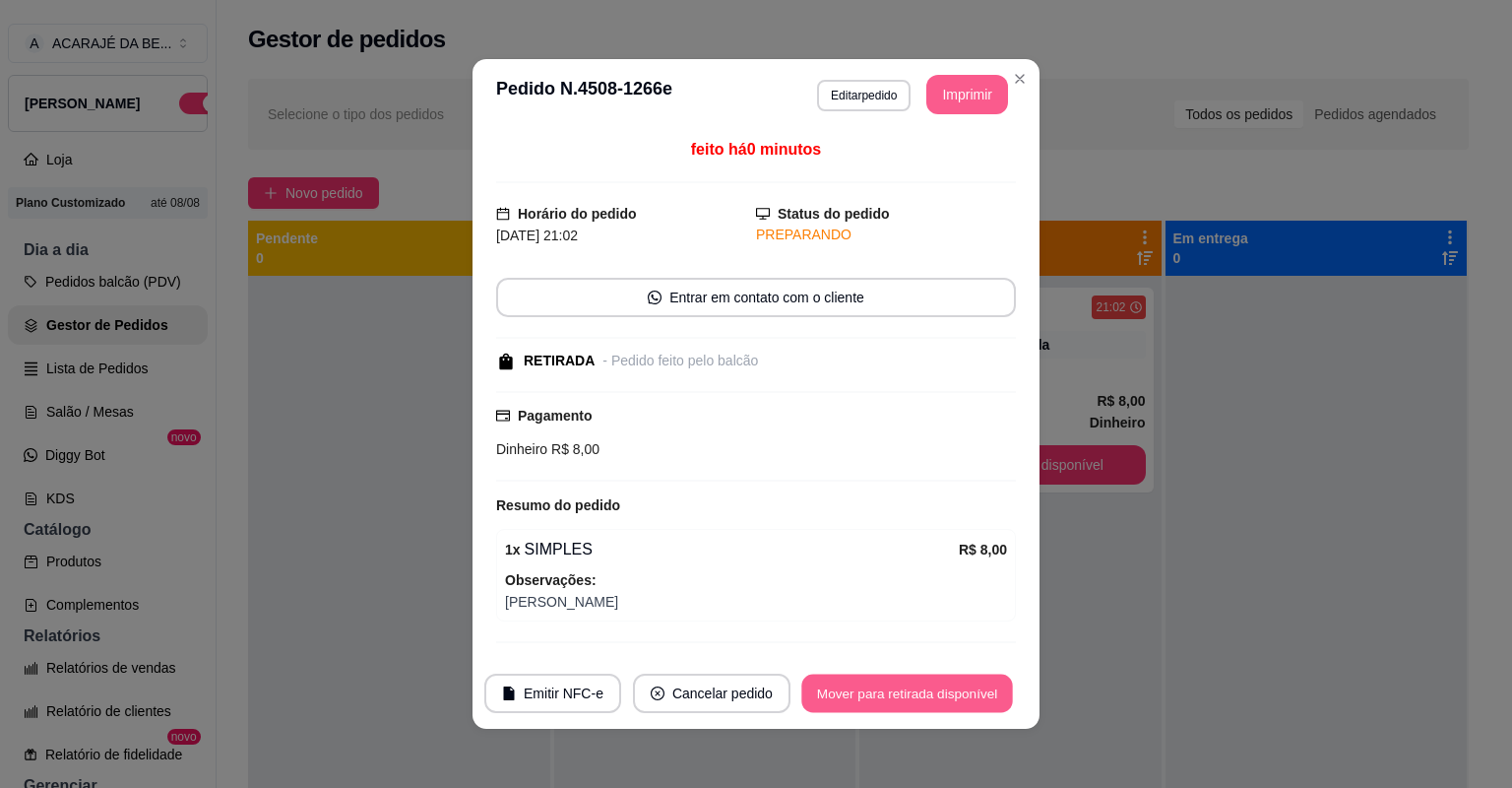 click on "Mover para retirada disponível" at bounding box center [907, 693] 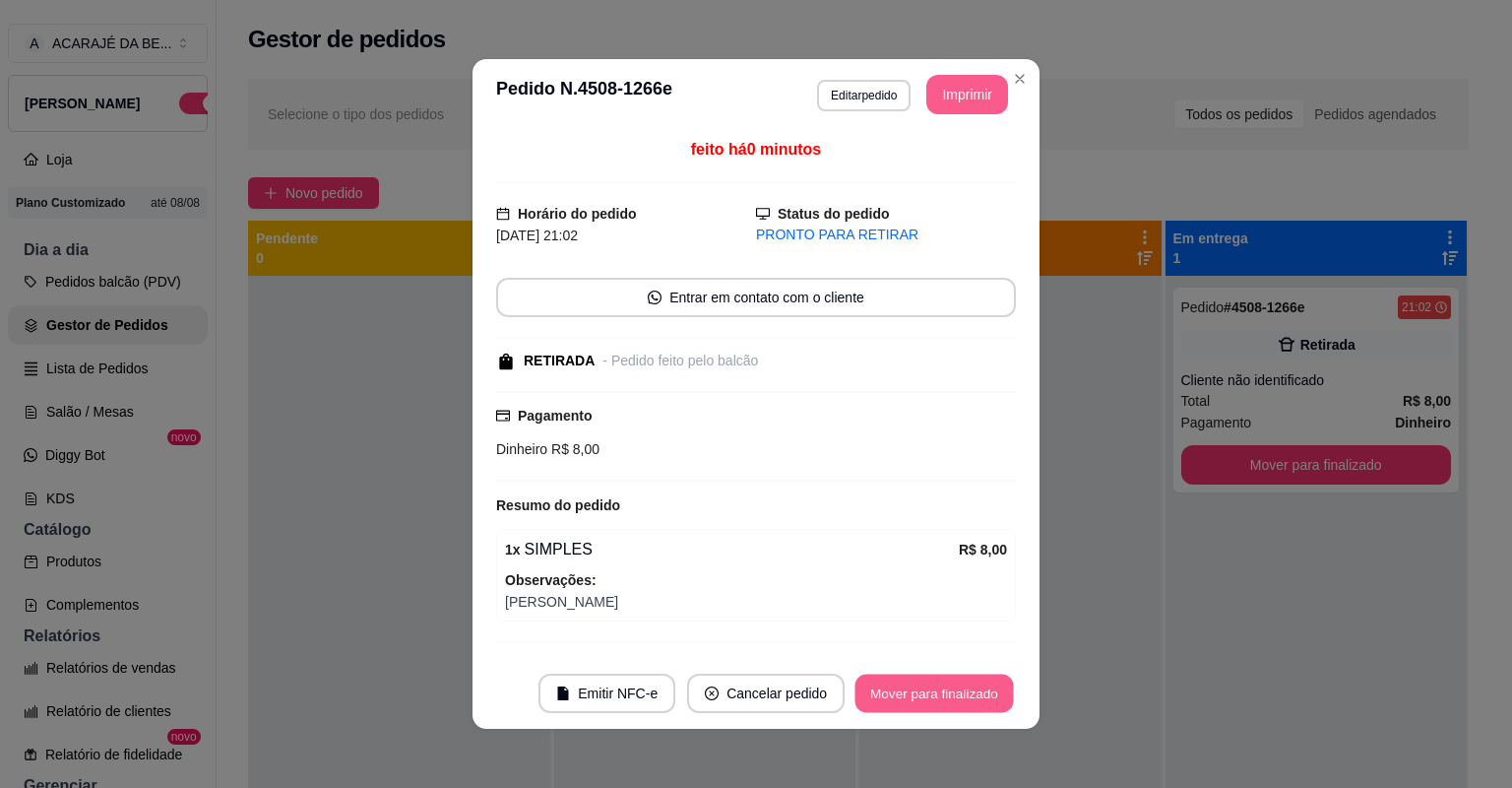 click on "Mover para finalizado" at bounding box center (934, 693) 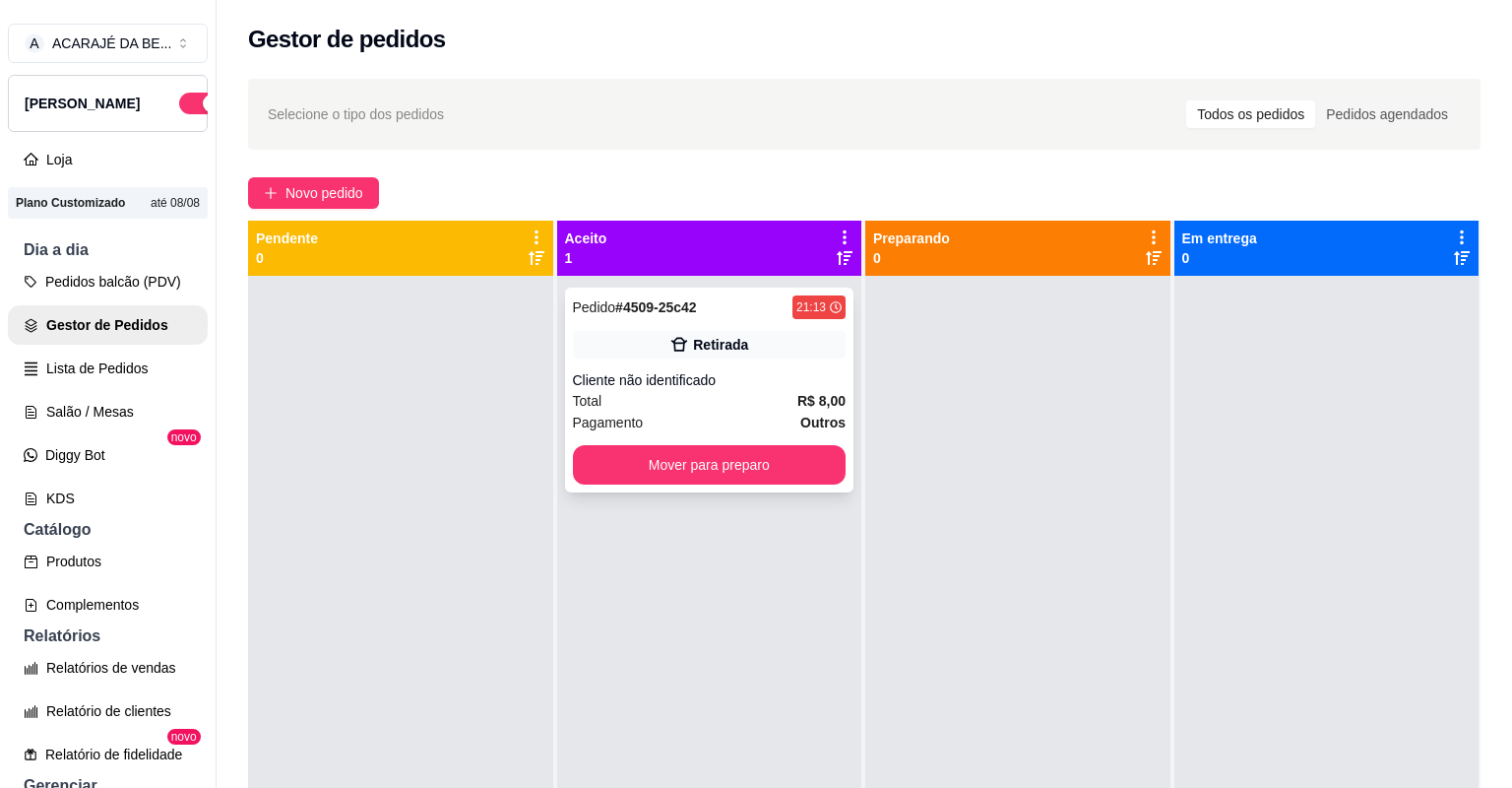 click on "Pagamento Outros" at bounding box center [710, 423] 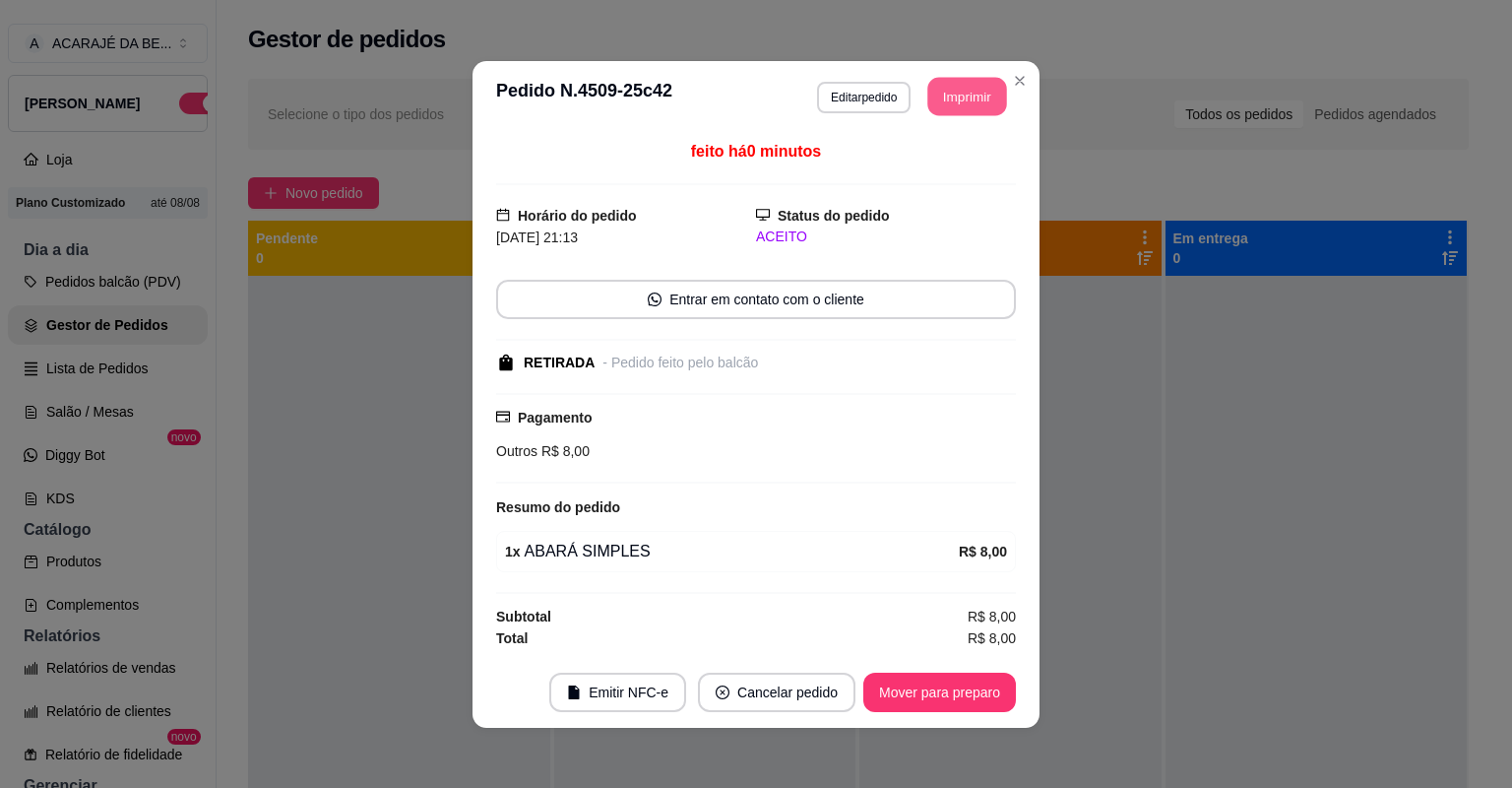 click on "Imprimir" at bounding box center [968, 96] 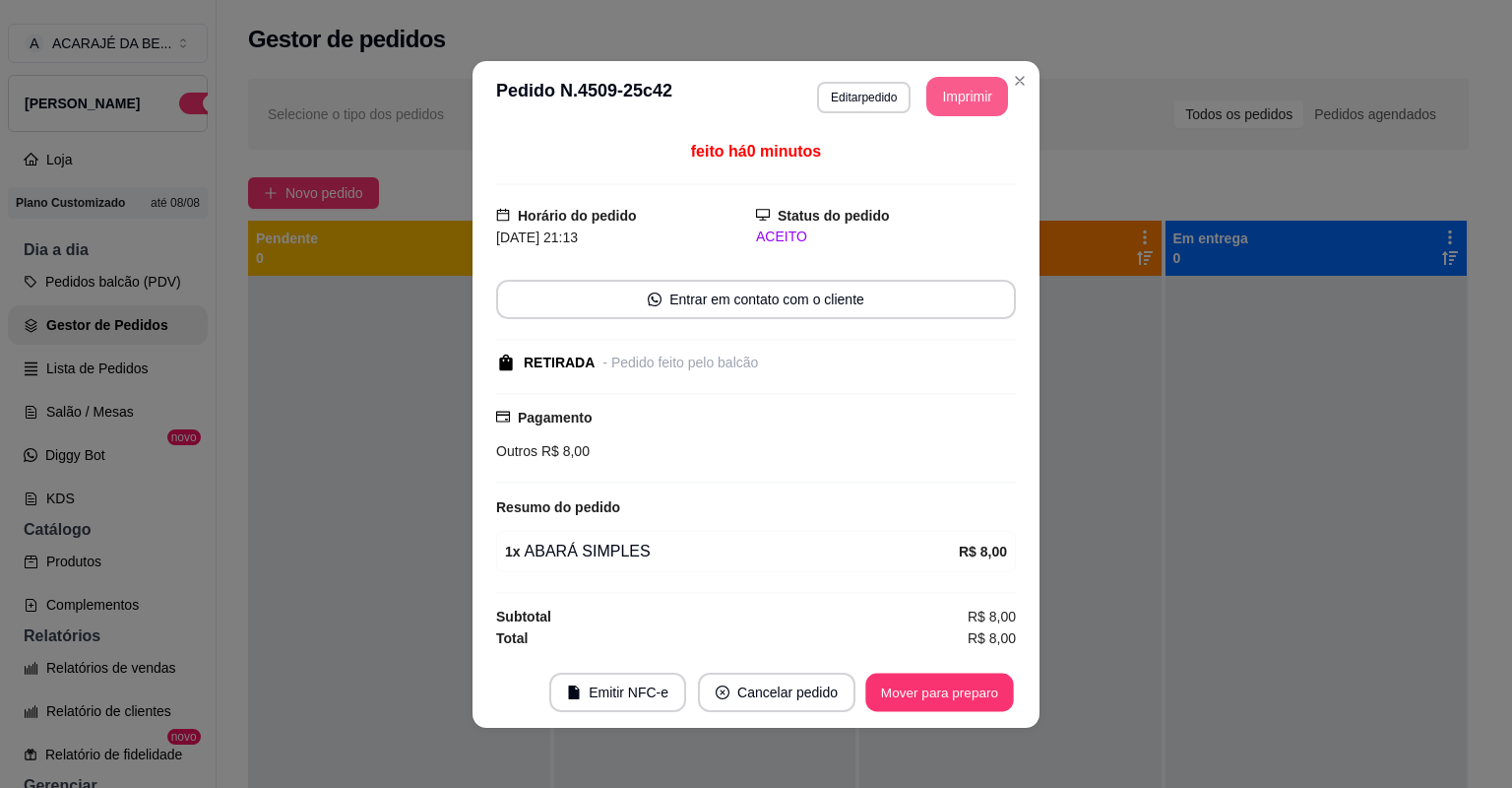 click on "Mover para preparo" at bounding box center (939, 691) 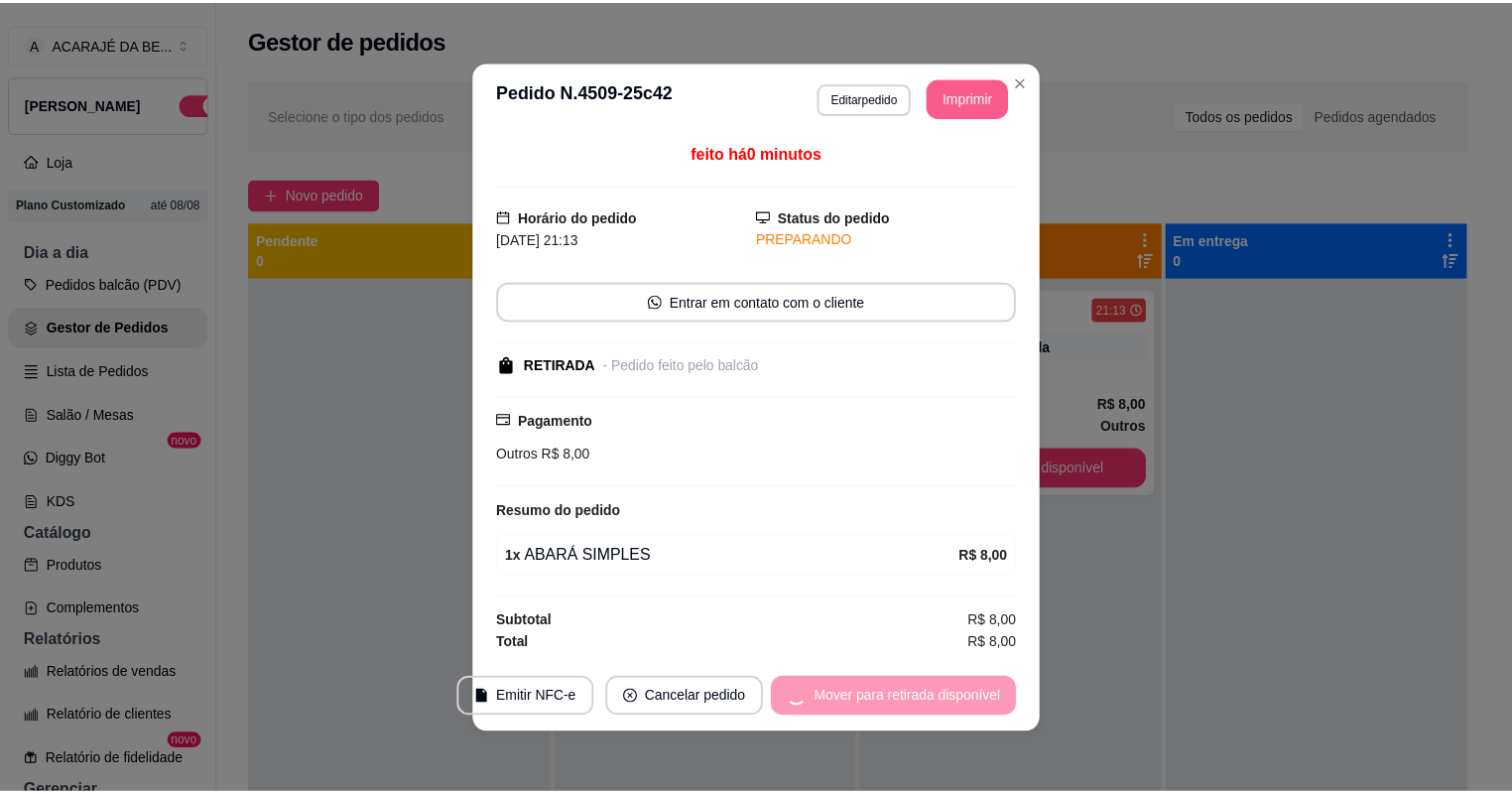 scroll, scrollTop: 0, scrollLeft: 0, axis: both 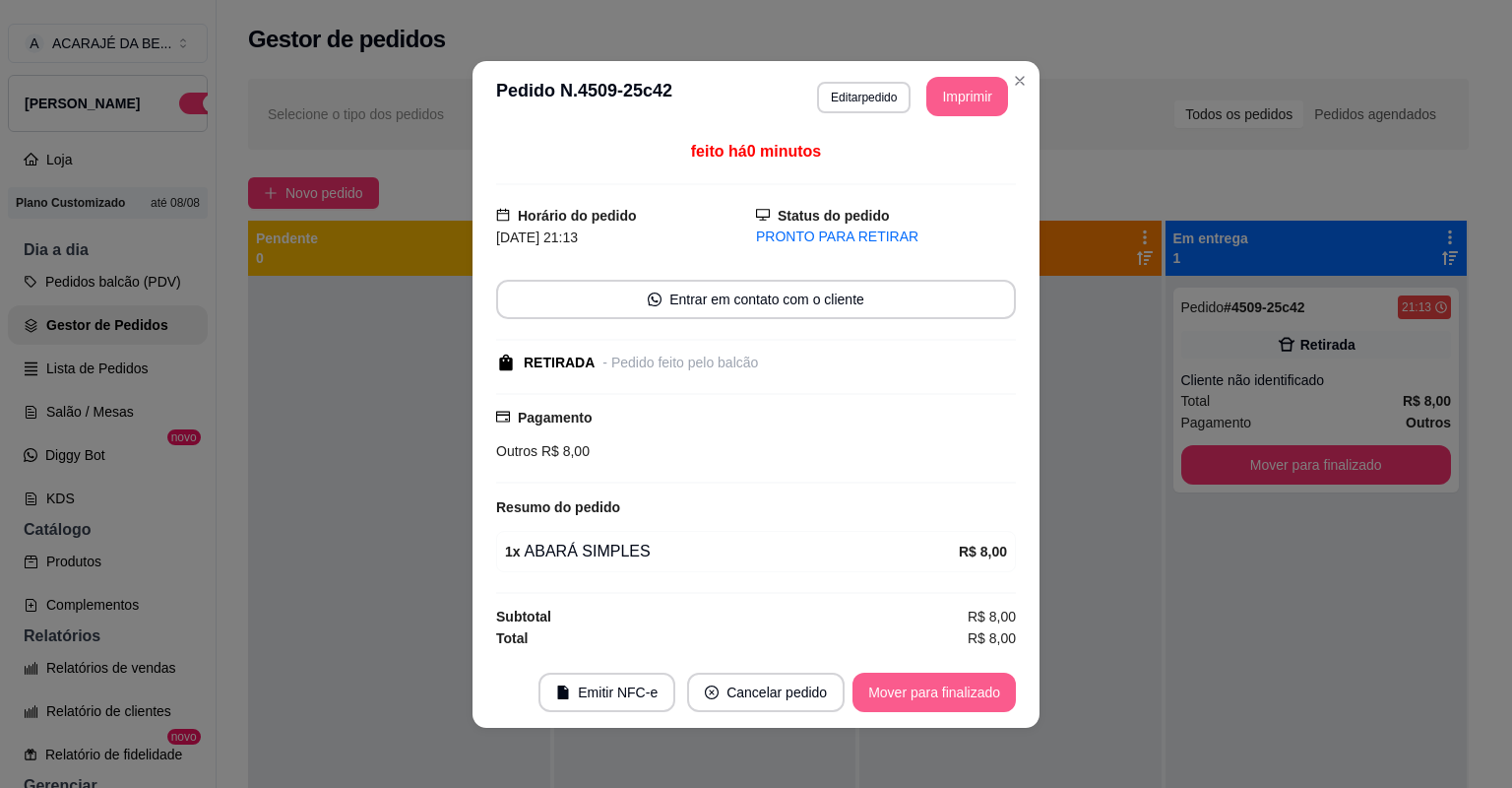 click on "Mover para finalizado" at bounding box center (934, 692) 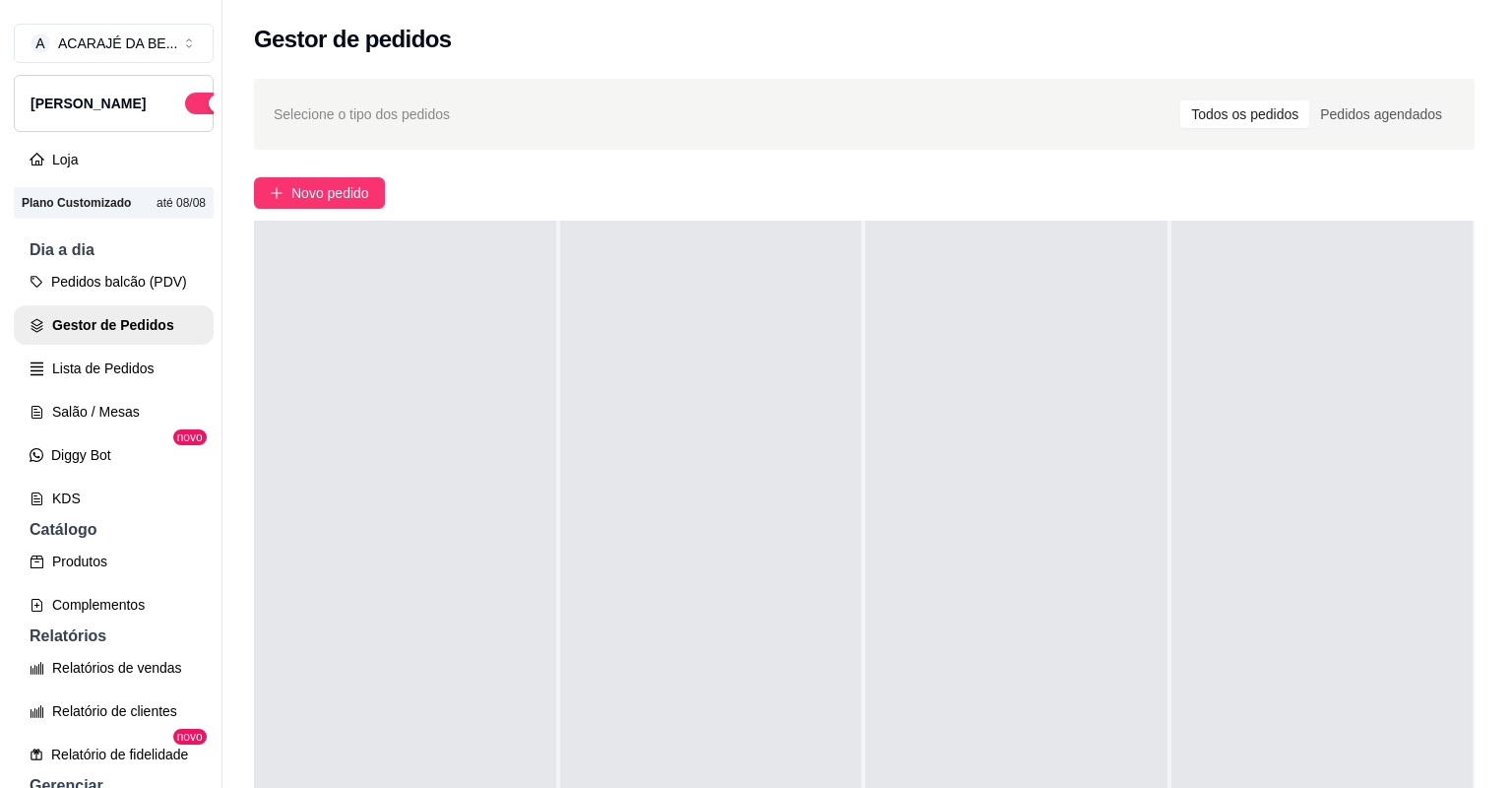 scroll, scrollTop: 0, scrollLeft: 0, axis: both 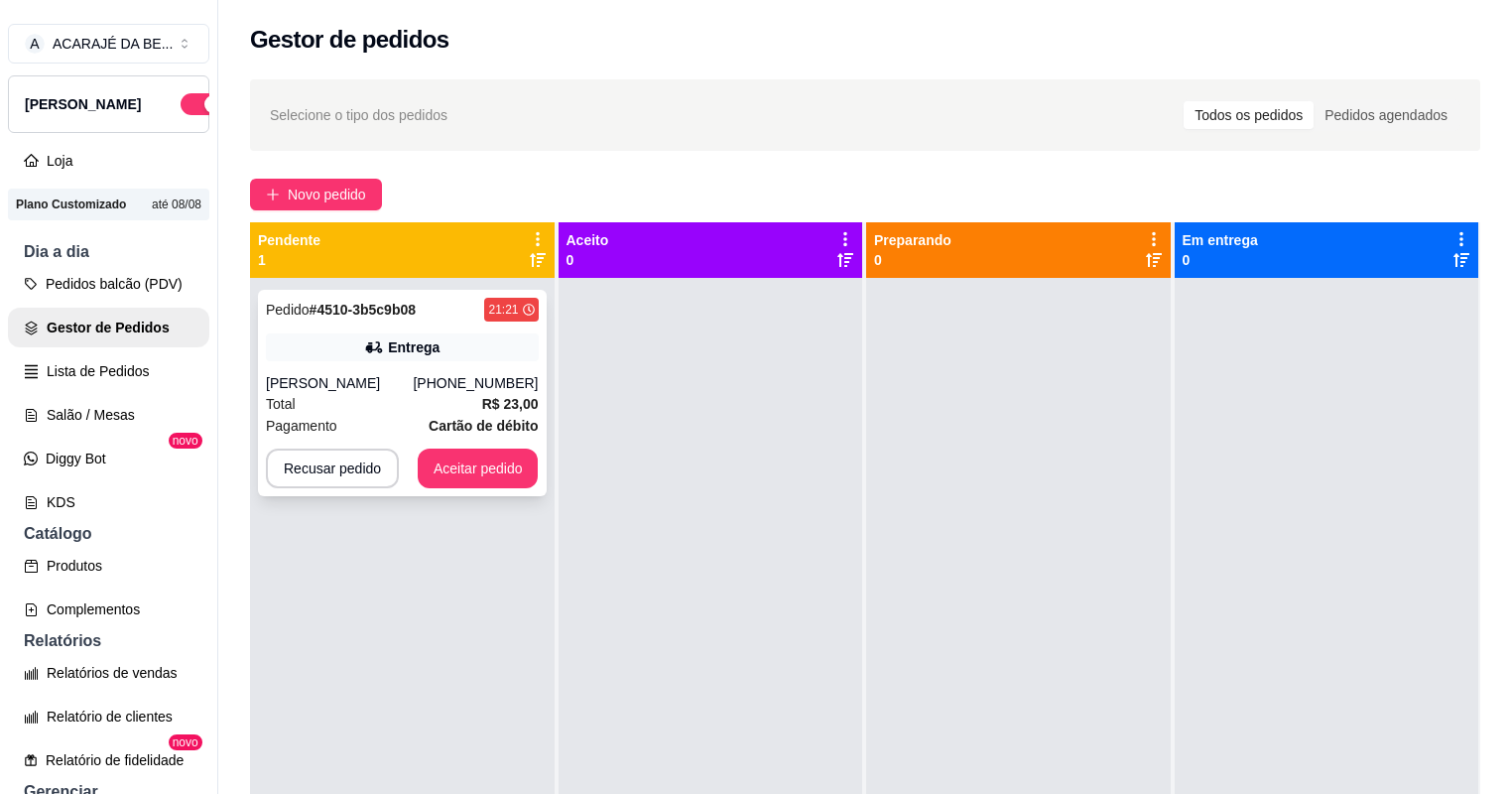 click on "Total R$ 23,00" at bounding box center (402, 404) 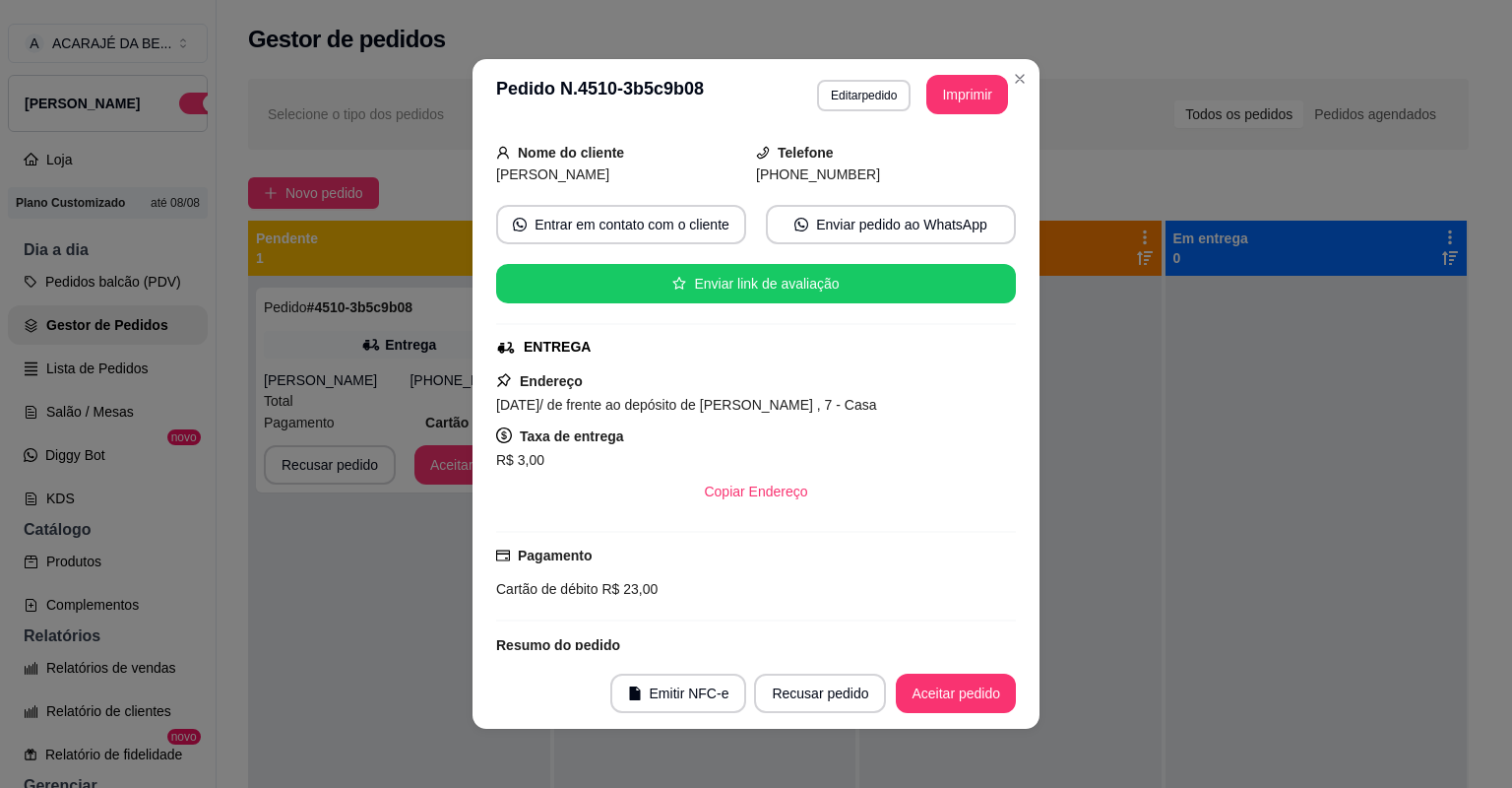 scroll, scrollTop: 0, scrollLeft: 0, axis: both 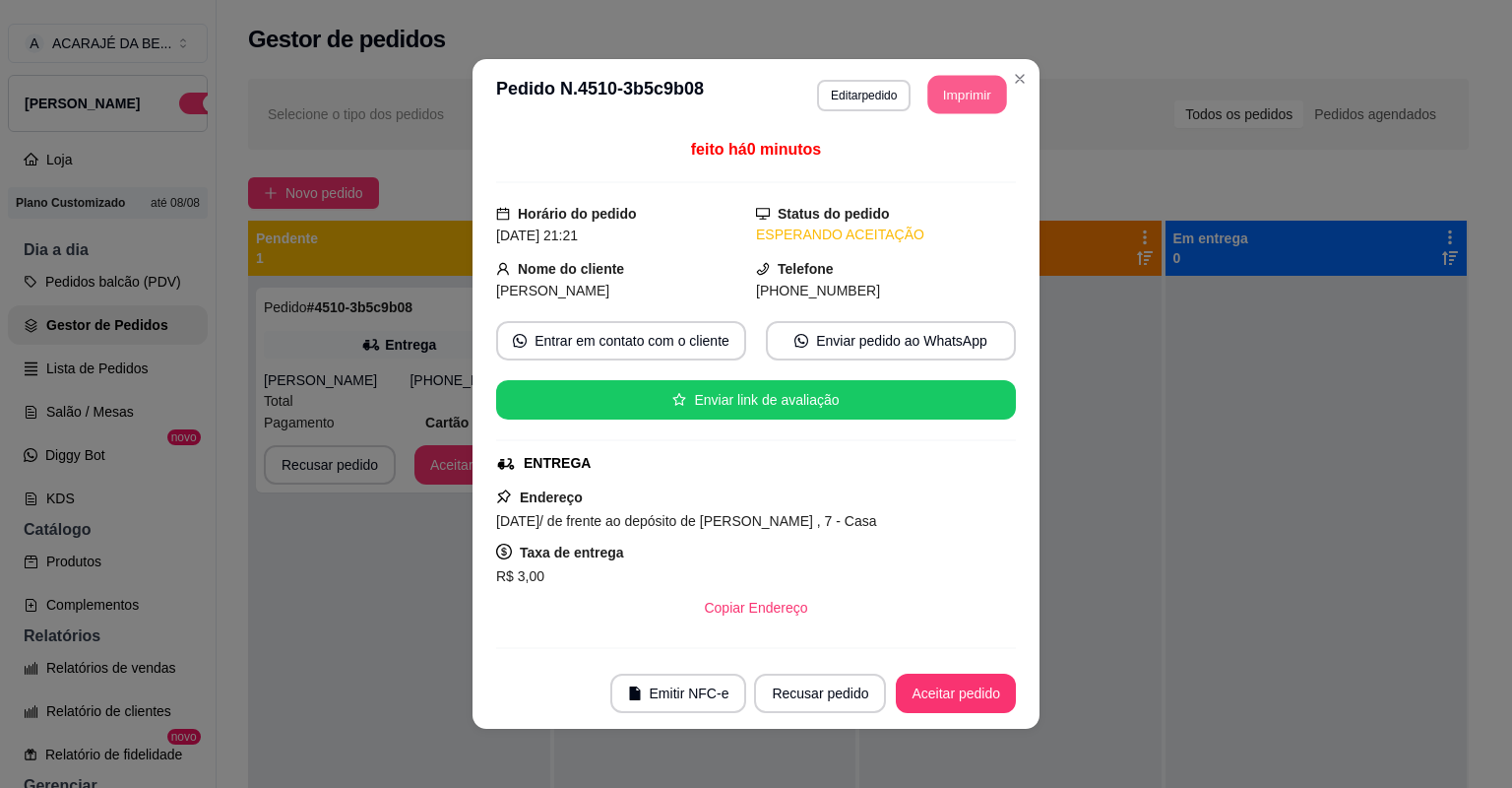 click on "Imprimir" at bounding box center [968, 95] 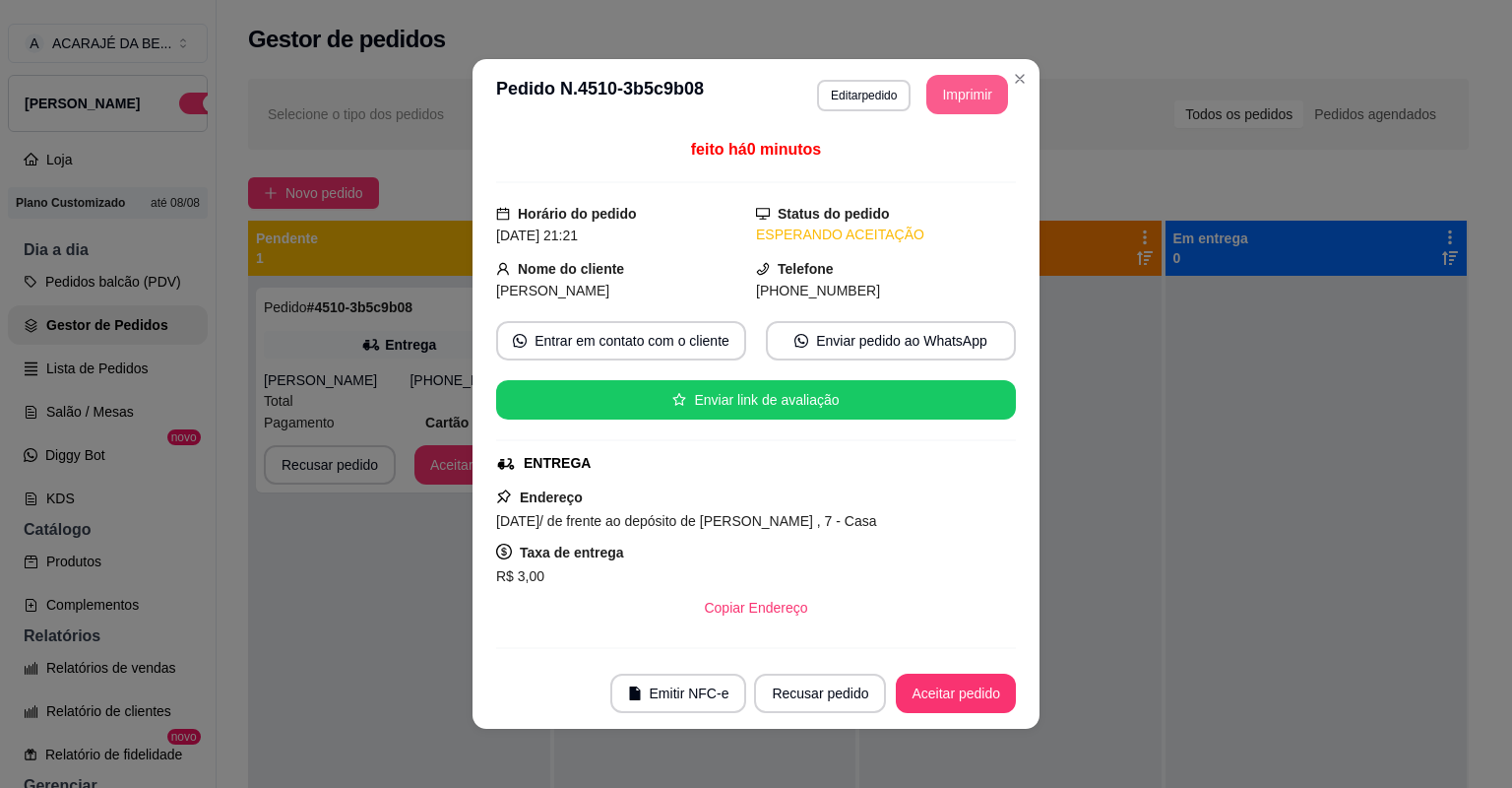 scroll, scrollTop: 0, scrollLeft: 0, axis: both 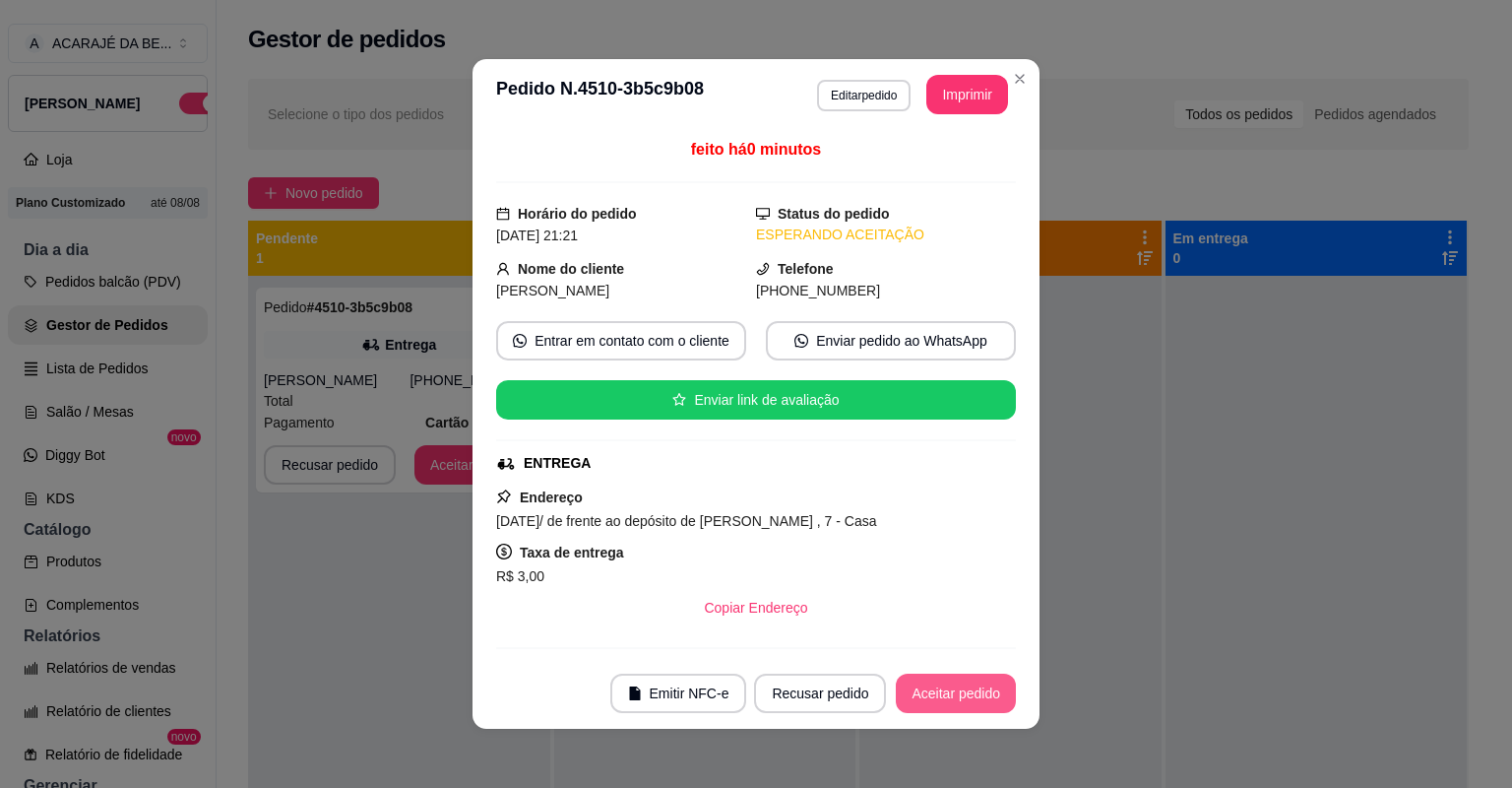 click on "Aceitar pedido" at bounding box center [956, 693] 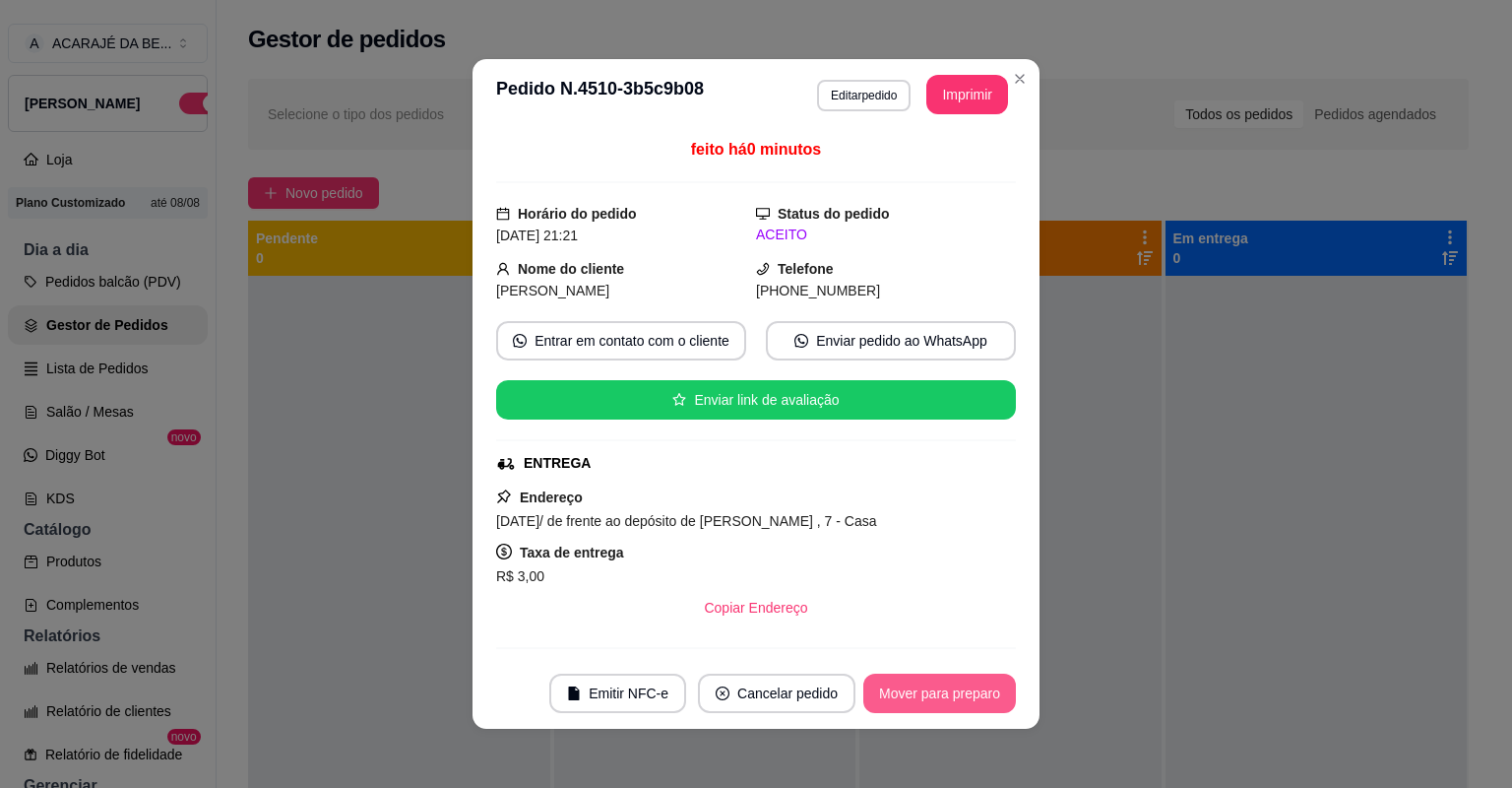 click on "Mover para preparo" at bounding box center [939, 693] 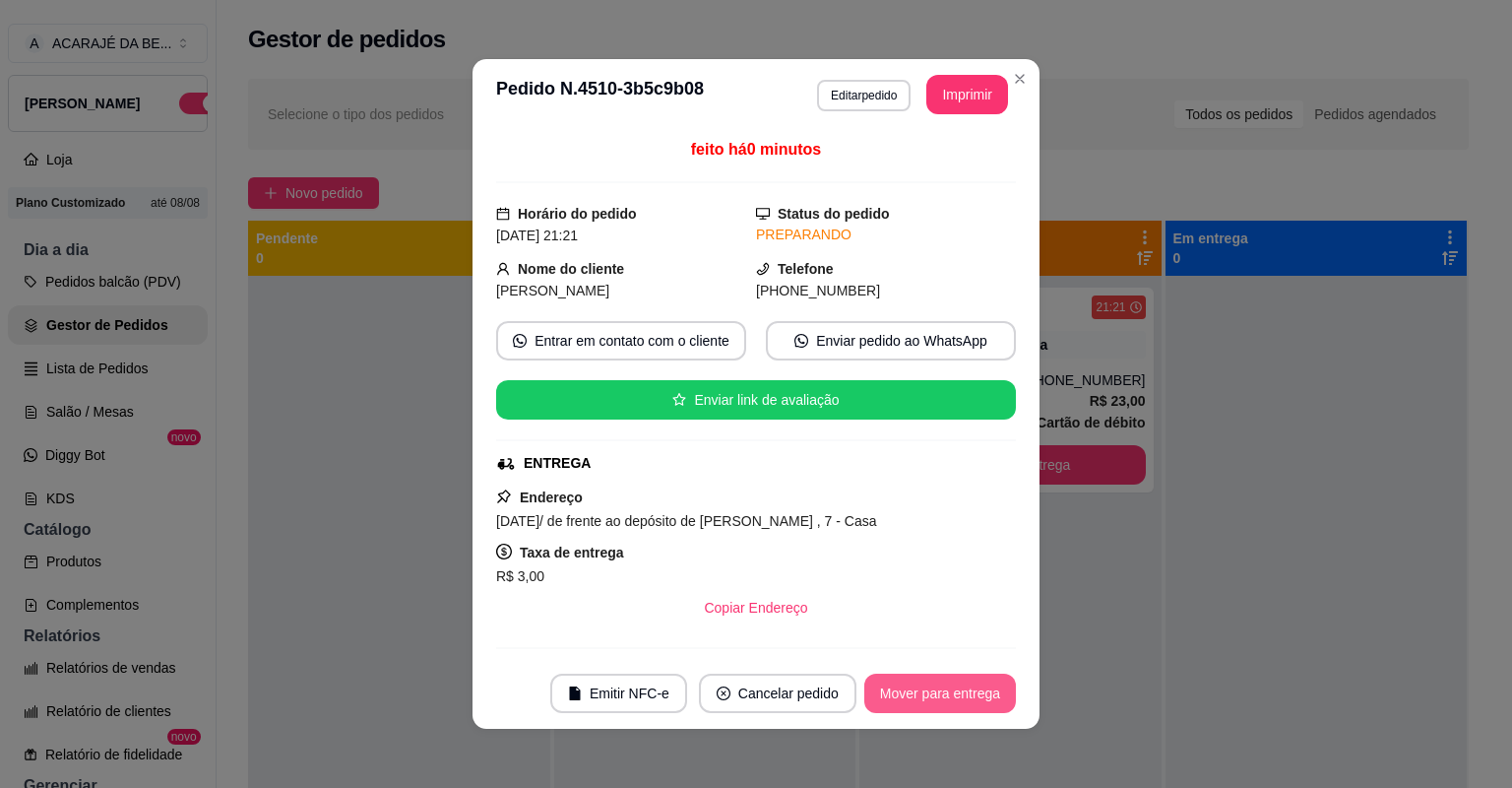 click on "Mover para entrega" at bounding box center [940, 693] 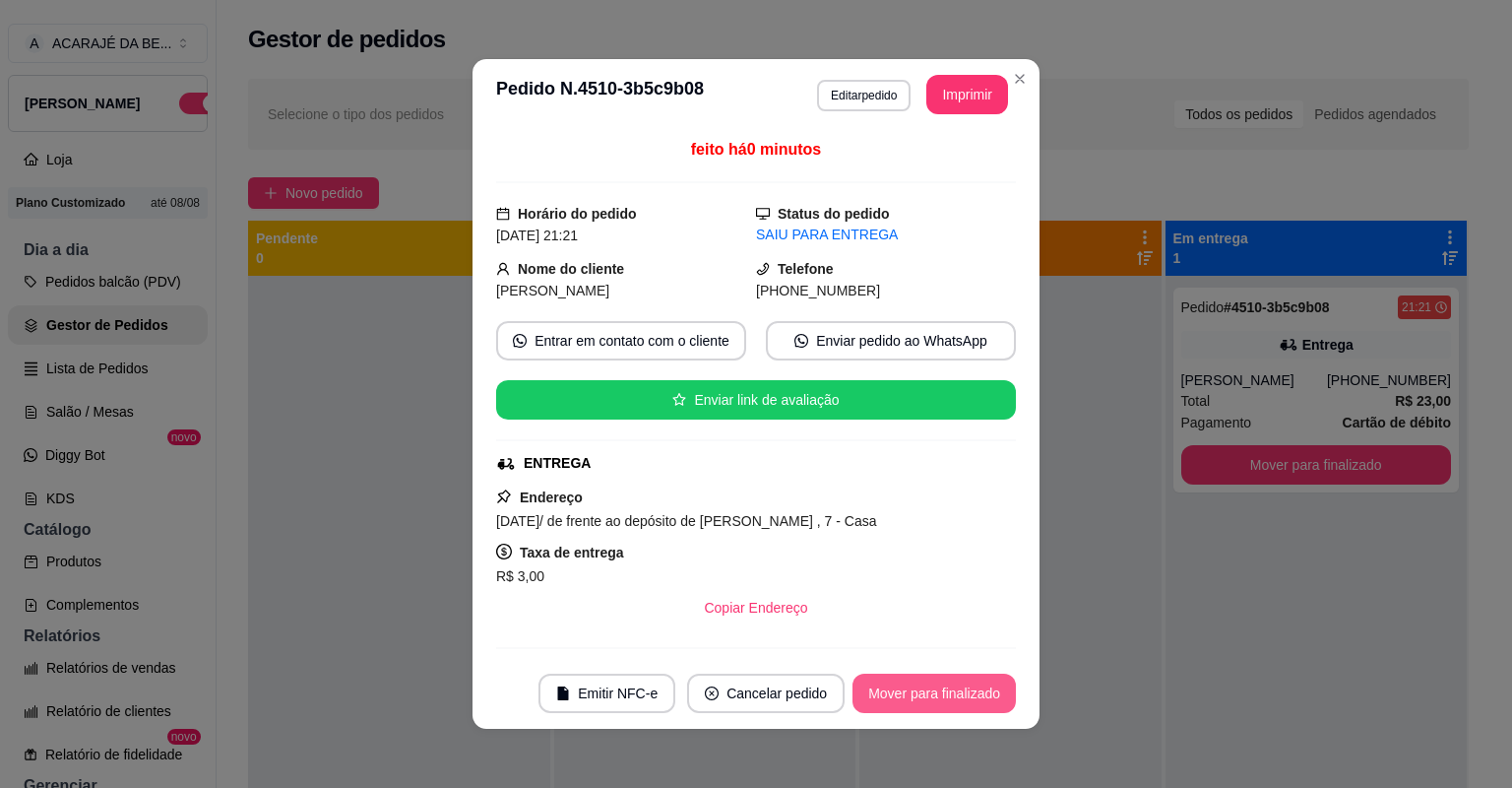 click on "Mover para finalizado" at bounding box center [934, 693] 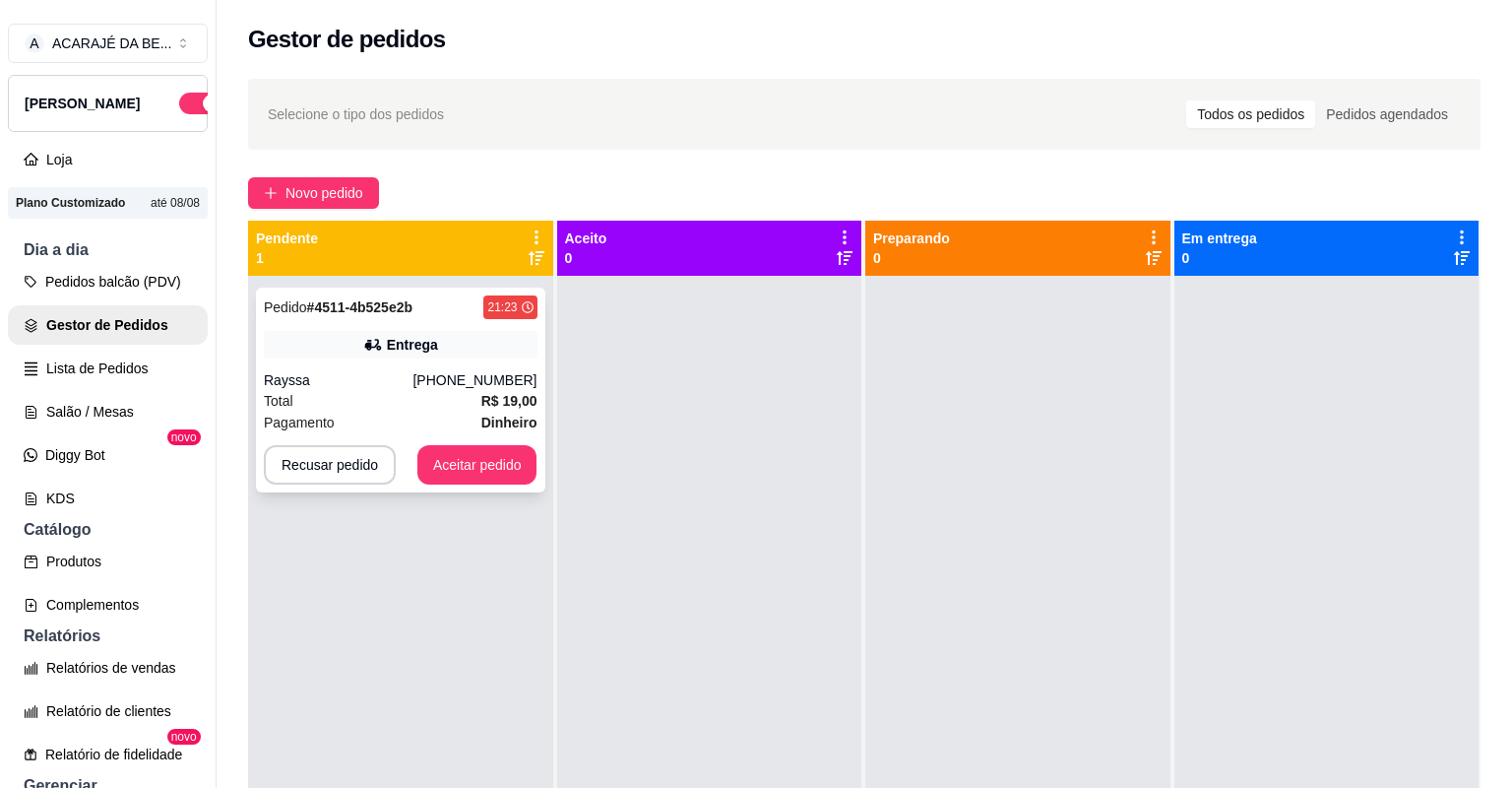 click on "Total R$ 19,00" at bounding box center (401, 401) 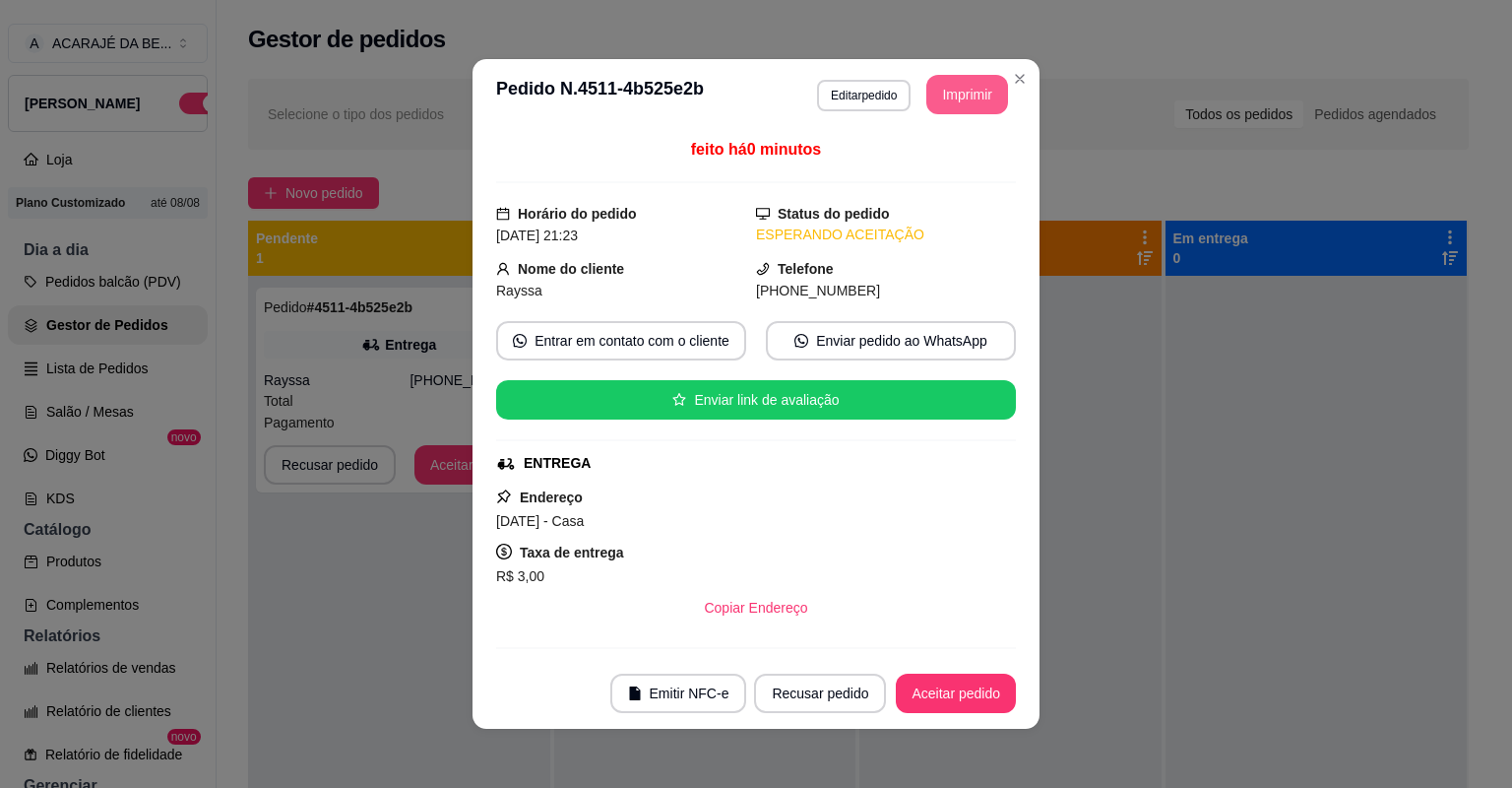 click on "Imprimir" at bounding box center [967, 95] 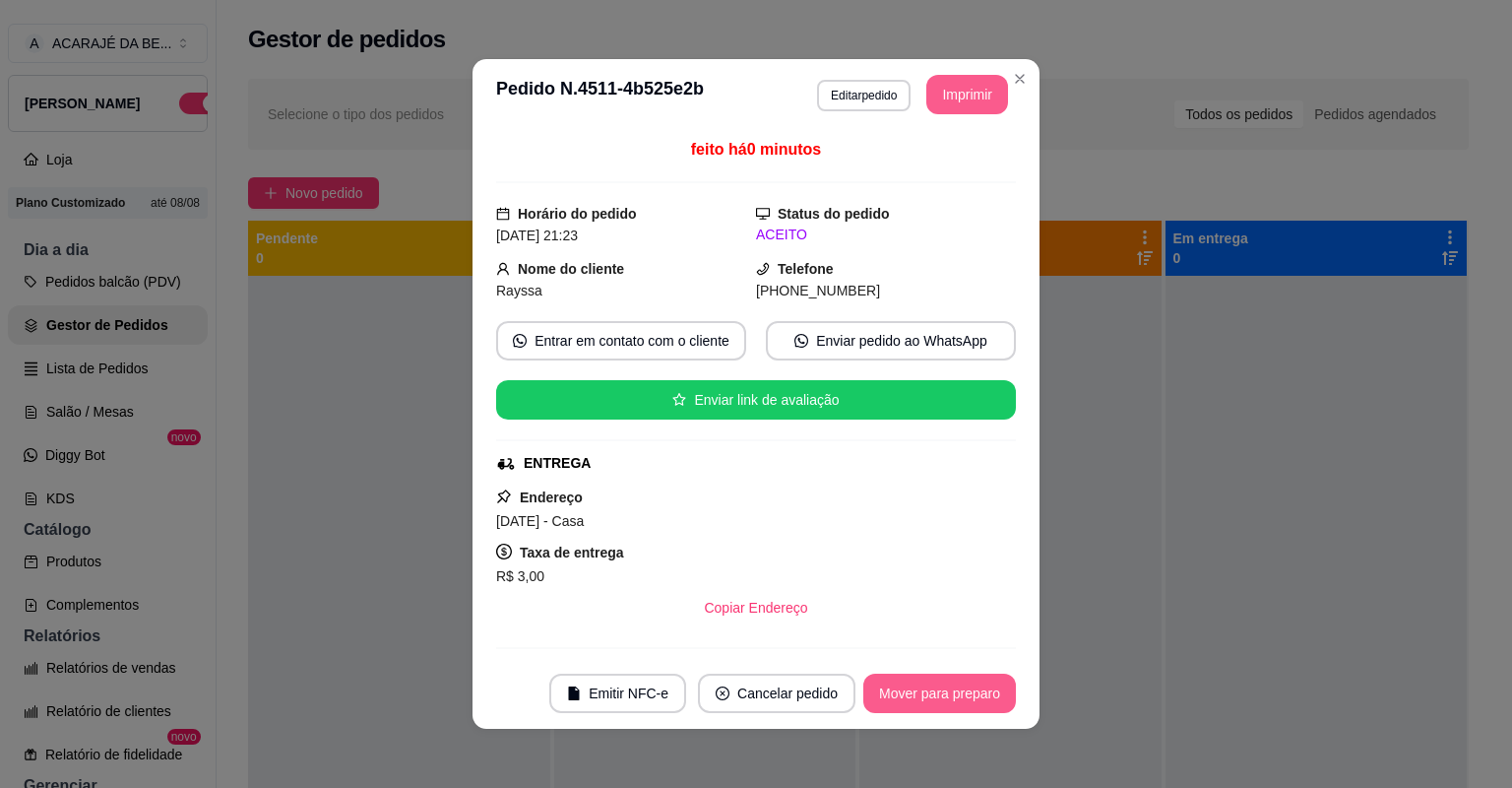 click on "Mover para preparo" at bounding box center [939, 693] 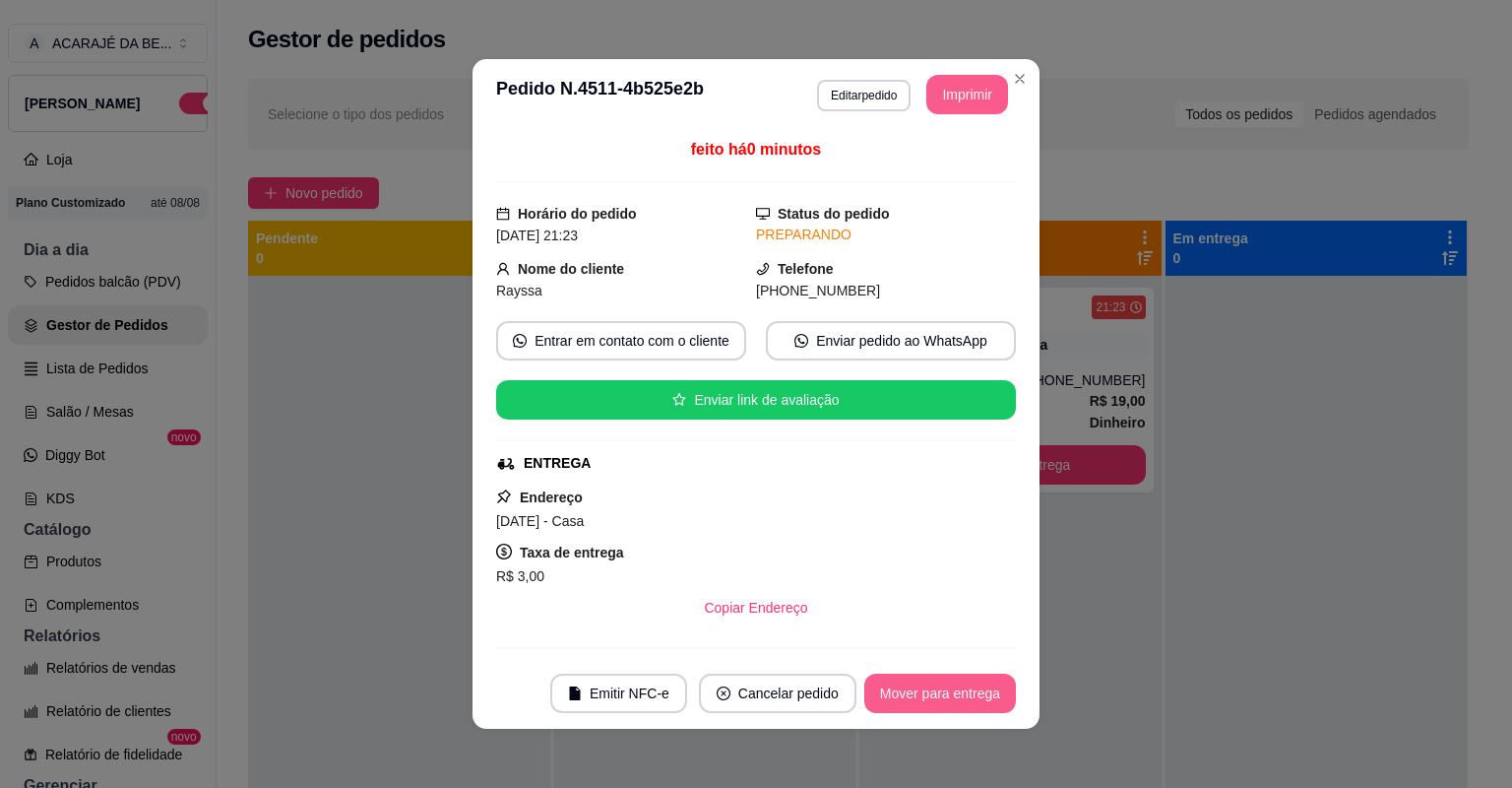click on "Mover para entrega" at bounding box center (940, 693) 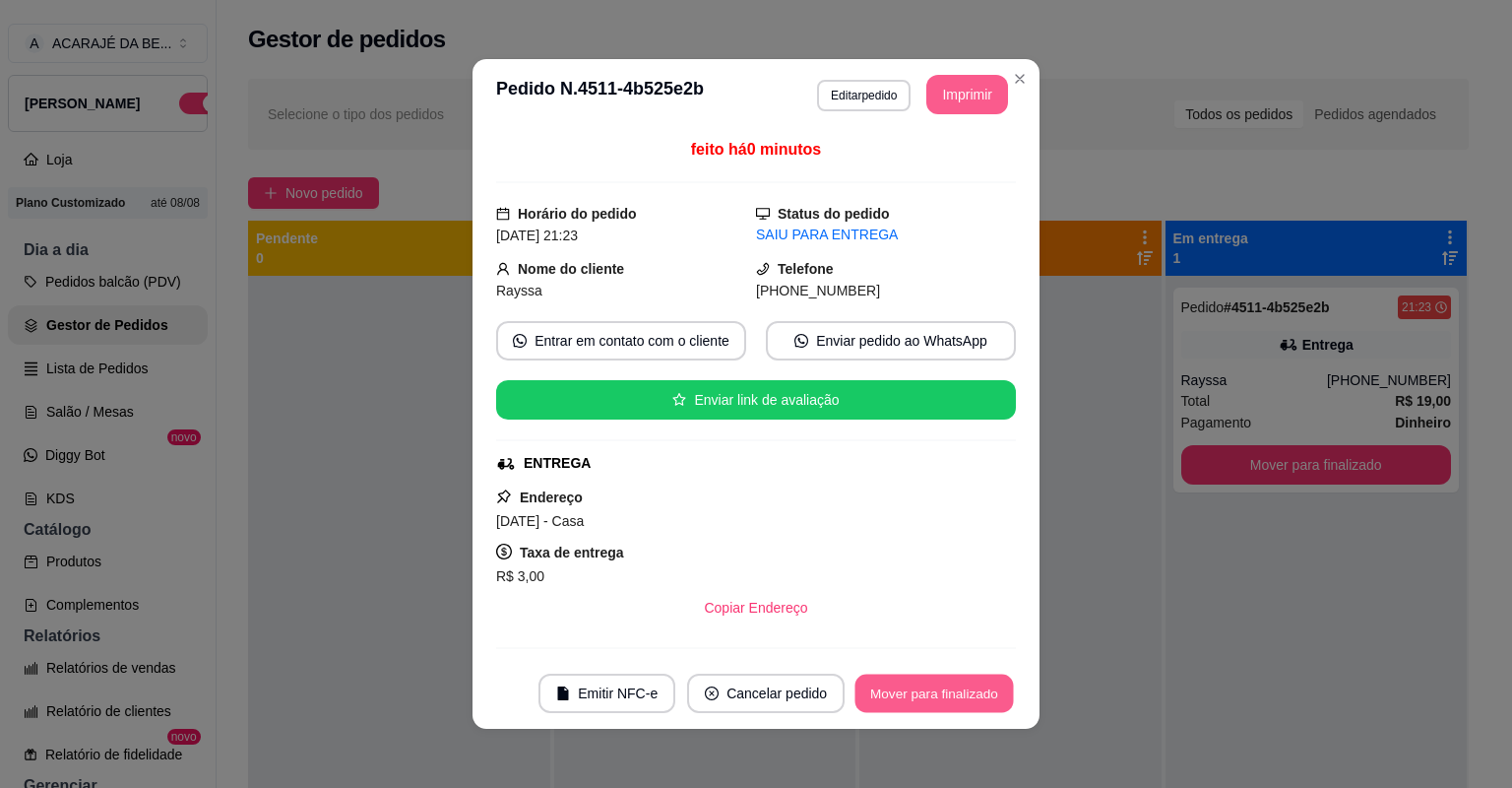 click on "Mover para finalizado" at bounding box center (934, 693) 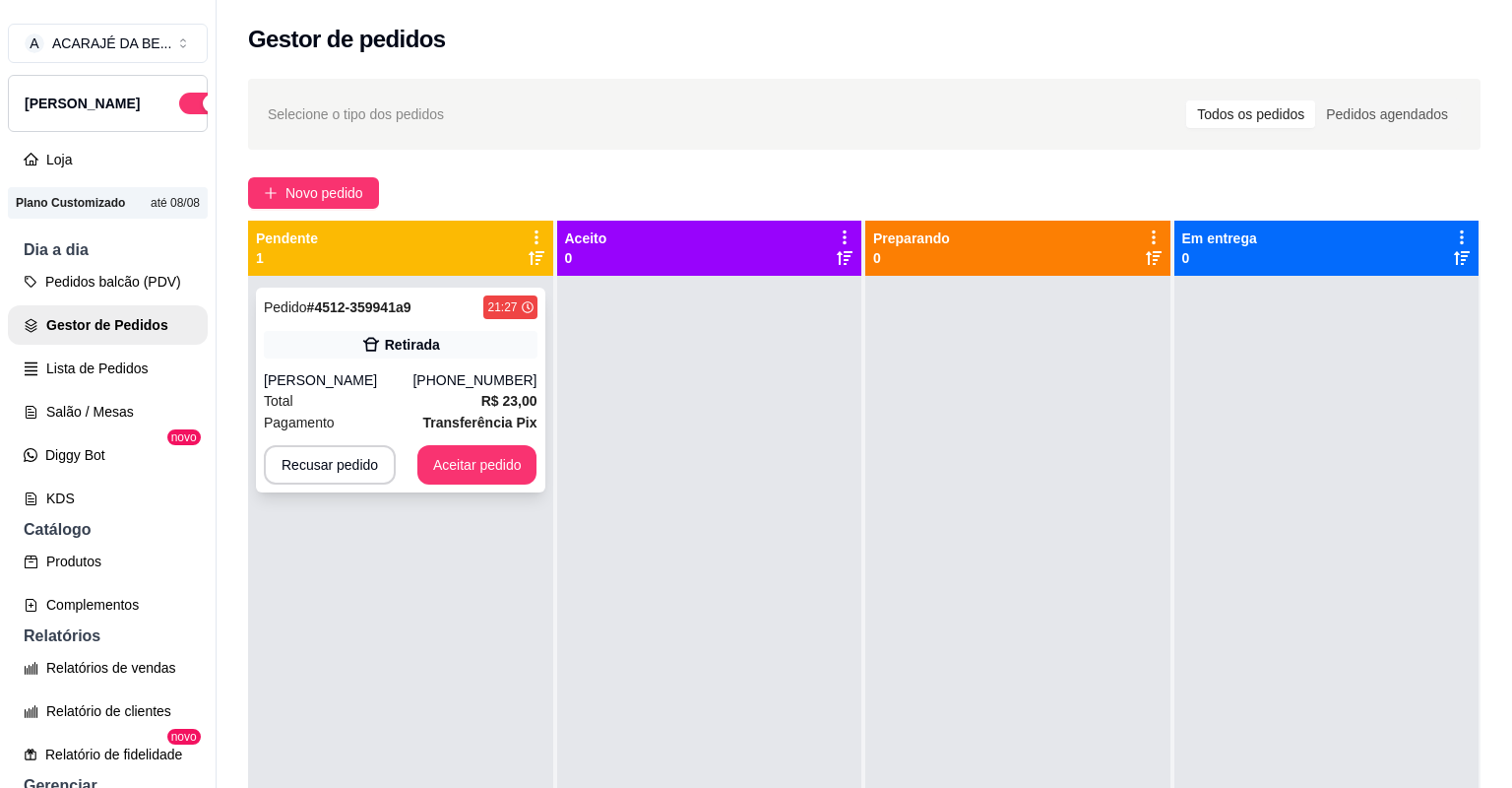 click on "Total R$ 23,00" at bounding box center [401, 401] 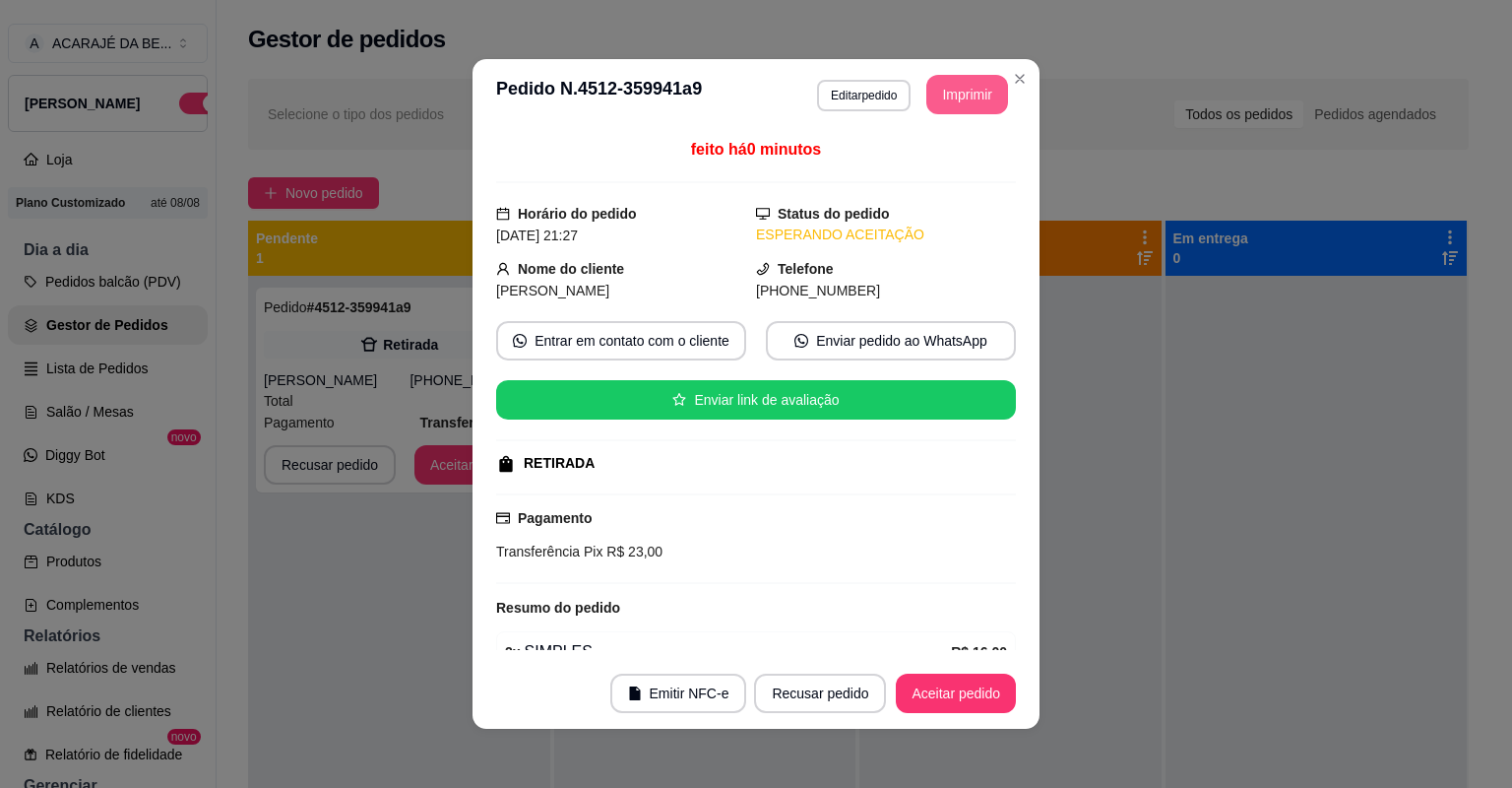 click on "Imprimir" at bounding box center (967, 95) 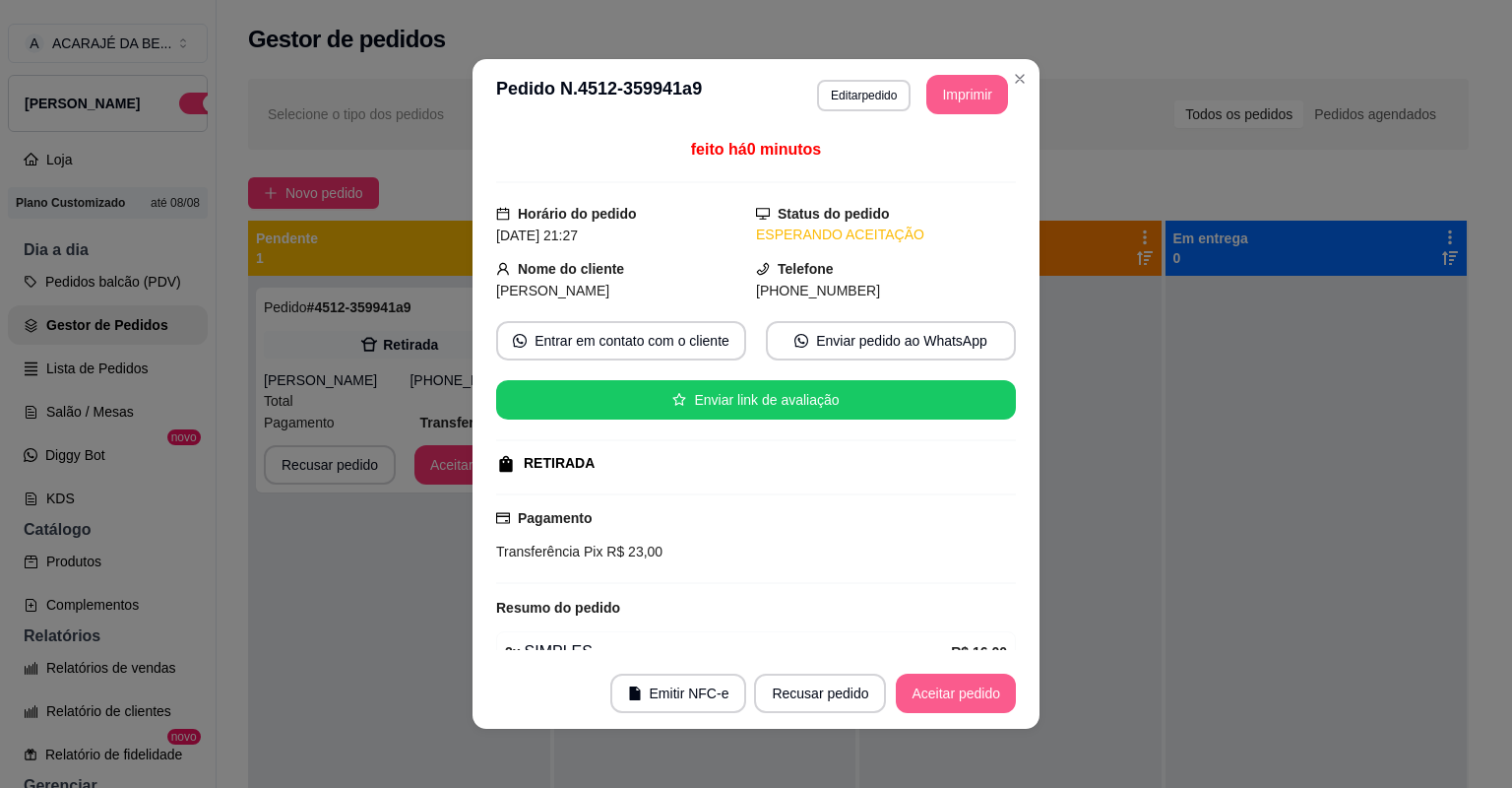 click on "Aceitar pedido" at bounding box center [956, 693] 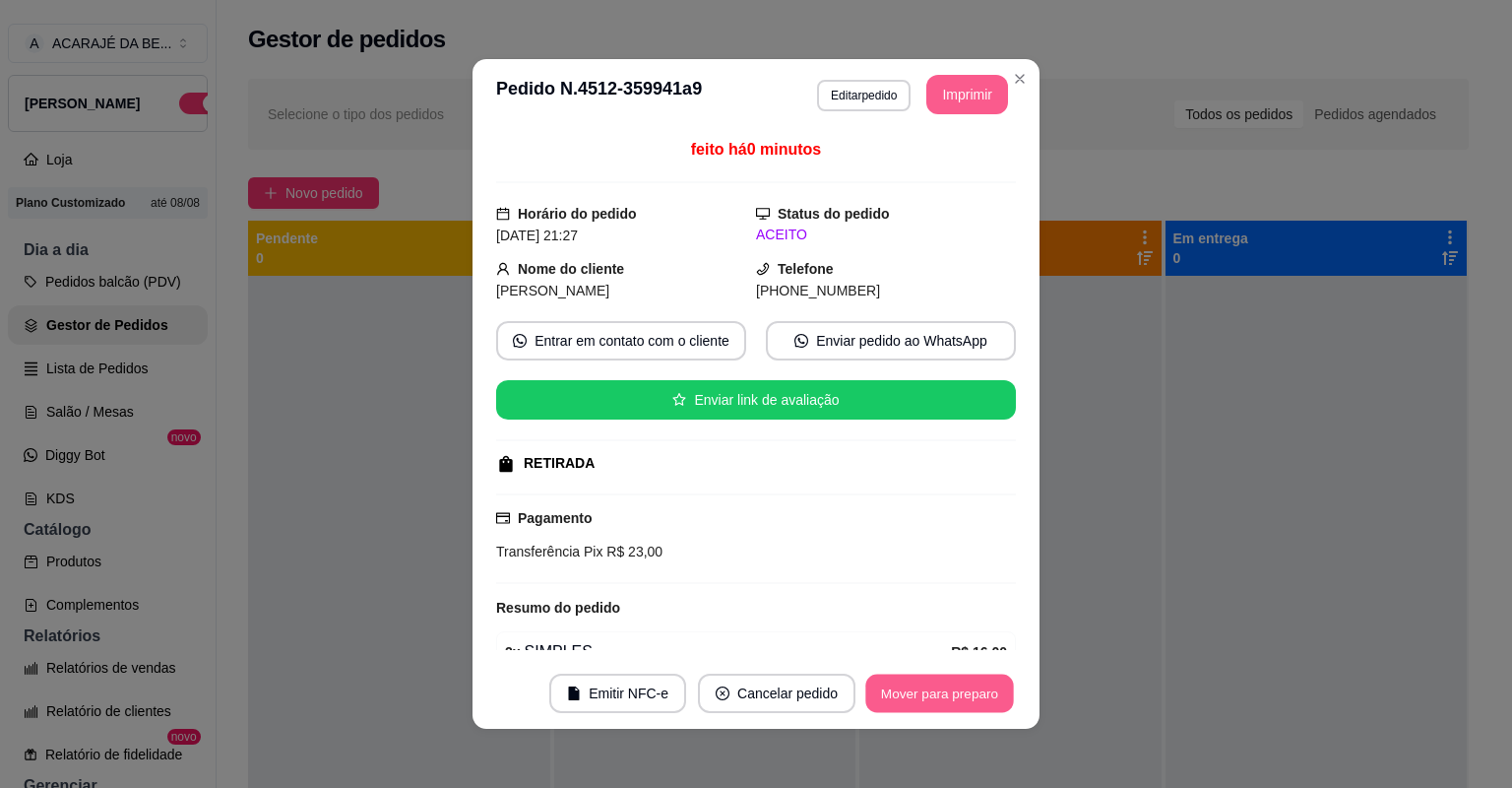 click on "Mover para preparo" at bounding box center [939, 693] 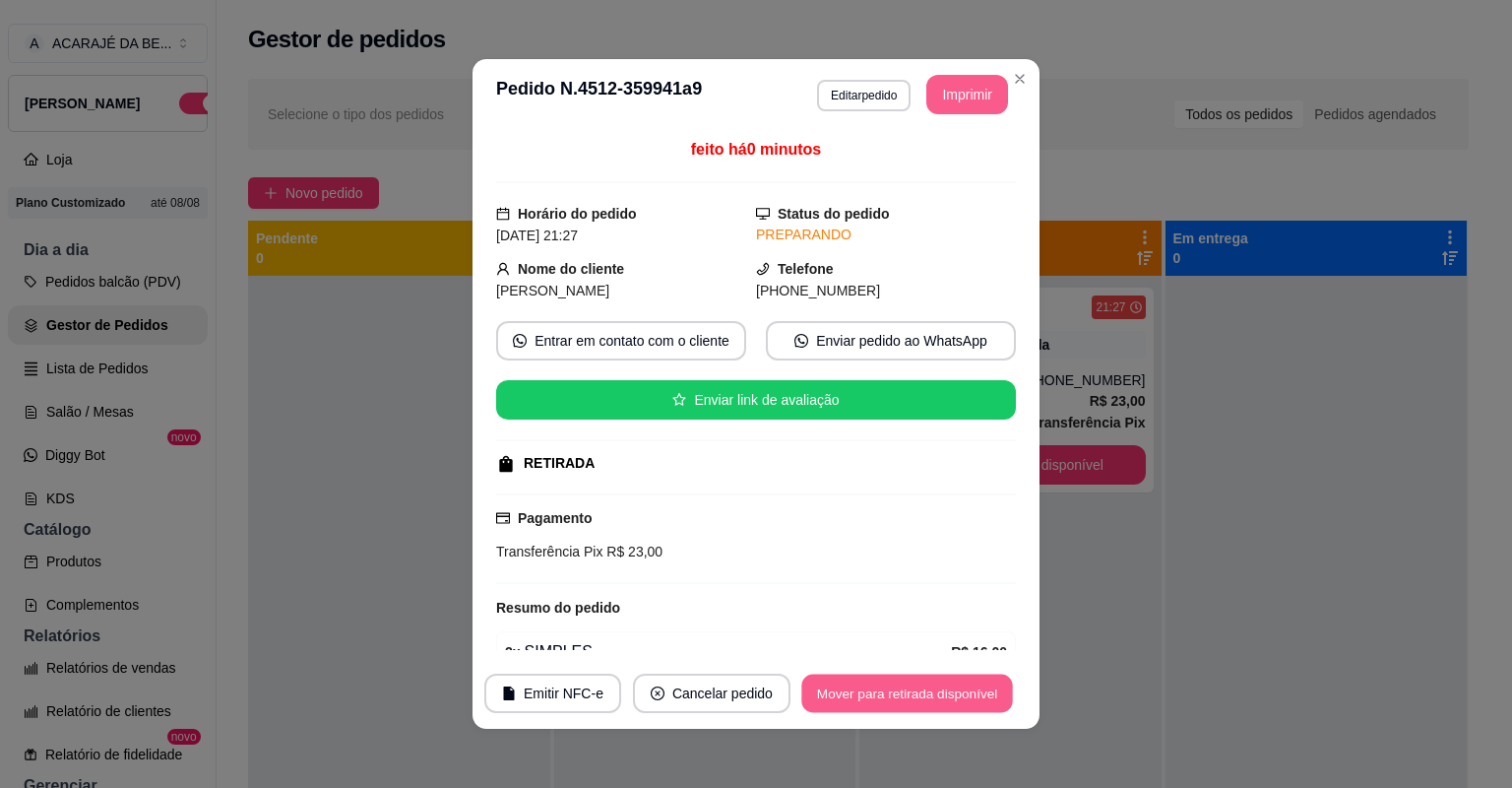 click on "Mover para retirada disponível" at bounding box center [907, 693] 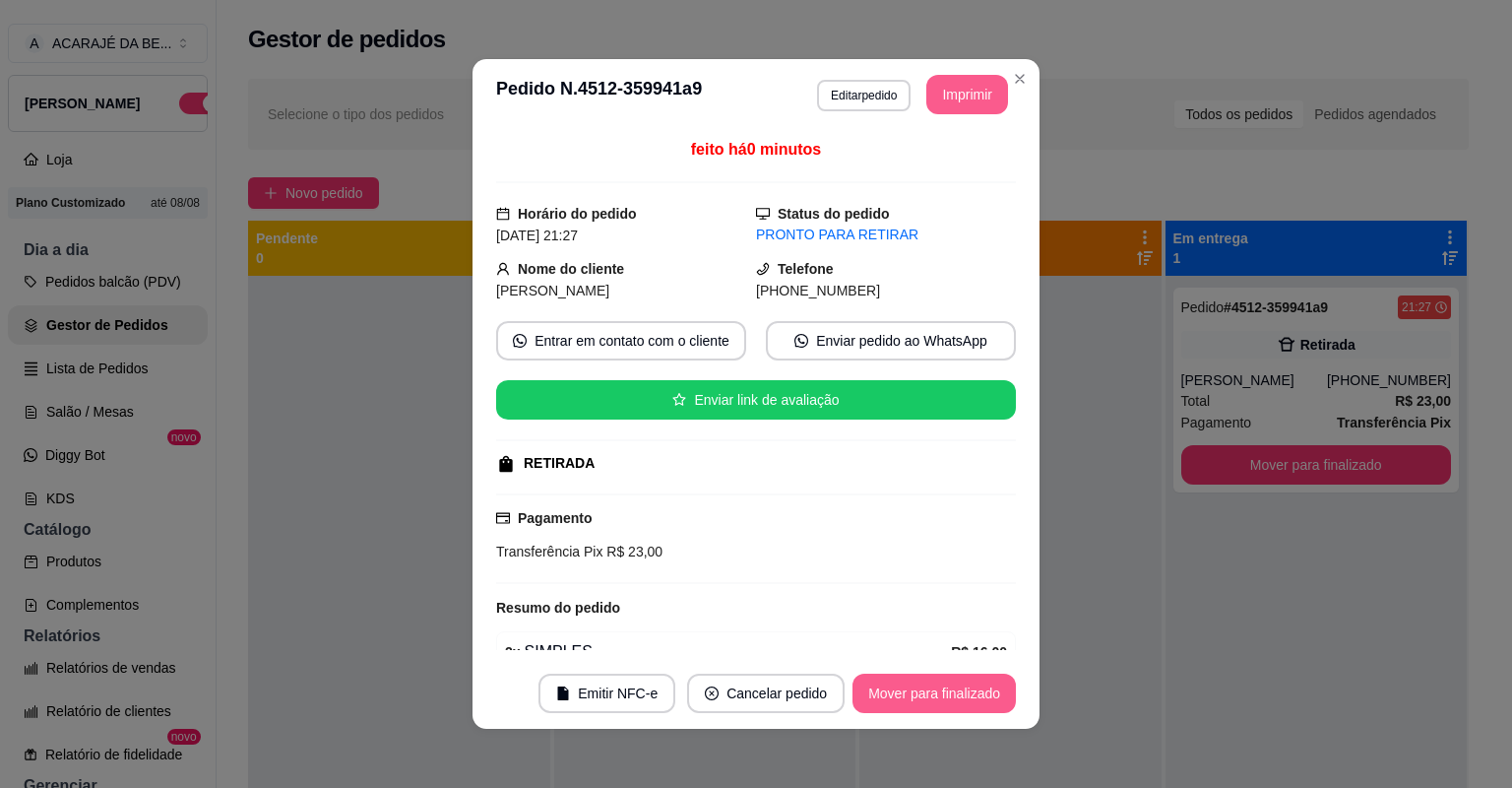 click on "Mover para finalizado" at bounding box center [934, 693] 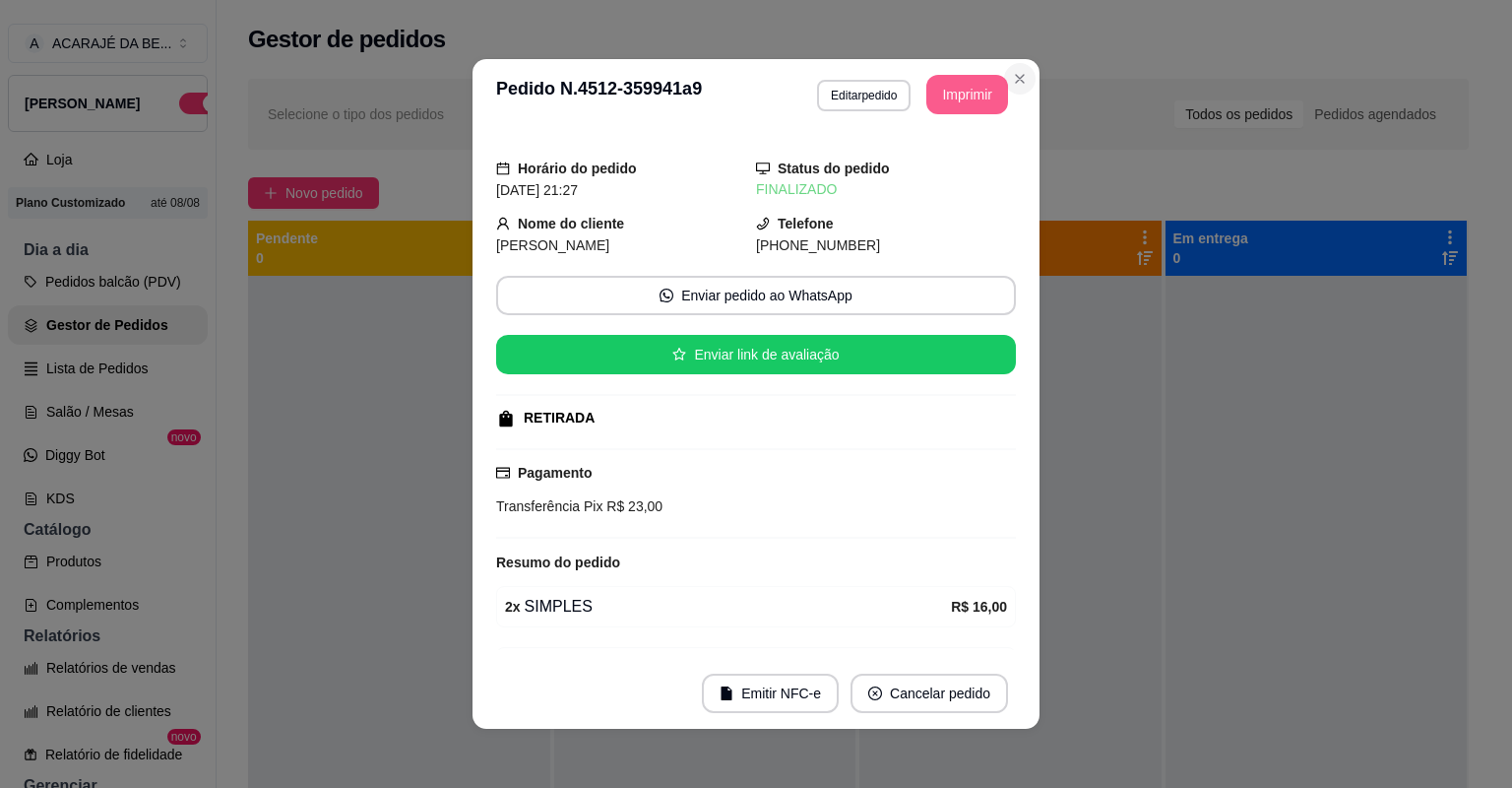 click on "Selecione o tipo dos pedidos Todos os pedidos Pedidos agendados" at bounding box center [858, 114] 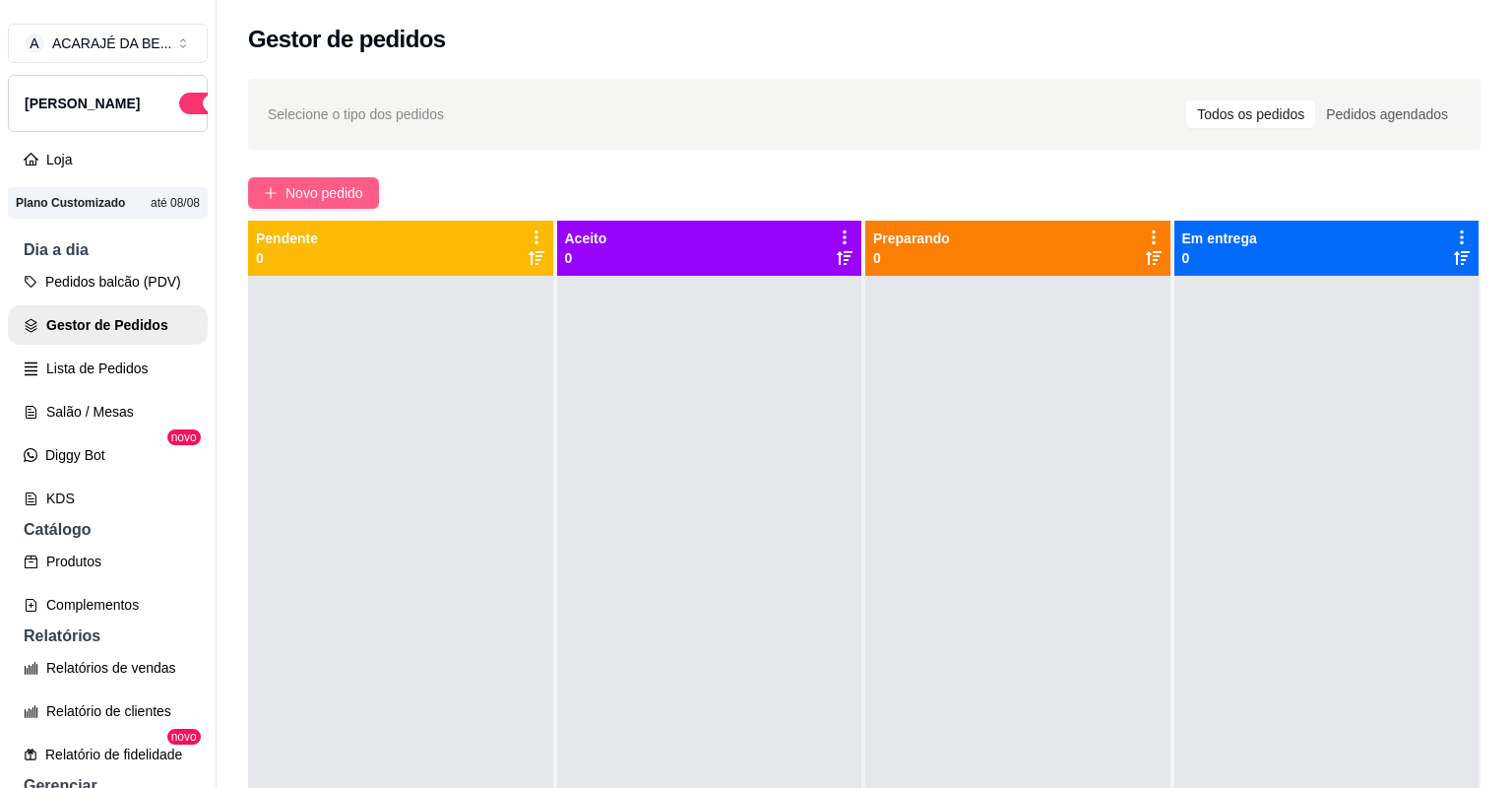 click on "Novo pedido" at bounding box center [324, 193] 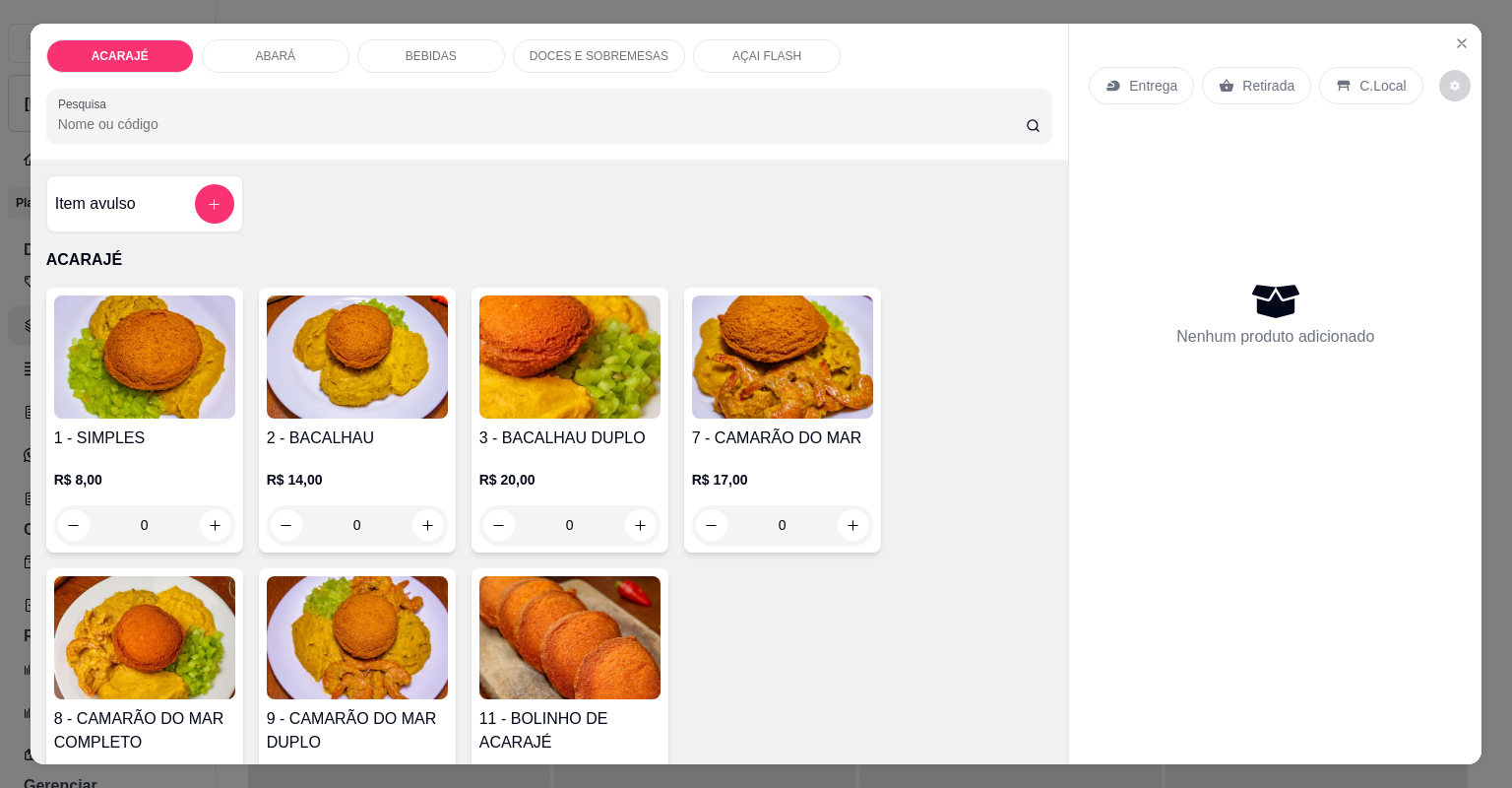 click 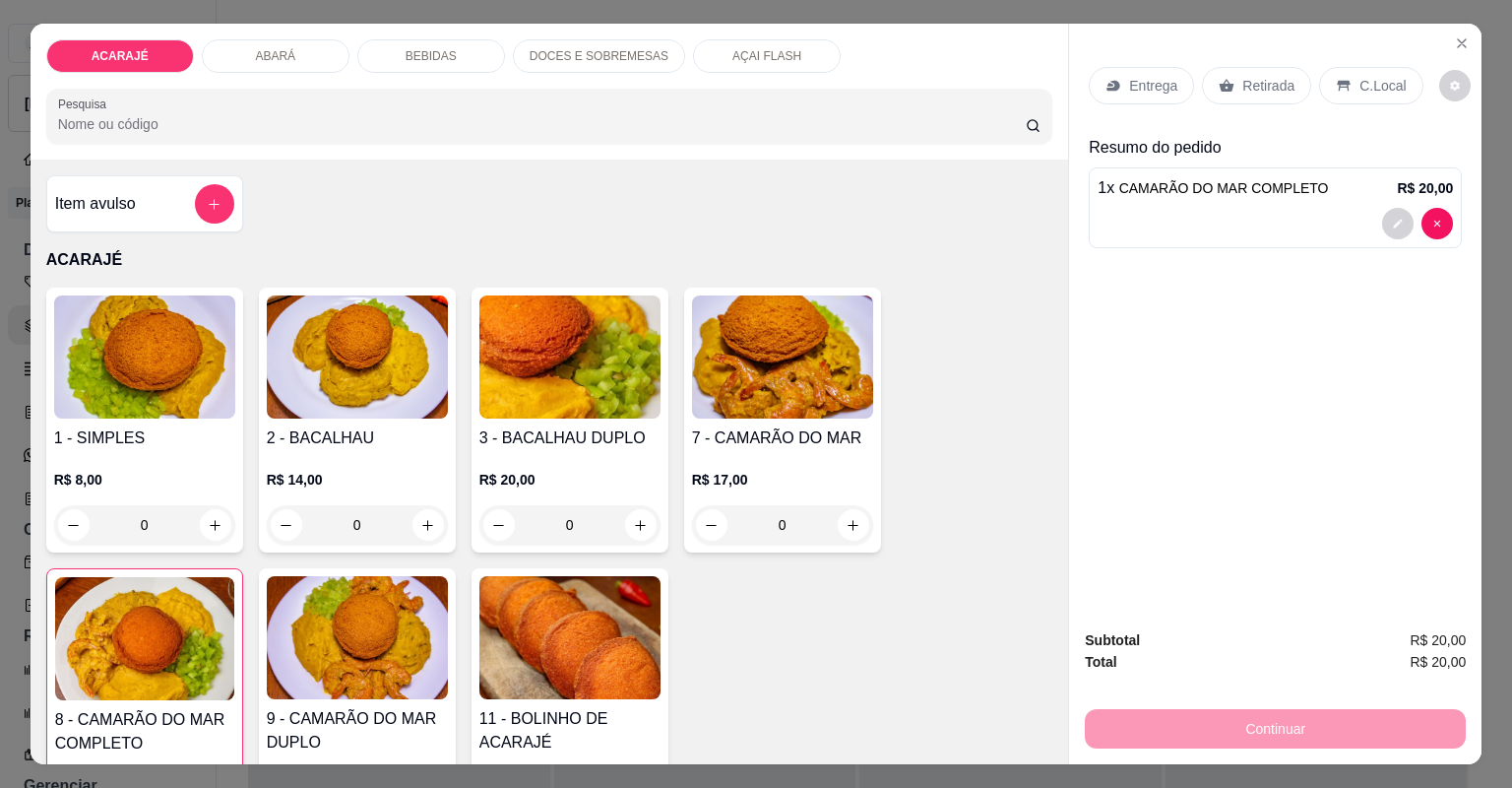 click on "Retirada" at bounding box center [1256, 86] 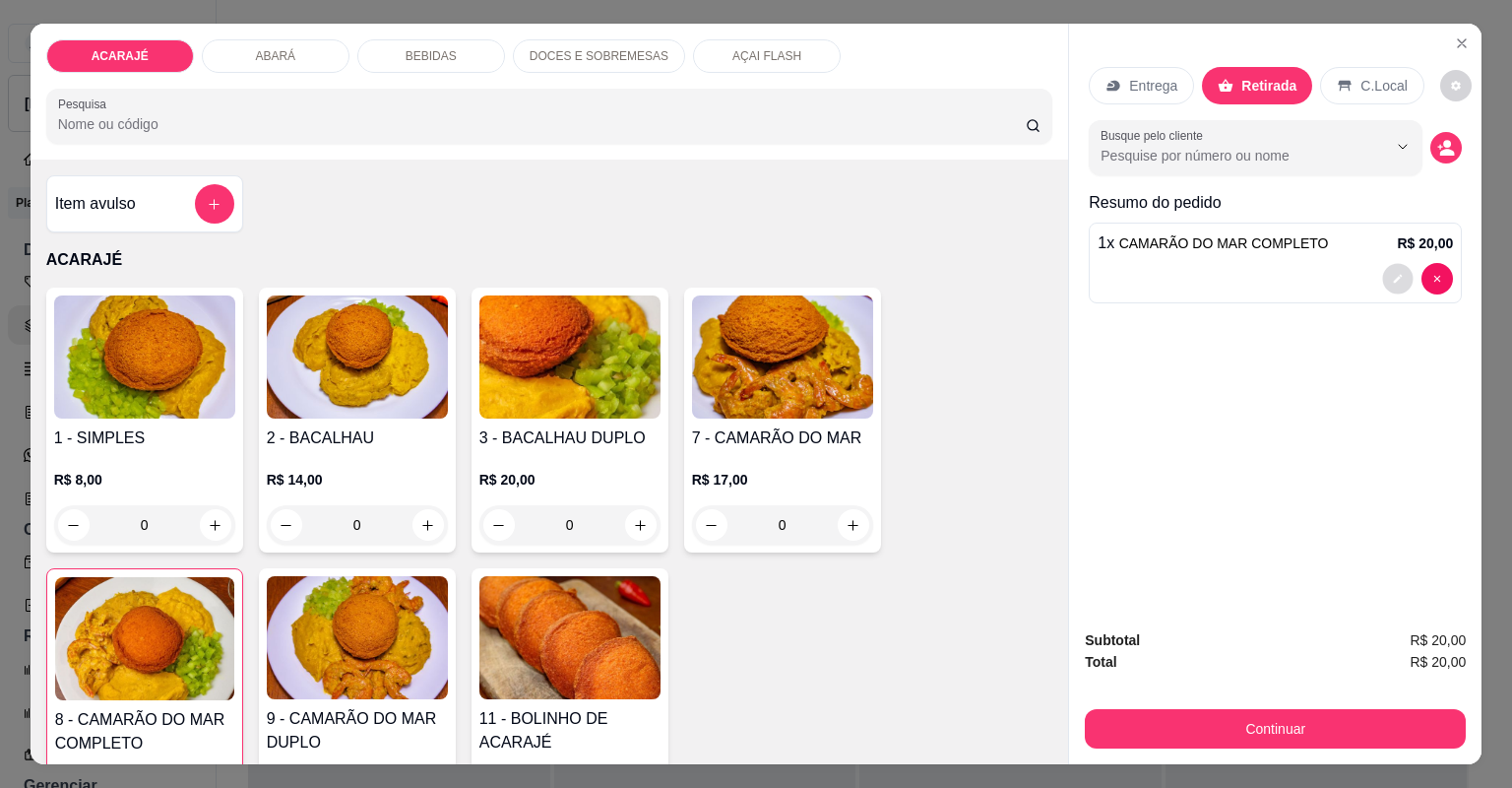 click 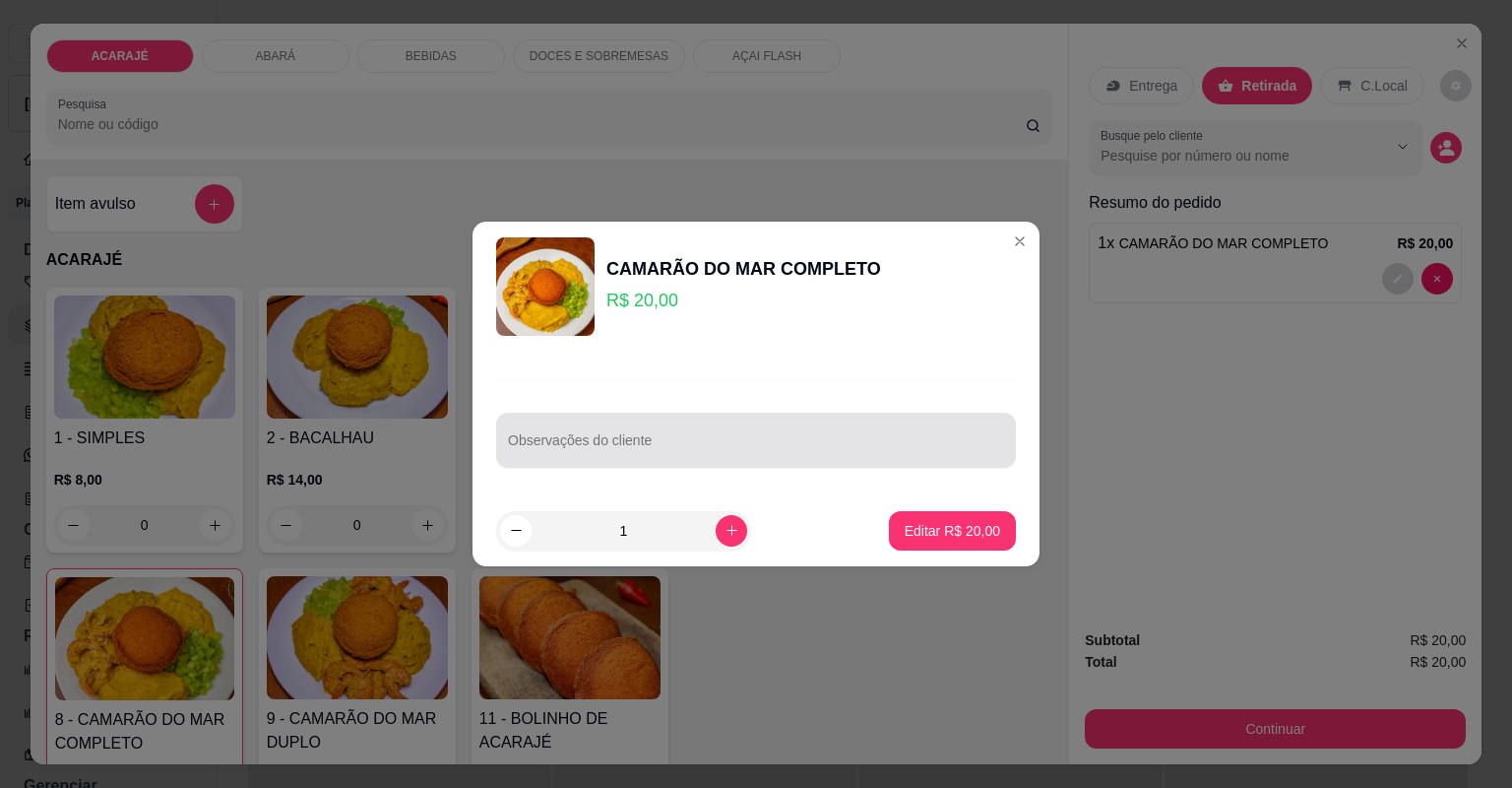 click on "Observações do cliente" at bounding box center (756, 448) 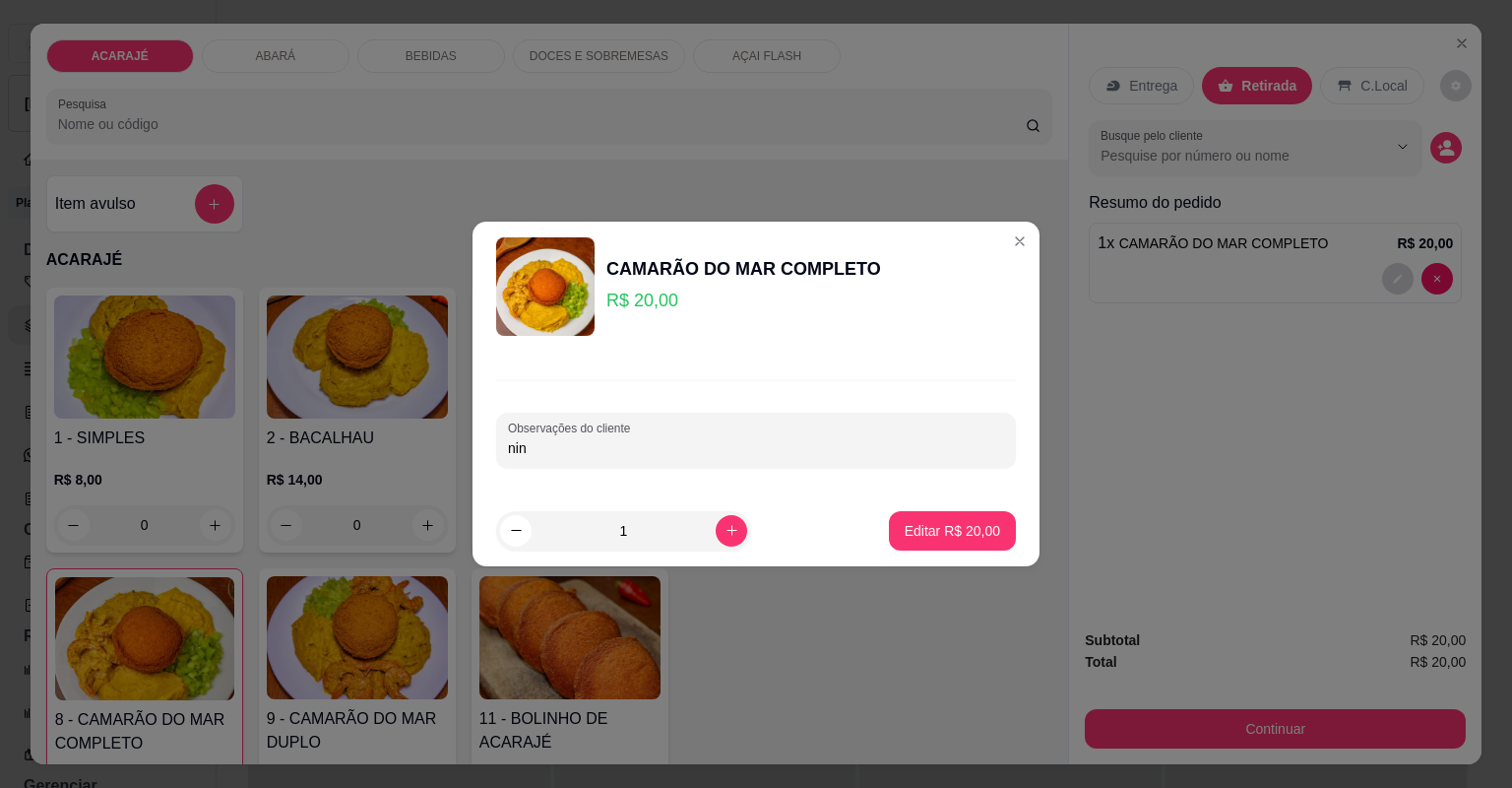 type on "nino" 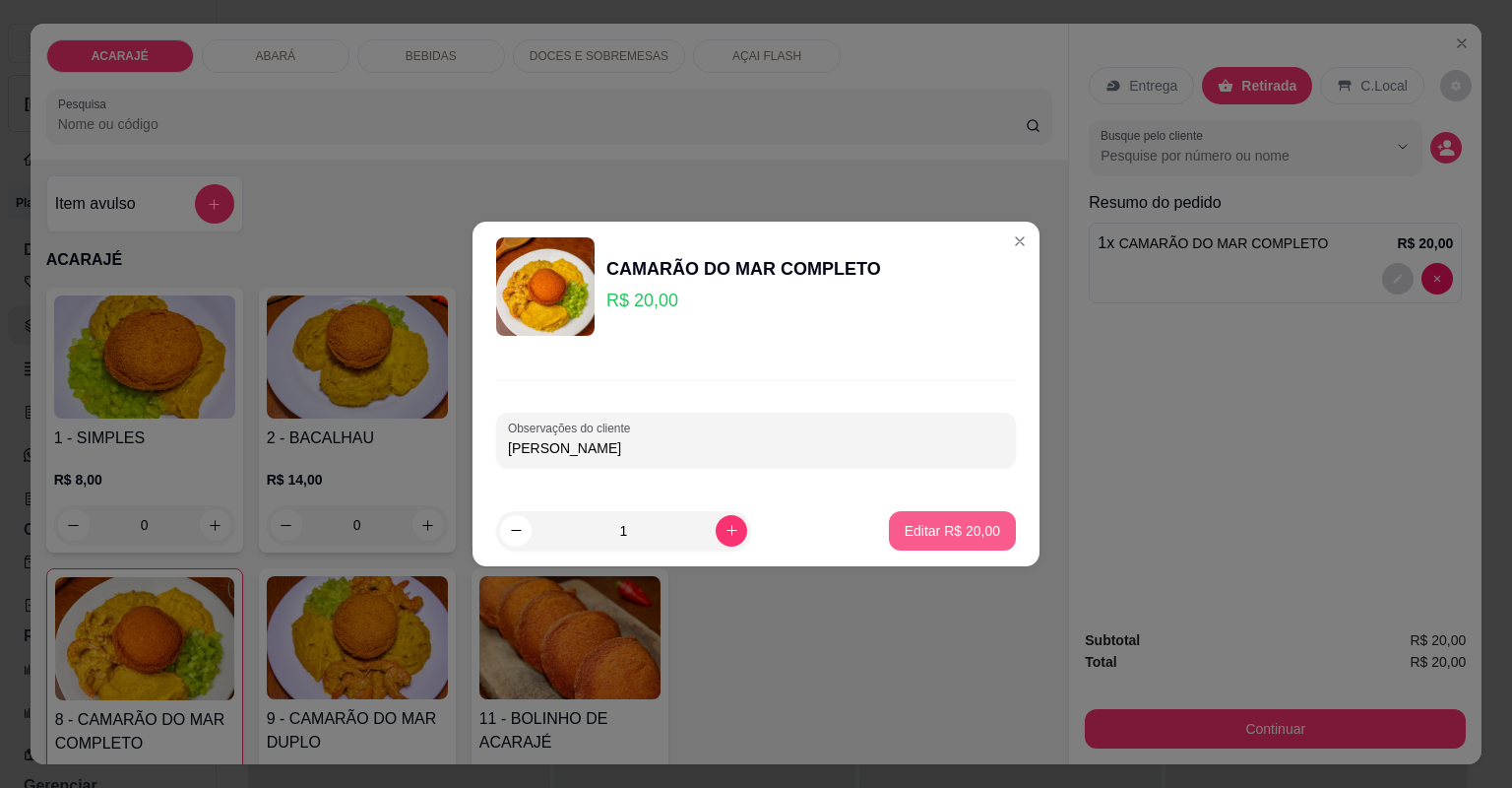 click on "Editar   R$ 20,00" at bounding box center (952, 531) 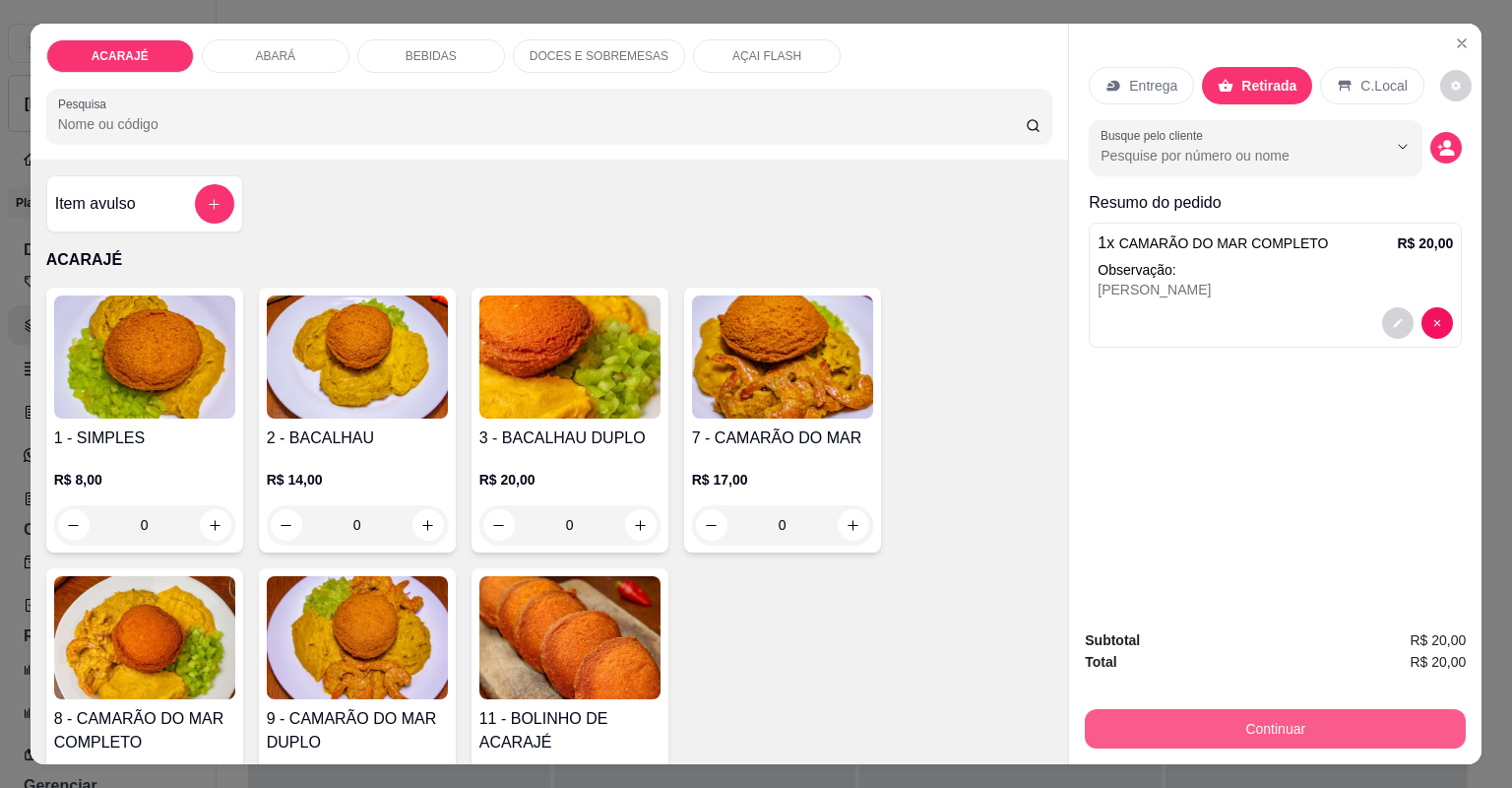 click on "Continuar" at bounding box center (1275, 729) 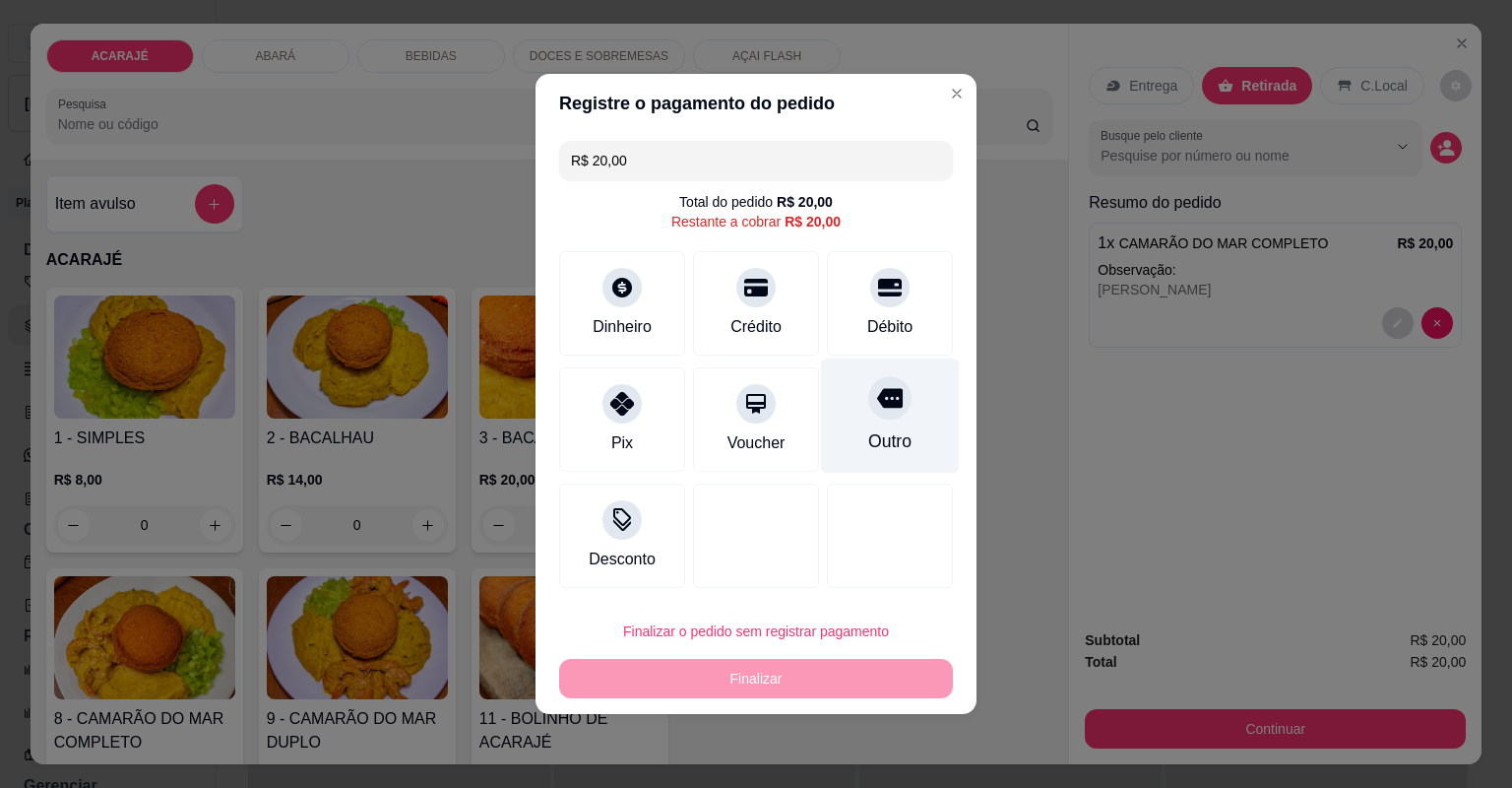 click on "Outro" at bounding box center (890, 441) 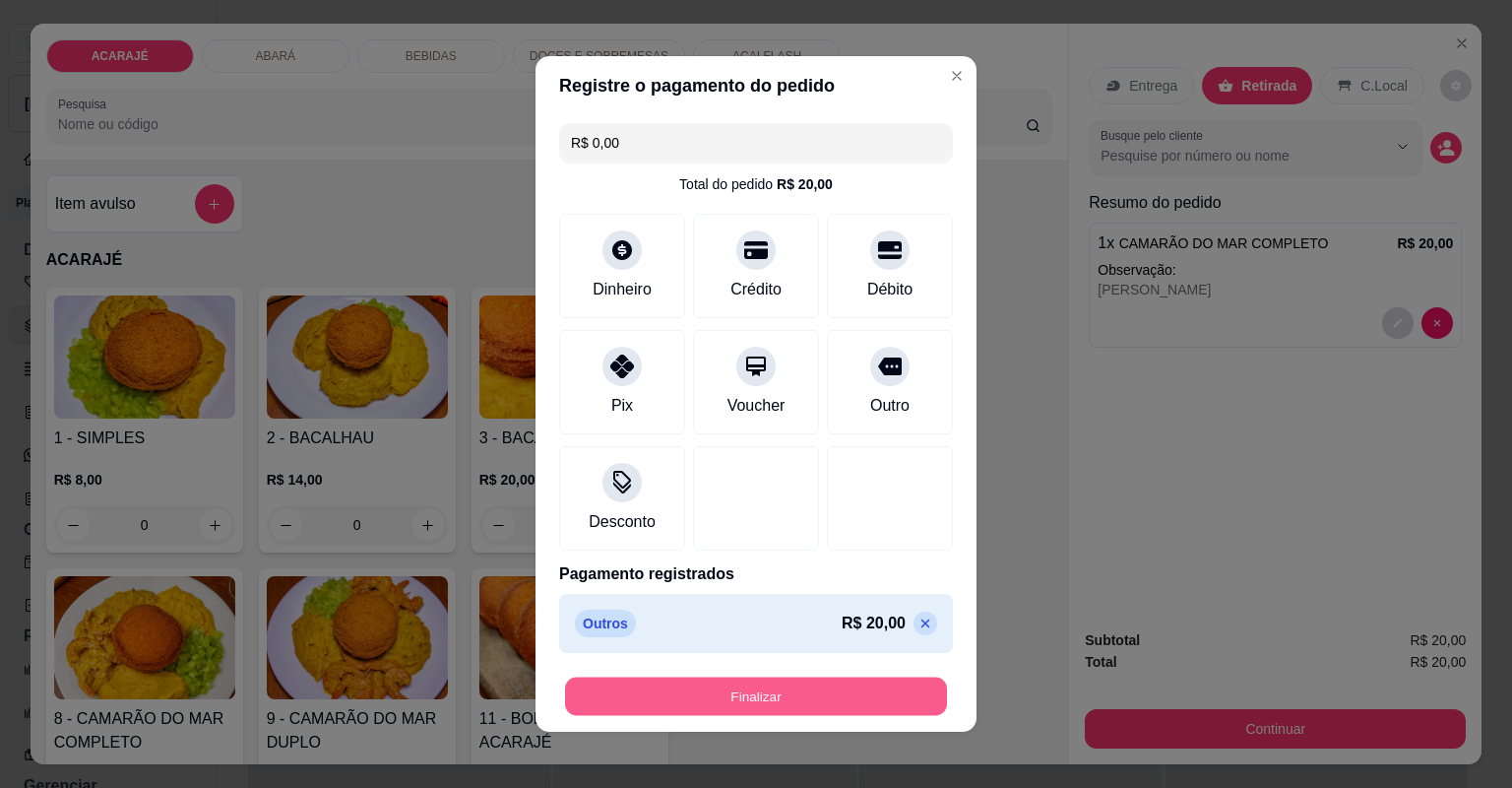 click on "Finalizar" at bounding box center [756, 696] 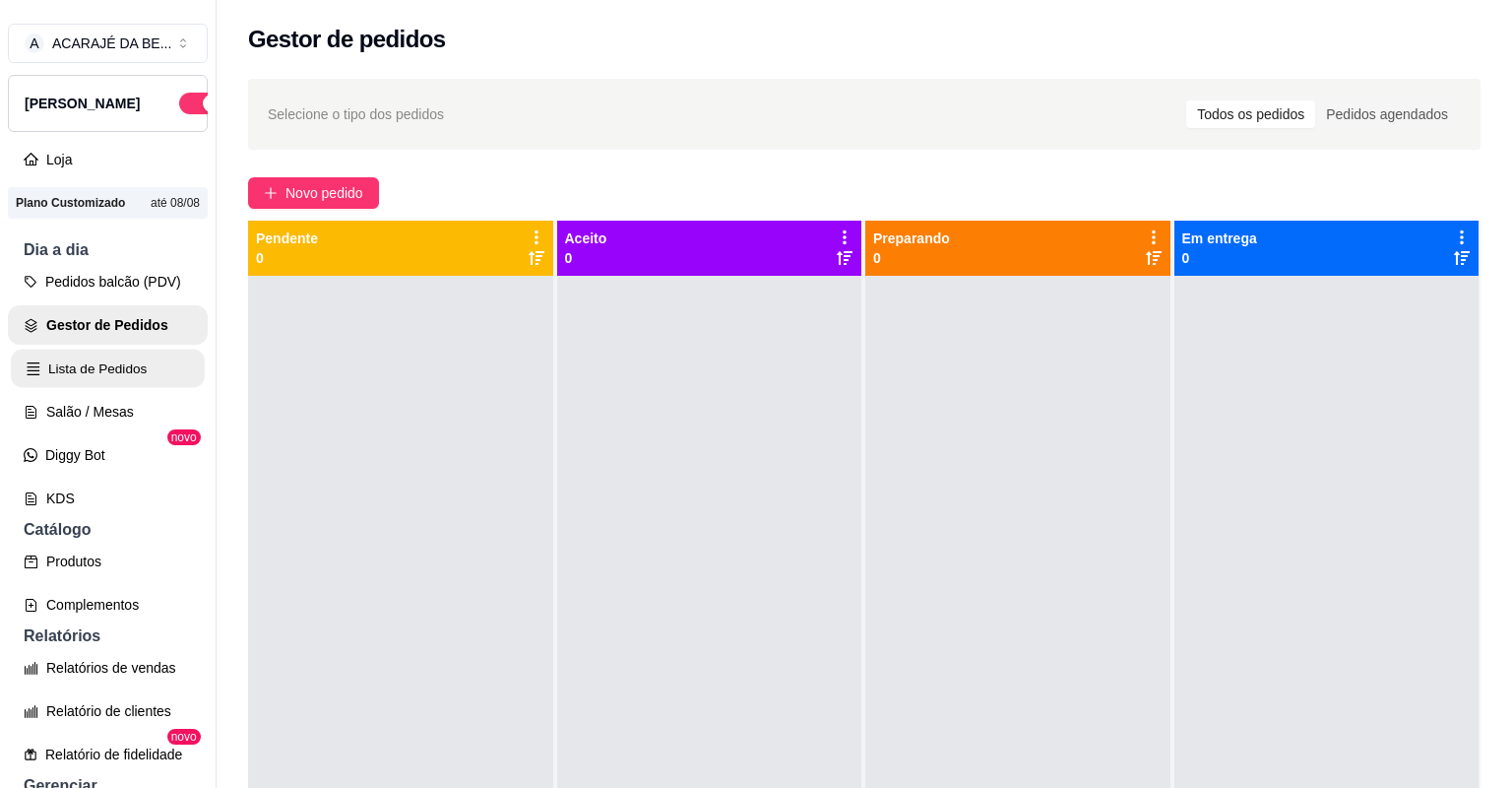 click on "Lista de Pedidos" at bounding box center [107, 368] 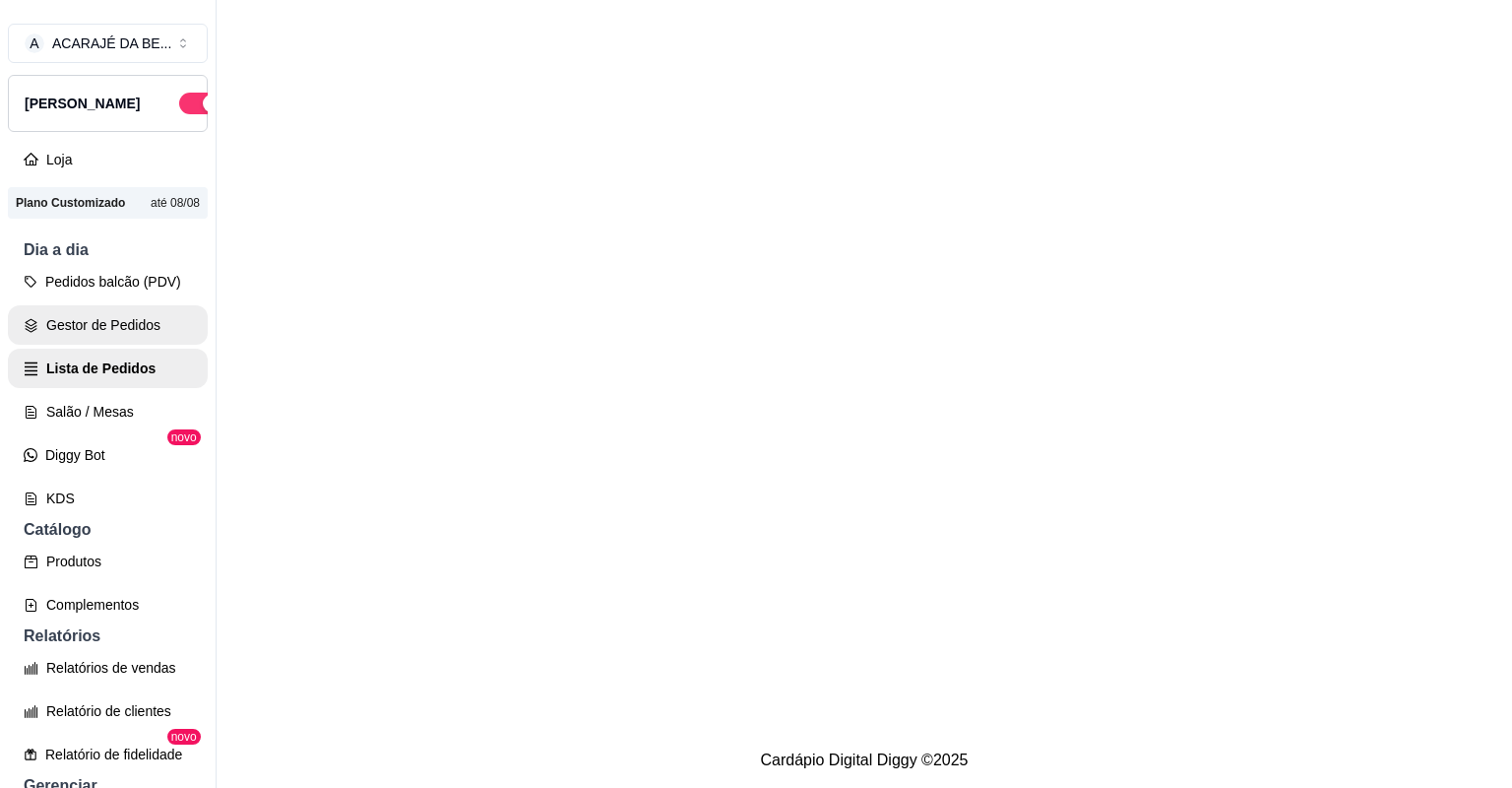 click on "Gestor de Pedidos" at bounding box center (107, 325) 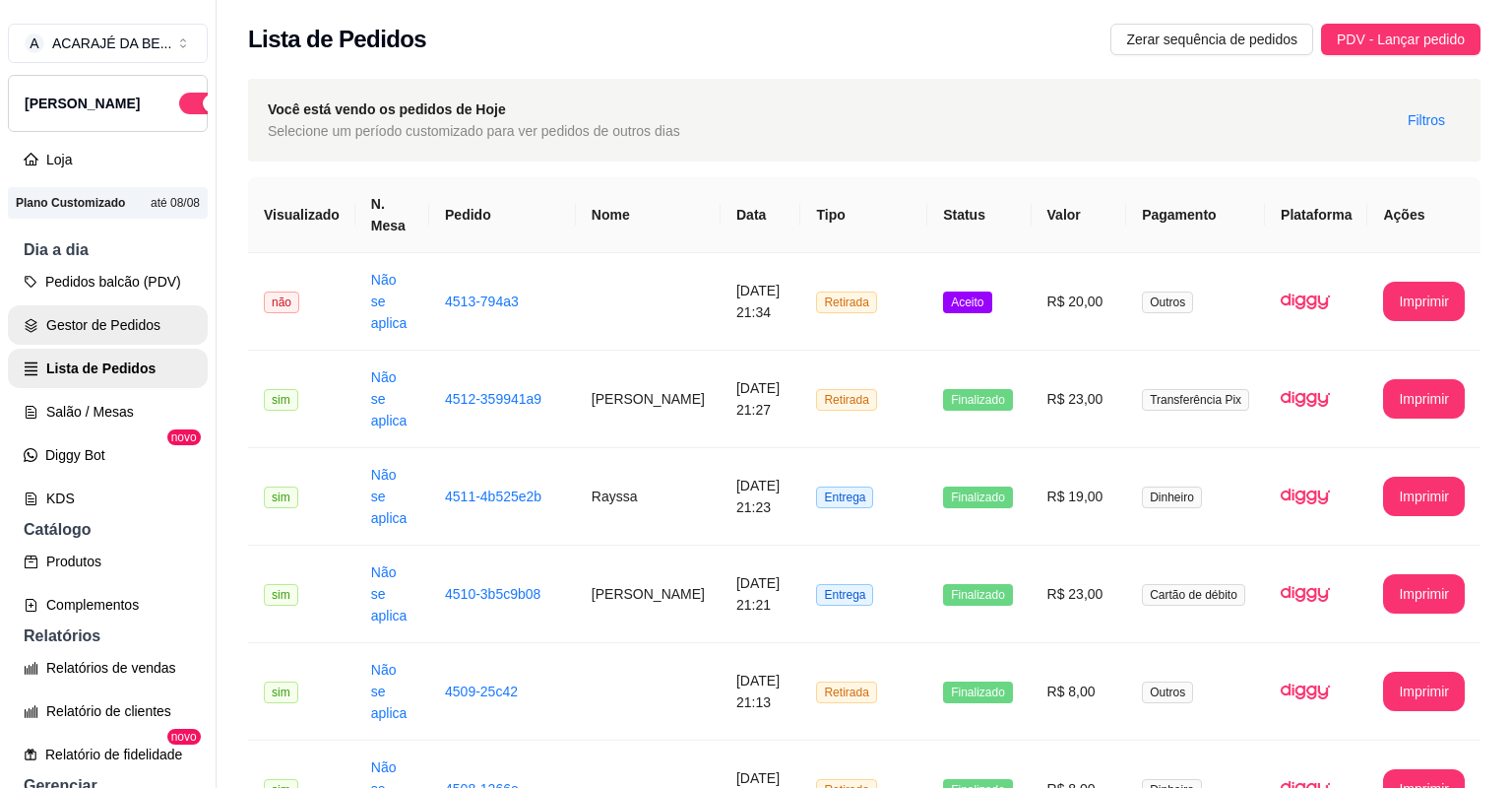 click on "Gestor de Pedidos" at bounding box center (107, 325) 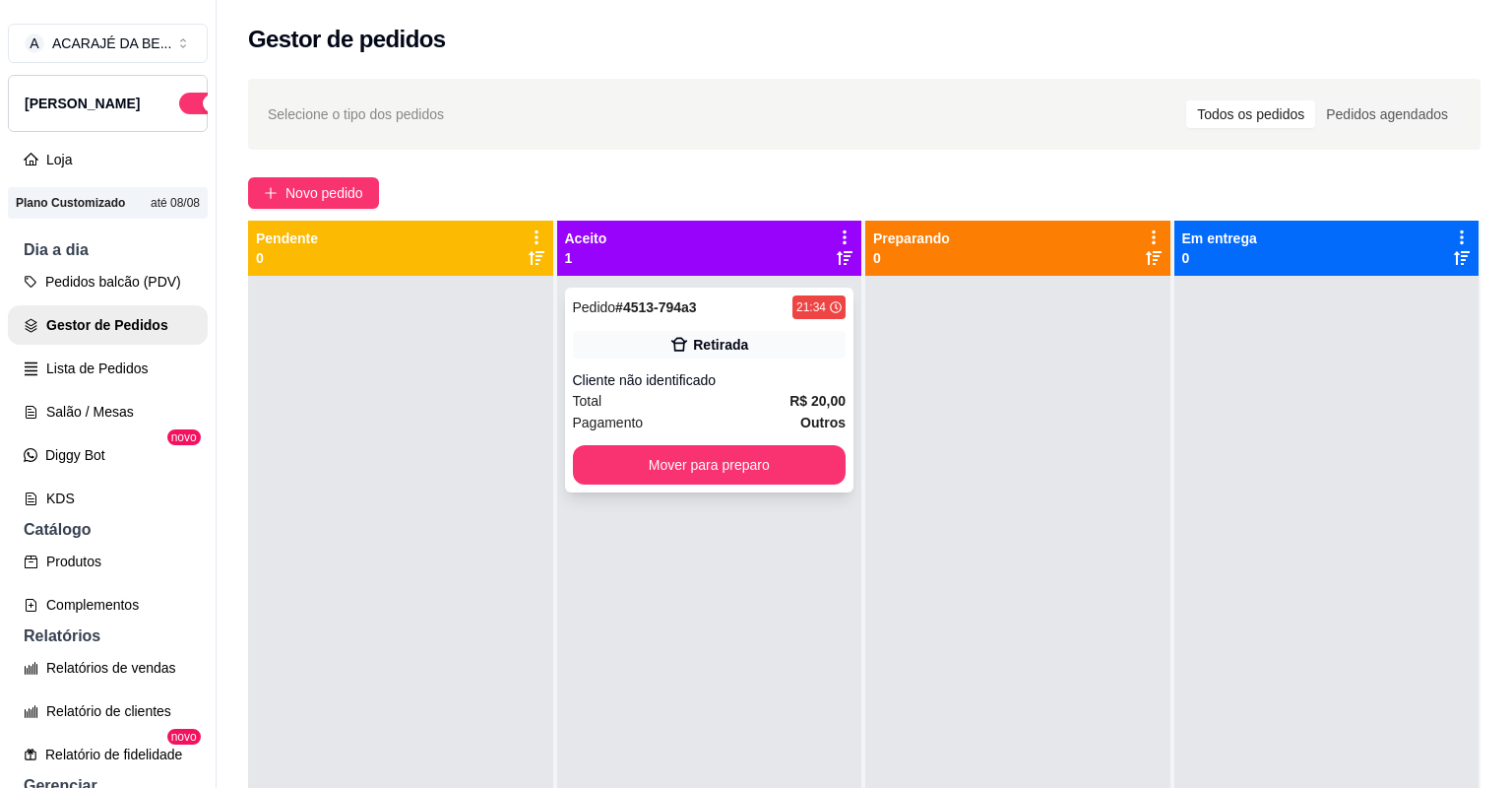 click on "Total R$ 20,00" at bounding box center [710, 401] 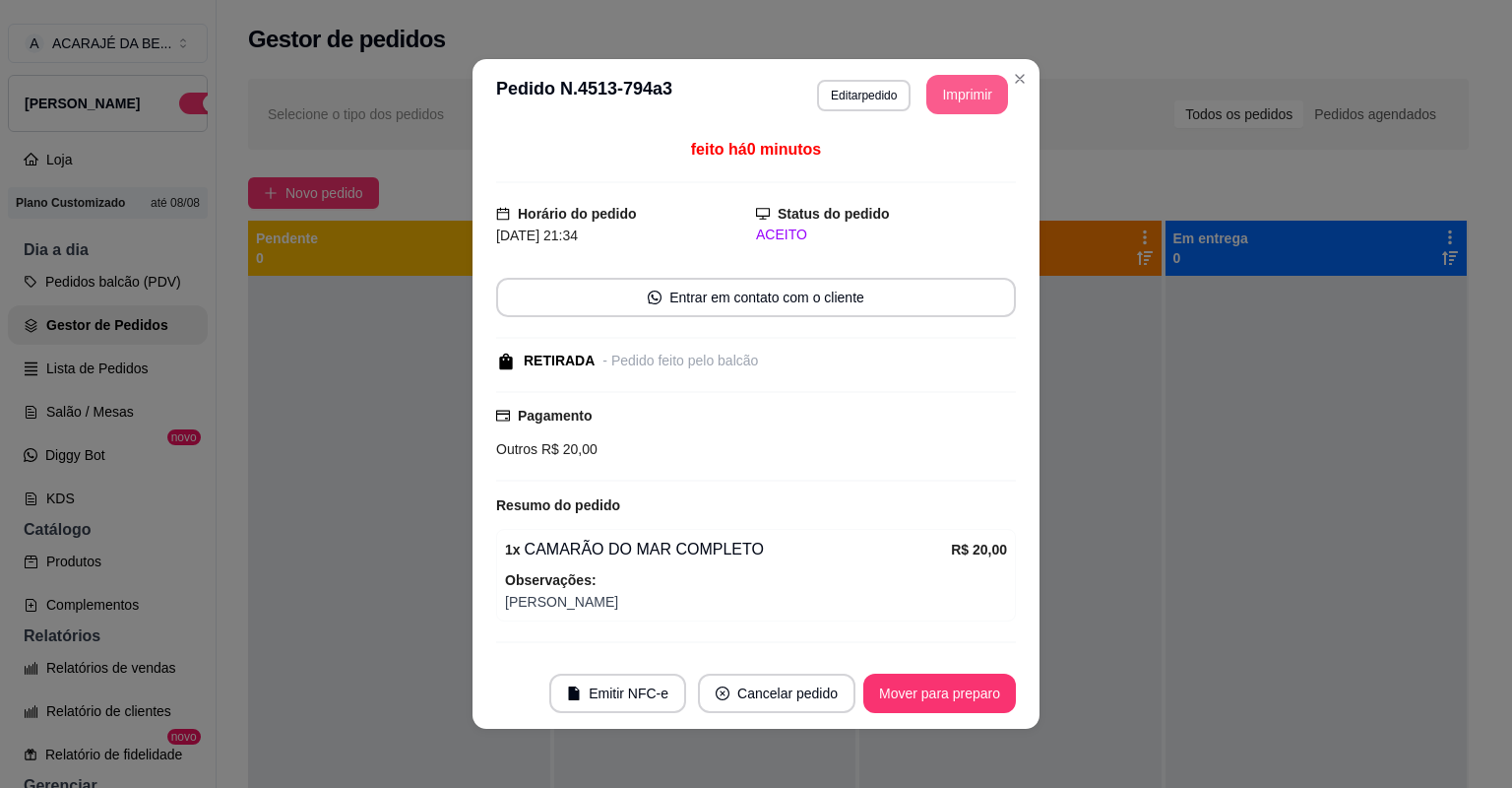 click on "Imprimir" at bounding box center [967, 95] 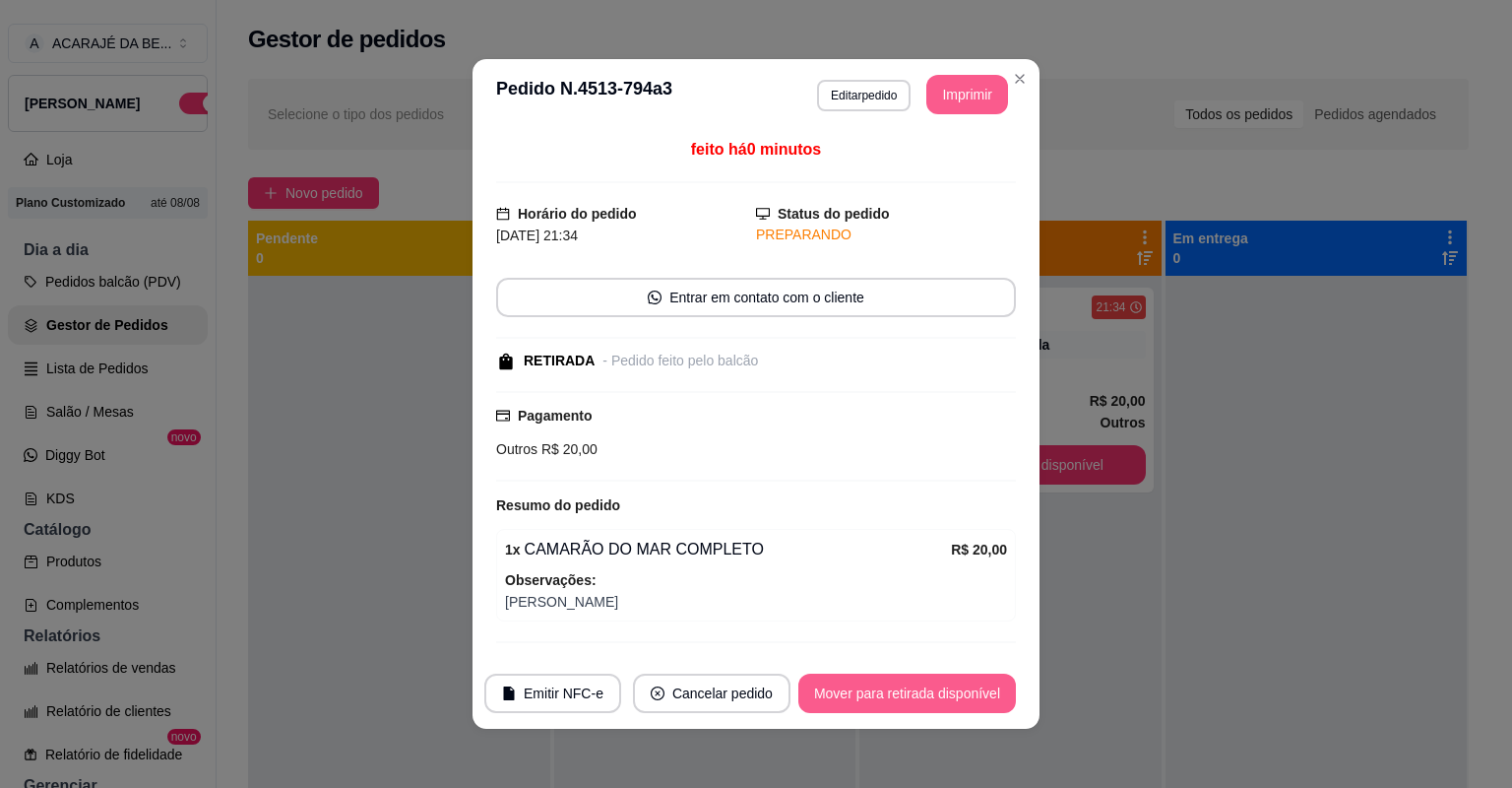 click on "Mover para retirada disponível" at bounding box center [907, 693] 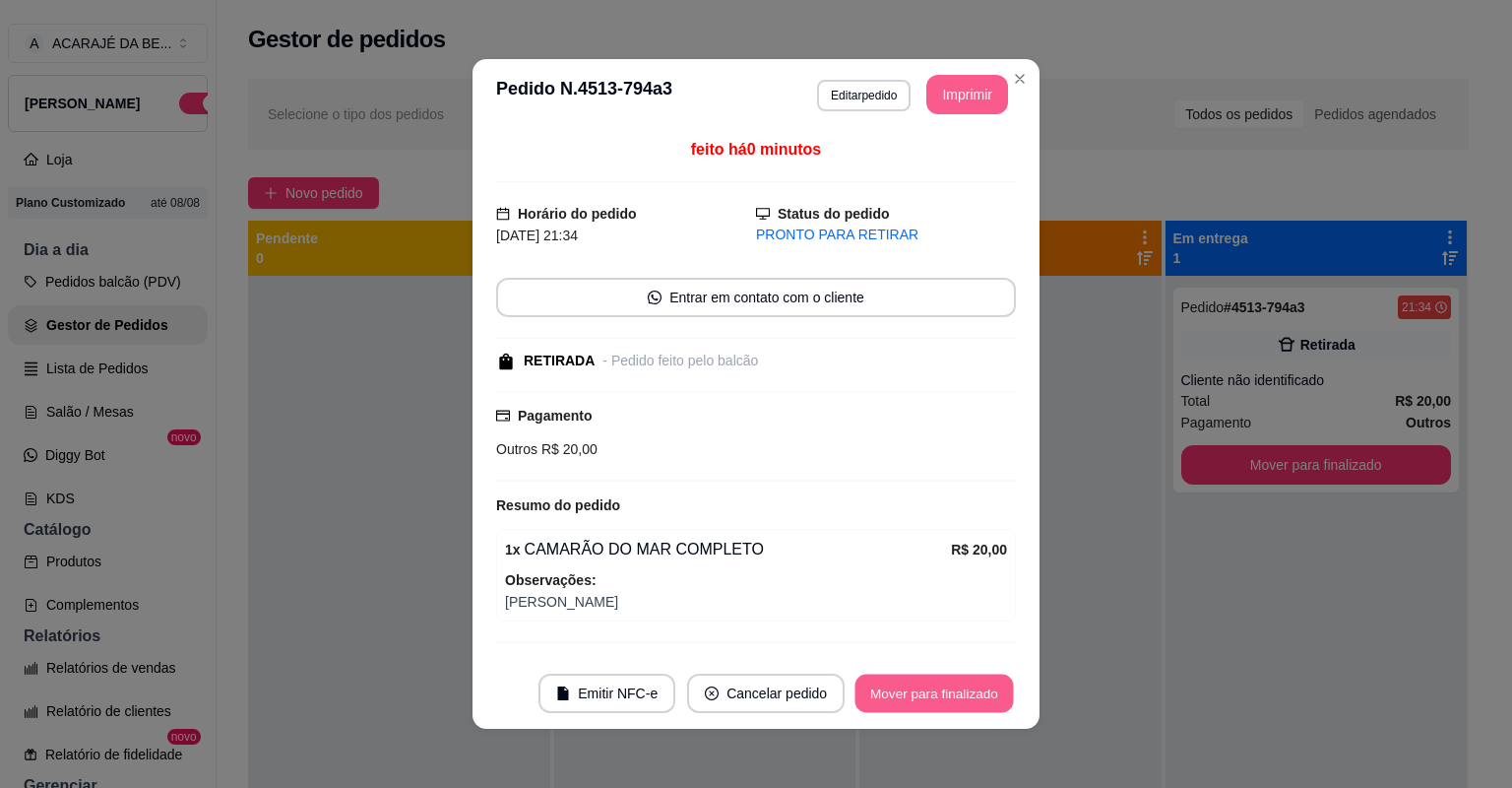 click on "Mover para finalizado" at bounding box center [934, 693] 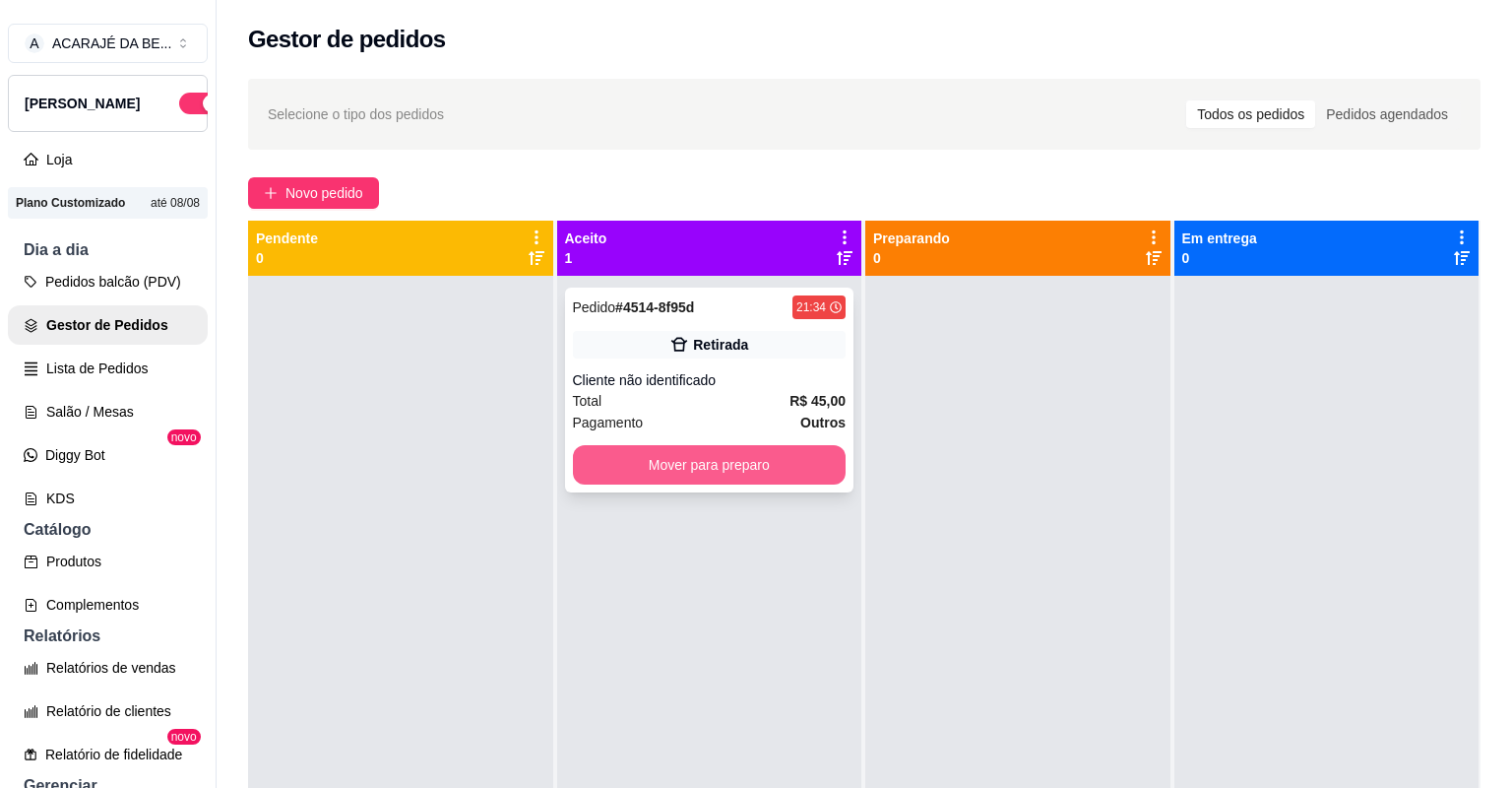 click on "Mover para preparo" at bounding box center [710, 465] 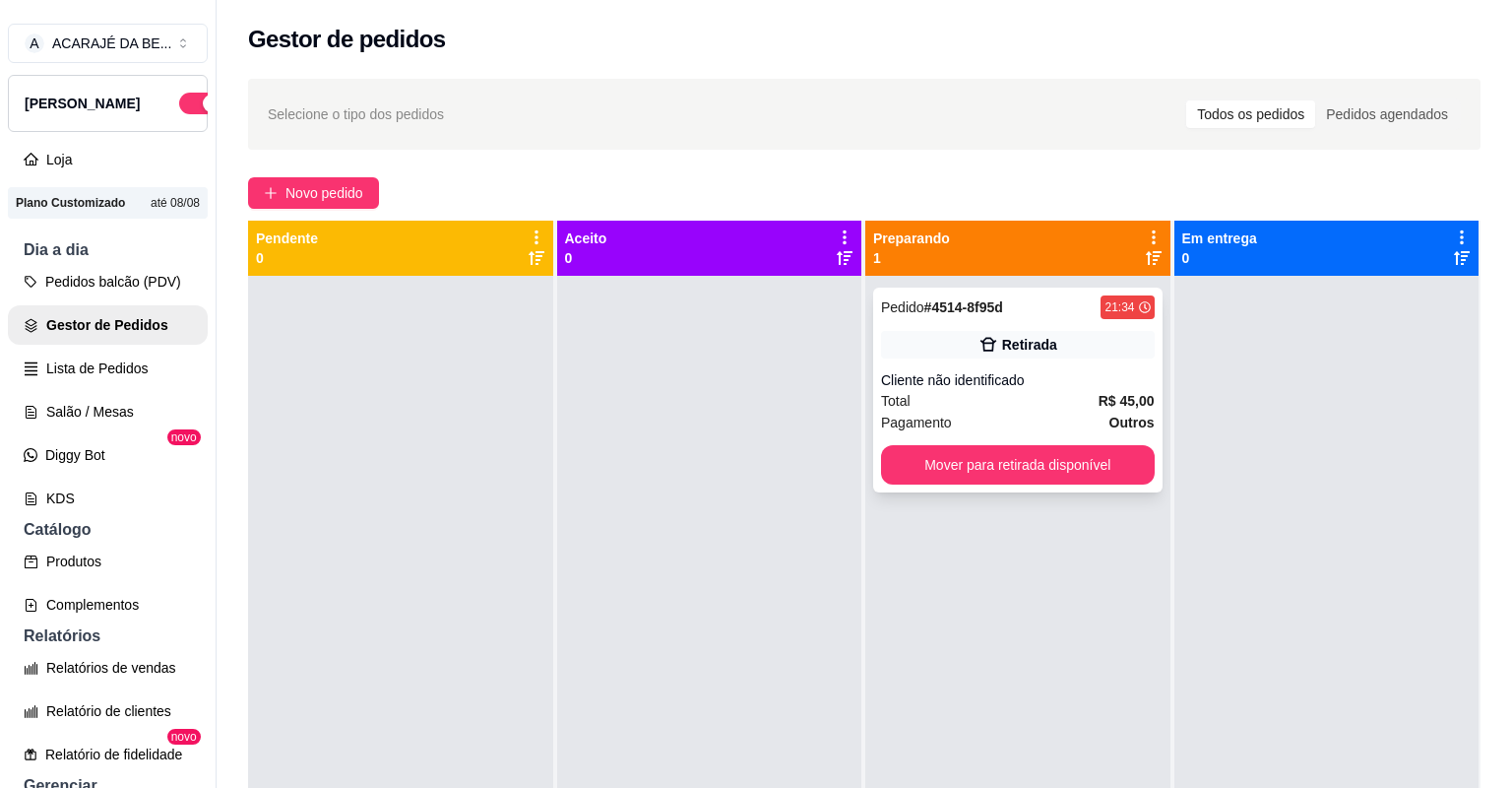 click on "Total R$ 45,00" at bounding box center [1018, 401] 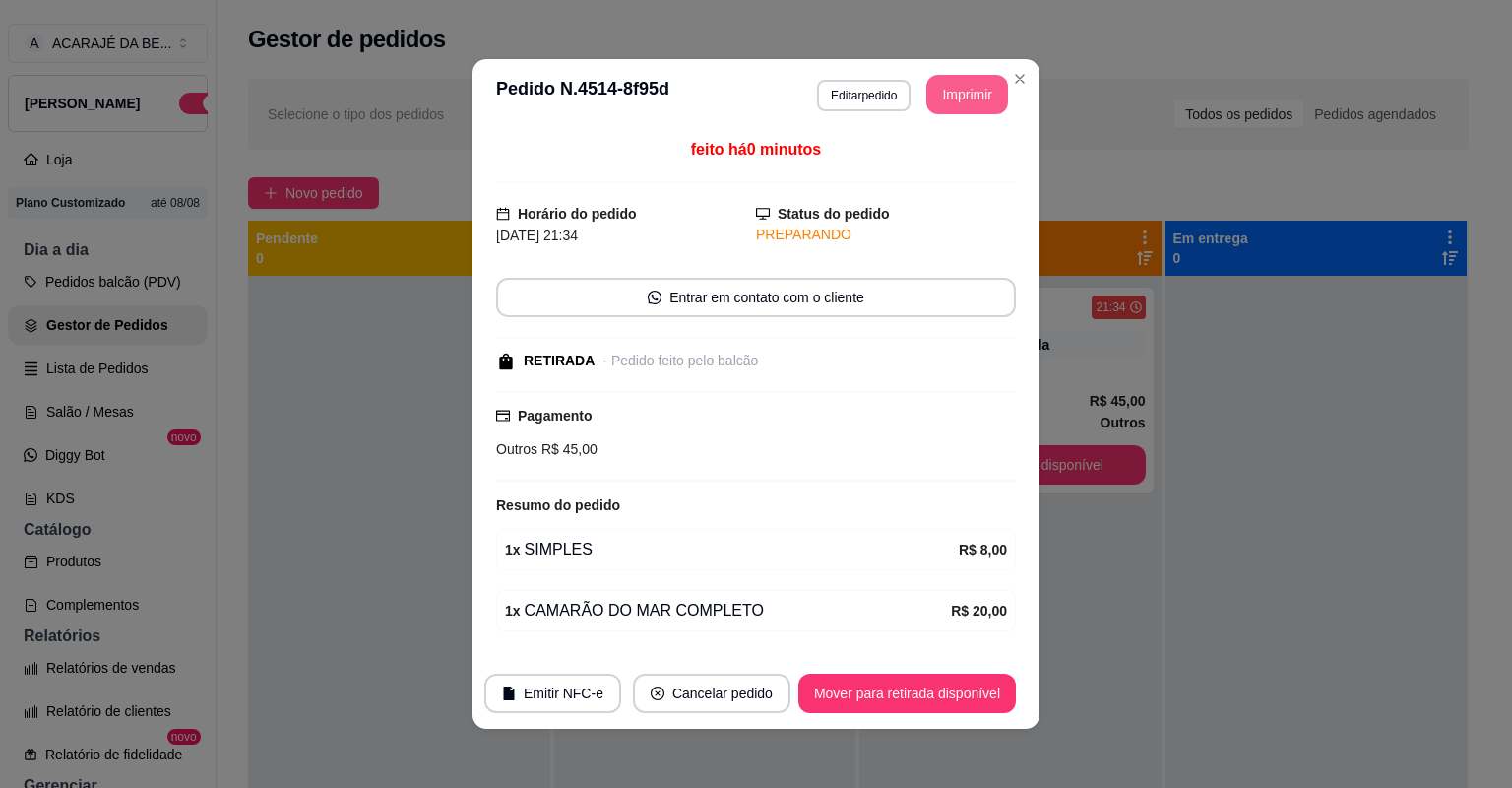 click on "Imprimir" at bounding box center (967, 95) 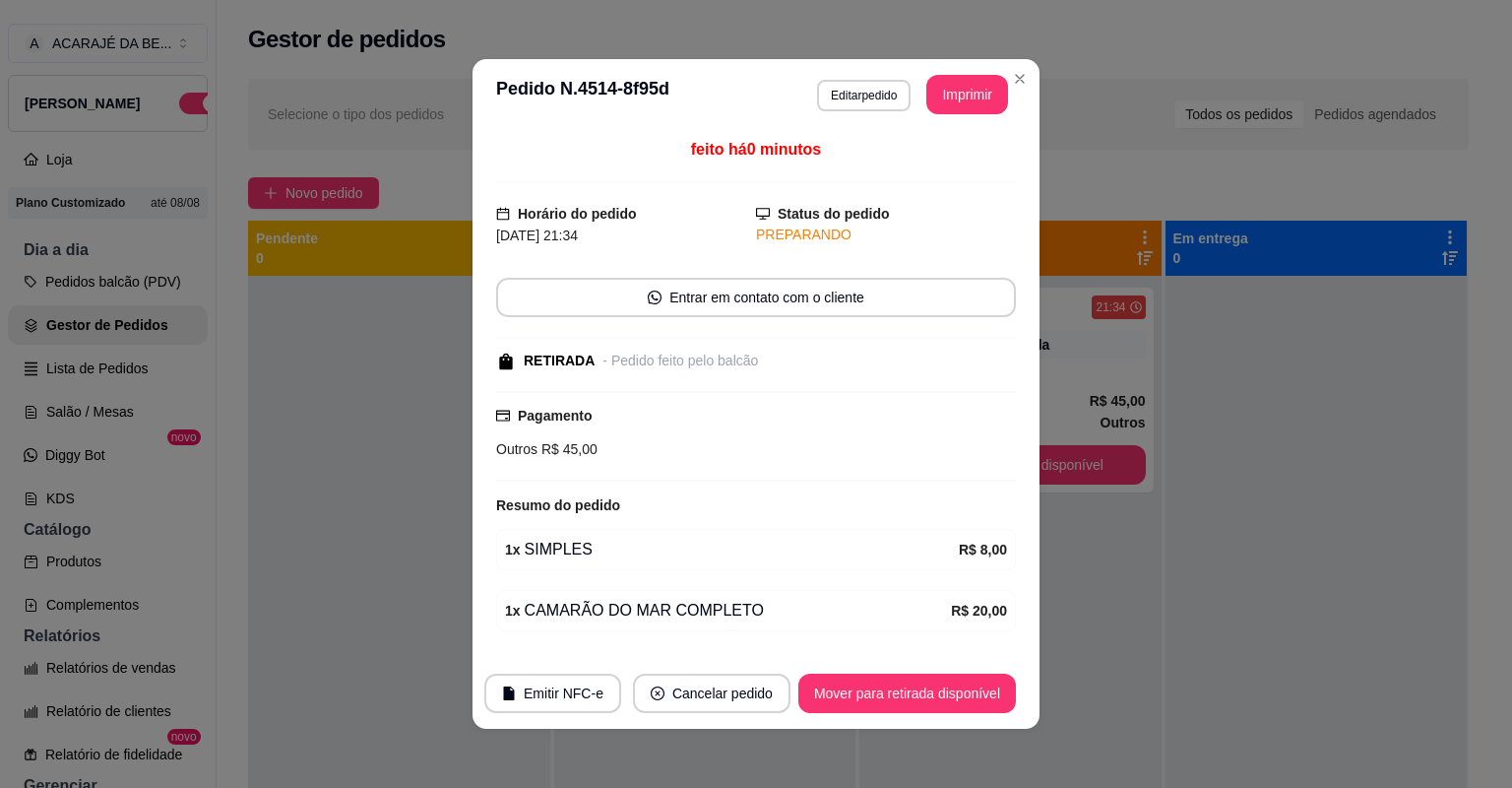 click on "Emitir NFC-e Cancelar pedido Mover para retirada disponível" at bounding box center (756, 693) 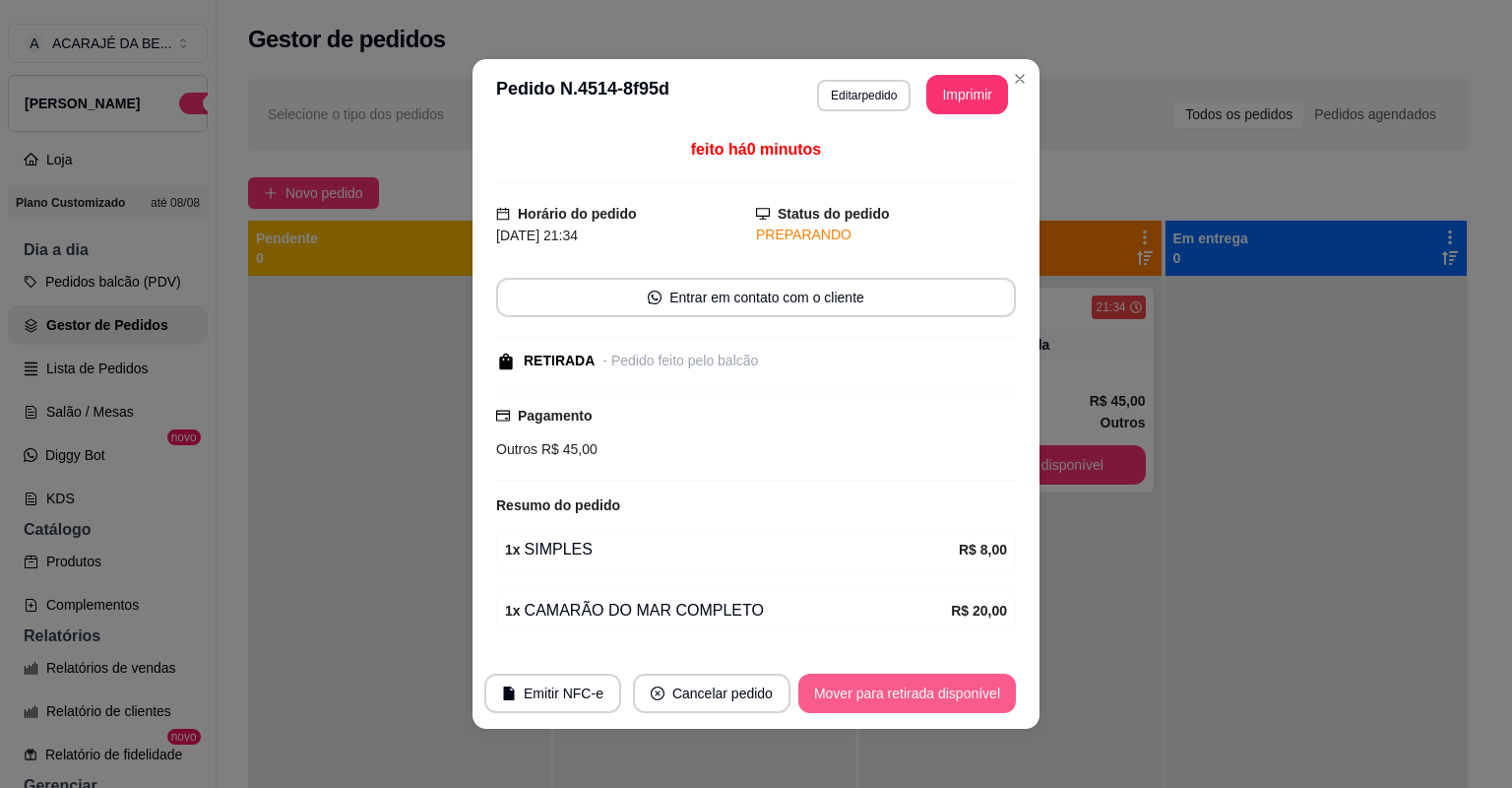 click on "Mover para retirada disponível" at bounding box center (907, 693) 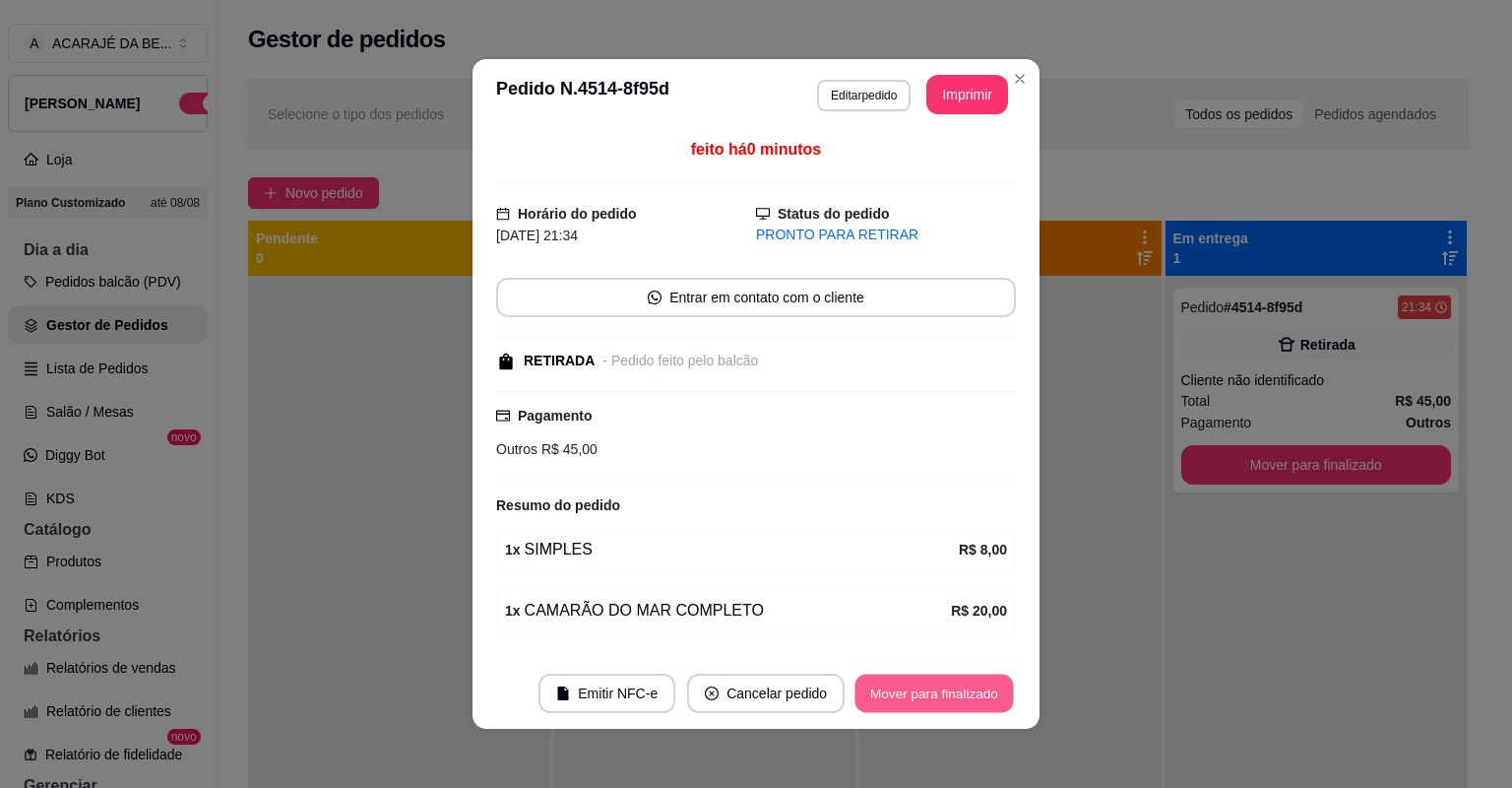 click on "Mover para finalizado" at bounding box center (934, 693) 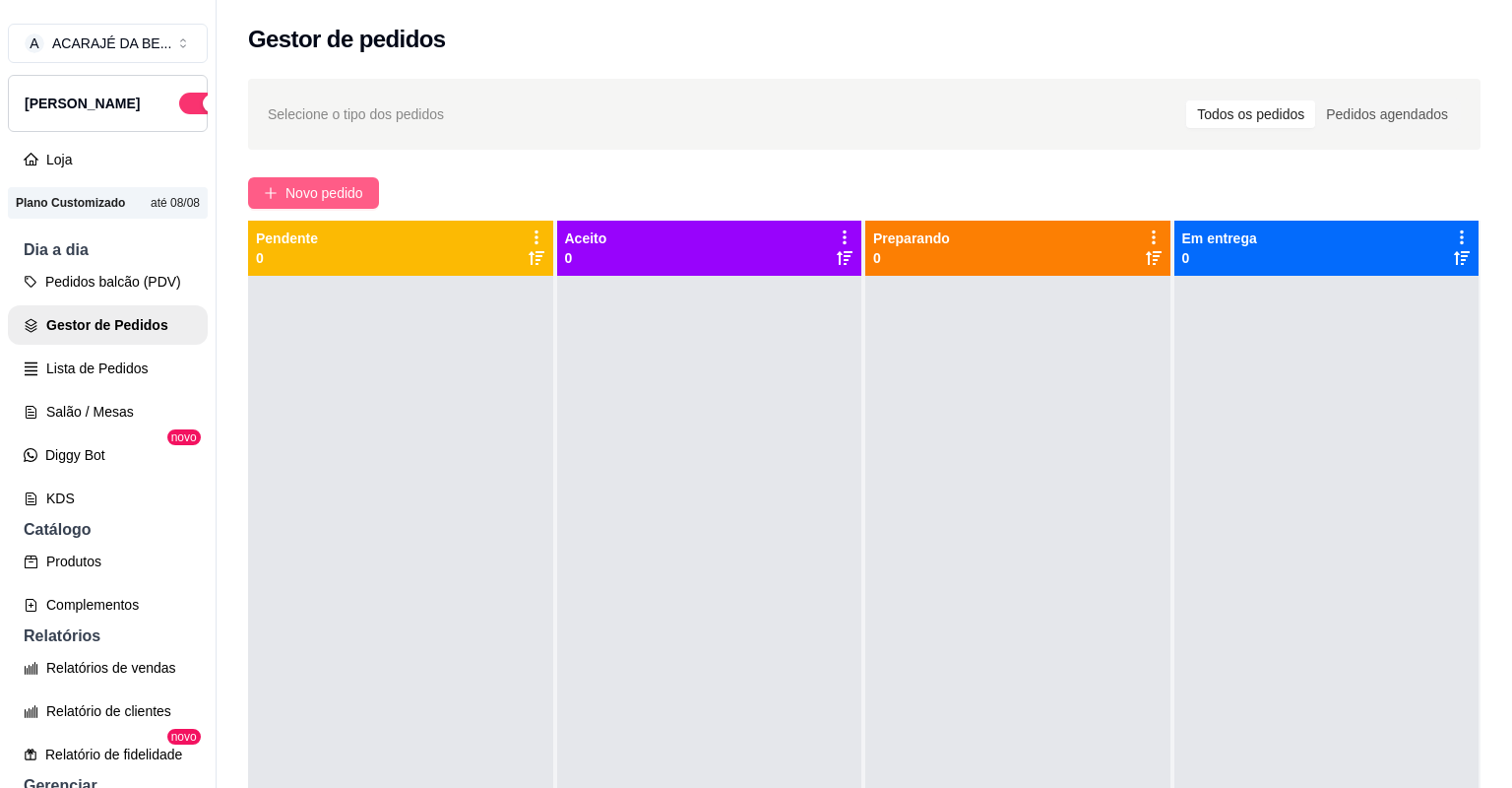 click on "Novo pedido" at bounding box center [313, 193] 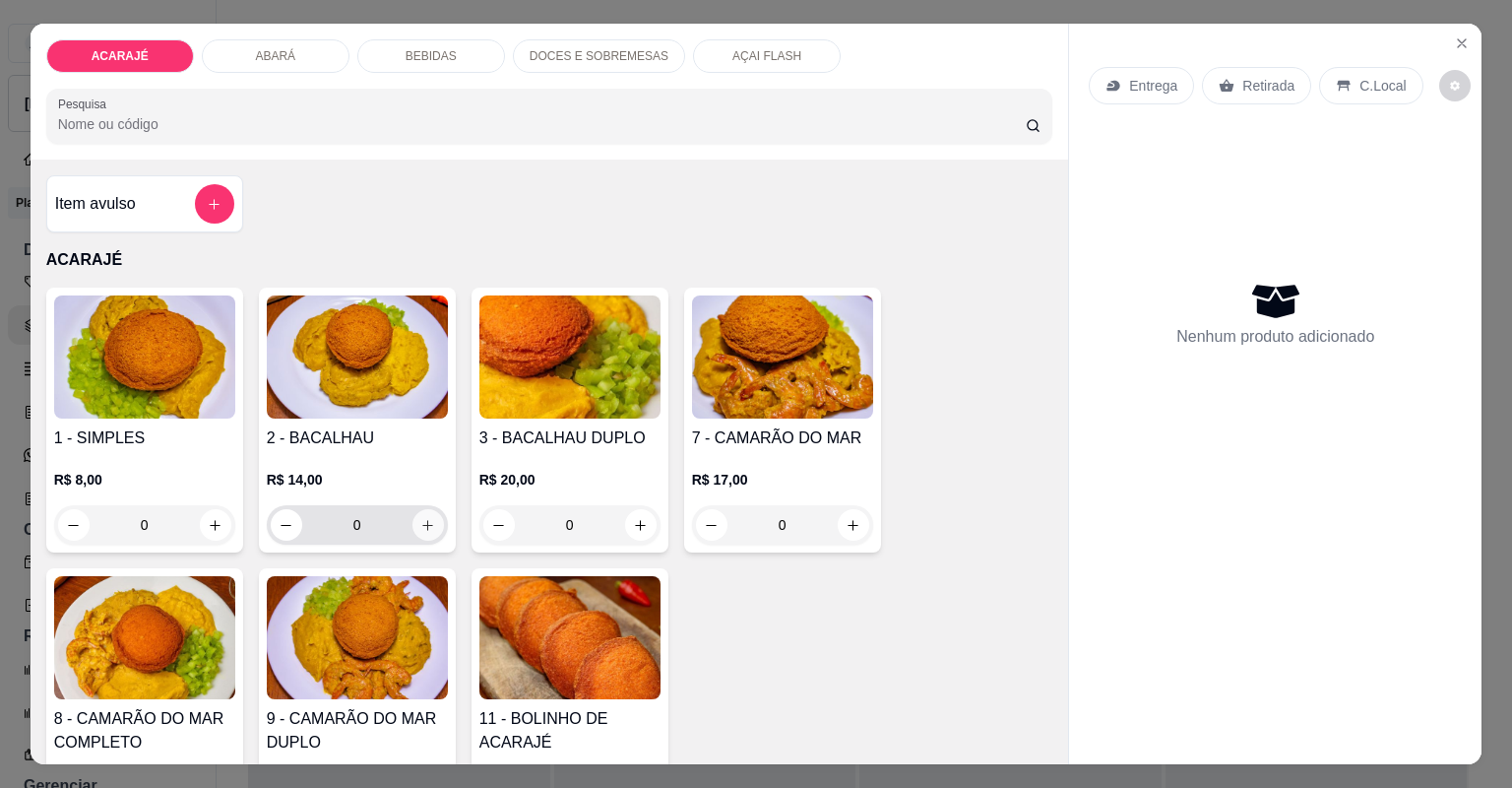 click at bounding box center (428, 525) 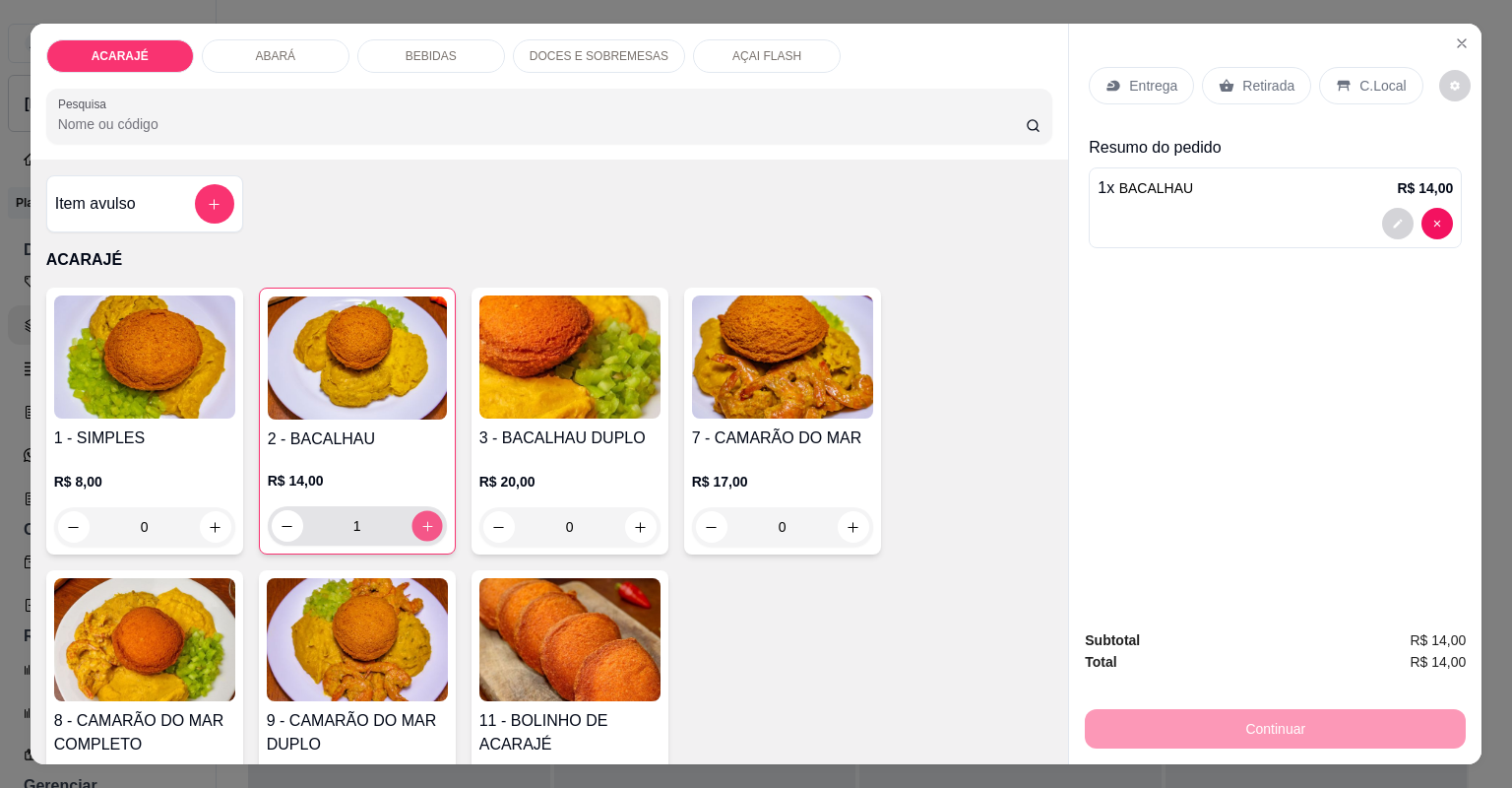 click at bounding box center (426, 525) 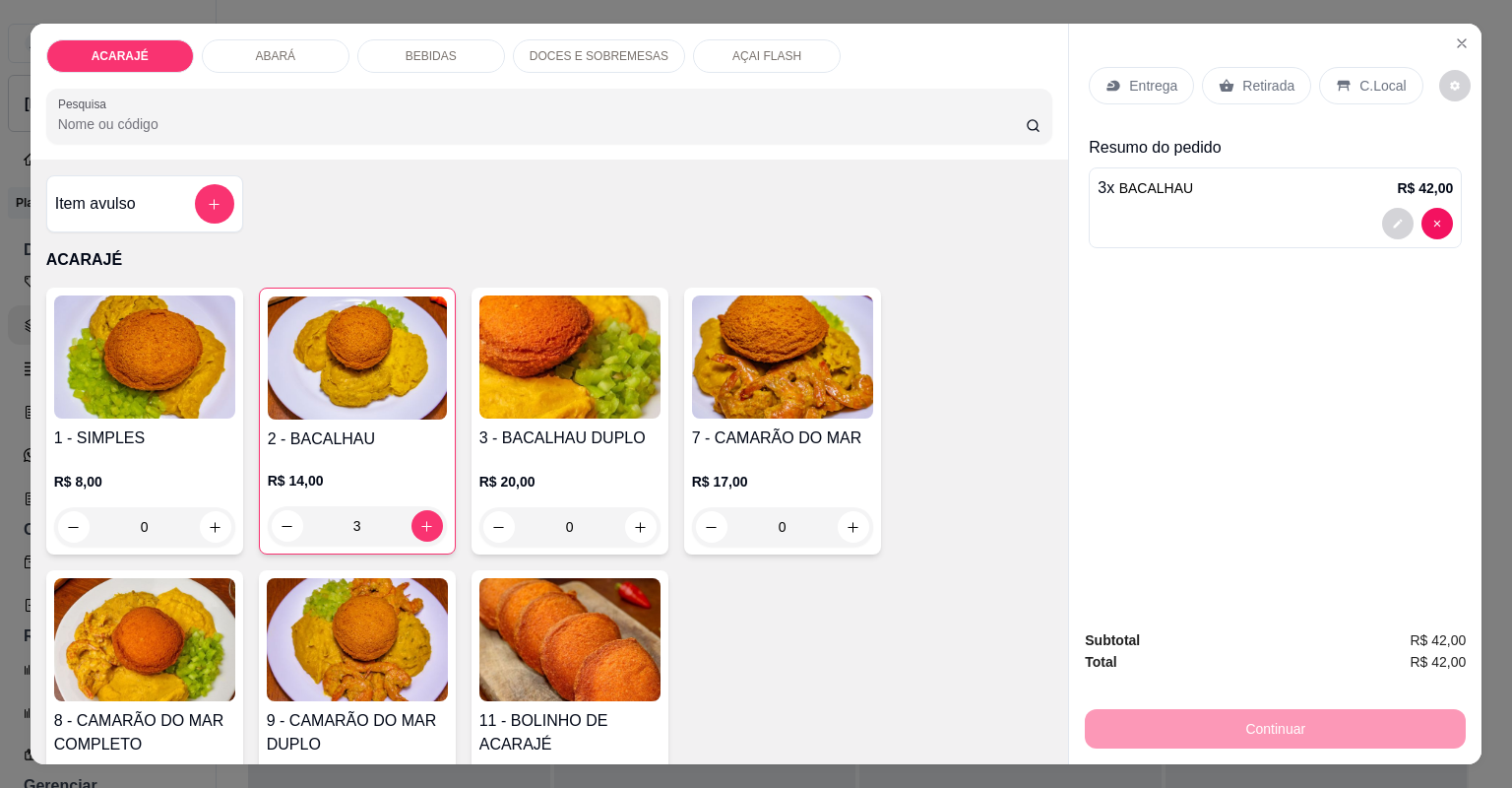 click on "Entrega" at bounding box center (1153, 86) 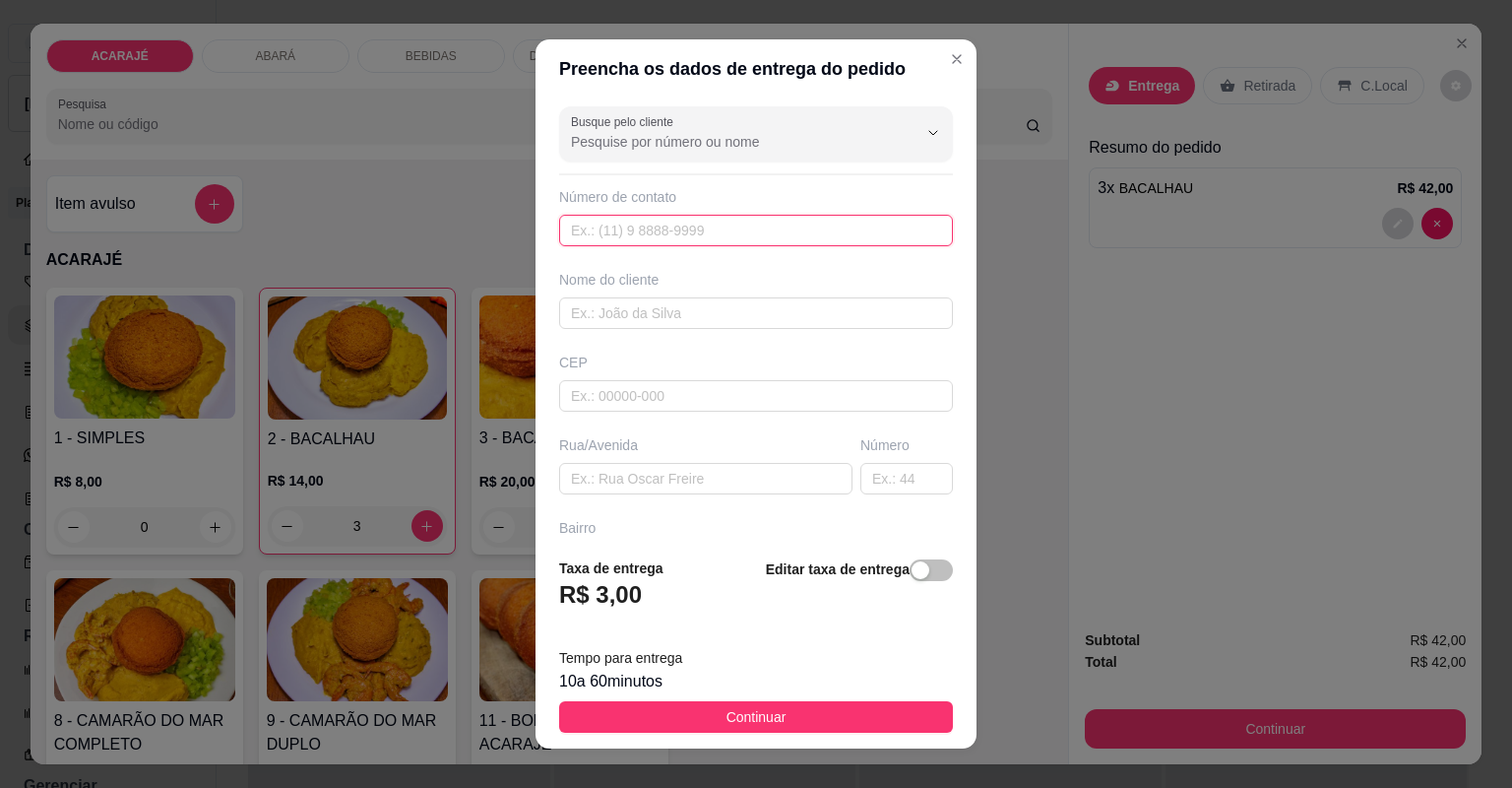 click at bounding box center [756, 230] 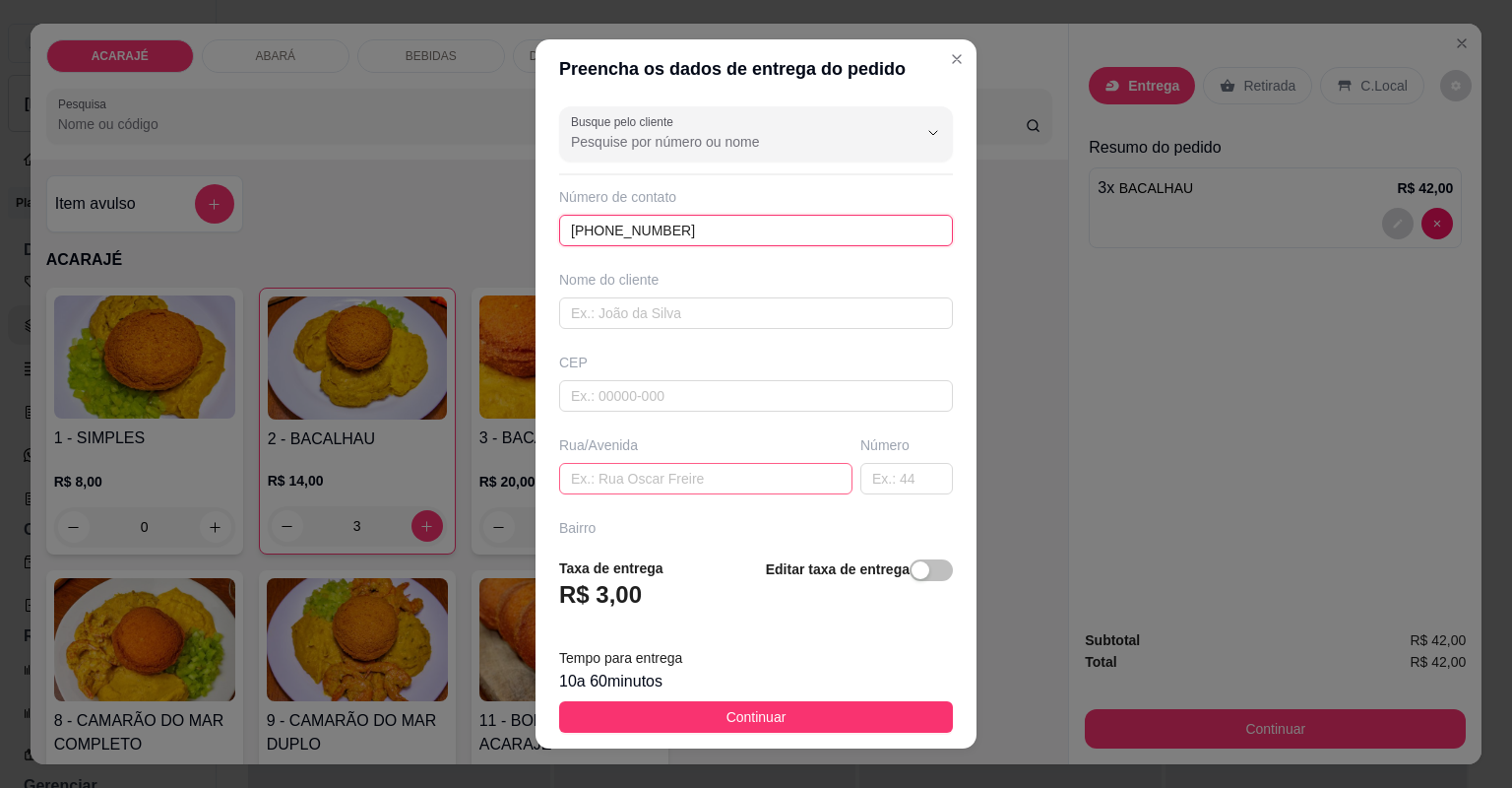 type on "[PHONE_NUMBER]" 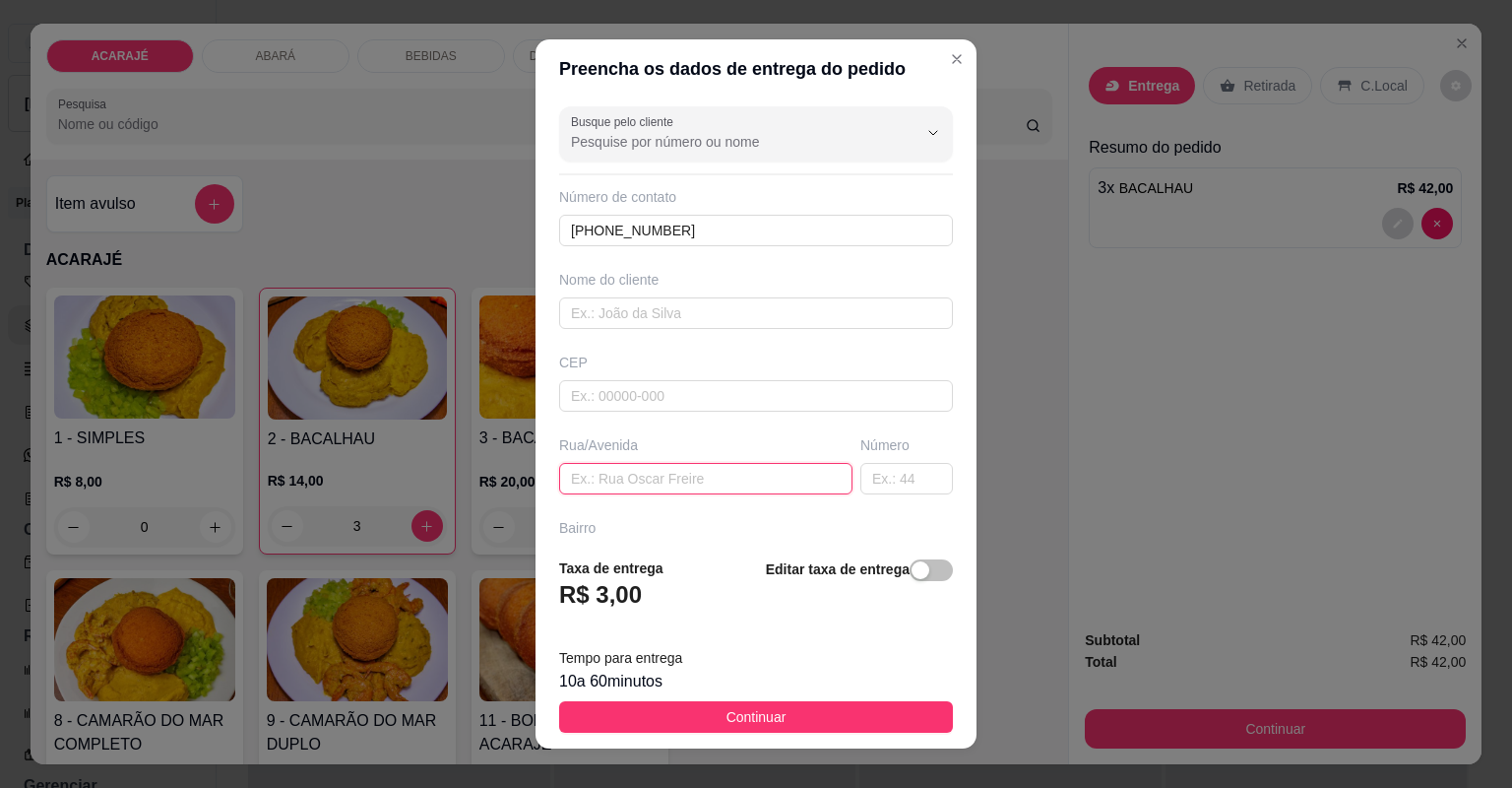 paste on "No bairro Londrina  Em frente a igreja assembléia de Deus  Número 17" 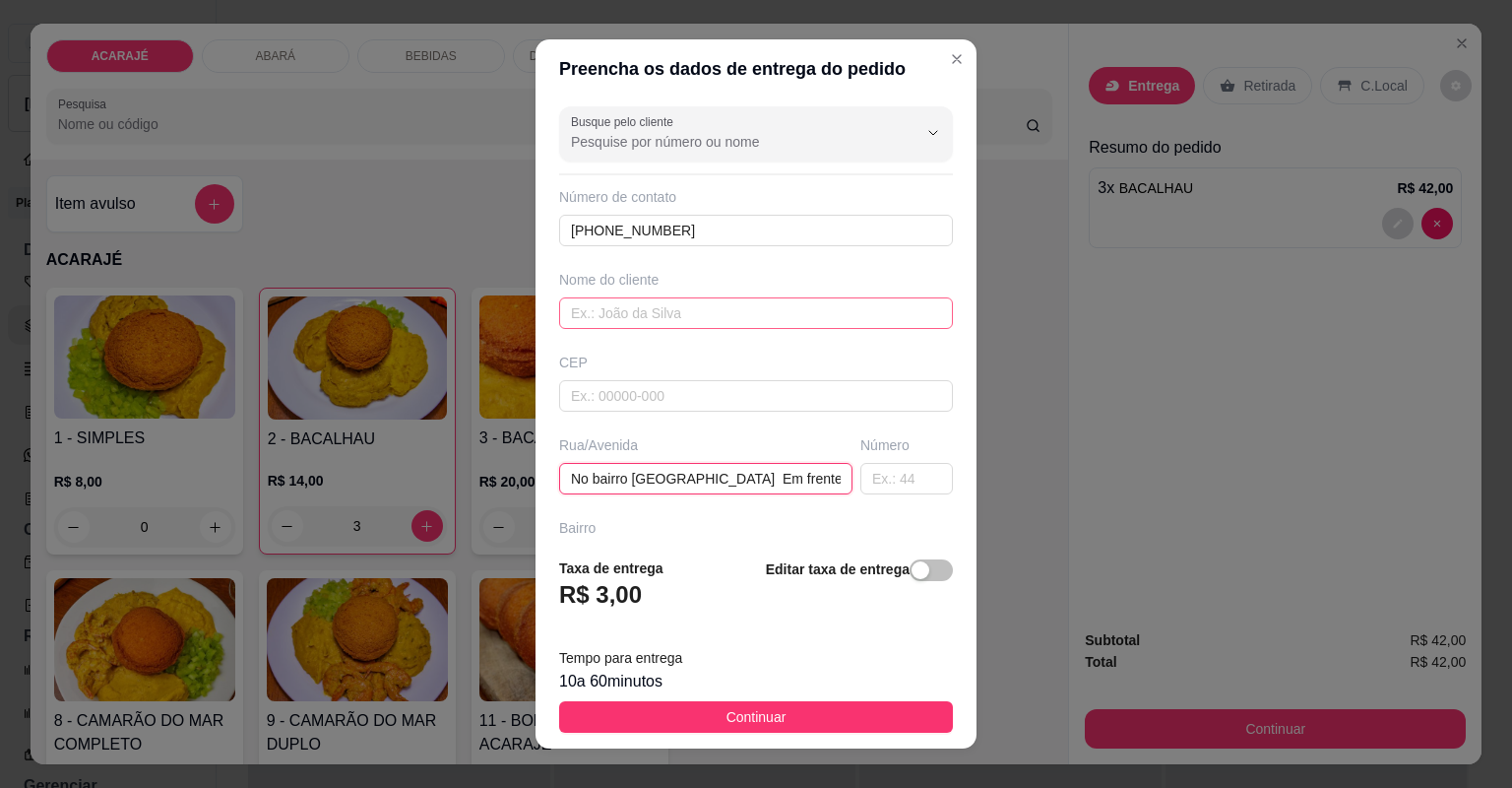 type on "No bairro Londrina  Em frente a igreja assembléia de Deus  Número 17" 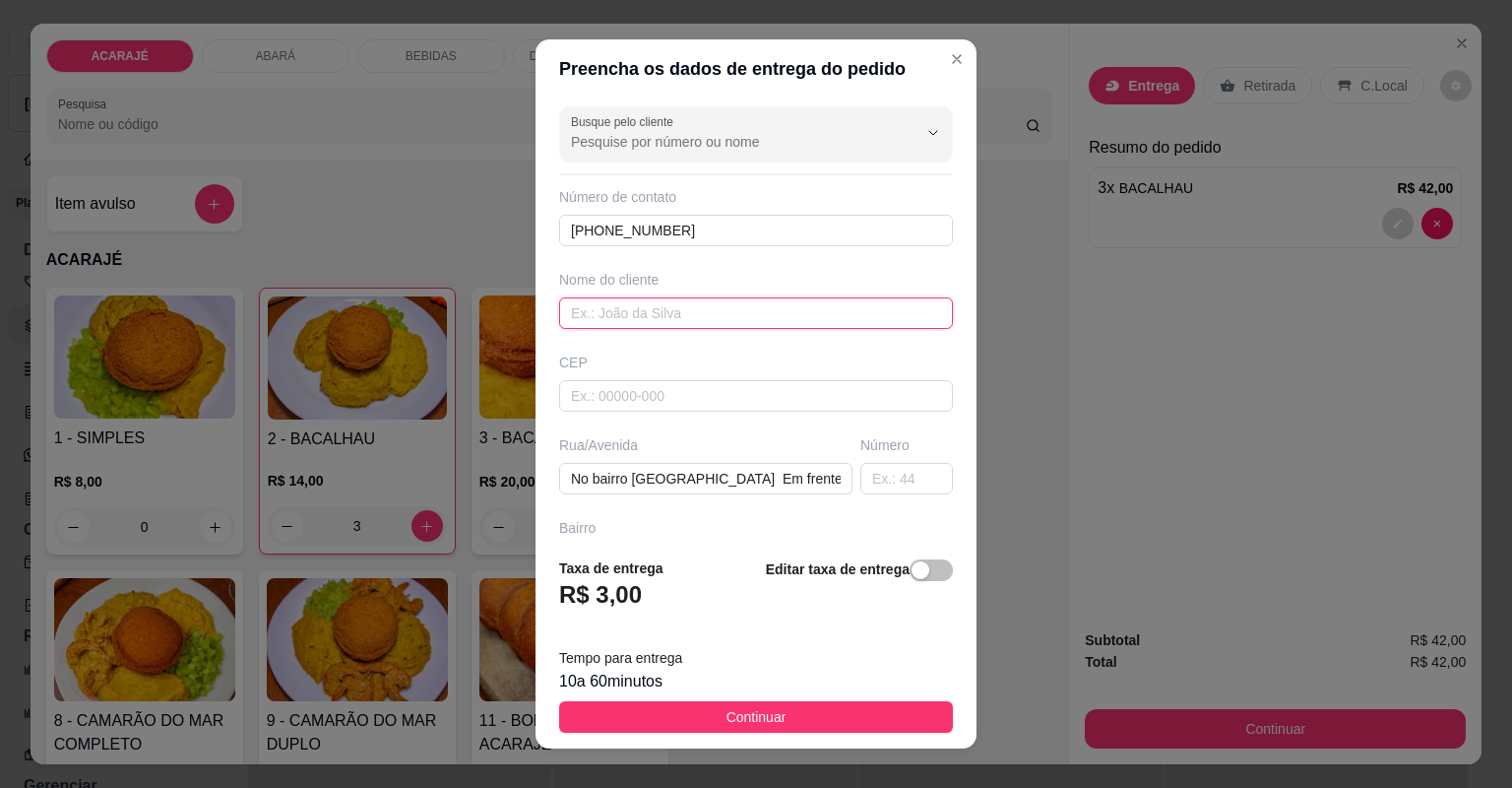 click at bounding box center (756, 313) 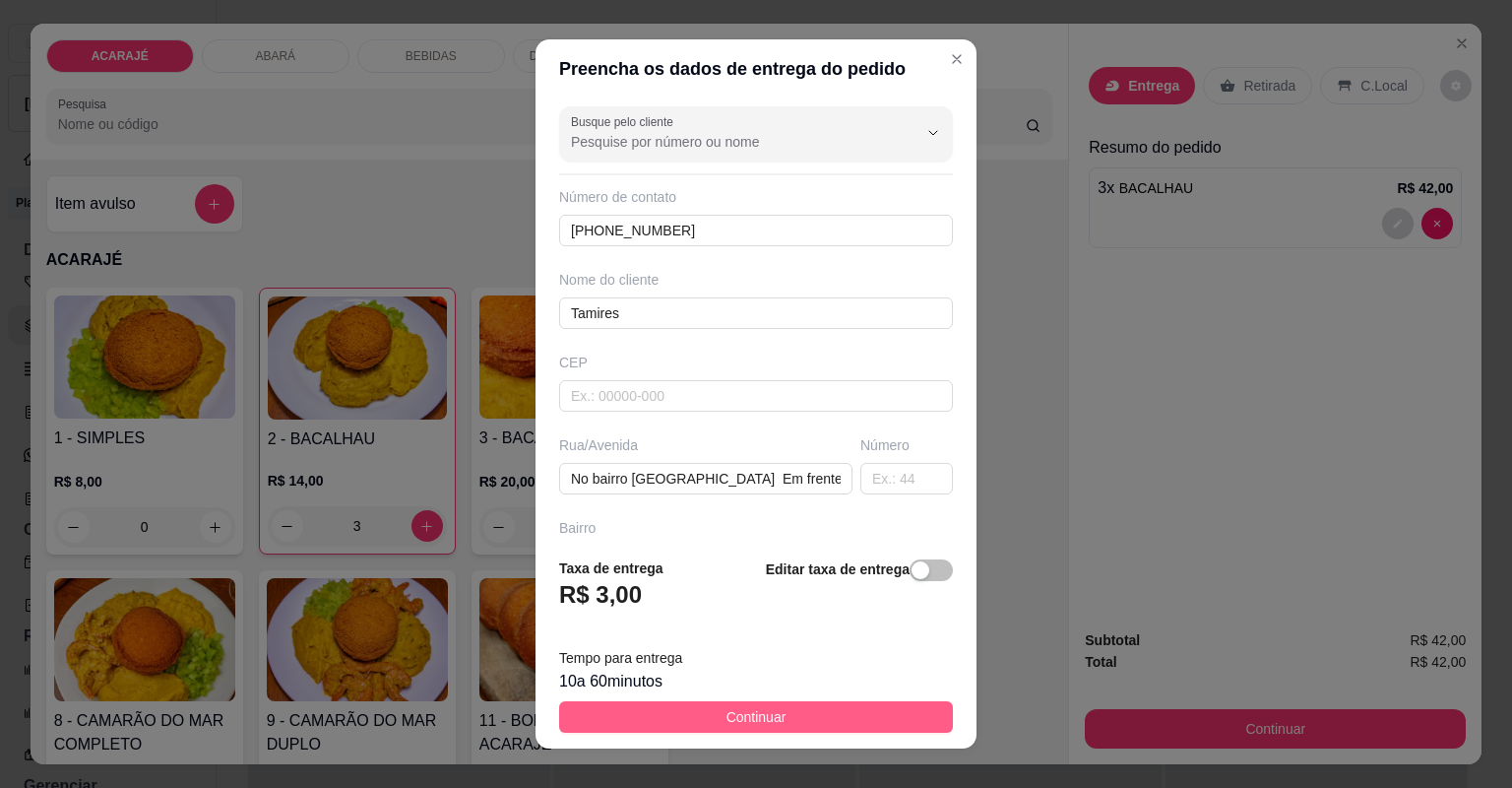 click on "Continuar" at bounding box center [756, 717] 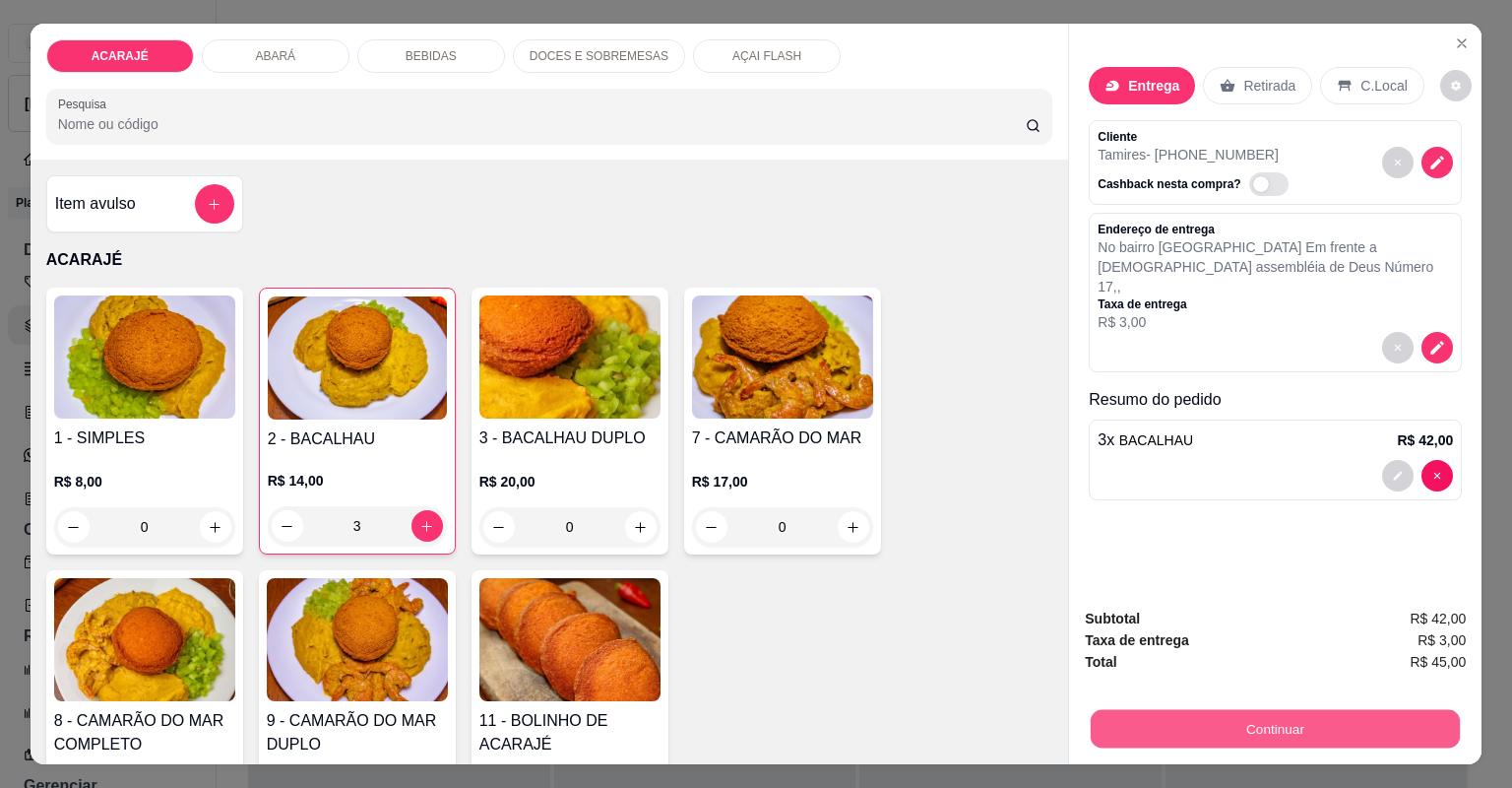 click on "Continuar" at bounding box center [1275, 729] 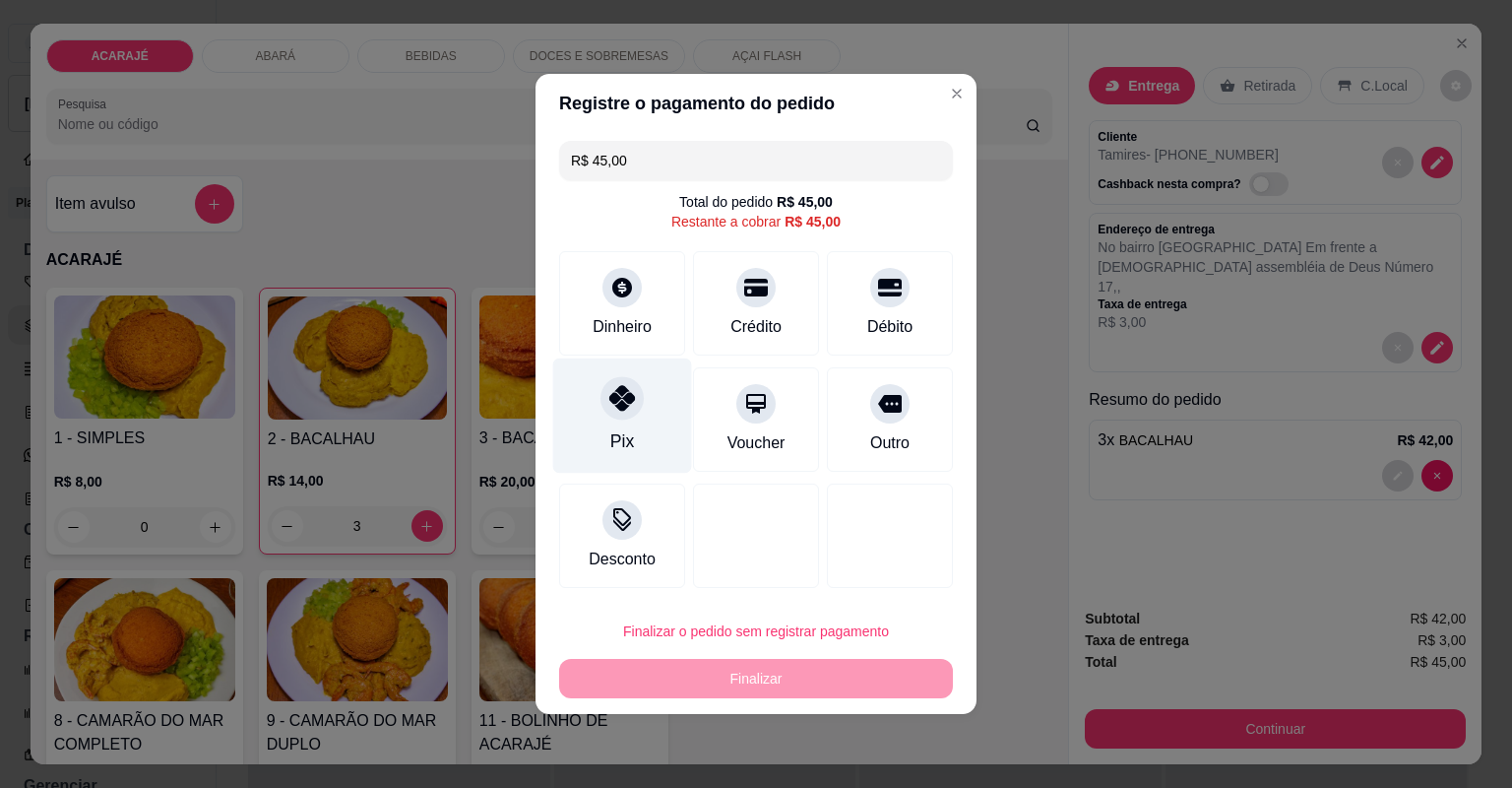 click on "Pix" at bounding box center (622, 416) 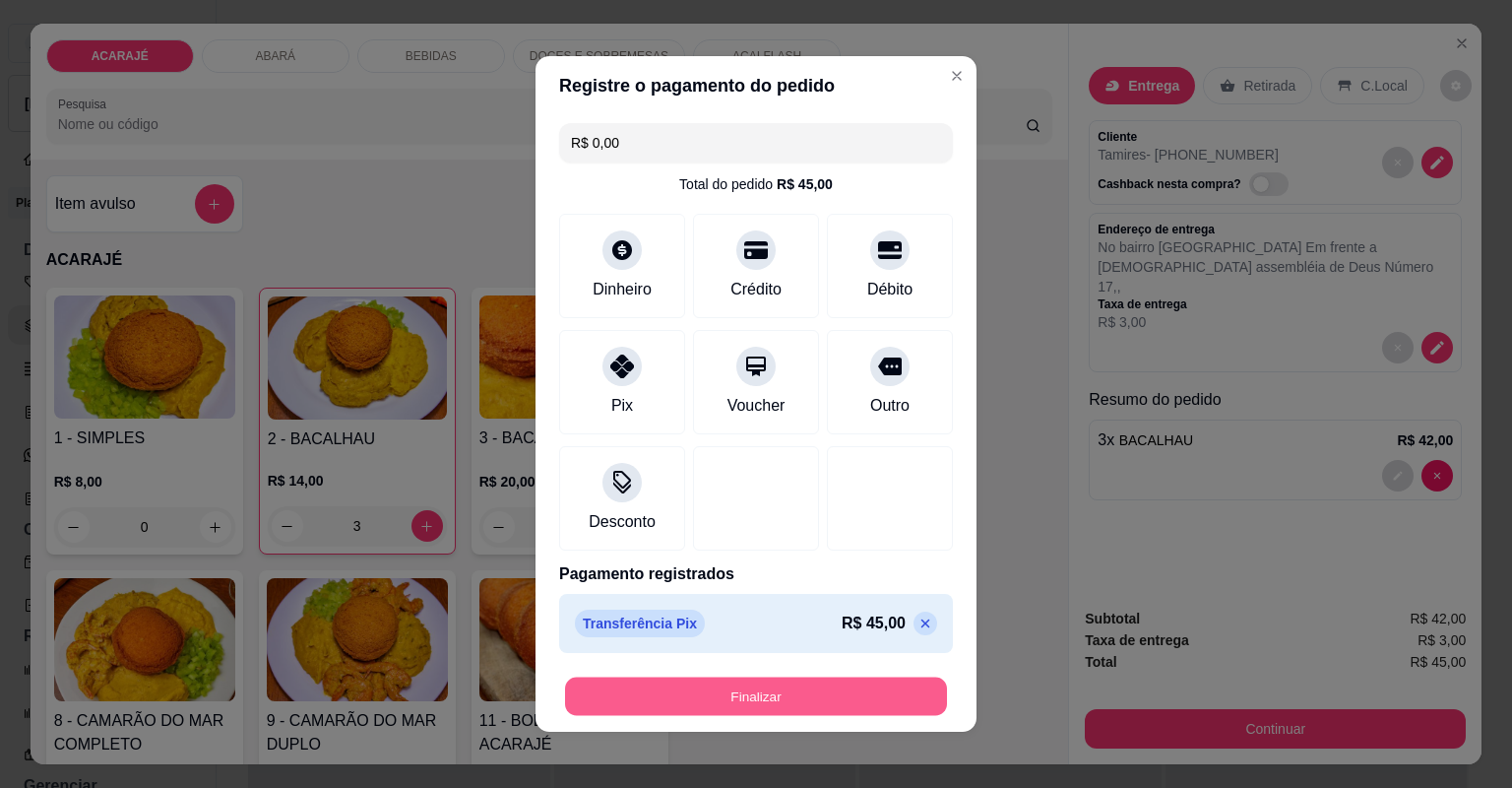 click on "Finalizar" at bounding box center [756, 696] 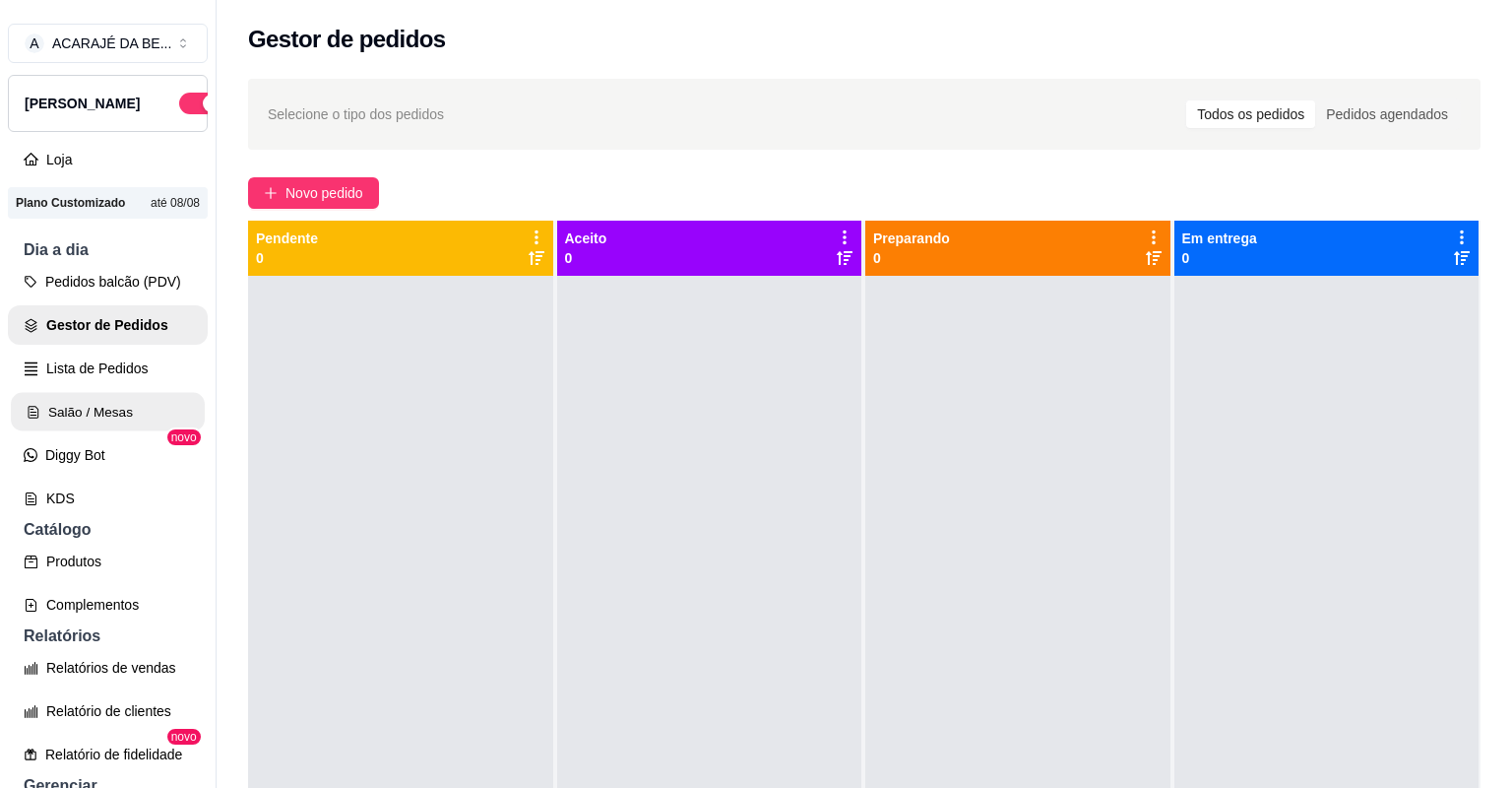 click on "Salão / Mesas" at bounding box center (107, 412) 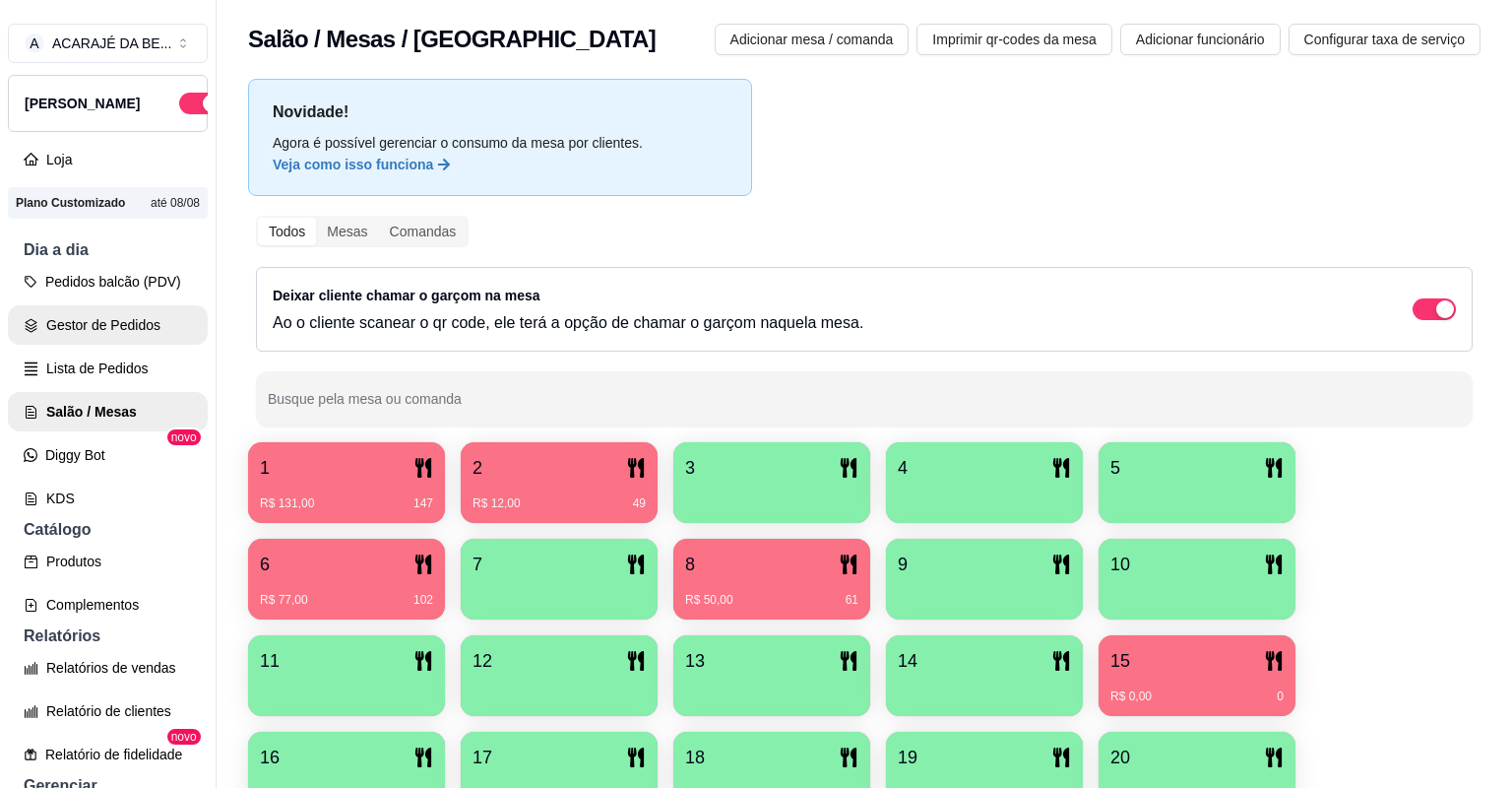 click on "Gestor de Pedidos" at bounding box center (107, 325) 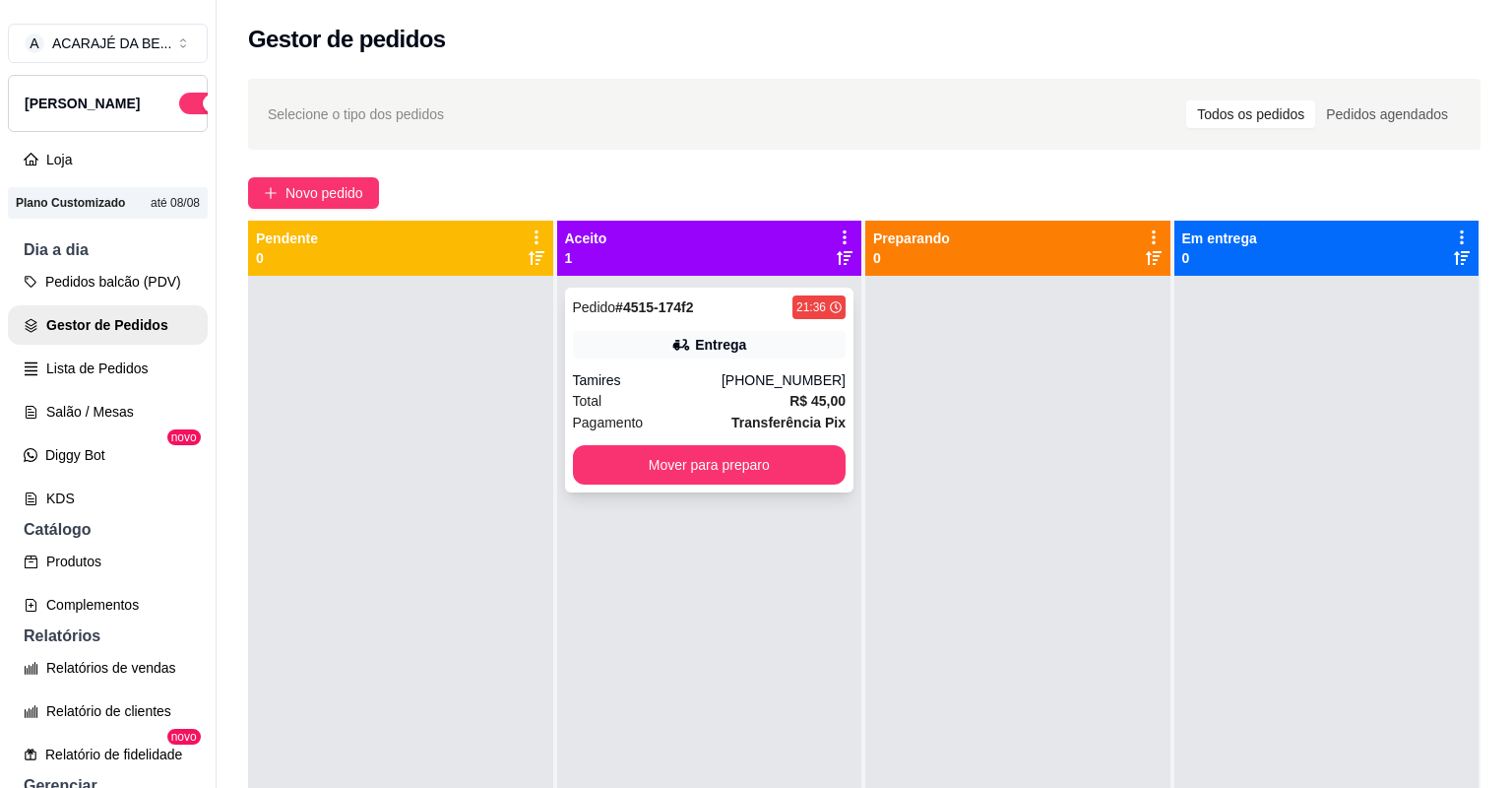 click on "Pedido  # 4515-174f2 21:36 Entrega Tamires +00 00 00000-0000 Total R$ 45,00 Pagamento Transferência Pix Mover para preparo" at bounding box center (710, 390) 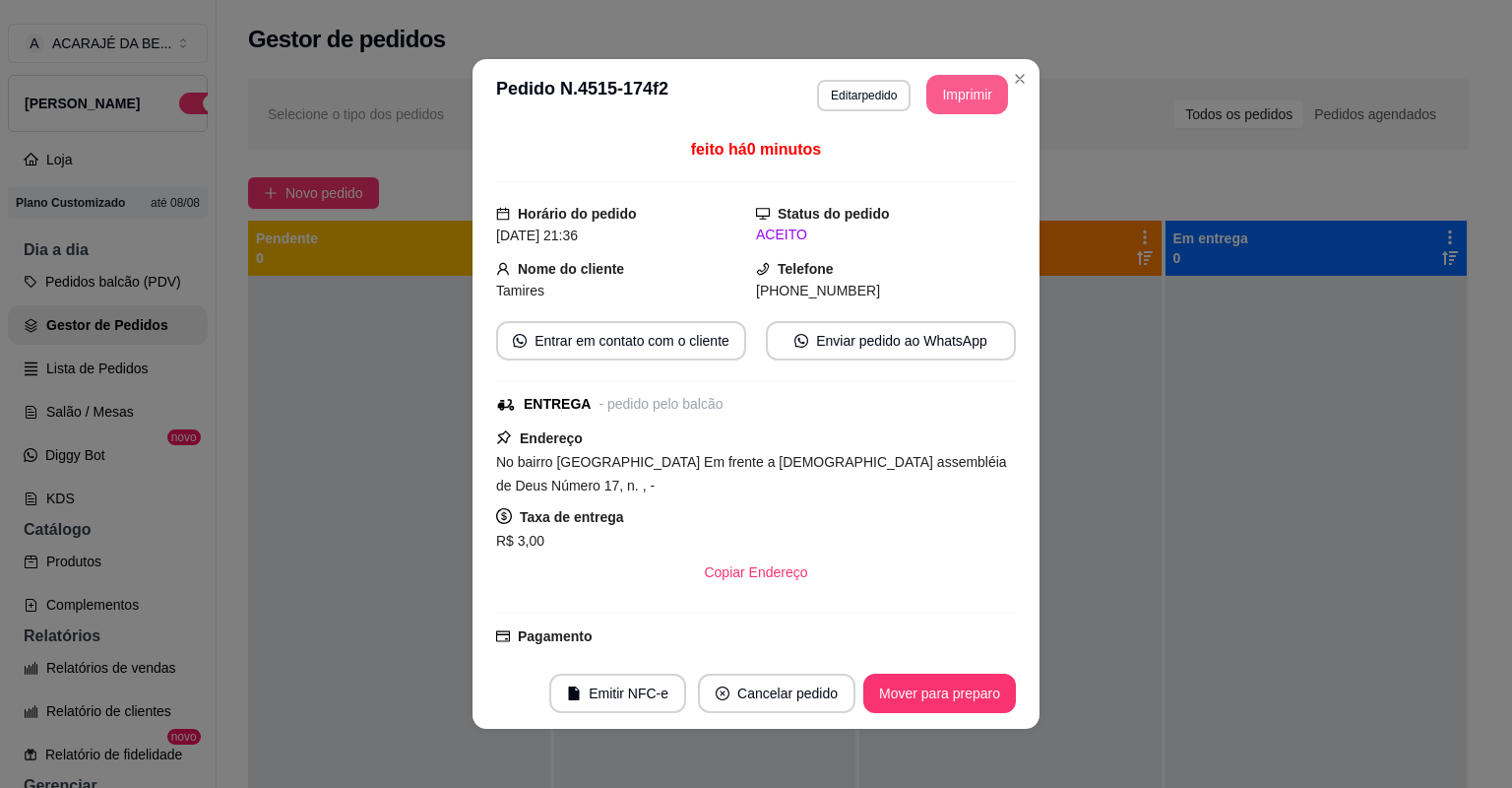 click on "Imprimir" at bounding box center (967, 95) 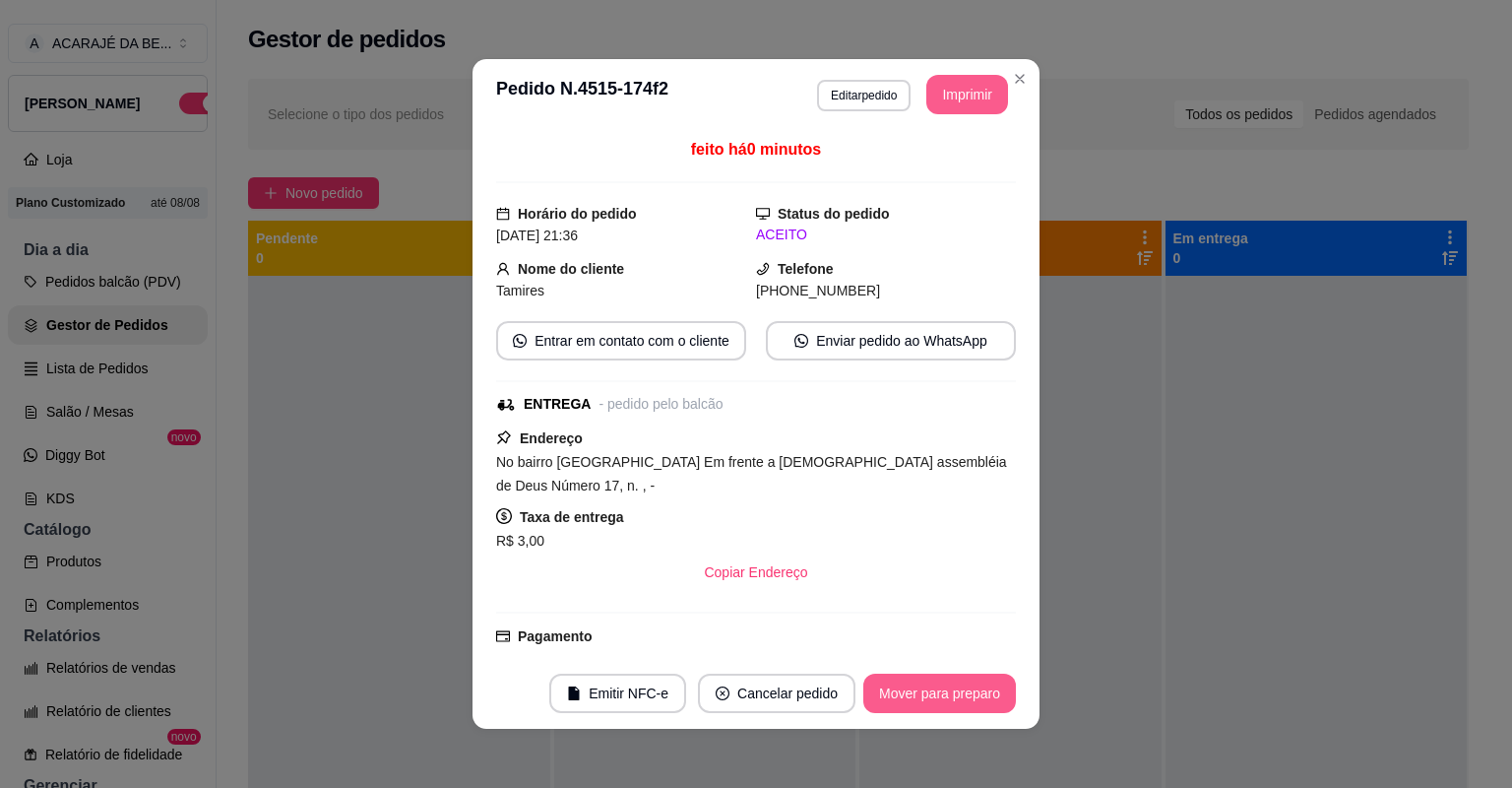 click on "Mover para preparo" at bounding box center [939, 693] 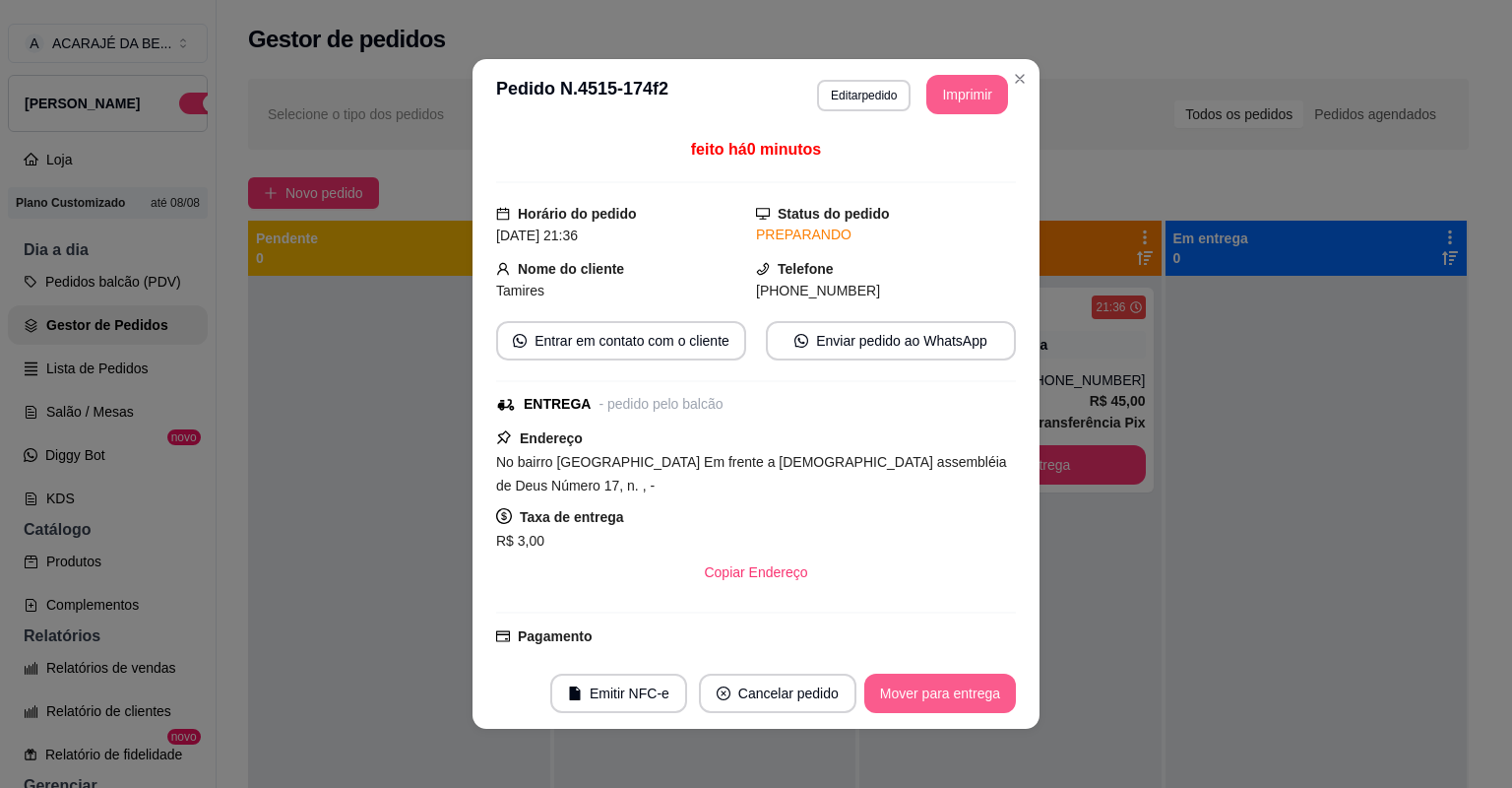 click on "Mover para entrega" at bounding box center [940, 693] 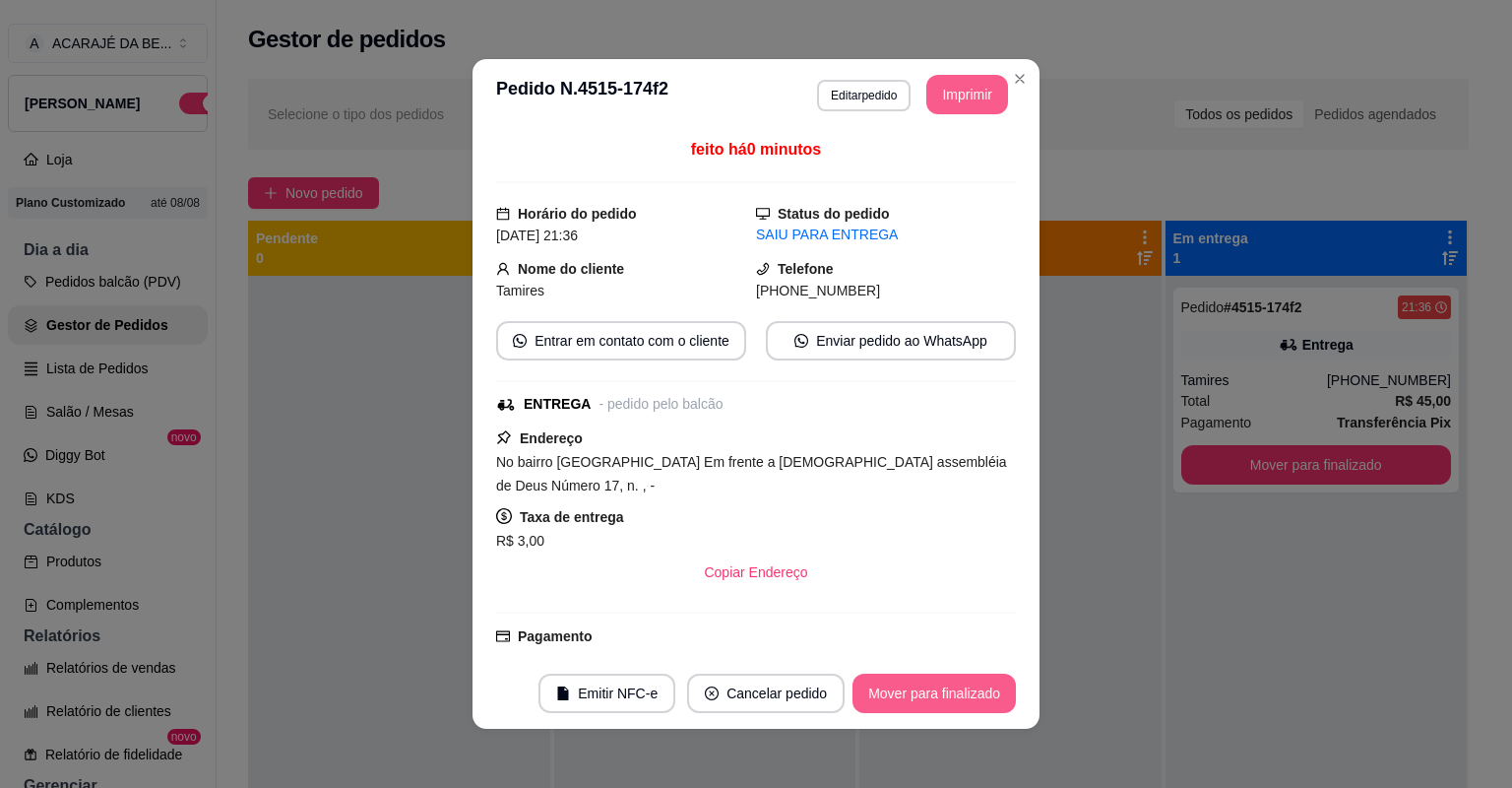 click on "Mover para finalizado" at bounding box center [934, 693] 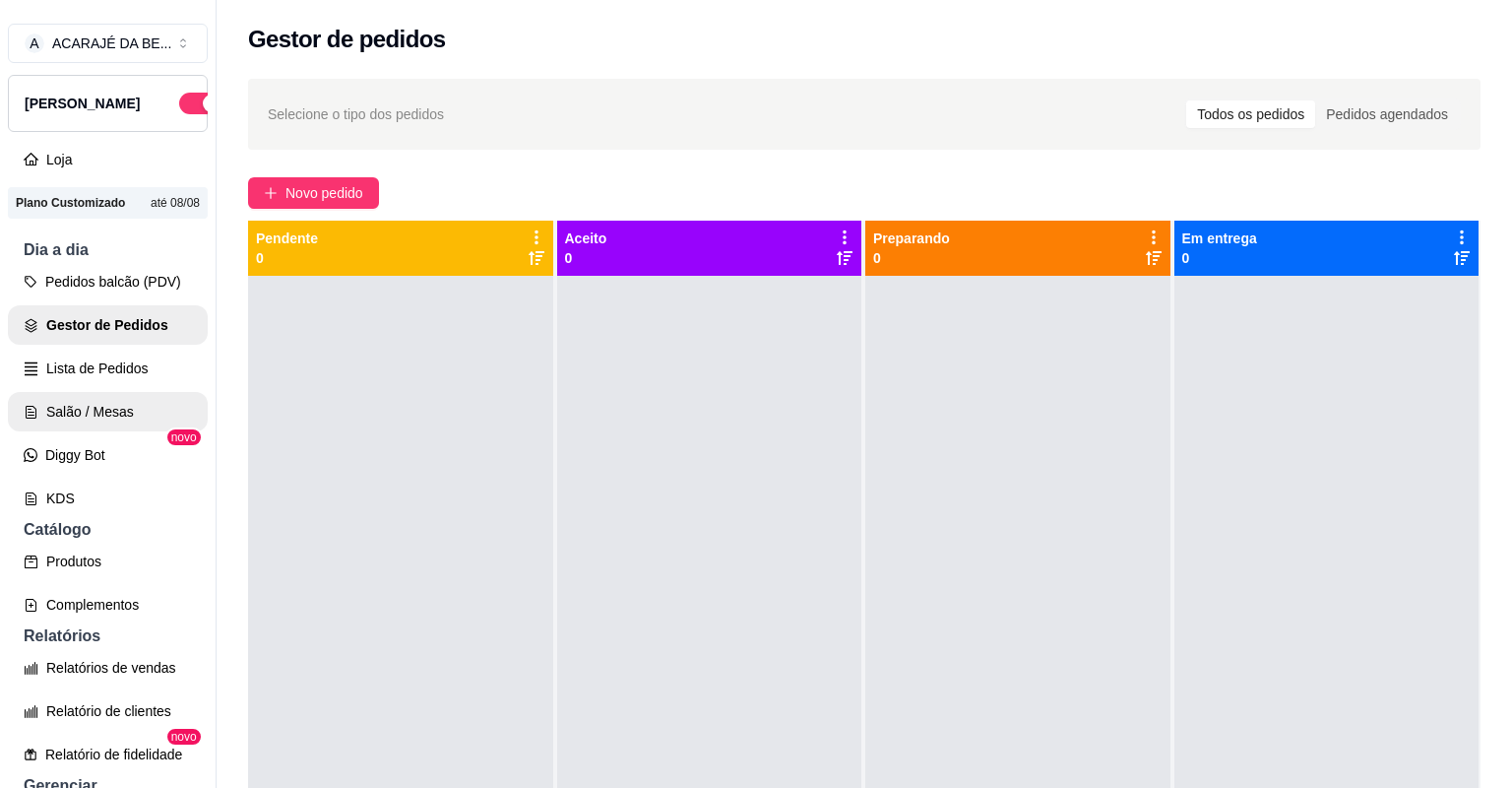 click on "Salão / Mesas" at bounding box center [107, 412] 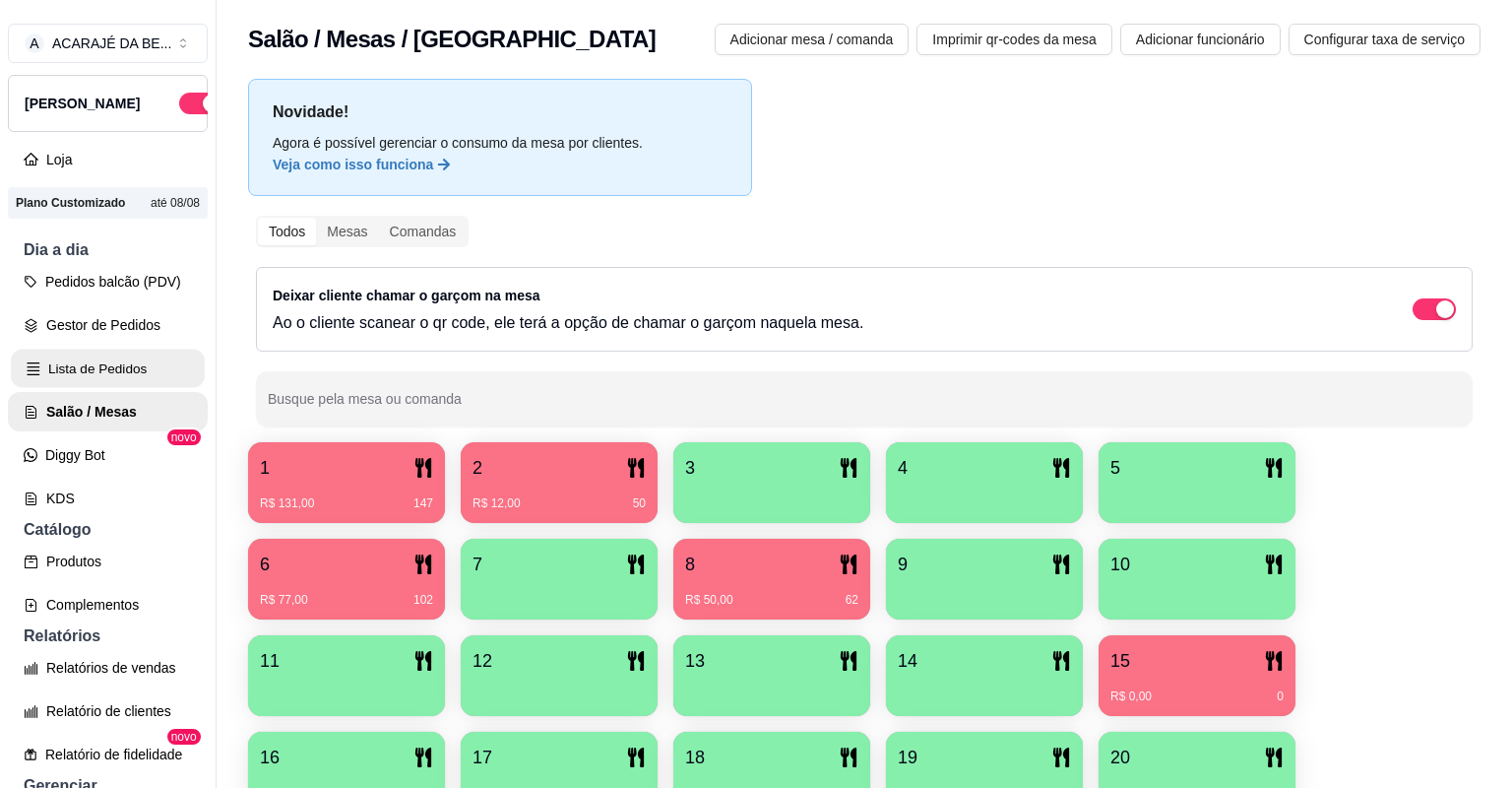 click on "Lista de Pedidos" at bounding box center (107, 368) 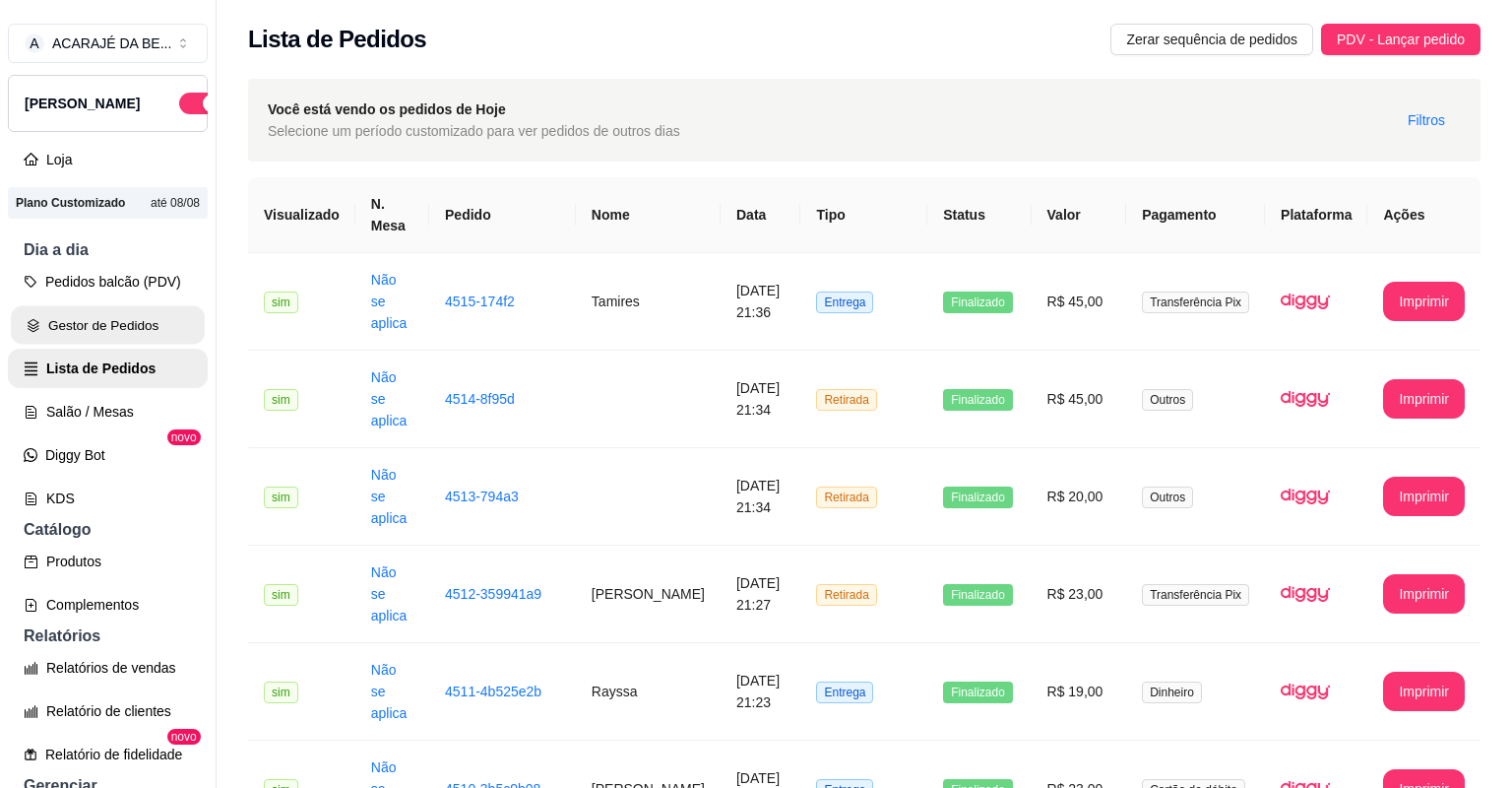 click on "Gestor de Pedidos" at bounding box center [107, 325] 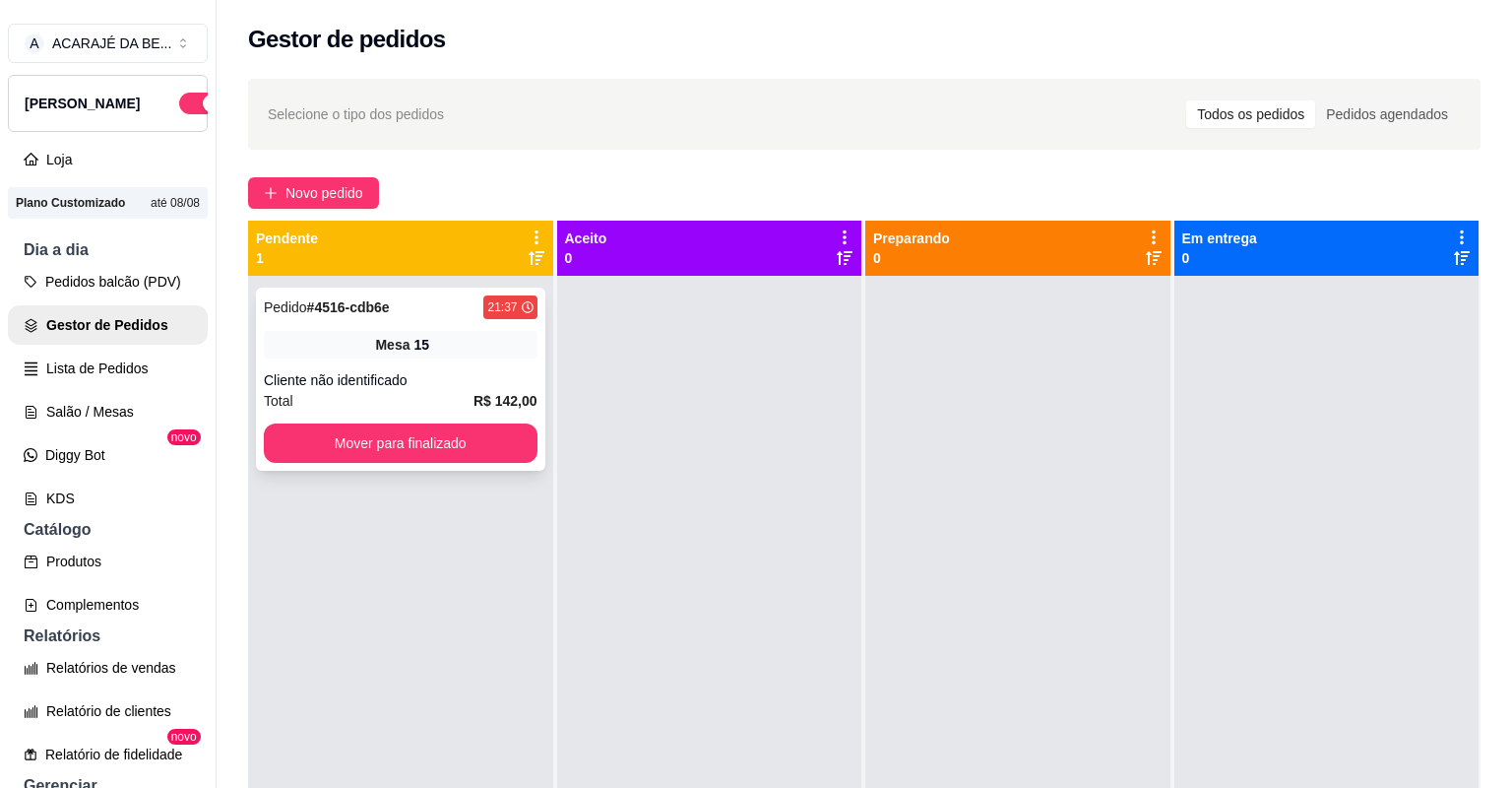 click on "Total R$ 142,00" at bounding box center [401, 401] 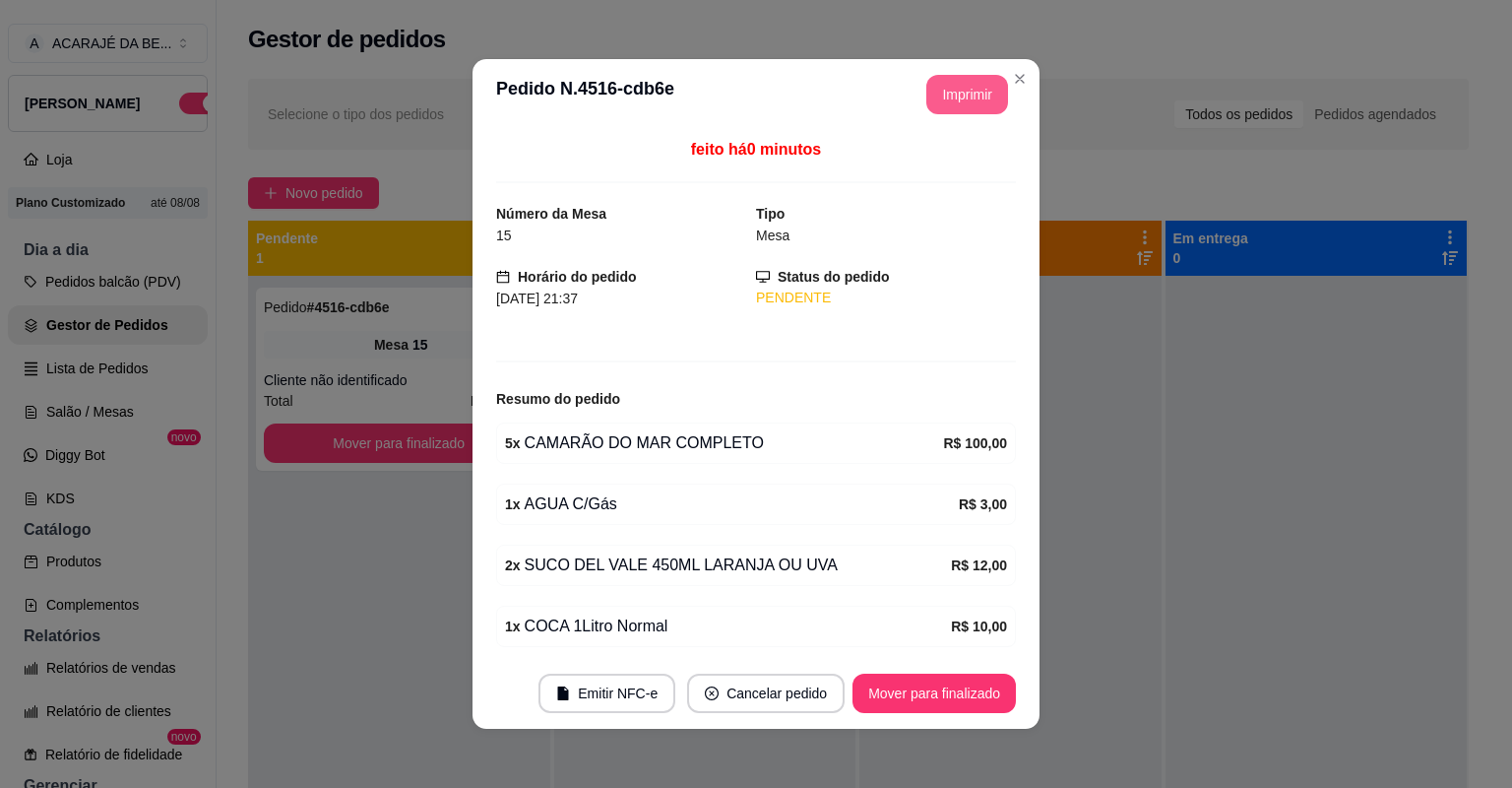 click on "Imprimir" at bounding box center [967, 95] 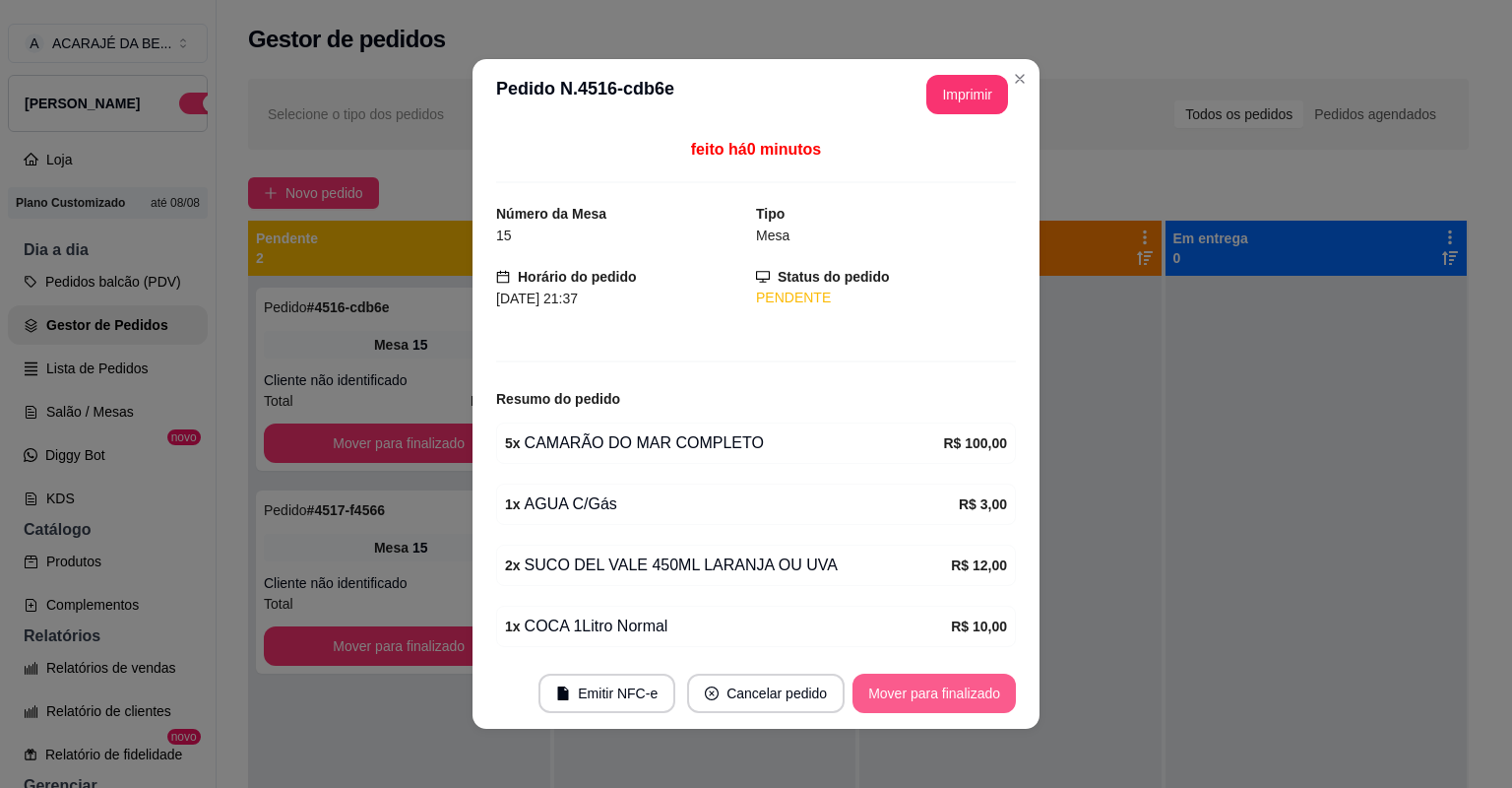 click on "Mover para finalizado" at bounding box center [934, 693] 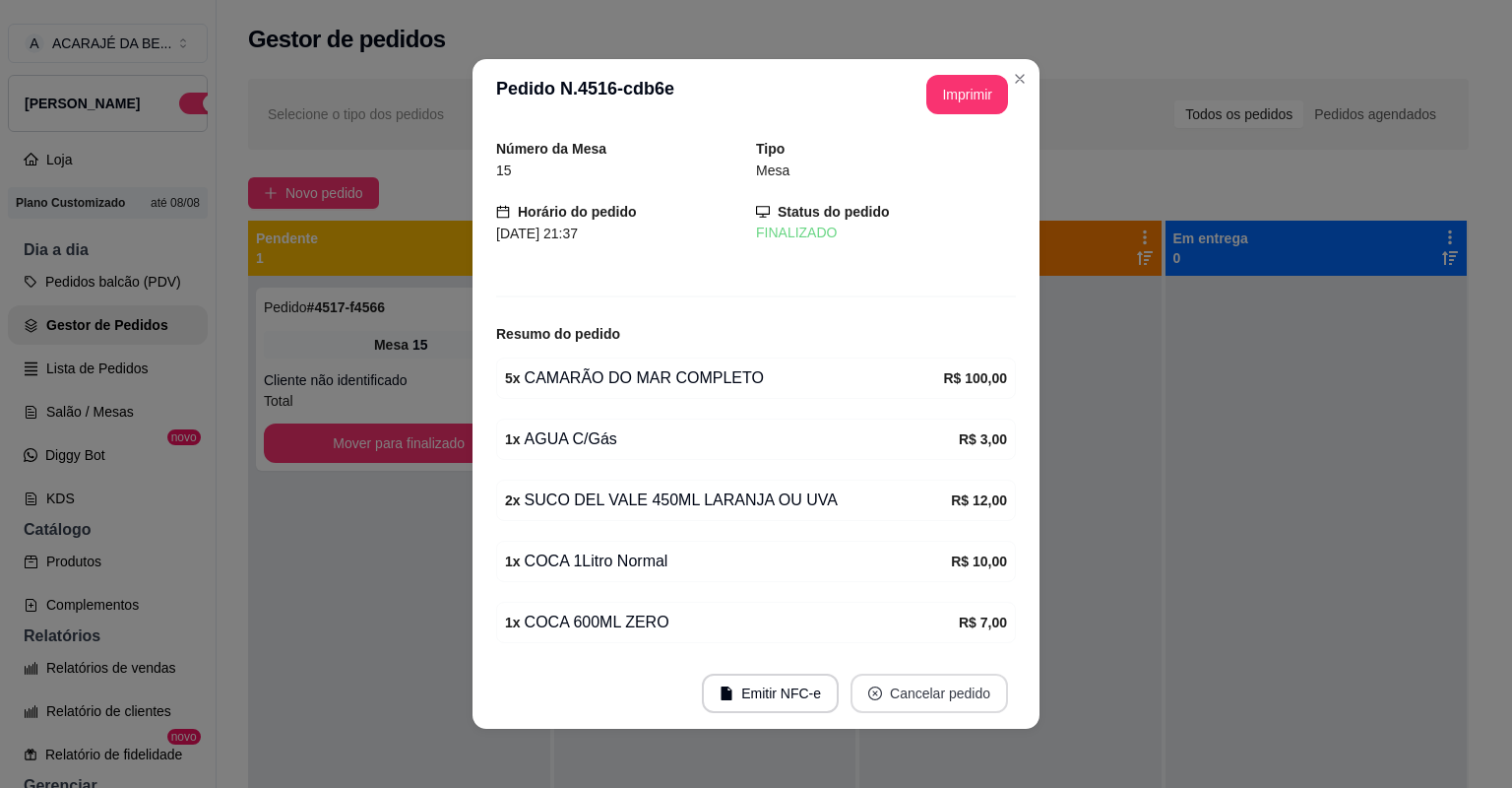 click on "Cancelar pedido" at bounding box center (929, 693) 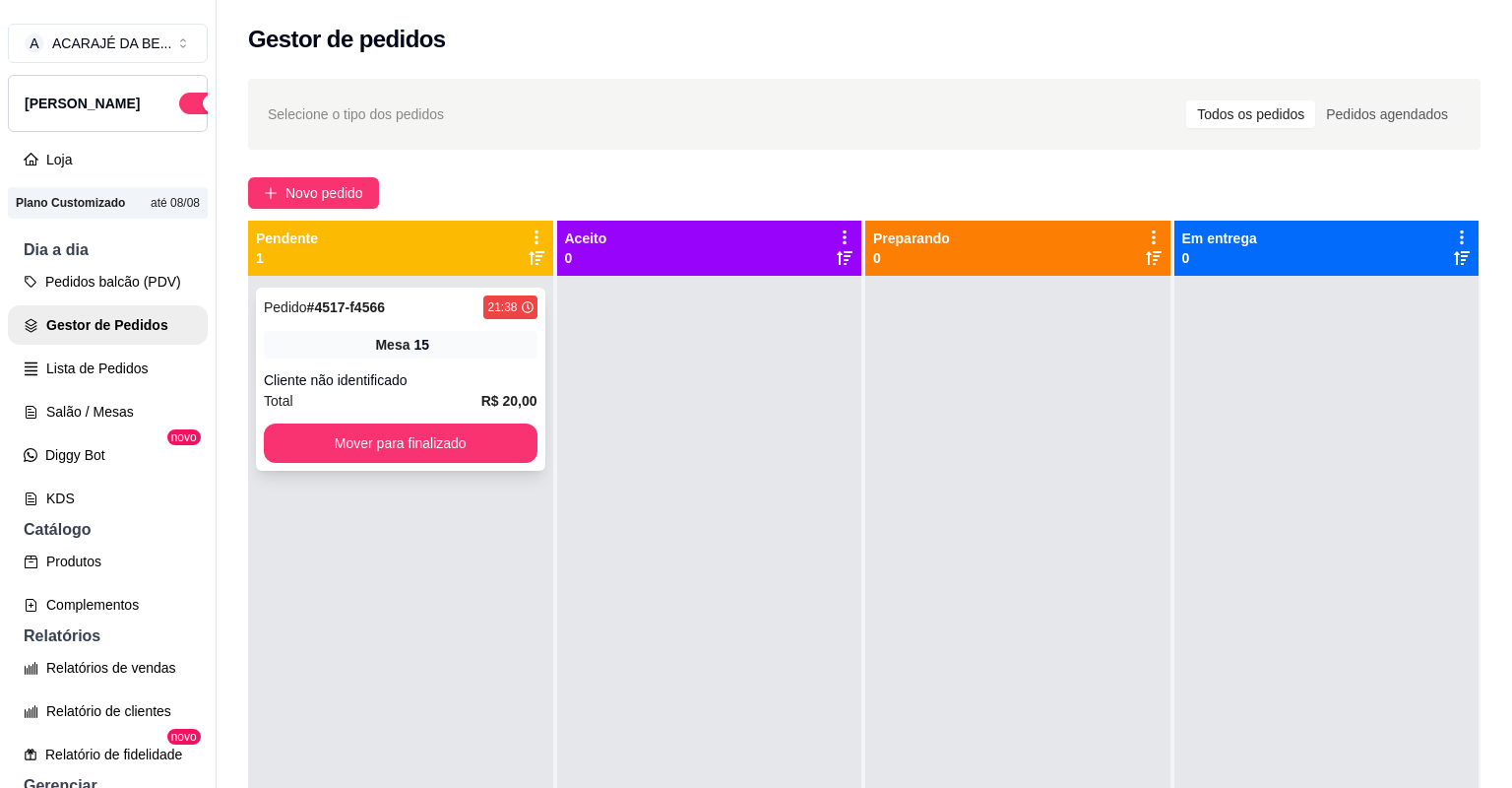 click on "Cliente não identificado" at bounding box center [401, 380] 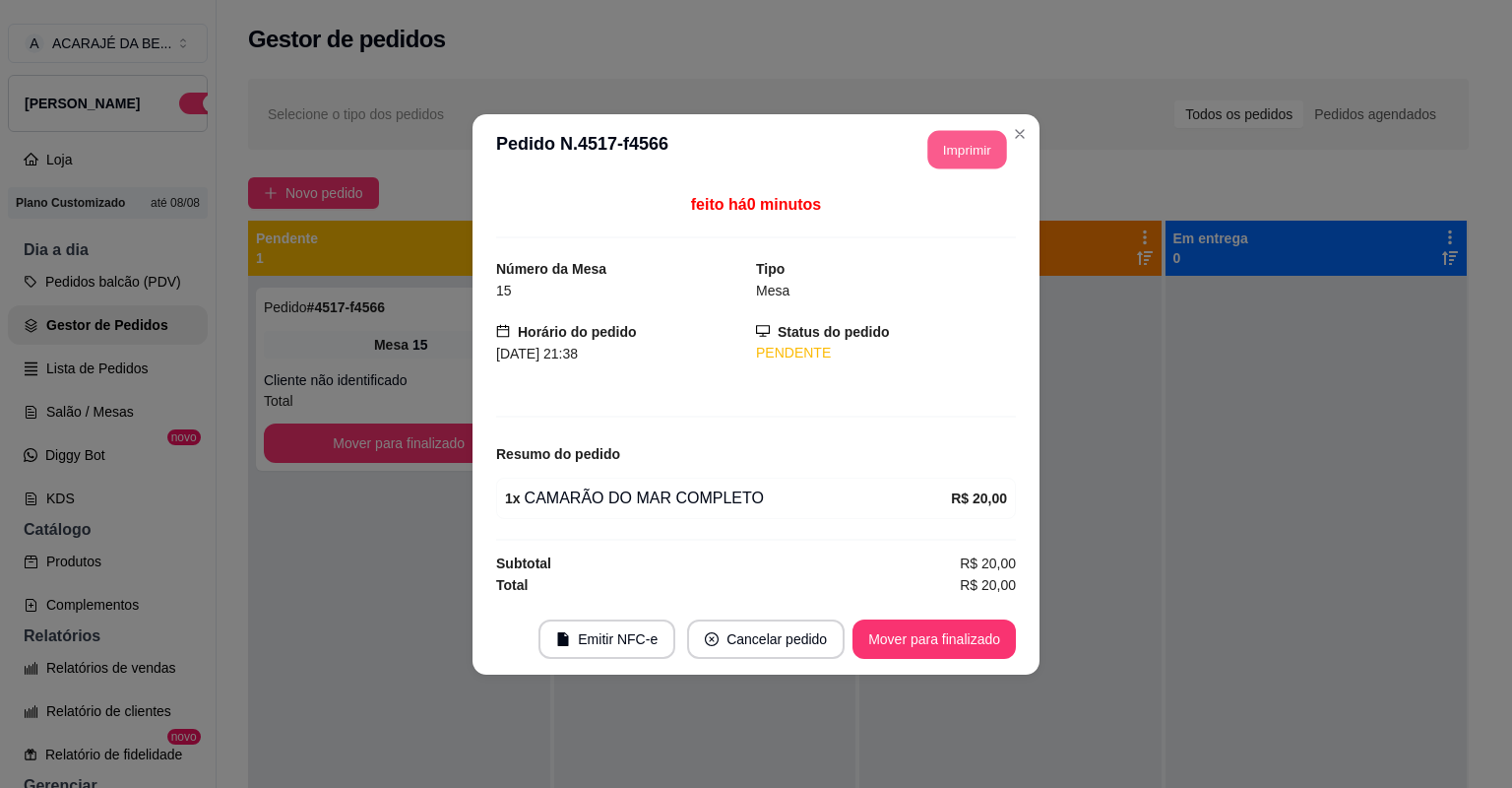 click on "Imprimir" at bounding box center (968, 149) 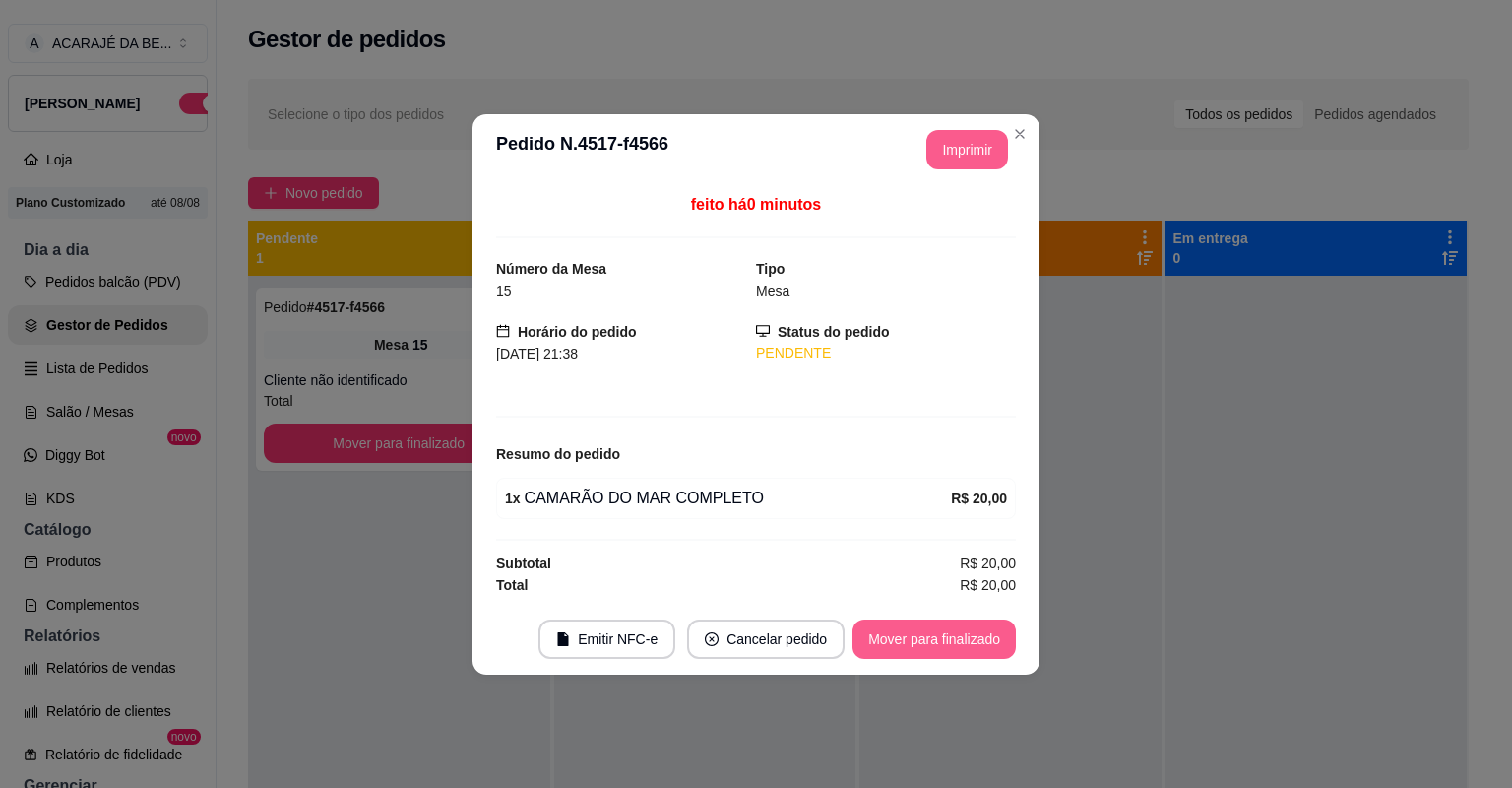 click on "Mover para finalizado" at bounding box center (934, 639) 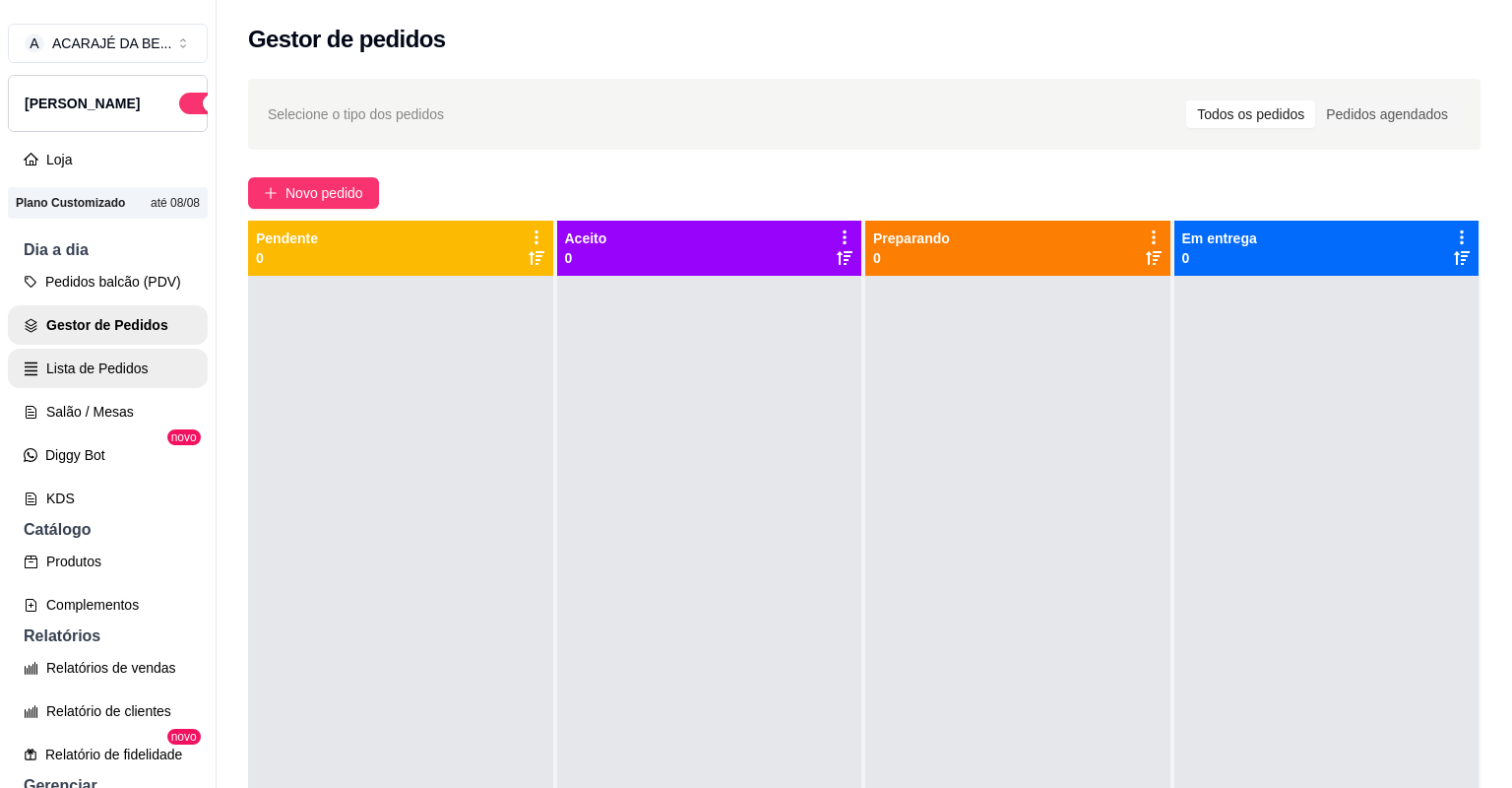 click on "Lista de Pedidos" at bounding box center (107, 368) 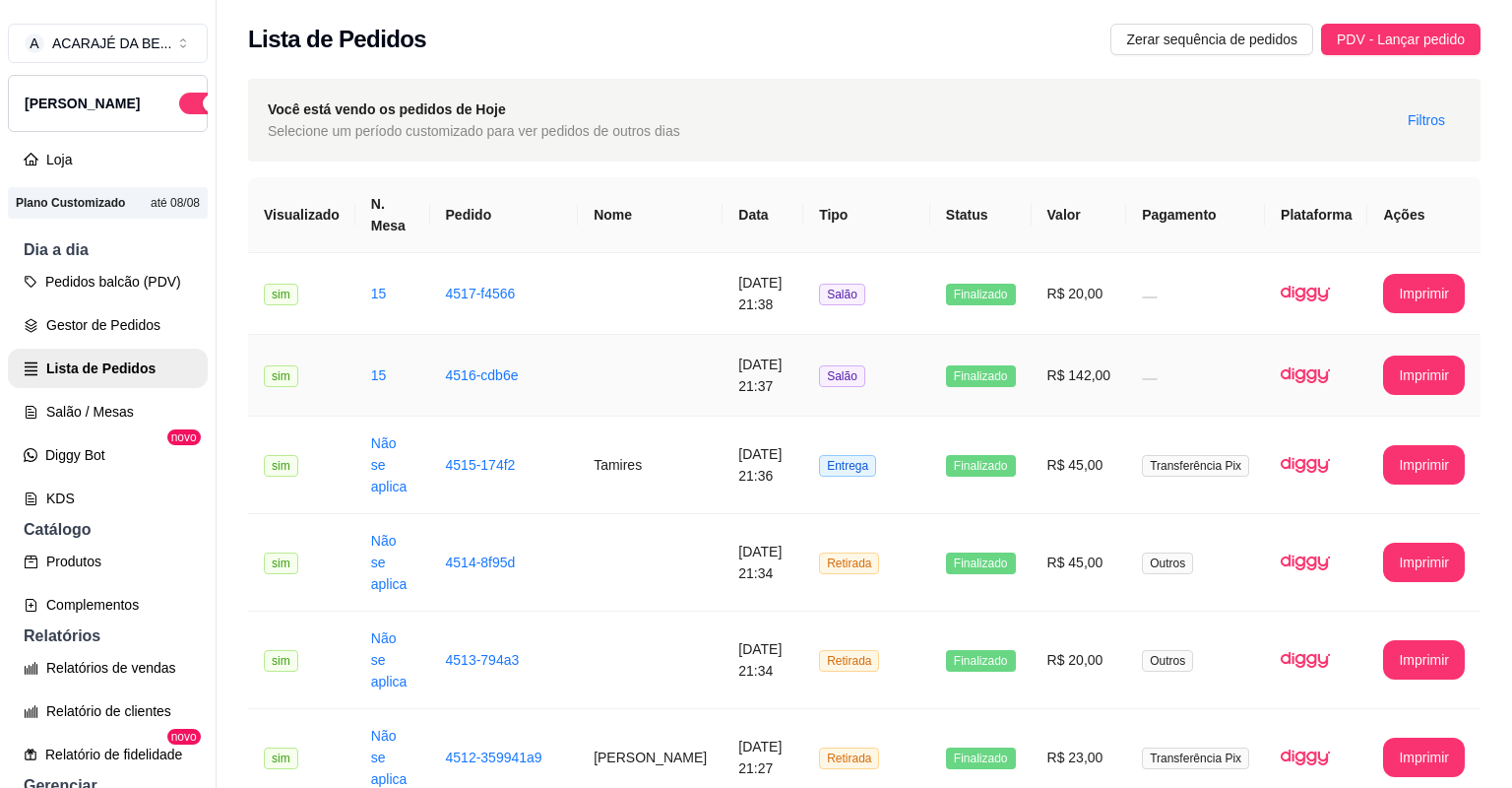 click on "Salão" at bounding box center (866, 375) 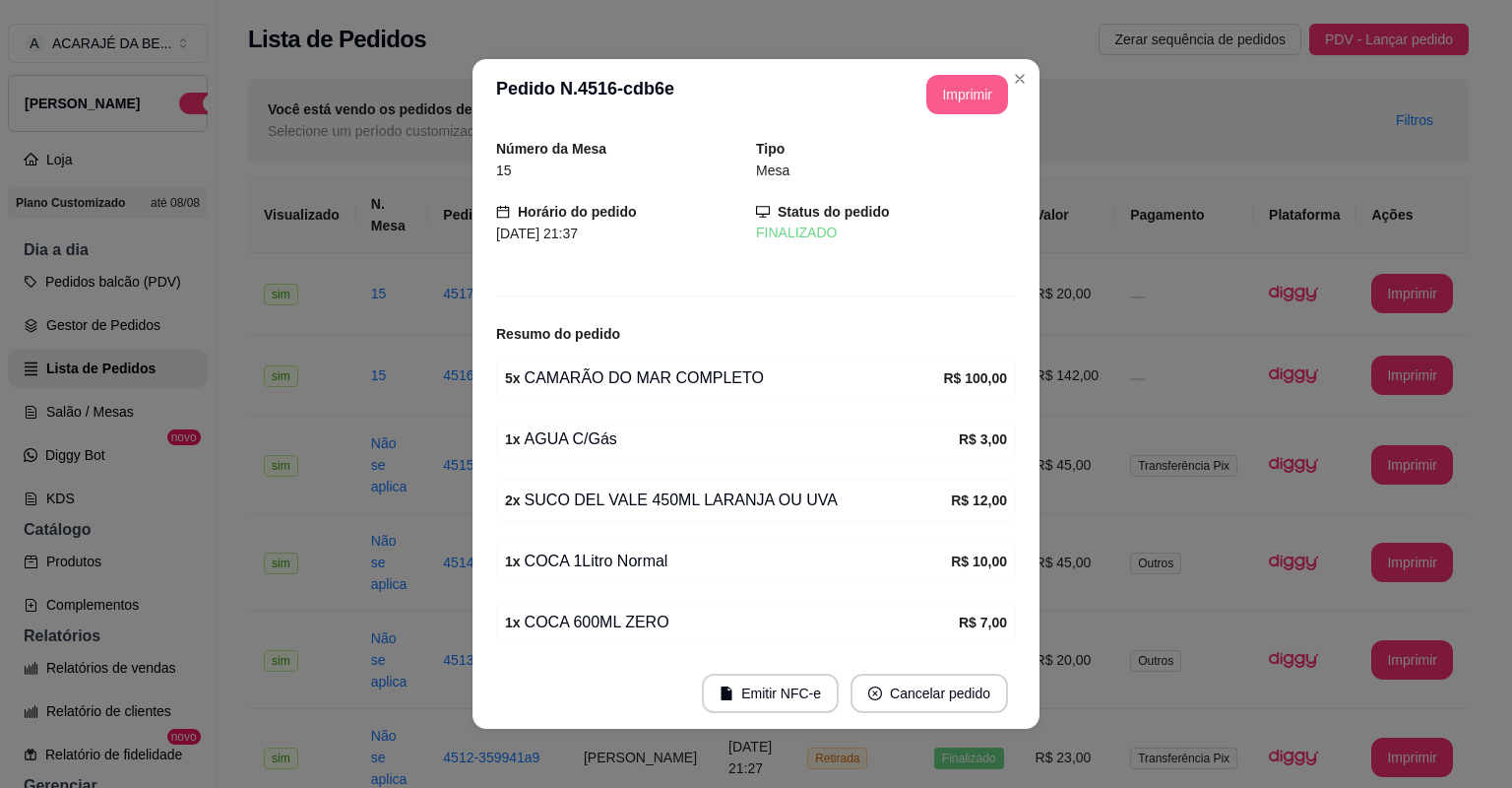 click on "Imprimir" at bounding box center (967, 95) 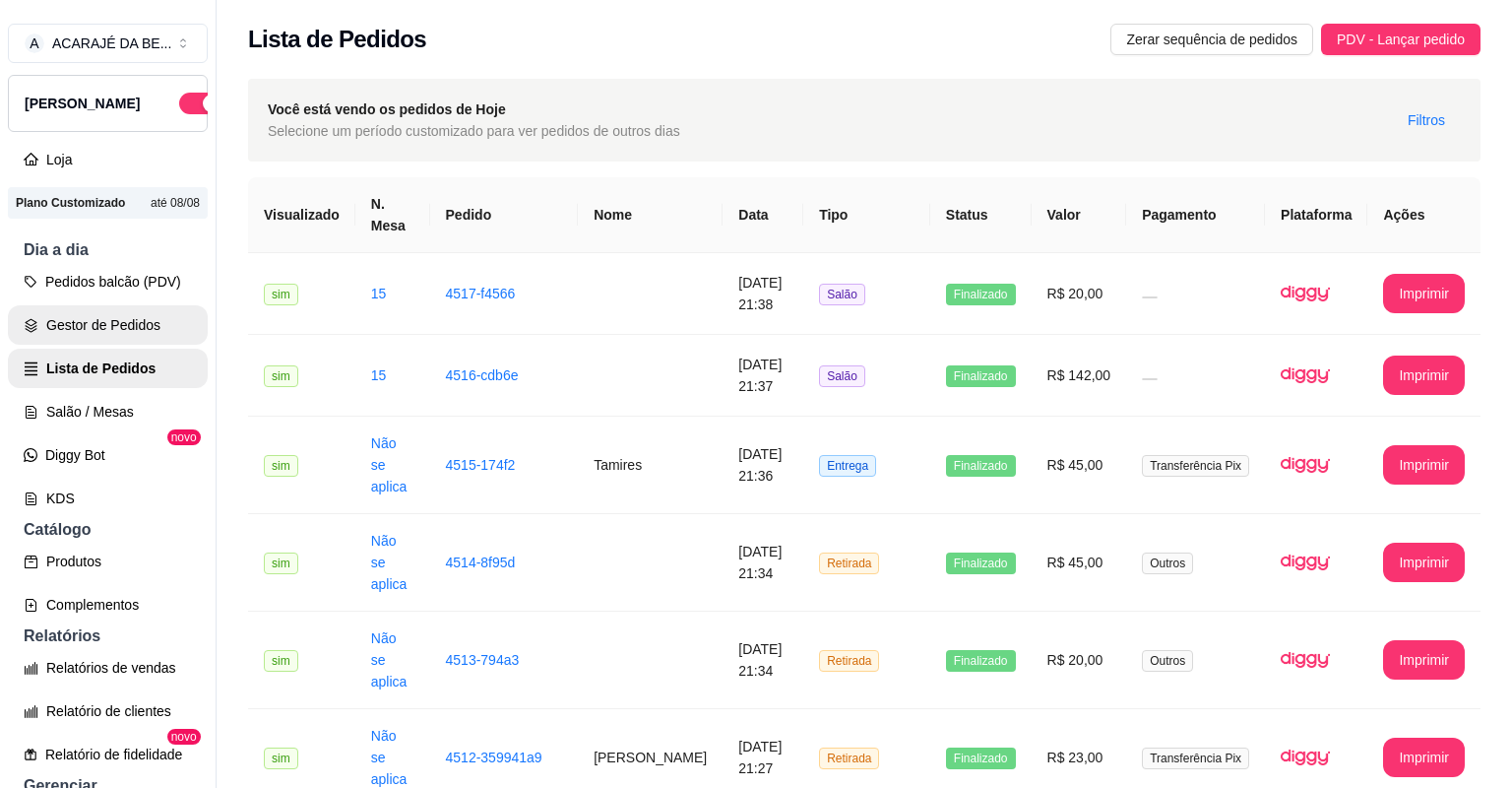click on "Gestor de Pedidos" at bounding box center (107, 325) 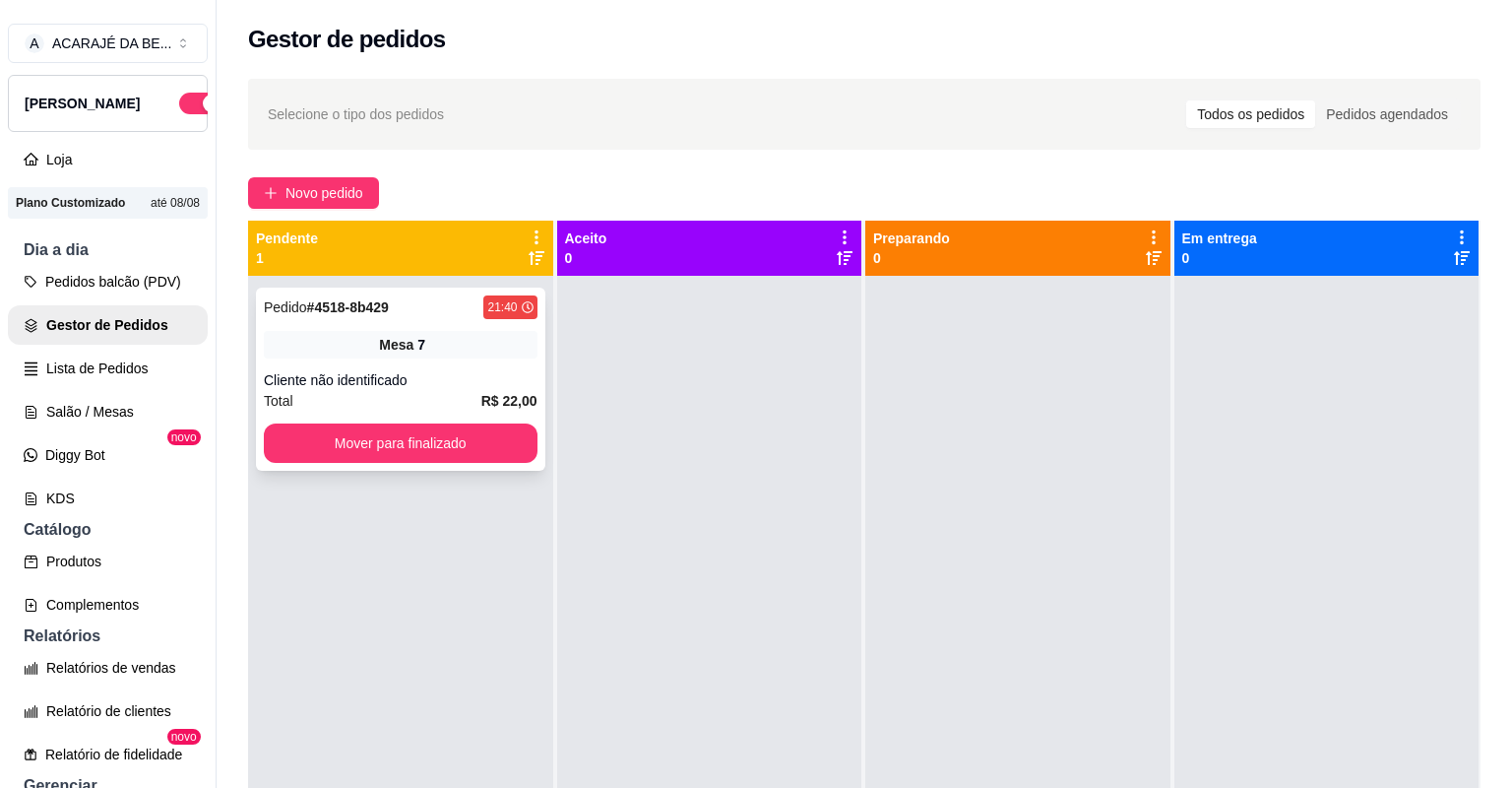 click on "Total R$ 22,00" at bounding box center [401, 401] 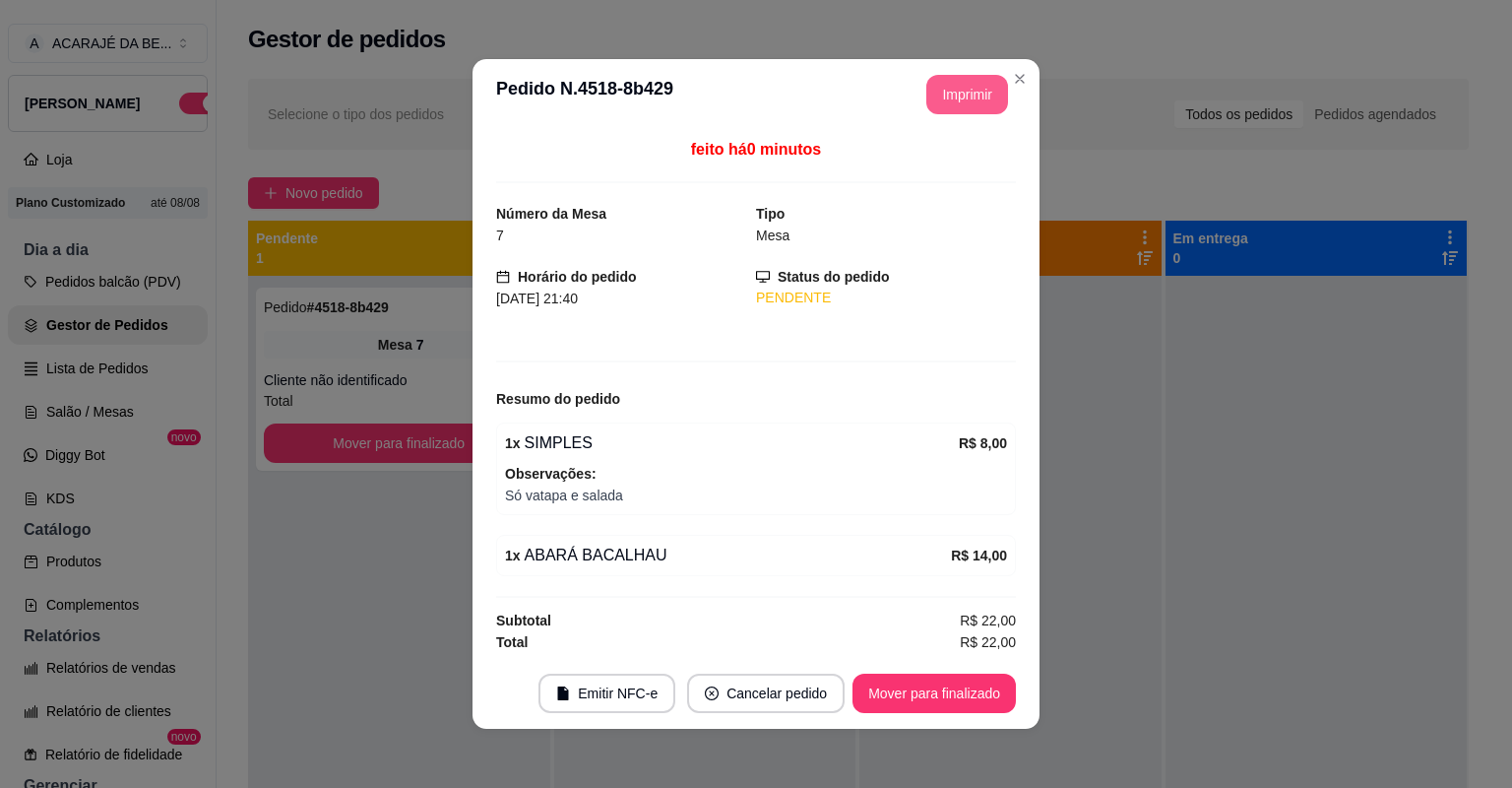 click on "Imprimir" at bounding box center (967, 95) 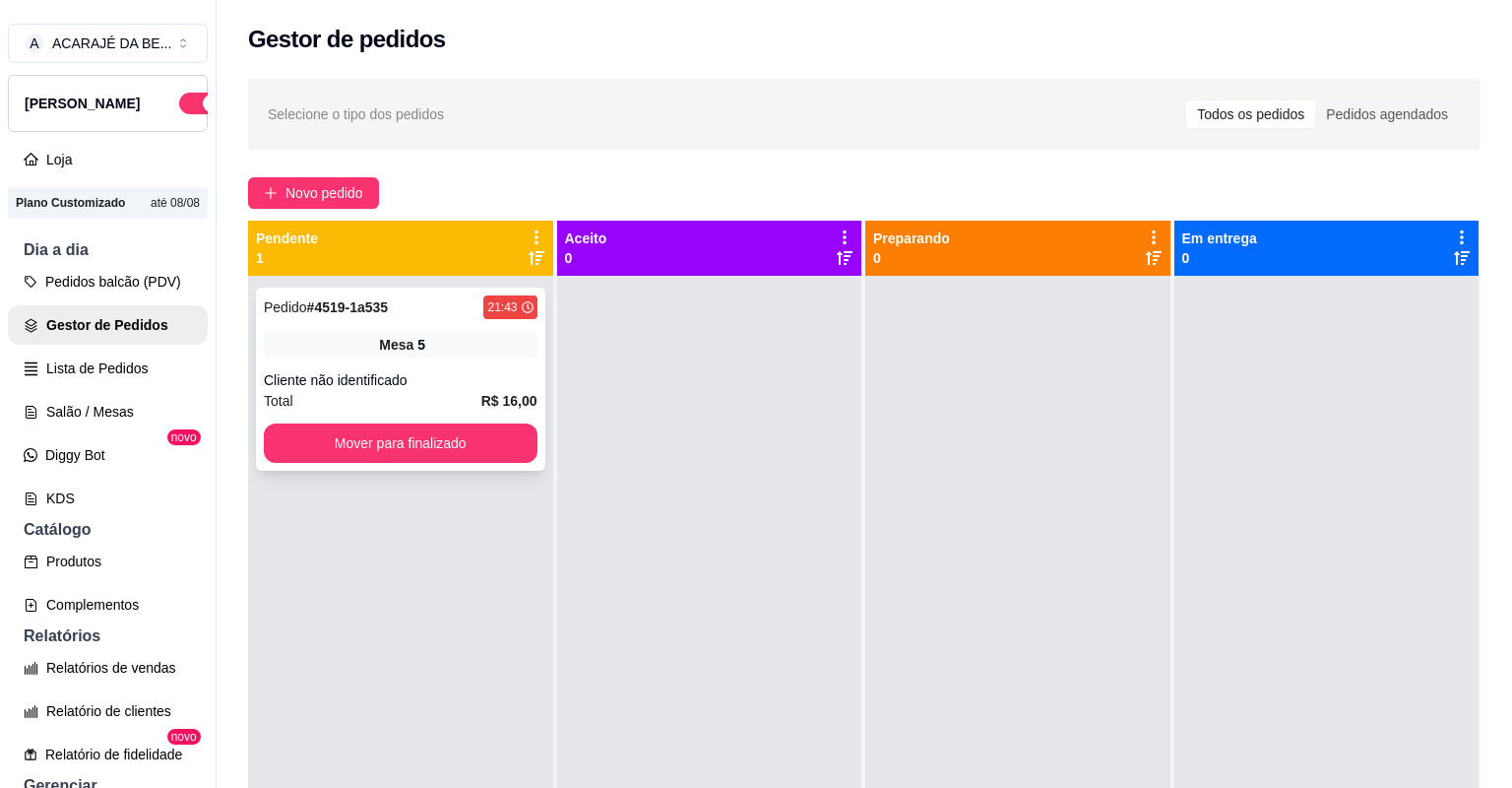 click on "Total R$ 16,00" at bounding box center (401, 401) 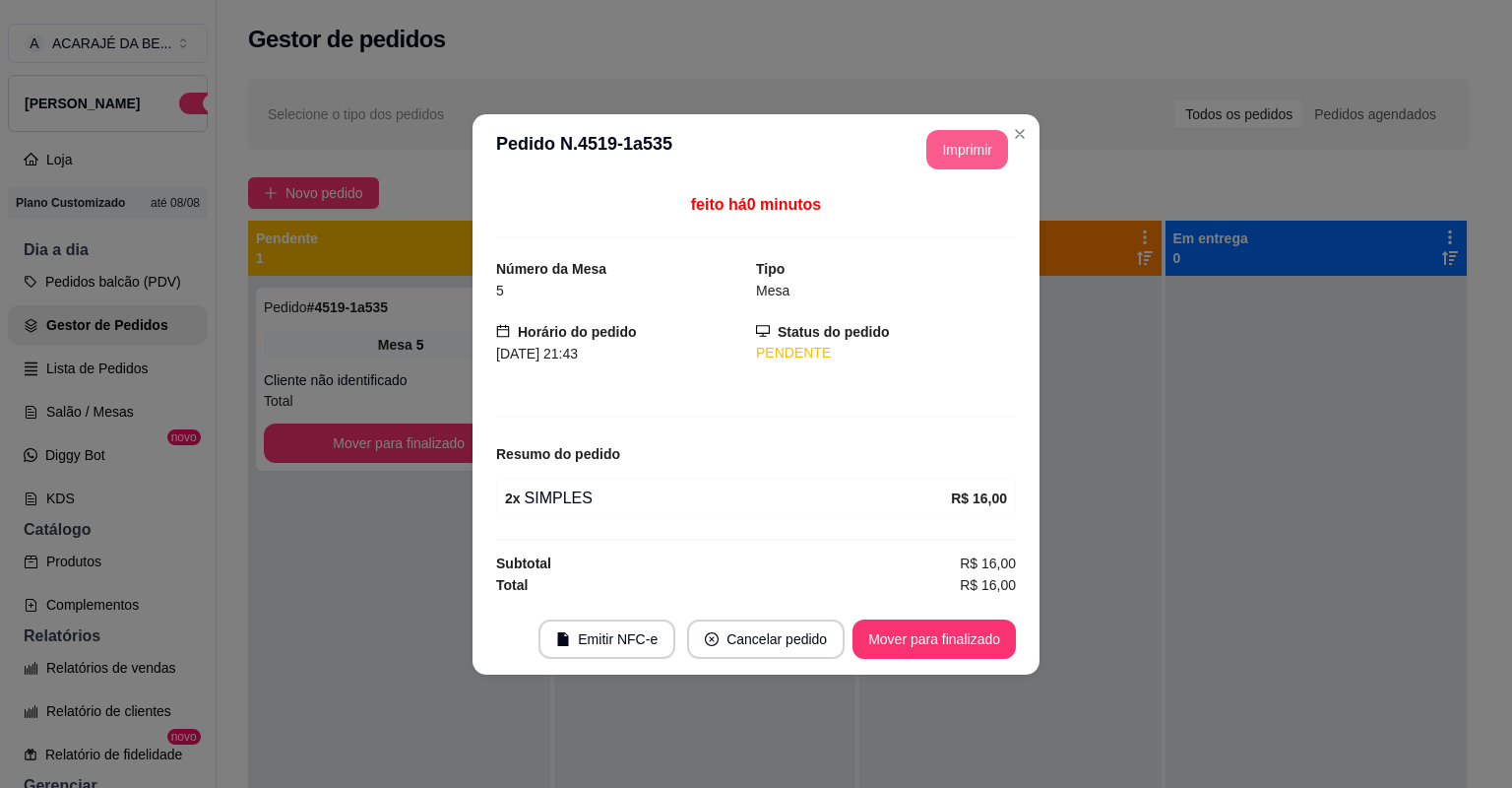 click on "Imprimir" at bounding box center (967, 150) 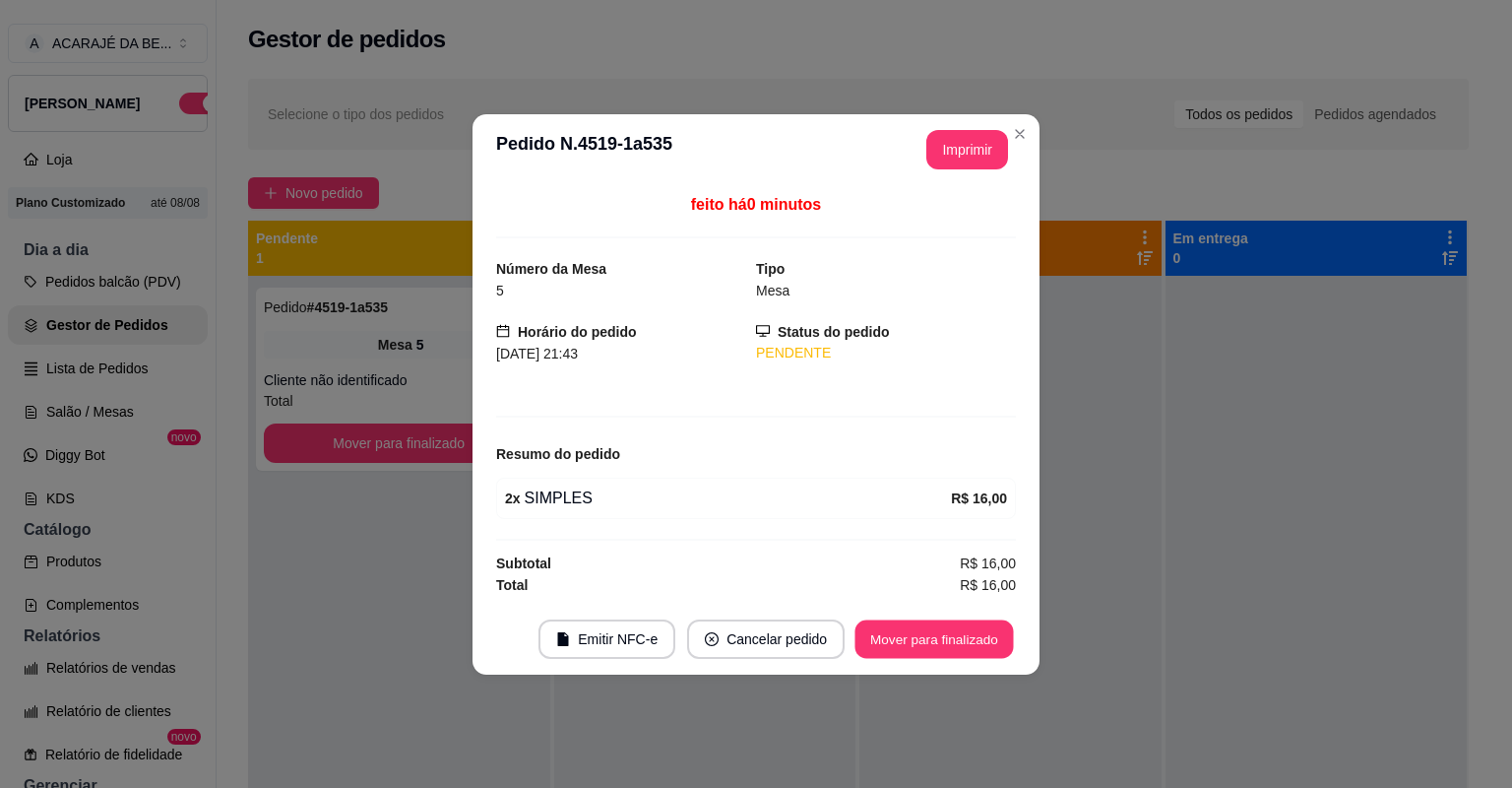 click on "Mover para finalizado" at bounding box center (934, 638) 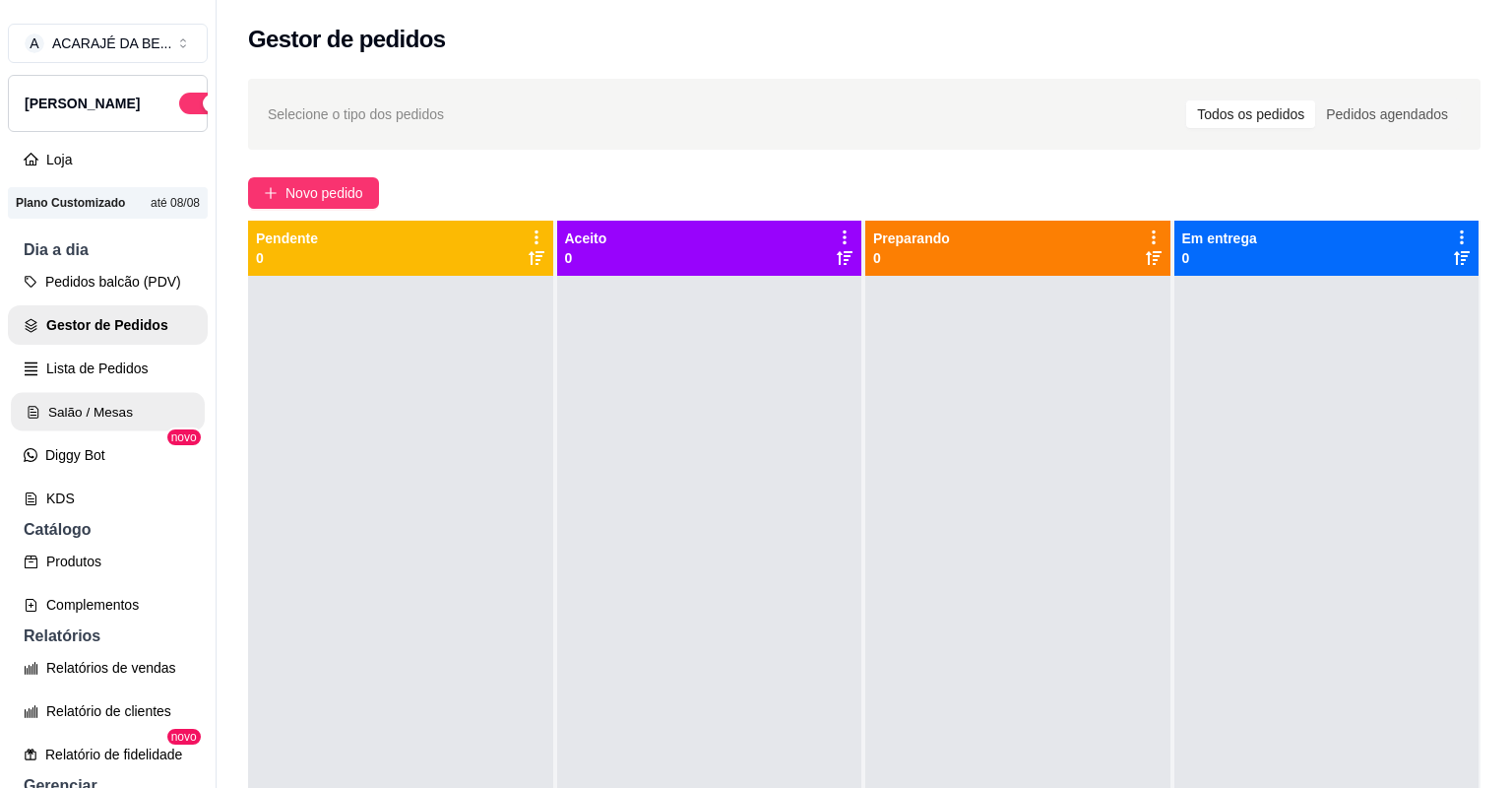 click on "Salão / Mesas" at bounding box center [107, 412] 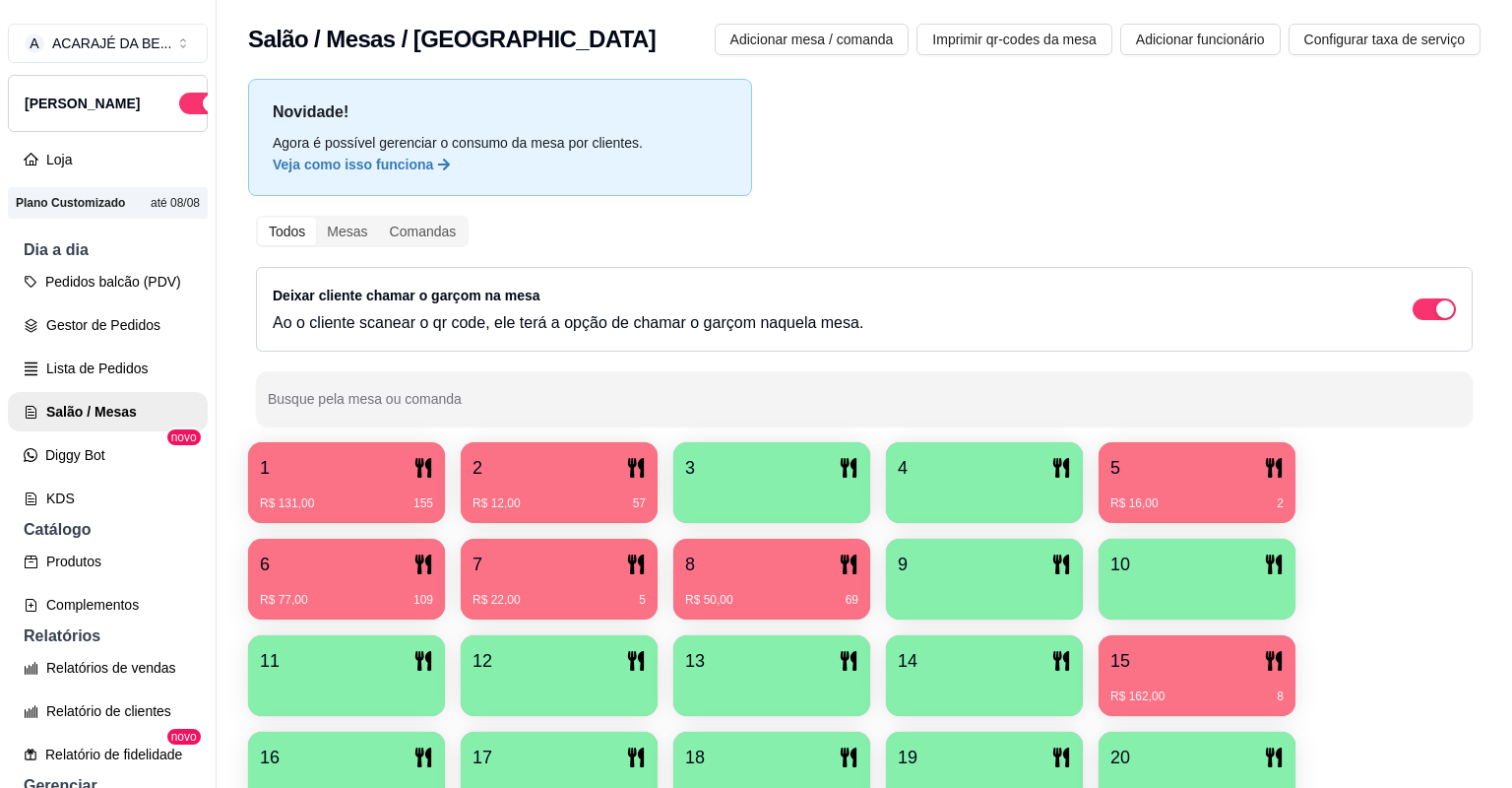 click on "R$ 12,00 57" at bounding box center (559, 496) 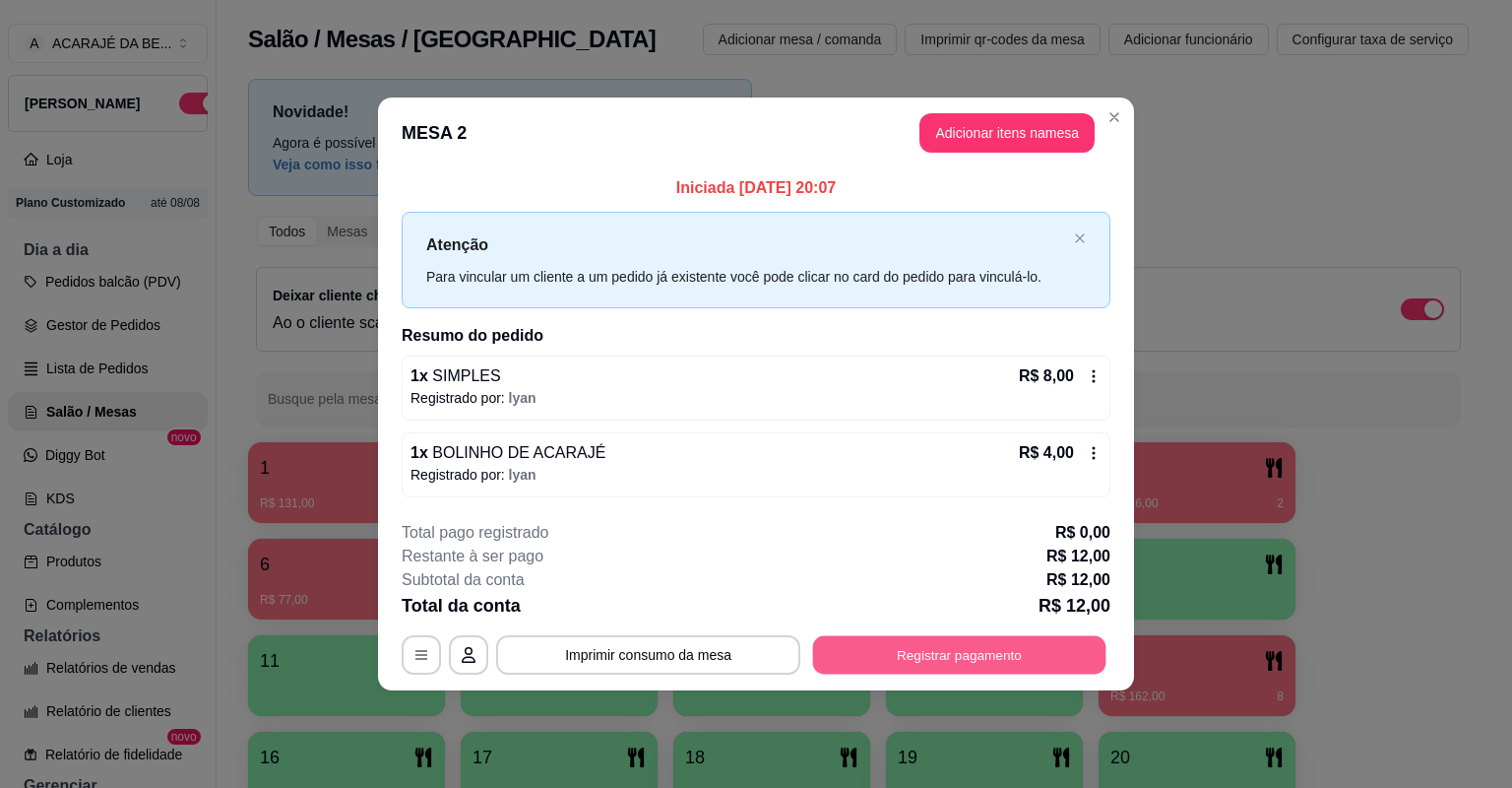 click on "Registrar pagamento" at bounding box center (960, 654) 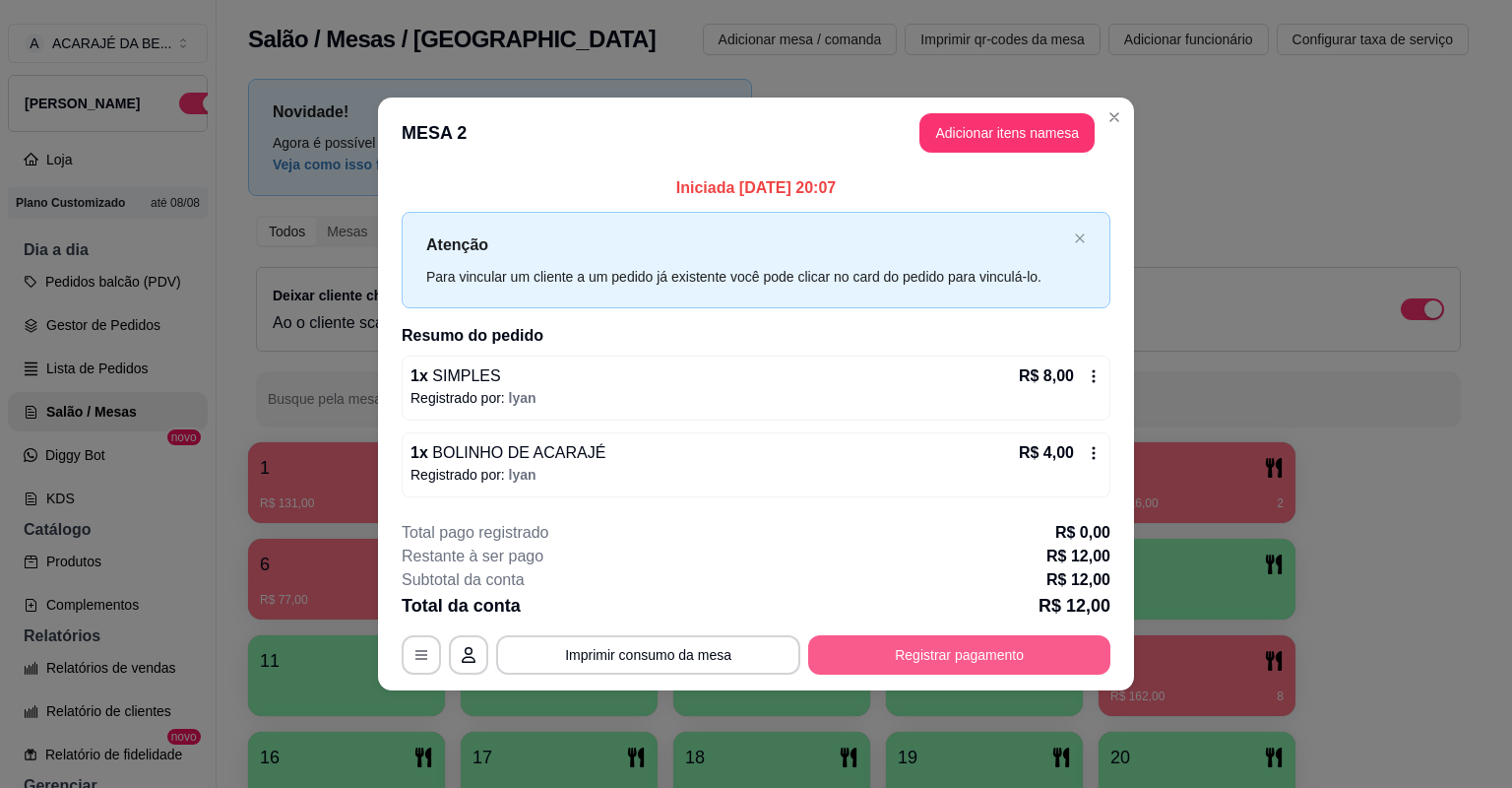 click on "Registrar pagamento" at bounding box center [959, 655] 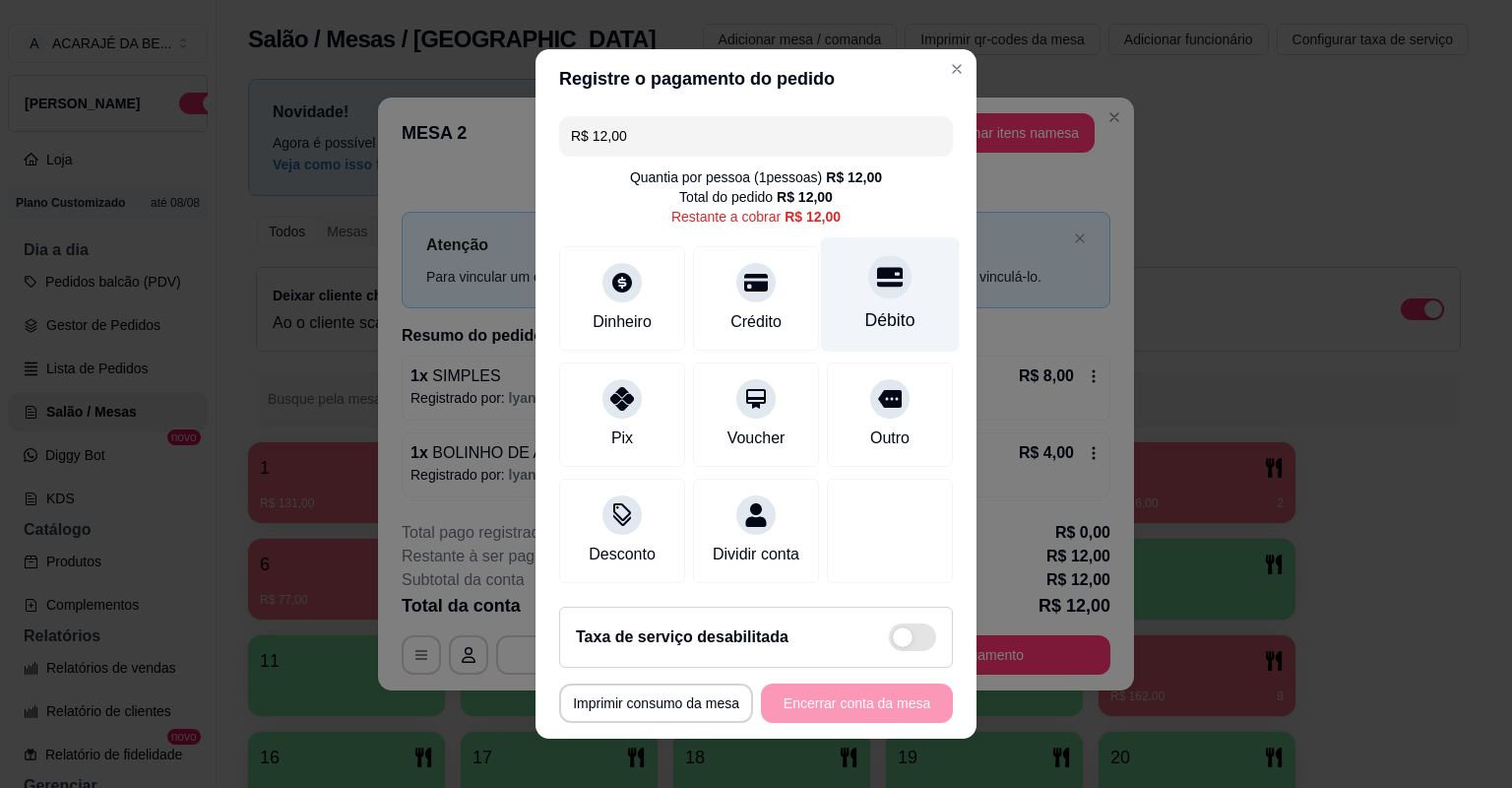 click on "Débito" at bounding box center [890, 320] 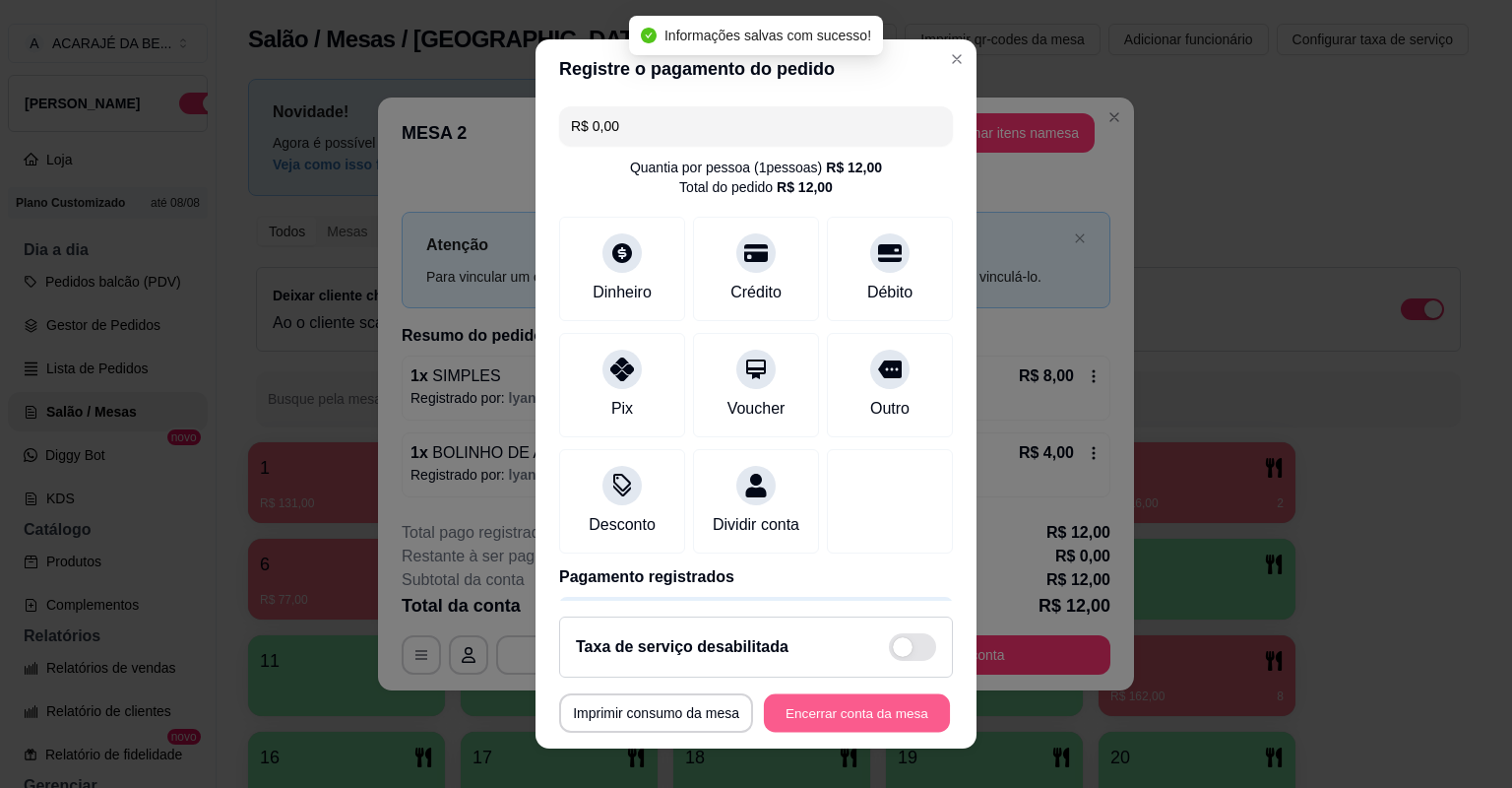 click on "Encerrar conta da mesa" at bounding box center (856, 713) 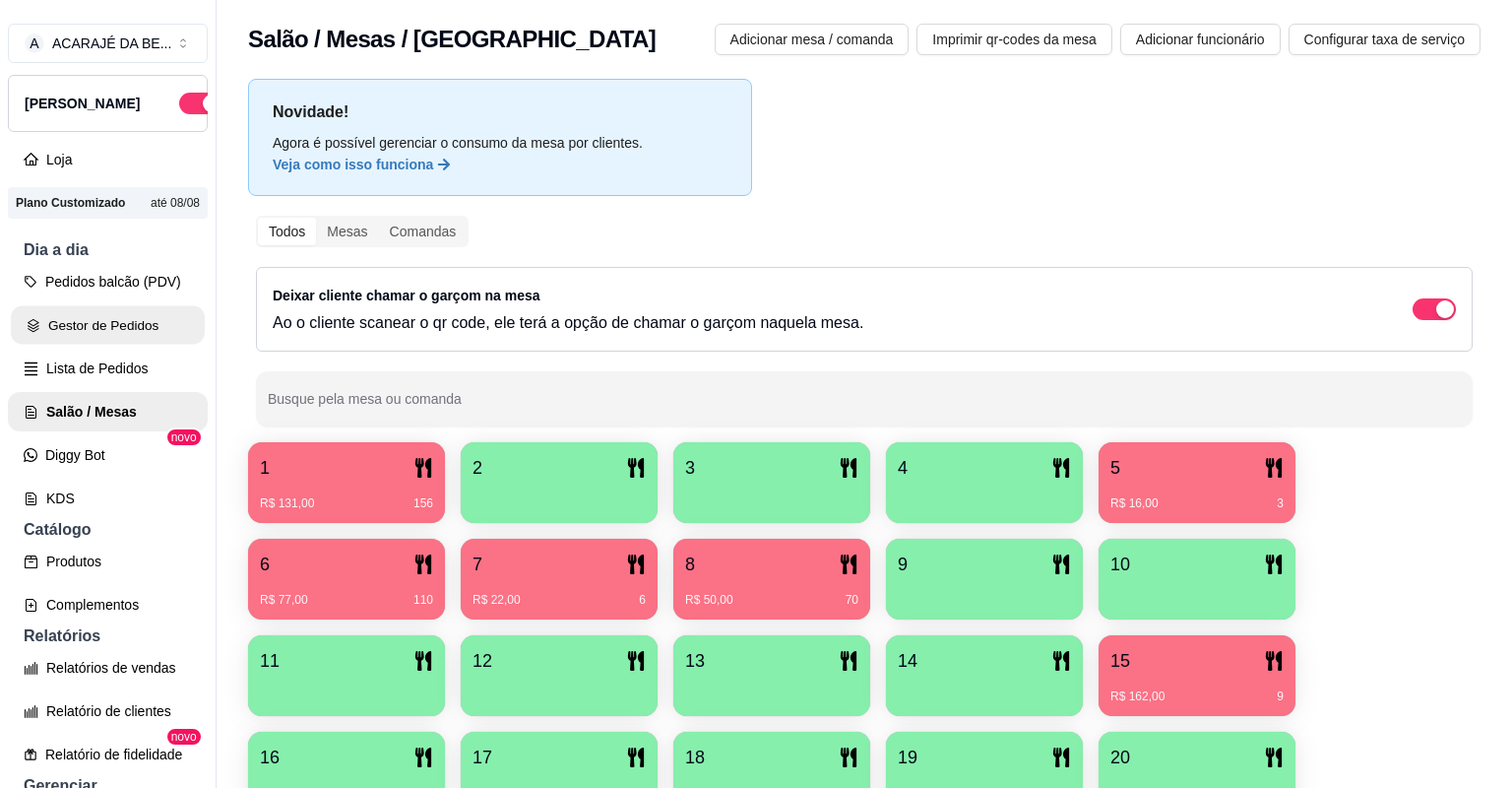 click on "Gestor de Pedidos" at bounding box center (107, 325) 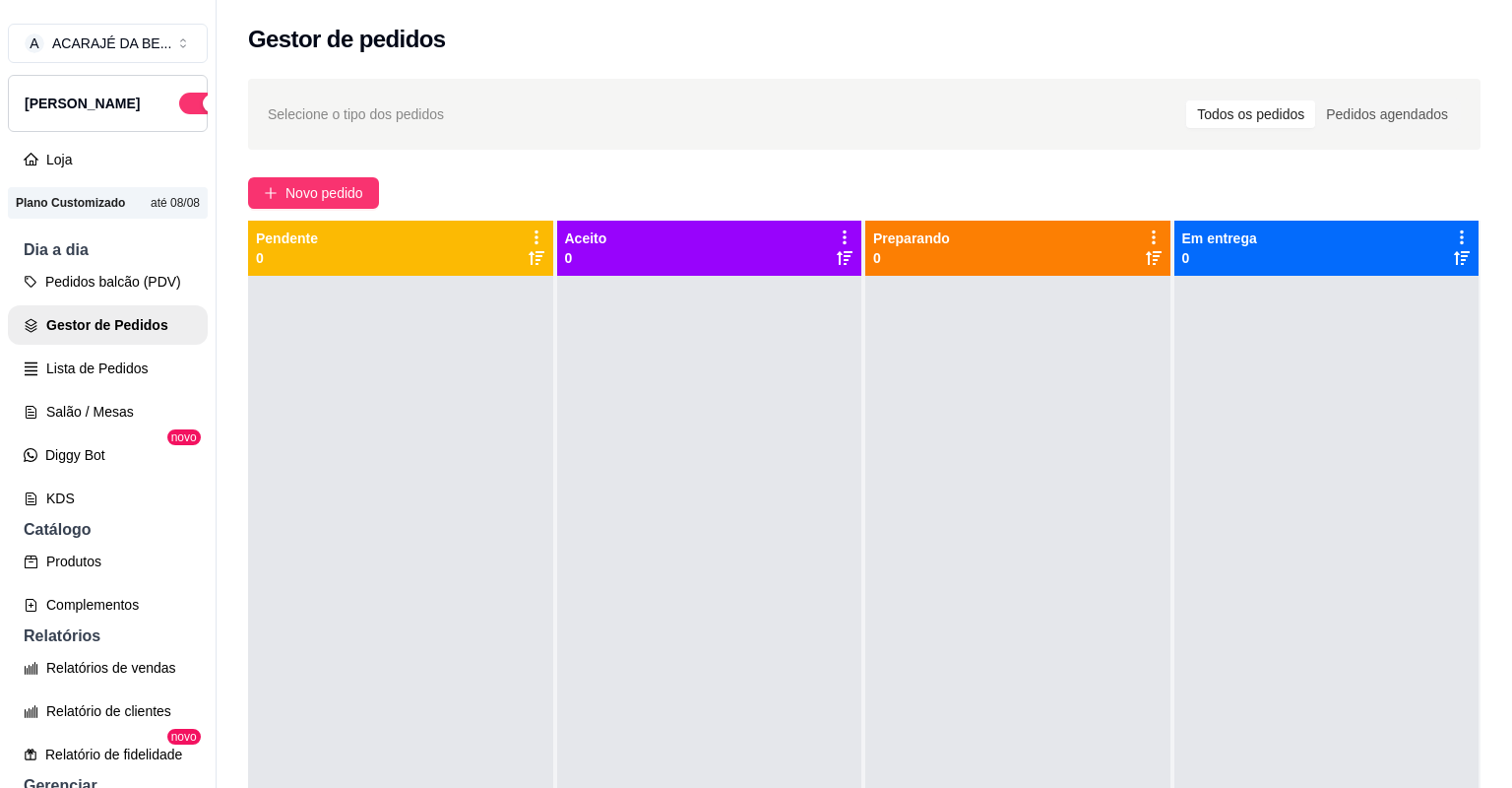 click on "Controle de caixa" at bounding box center [107, 904] 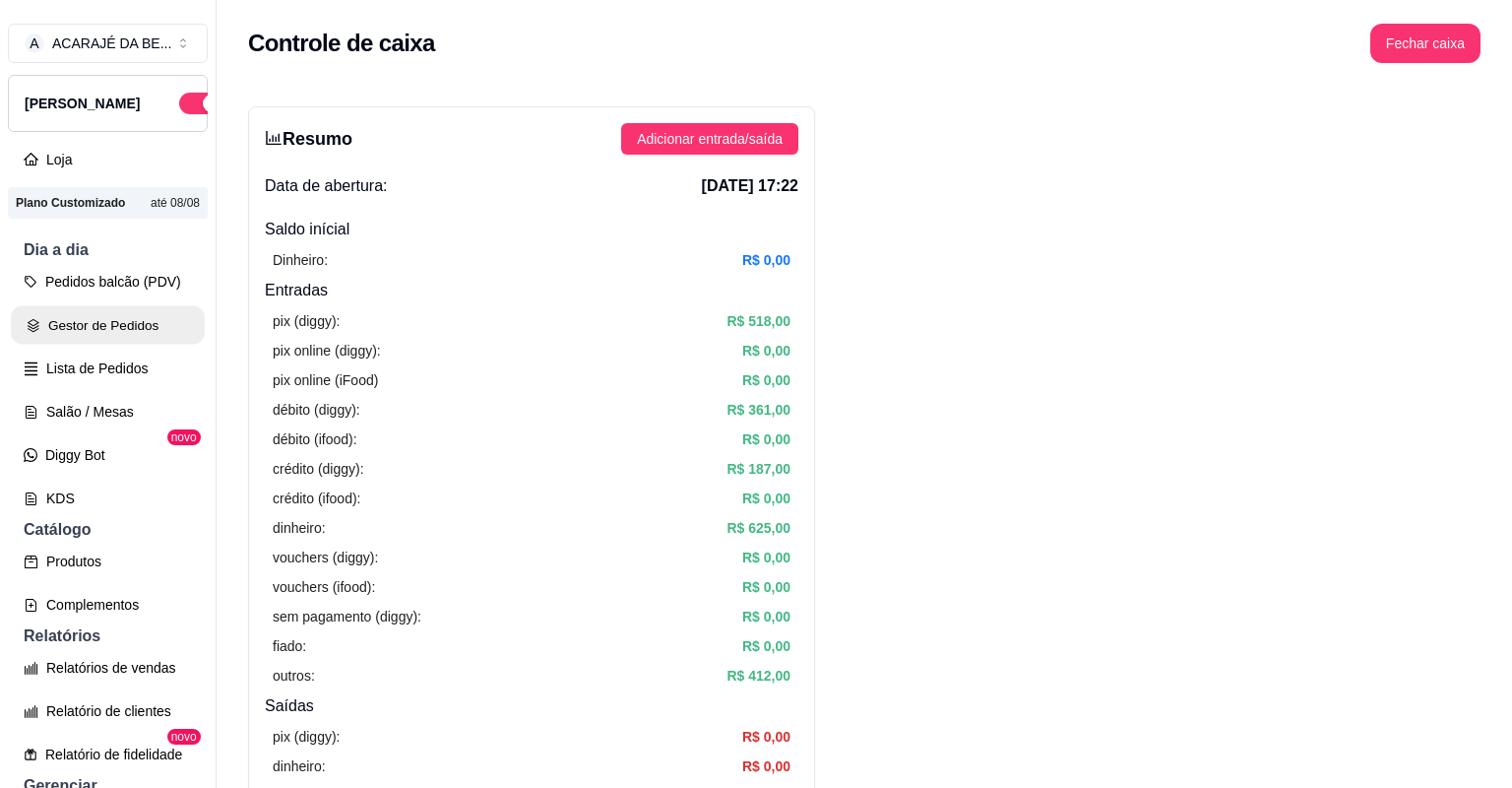 click on "Gestor de Pedidos" at bounding box center (107, 325) 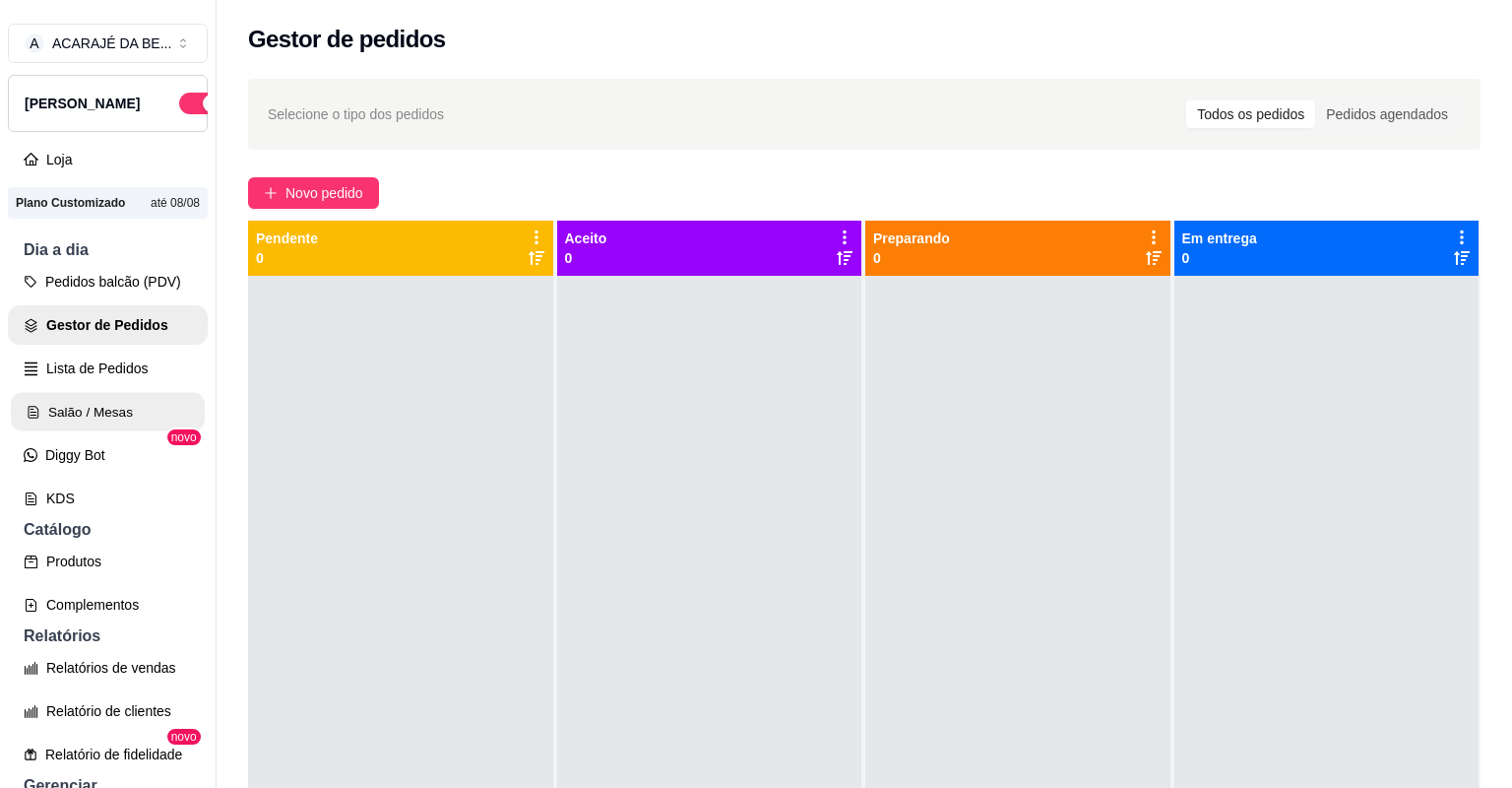 click on "Salão / Mesas" at bounding box center [107, 412] 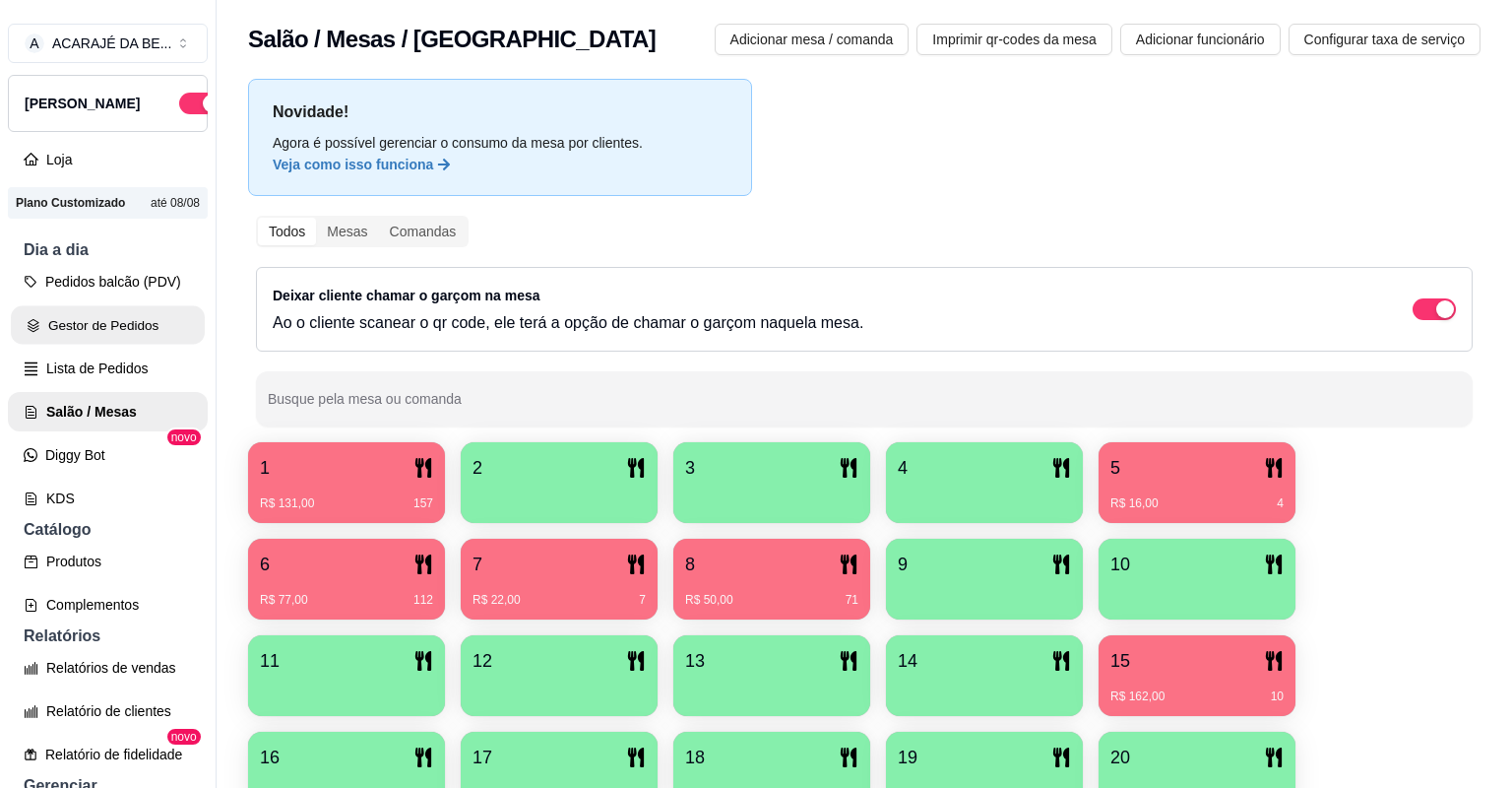click on "Gestor de Pedidos" at bounding box center (107, 325) 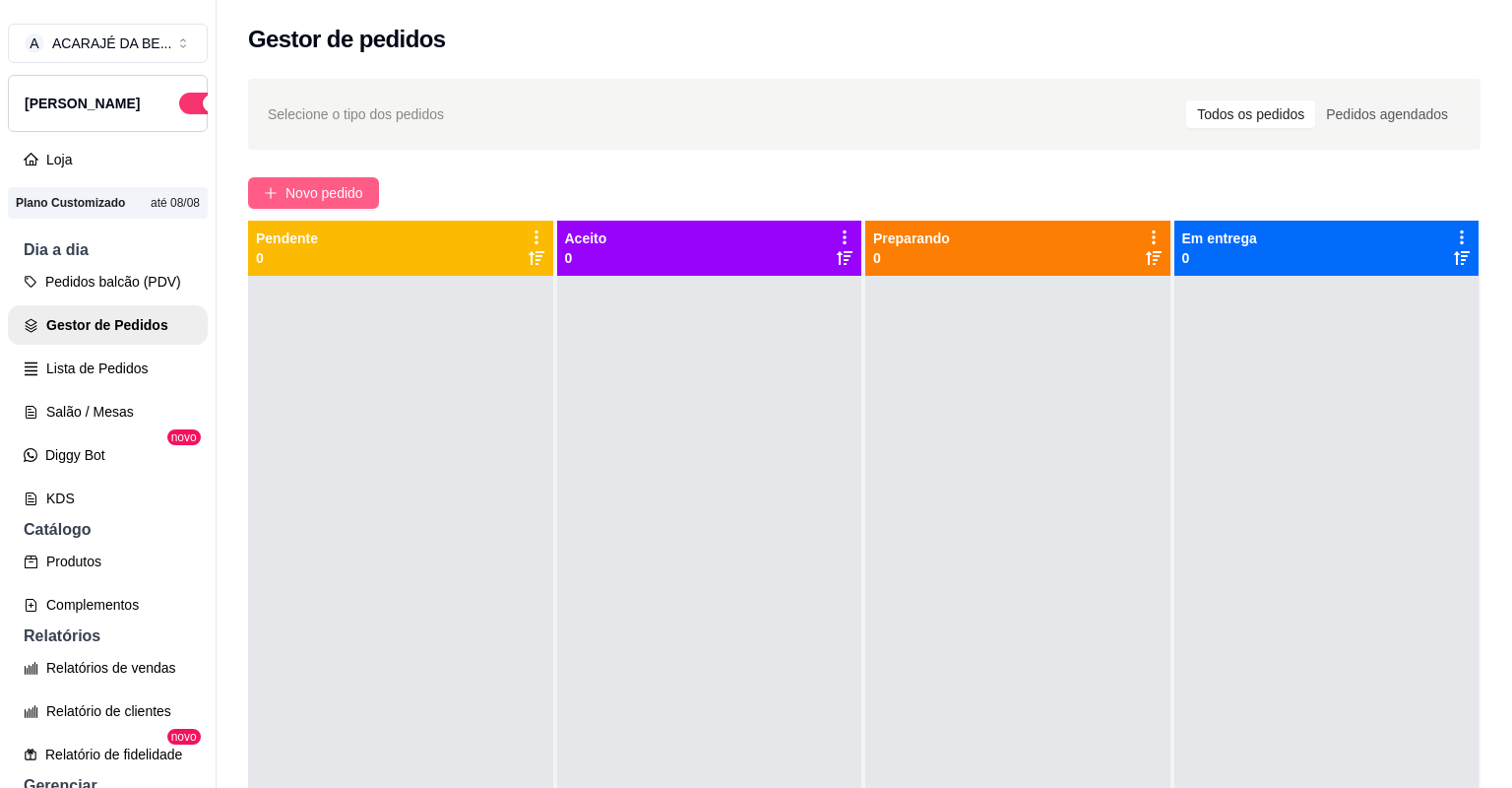 click on "Novo pedido" at bounding box center (324, 193) 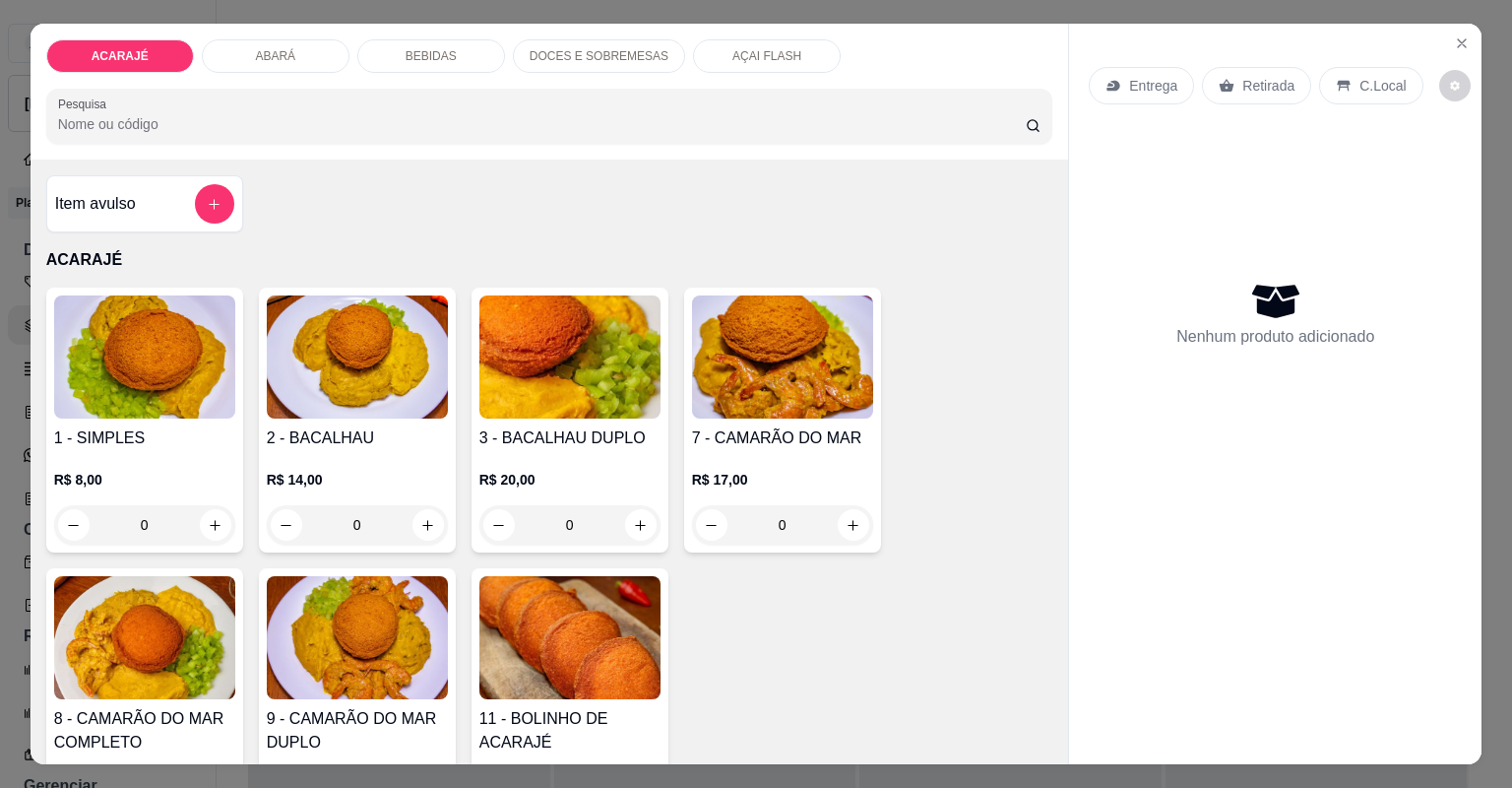 click 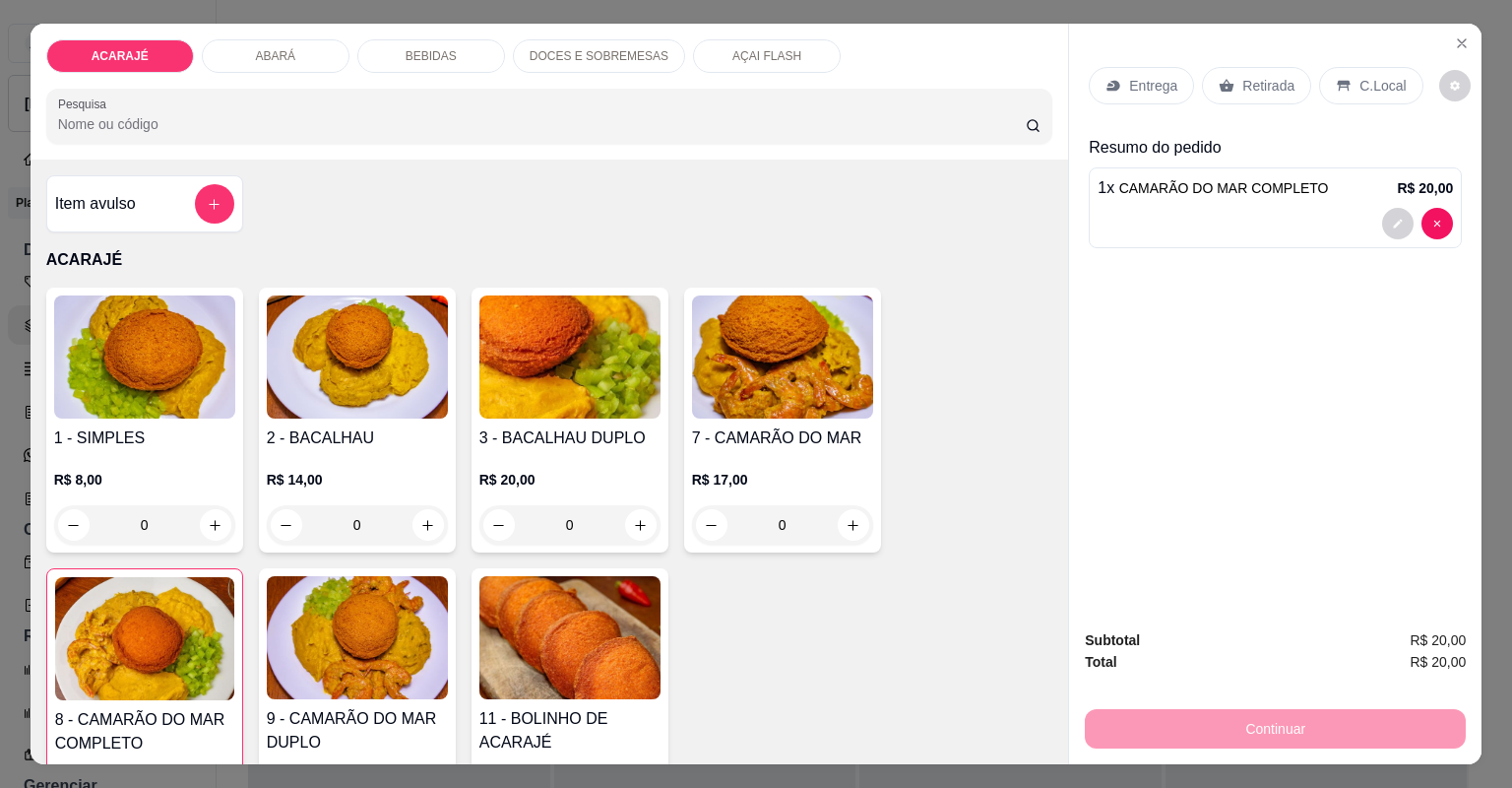 click on "Entrega" at bounding box center (1153, 86) 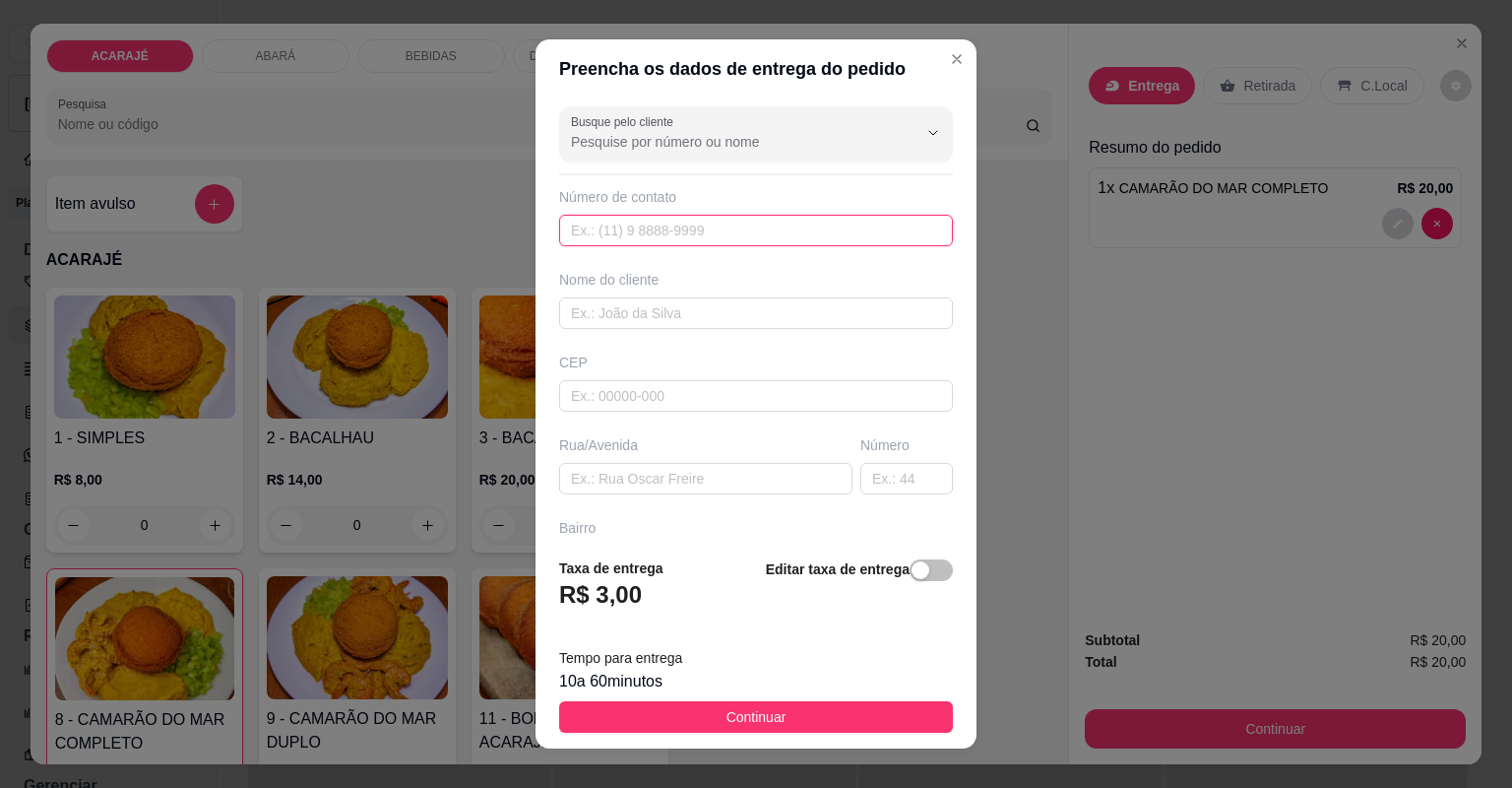 click at bounding box center [756, 230] 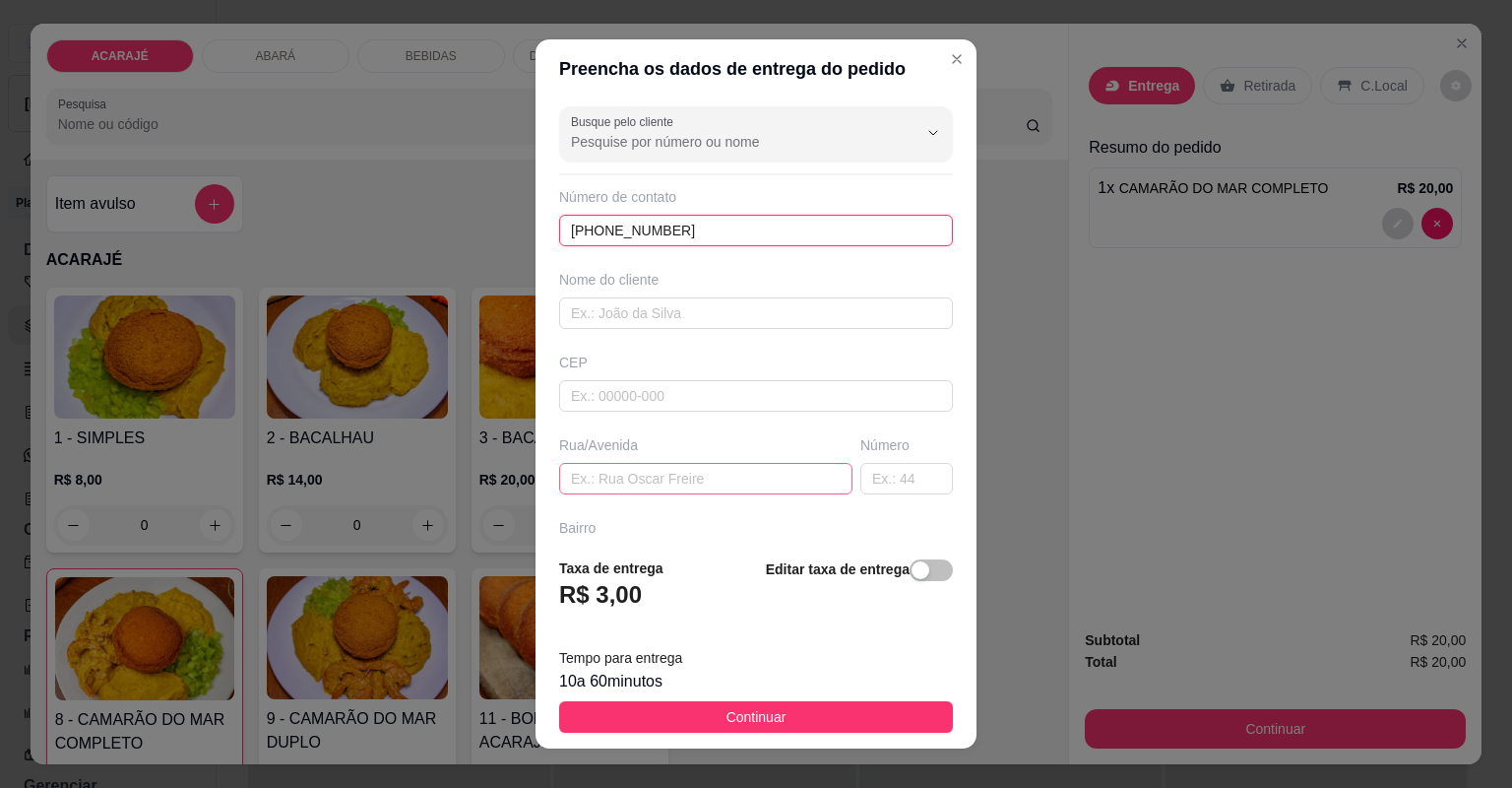 type on "[PHONE_NUMBER]" 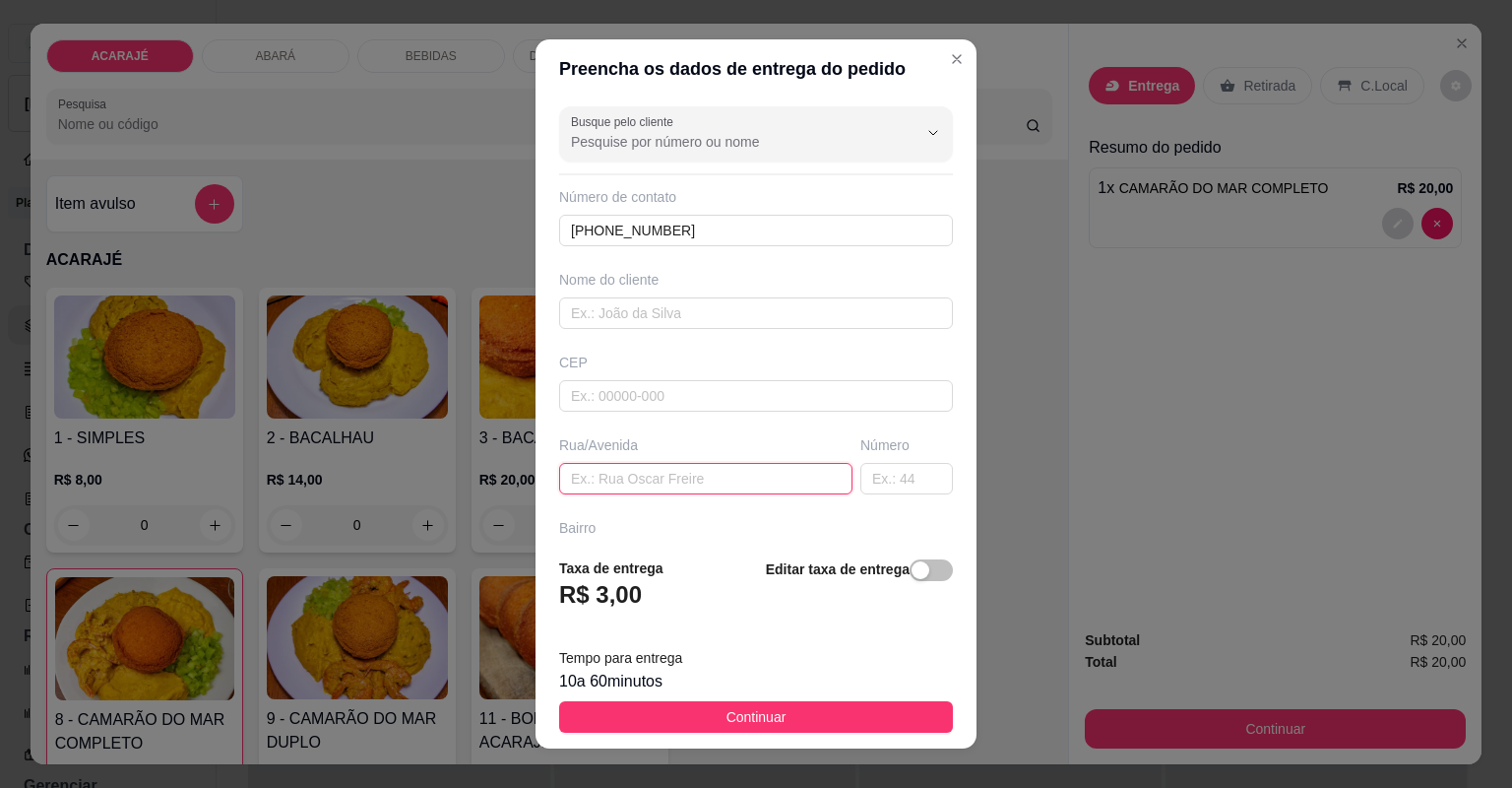 paste on "48135337000132  ZENILDA DE JESUS SANTANA   Chave Pix CNPJ   MANDAR COMPROVANTE POR GENTILEZA." 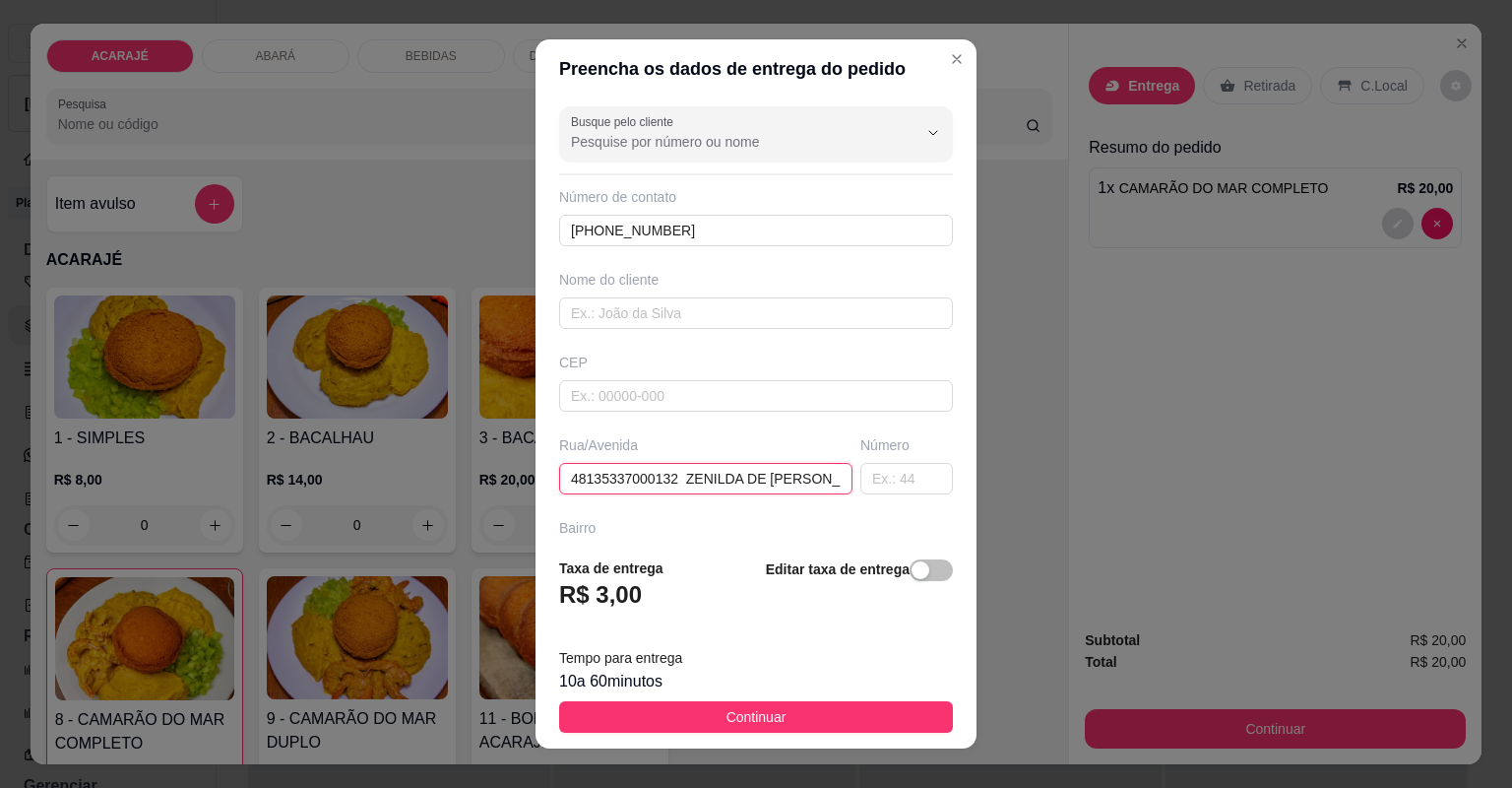 drag, startPoint x: 819, startPoint y: 479, endPoint x: 498, endPoint y: 445, distance: 322.7956 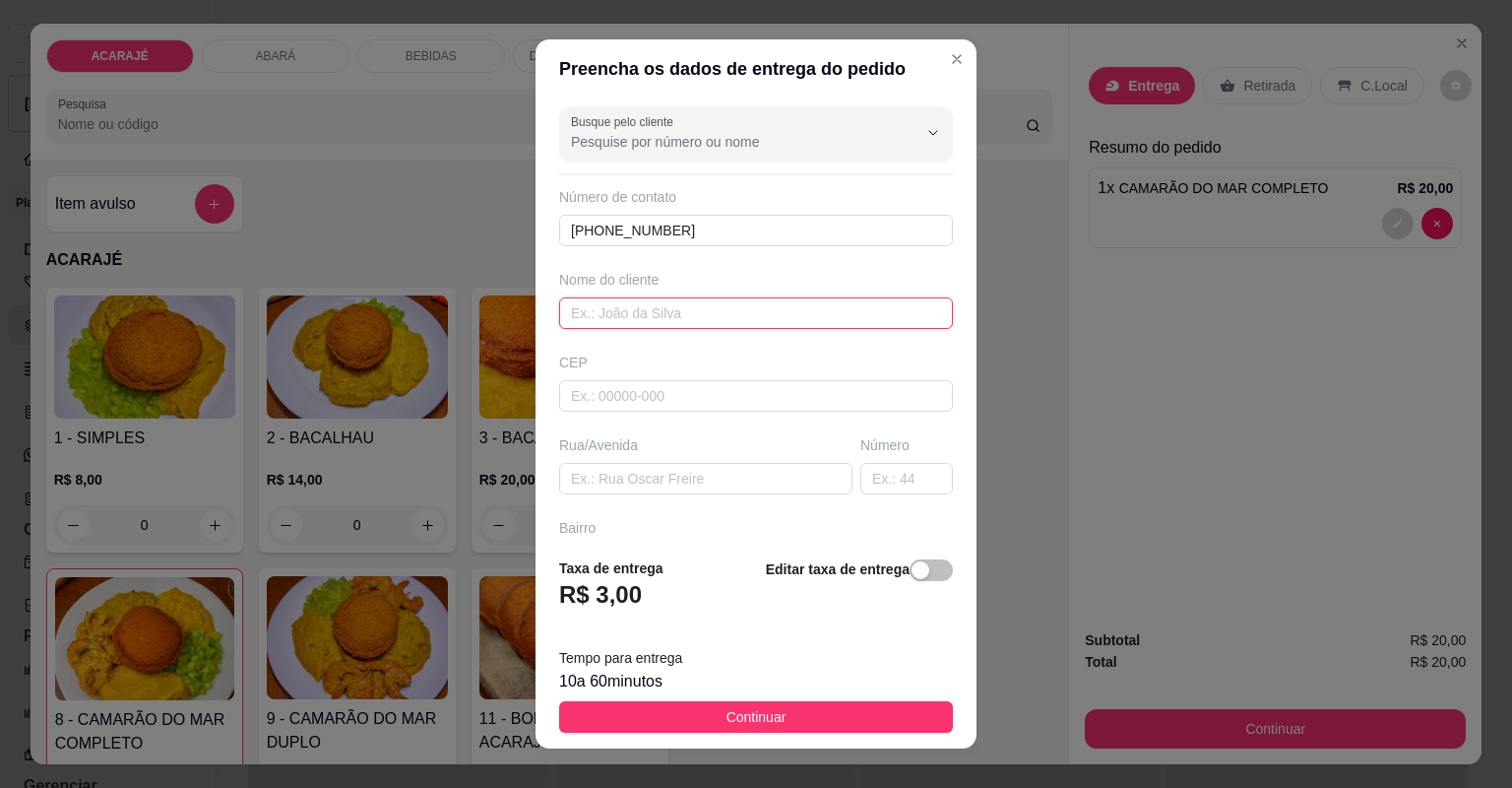 click at bounding box center [756, 313] 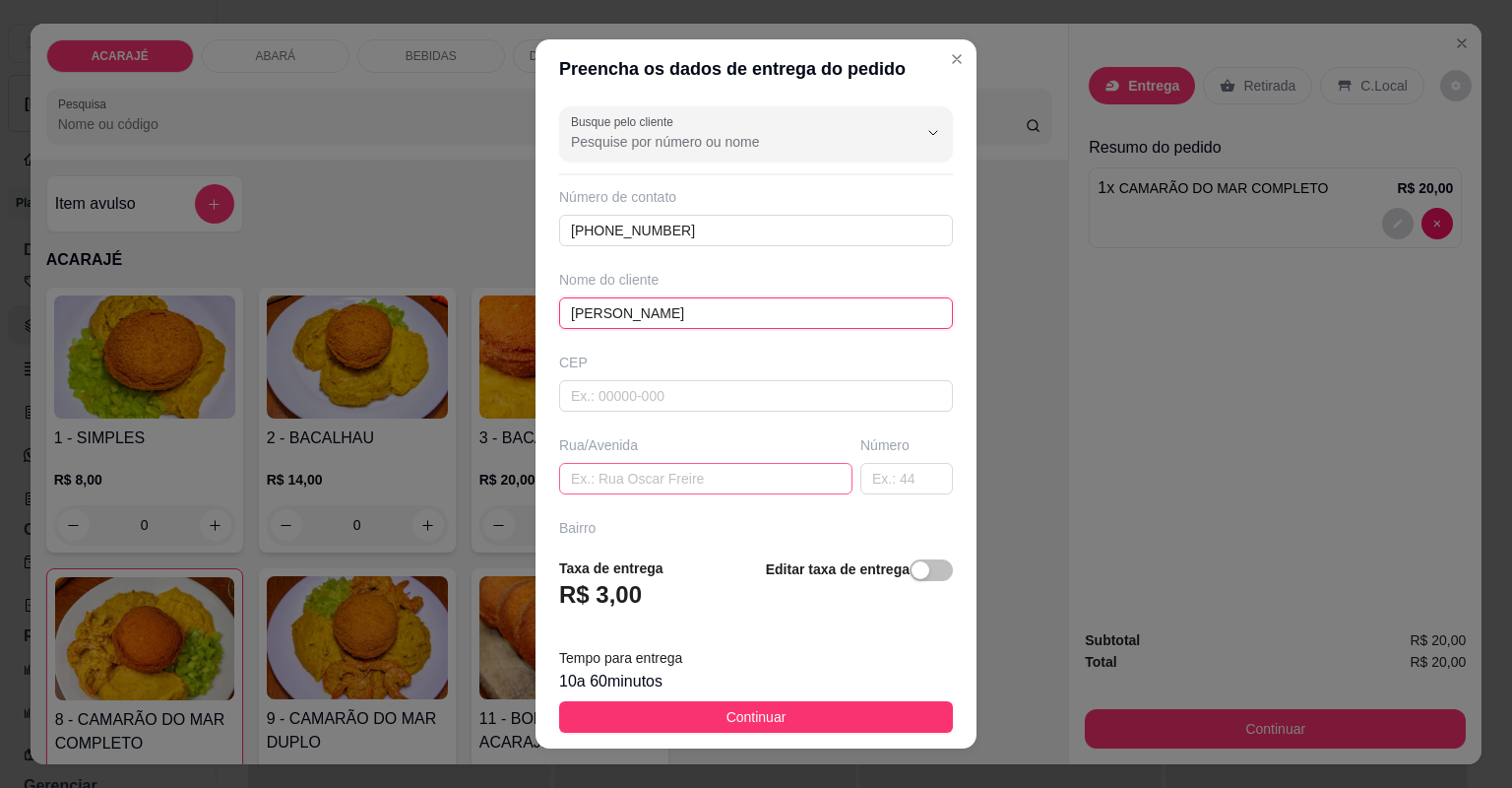 type on "adriana" 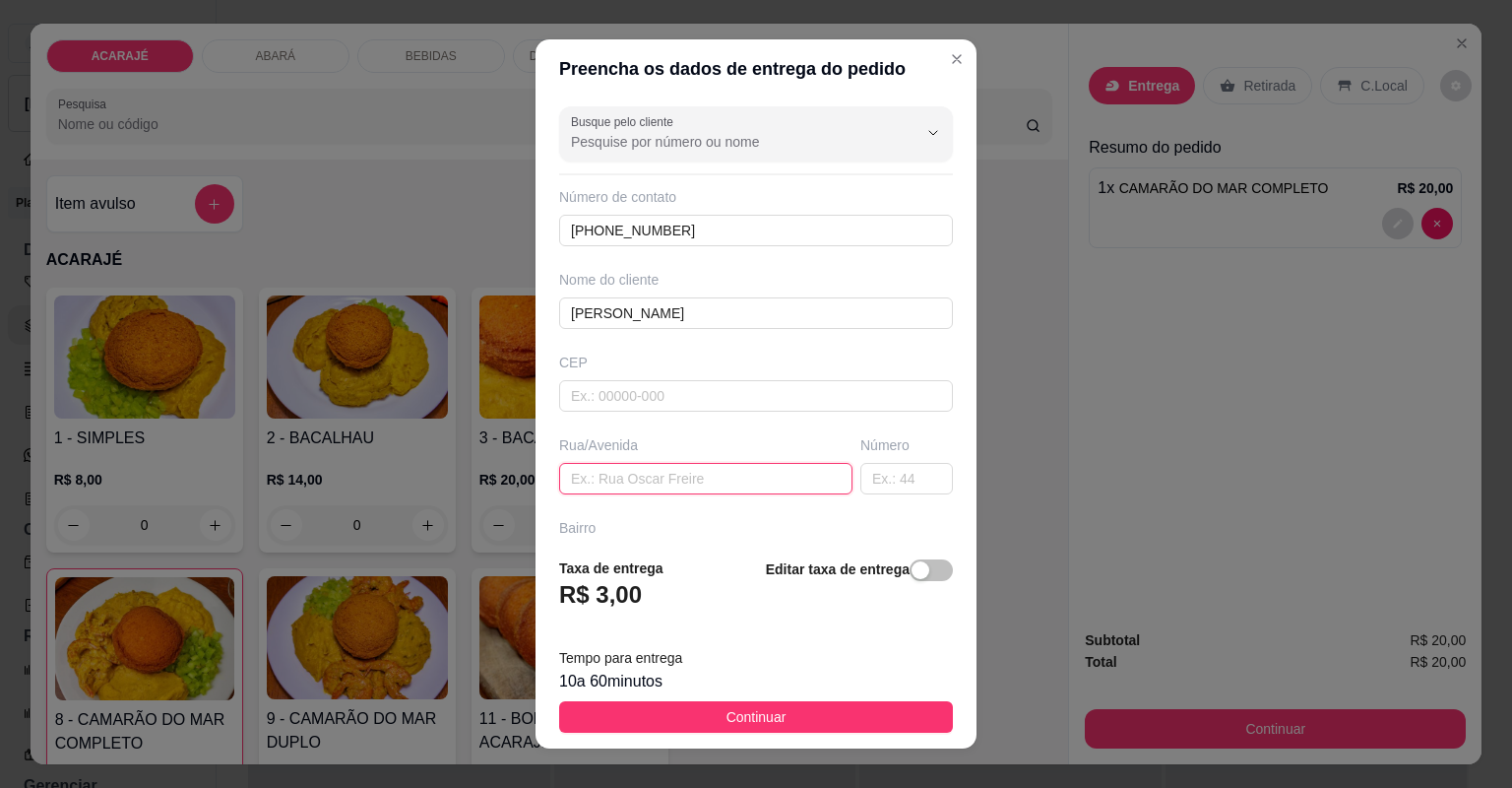 click at bounding box center (706, 479) 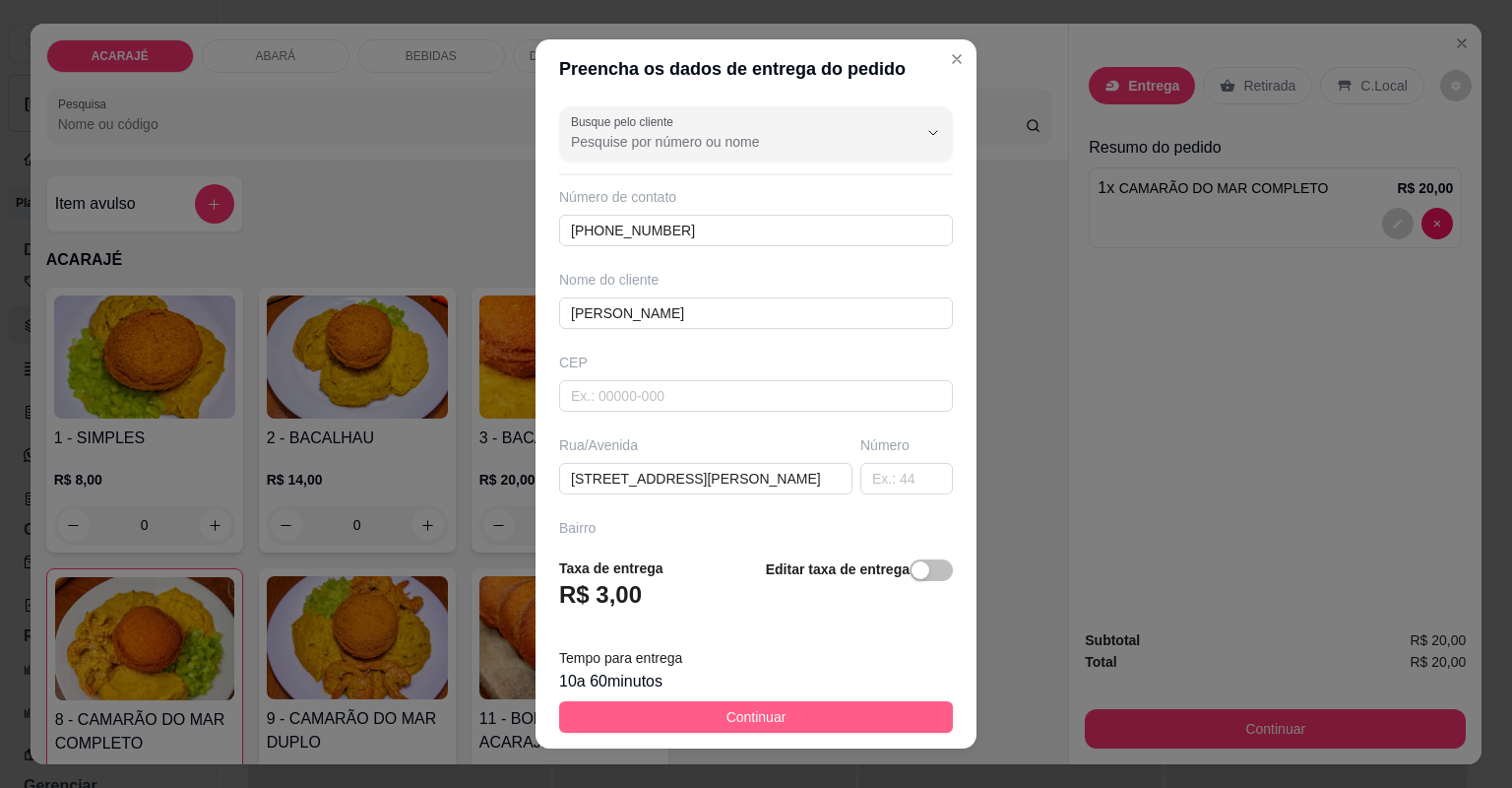 click on "Continuar" at bounding box center (756, 717) 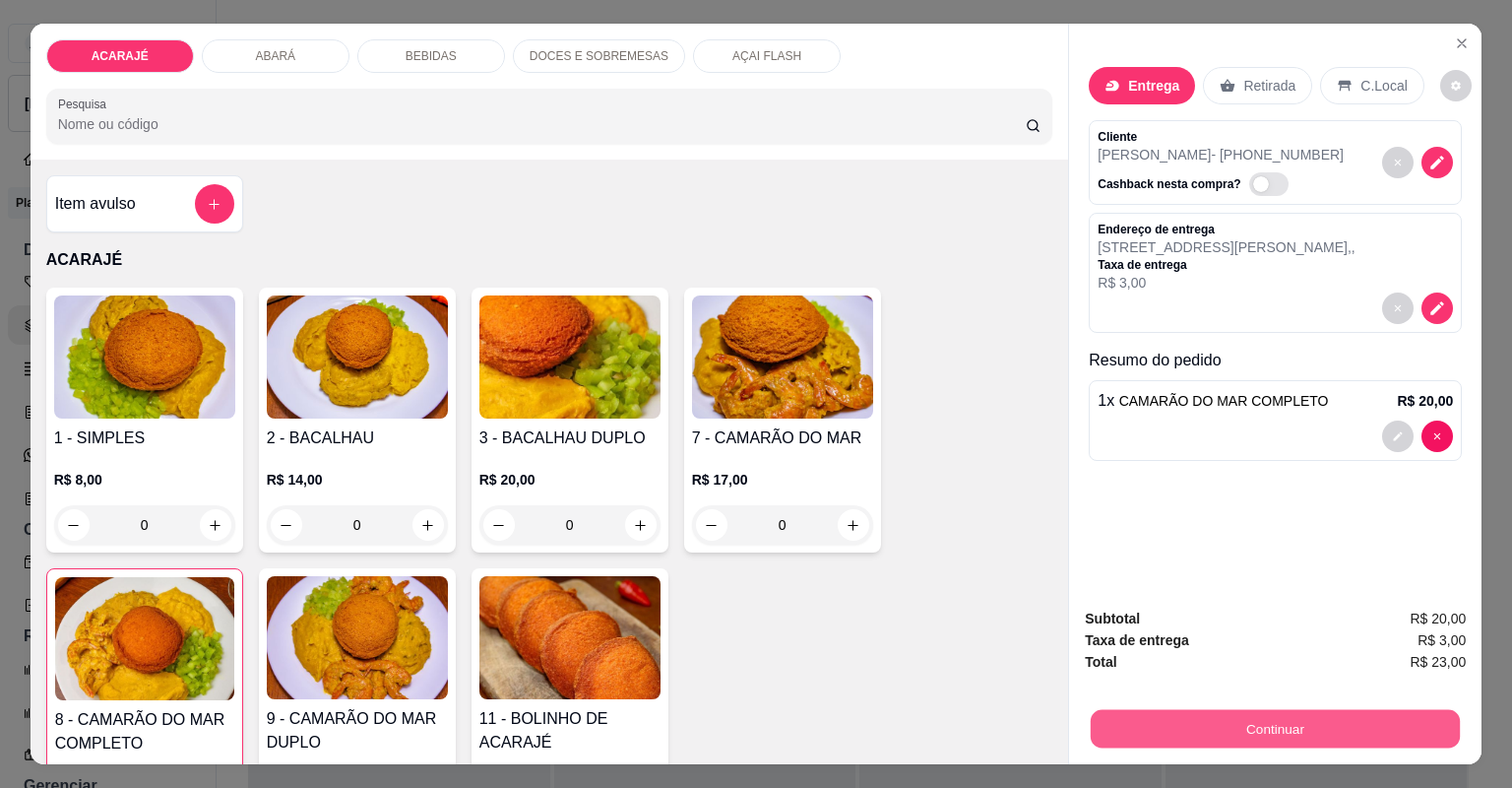 click on "Continuar" at bounding box center [1275, 729] 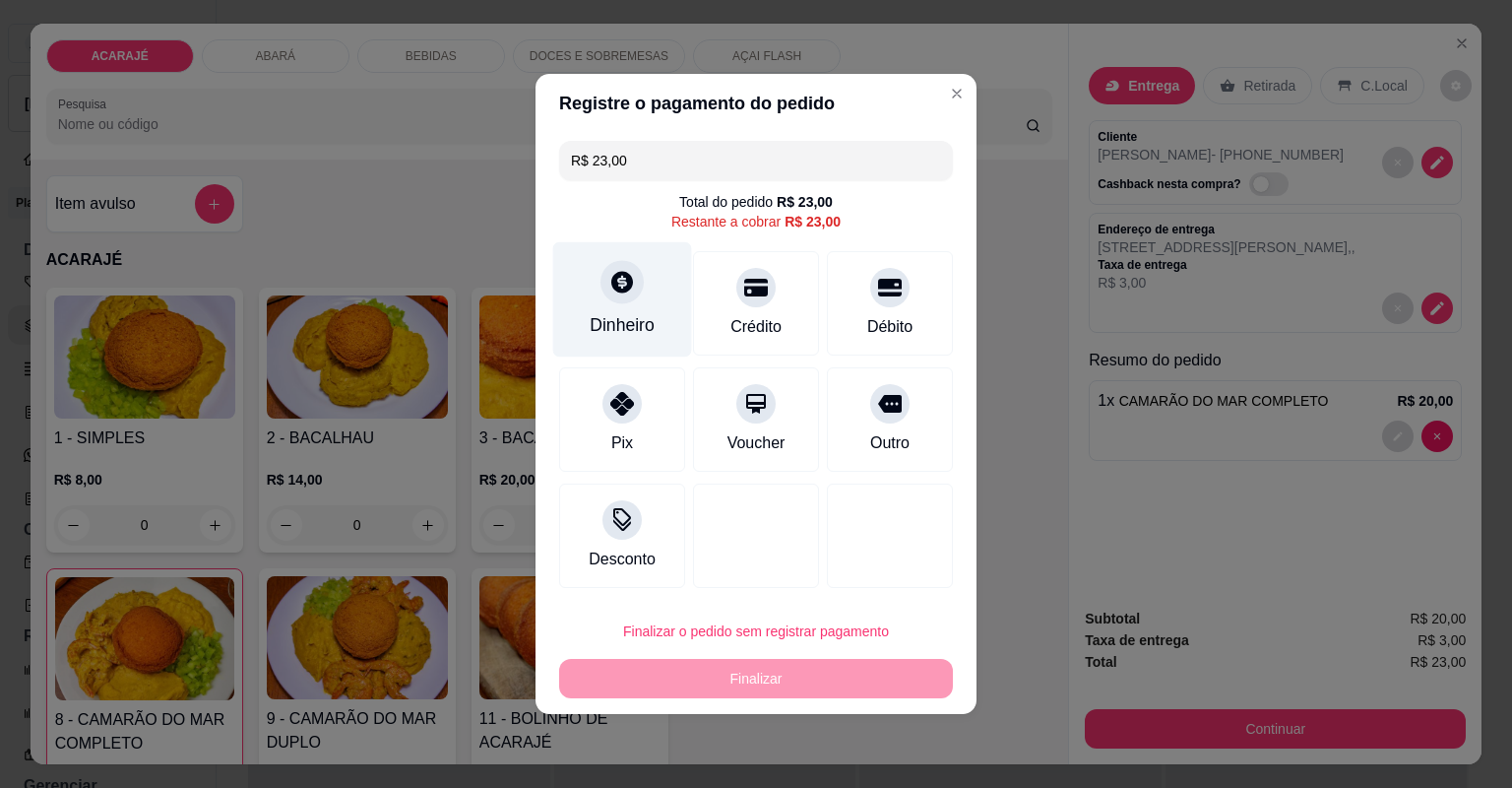 click 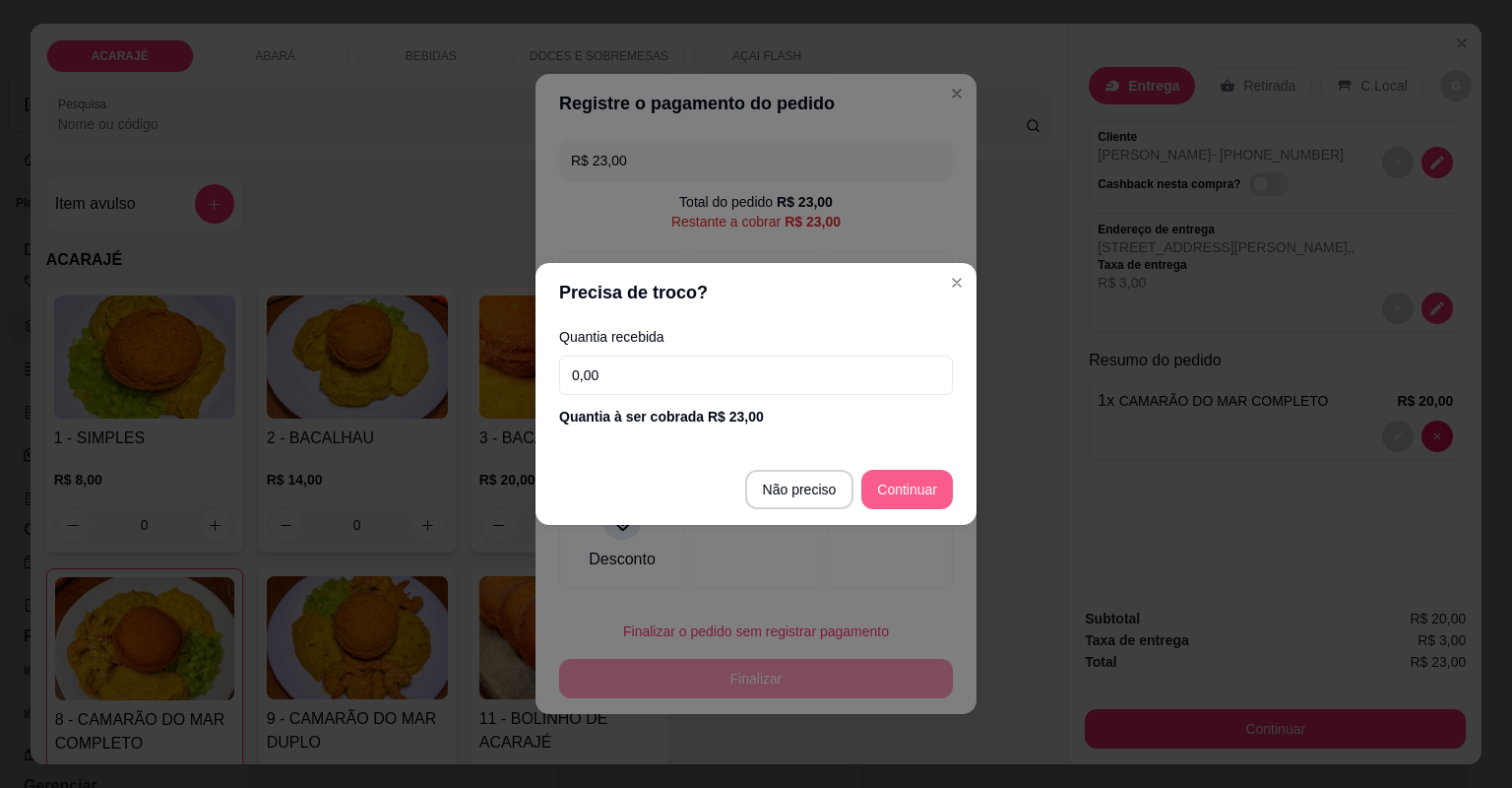 type on "R$ 0,00" 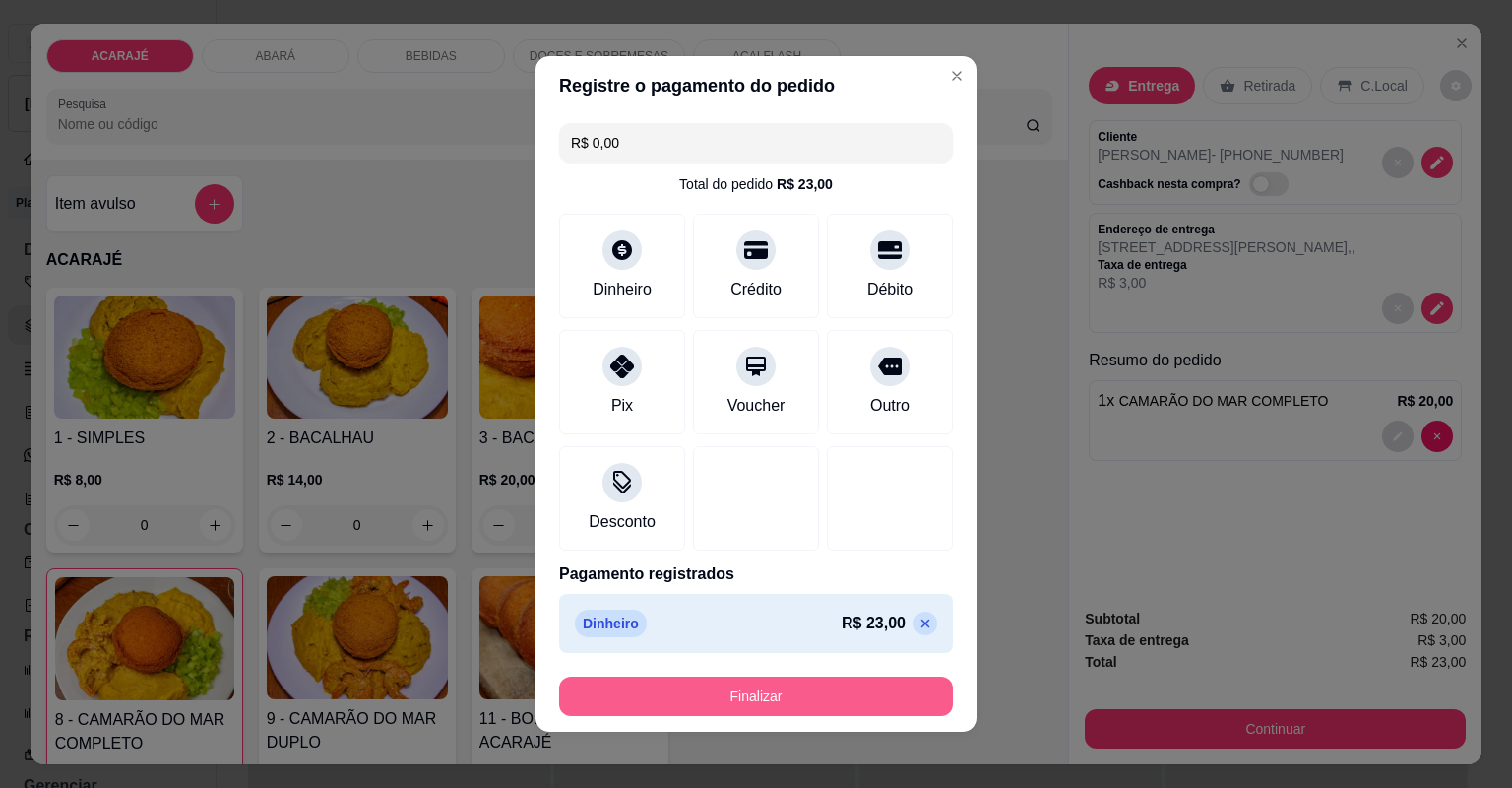 click on "Finalizar" at bounding box center [756, 696] 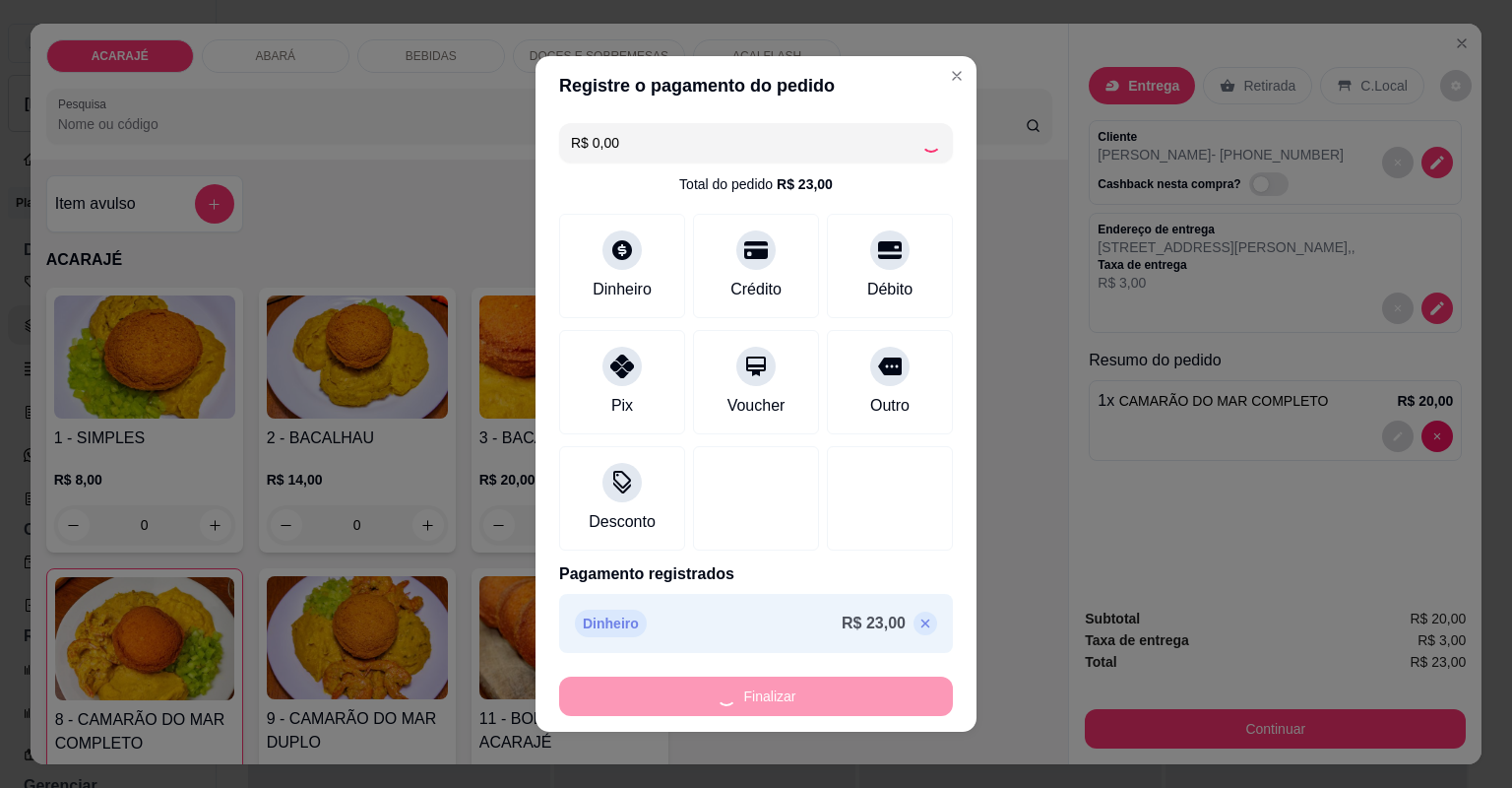 type on "0" 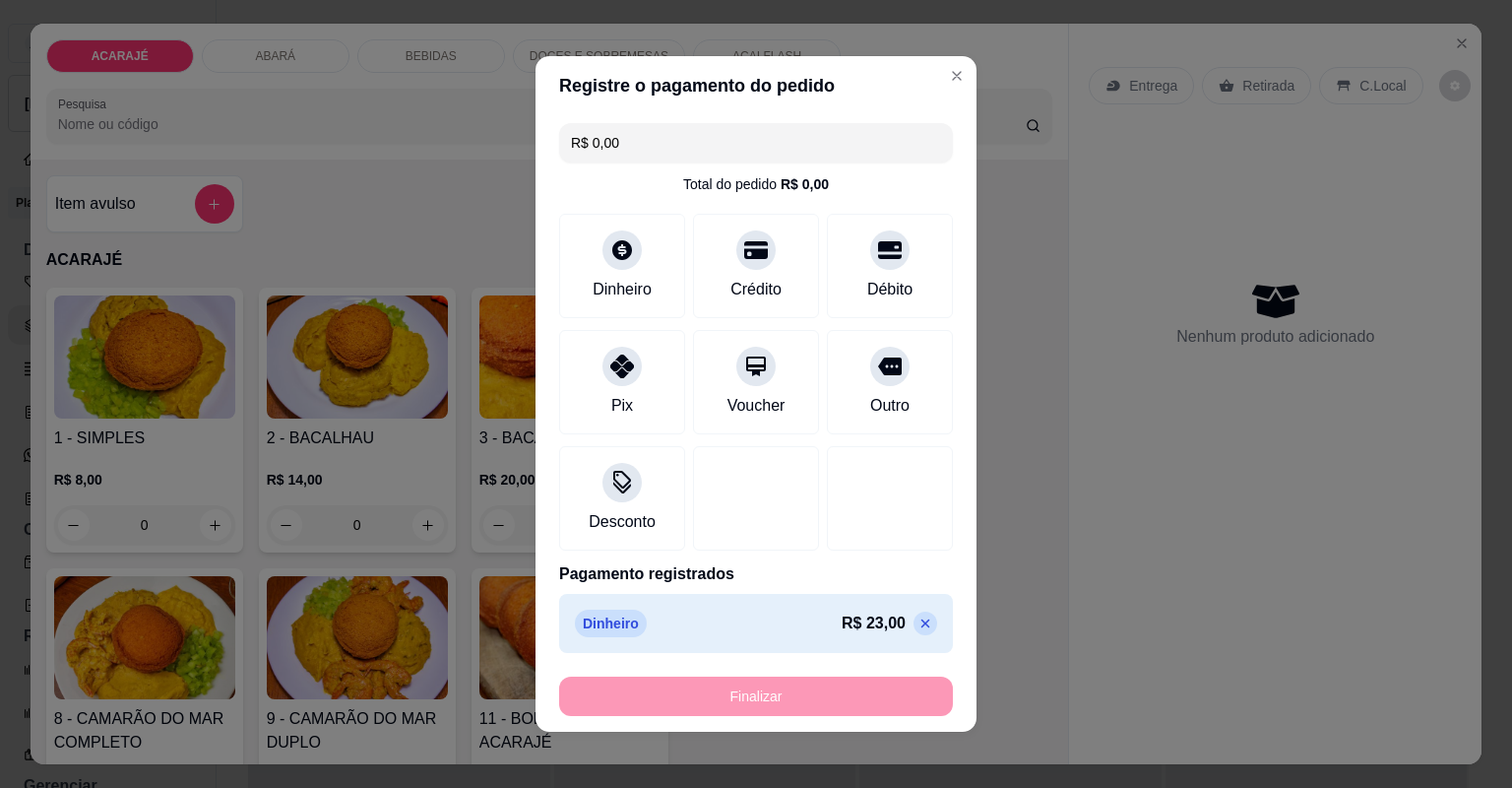 type on "-R$ 23,00" 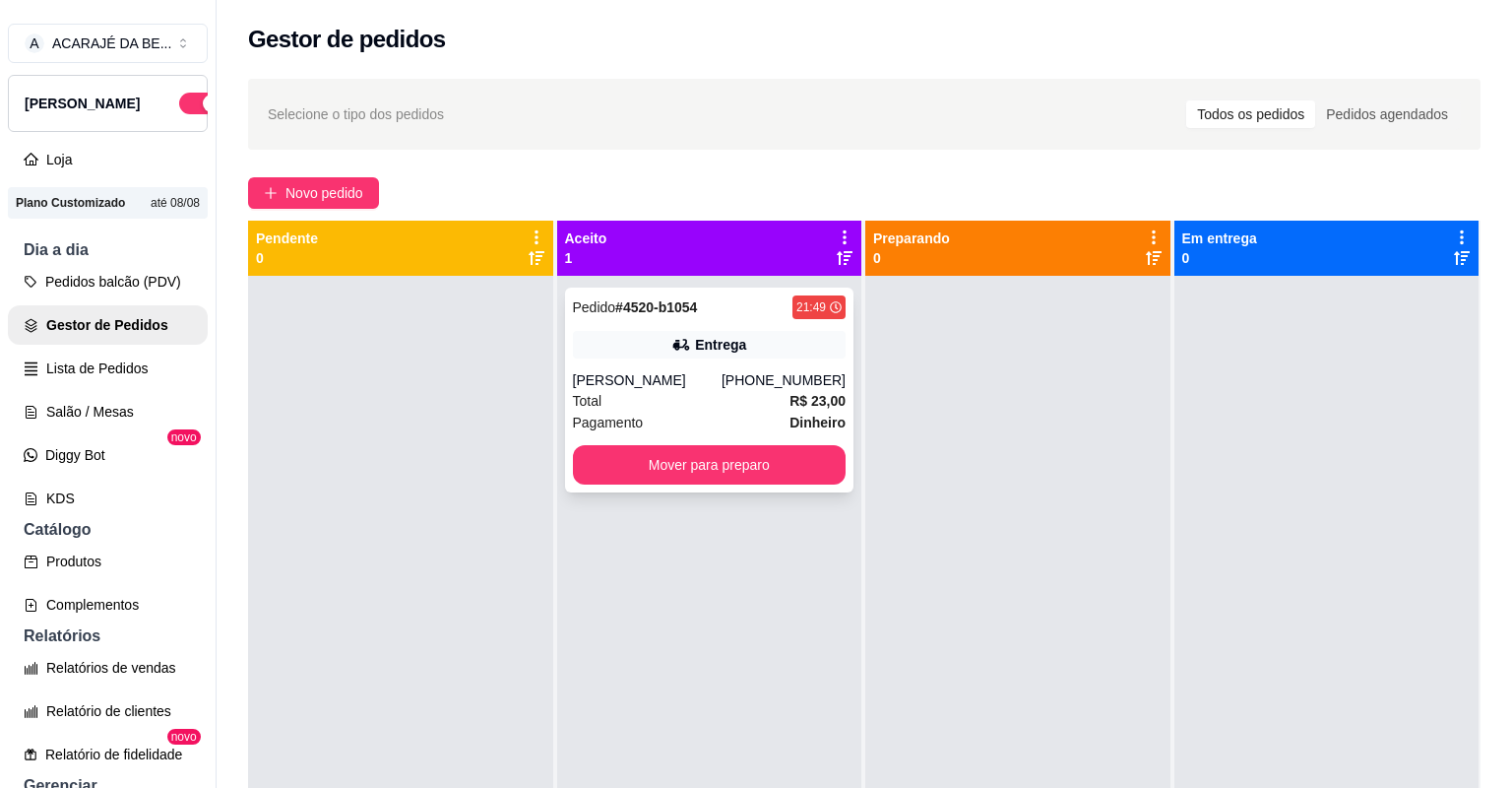 click on "Pagamento Dinheiro" at bounding box center [710, 423] 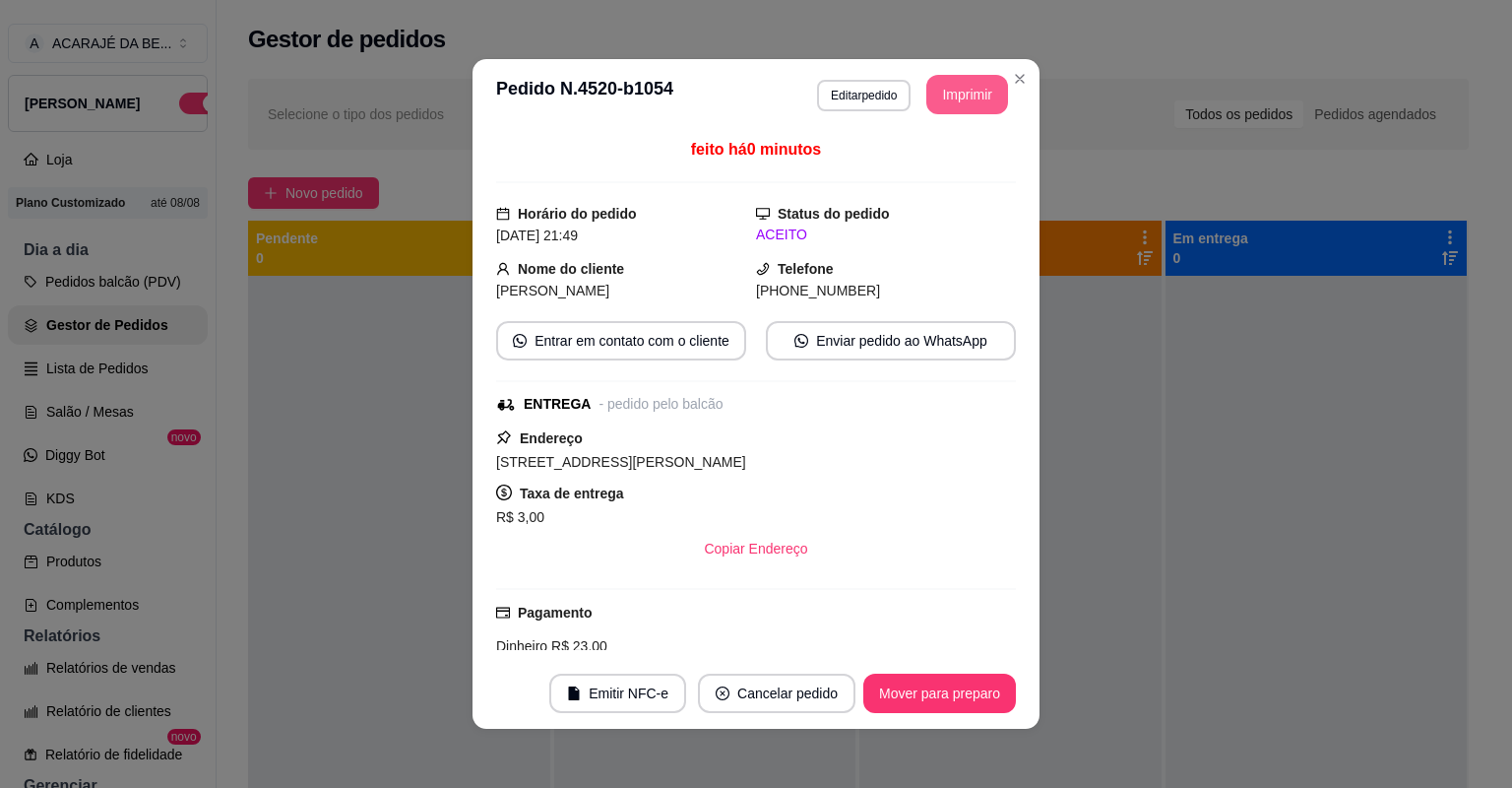 click on "Imprimir" at bounding box center [967, 95] 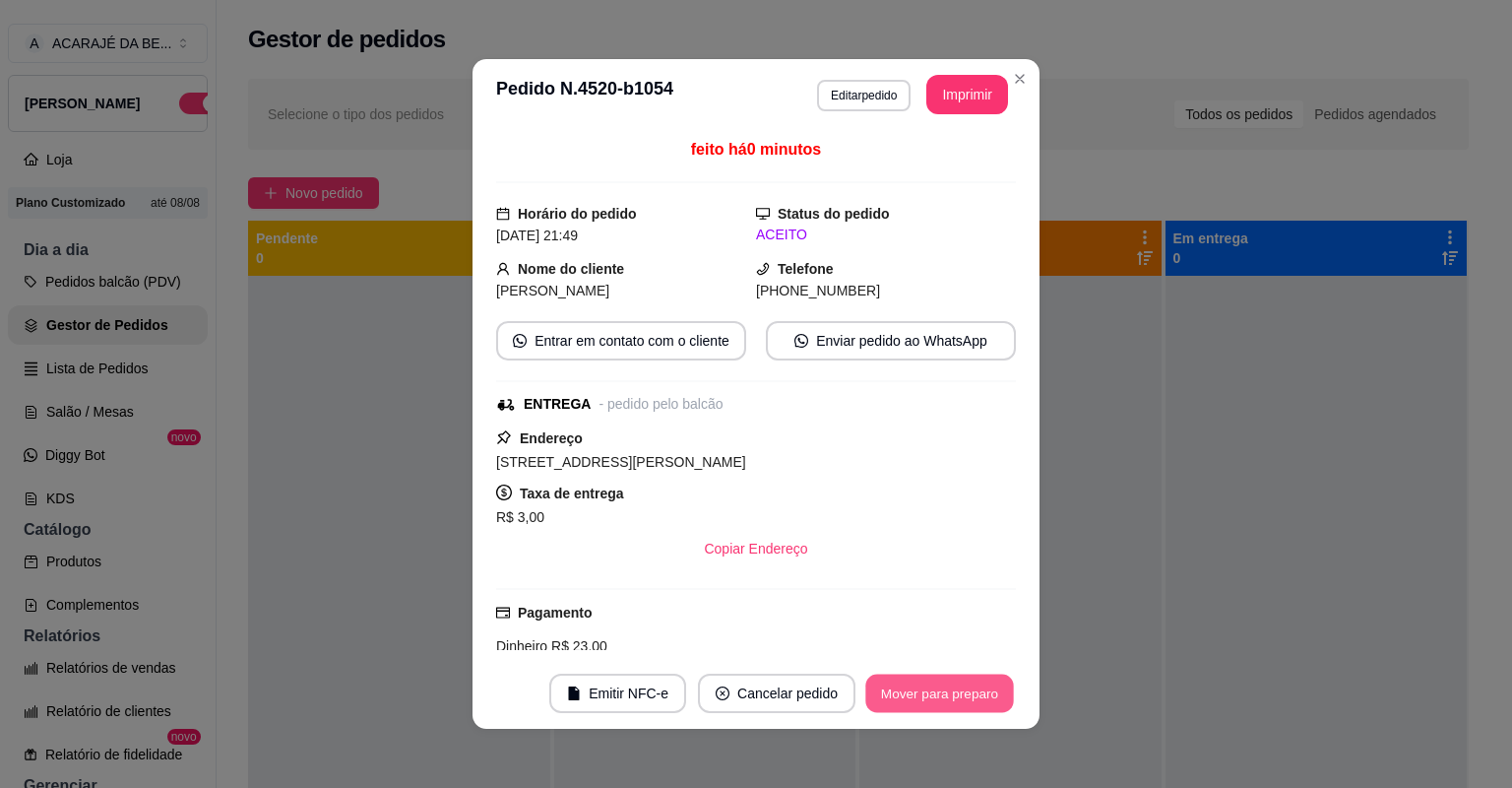 click on "Mover para preparo" at bounding box center (939, 693) 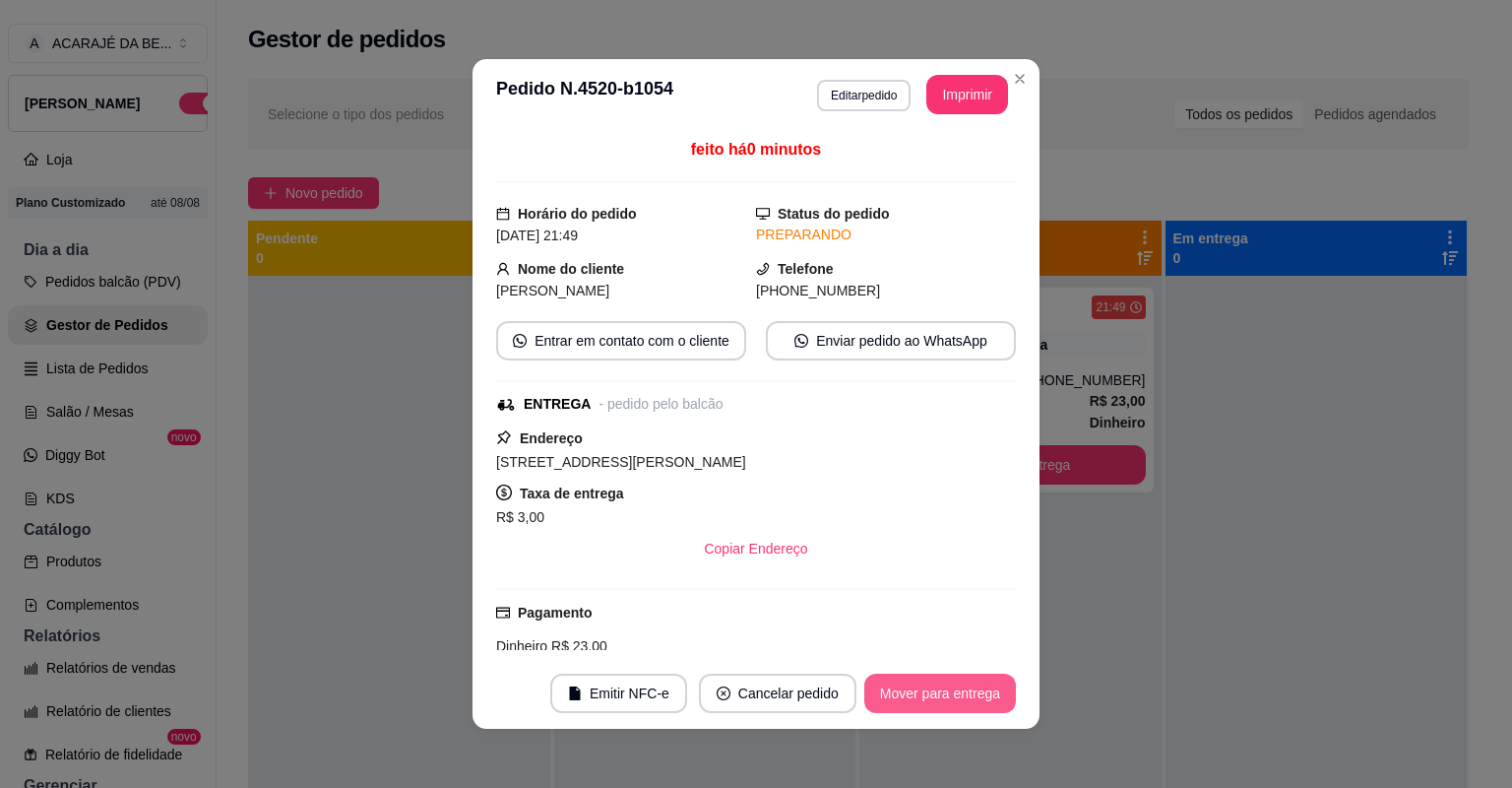 click on "Mover para entrega" at bounding box center [940, 693] 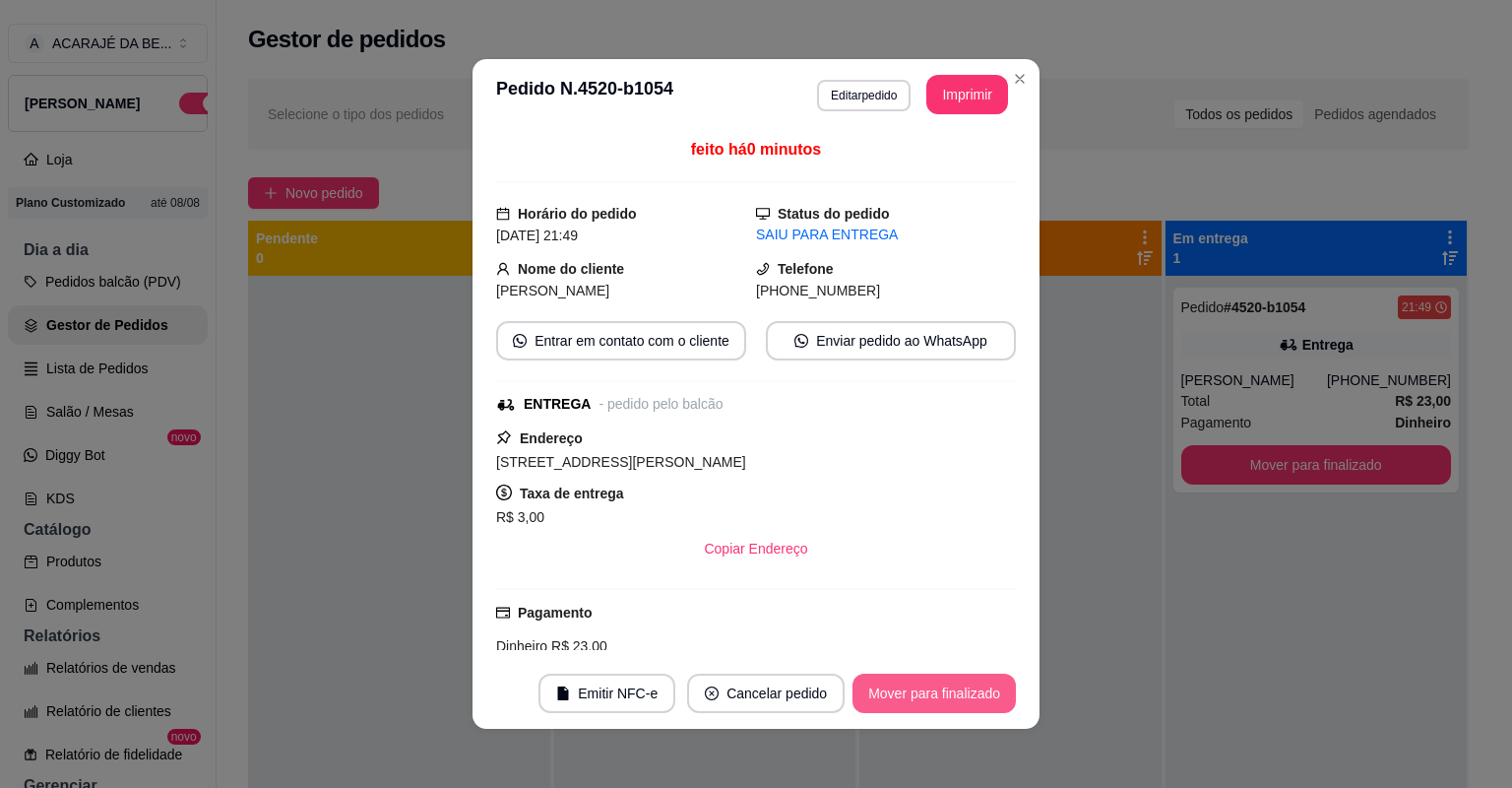 click on "Mover para finalizado" at bounding box center [934, 693] 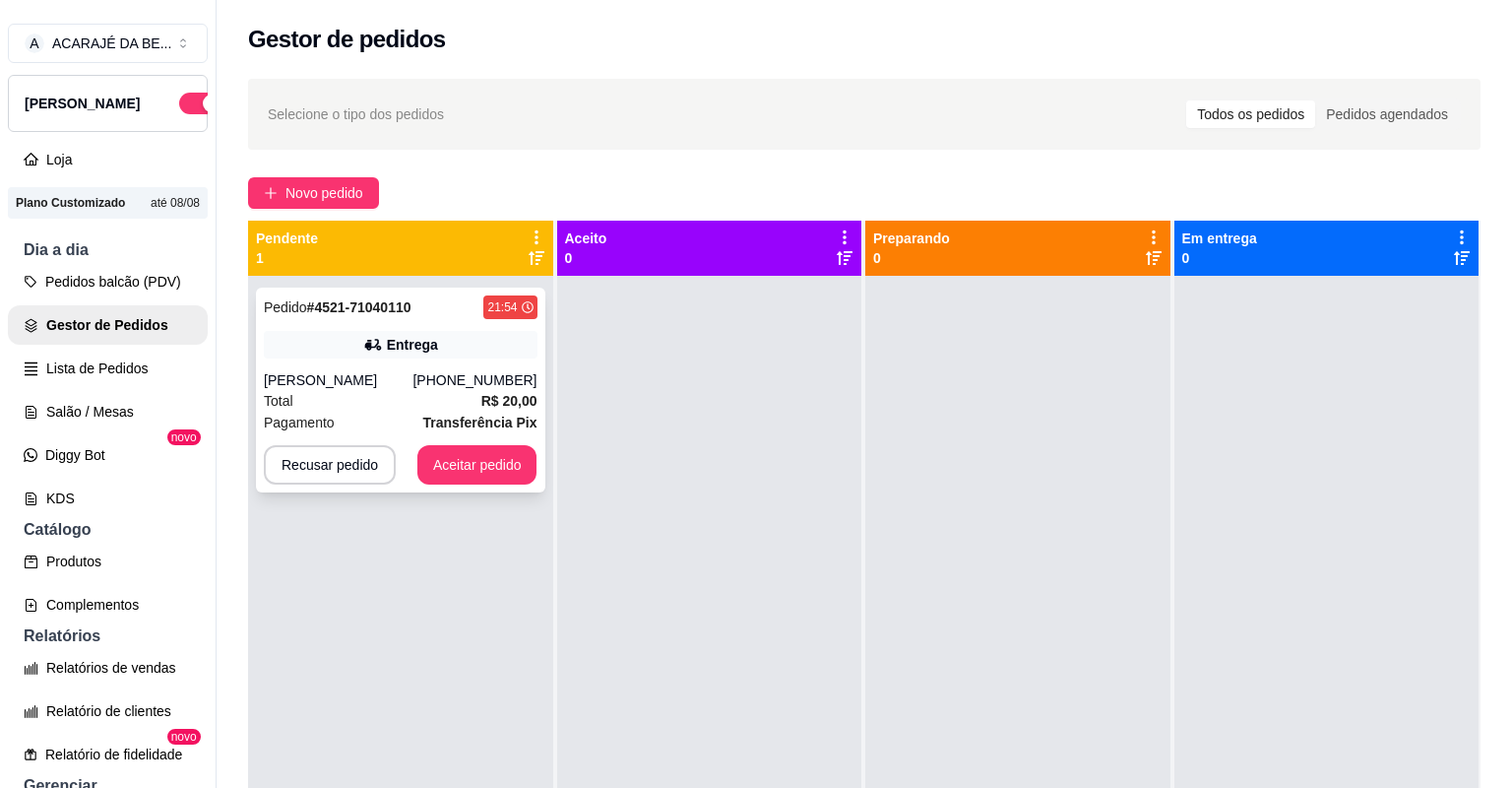 click on "Total R$ 20,00" at bounding box center (401, 401) 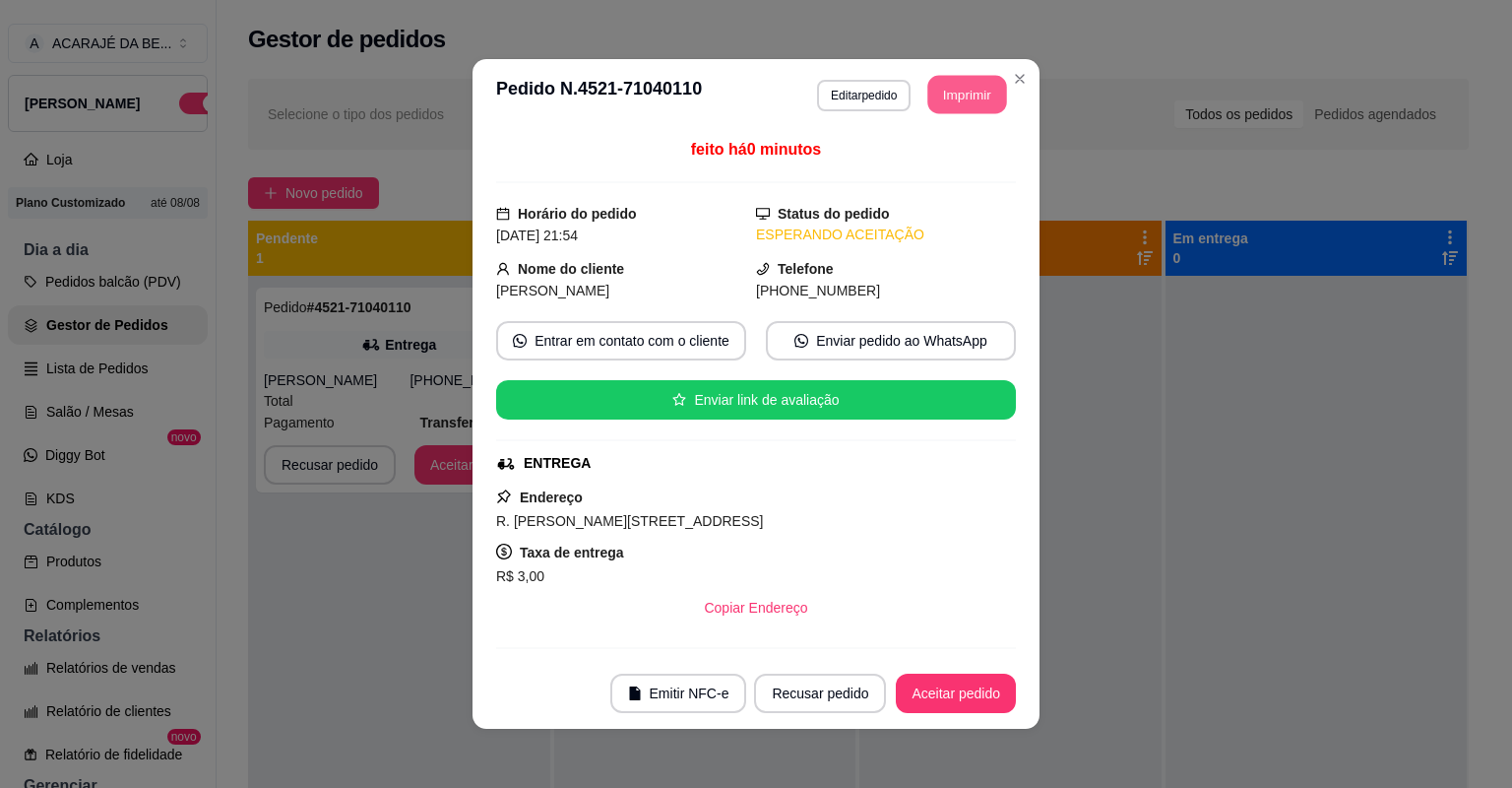 click on "Imprimir" at bounding box center (968, 95) 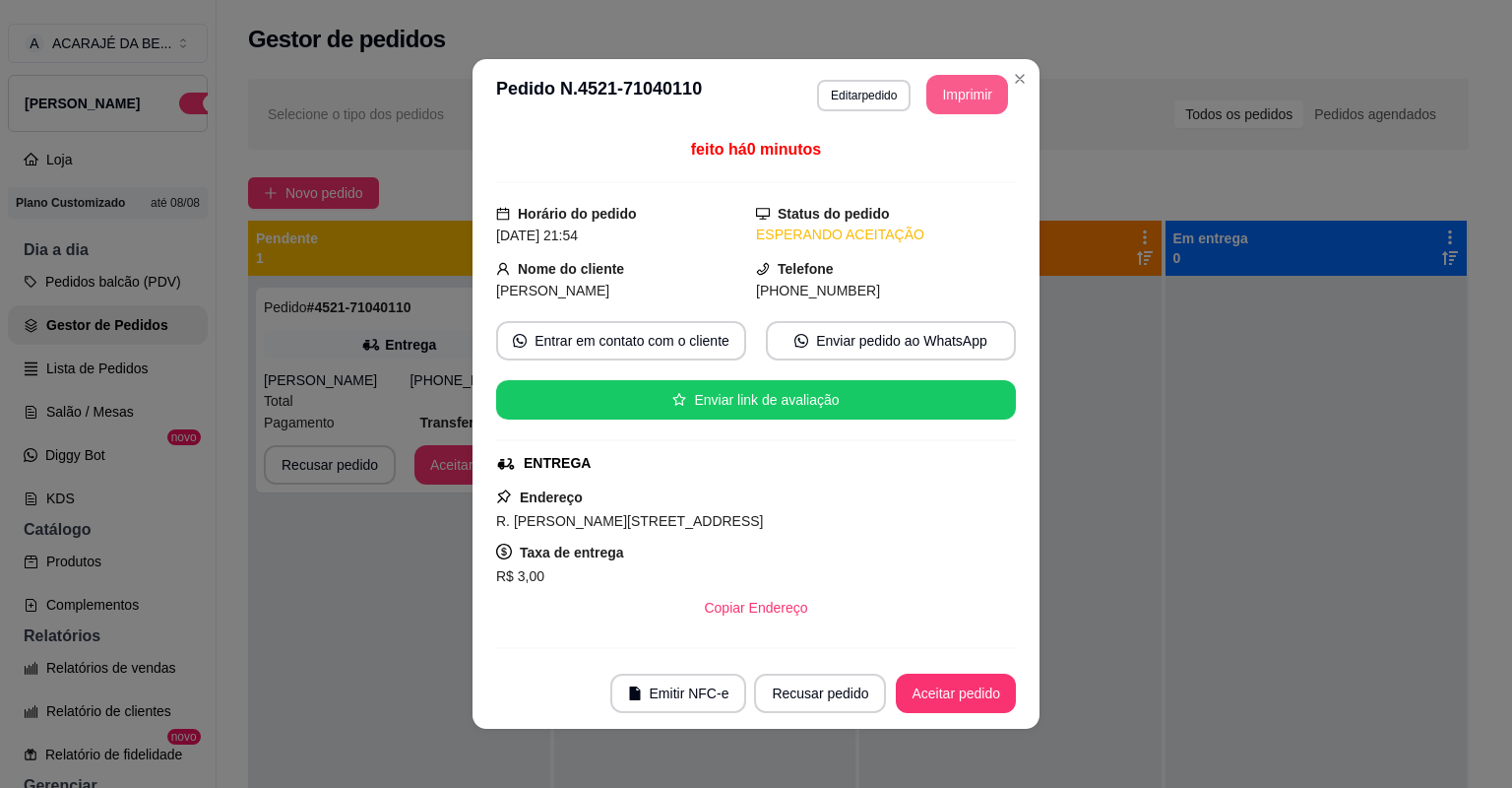 click on "Aceitar pedido" at bounding box center [956, 693] 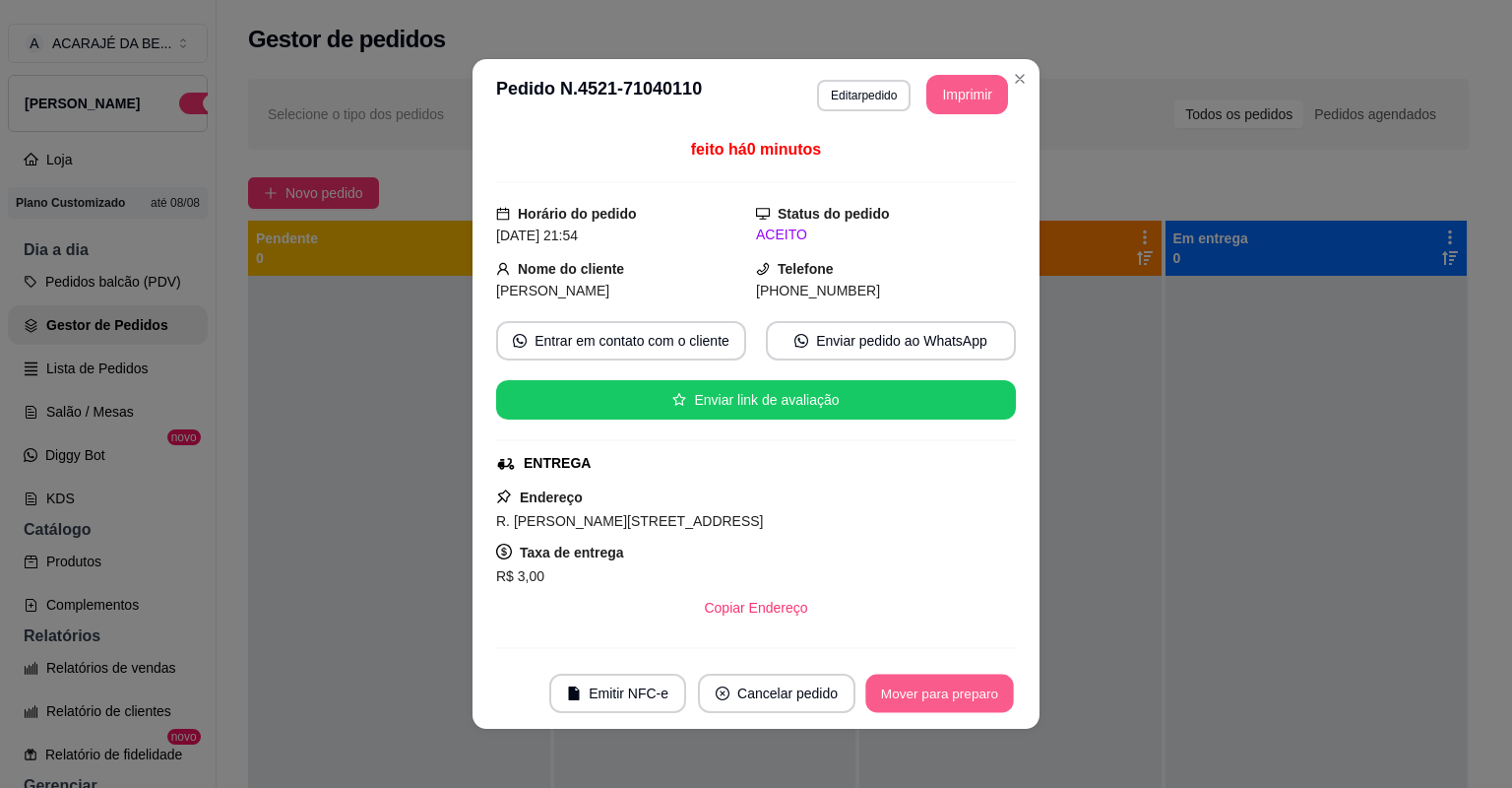 click on "Mover para preparo" at bounding box center (939, 693) 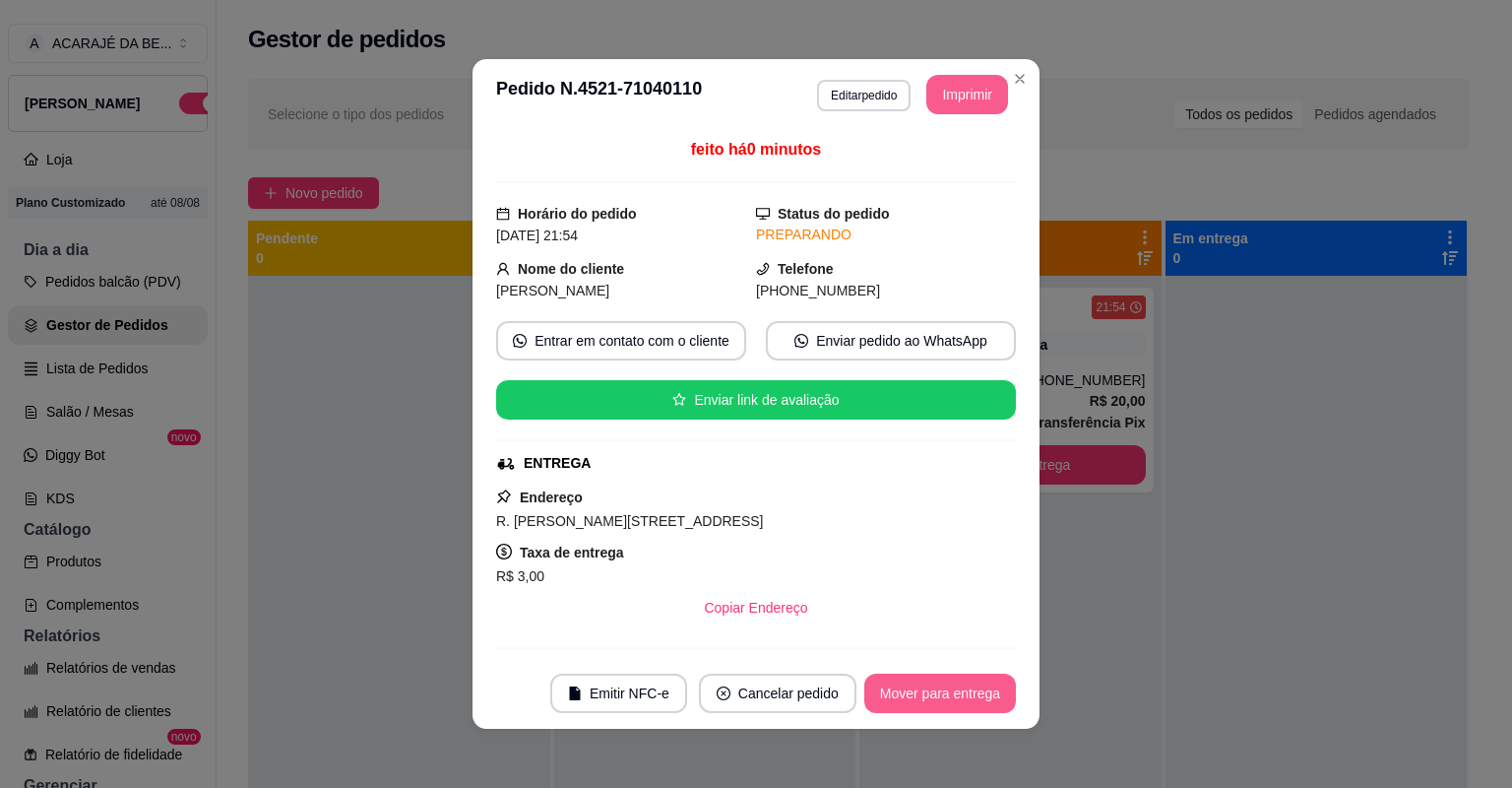 click on "Mover para entrega" at bounding box center (940, 693) 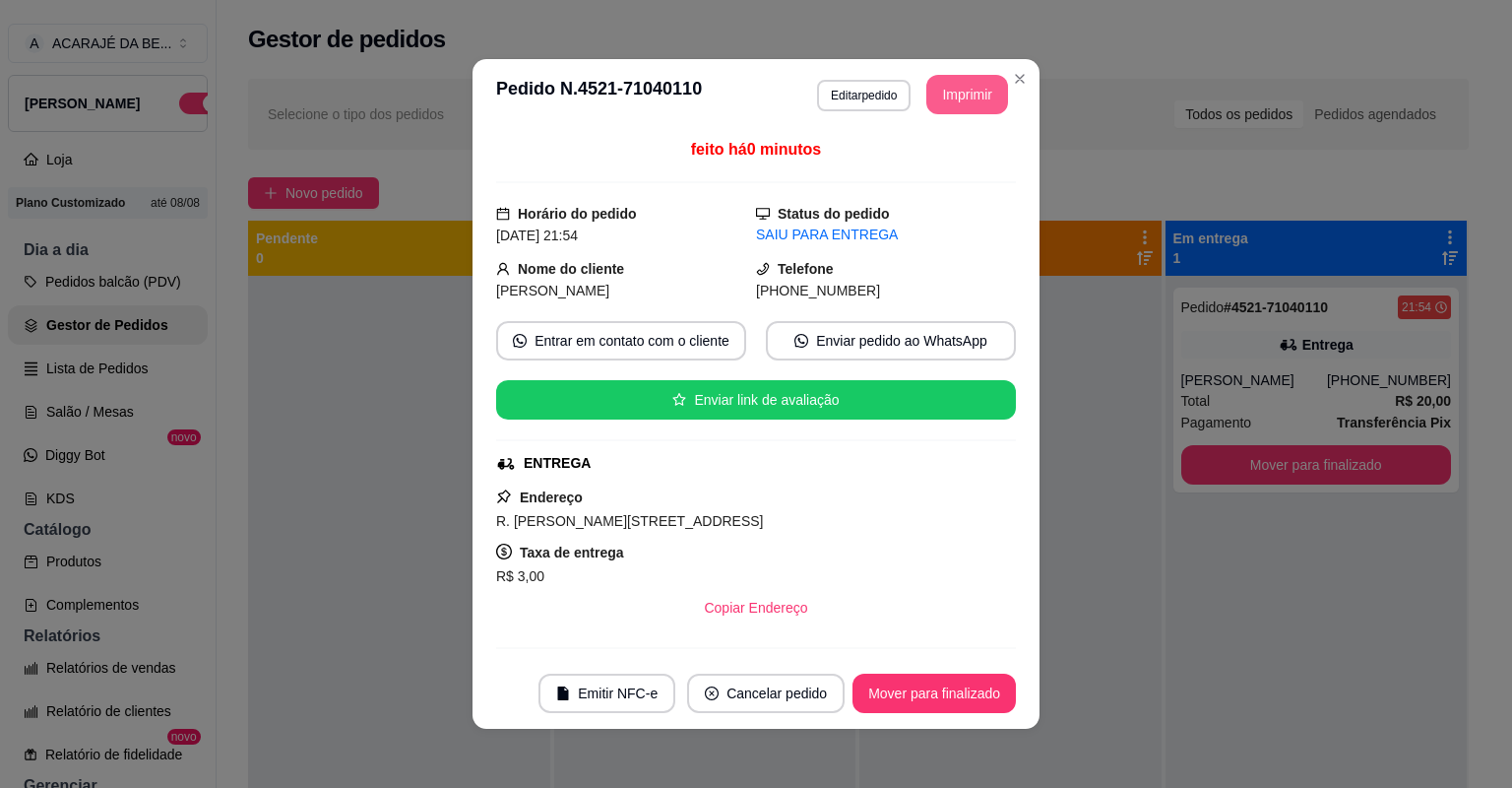 click on "Mover para finalizado" at bounding box center [934, 693] 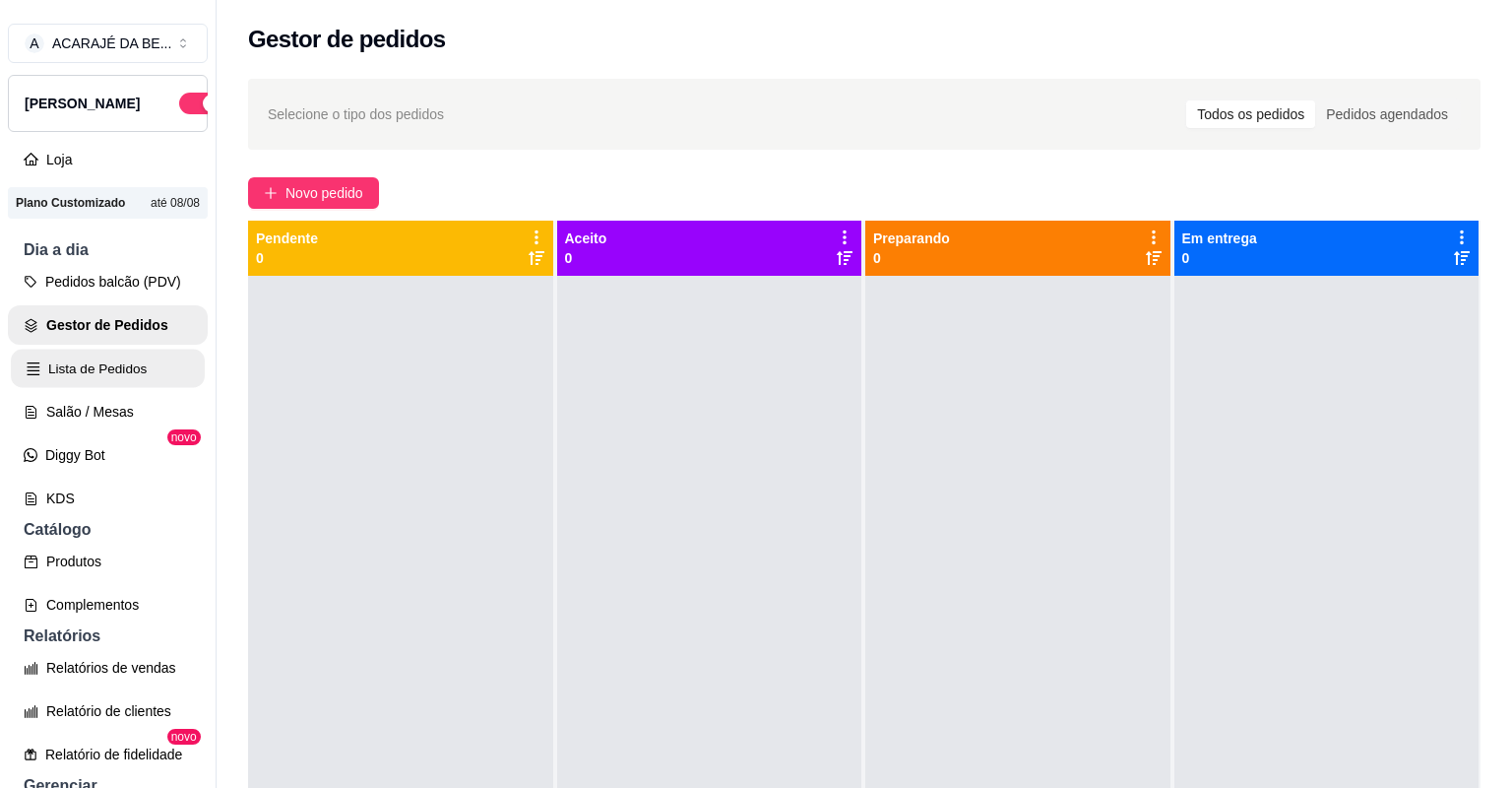 click on "Lista de Pedidos" at bounding box center [107, 368] 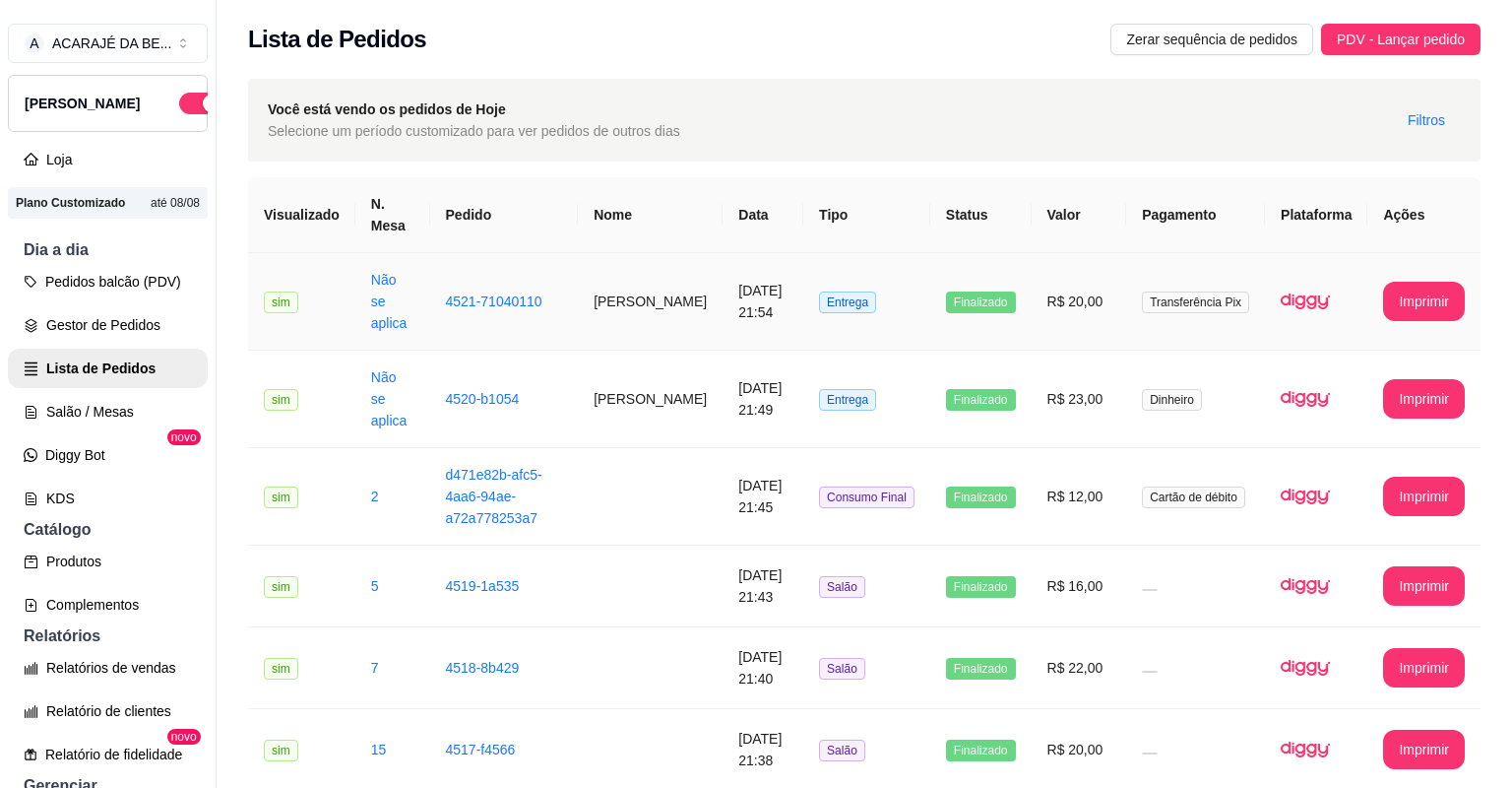 click on "R$ 20,00" at bounding box center (1079, 301) 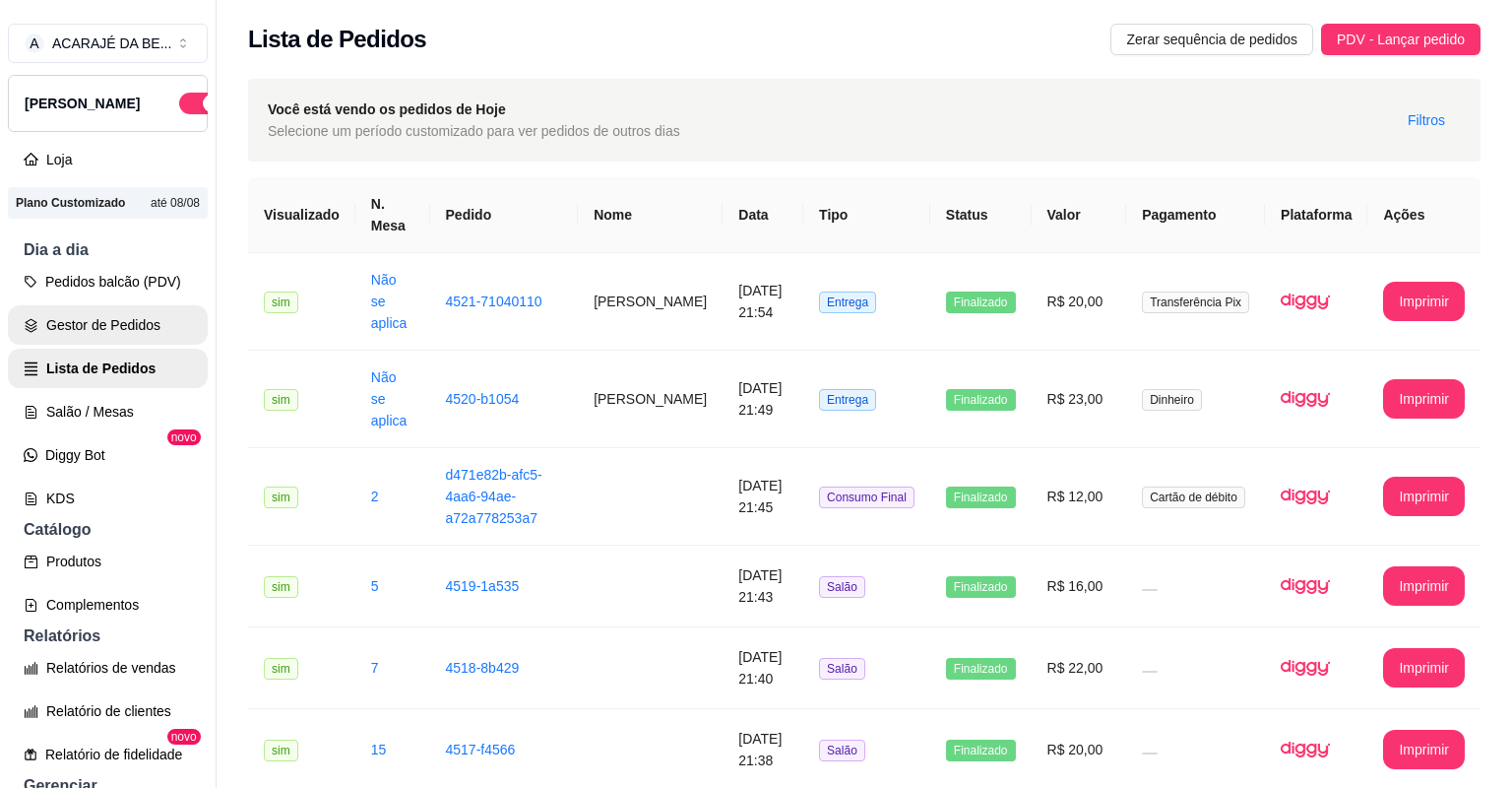 click on "Gestor de Pedidos" at bounding box center [107, 325] 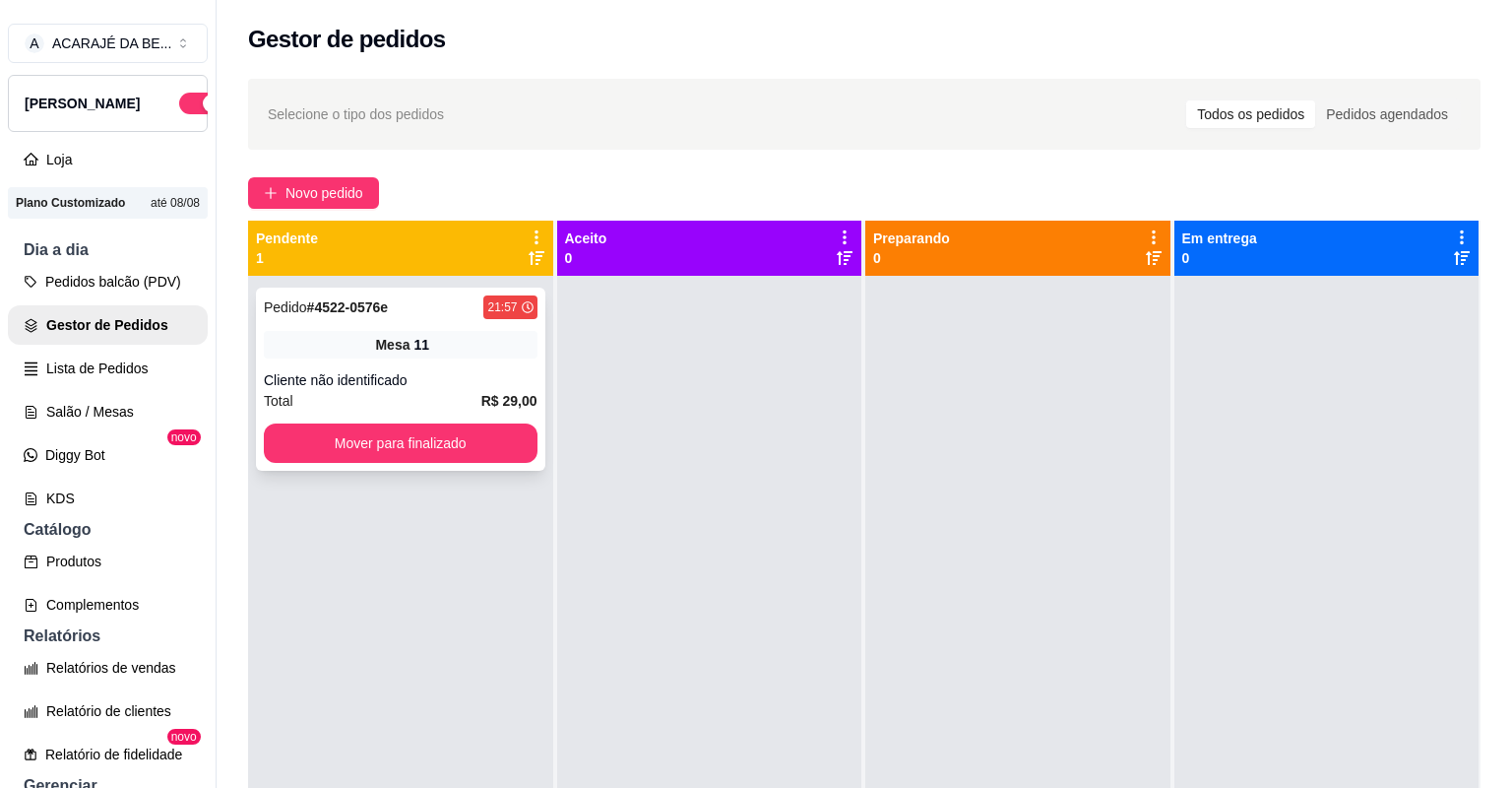 click on "Mesa 11" at bounding box center [401, 345] 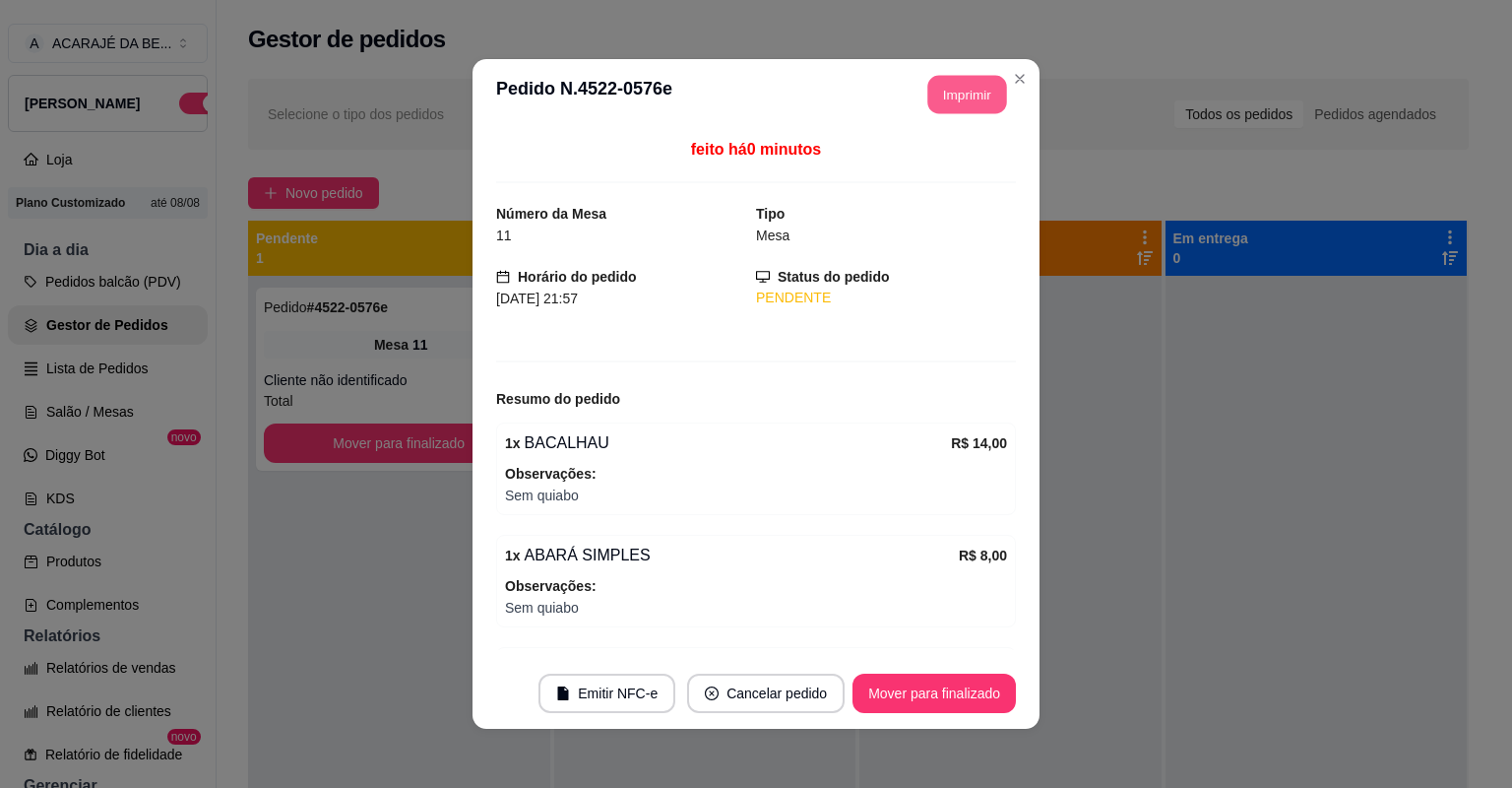 click on "Imprimir" at bounding box center [968, 95] 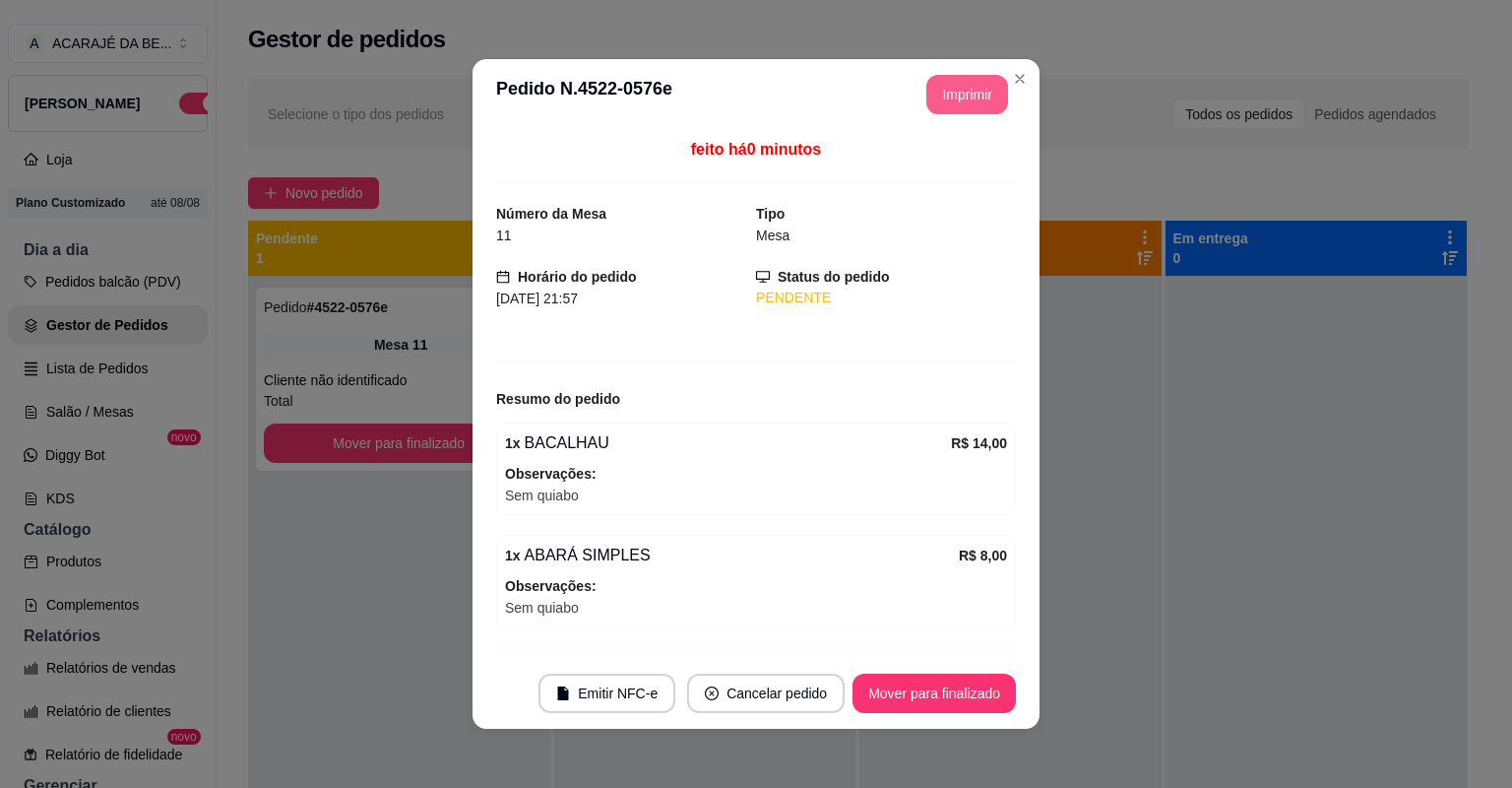 click on "Mover para finalizado" at bounding box center (934, 693) 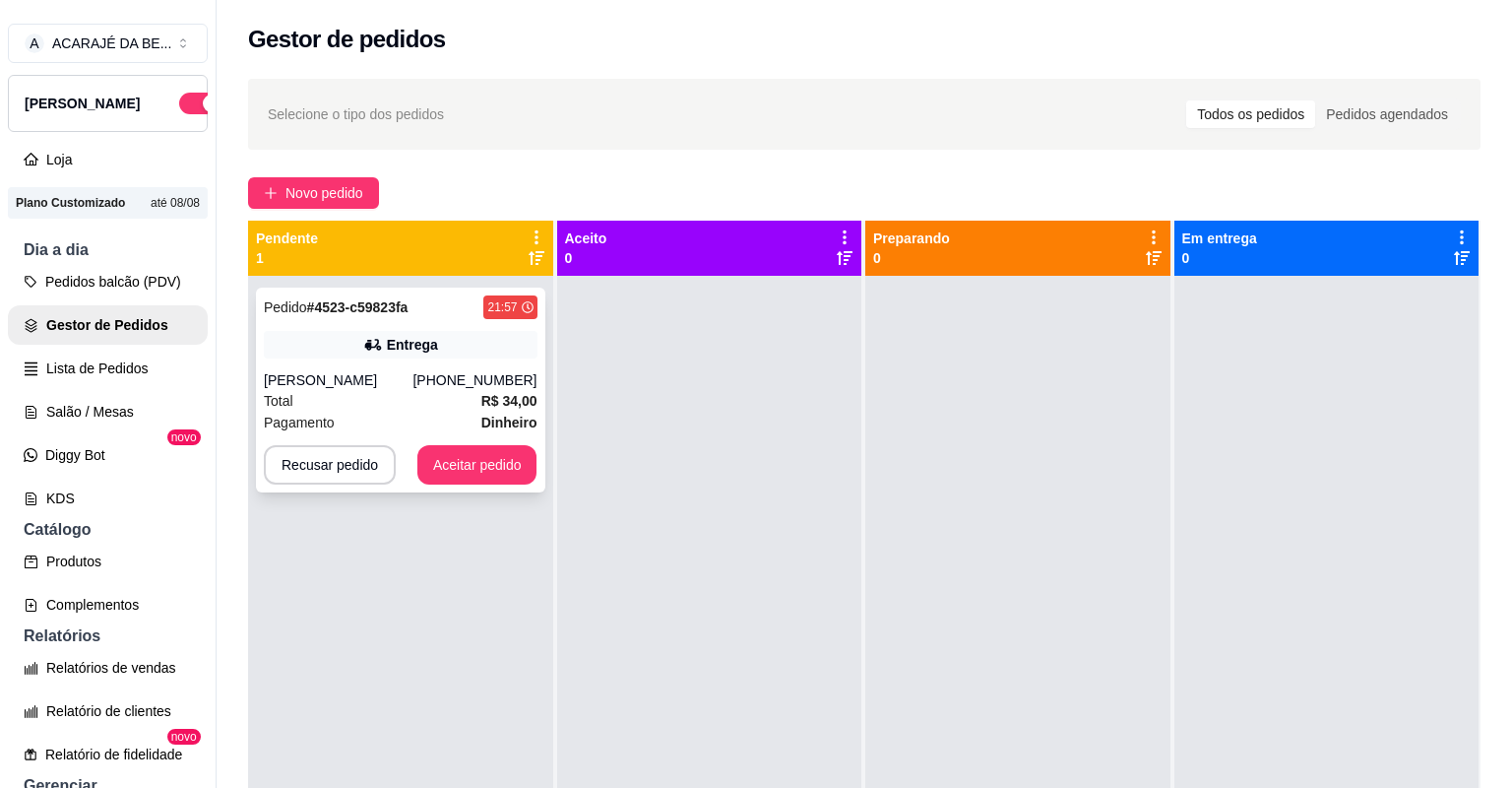 click on "Total R$ 34,00" at bounding box center (401, 401) 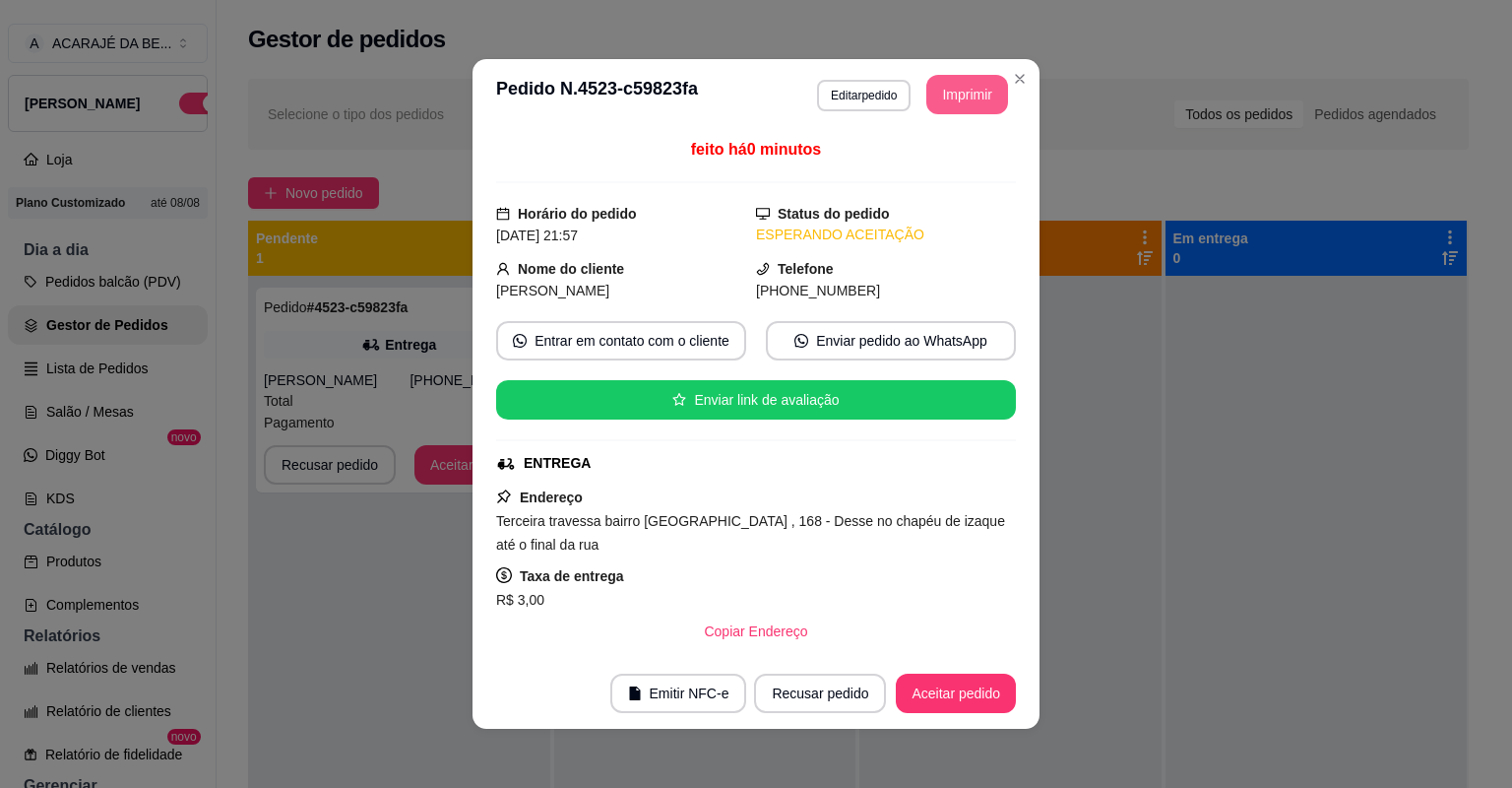 click on "Imprimir" at bounding box center (967, 95) 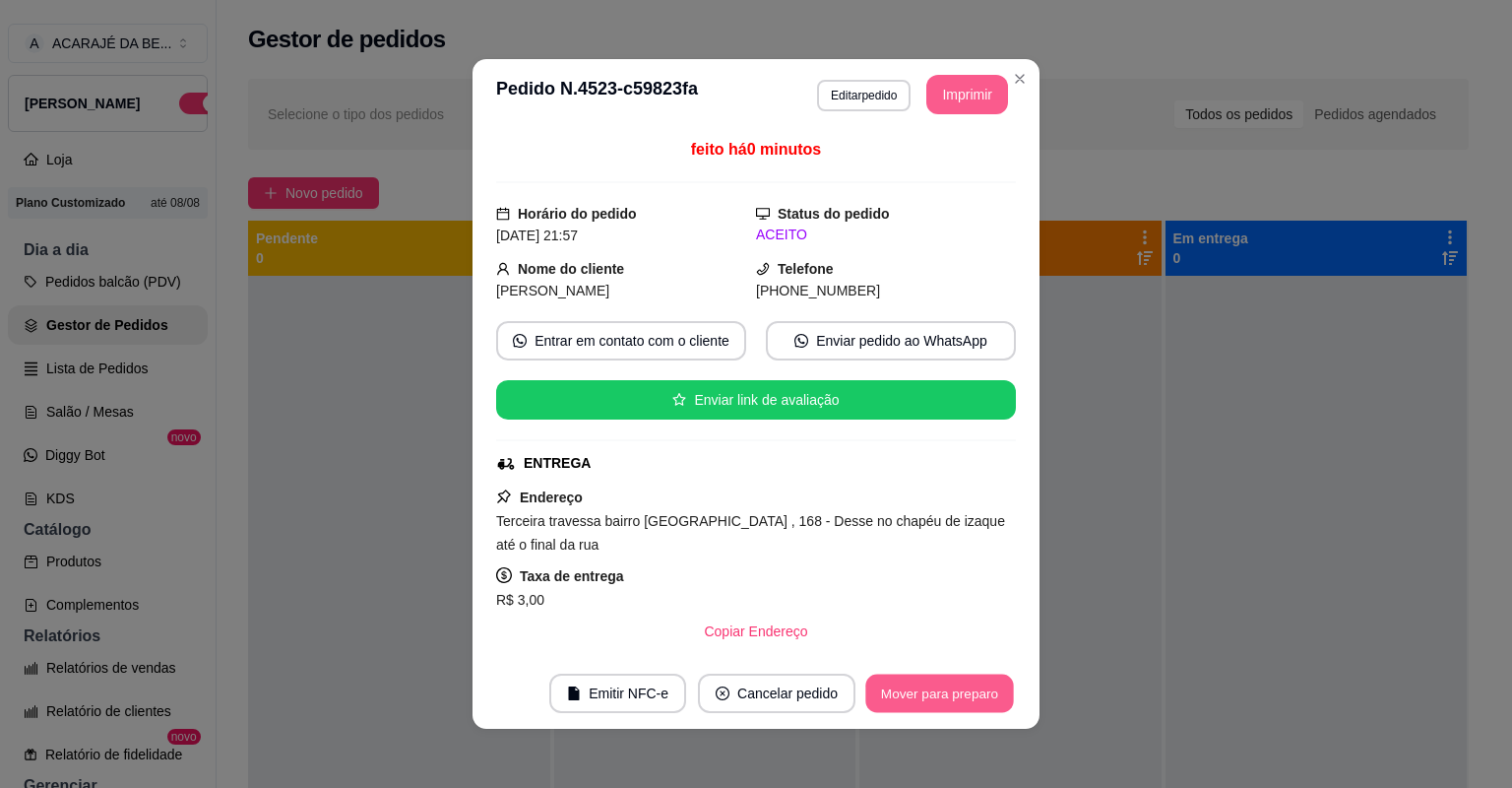 click on "Mover para preparo" at bounding box center (939, 693) 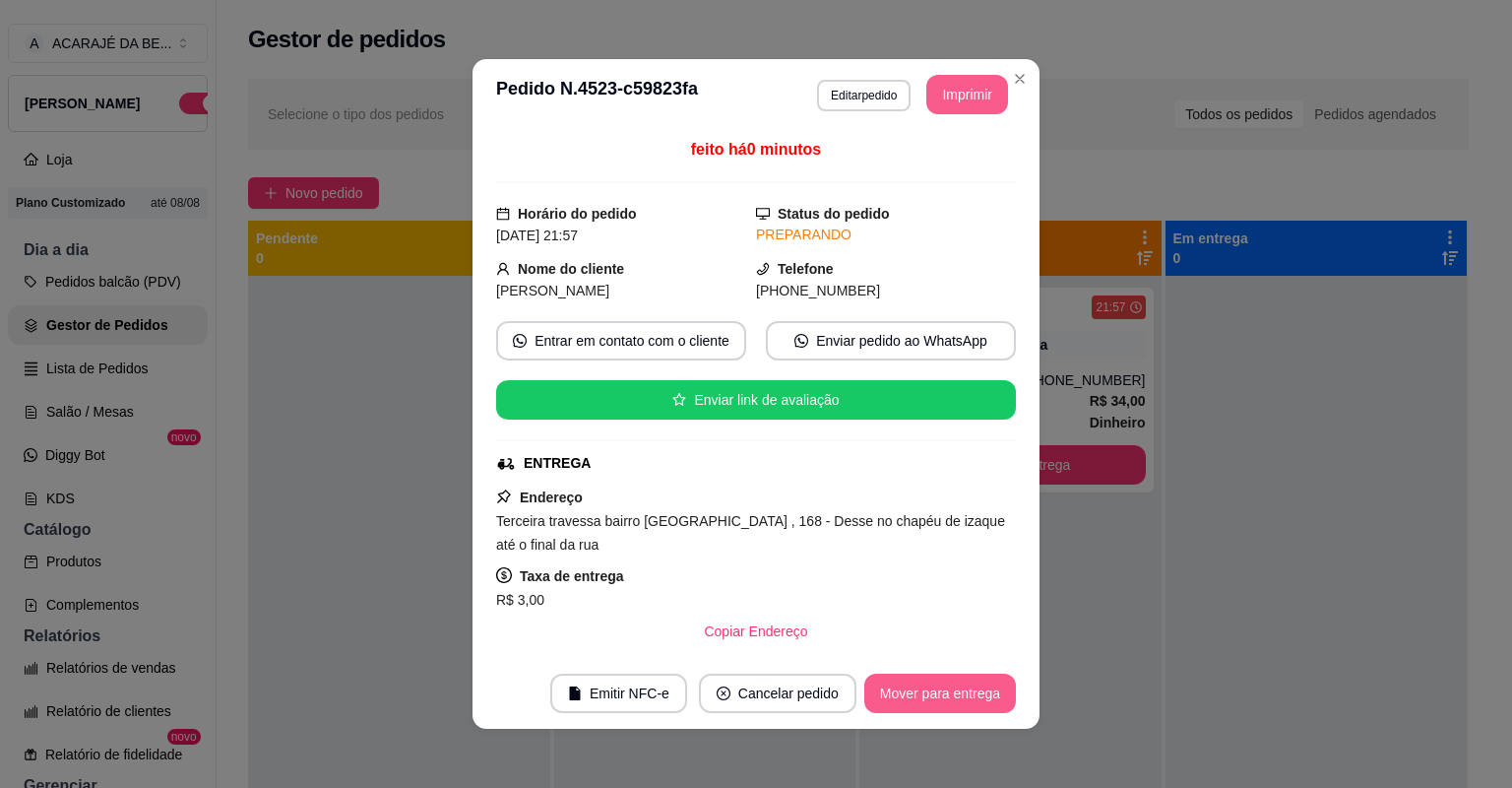 click on "Mover para entrega" at bounding box center (940, 693) 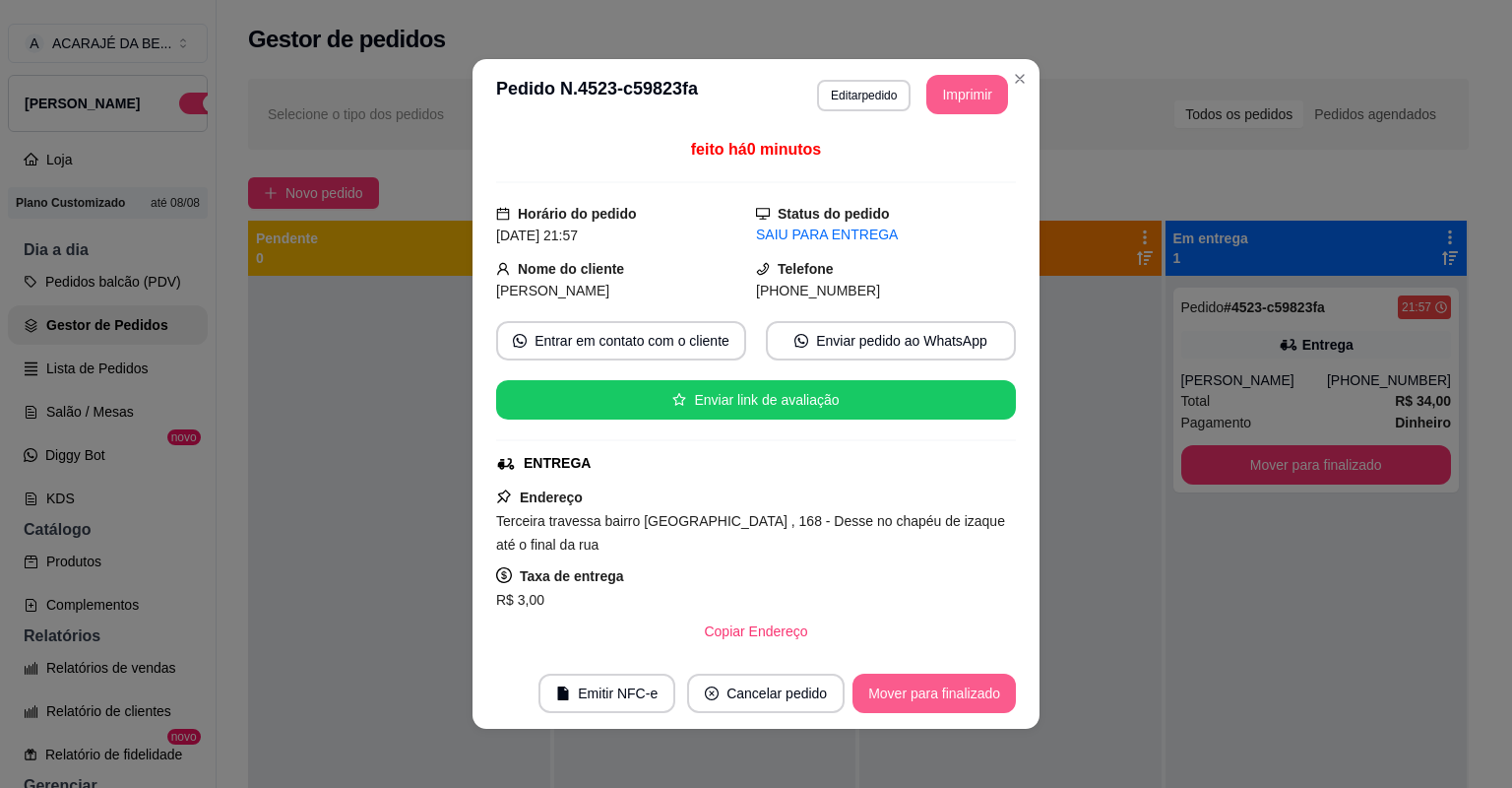 click on "Mover para finalizado" at bounding box center [934, 693] 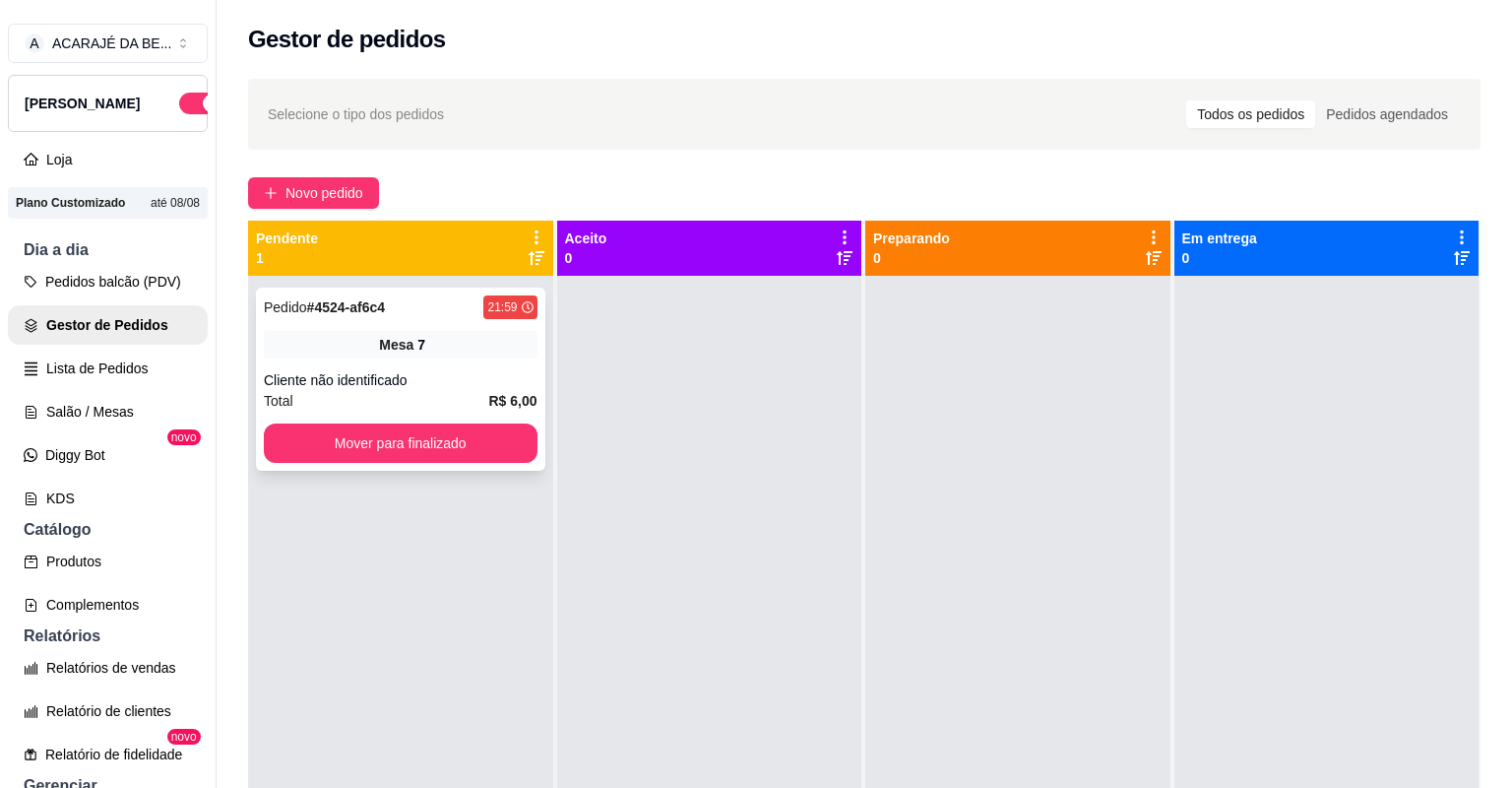 click on "Total R$ 6,00" at bounding box center (401, 401) 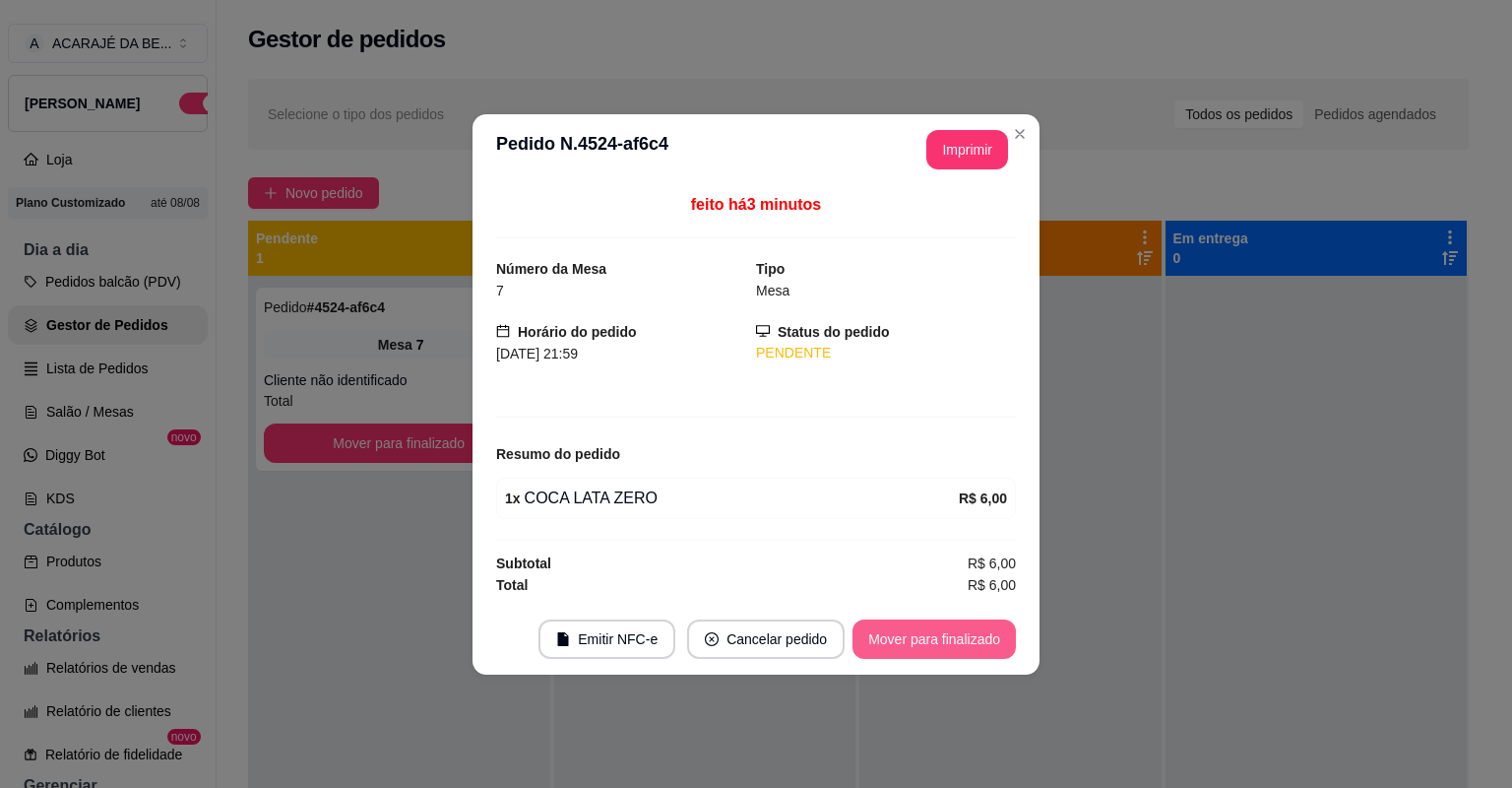 click on "Mover para finalizado" at bounding box center (934, 639) 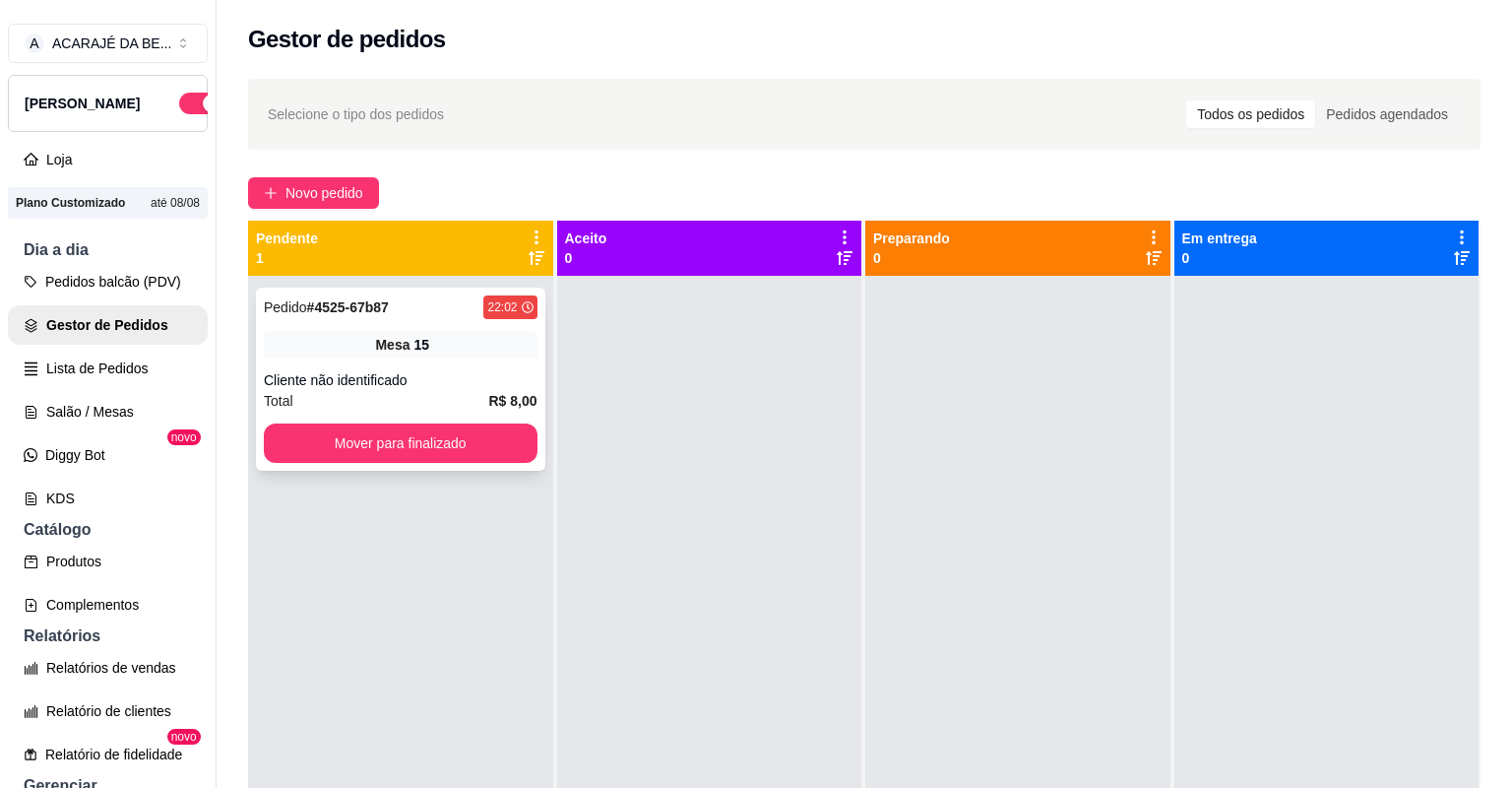 click on "Cliente não identificado" at bounding box center [401, 380] 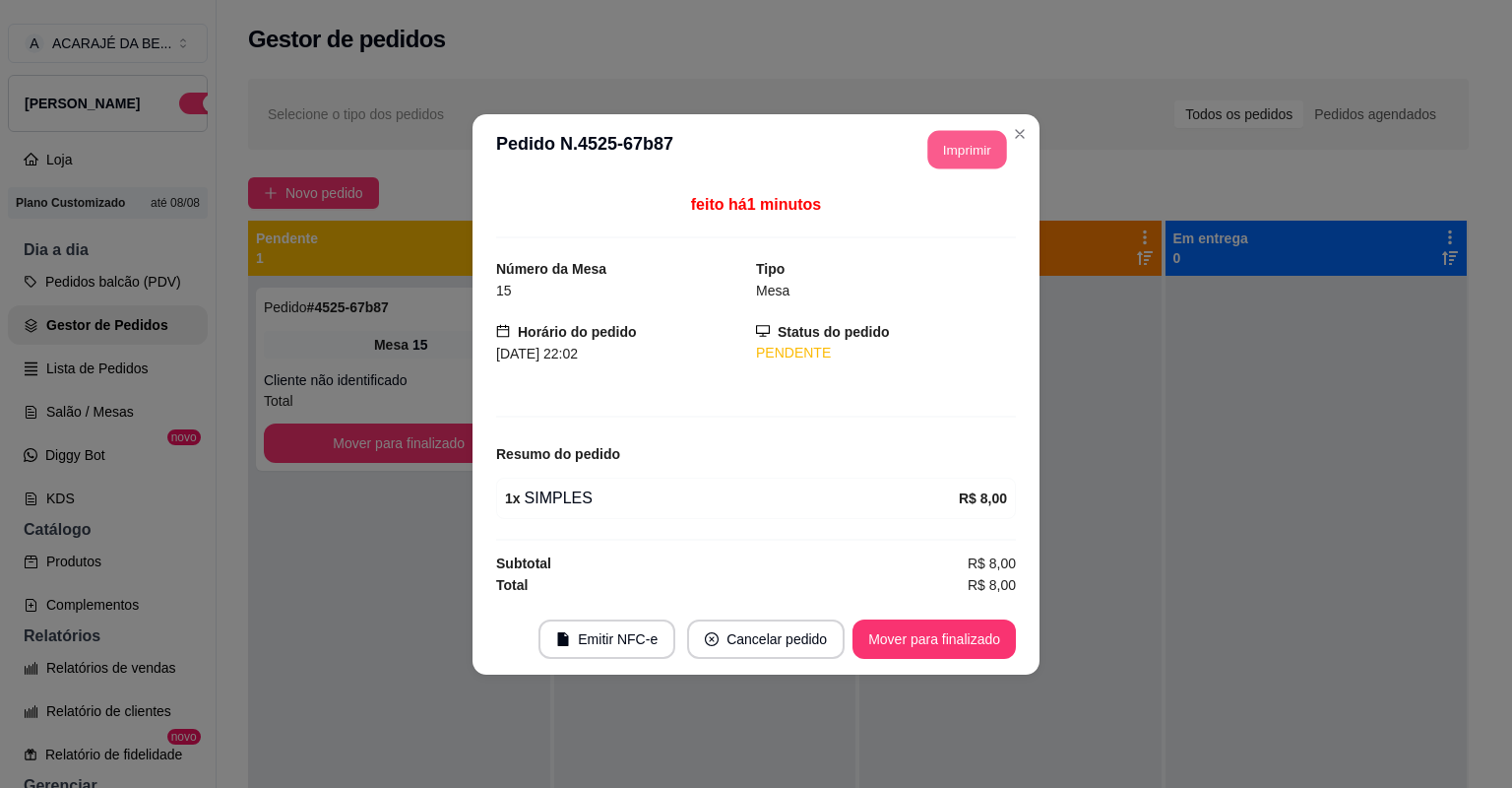click on "Imprimir" at bounding box center (968, 149) 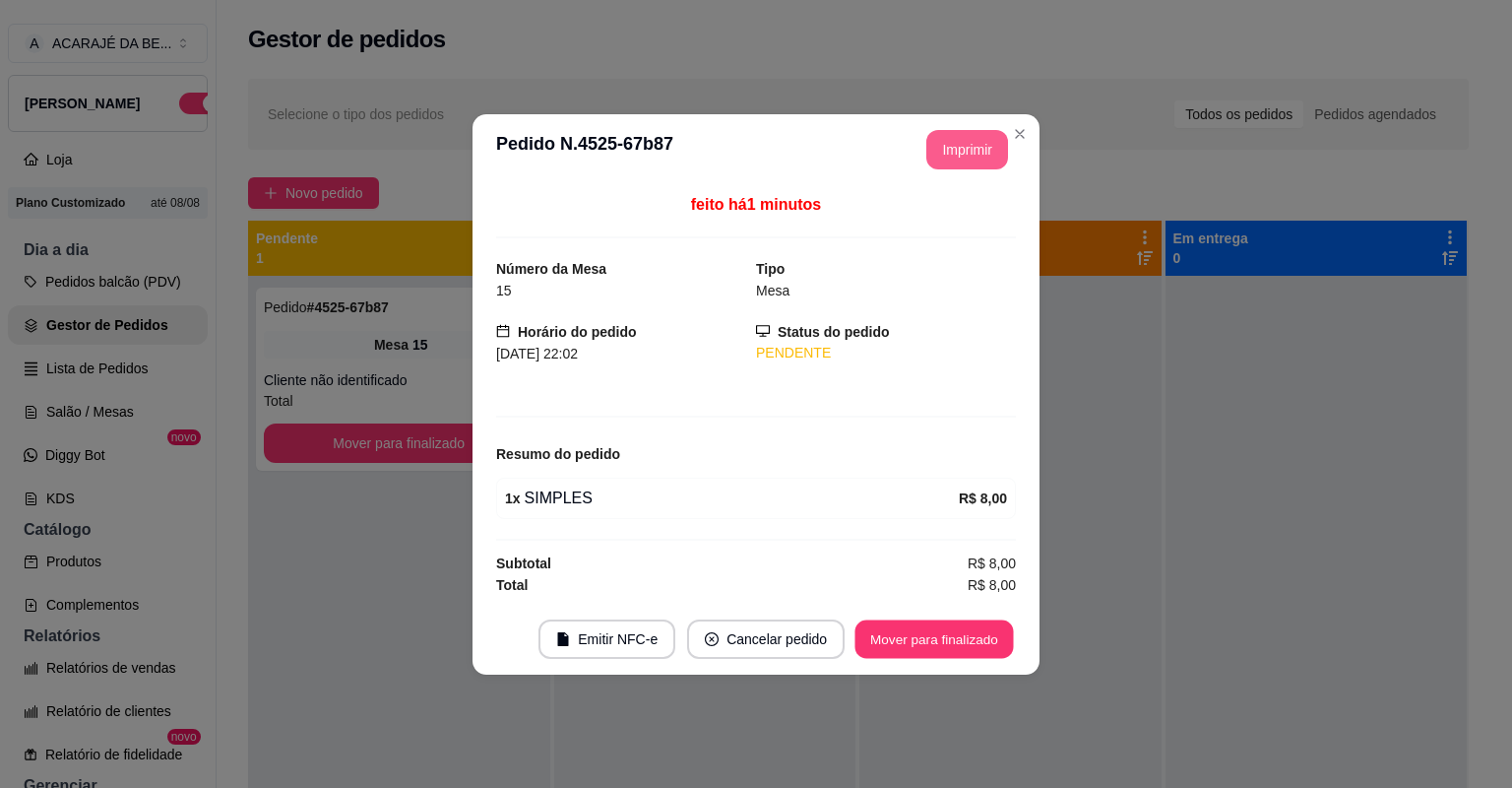 click on "Mover para finalizado" at bounding box center [934, 638] 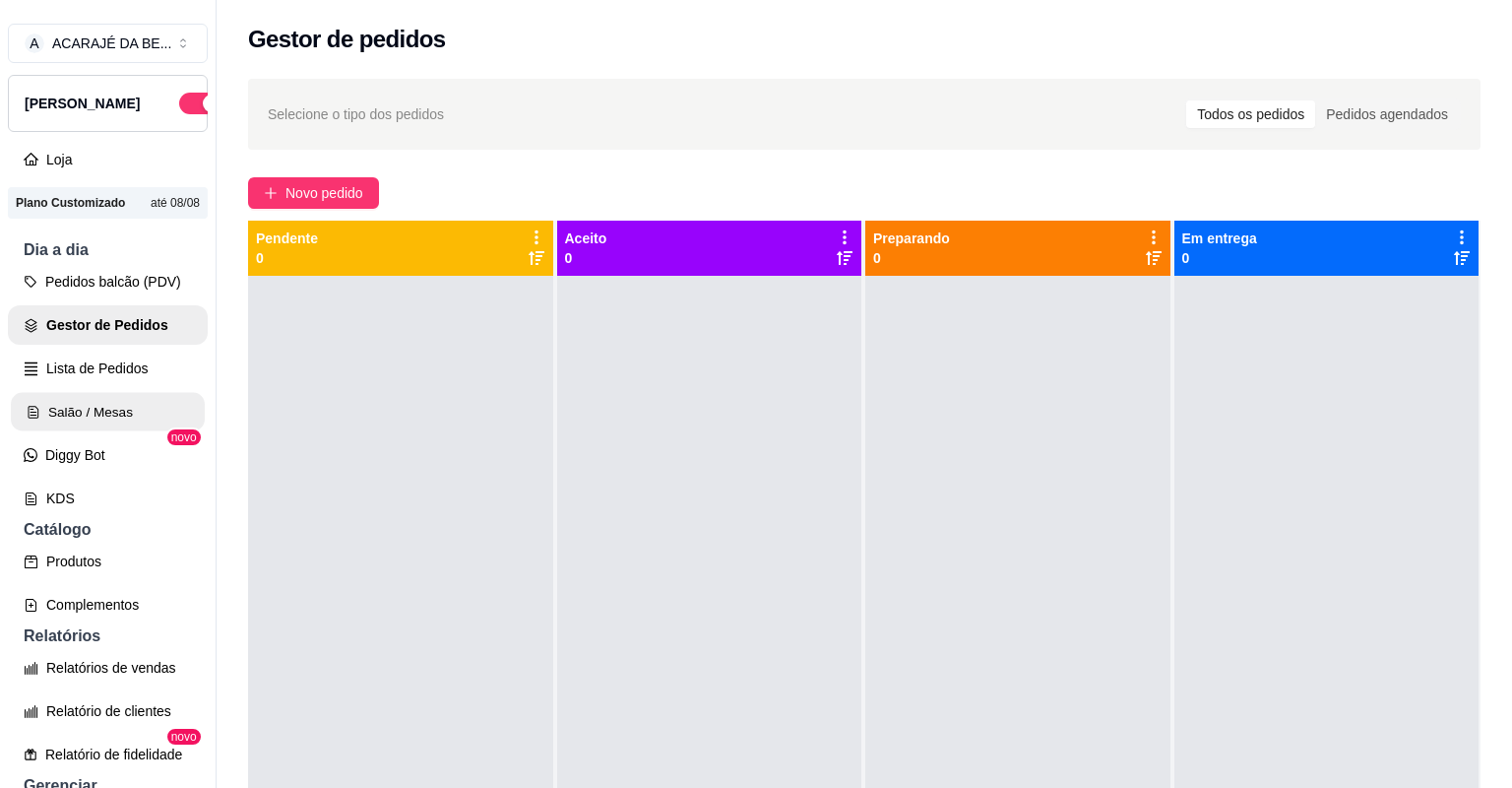 click on "Salão / Mesas" at bounding box center (107, 412) 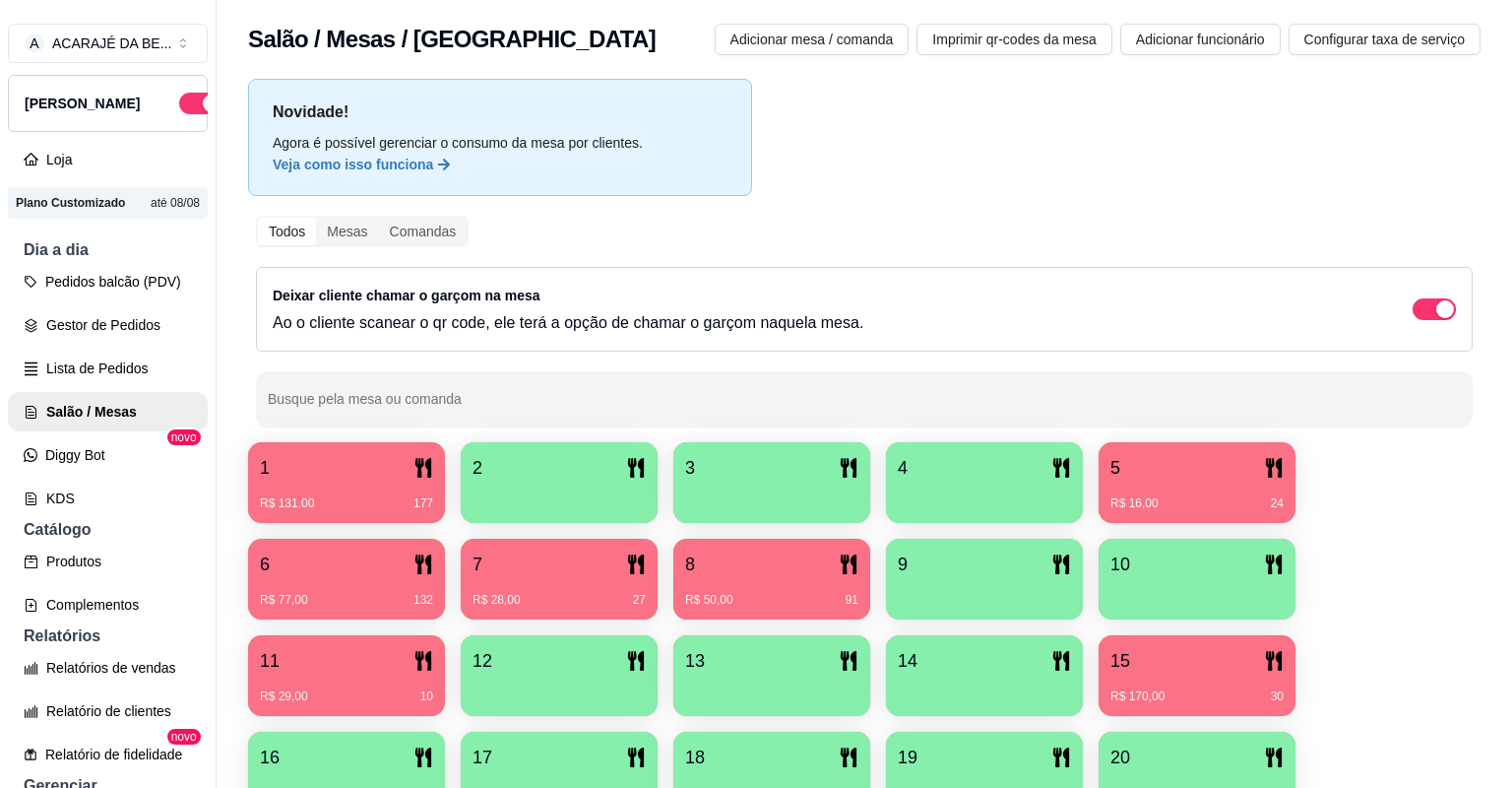 click on "R$ 28,00 27" at bounding box center [559, 593] 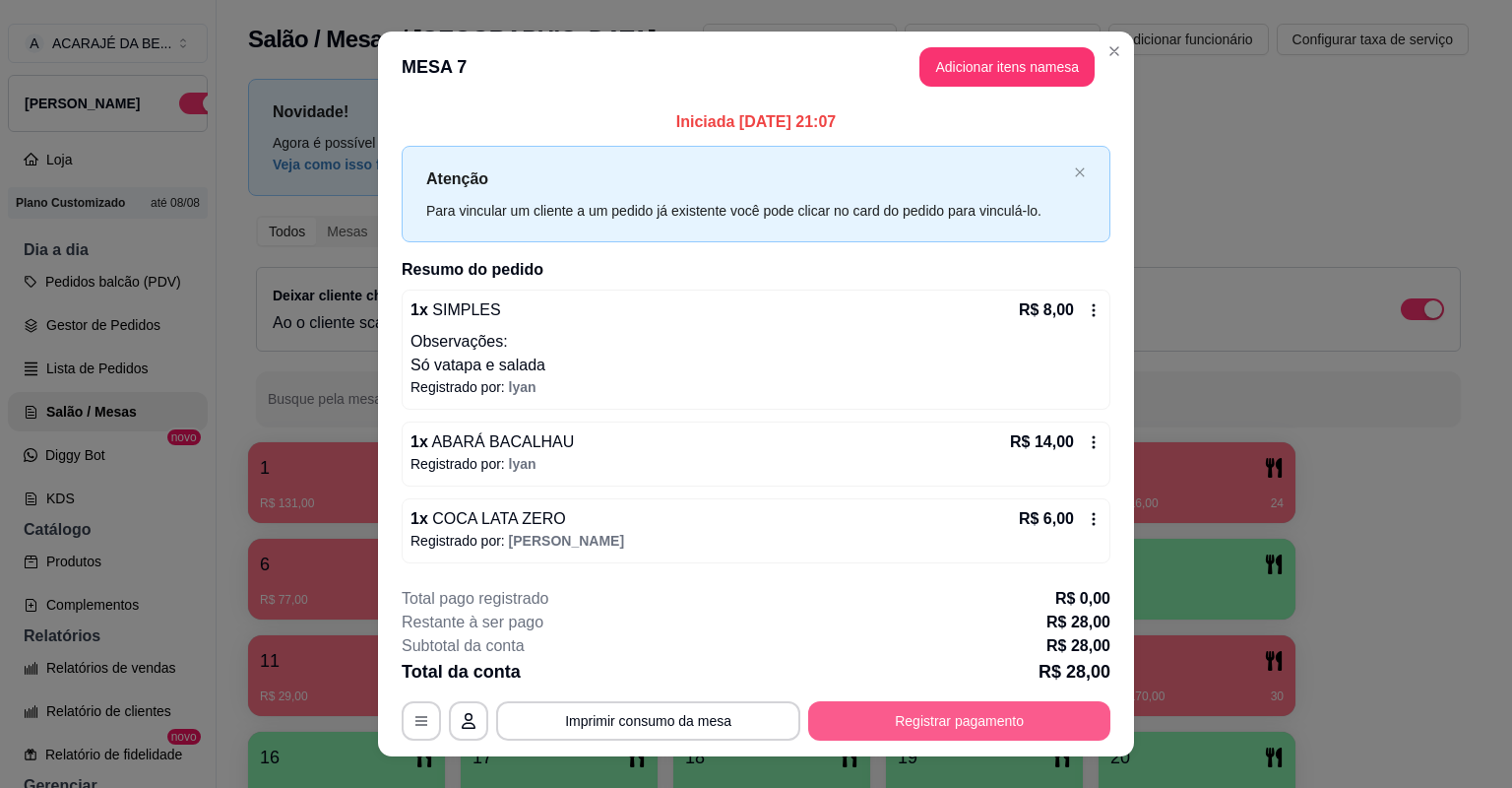 click on "Registrar pagamento" at bounding box center (959, 721) 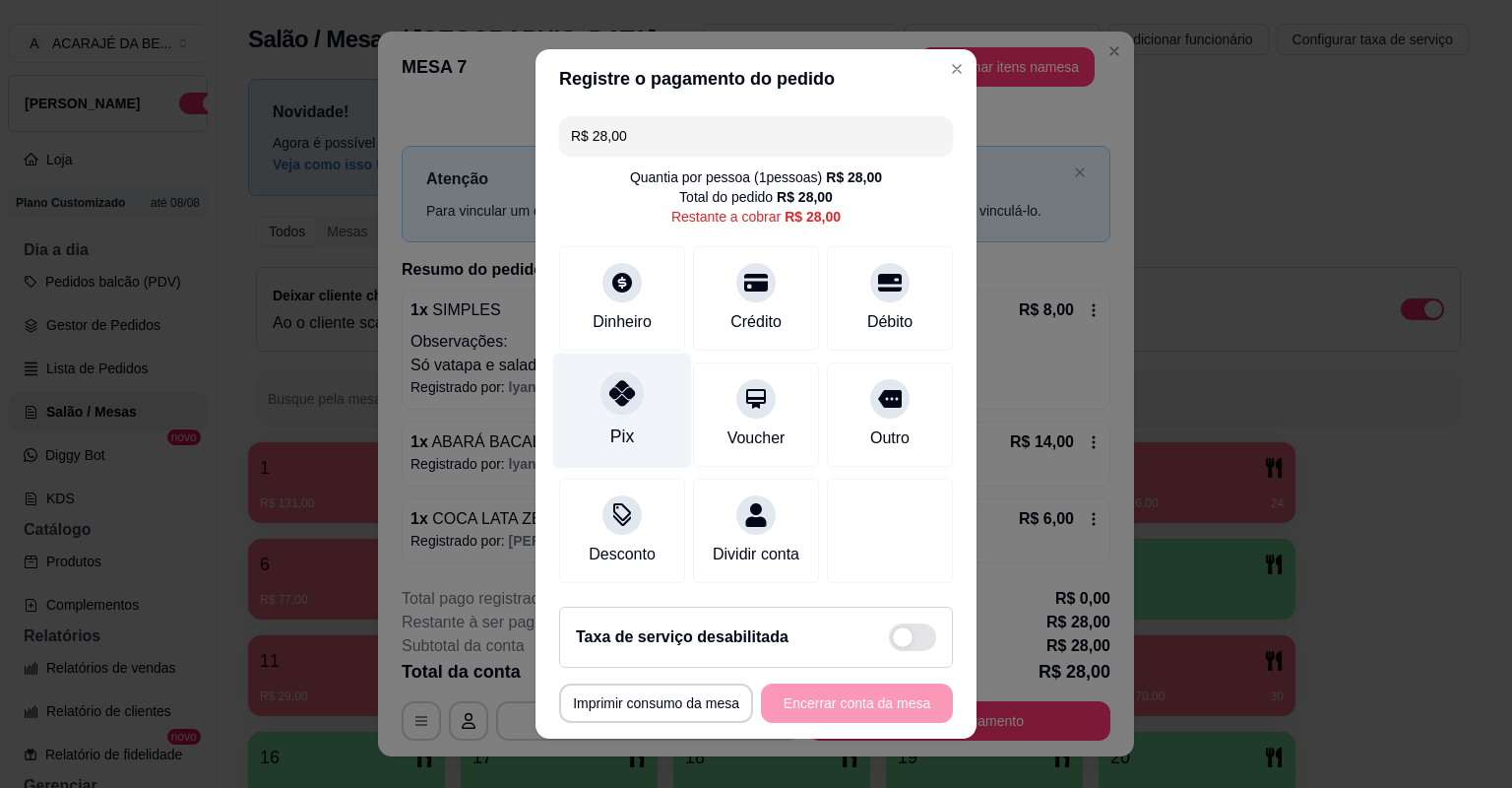 click on "Pix" at bounding box center [622, 411] 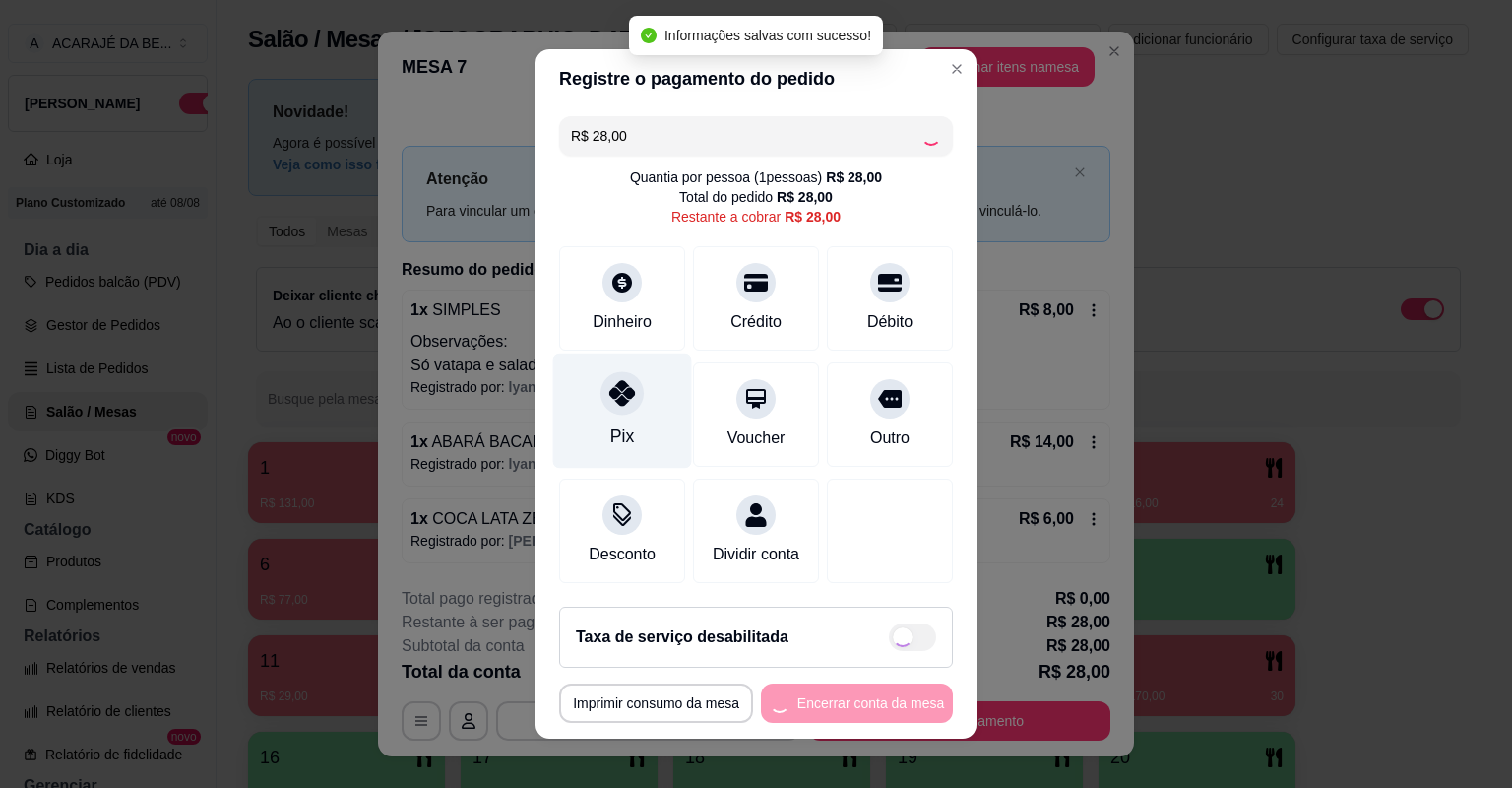 type on "R$ 0,00" 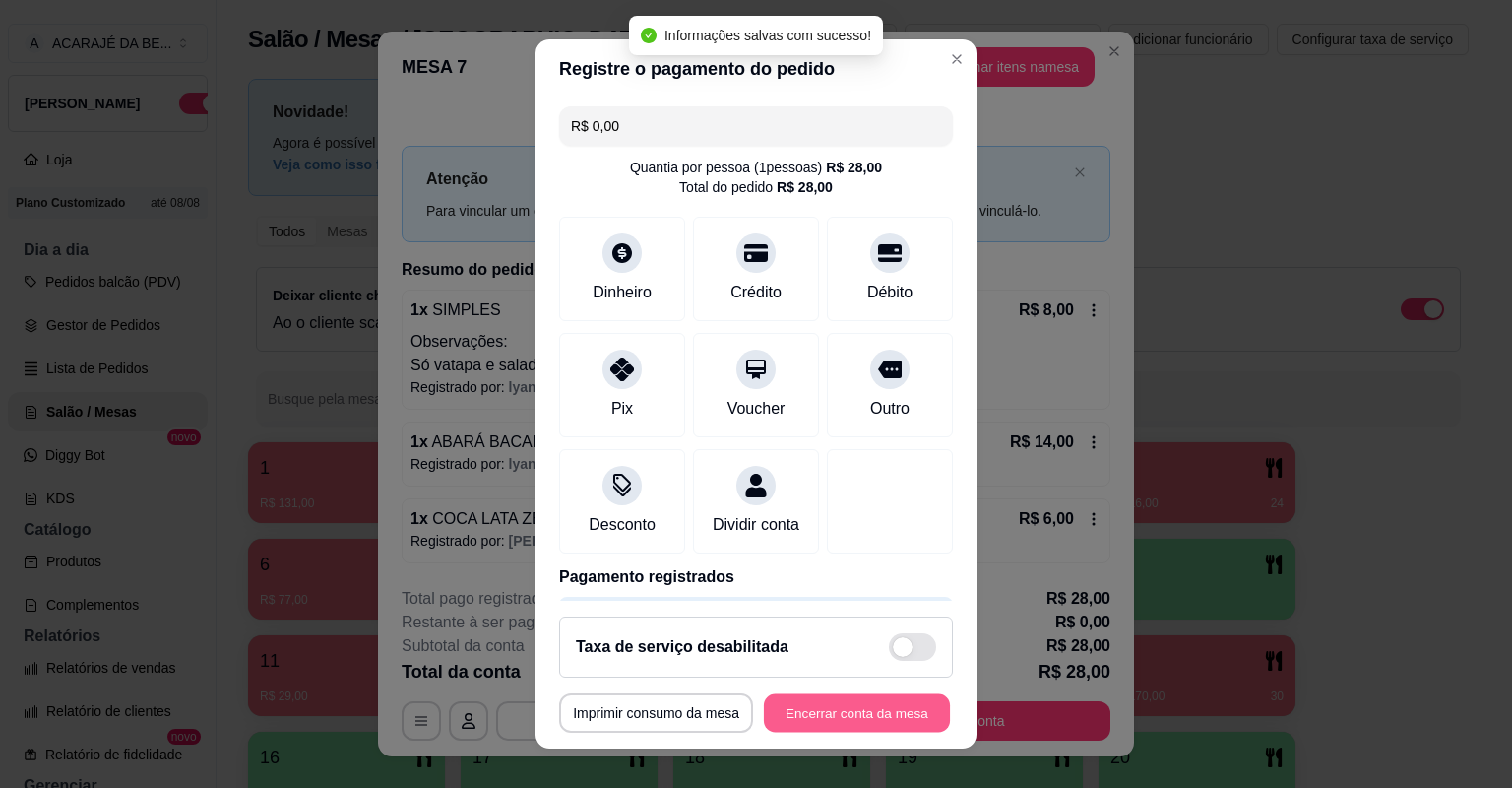 click on "Encerrar conta da mesa" at bounding box center (856, 713) 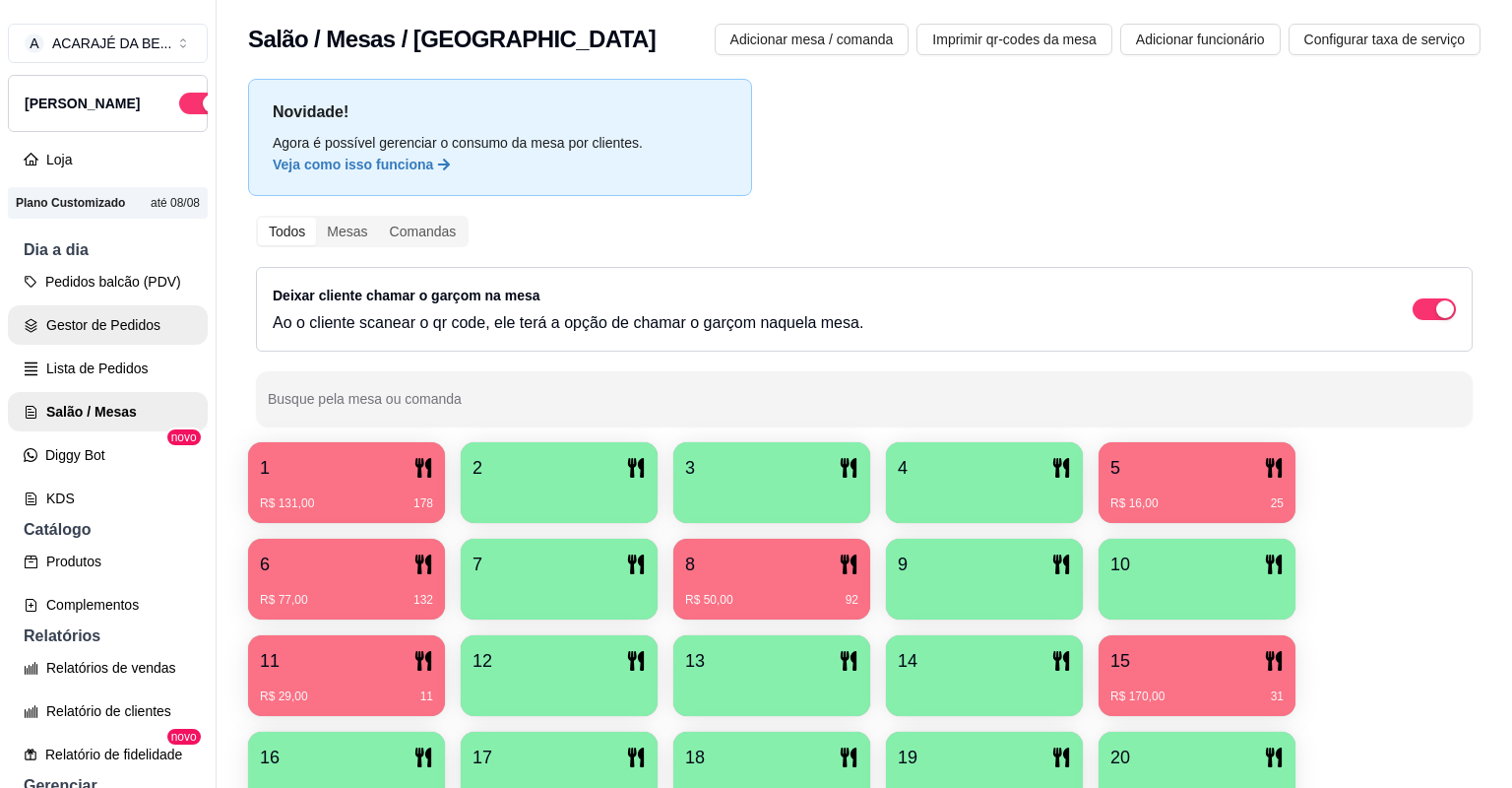 click on "Gestor de Pedidos" at bounding box center (107, 325) 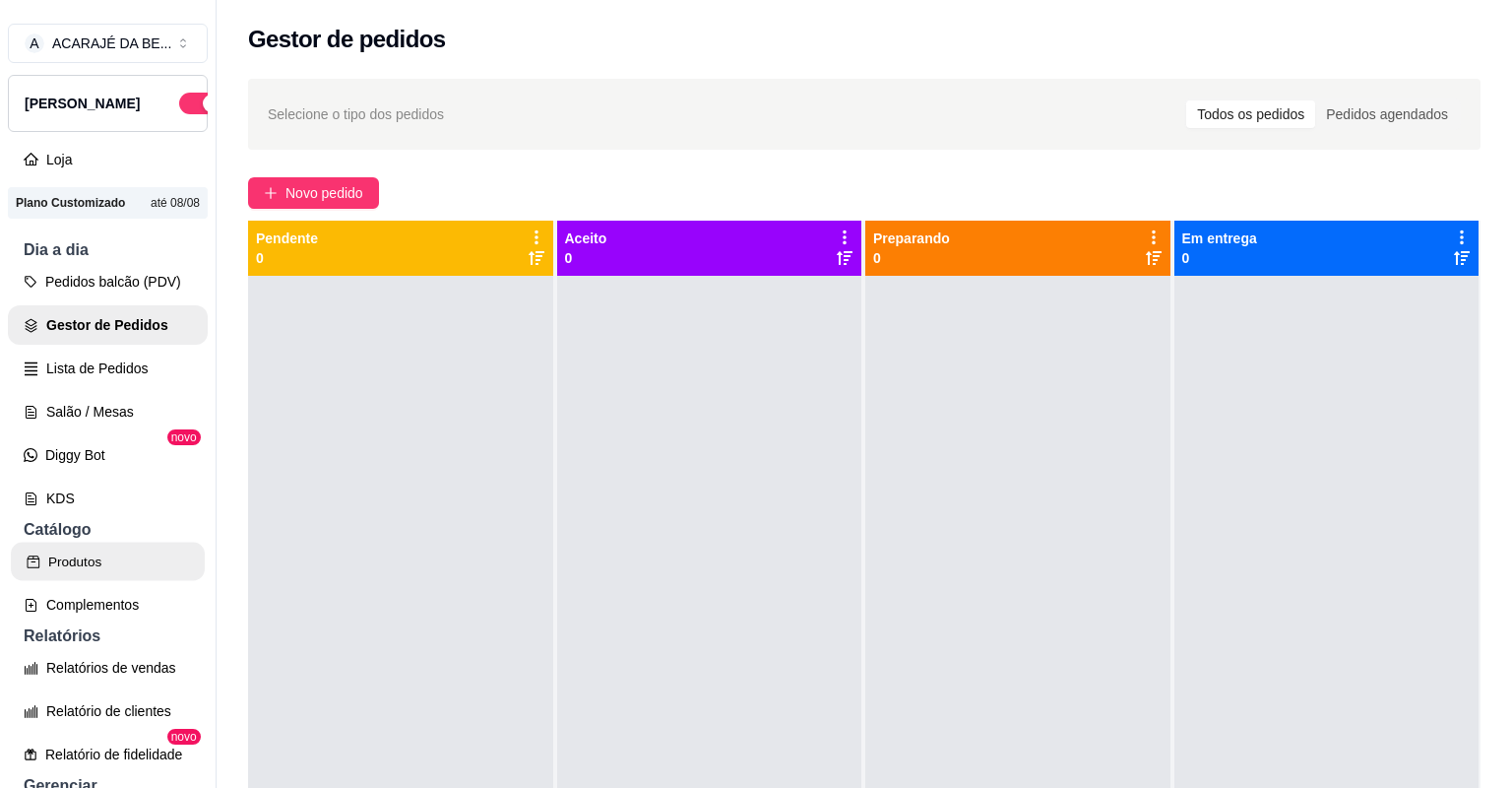 click on "Produtos" at bounding box center (107, 561) 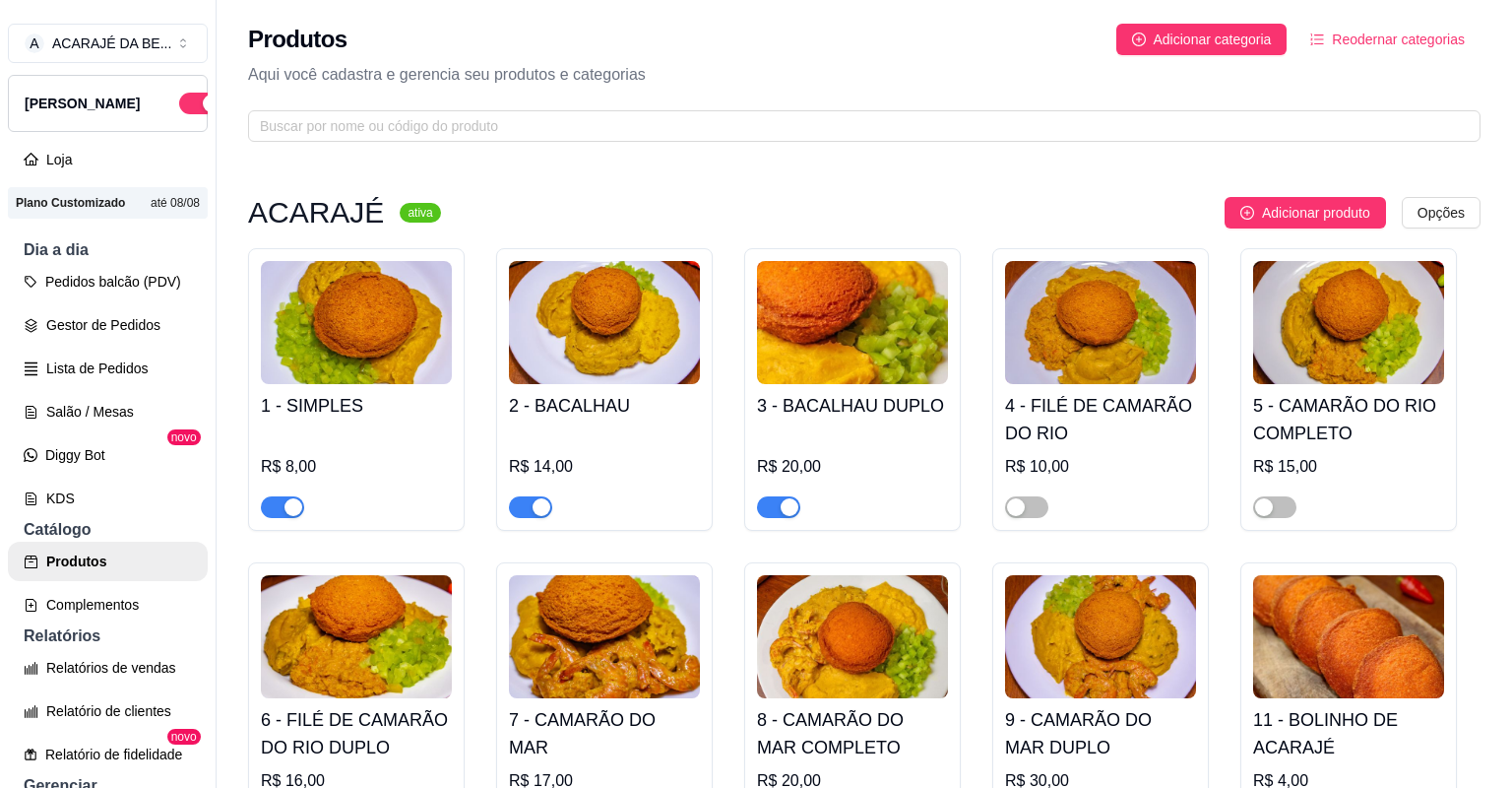 click at bounding box center (779, 507) 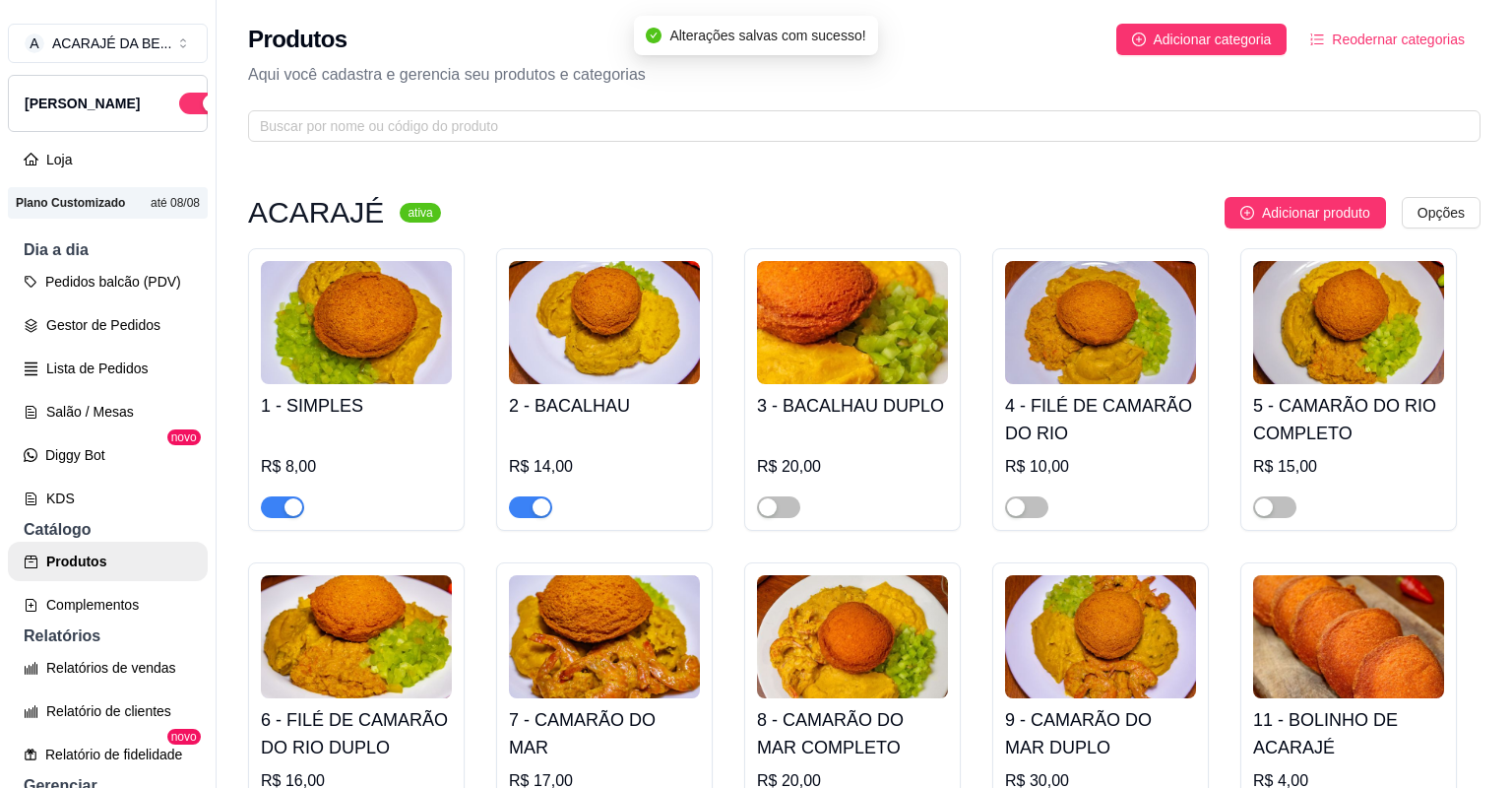 click at bounding box center [531, 507] 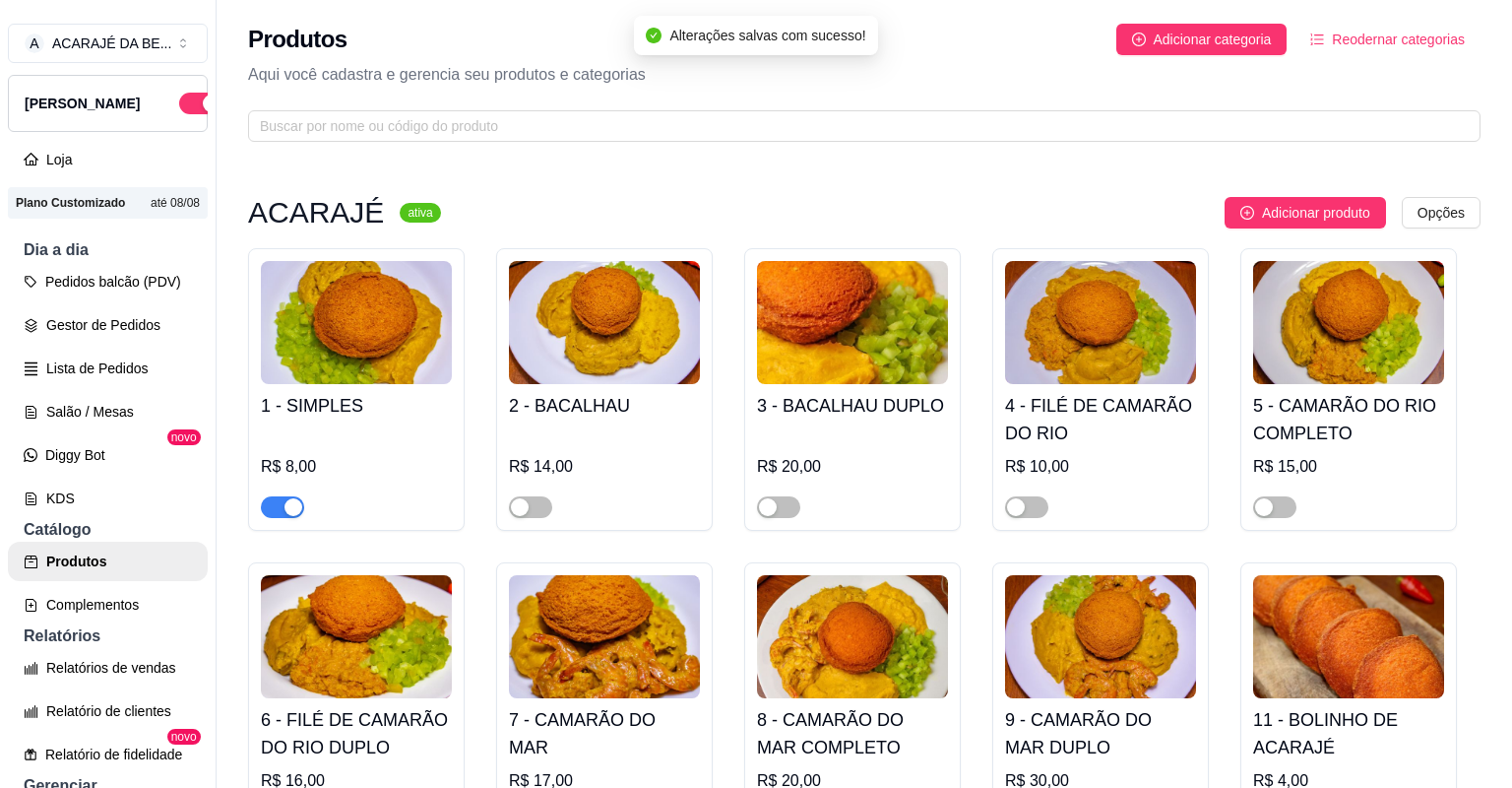click at bounding box center (779, 821) 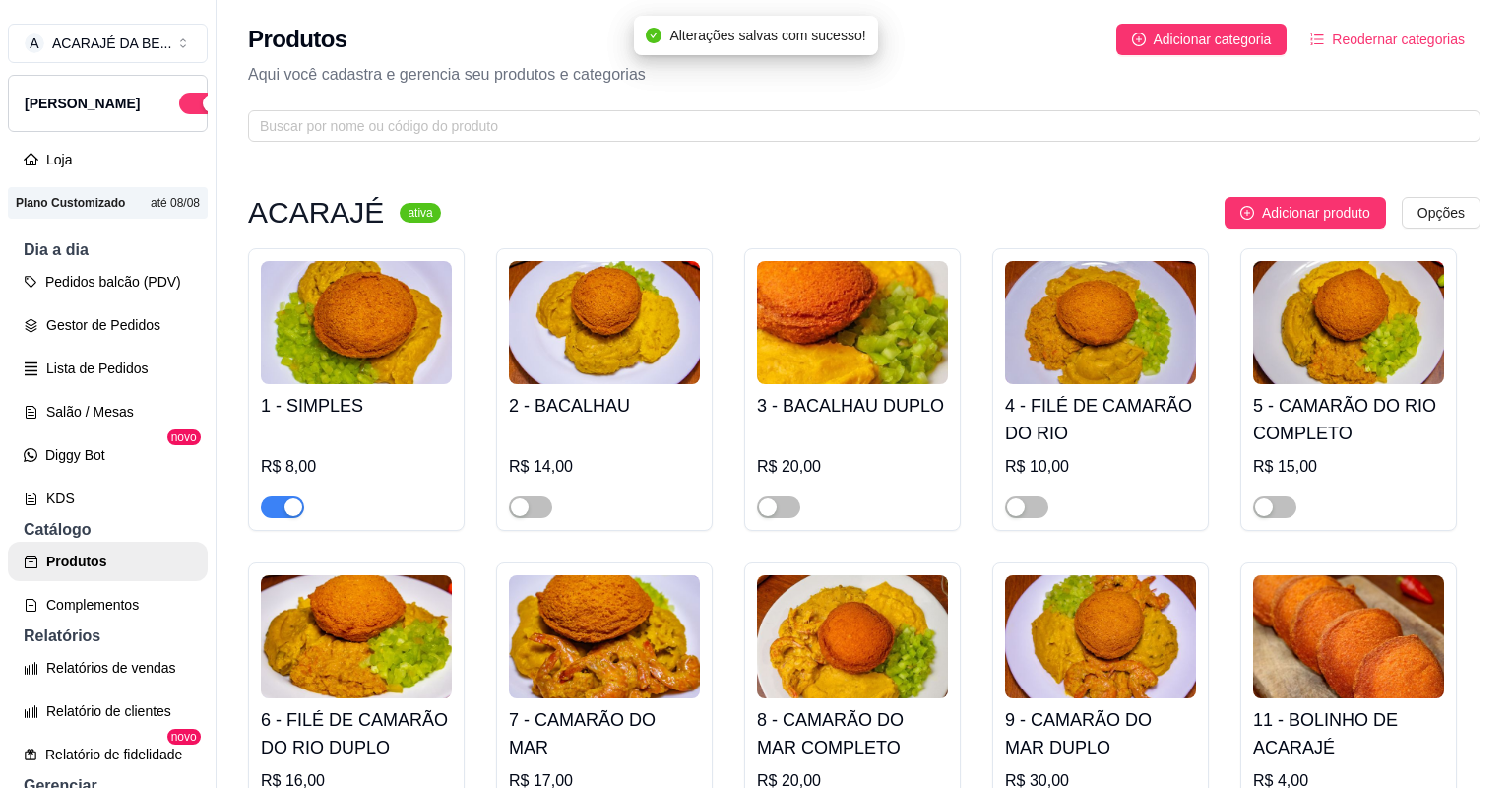 click at bounding box center [779, 1529] 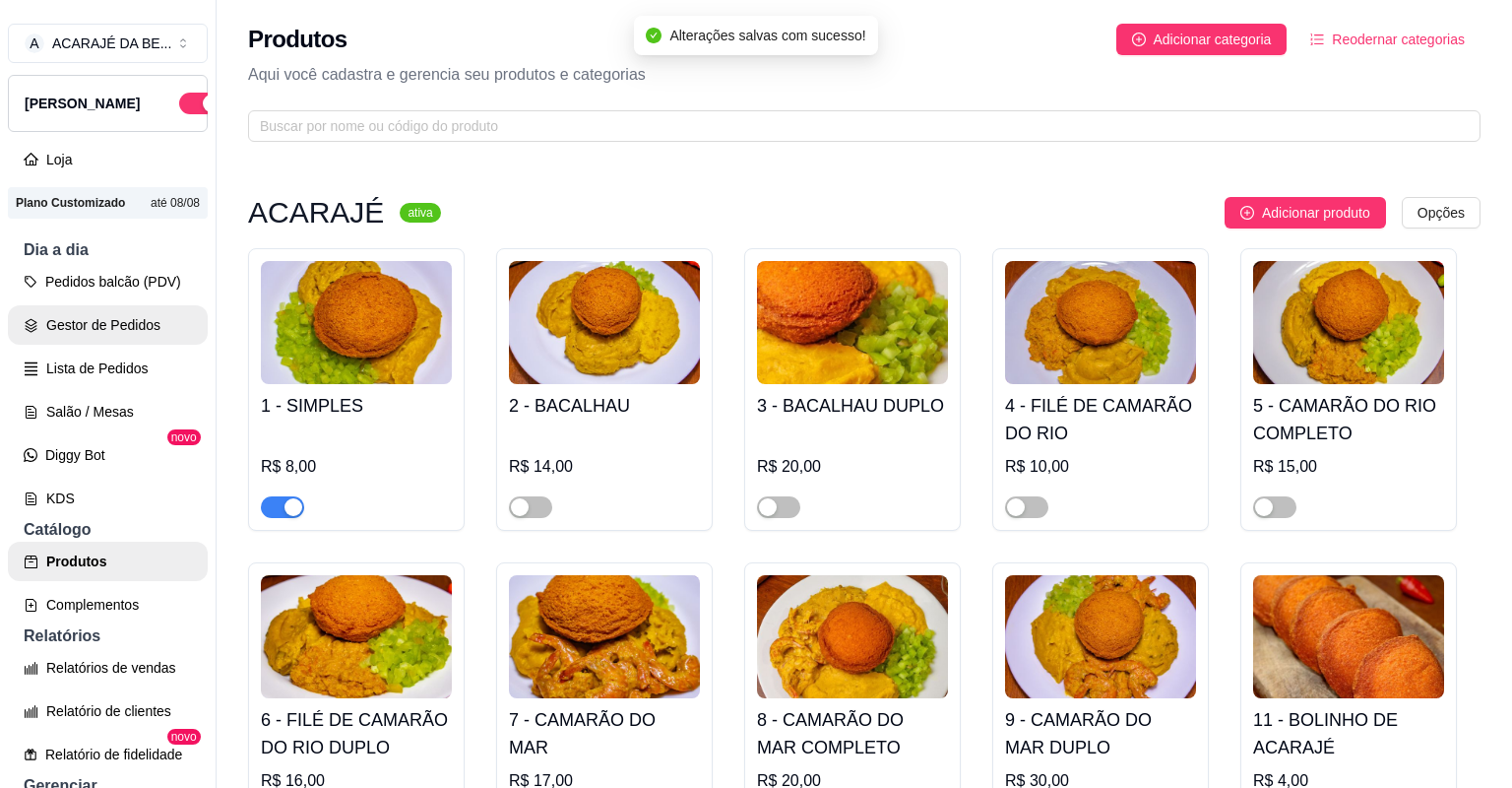 click on "Gestor de Pedidos" at bounding box center (107, 325) 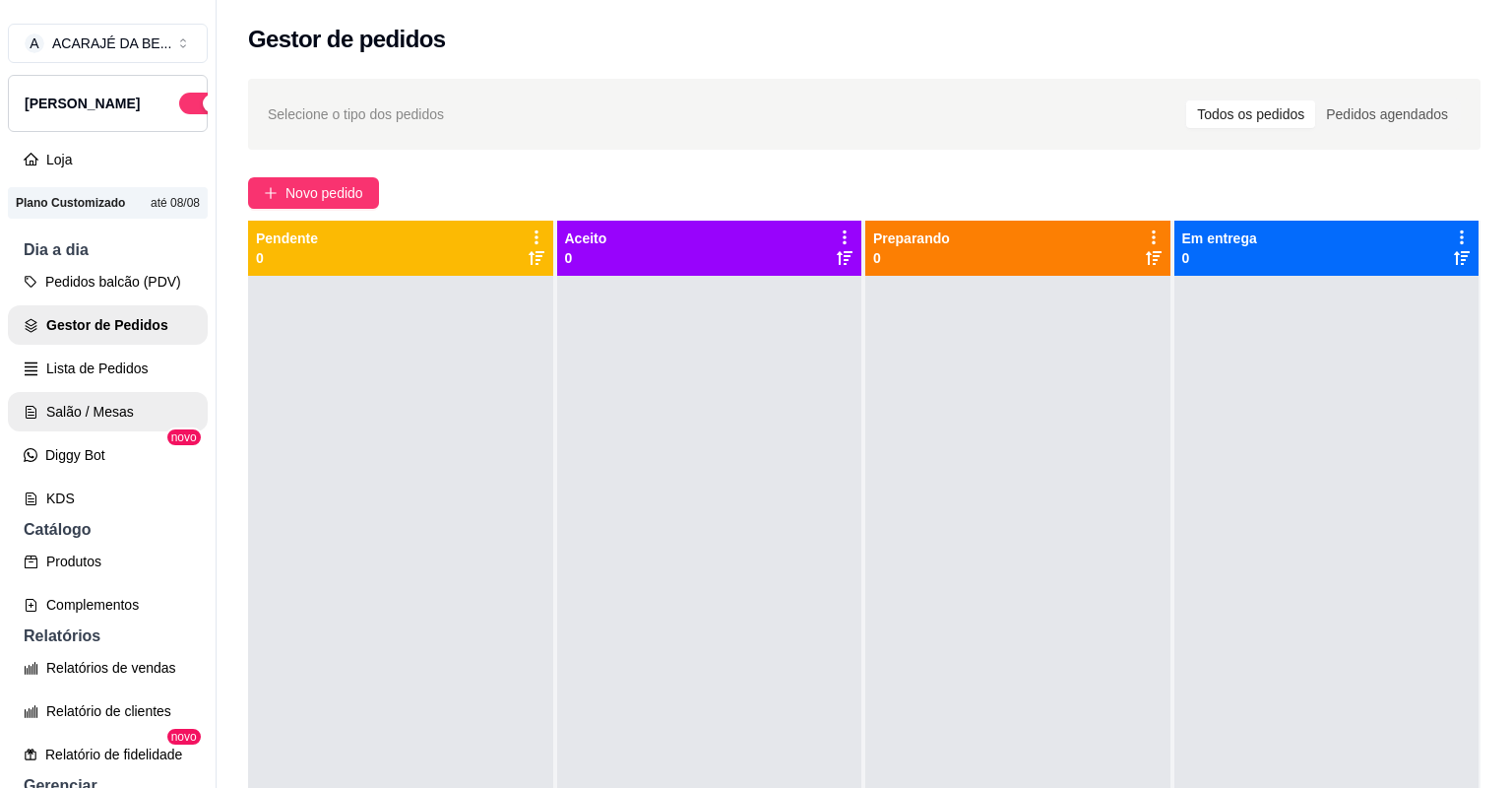 click on "Salão / Mesas" at bounding box center (107, 412) 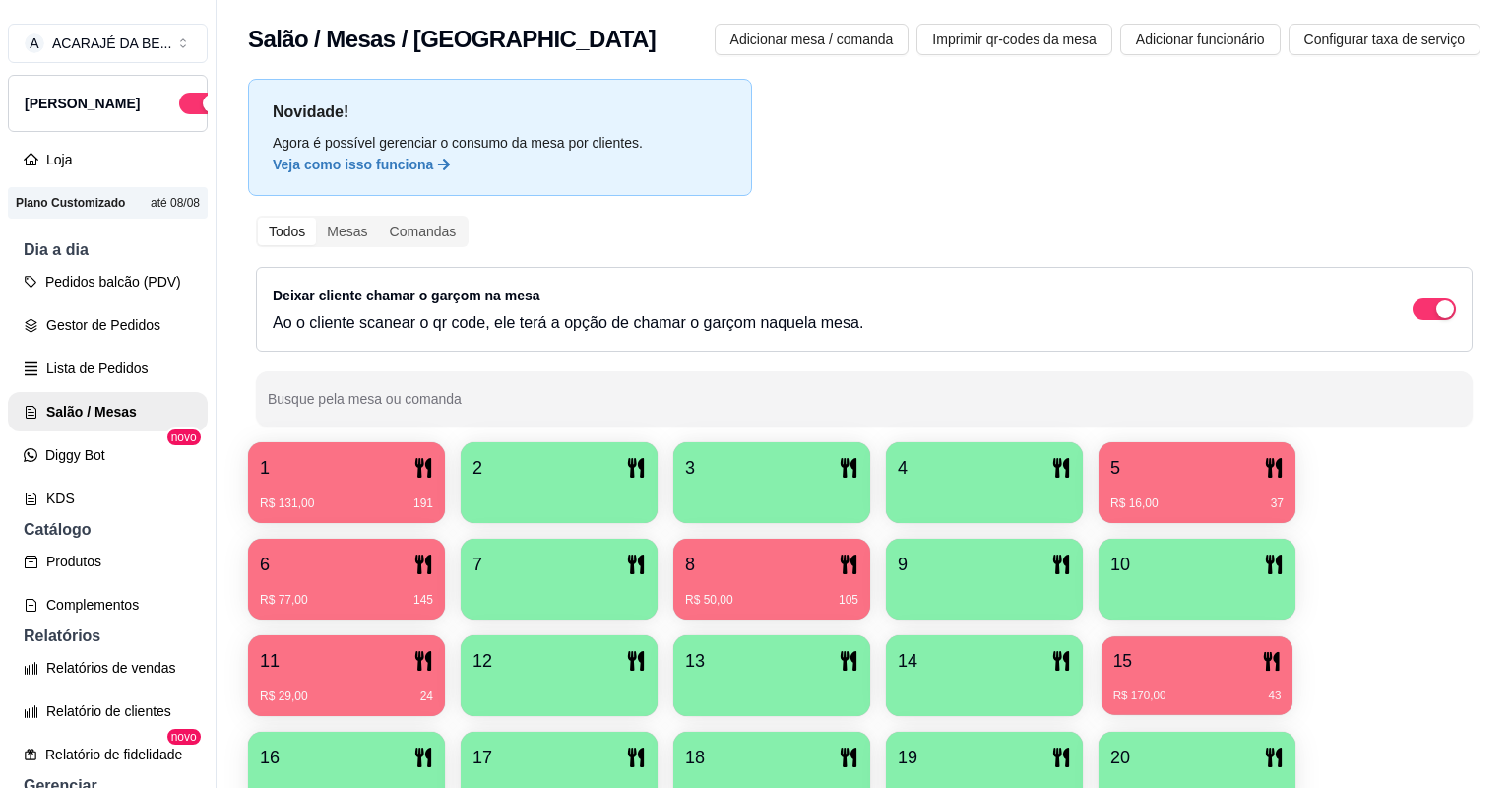 click on "R$ 170,00 43" at bounding box center [1197, 696] 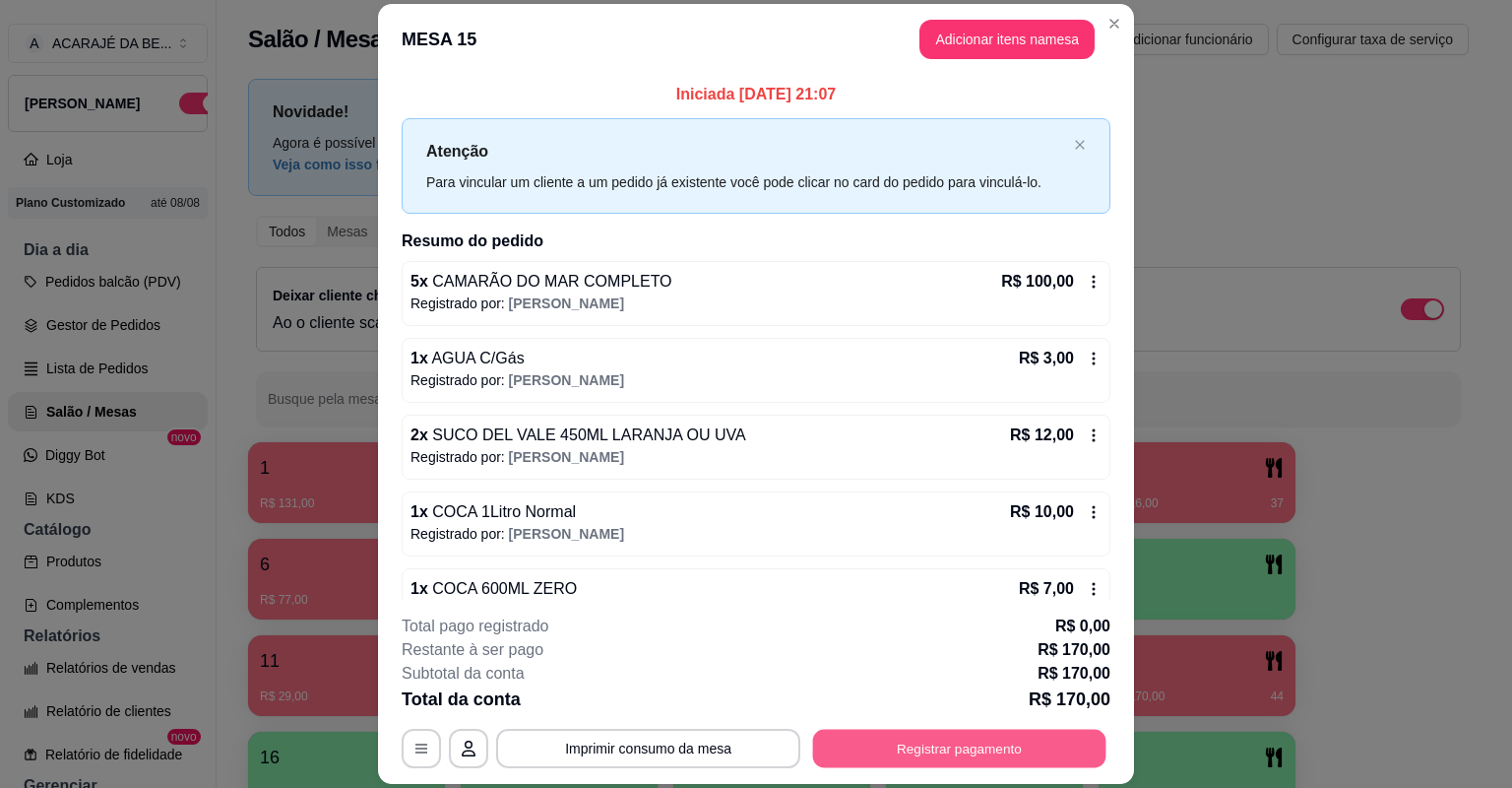 click on "Registrar pagamento" at bounding box center (960, 749) 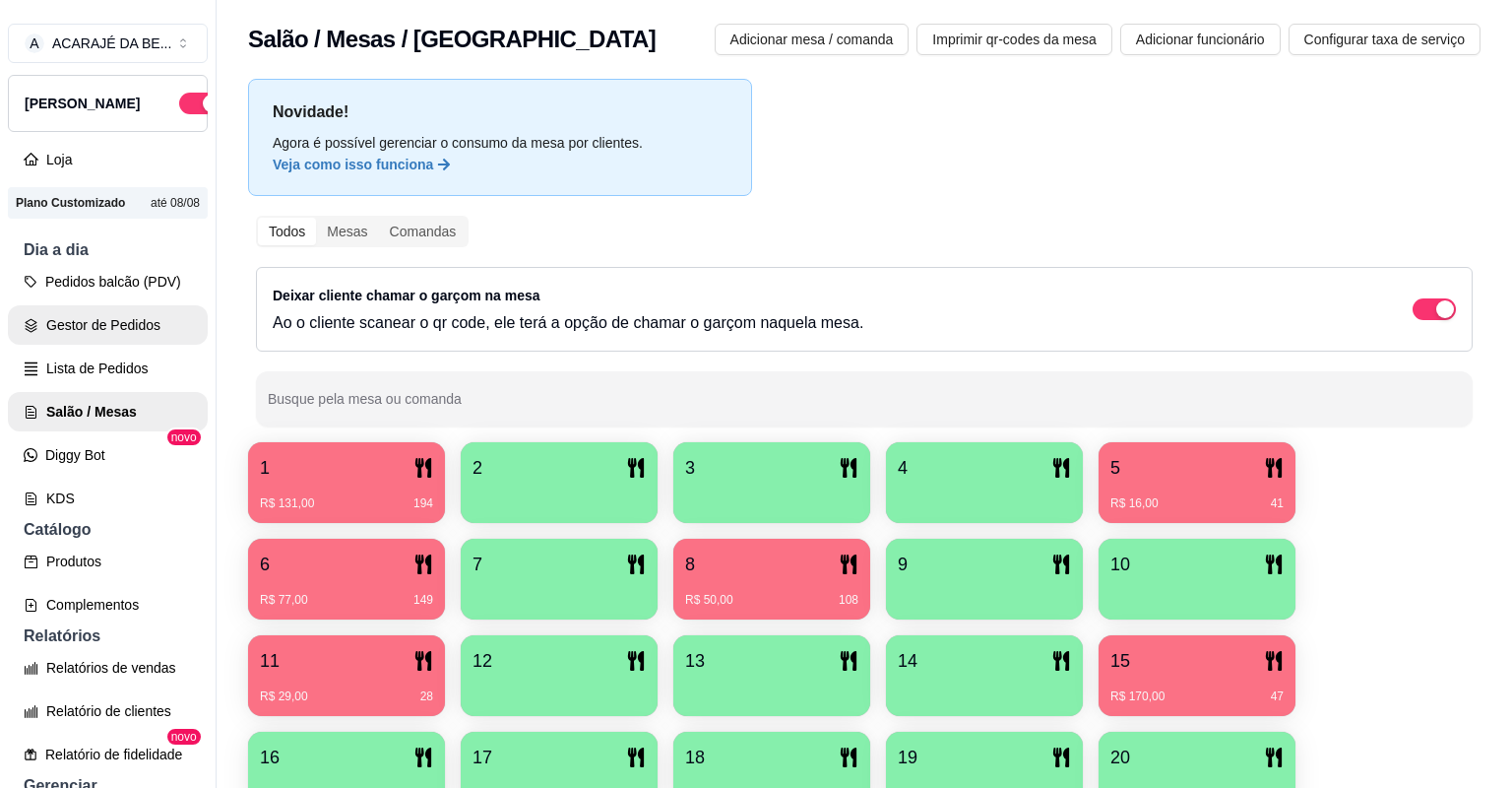 click on "Gestor de Pedidos" at bounding box center (107, 325) 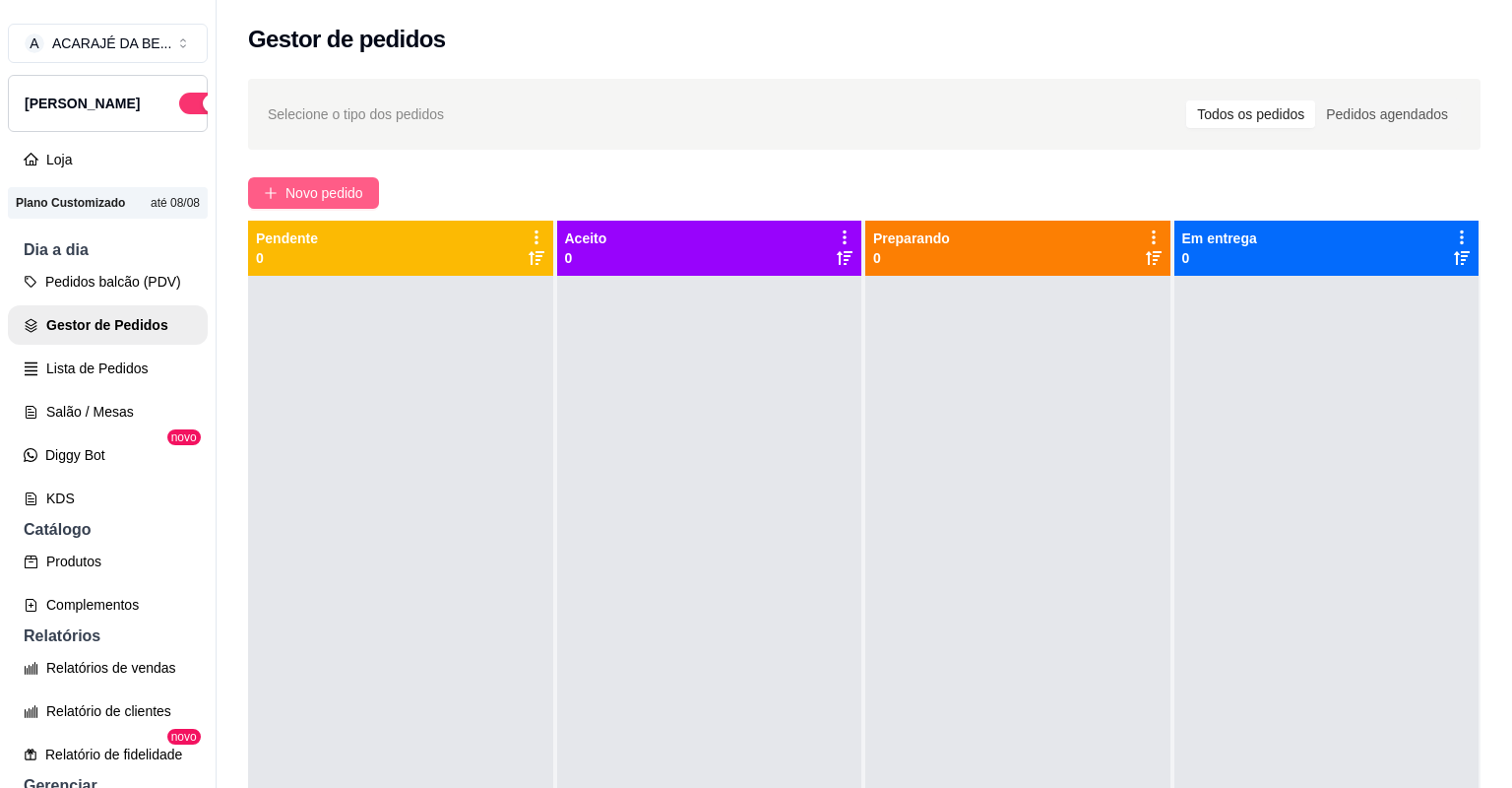 click on "Novo pedido" at bounding box center (324, 193) 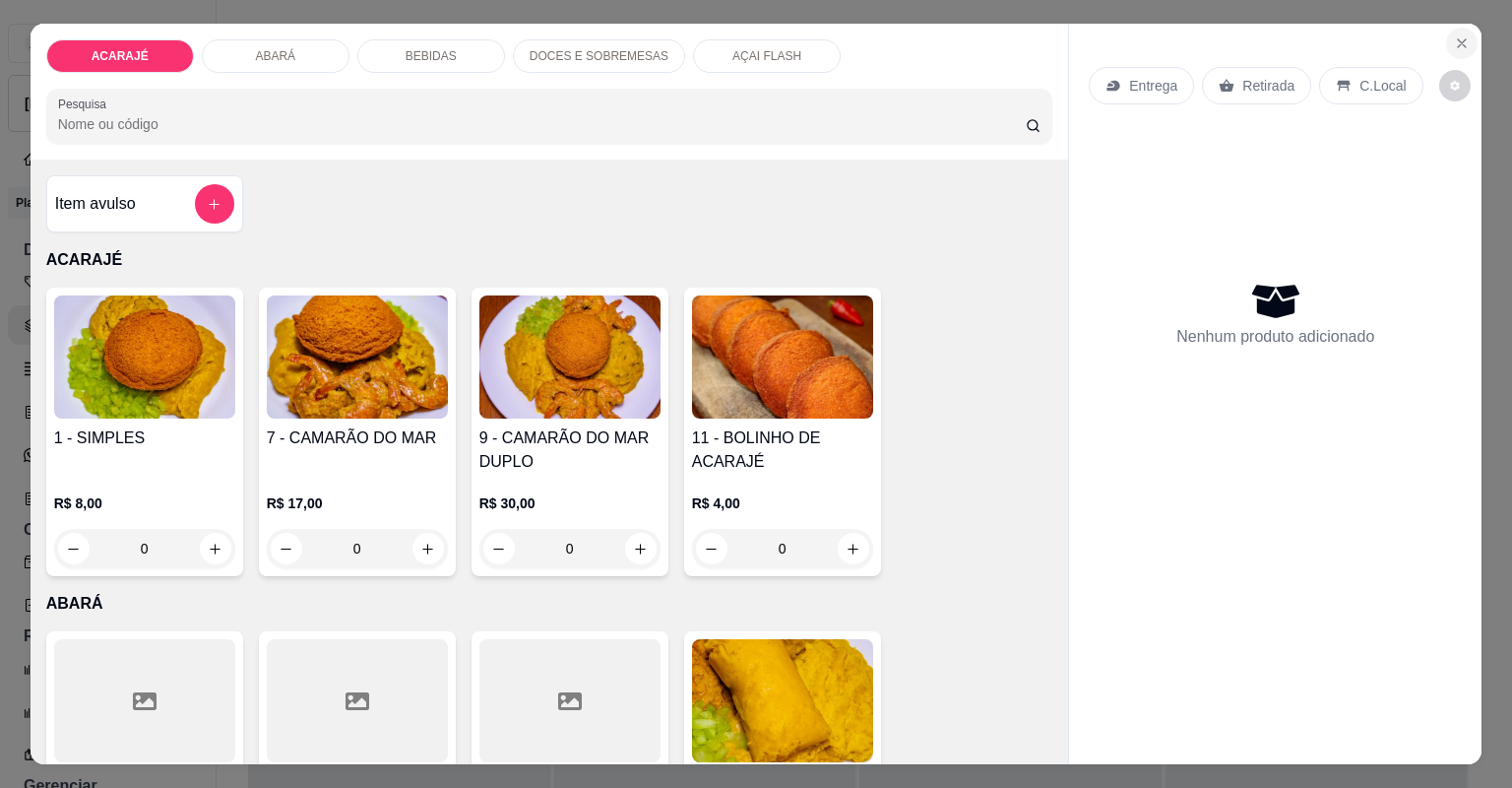click at bounding box center (1462, 43) 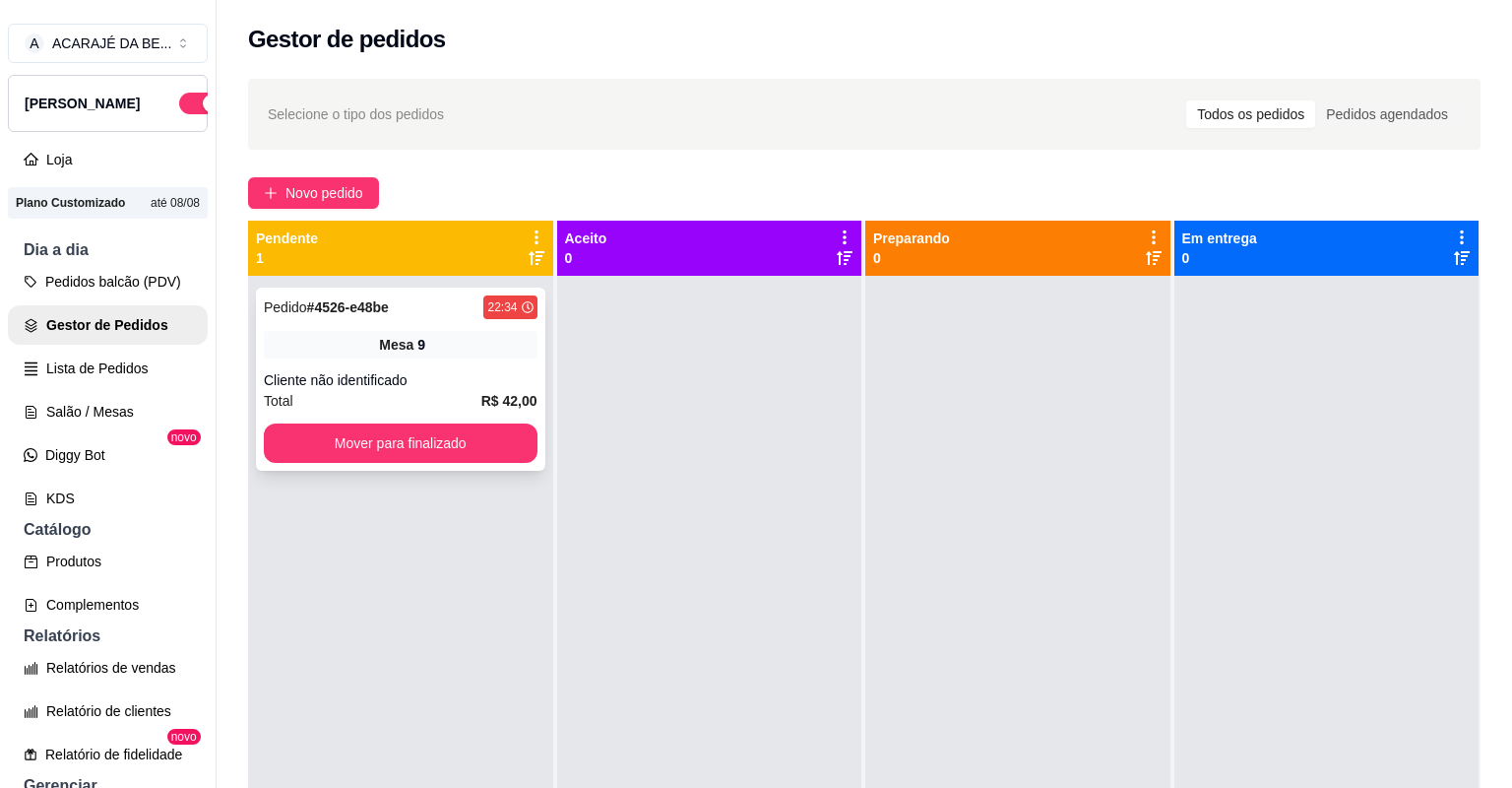 click on "Total R$ 42,00" at bounding box center [401, 401] 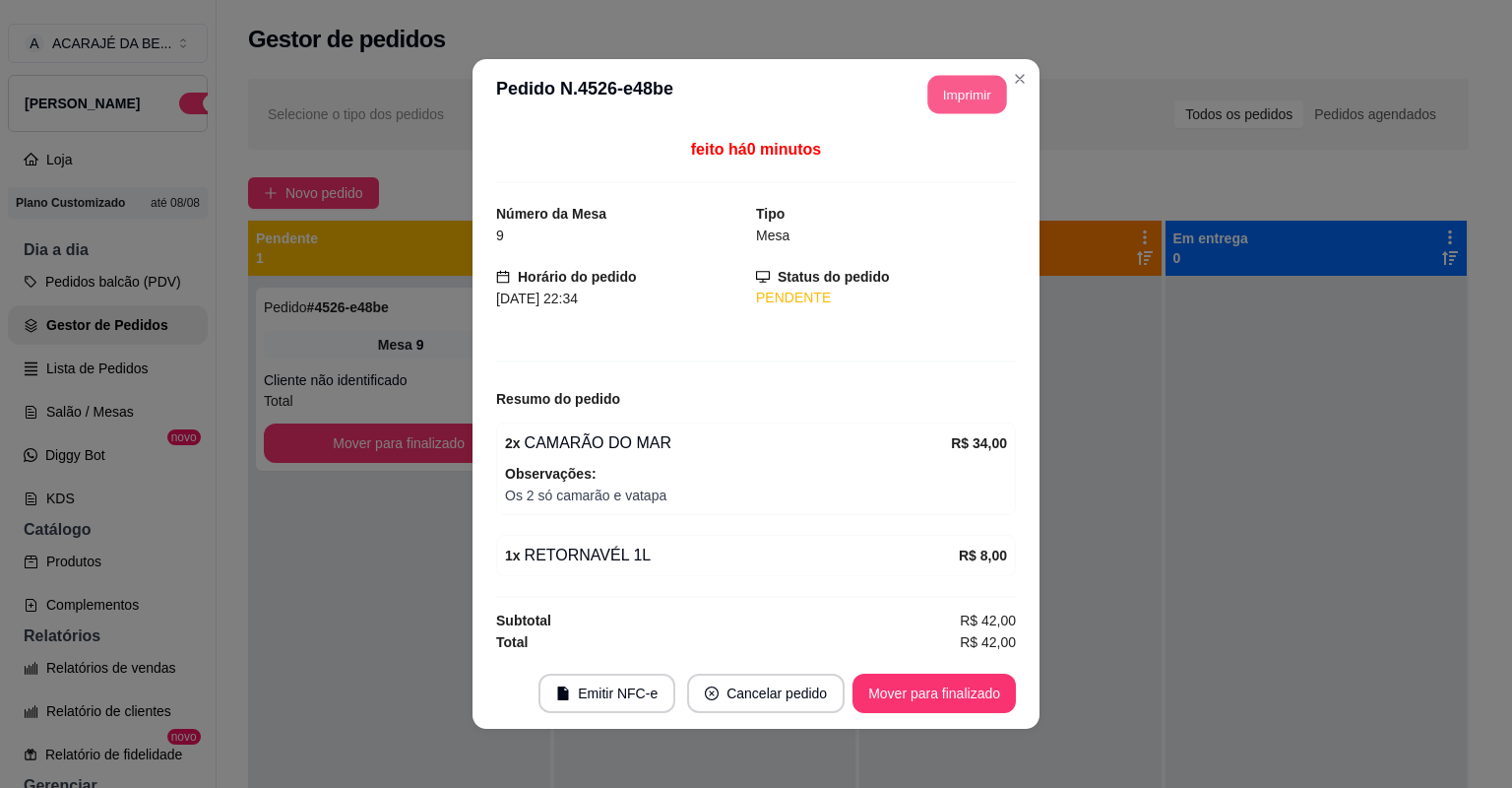 click on "Imprimir" at bounding box center (968, 95) 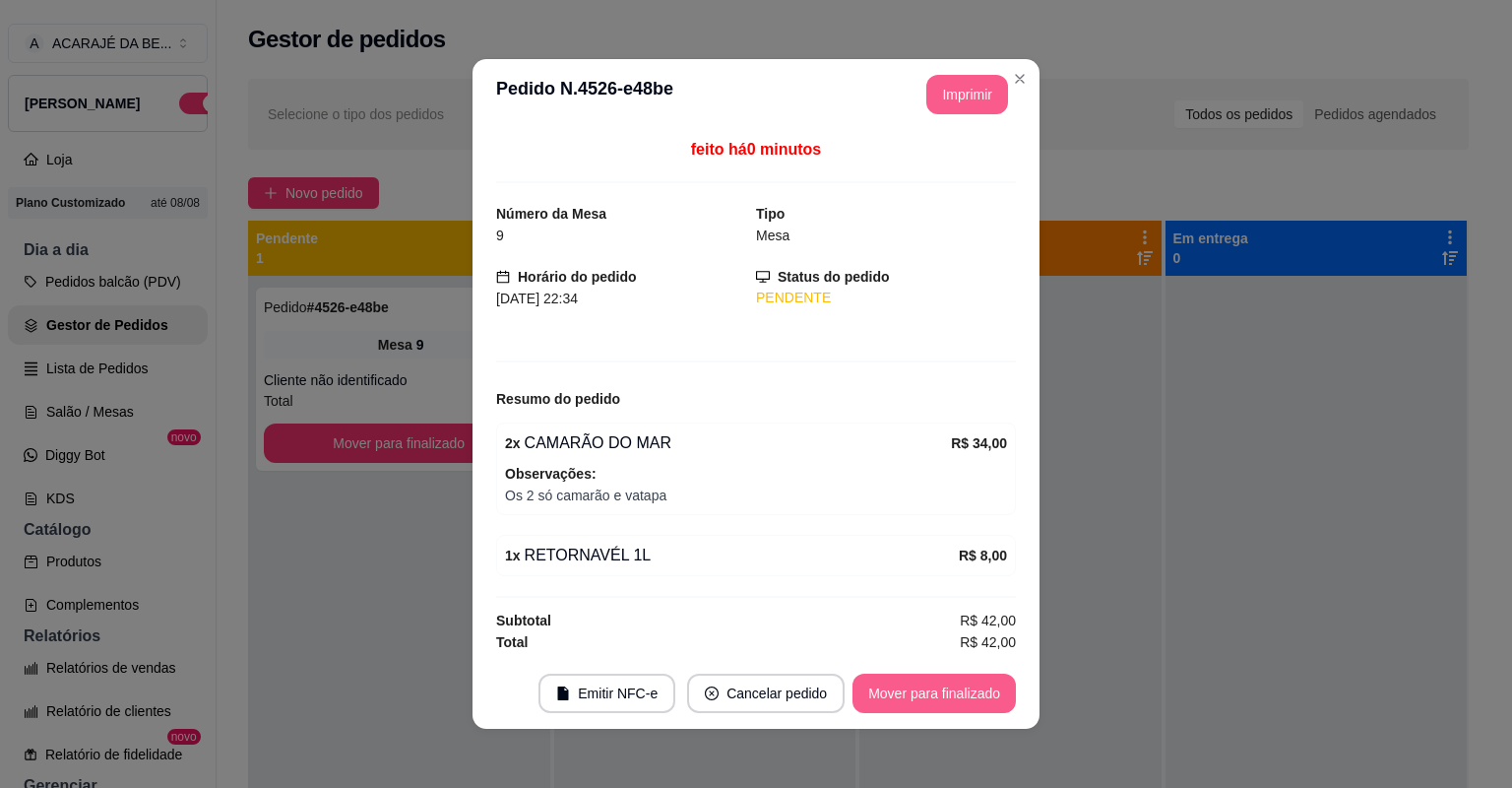 click on "Mover para finalizado" at bounding box center (934, 693) 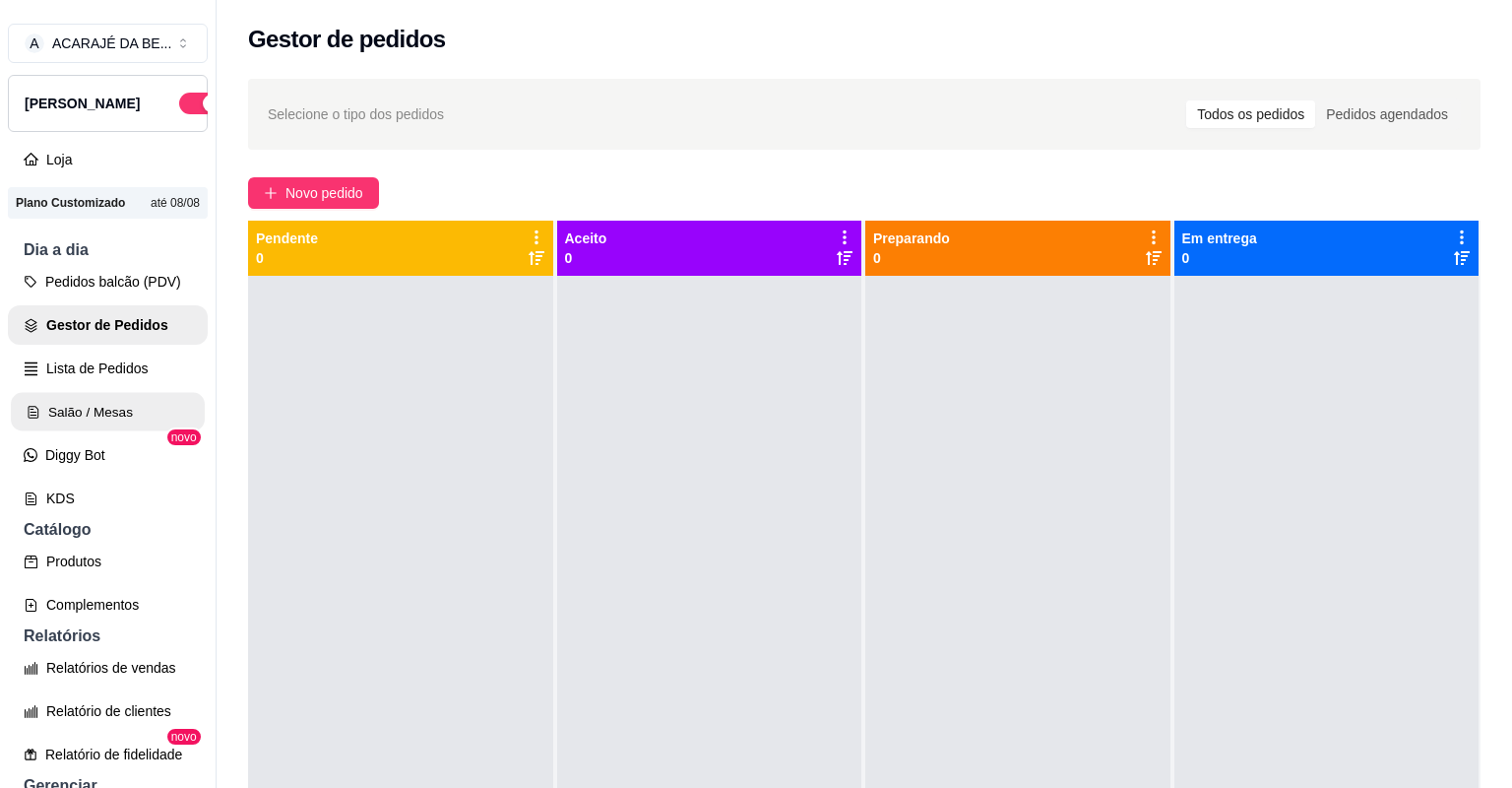 click on "Salão / Mesas" at bounding box center [107, 412] 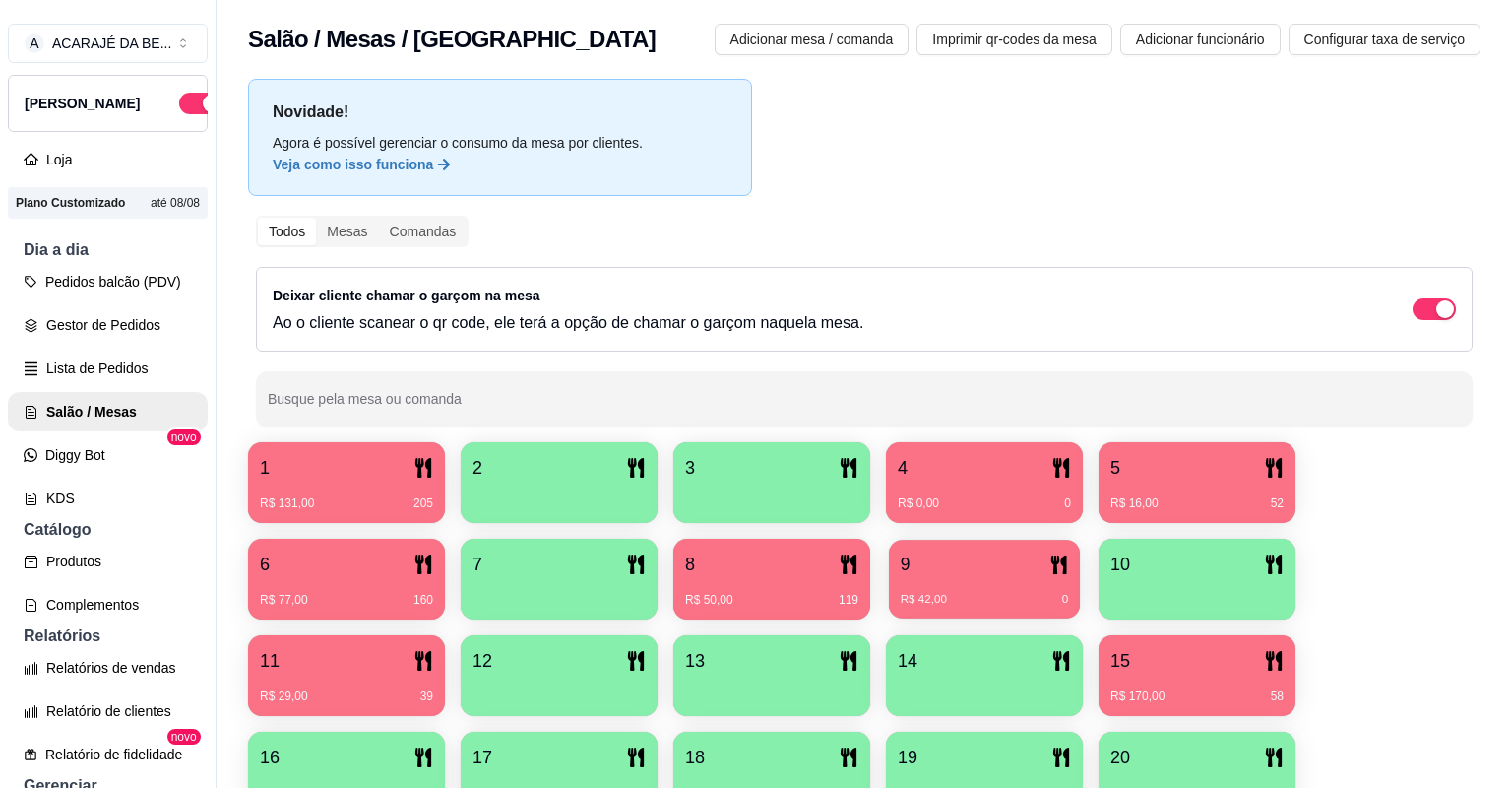 click on "R$ 42,00 0" at bounding box center (984, 600) 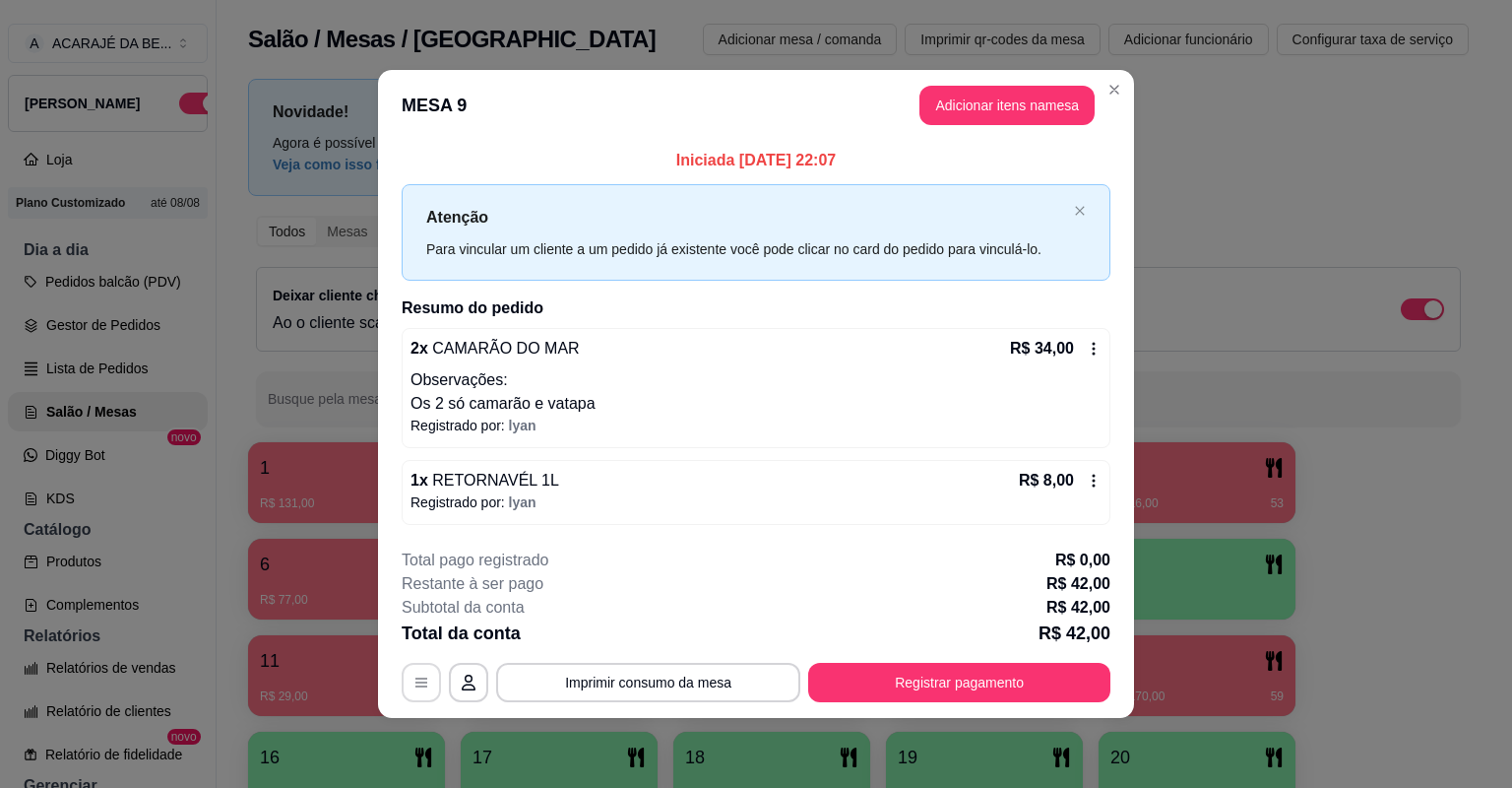 click at bounding box center [421, 683] 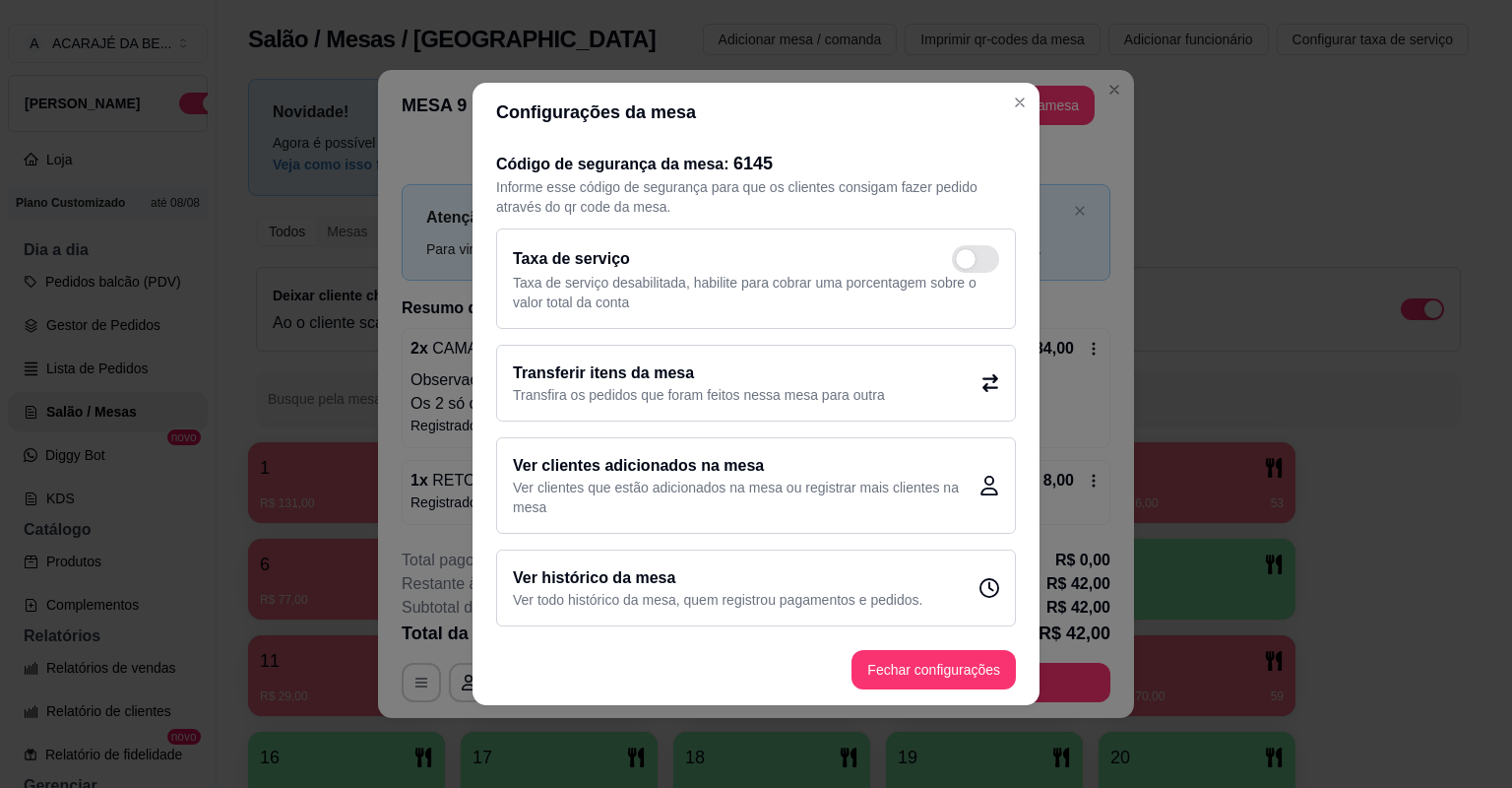 click on "Transfira os pedidos que foram feitos nessa mesa para outra" at bounding box center [699, 395] 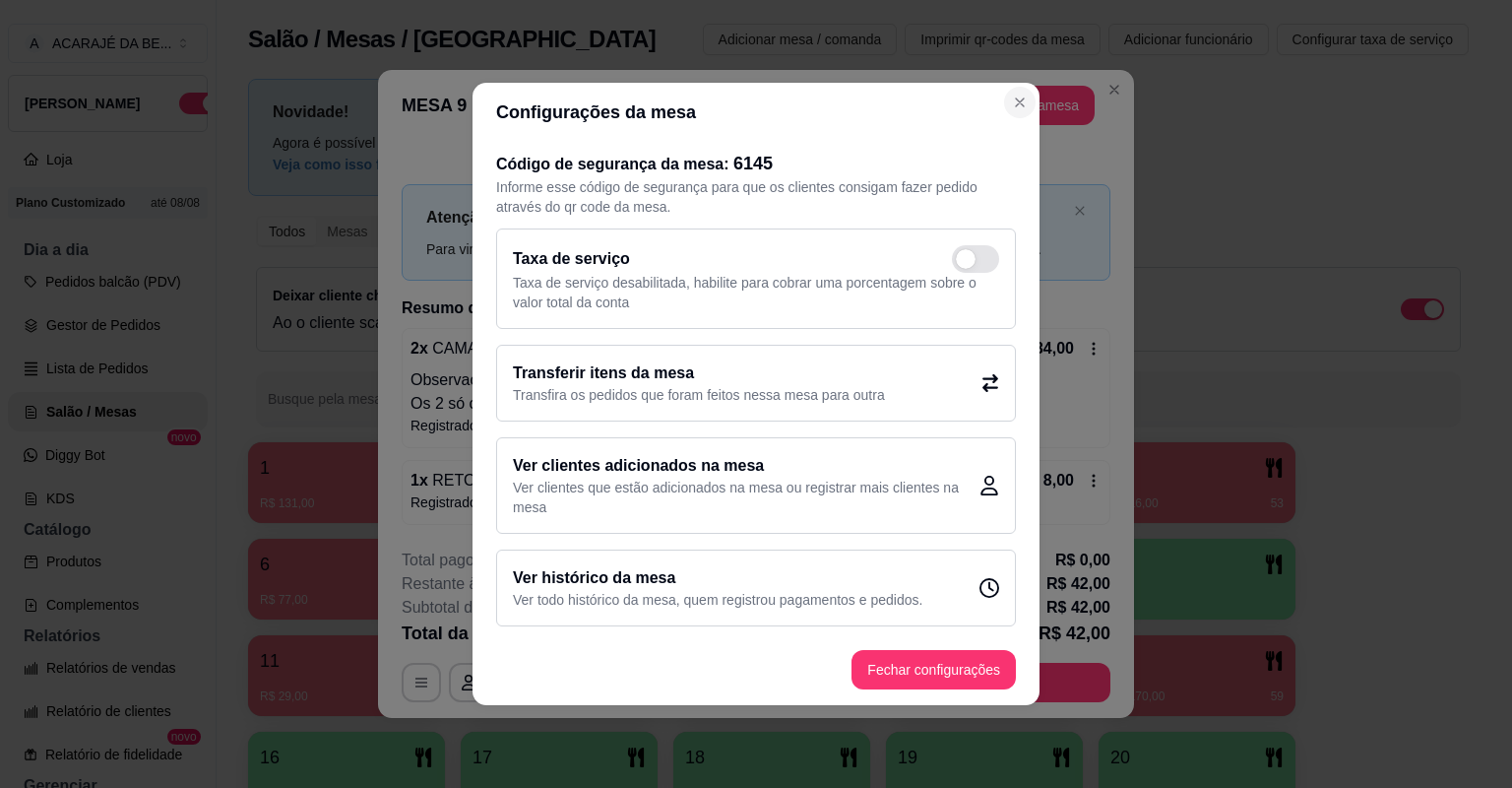 click on "Adicionar itens na  mesa" at bounding box center (1007, 105) 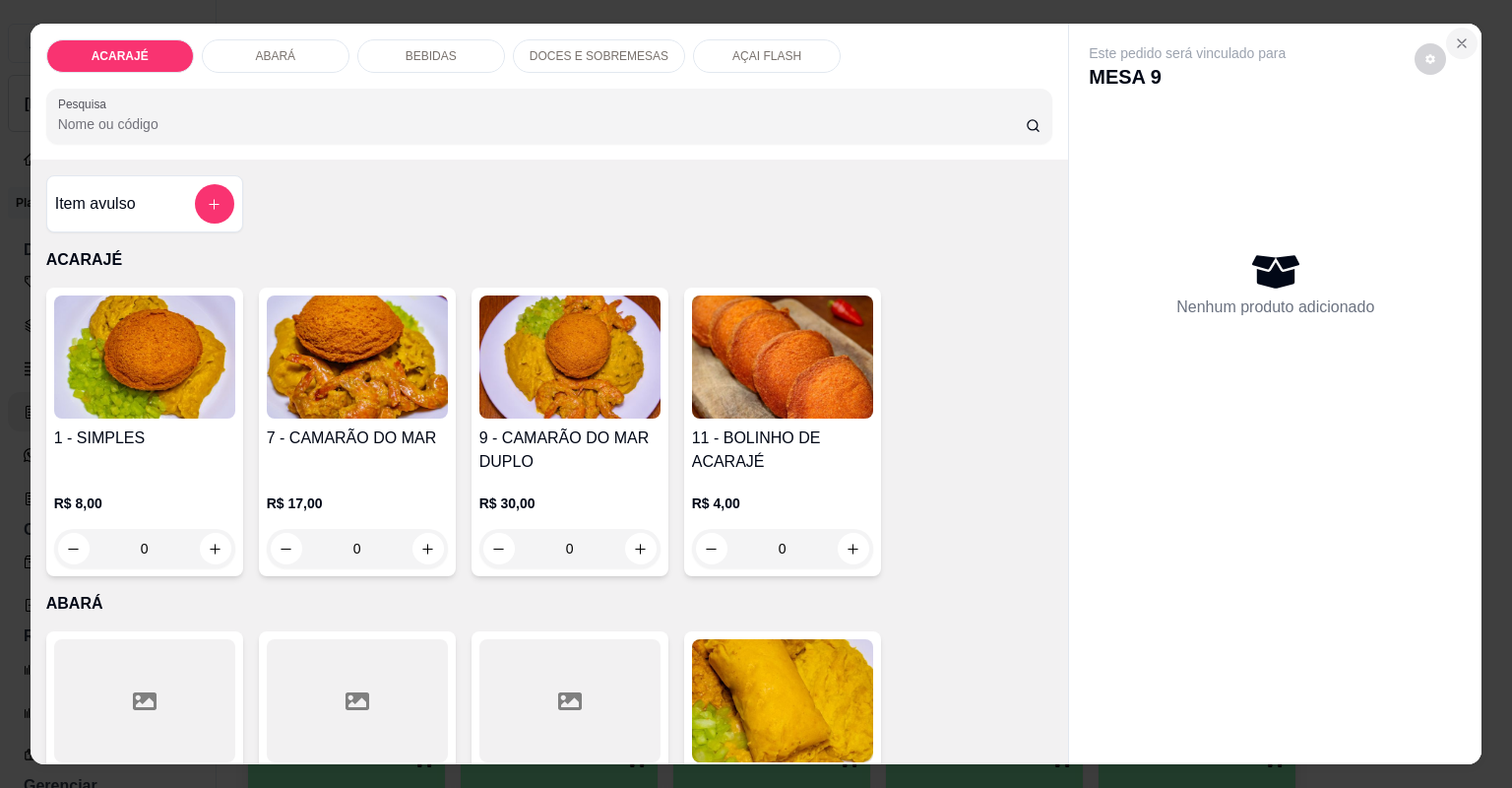 click 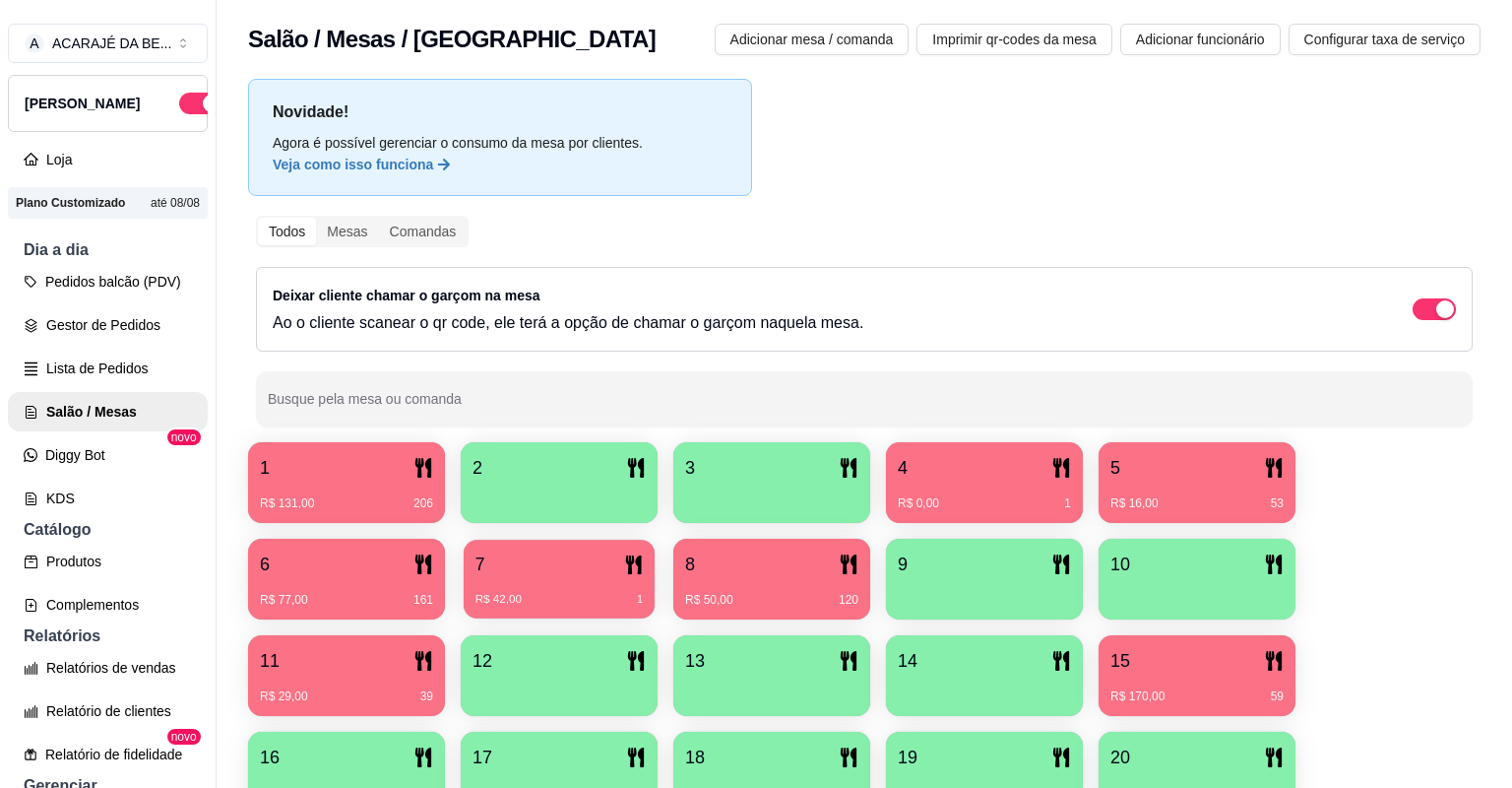 click on "R$ 42,00 1" at bounding box center [559, 600] 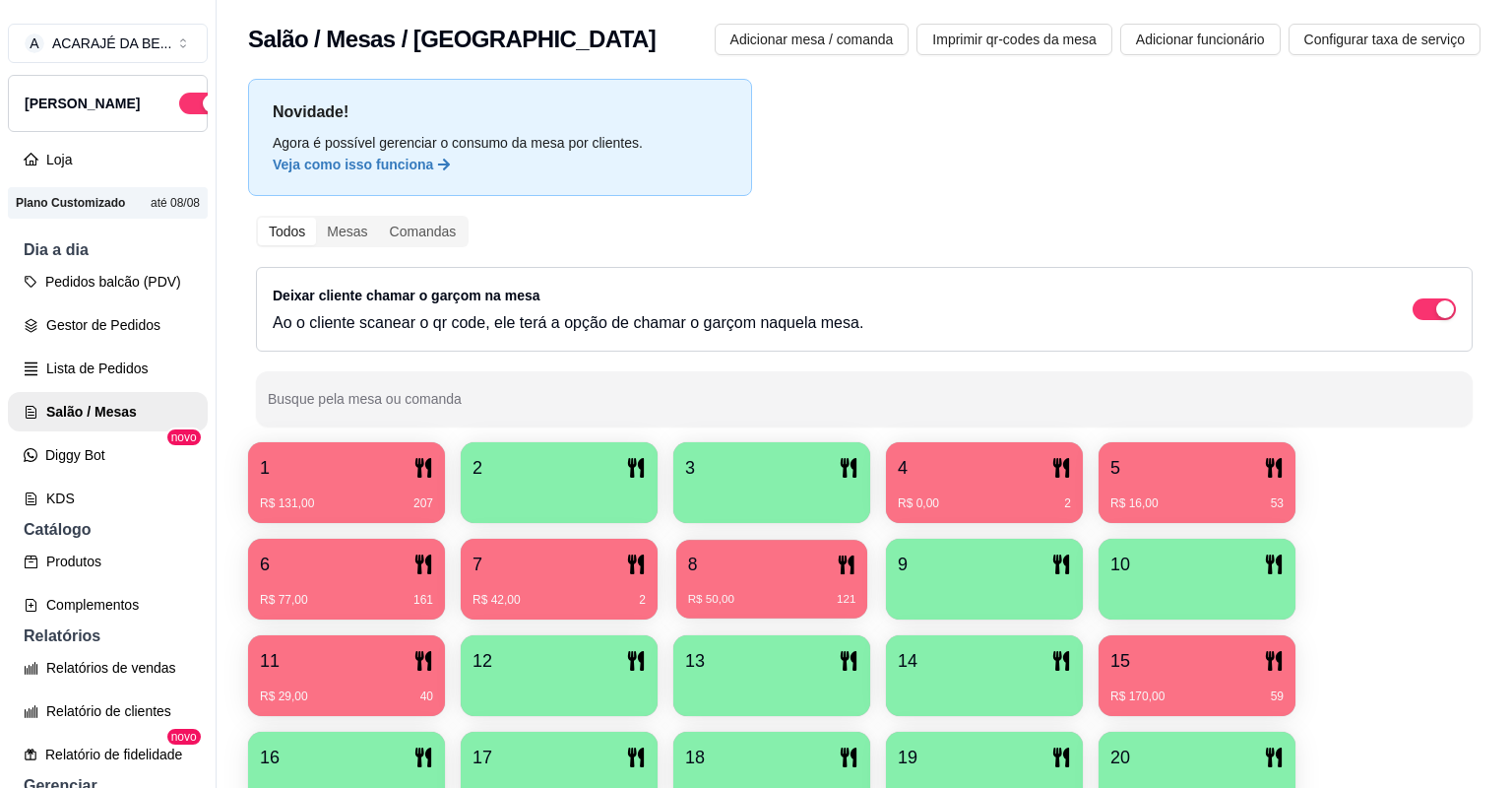 click on "R$ 50,00" at bounding box center (711, 600) 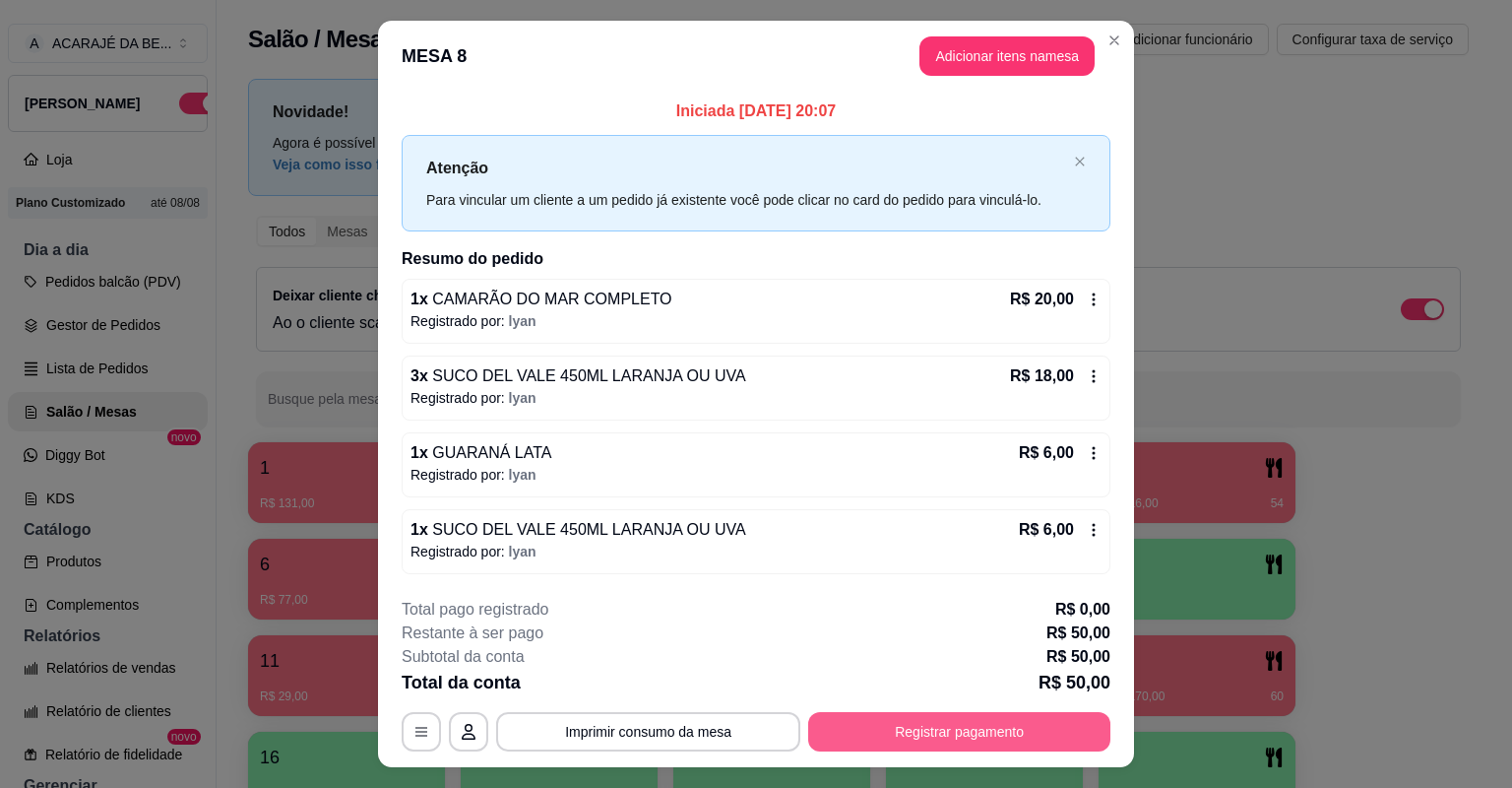 click on "Registrar pagamento" at bounding box center [959, 732] 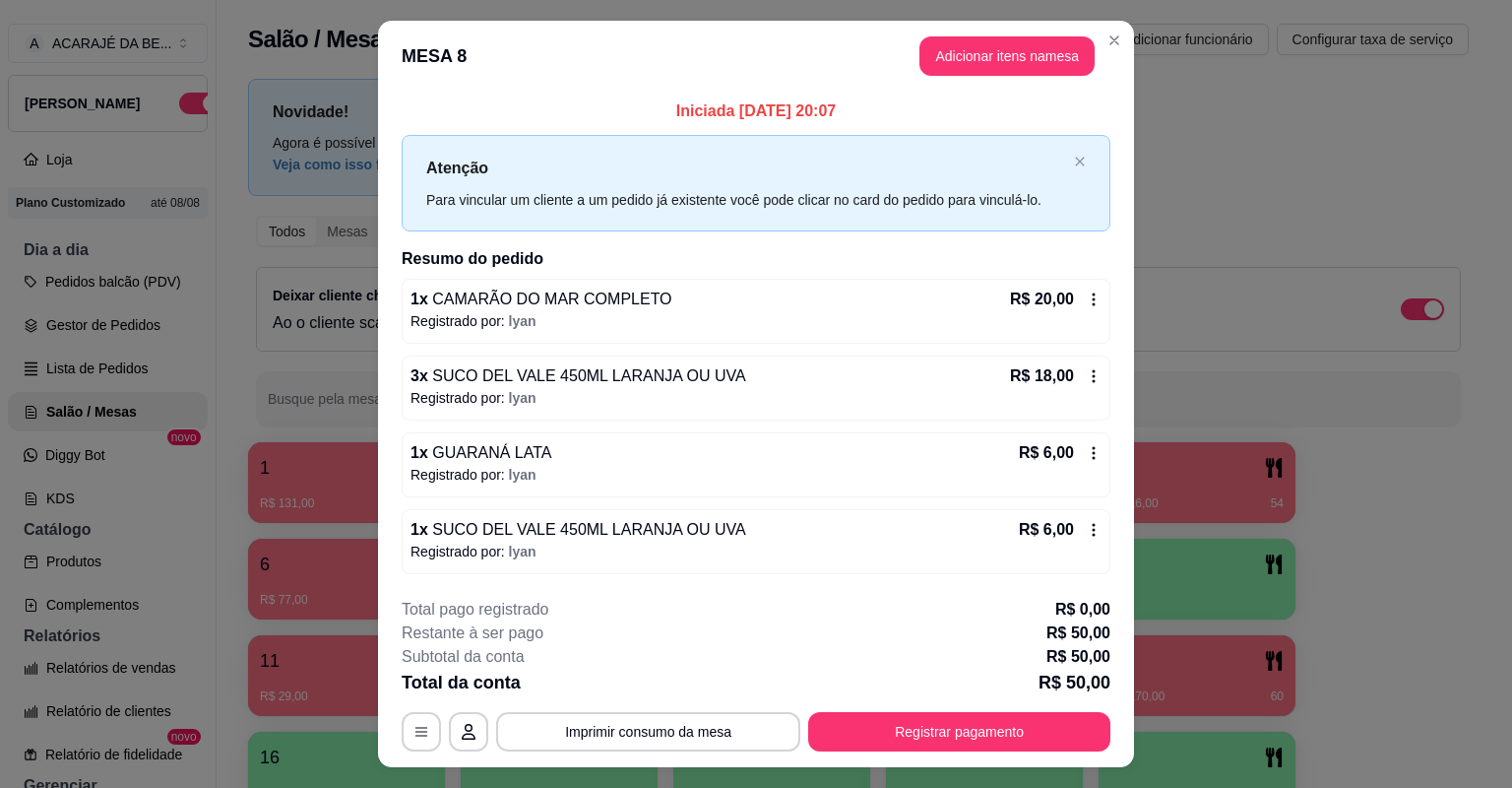 click 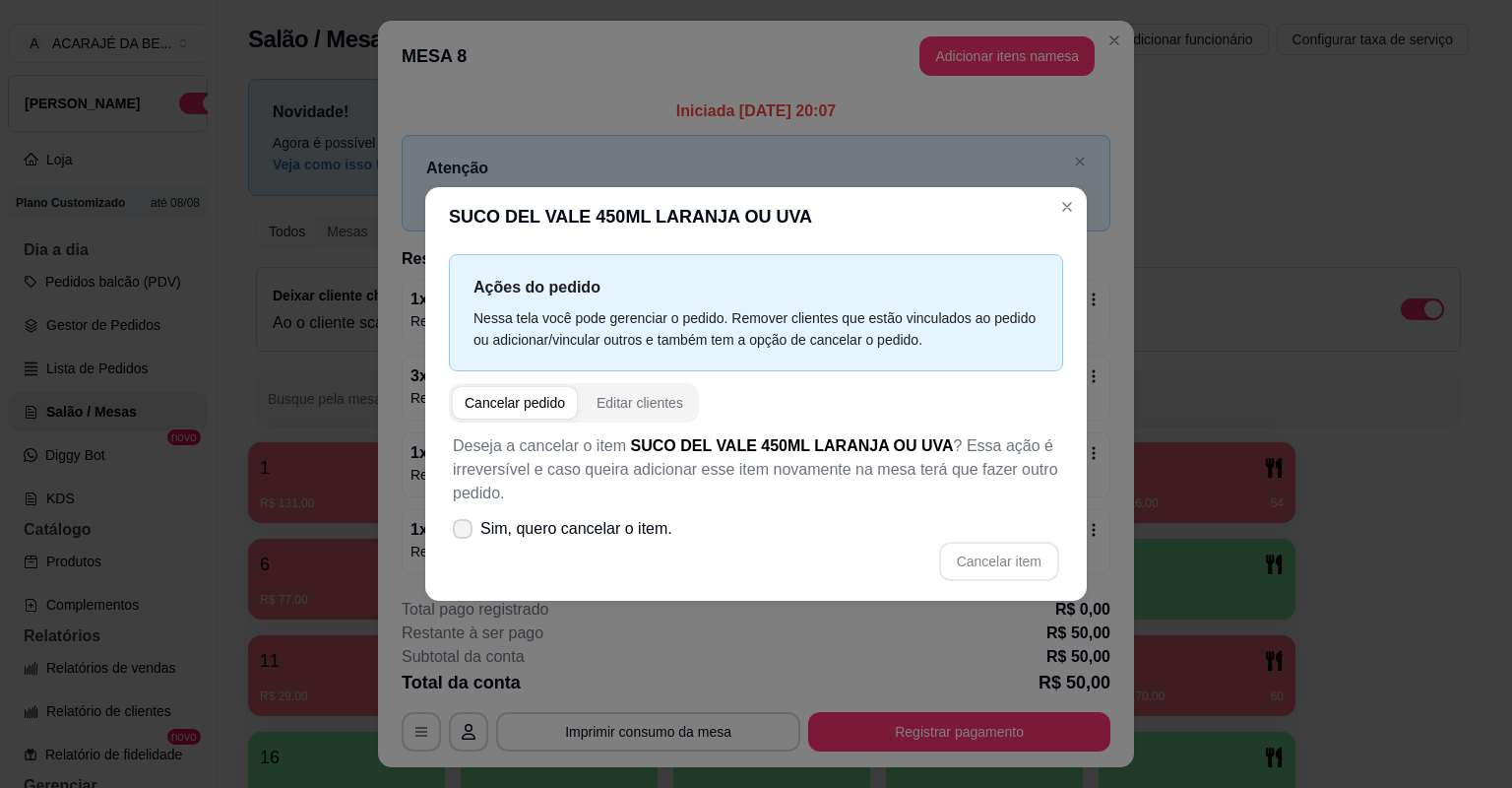 click on "Sim, quero cancelar o item." at bounding box center (562, 529) 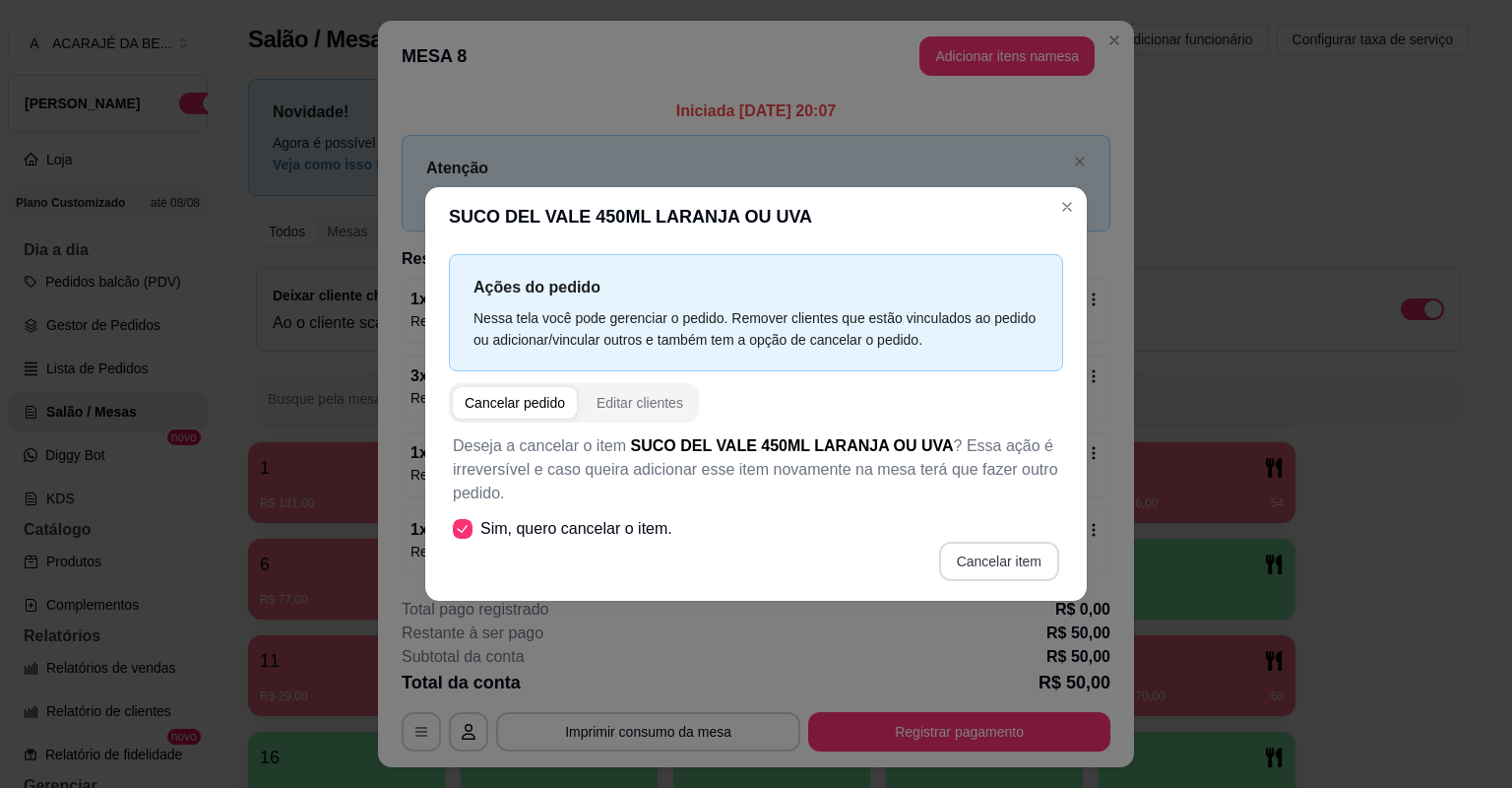 click on "Cancelar item" at bounding box center [999, 561] 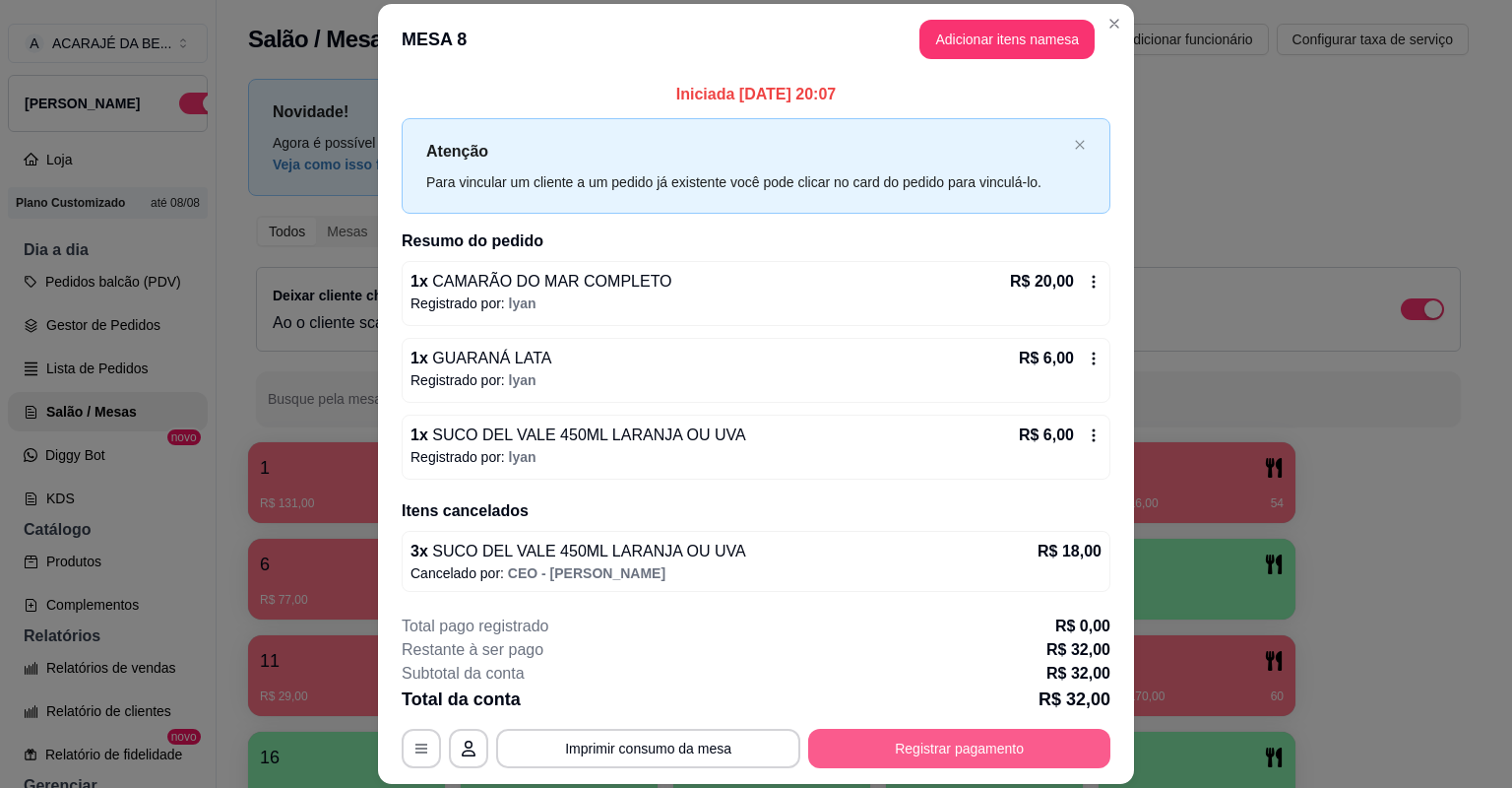 click on "Registrar pagamento" at bounding box center (959, 749) 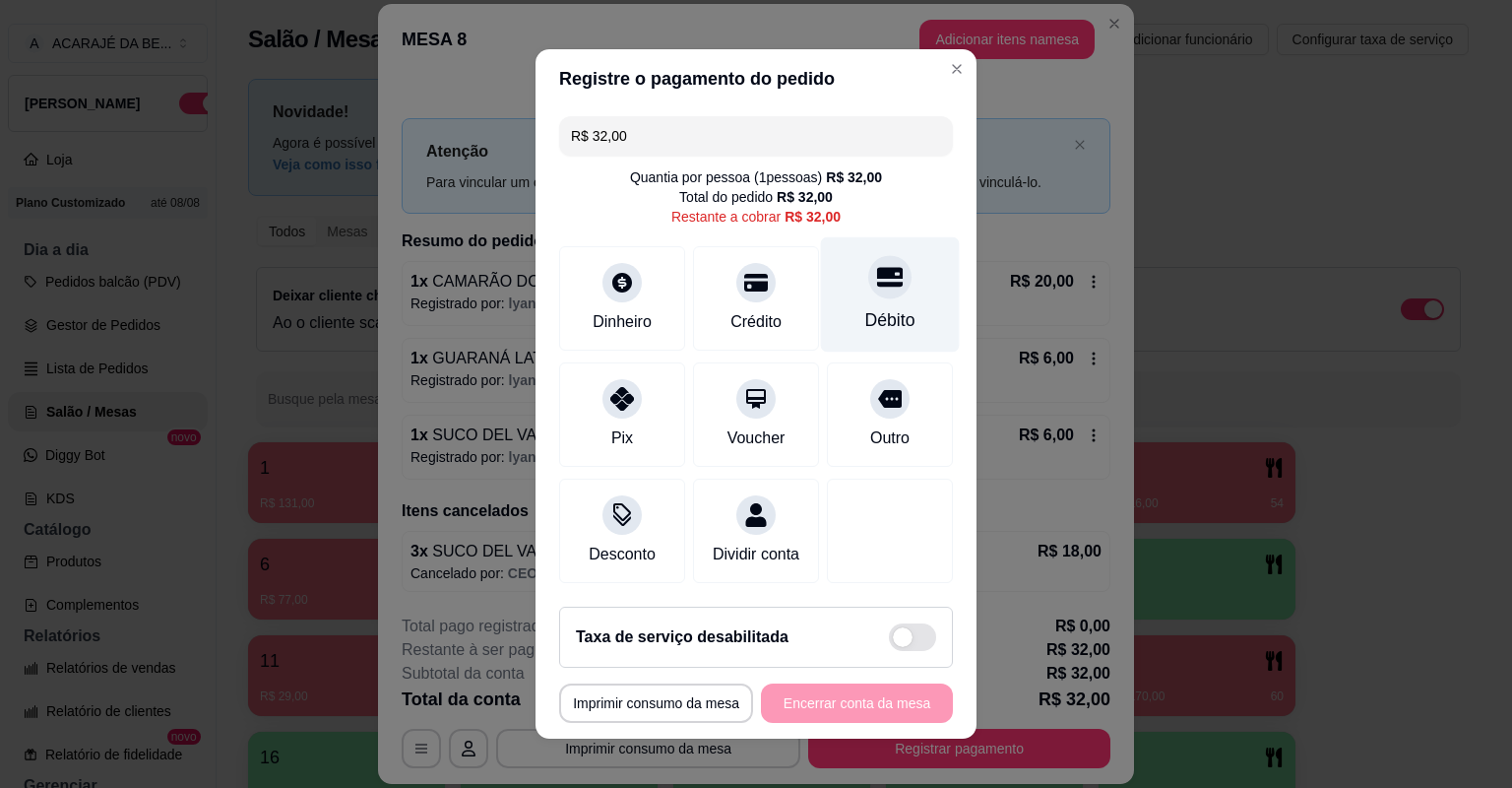 click on "Débito" at bounding box center [890, 295] 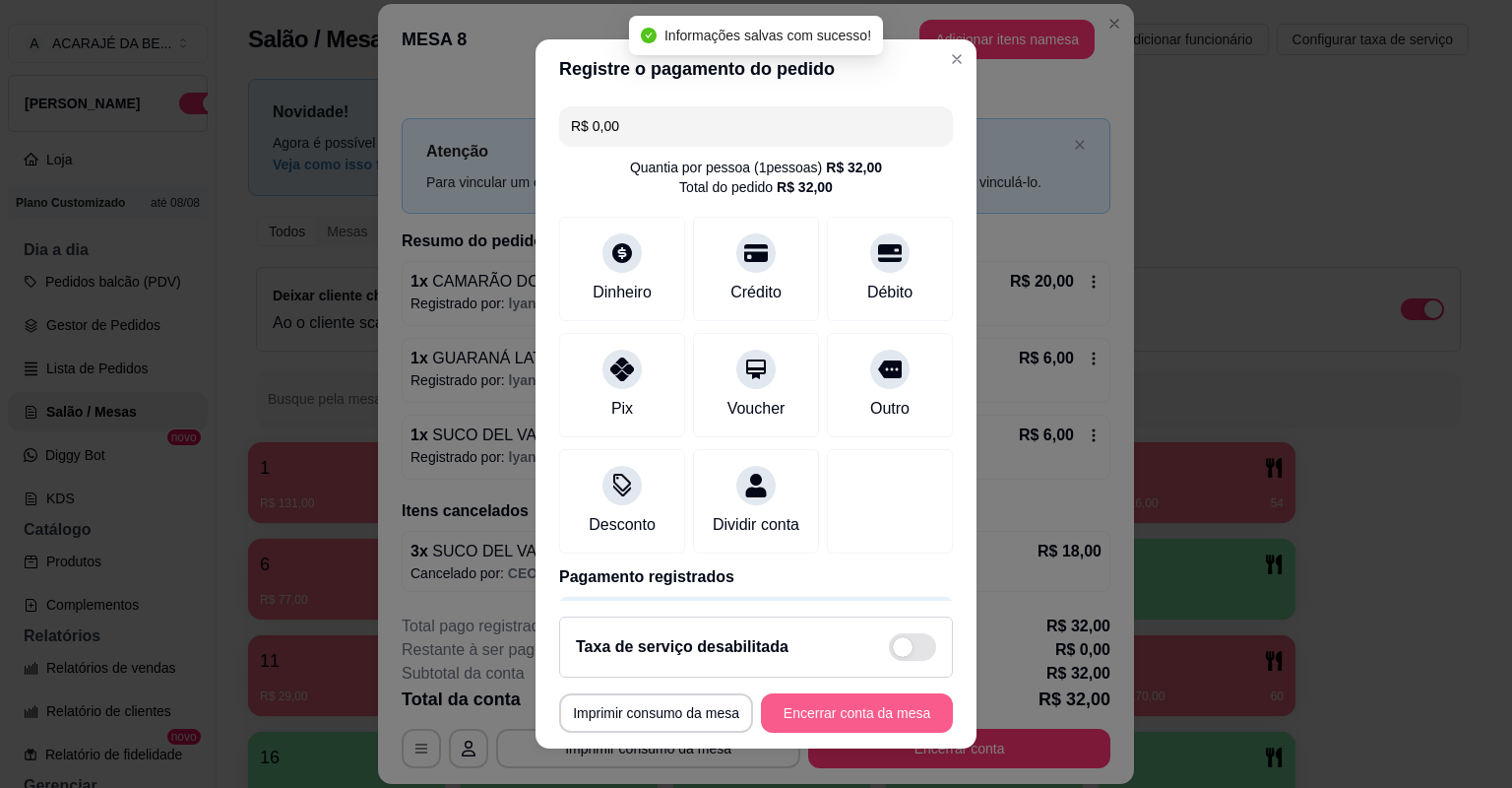 click on "Encerrar conta da mesa" at bounding box center (856, 713) 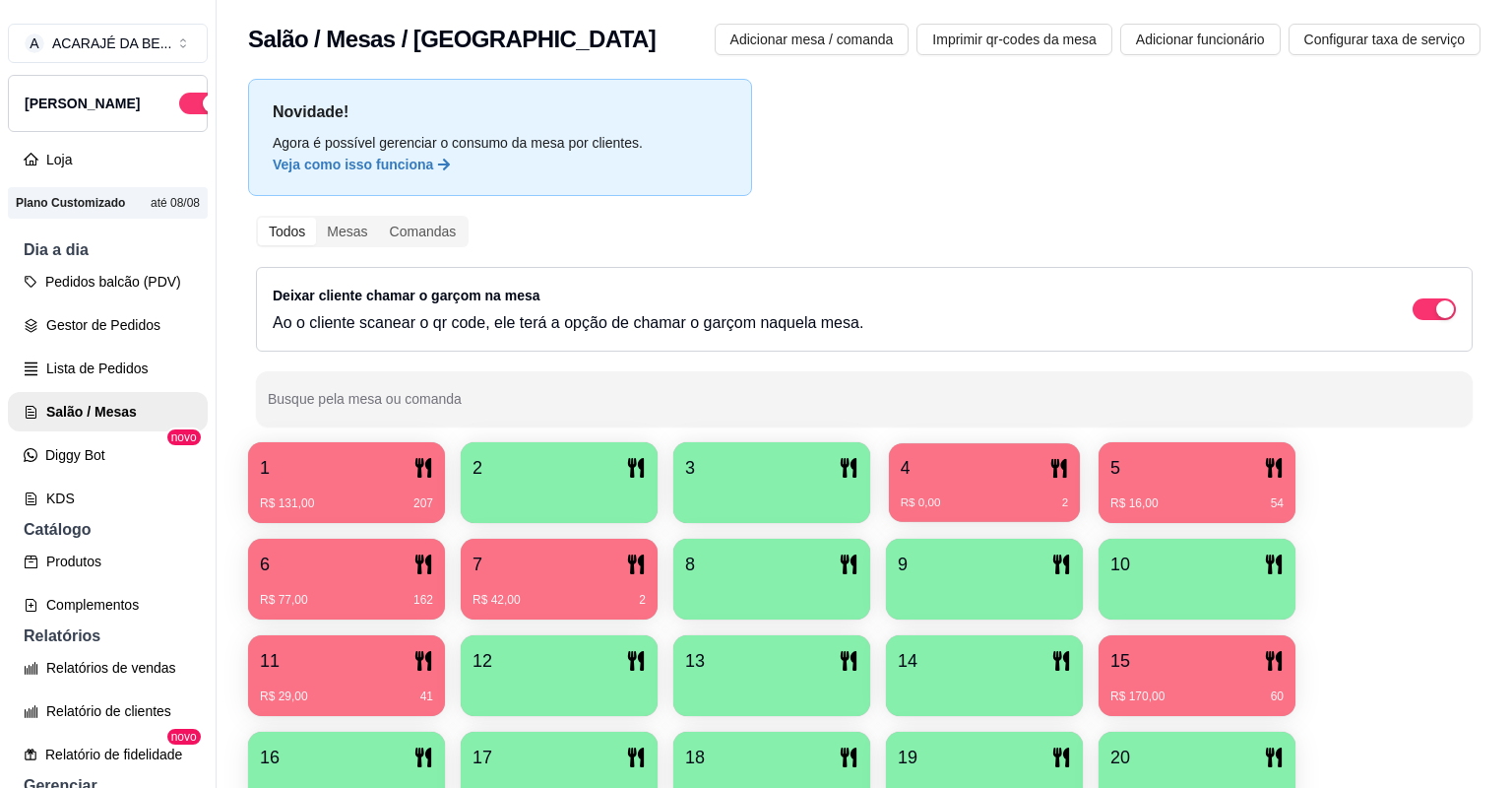 click on "R$ 0,00 2" at bounding box center [984, 495] 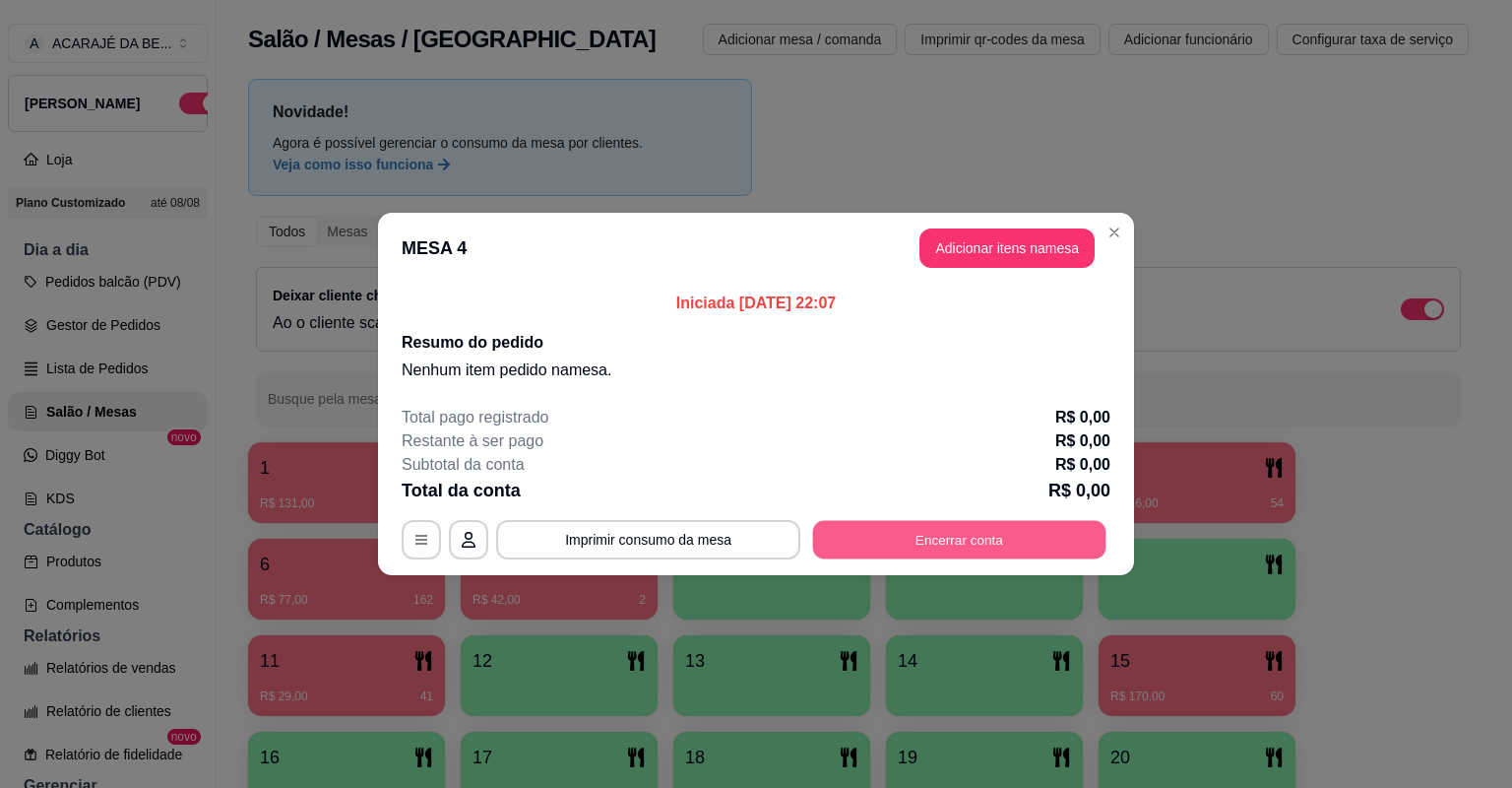 click on "Encerrar conta" at bounding box center [960, 540] 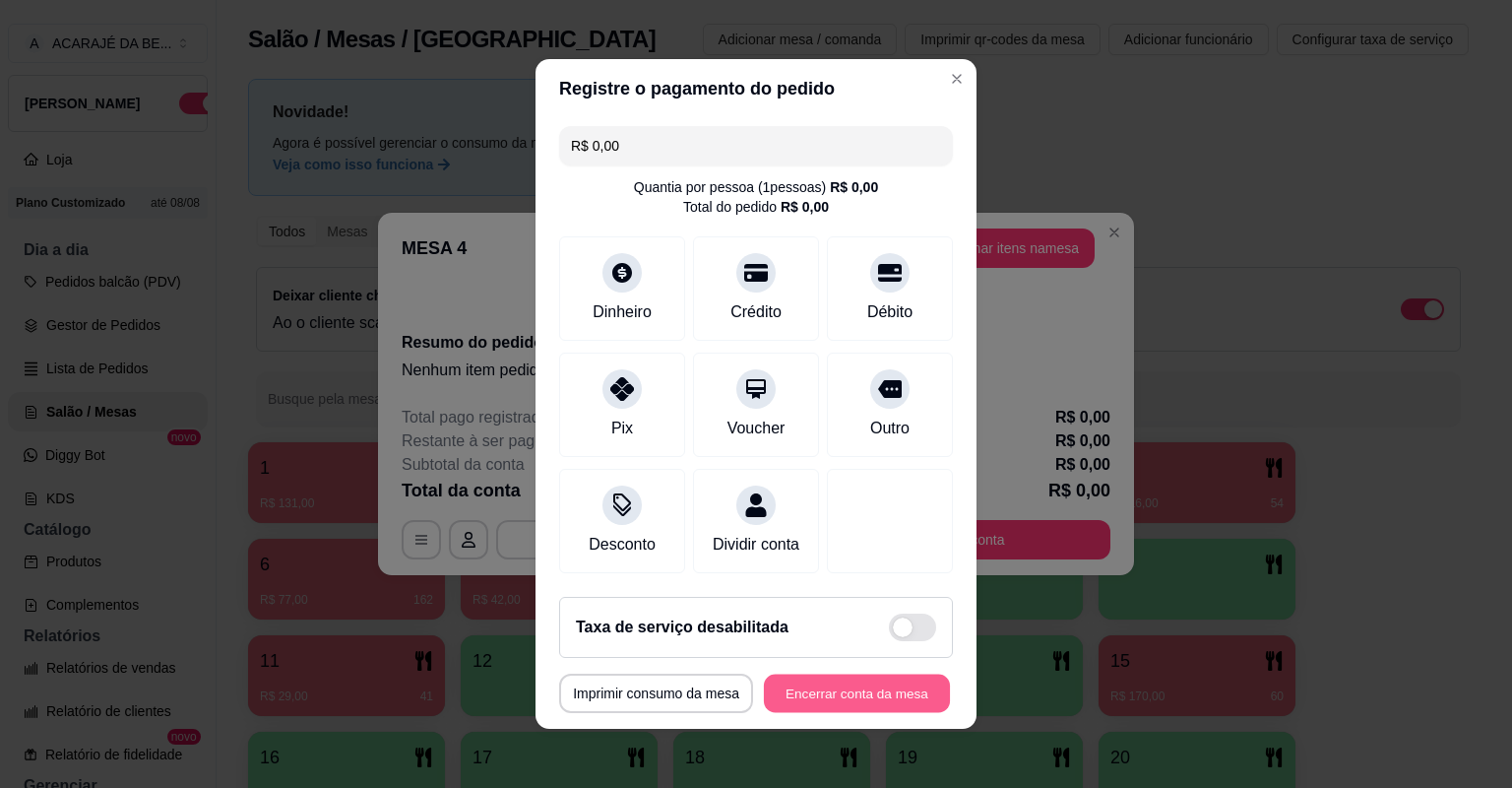 click on "Encerrar conta da mesa" at bounding box center (856, 693) 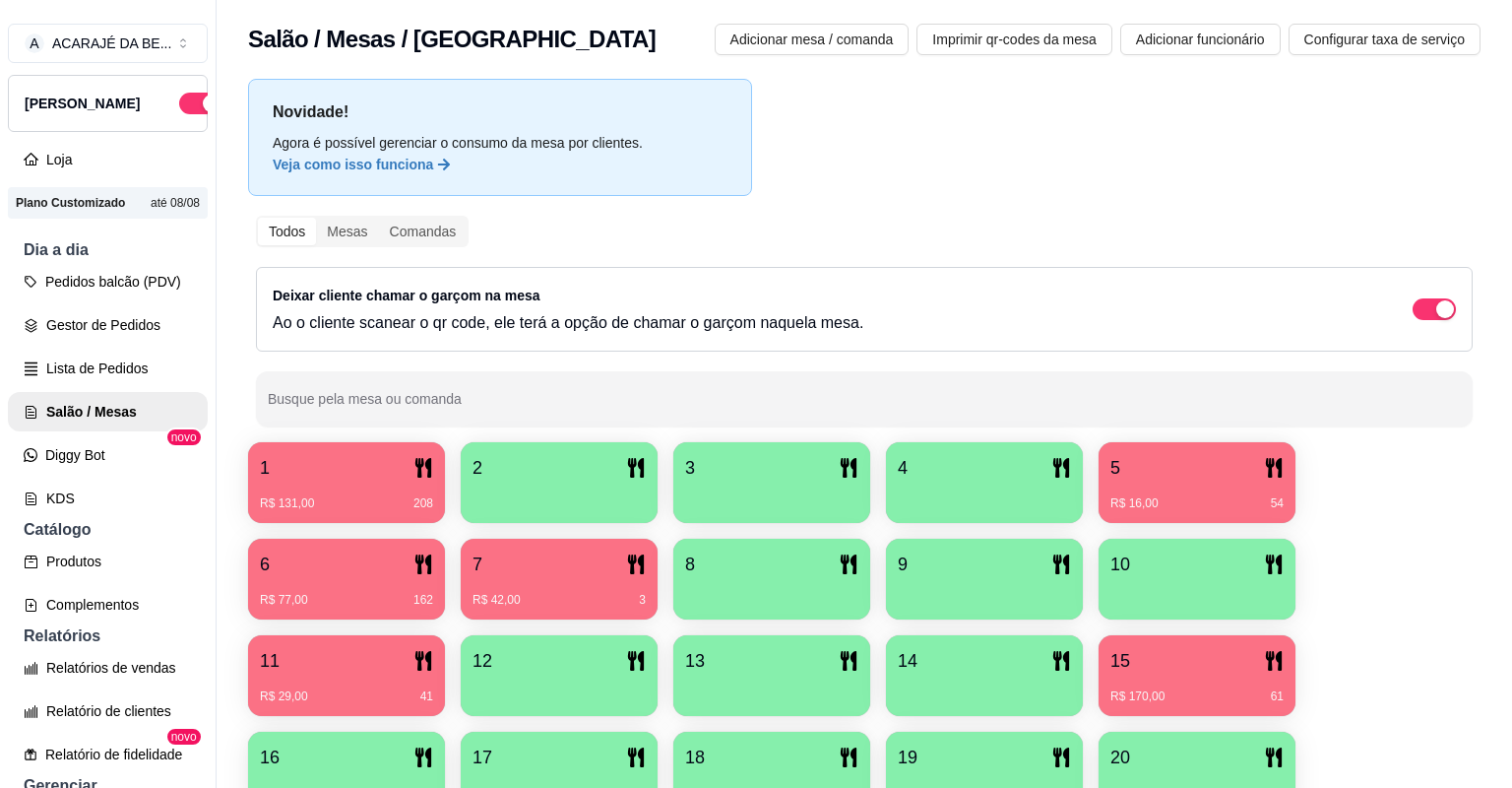 click on "R$ 77,00 162" at bounding box center [346, 593] 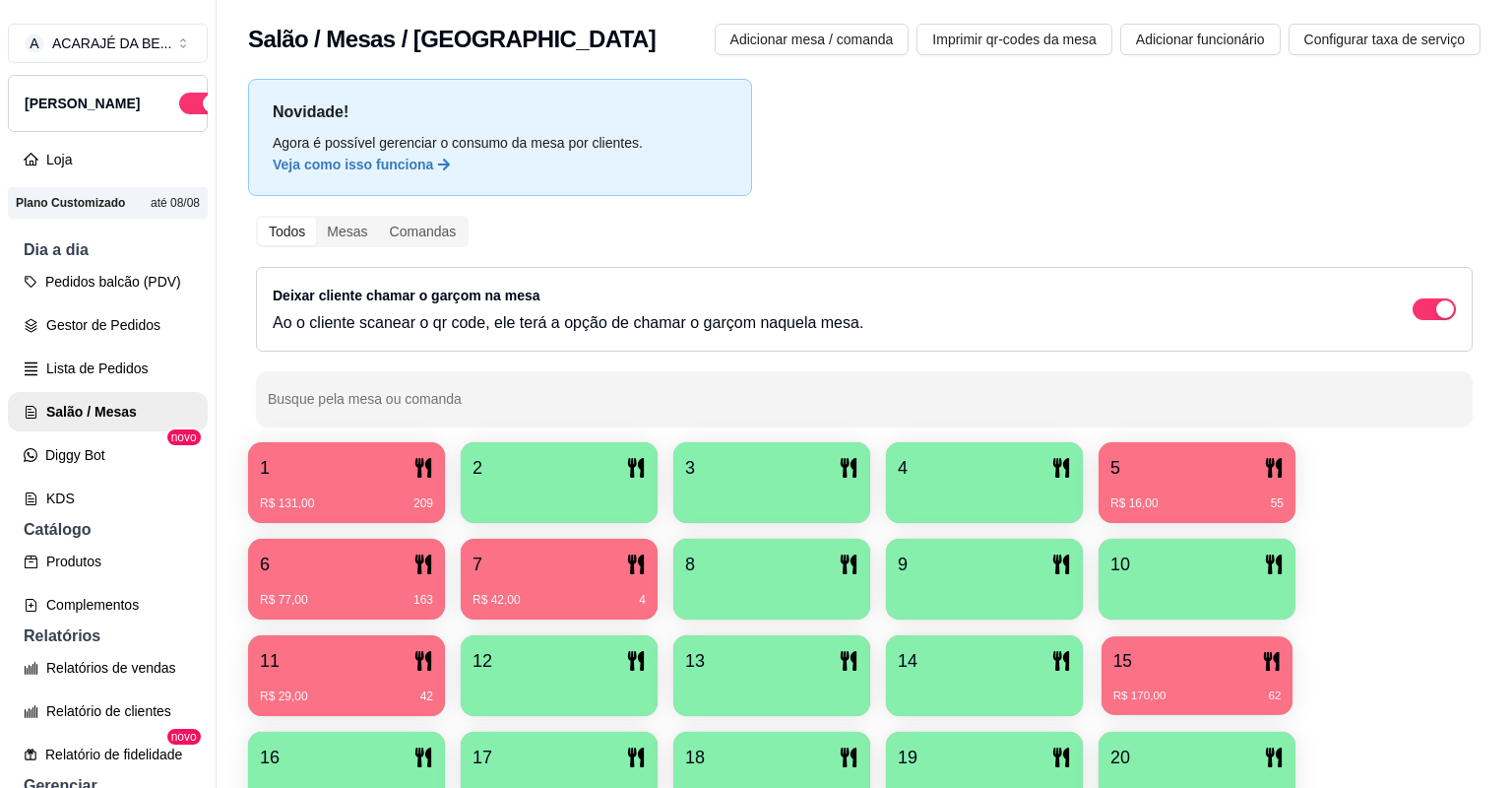 click on "15" at bounding box center (1197, 661) 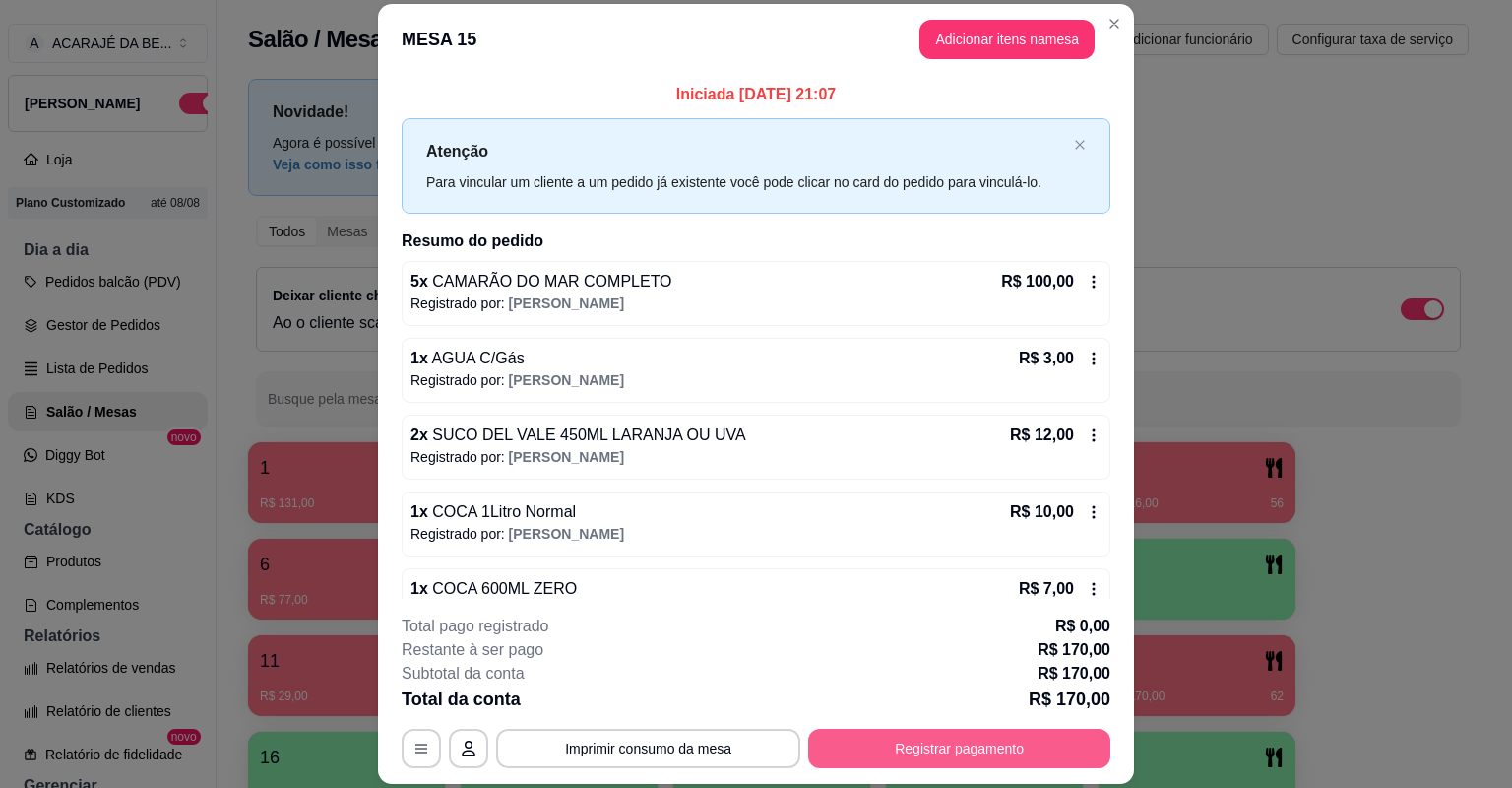 click on "Registrar pagamento" at bounding box center [959, 749] 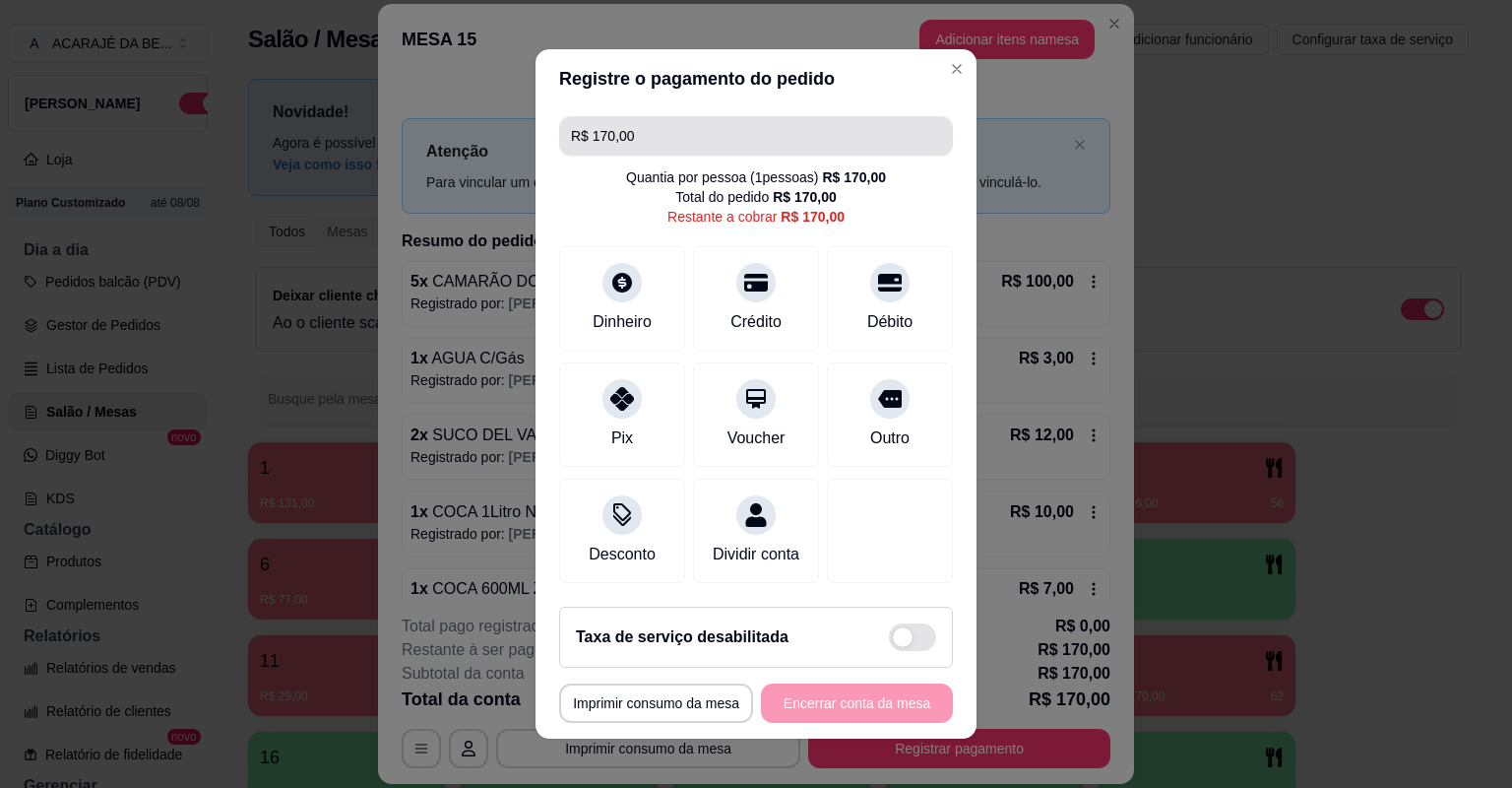 click on "R$ 170,00" at bounding box center (756, 136) 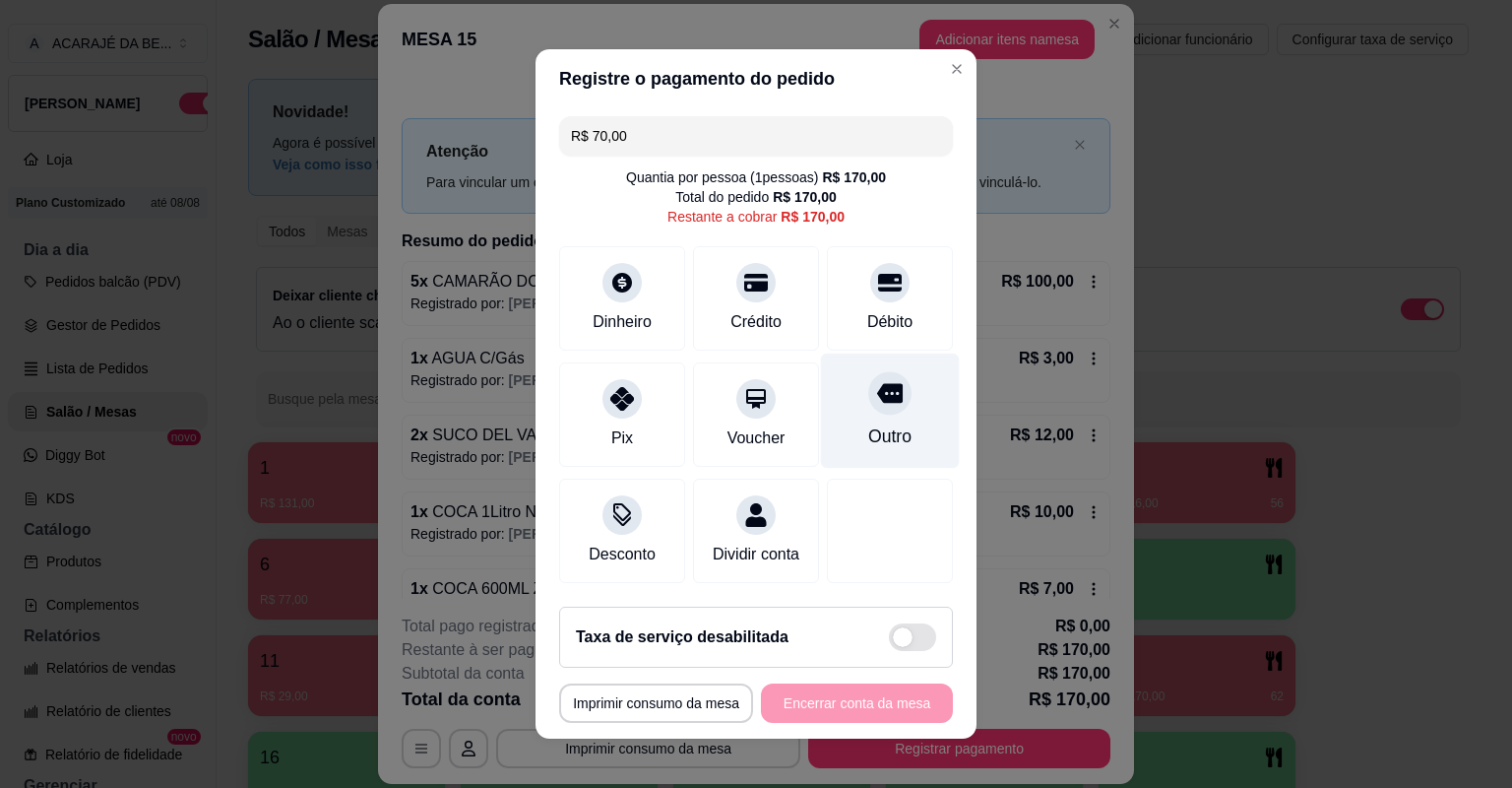 click on "Outro" at bounding box center (890, 436) 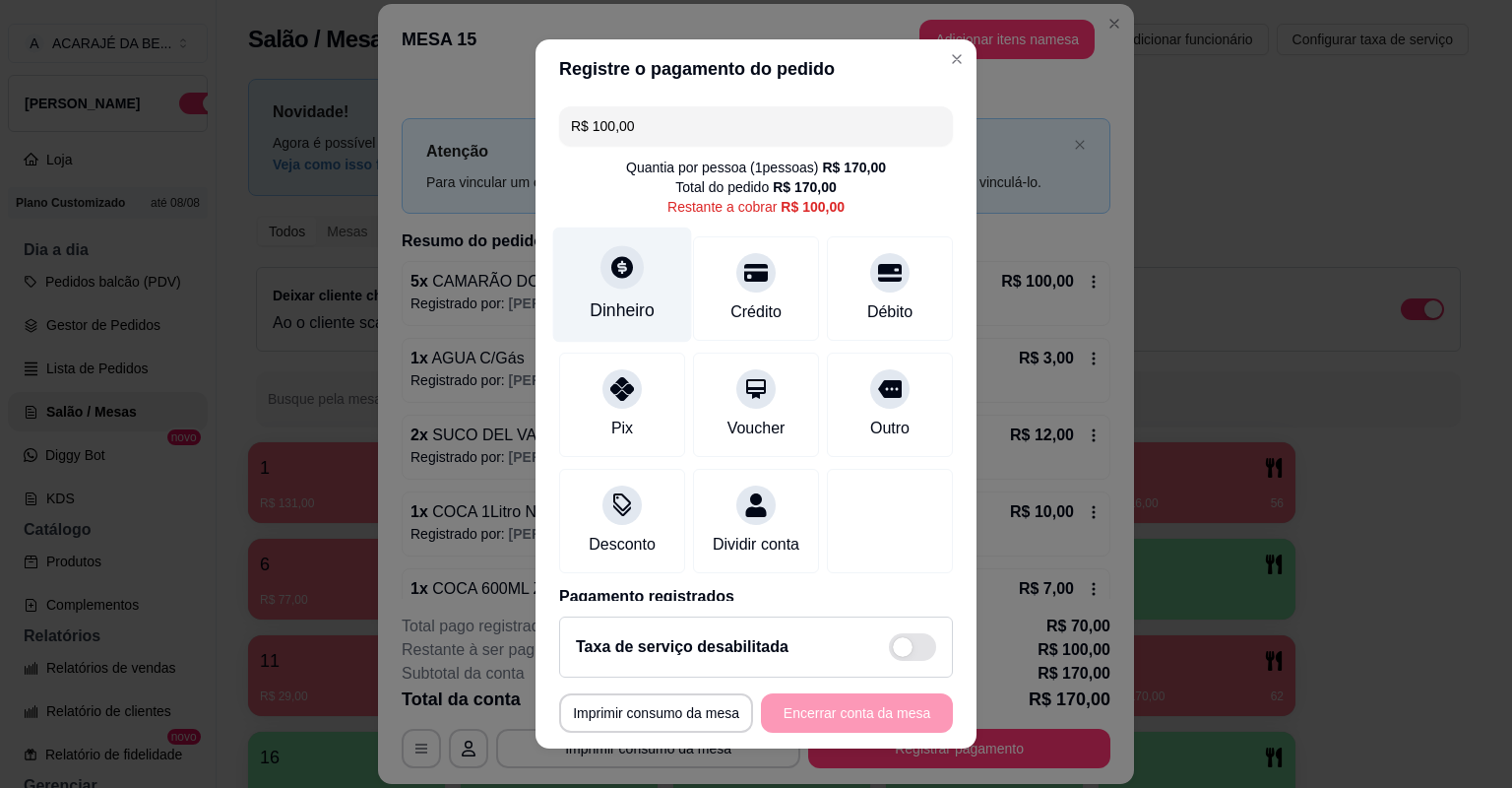 click on "Dinheiro" at bounding box center (622, 310) 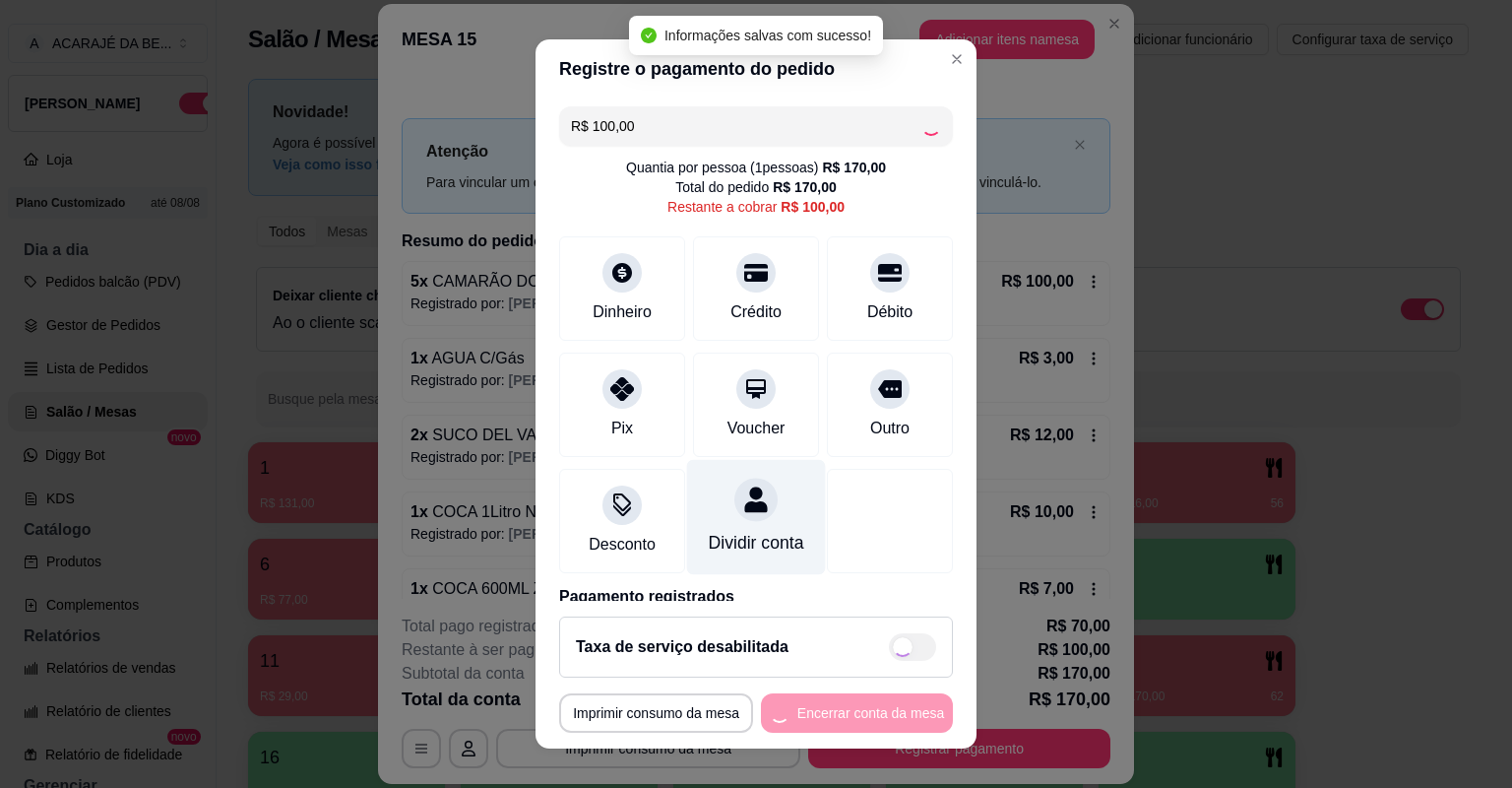 type on "R$ 0,00" 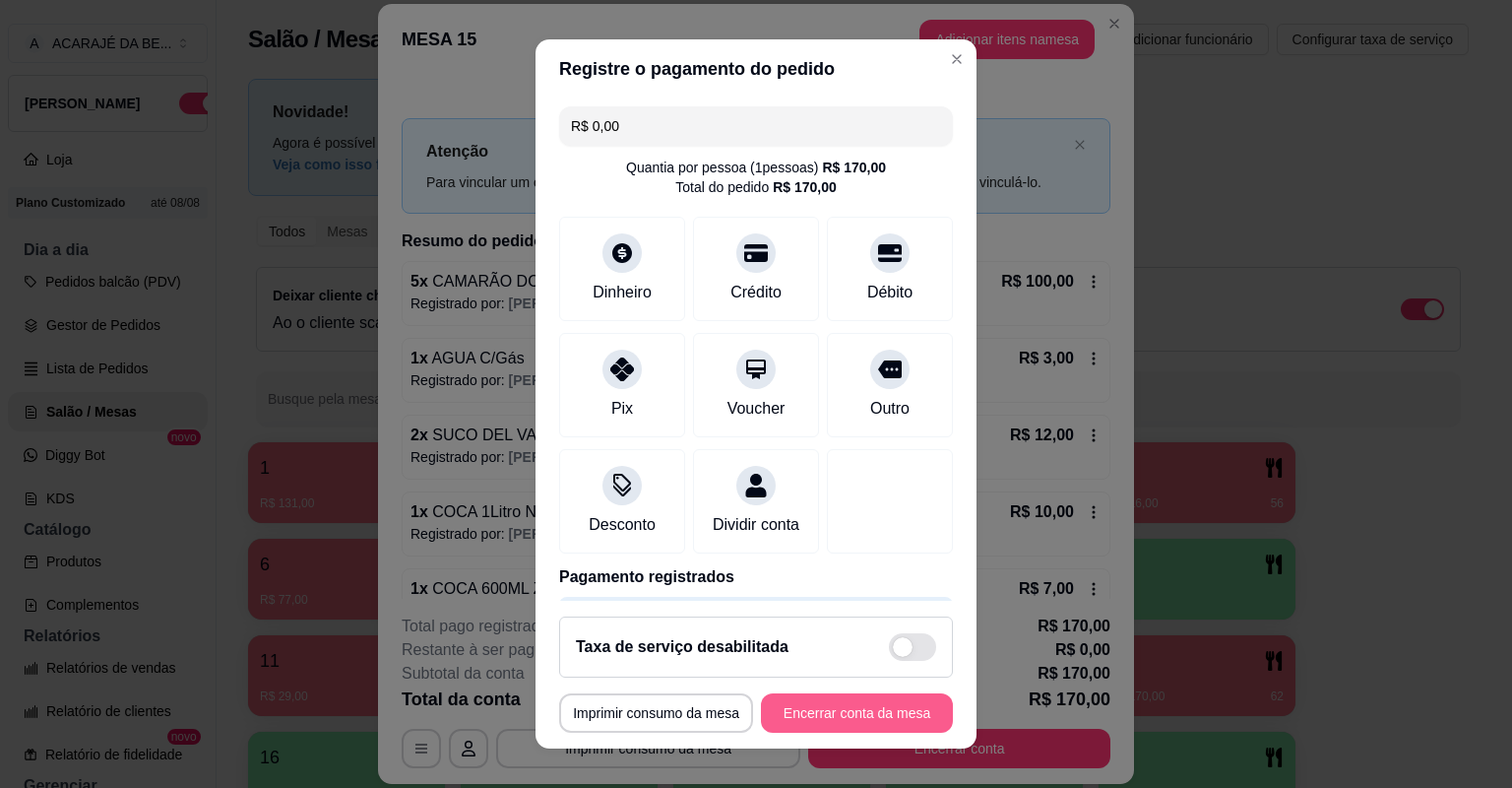 click on "Encerrar conta da mesa" at bounding box center [856, 713] 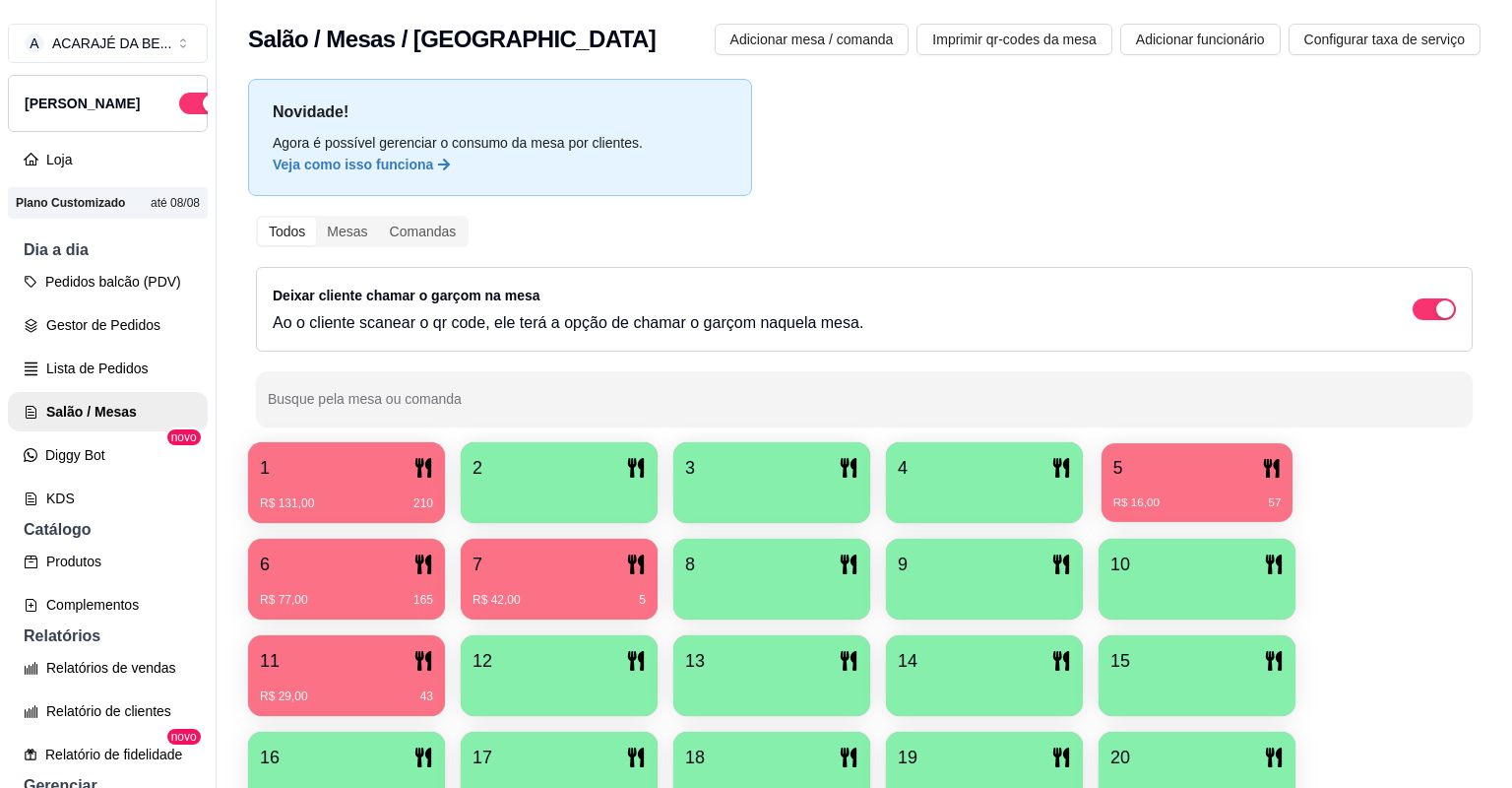 click on "5" at bounding box center (1197, 468) 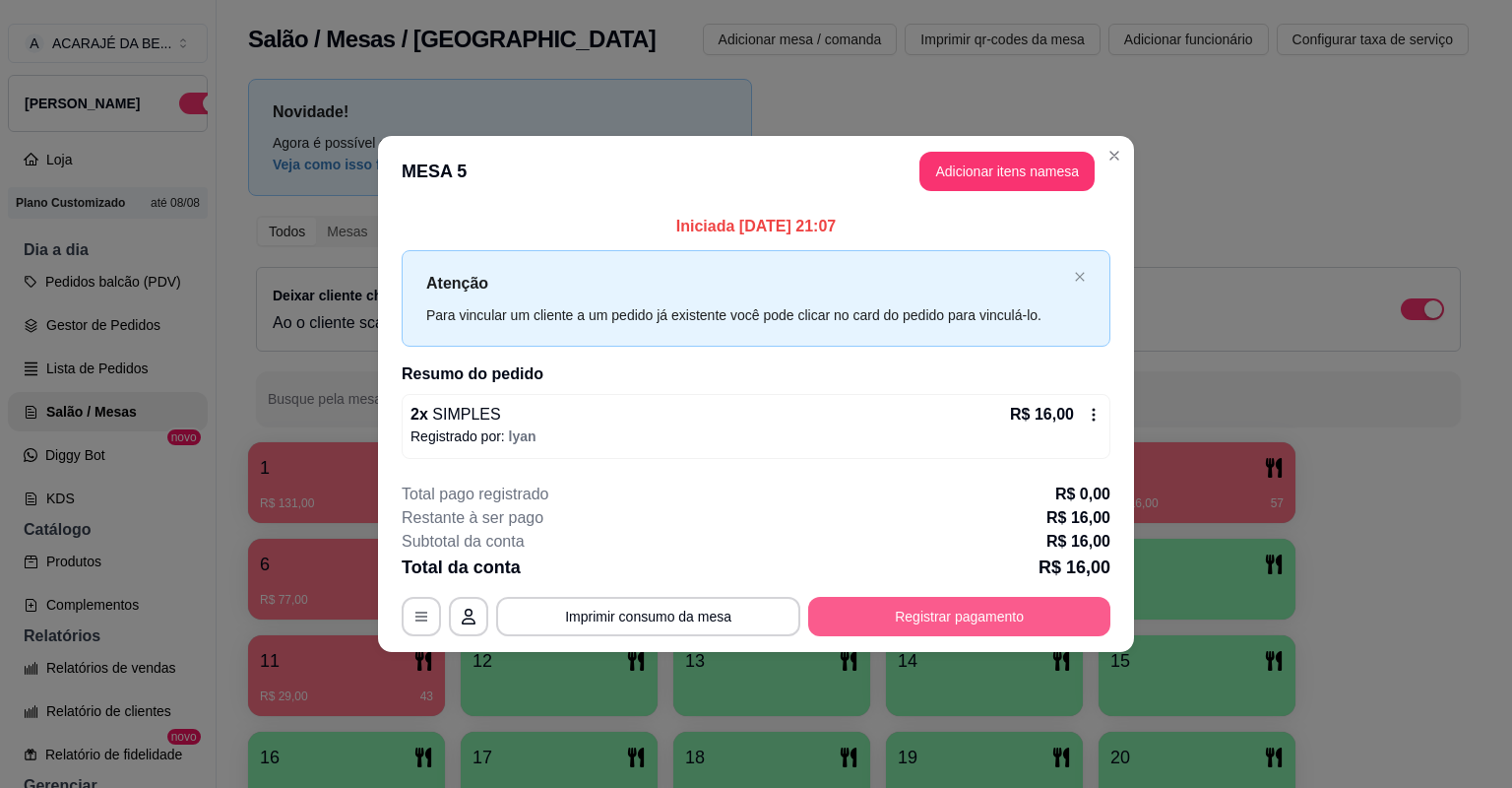 click on "**********" at bounding box center [756, 559] 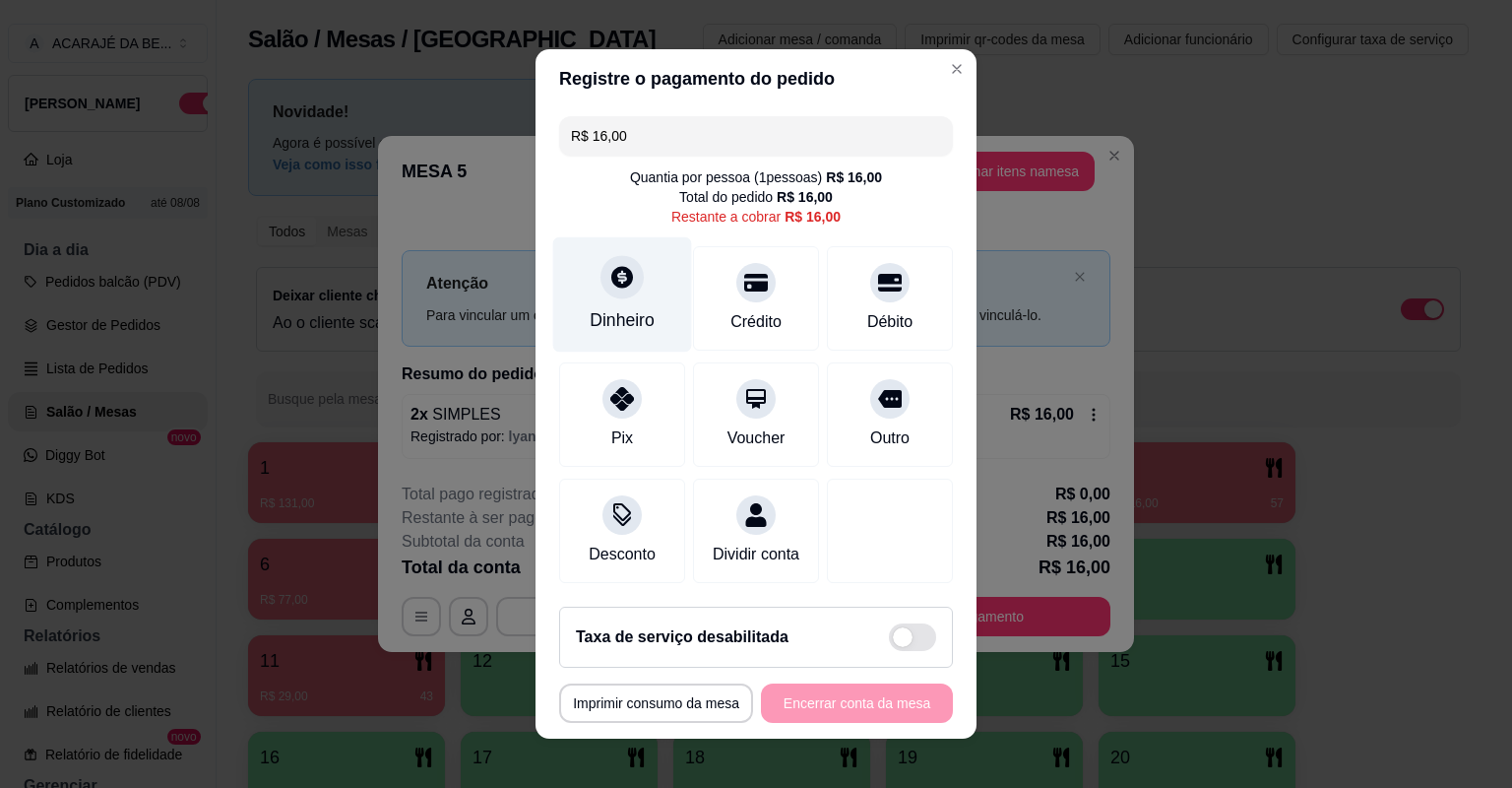 click at bounding box center (622, 277) 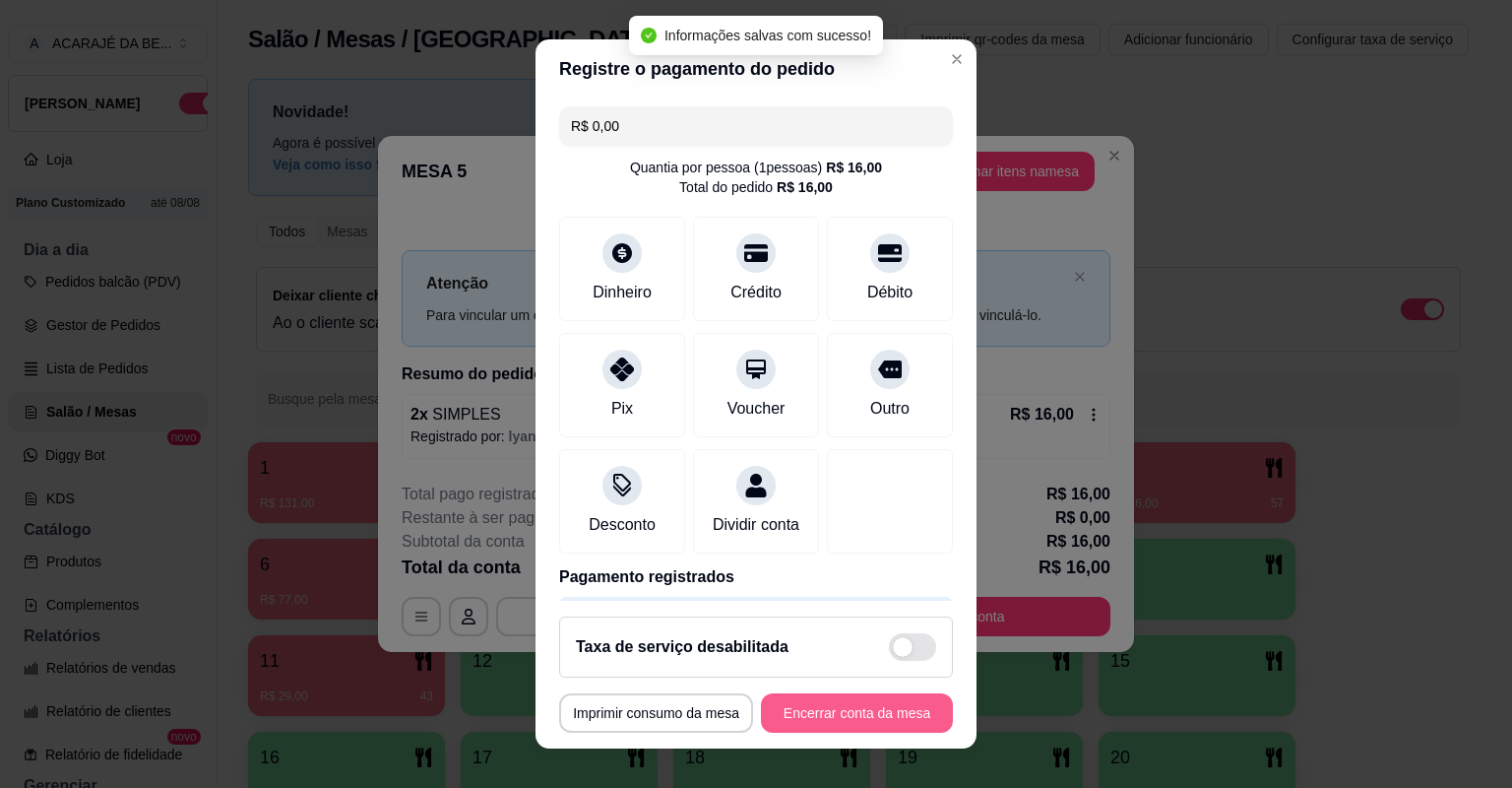 click on "Encerrar conta da mesa" at bounding box center (856, 713) 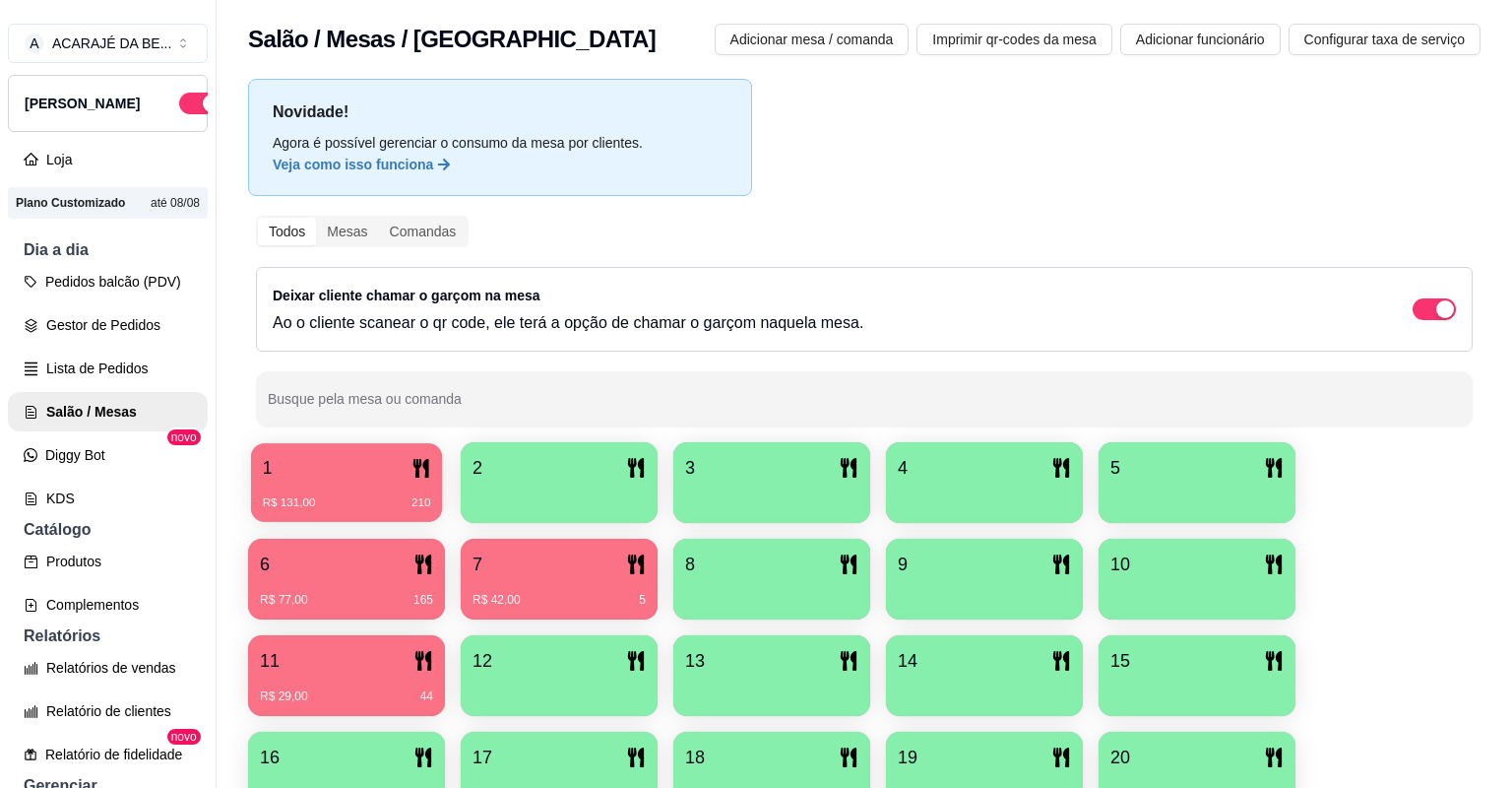 click on "1" at bounding box center [346, 468] 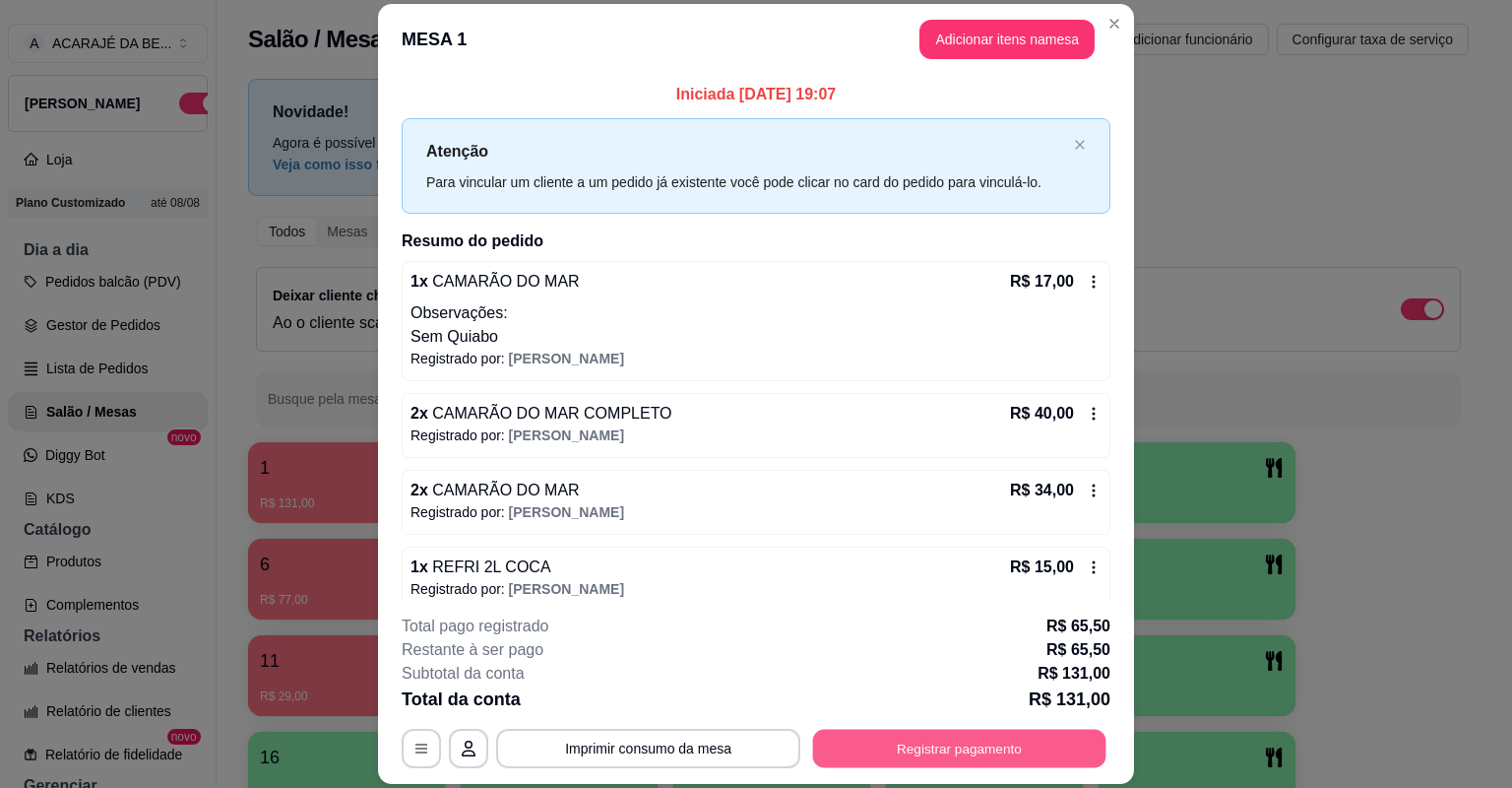 click on "Registrar pagamento" at bounding box center (960, 749) 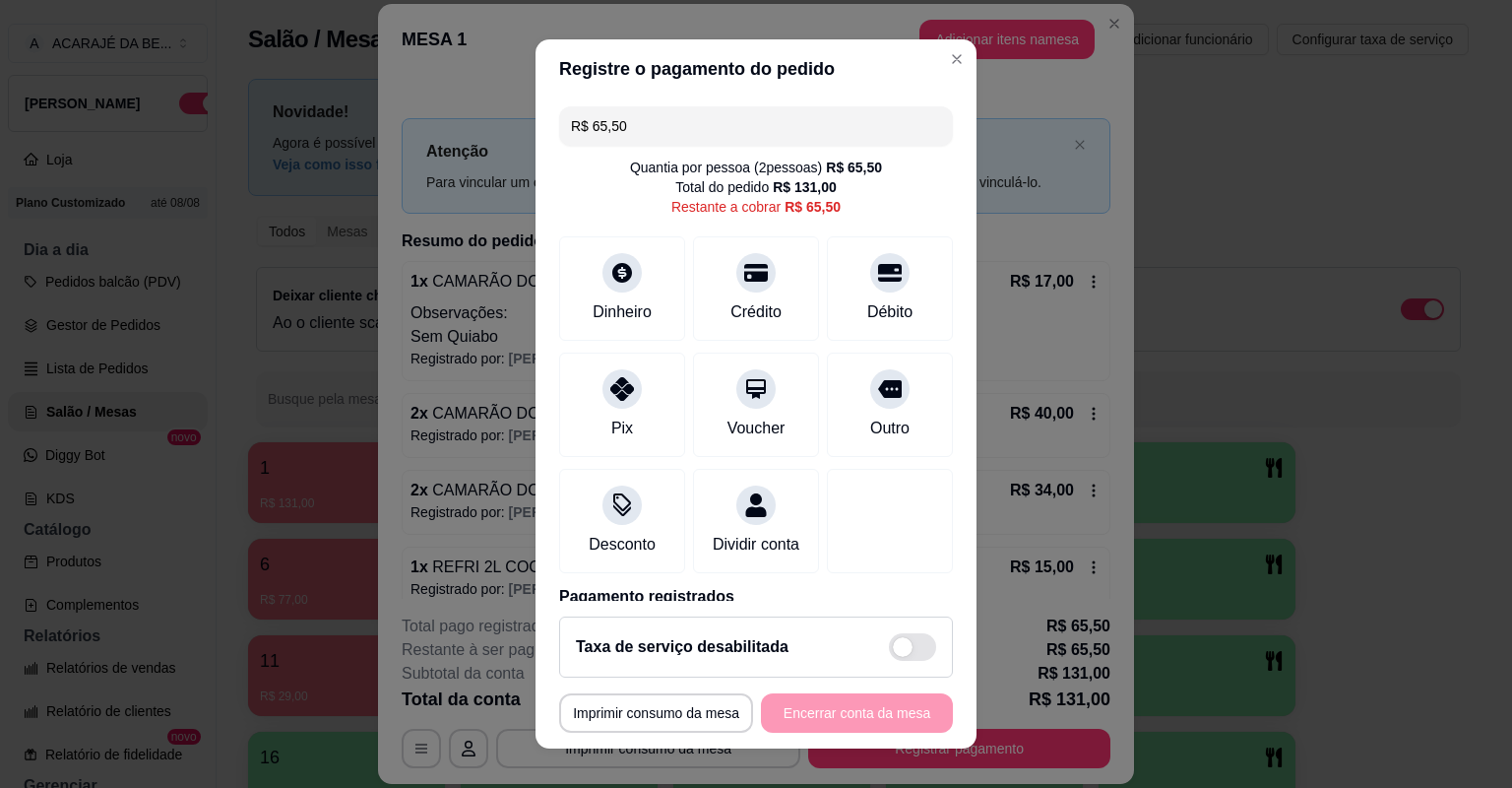 drag, startPoint x: 878, startPoint y: 533, endPoint x: 887, endPoint y: 558, distance: 26.570661 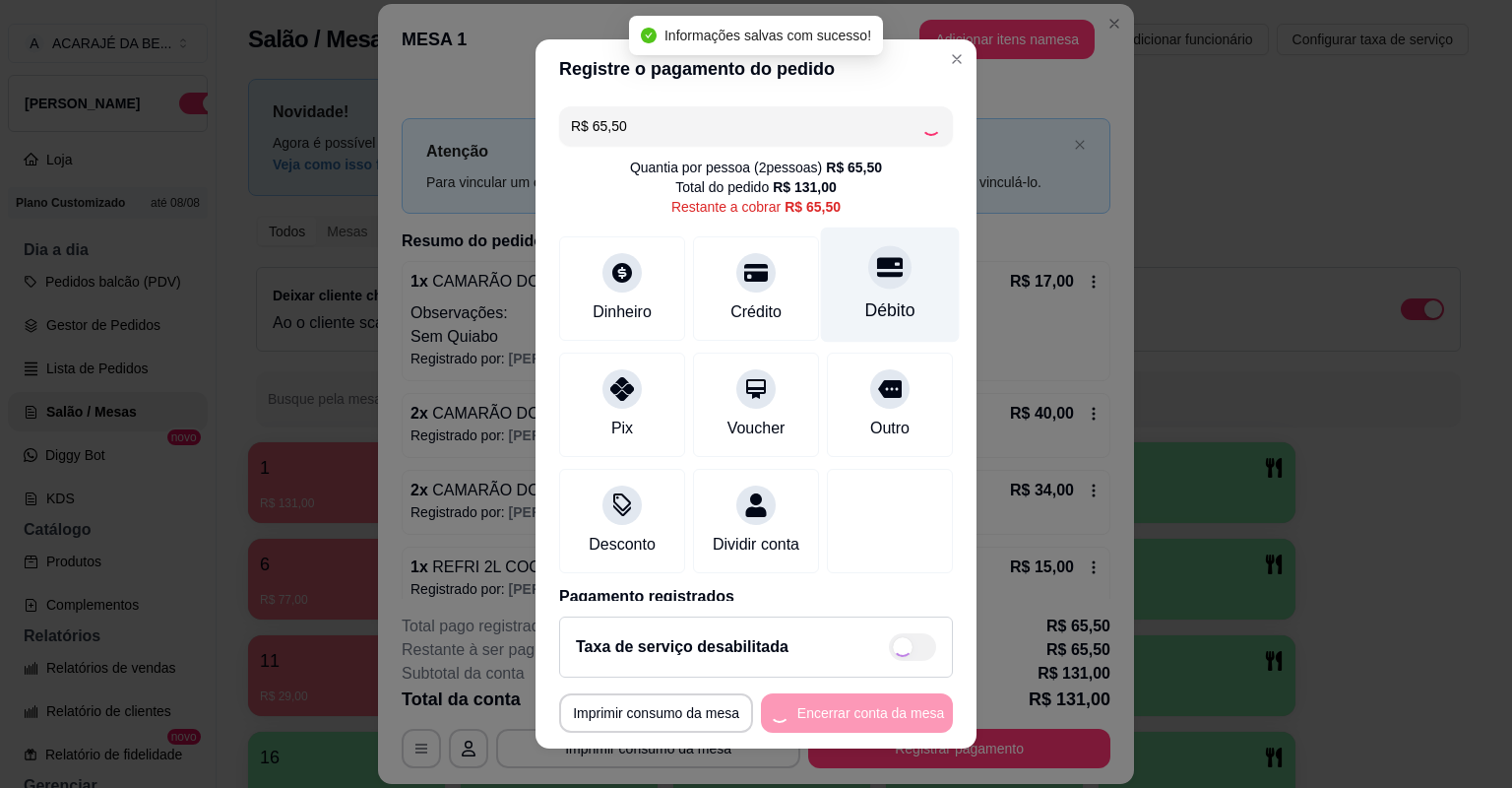 click on "R$ 65,50 Quantia por pessoa ( 2  pessoas)   R$ 65,50 Total do pedido   R$ 131,00 Restante a cobrar   R$ 65,50 Dinheiro Crédito Débito Pix Voucher Outro Desconto Dividir conta Pagamento registrados Cartão de crédito R$ 65,50" at bounding box center (756, 350) 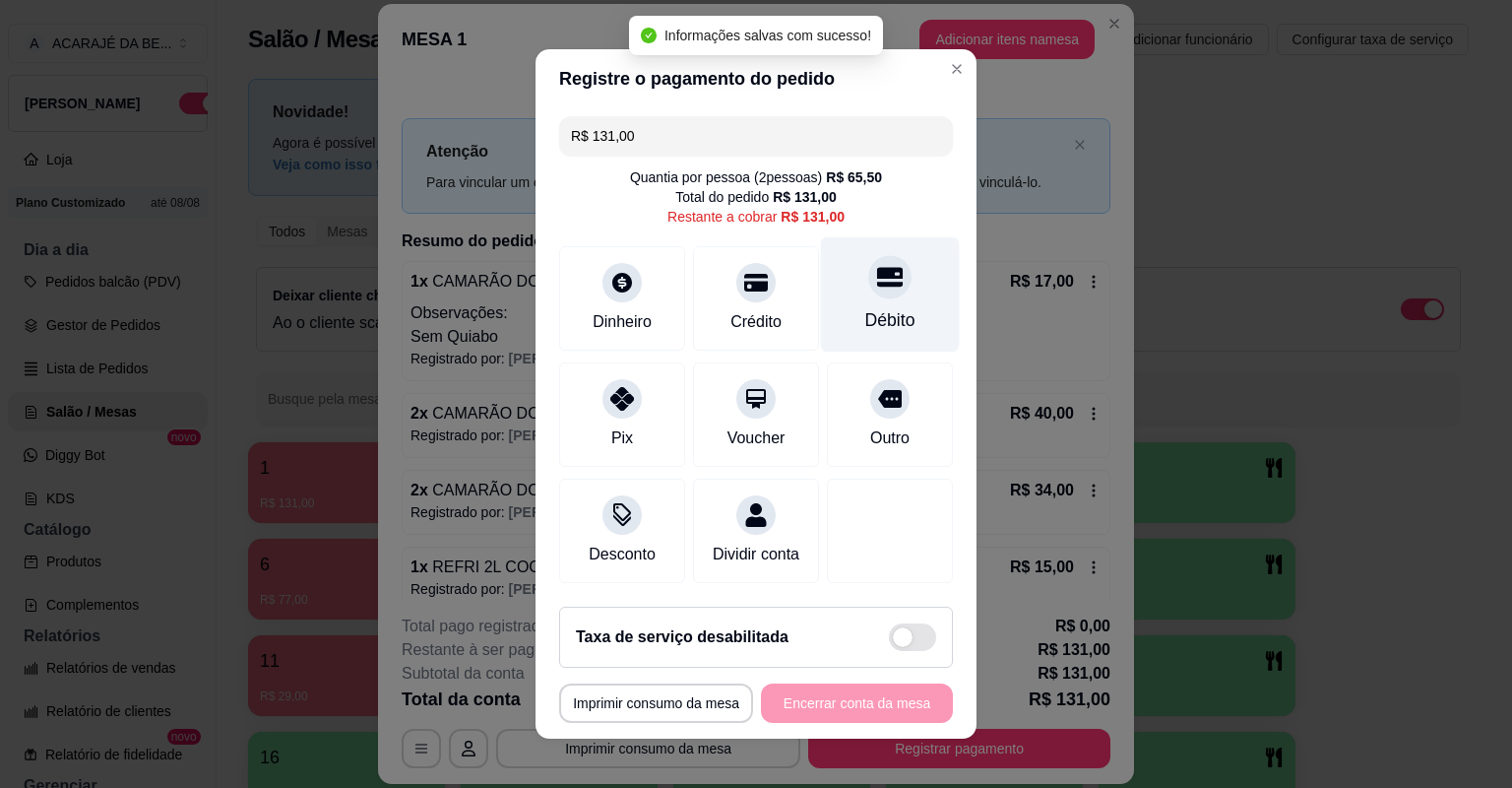 click on "Débito" at bounding box center [890, 295] 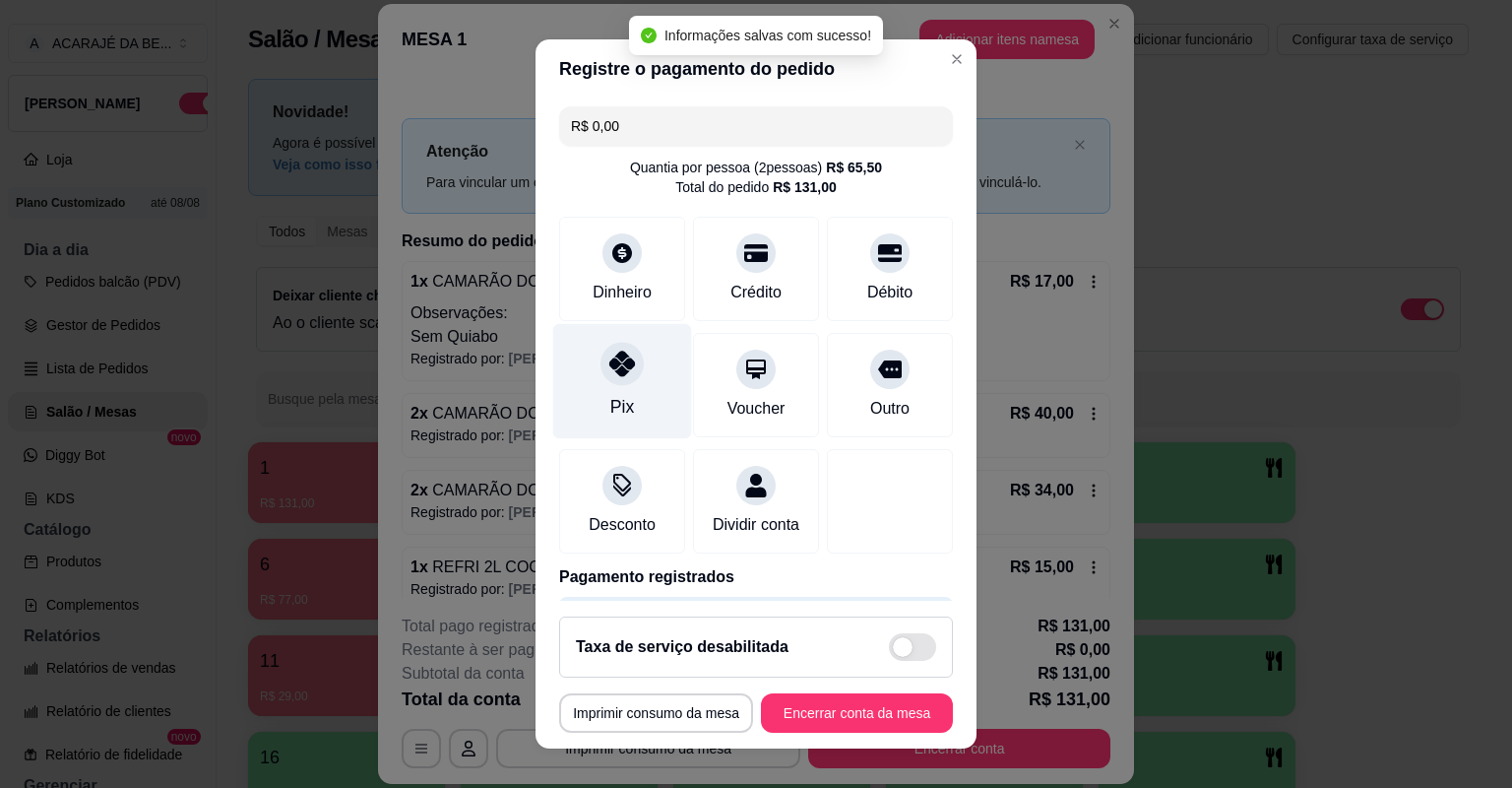 click at bounding box center [622, 363] 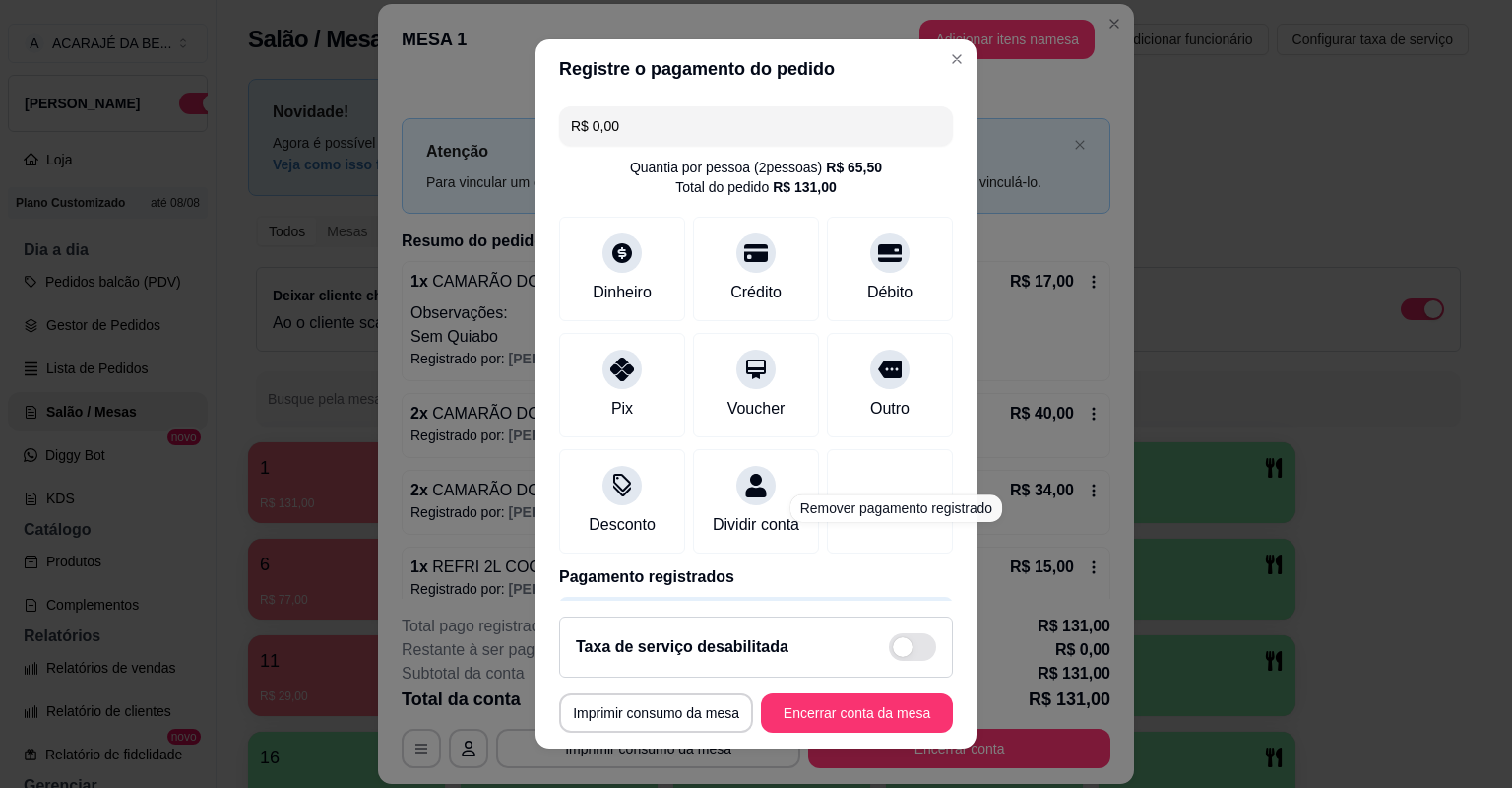 click at bounding box center [925, 626] 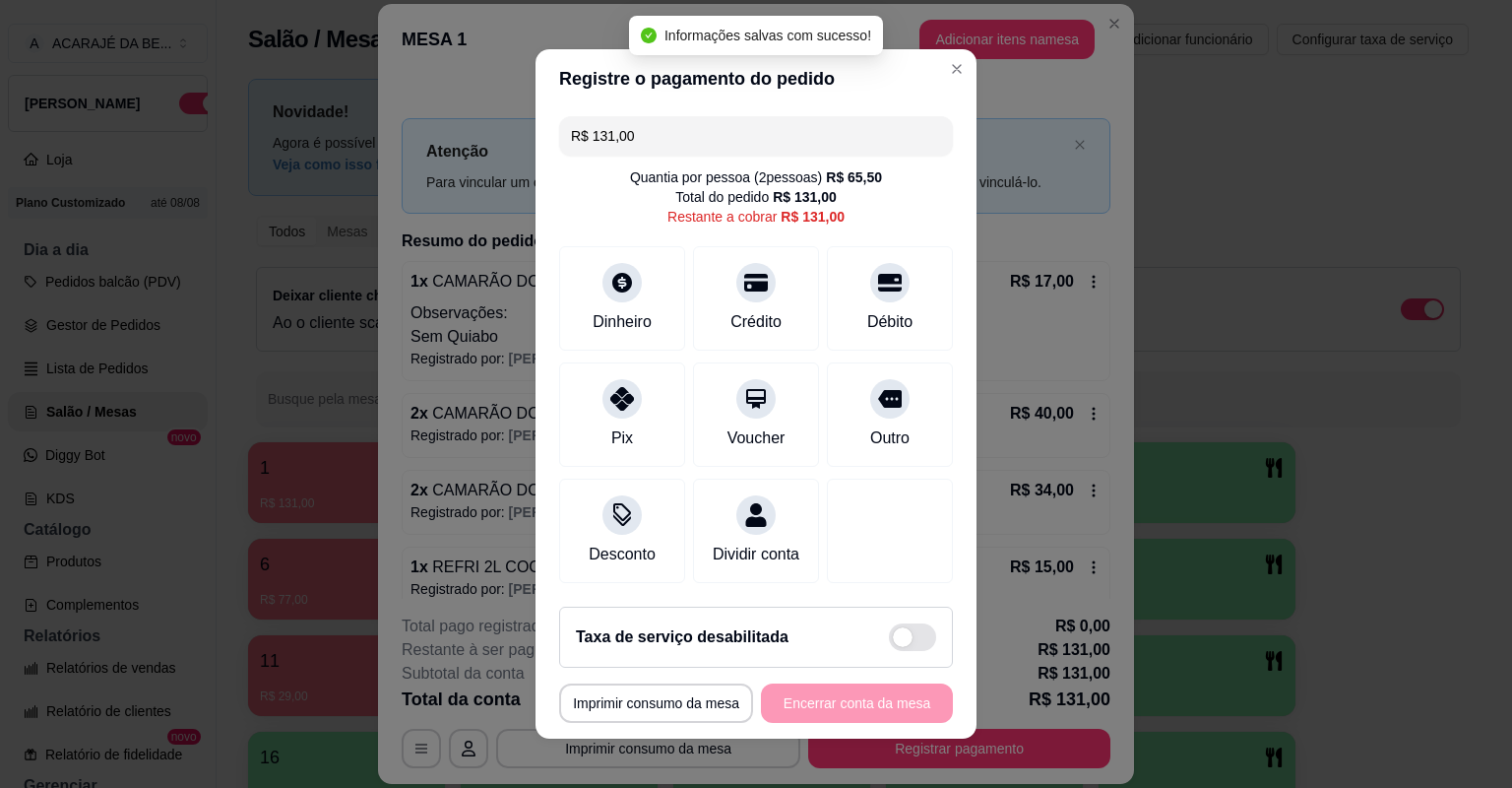 click on "R$ 131,00" at bounding box center (756, 136) 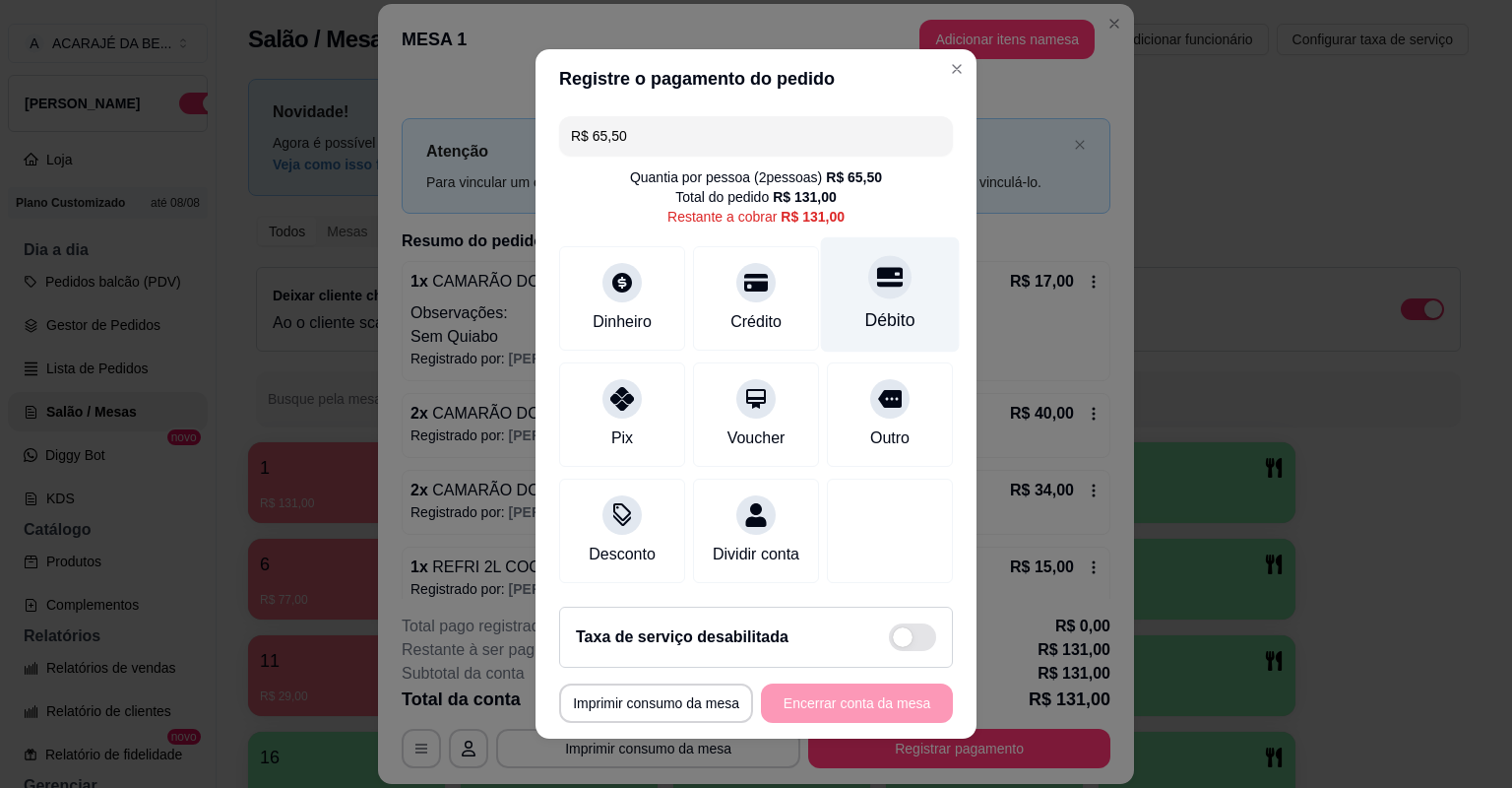type on "R$ 65,50" 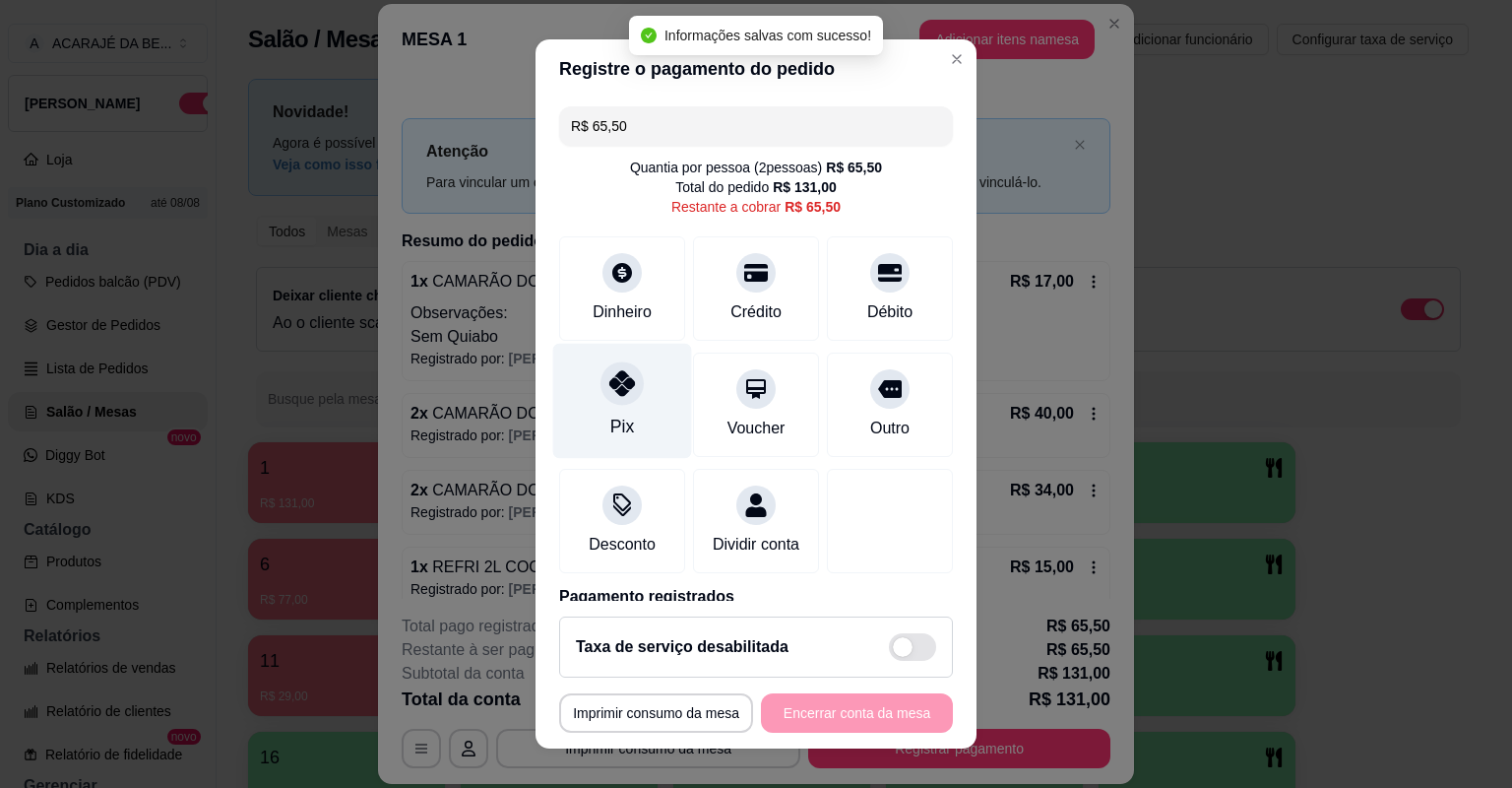 drag, startPoint x: 602, startPoint y: 400, endPoint x: 617, endPoint y: 395, distance: 15.811388 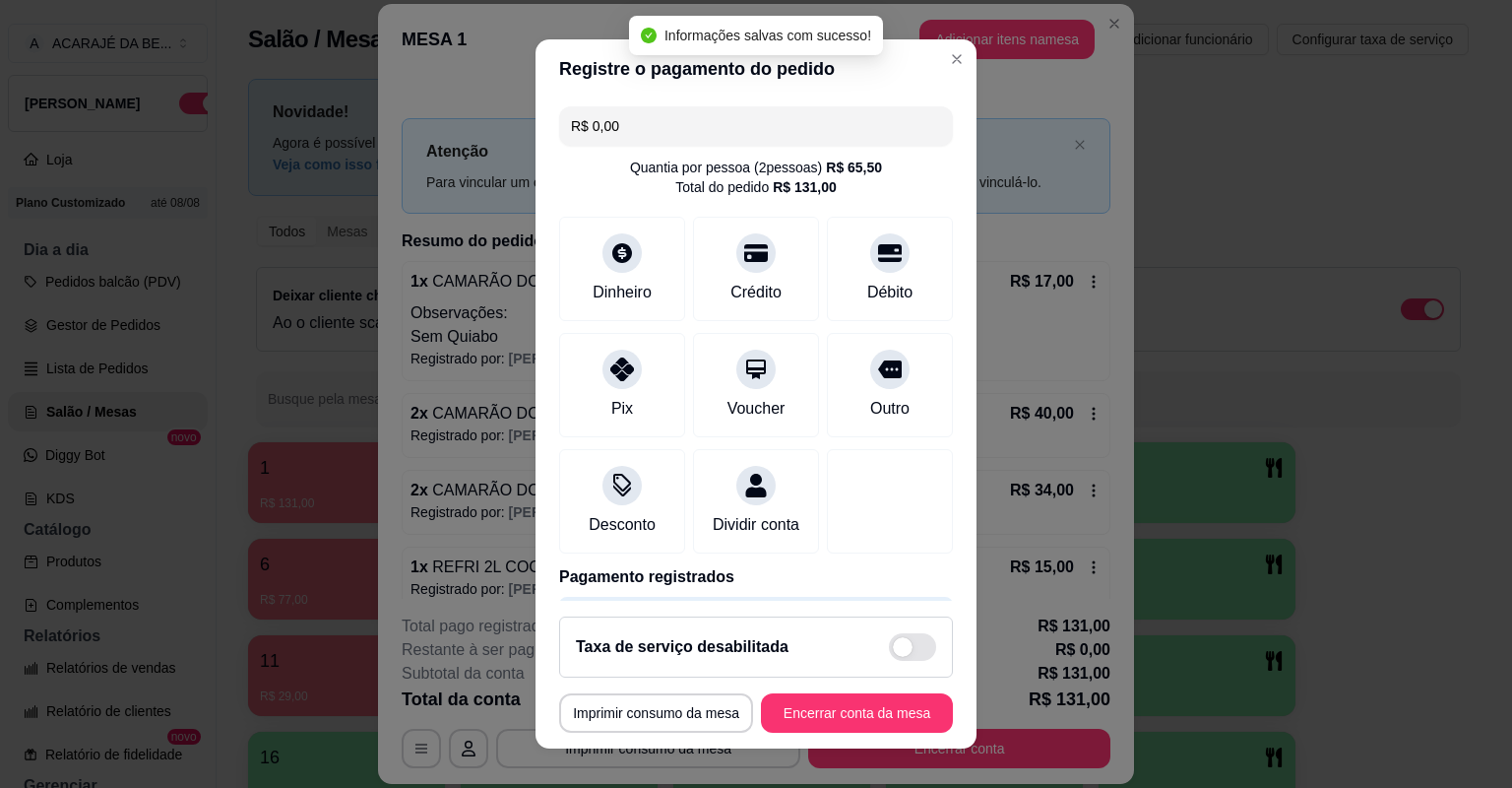 click on "**********" at bounding box center [756, 675] 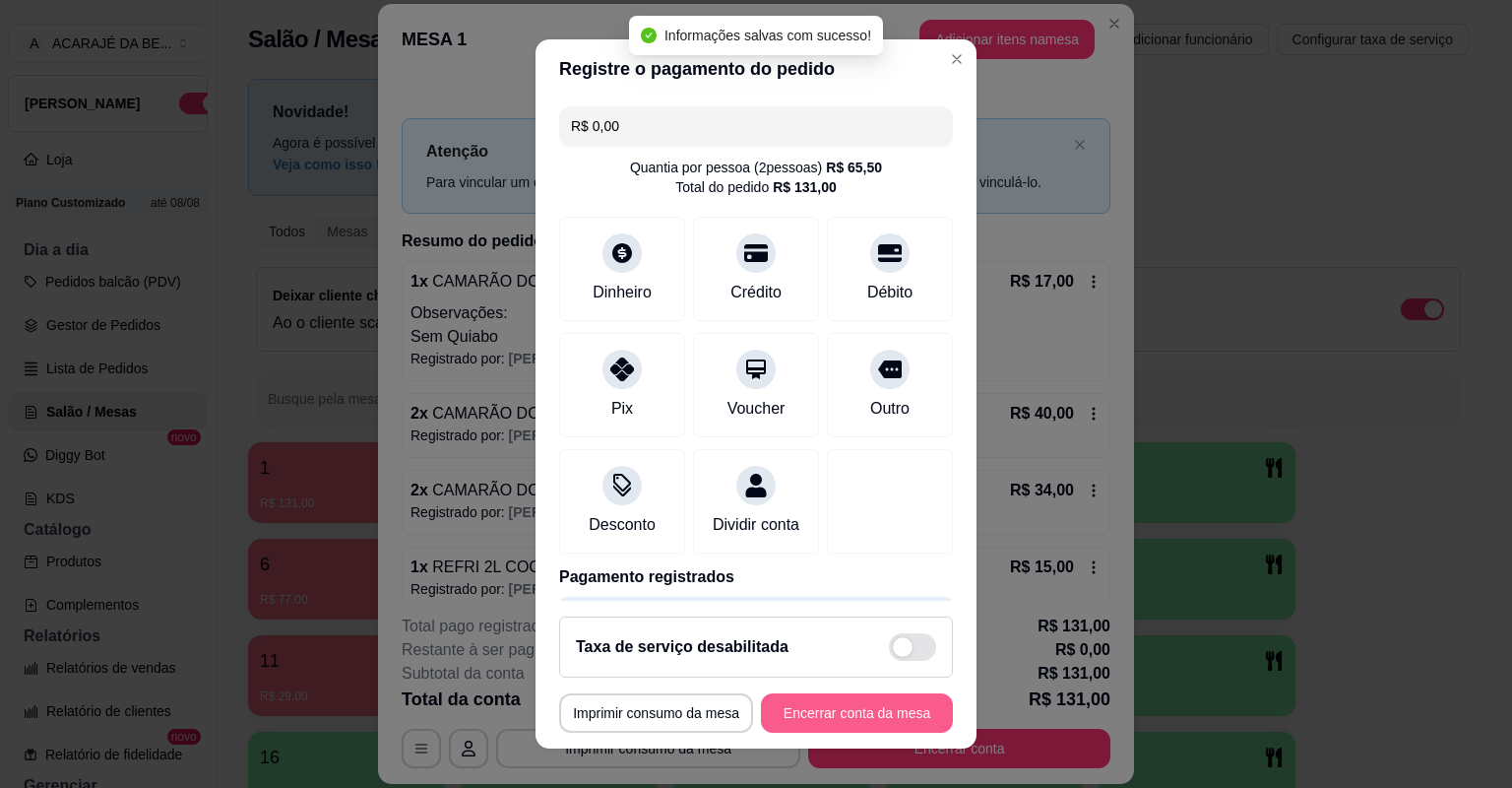 click on "Encerrar conta da mesa" at bounding box center (856, 713) 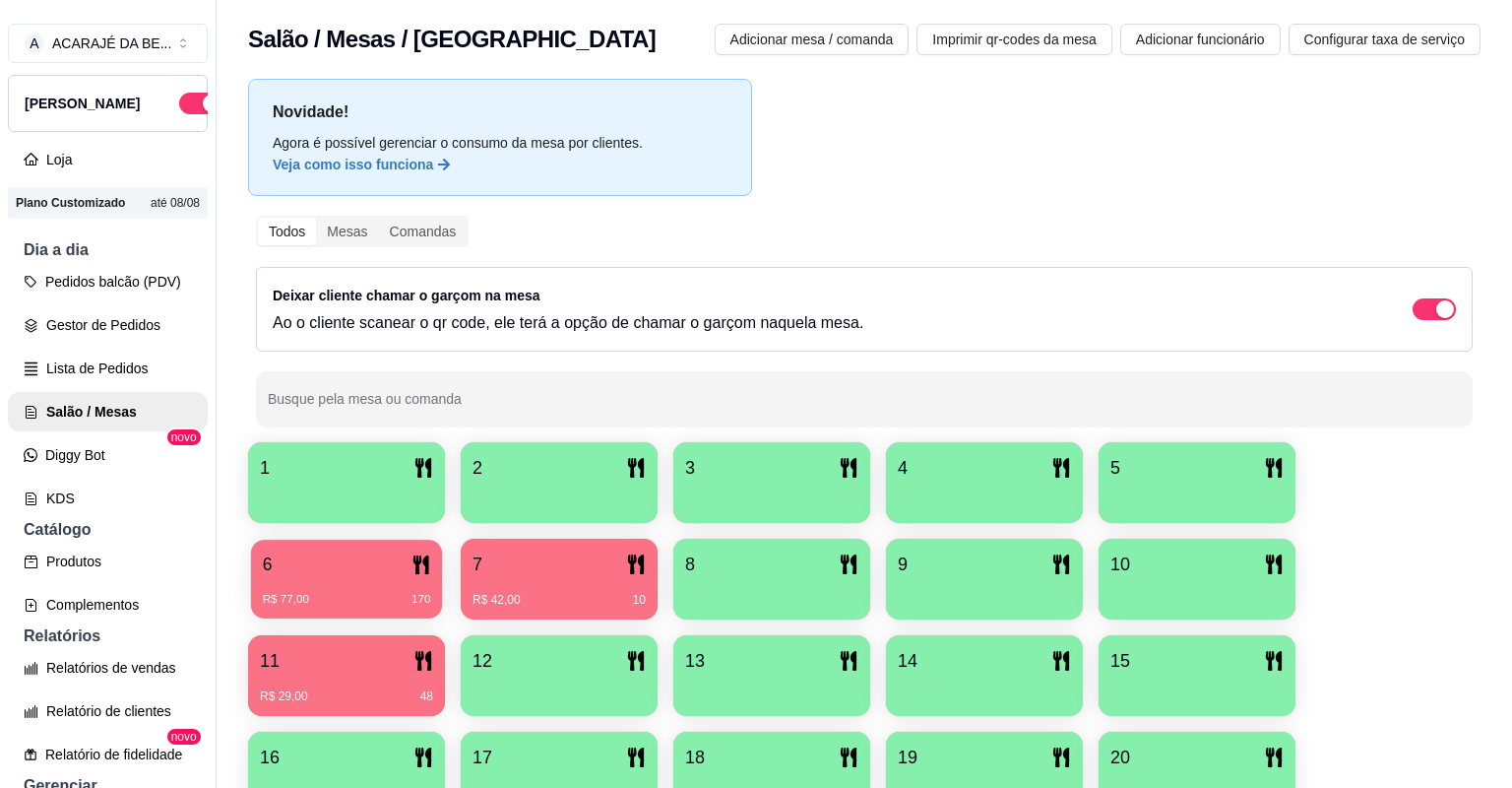 click on "R$ 77,00 170" at bounding box center [346, 600] 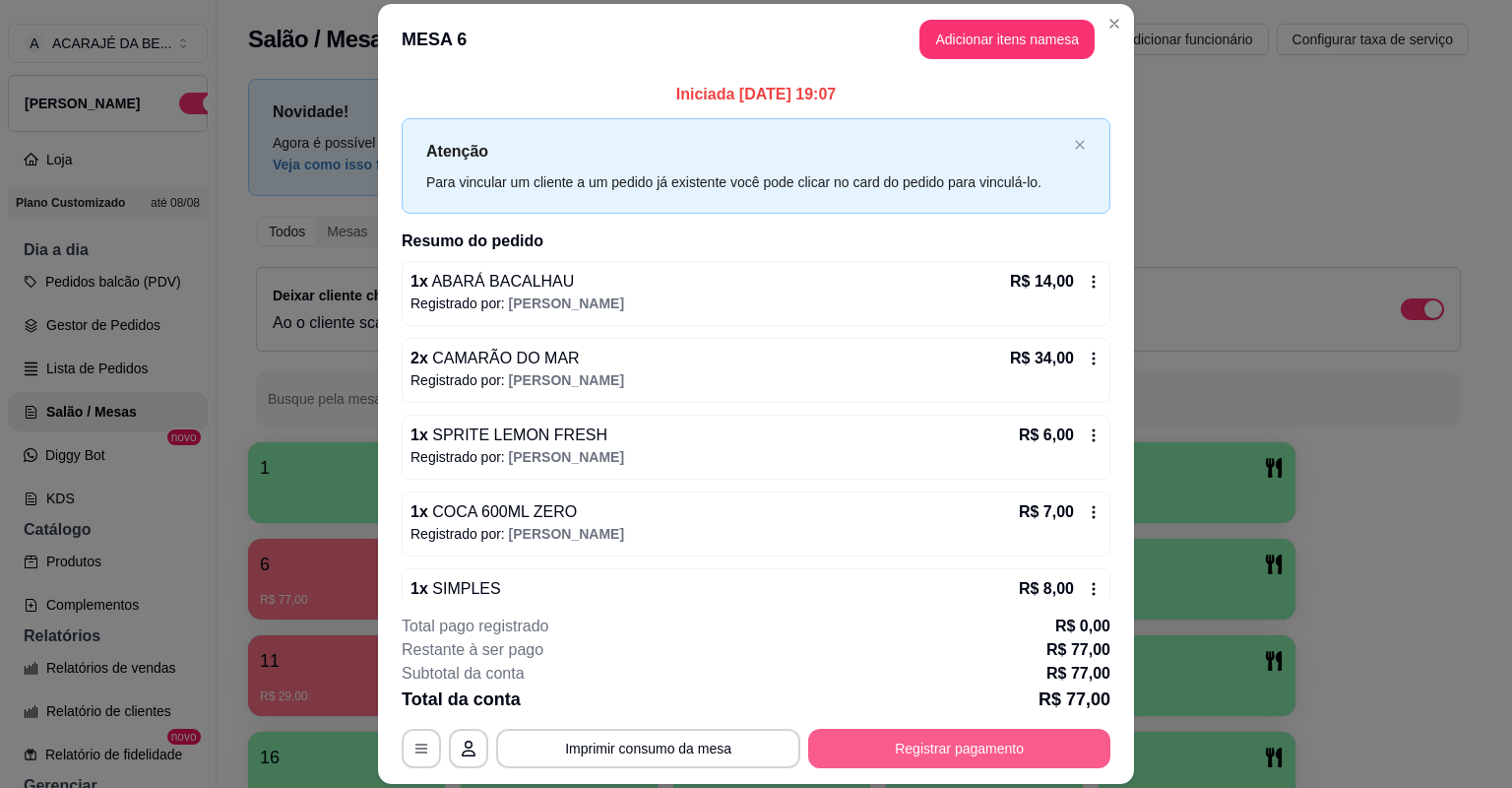 click on "Registrar pagamento" at bounding box center [959, 749] 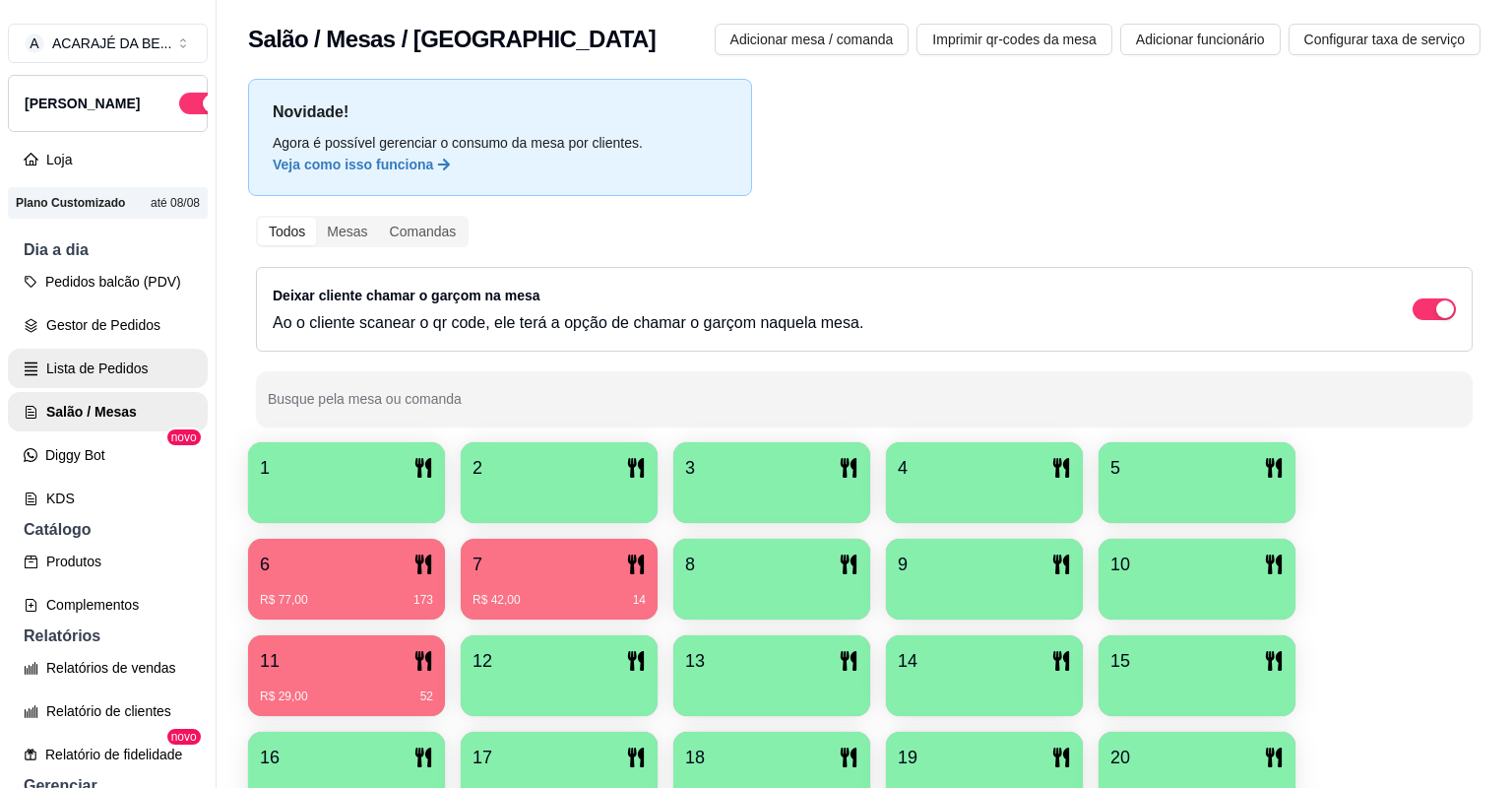 click on "Lista de Pedidos" at bounding box center (107, 368) 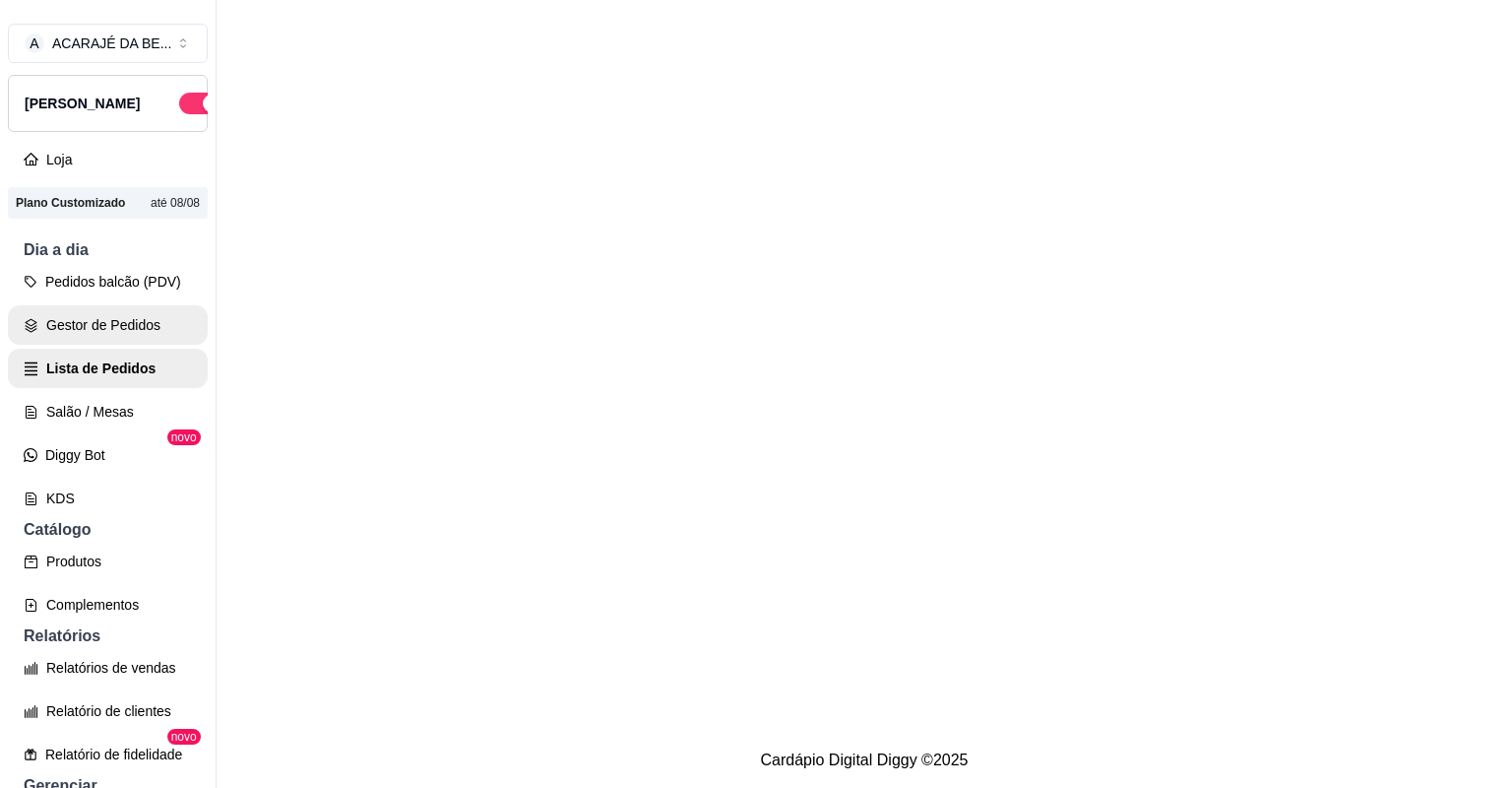 click on "Gestor de Pedidos" at bounding box center [107, 325] 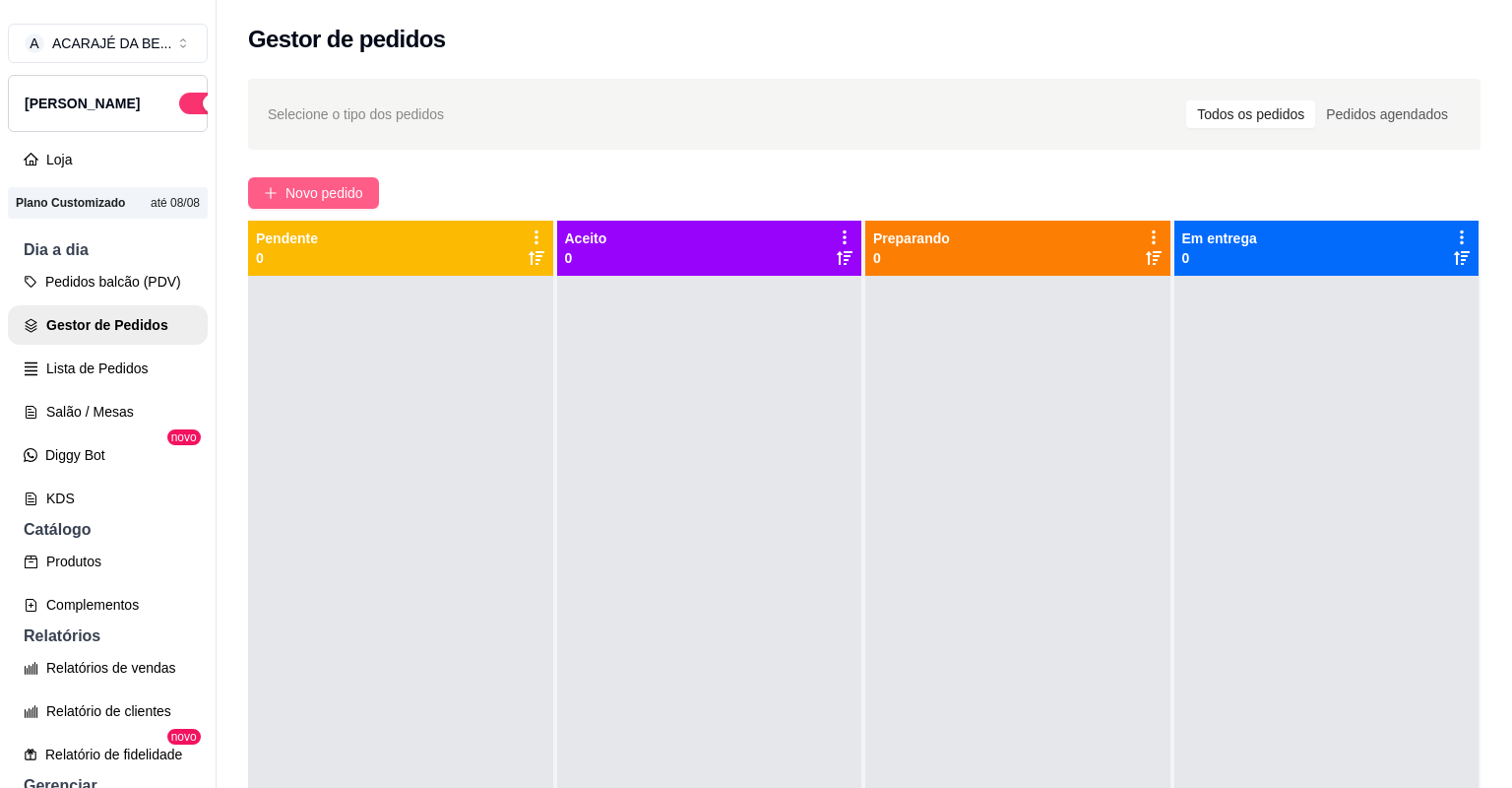 click on "Novo pedido" at bounding box center [313, 193] 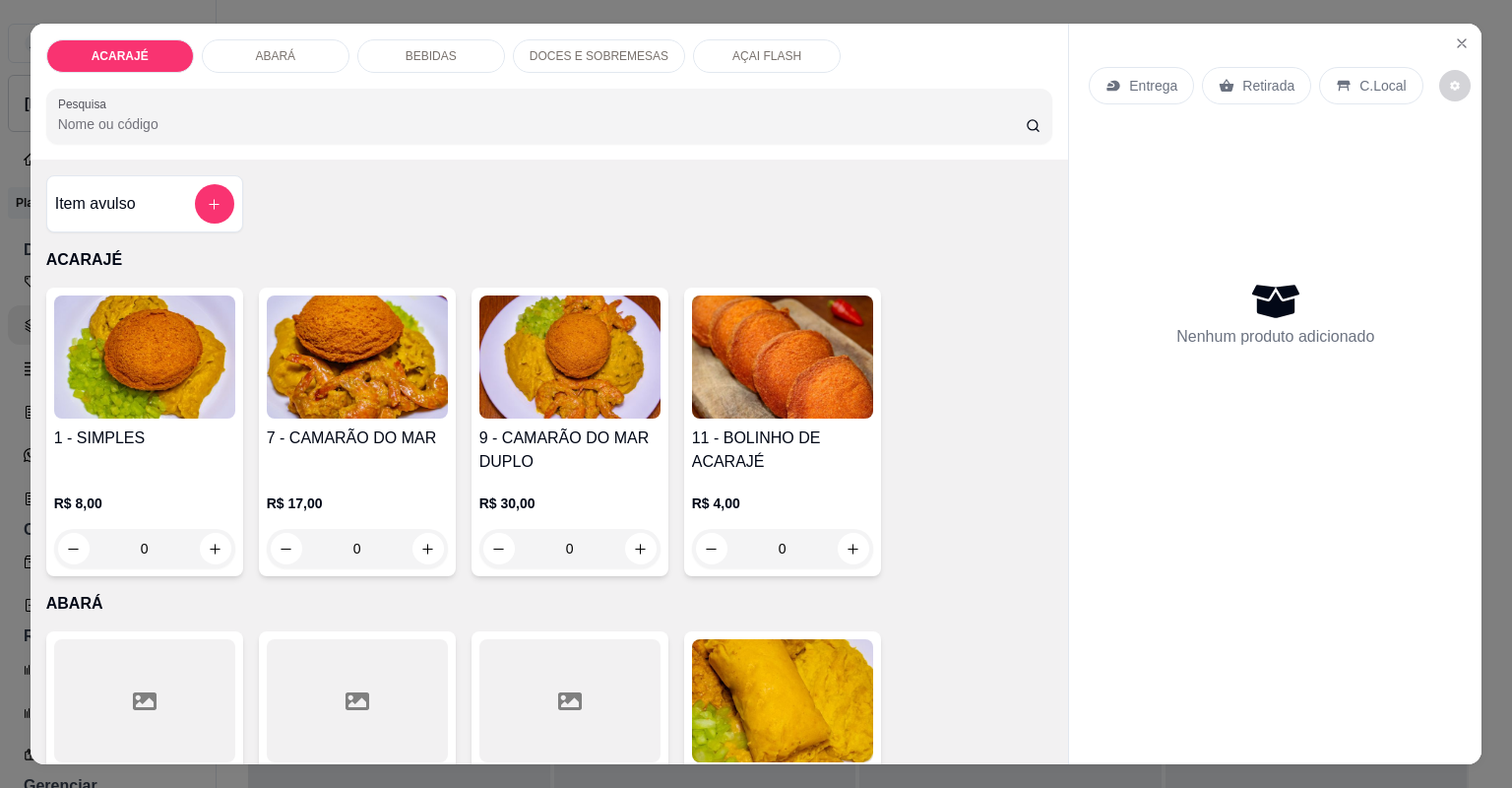 click on "R$ 8,00 0" at bounding box center [145, 521] 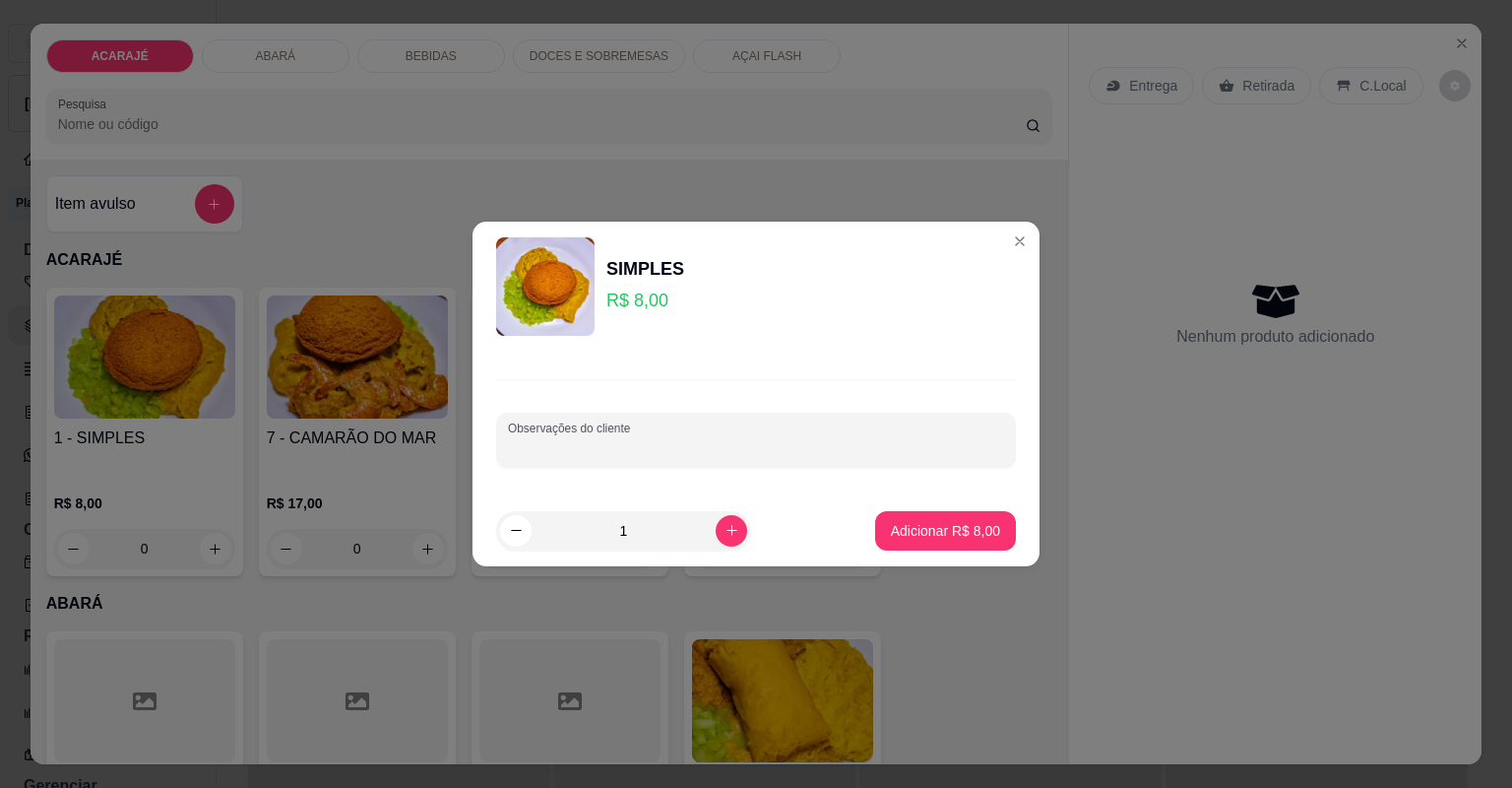 click on "Observações do cliente" at bounding box center (756, 440) 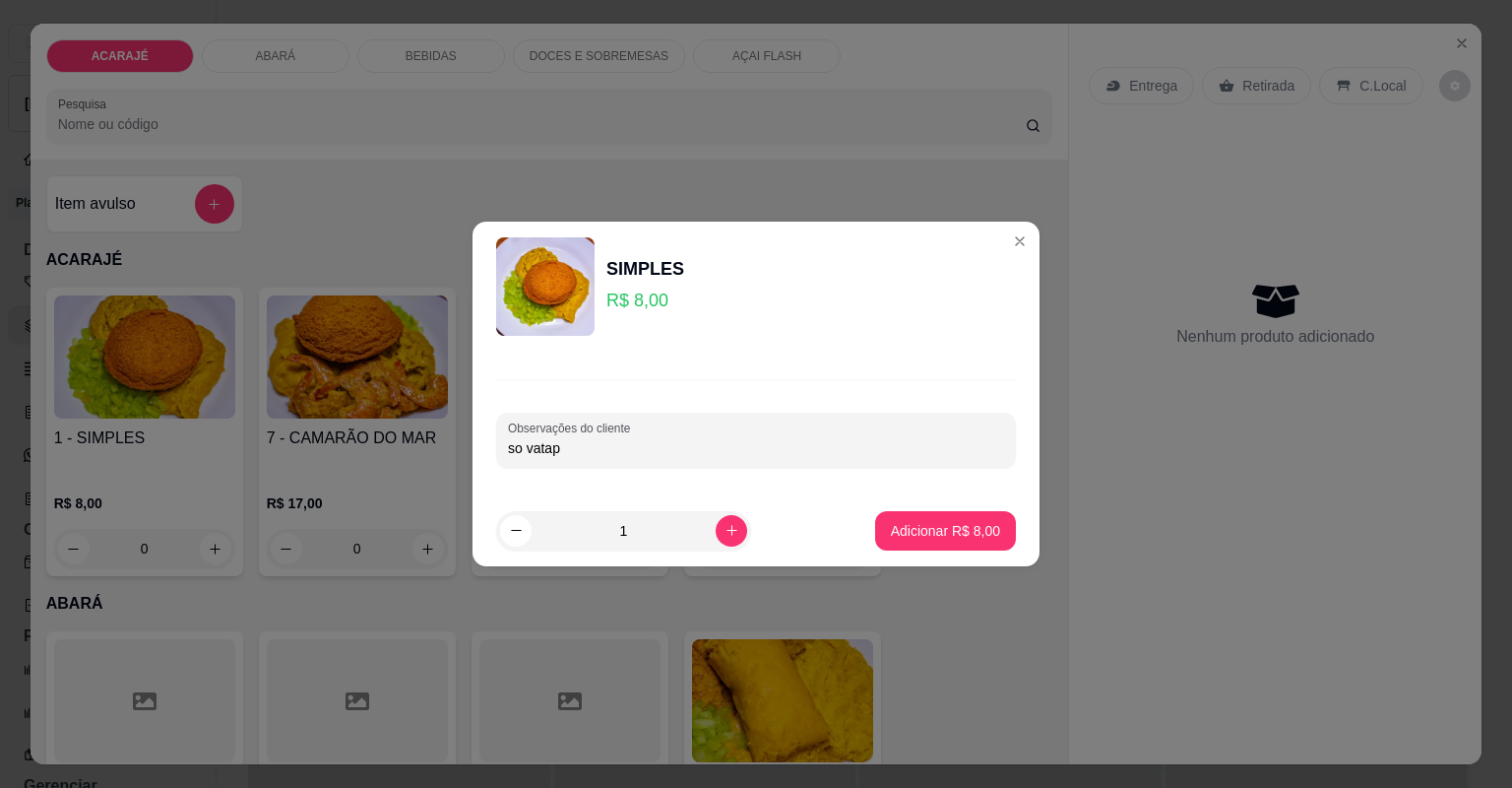 type on "so vatapa" 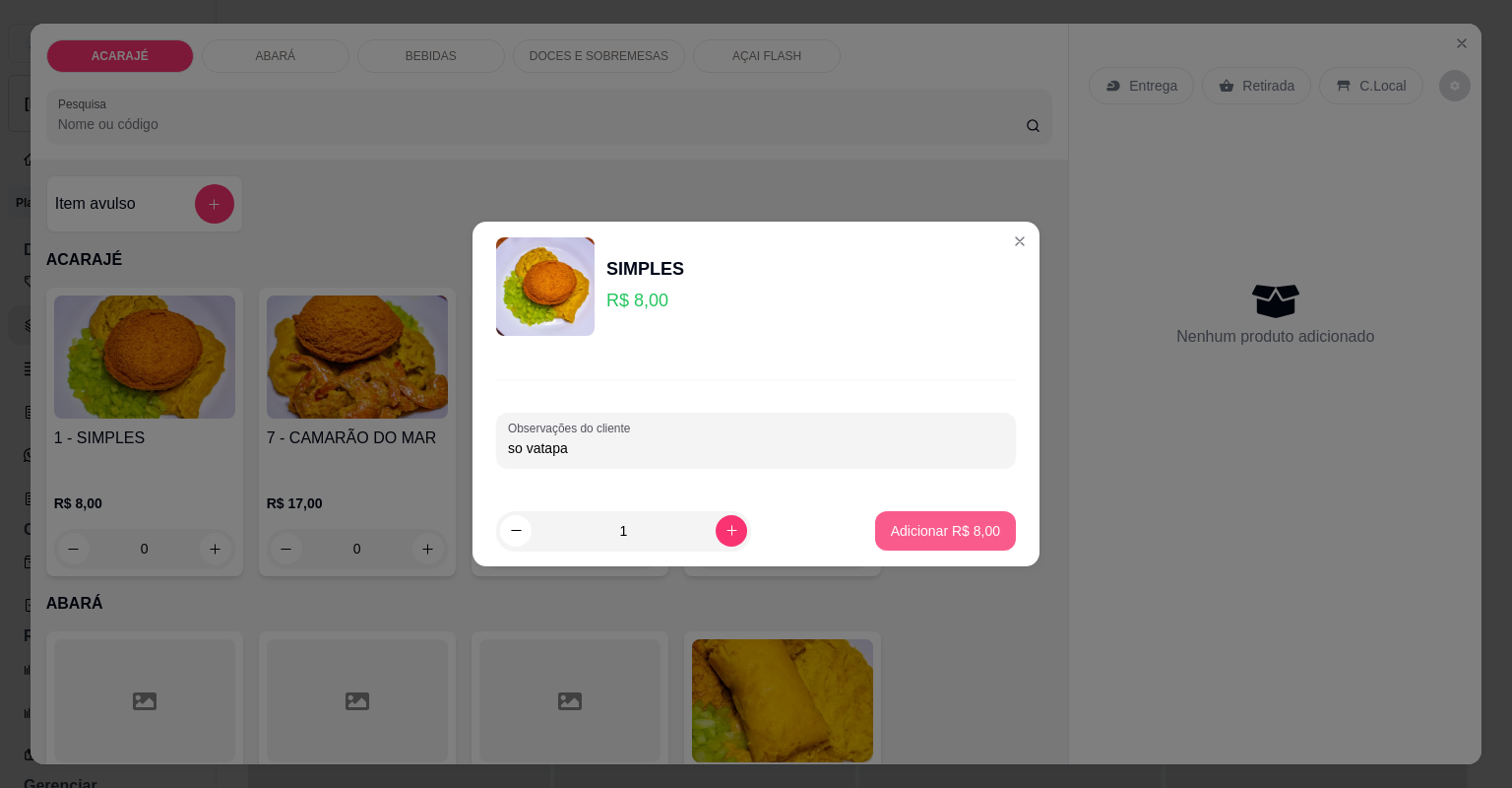 click on "Adicionar   R$ 8,00" at bounding box center [945, 531] 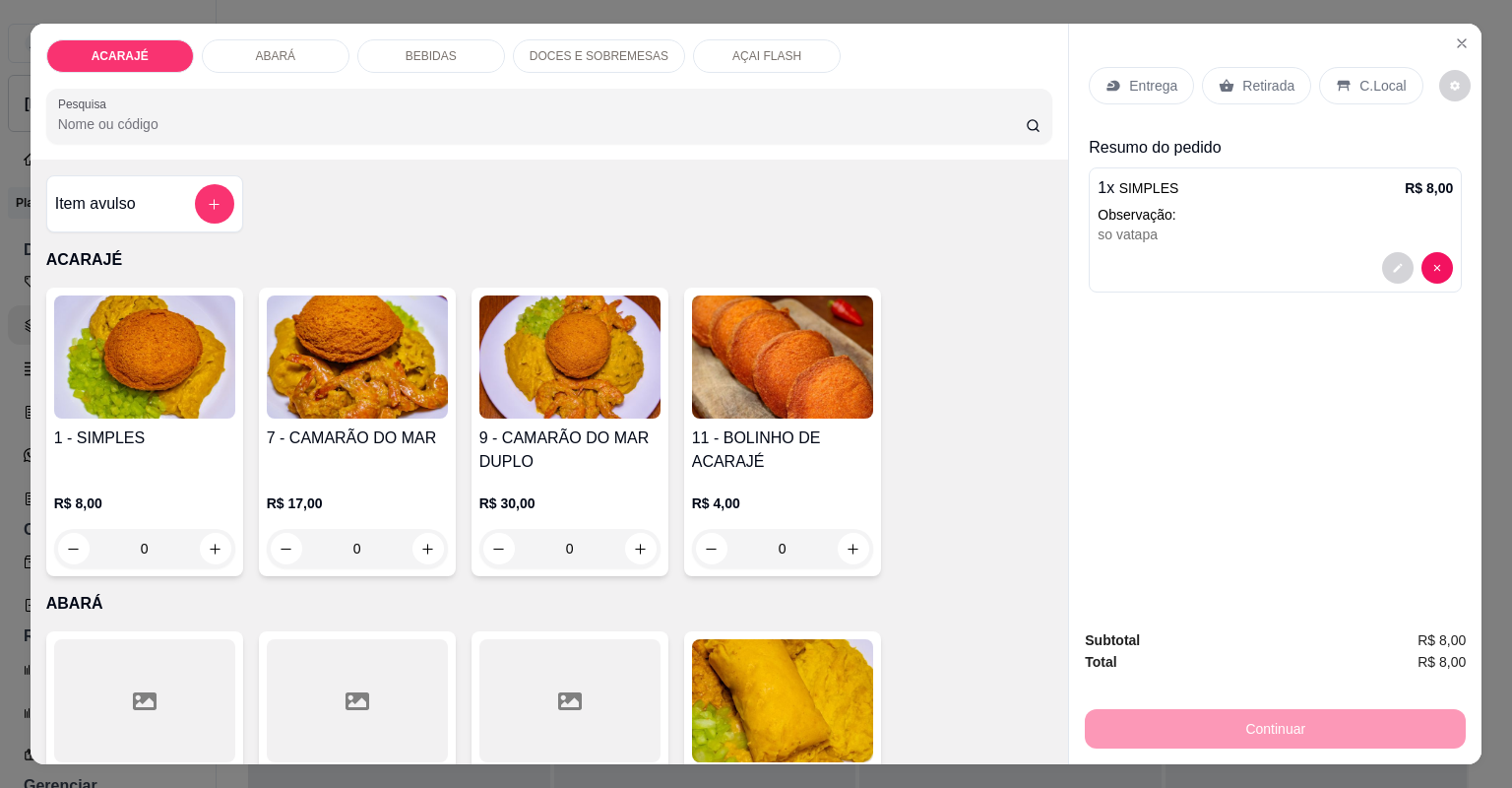 click on "Entrega" at bounding box center [1153, 86] 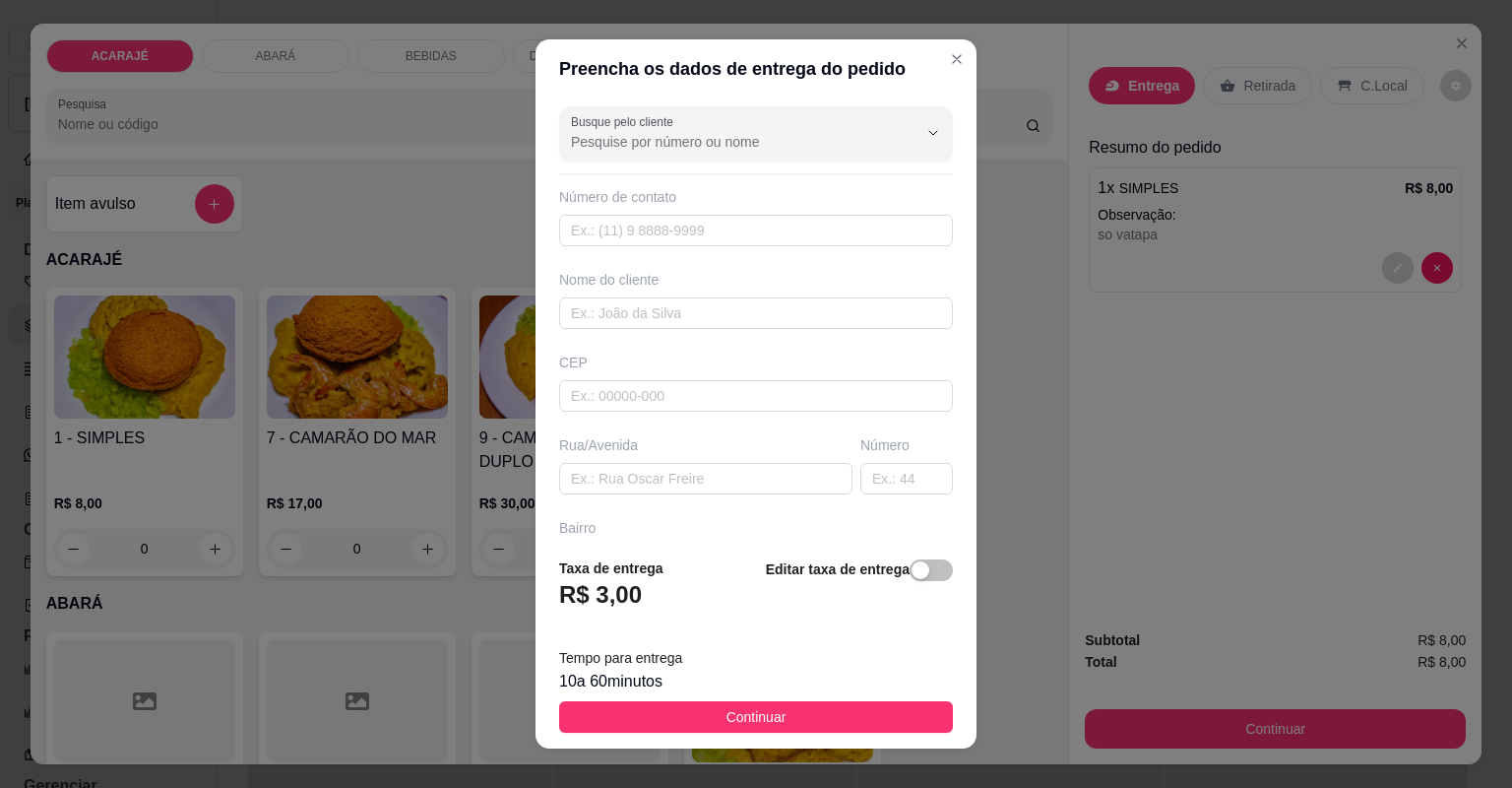 click on "Número de contato" at bounding box center (756, 217) 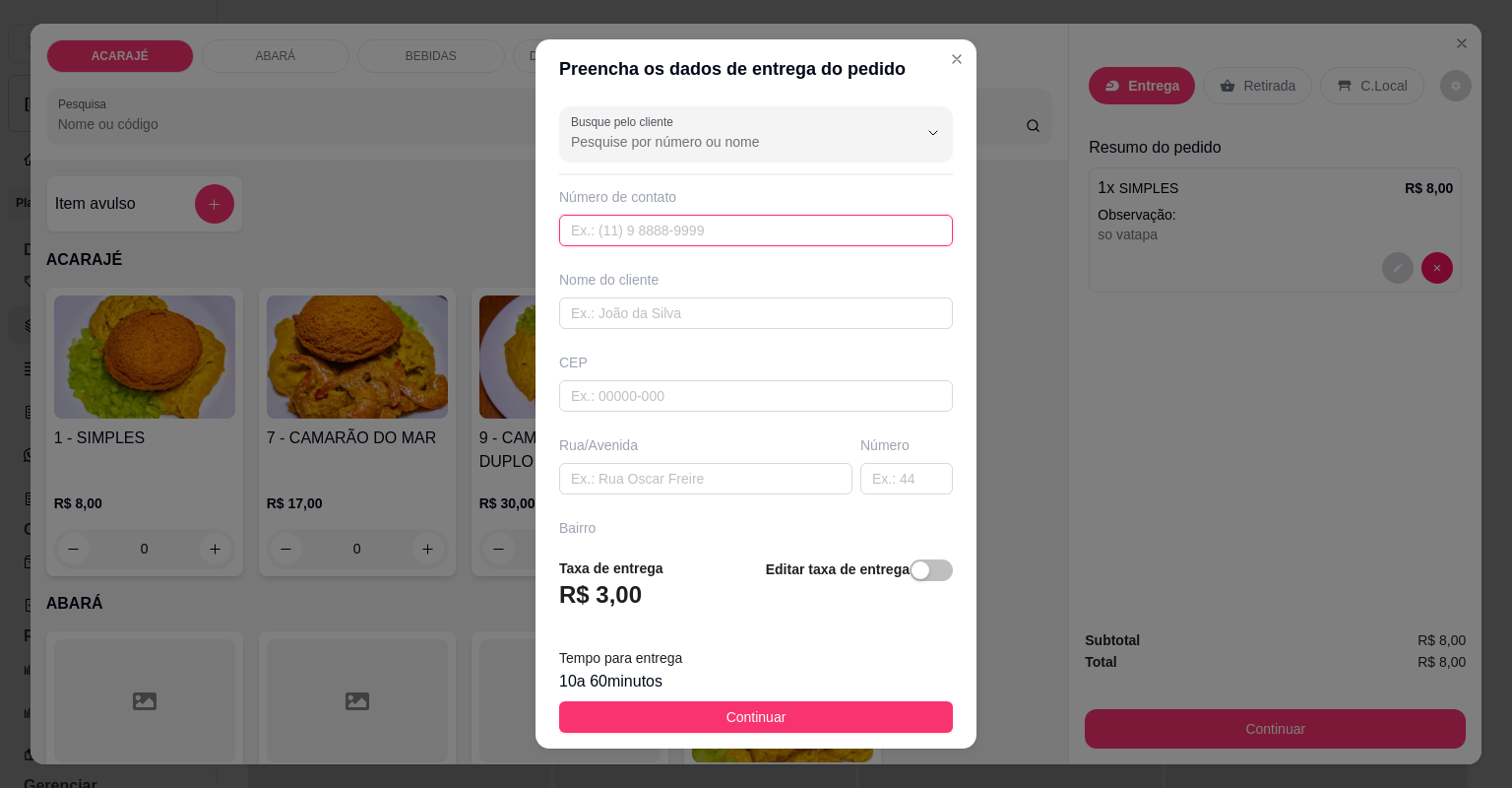 click at bounding box center [756, 230] 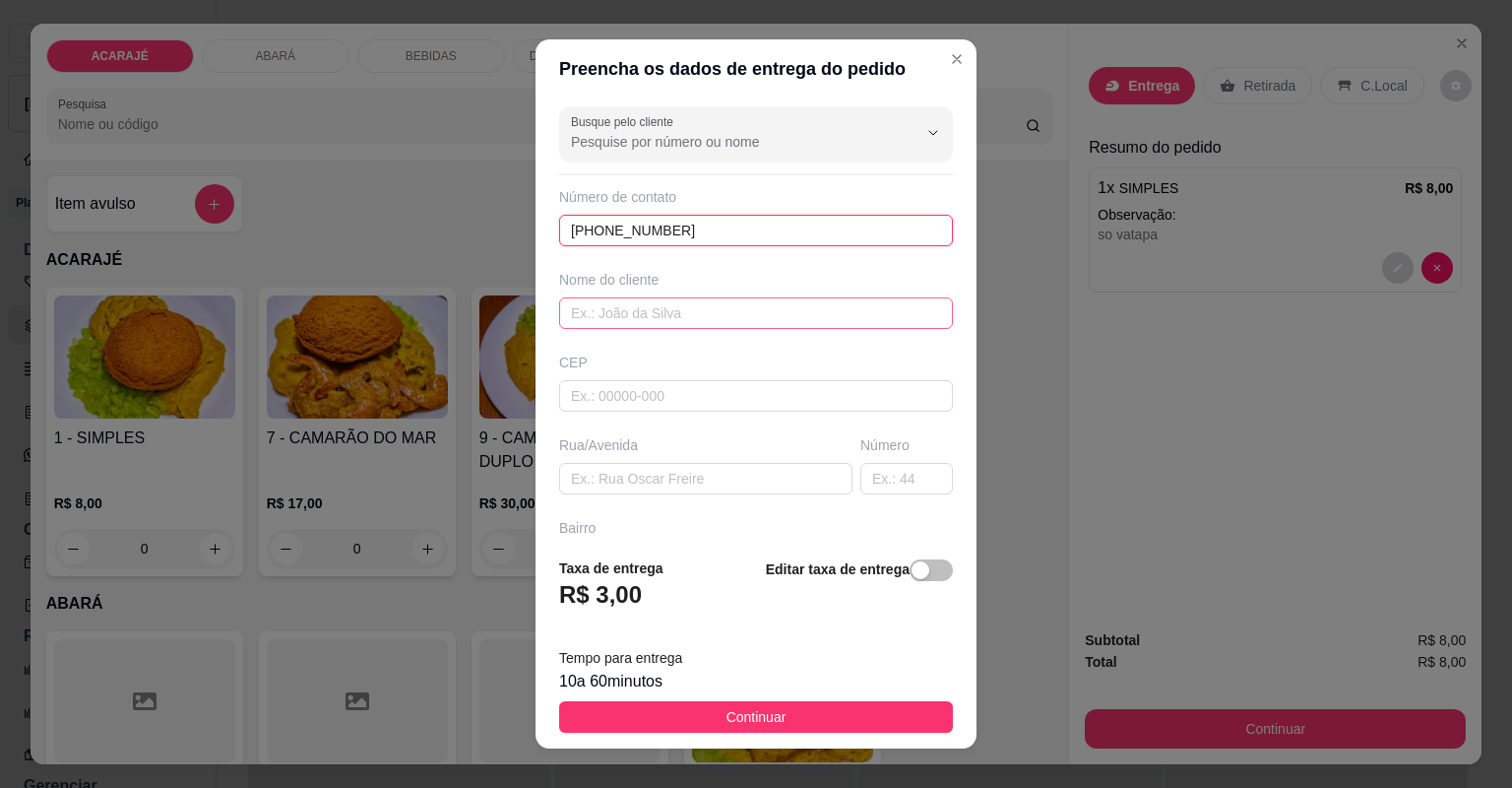 type on "[PHONE_NUMBER]" 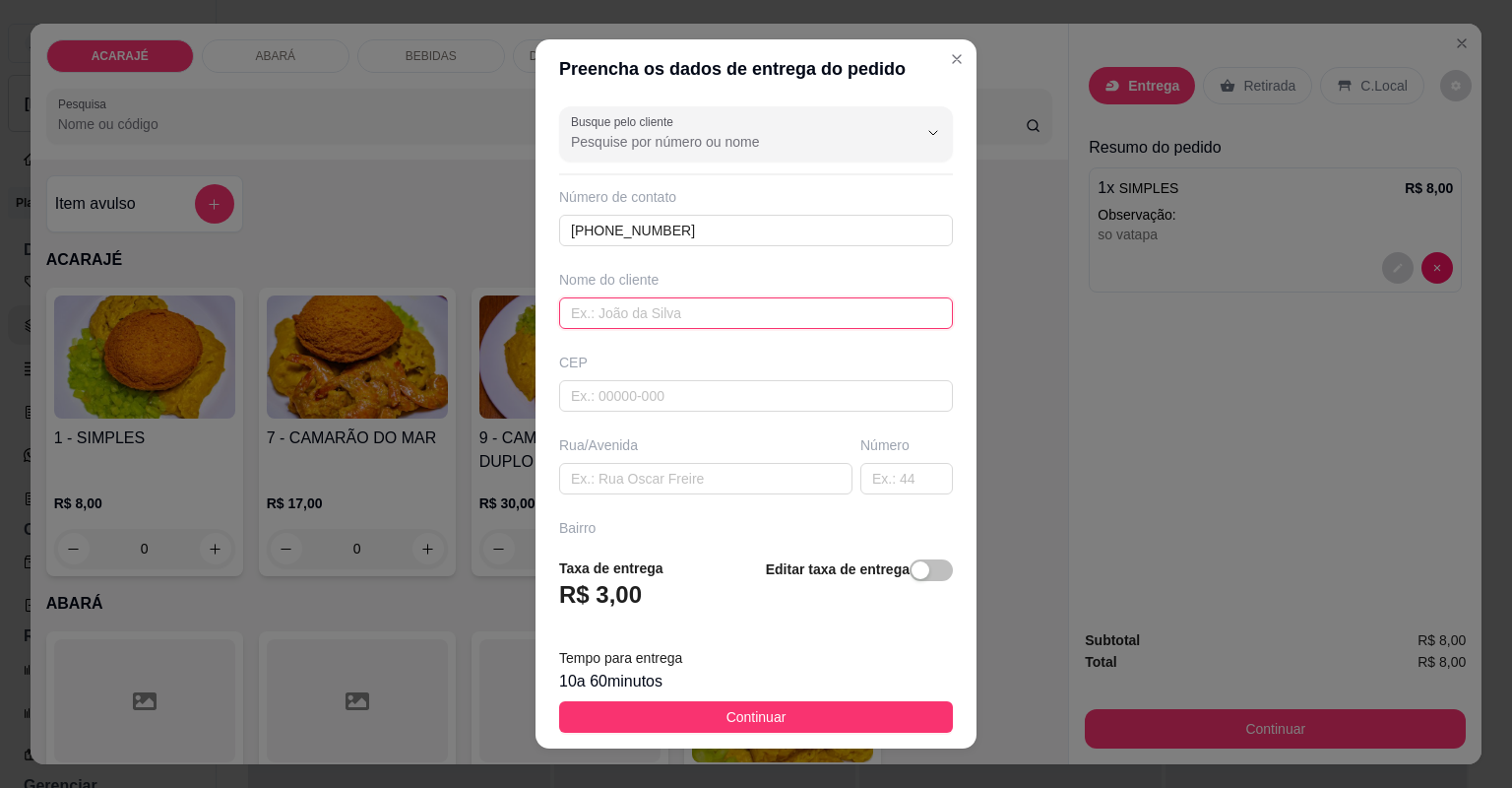 click at bounding box center (756, 313) 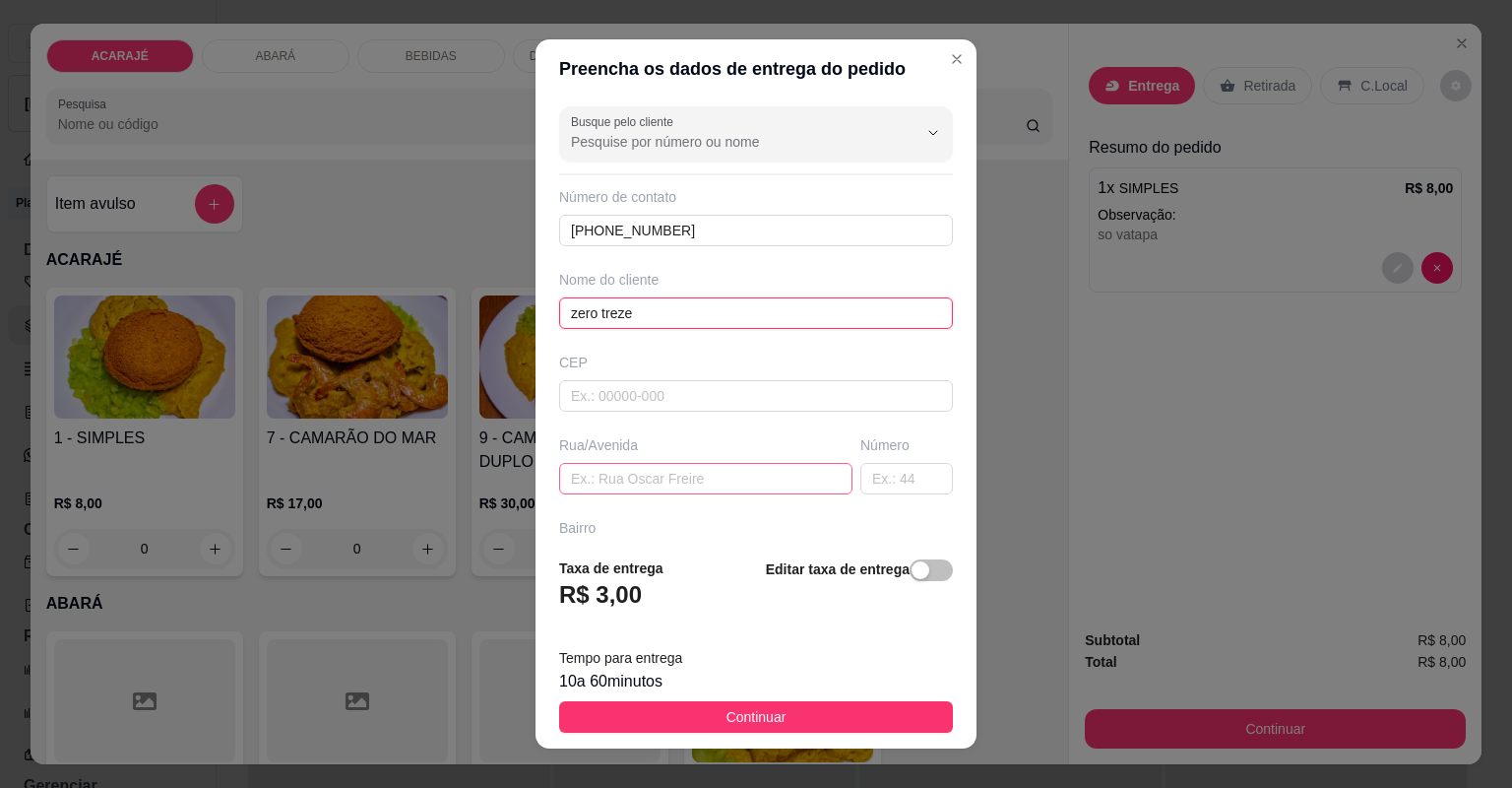 type on "zero treze" 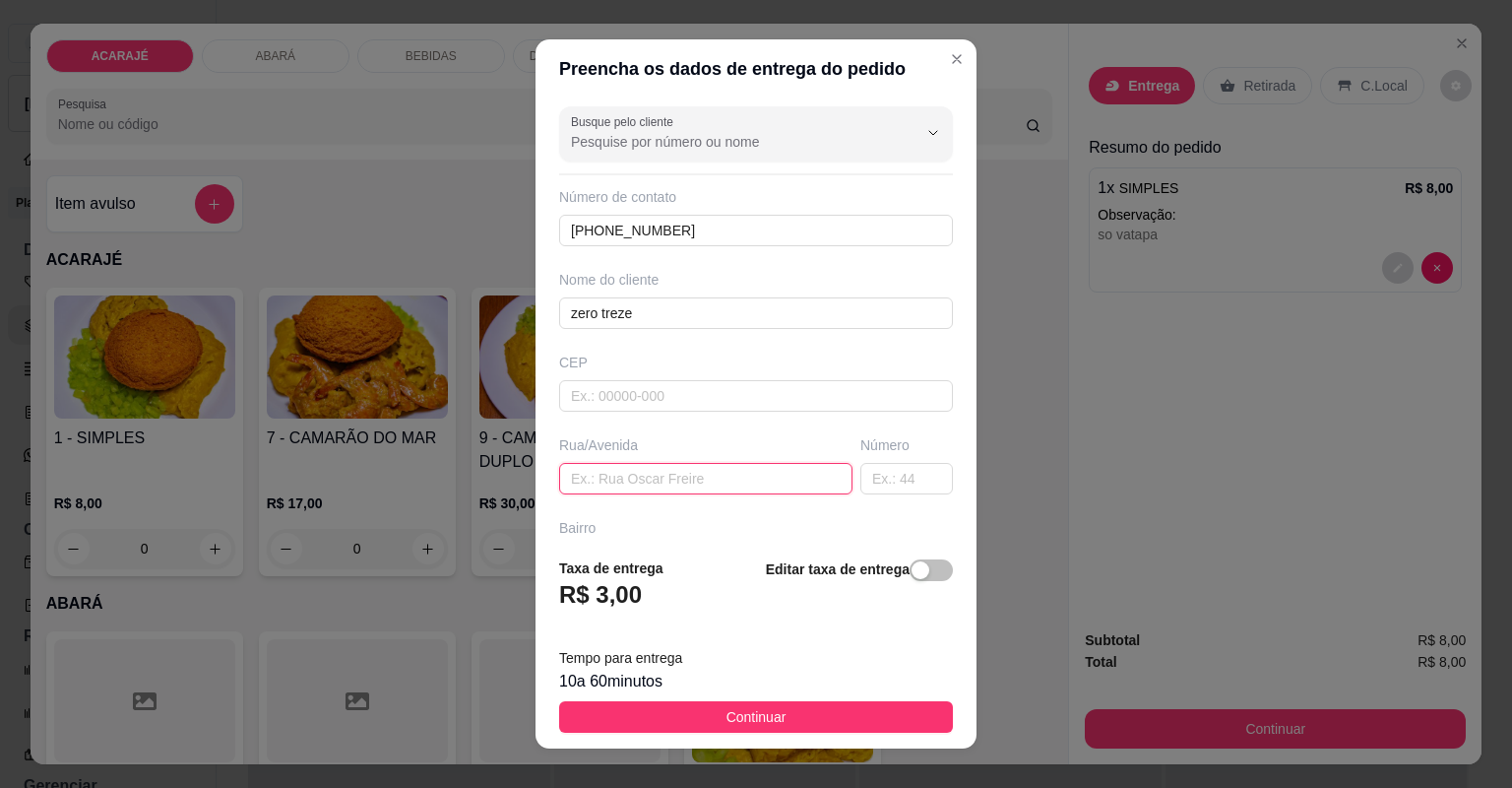 click at bounding box center [706, 479] 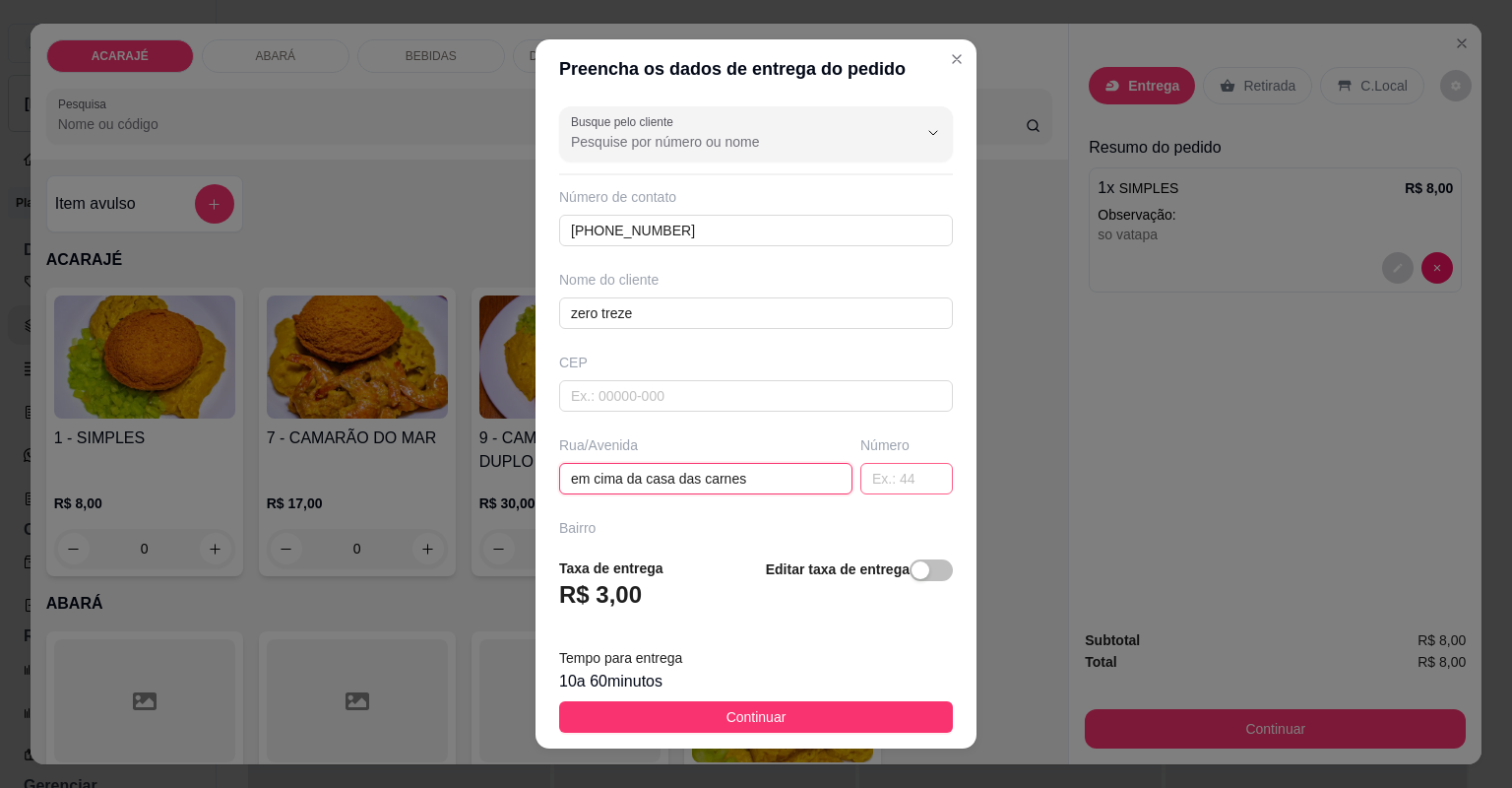 type on "em cima da casa das carnes" 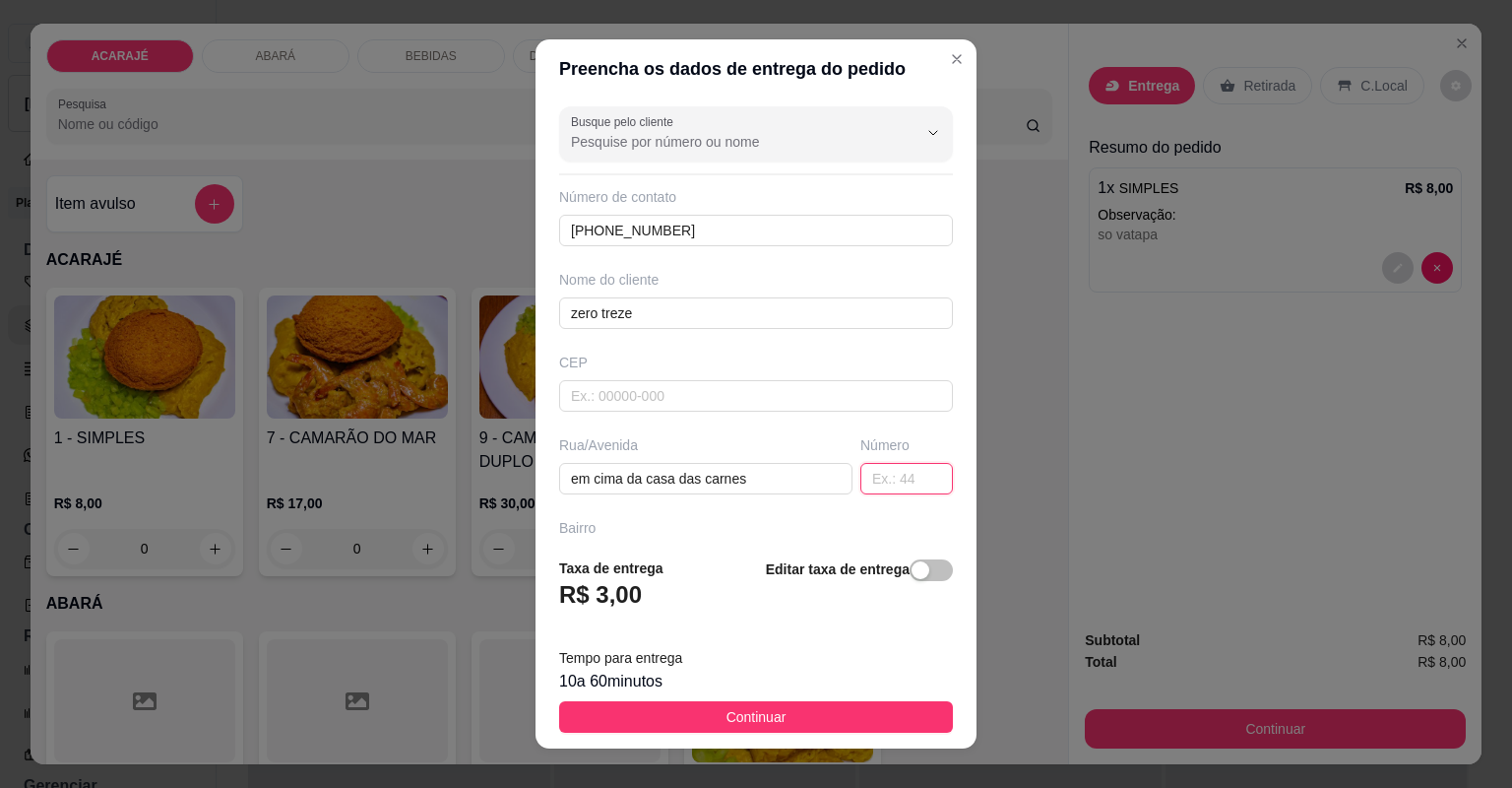 drag, startPoint x: 893, startPoint y: 475, endPoint x: 870, endPoint y: 507, distance: 39.40812 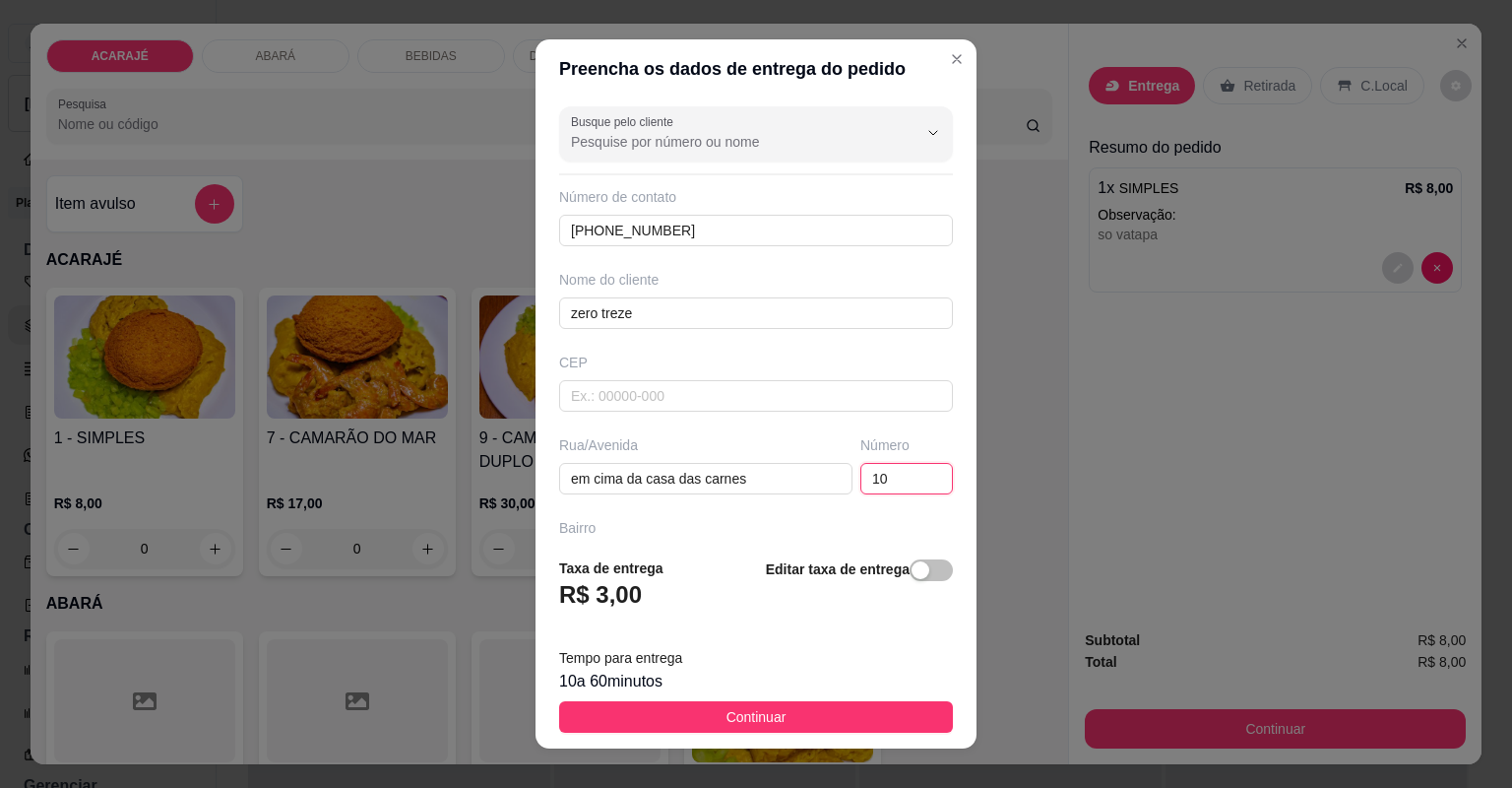 type on "105" 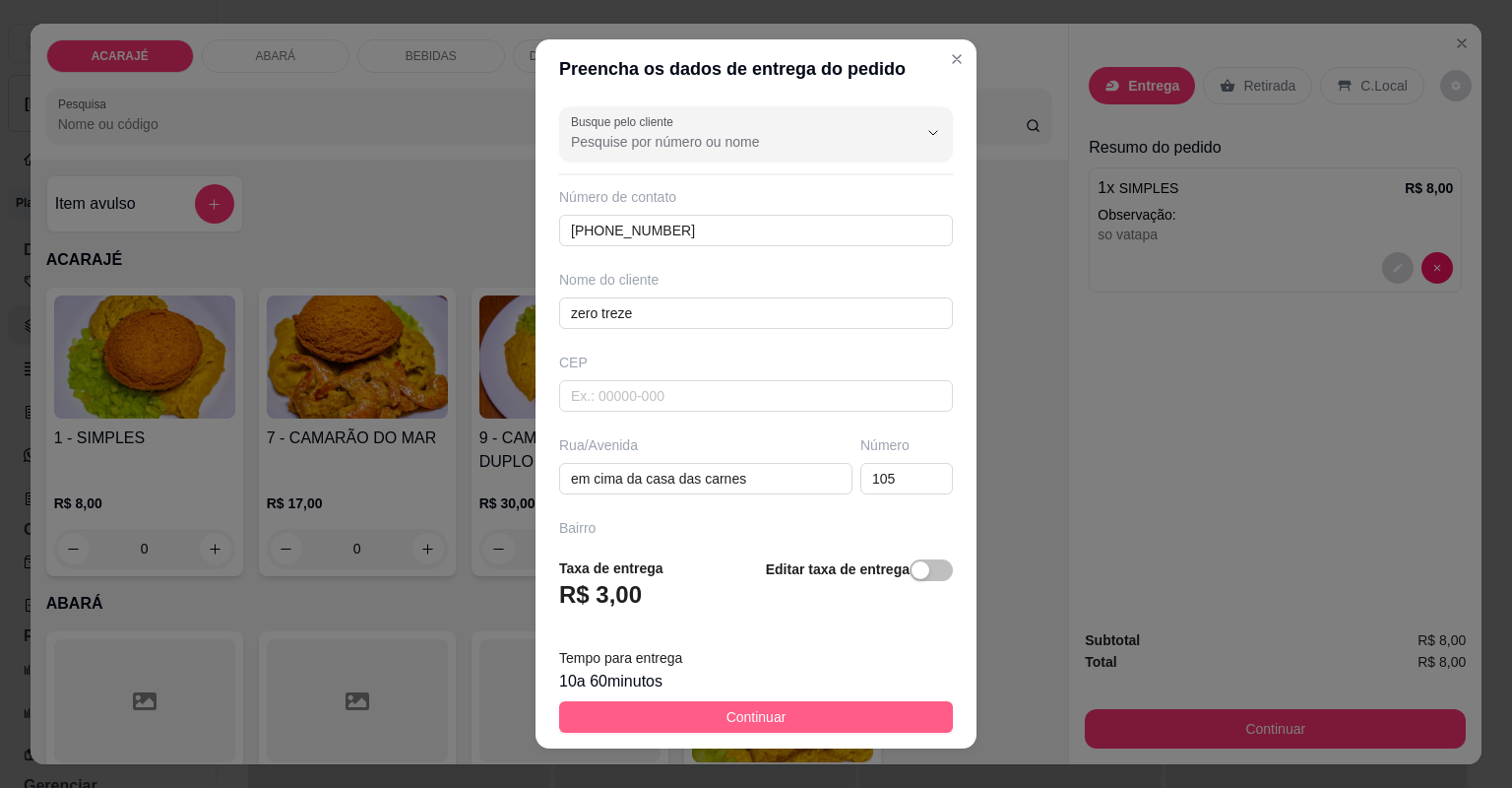 click on "Continuar" at bounding box center [756, 717] 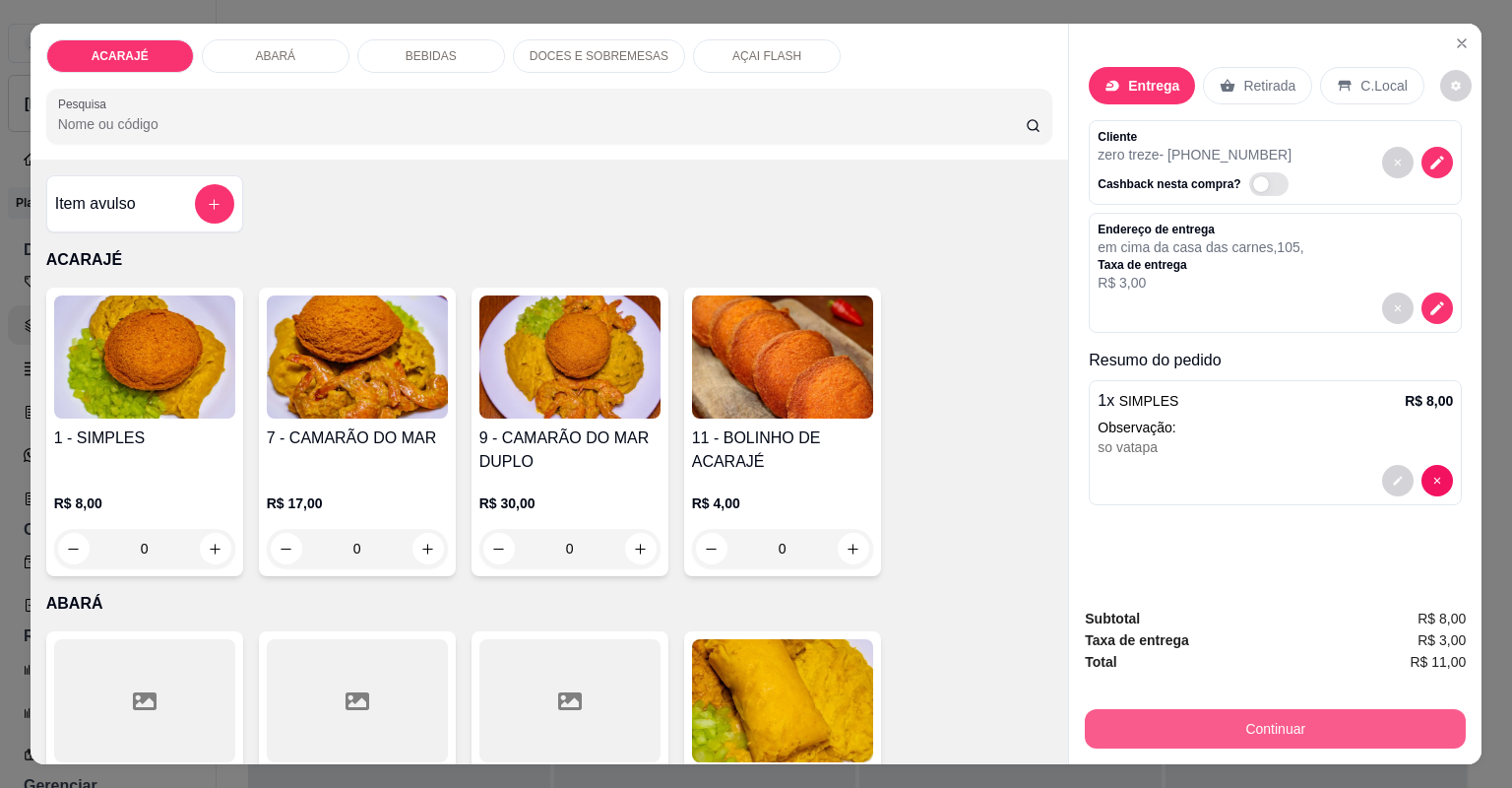 click on "Continuar" at bounding box center [1275, 729] 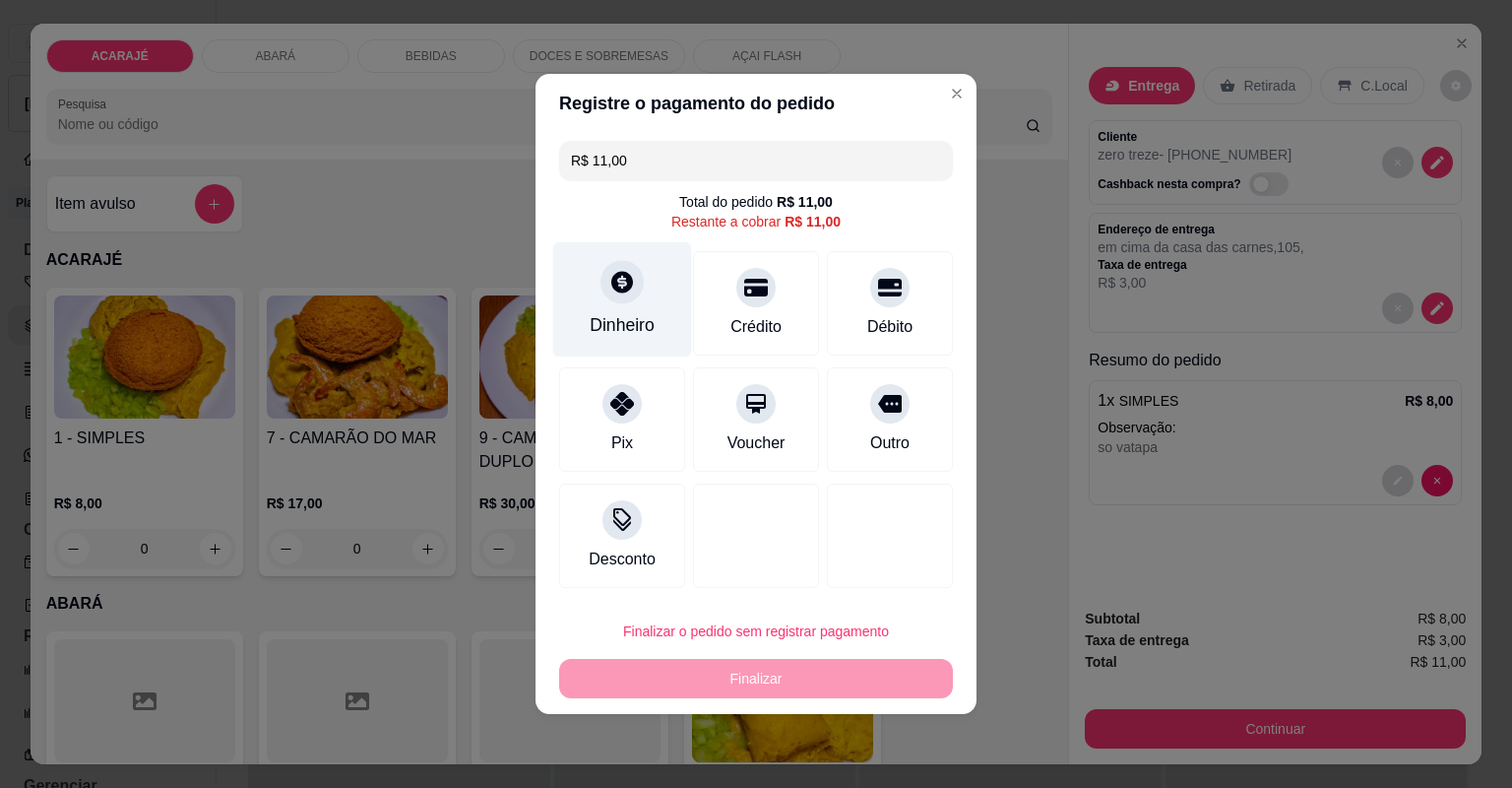 click on "Dinheiro" at bounding box center [622, 325] 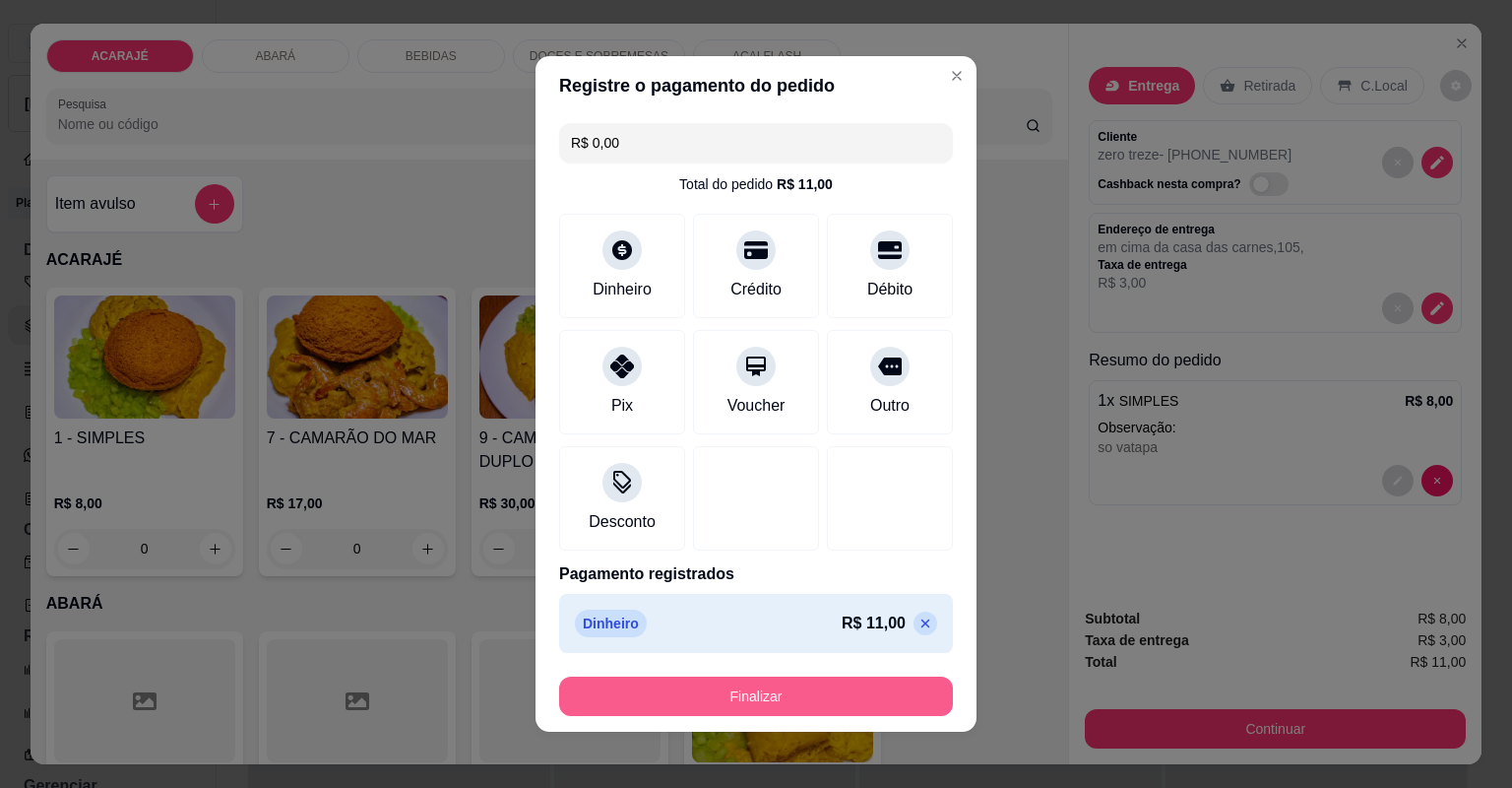 click on "Finalizar" at bounding box center (756, 696) 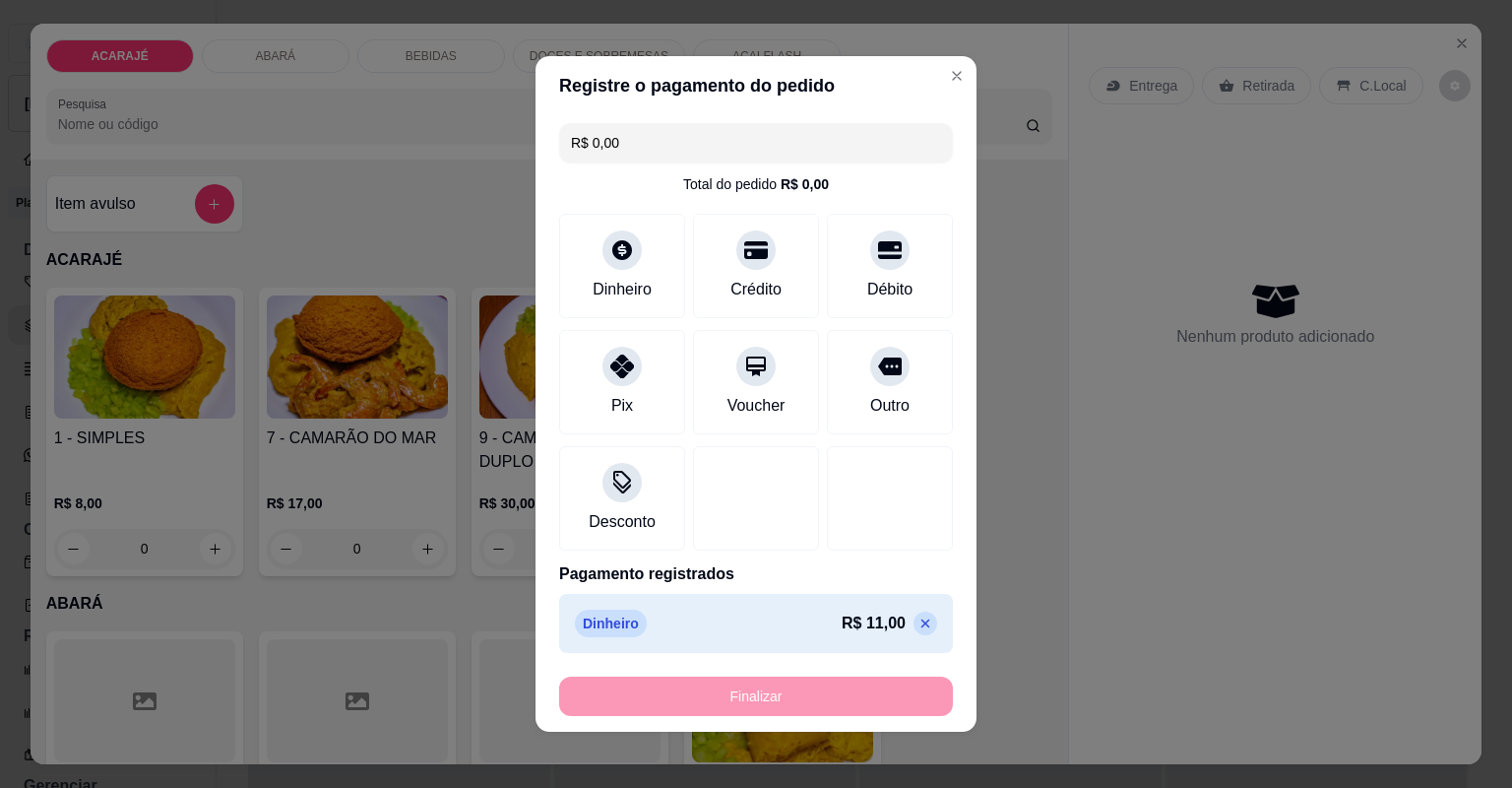 type on "-R$ 11,00" 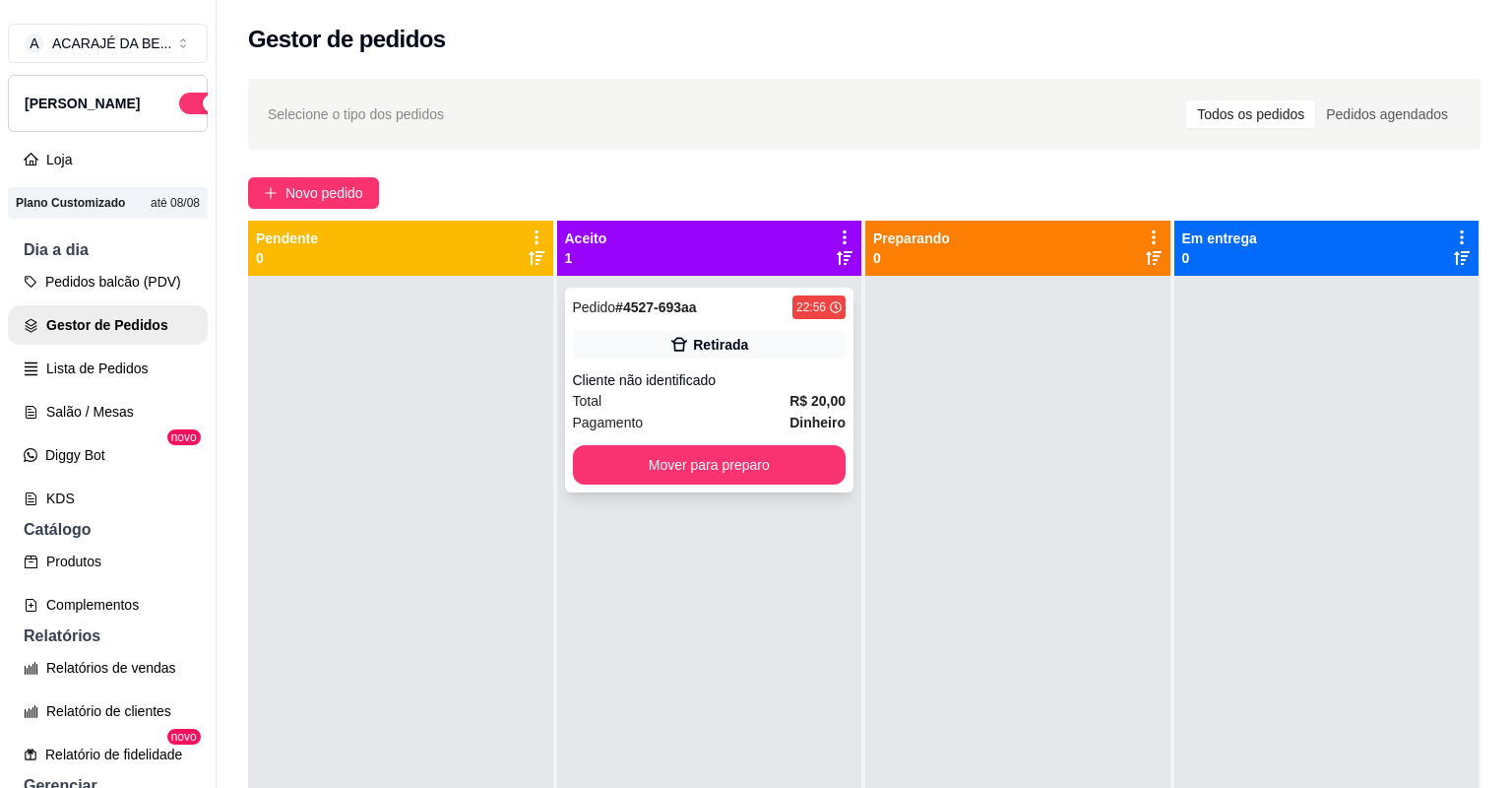 click on "Retirada" at bounding box center (710, 345) 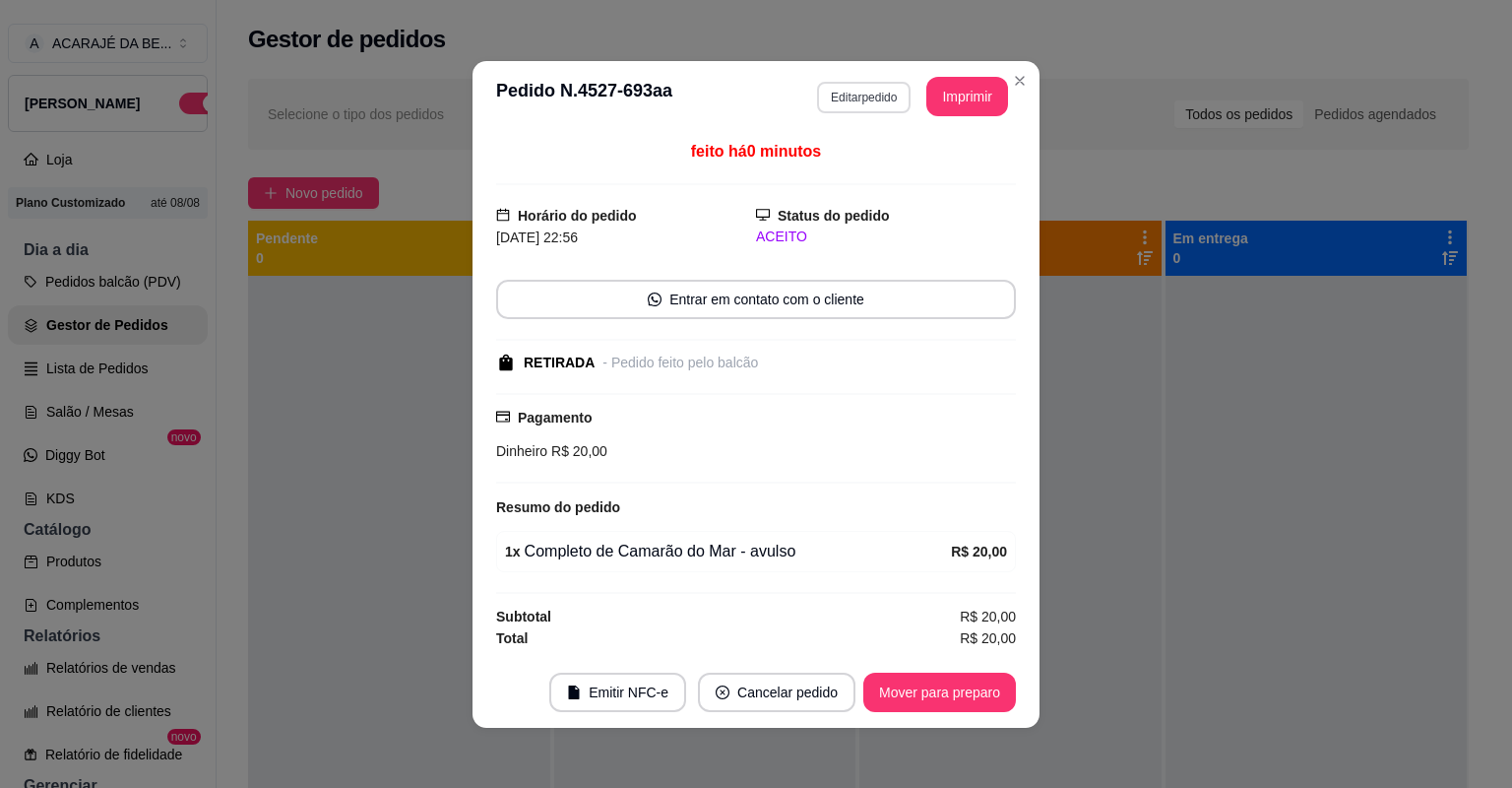 click on "Editar  pedido" at bounding box center (863, 98) 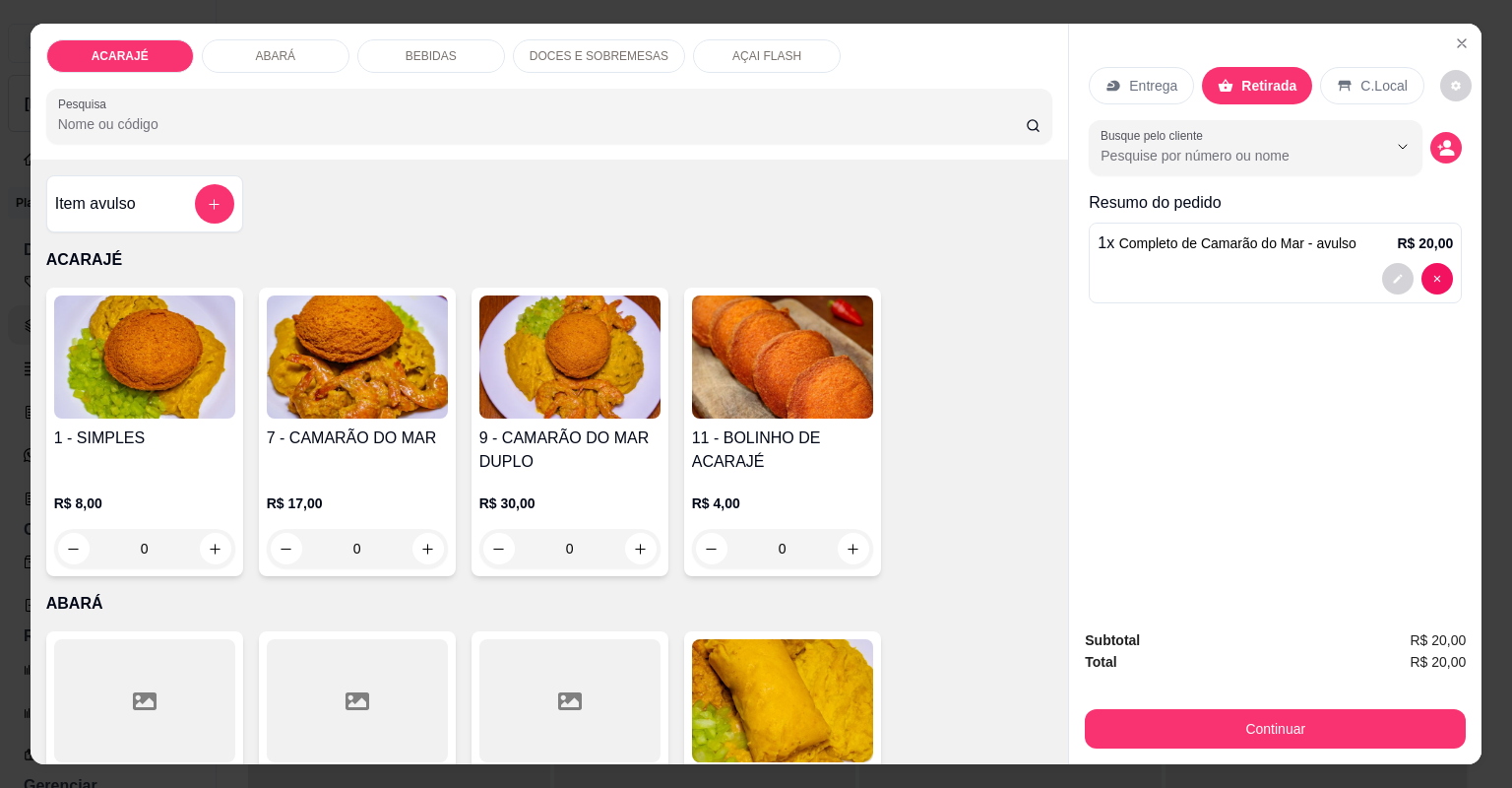 click at bounding box center [853, 2126] 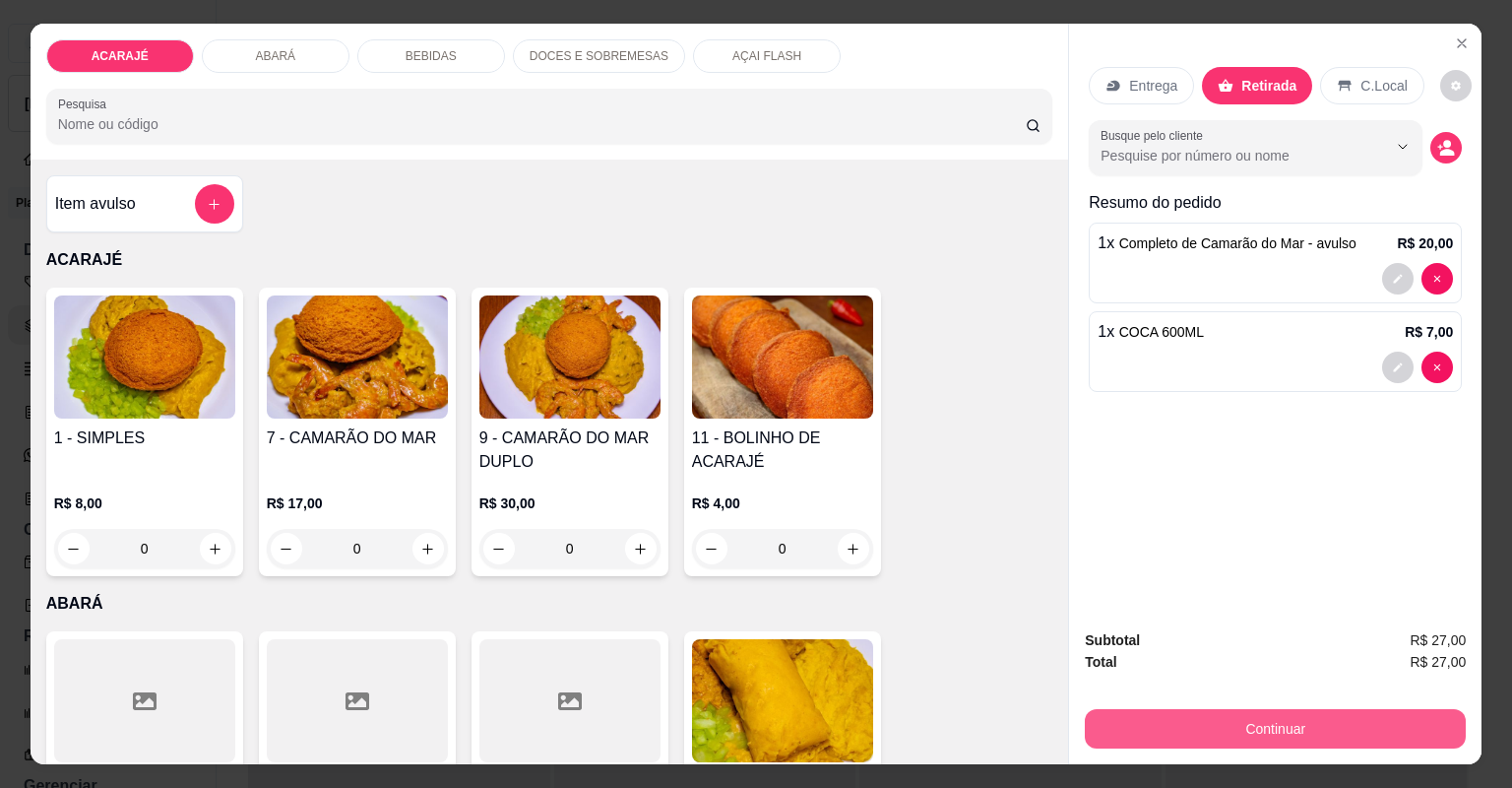 click on "Continuar" at bounding box center [1275, 729] 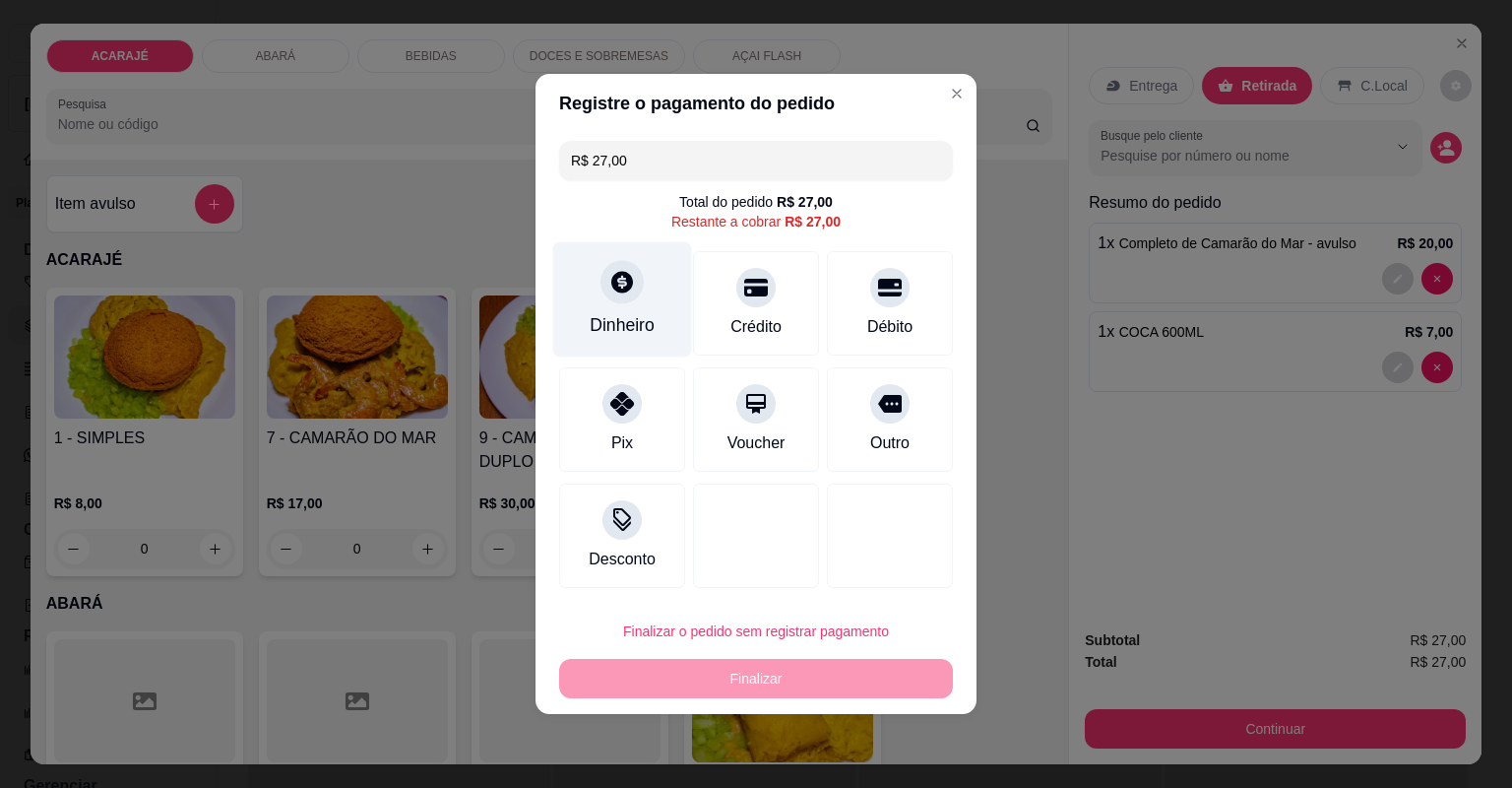 click on "Dinheiro" at bounding box center (622, 325) 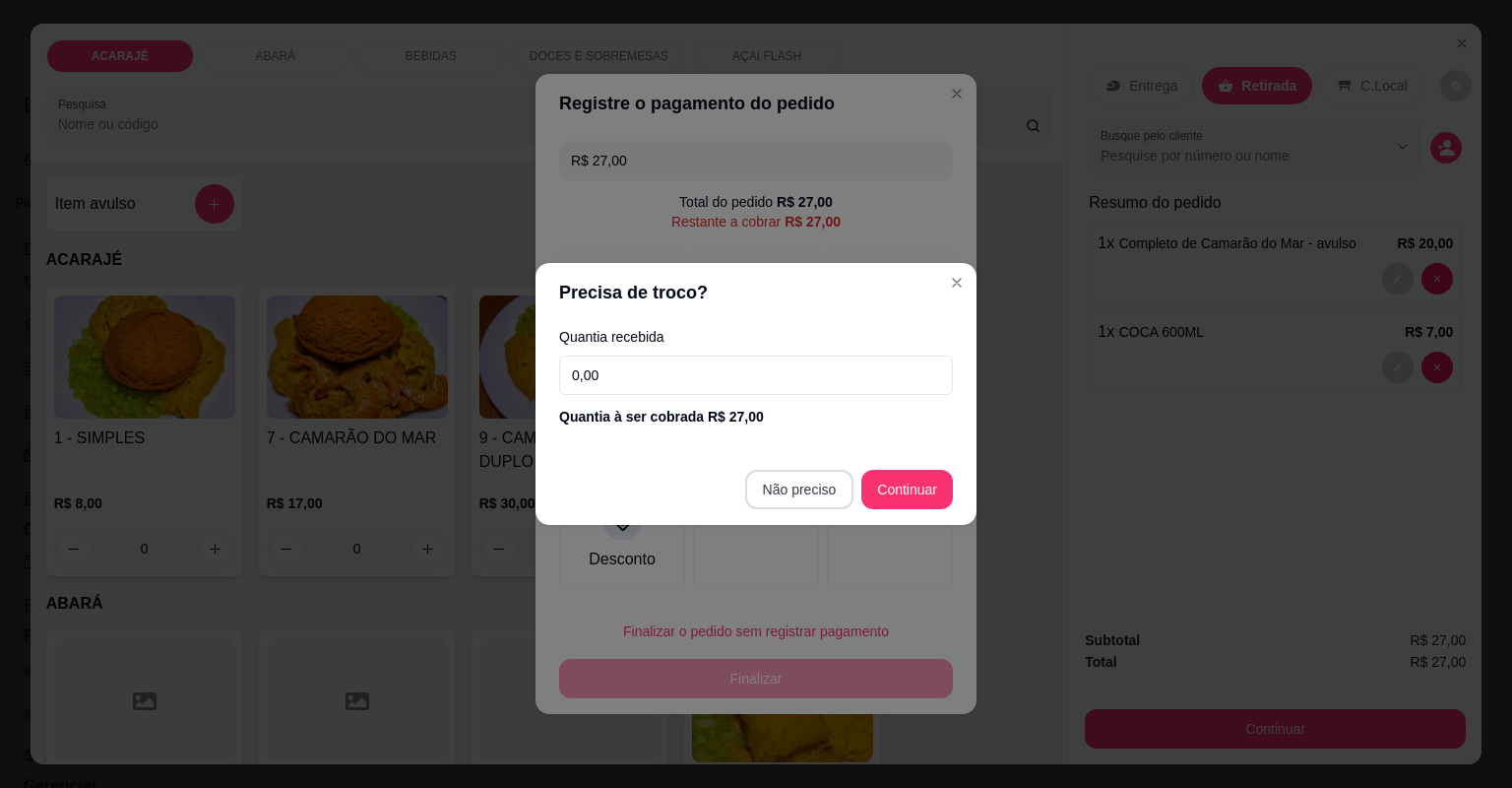 type on "R$ 0,00" 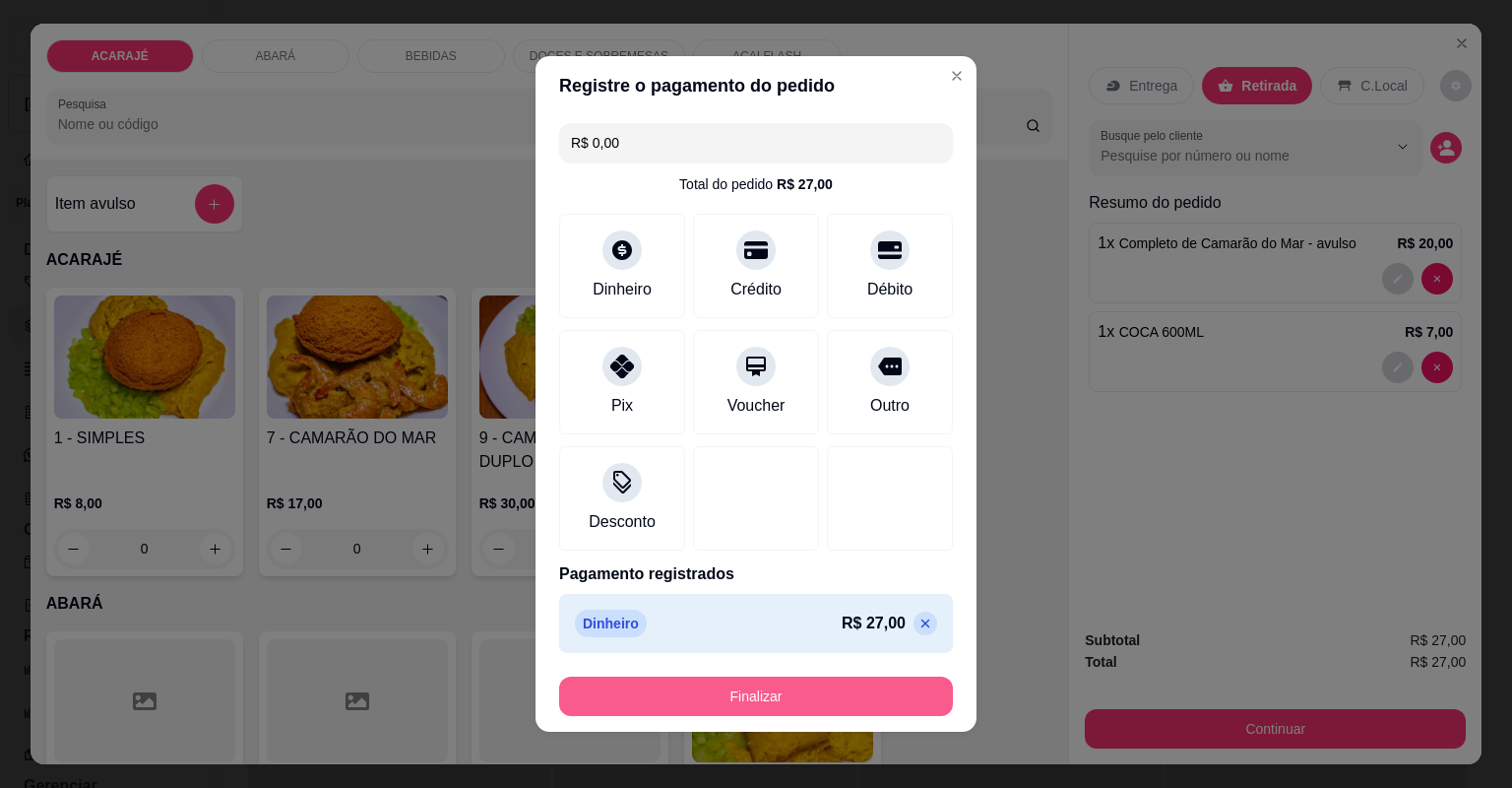 click on "Finalizar" at bounding box center [756, 696] 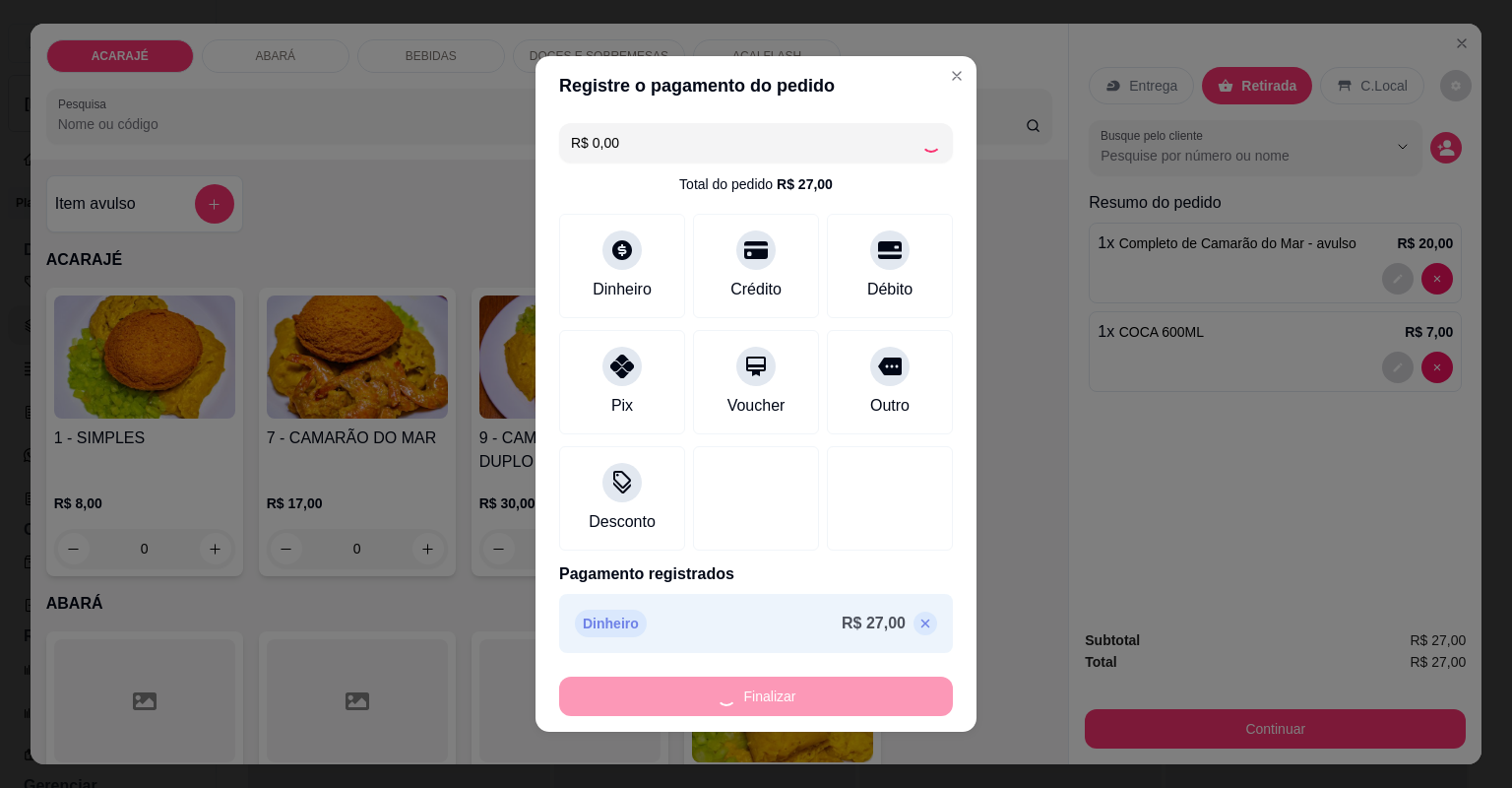 type on "0" 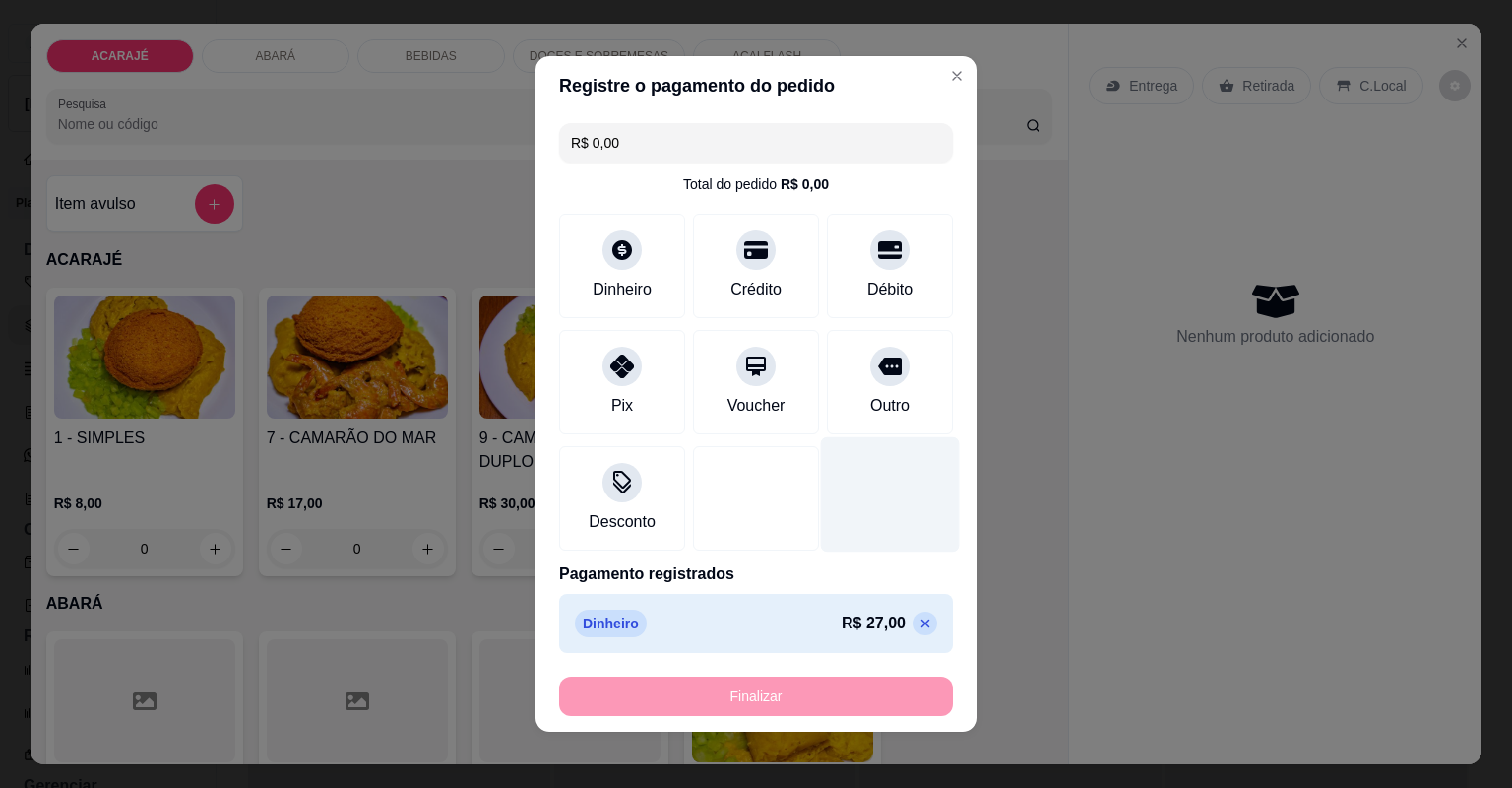 type on "-R$ 27,00" 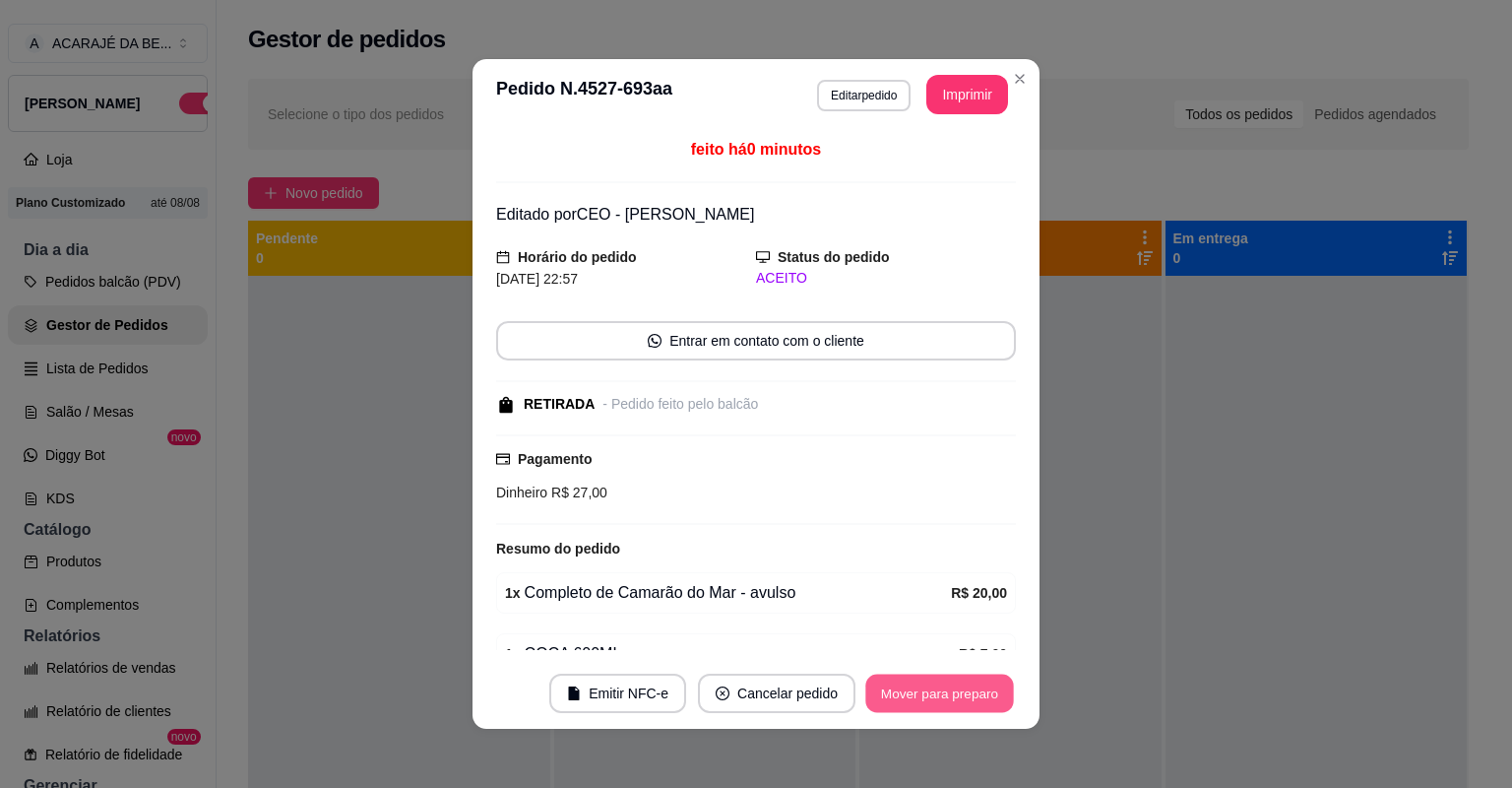 click on "Mover para preparo" at bounding box center [939, 693] 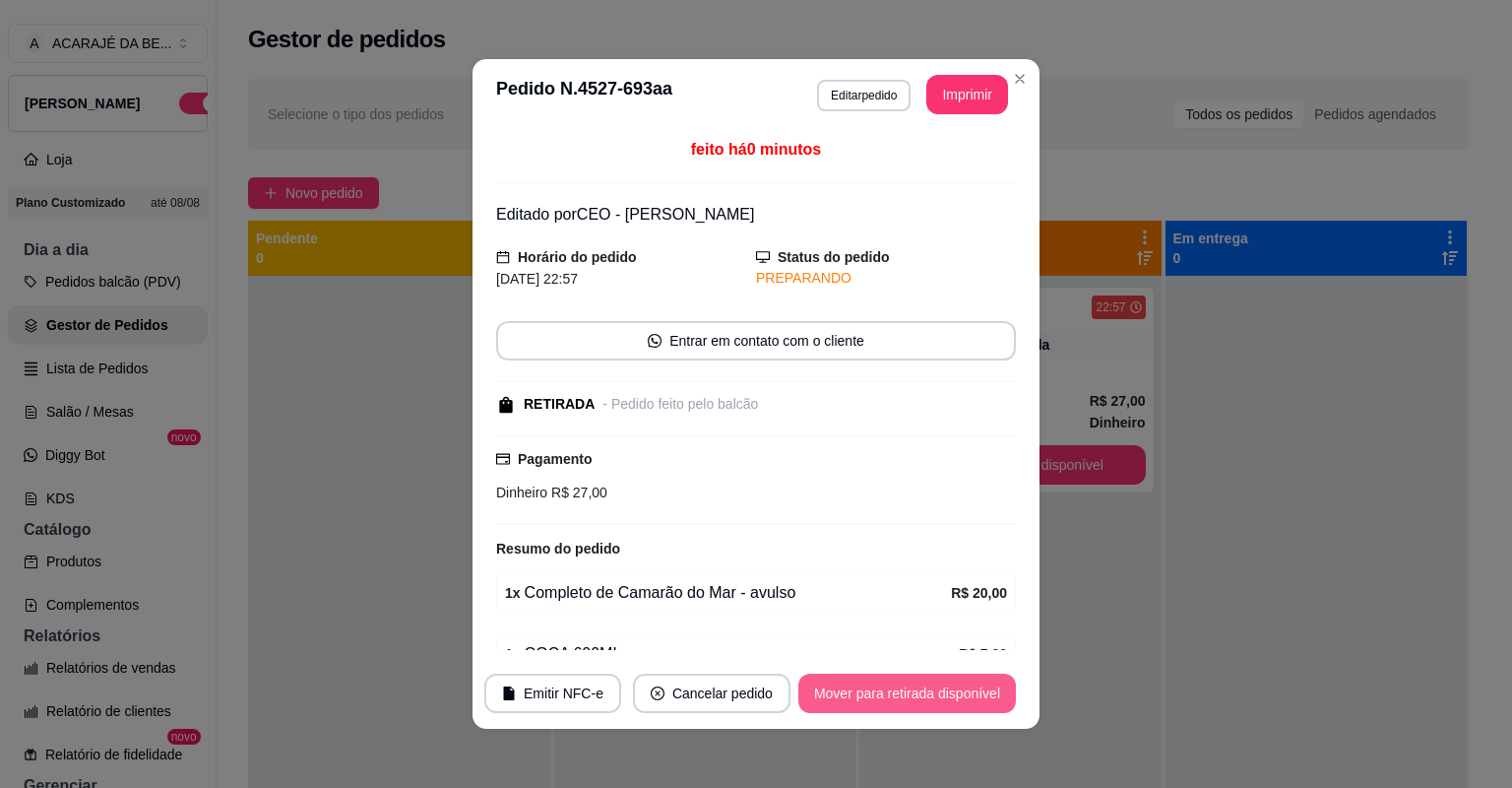 click on "Mover para retirada disponível" at bounding box center (907, 693) 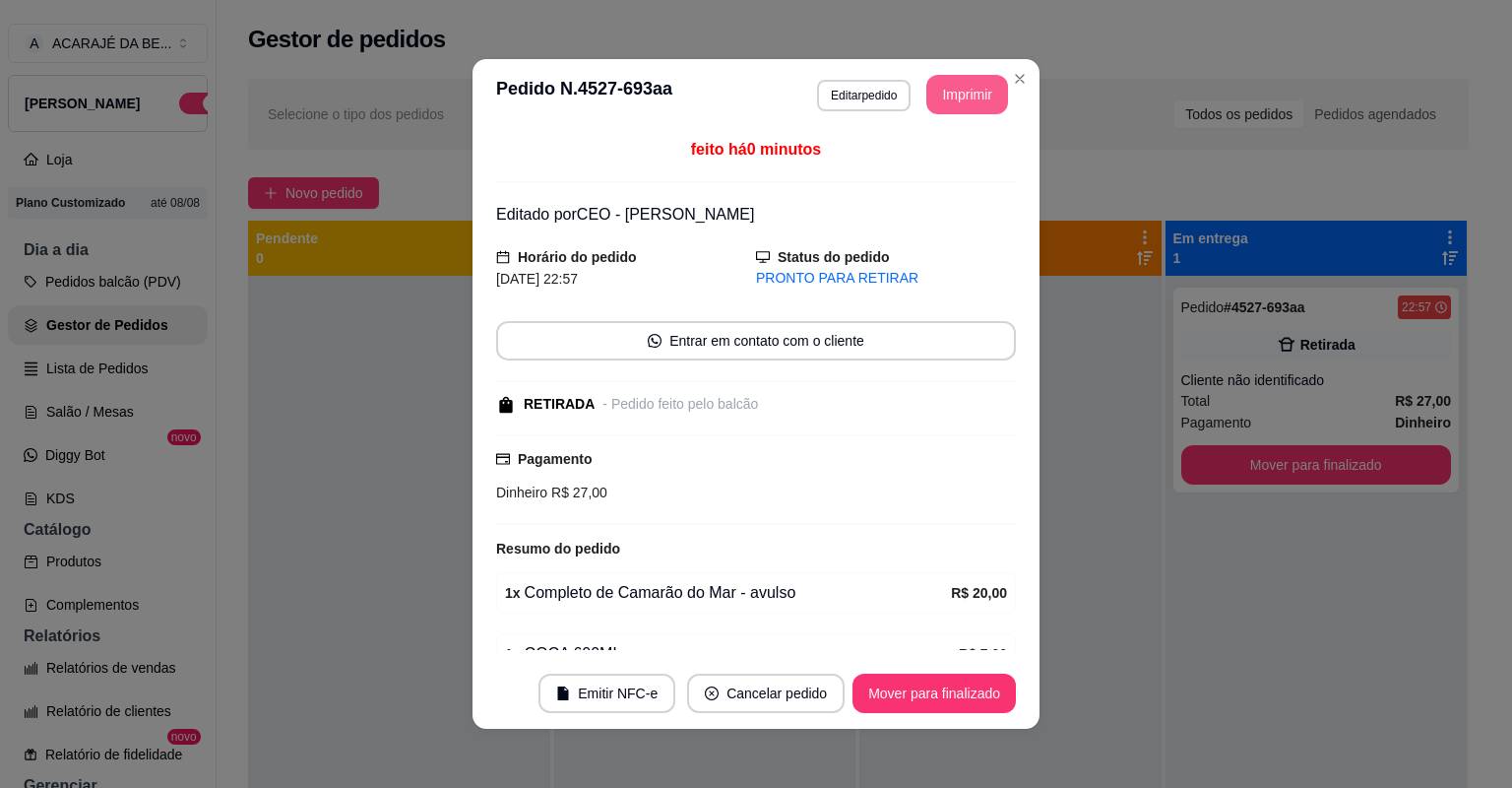 click on "Imprimir" at bounding box center [967, 95] 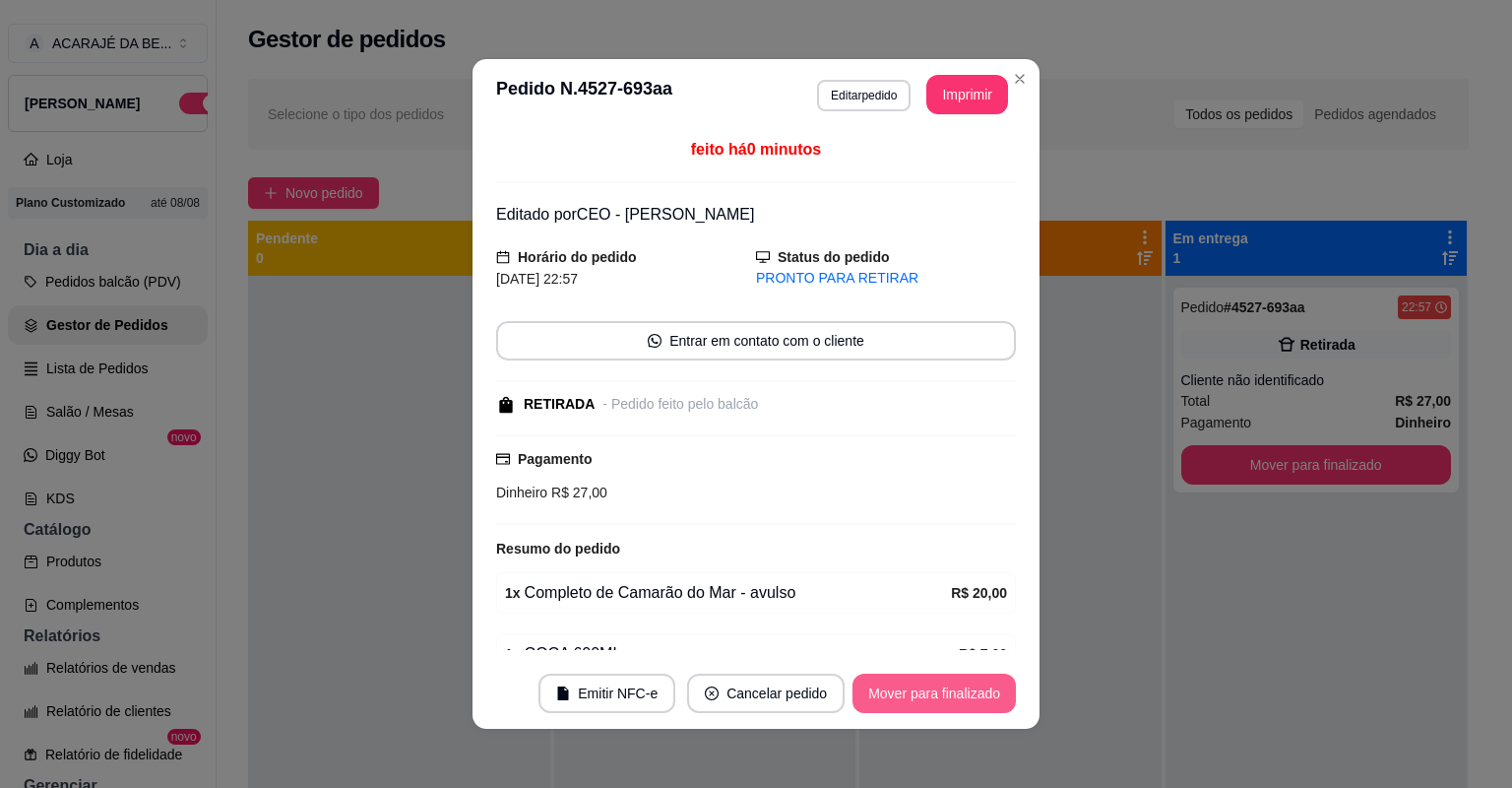 click on "Mover para finalizado" at bounding box center (934, 693) 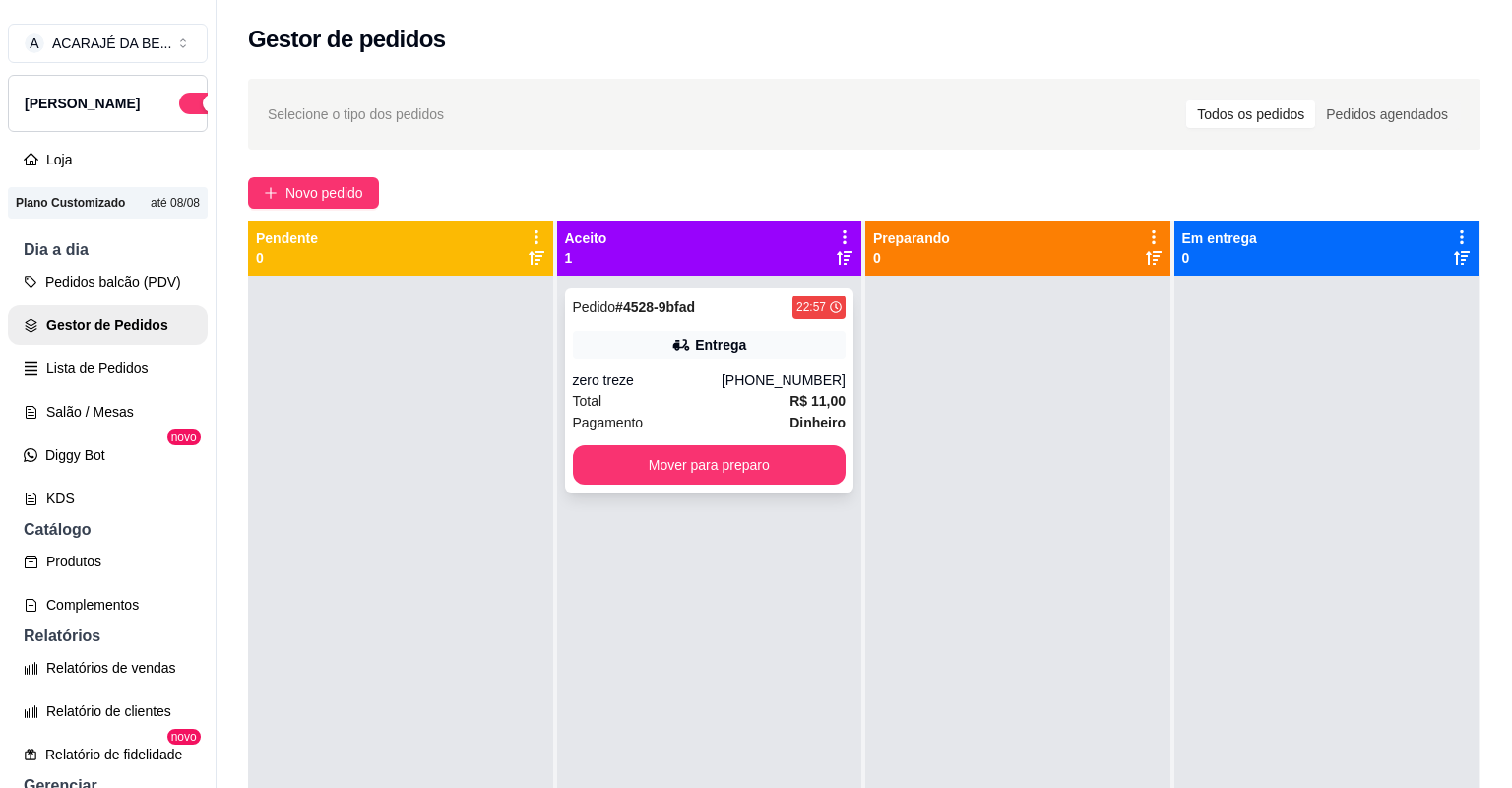 click on "[PHONE_NUMBER]" at bounding box center [784, 380] 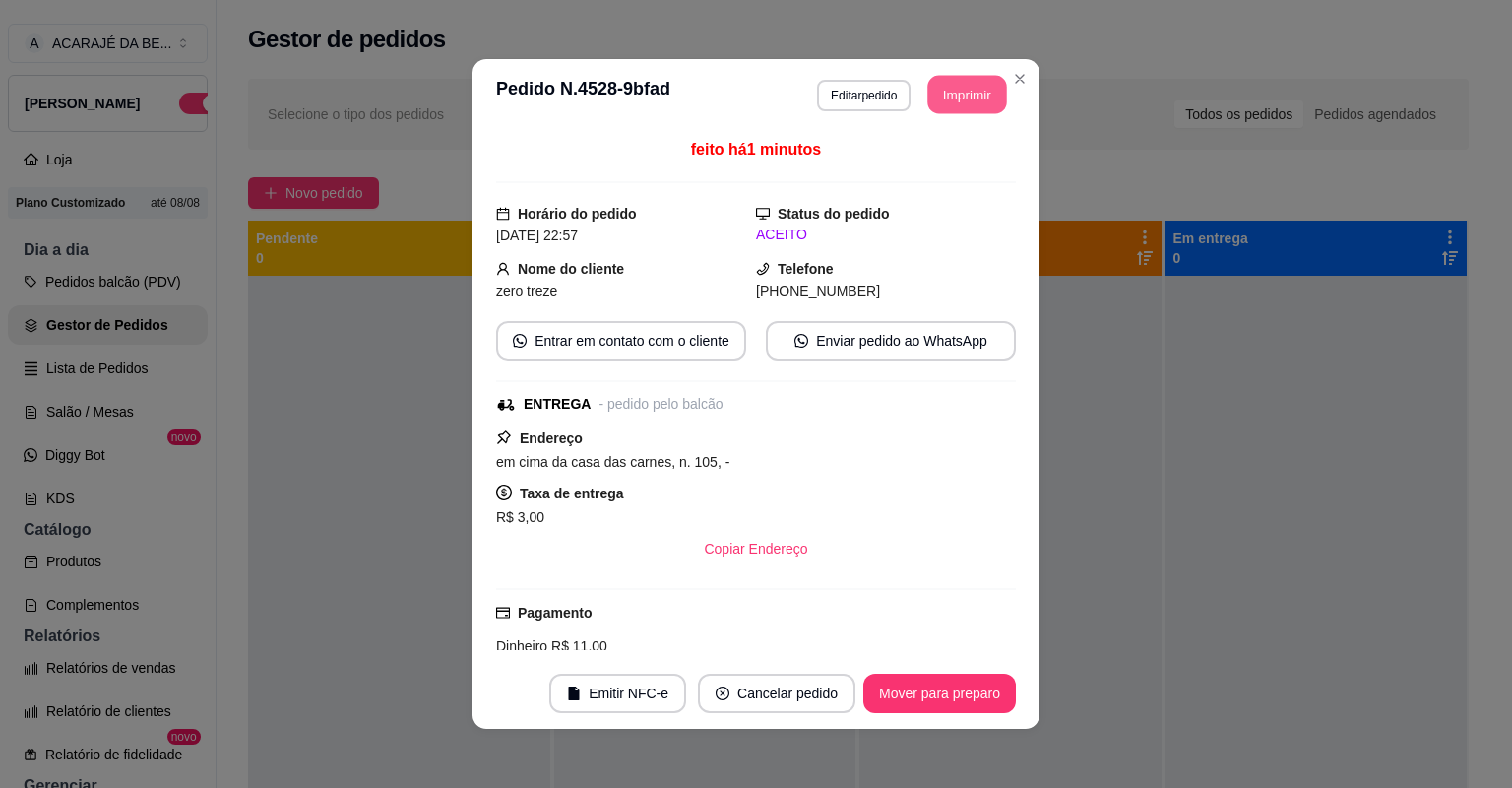 click on "Imprimir" at bounding box center (968, 95) 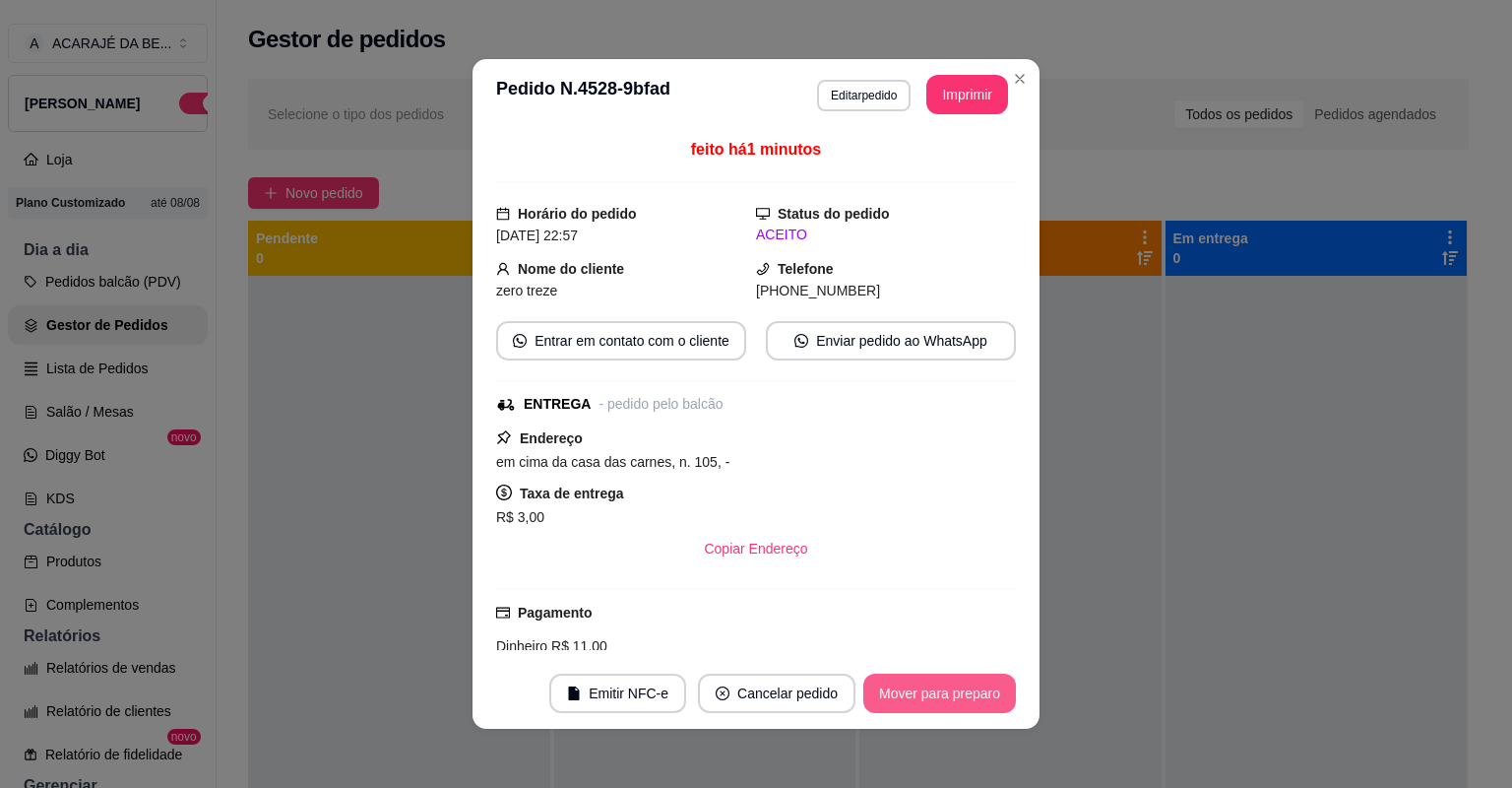 click on "Mover para preparo" at bounding box center (939, 693) 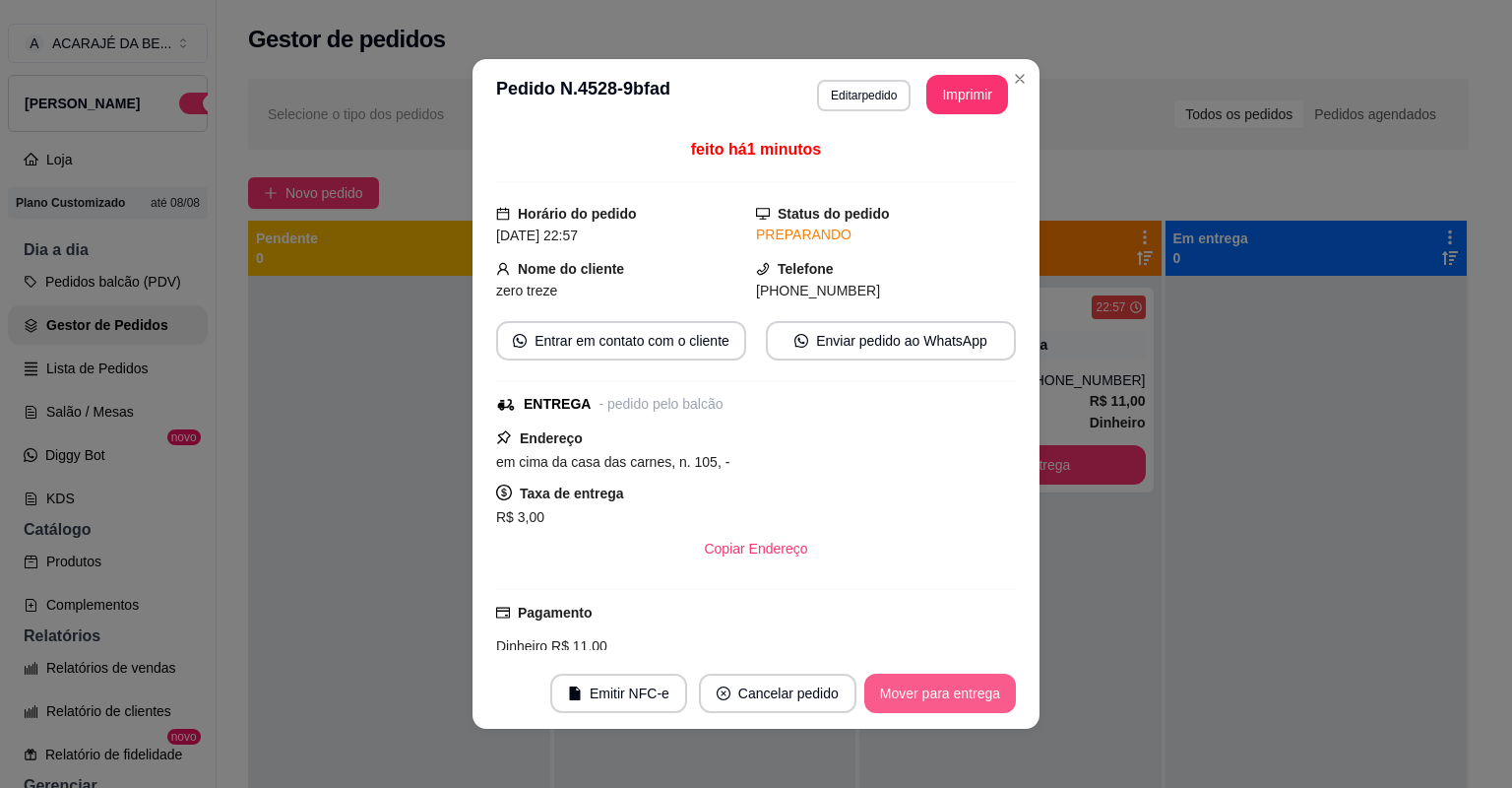 click on "Mover para entrega" at bounding box center (940, 693) 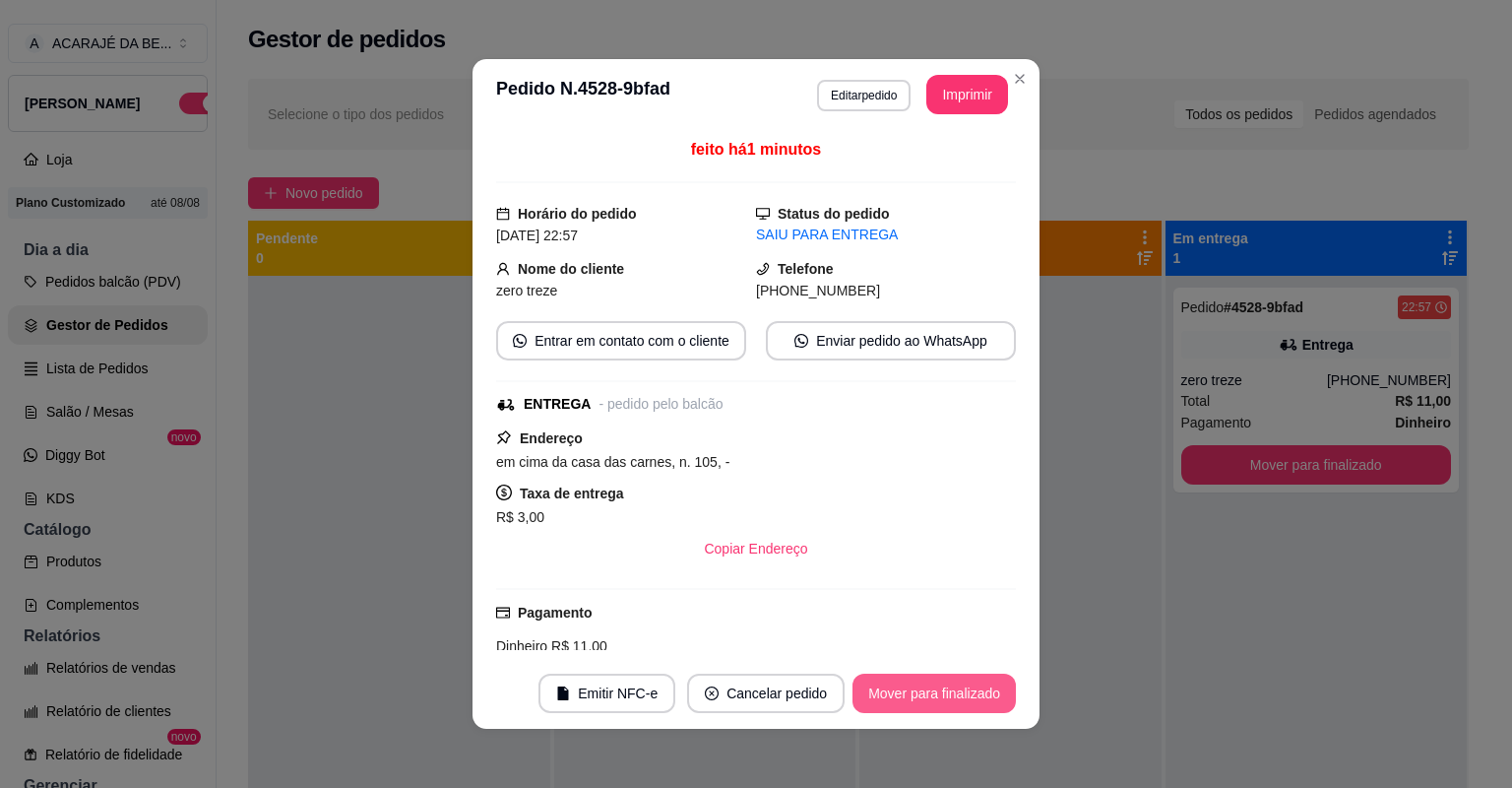 click on "Mover para finalizado" at bounding box center (934, 693) 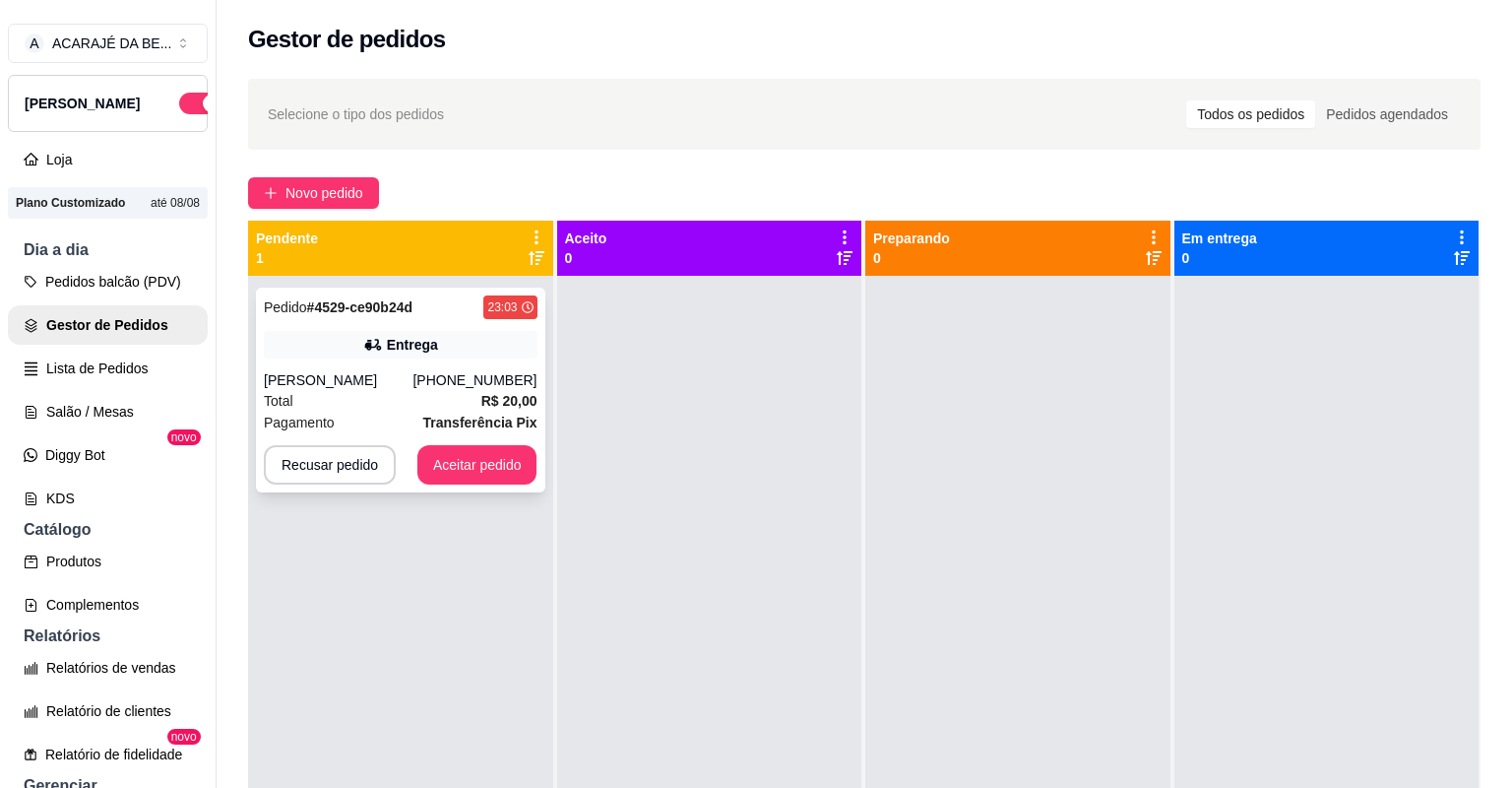 click on "Entrega" at bounding box center (401, 345) 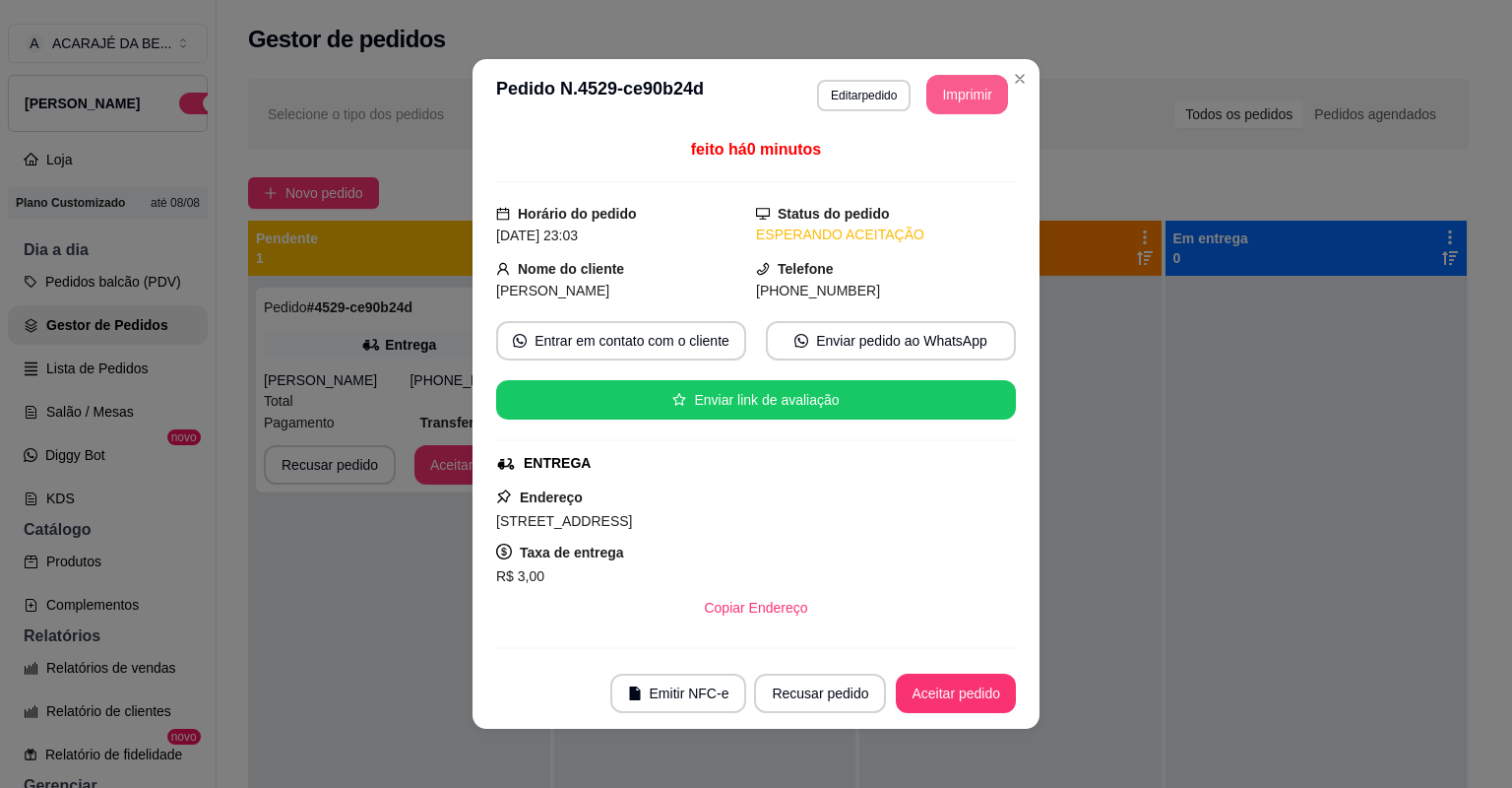 click on "Imprimir" at bounding box center (967, 95) 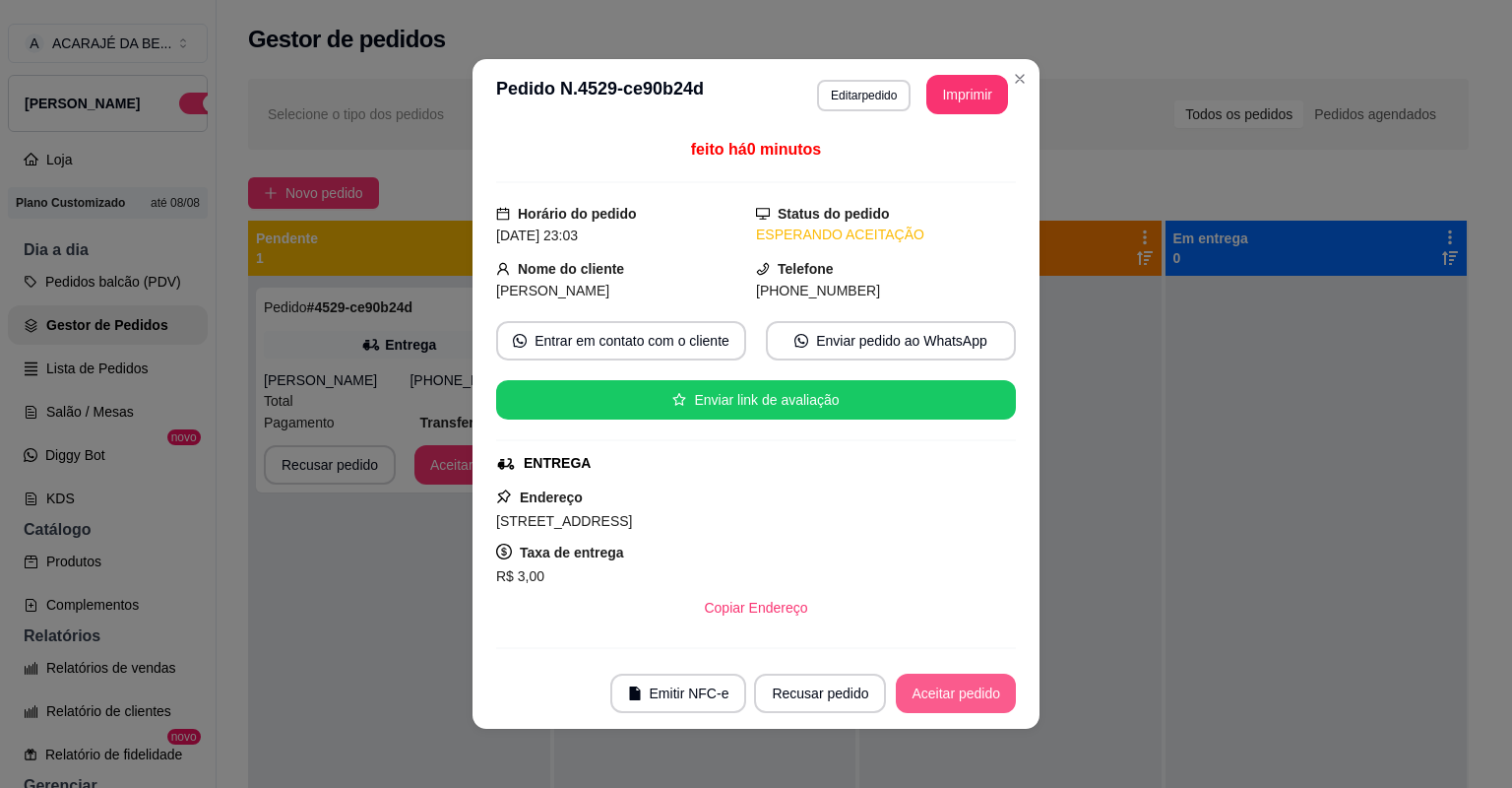 click on "Aceitar pedido" at bounding box center (956, 693) 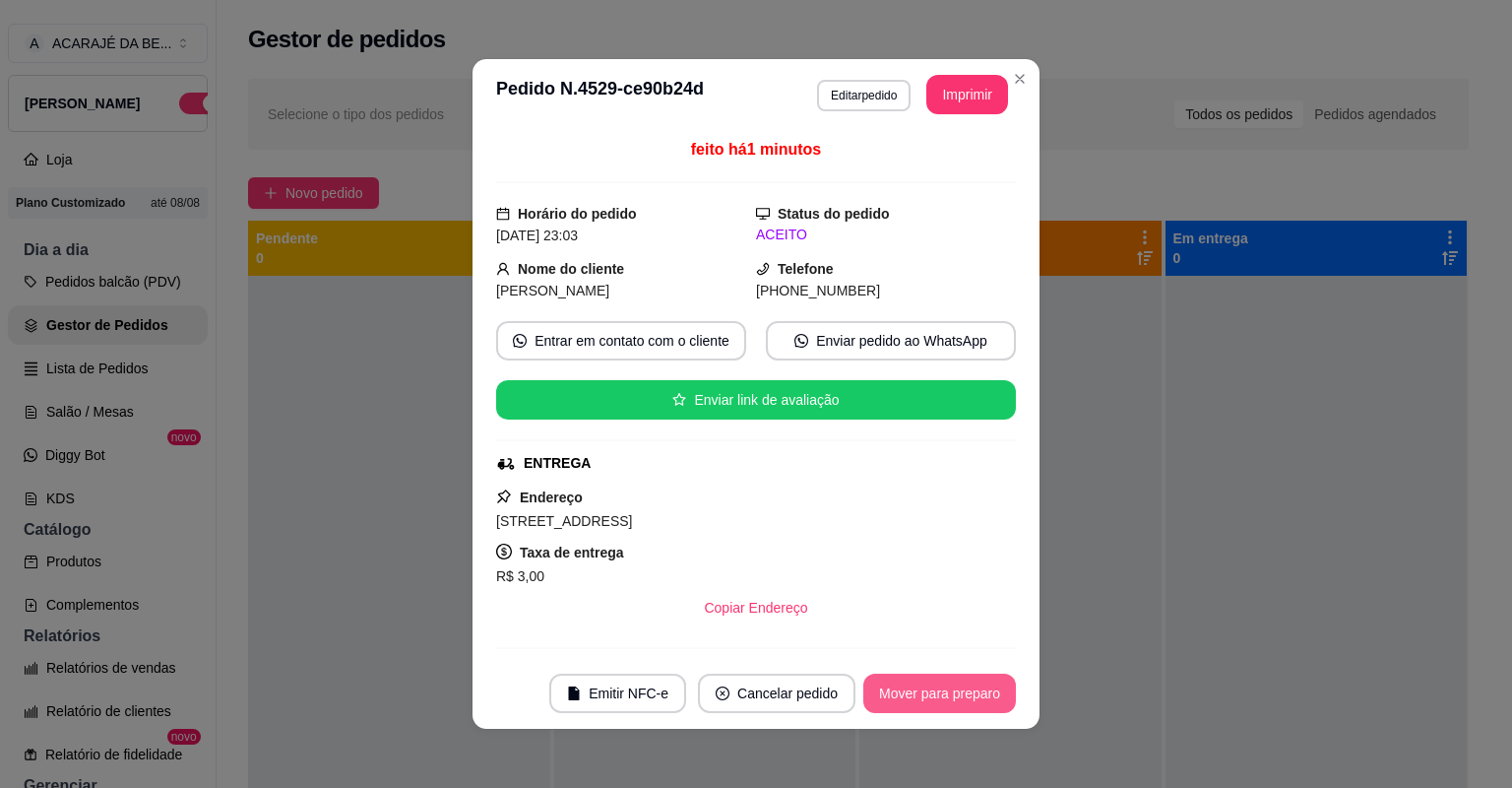 click on "Mover para preparo" at bounding box center [939, 693] 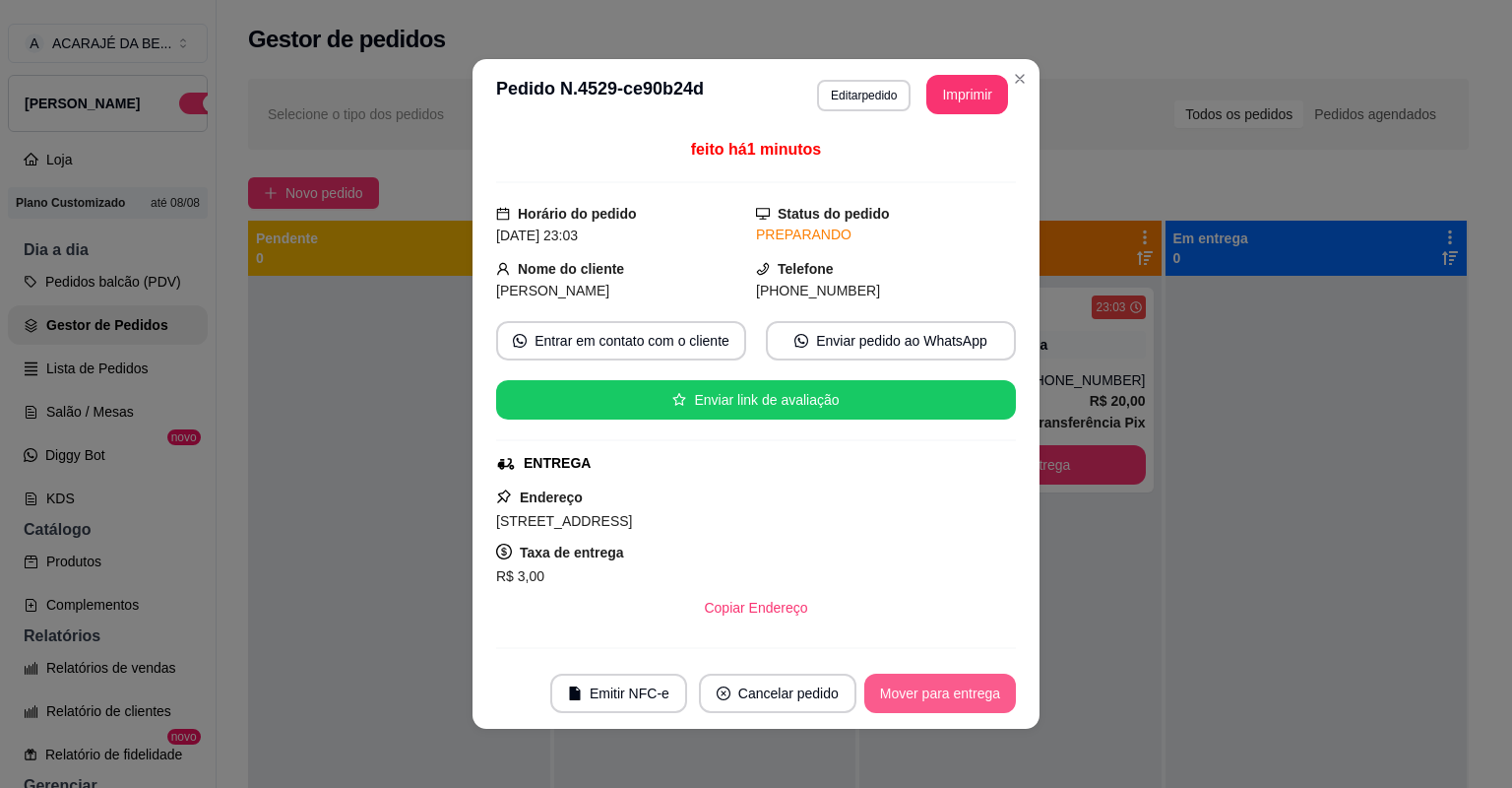 click on "Mover para entrega" at bounding box center [940, 693] 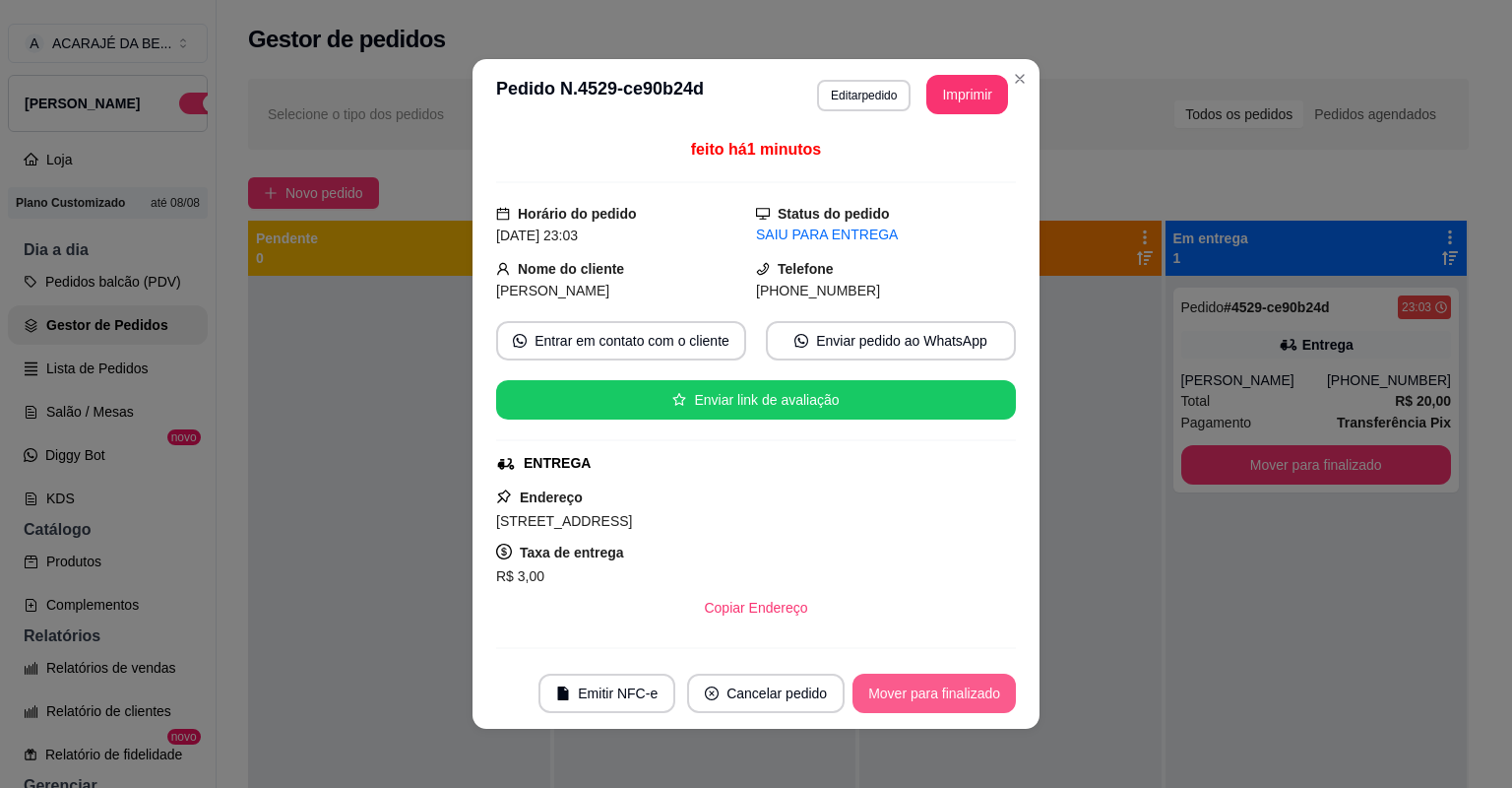 click on "Mover para finalizado" at bounding box center [934, 693] 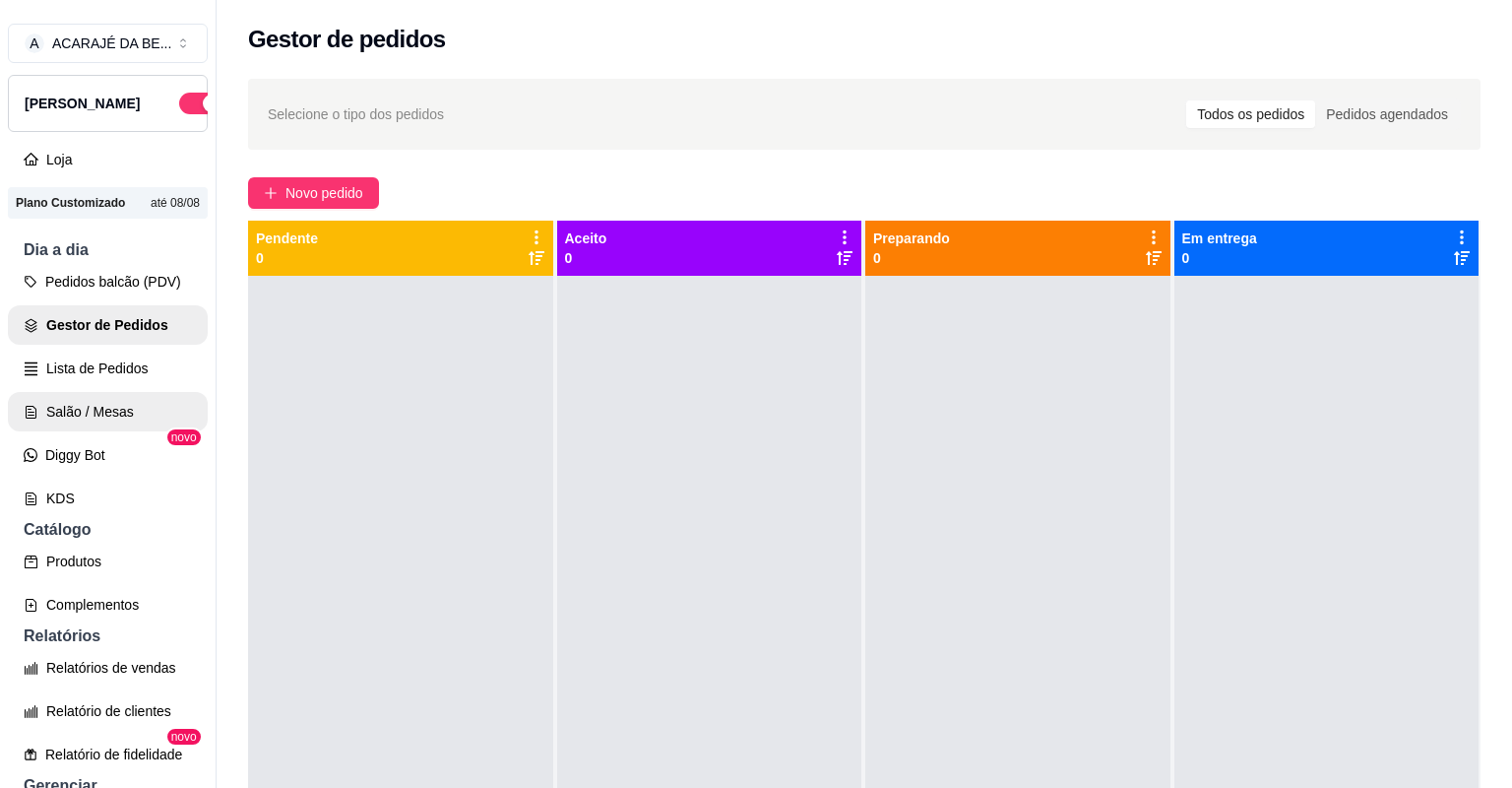 click on "Salão / Mesas" at bounding box center [107, 412] 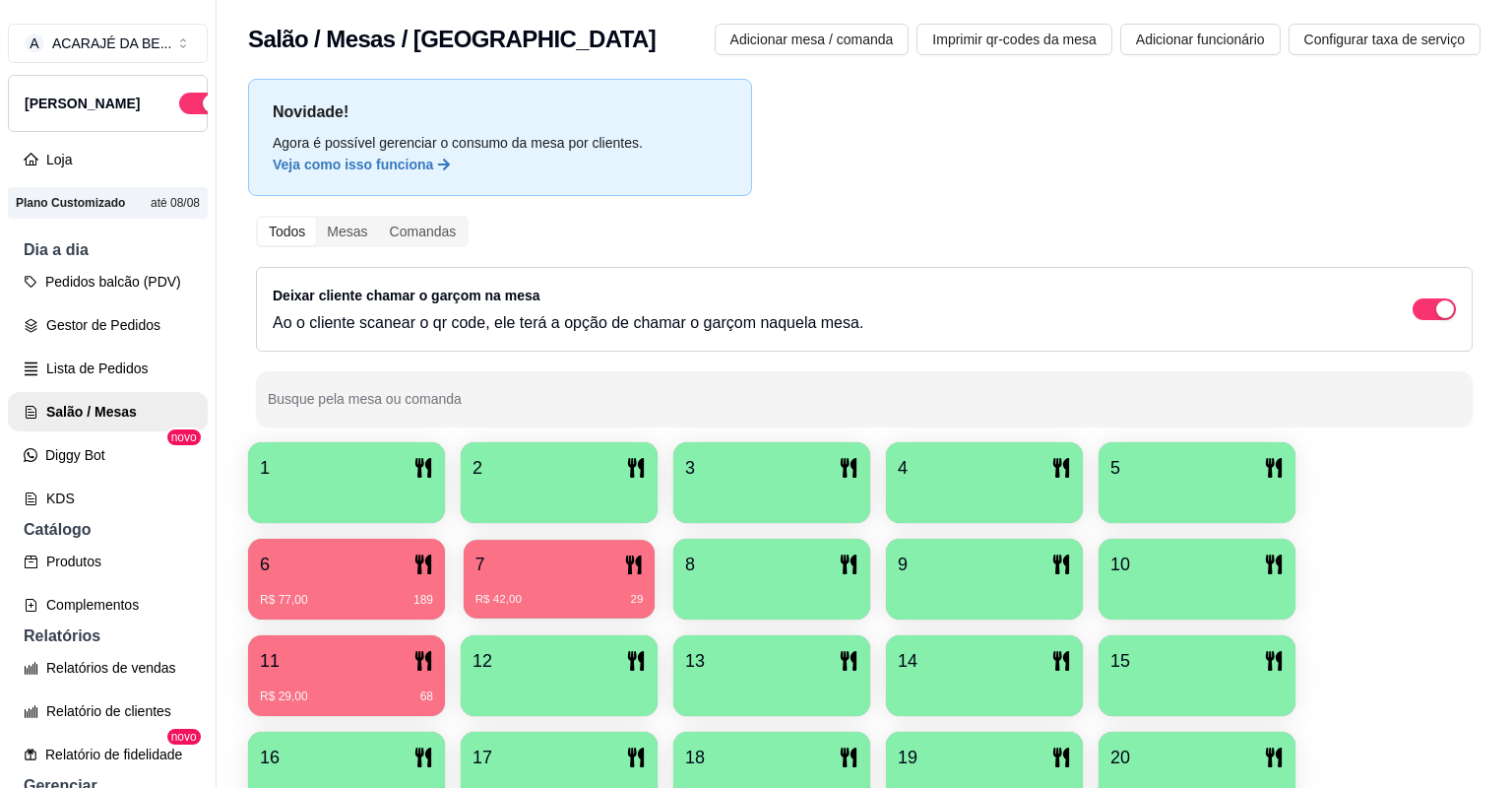 click on "R$ 42,00 29" at bounding box center (559, 600) 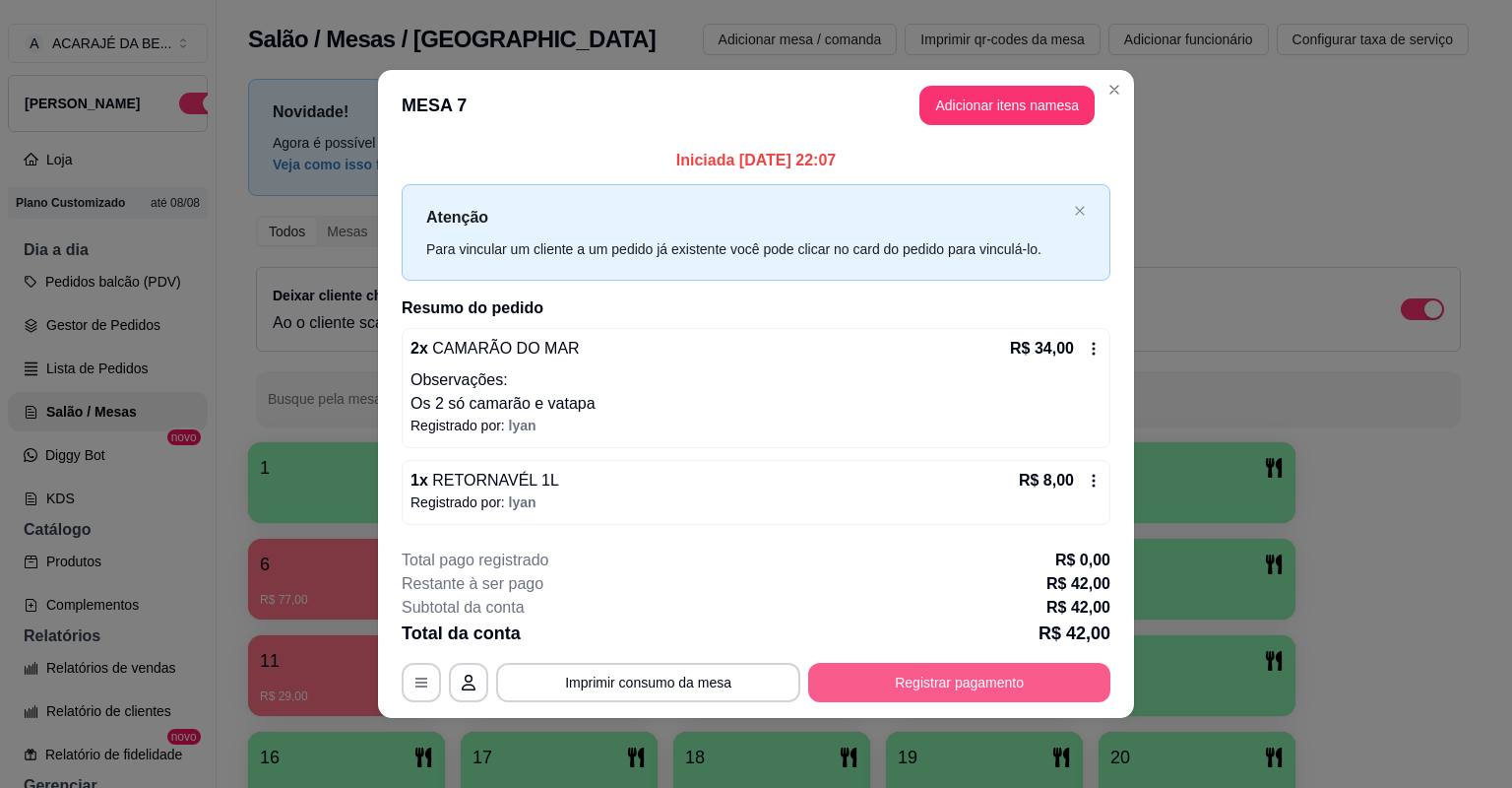 click on "Registrar pagamento" at bounding box center (959, 683) 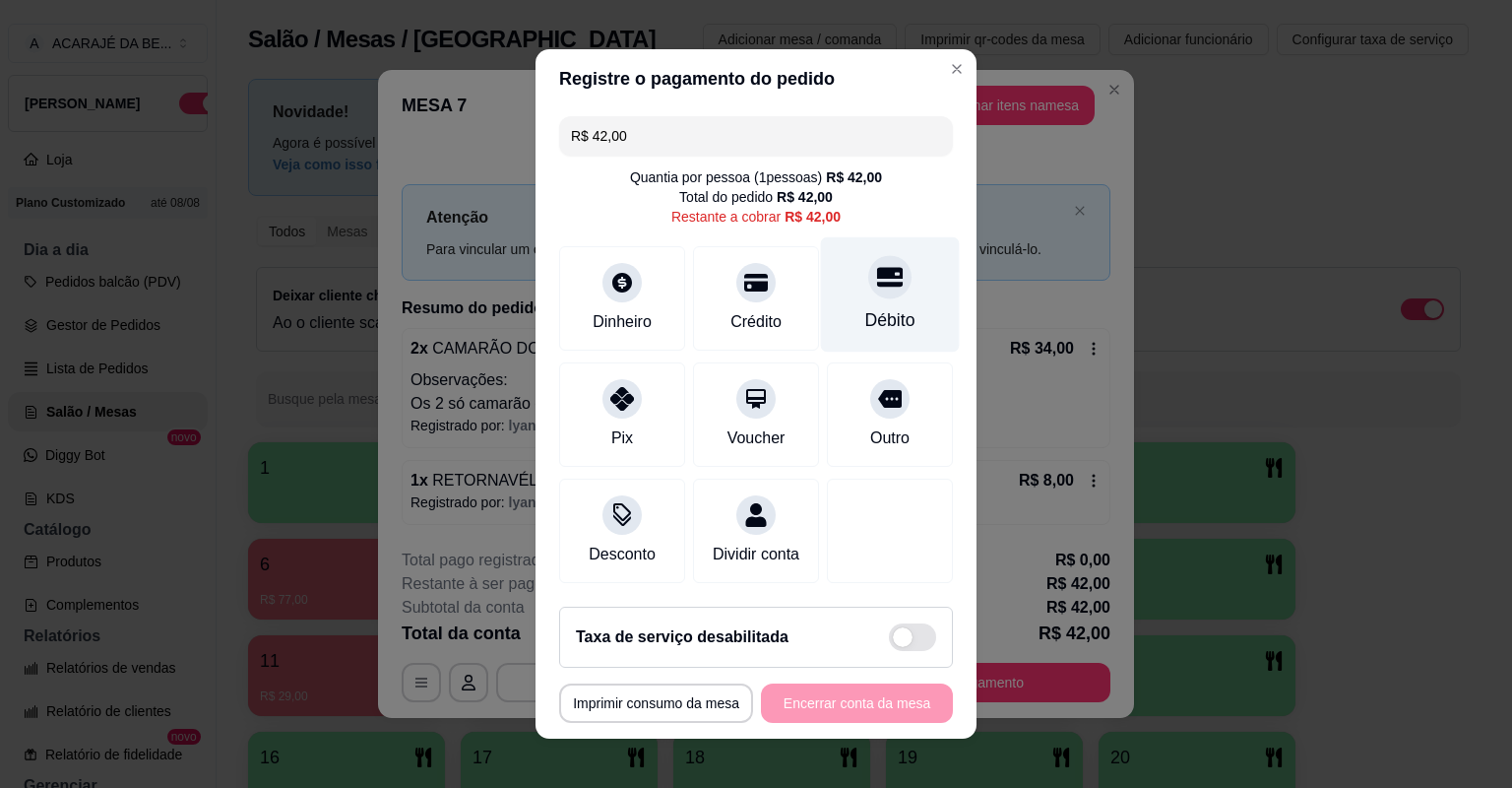 click on "Débito" at bounding box center (890, 295) 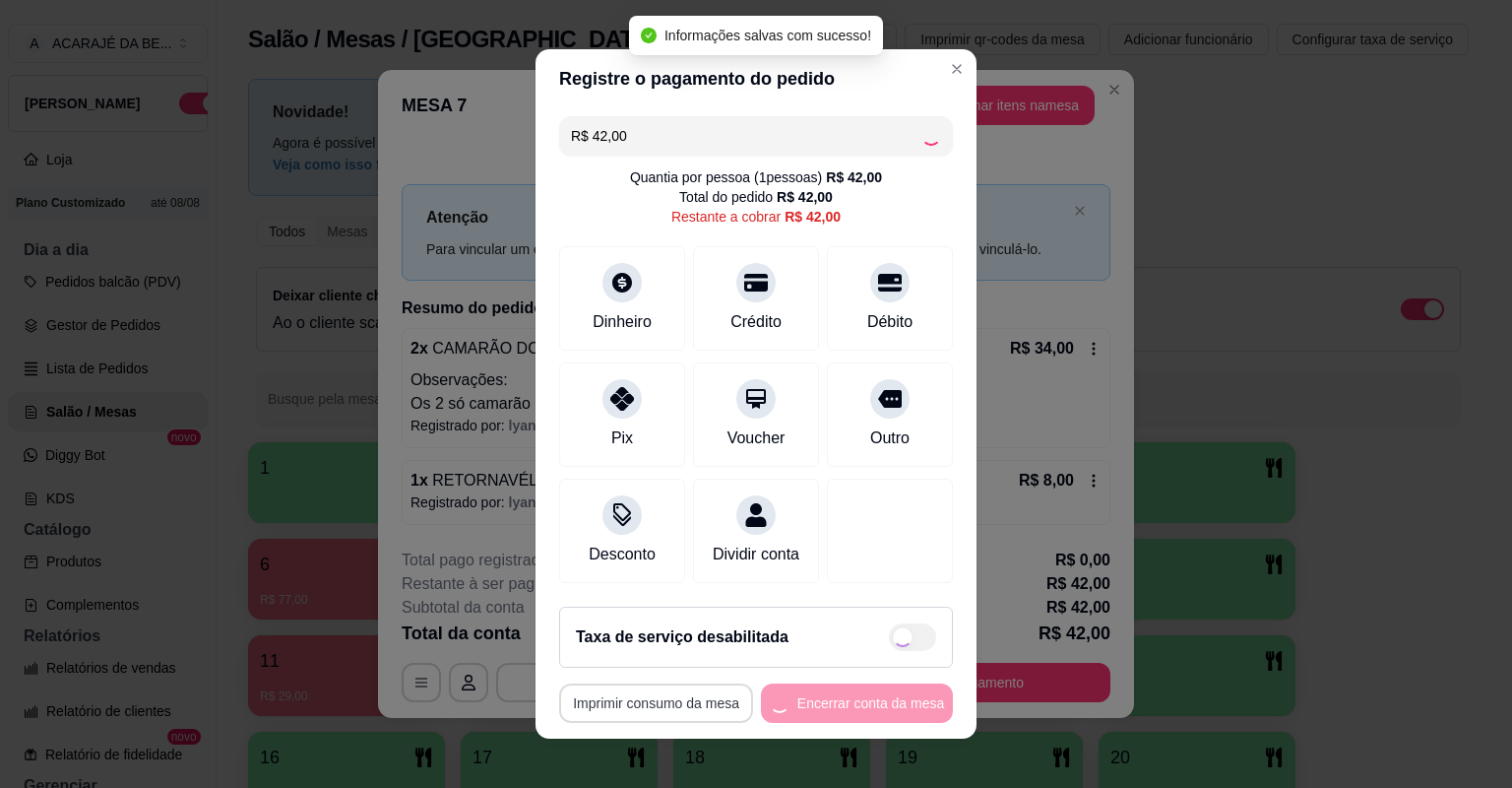 type on "R$ 0,00" 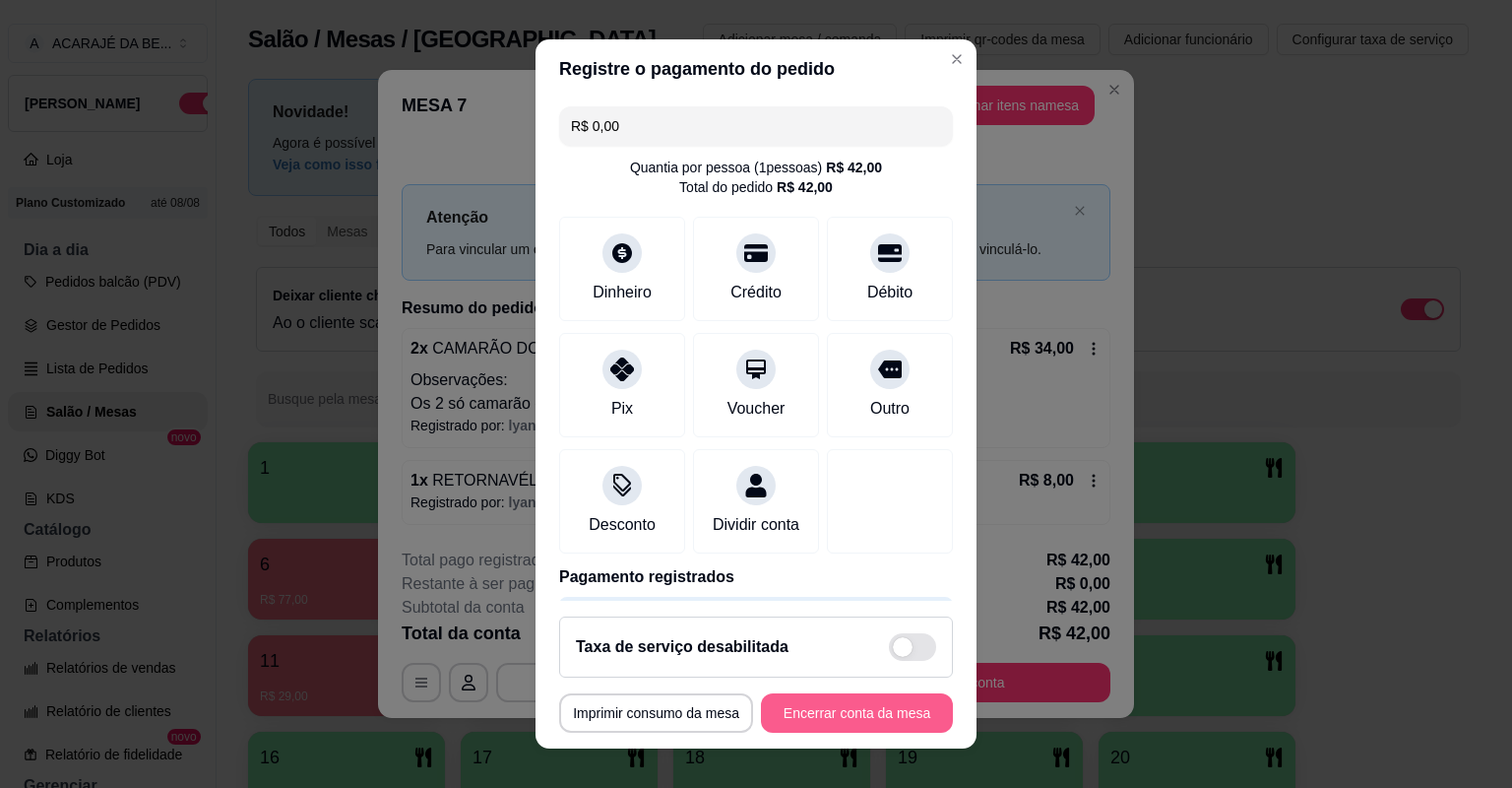 click on "Encerrar conta da mesa" at bounding box center [856, 713] 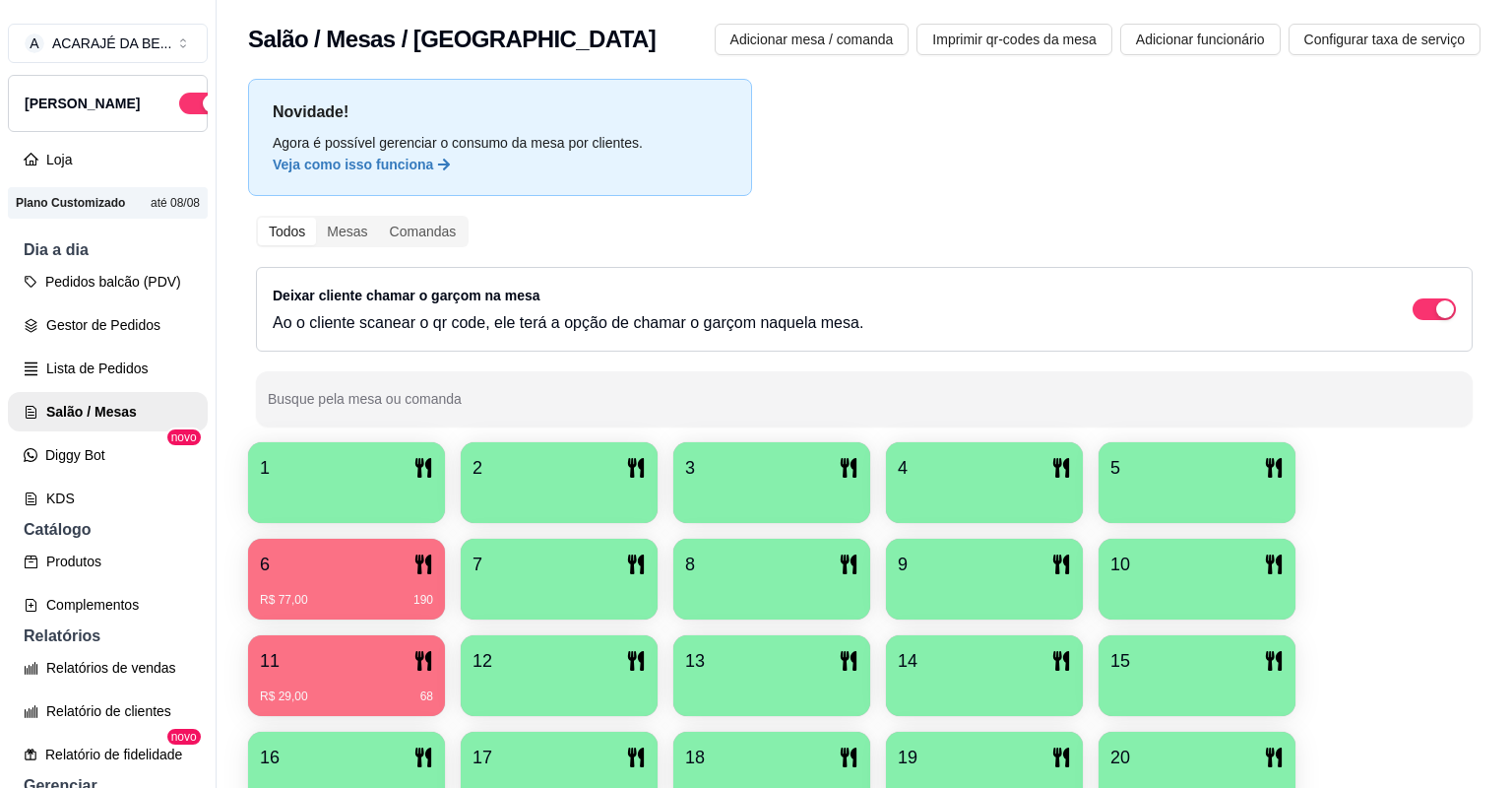 click on "6" at bounding box center (346, 564) 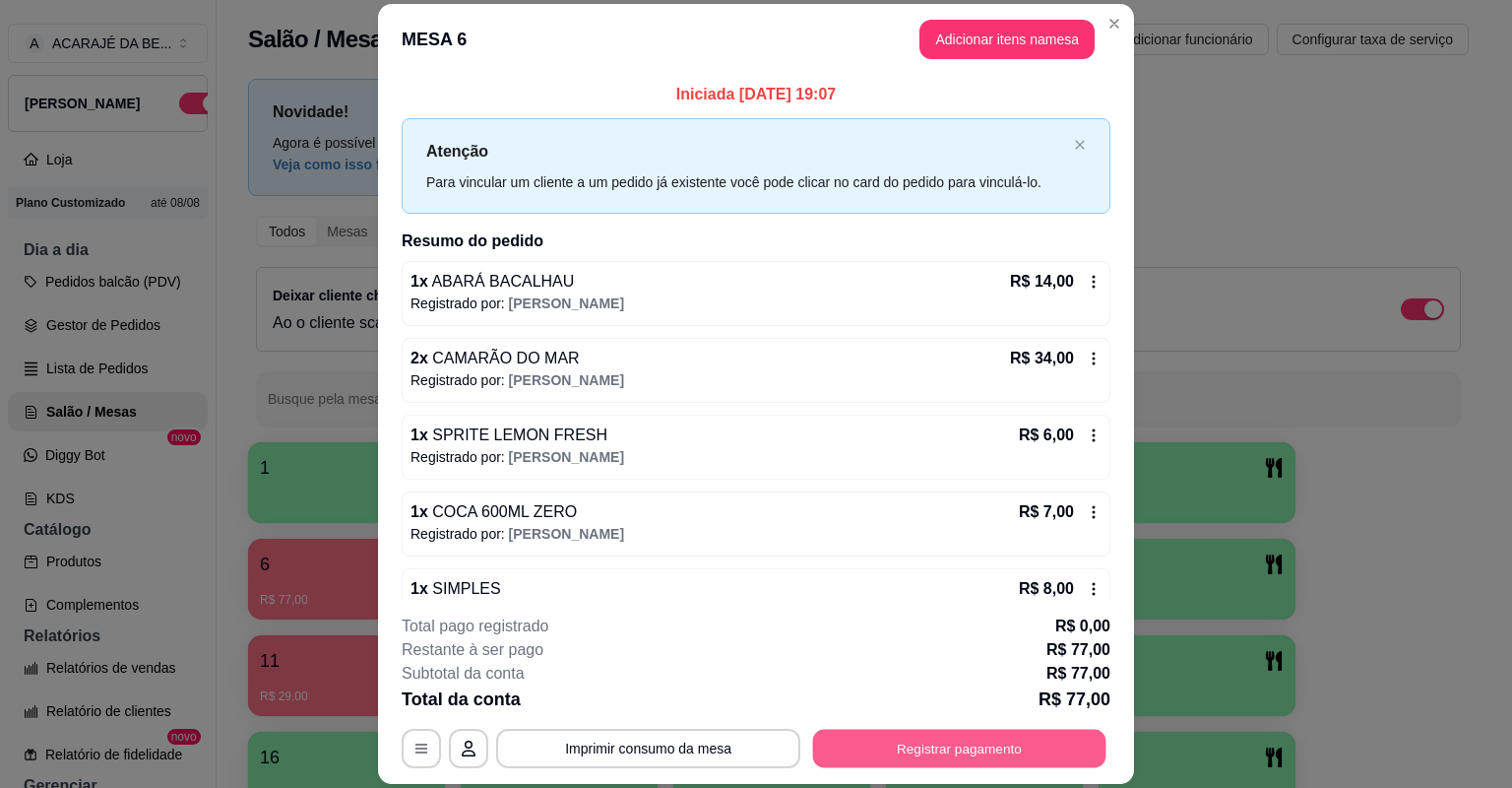 click on "Registrar pagamento" at bounding box center [960, 749] 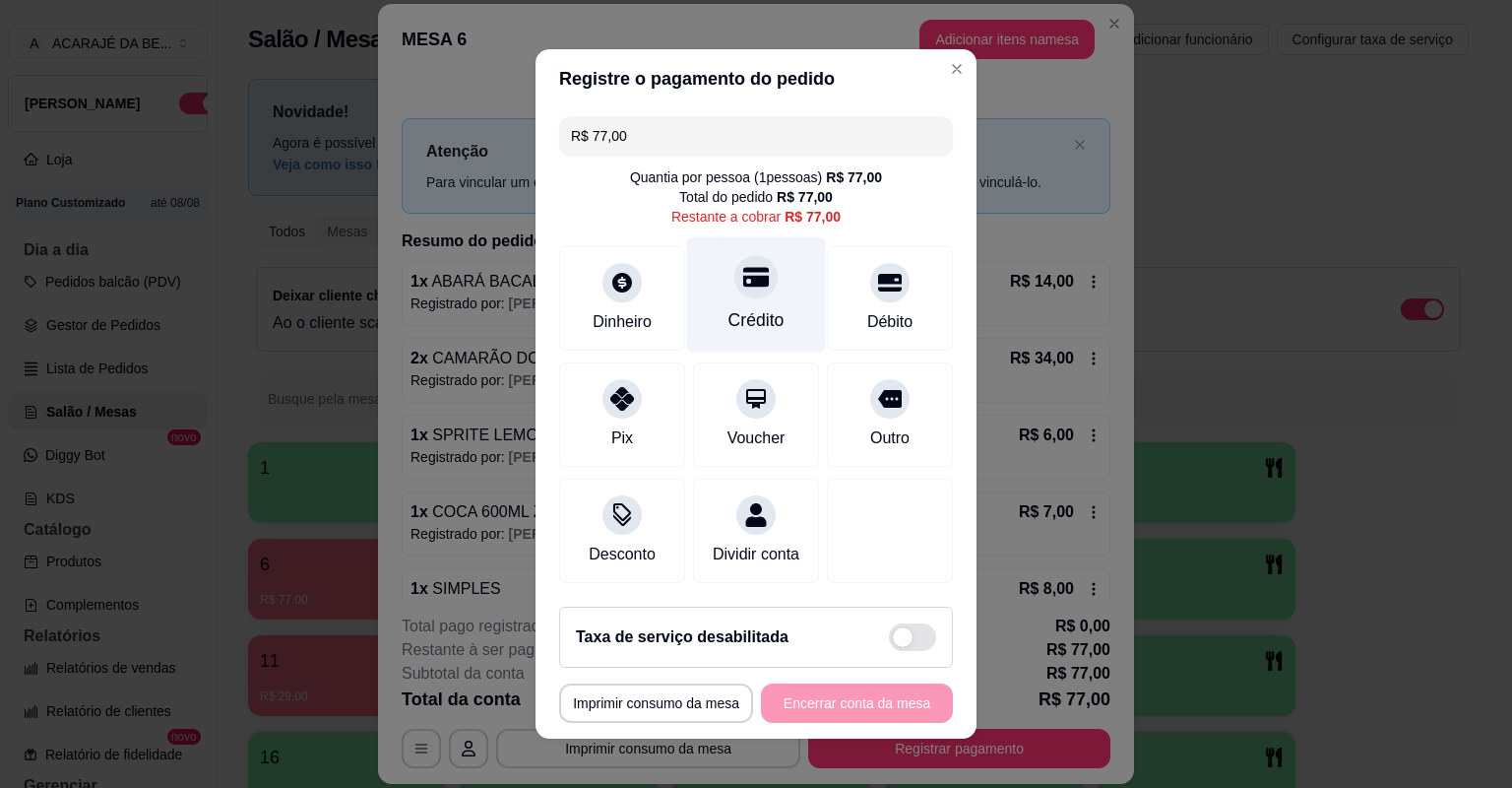 drag, startPoint x: 836, startPoint y: 306, endPoint x: 790, endPoint y: 306, distance: 46 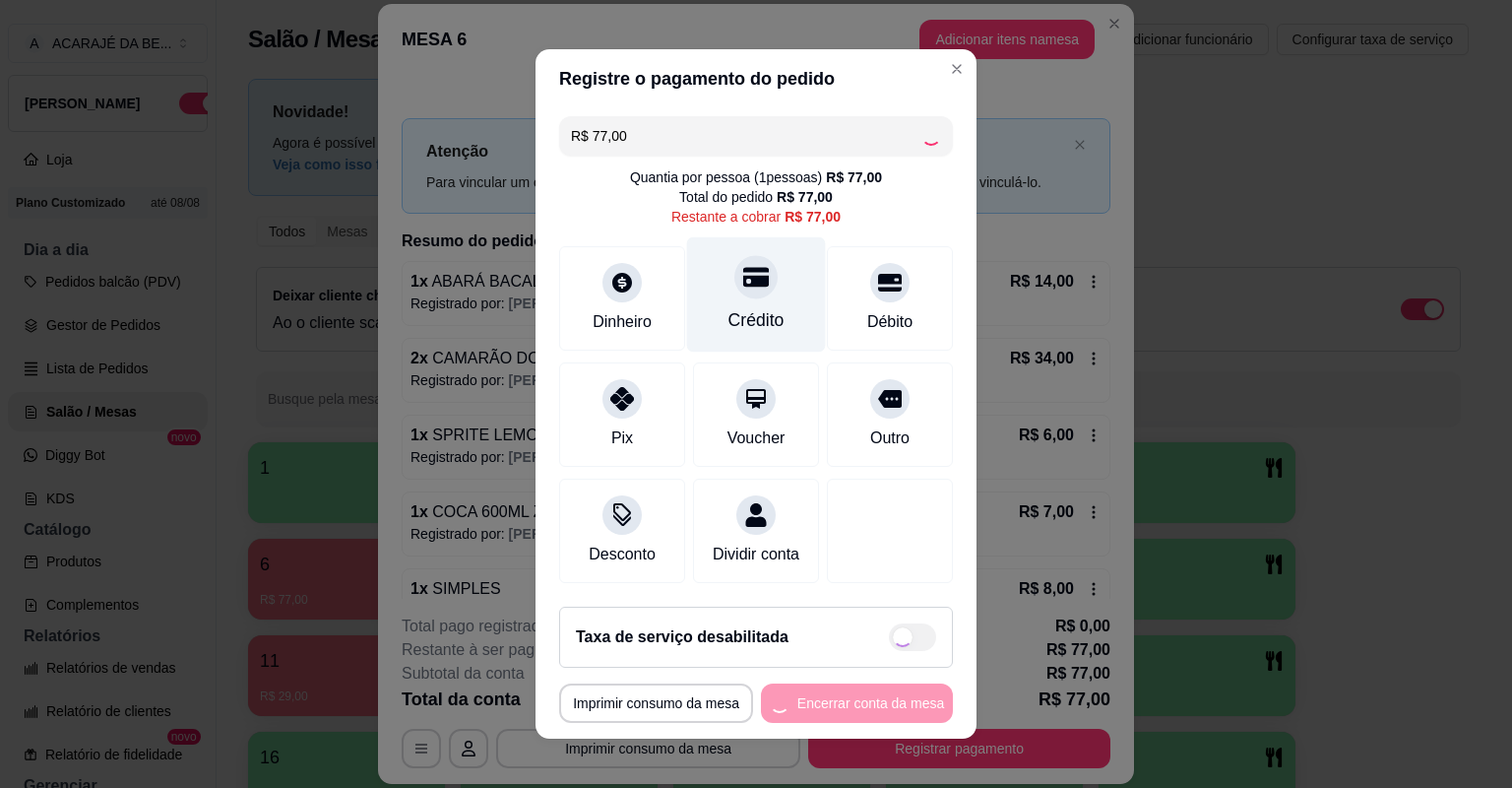 click on "Crédito" at bounding box center [756, 295] 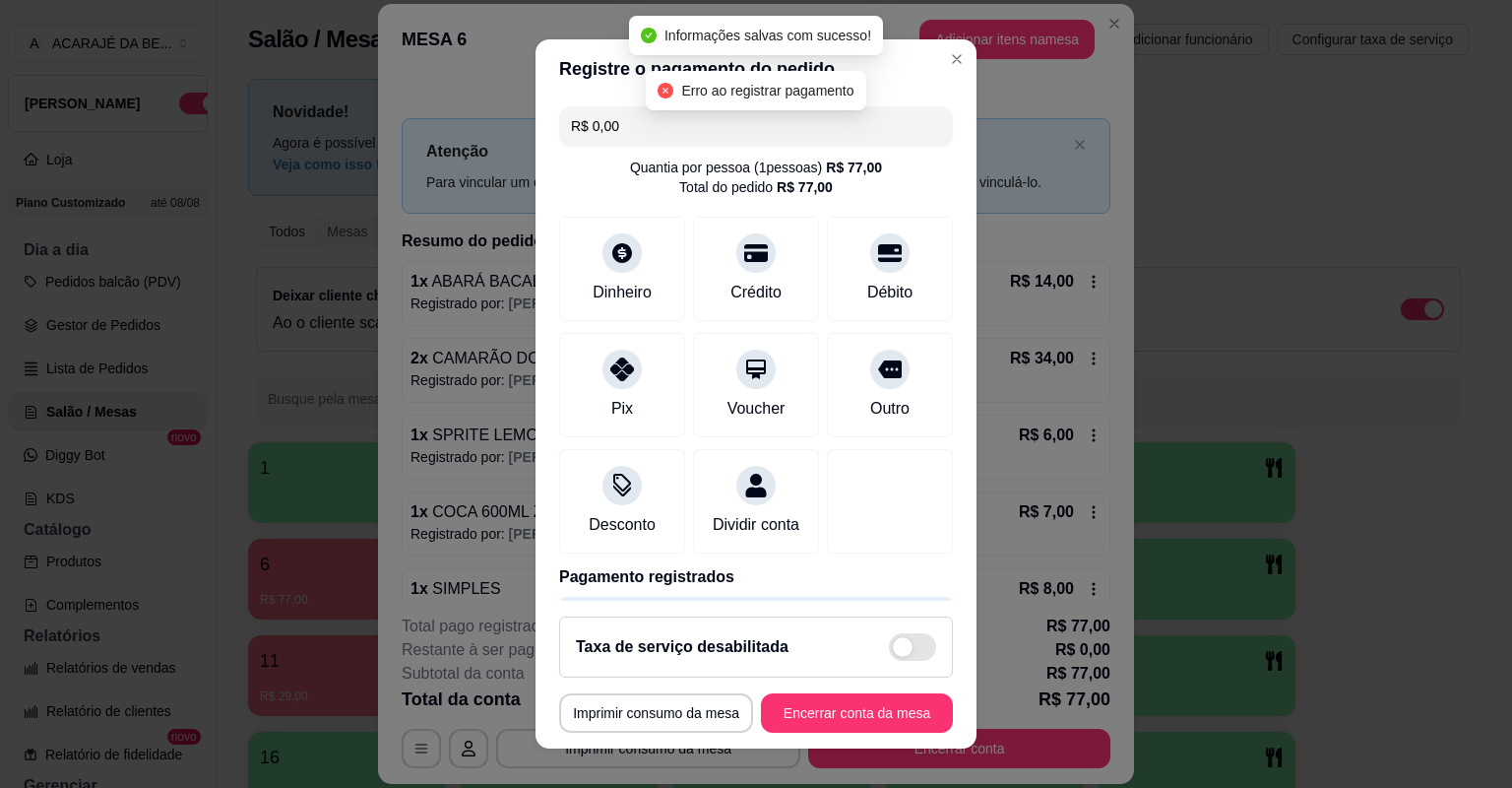 drag, startPoint x: 790, startPoint y: 306, endPoint x: 794, endPoint y: 331, distance: 25.317978 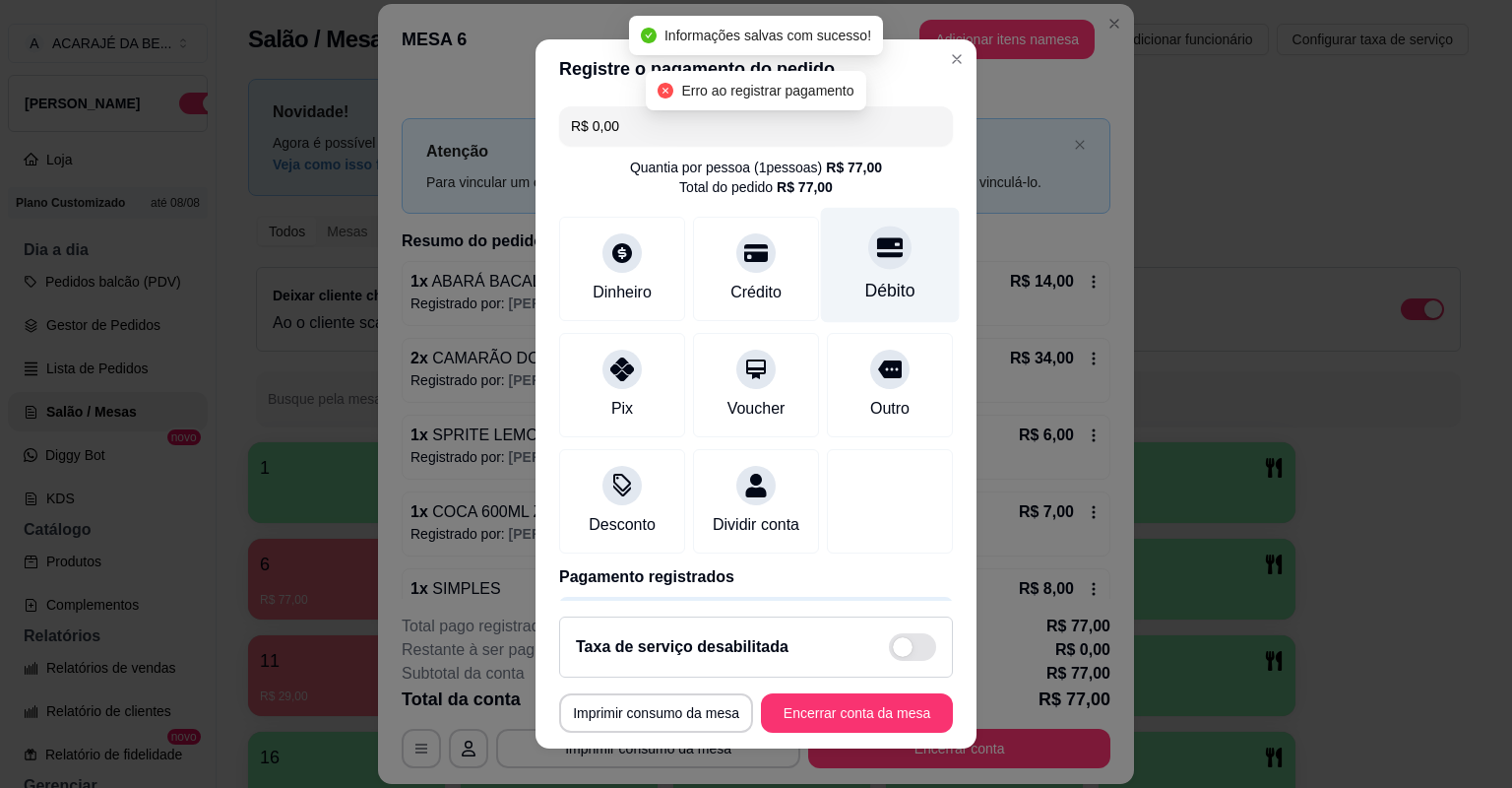 click on "Débito" at bounding box center (890, 291) 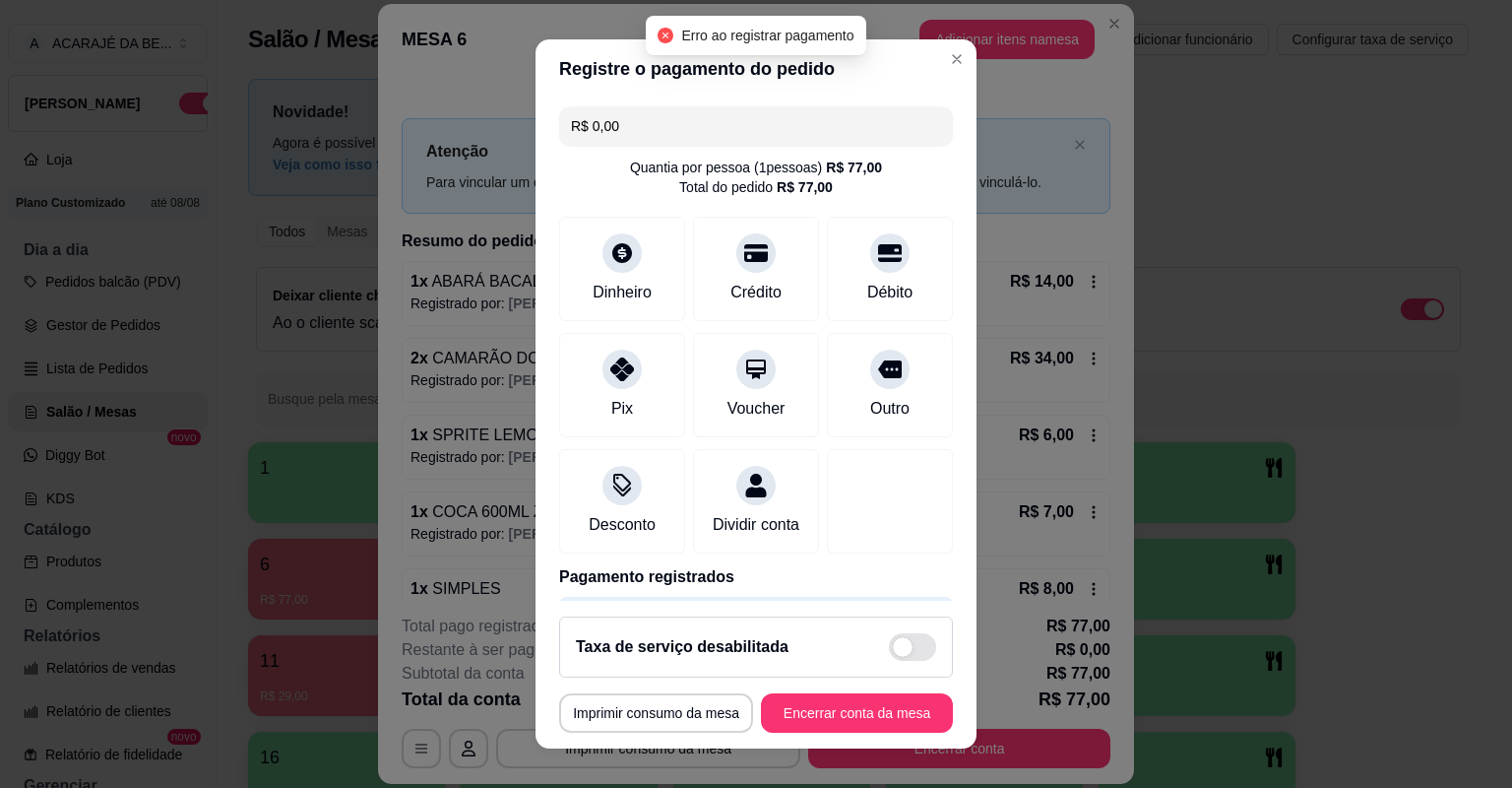 click at bounding box center (925, 626) 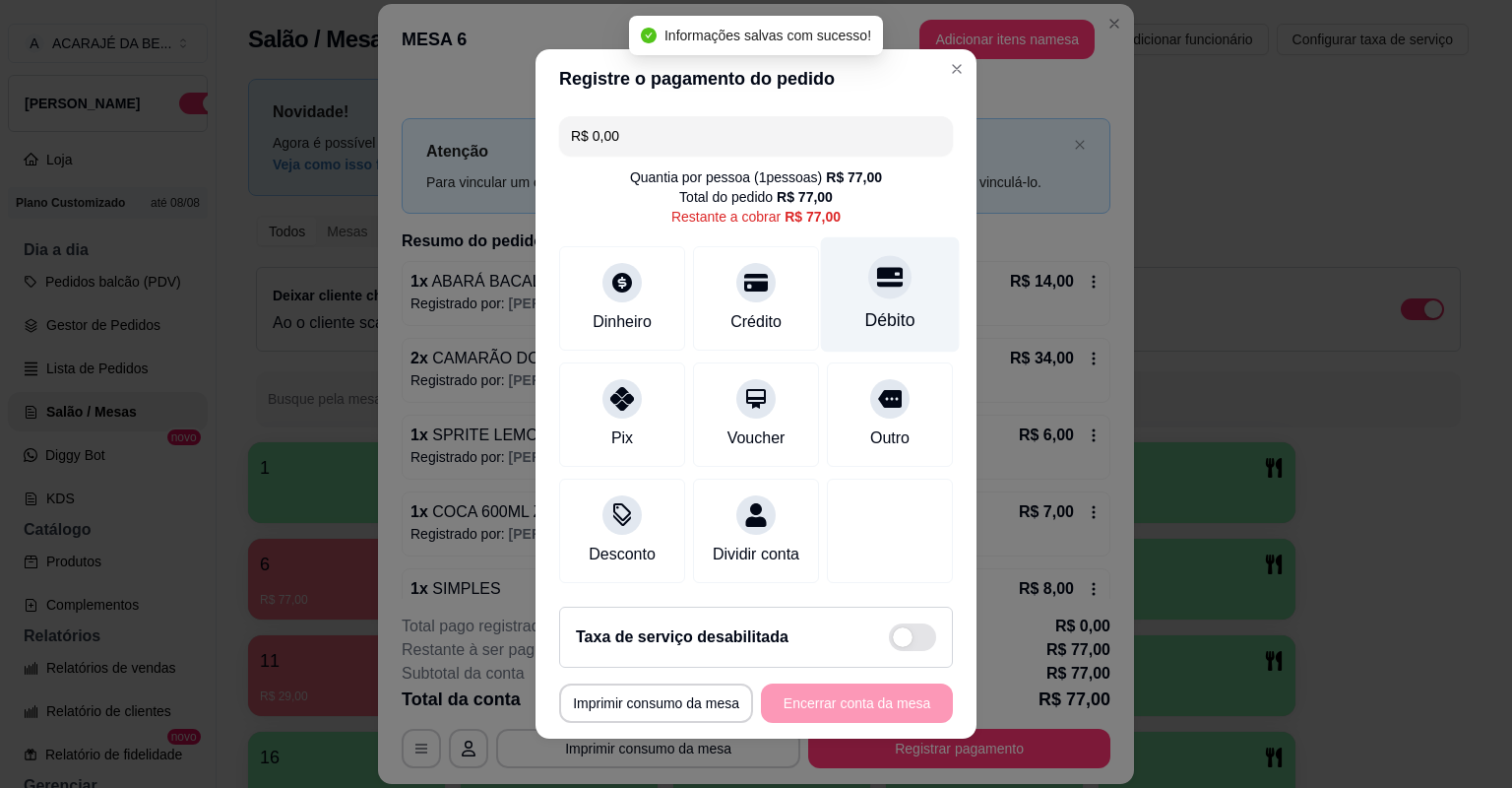 type on "R$ 77,00" 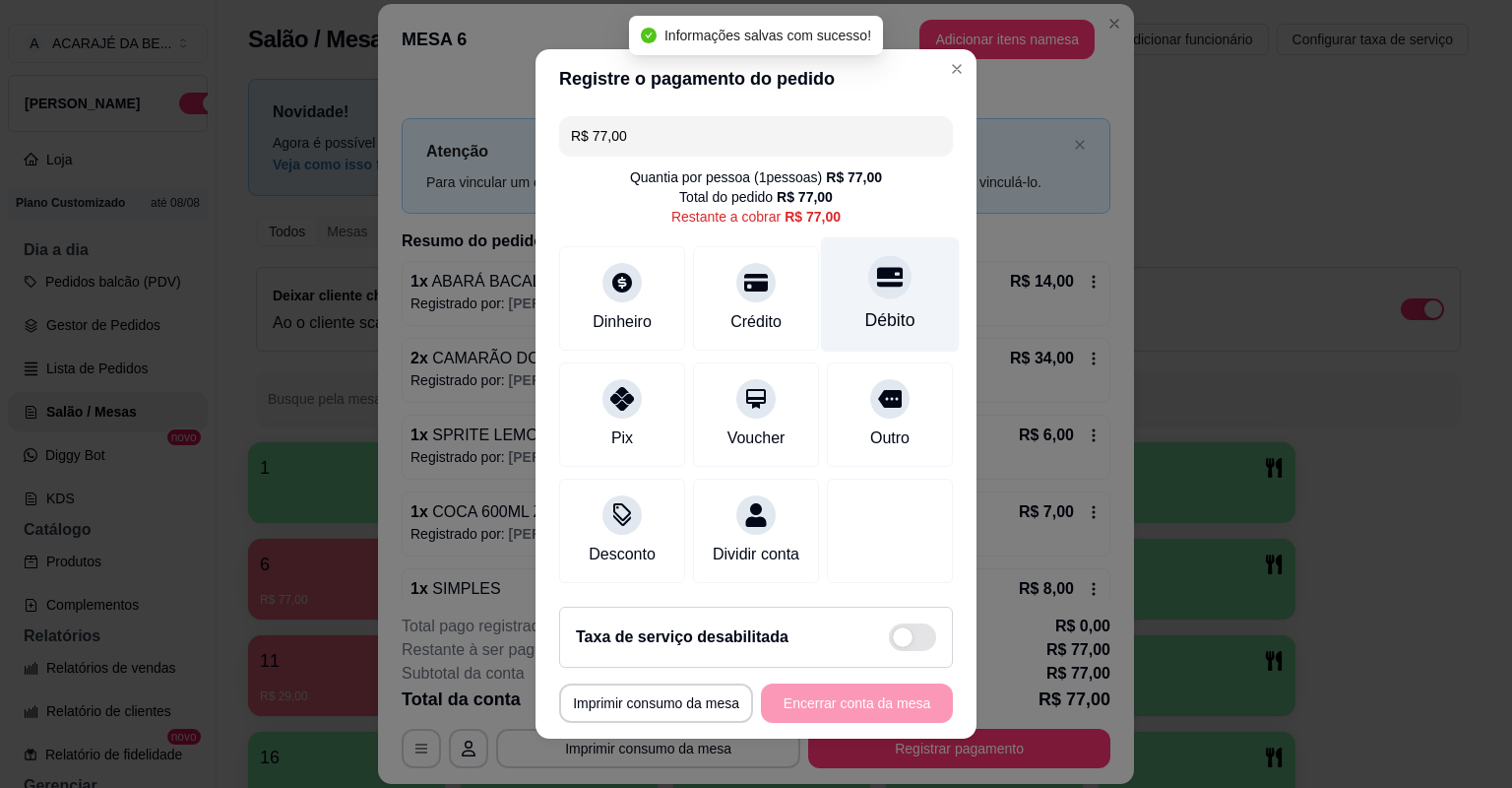 click at bounding box center [890, 277] 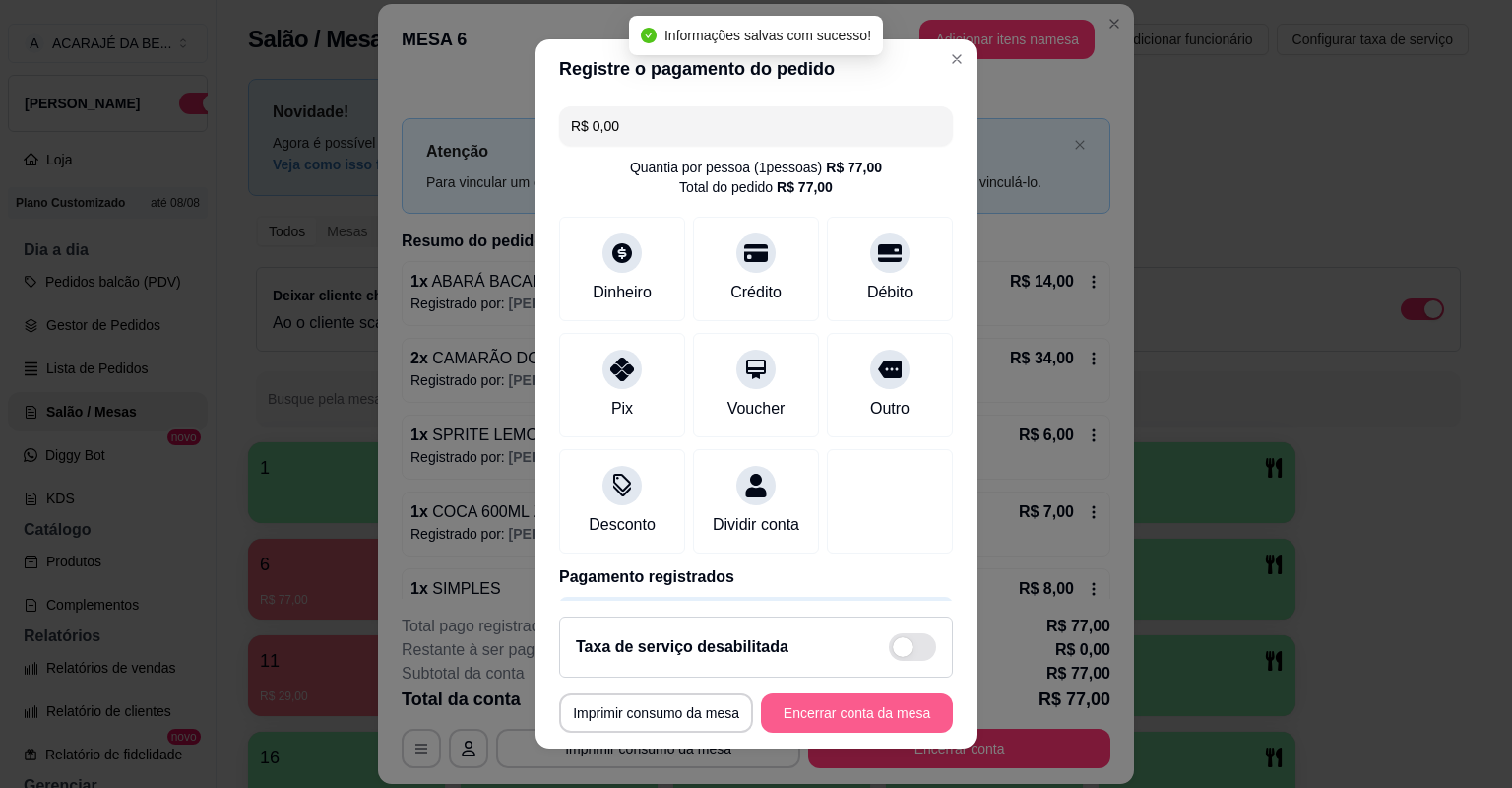 click on "Encerrar conta da mesa" at bounding box center [856, 713] 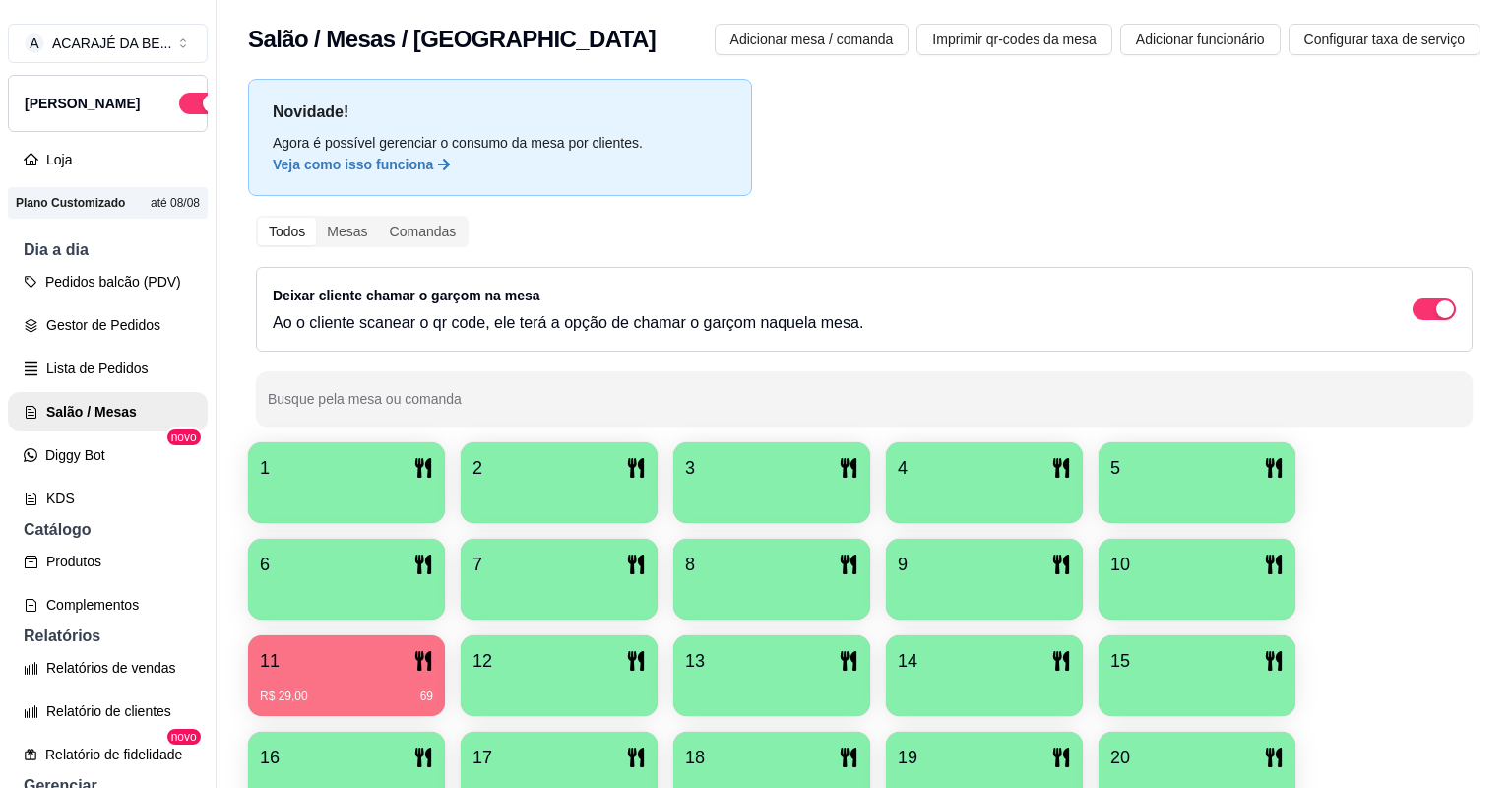 click on "R$ 29,00 69" at bounding box center [346, 690] 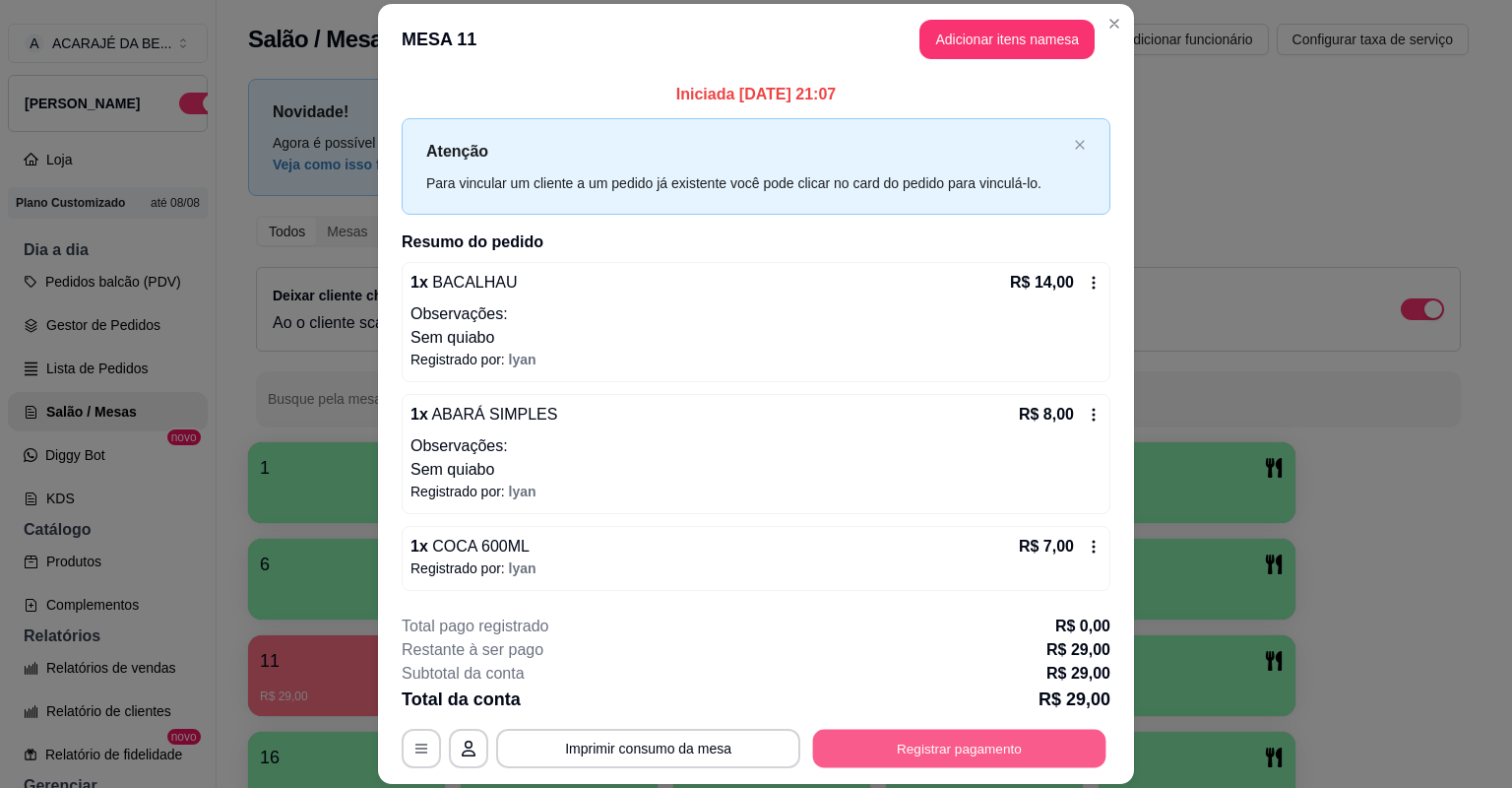 click on "Registrar pagamento" at bounding box center (960, 748) 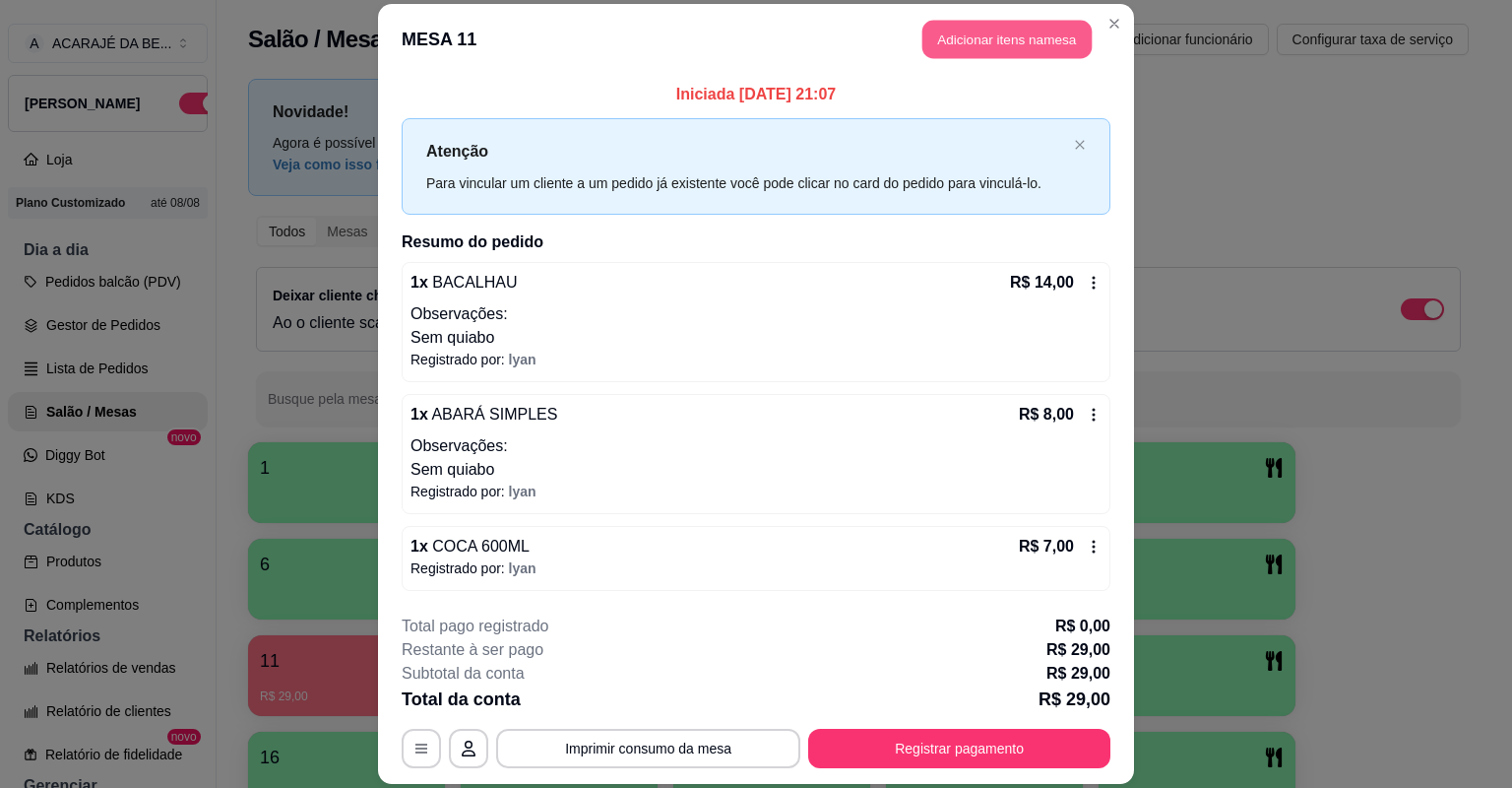 click on "Adicionar itens na  mesa" at bounding box center [1007, 39] 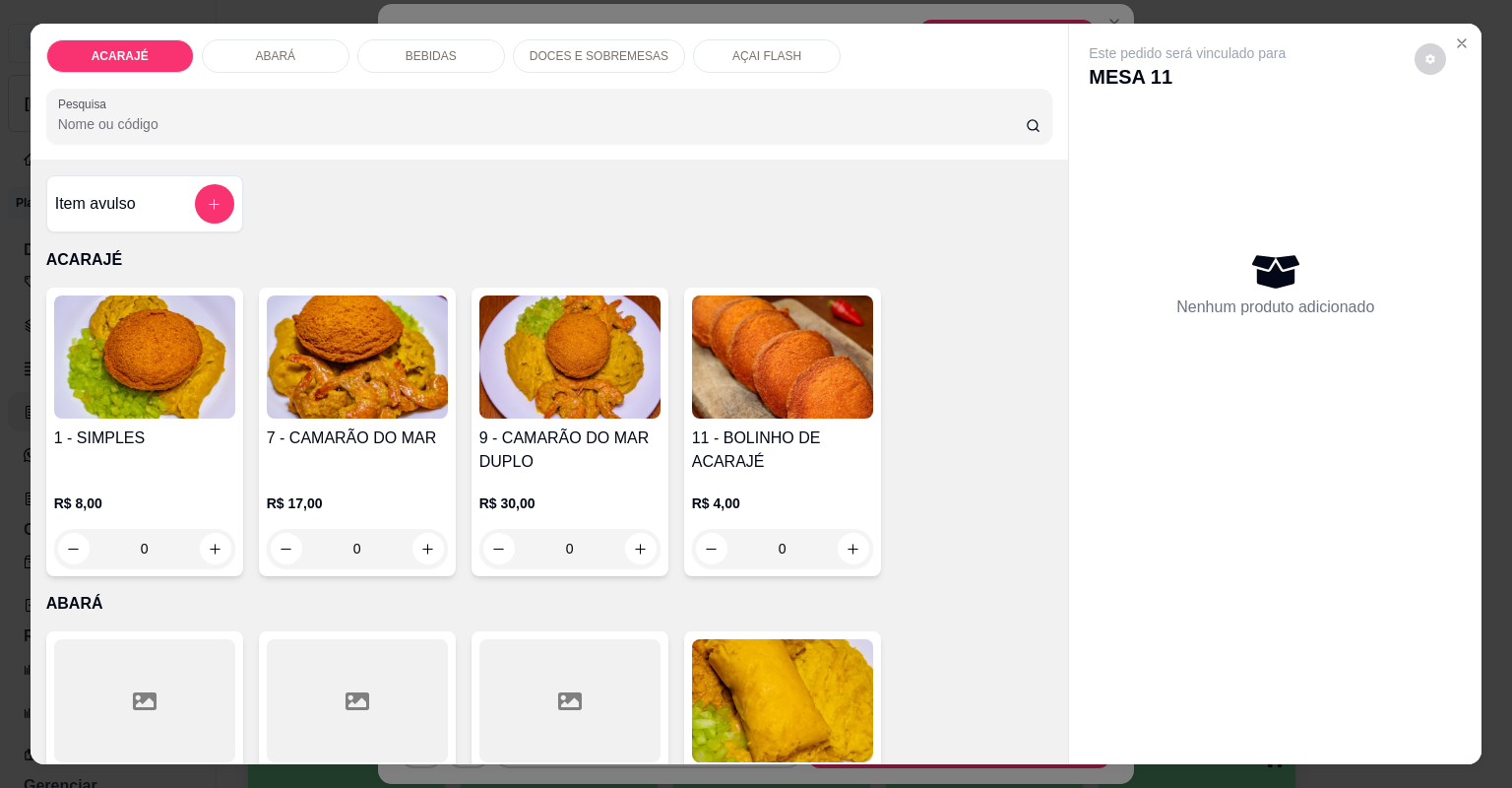 click at bounding box center [216, 2126] 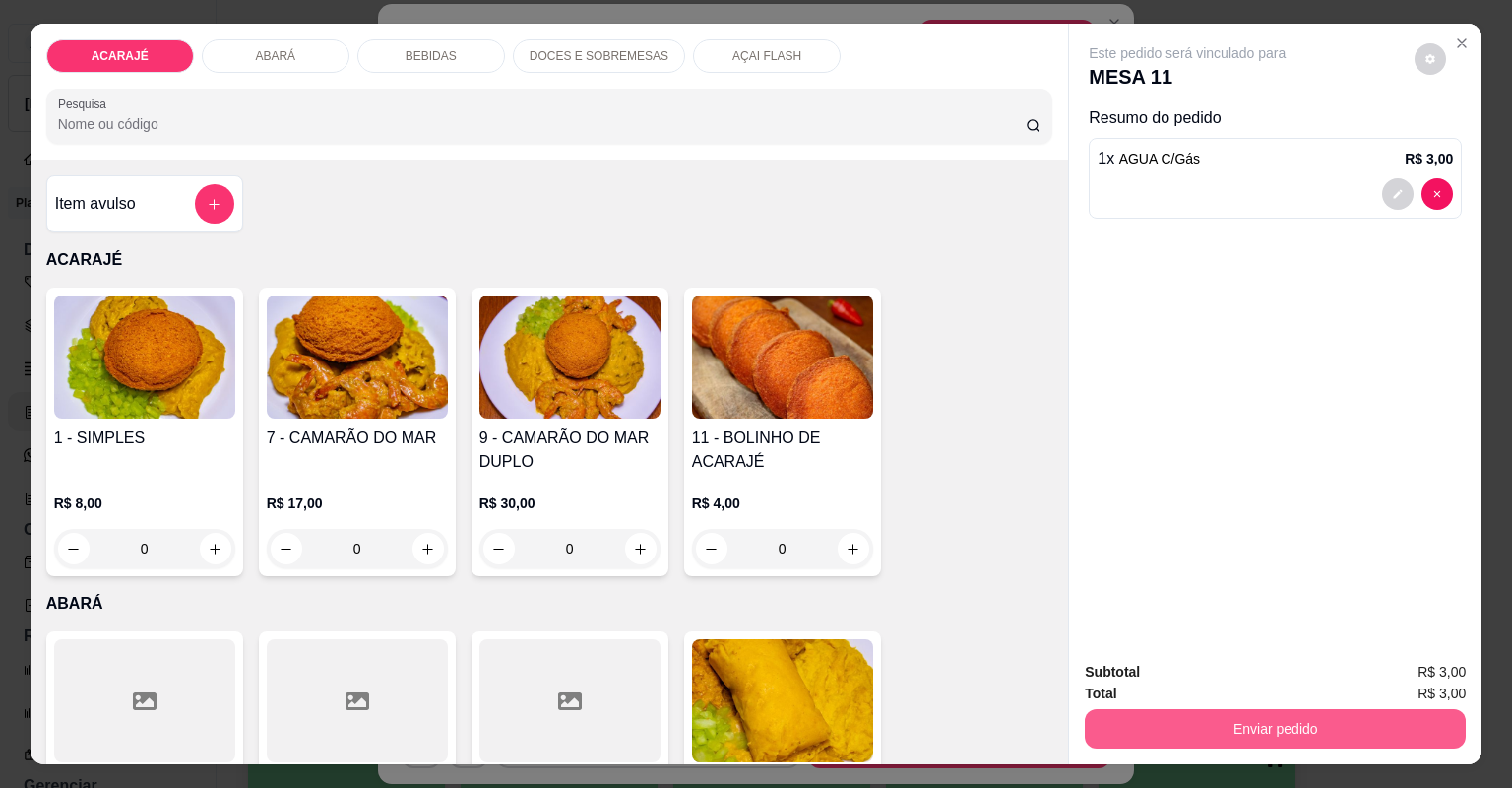 click on "Enviar pedido" at bounding box center [1275, 729] 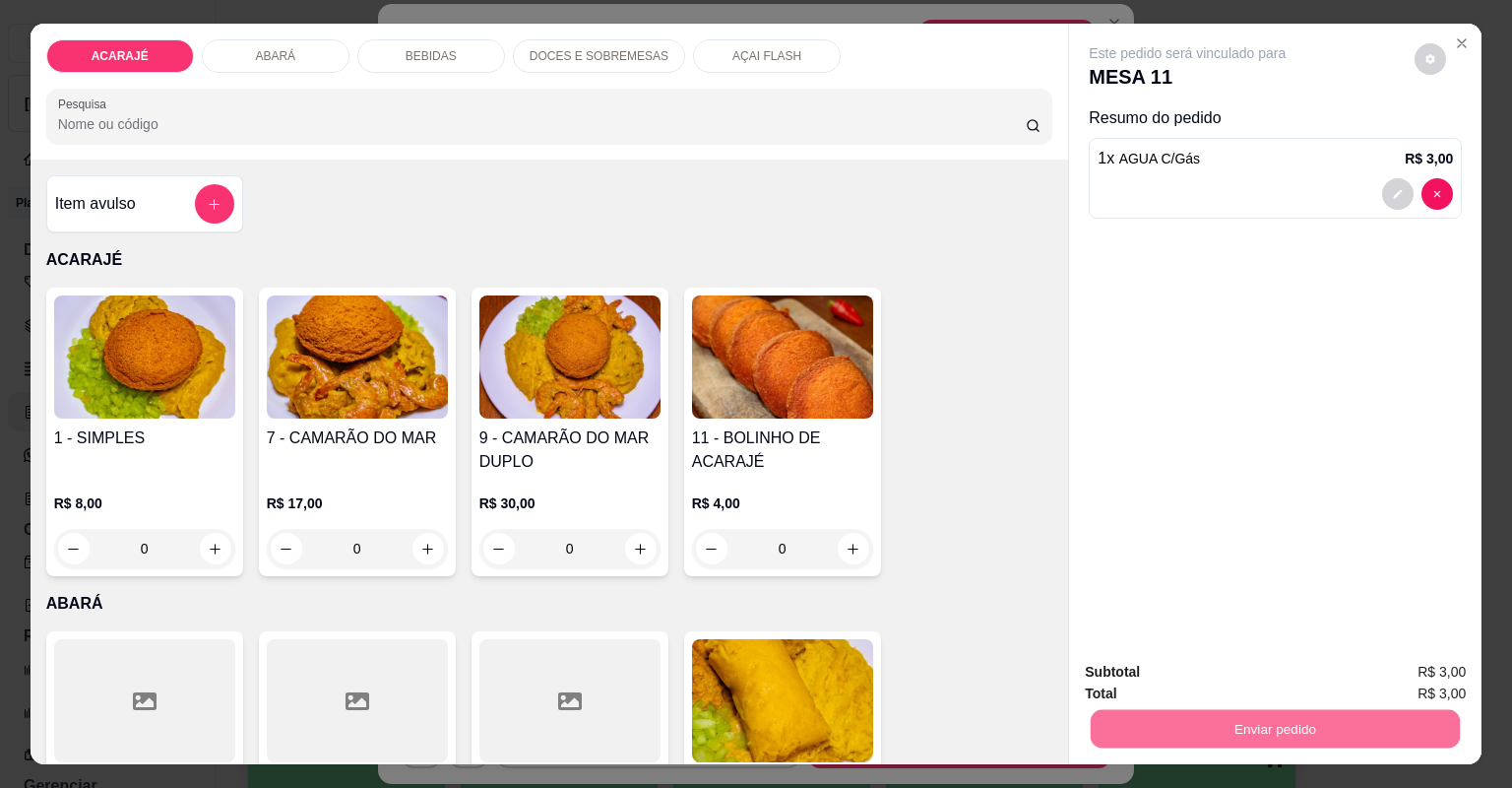 click on "Não registrar e enviar pedido" at bounding box center (1212, 681) 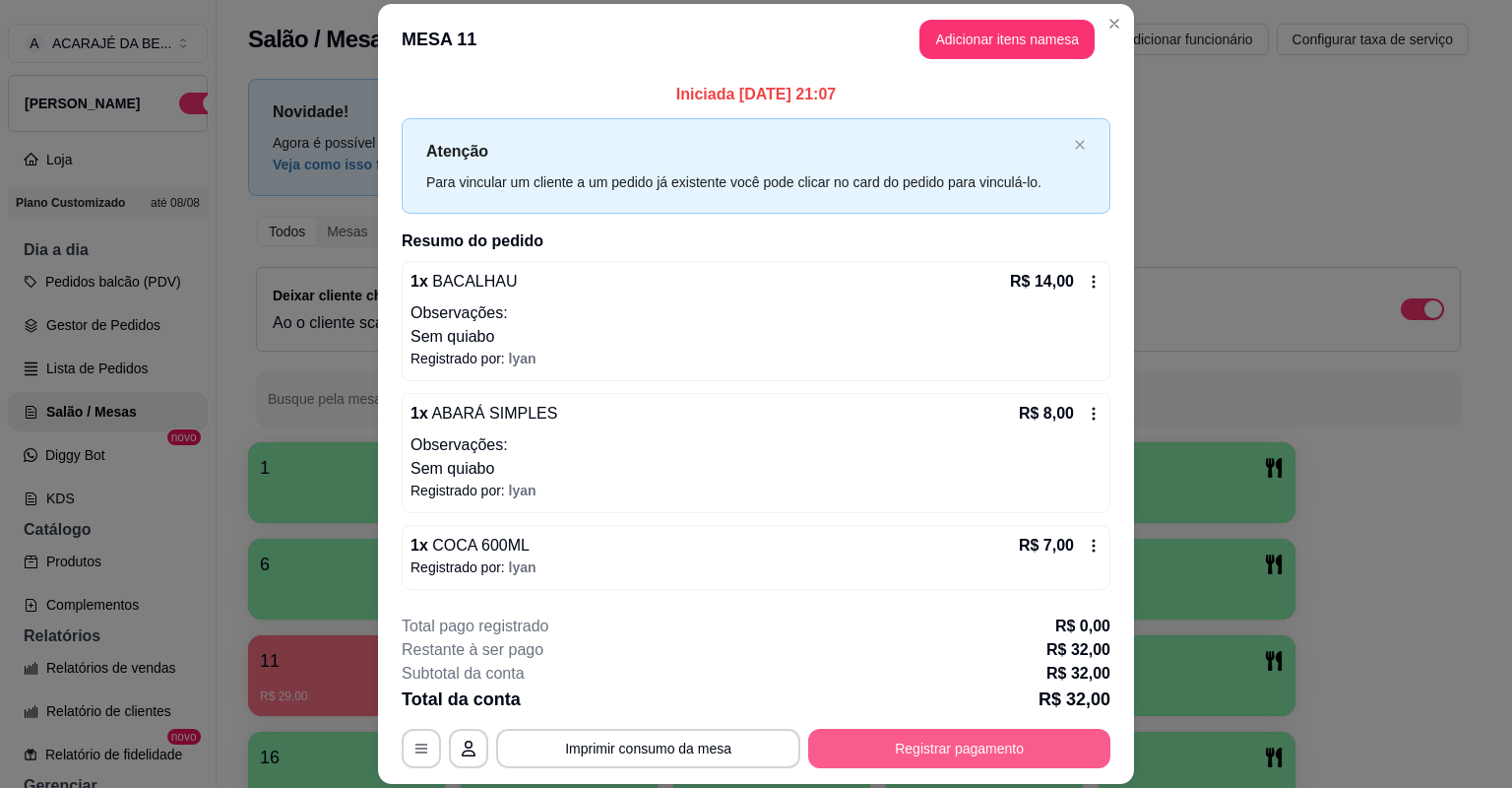 click on "Registrar pagamento" at bounding box center (959, 749) 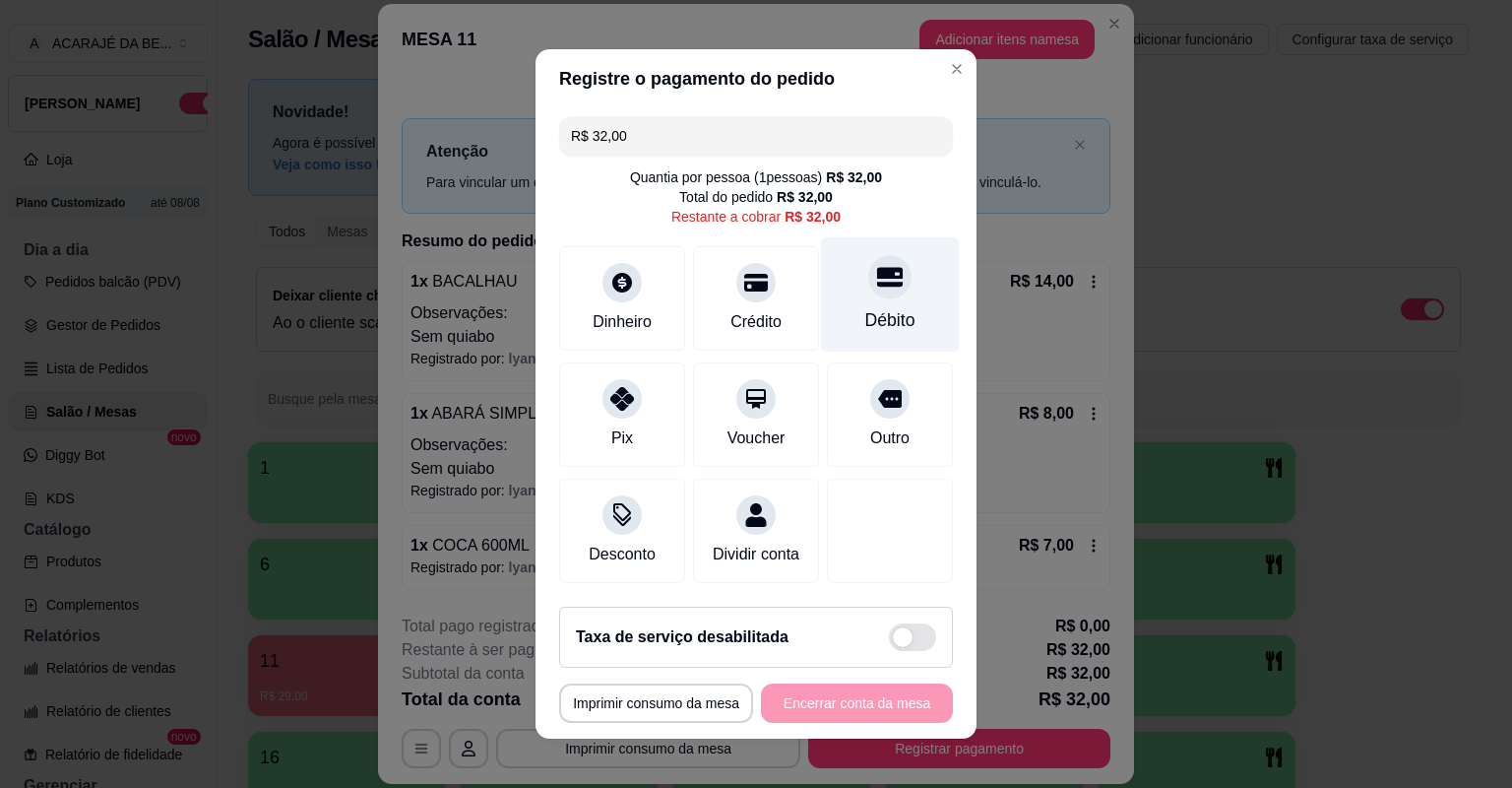 click on "Débito" at bounding box center [890, 295] 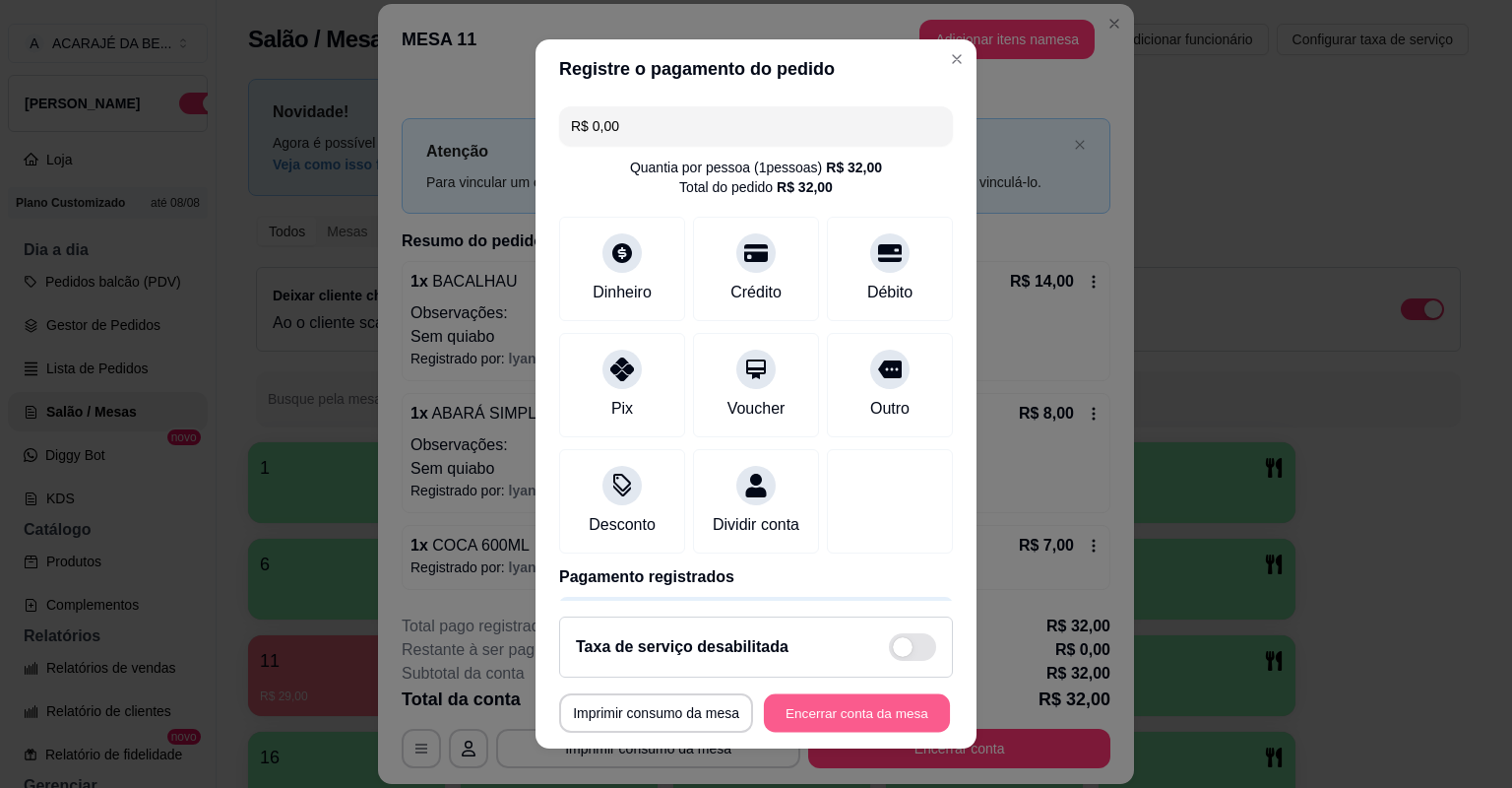 click on "Encerrar conta da mesa" at bounding box center (856, 713) 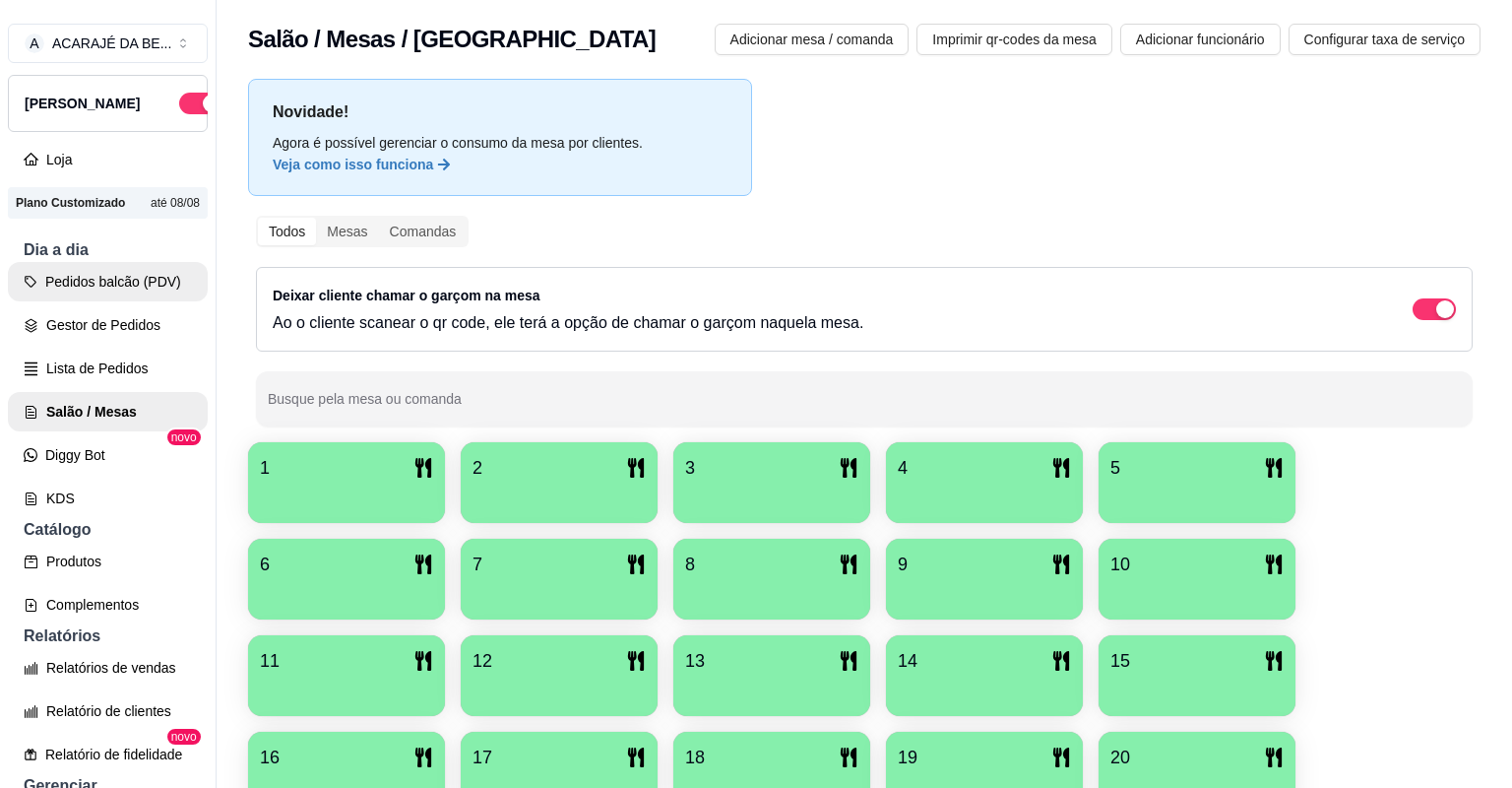 click on "Pedidos balcão (PDV)" at bounding box center (107, 282) 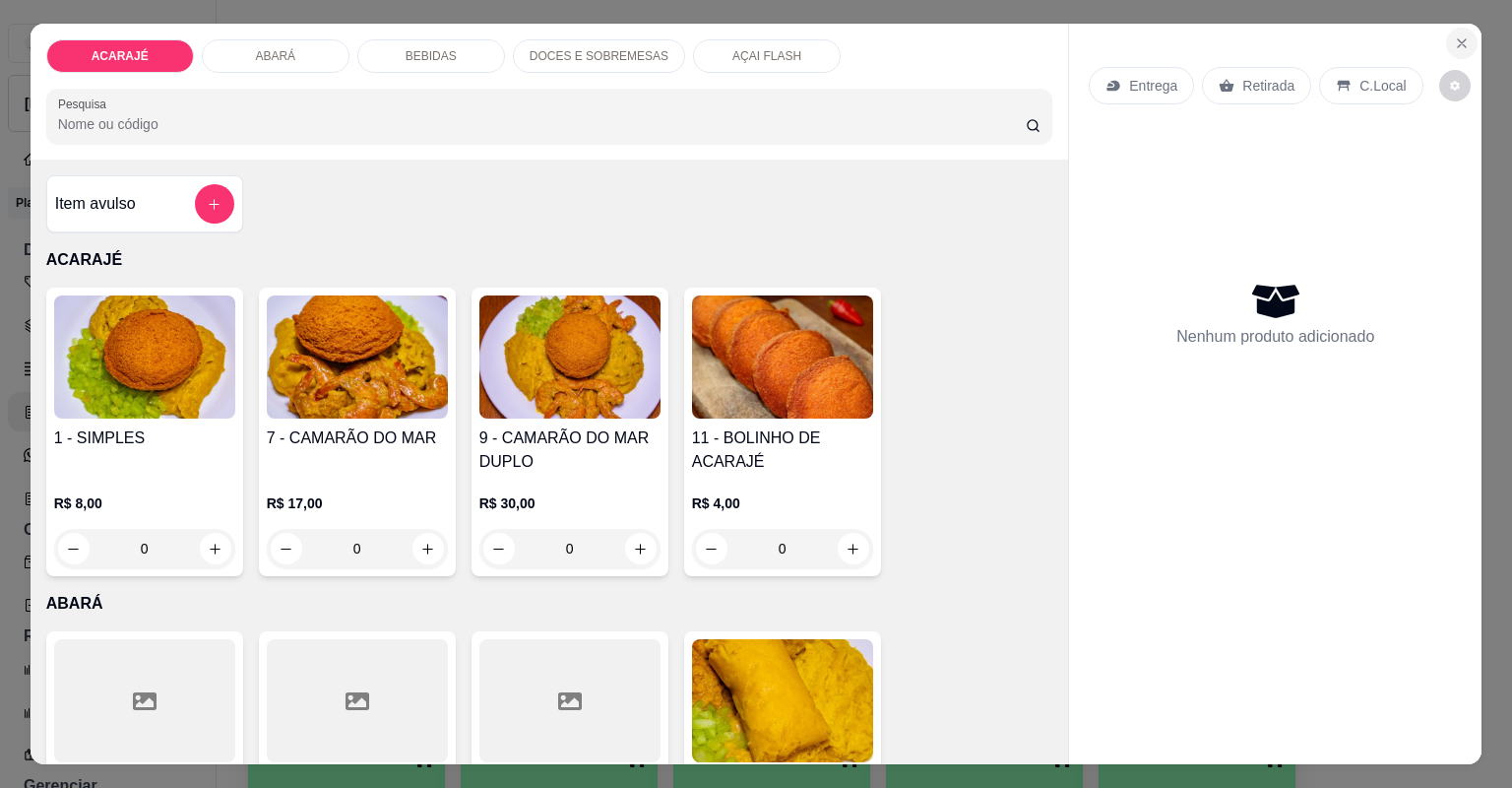 click at bounding box center (1462, 43) 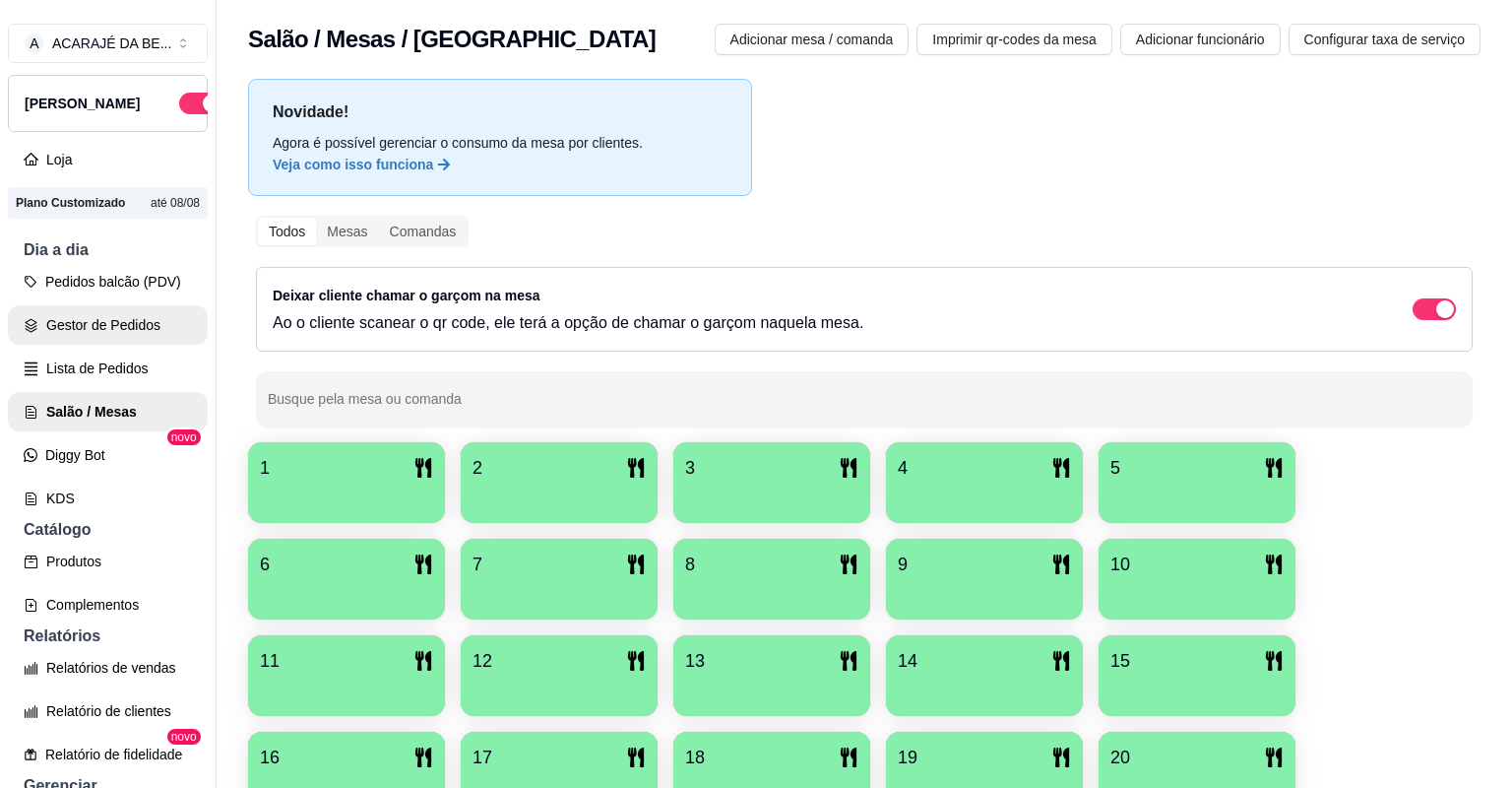 click on "Gestor de Pedidos" at bounding box center (107, 325) 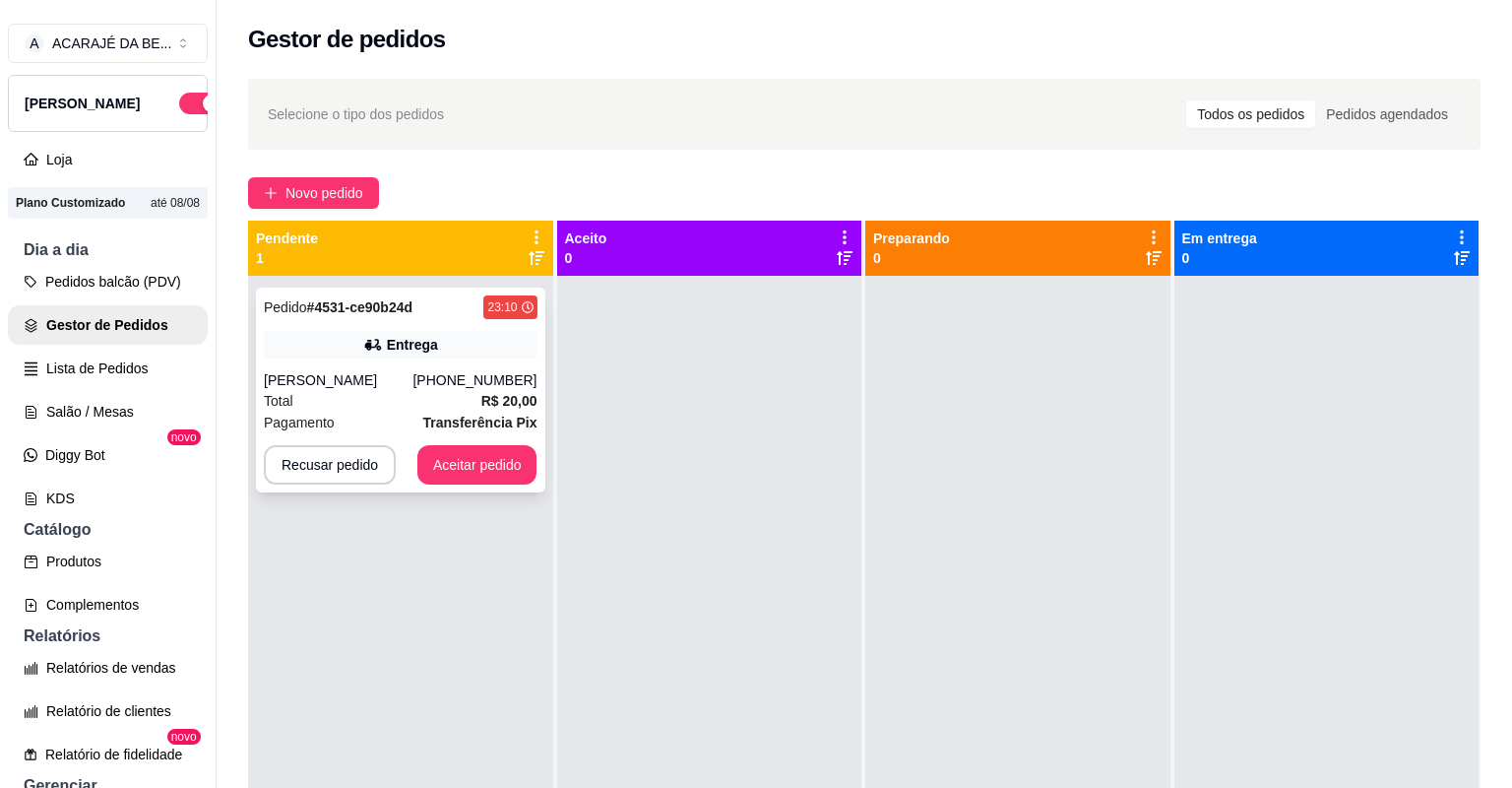 click on "VANESSA REIS" at bounding box center [338, 380] 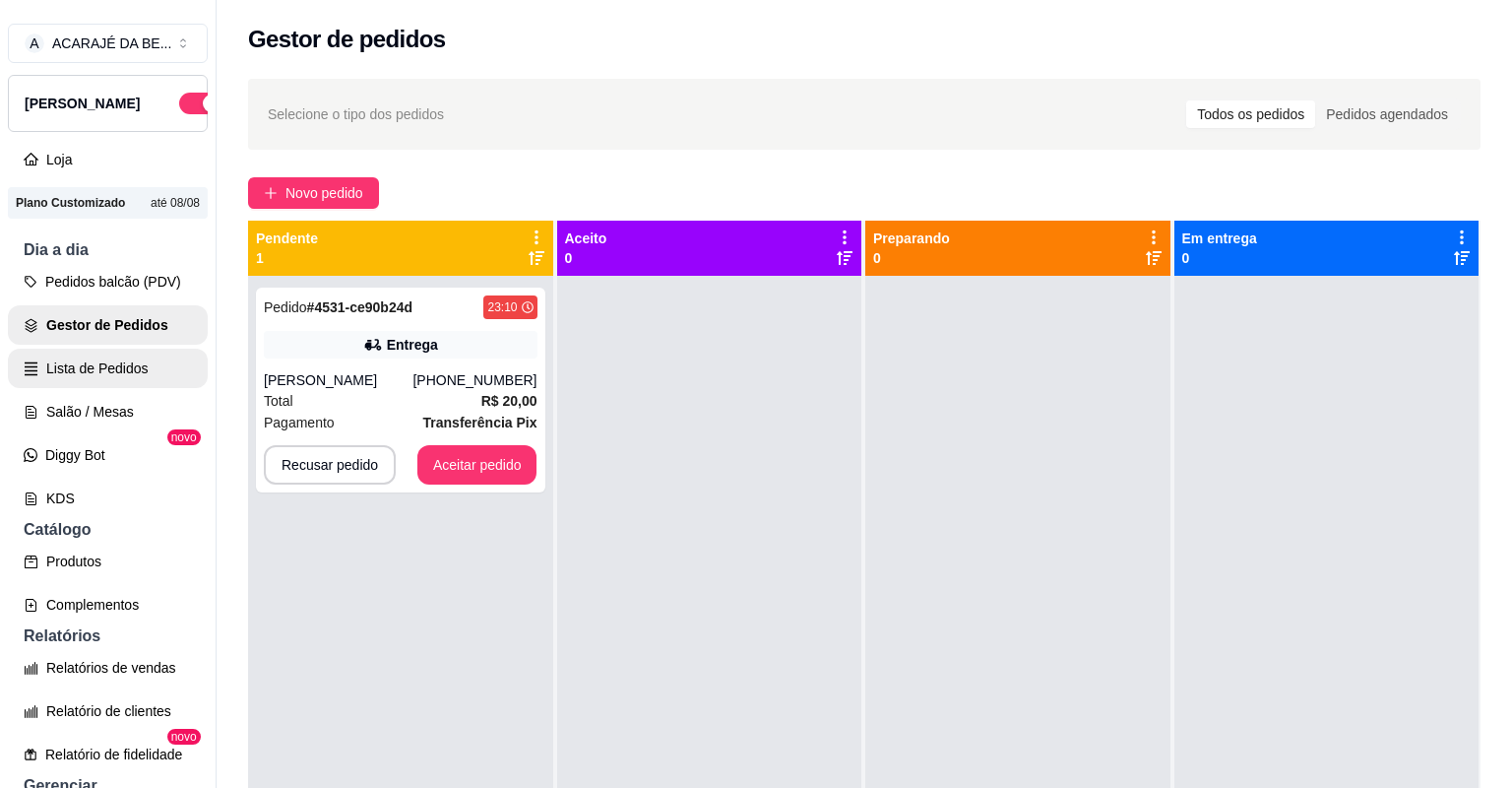 click on "Lista de Pedidos" at bounding box center (107, 368) 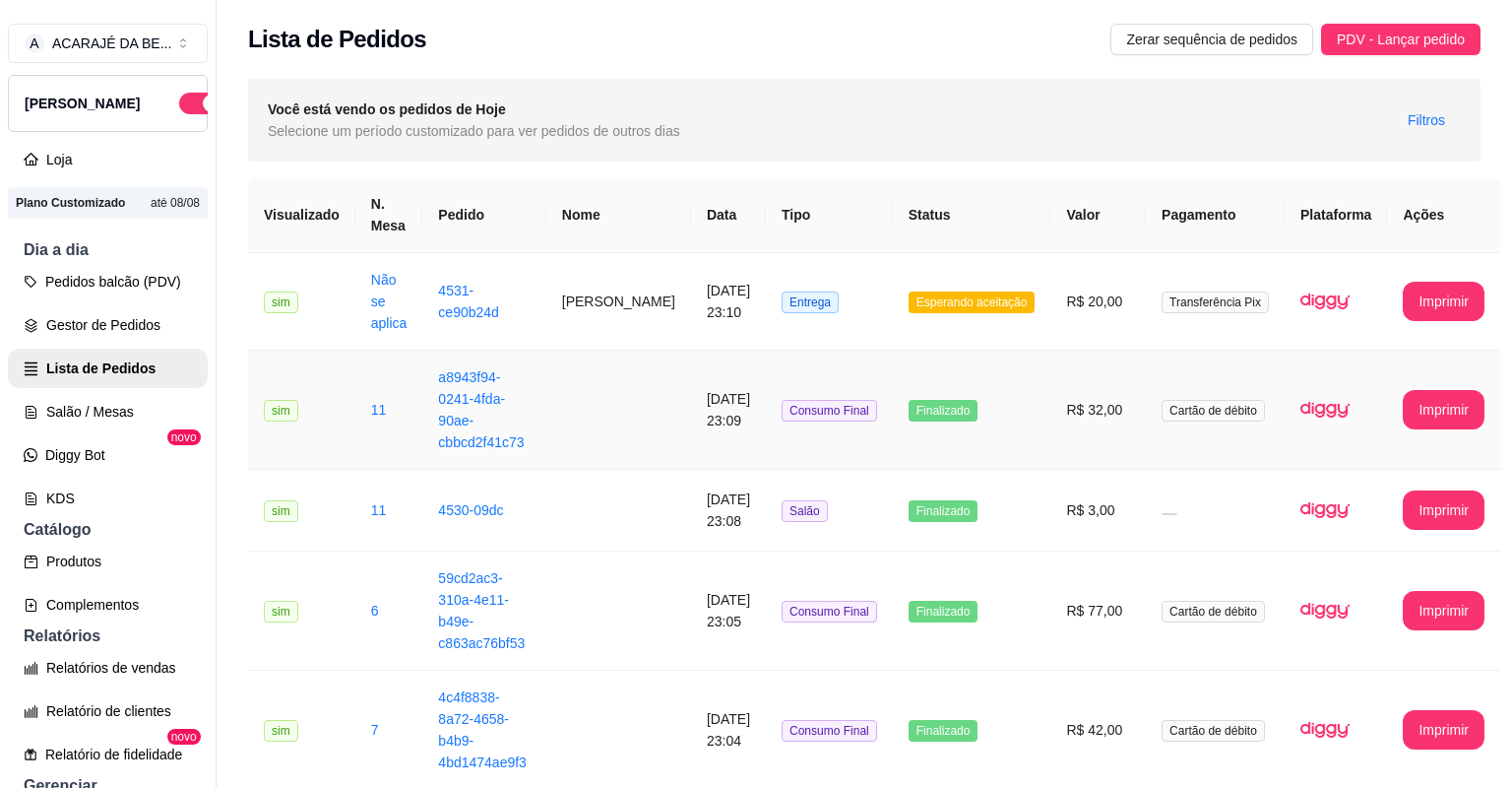 click on "a8943f94-0241-4fda-90ae-cbbcd2f41c73" at bounding box center (483, 410) 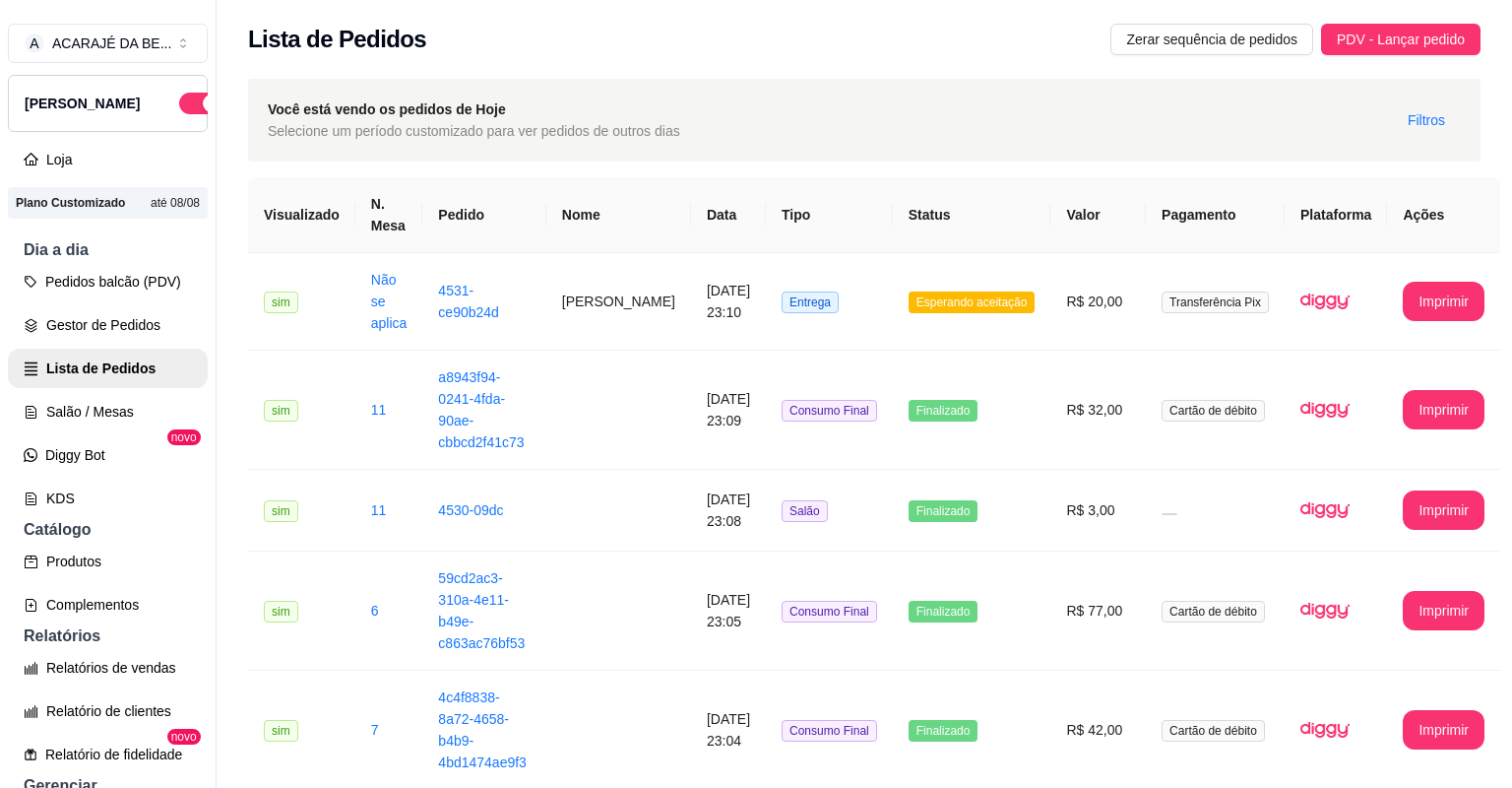 click on "VANESSA REIS" at bounding box center [618, 838] 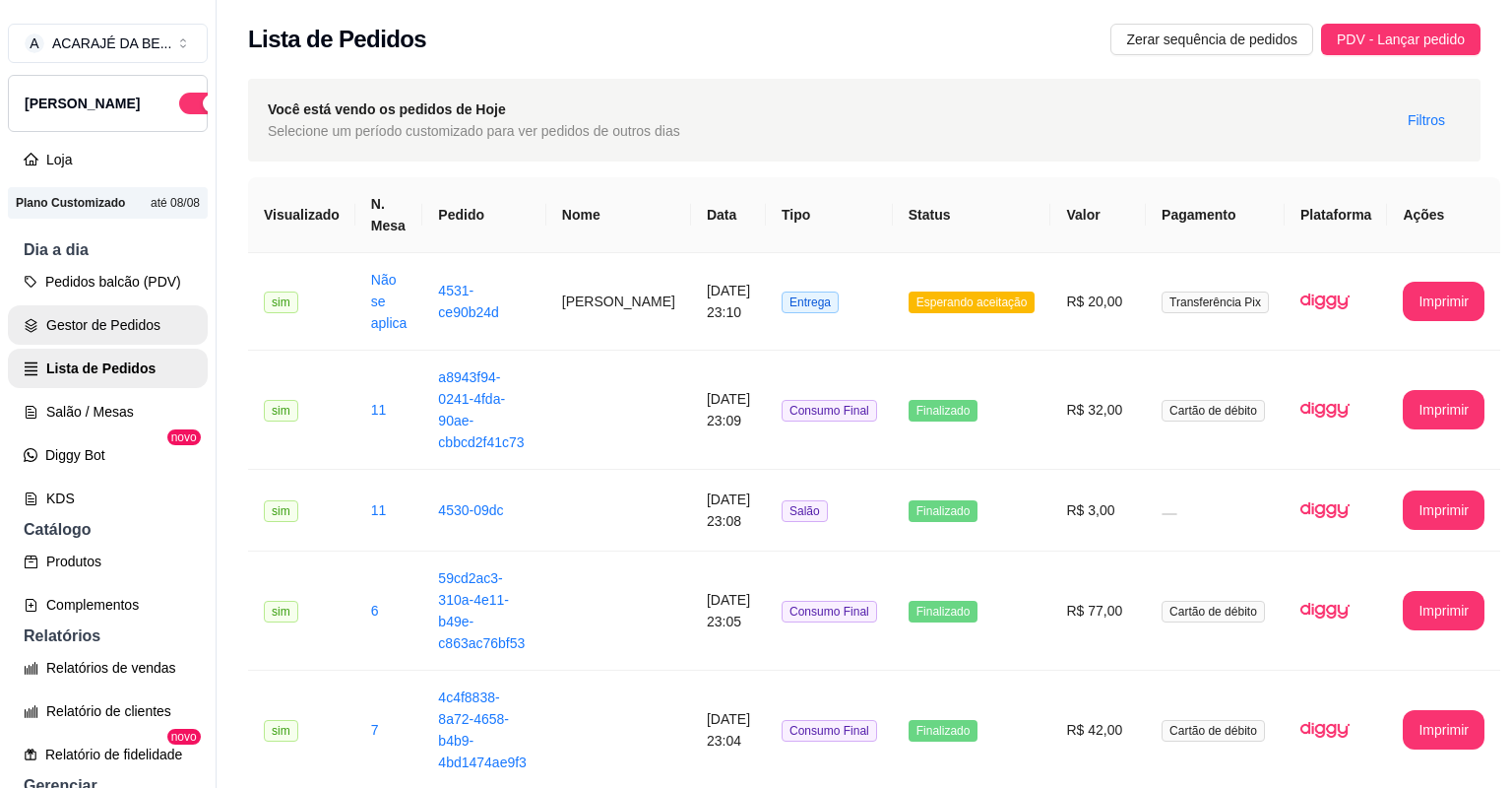 click on "Gestor de Pedidos" at bounding box center (107, 325) 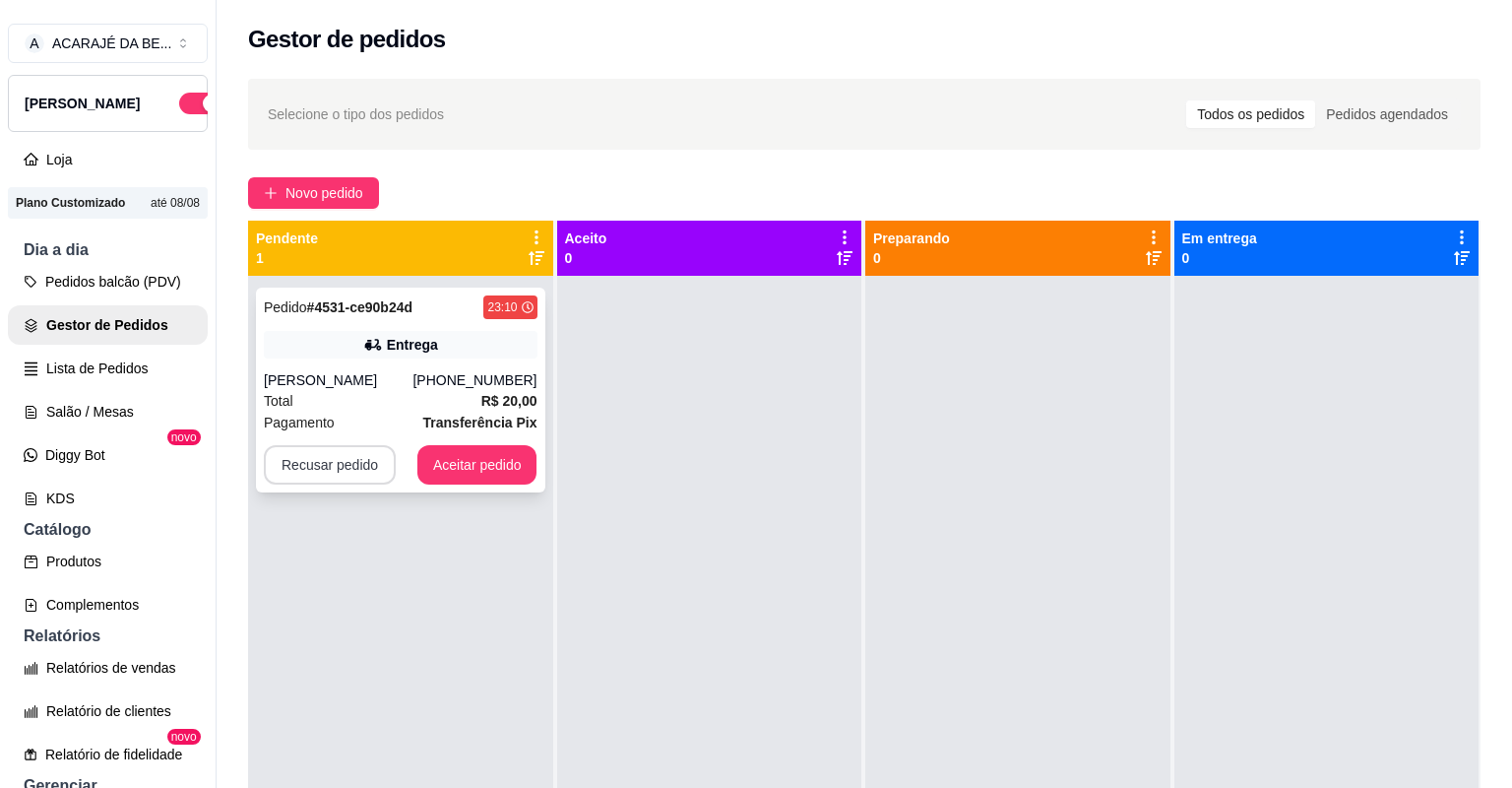 click on "Recusar pedido" at bounding box center (330, 465) 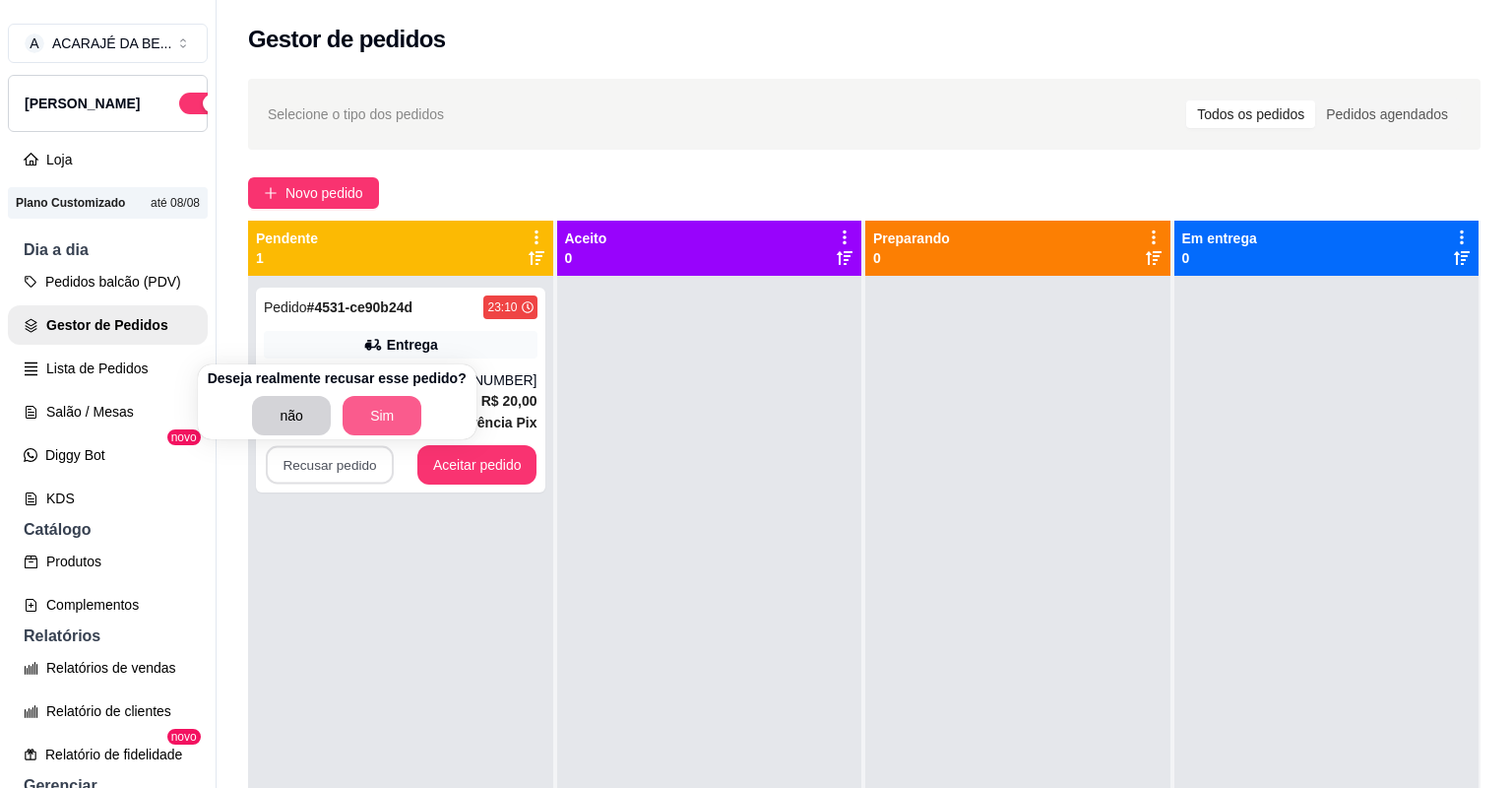 click on "Sim" at bounding box center [382, 416] 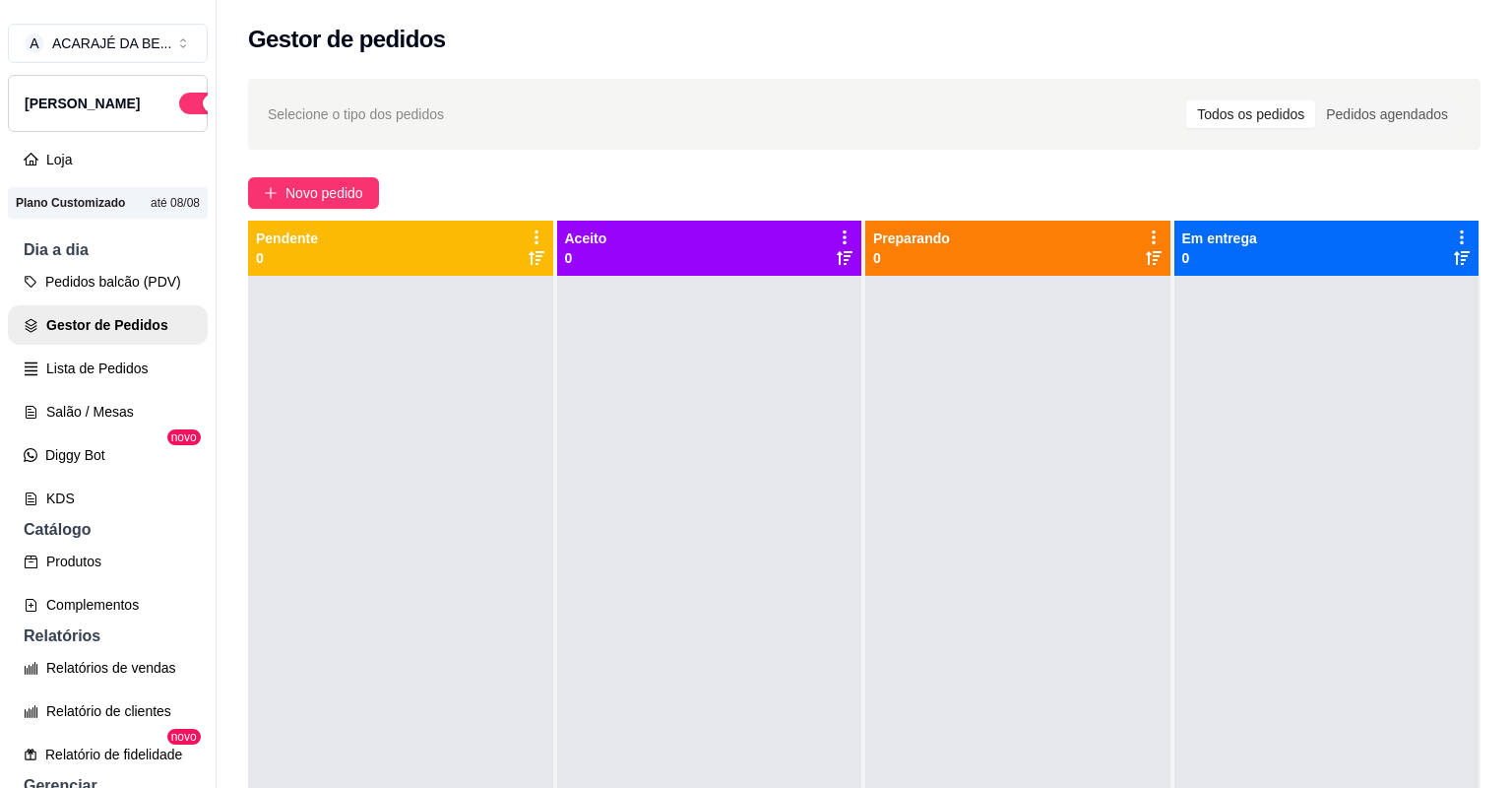 click on "Controle de caixa" at bounding box center [107, 904] 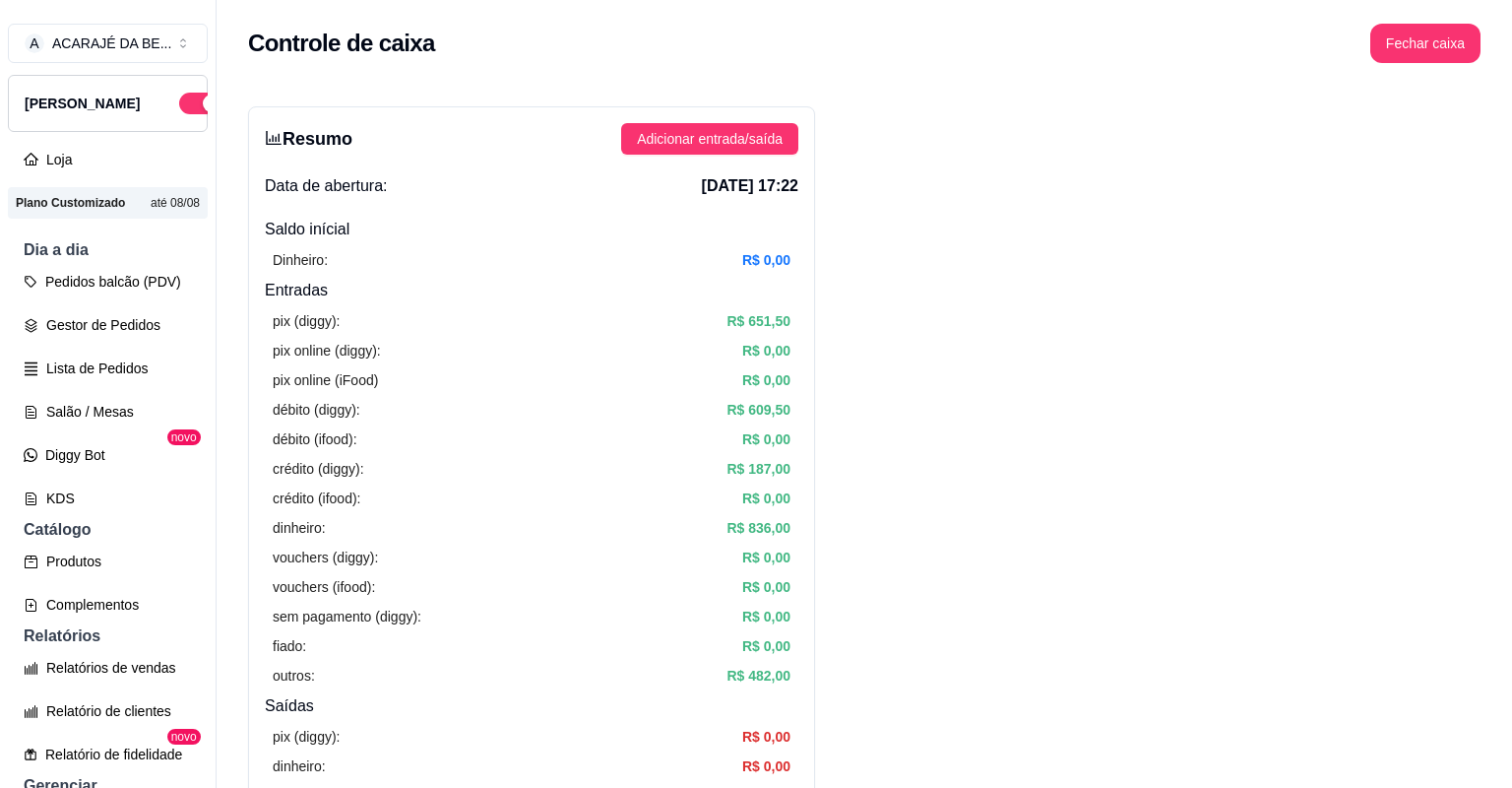 click on "Resumo Adicionar entrada/saída Data de abertura: 18 de jul de 2025 às 17:22 Saldo inícial Dinheiro: R$ 0,00 Entradas pix (diggy): R$ 651,50 pix online (diggy): R$ 0,00 pix online (iFood) R$ 0,00 débito (diggy): R$ 609,50 débito (ifood): R$ 0,00 crédito (diggy): R$ 187,00 crédito (ifood): R$ 0,00 dinheiro: R$ 836,00 vouchers (diggy): R$ 0,00 vouchers (ifood): R$ 0,00 sem pagamento (diggy): R$ 0,00 fiado: R$ 0,00 outros: R$ 482,00 Saídas pix (diggy): R$ 0,00 dinheiro: R$ 0,00 débito (diggy): R$ 0,00 débito (ifood): R$ 0,00 crédito (diggy): R$ 0,00 crédito (ifood): R$ 0,00 vouchers (diggy): R$ 0,00 vouchers (ifood): R$ 0,00 outros: R$ 0,00 Saldo final dinheiro em caixa: R$ 836,00 total: R$ 2.766,00 Todos Pix Dinheiro Crédito Débito Voucher Outros Entrada R$ 2.766,00 Saída R$ 0,00 Saldo R$ 2.766,00 Tipo de pagamento Data - Hora Entrada ou Saída Descrição Valor Descrição Outros 18 de jul de 2025 às 17:30 Entrada Pedido #4437-27726 R$ 11,00 Dinheiro Entrada Entrada" at bounding box center (864, 1588) 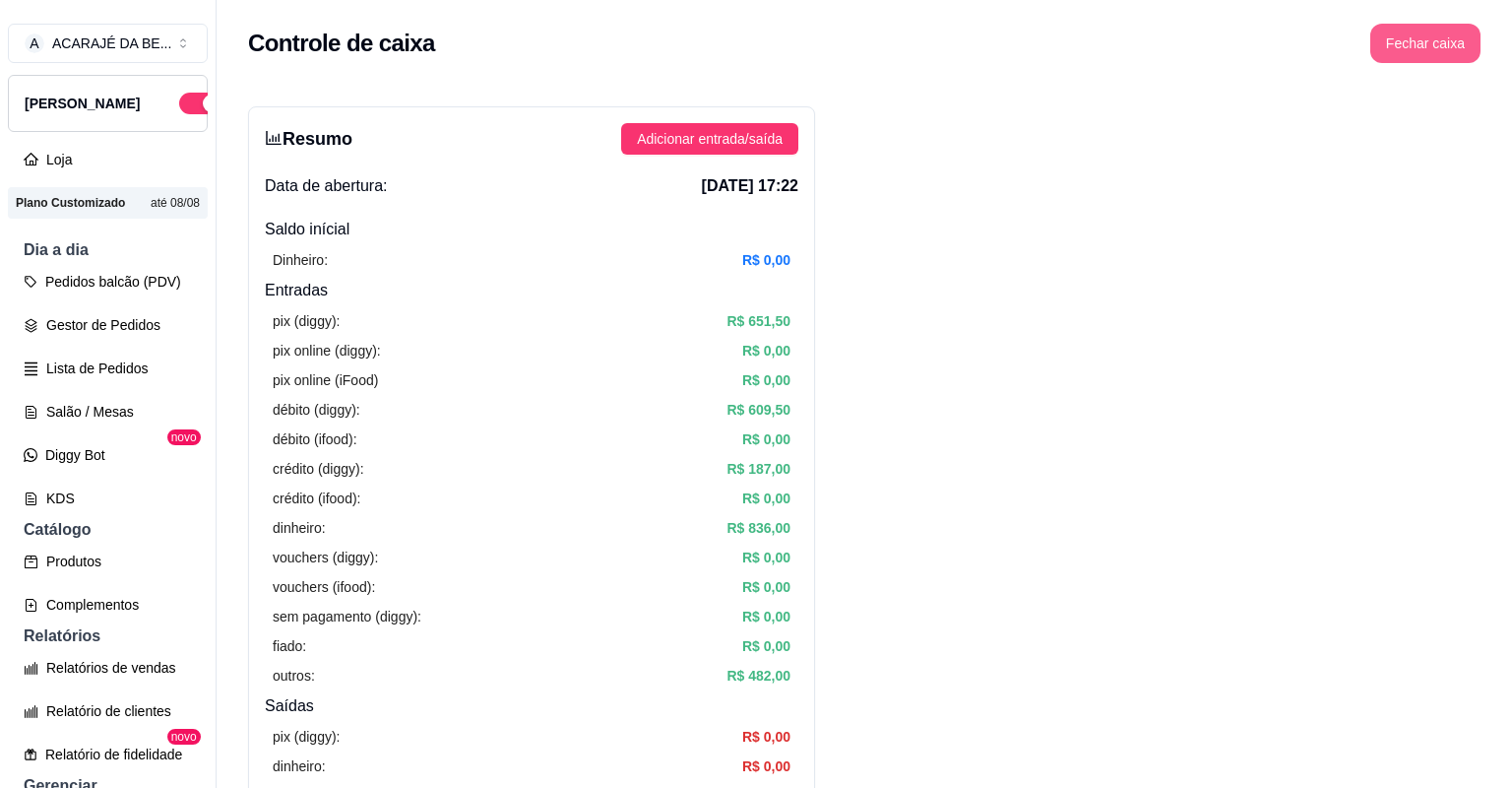 click on "Fechar caixa" at bounding box center [1425, 43] 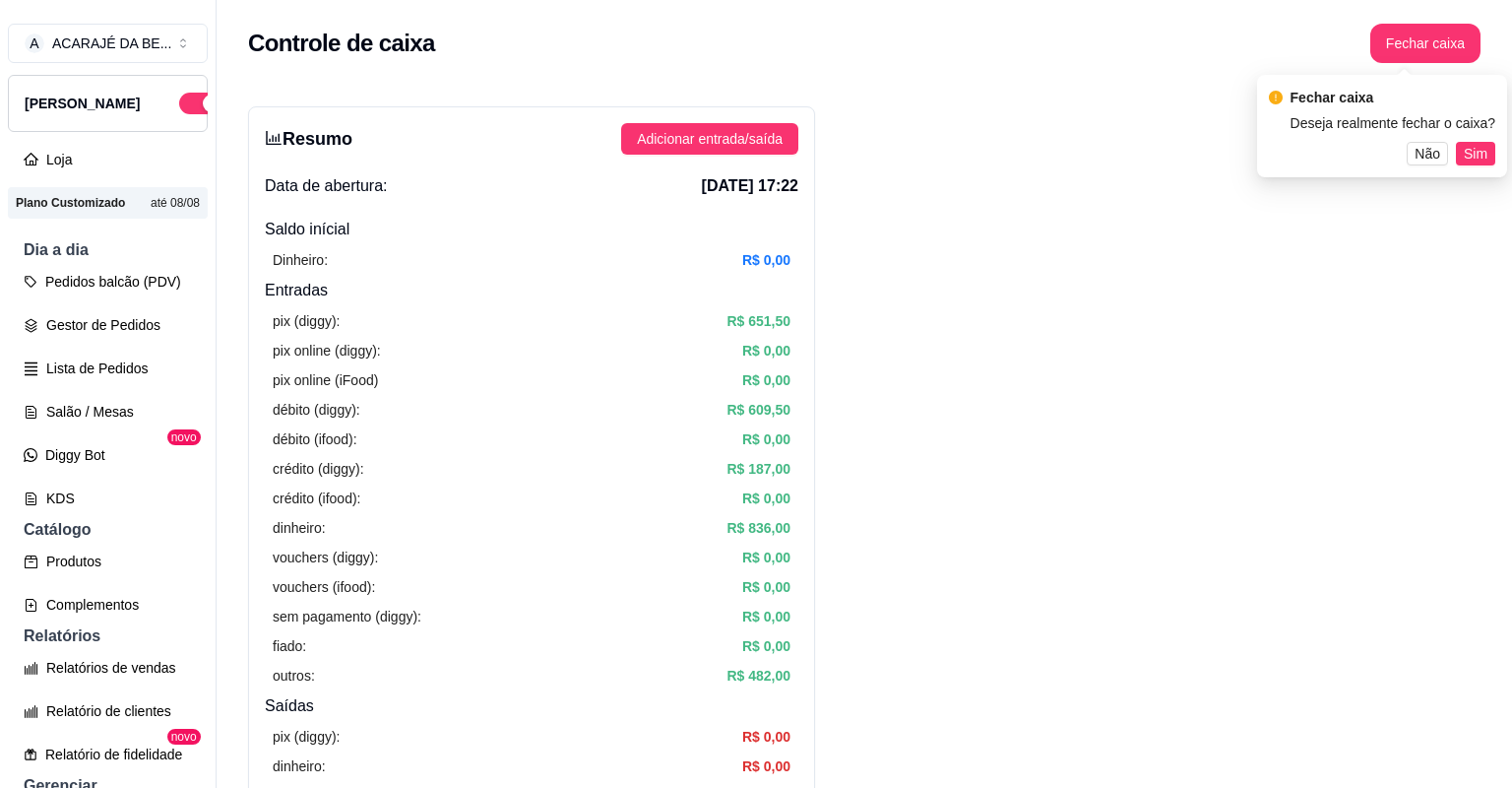 click on "Sim" at bounding box center (1476, 154) 